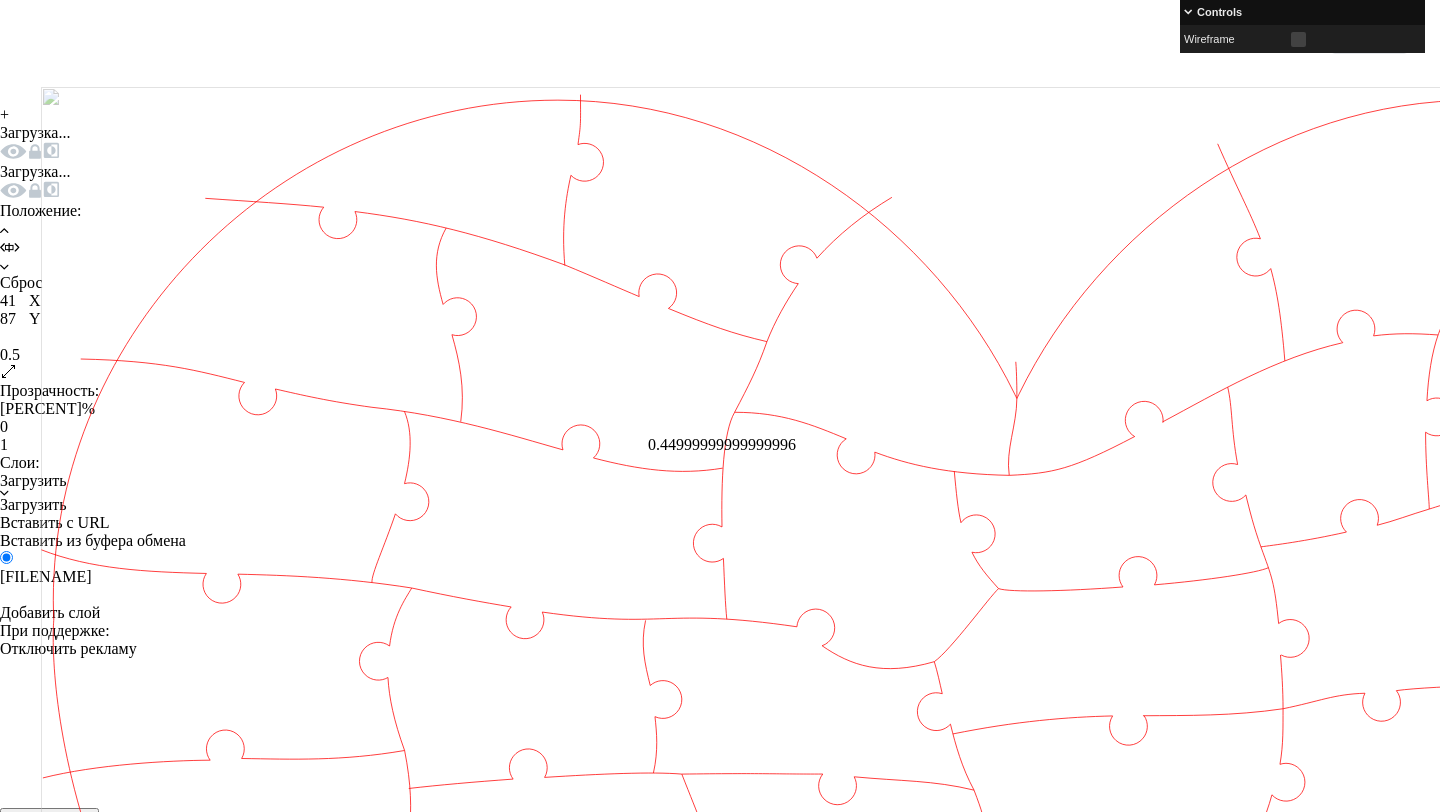 scroll, scrollTop: 0, scrollLeft: 721, axis: horizontal 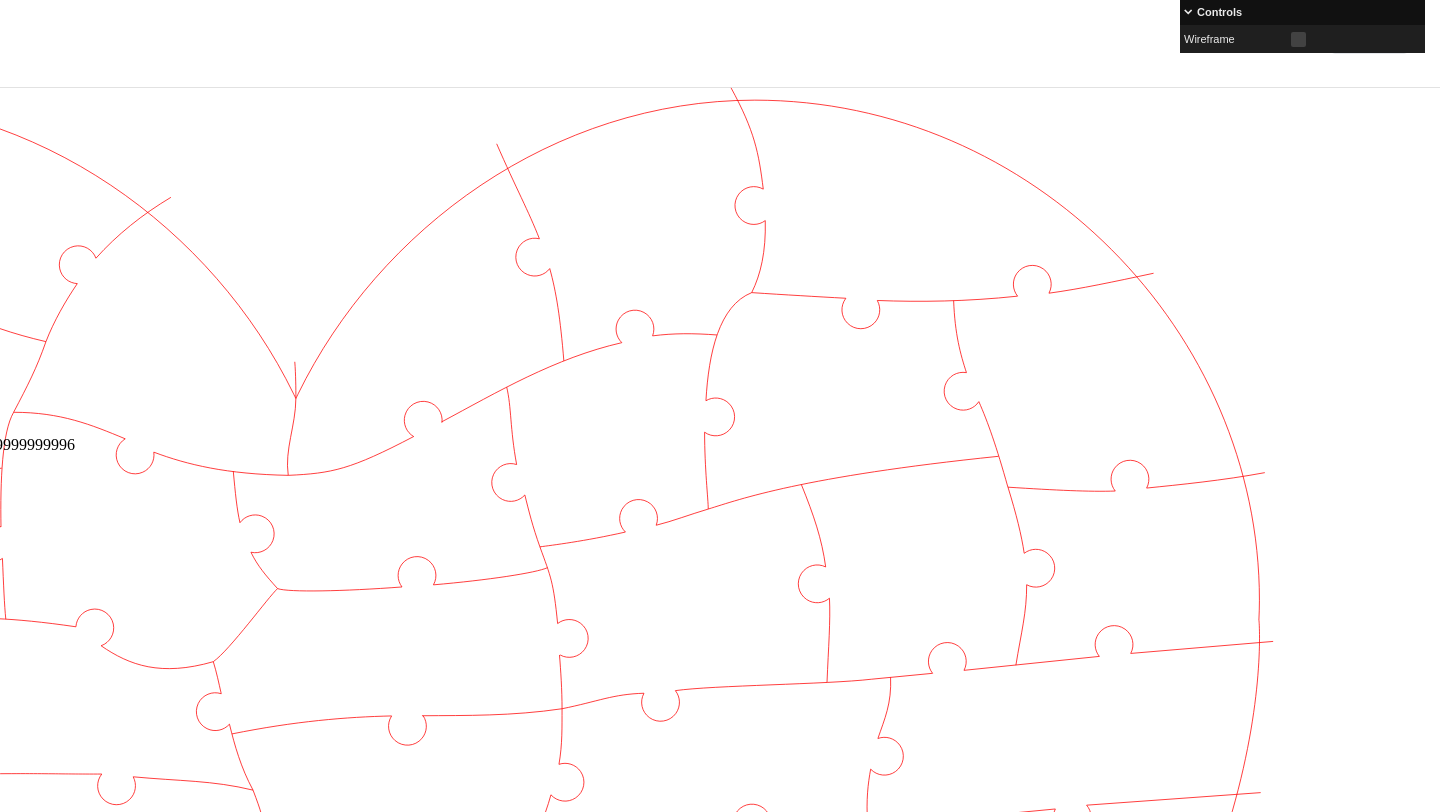 click on "+" at bounding box center [-717, 115] 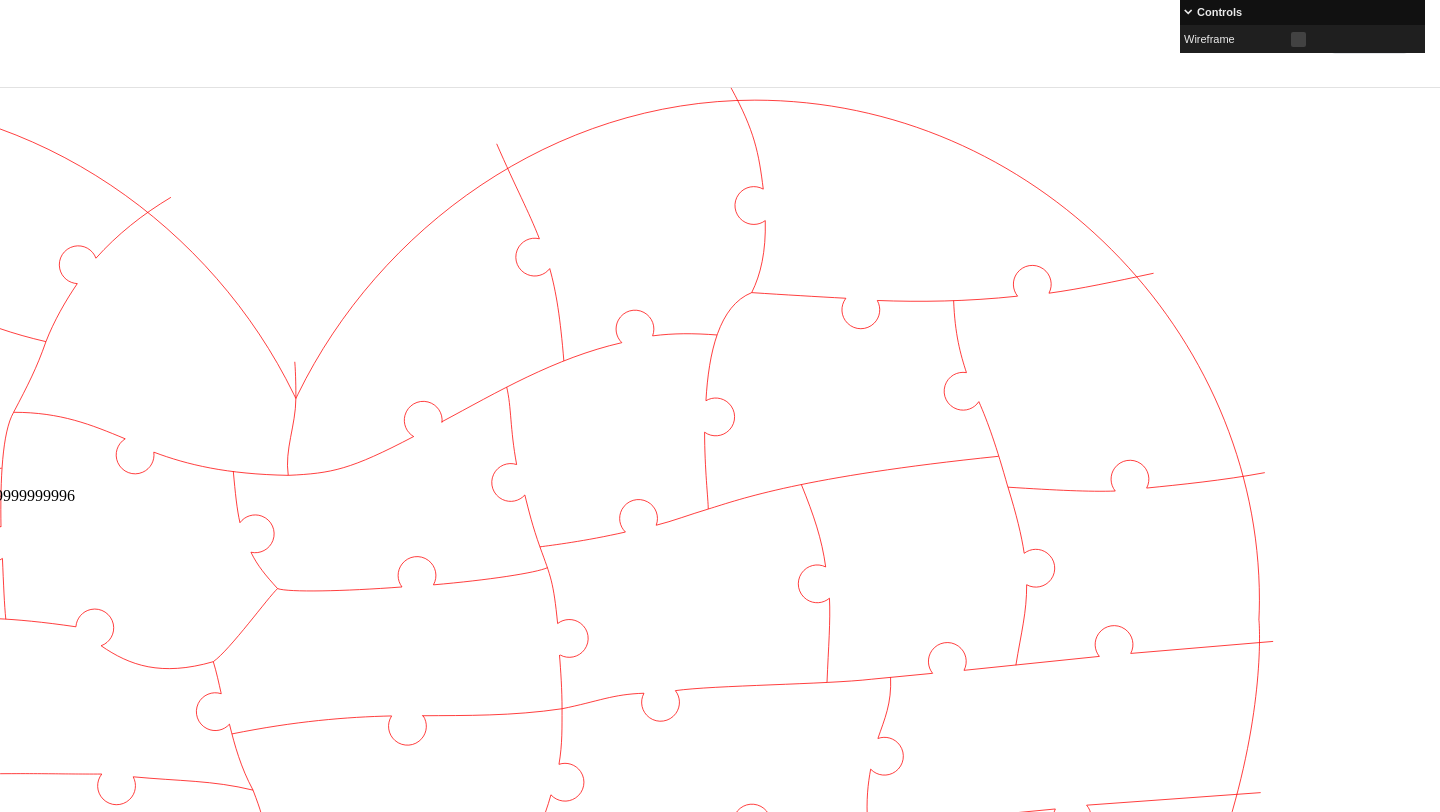 click at bounding box center (-721, 651) 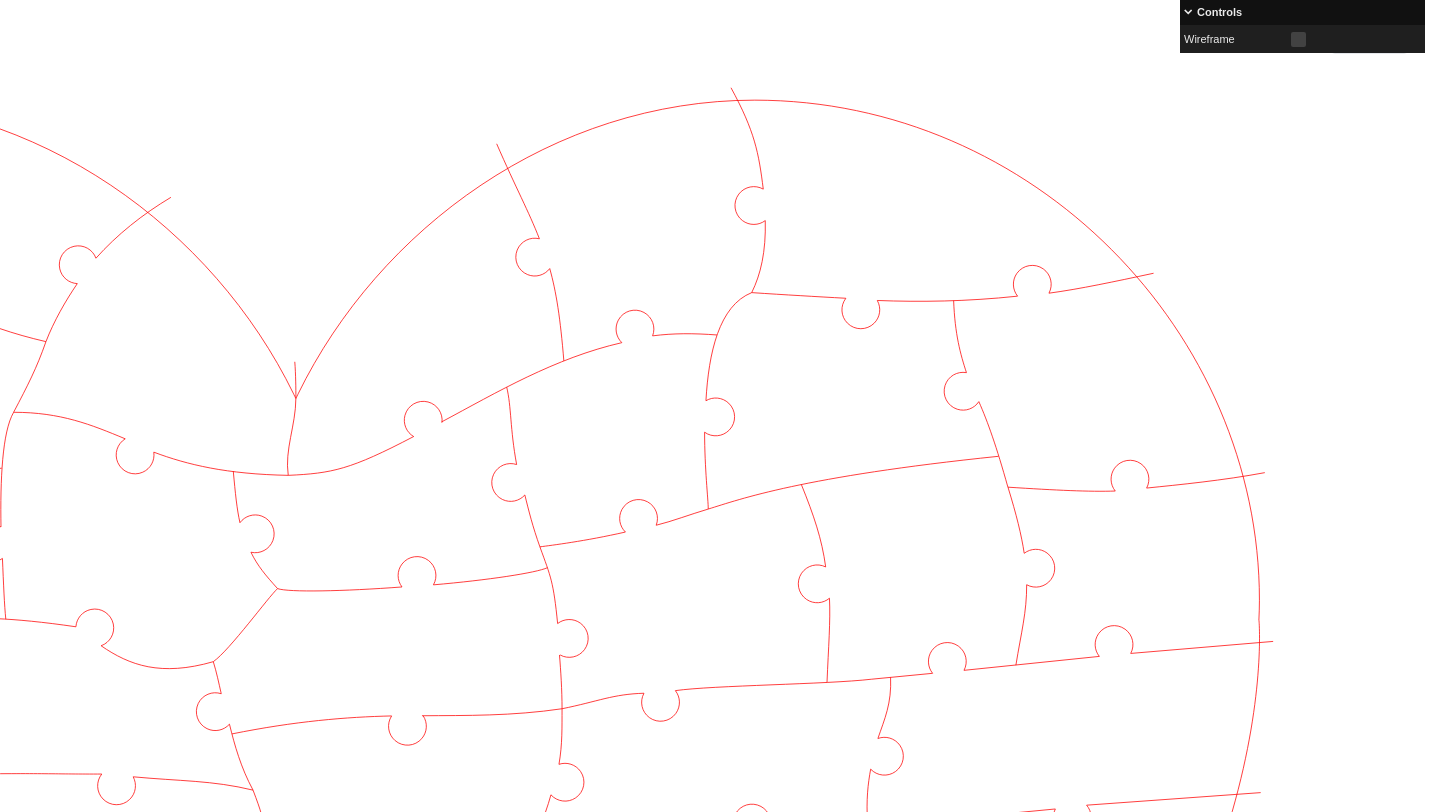 click at bounding box center (-1, 214) 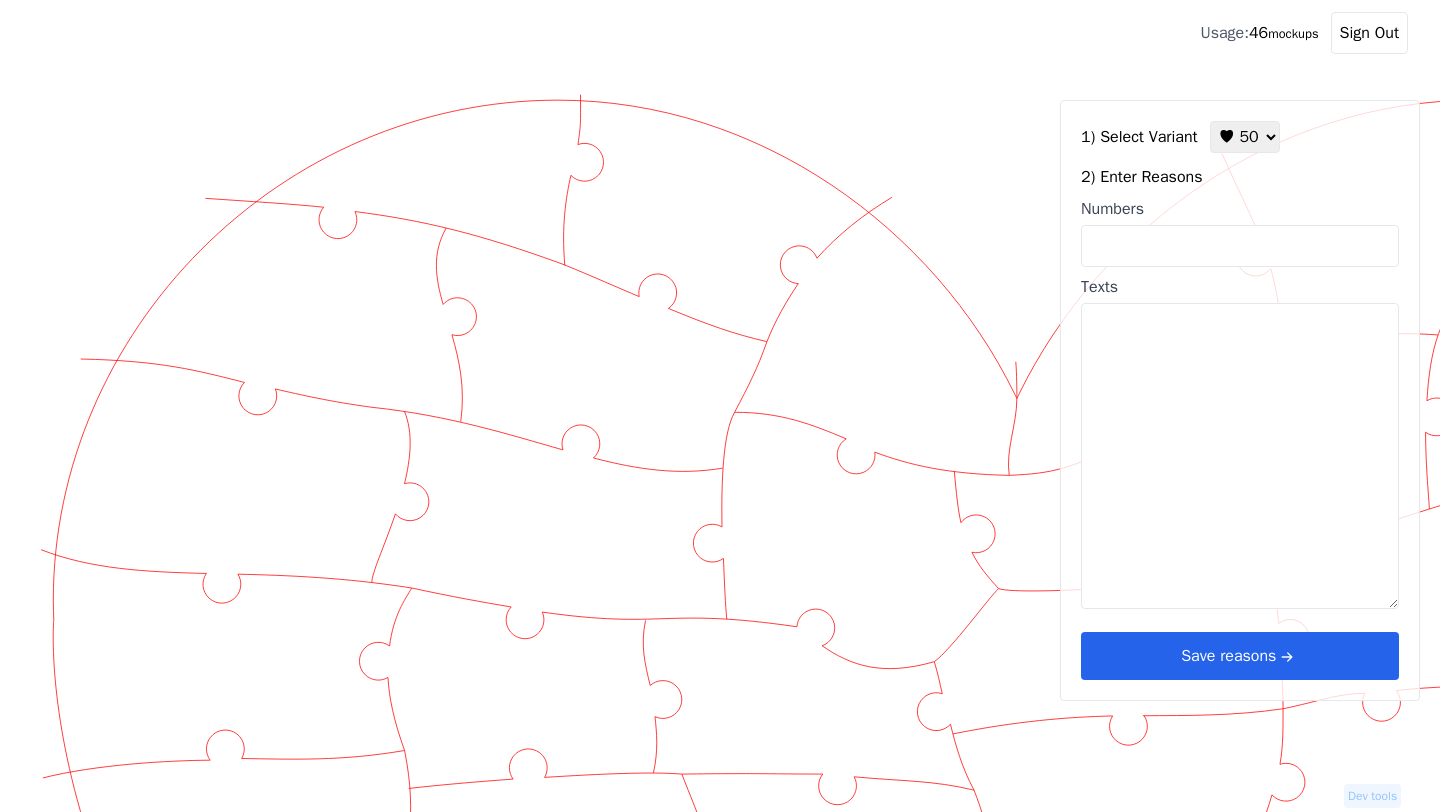 scroll, scrollTop: 0, scrollLeft: 721, axis: horizontal 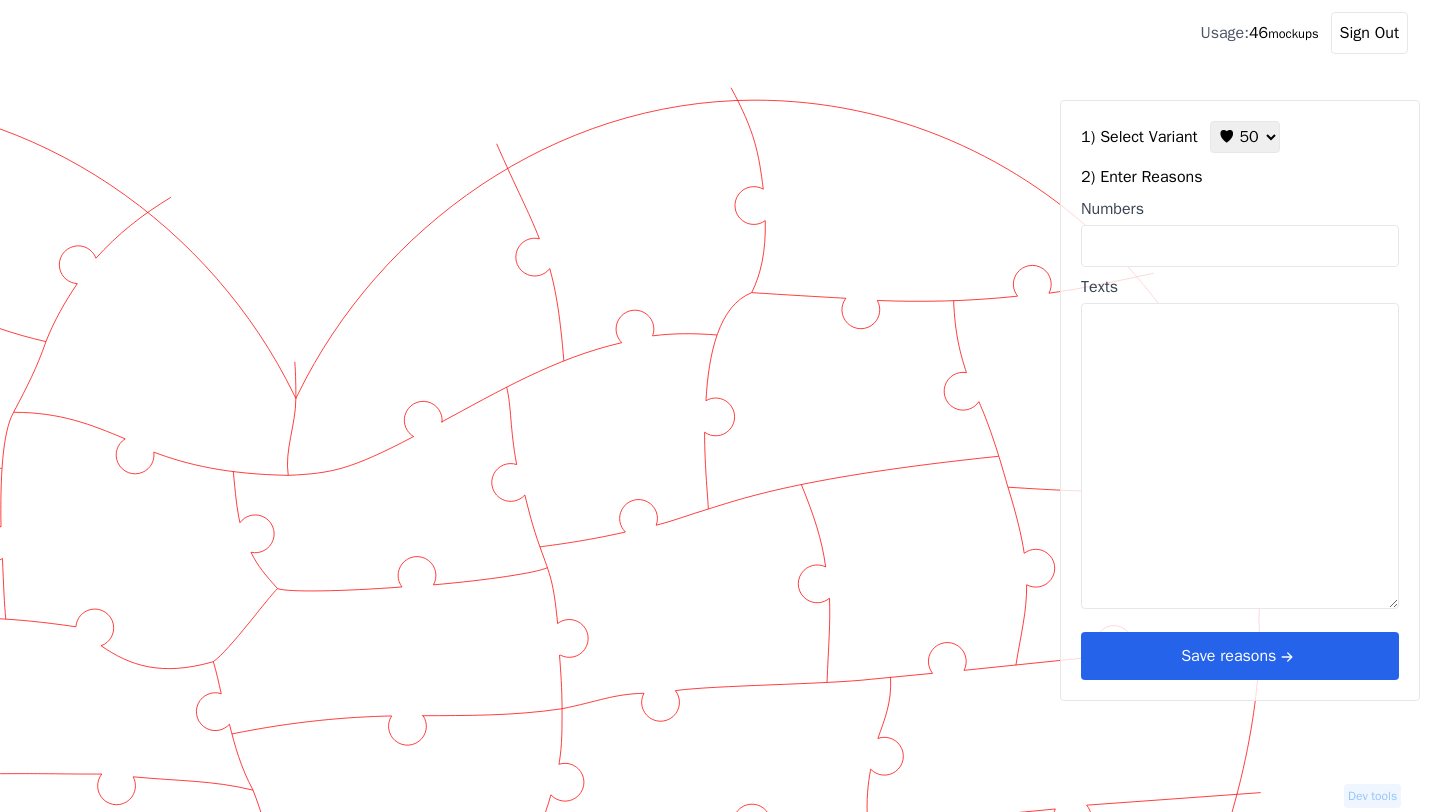 click on "♥ 12 ♥ 18 ♥ 28 ♥ 40 ♥ 50 ♥ 60 ♥ 70" at bounding box center (1245, 137) 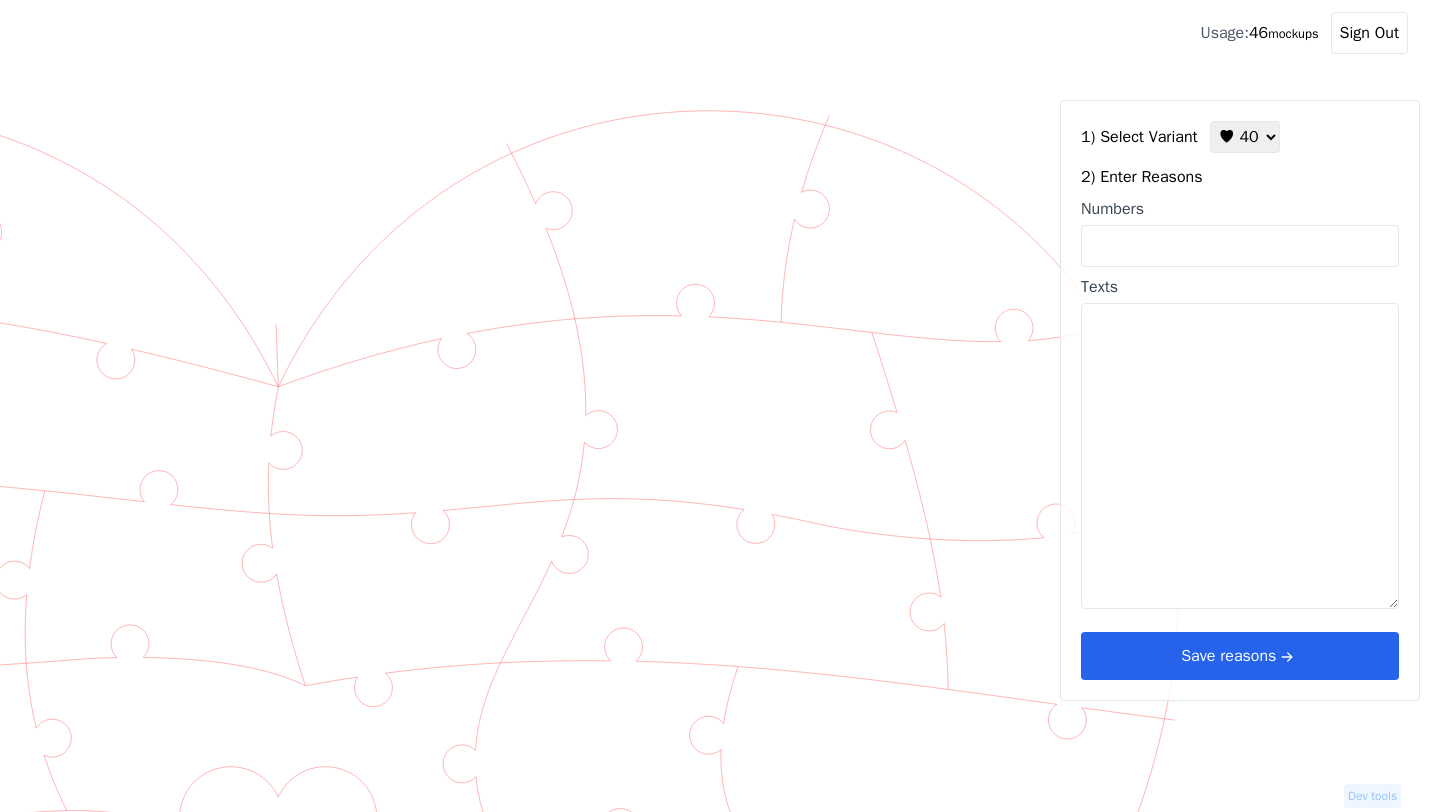 click at bounding box center (-1, 214) 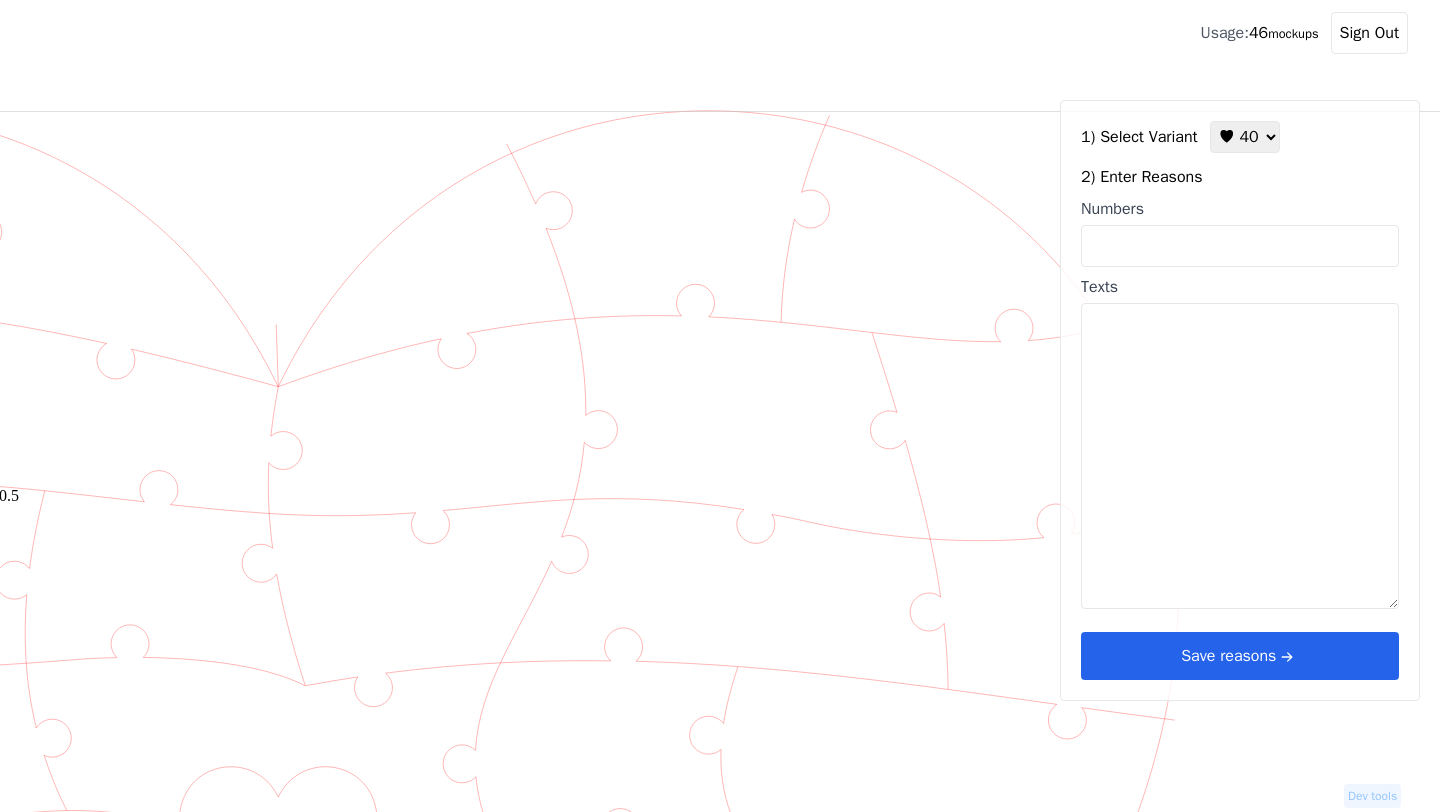 drag, startPoint x: 358, startPoint y: 390, endPoint x: 454, endPoint y: 501, distance: 146.7549 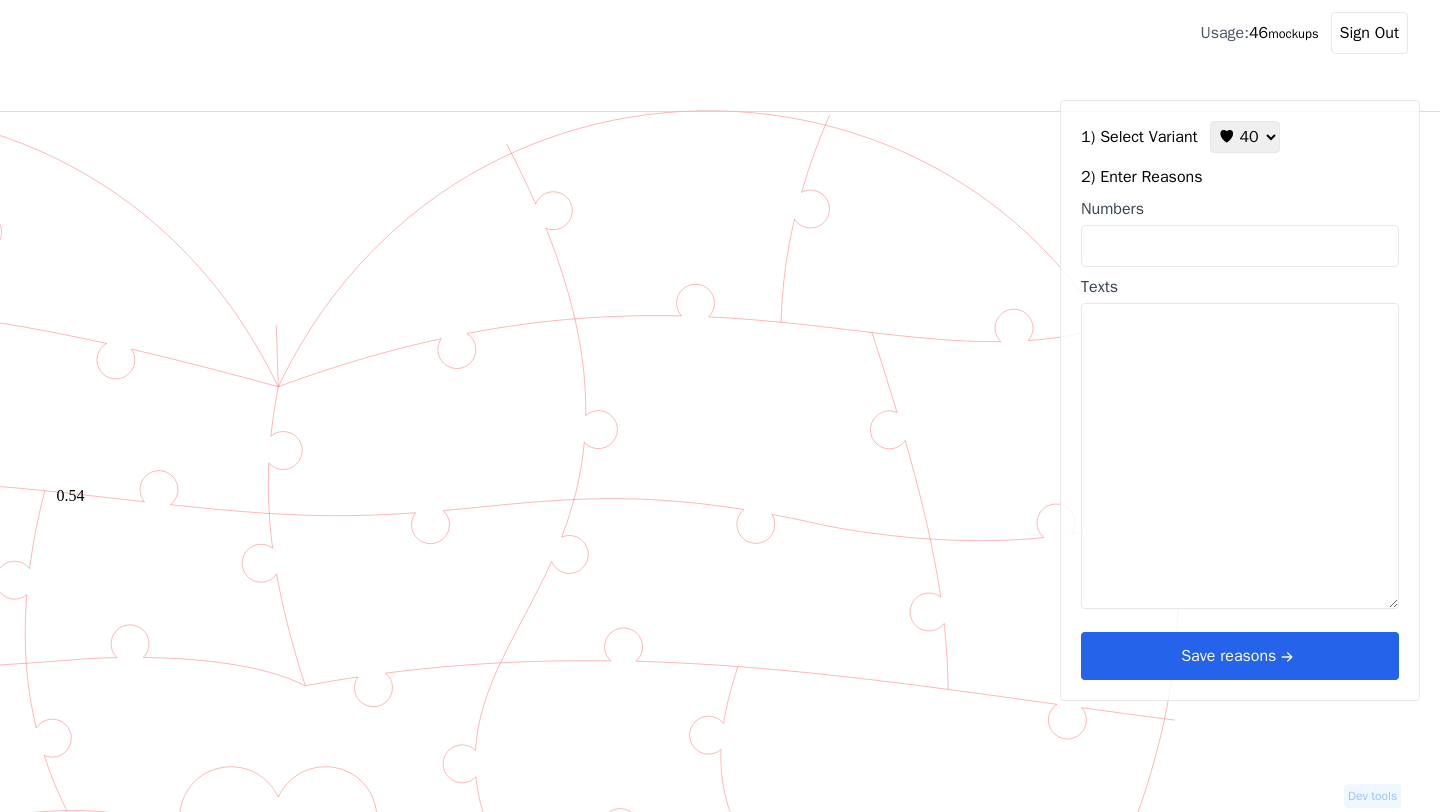 drag, startPoint x: 1314, startPoint y: 251, endPoint x: 1326, endPoint y: 254, distance: 12.369317 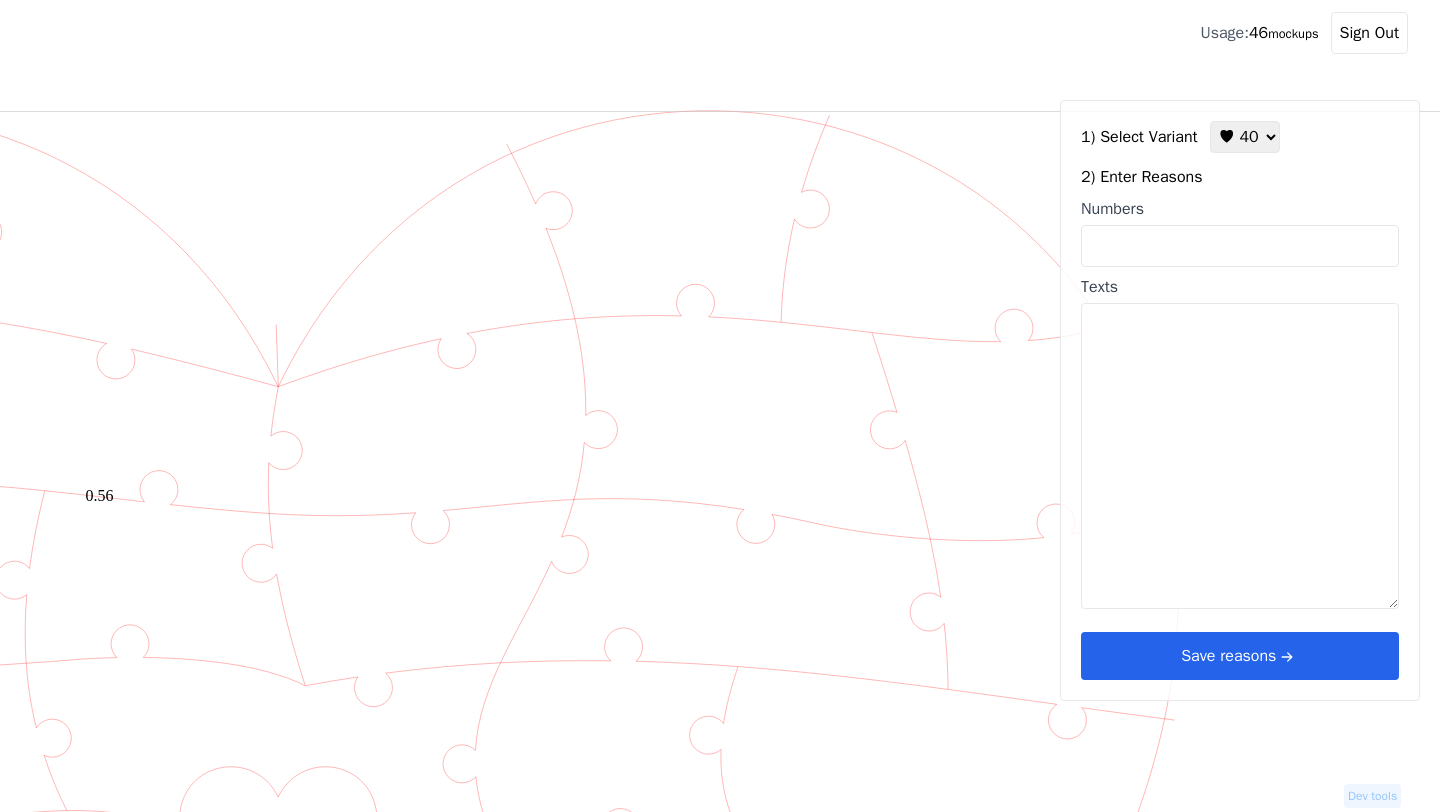 click at bounding box center [643, 996] 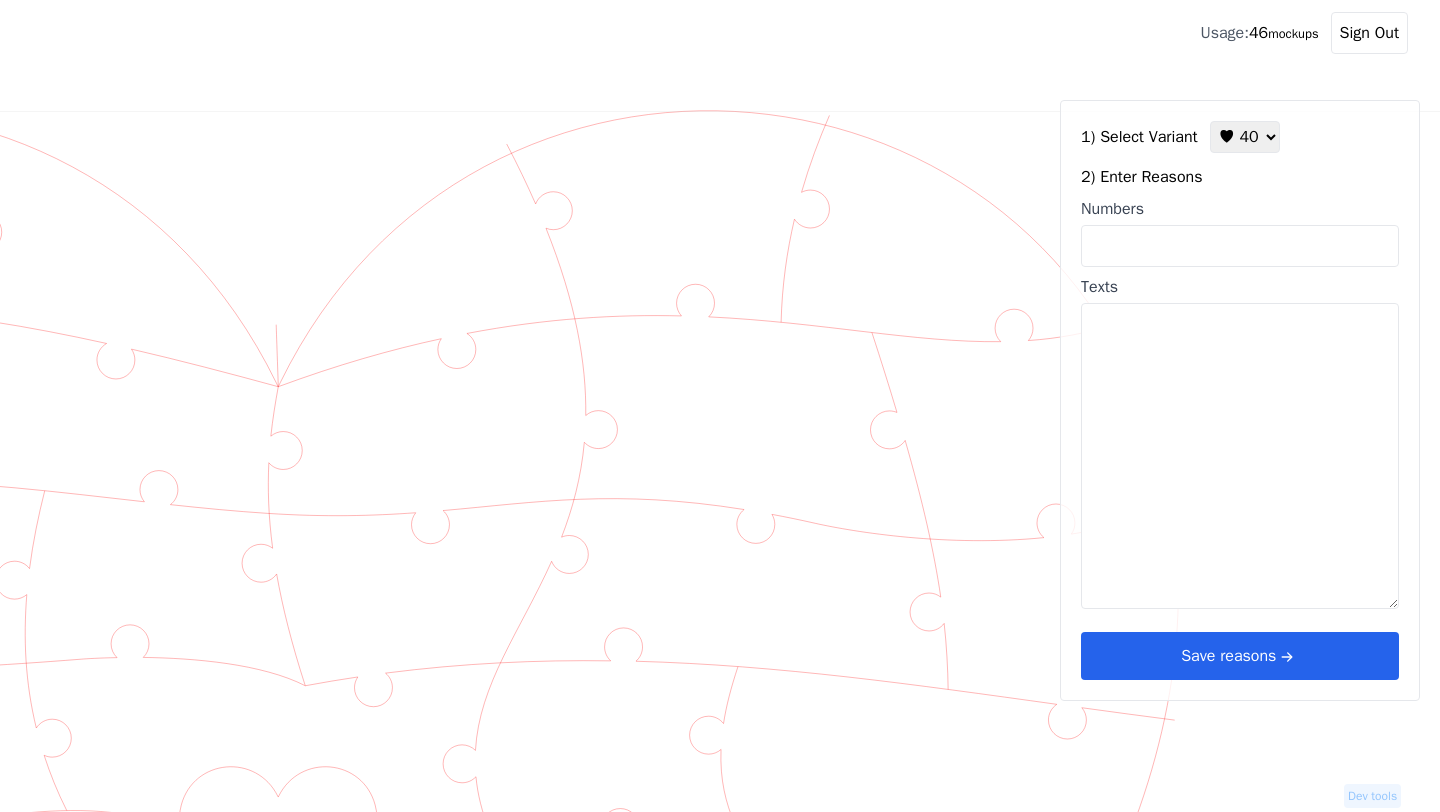 click on "Положение: Сброс 0 X 0 Y 0.5 ⤢ Прозрачность: 15% 0 0.15000000000000002 1" at bounding box center (-1, 379) 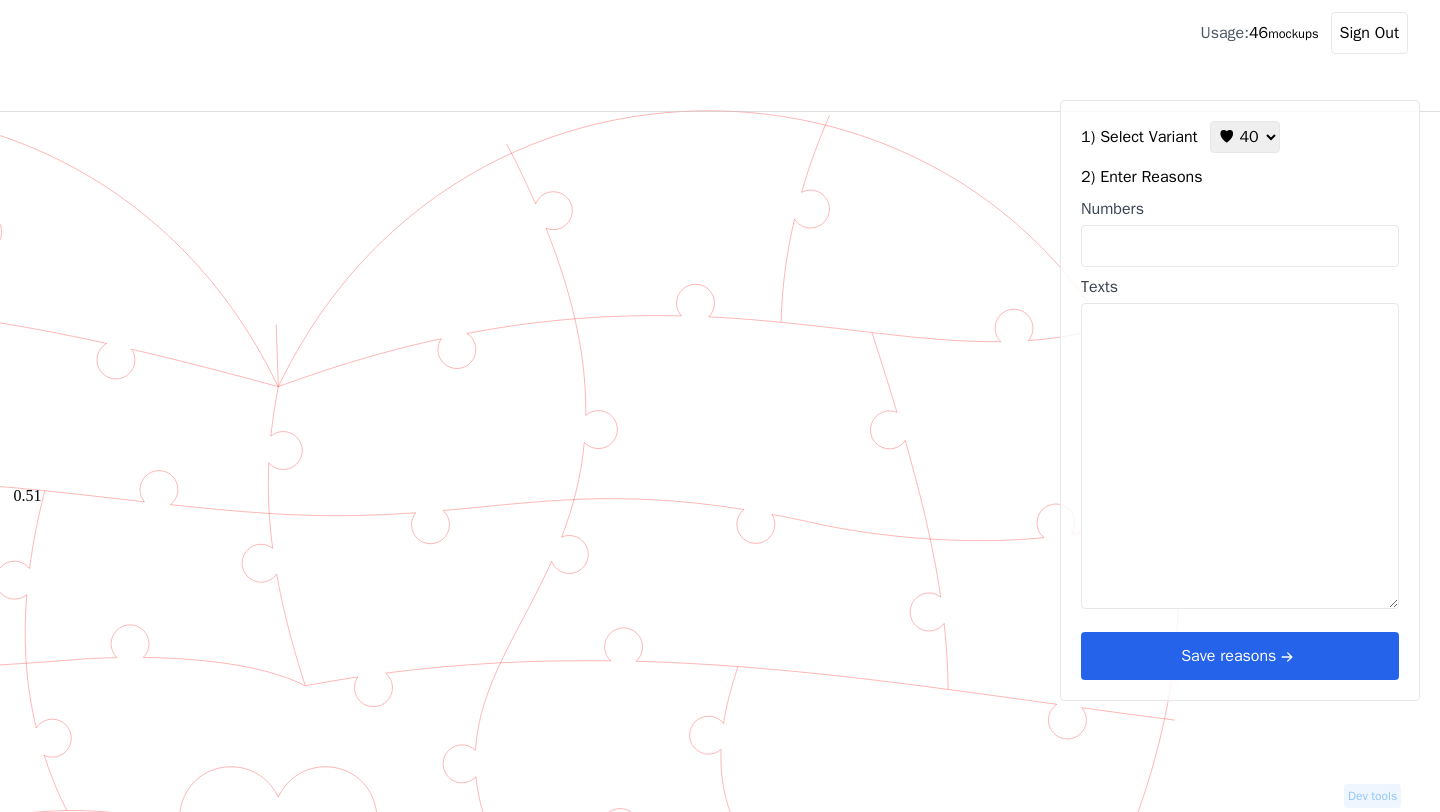 click 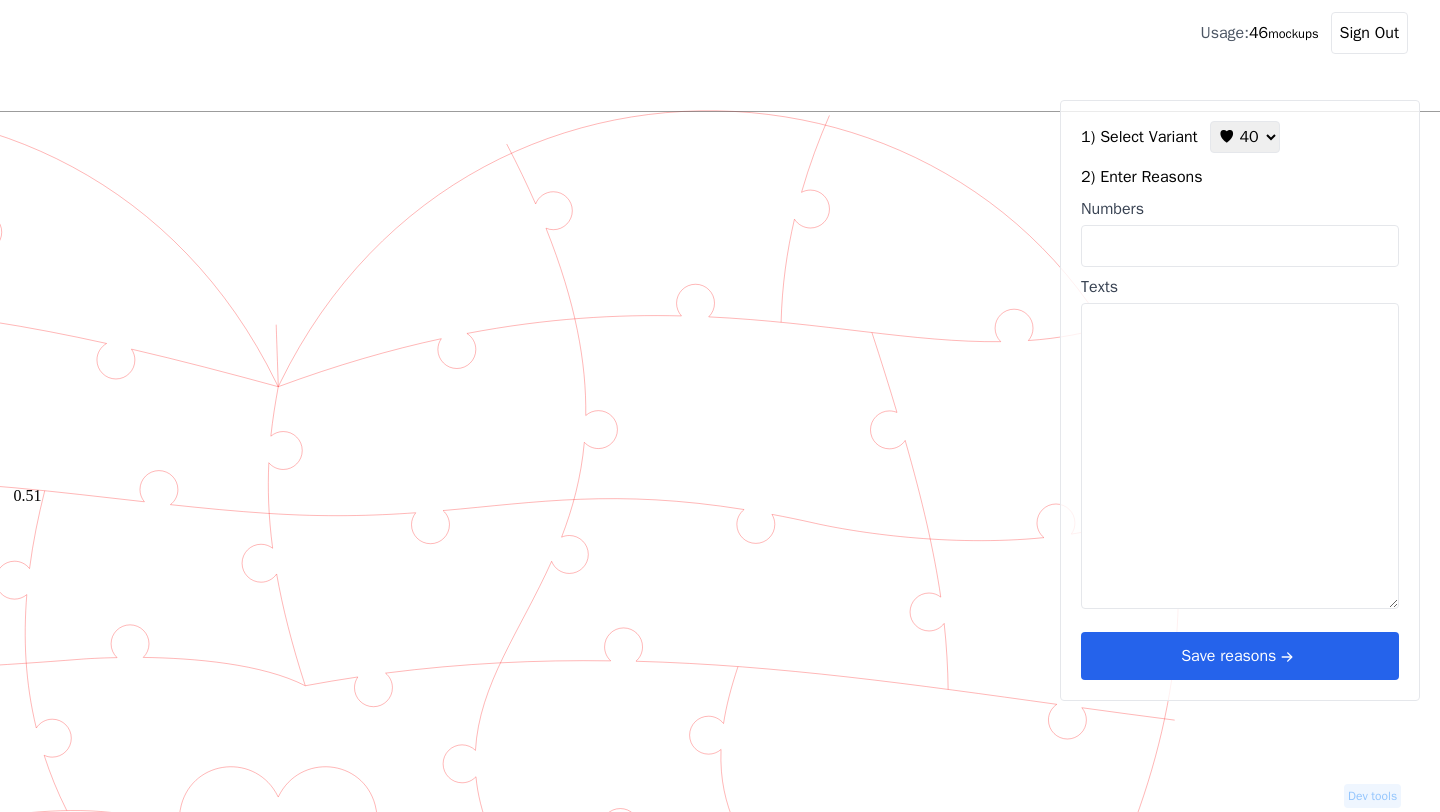 click 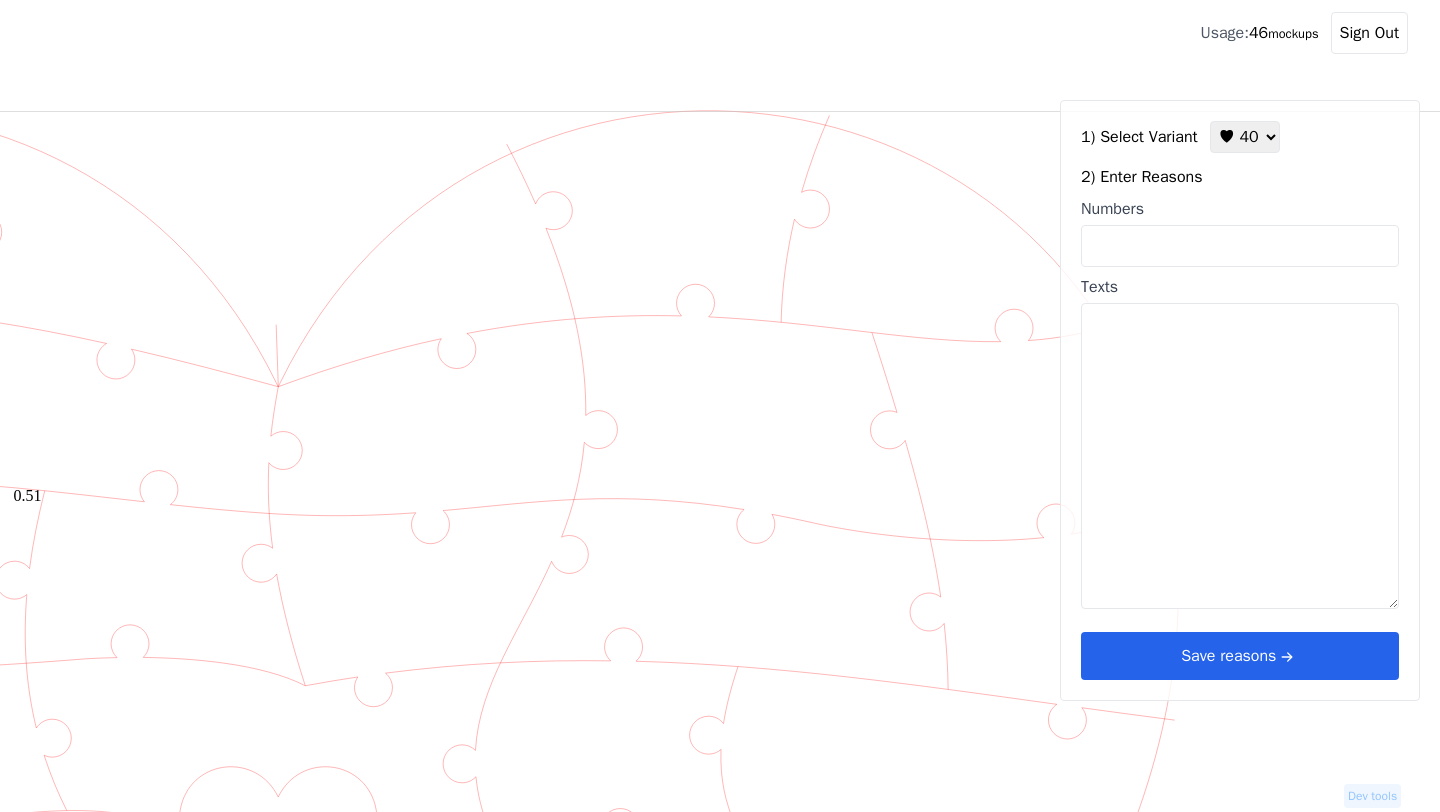 click 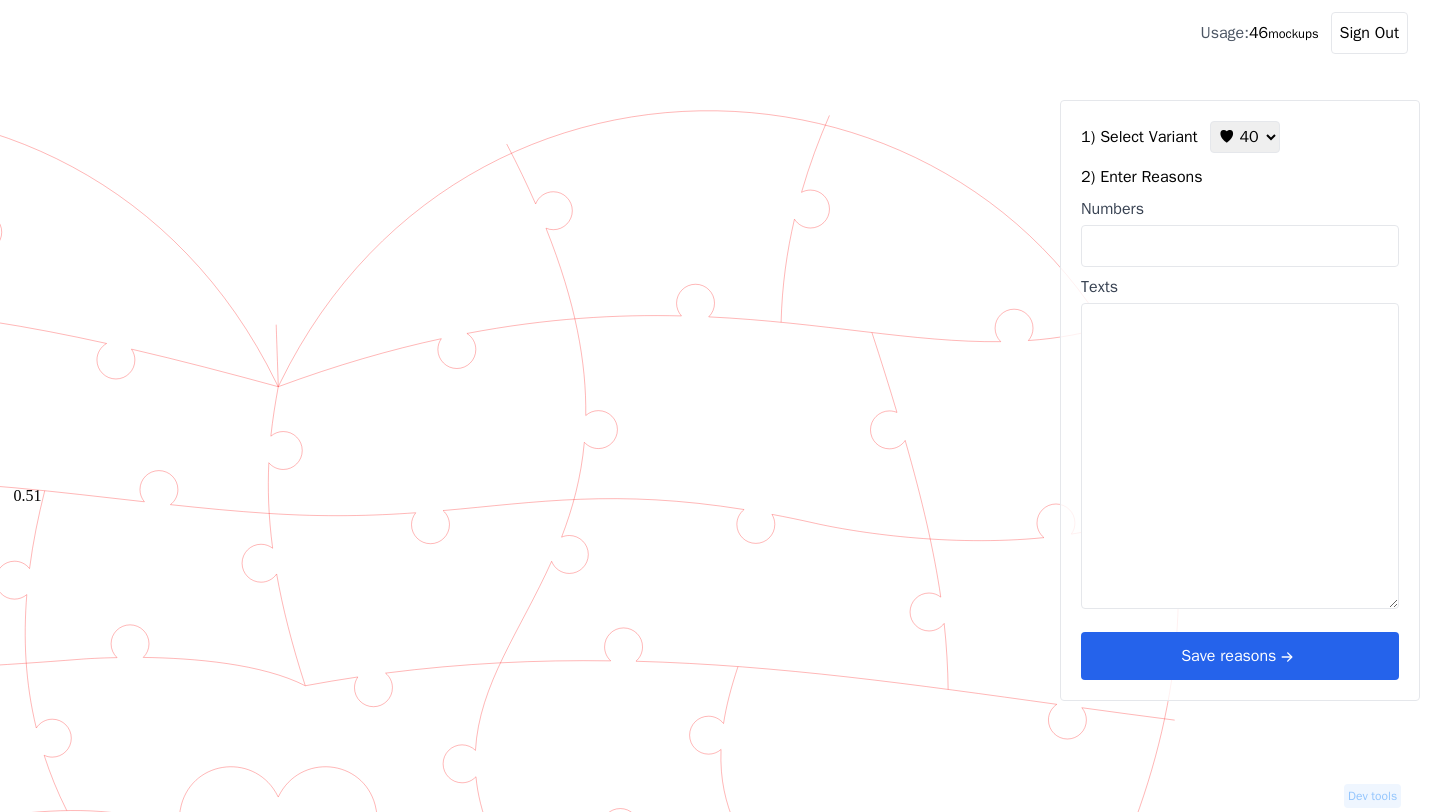 click 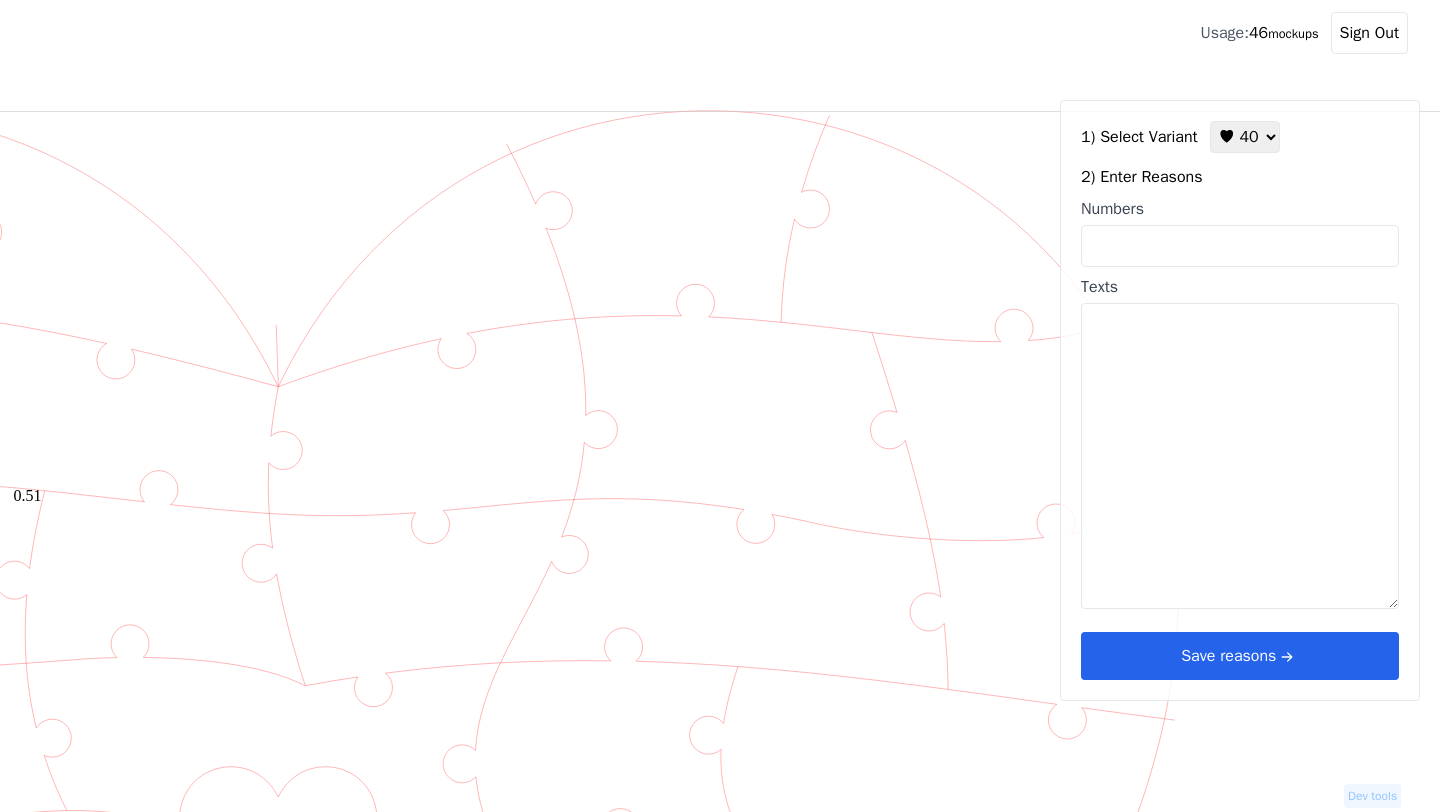 click on "−" at bounding box center (-717, 115) 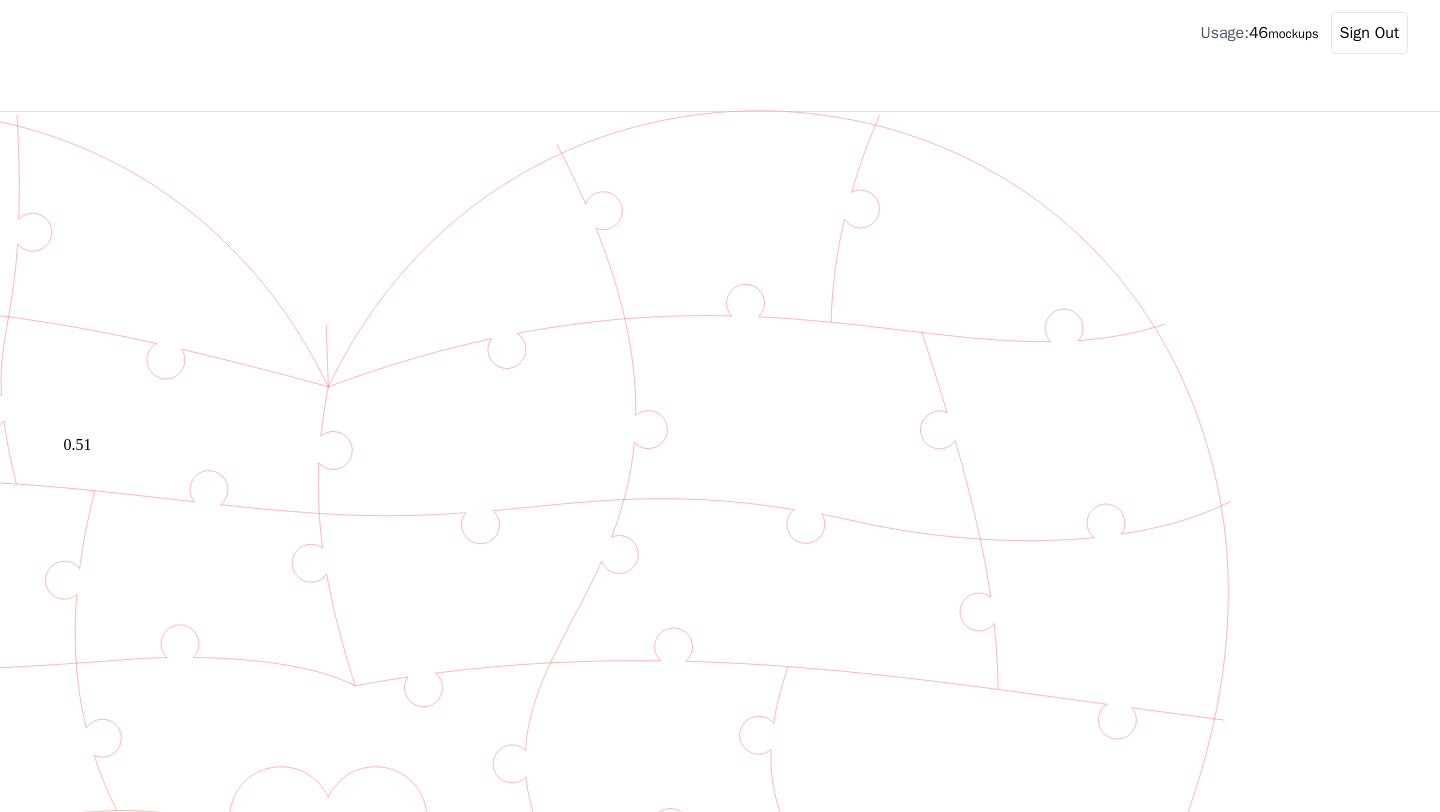 scroll, scrollTop: 0, scrollLeft: 674, axis: horizontal 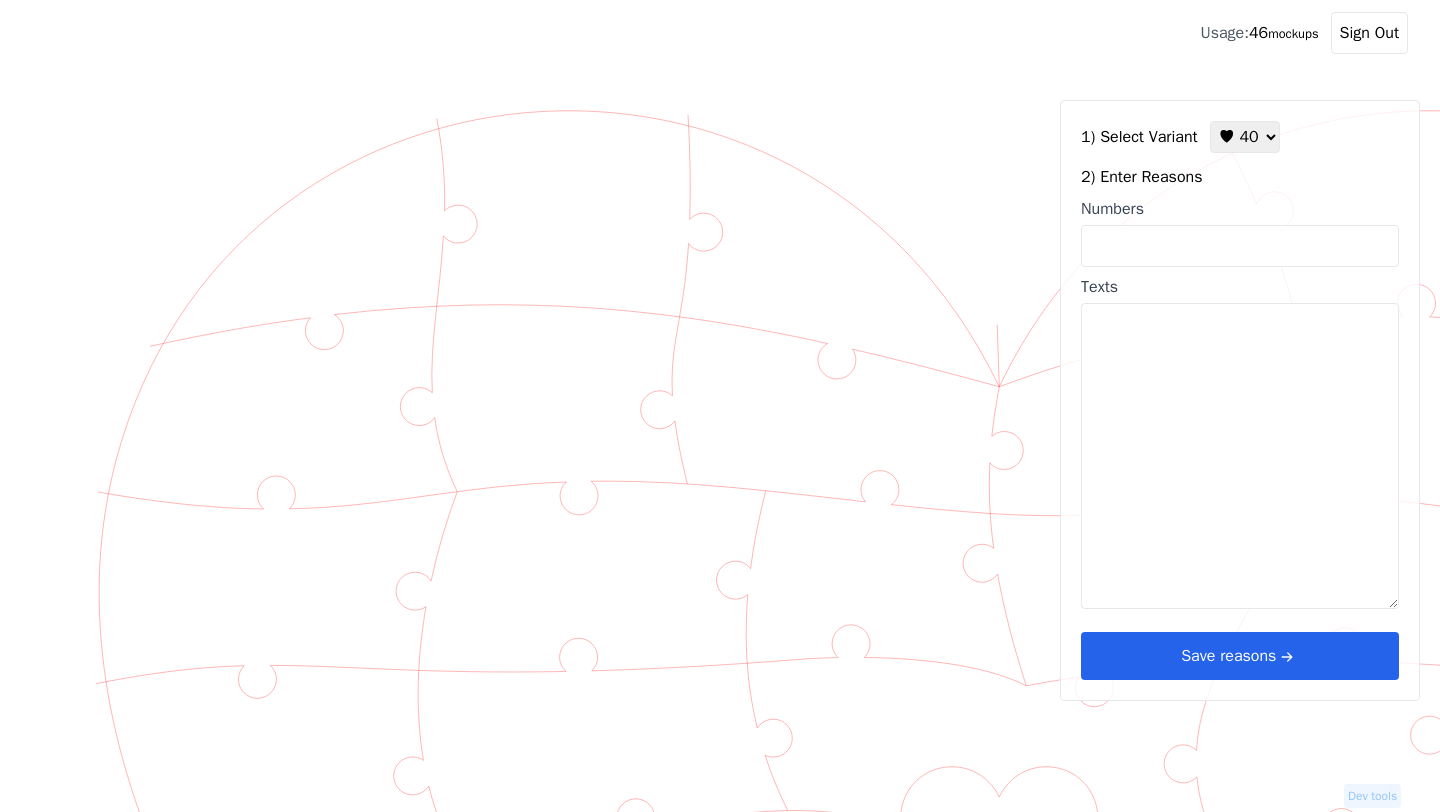 select on "4" 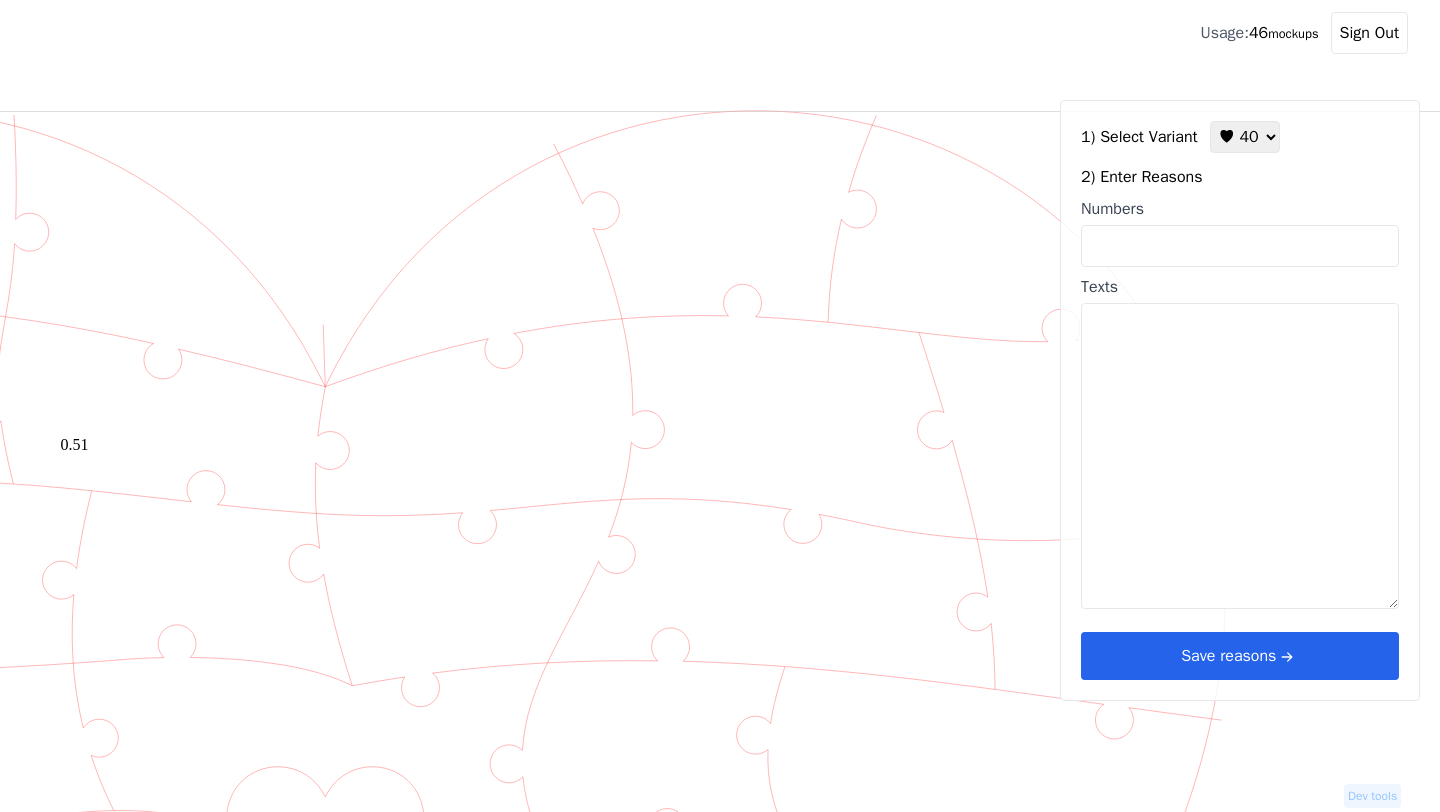 click on "Dev tools" at bounding box center (1372, 796) 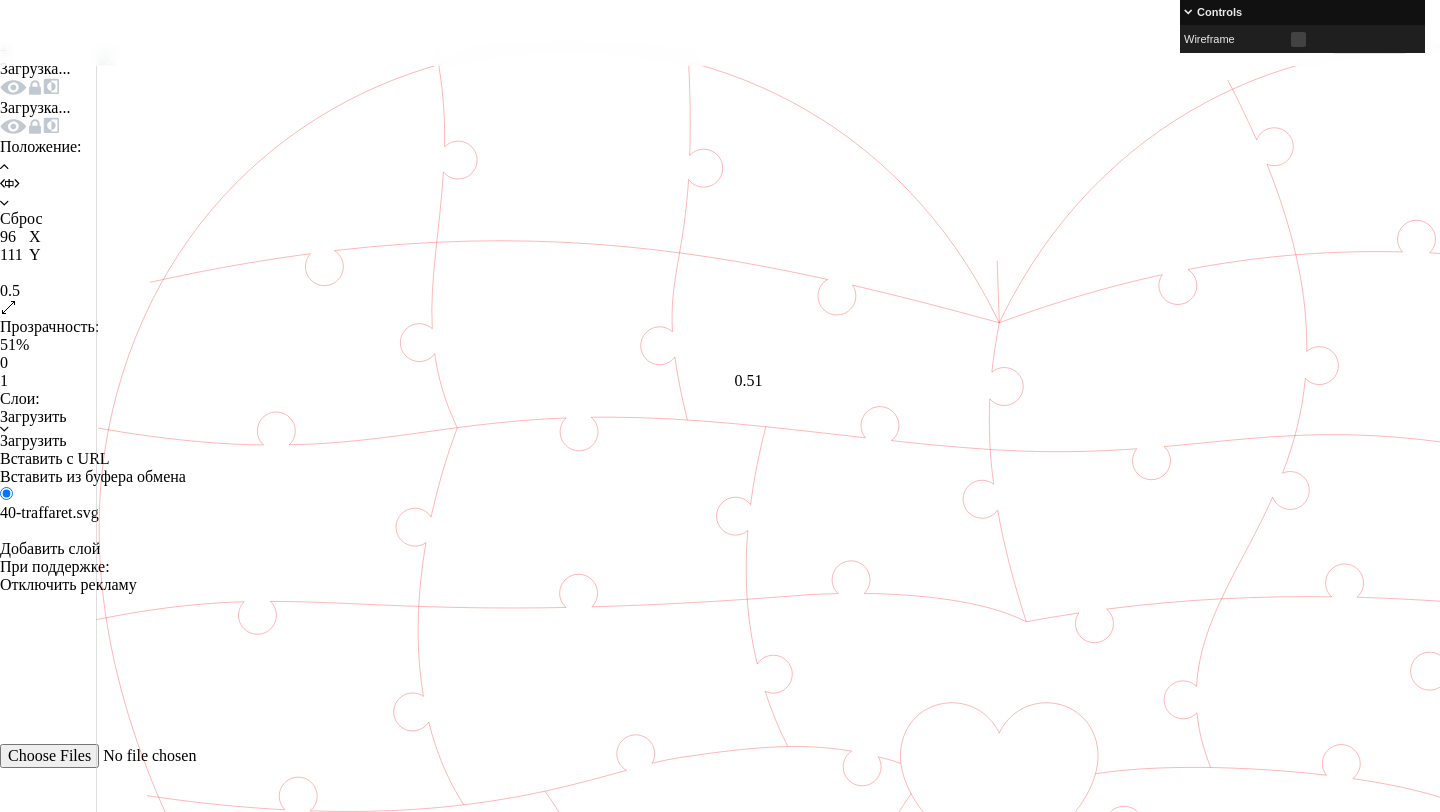 scroll, scrollTop: 58, scrollLeft: 0, axis: vertical 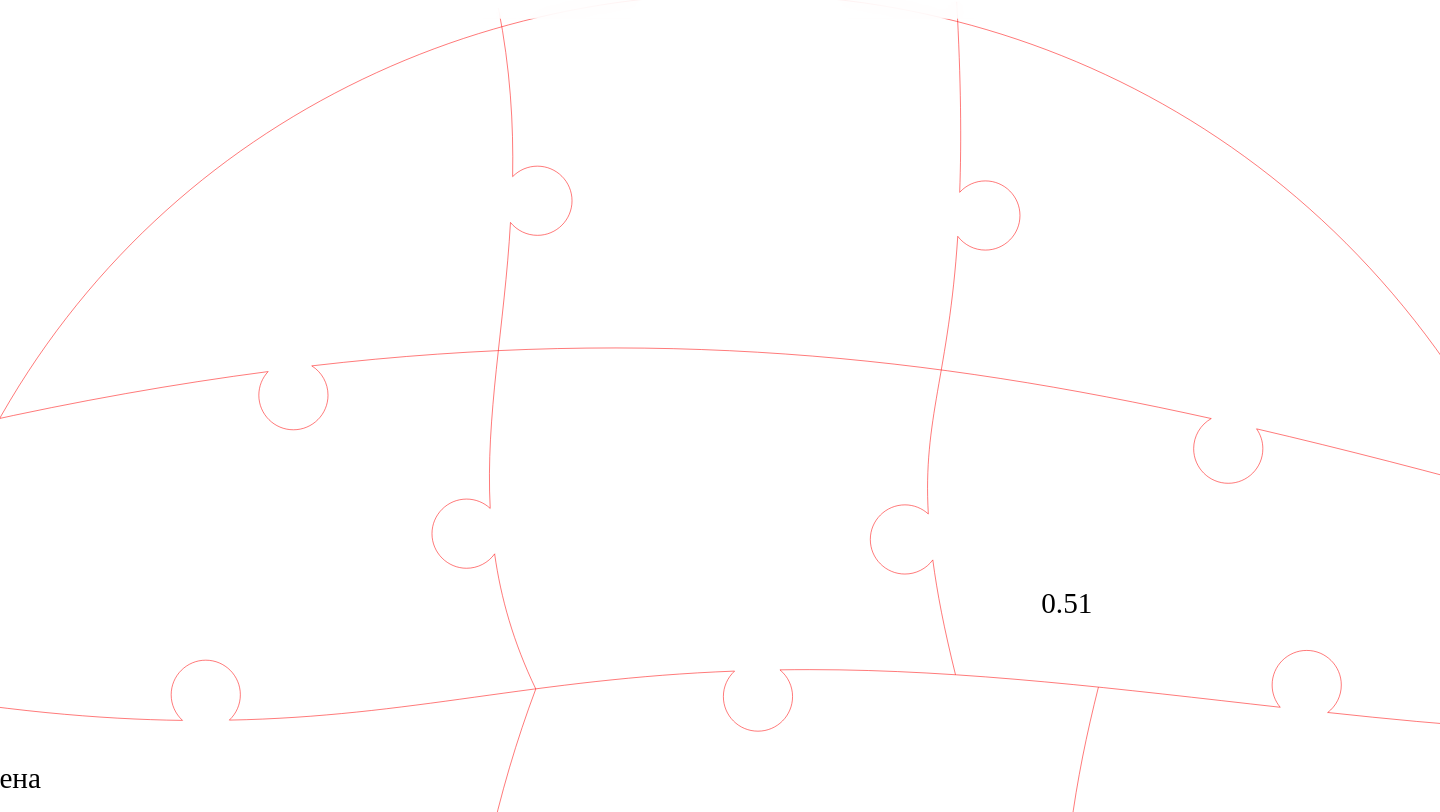 click 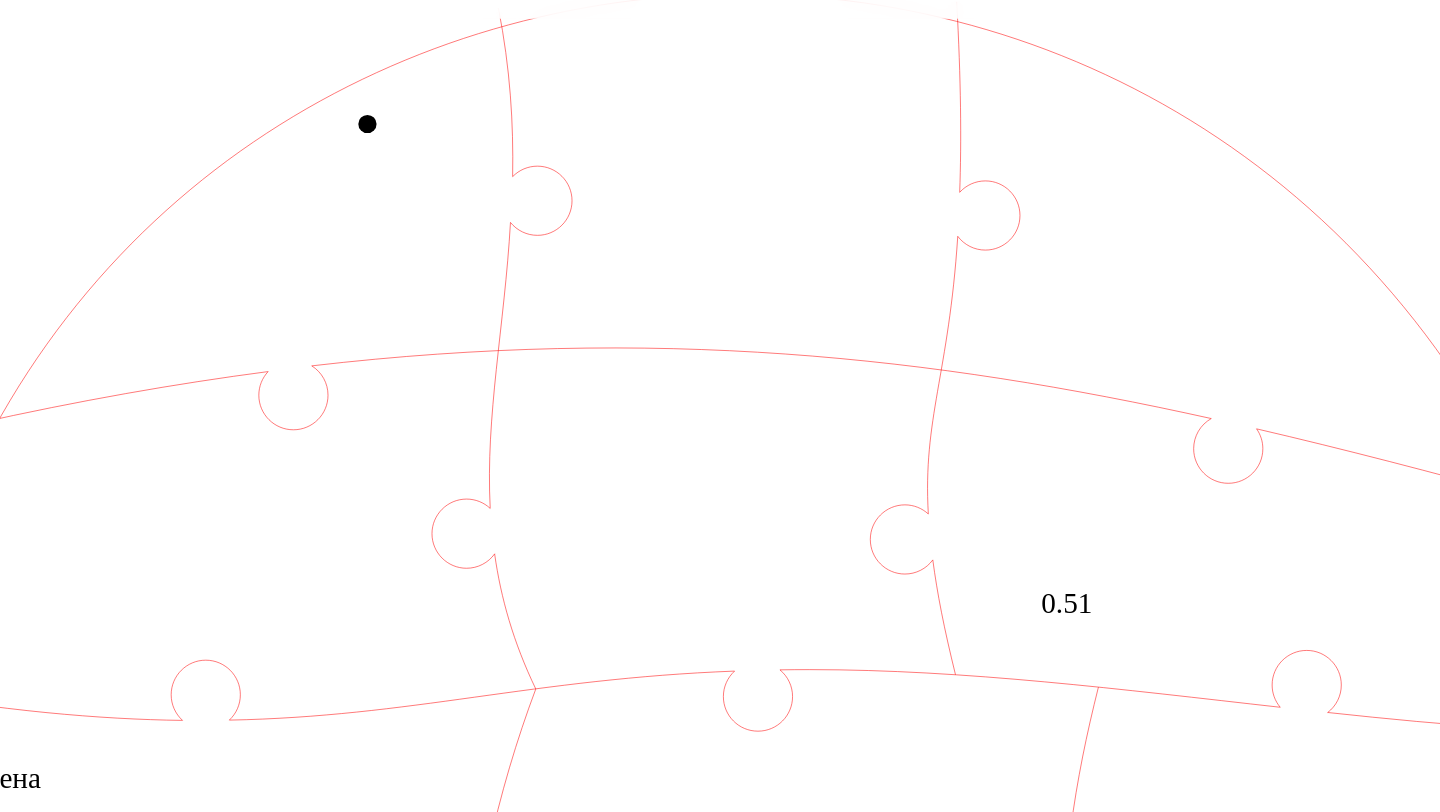 click 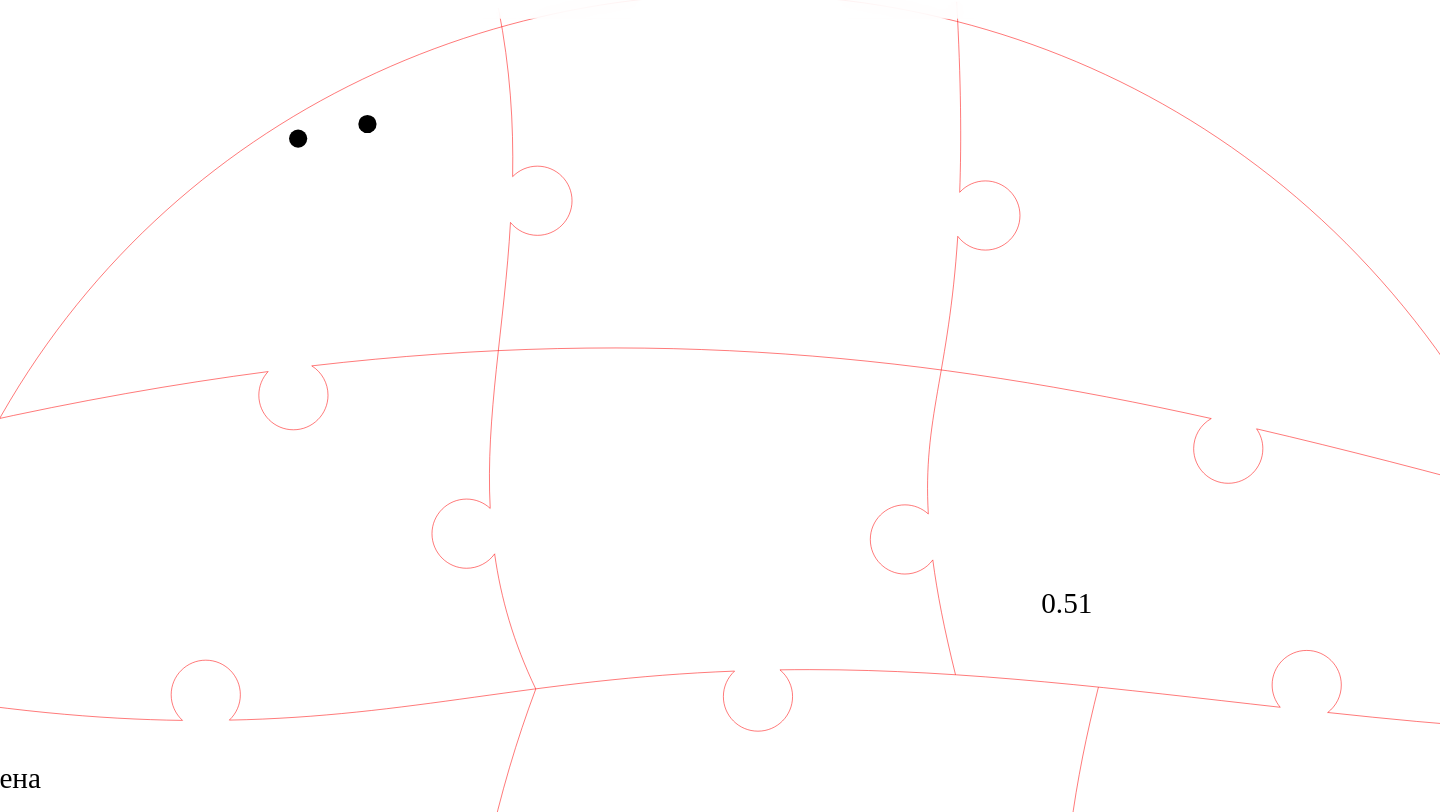 click 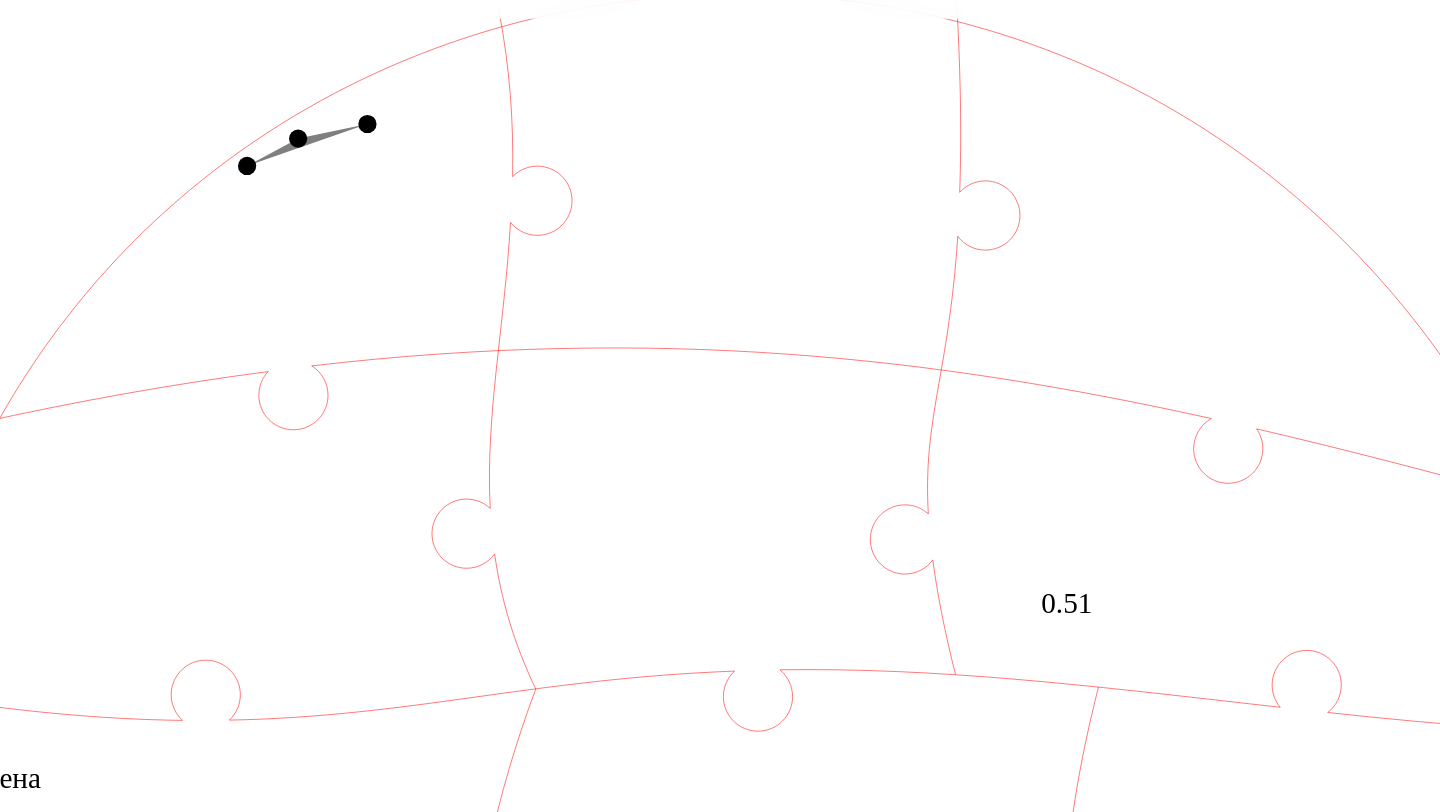 click 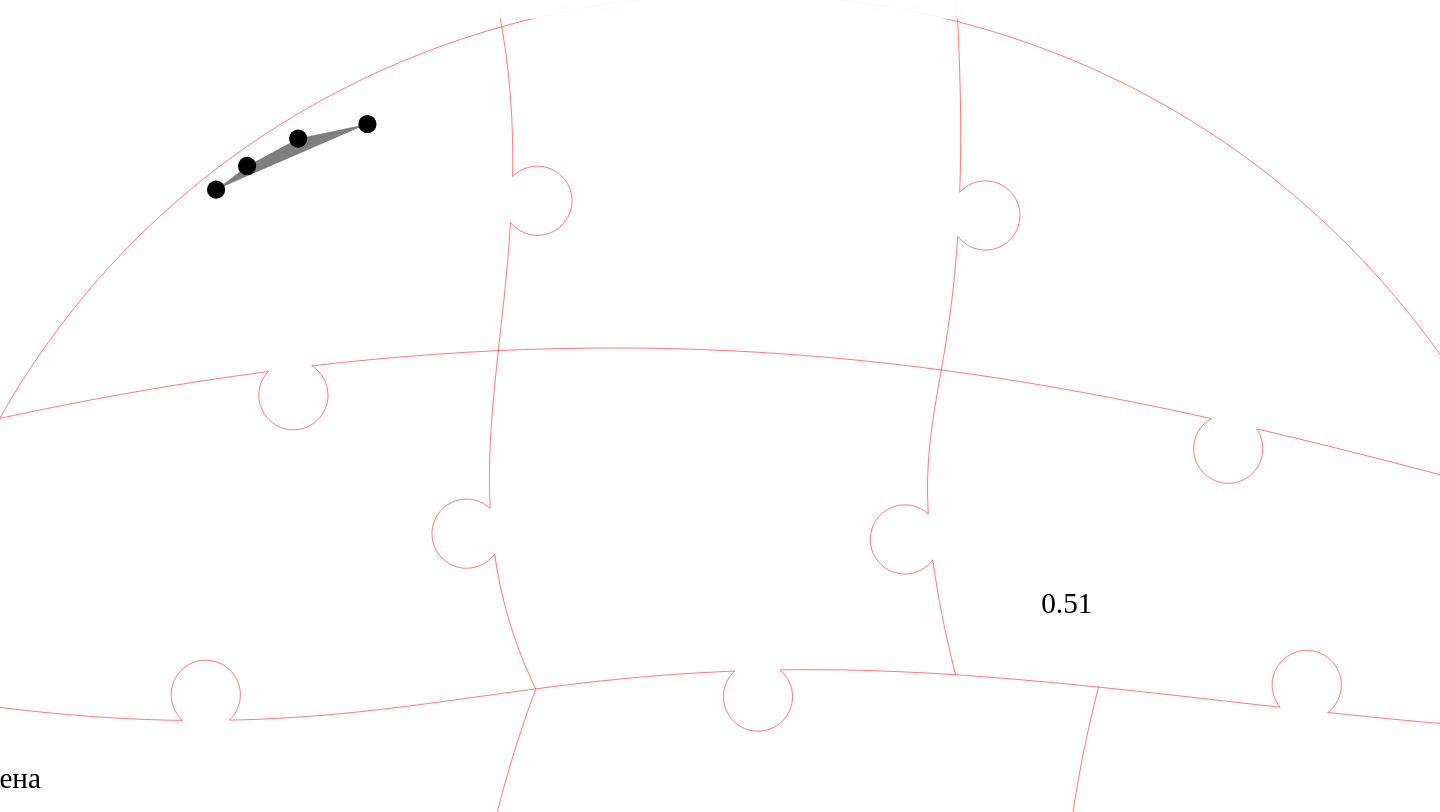 click 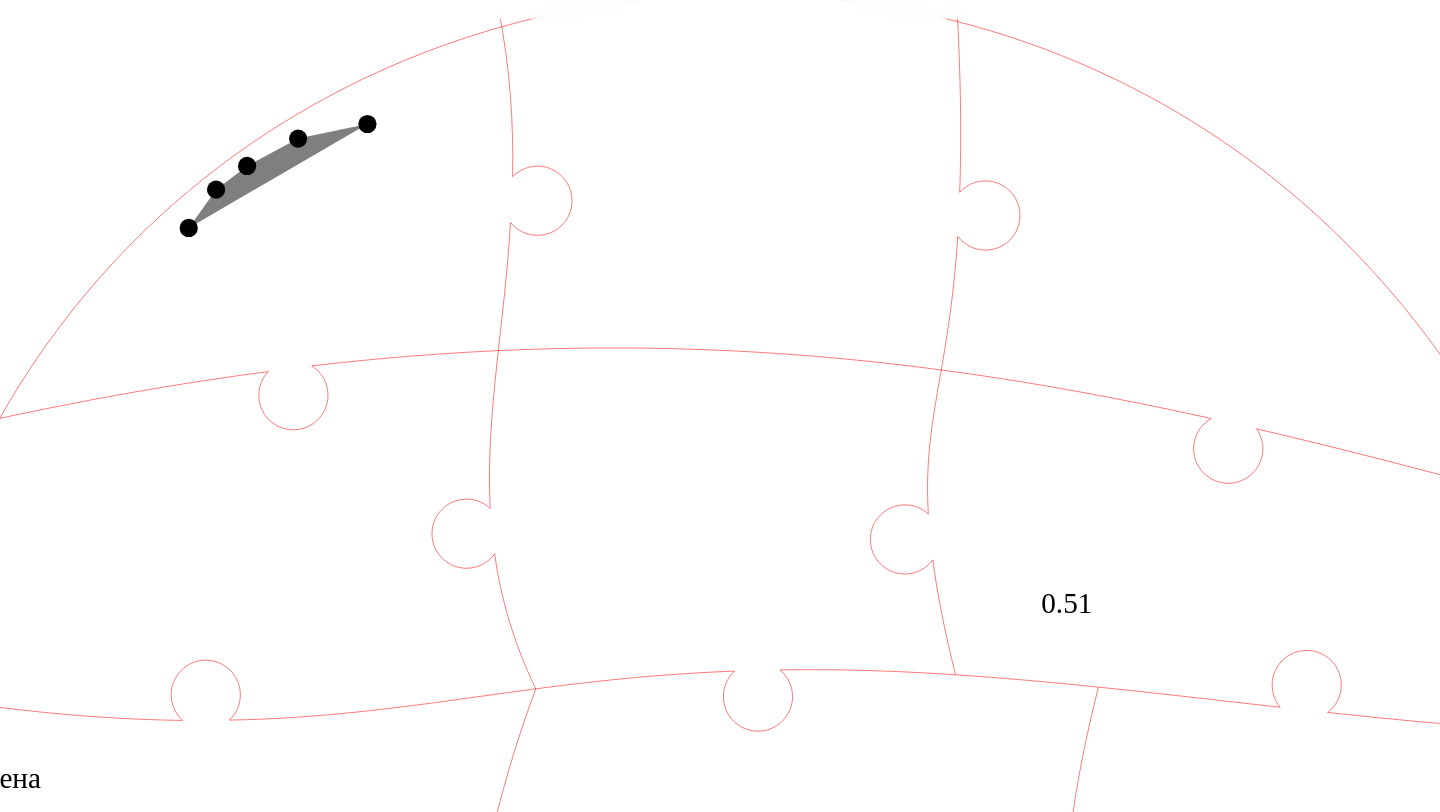 click 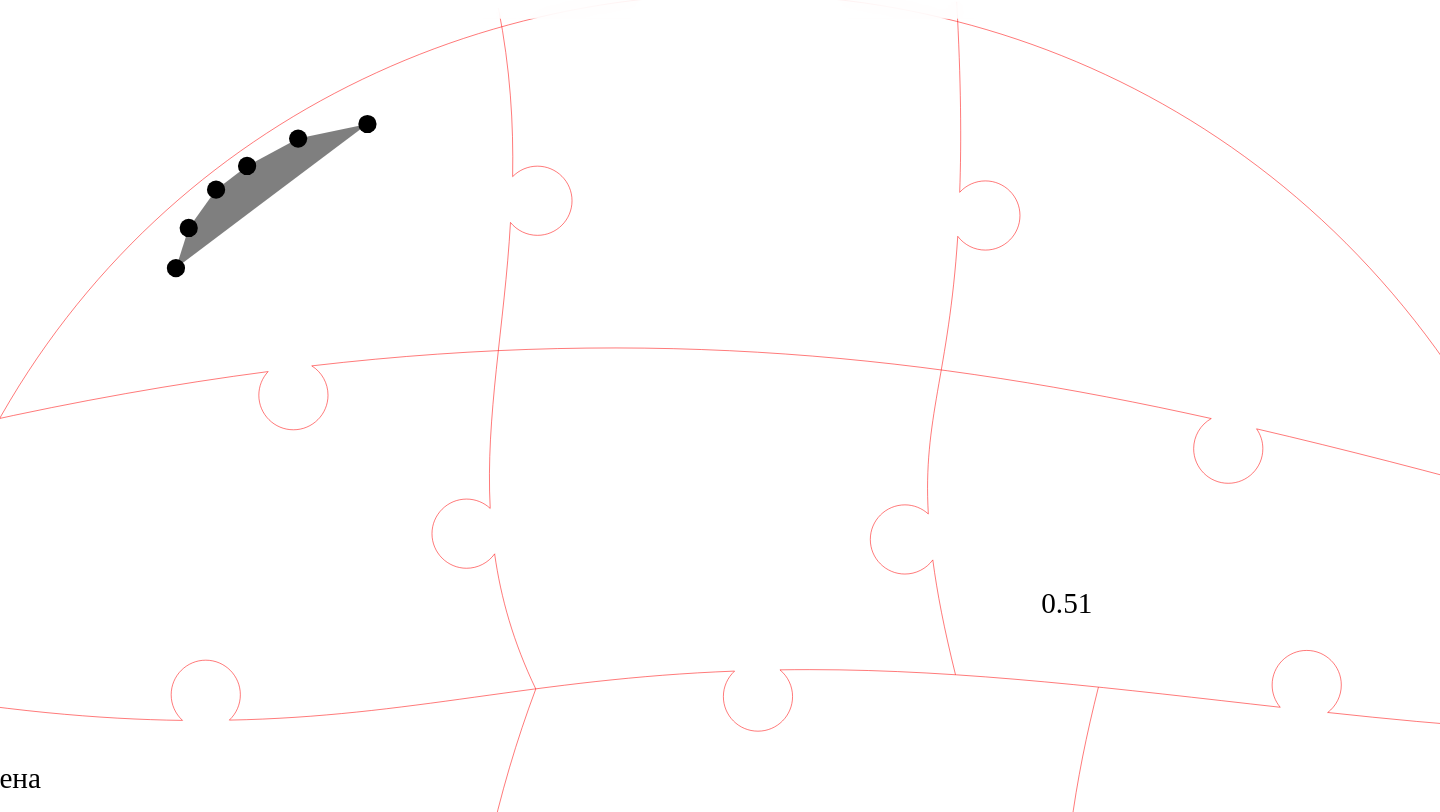 click 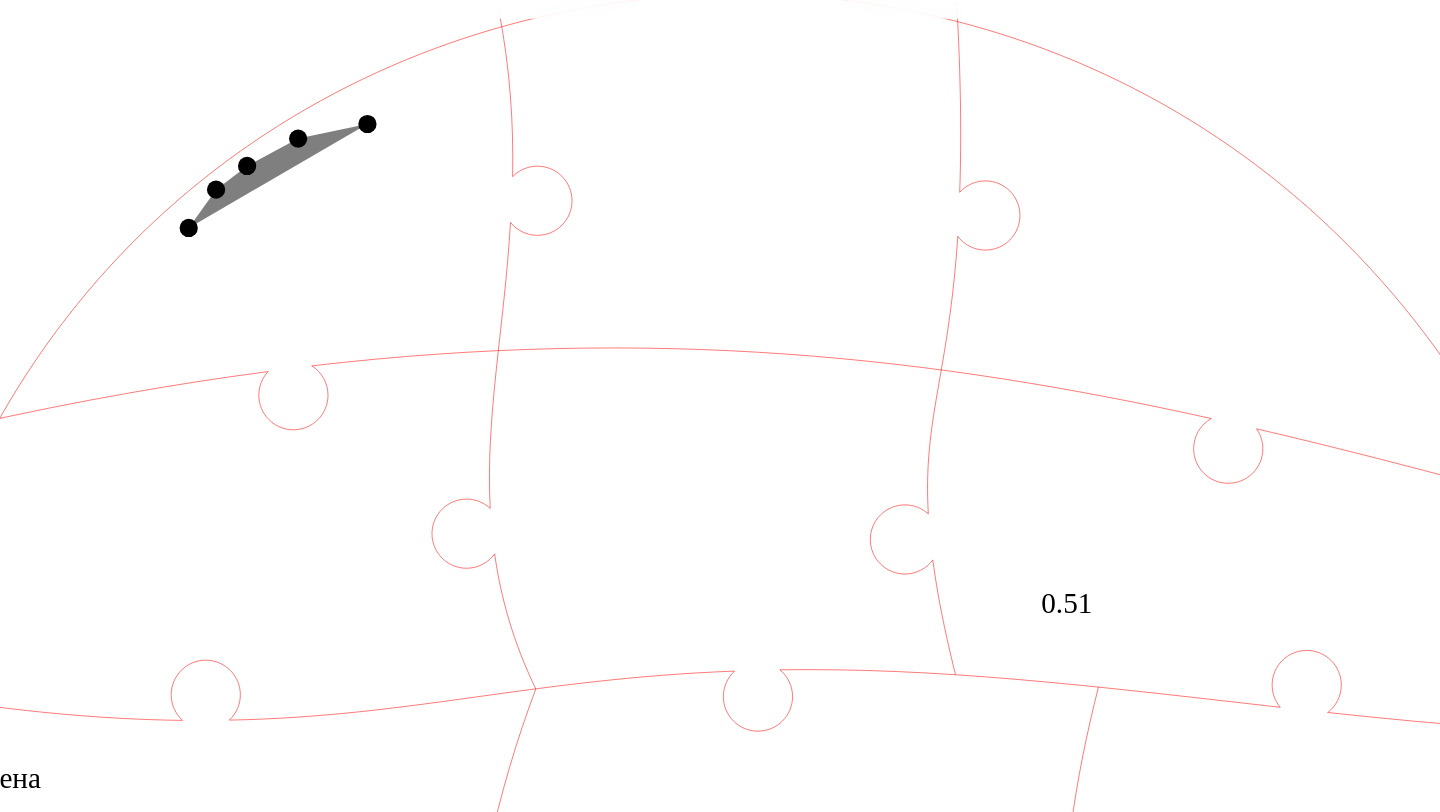 click 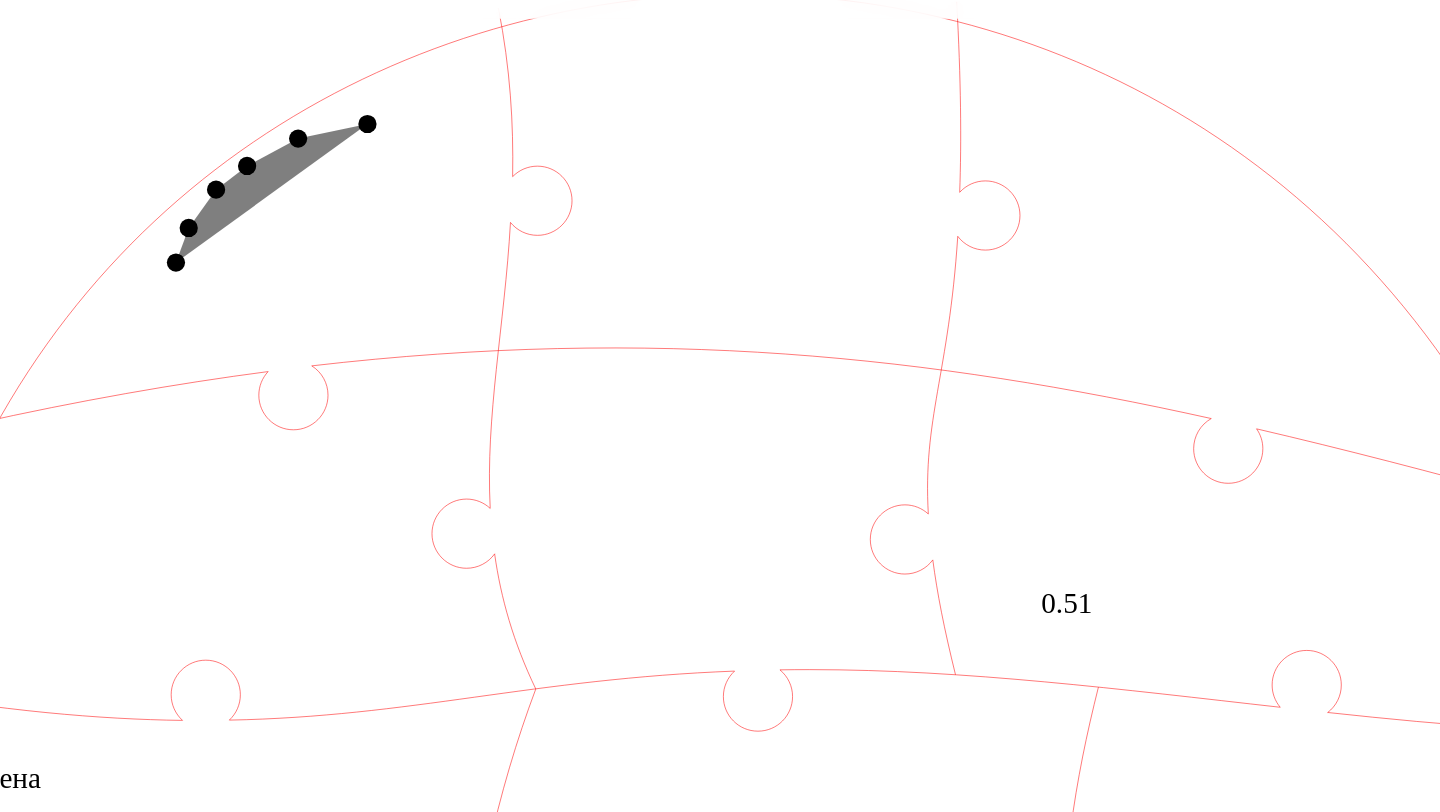 click 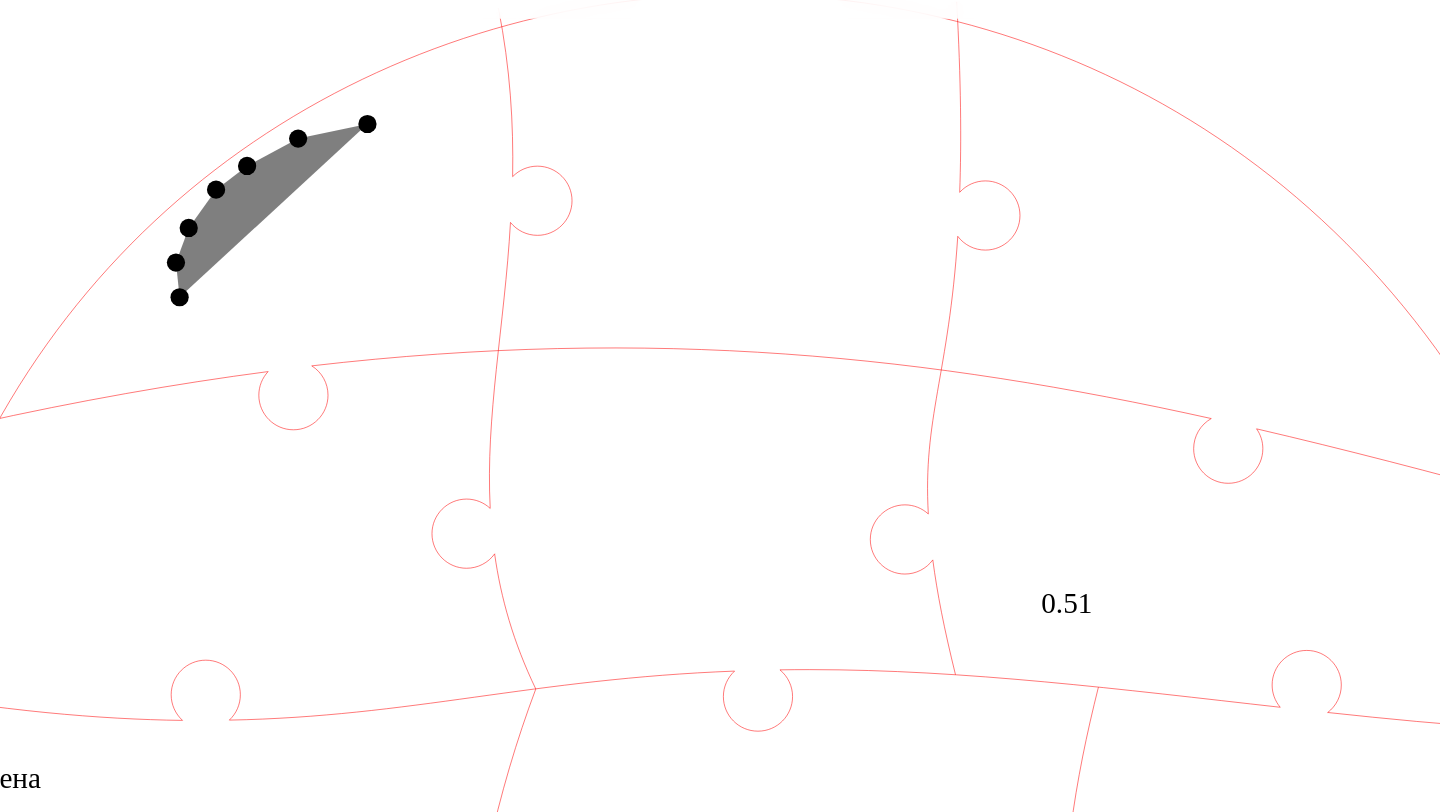 click 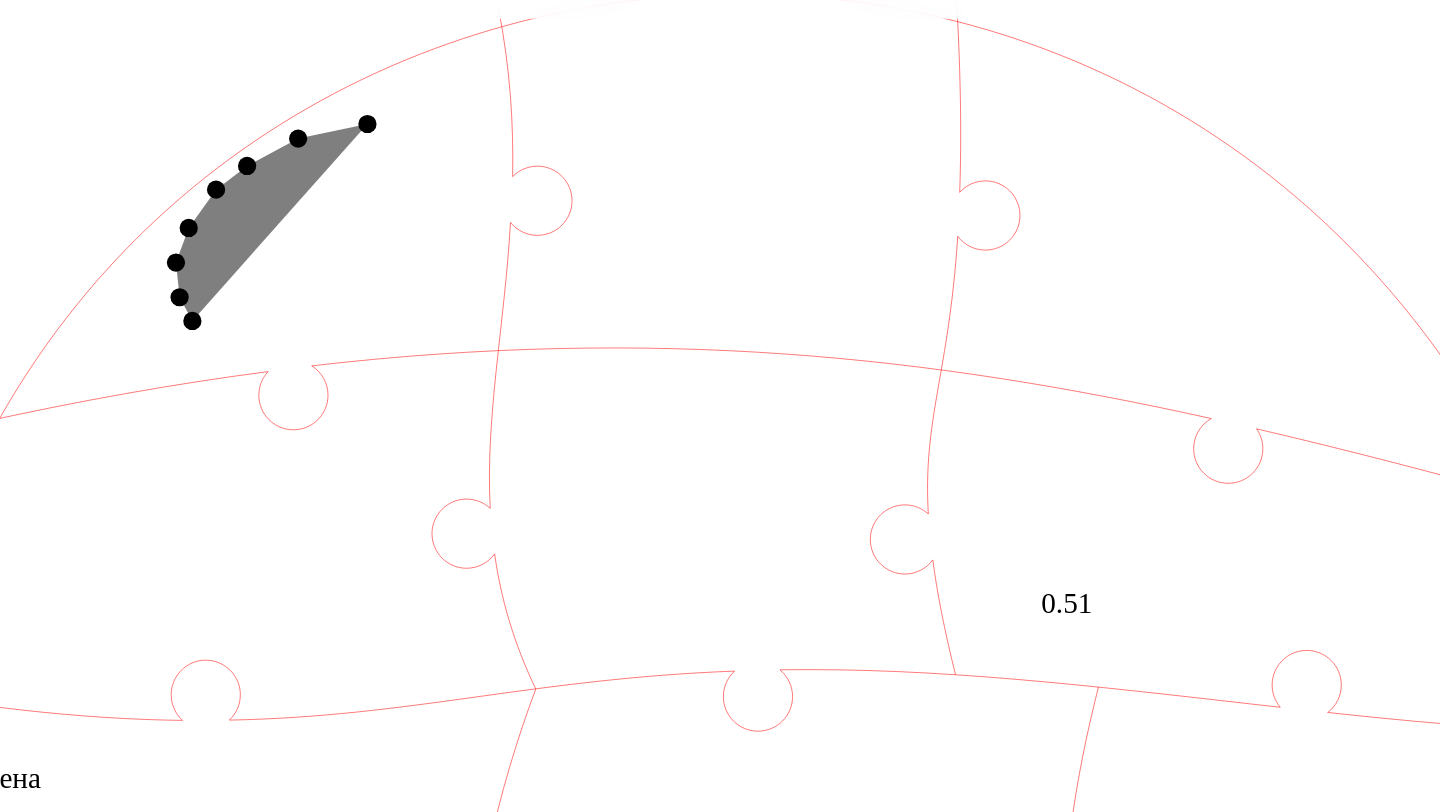 click 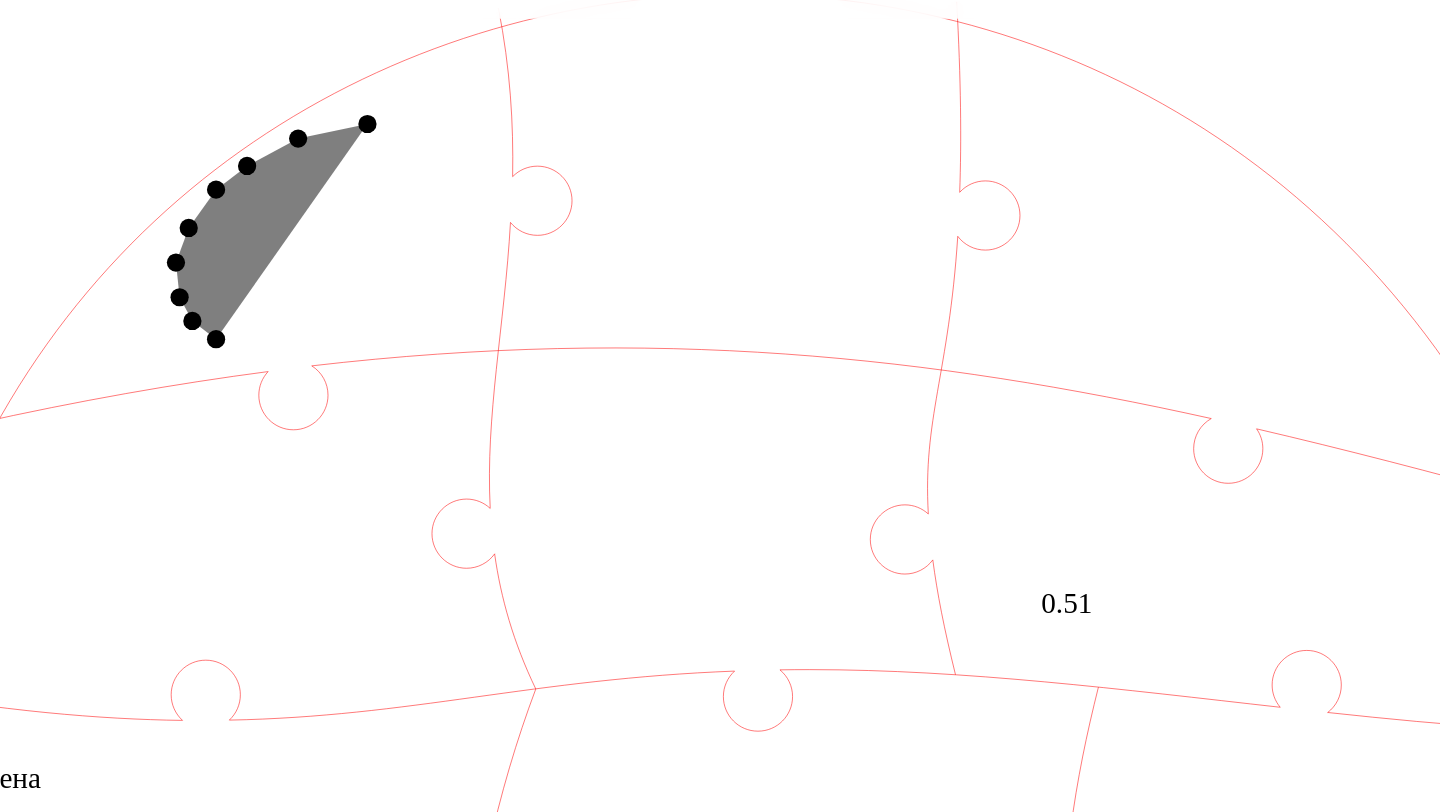 click 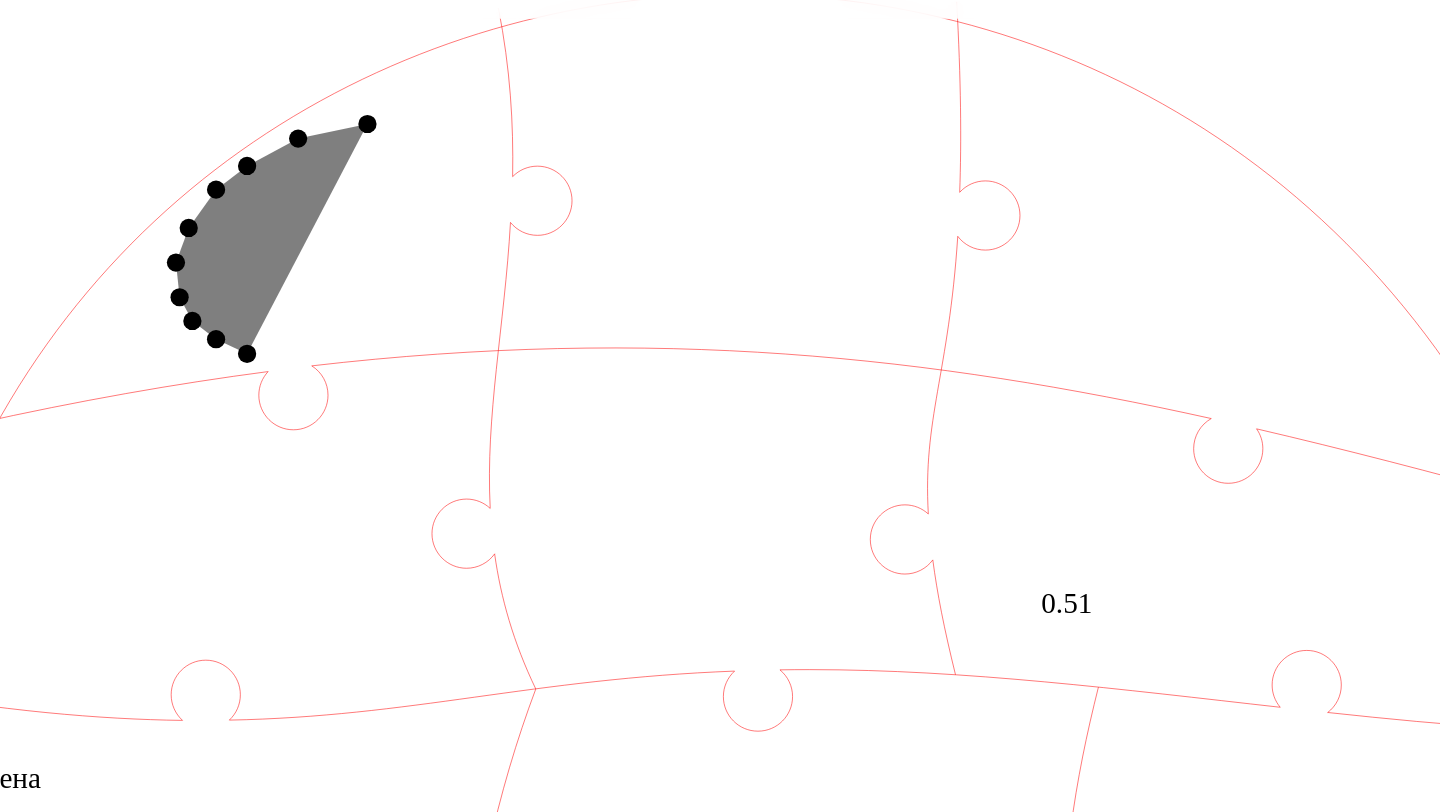 click 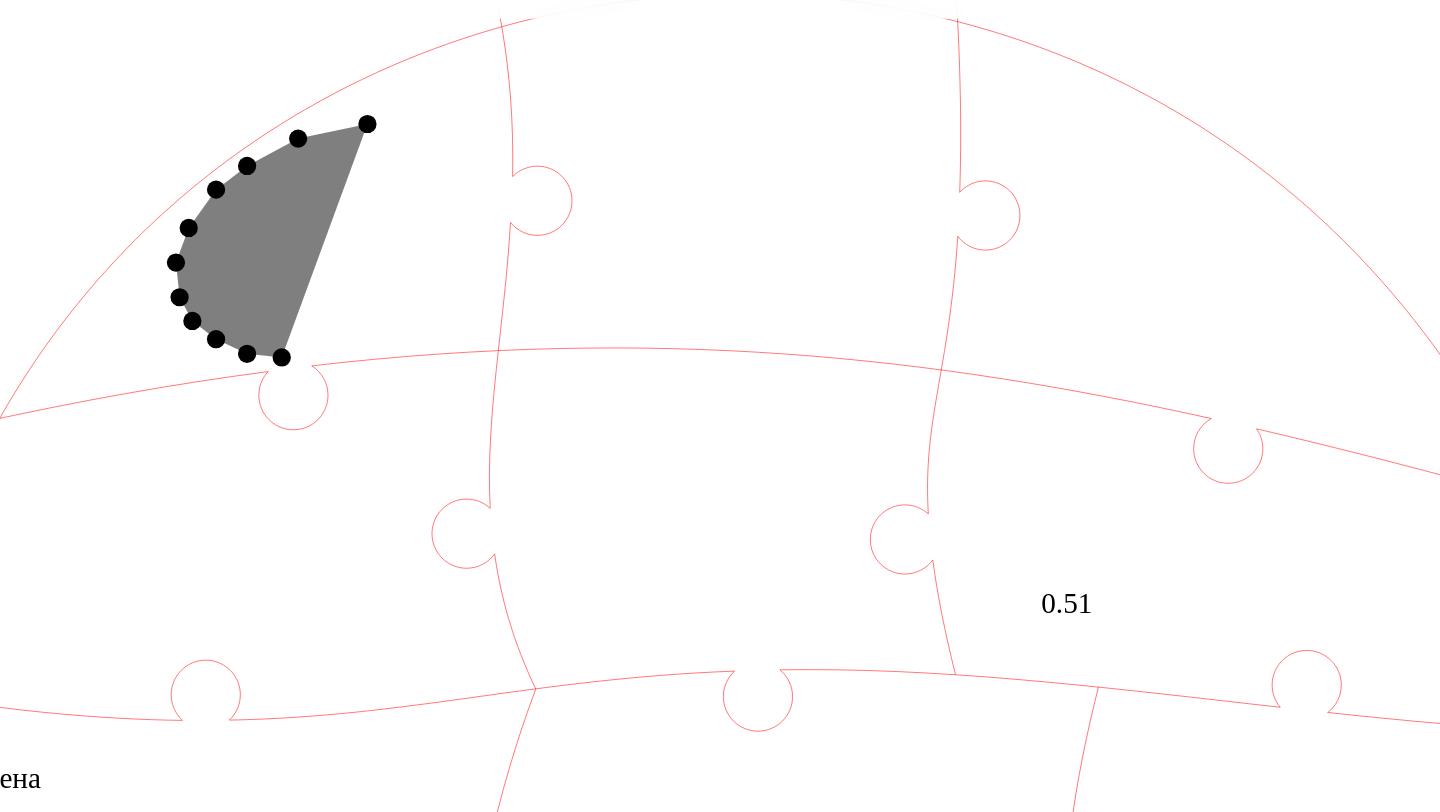 click 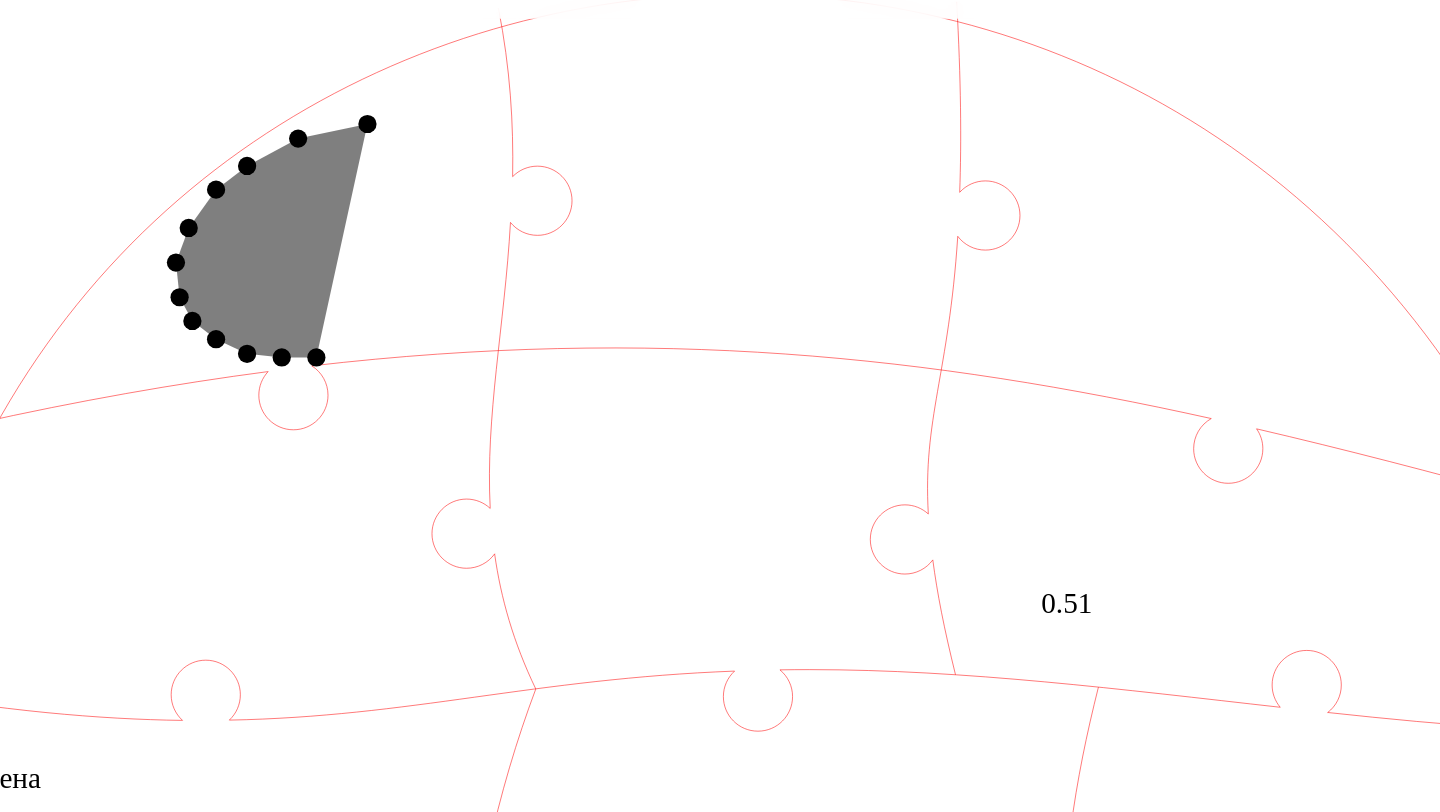 click 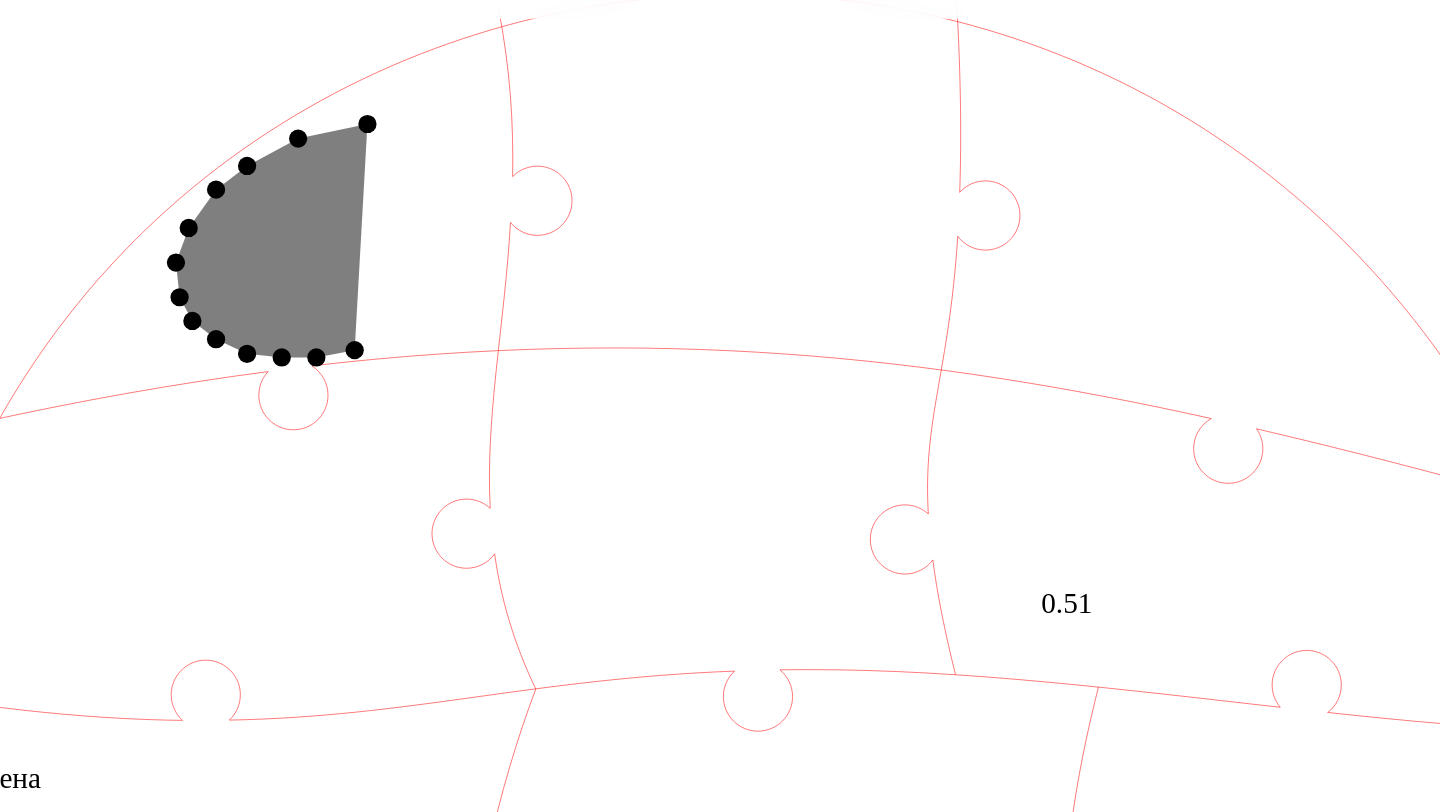 click 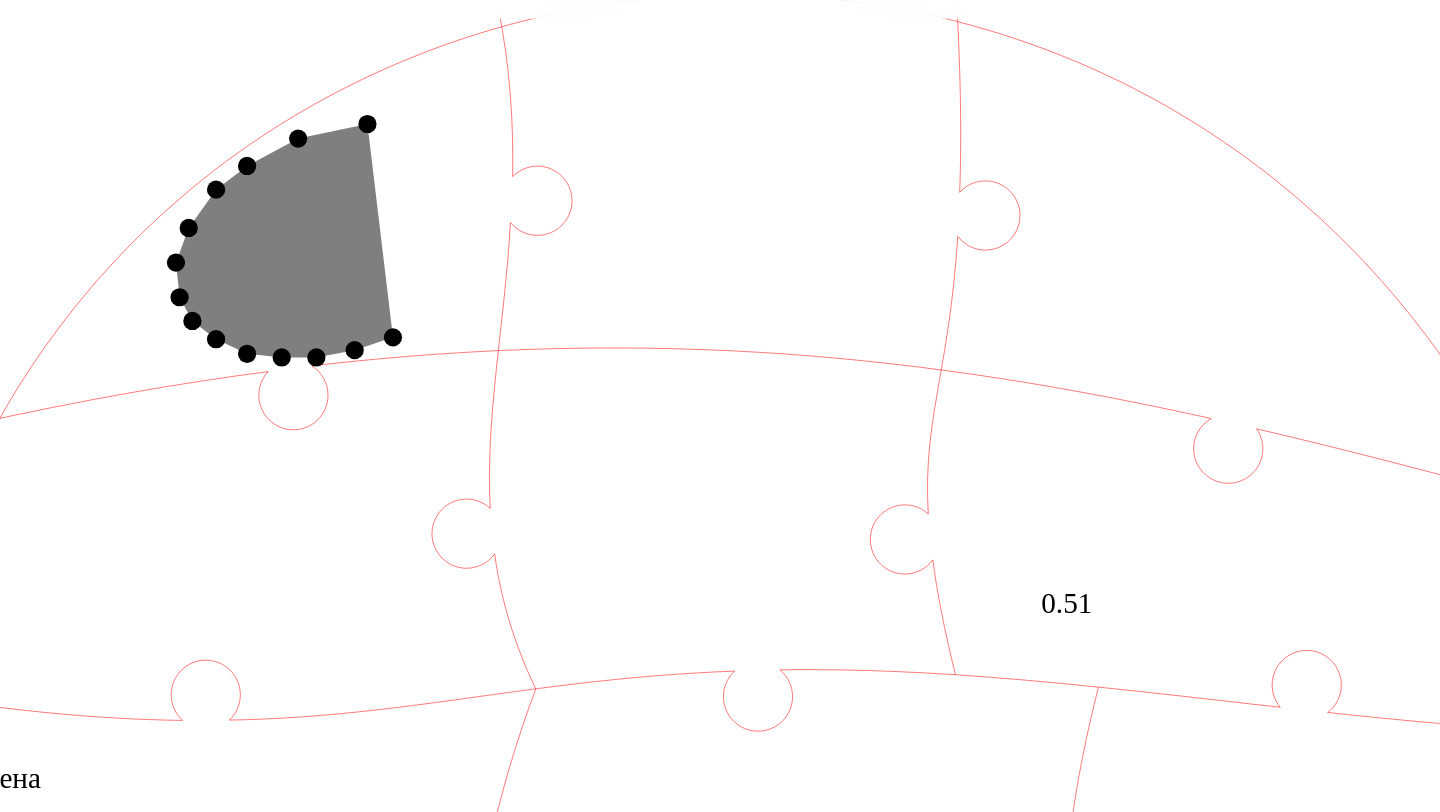 click 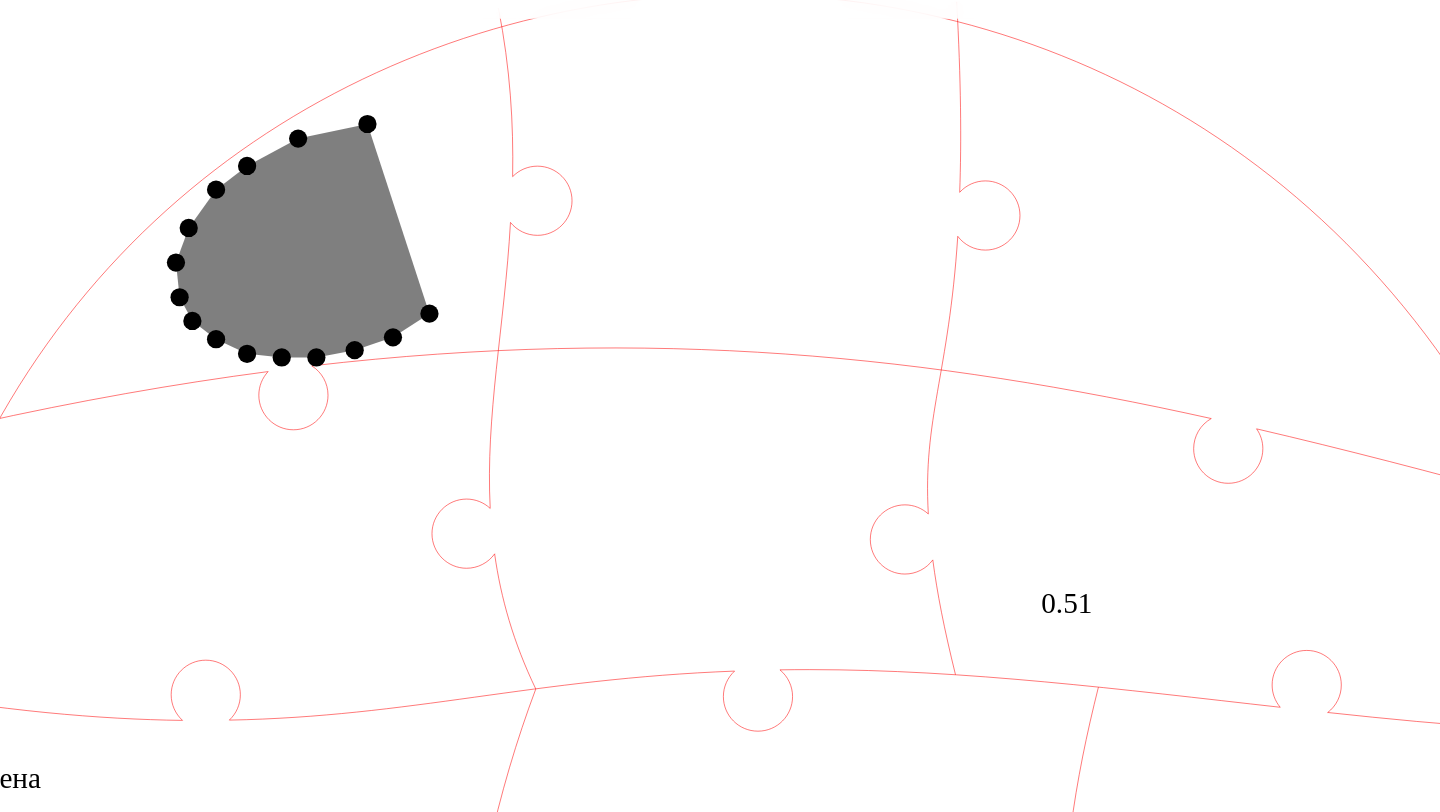 click 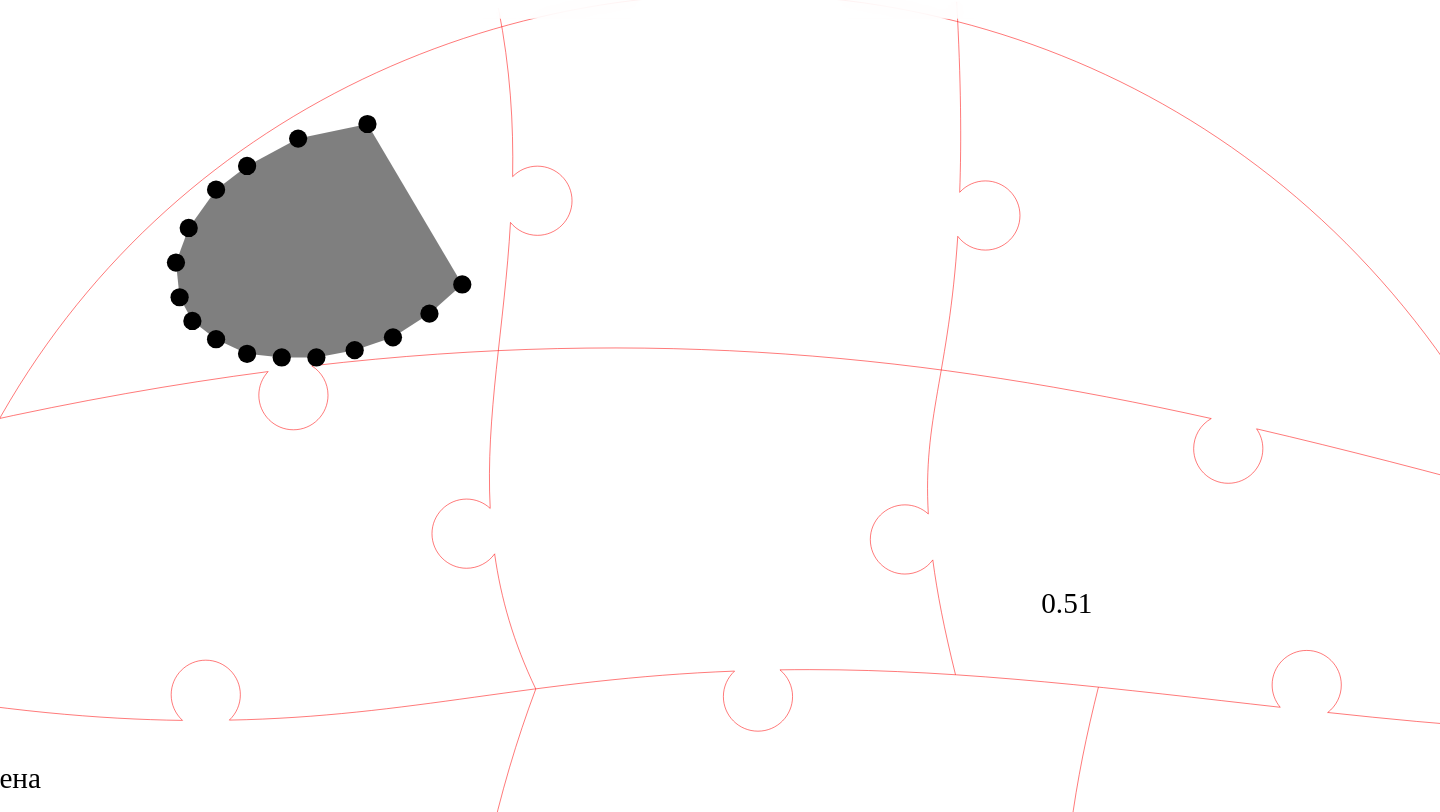 click 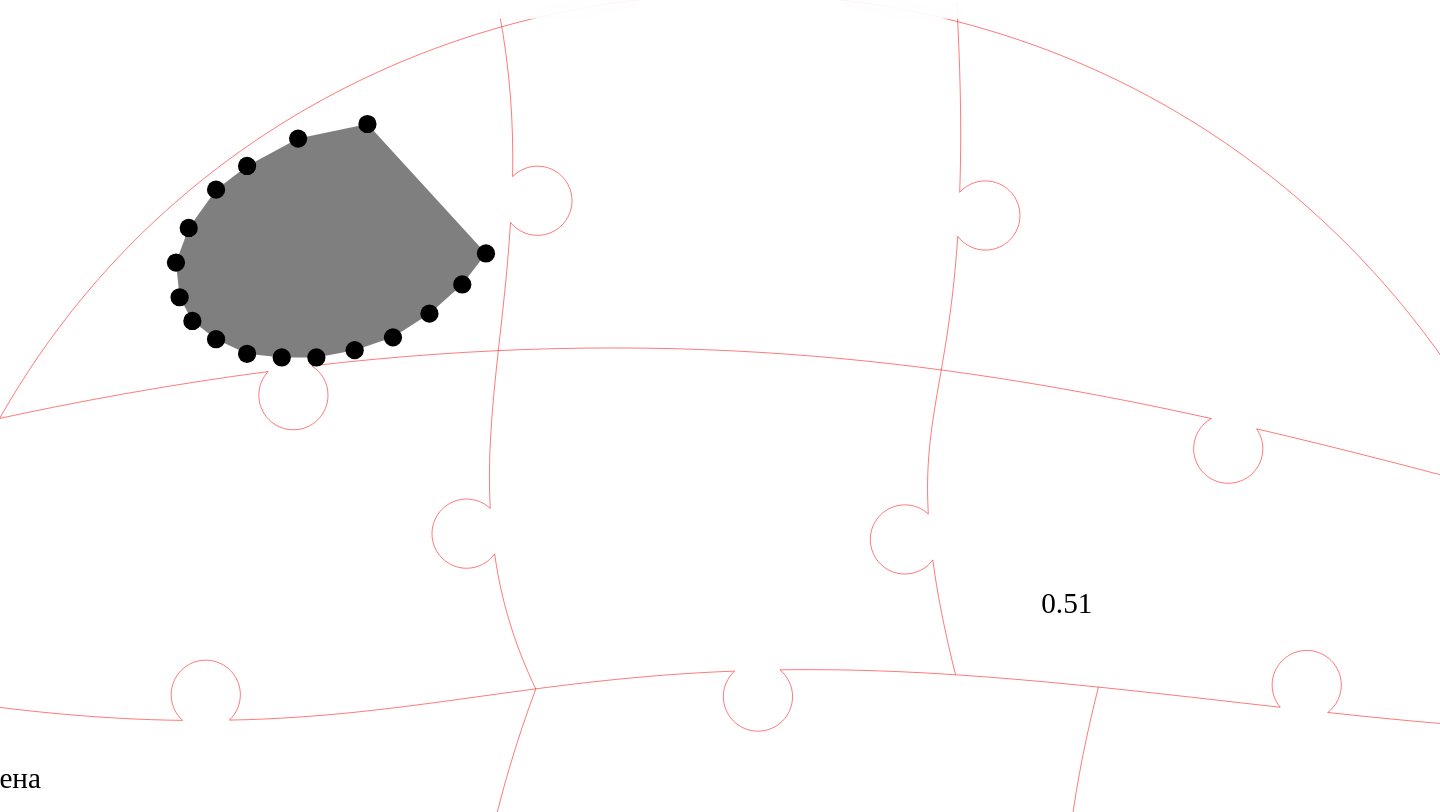 click 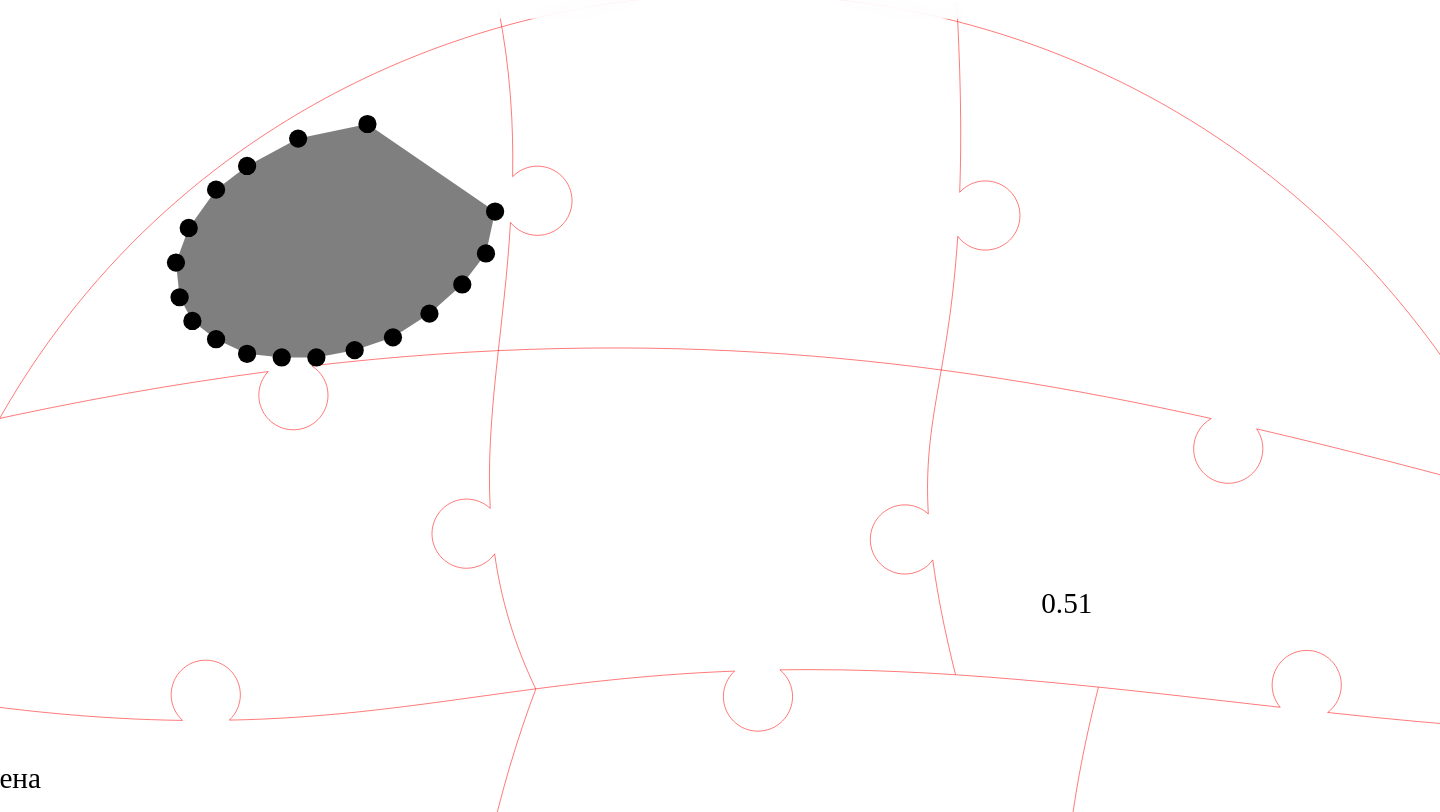 click 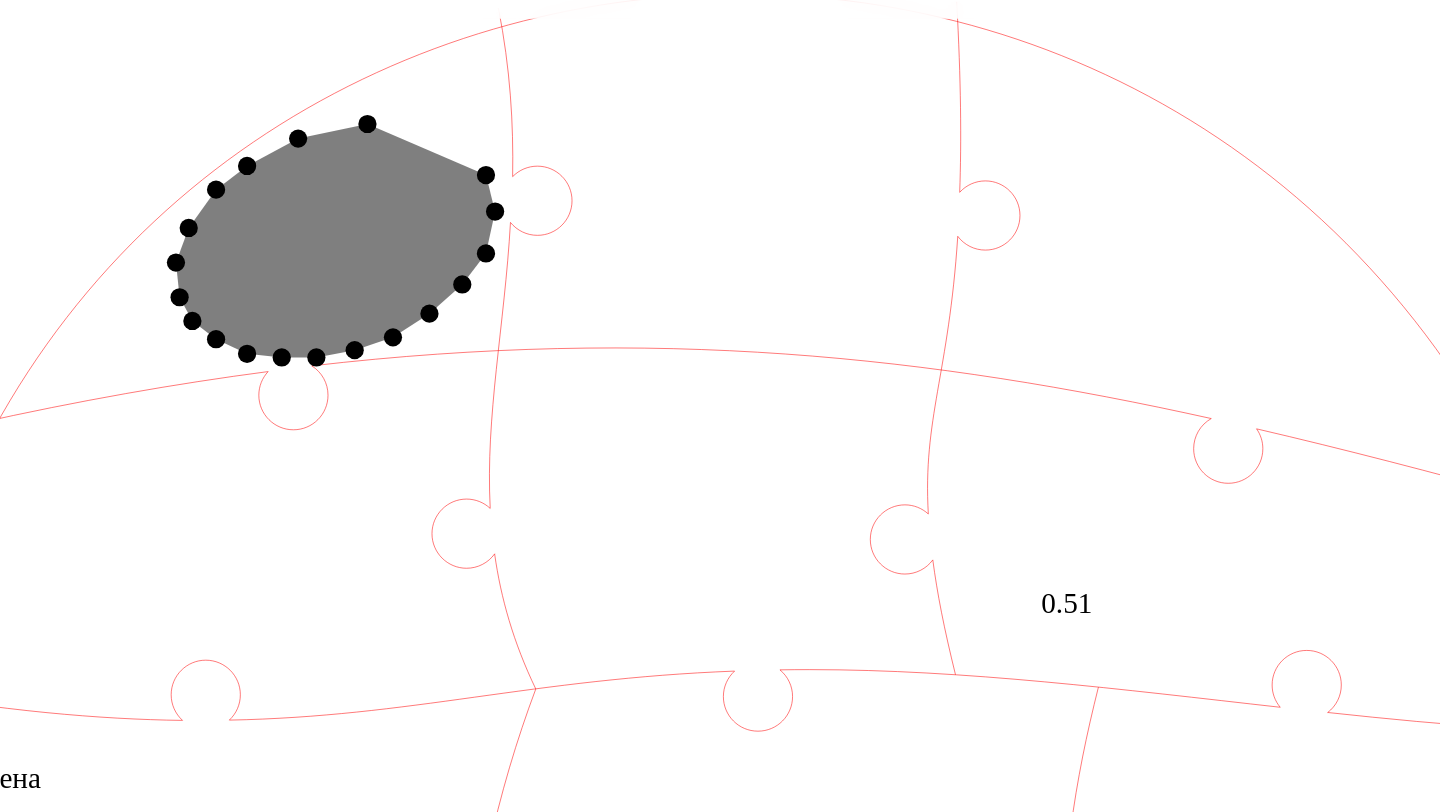 click 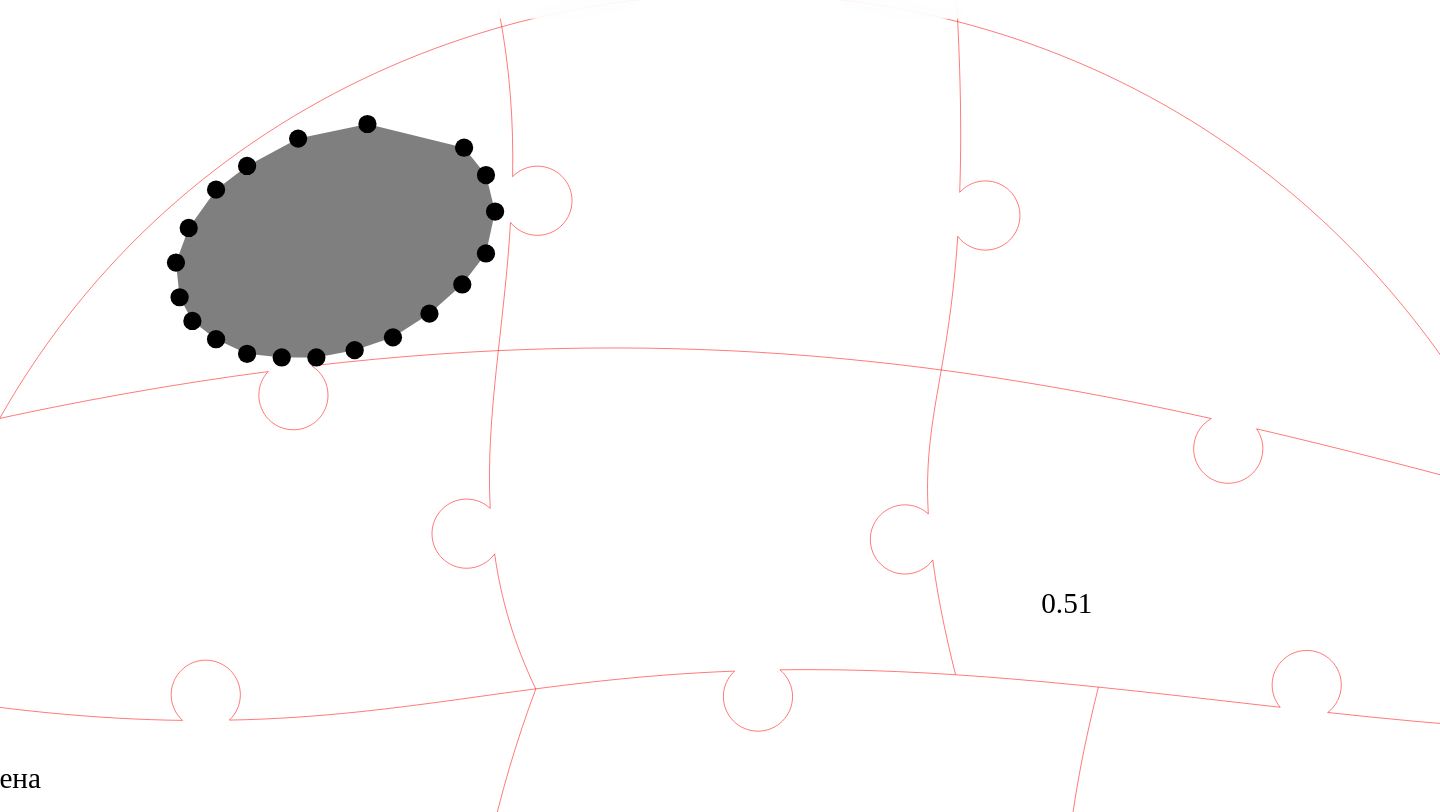 click 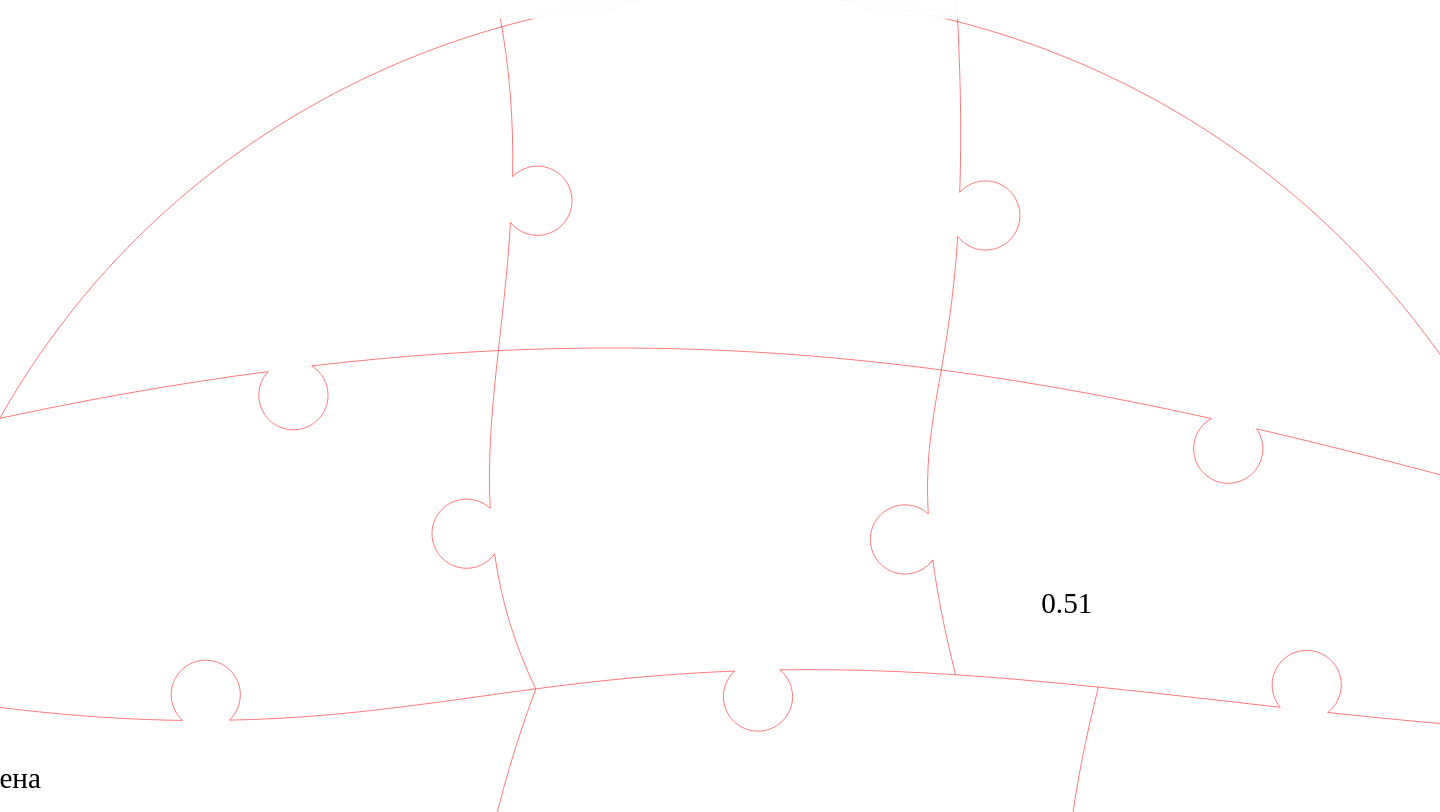 click 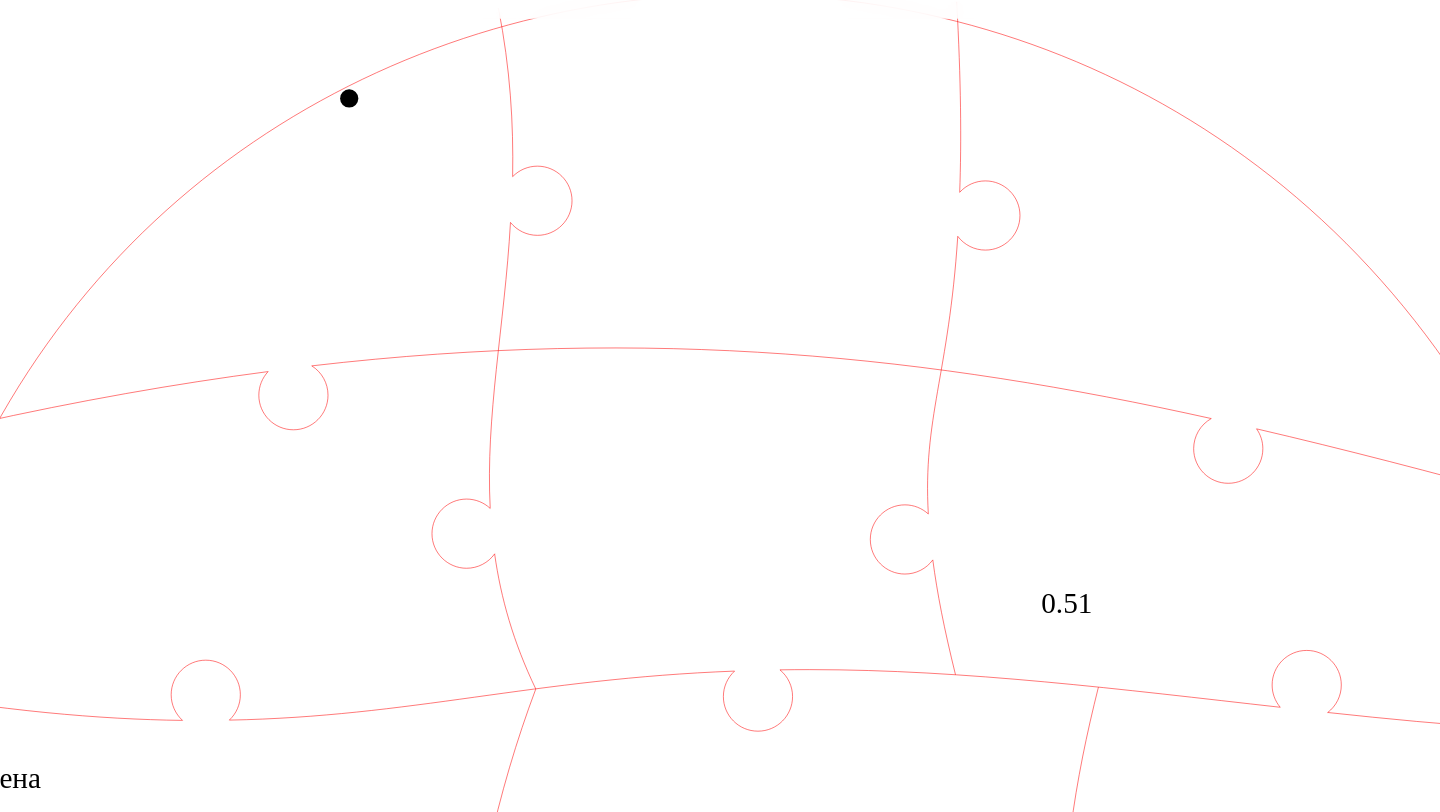 click 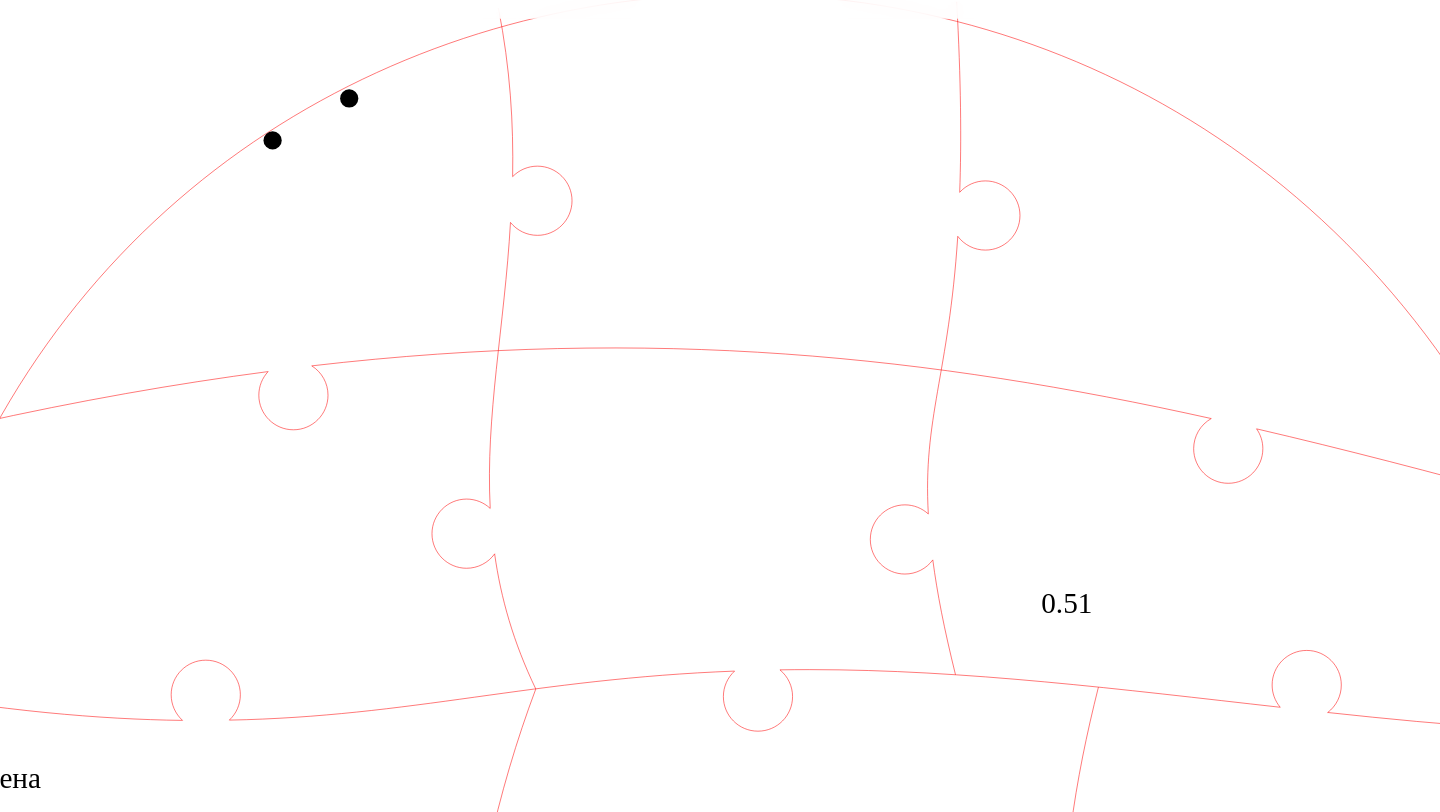 click 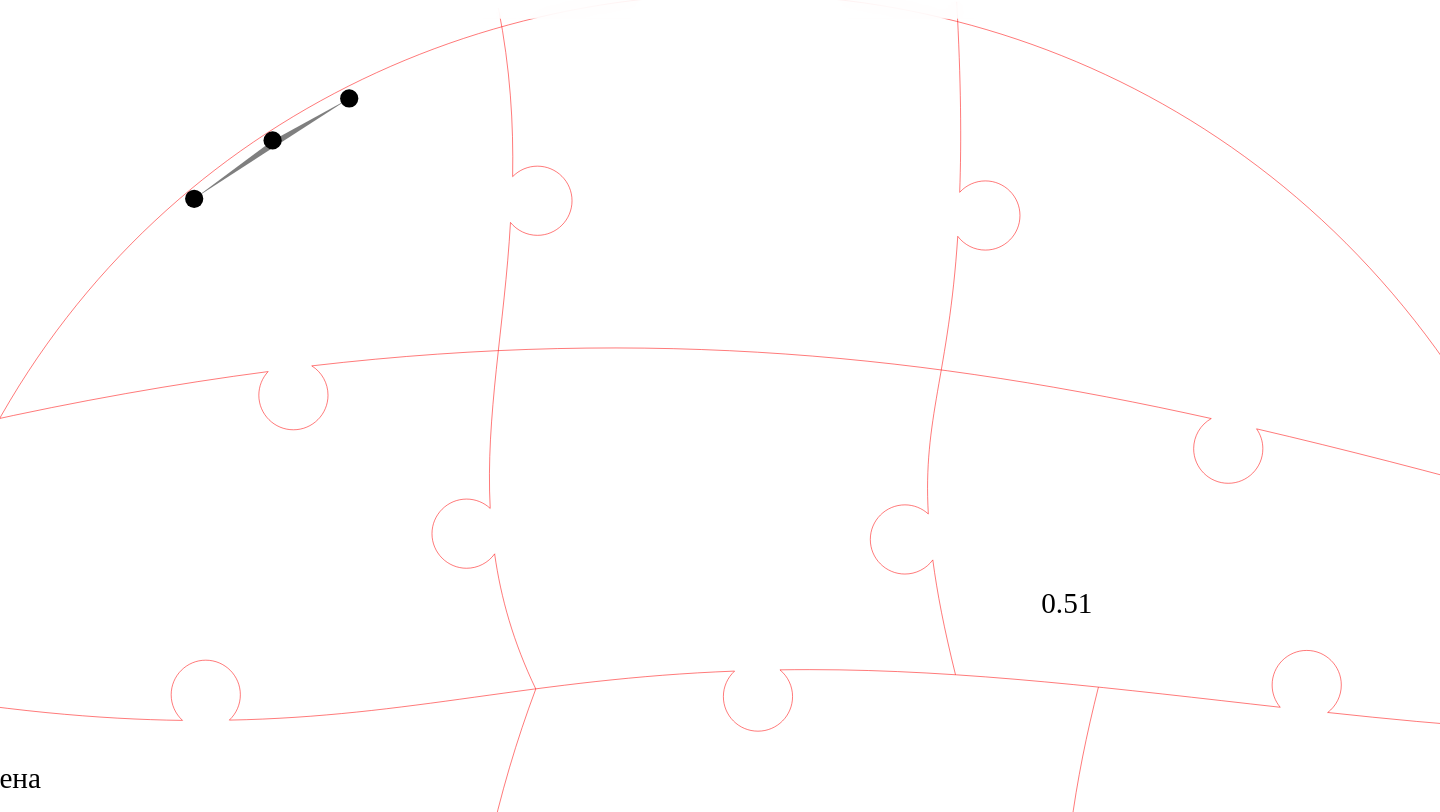 click 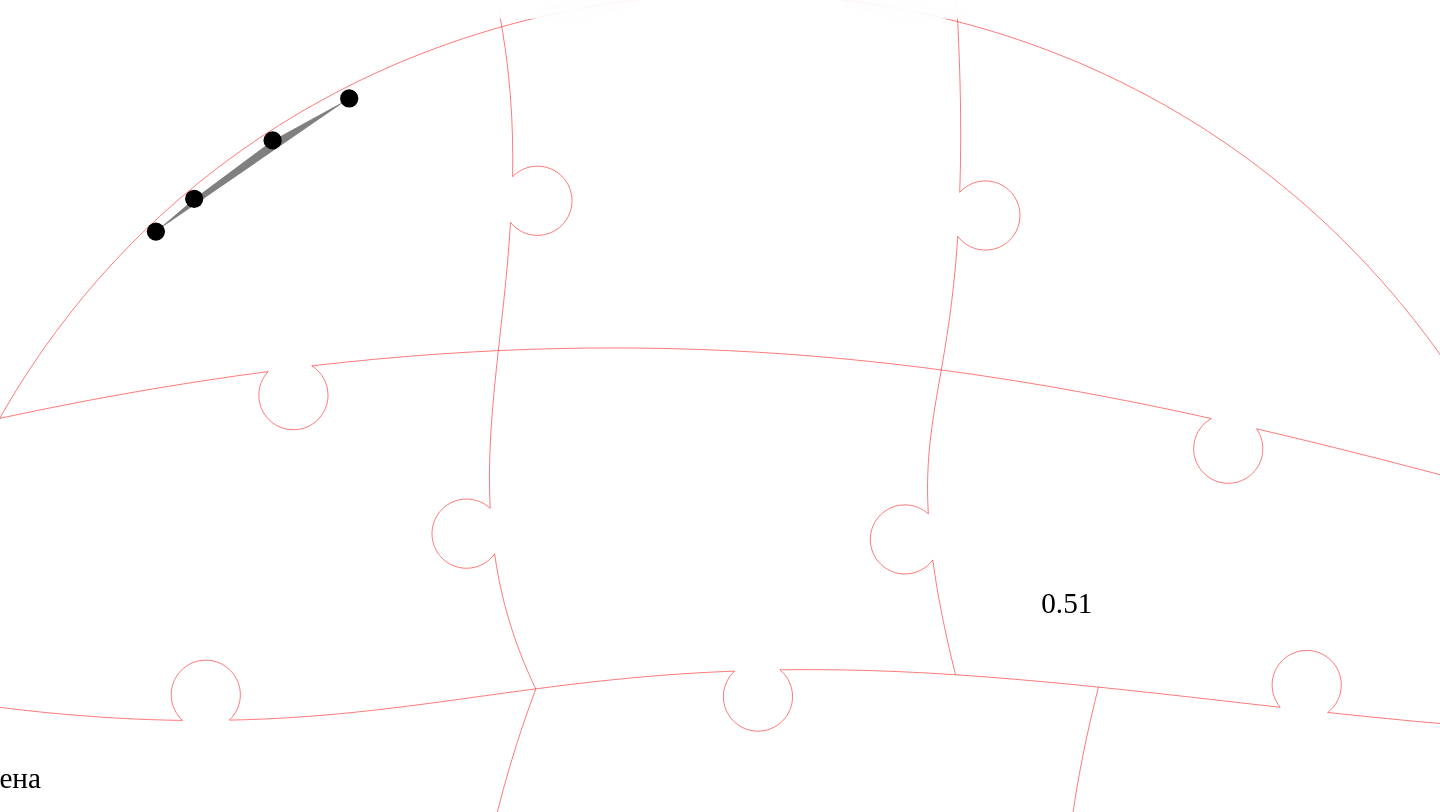 click 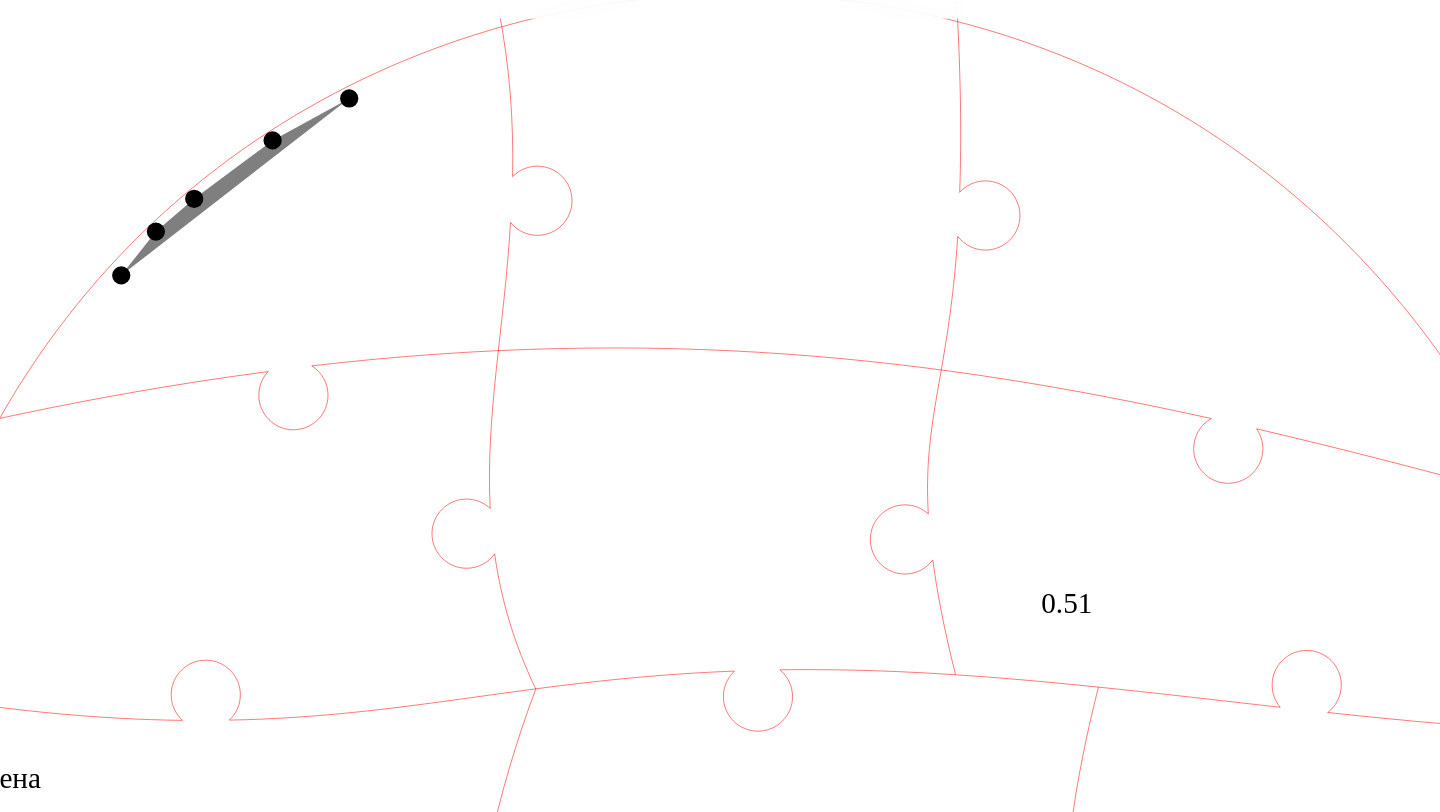 click 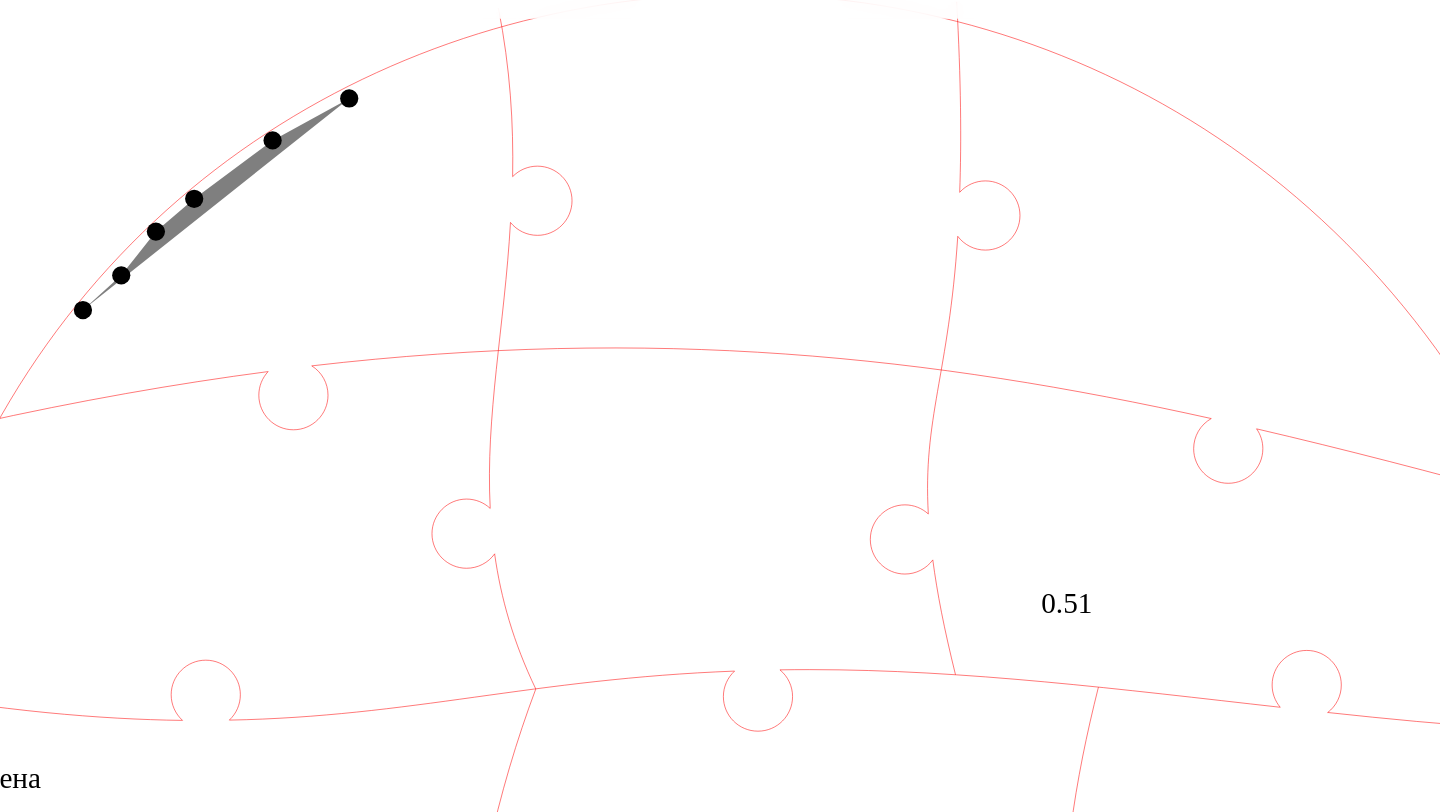 click 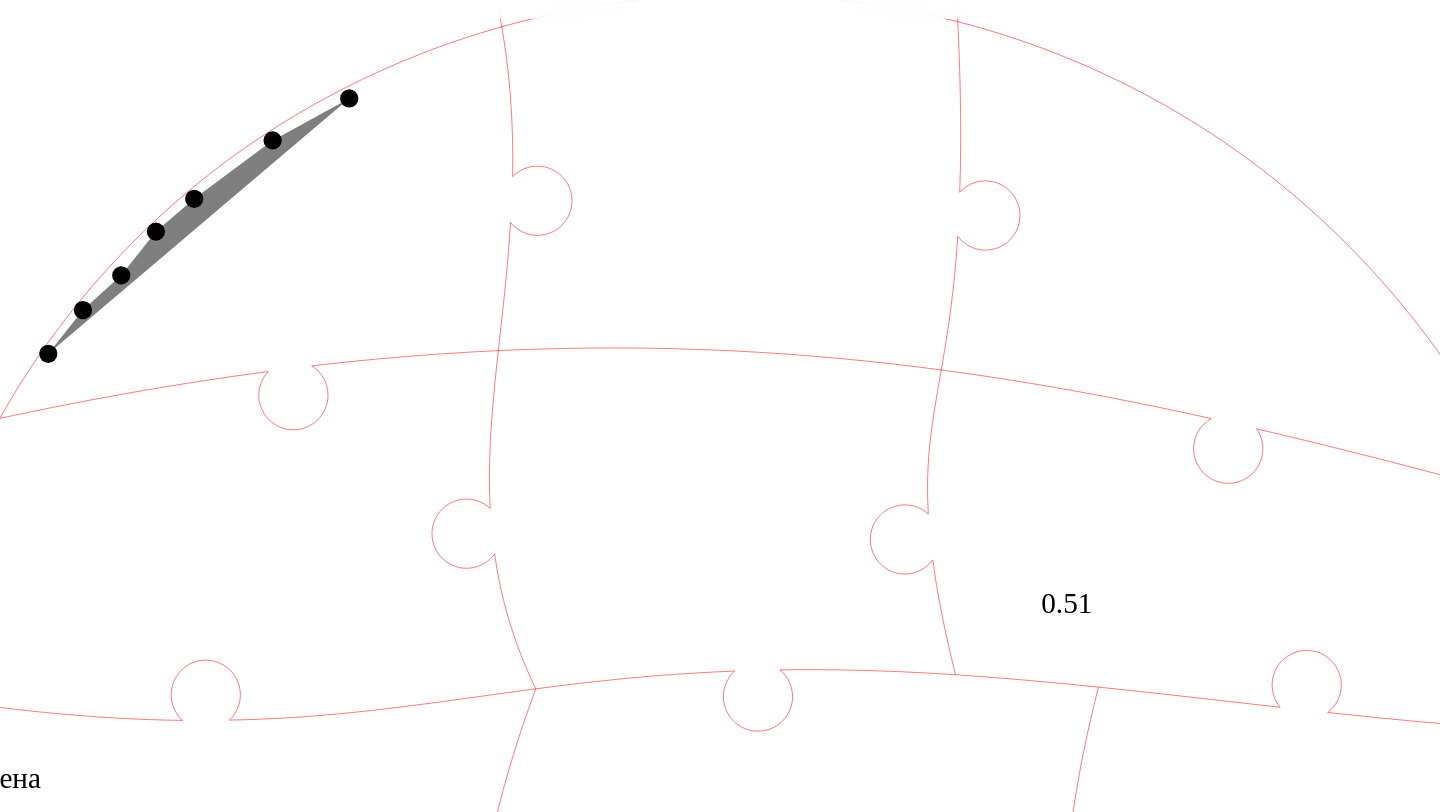 click 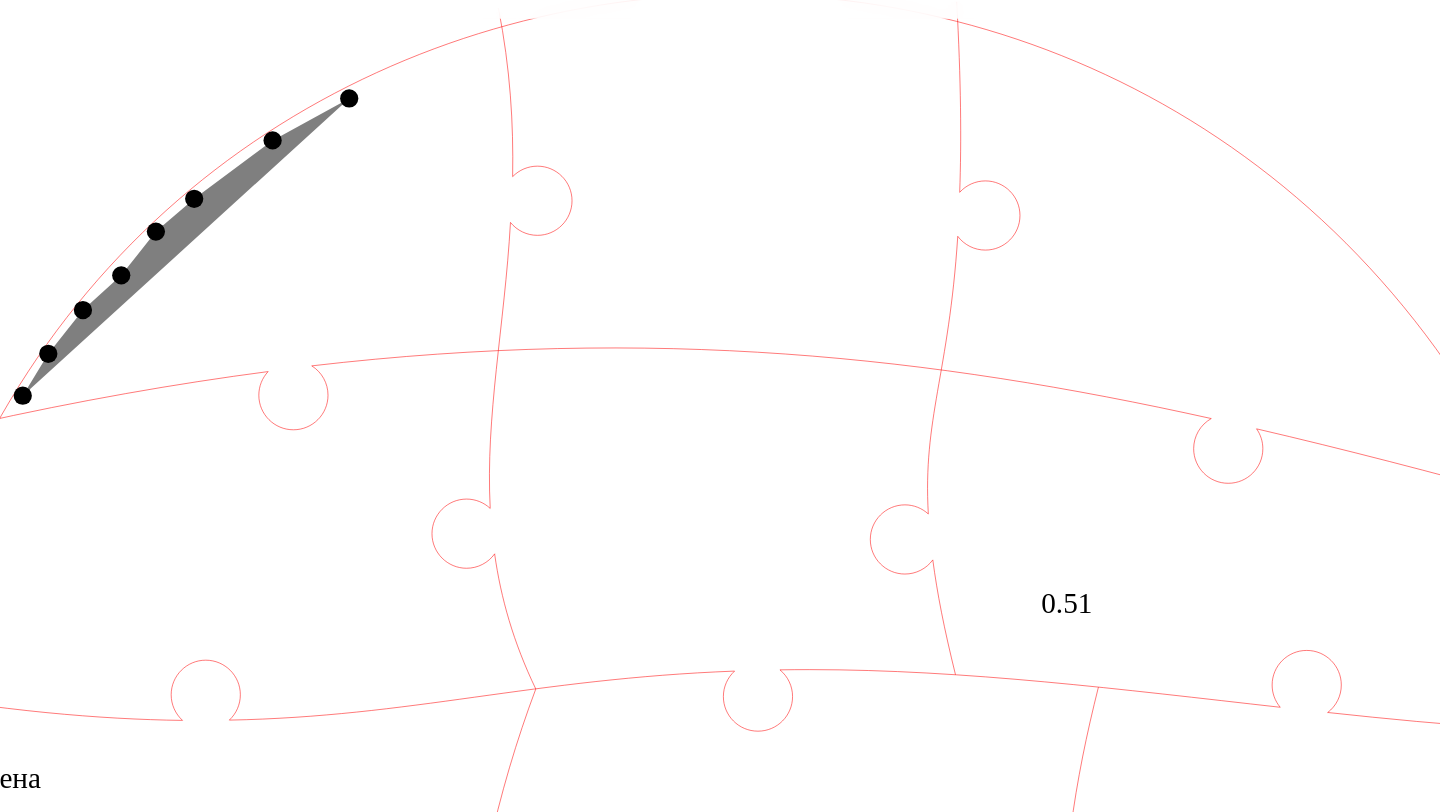 click 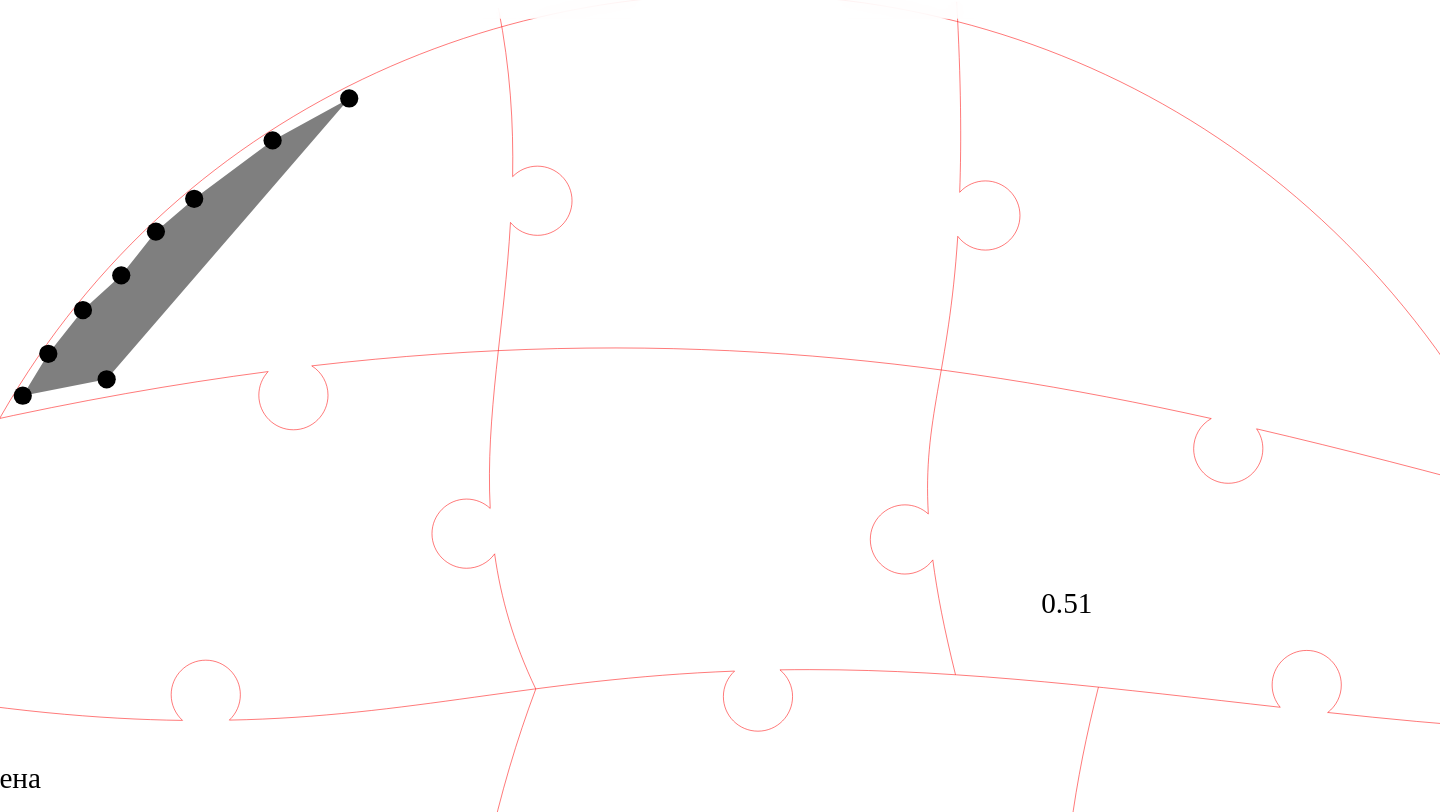 click 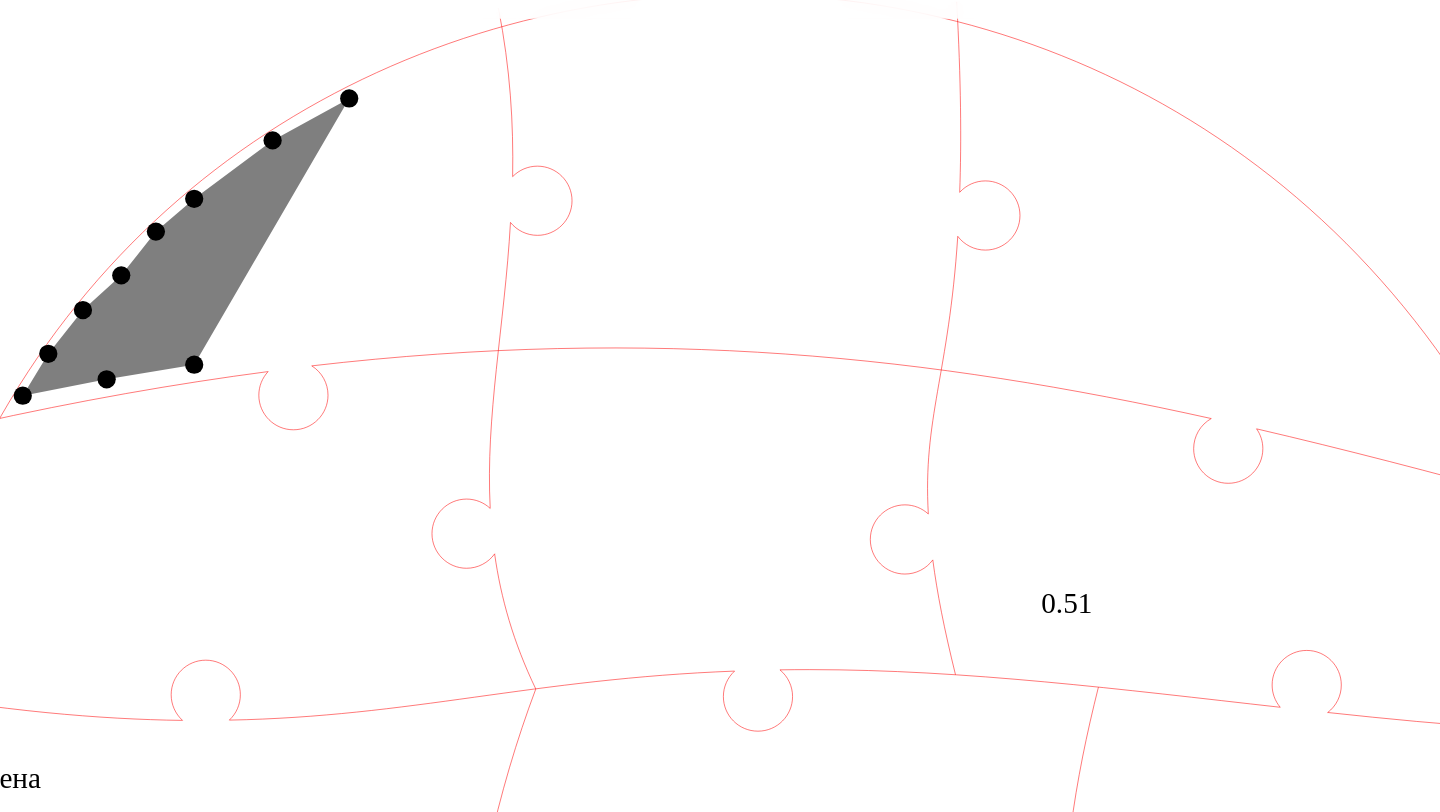 click 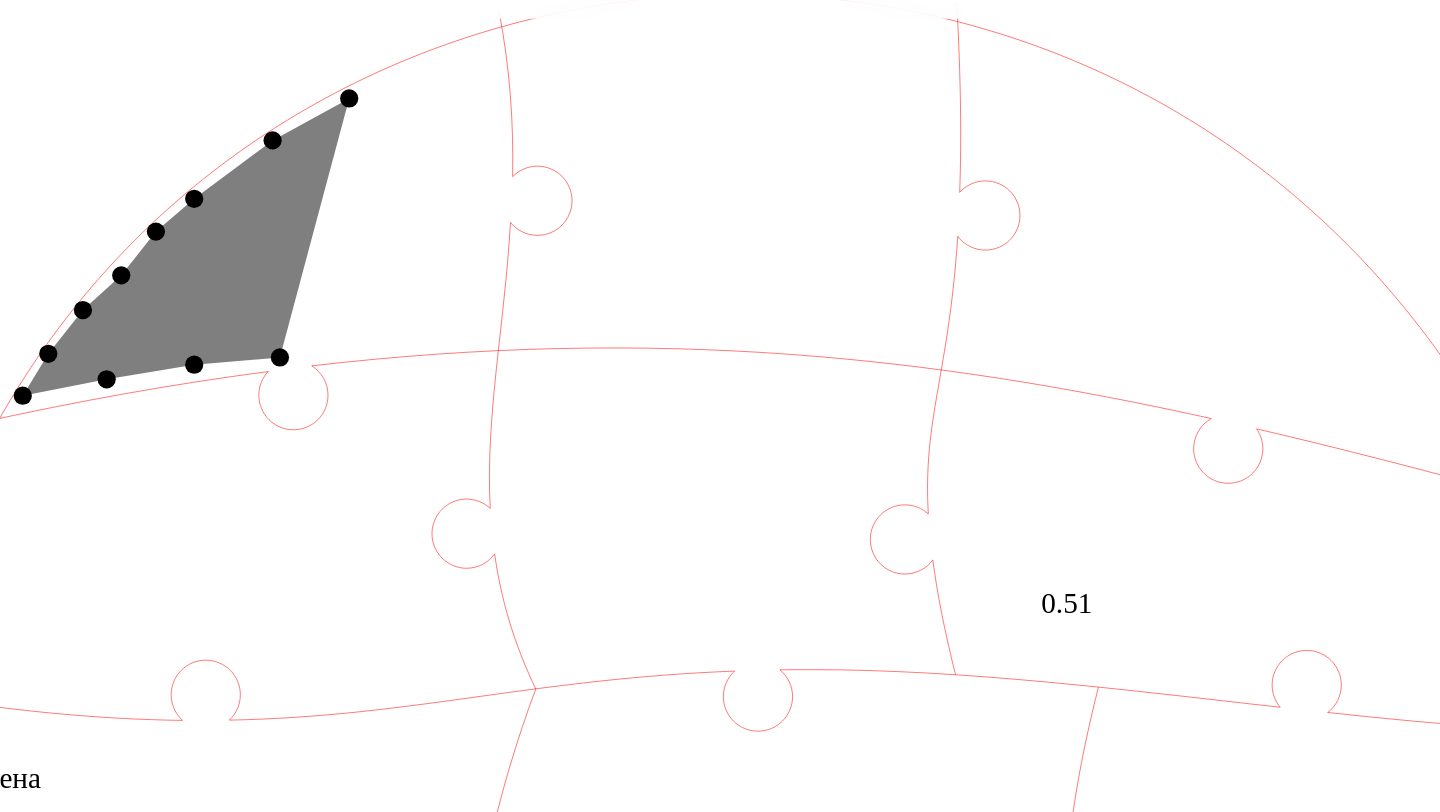 click 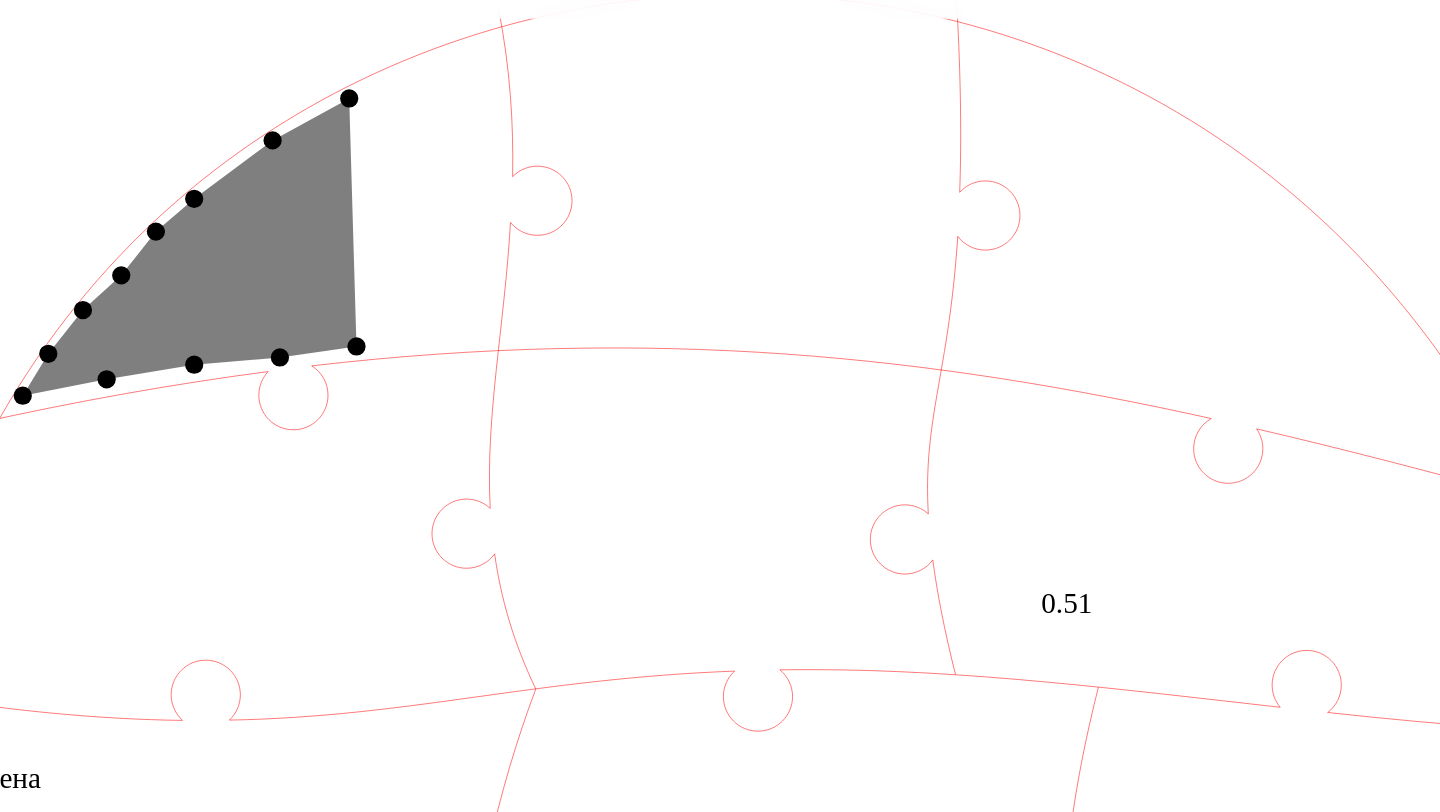 click 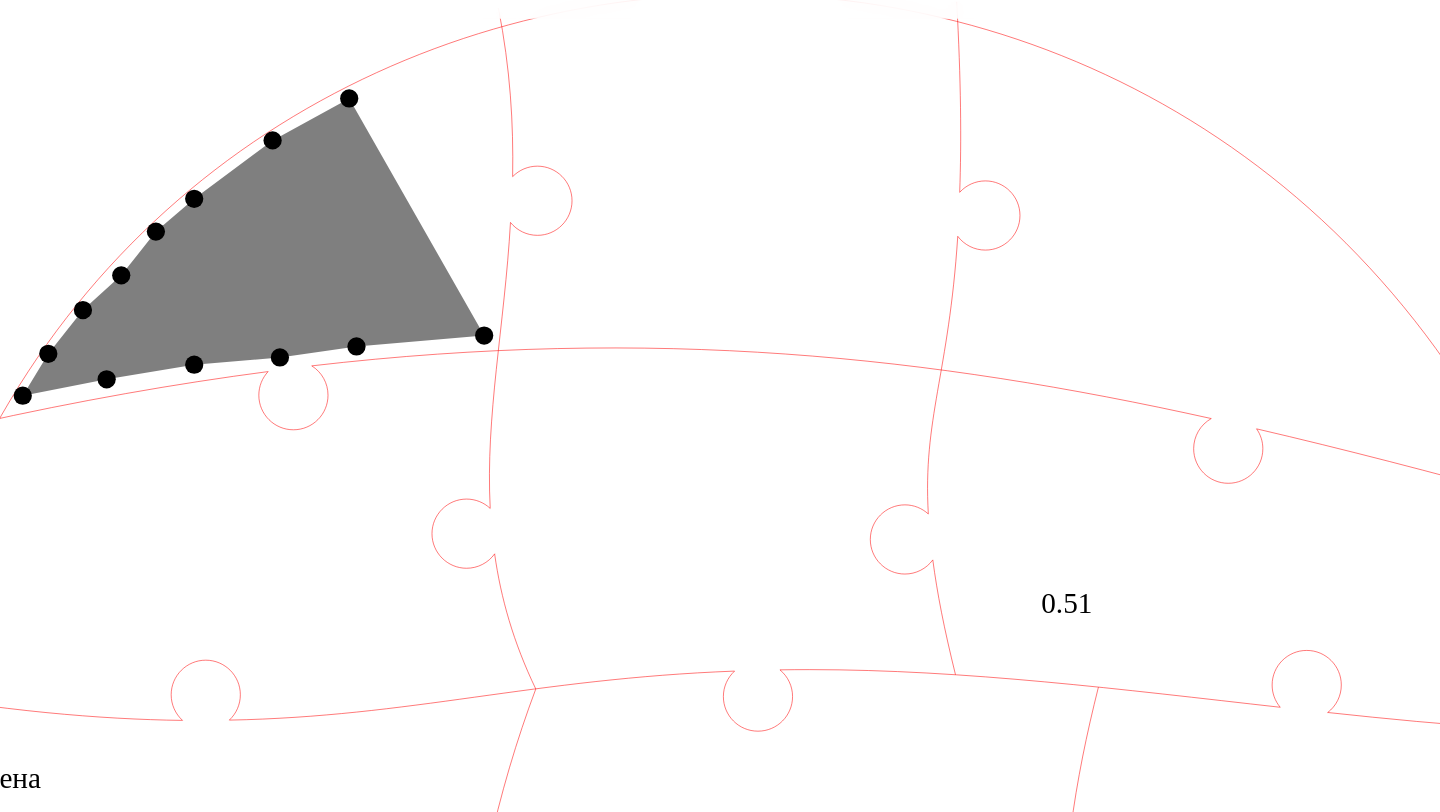 click 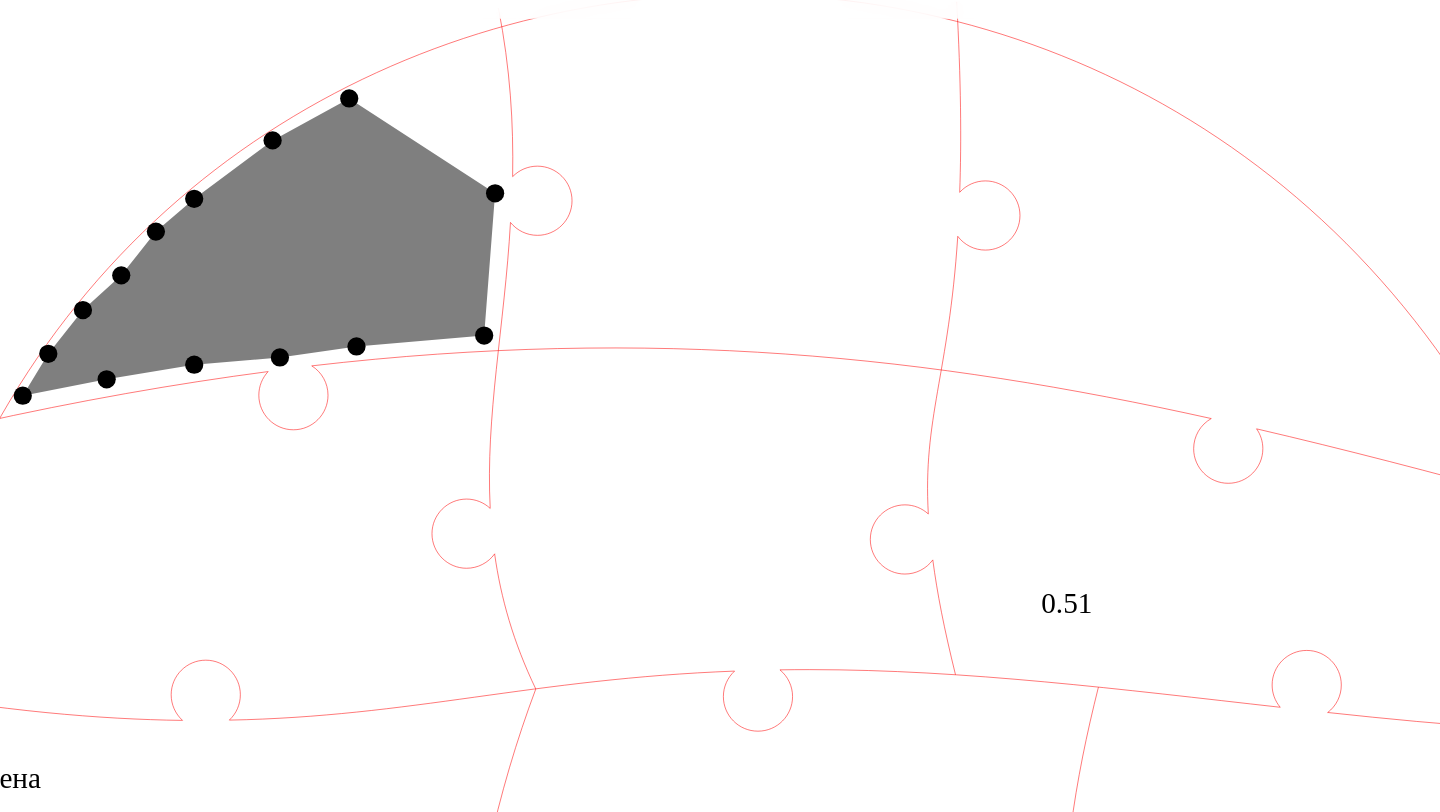 click 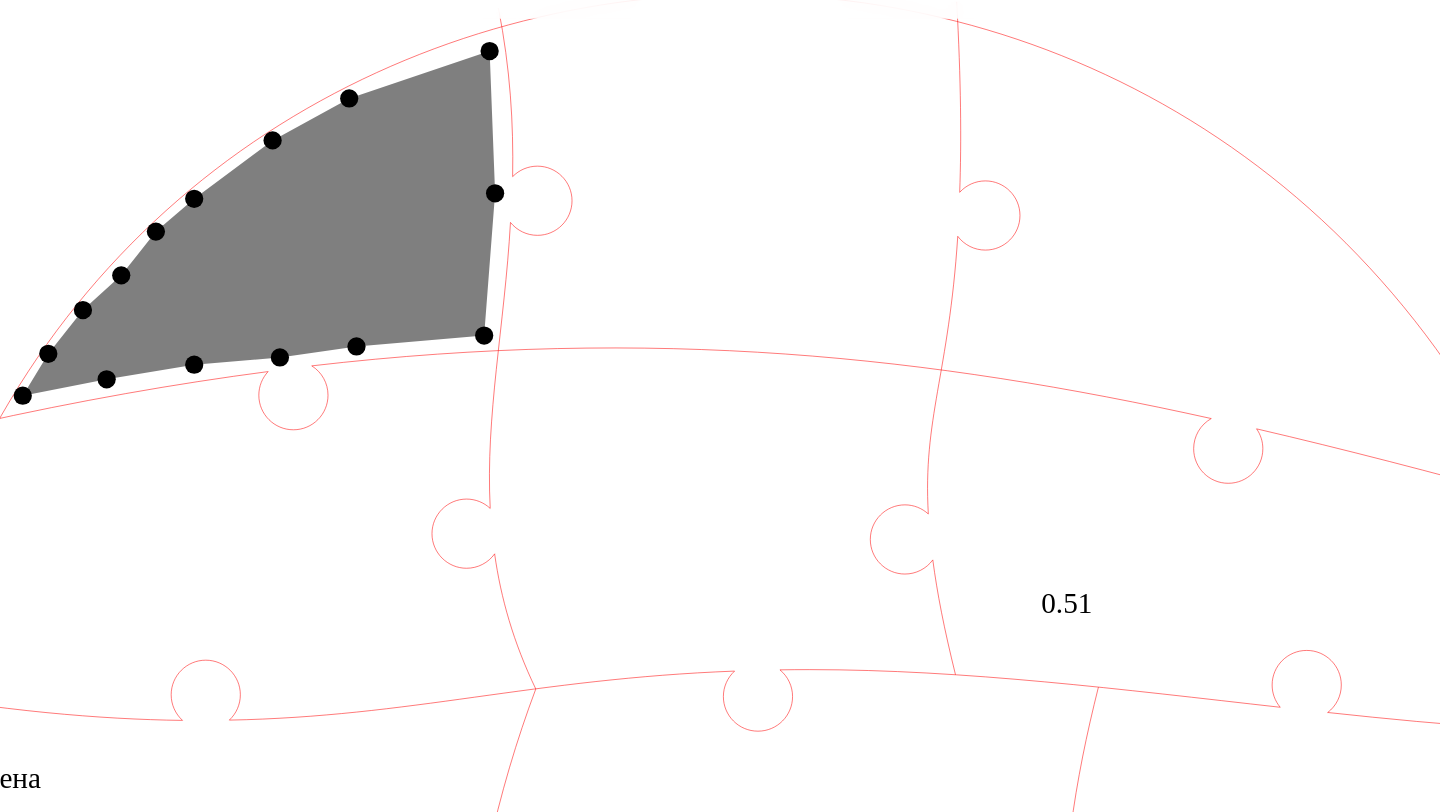 click 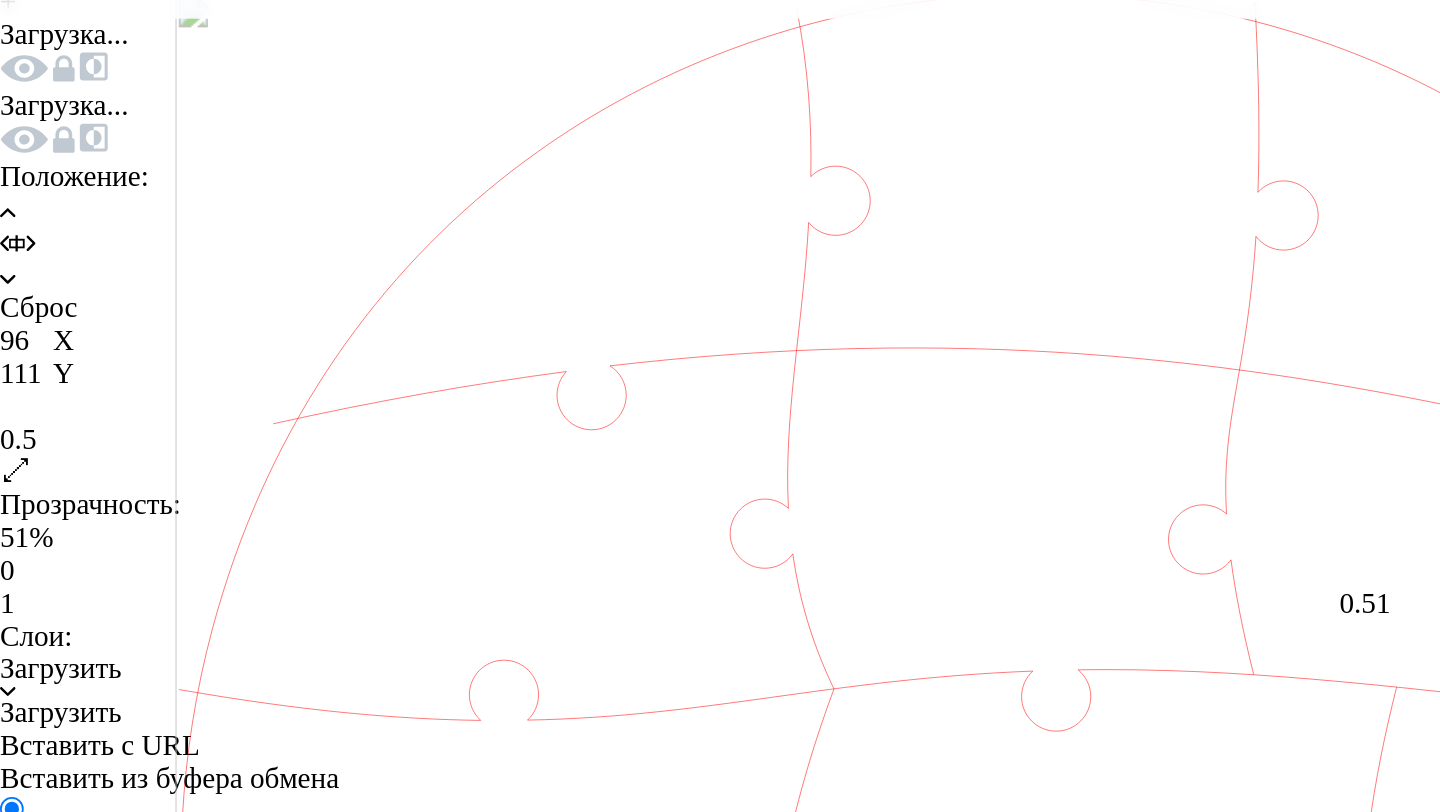 click 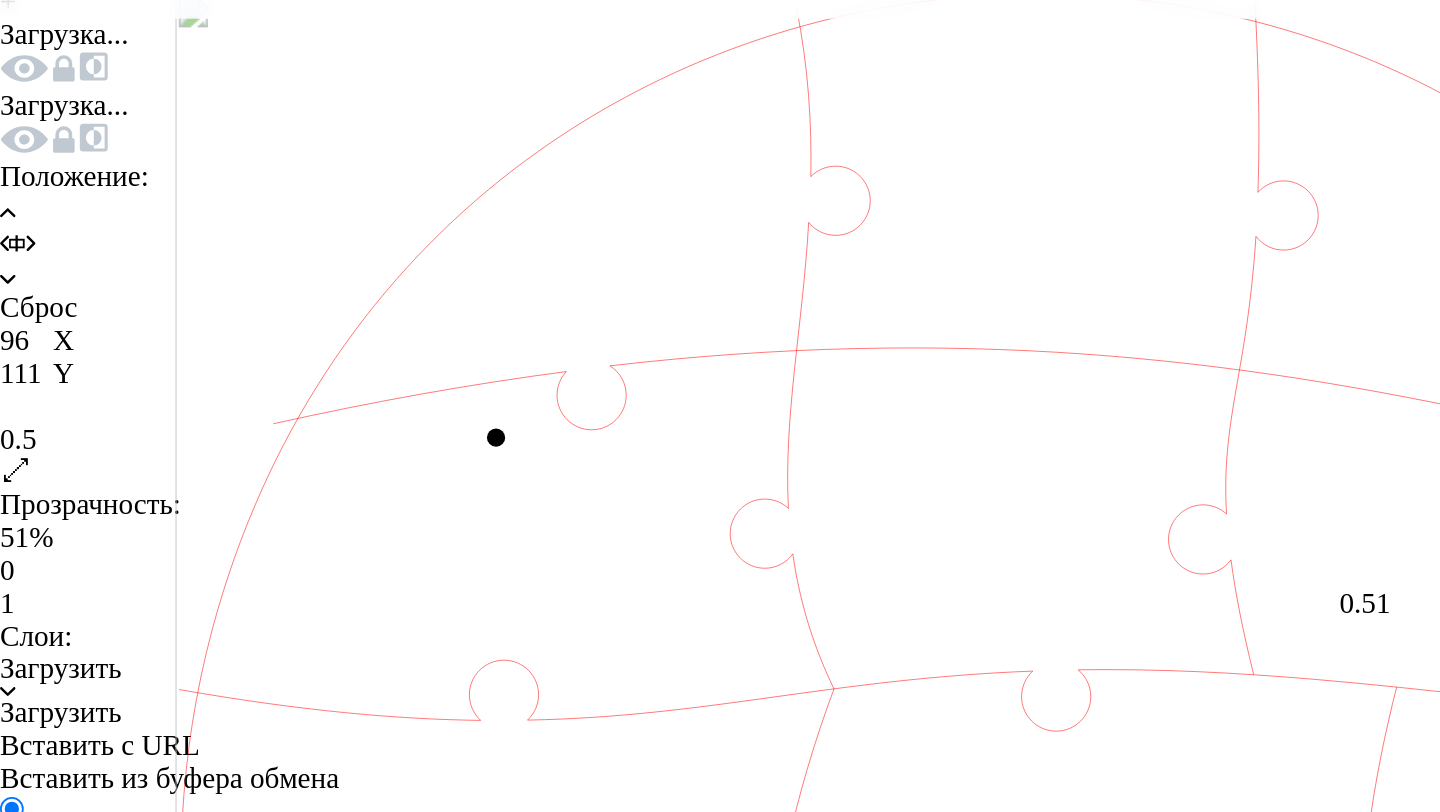click 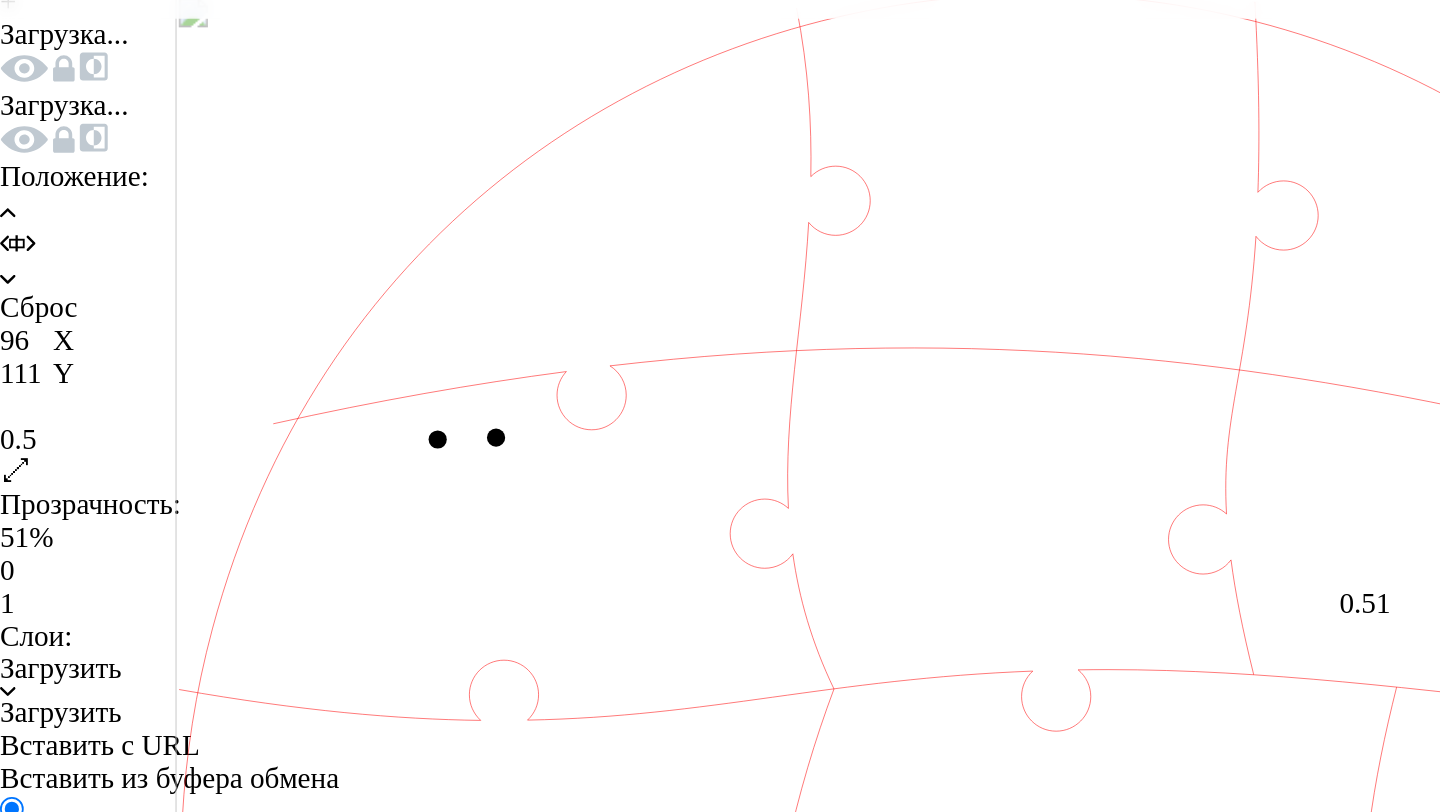 click 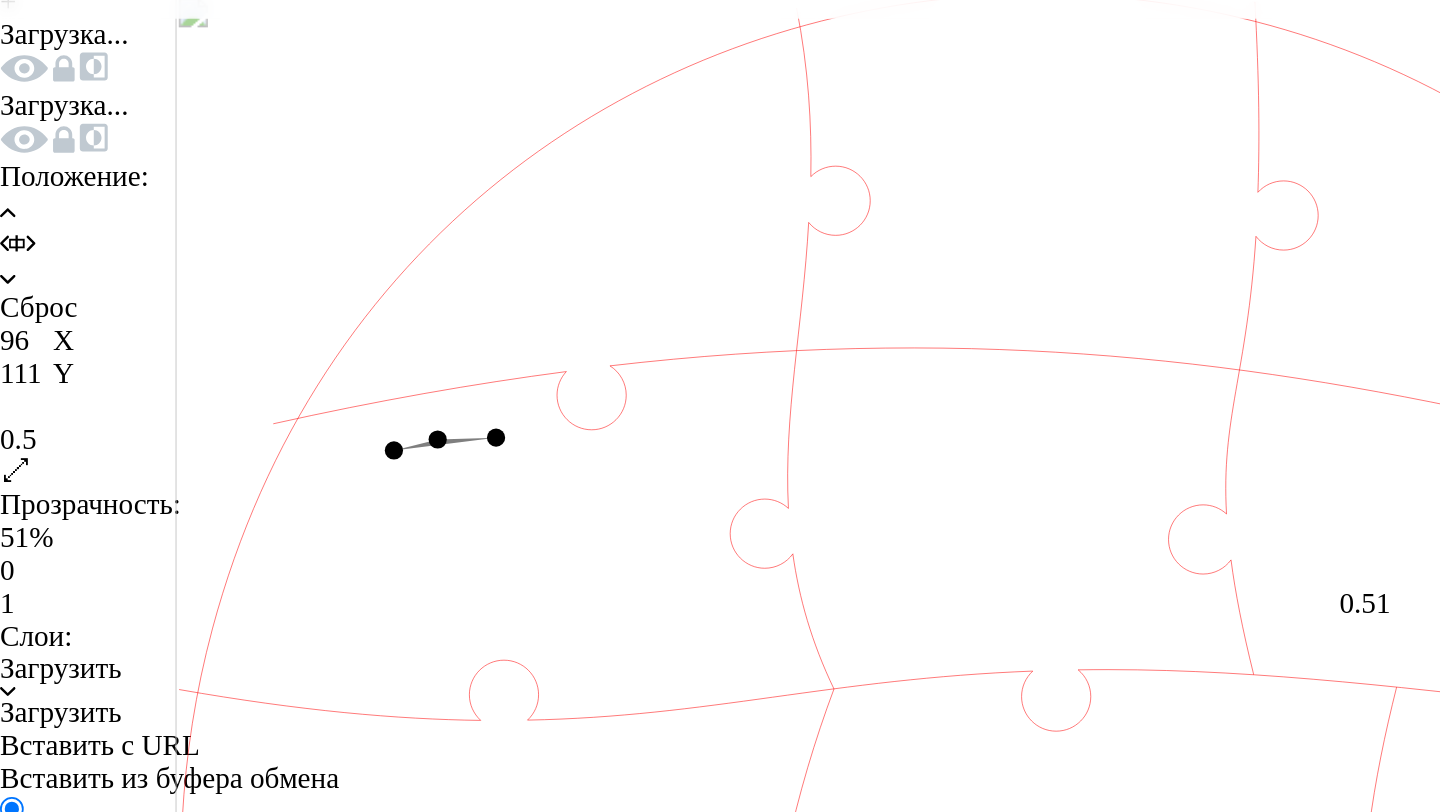click 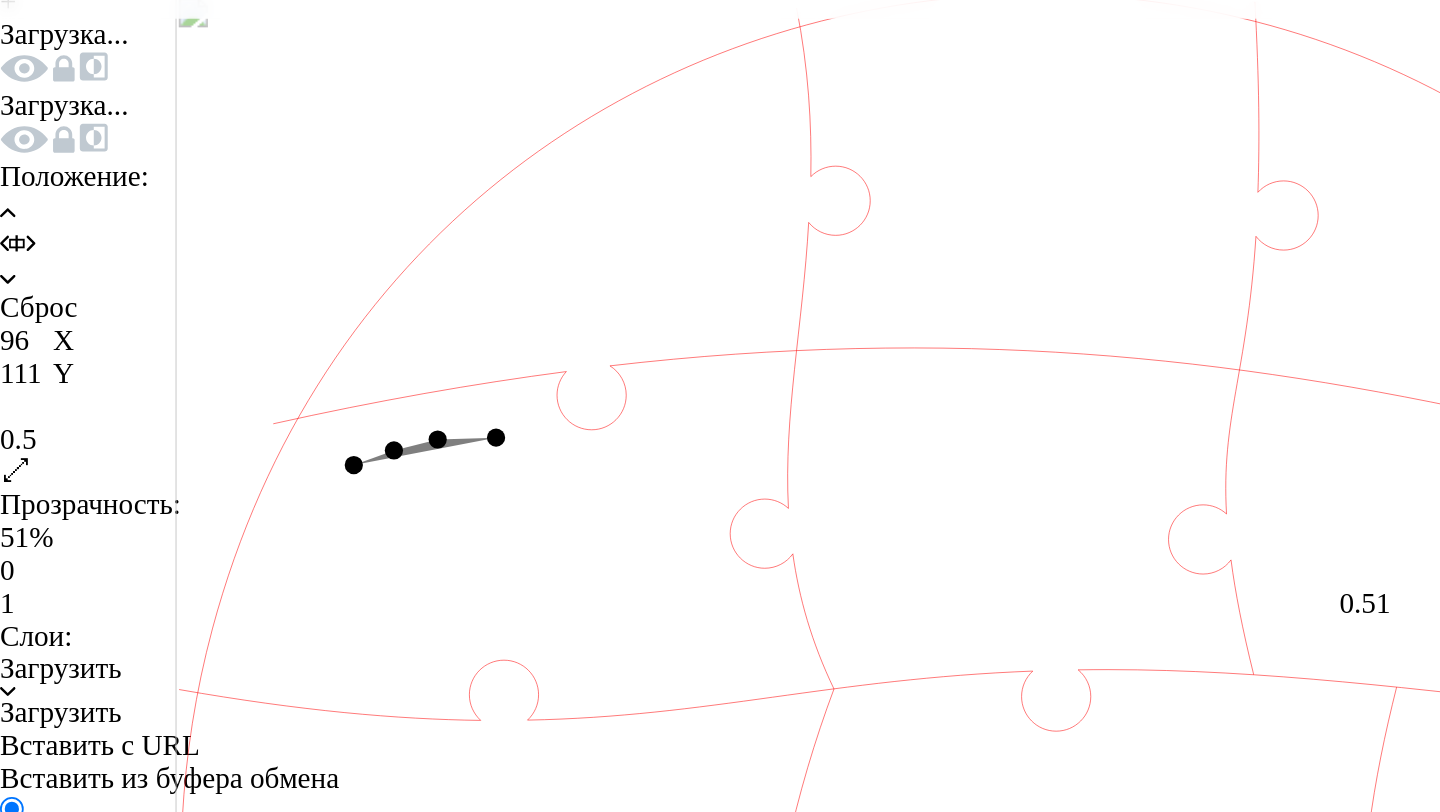 click 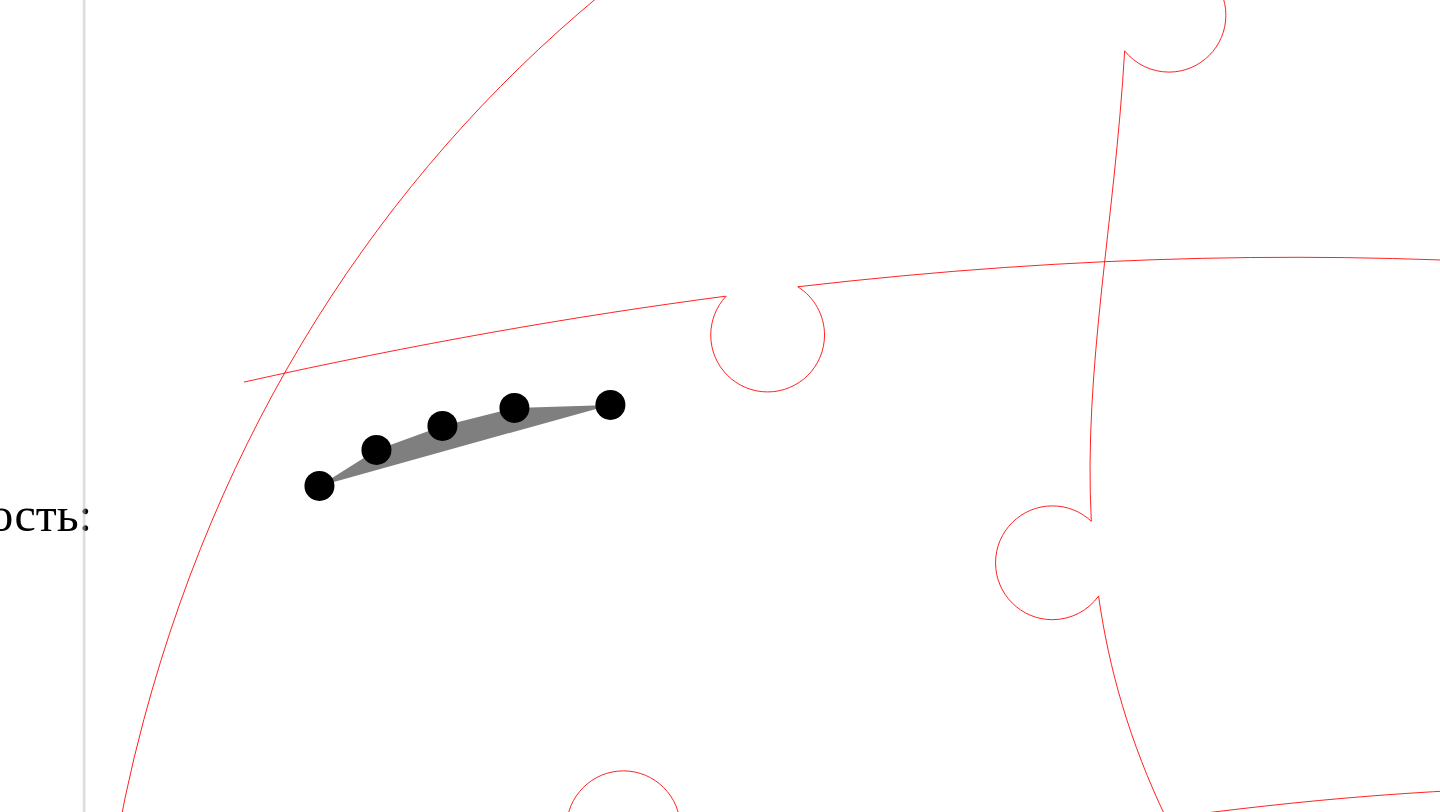click 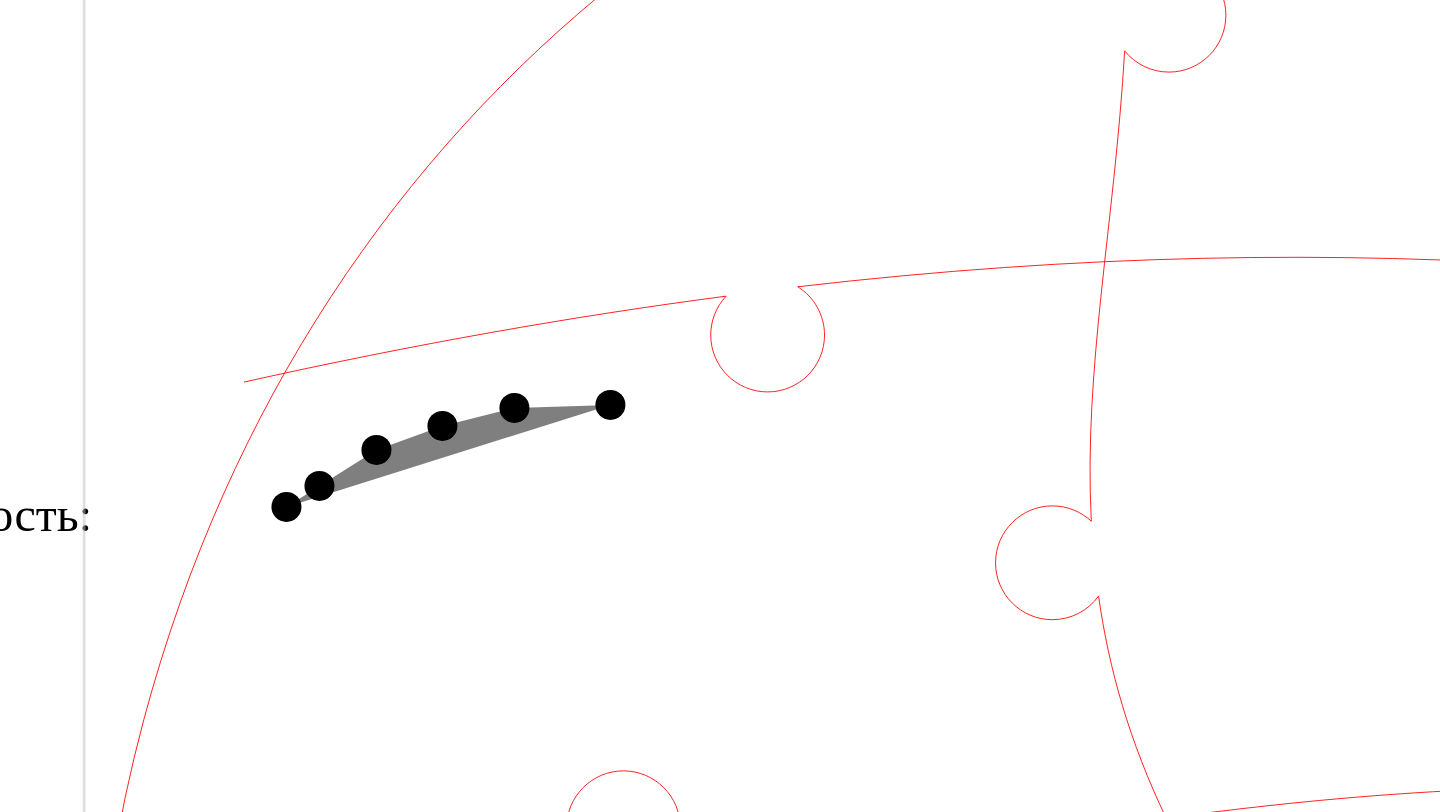 click 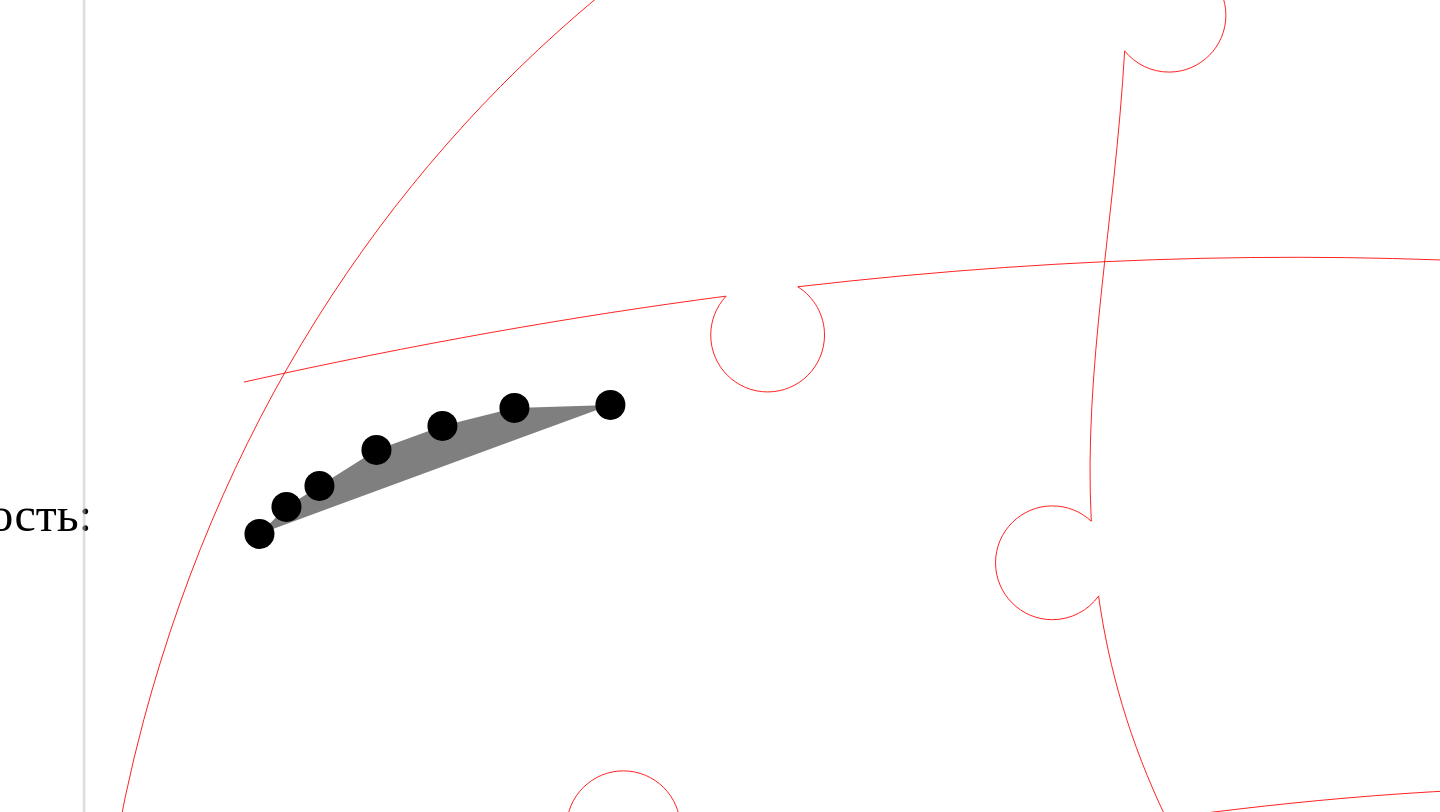 click 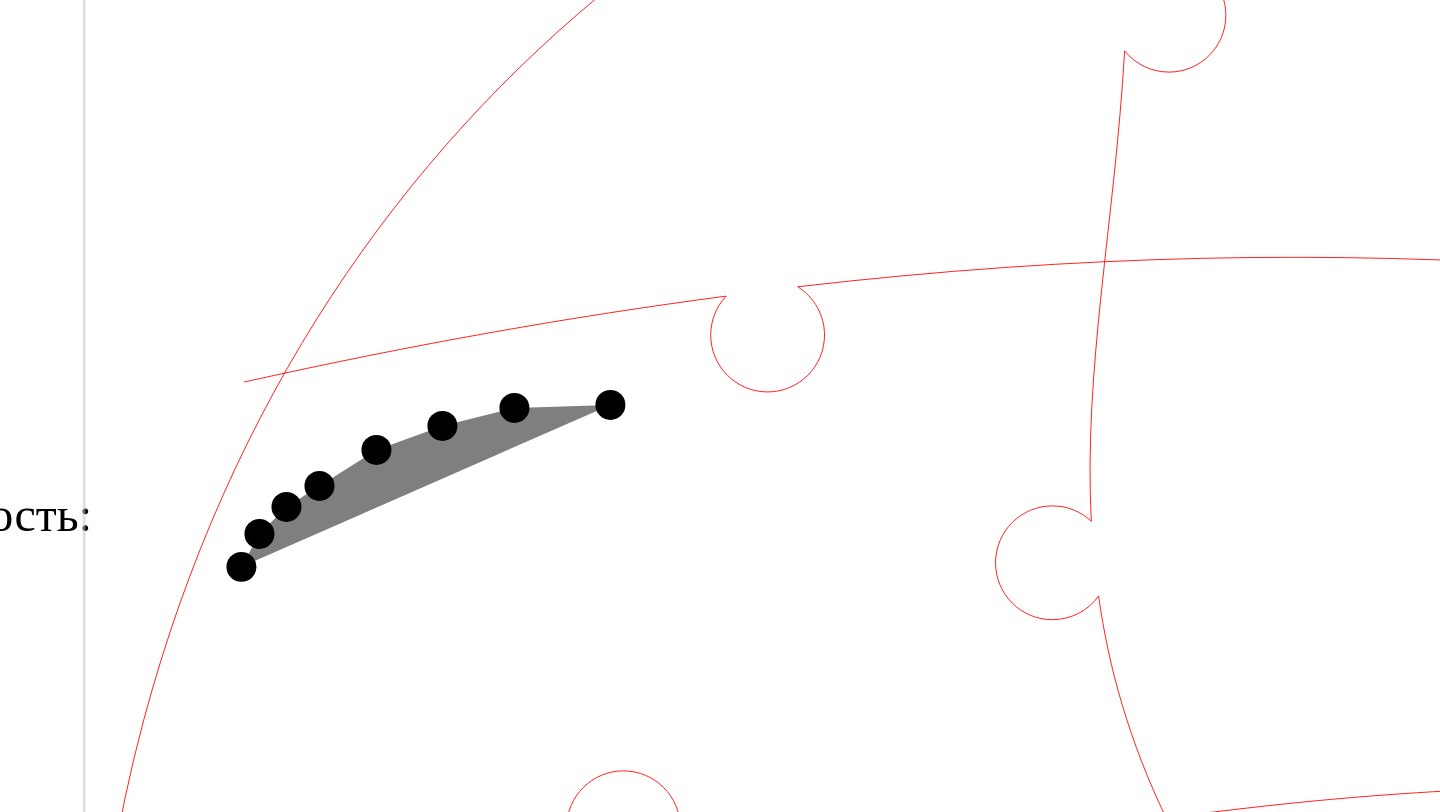 click 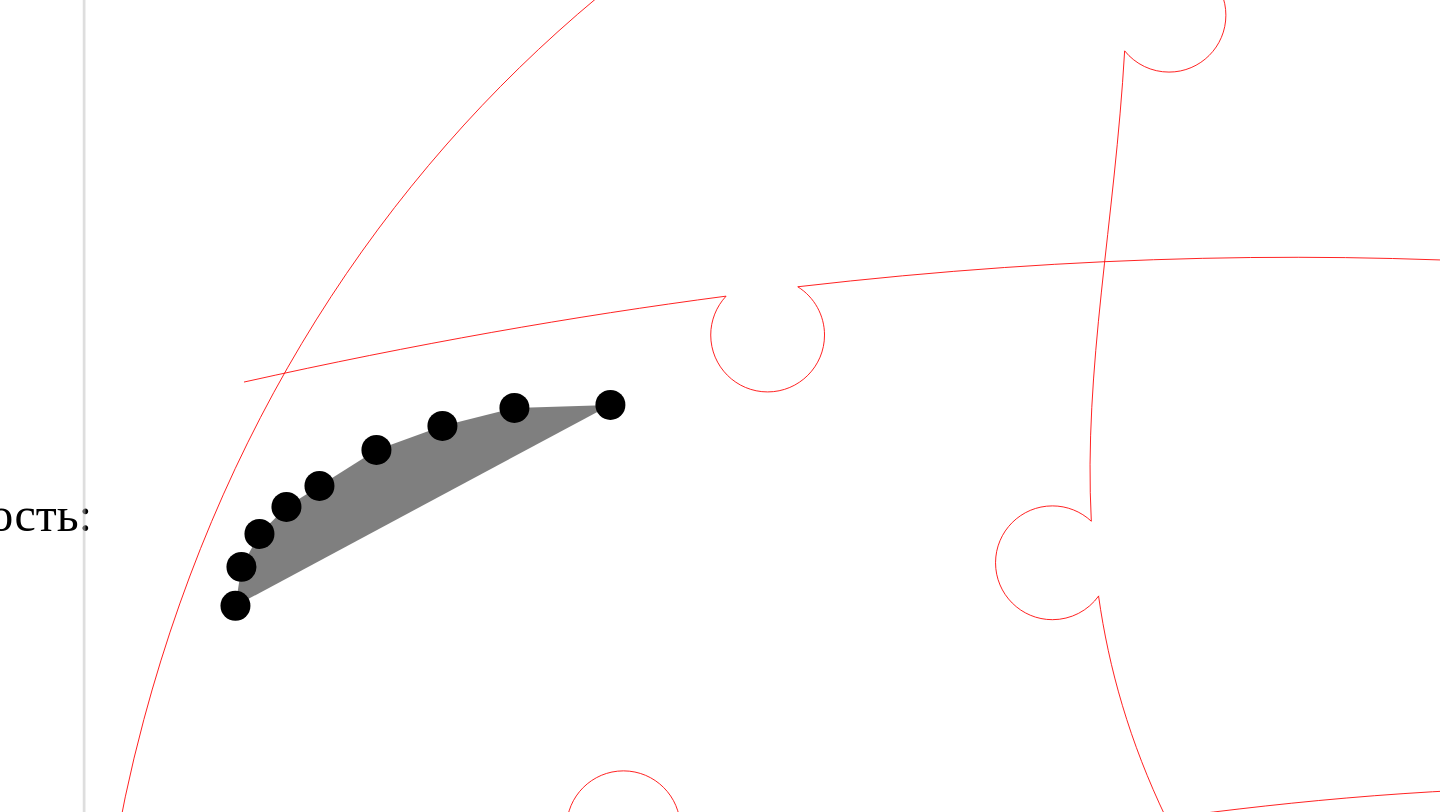 click 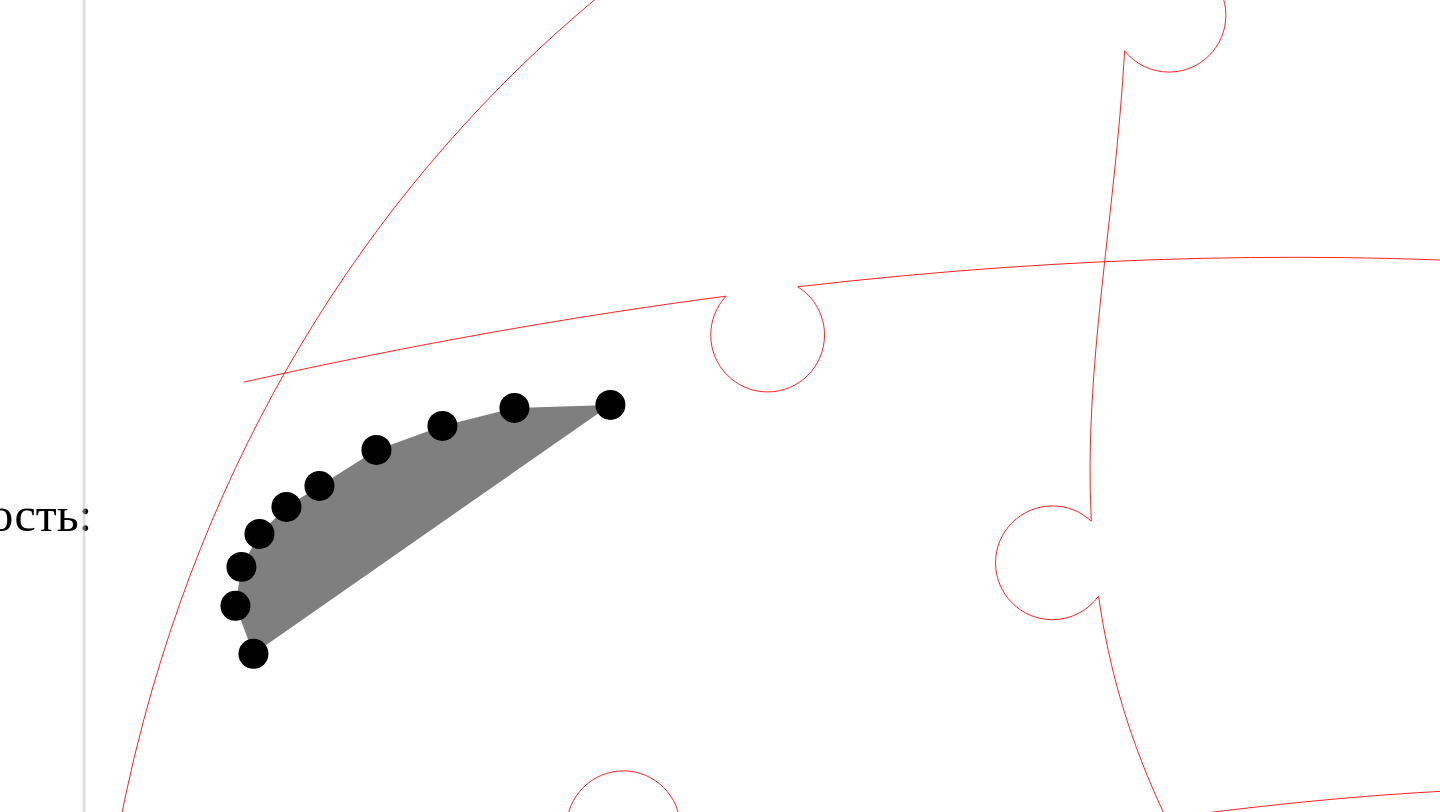click 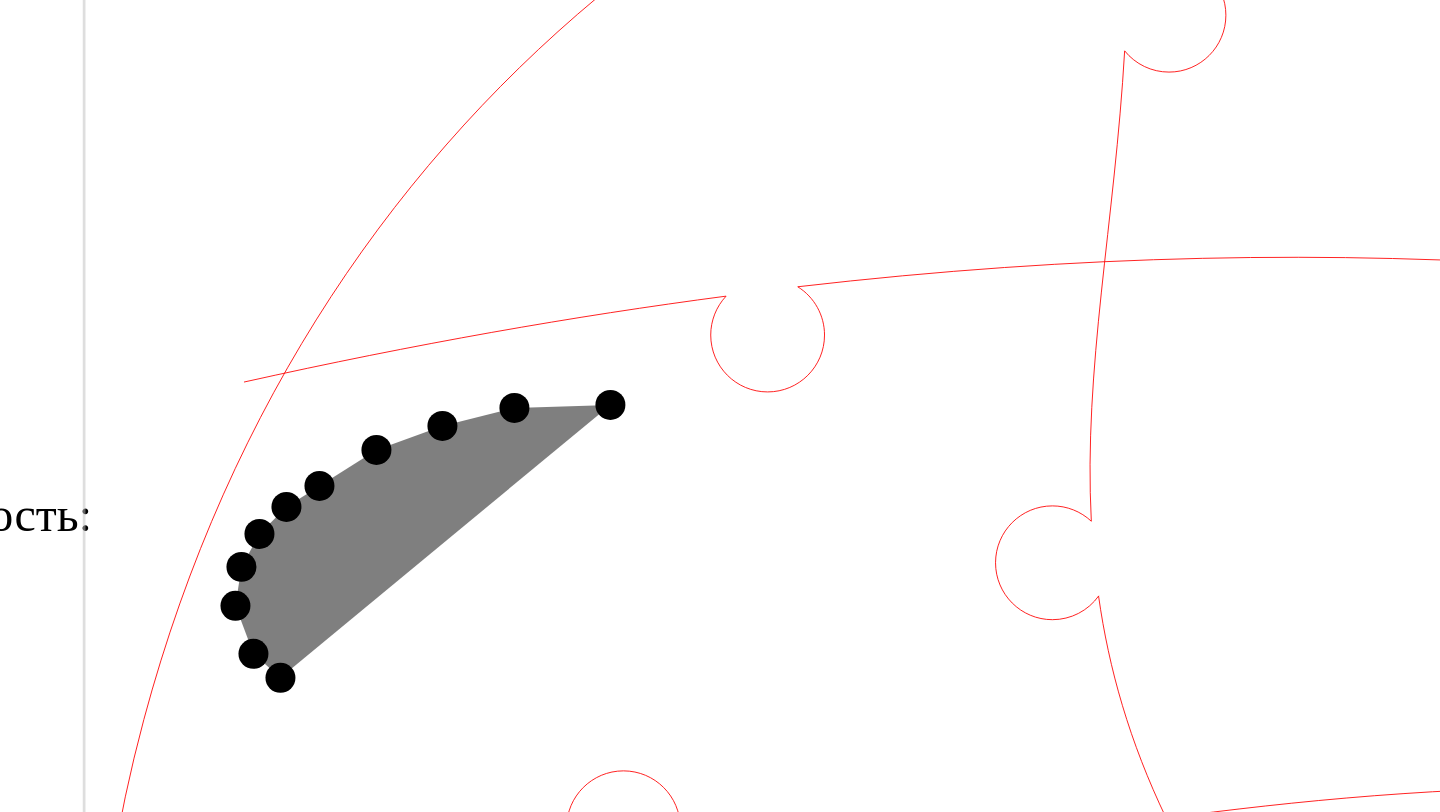 click 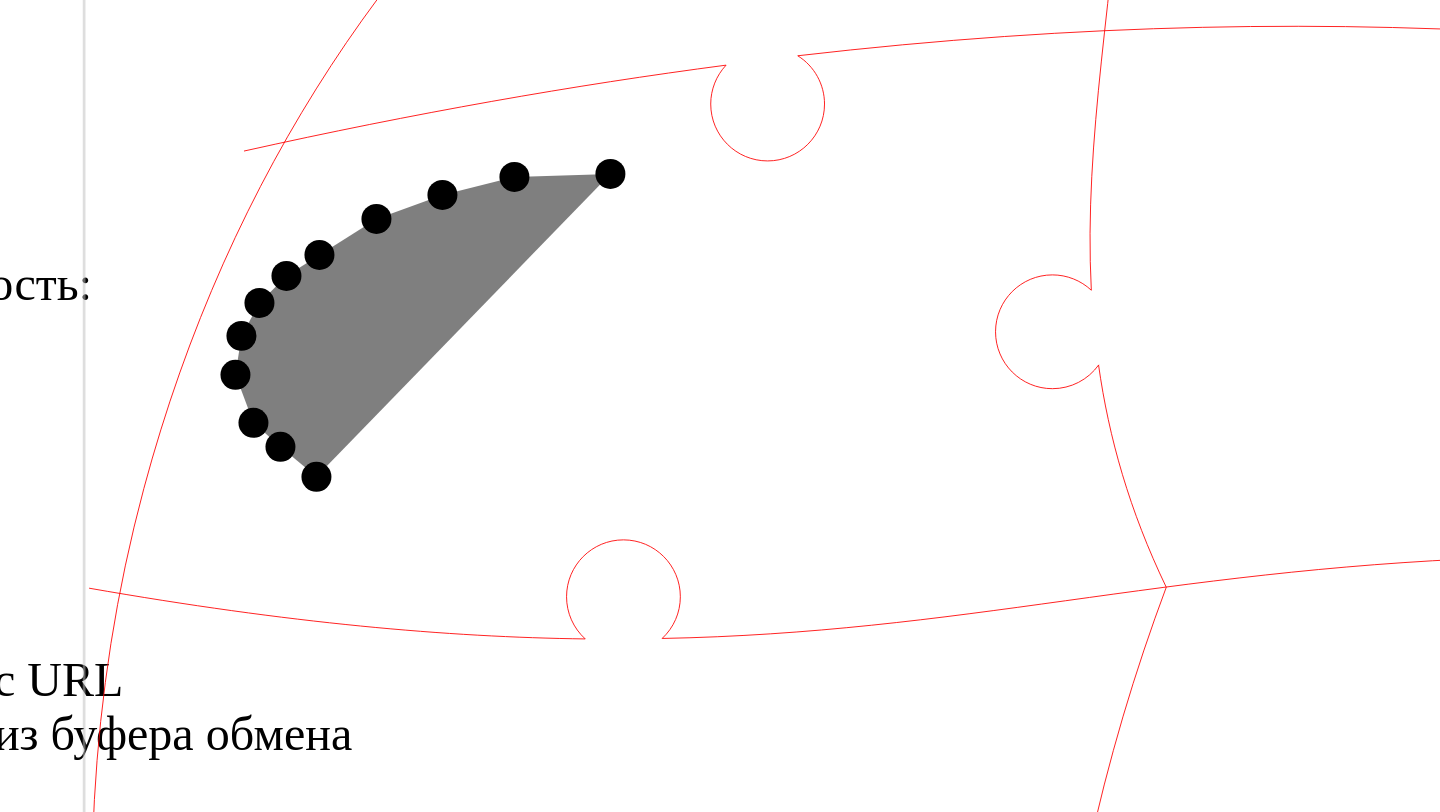 click 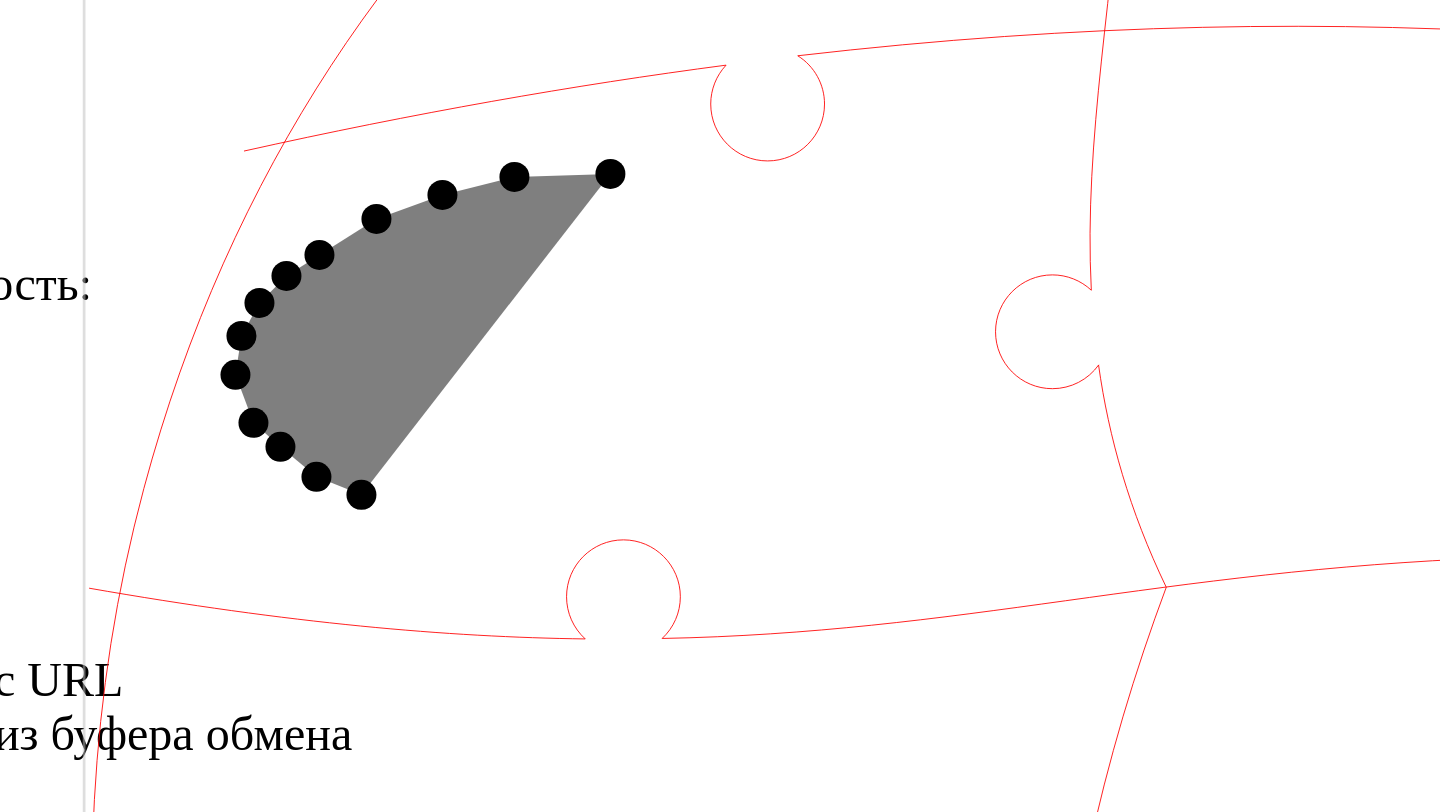 click 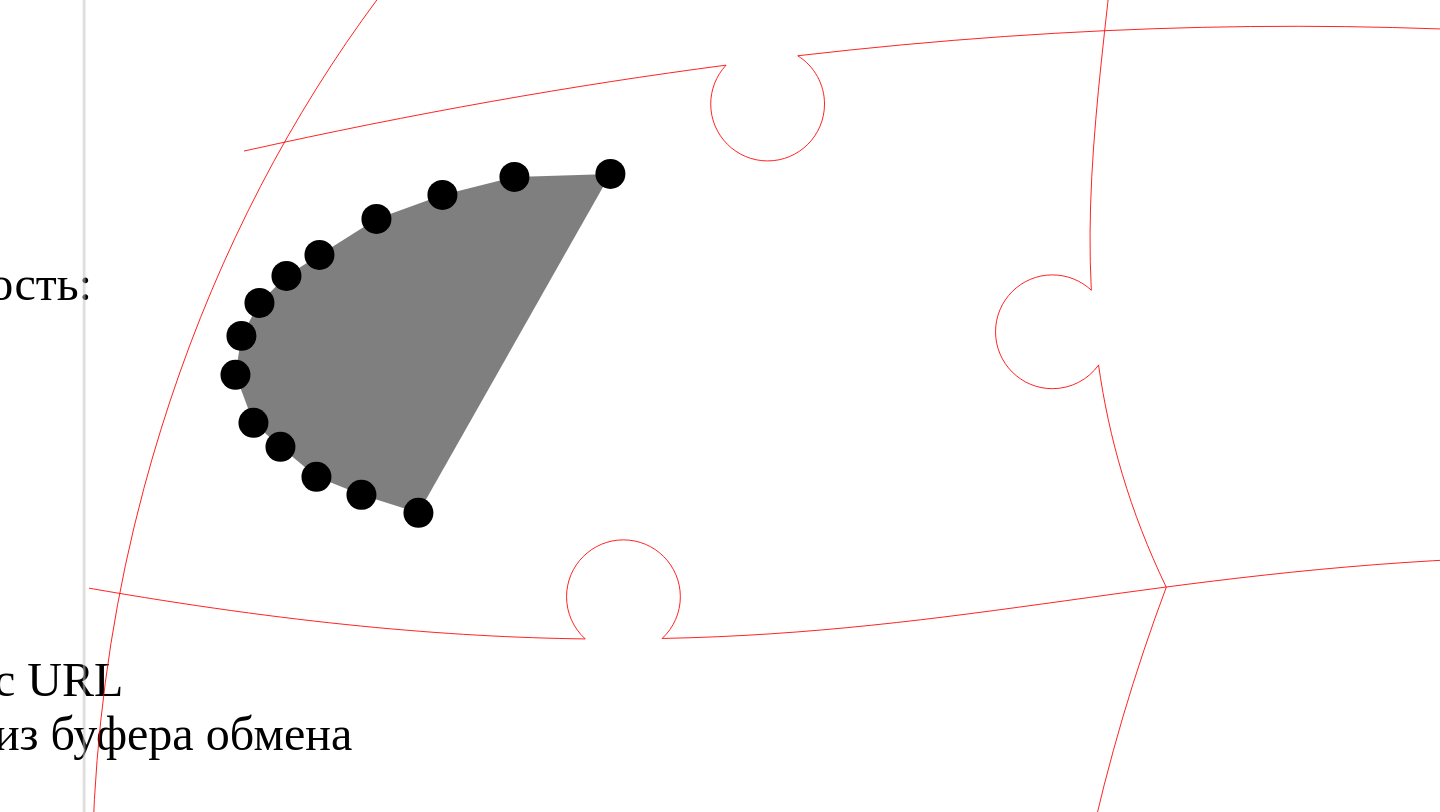 click 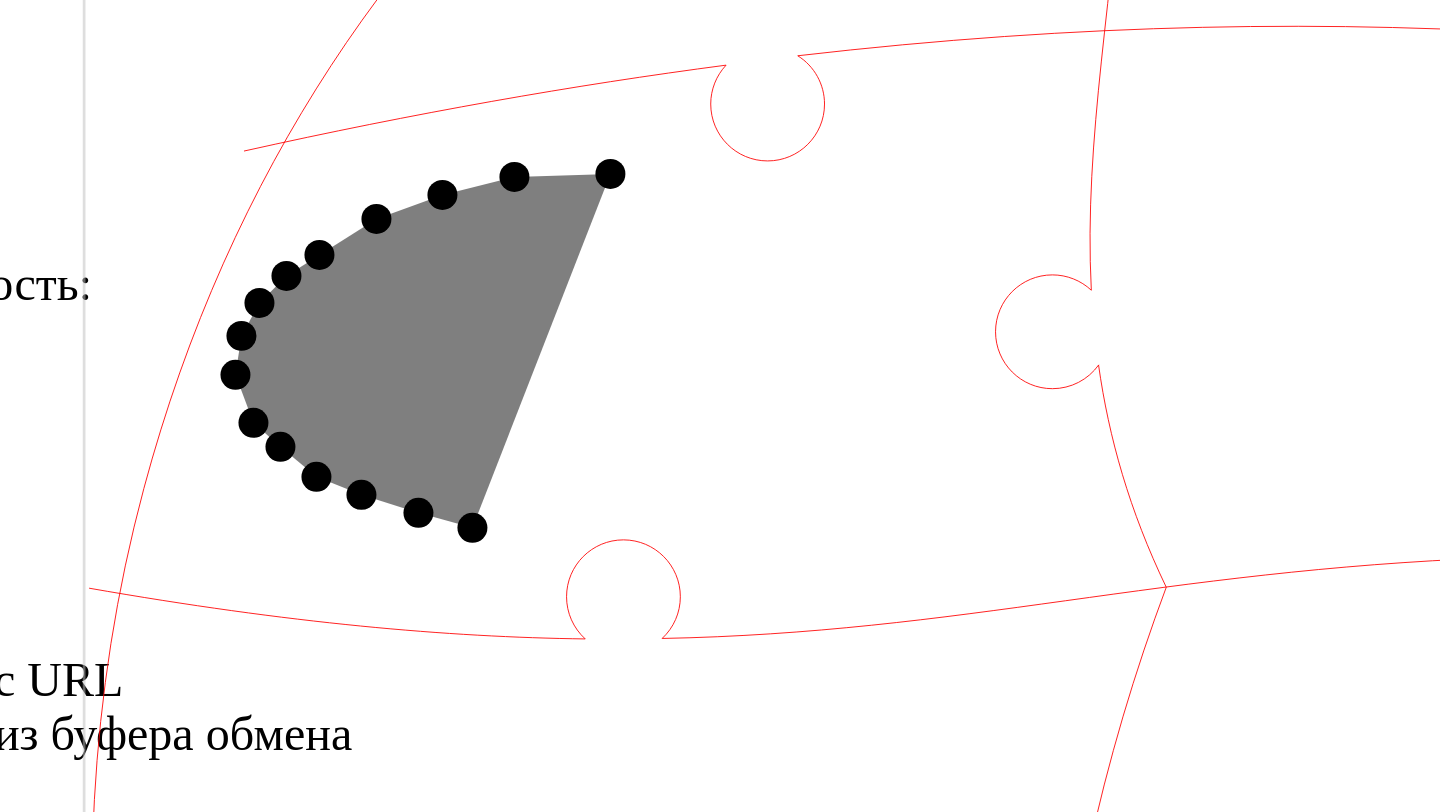click 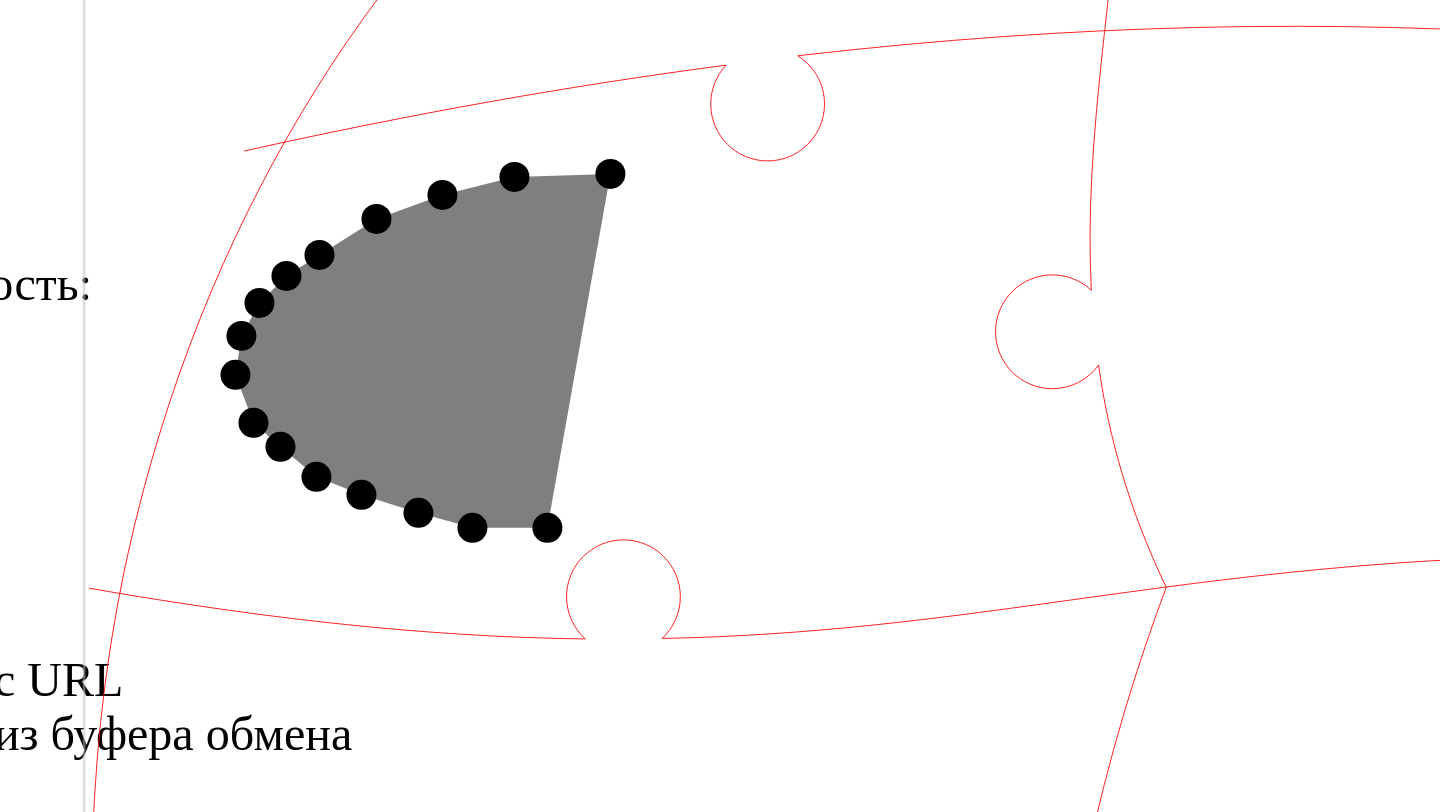 click 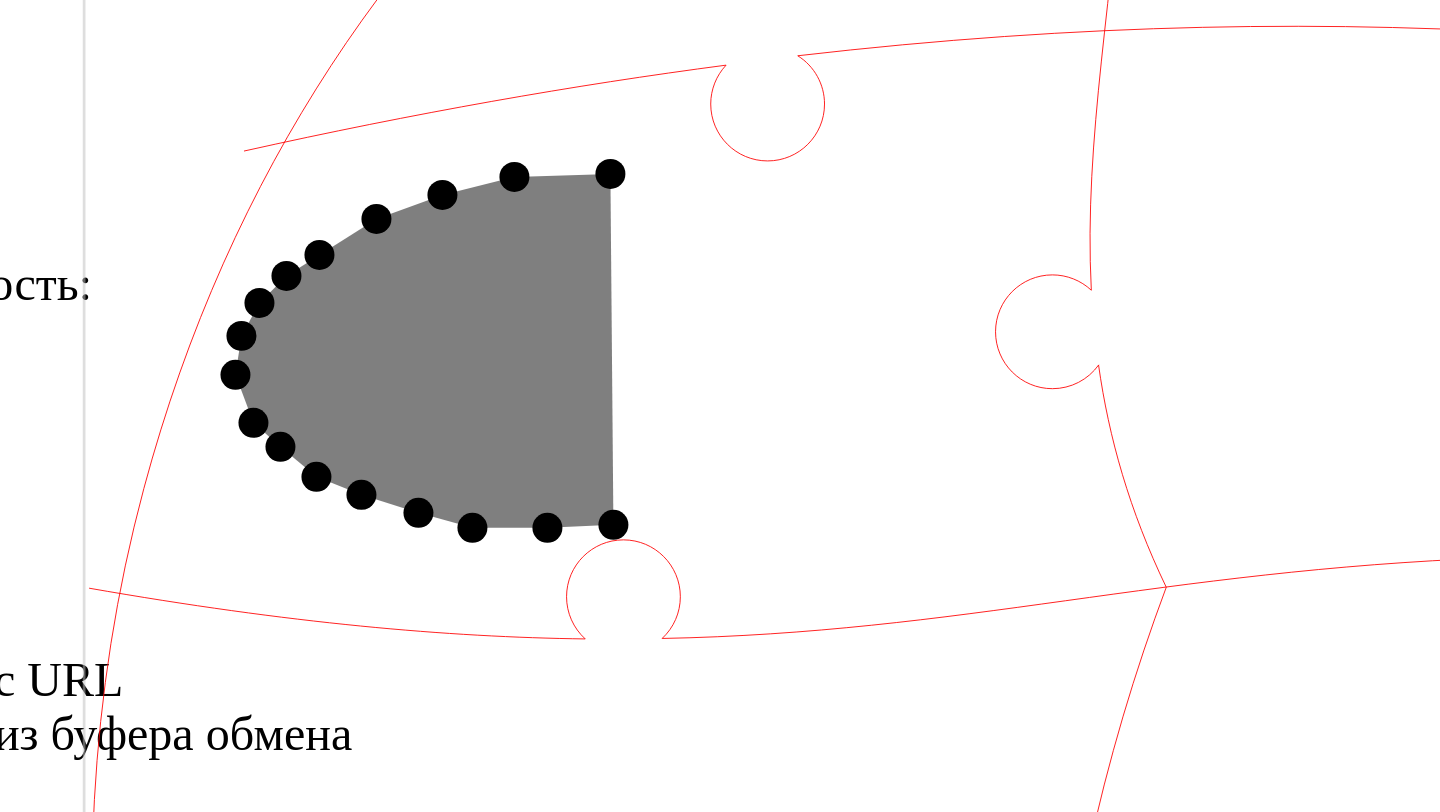 click 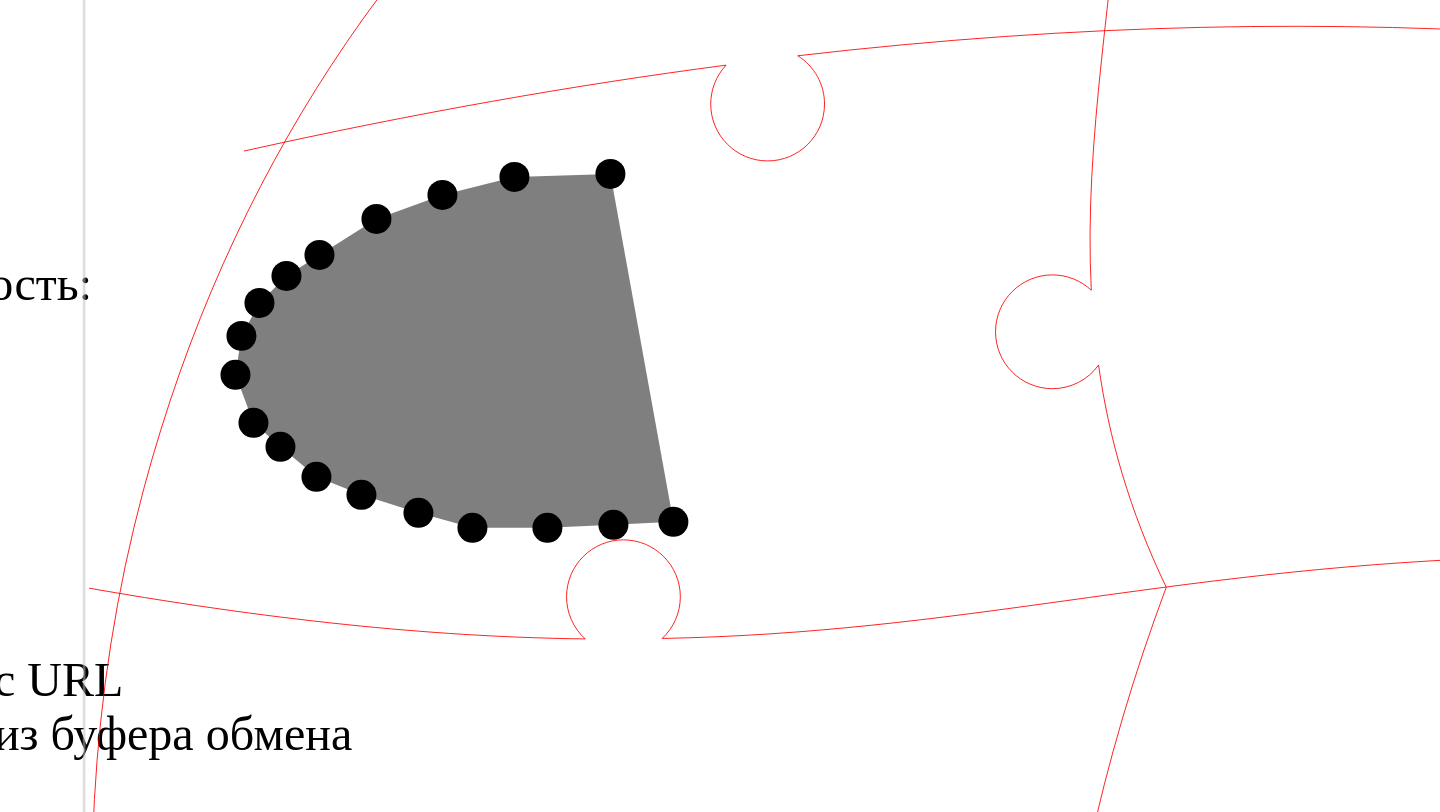 click 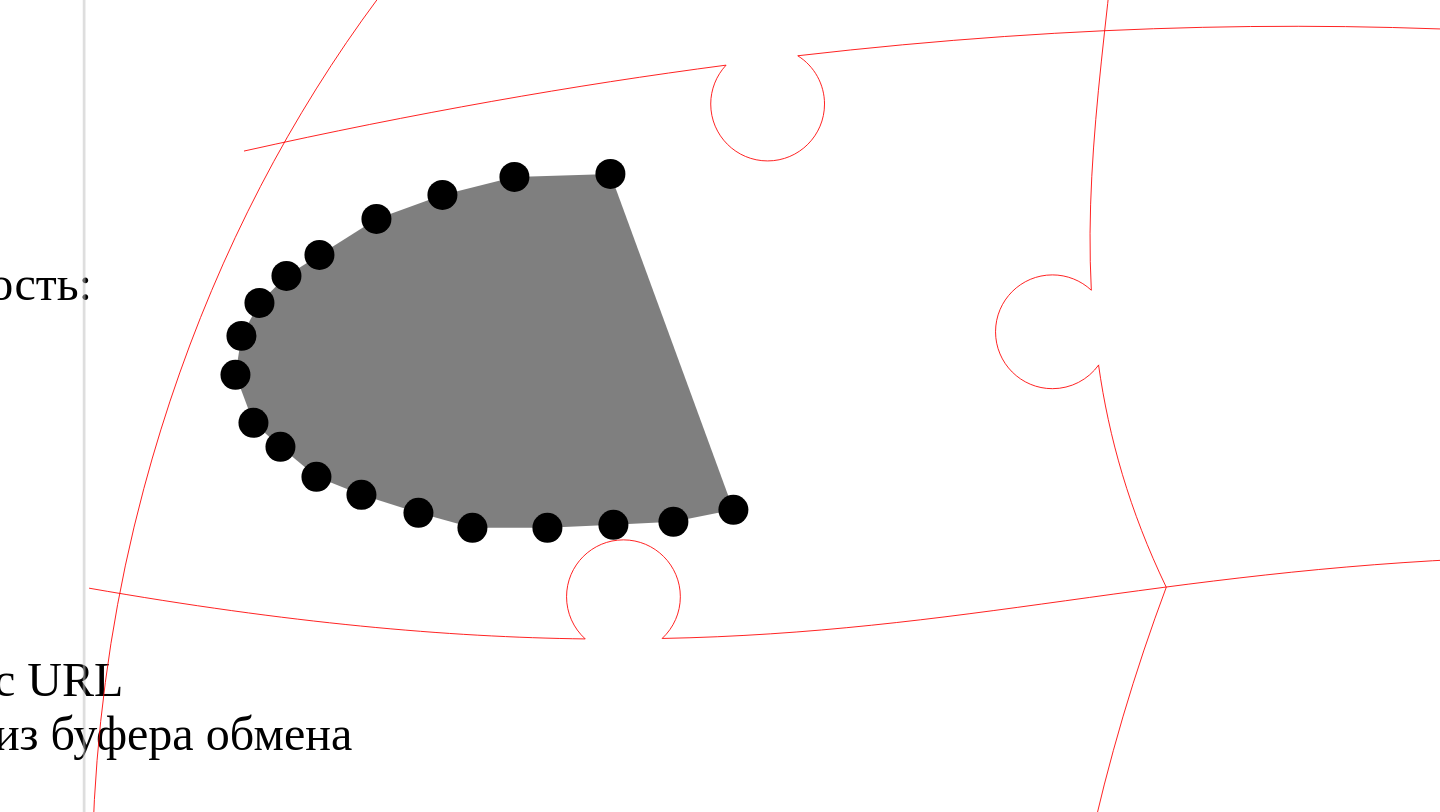 click 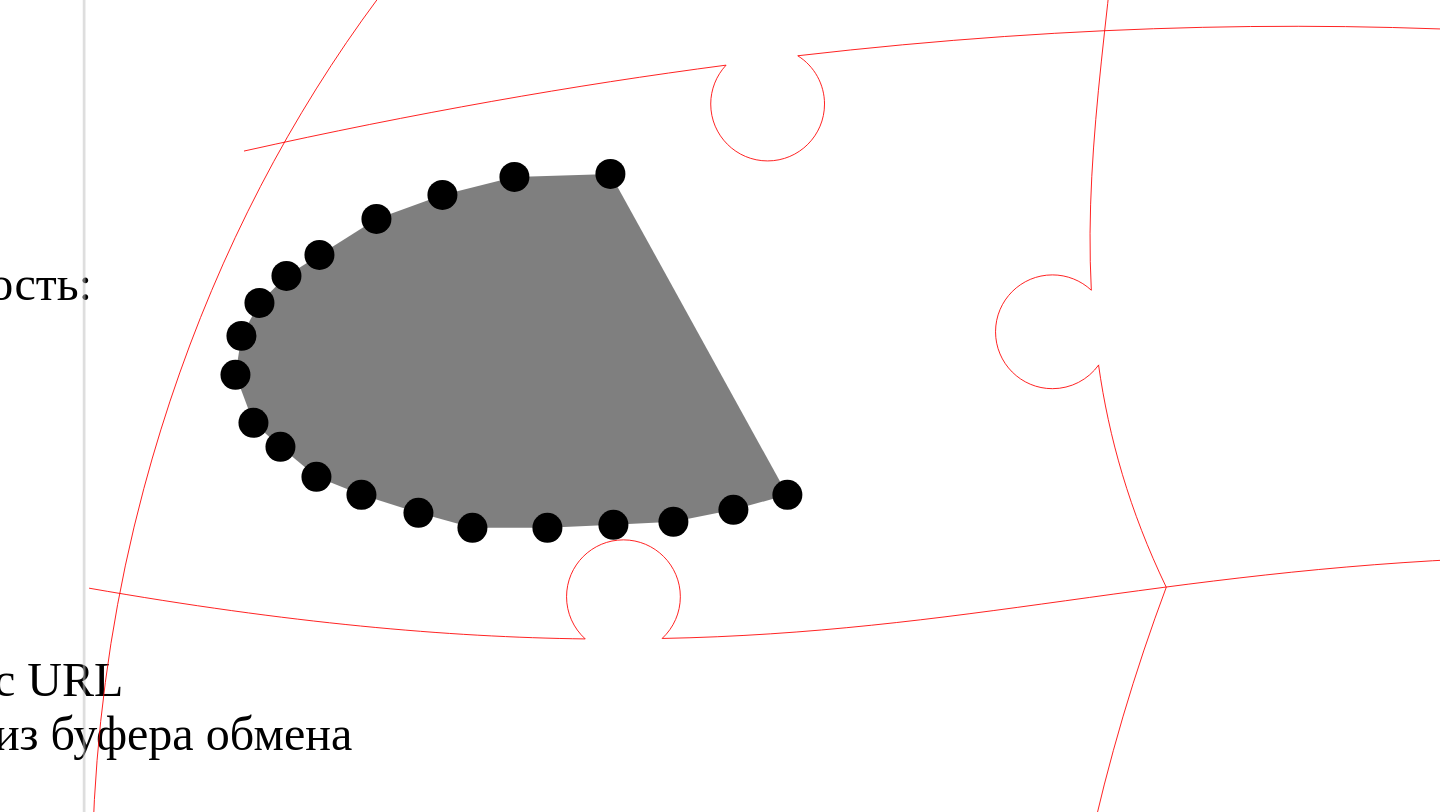 click 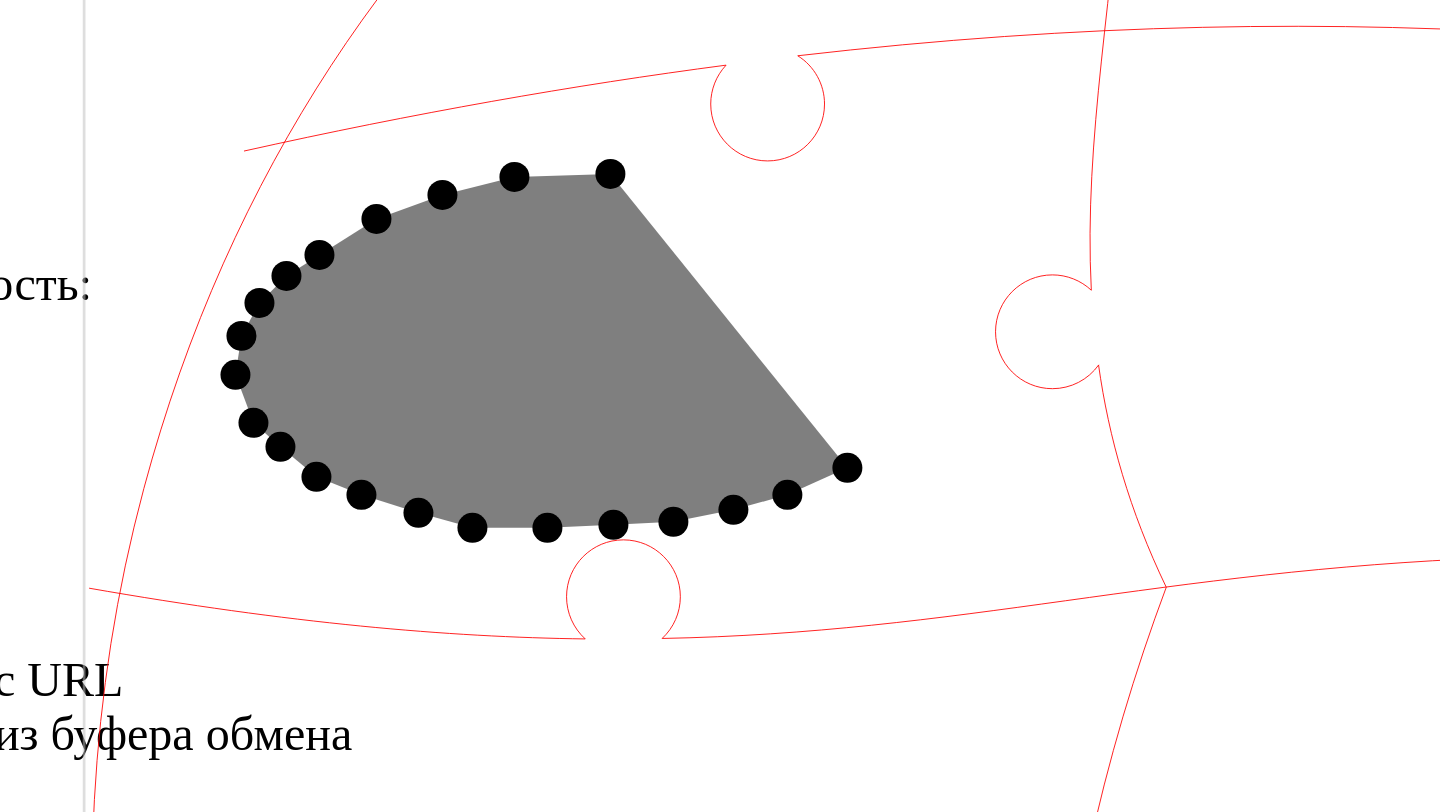 click 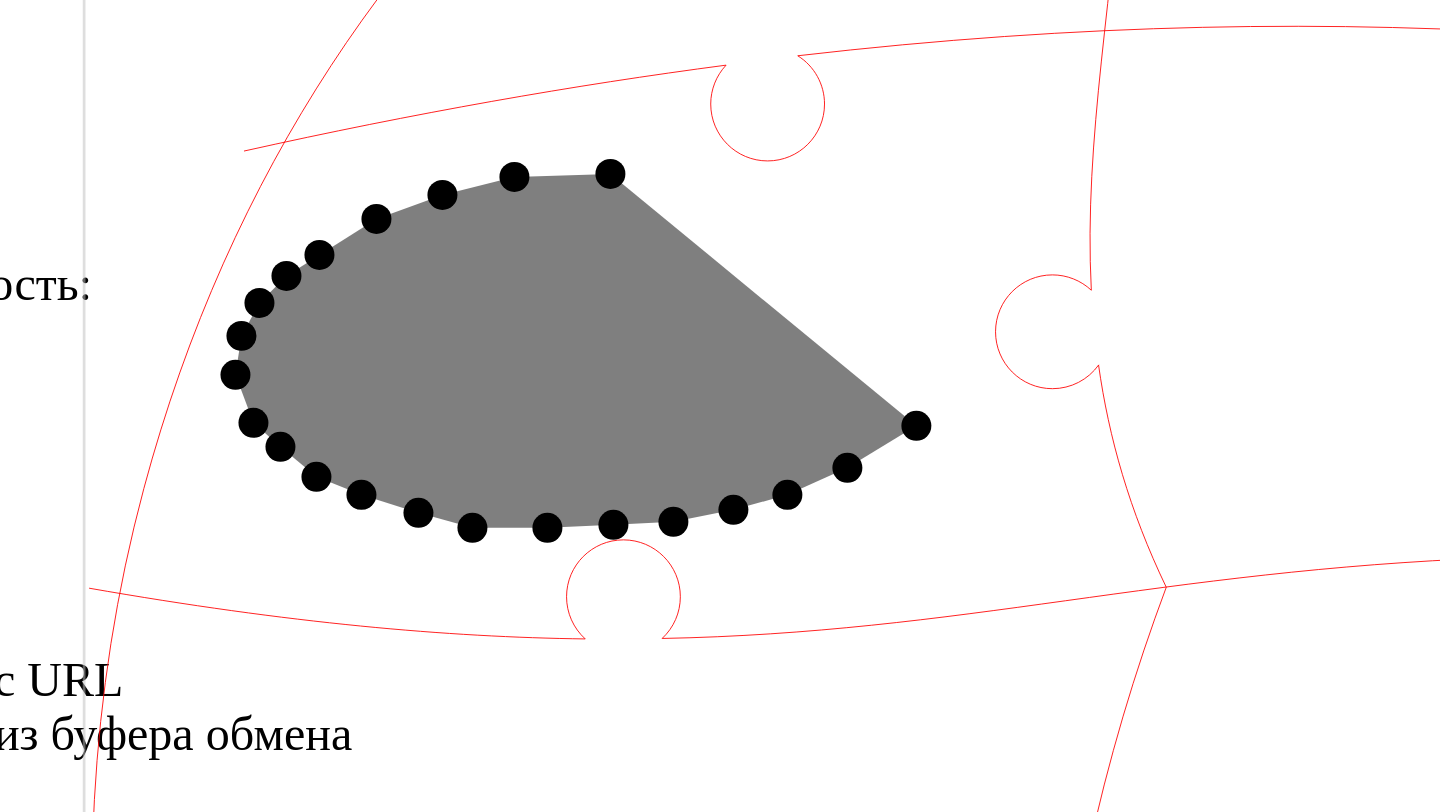 click 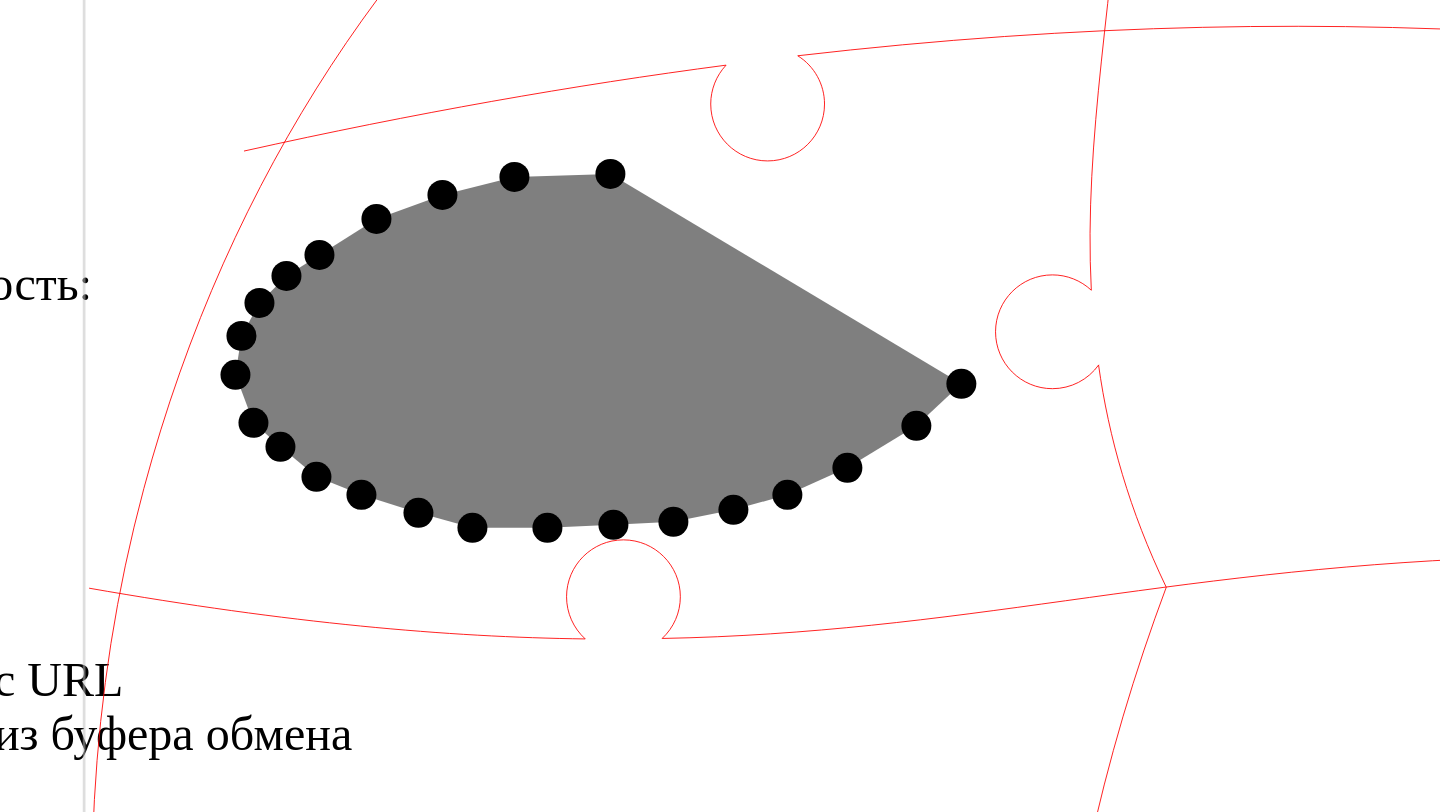 click 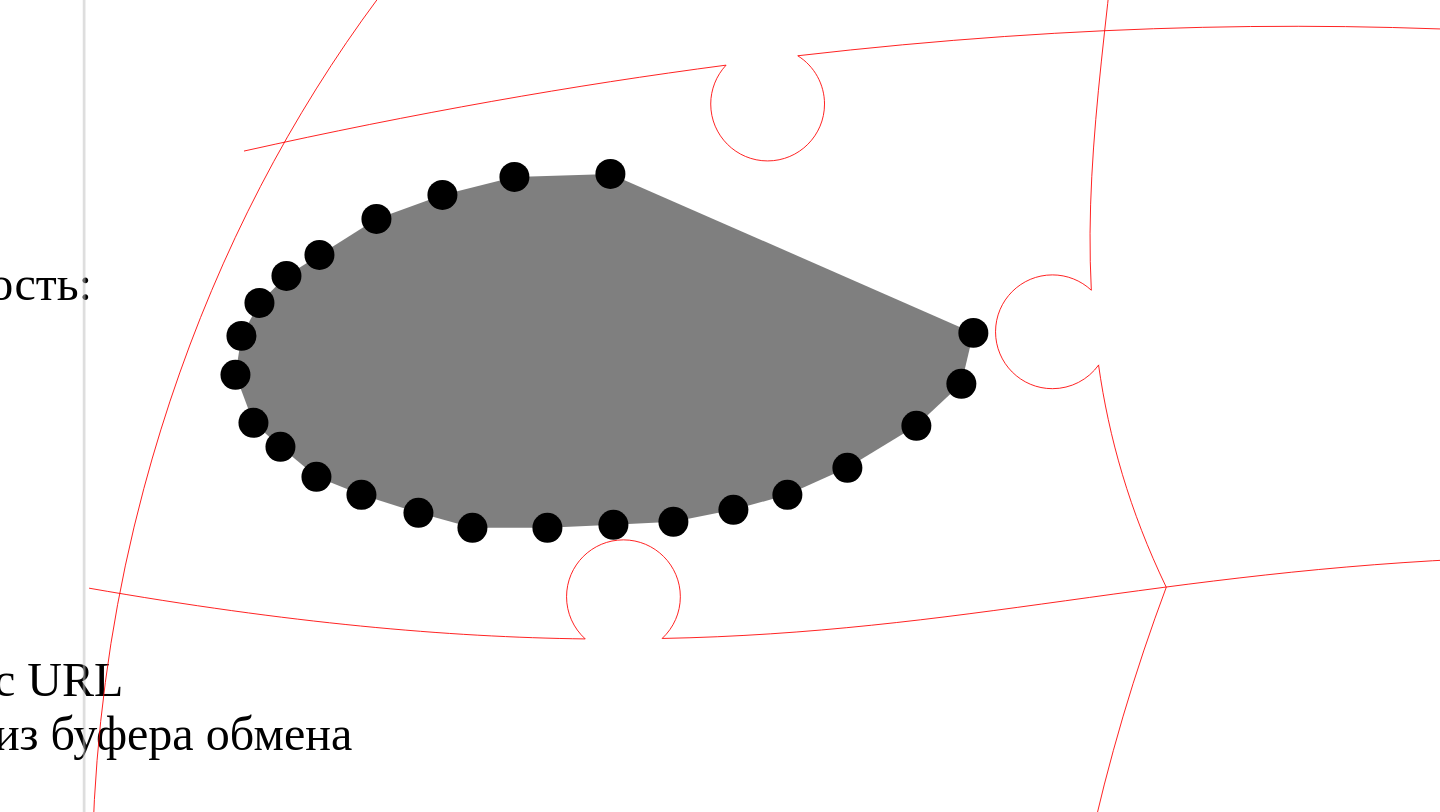click 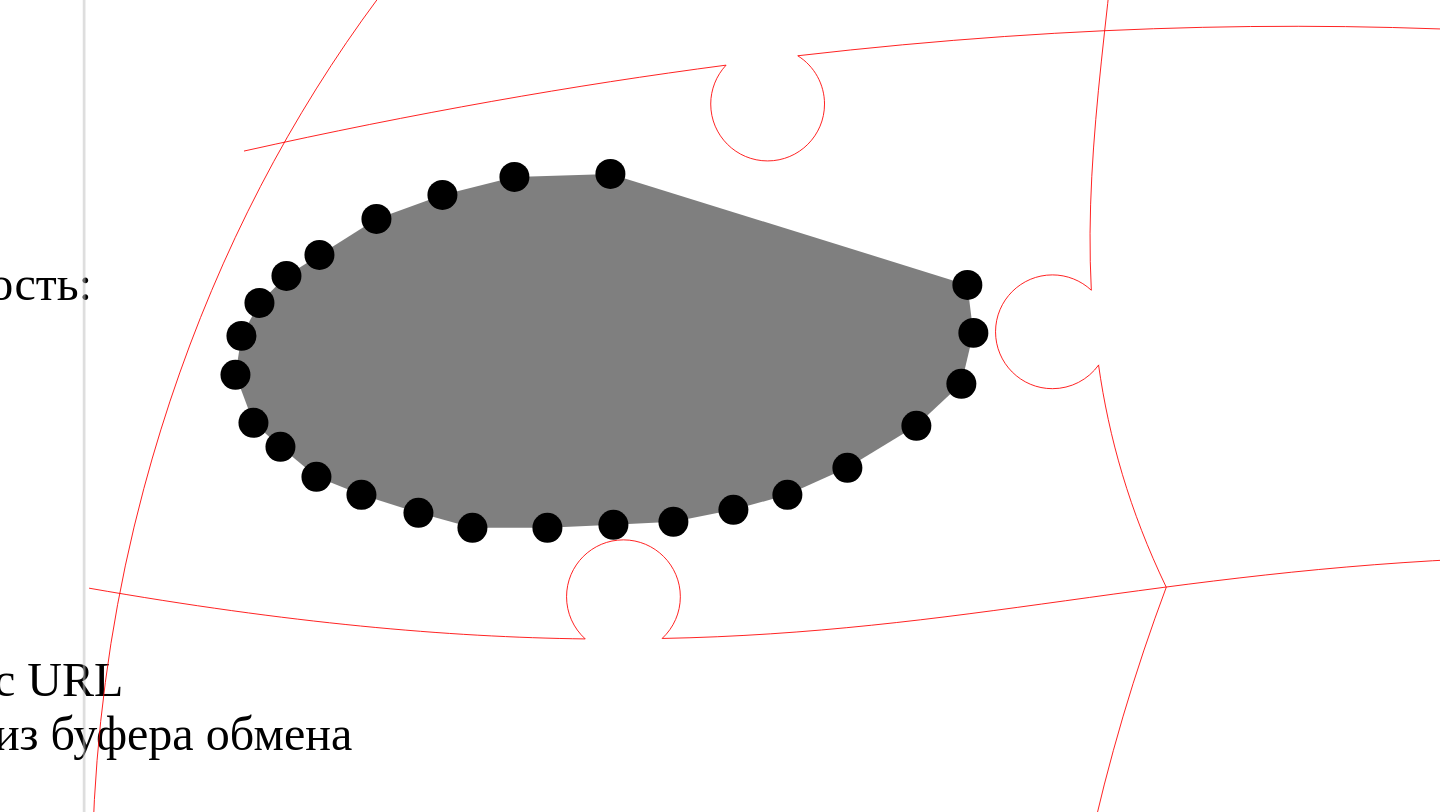 click 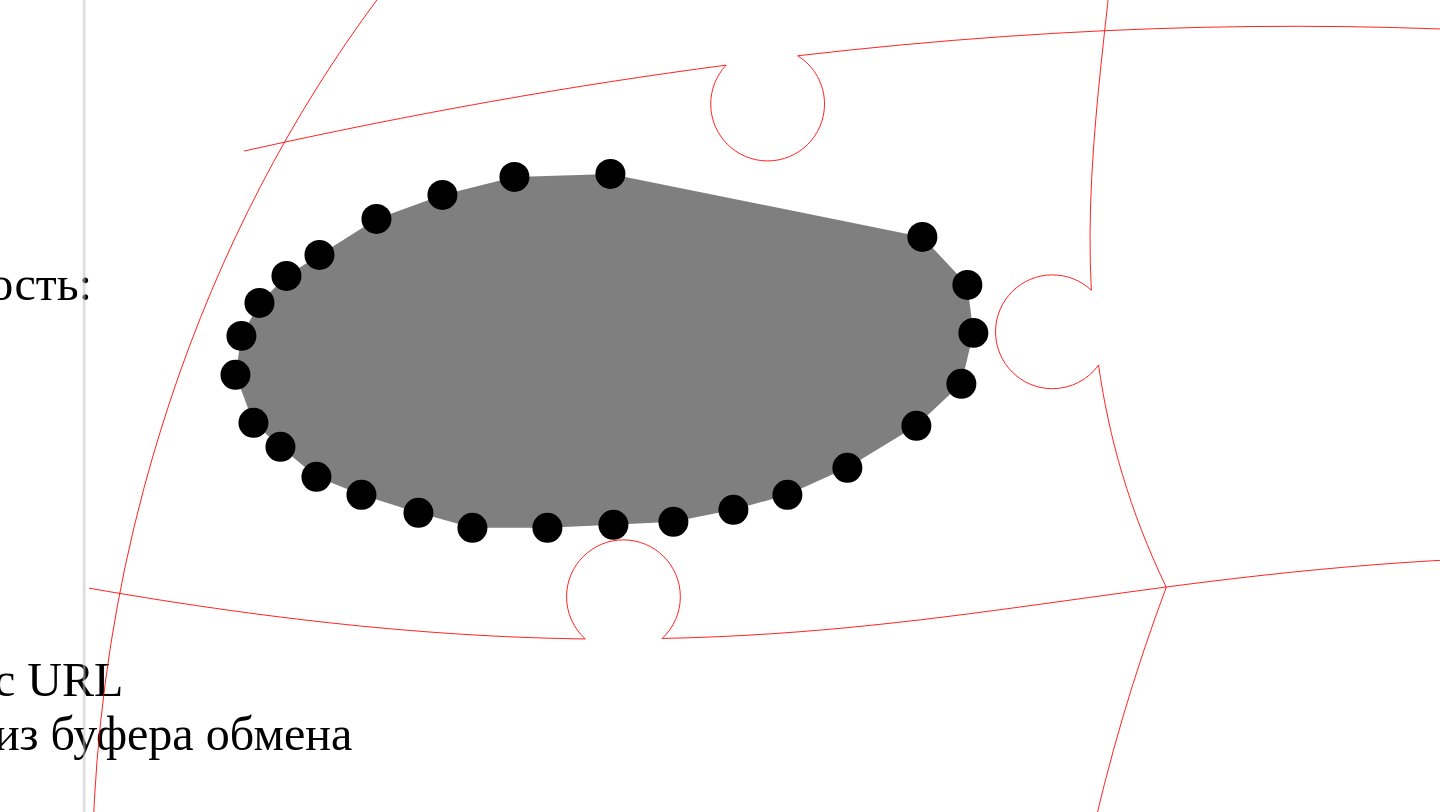click 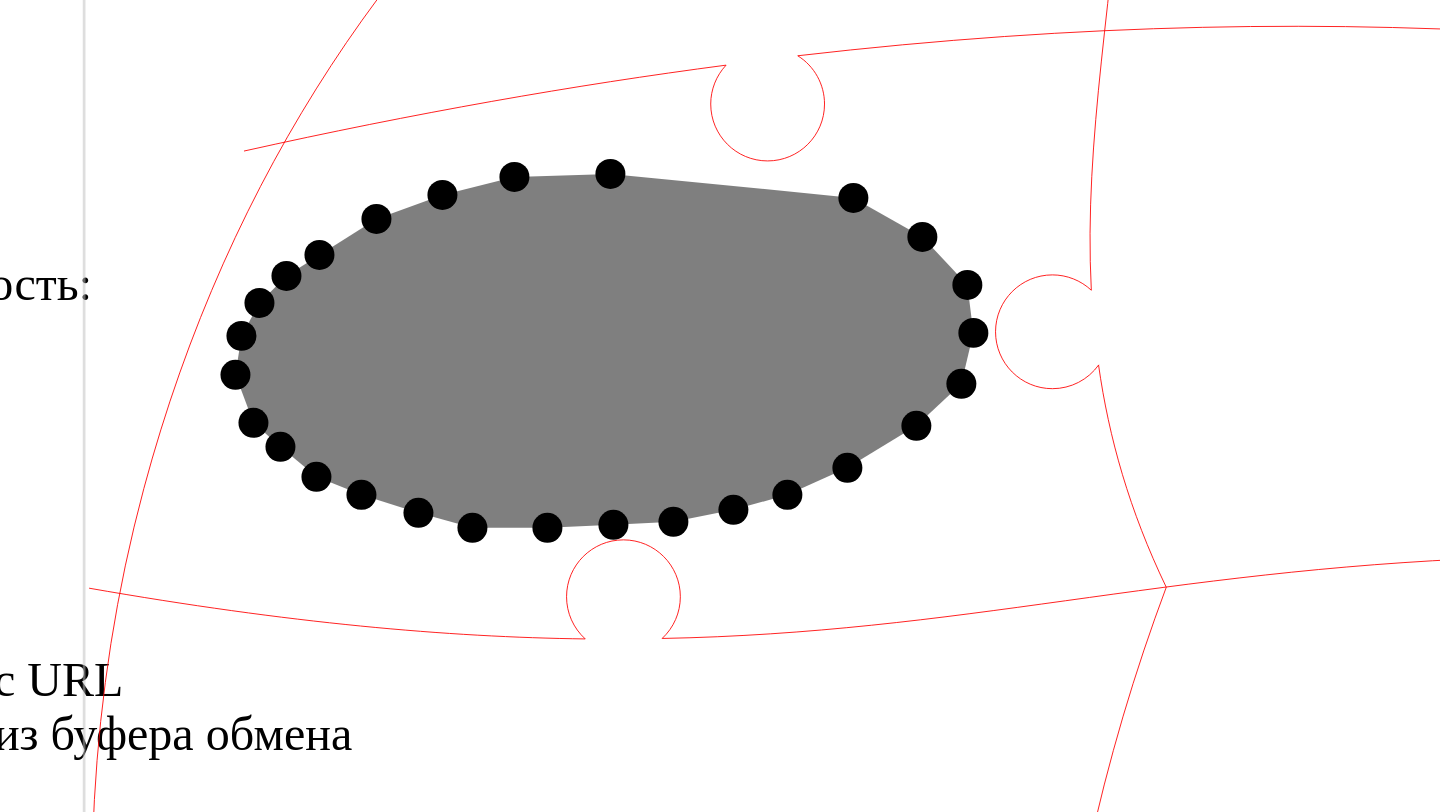 click 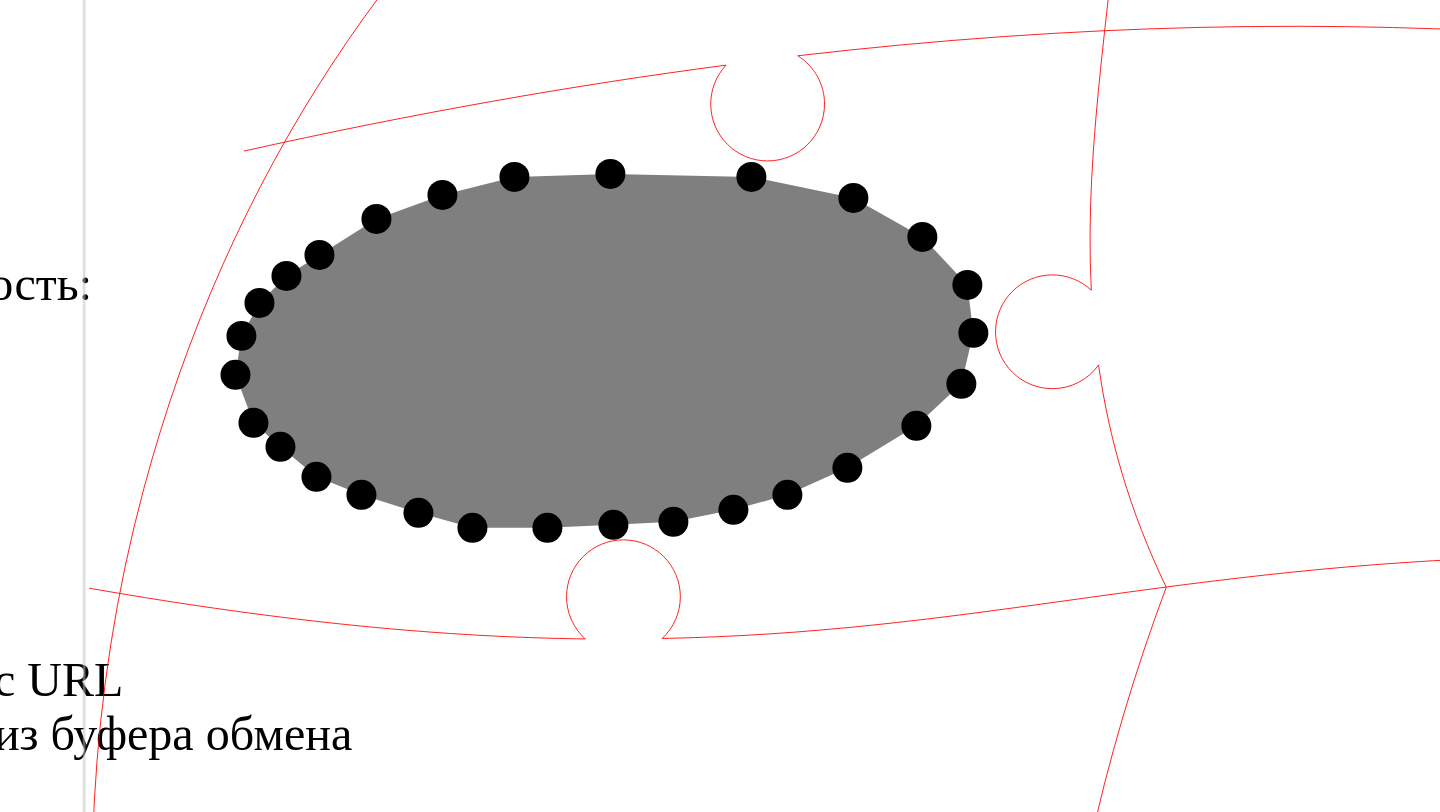 click 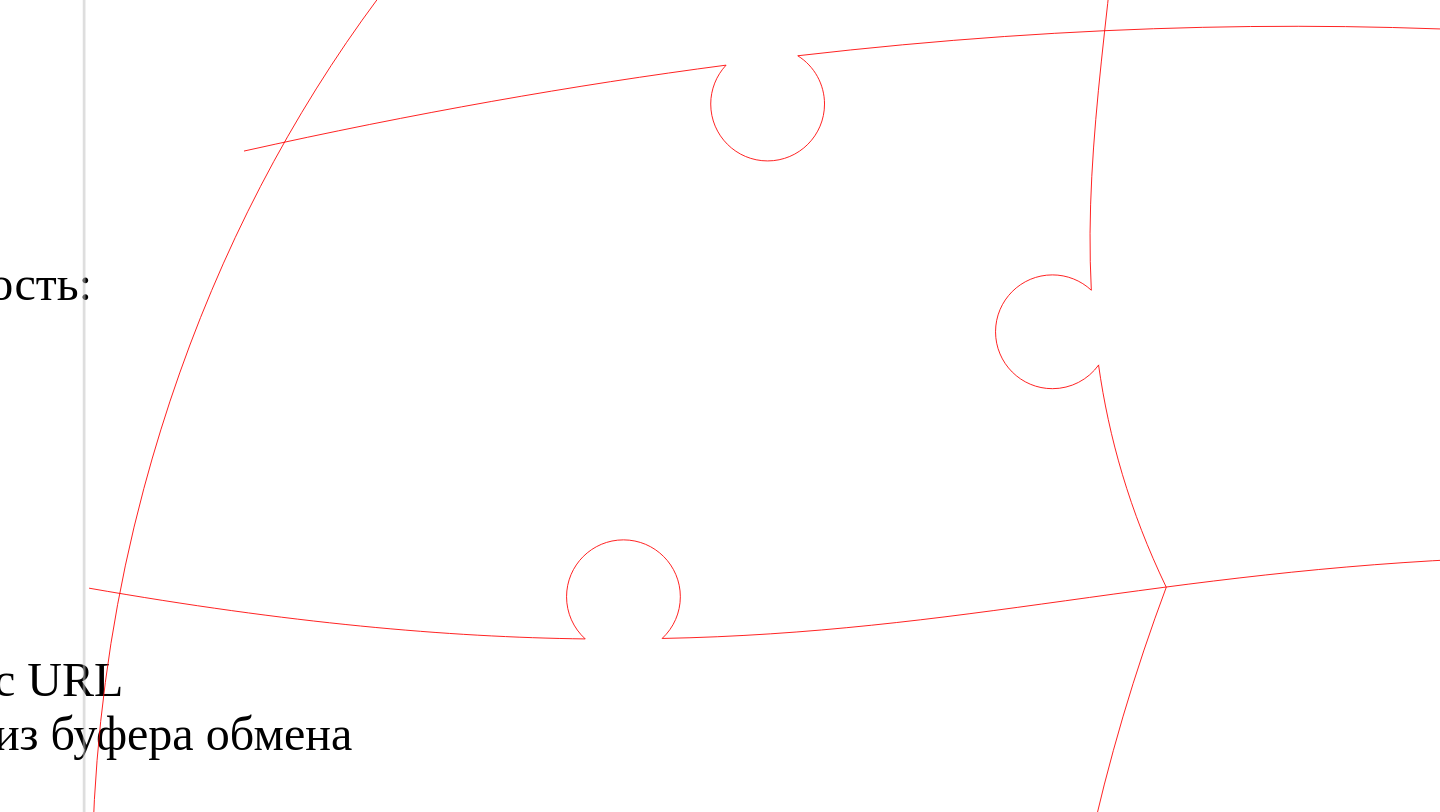 click 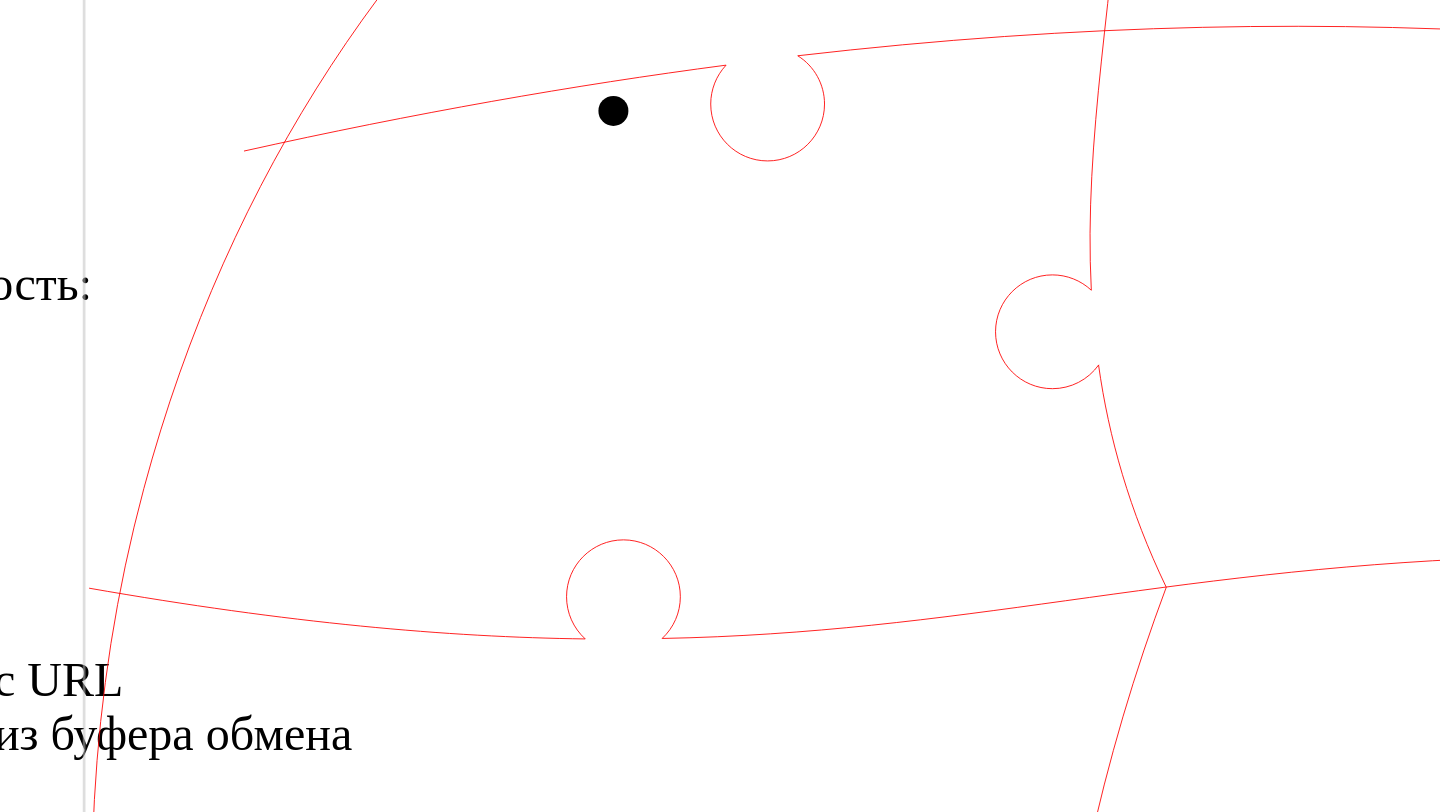 click 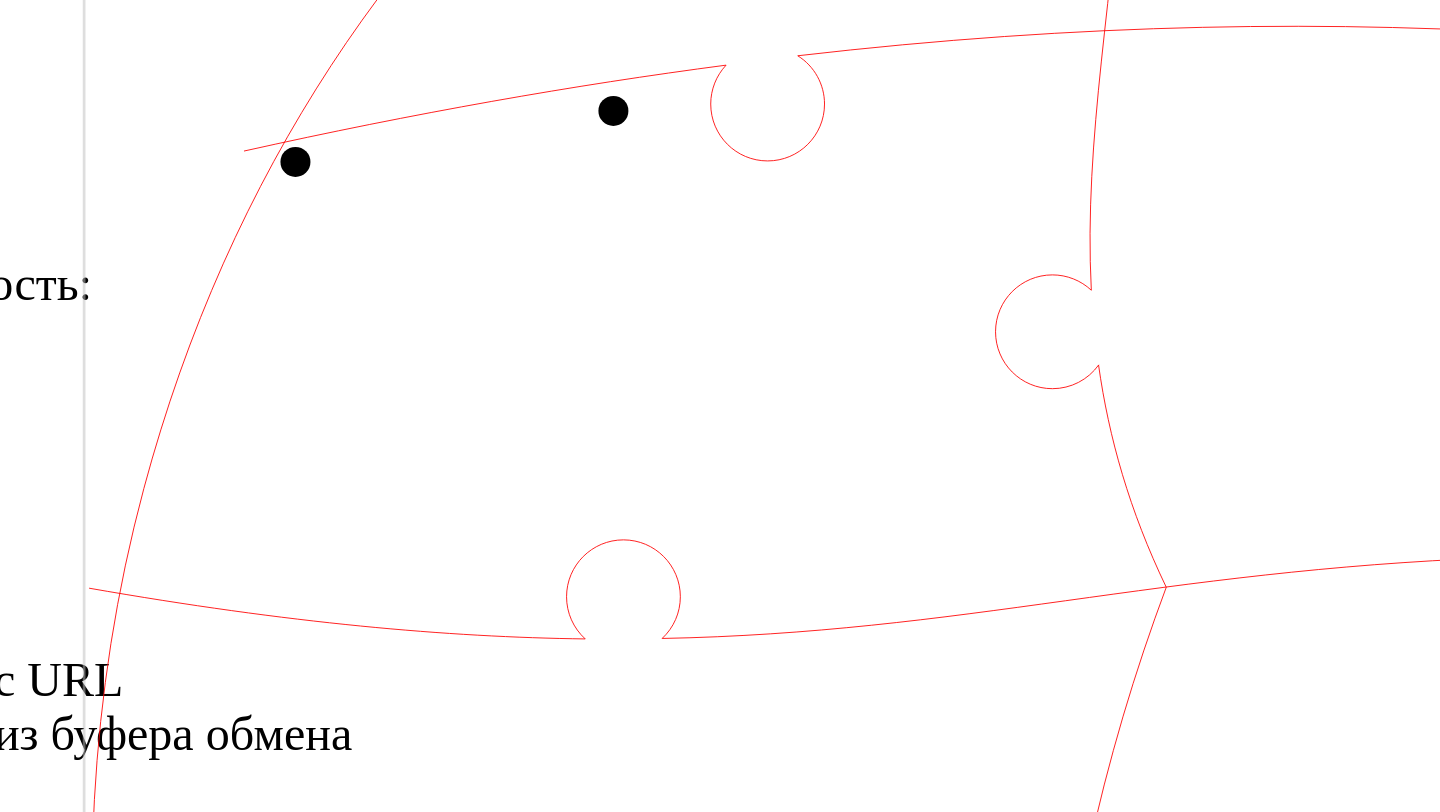click 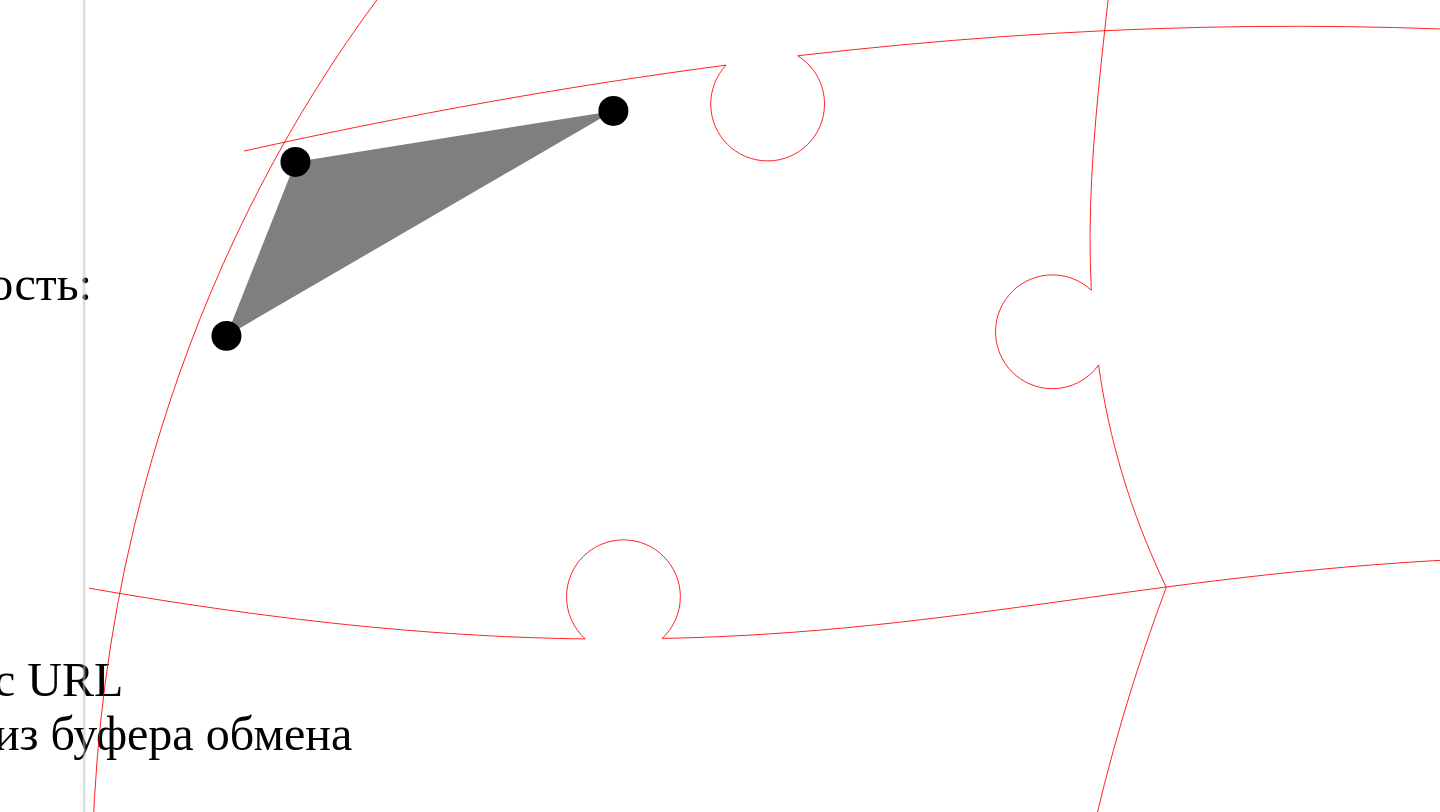 click 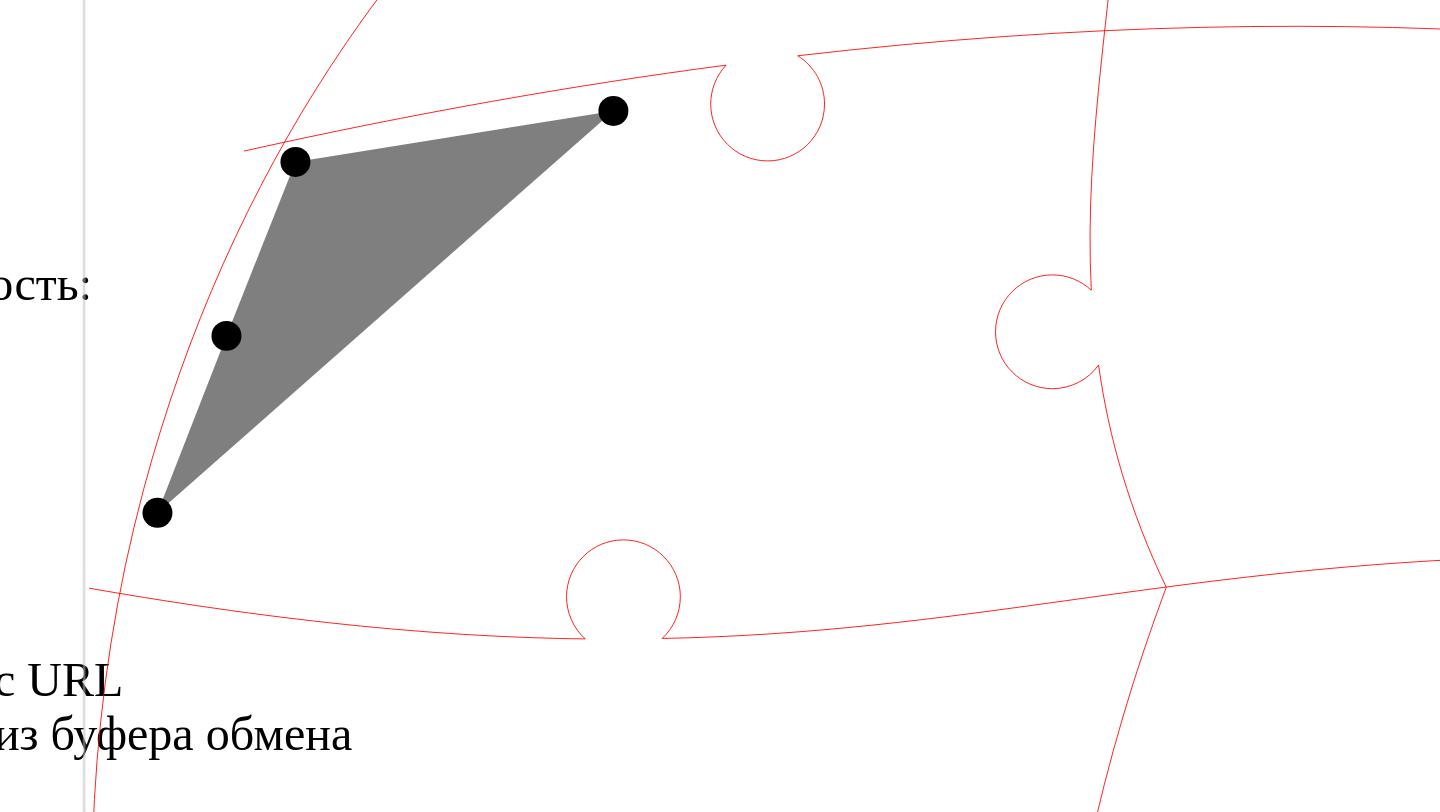 click 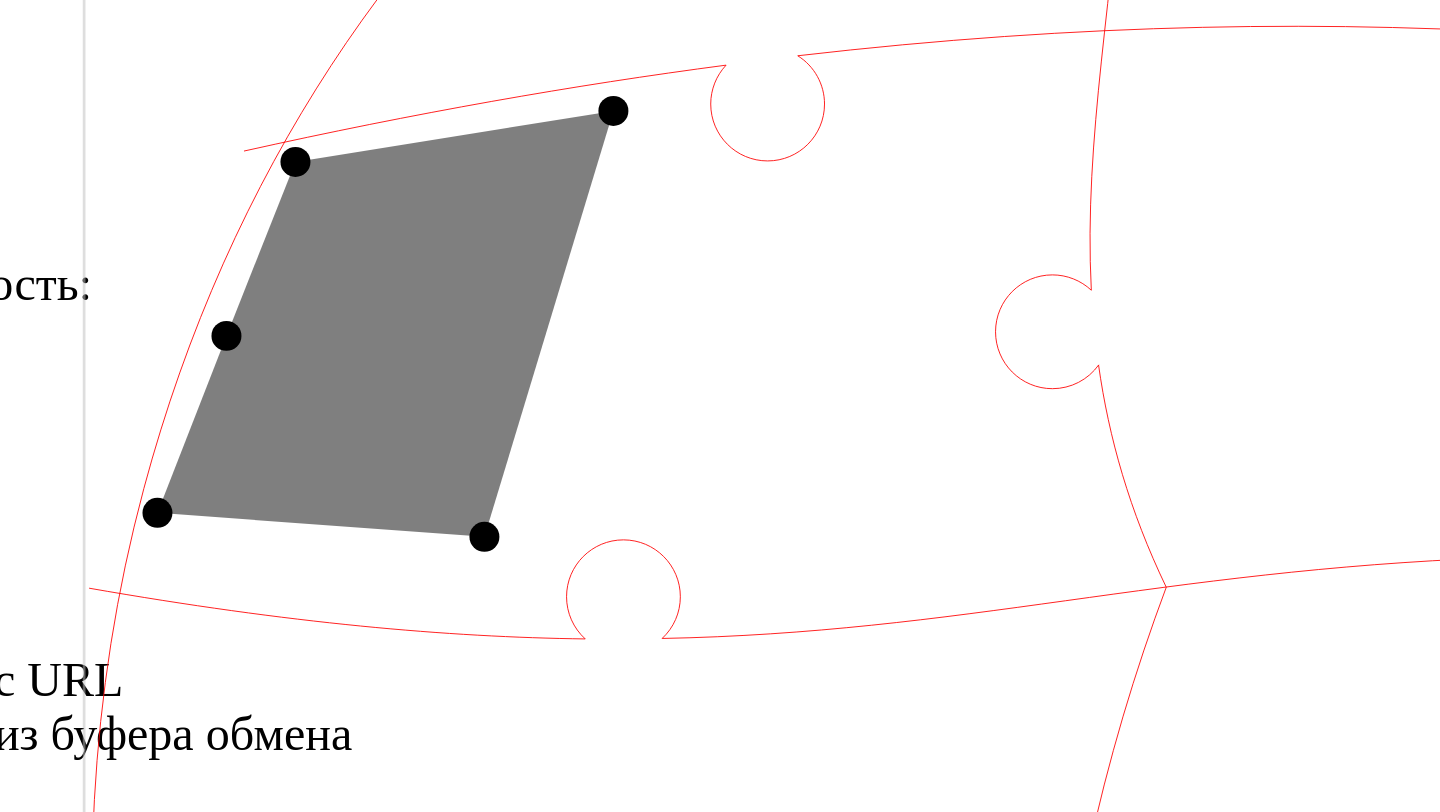 click 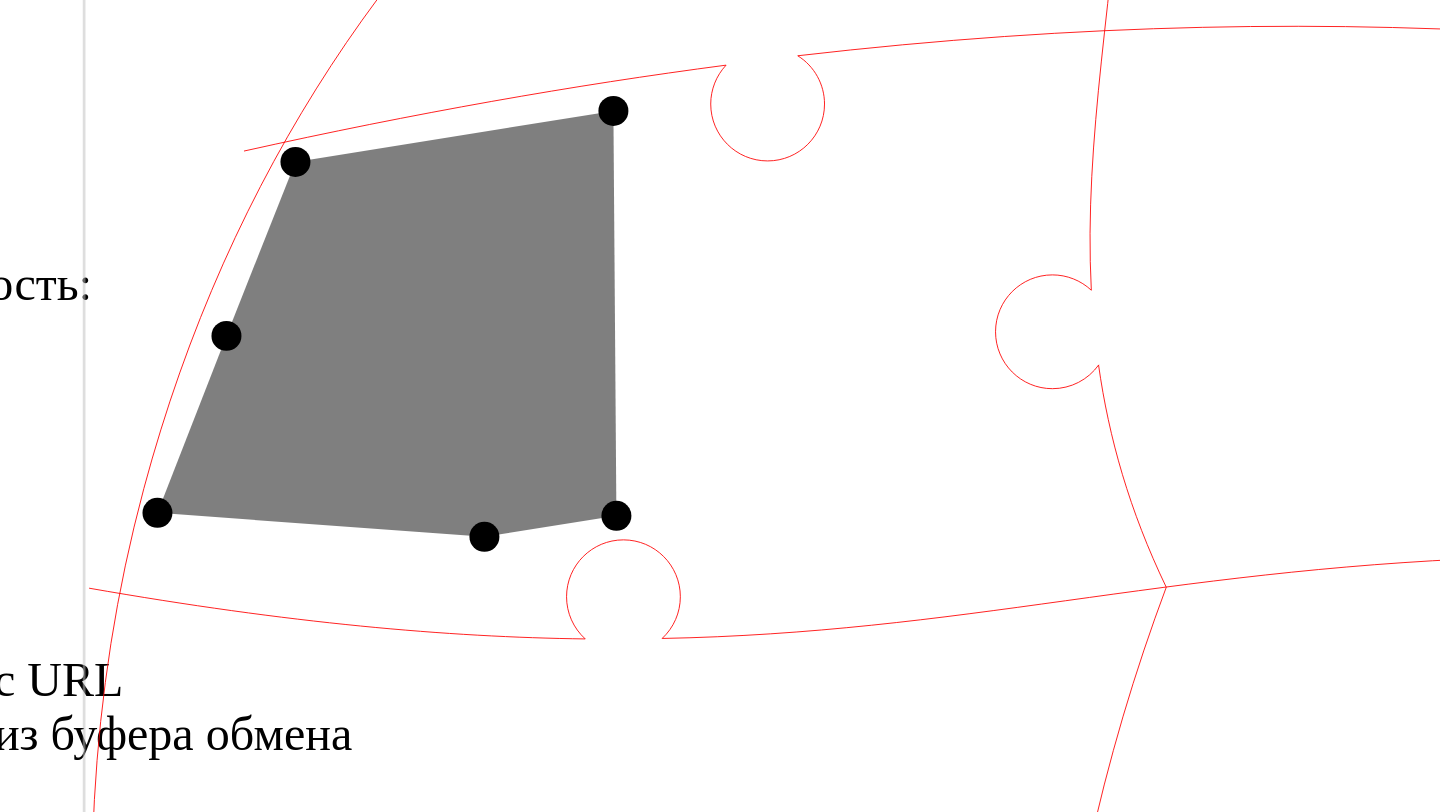 click 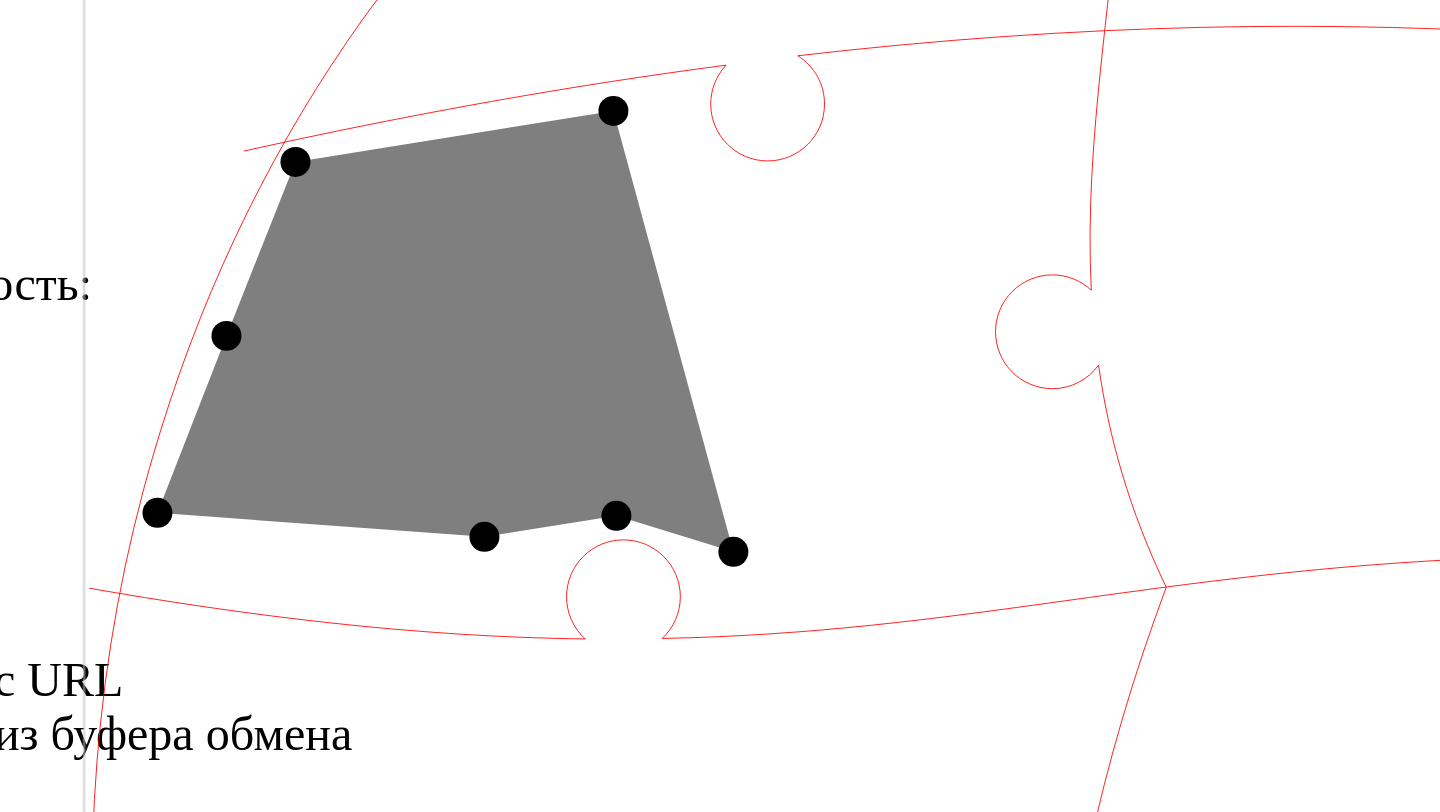 click 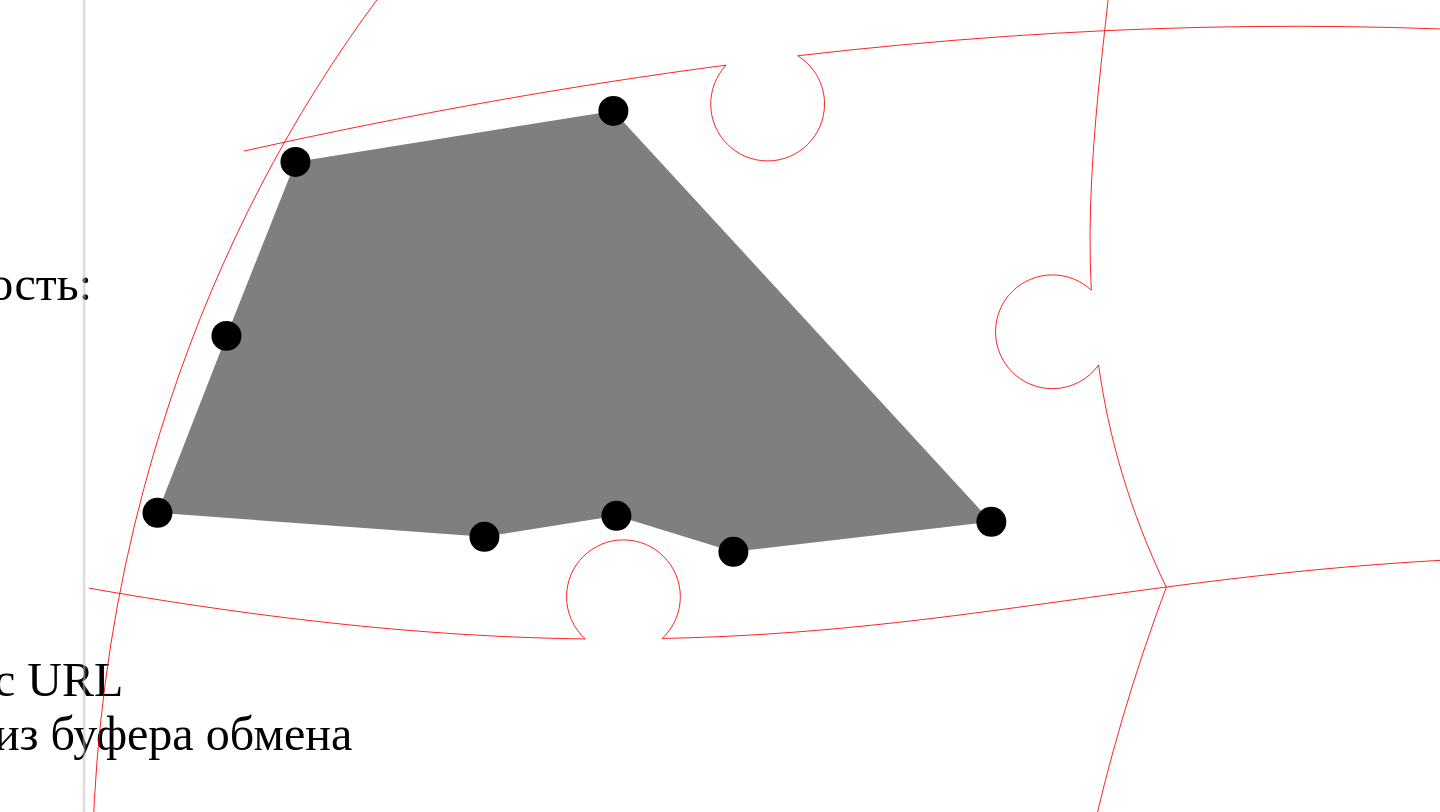 click 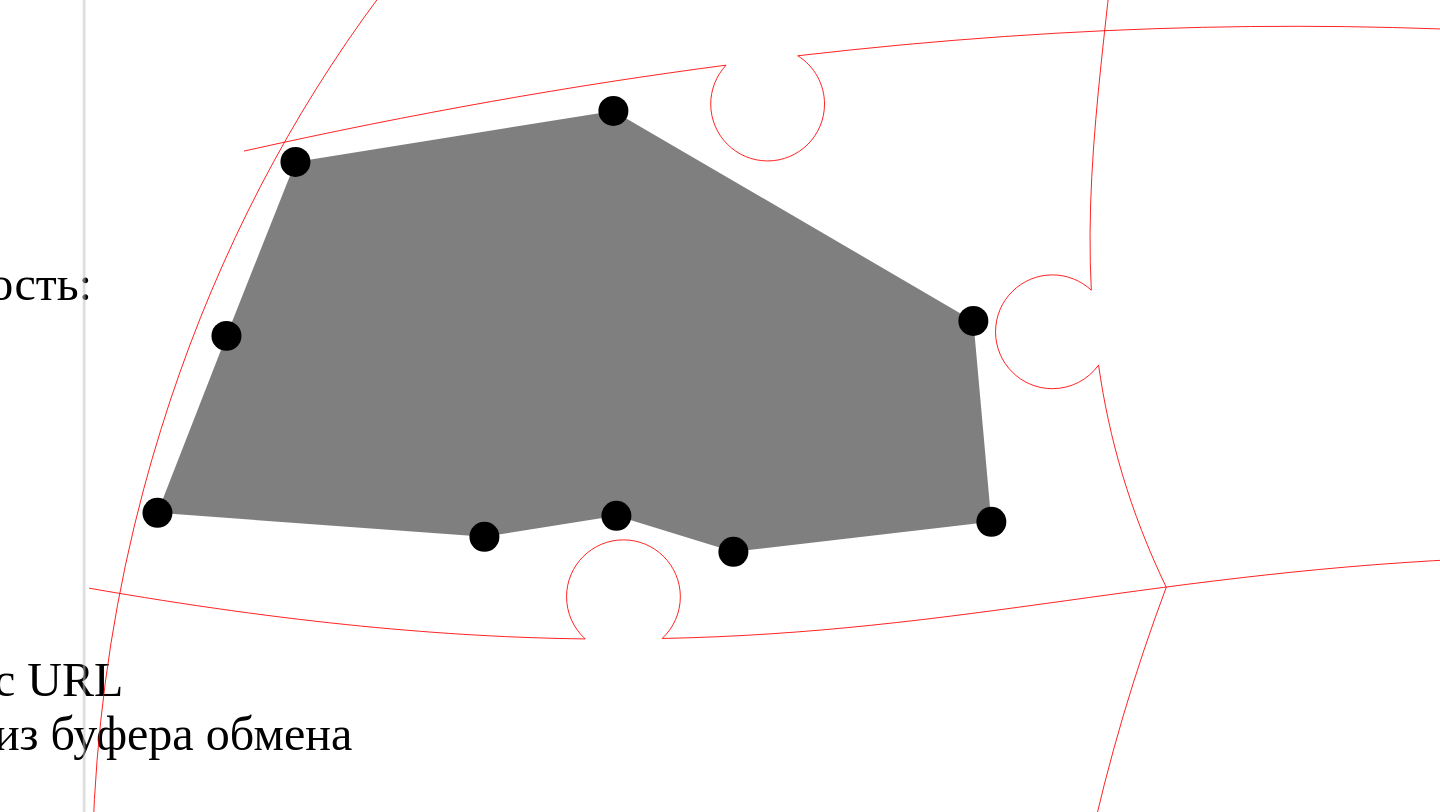 click 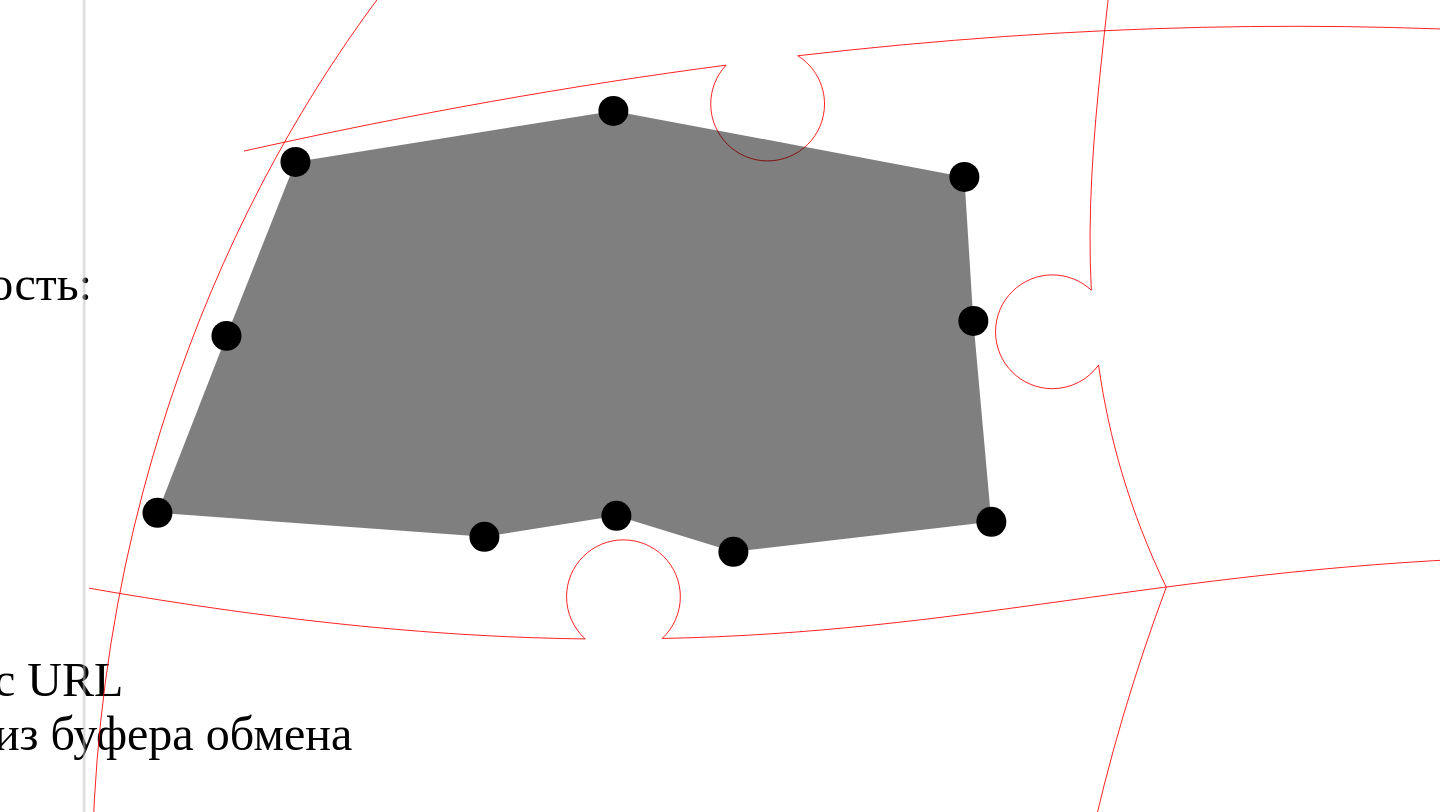 click 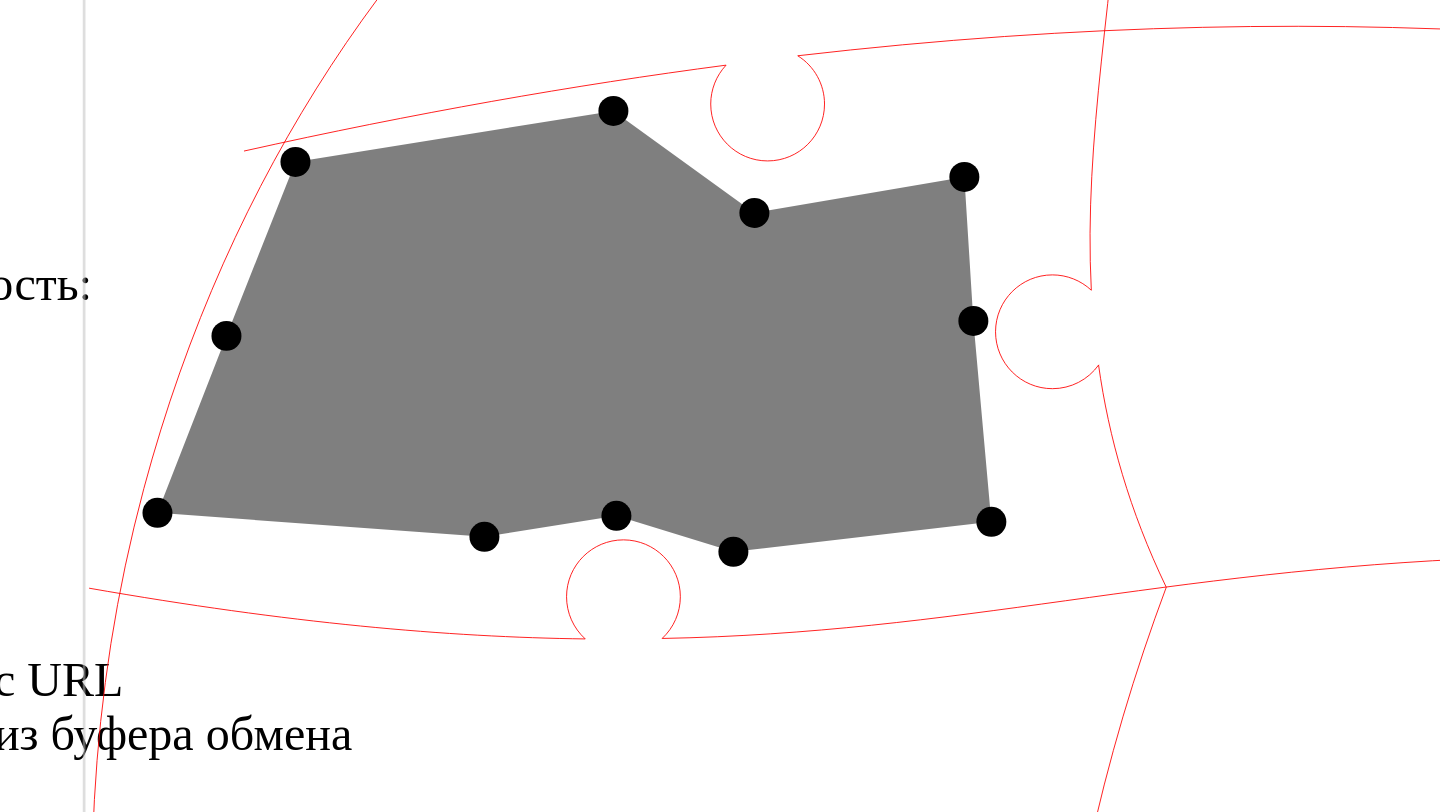 click 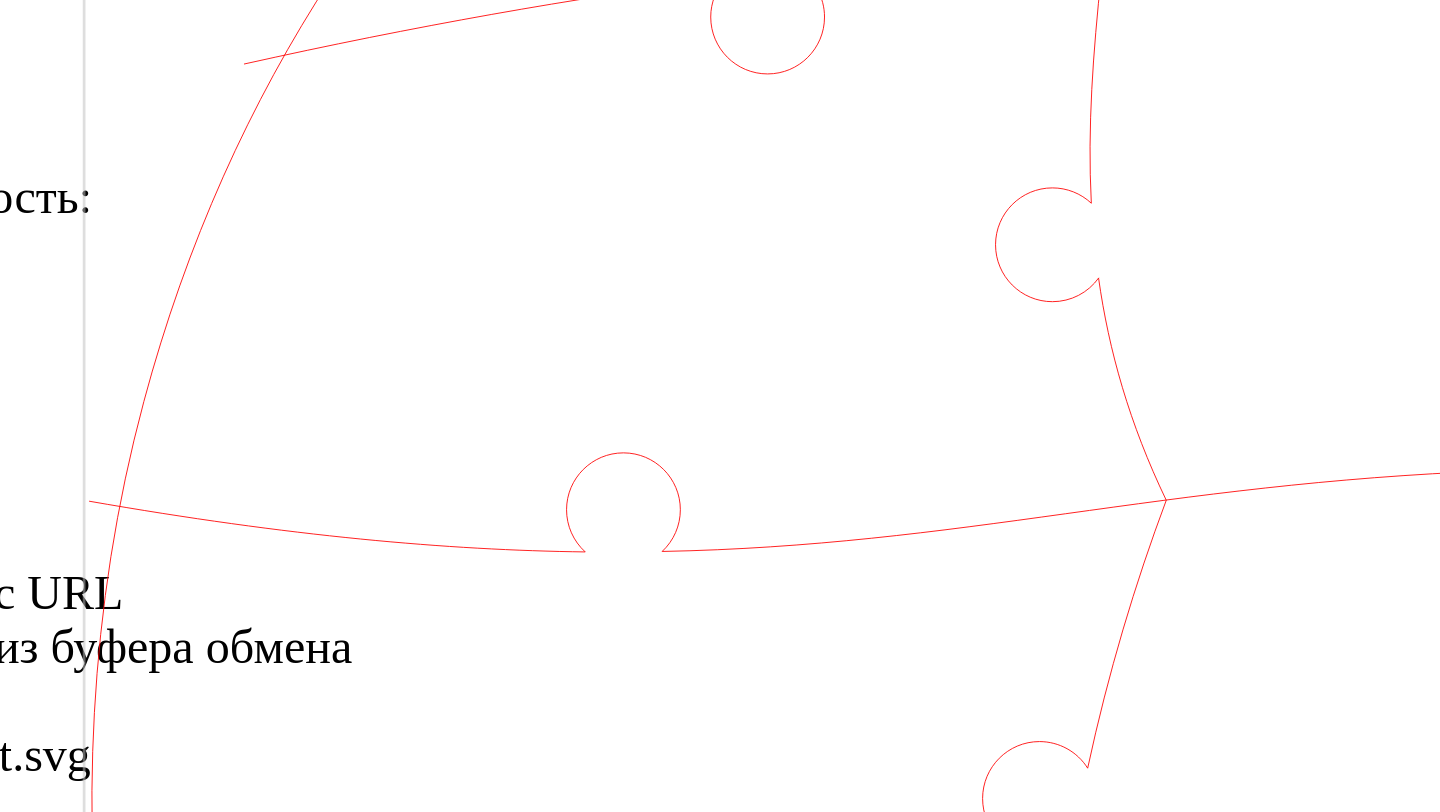 click 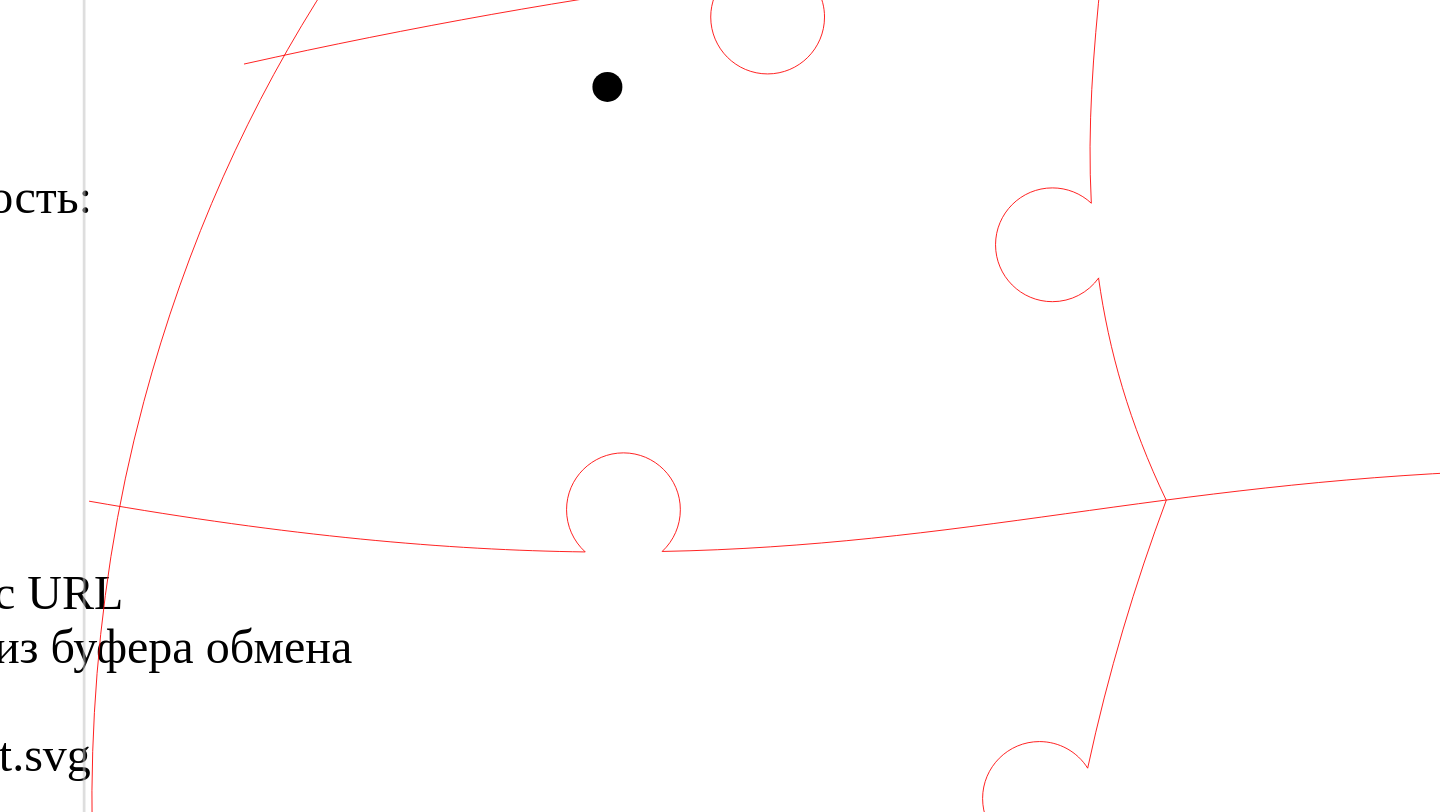 click 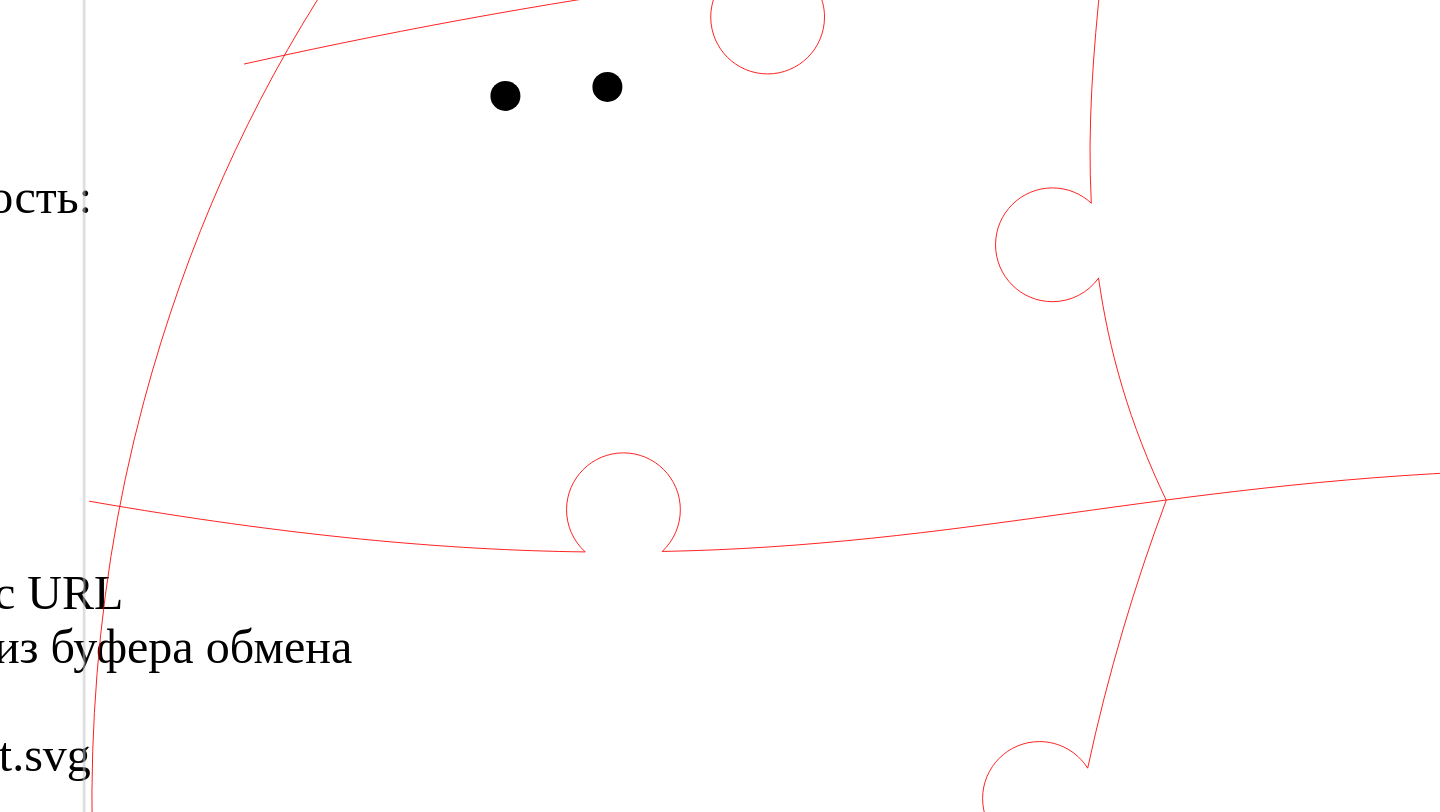click 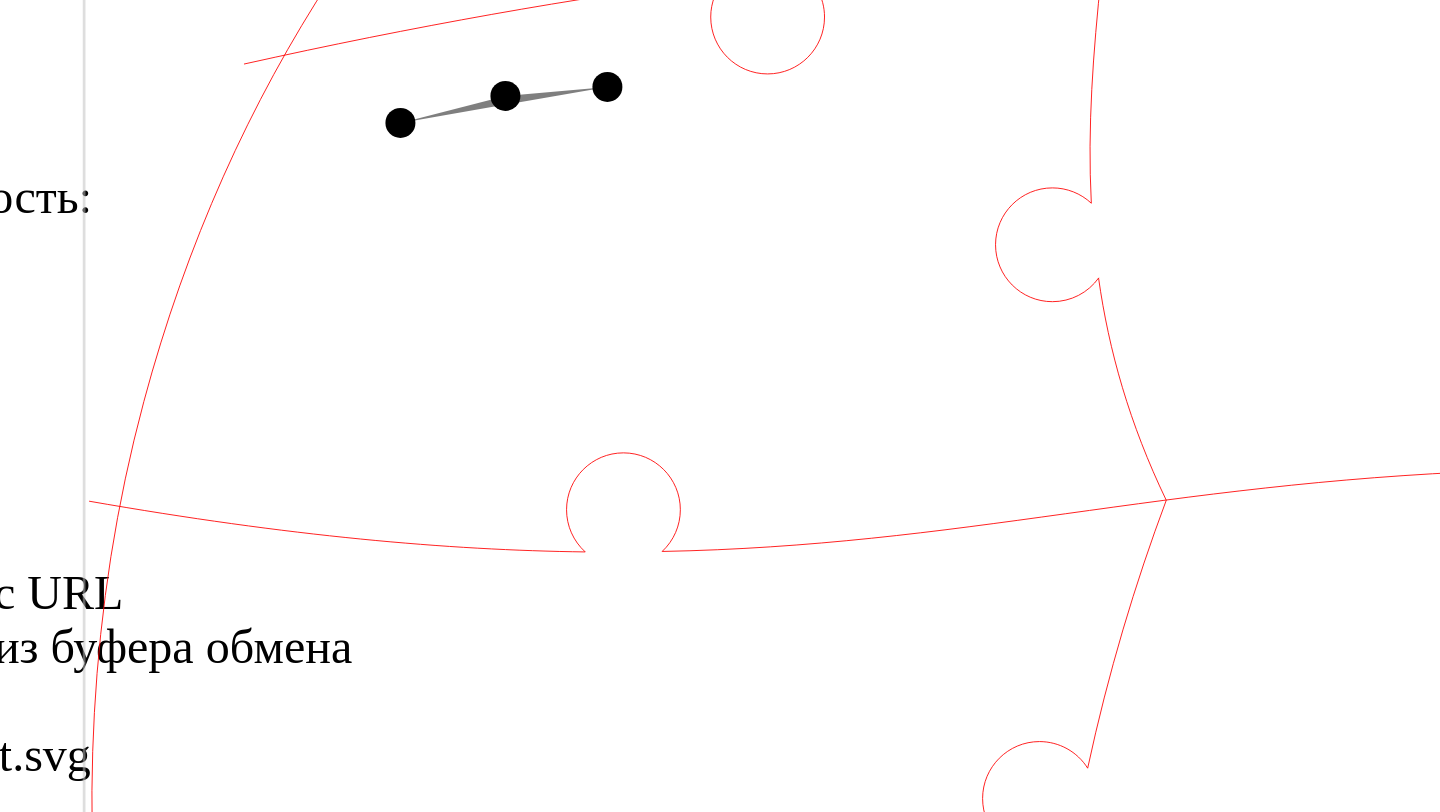 click 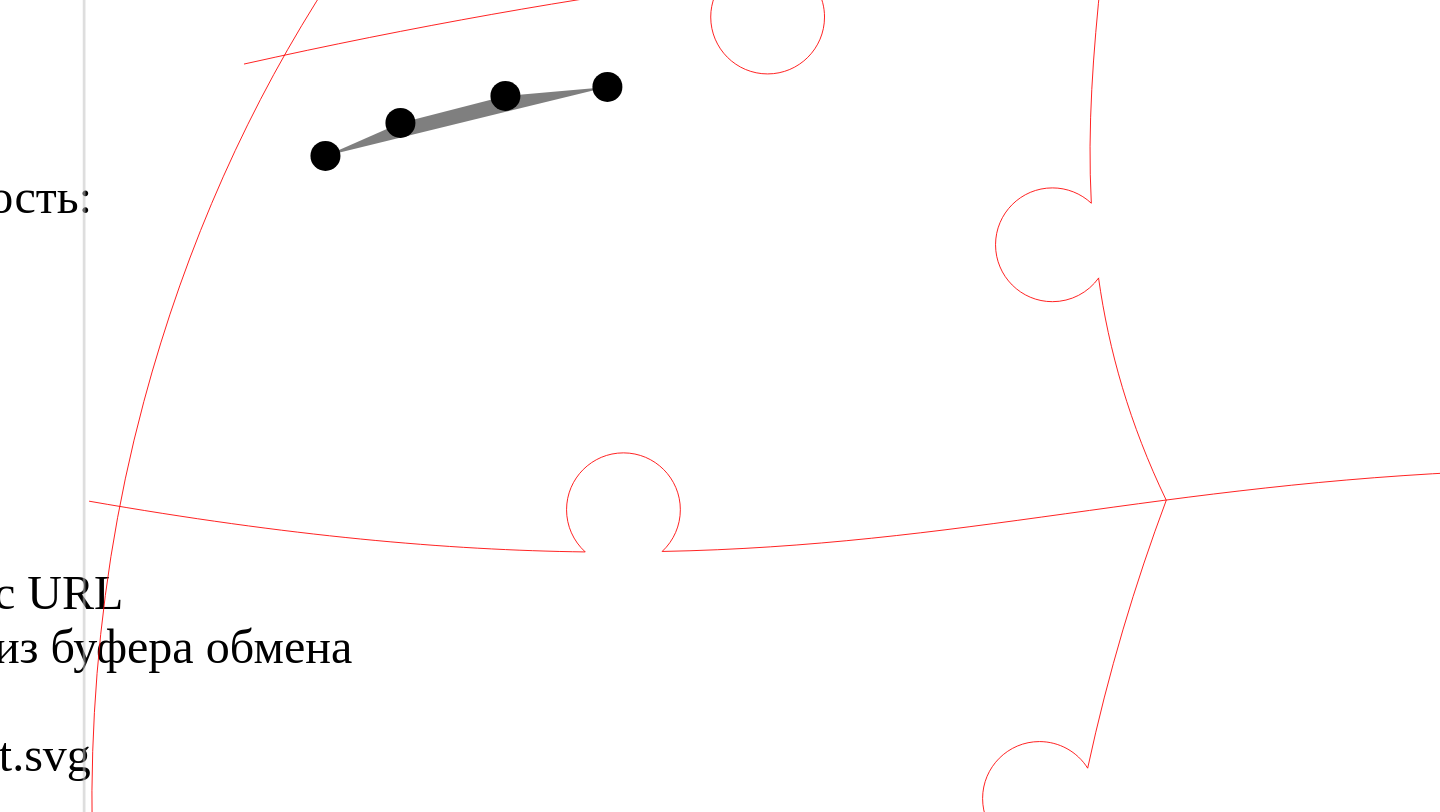 click 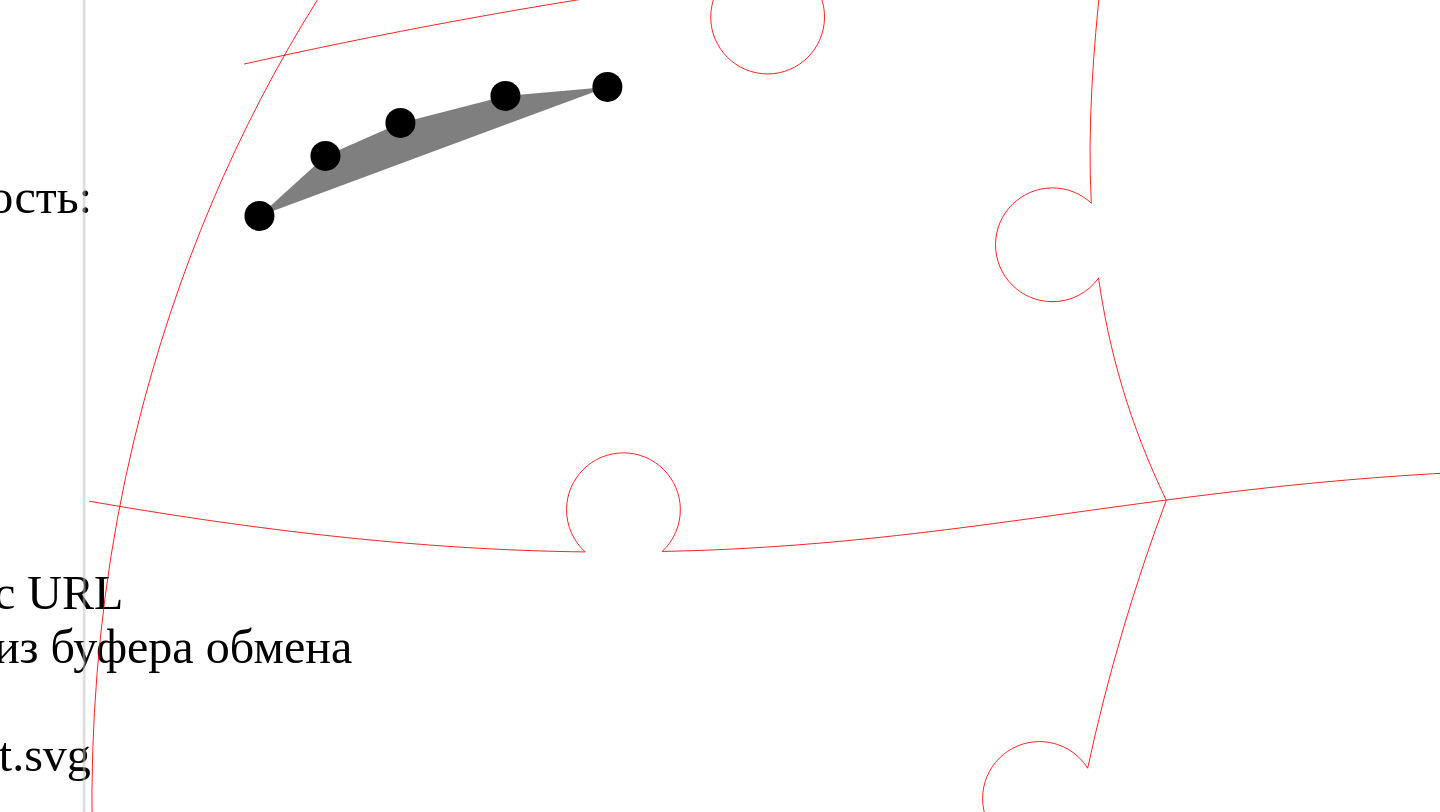 click 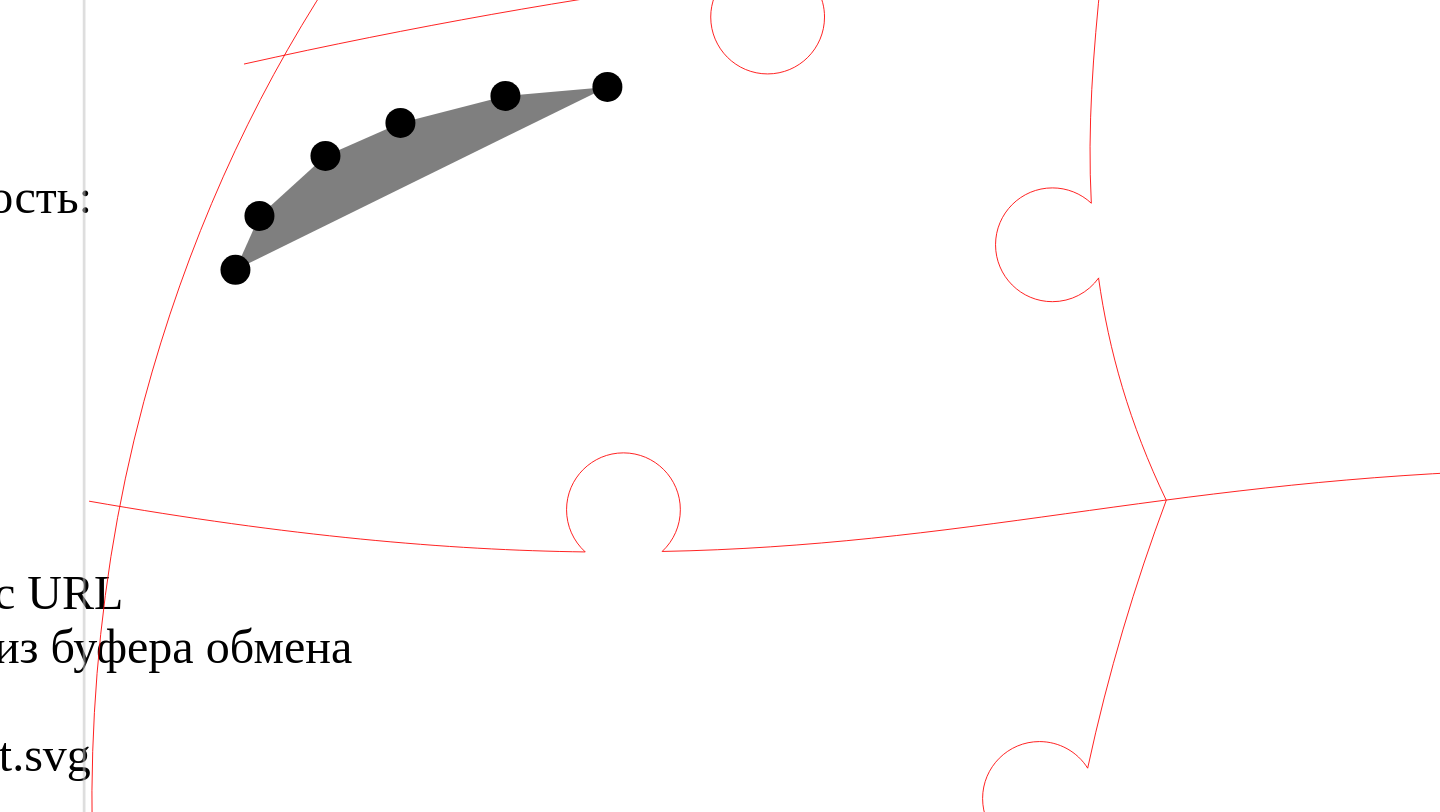 click 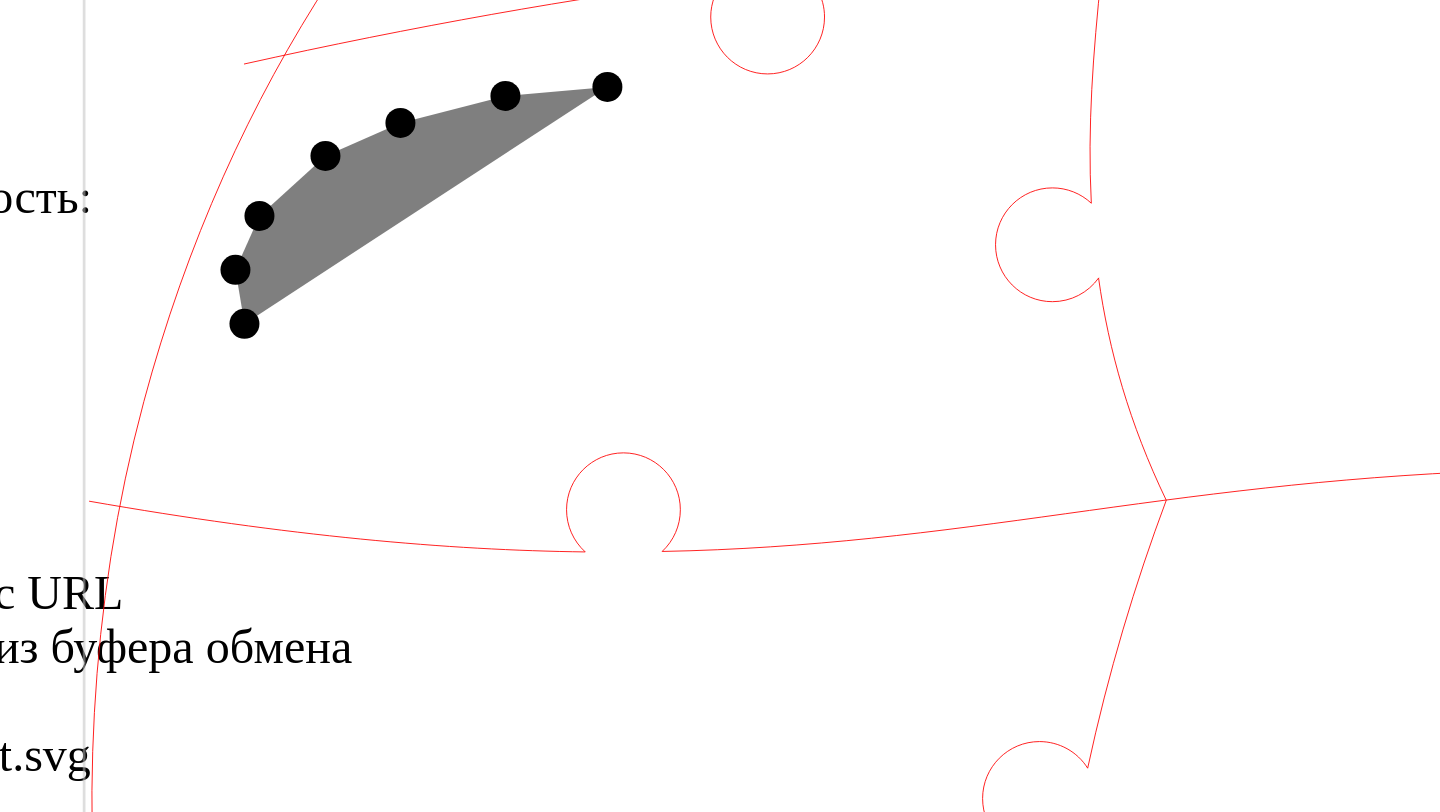 click 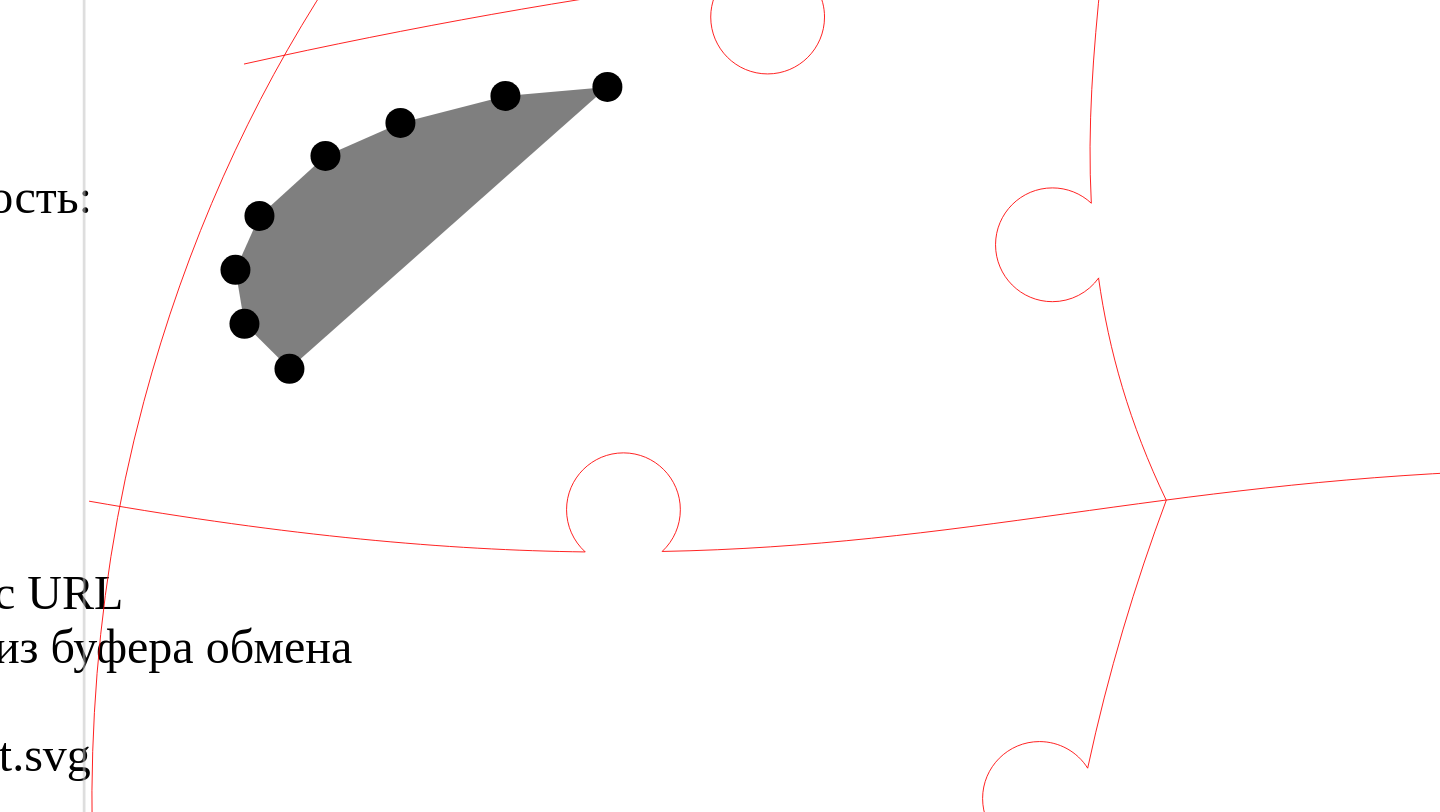 click 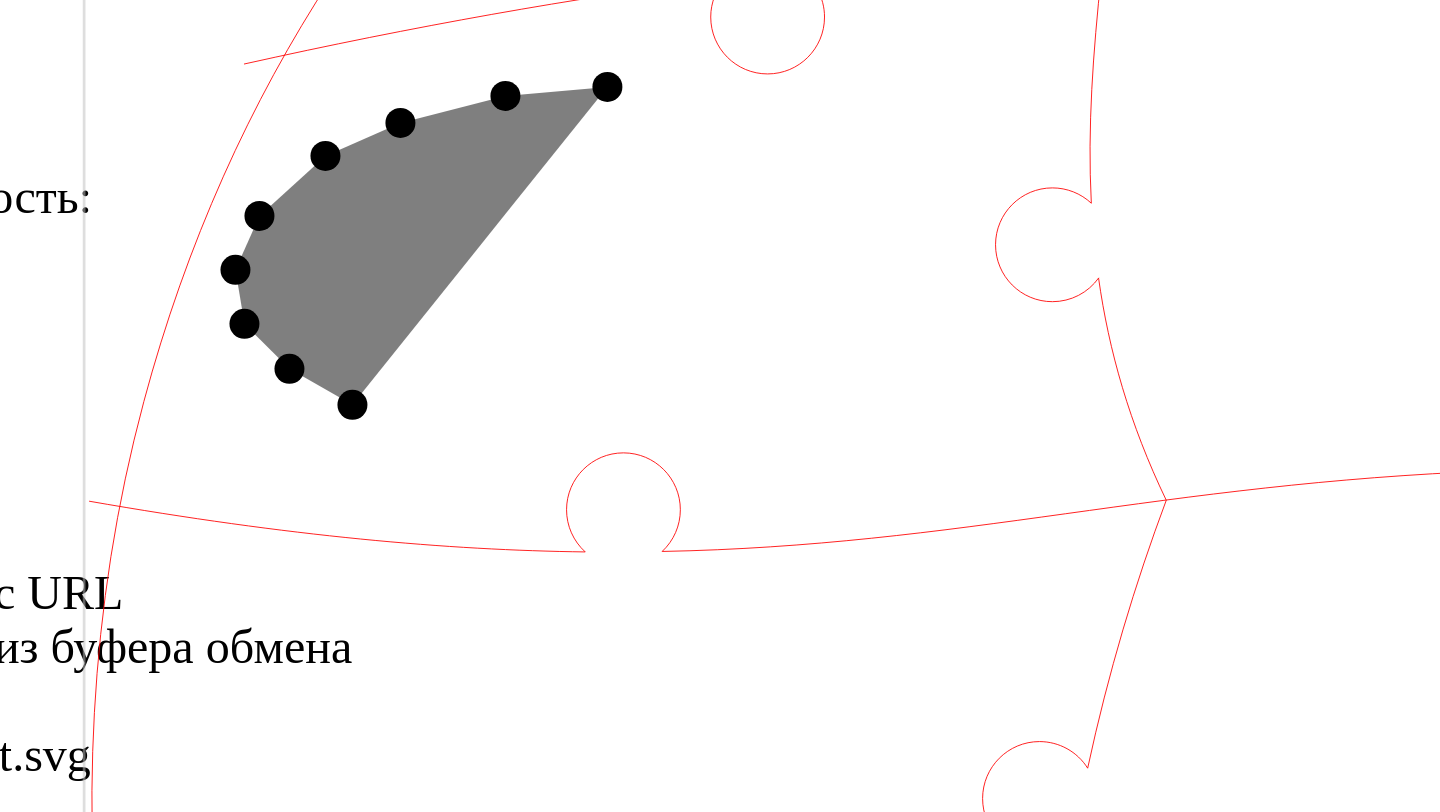 click 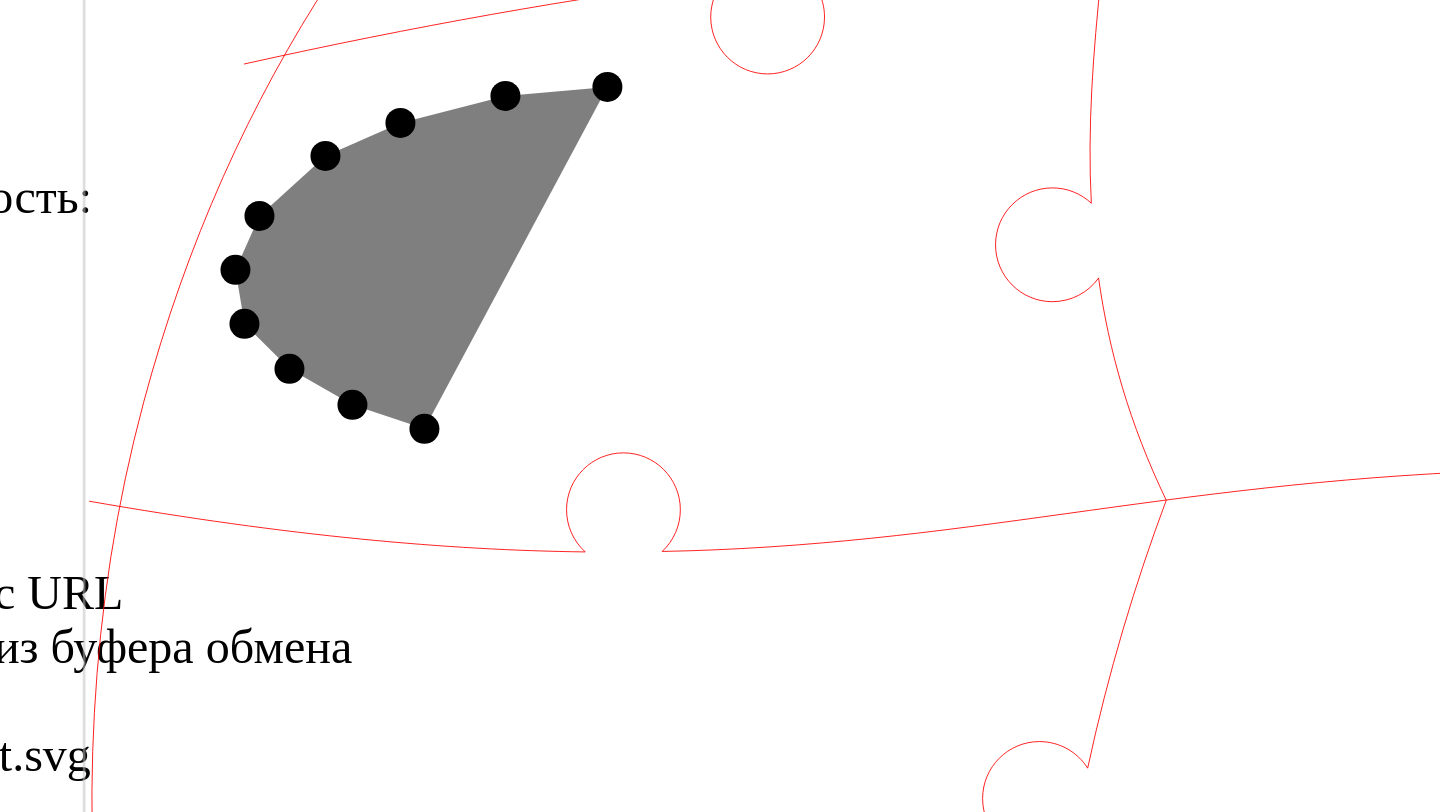 click 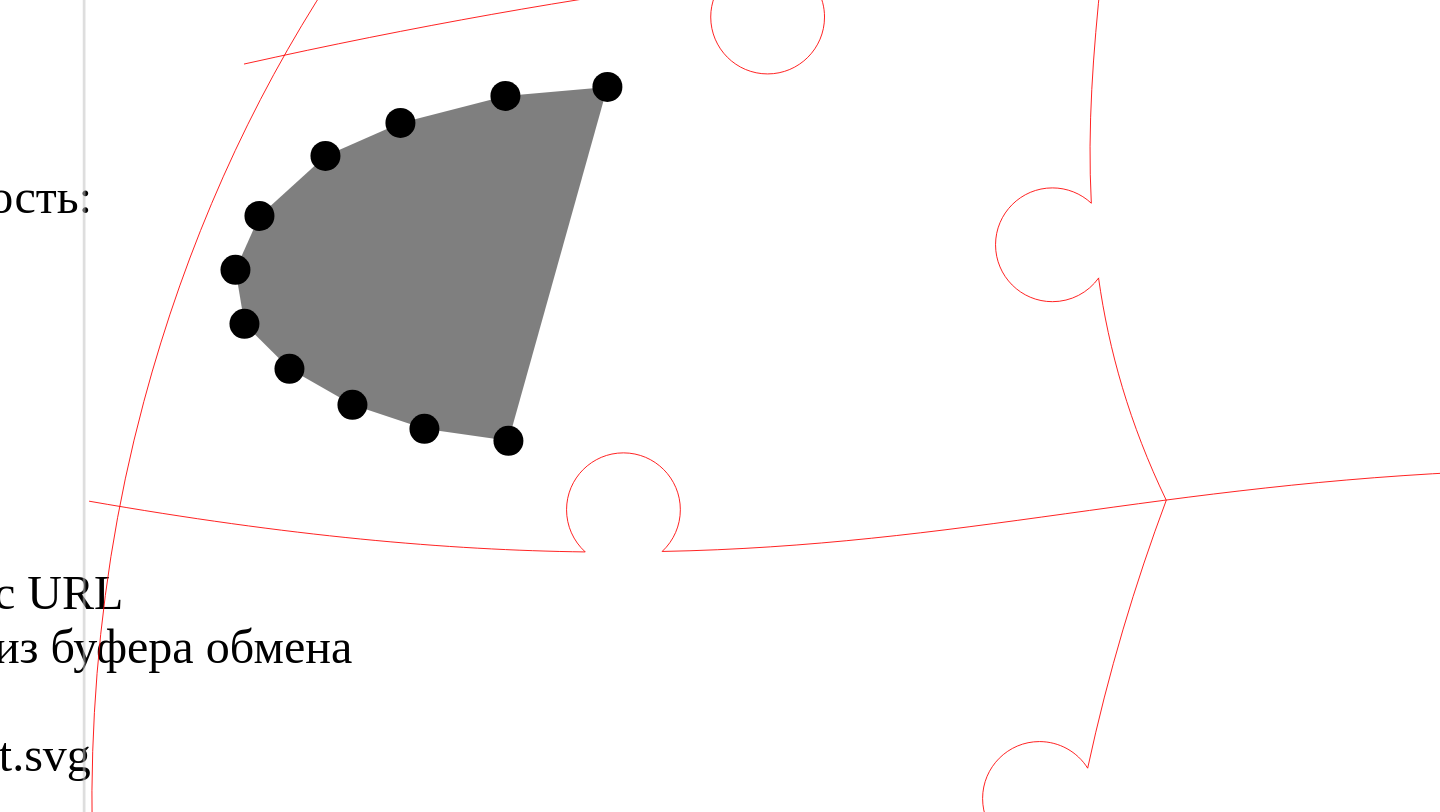 click 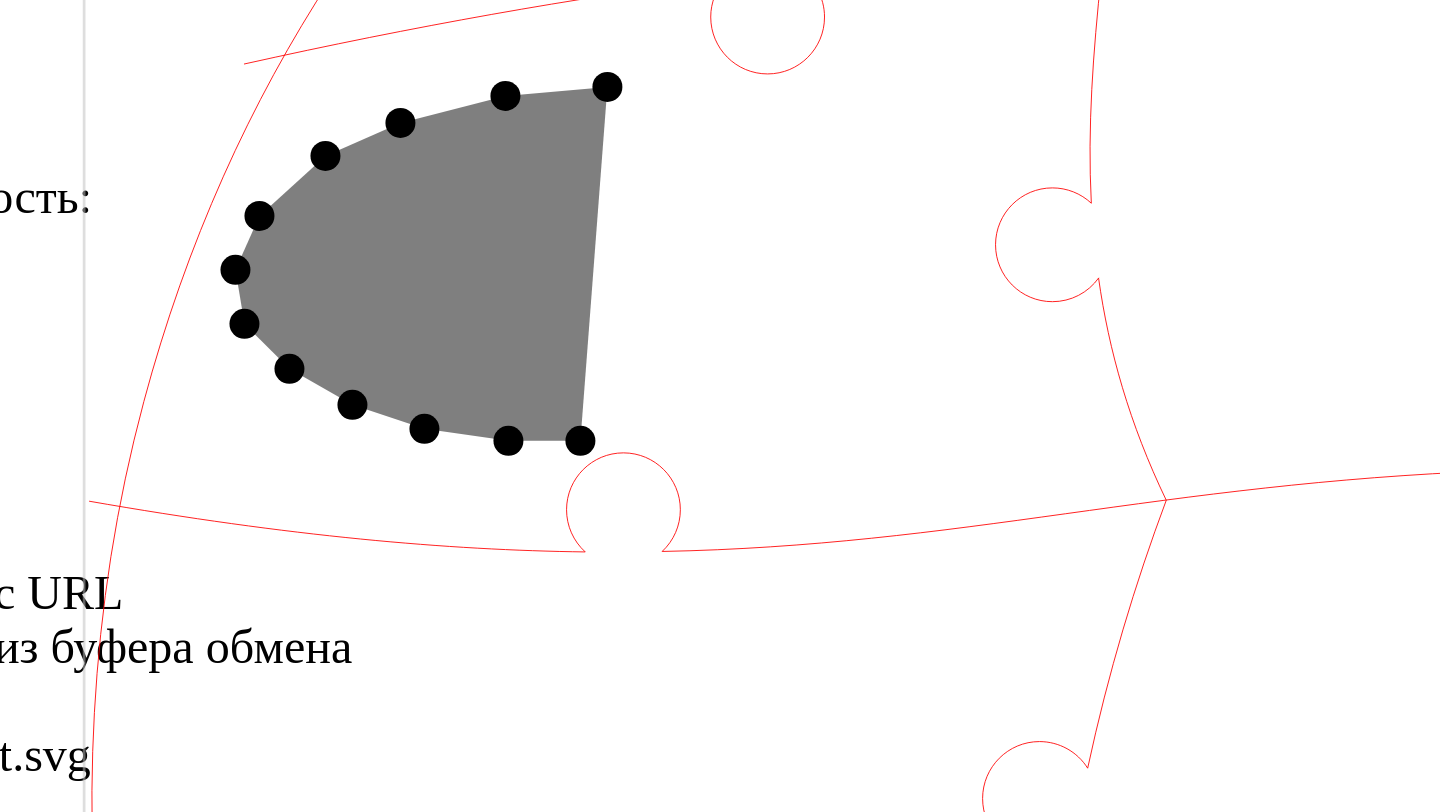 click 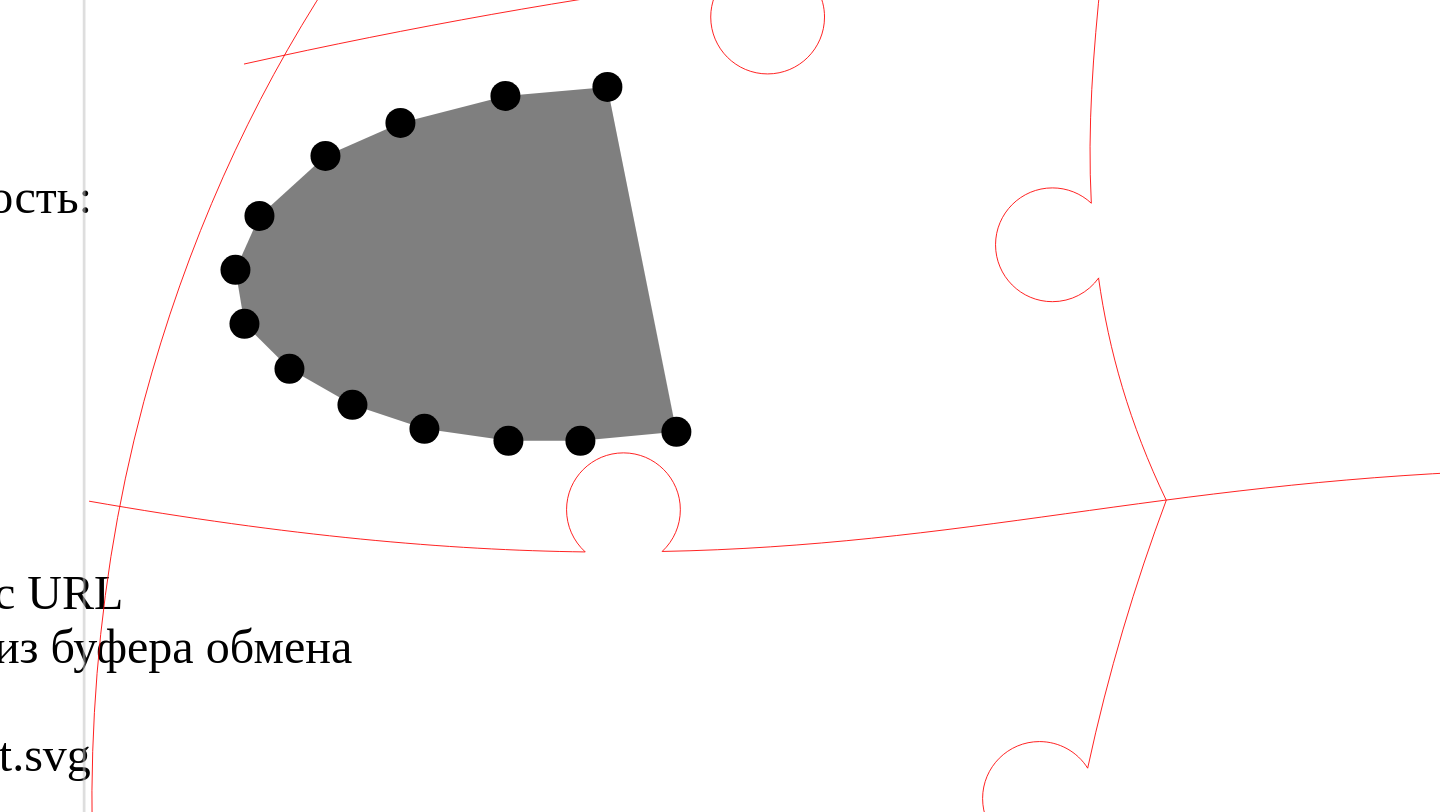 click 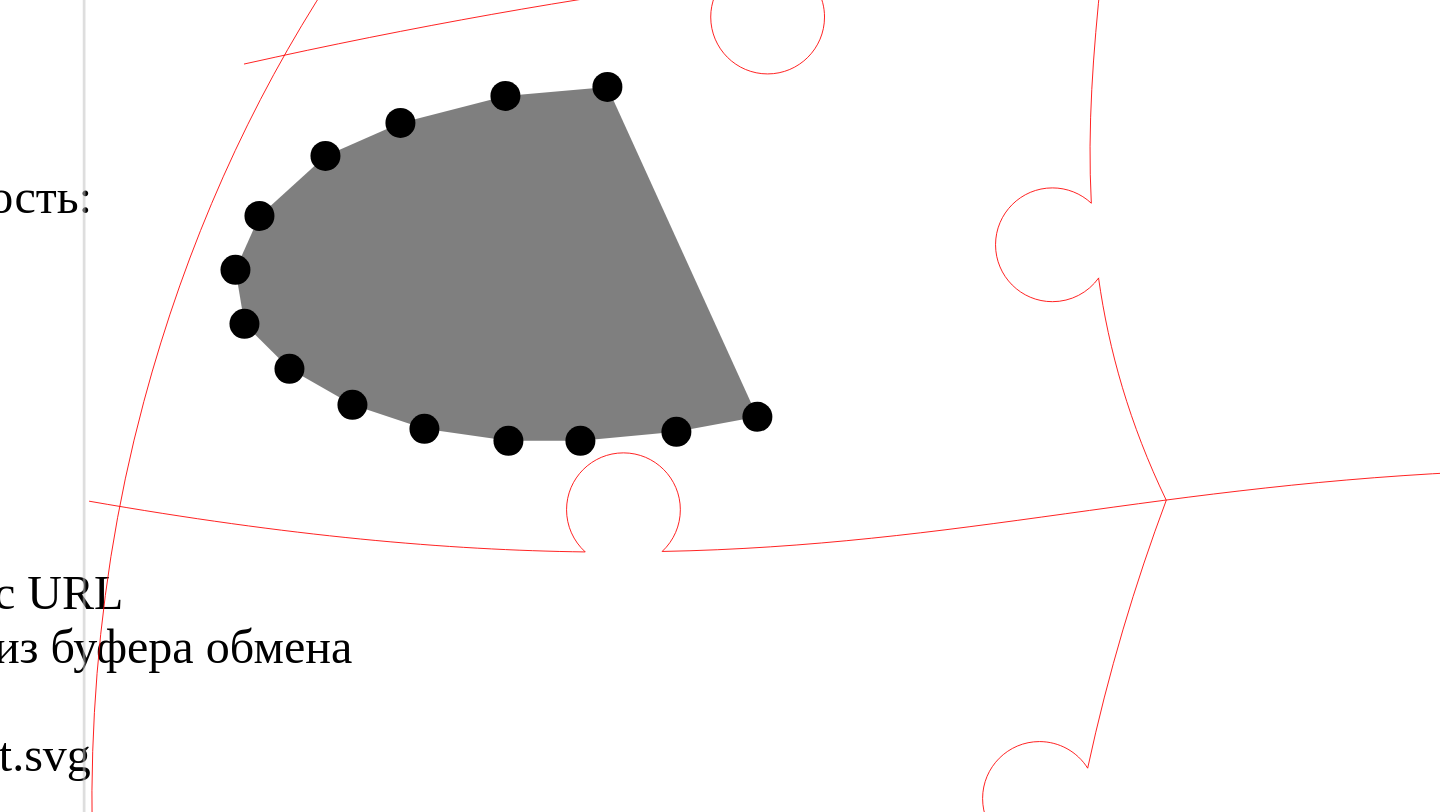 click 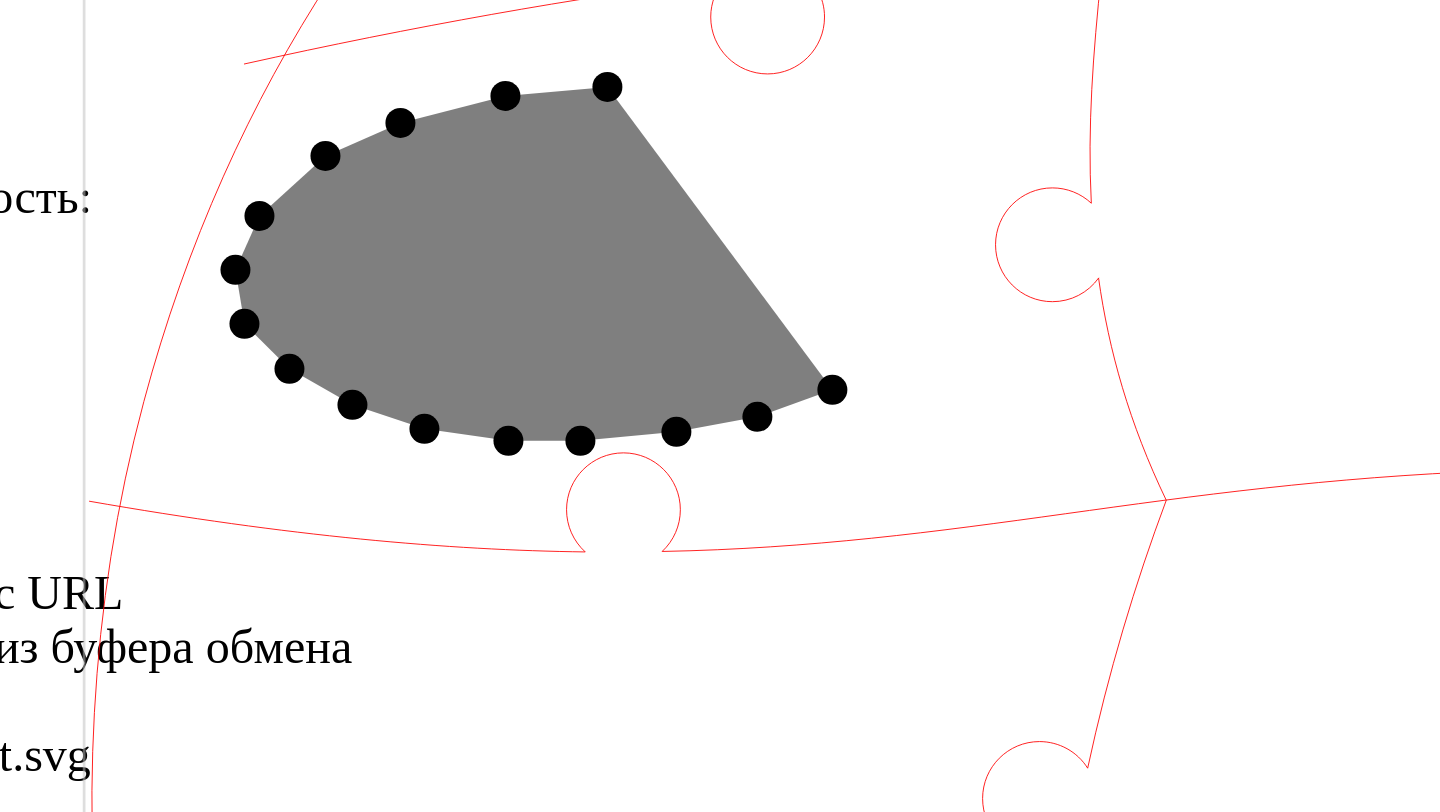 click 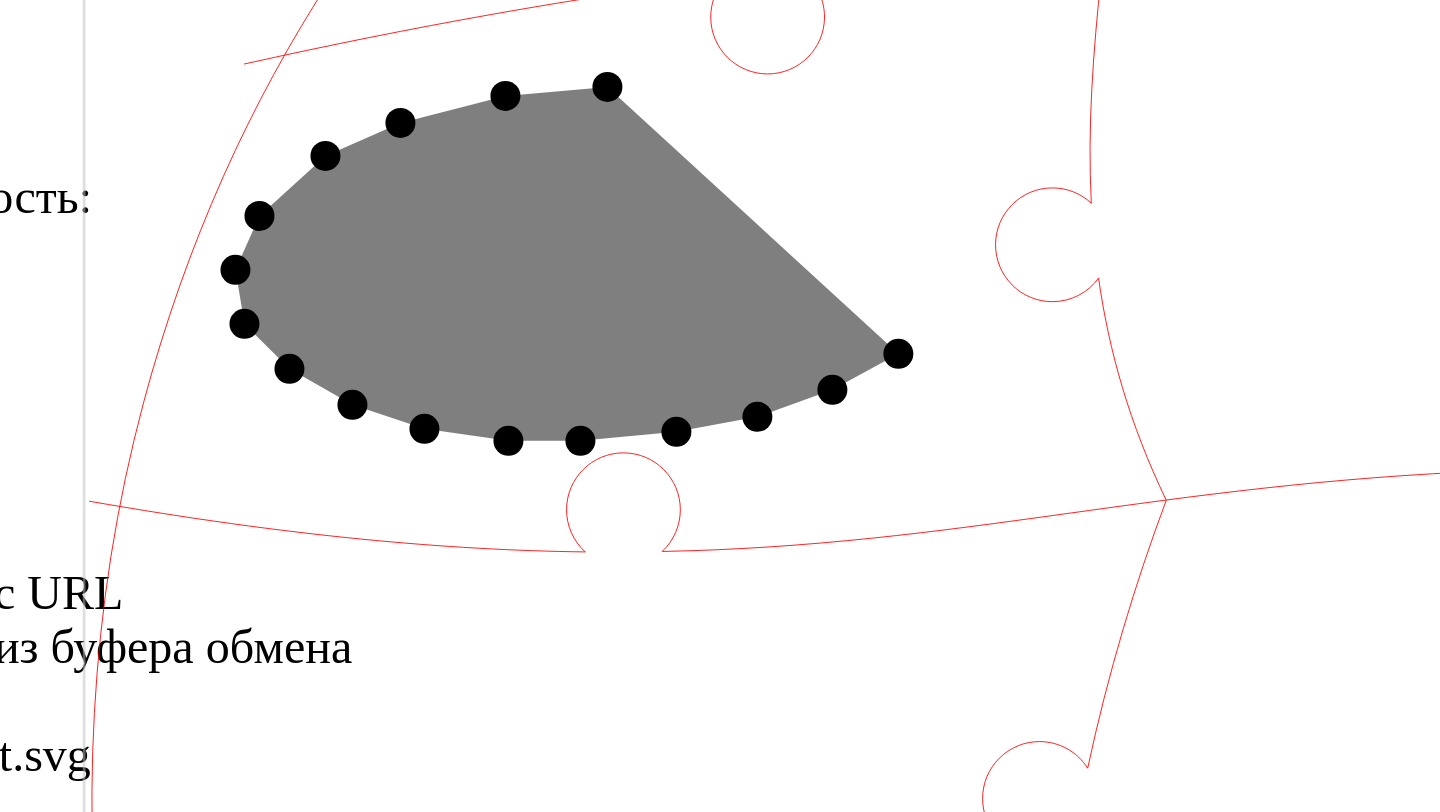 click 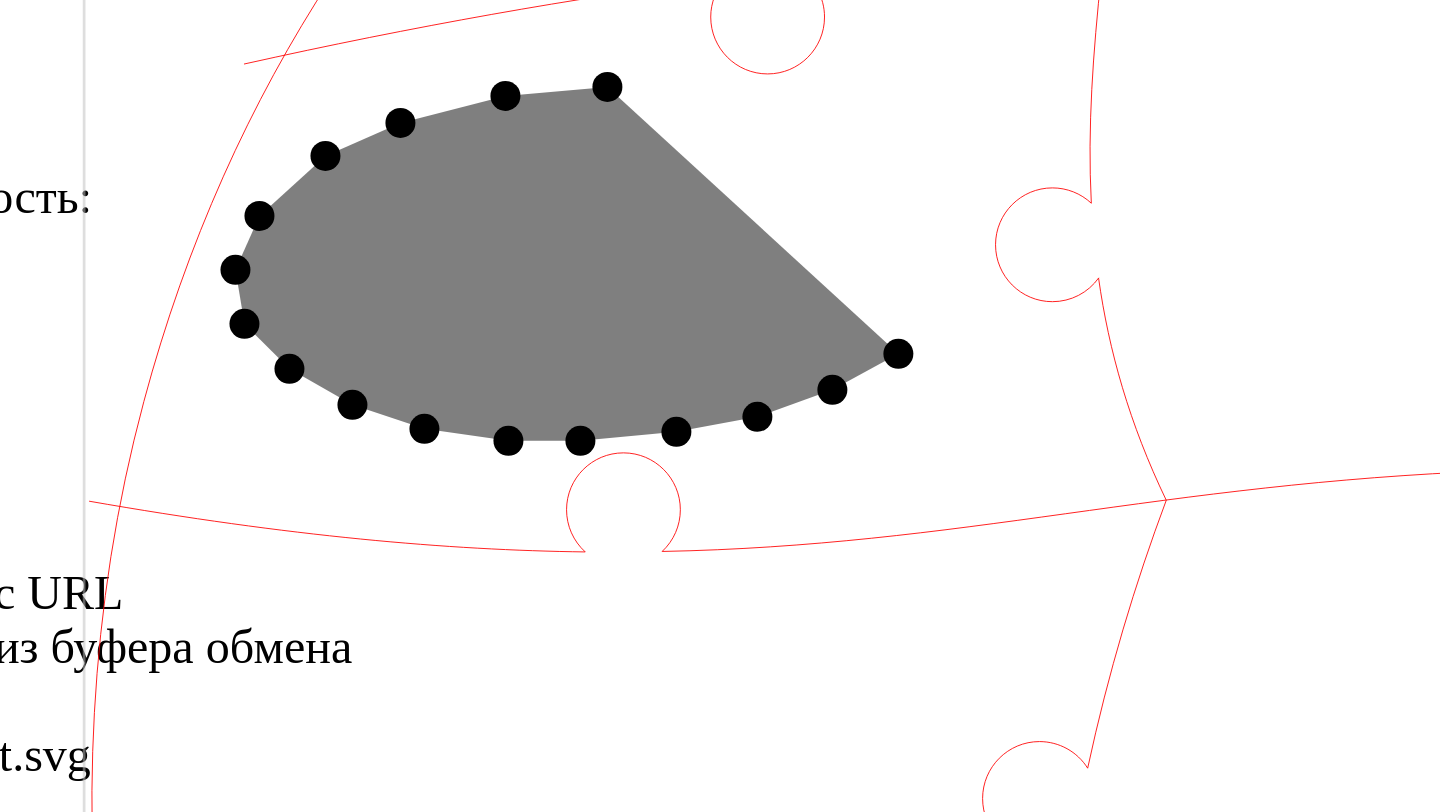 click 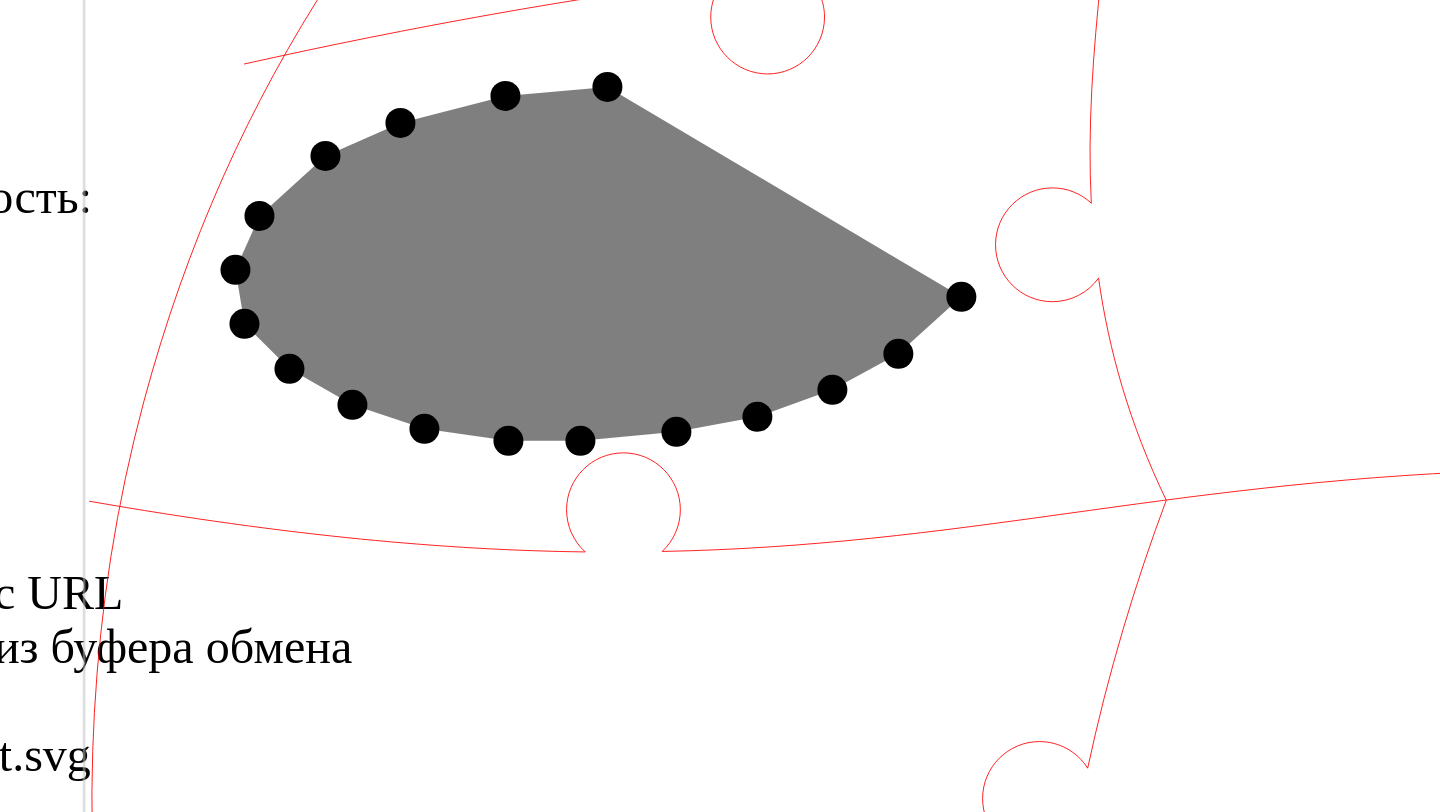 click 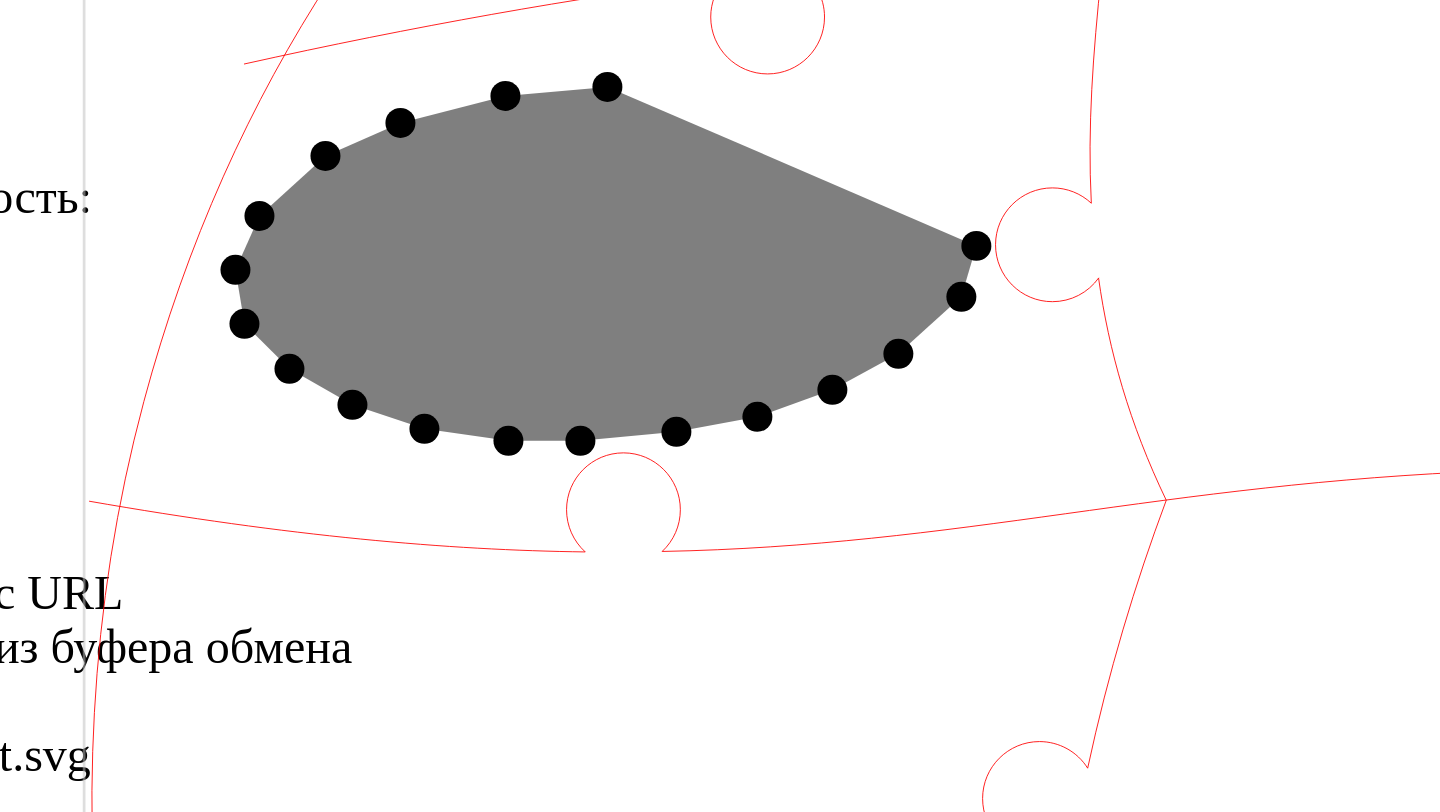 click 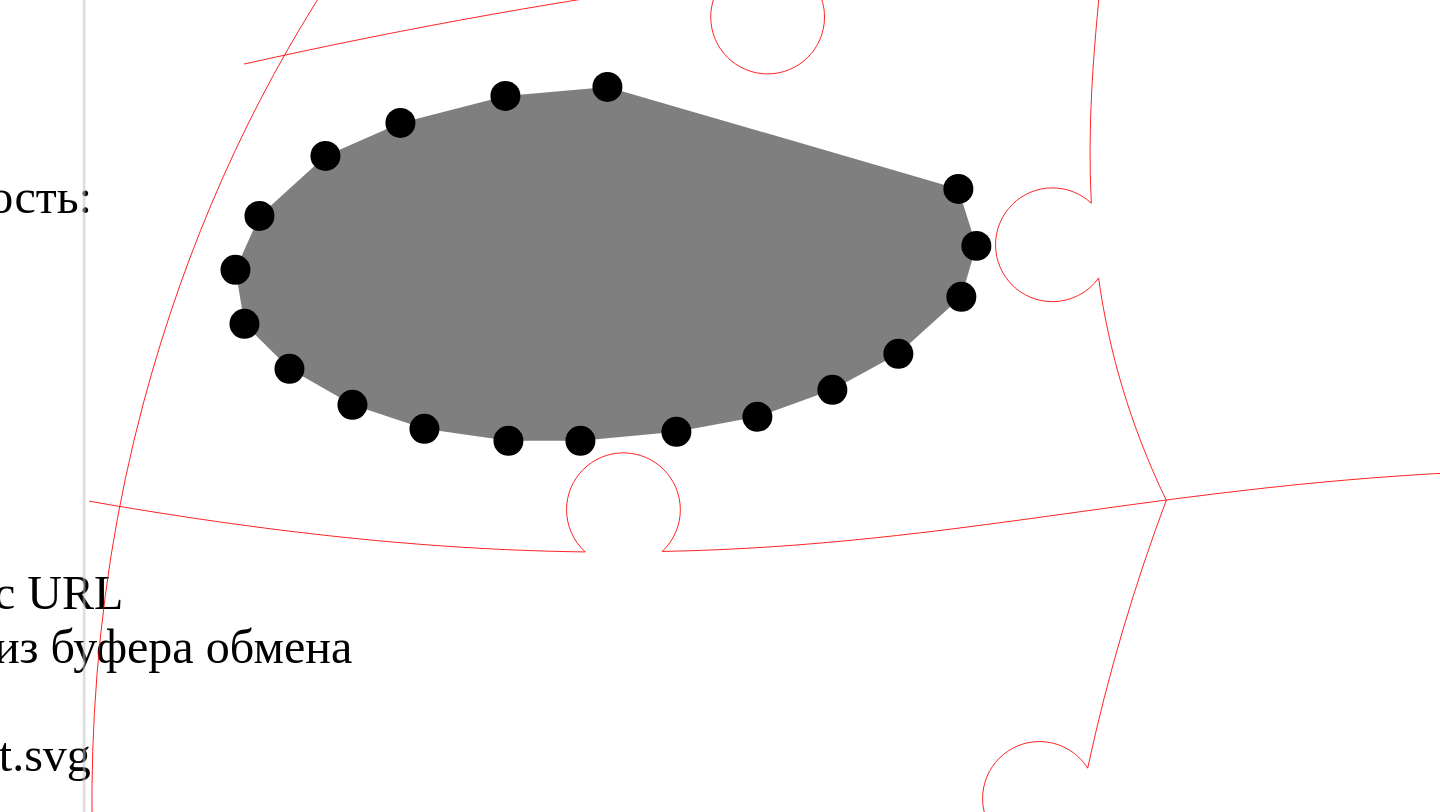 click 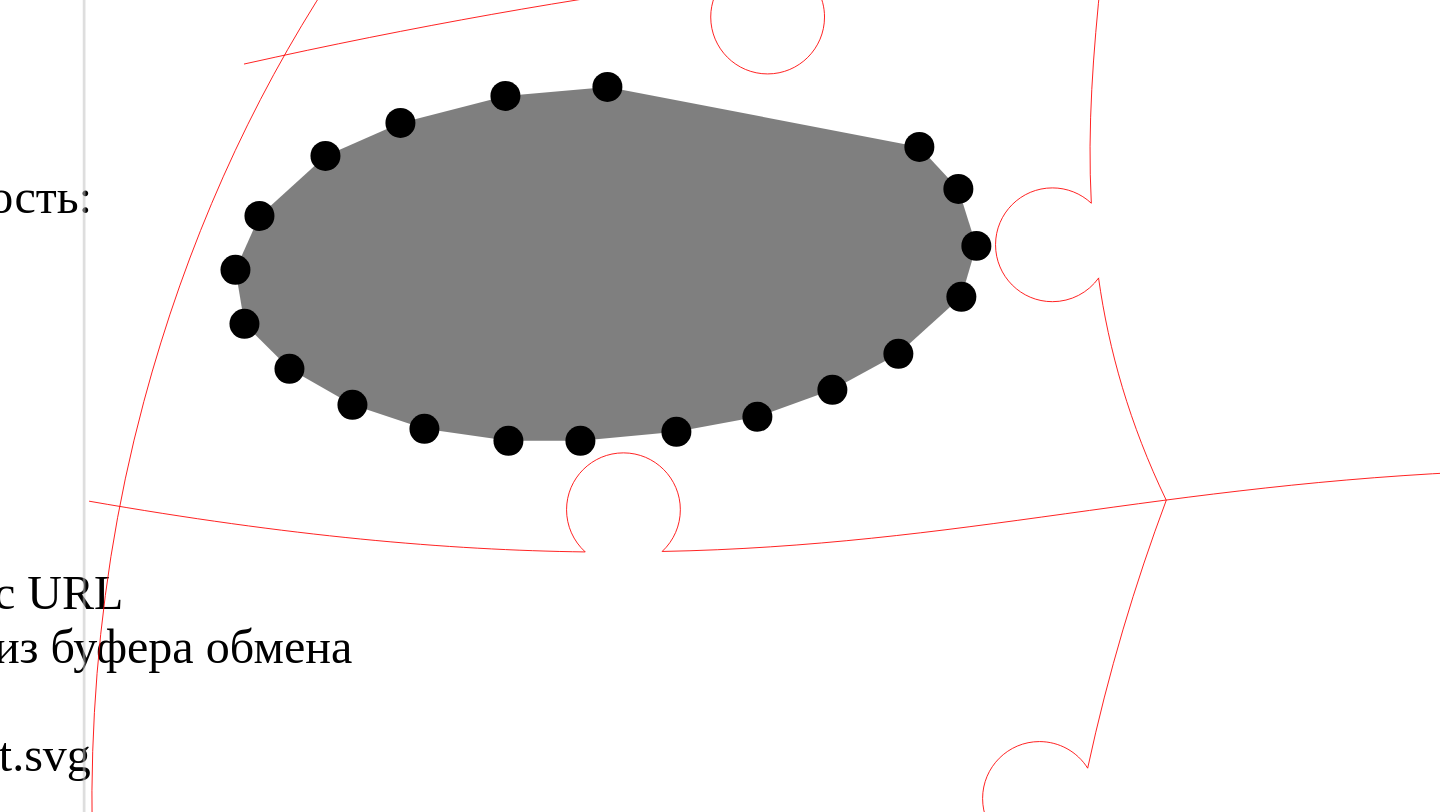 click 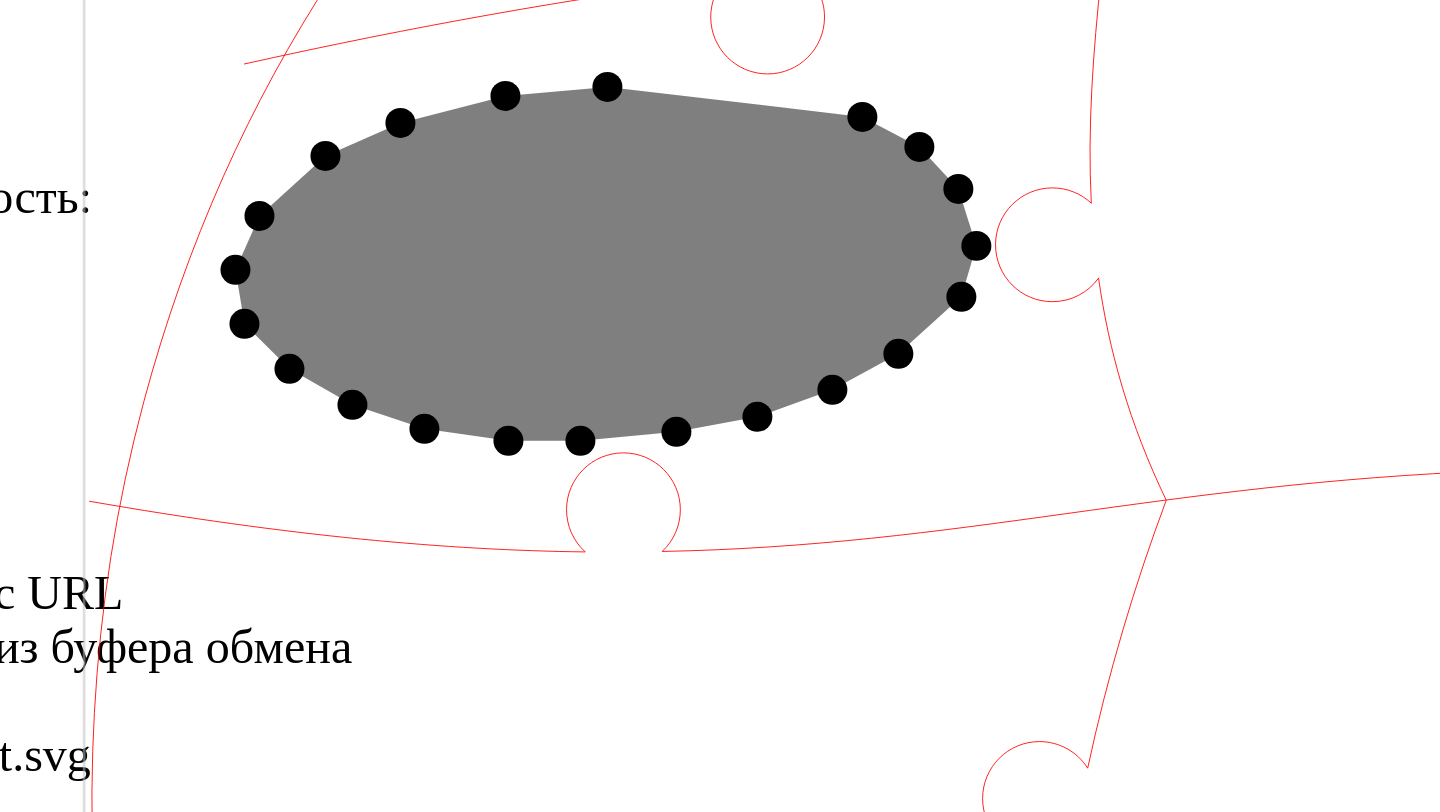 click 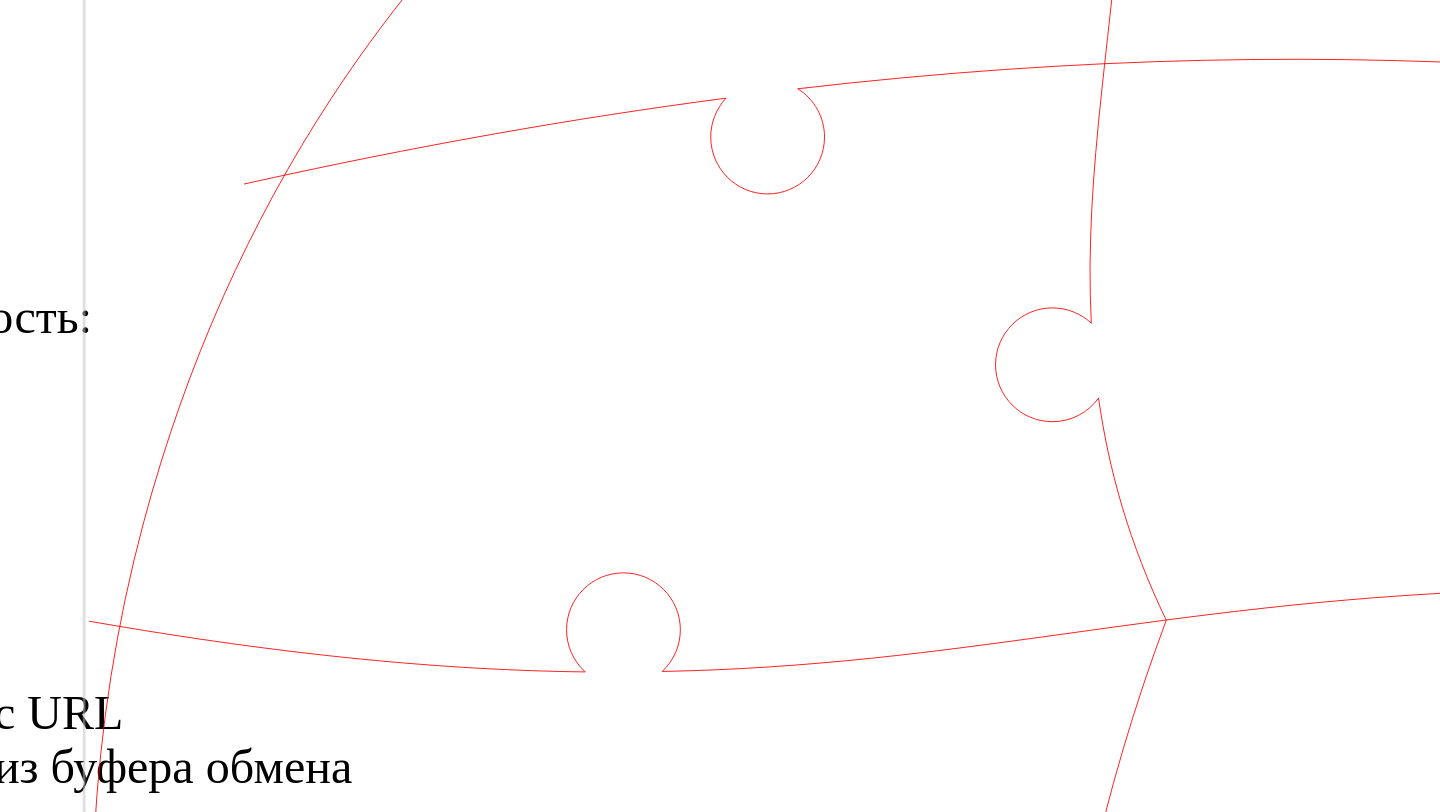 click 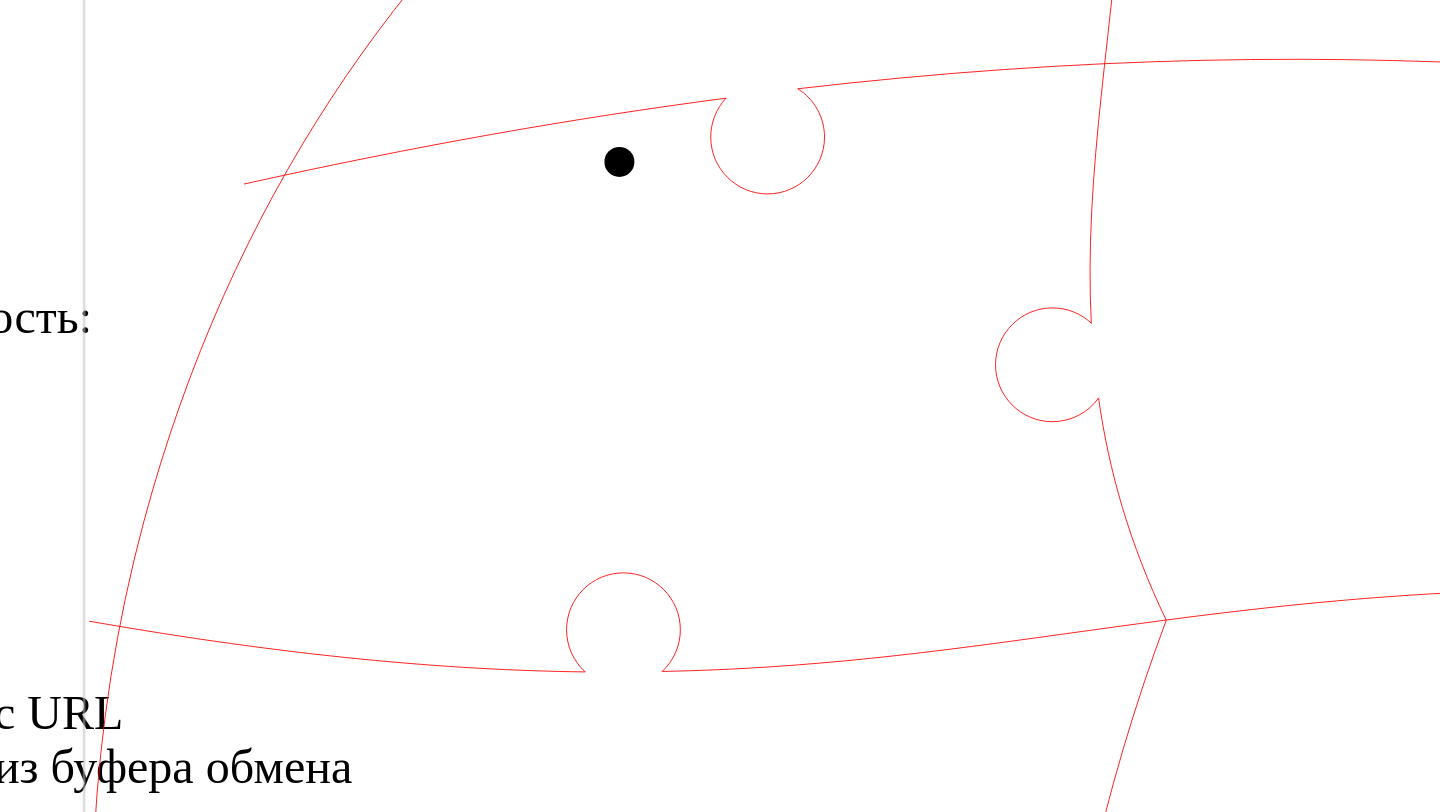 click 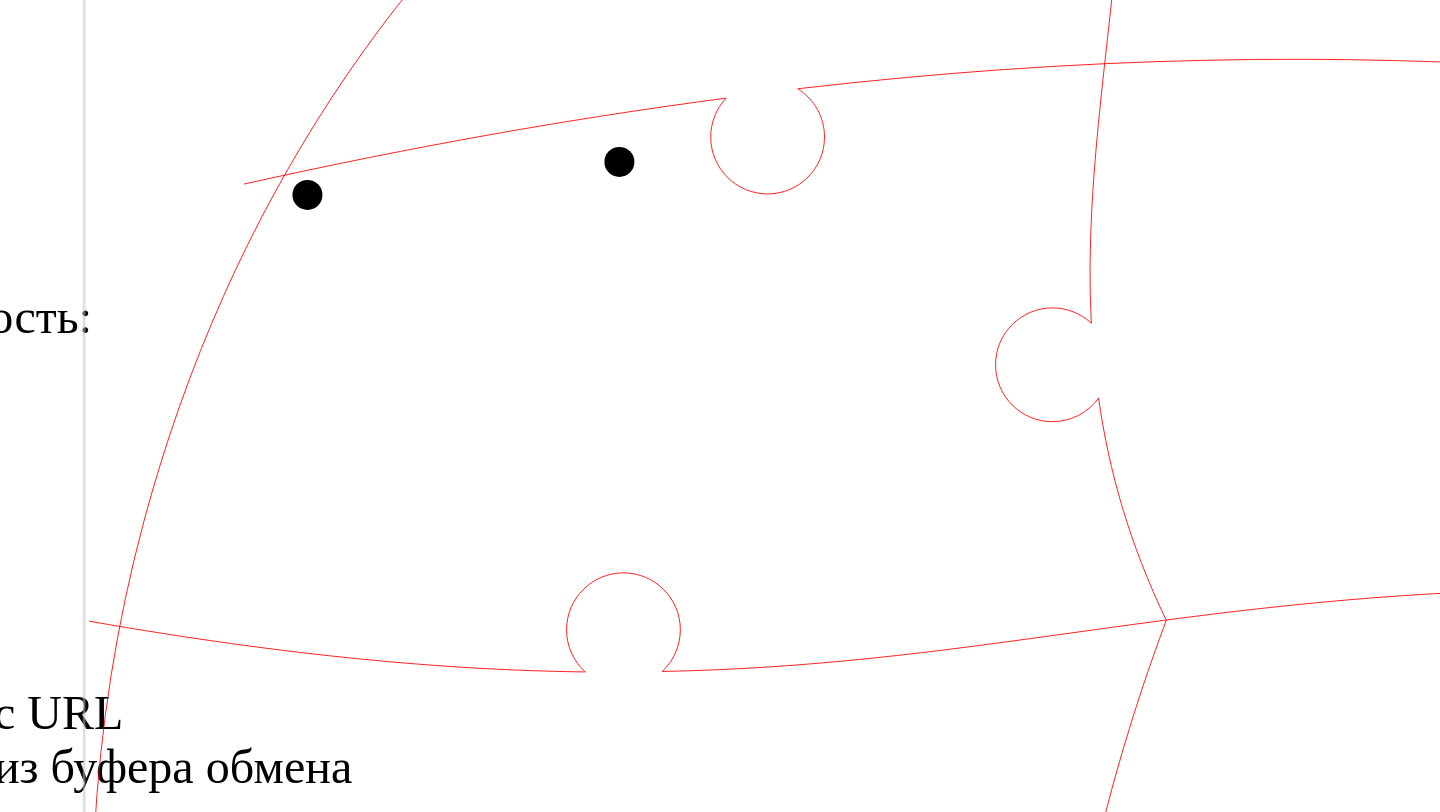 click 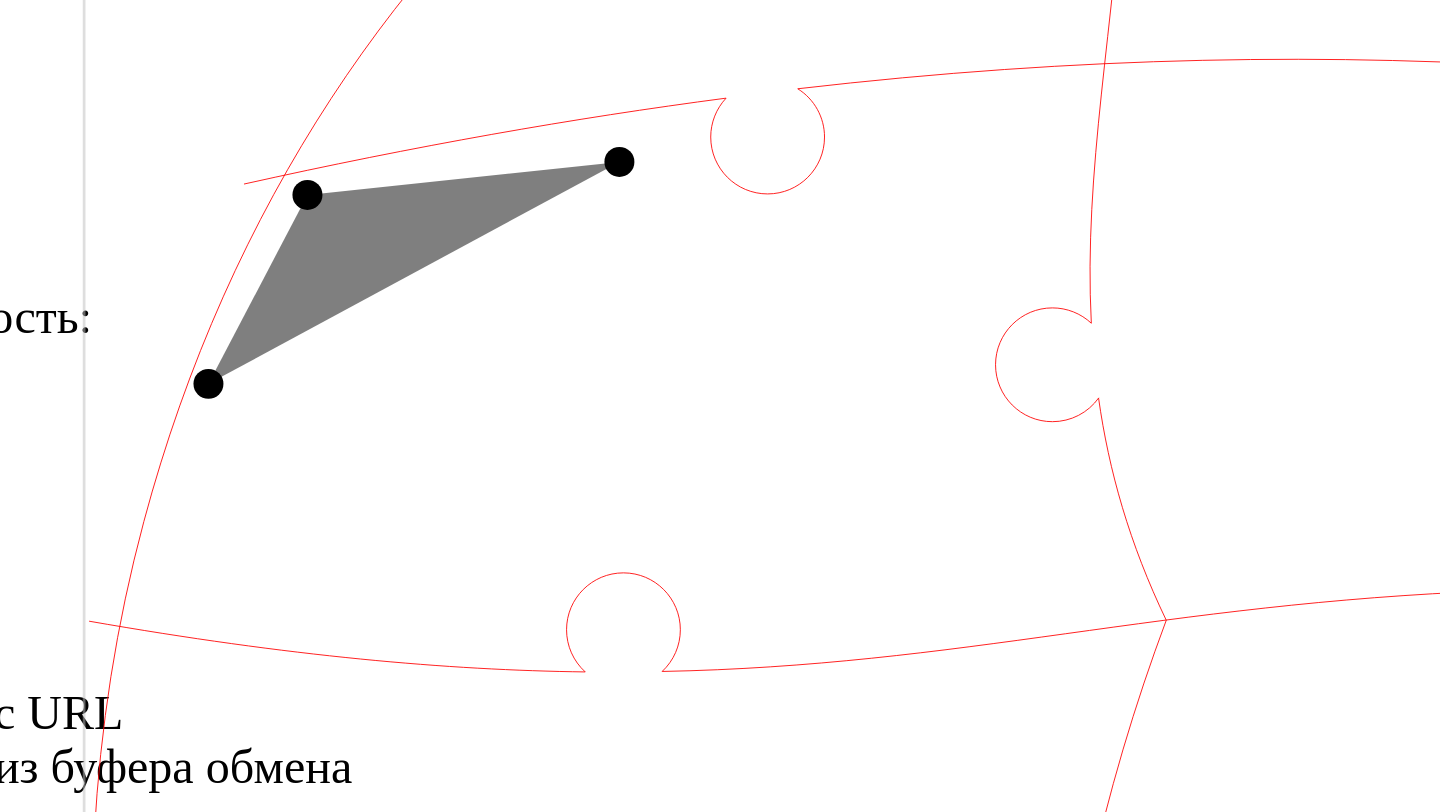 click 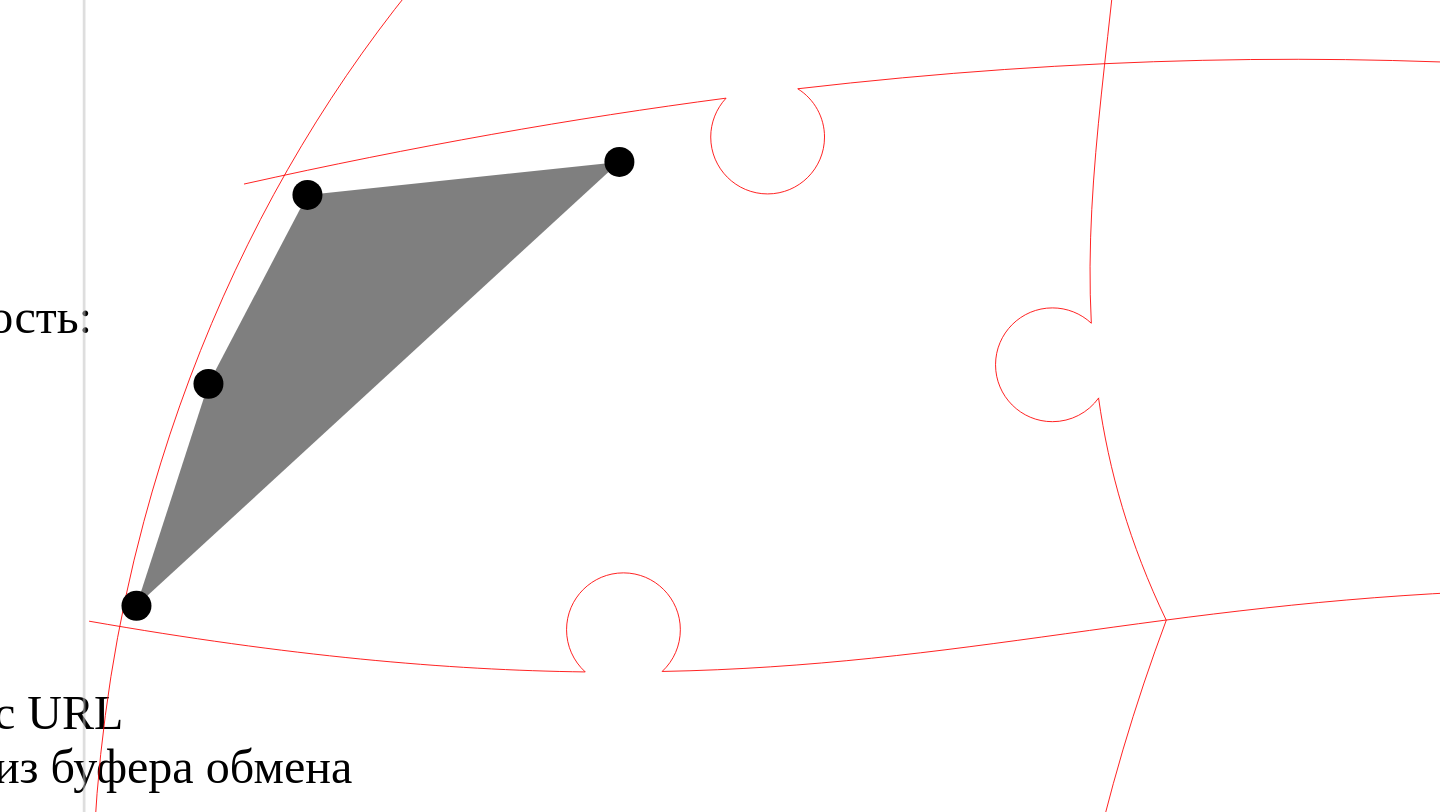 click 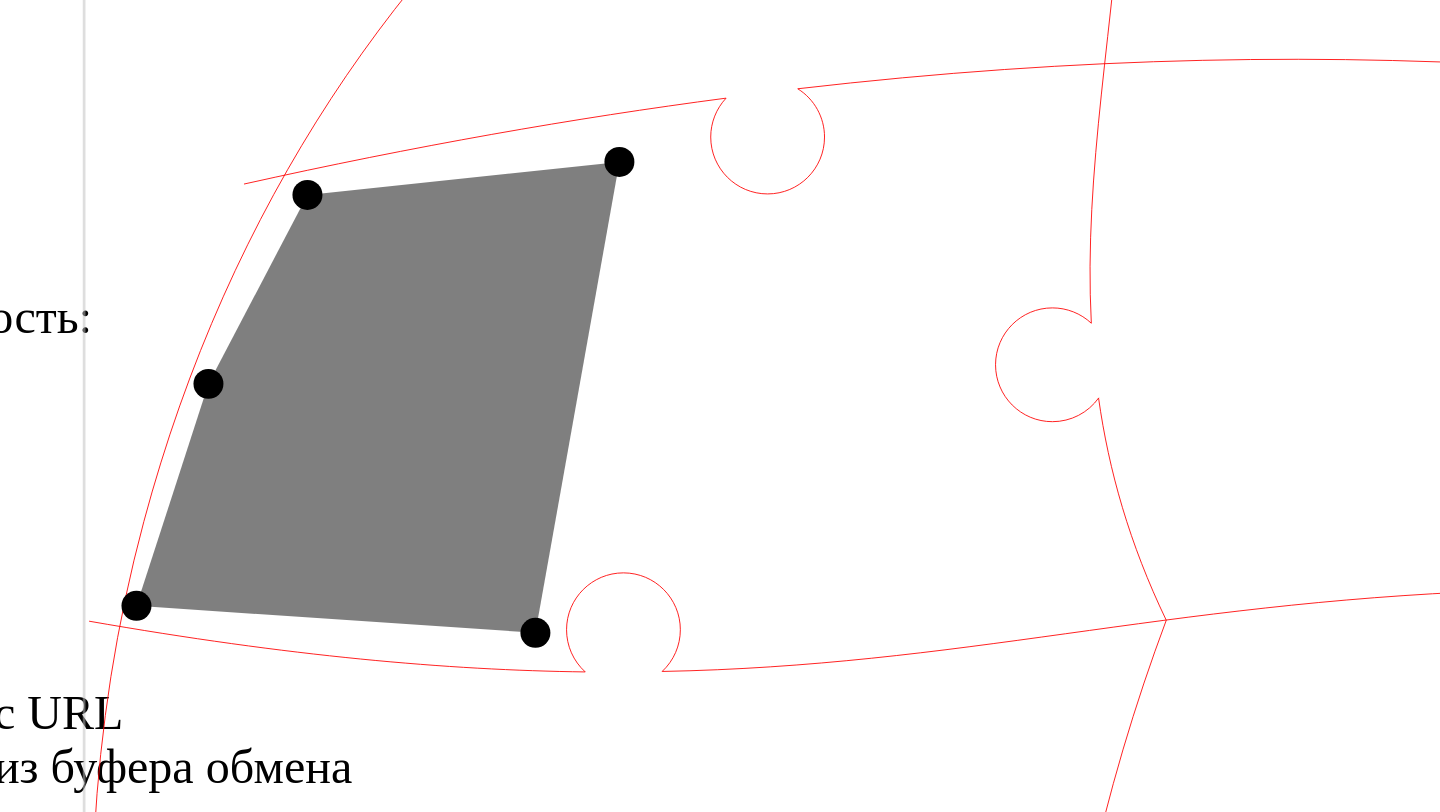 click 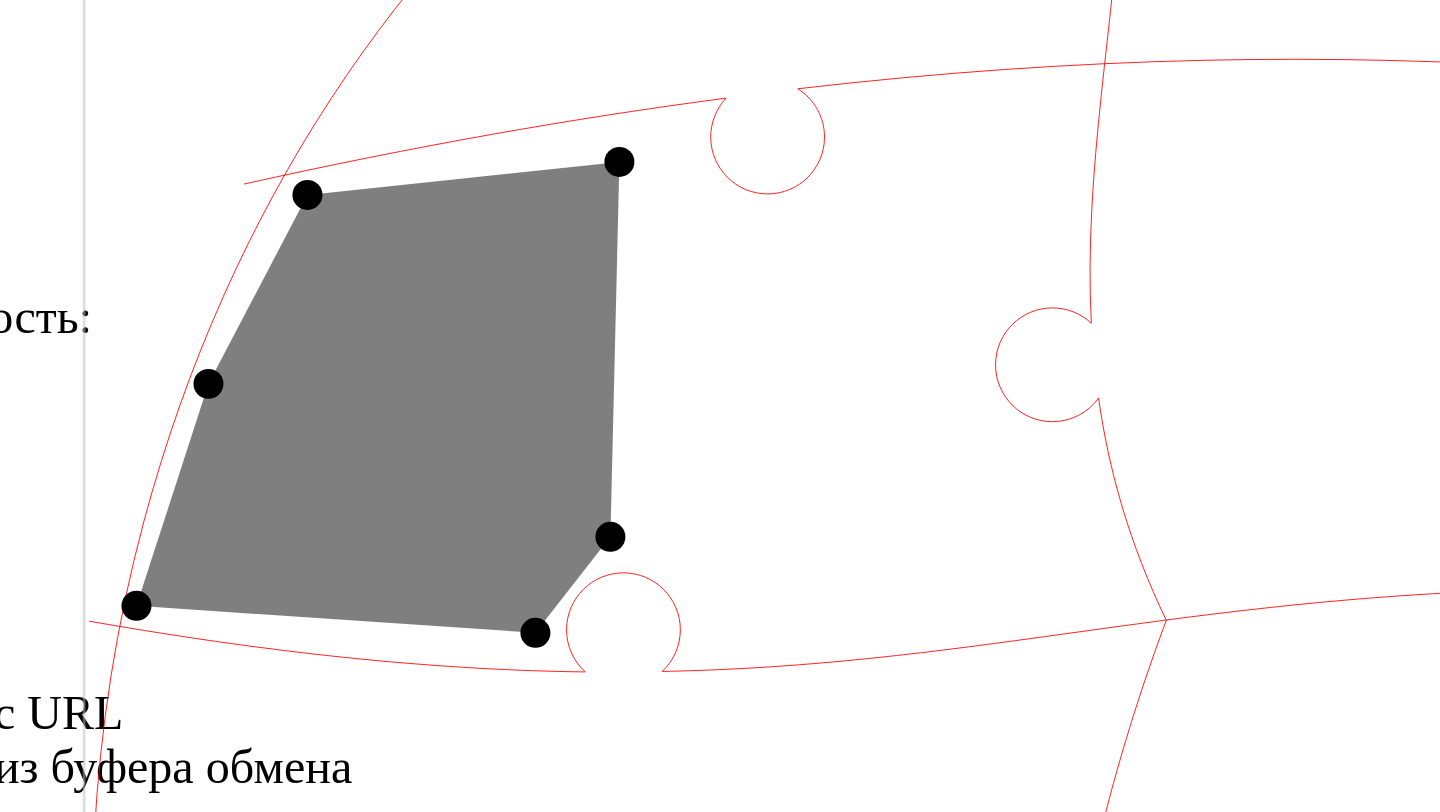 click 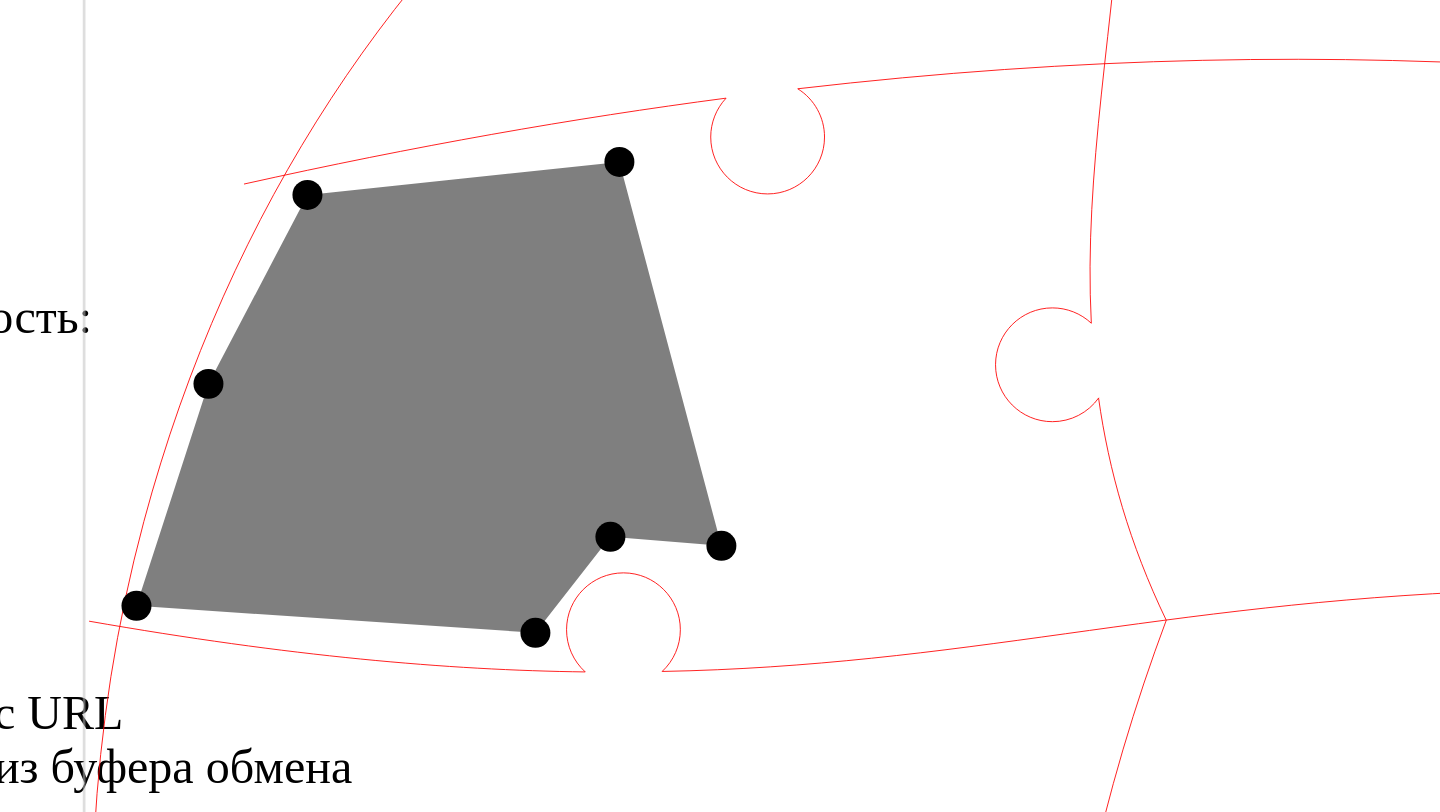 click 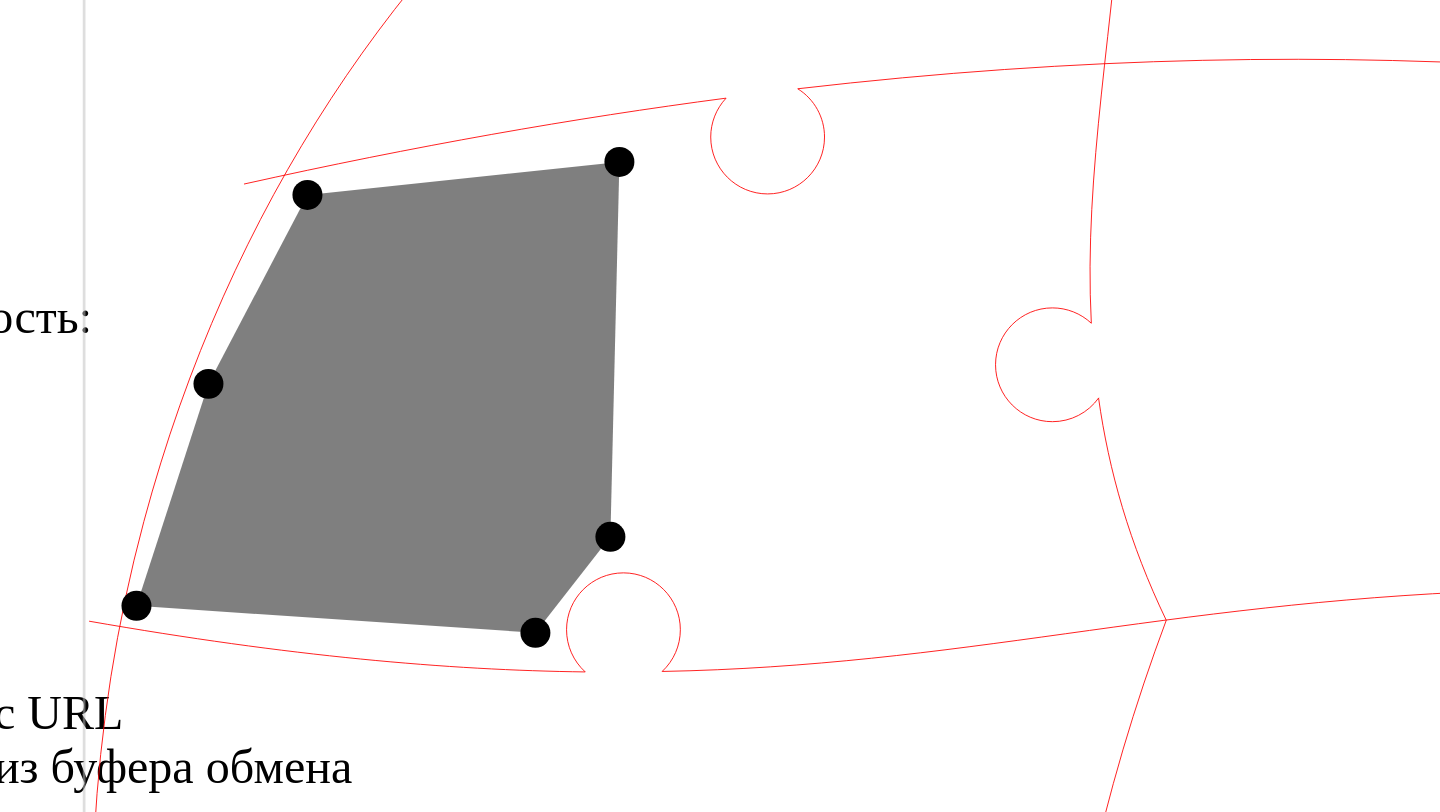 click 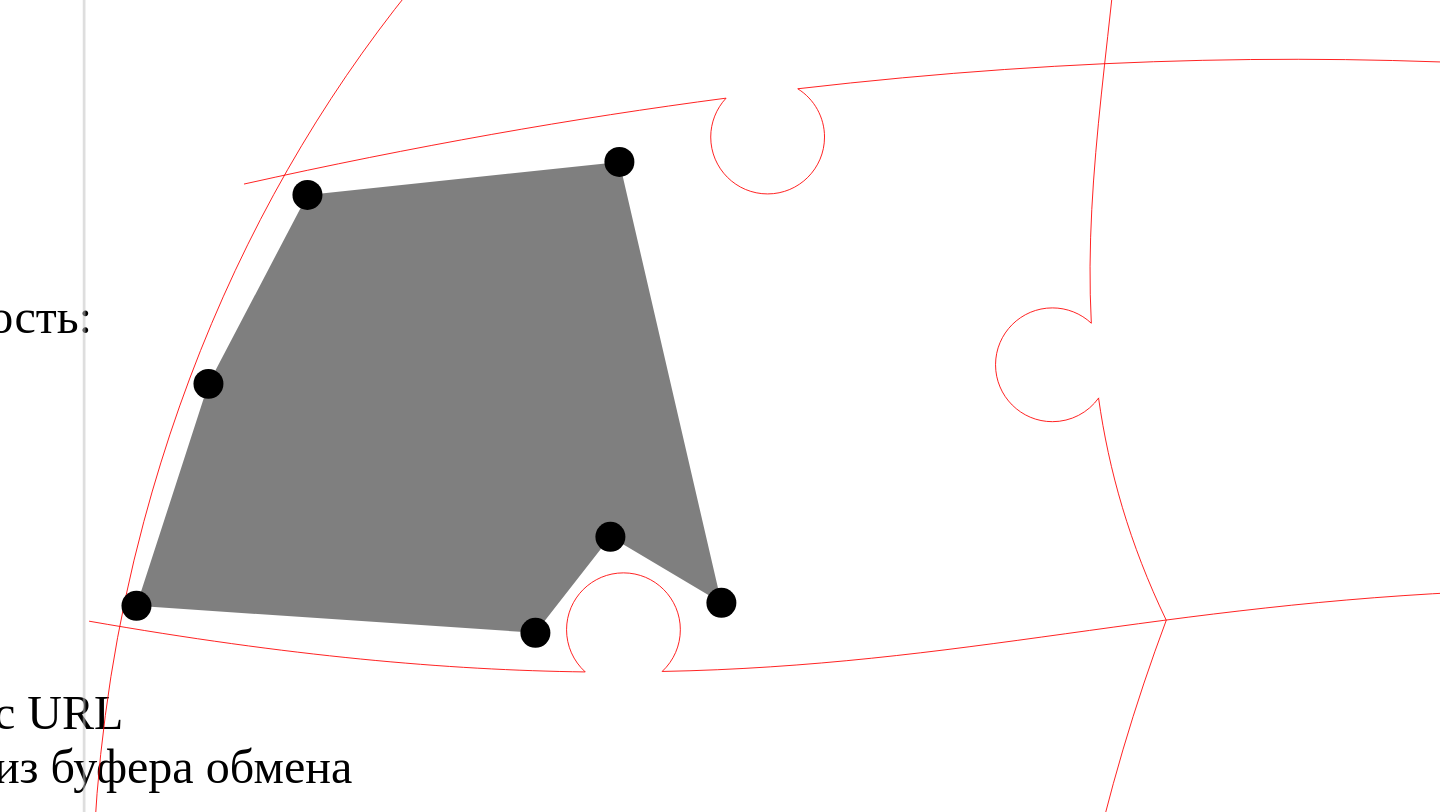 click 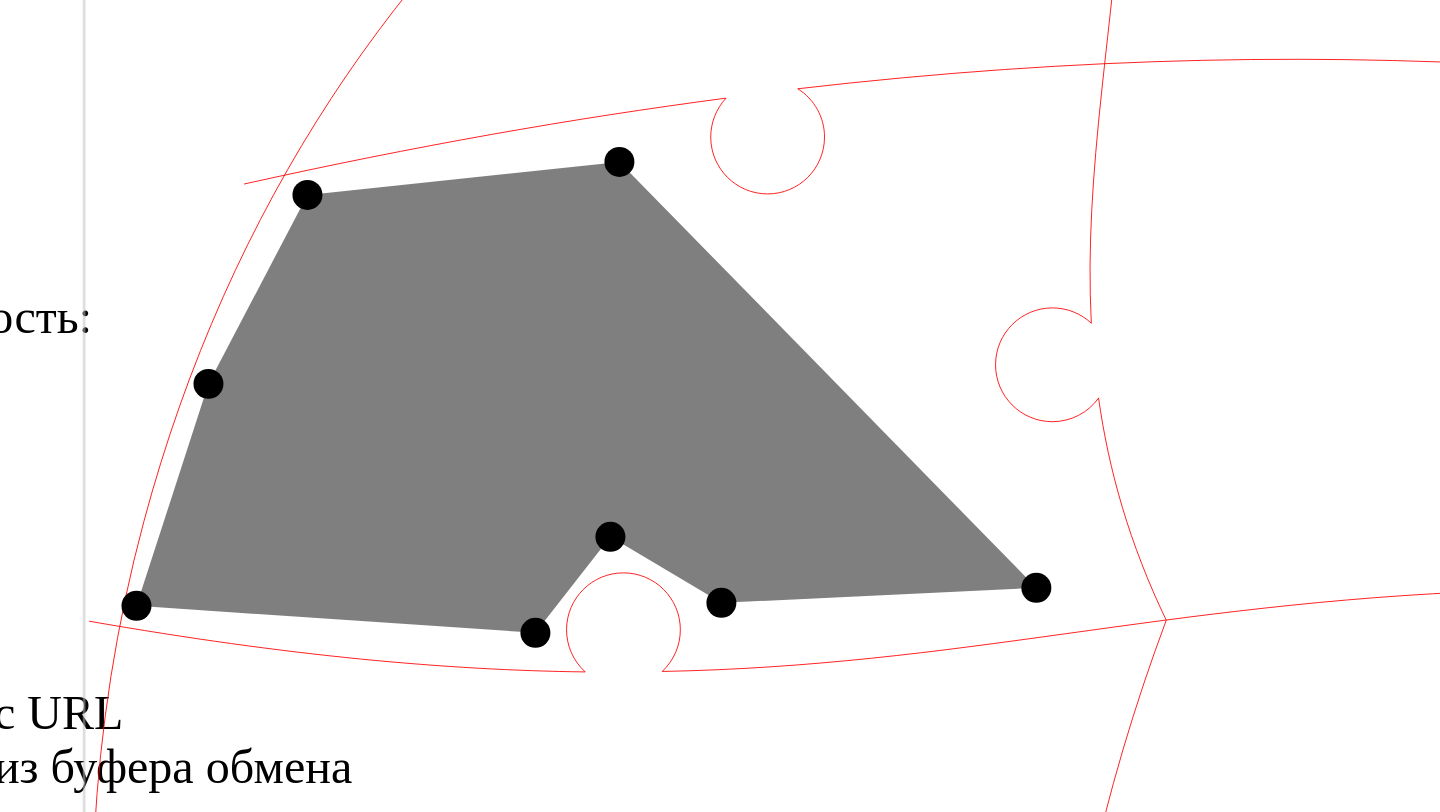 click 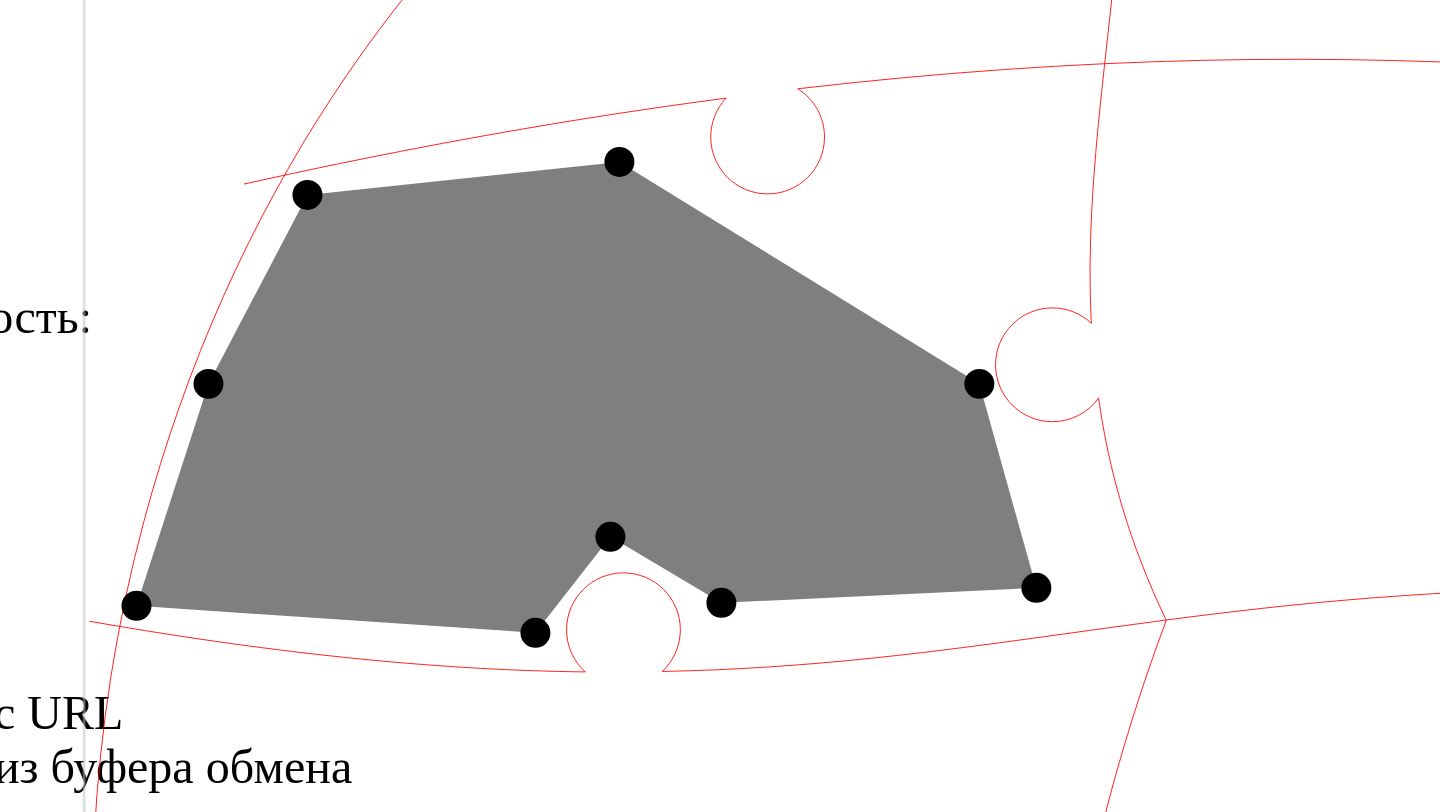 click 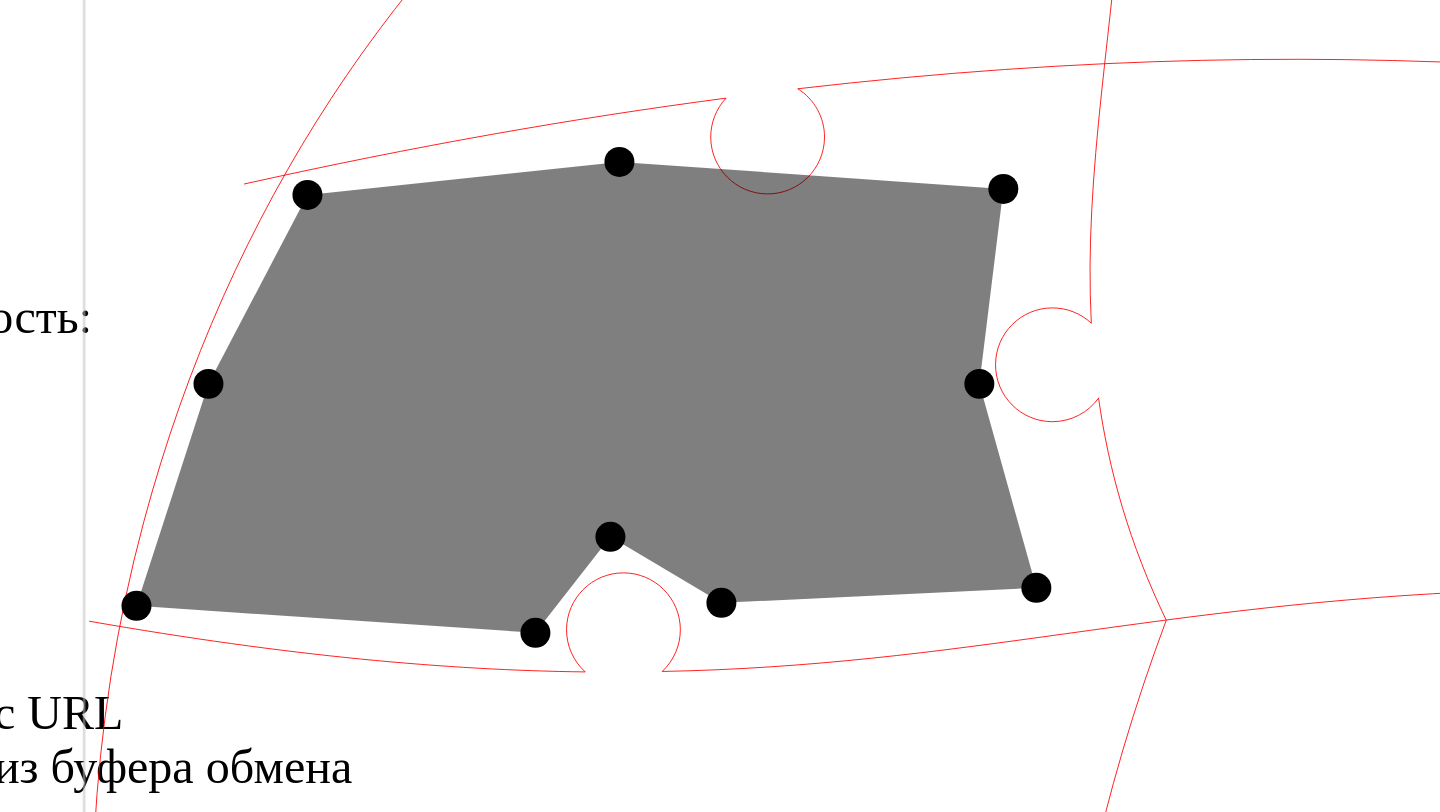 click 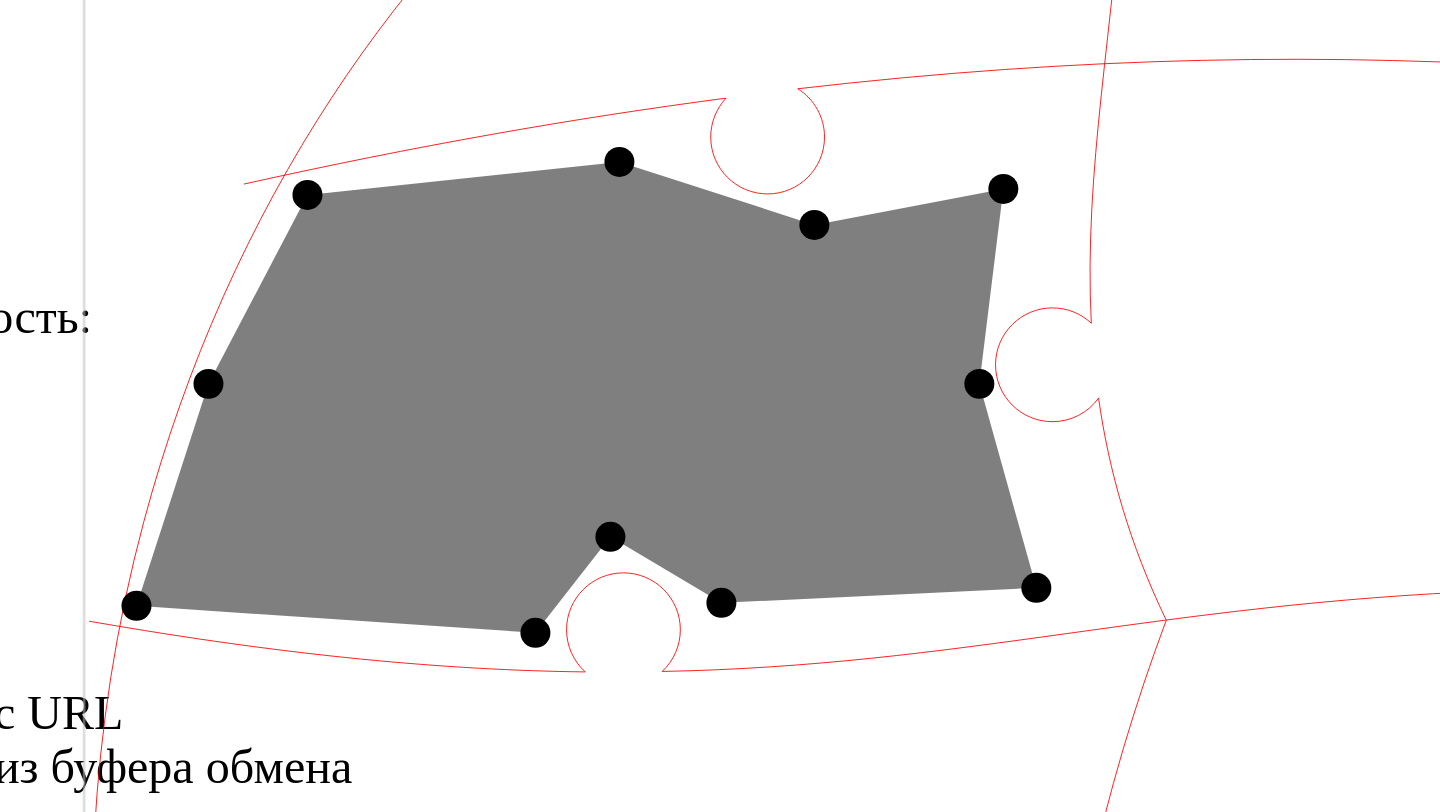 click 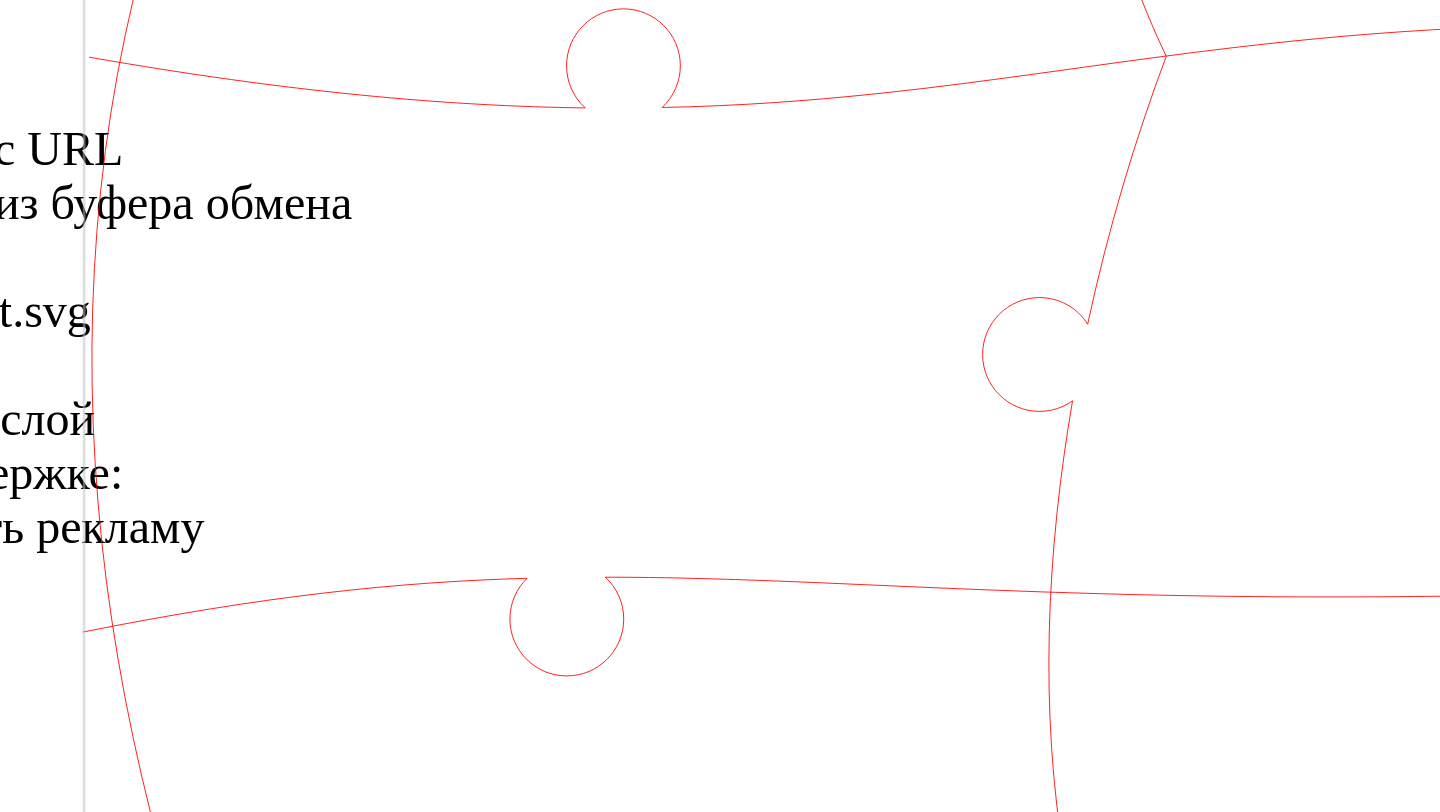 click 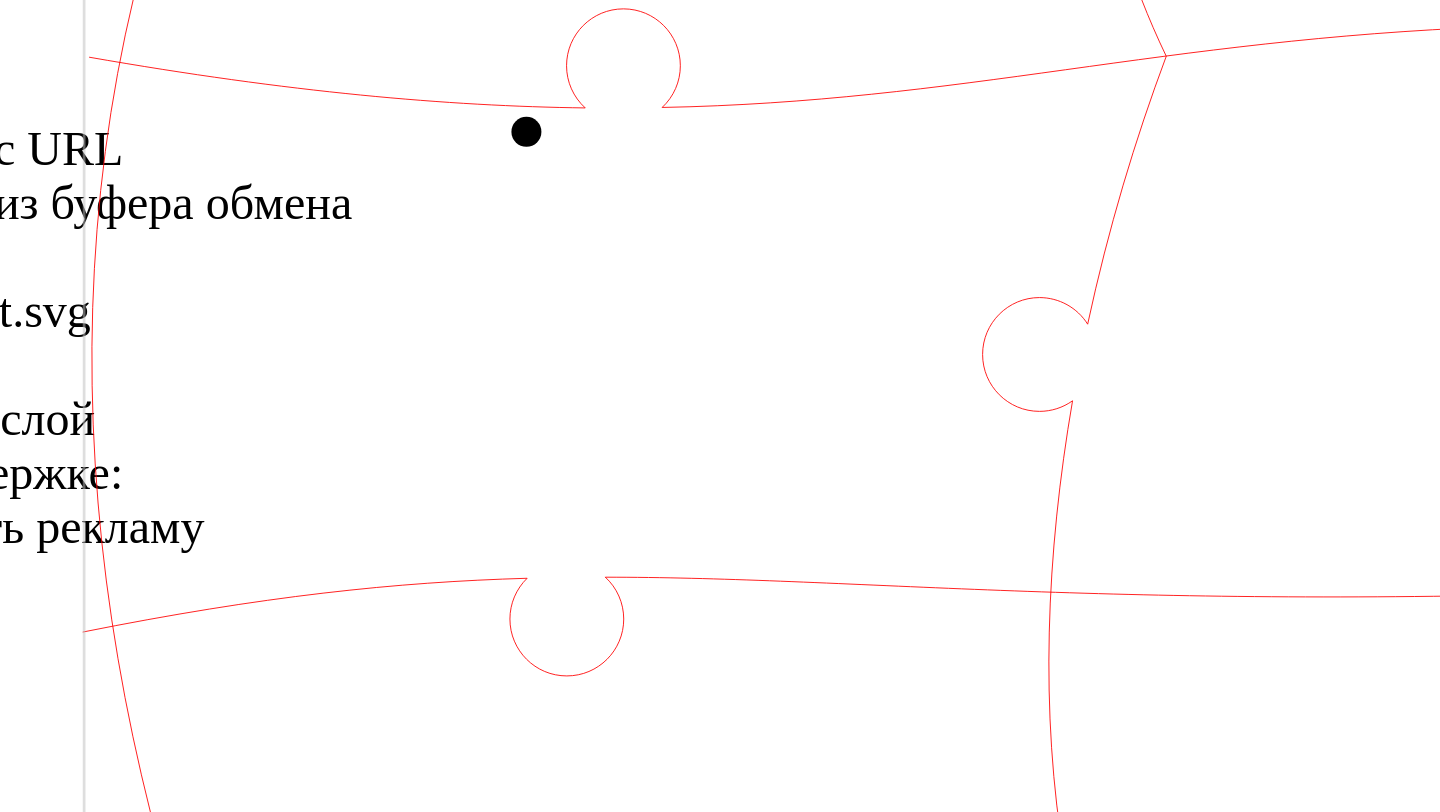 click 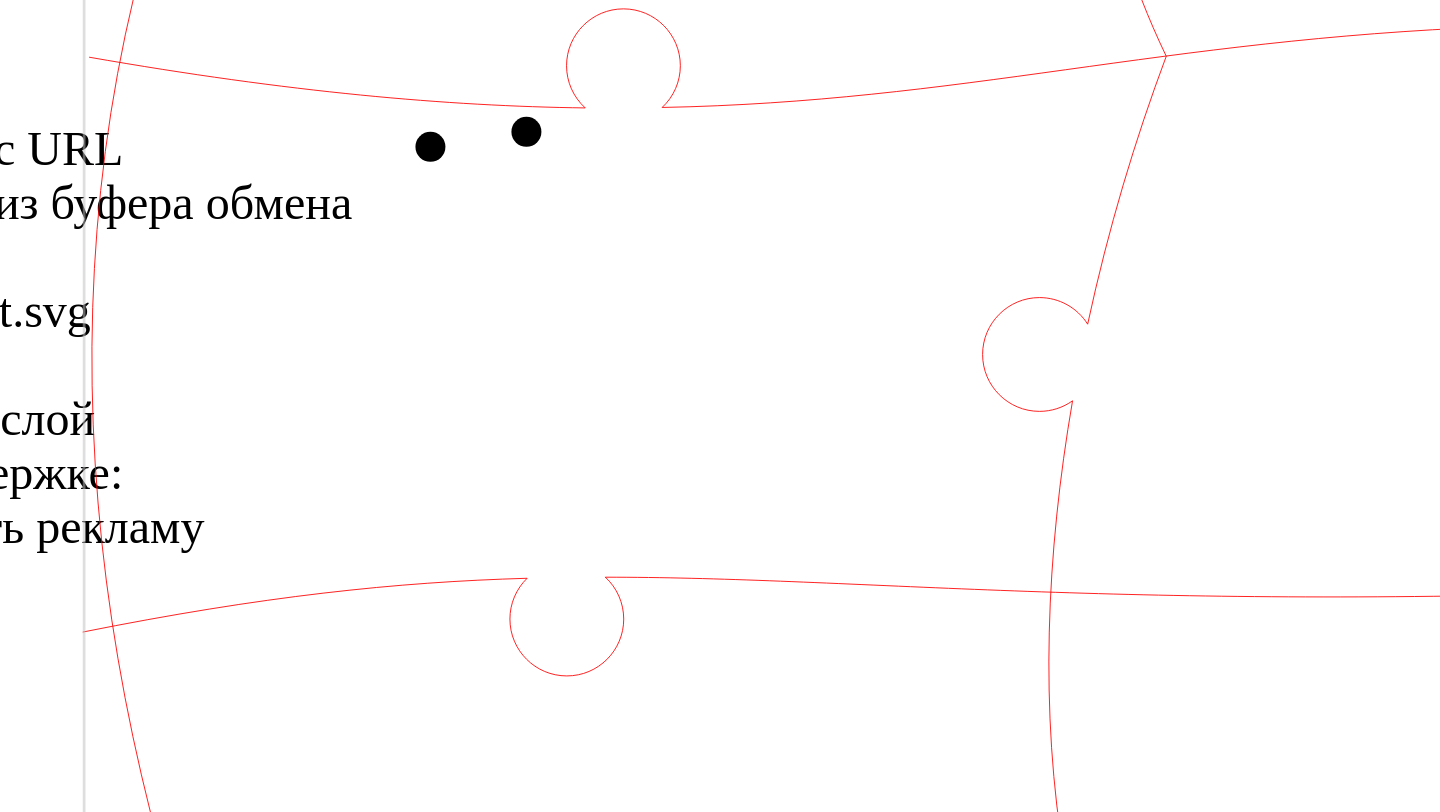 click 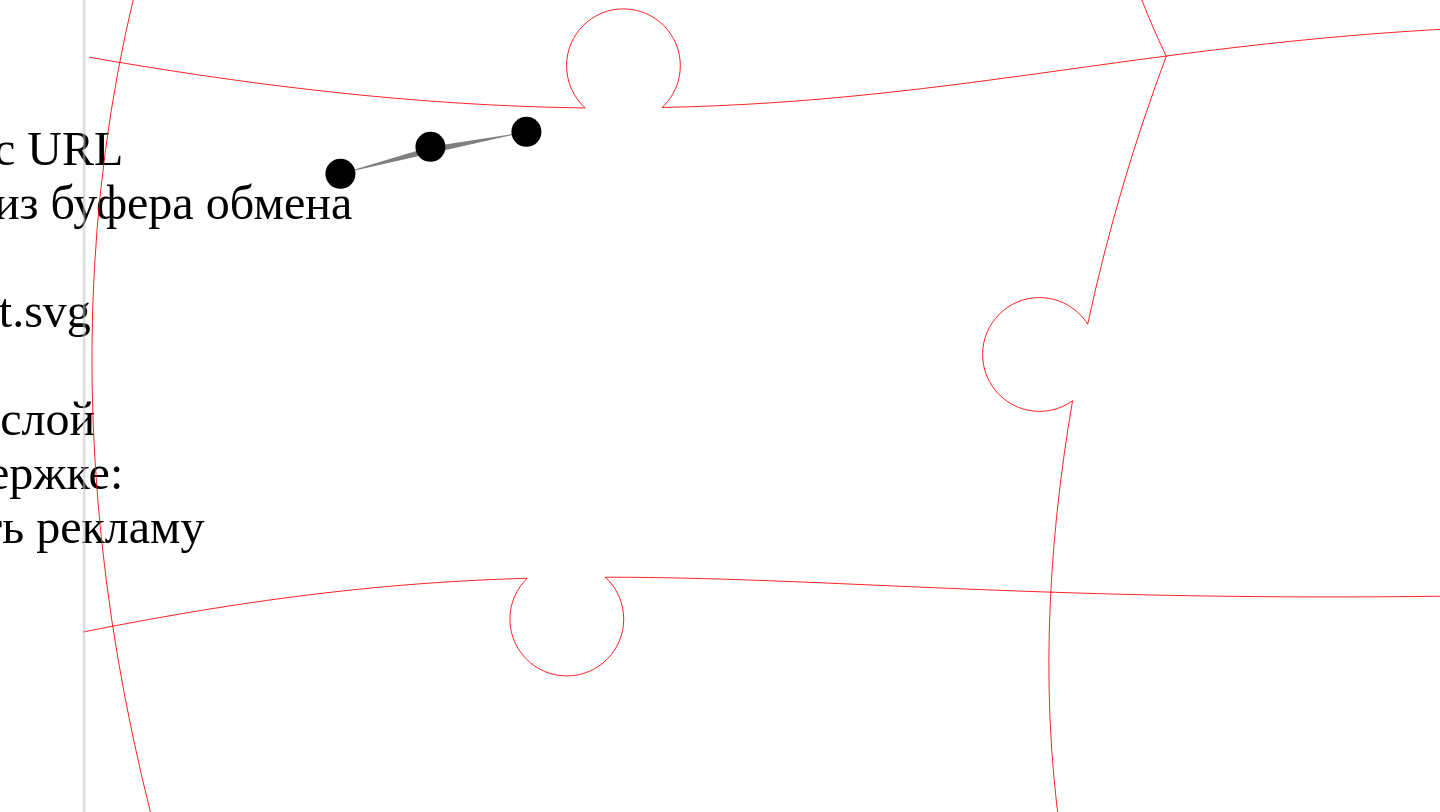 click 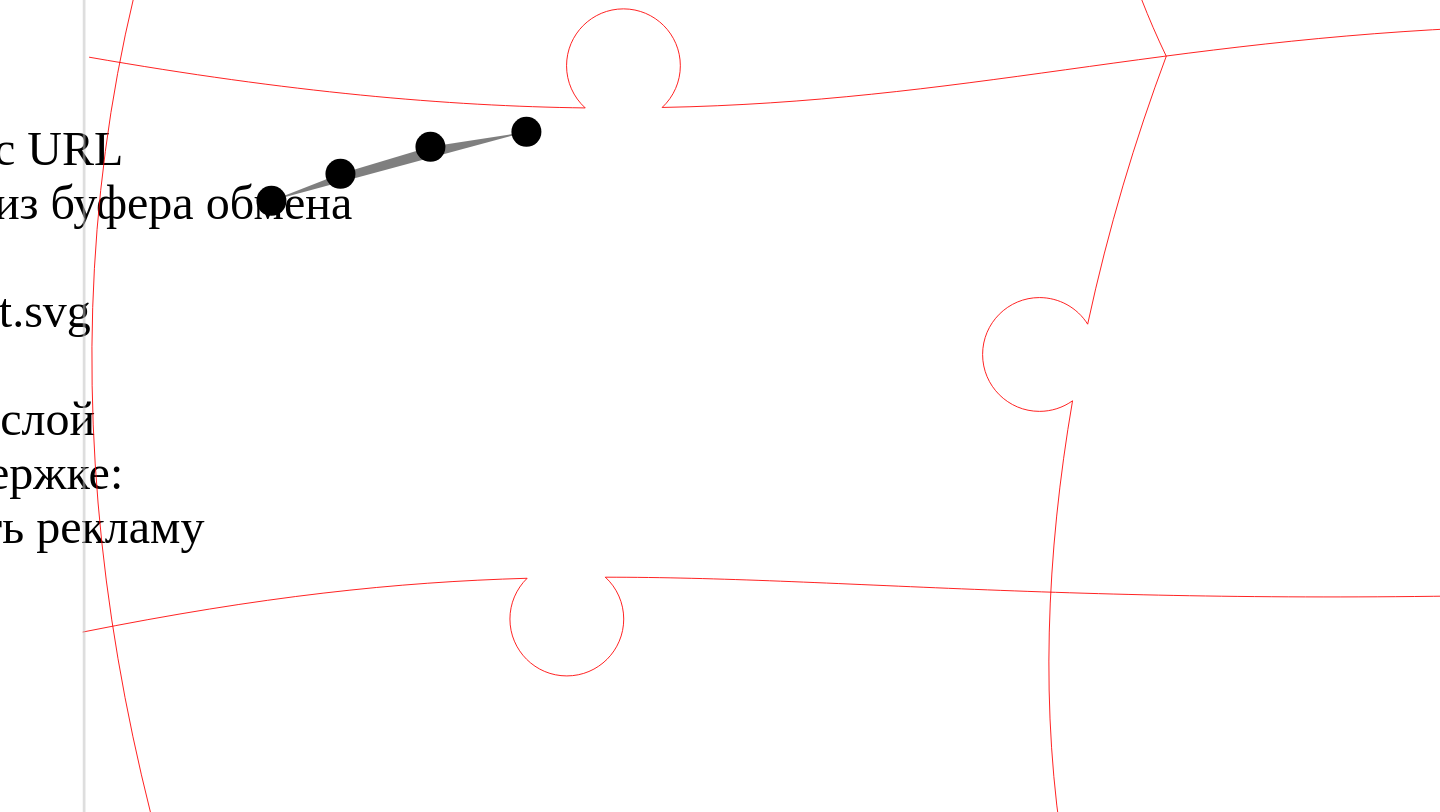 click 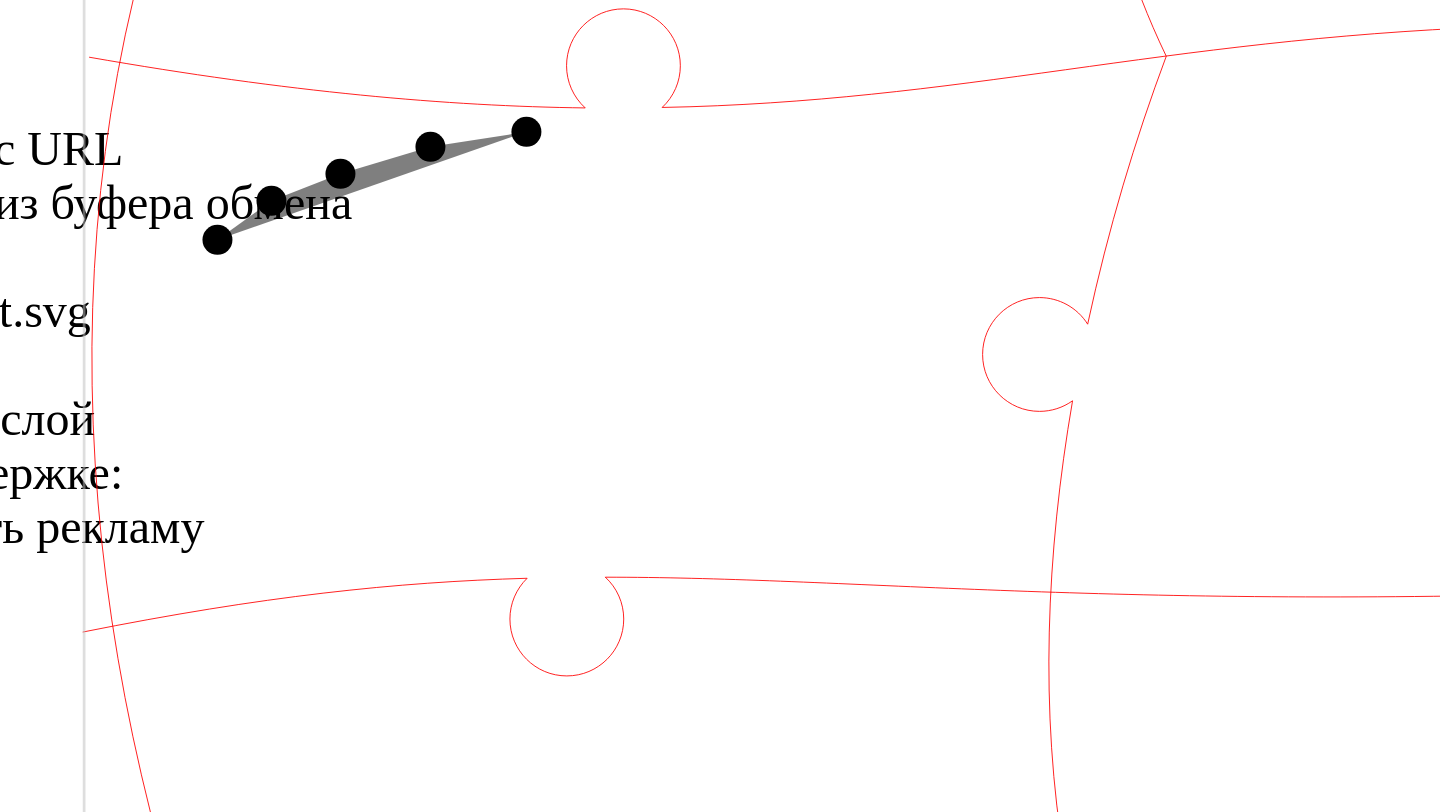 click 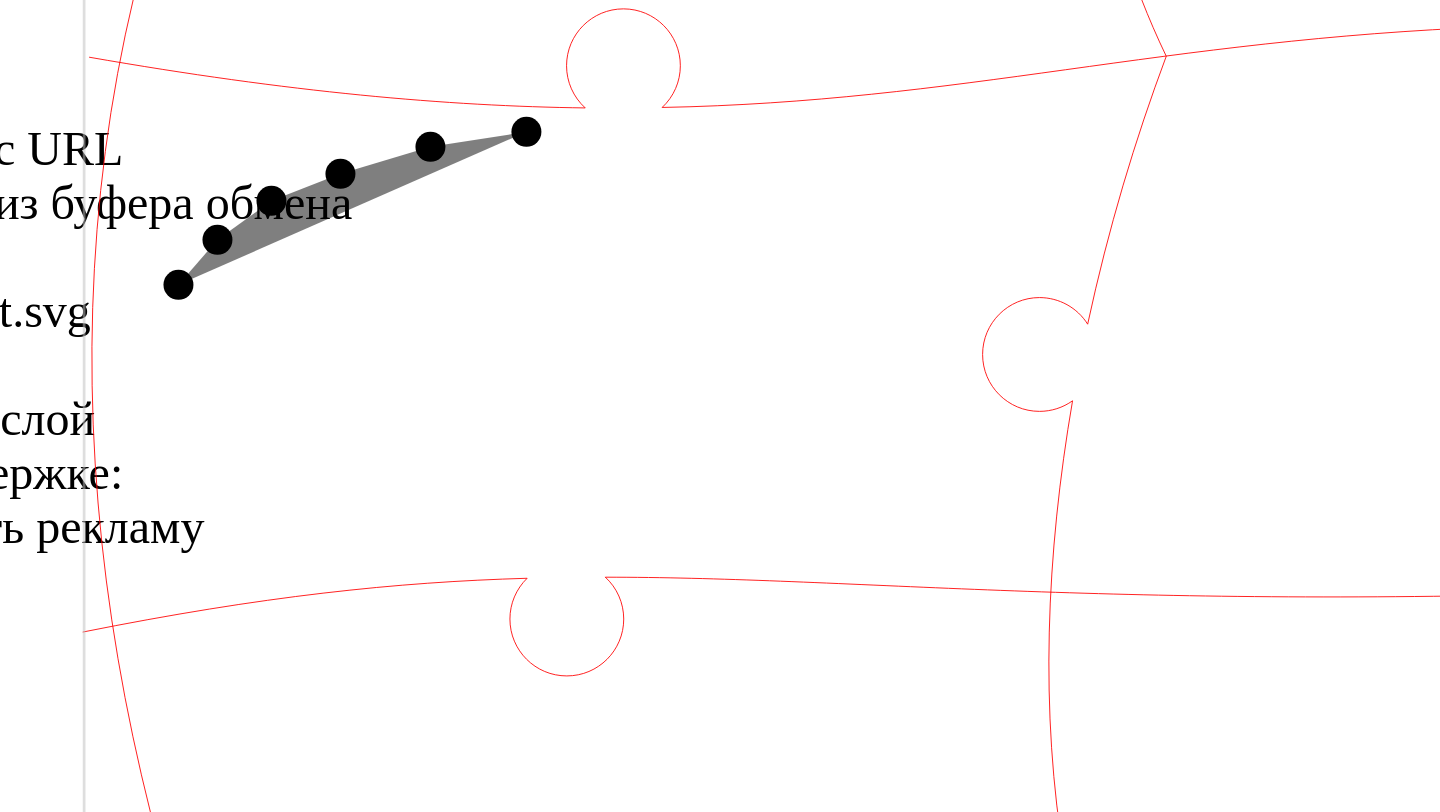click 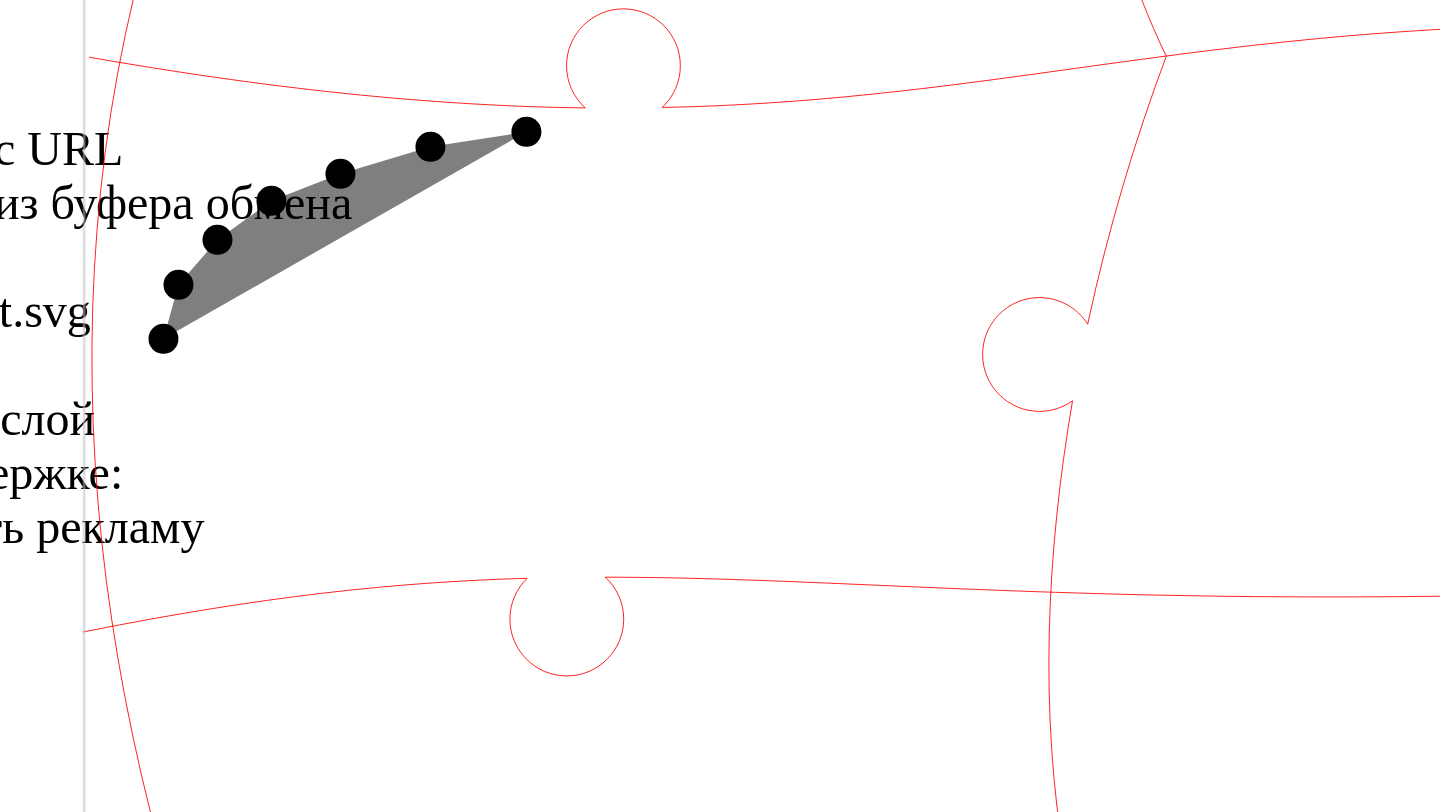 click 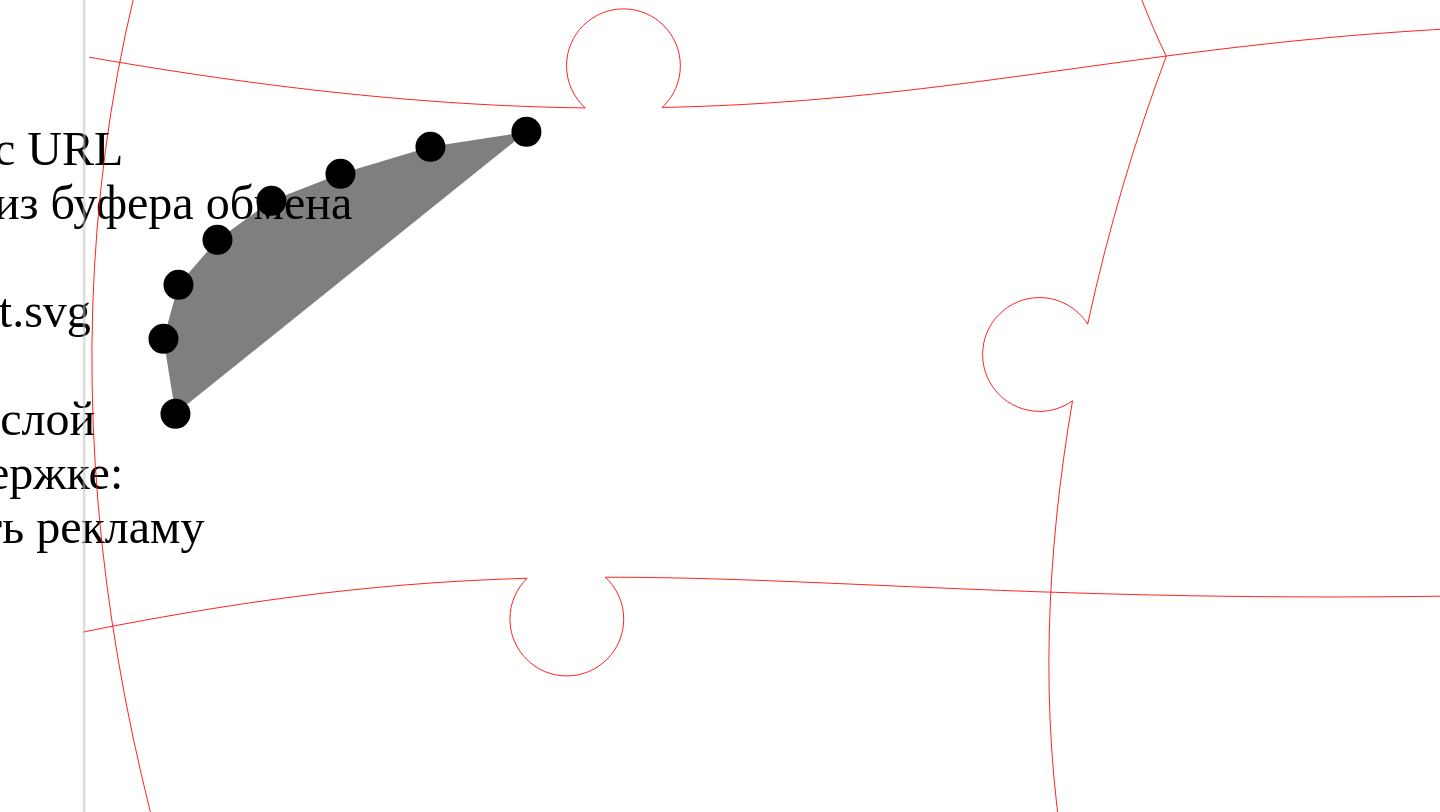 click 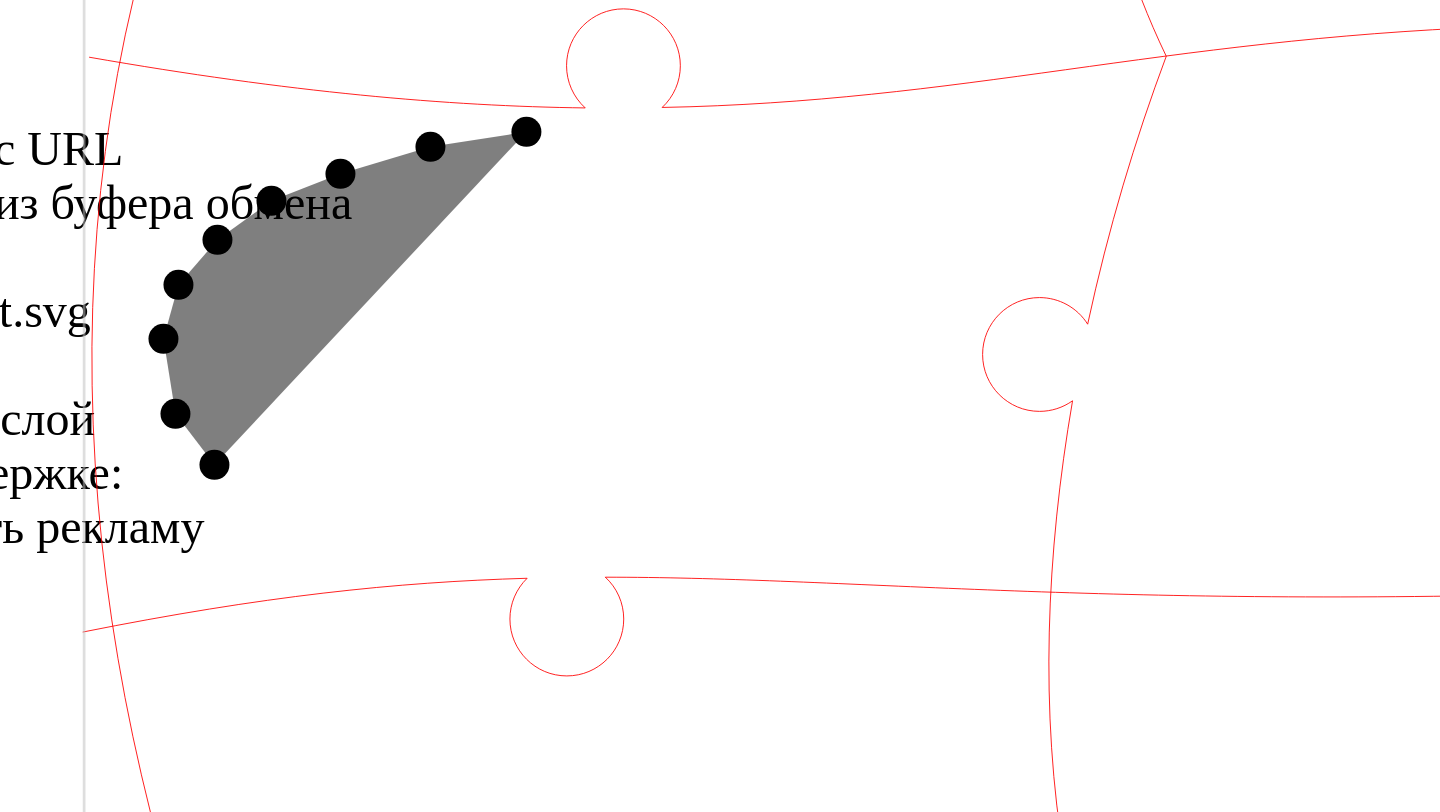 click 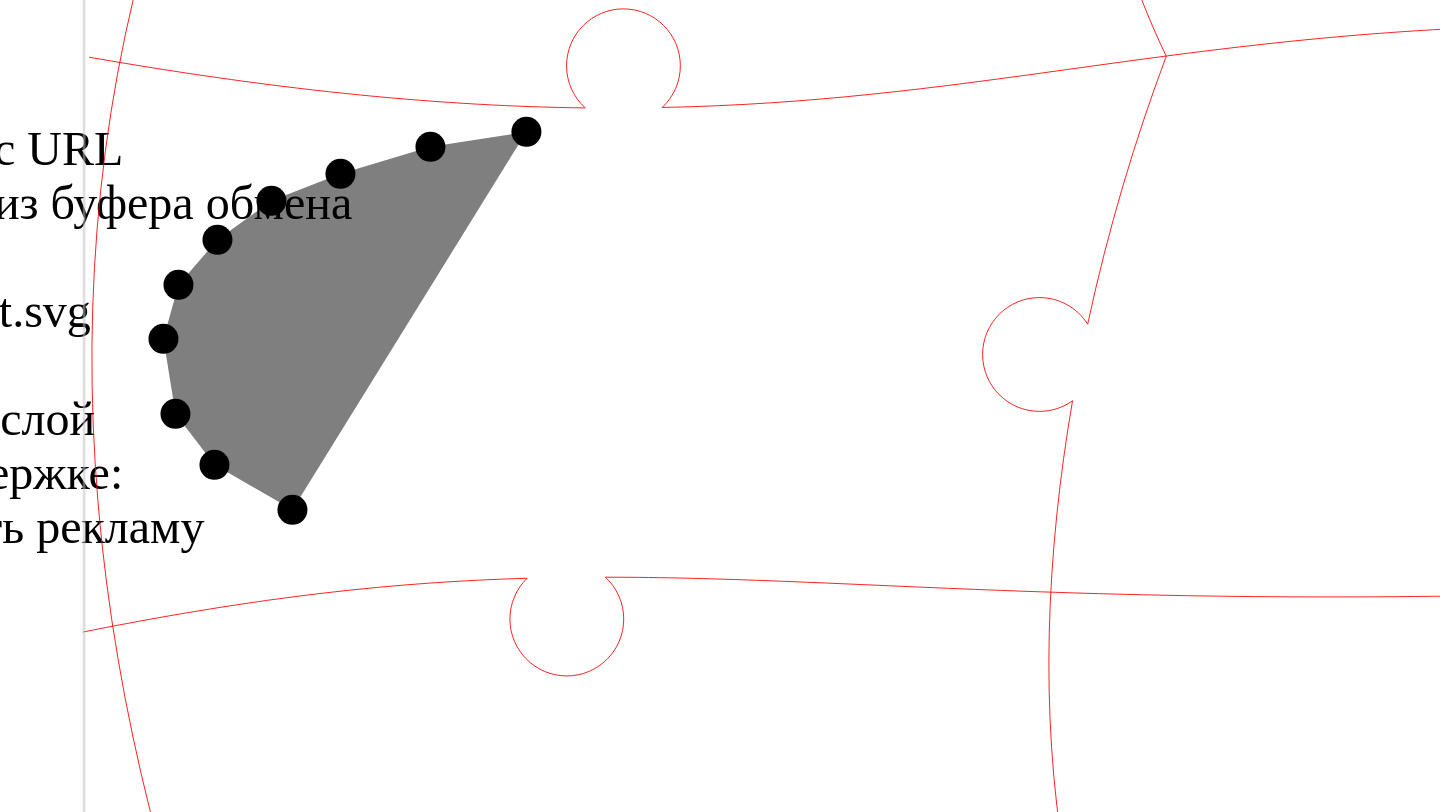 click 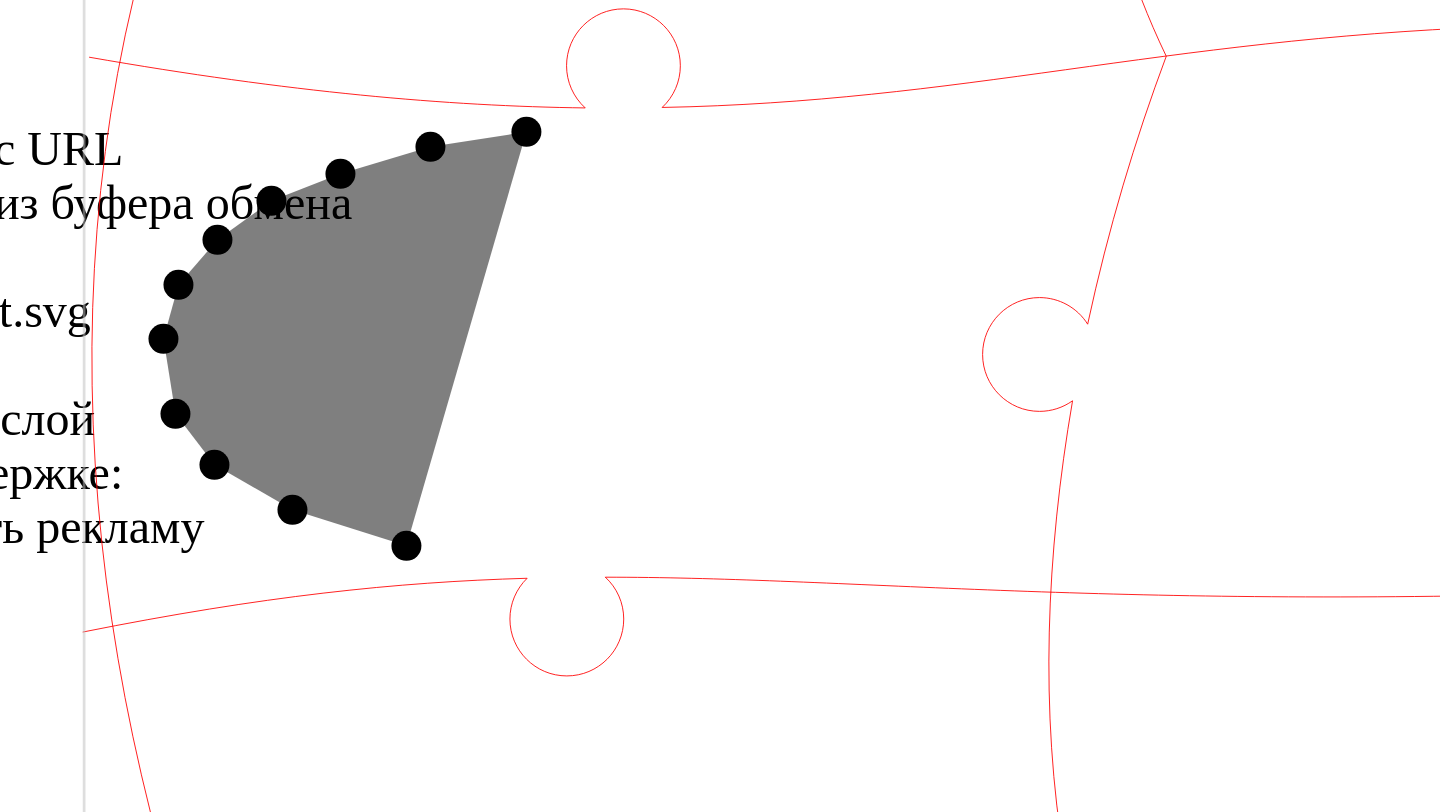 click 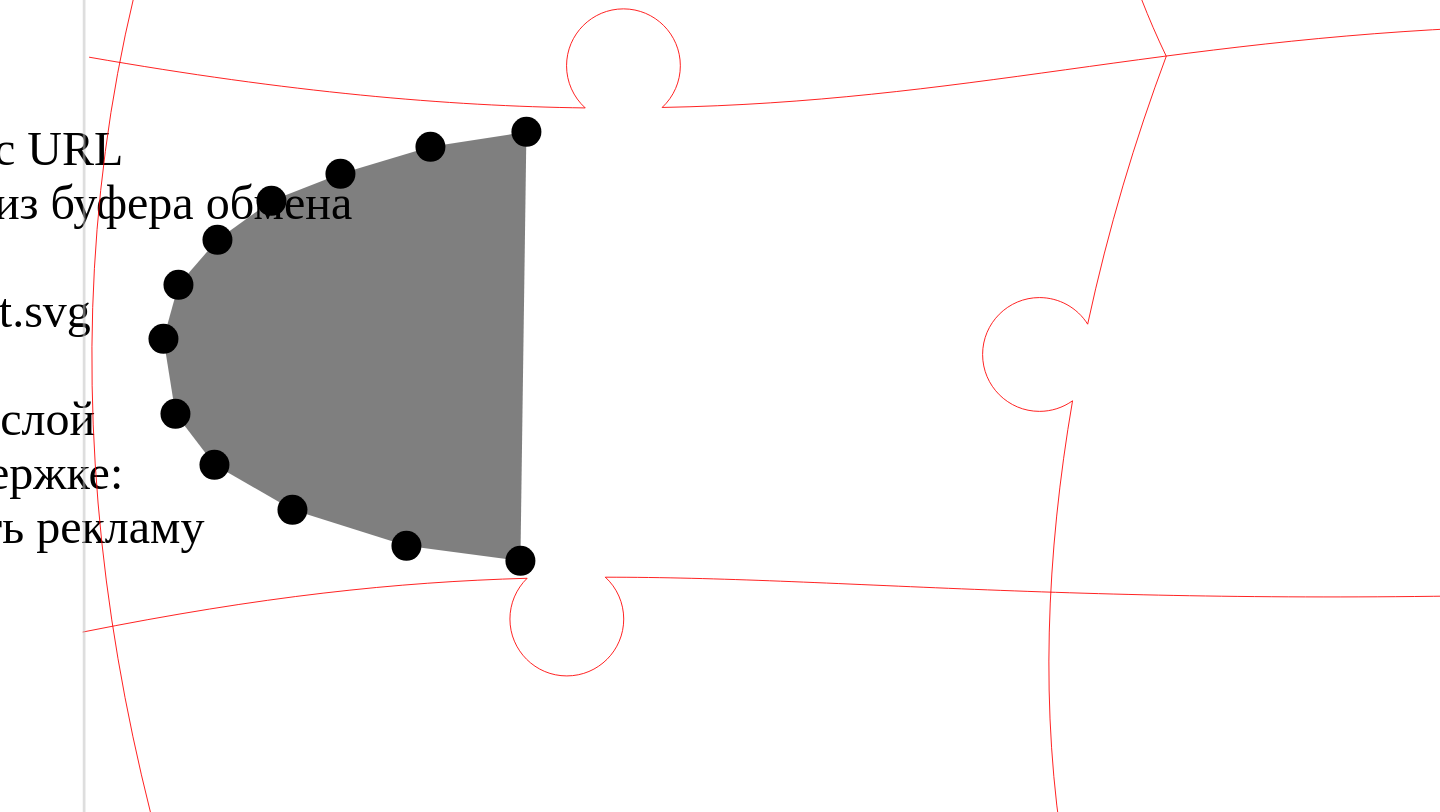 click 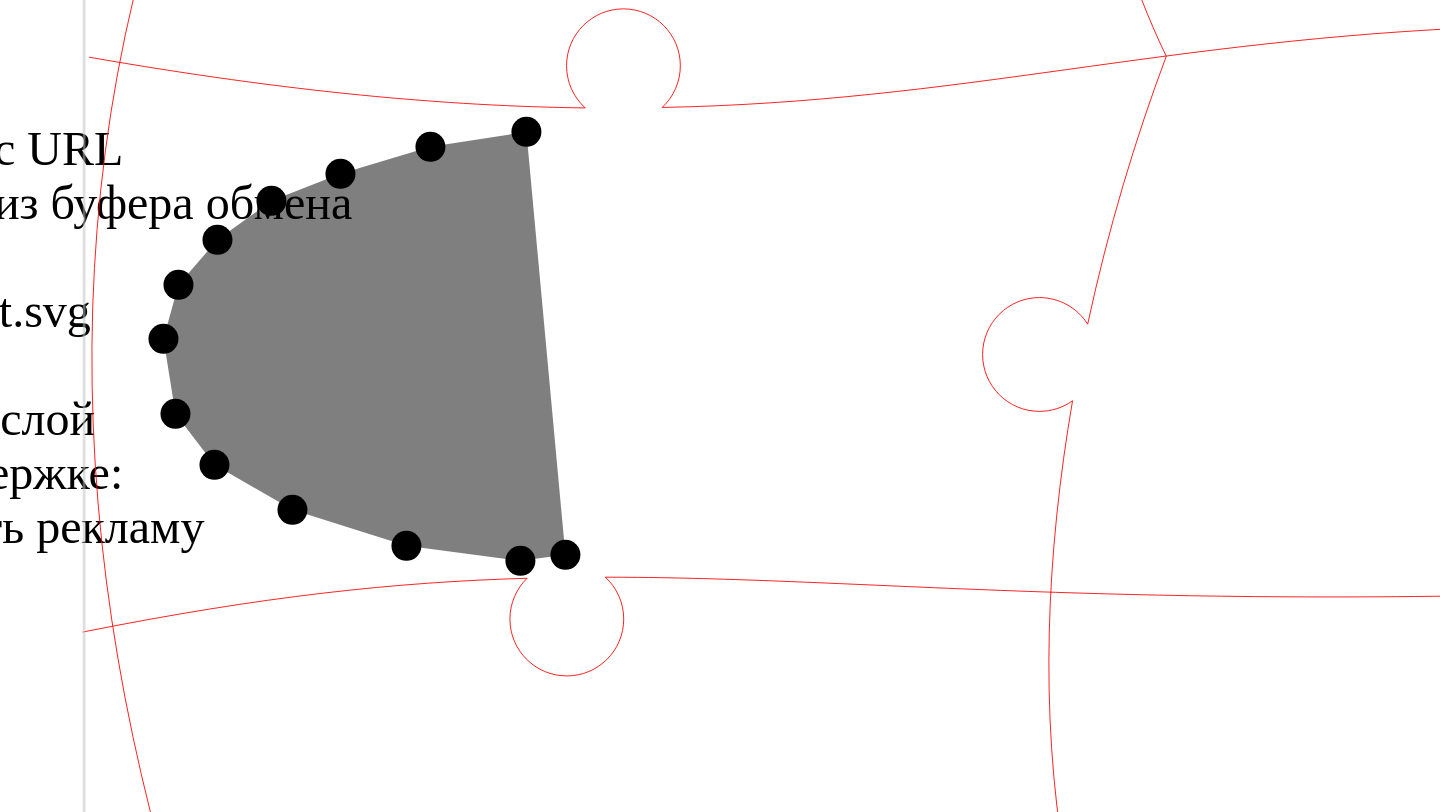 click 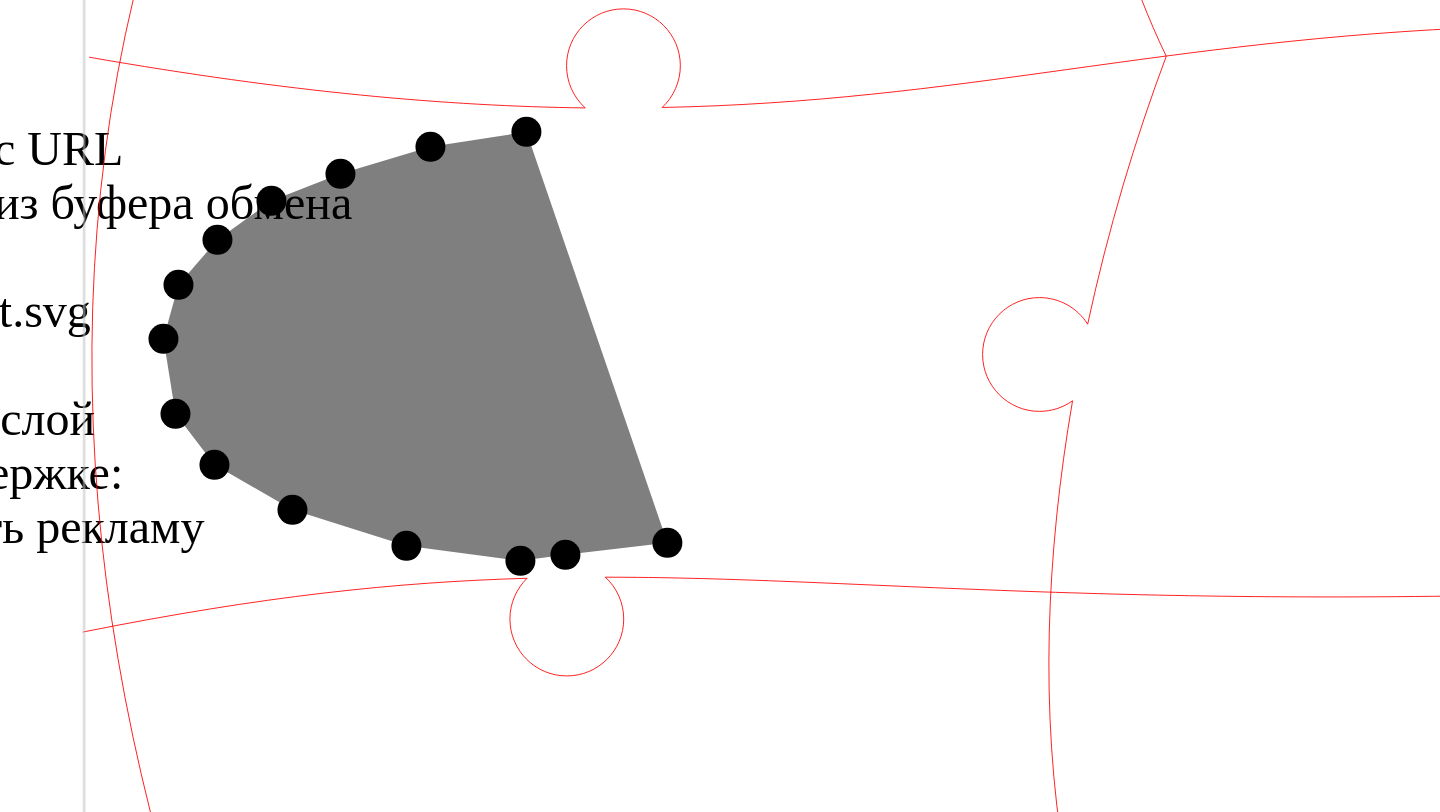 click 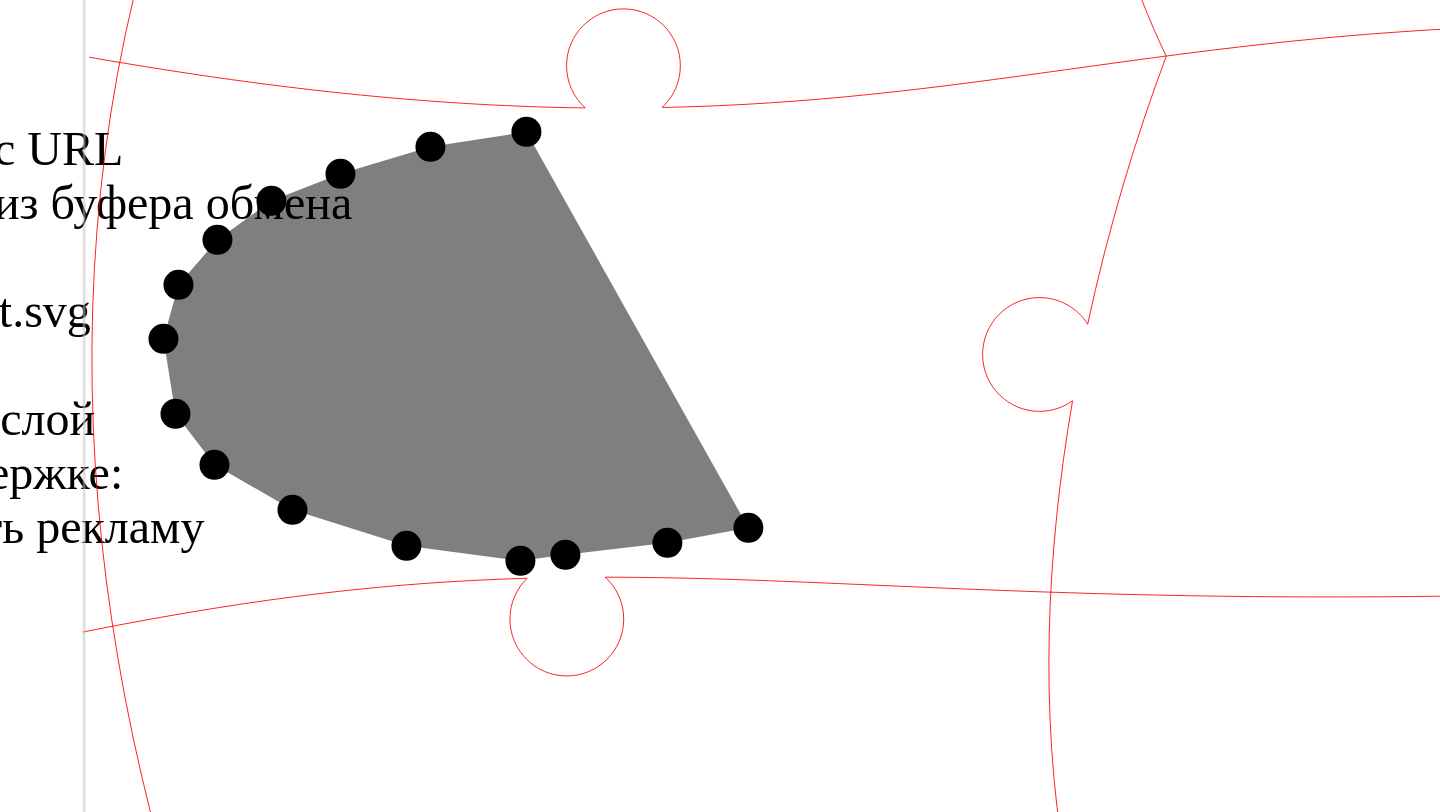 click 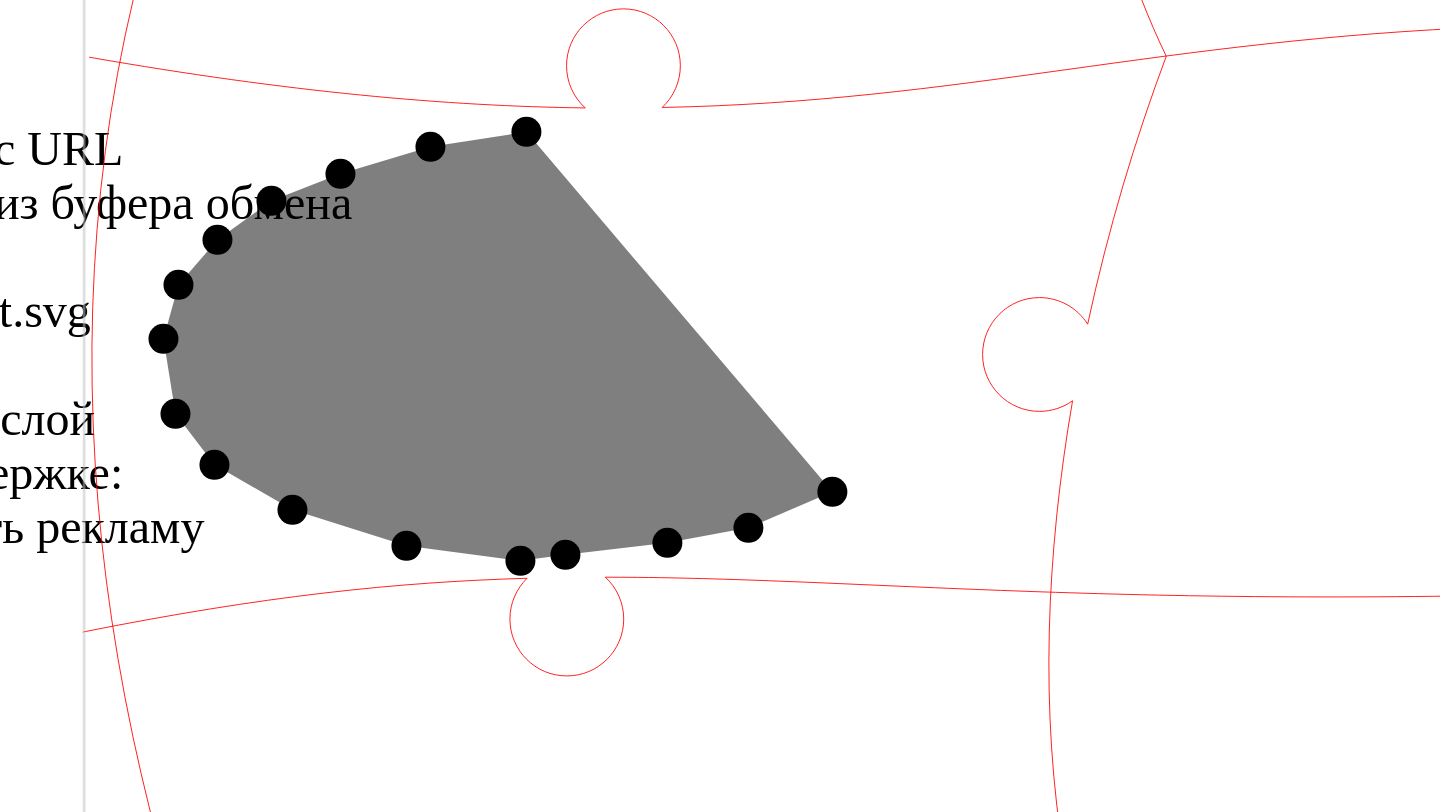 click 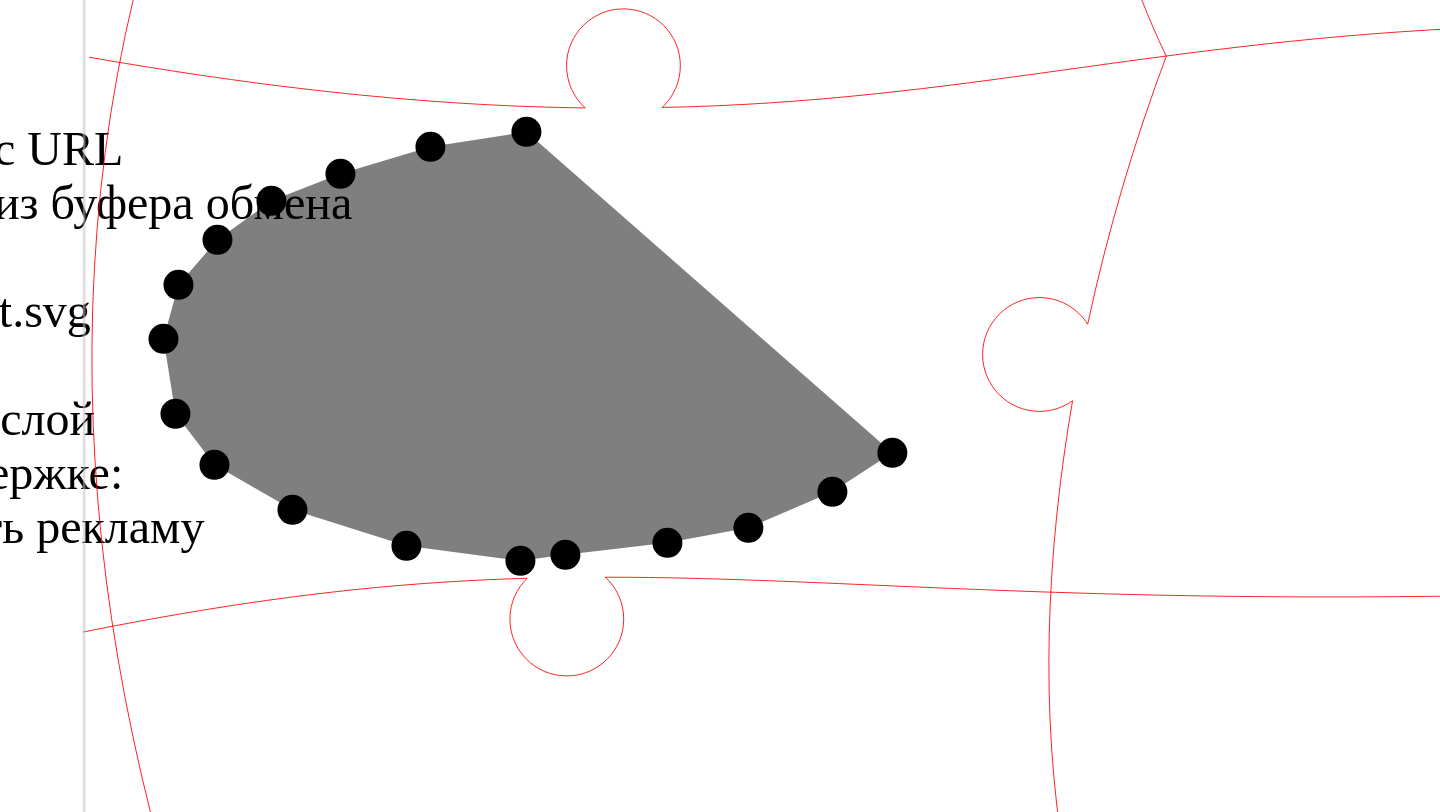 click 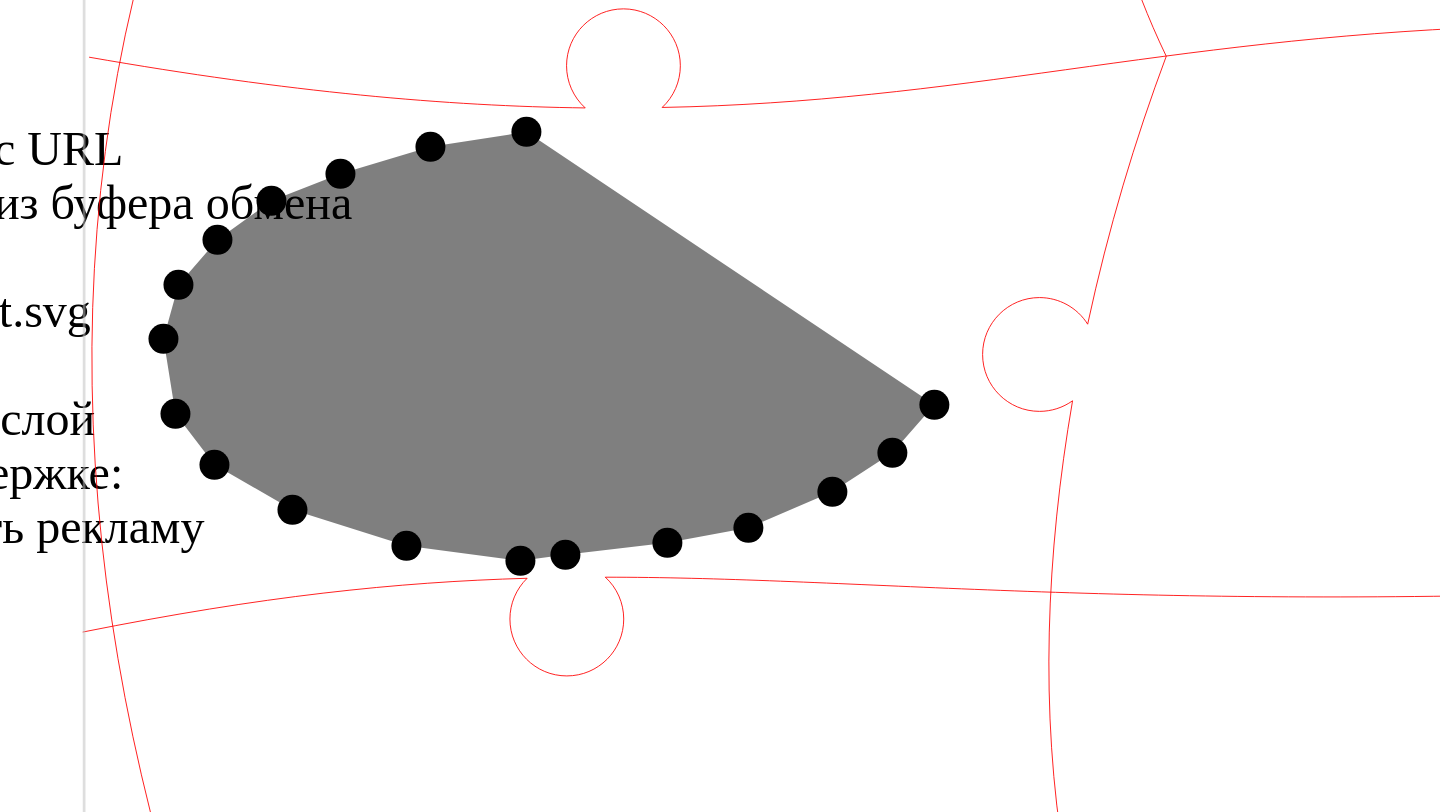click 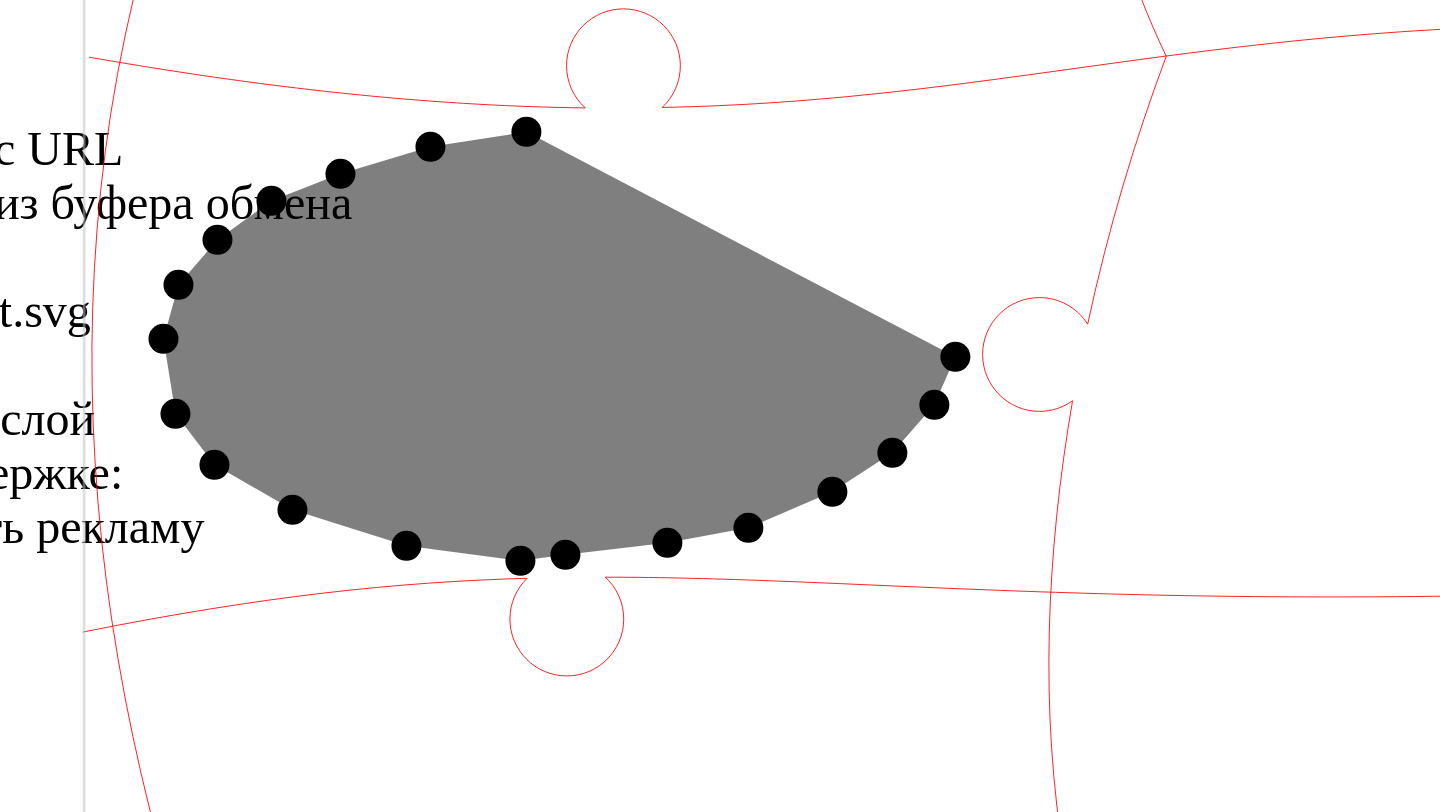 click 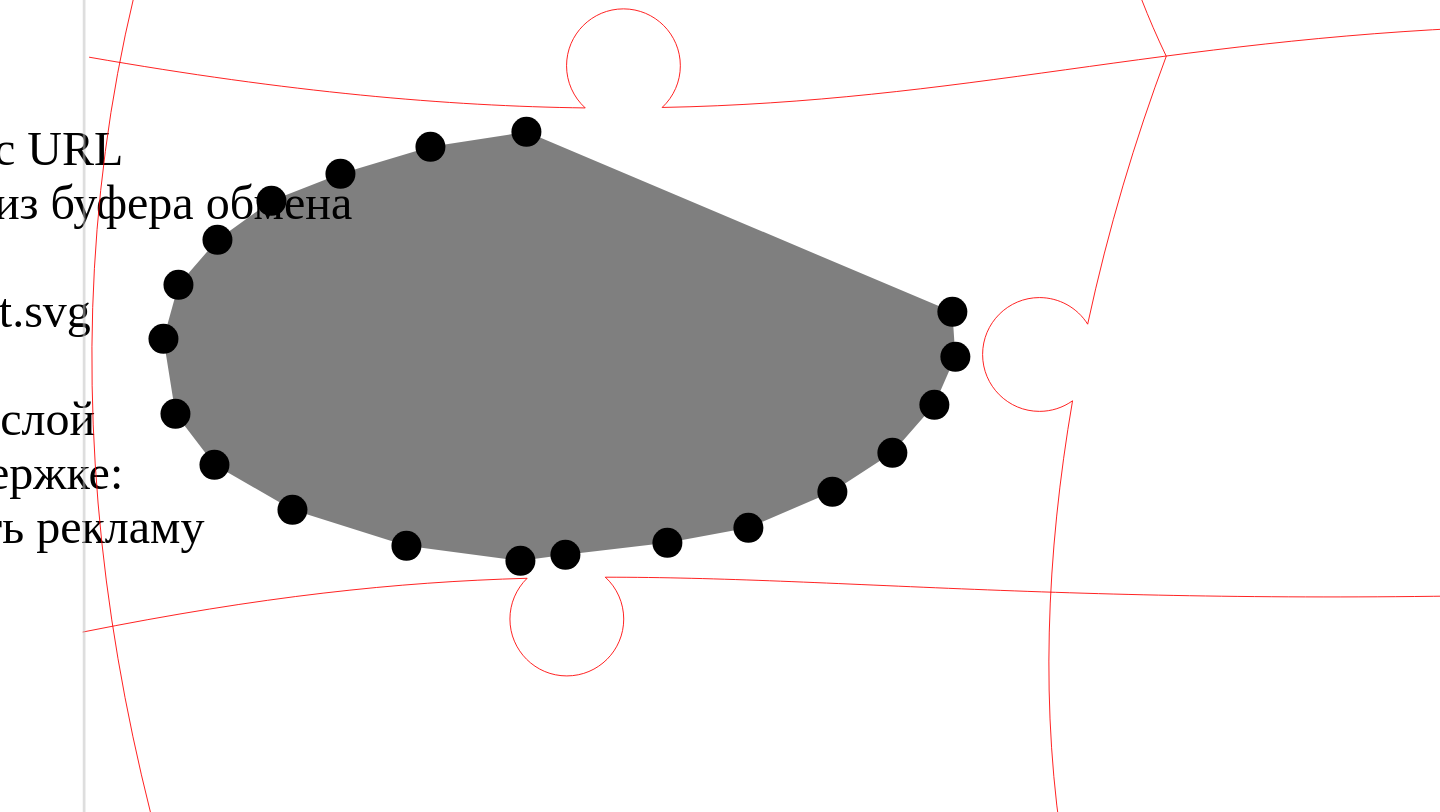 click 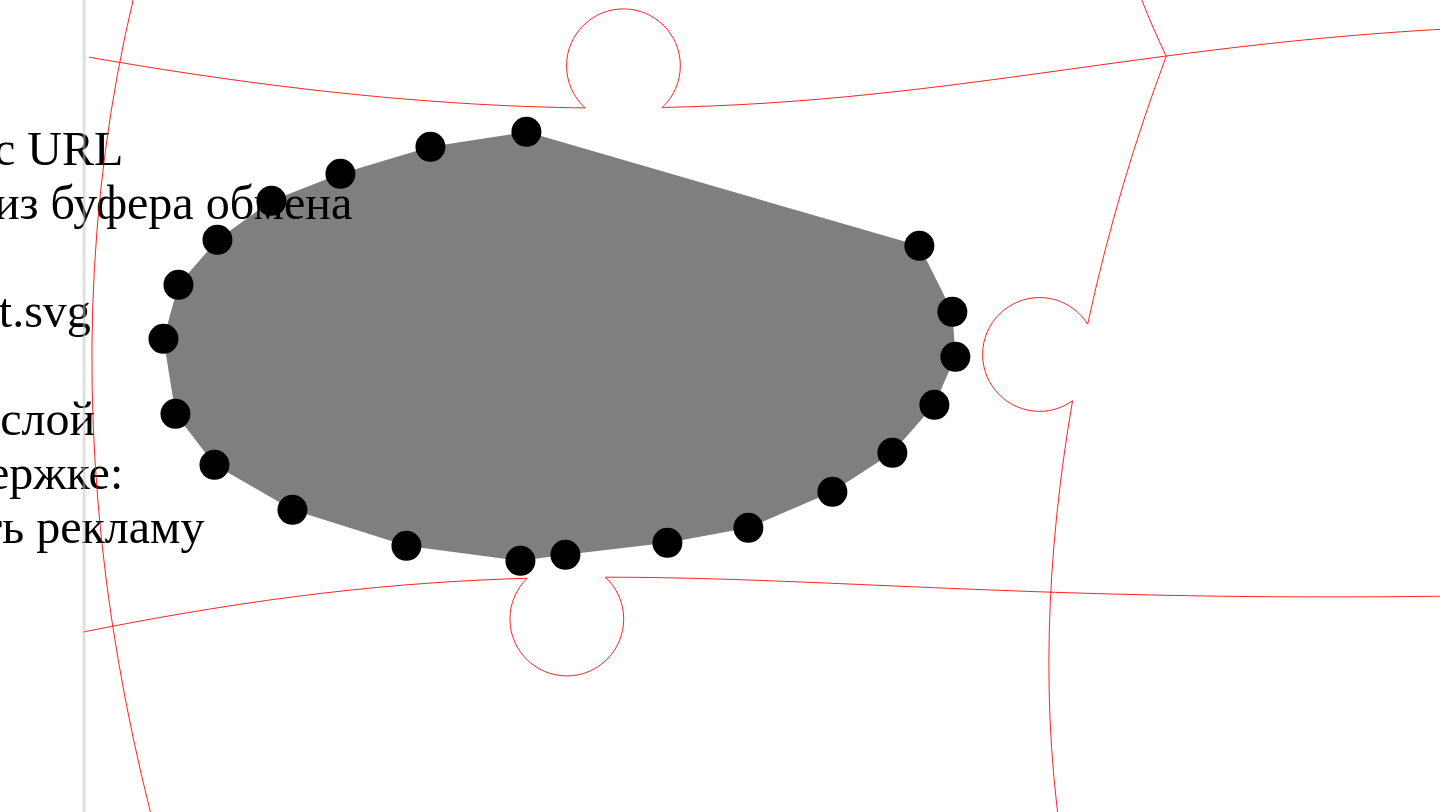 click 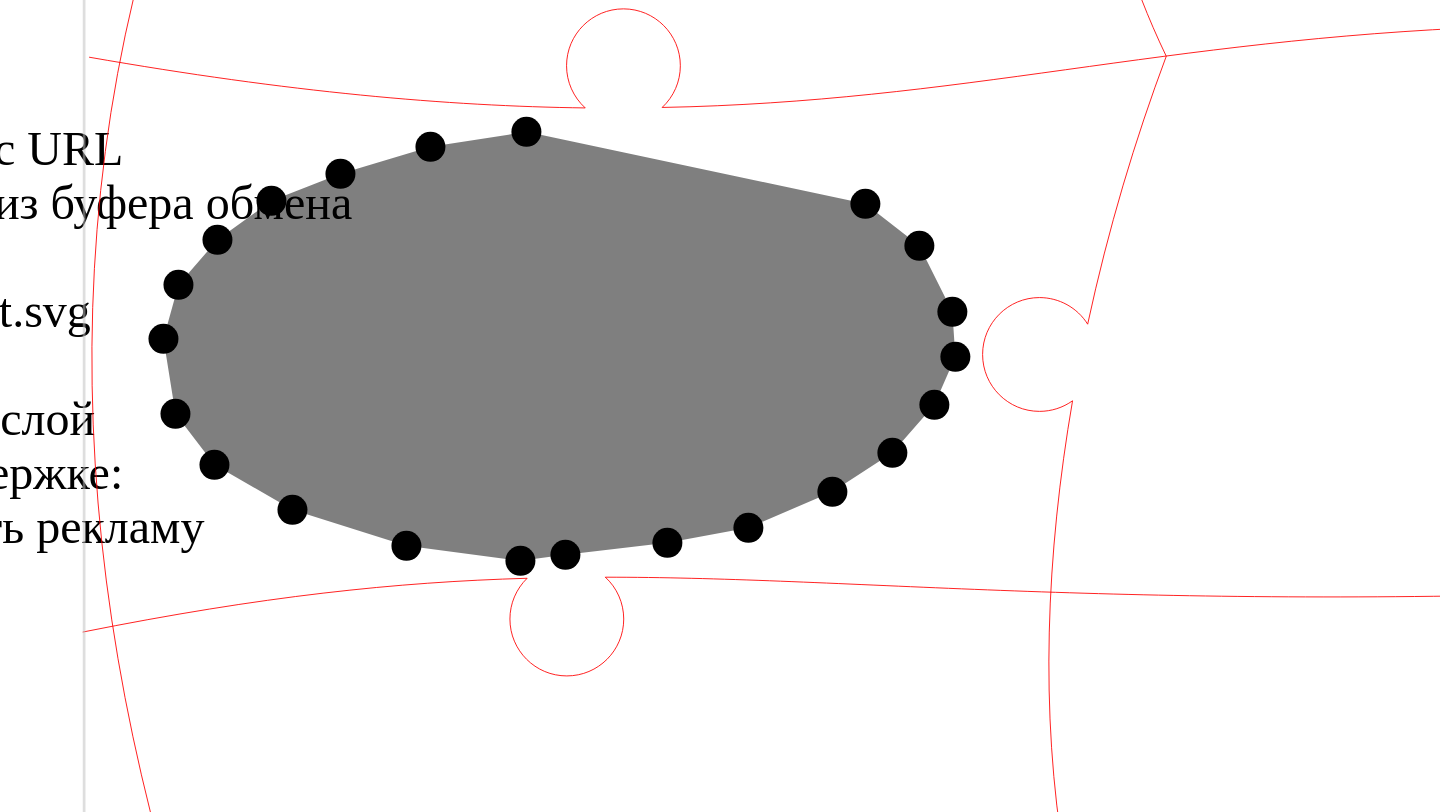 click 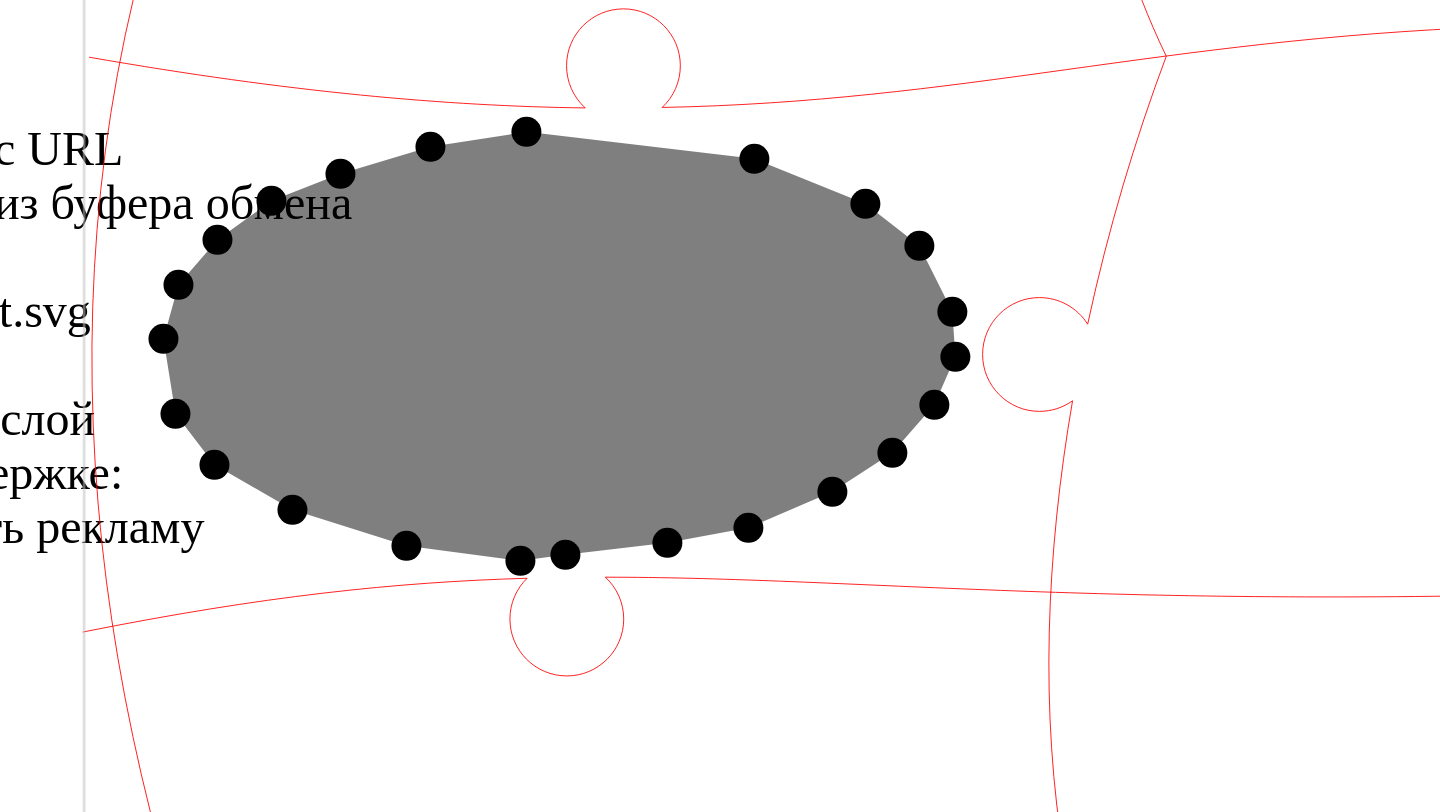 click 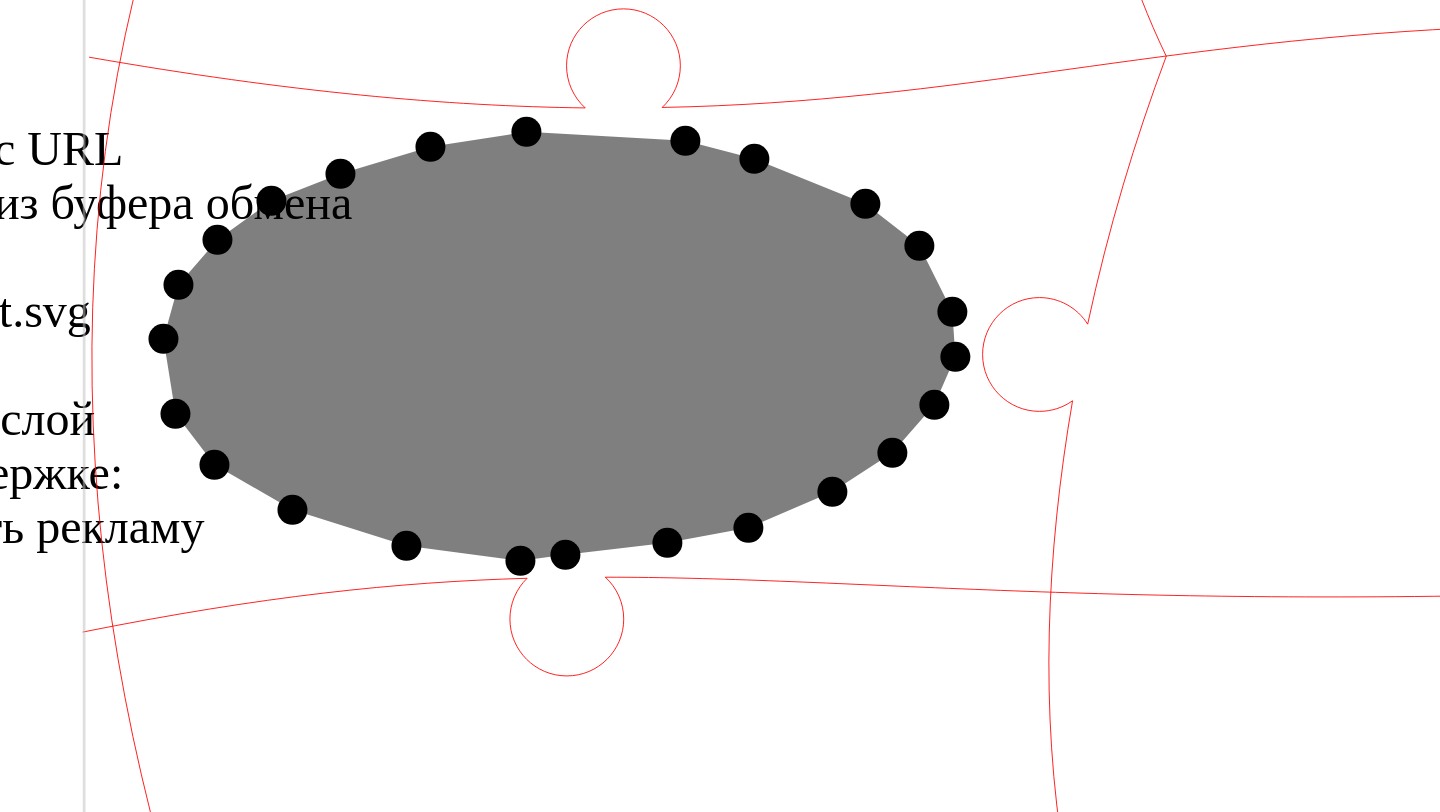 click 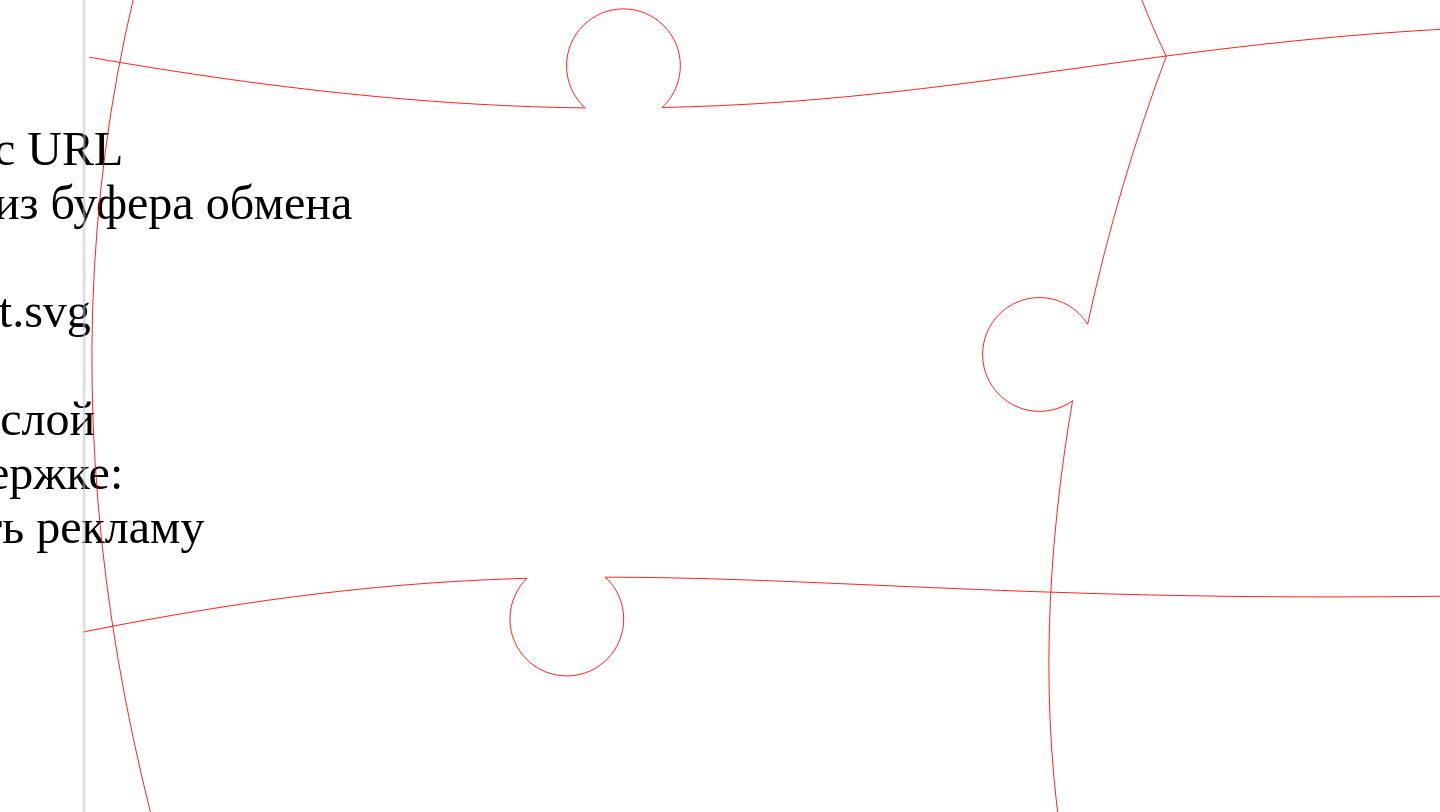 click 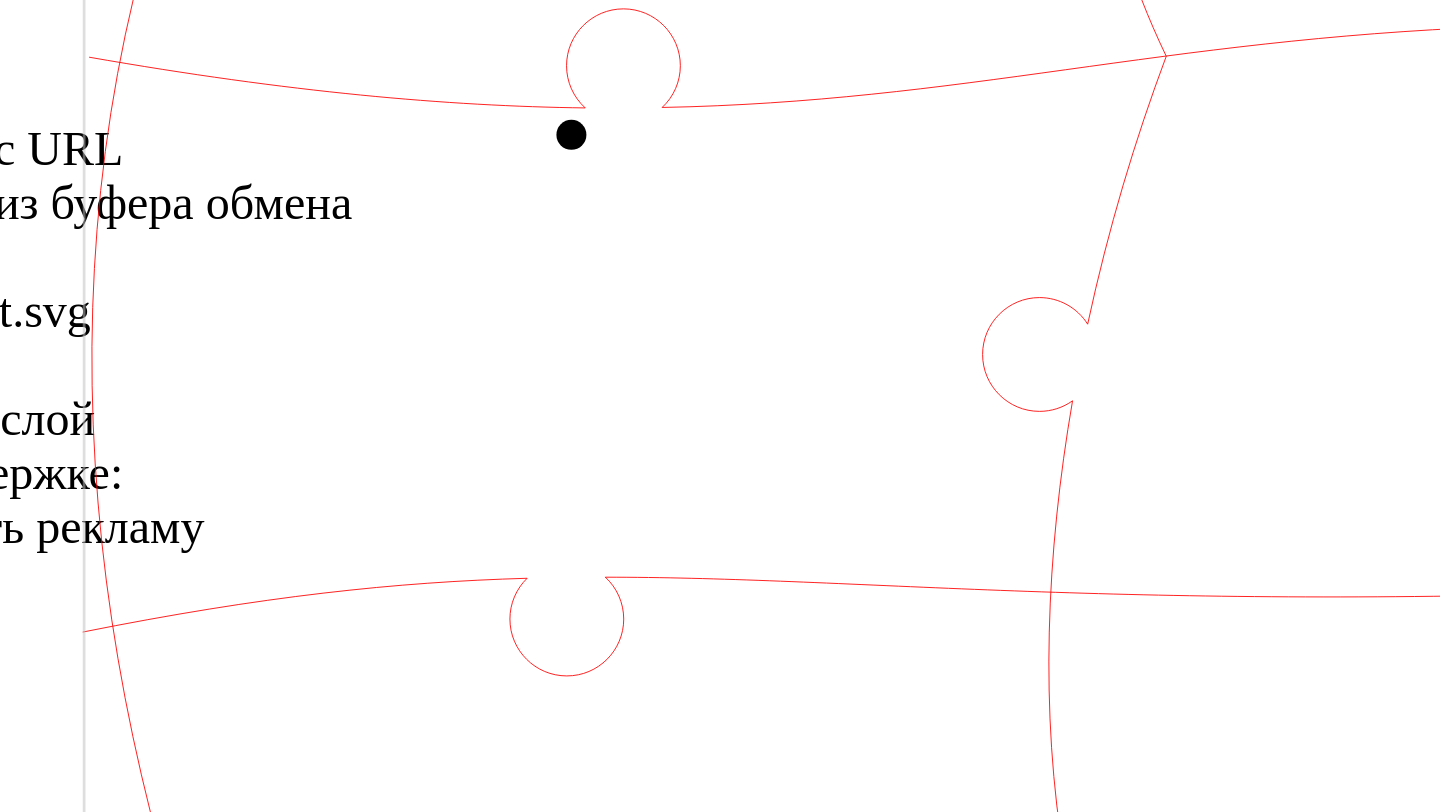 click 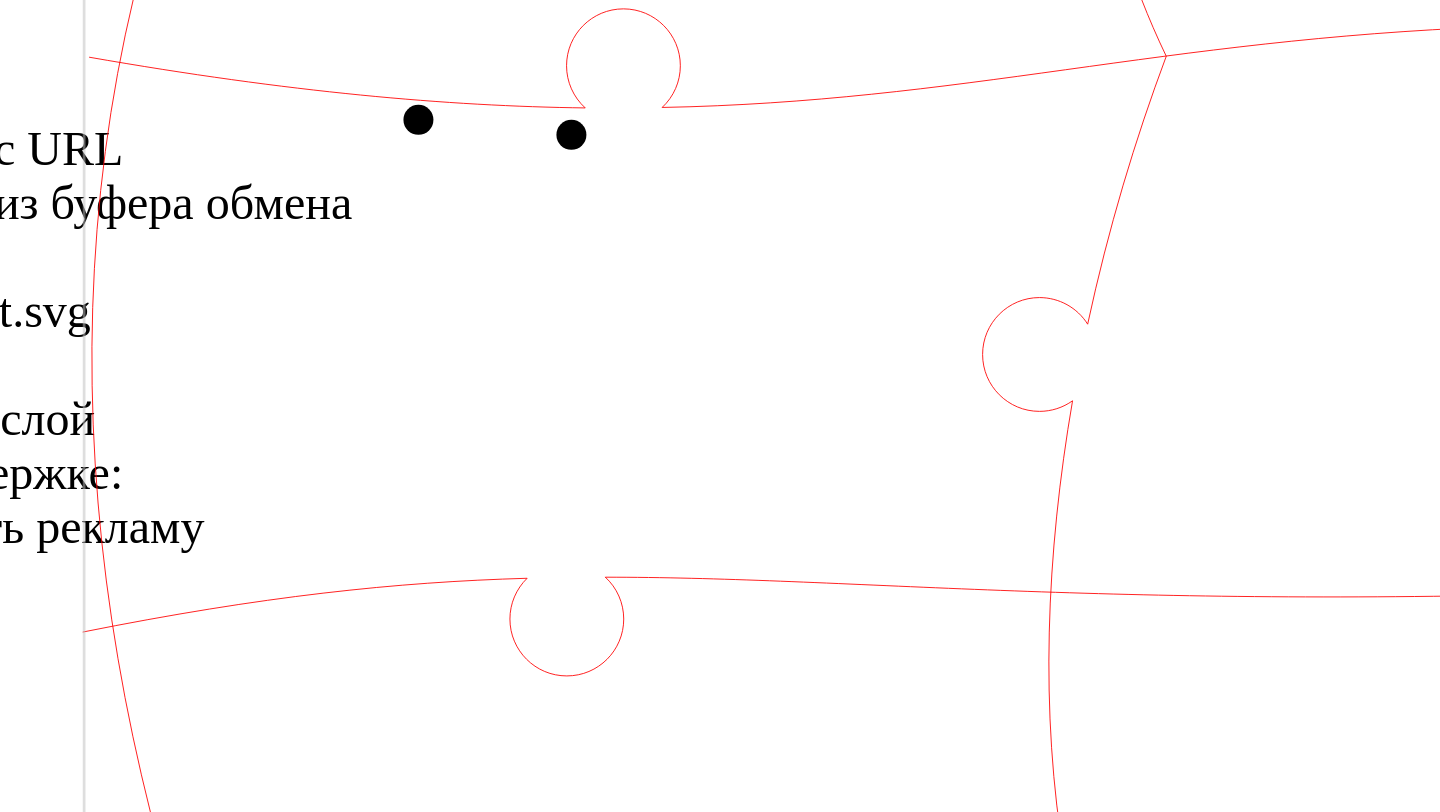 click 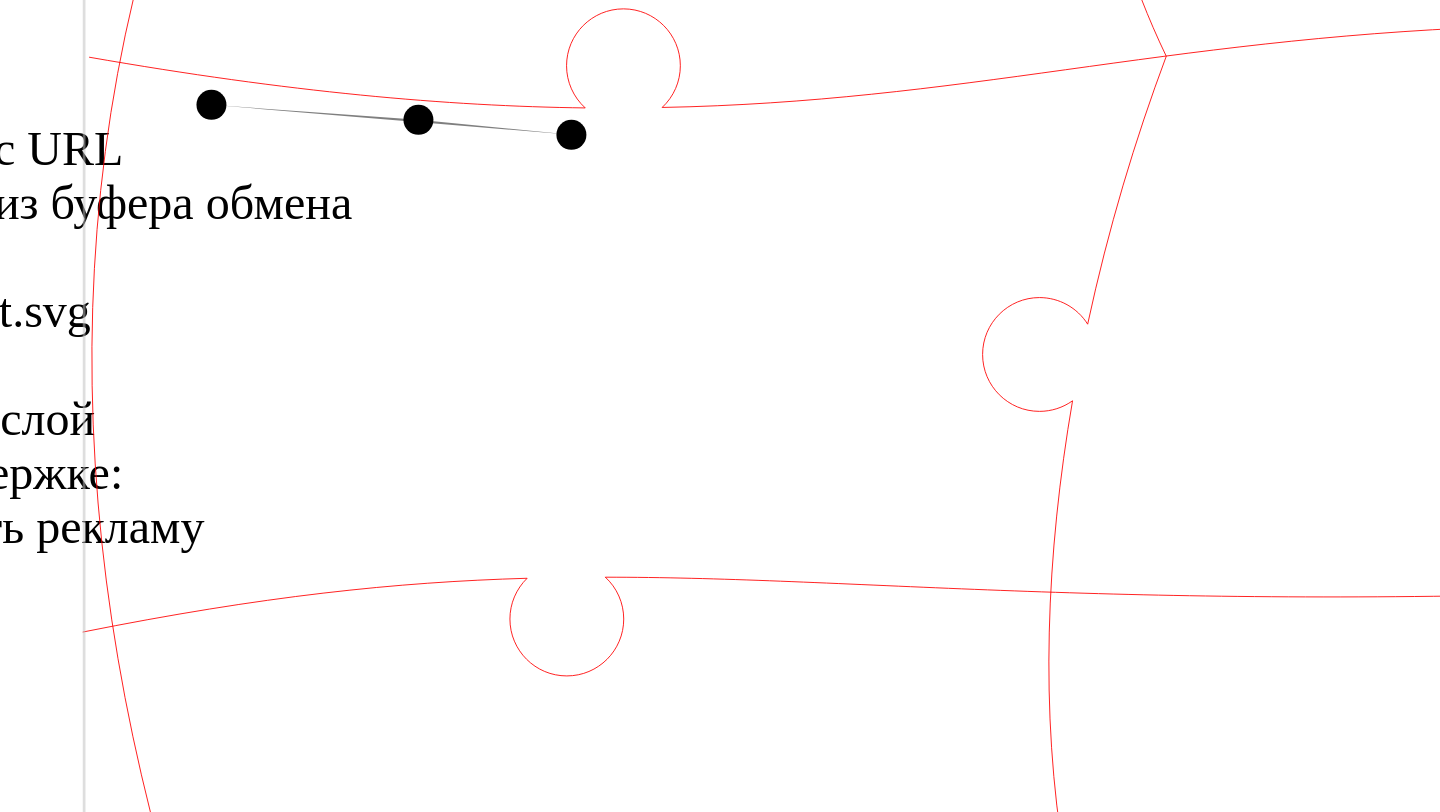 click 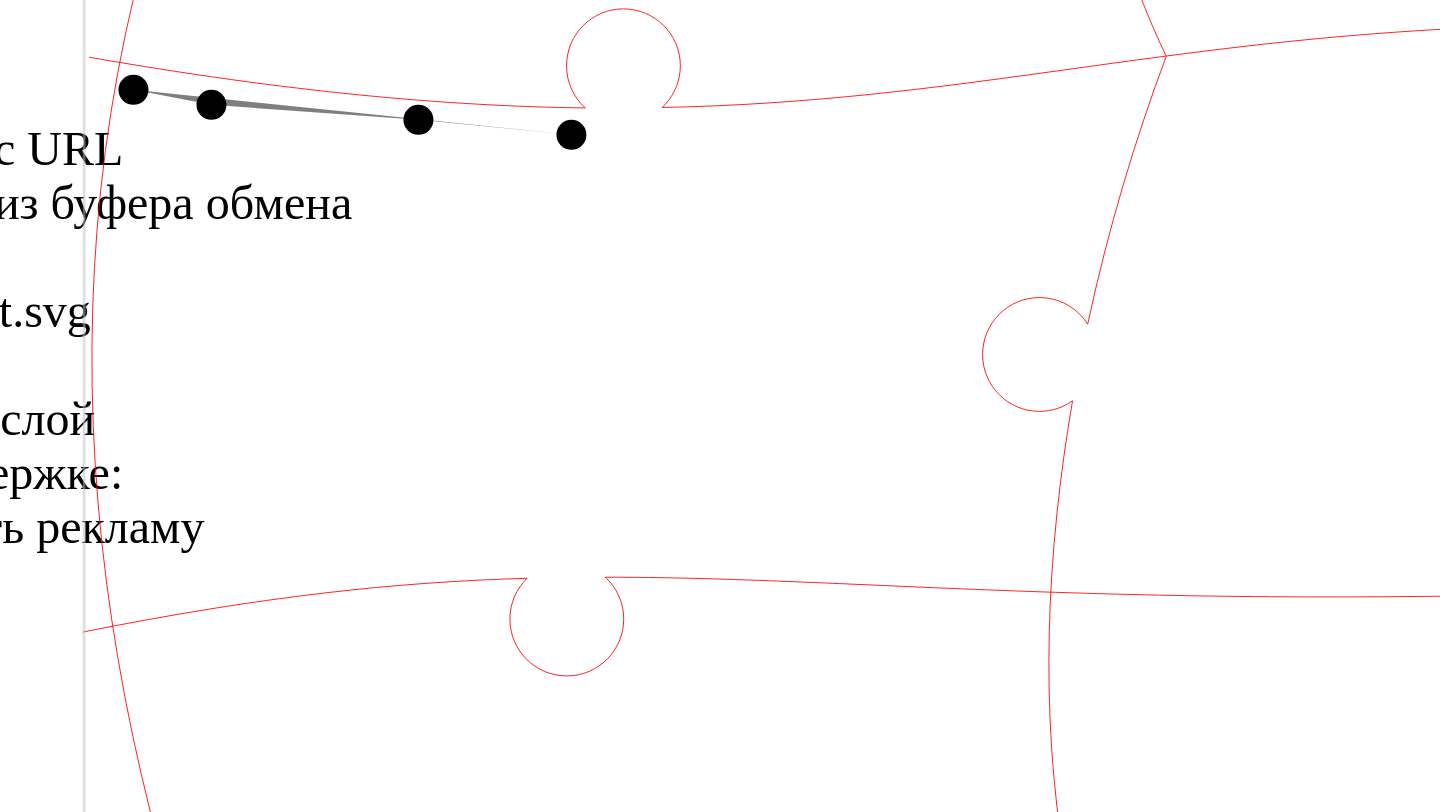 click 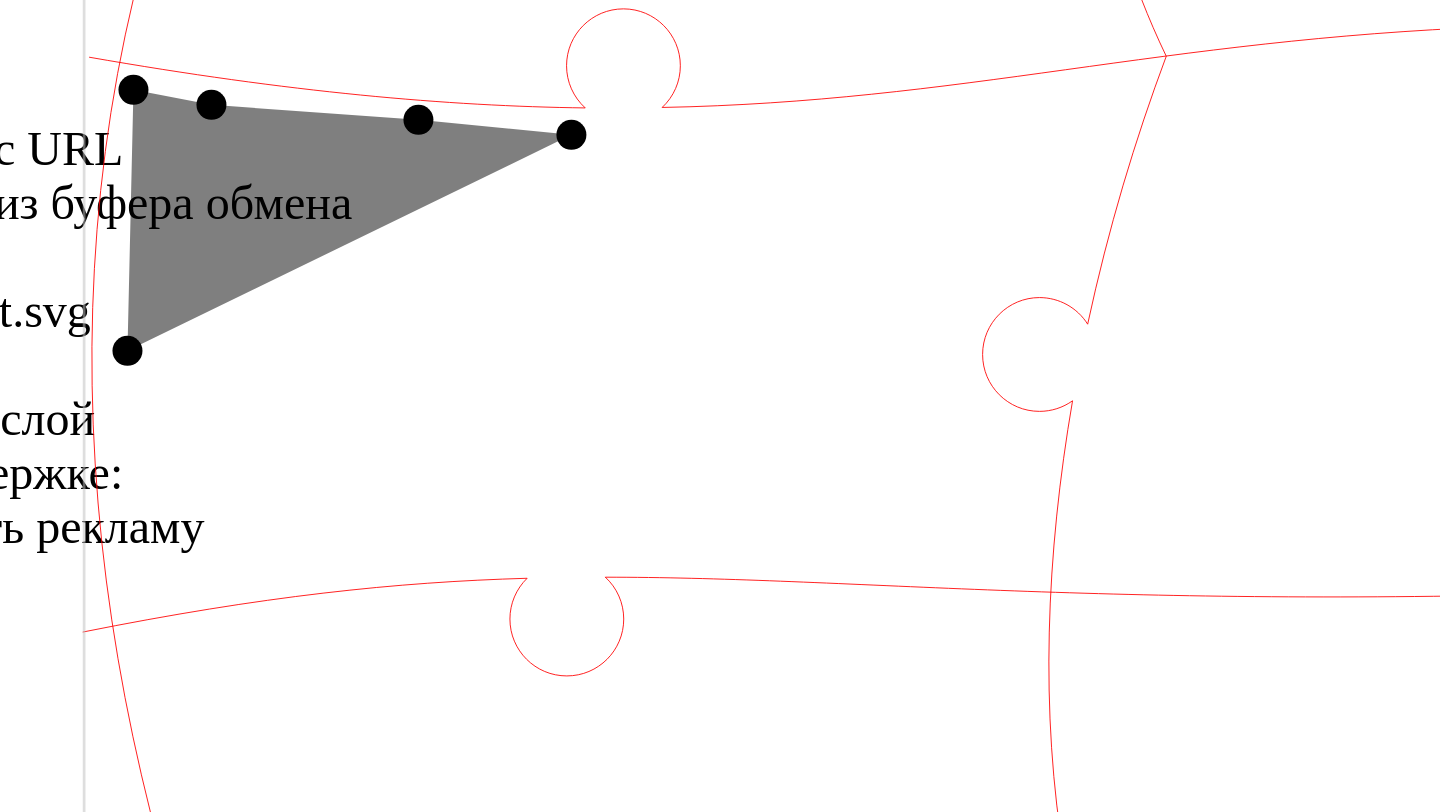 click 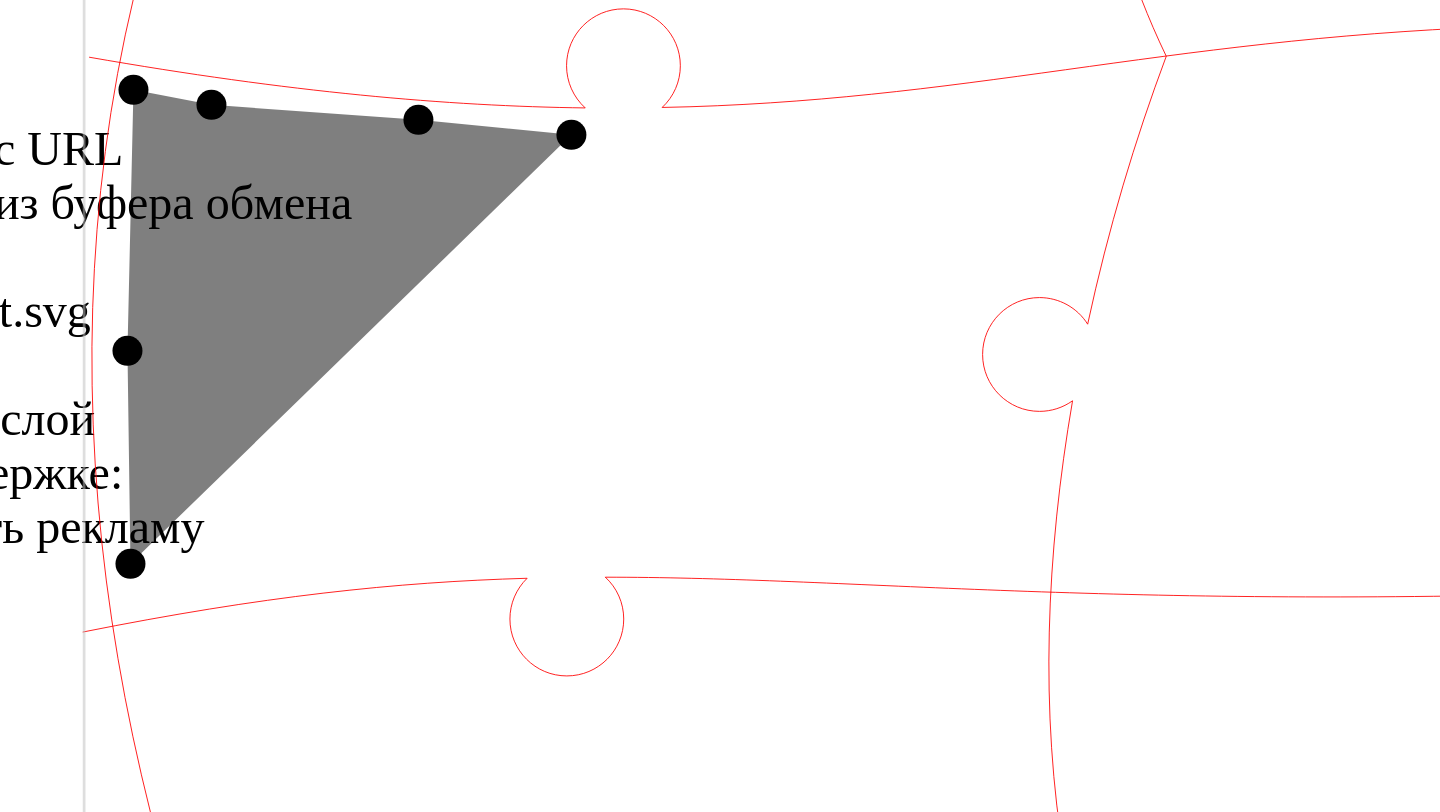 click 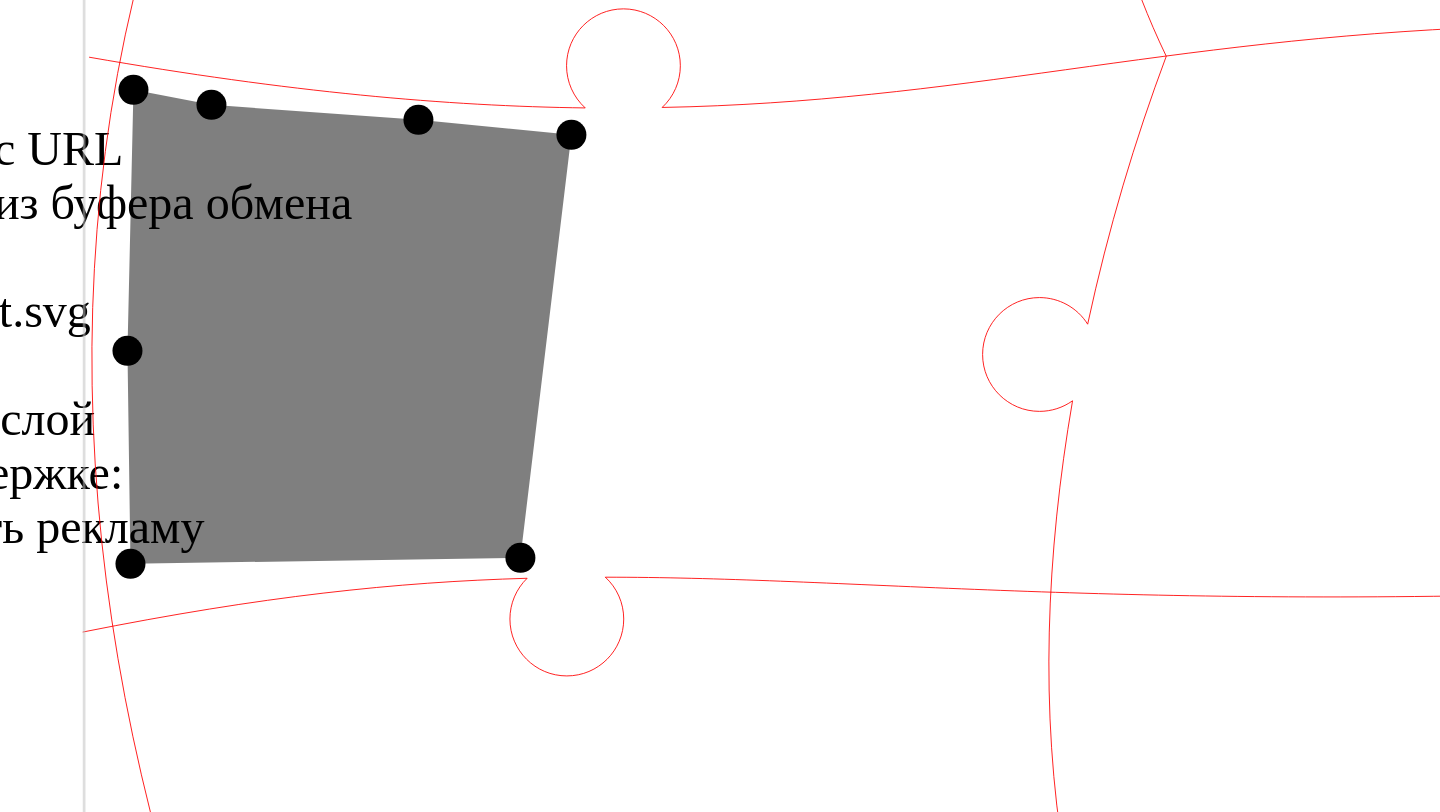 click 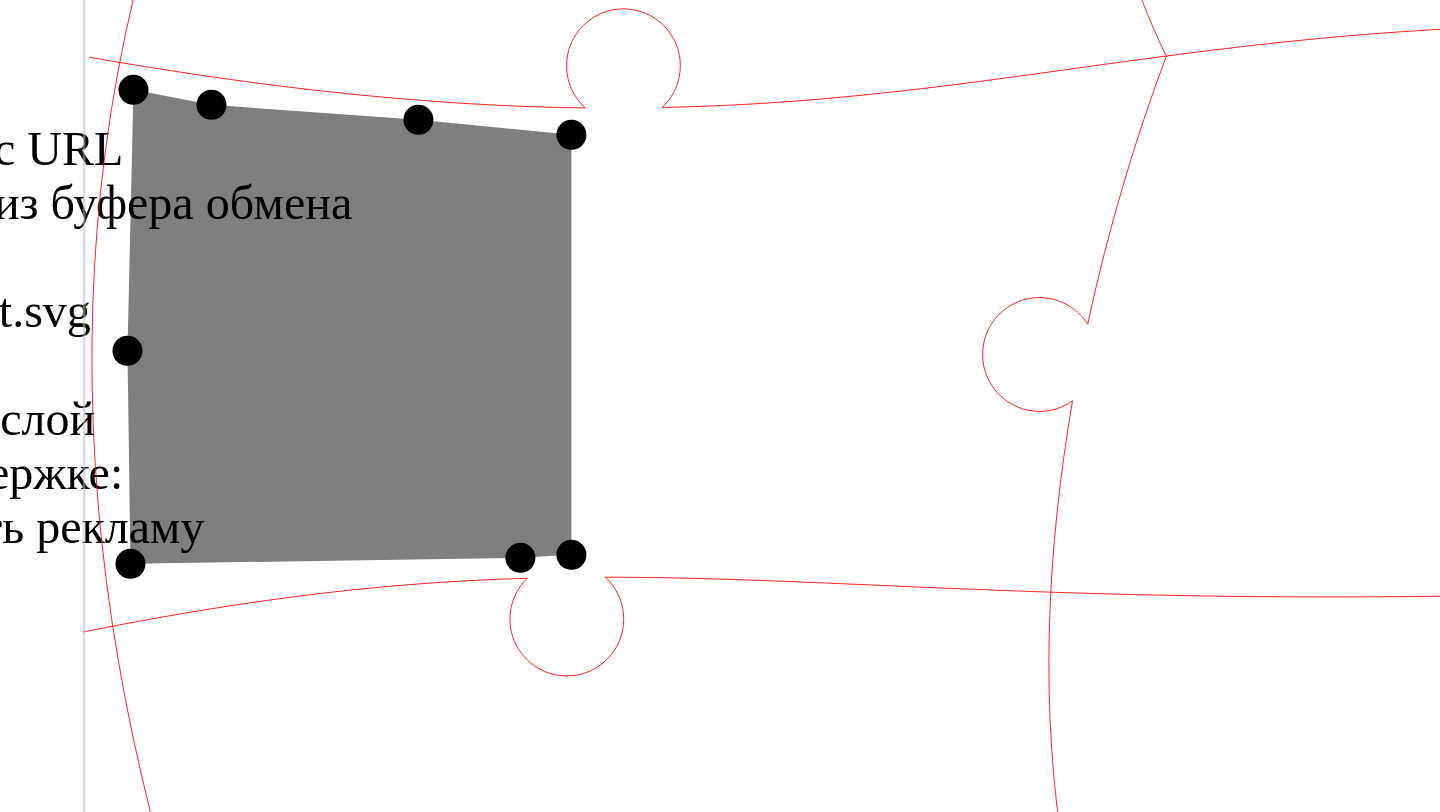 click 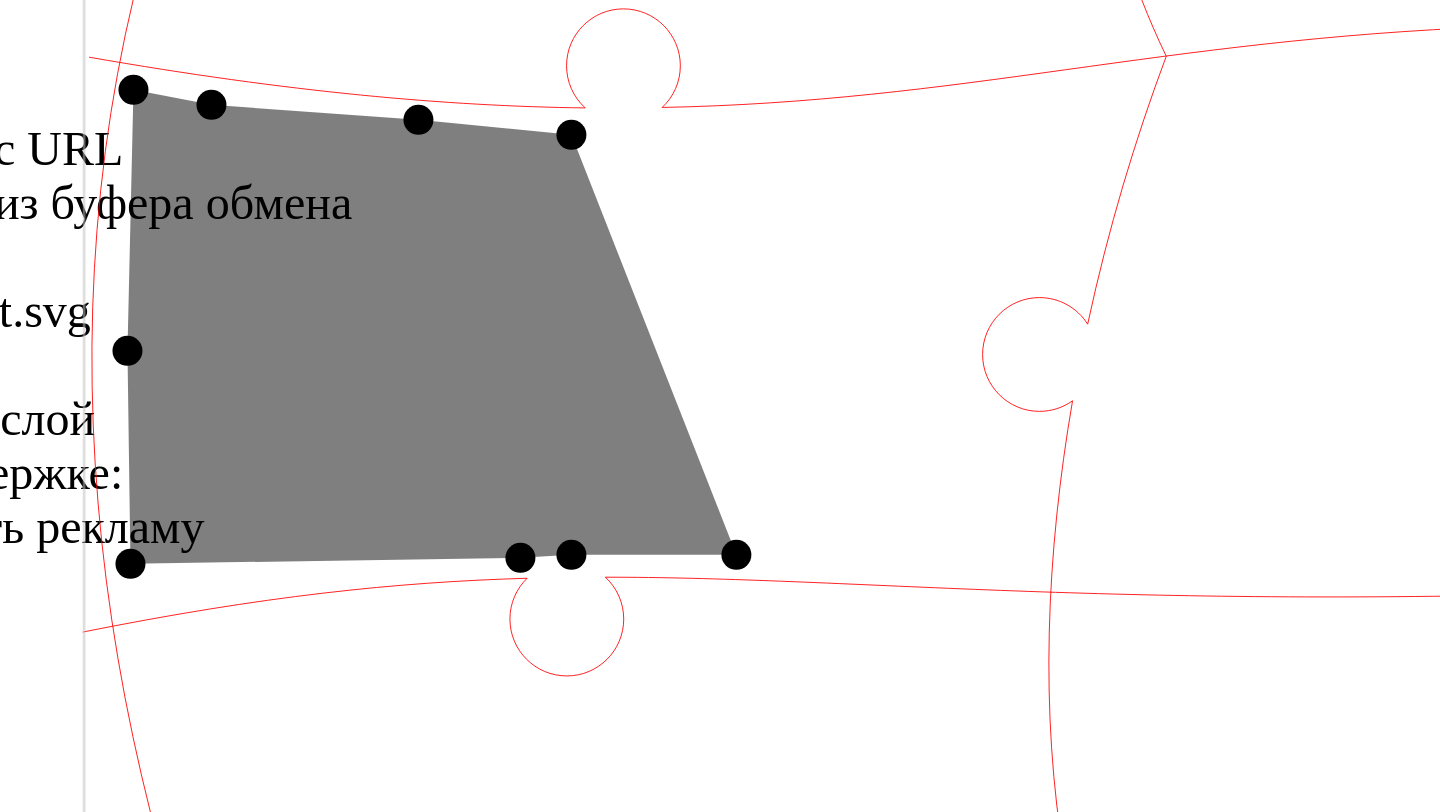 click 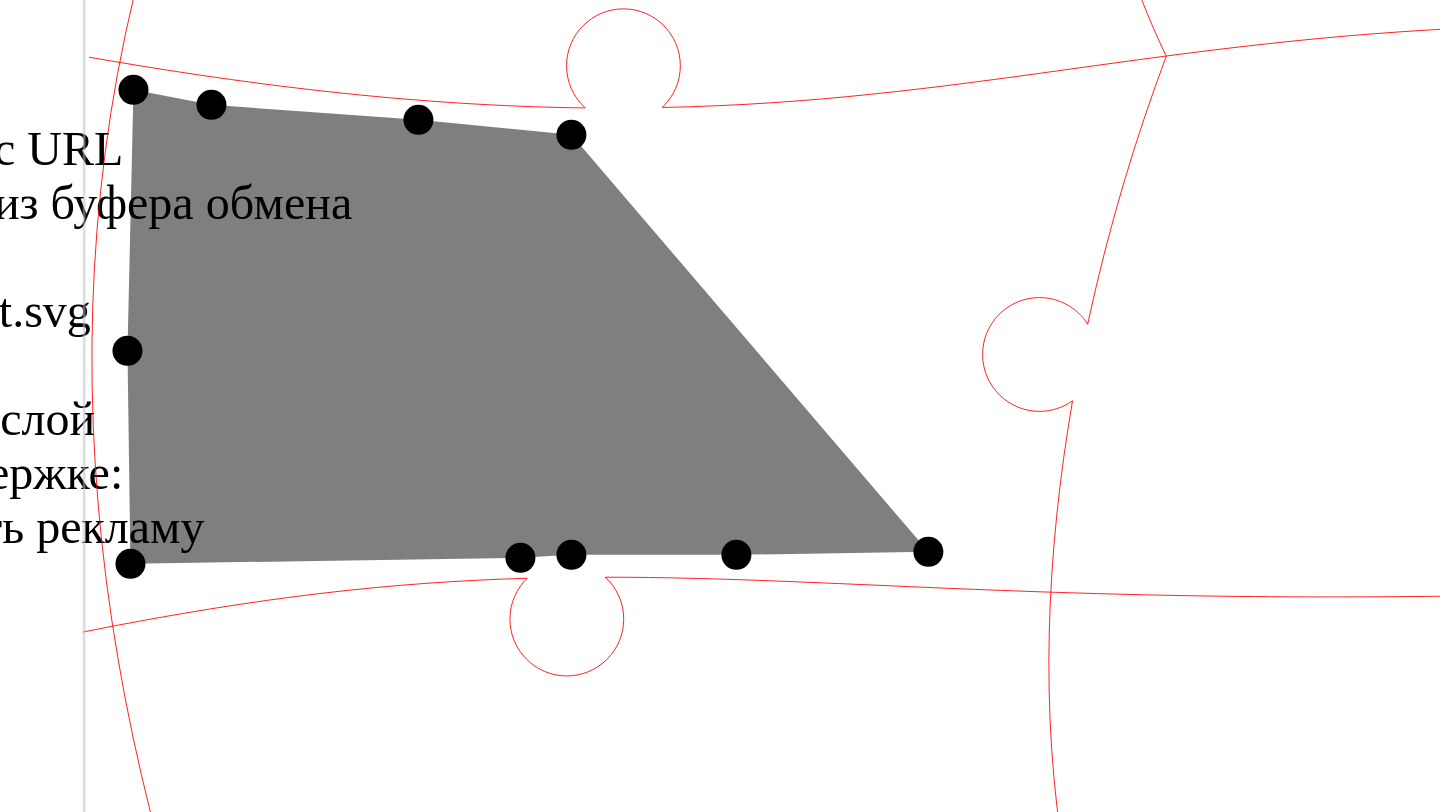 click 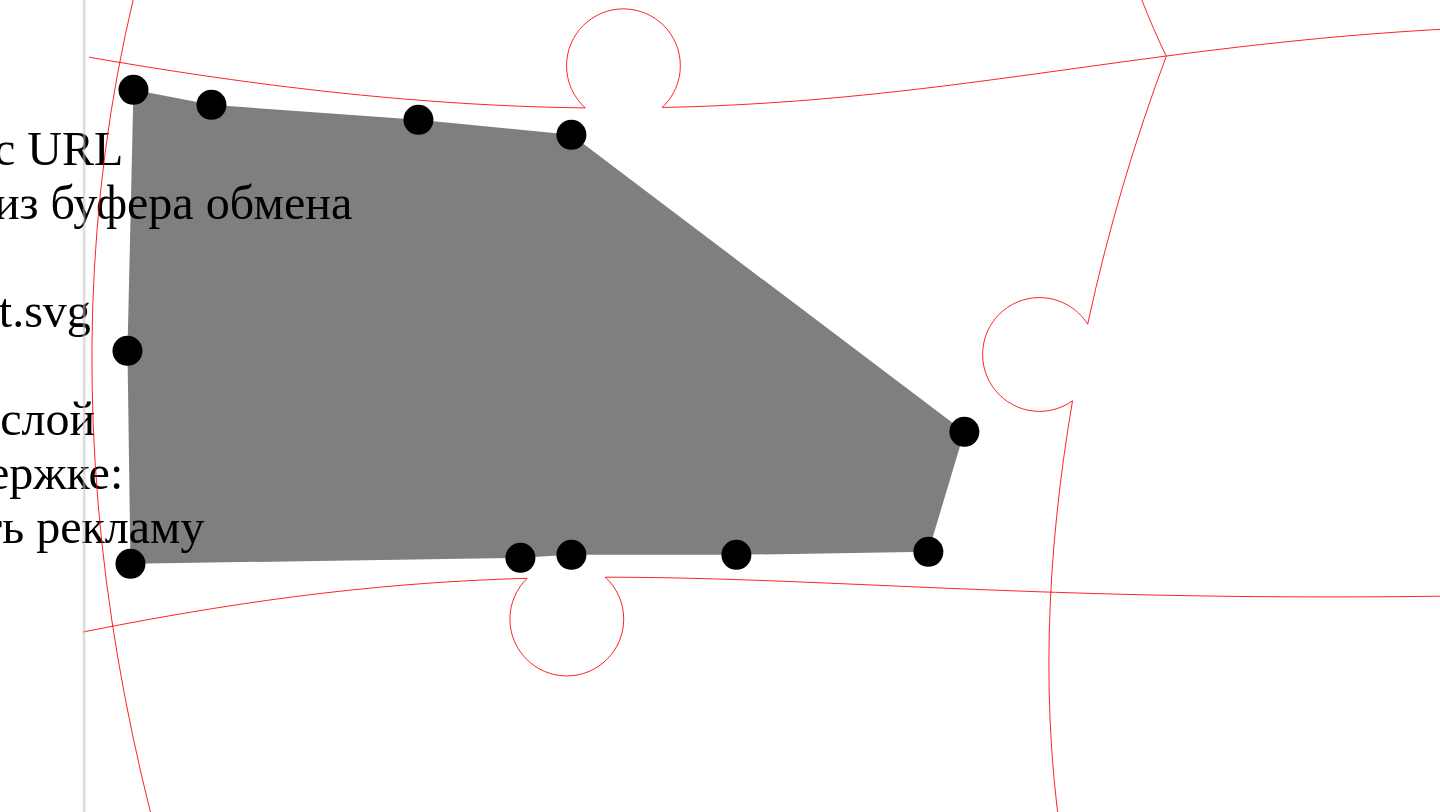 click 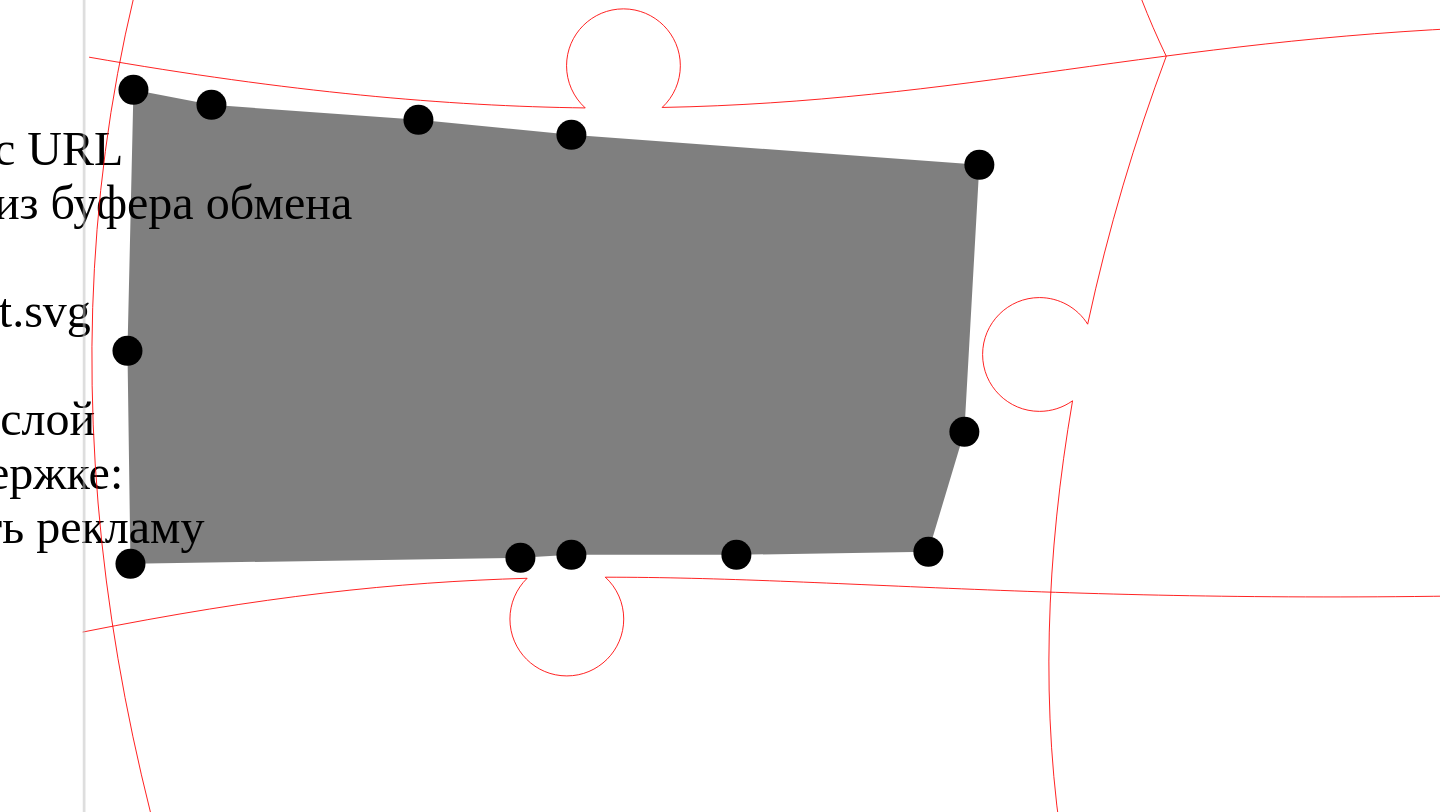 click 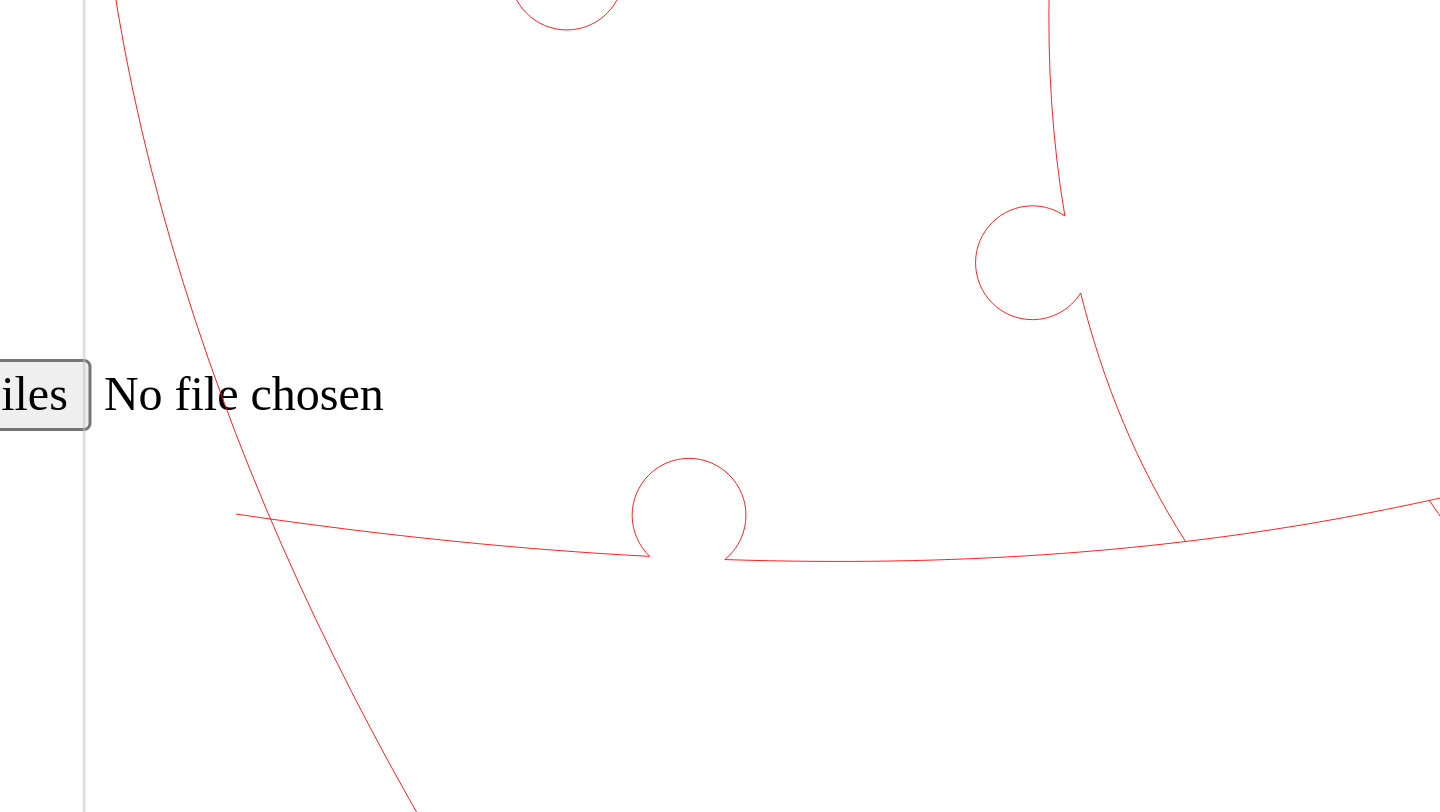 scroll, scrollTop: 146, scrollLeft: 0, axis: vertical 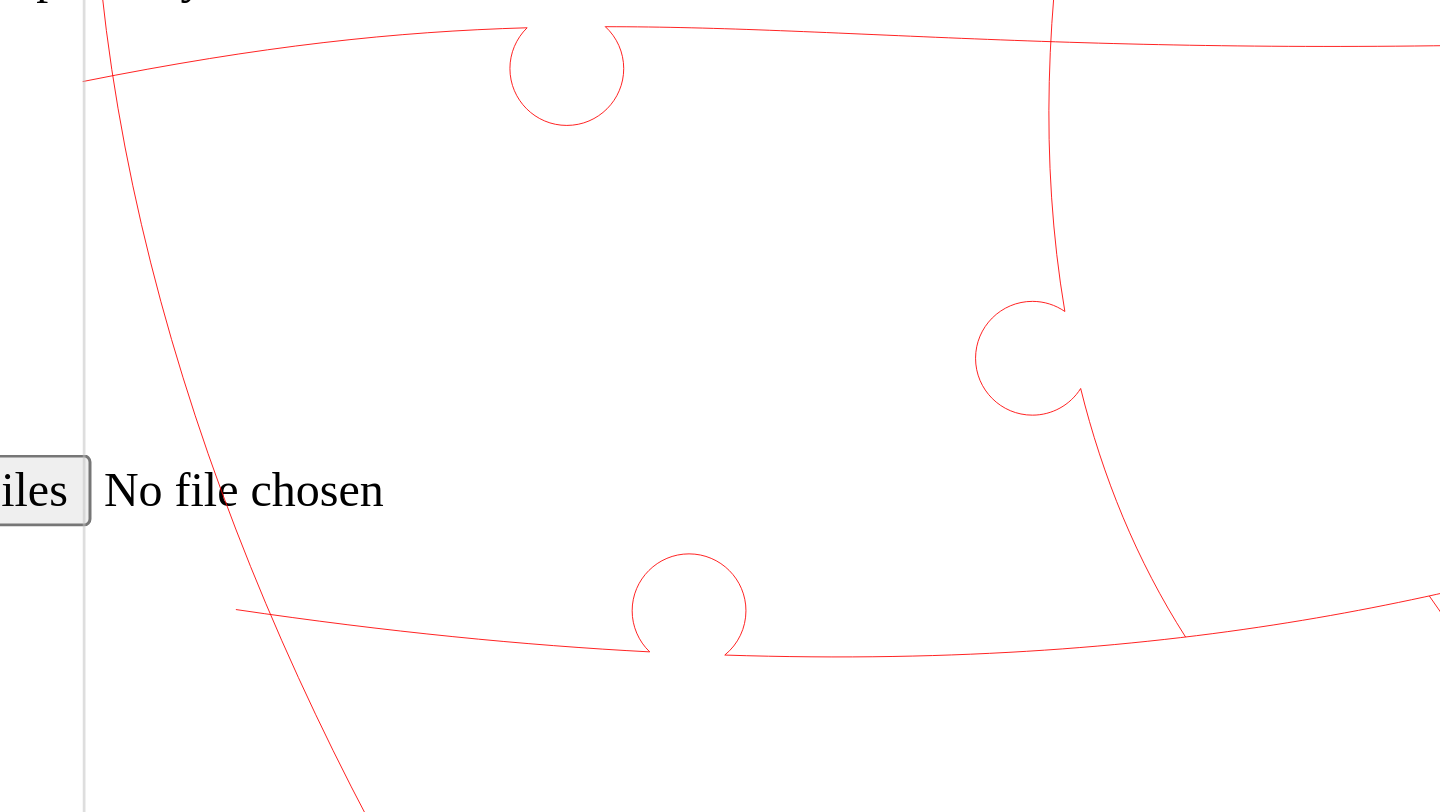 click 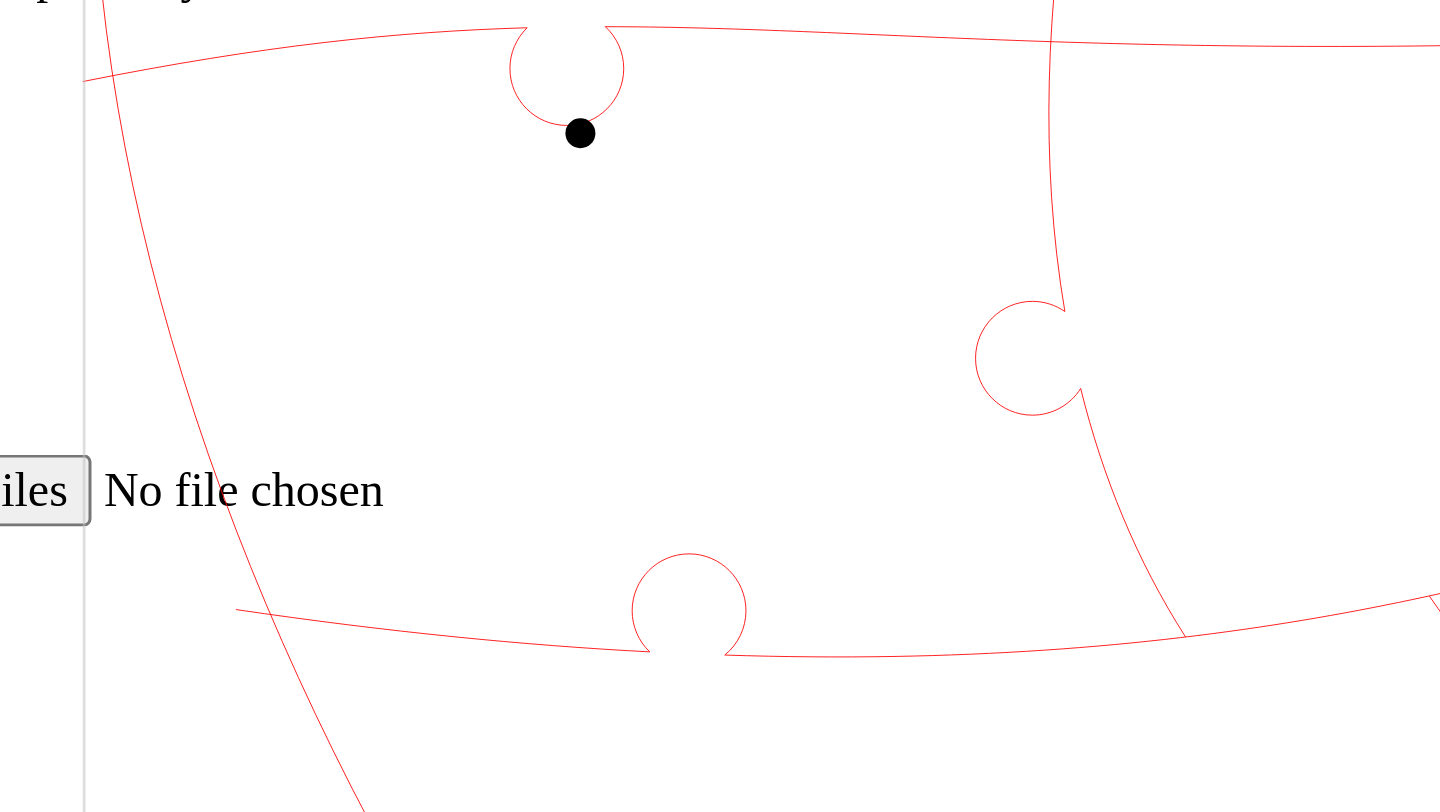 click 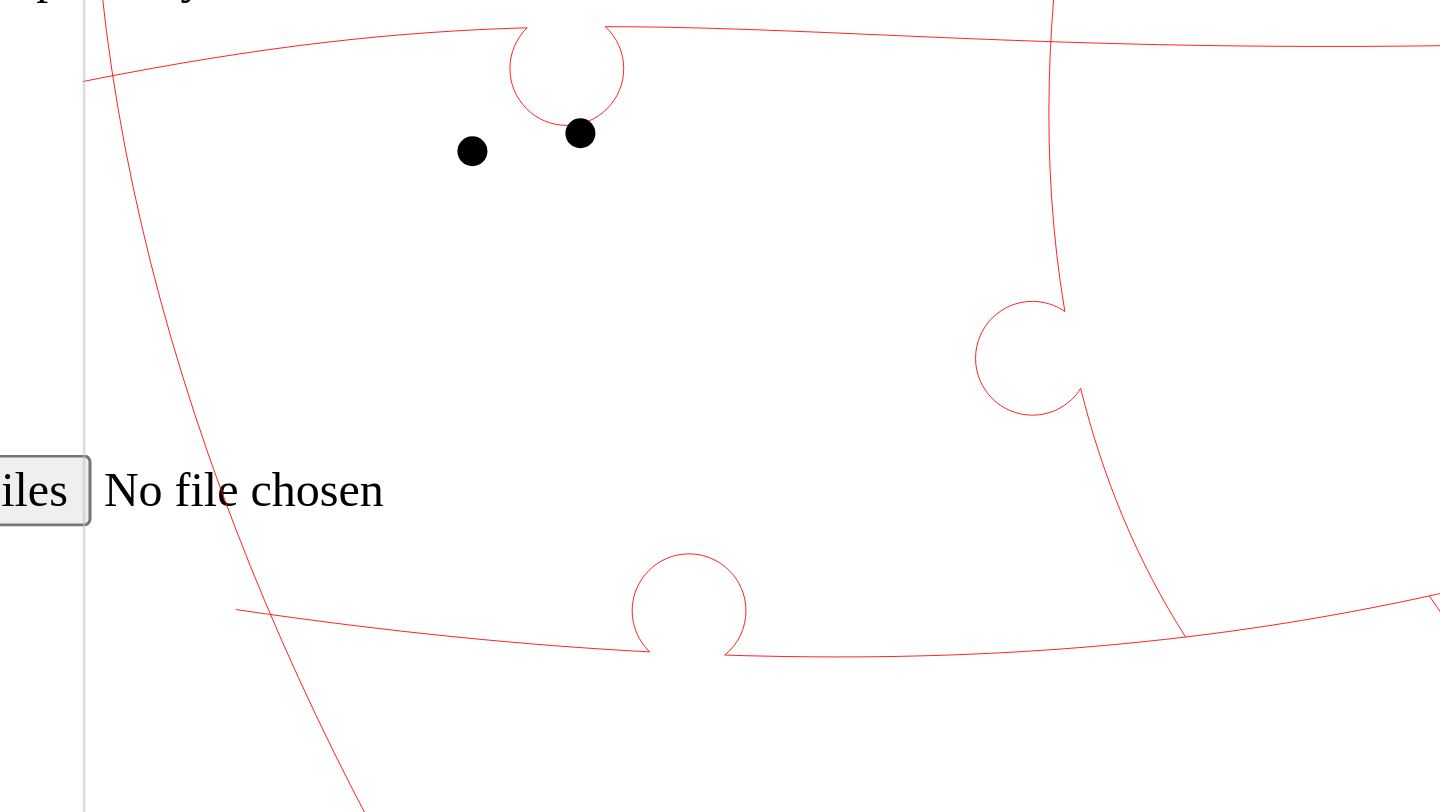 click 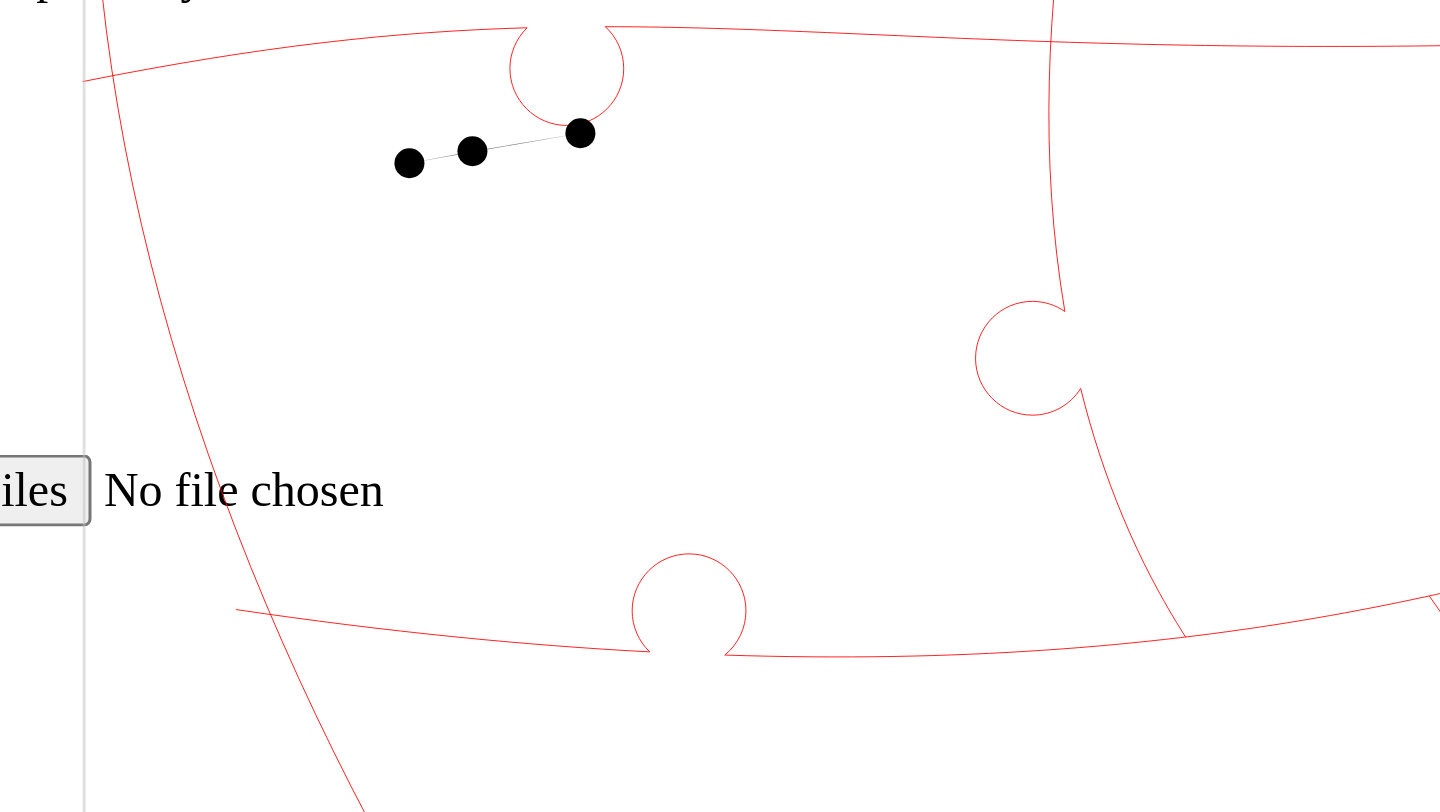 click 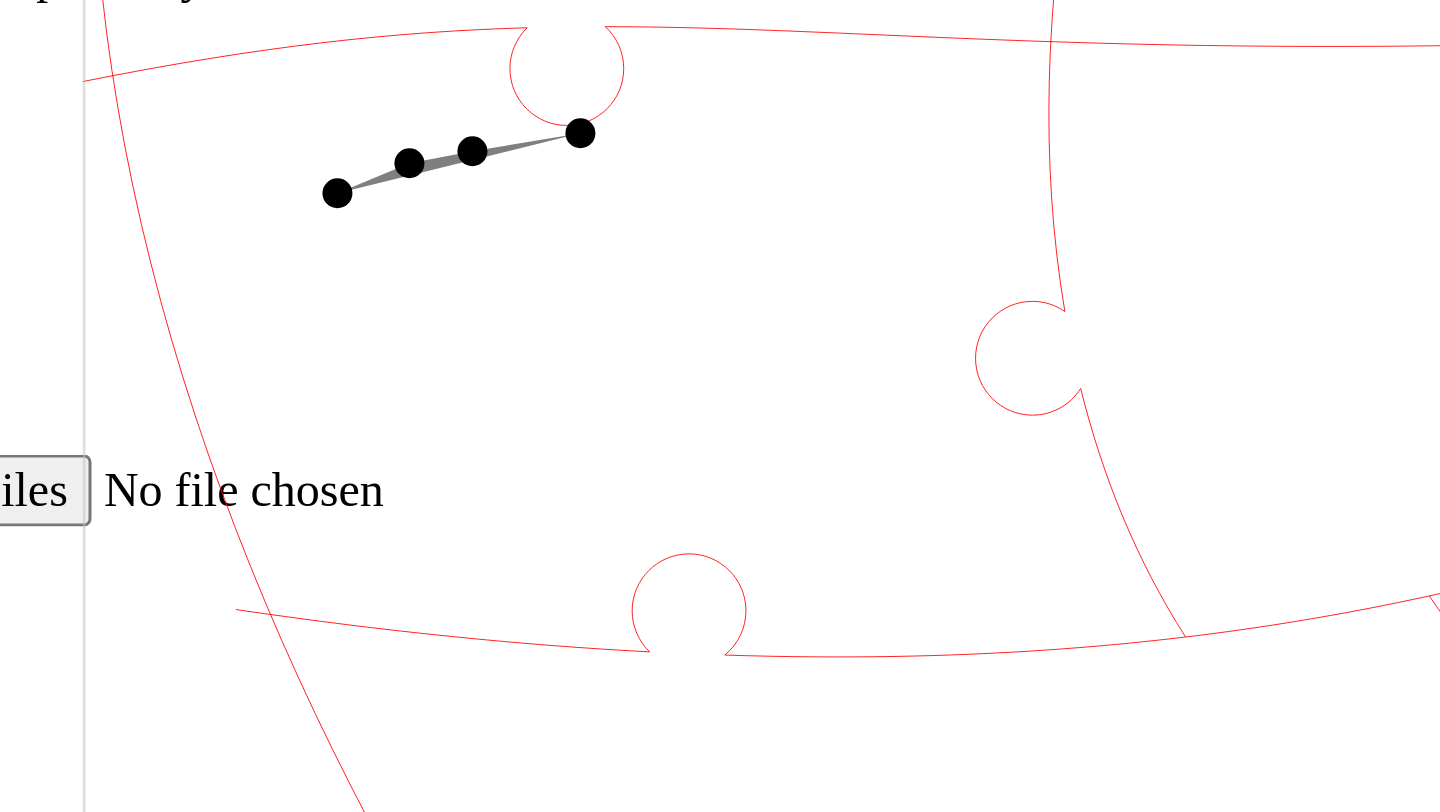 click 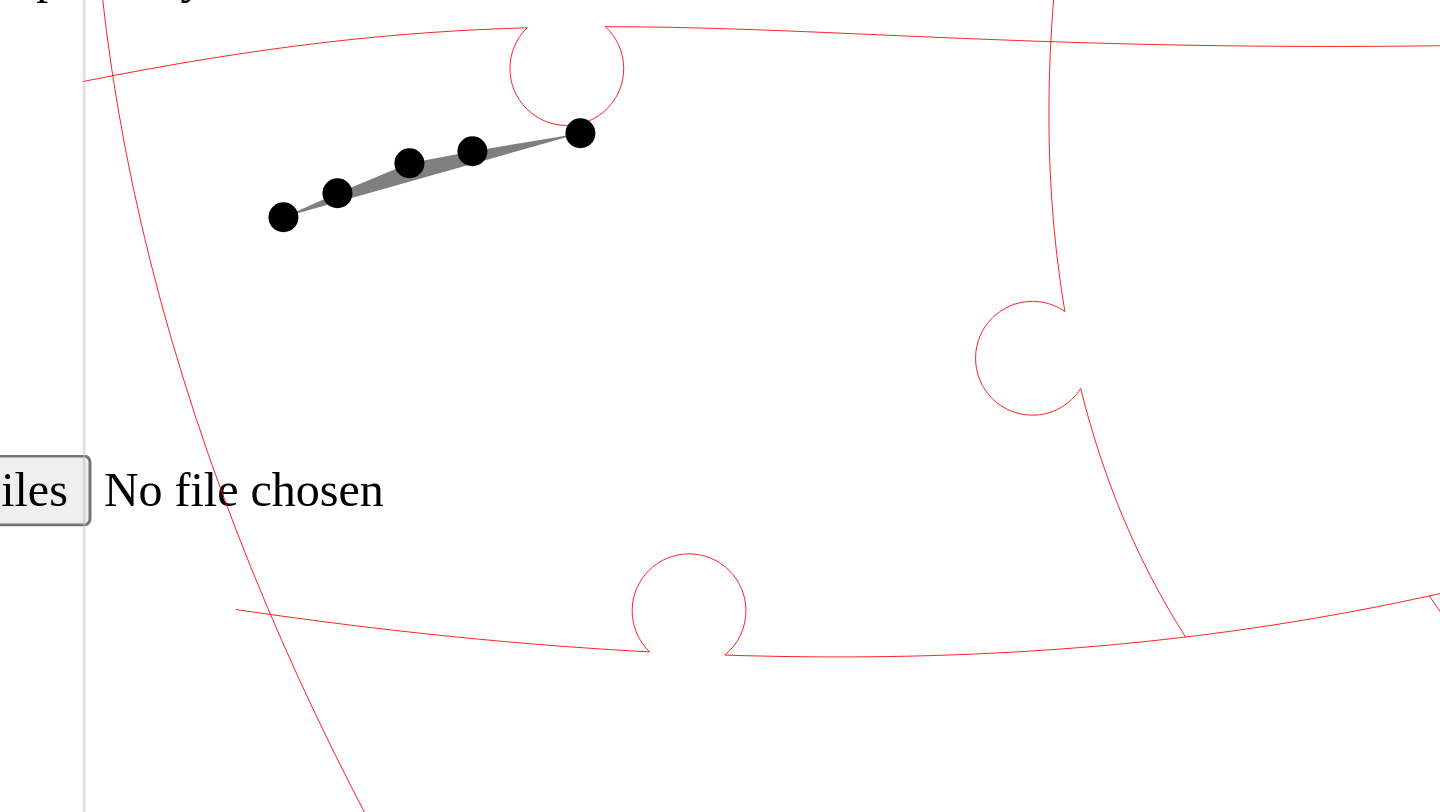 click 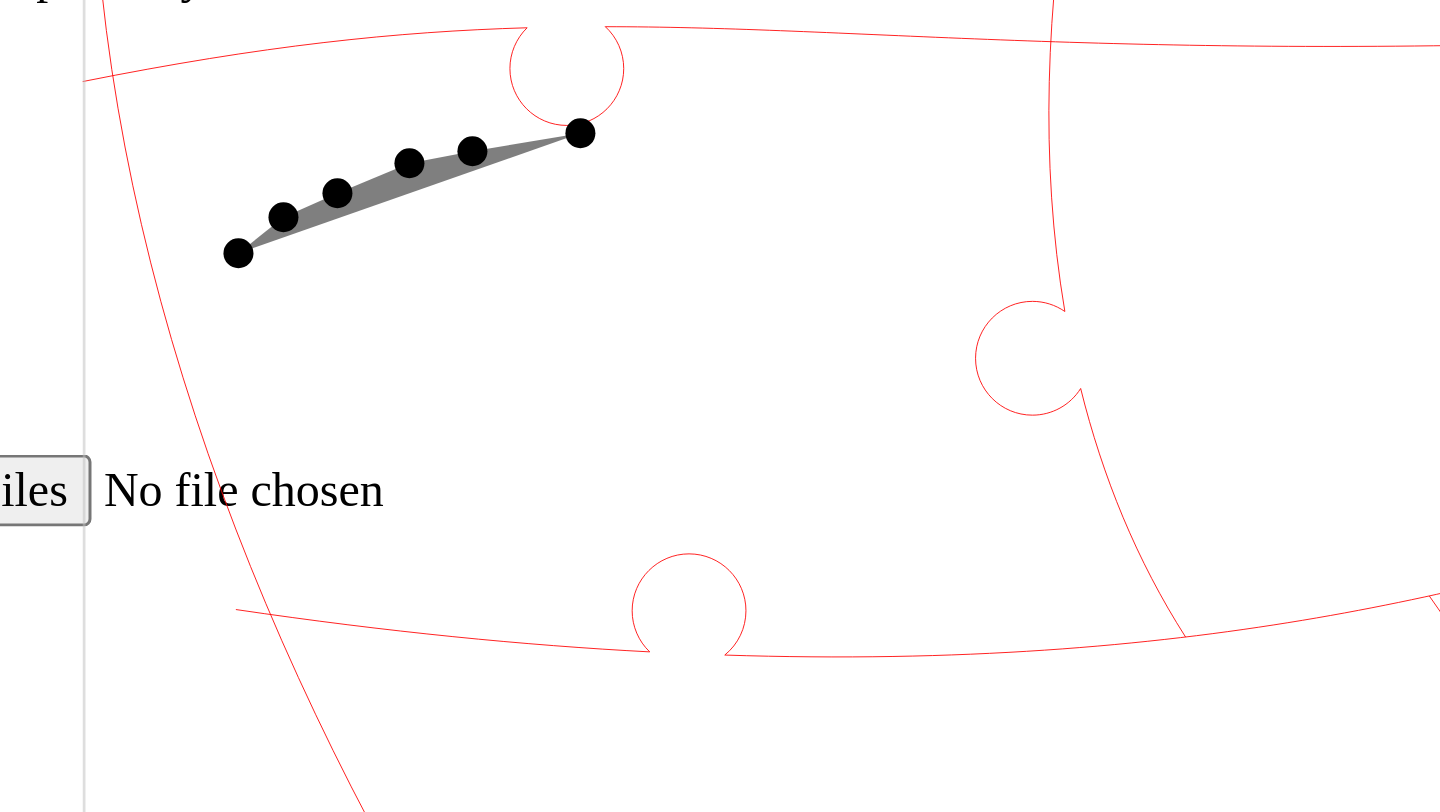 click 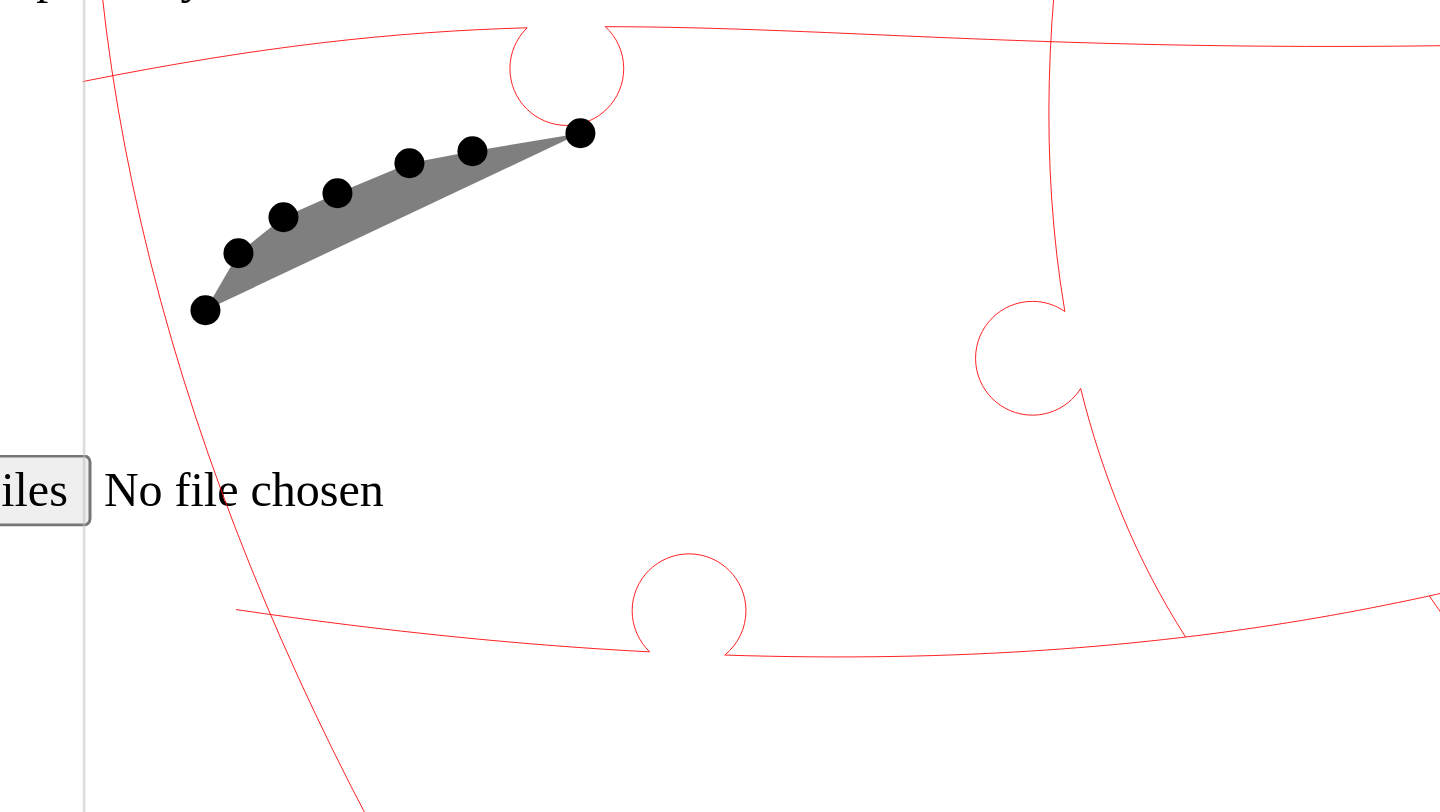 click 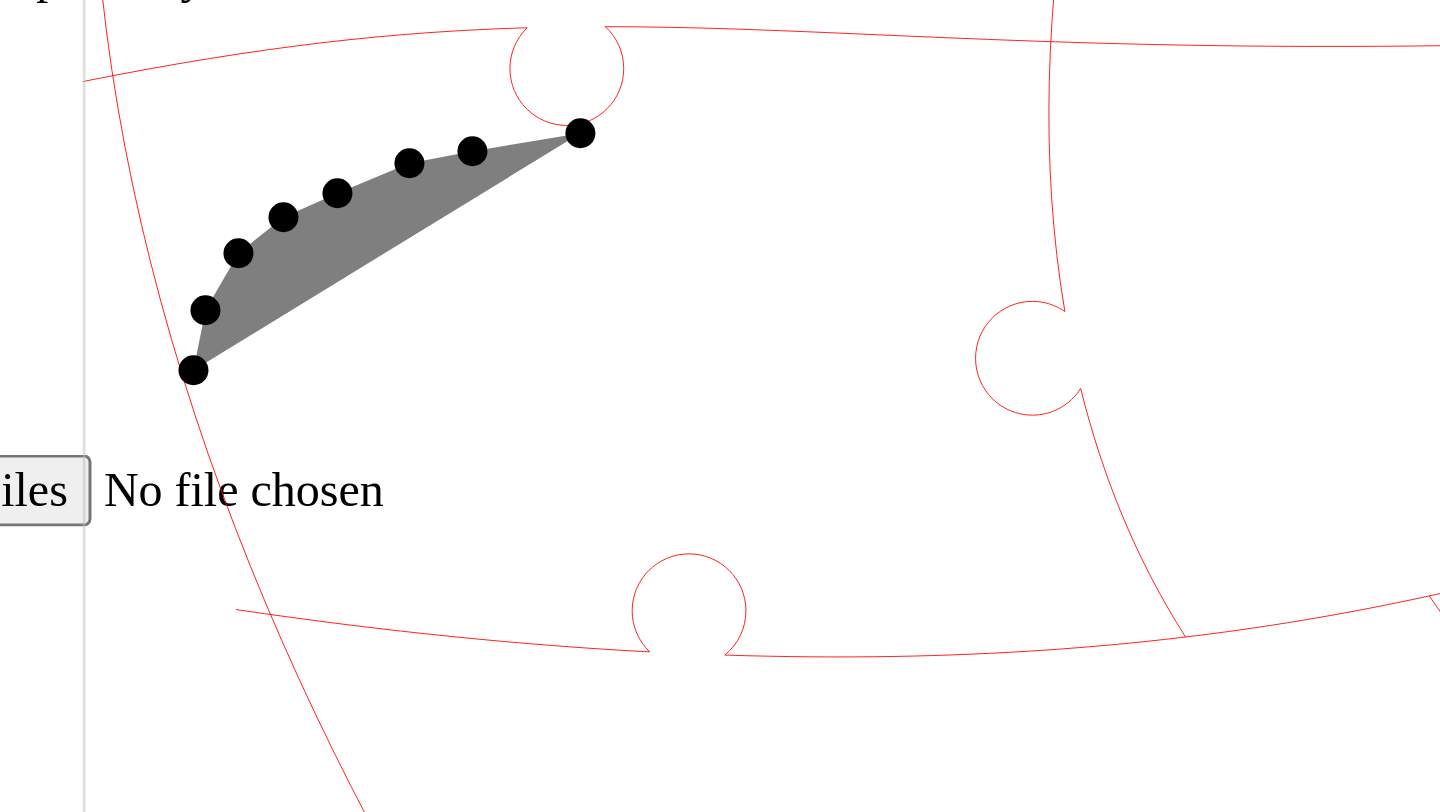 click 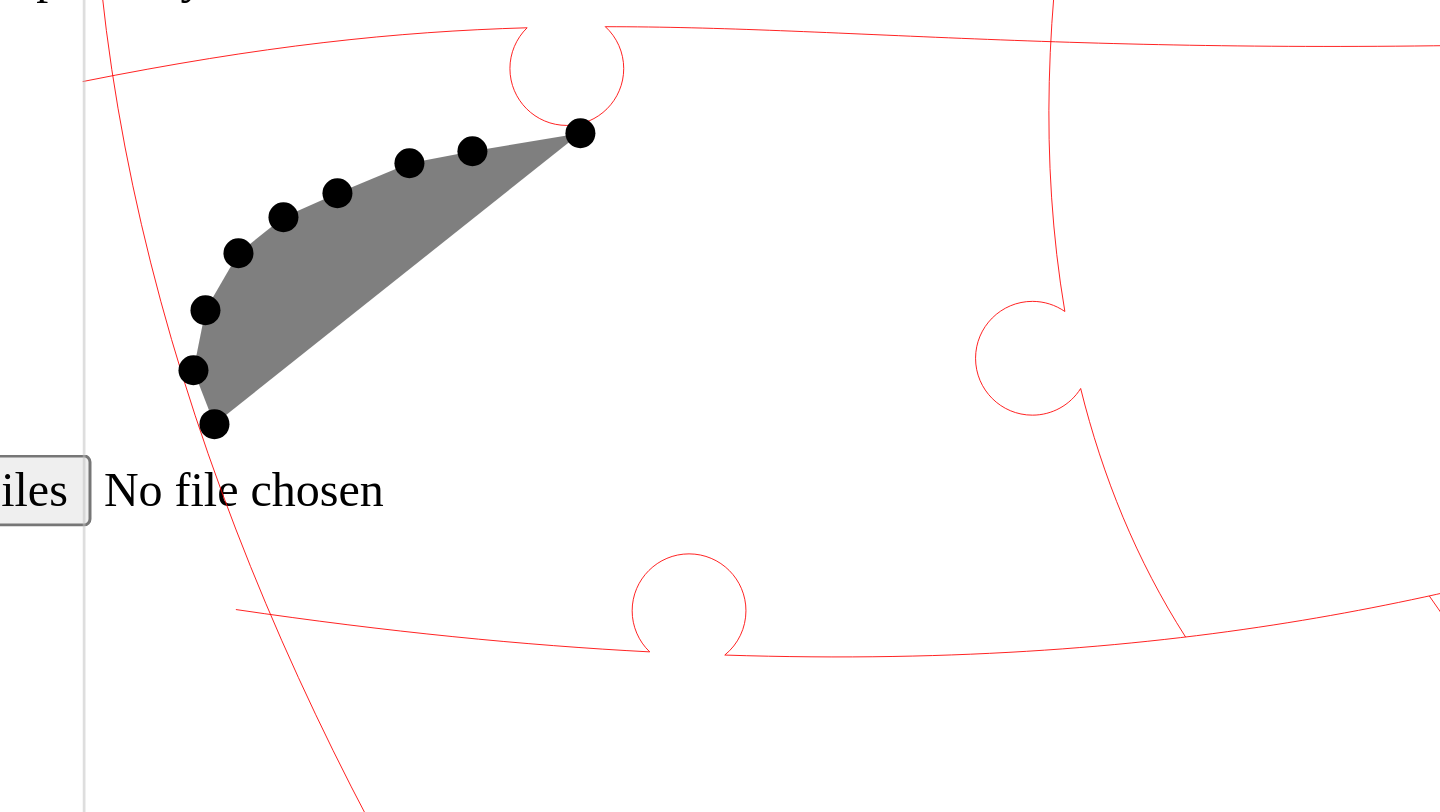 click 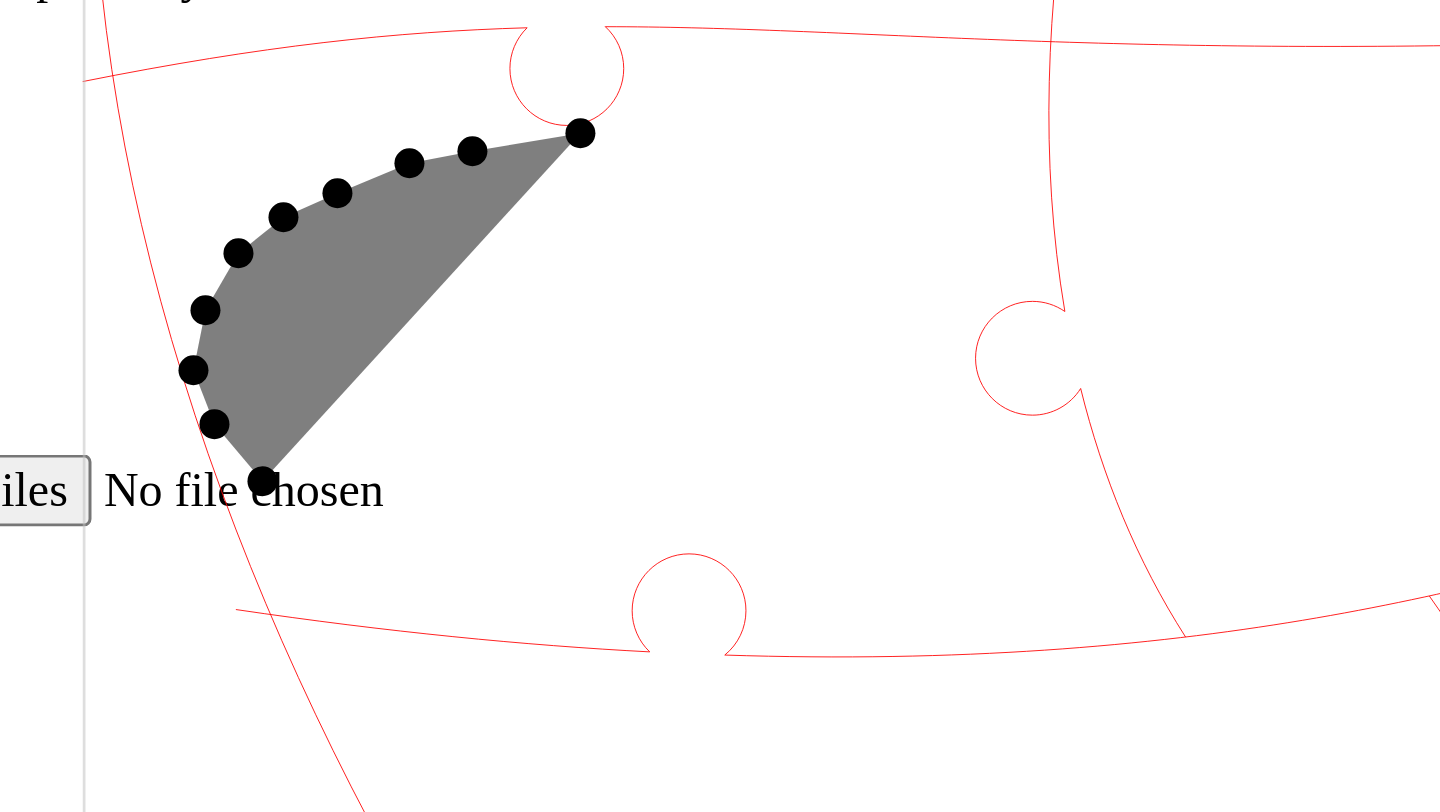click 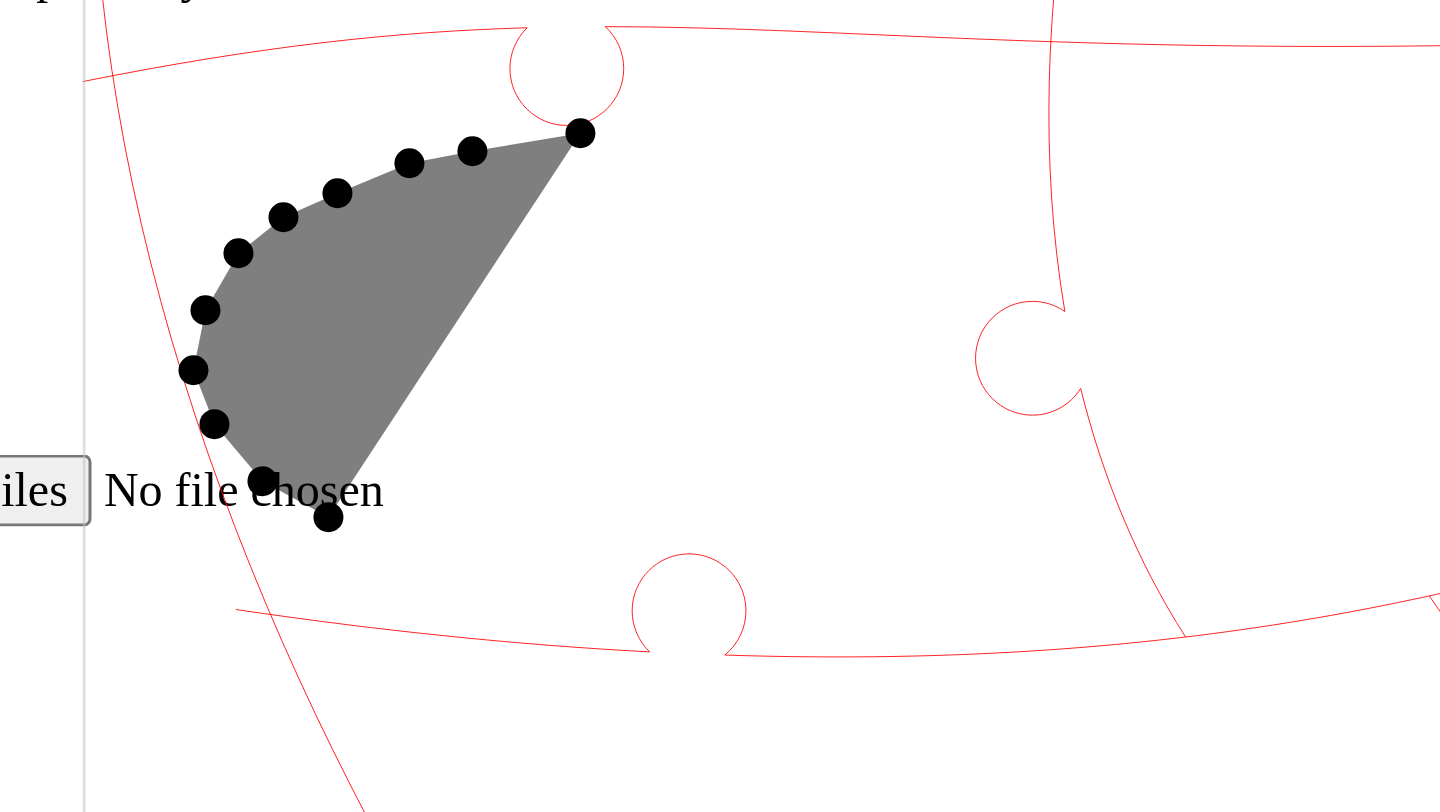 click 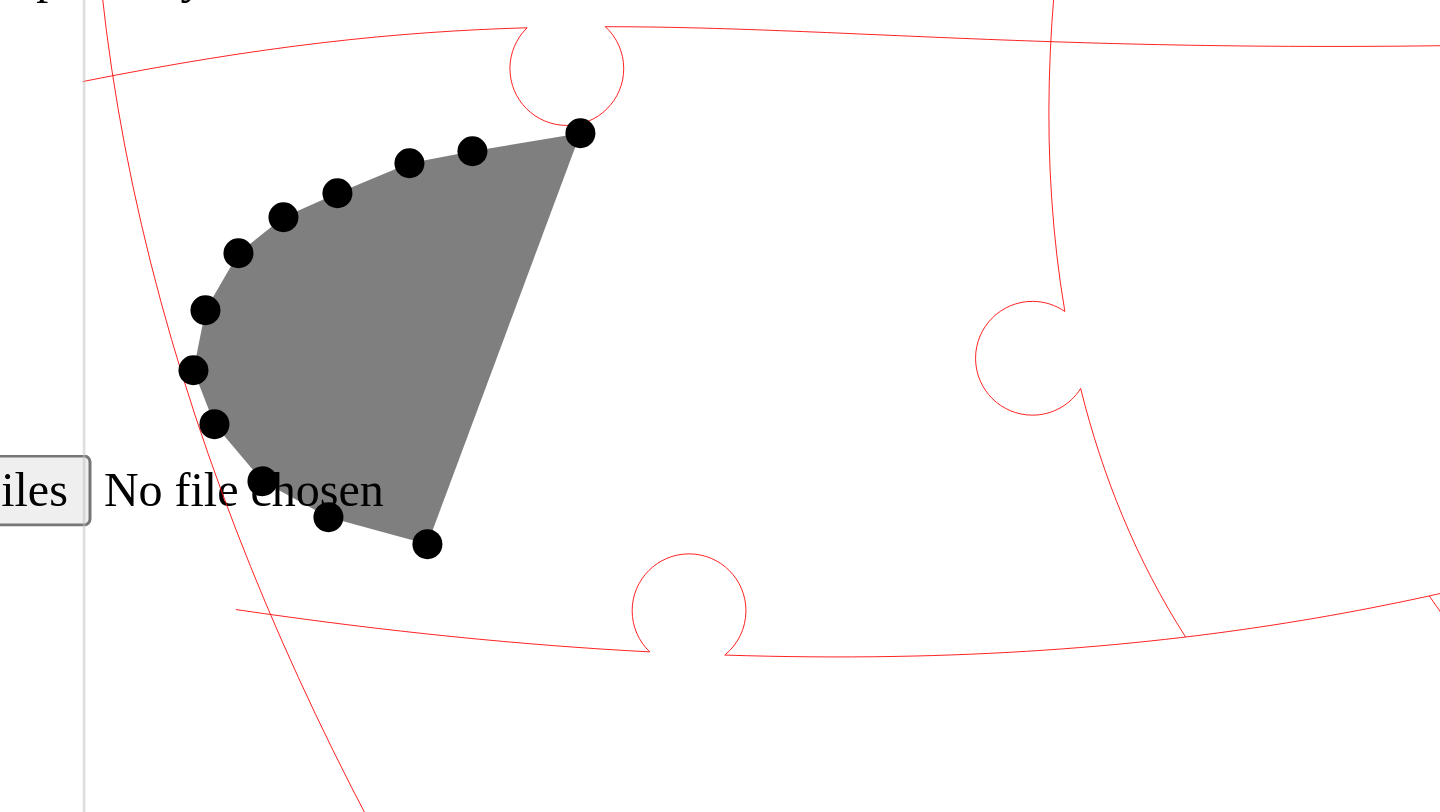 click 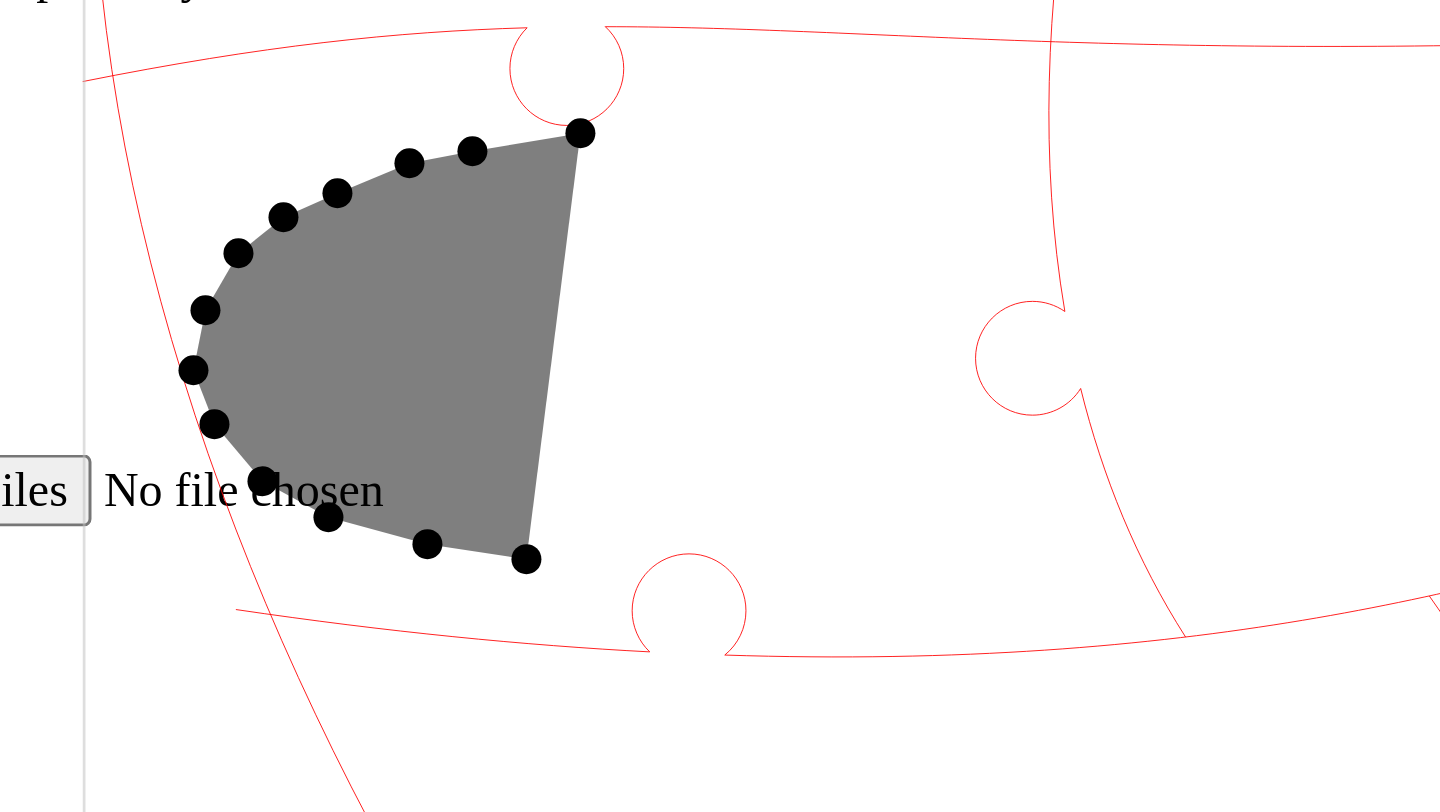 click 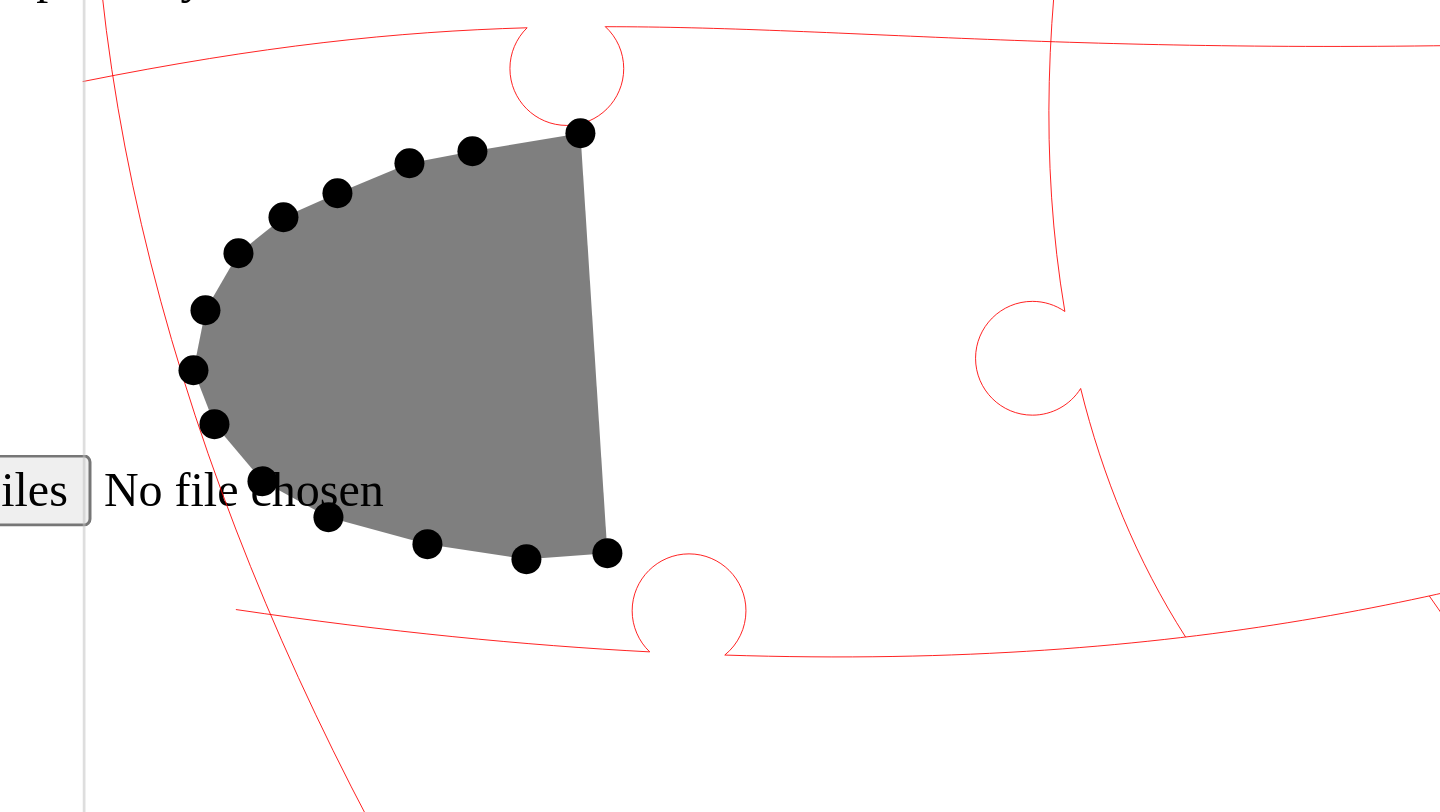 click 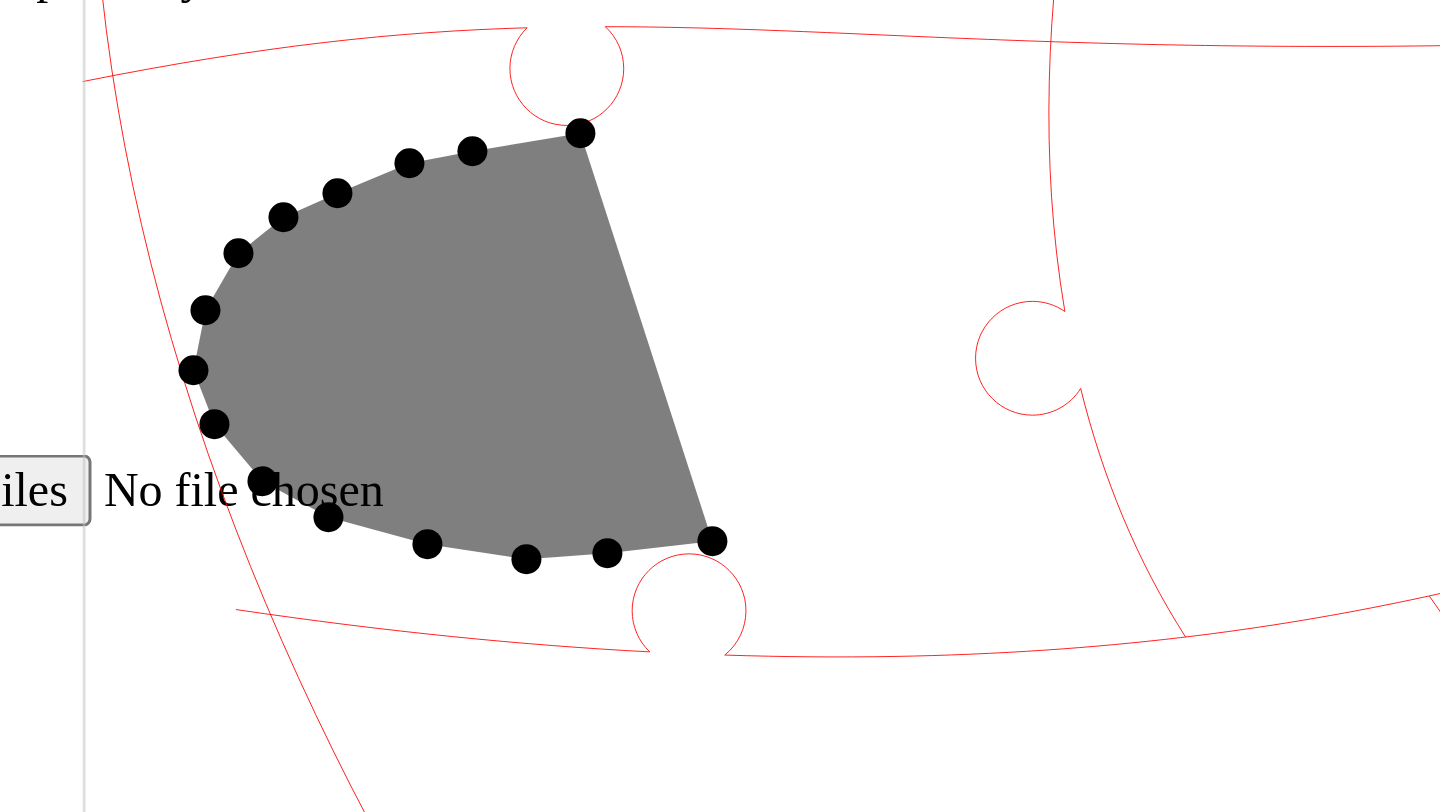 click 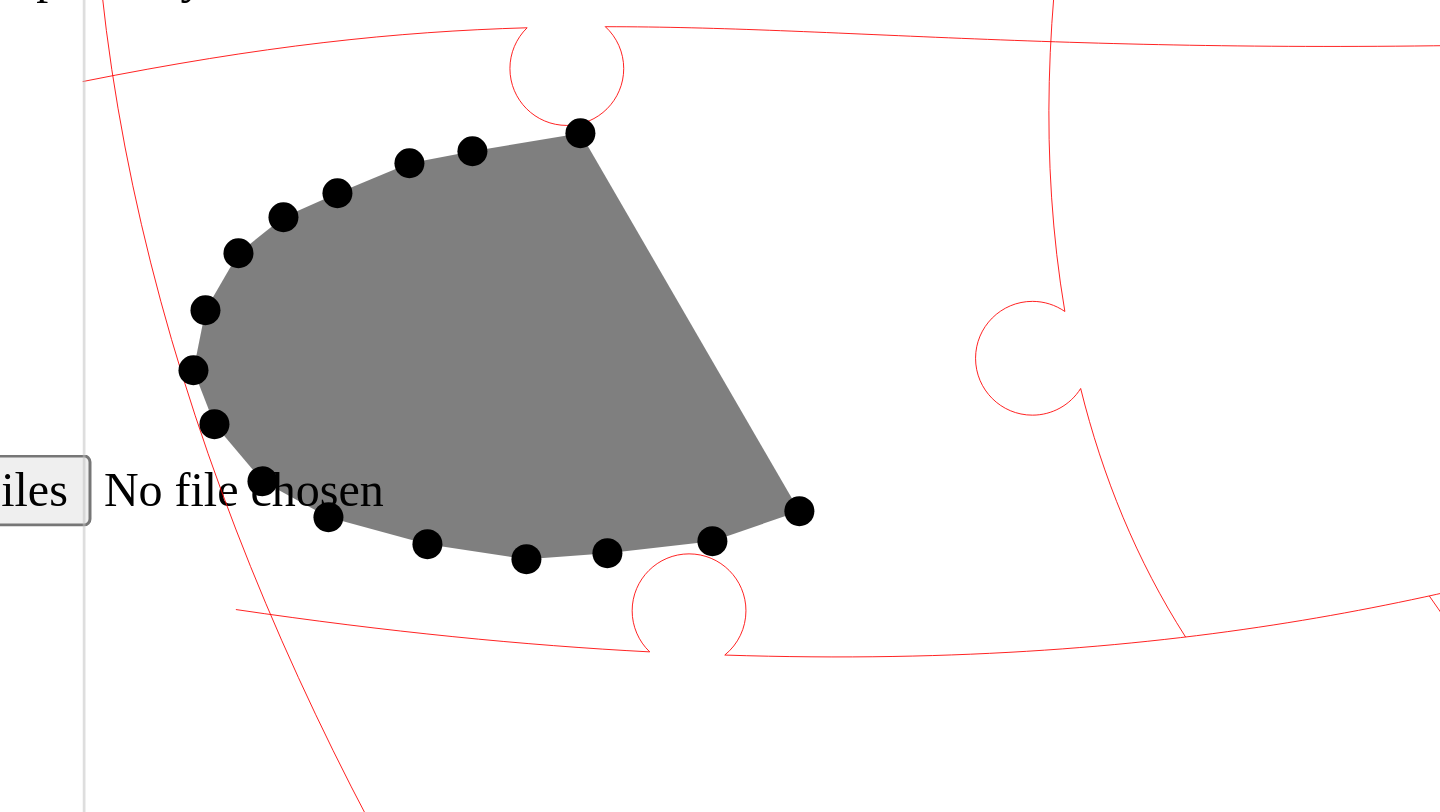 click 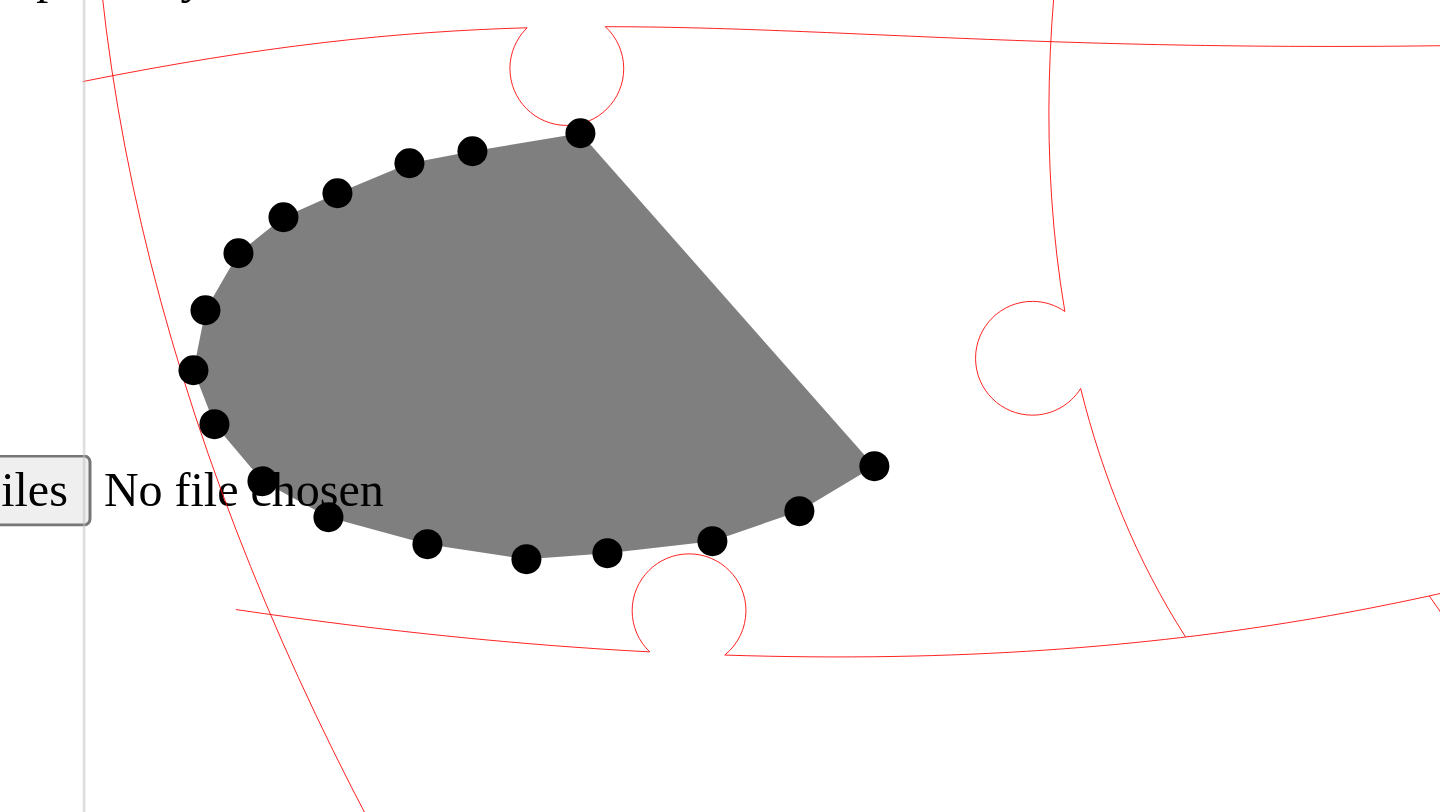 click 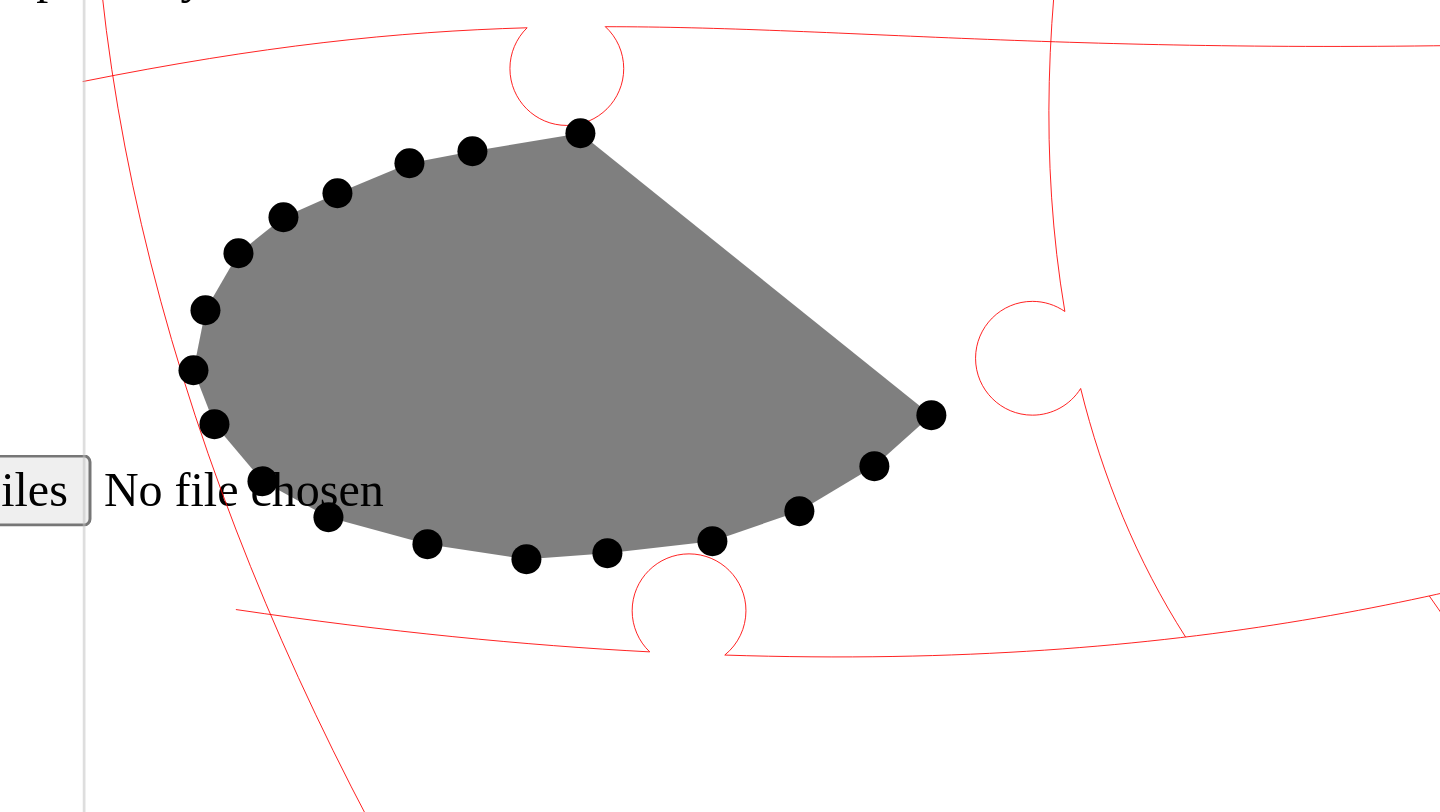 click 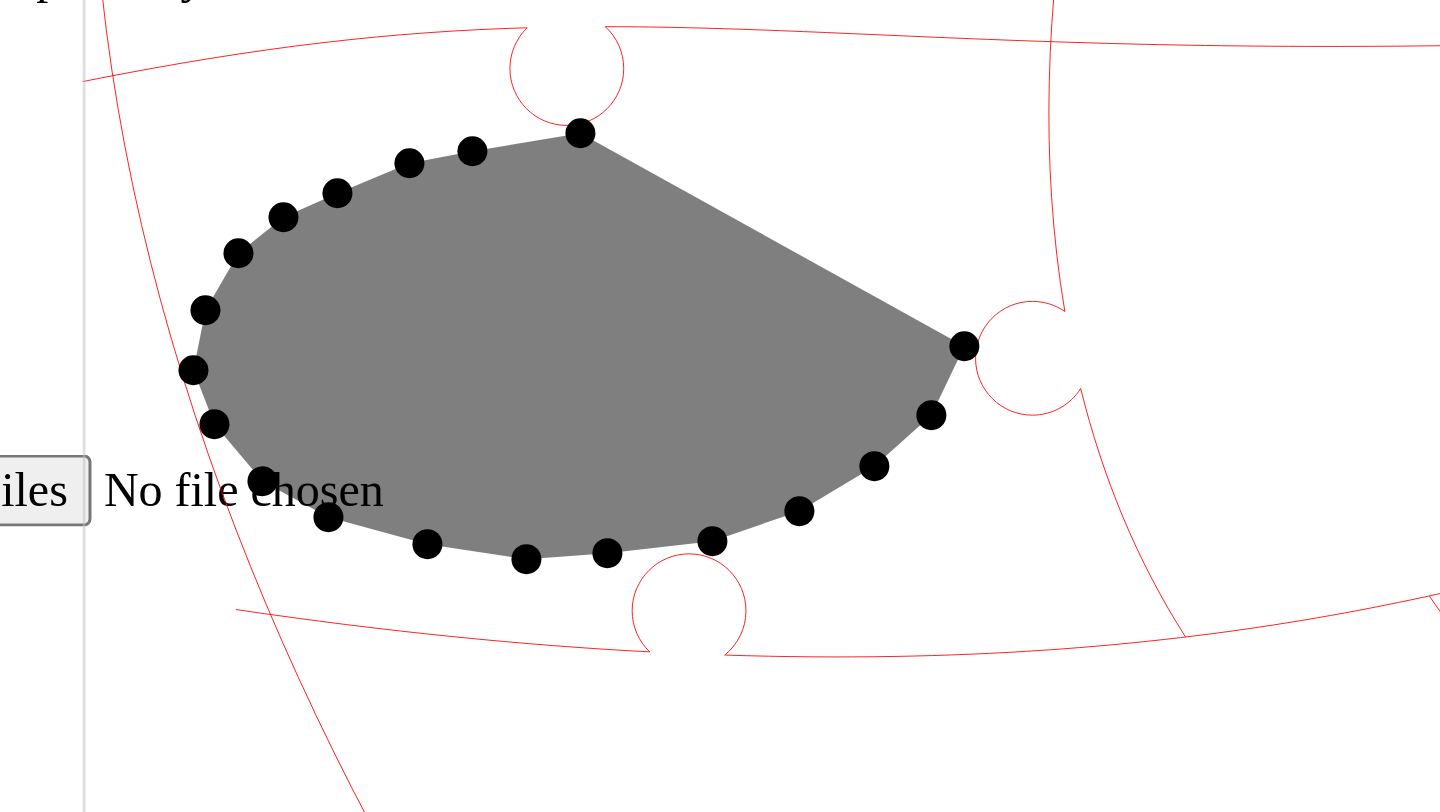 click 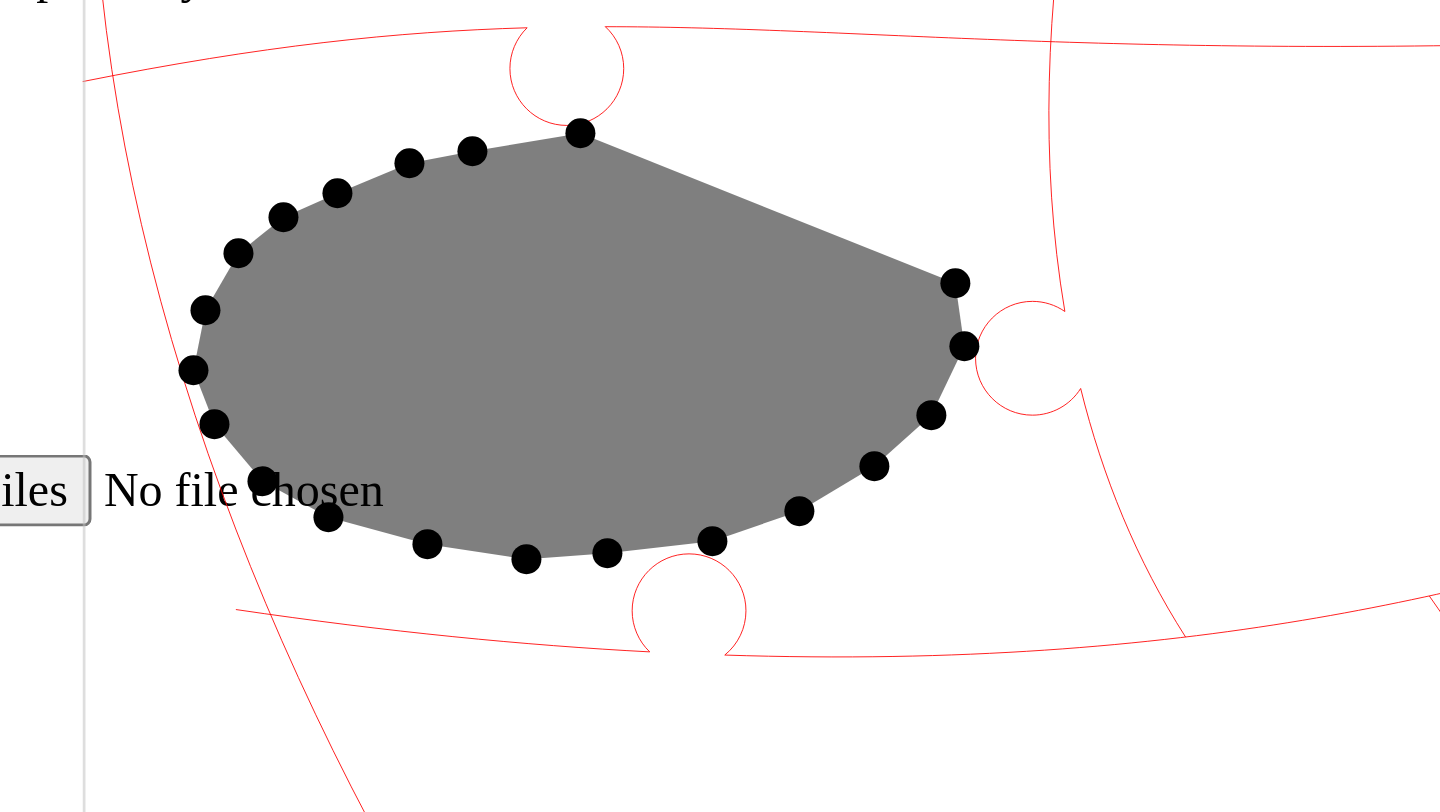click 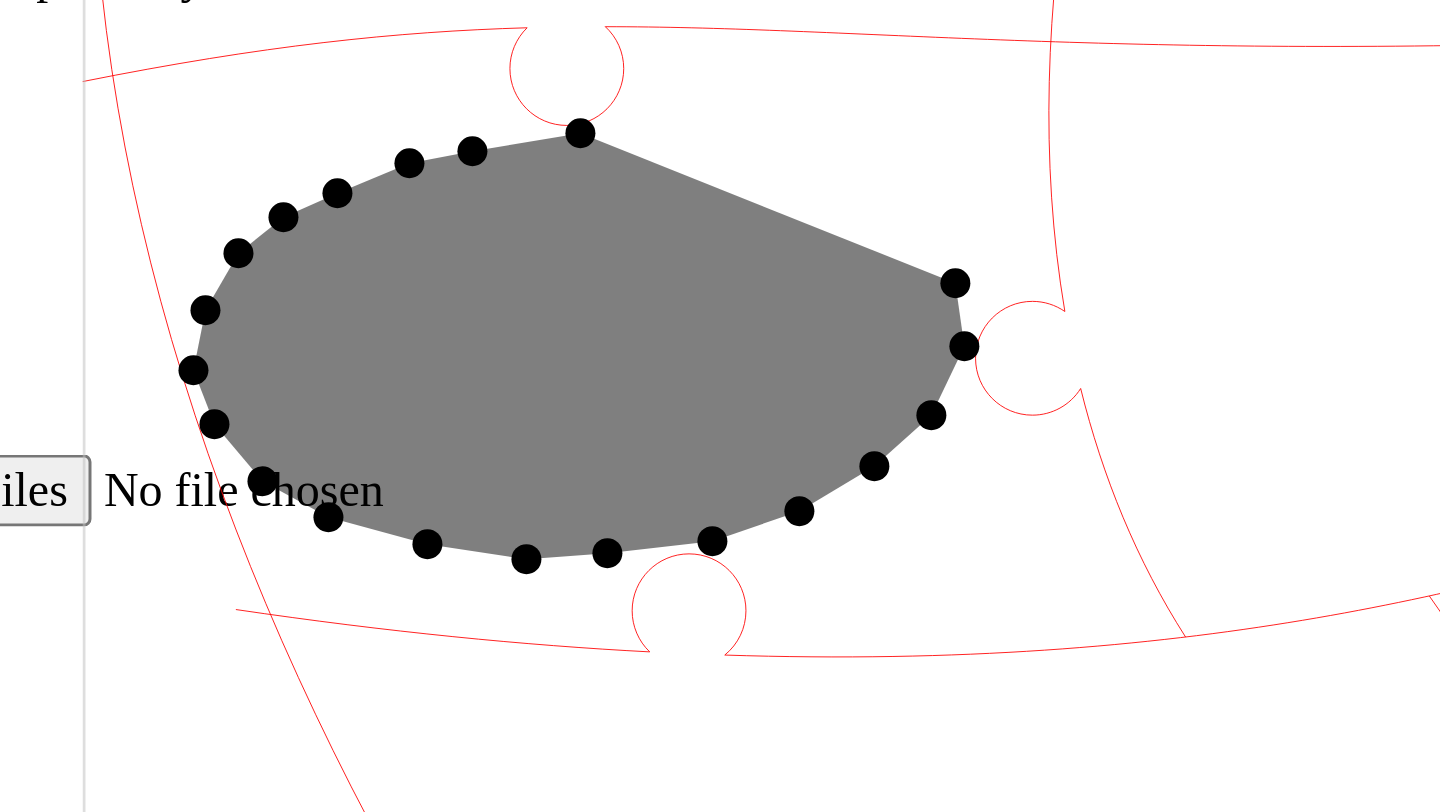 click 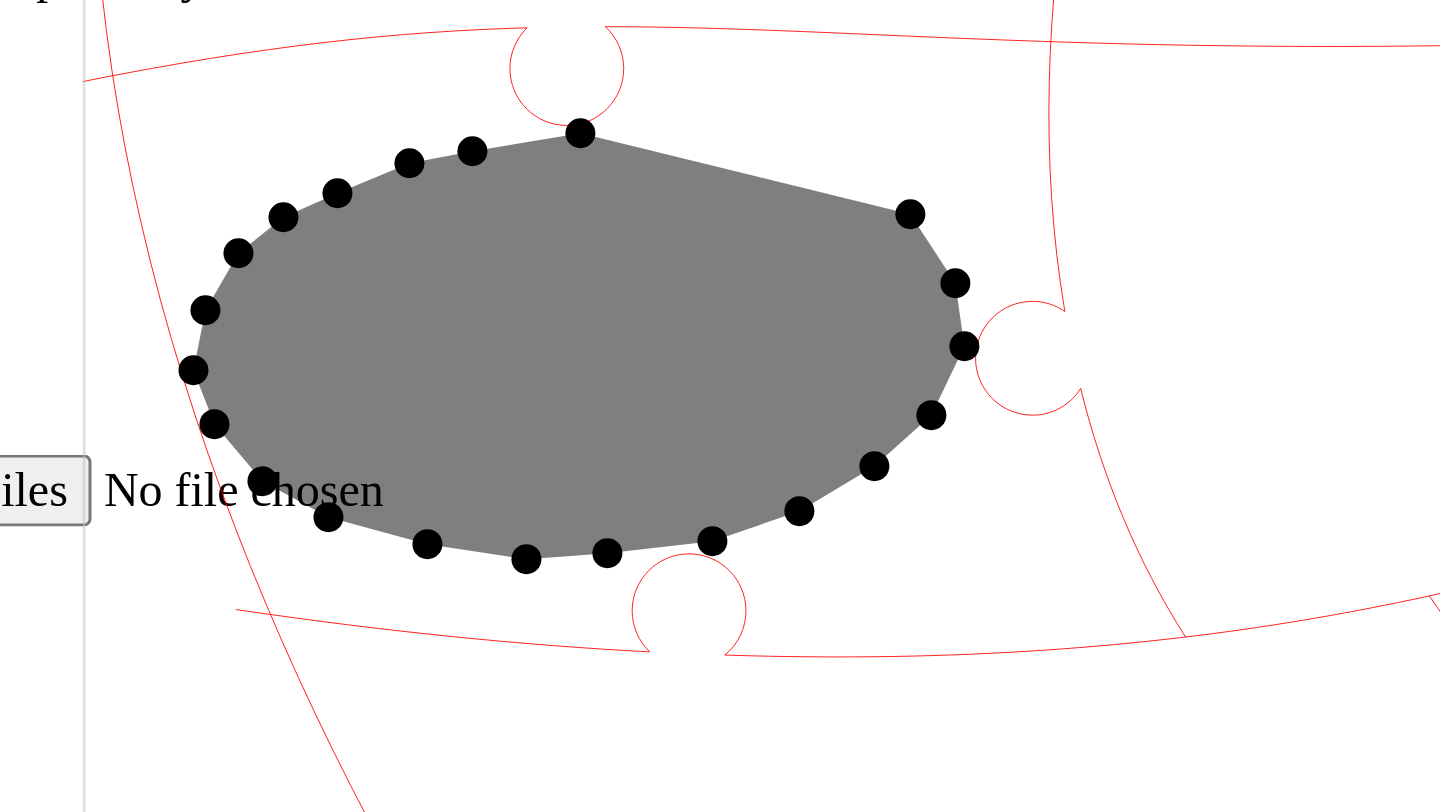 click 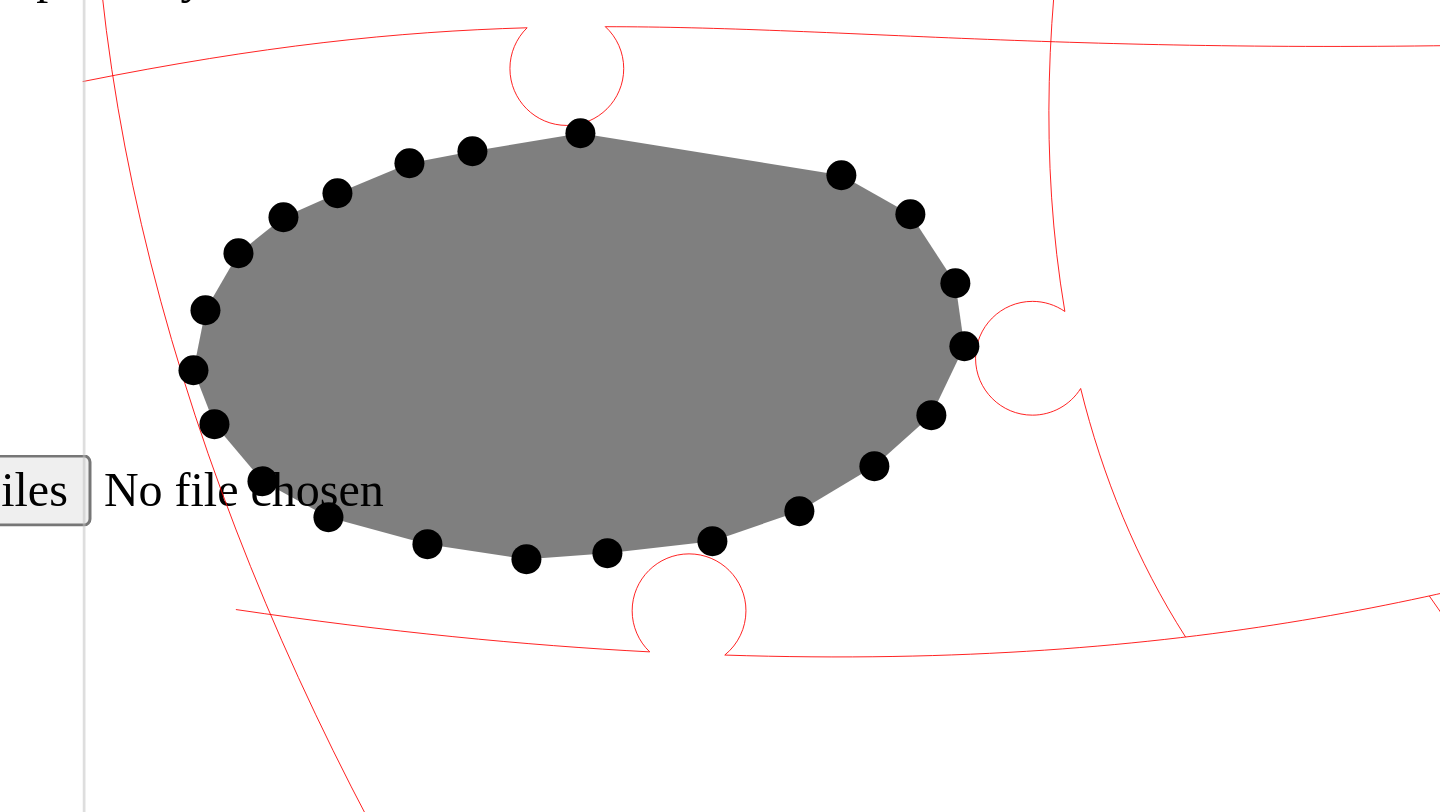 click 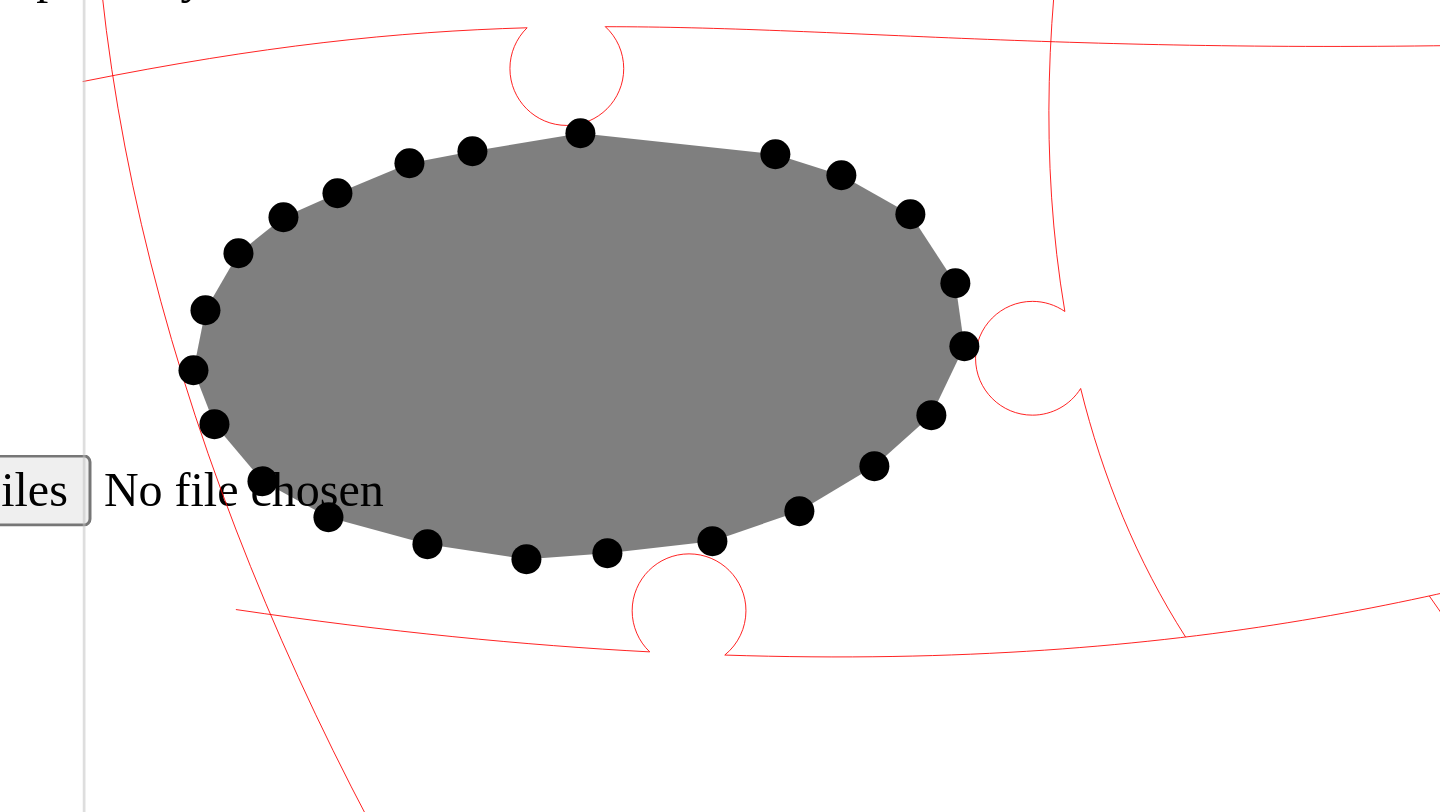 click 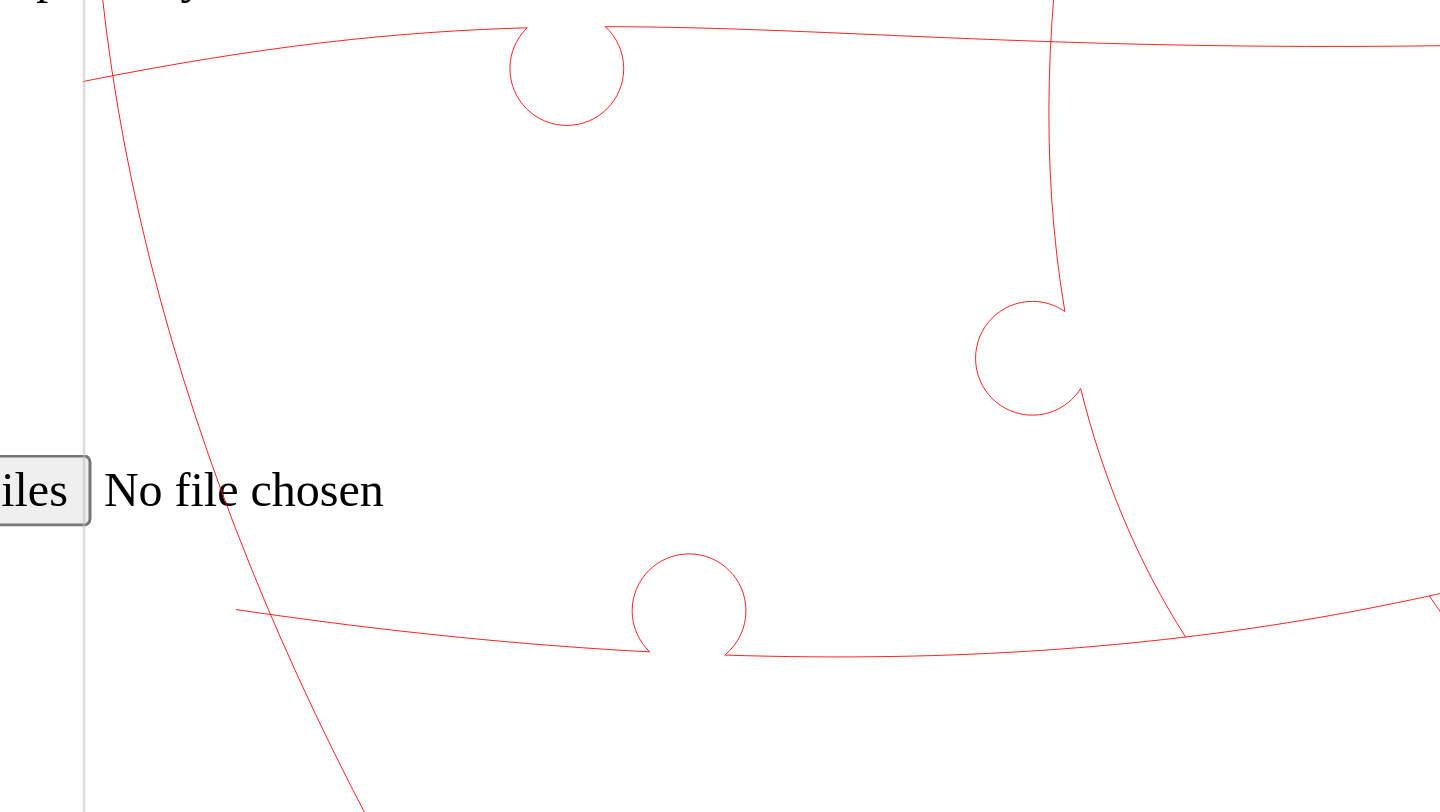 click 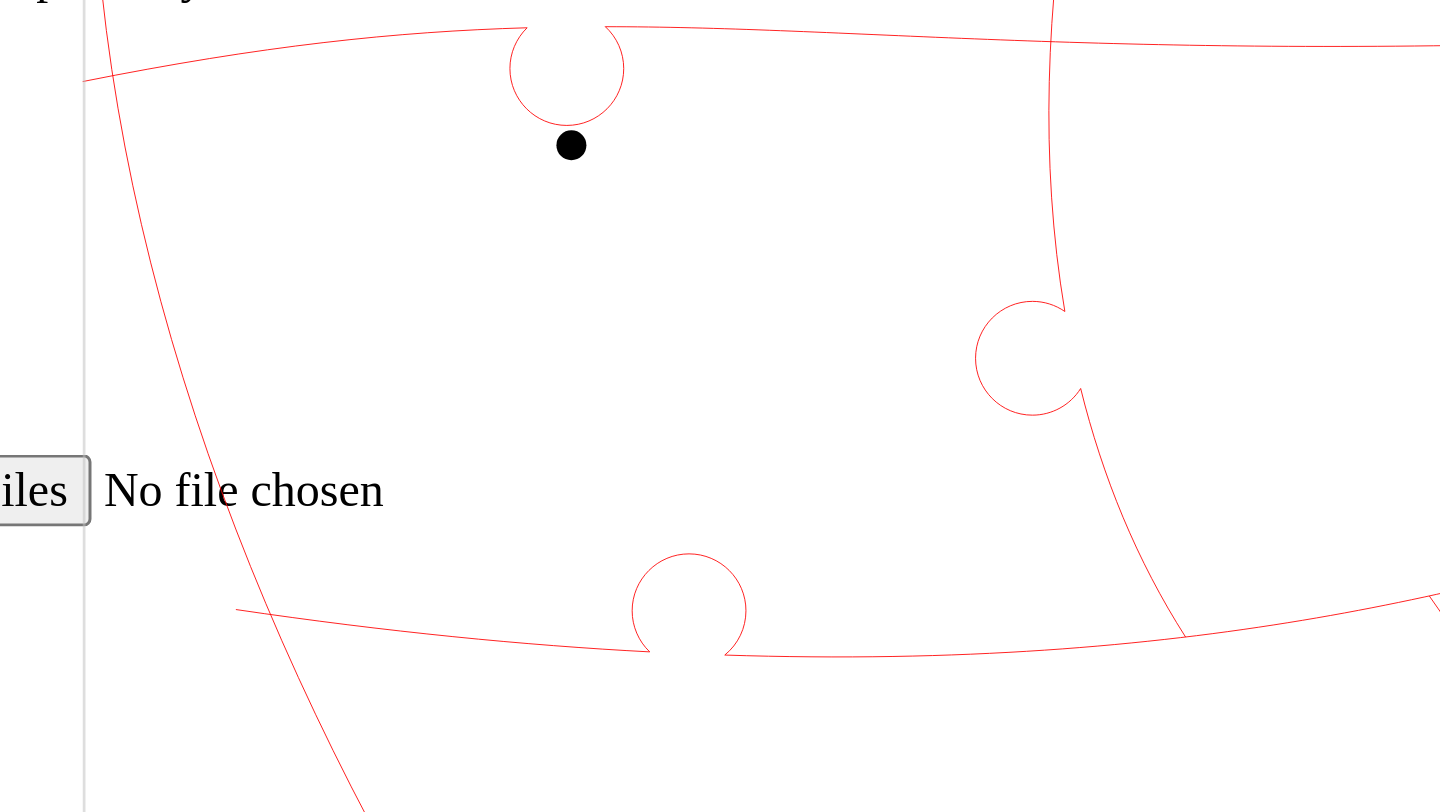 click 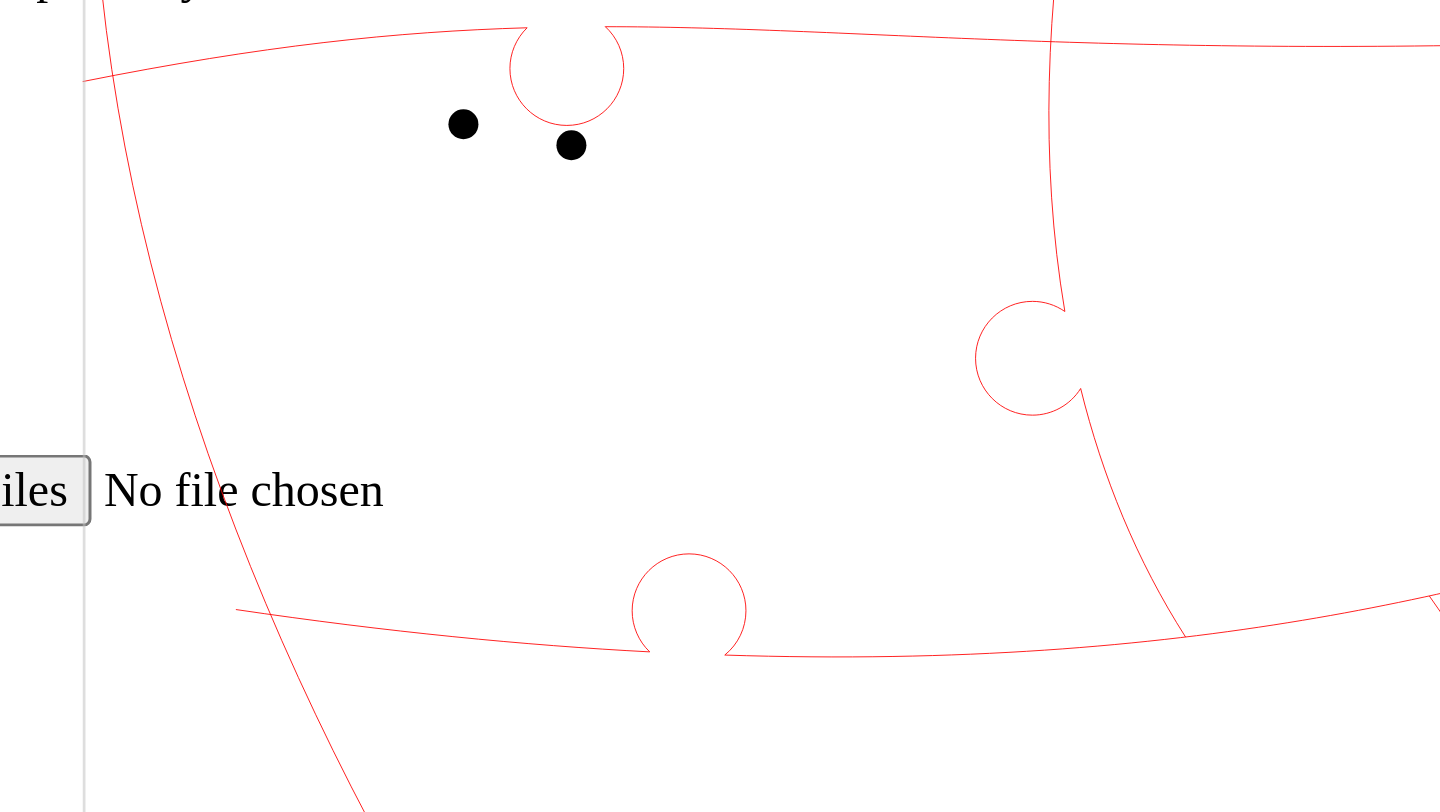 click 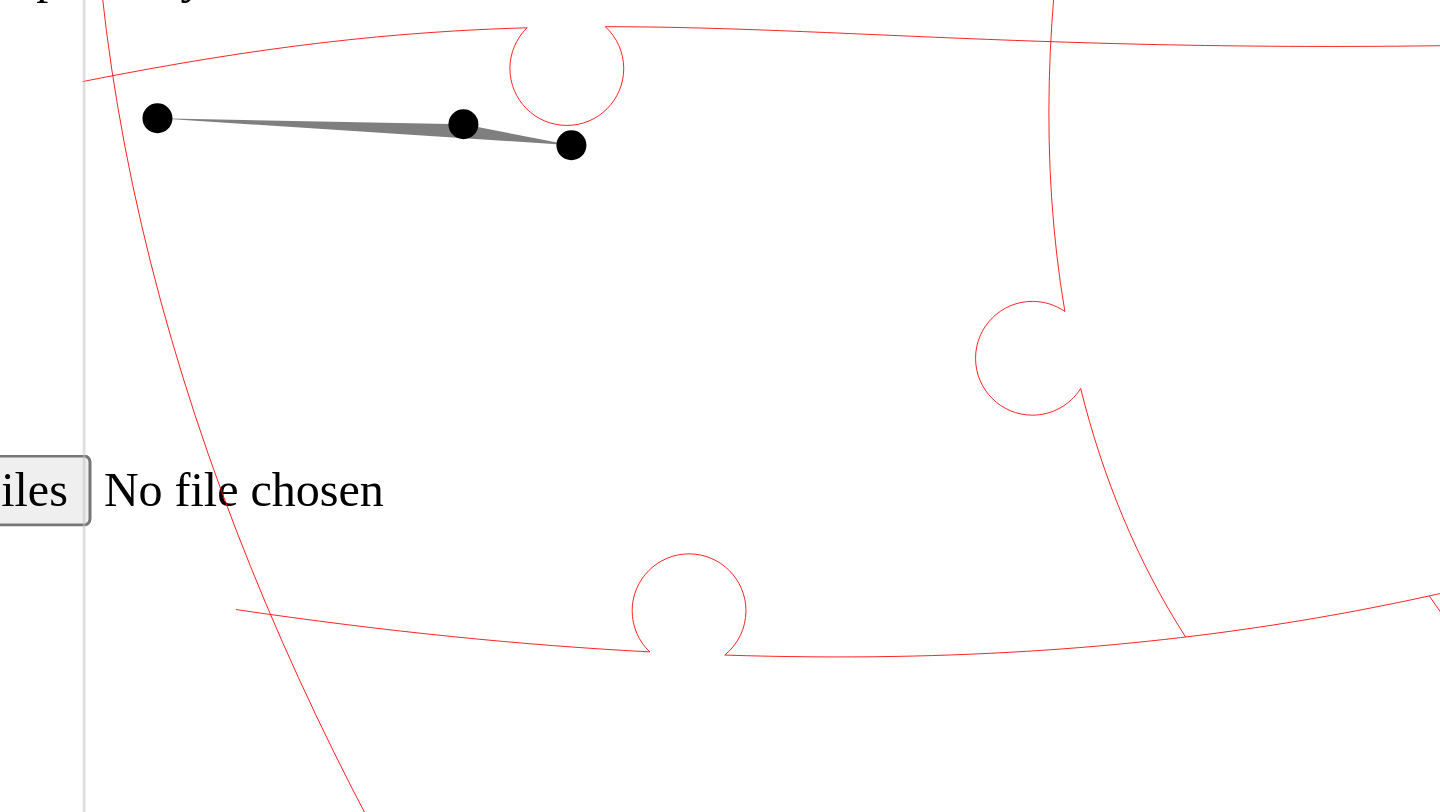 click 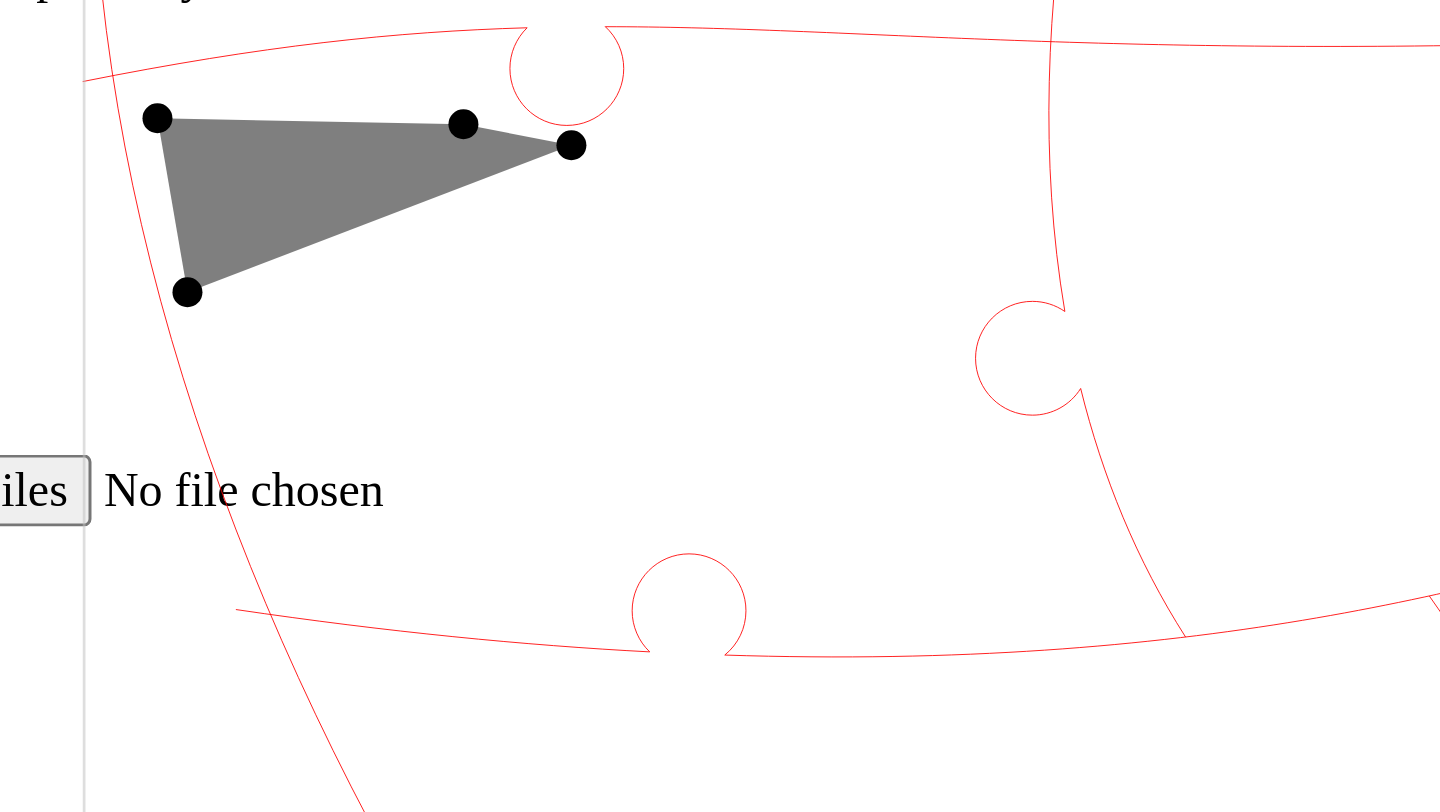 click 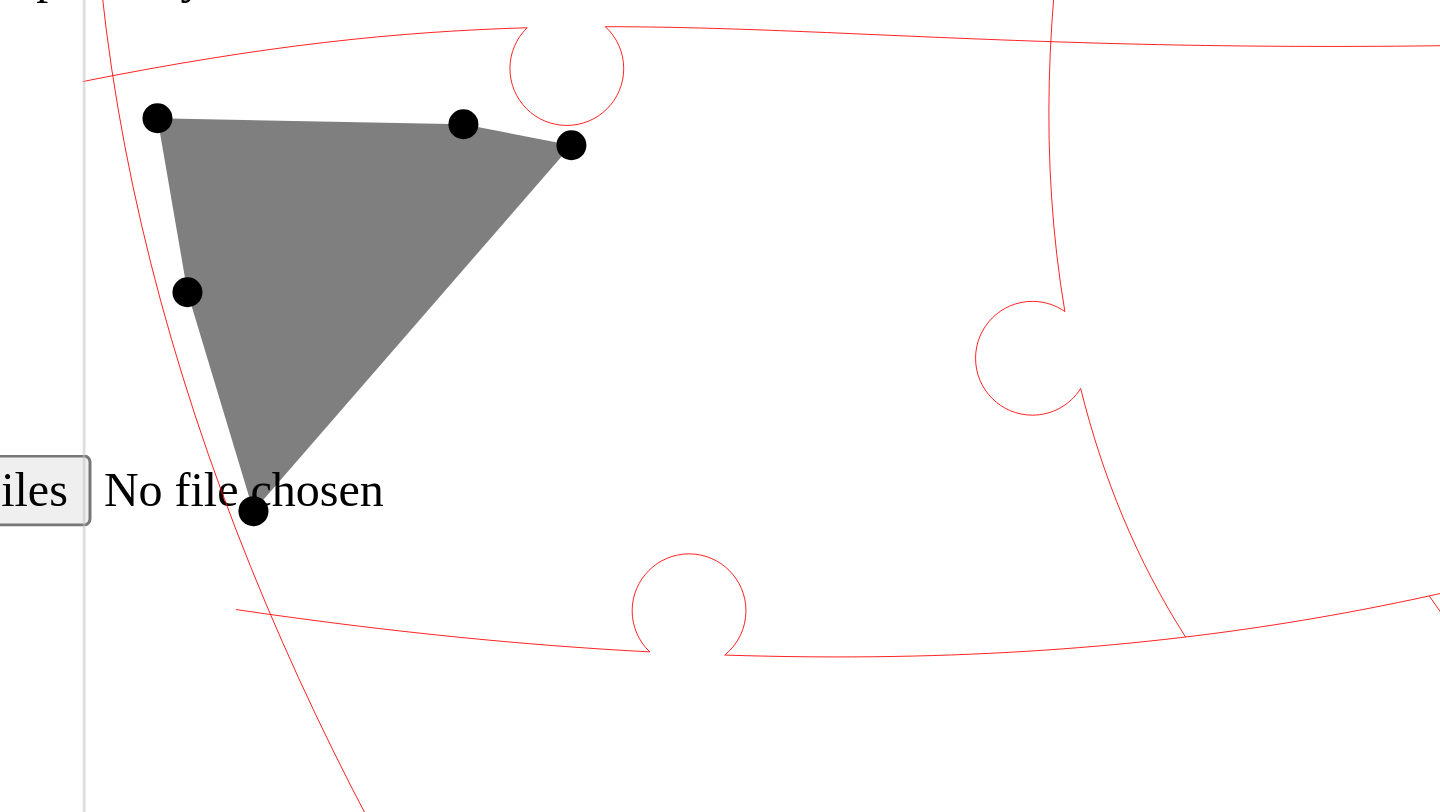 click 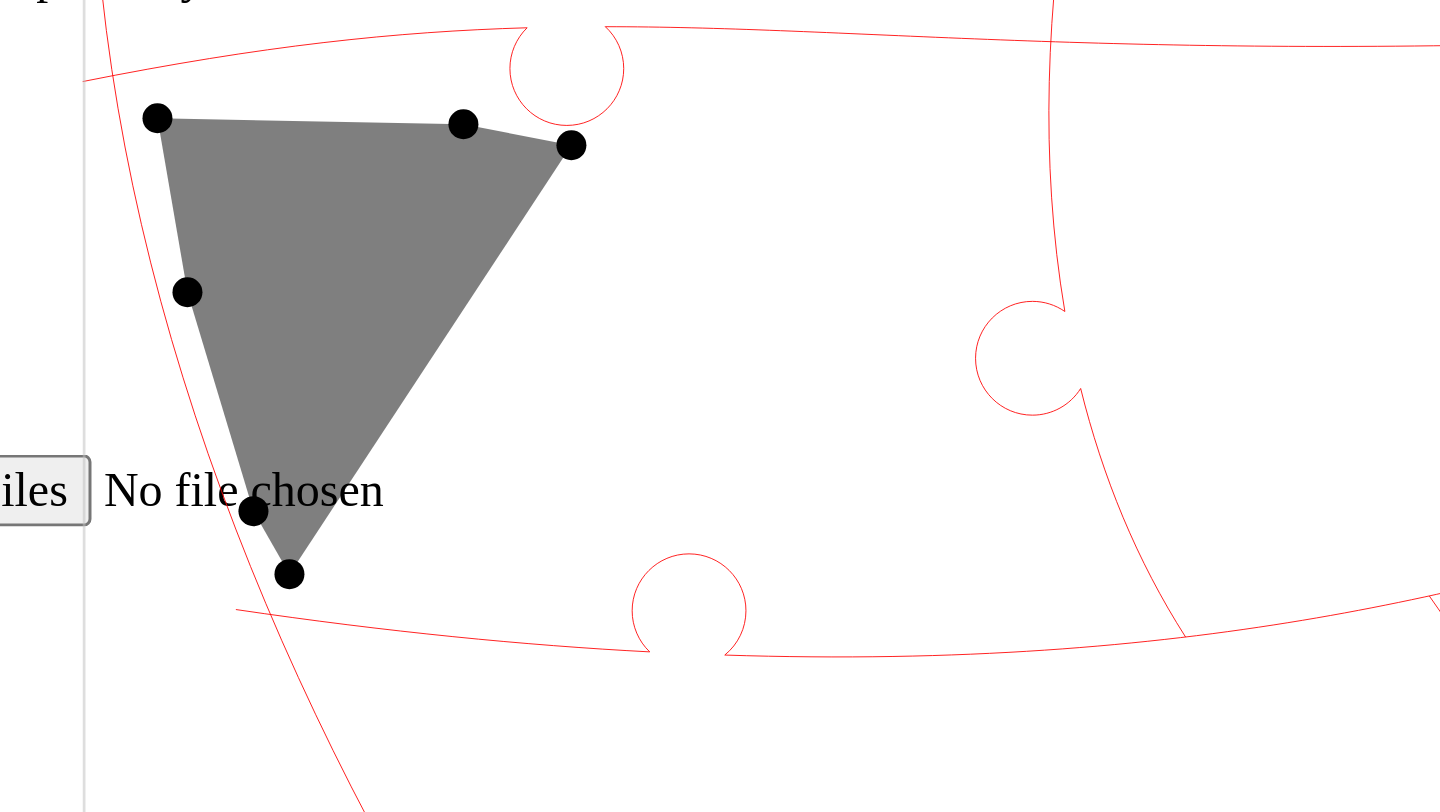 click 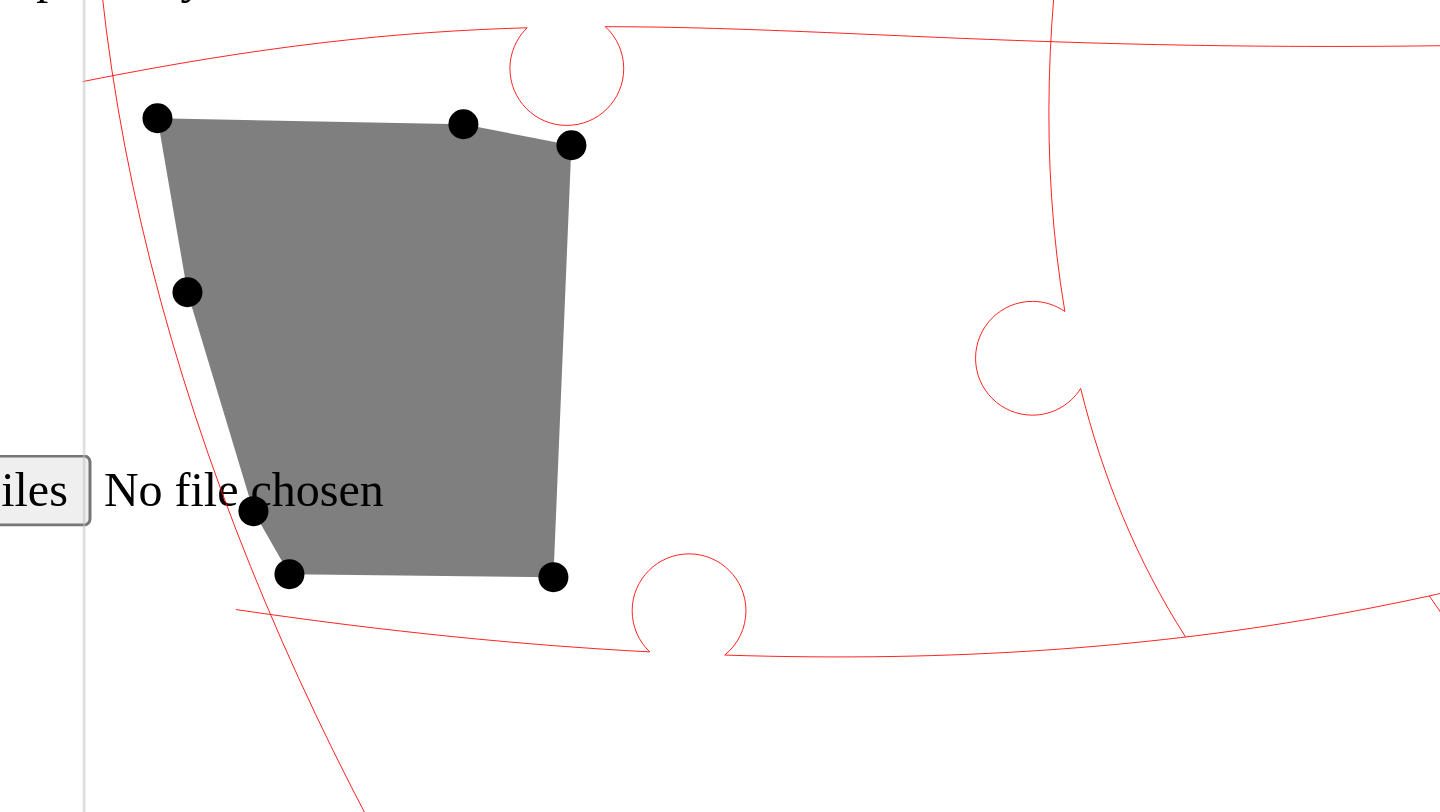 click 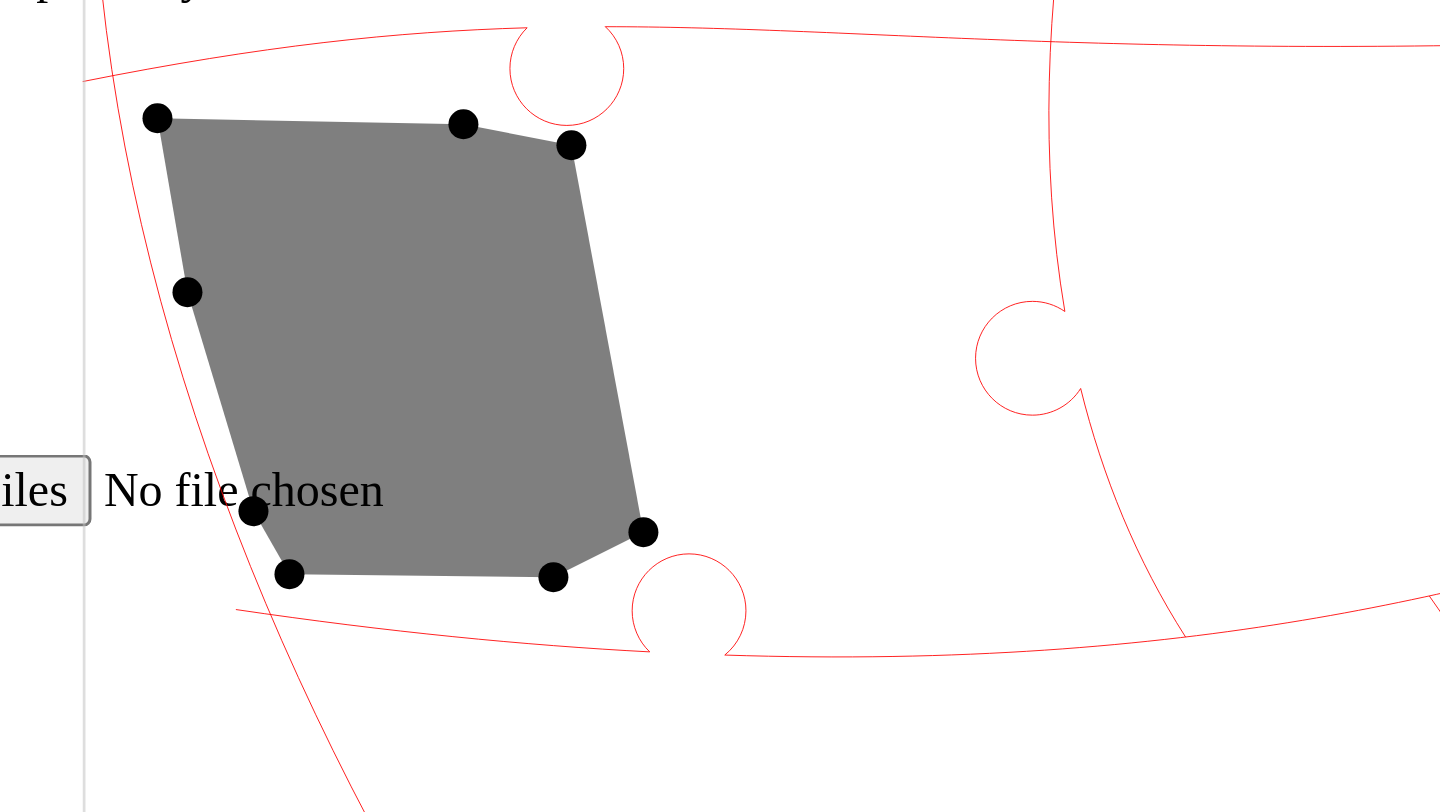 click 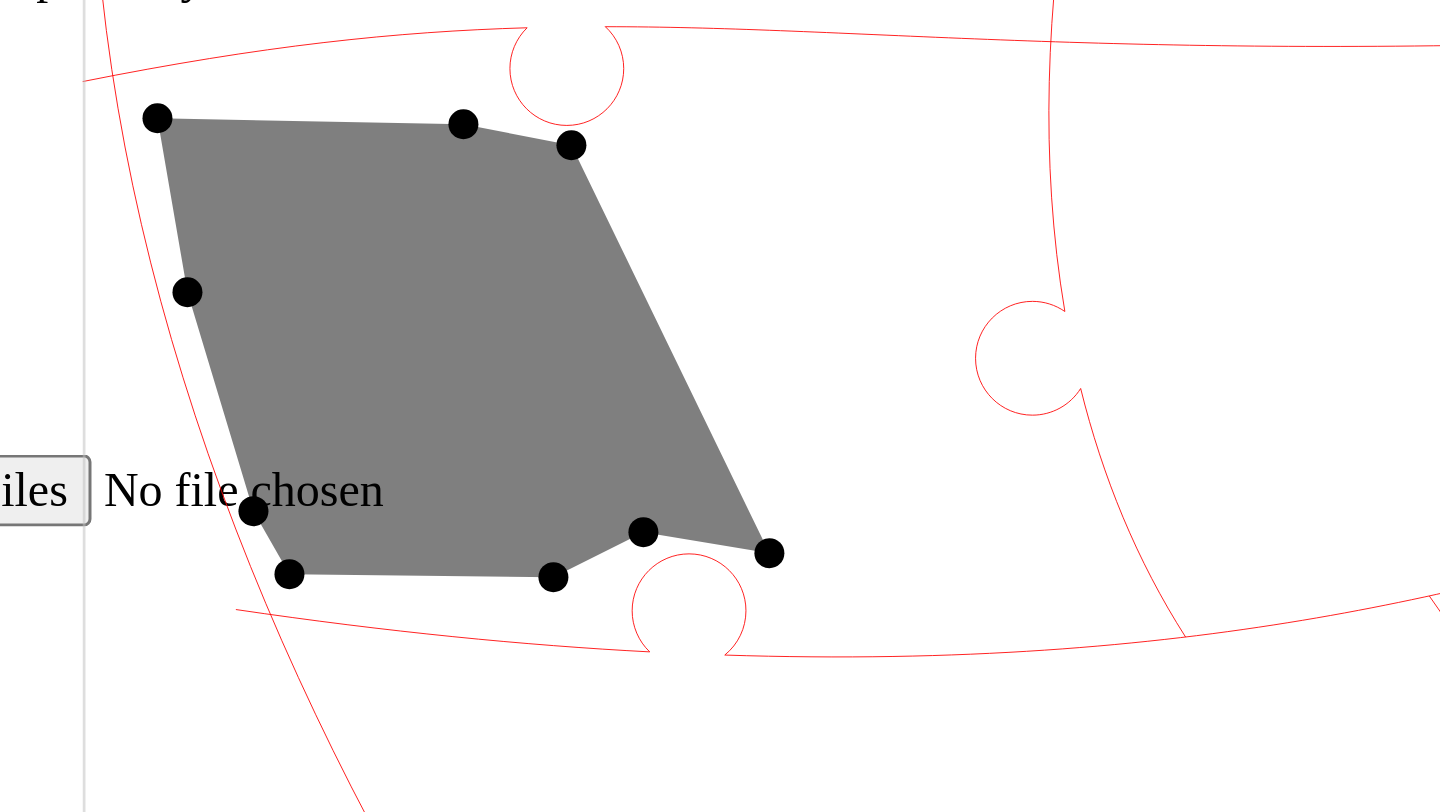 click 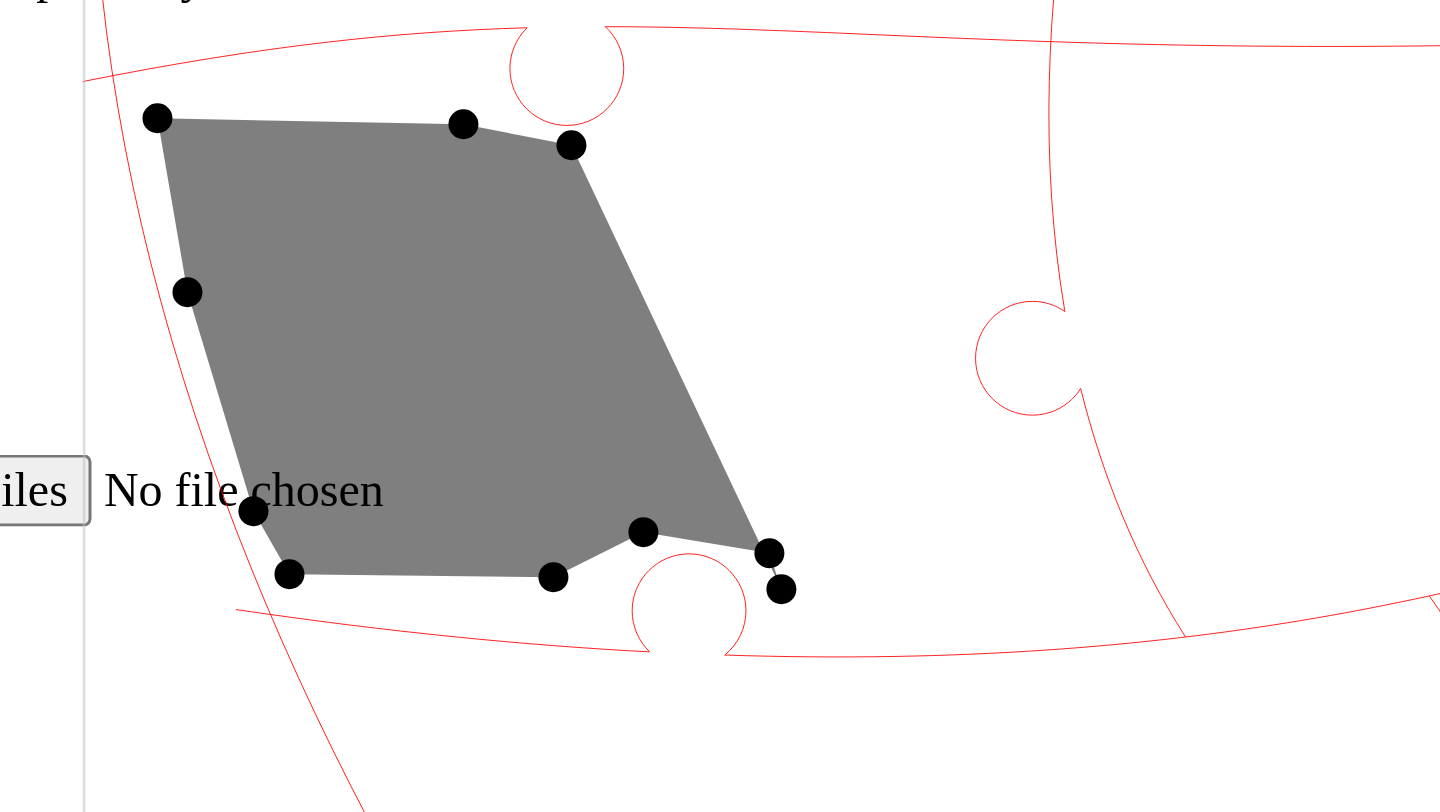 click 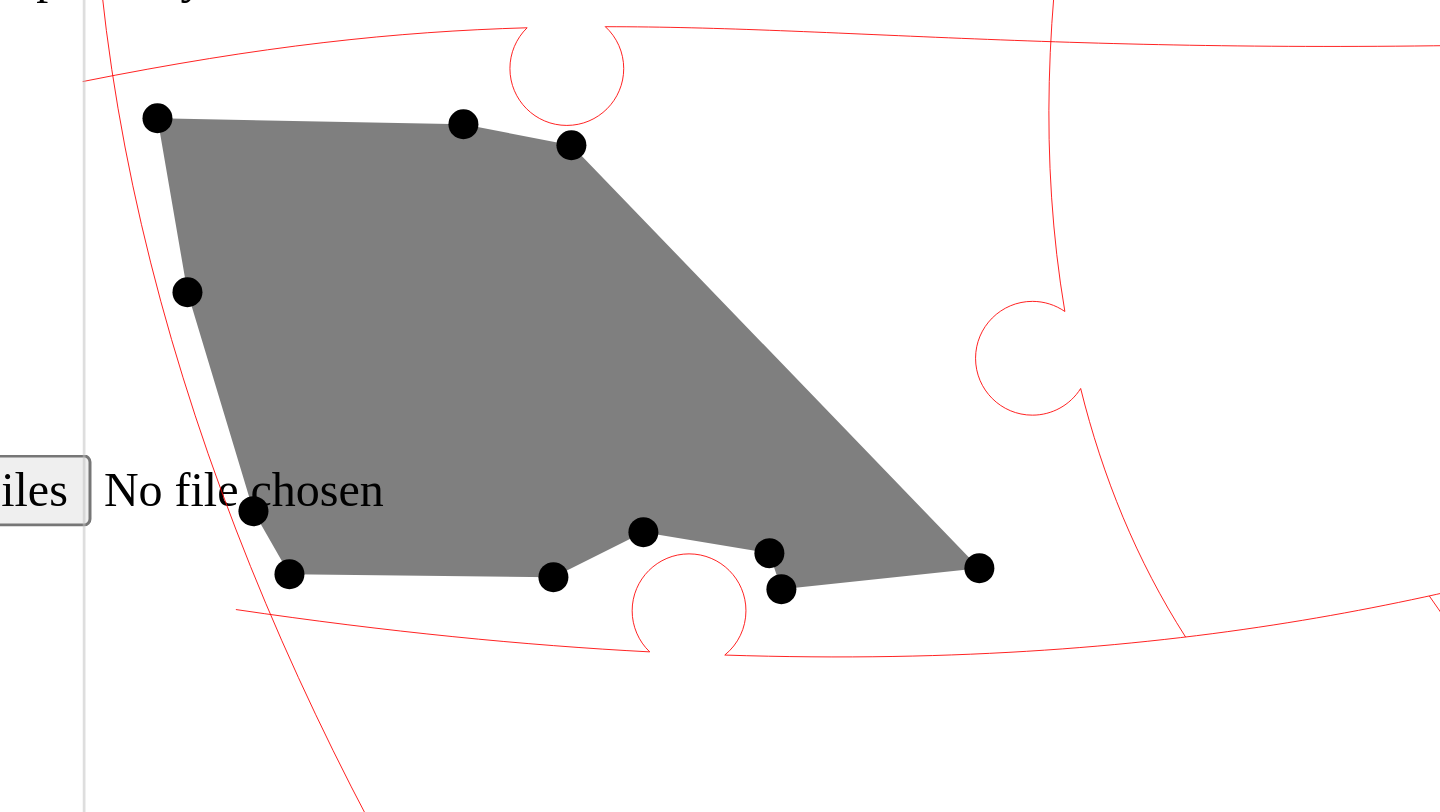 click 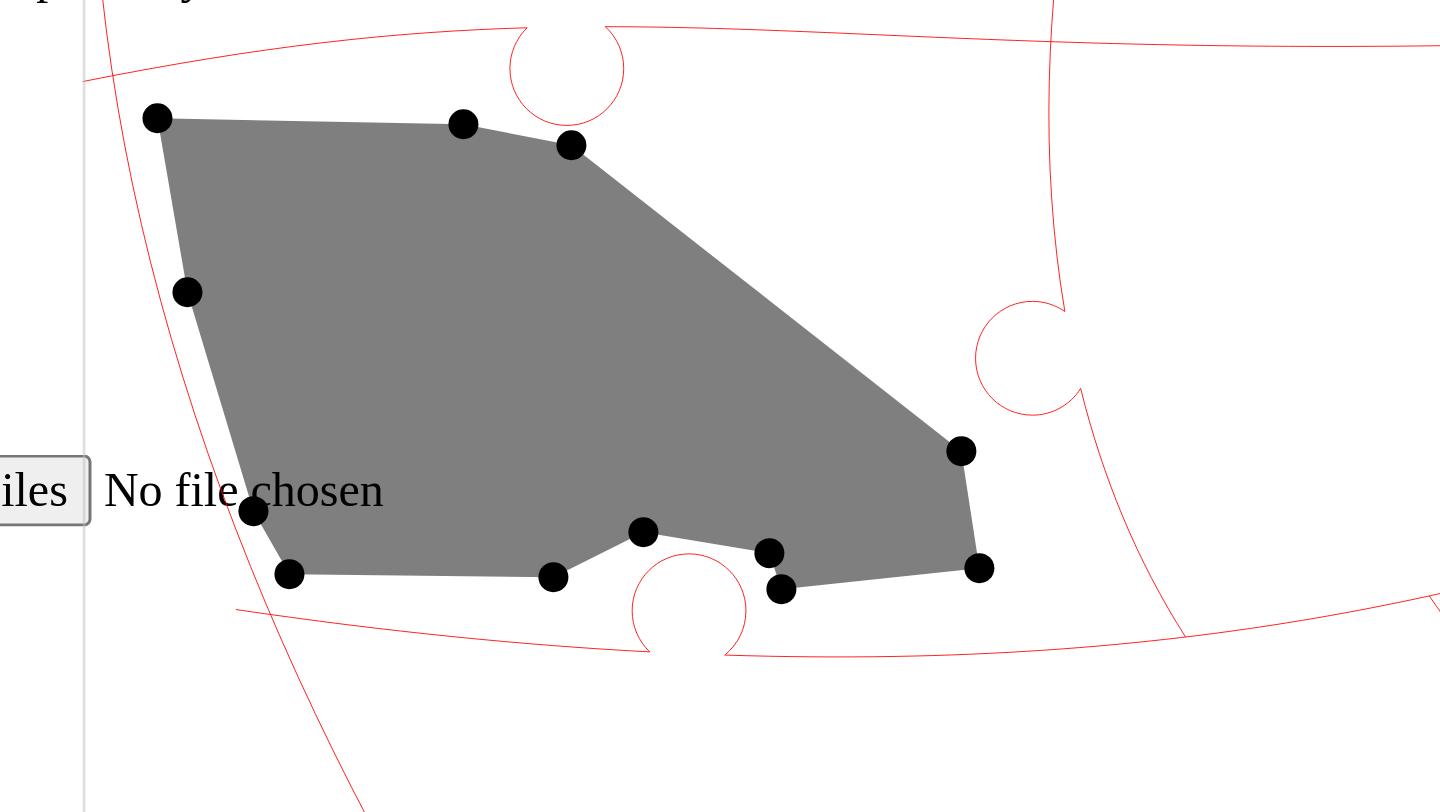 click 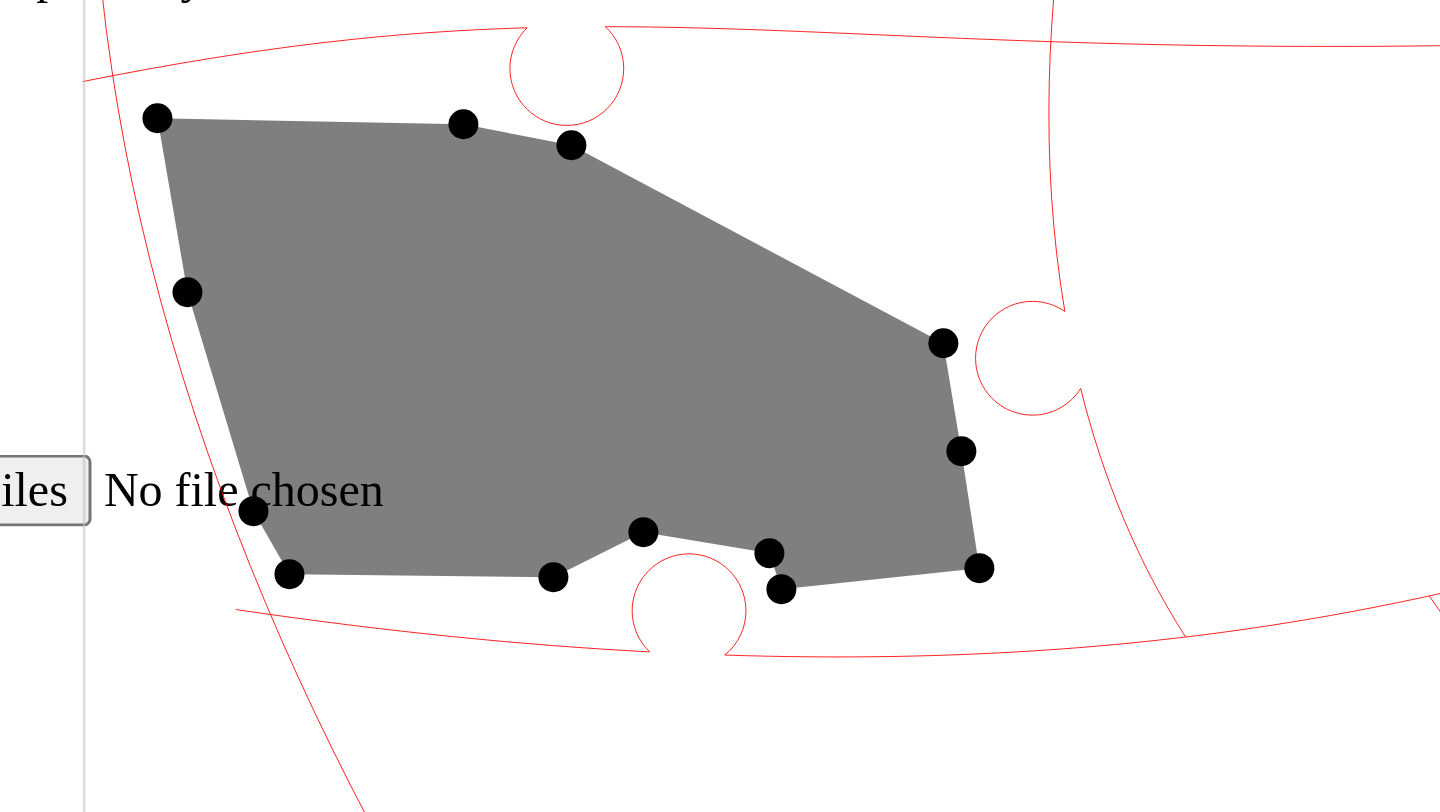 click 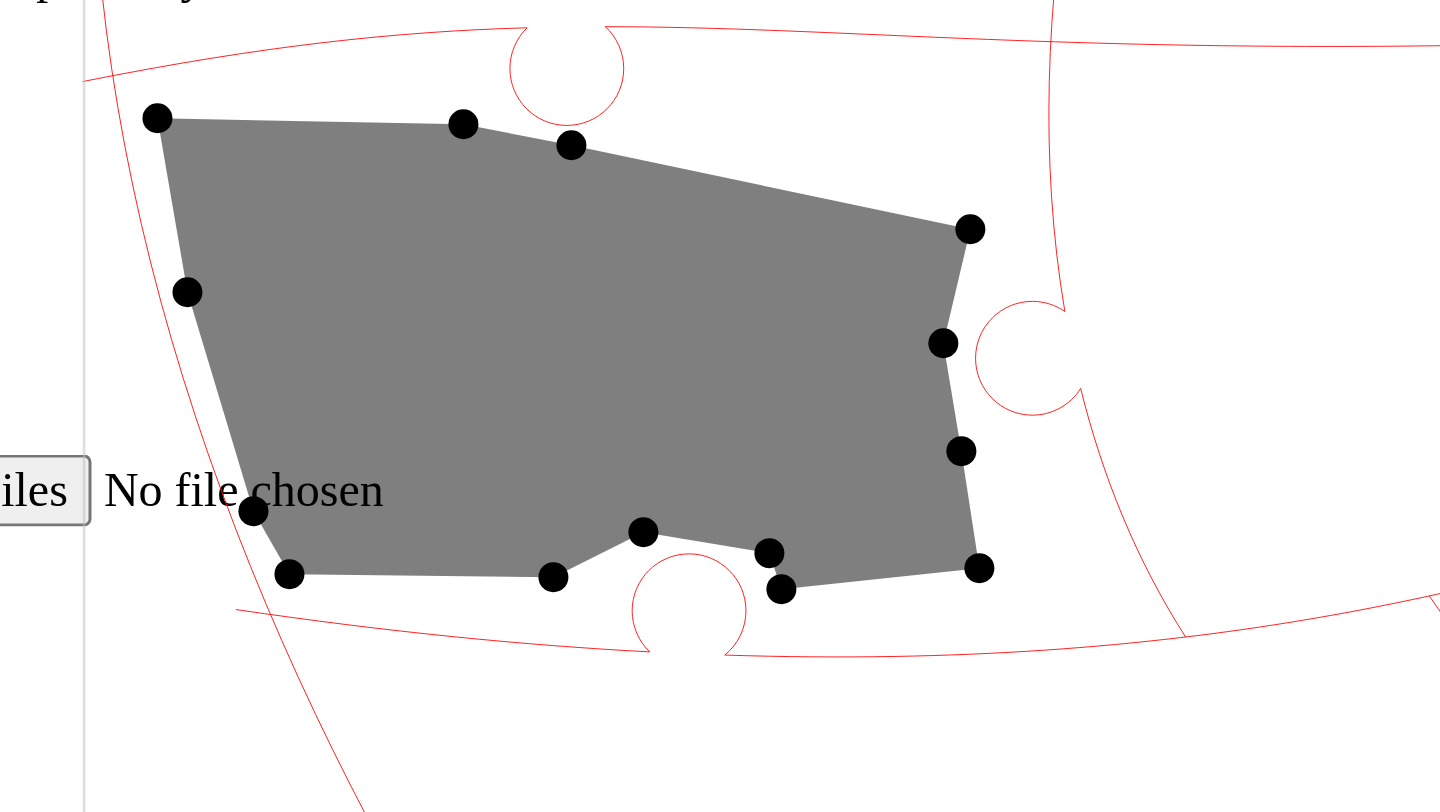 click 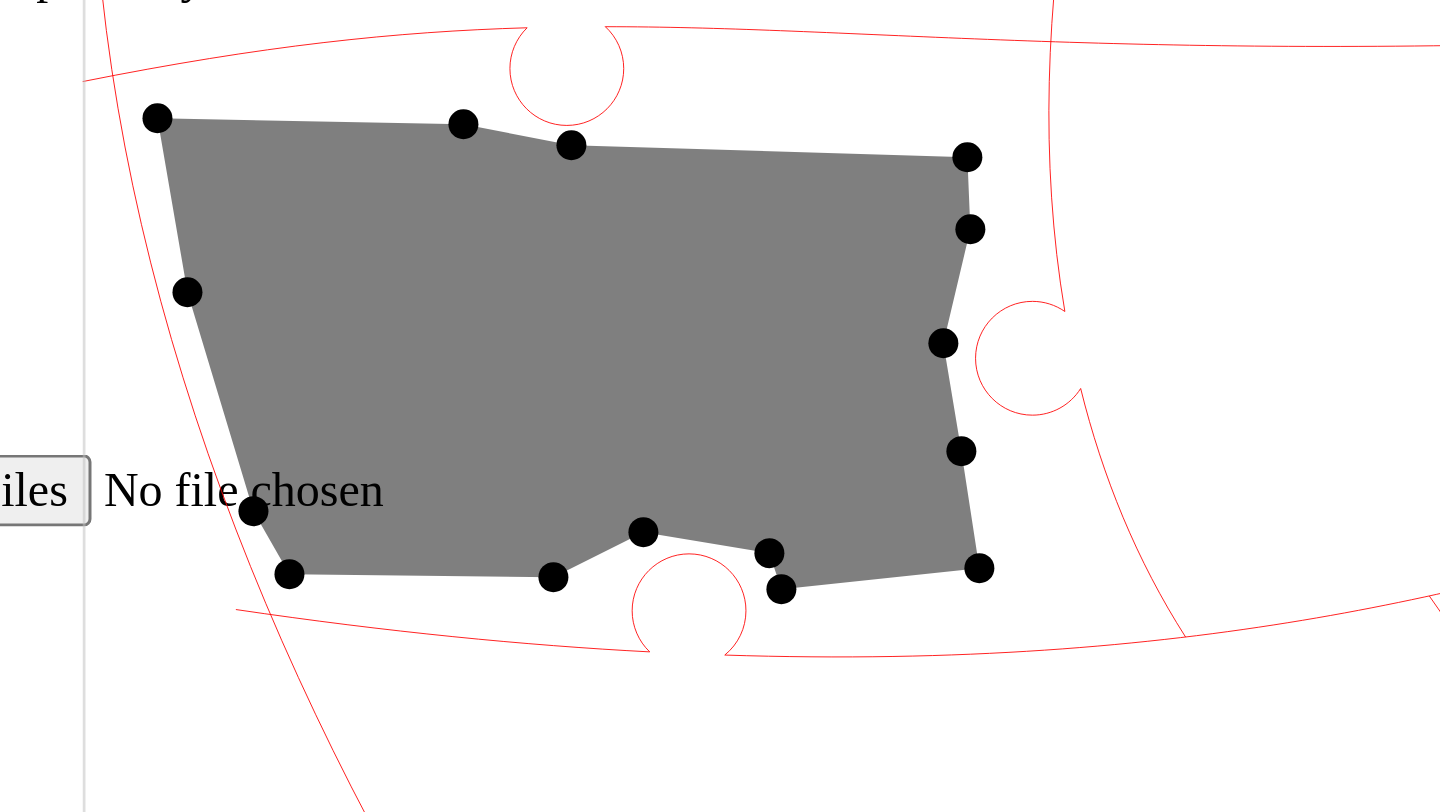 click 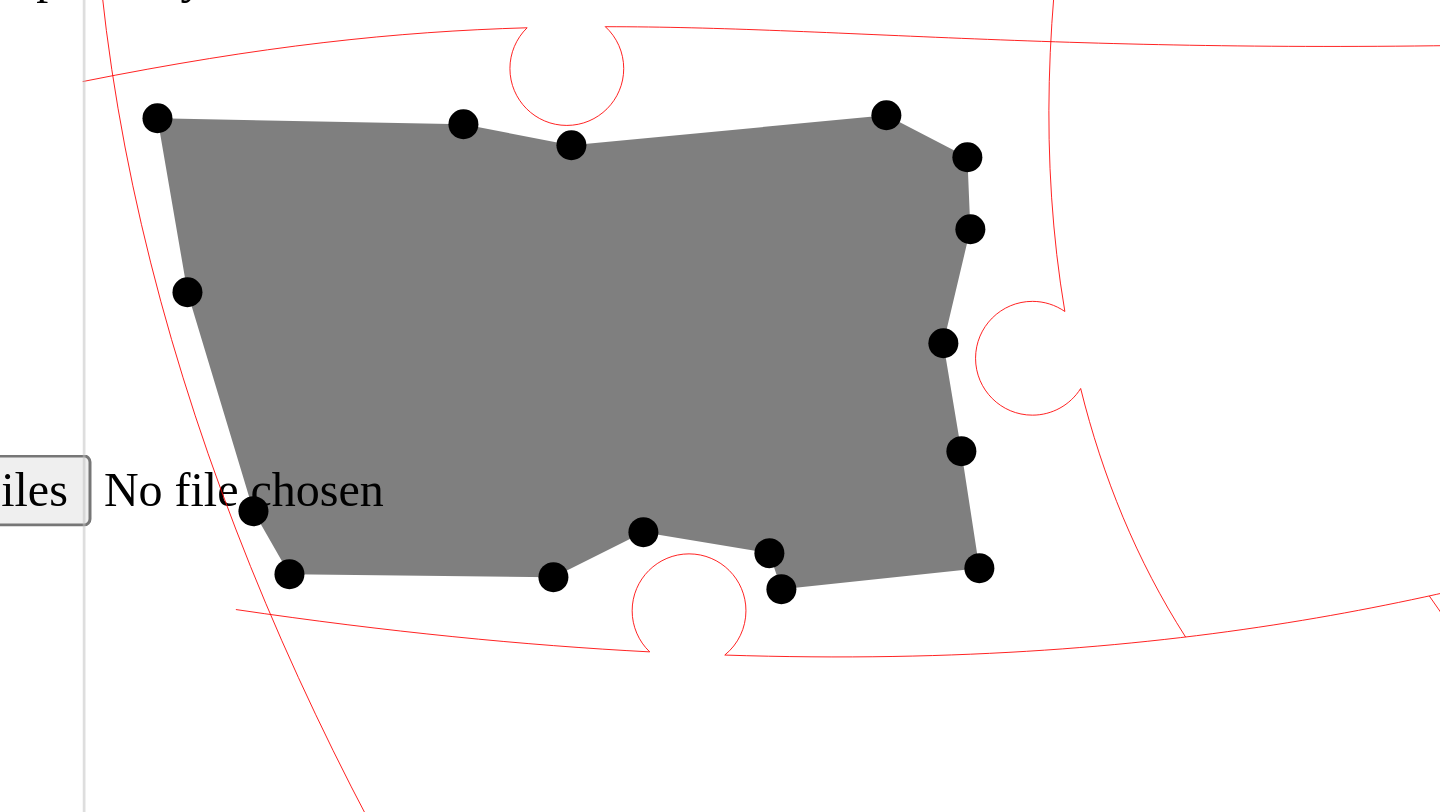 click 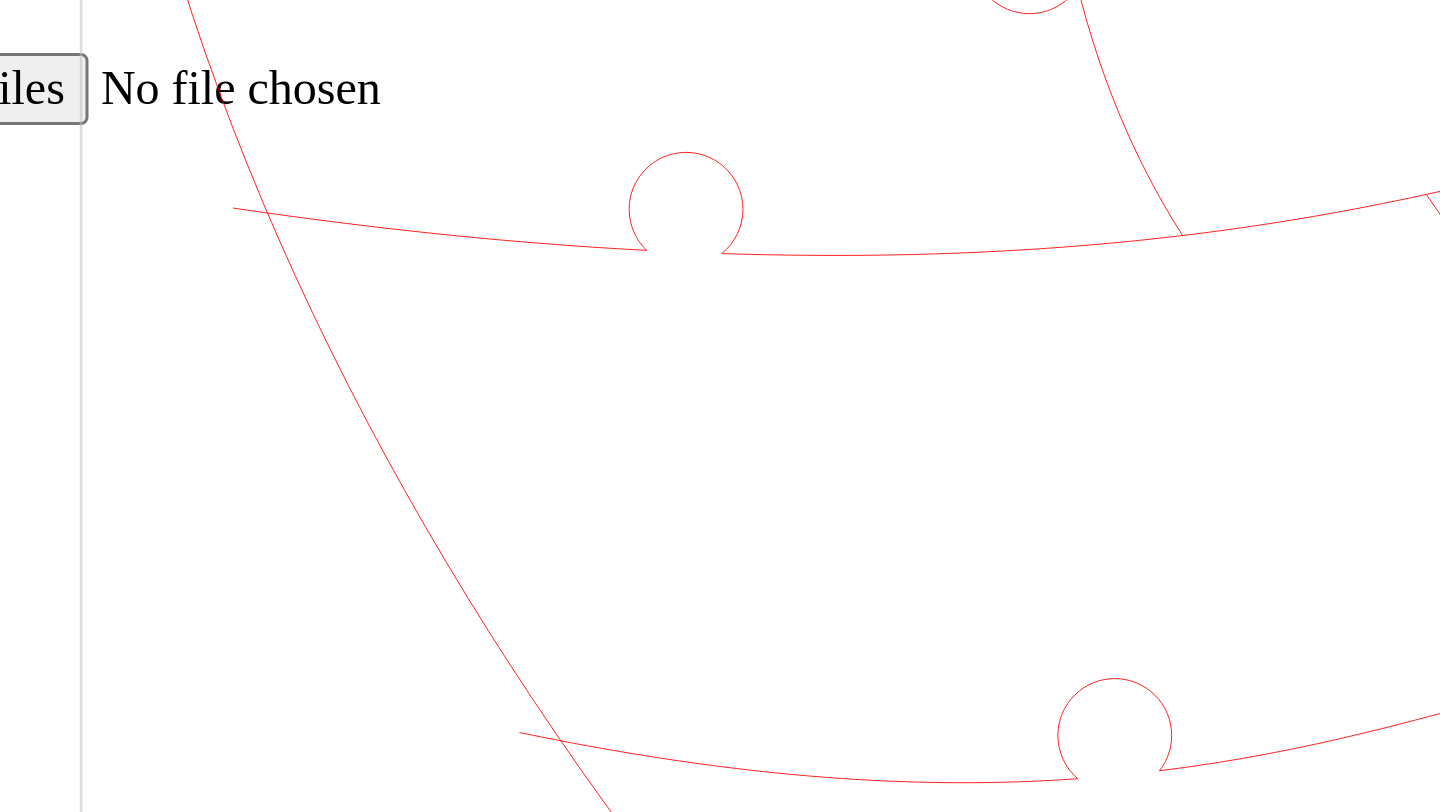 scroll, scrollTop: 260, scrollLeft: 0, axis: vertical 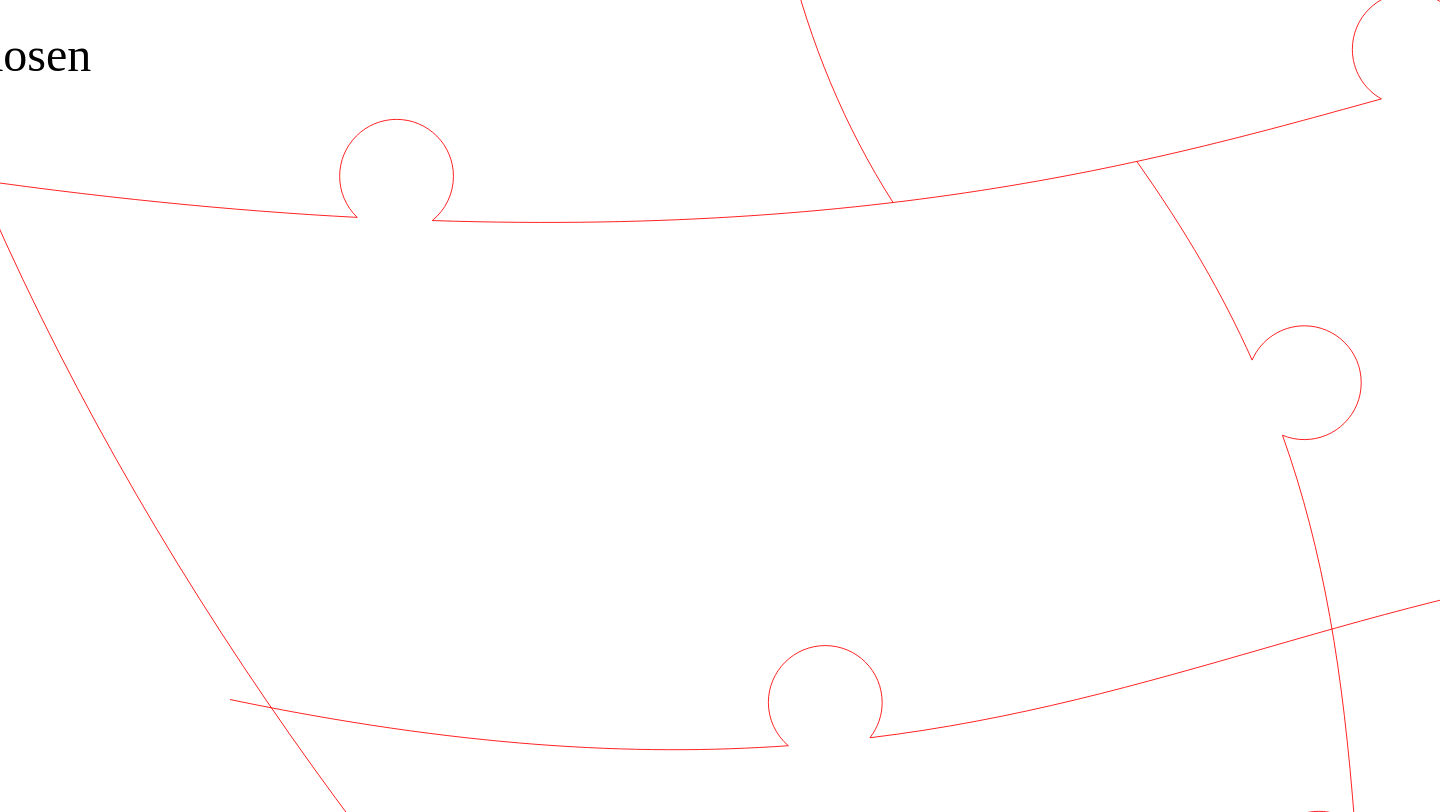 click 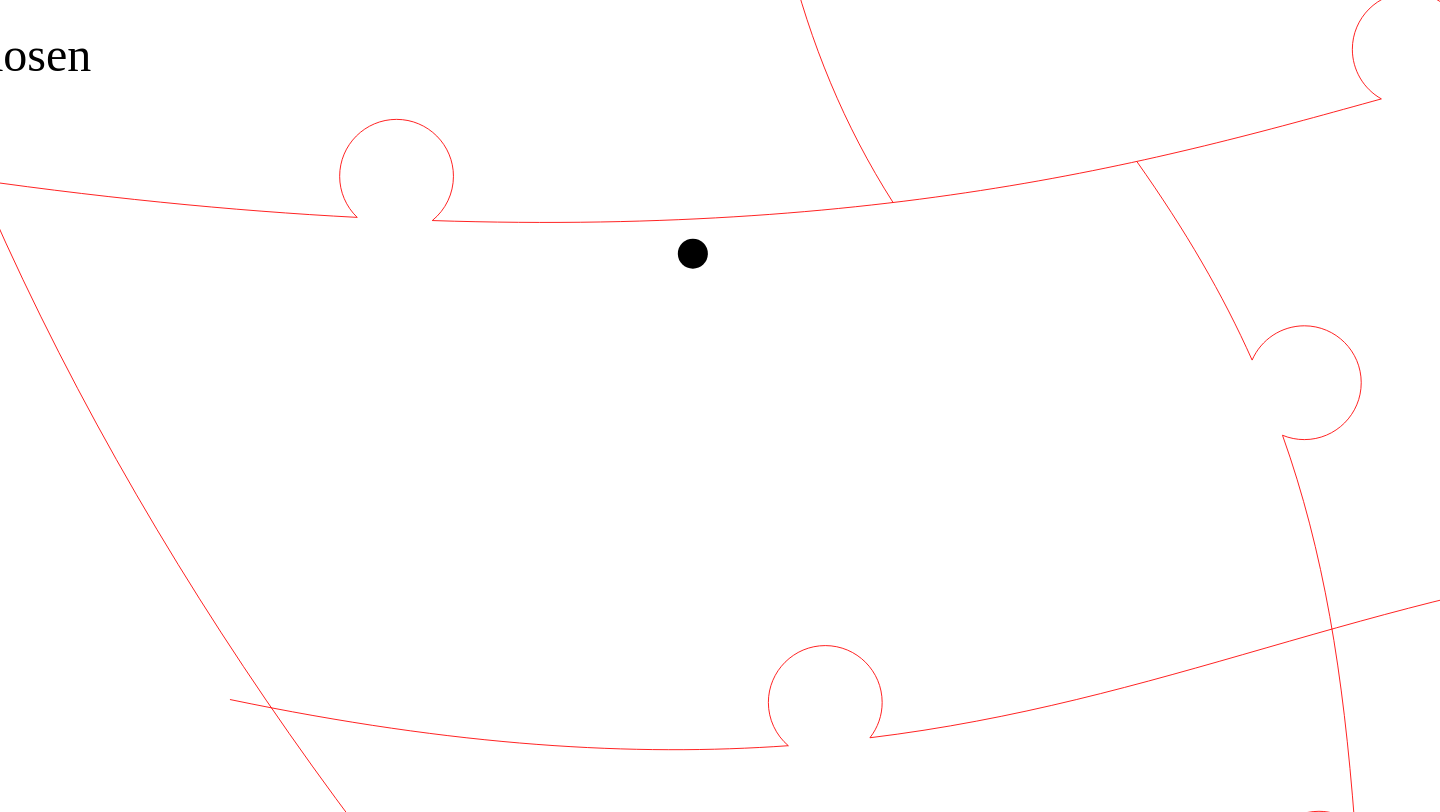 click 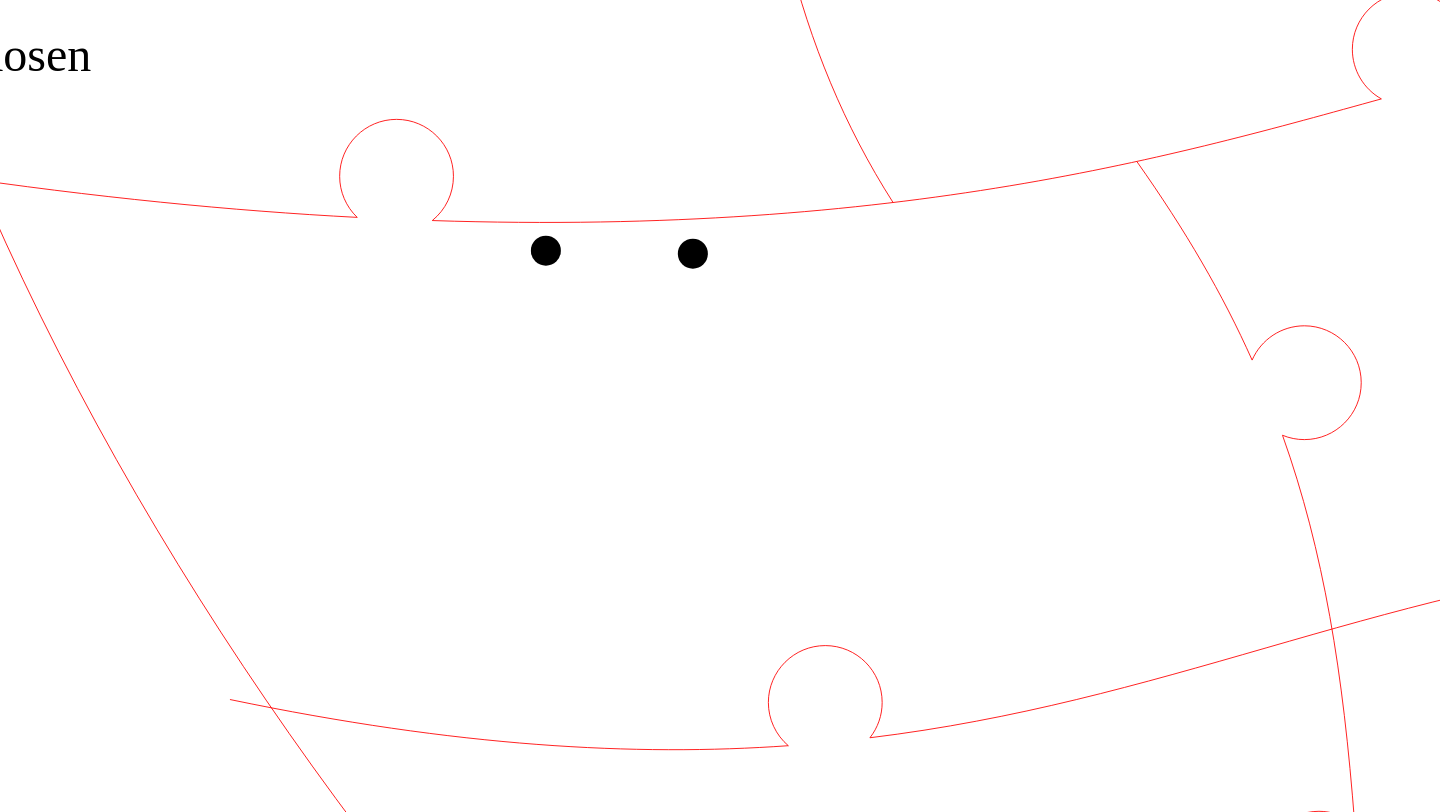 click 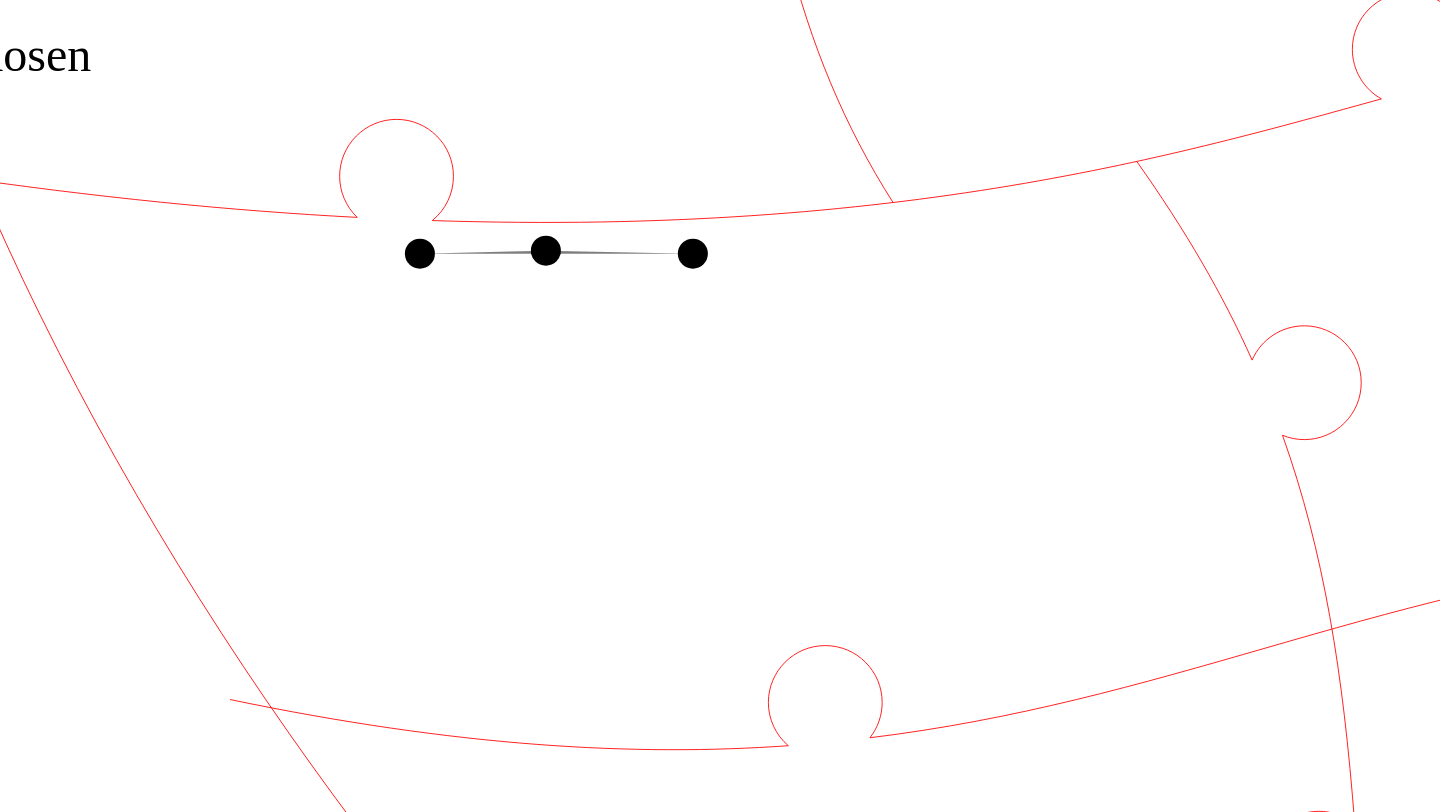 click 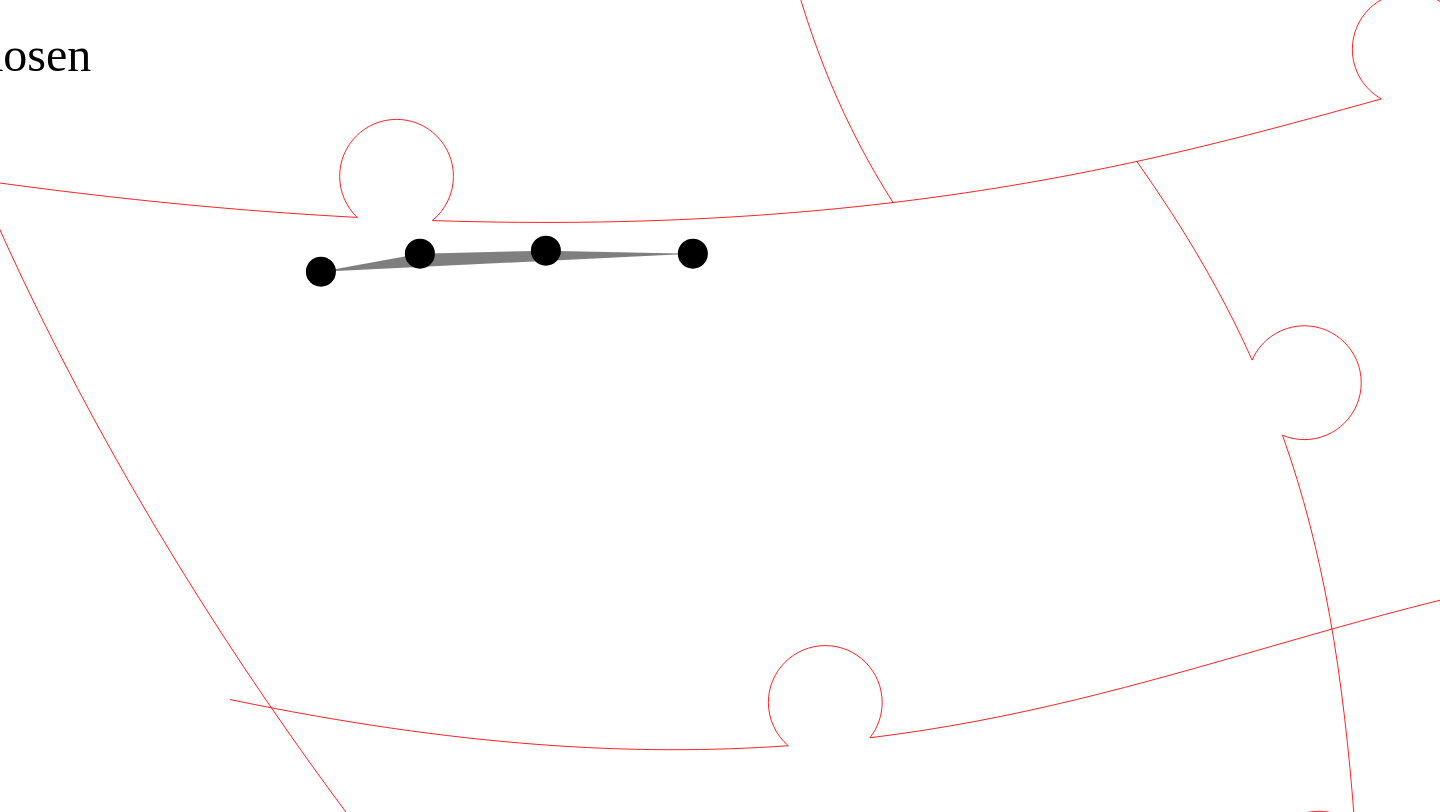 click 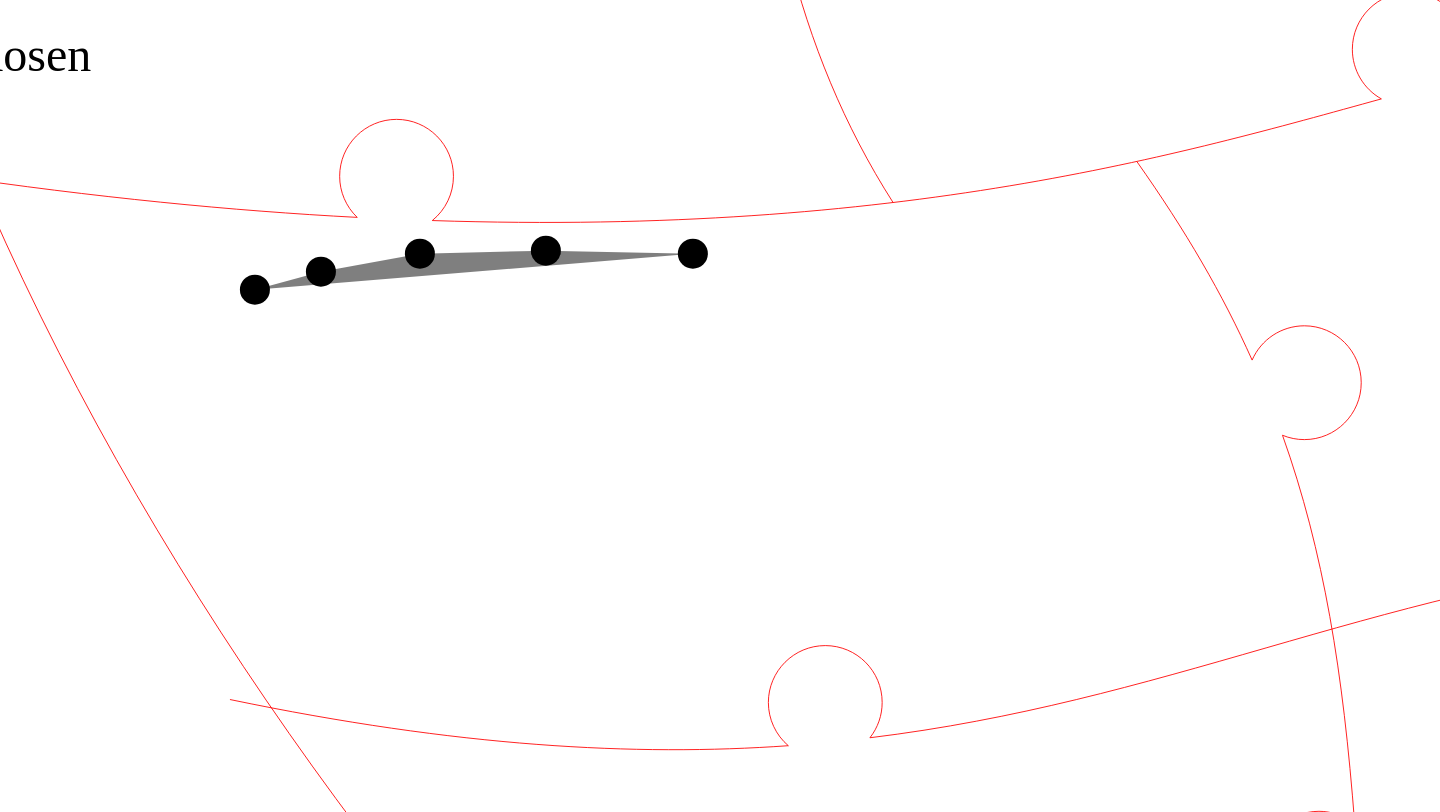 click 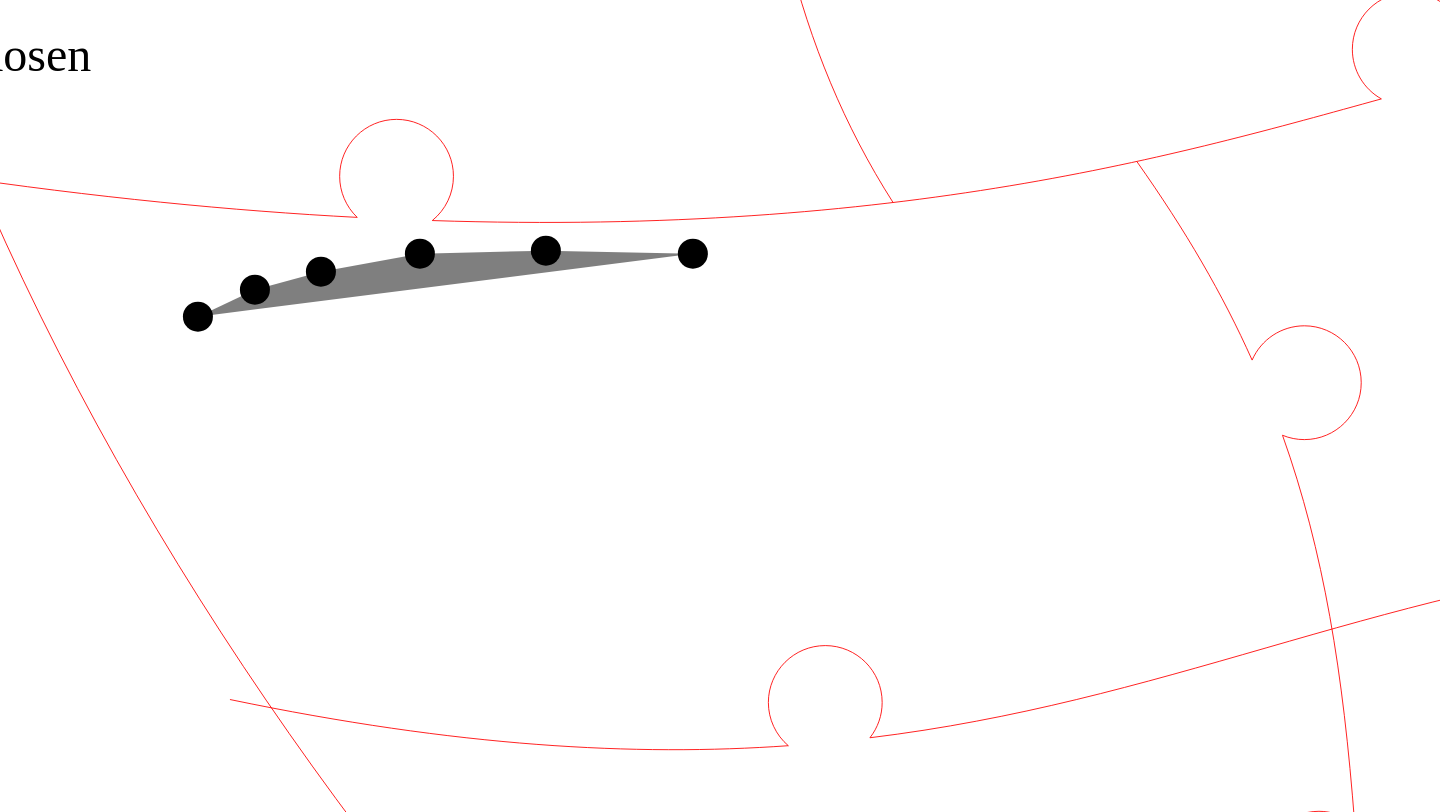 click 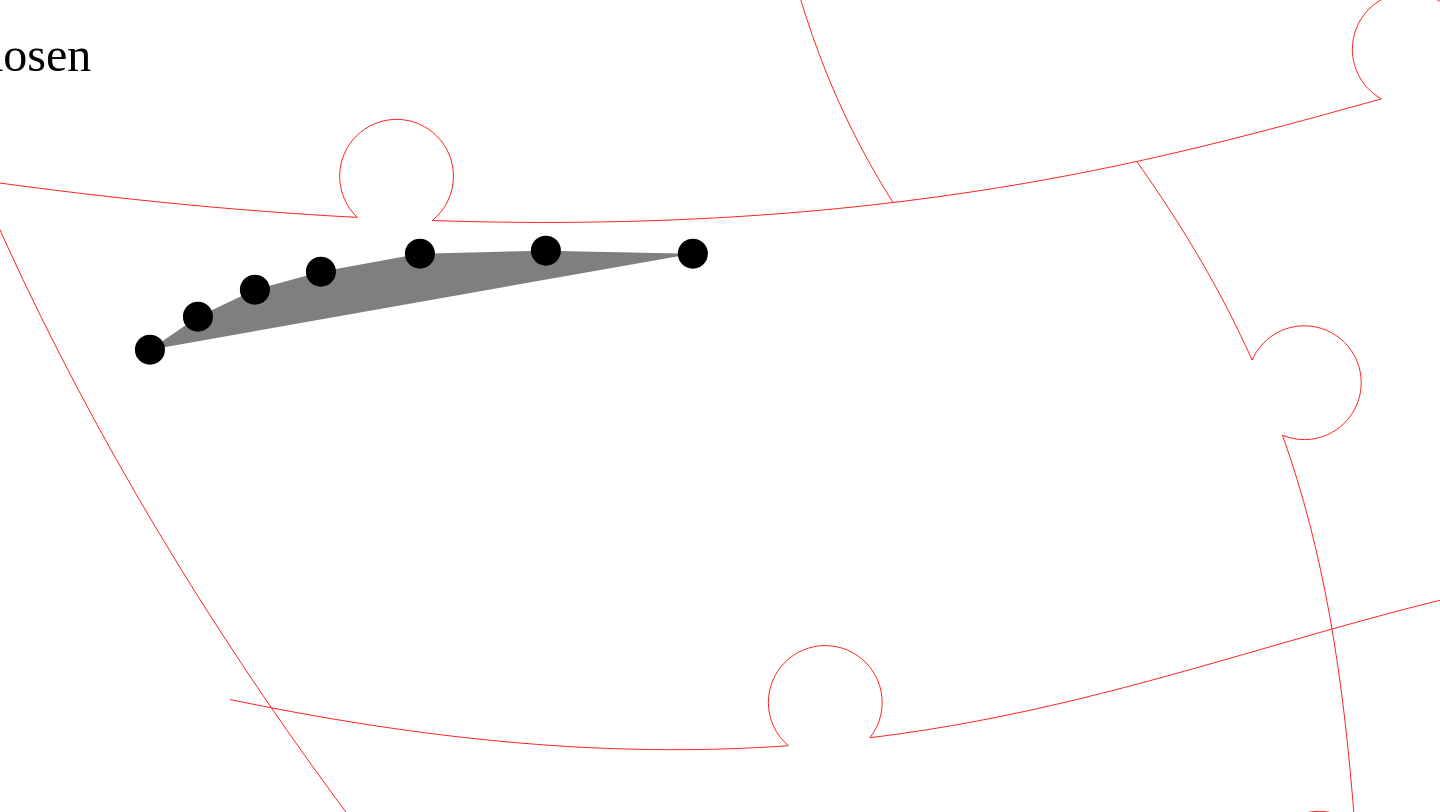 click 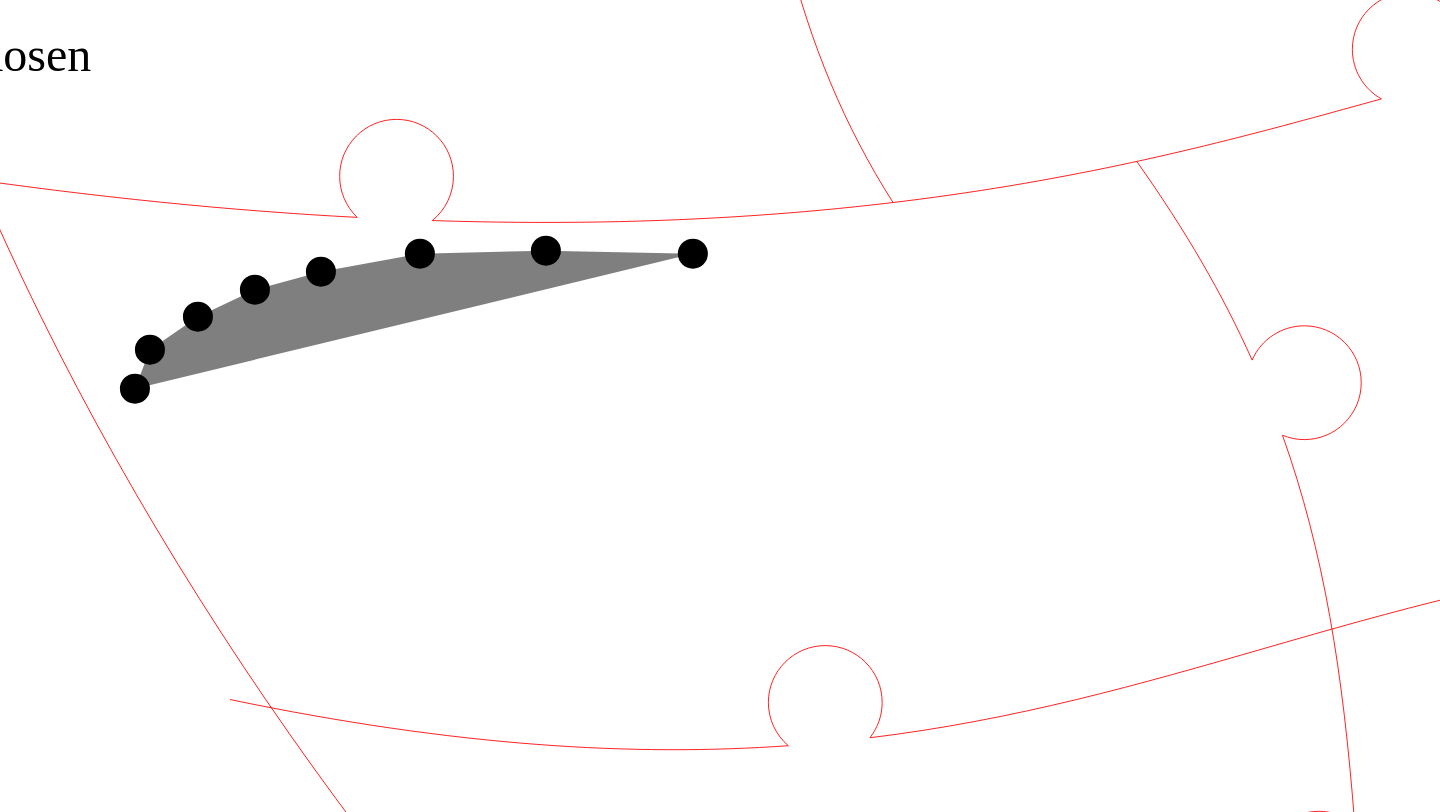 click 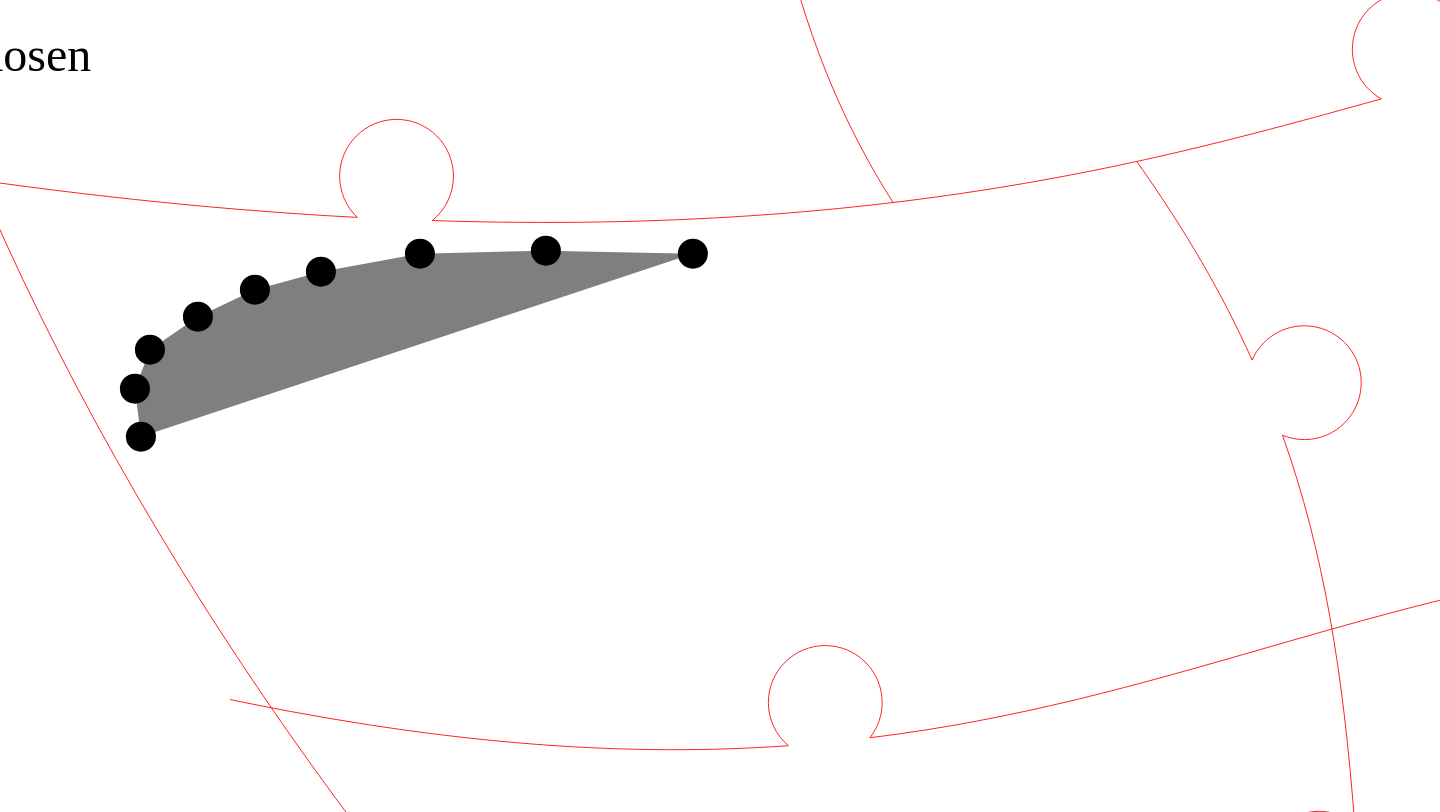 click 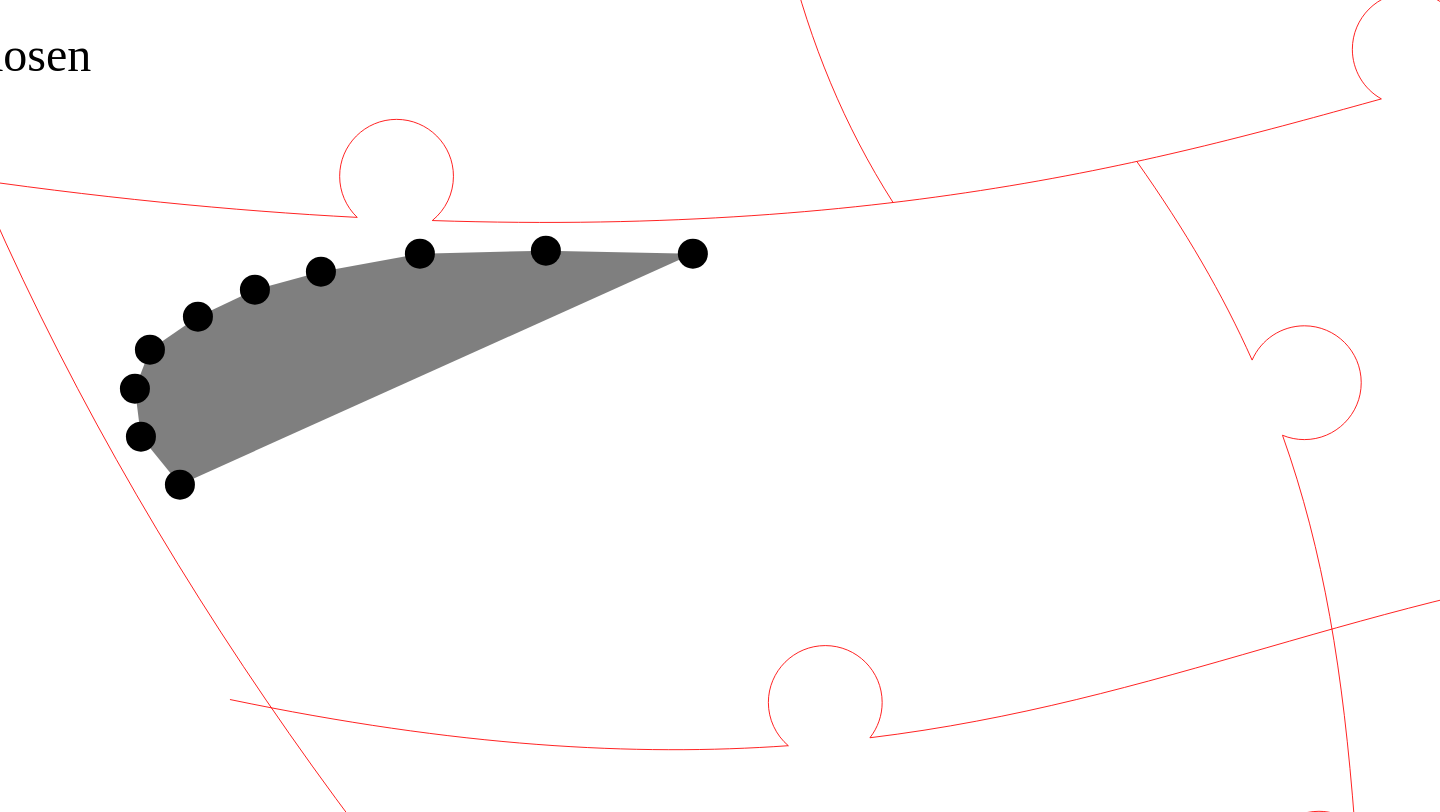 click 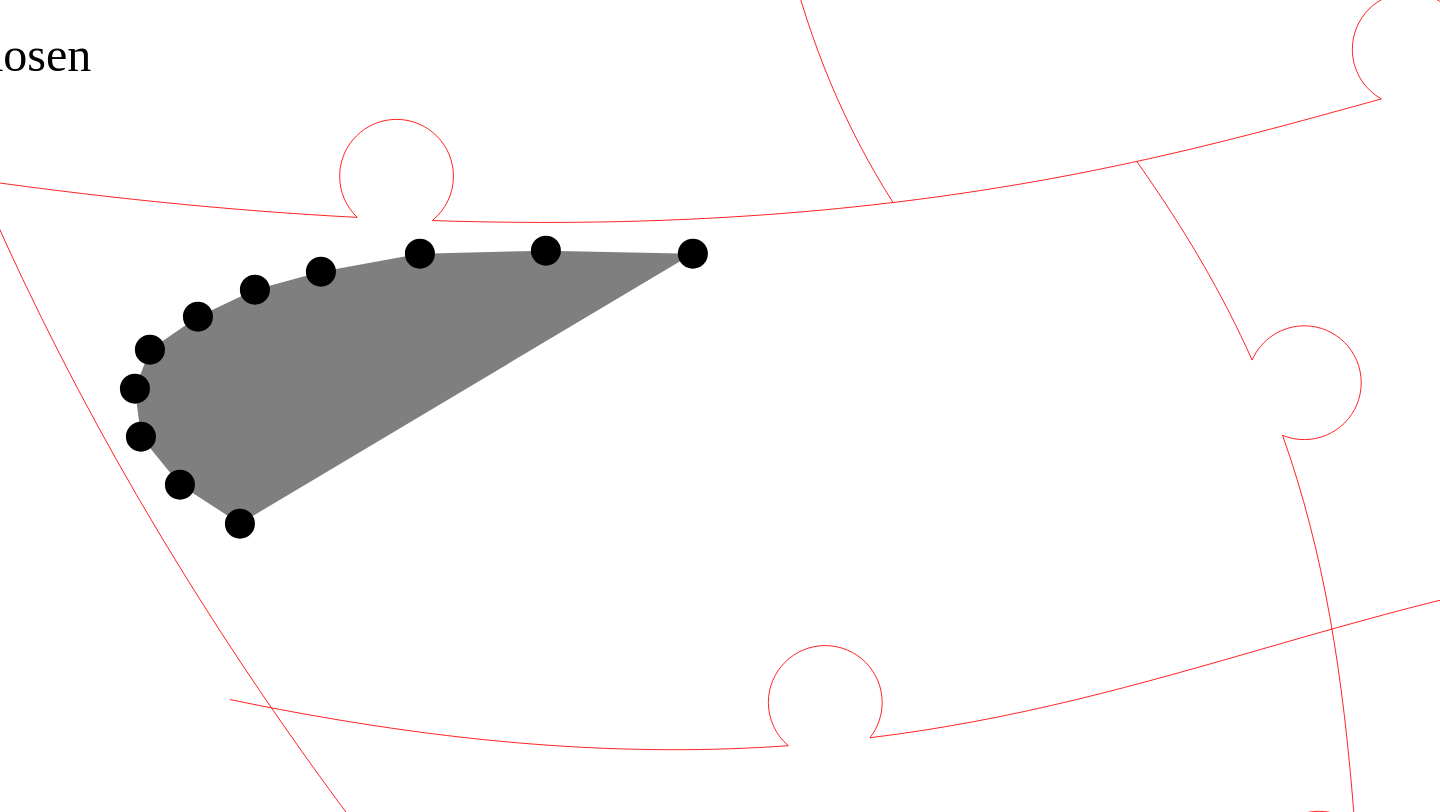 click 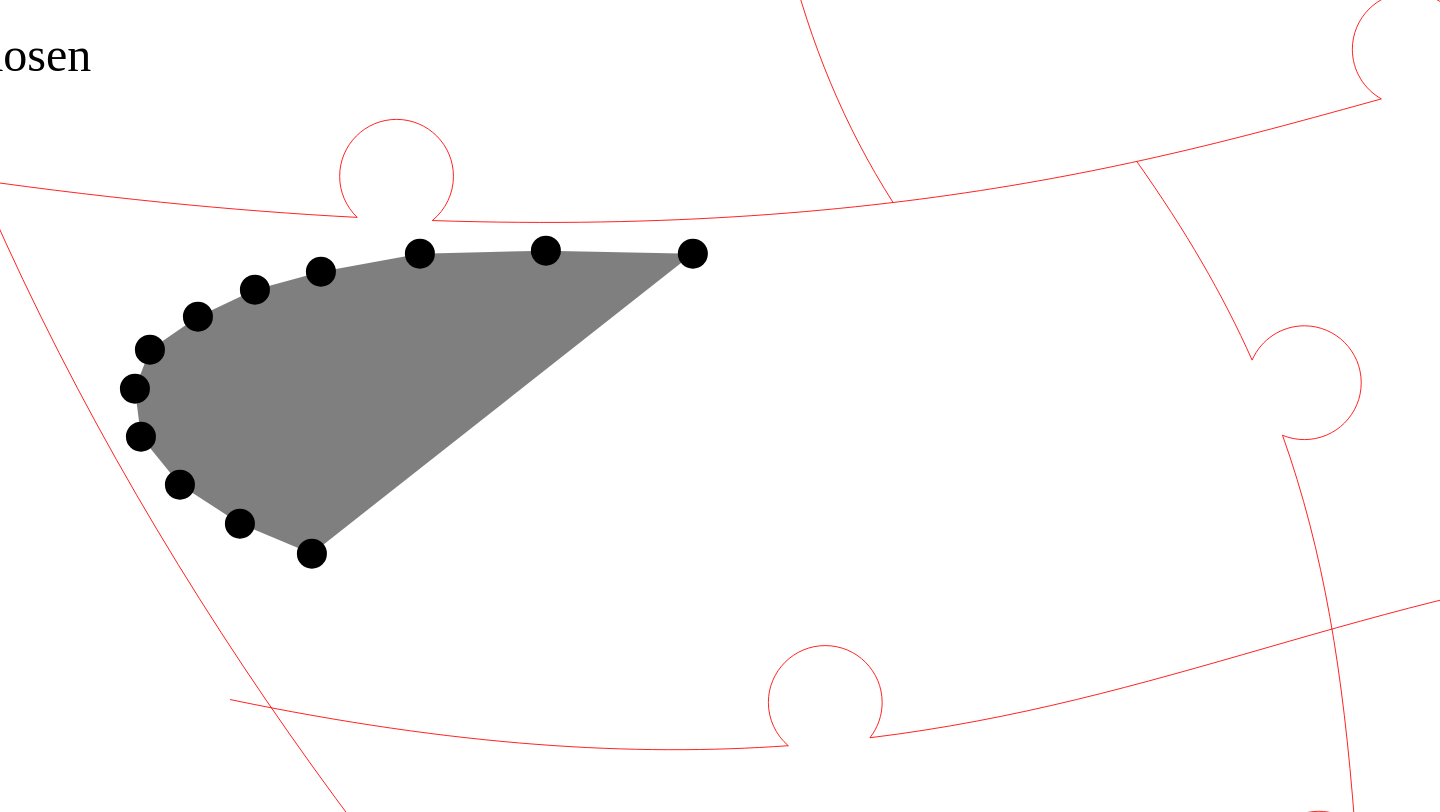 click 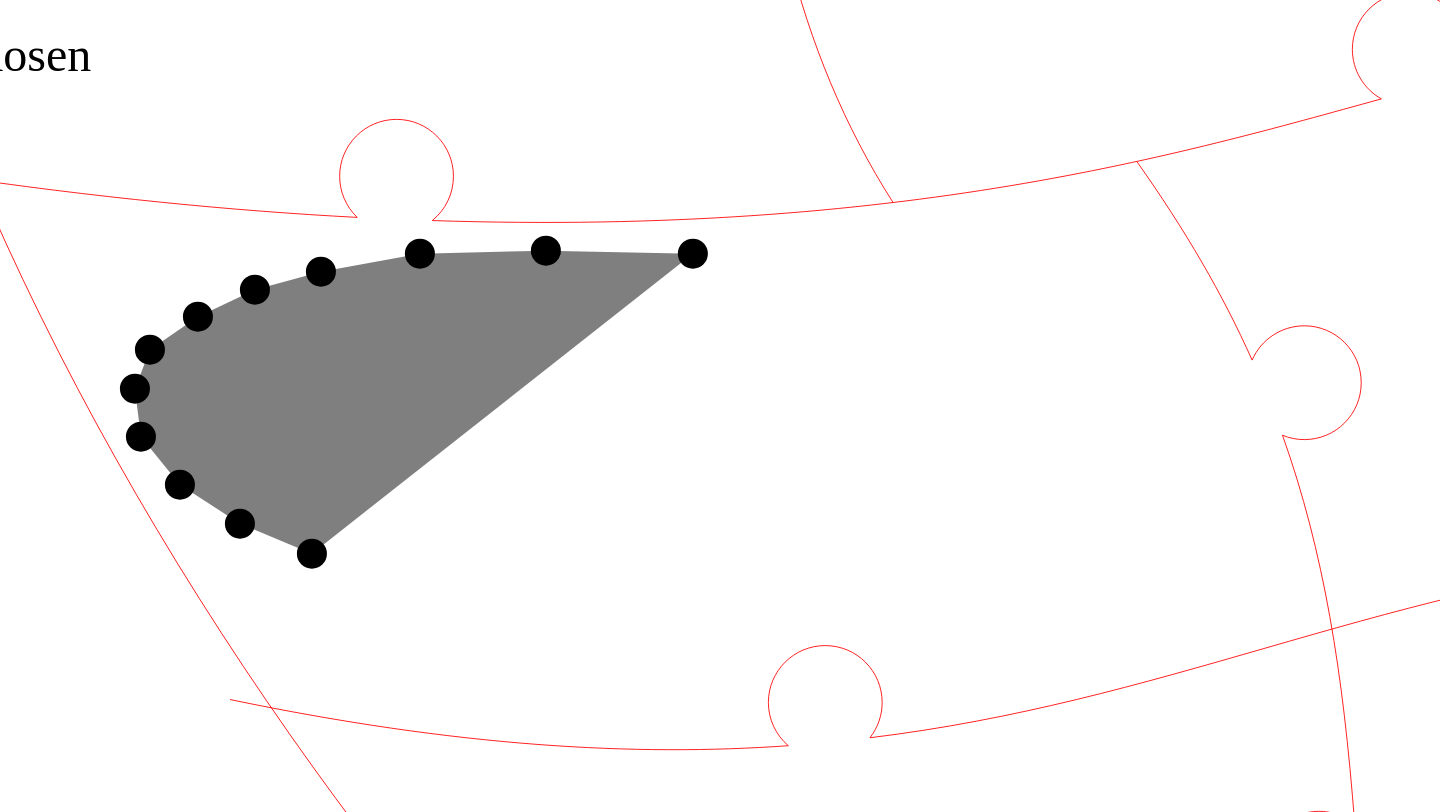 click 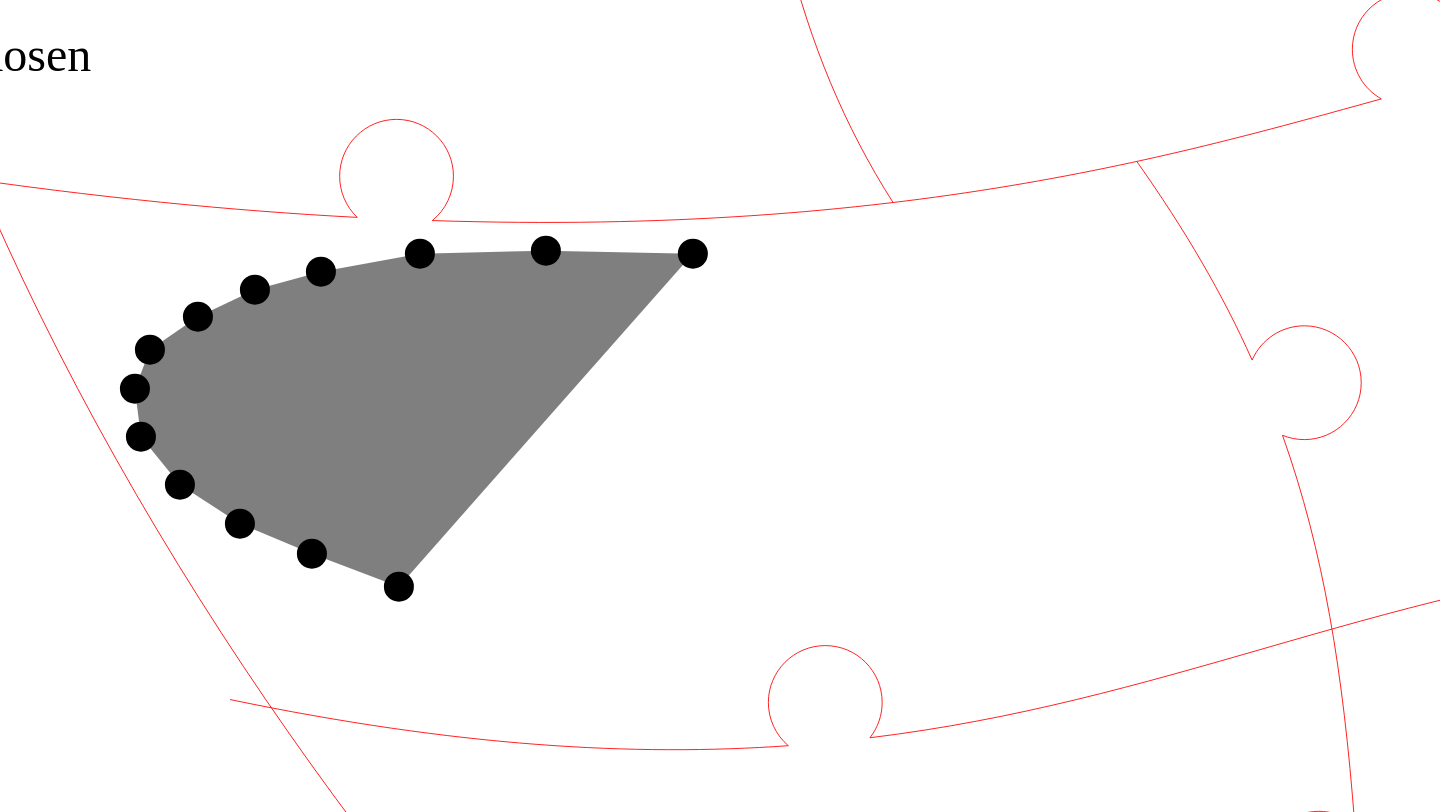 click 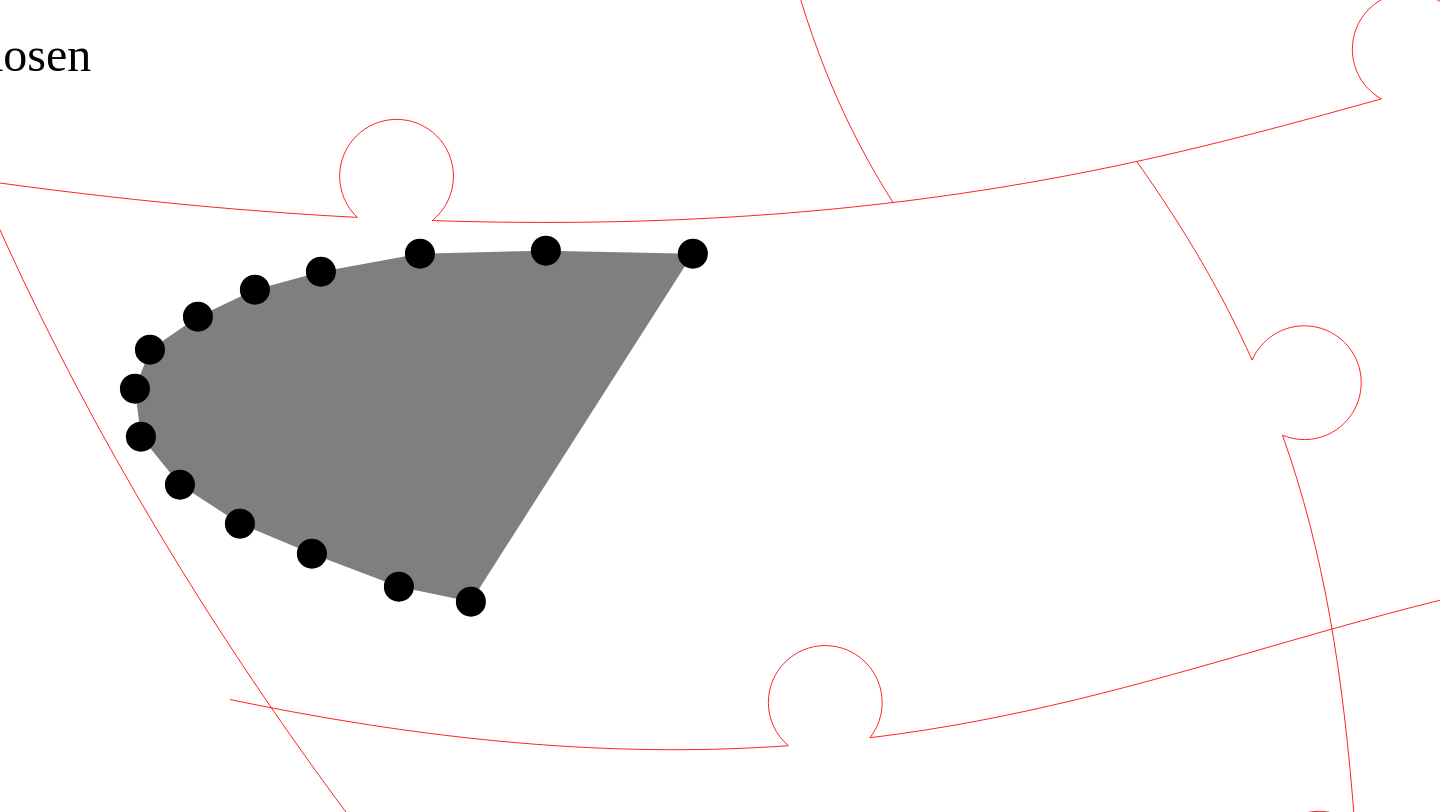 click 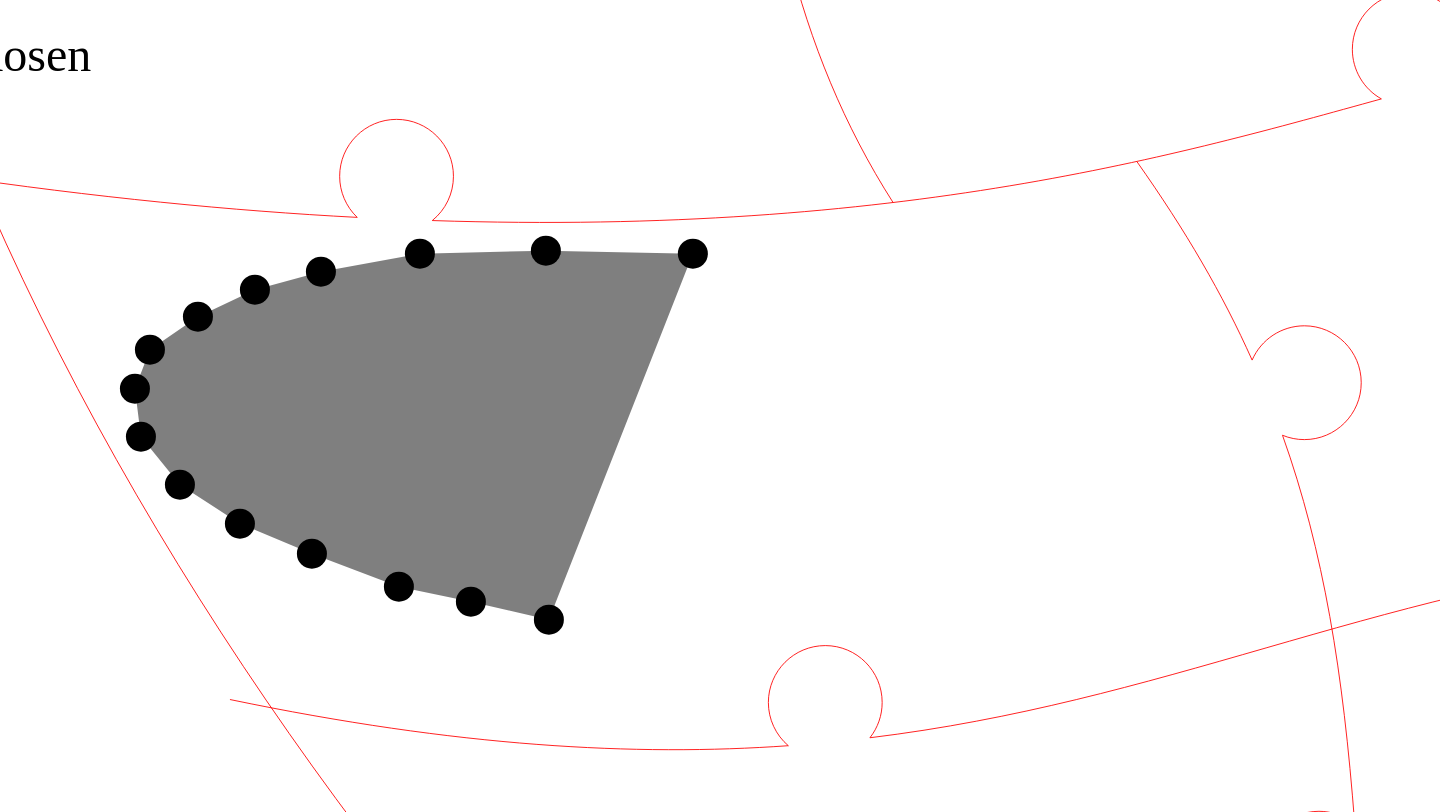click 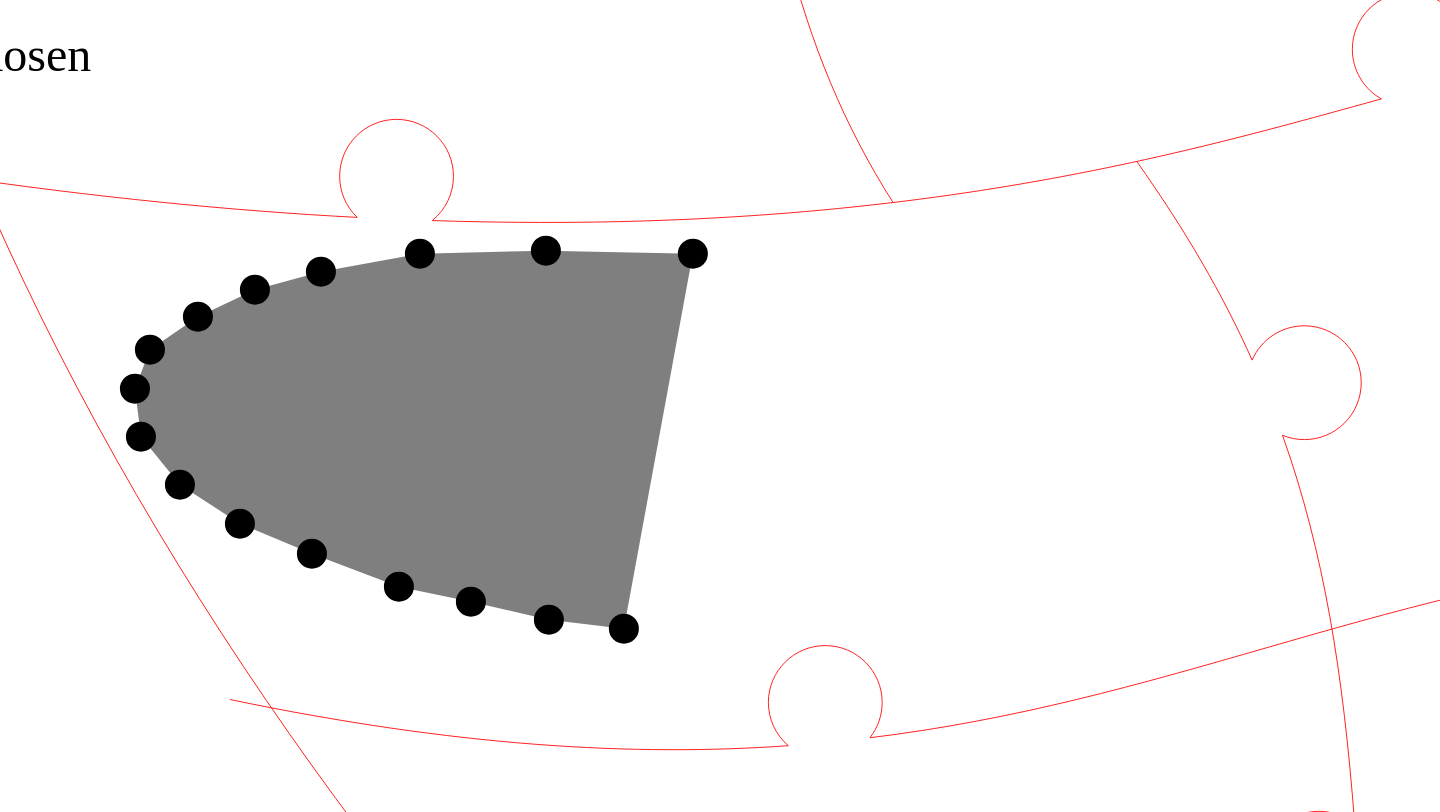 click 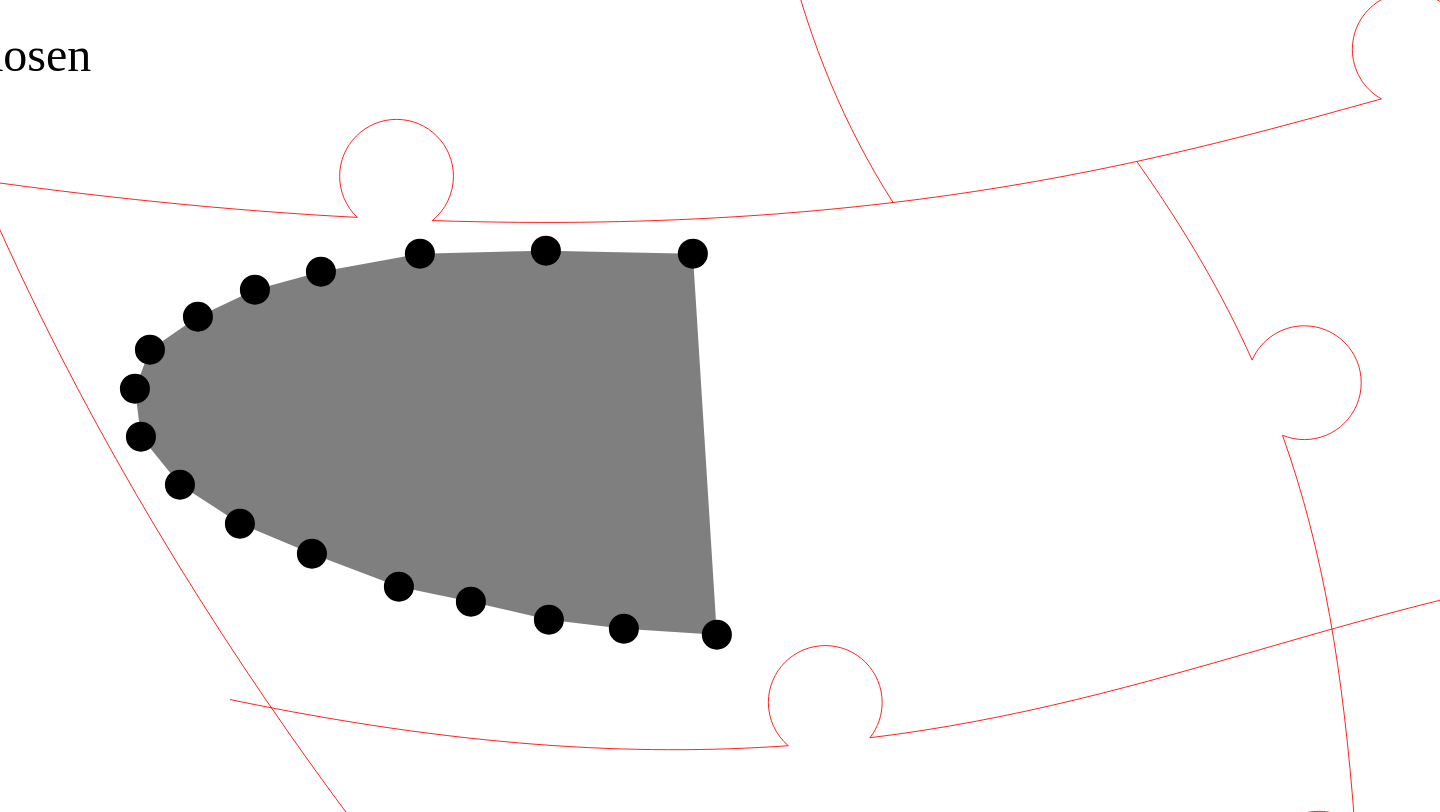 click 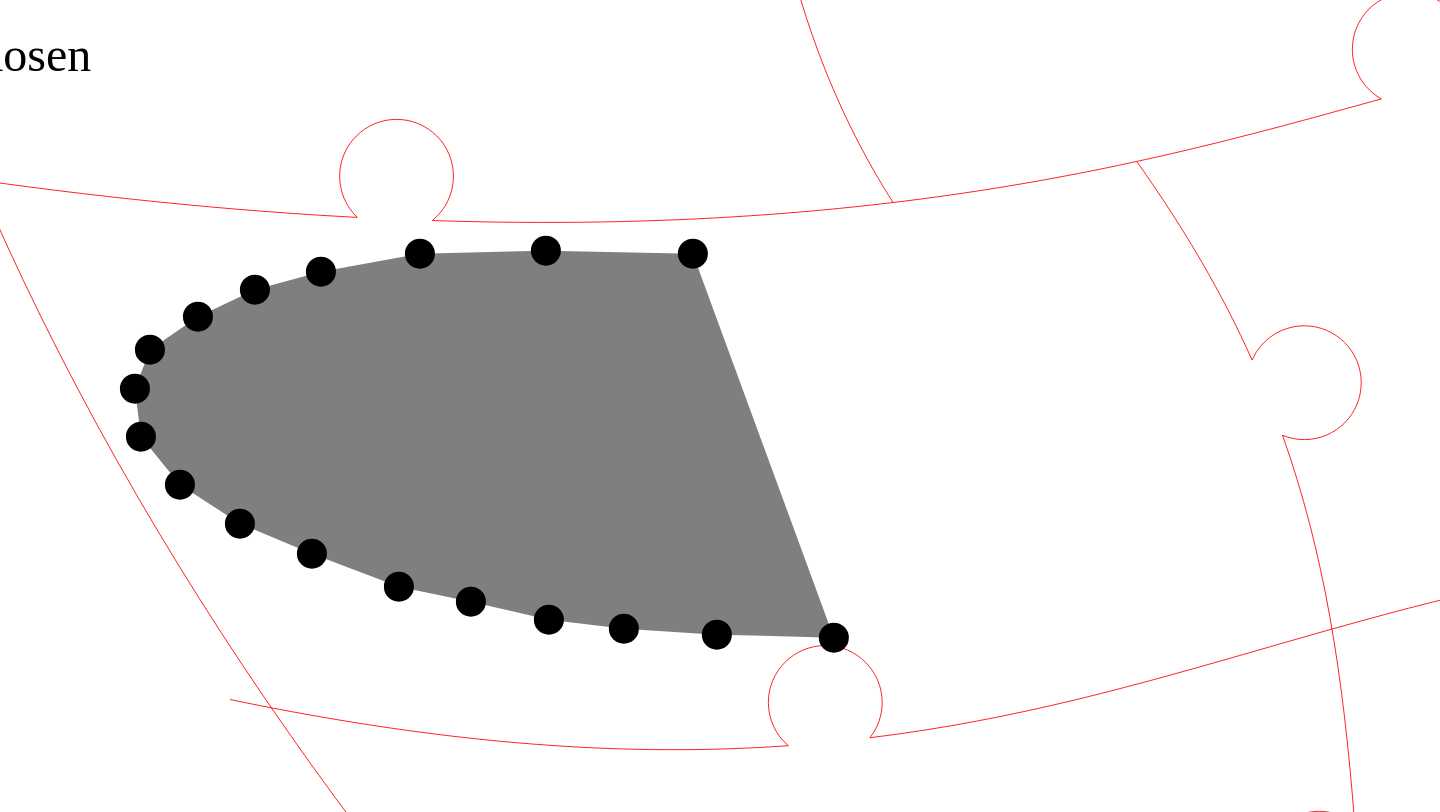click 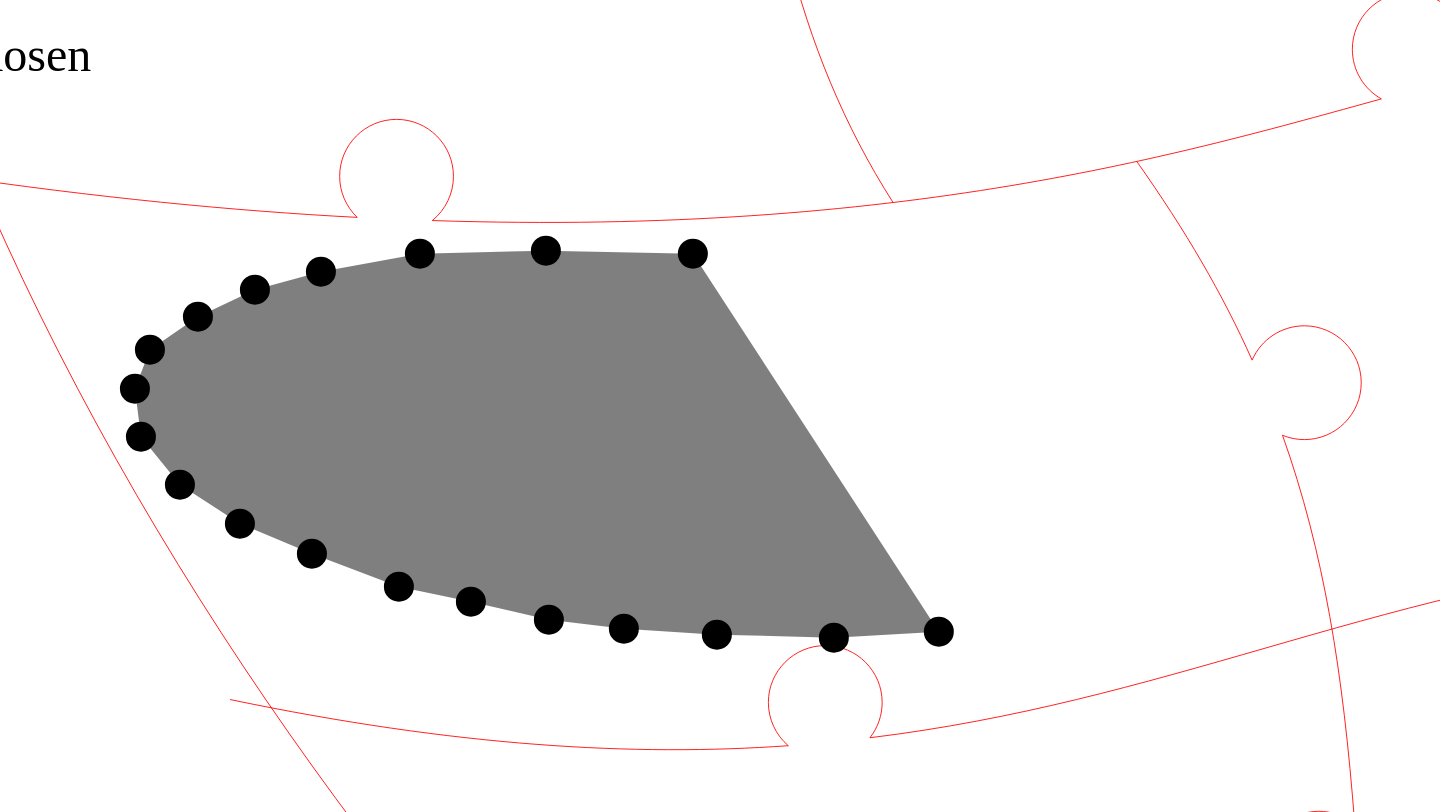 click 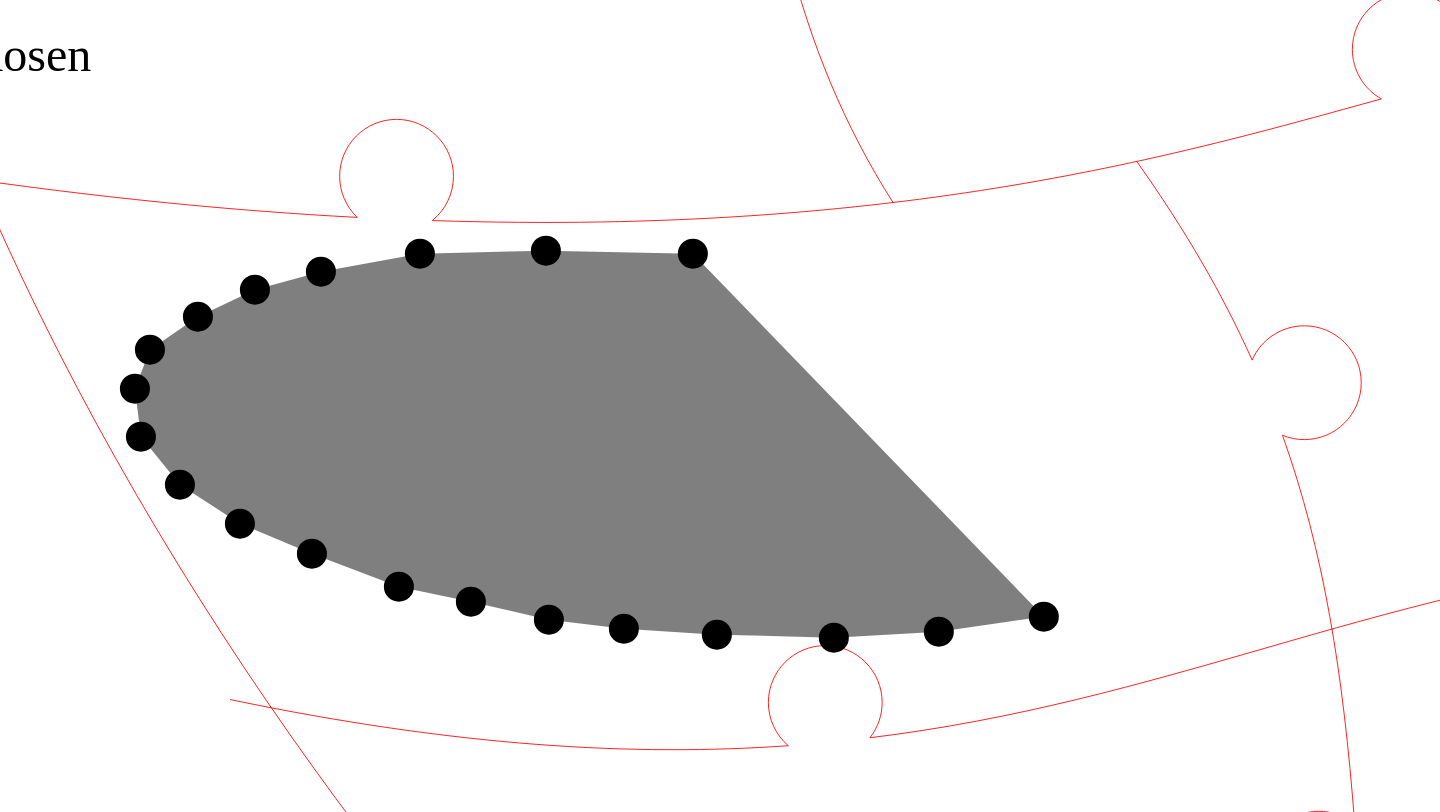 click 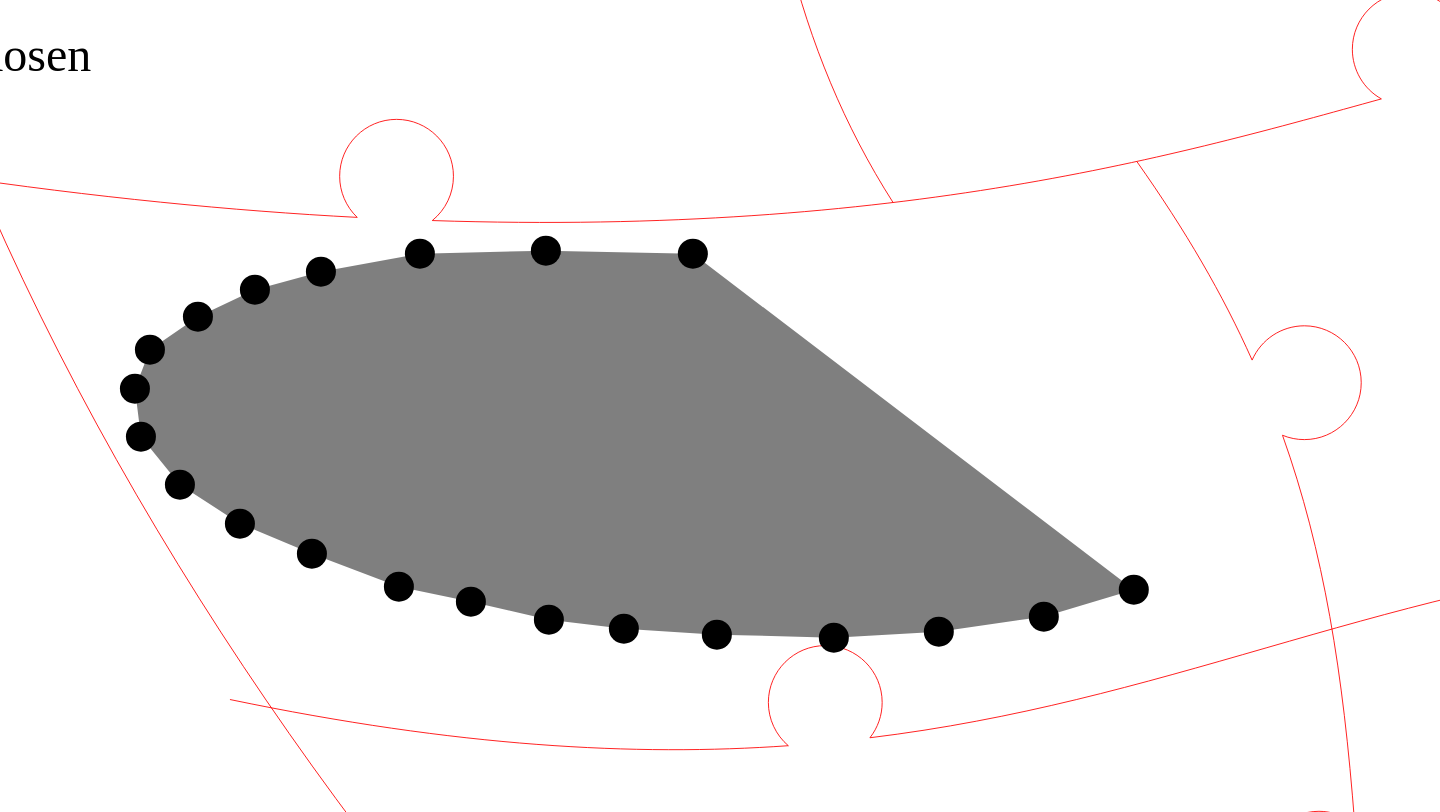 click 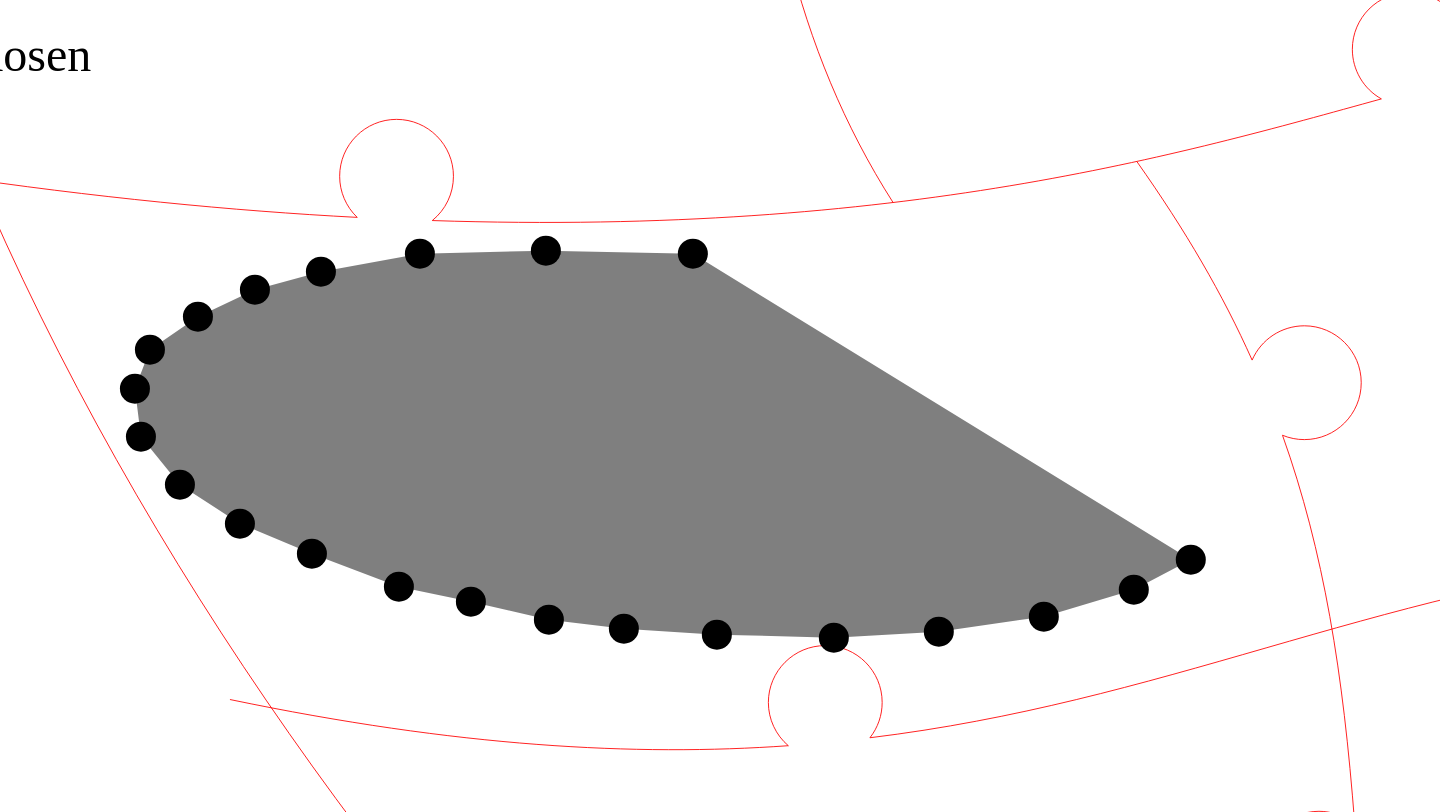click 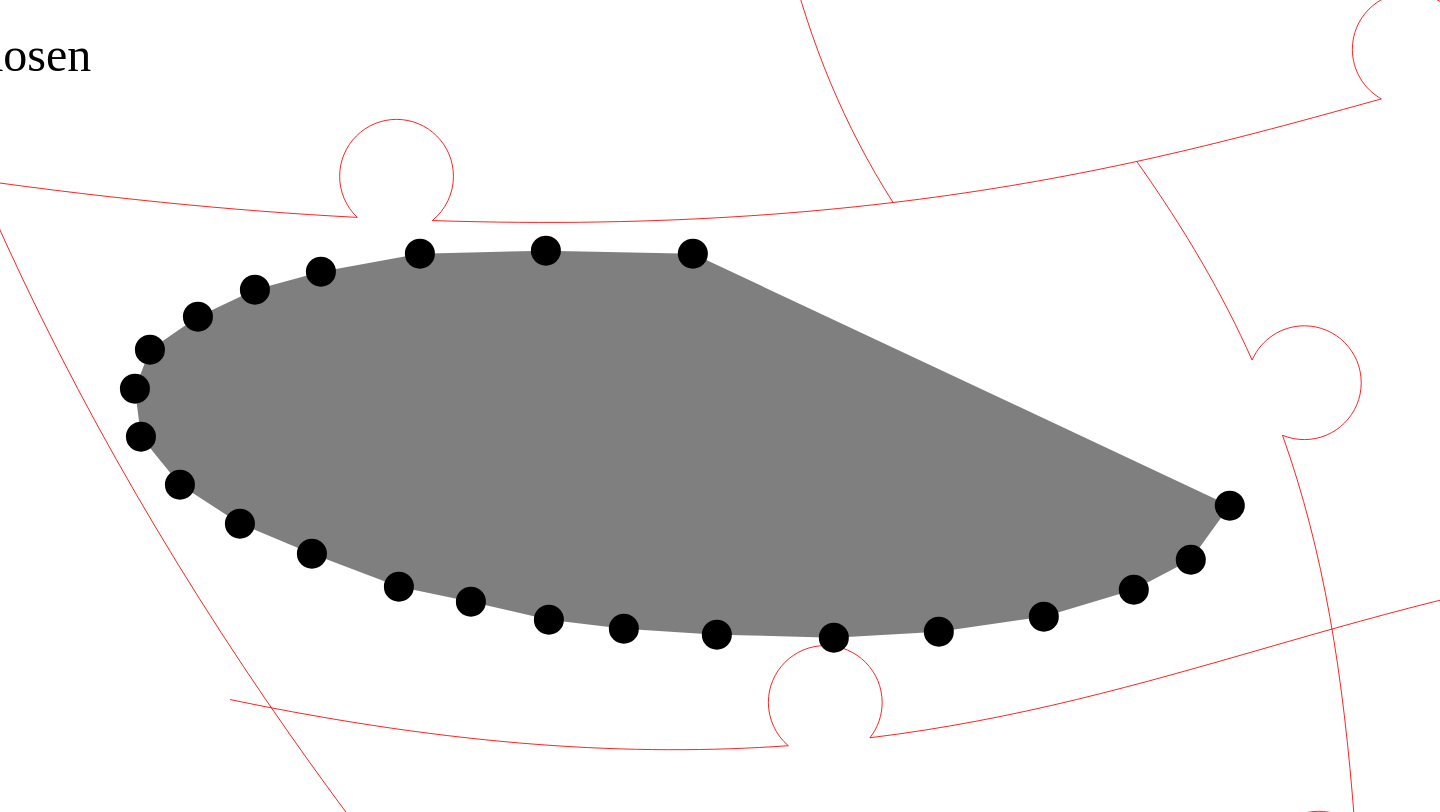 click 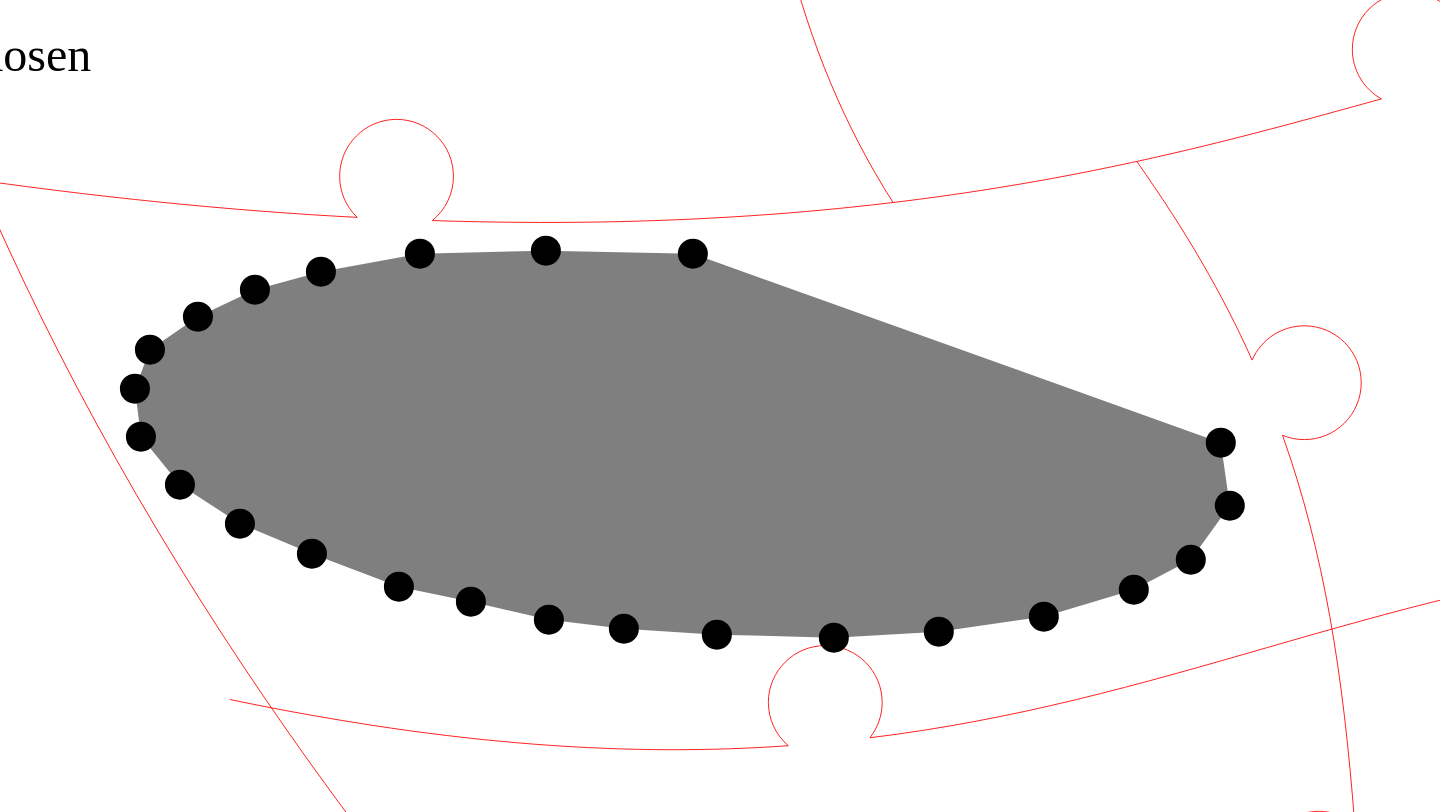 click 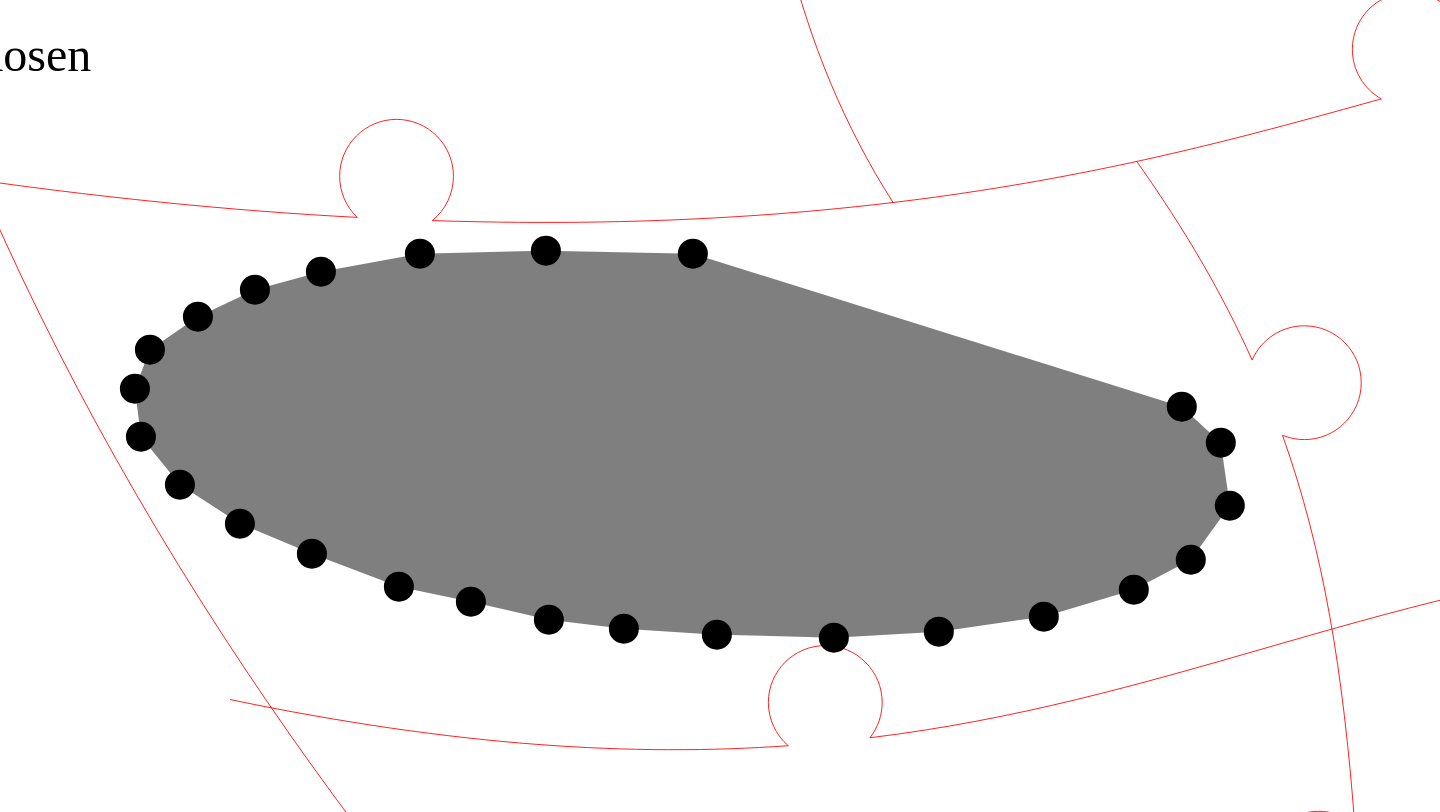 click 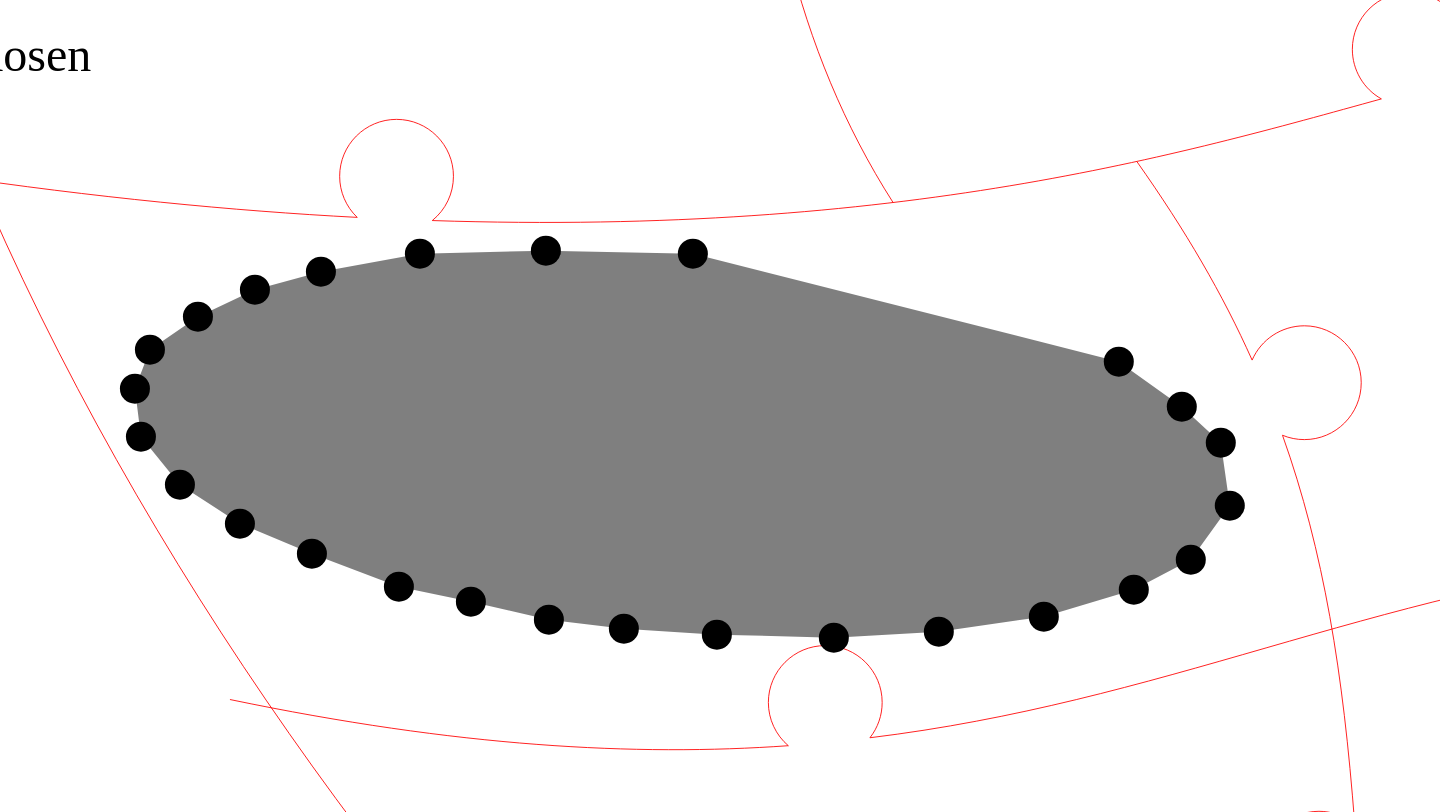 click 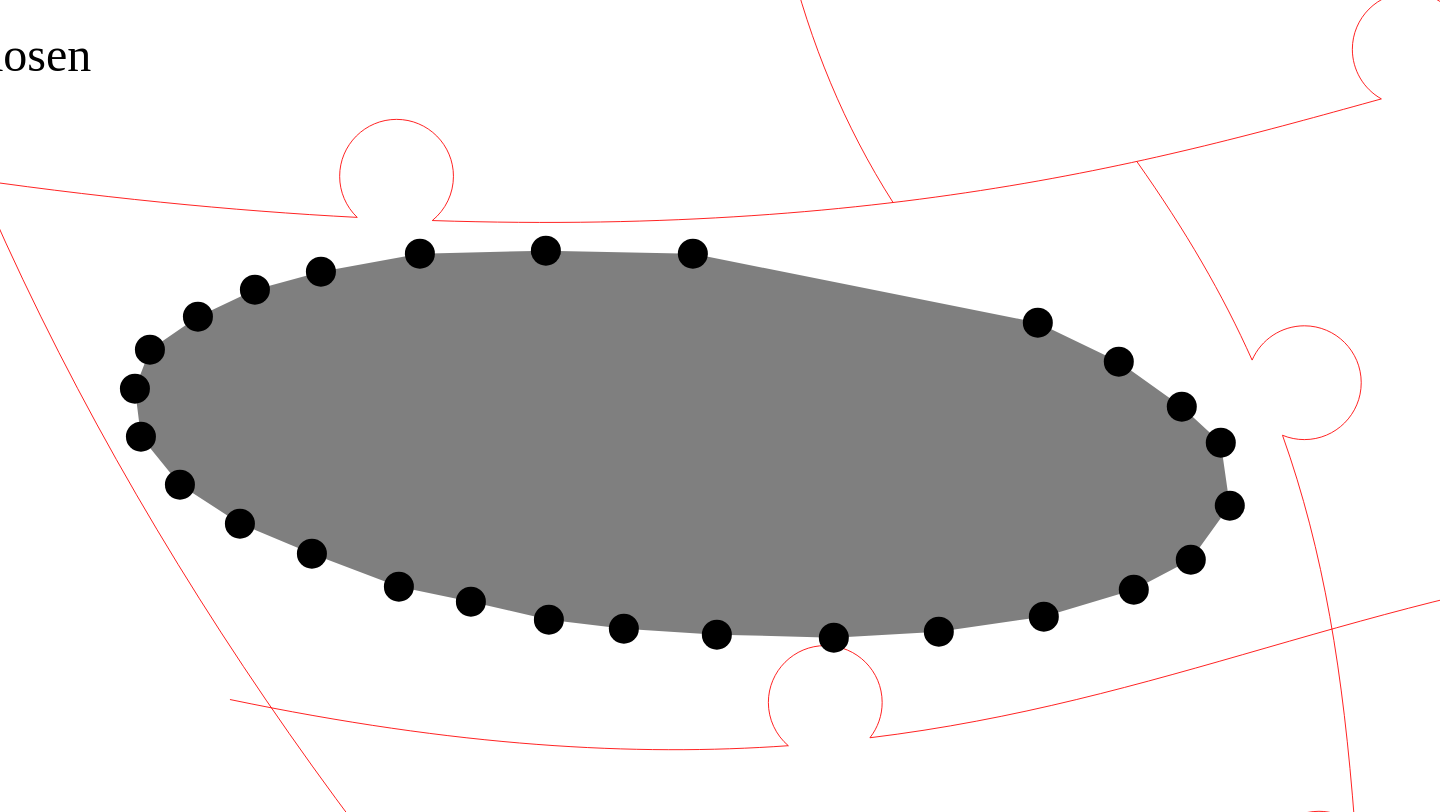 click 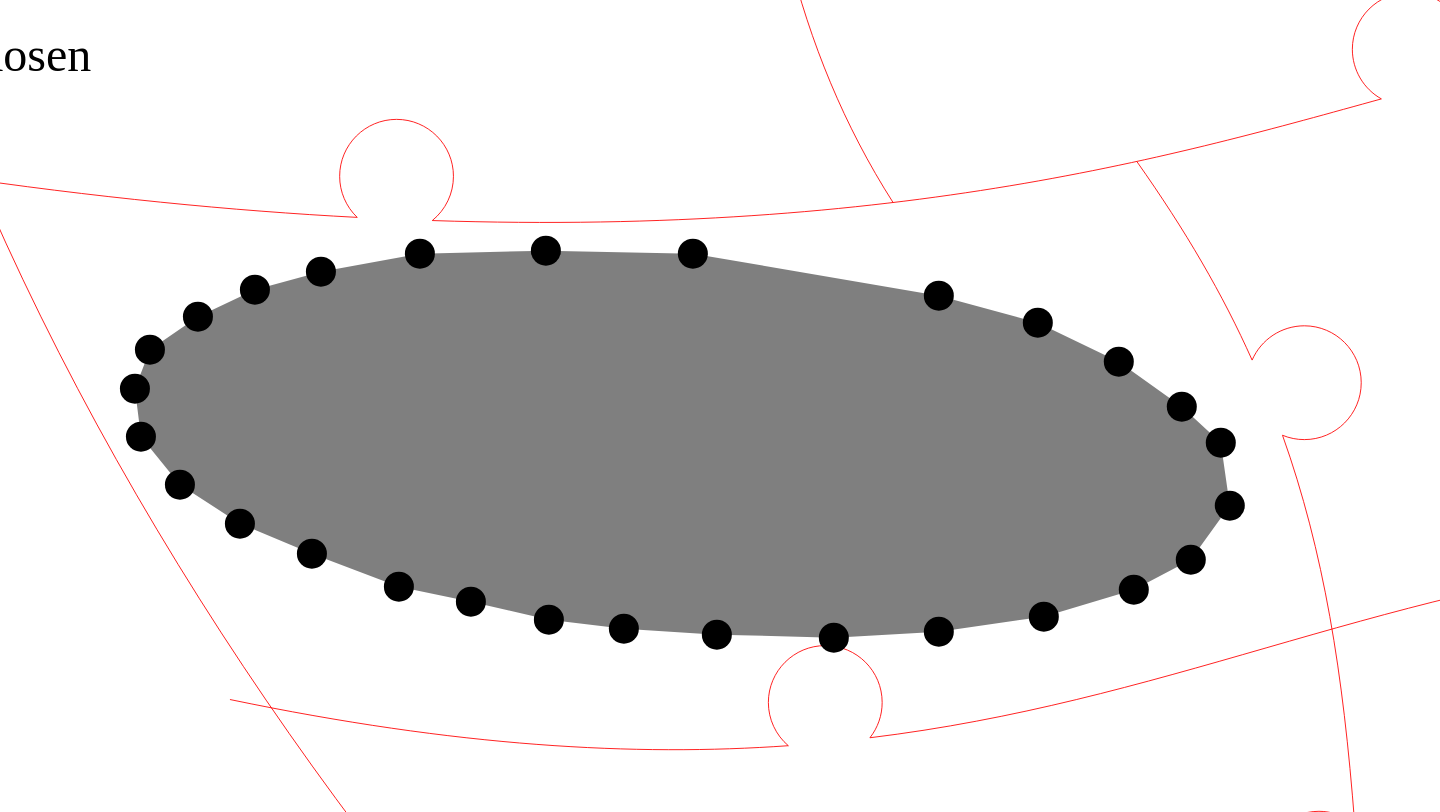 click 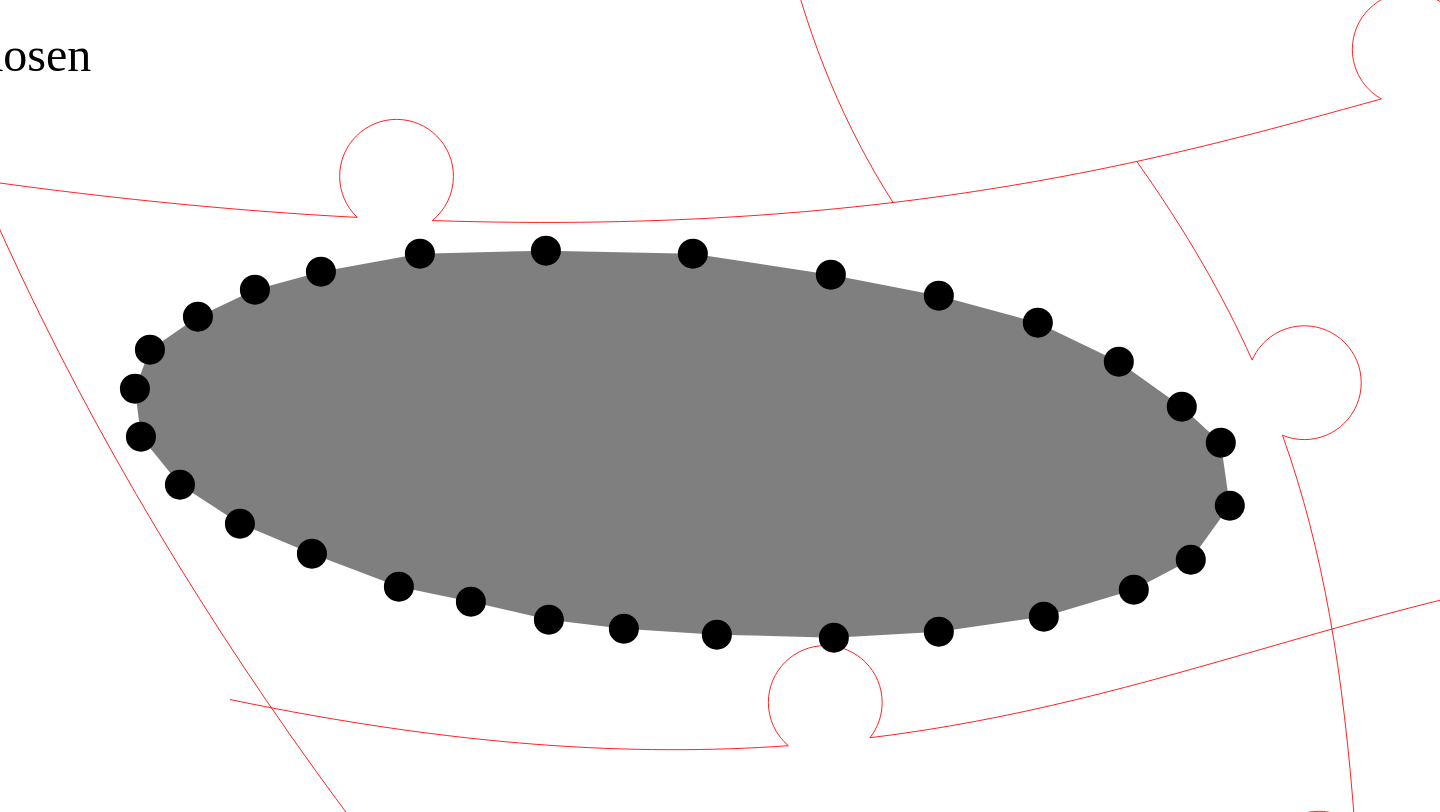 click 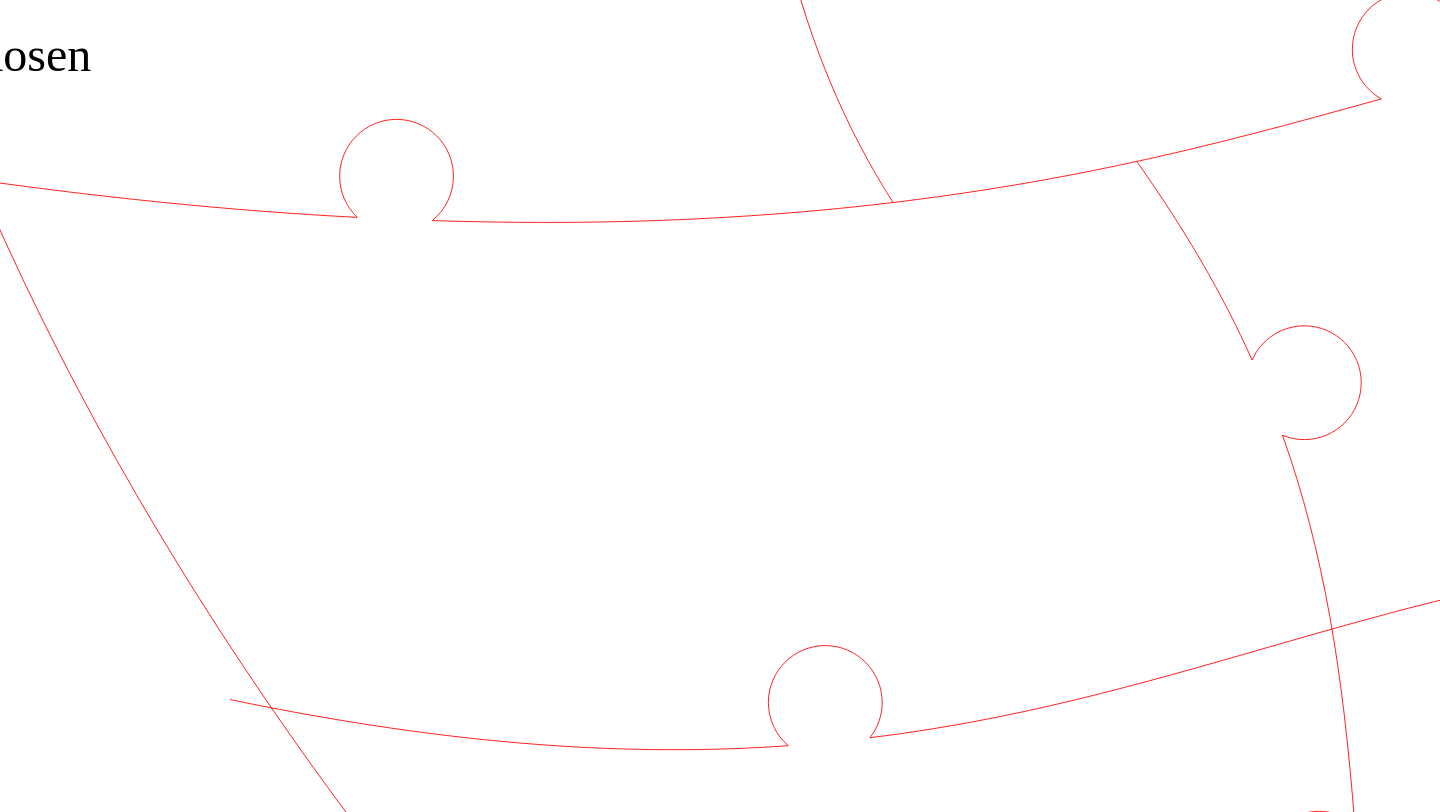 click 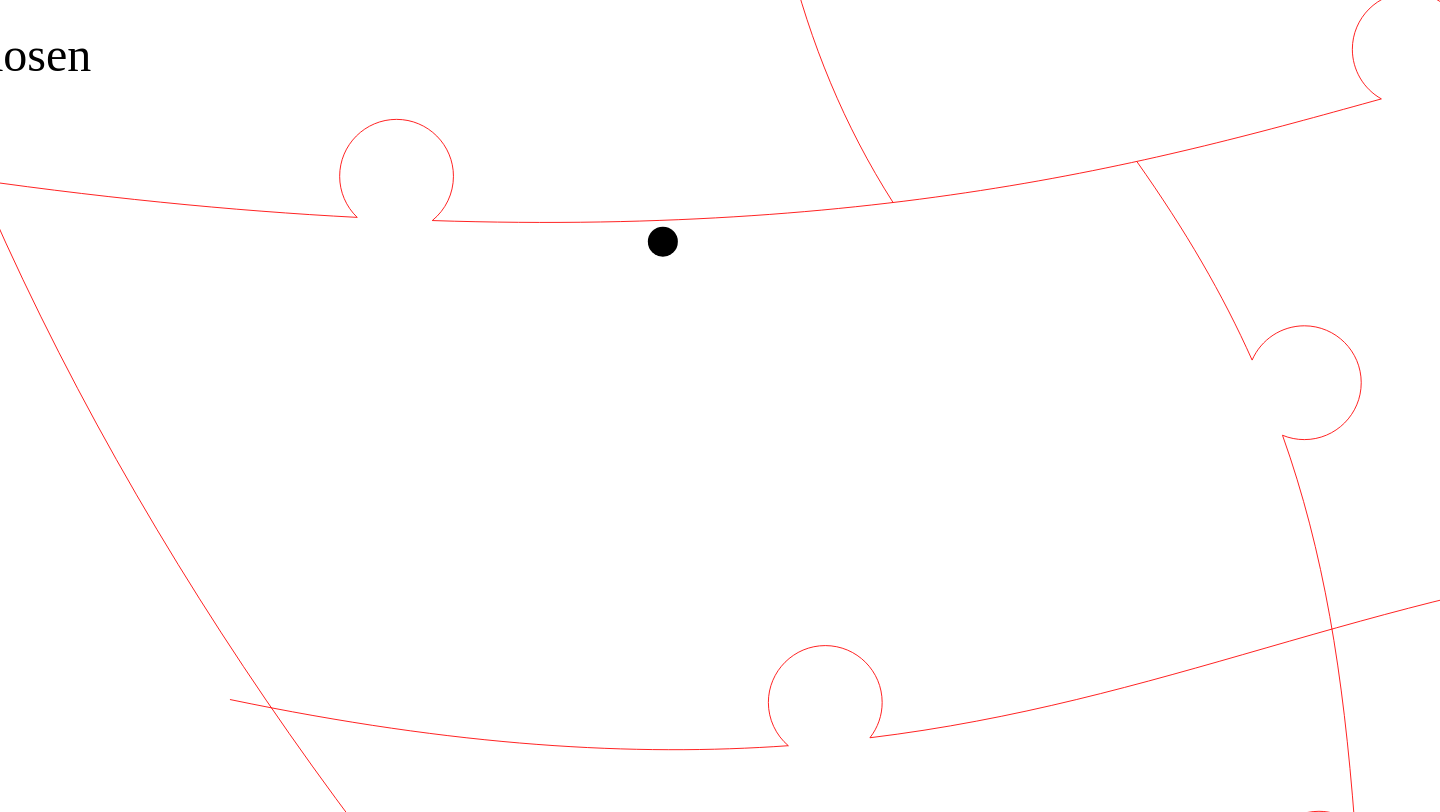 click 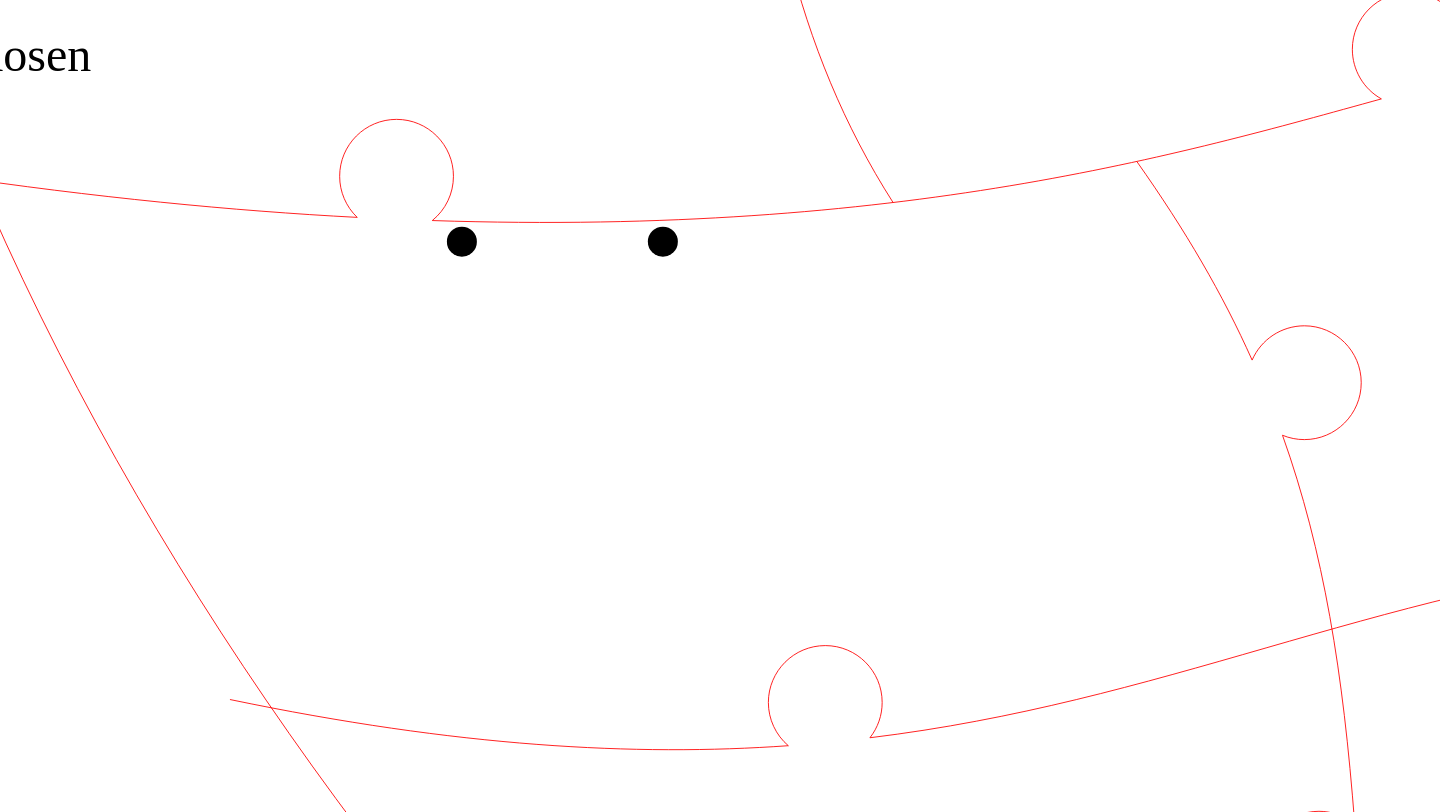 click 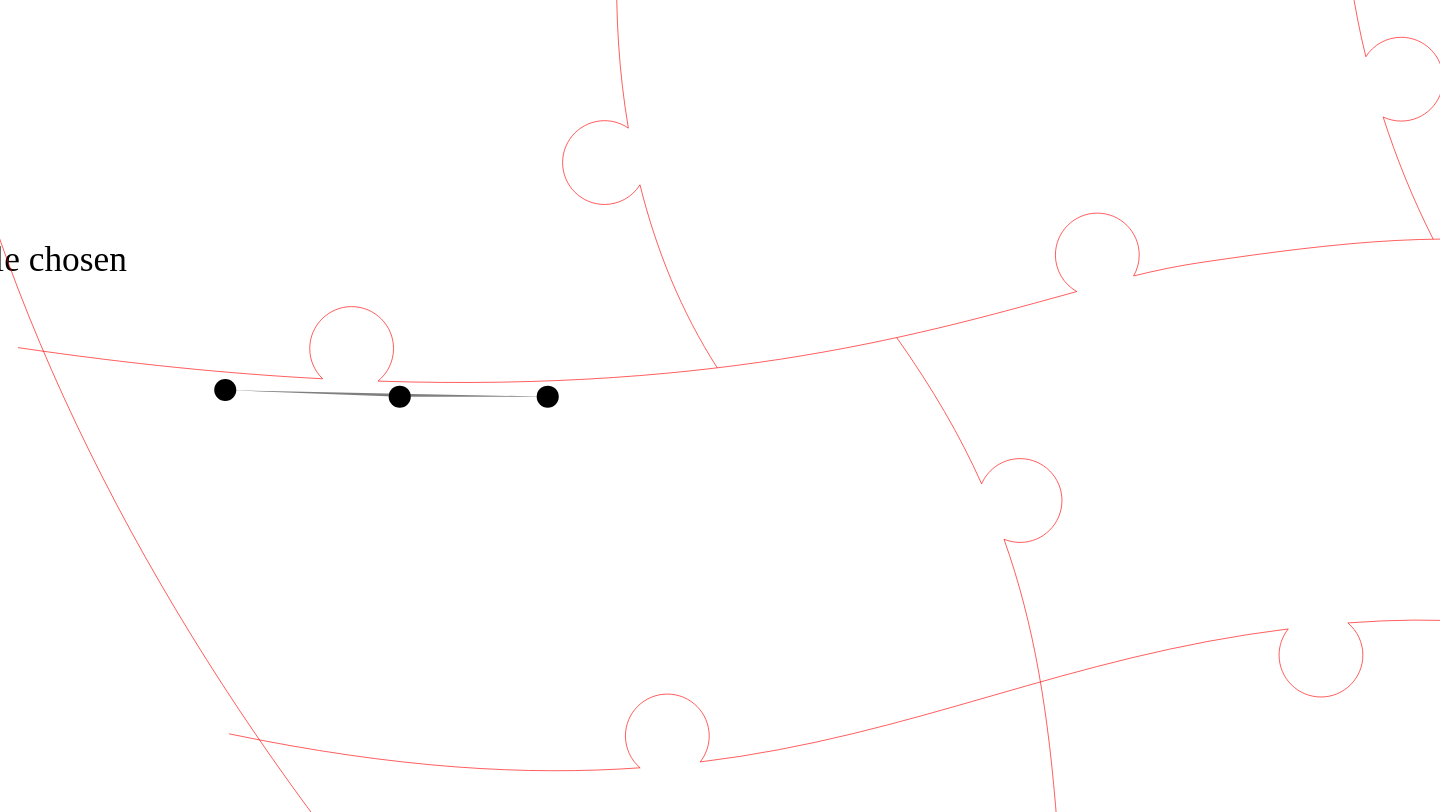 scroll, scrollTop: 291, scrollLeft: 0, axis: vertical 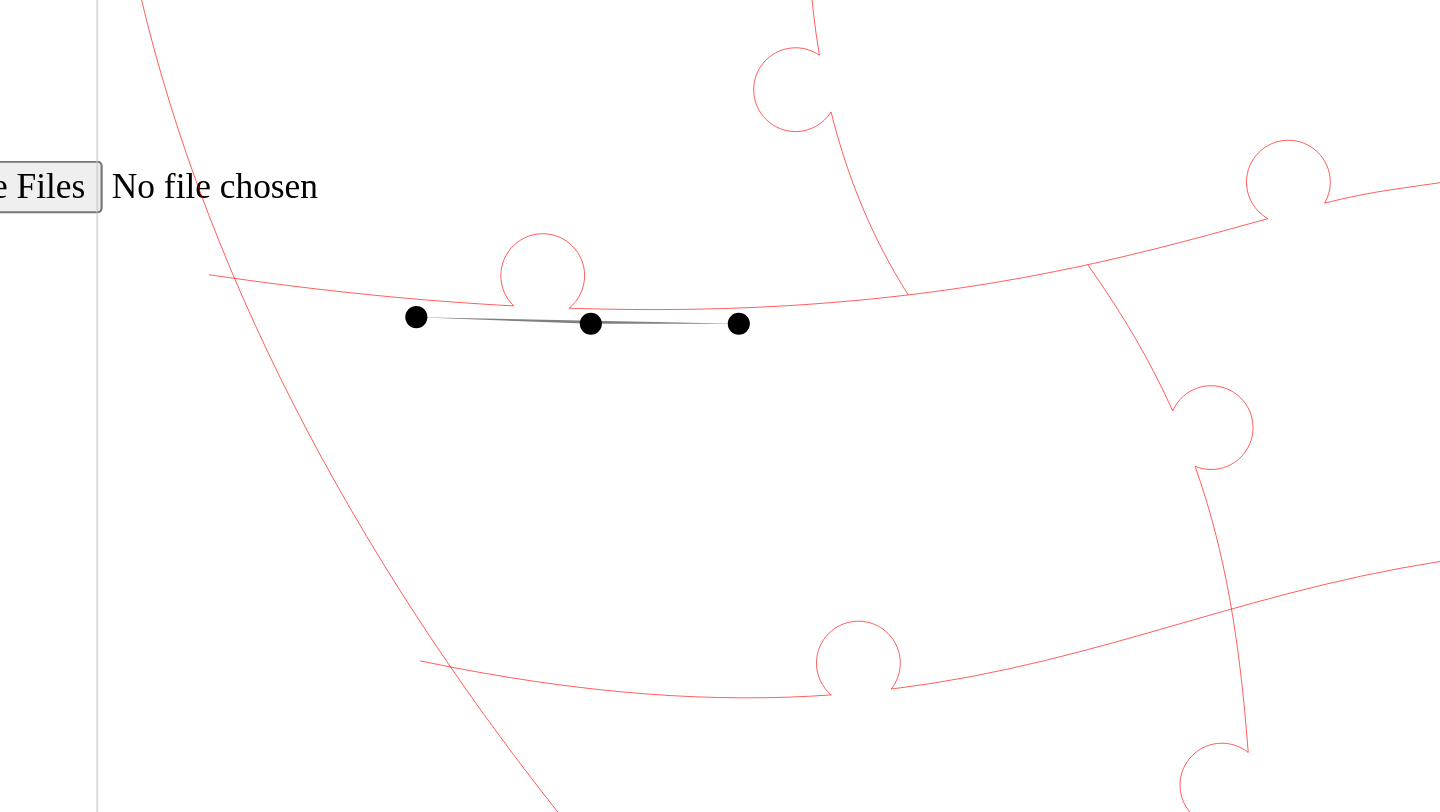 click 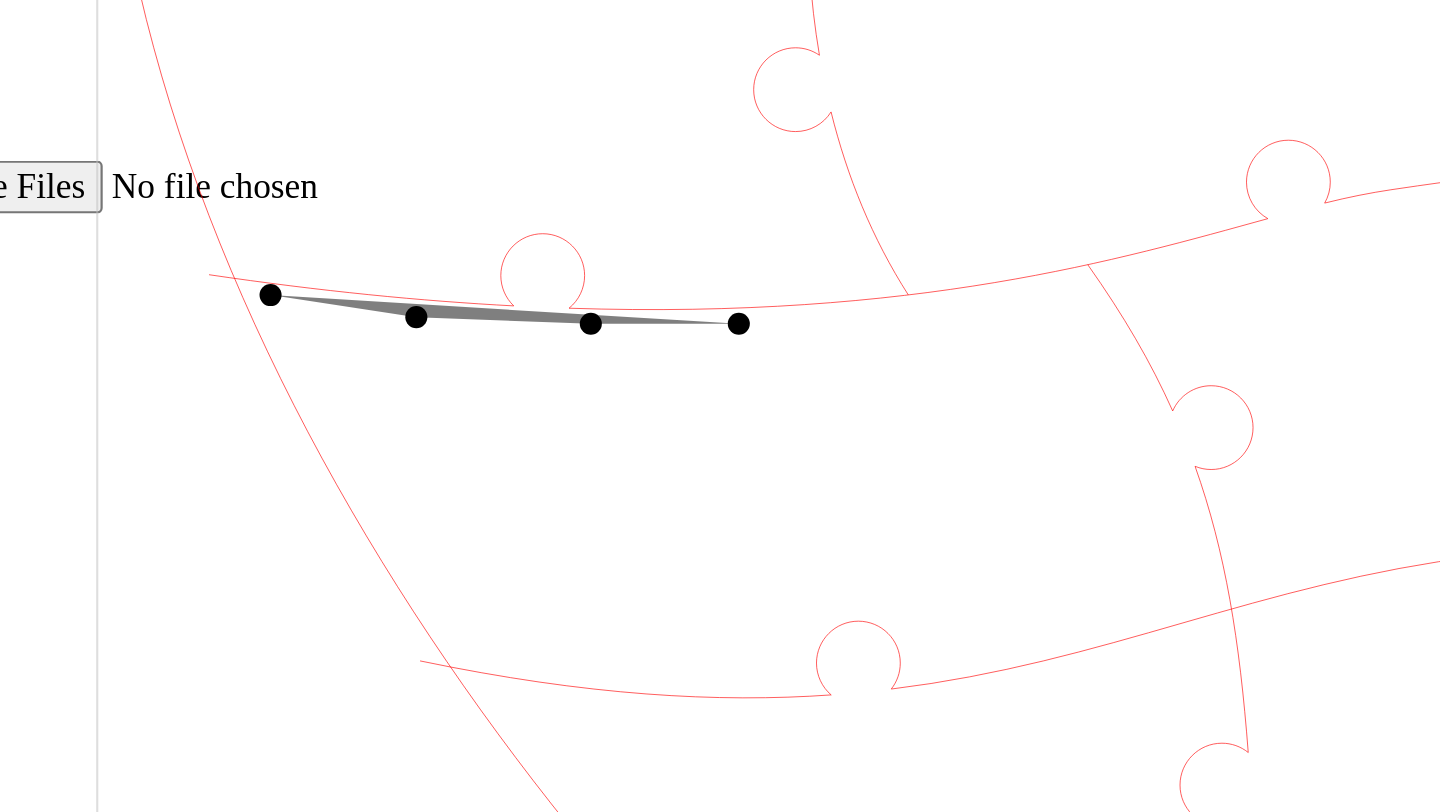 click 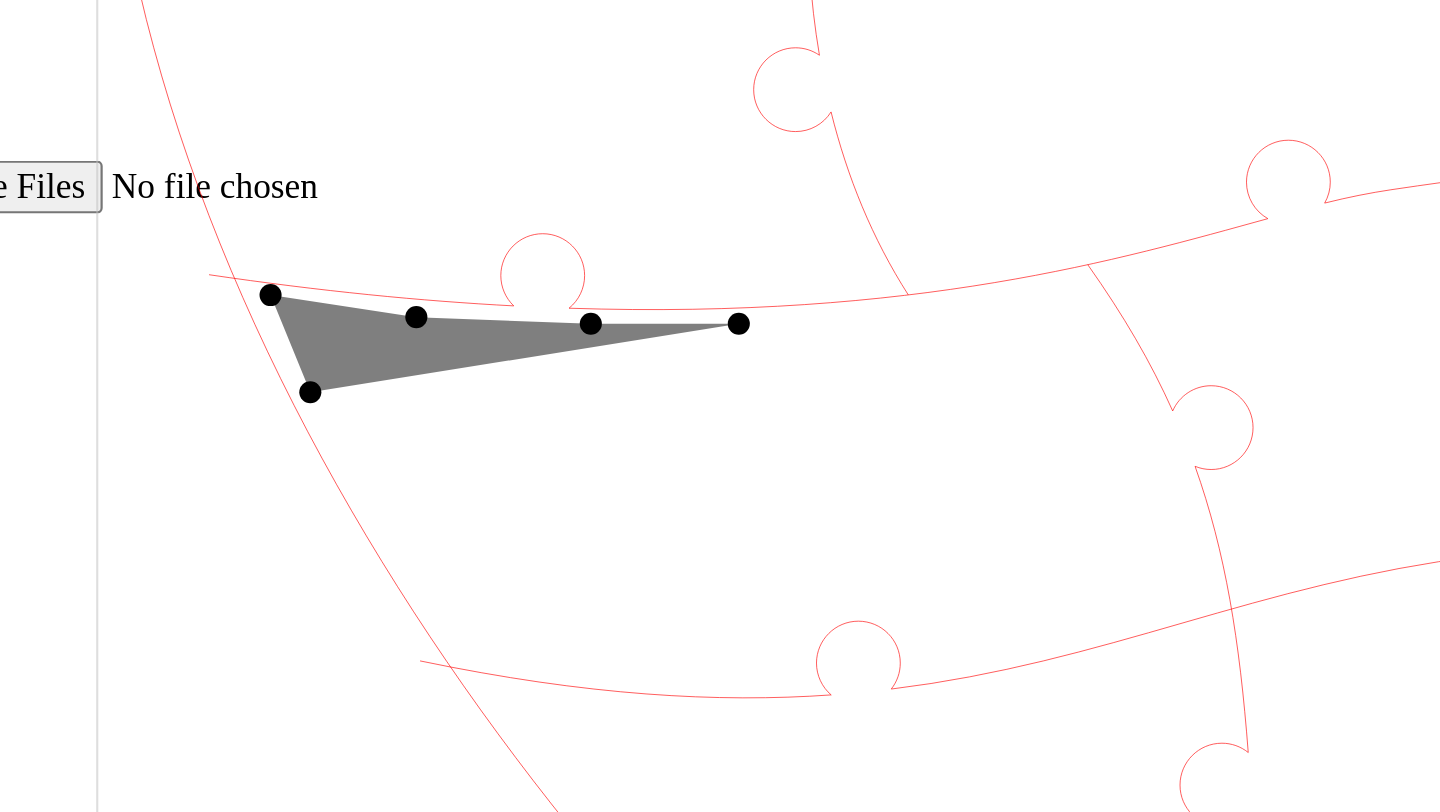 click 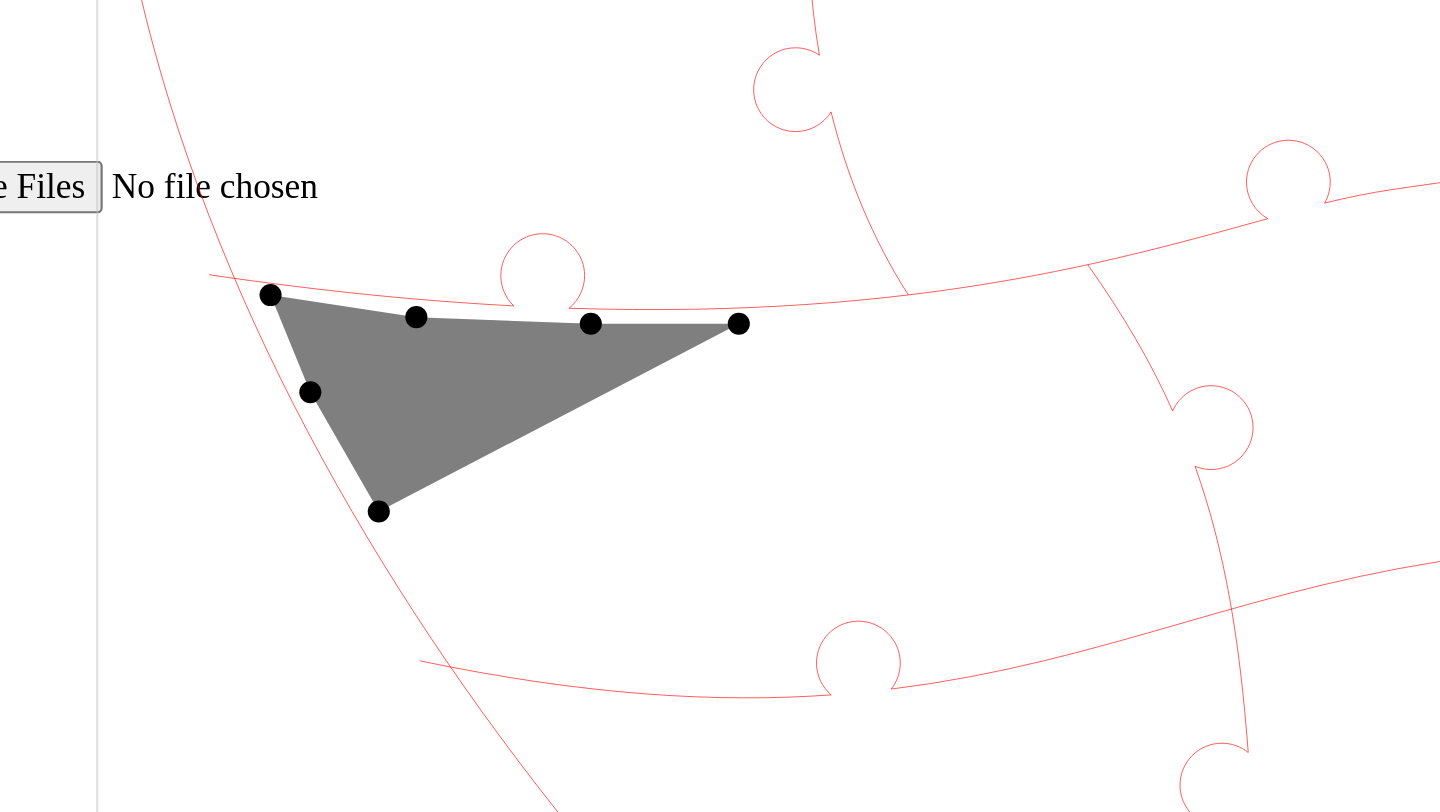 click 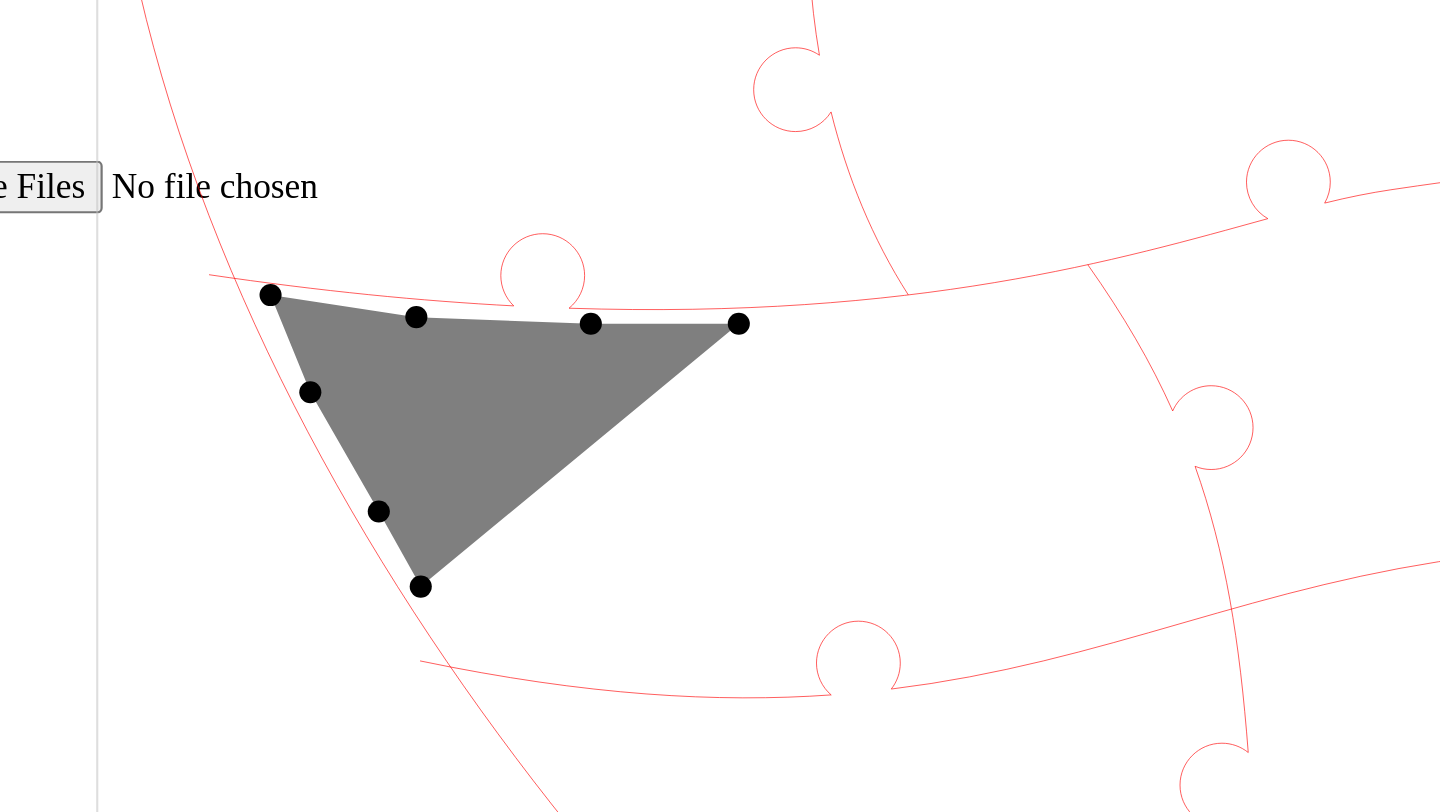 click 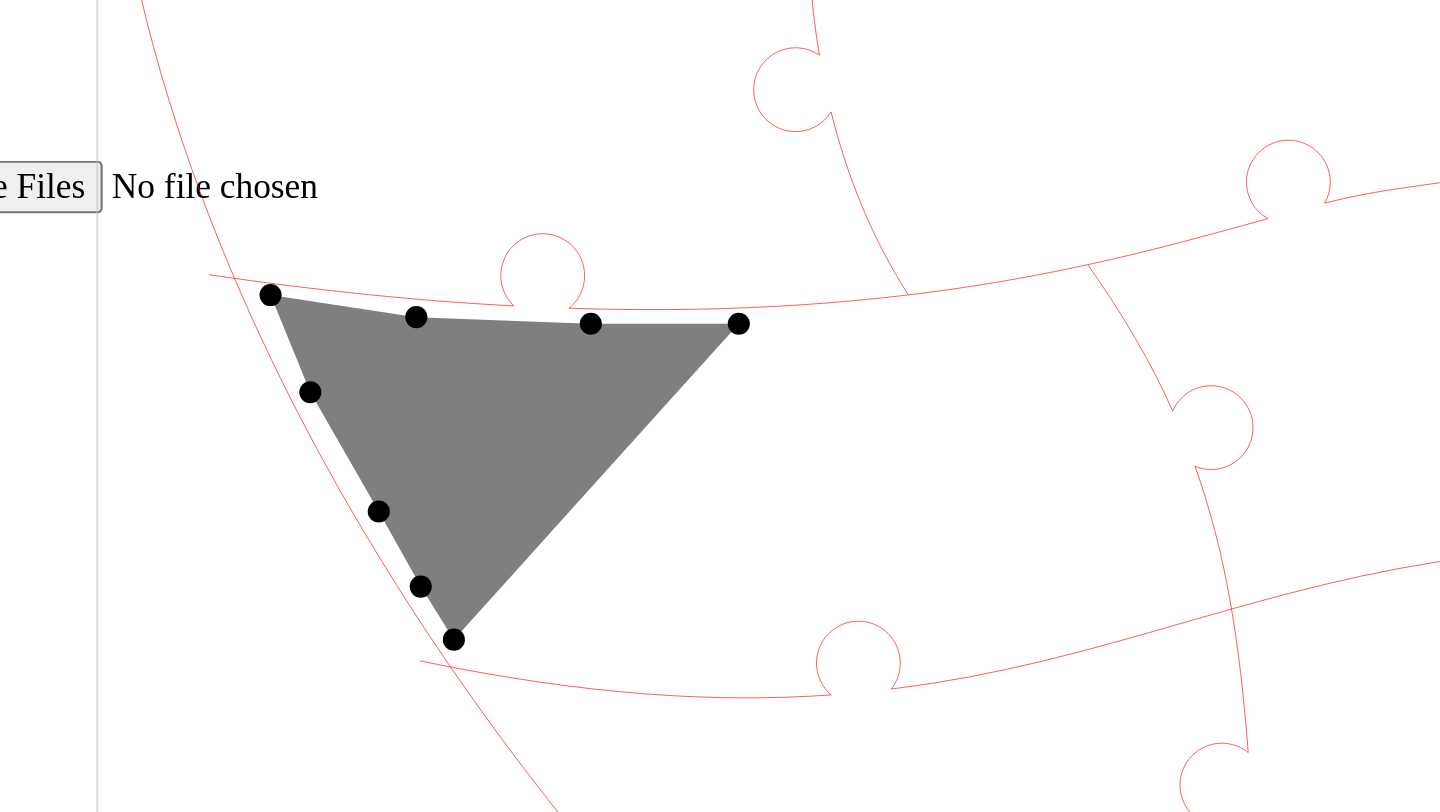 click 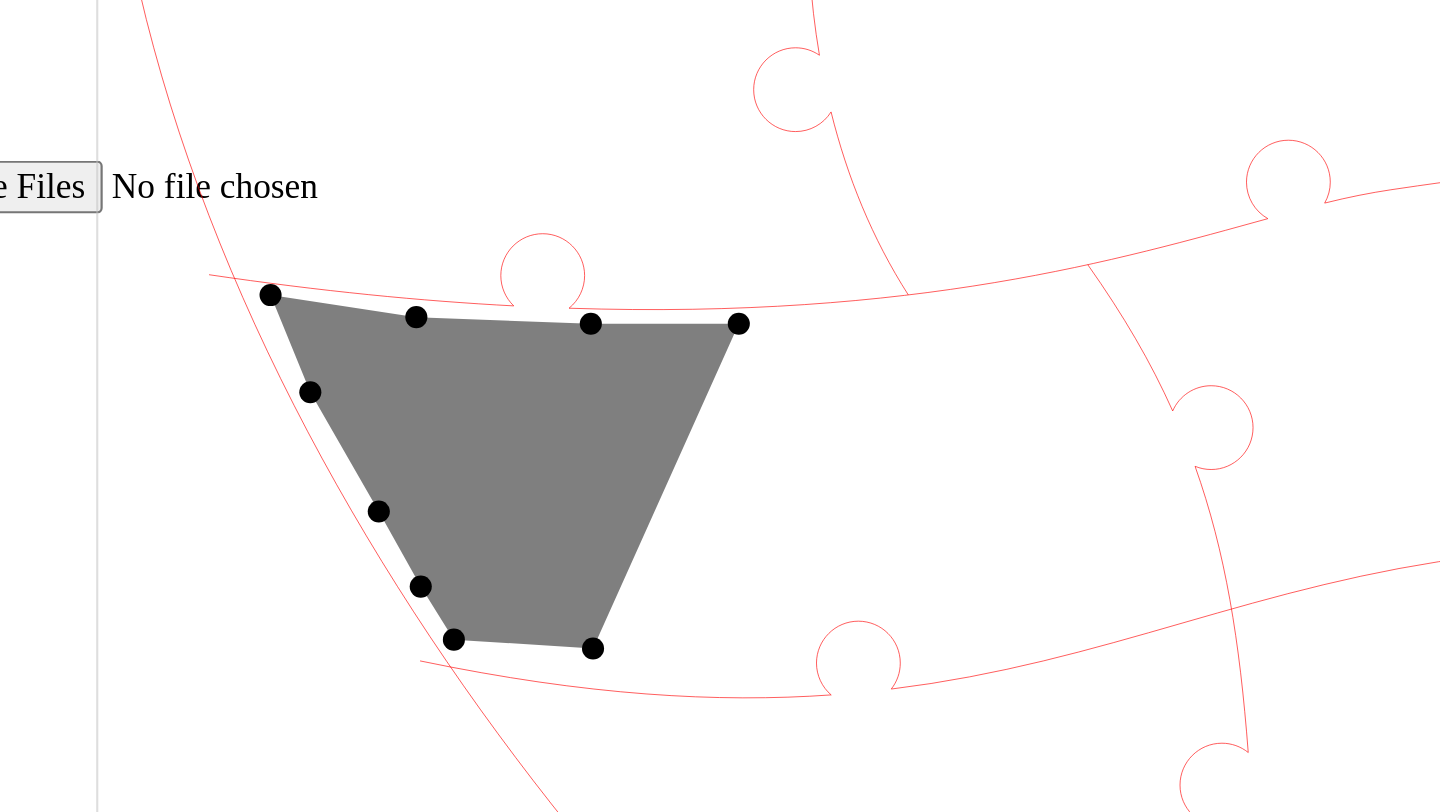 click 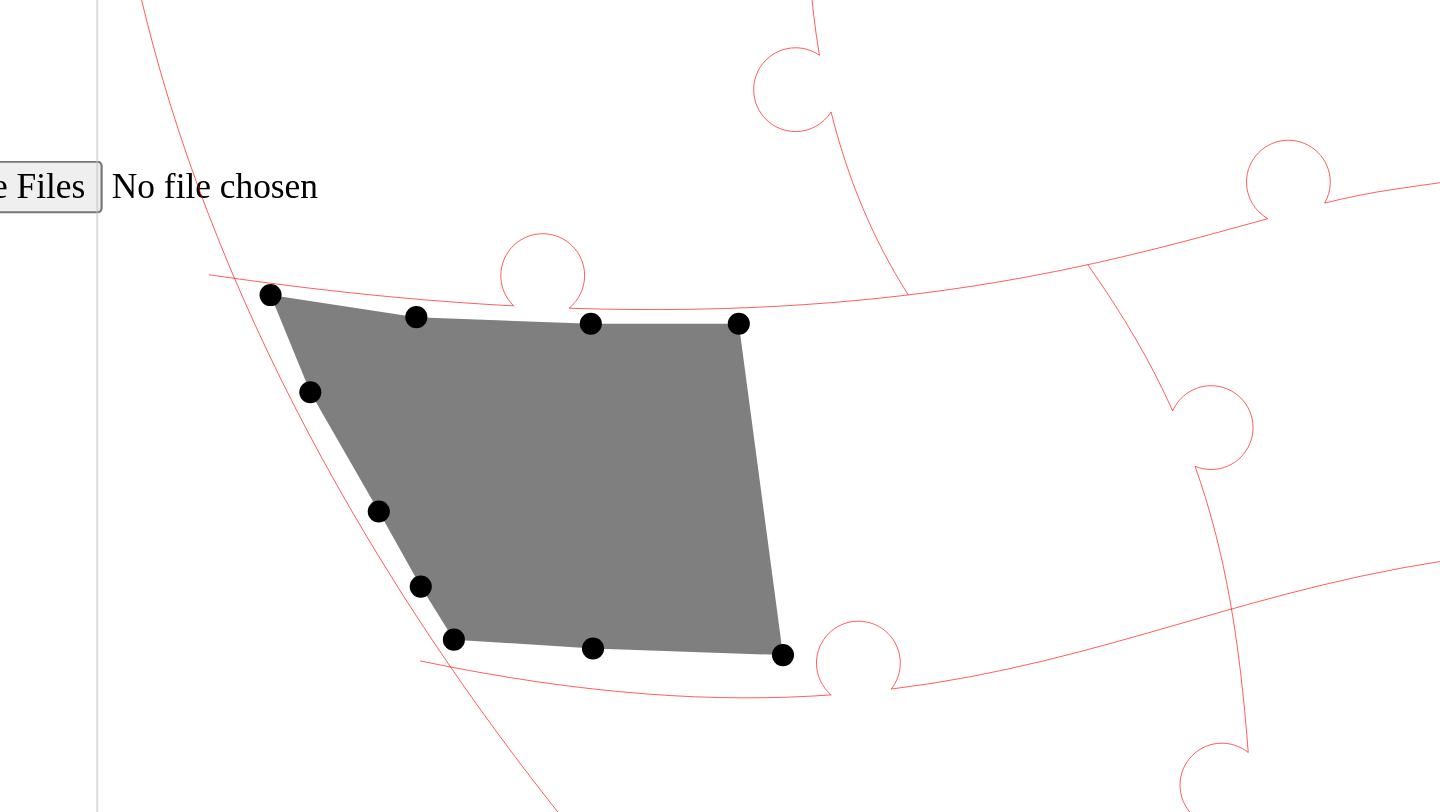 click 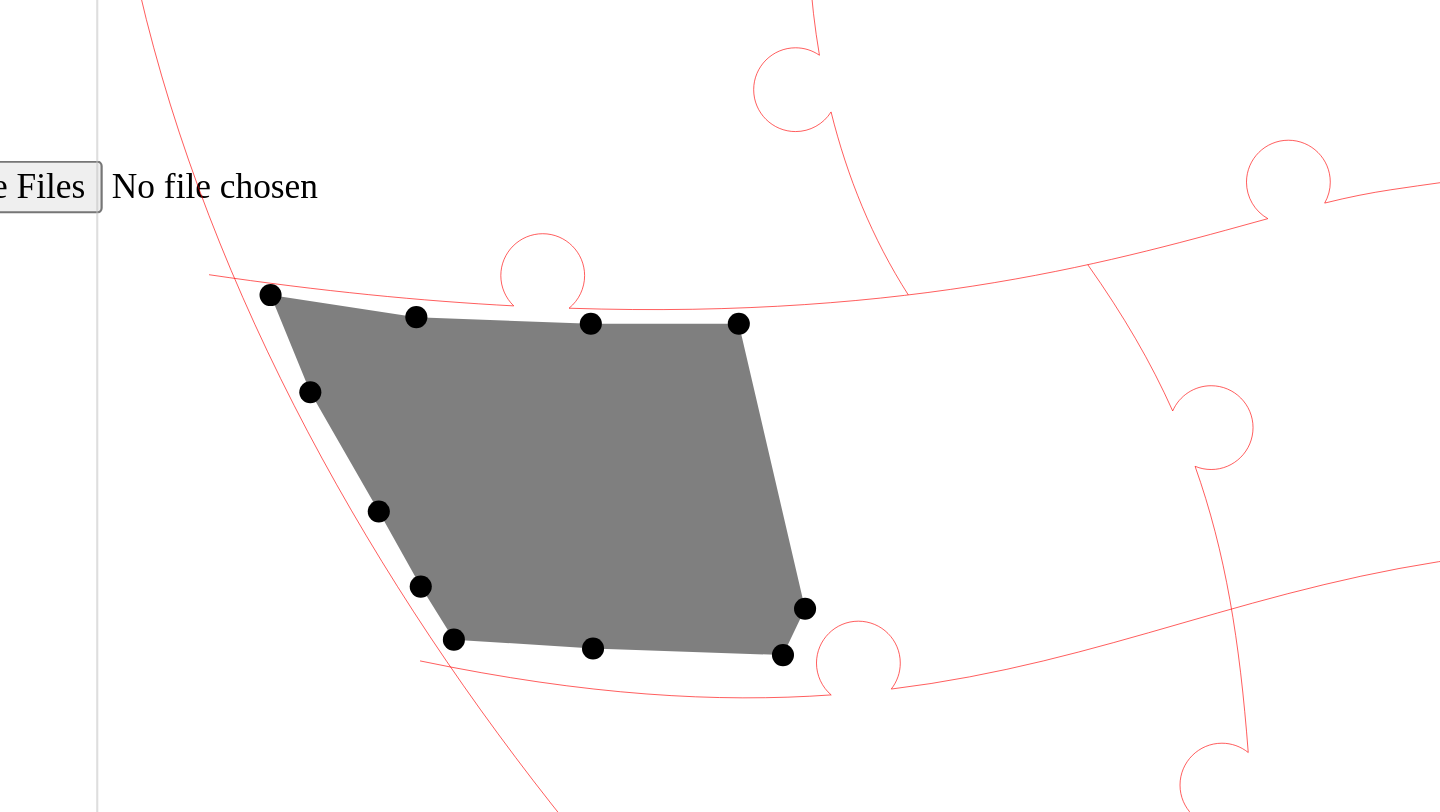 click 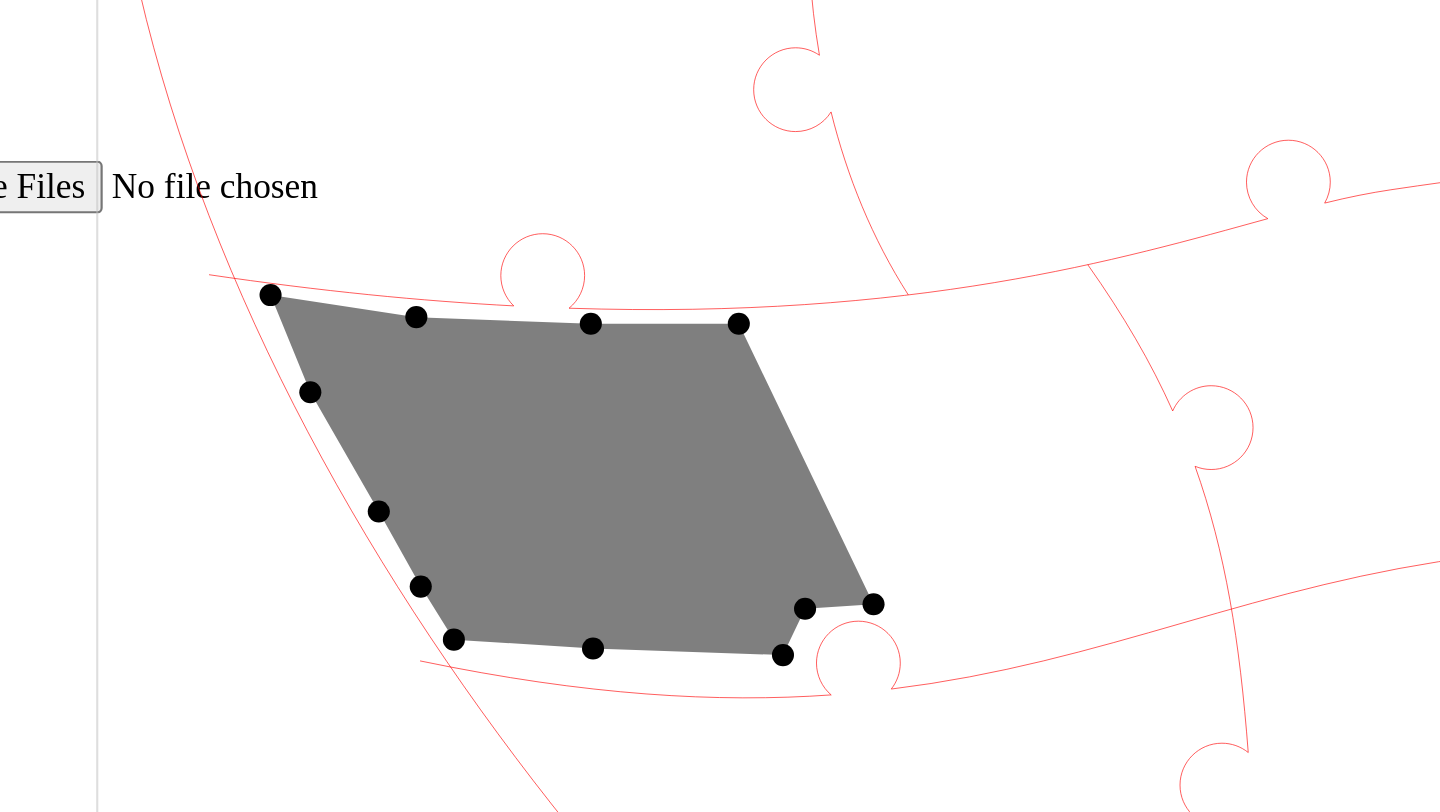 click 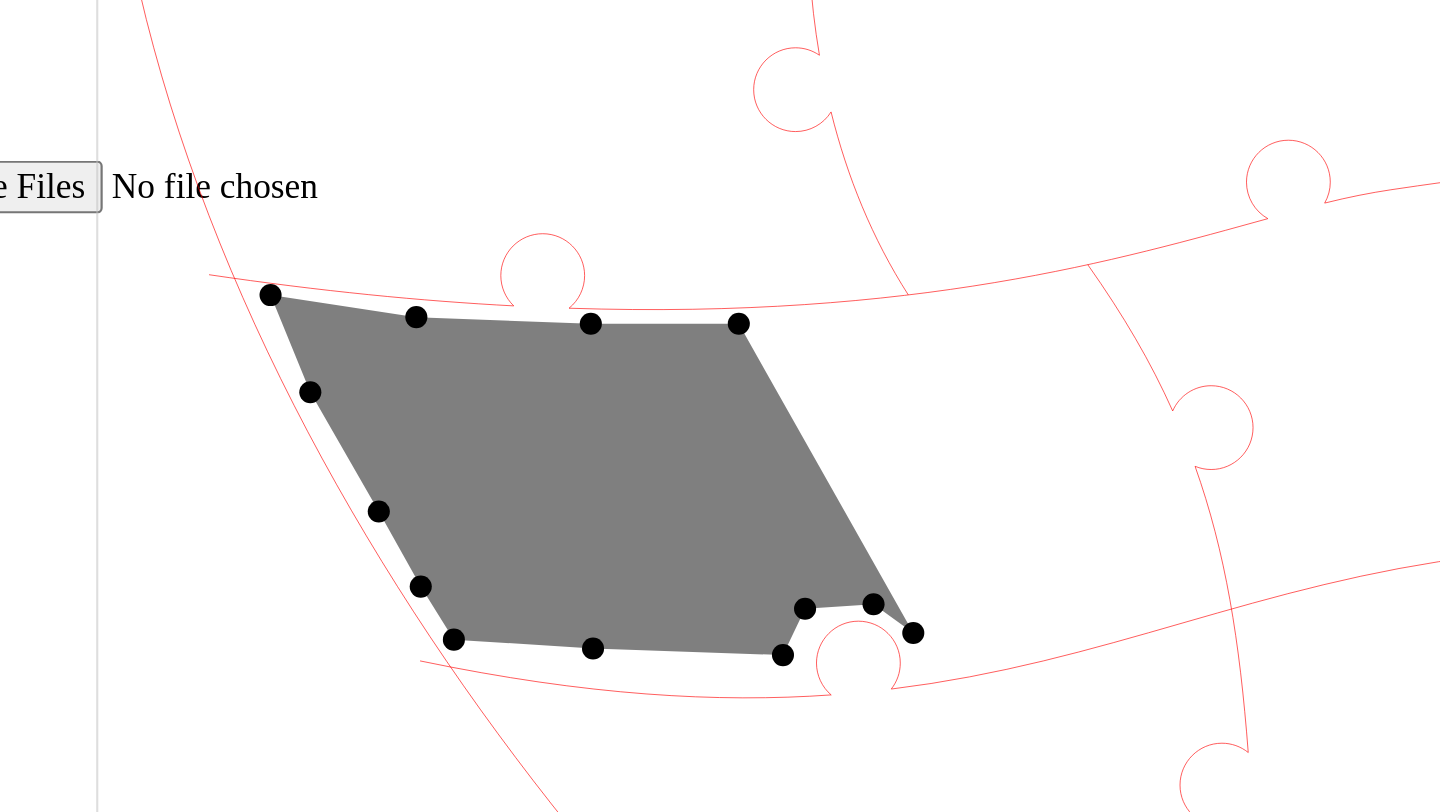 click 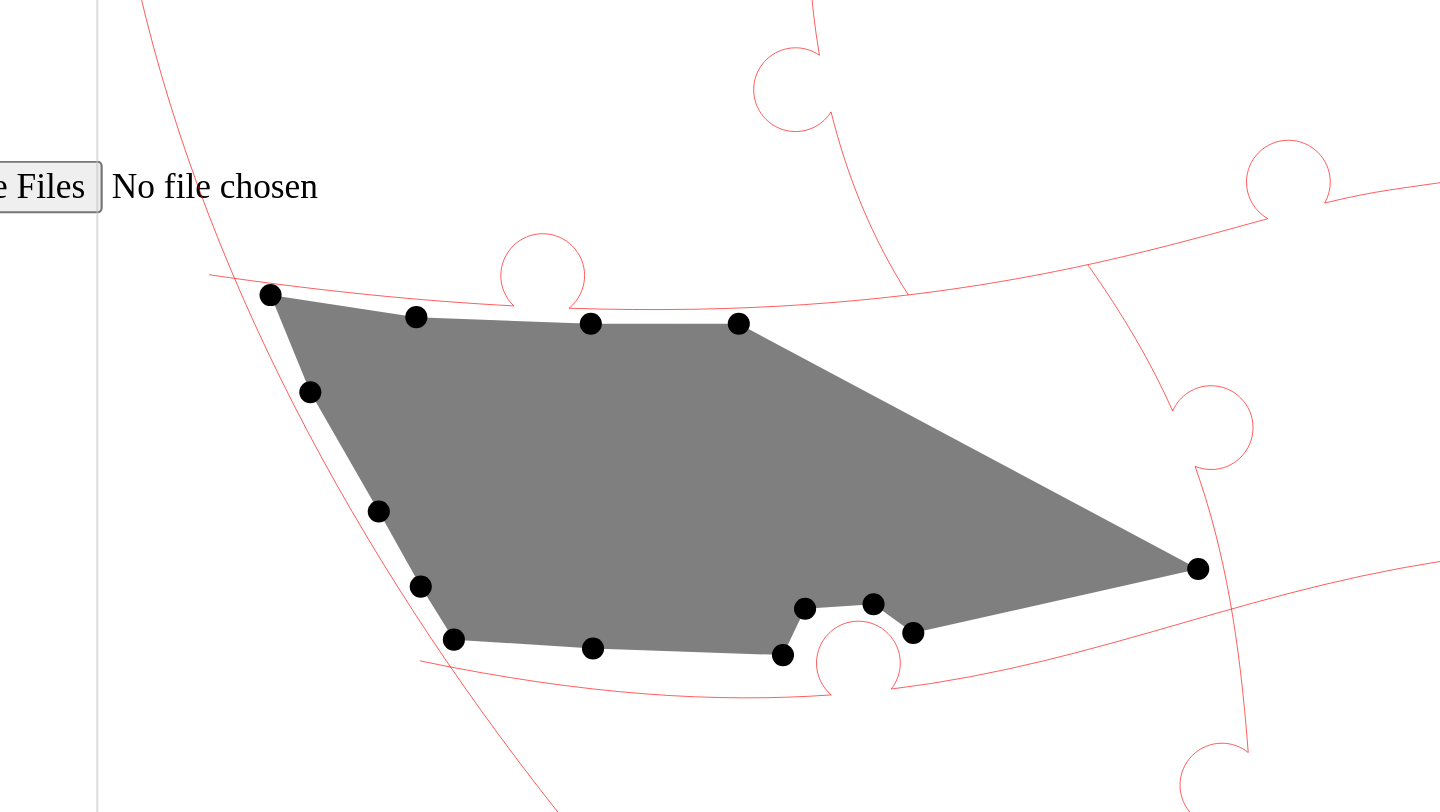 click 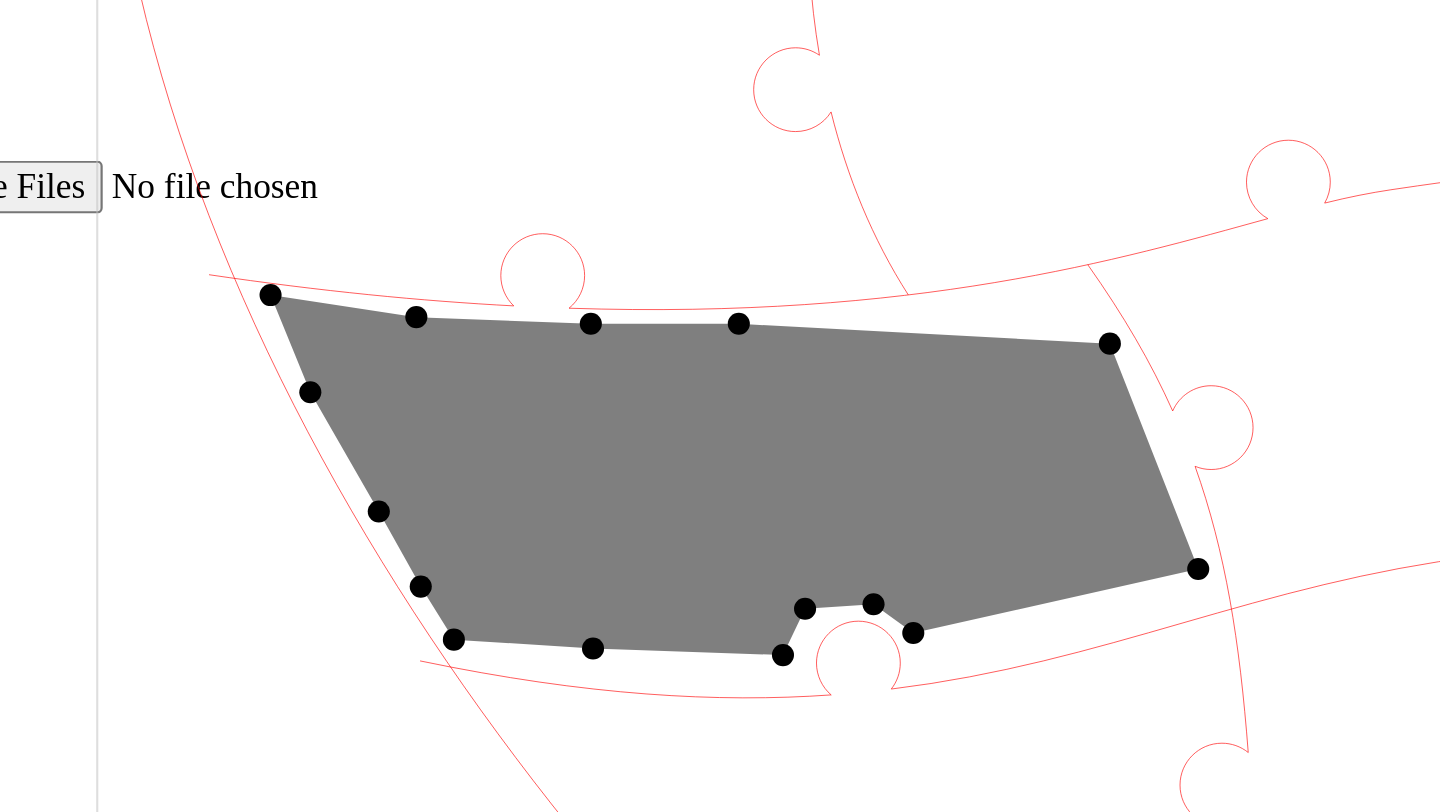 click 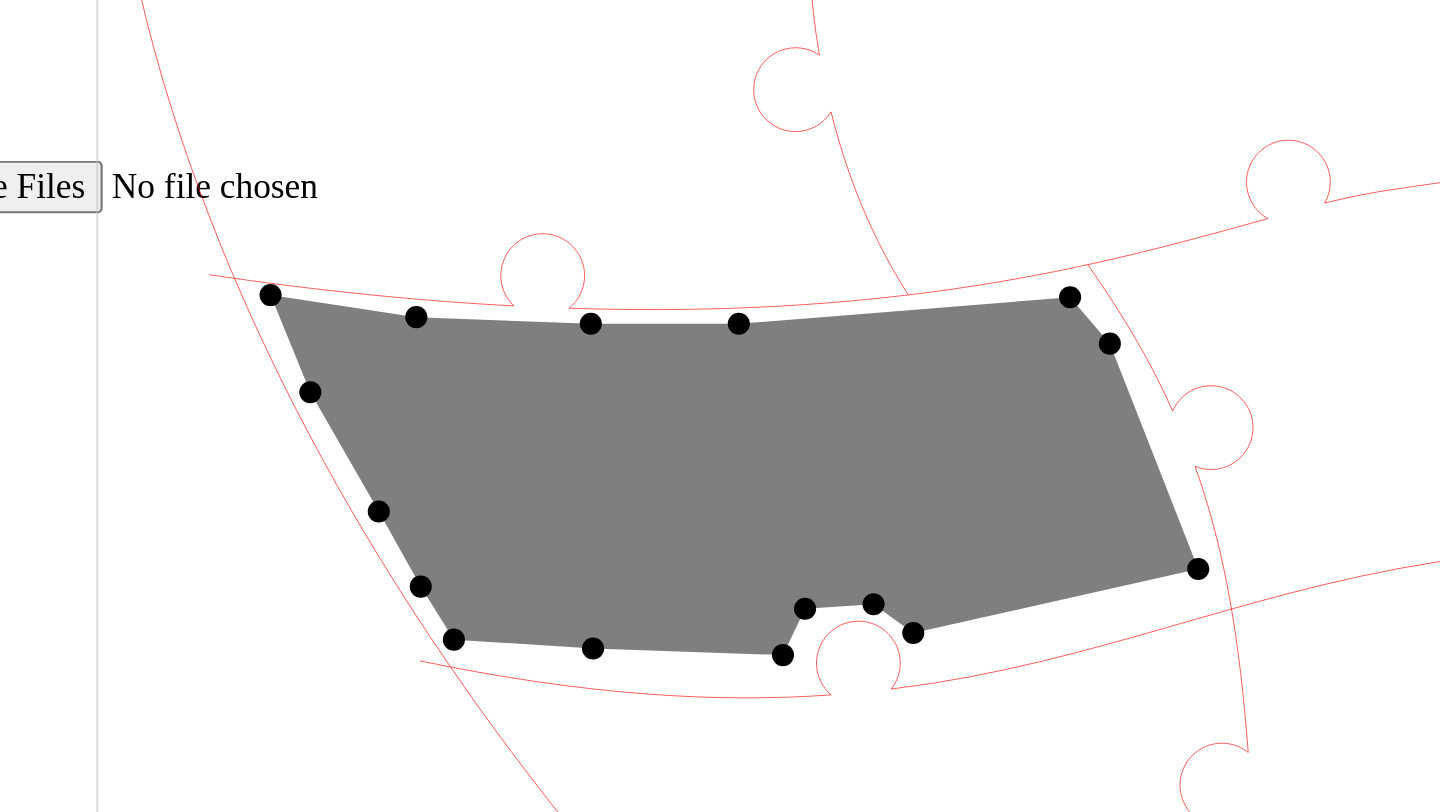 click 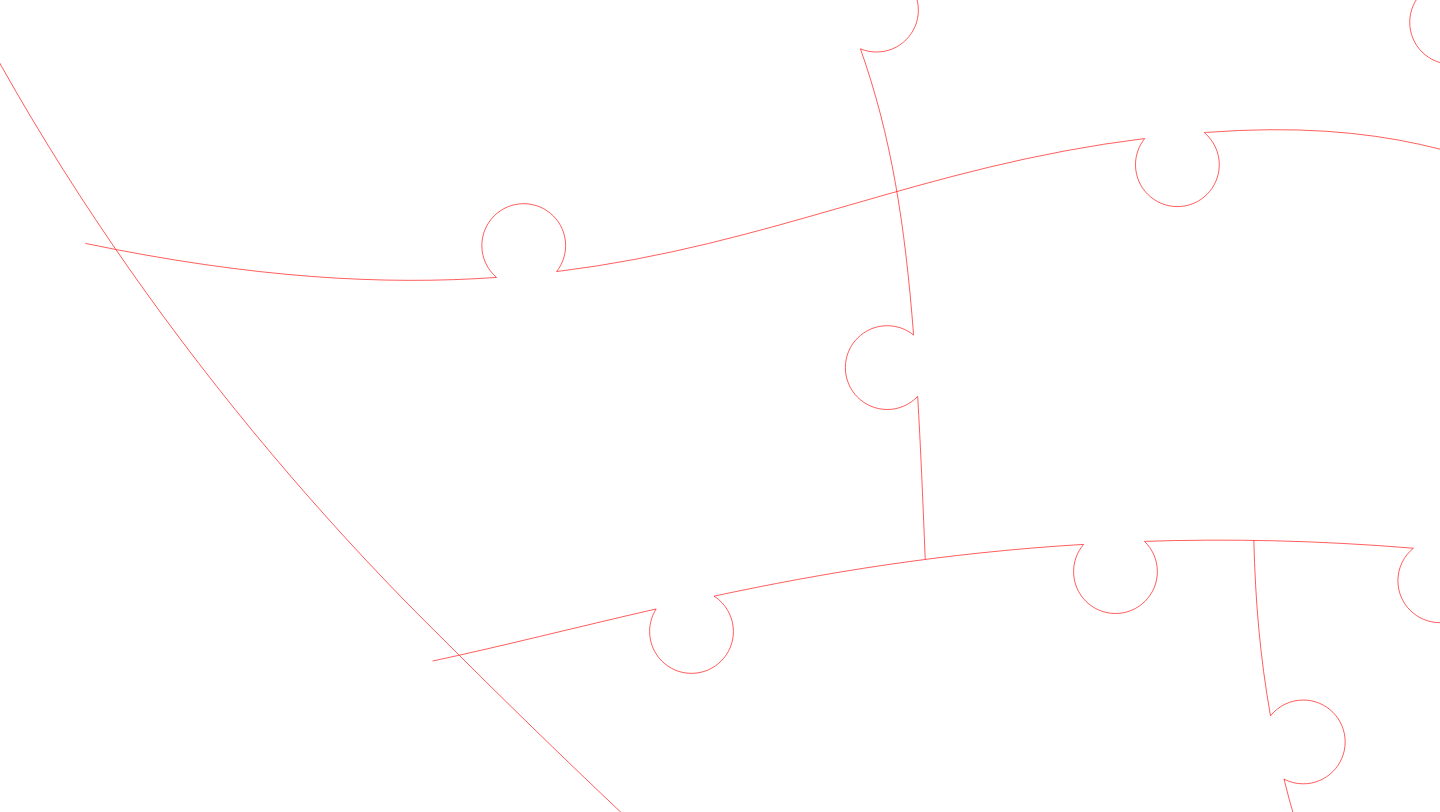 scroll, scrollTop: 482, scrollLeft: 0, axis: vertical 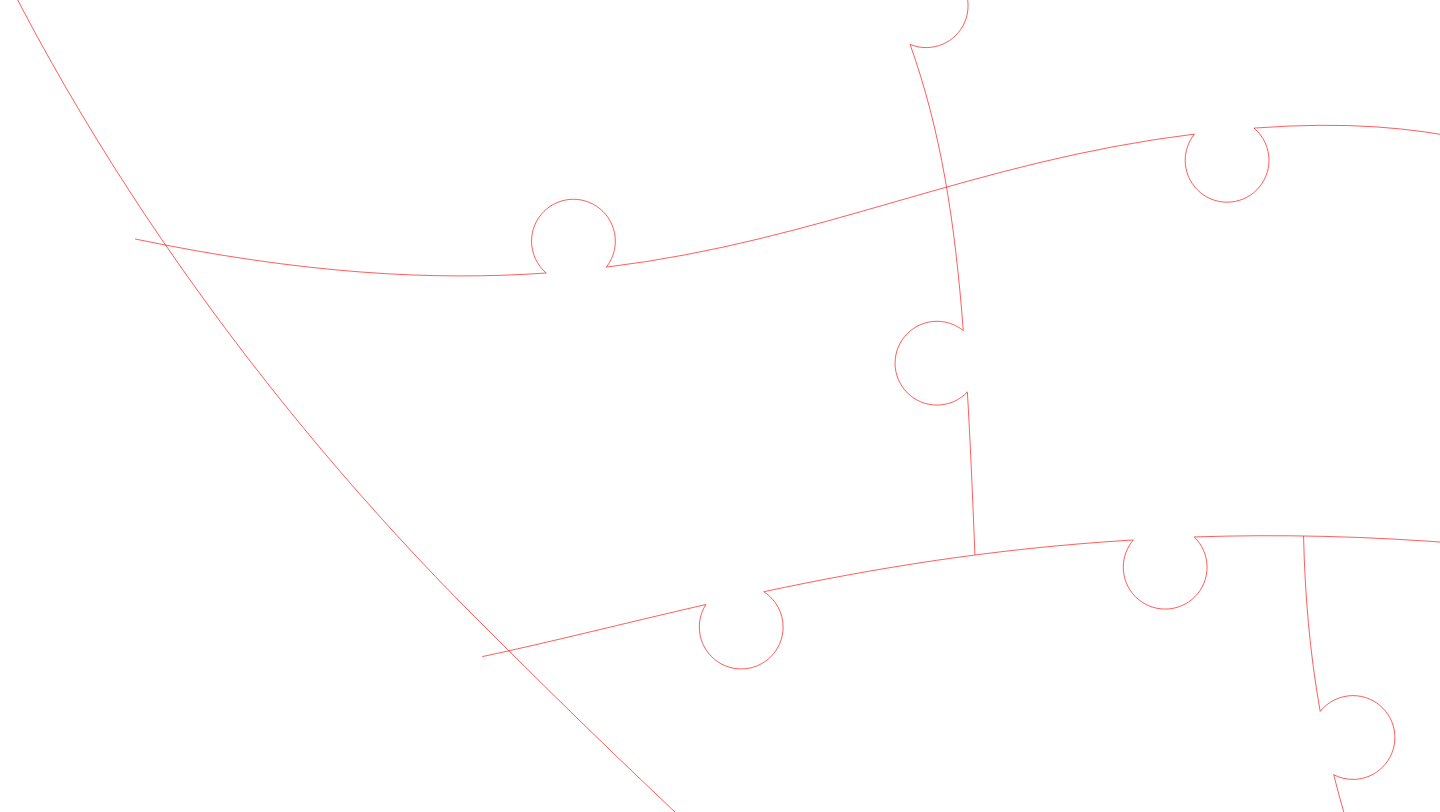 click 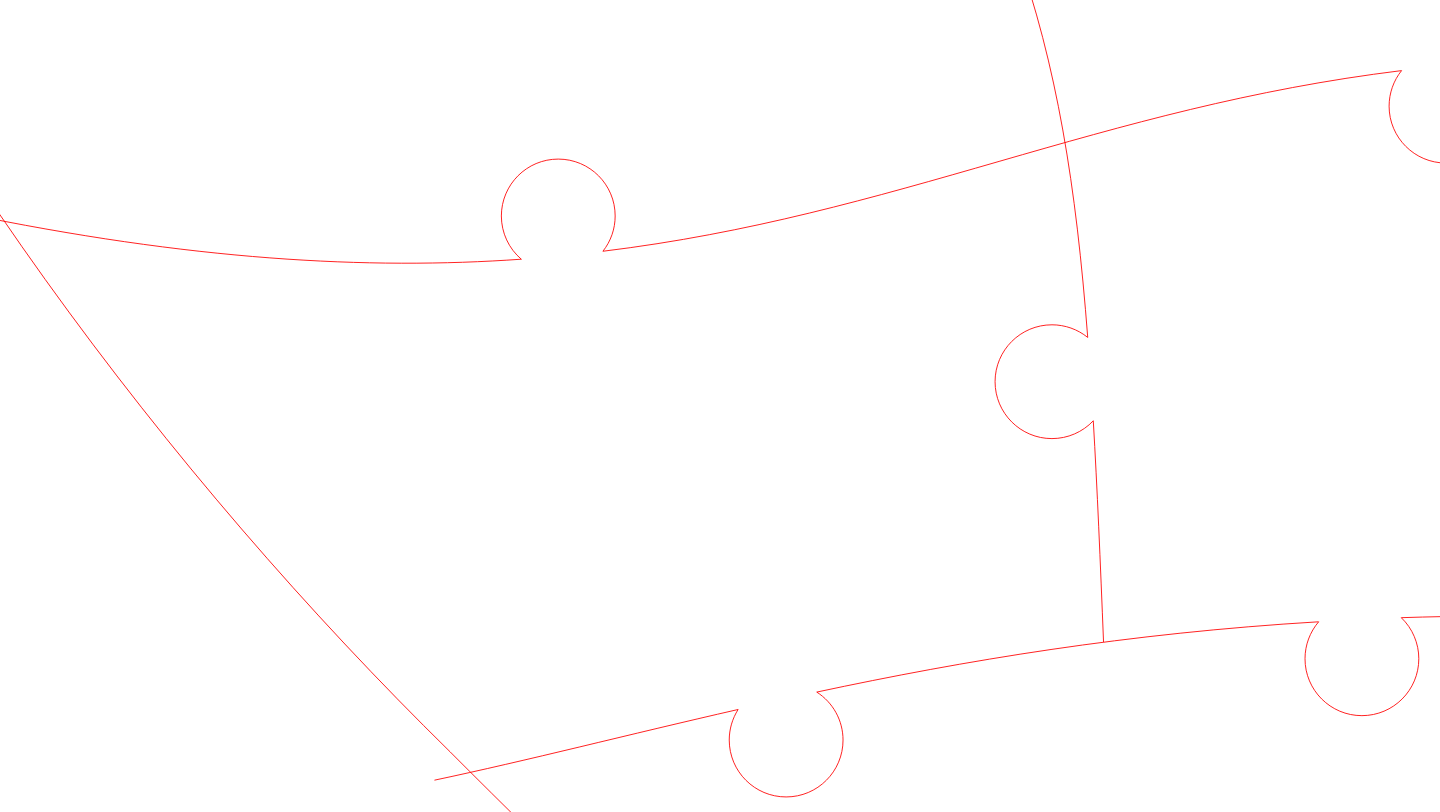 click 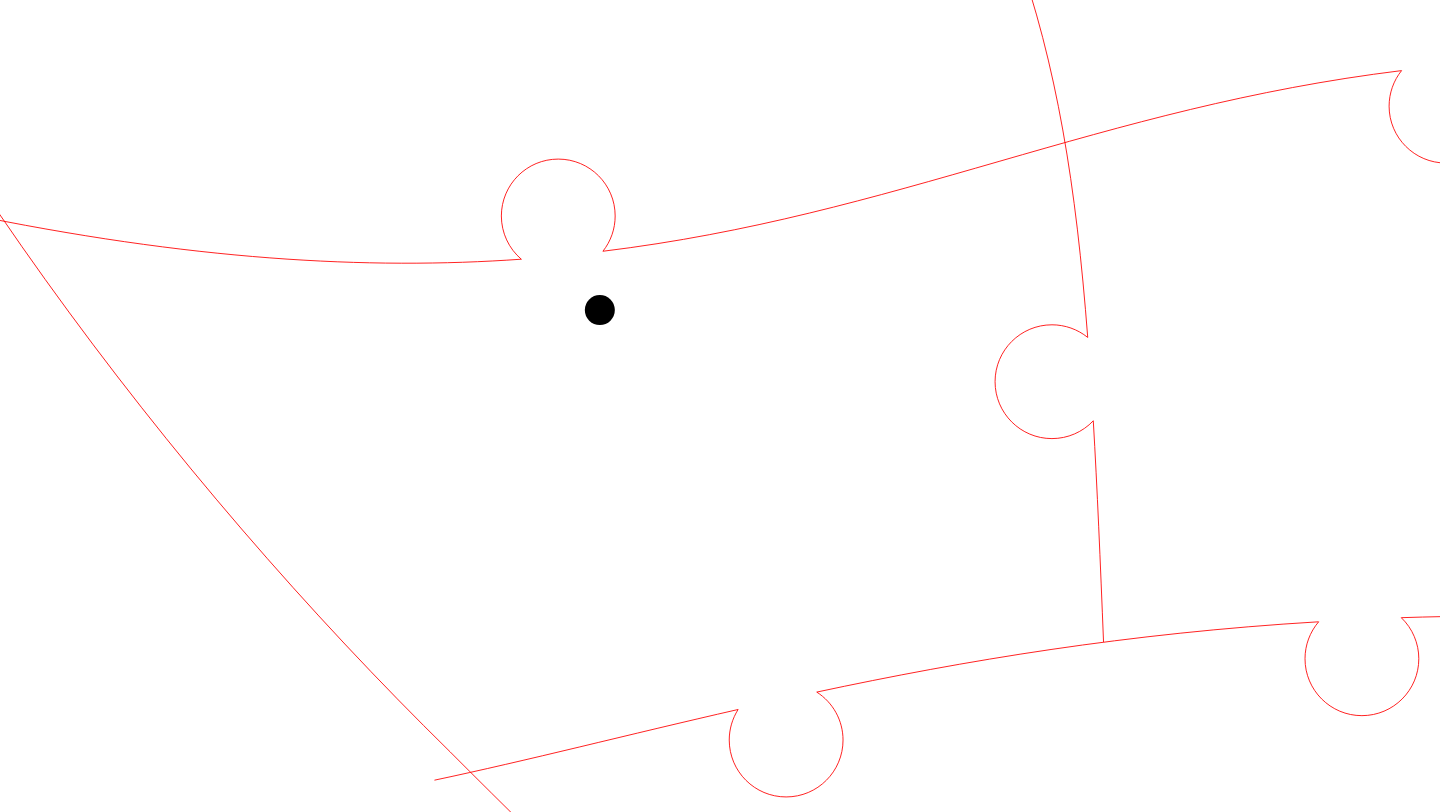 click 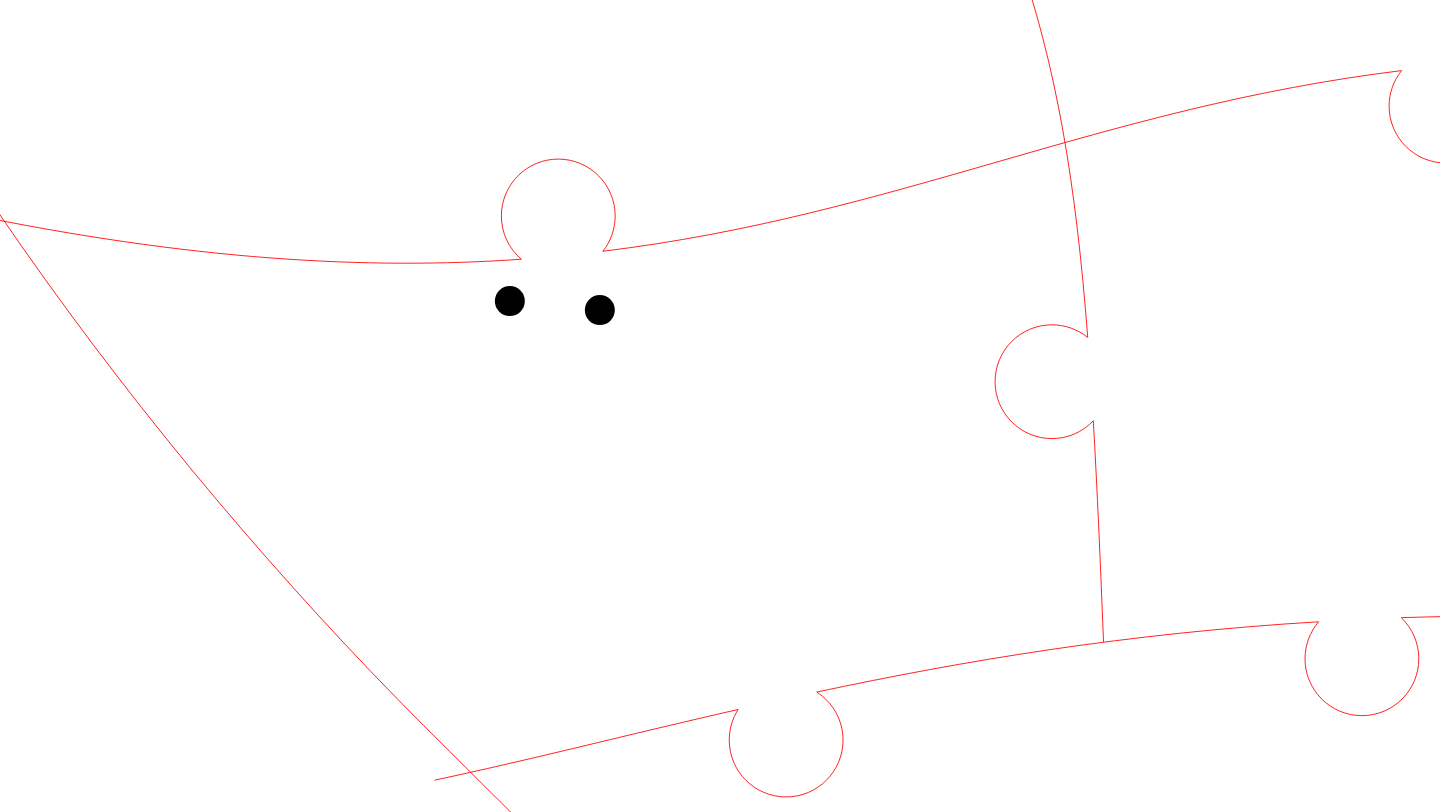 click 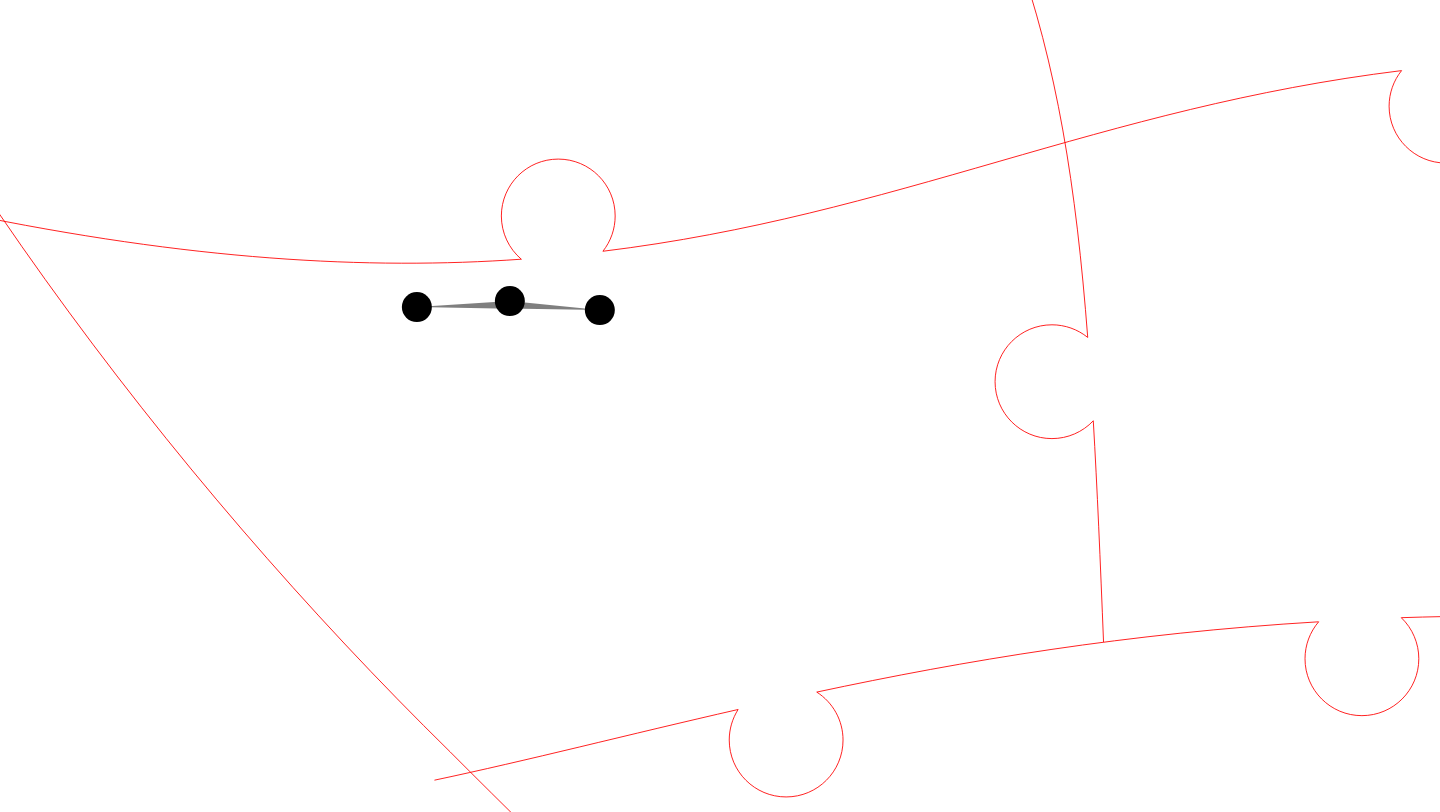 click 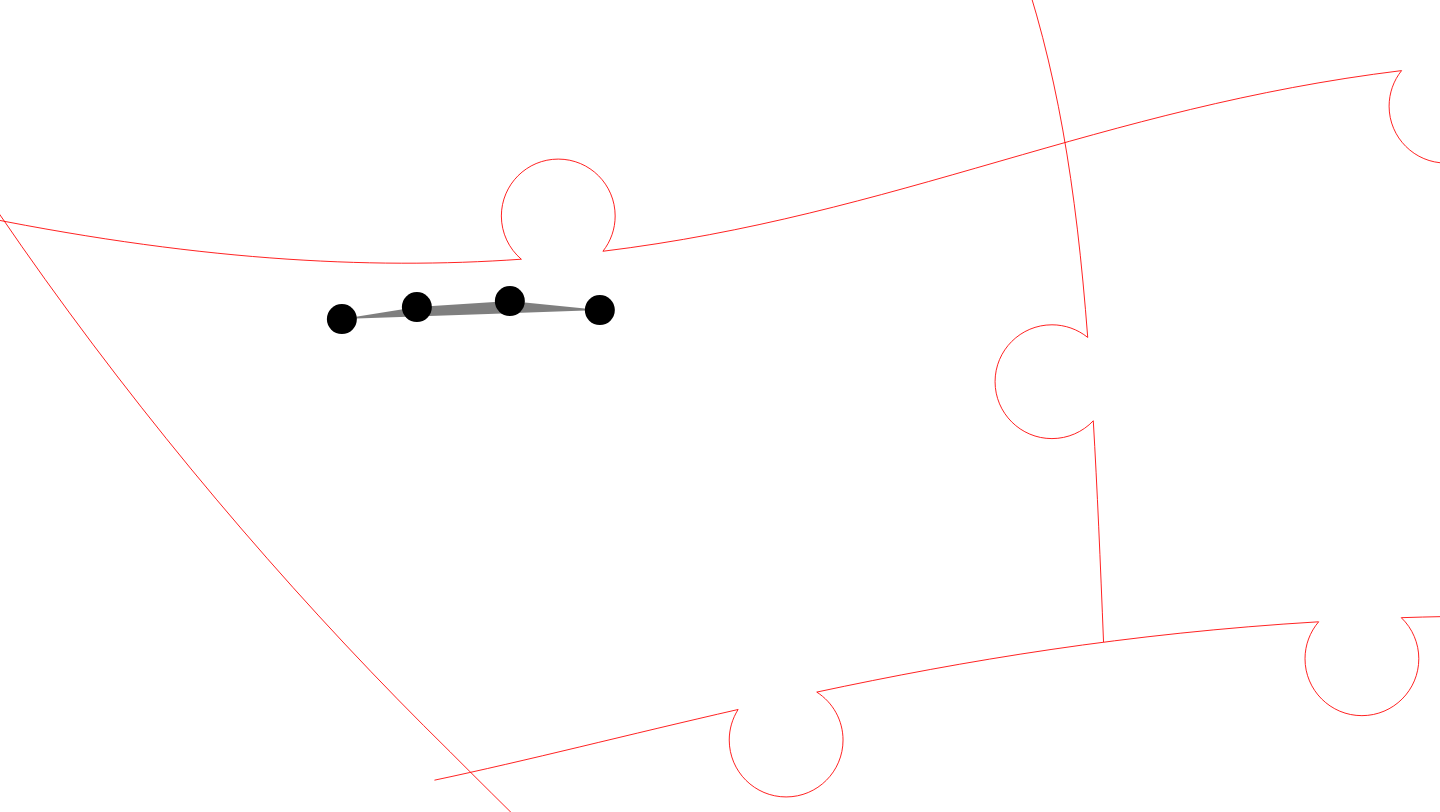 click 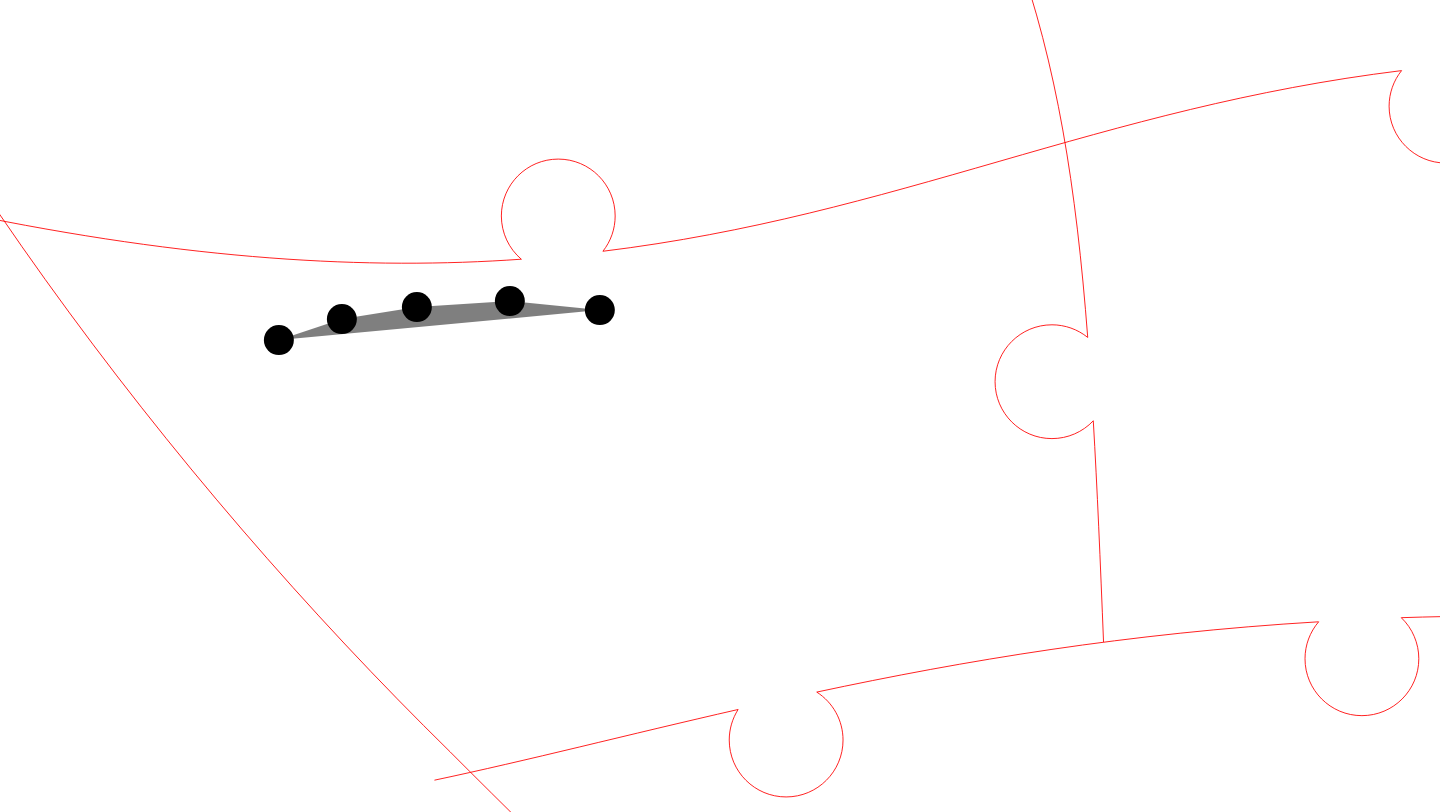 click 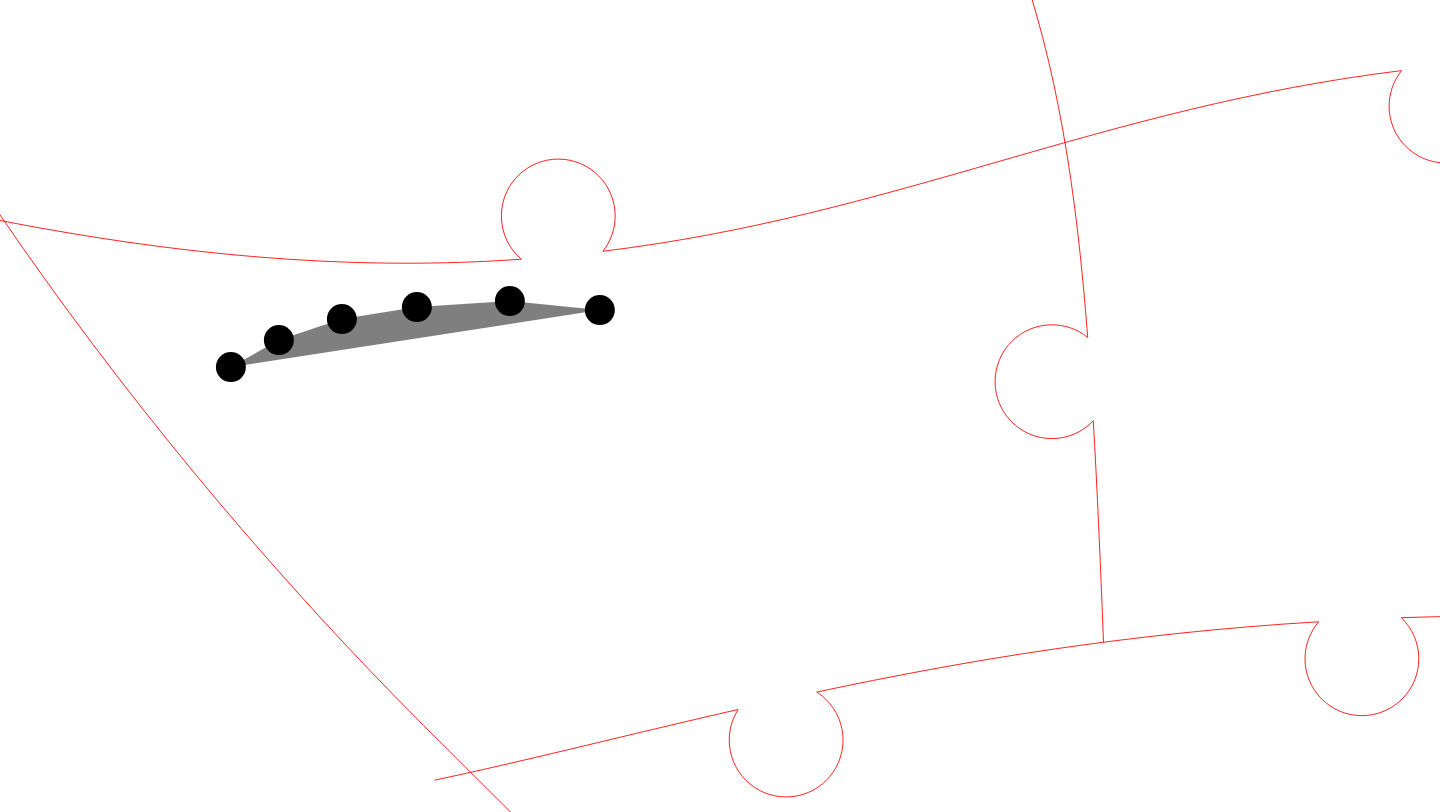 click 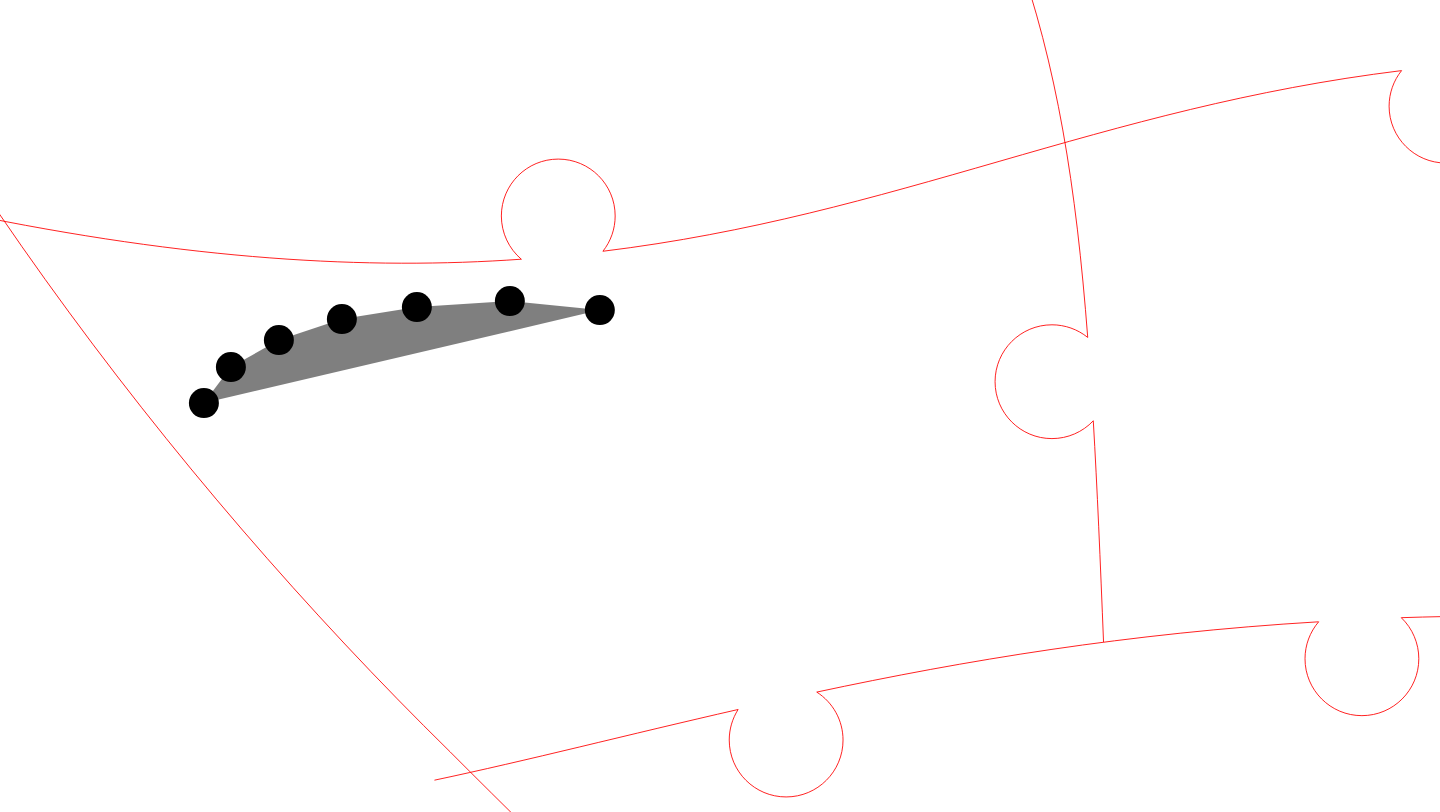 click 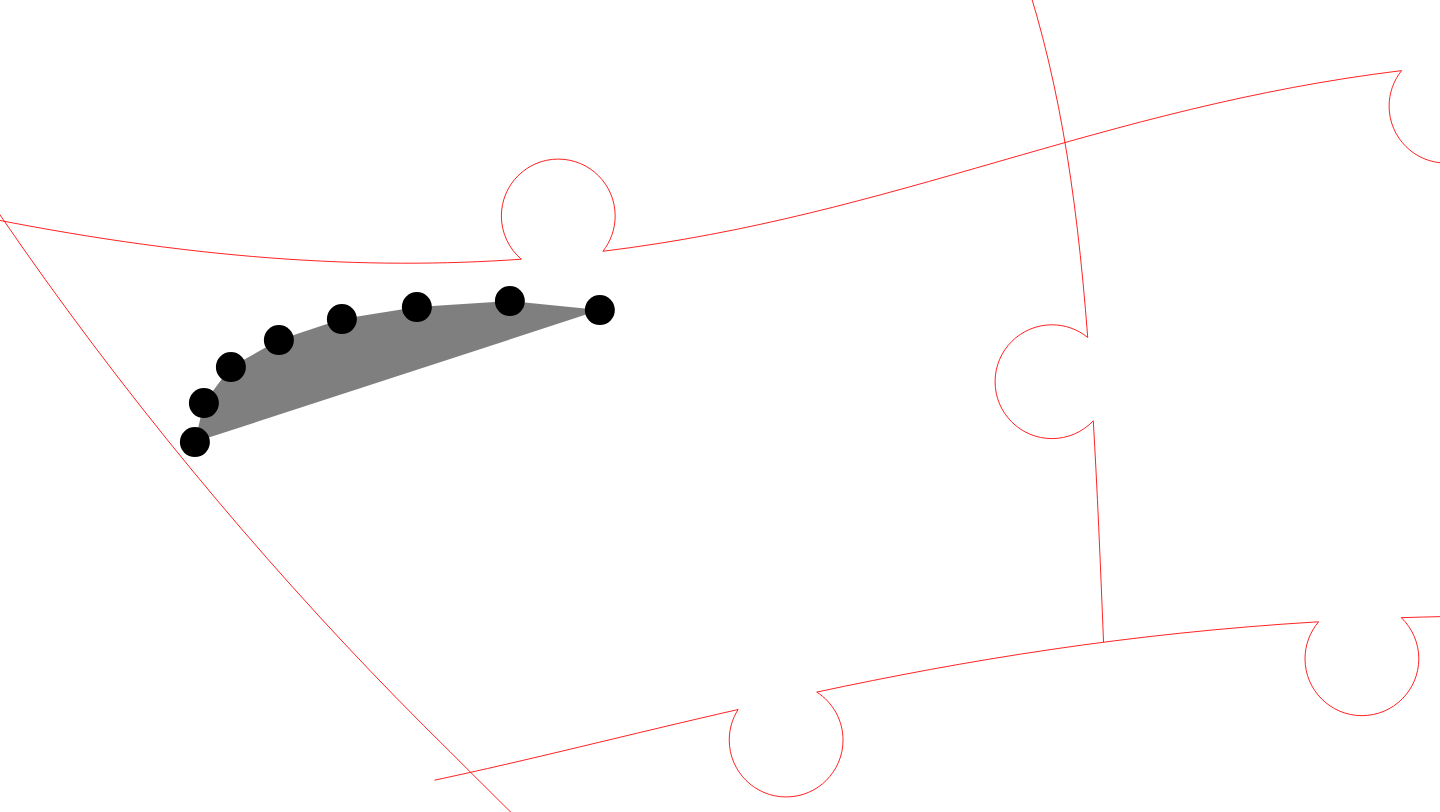 click 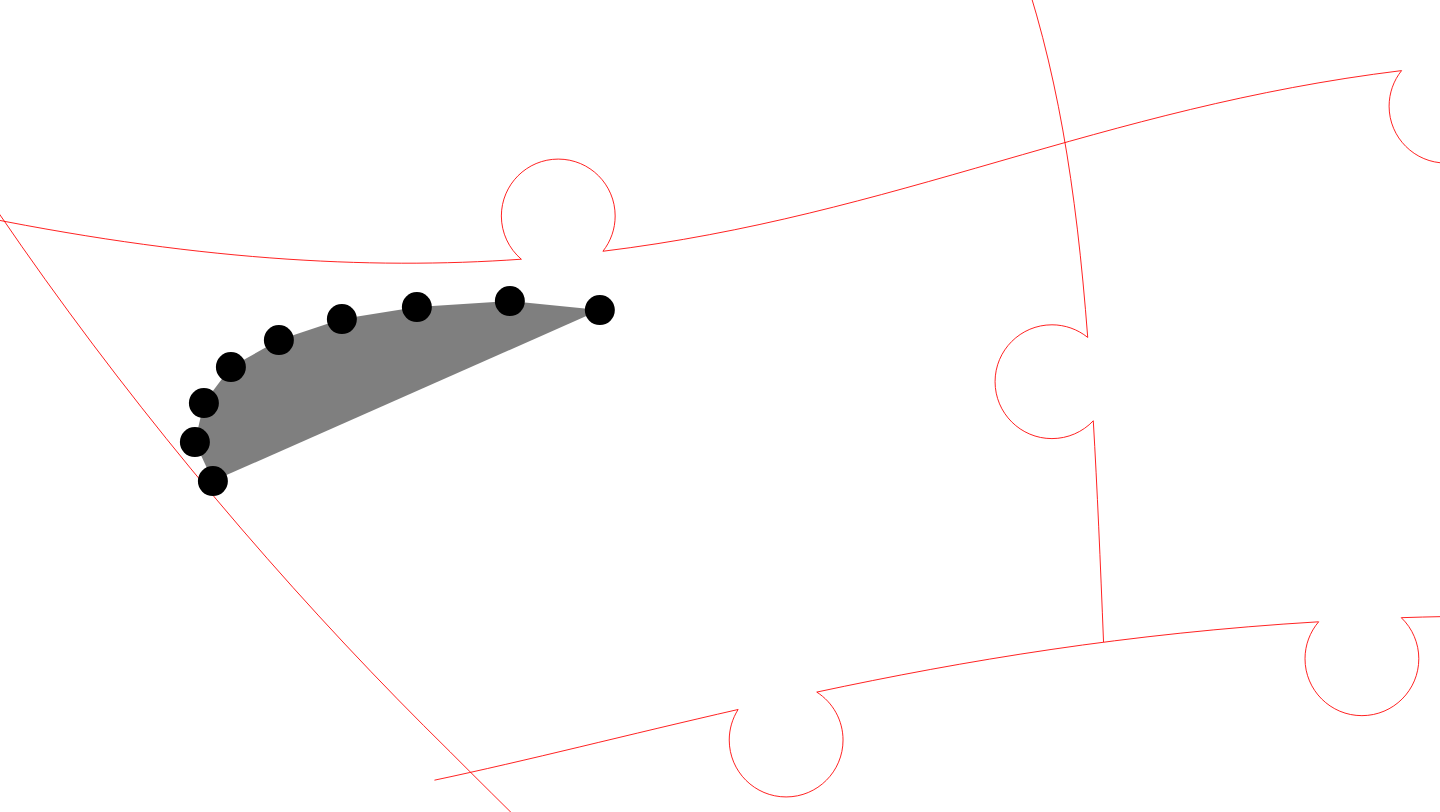 click 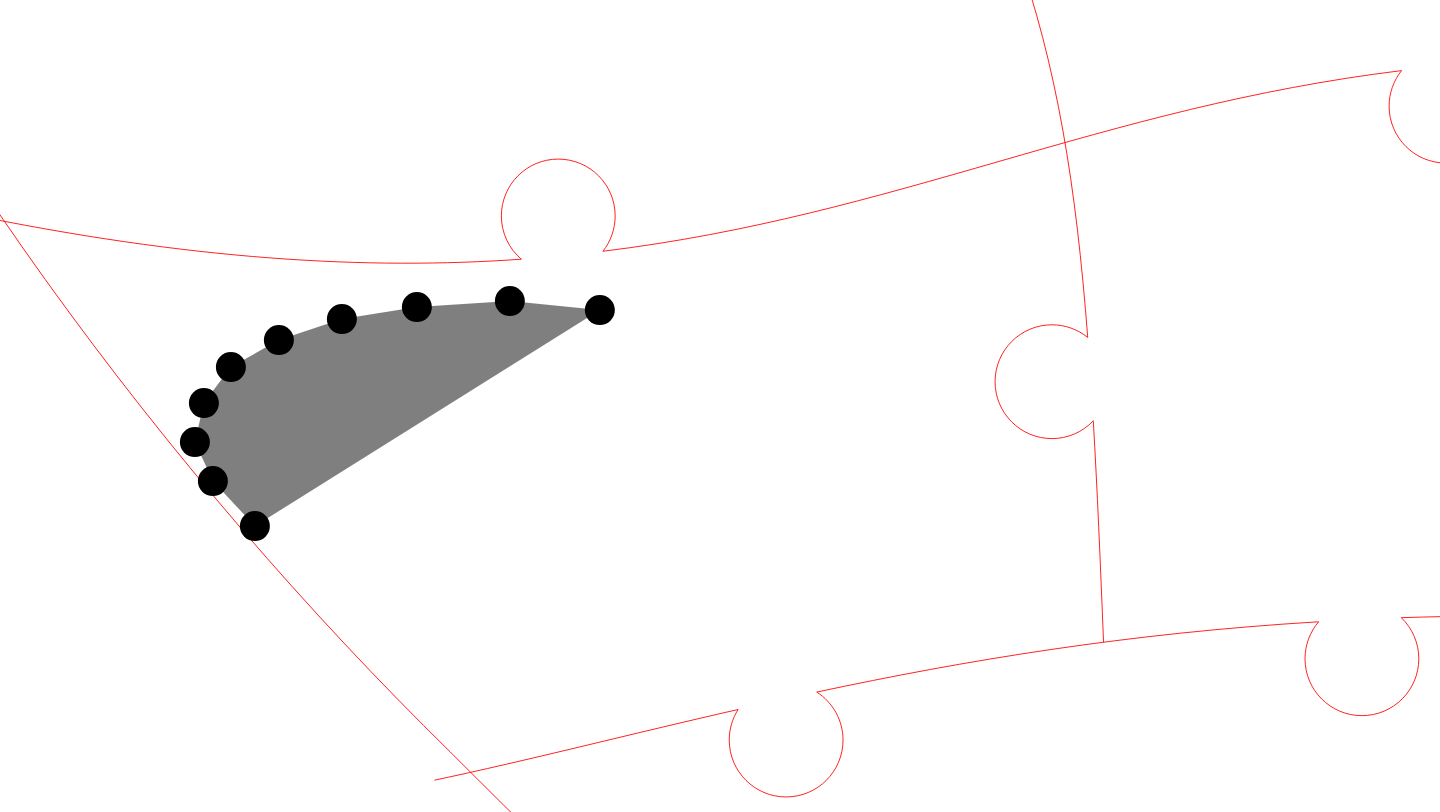 click 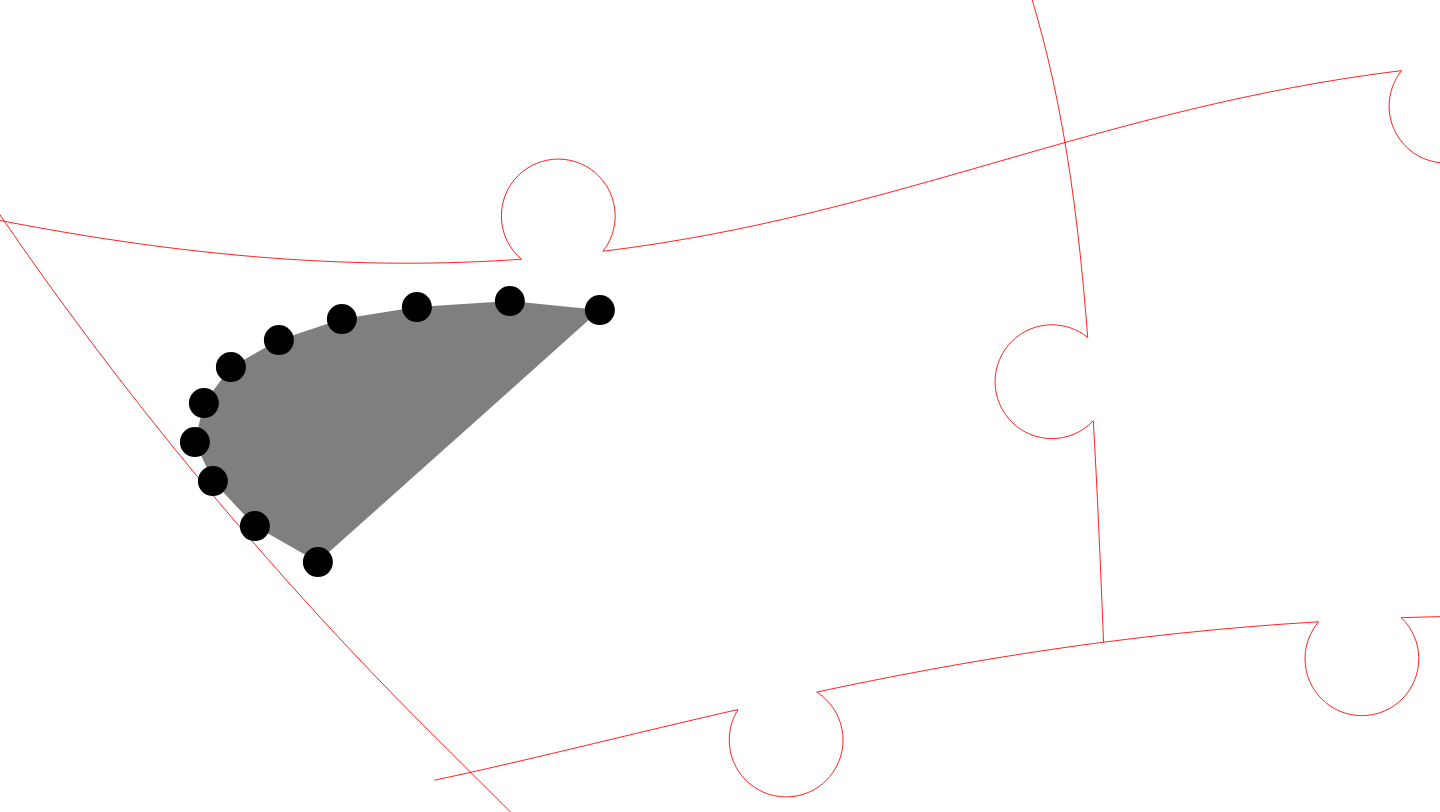 click 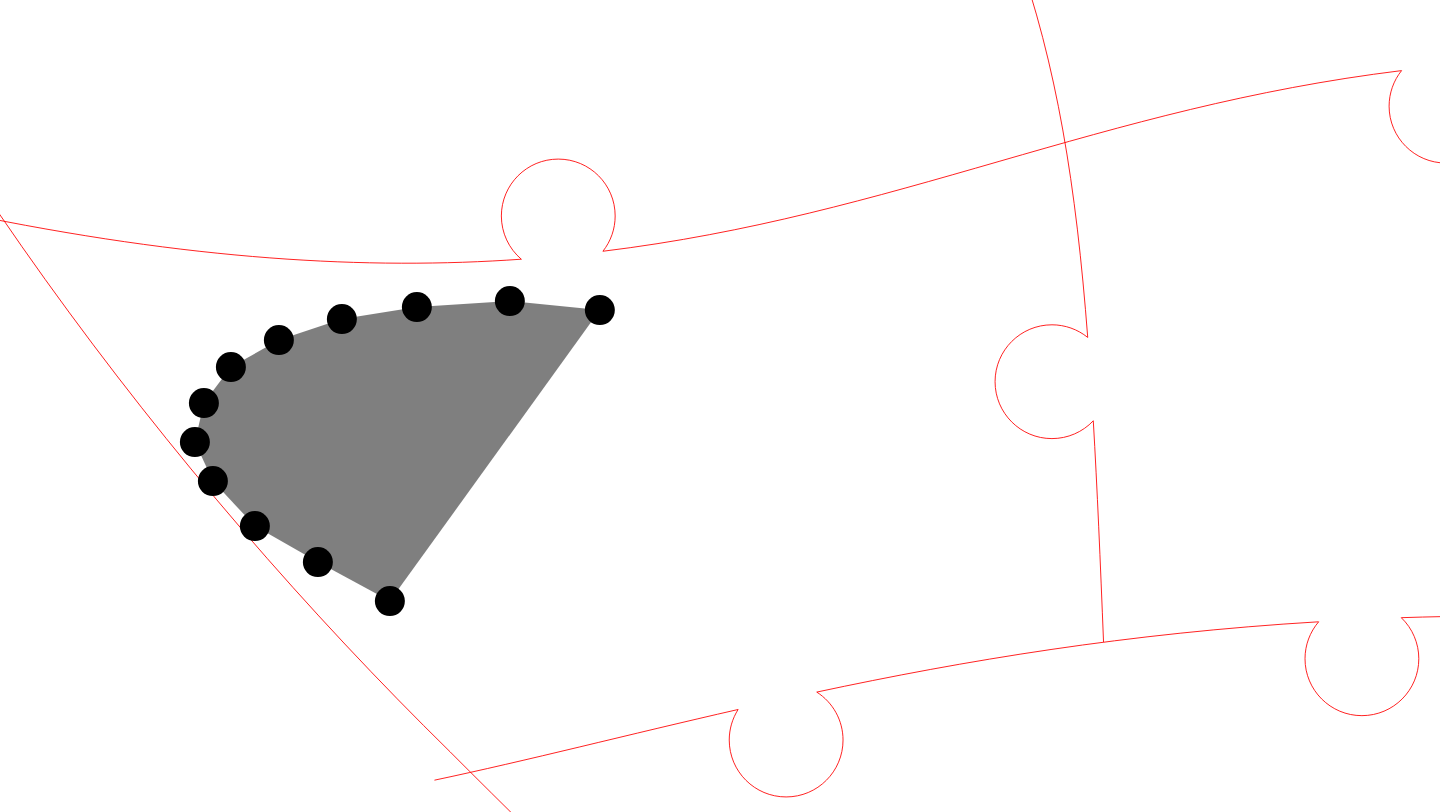 click 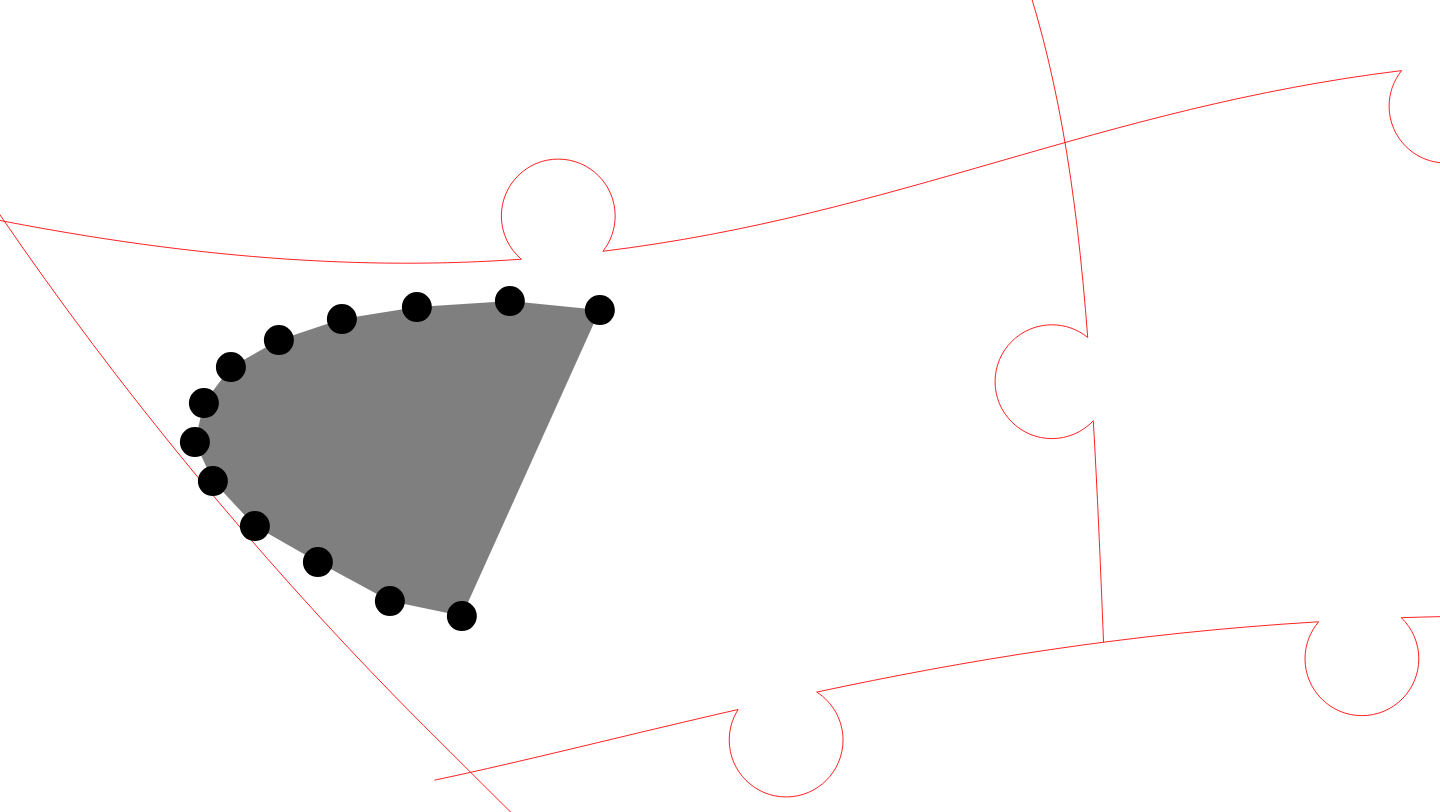 click 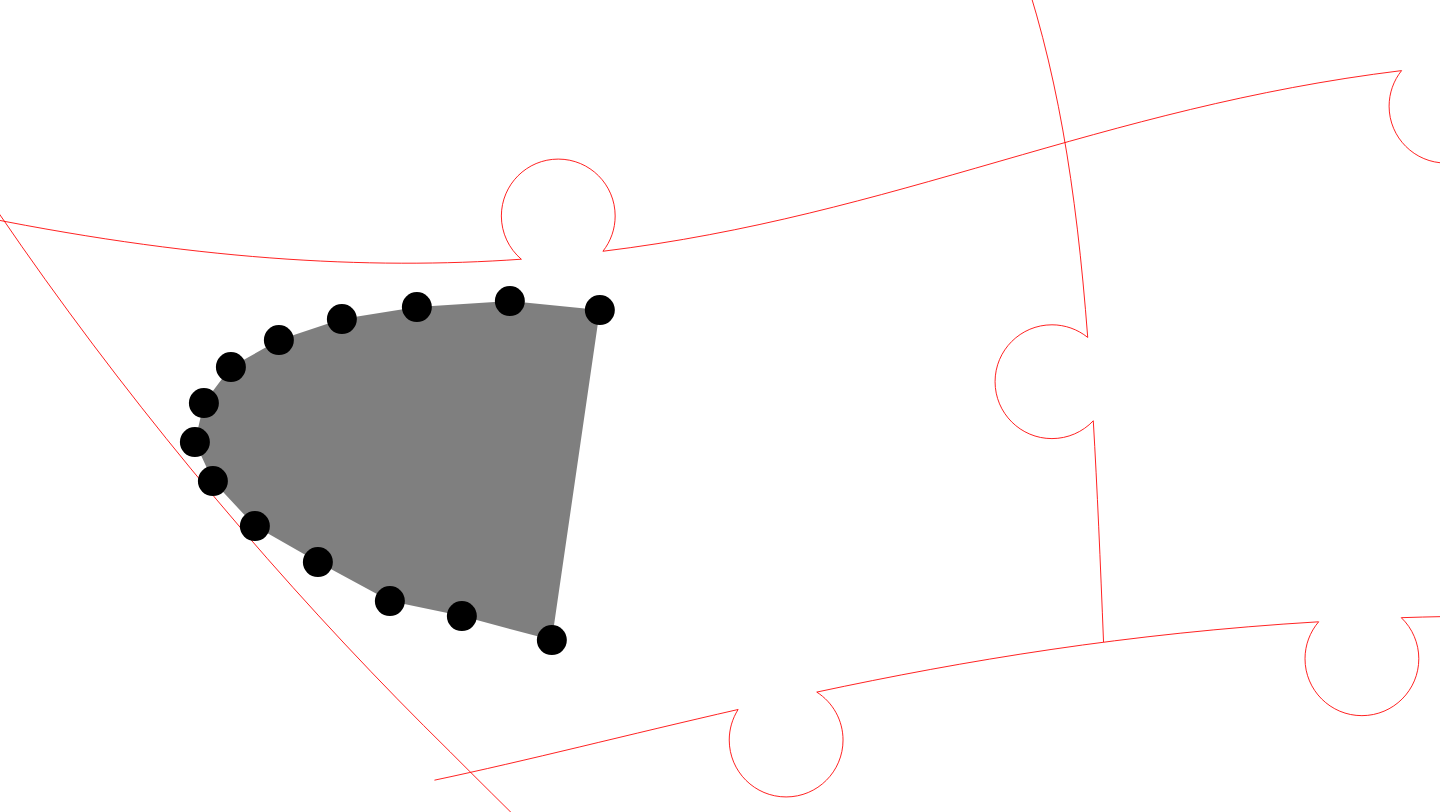click 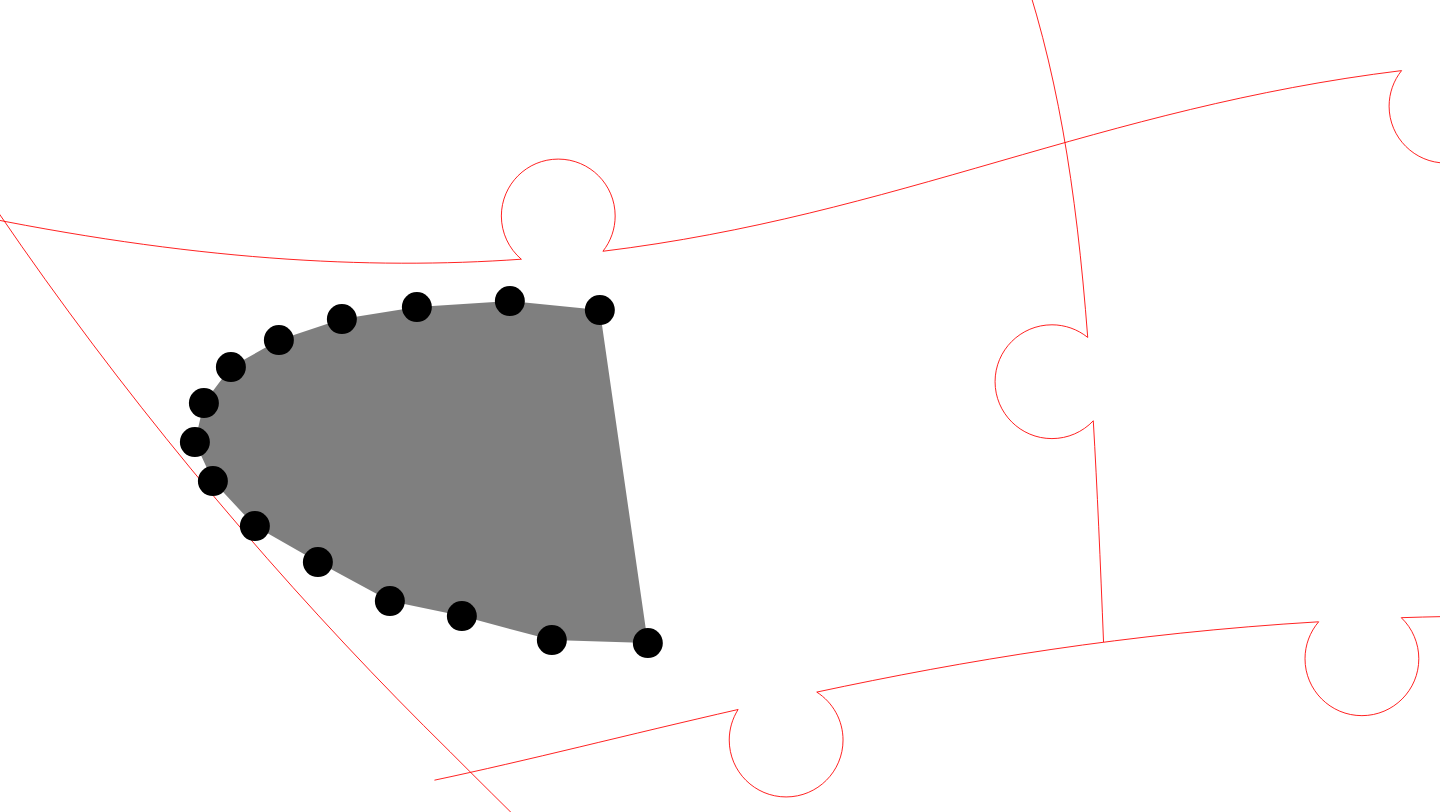 click 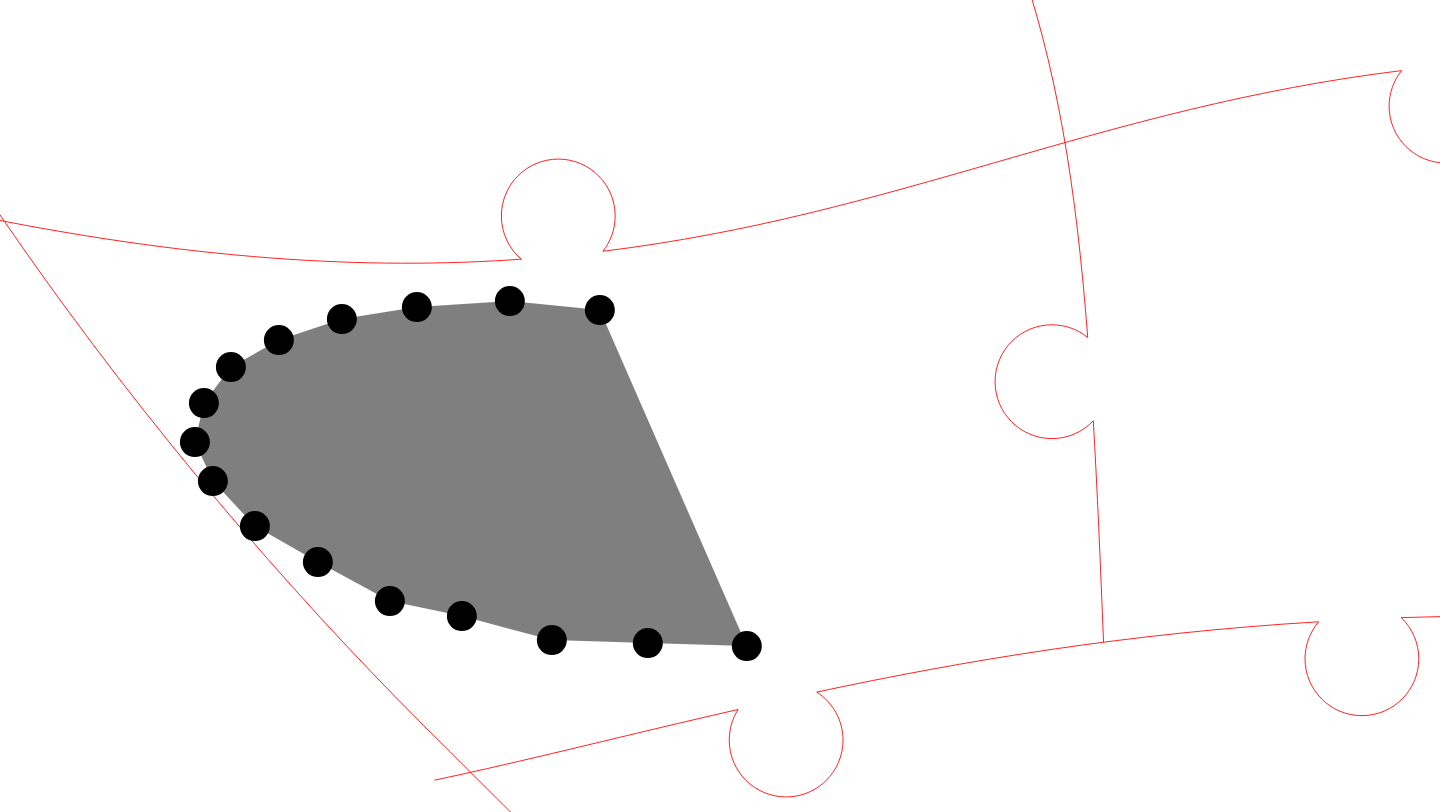 click 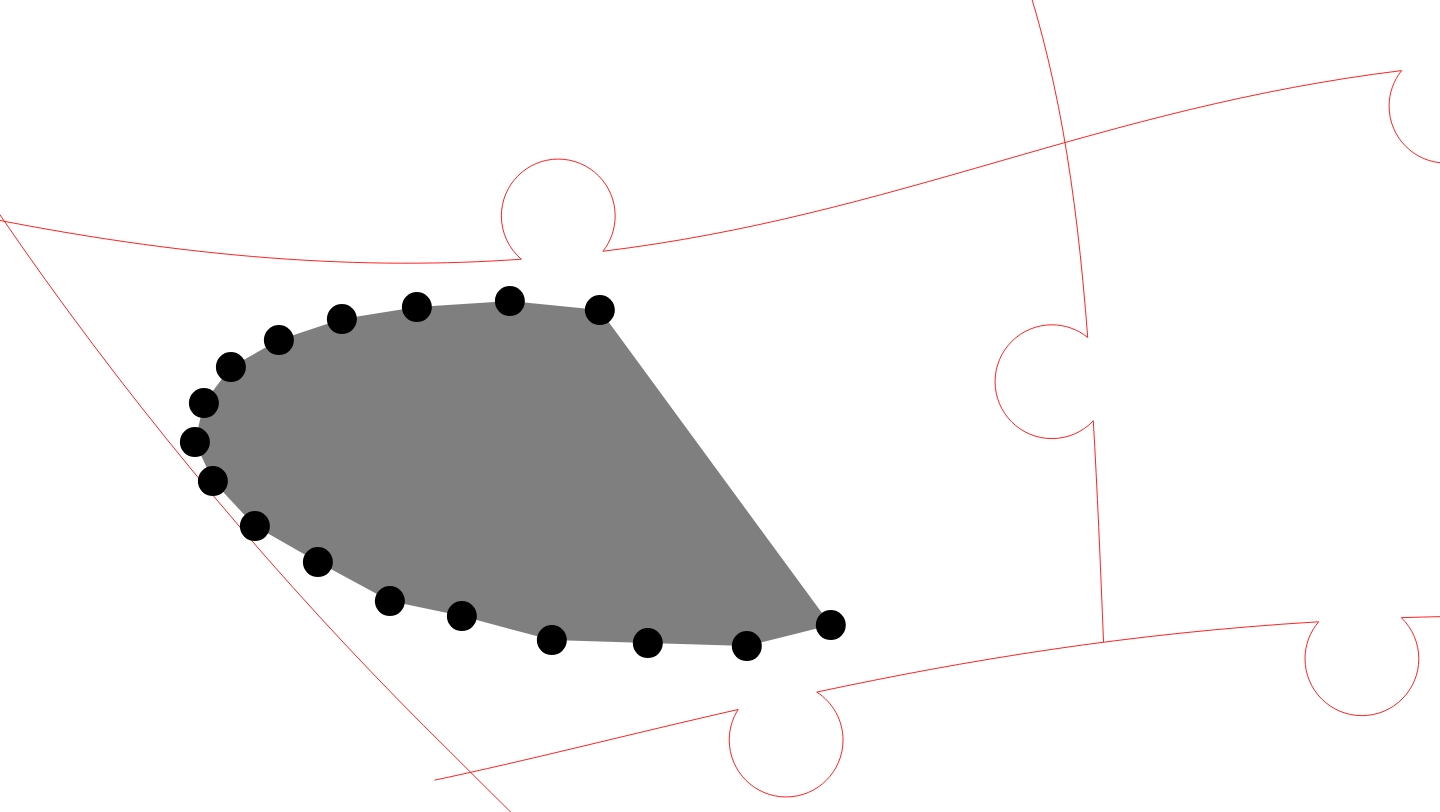 click 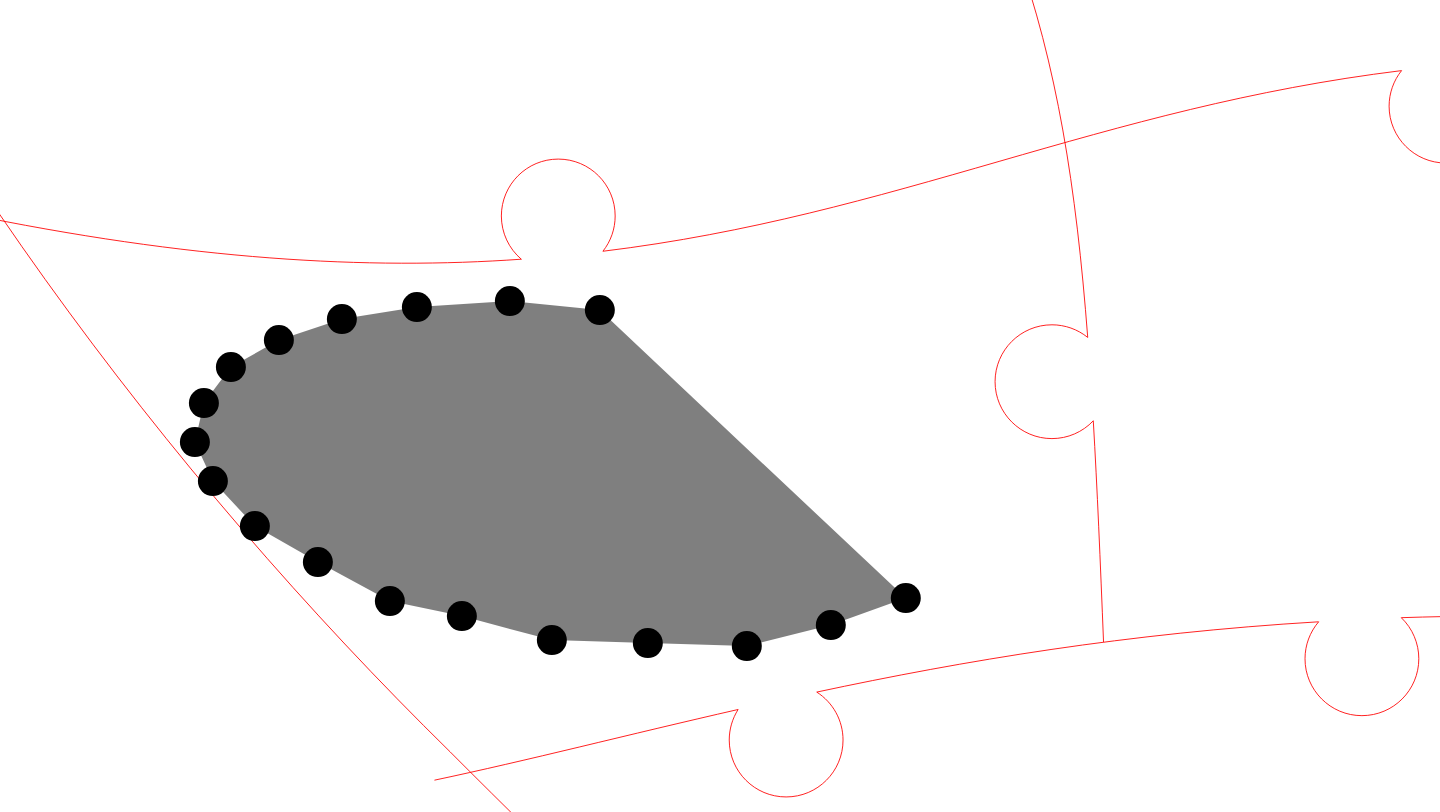 click 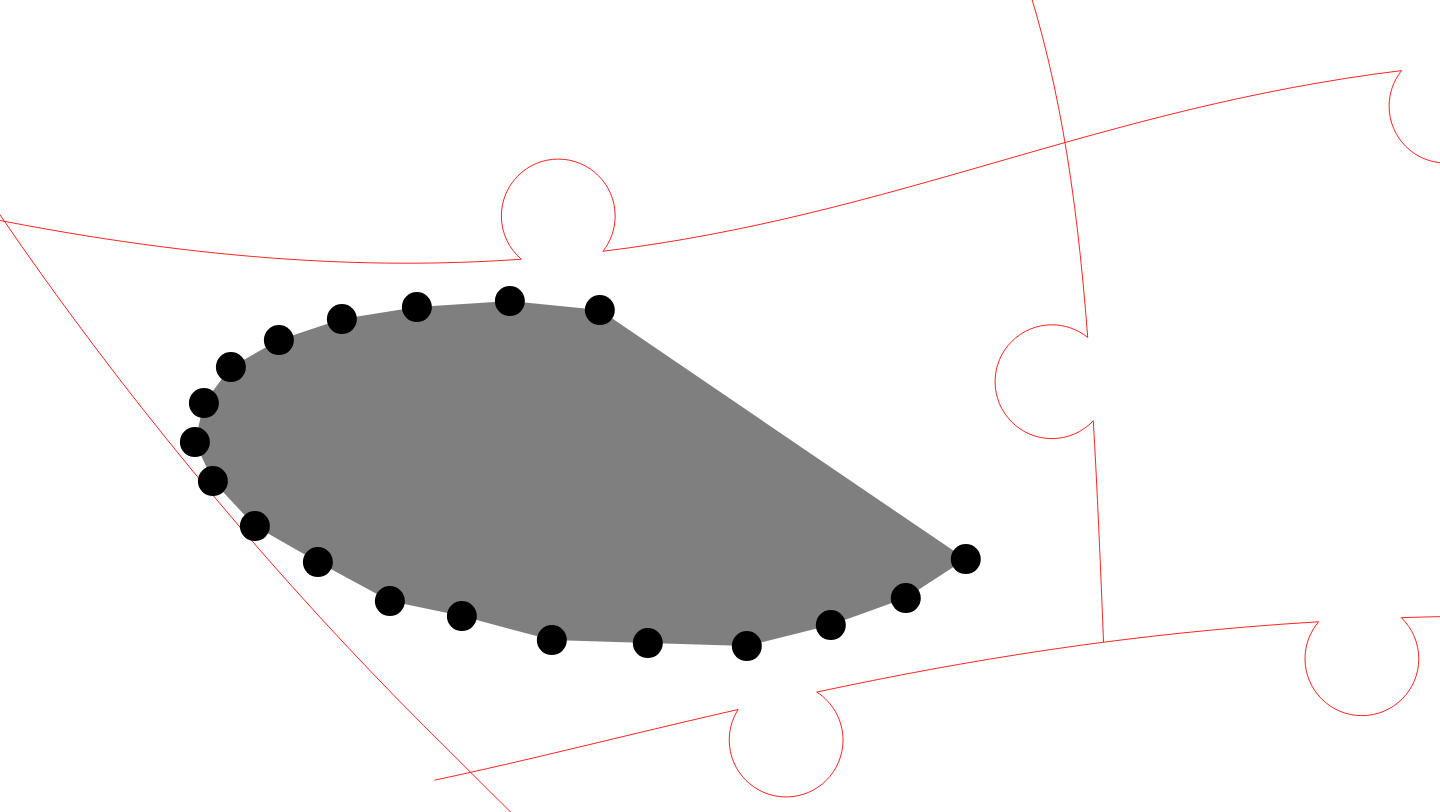 click 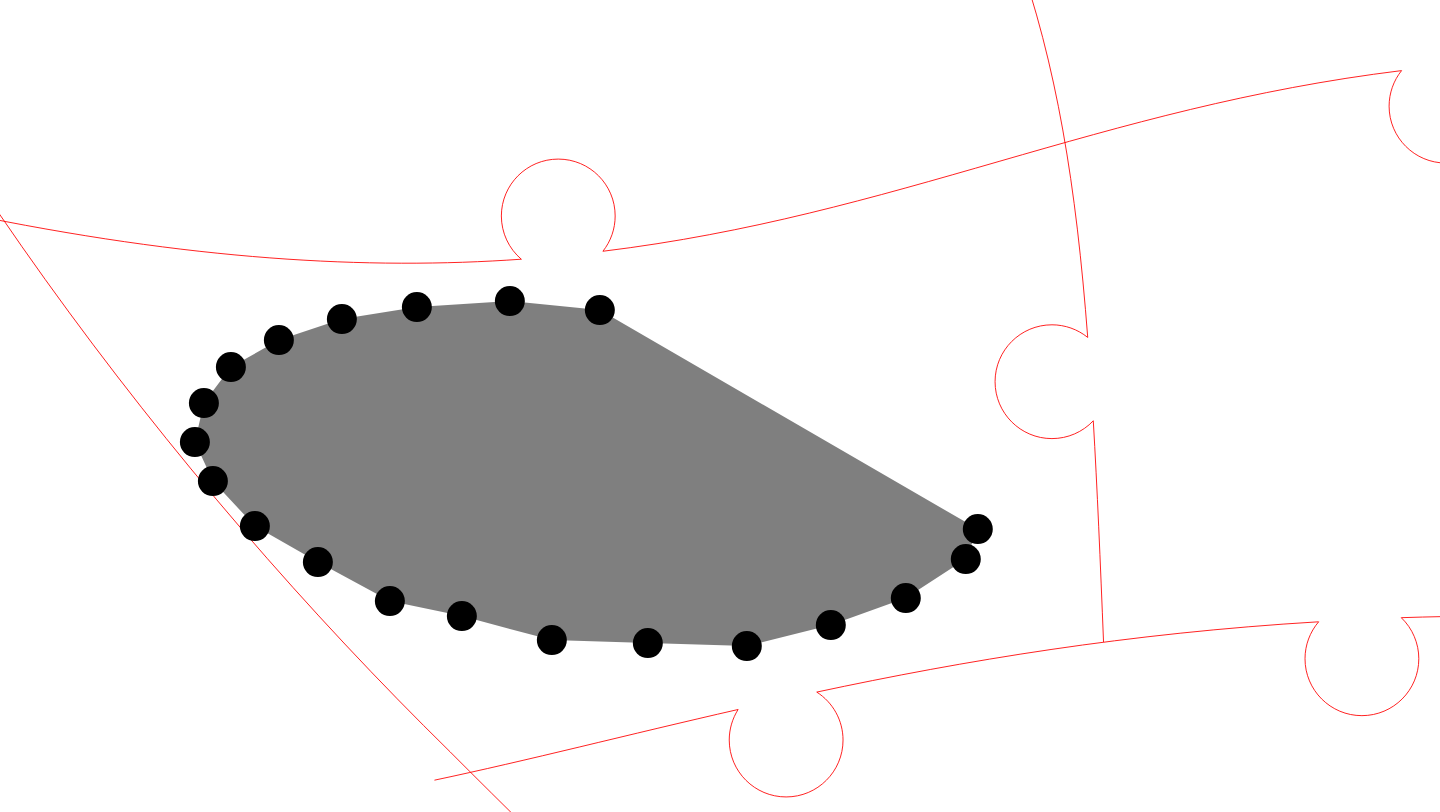 click 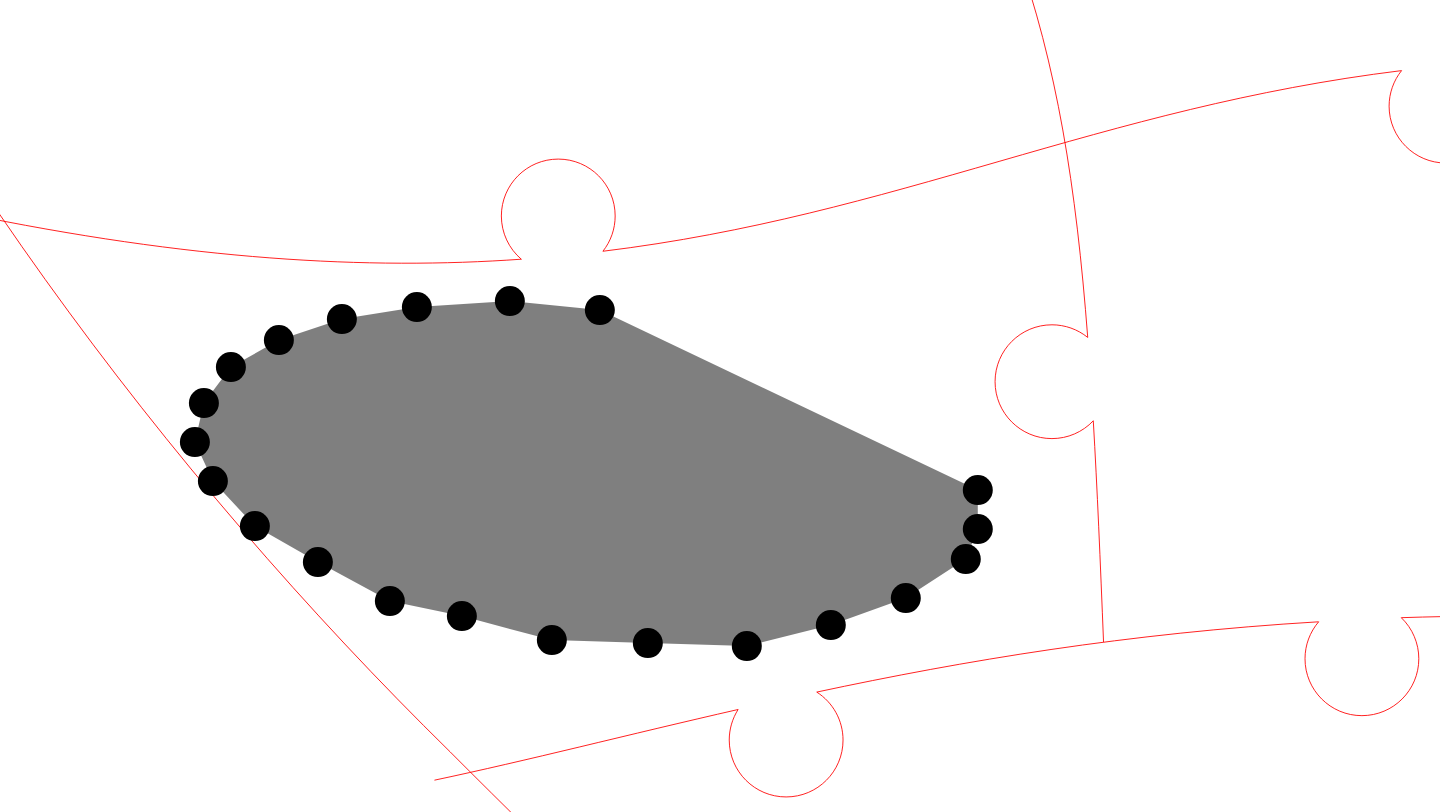 click 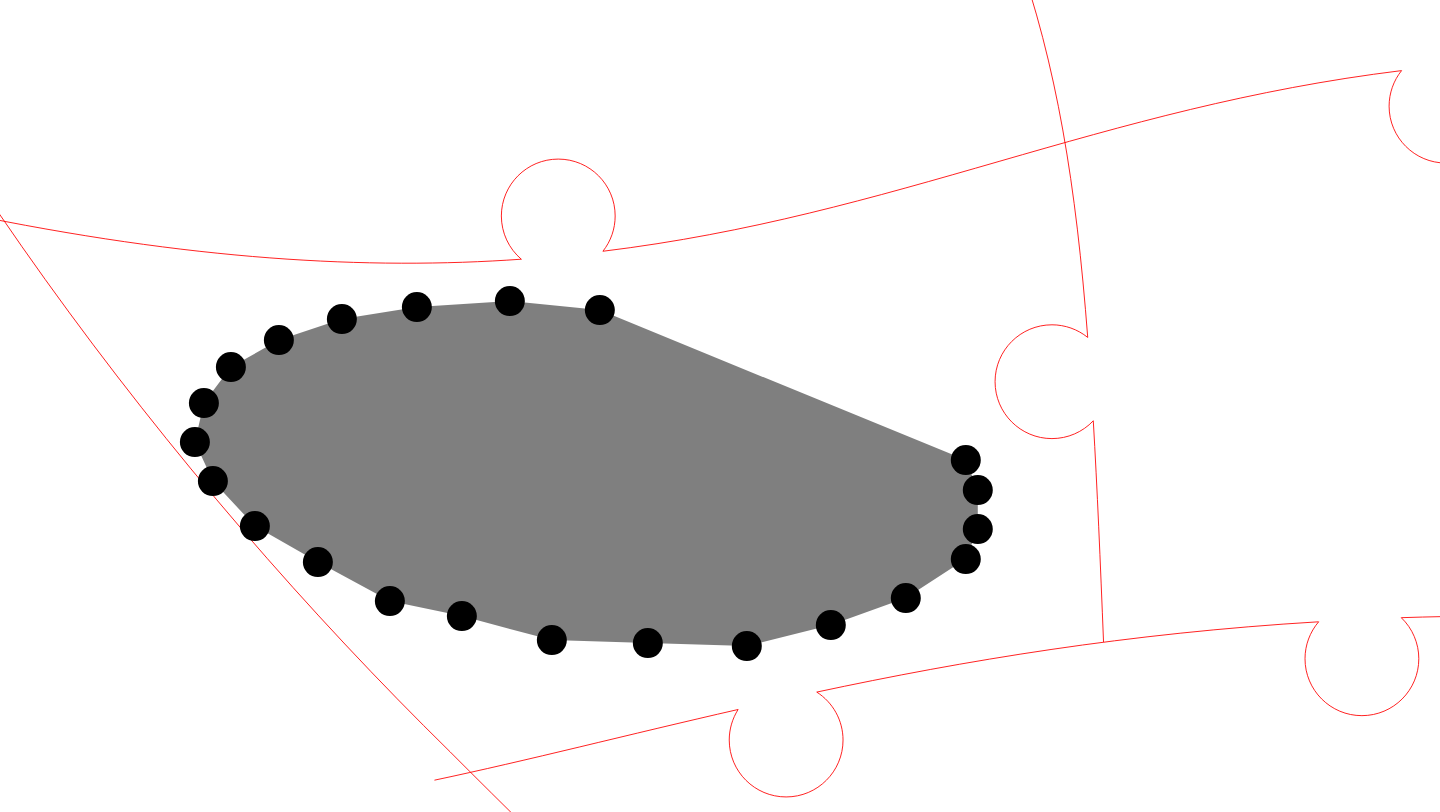 click 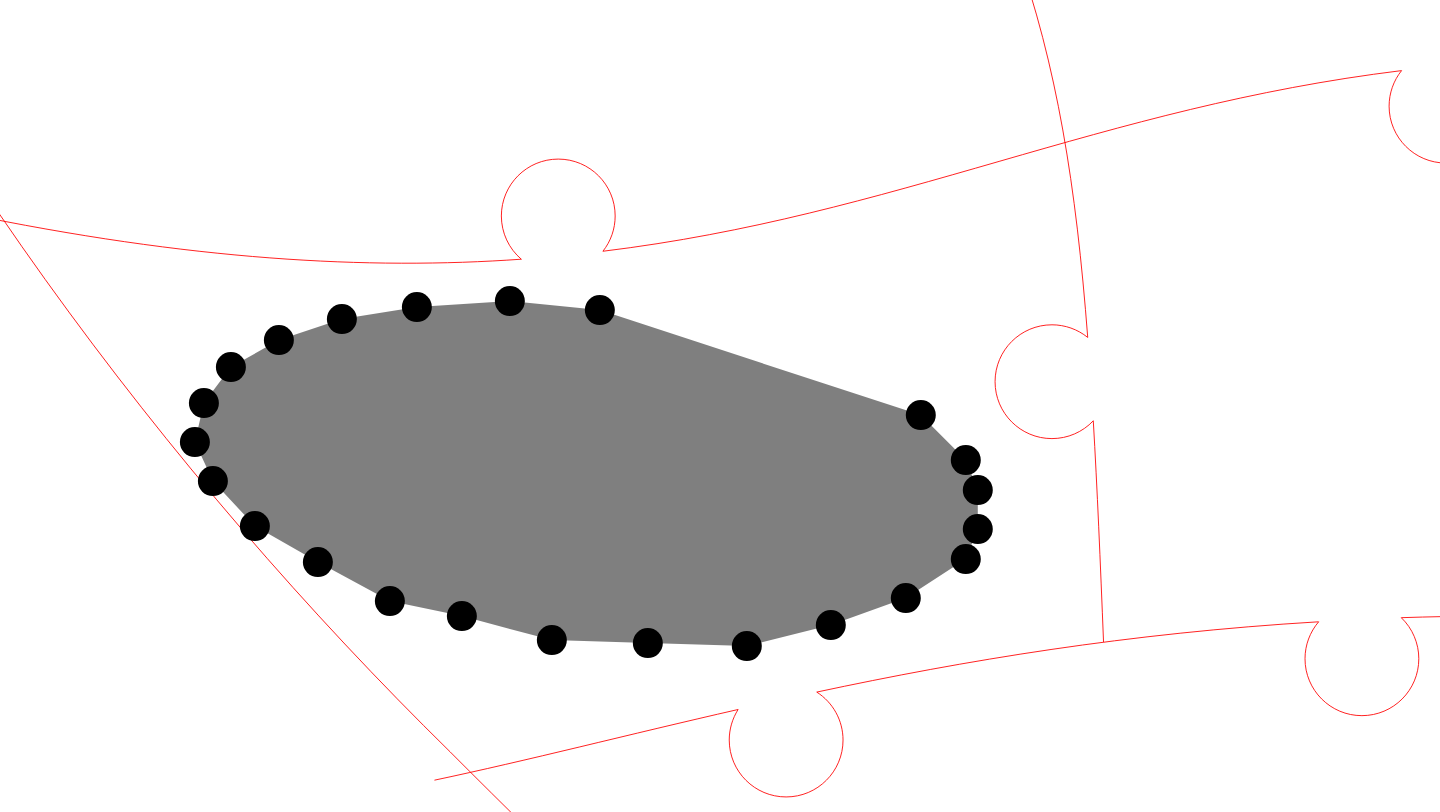 click 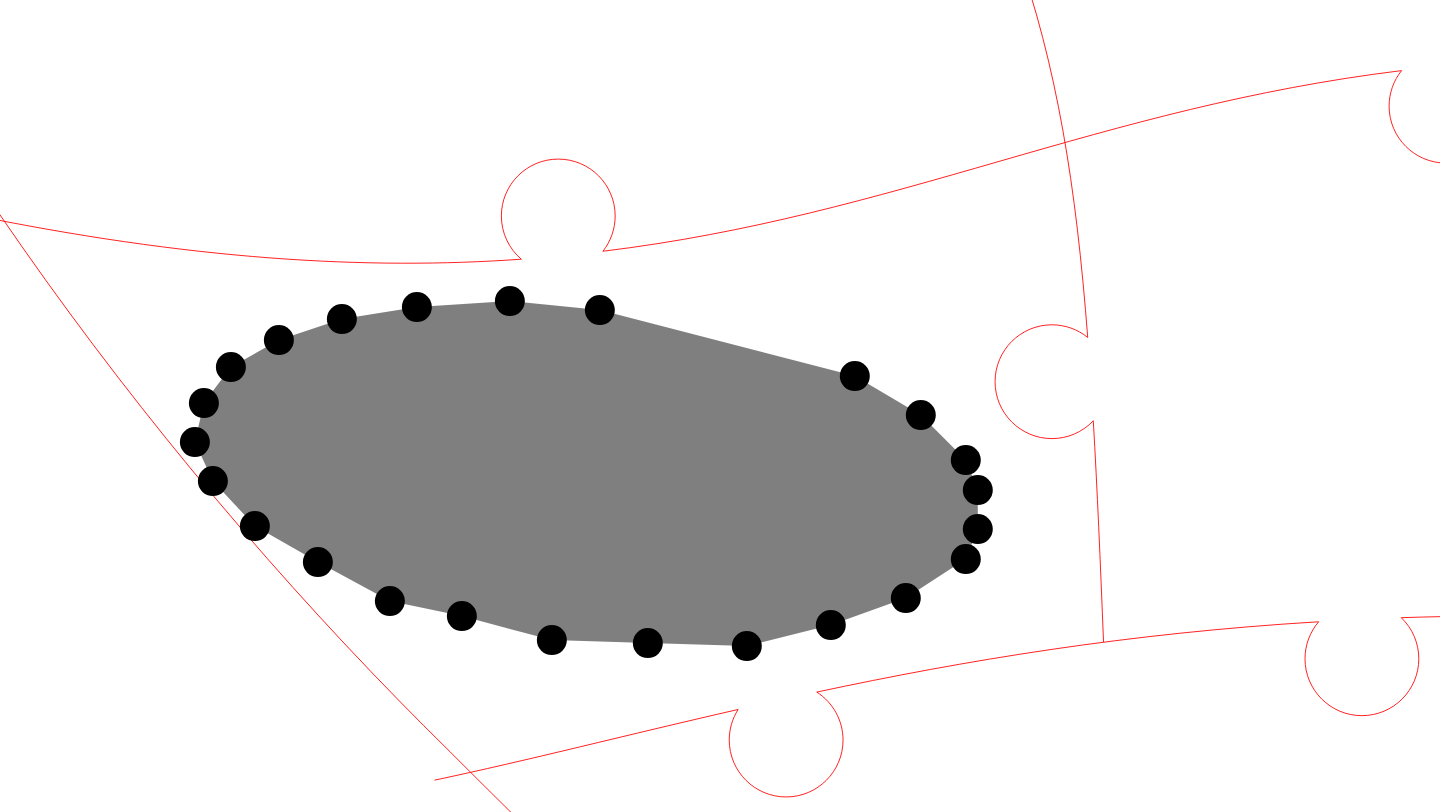 click 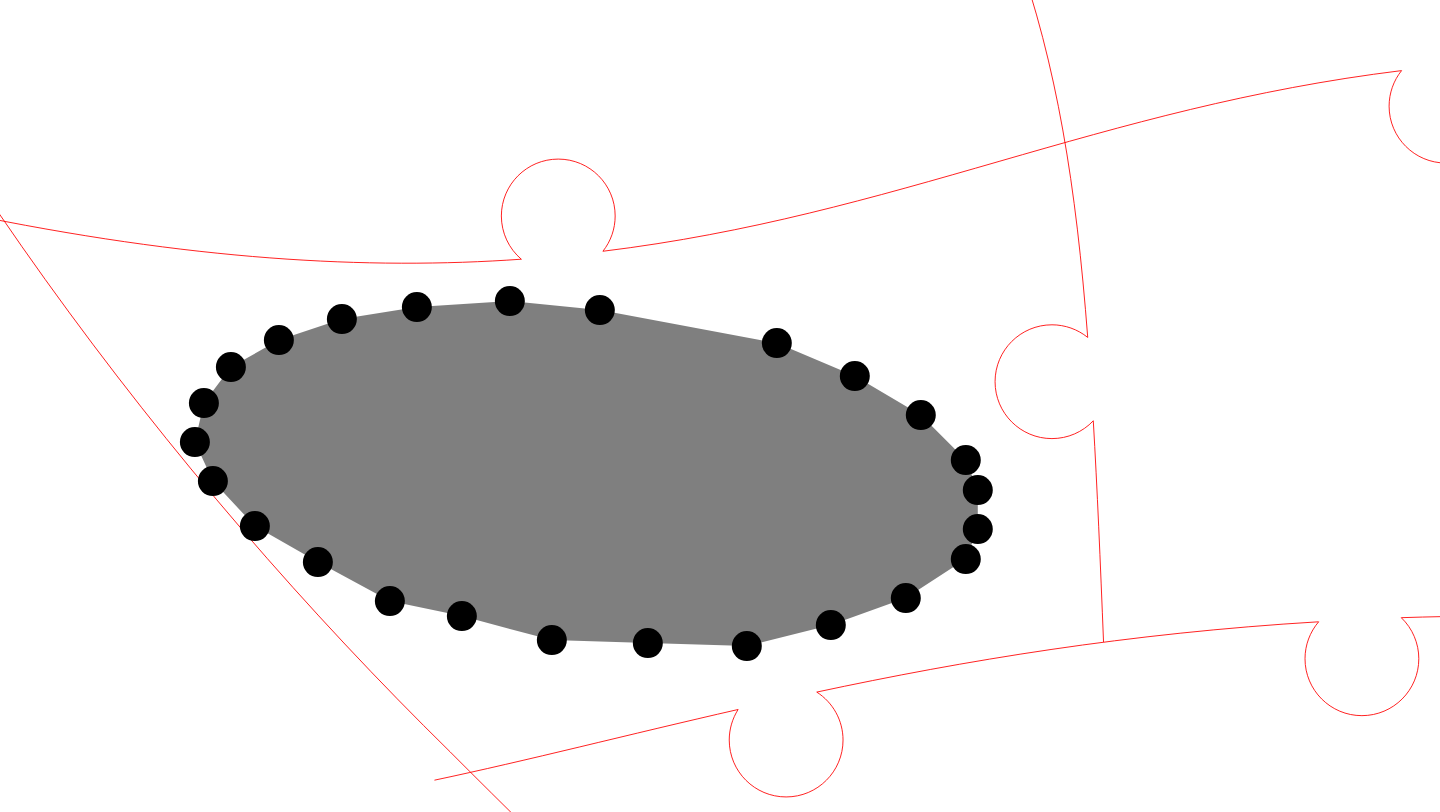 click 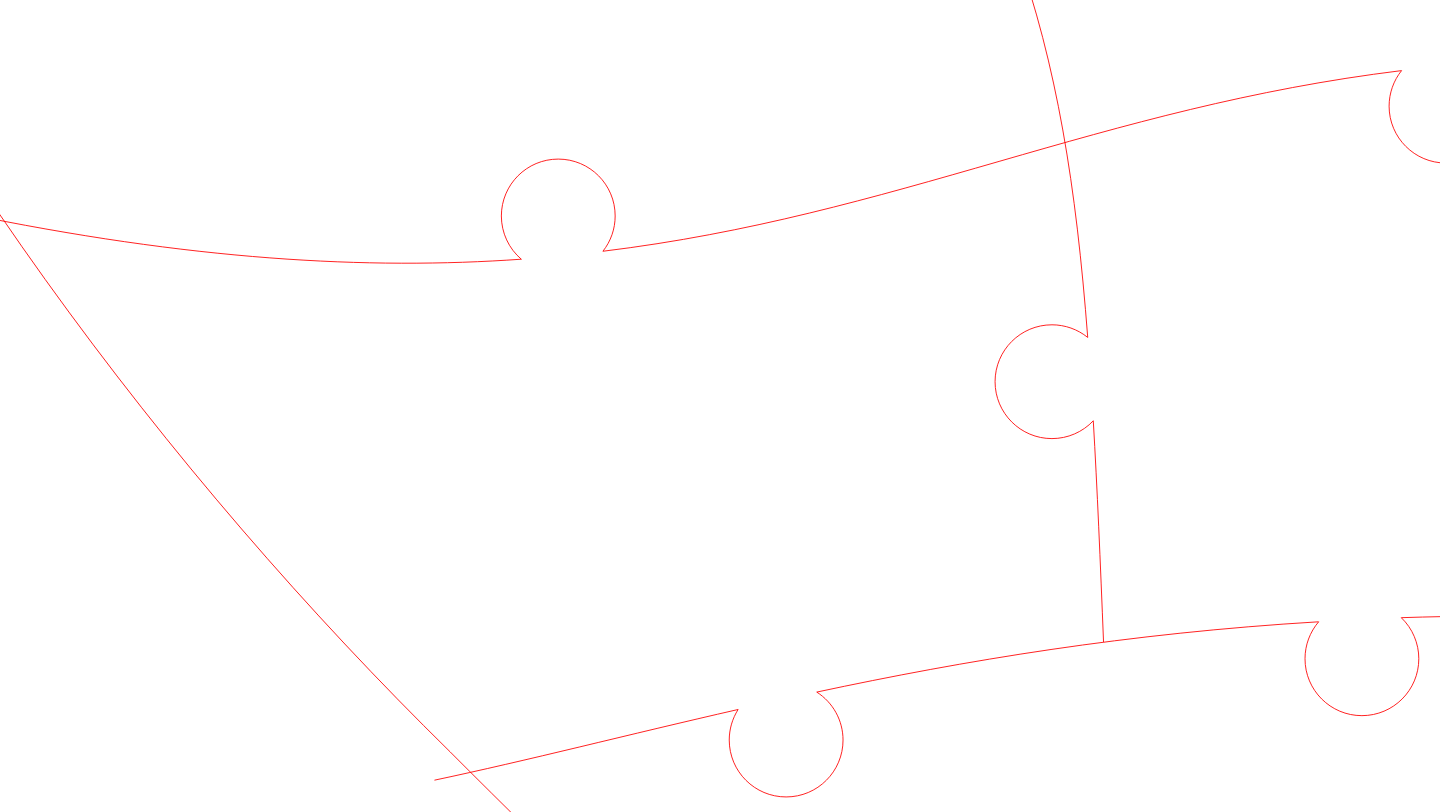 click 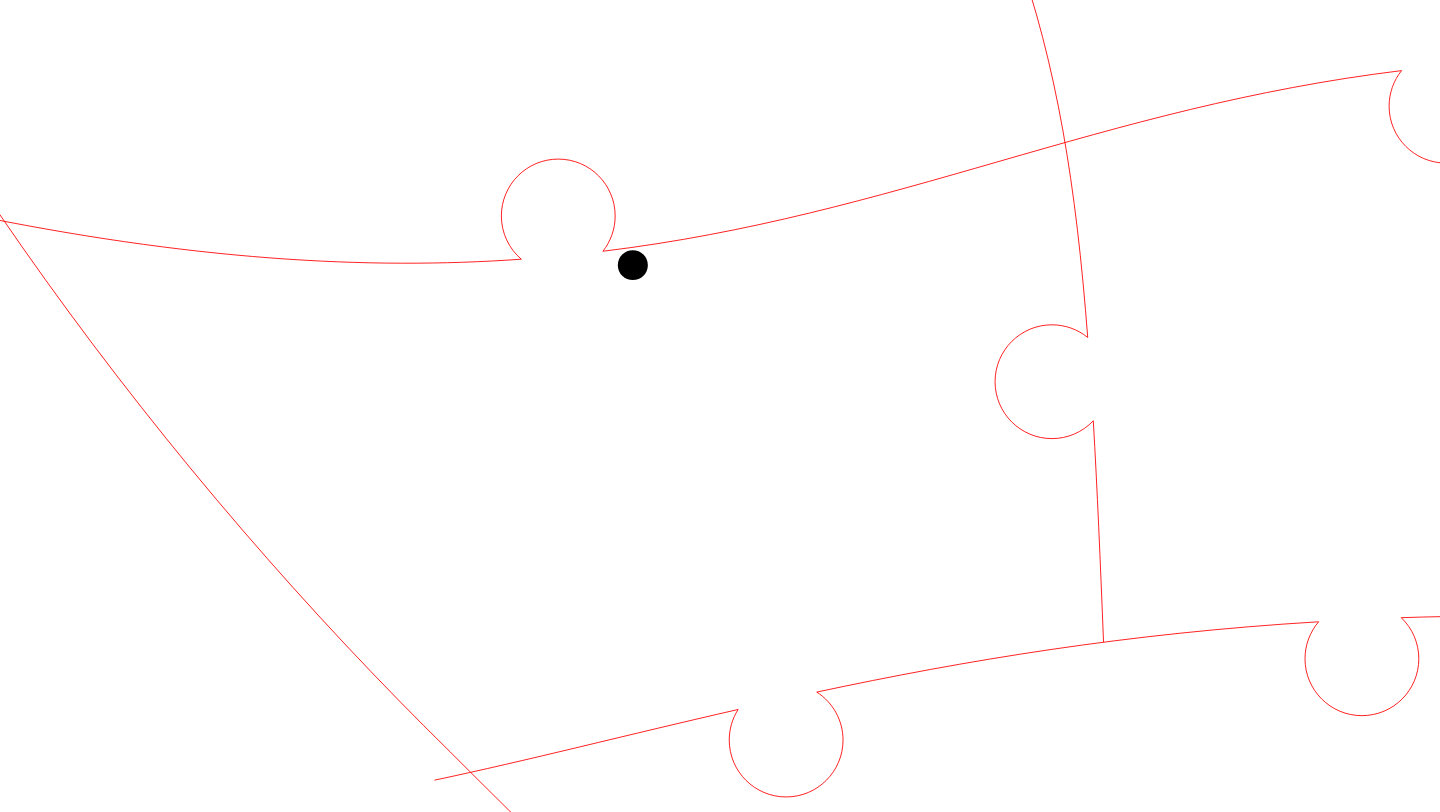 click 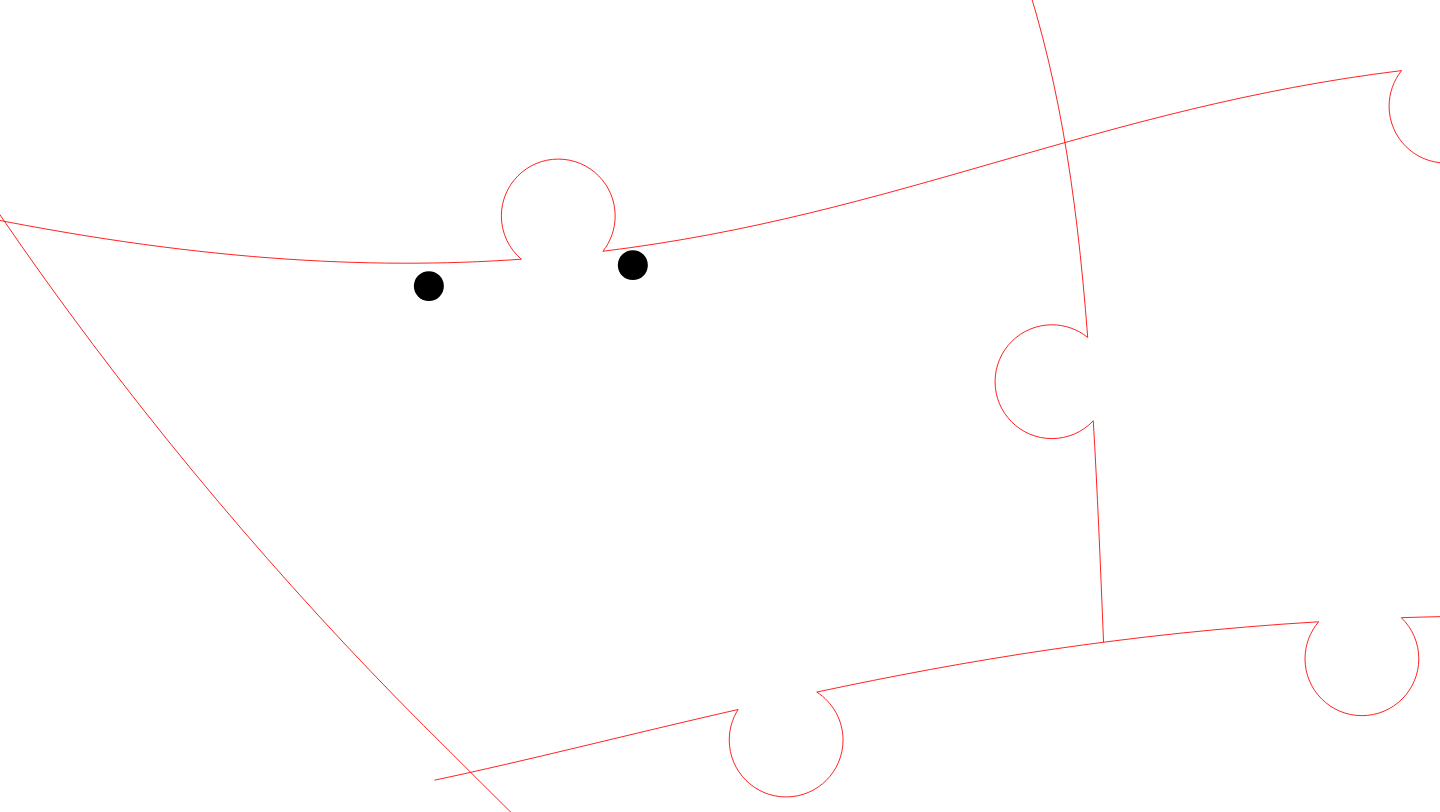 click 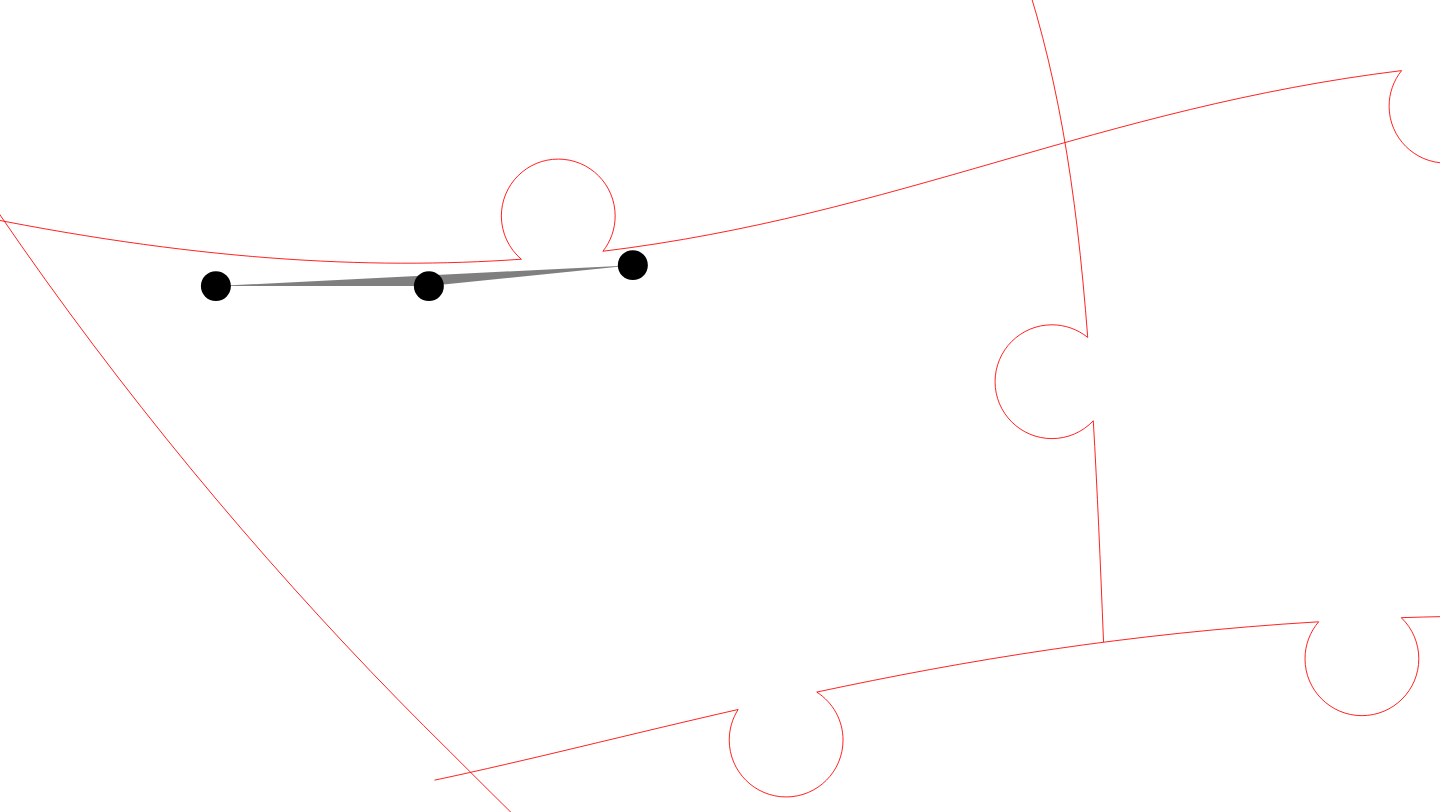 click 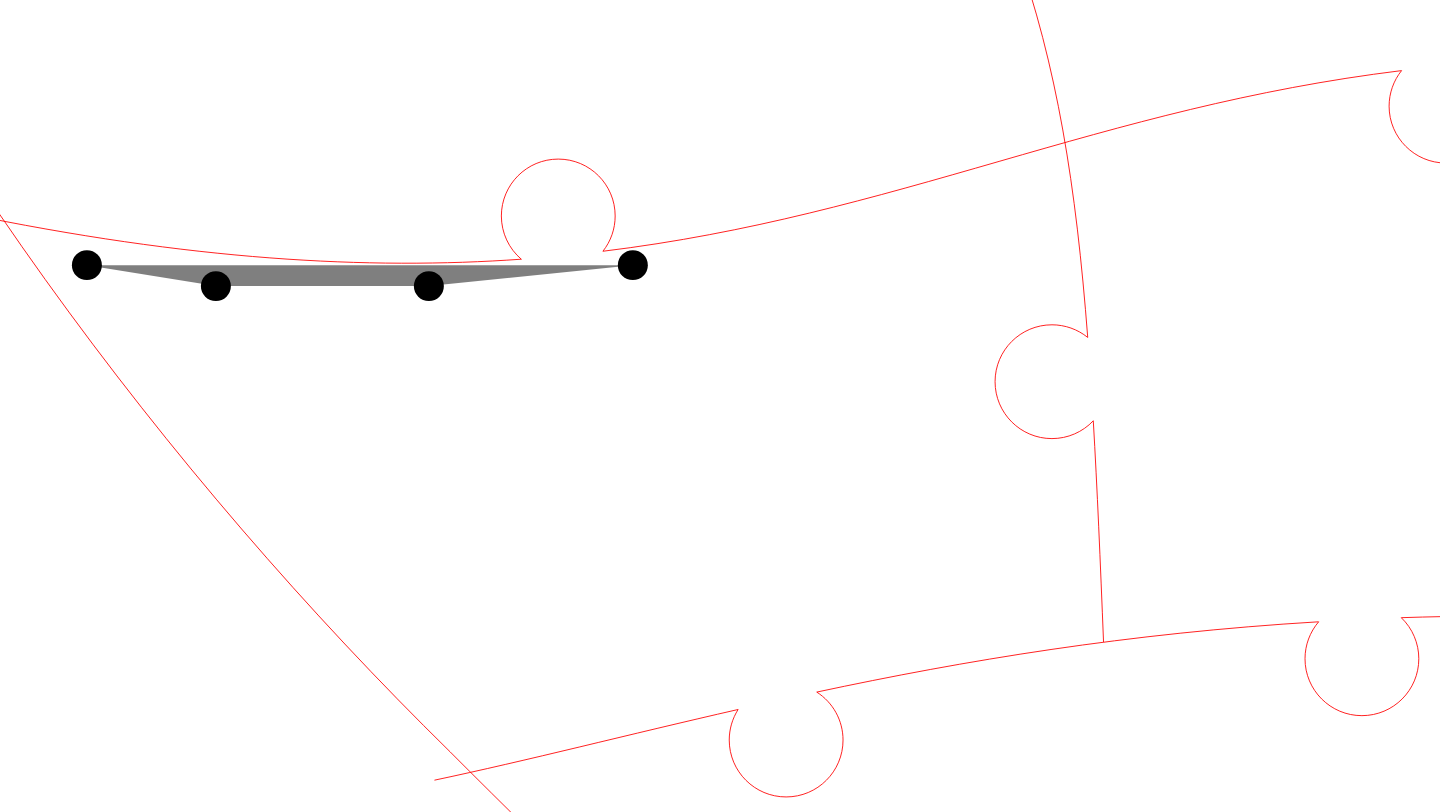 click 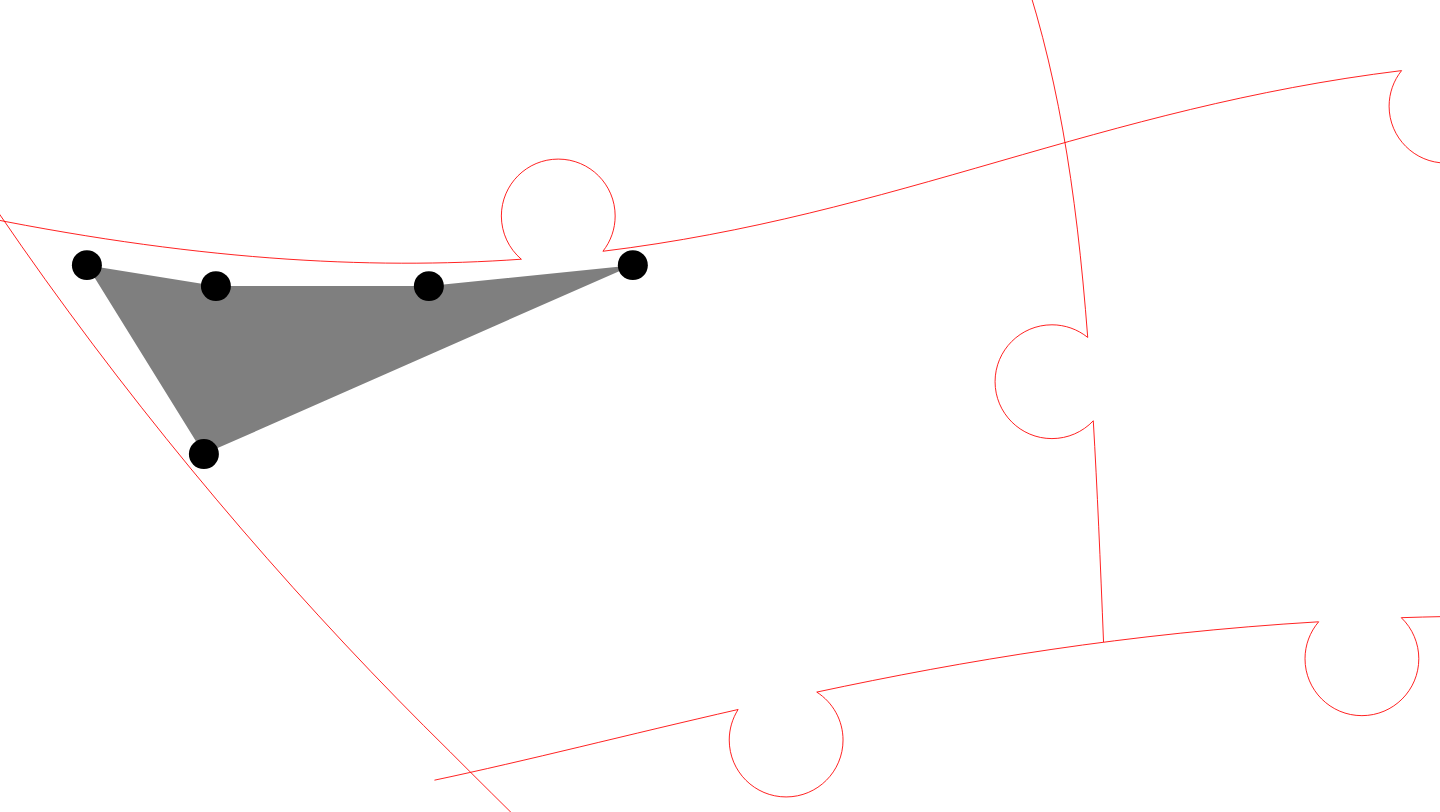 click 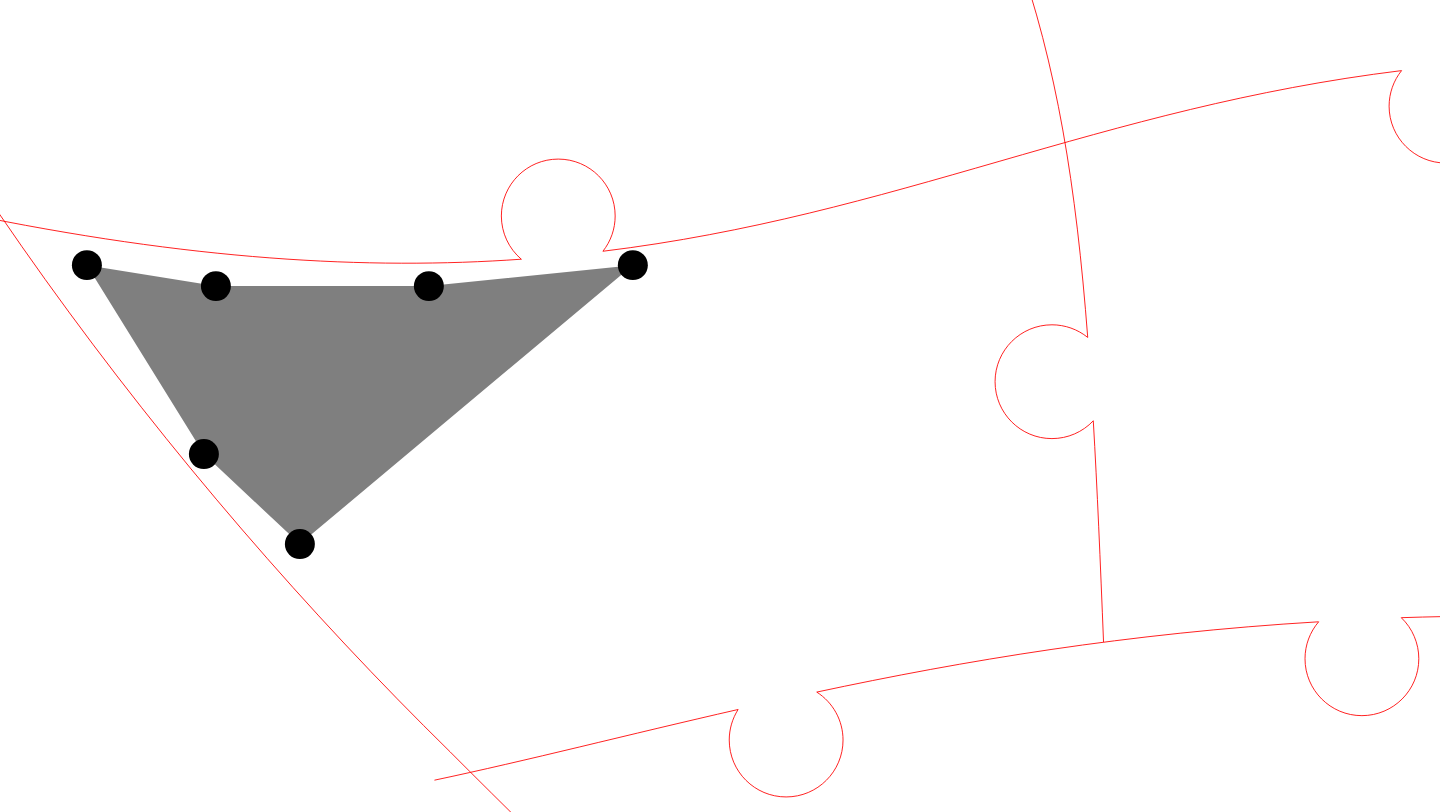 click 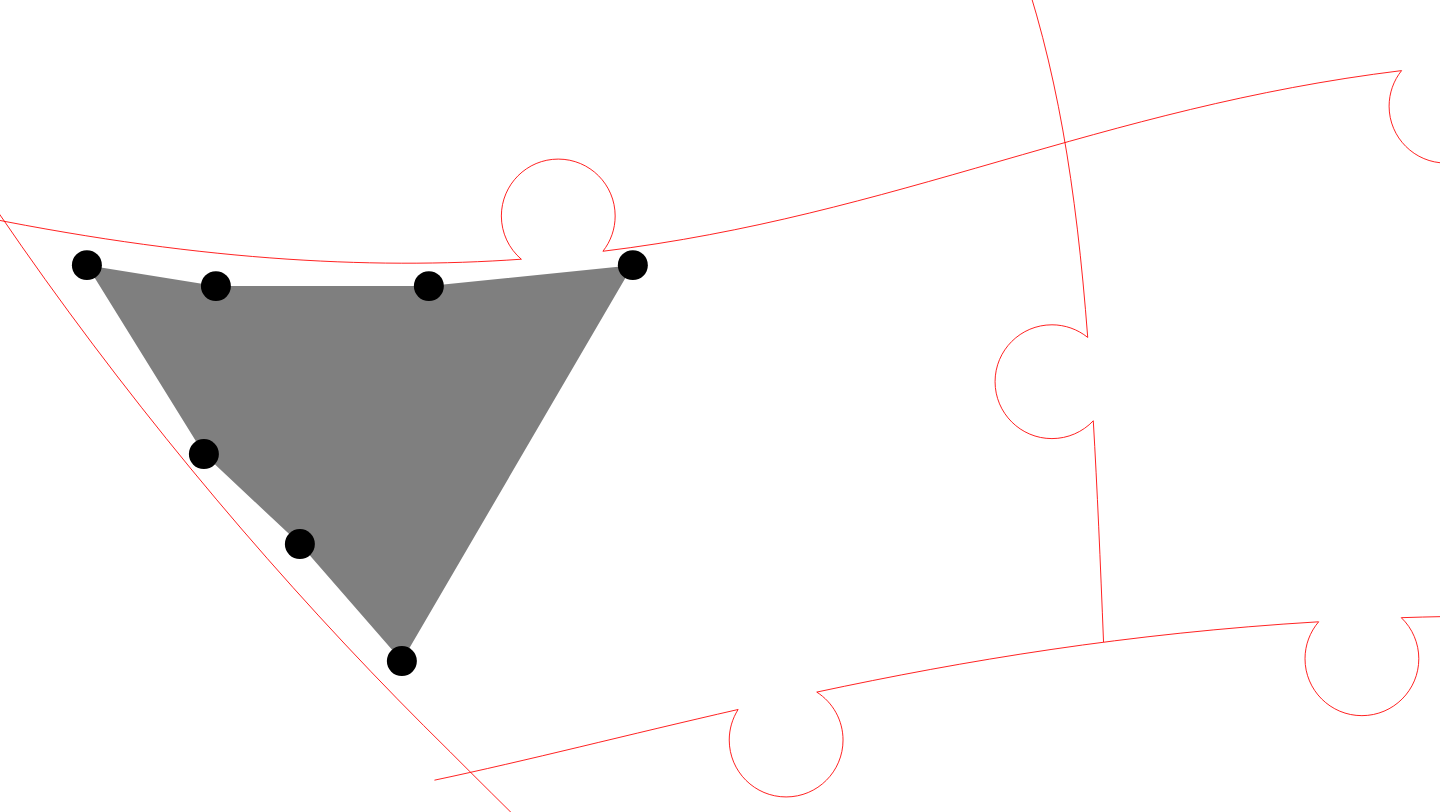 click 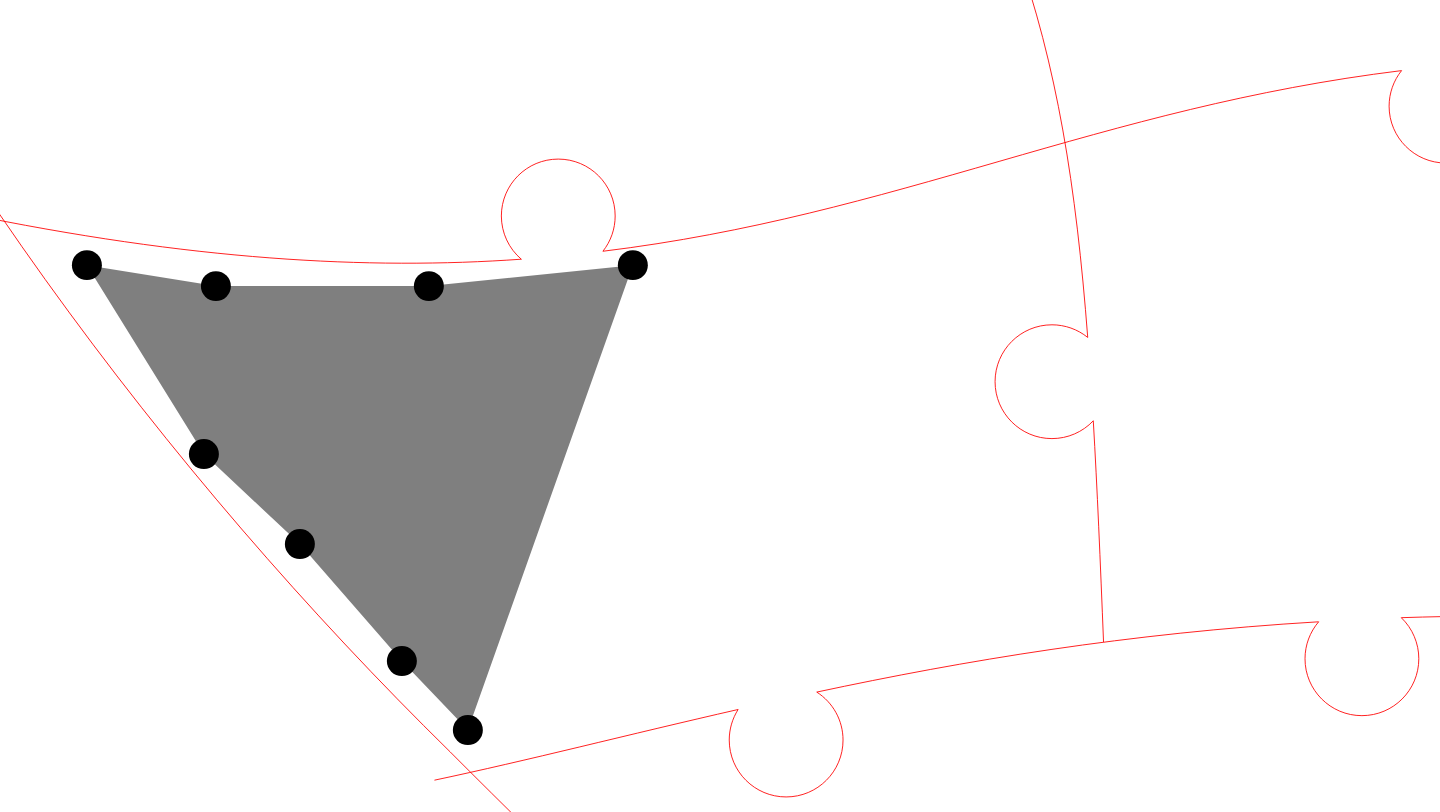 click 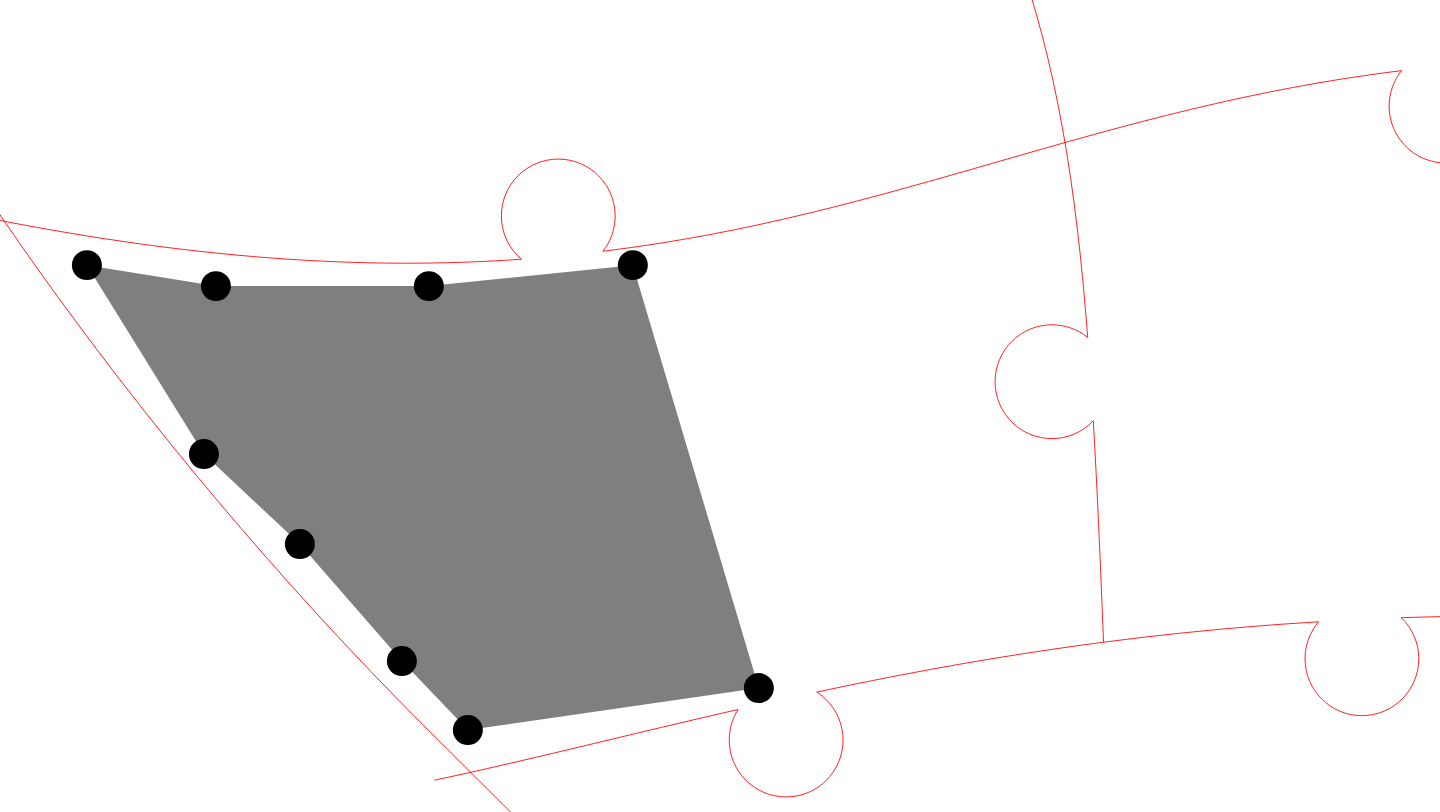 click 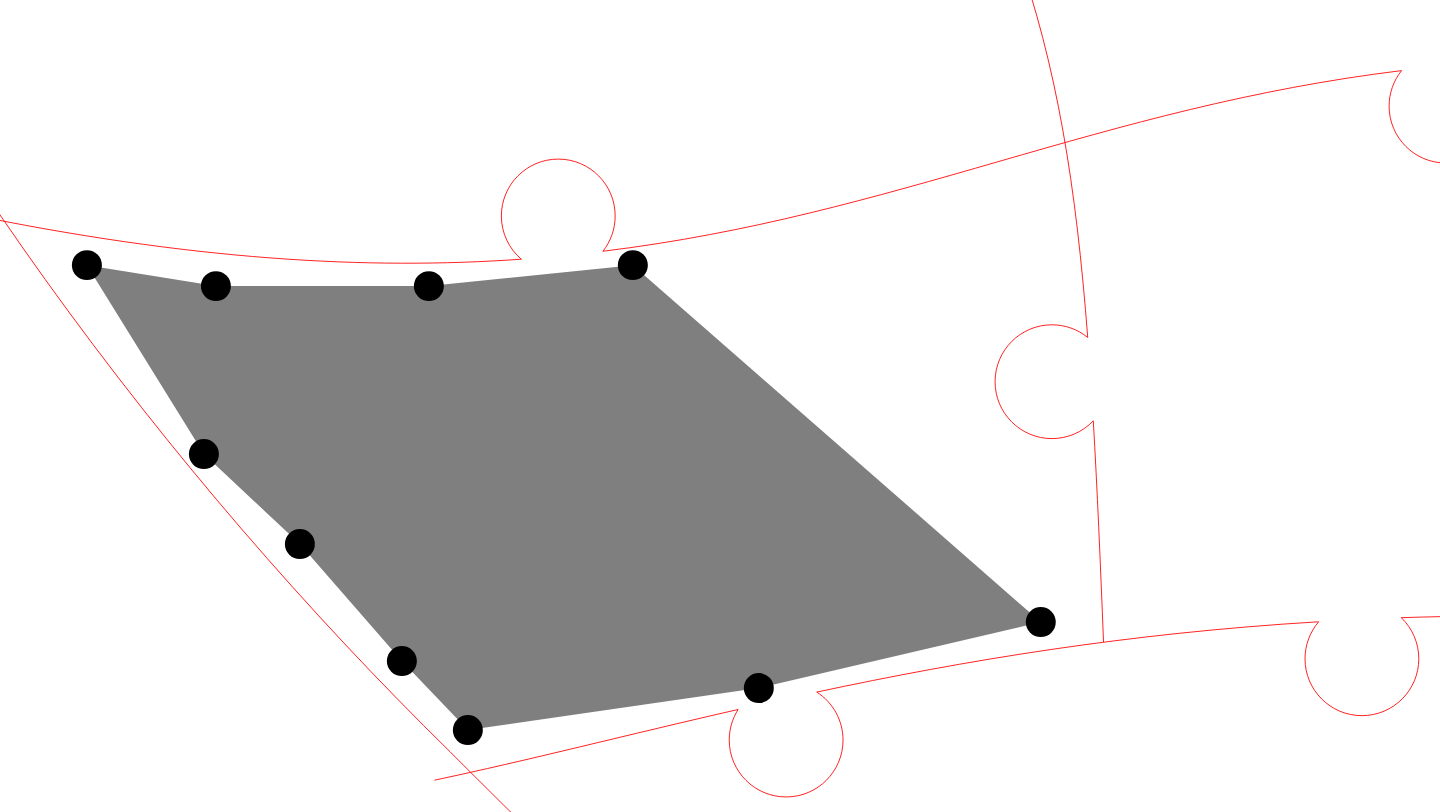 click 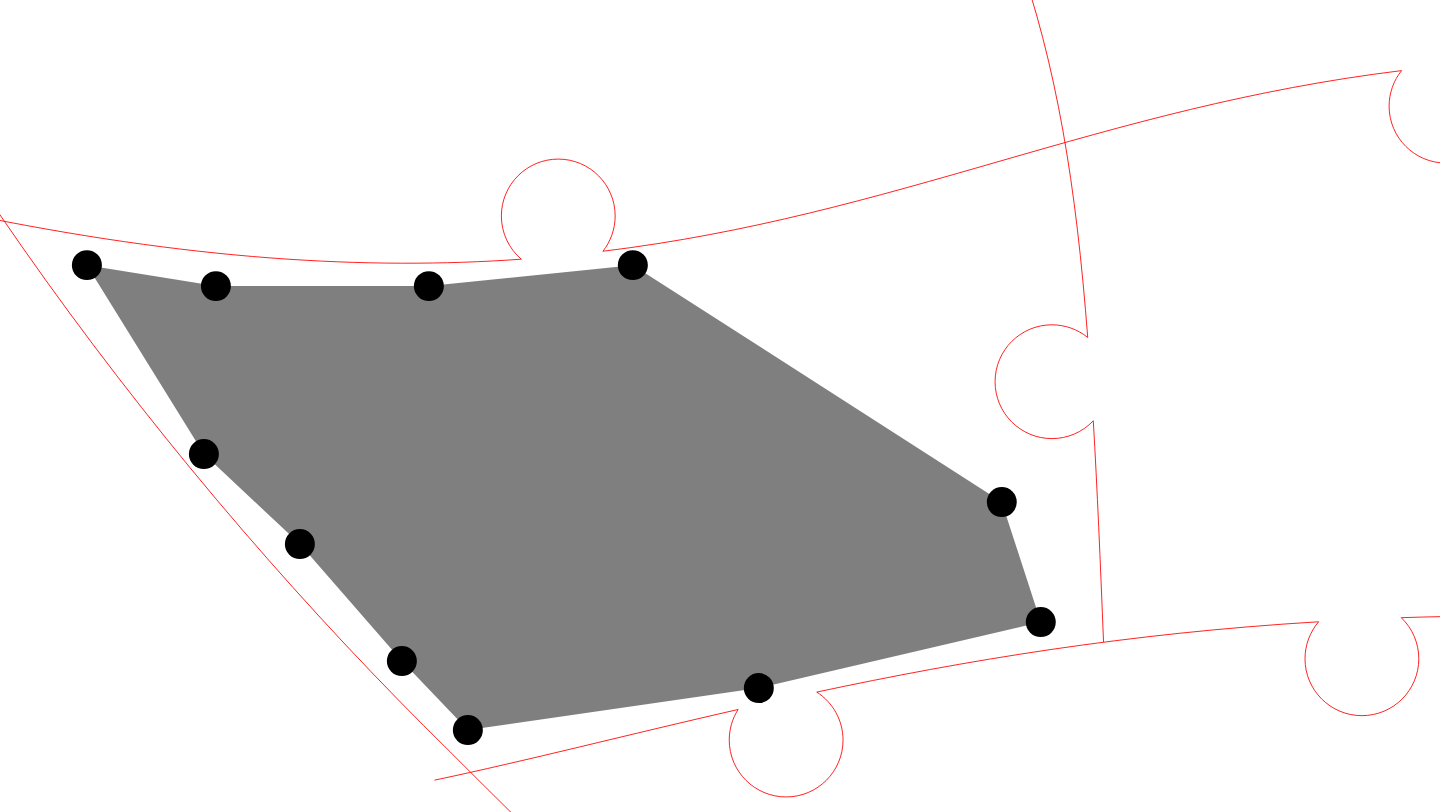 click 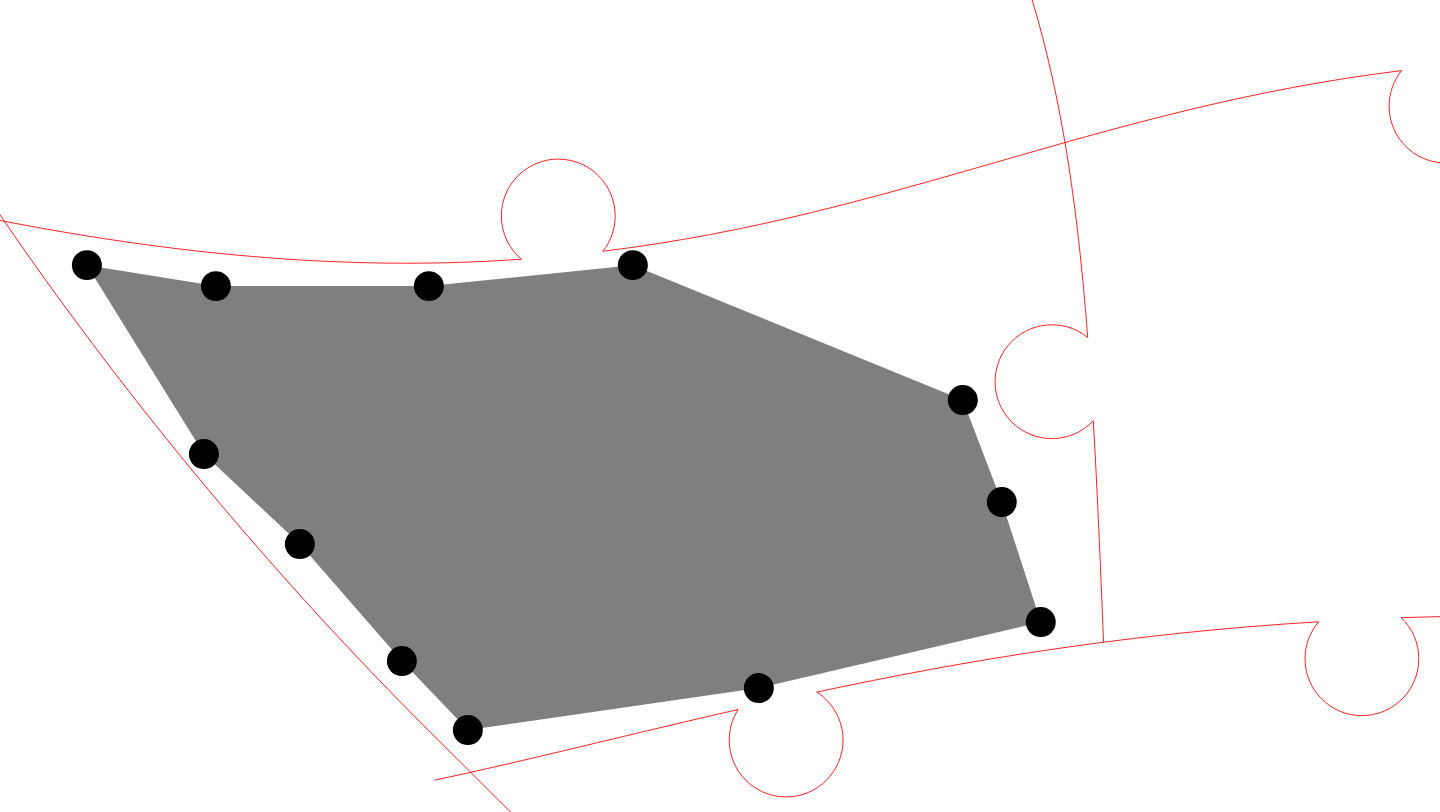 click 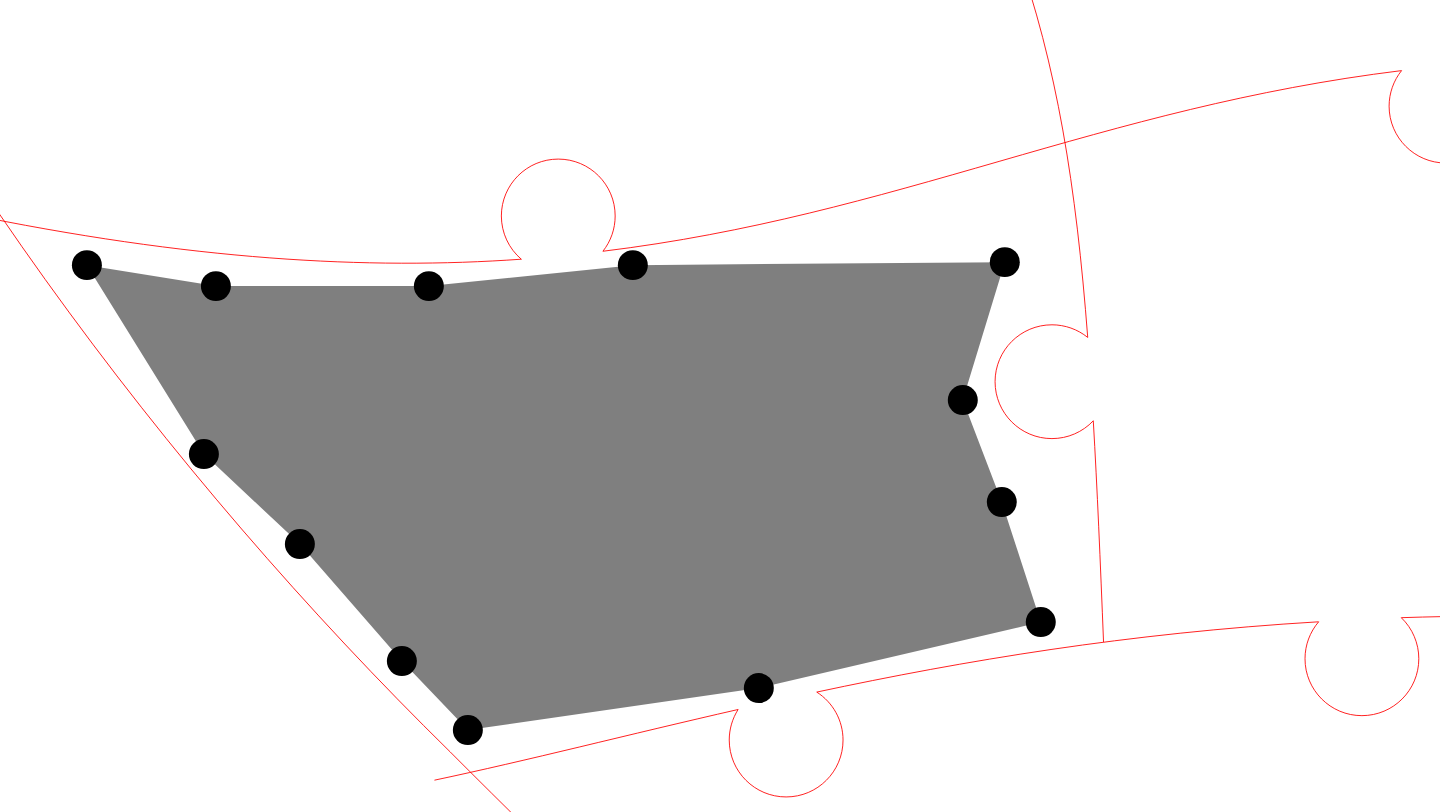 click 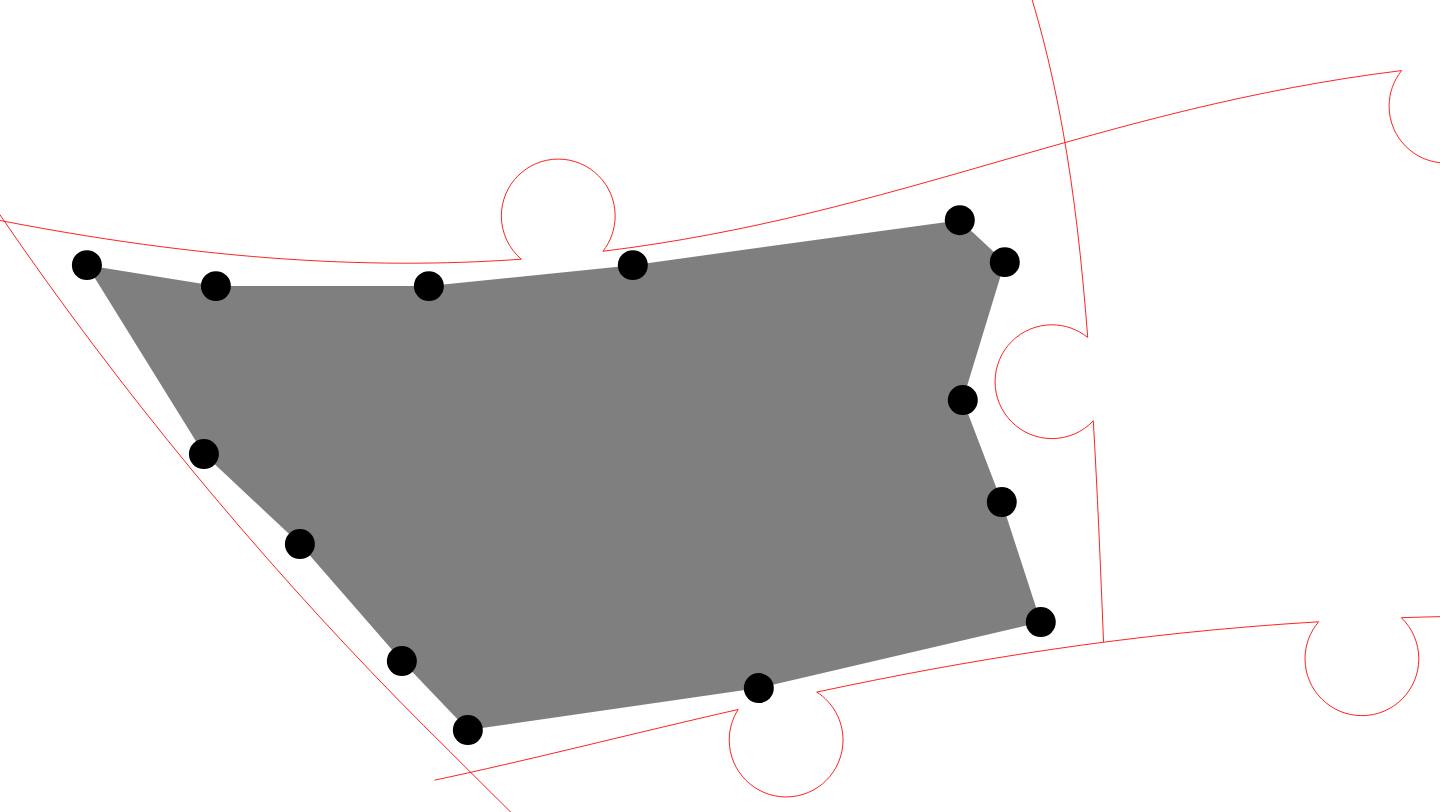 click 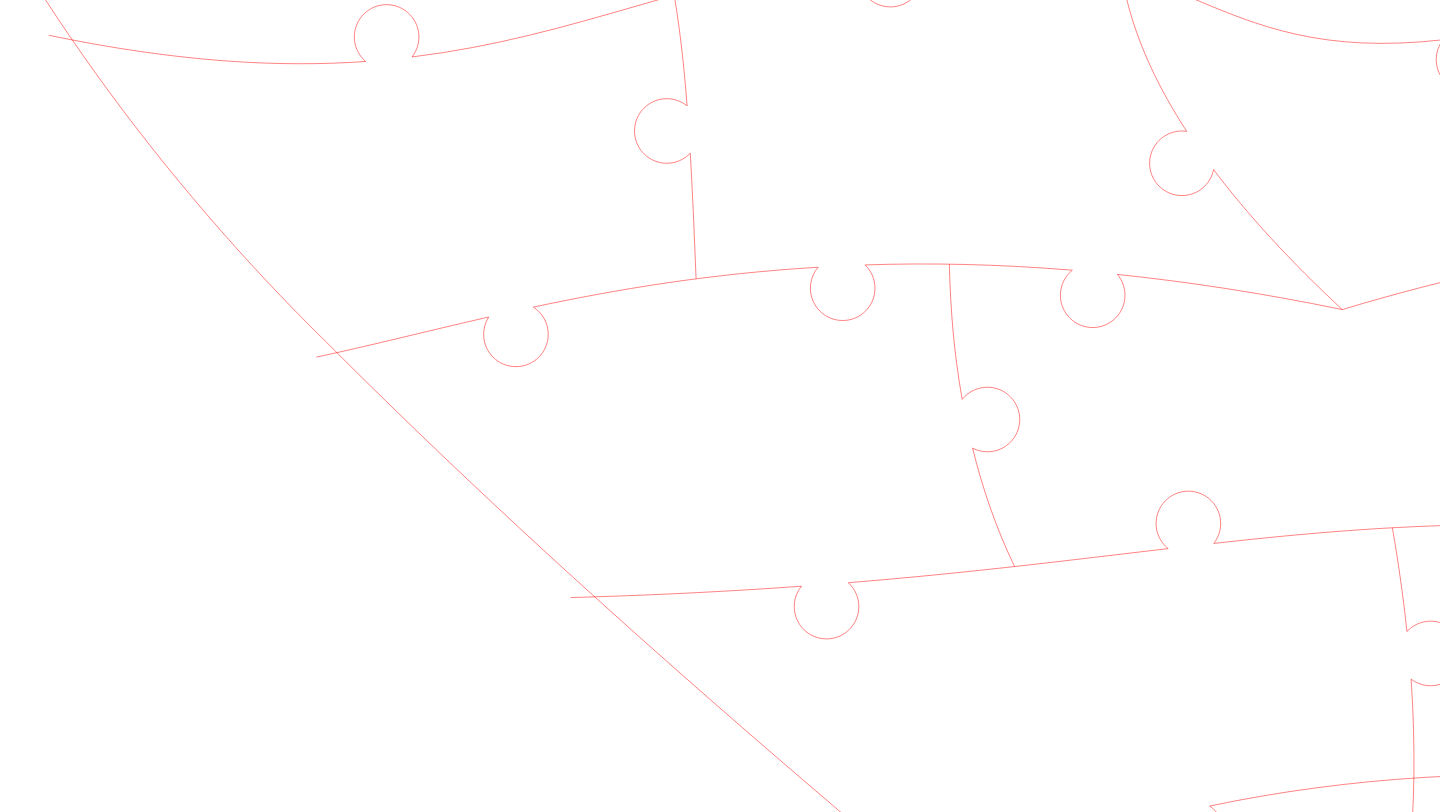 scroll, scrollTop: 685, scrollLeft: 0, axis: vertical 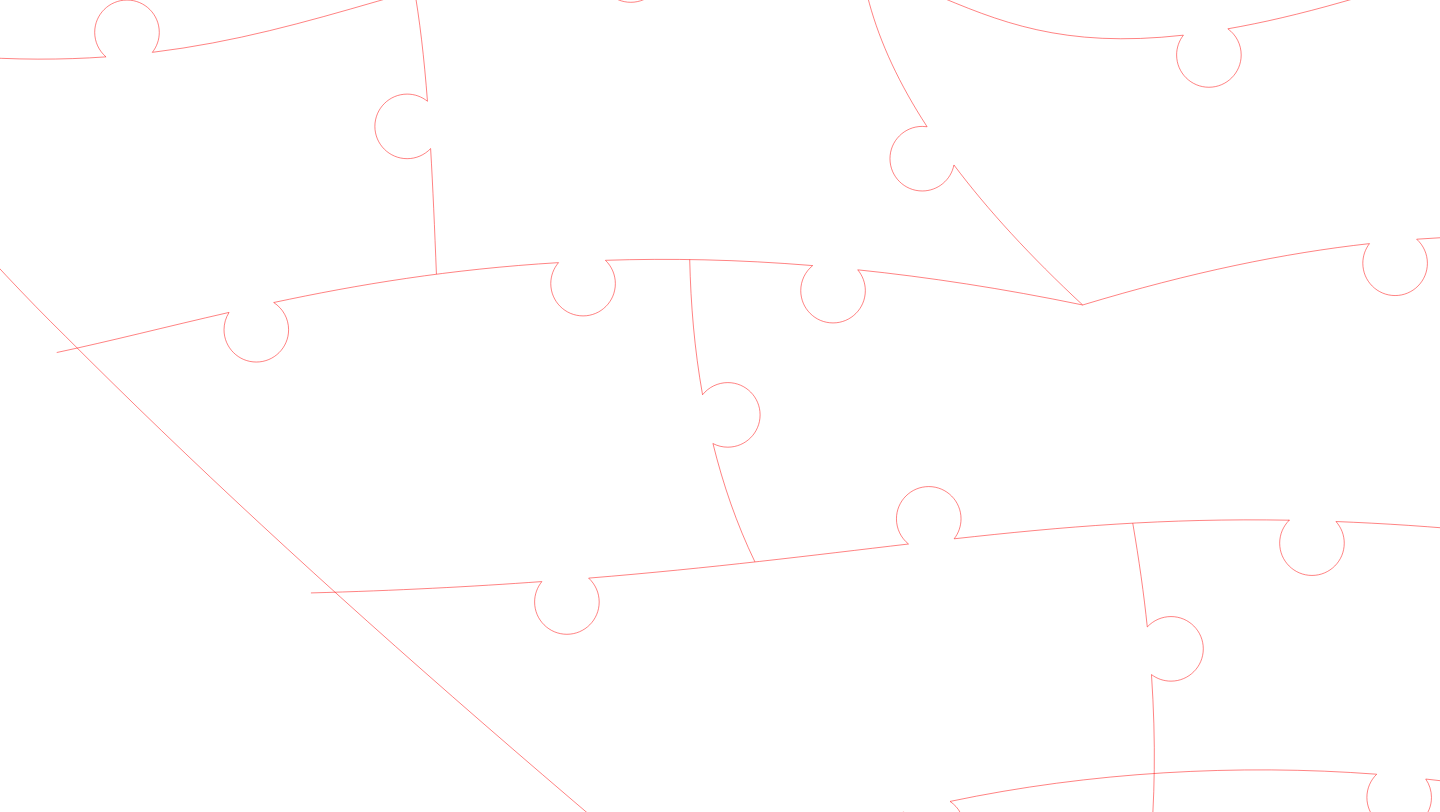 click 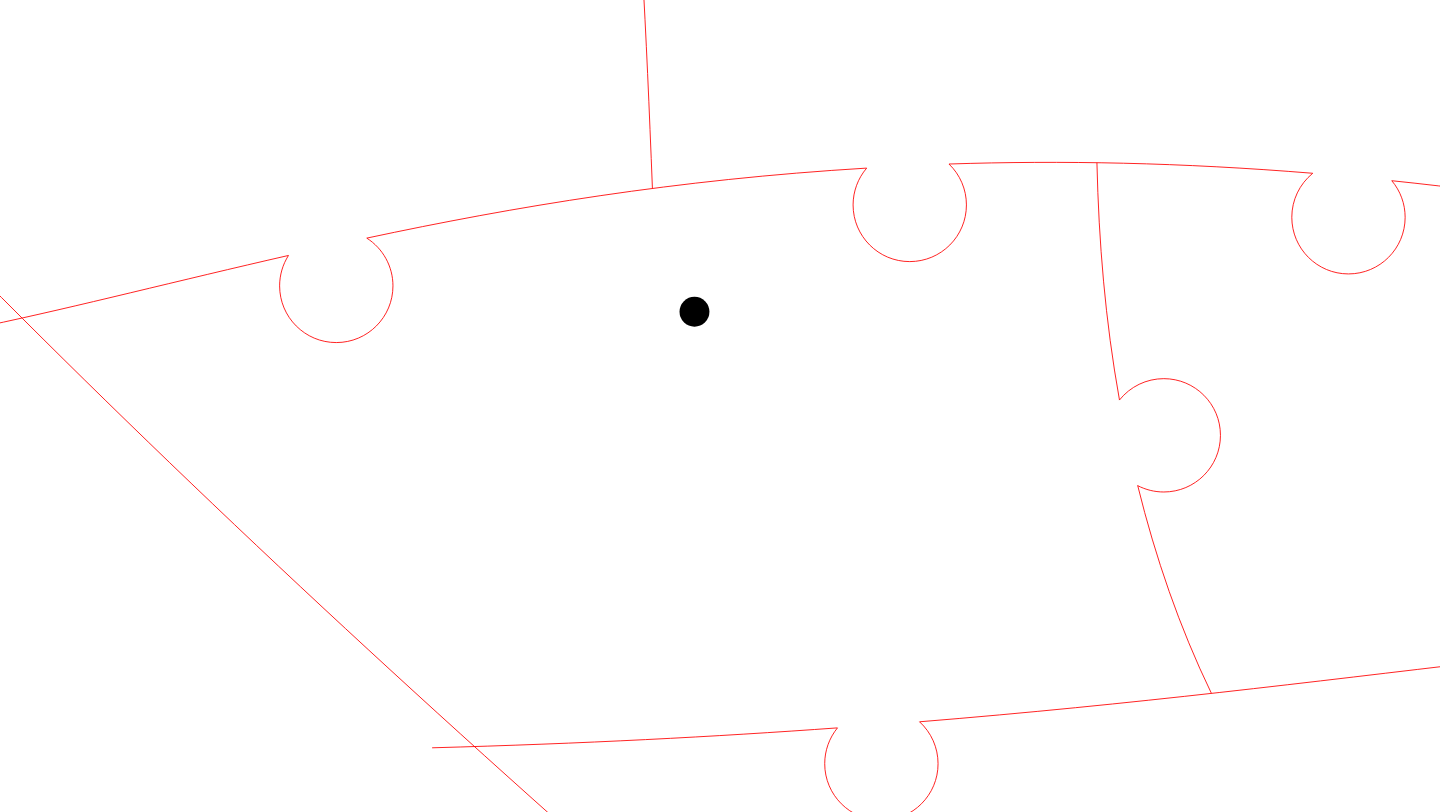 click 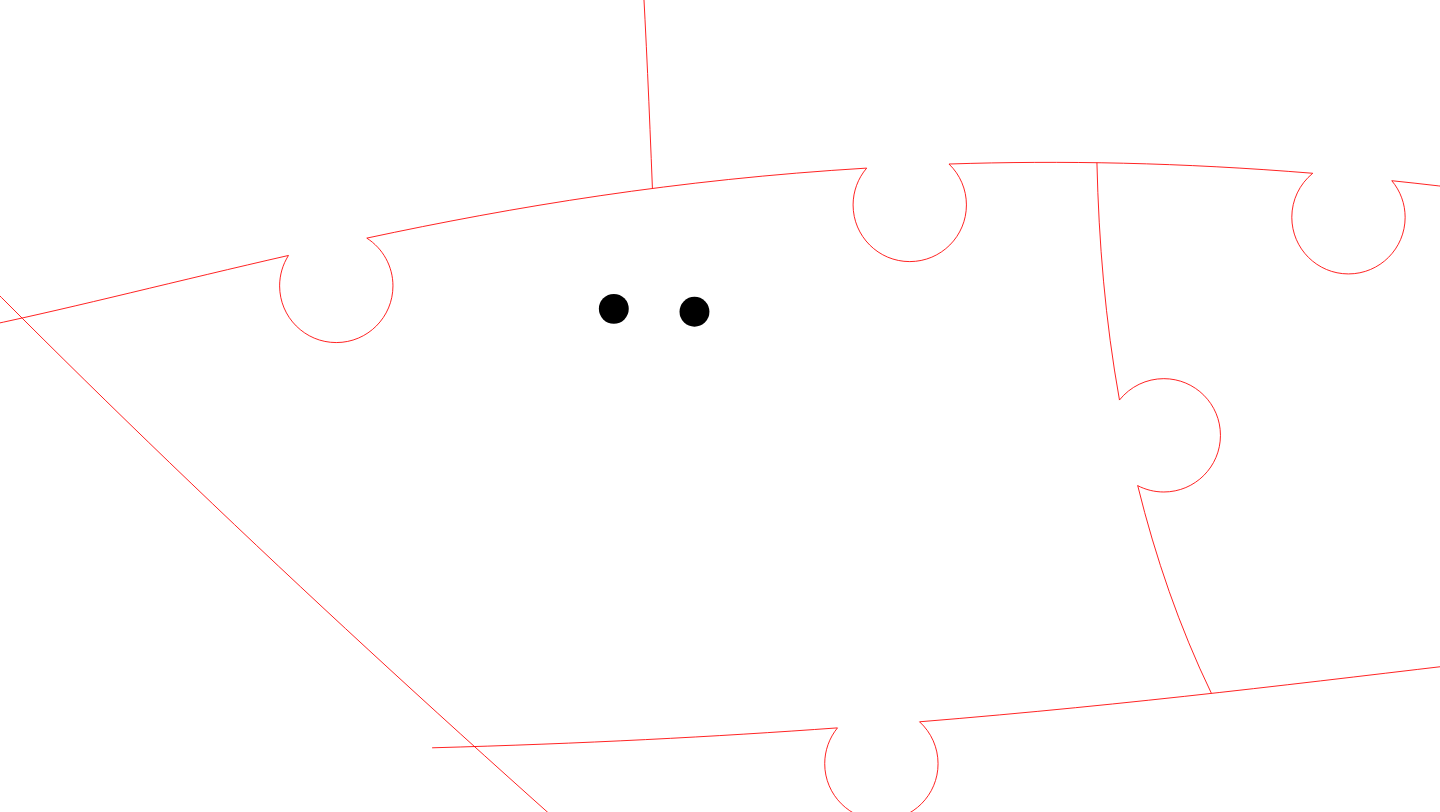click 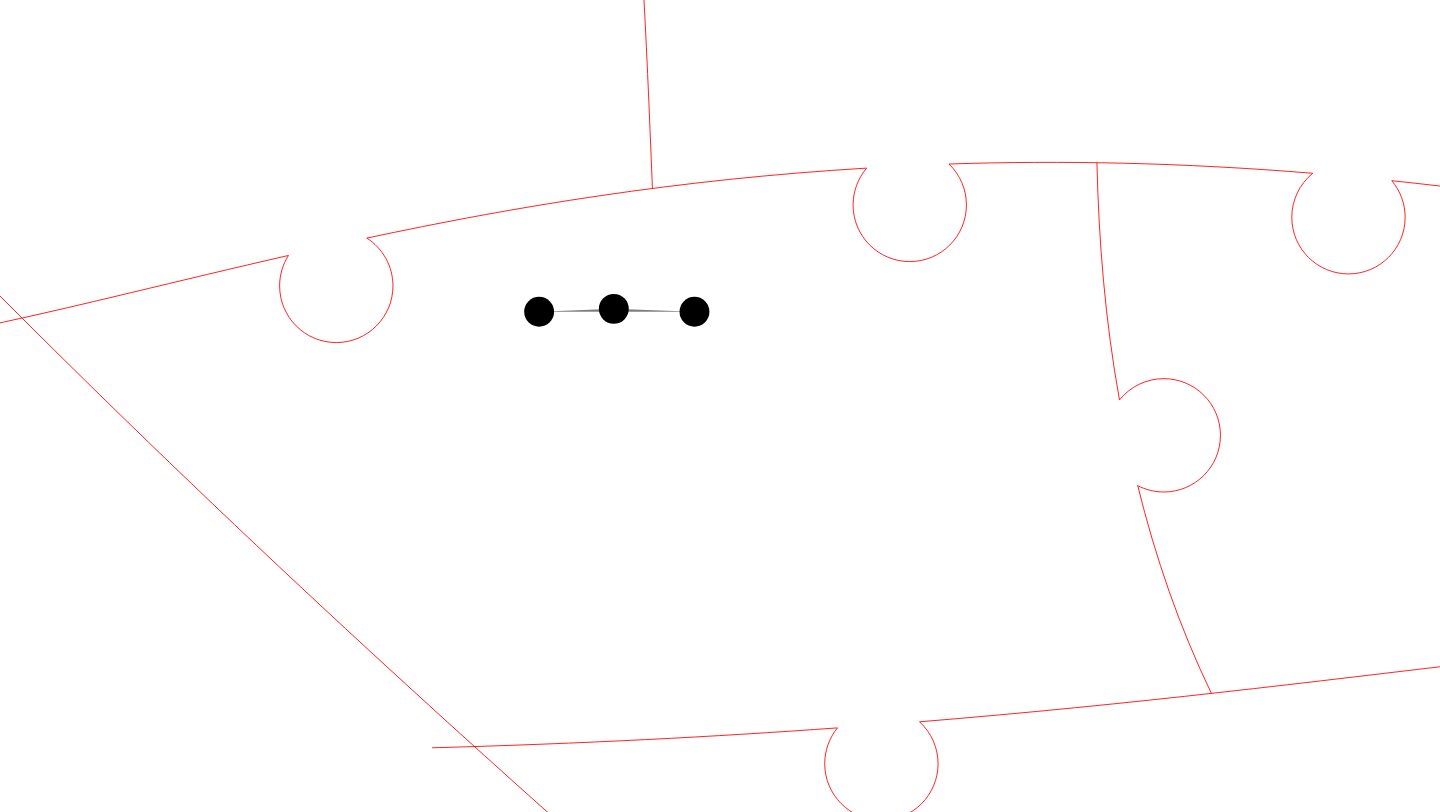click 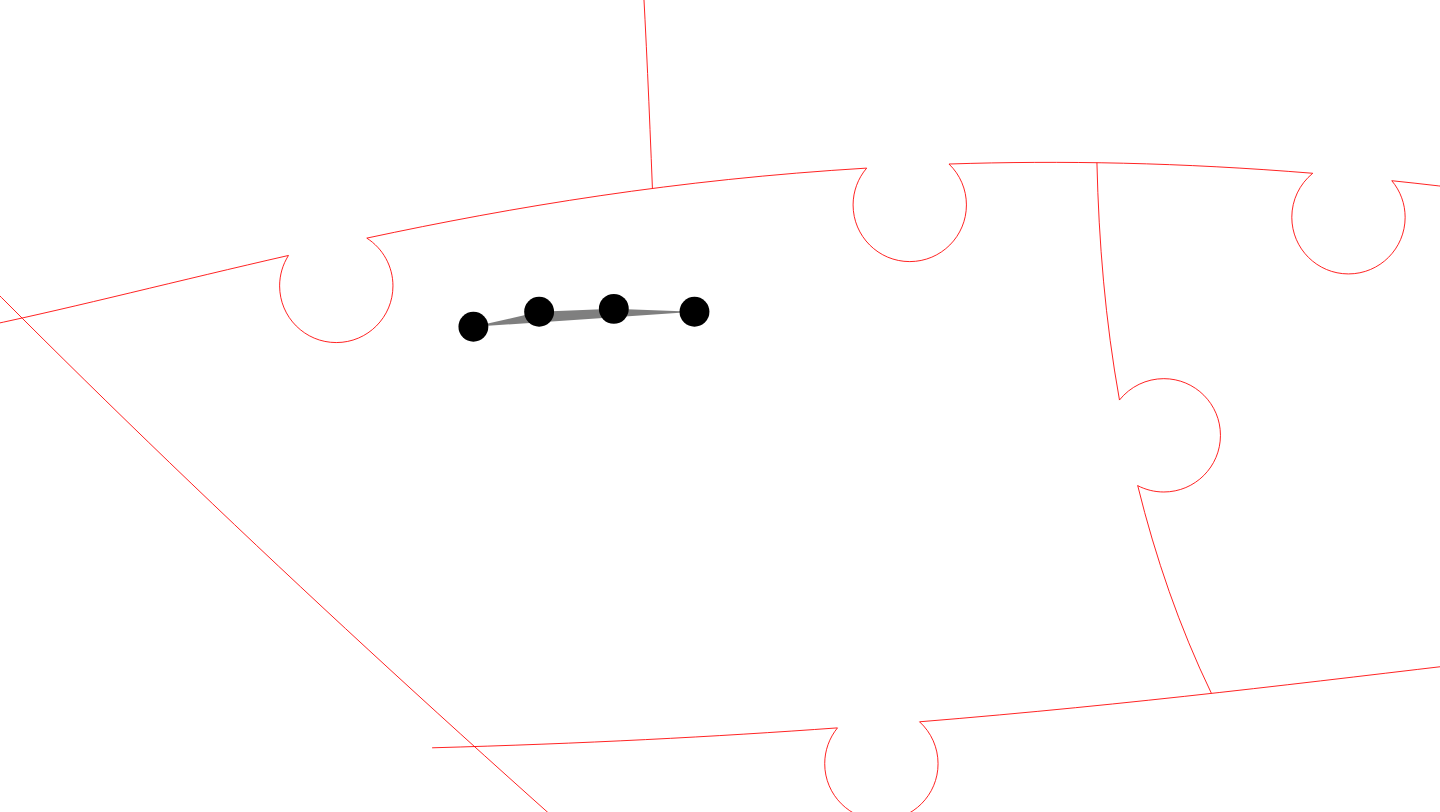 click 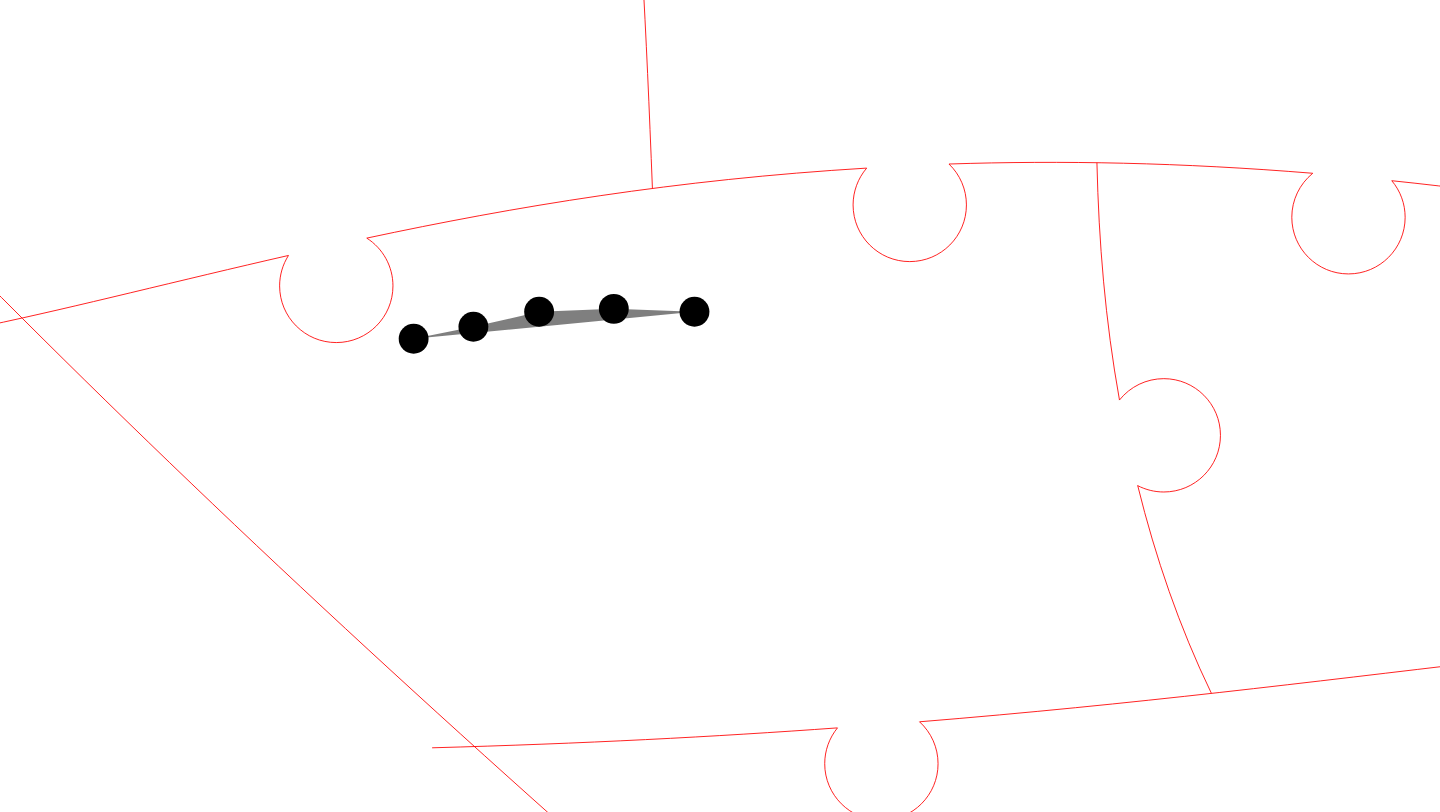 click 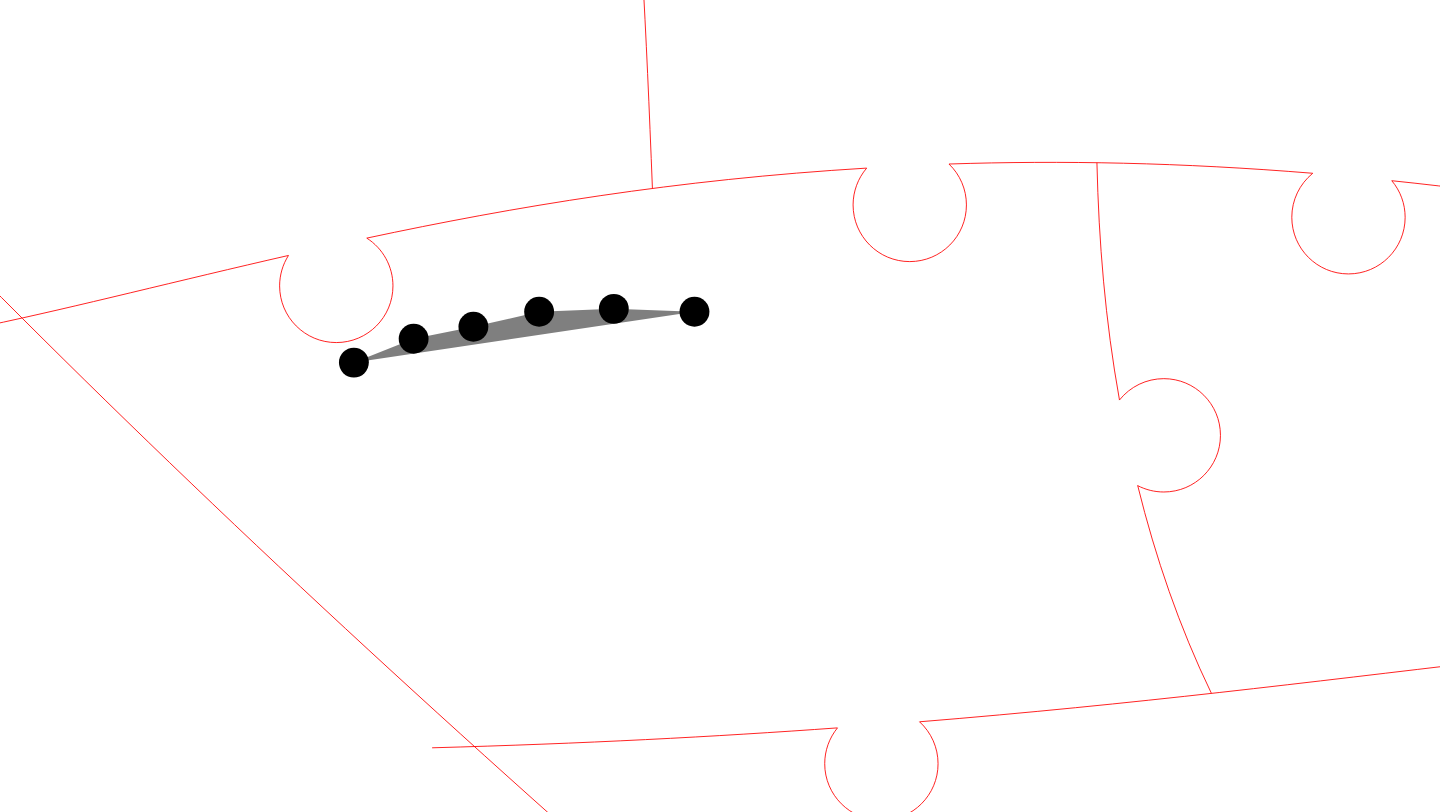click 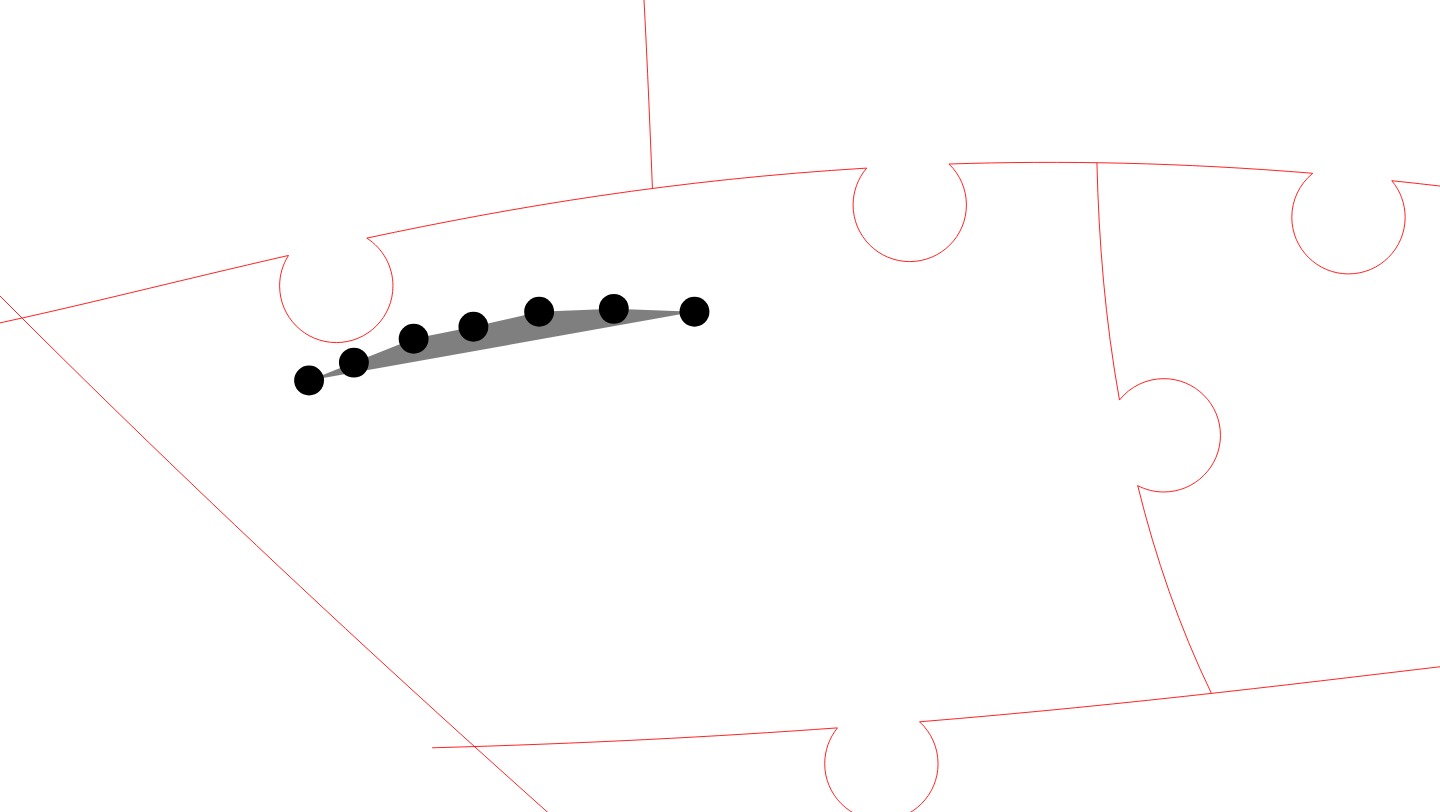 click 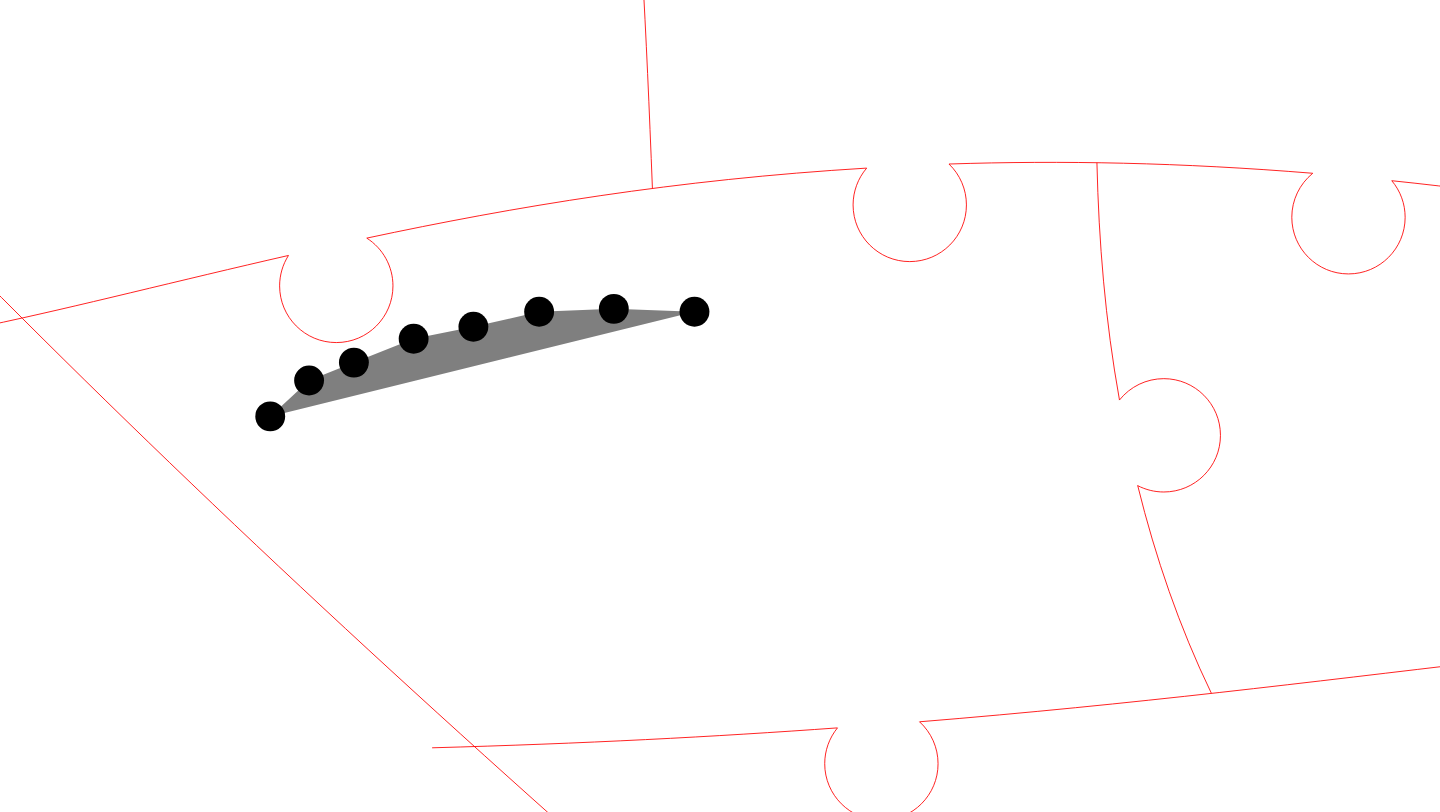 click 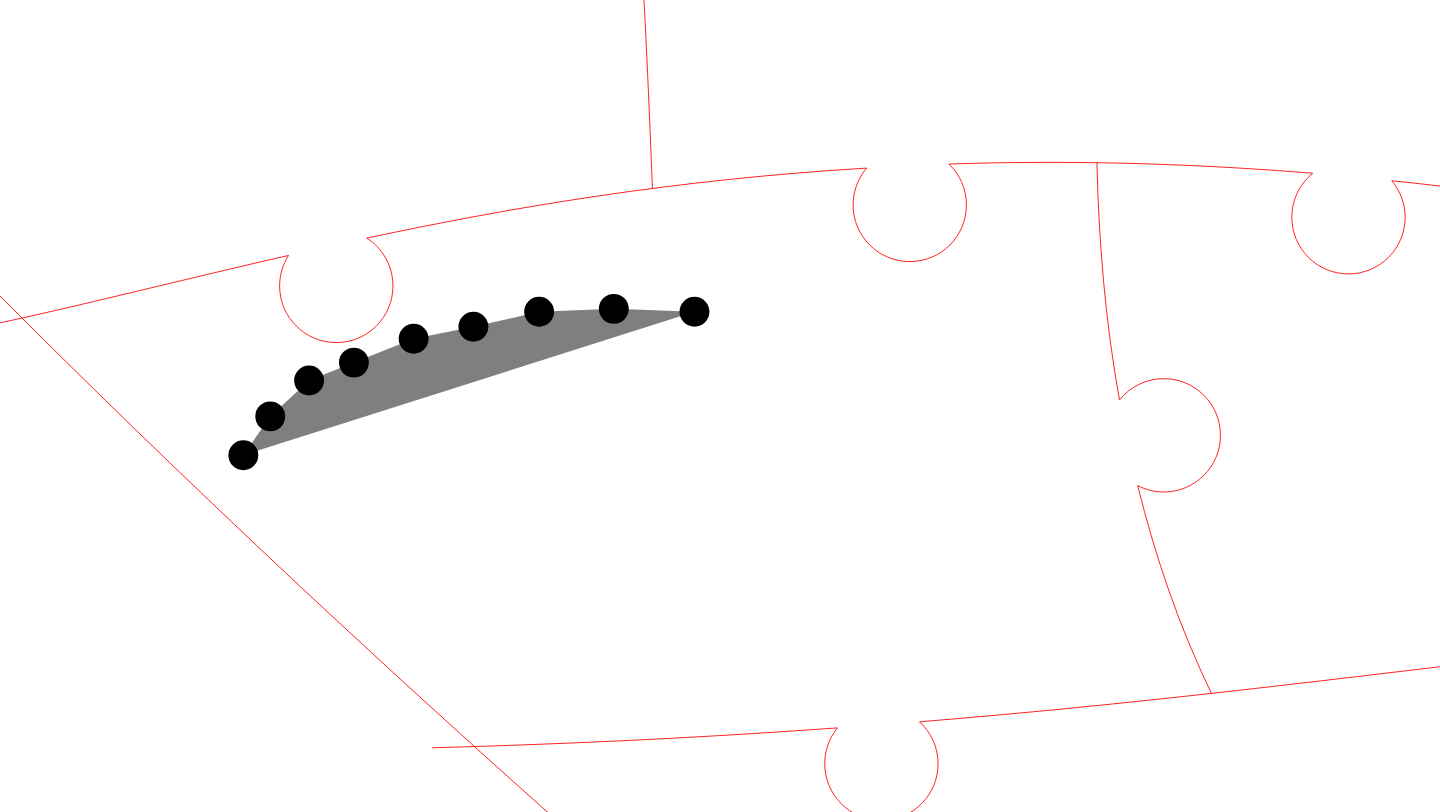 click 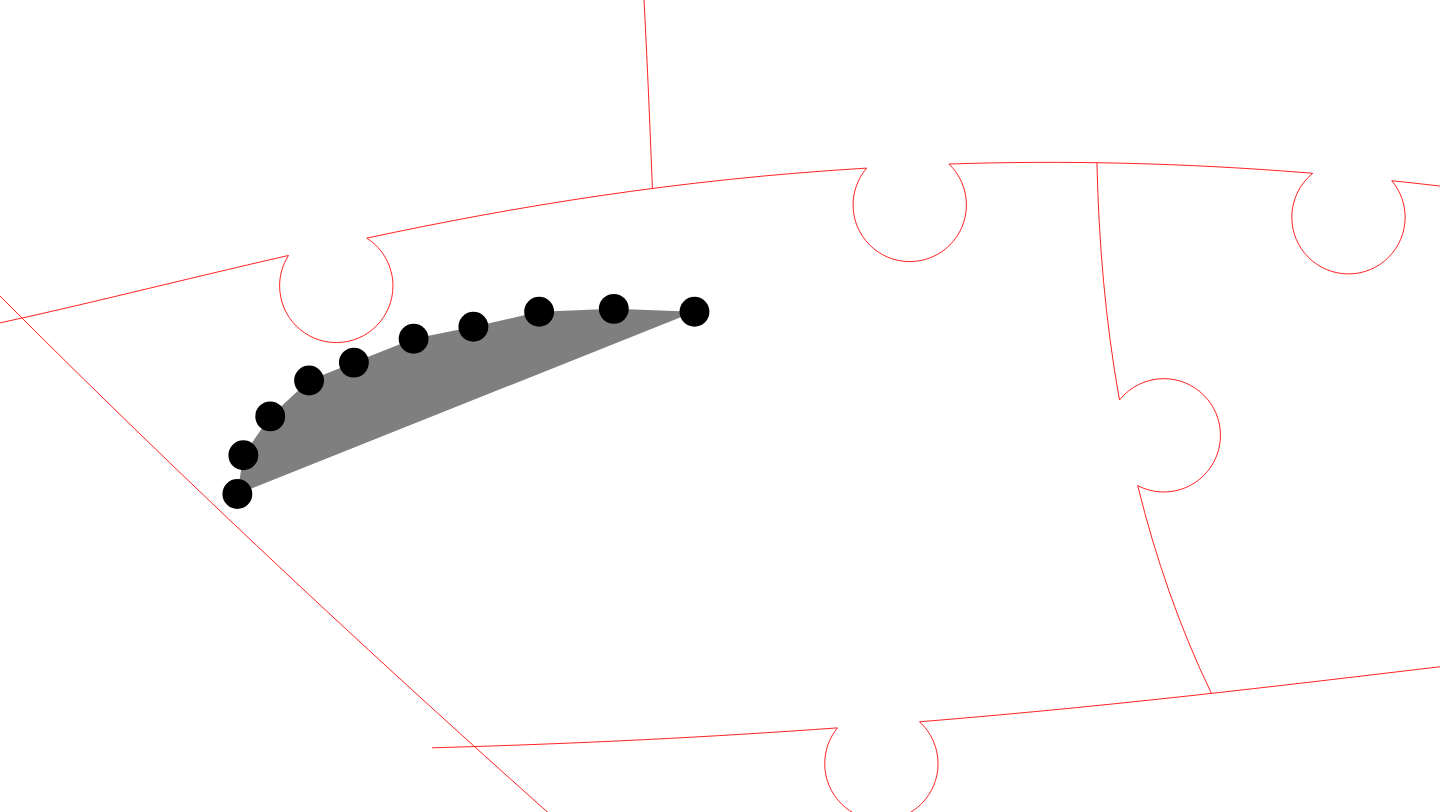 click 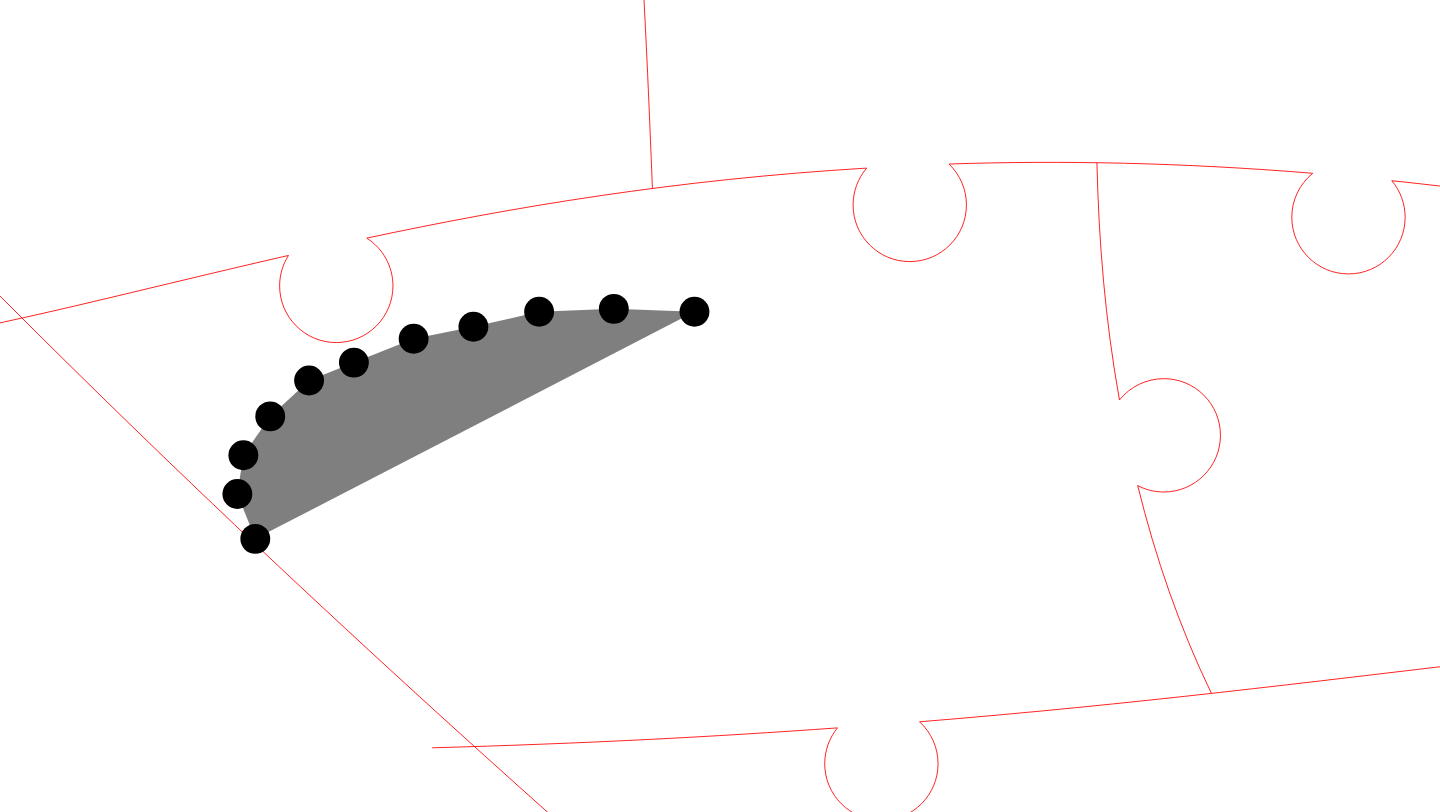 click 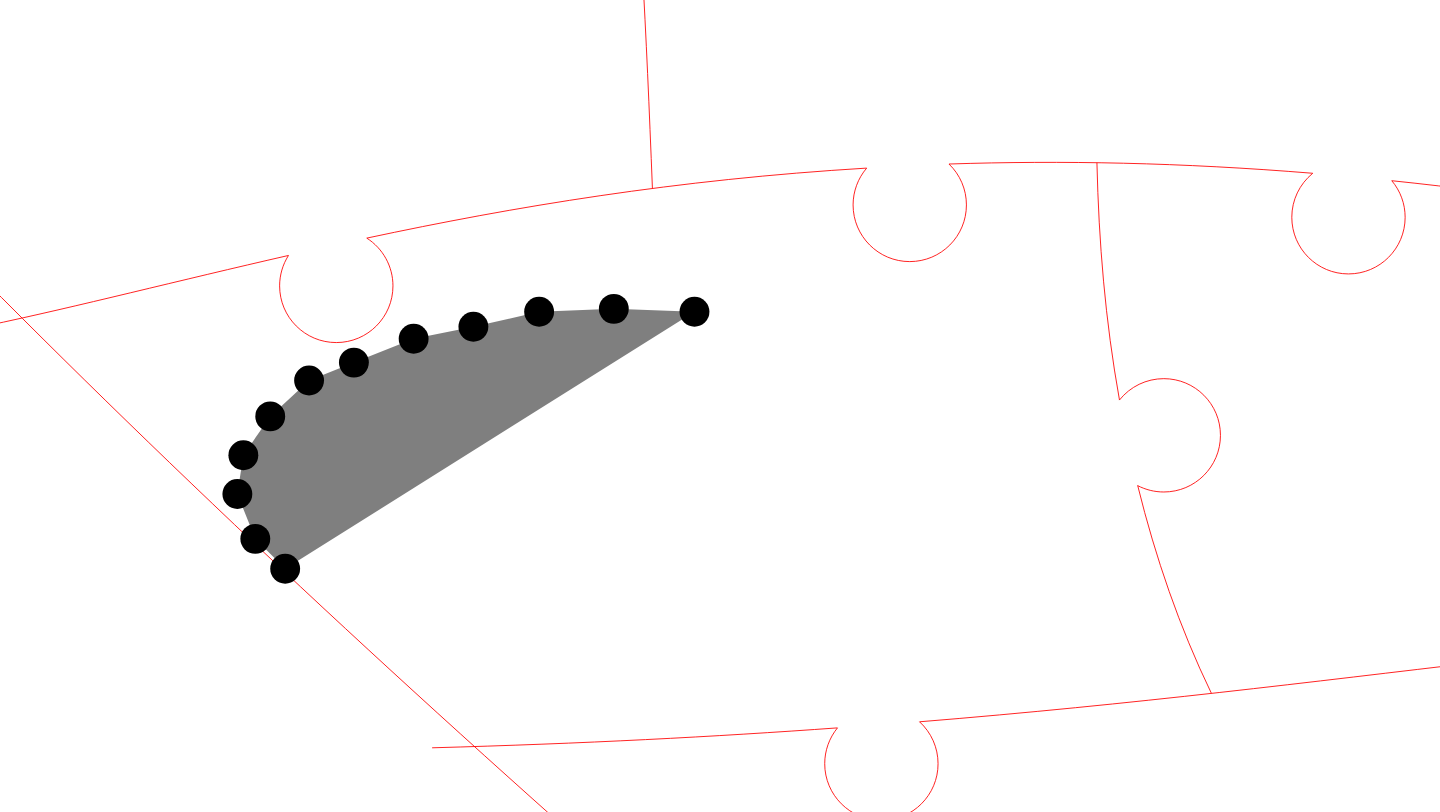 click 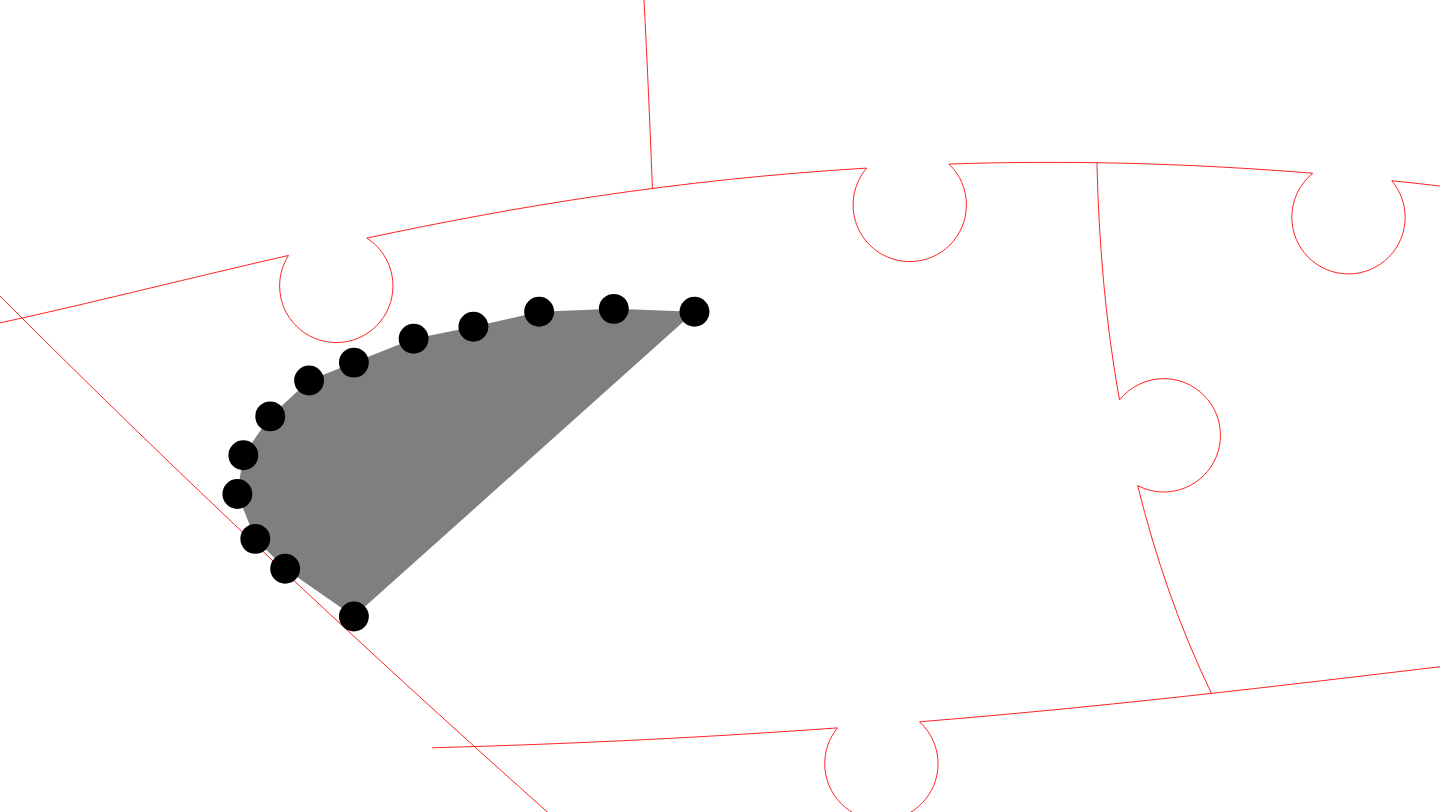click 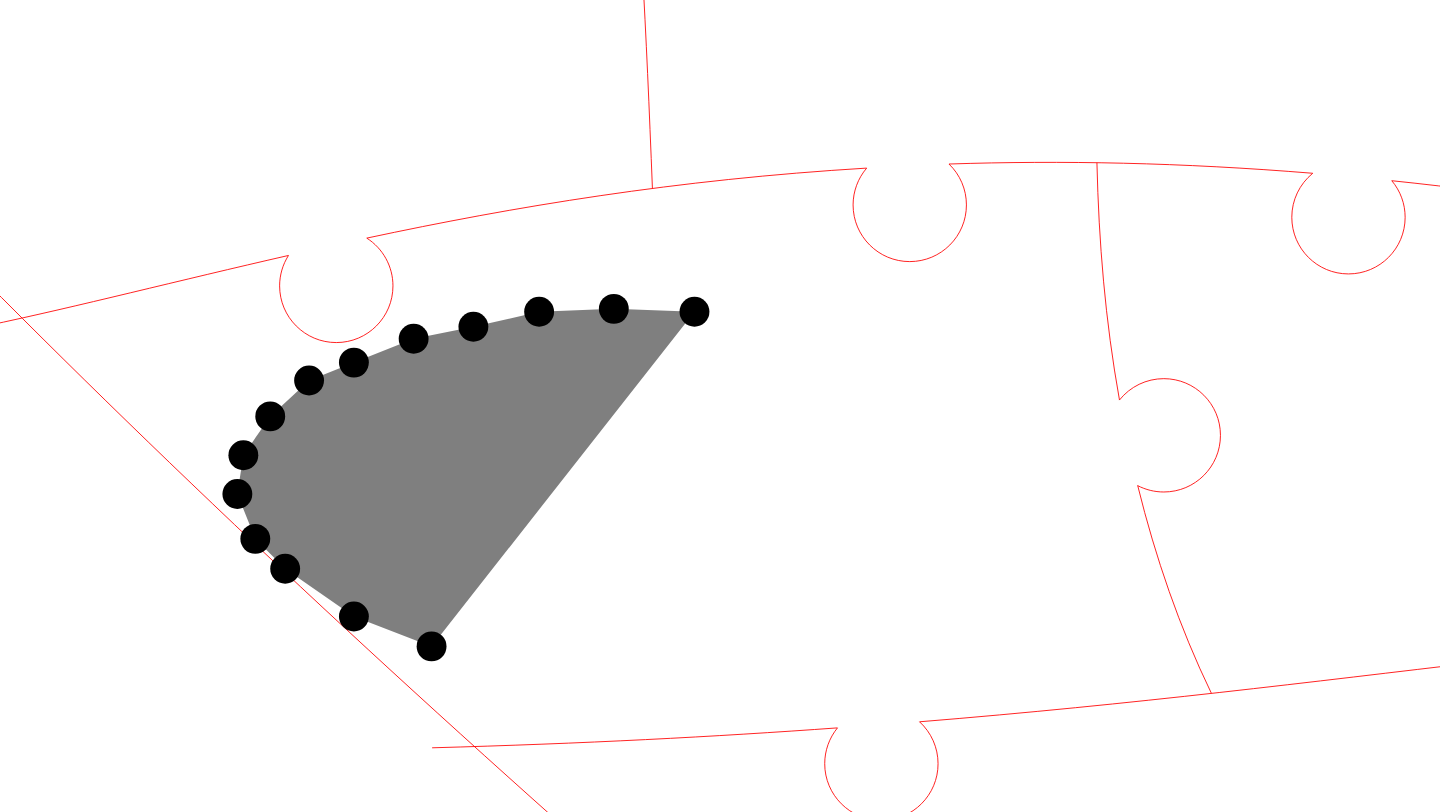click 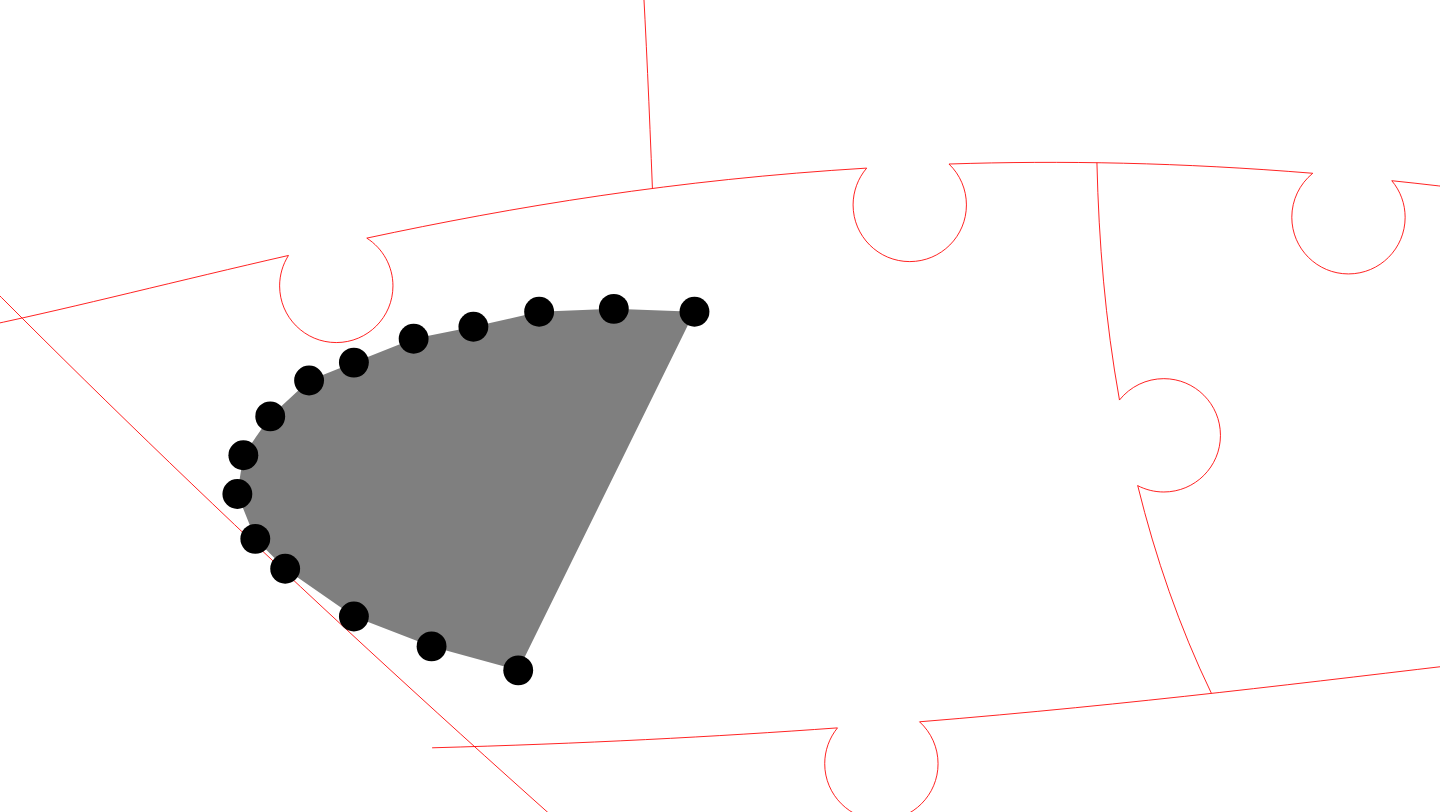 click 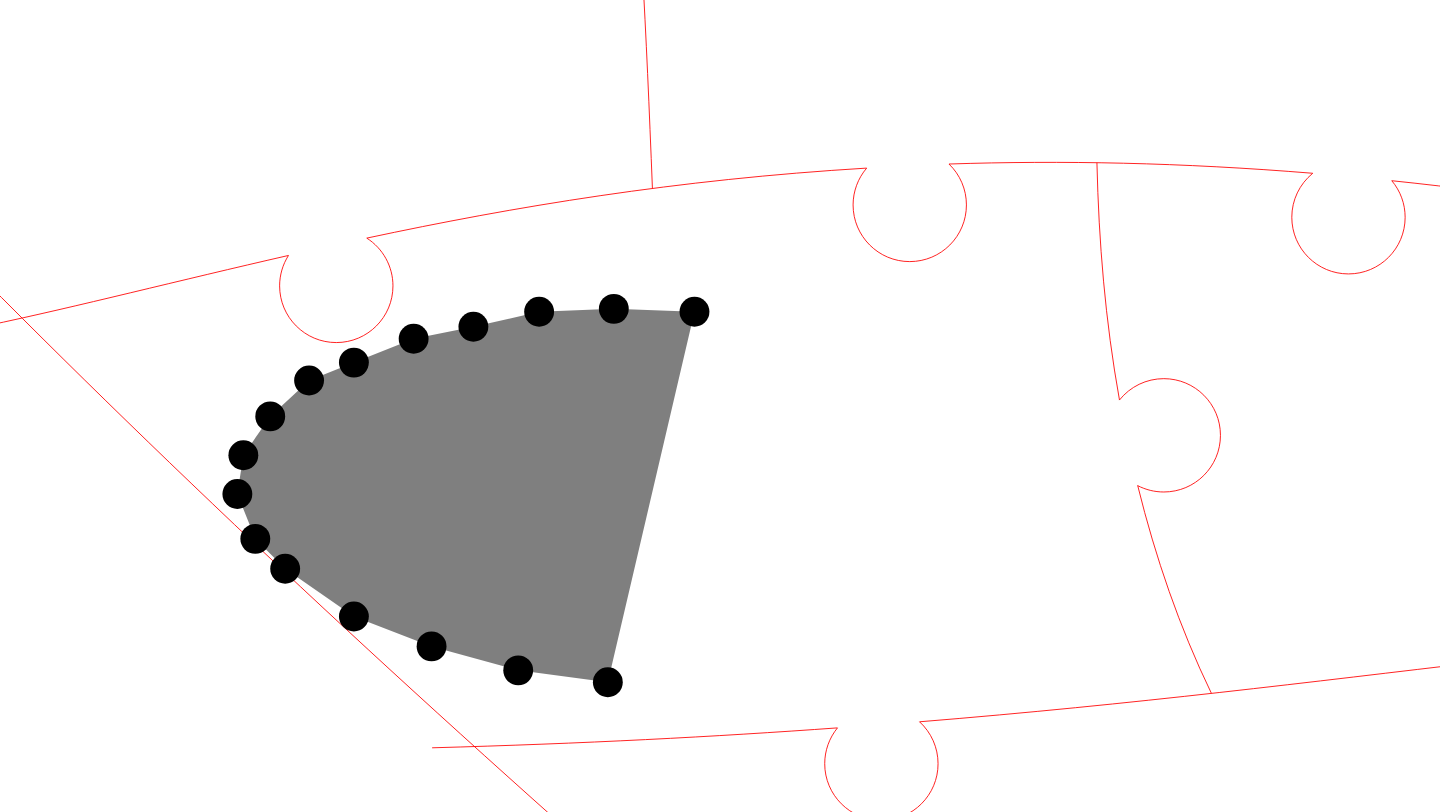 click 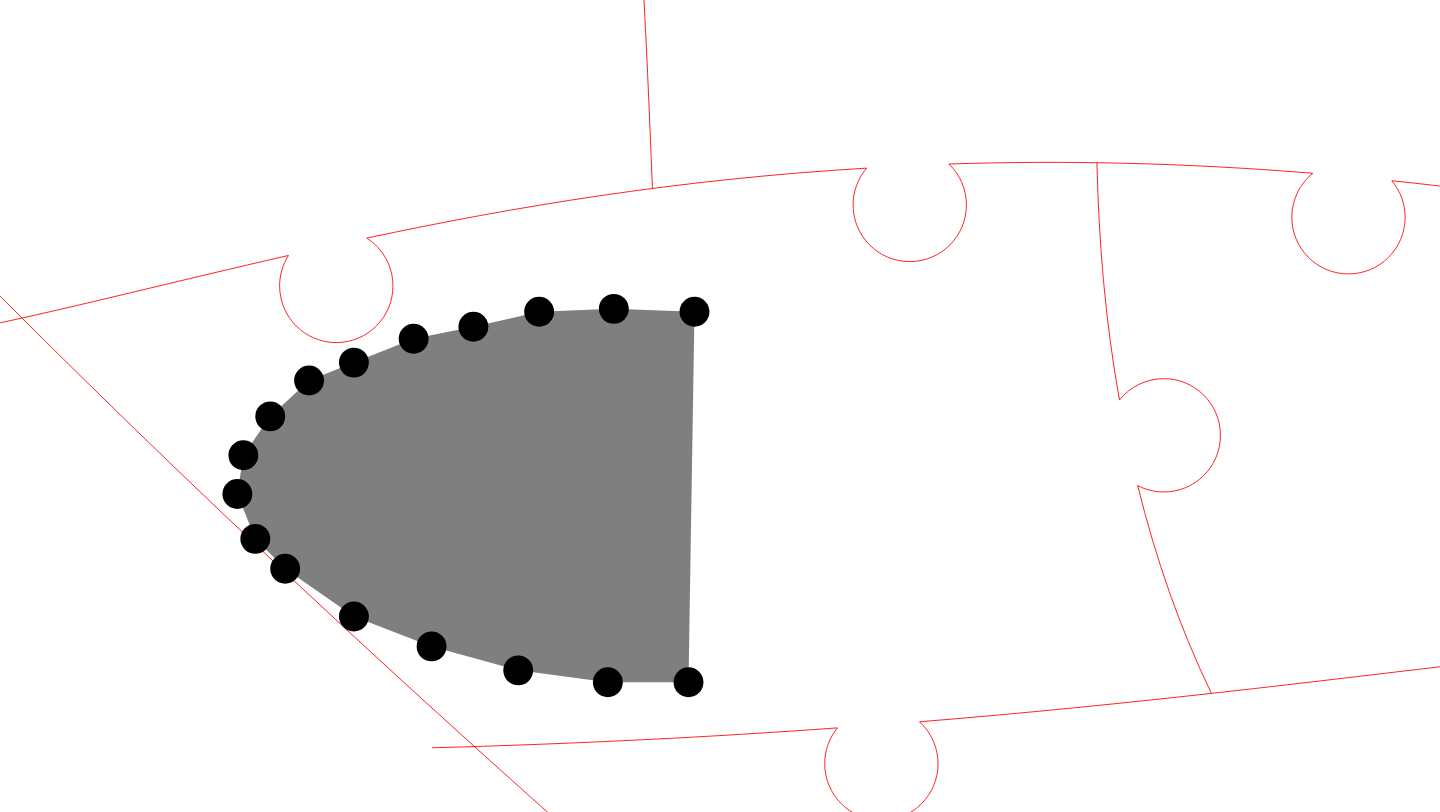 click 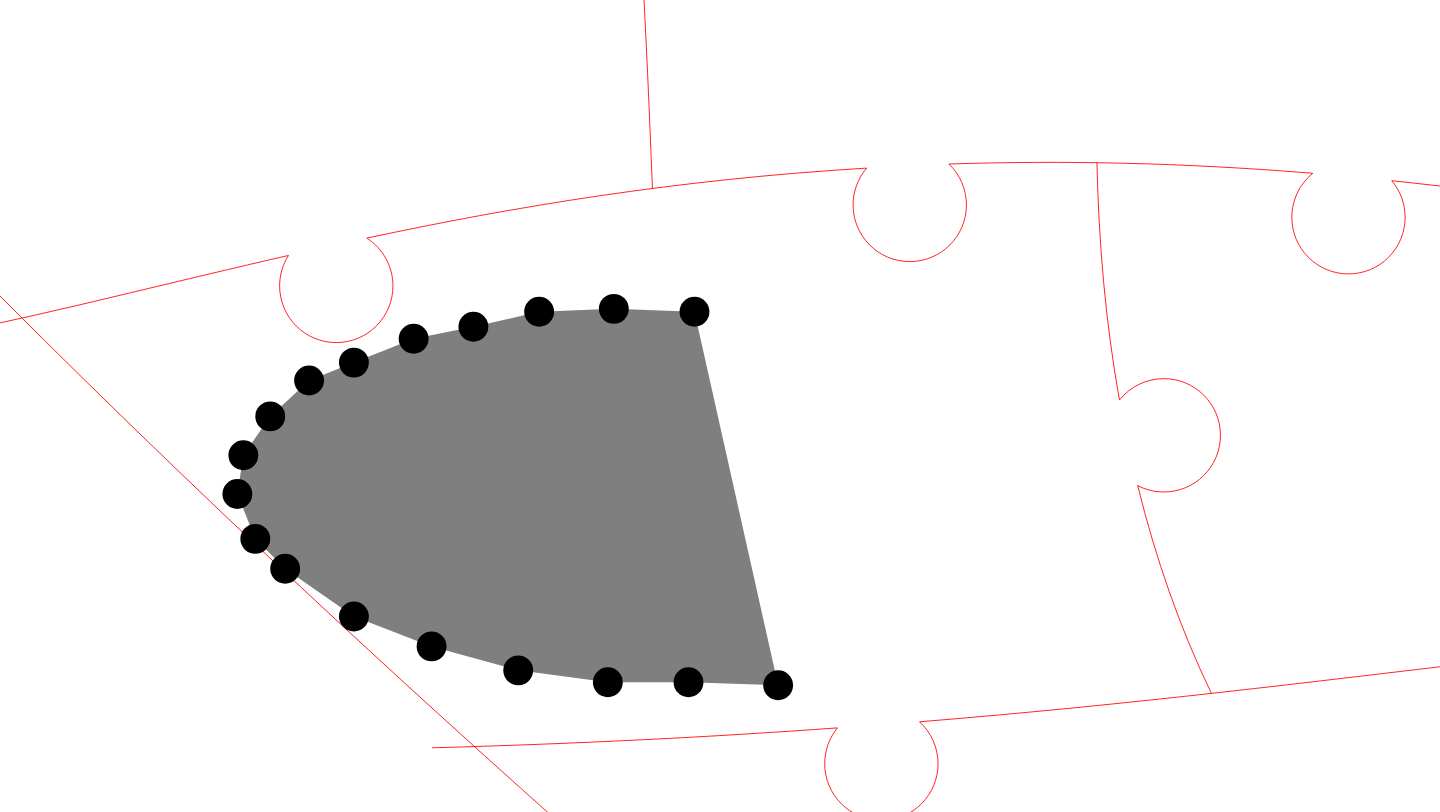 click 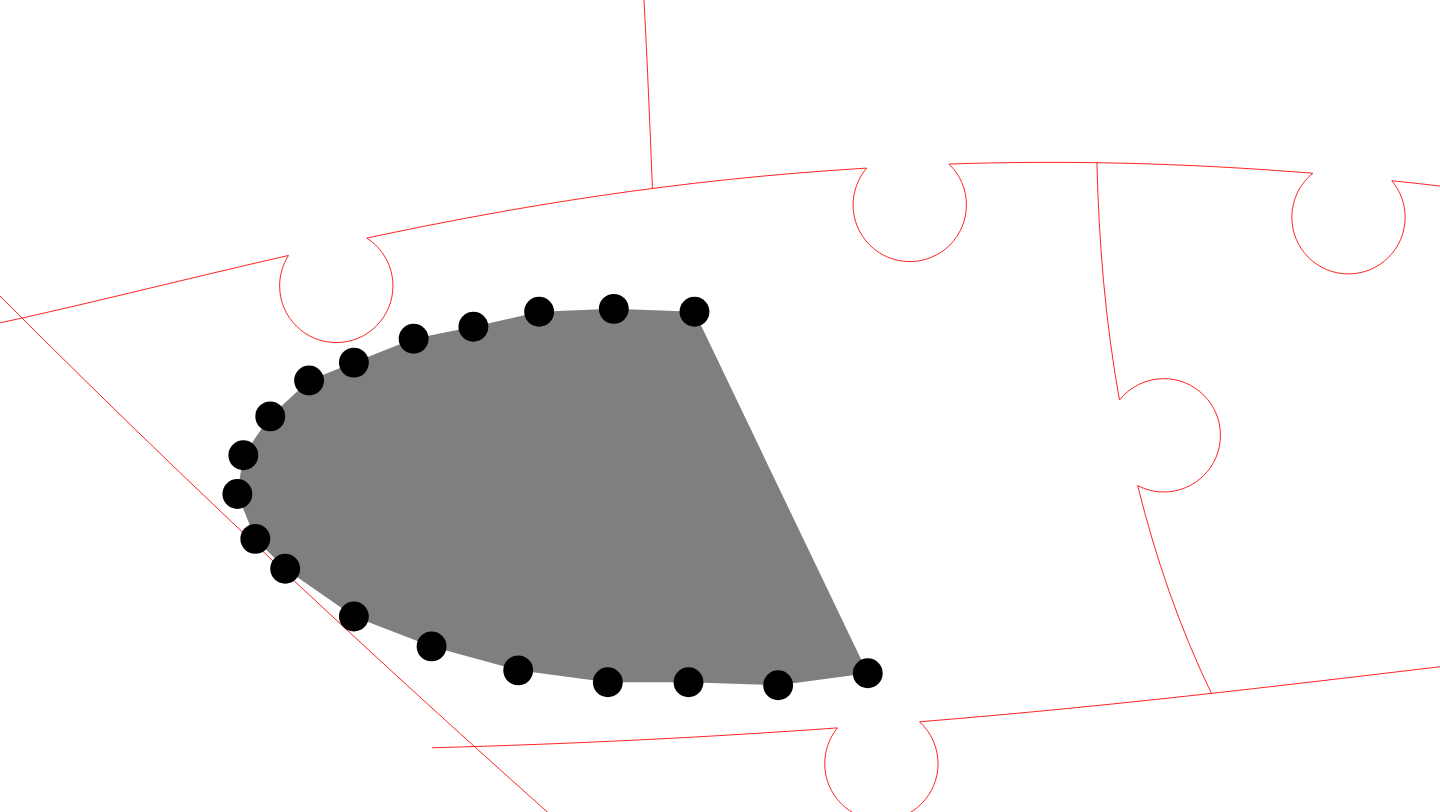 click 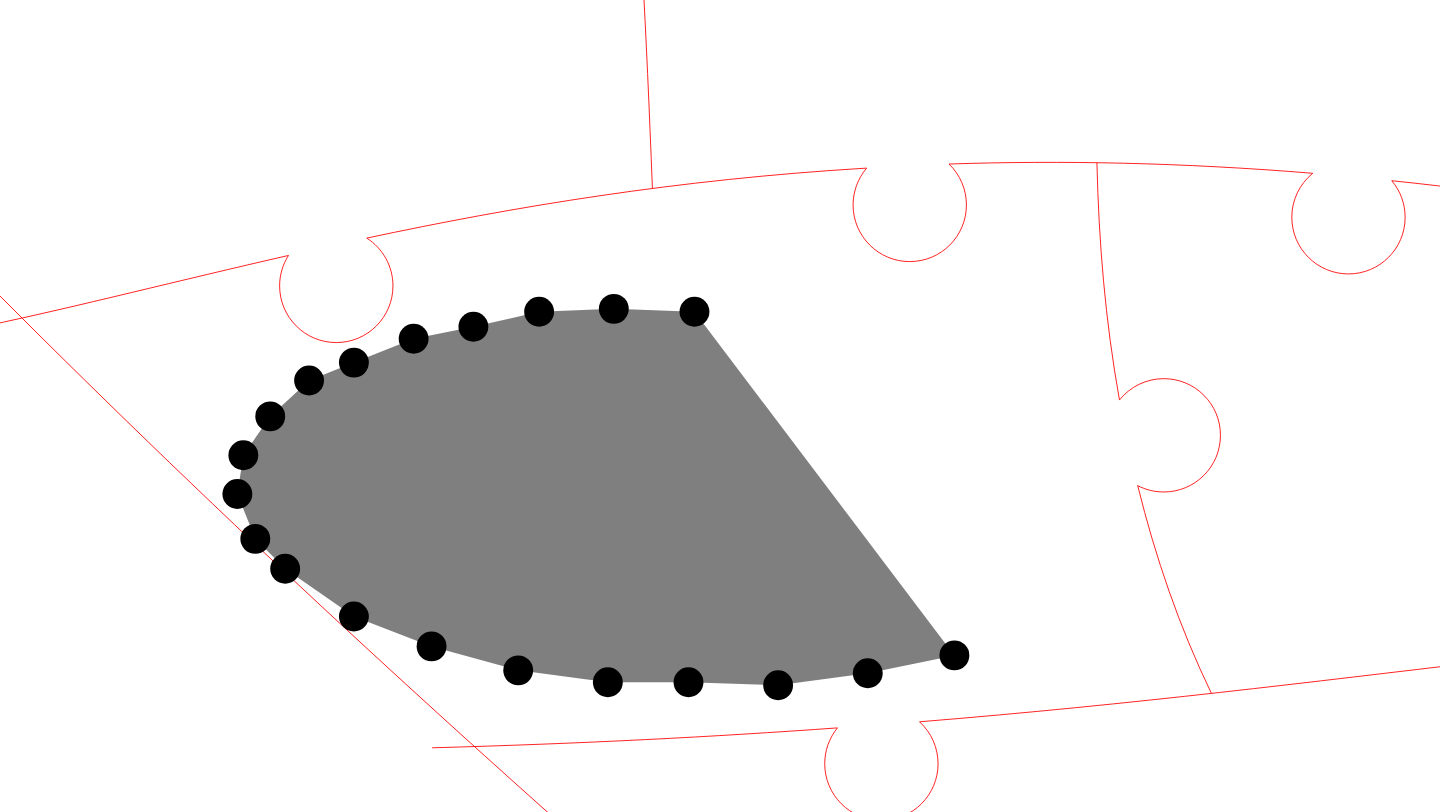click 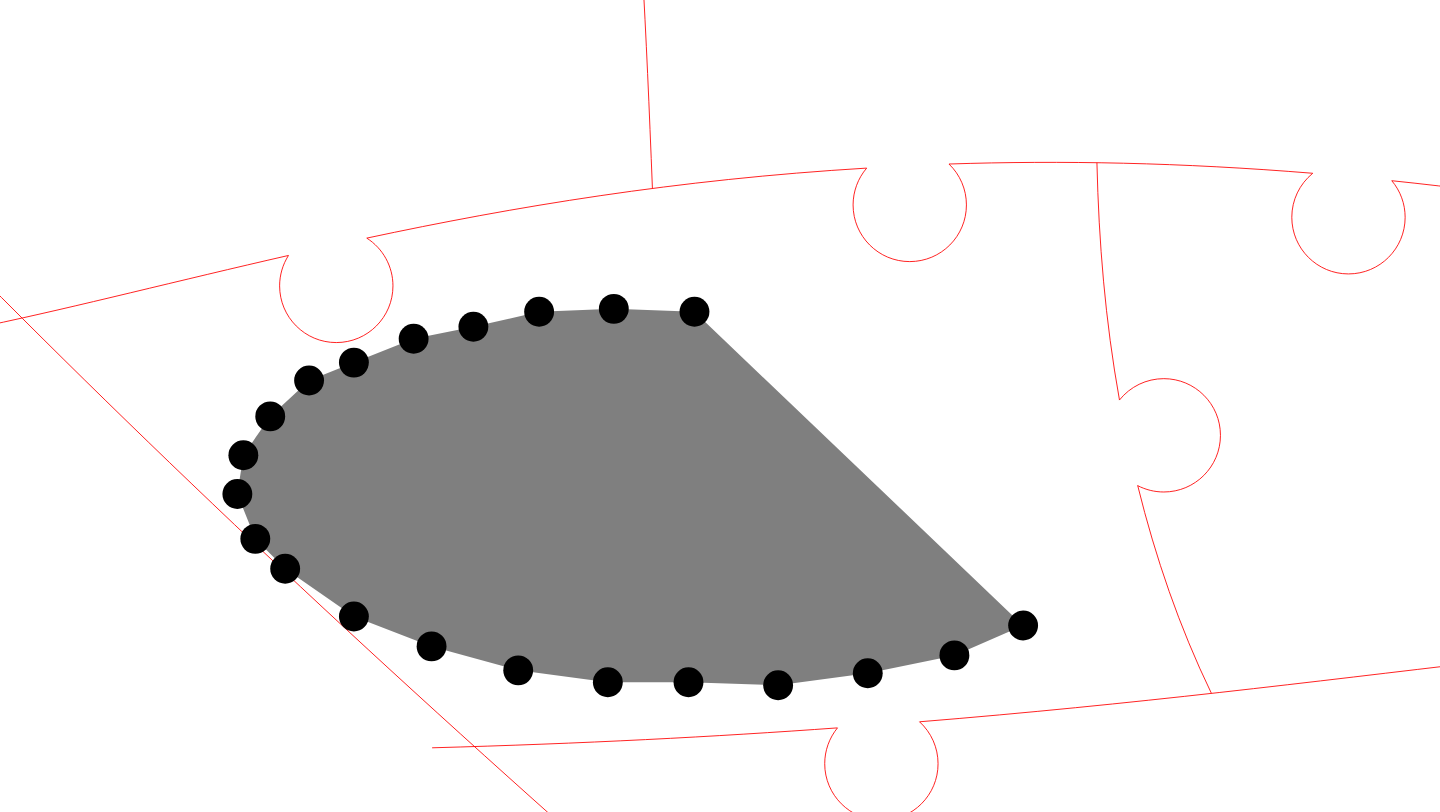 click 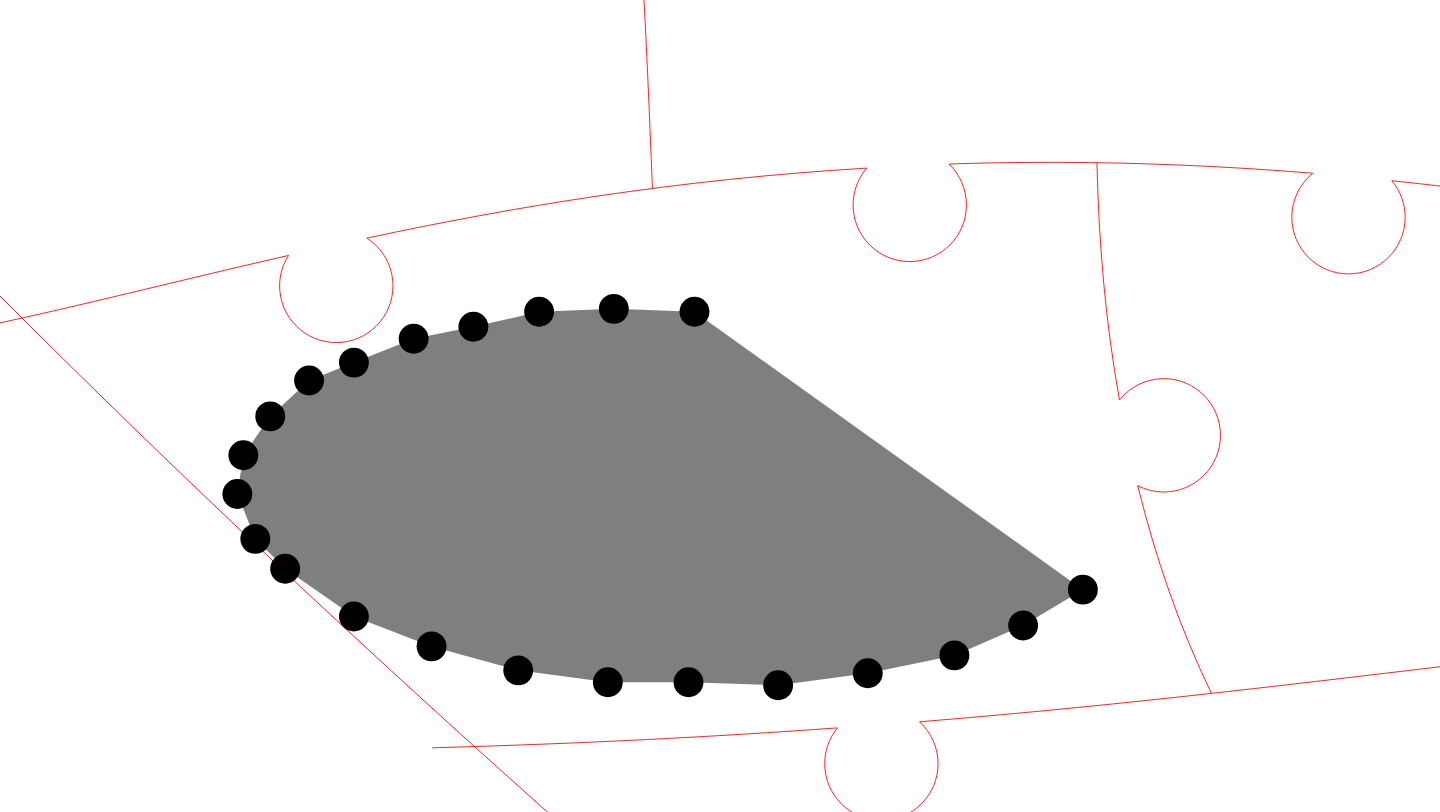 click 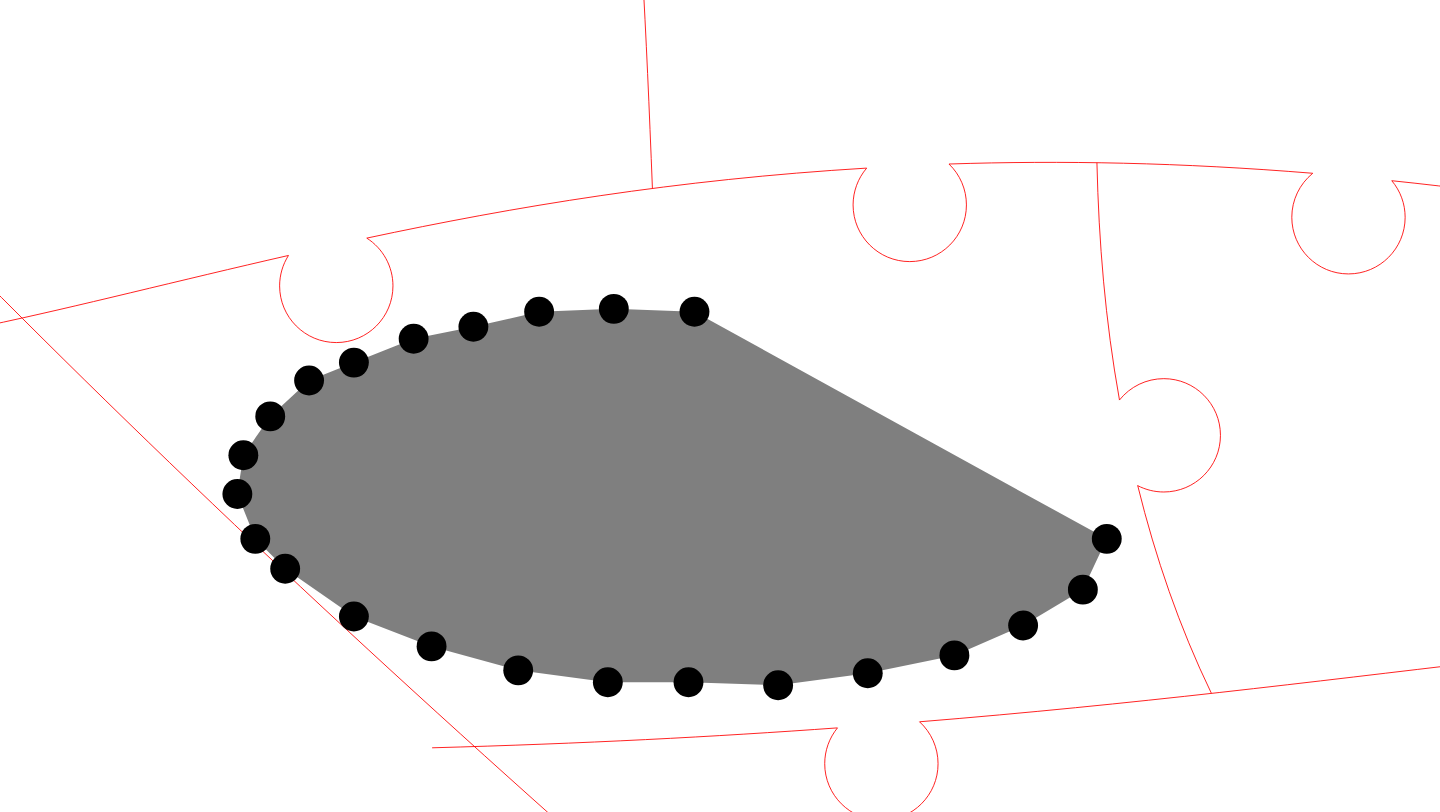click 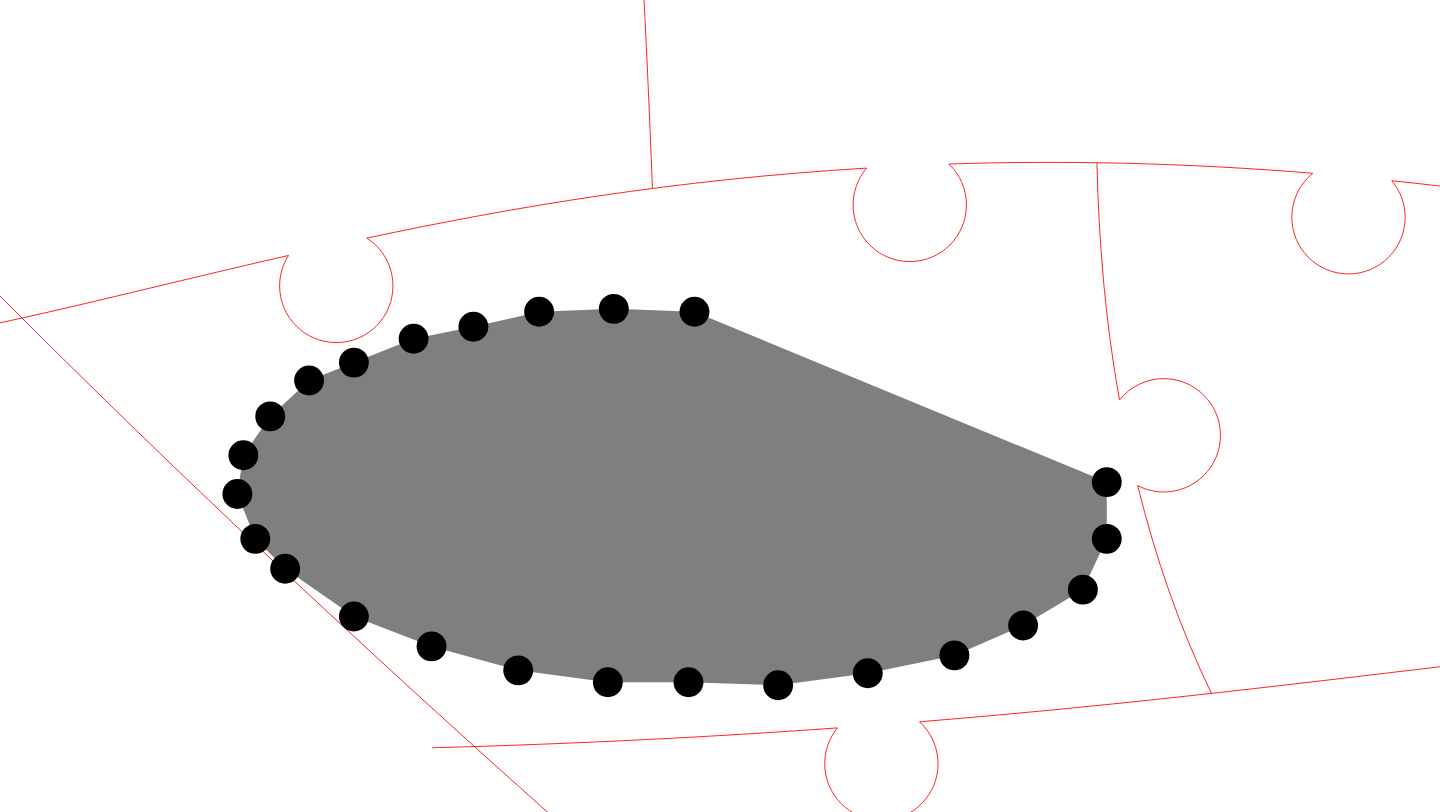 click 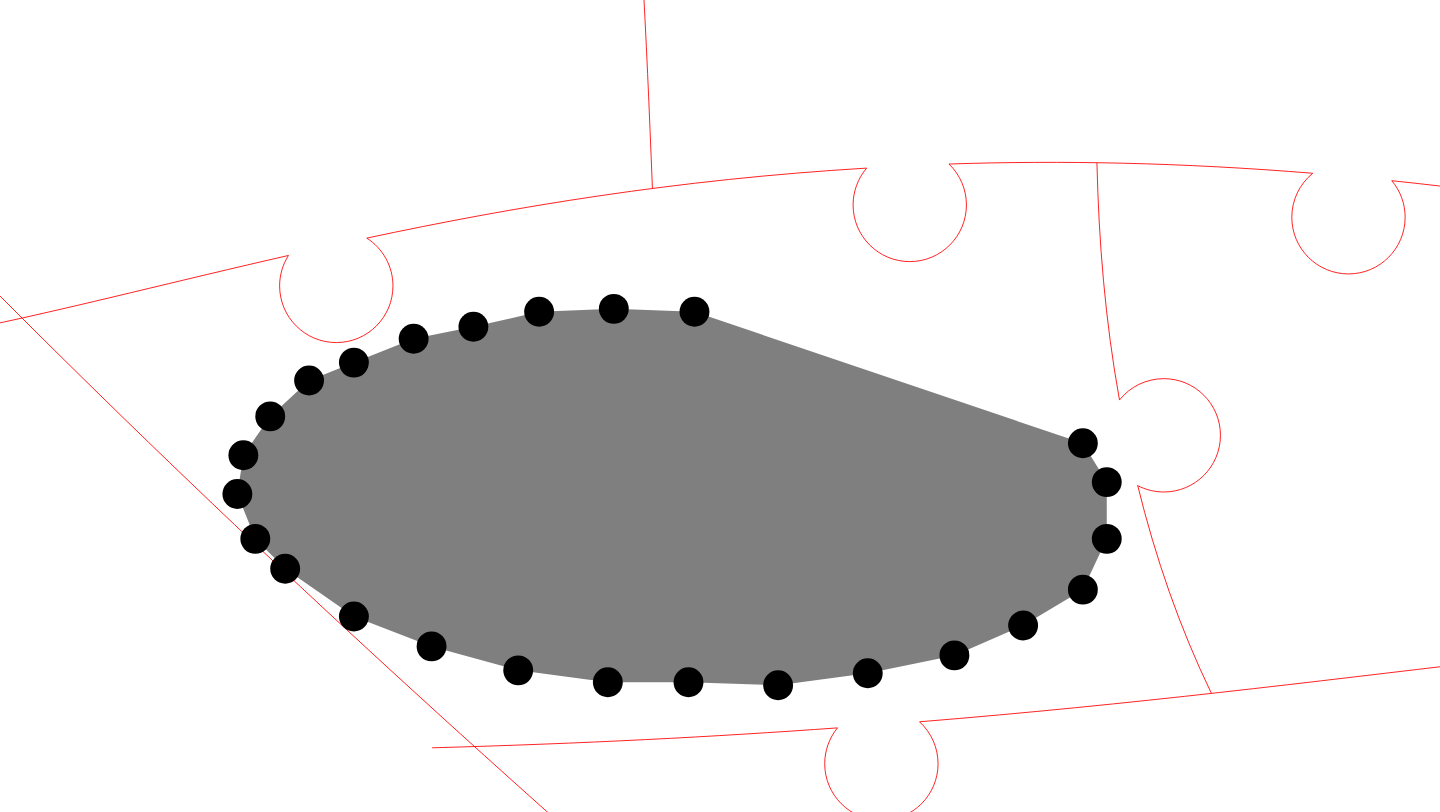 click 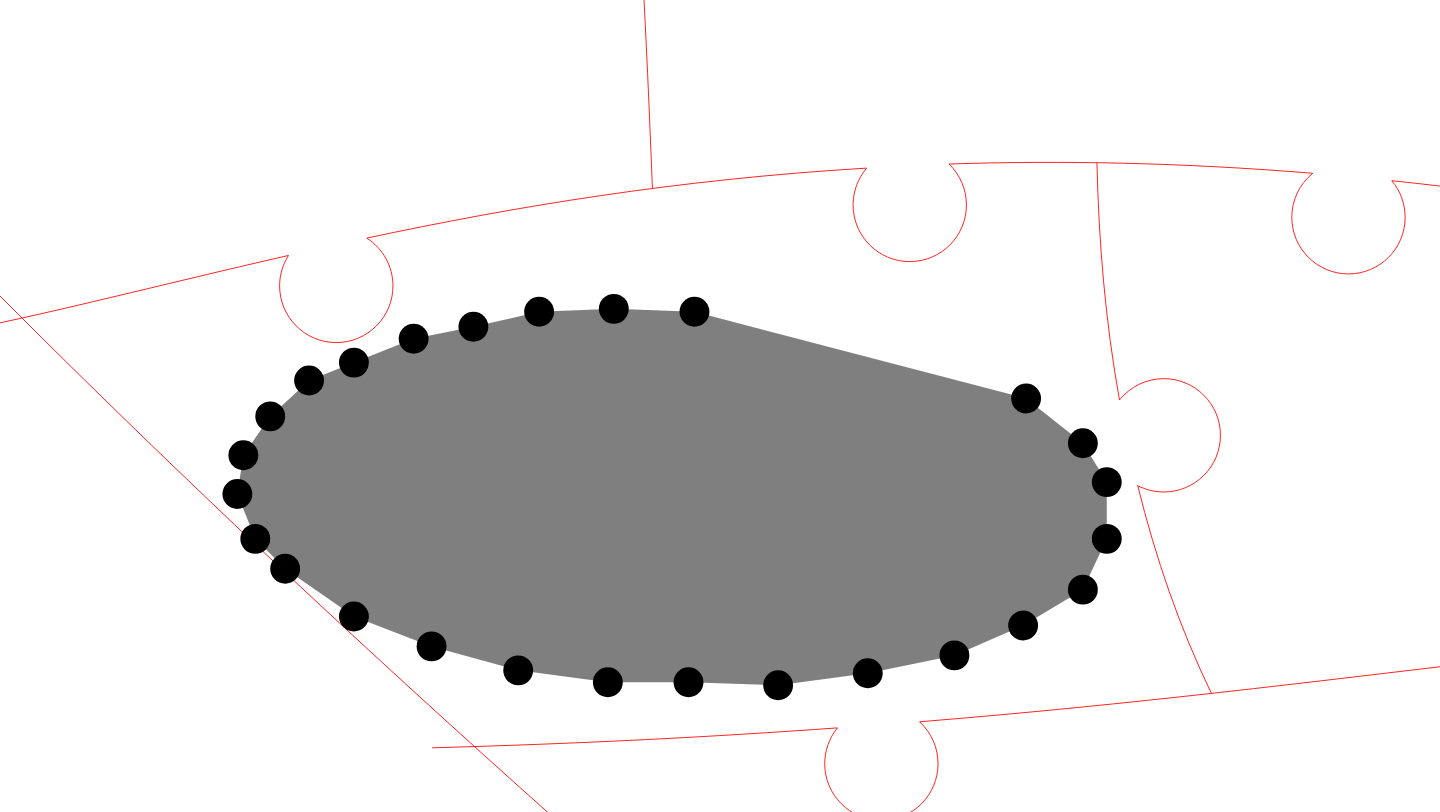 click 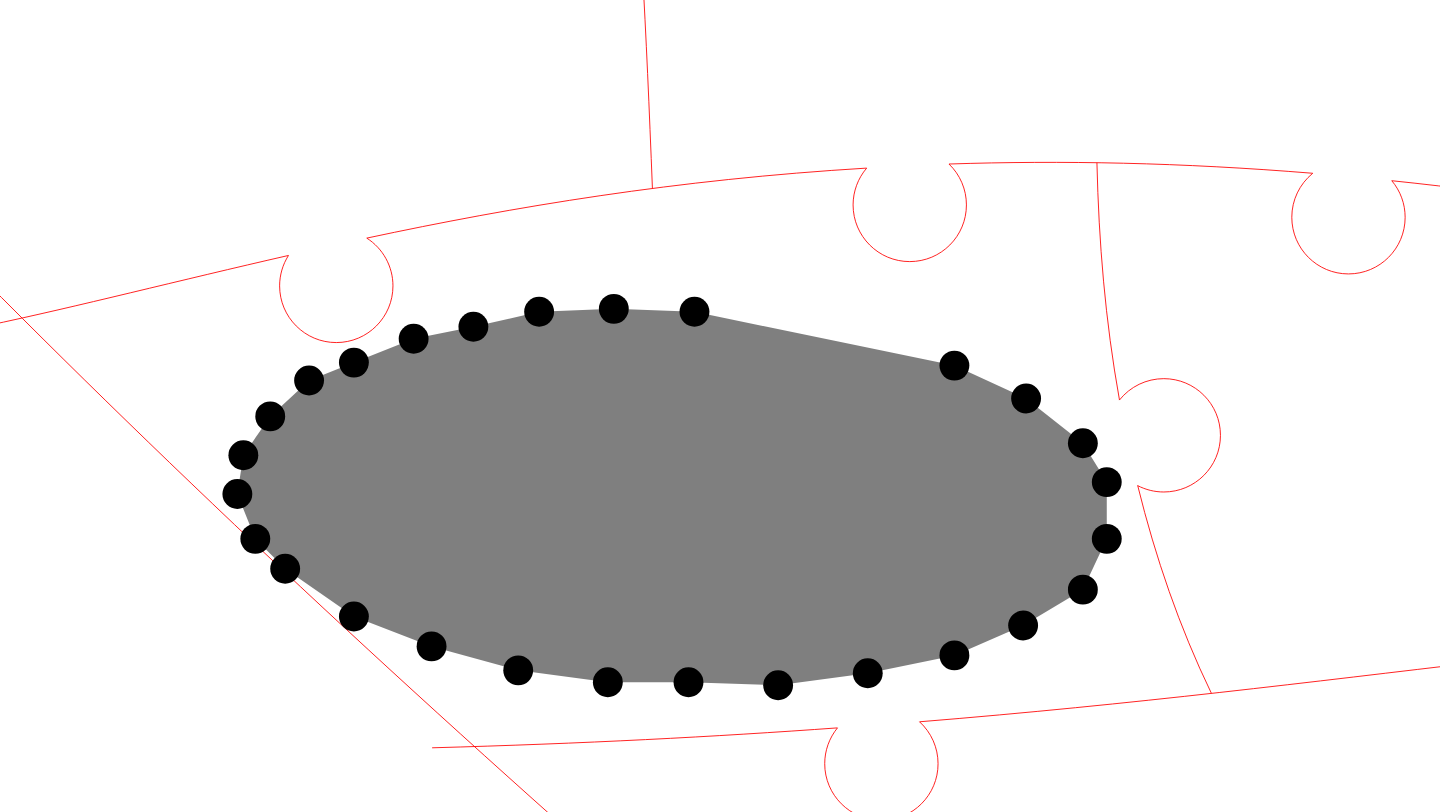 click 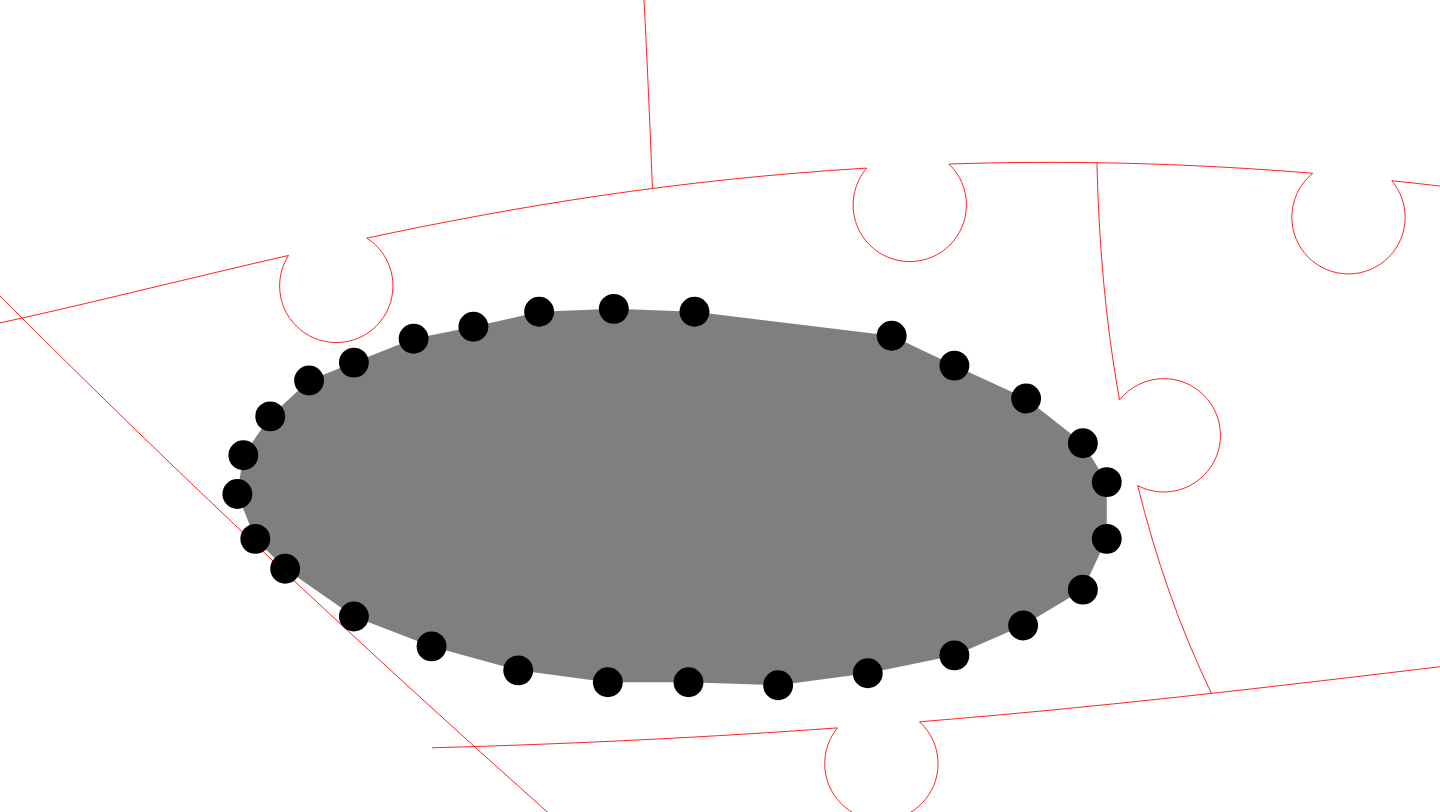 click 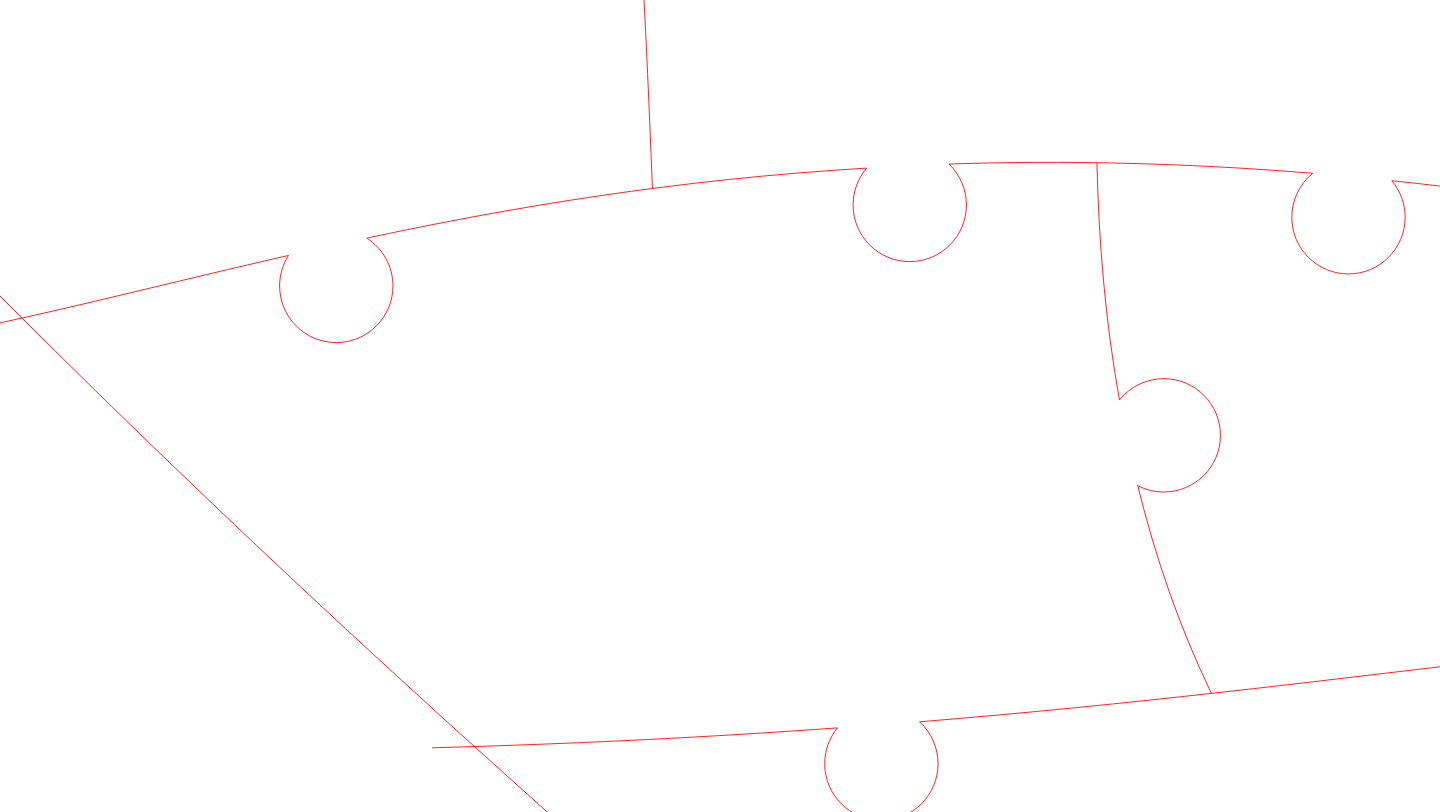 click 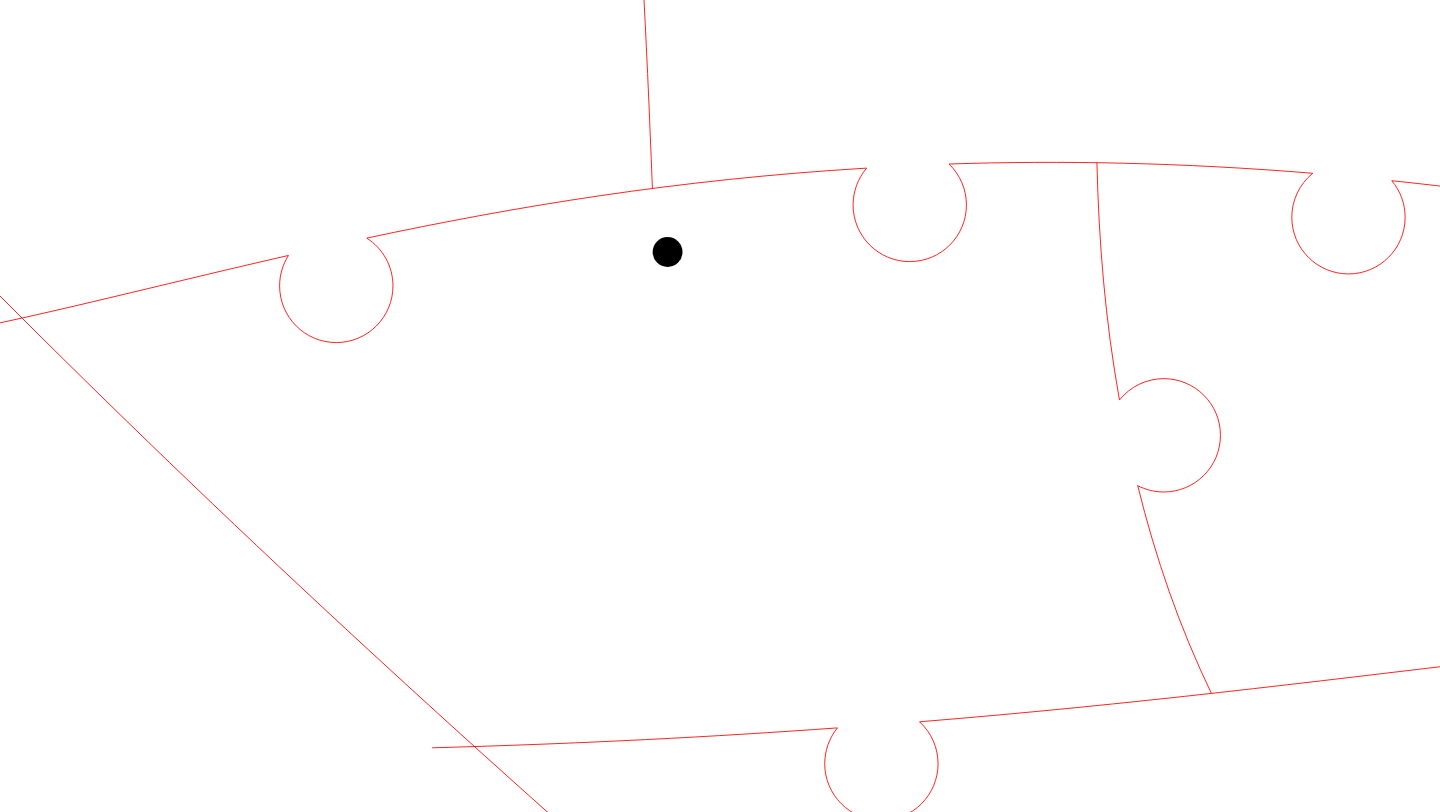 click 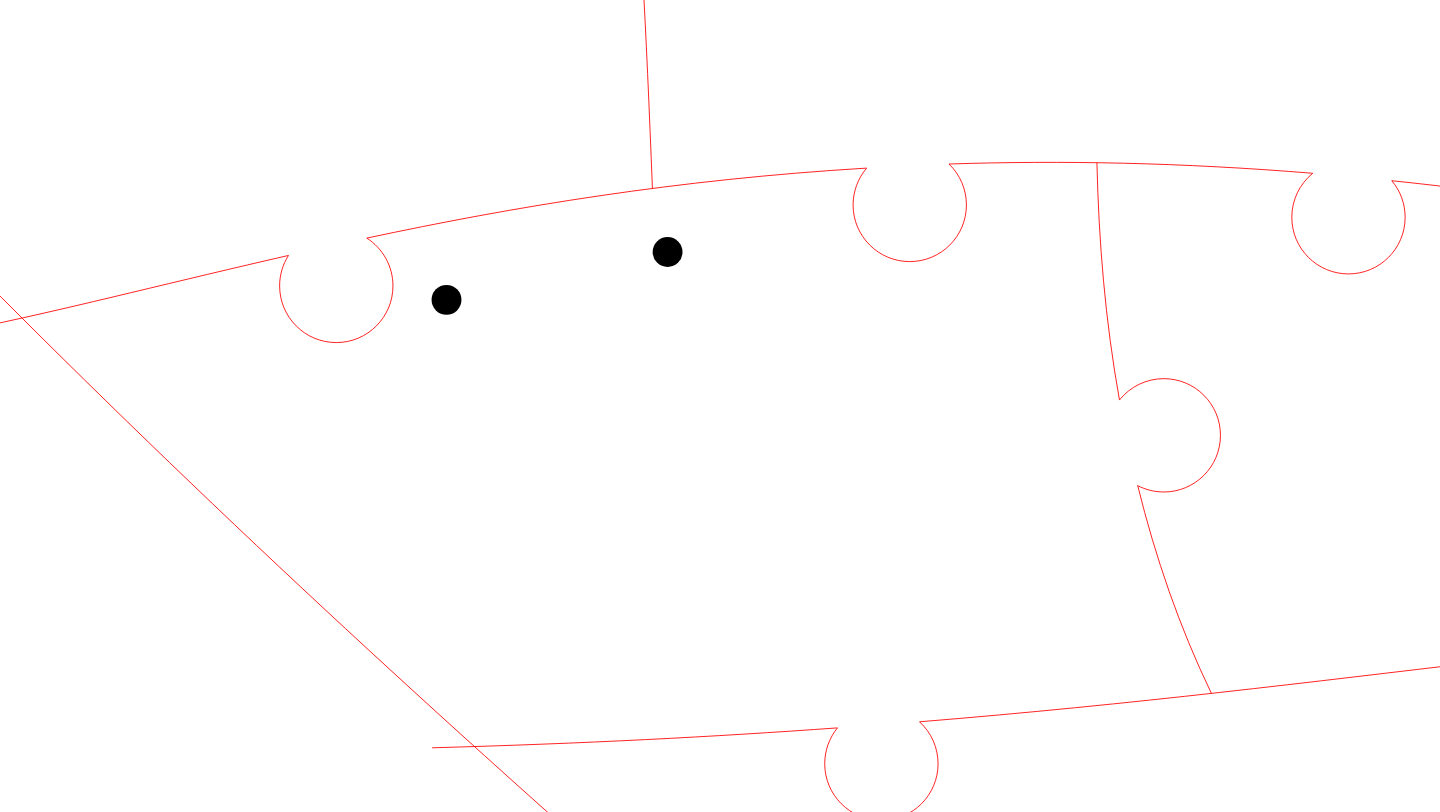 click 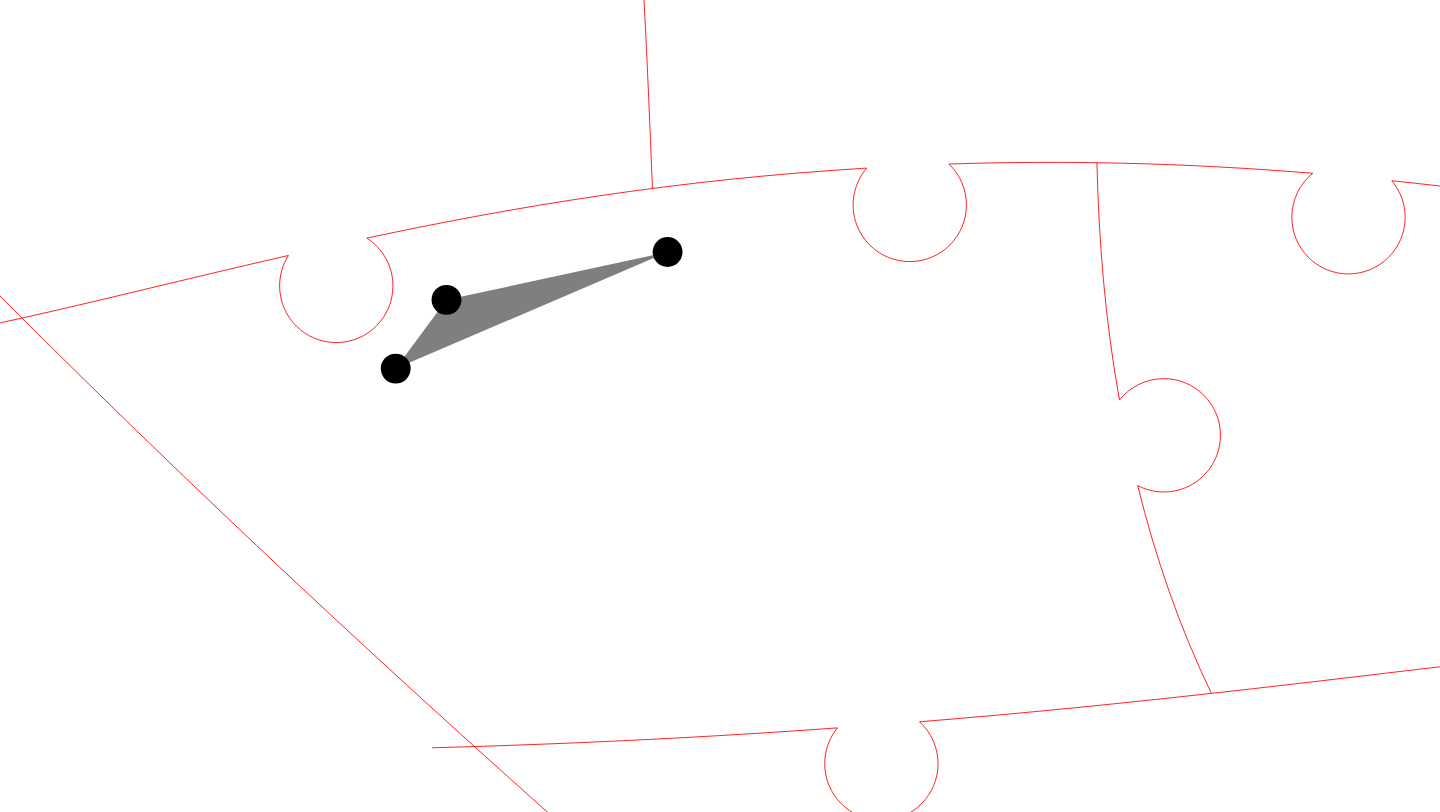 click 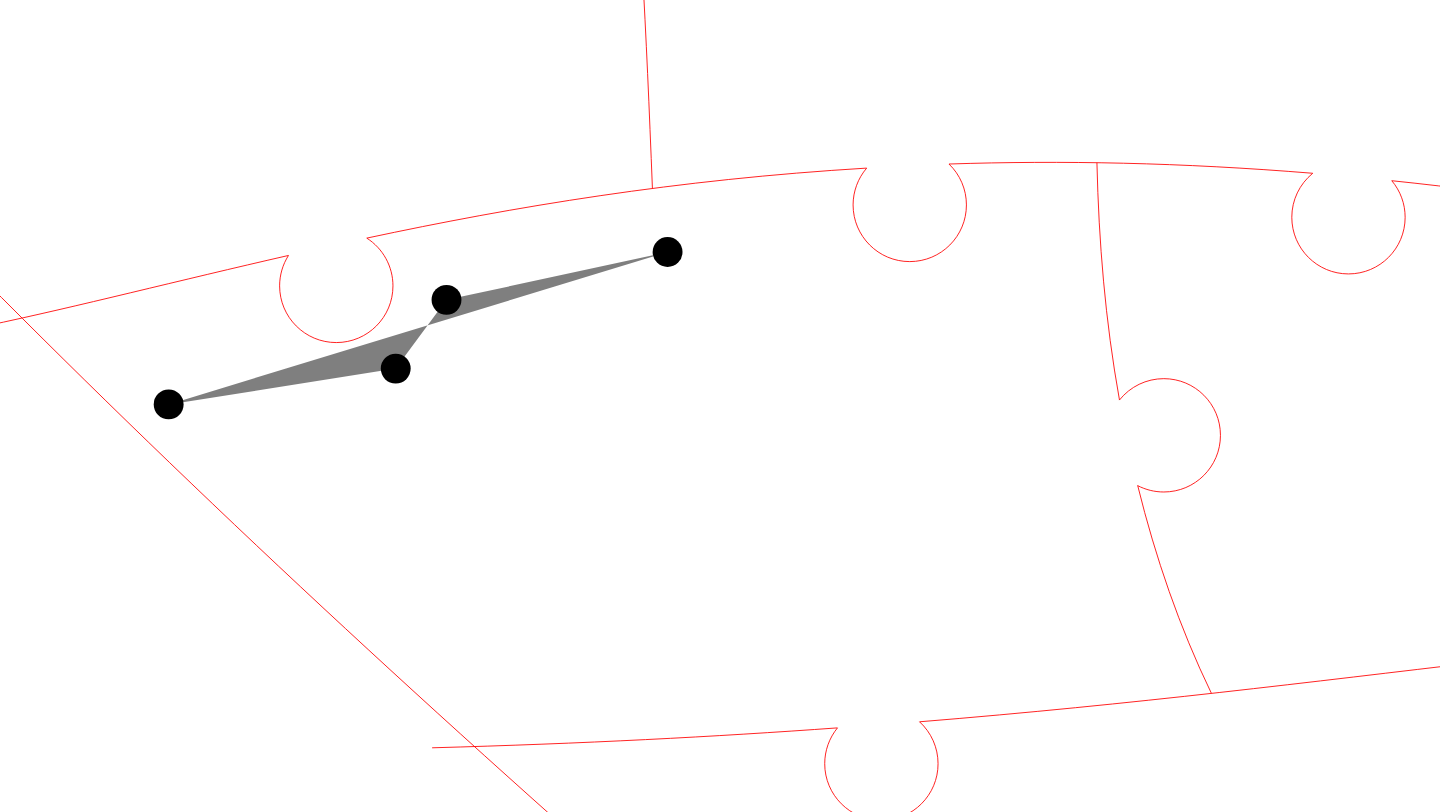 click 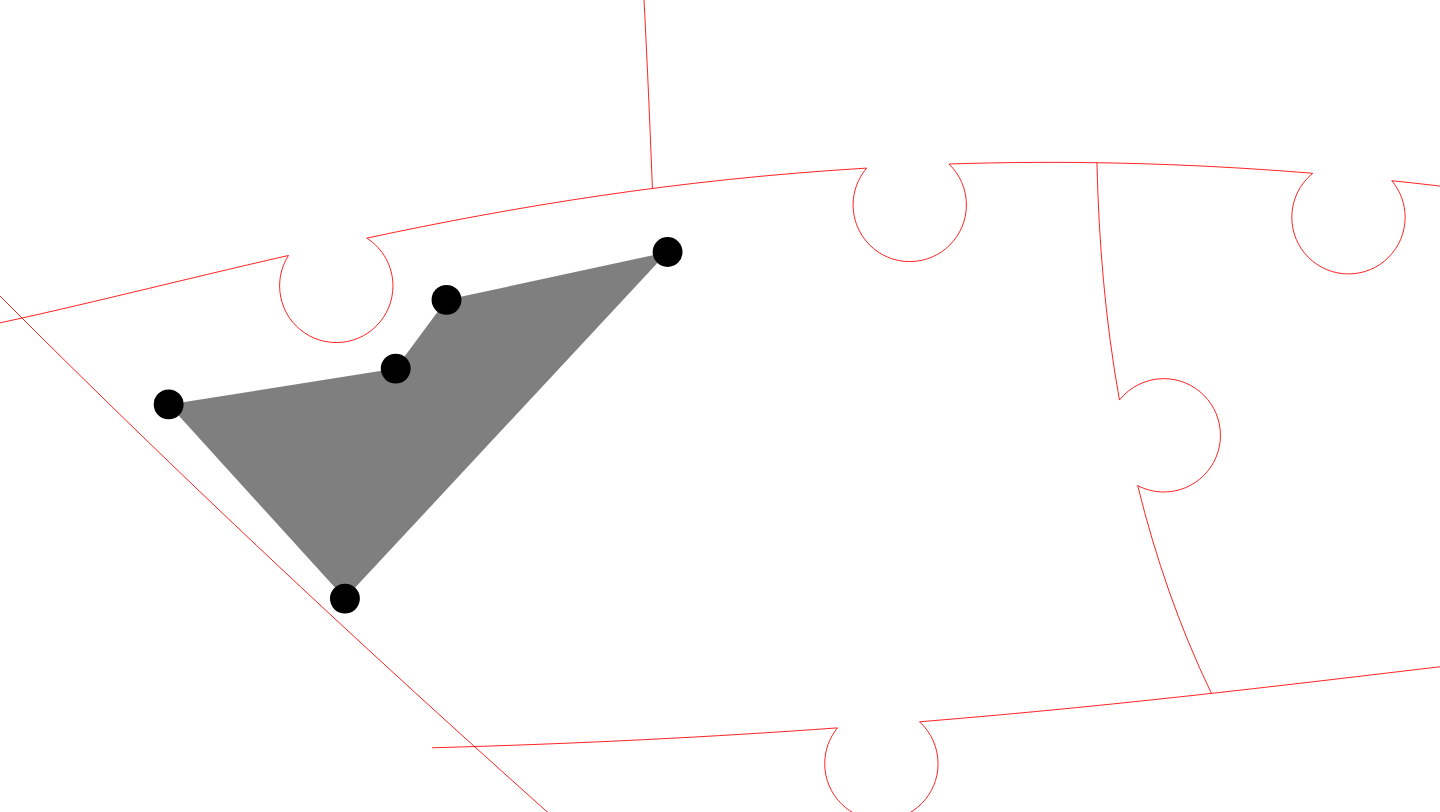 click 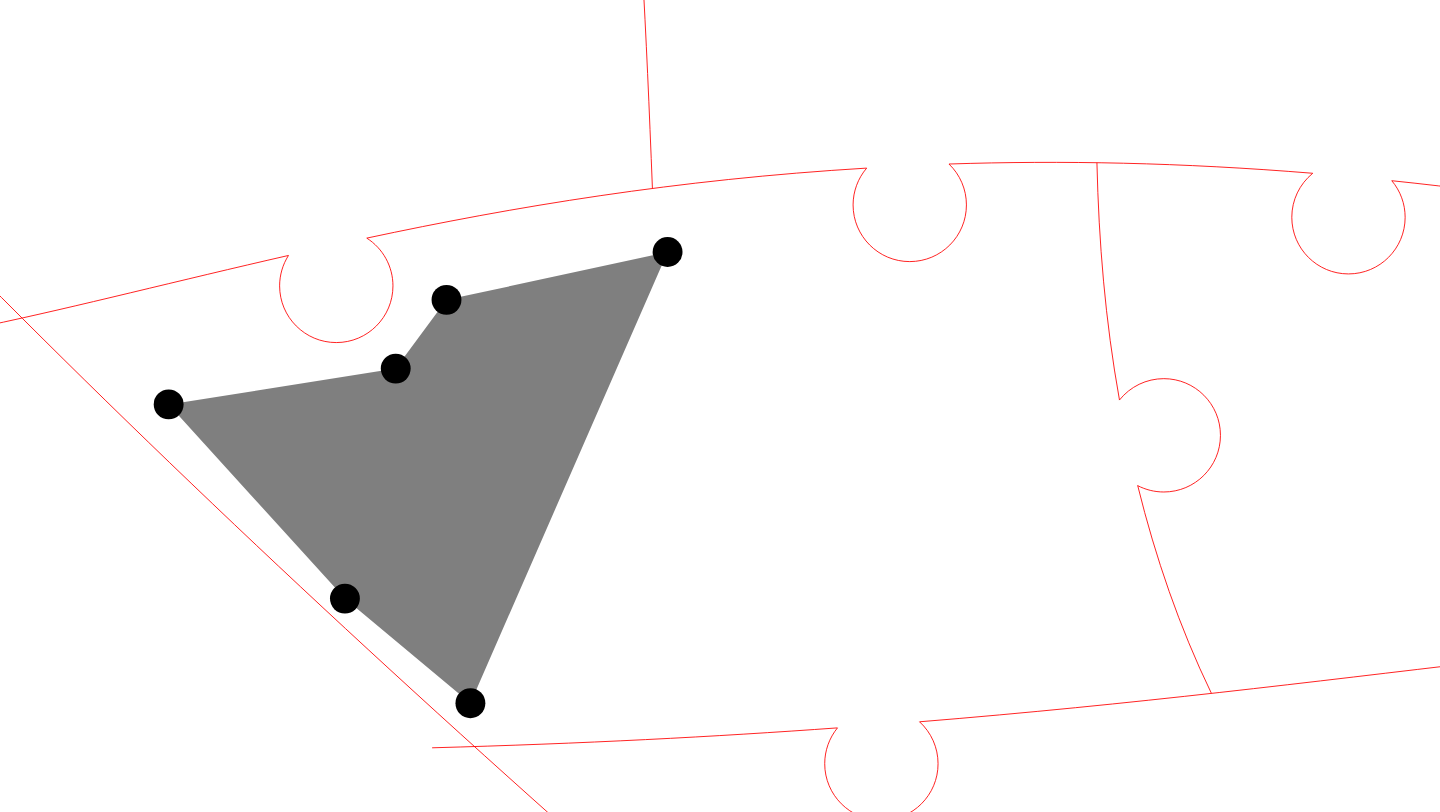 click 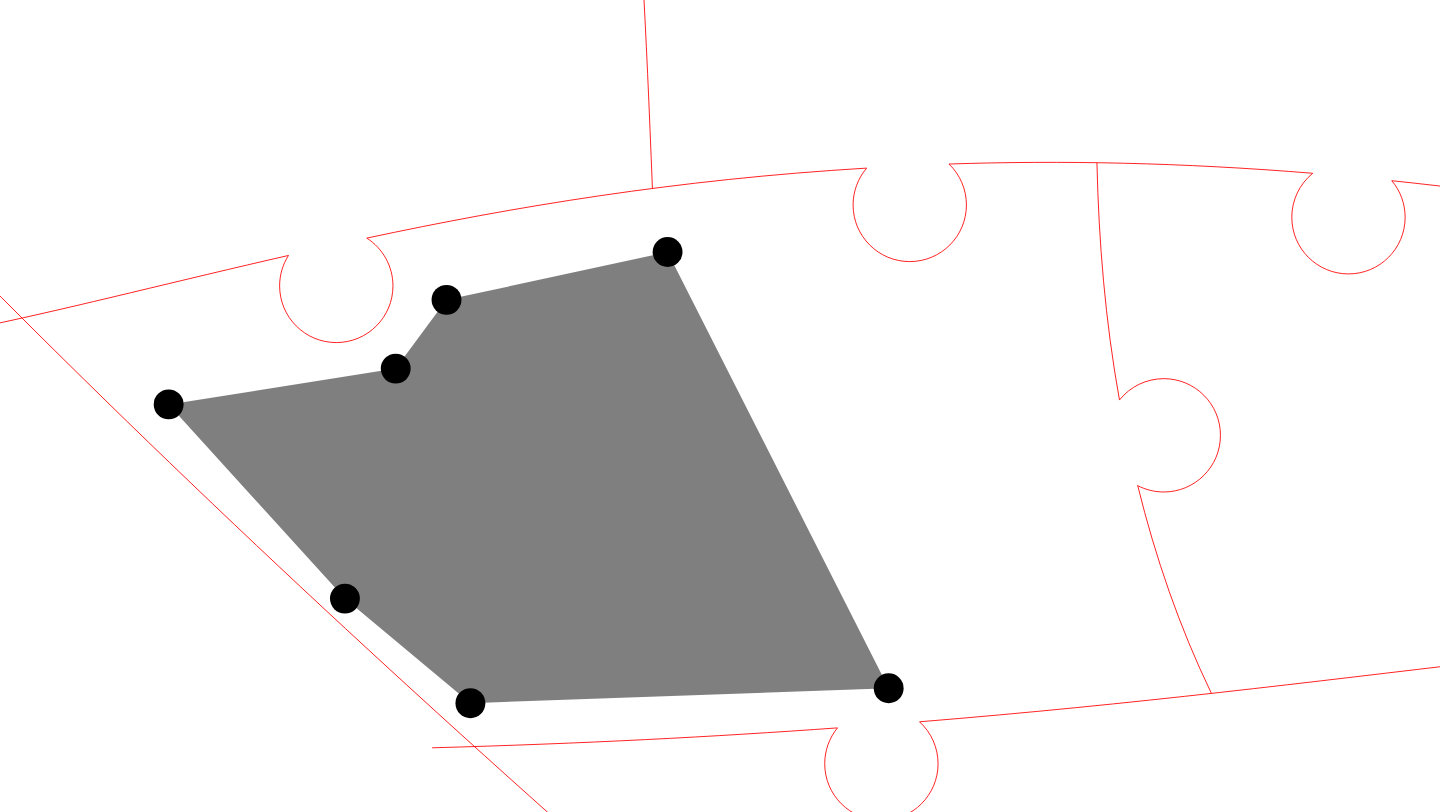click 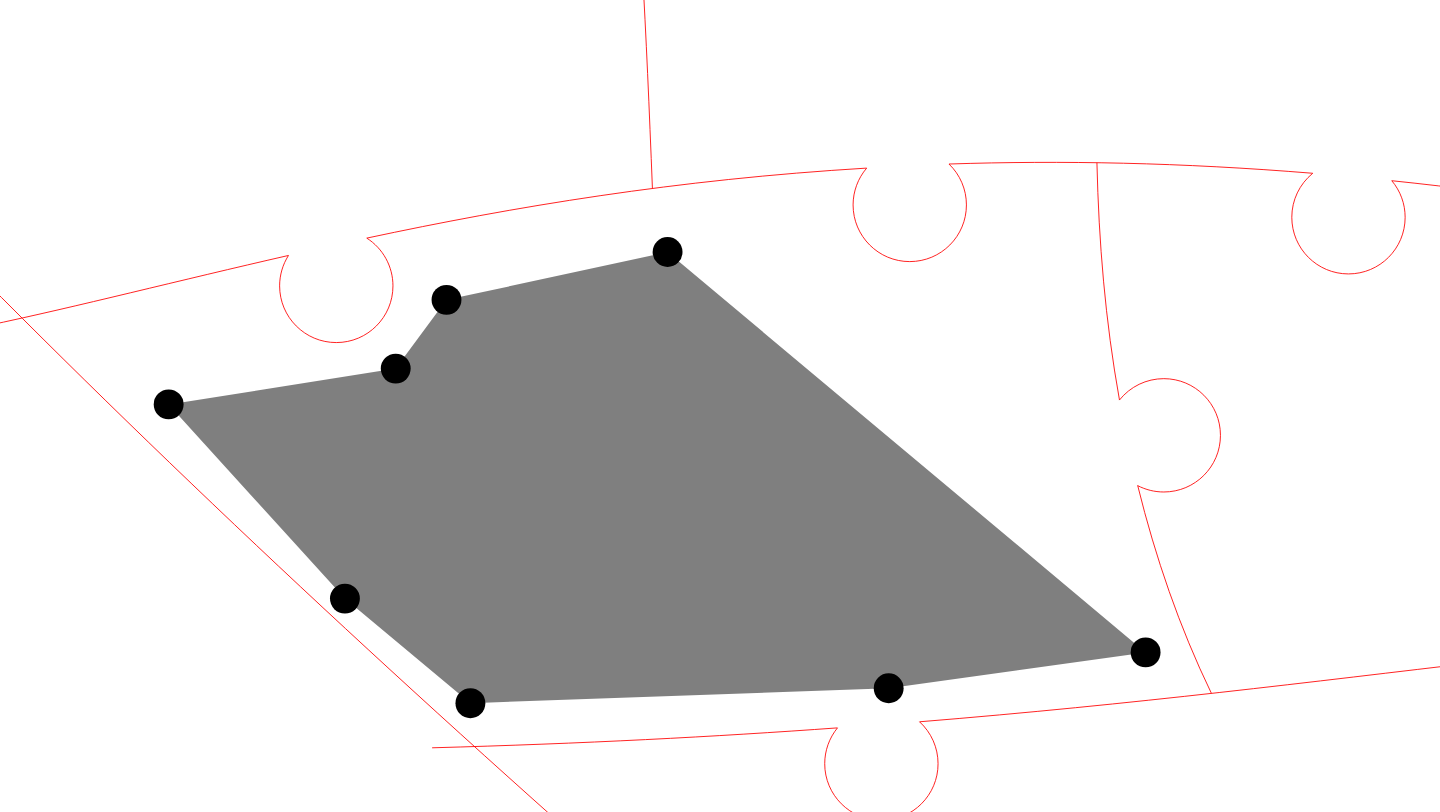 click 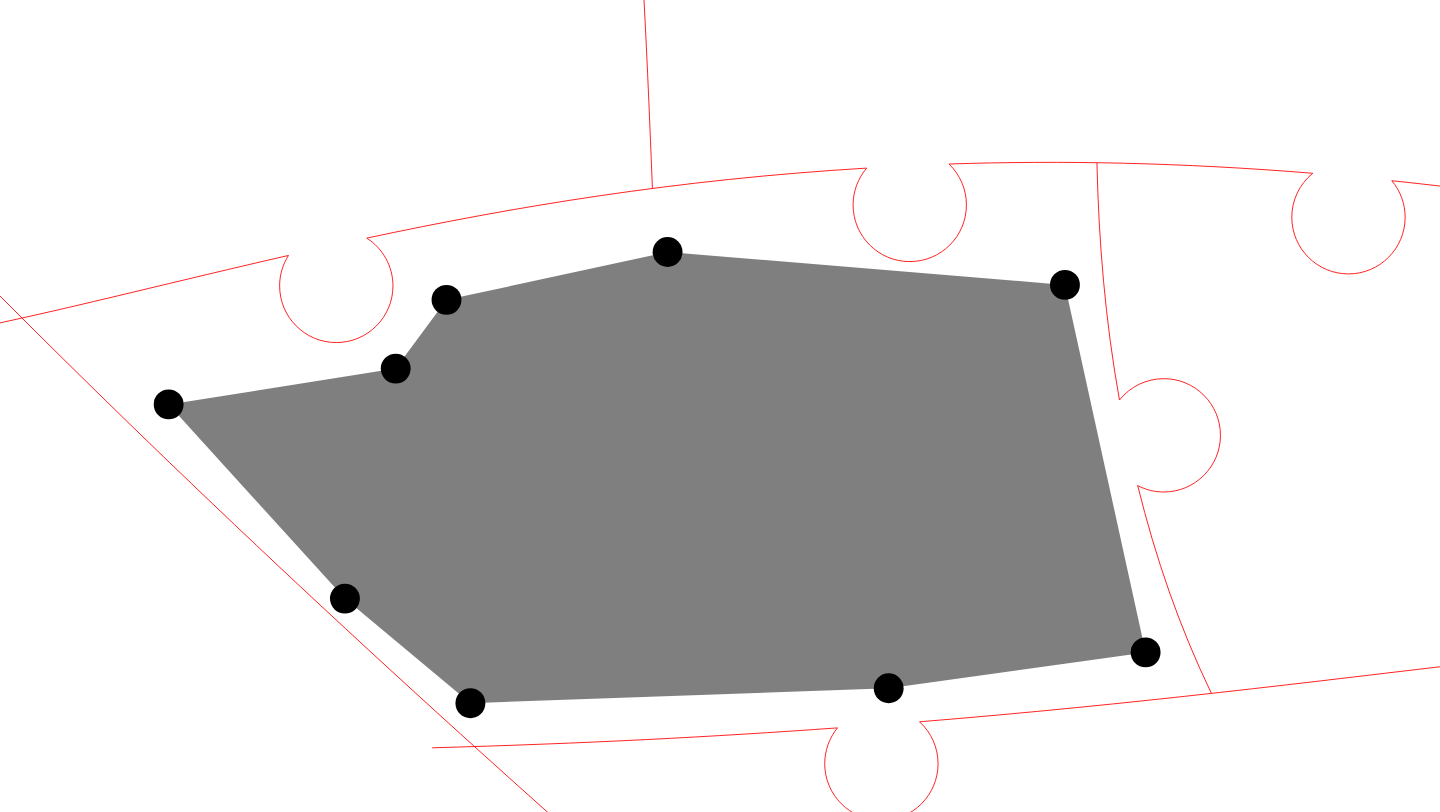 click 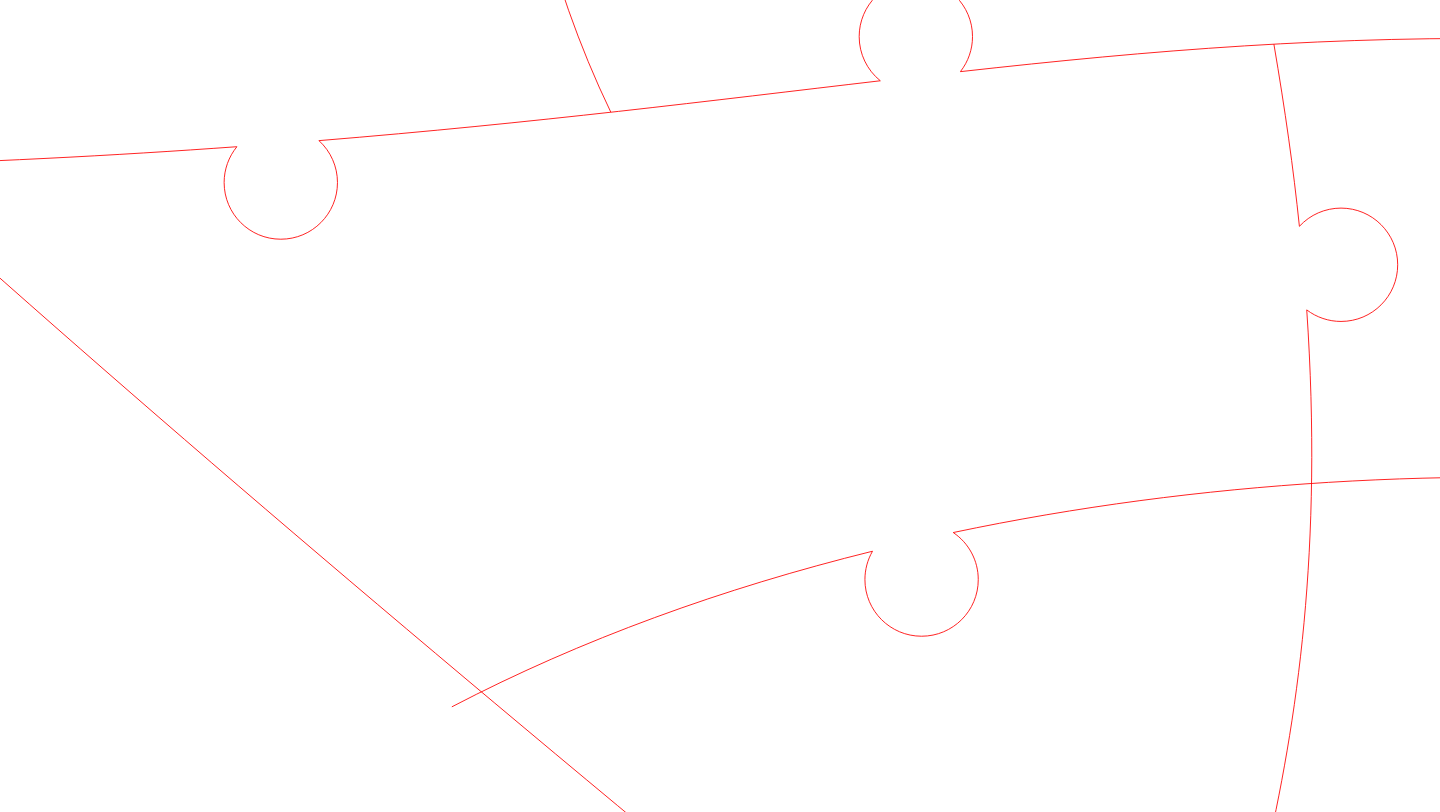 scroll, scrollTop: 783, scrollLeft: 0, axis: vertical 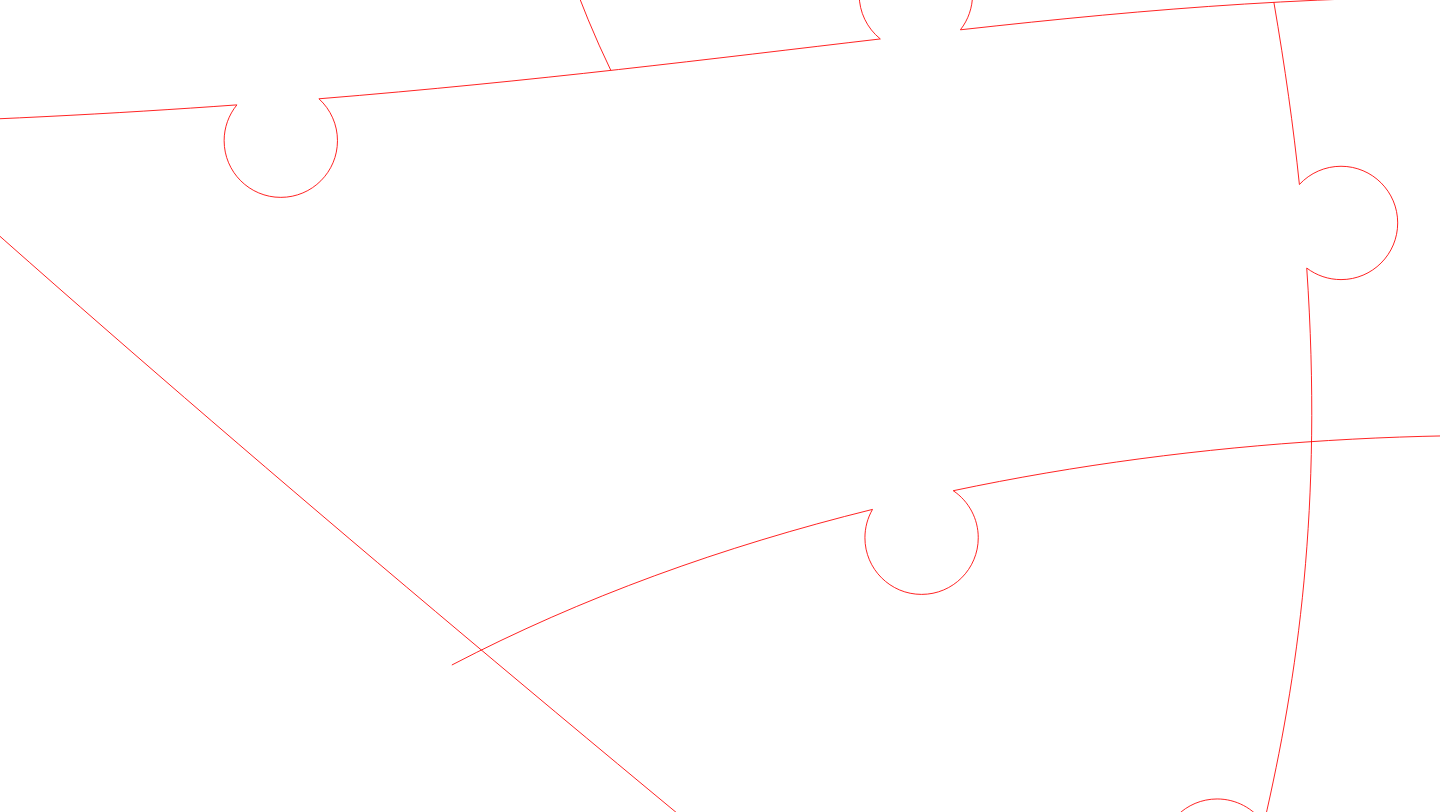 click 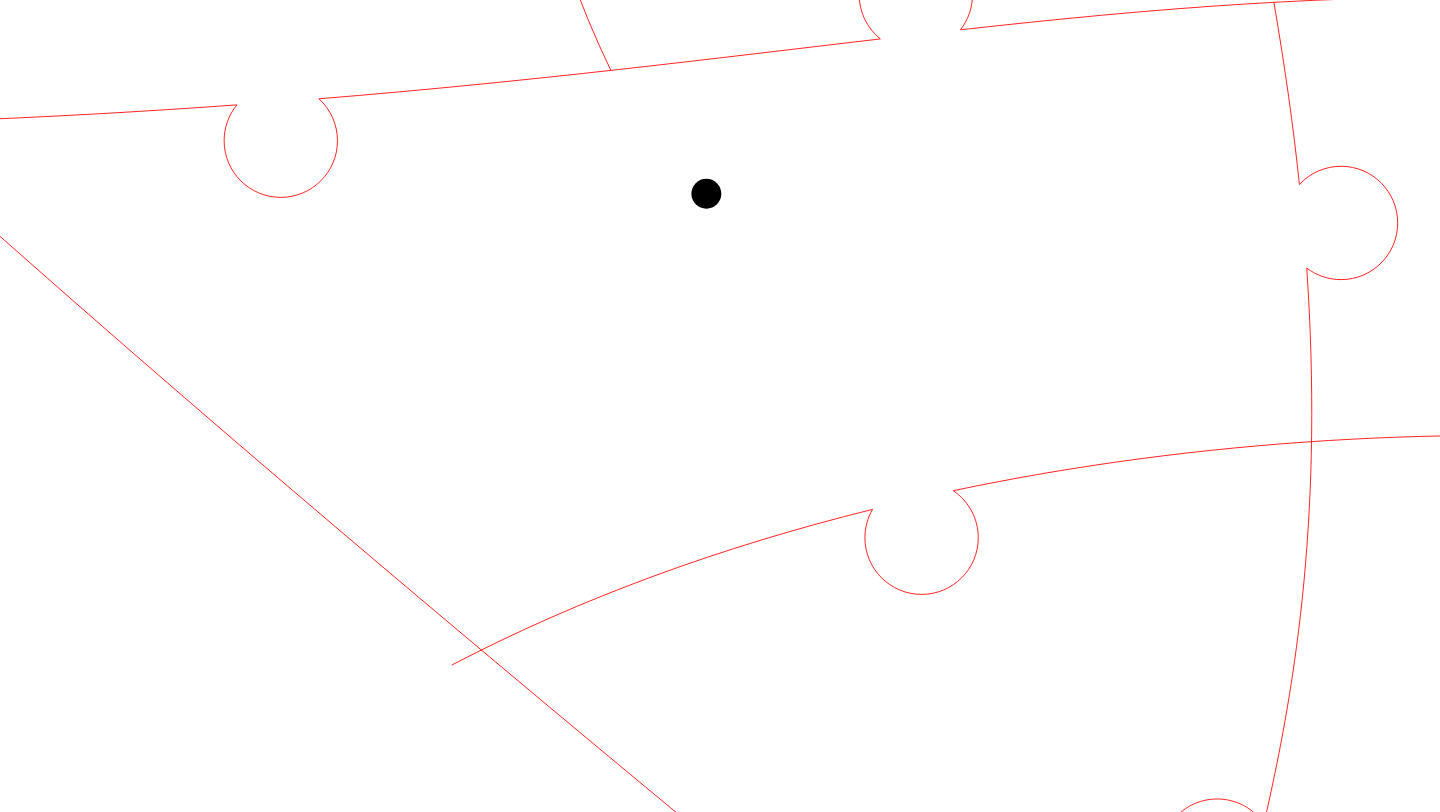 click 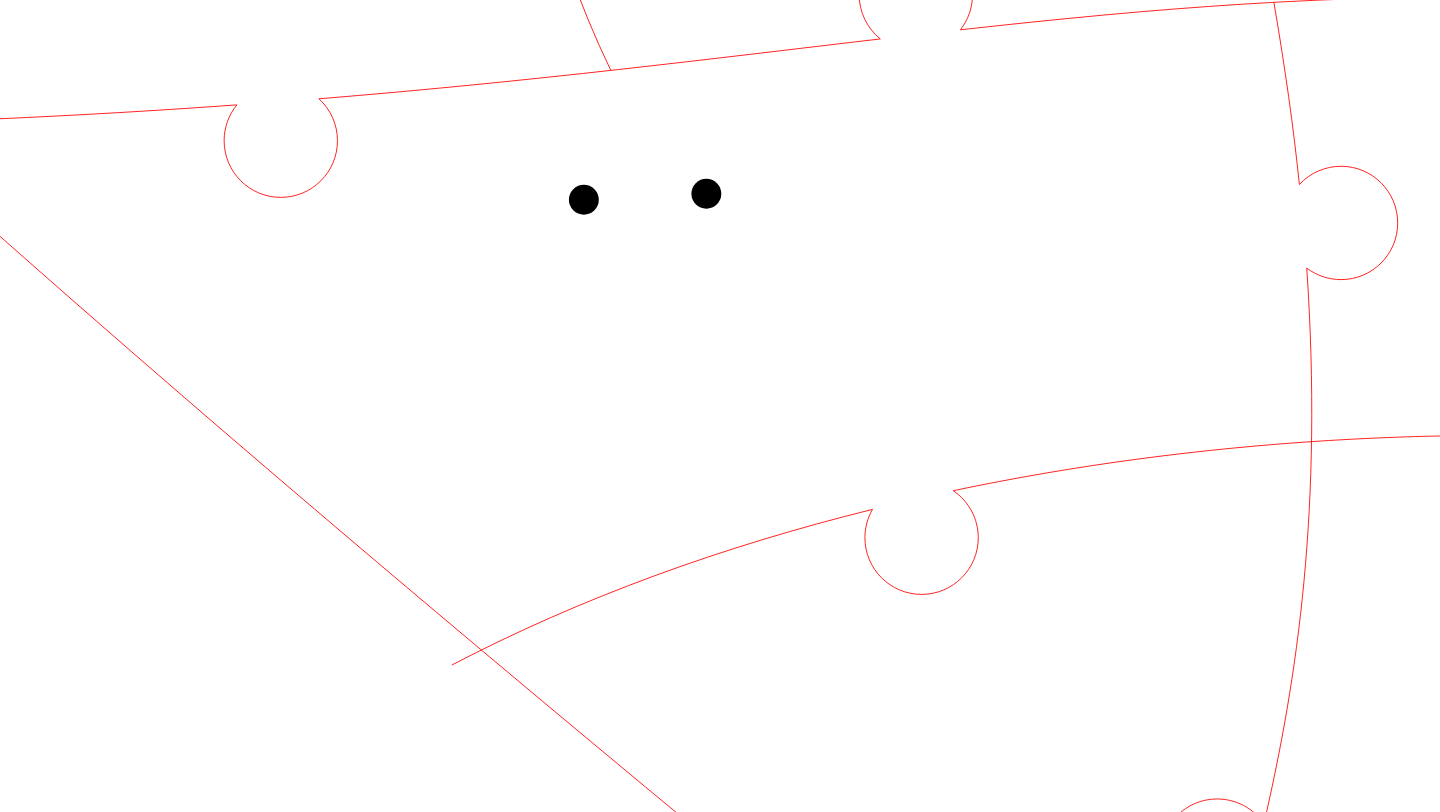 click 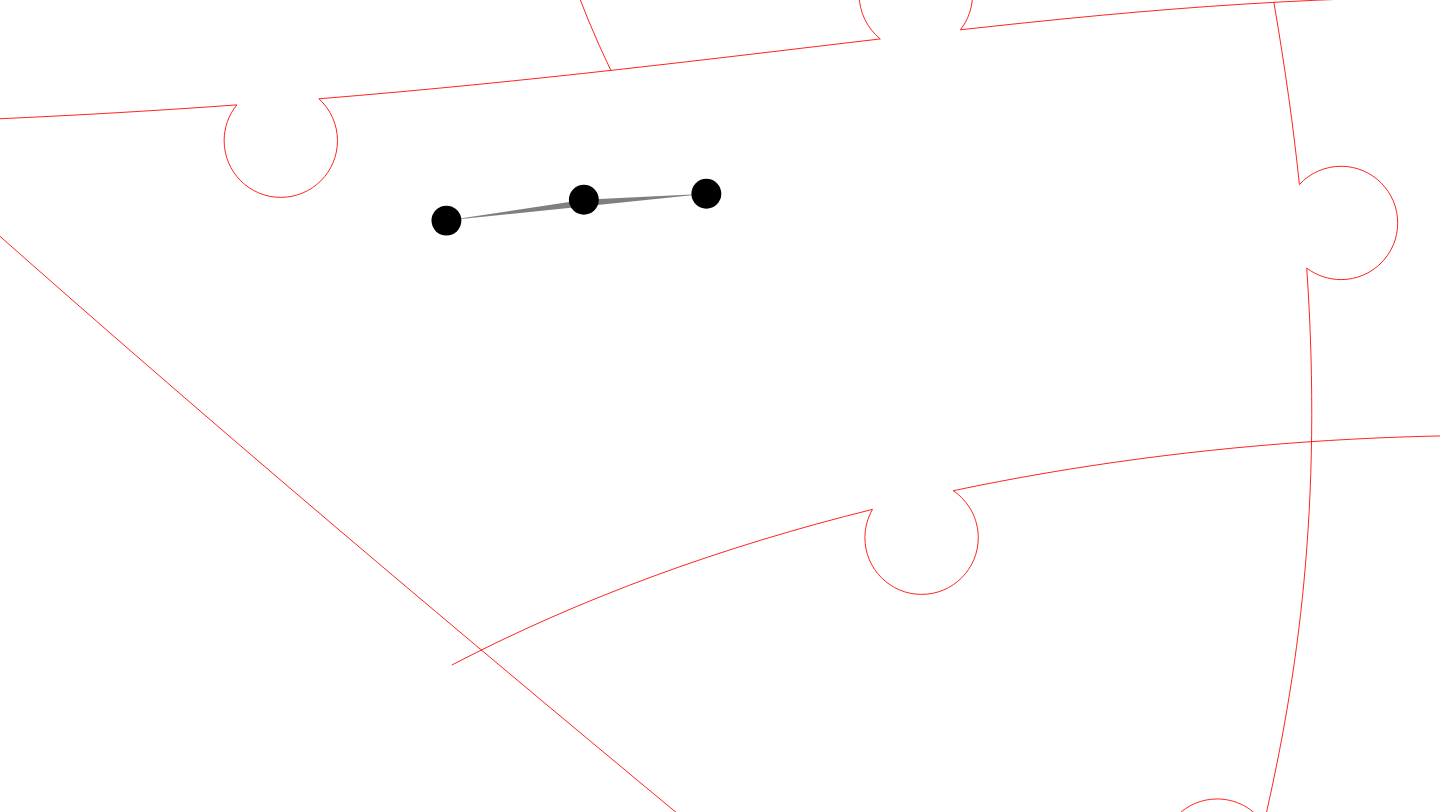 click 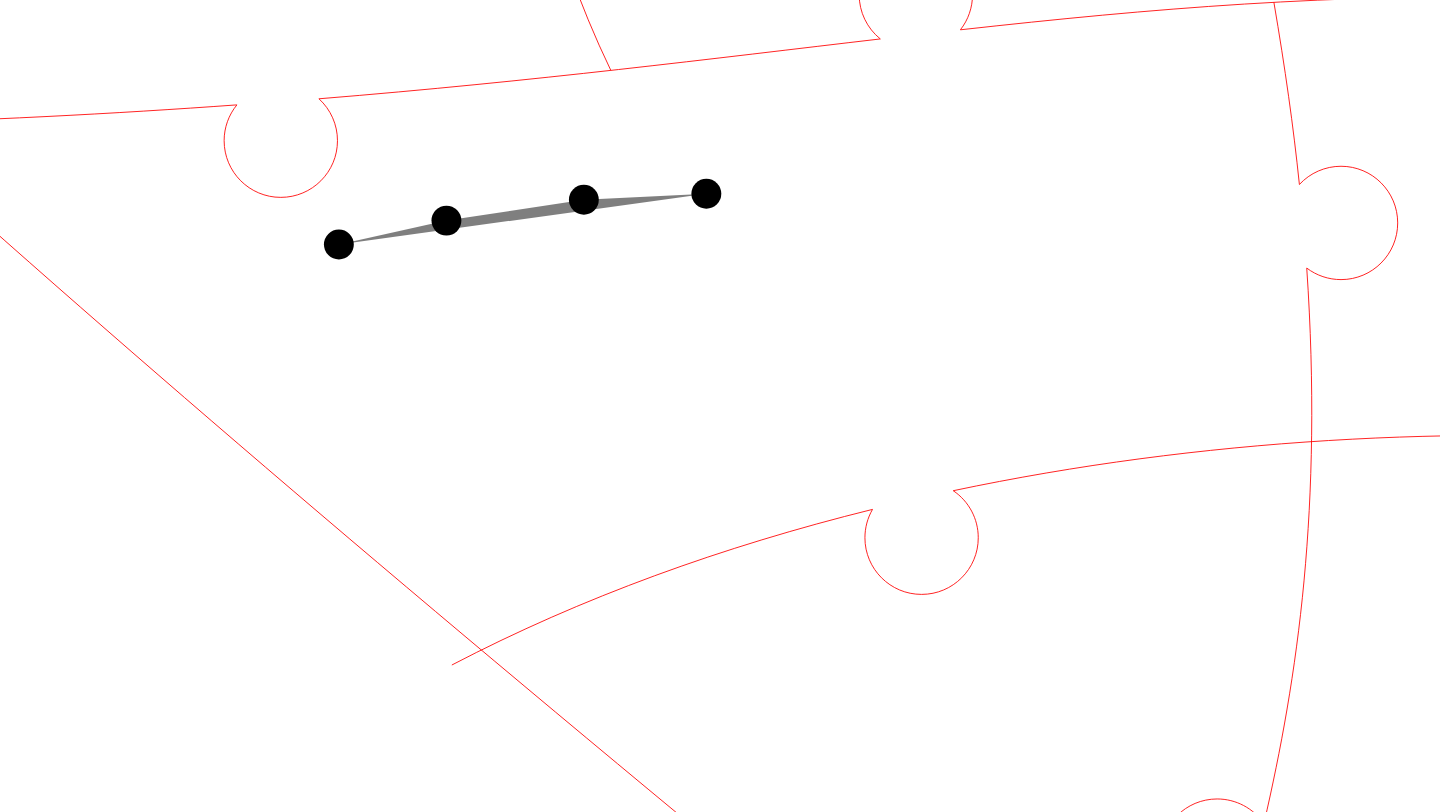 click 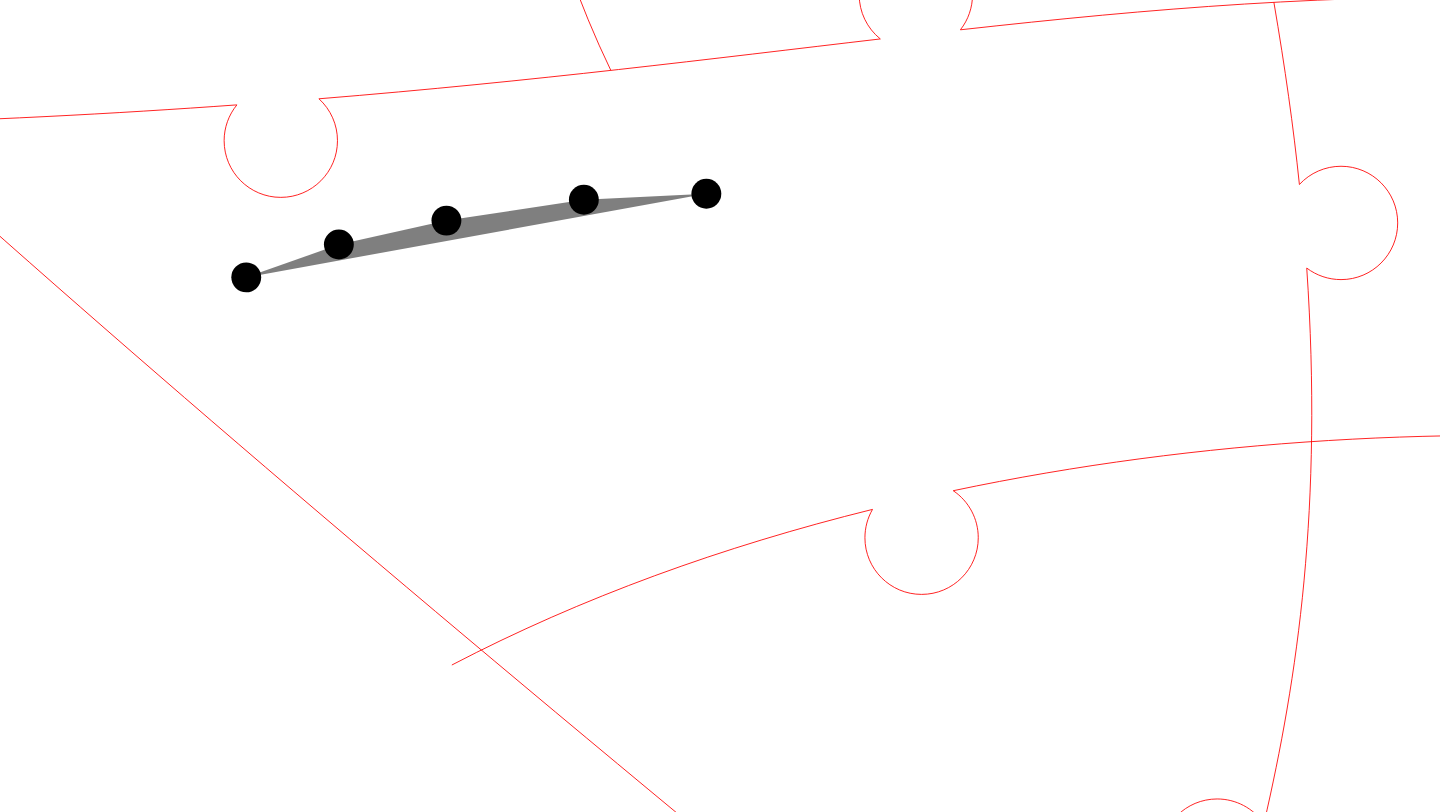 click 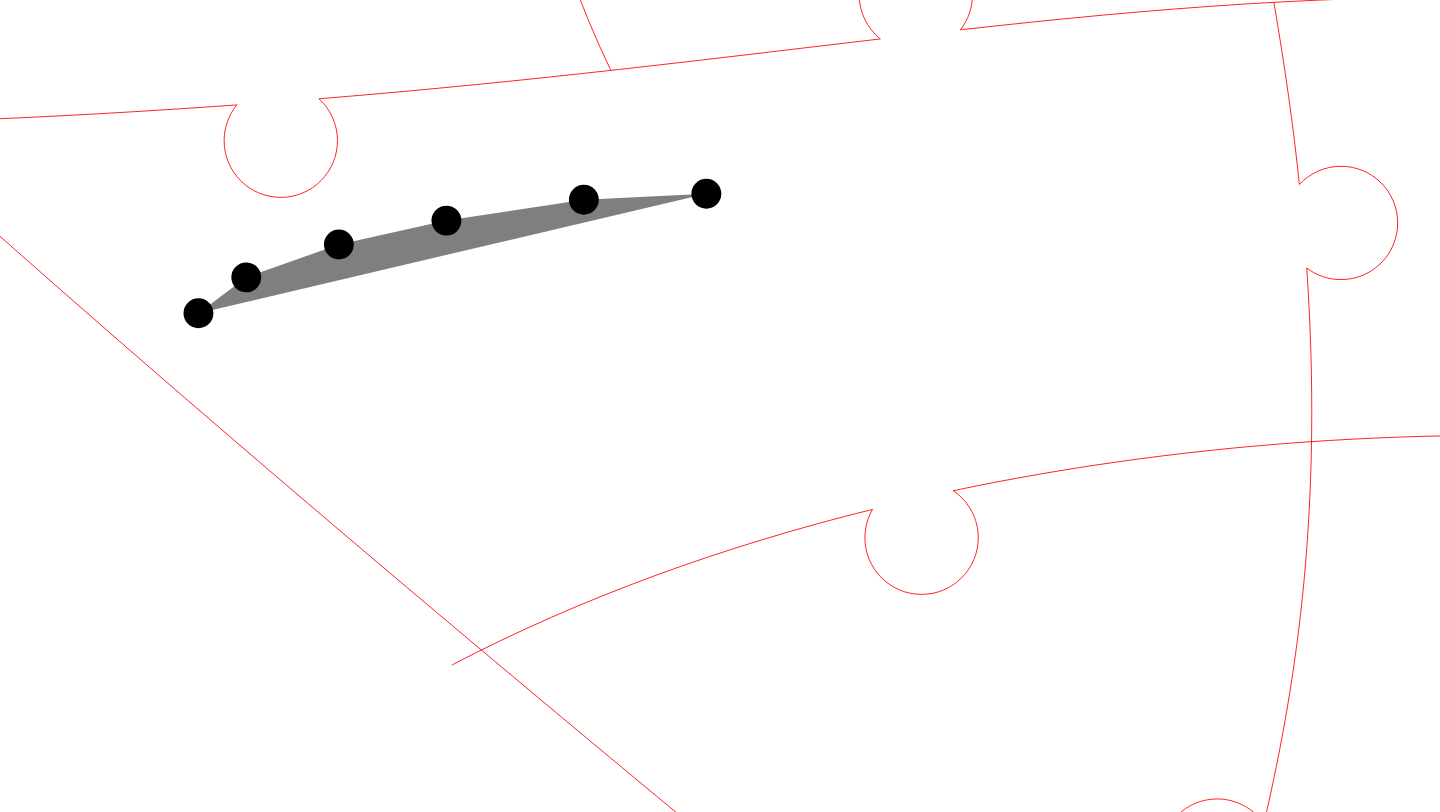 click 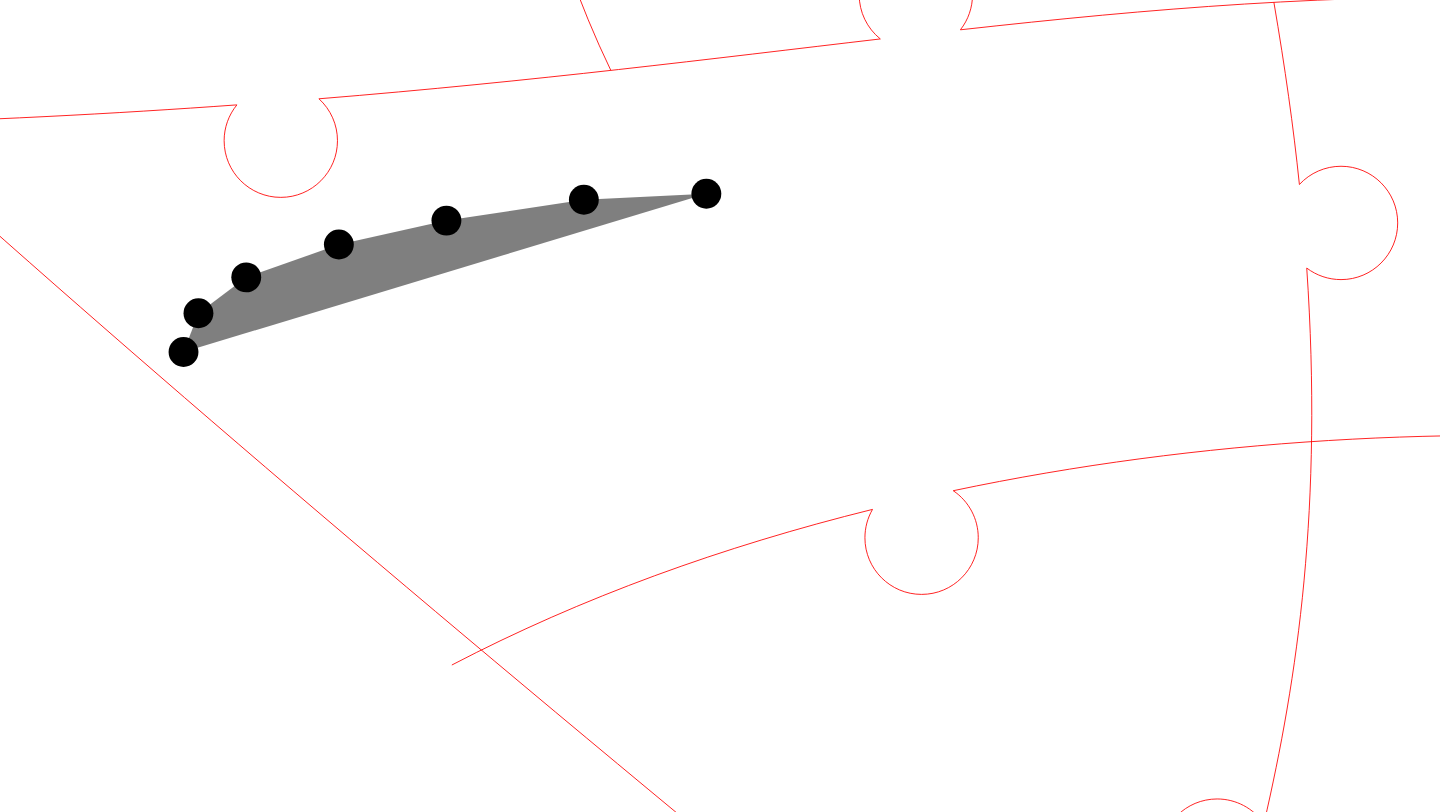 click 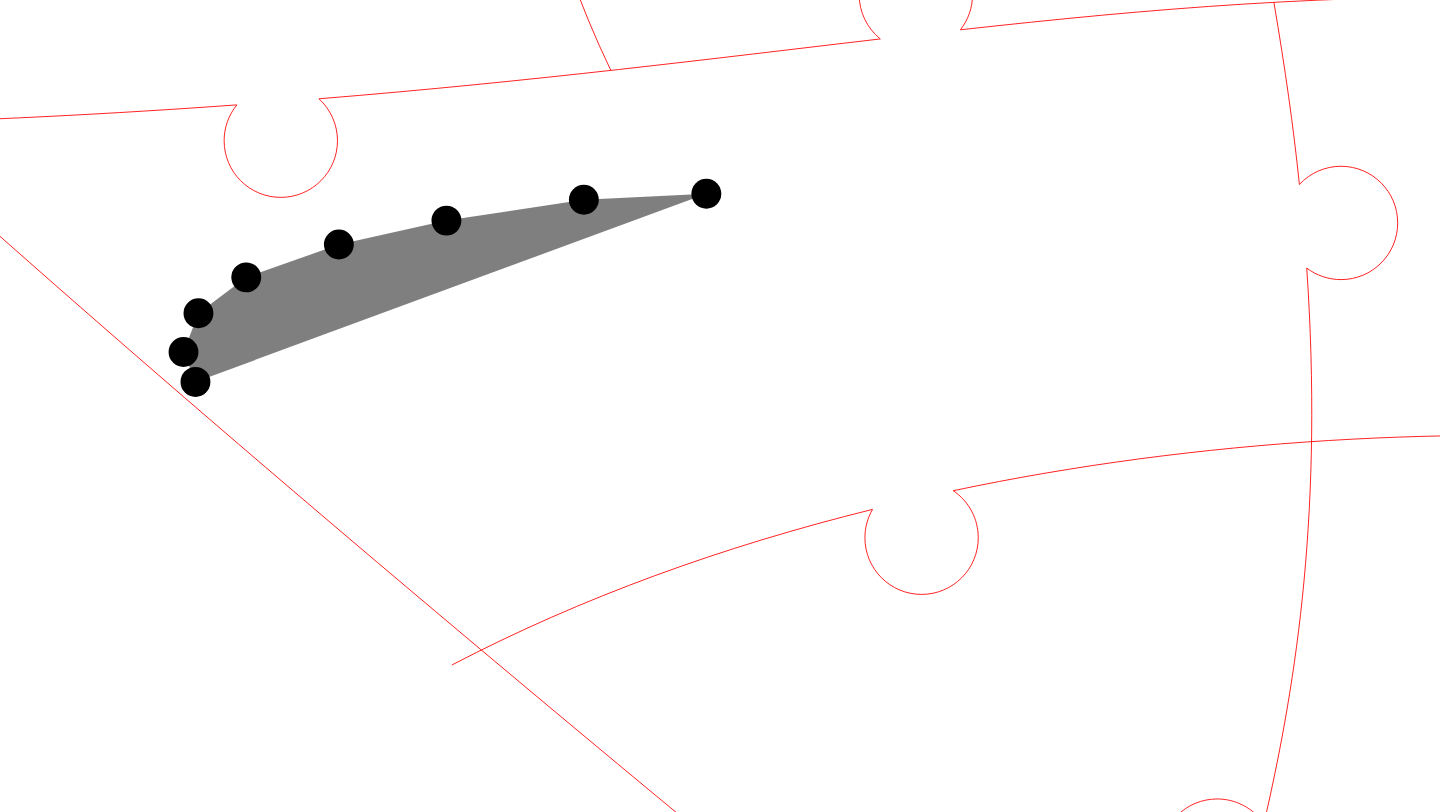 click 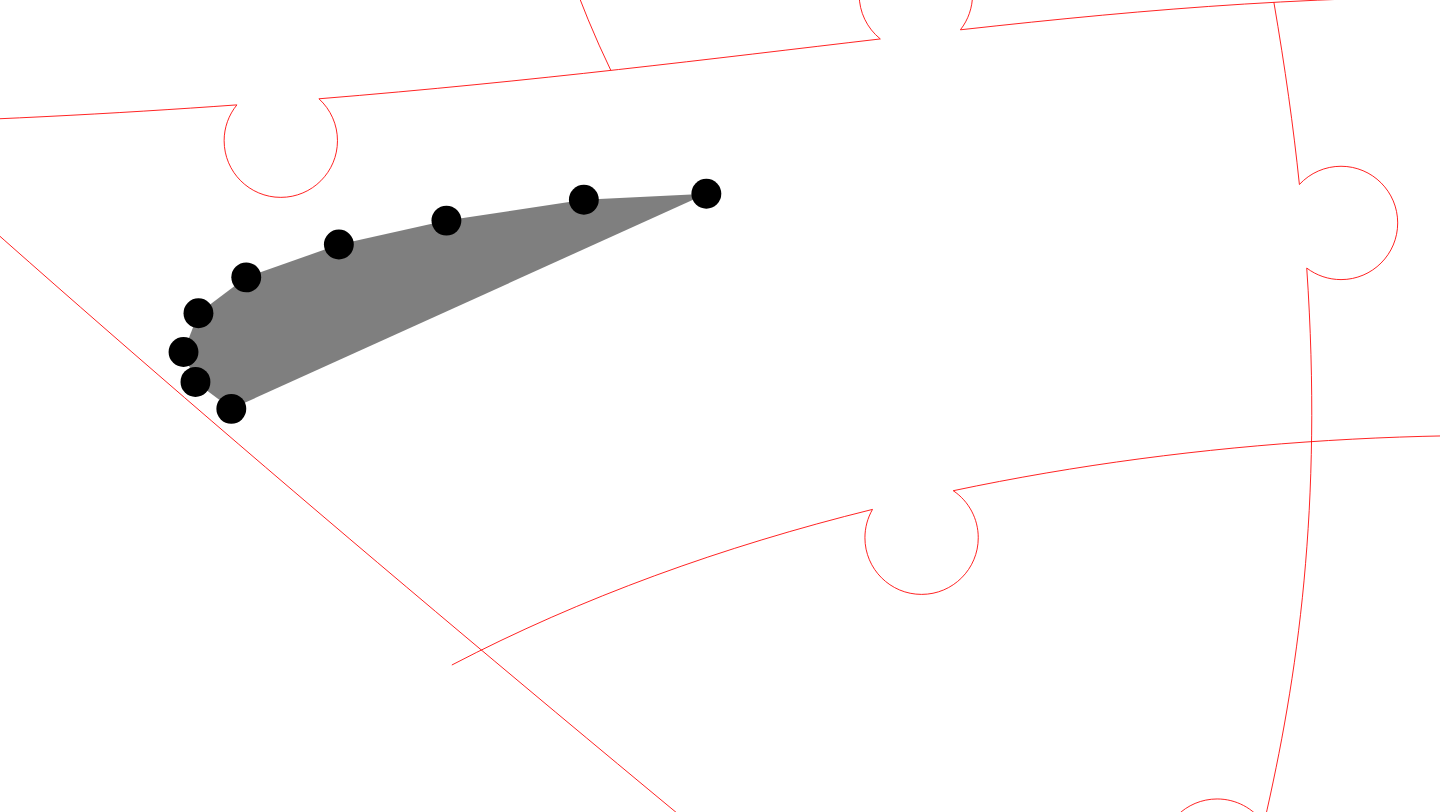 click 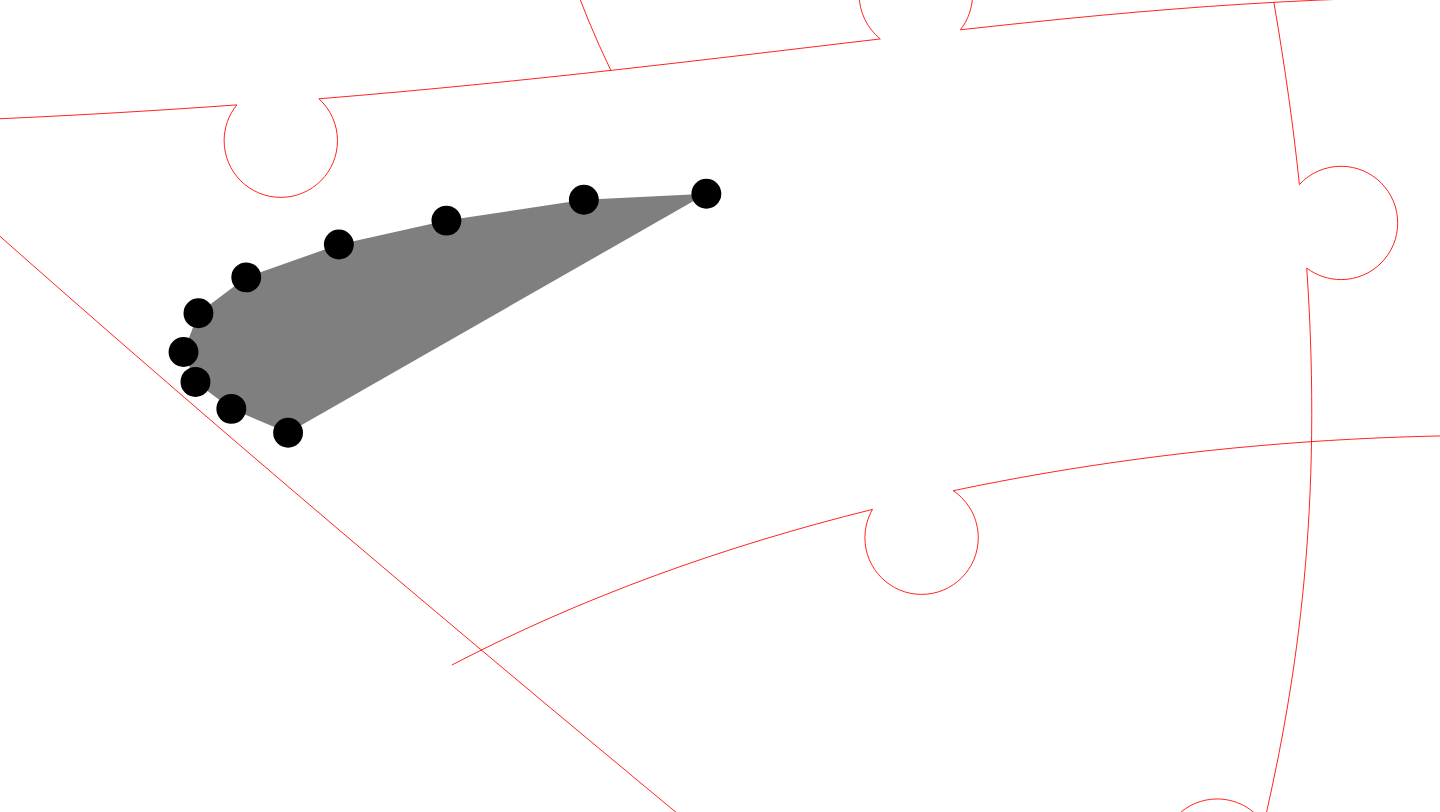 click 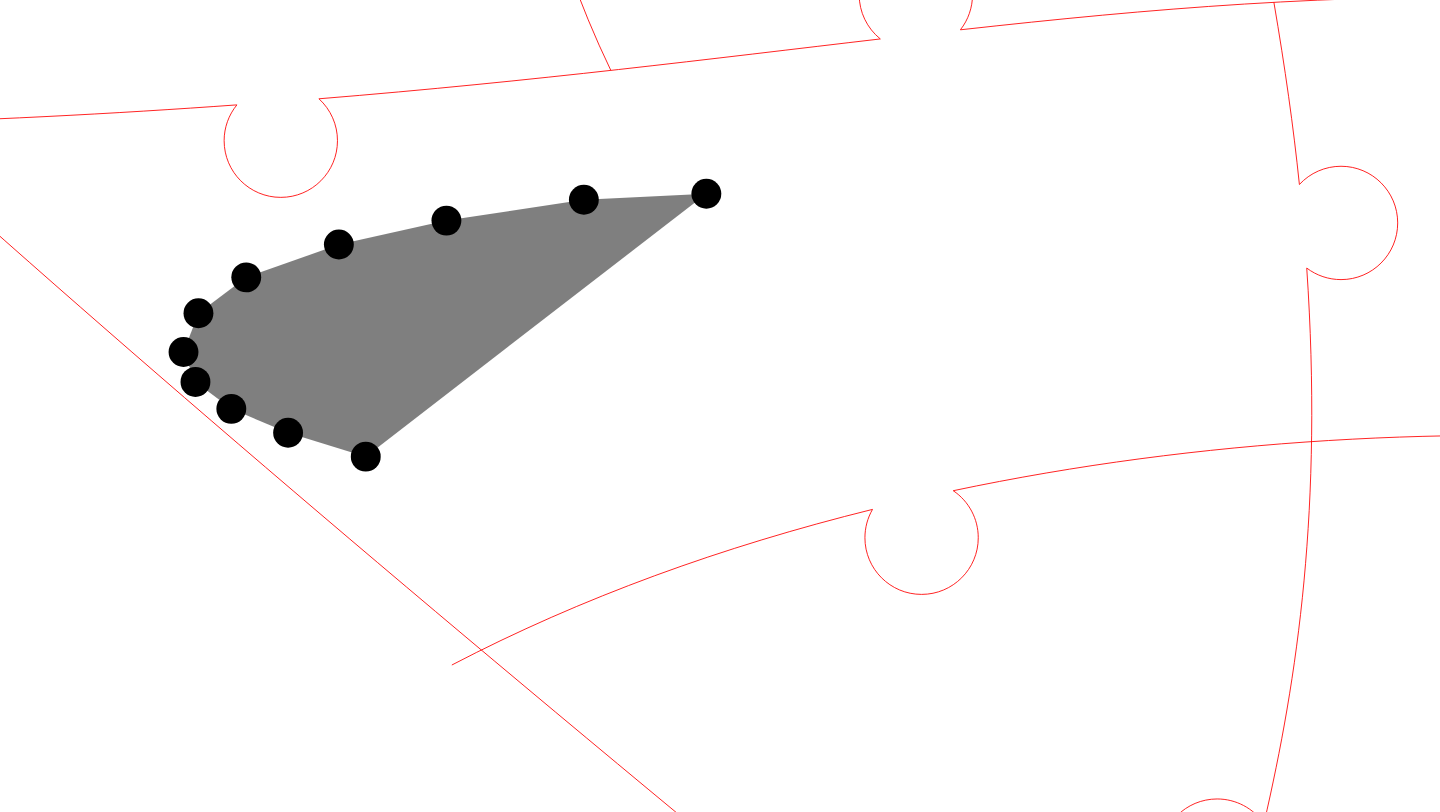 click 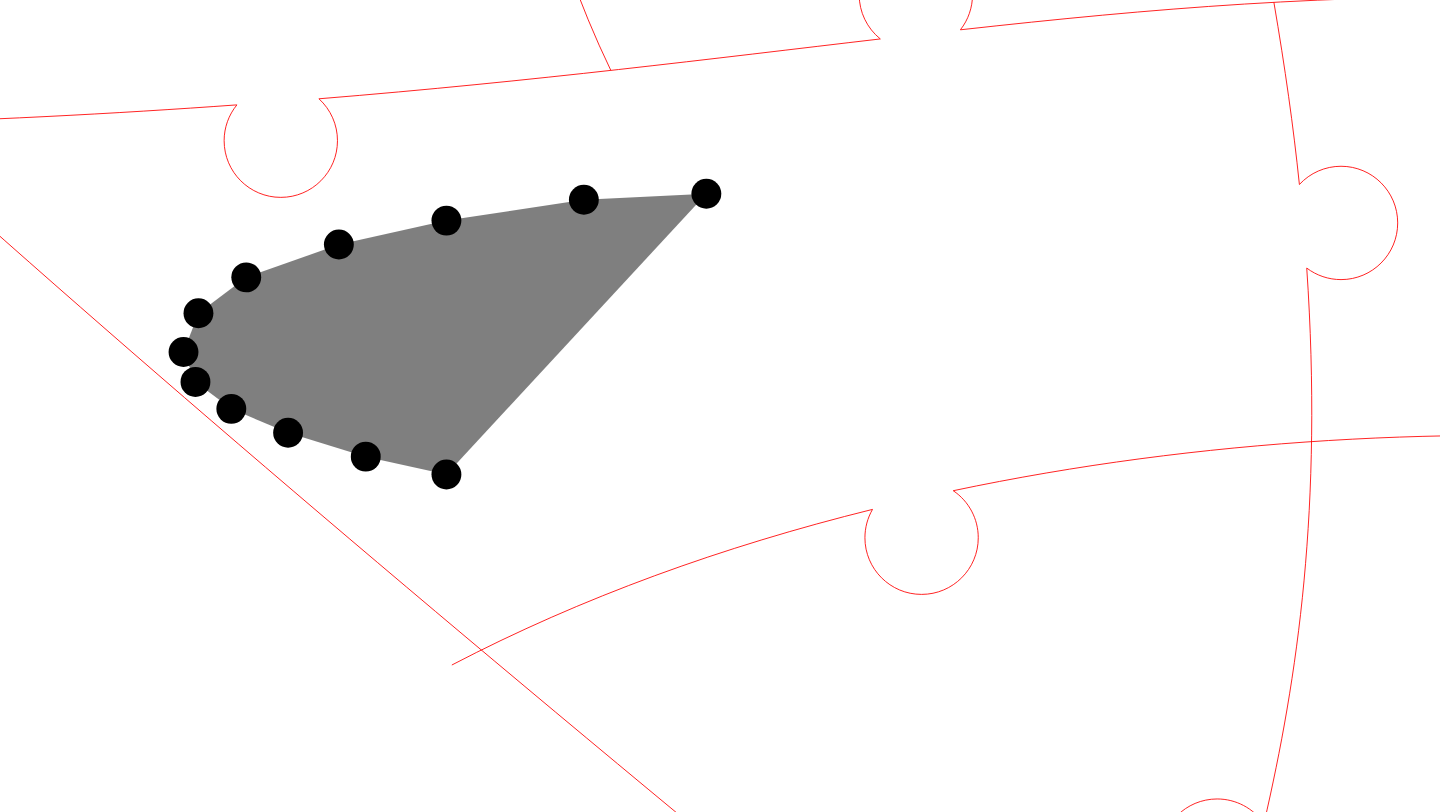 click 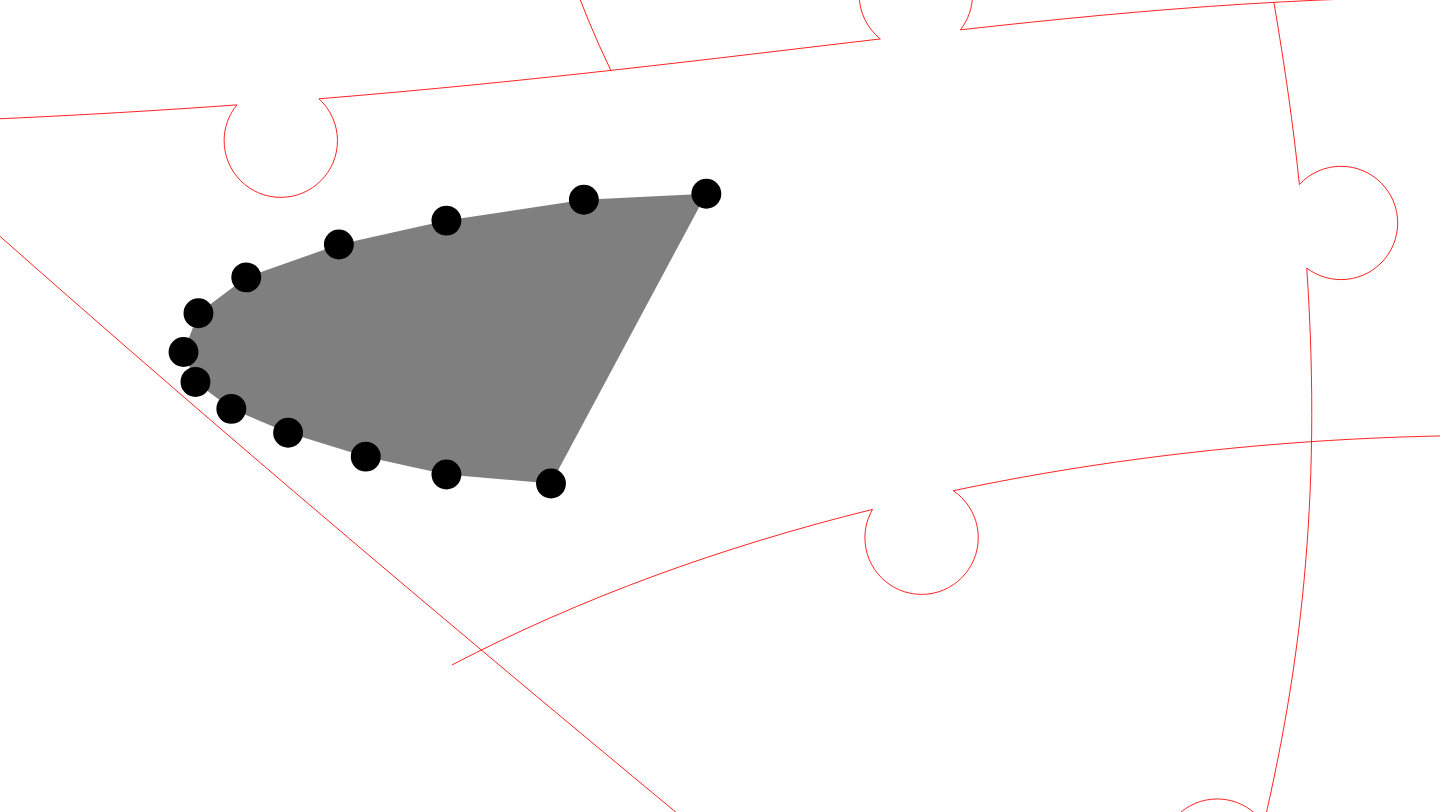 click 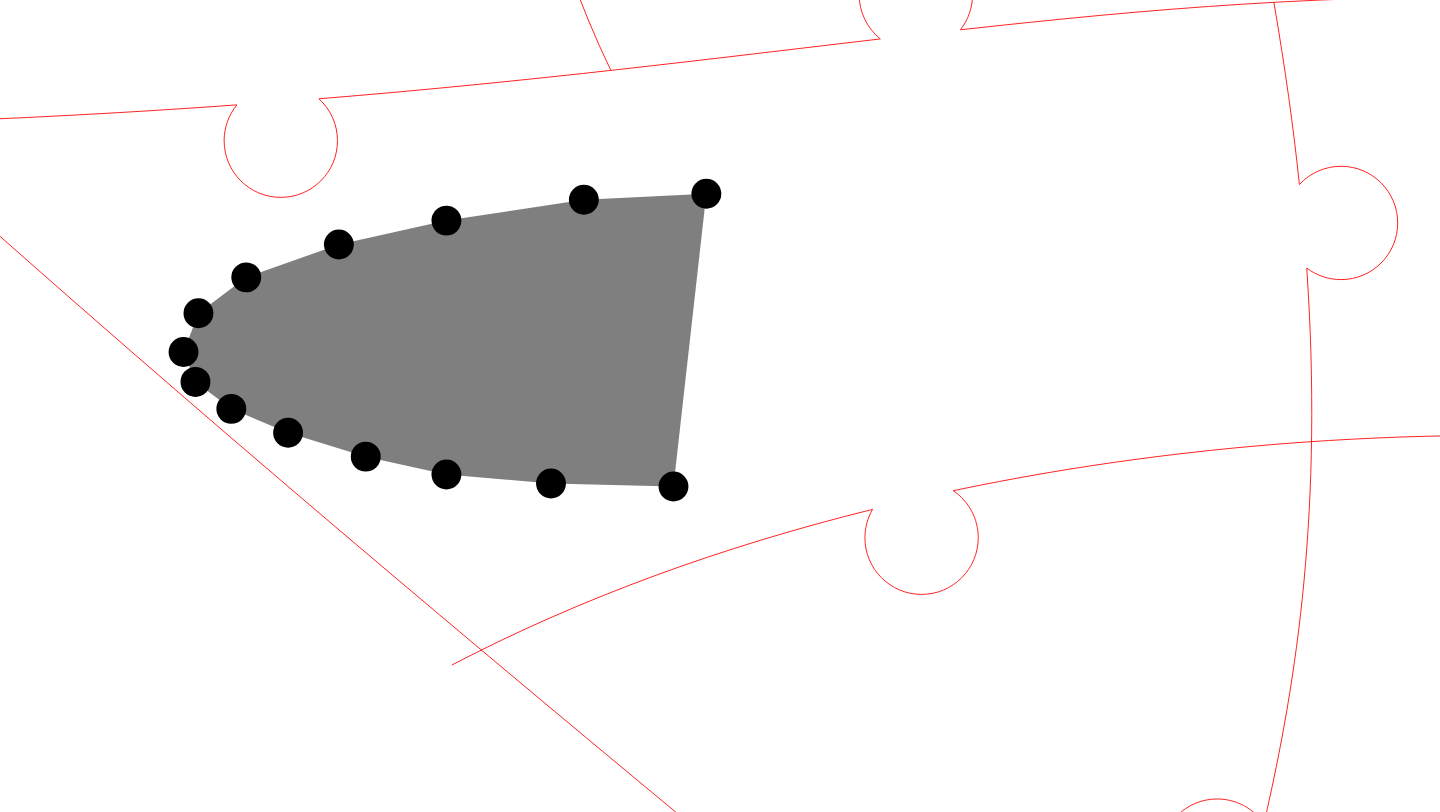 click 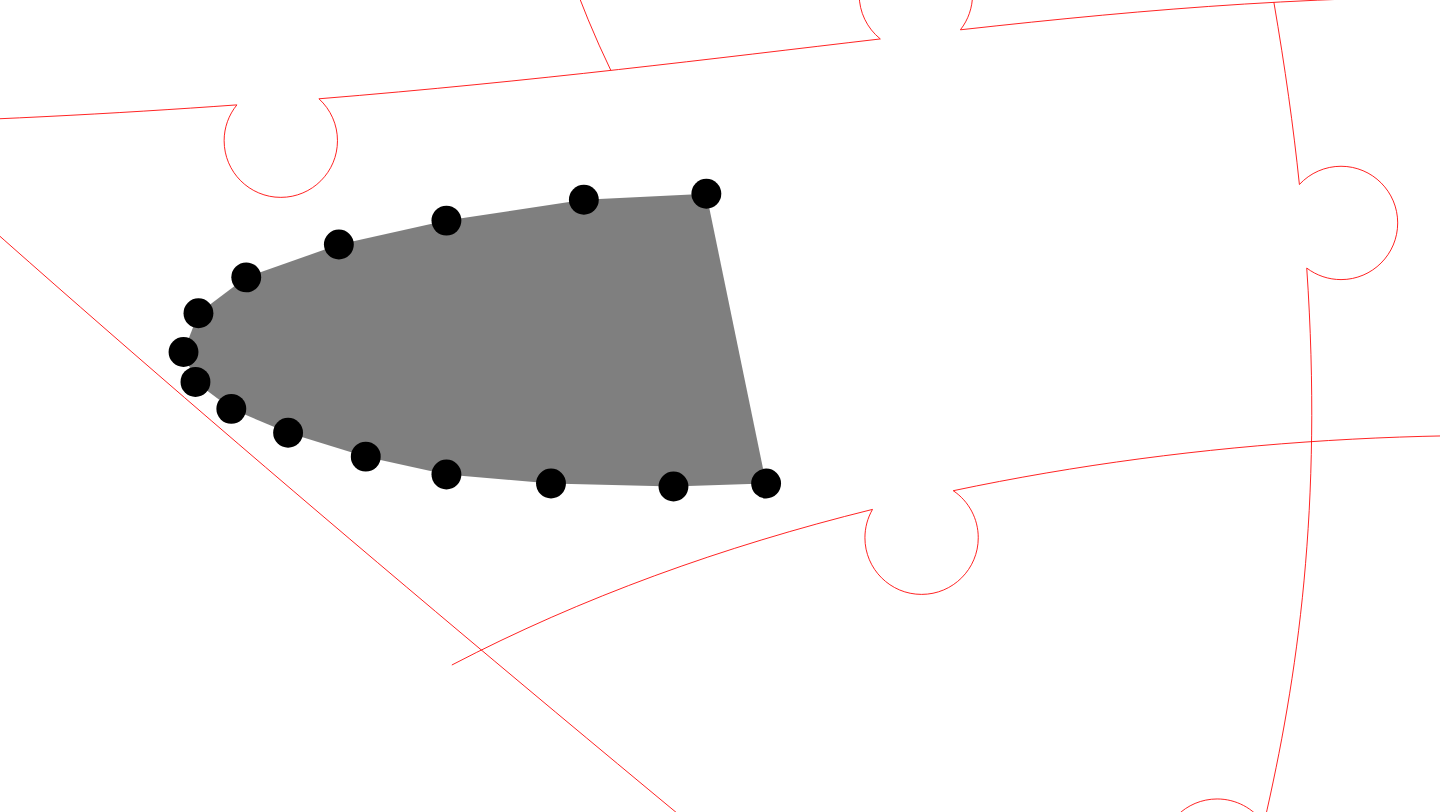 click 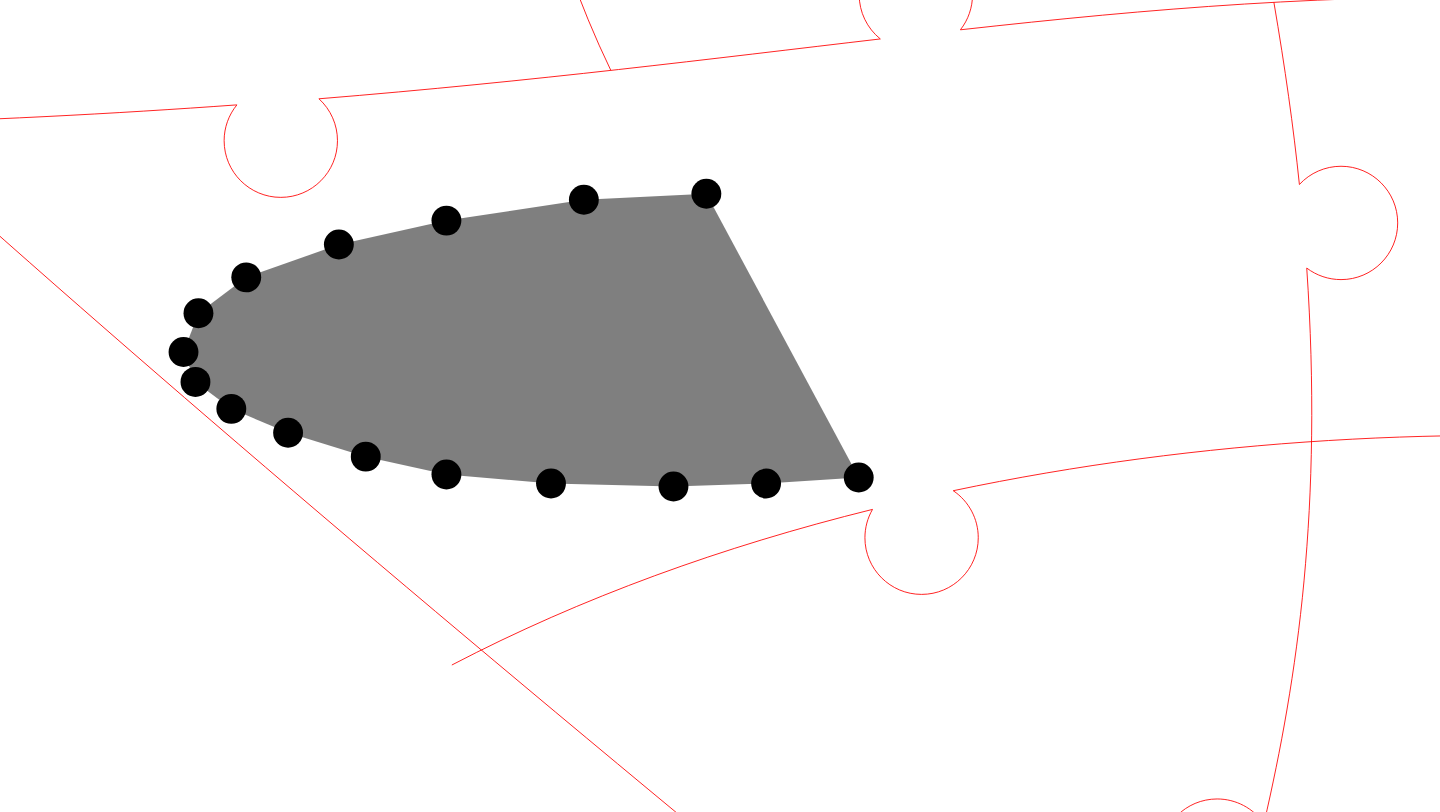 click 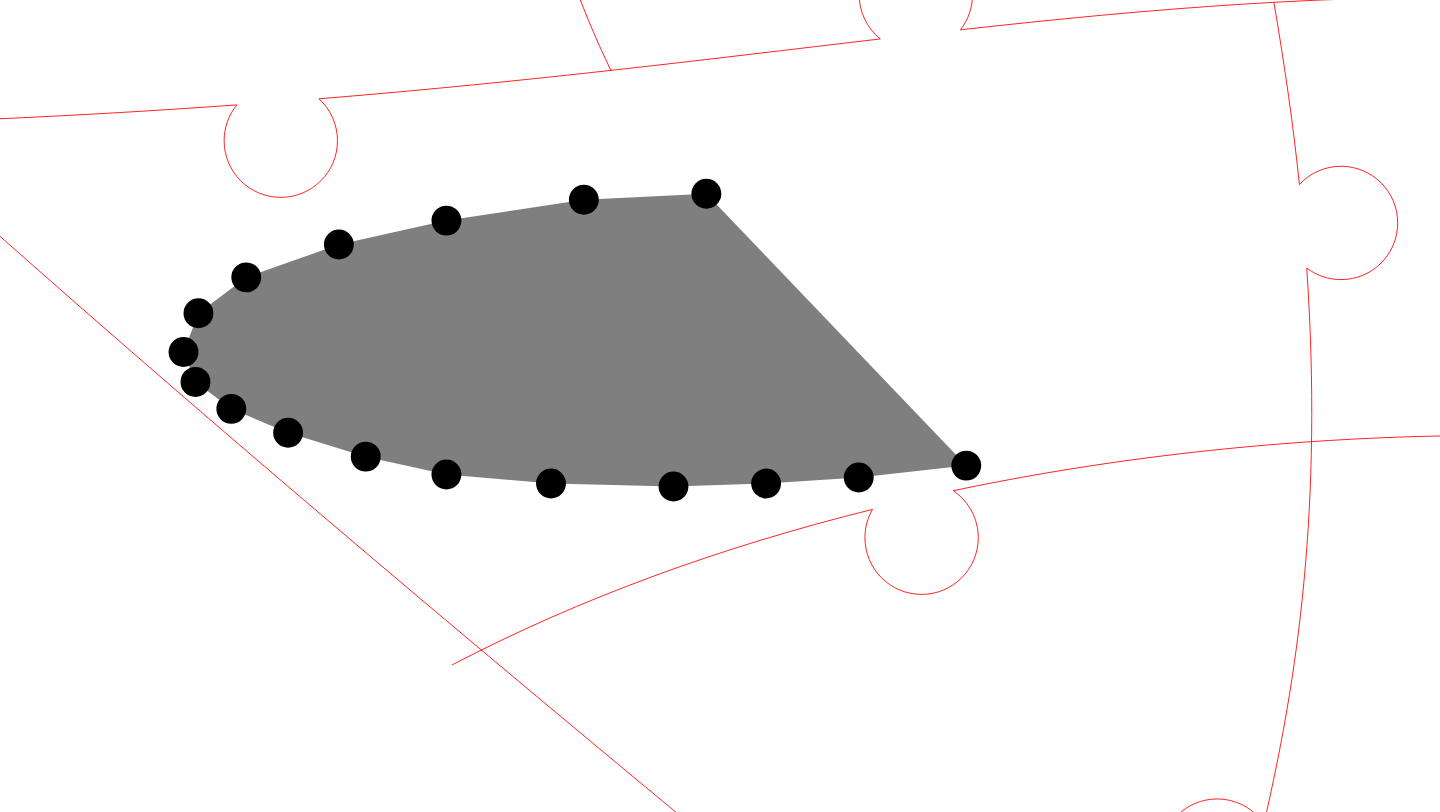 click 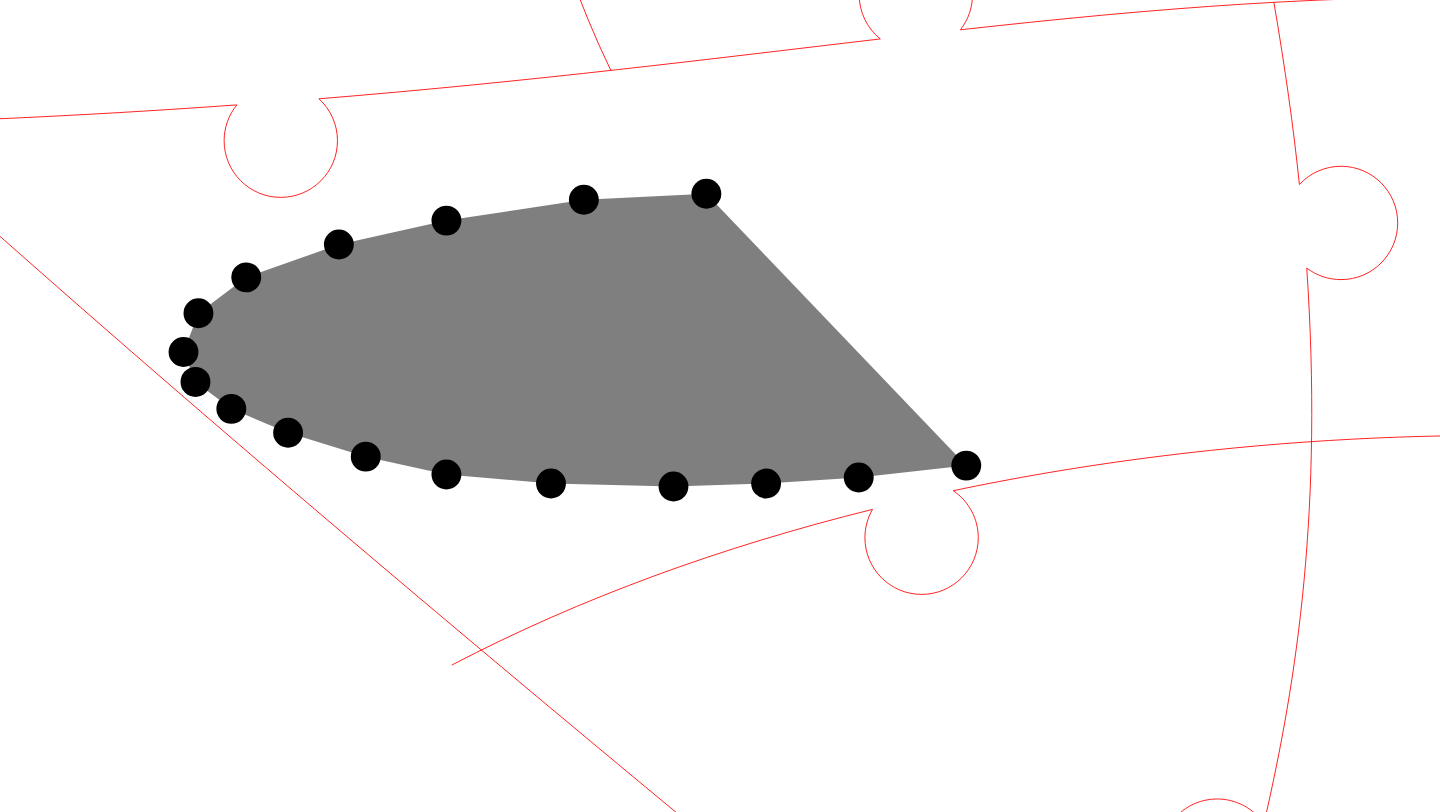 click 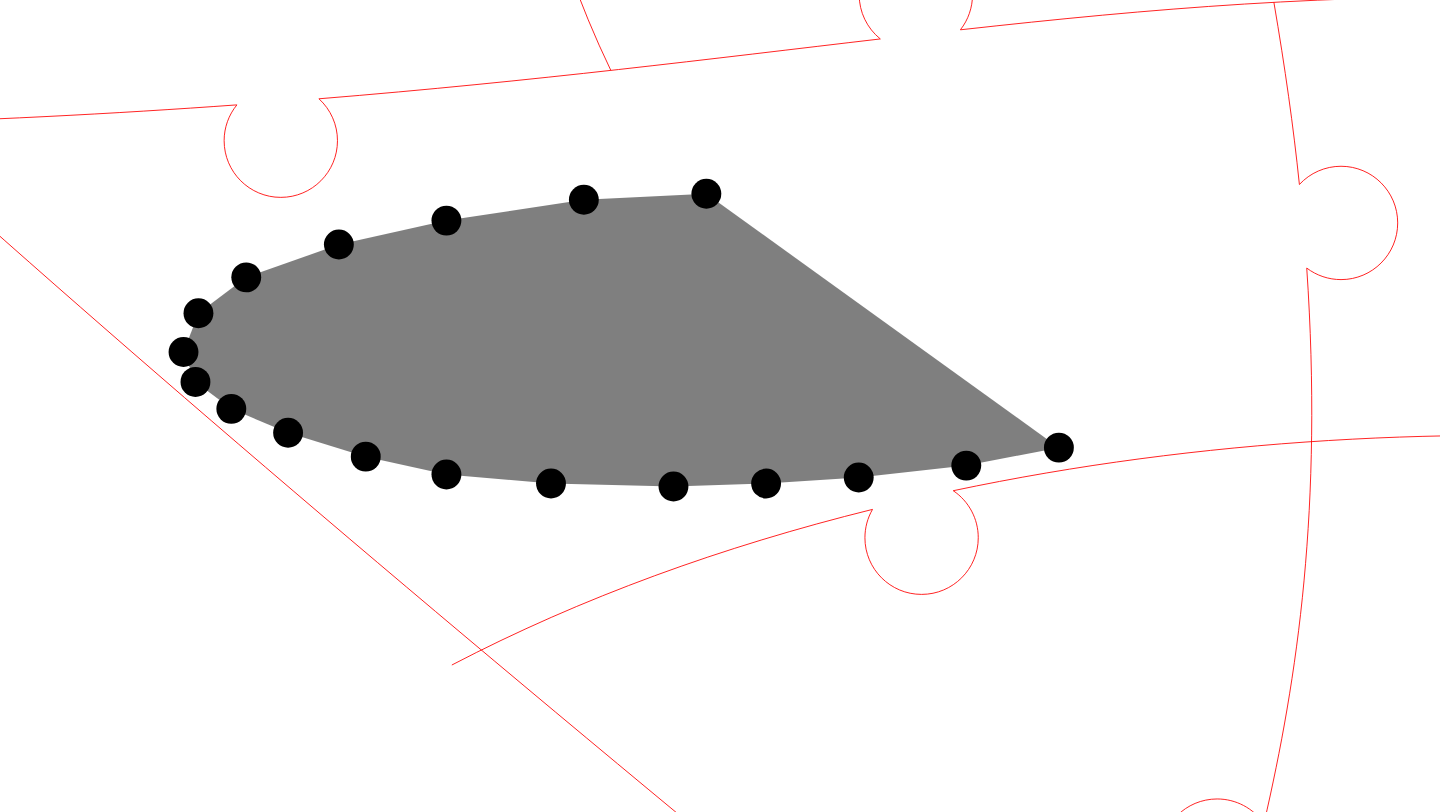 click 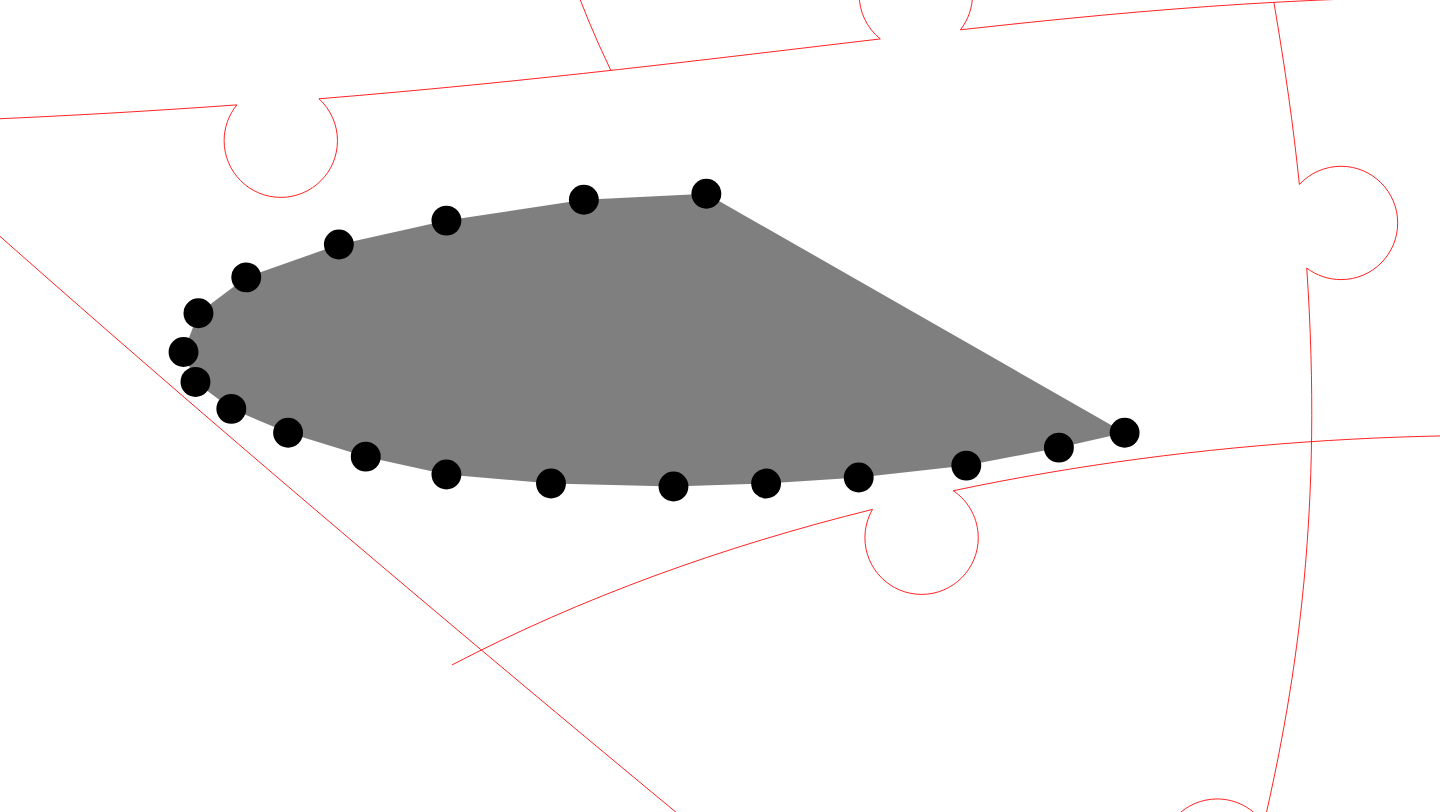 click 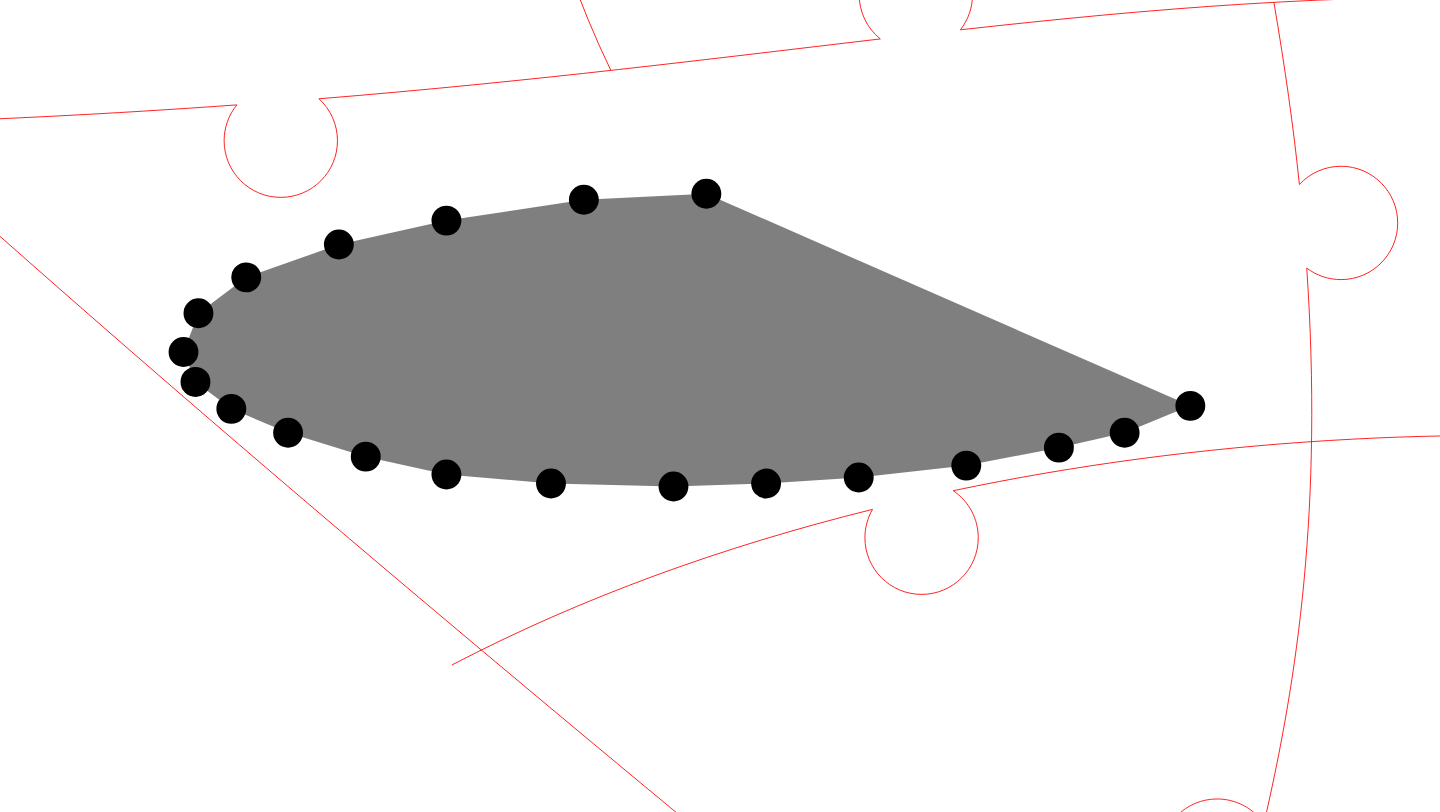 click 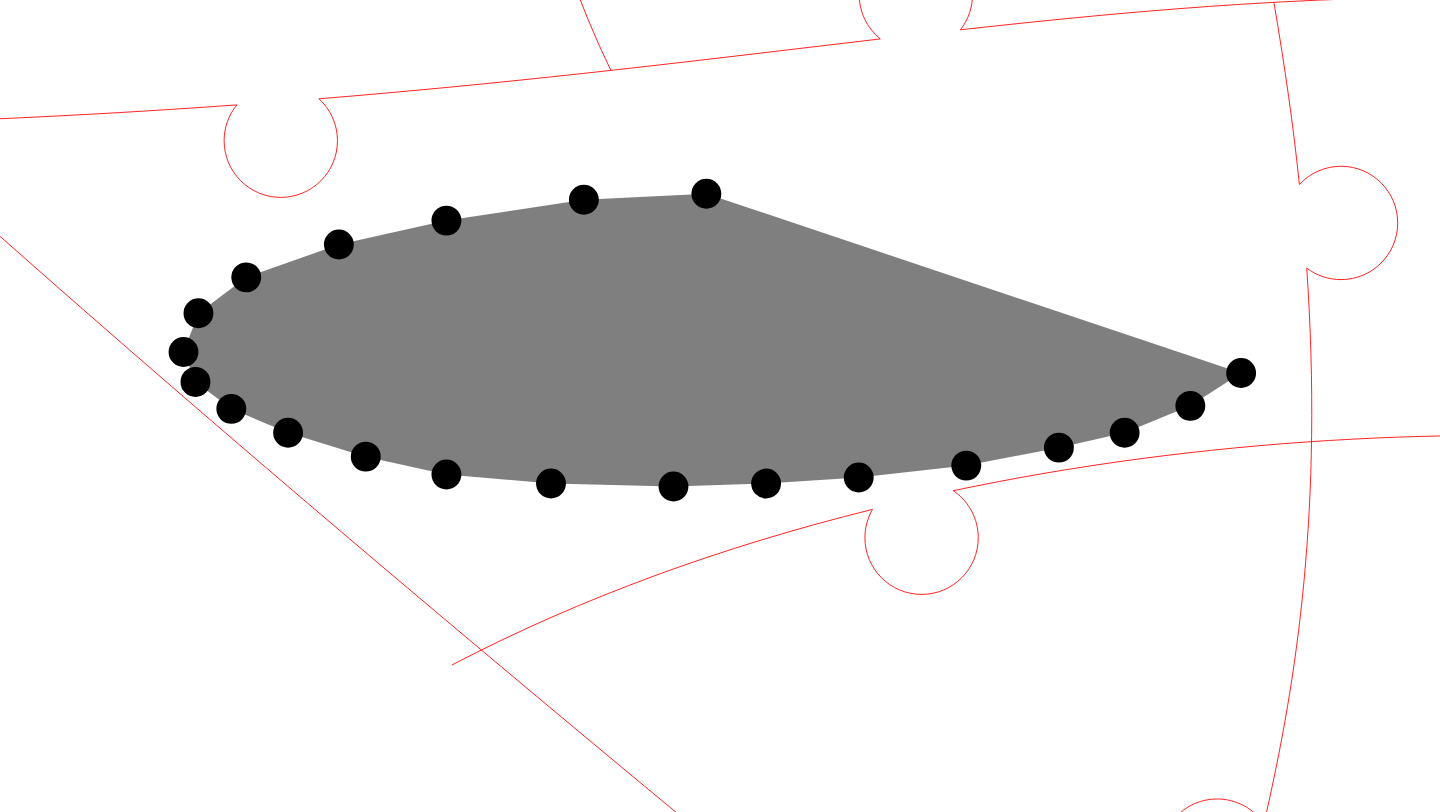 click 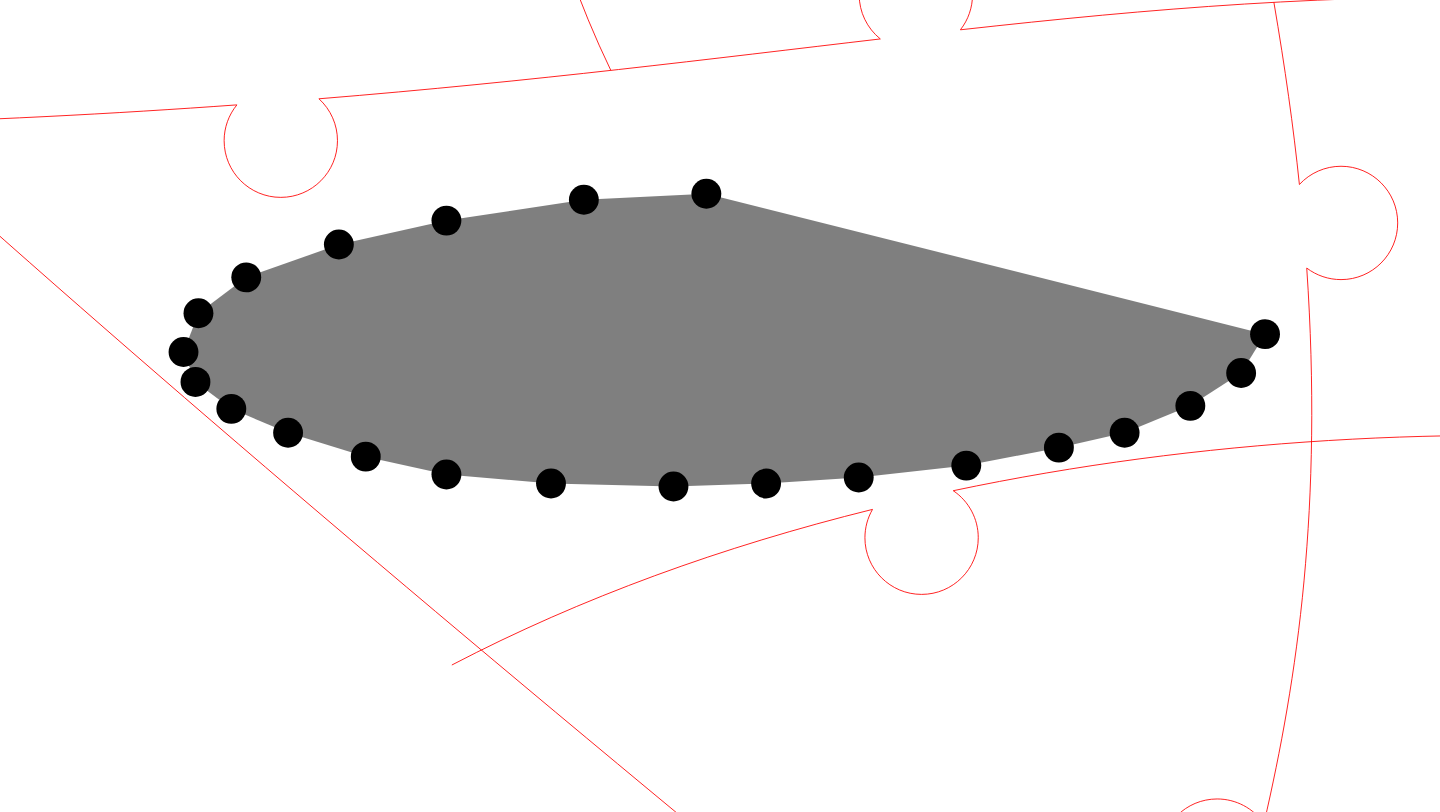 click 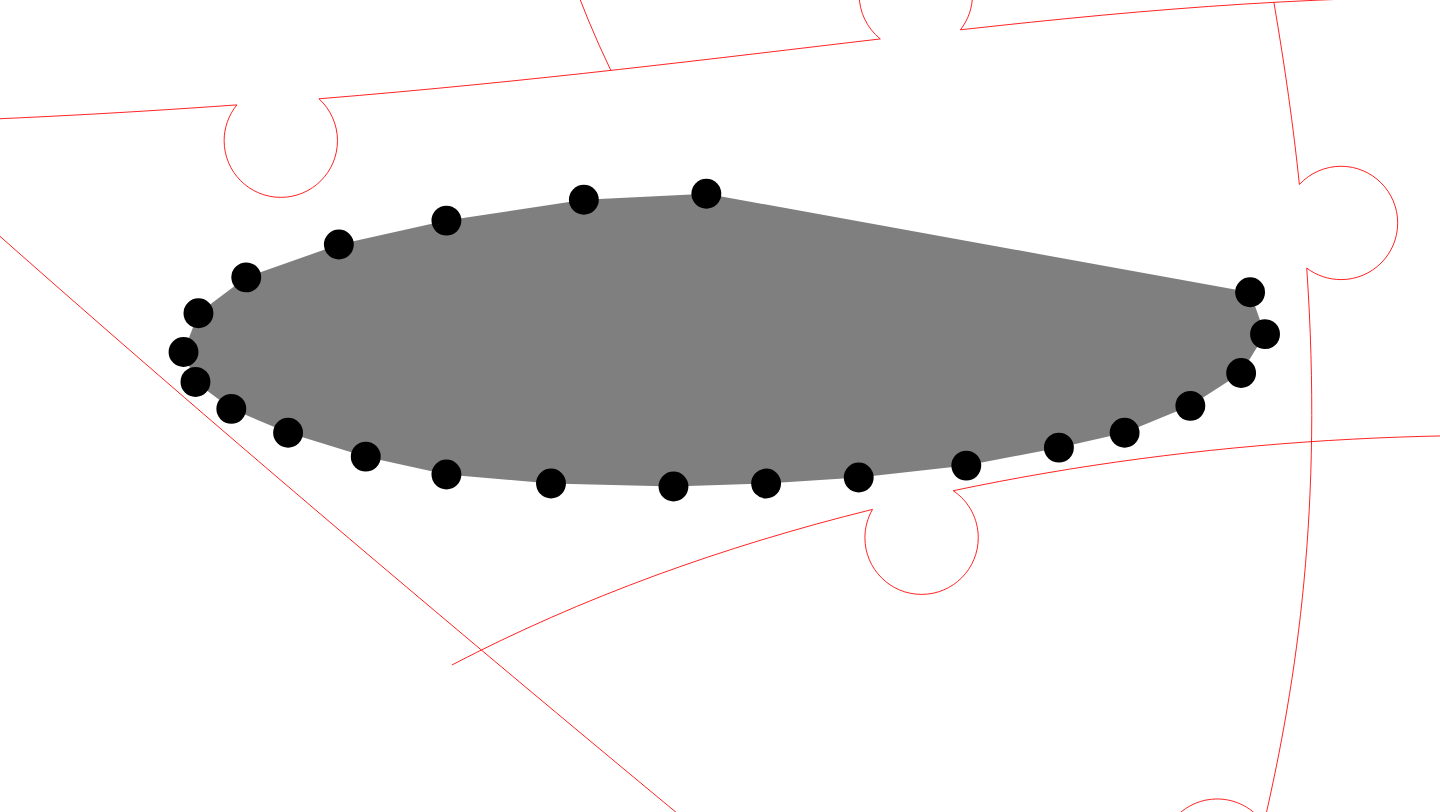 click 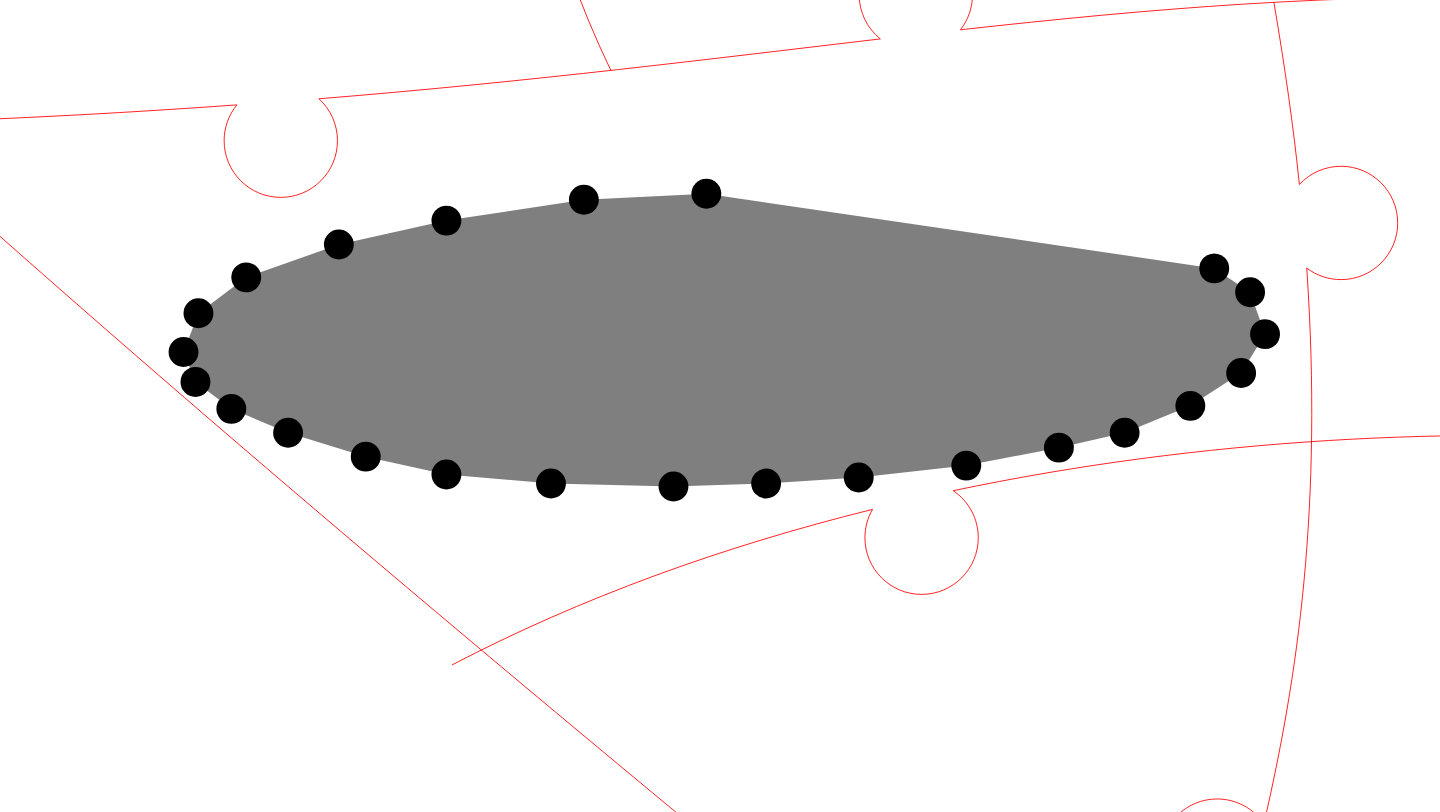 click 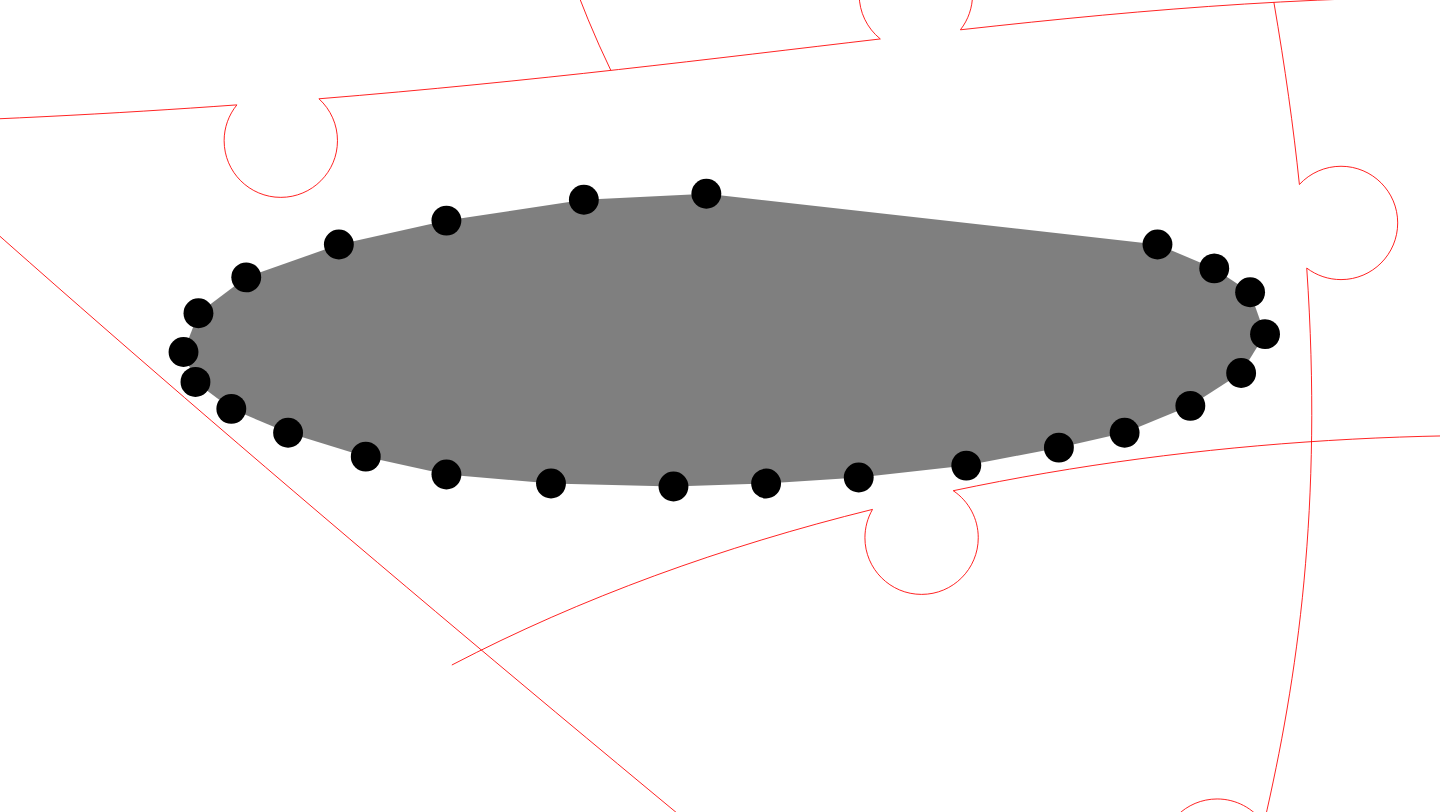 click 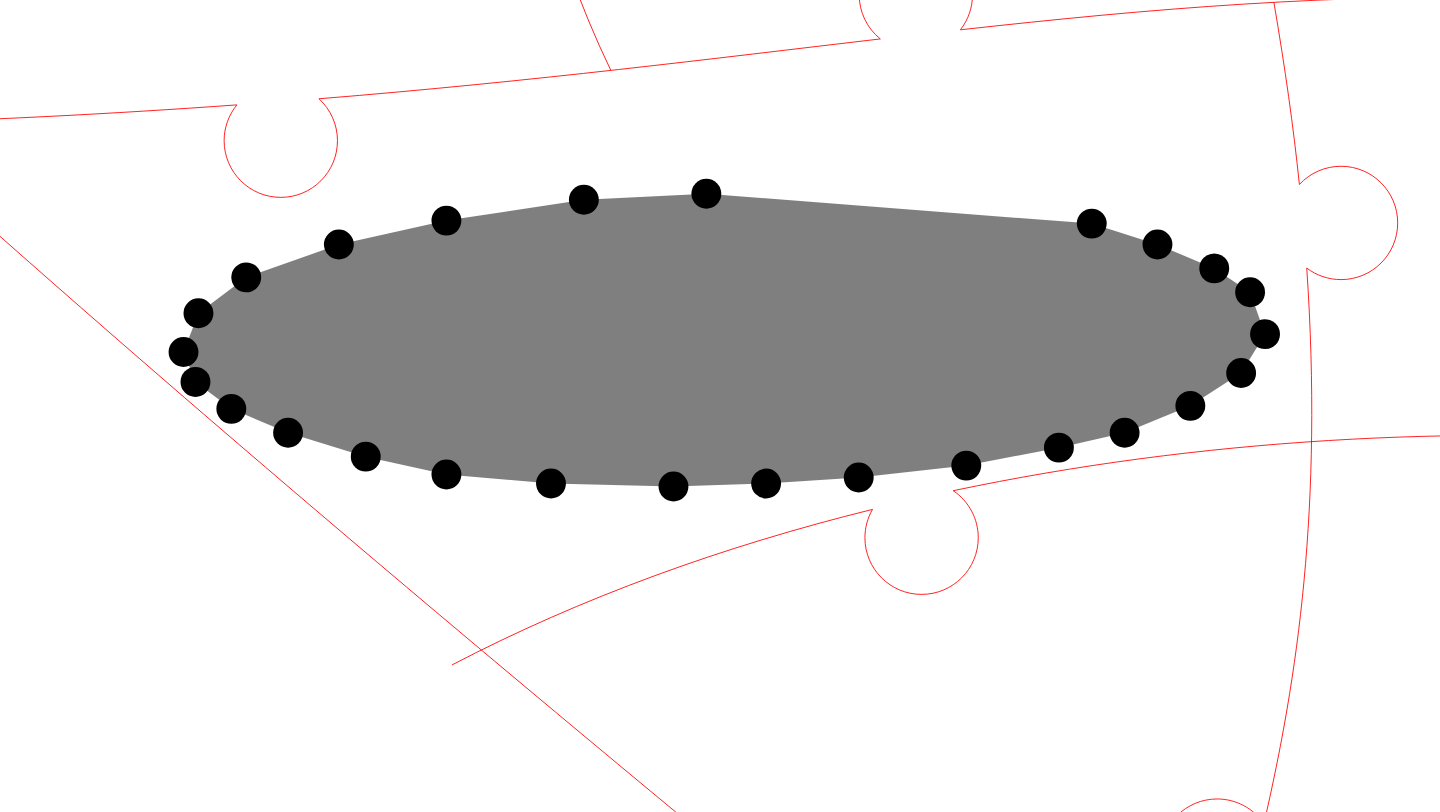 click 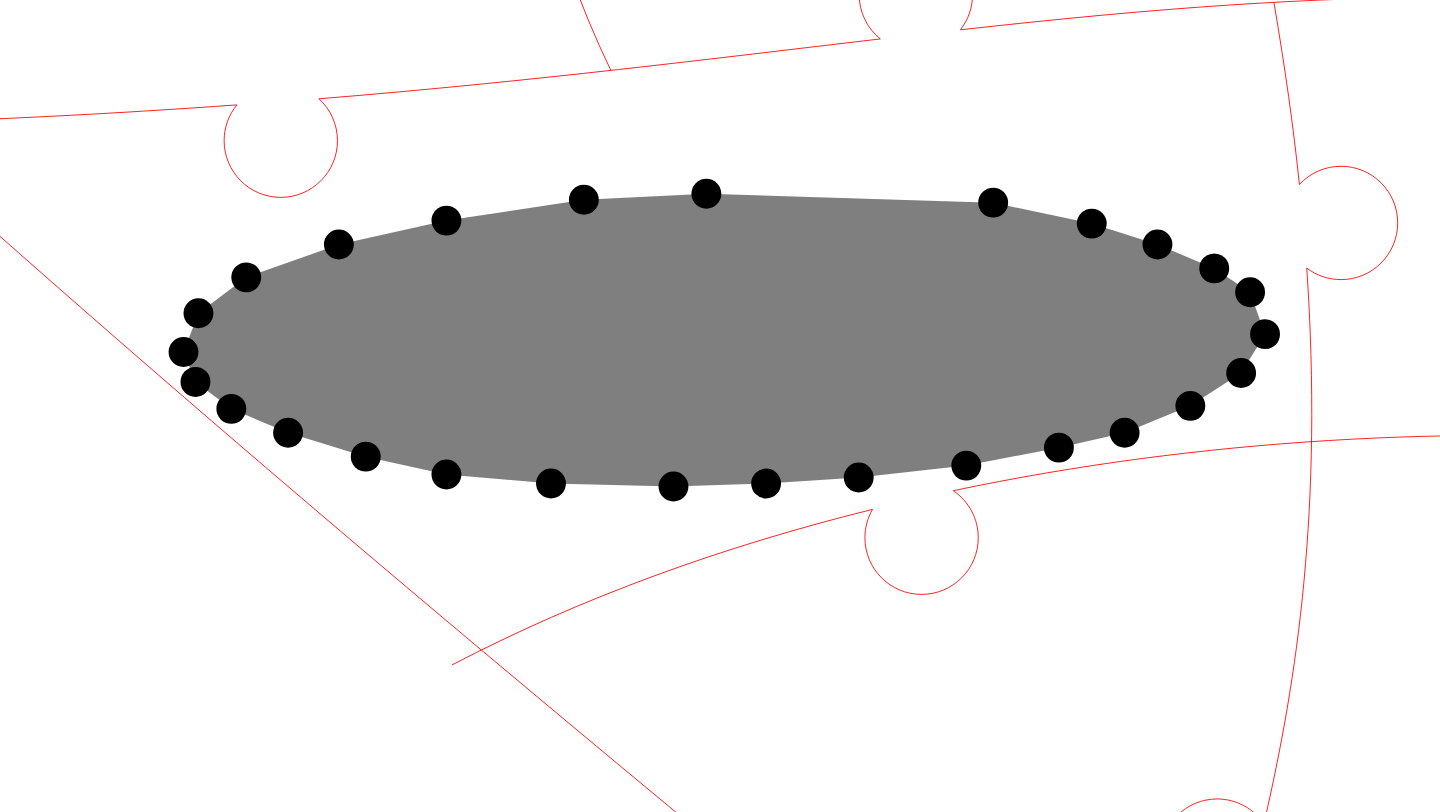 click 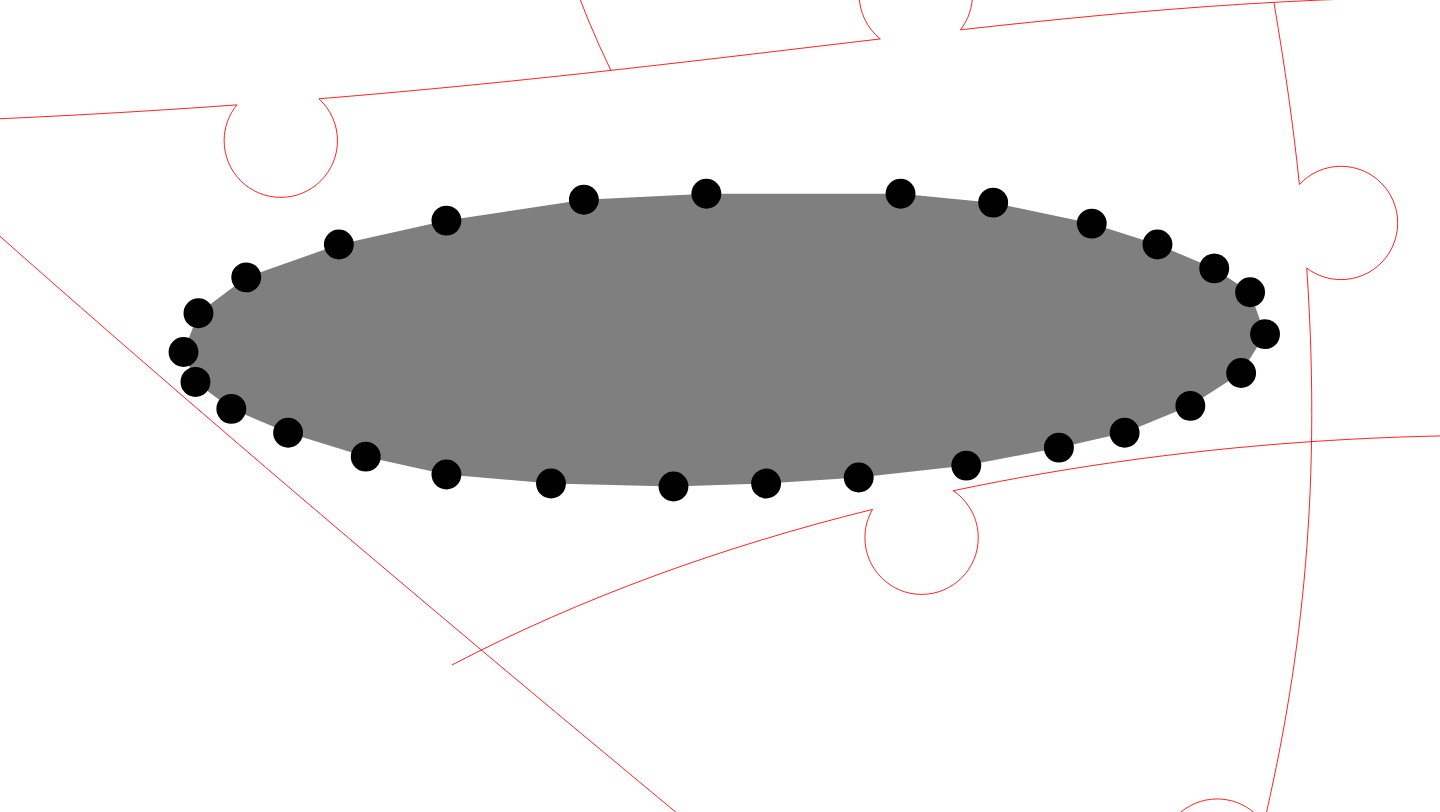 click 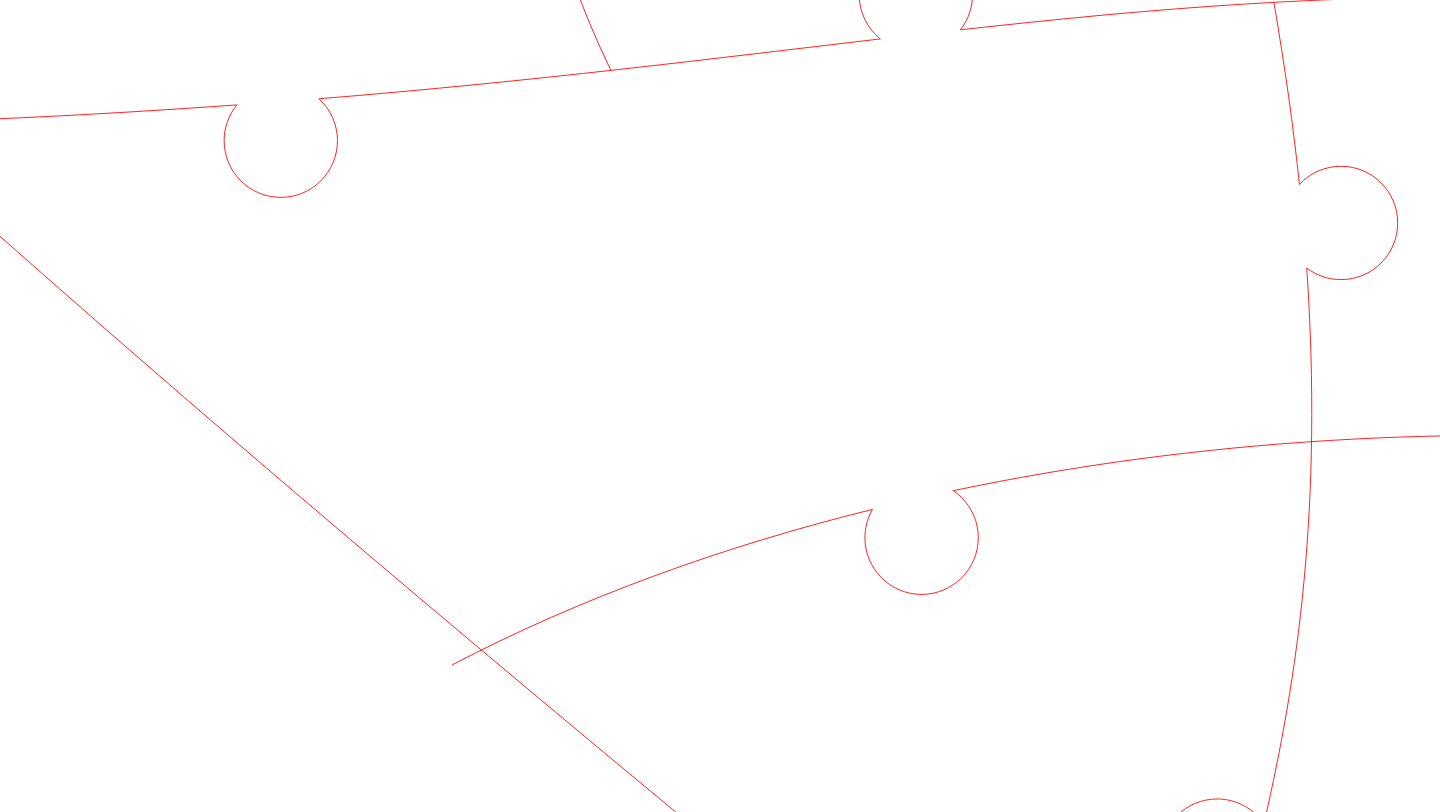 click 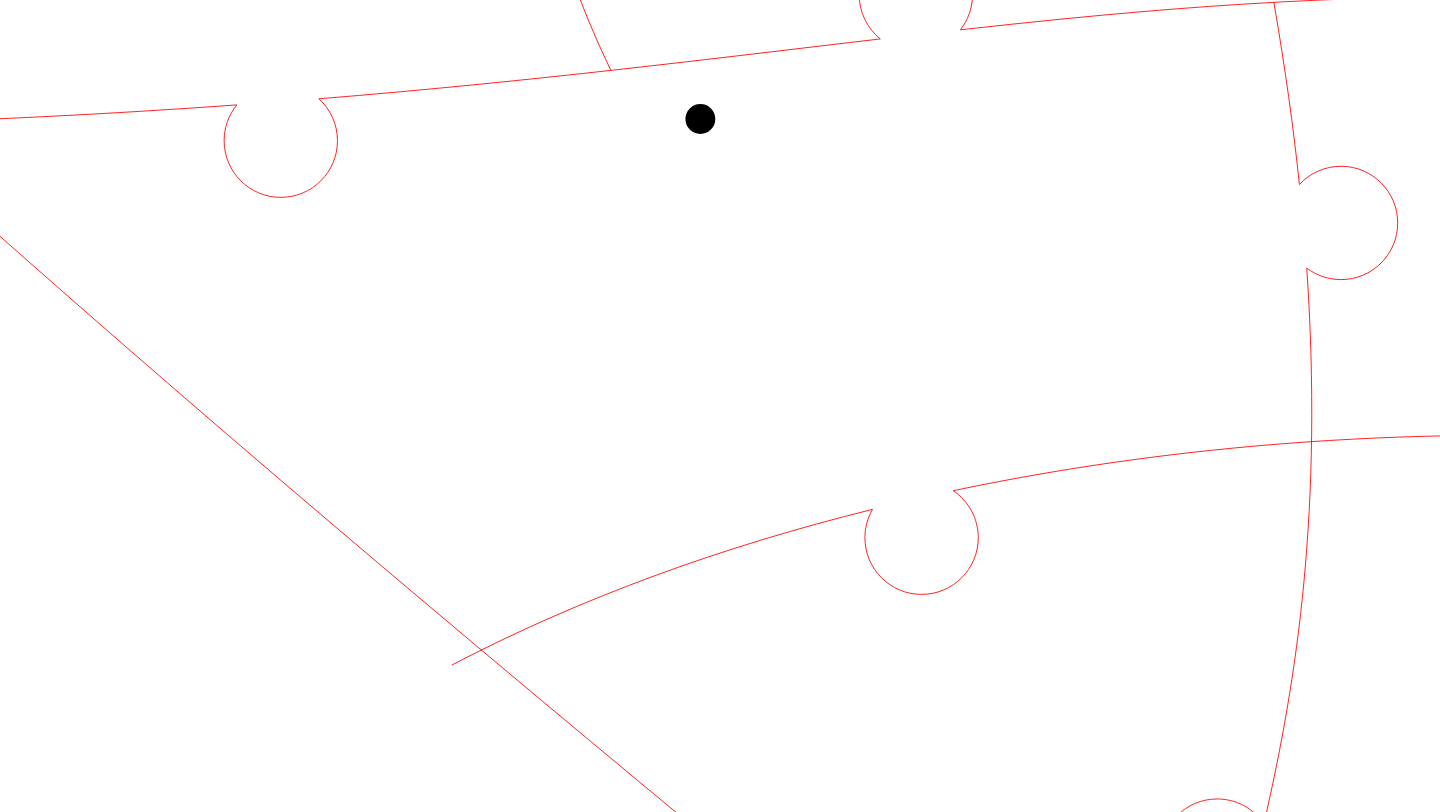 click 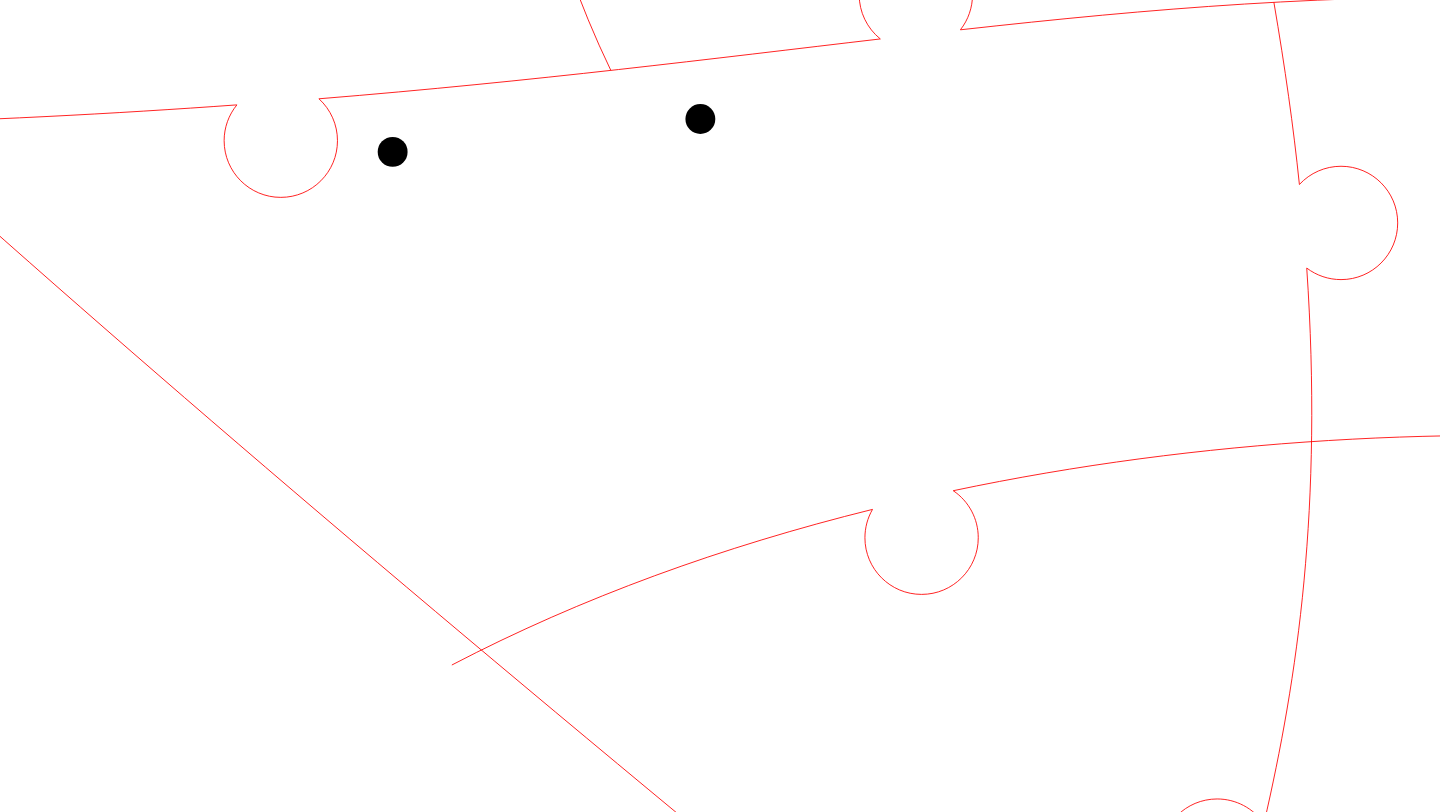click 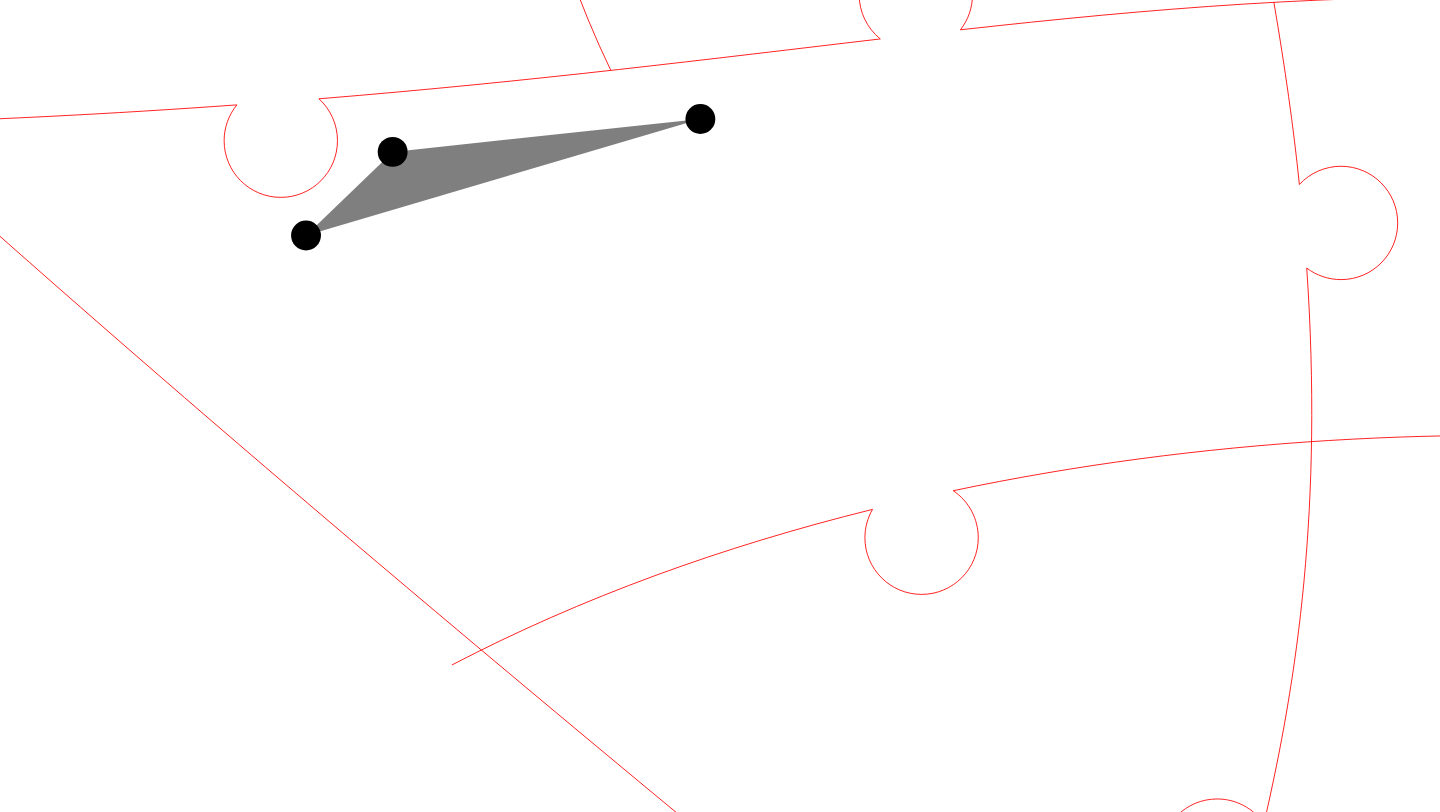 click 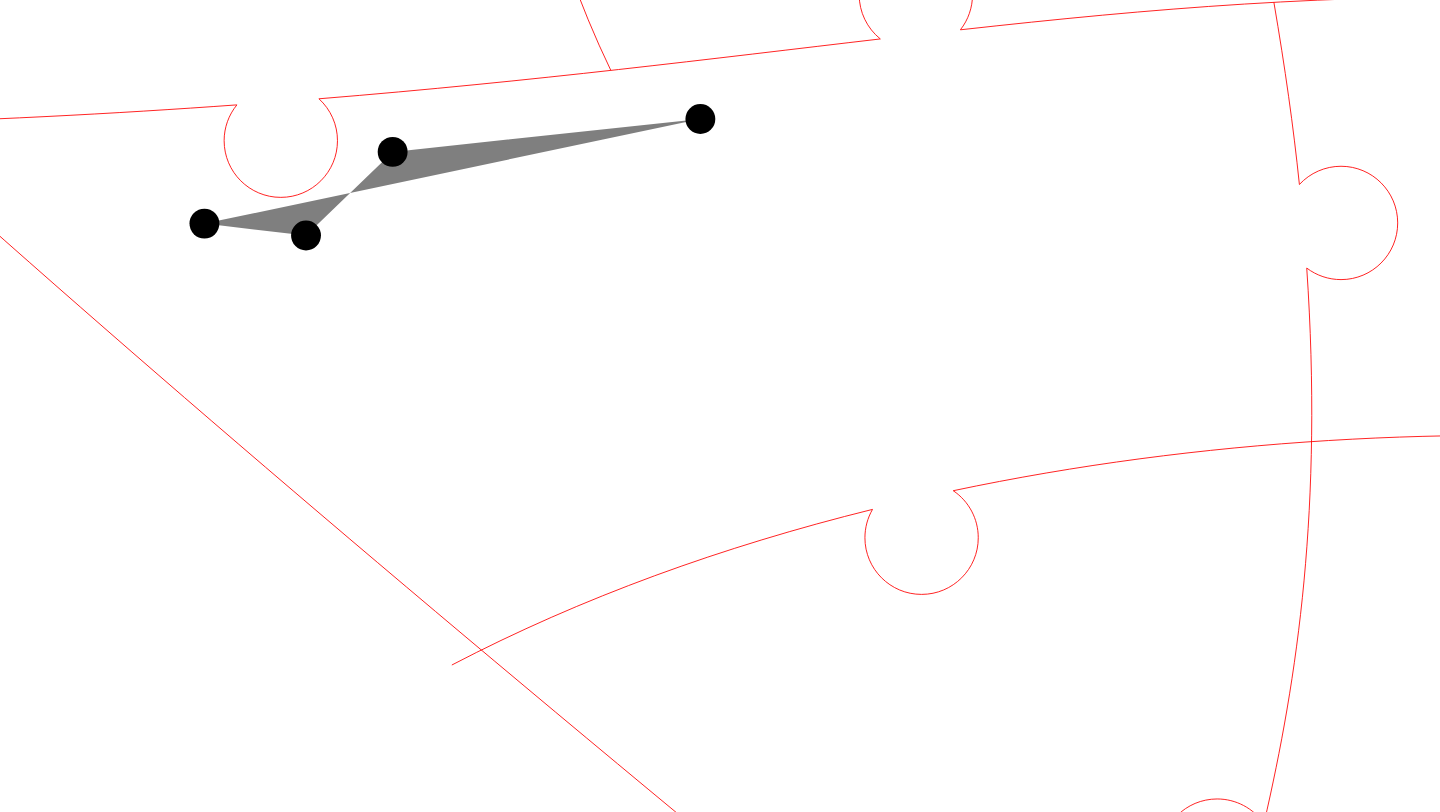click 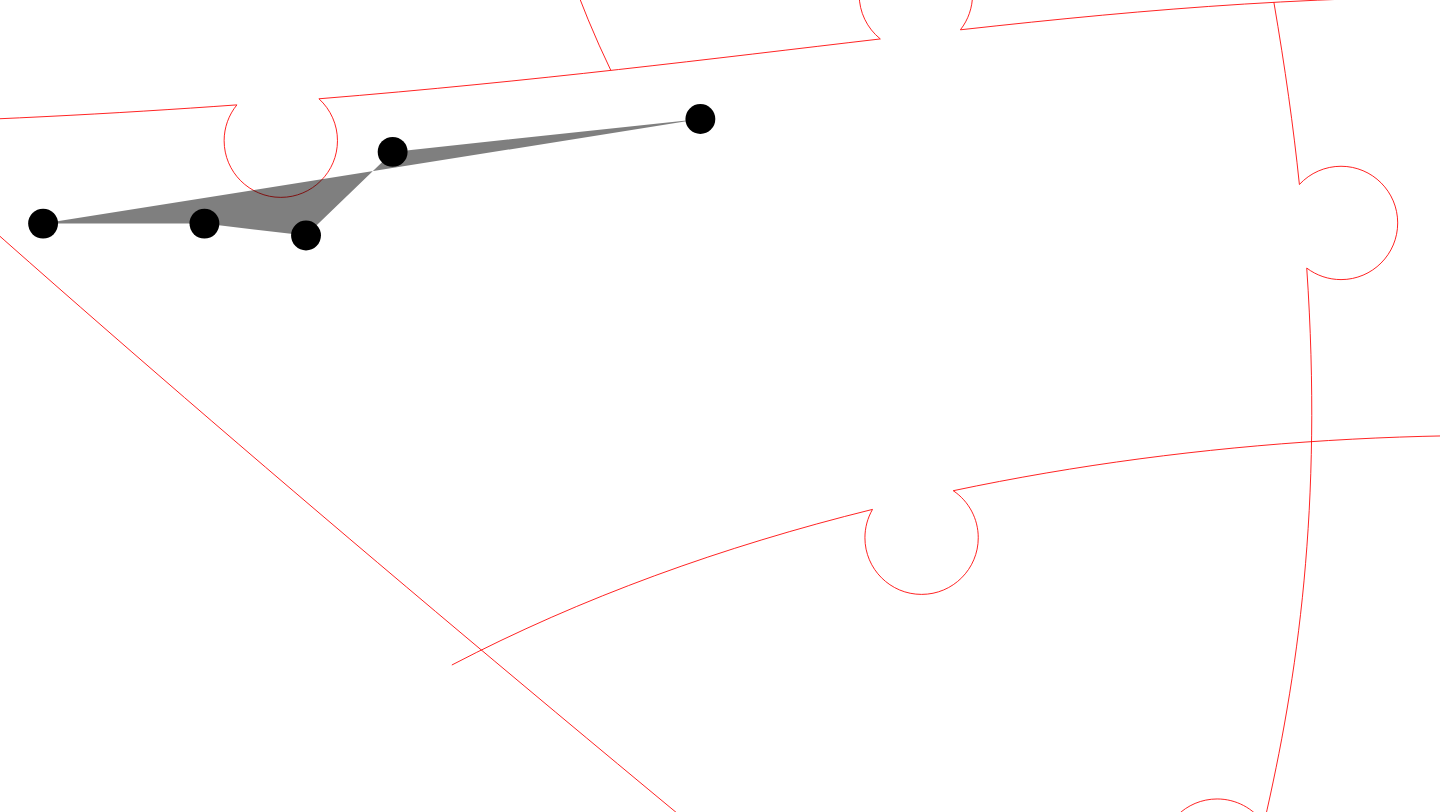 click 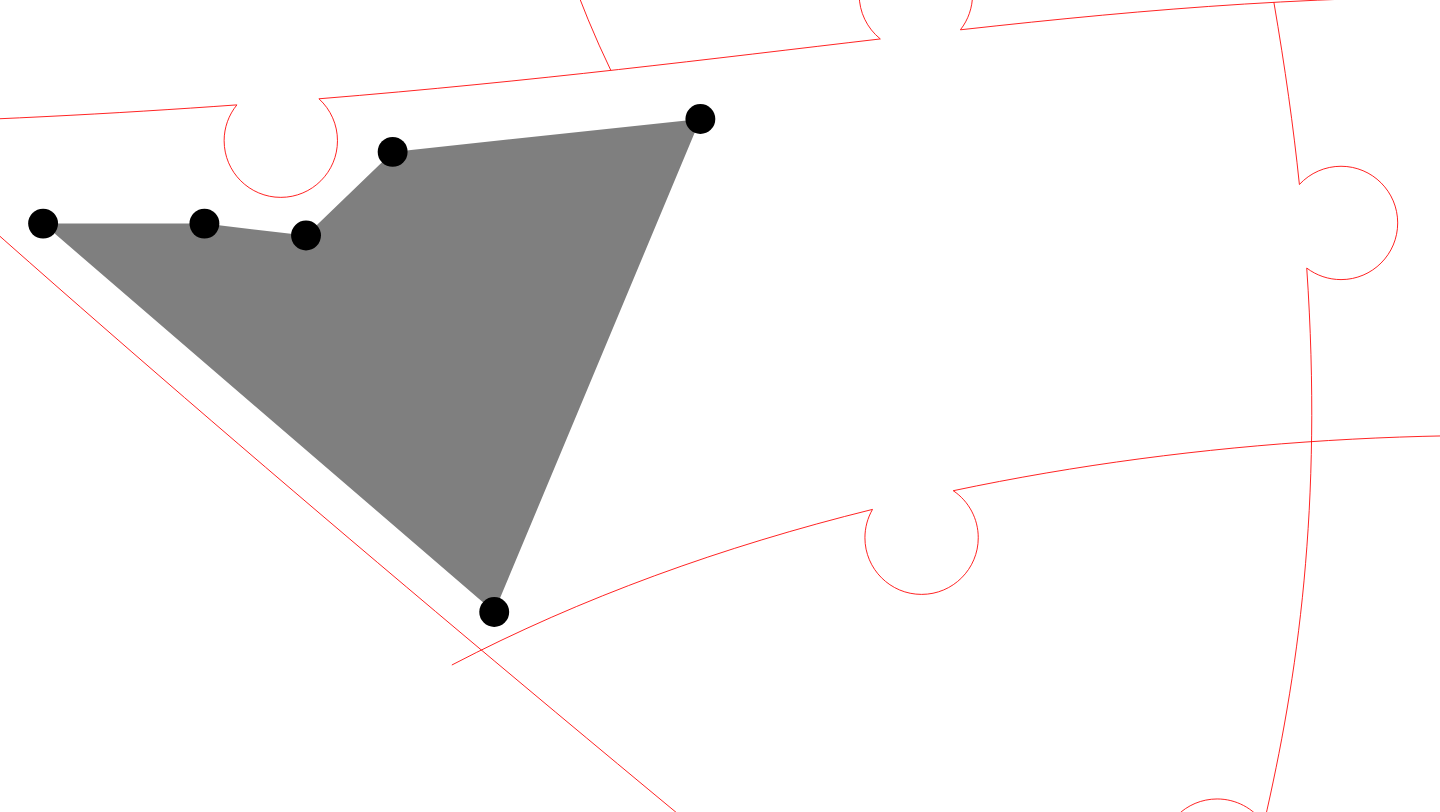 click 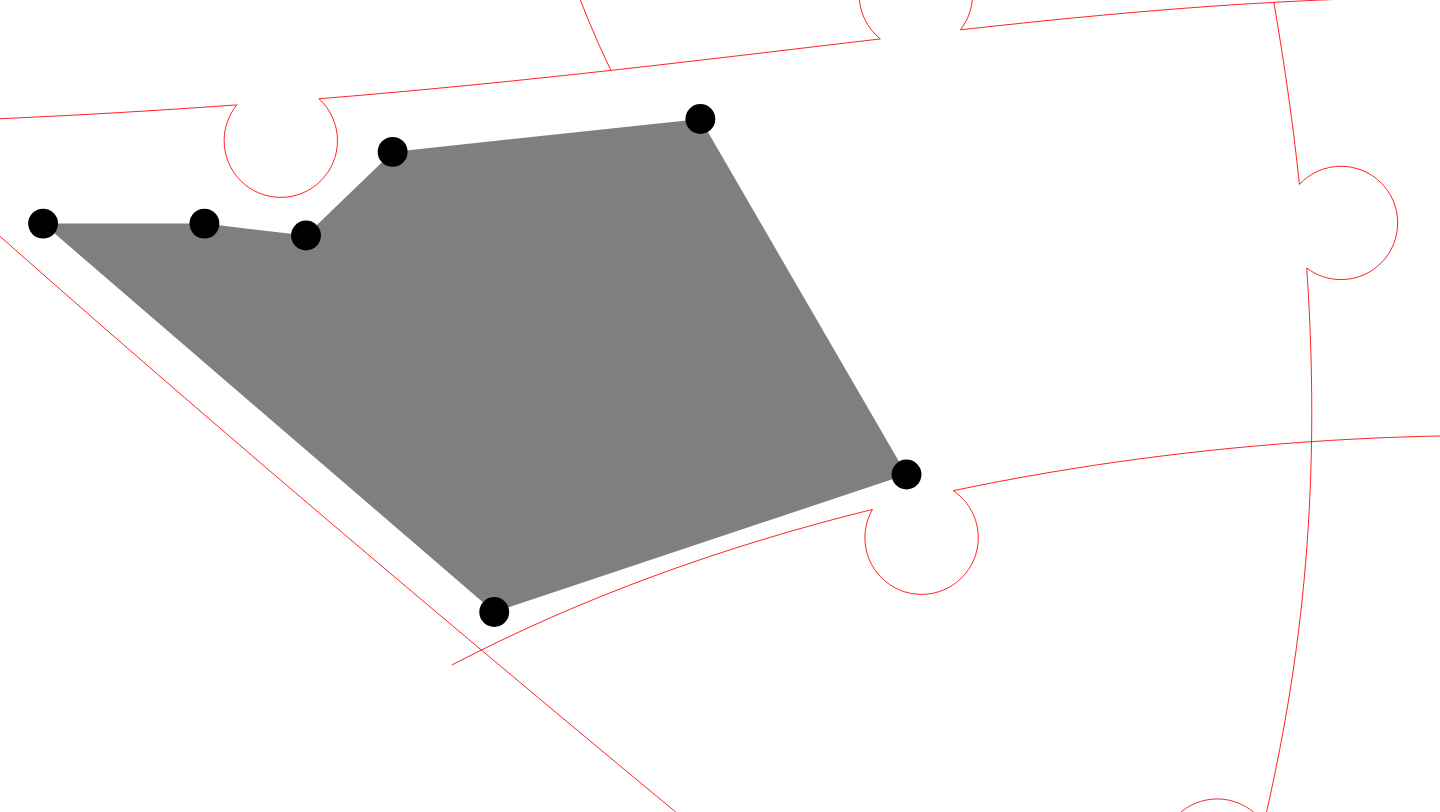click 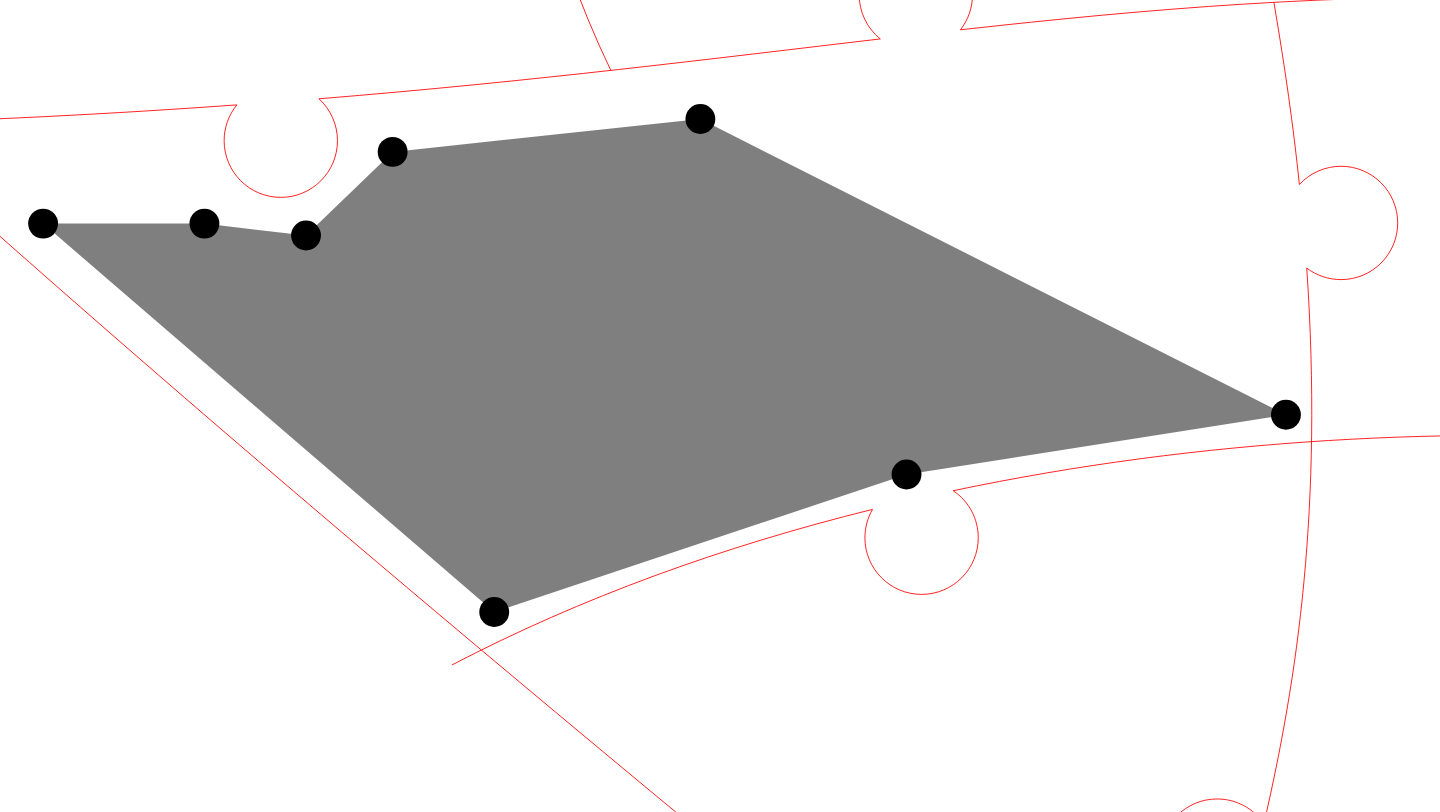click 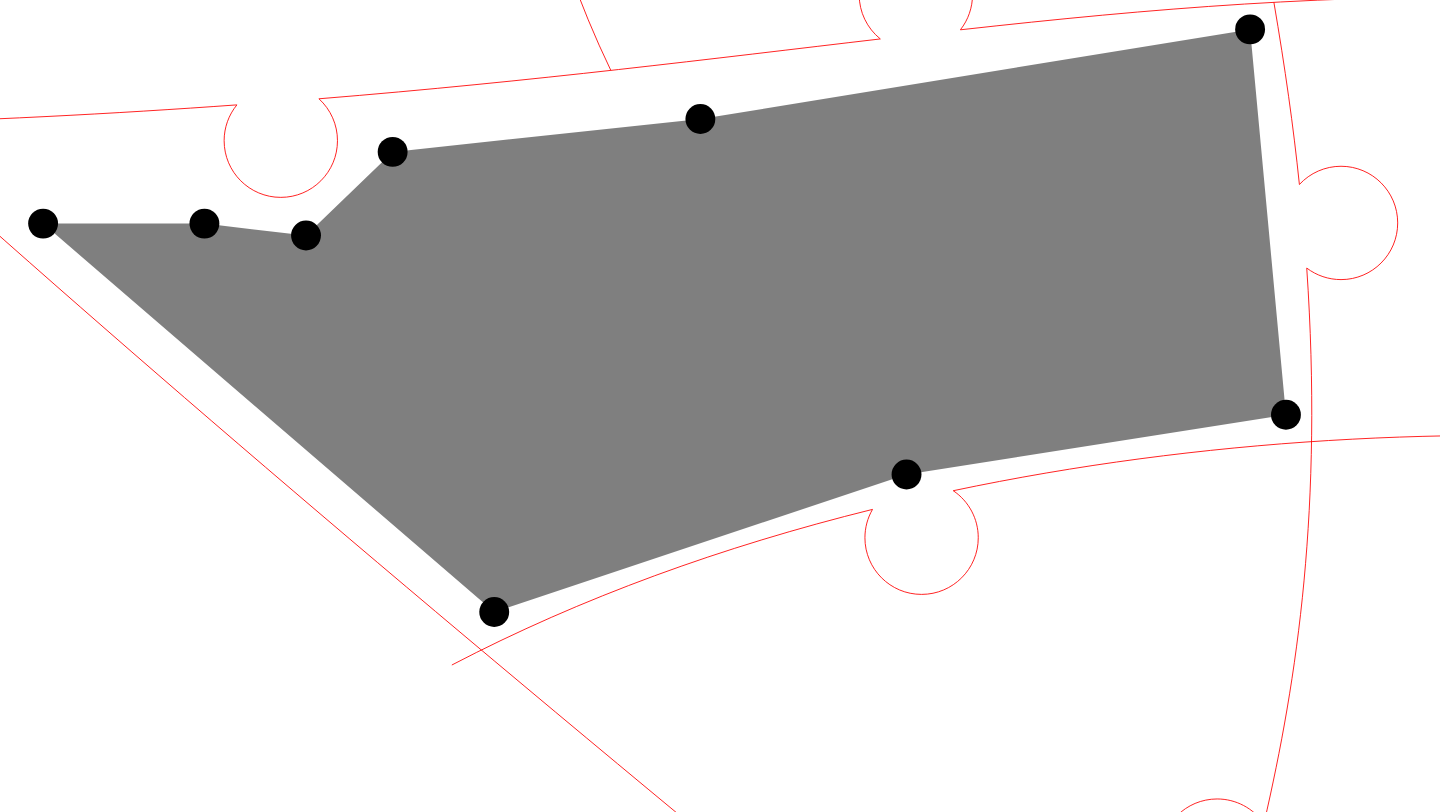 click 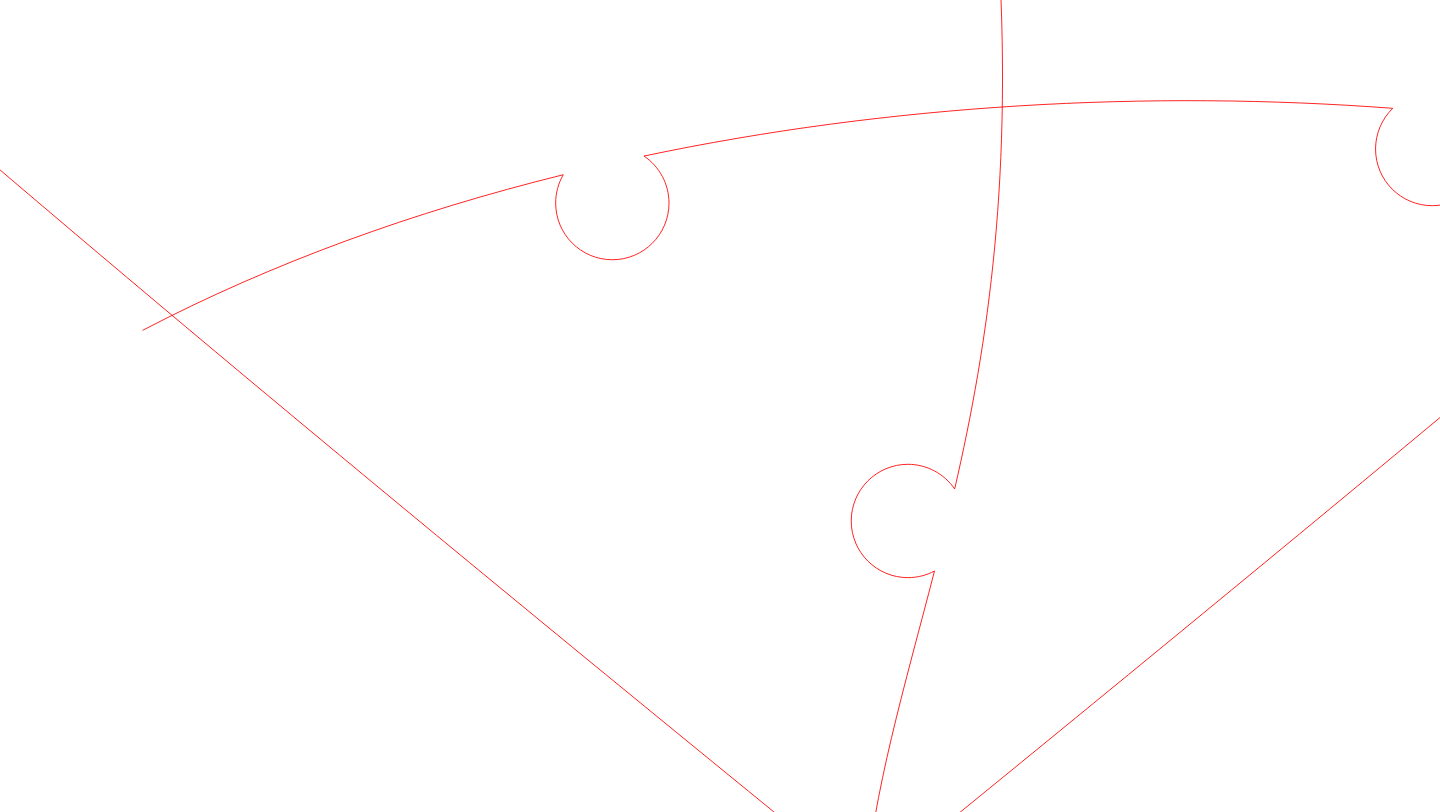 scroll, scrollTop: 900, scrollLeft: 0, axis: vertical 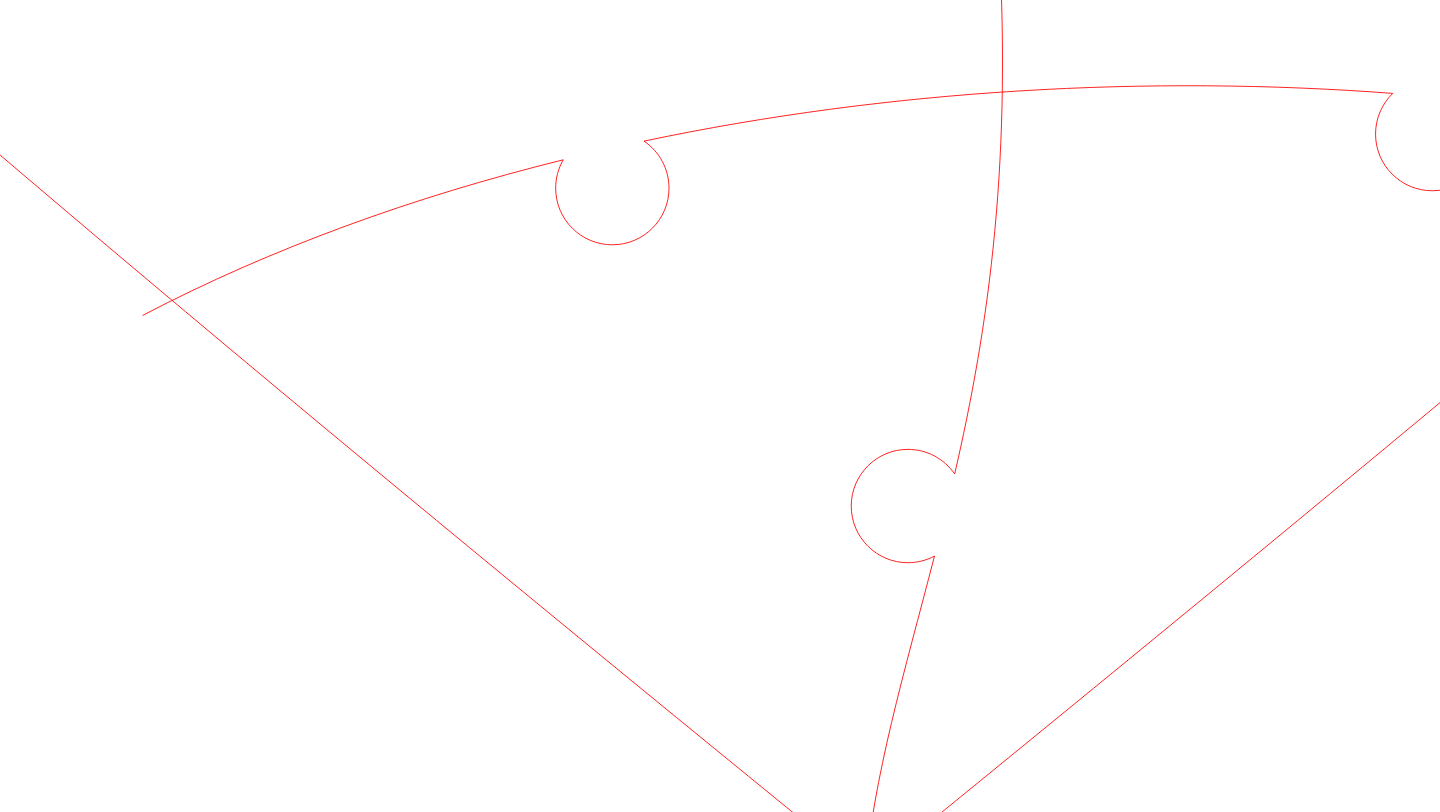click 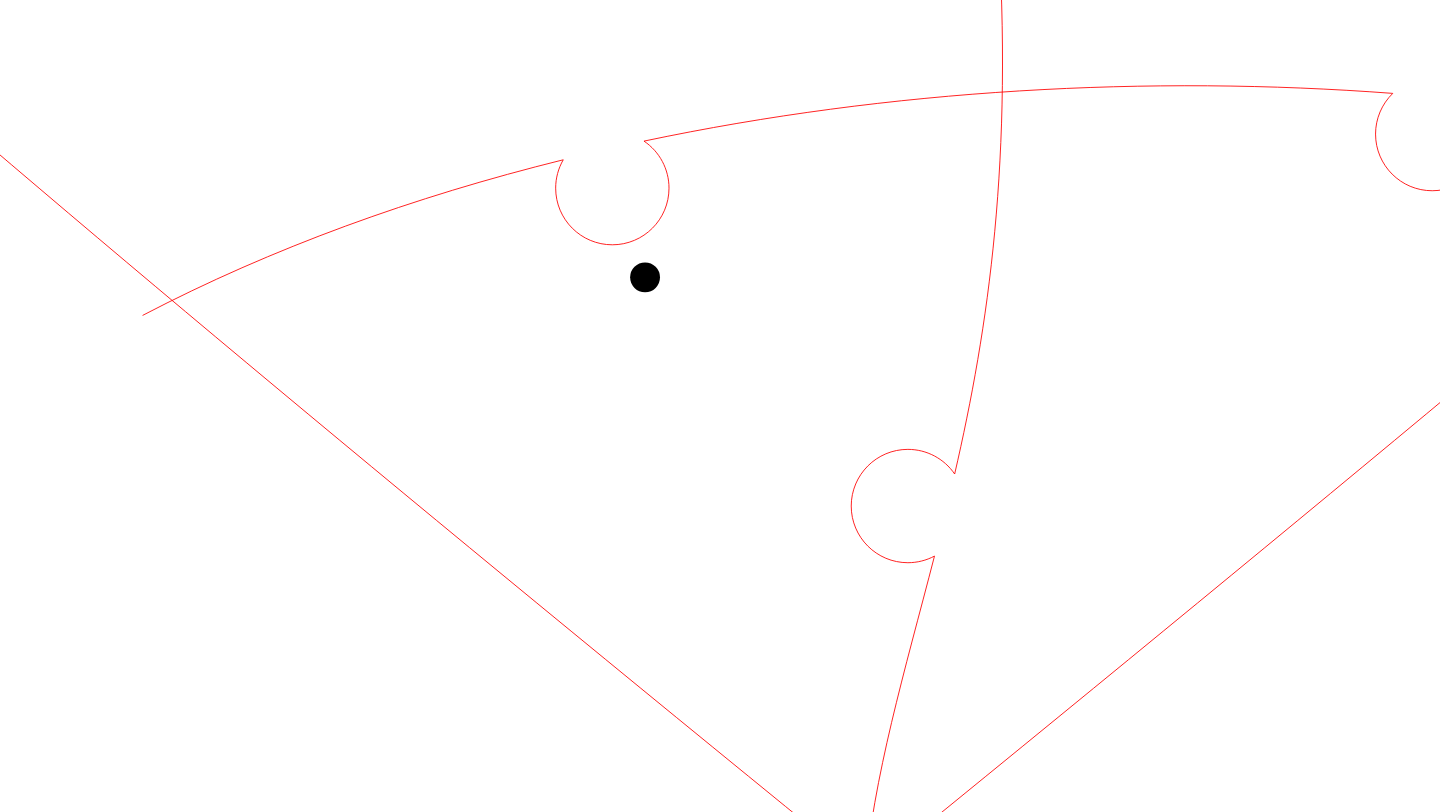 click 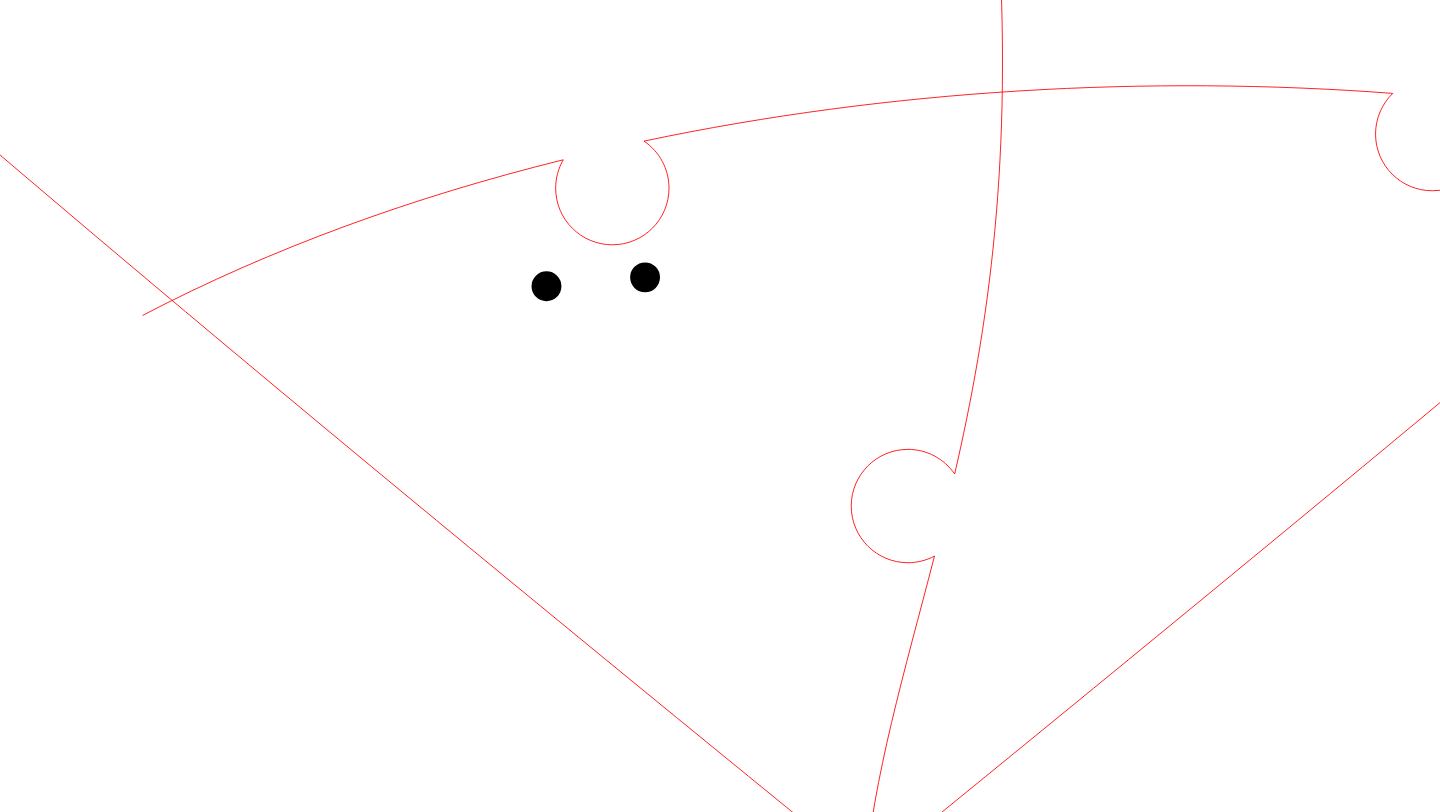 click 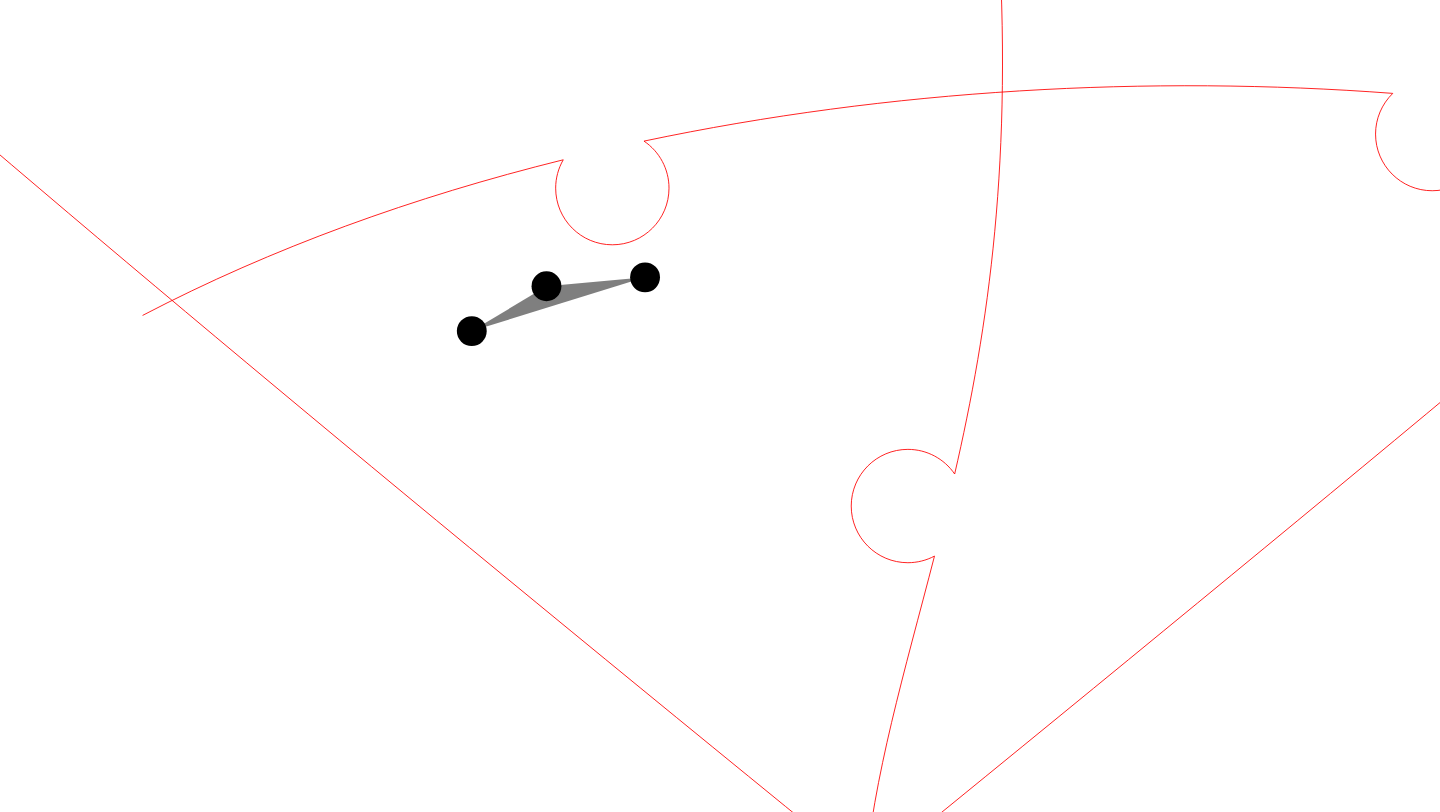 click 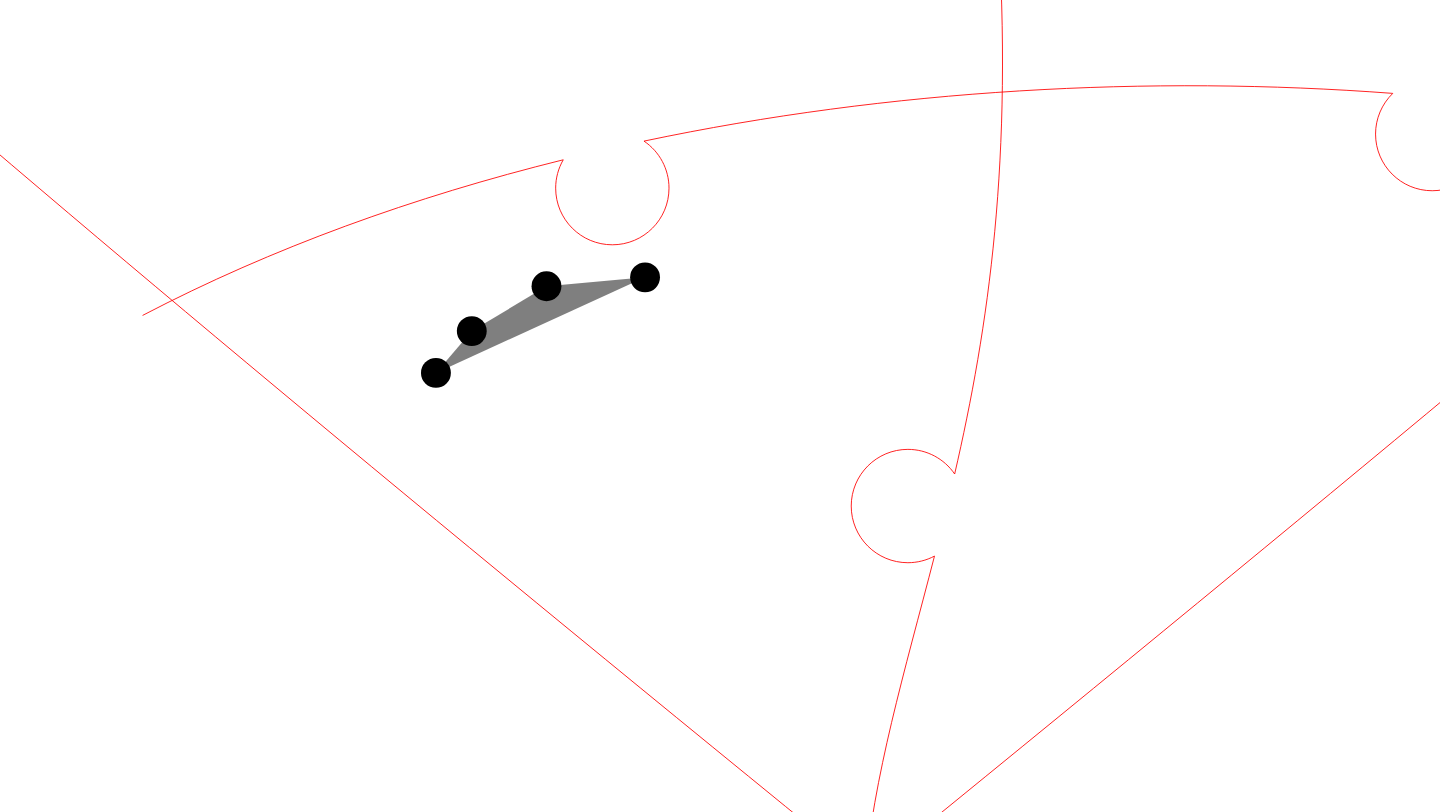 click 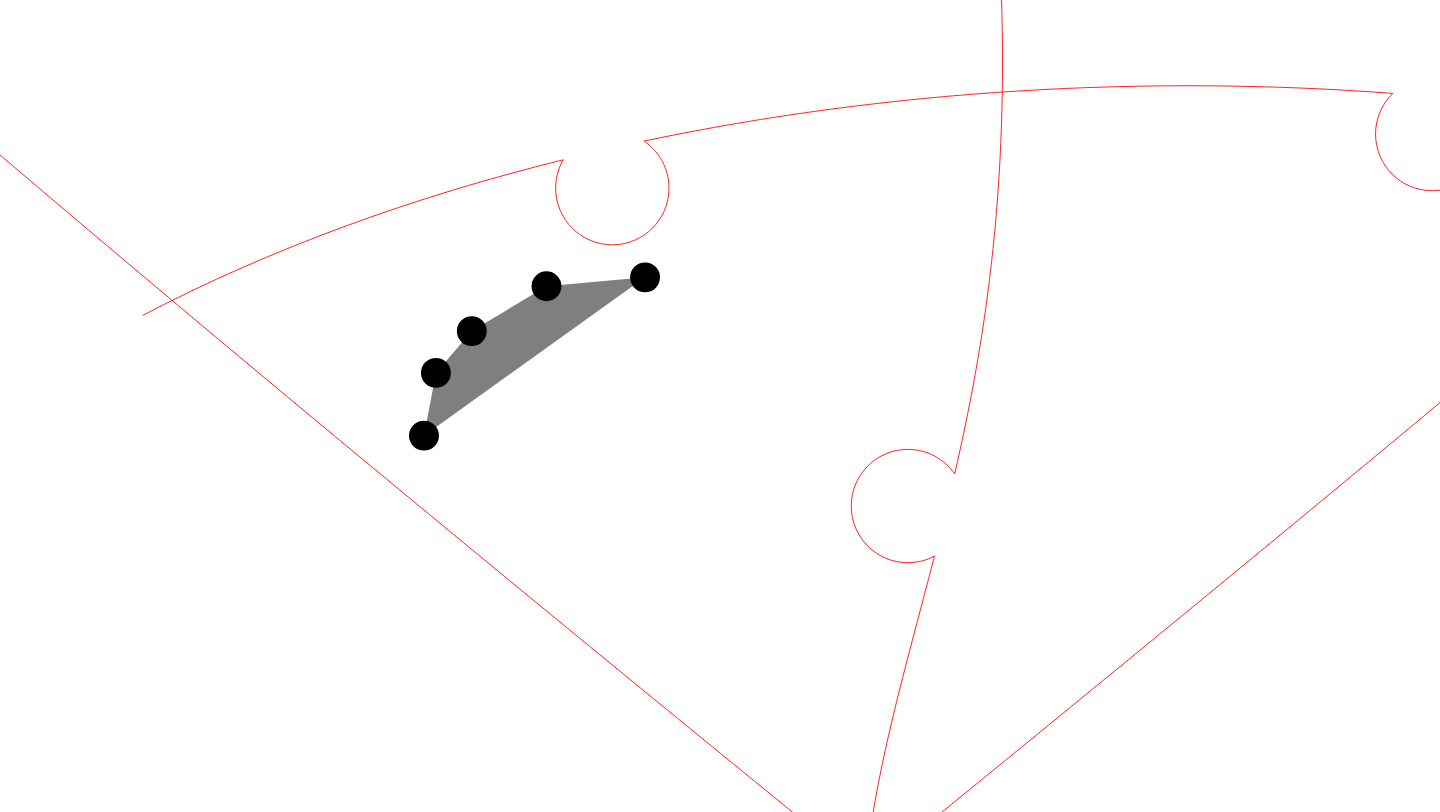 click 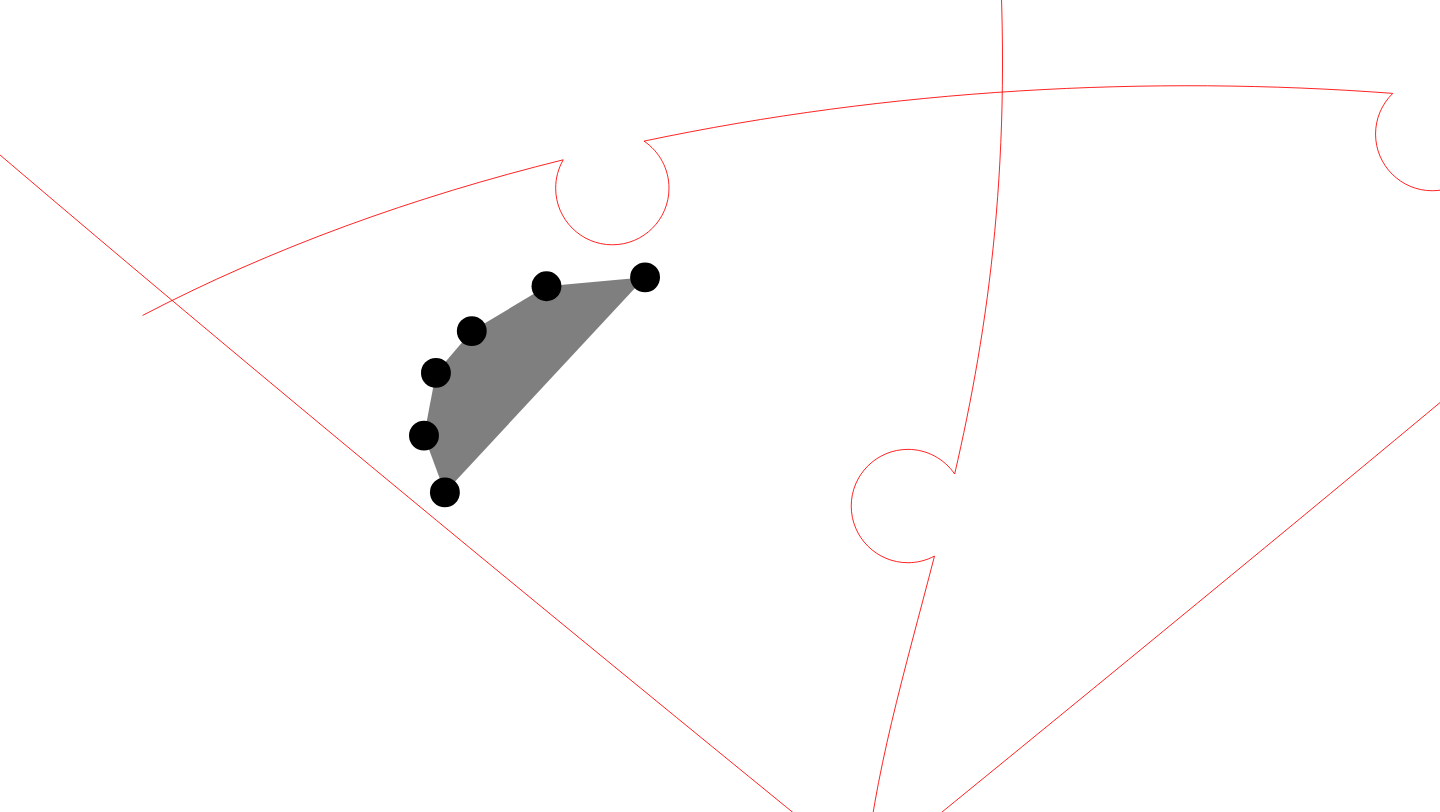 click 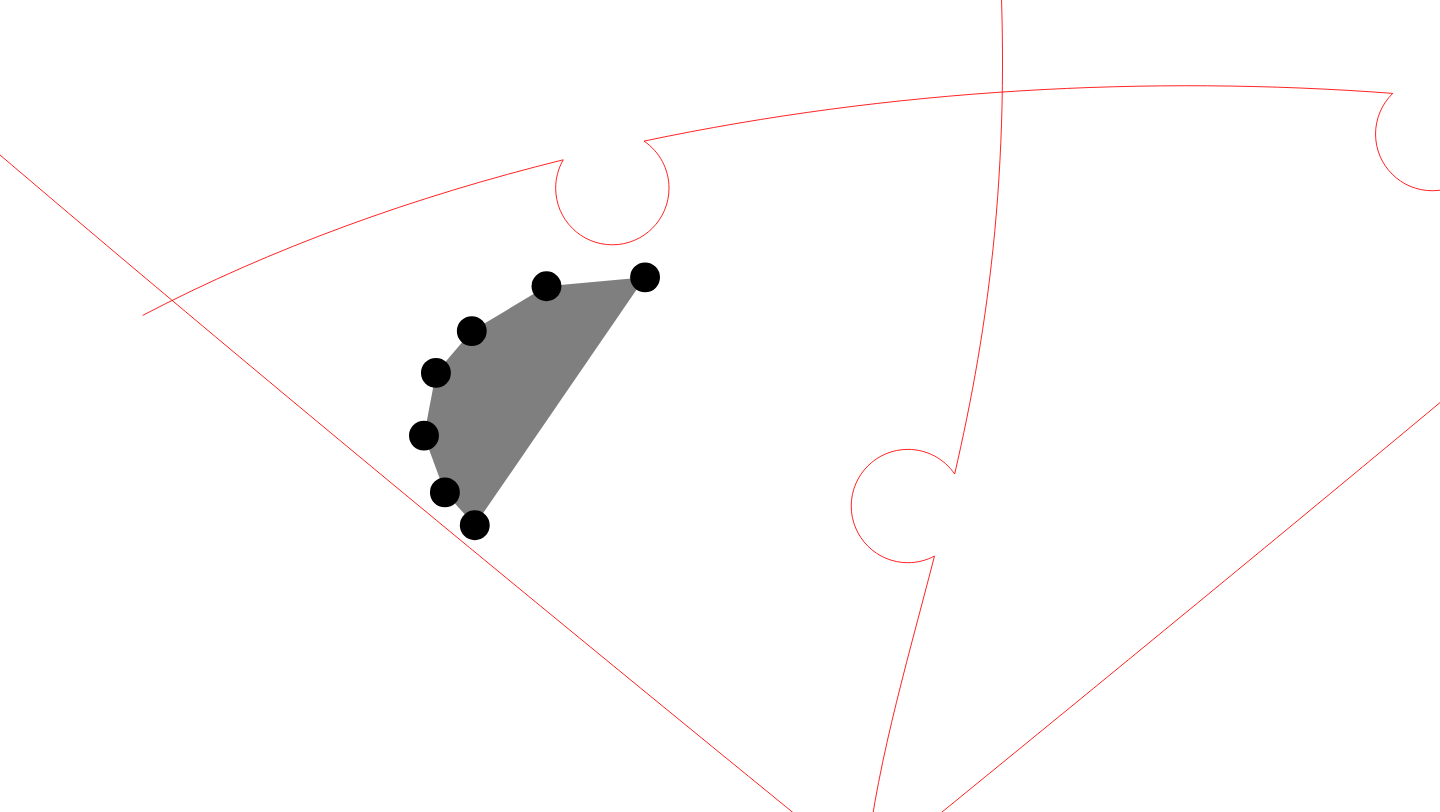 click 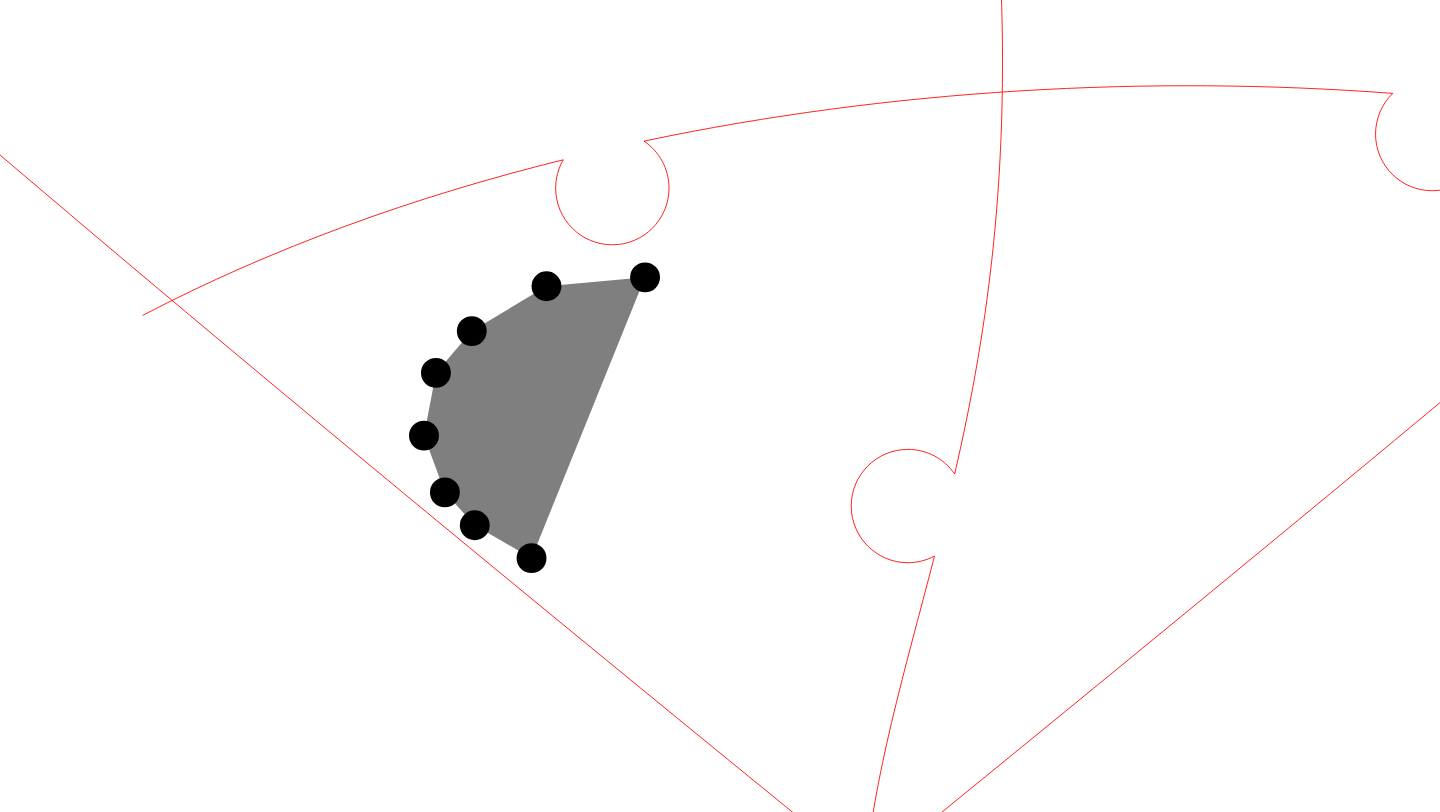 click 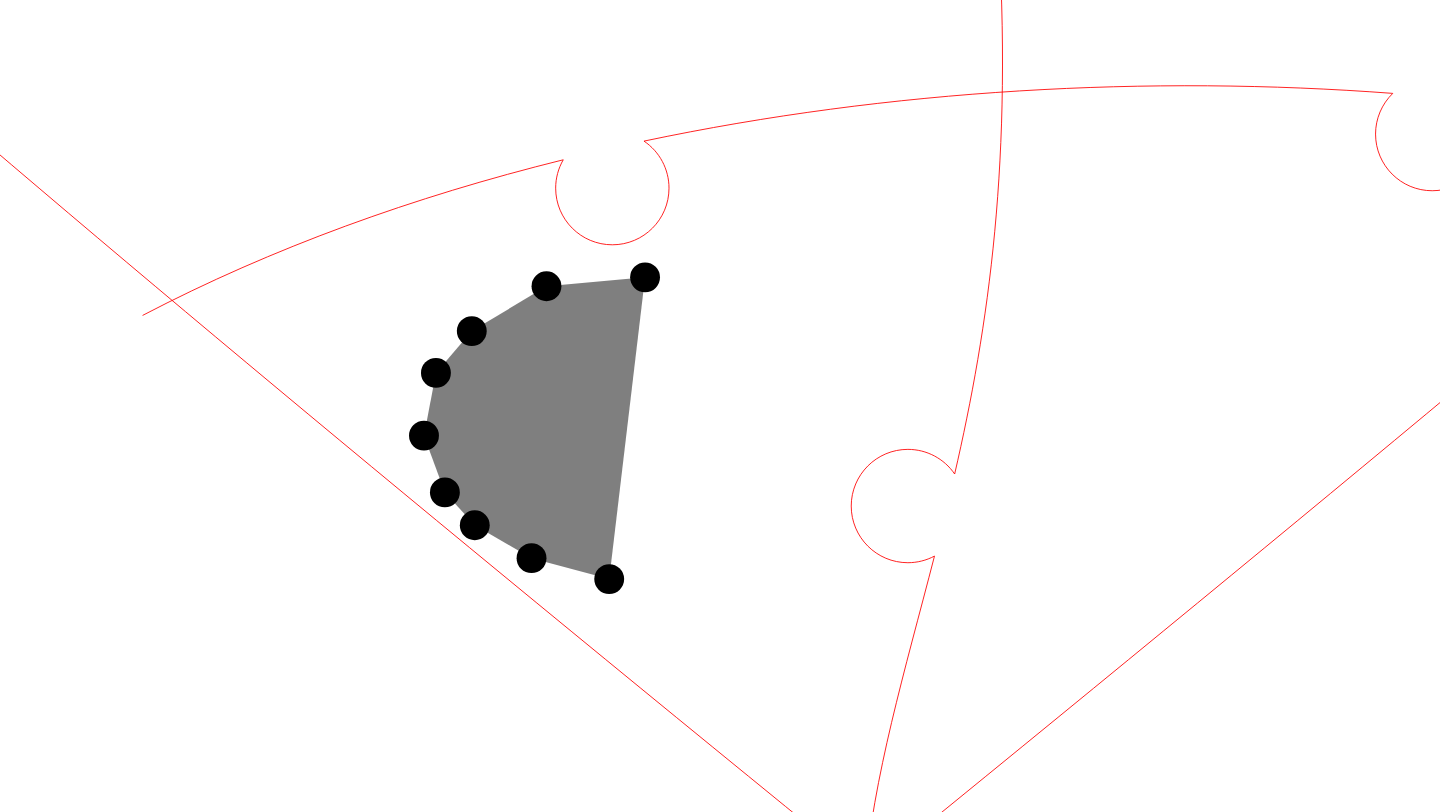 click 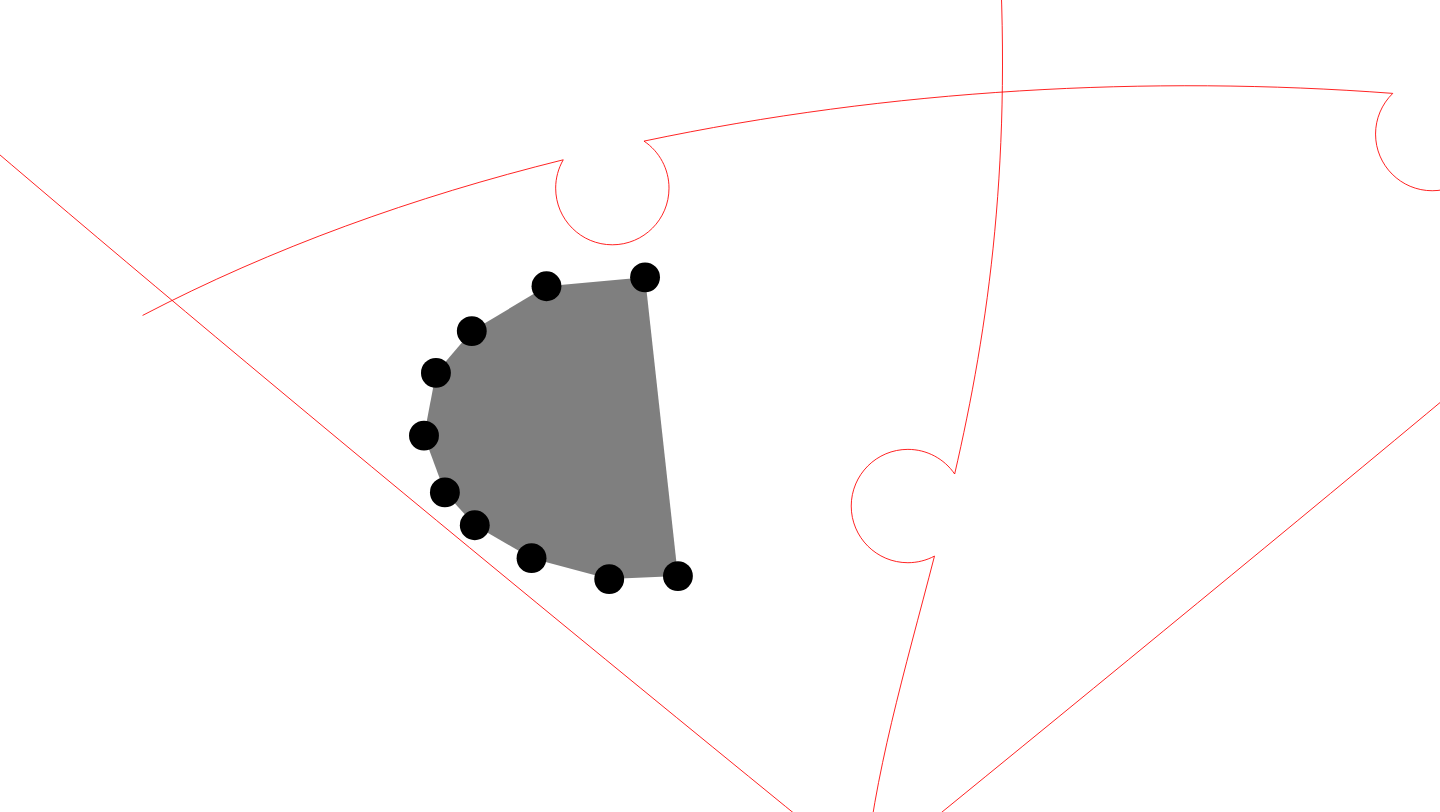 click 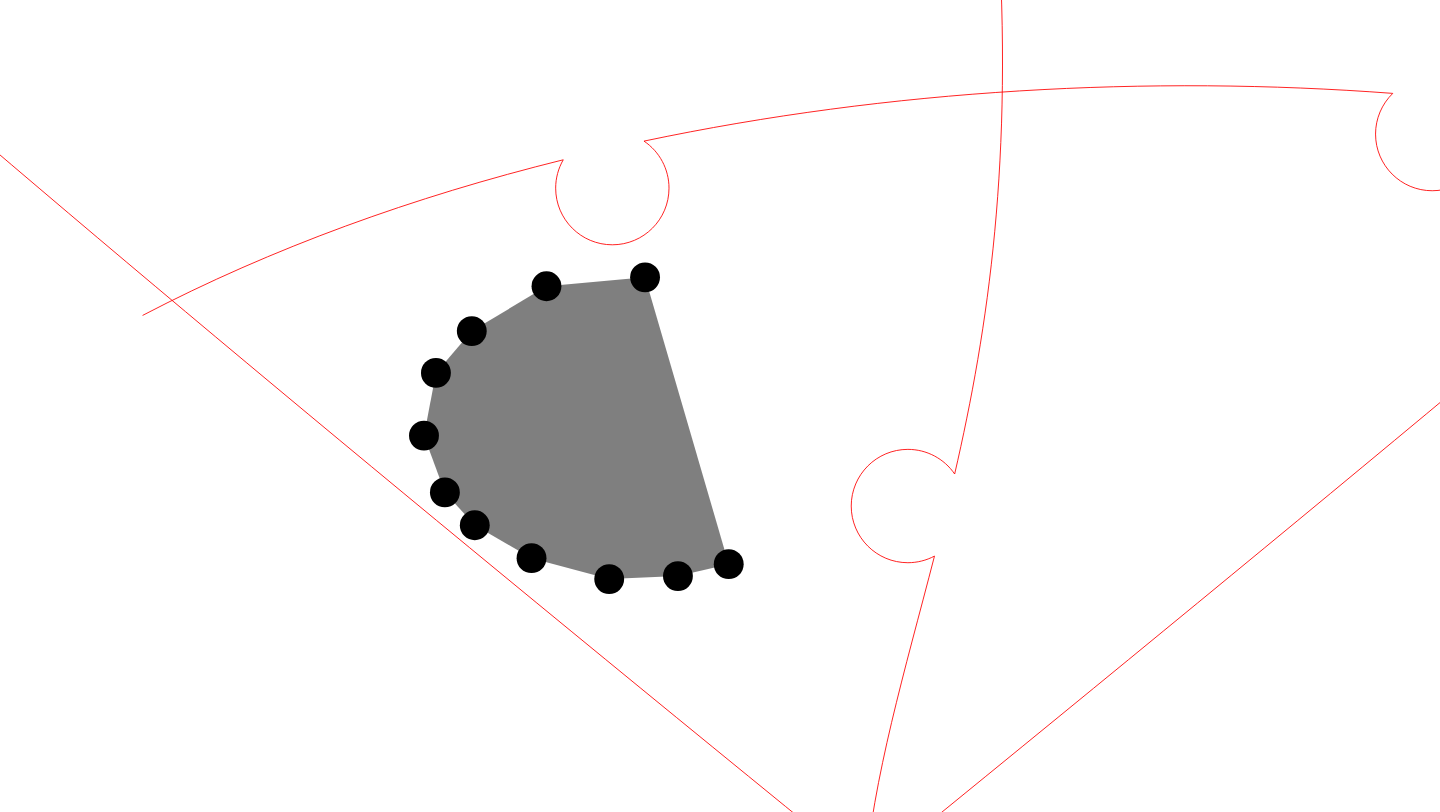 click 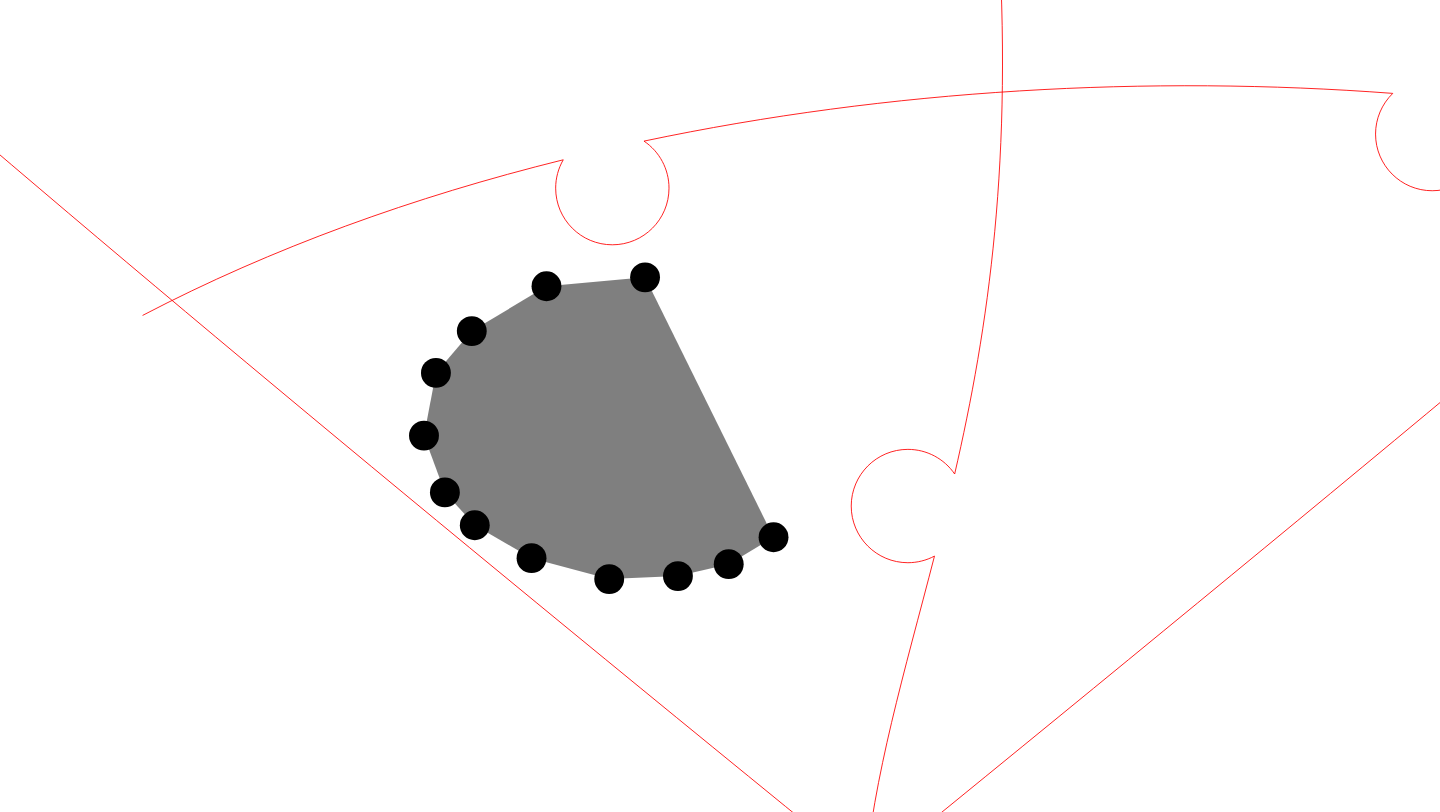 click 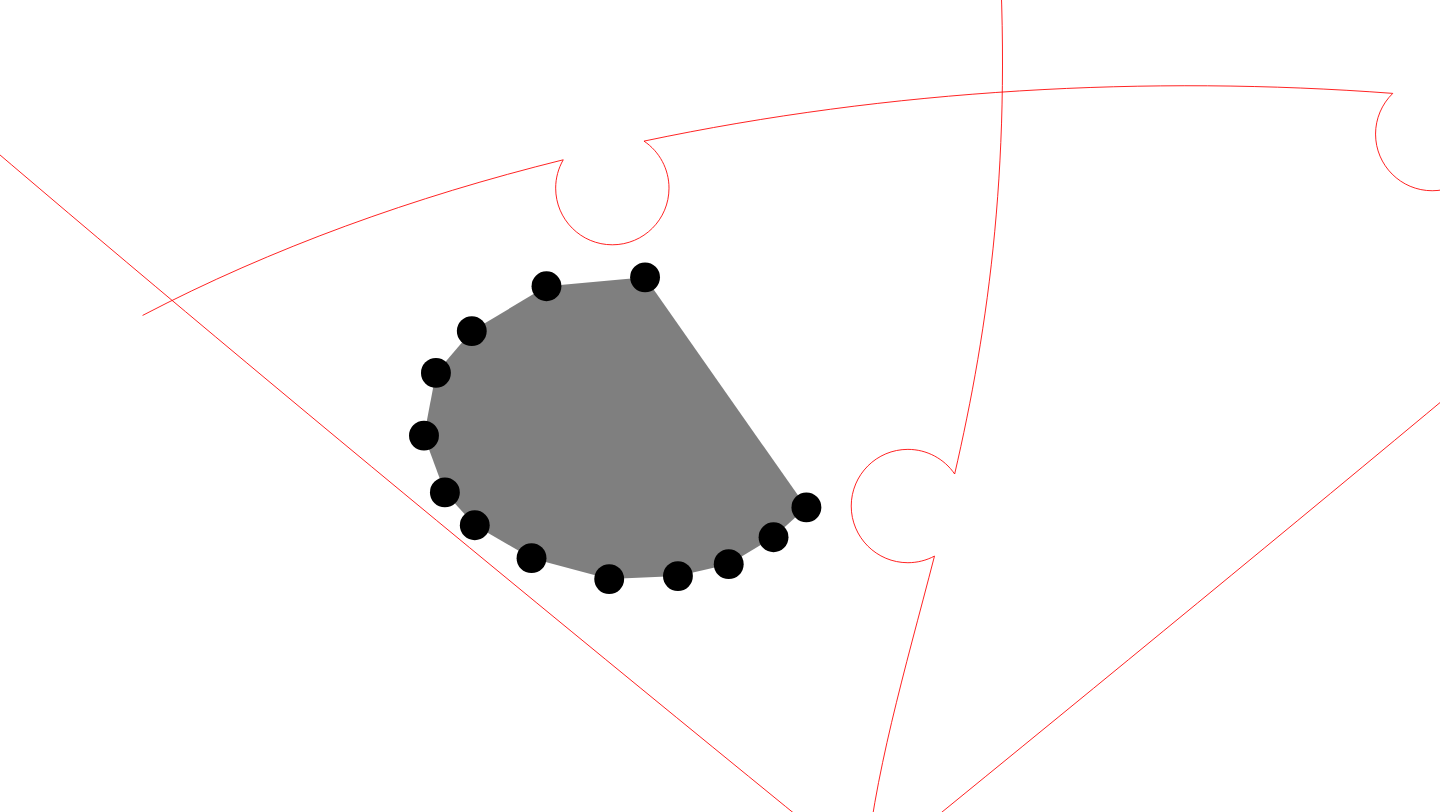 click 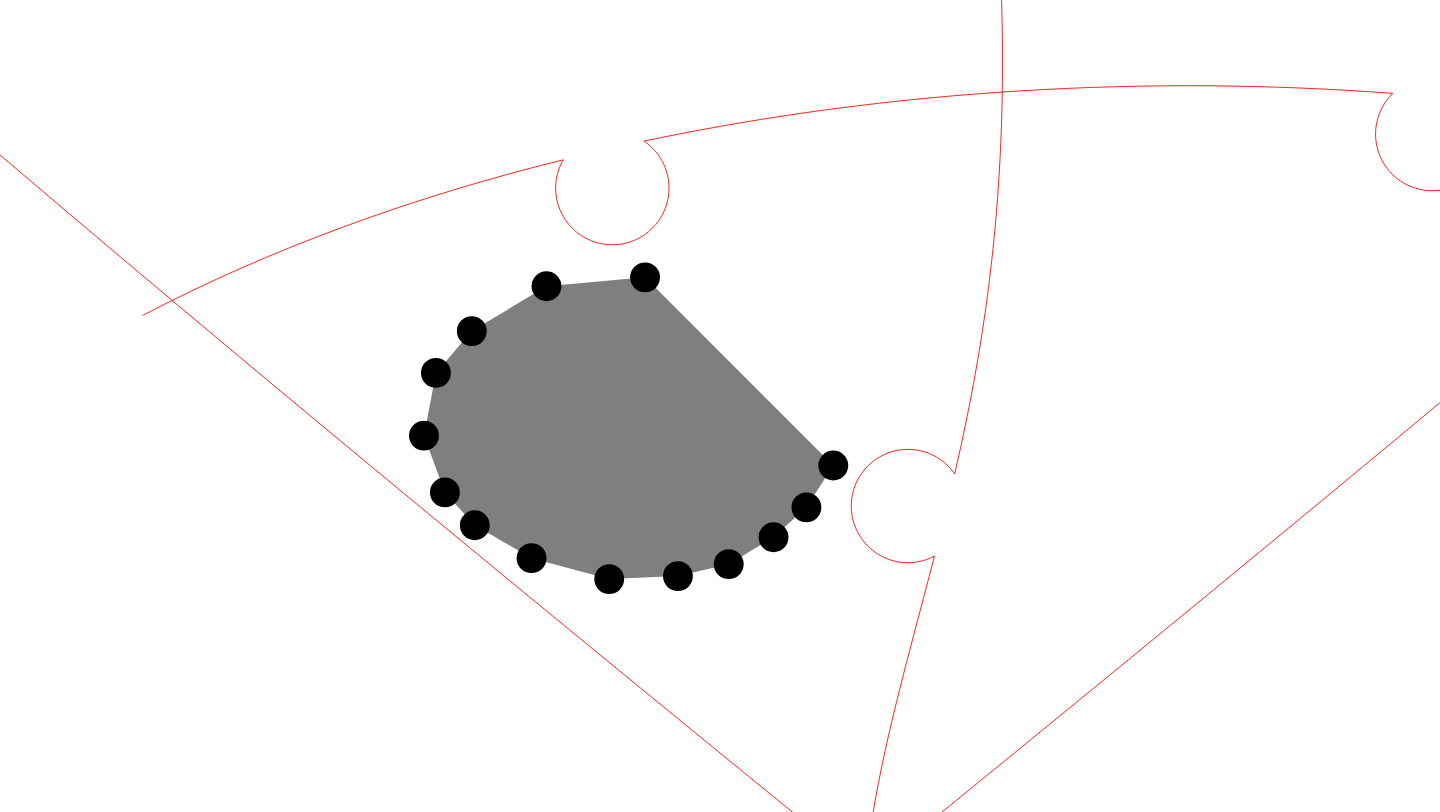 click 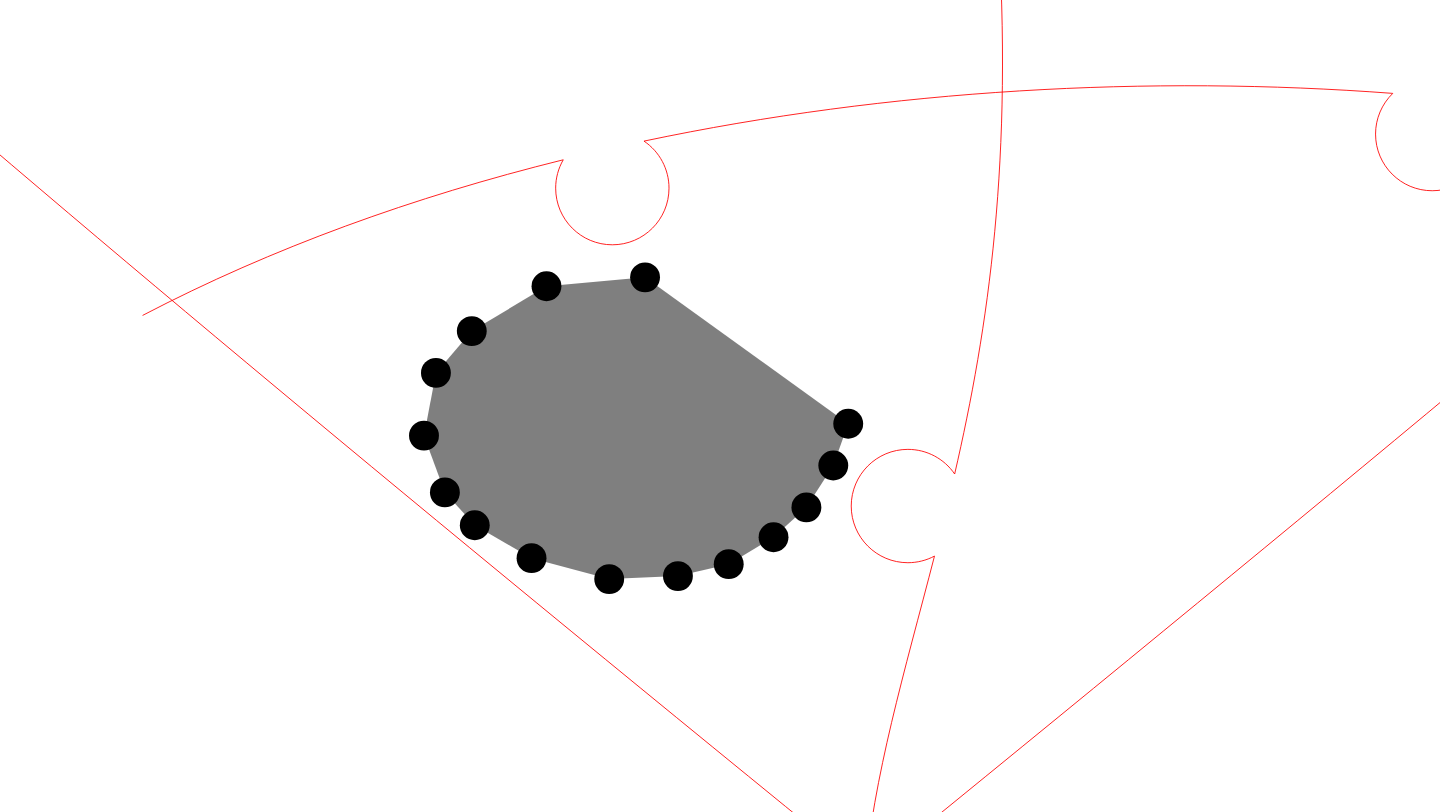 click 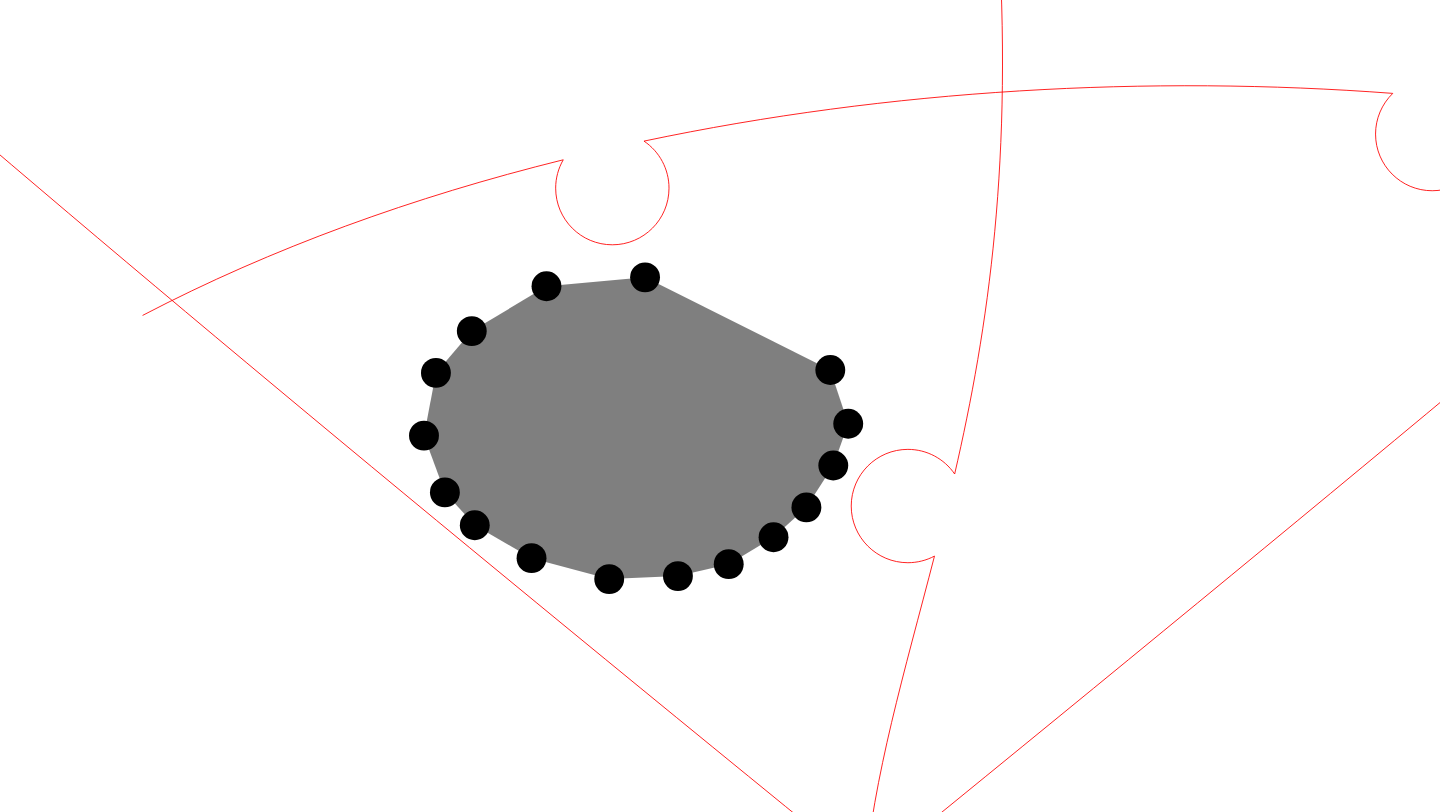 click 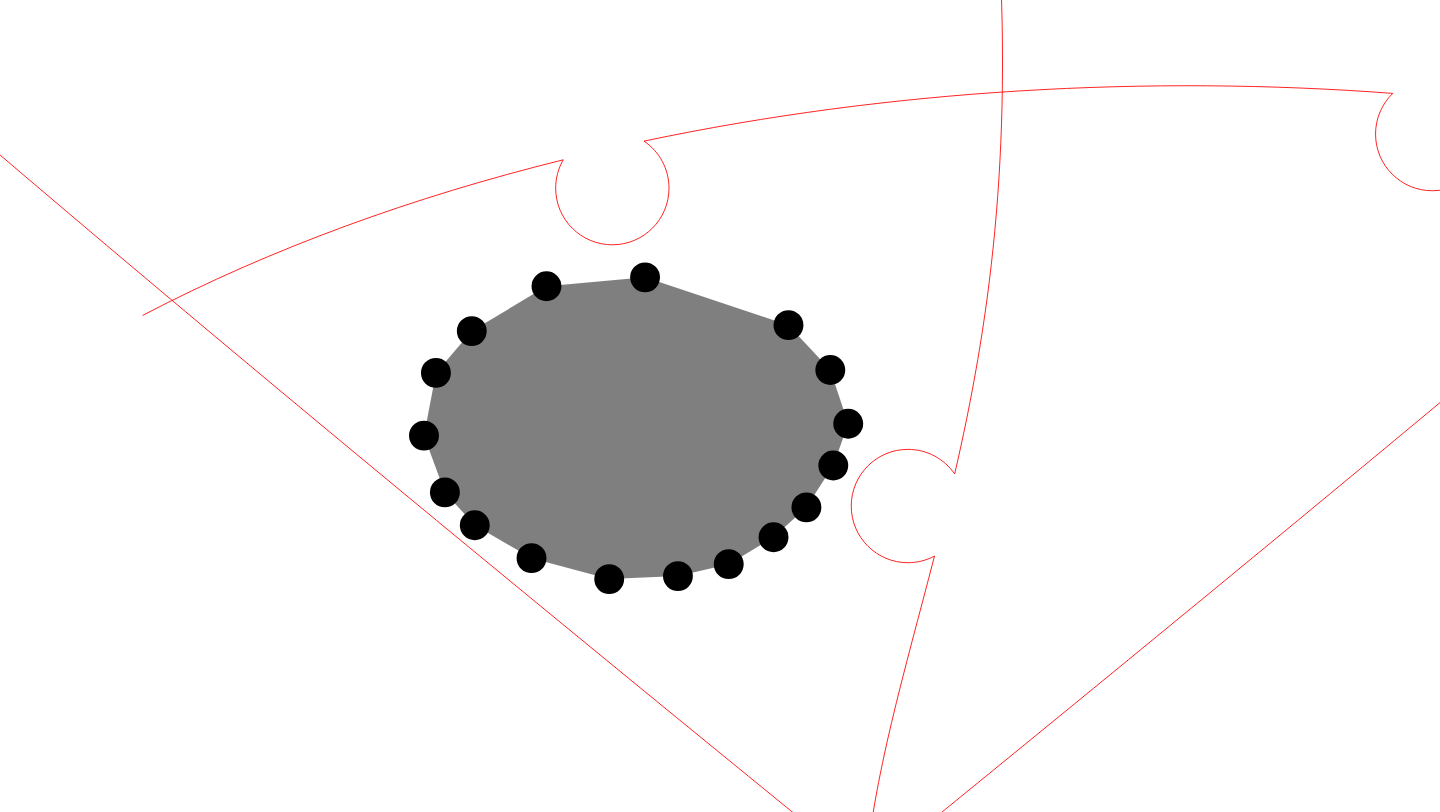 click 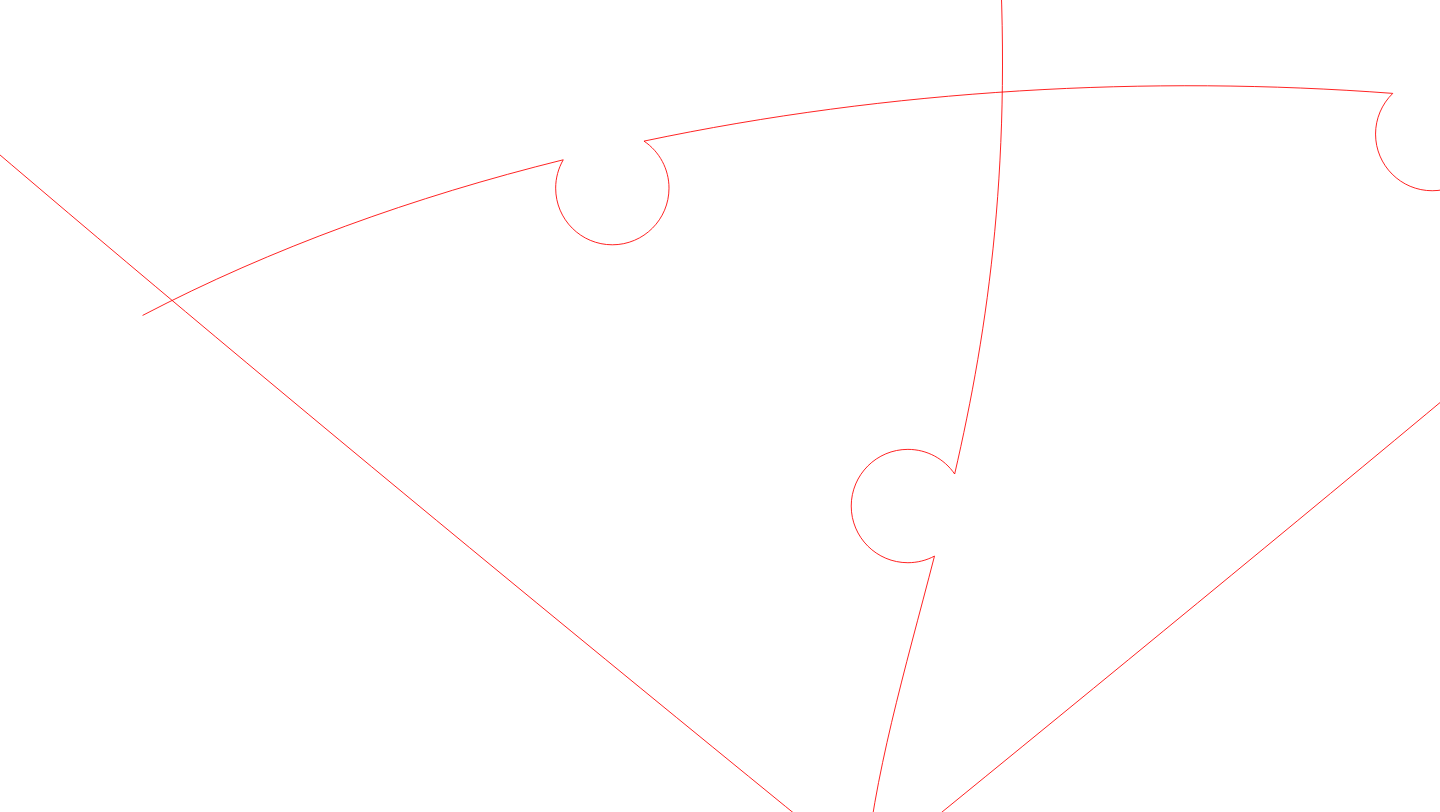 click 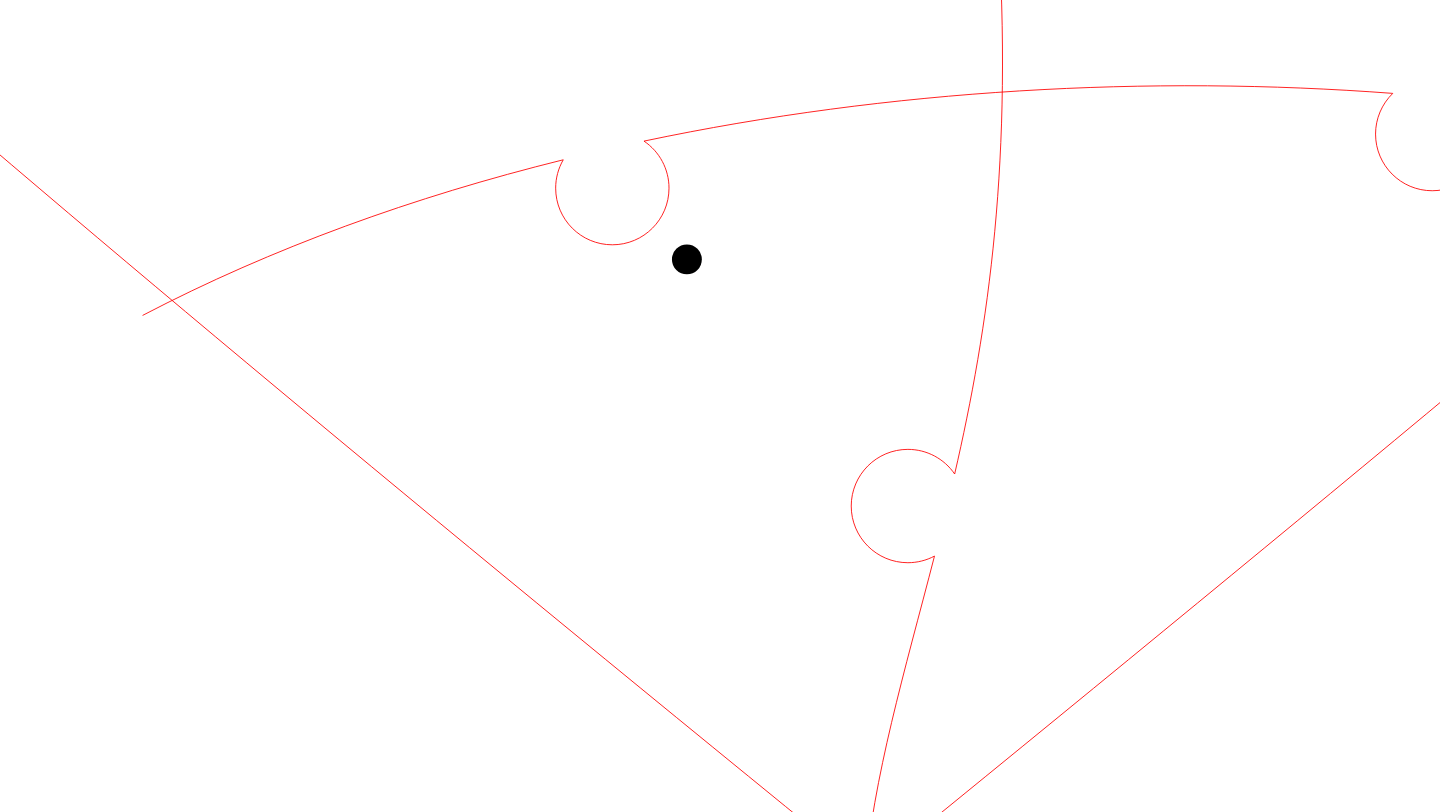 click 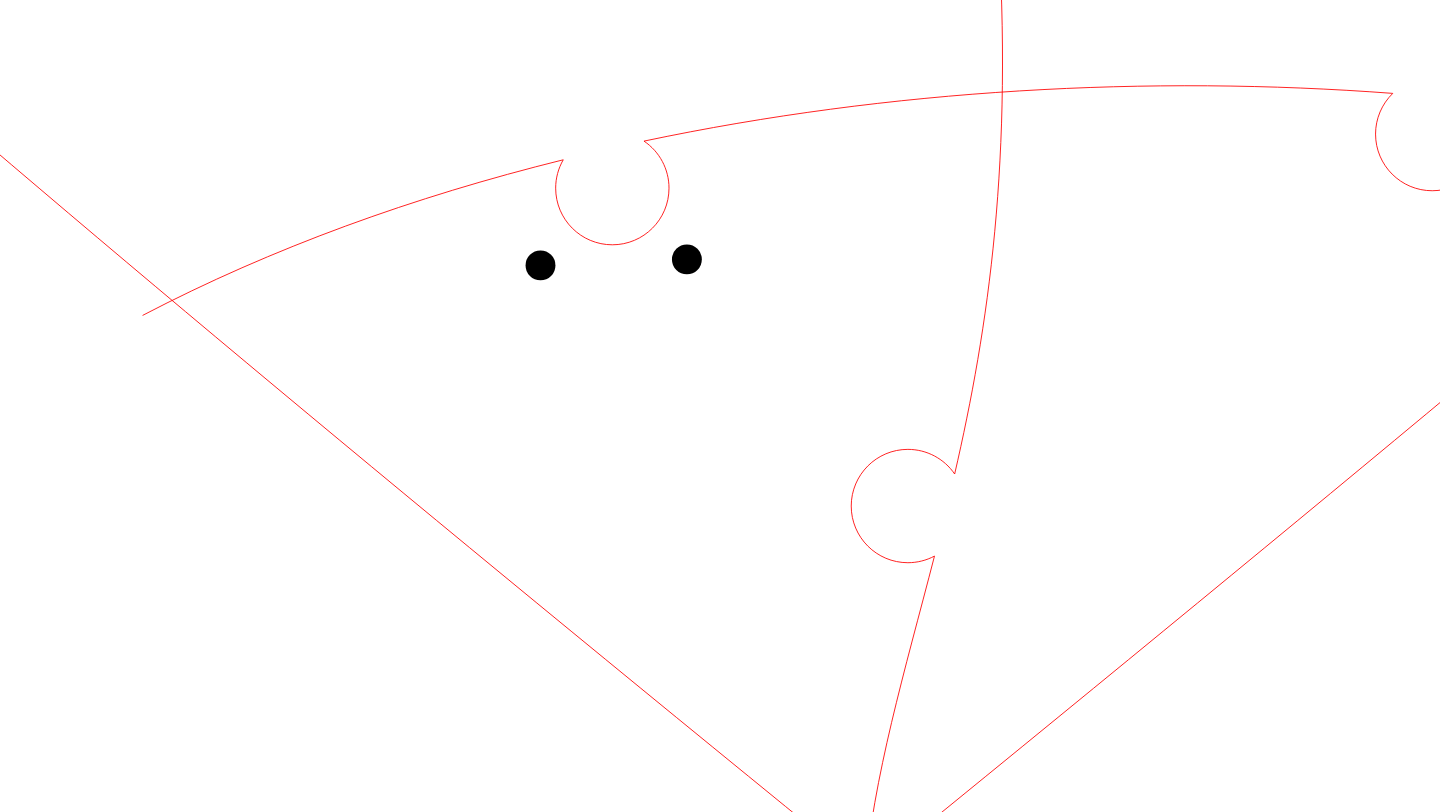 click 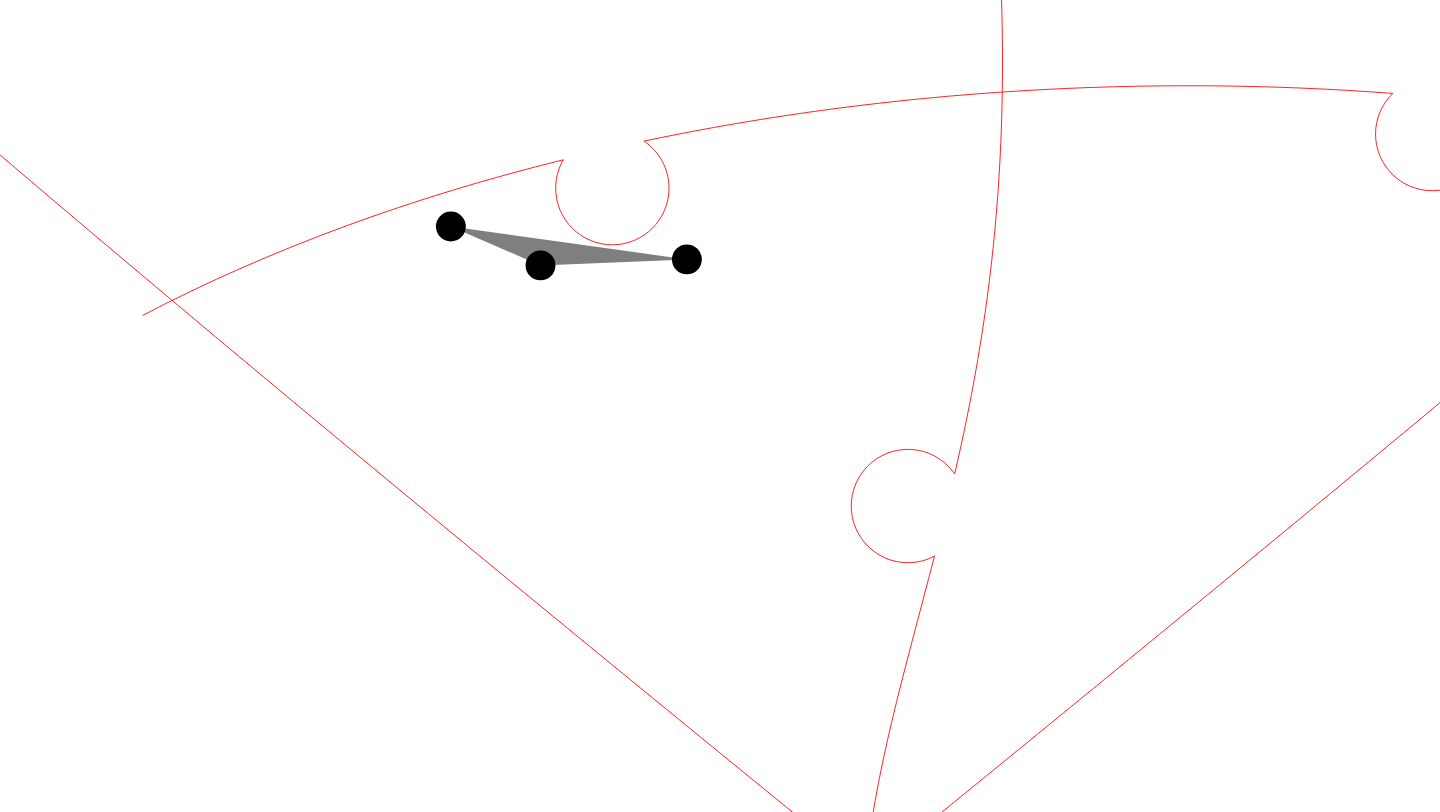 click 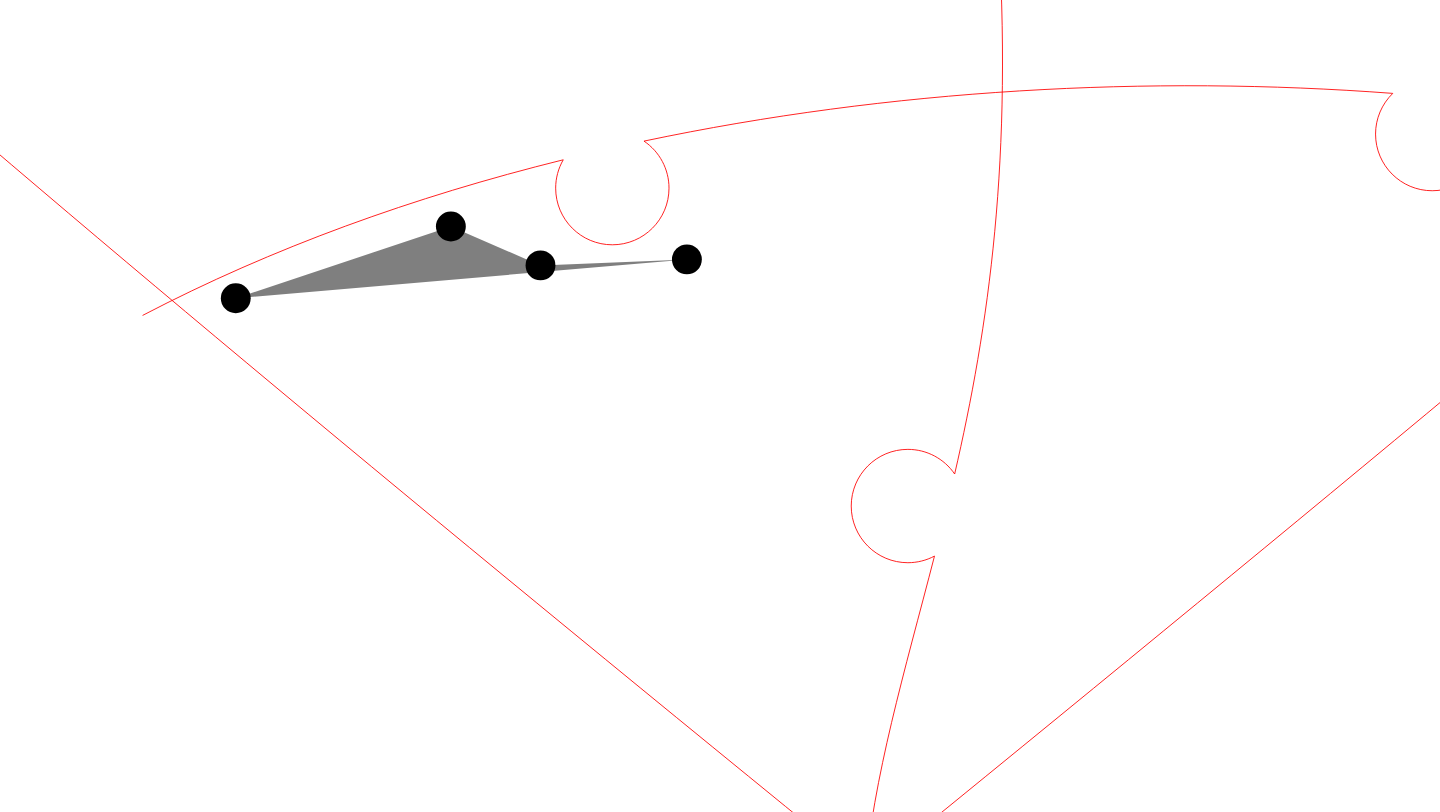 click 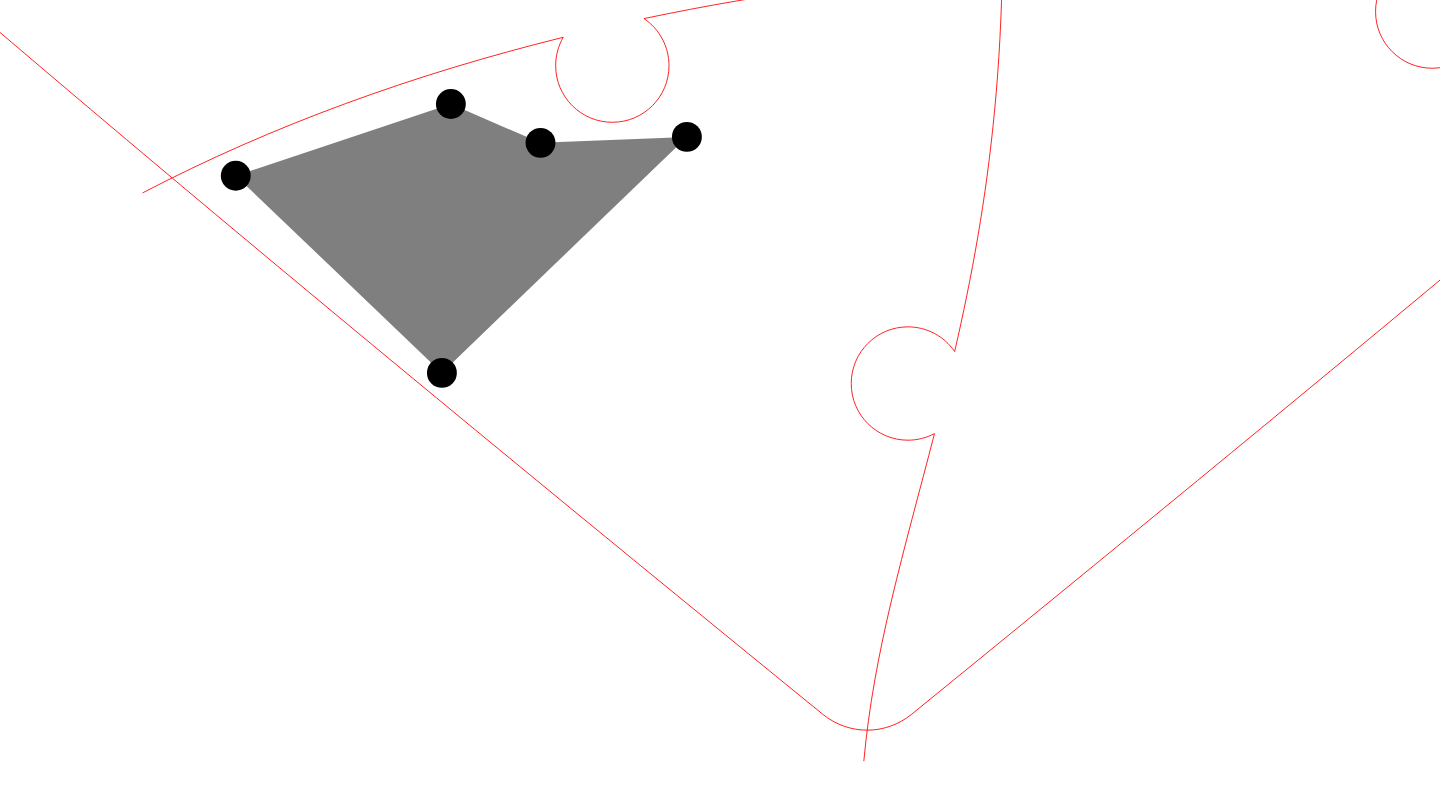 scroll, scrollTop: 945, scrollLeft: 0, axis: vertical 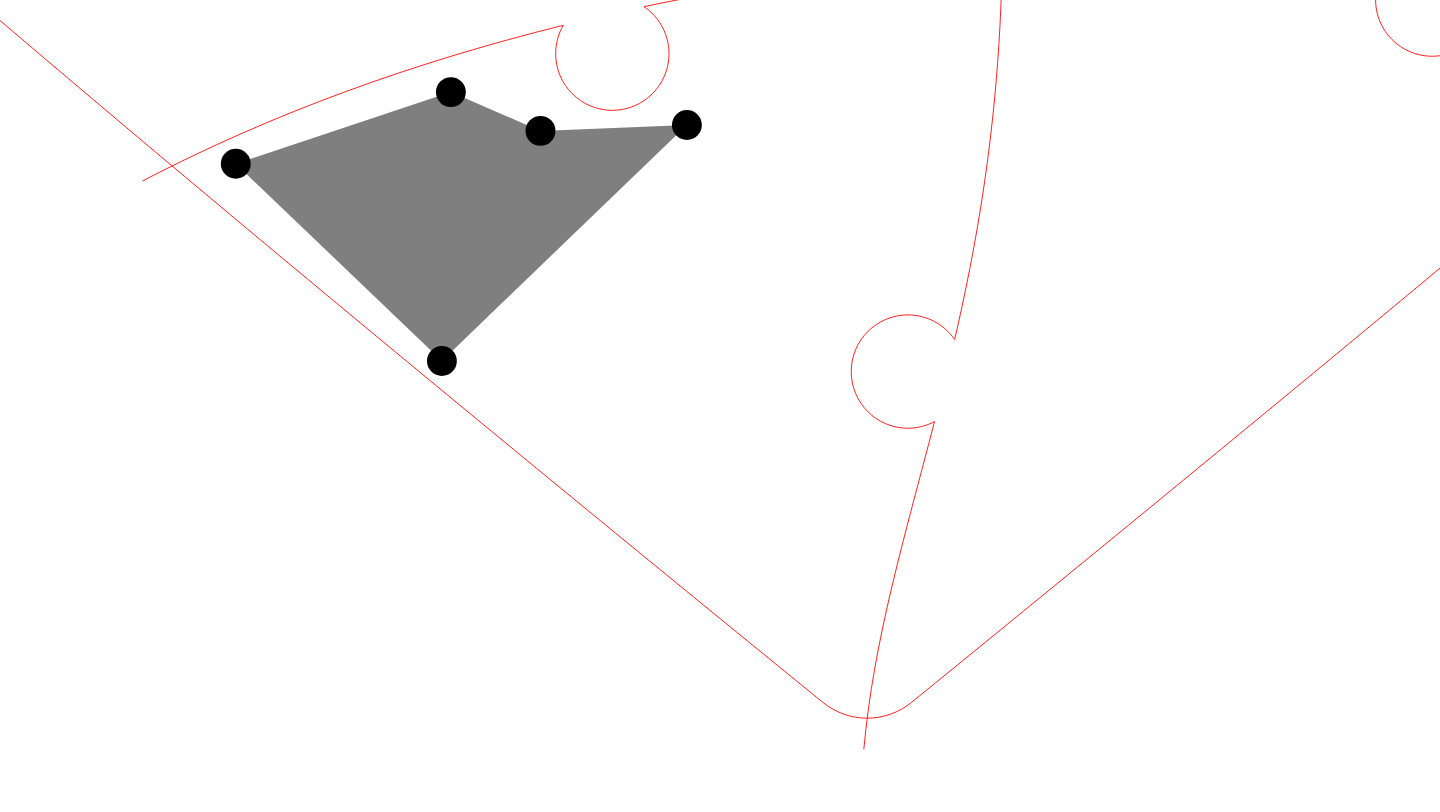 click 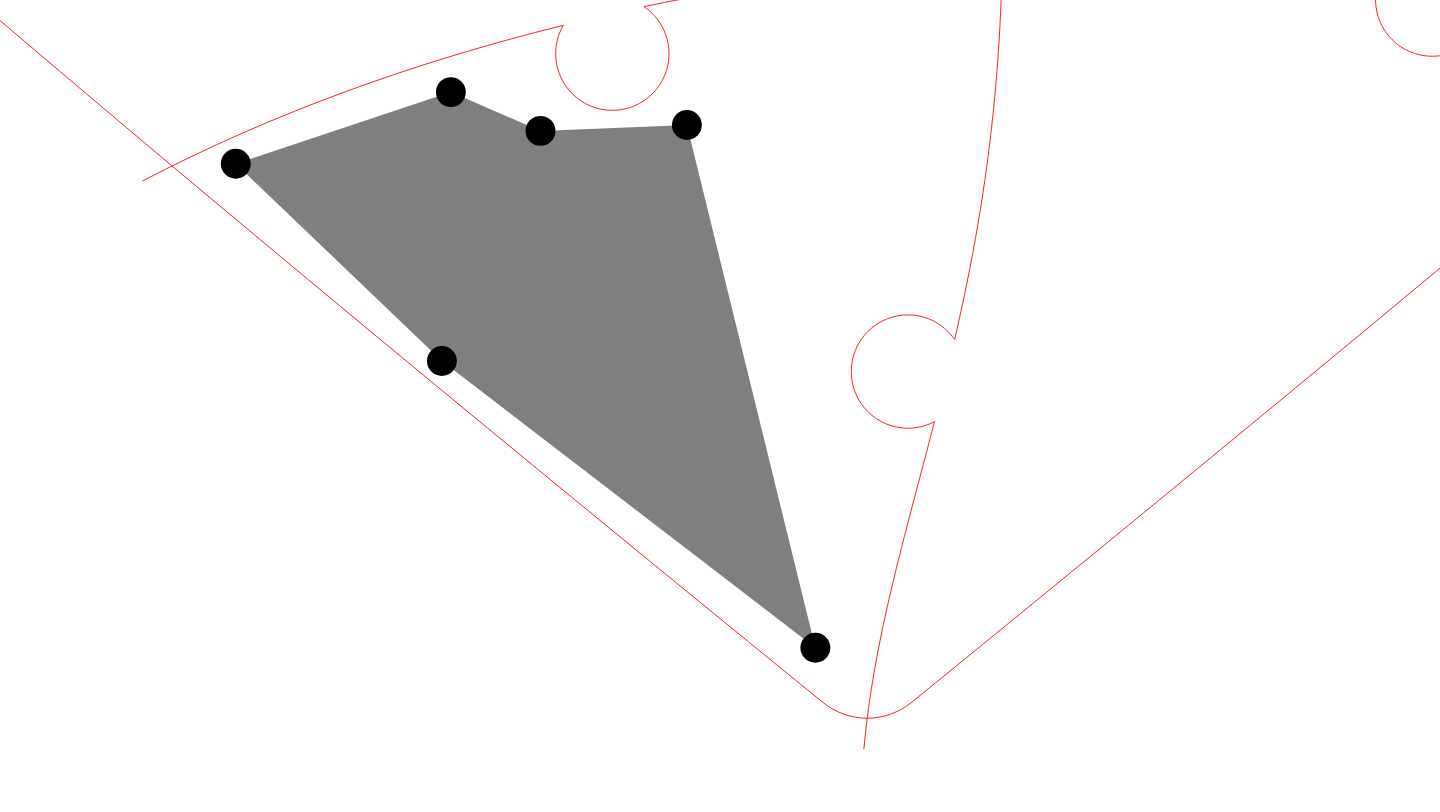 click 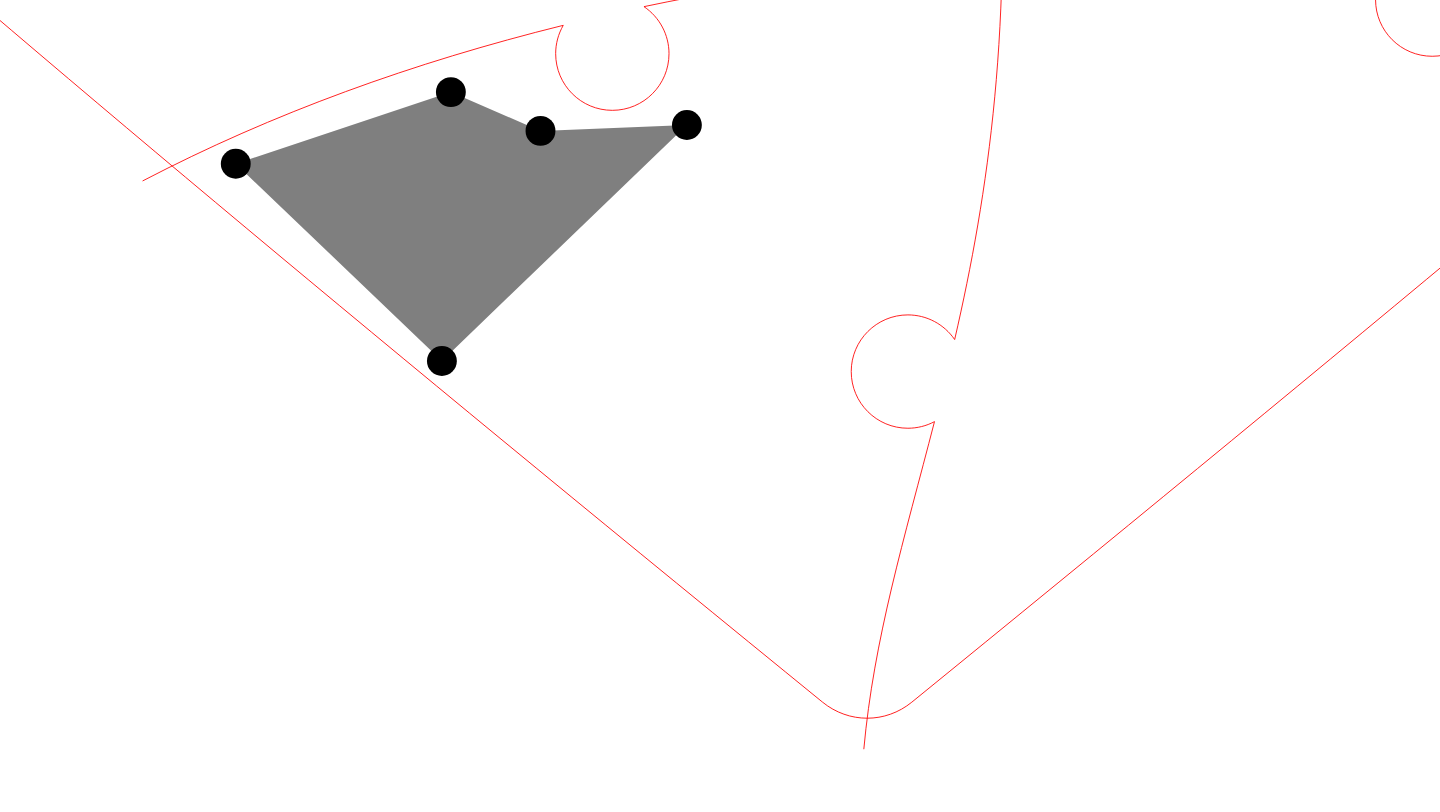 click 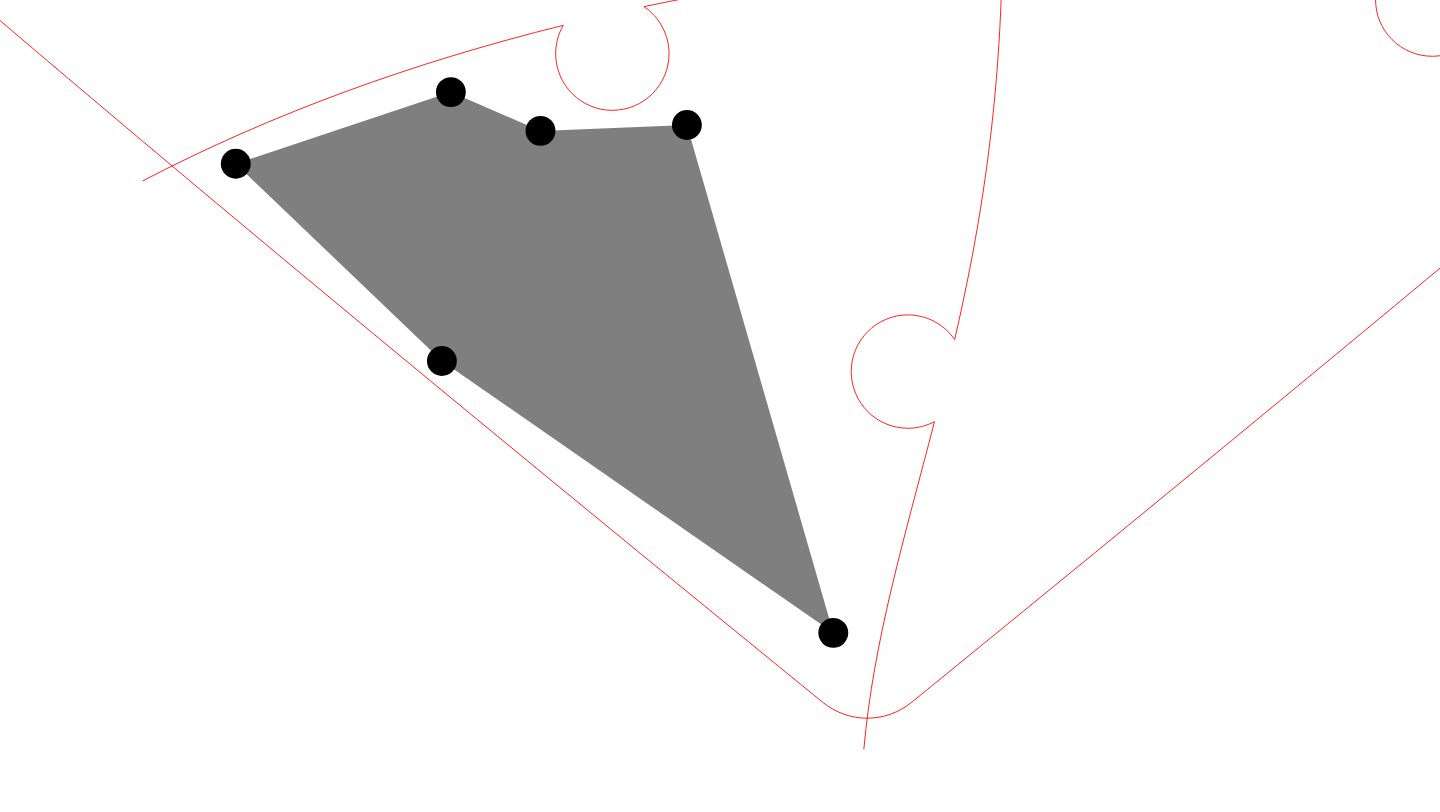 click 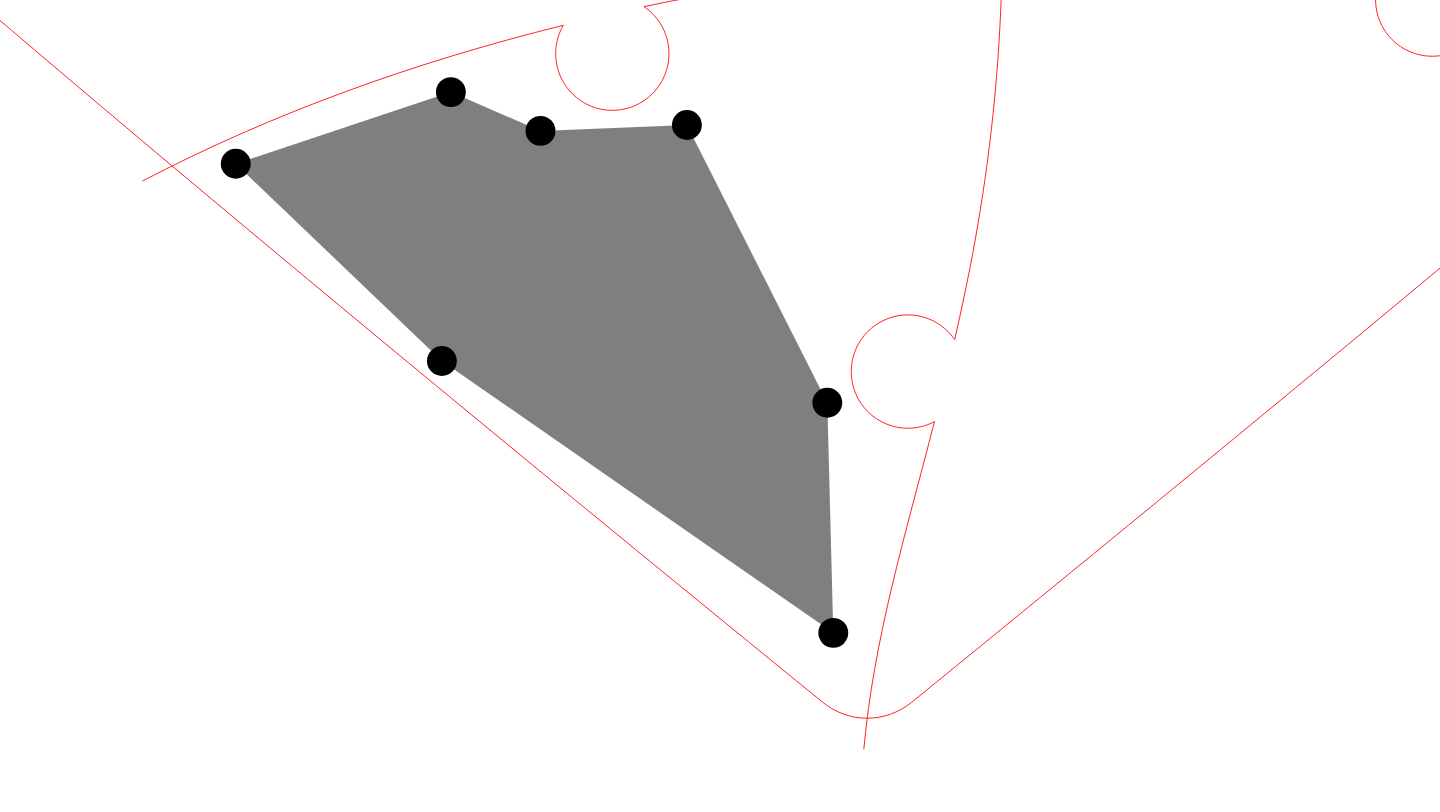 click 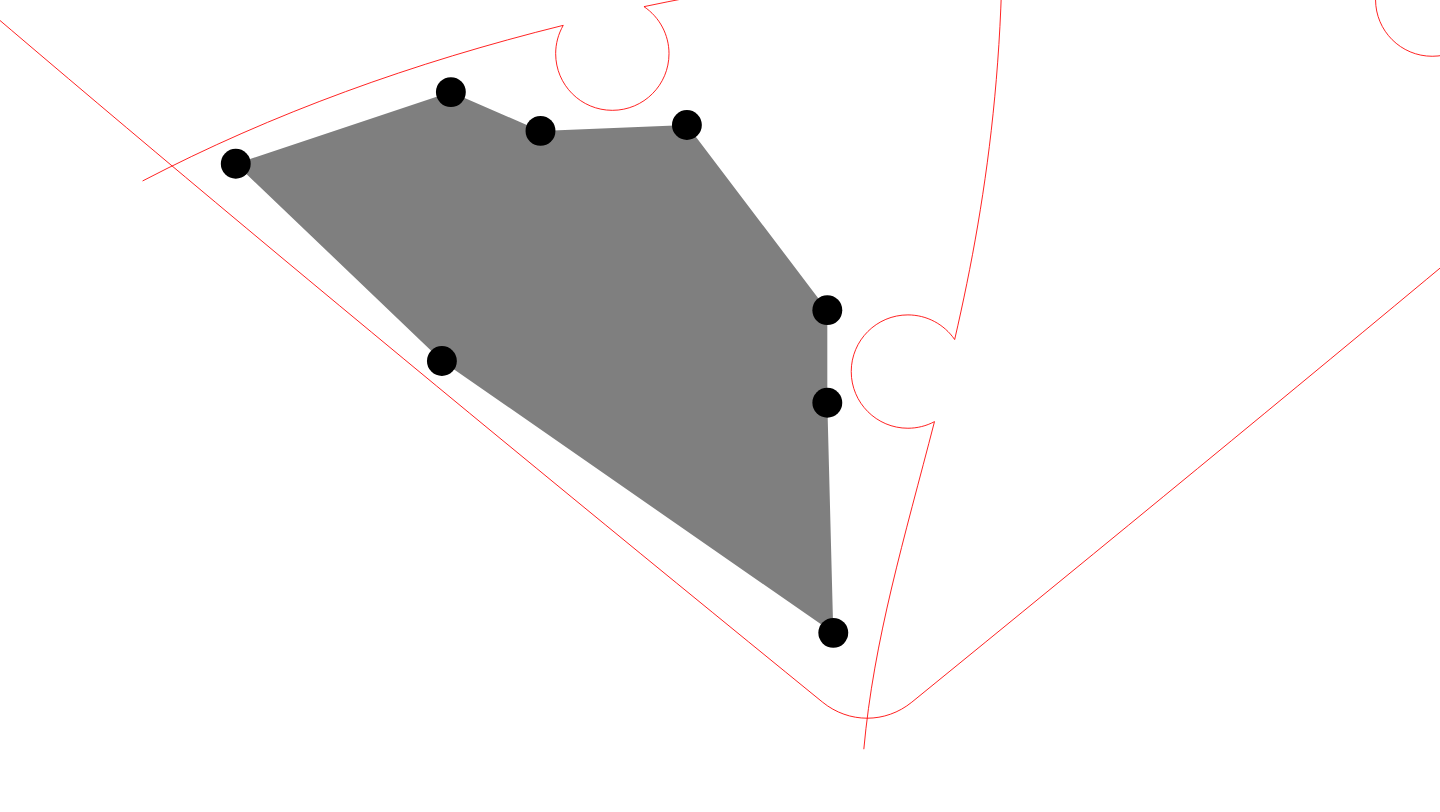 click 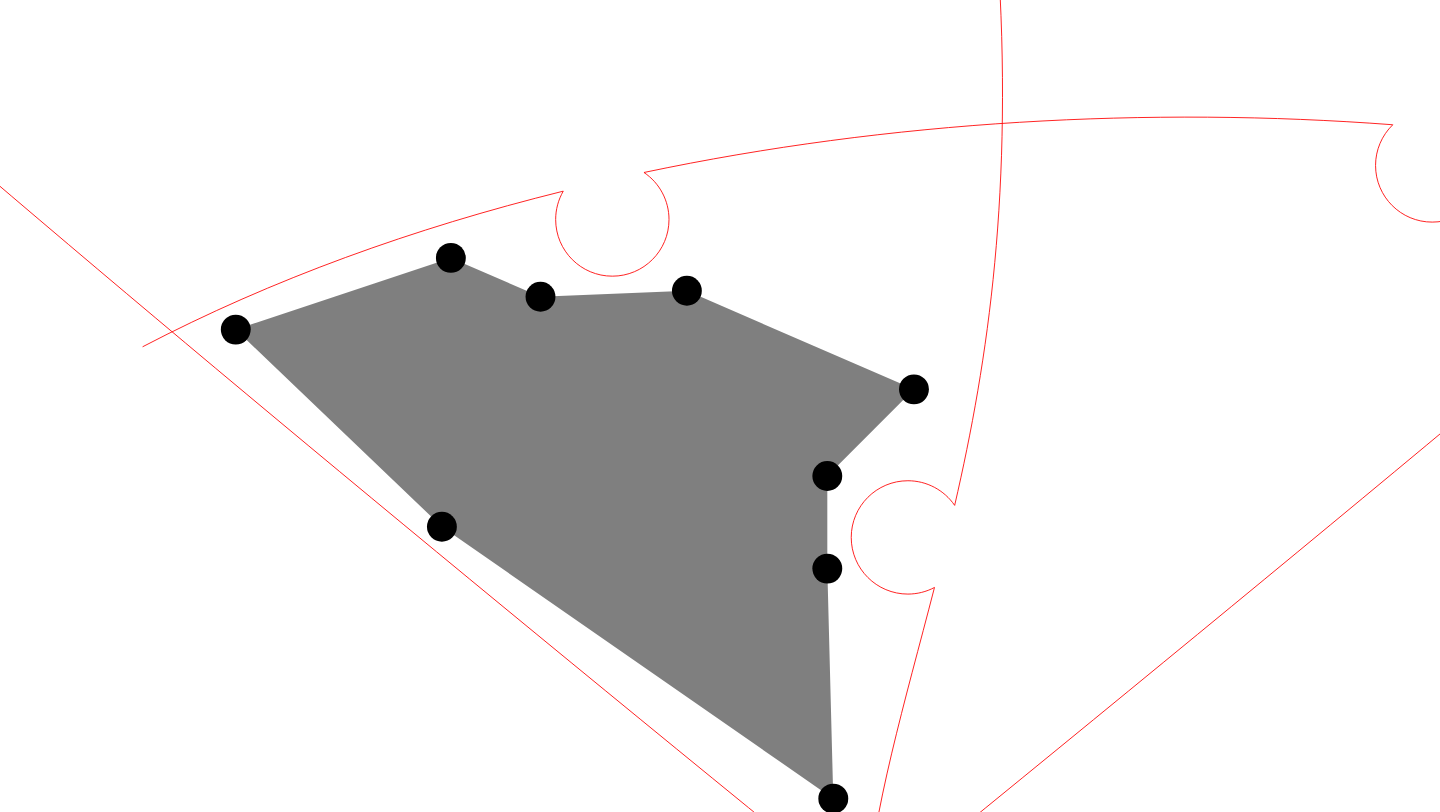 click 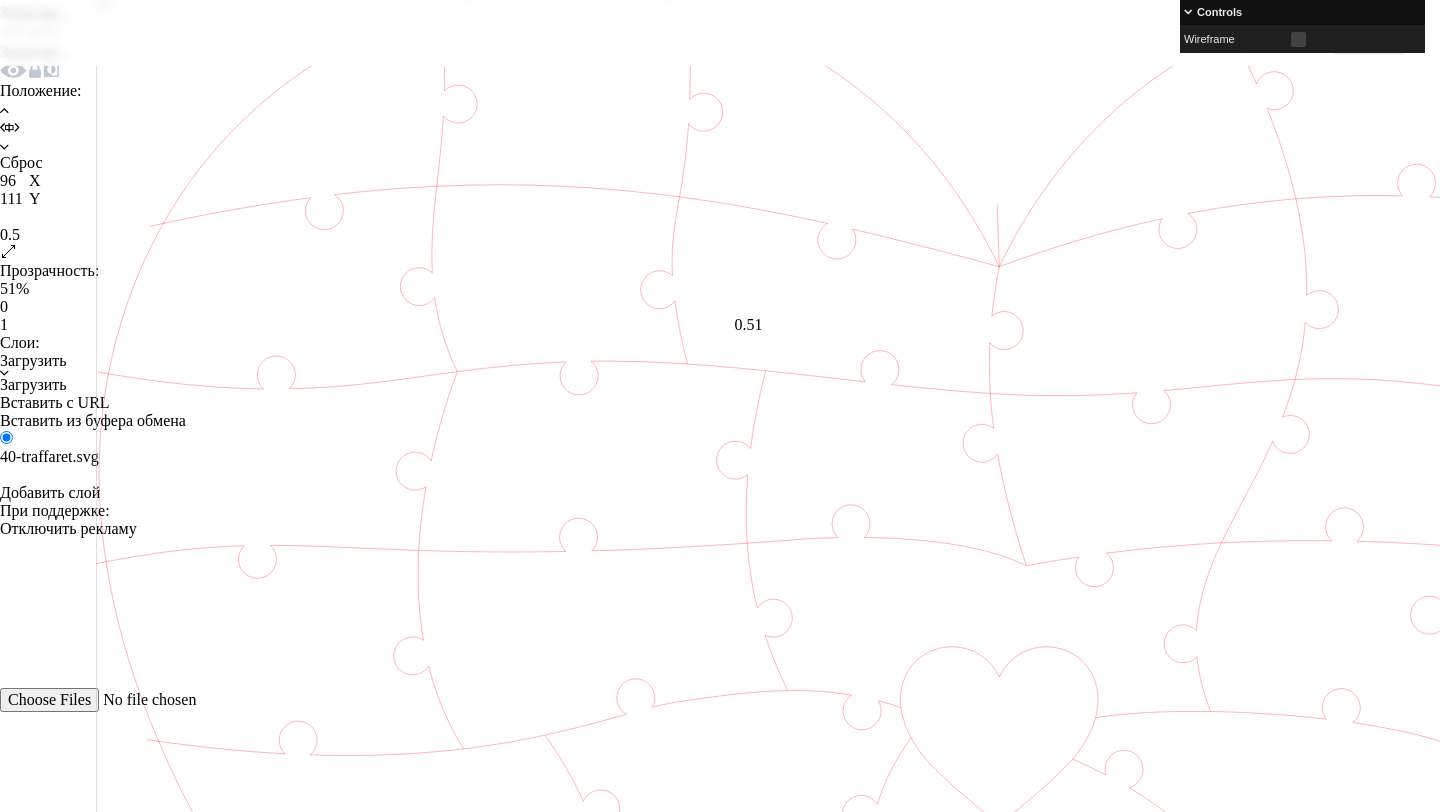 scroll, scrollTop: 0, scrollLeft: 0, axis: both 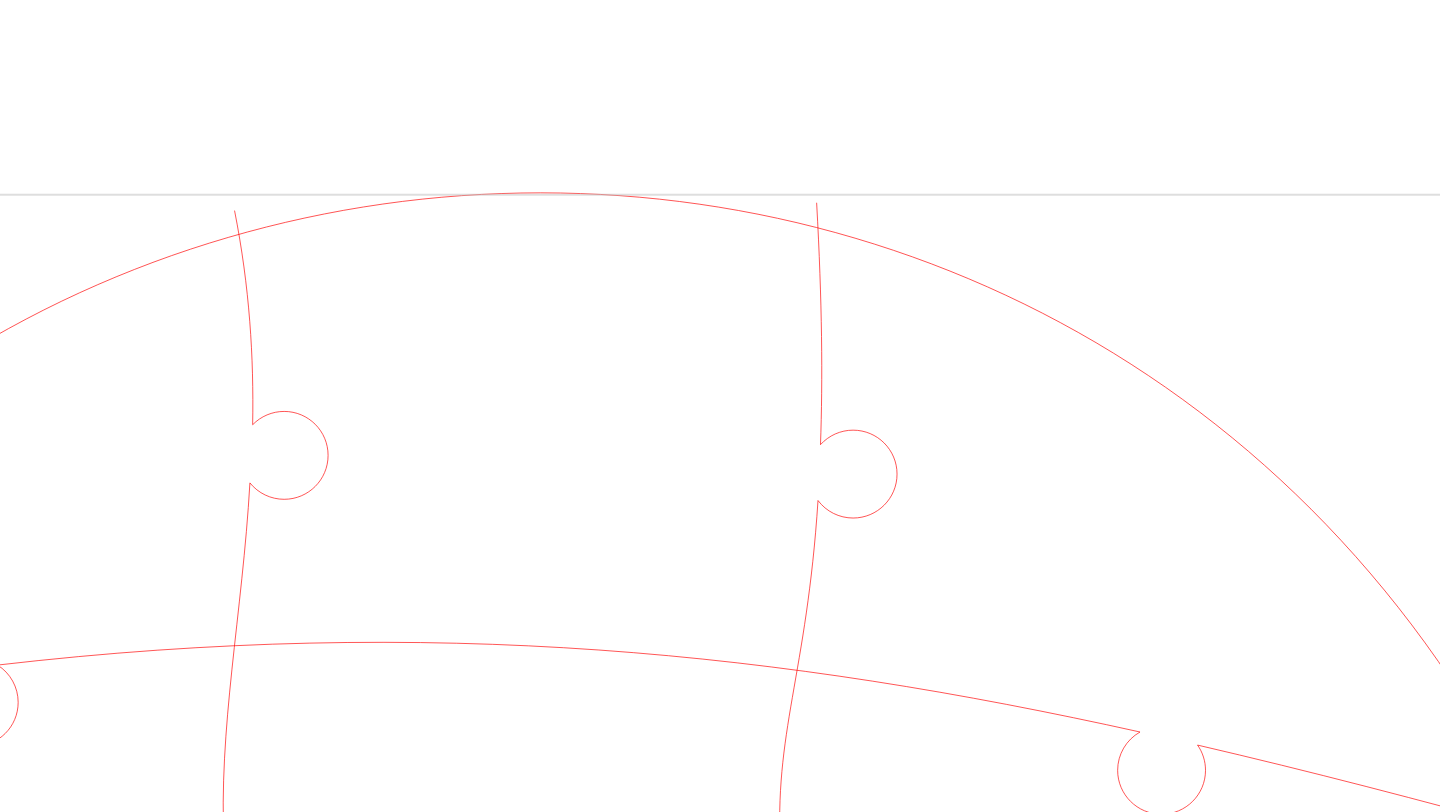 click 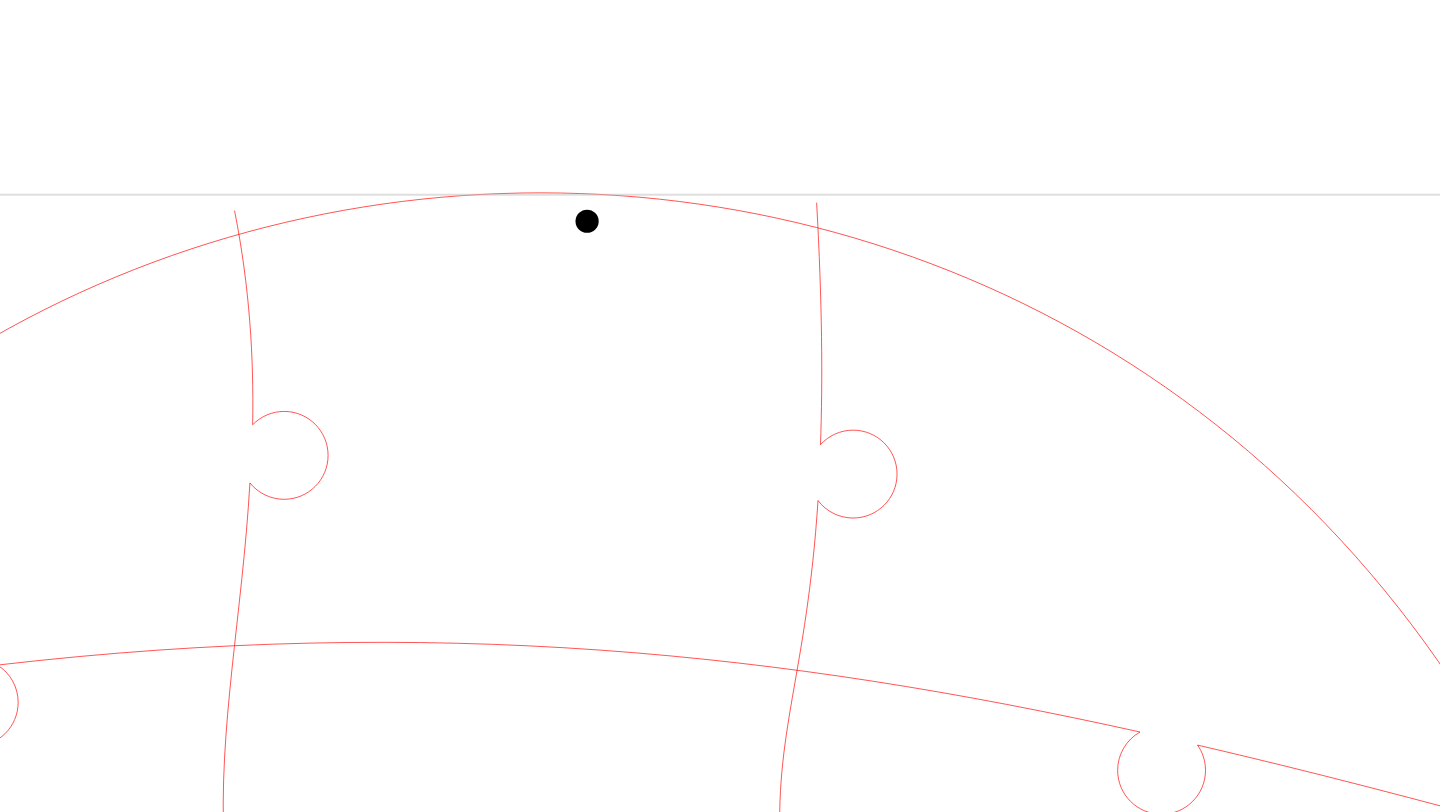 click 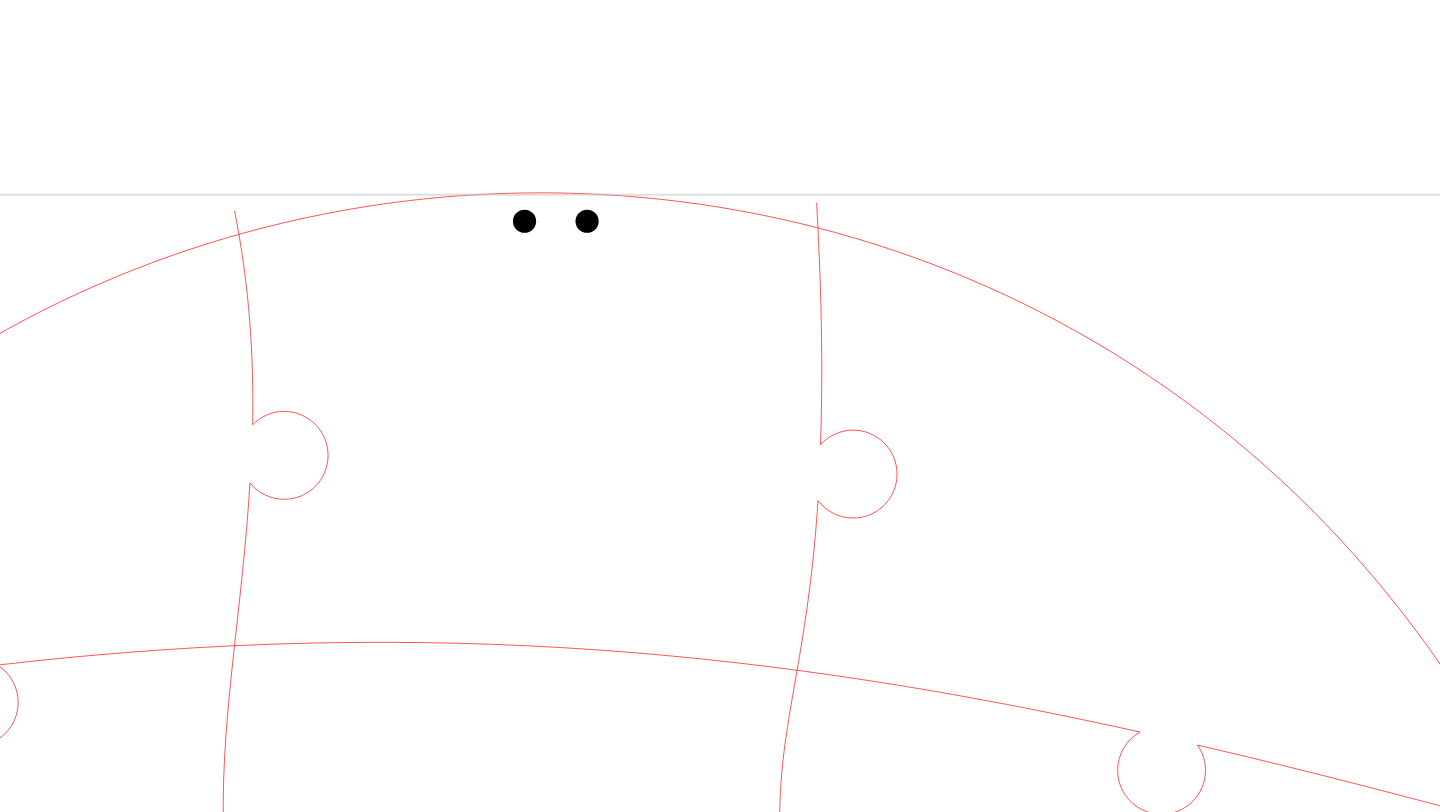 click 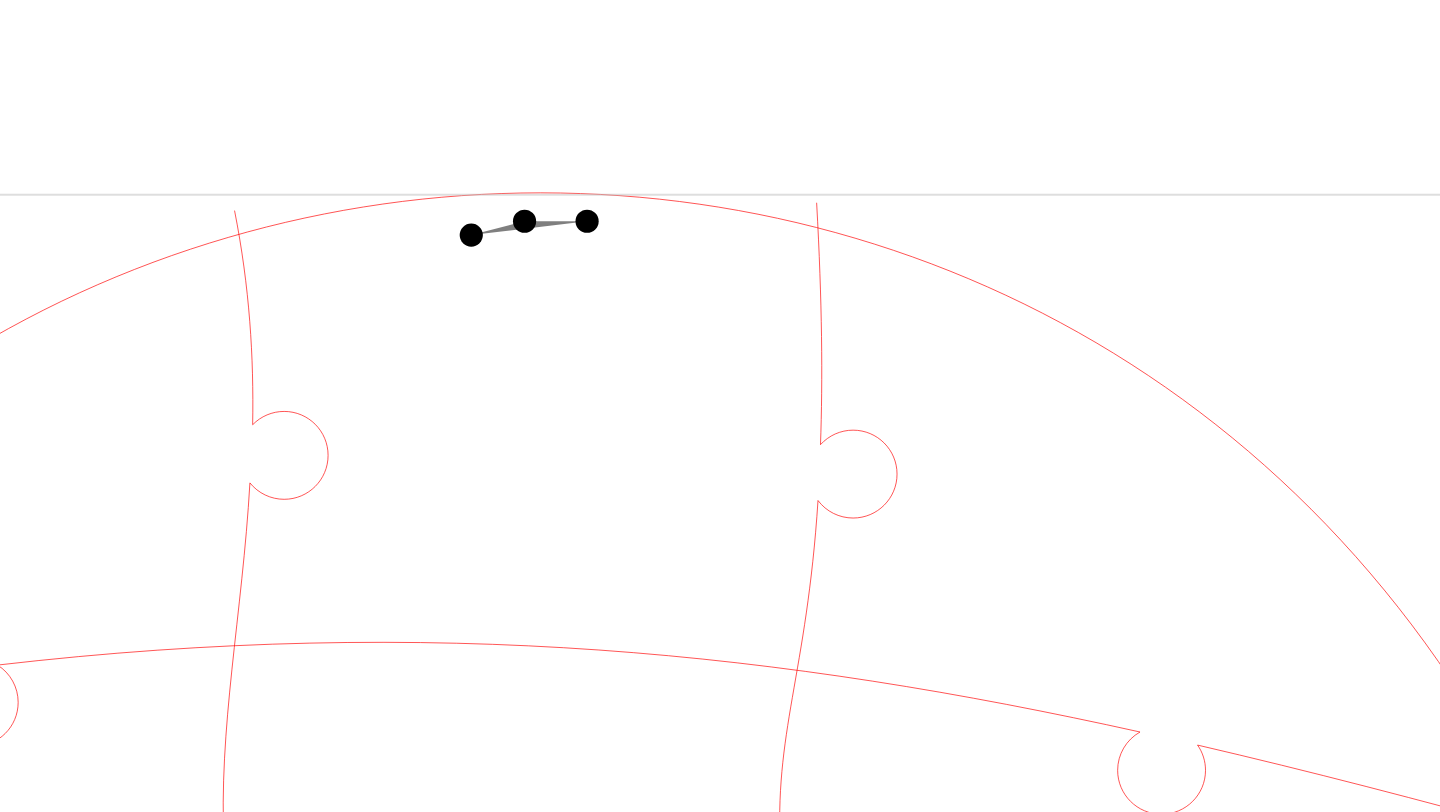 click 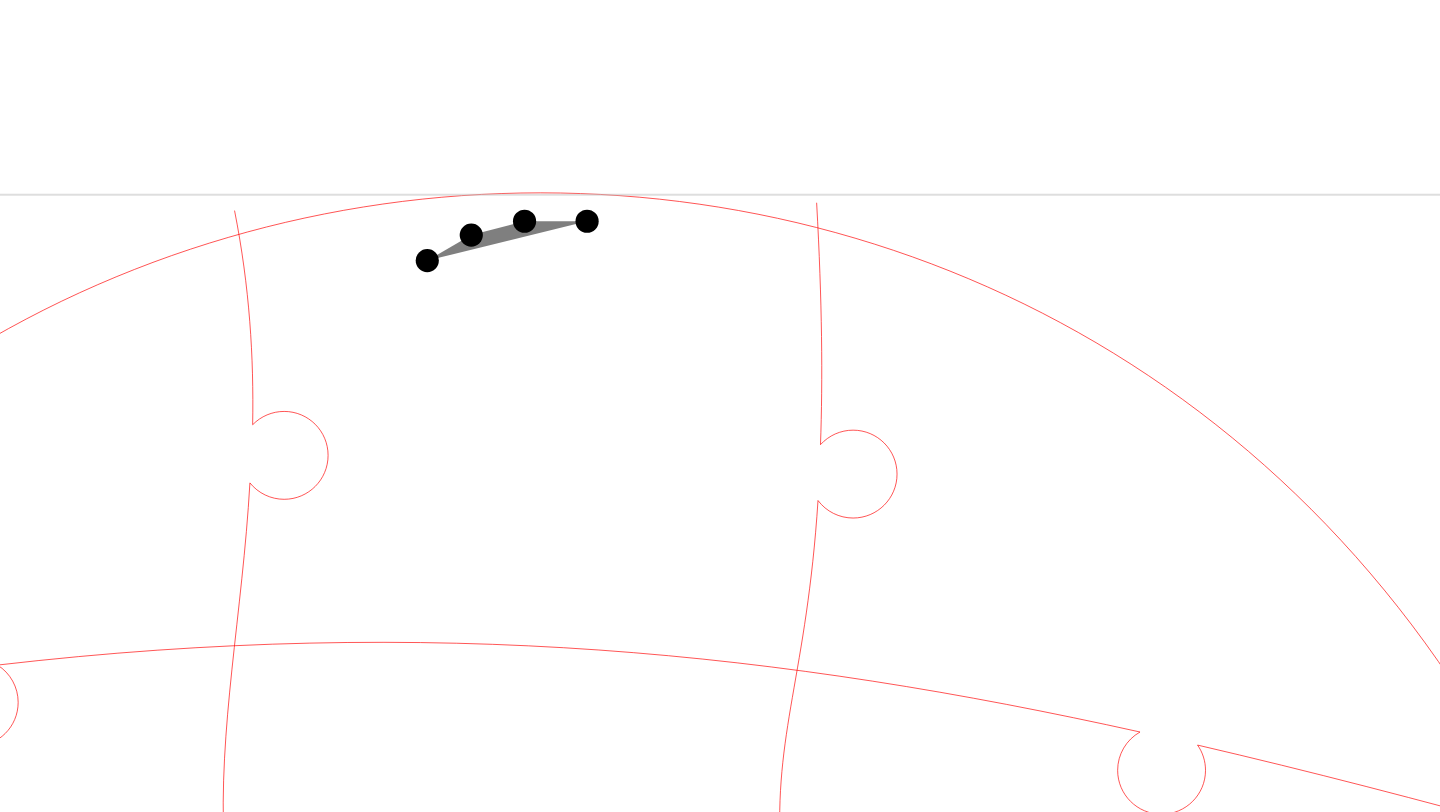 click 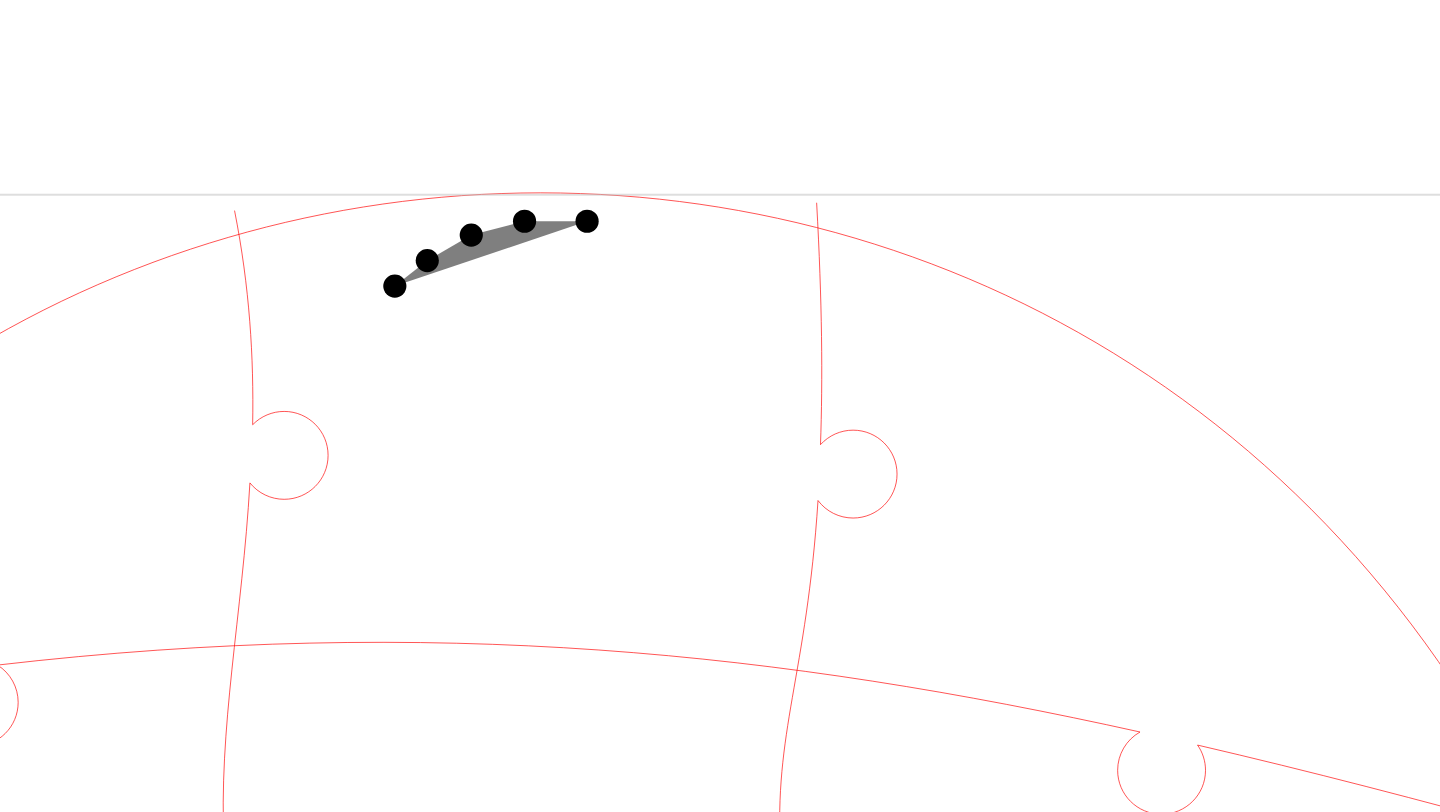 click 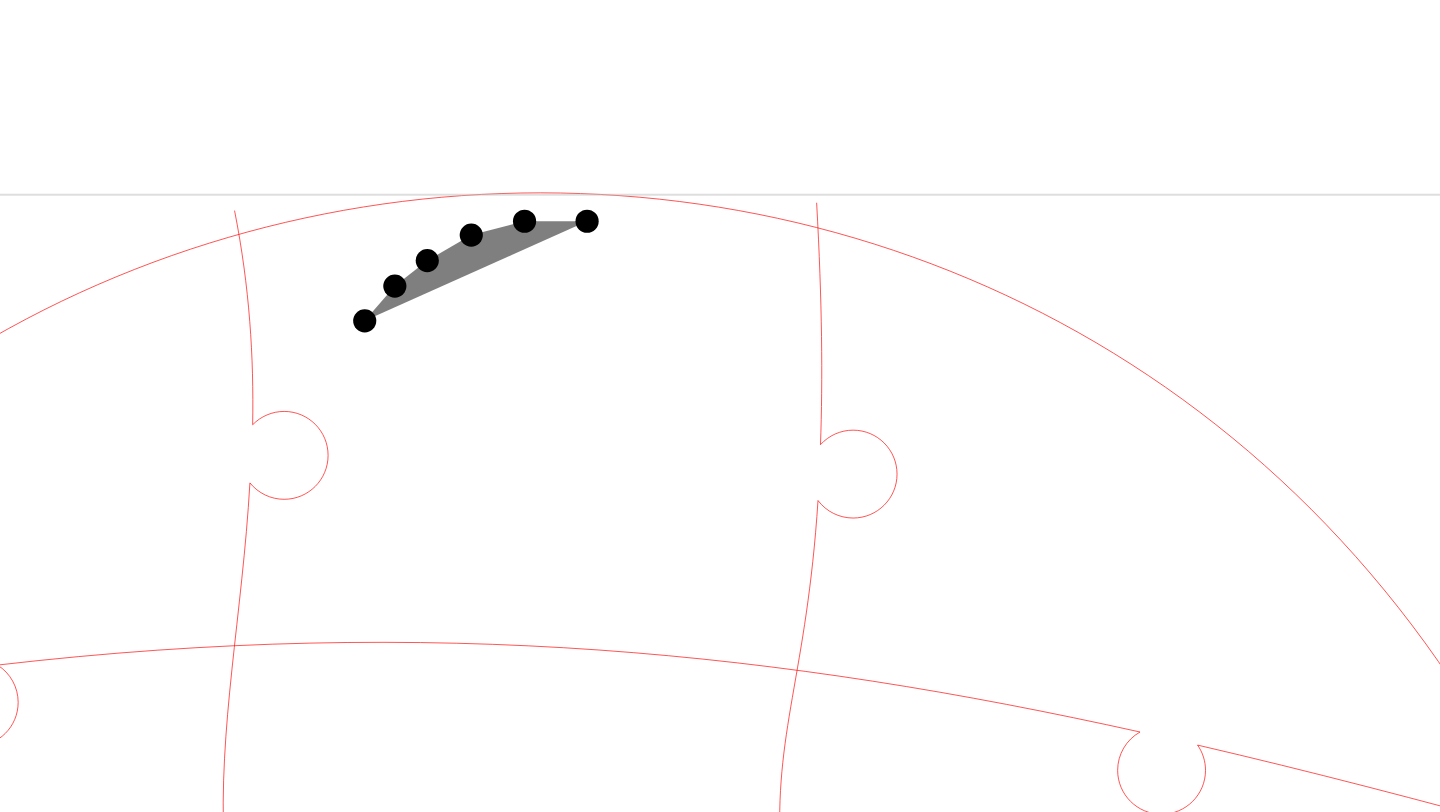 click 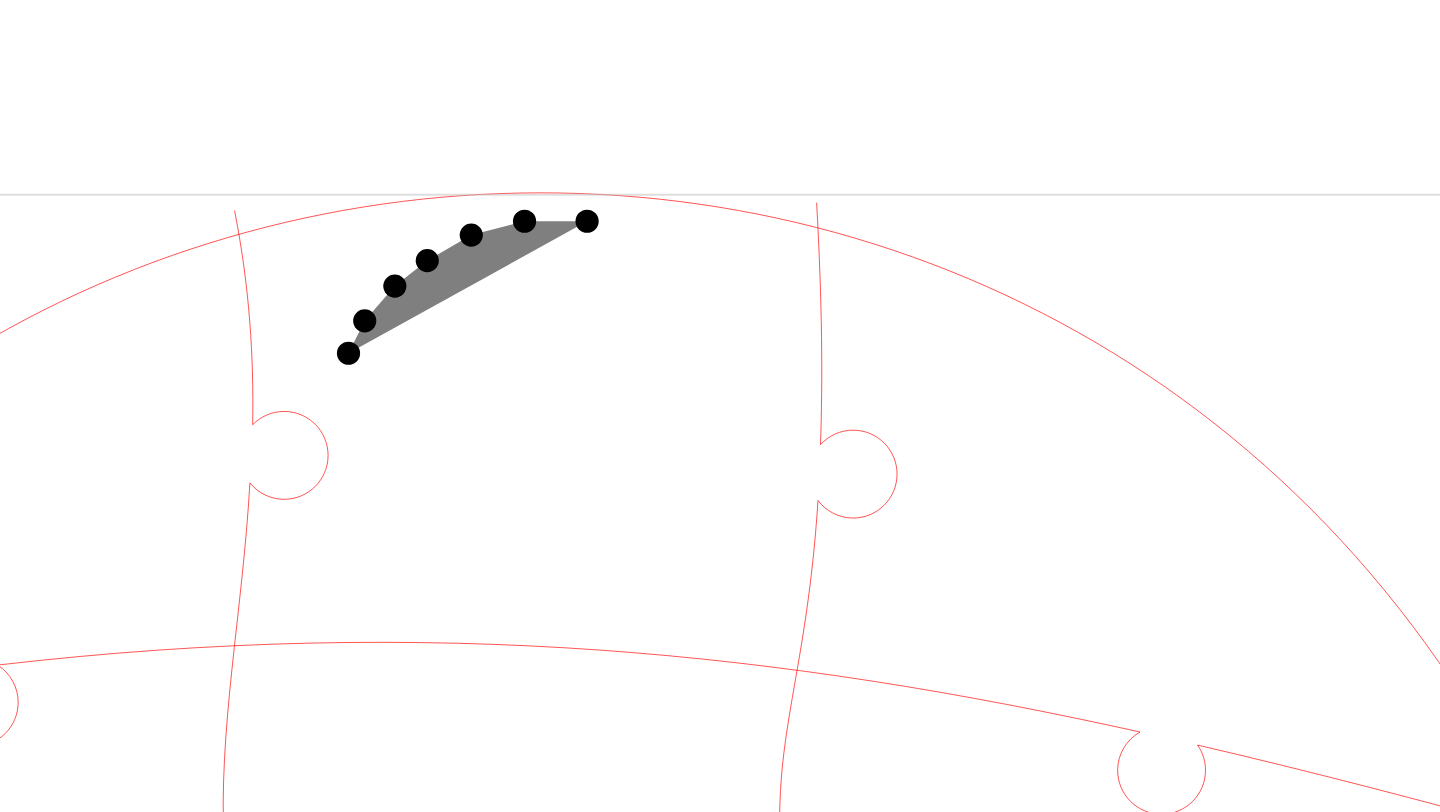 click 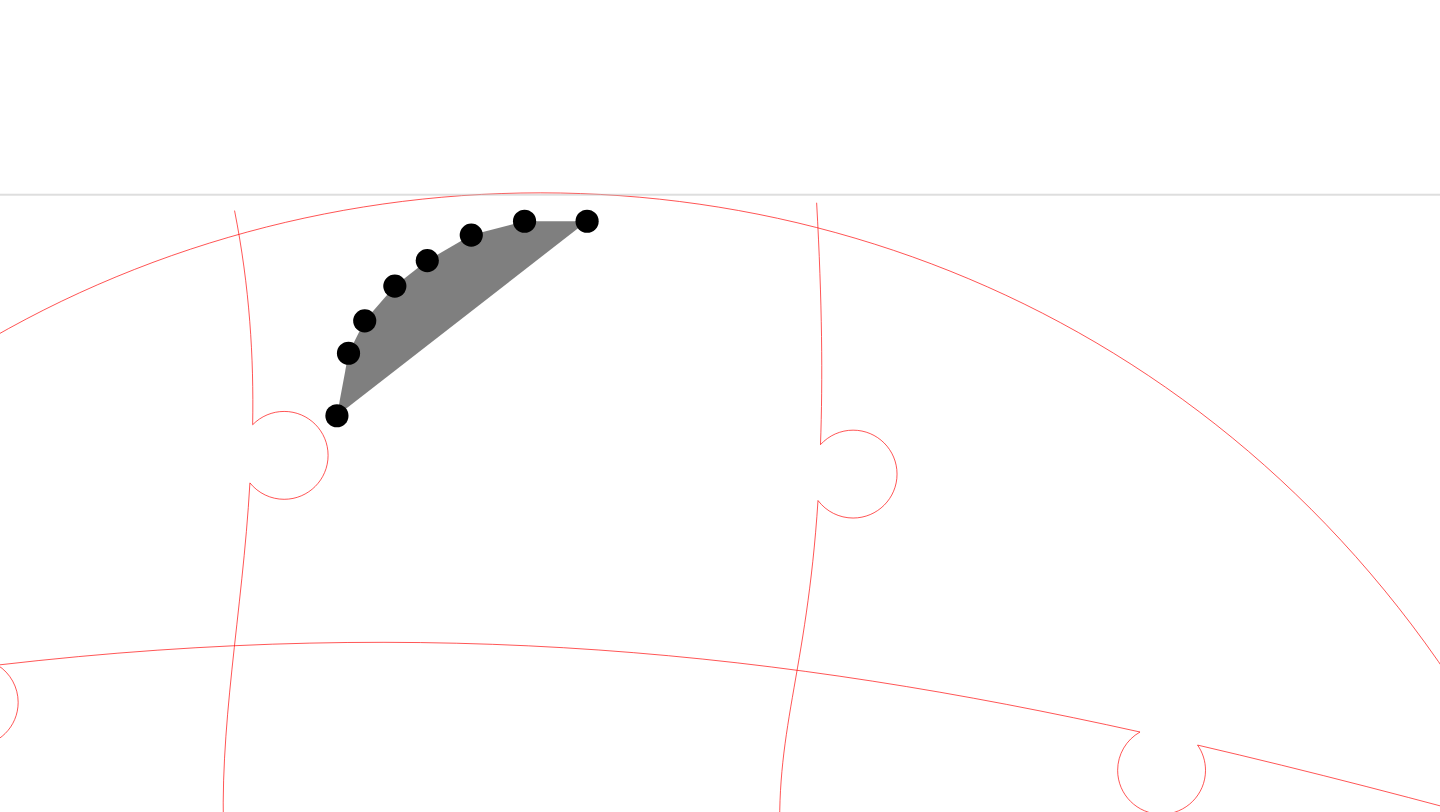 click 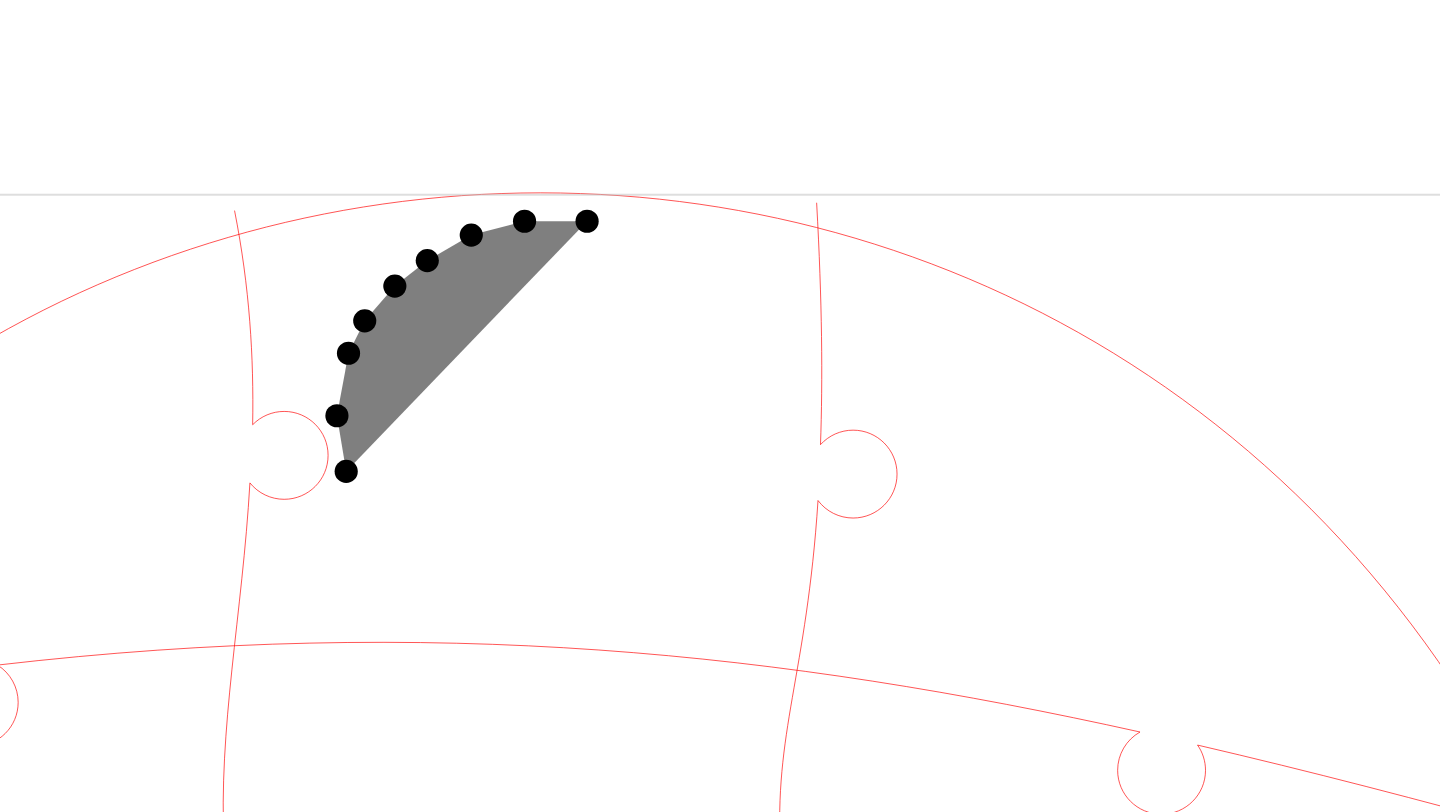 click 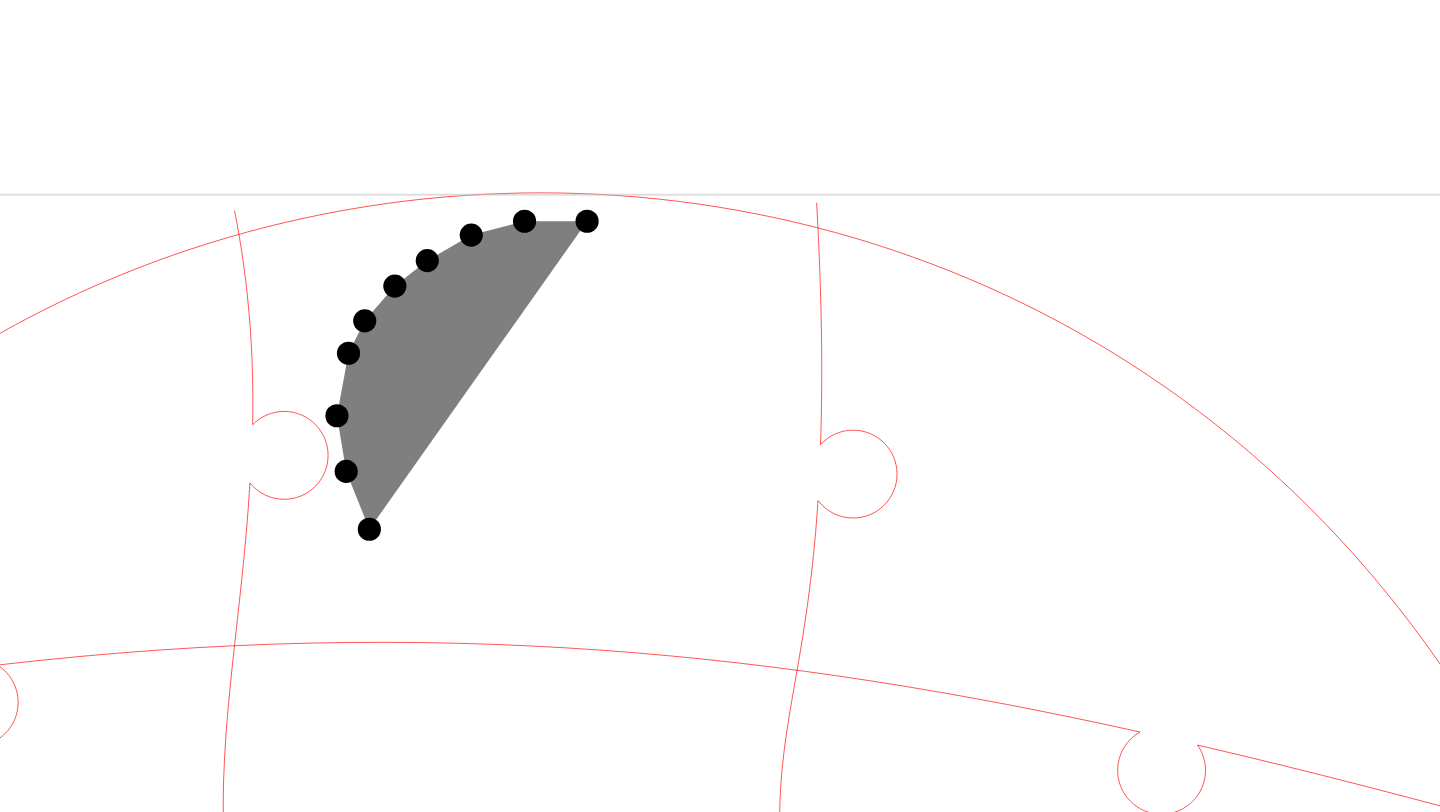 click 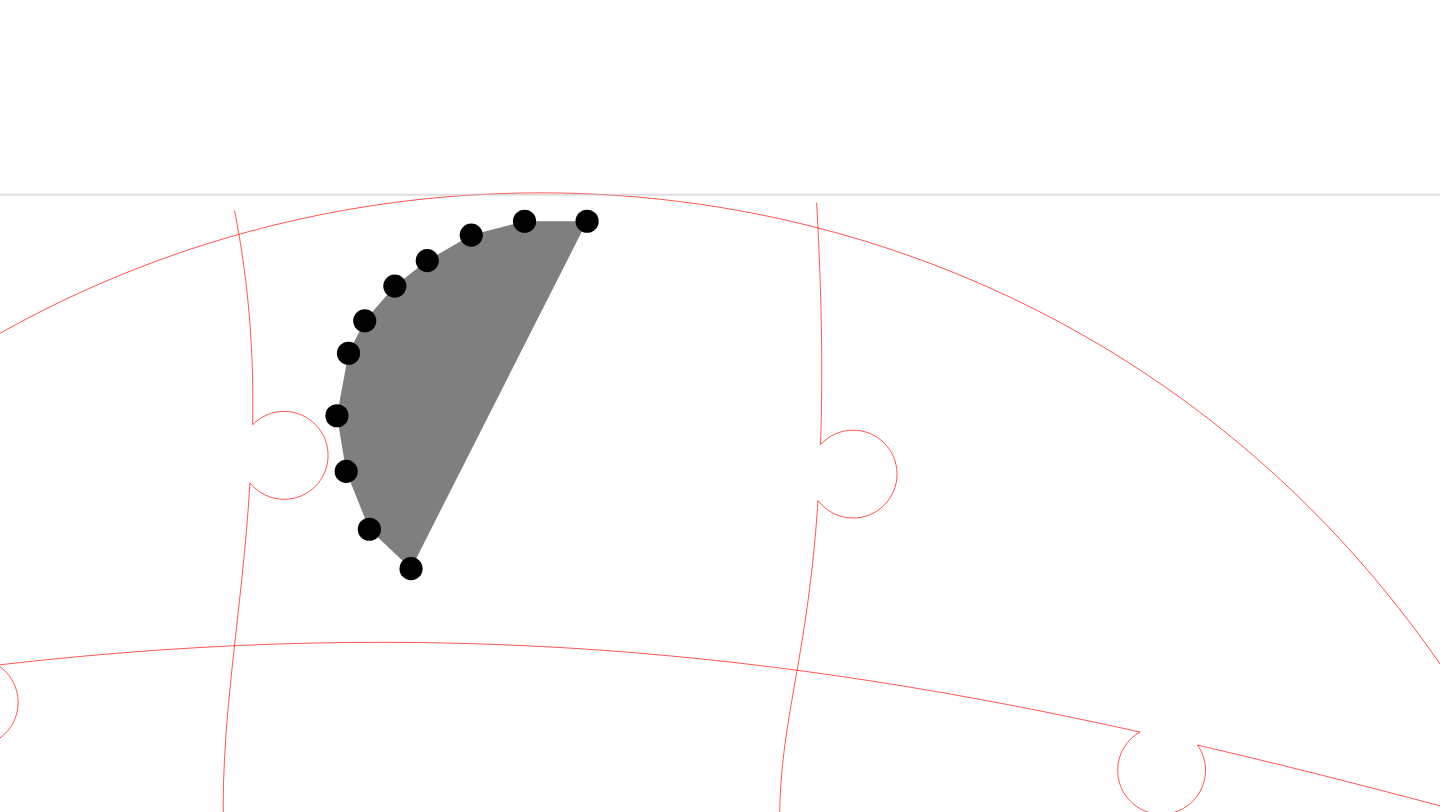click 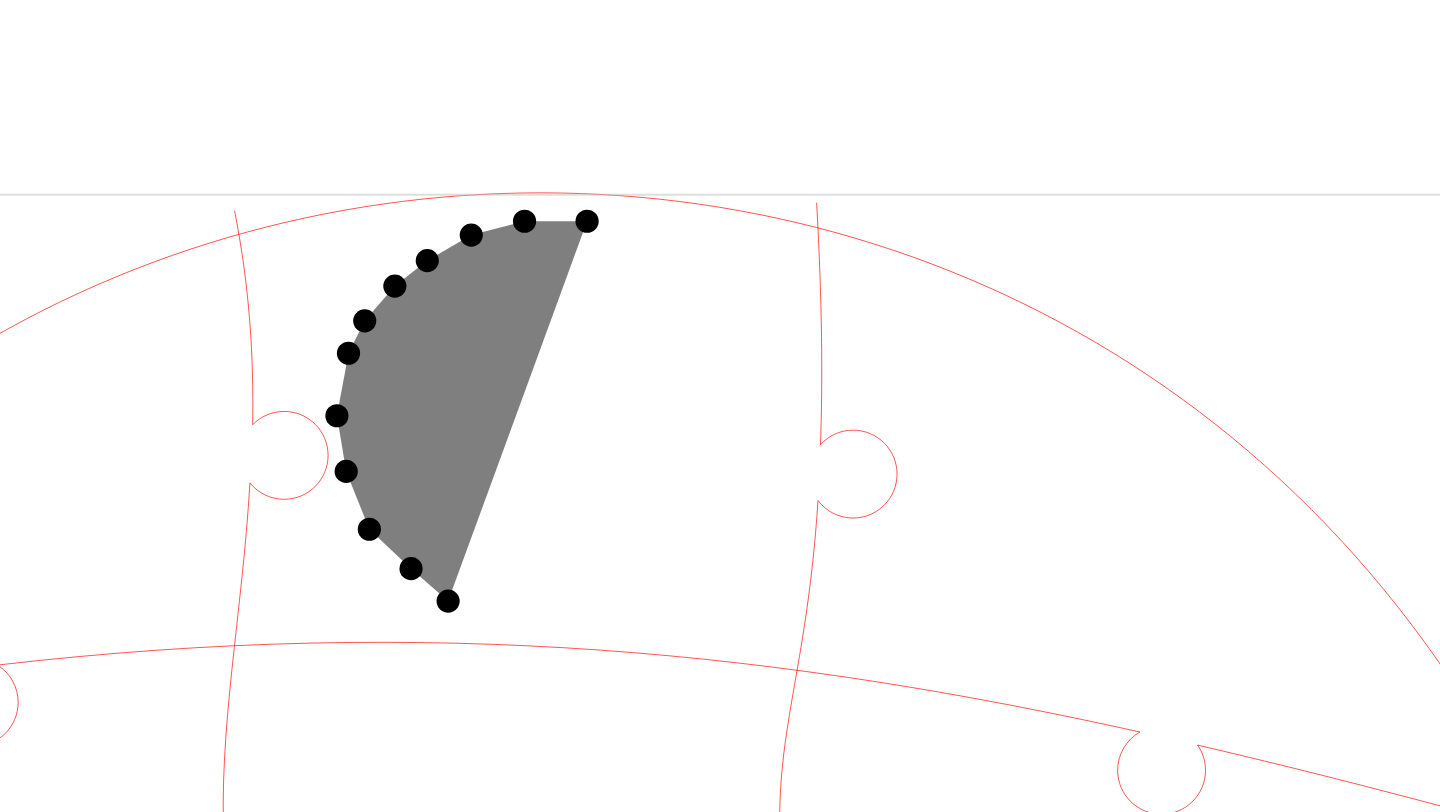click 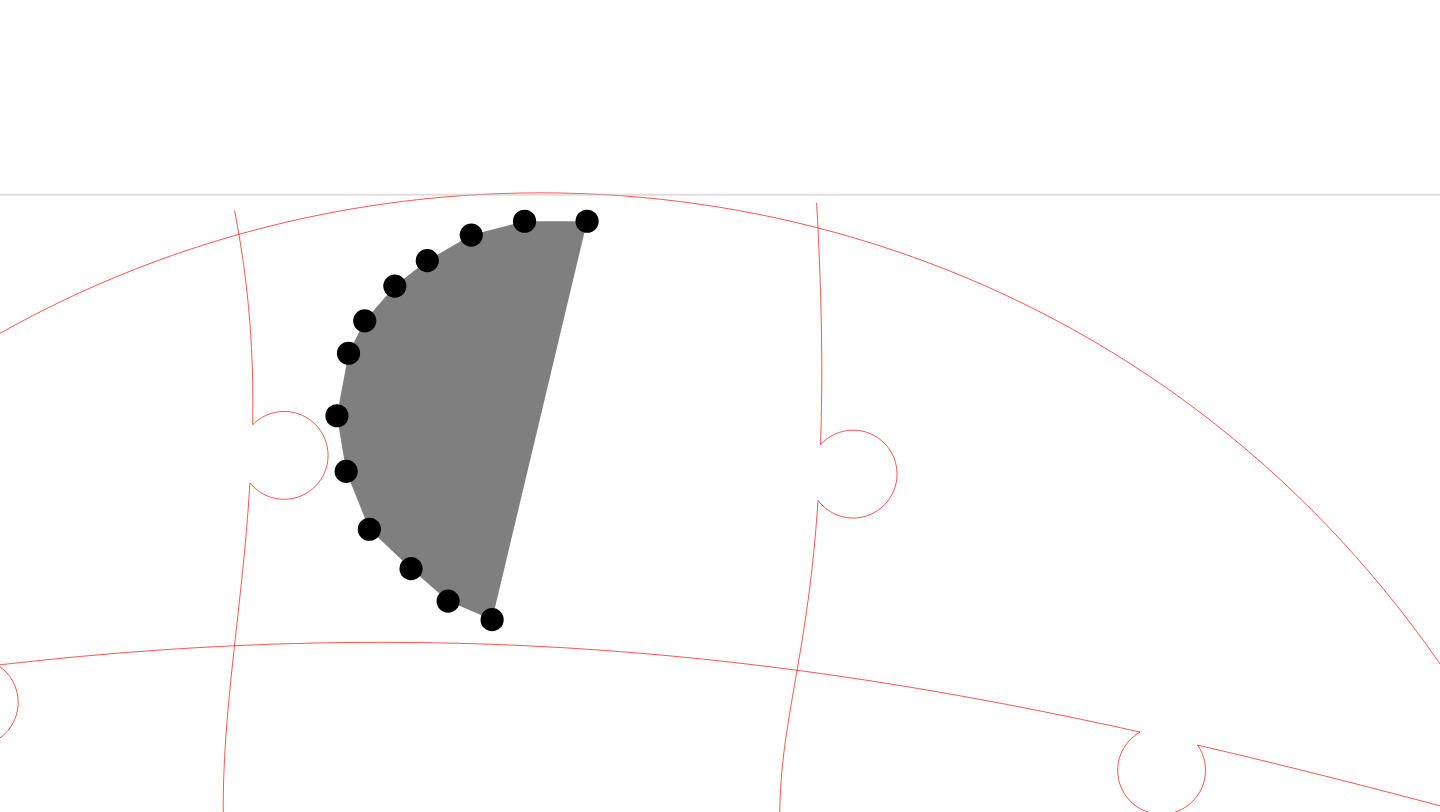 click 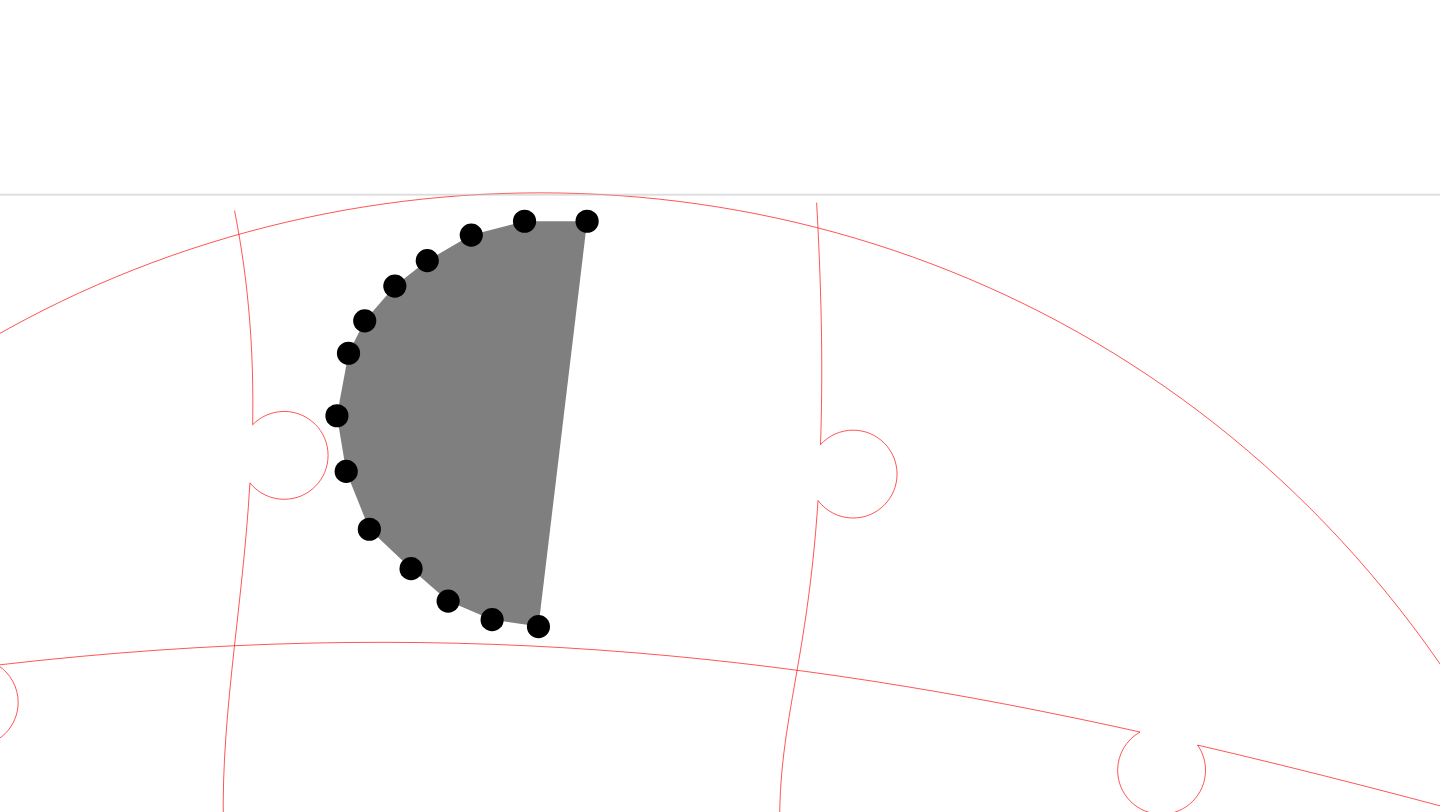 click 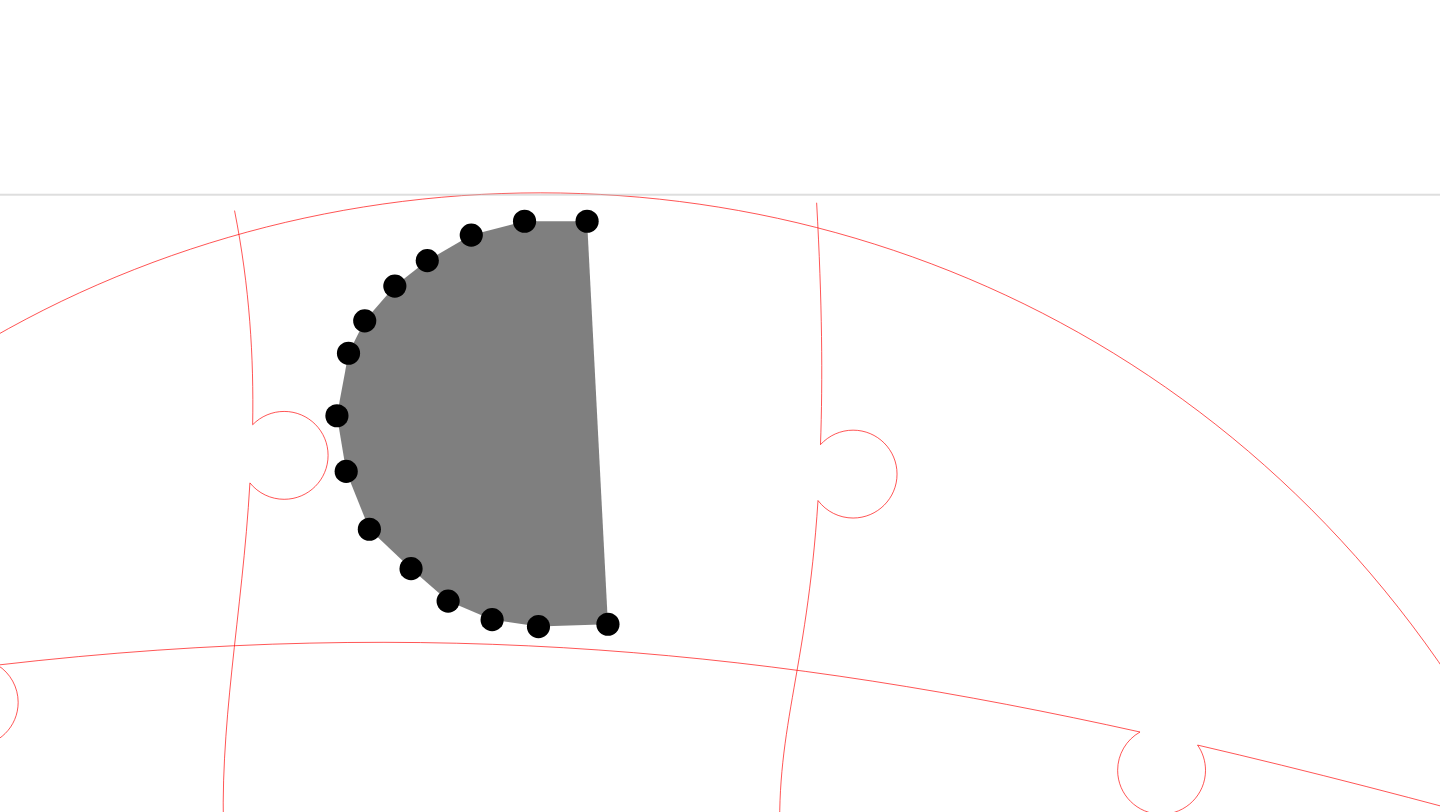 click 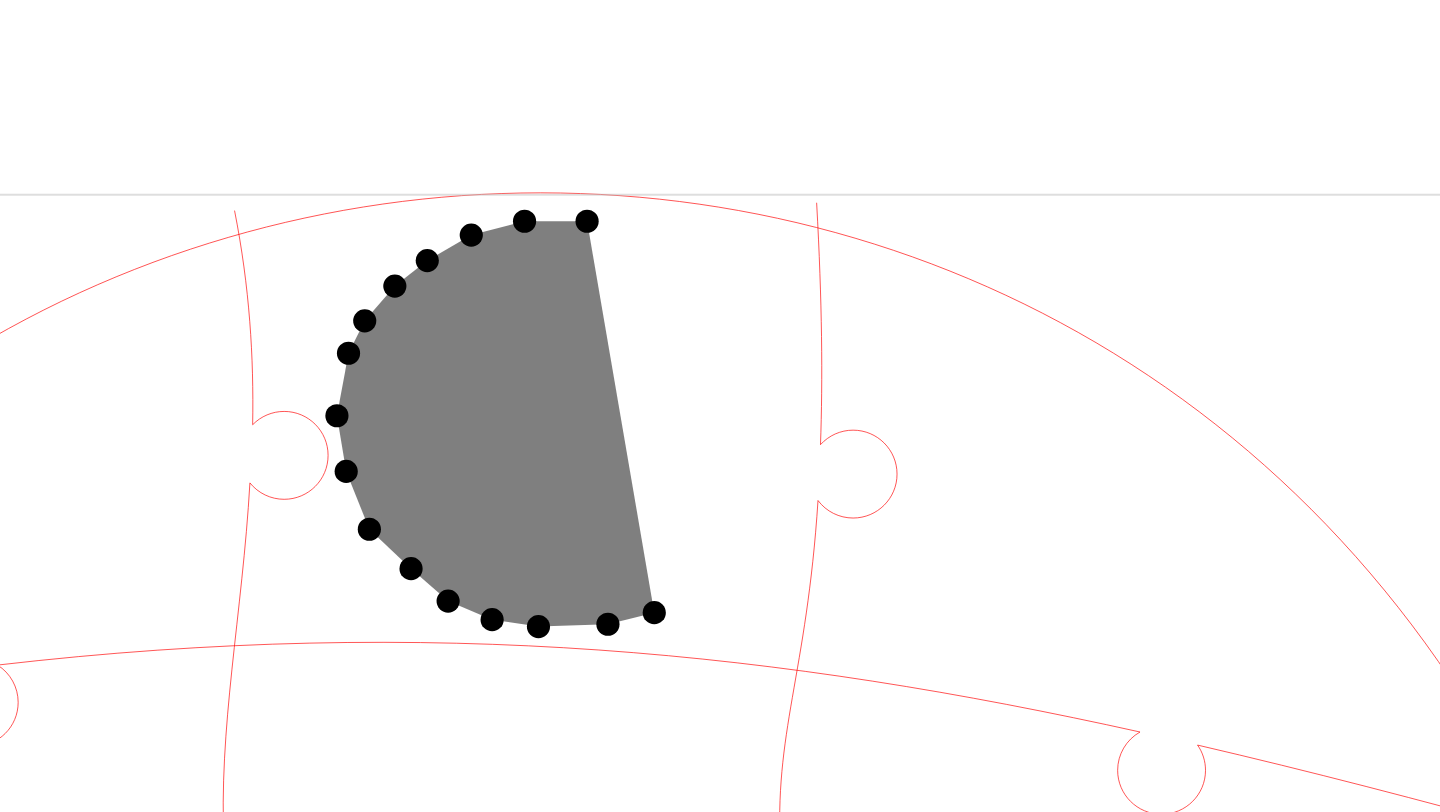 click 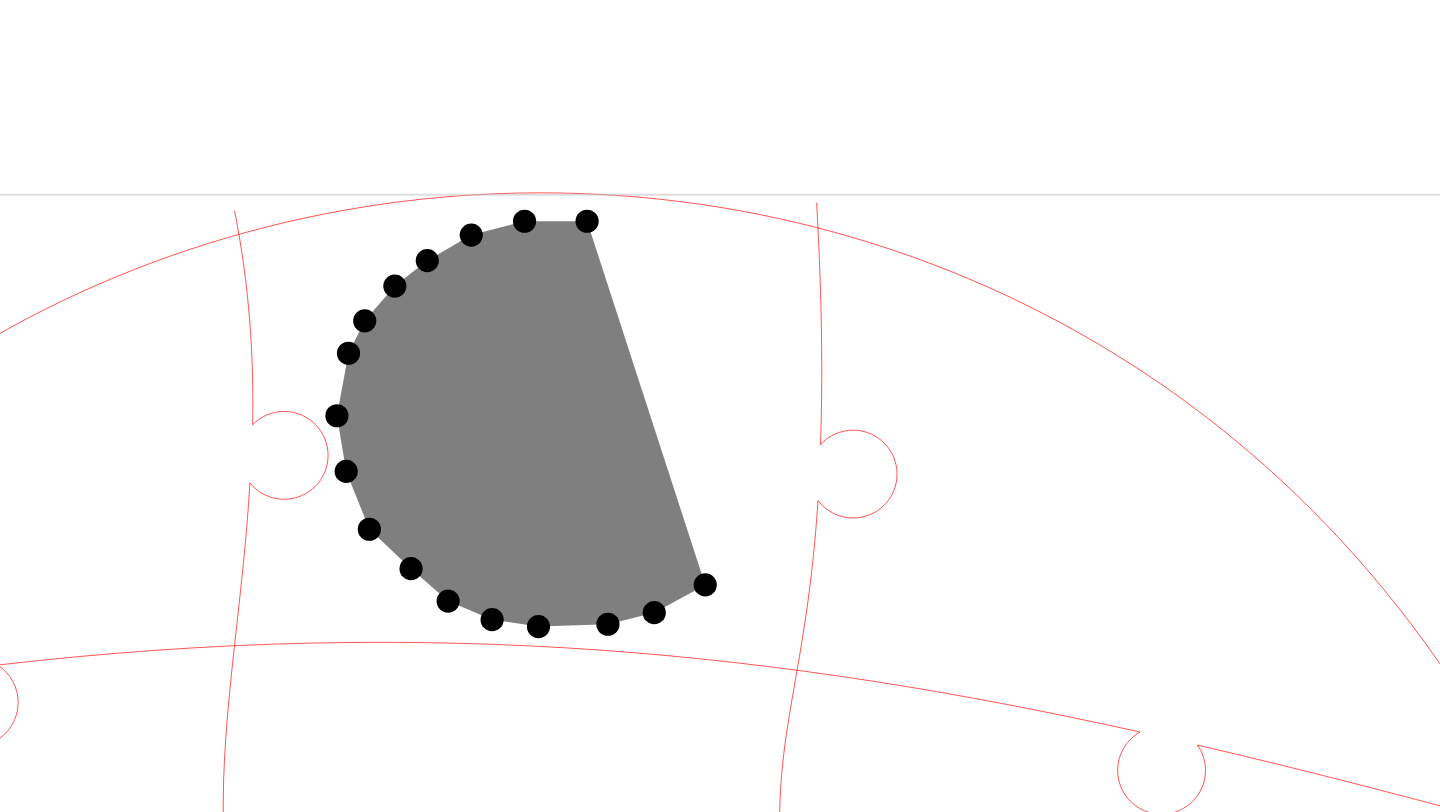 click 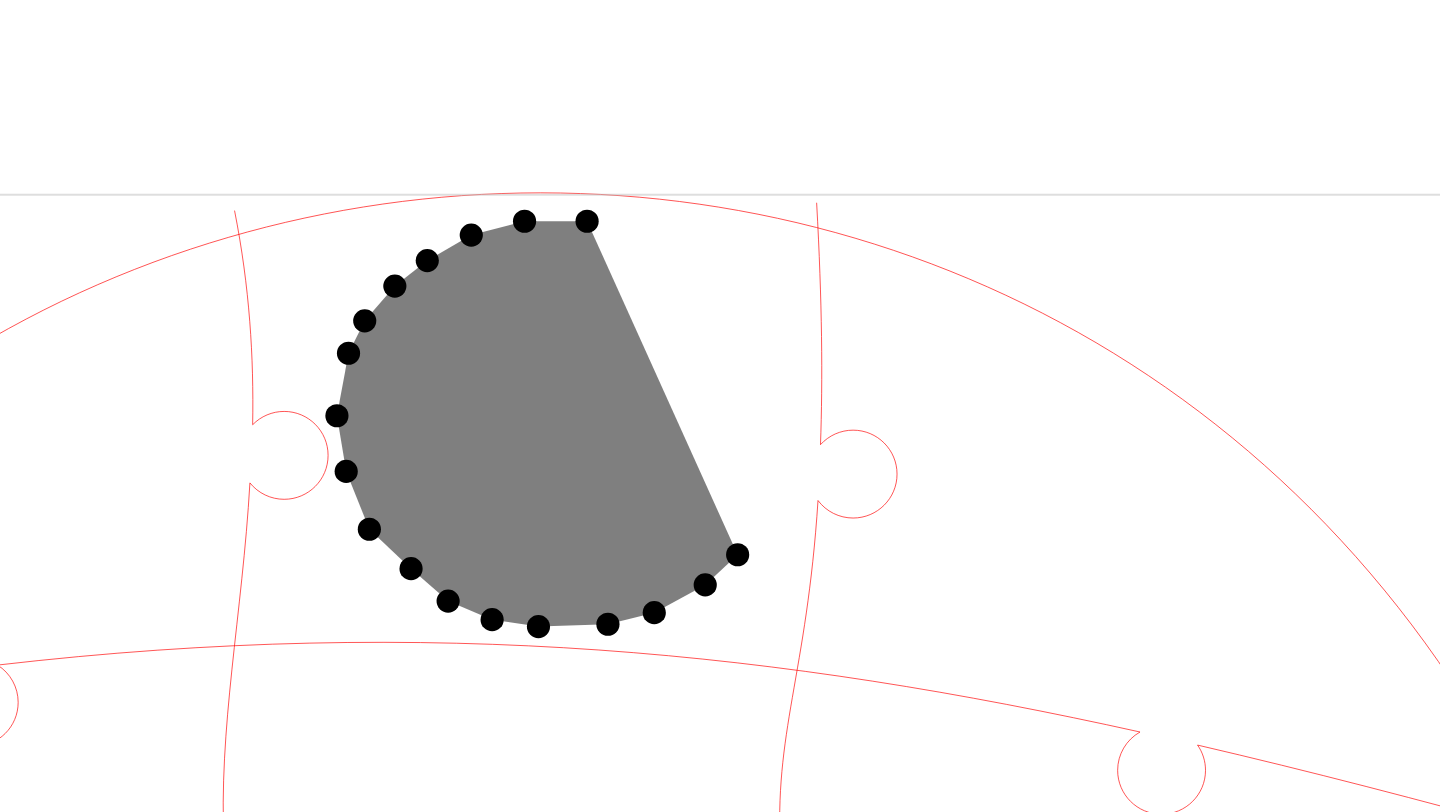 click 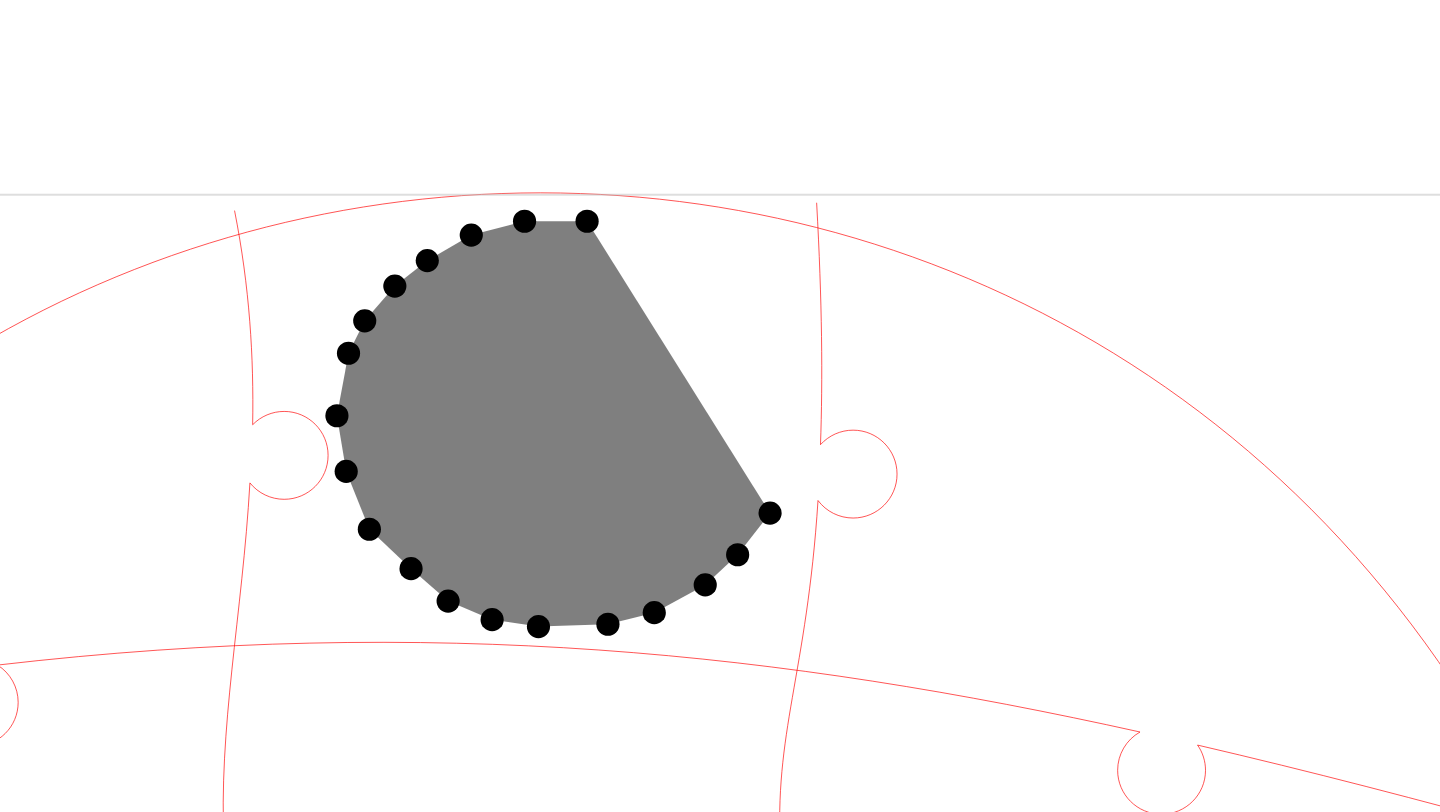 click 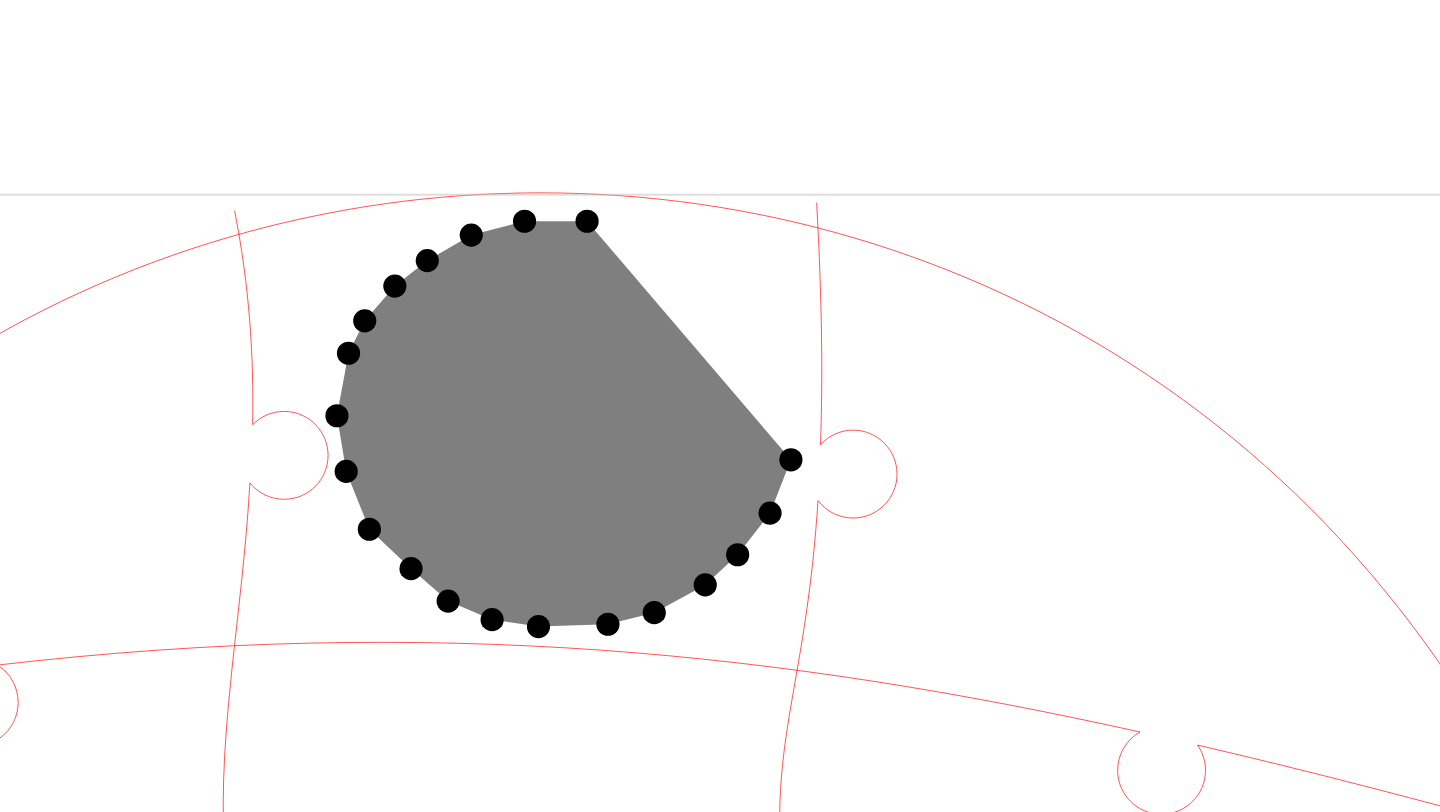 click 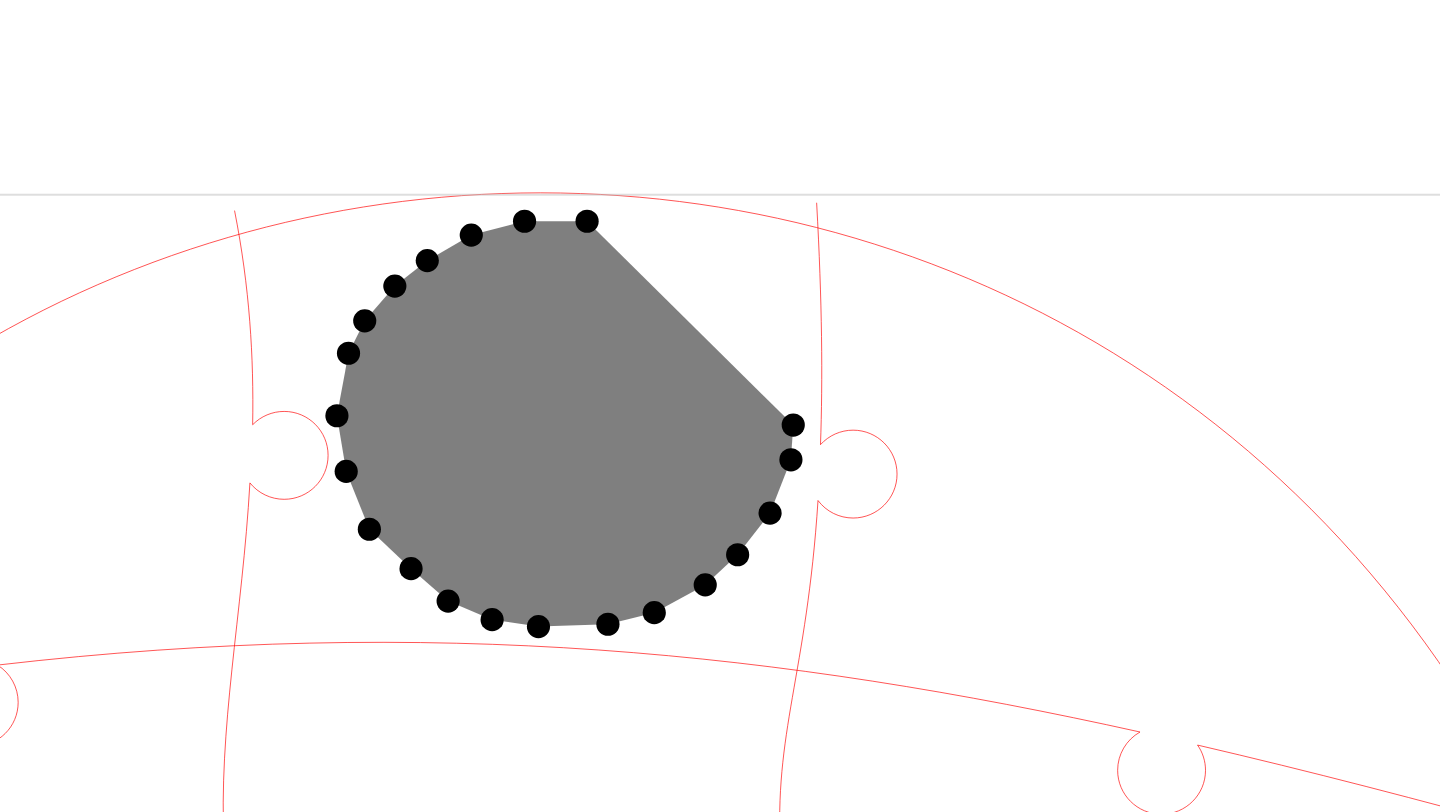 click 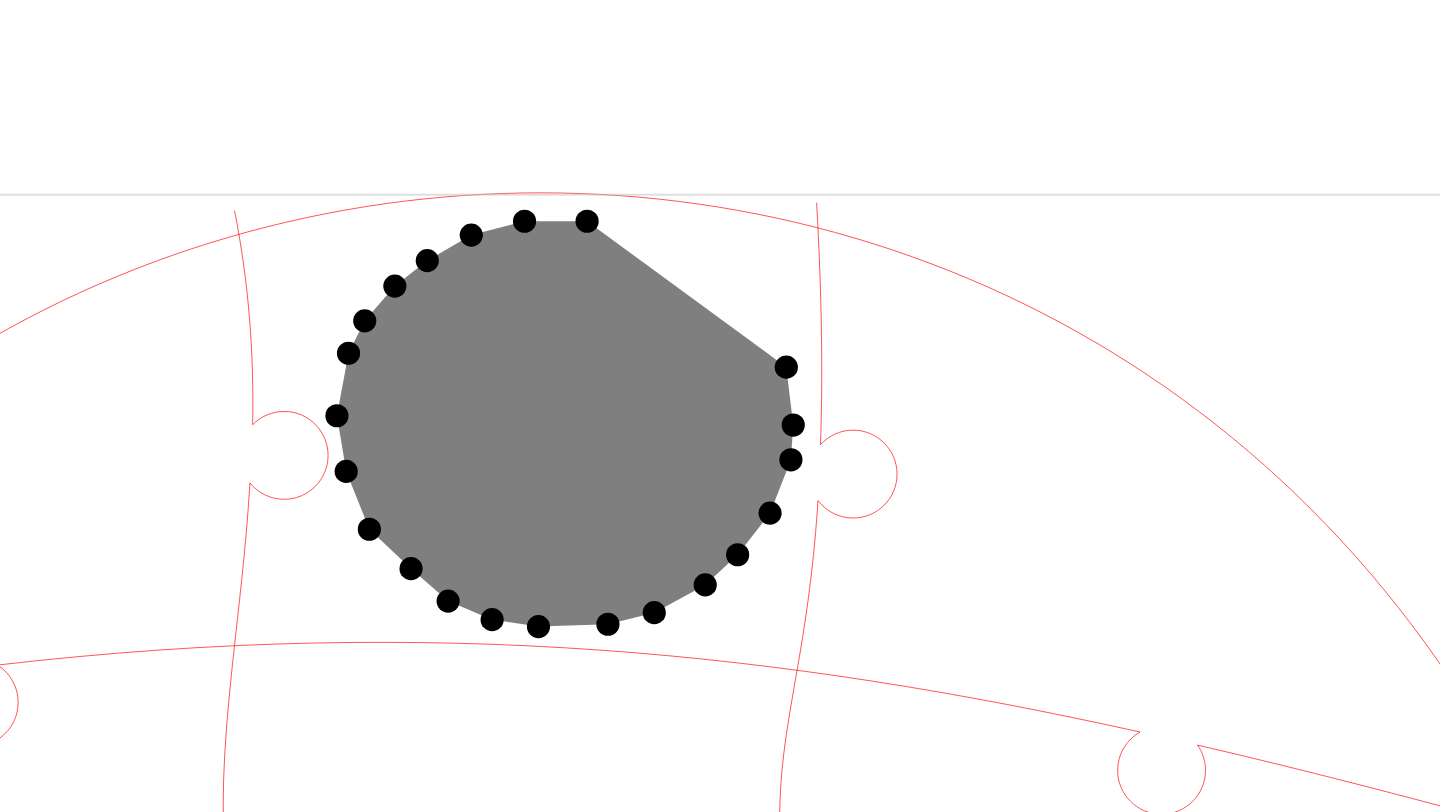 click 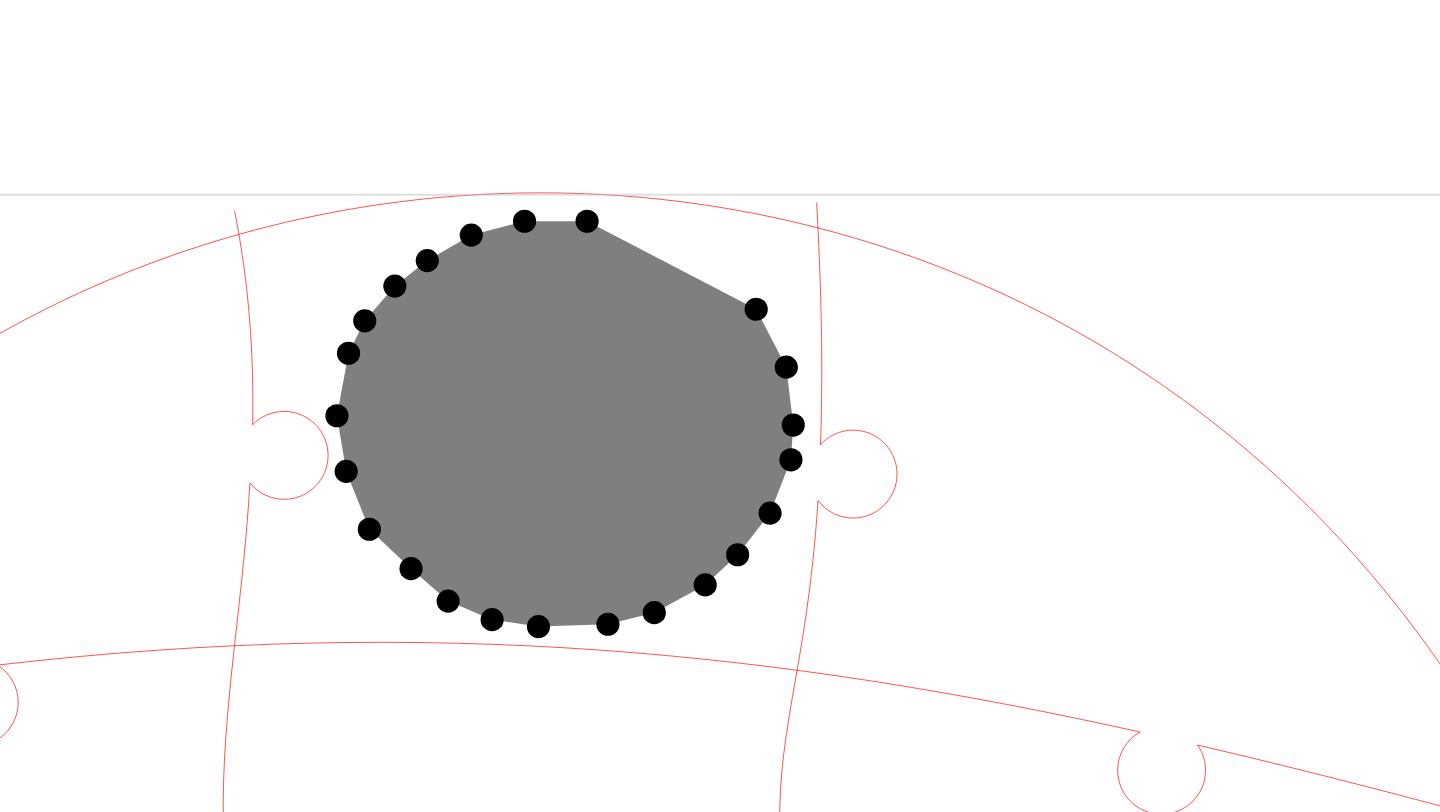 click 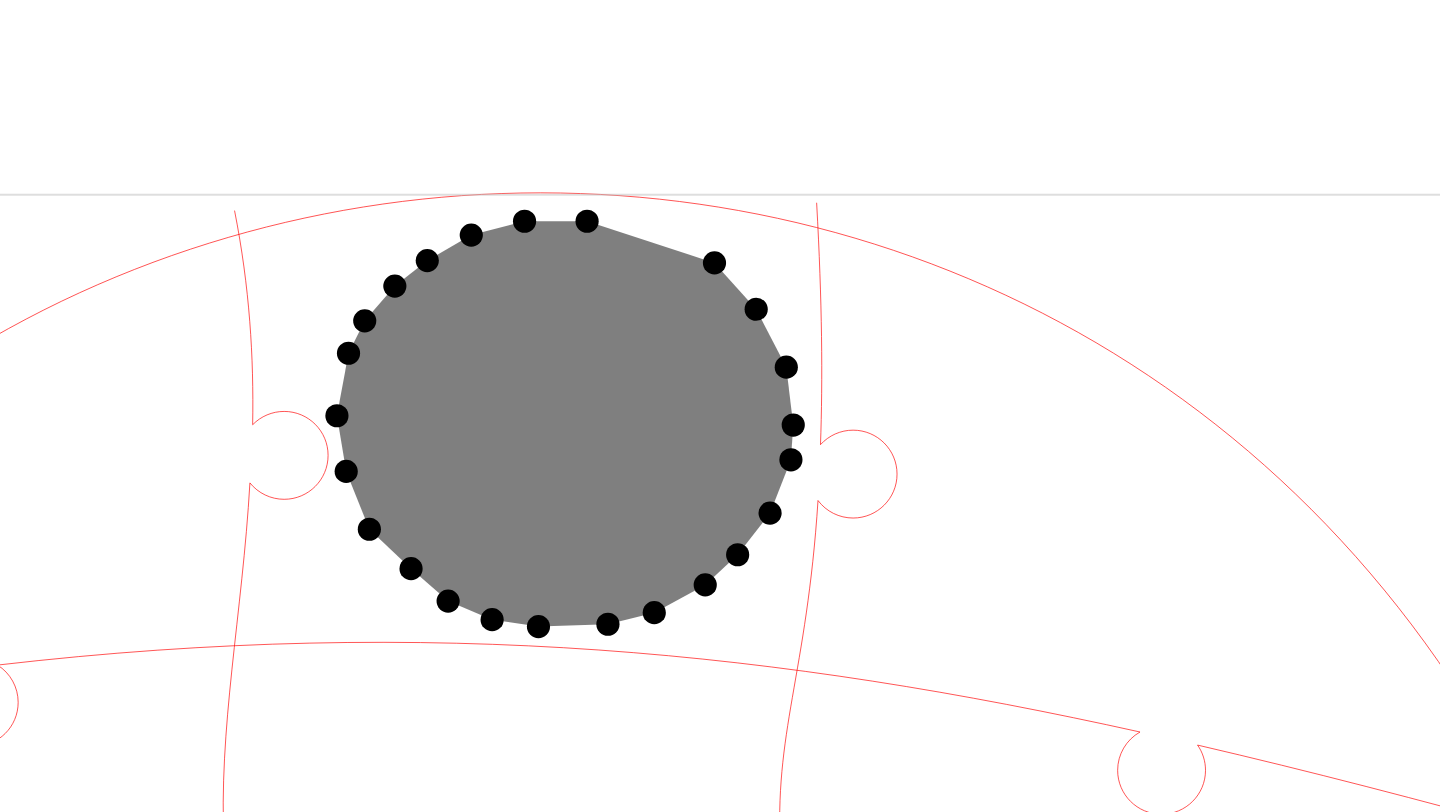 click 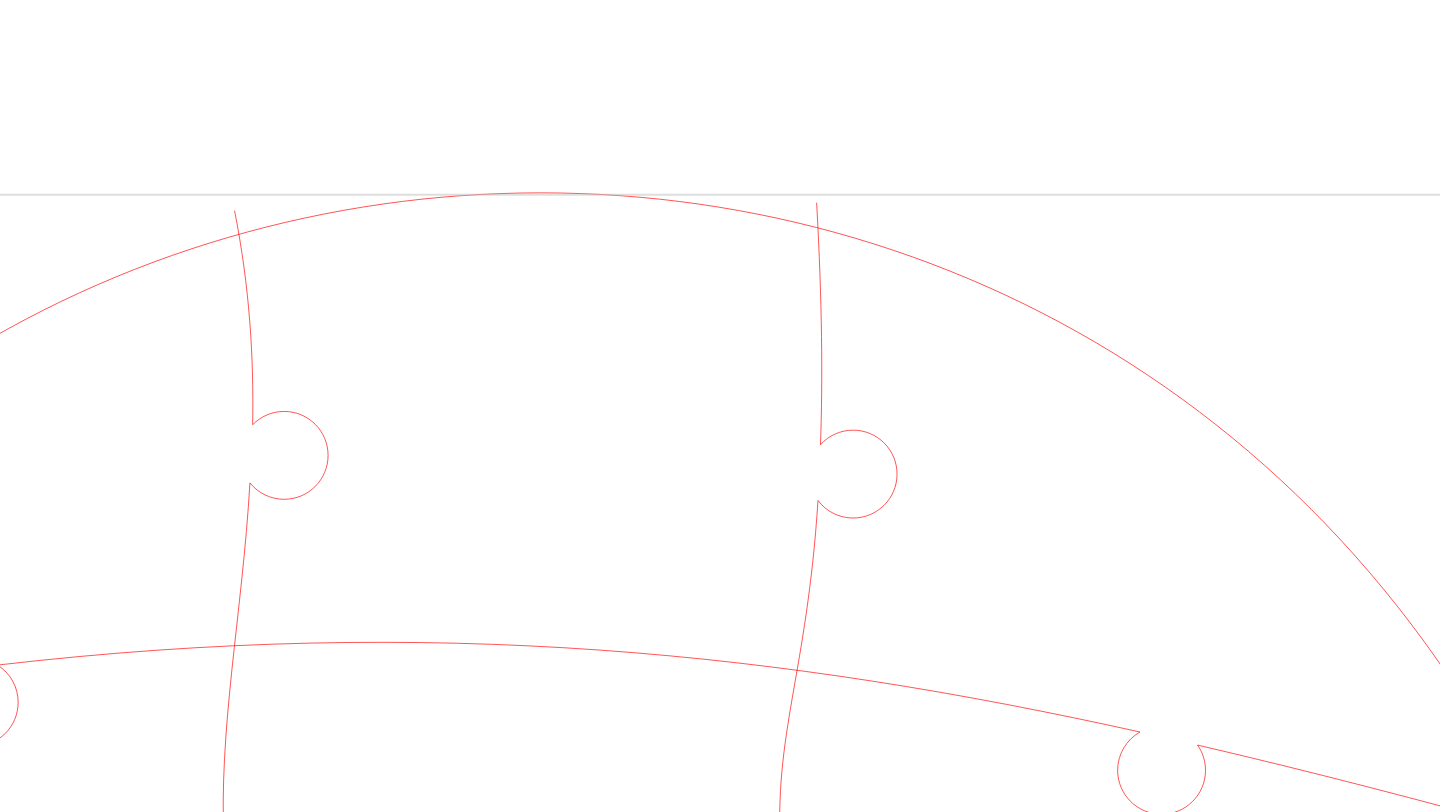 click 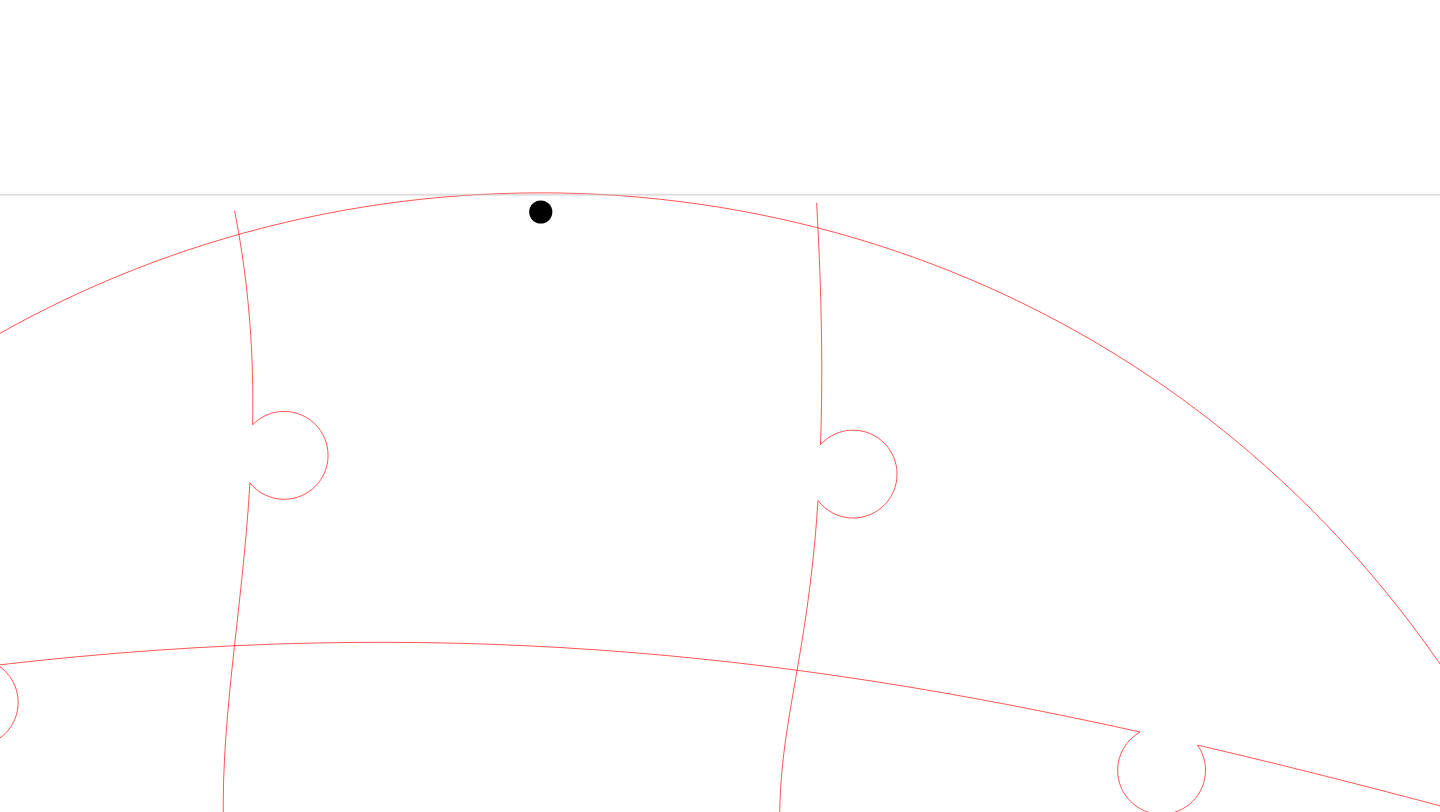 click 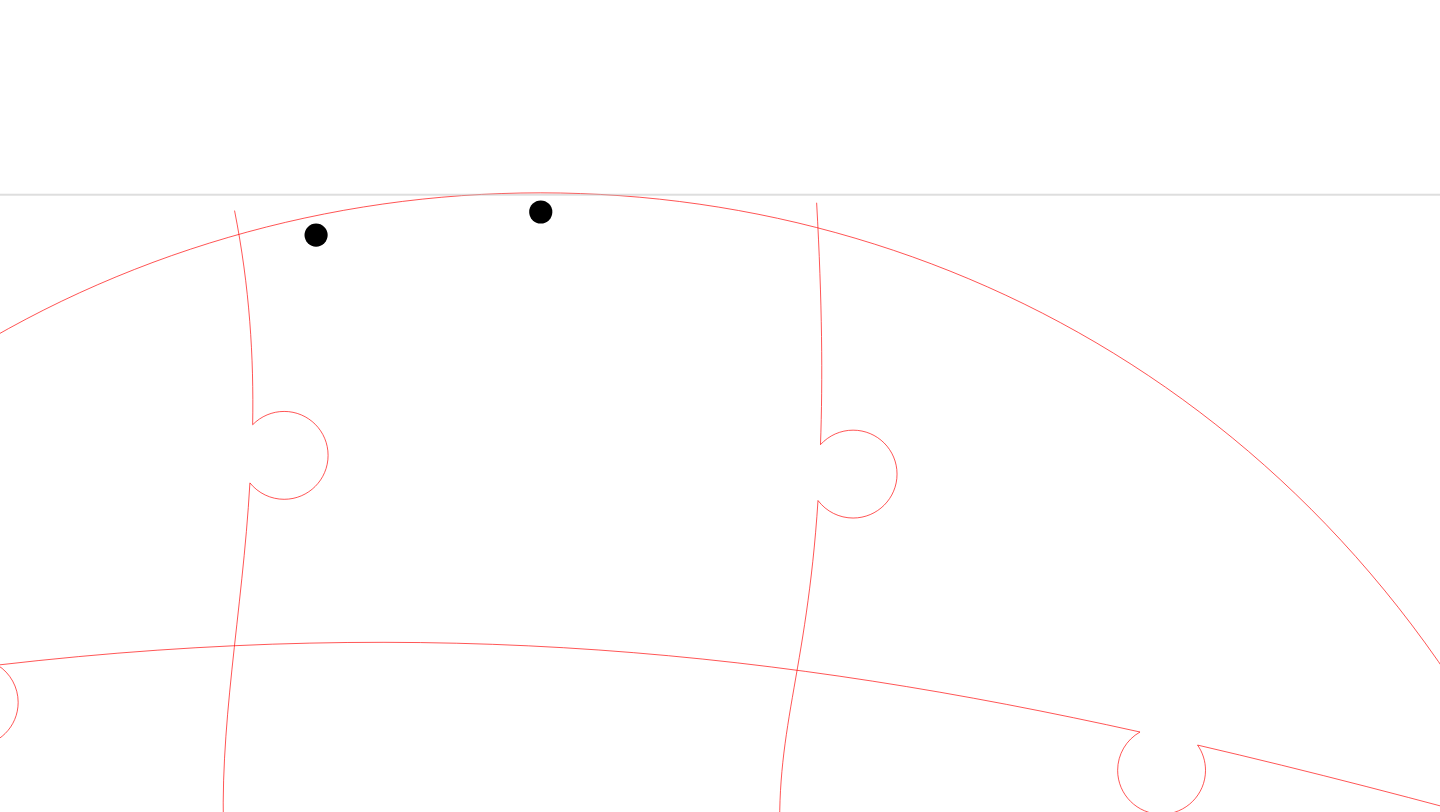 click 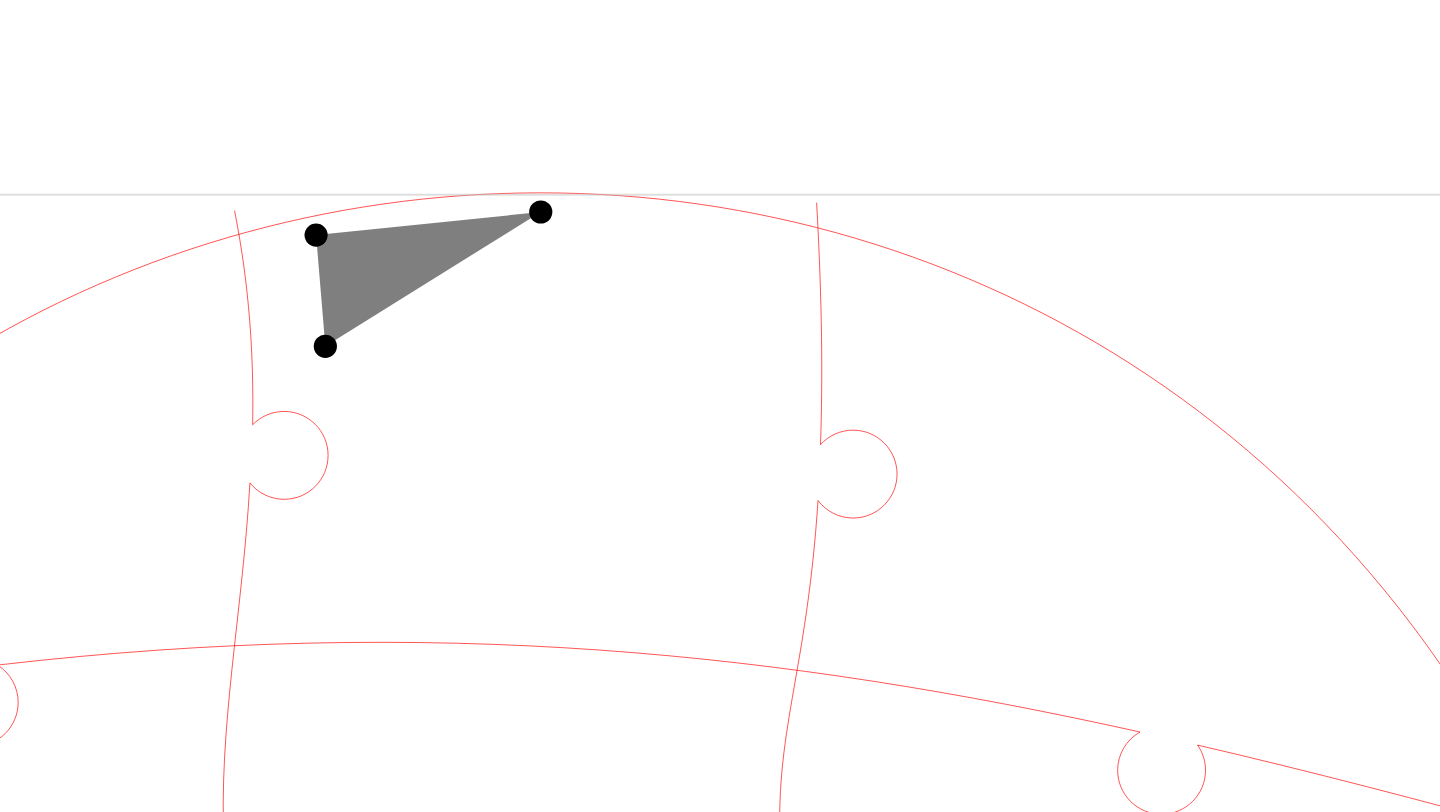 click 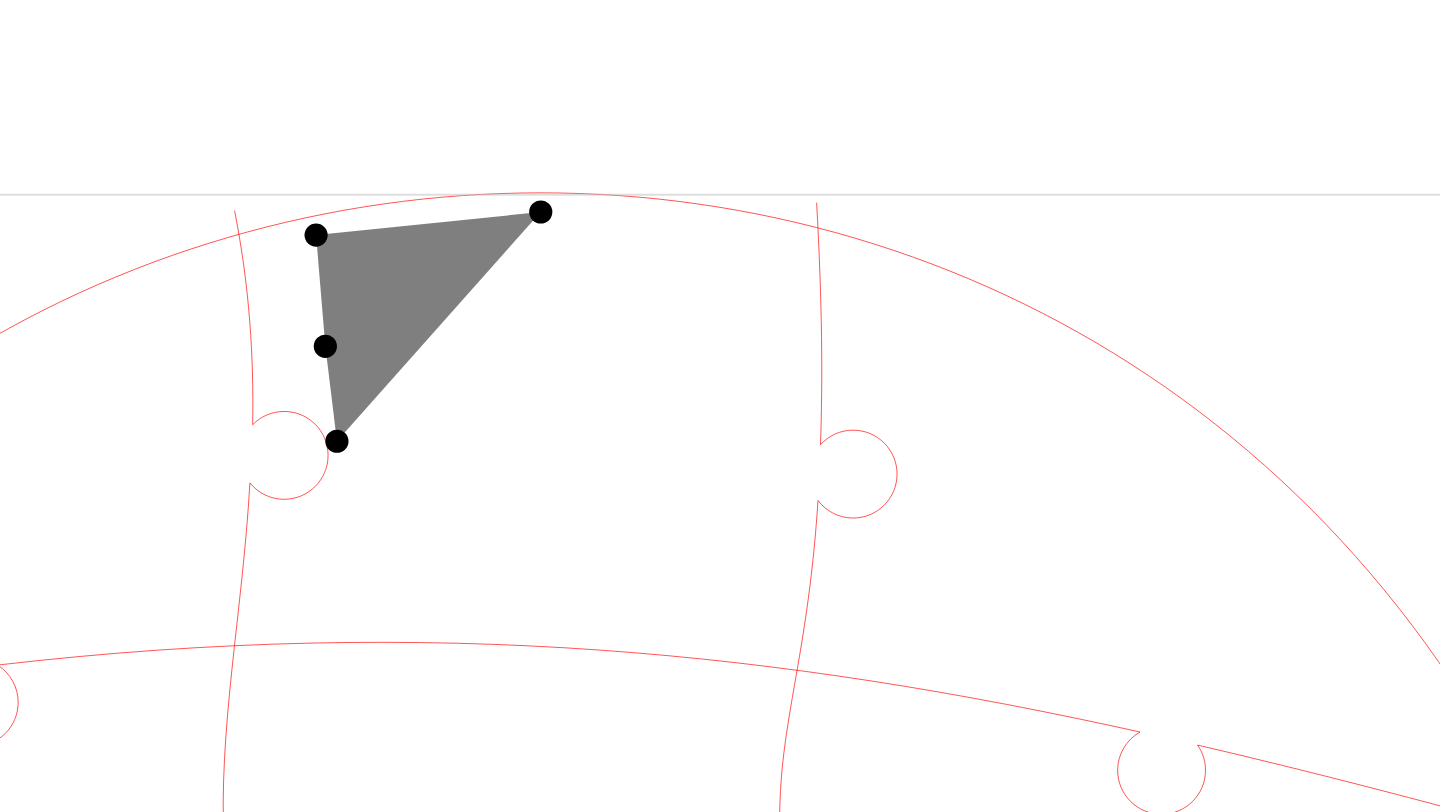 click 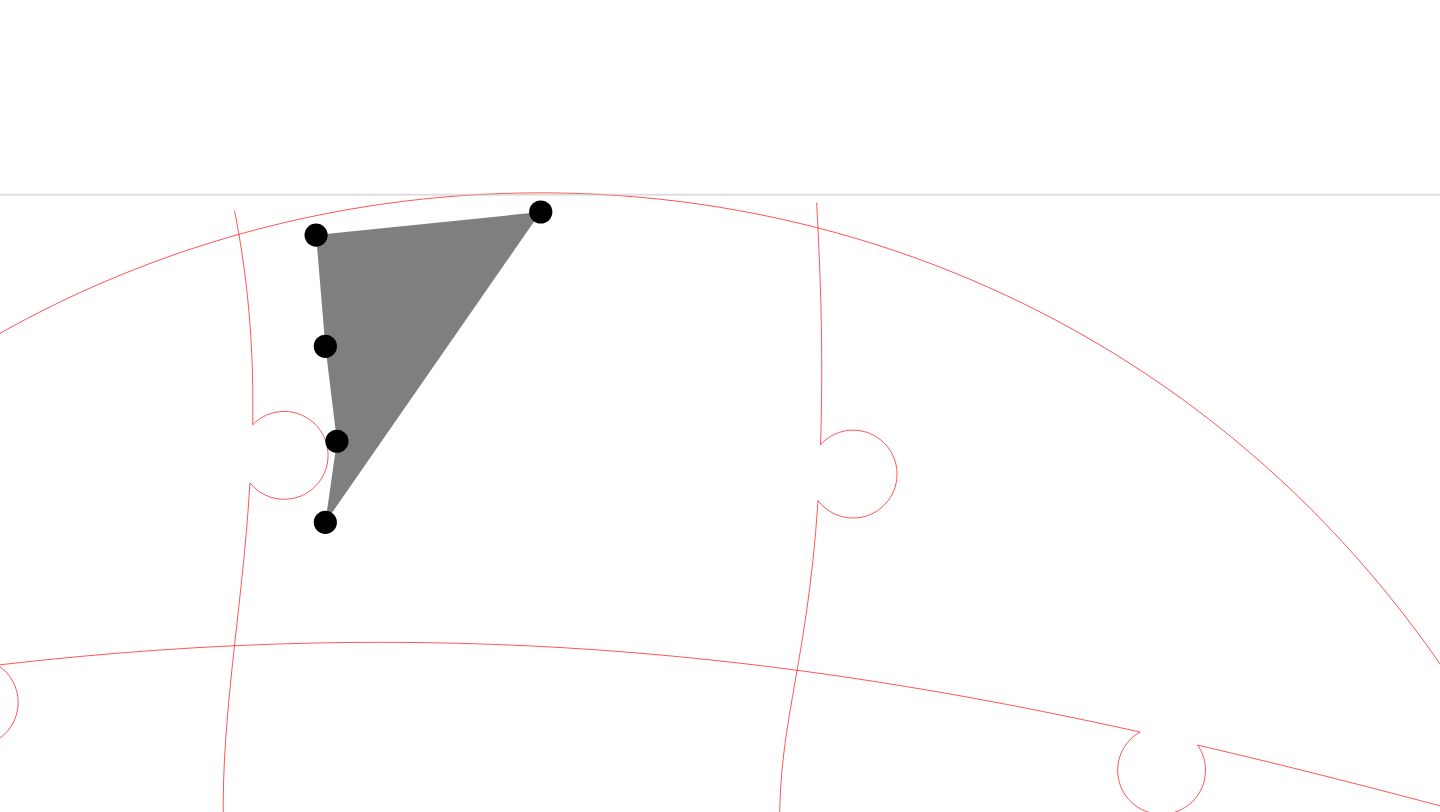 click 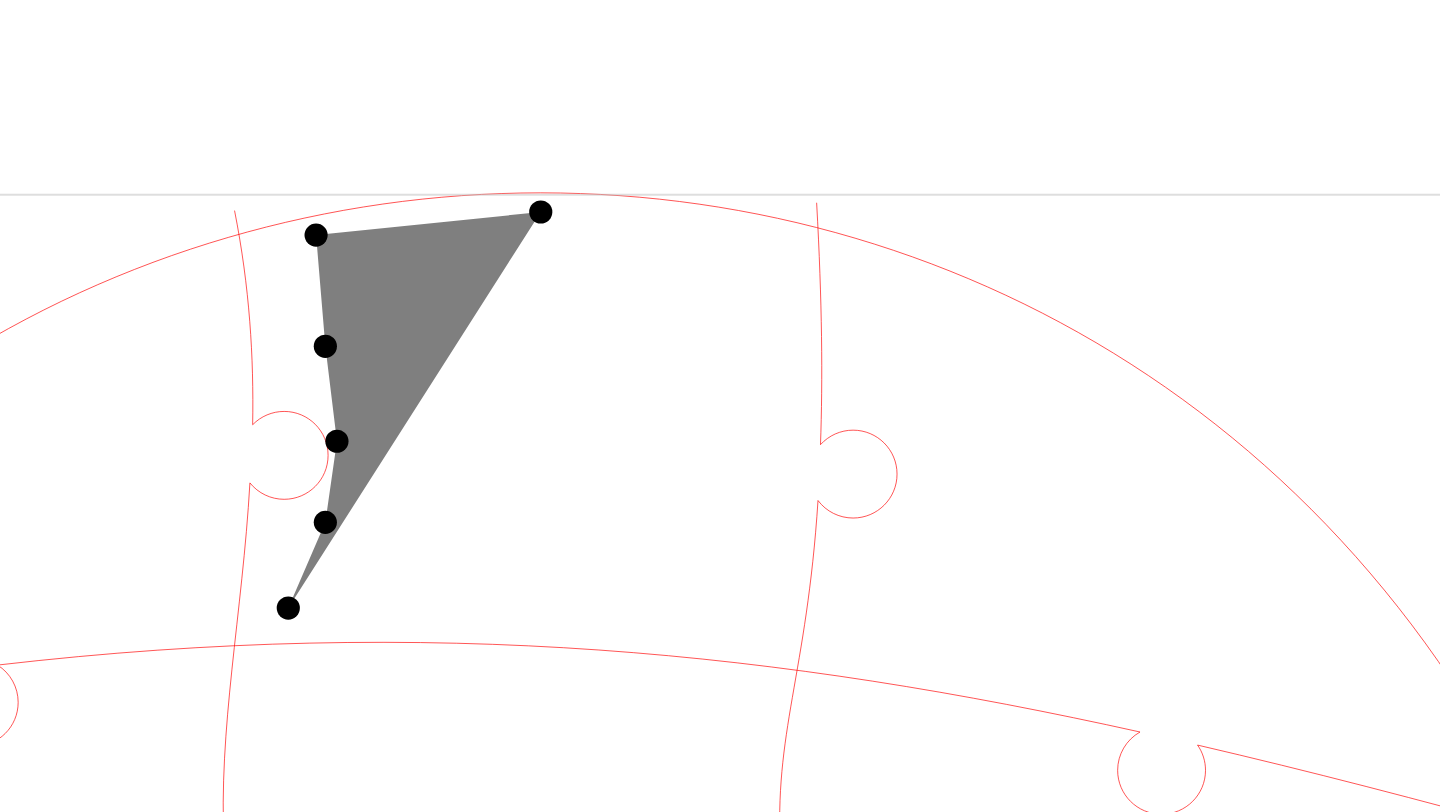 click 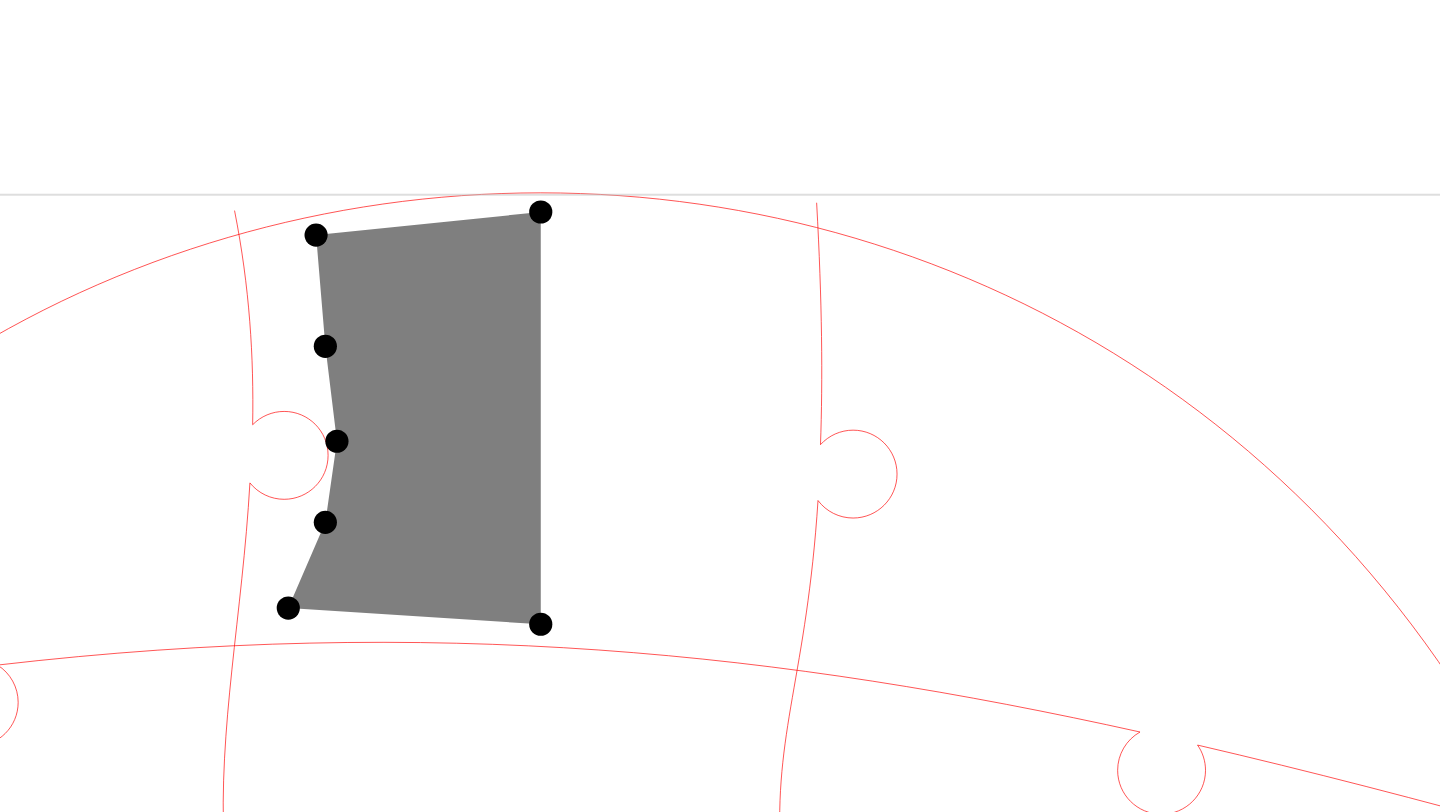 click 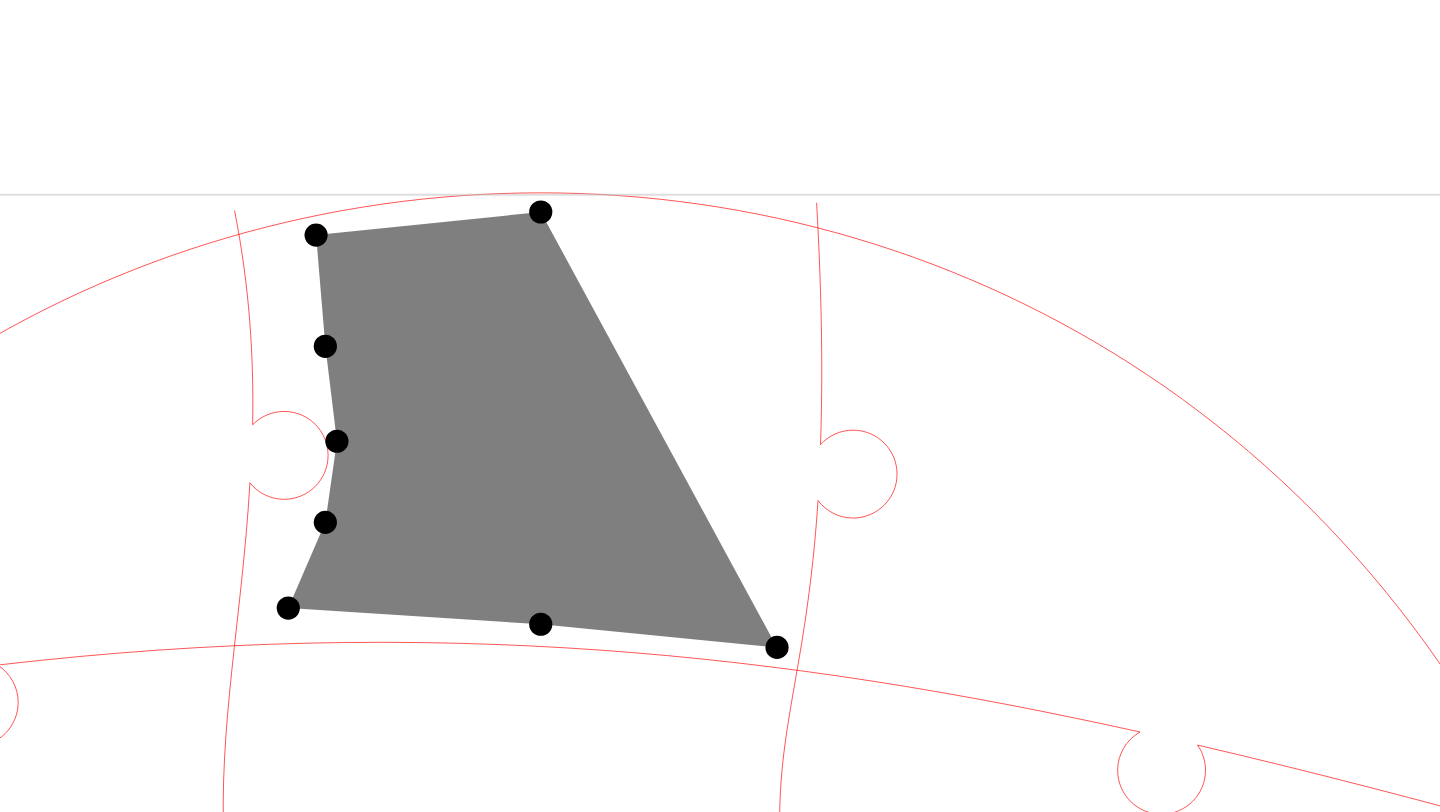 click 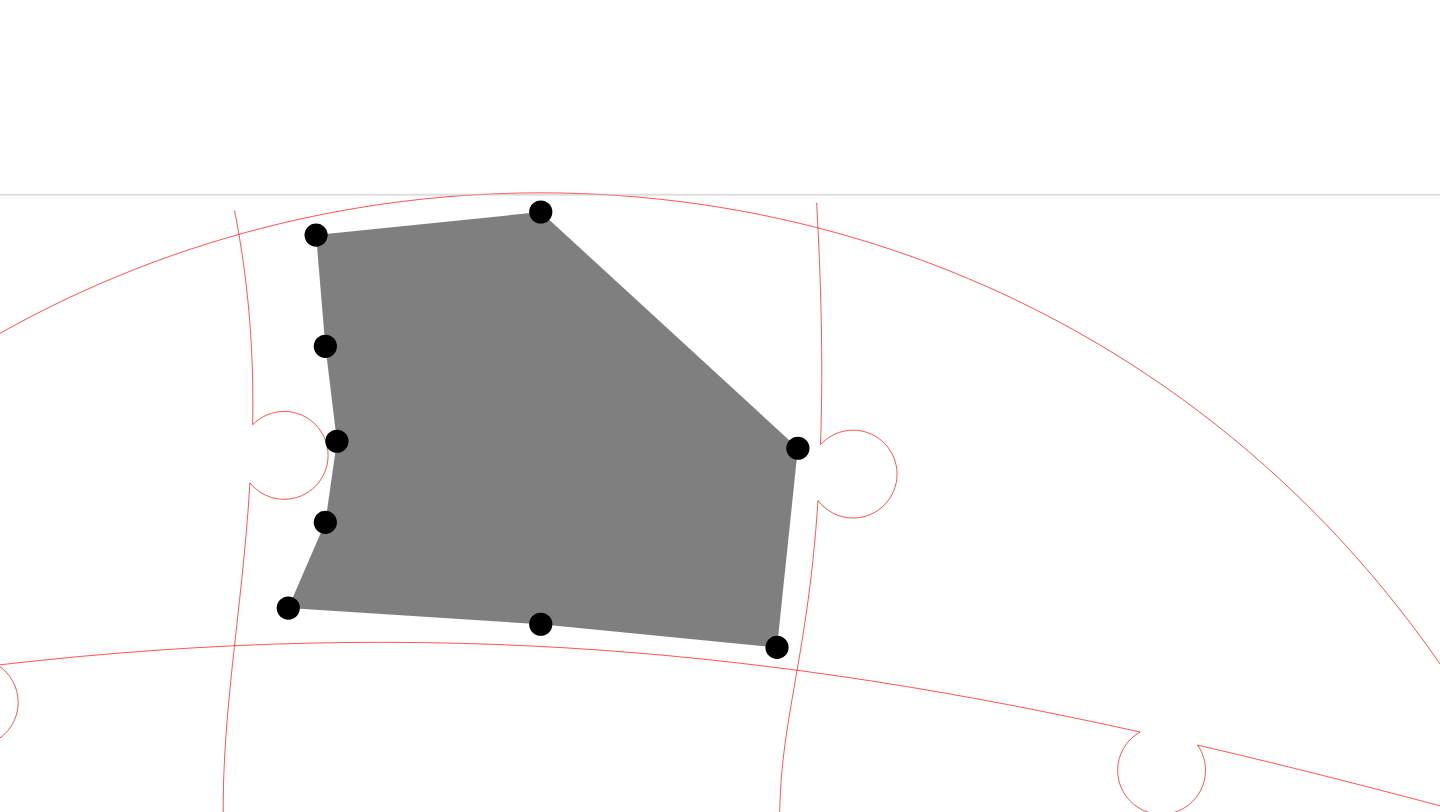 click 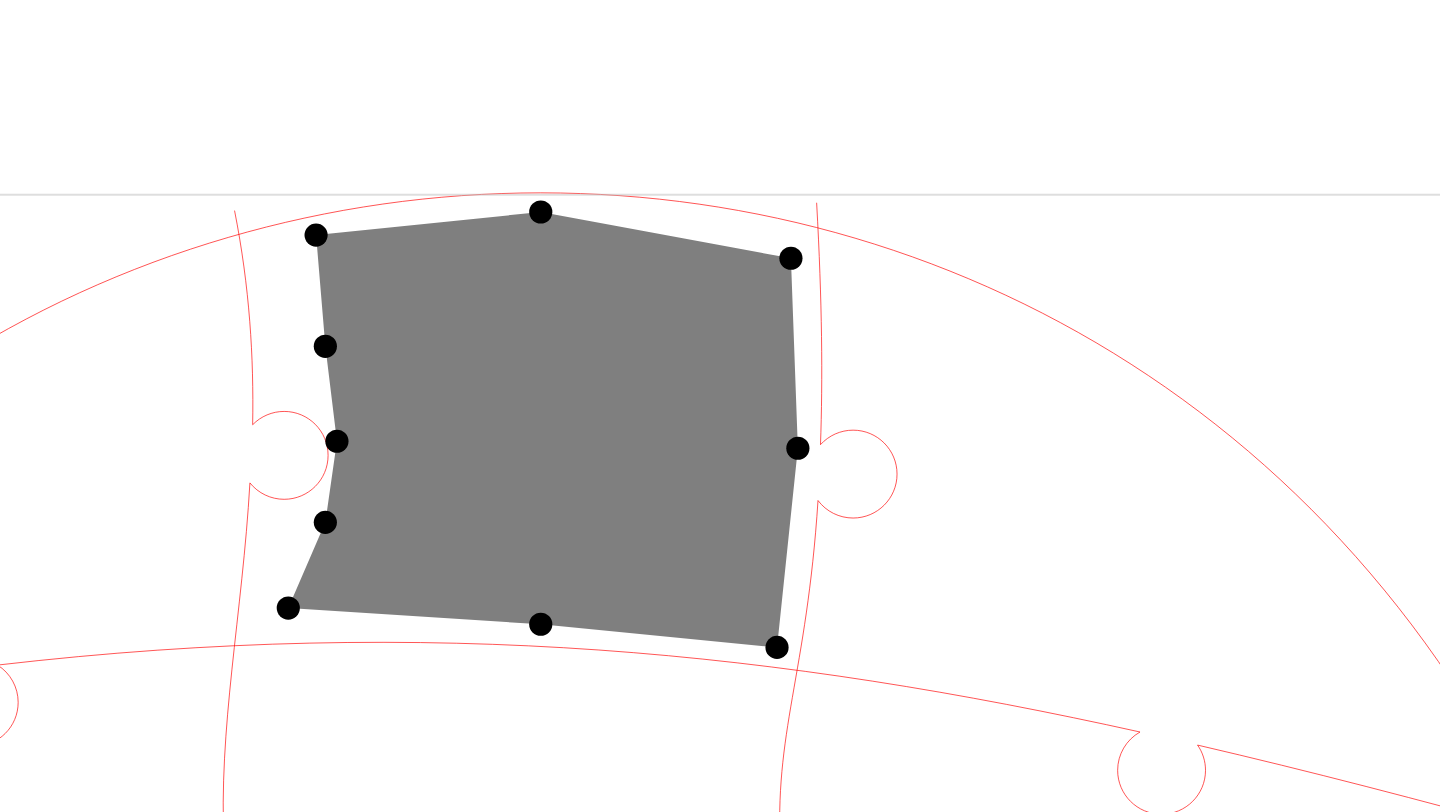 click 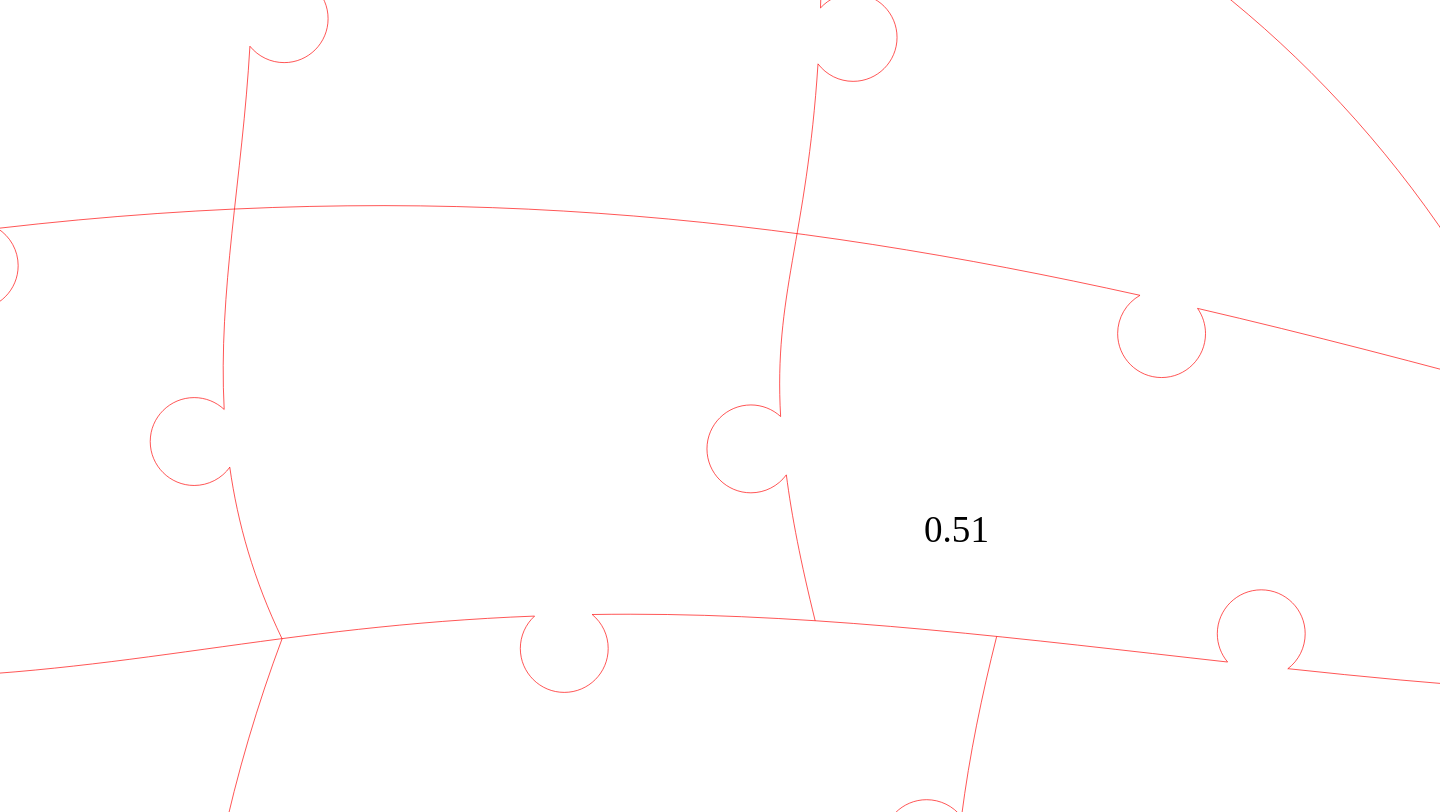 click 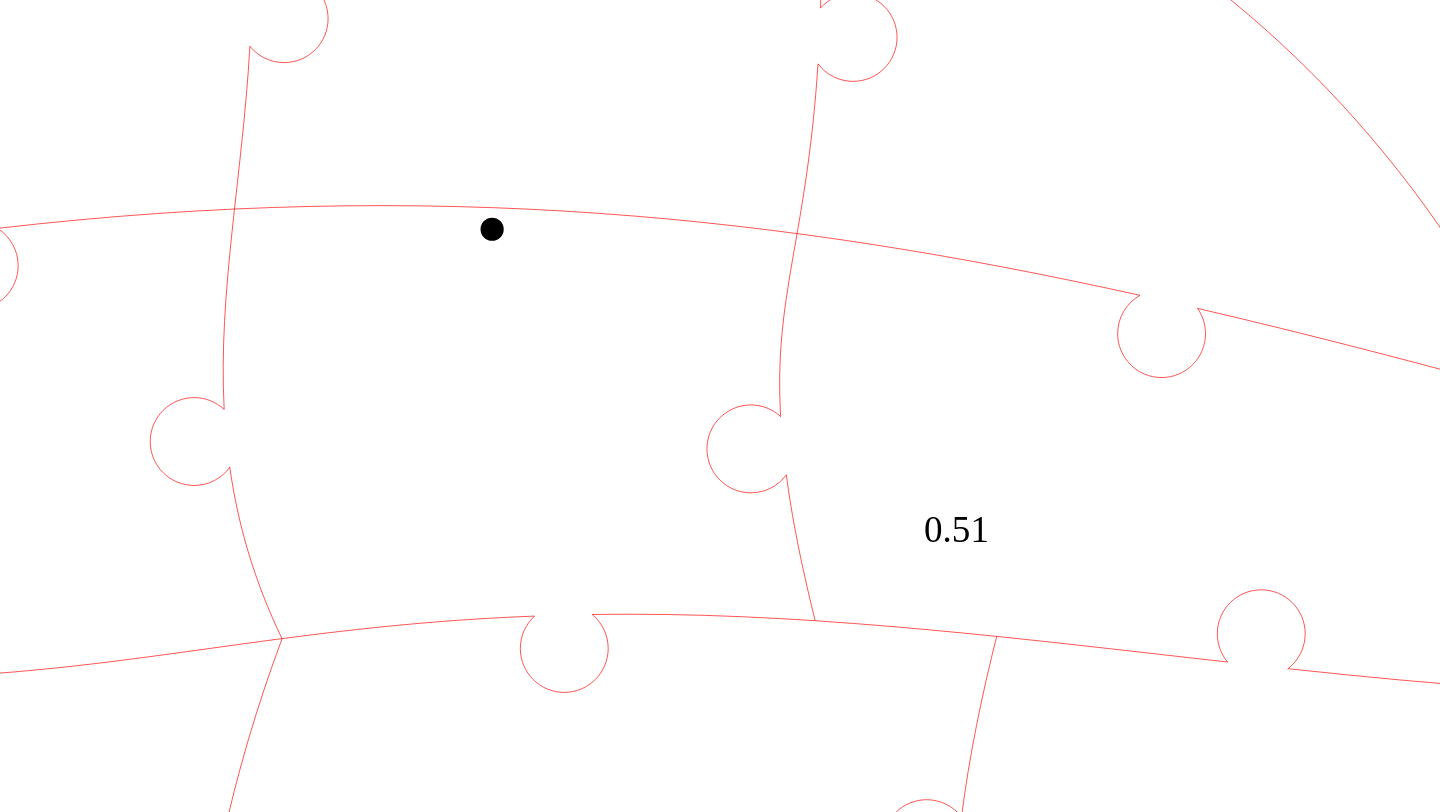 click 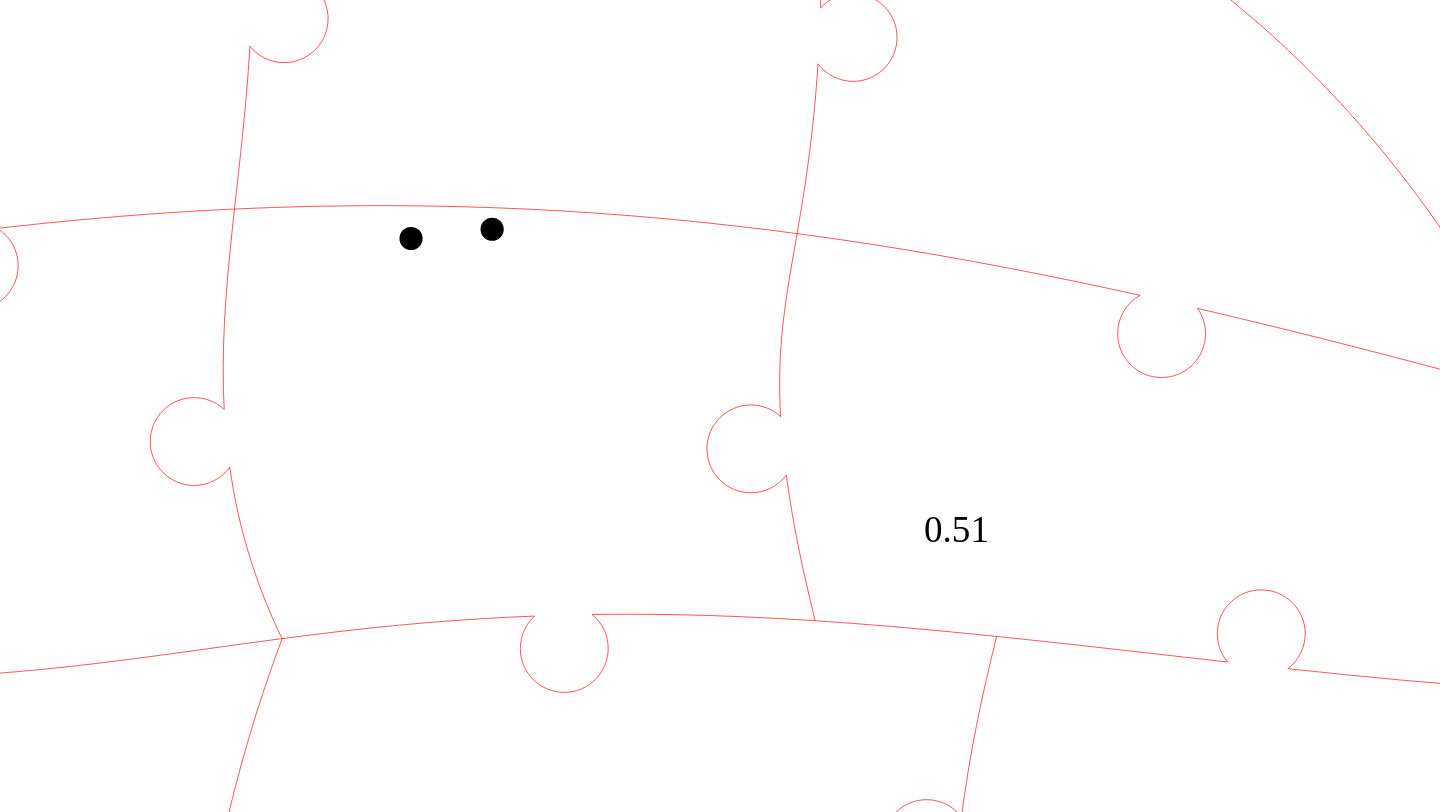 click 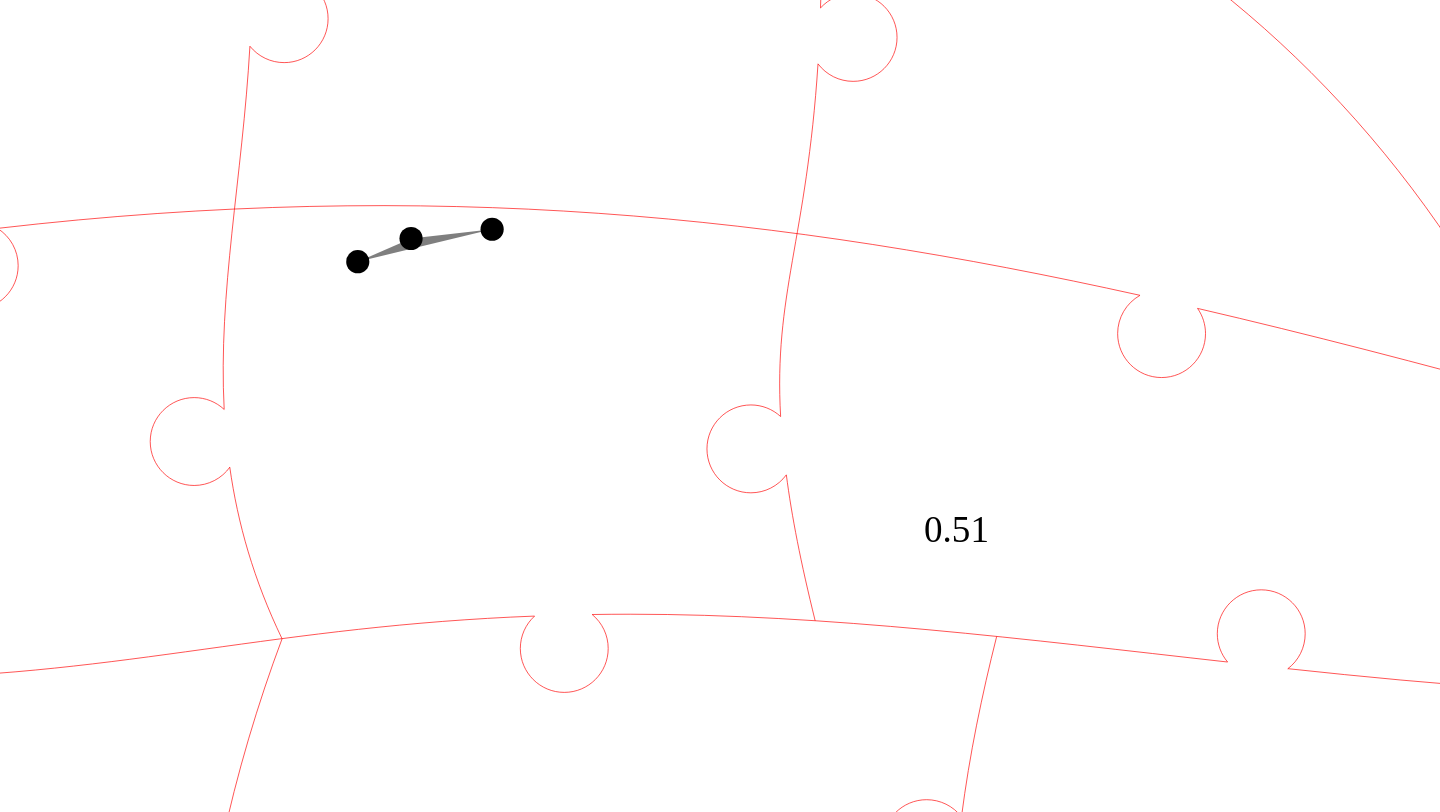 click 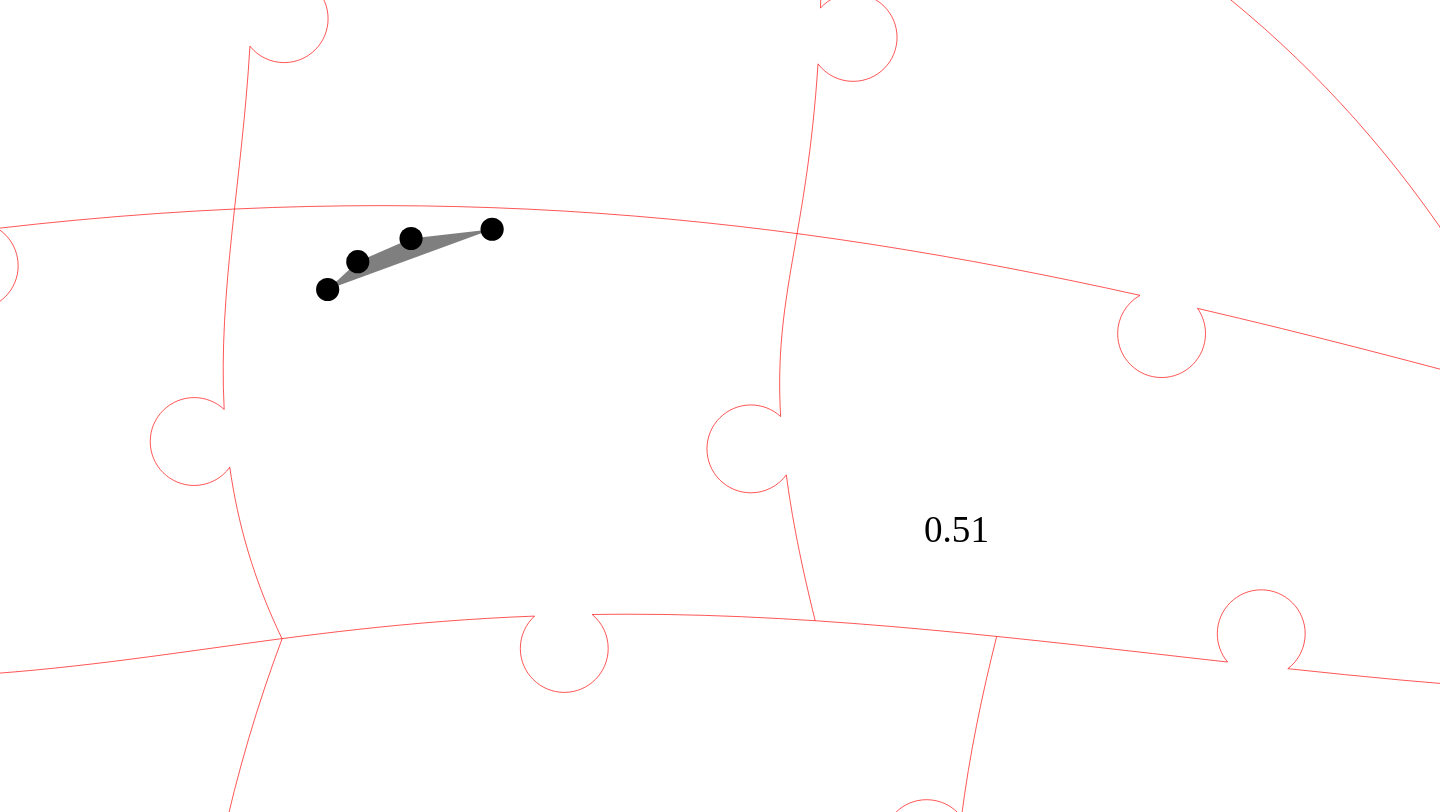 click 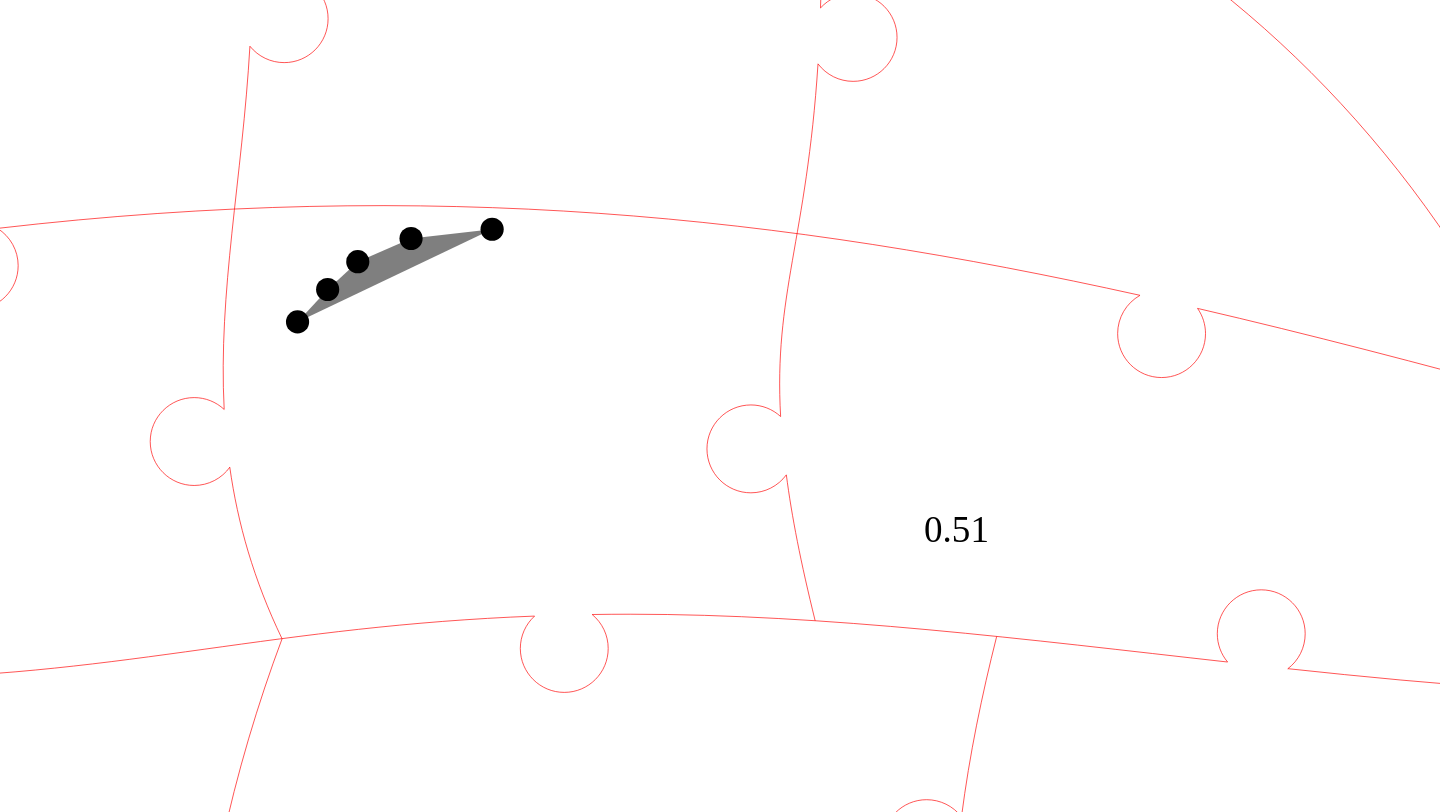 click 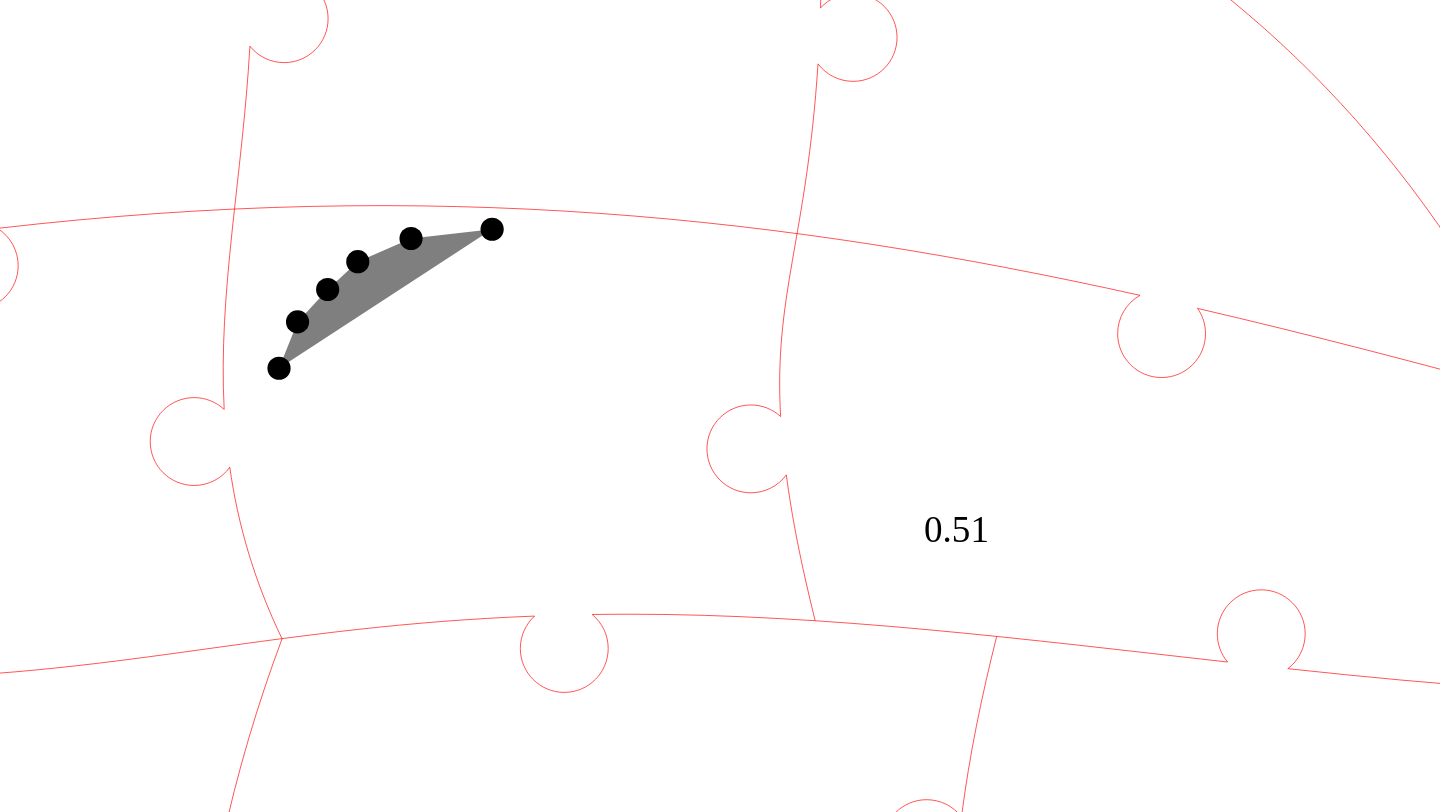 click 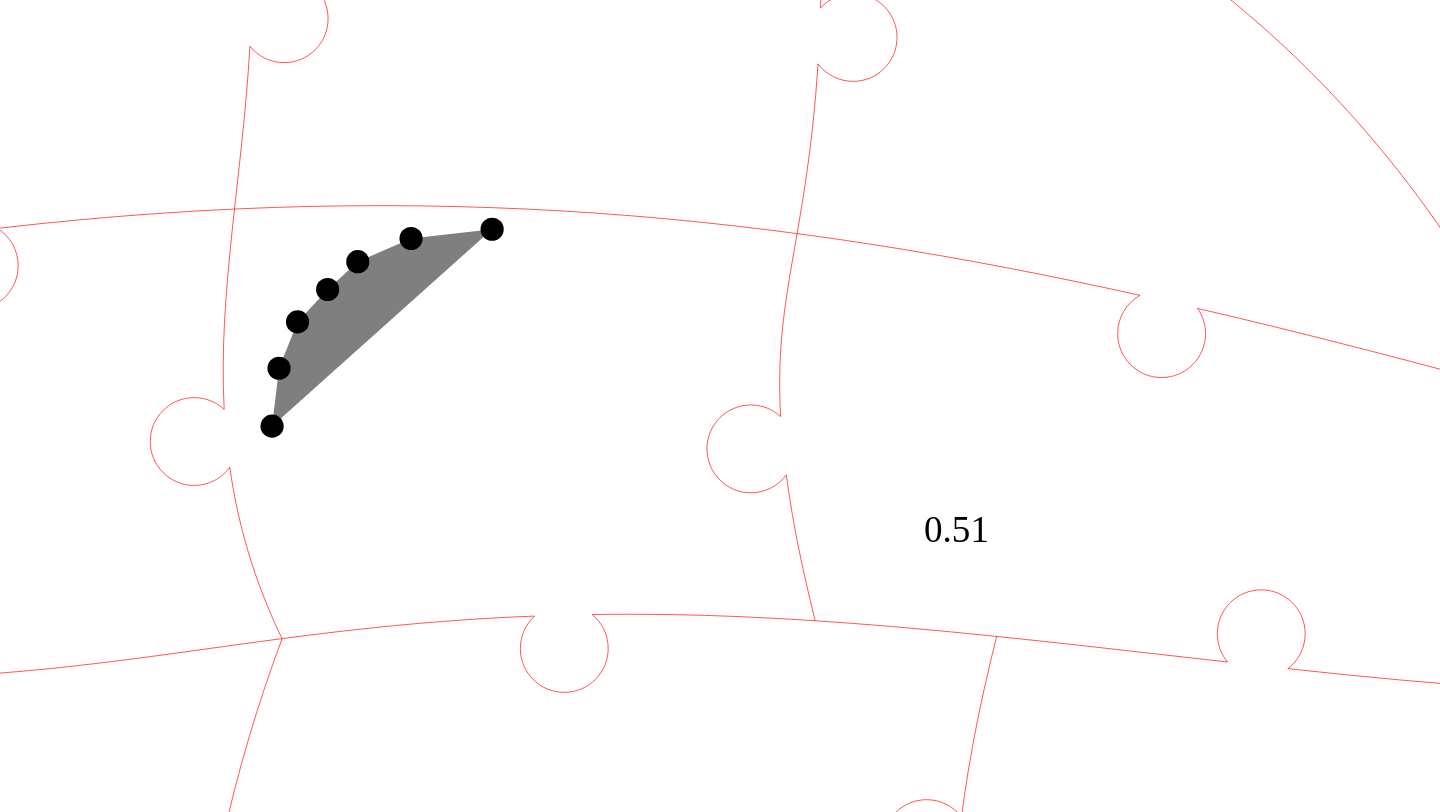 click 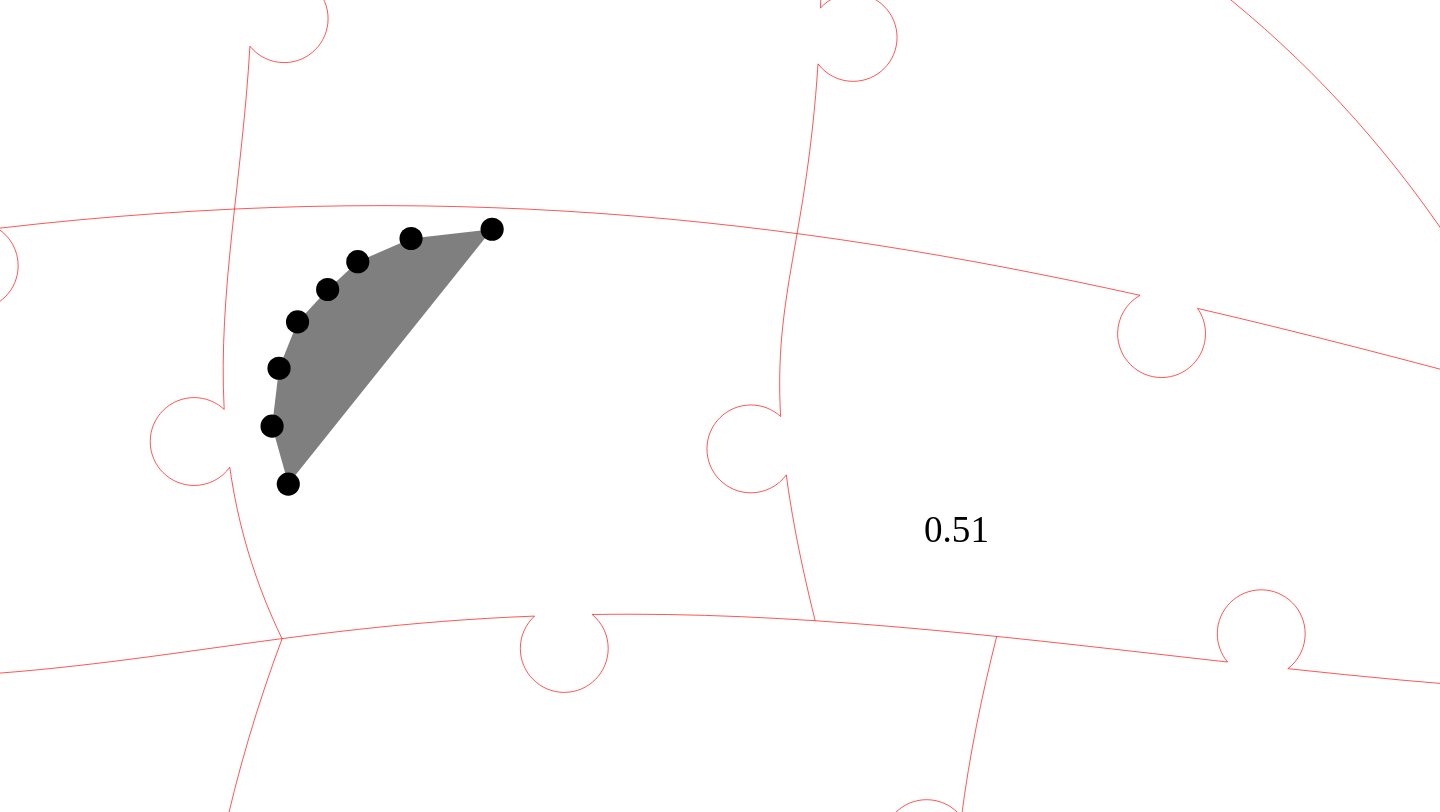 click 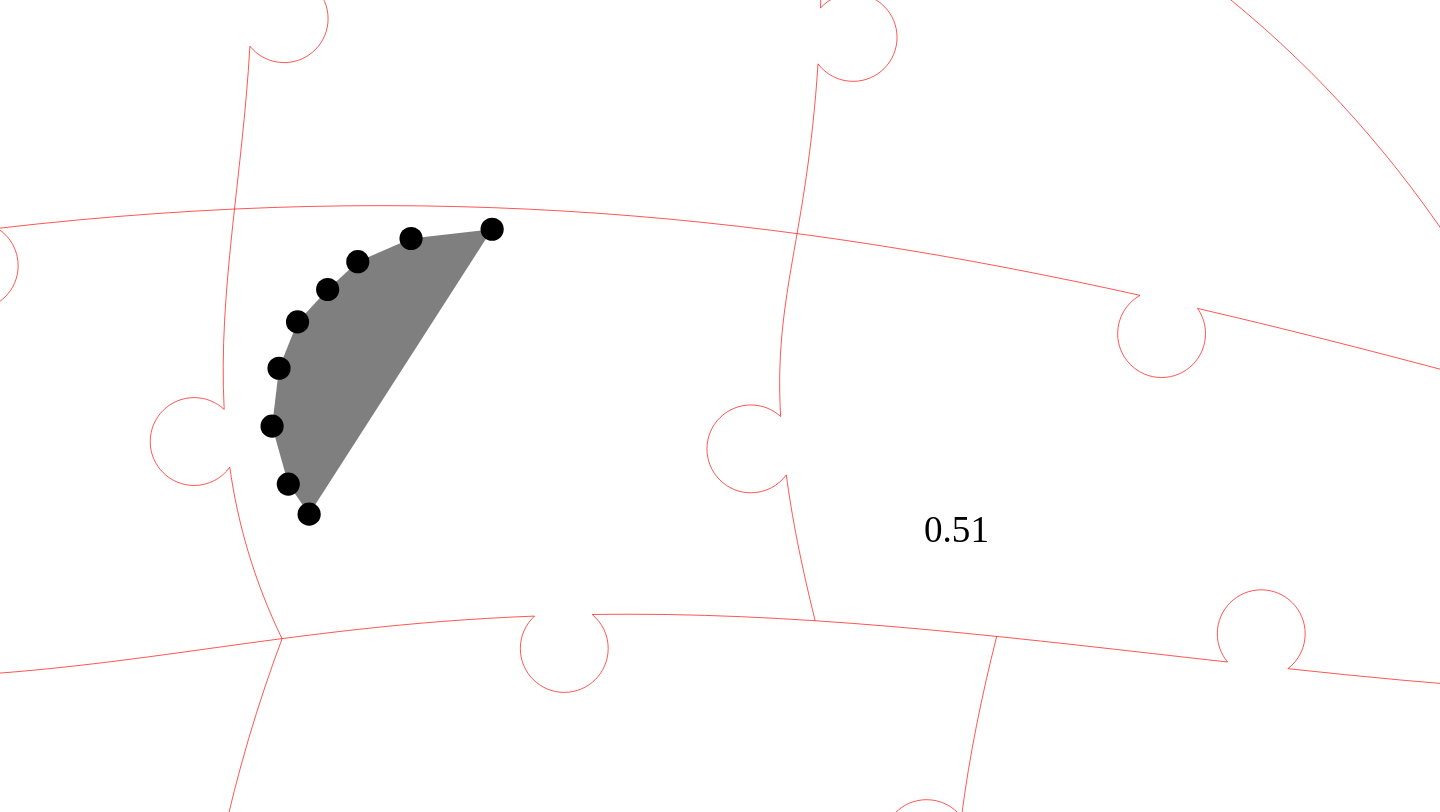 click 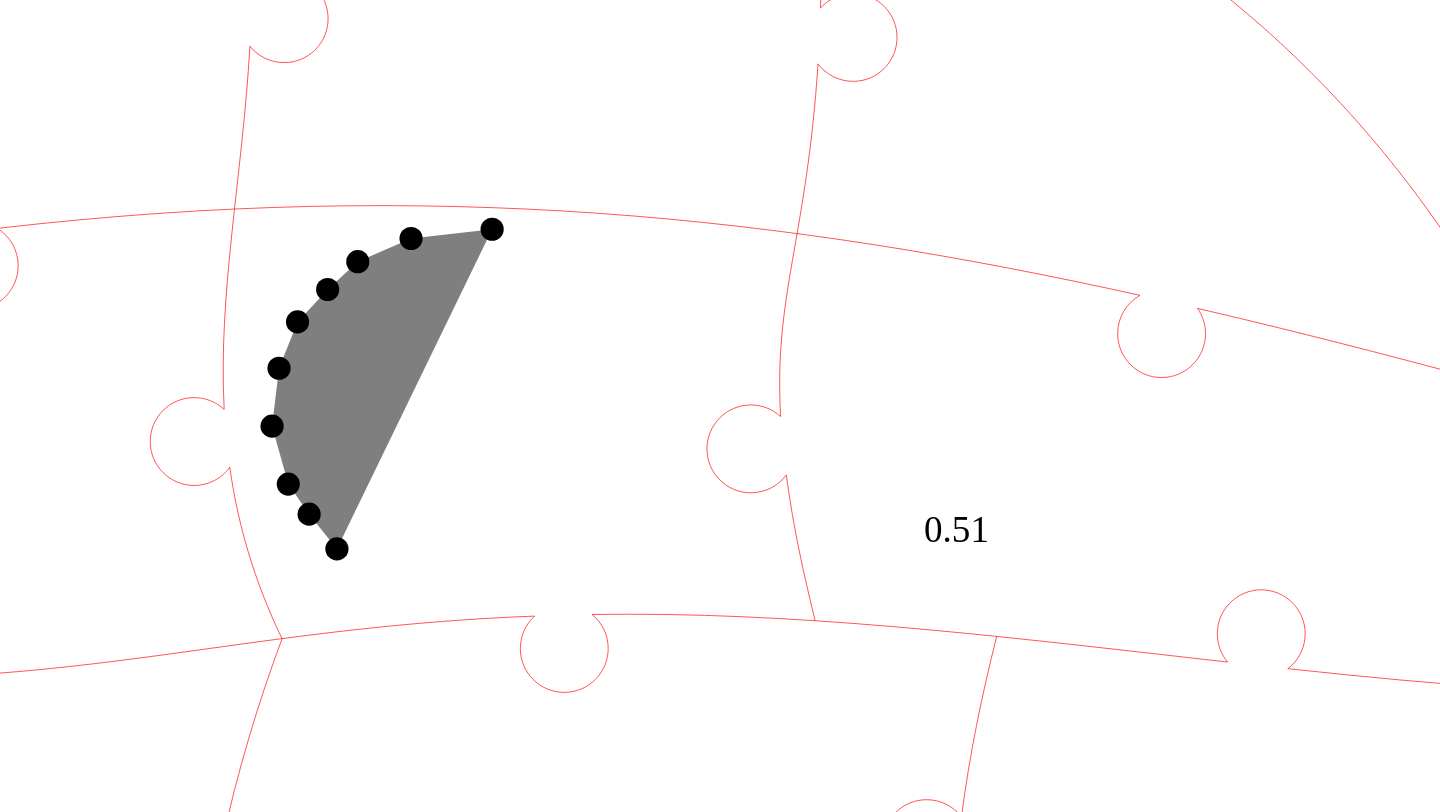 click 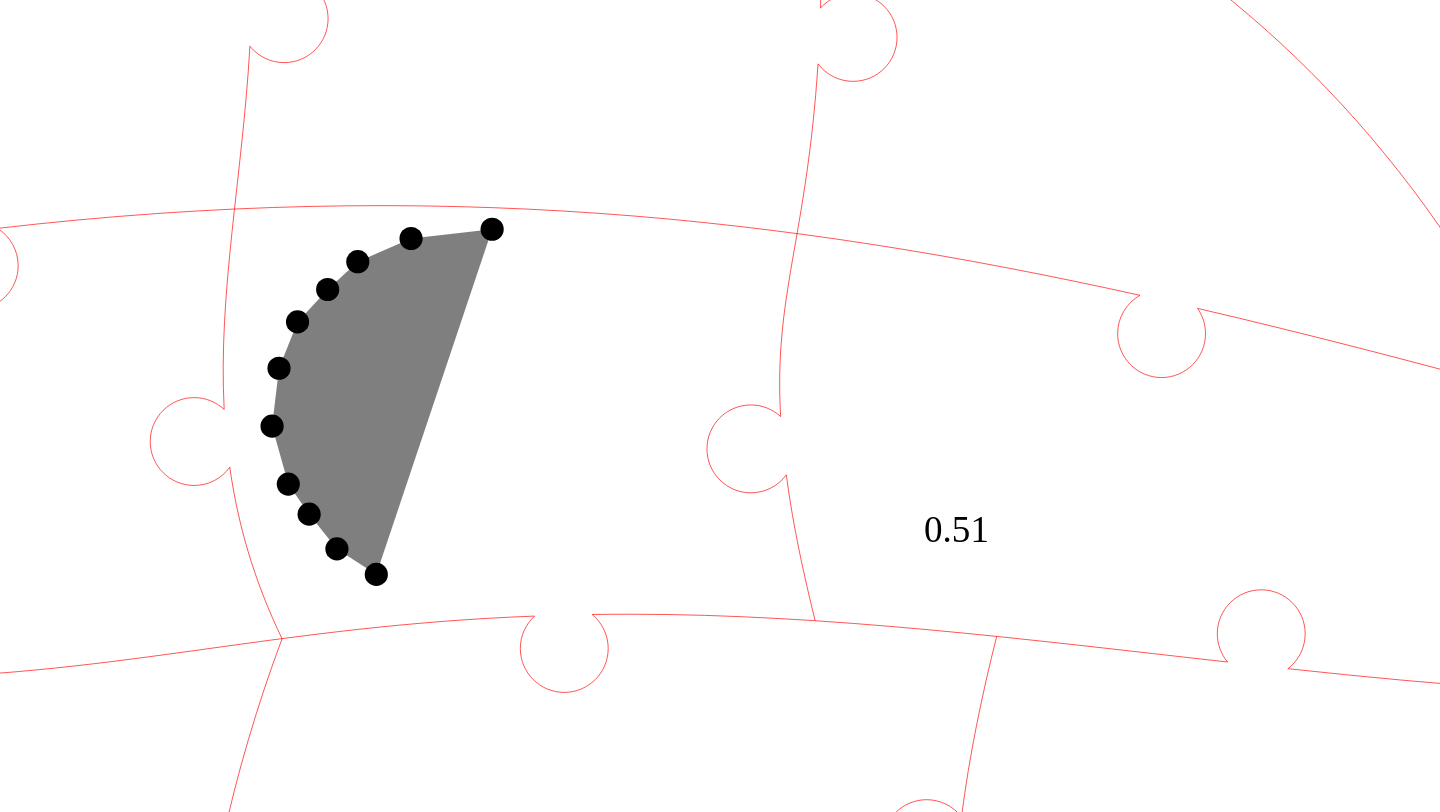 click 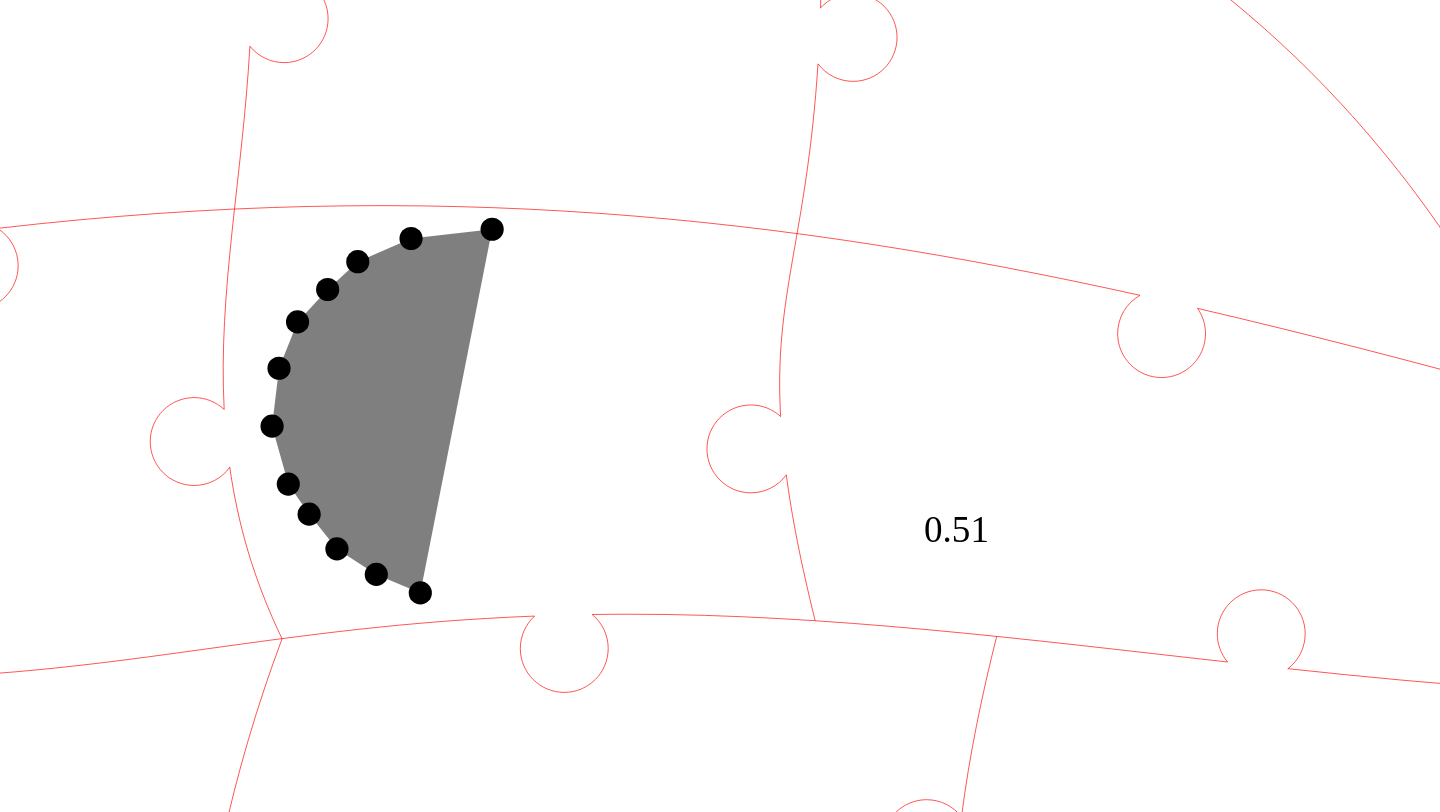 click 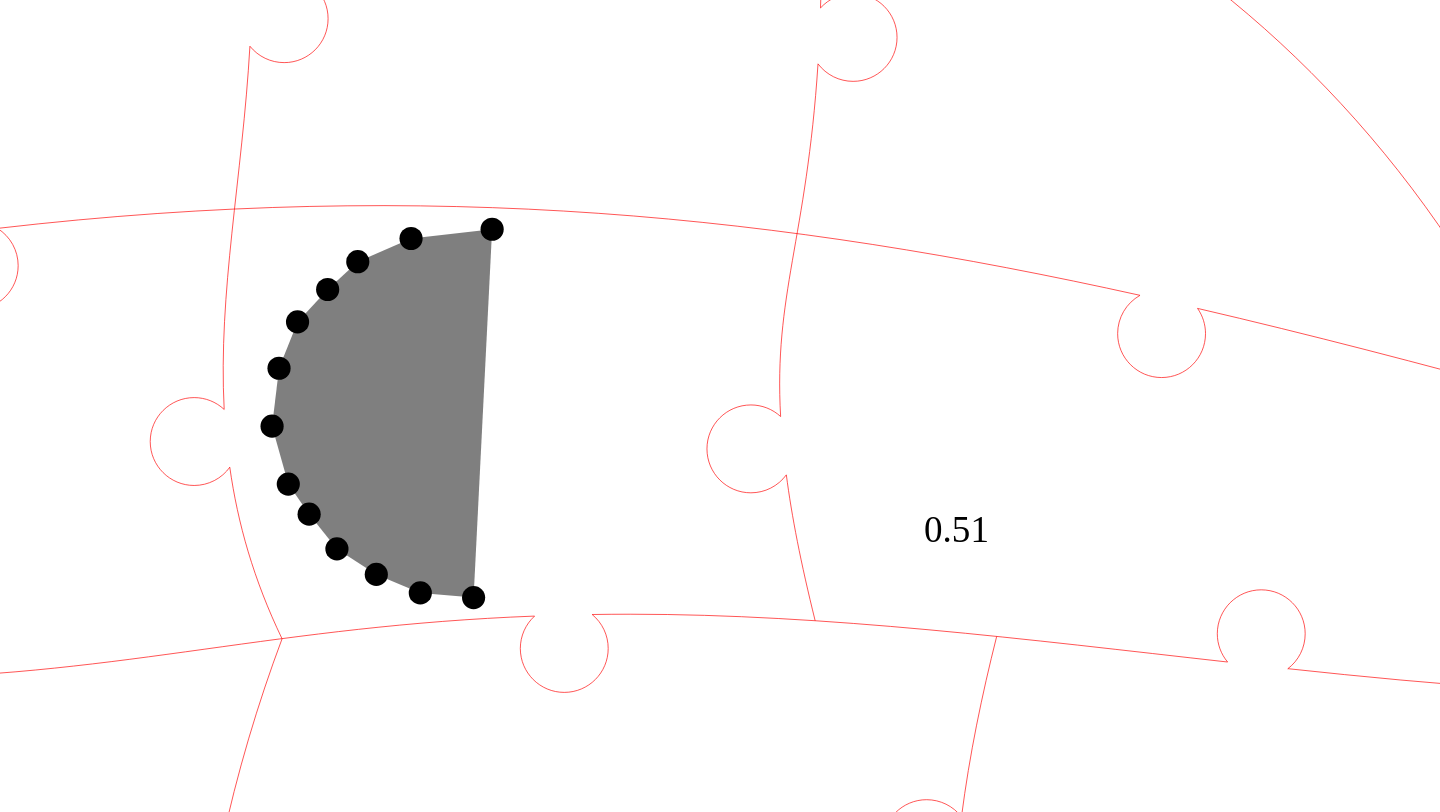 click 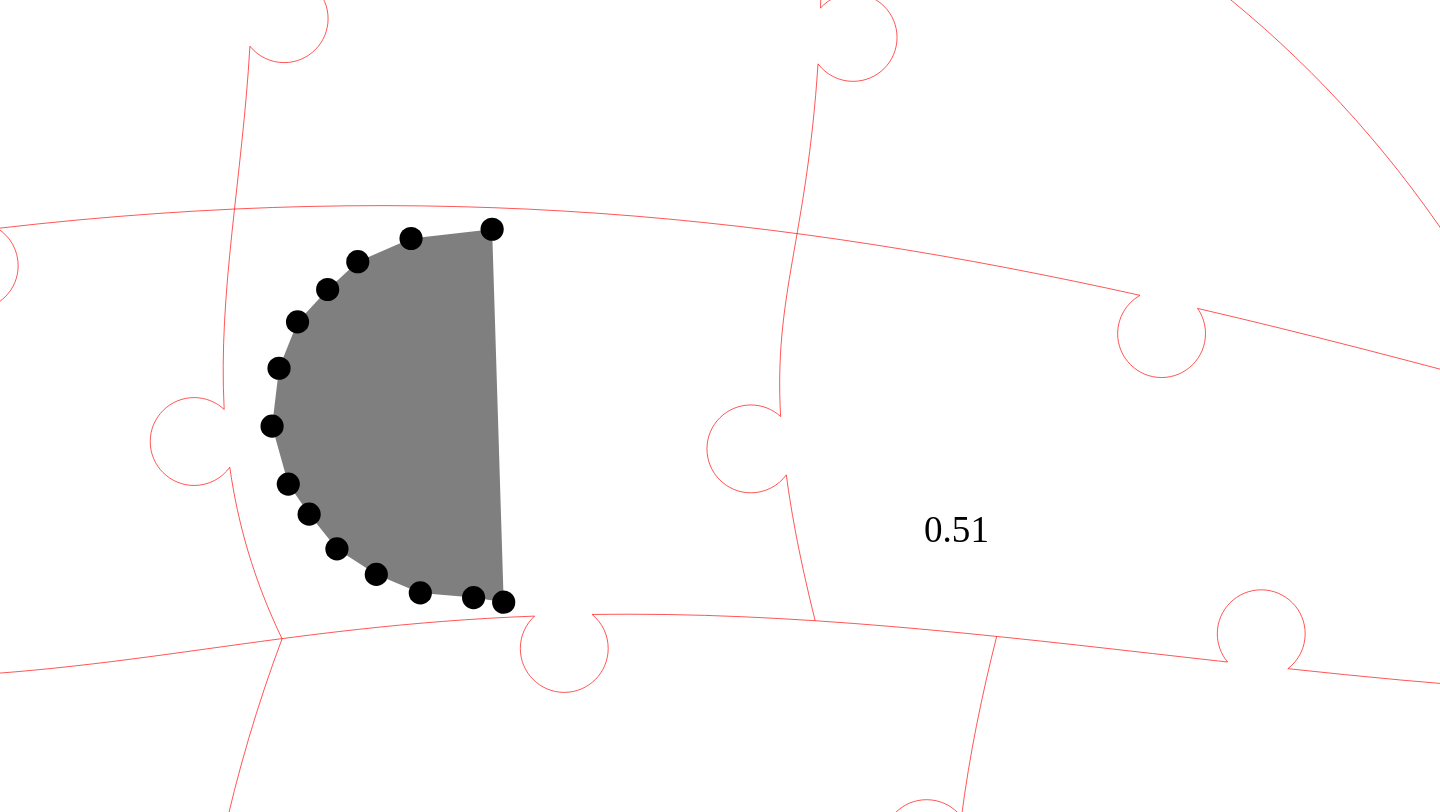click 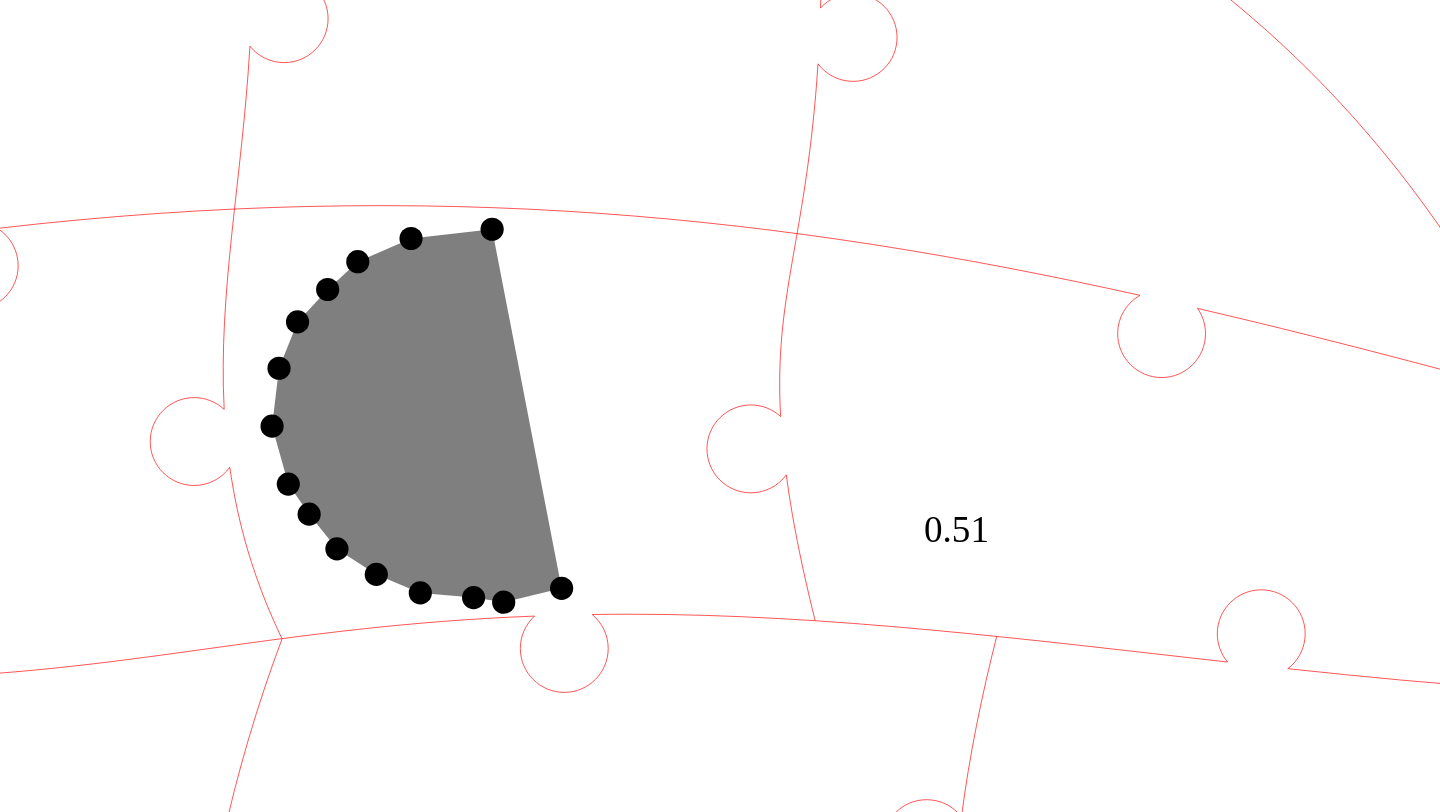 click 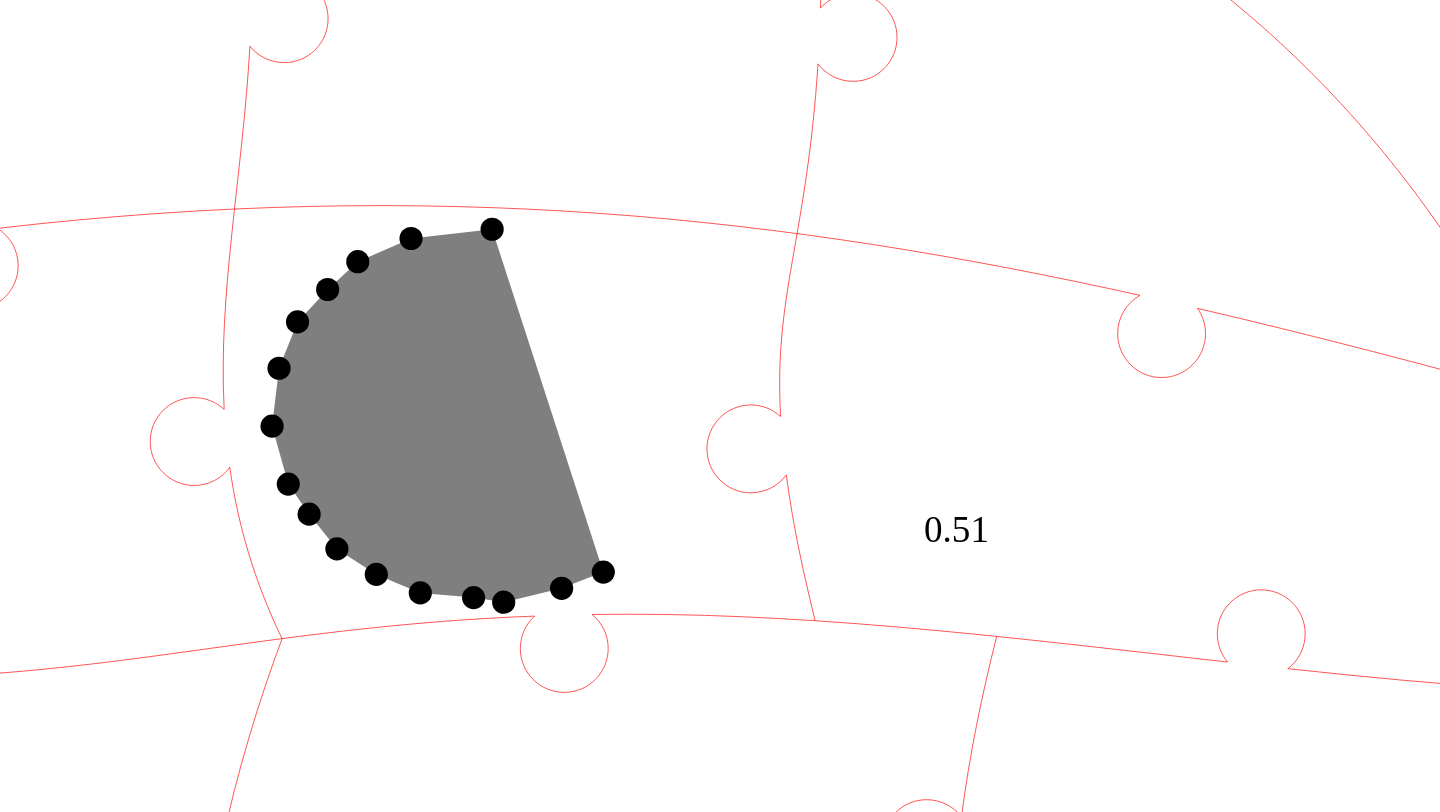 click 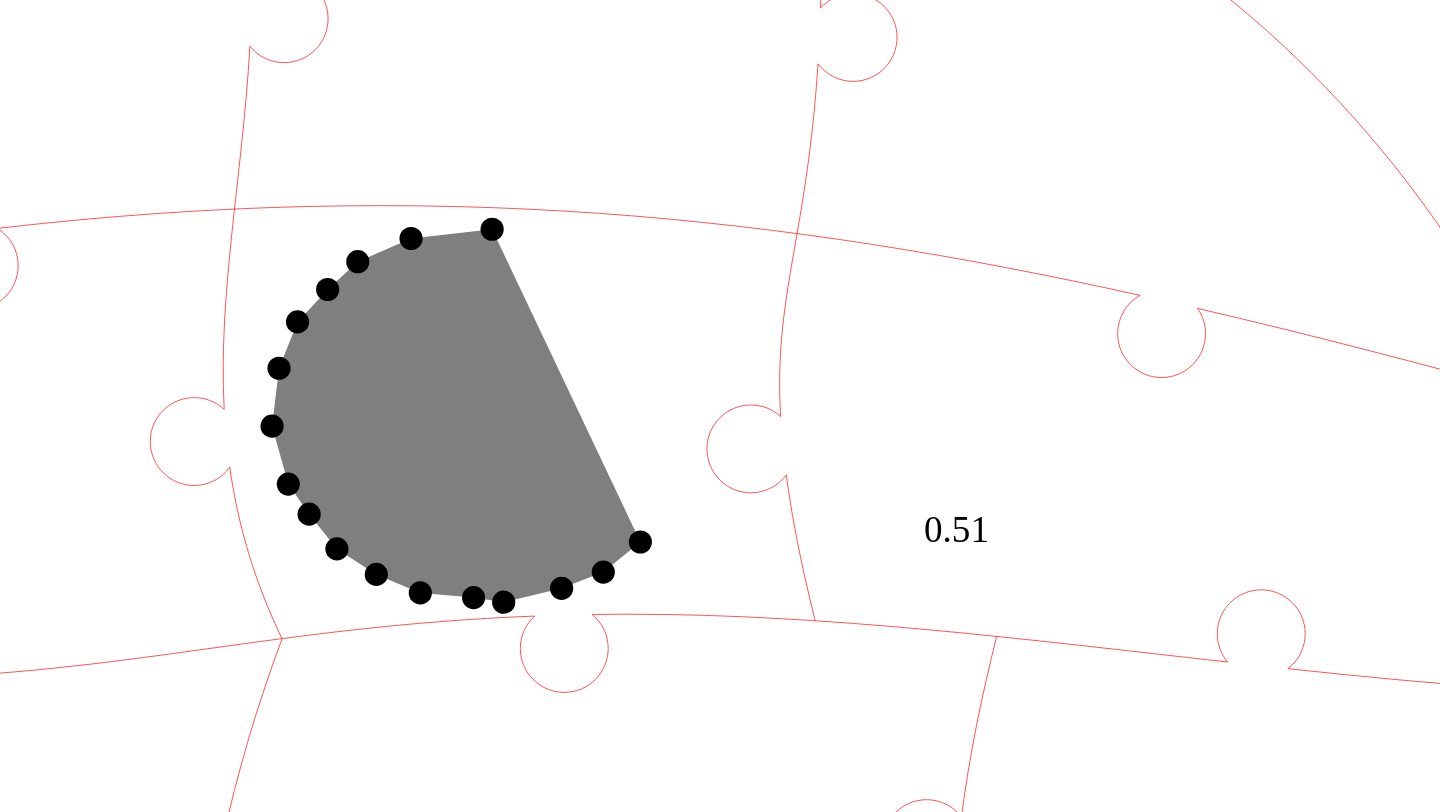click 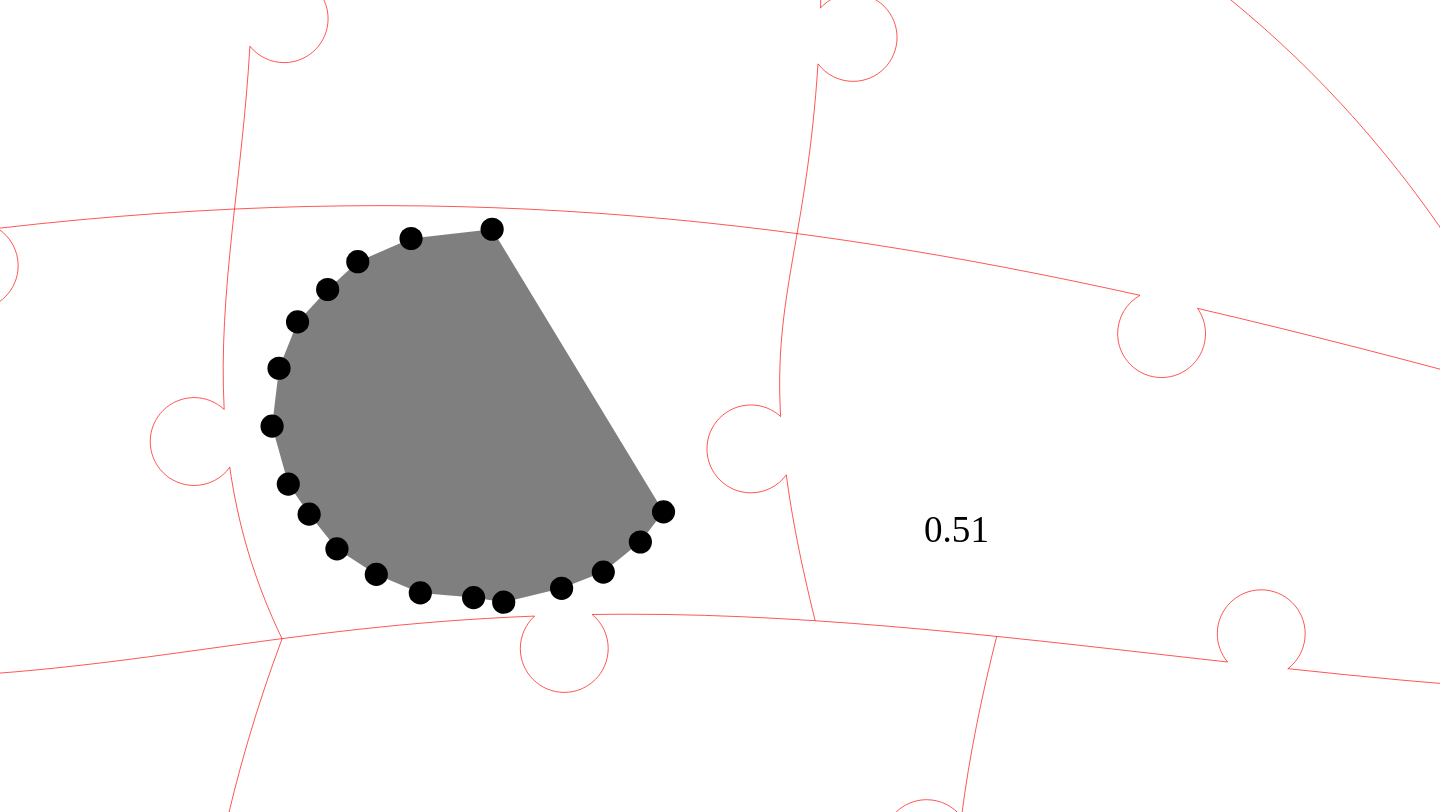 click 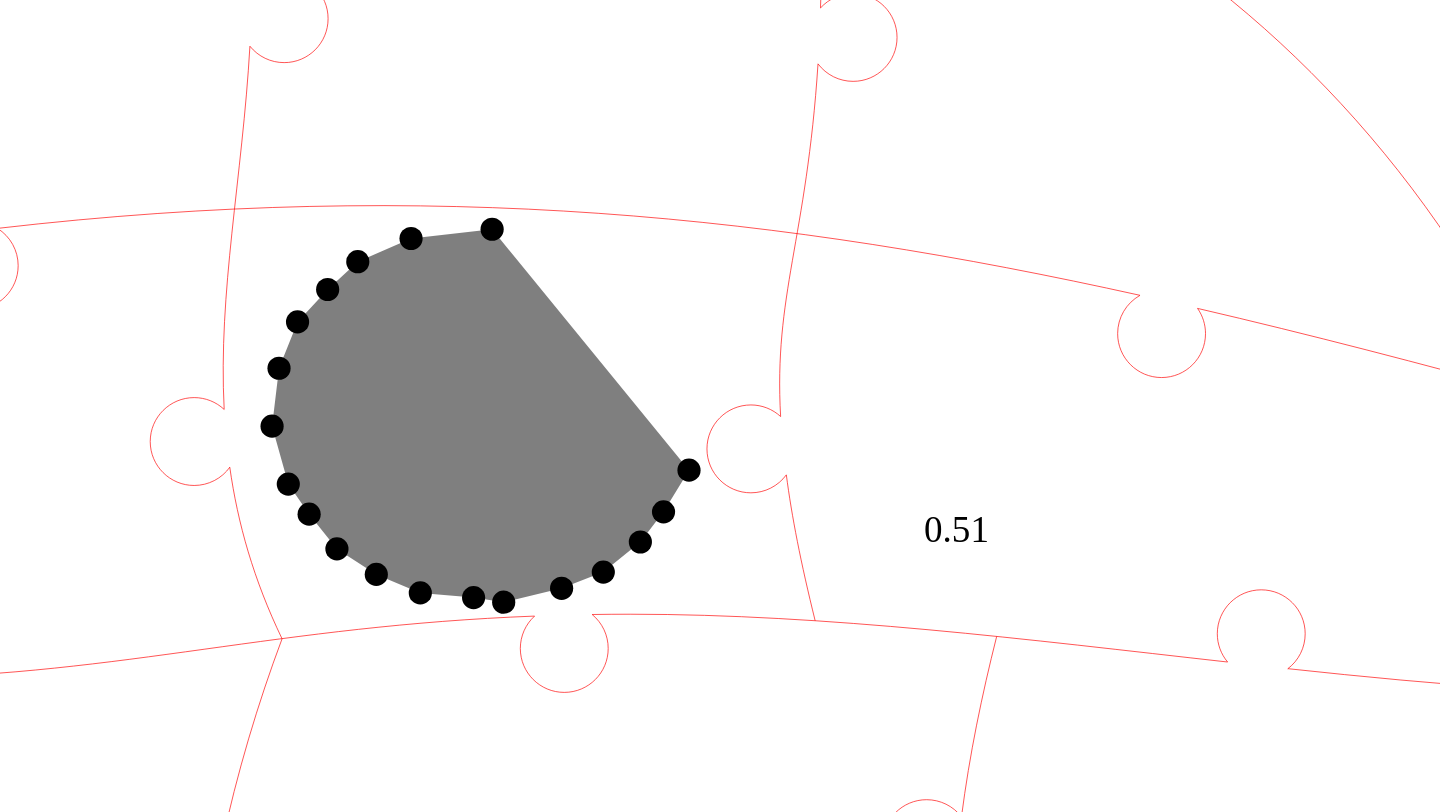 click 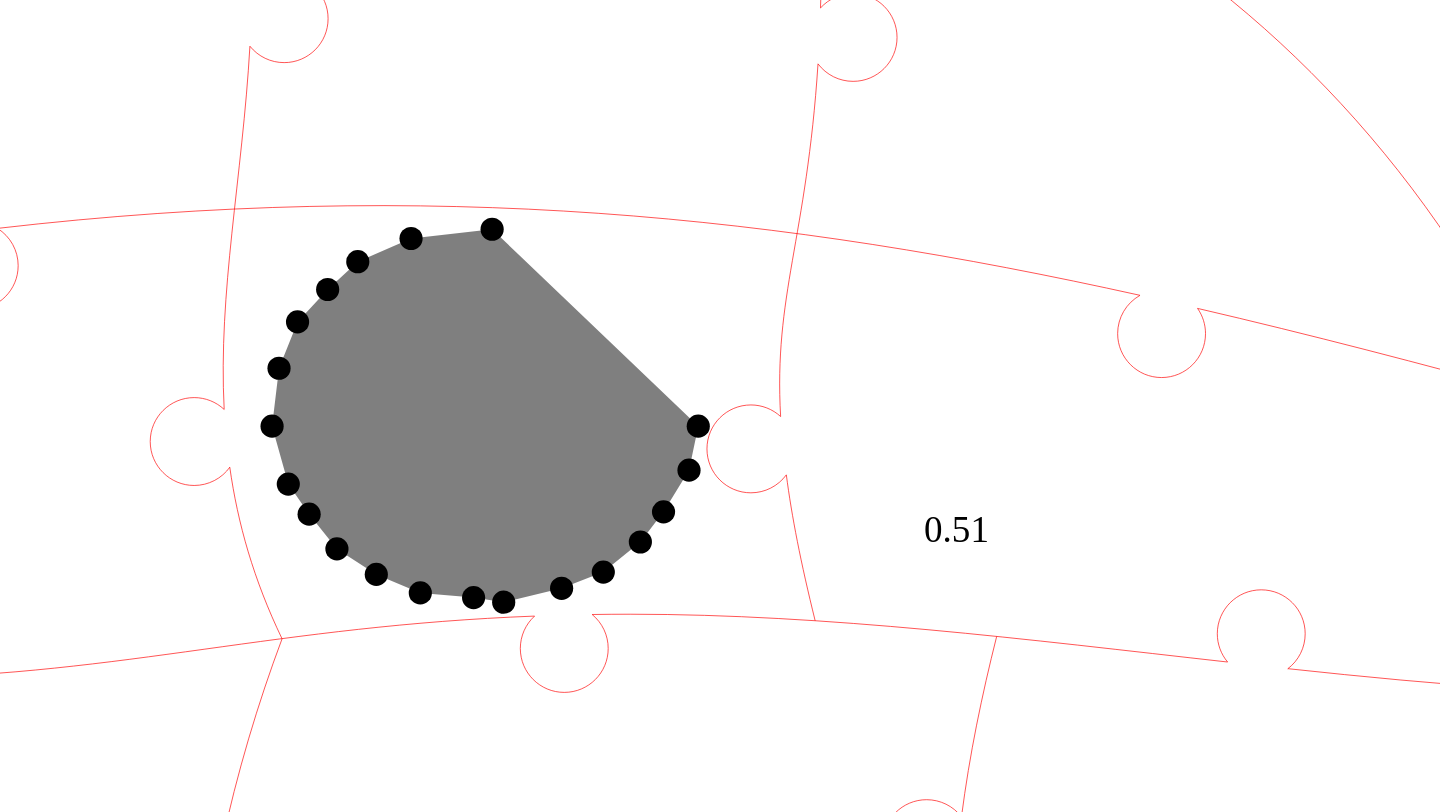 click 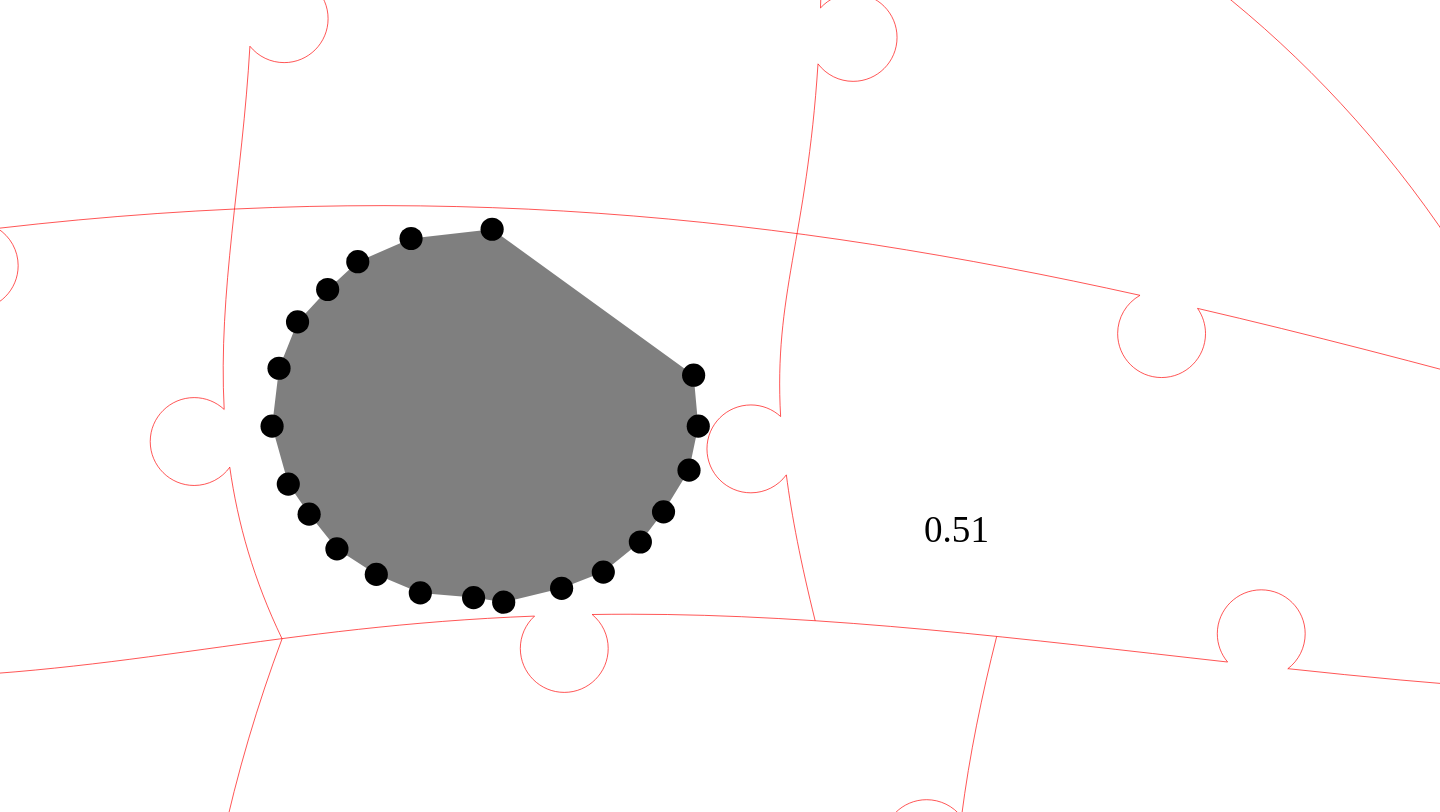 click 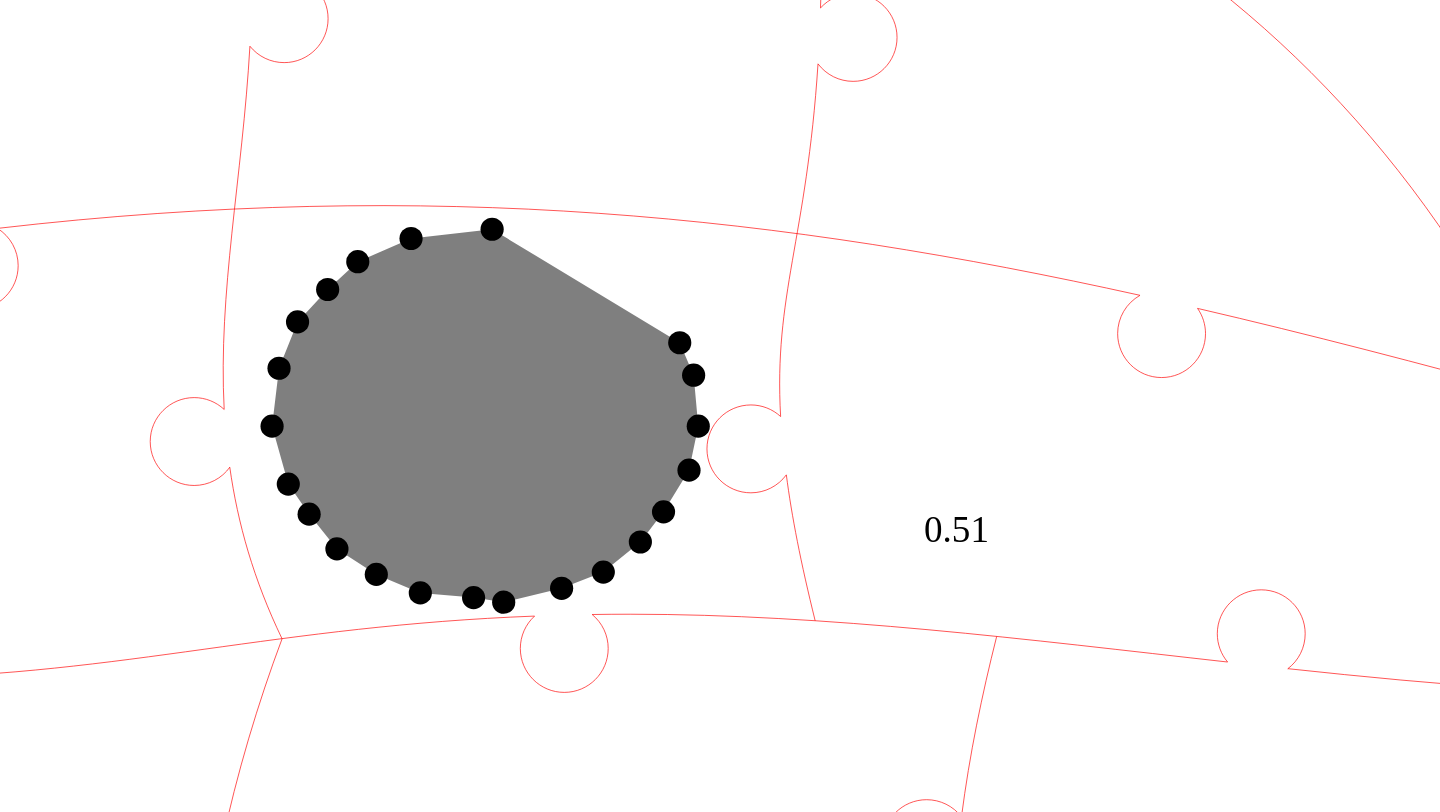 click 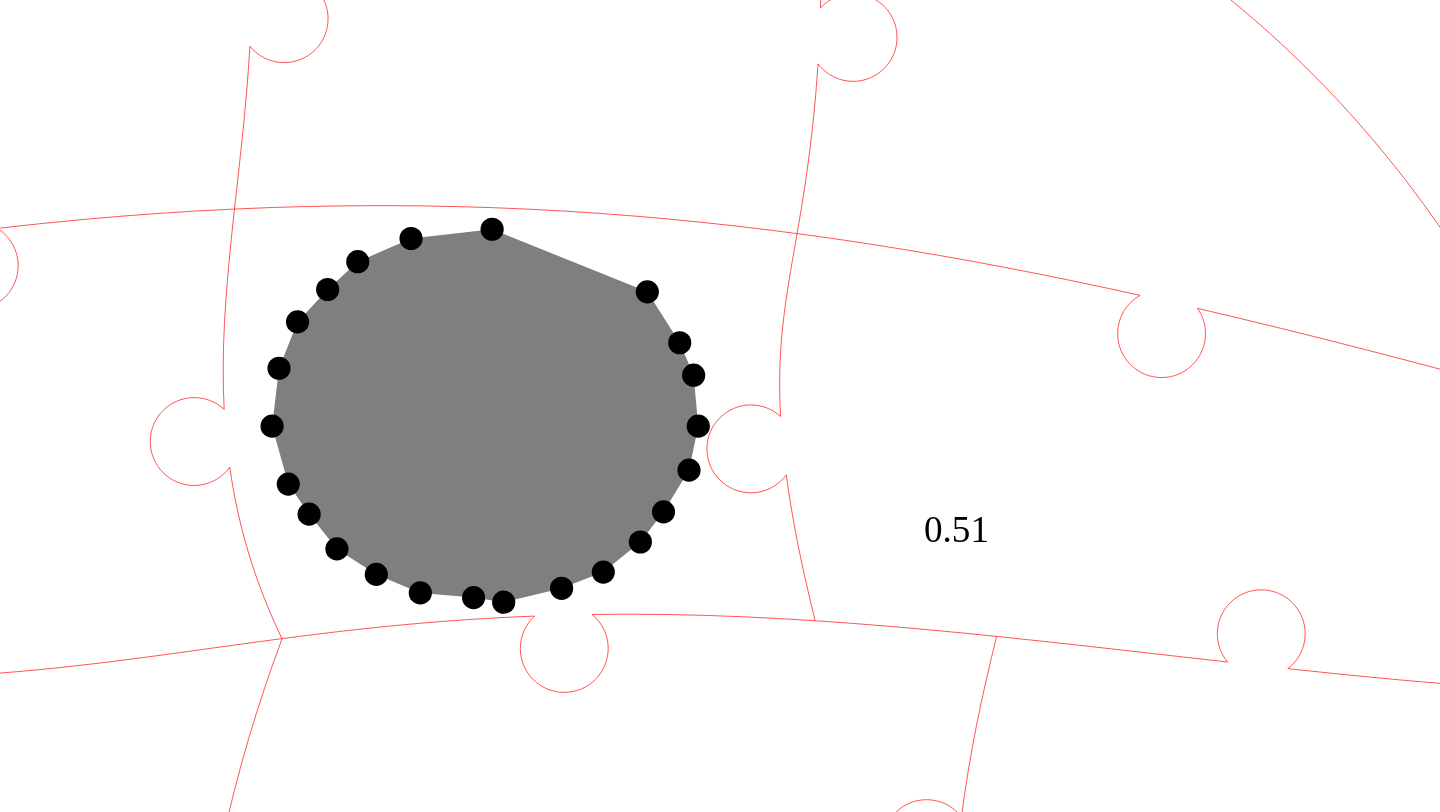 click 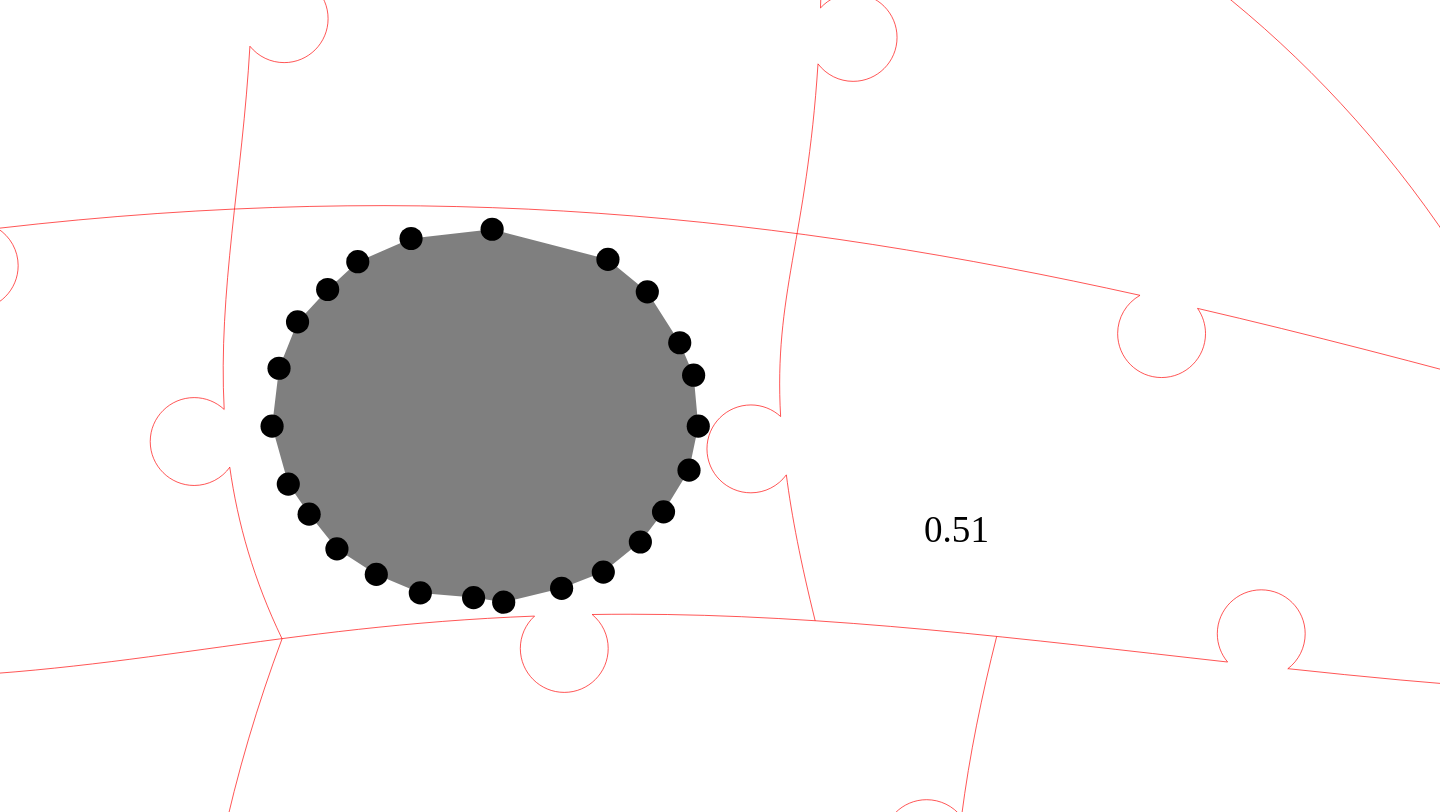 click 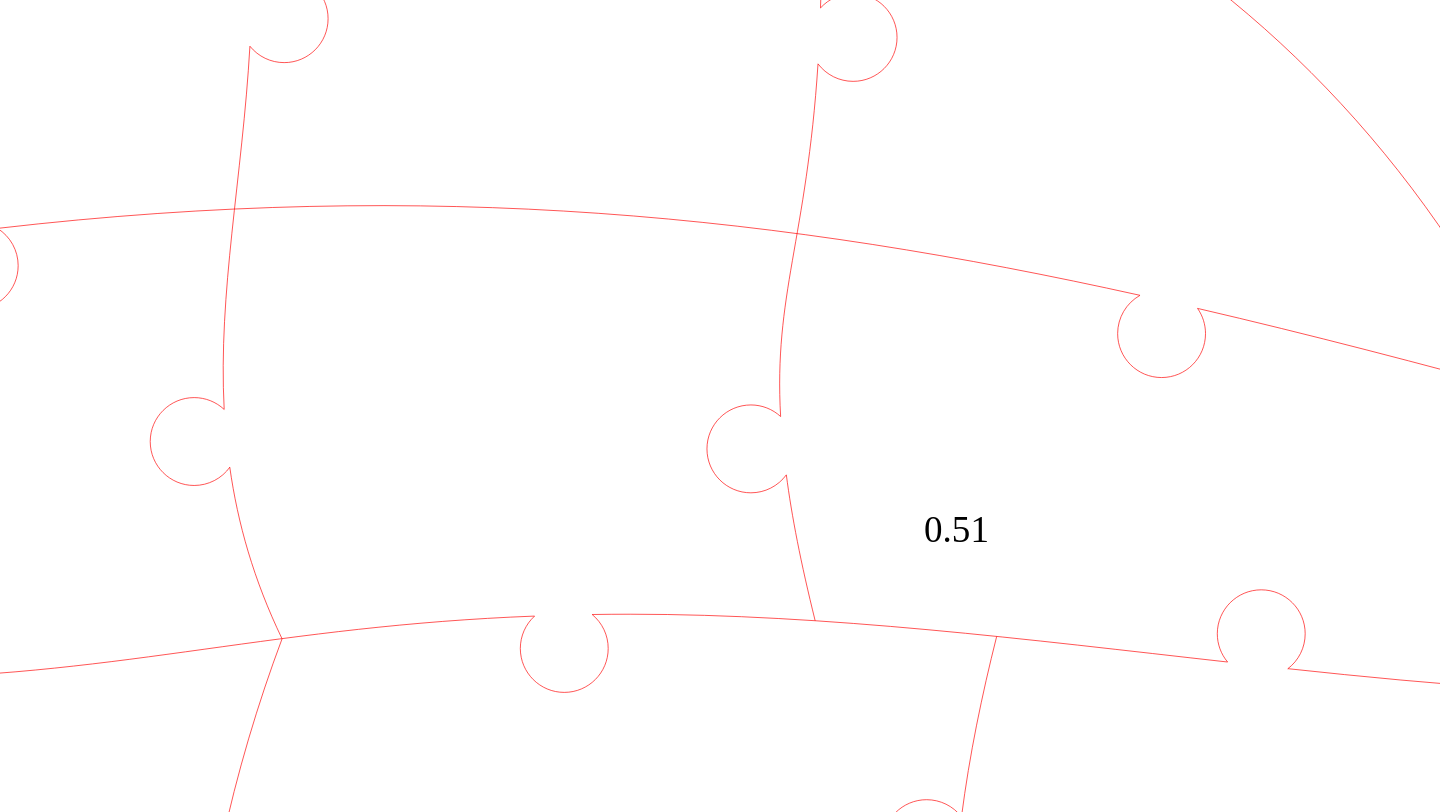 click 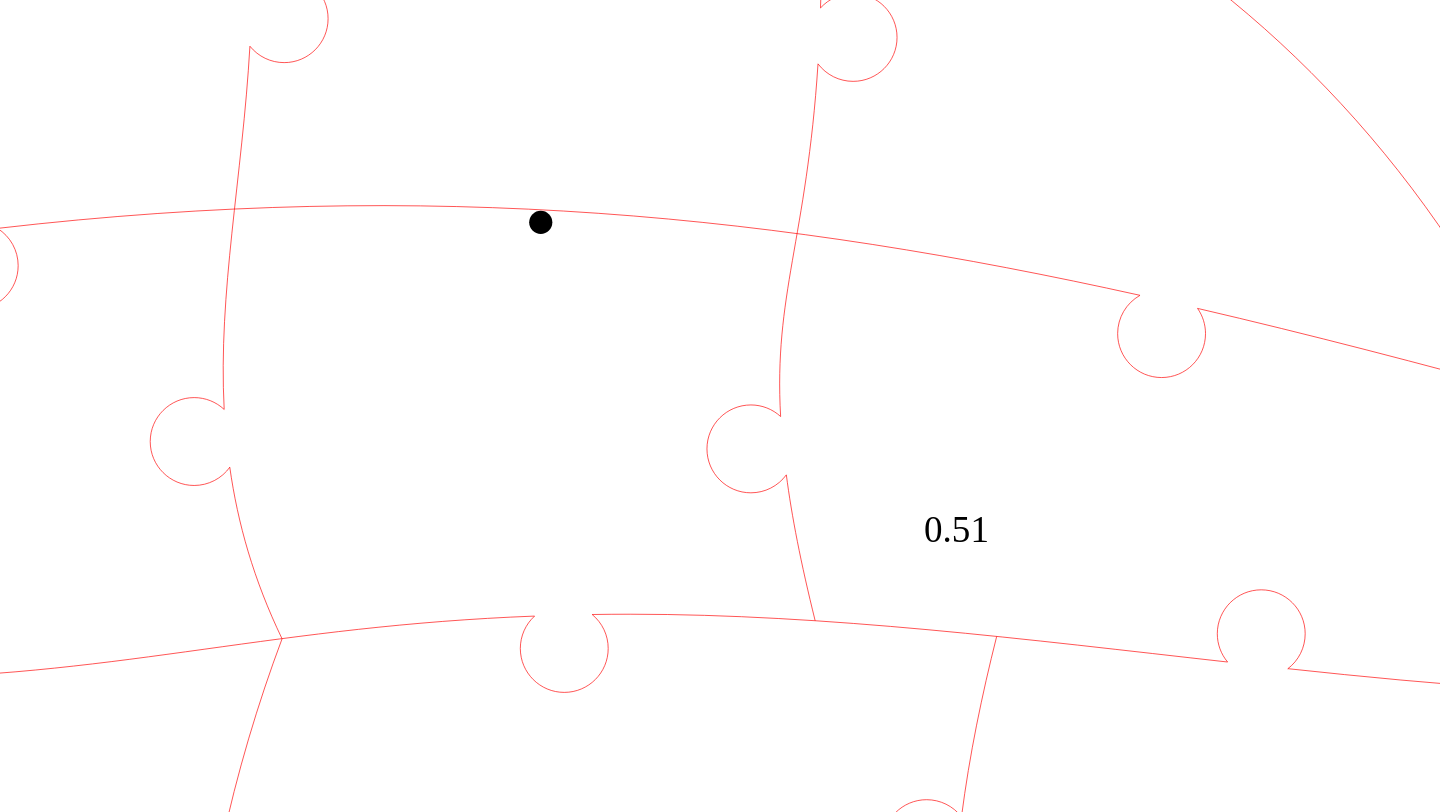 click 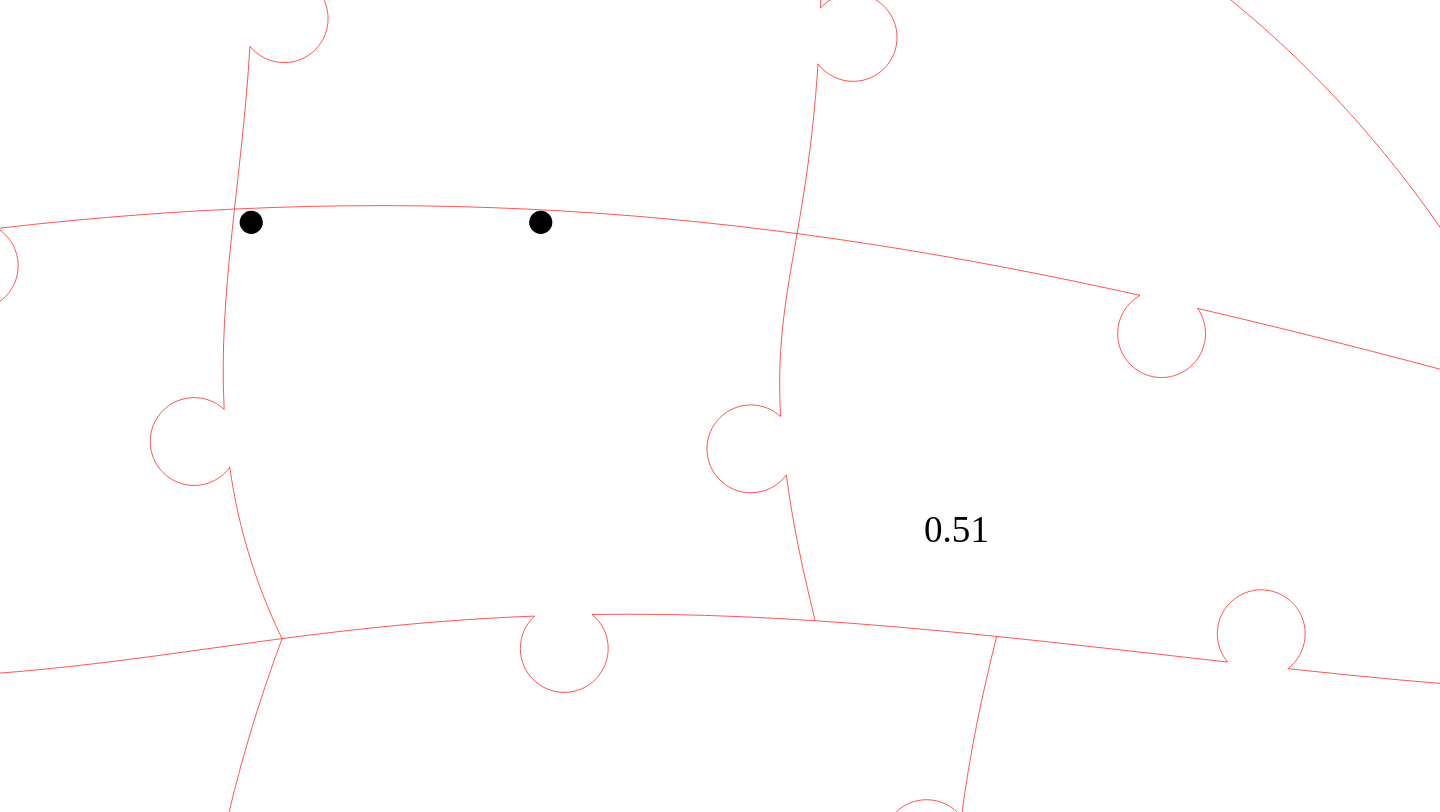 click 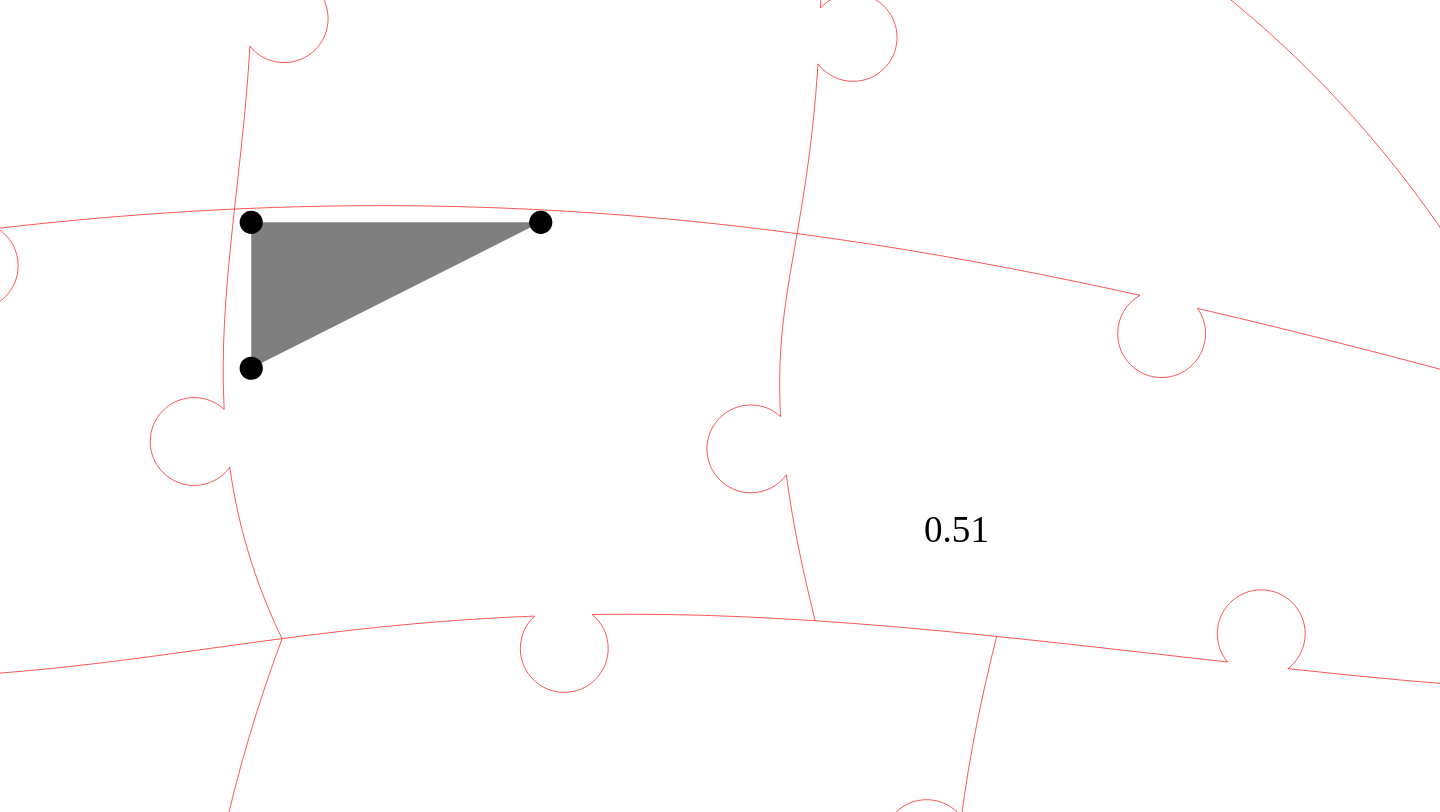click 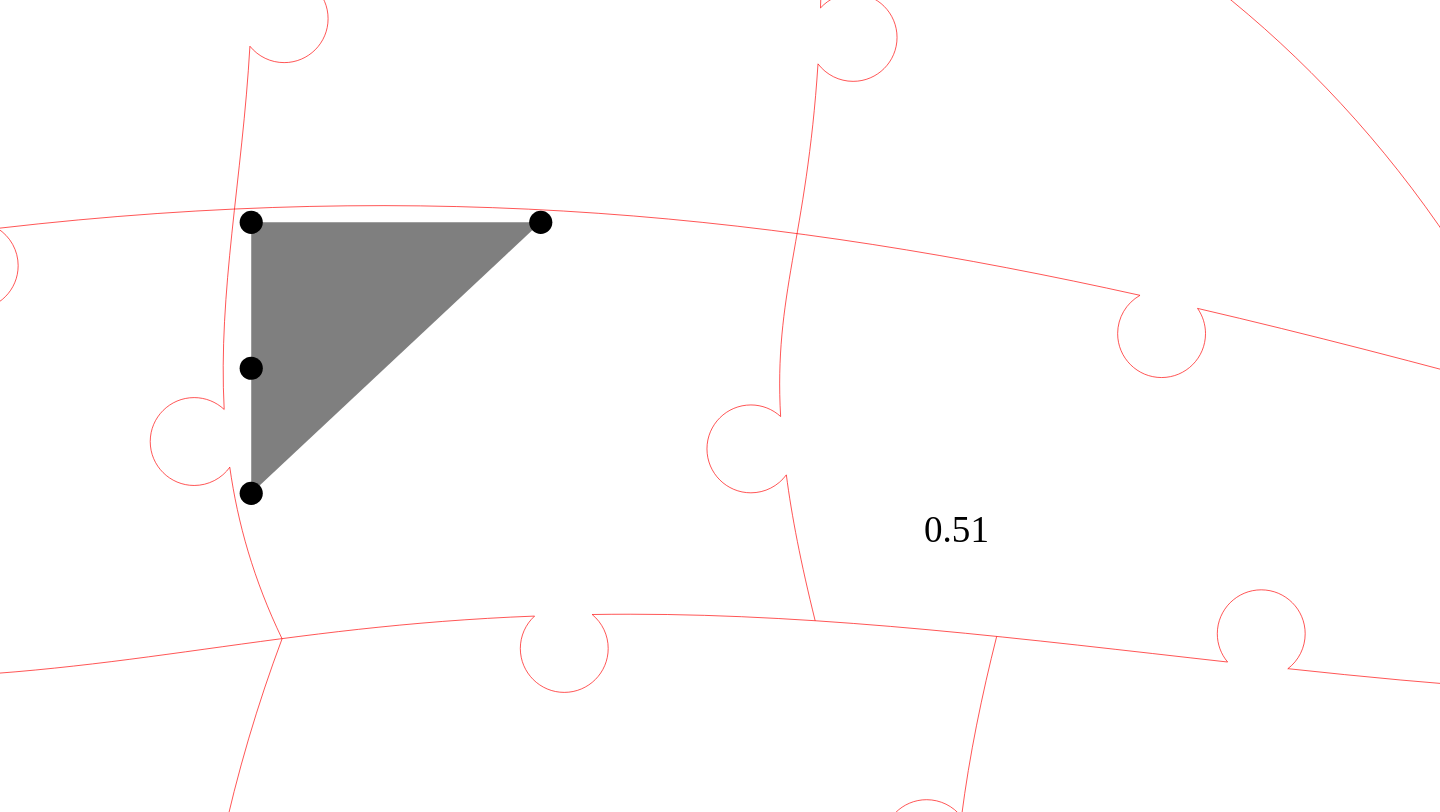click 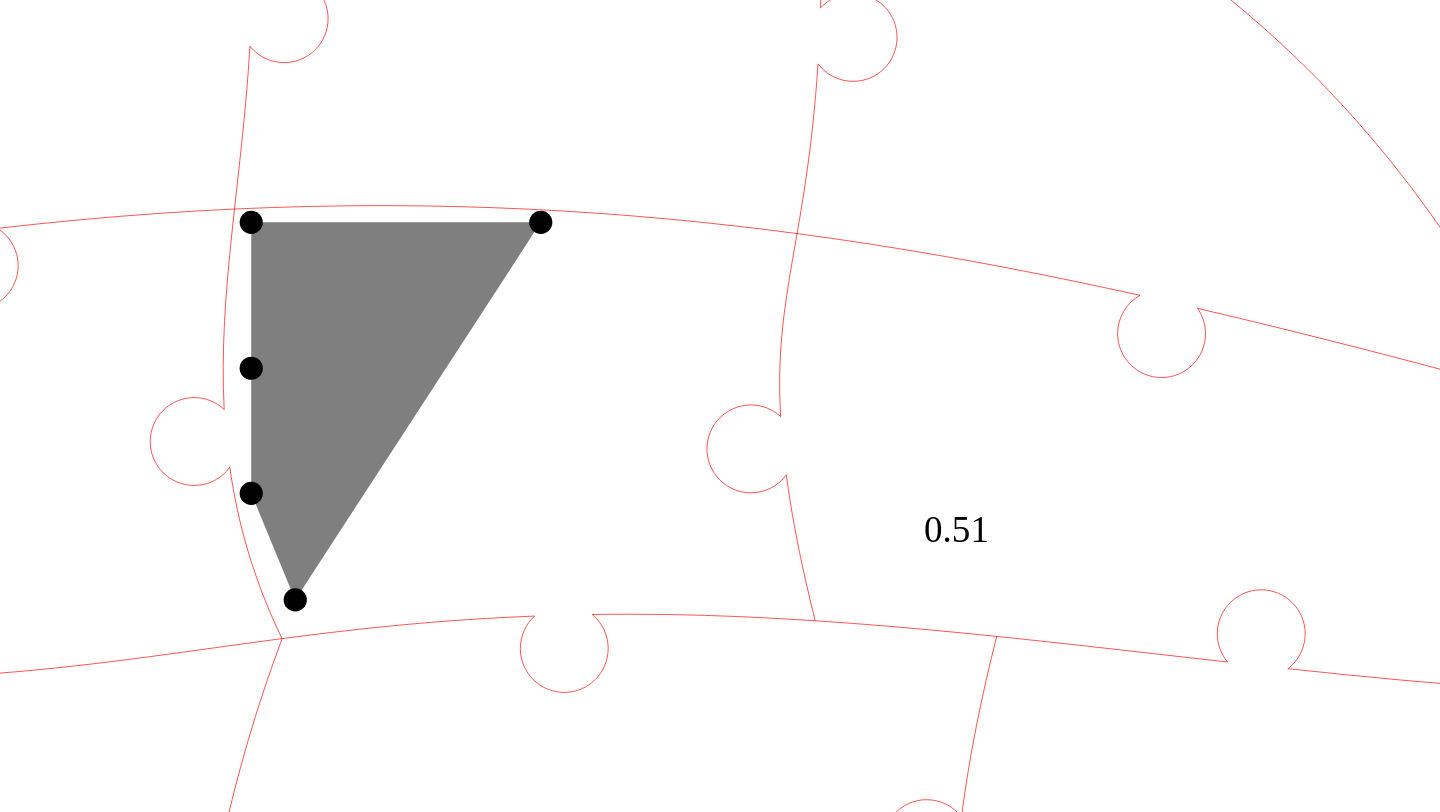 click 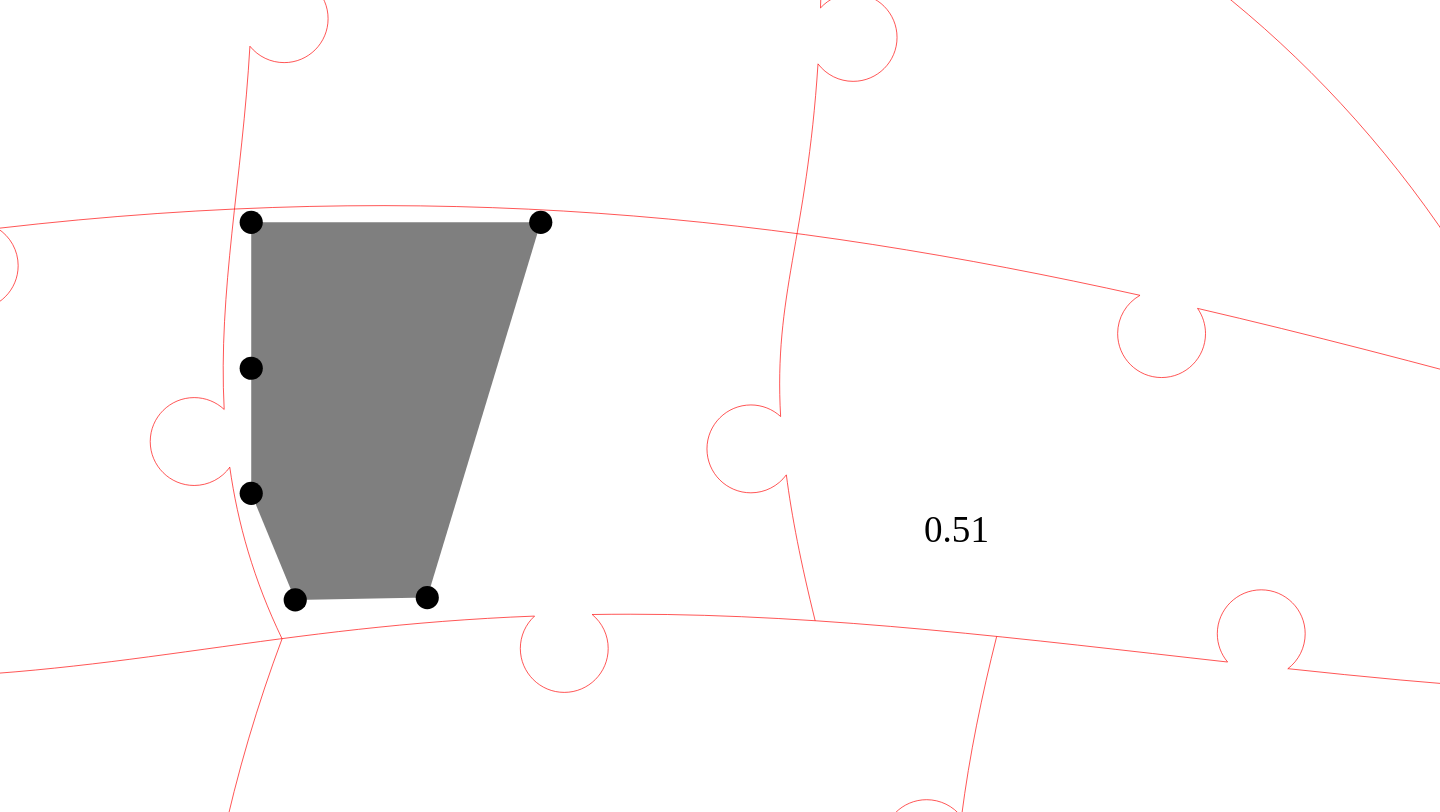 click 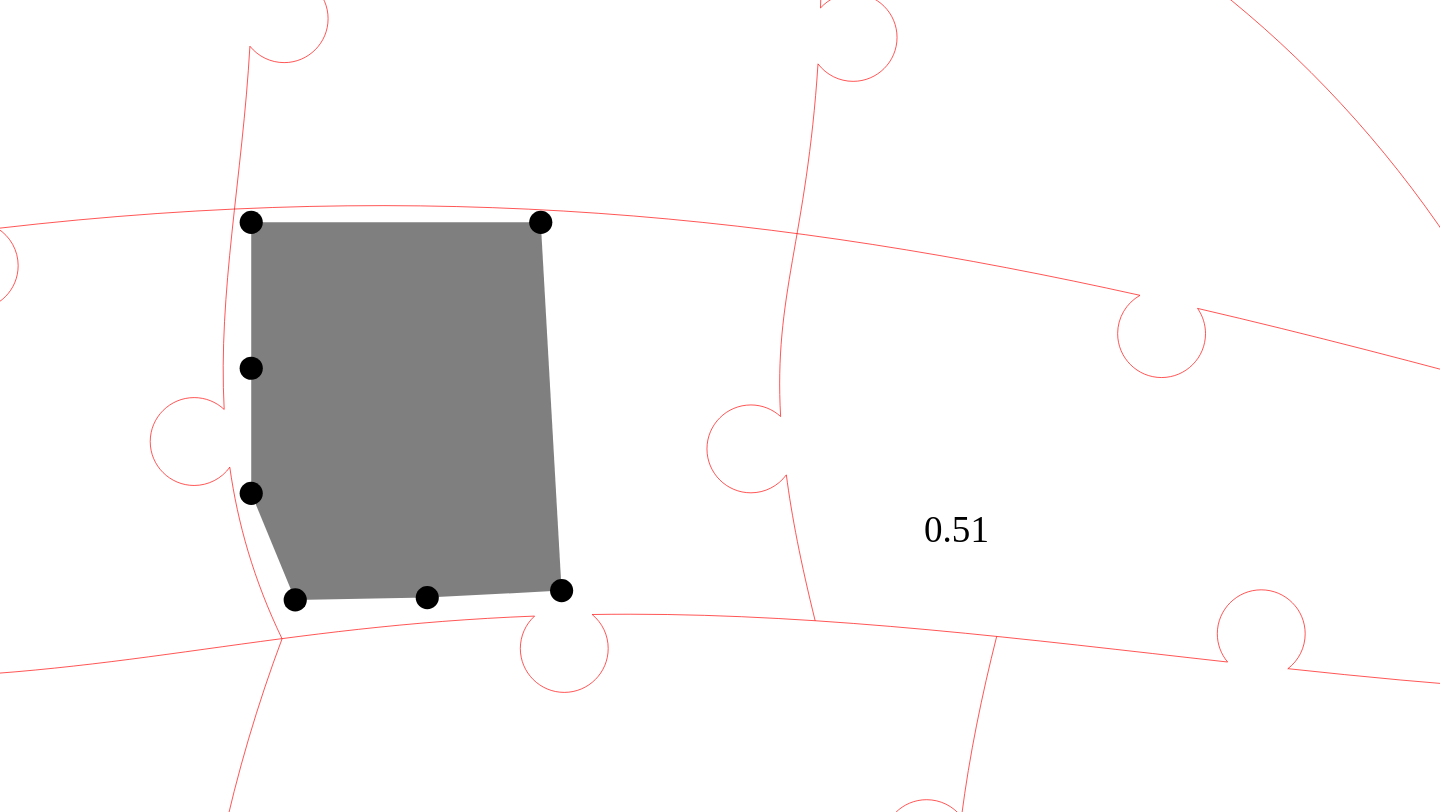 click 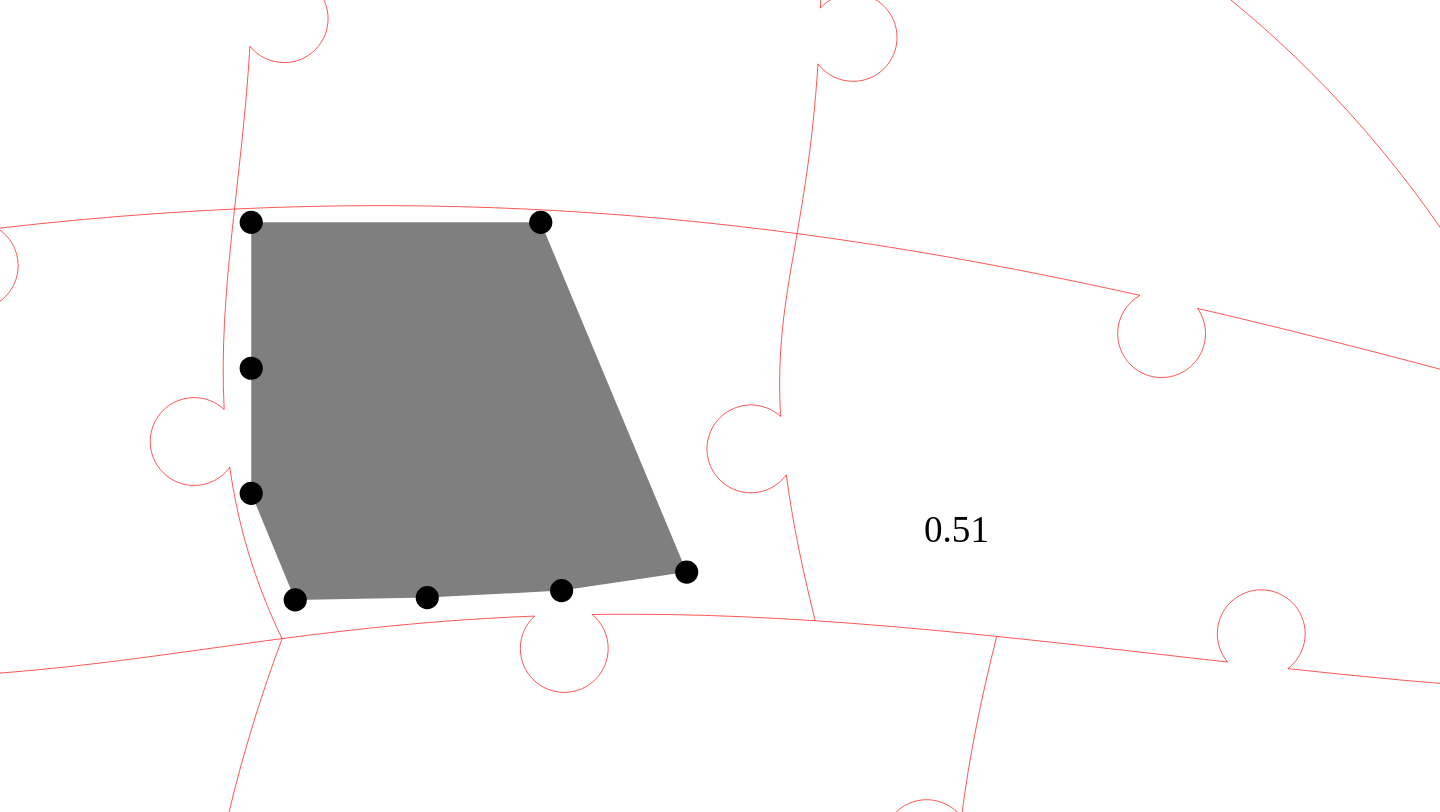click 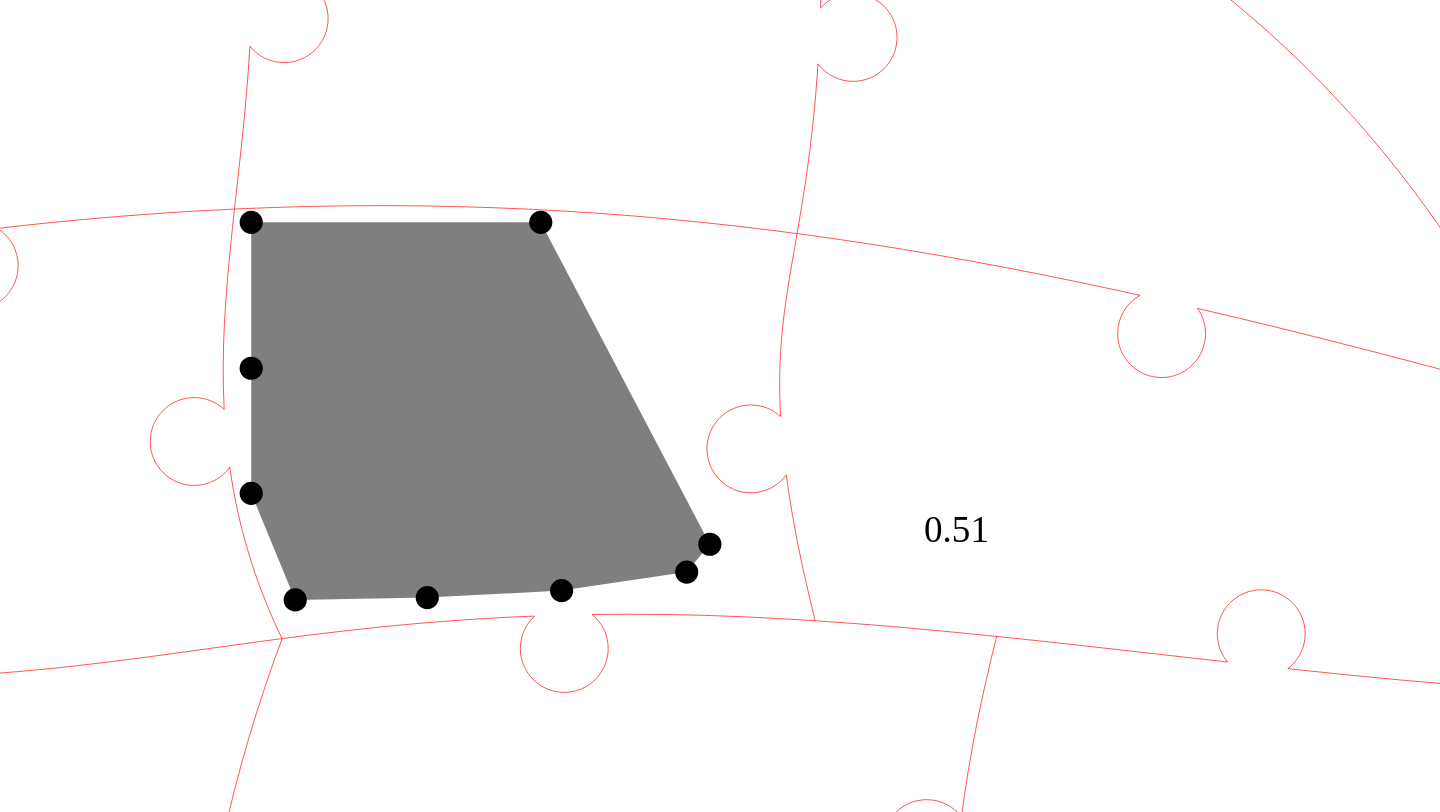 click 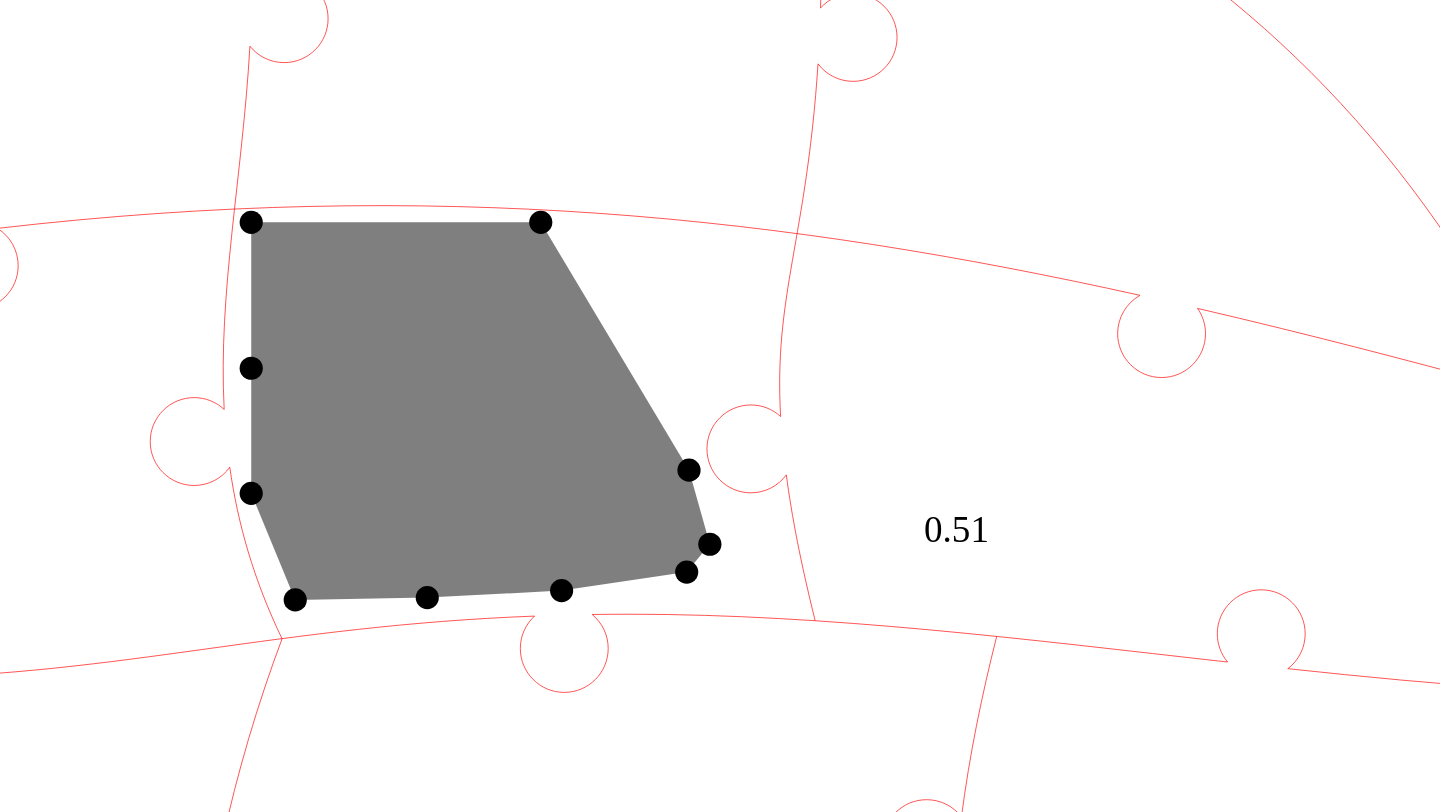click 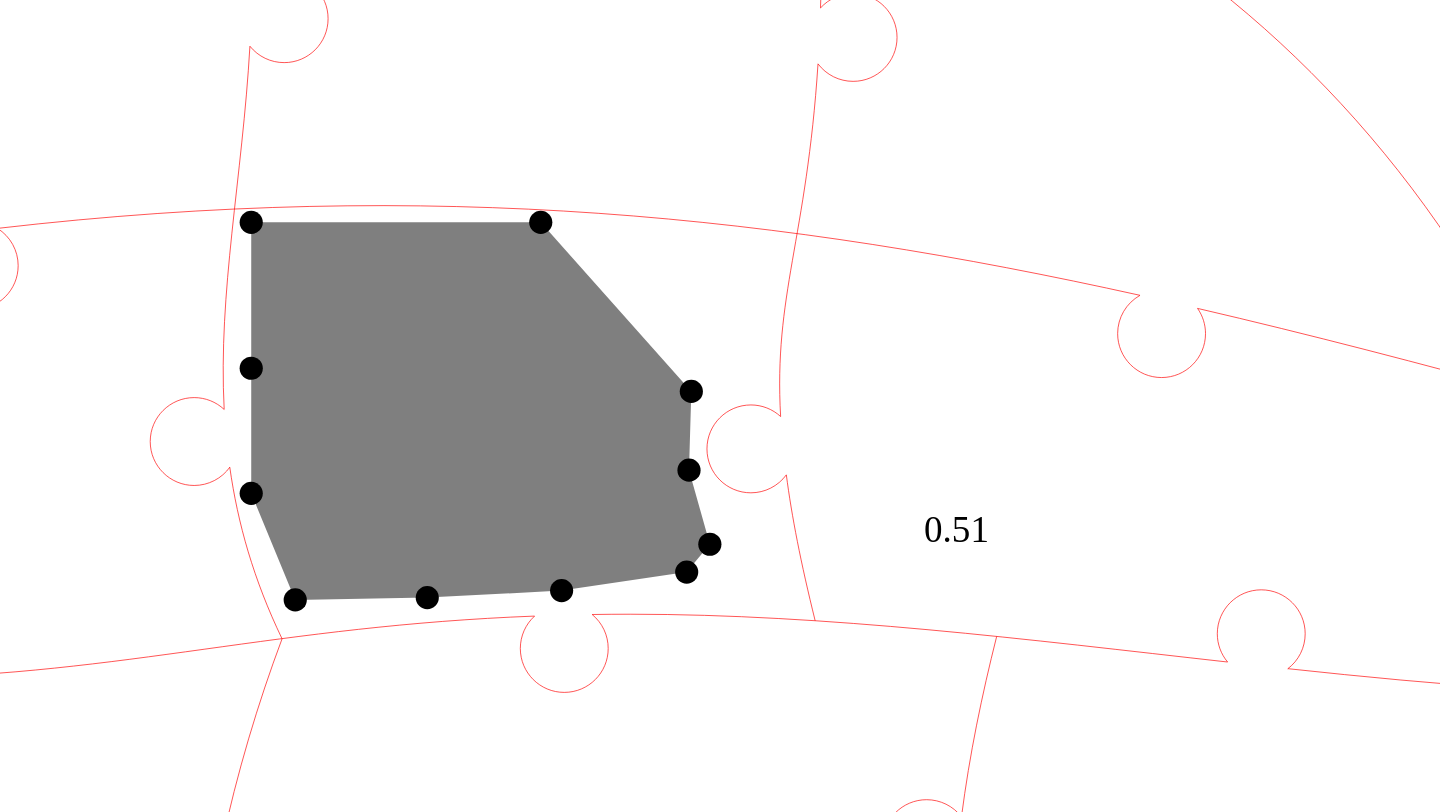 click 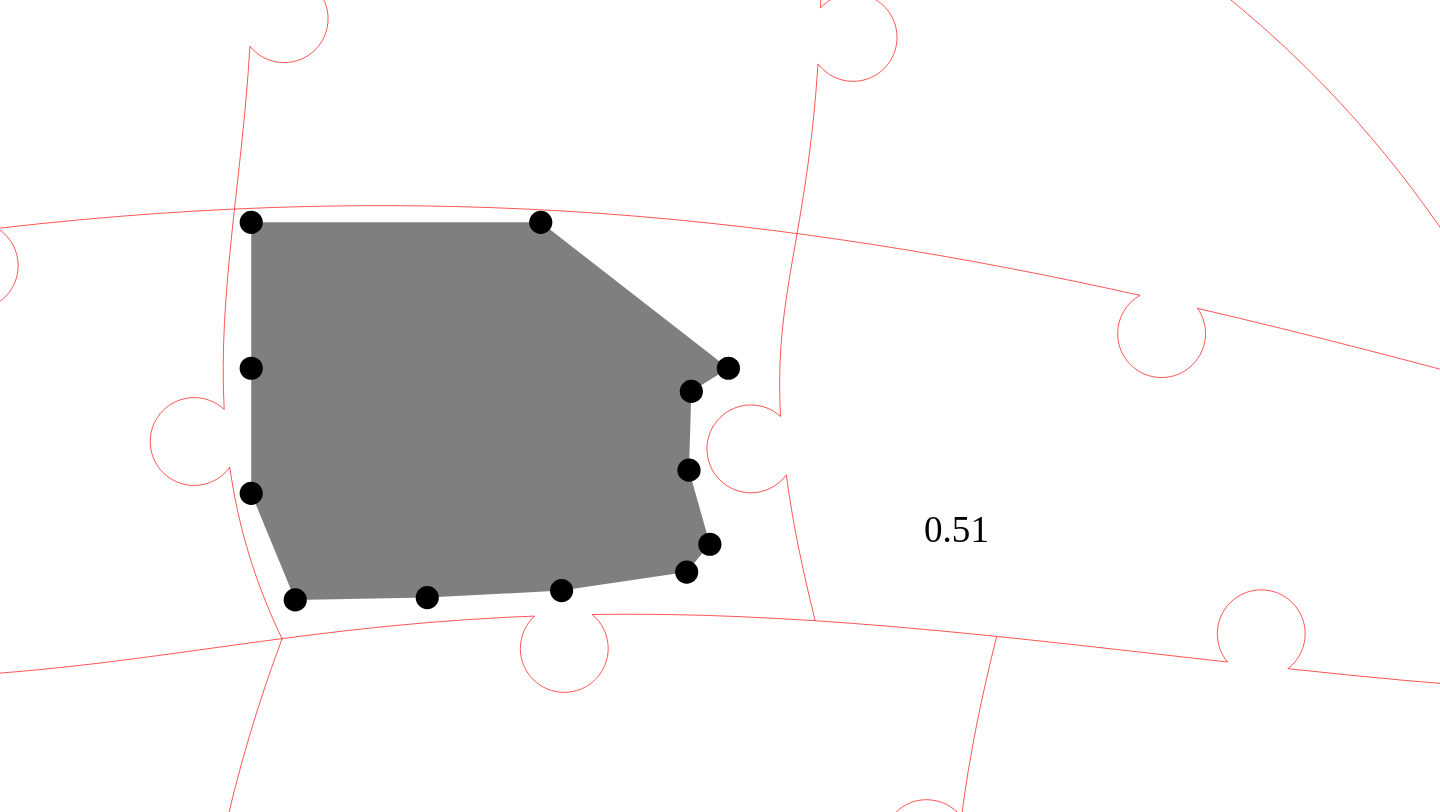 click 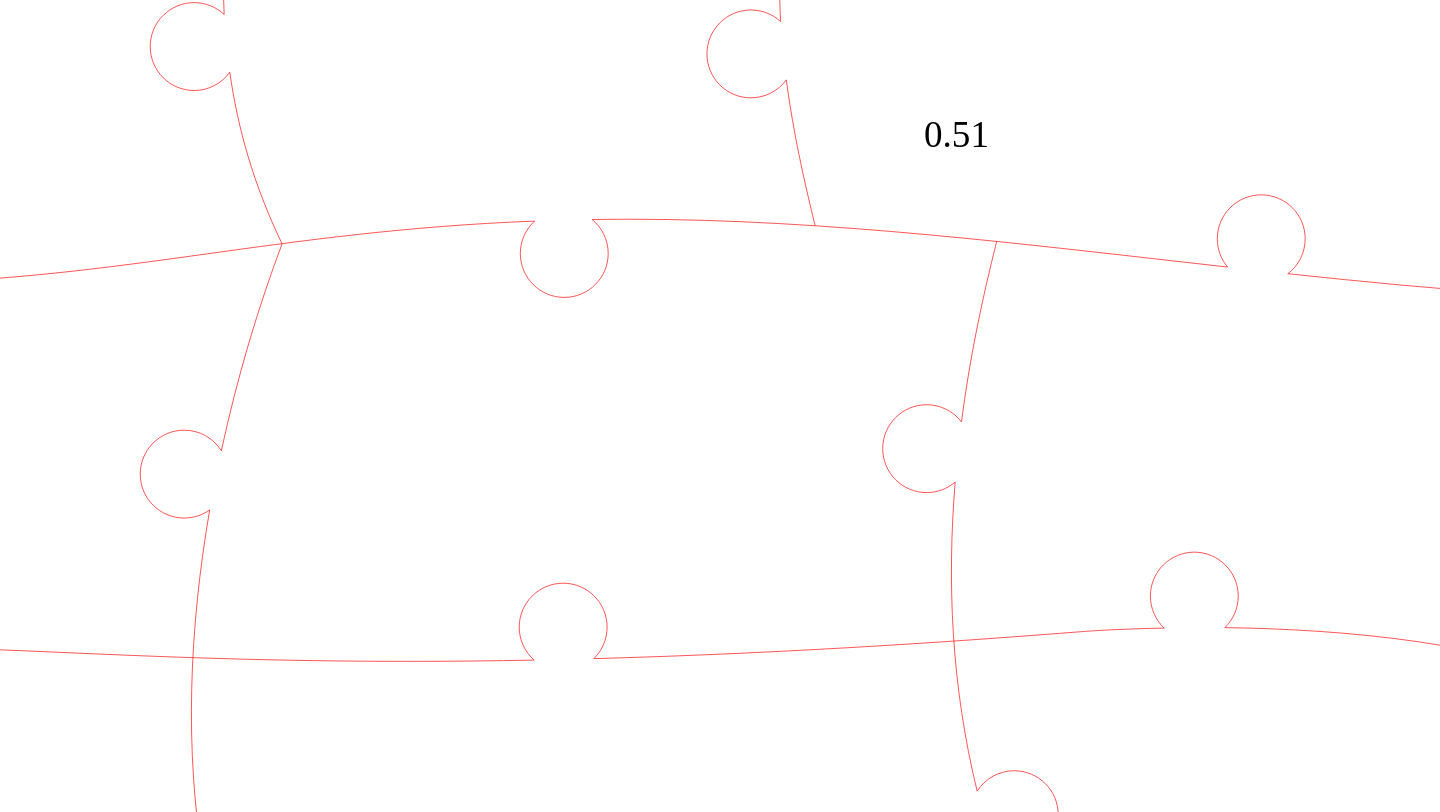 click 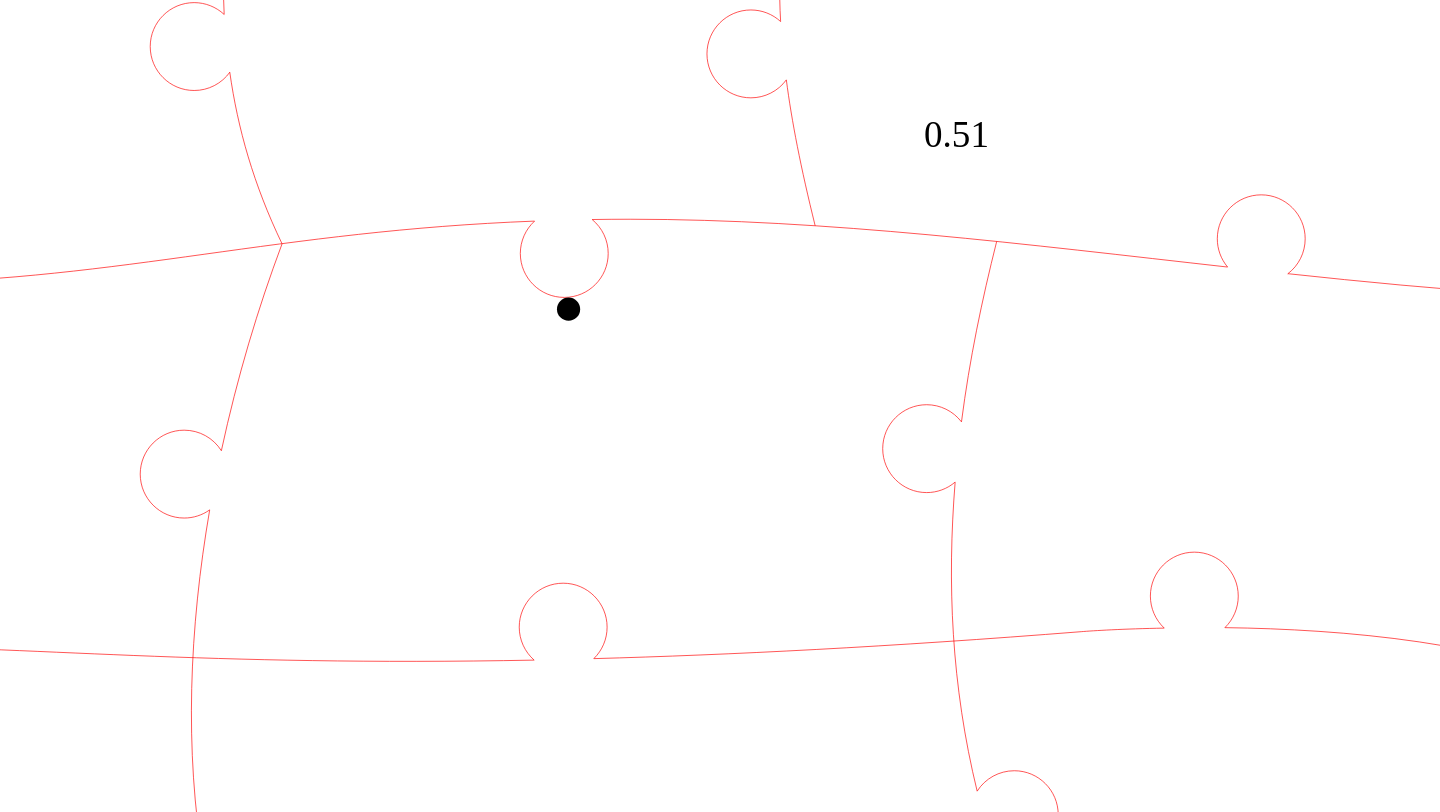 click 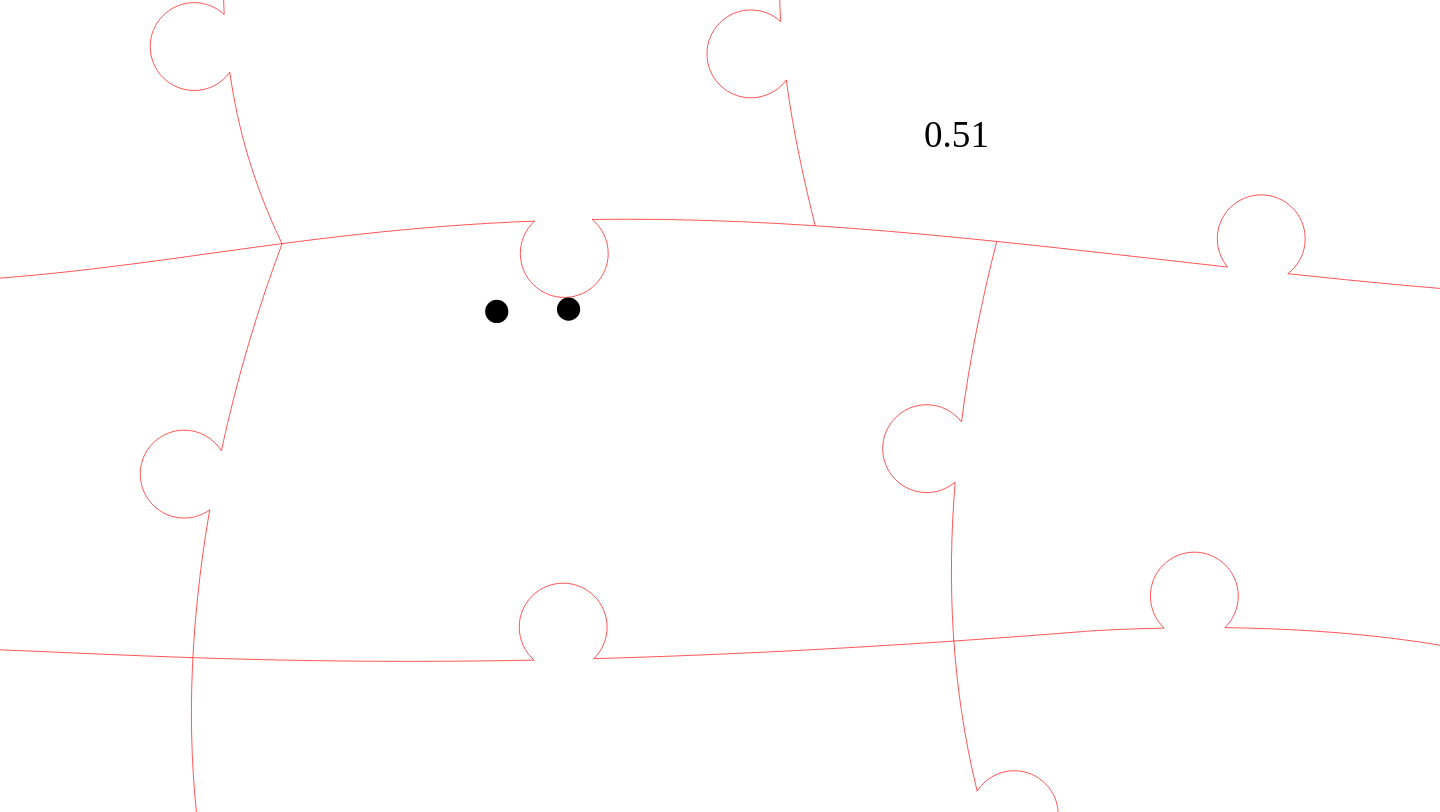 click 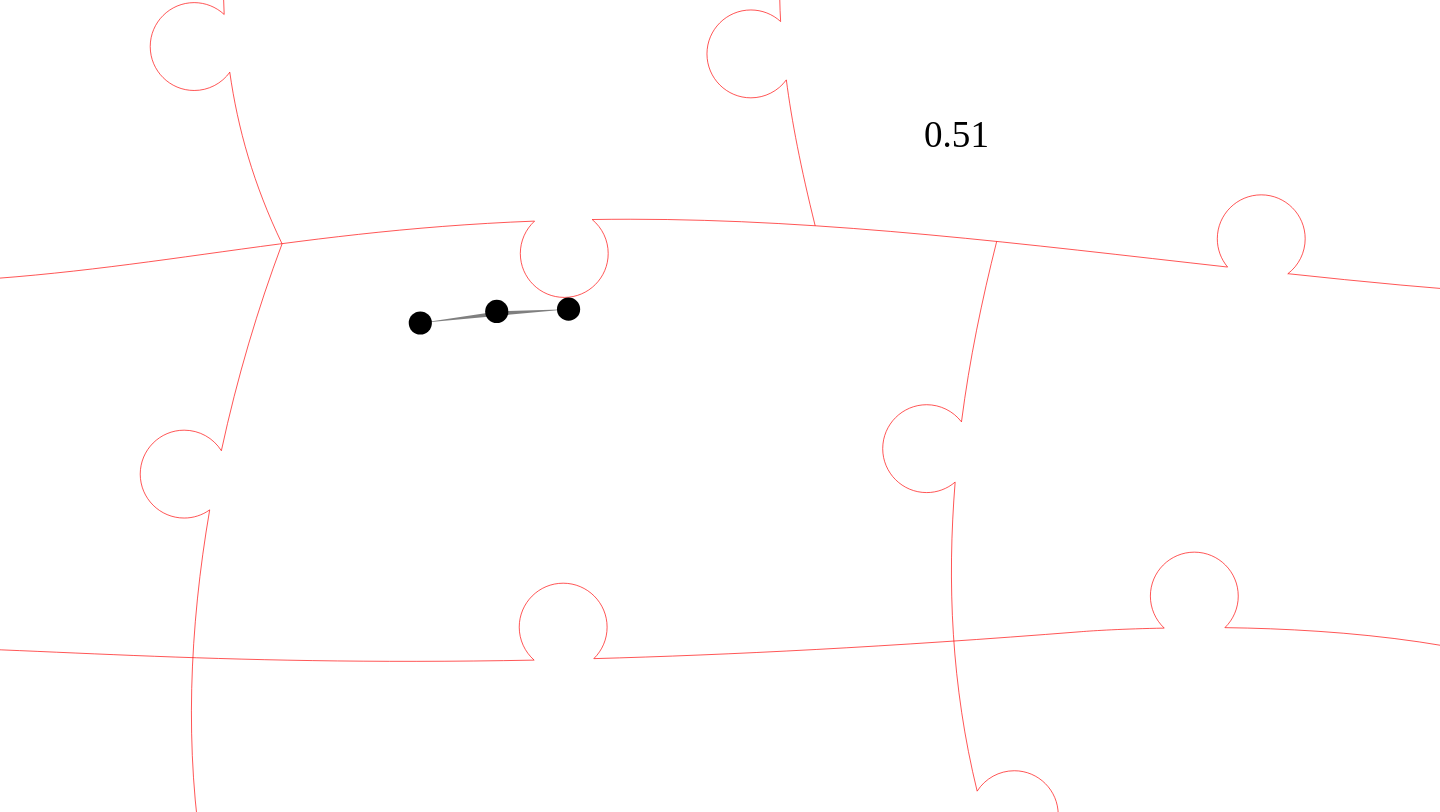 click 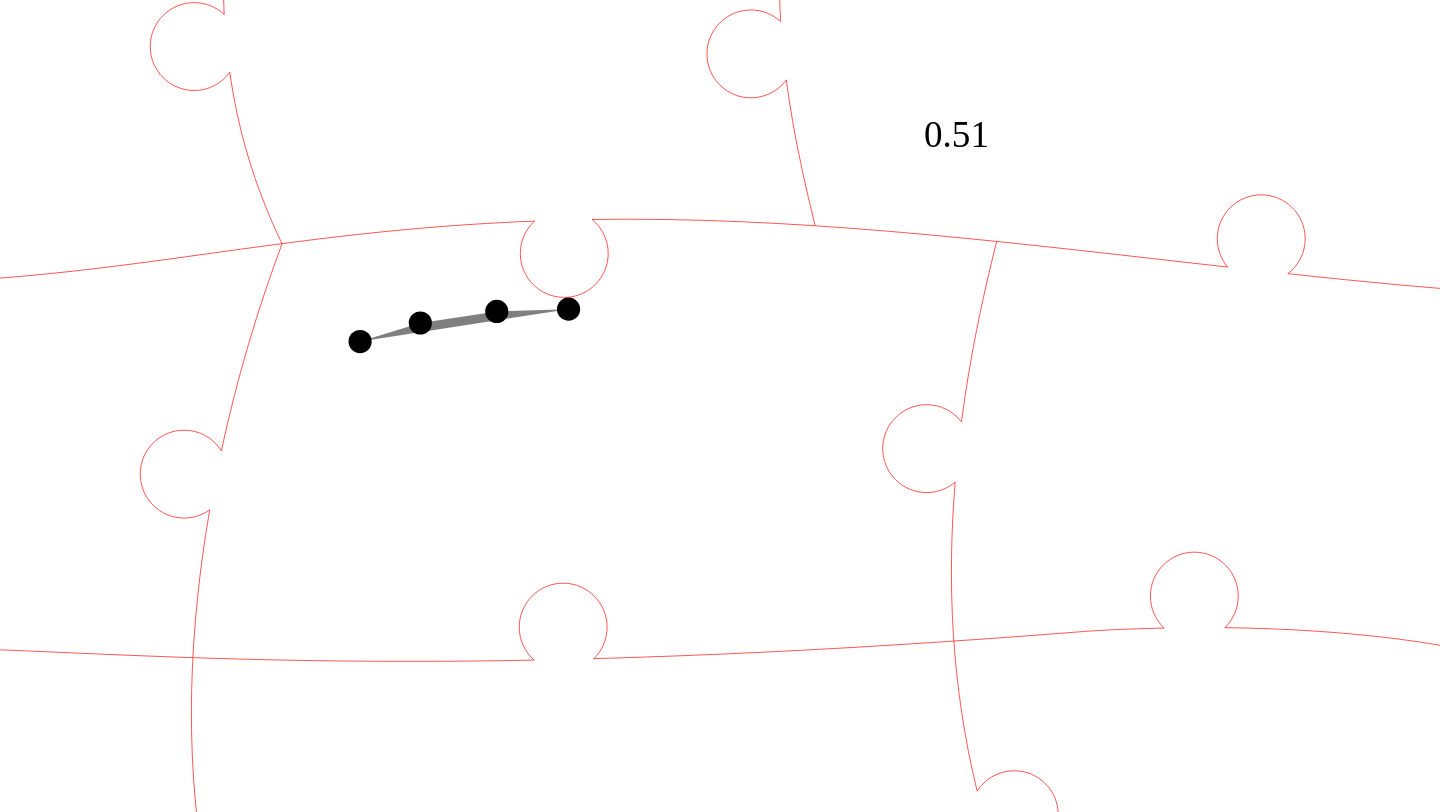 click 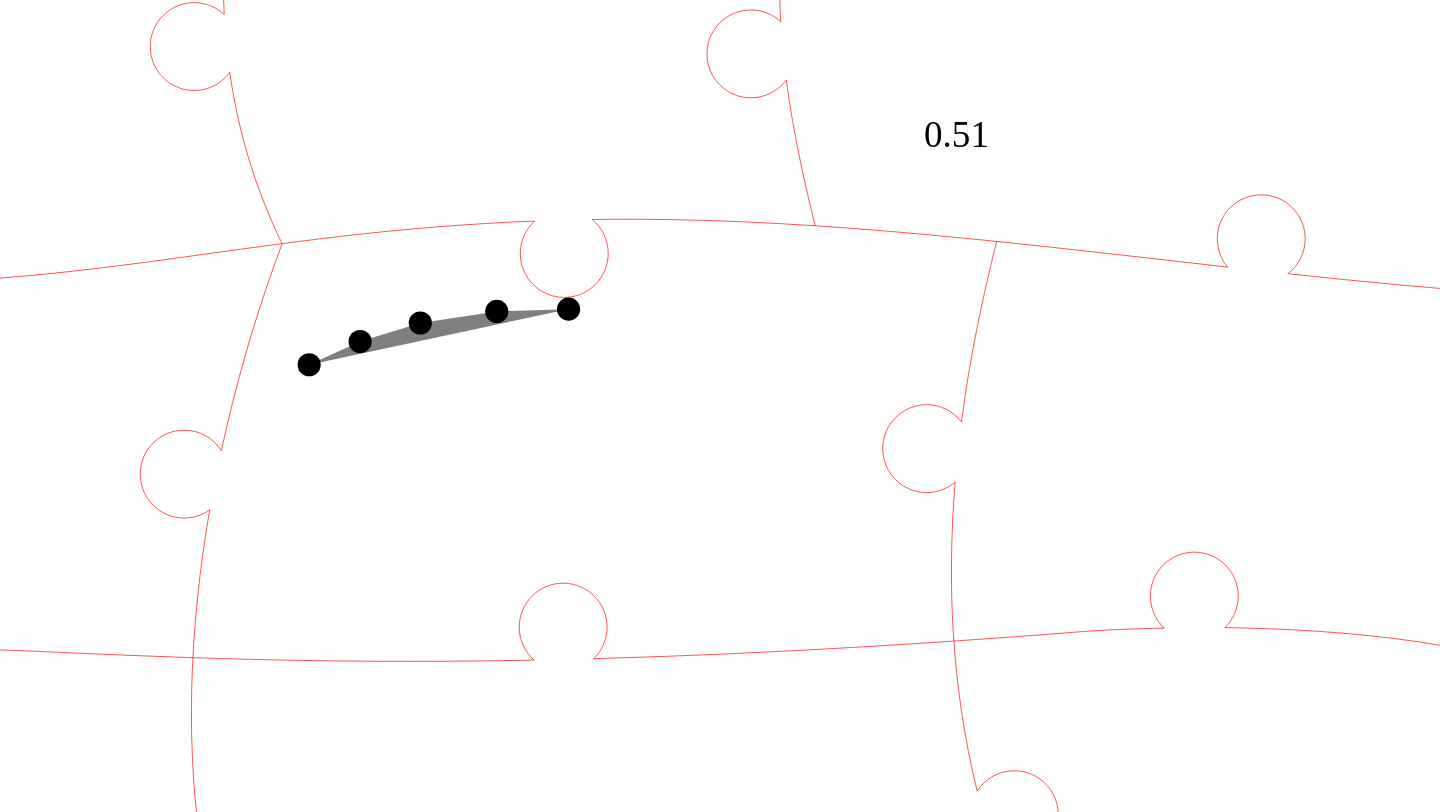 click 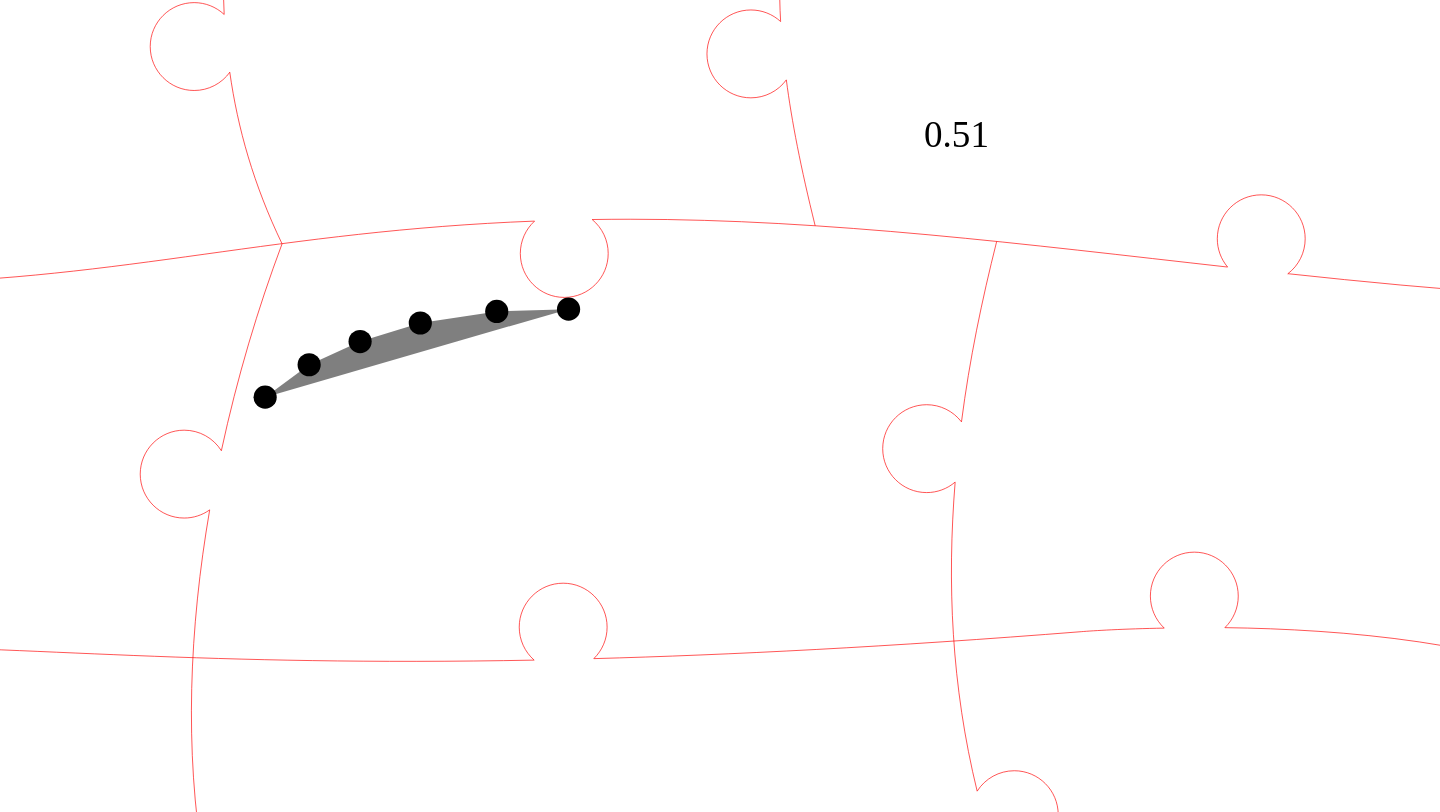 click 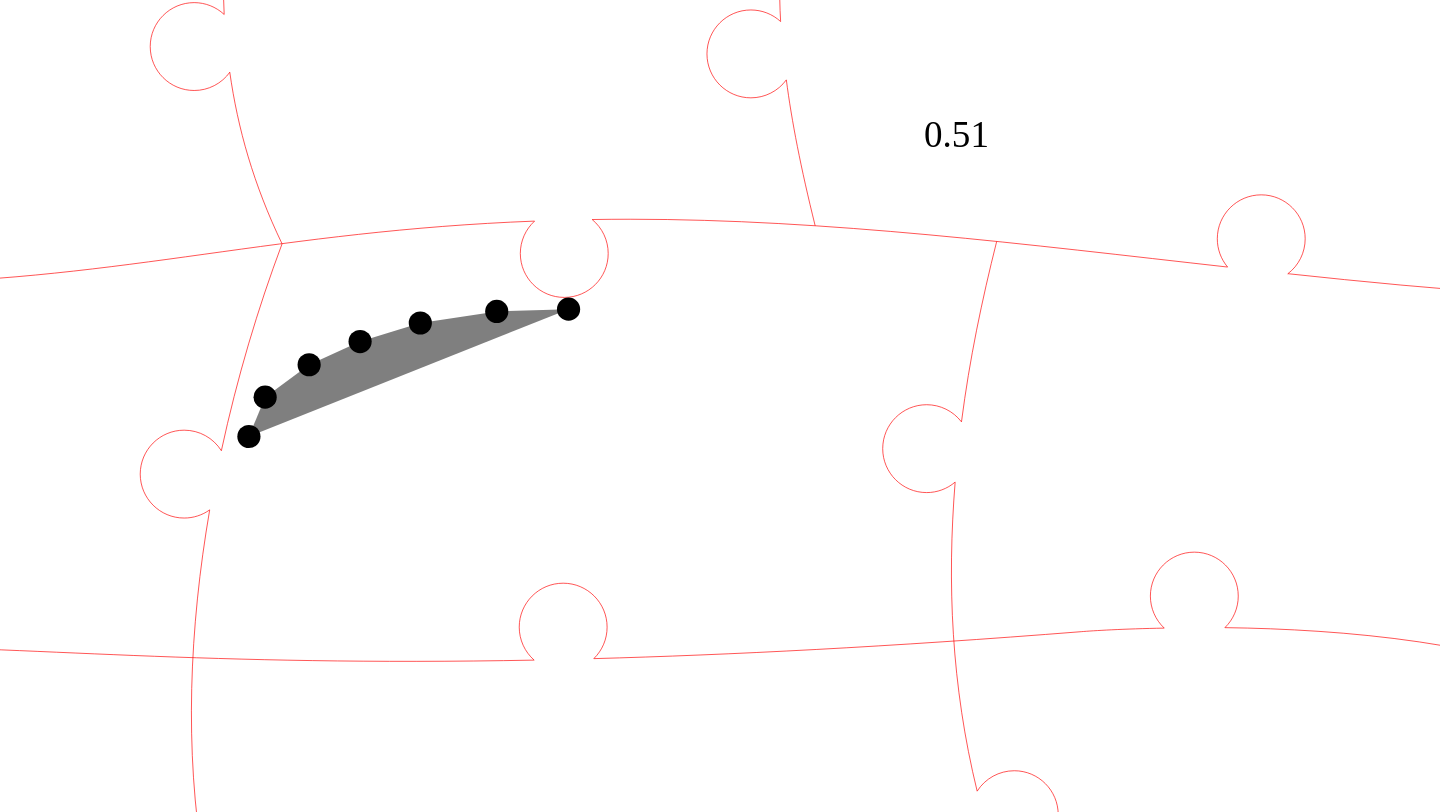 click 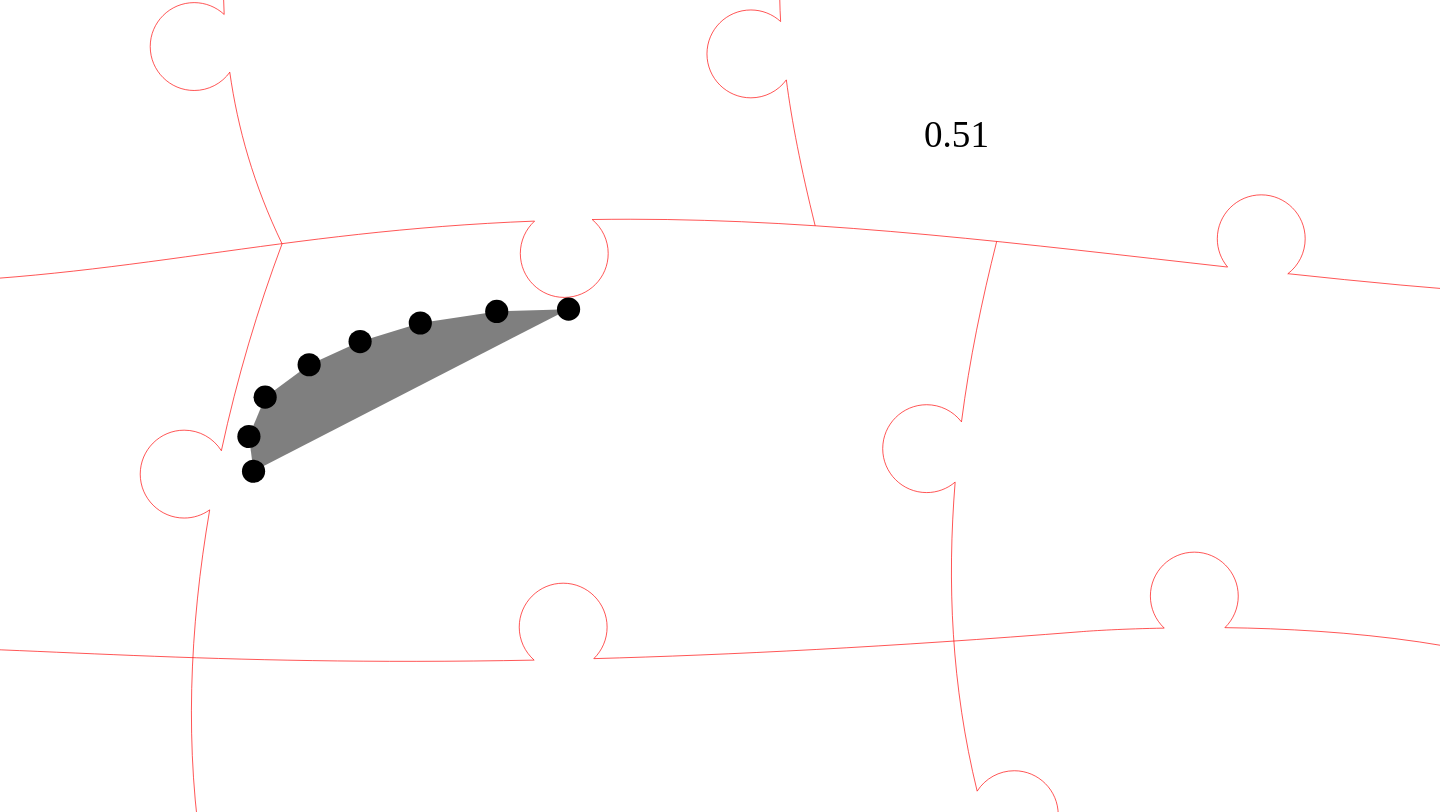 click 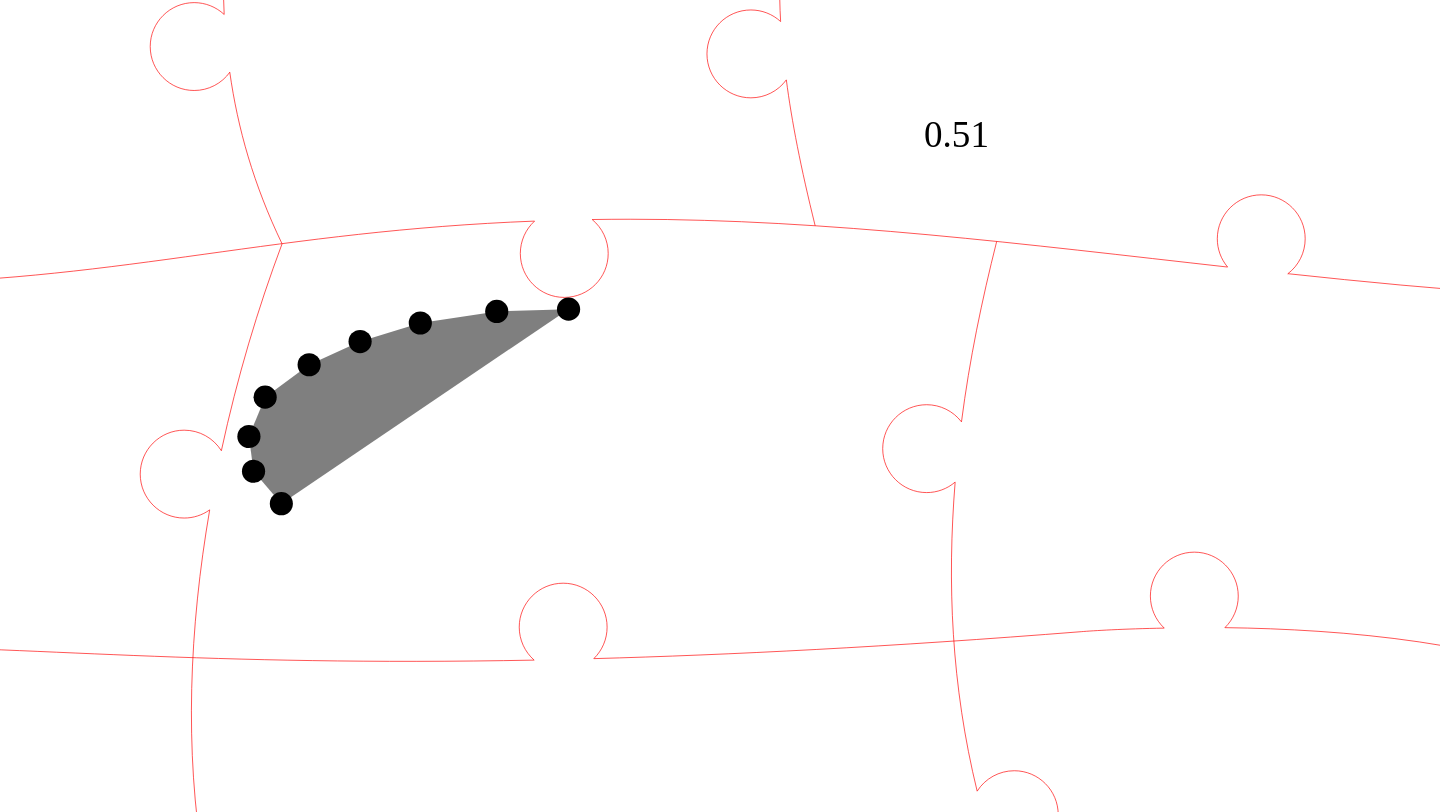 click 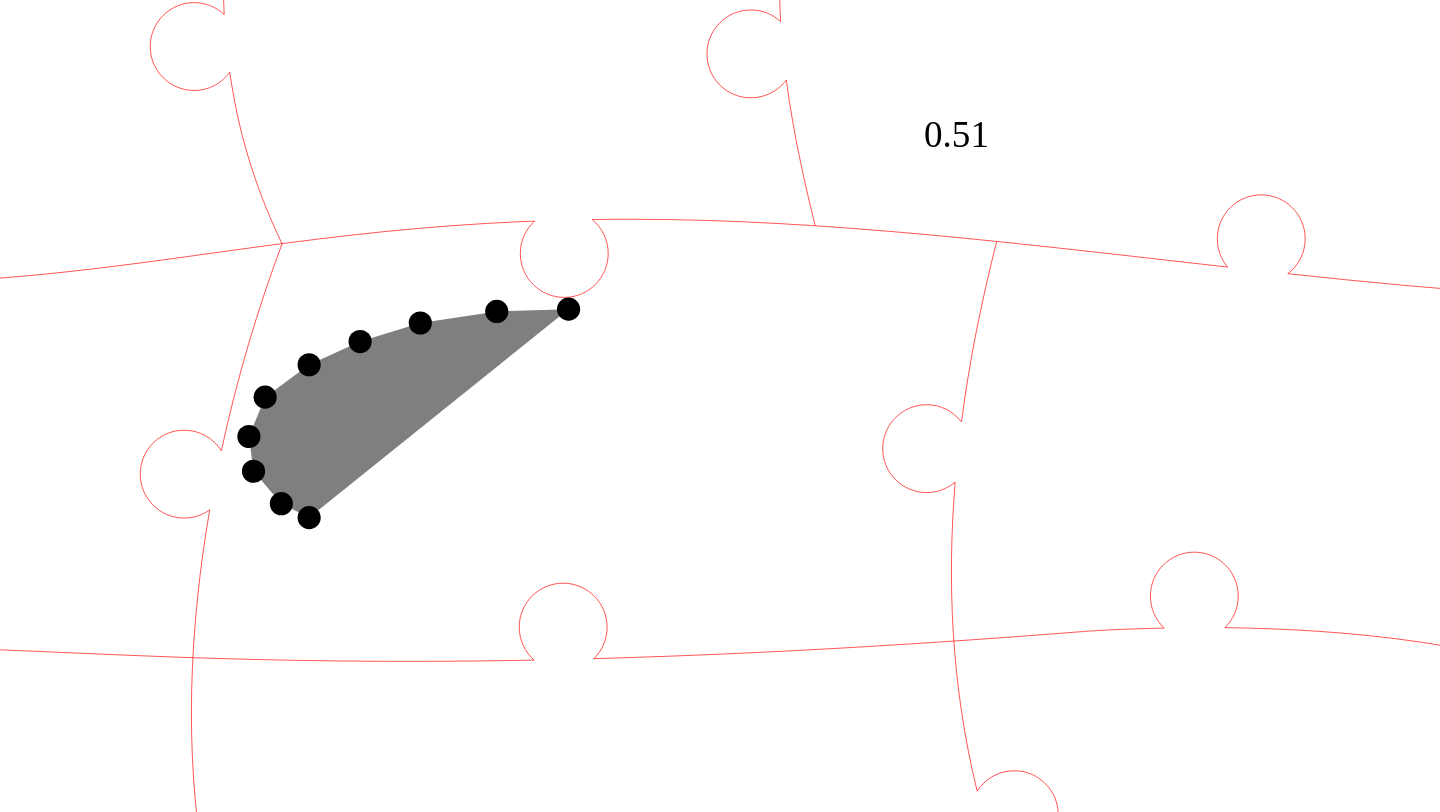 click 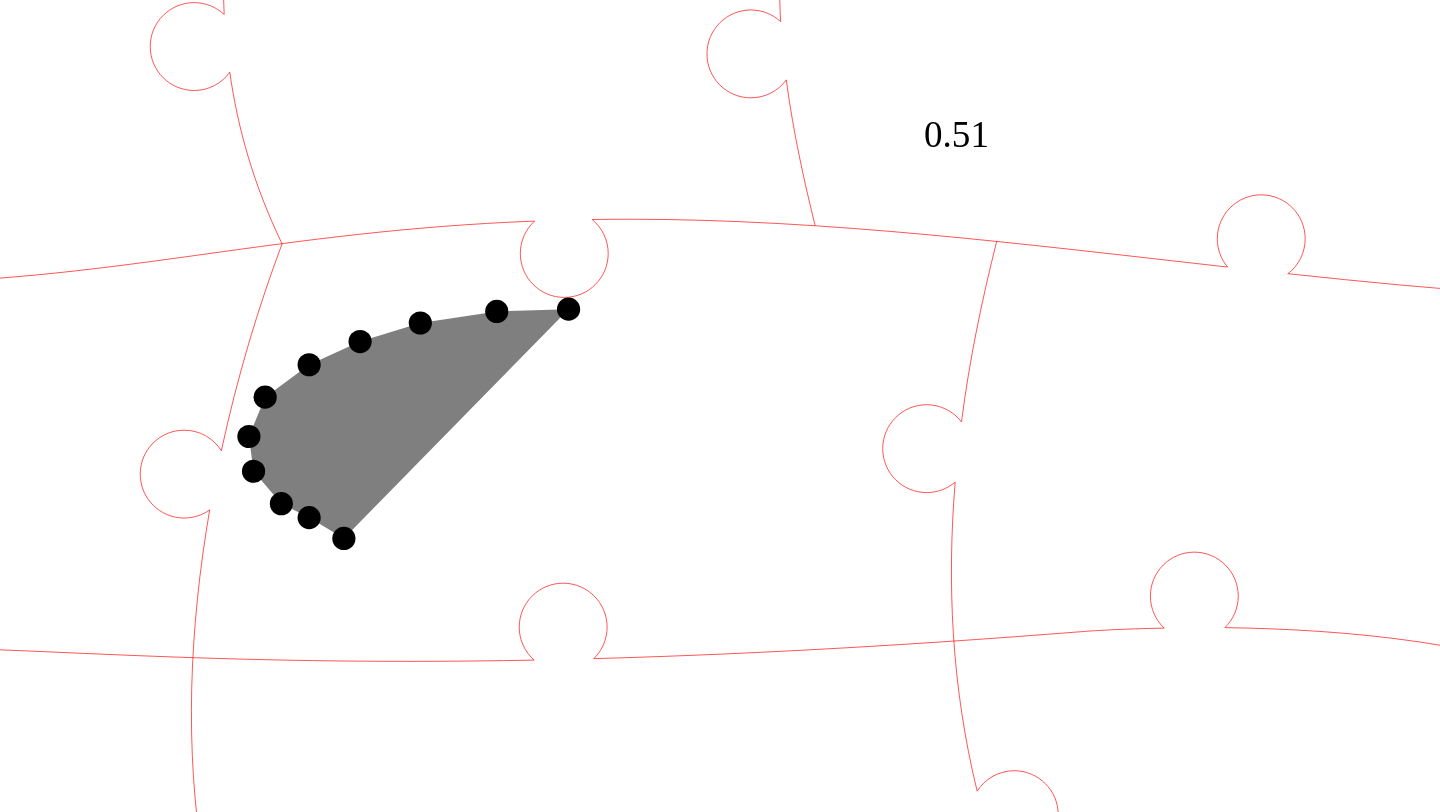 click 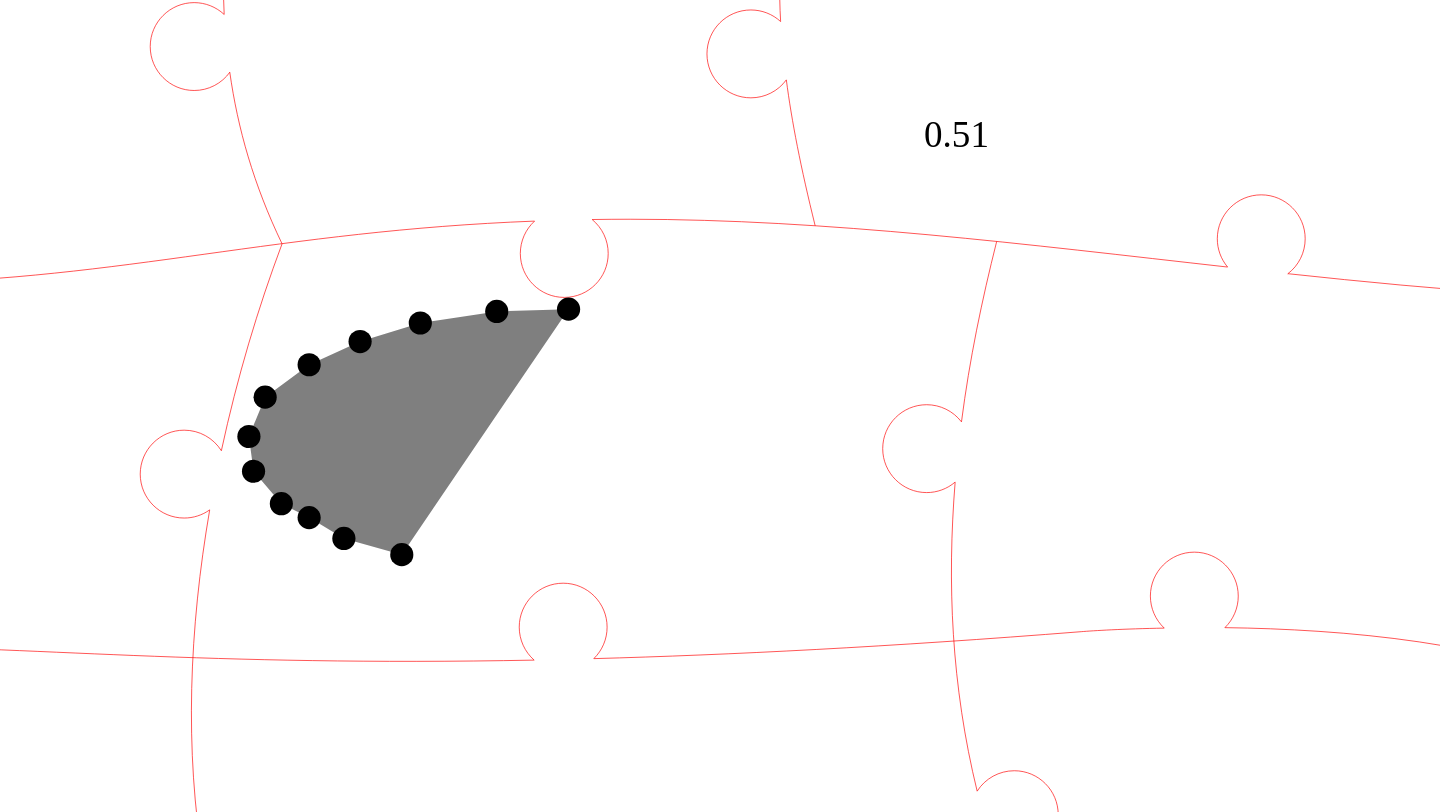 click 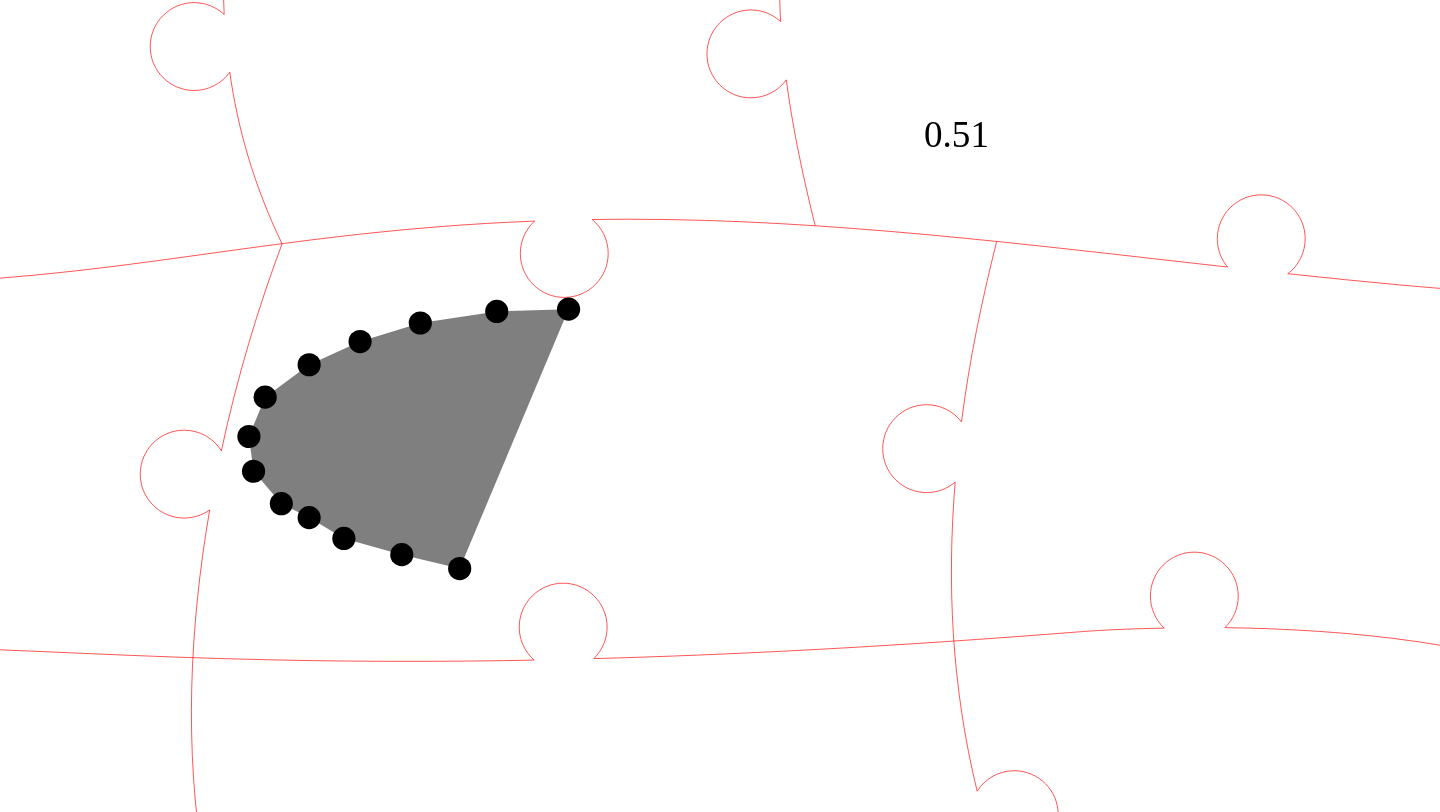 click 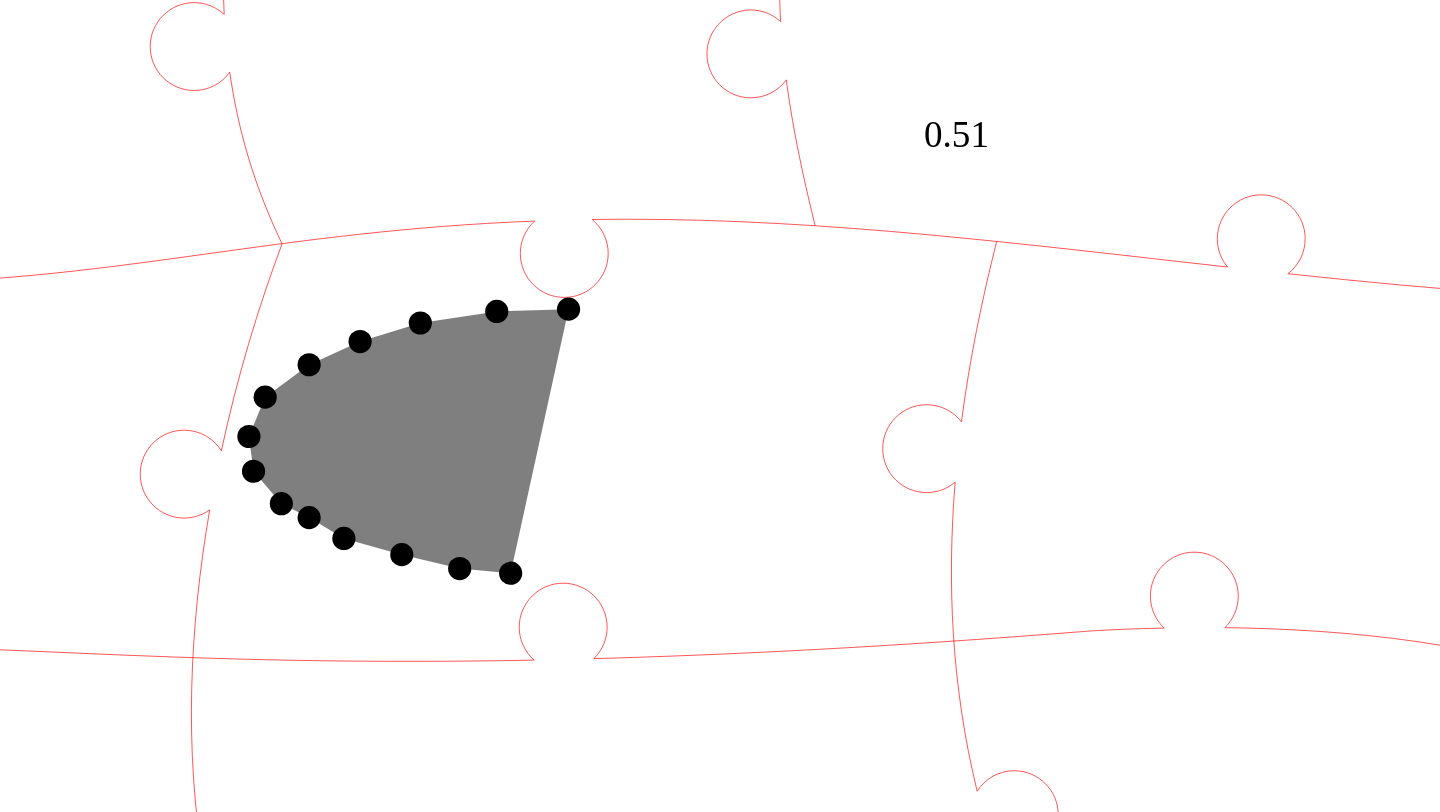 click 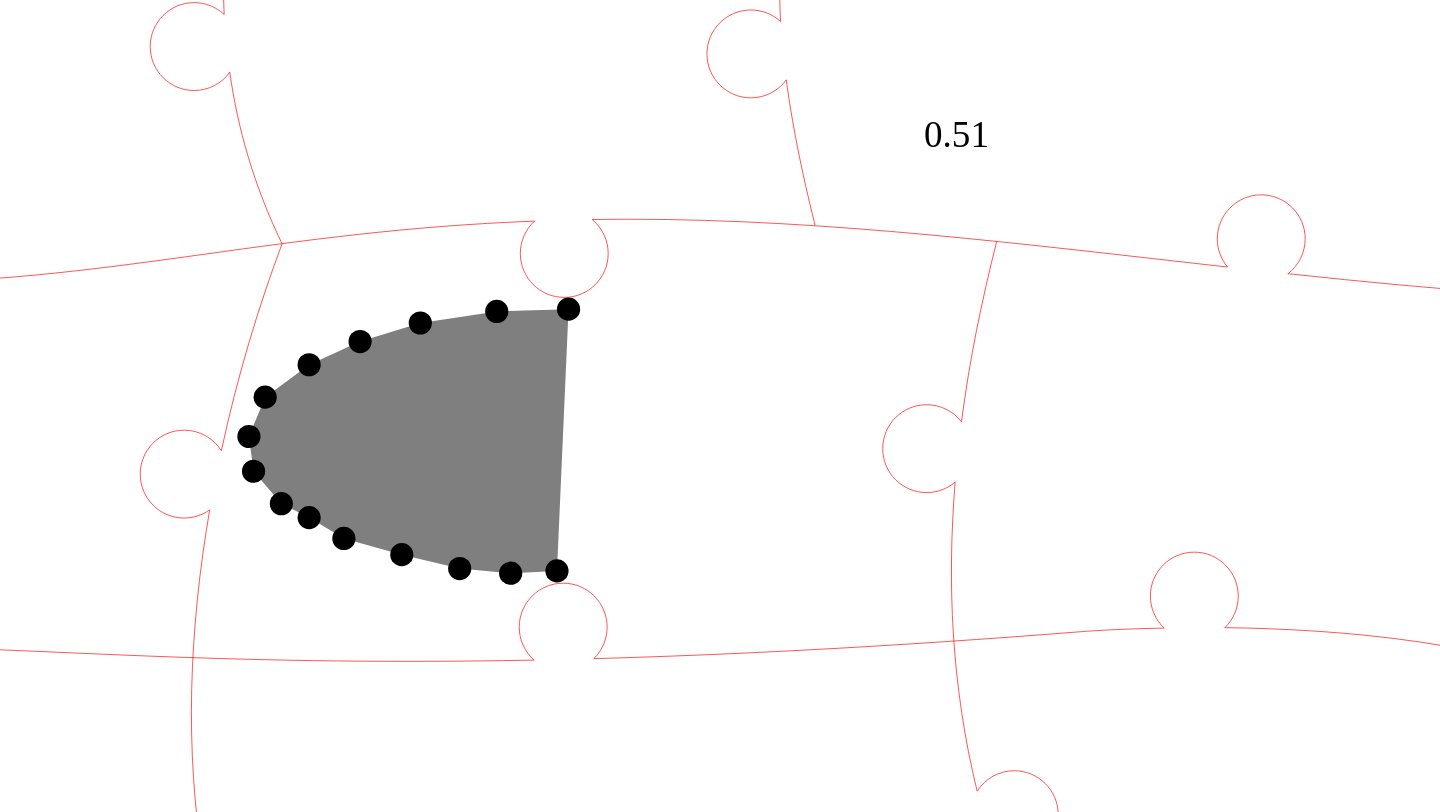 click 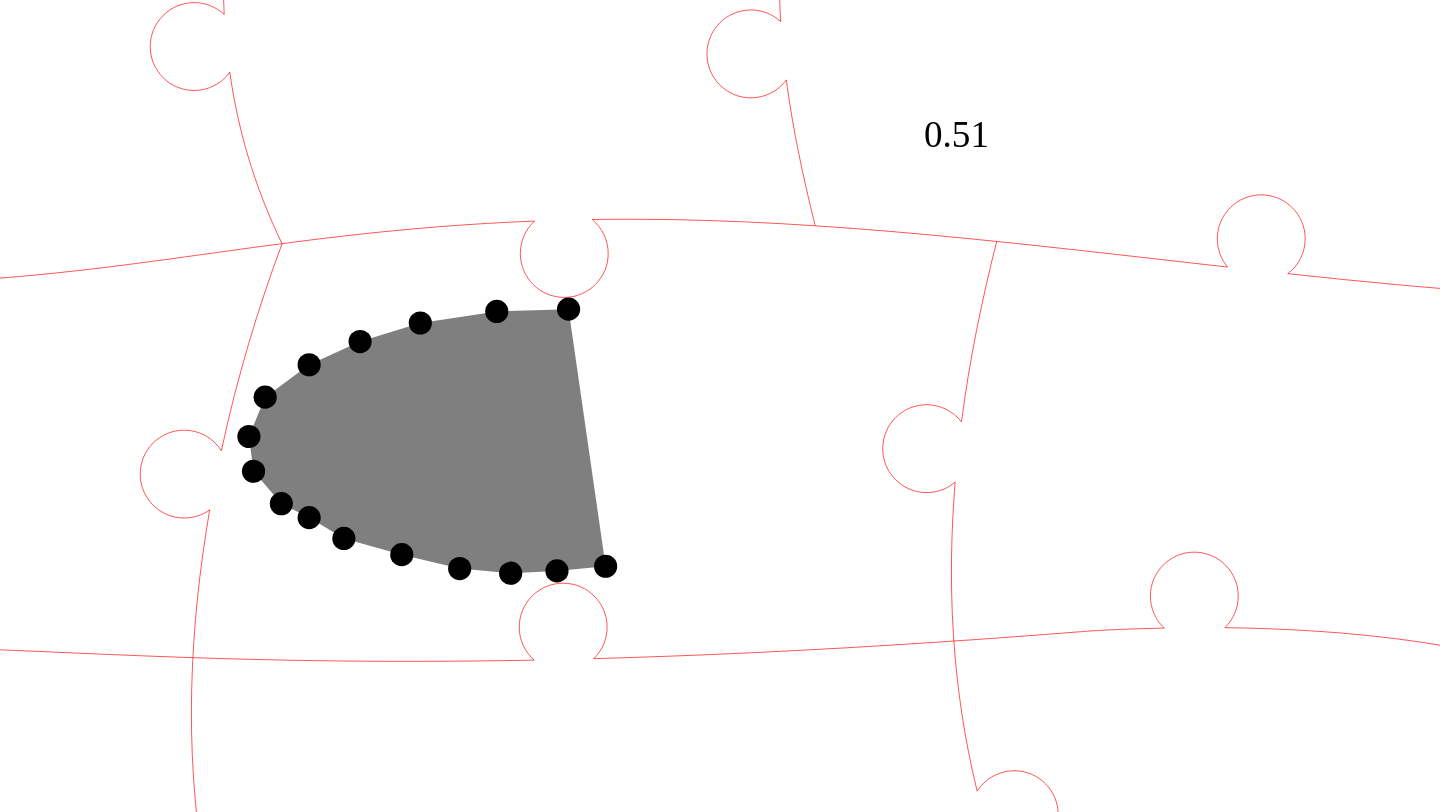 click 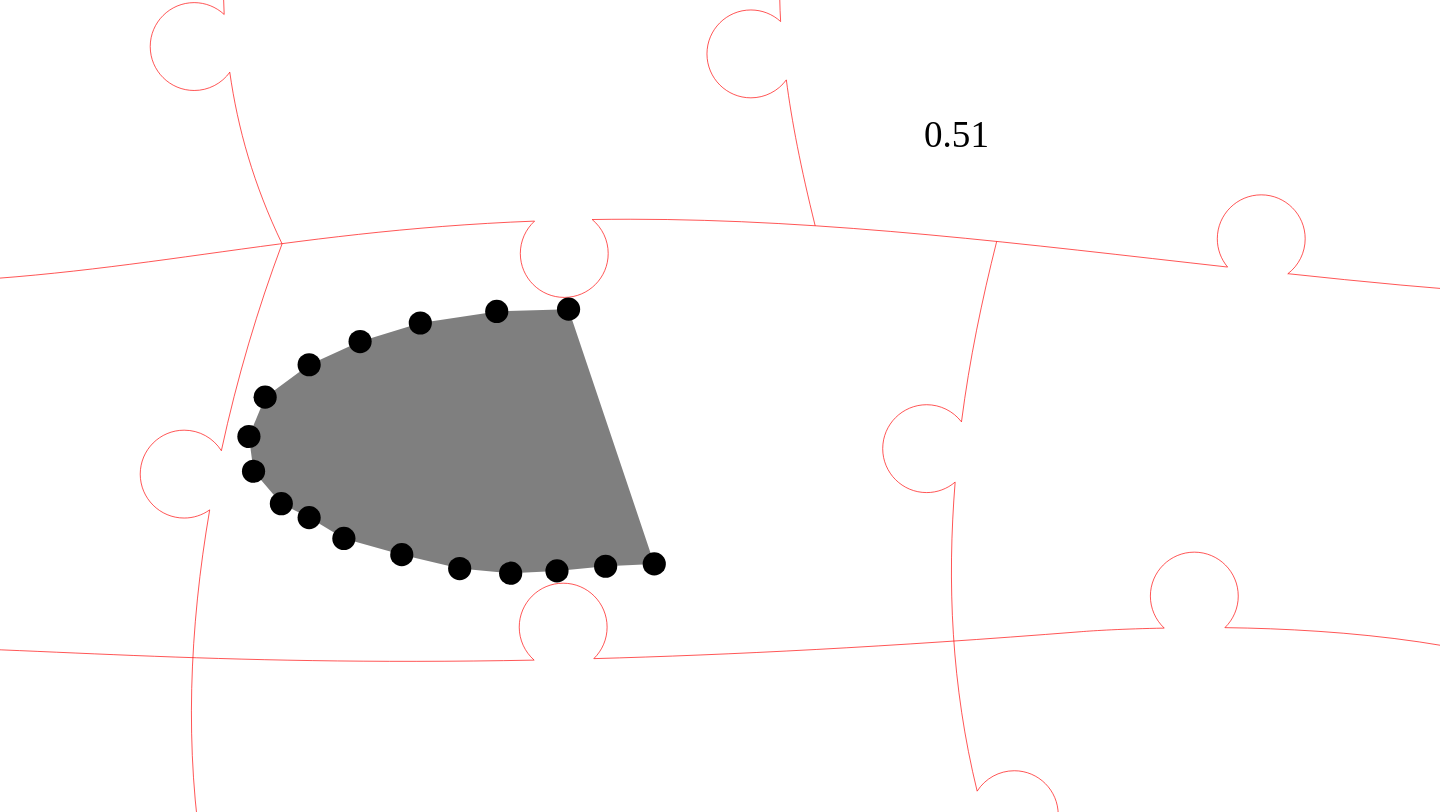 click 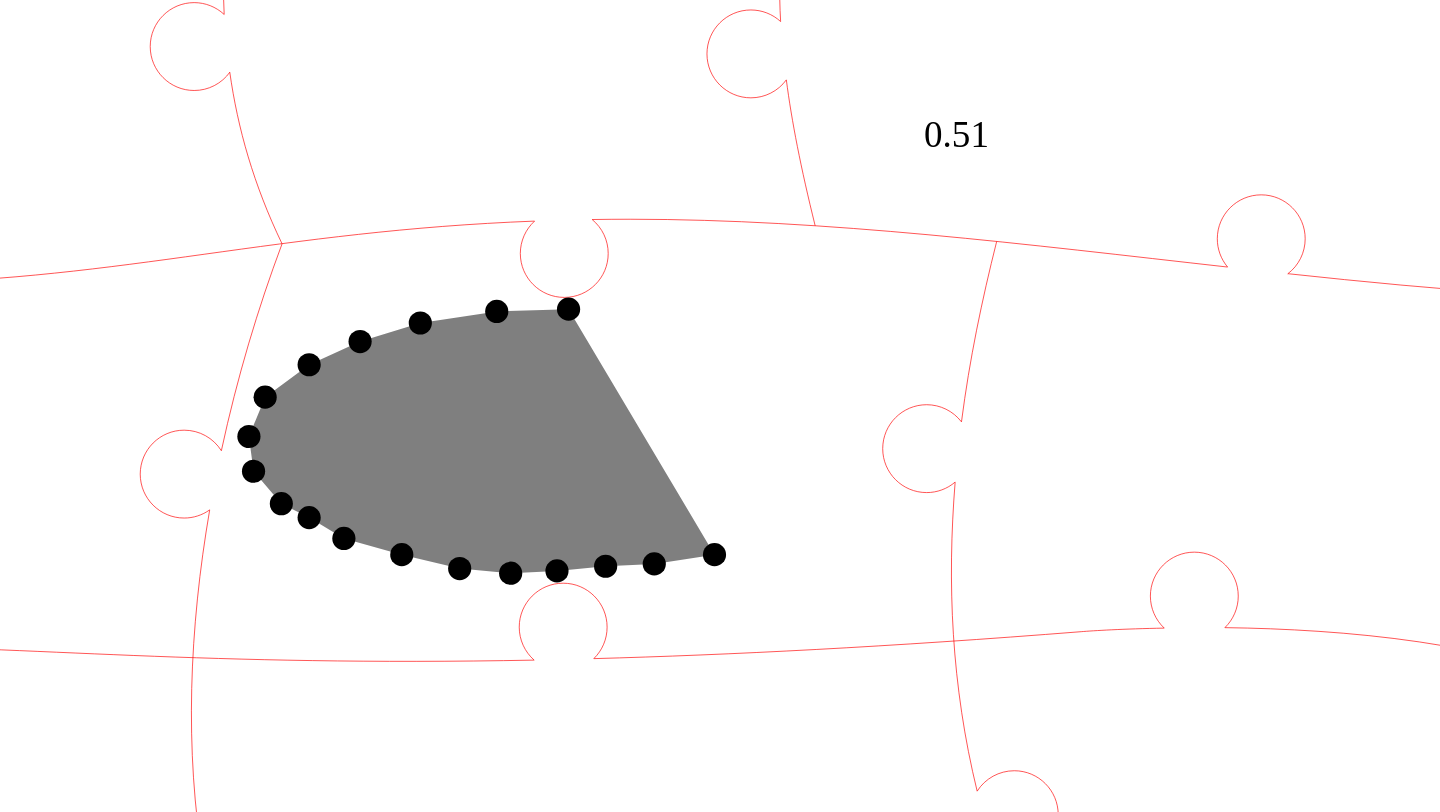click 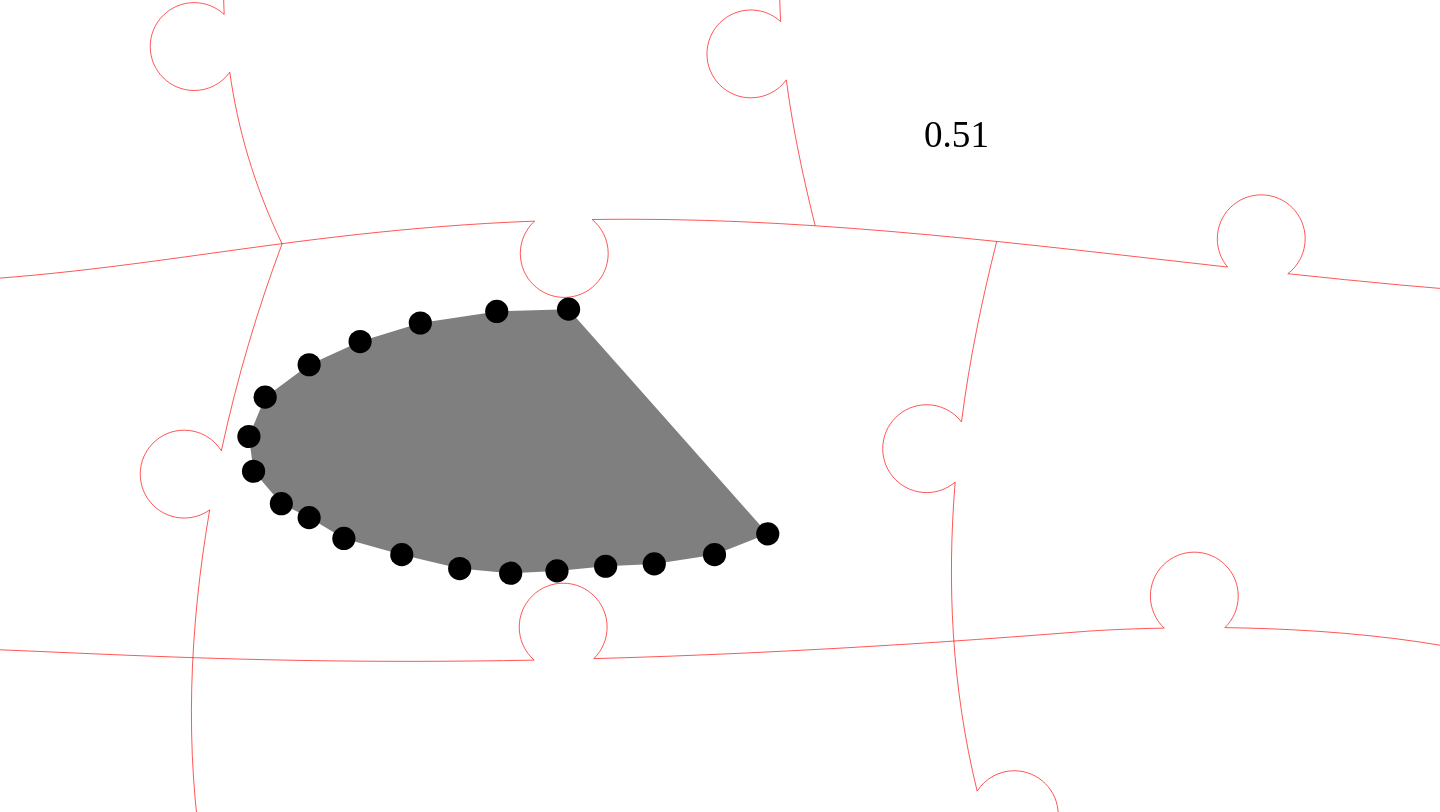click 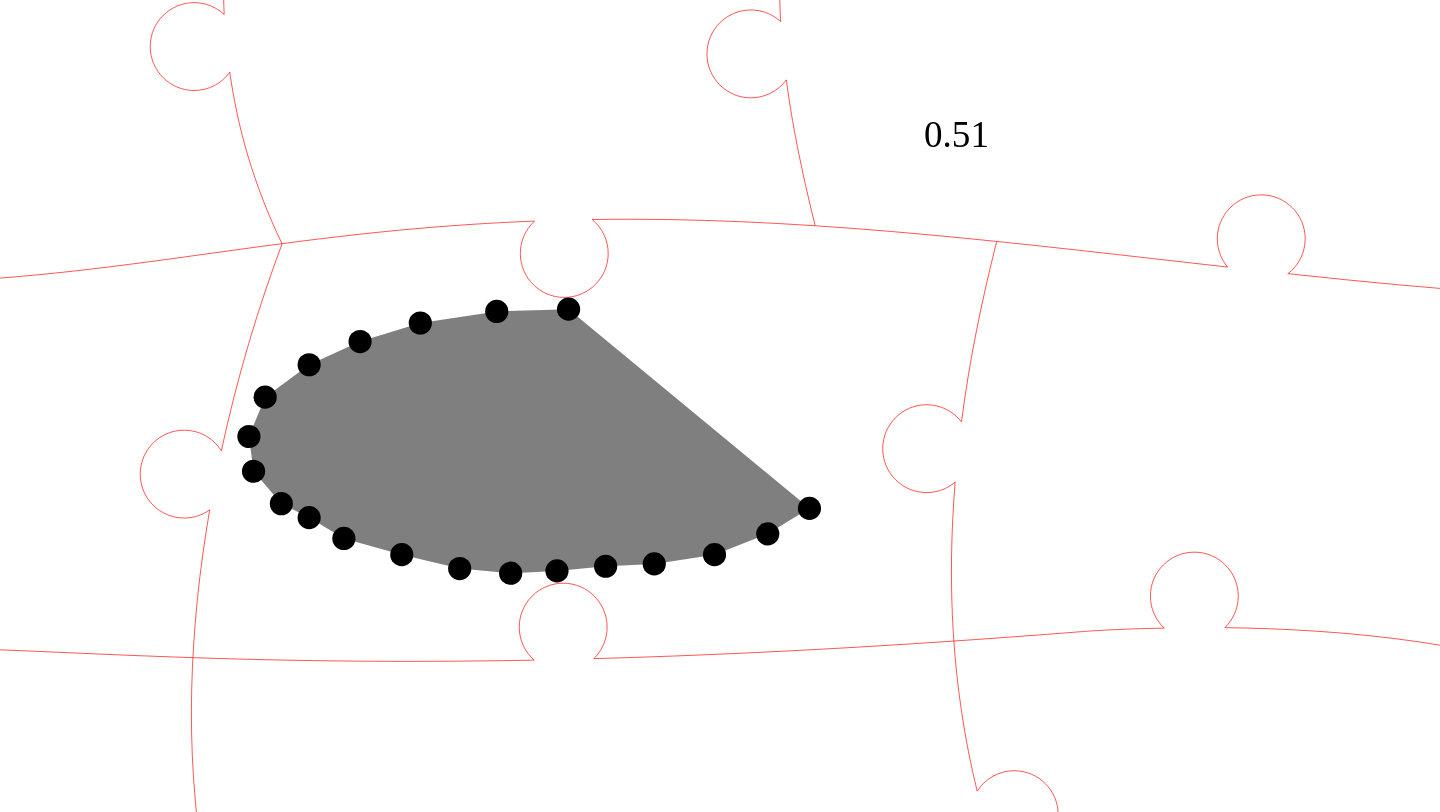 click 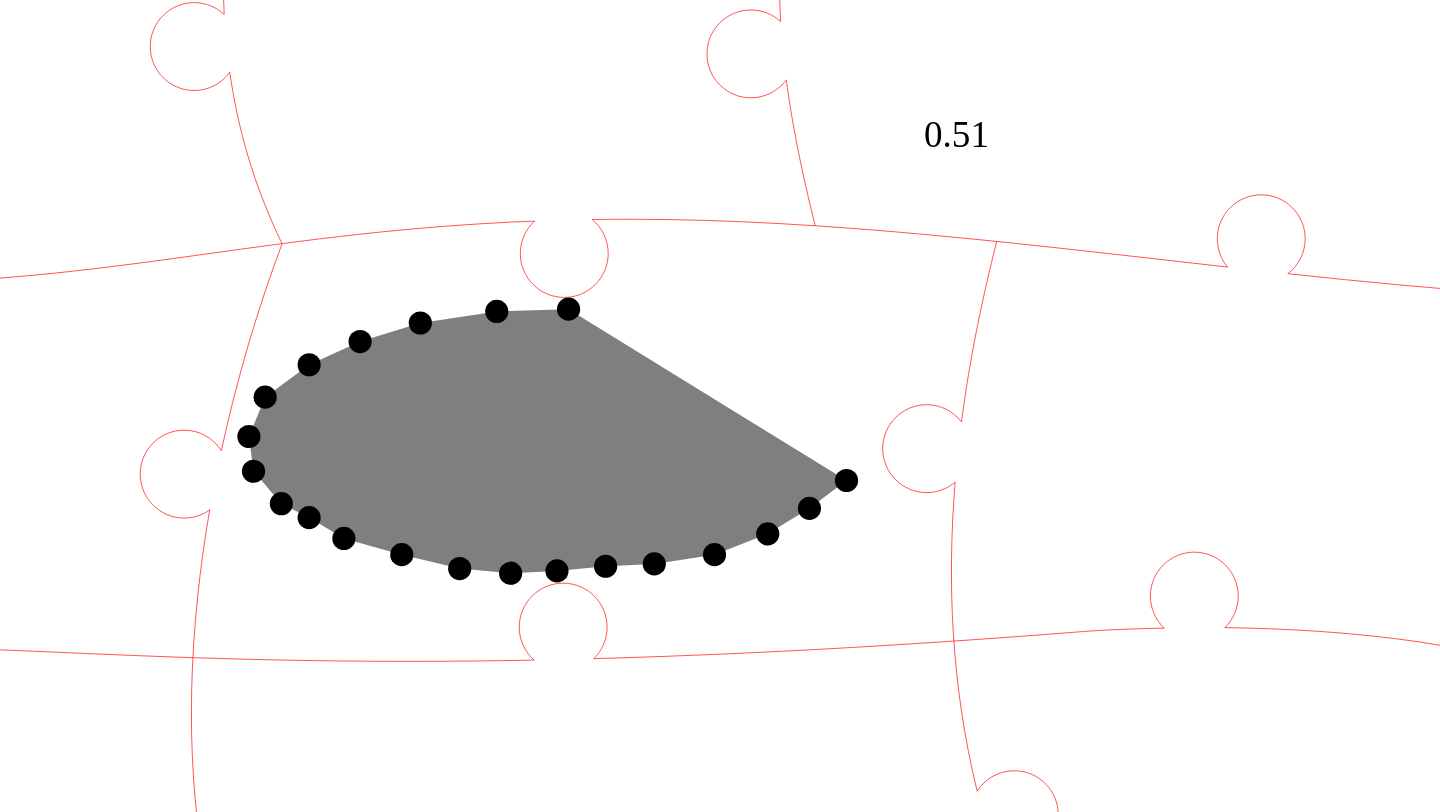 click 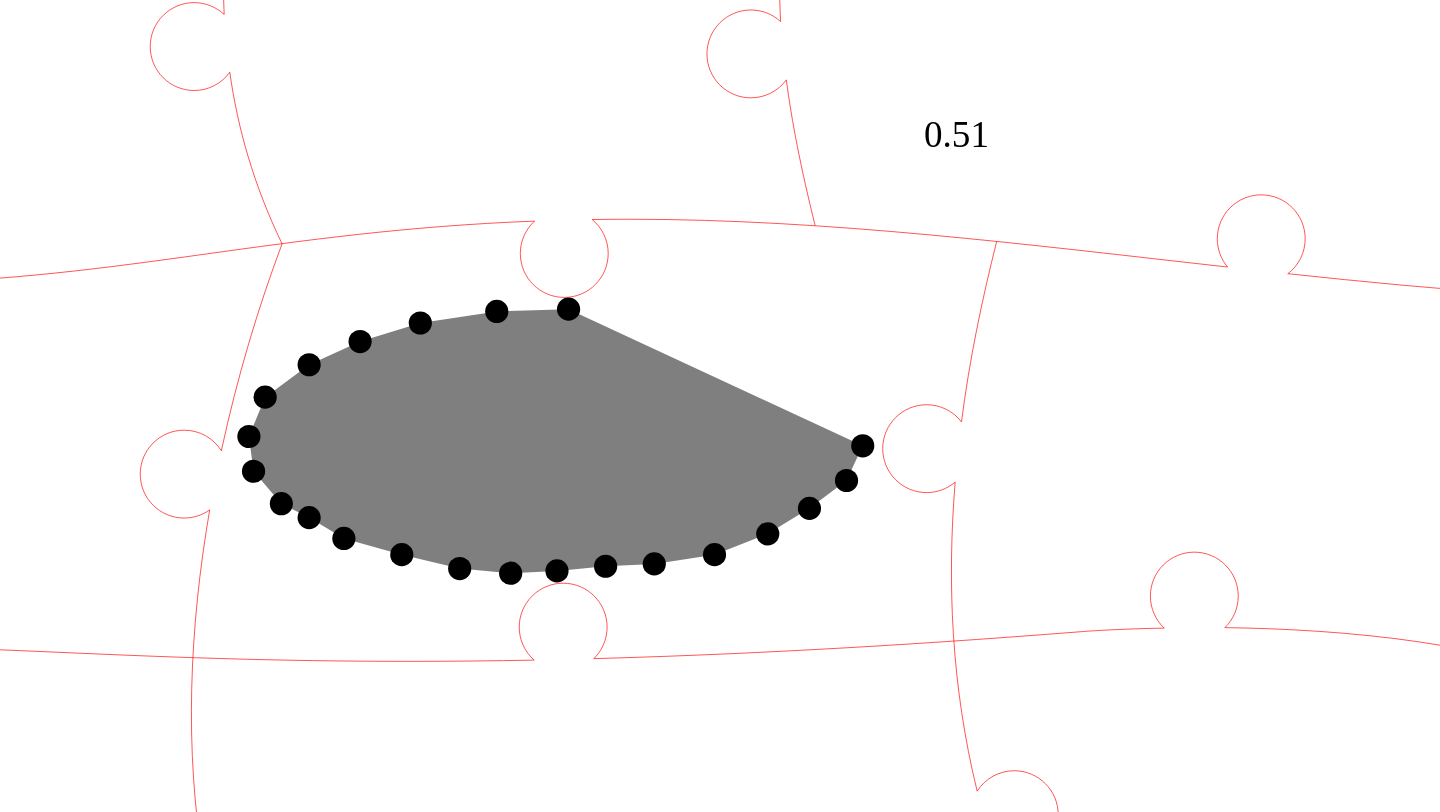 click 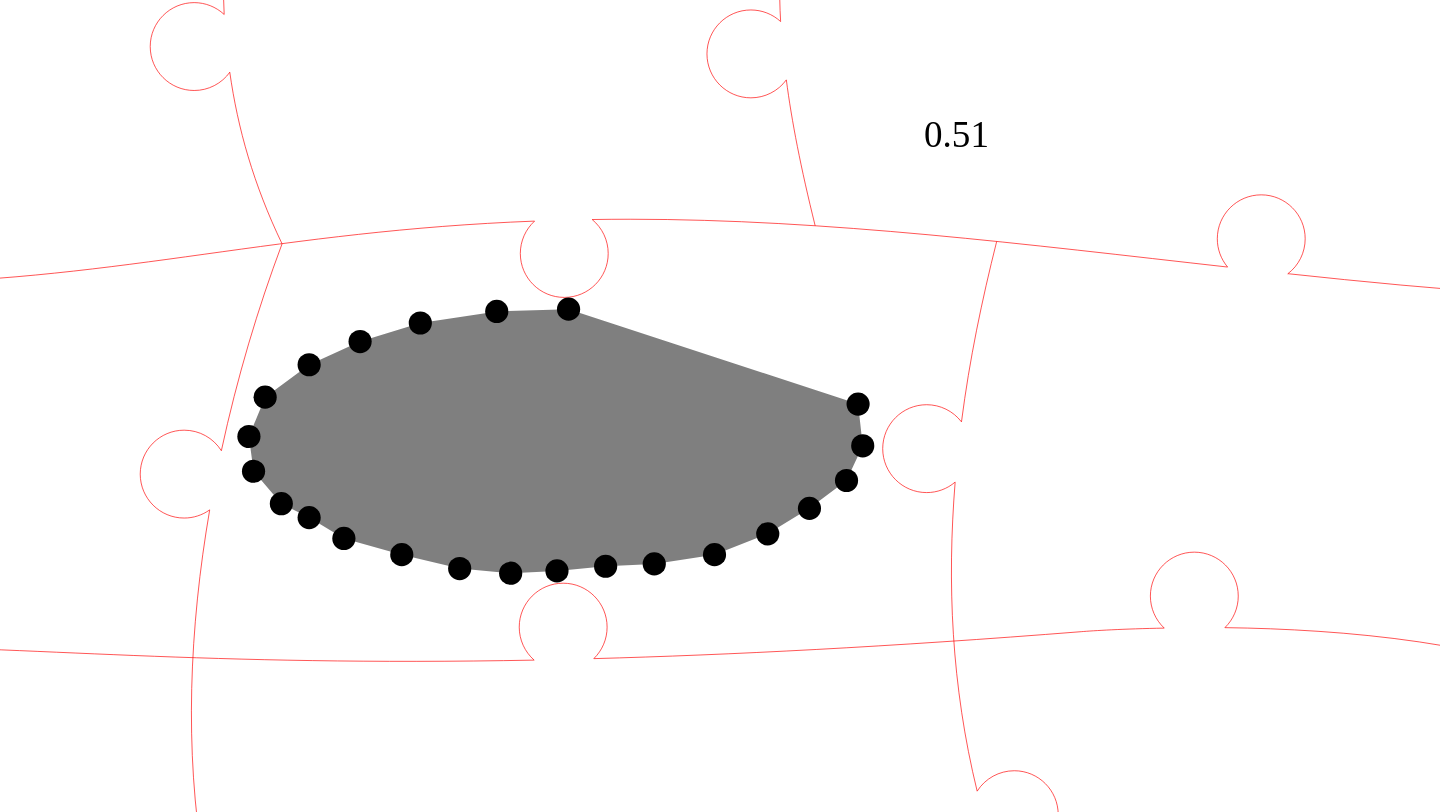 click 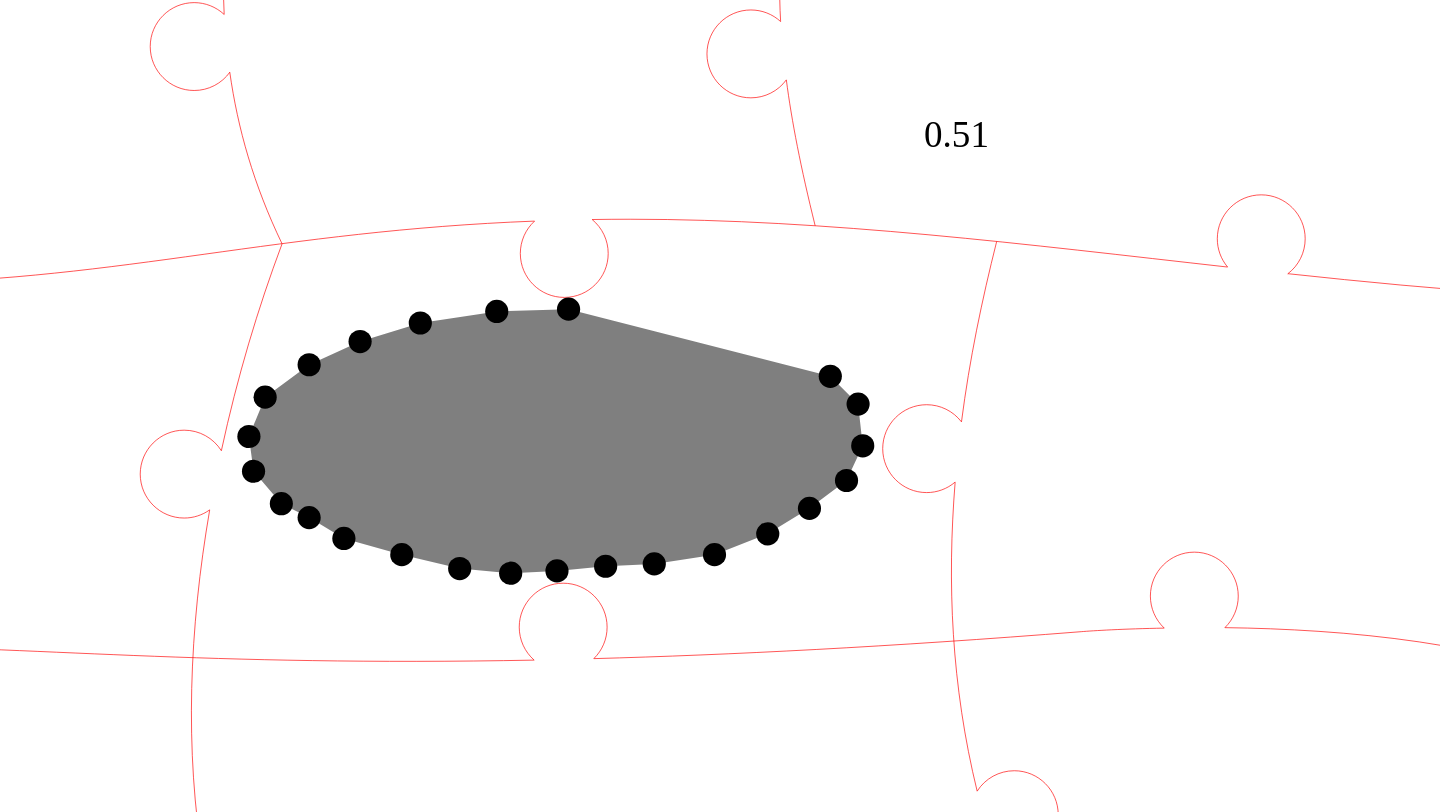 click 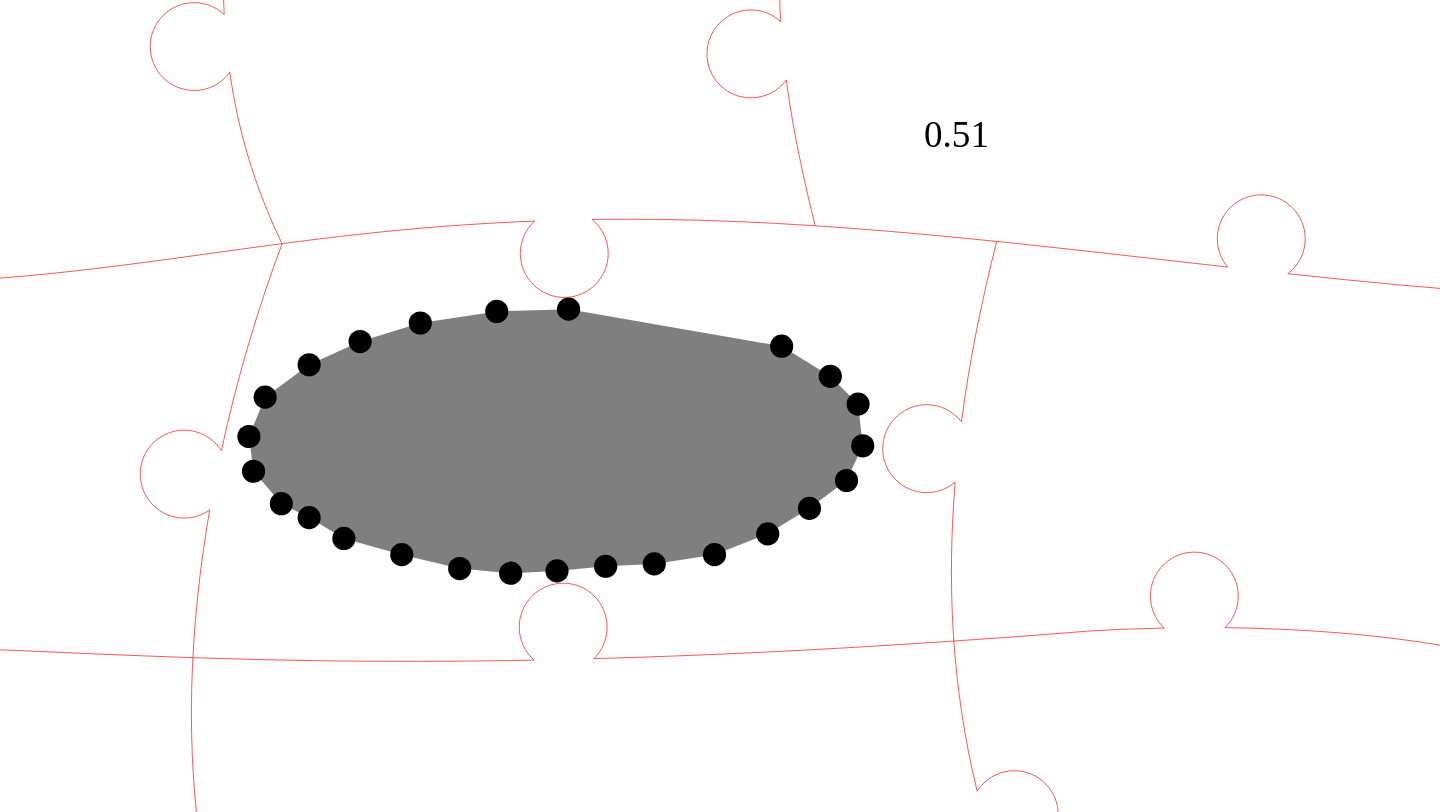 click 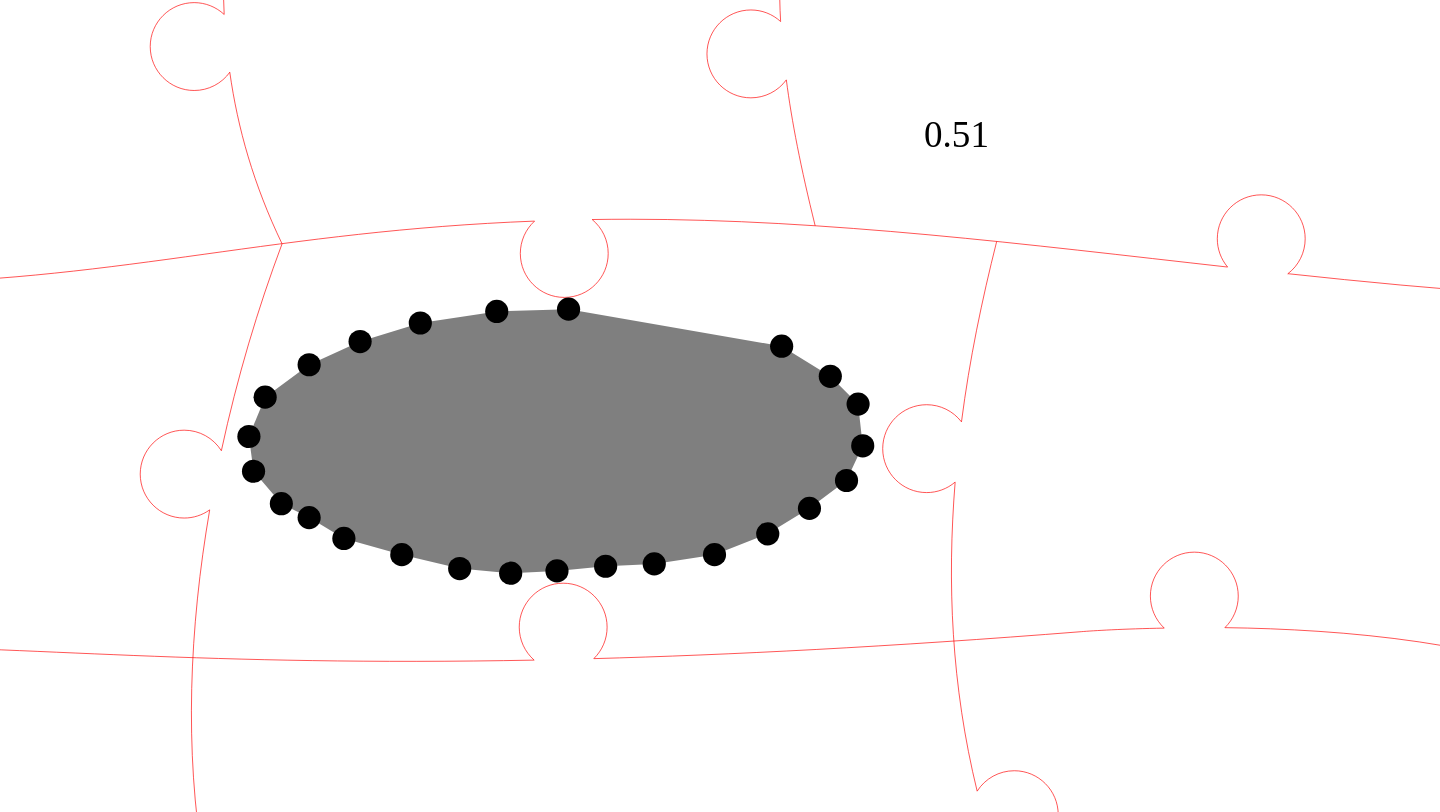 click 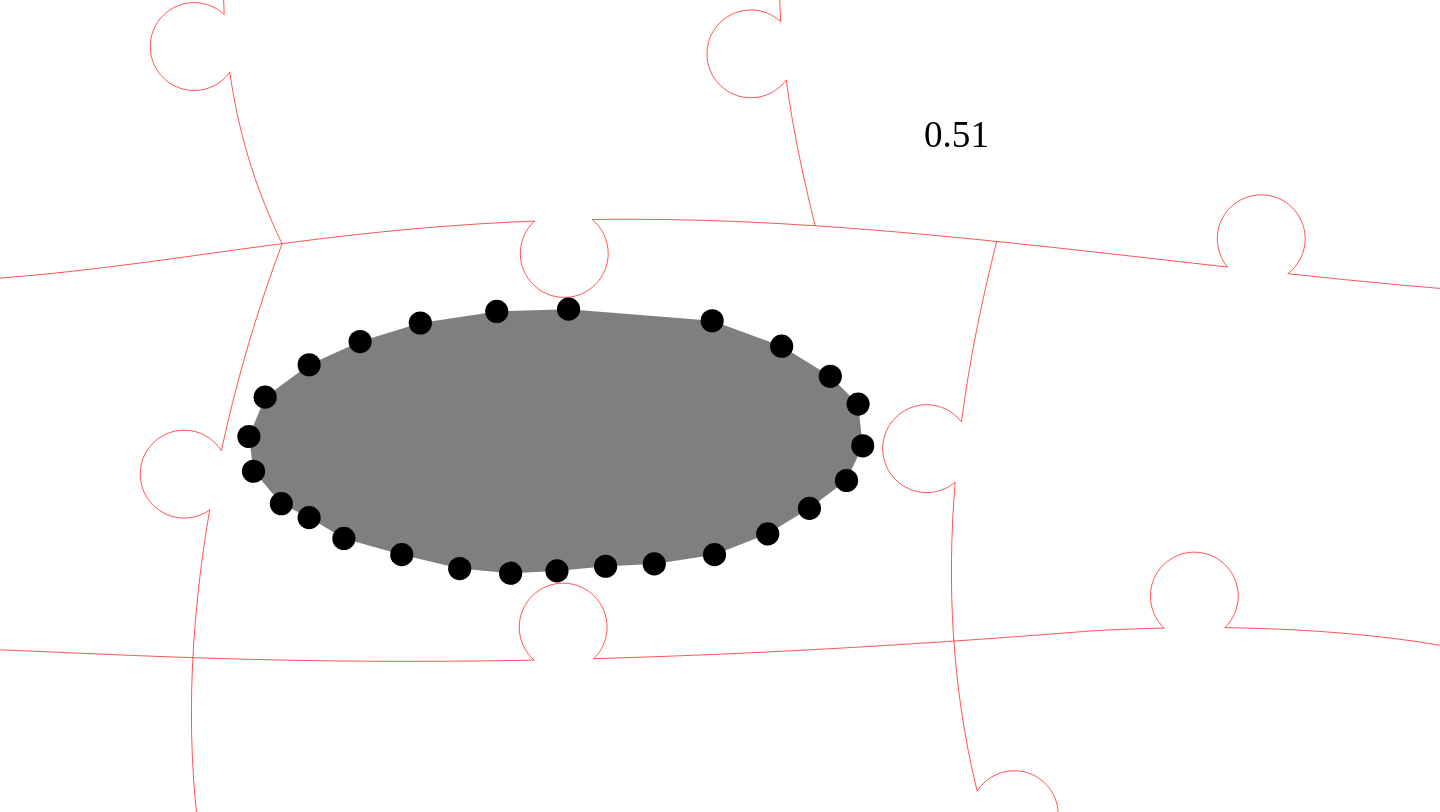 click 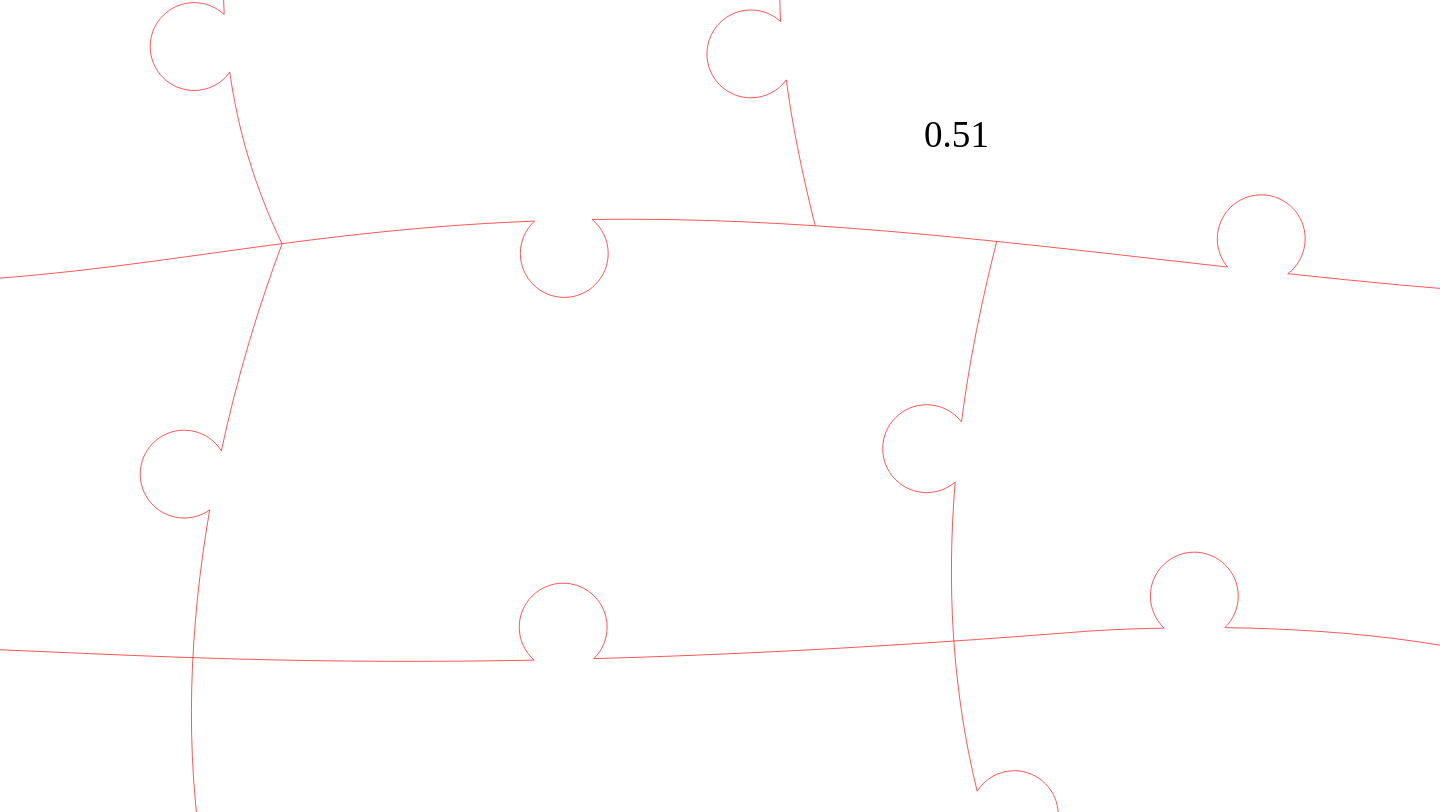 click 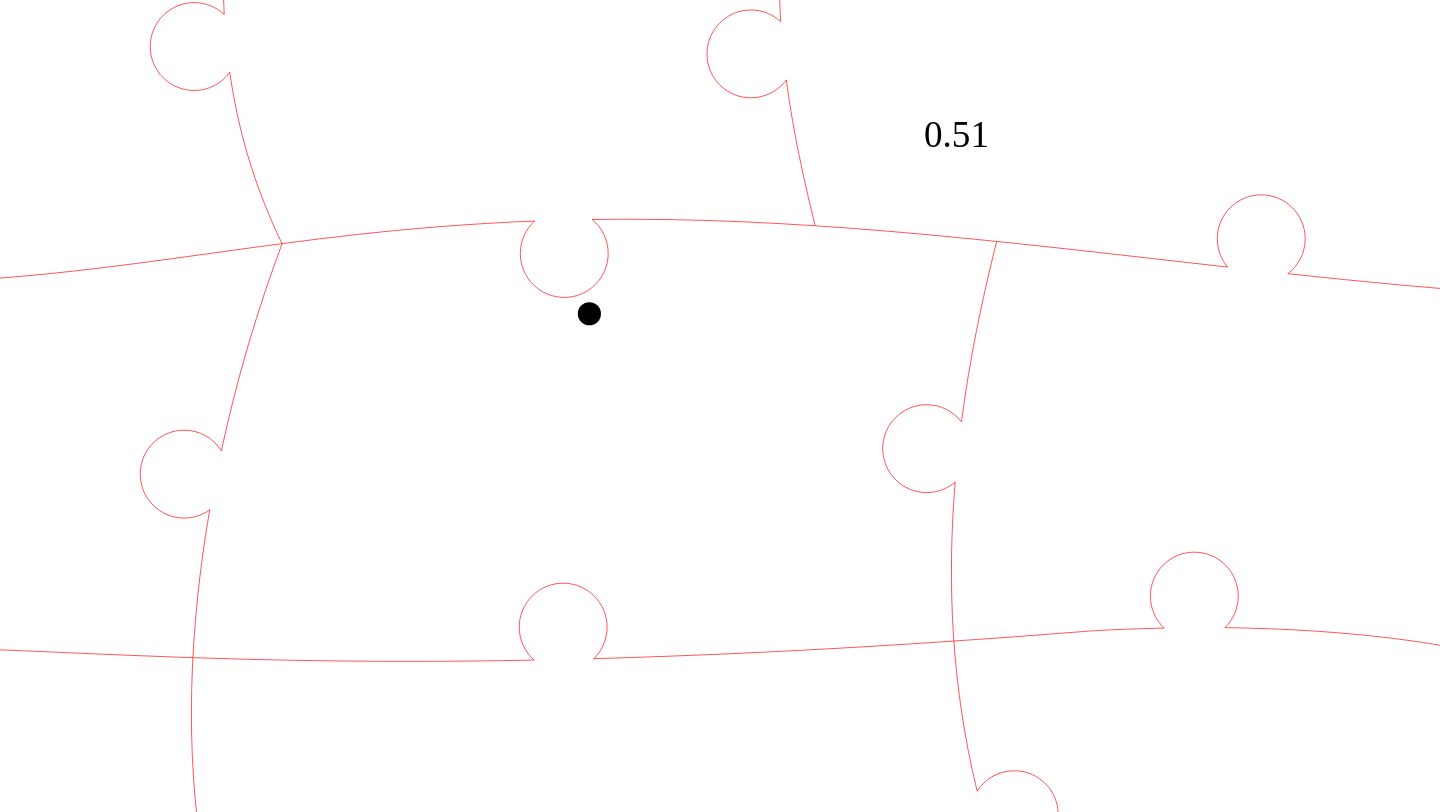 click 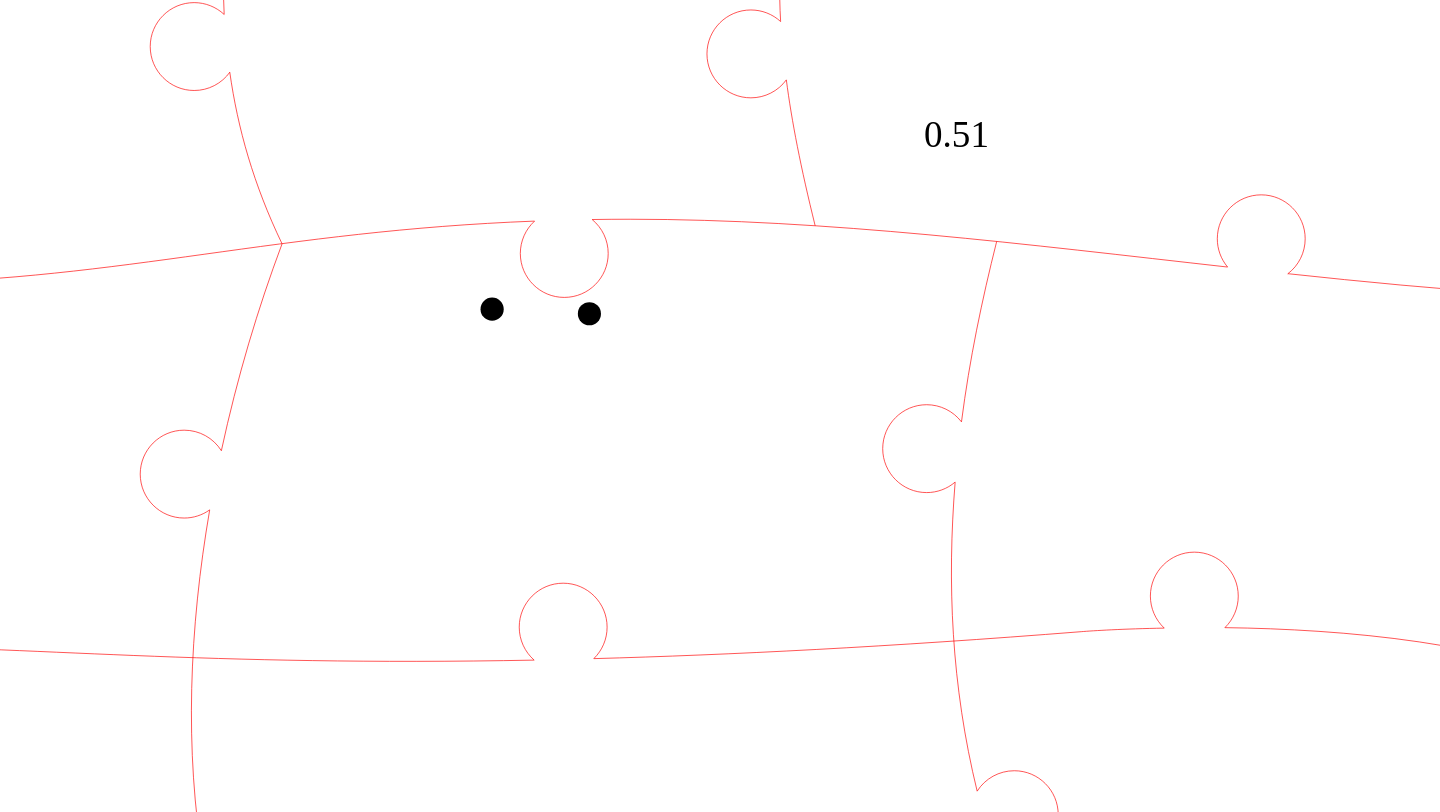 click 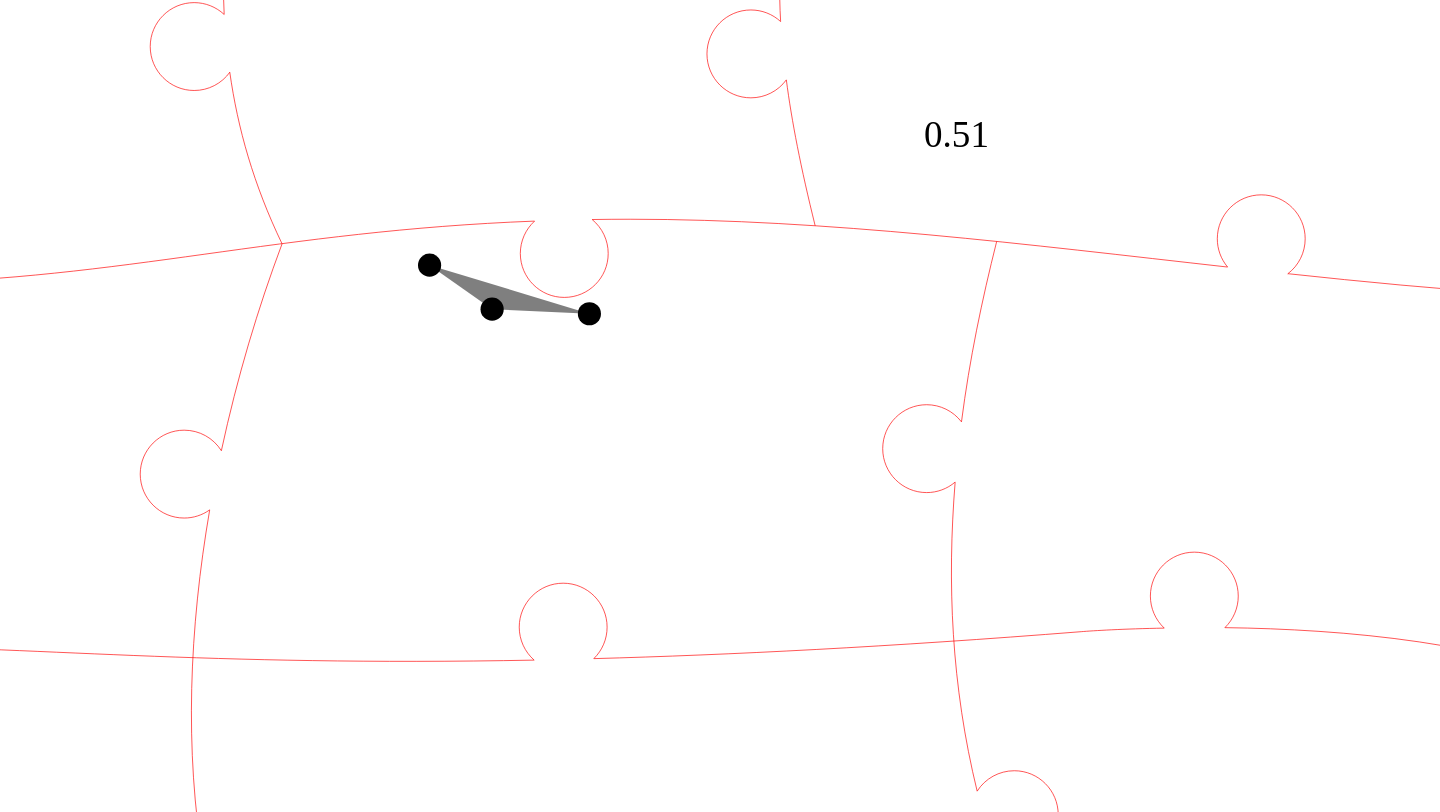 click 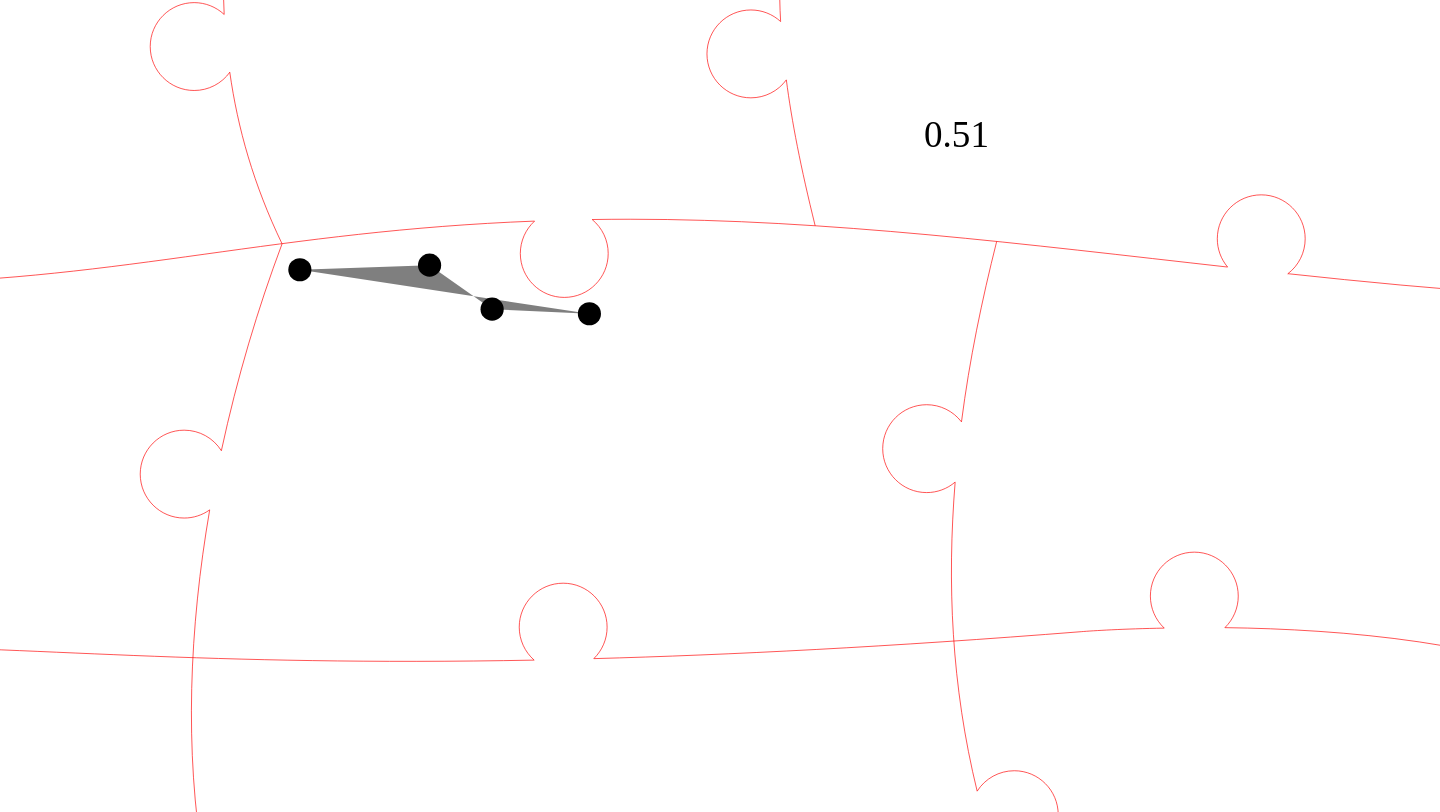 click 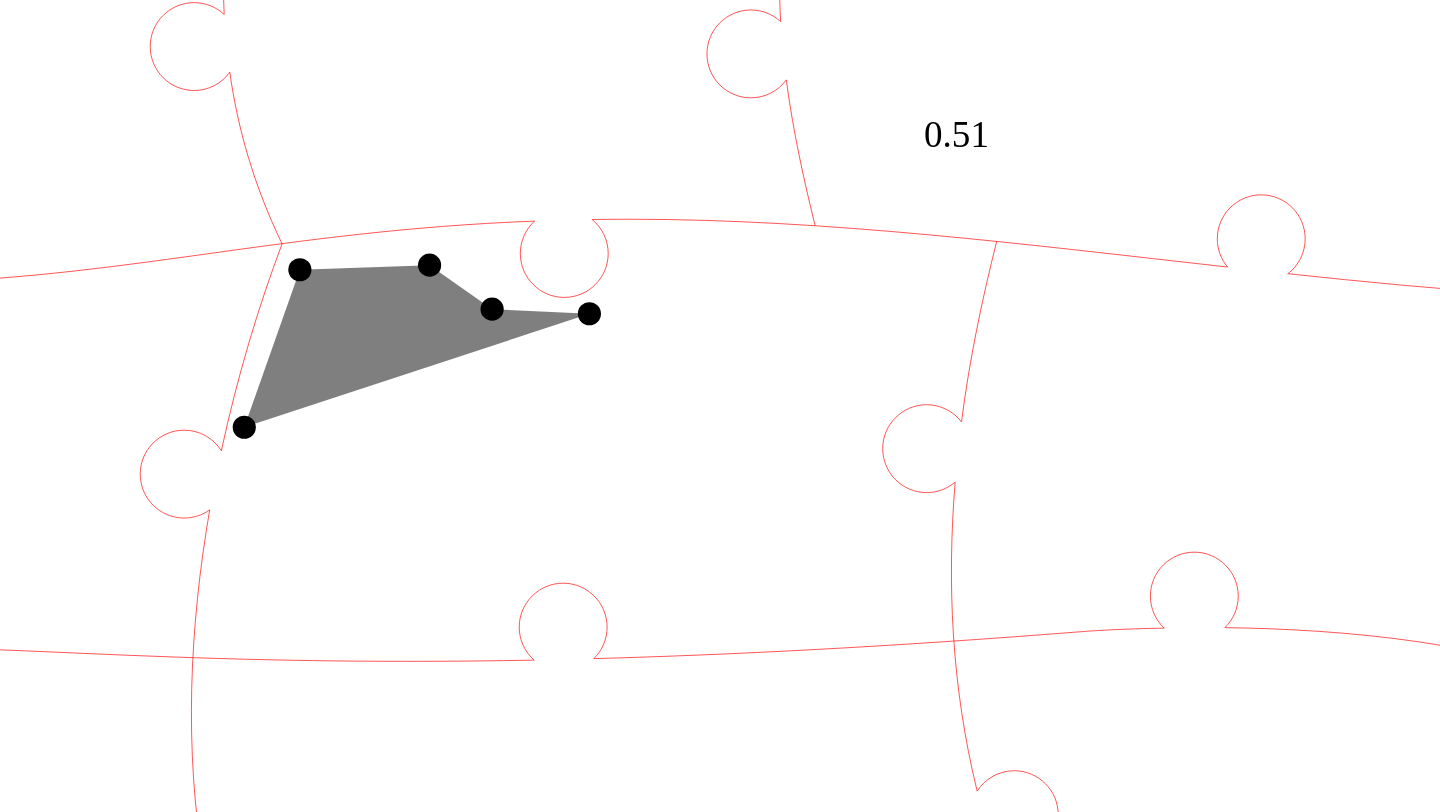 click 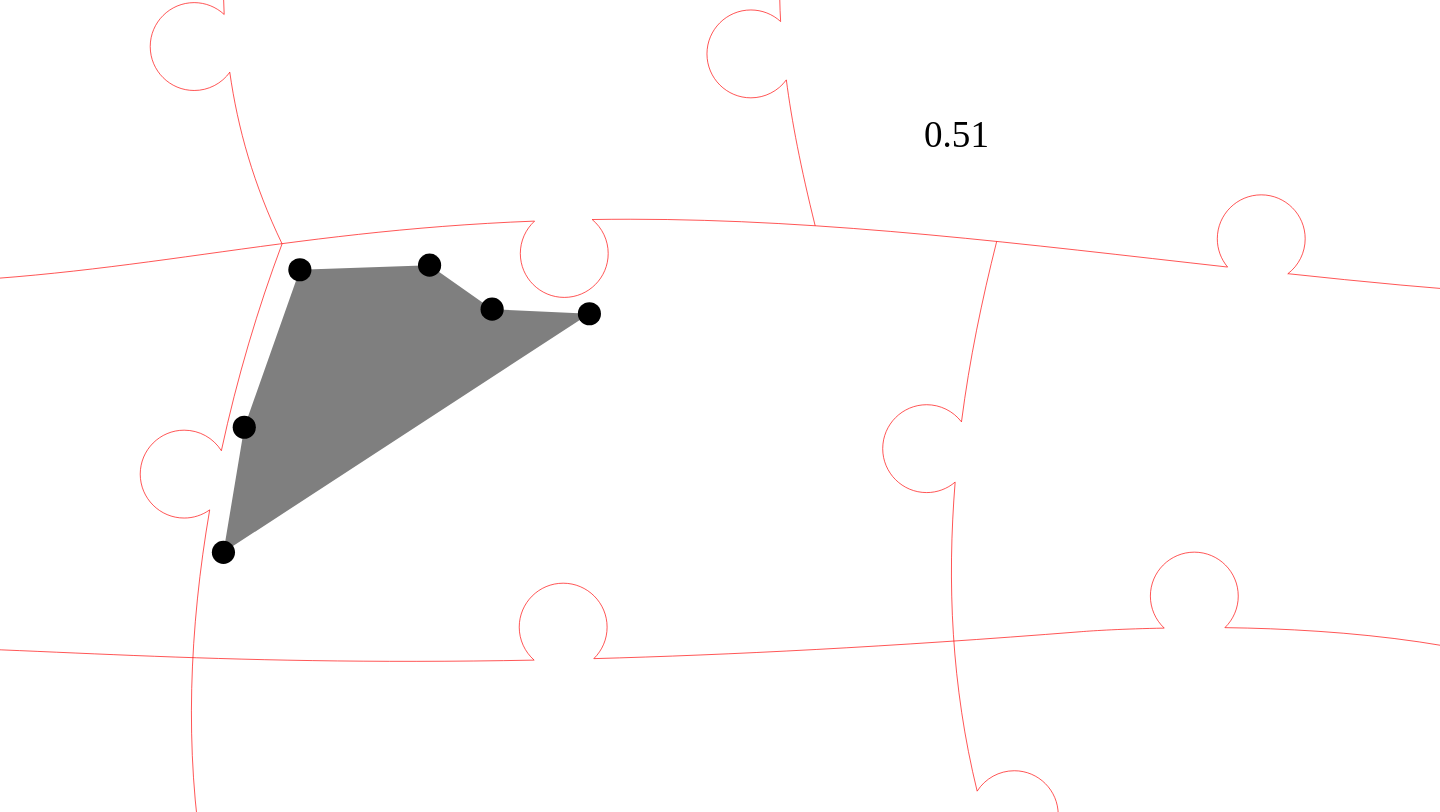 click 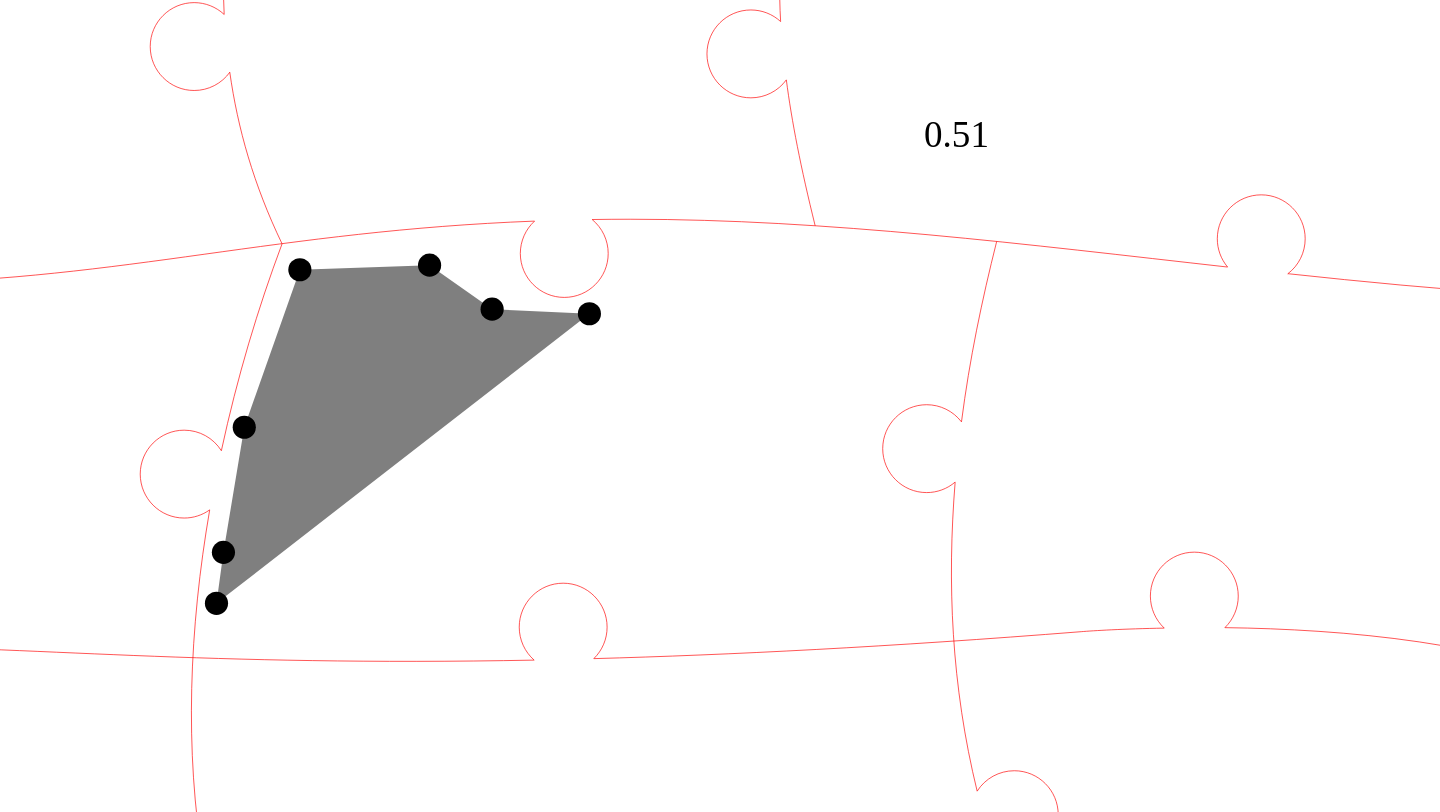 click 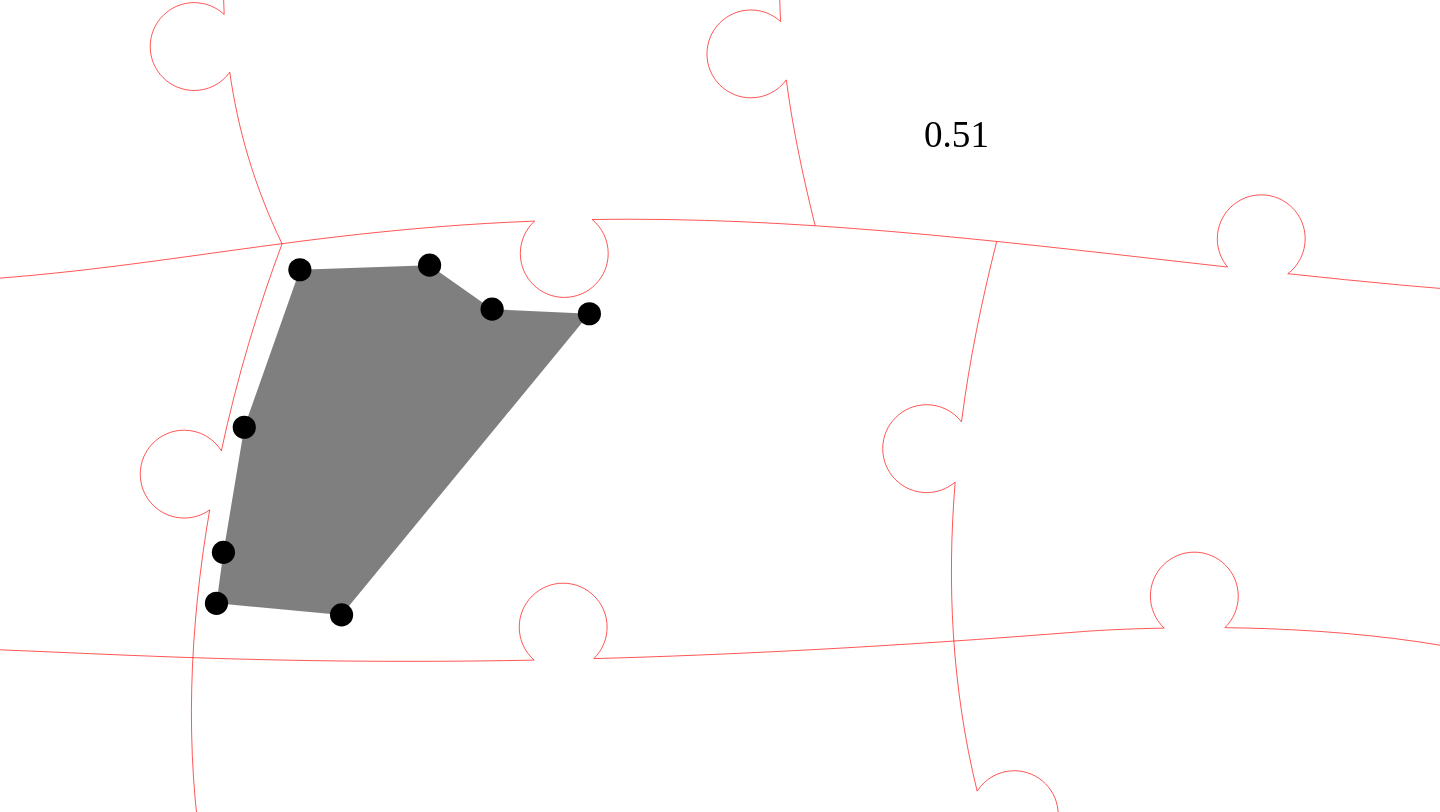 click 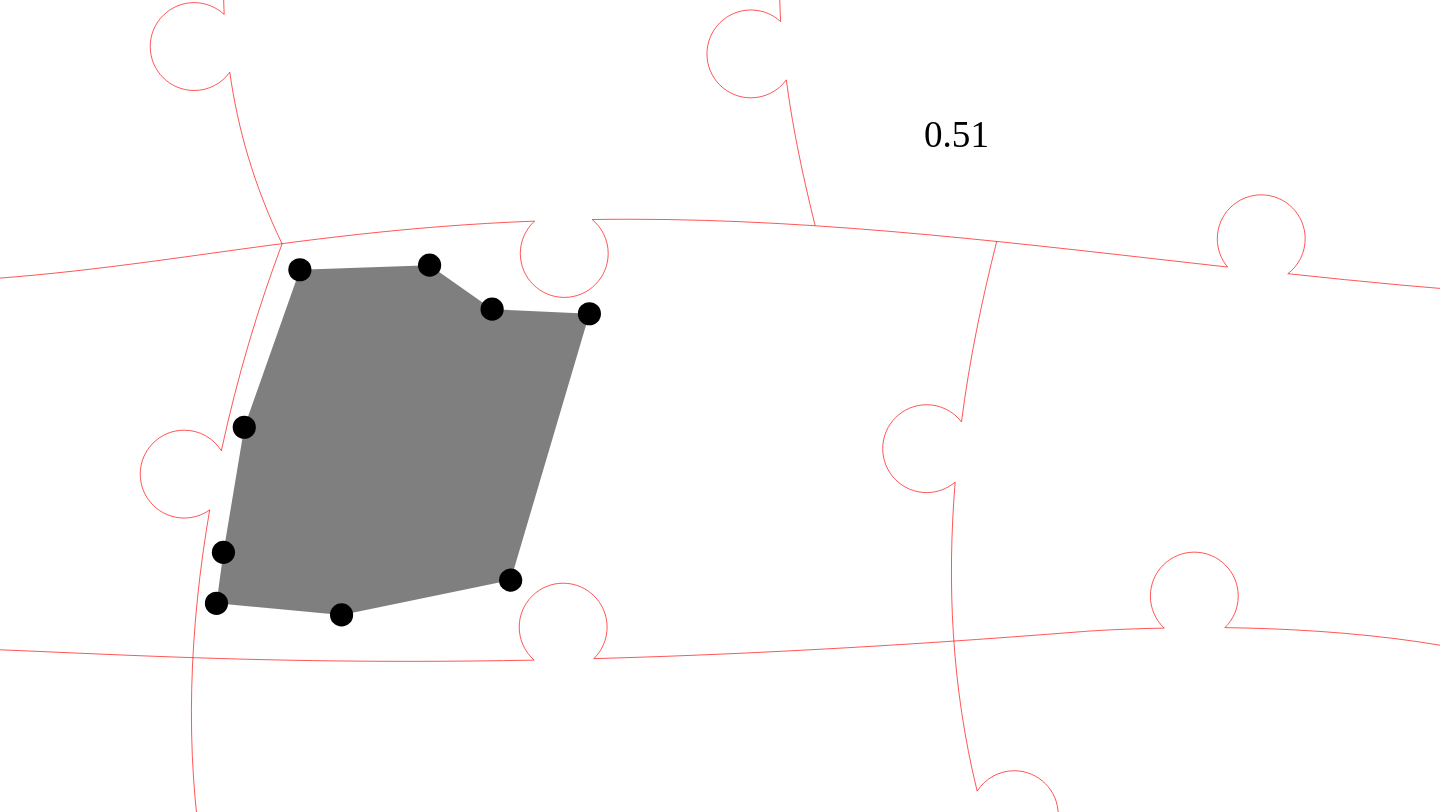 click 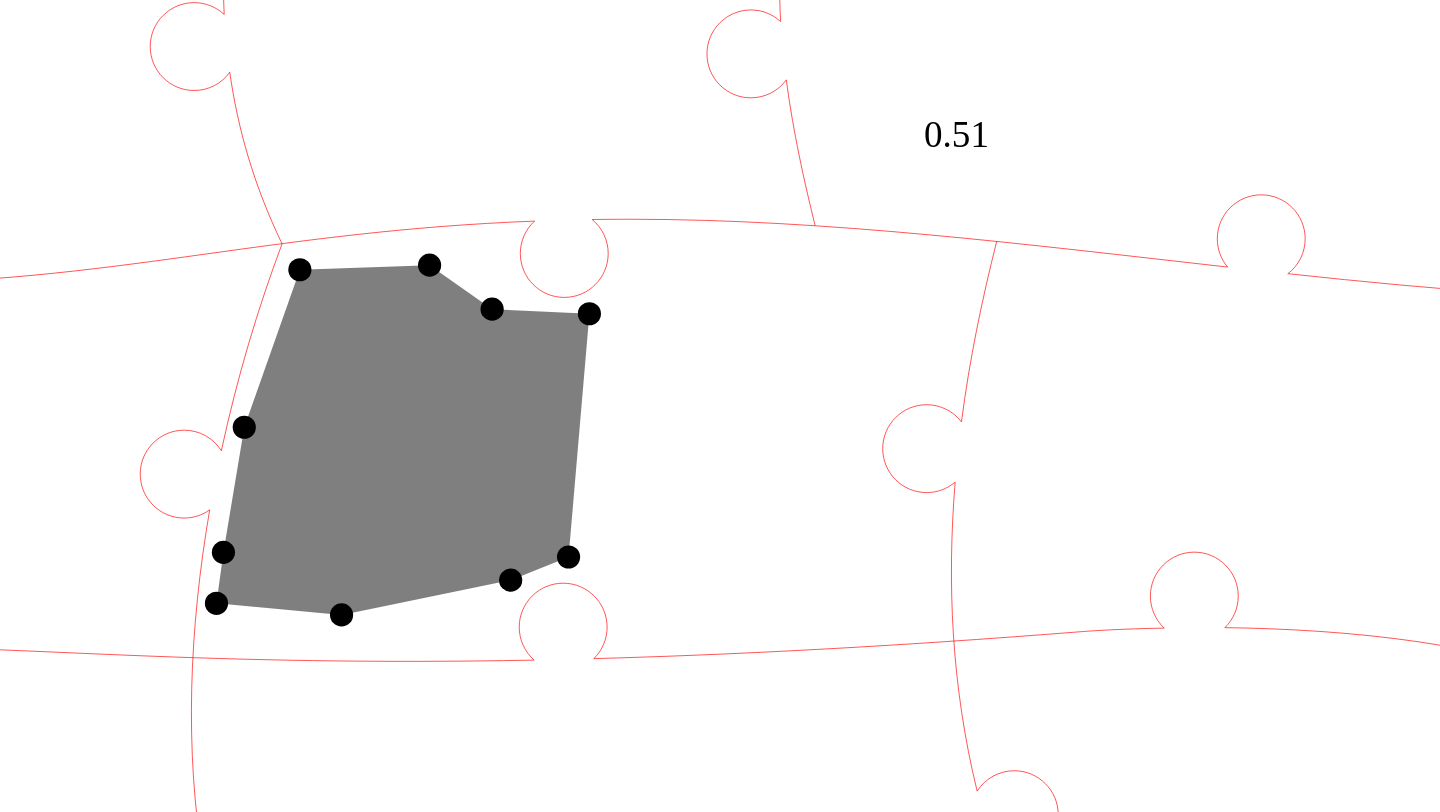 click 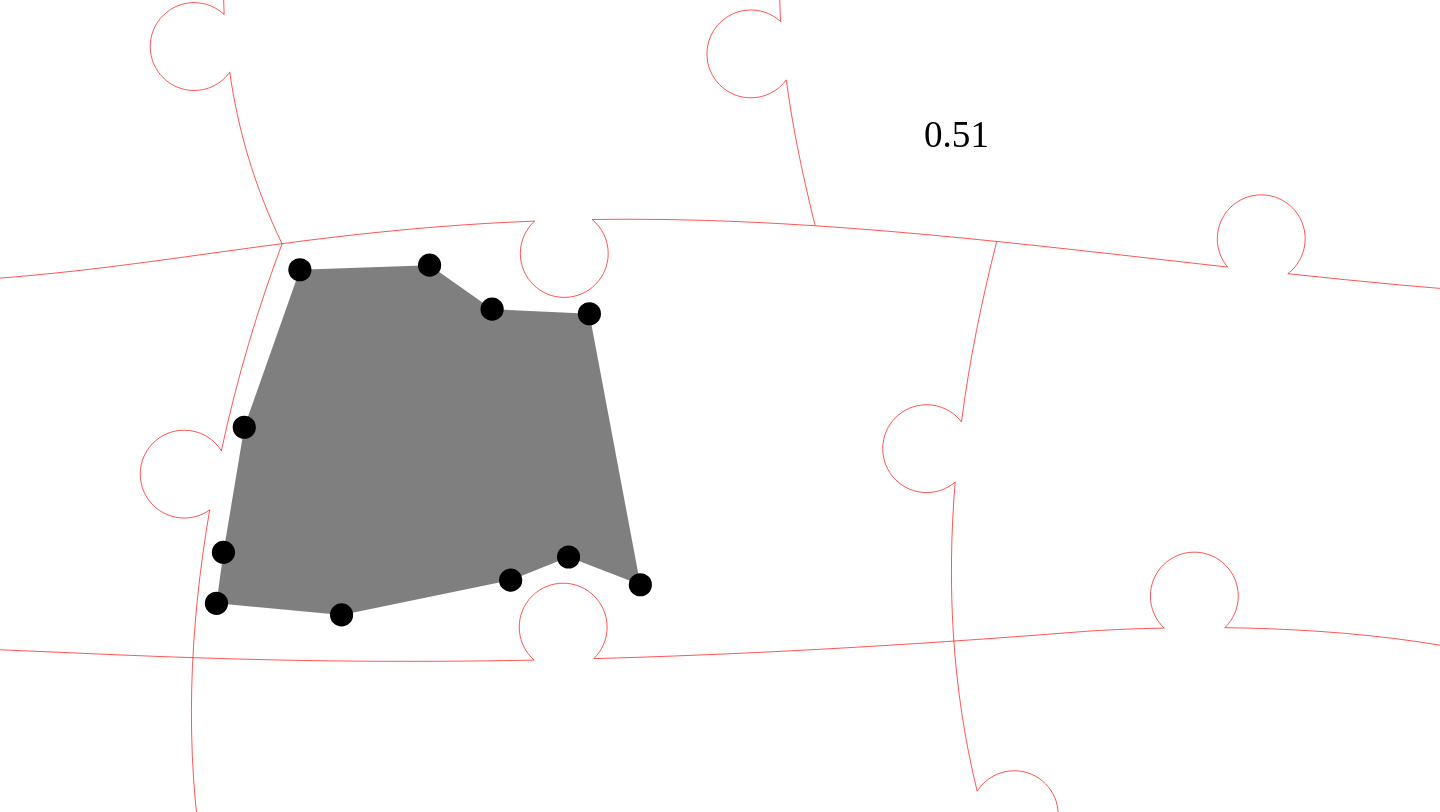 click 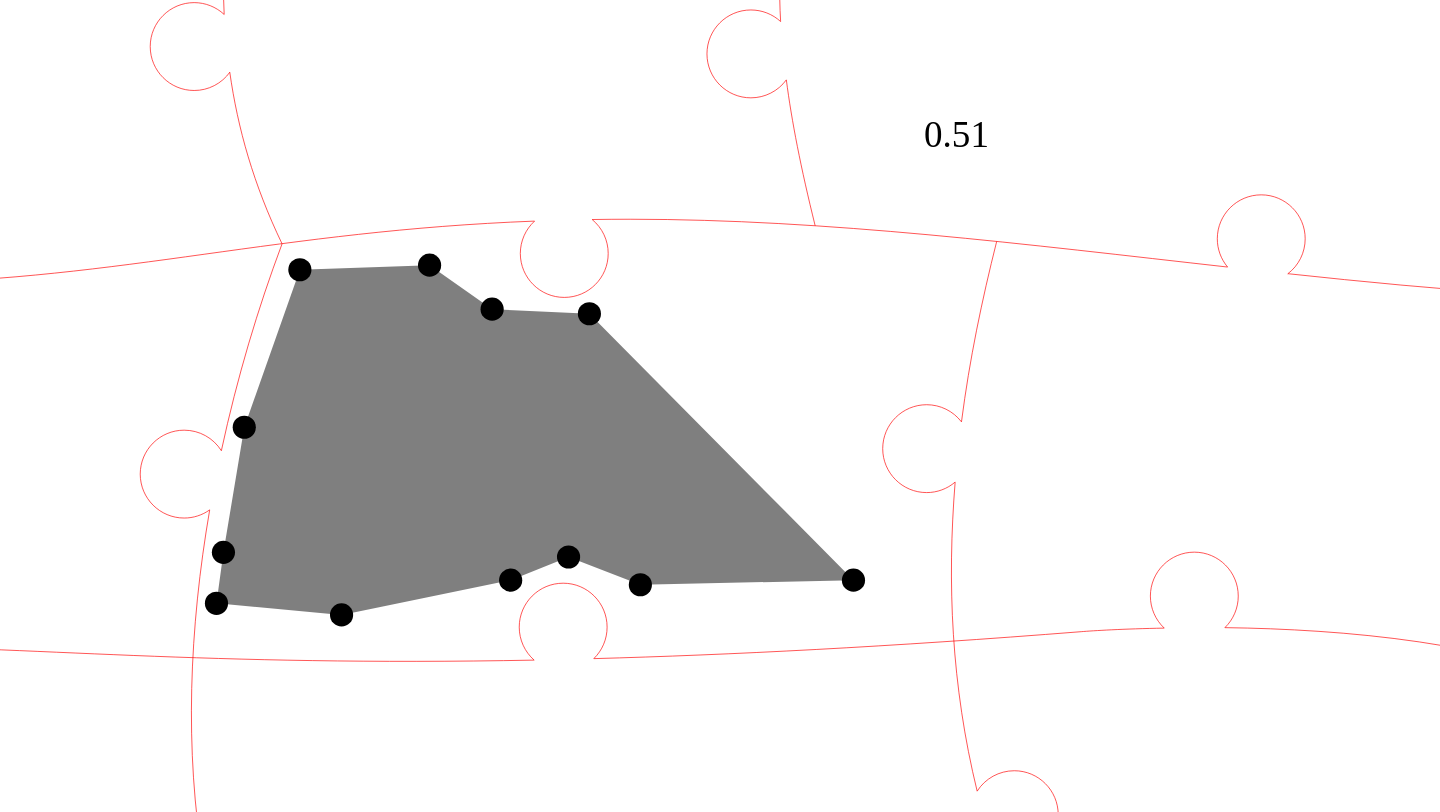 click 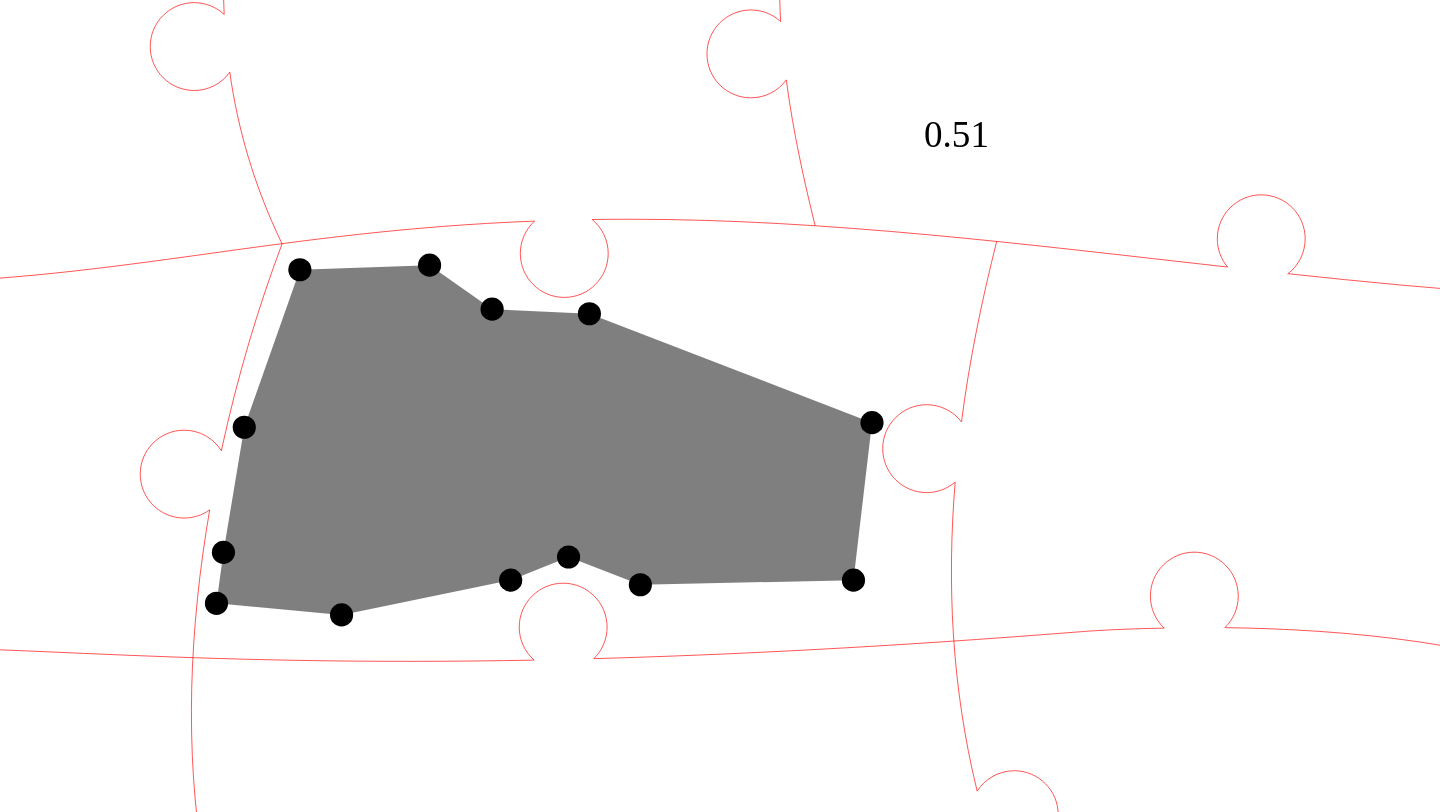 click 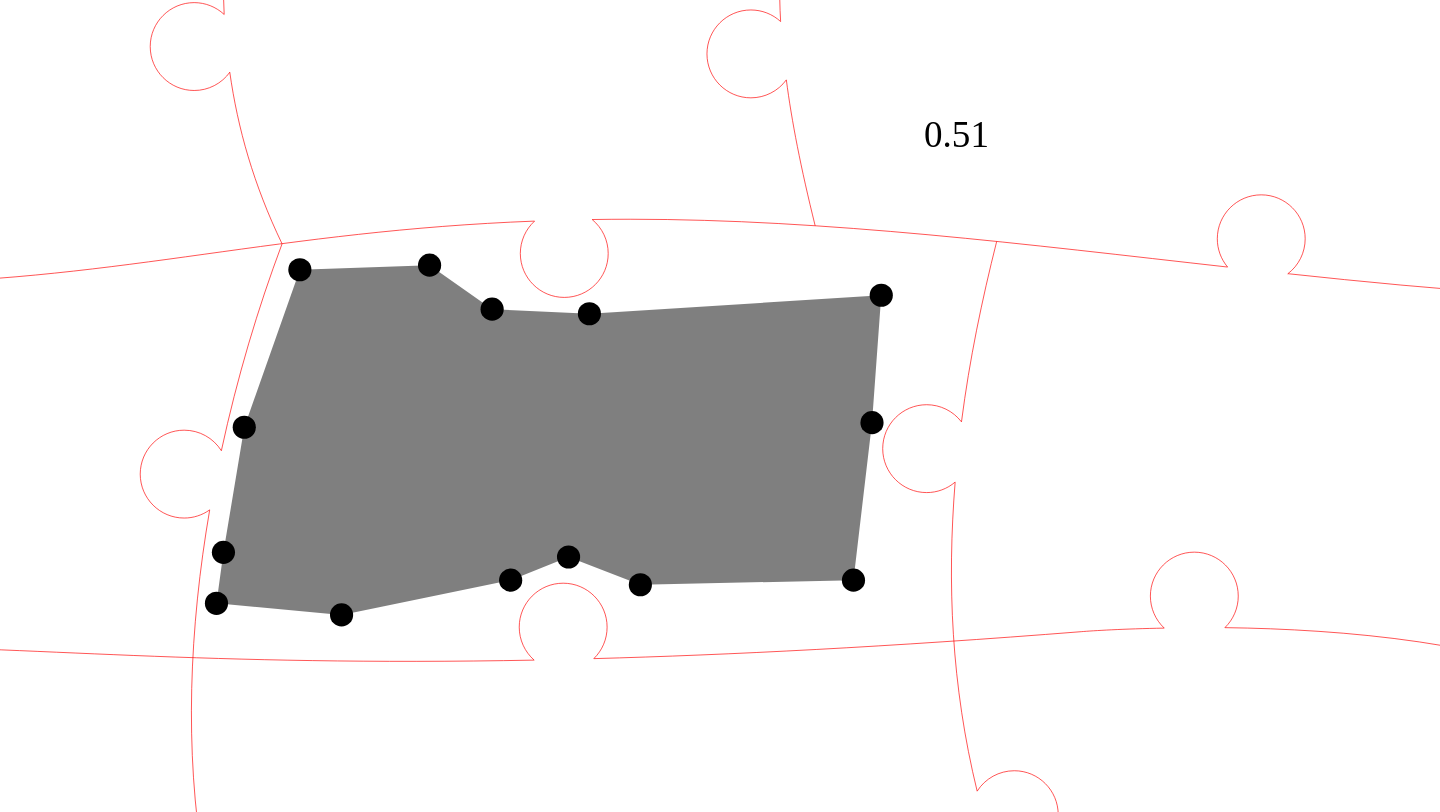 click 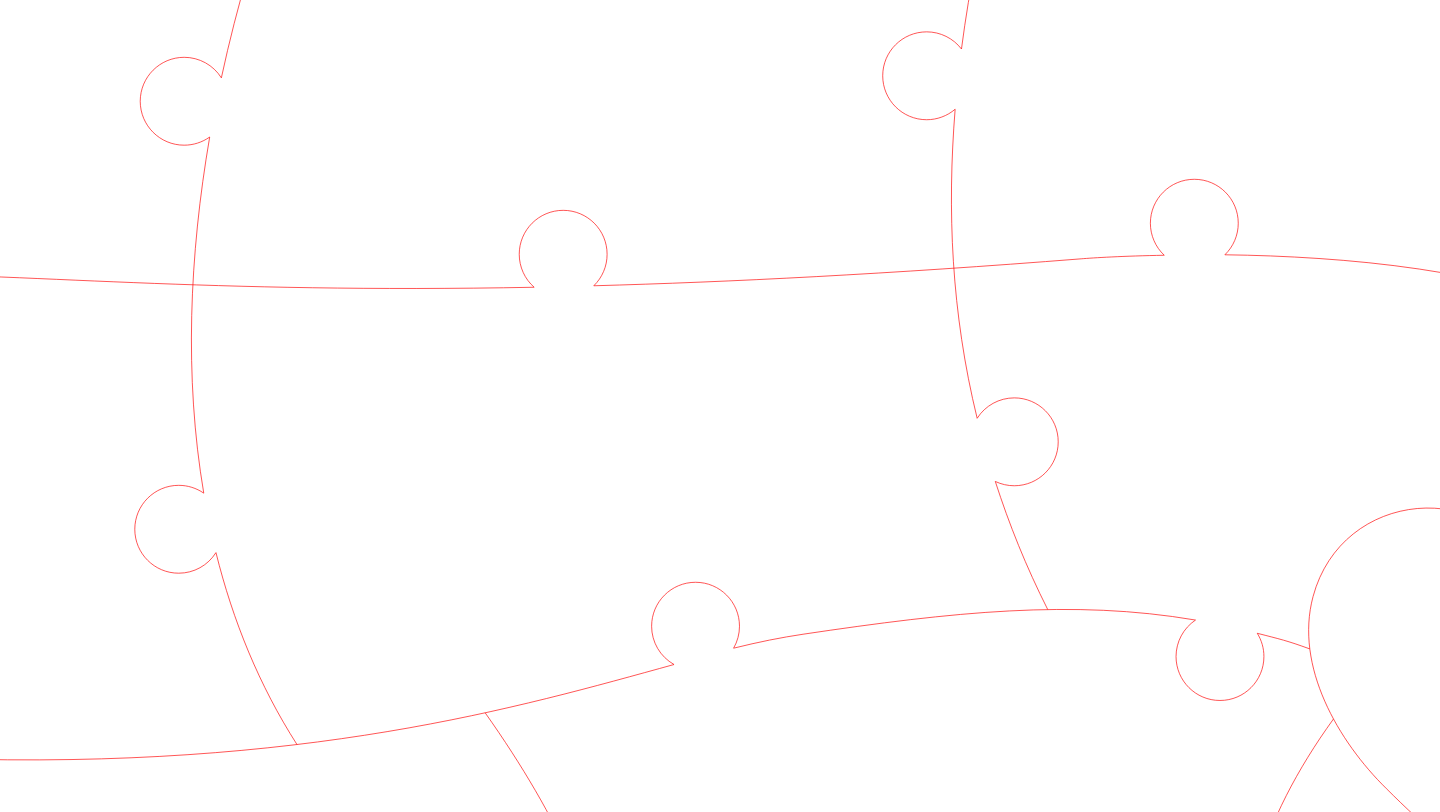 scroll, scrollTop: 86, scrollLeft: 0, axis: vertical 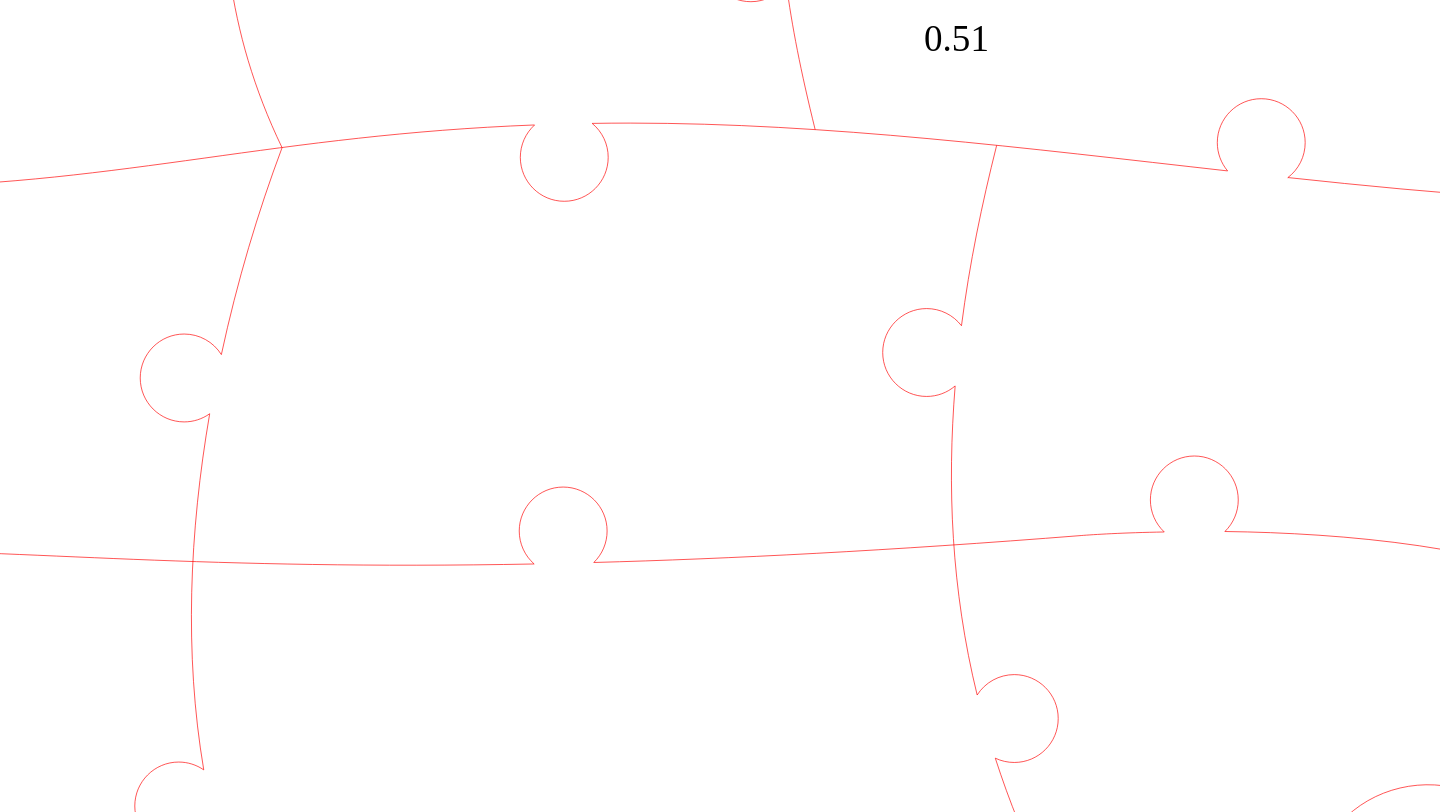 click 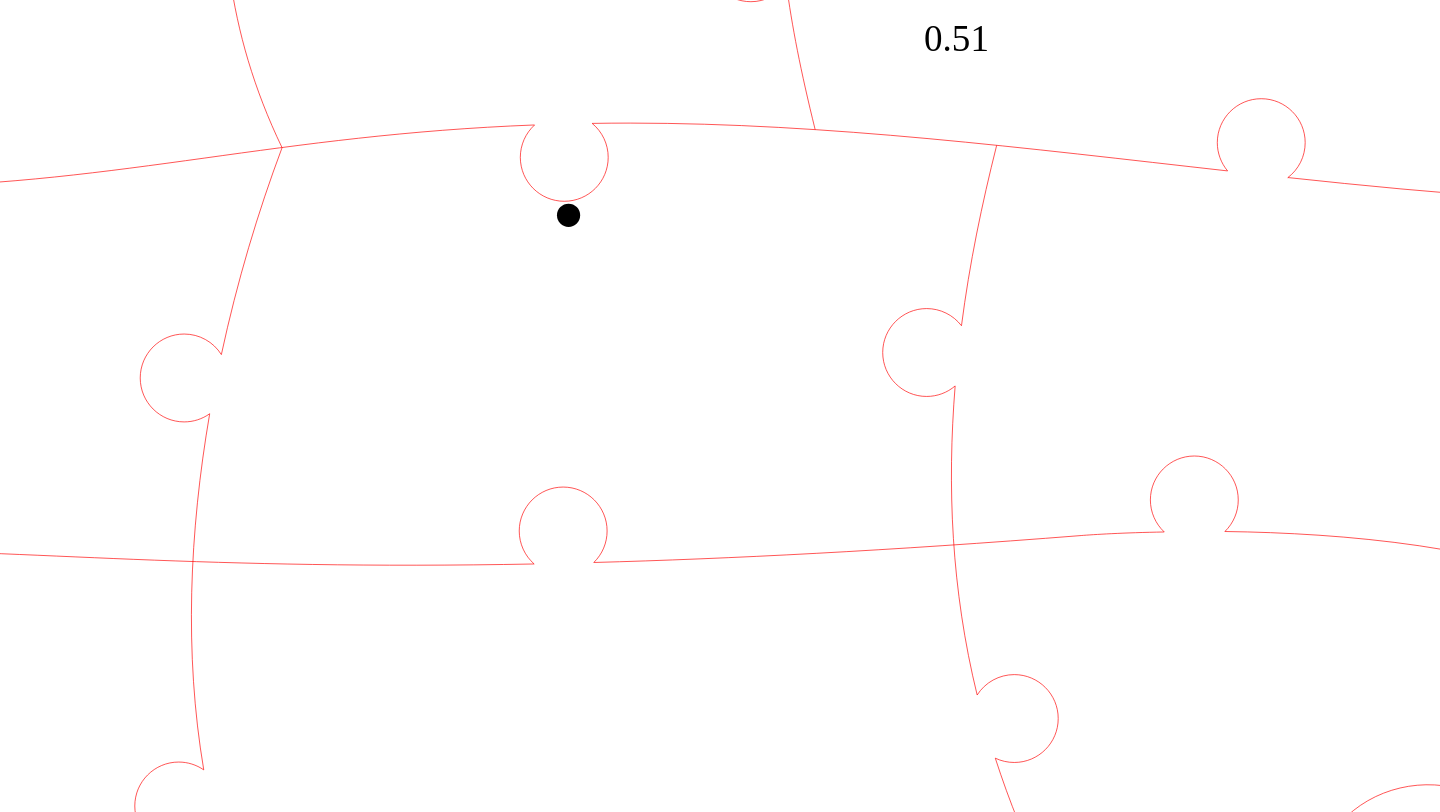 click 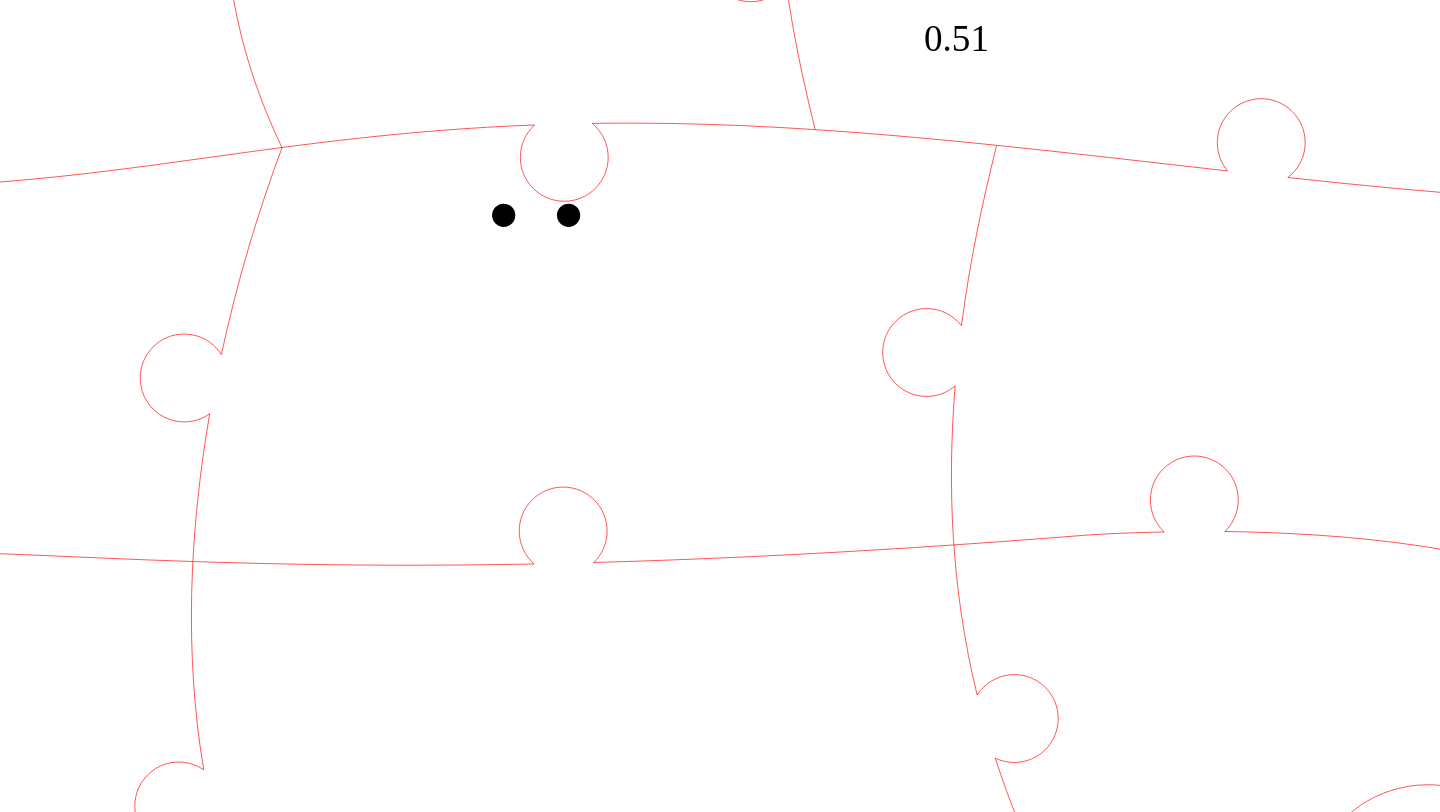 click 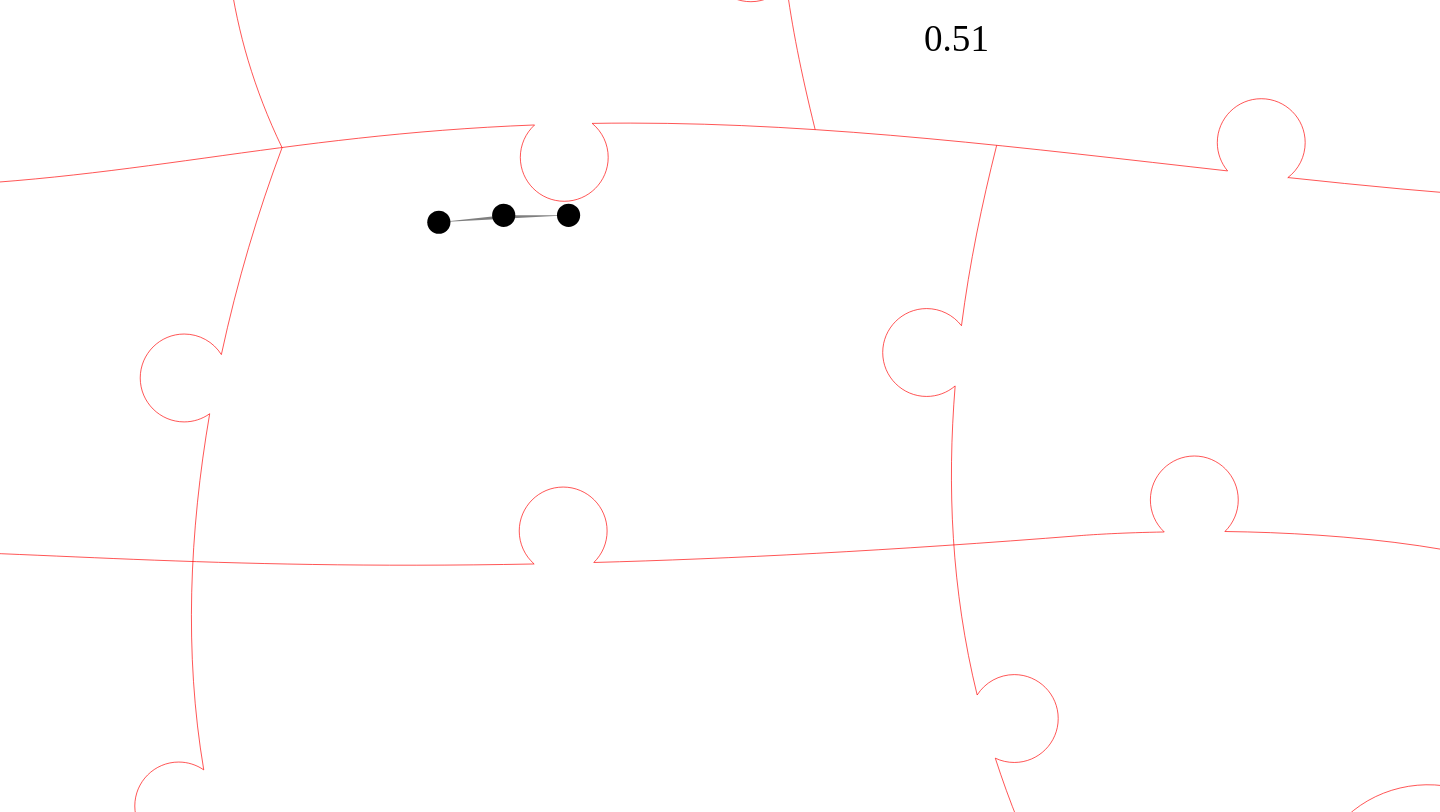 click 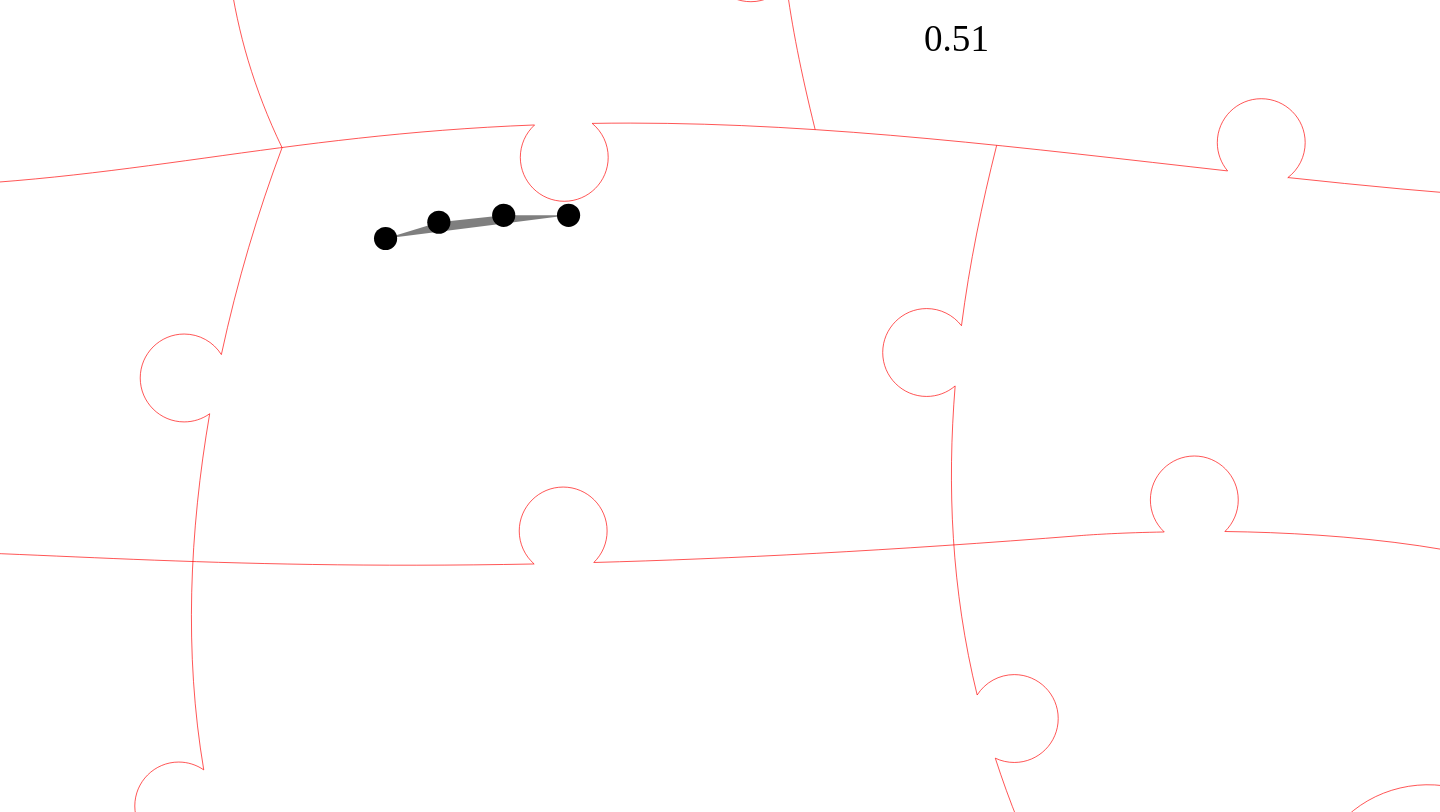 click 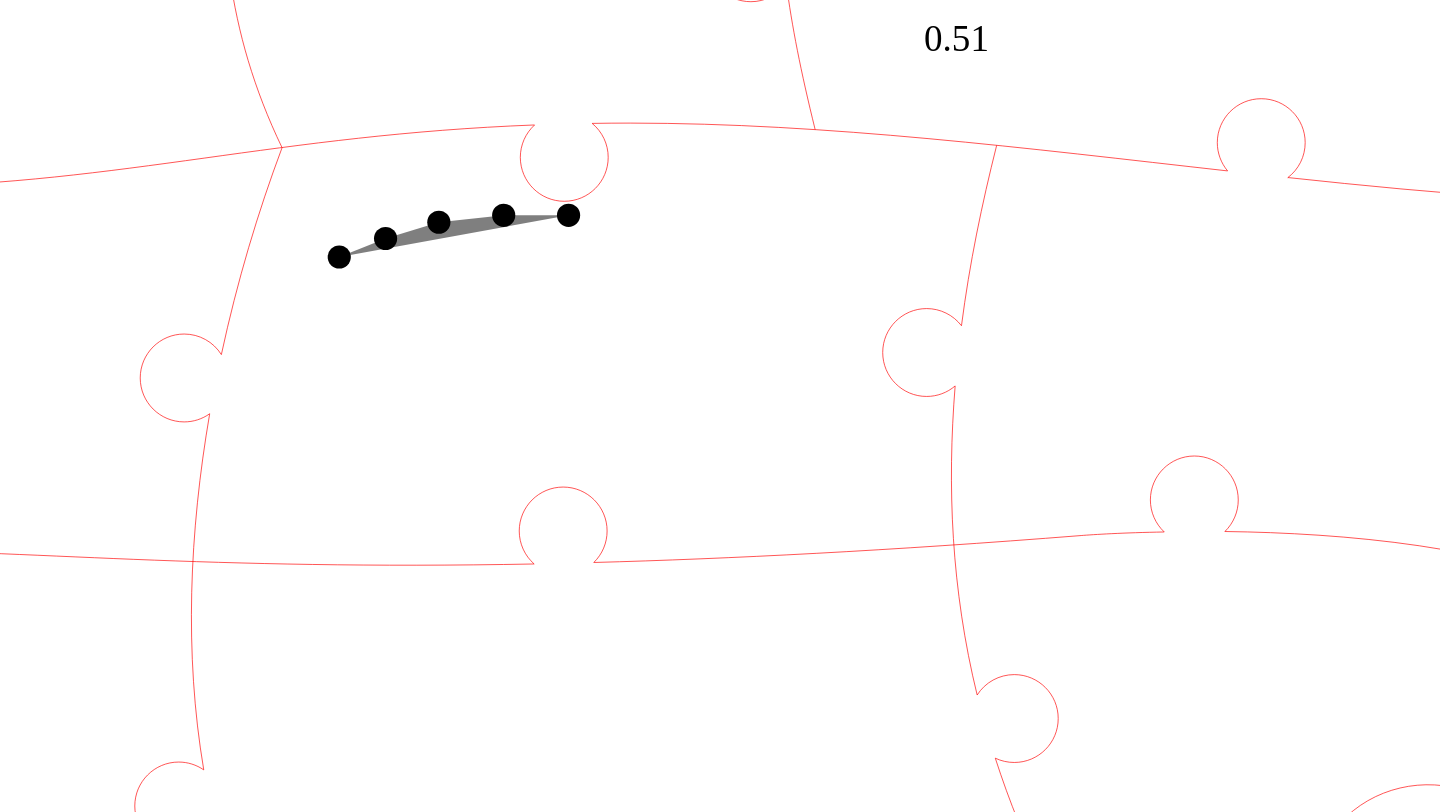 click 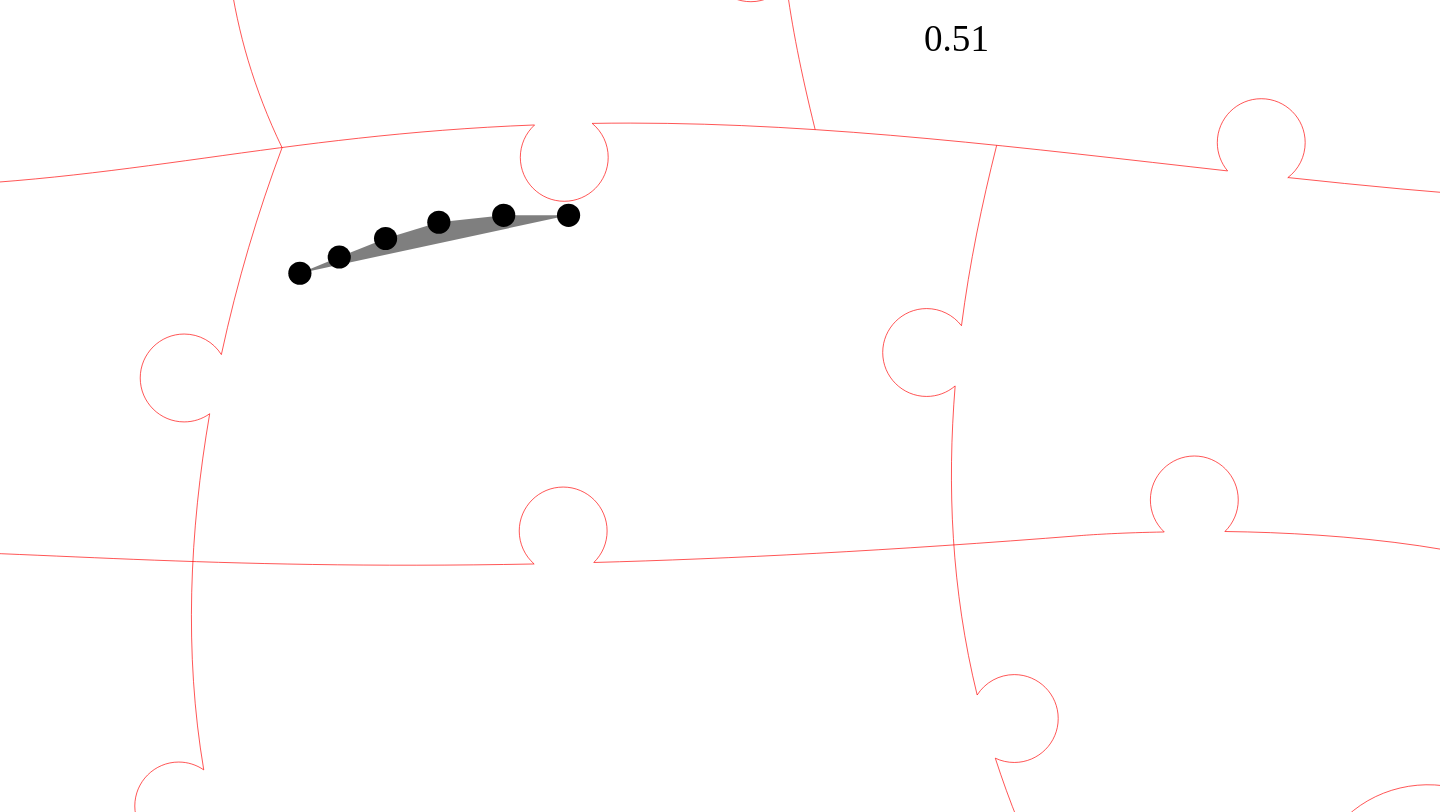 click 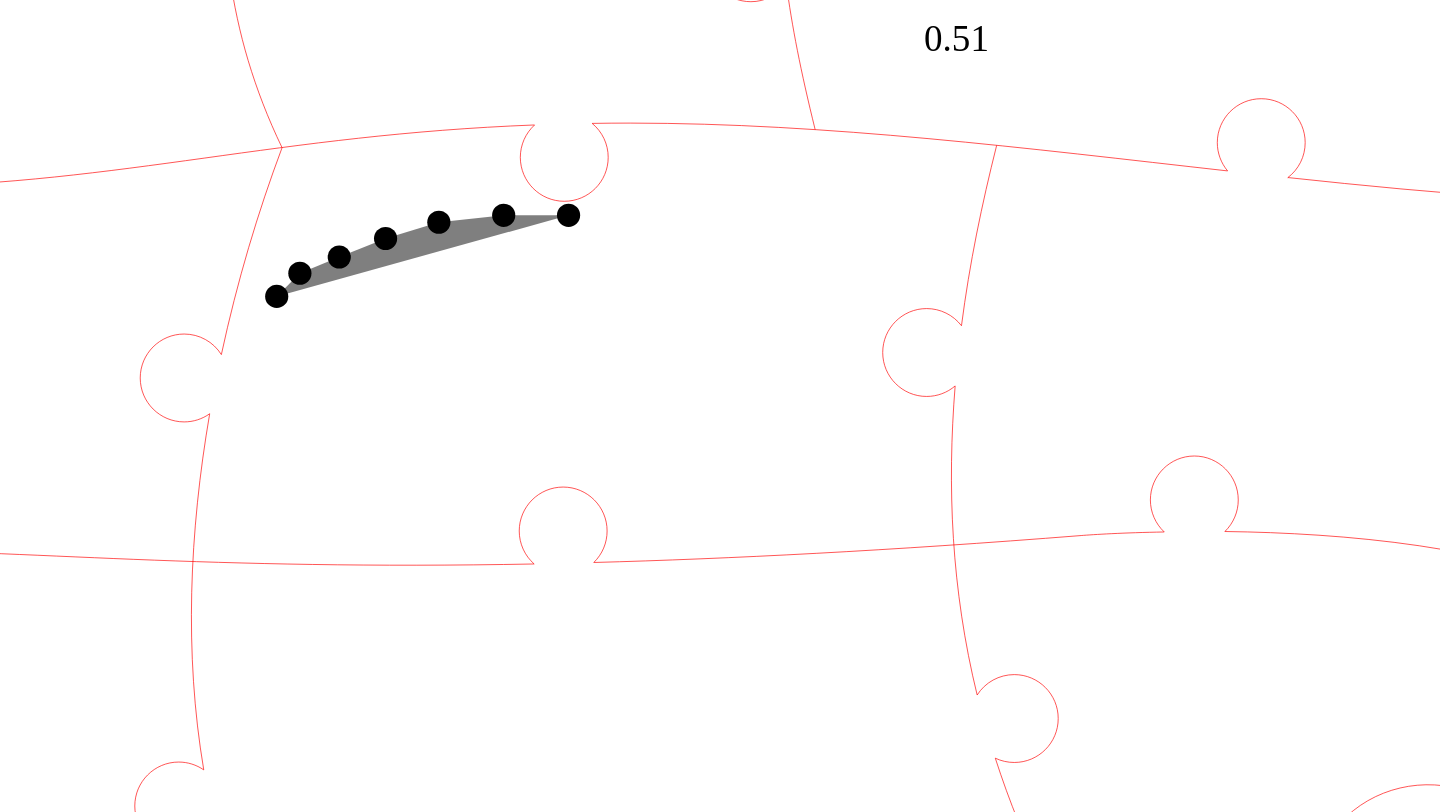 click 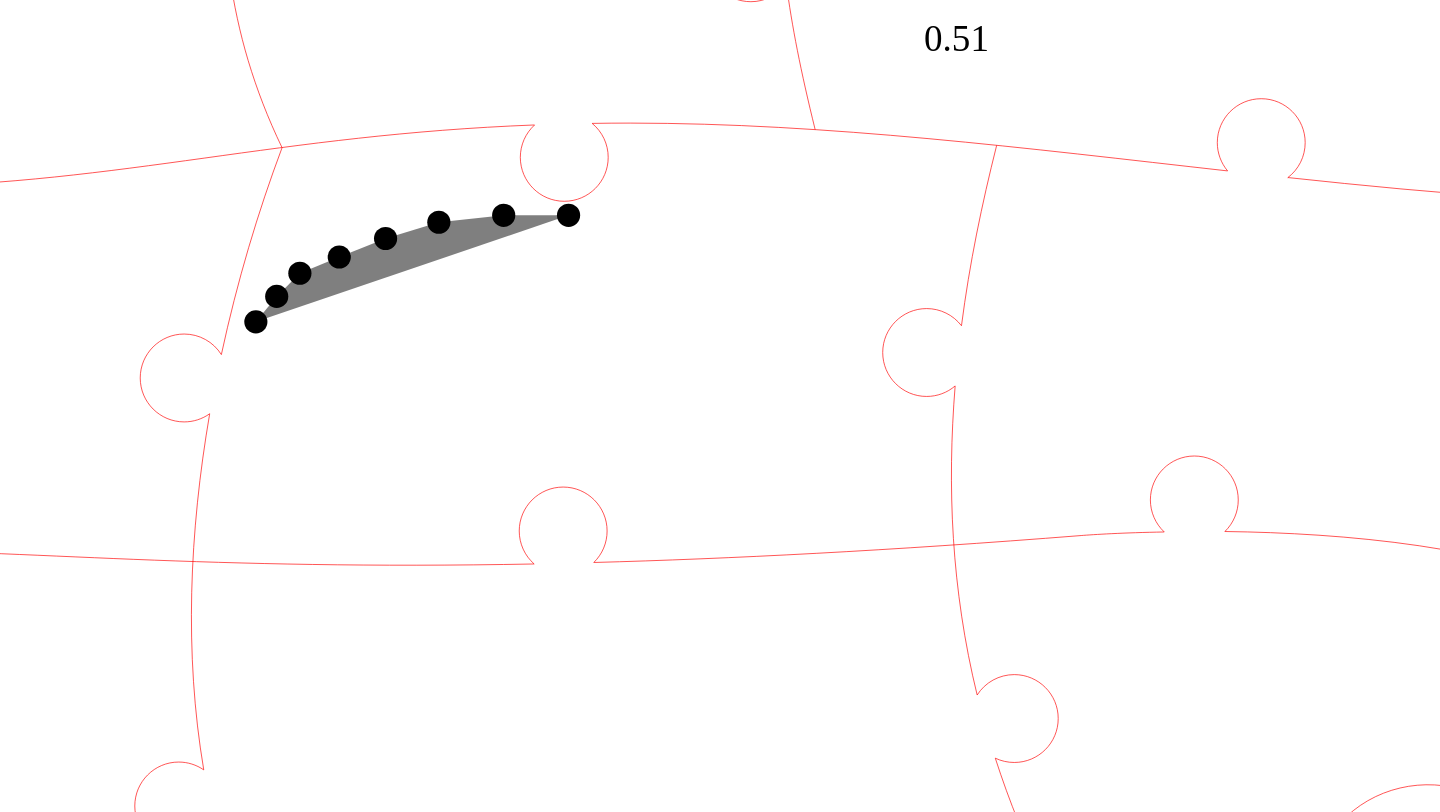 click 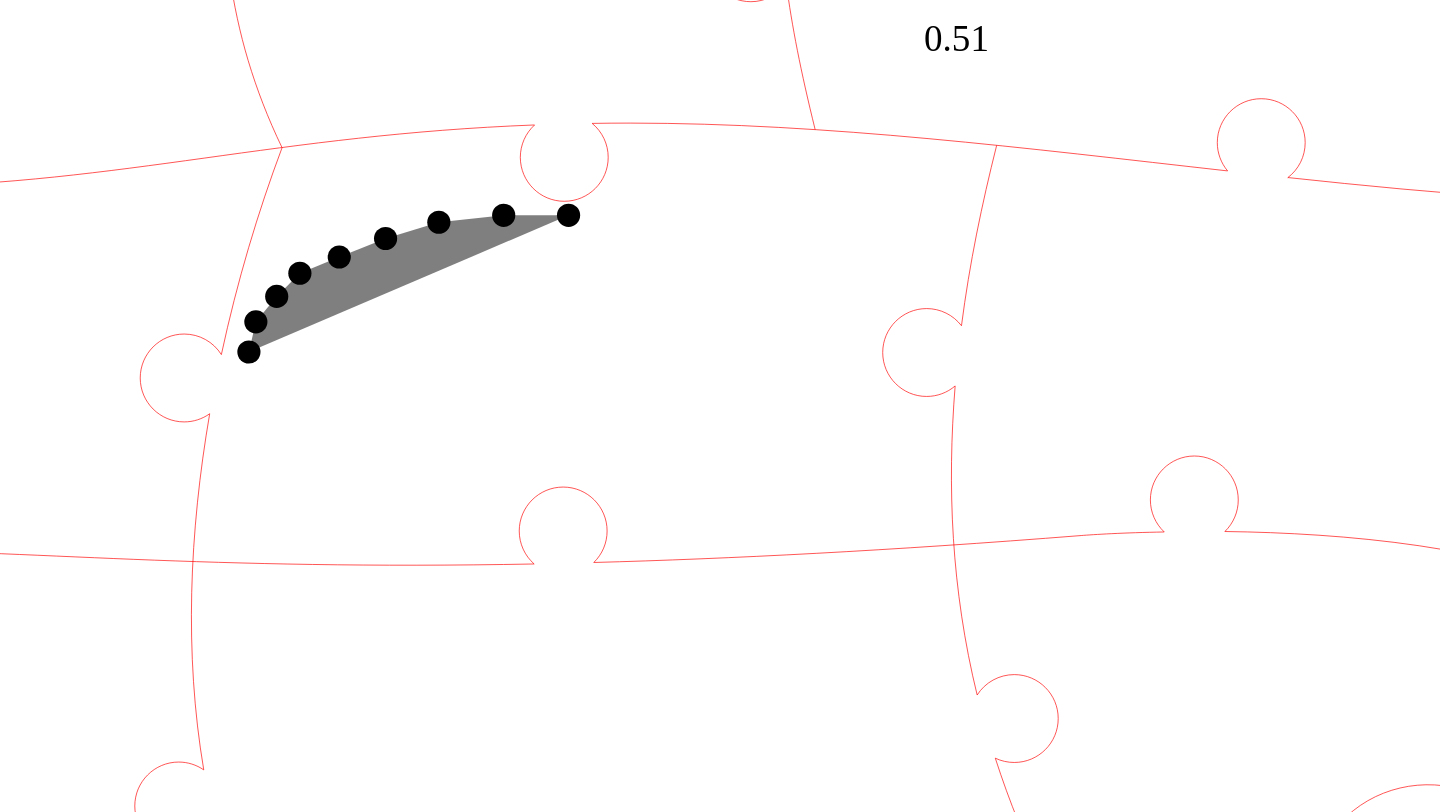 click 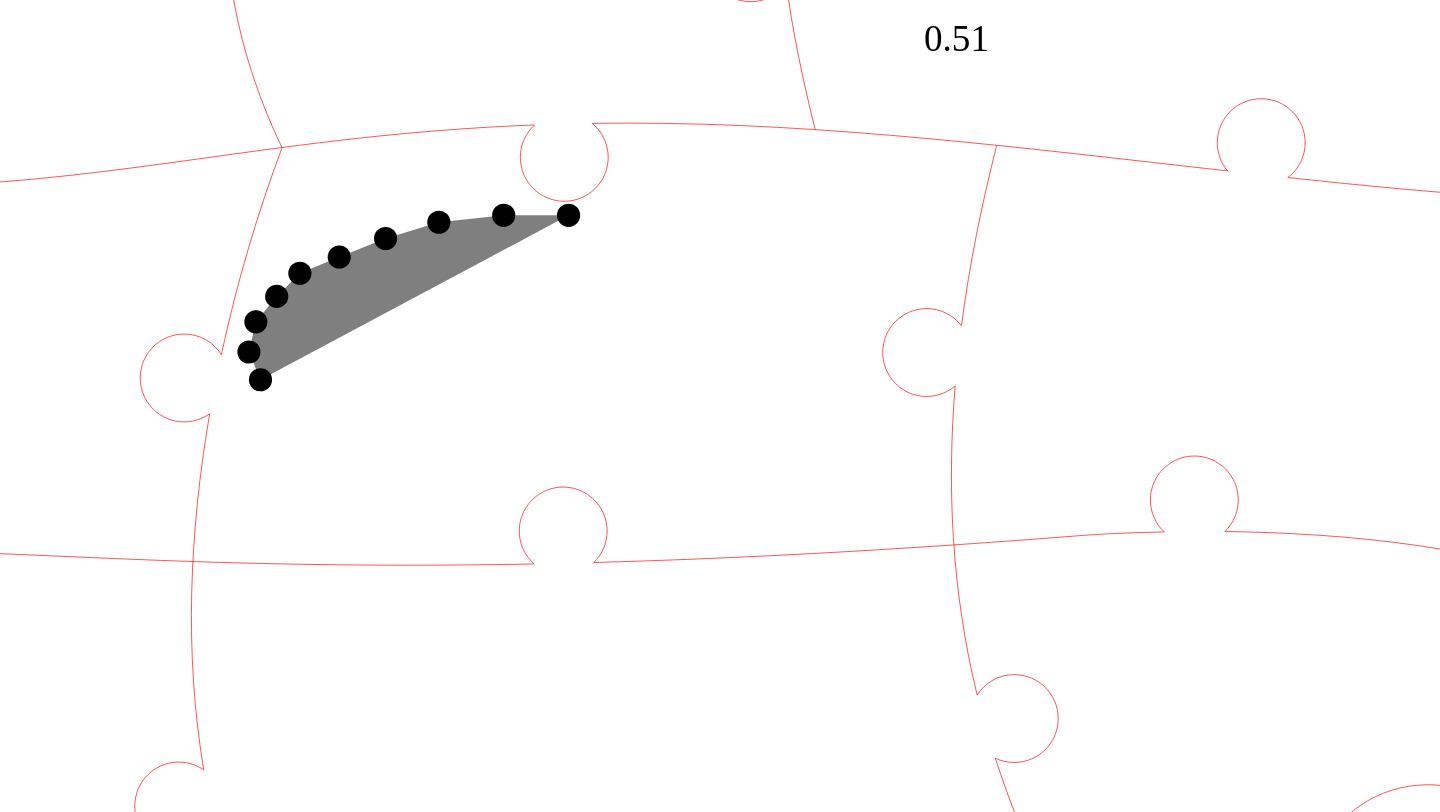 click 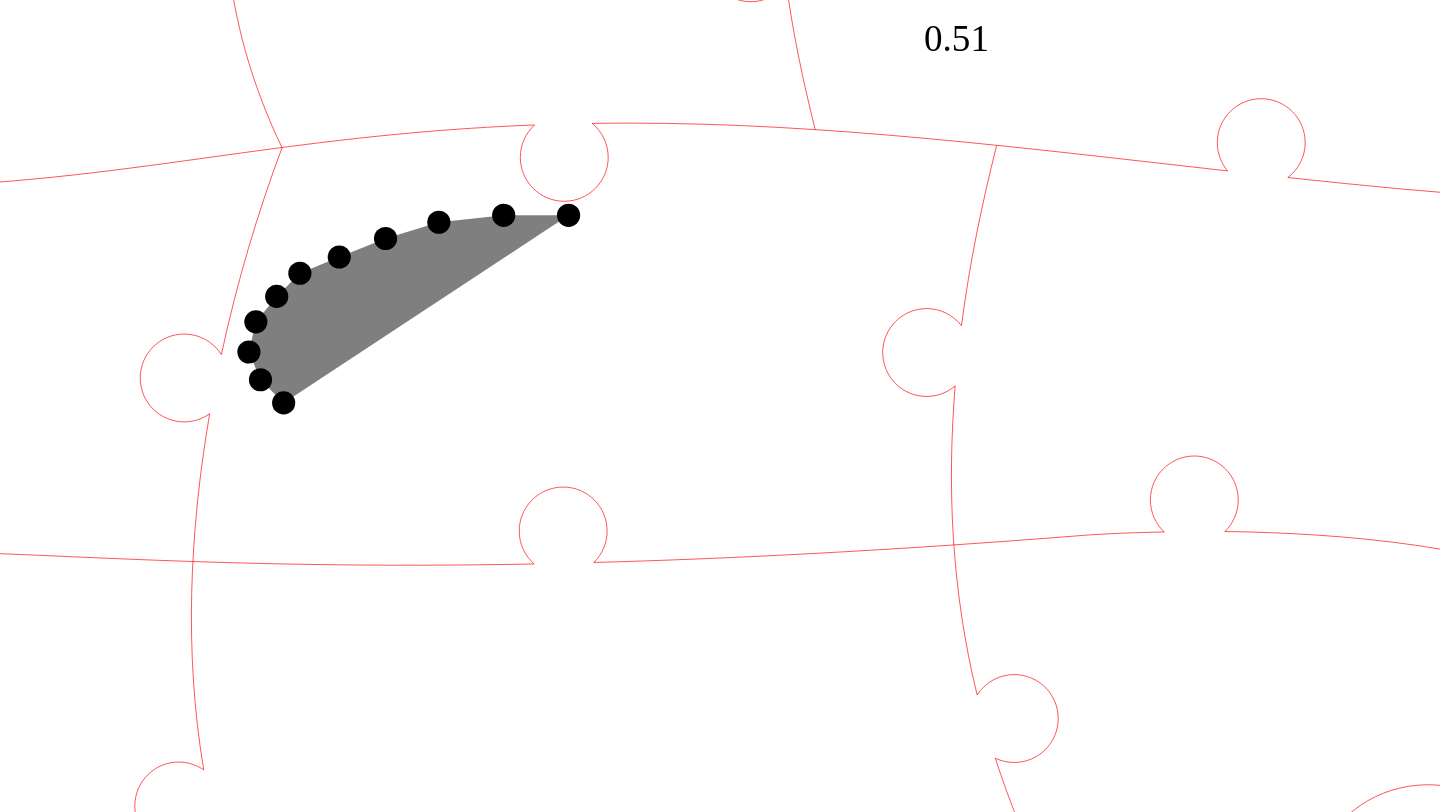 click 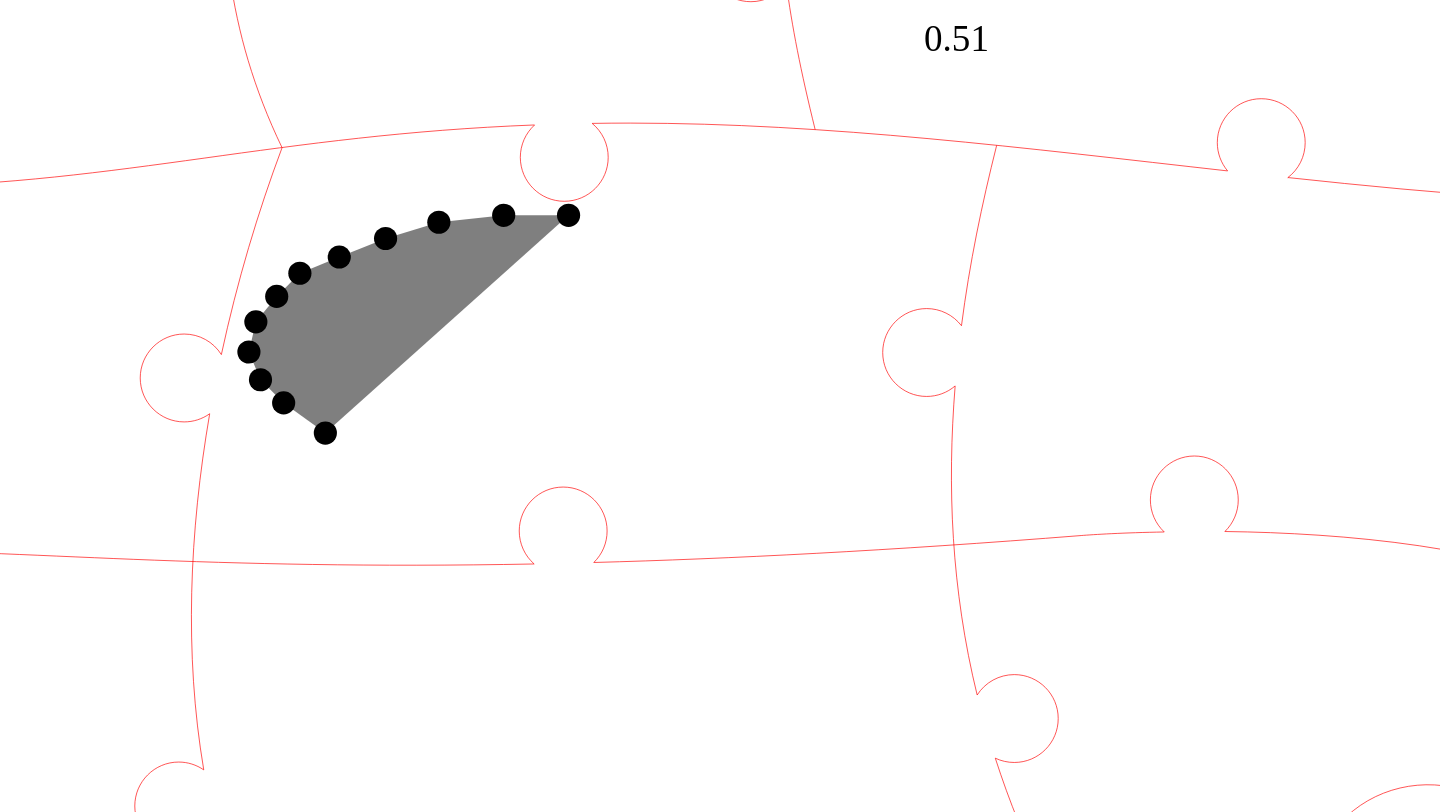 click 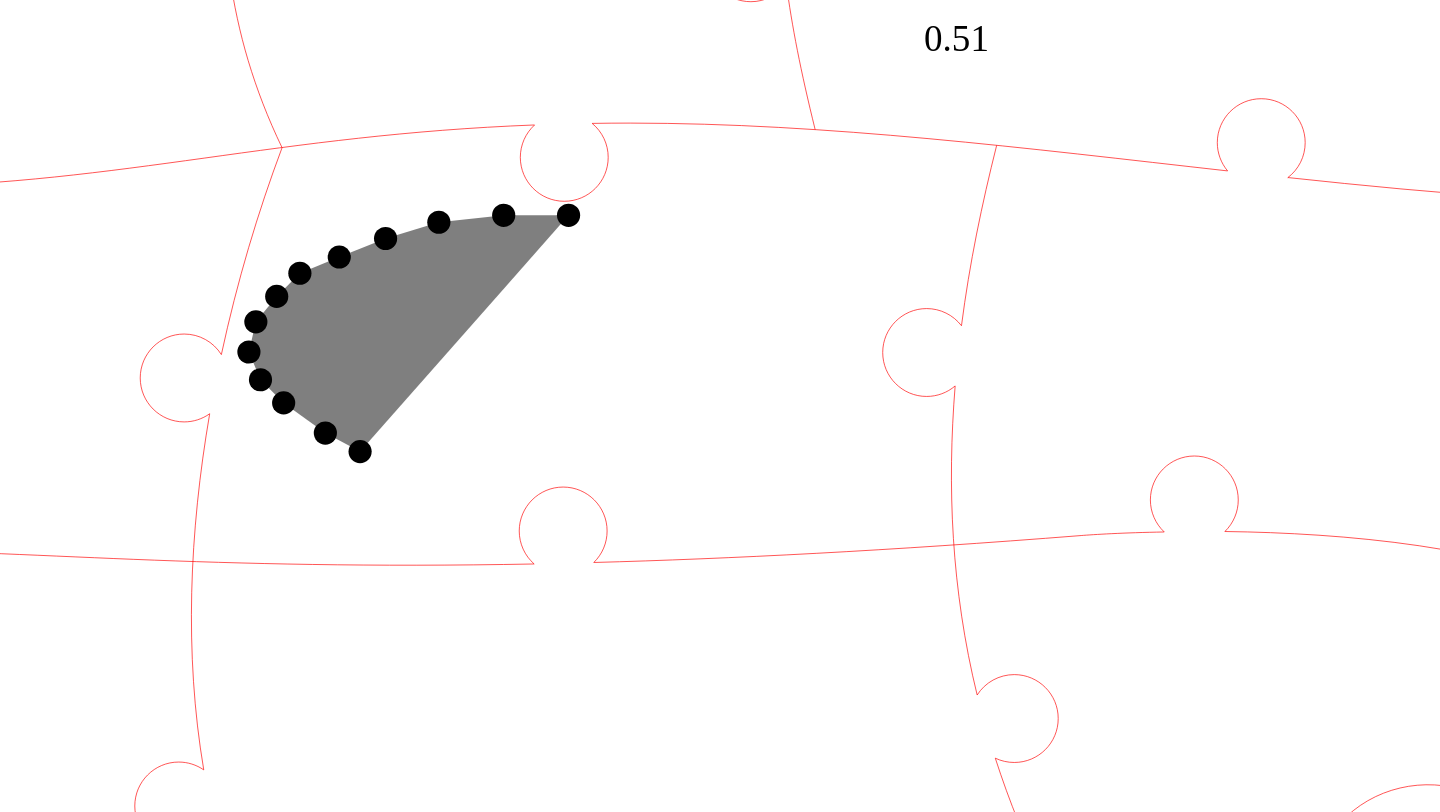 click 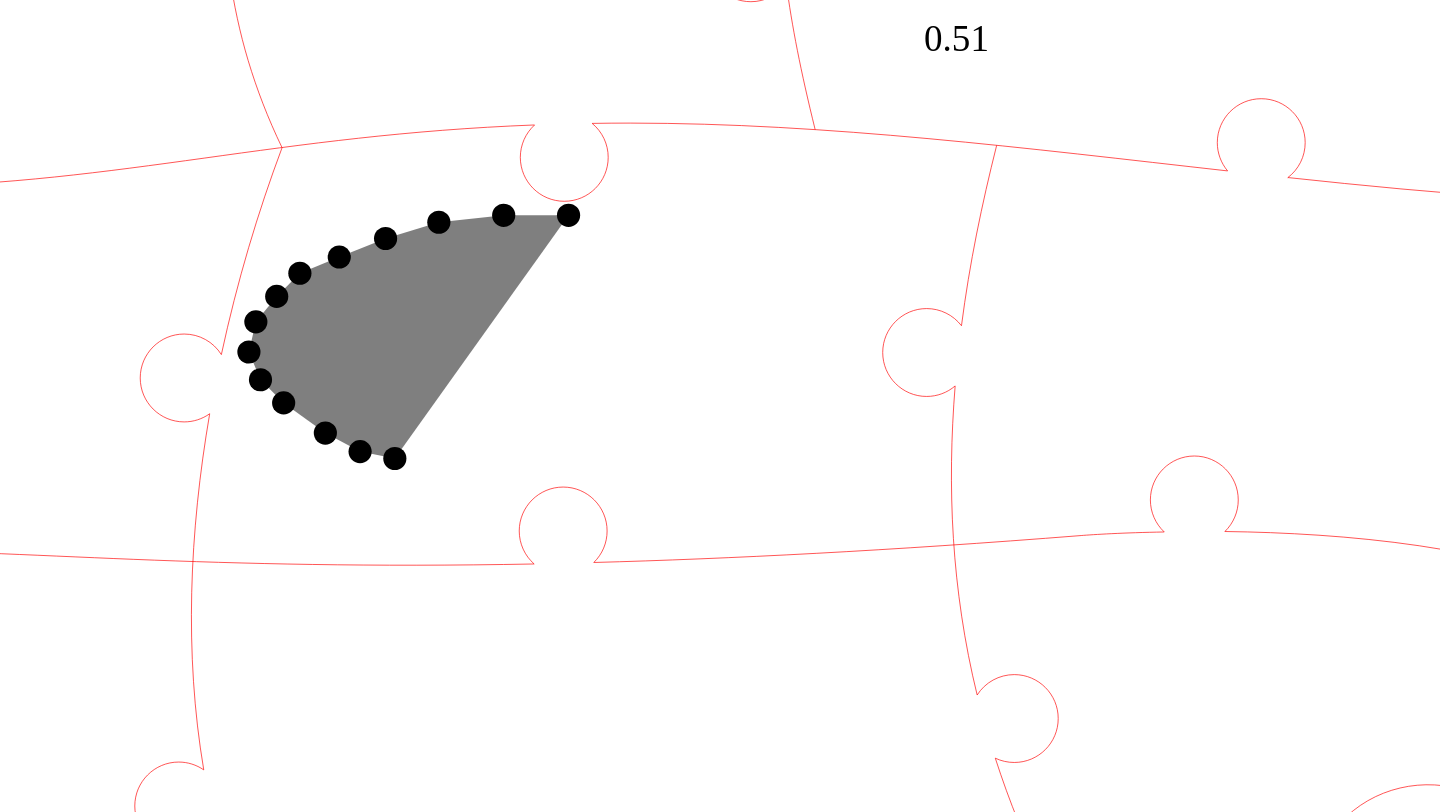 click 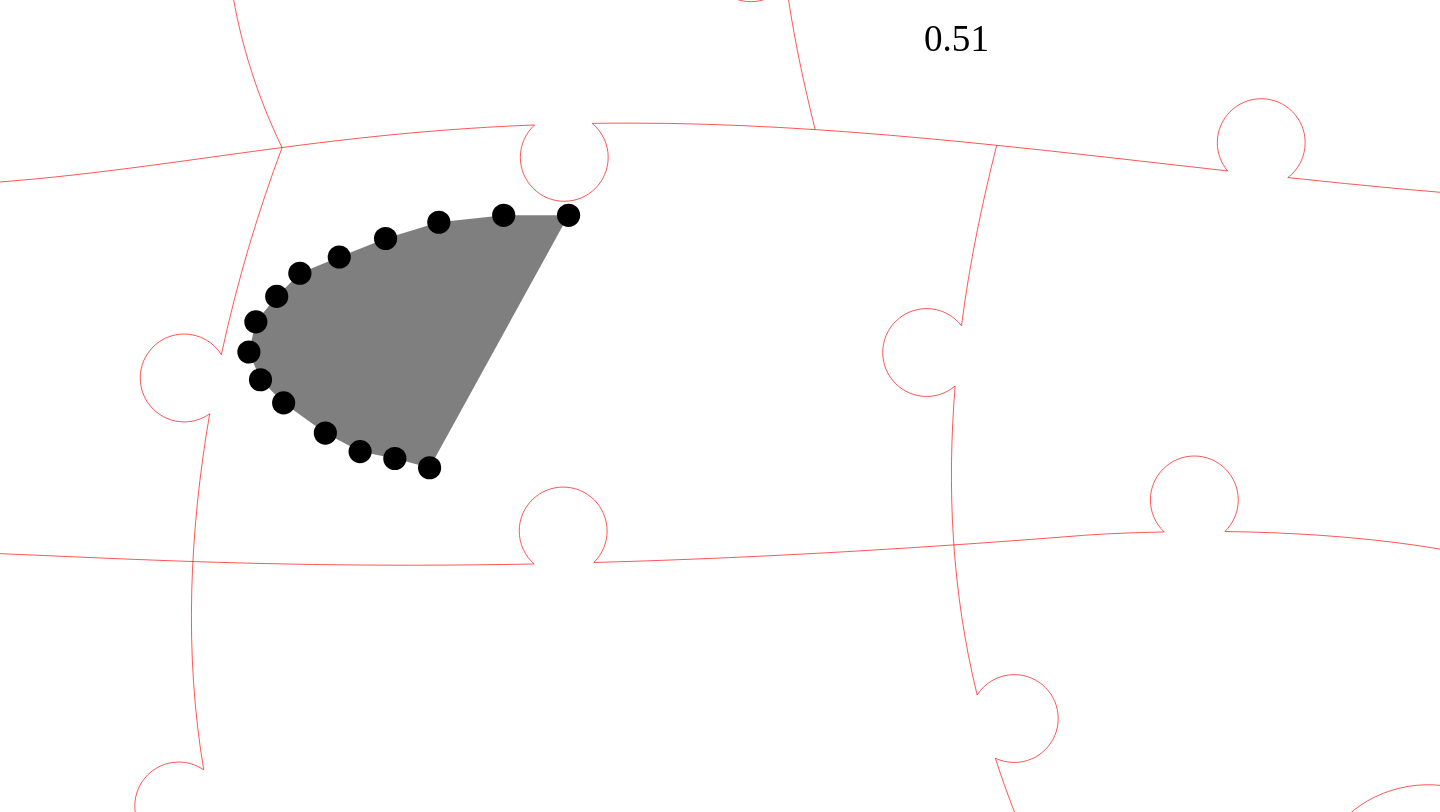 click 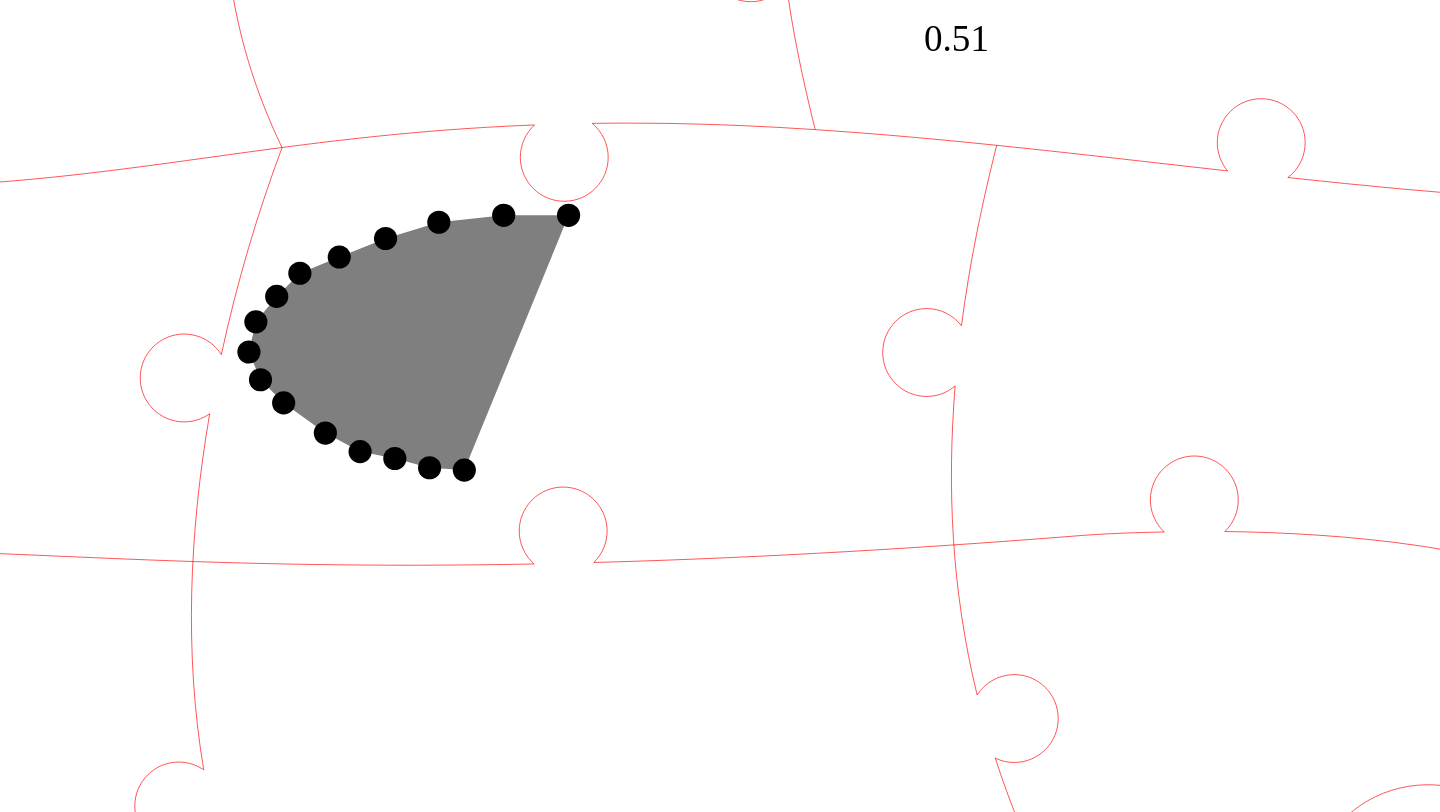 click 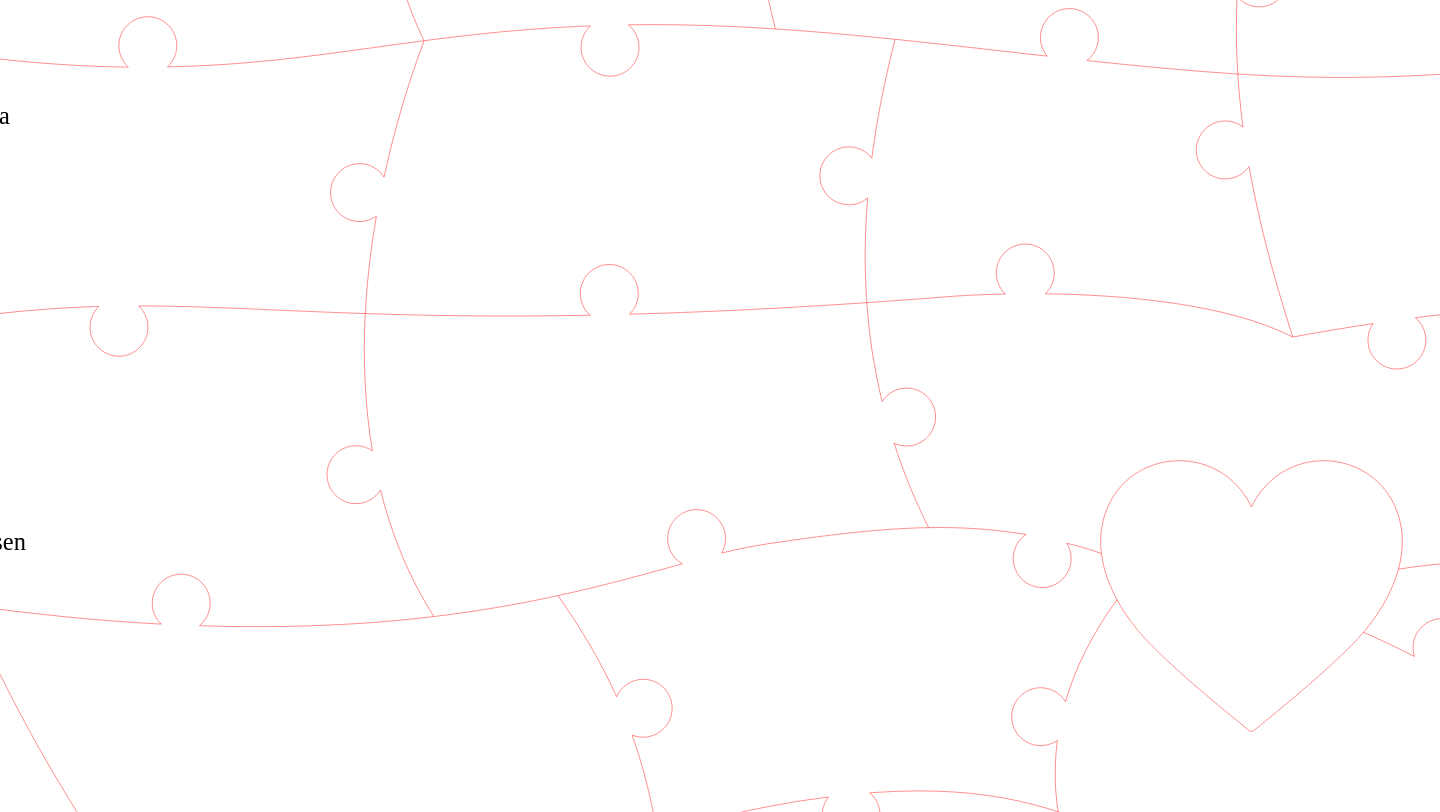 scroll, scrollTop: 208, scrollLeft: 0, axis: vertical 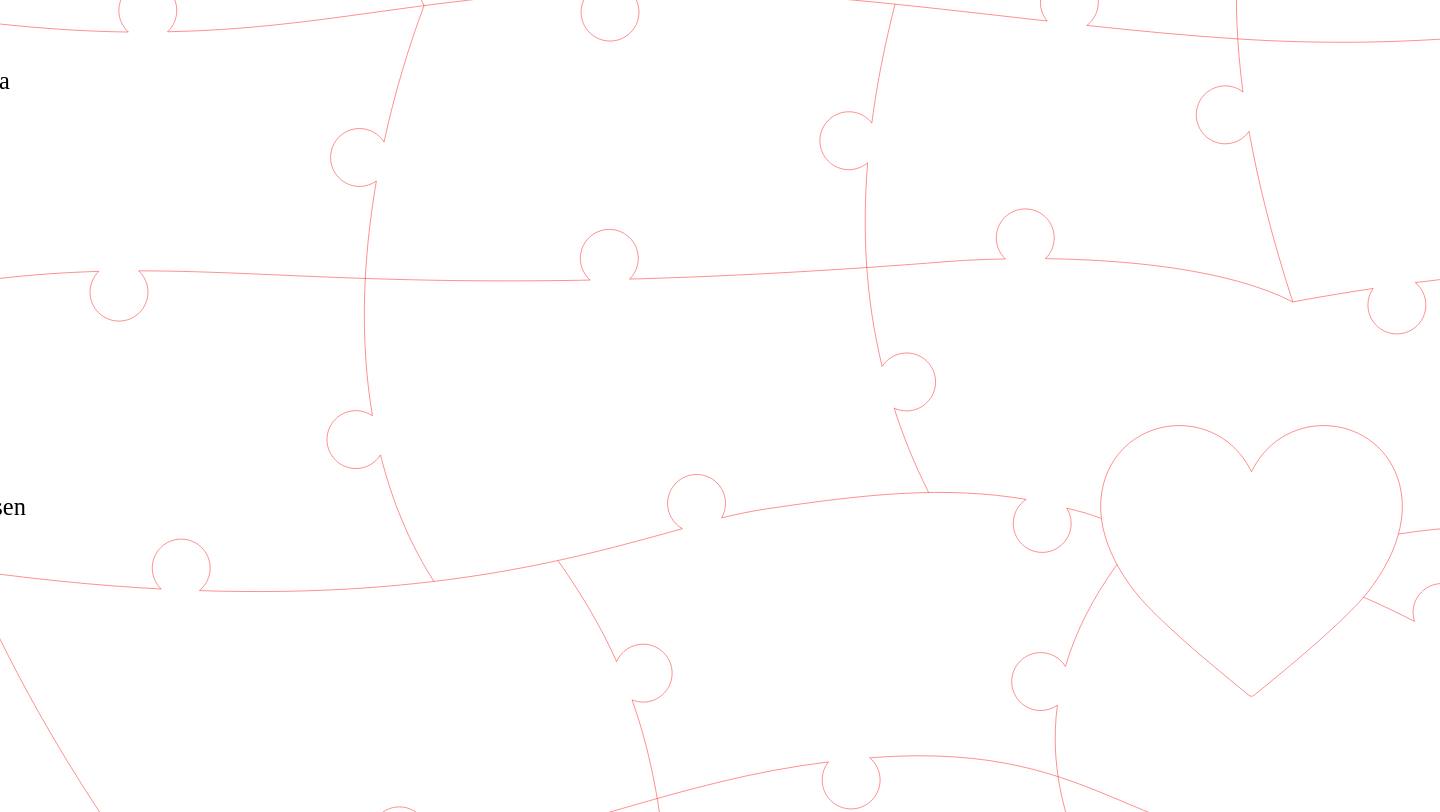 click 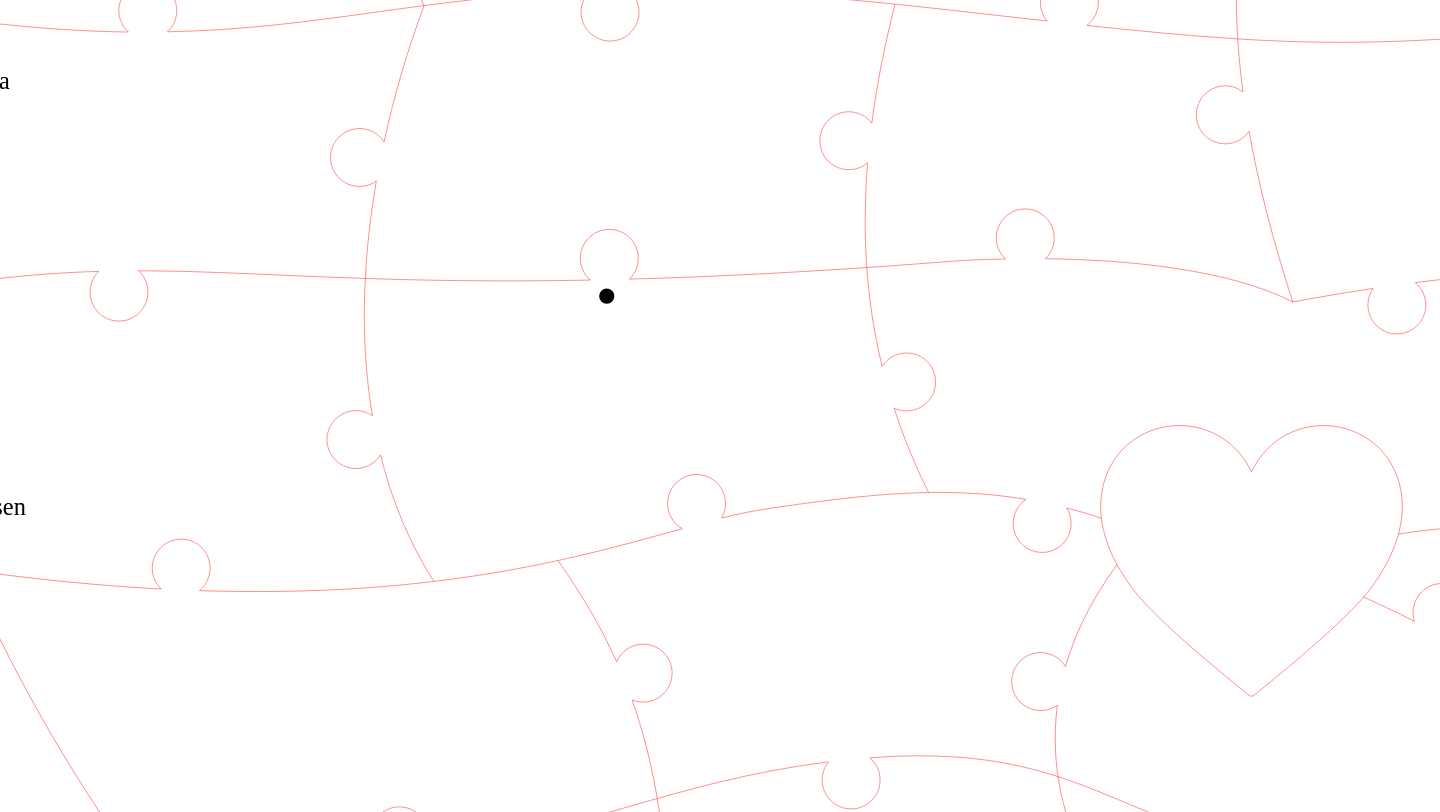 click 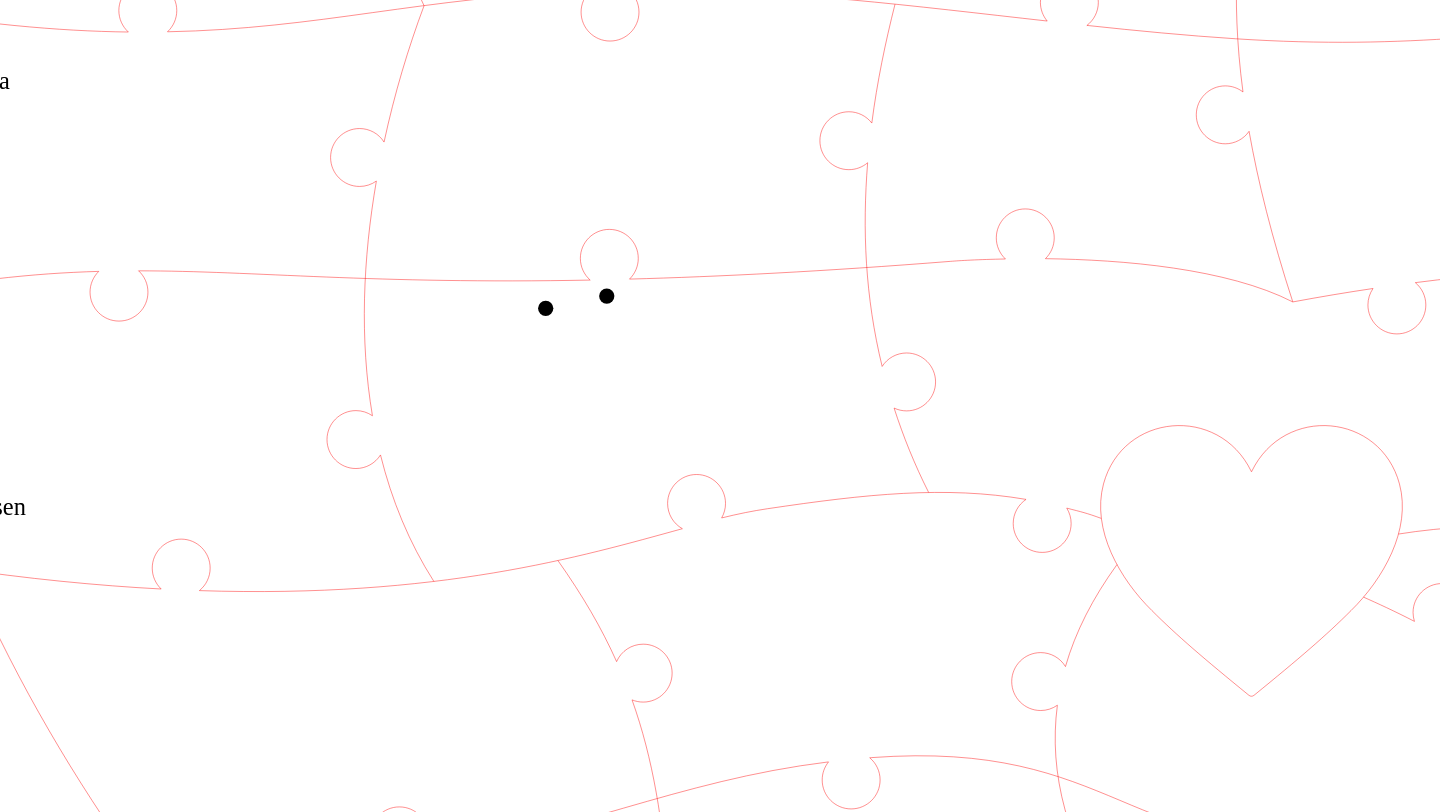 click 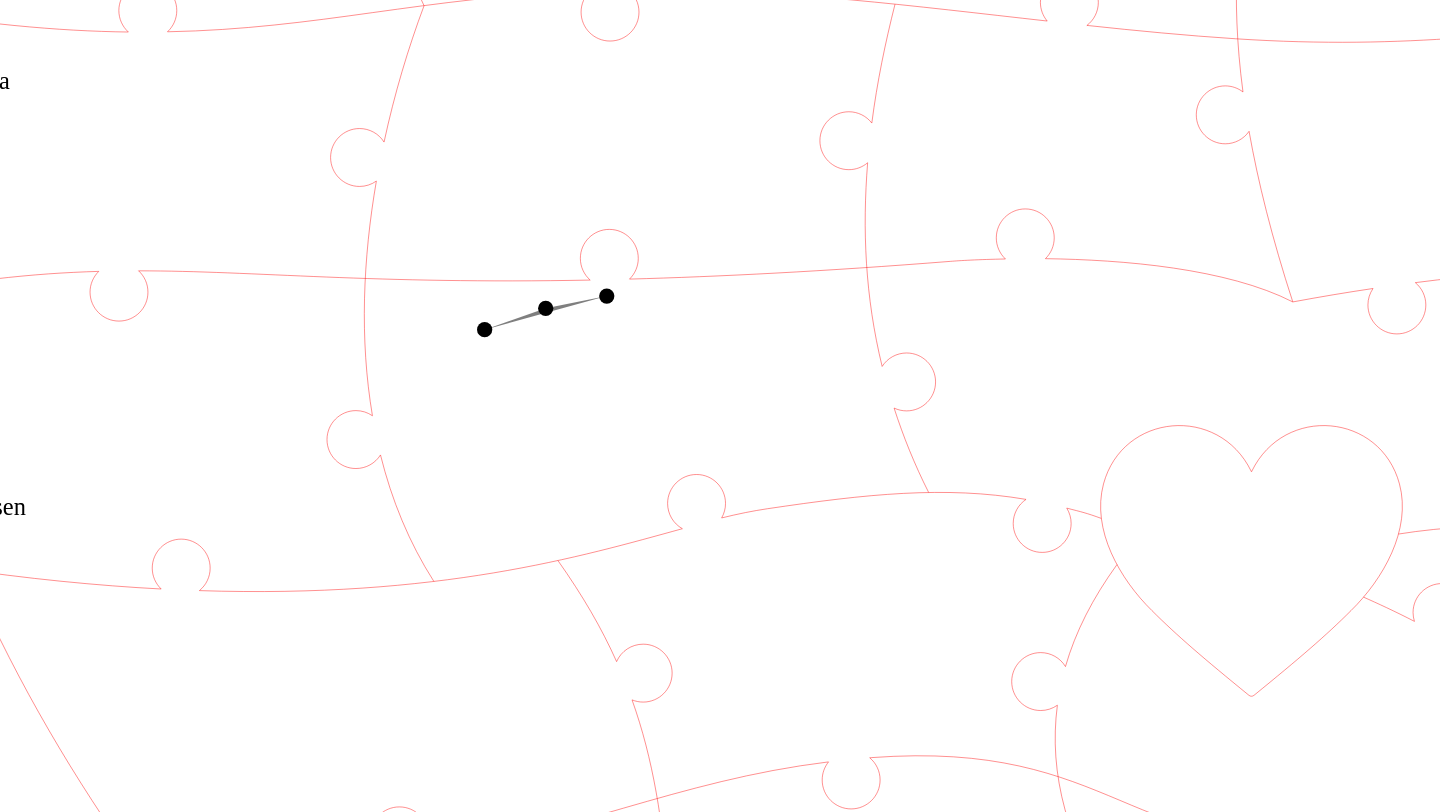 click 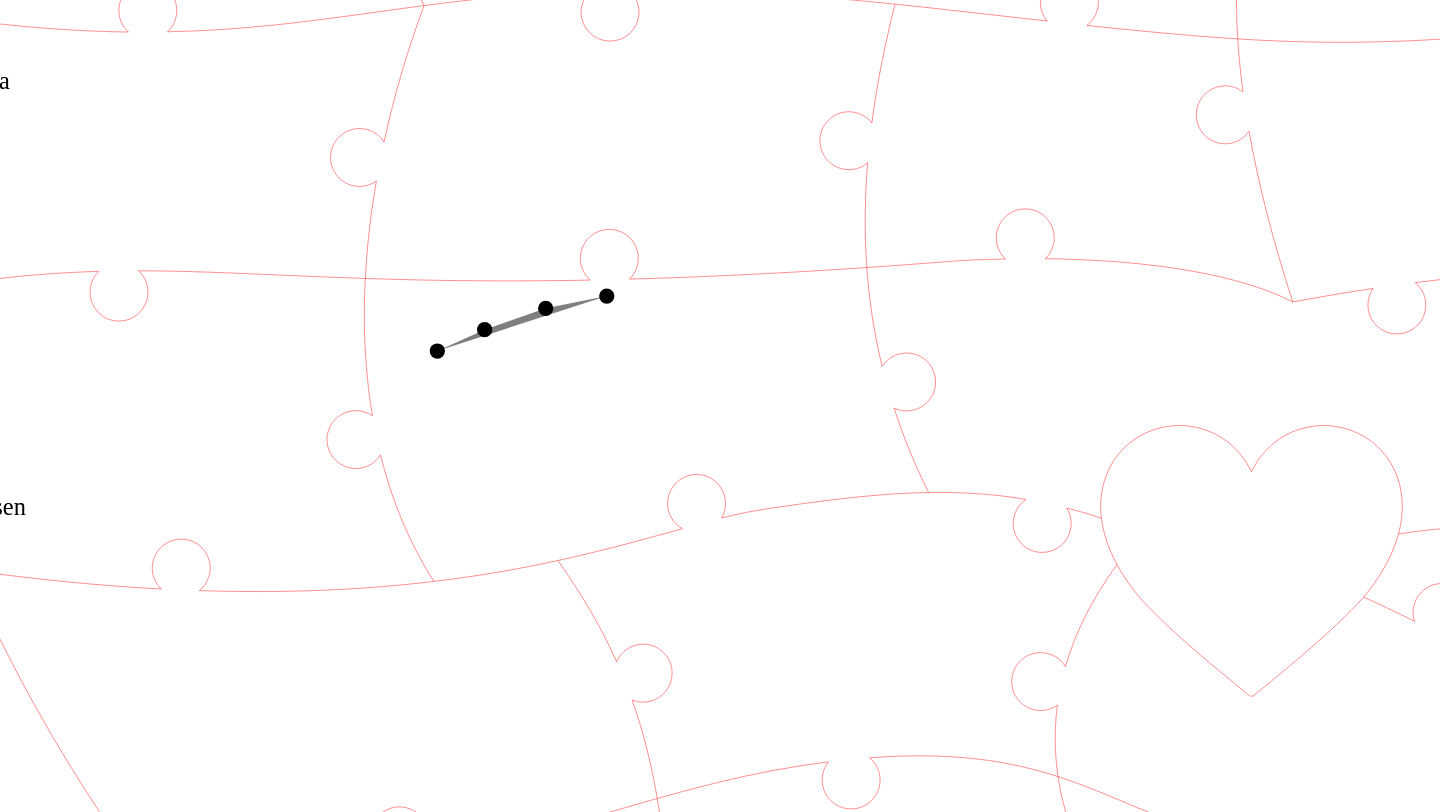 click 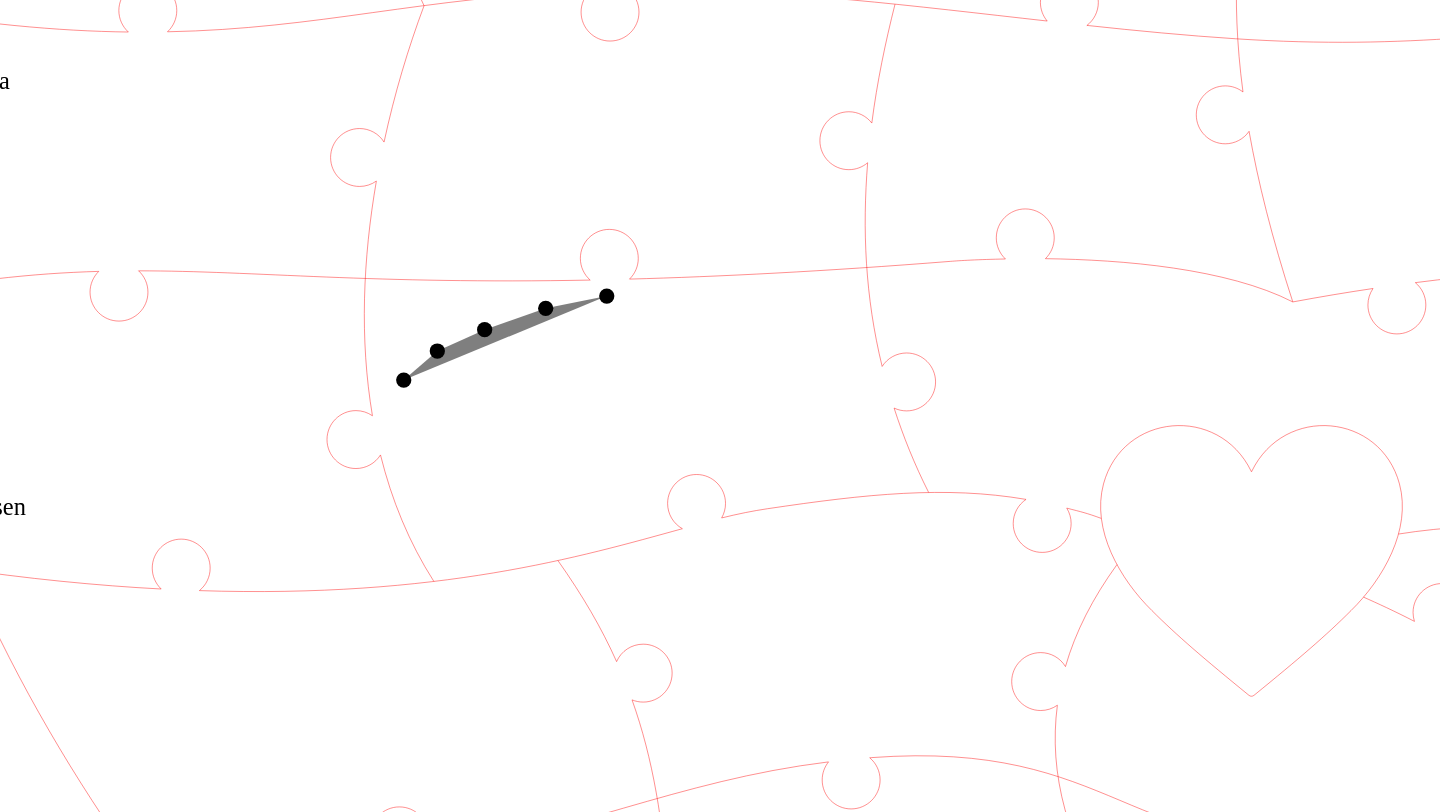 click 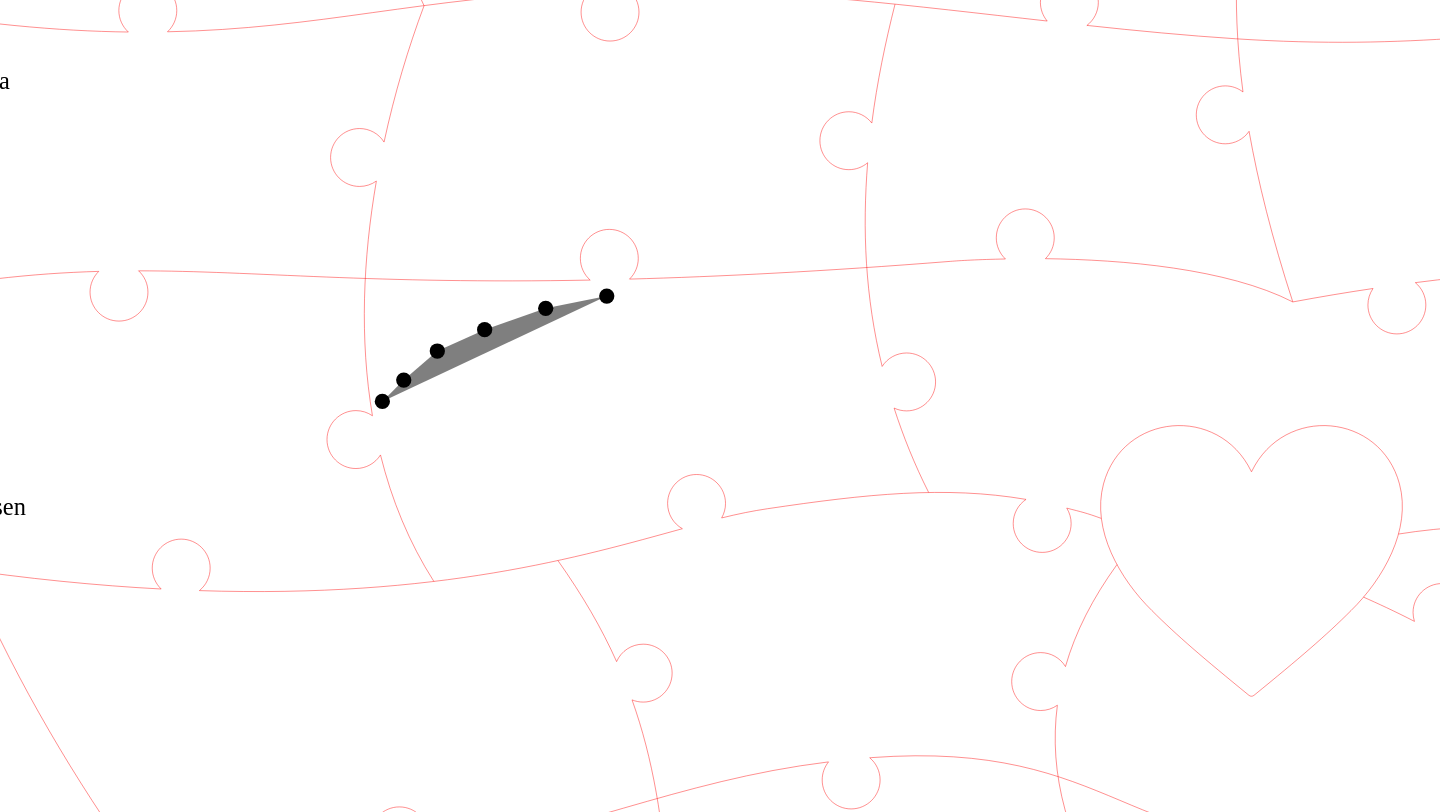 click 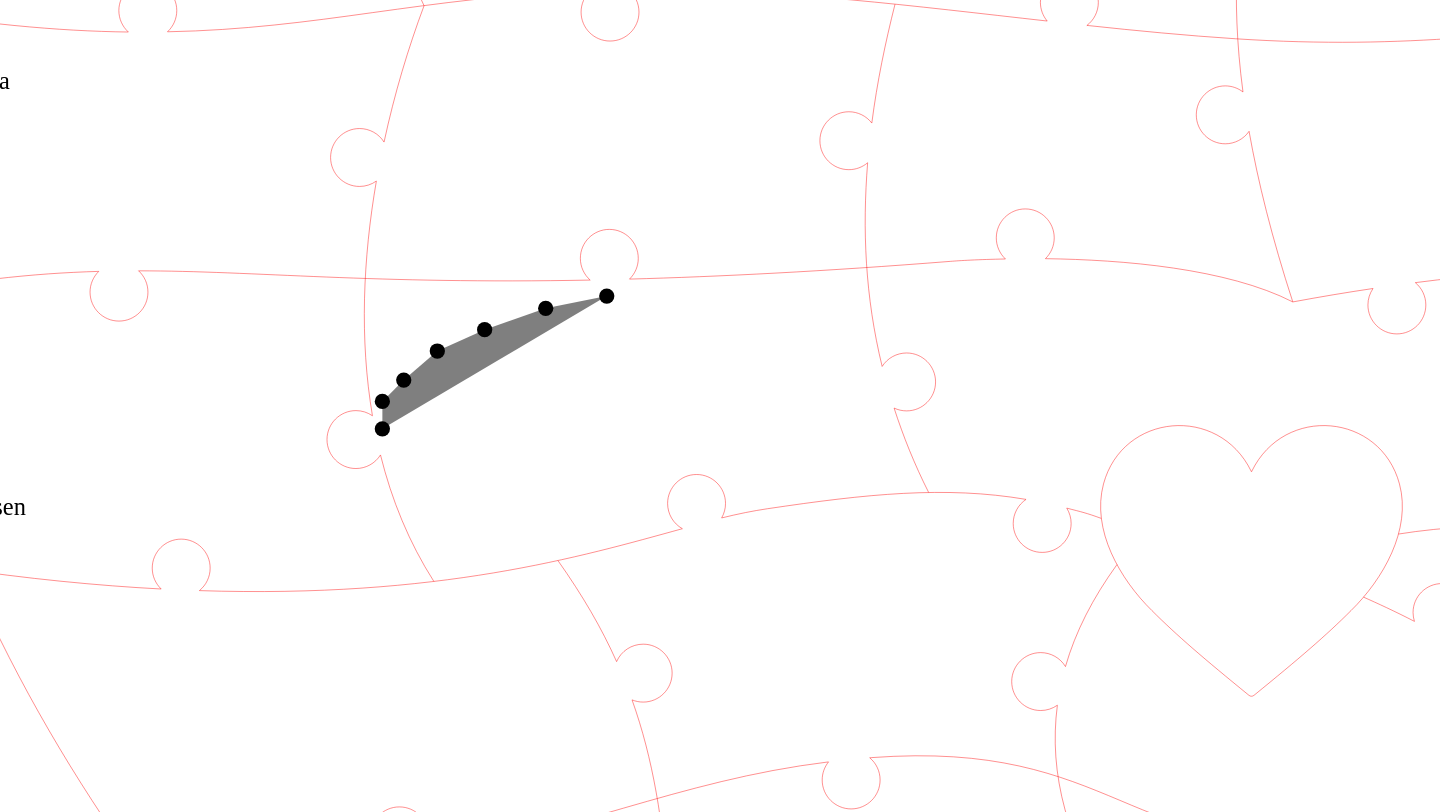 click 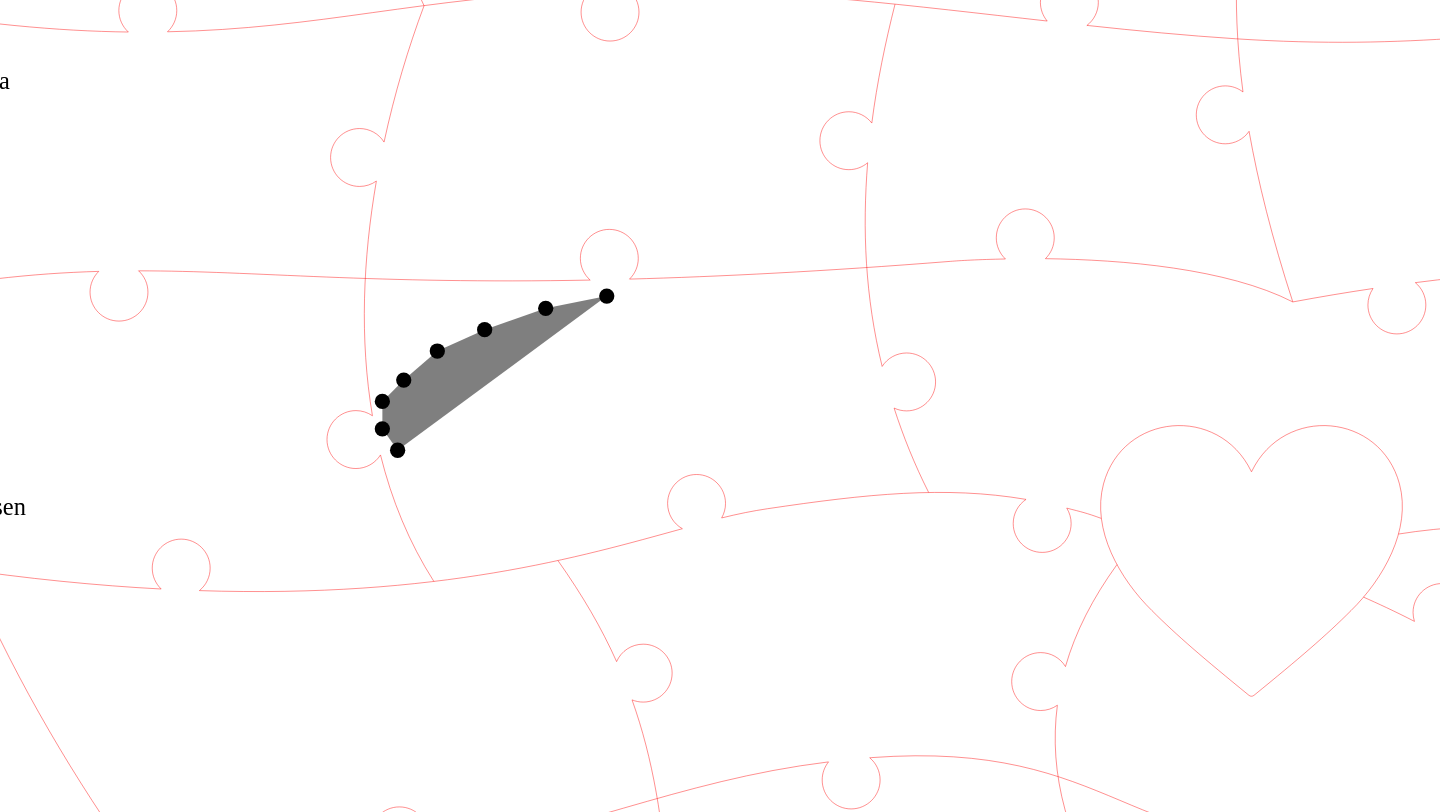 click 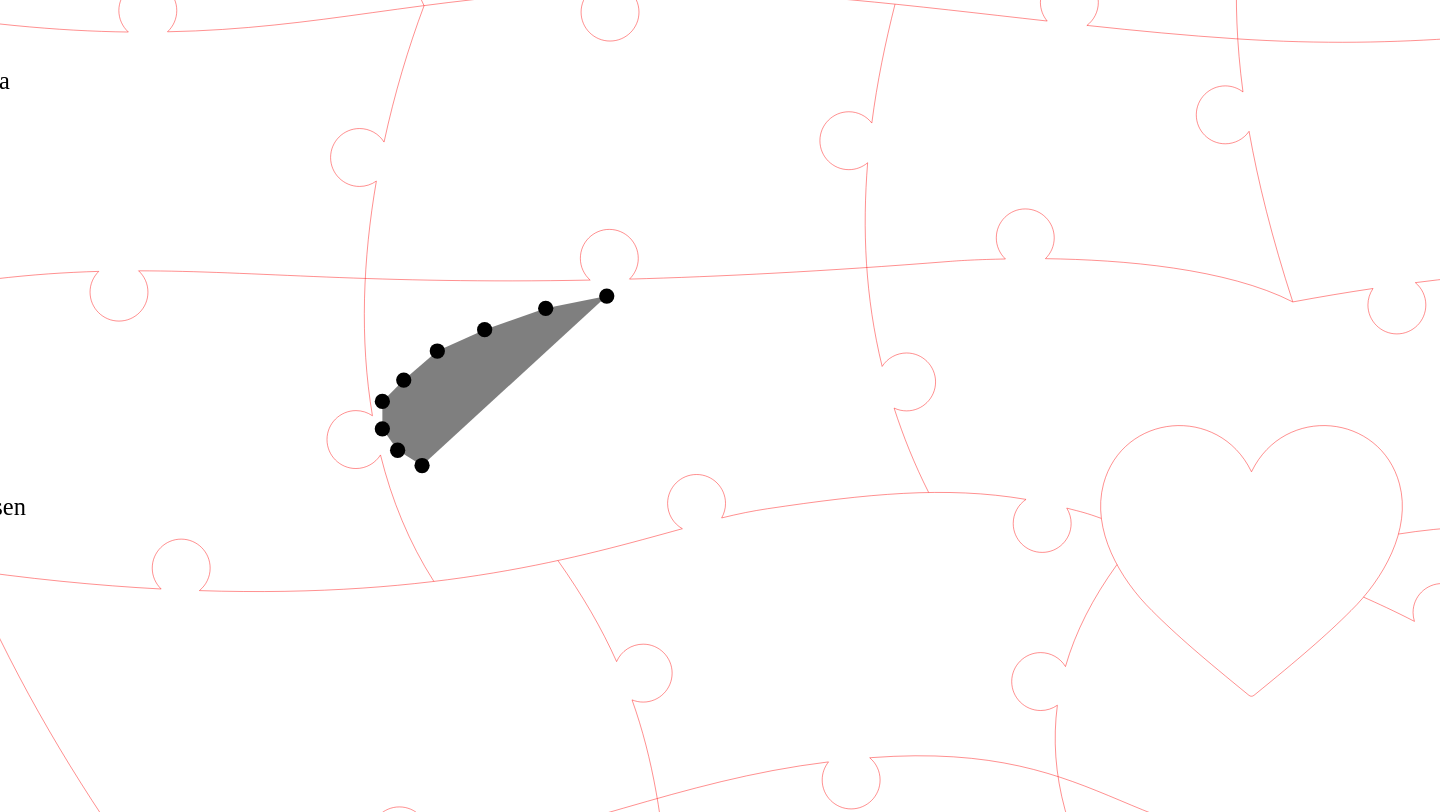 click 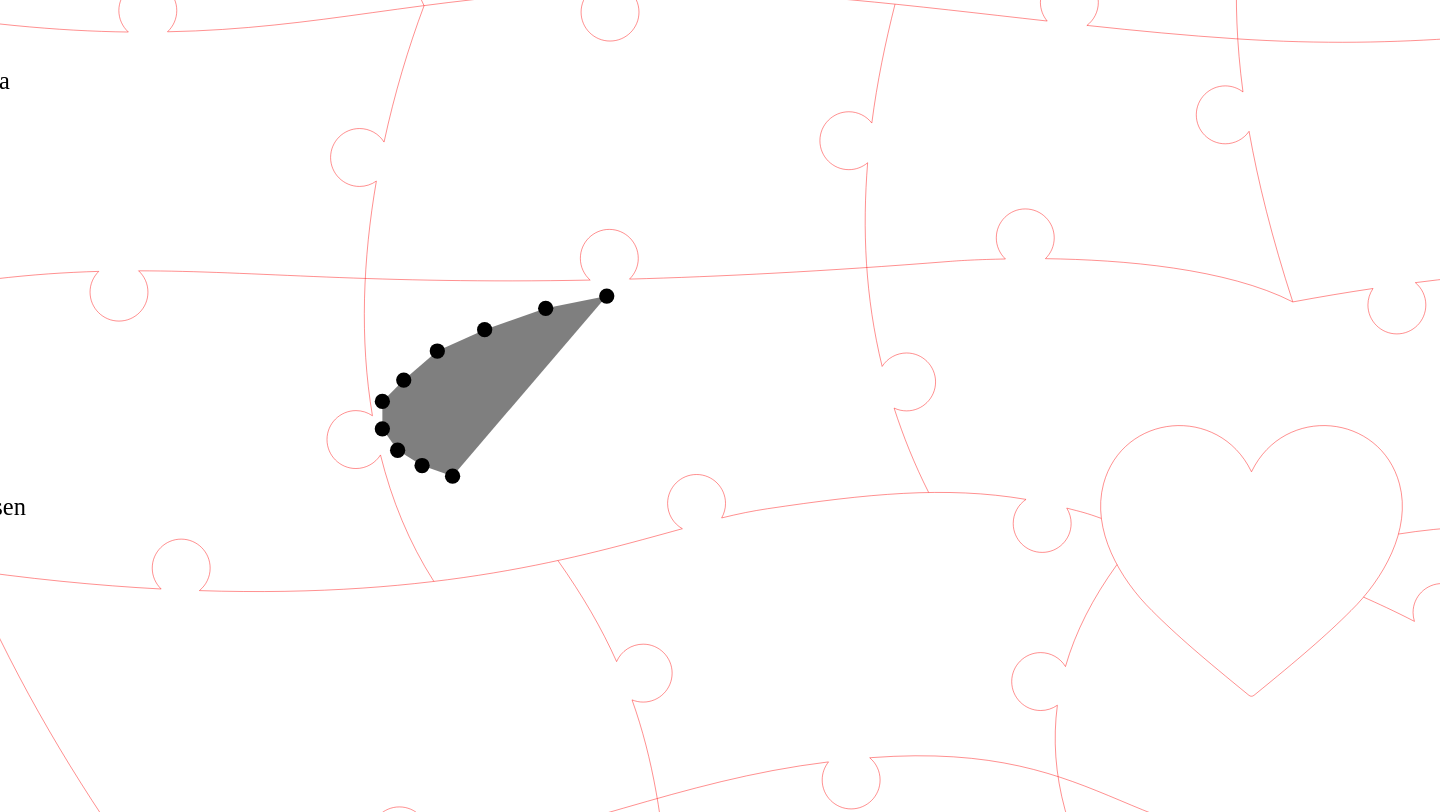 click 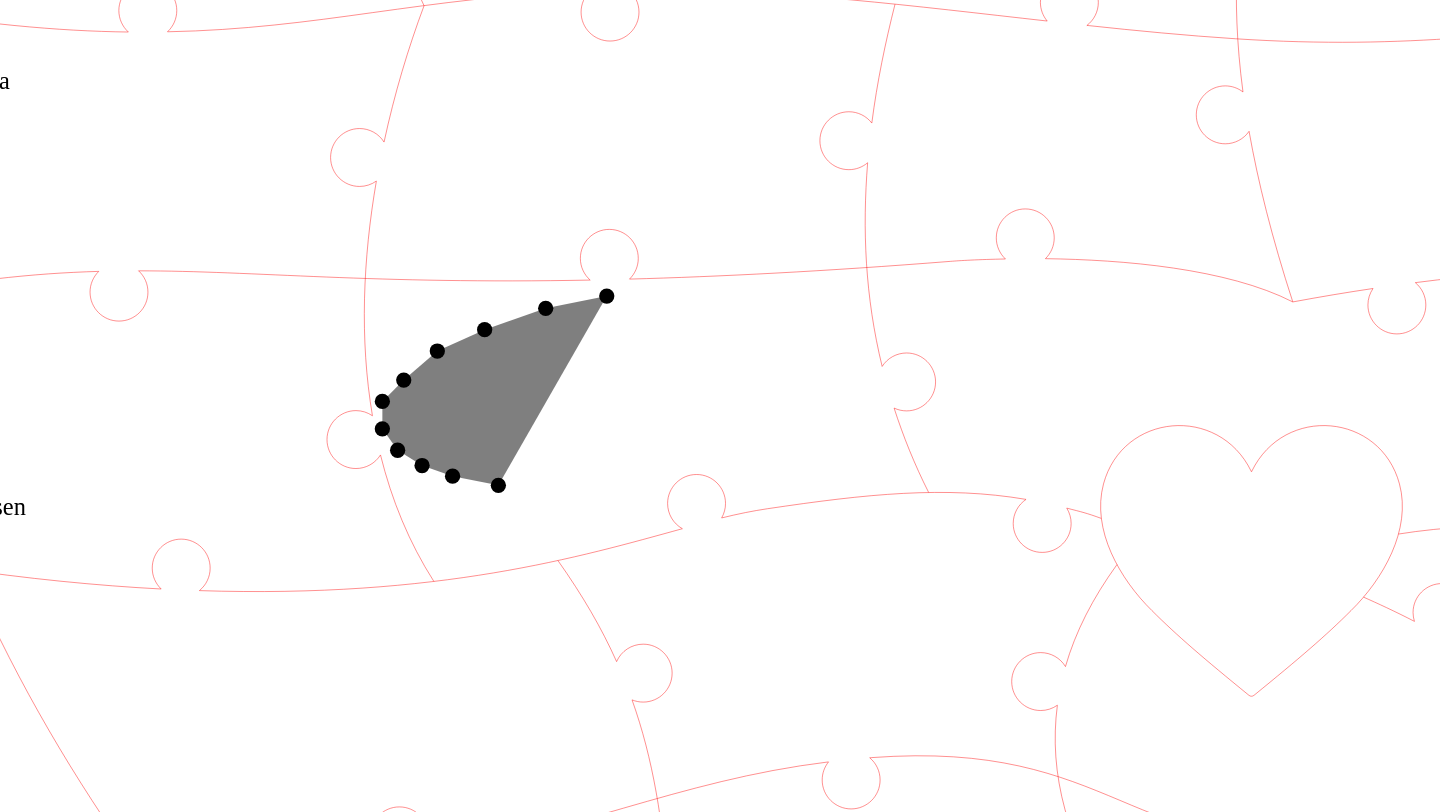 click 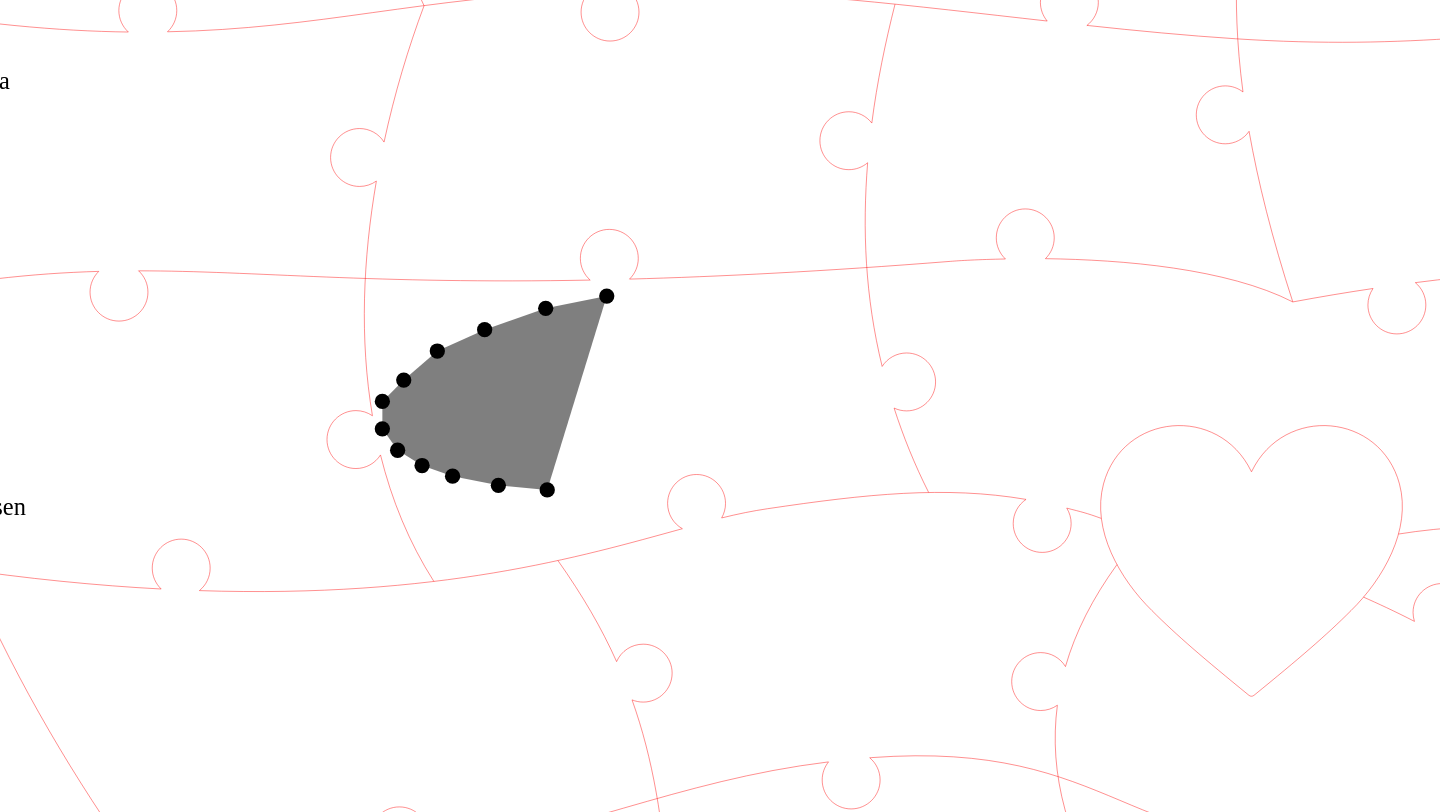 click 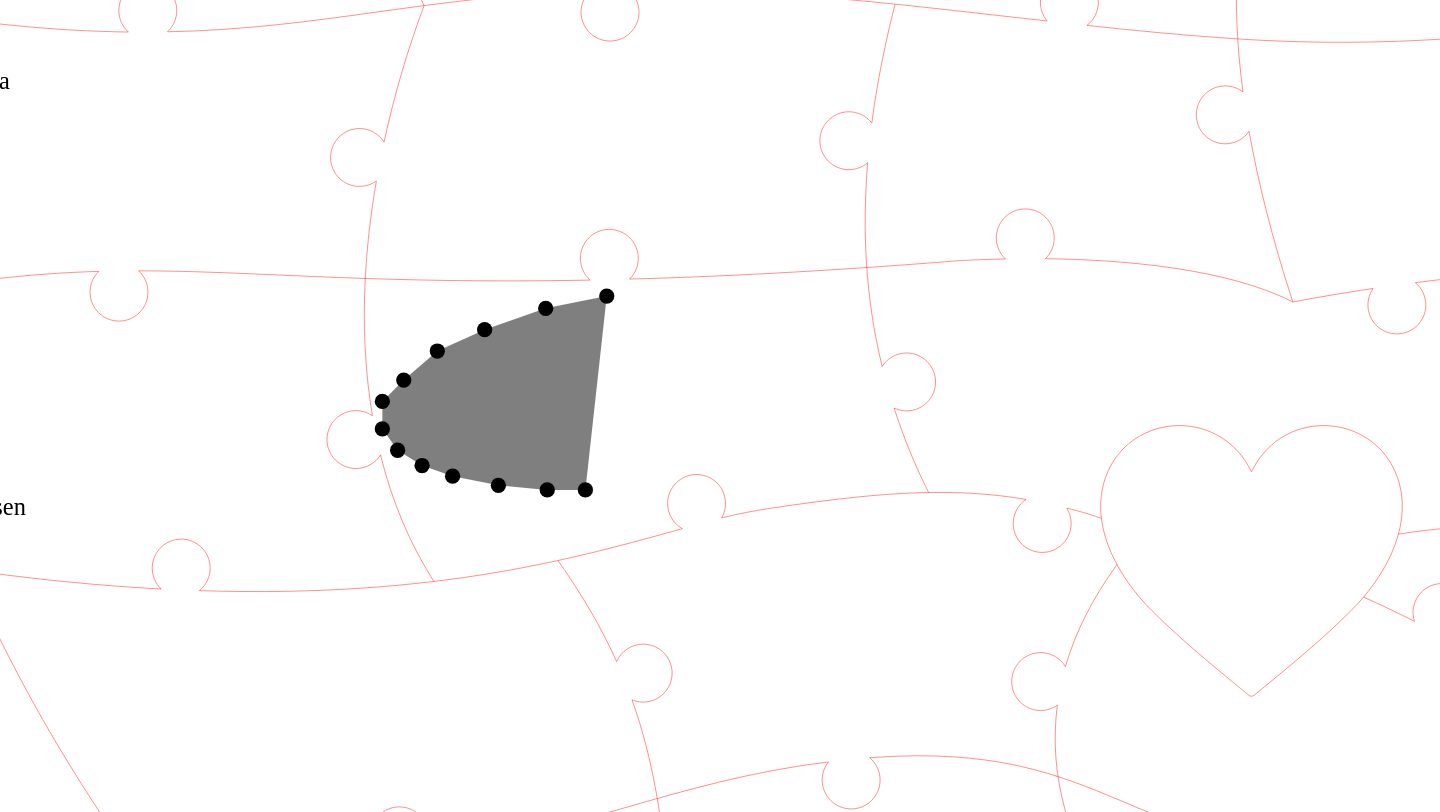 click 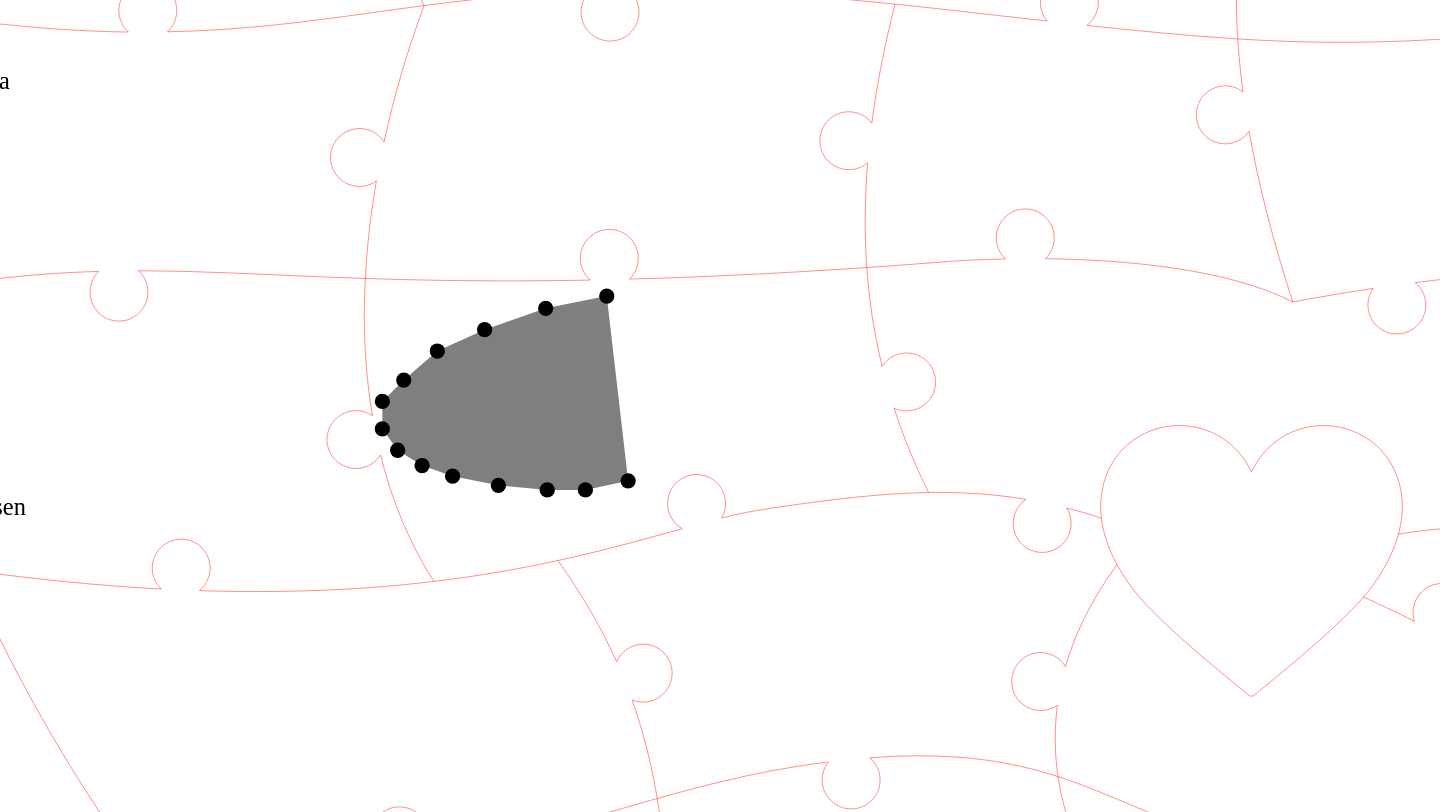 click 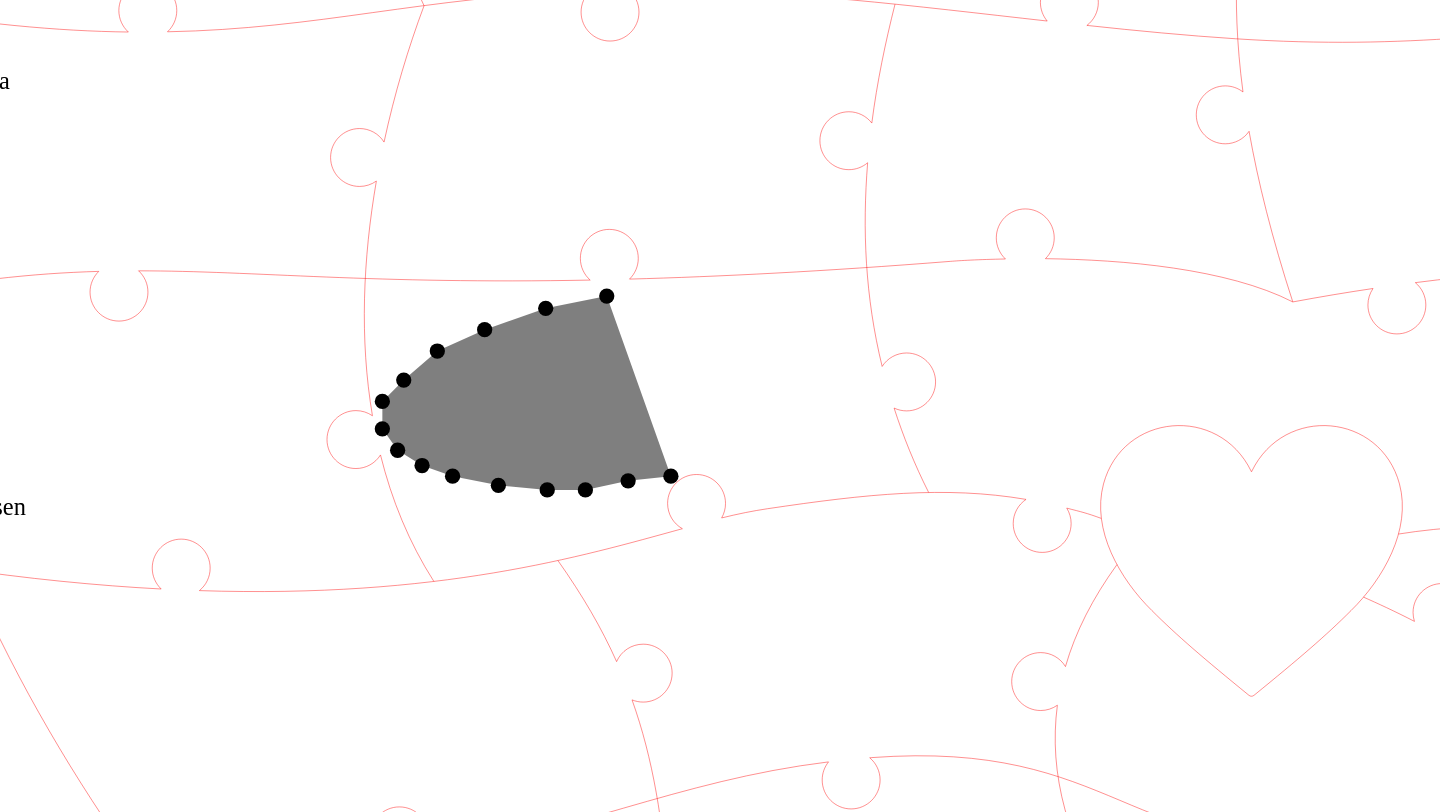 click 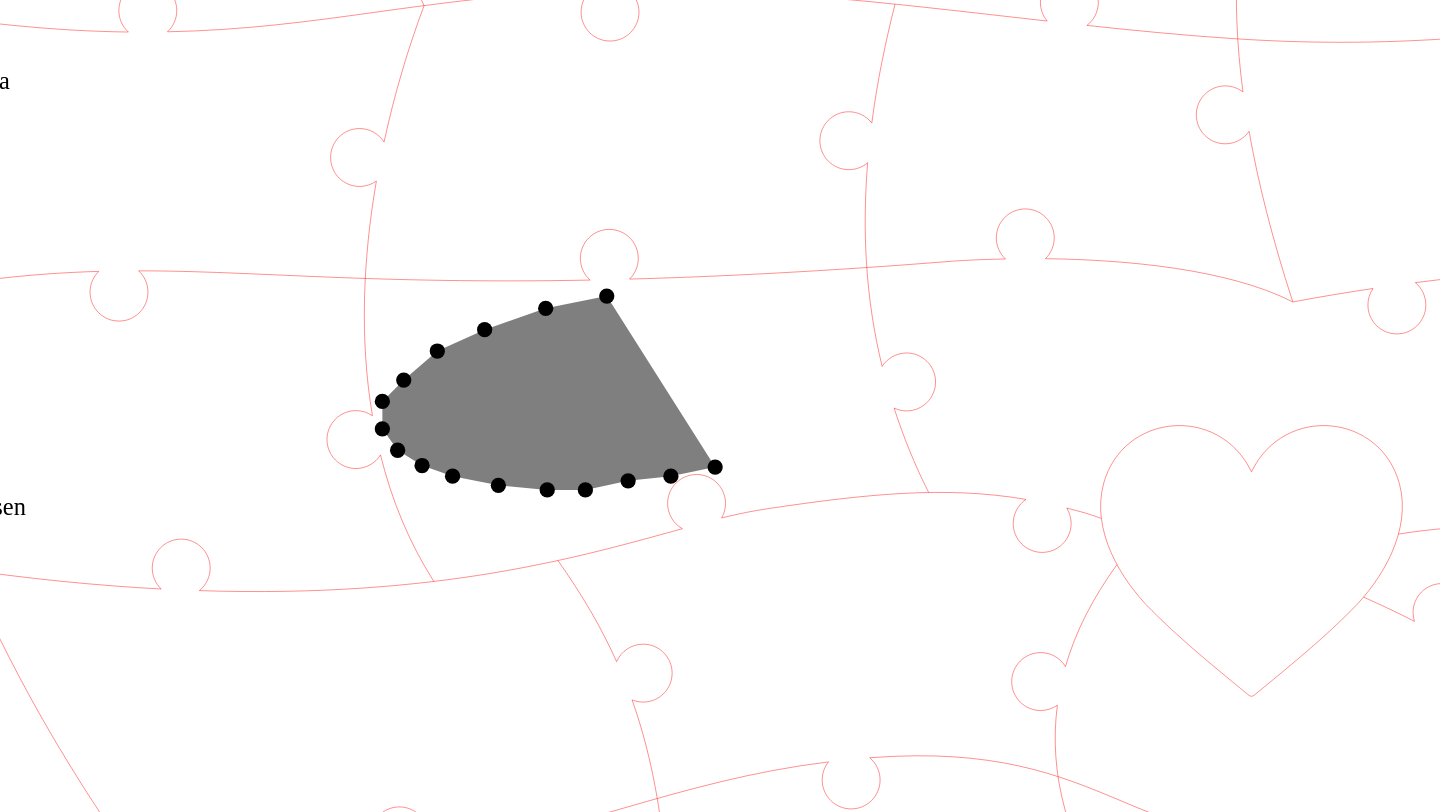 click 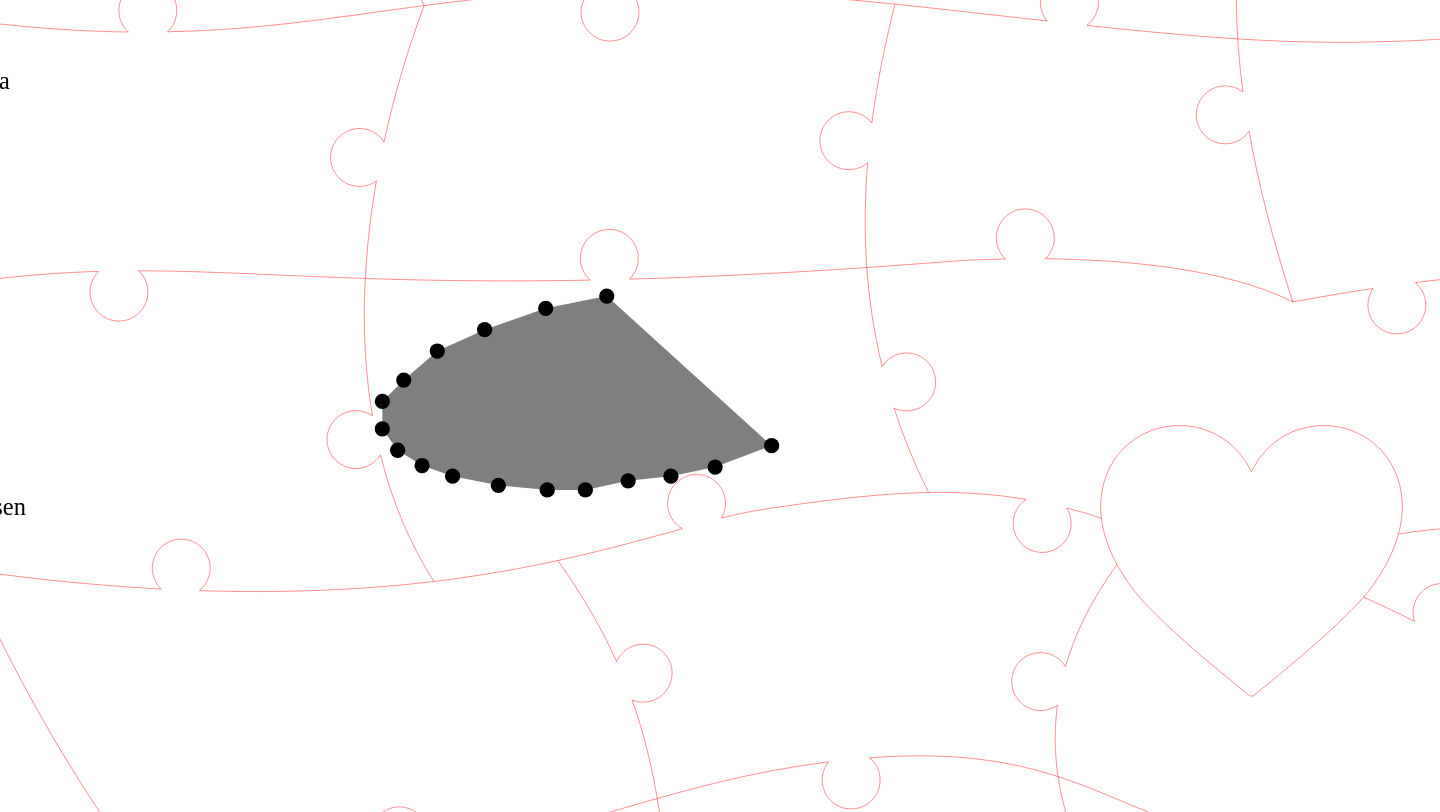 click 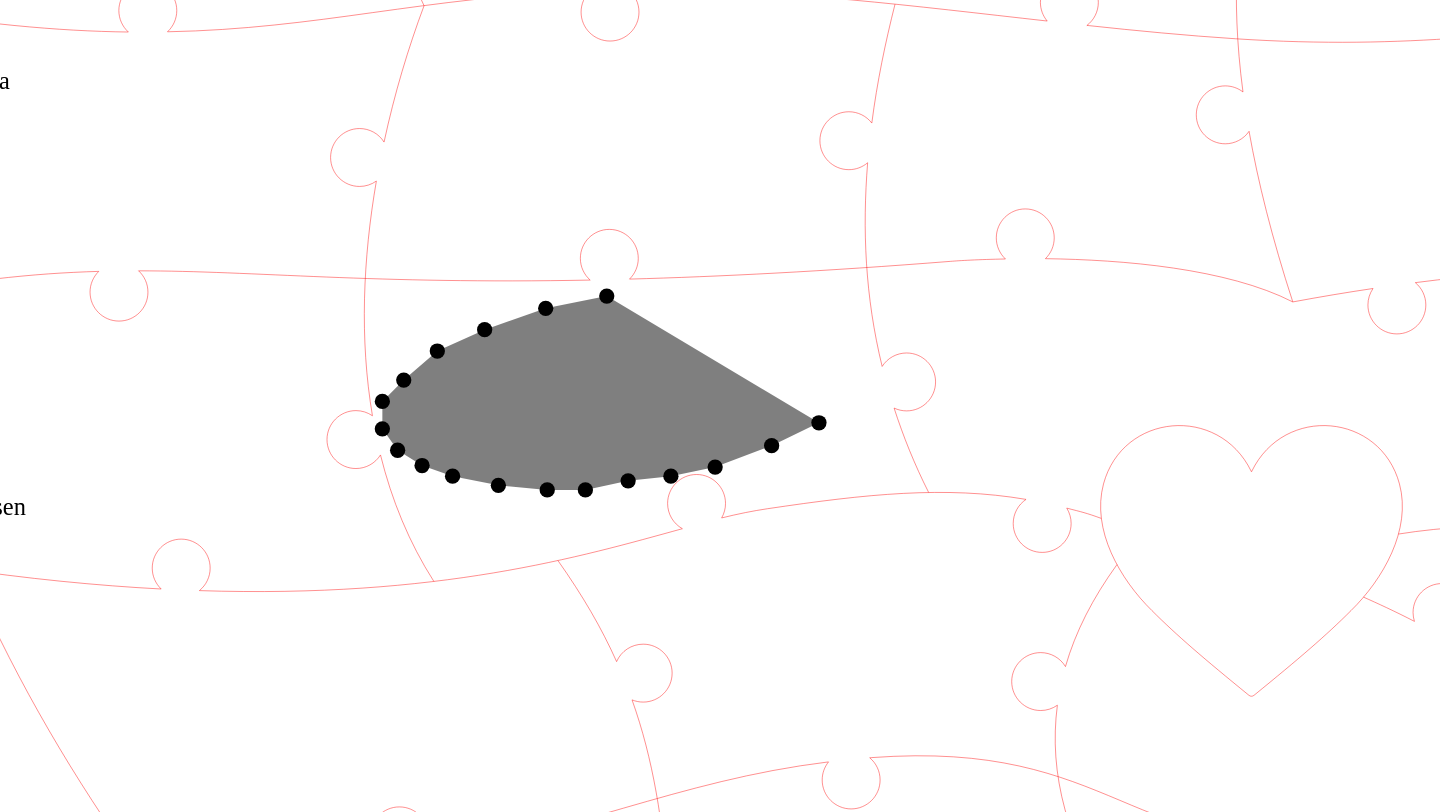 click 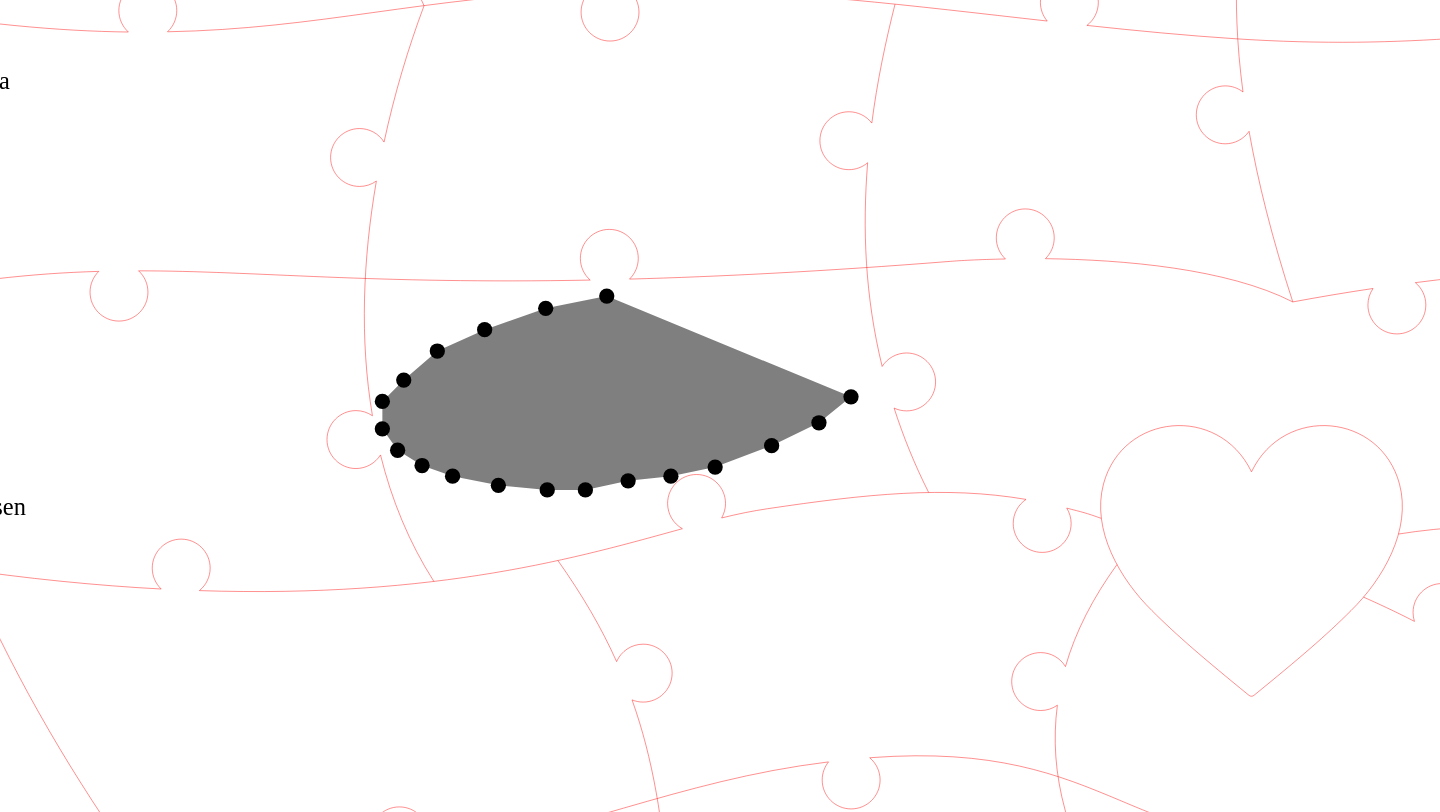 click 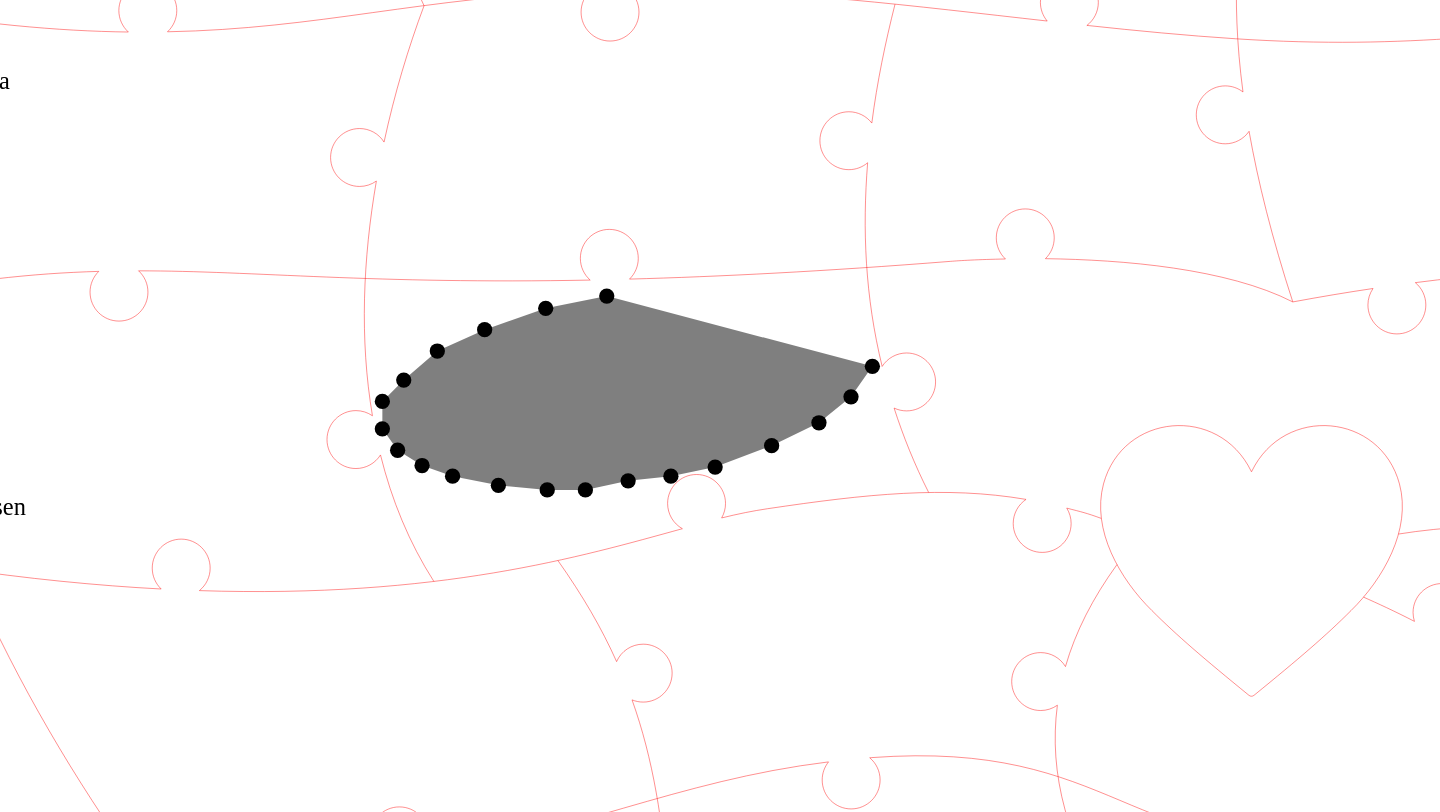 click 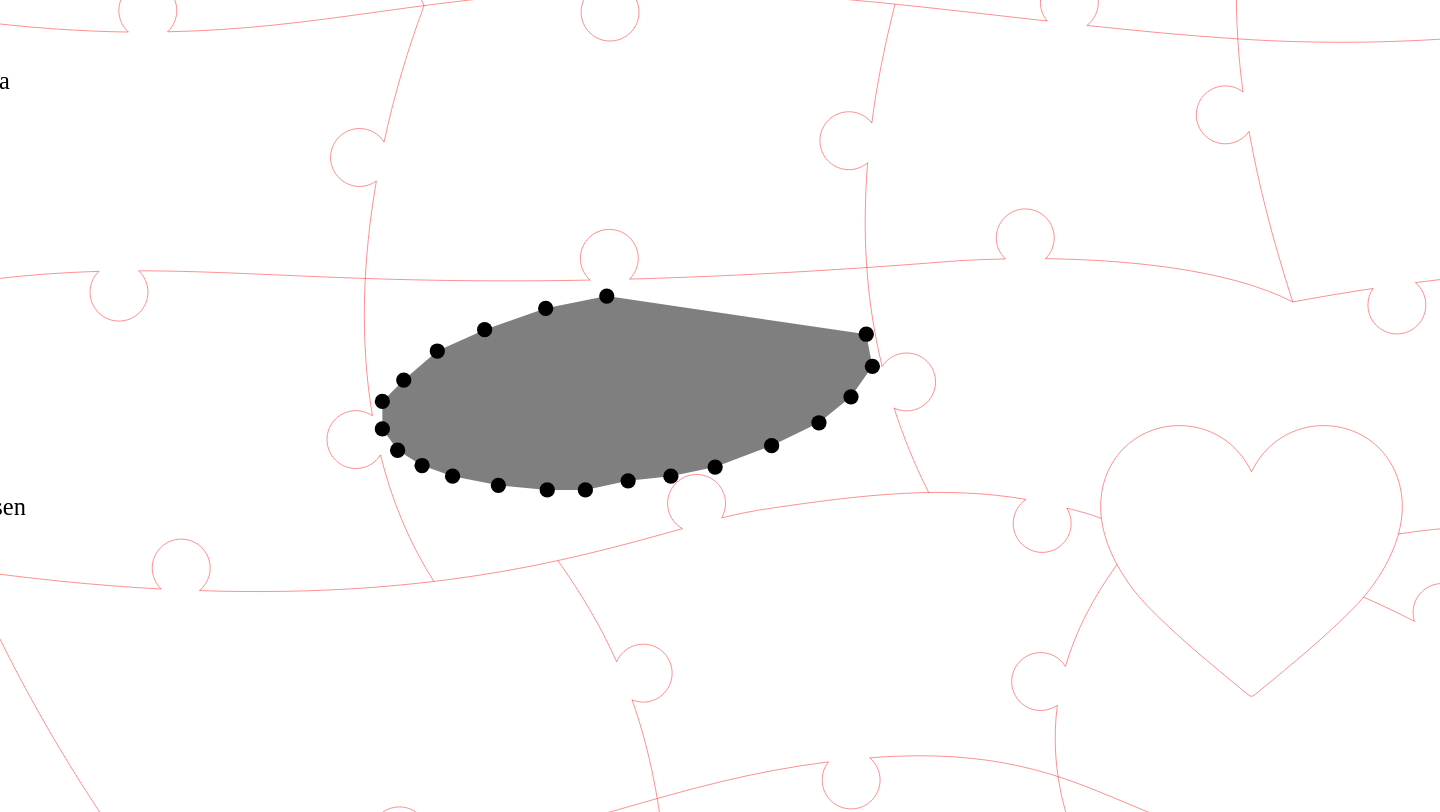click 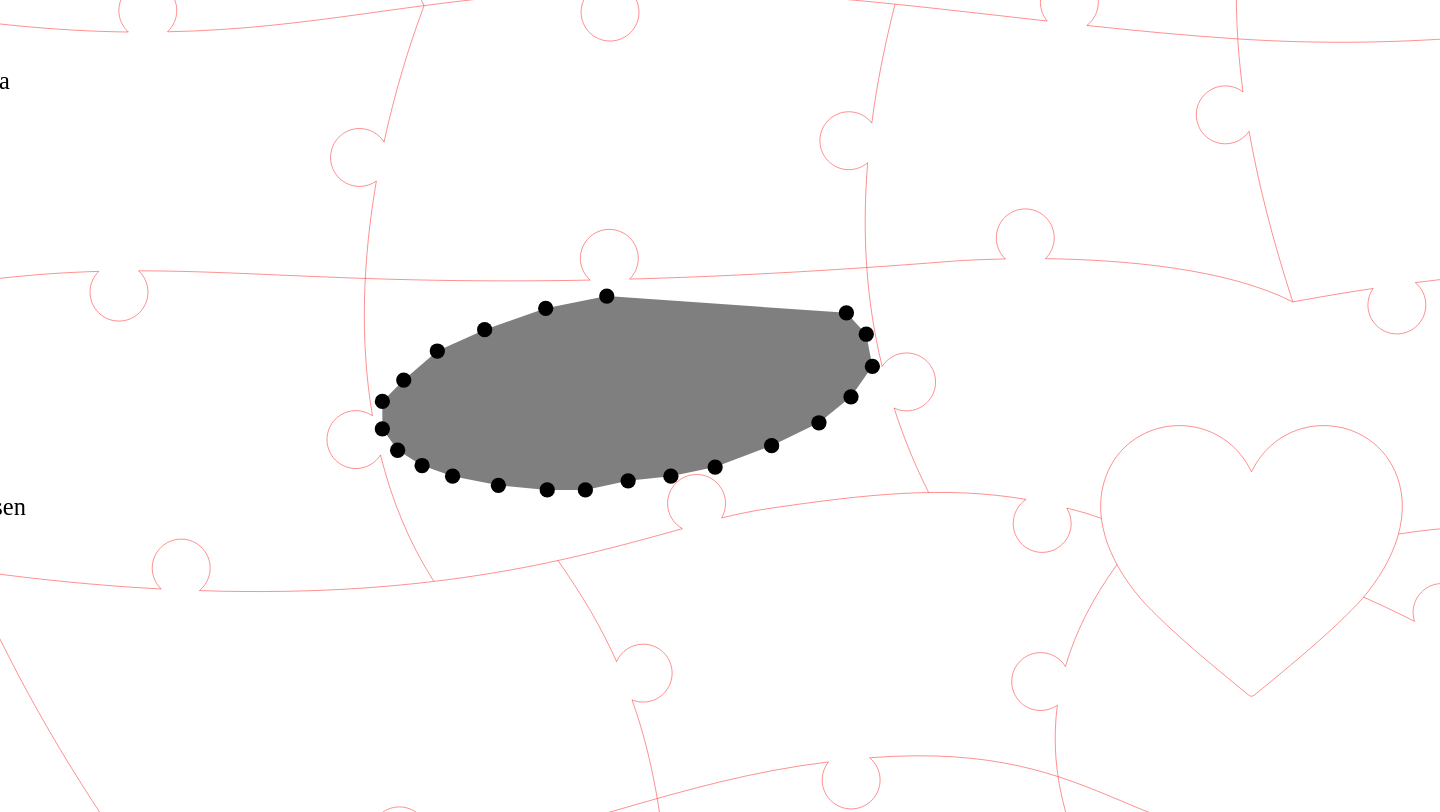 click 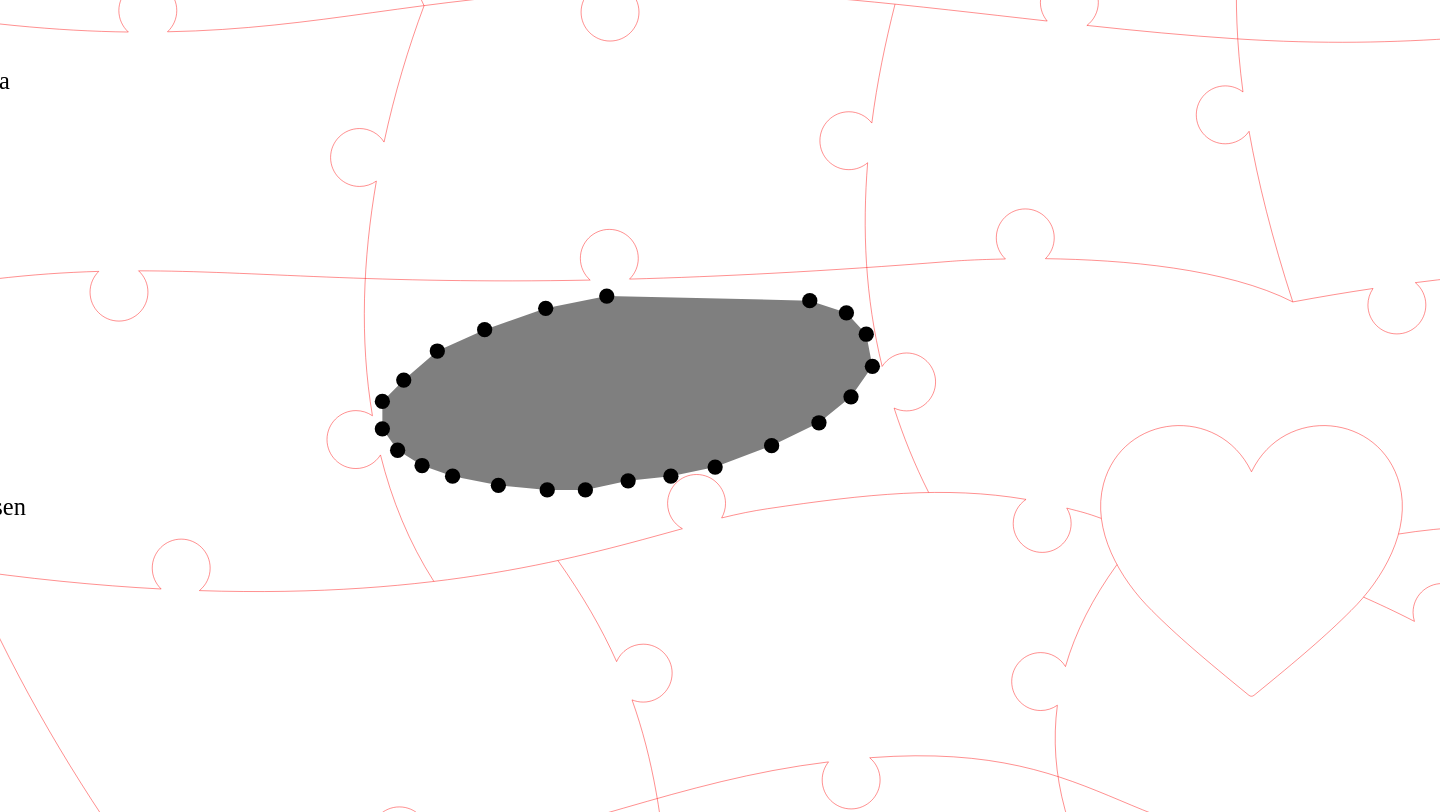 click 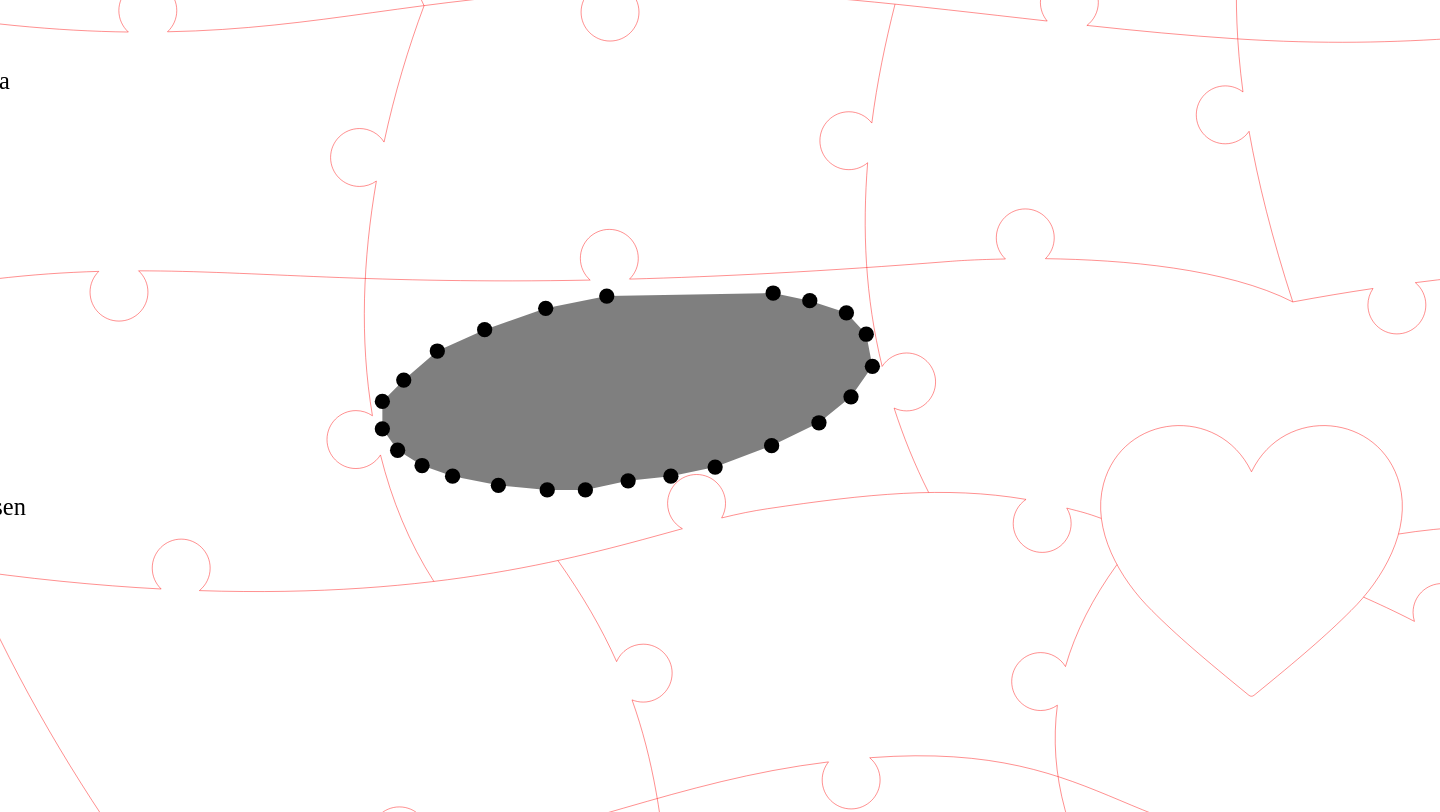 click 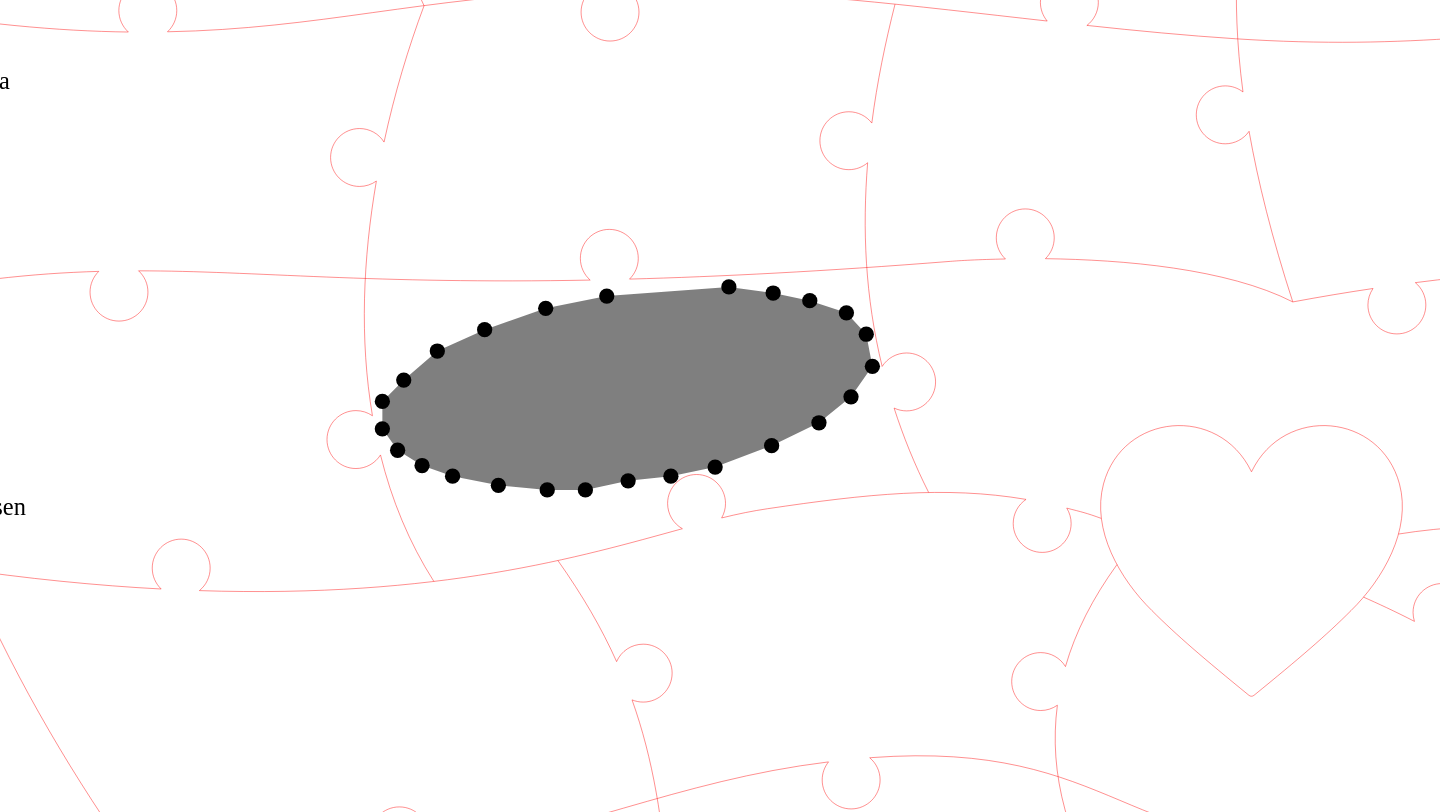click 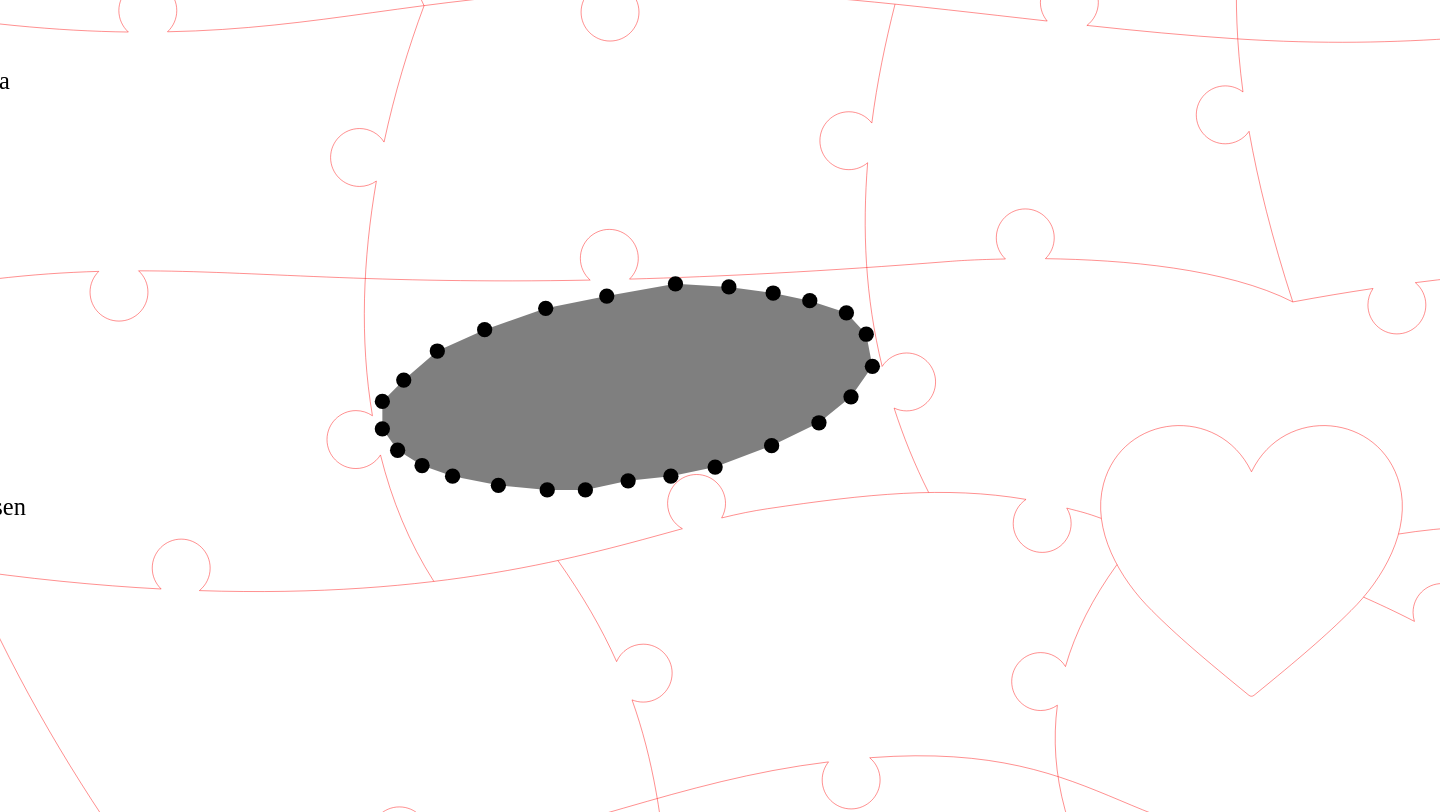 click 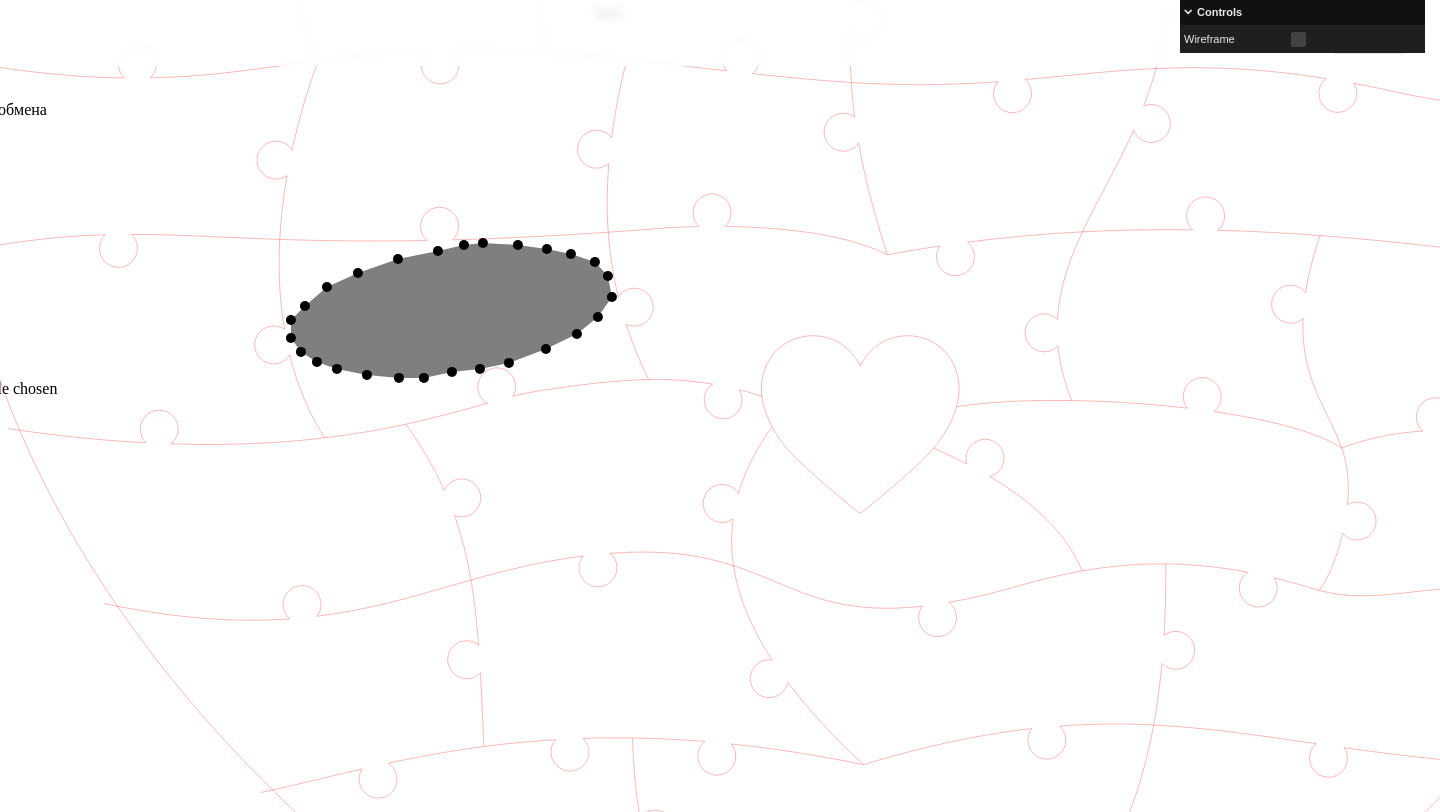 scroll, scrollTop: 443, scrollLeft: 139, axis: both 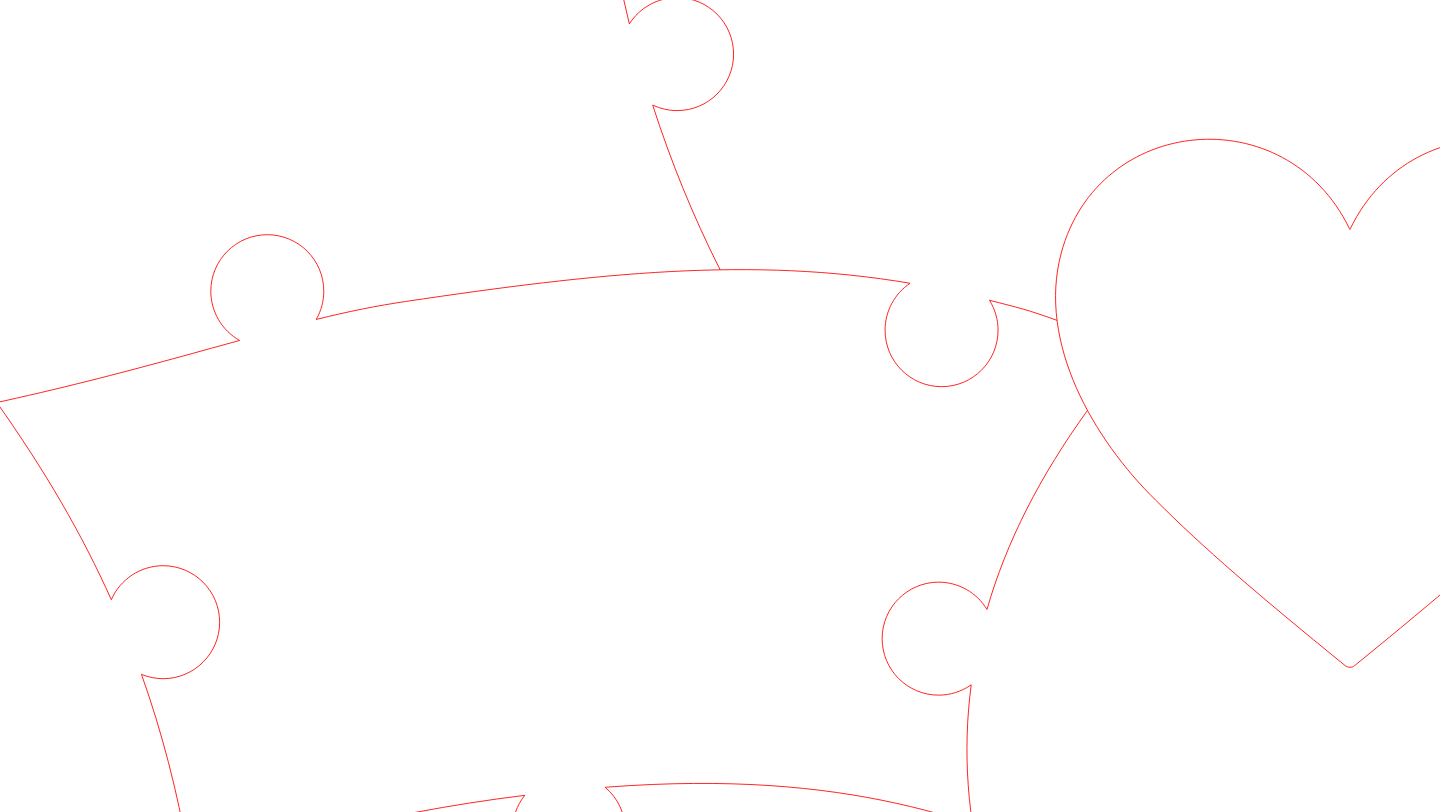 click 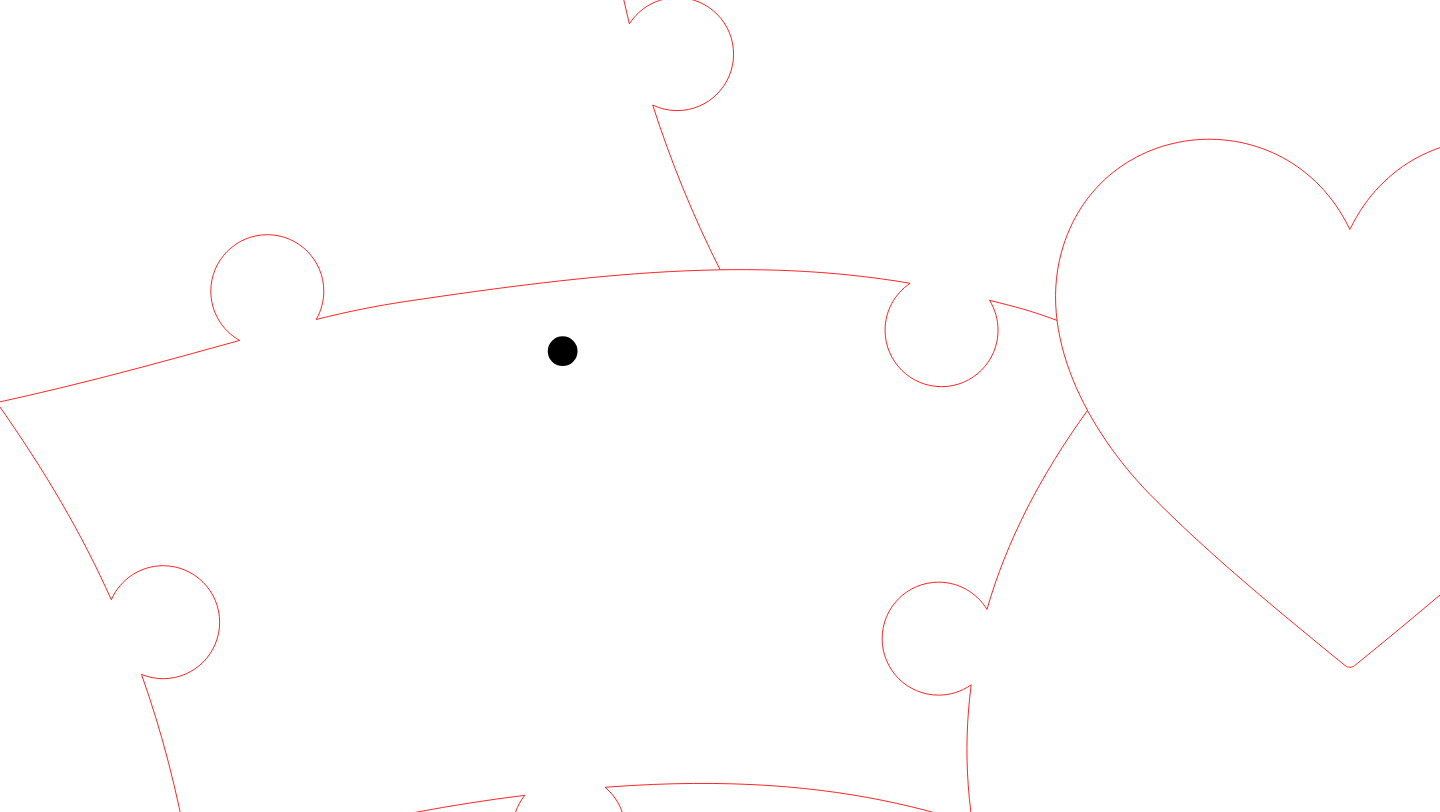 click 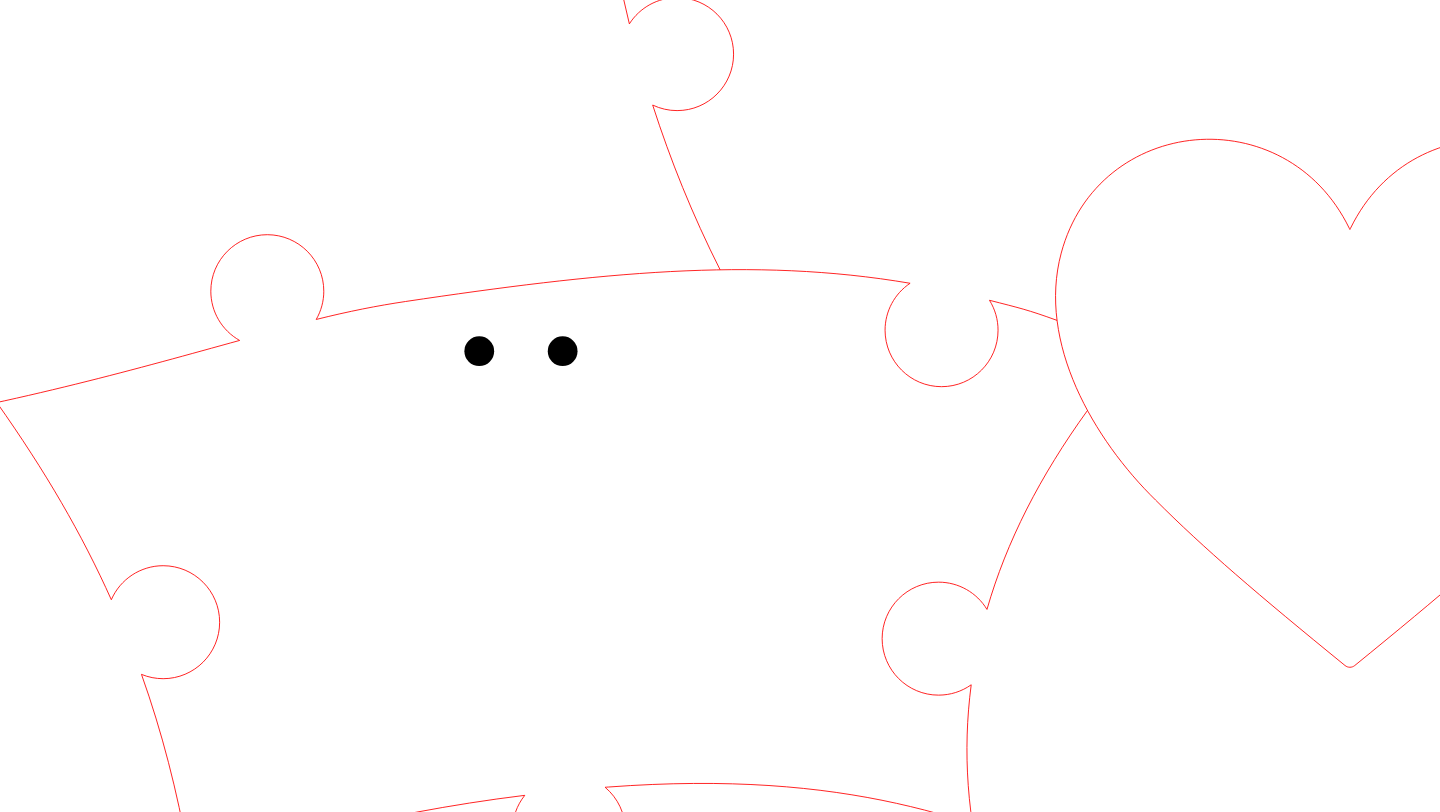 click 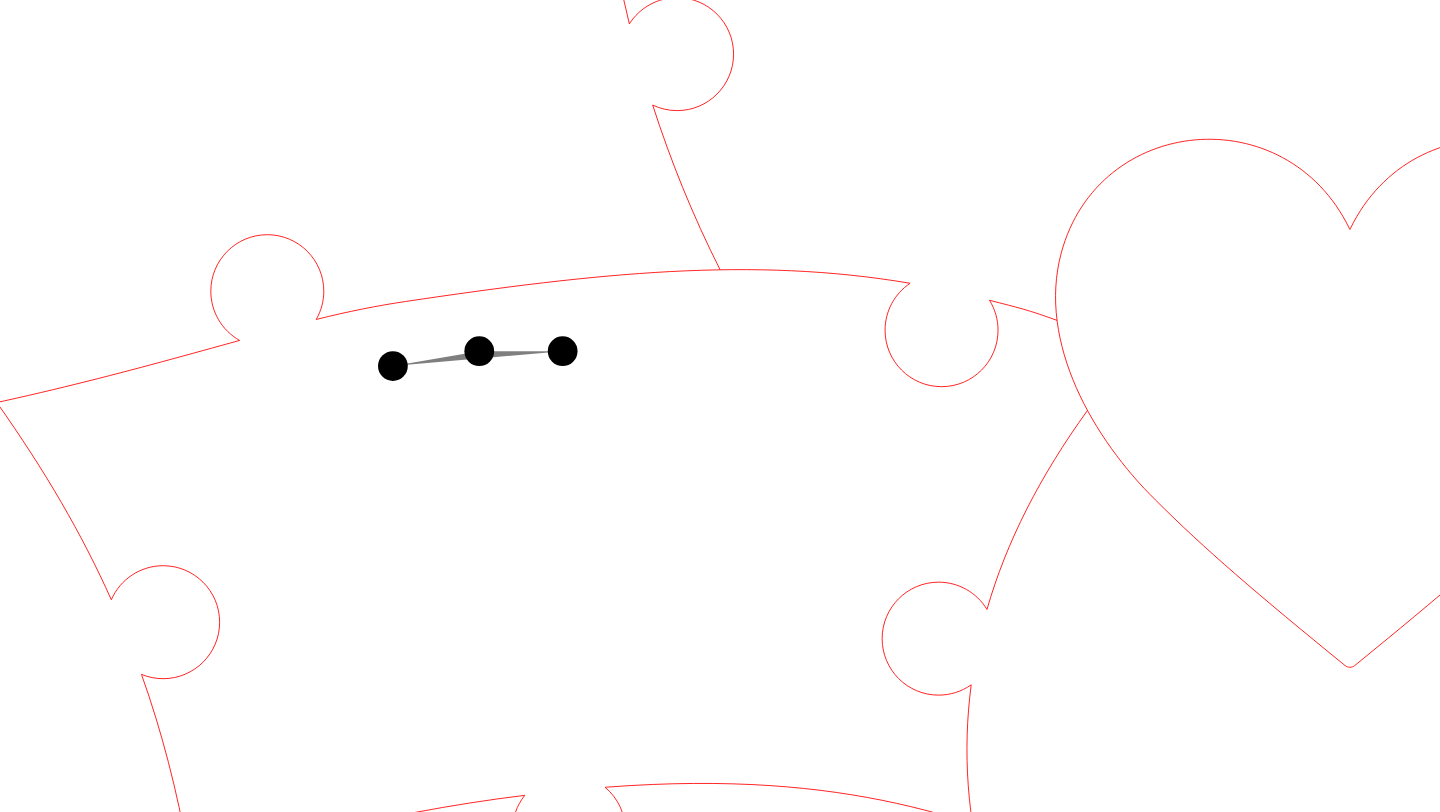 click 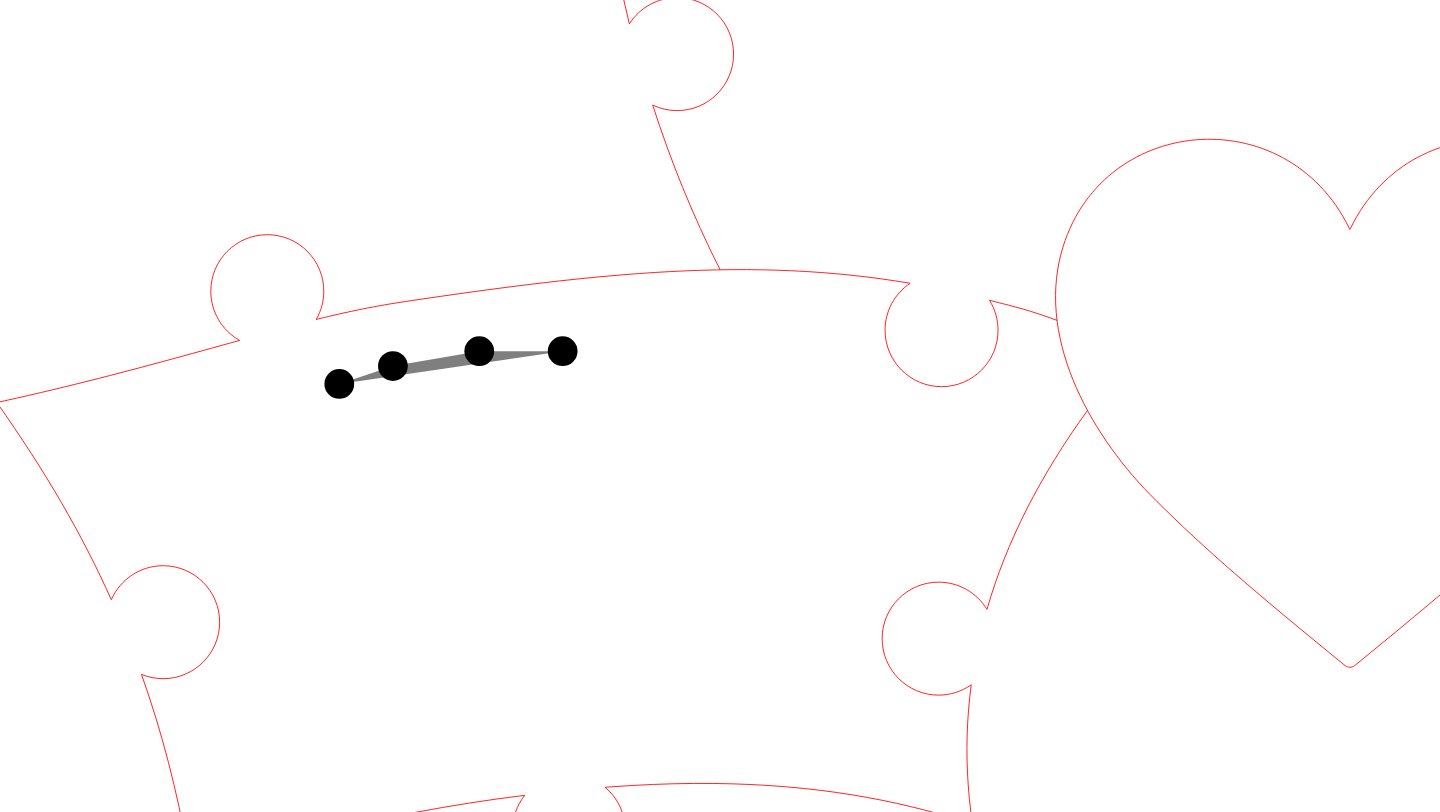 click 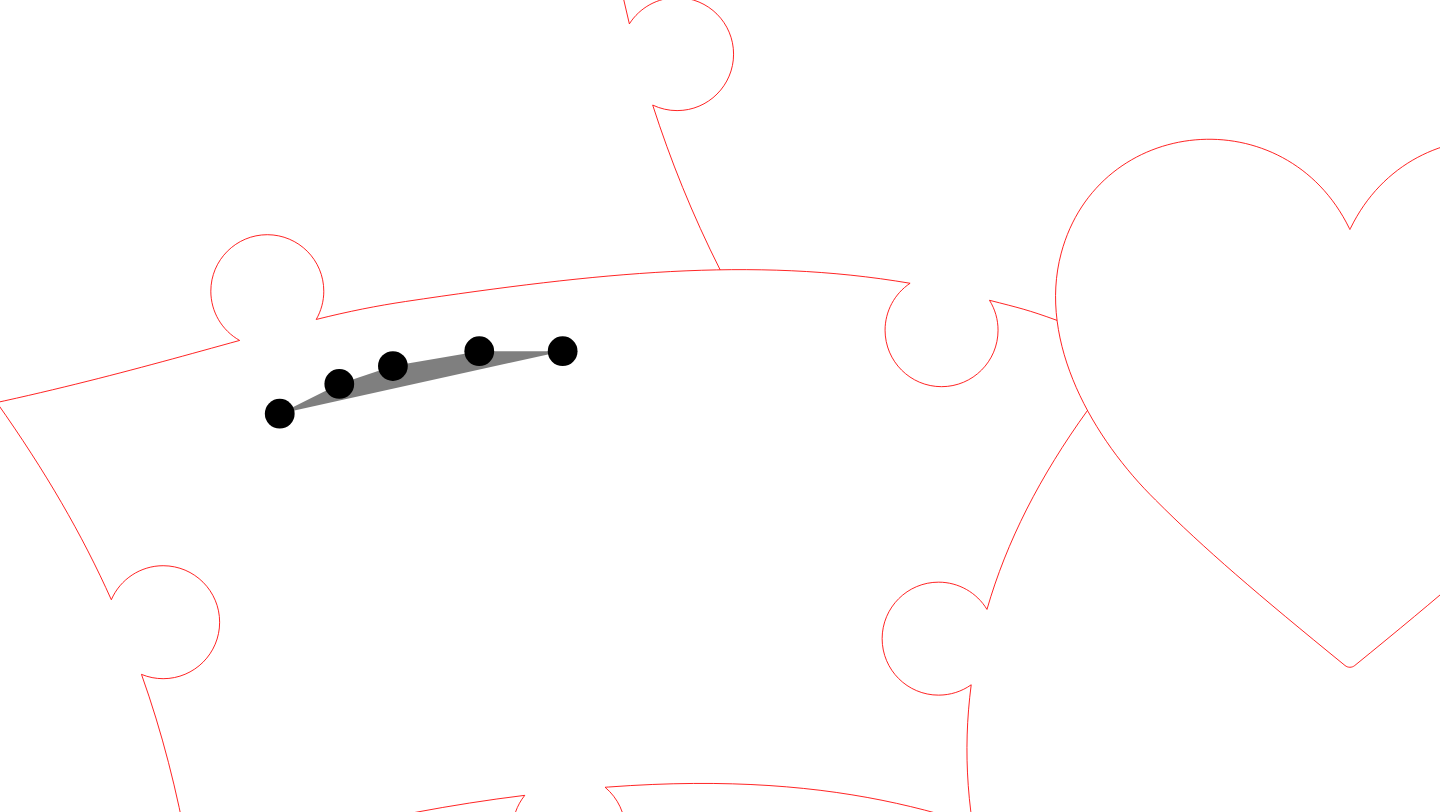 click 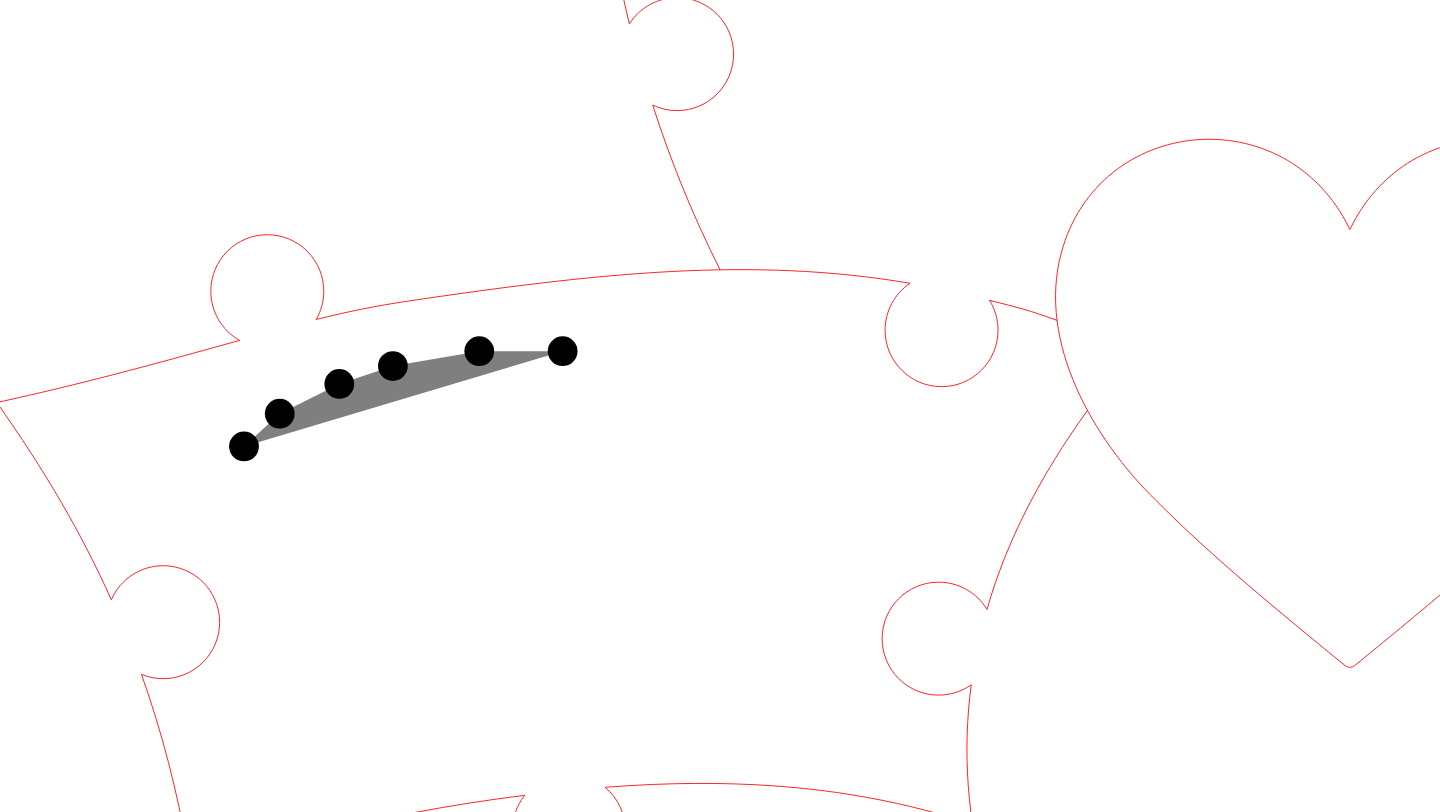 click 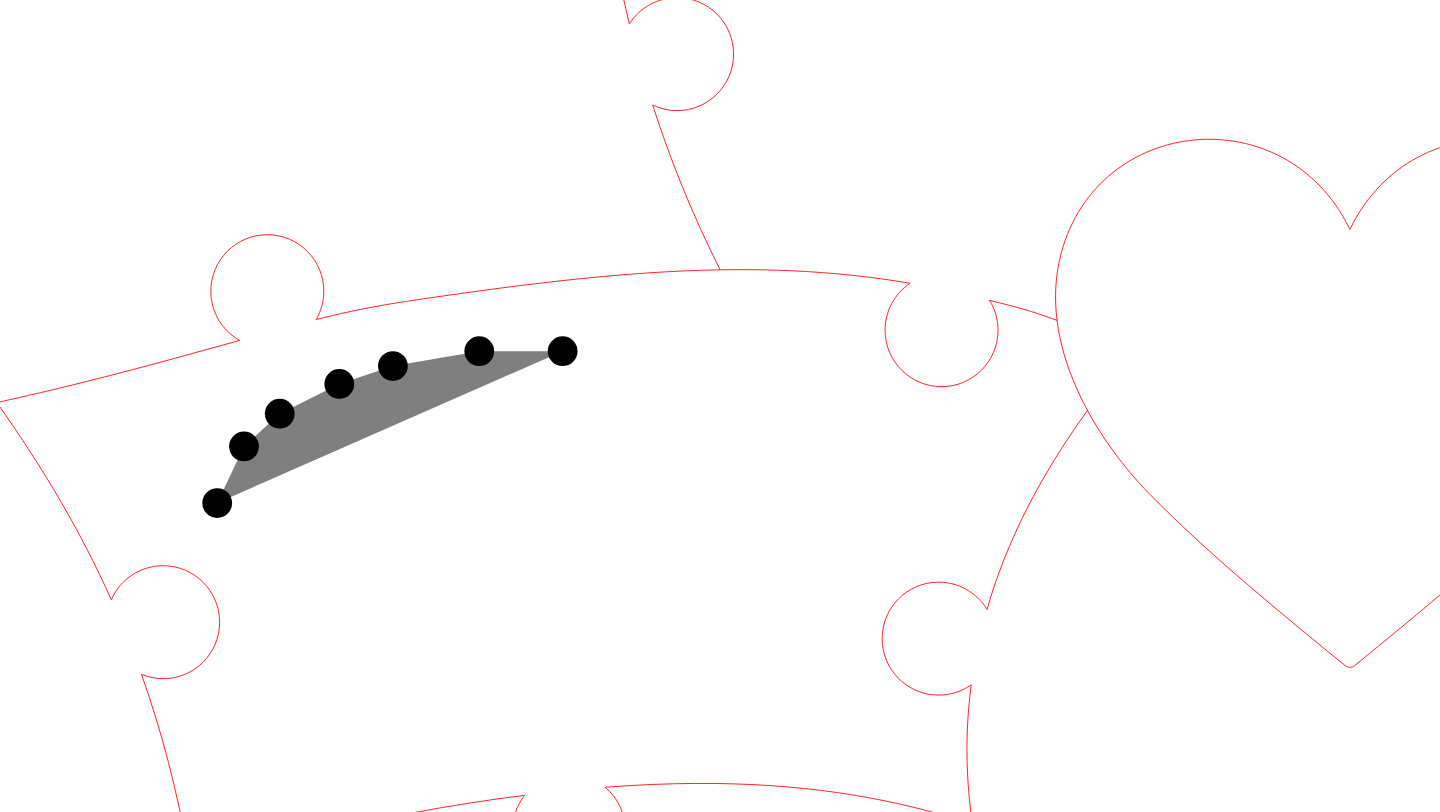 click 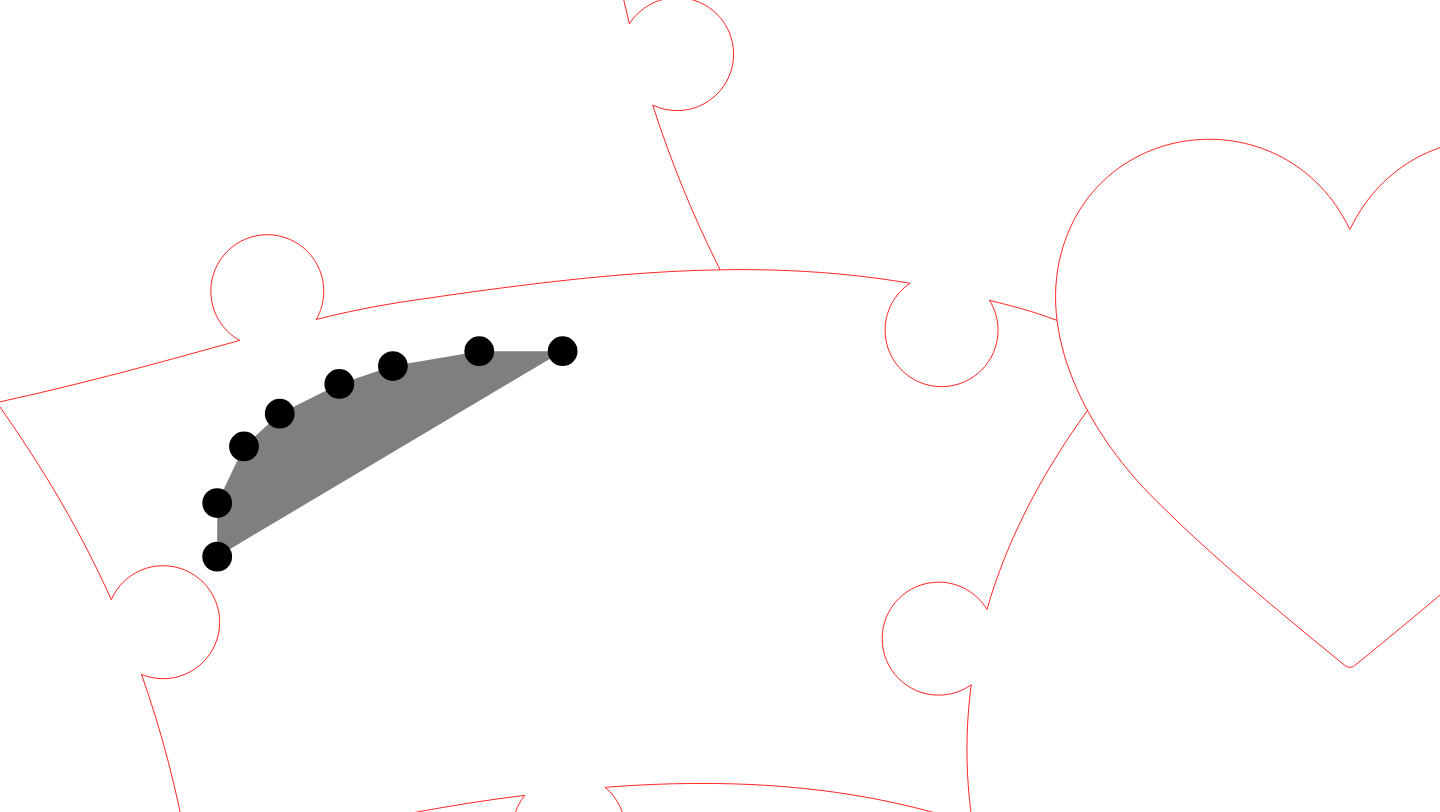 click 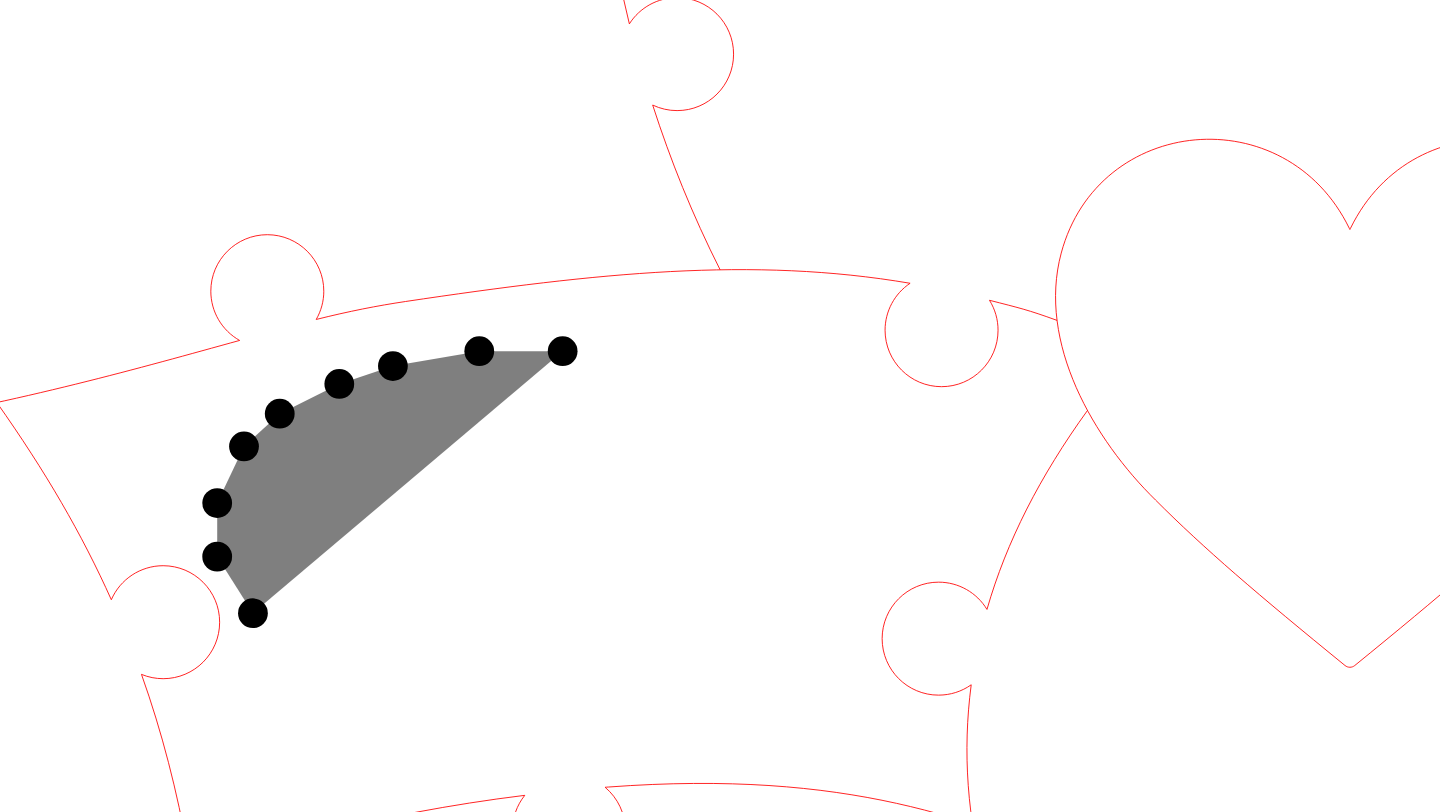 click 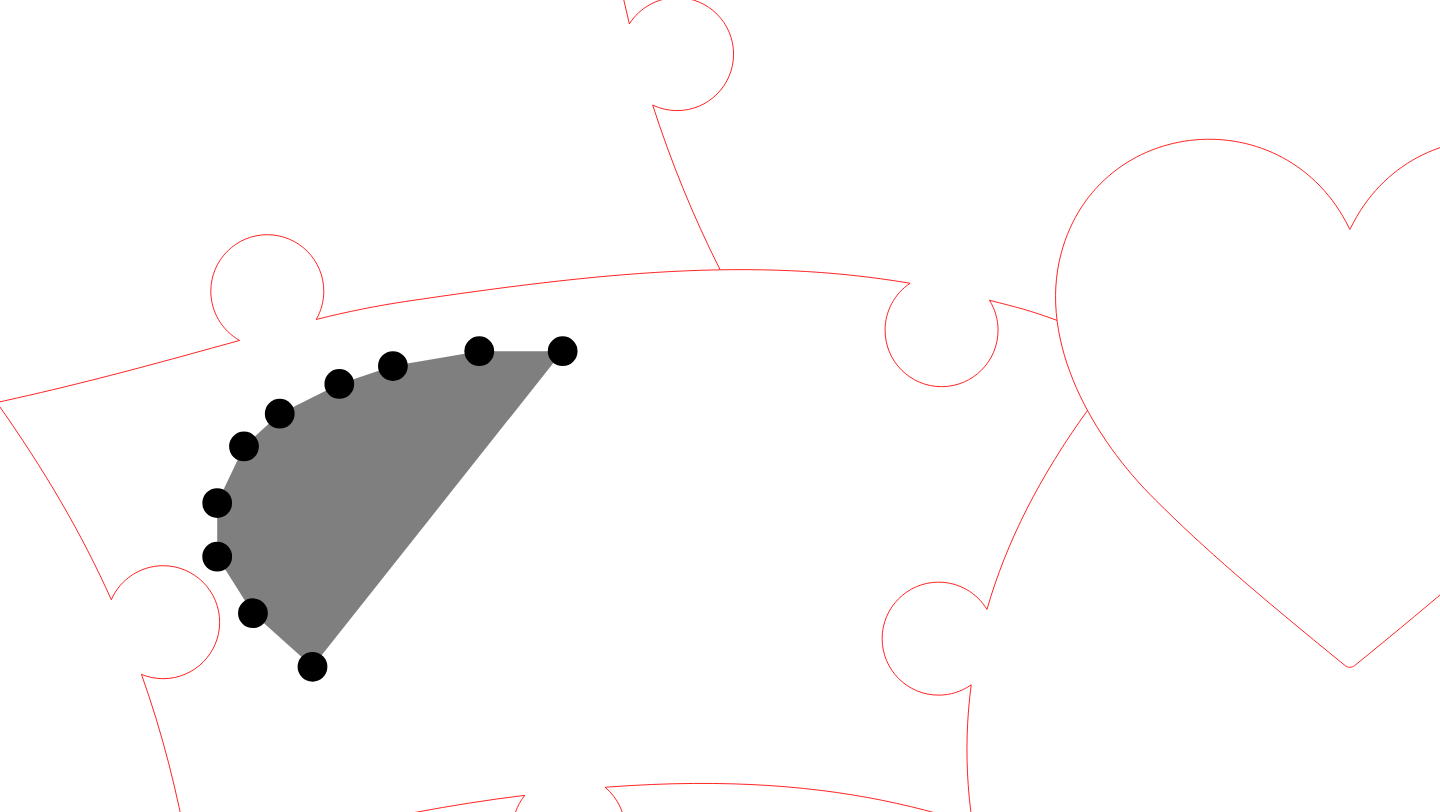 click 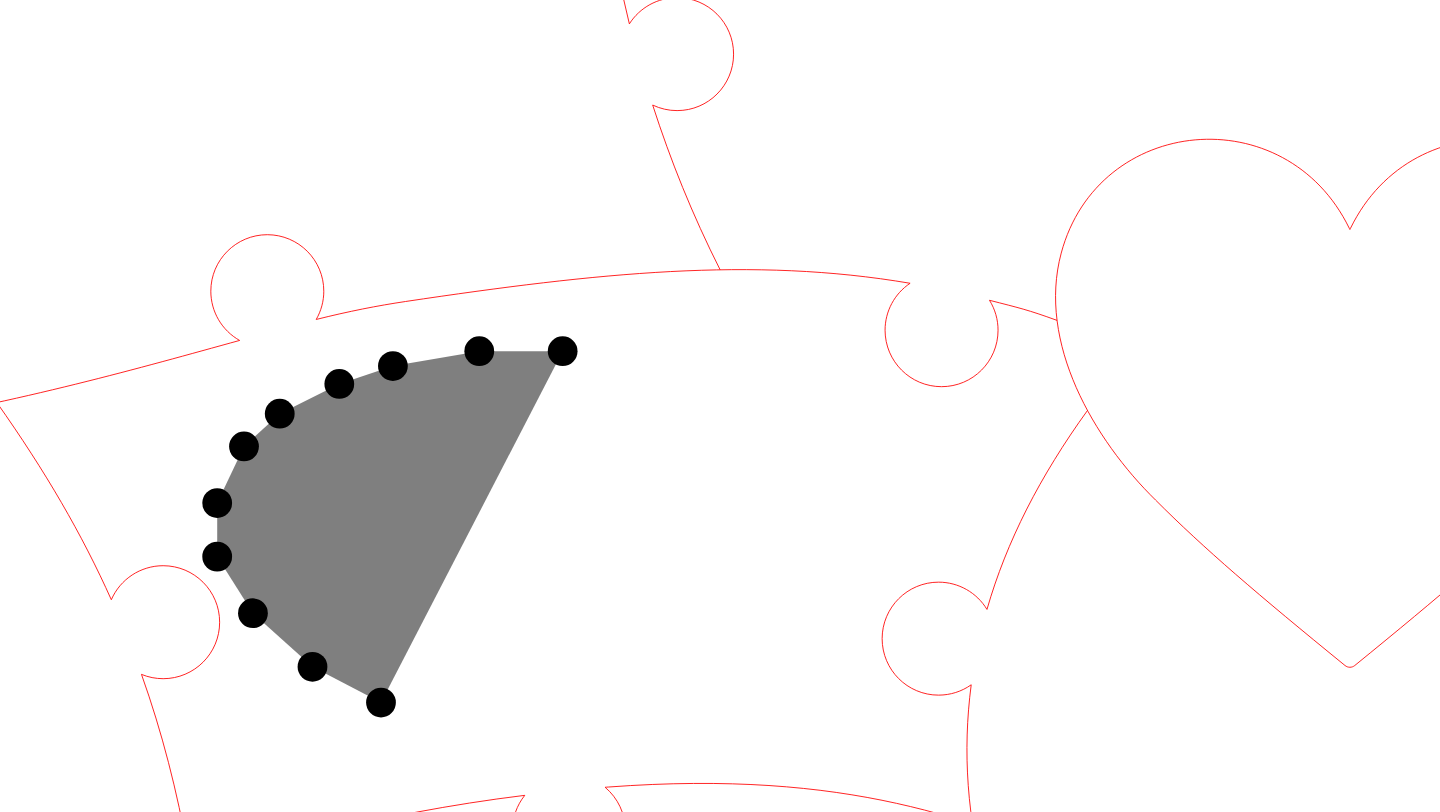 click 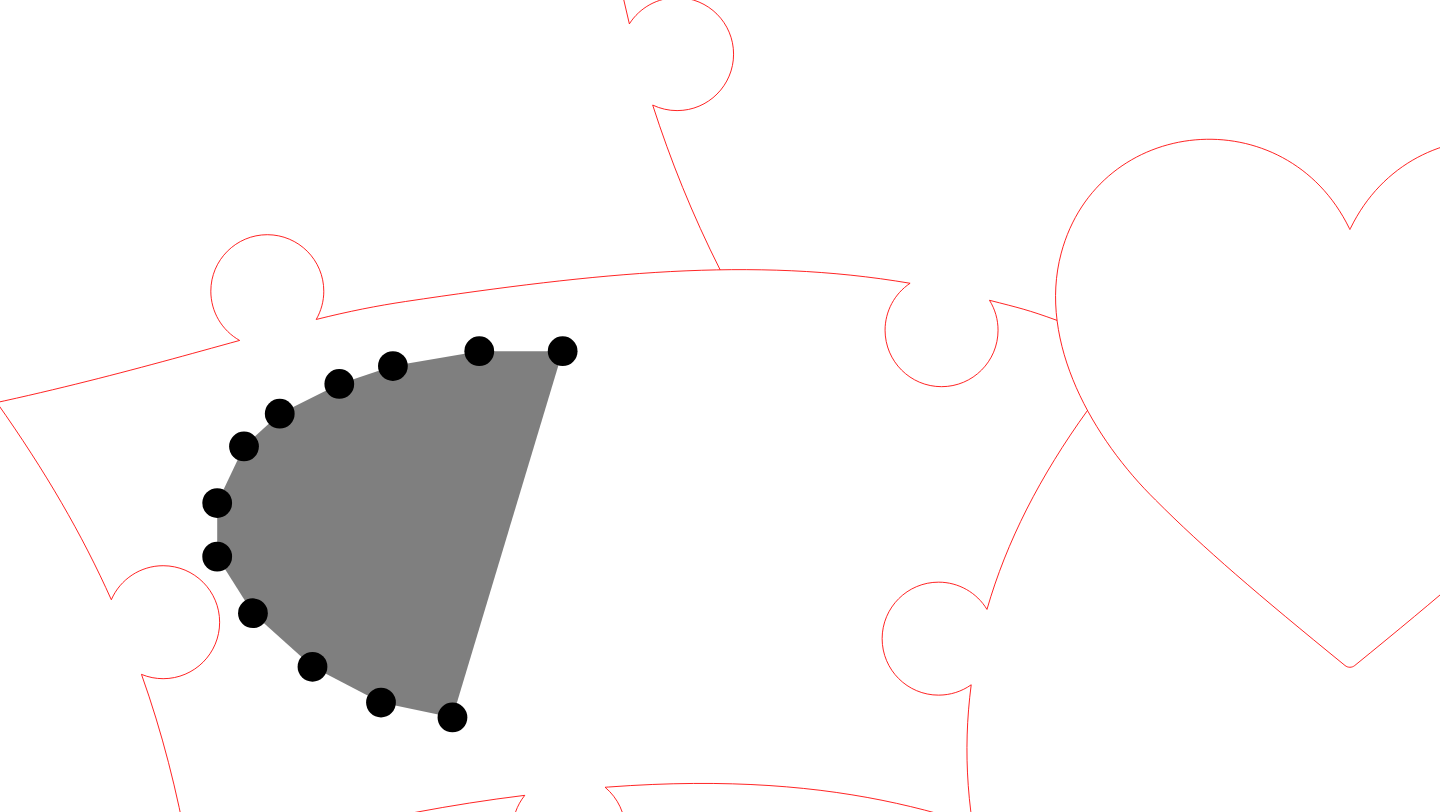 click 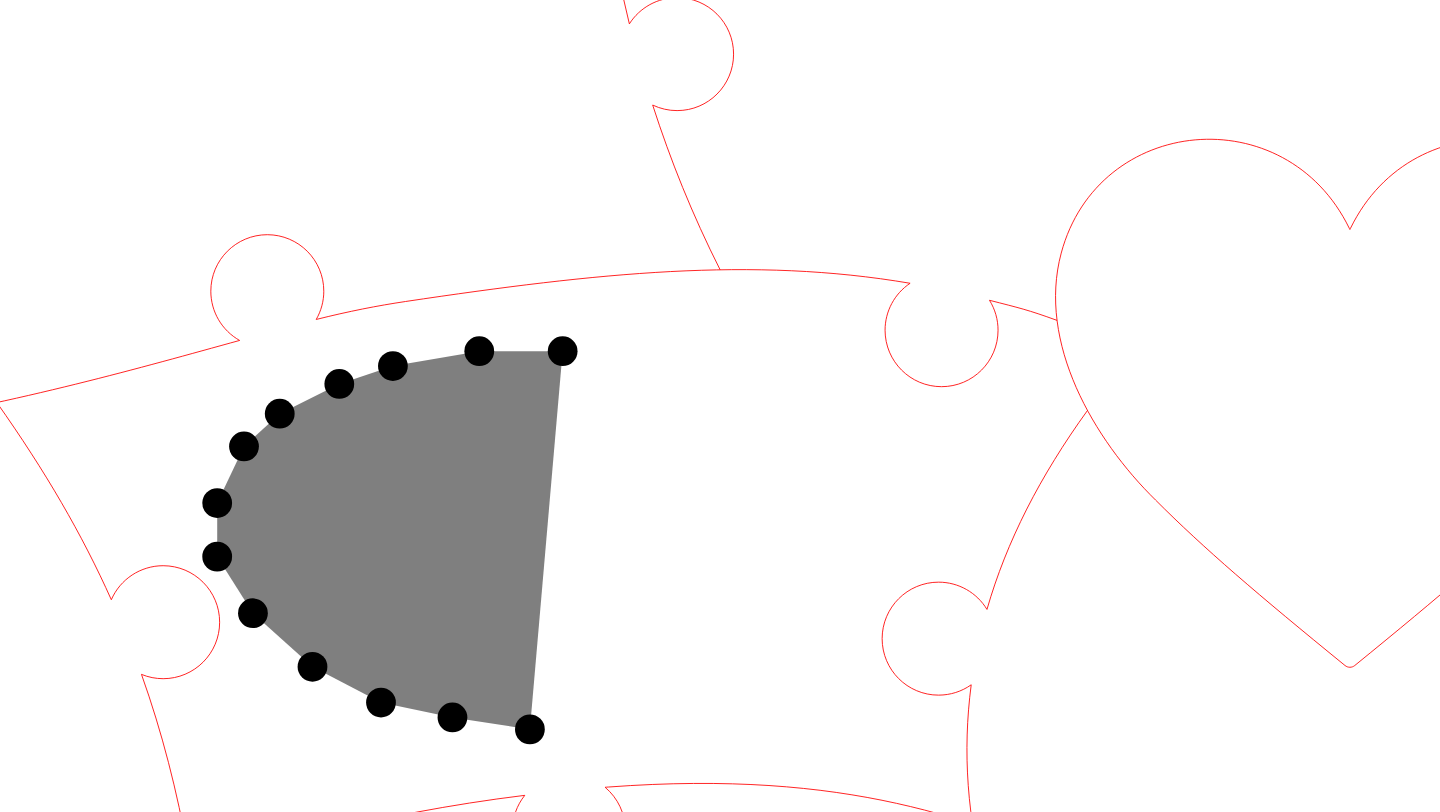 click 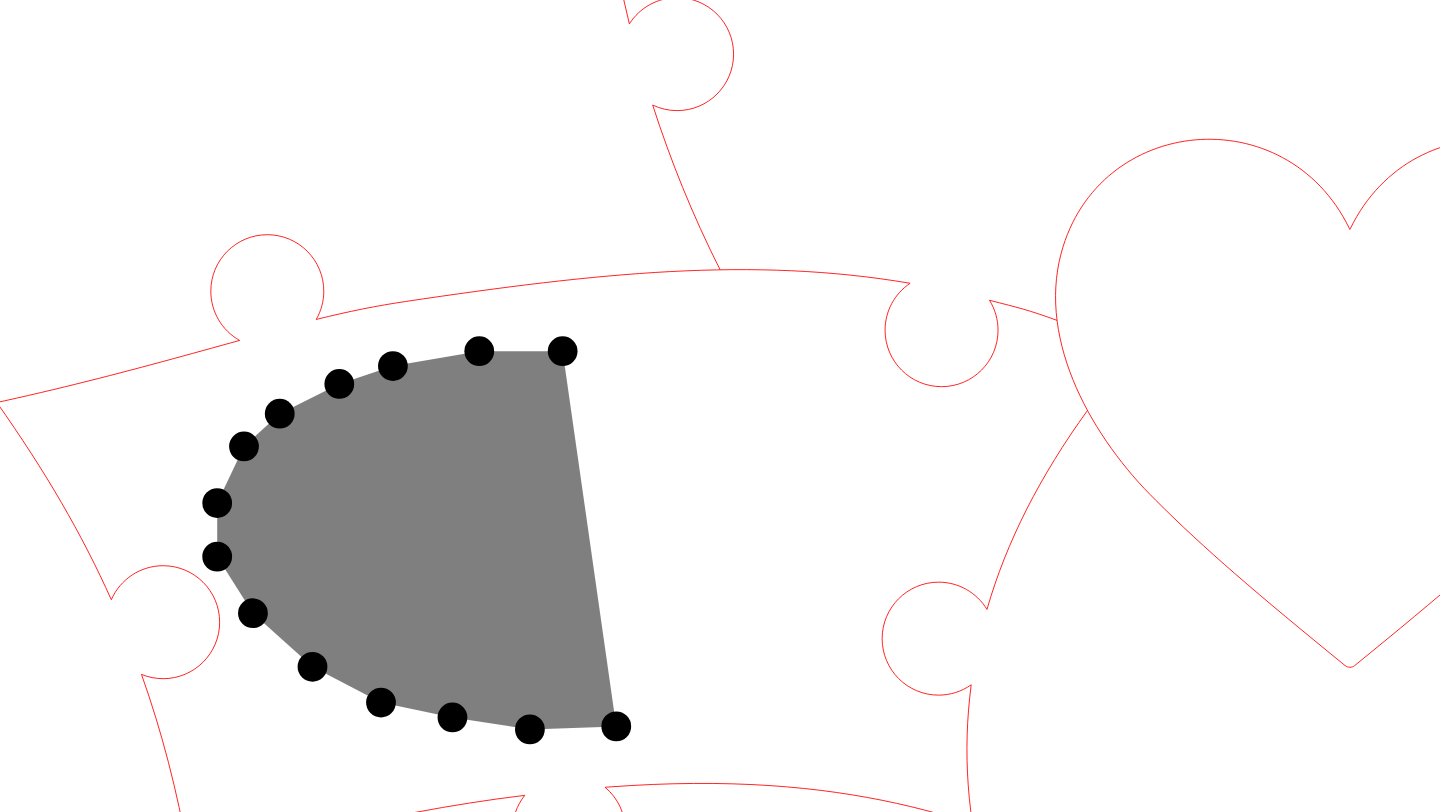 click 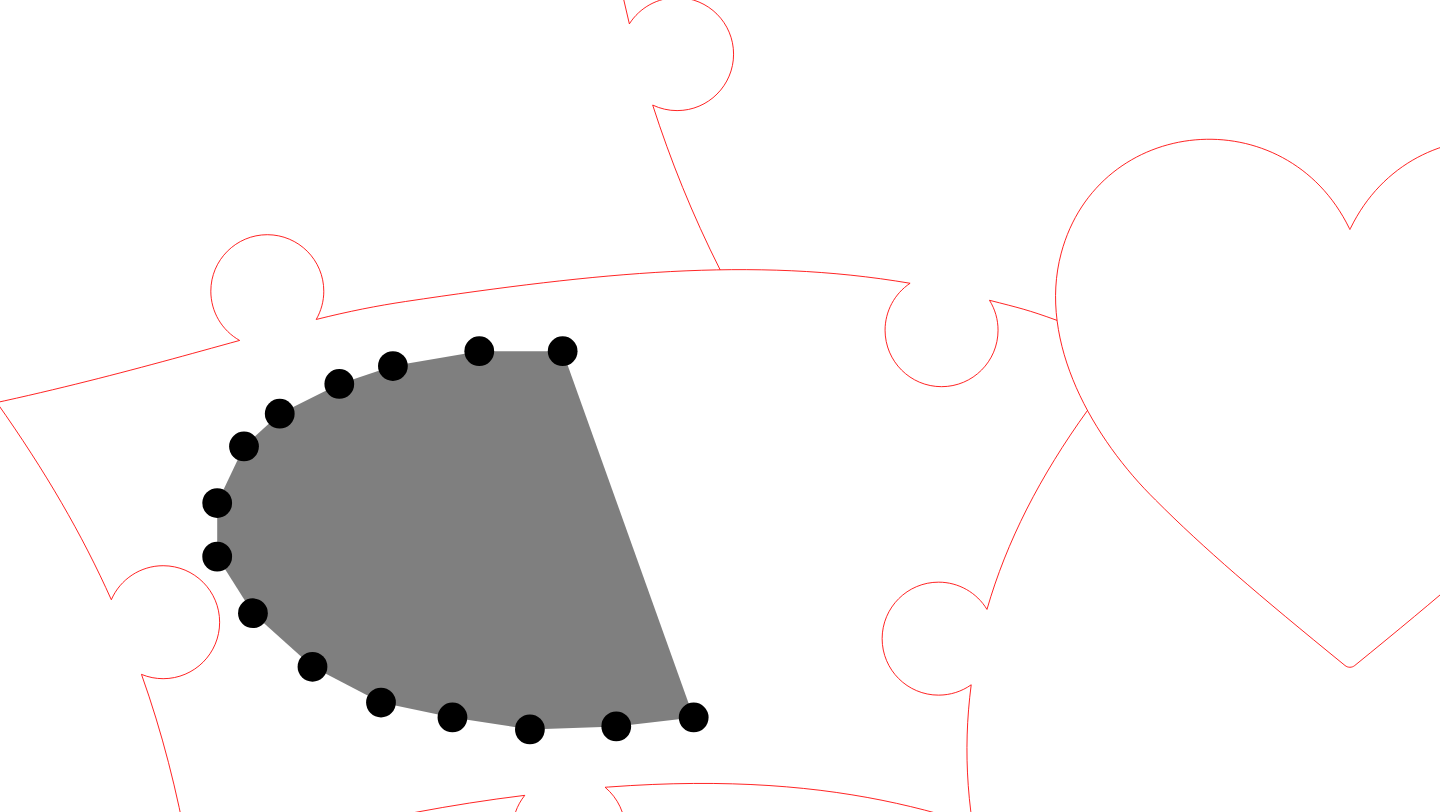 click 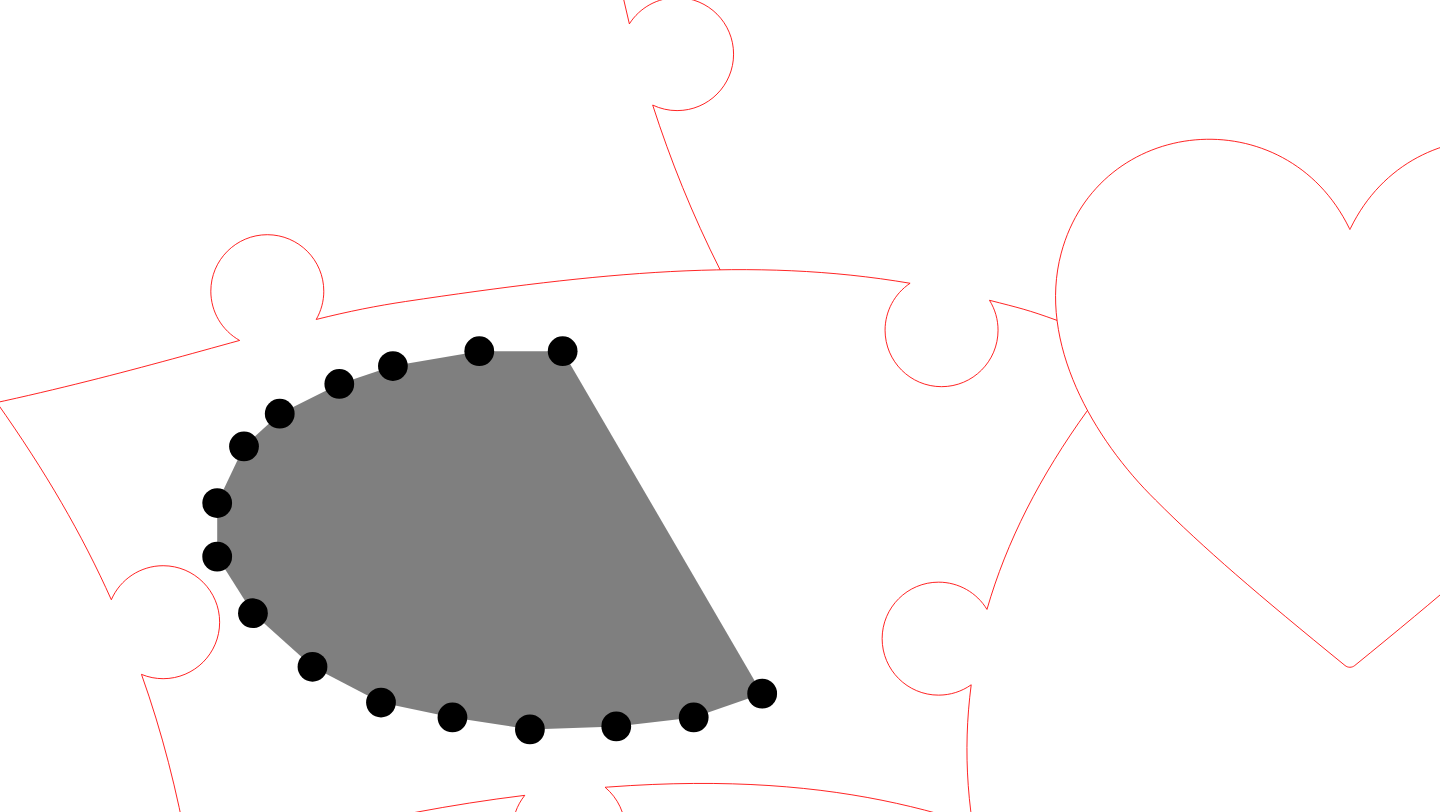 click 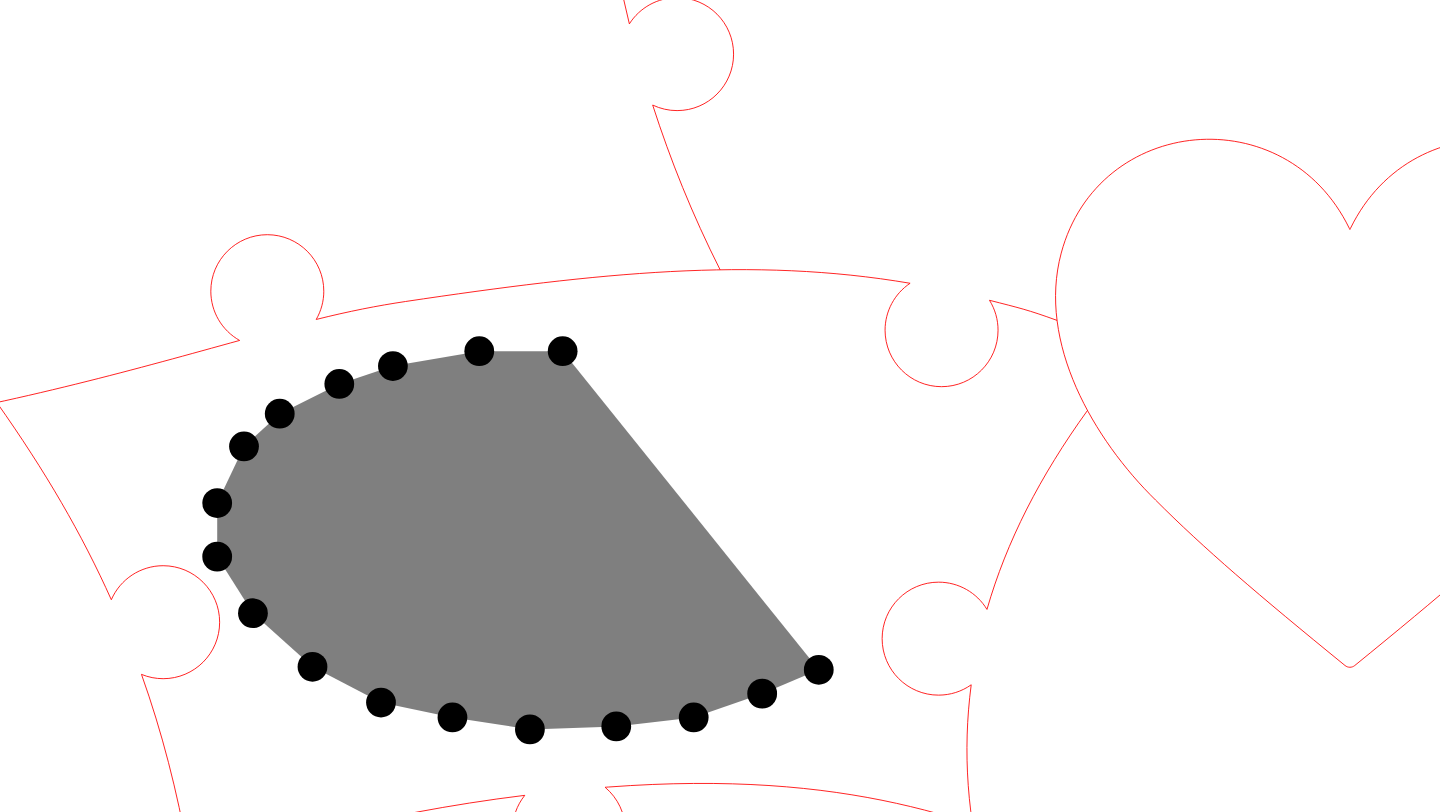 click 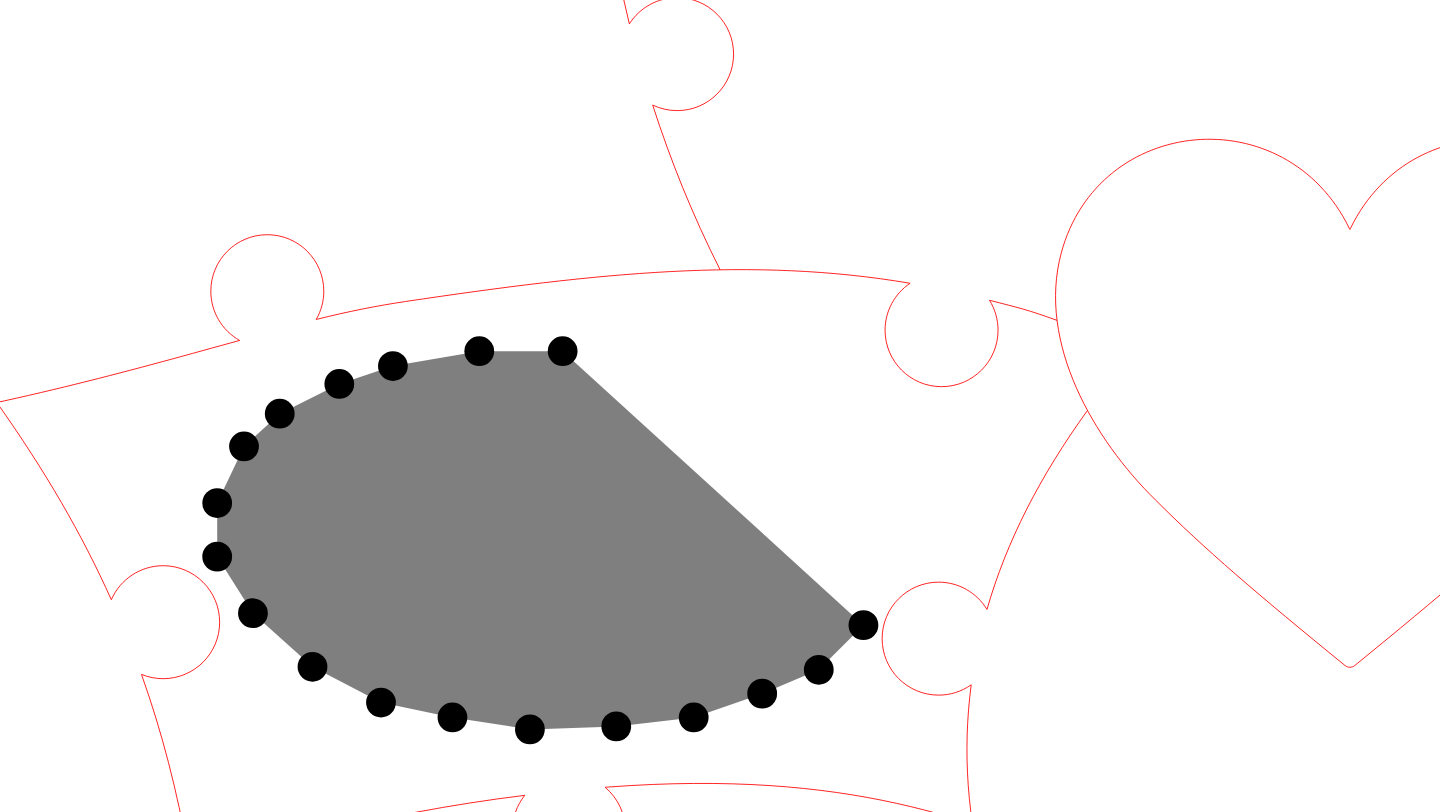 click 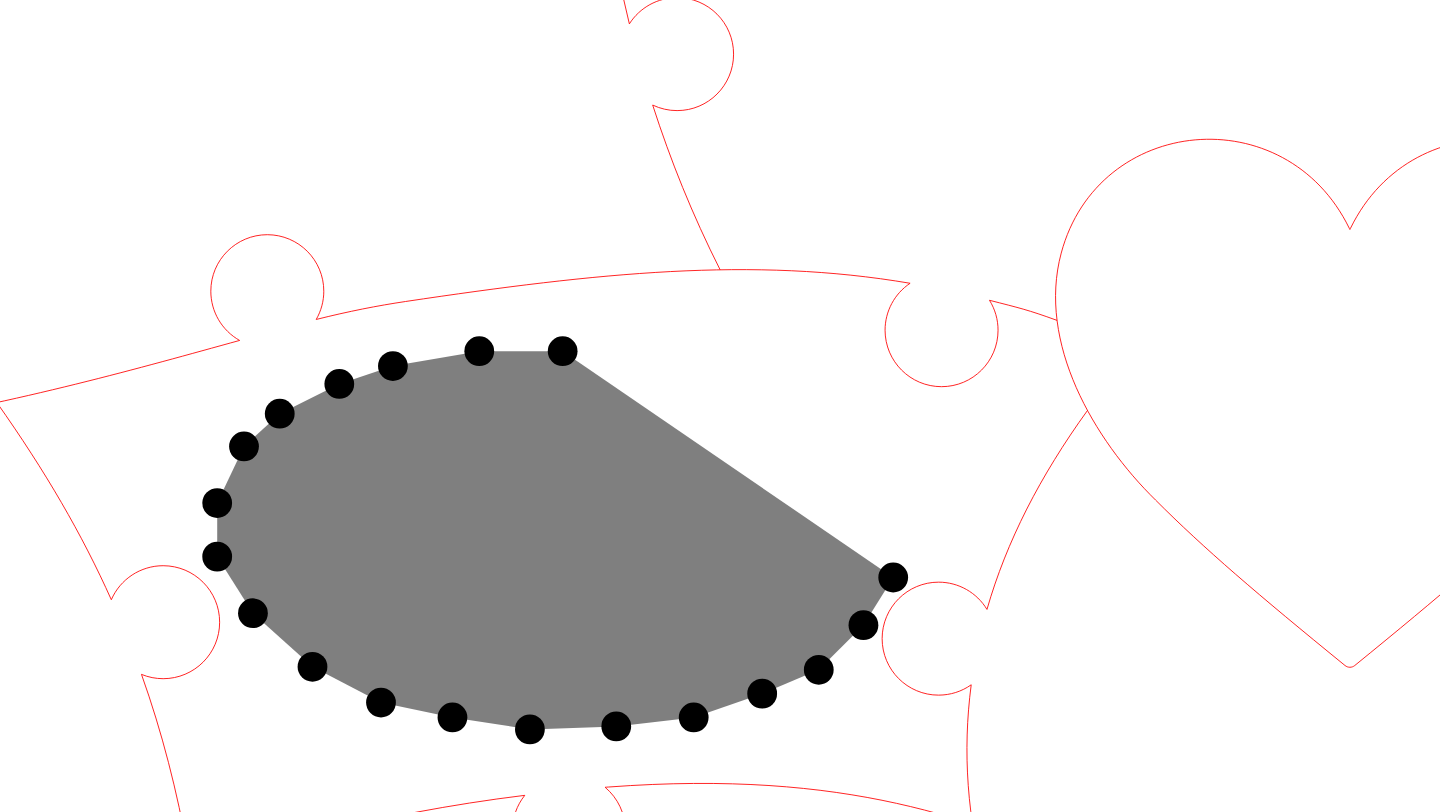 click 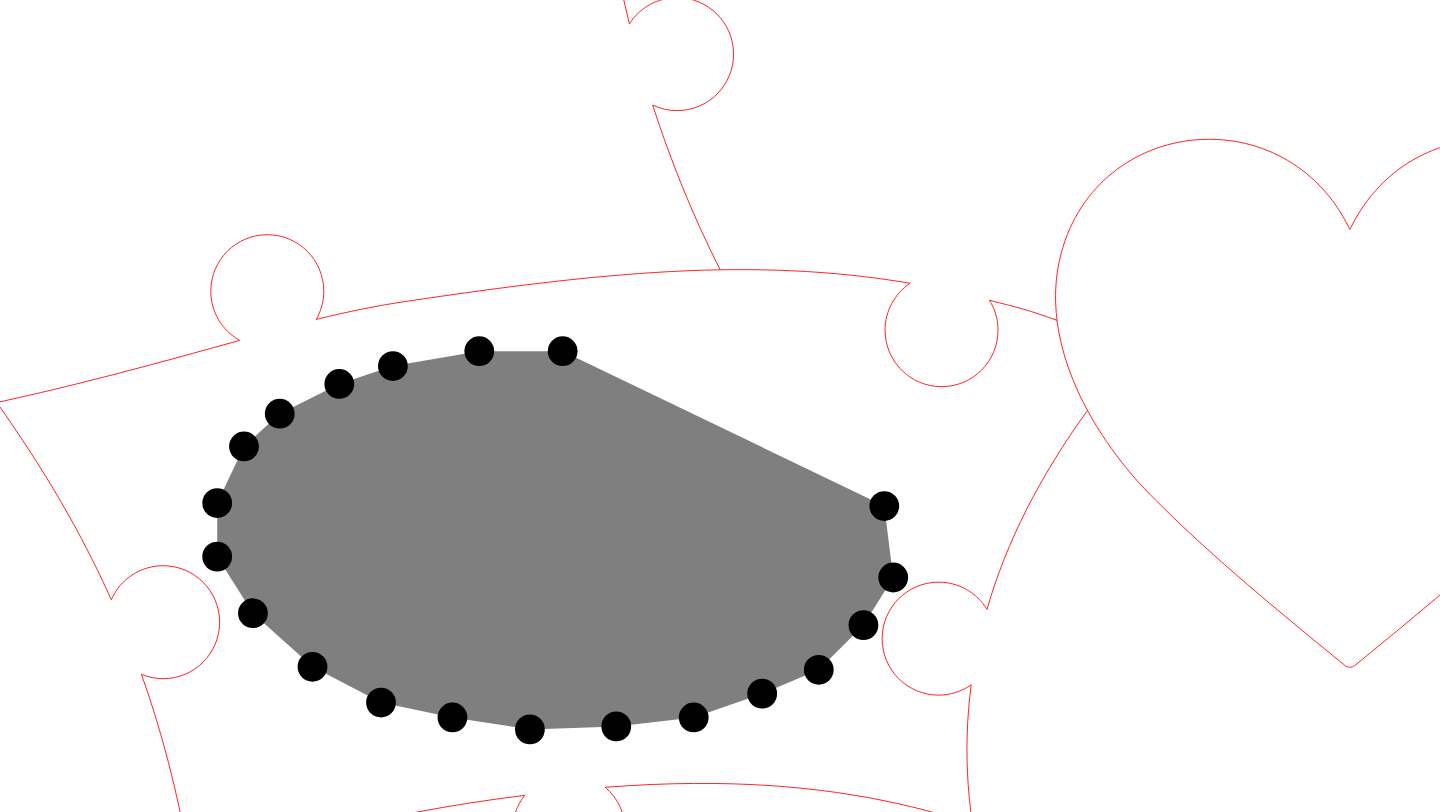 click 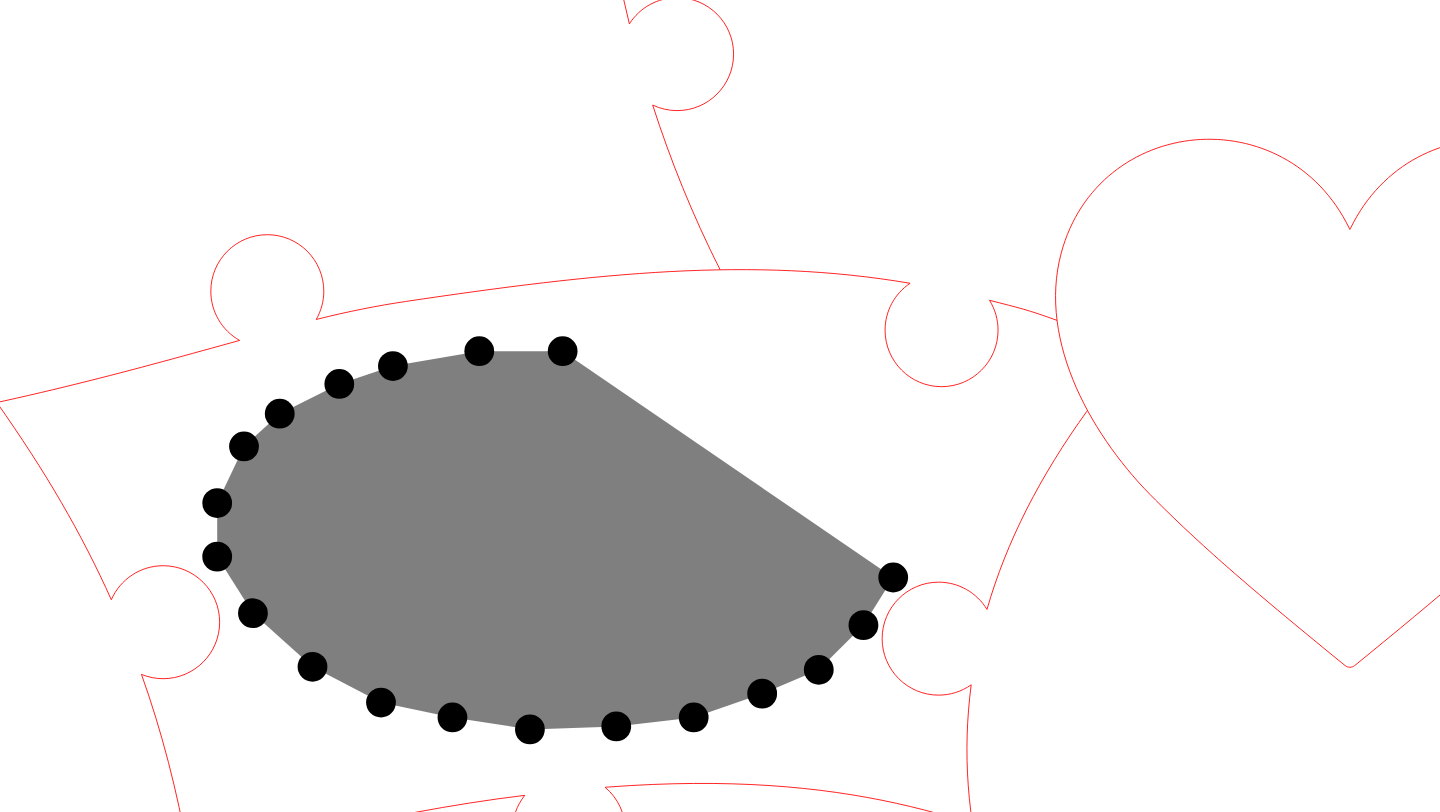 click 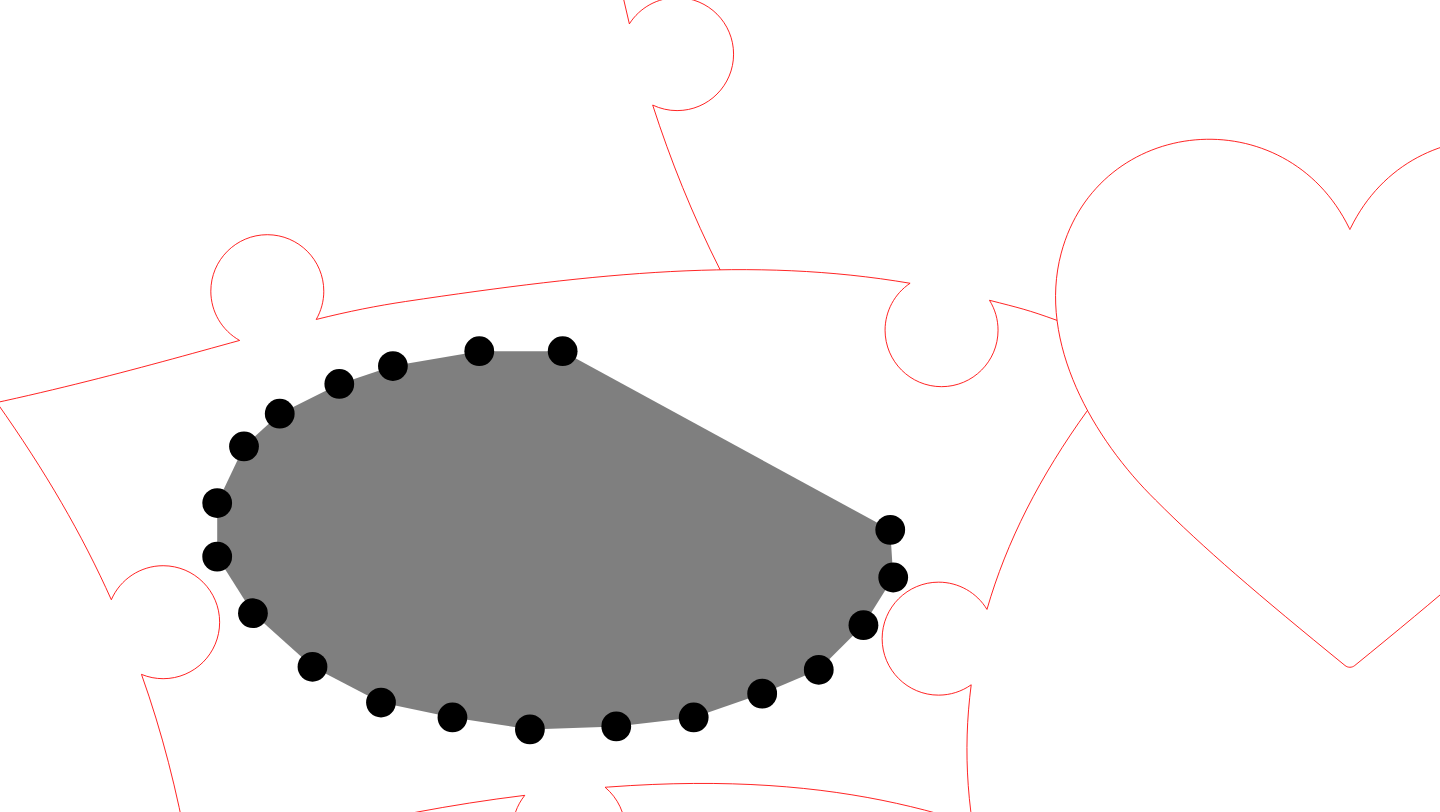 click 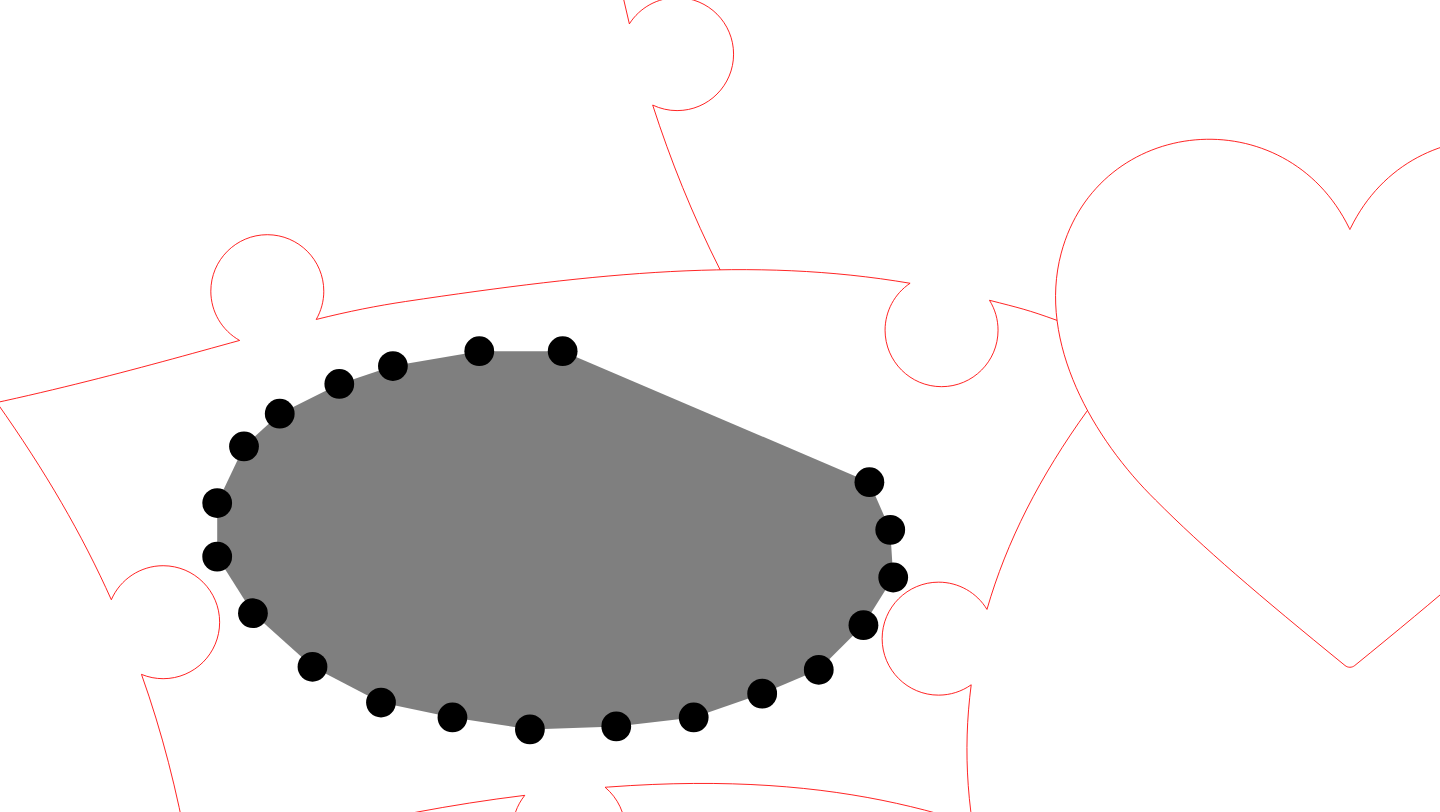 click 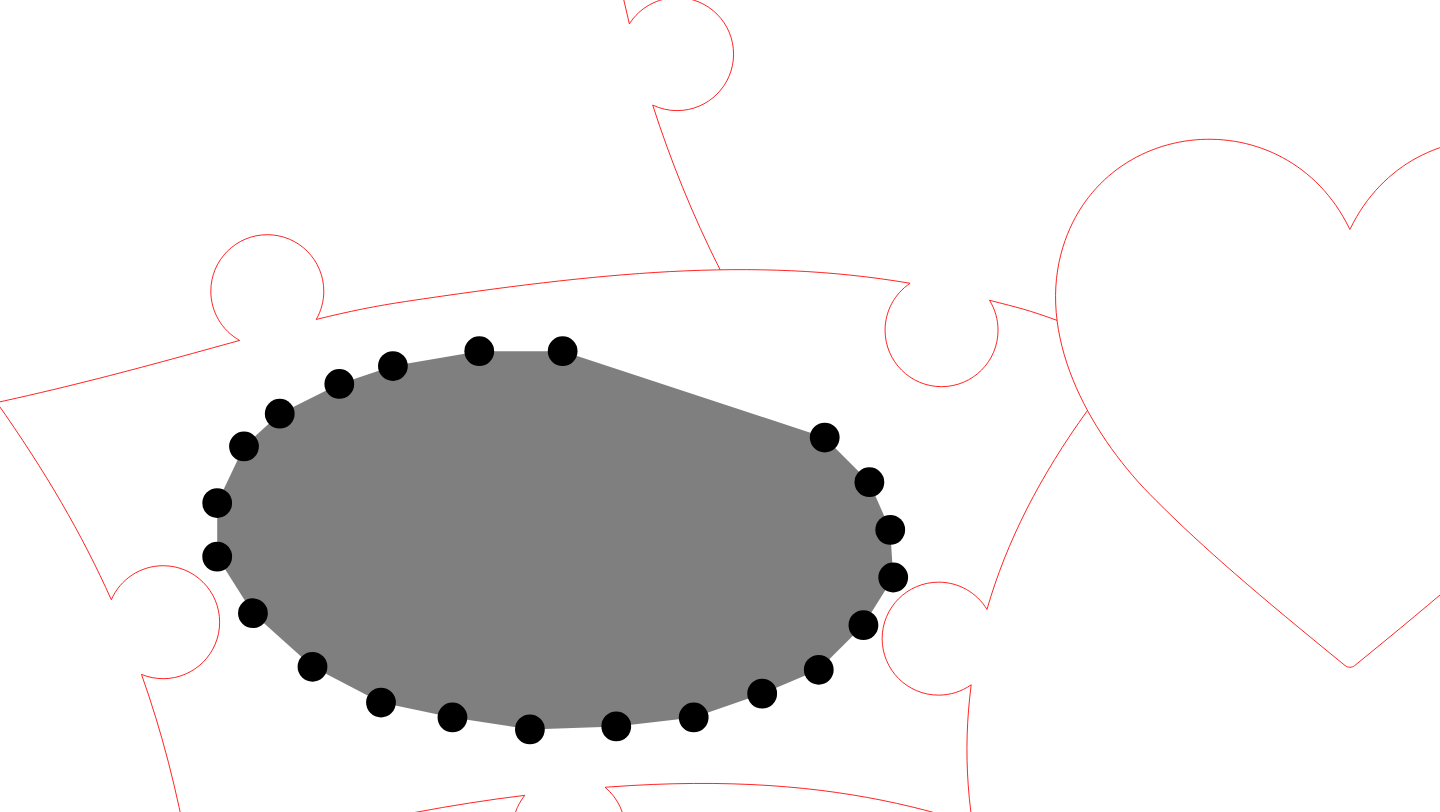 click 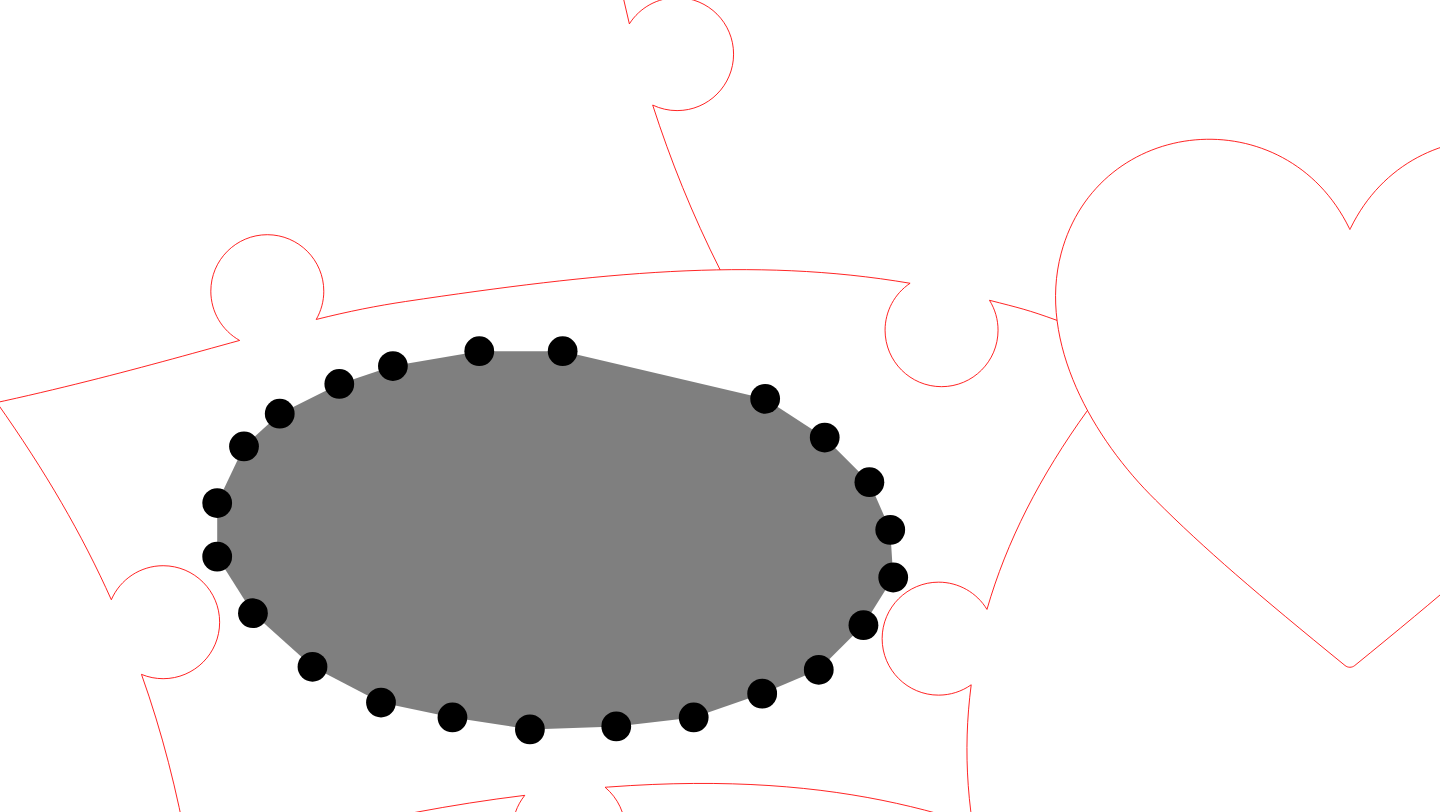 click 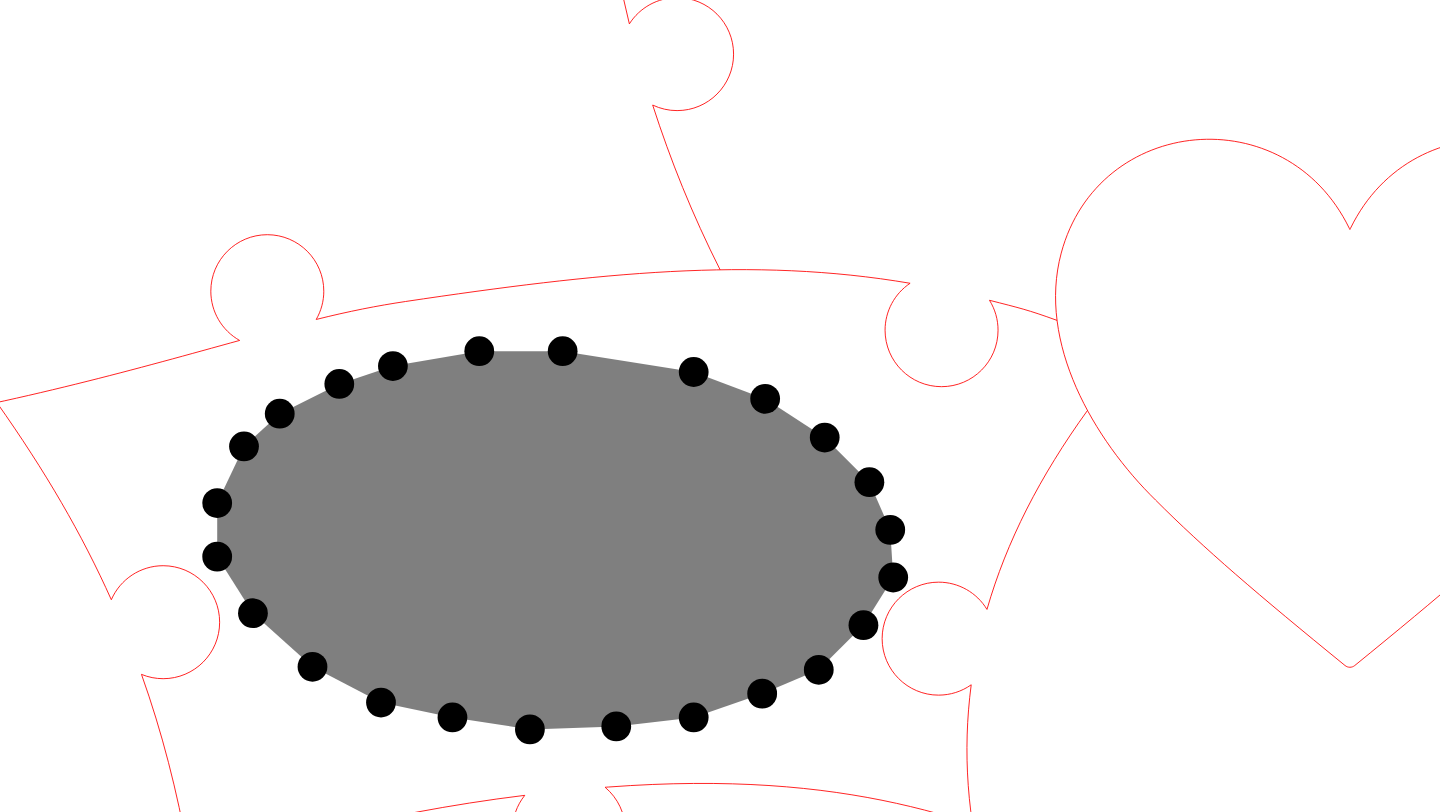 click 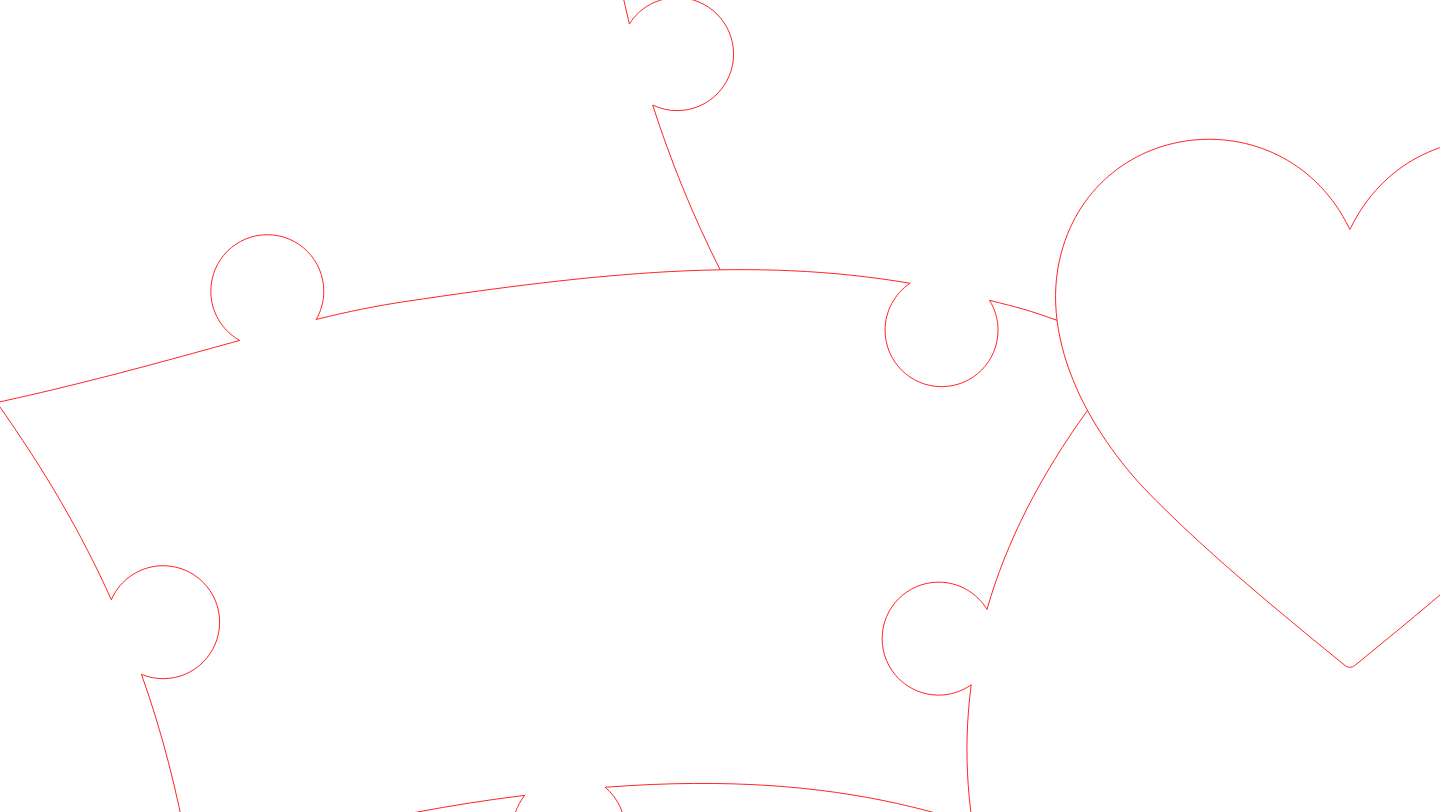 click 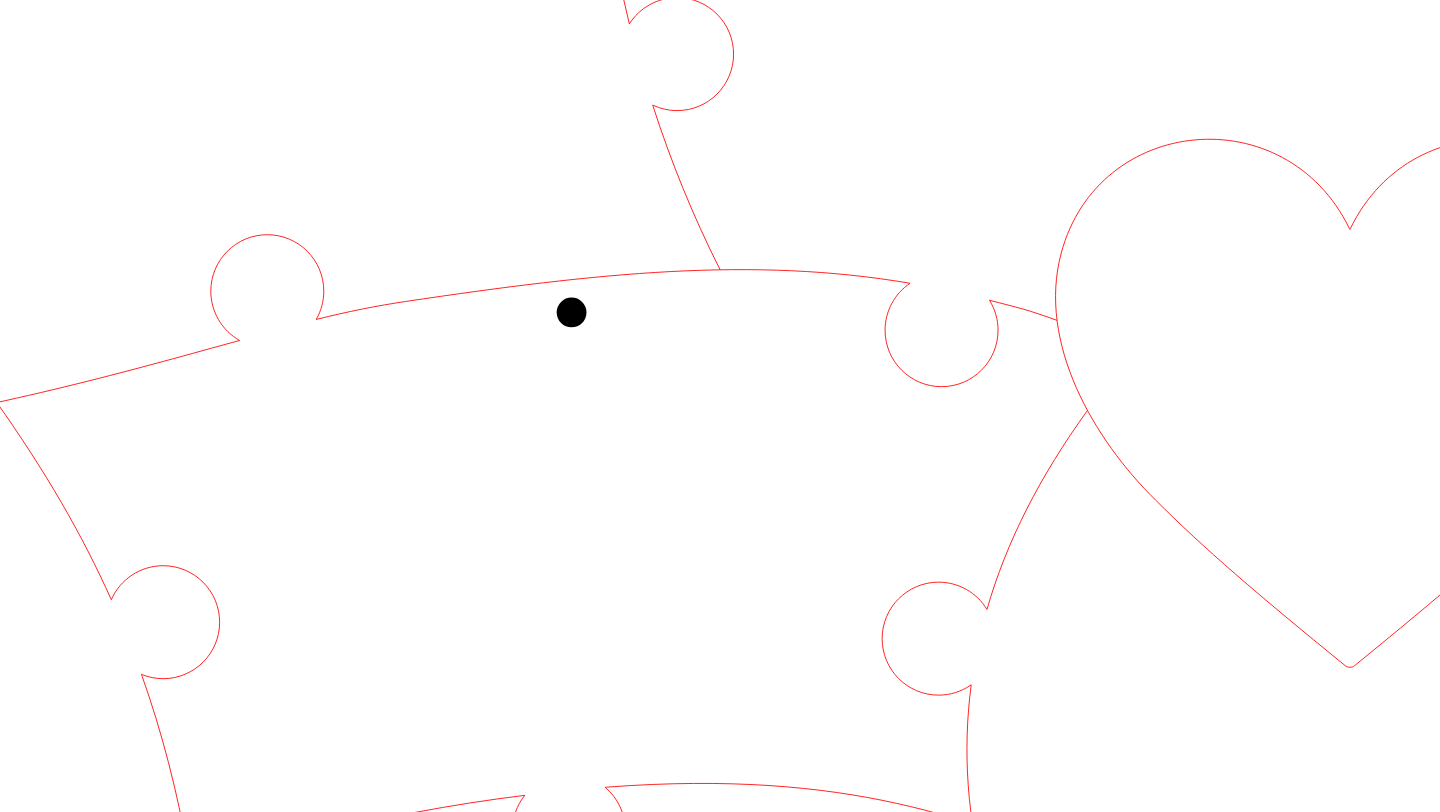 click 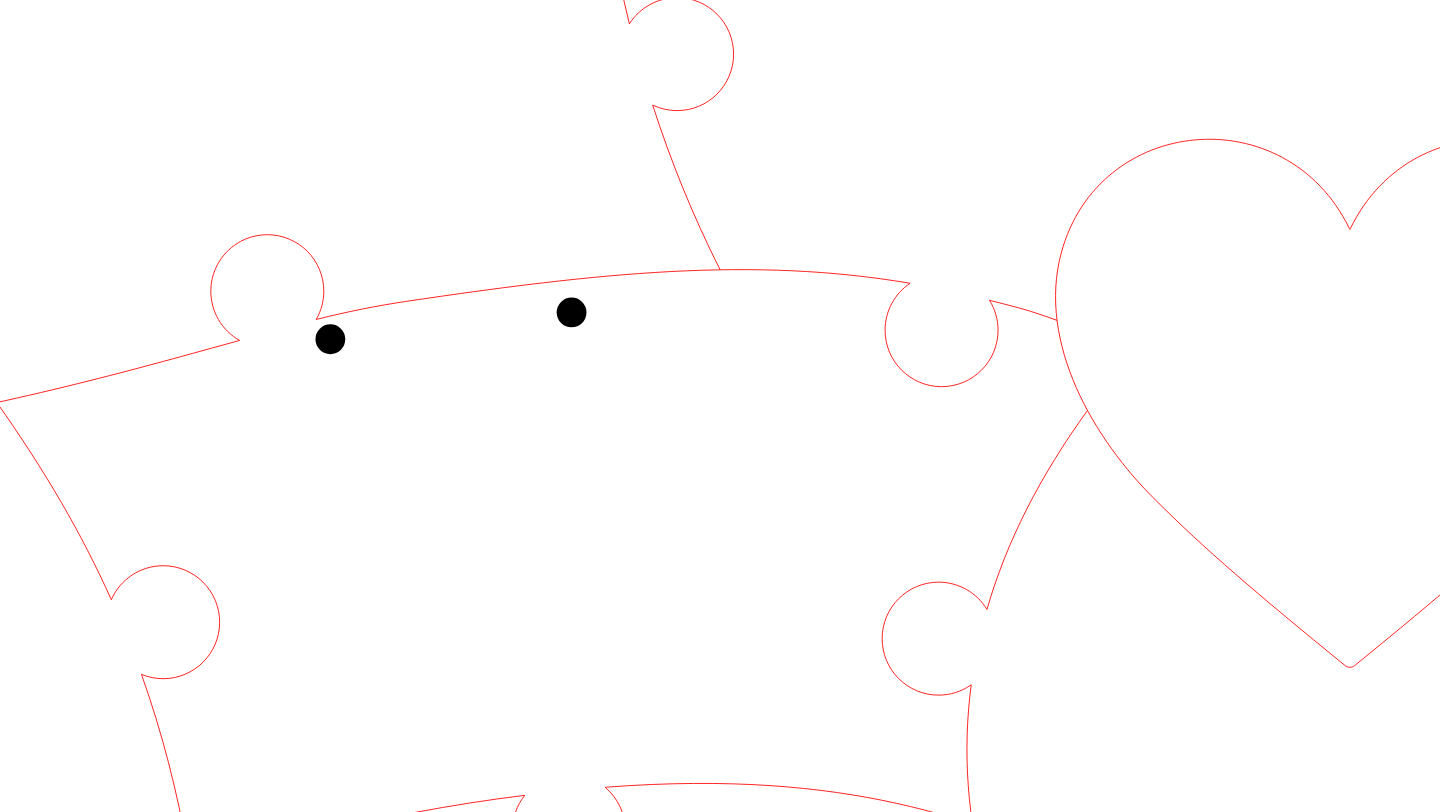 click 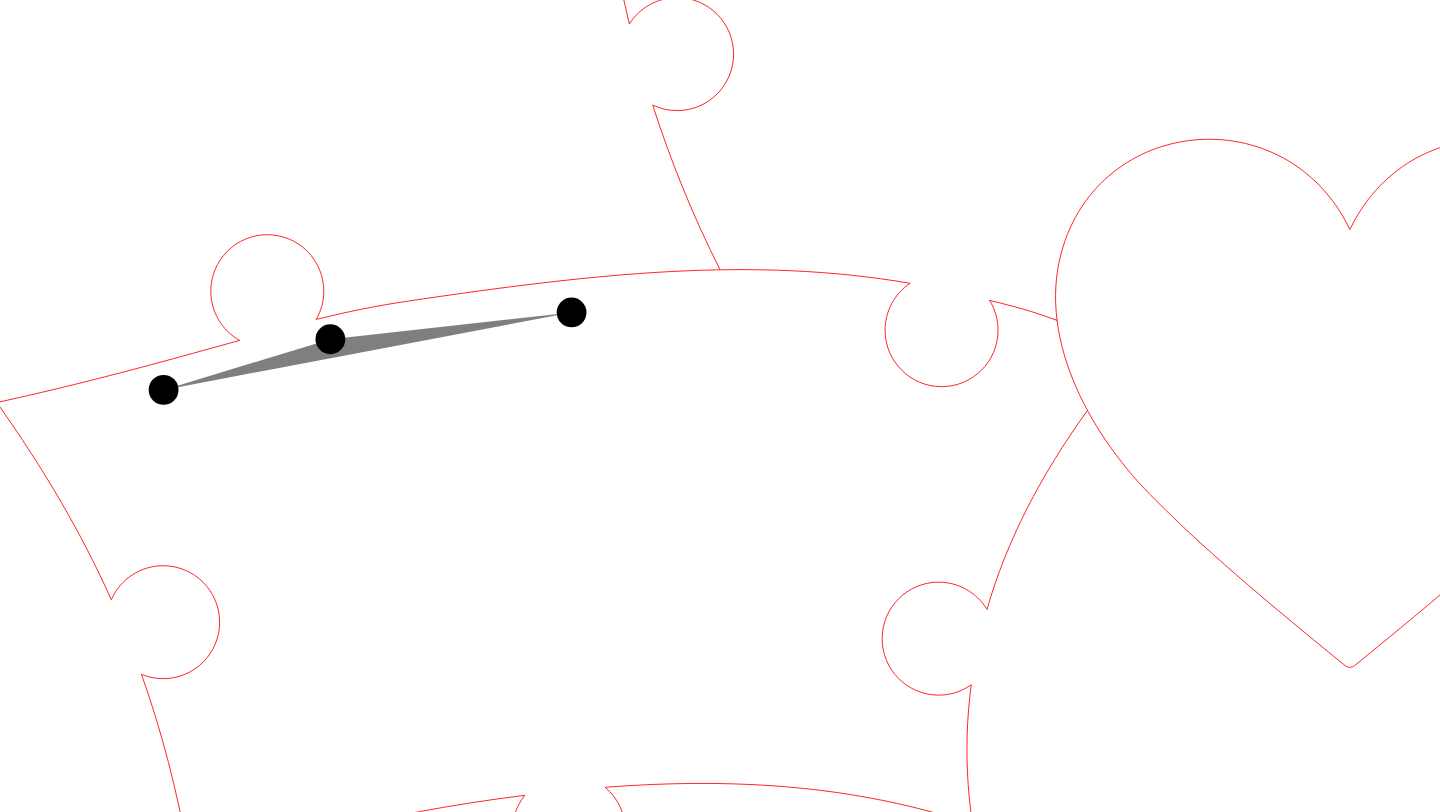 click 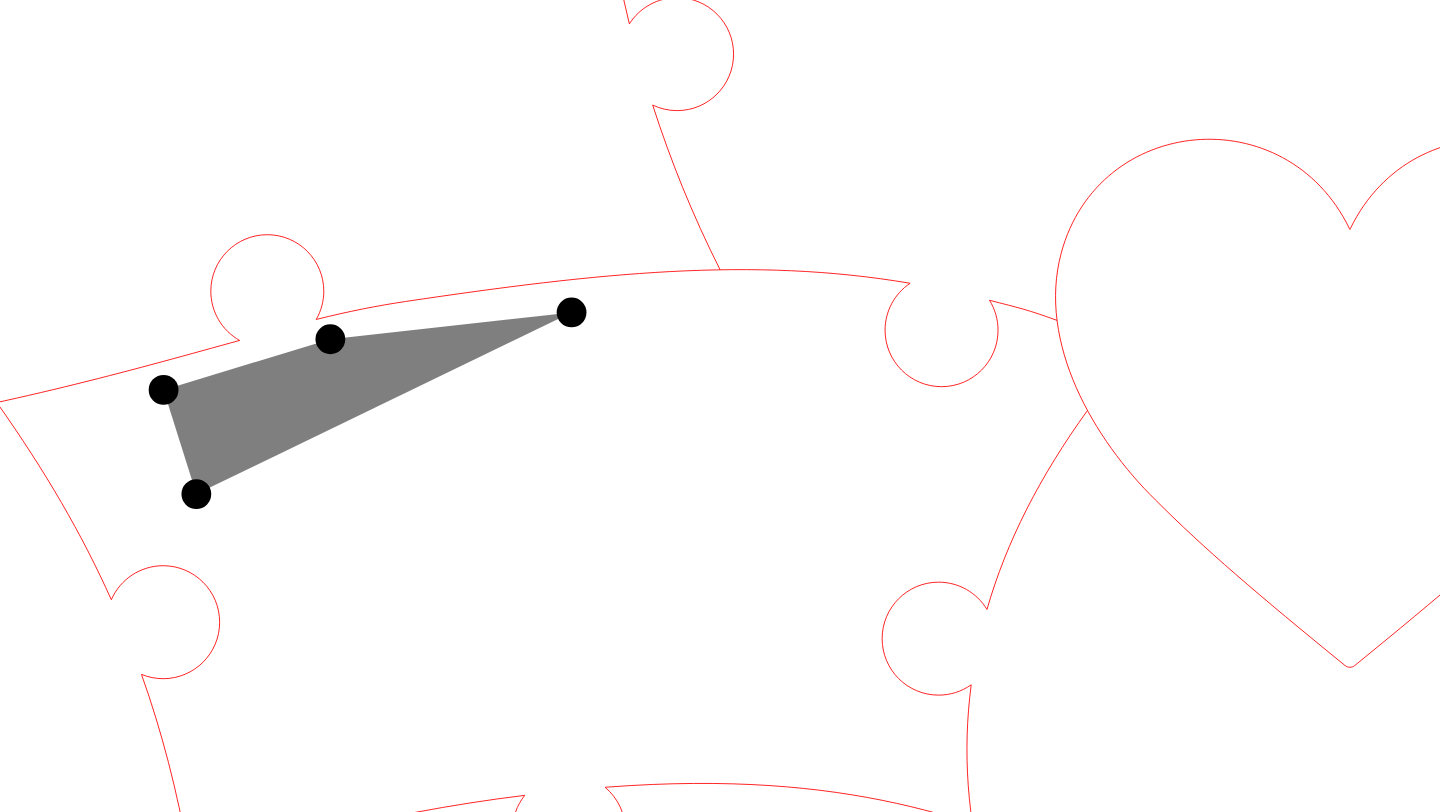 click 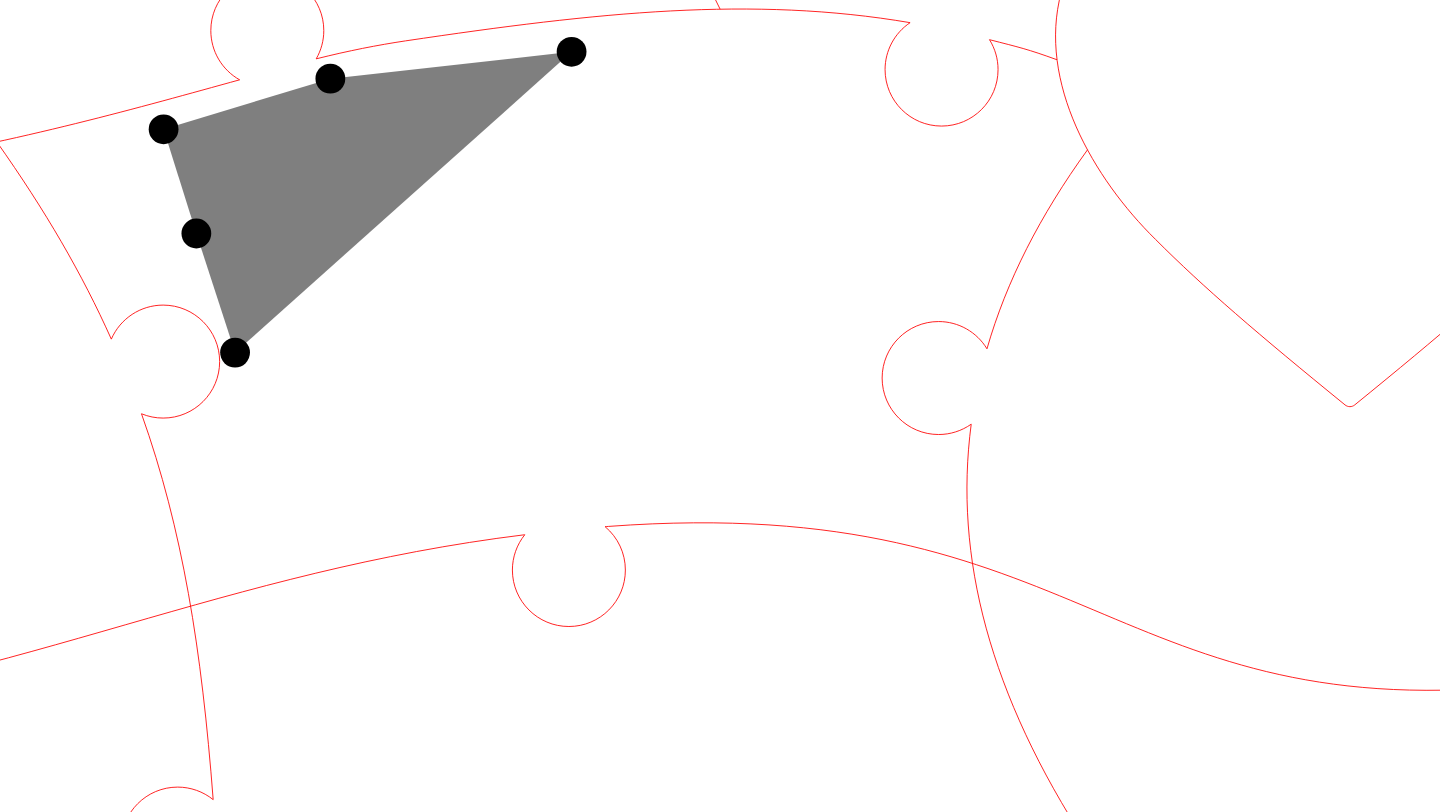 click 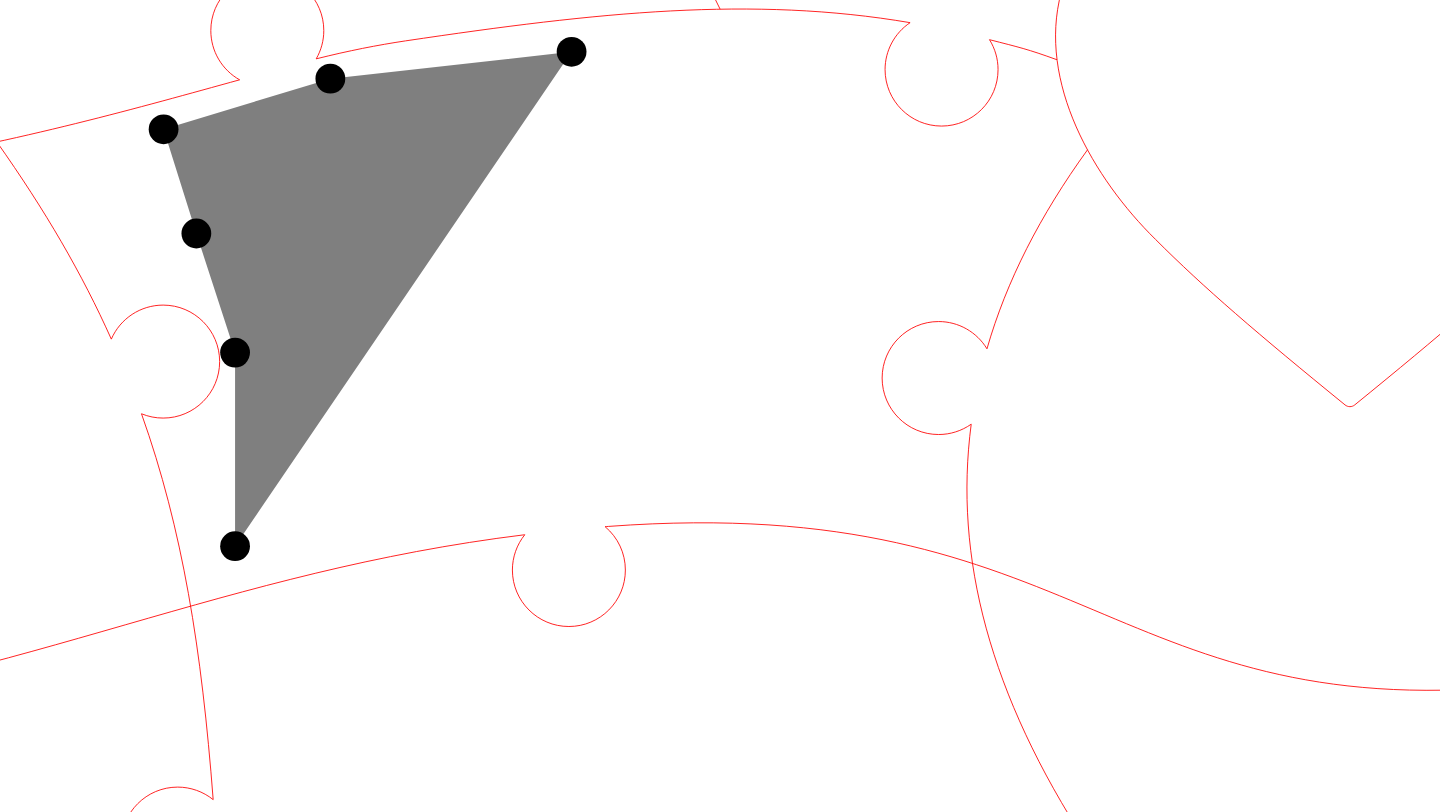 click 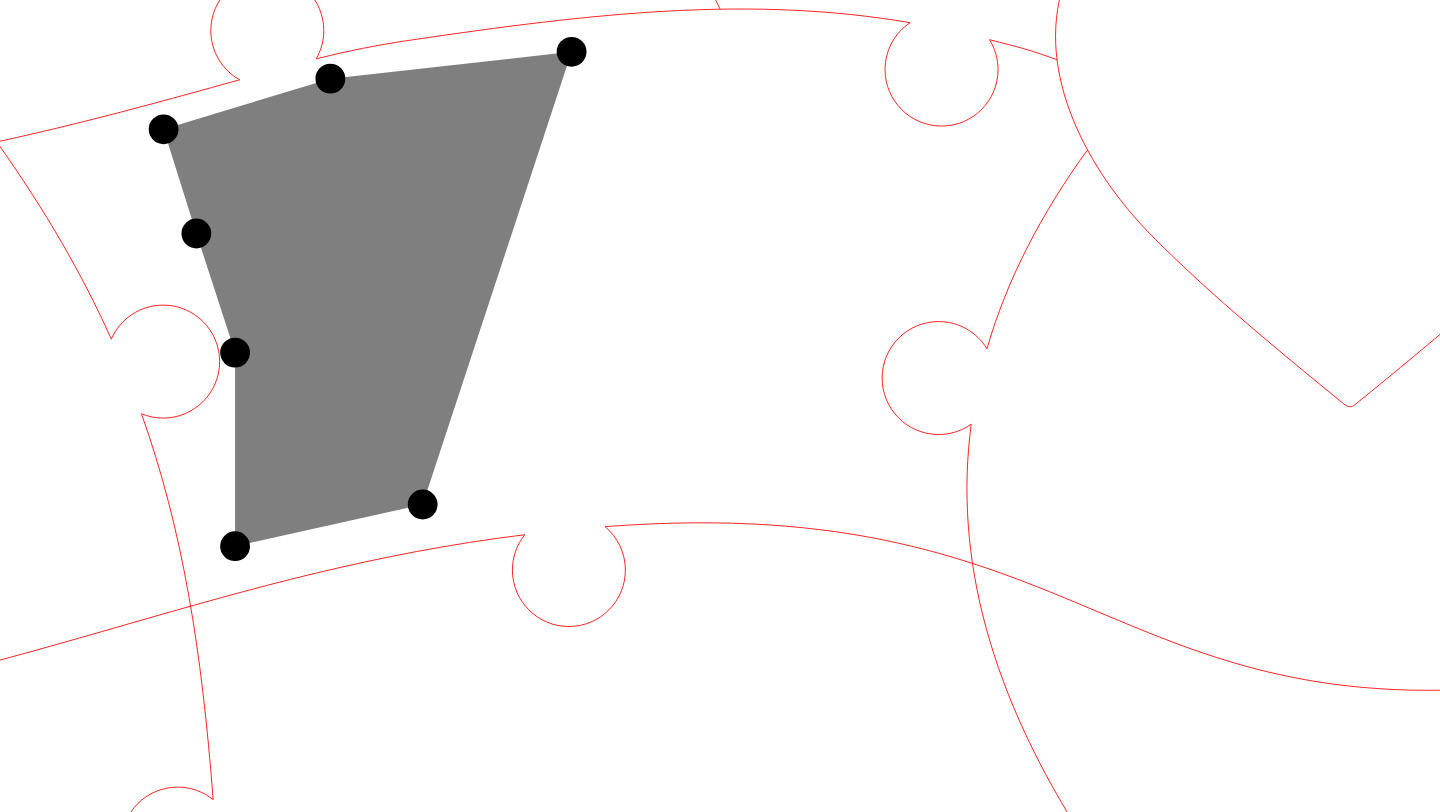 click 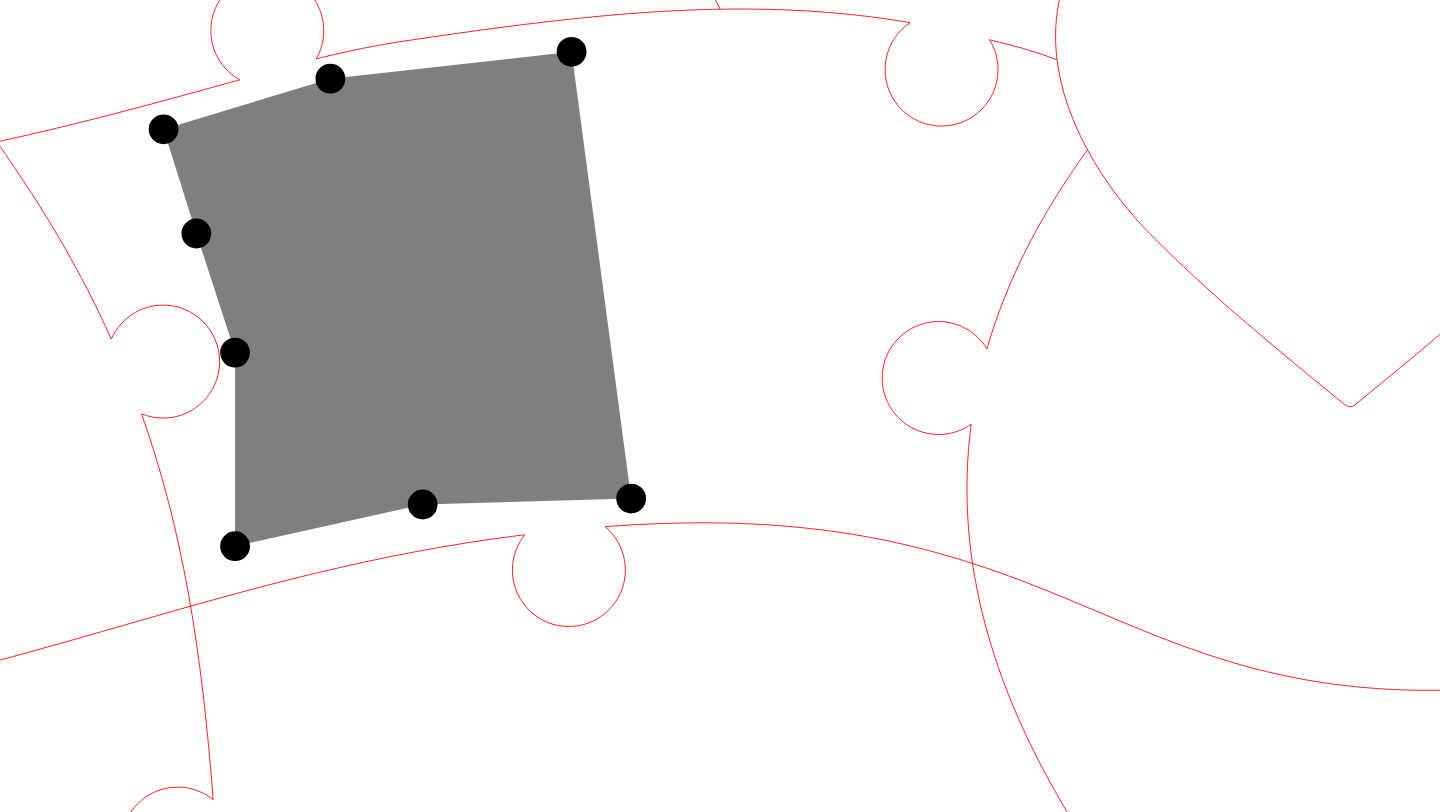 click 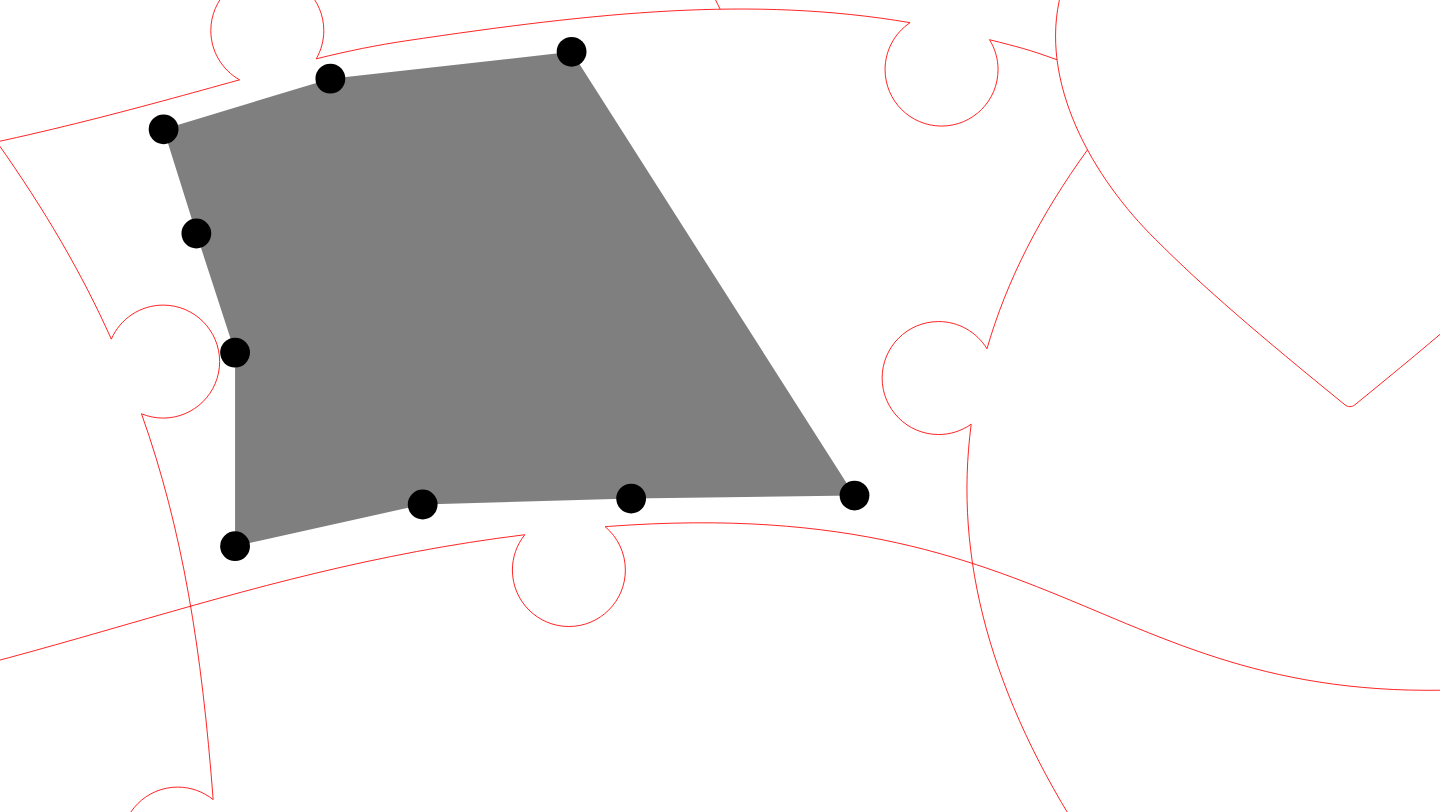 click 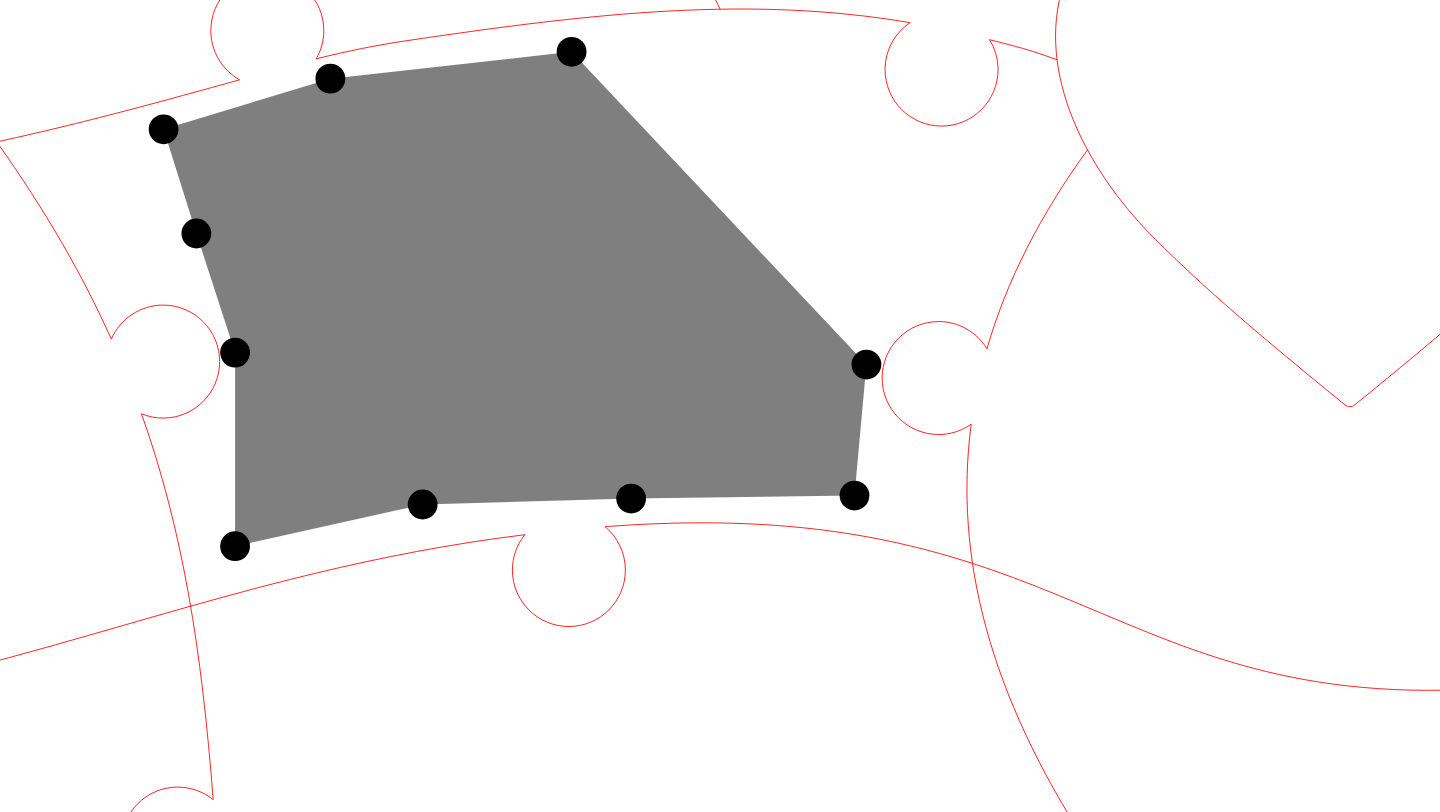 click 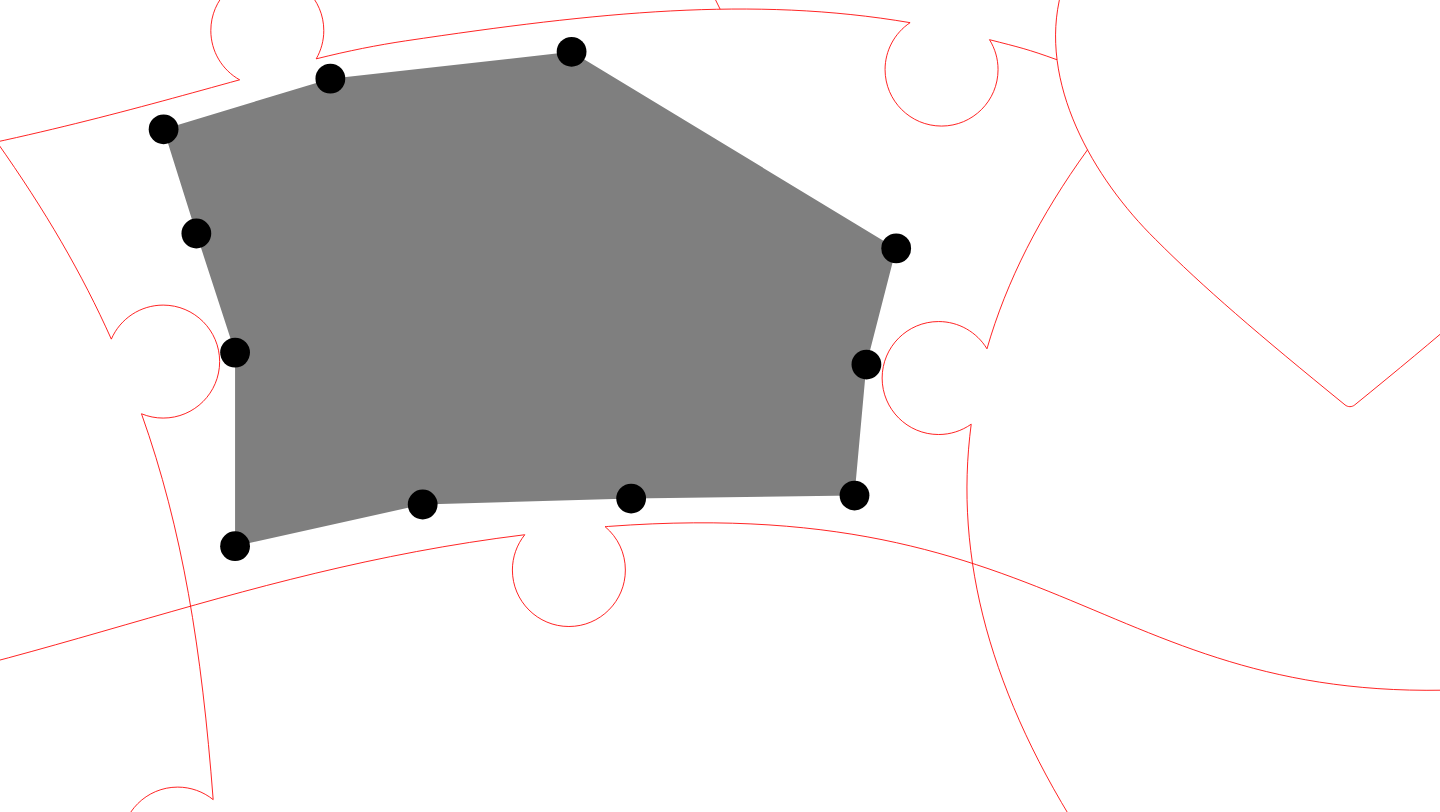 click 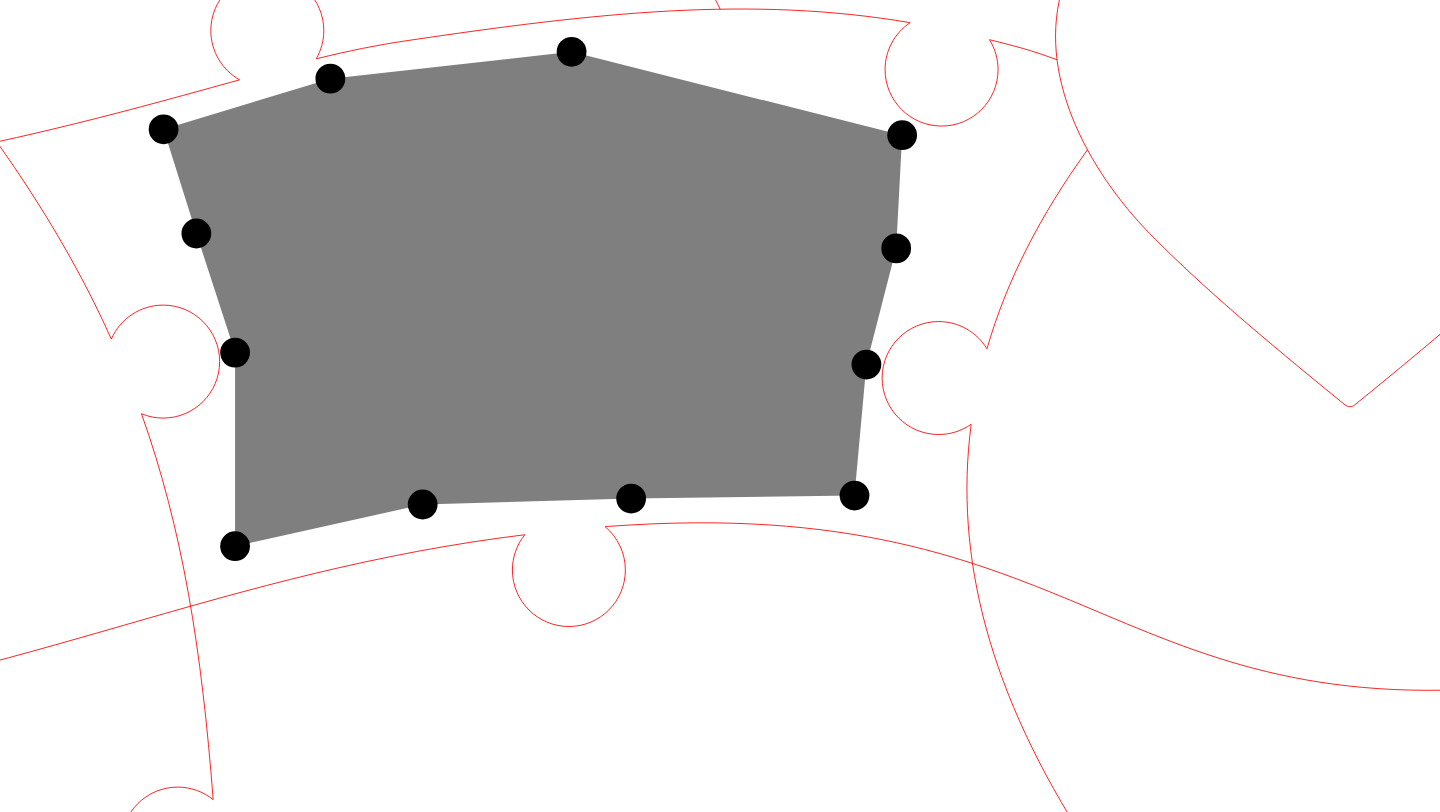click 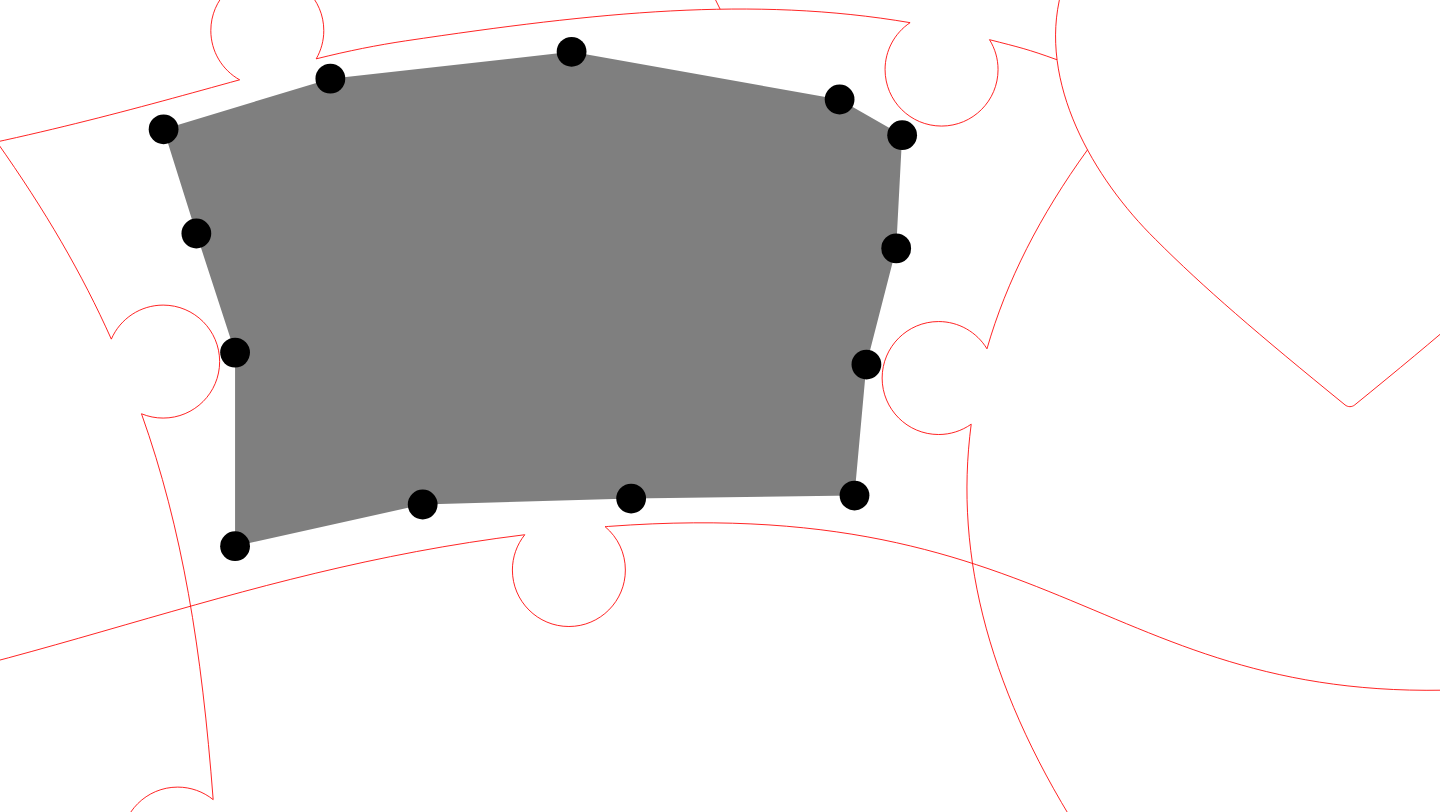 click 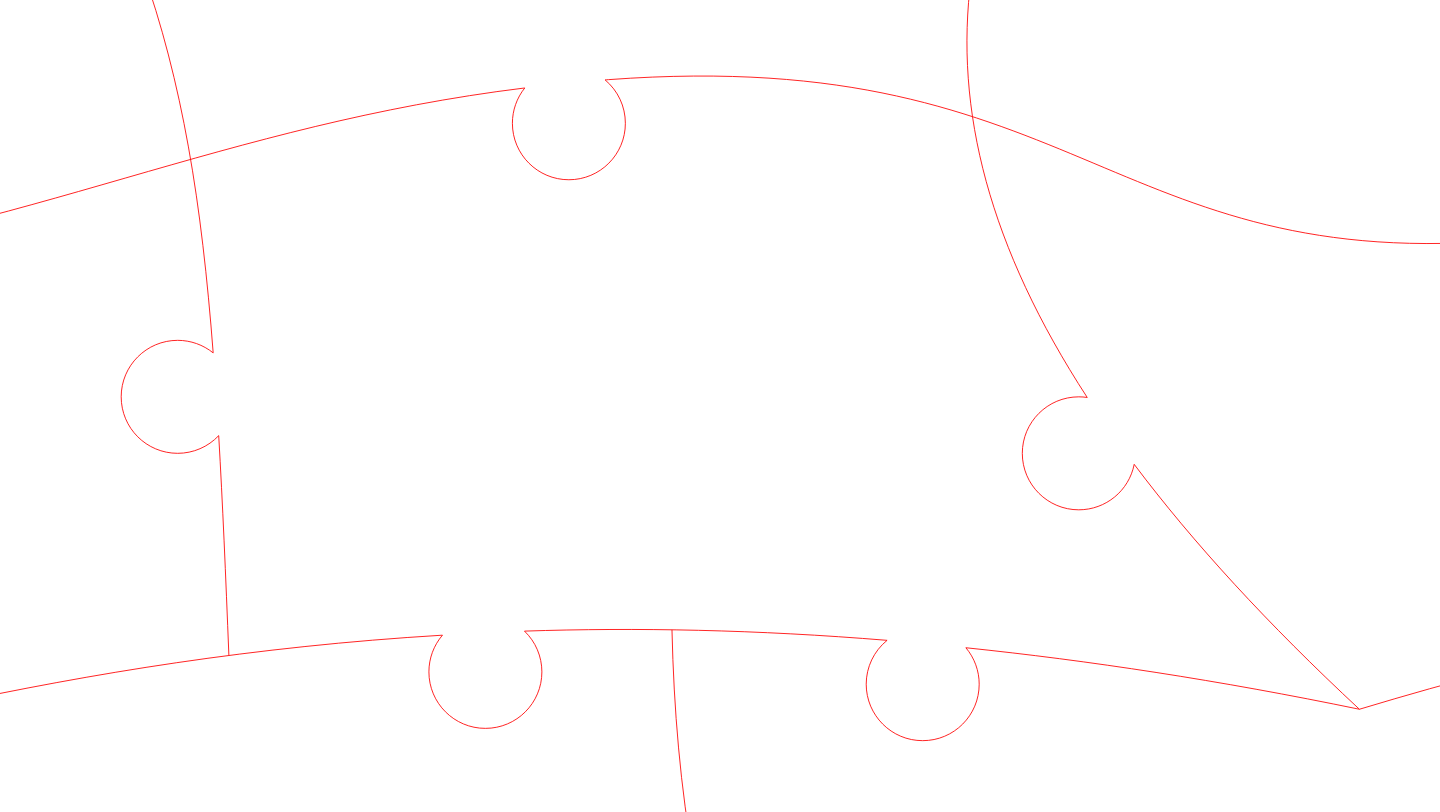 click 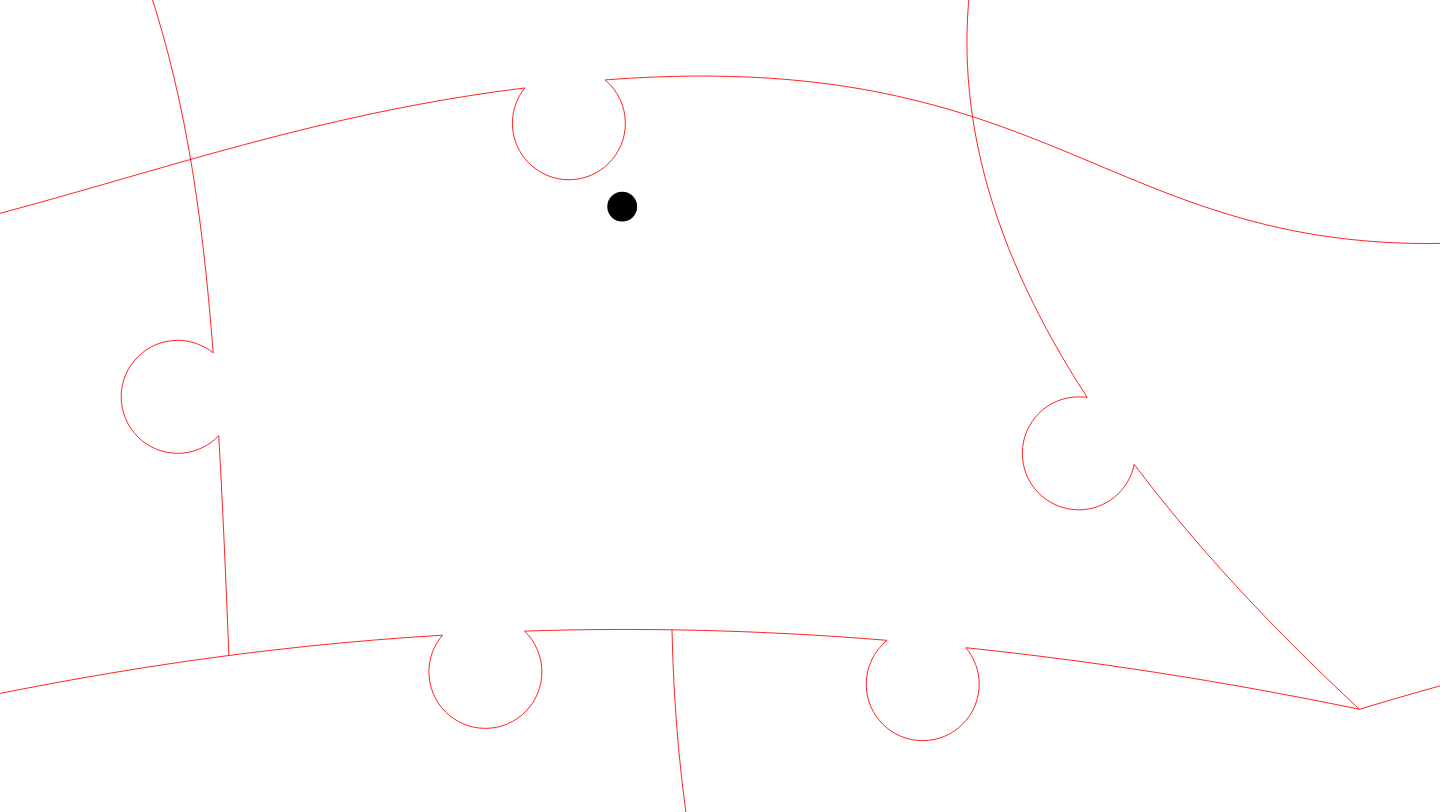 click 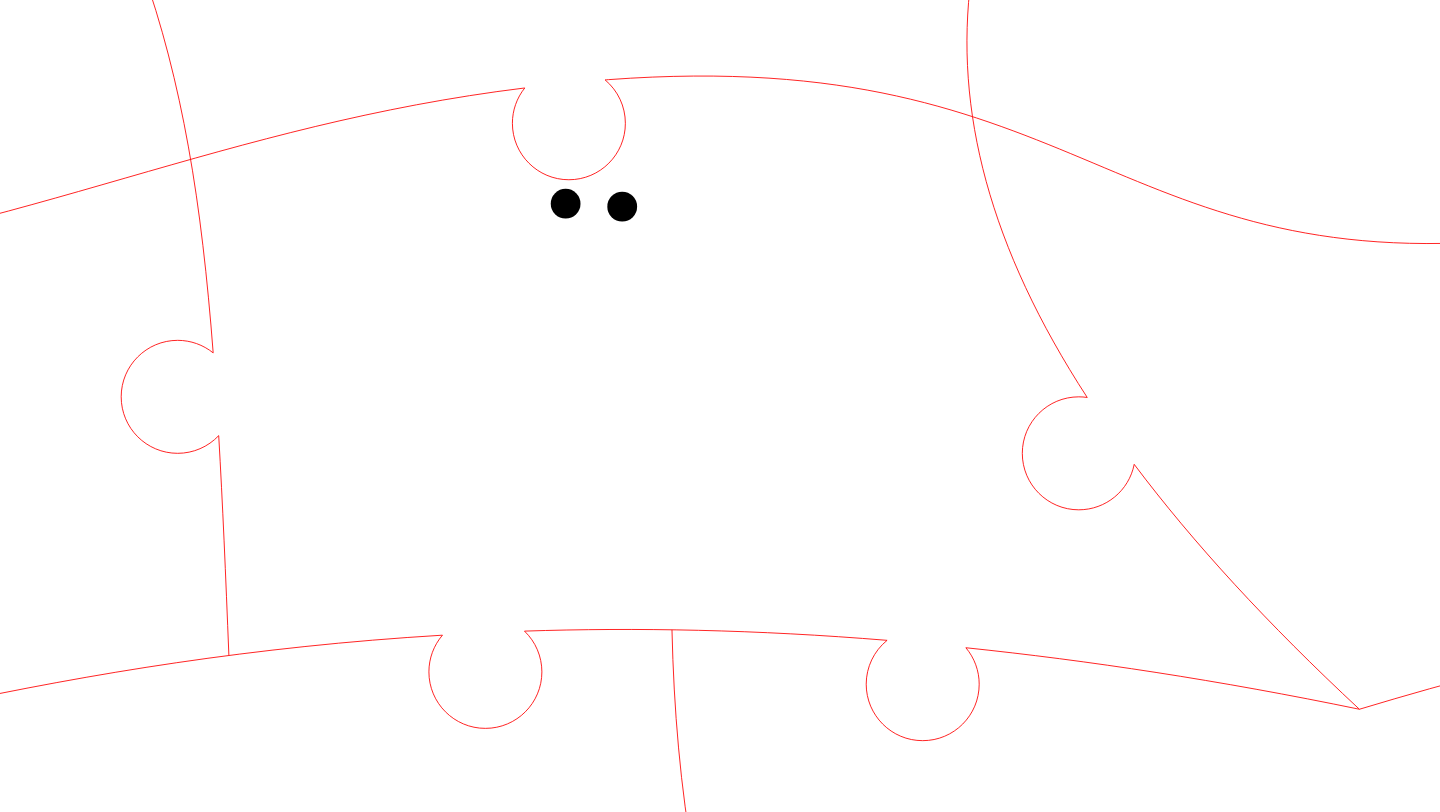 click 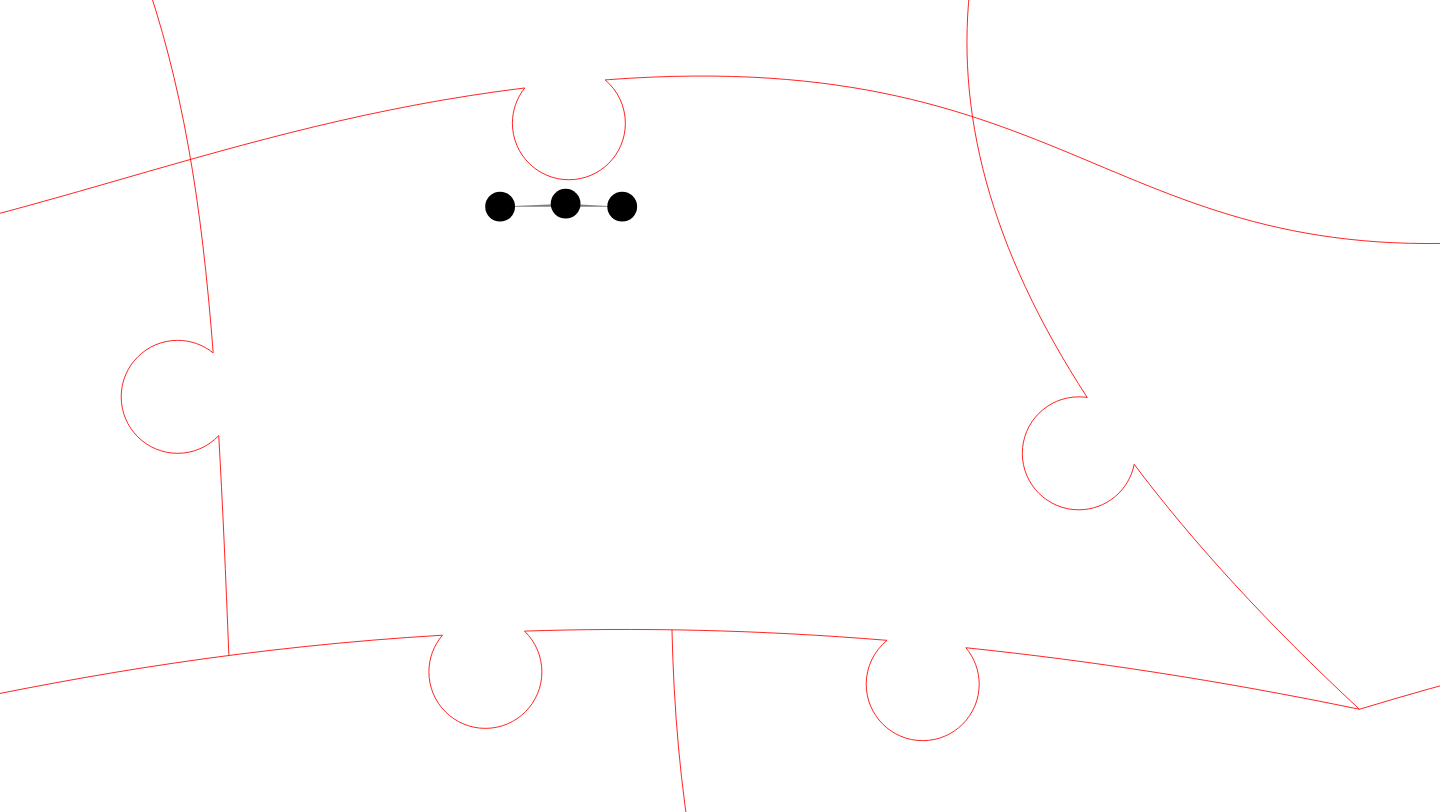 click 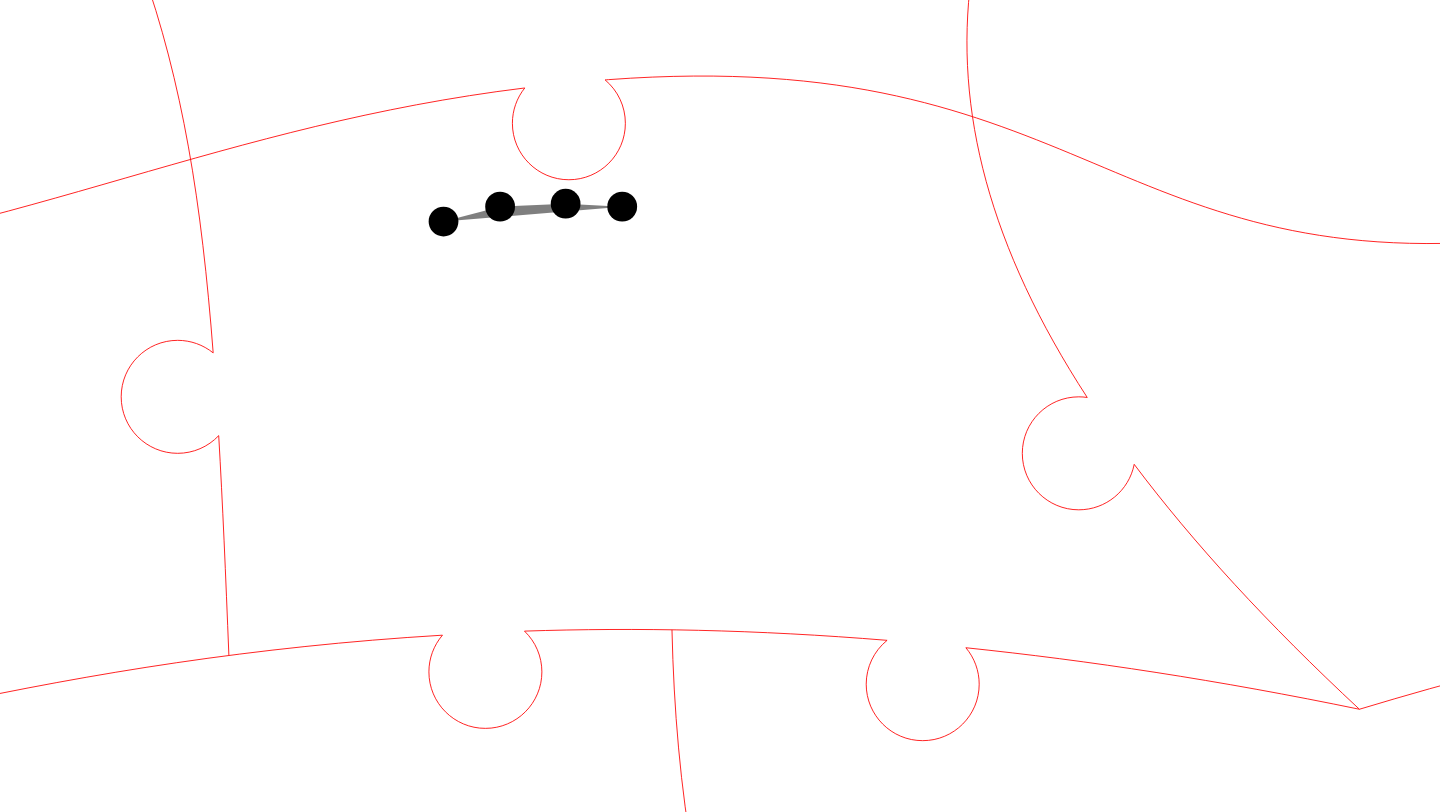 click 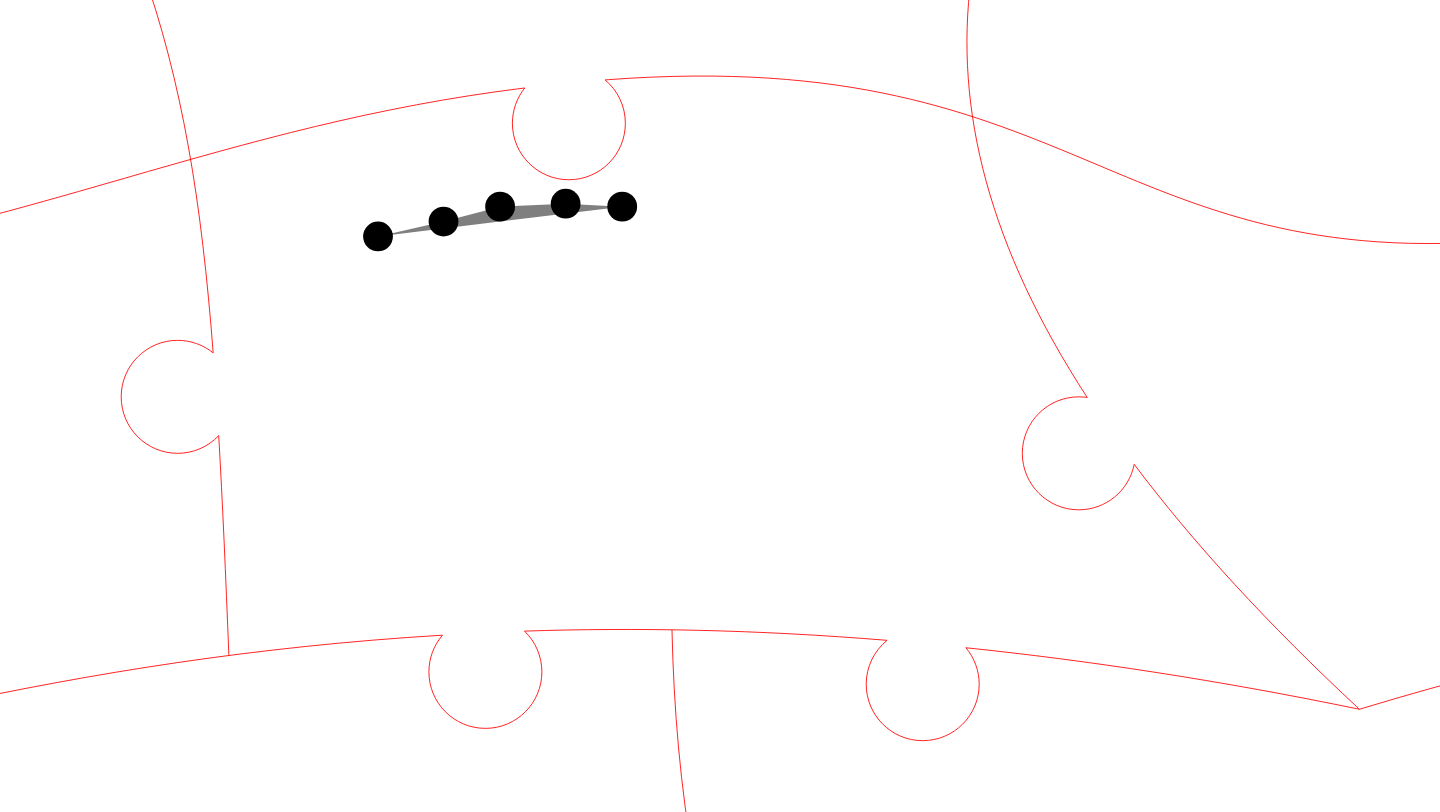 click 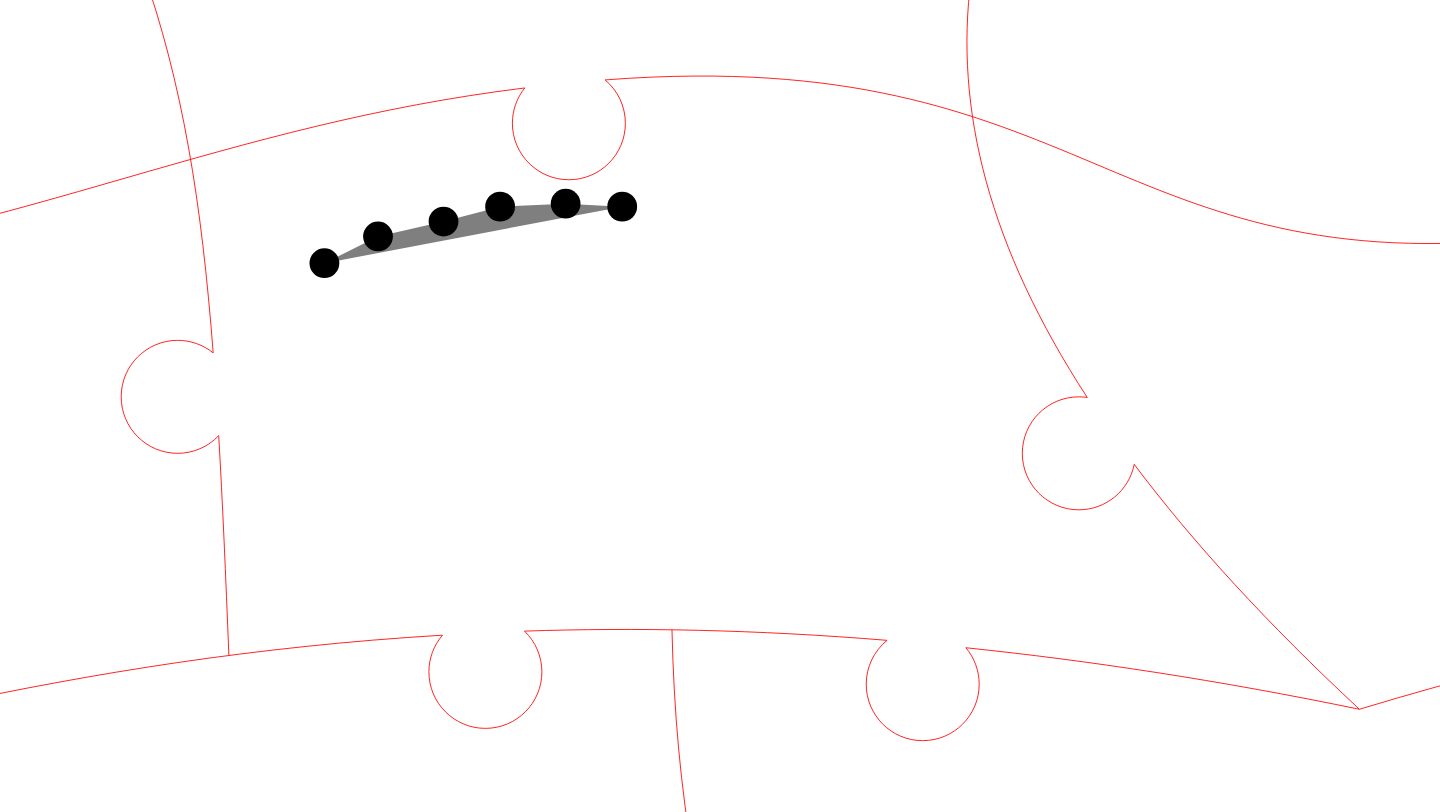 click 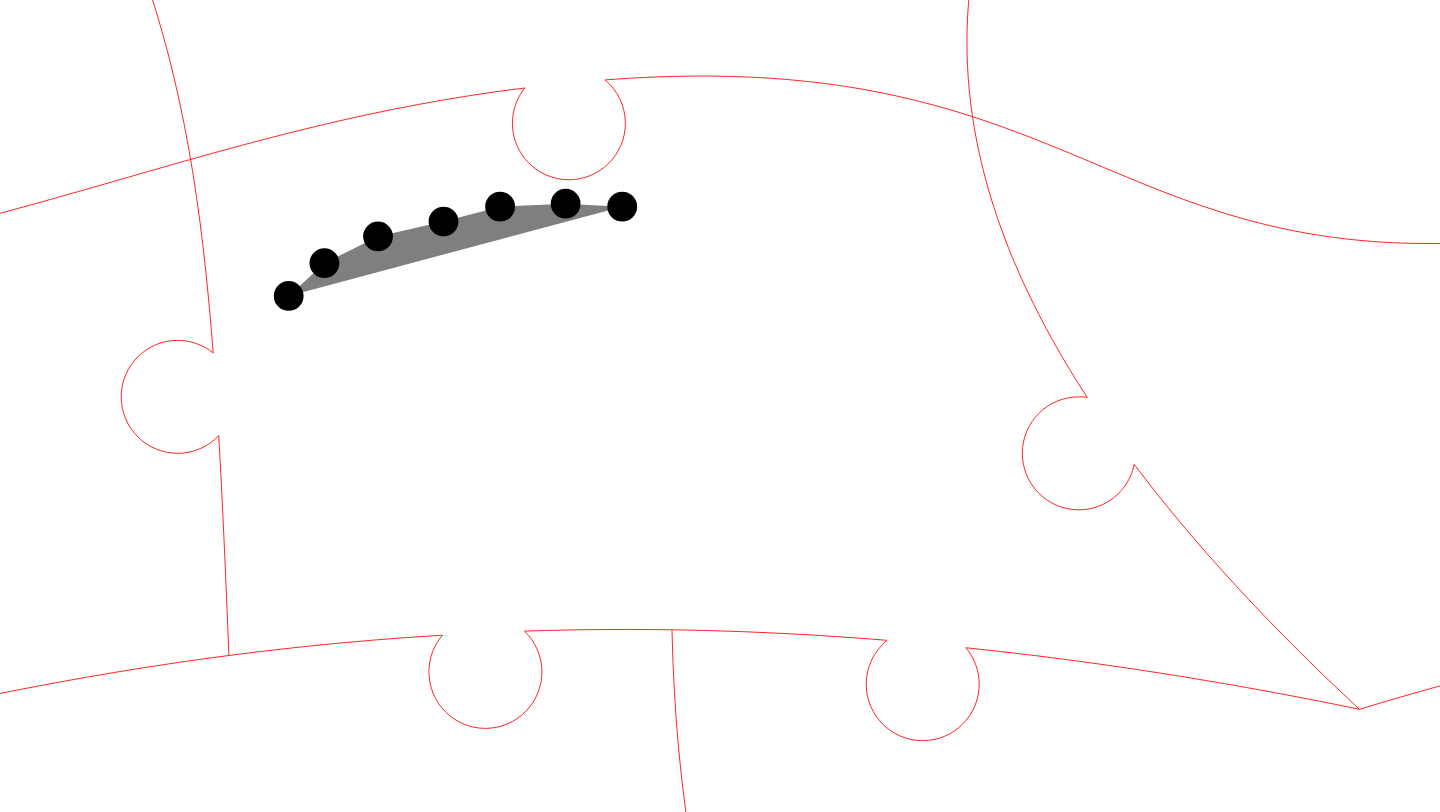 click 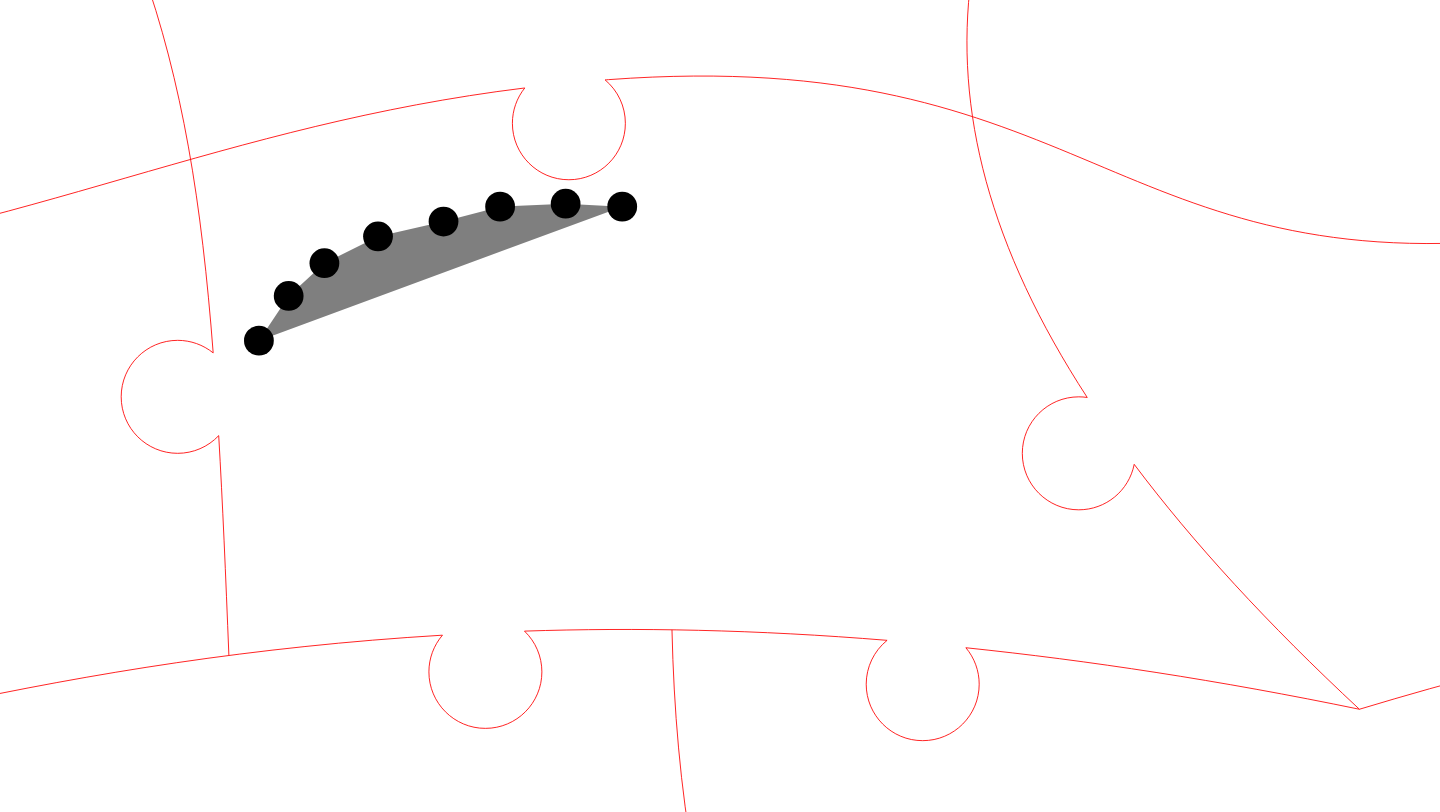 click 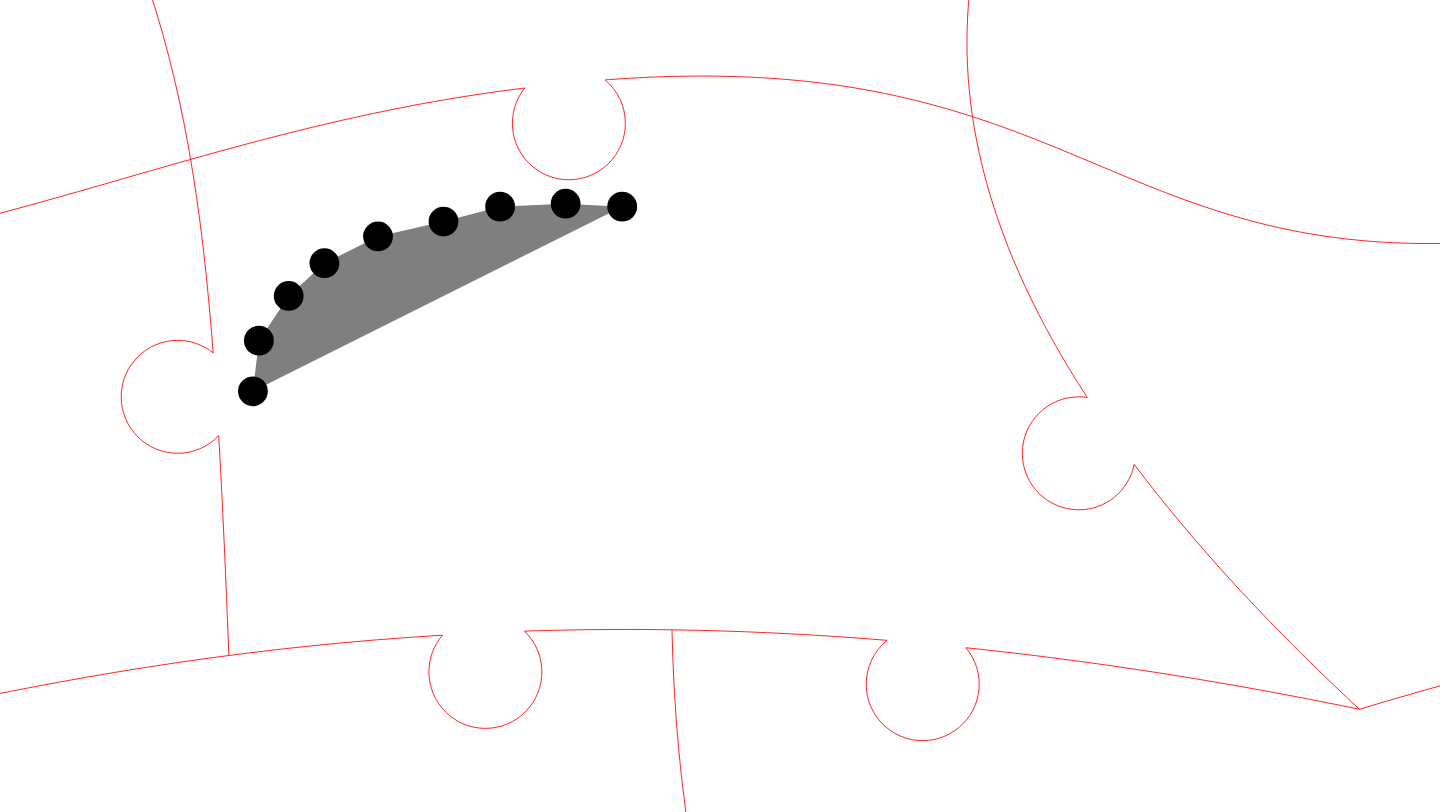 click 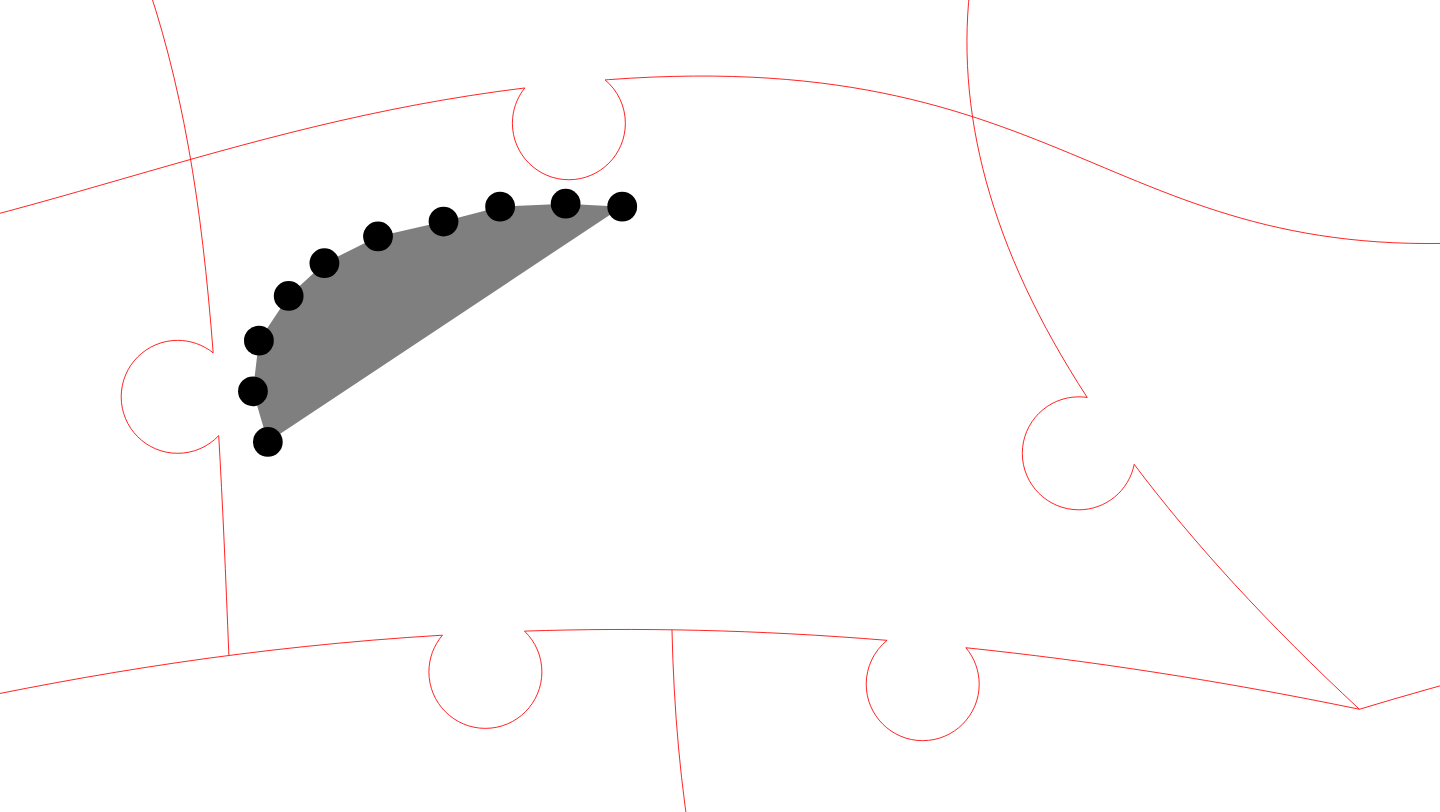 click 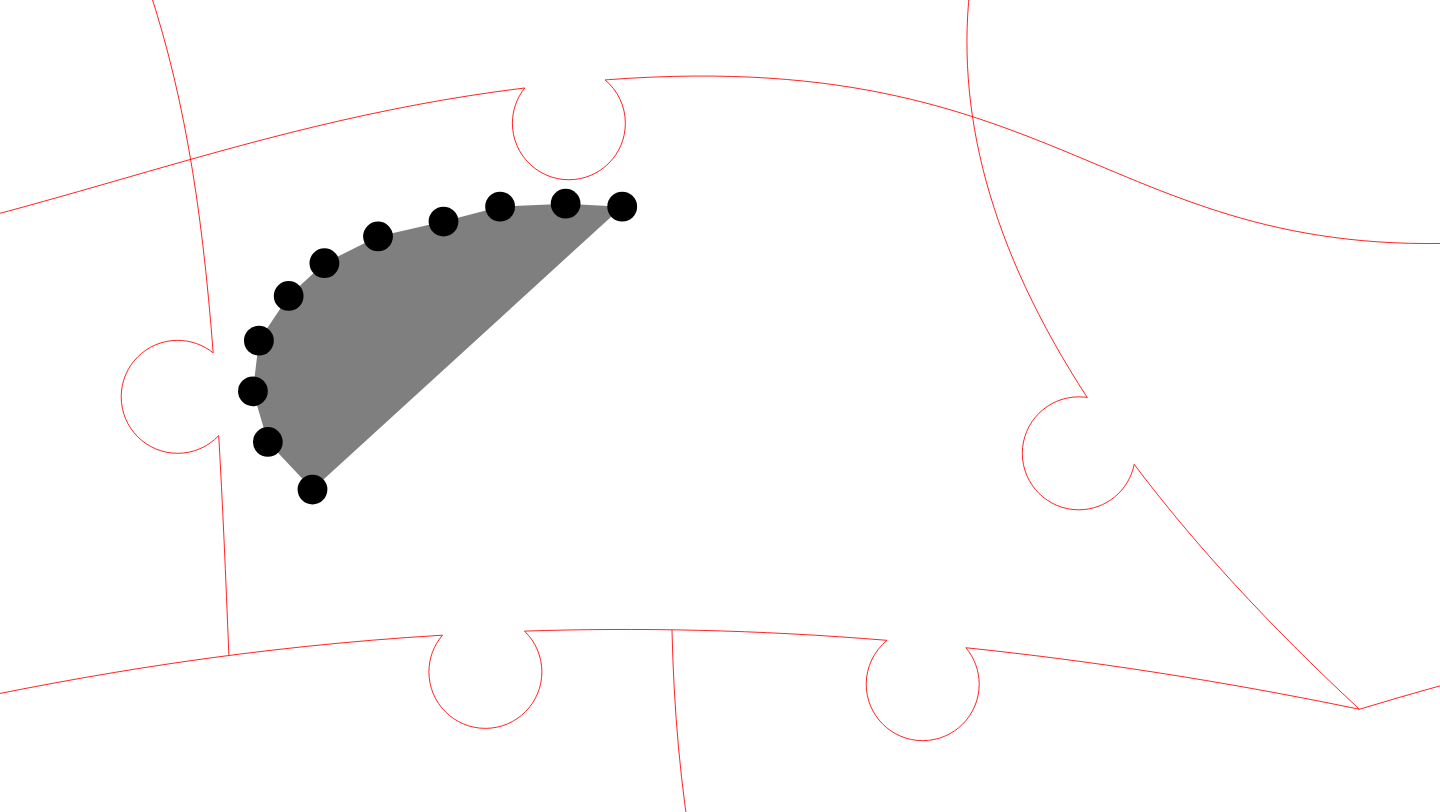 click 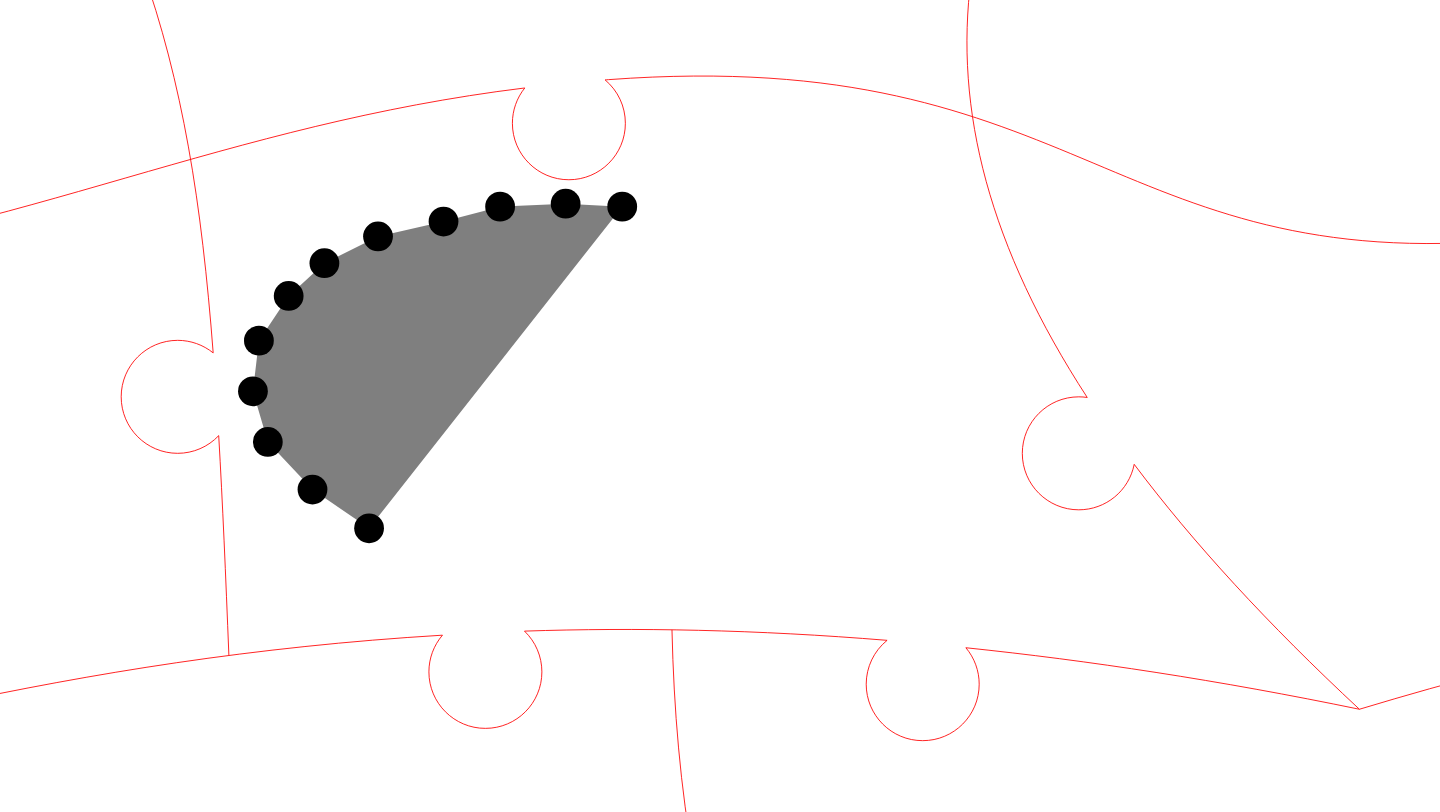 click 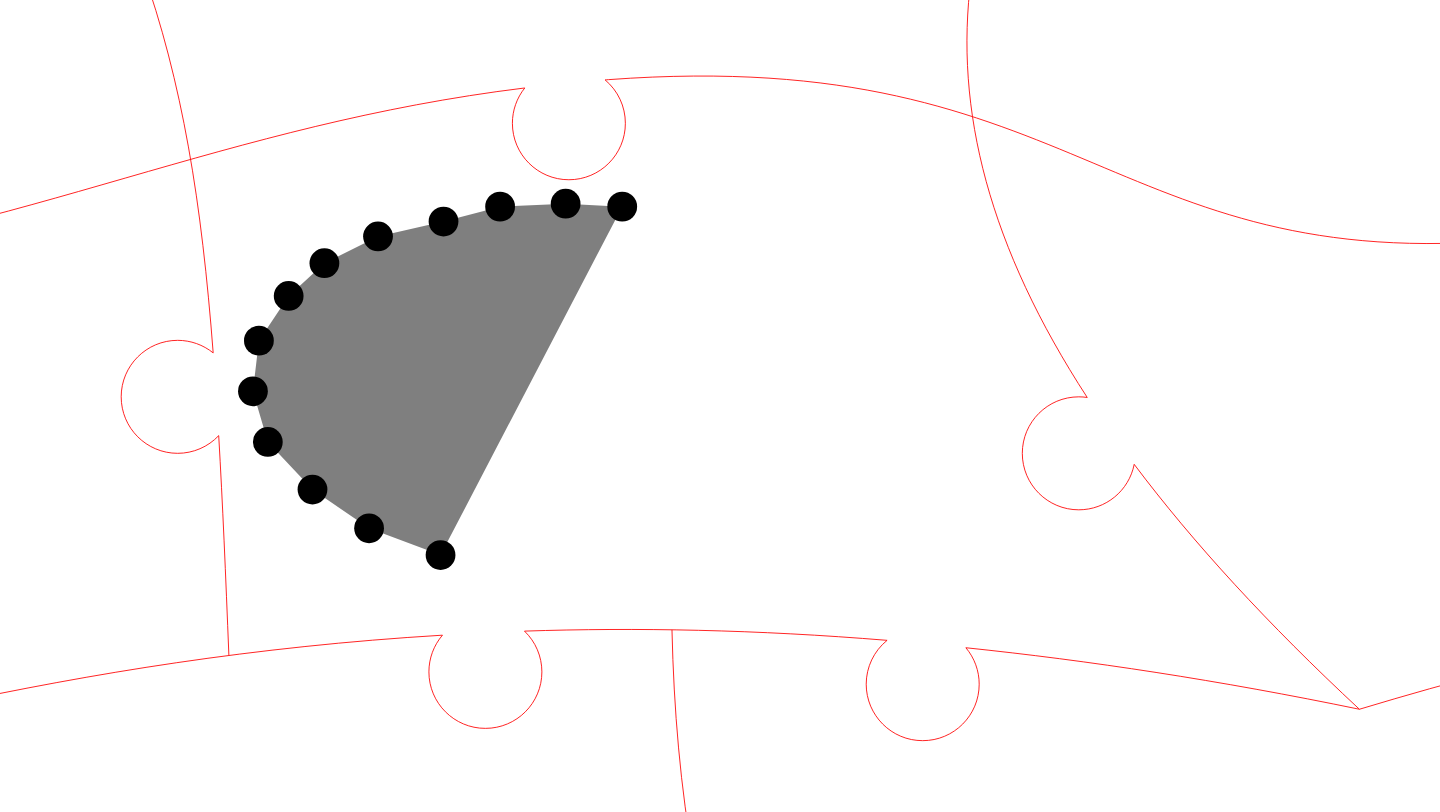 click 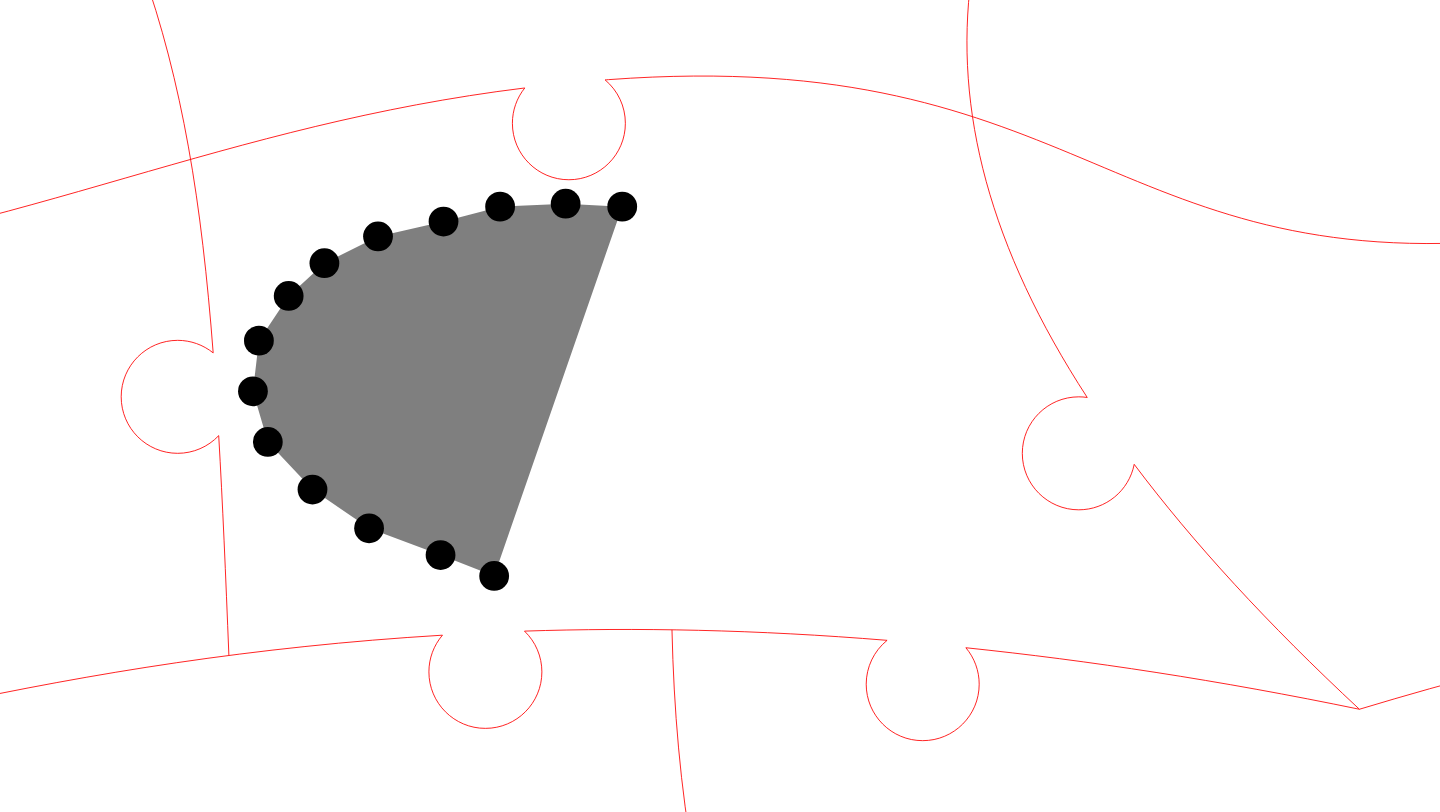 click 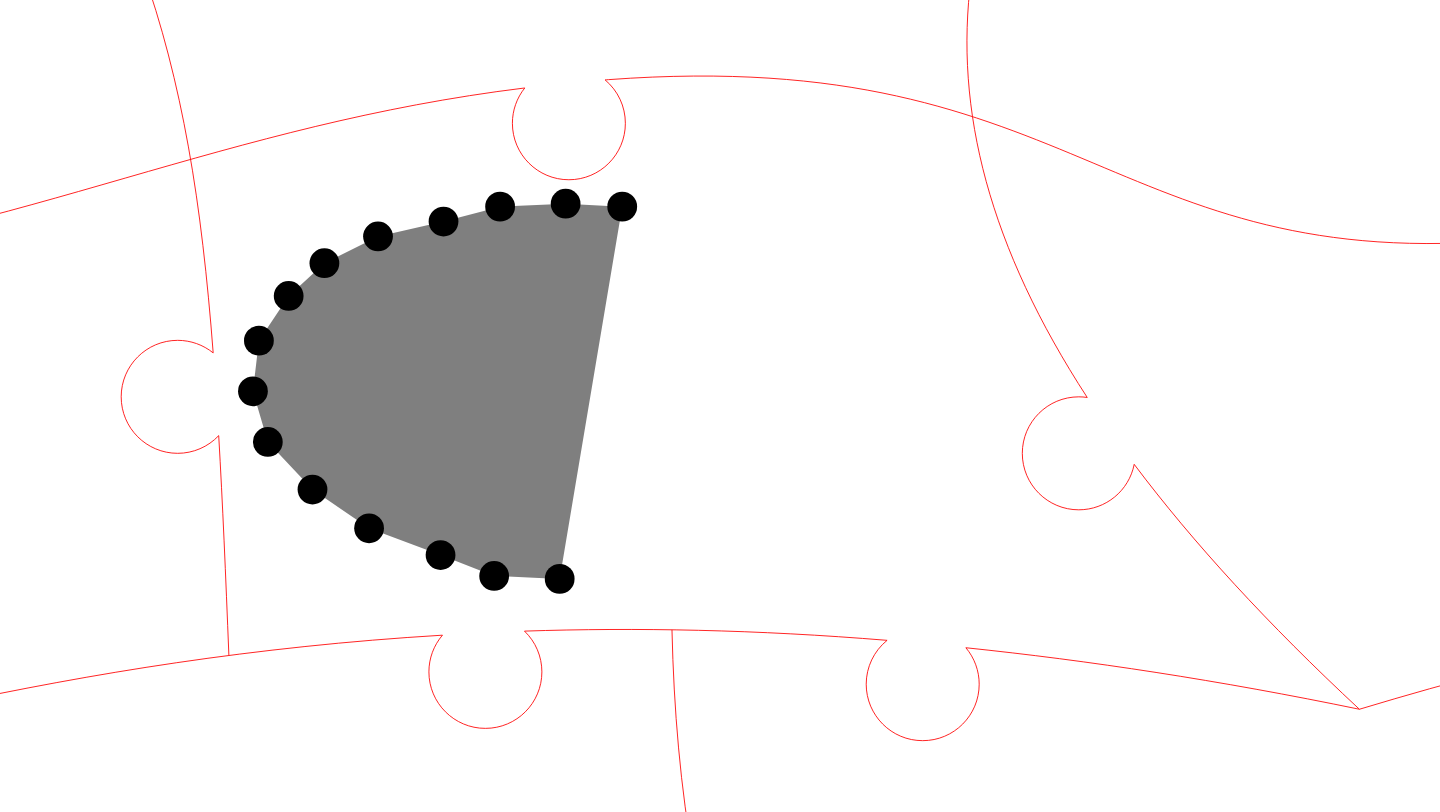 click 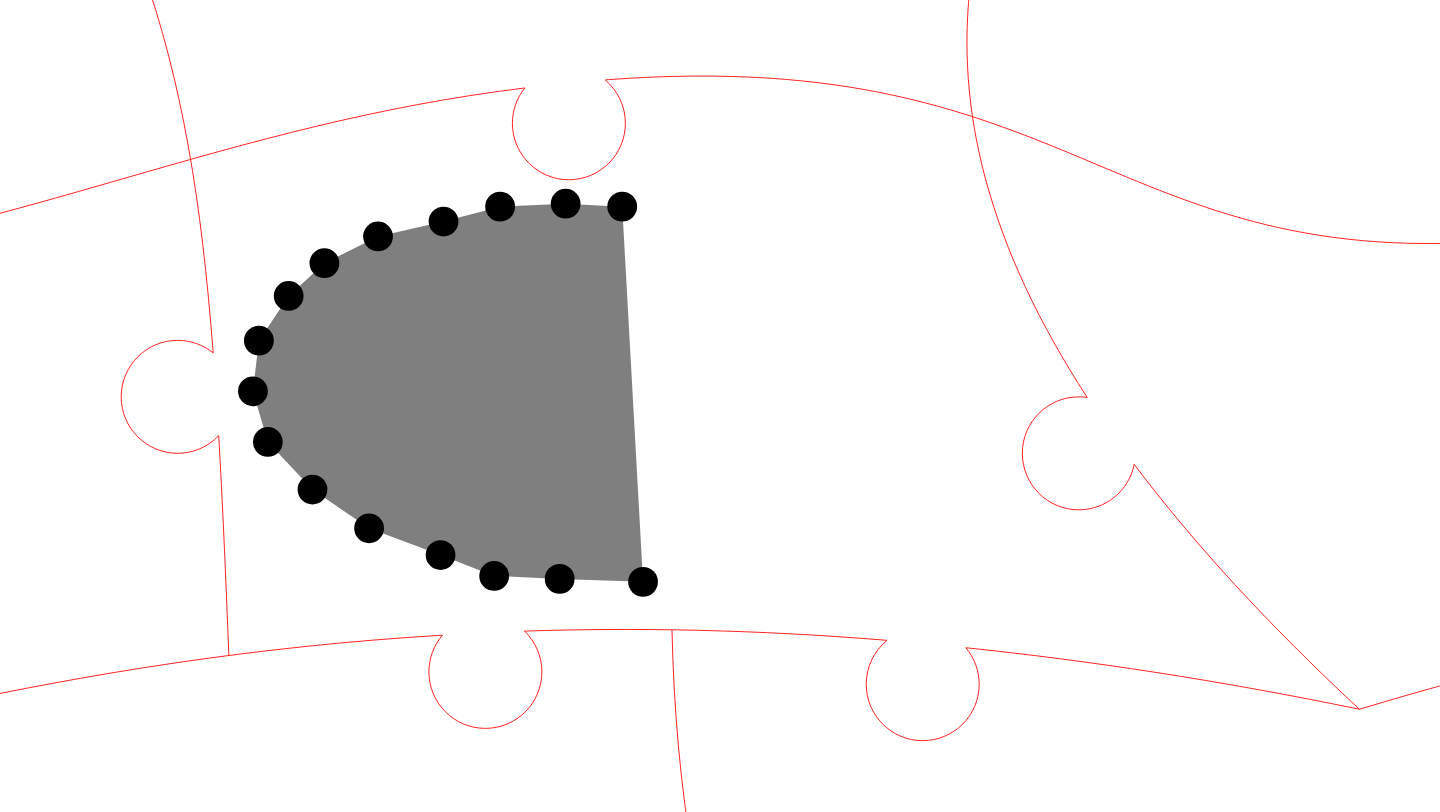click 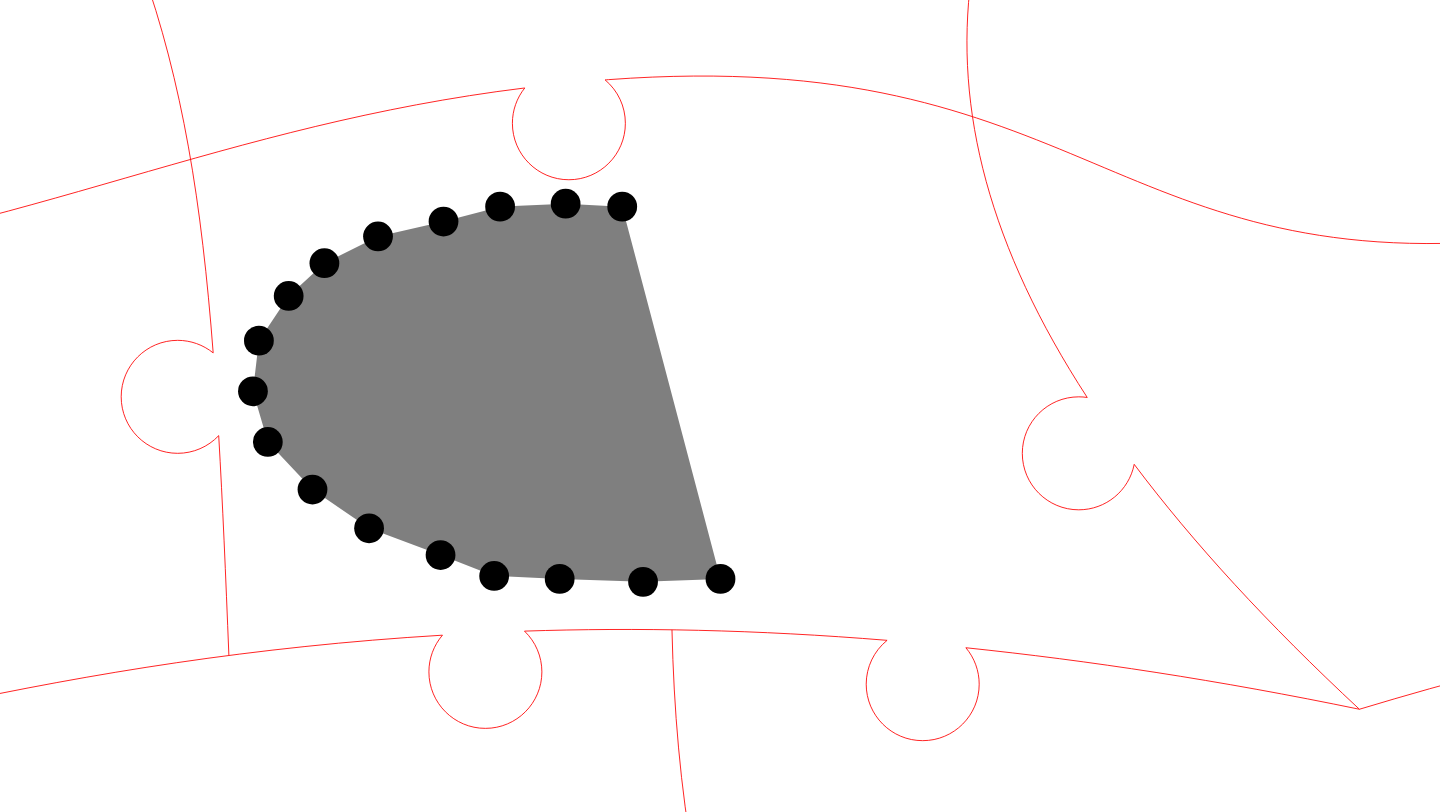 click 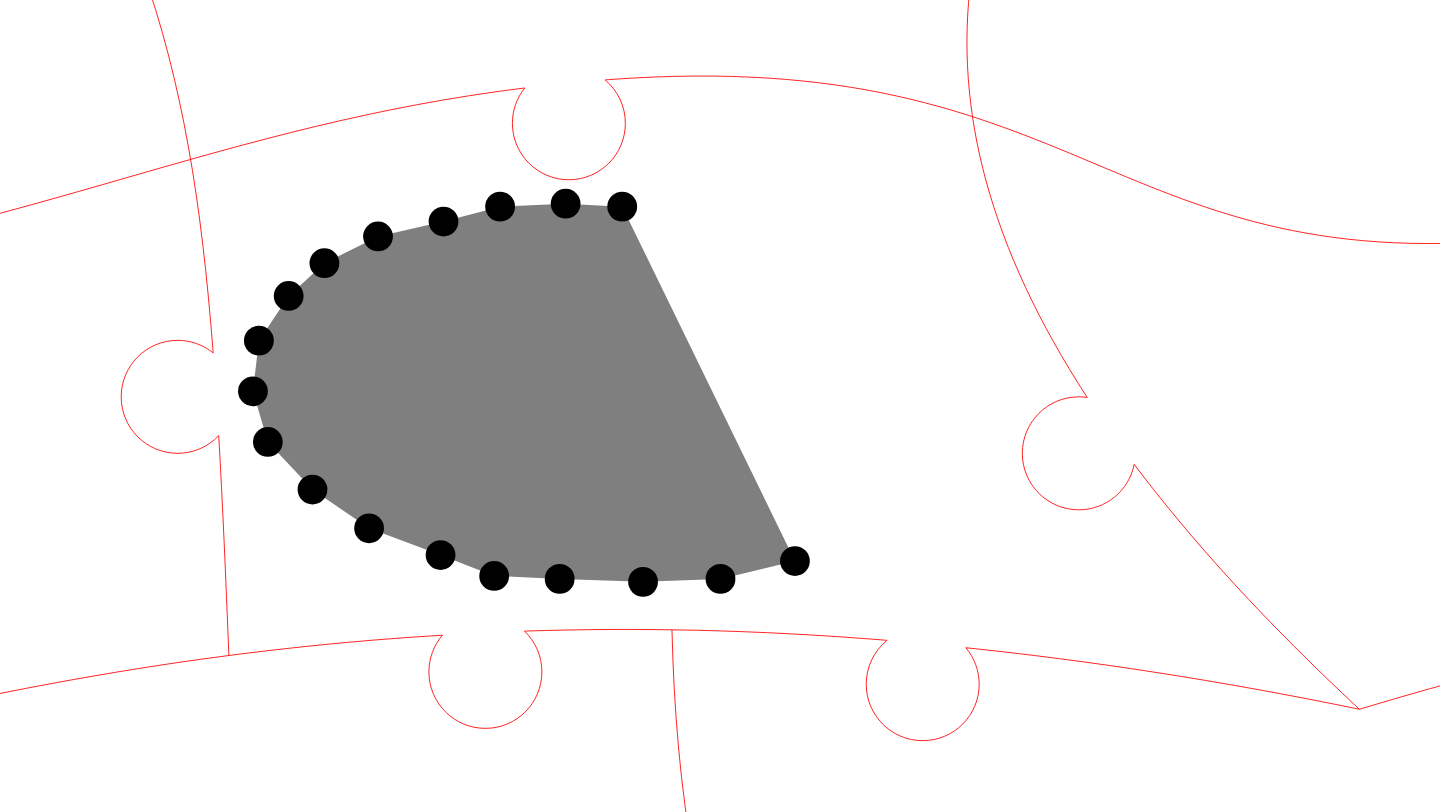 click 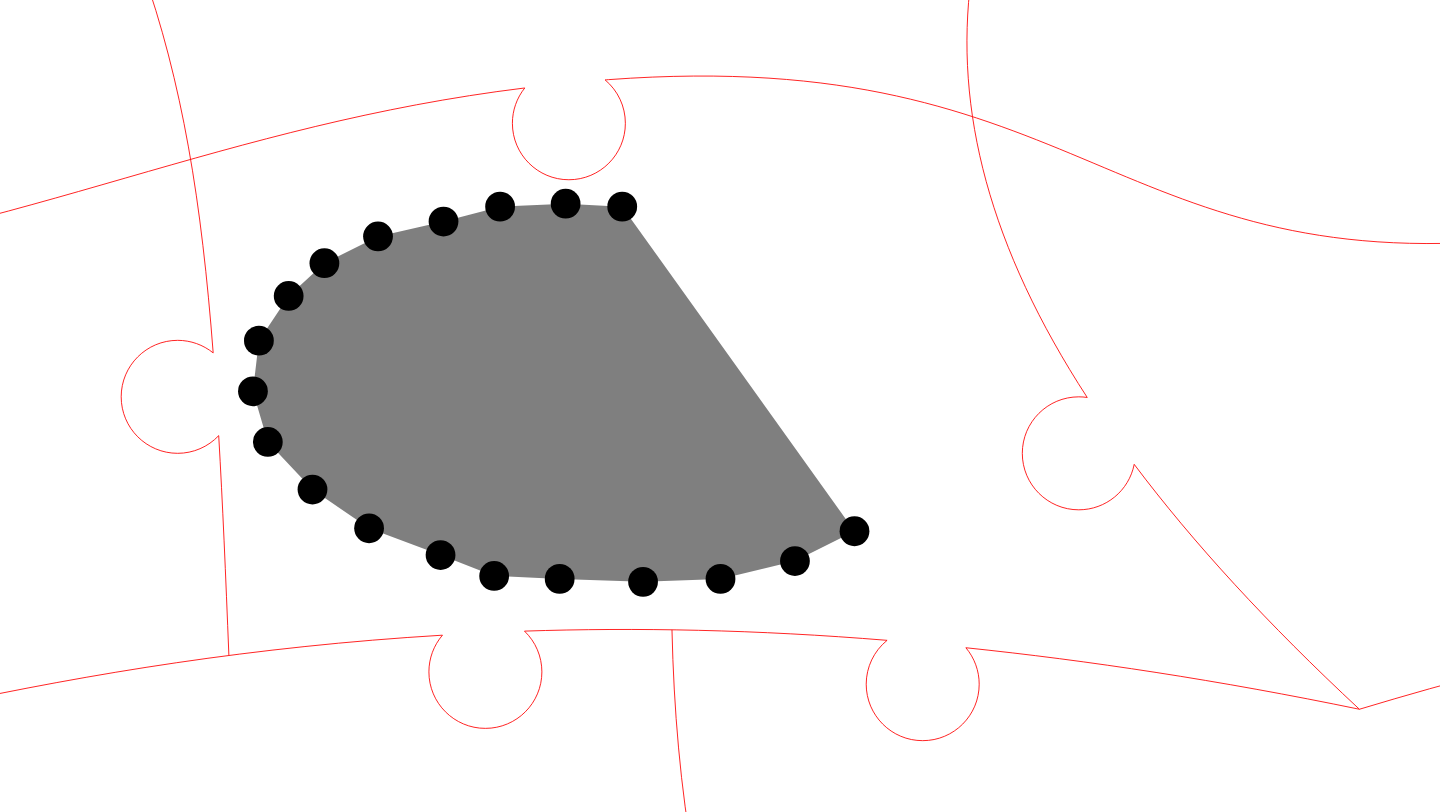 click 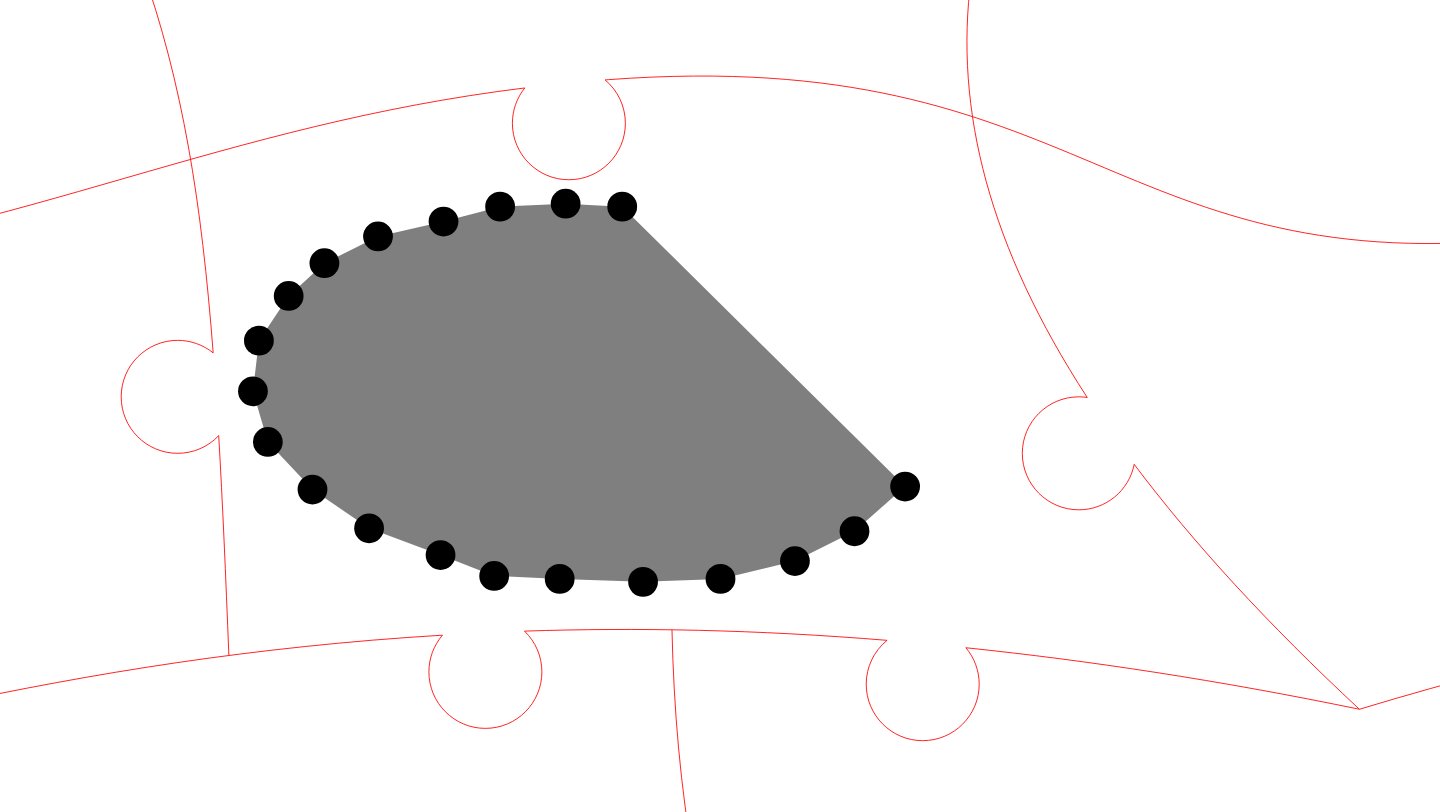 click 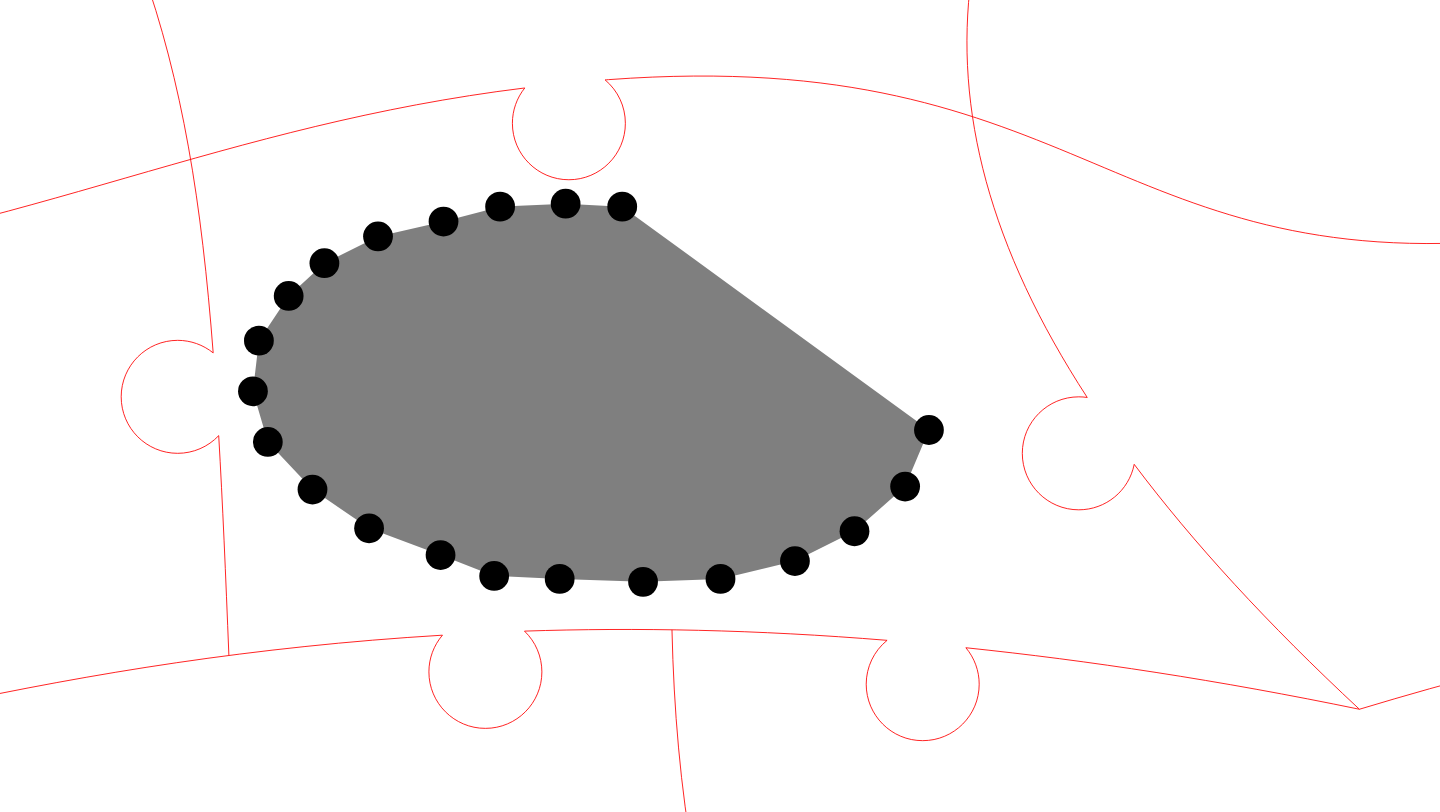 click 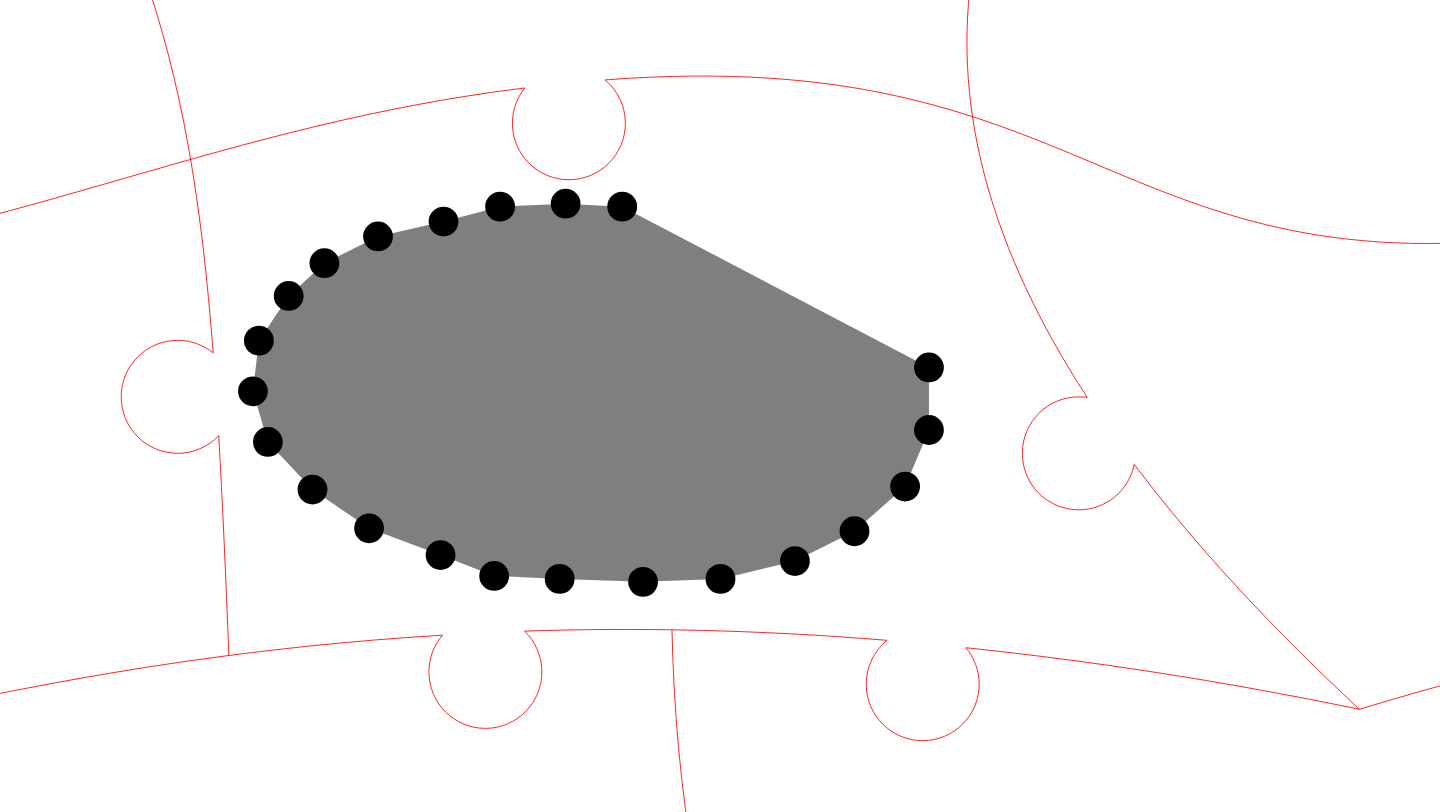 click 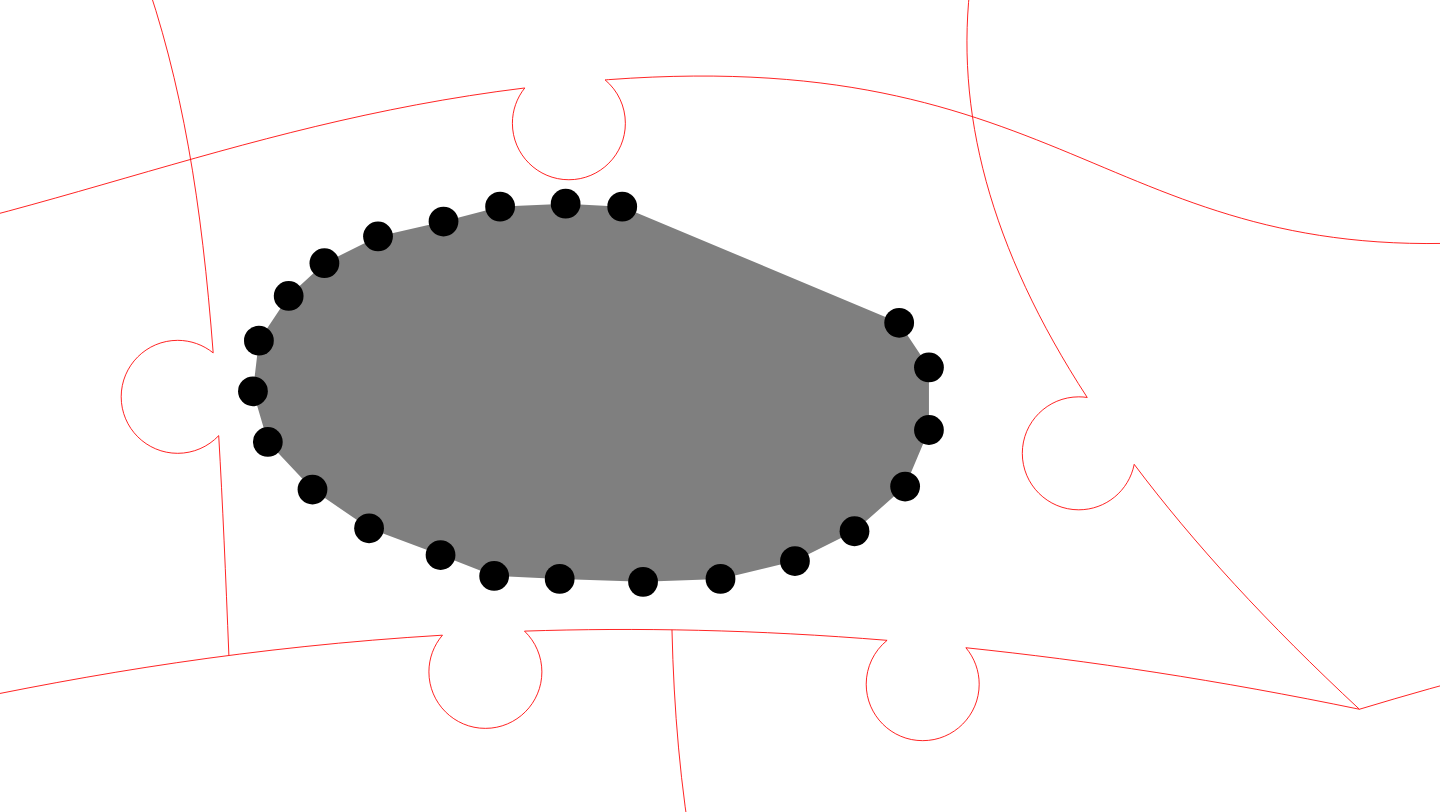 click 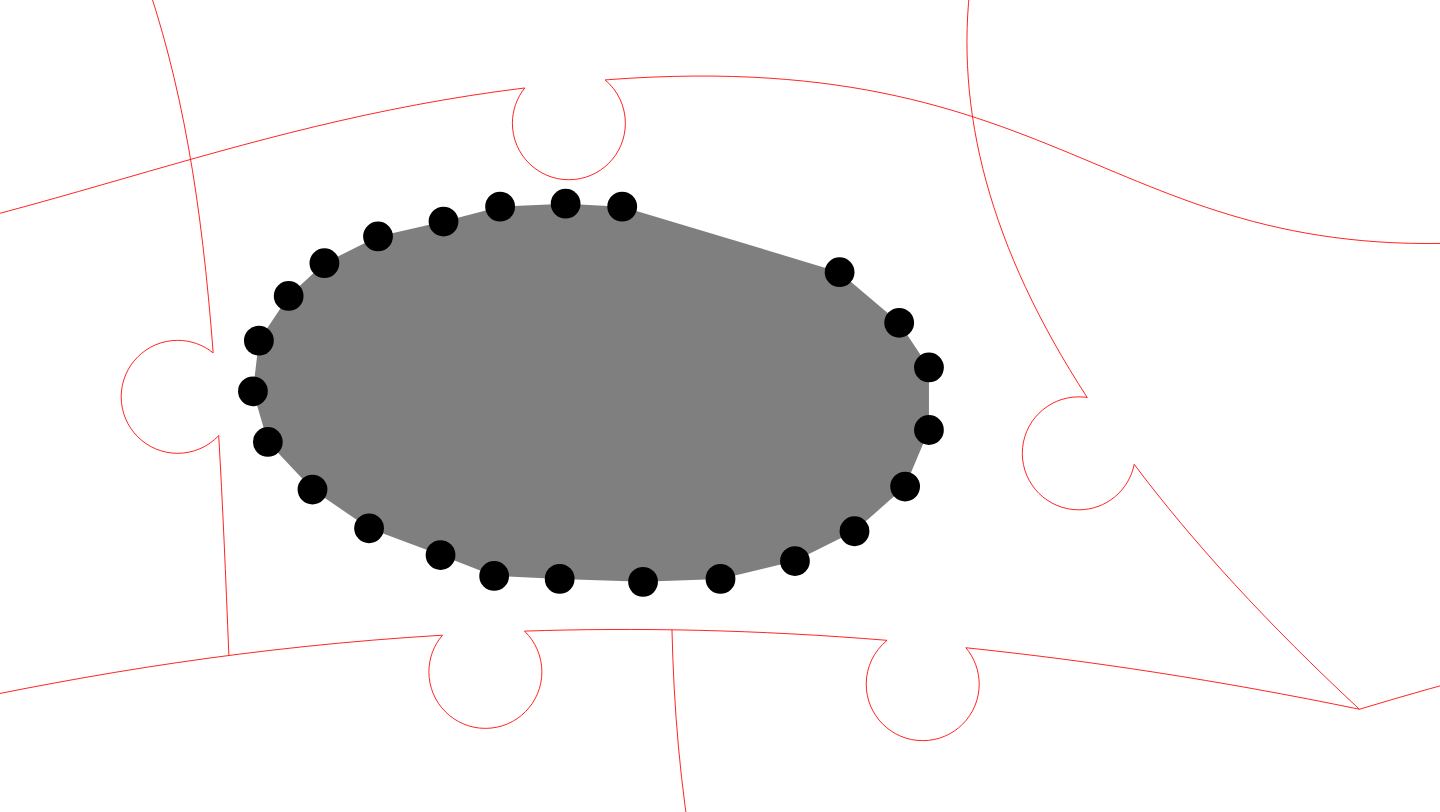 click 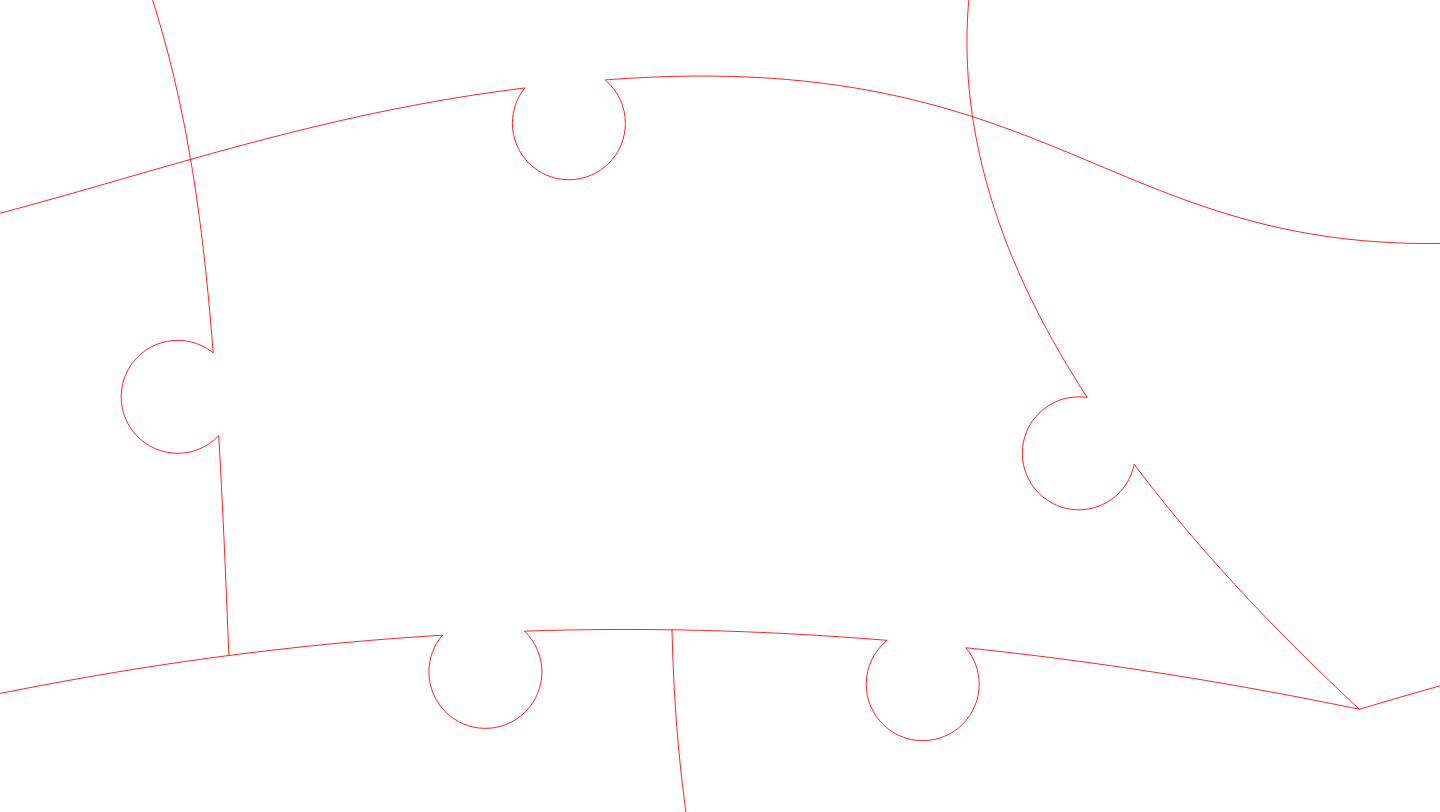 click 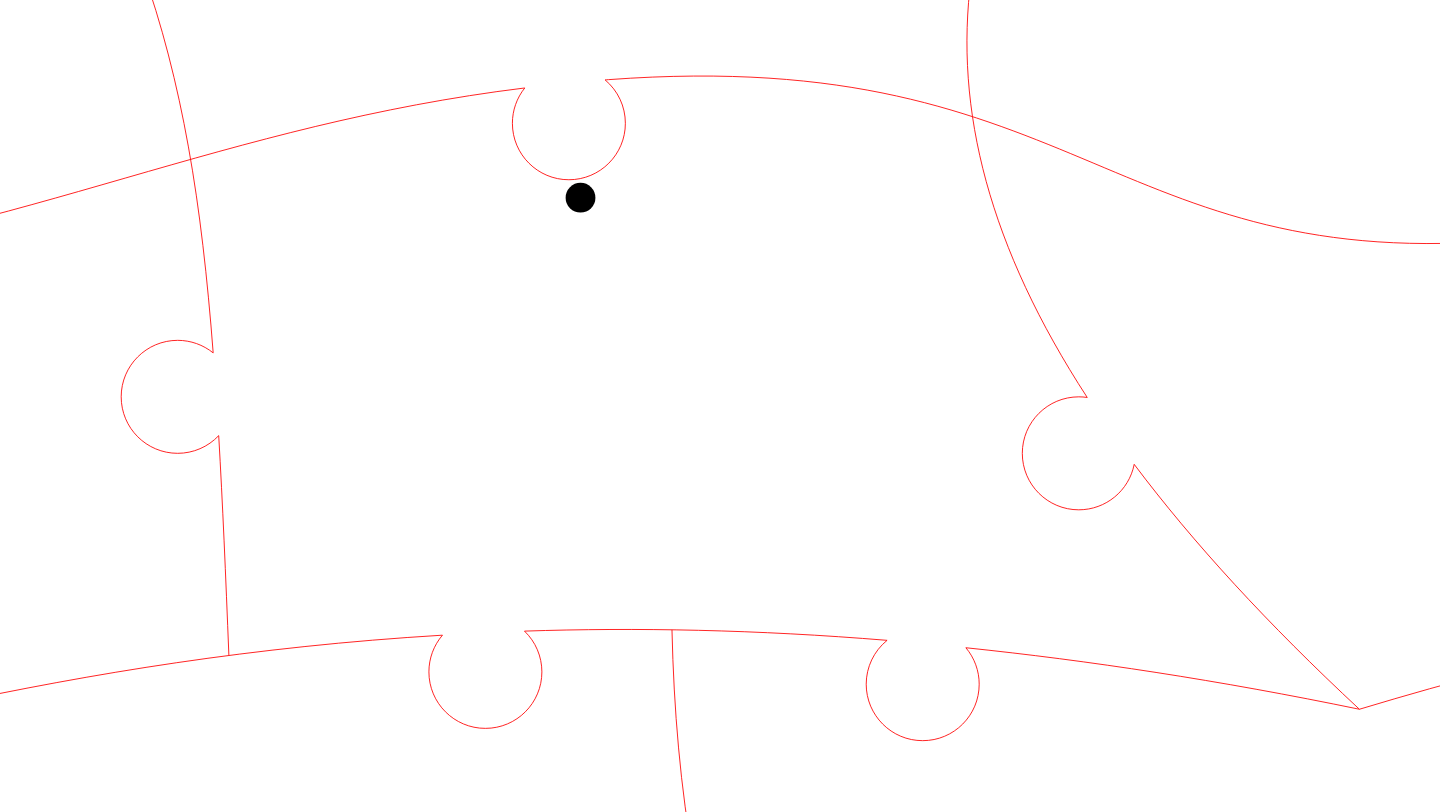 click 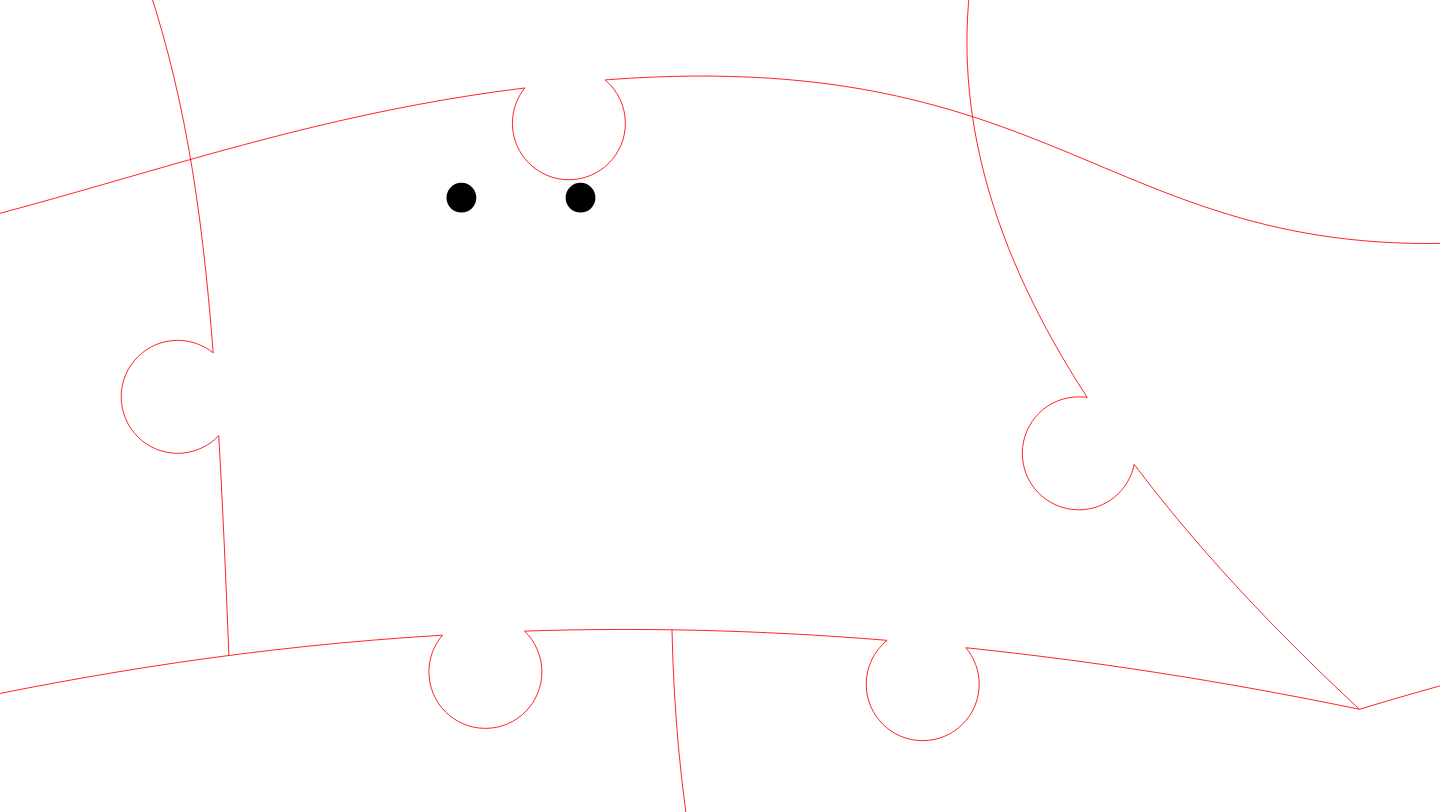 click 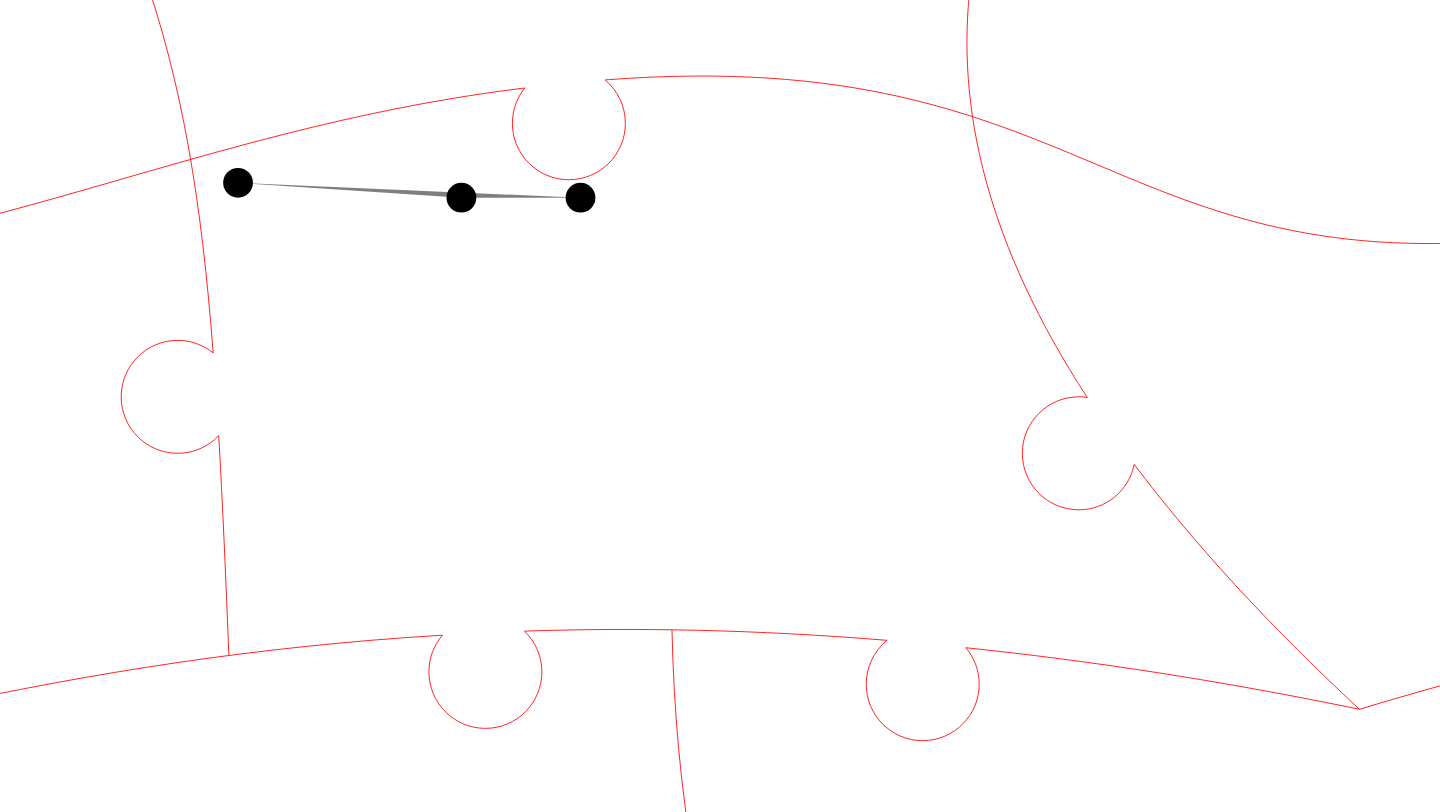 click 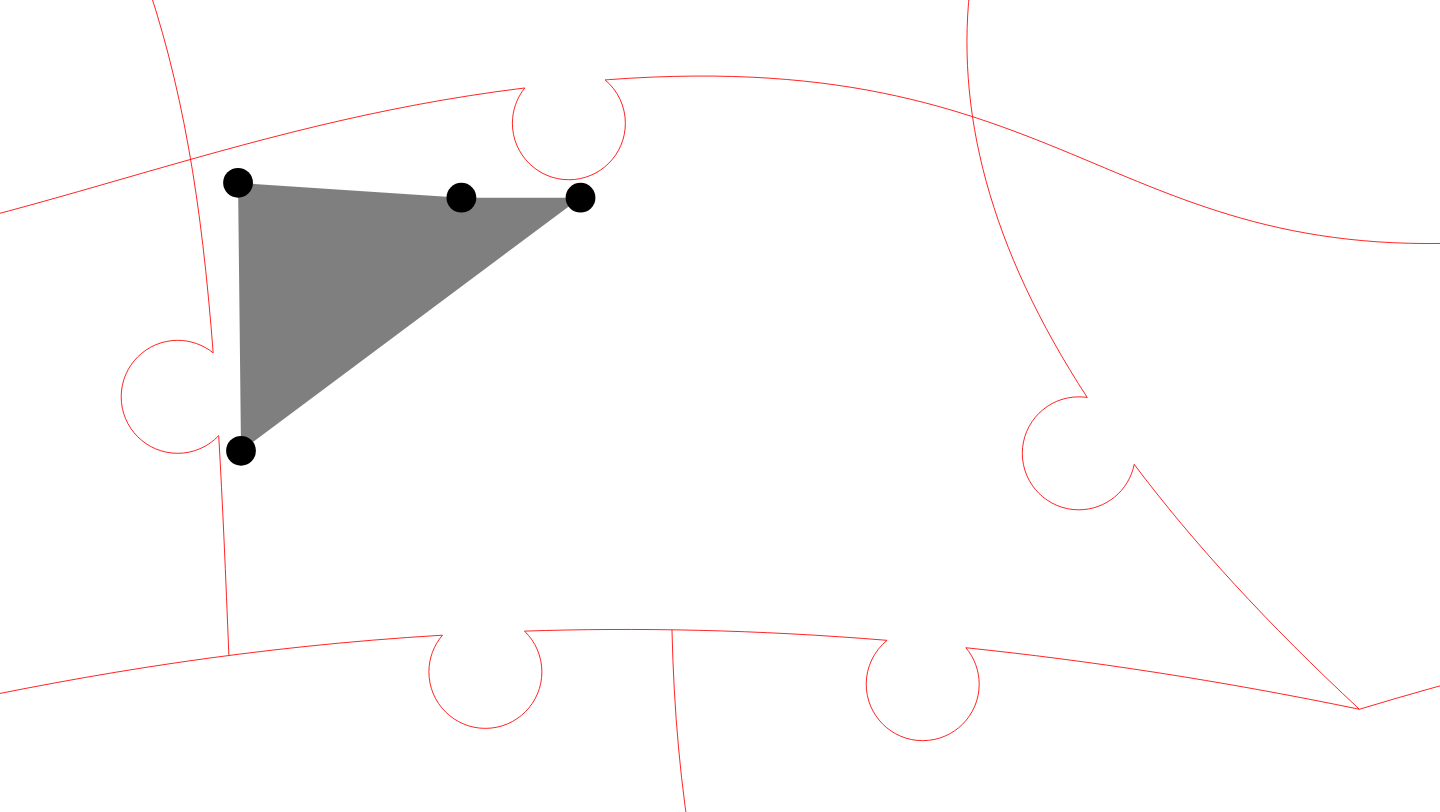 click 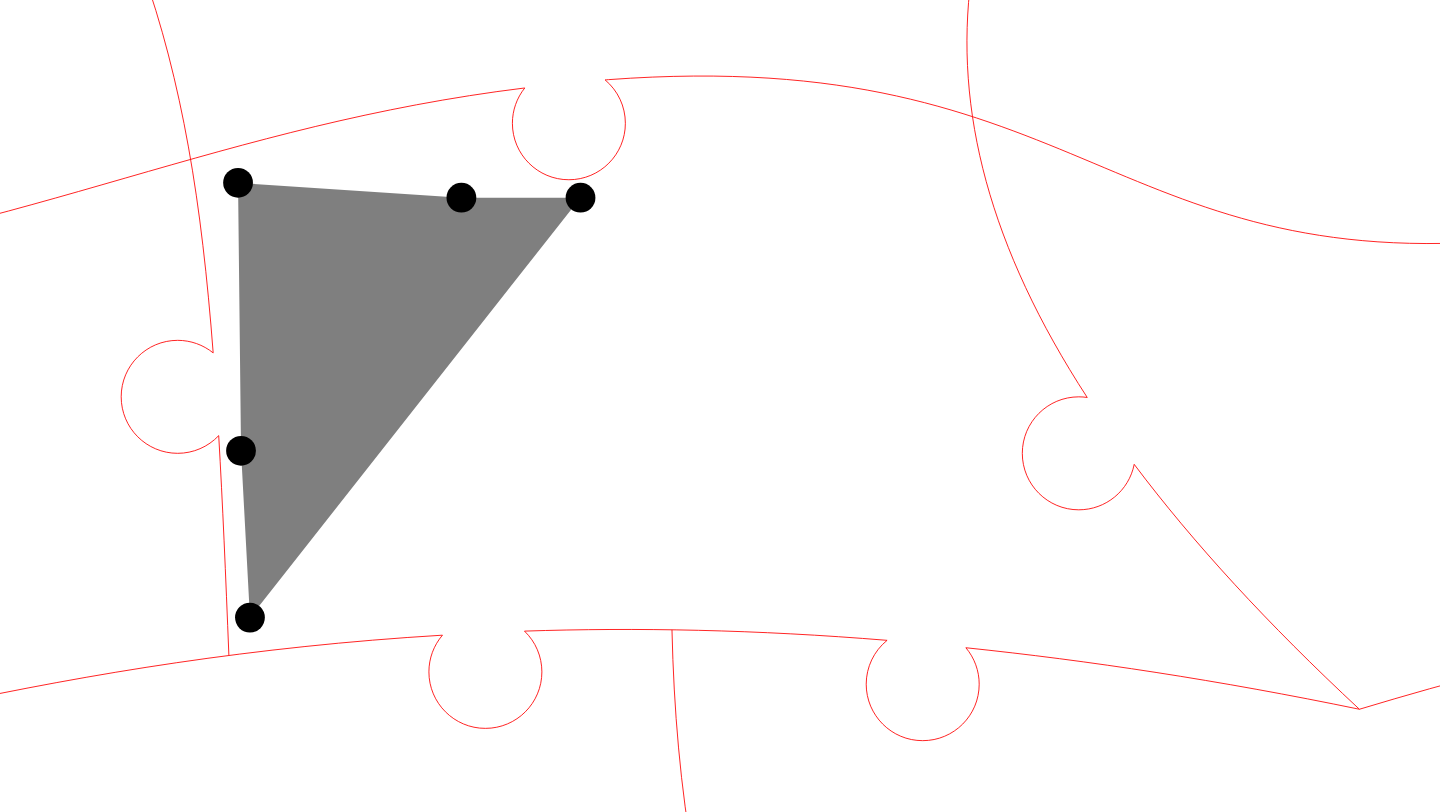 click 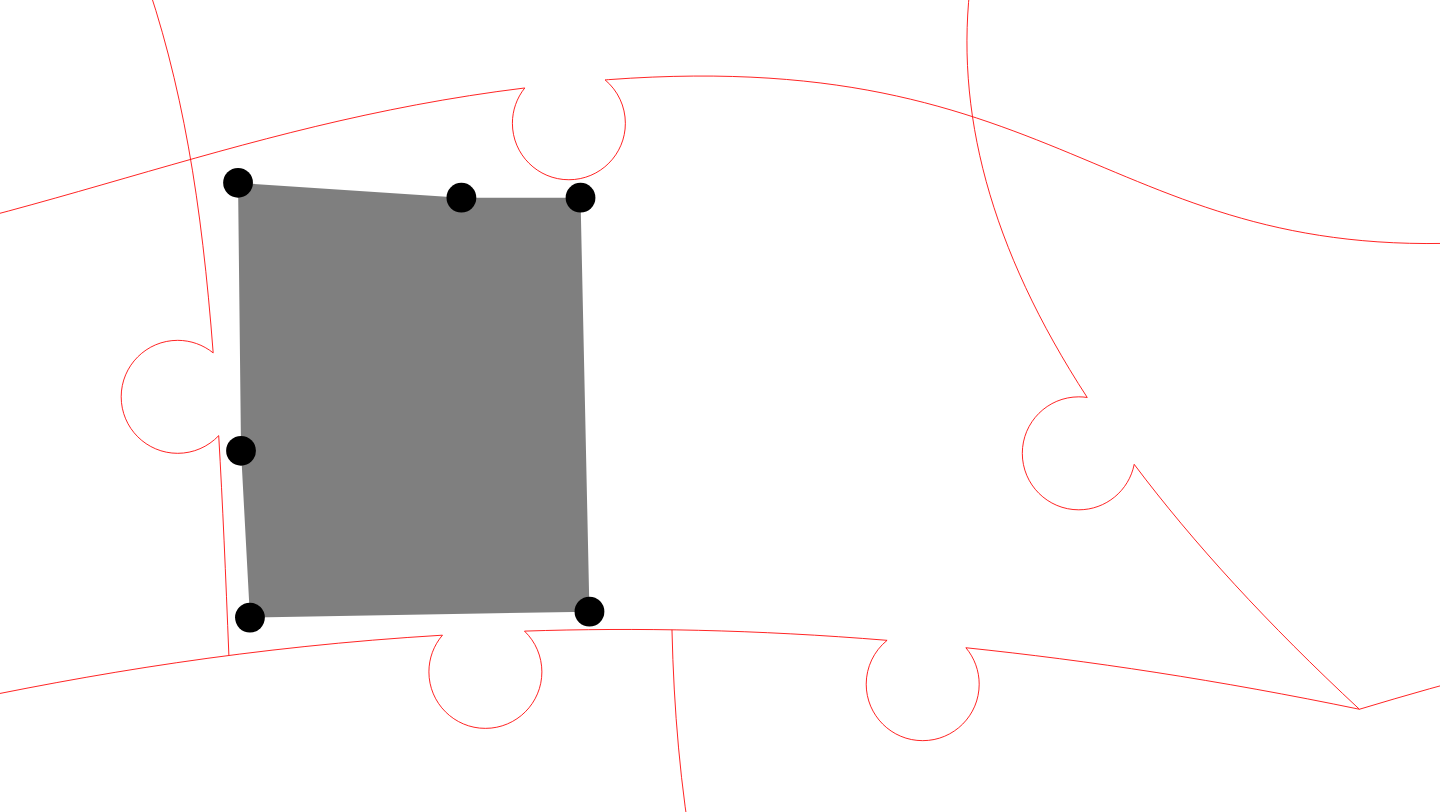 click 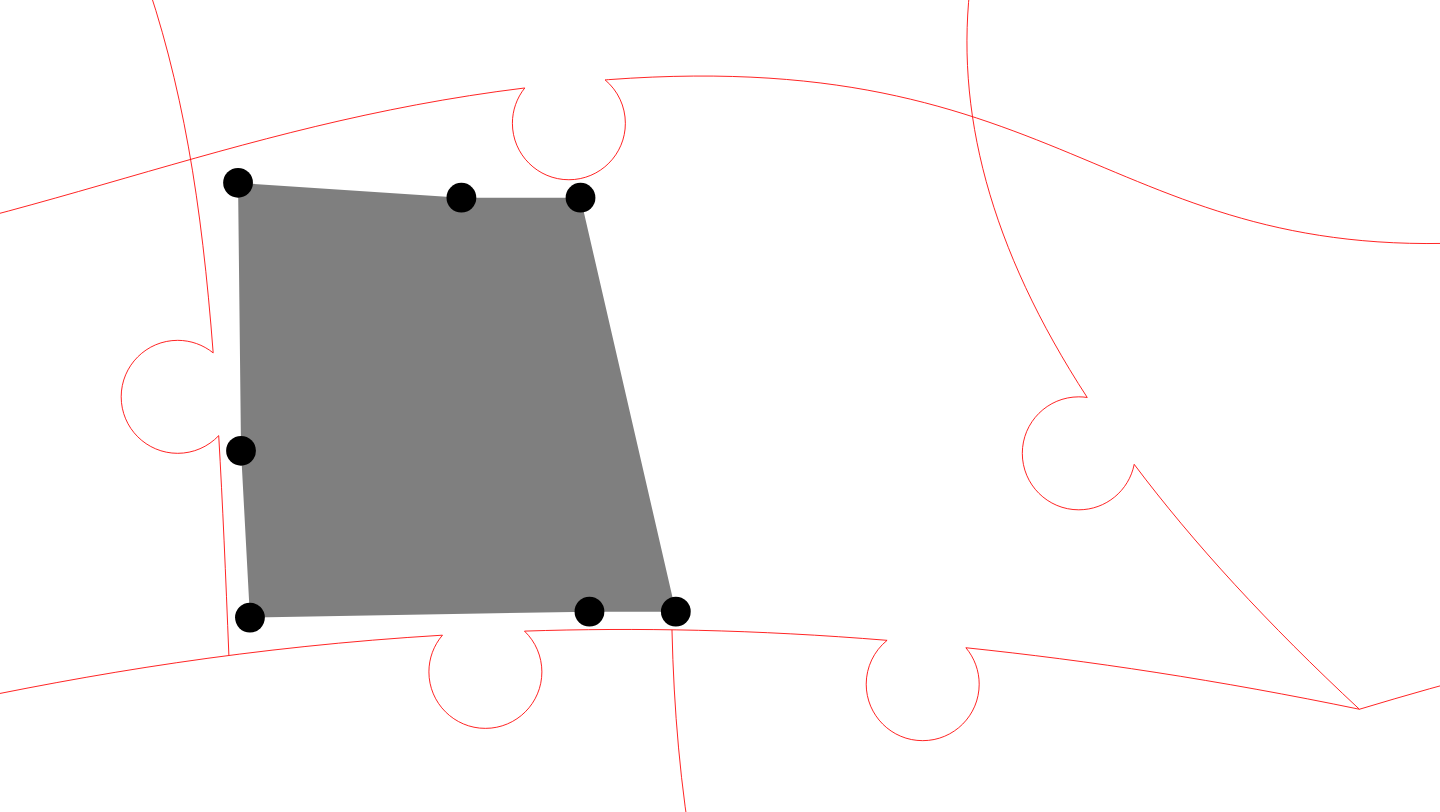 click 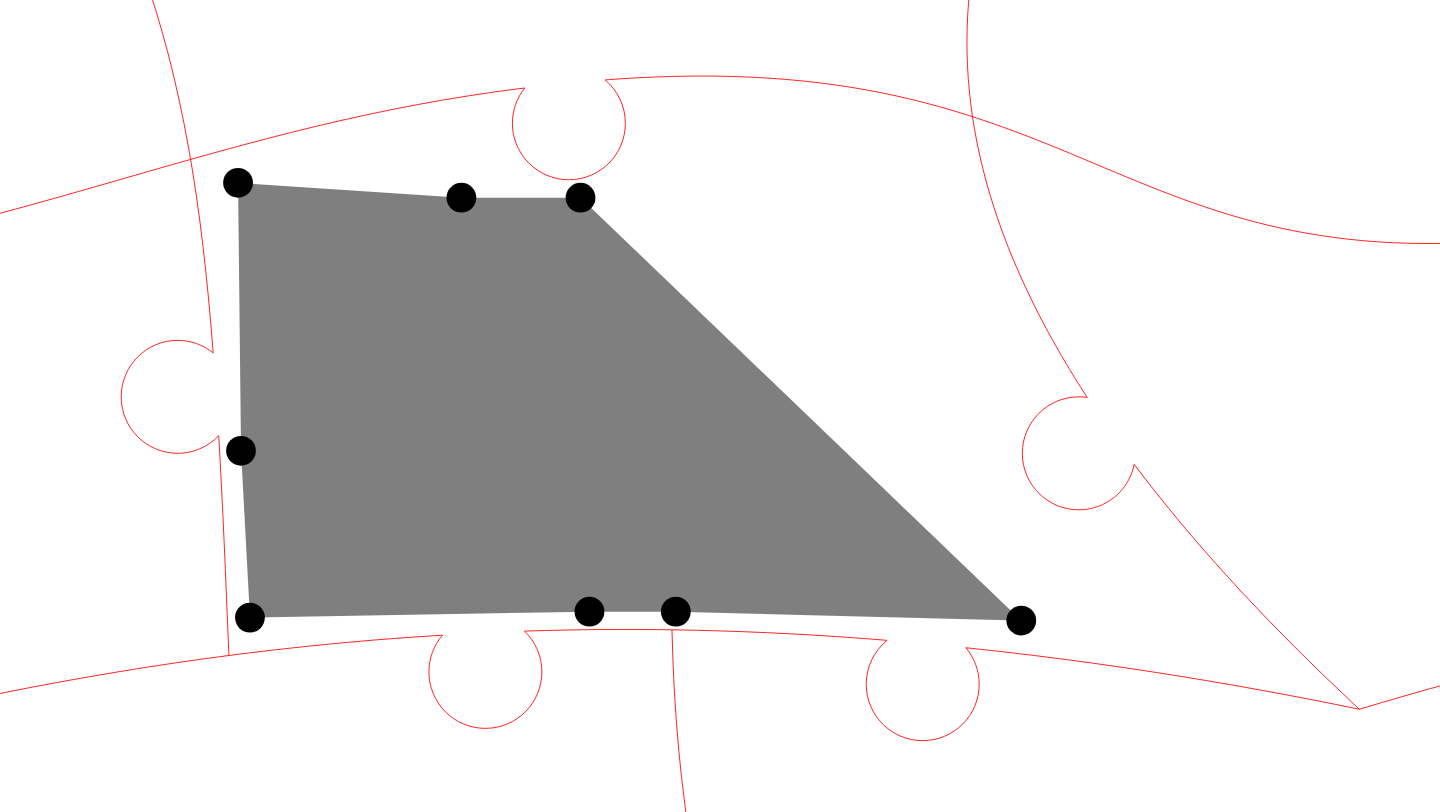 click 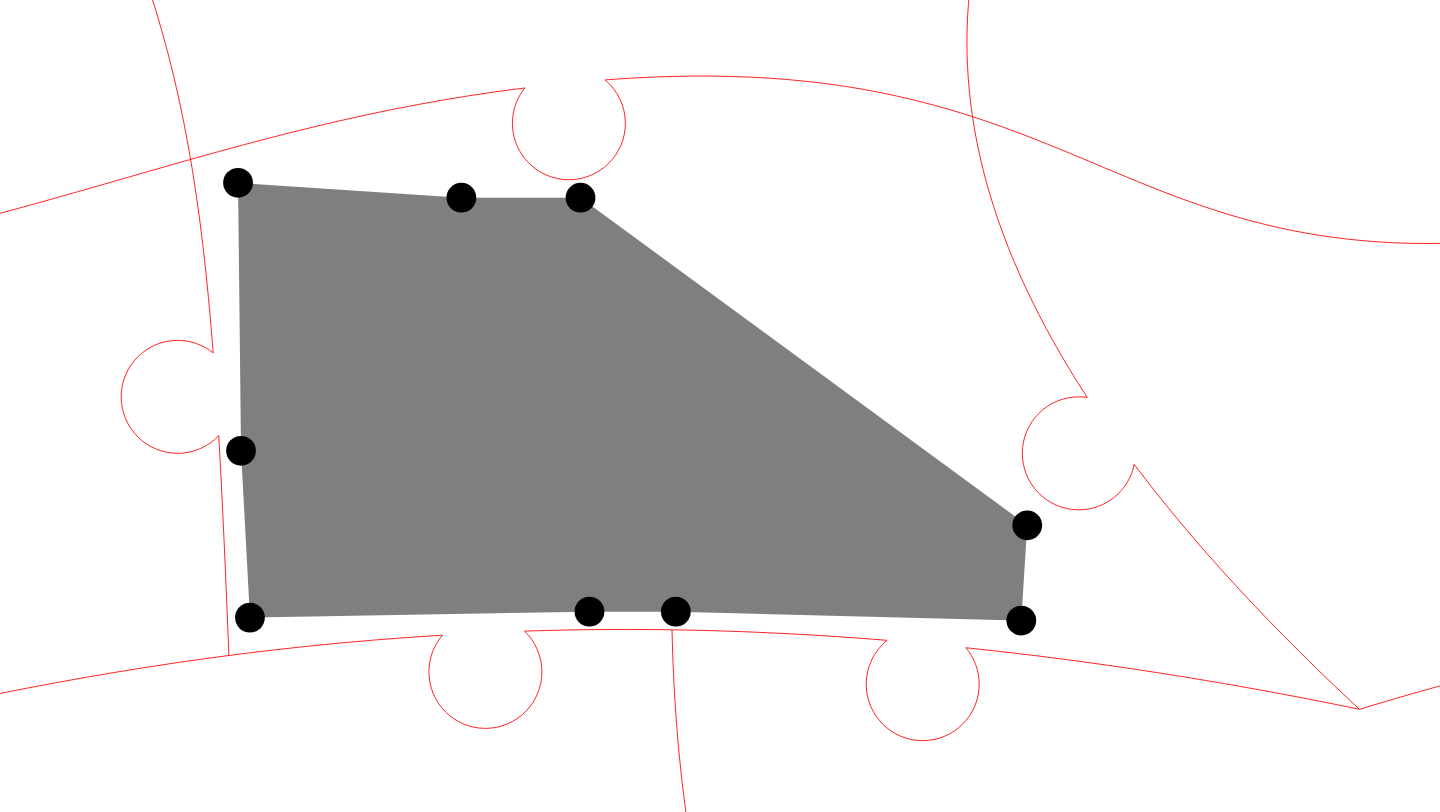 click 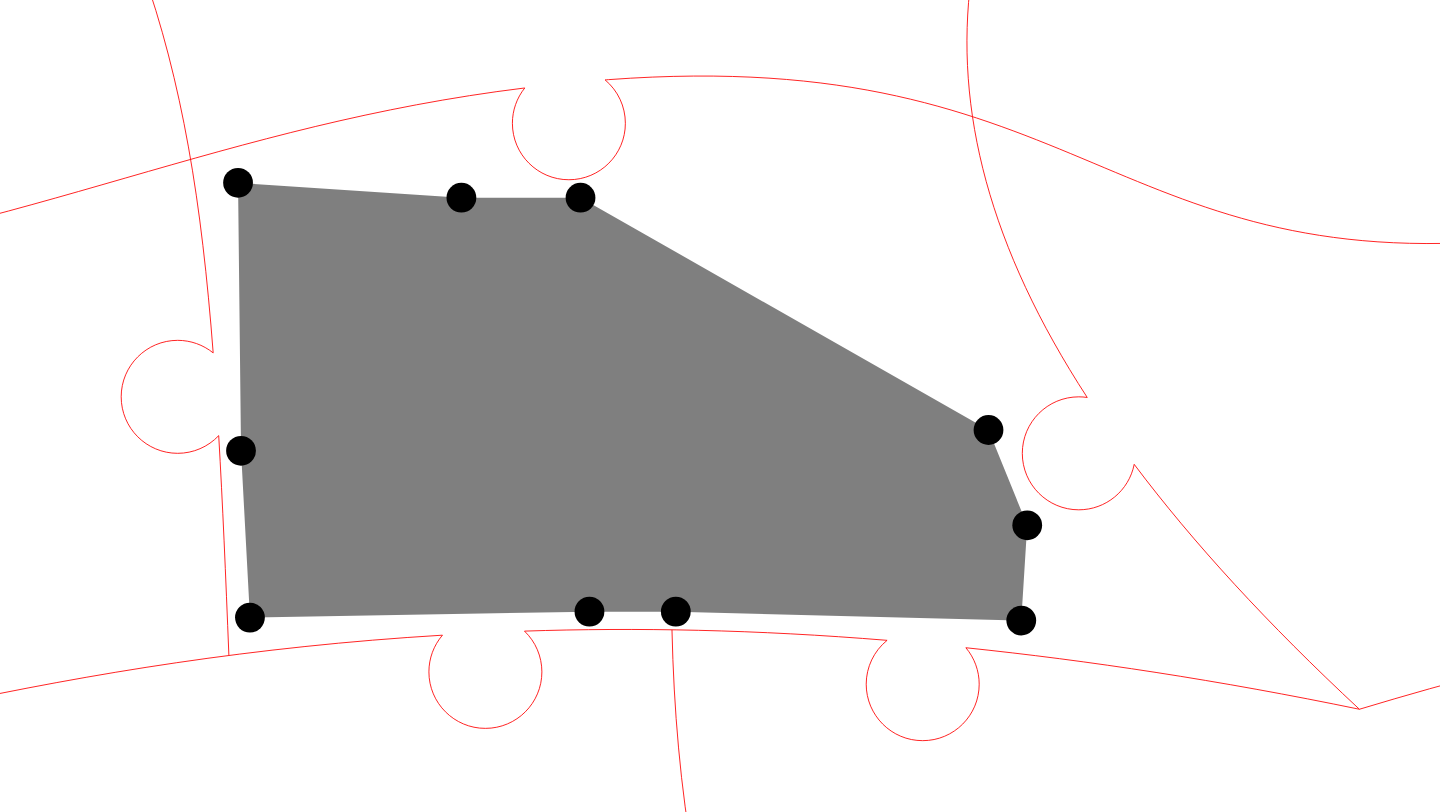 click 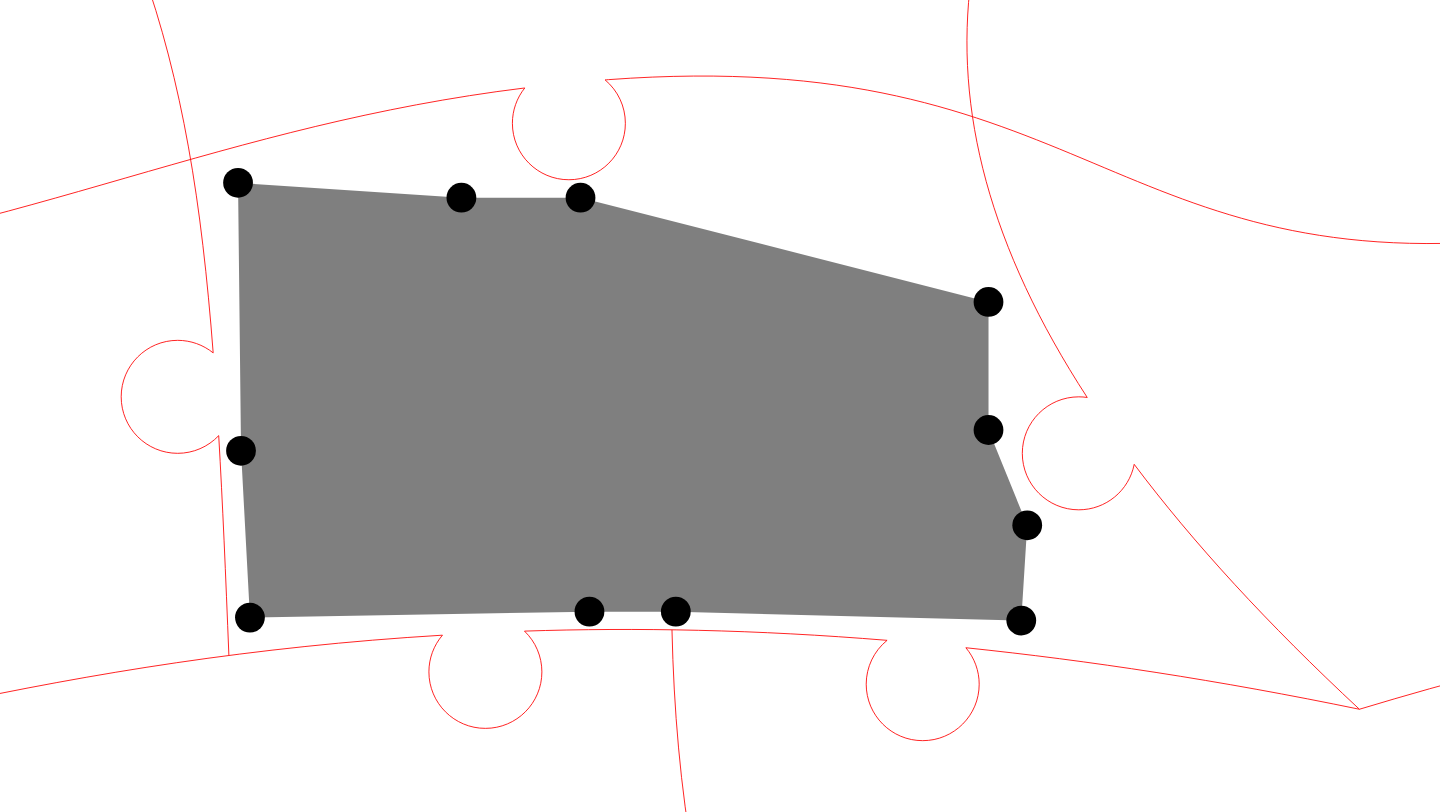 click 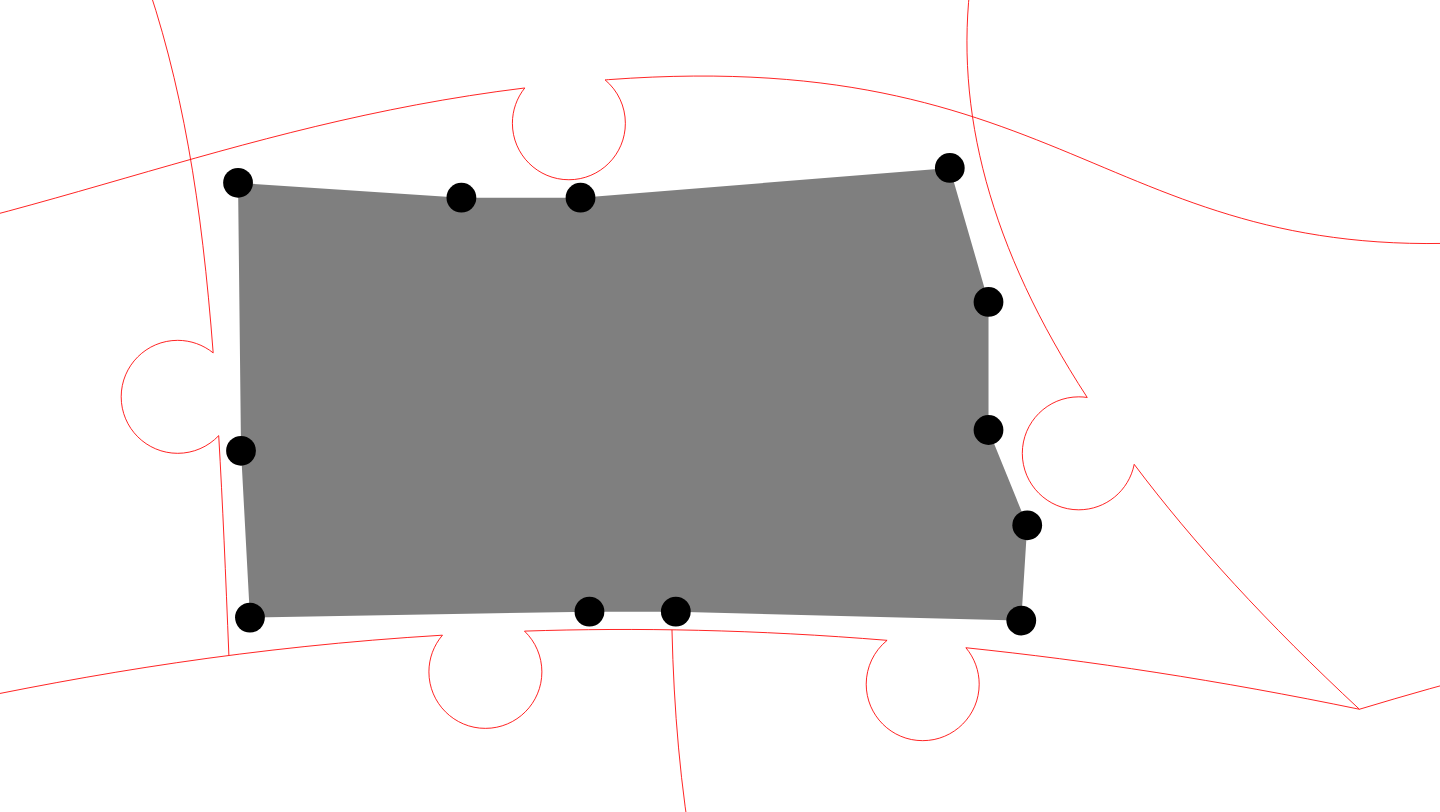 click 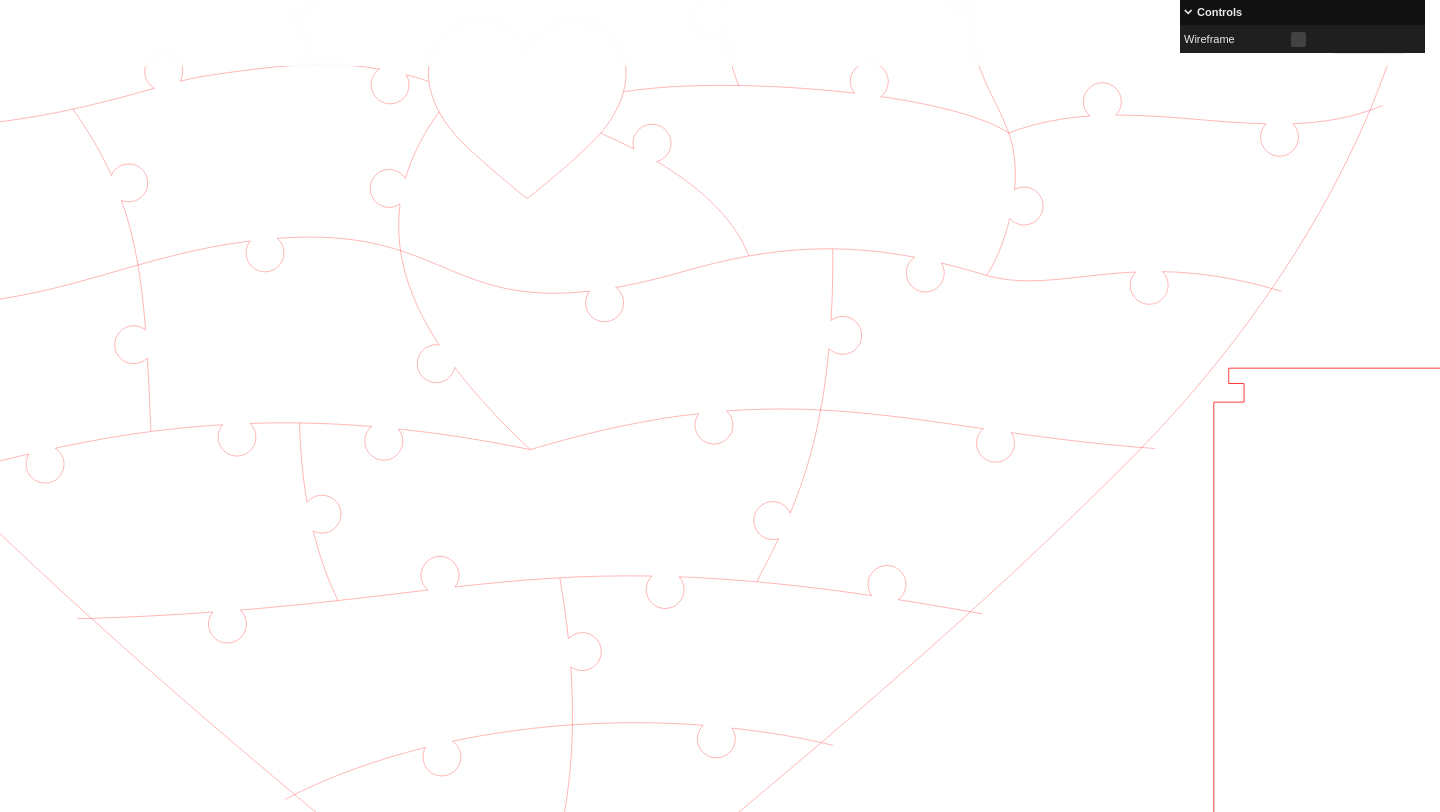 scroll, scrollTop: 746, scrollLeft: 463, axis: both 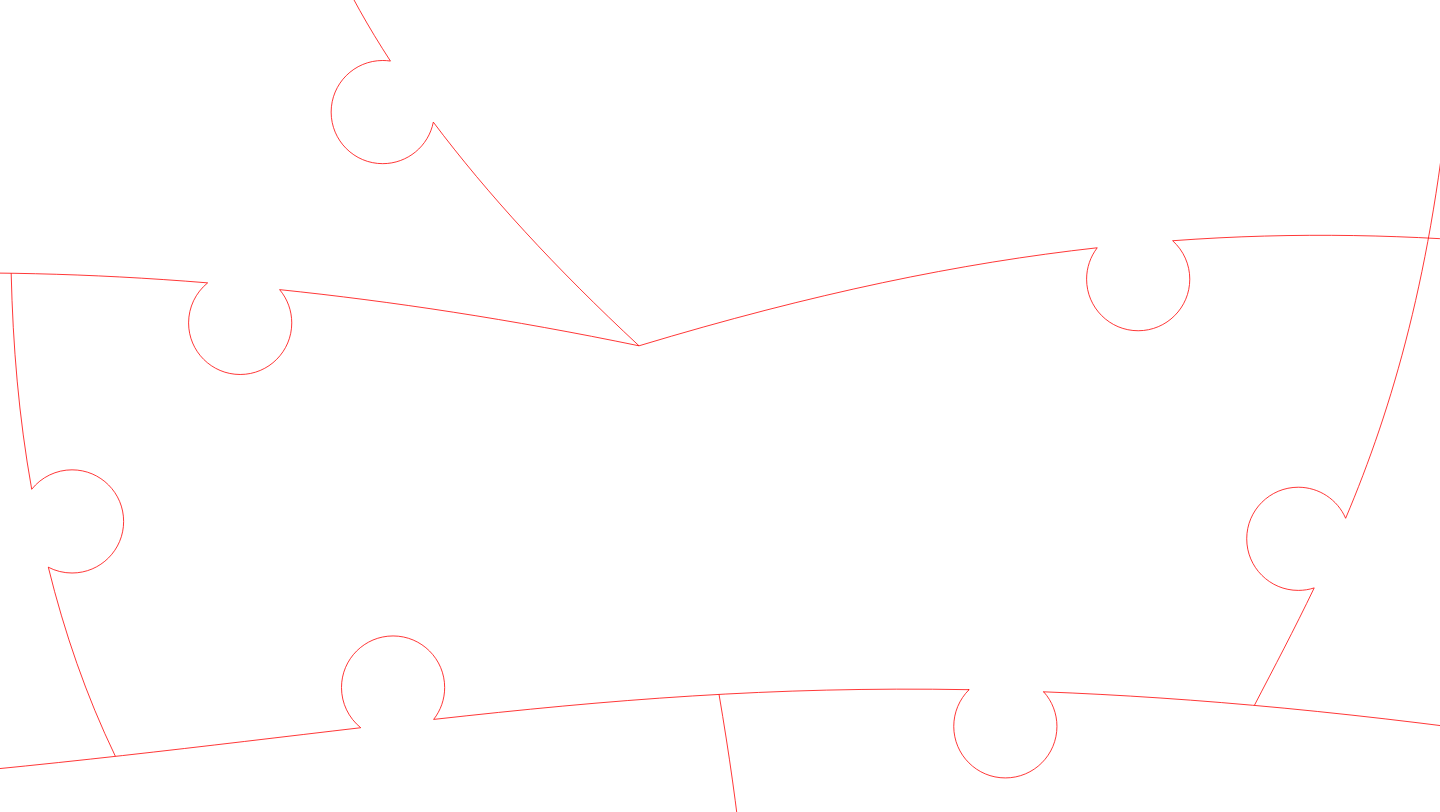 click 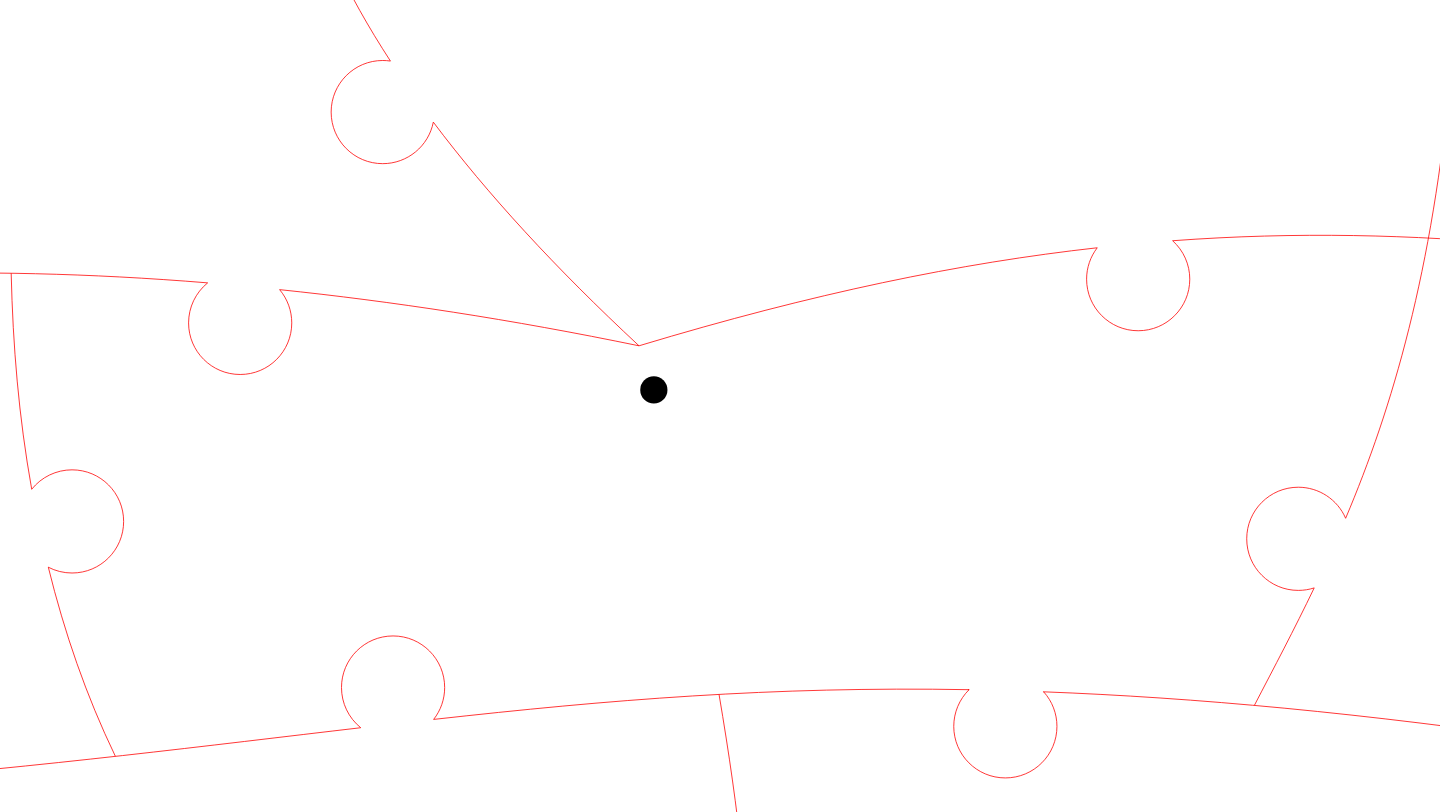 click 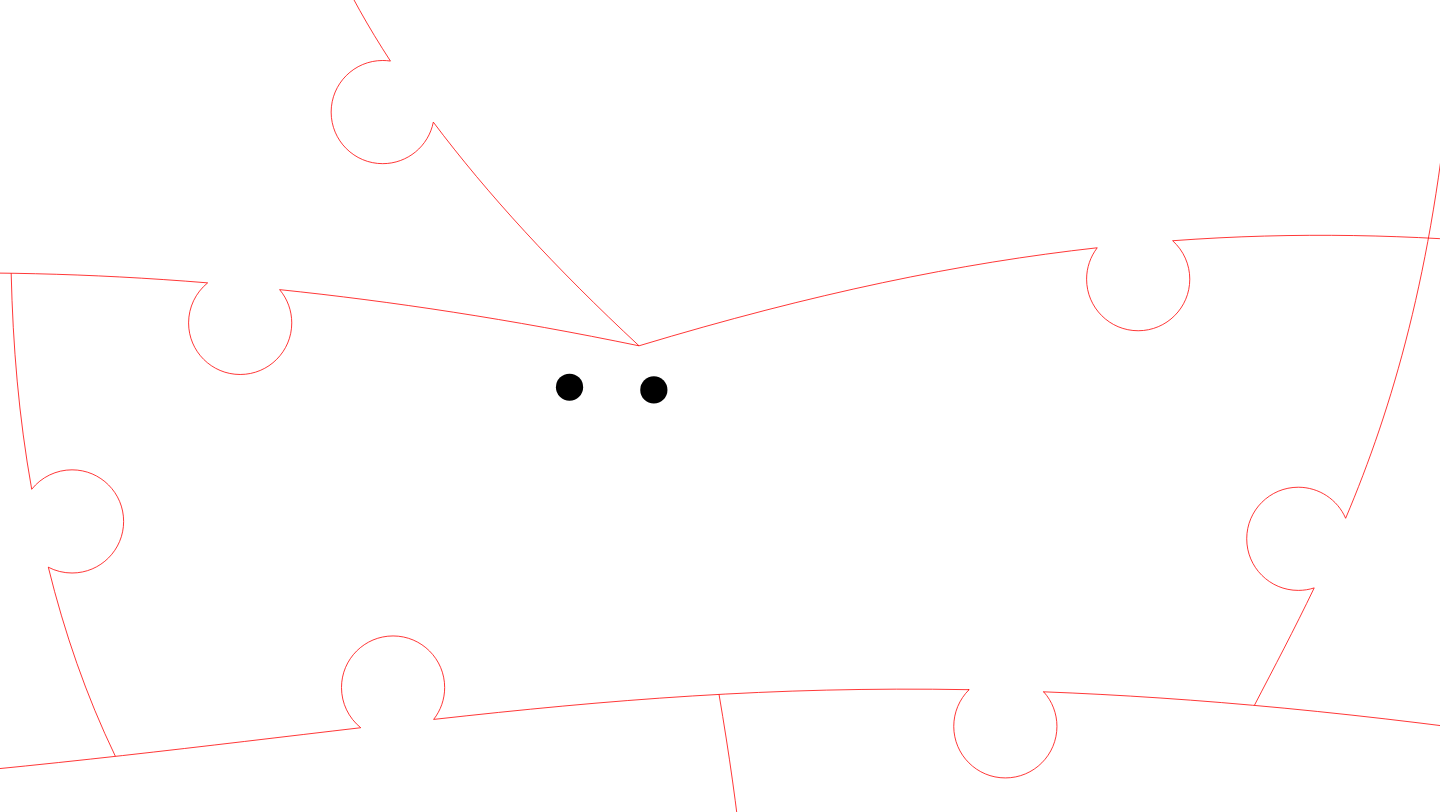 click 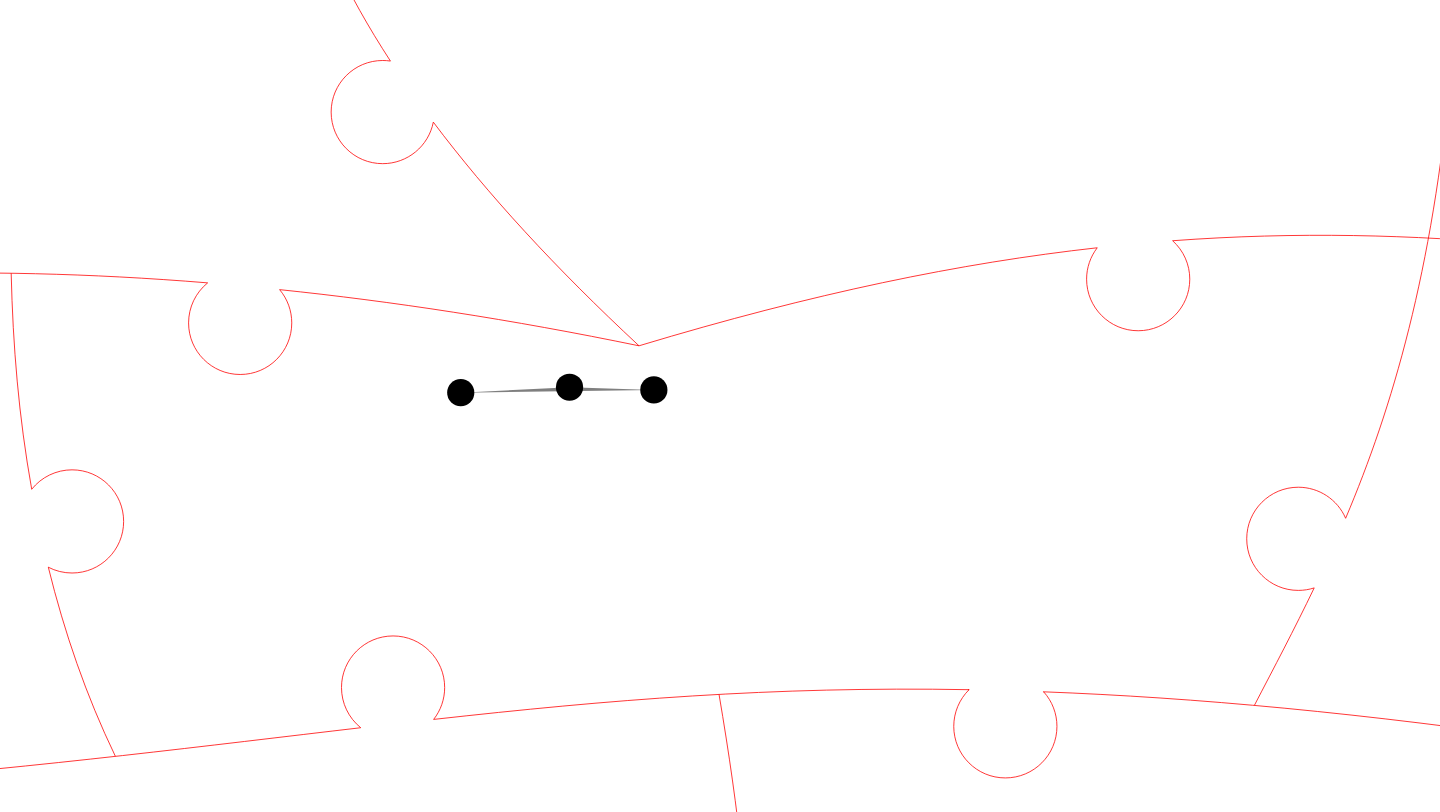 click 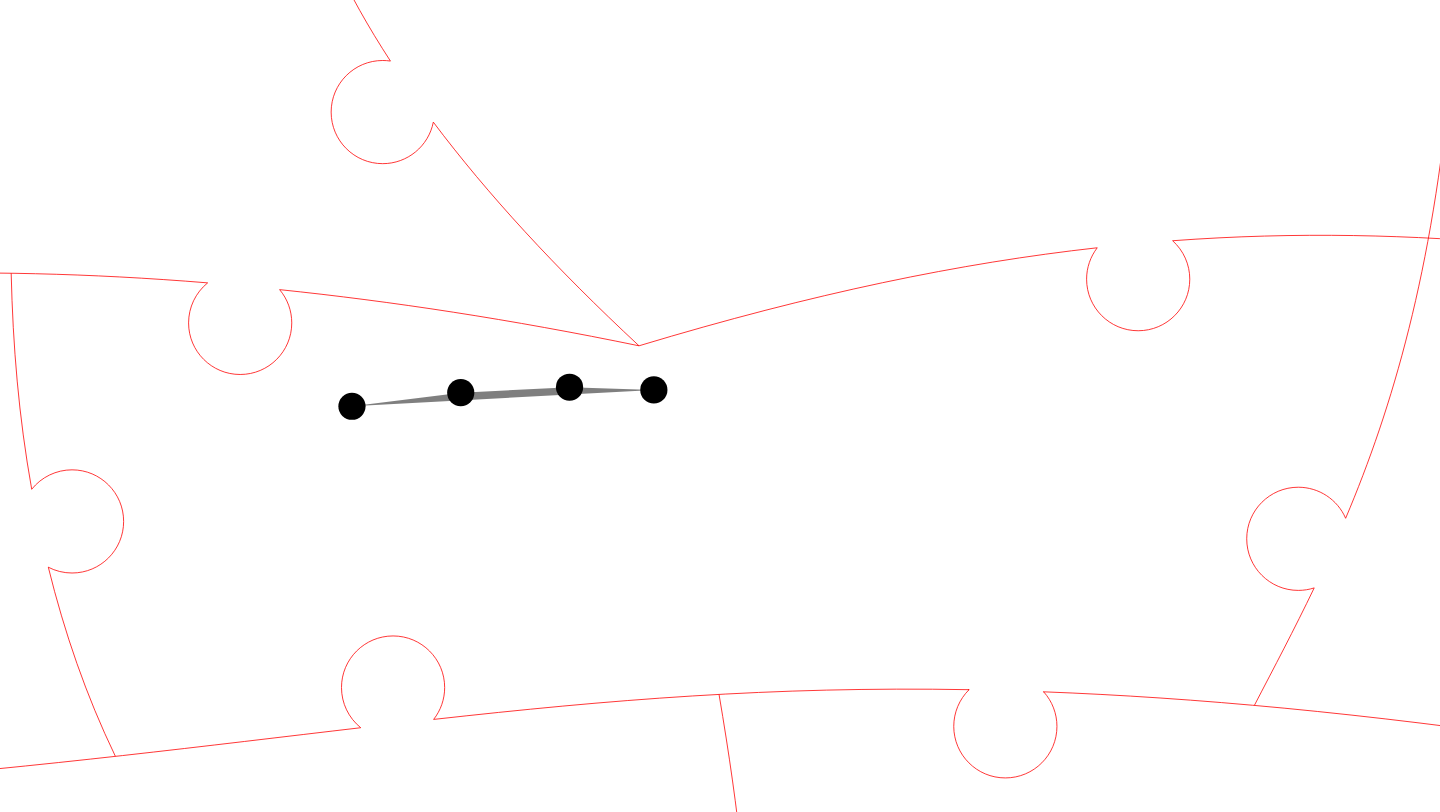 click 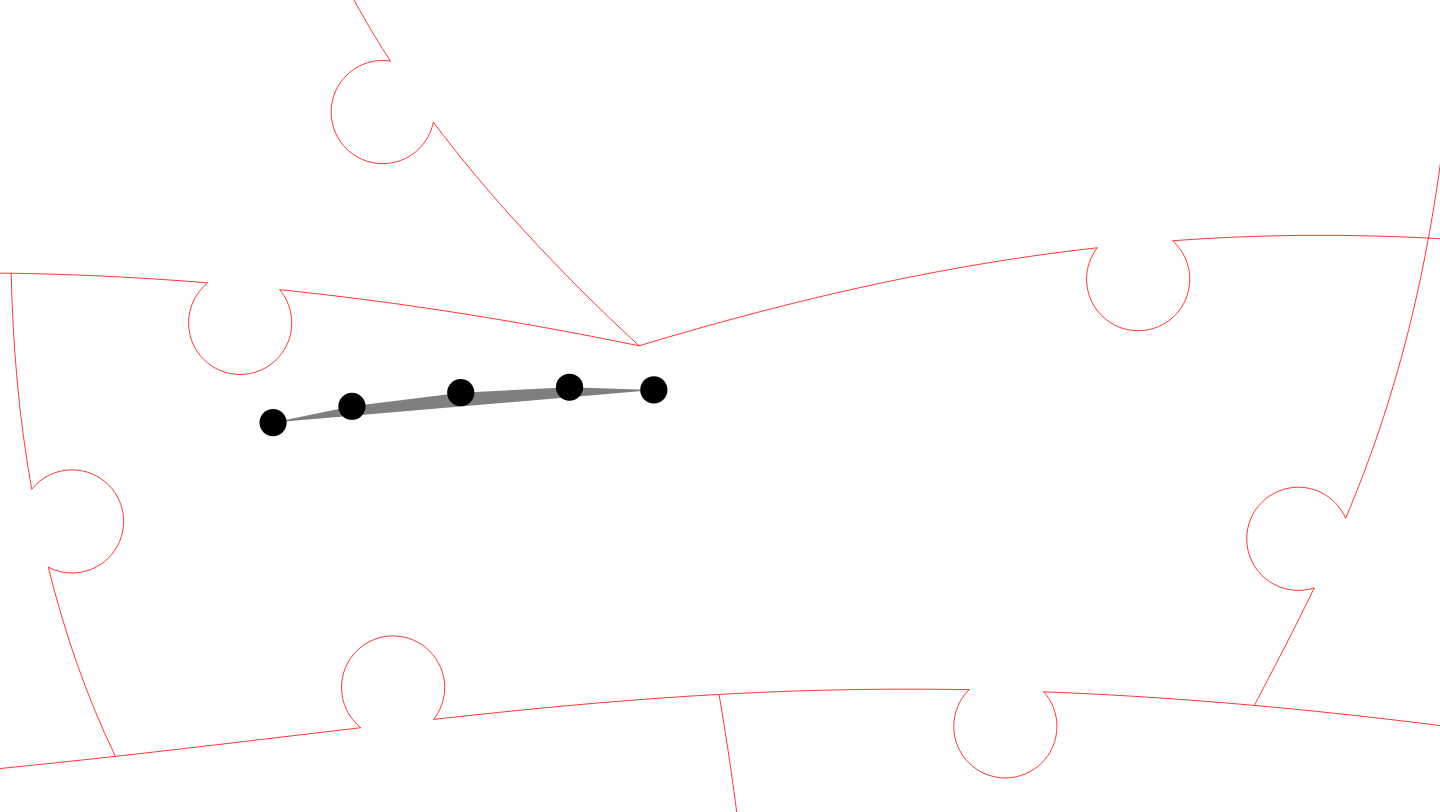 click 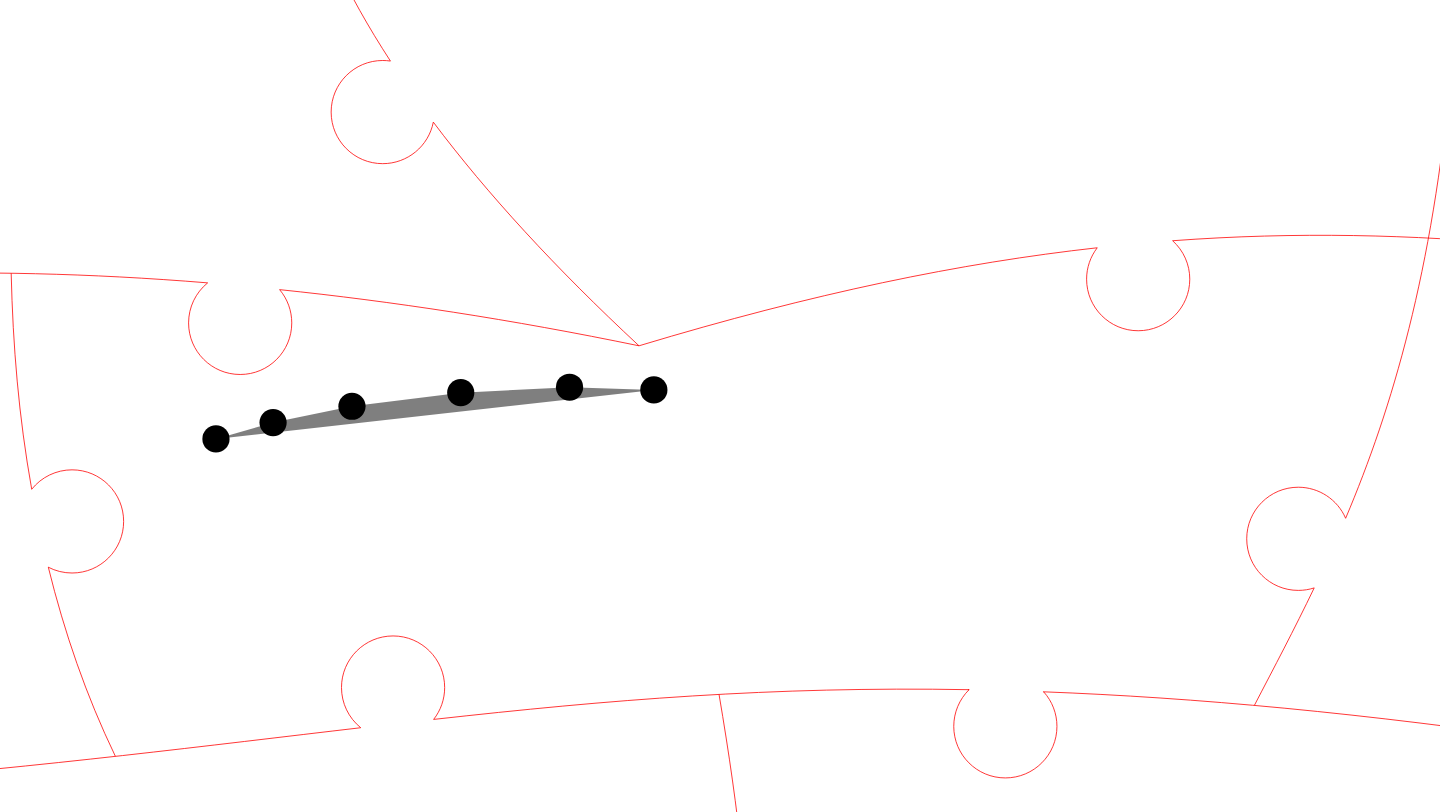 click 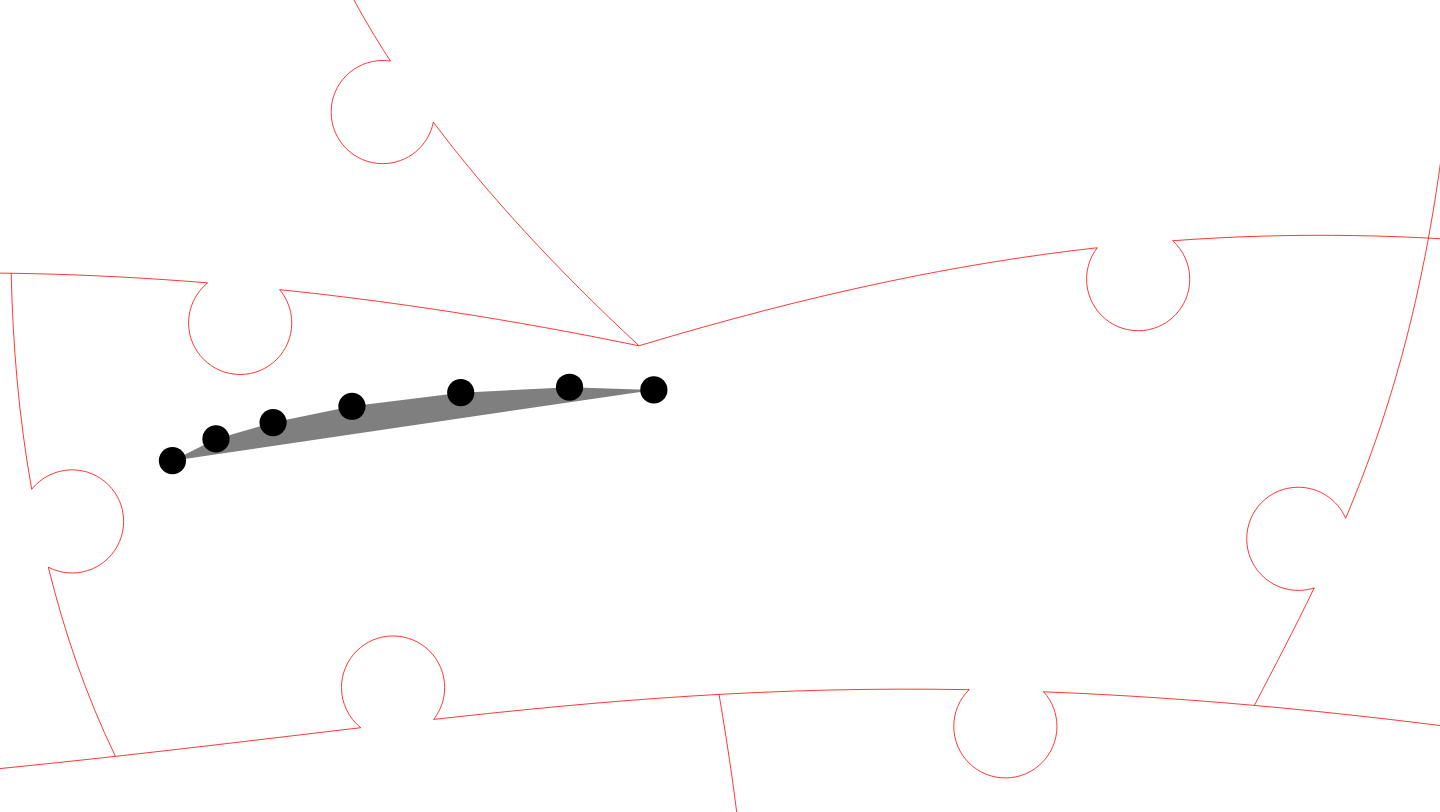 click 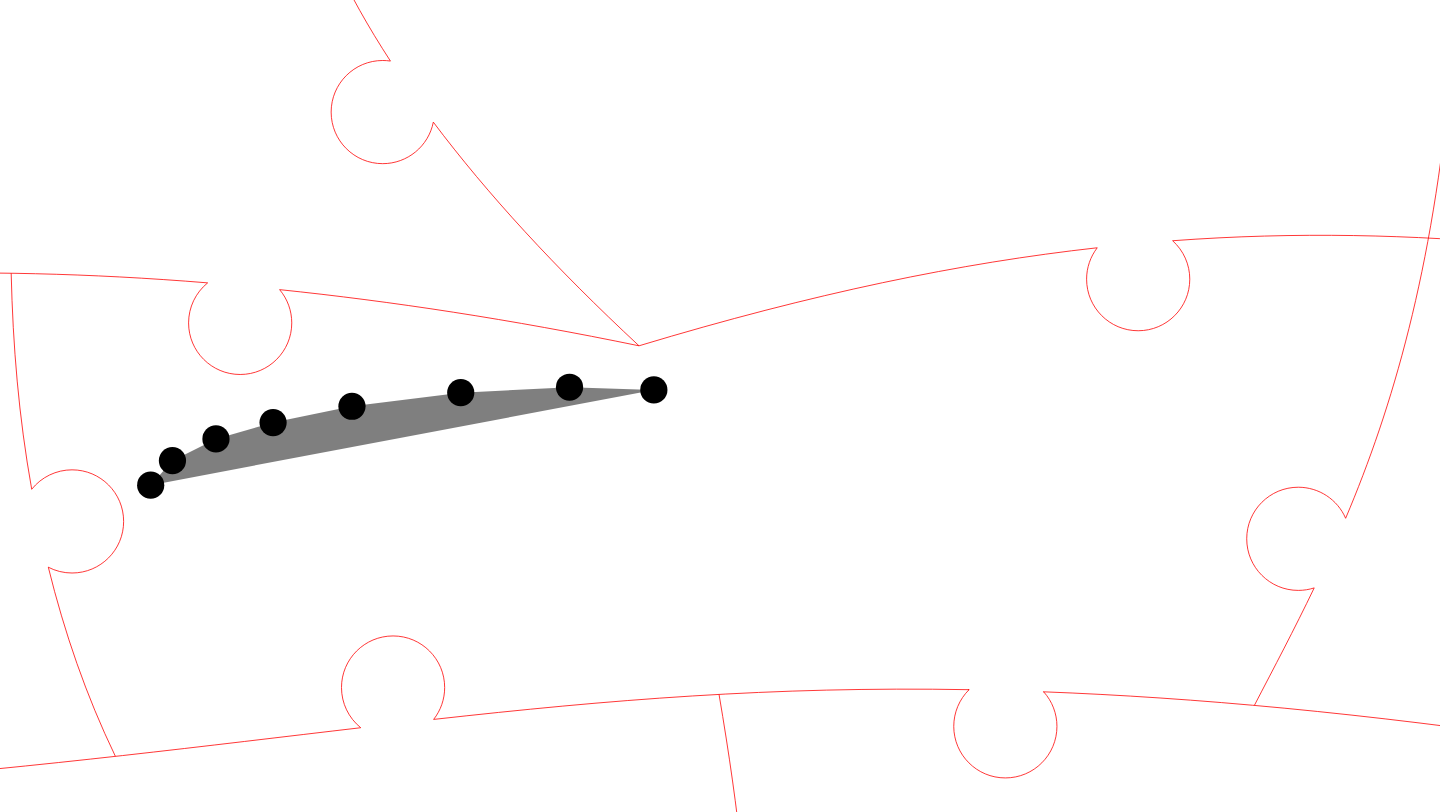 click 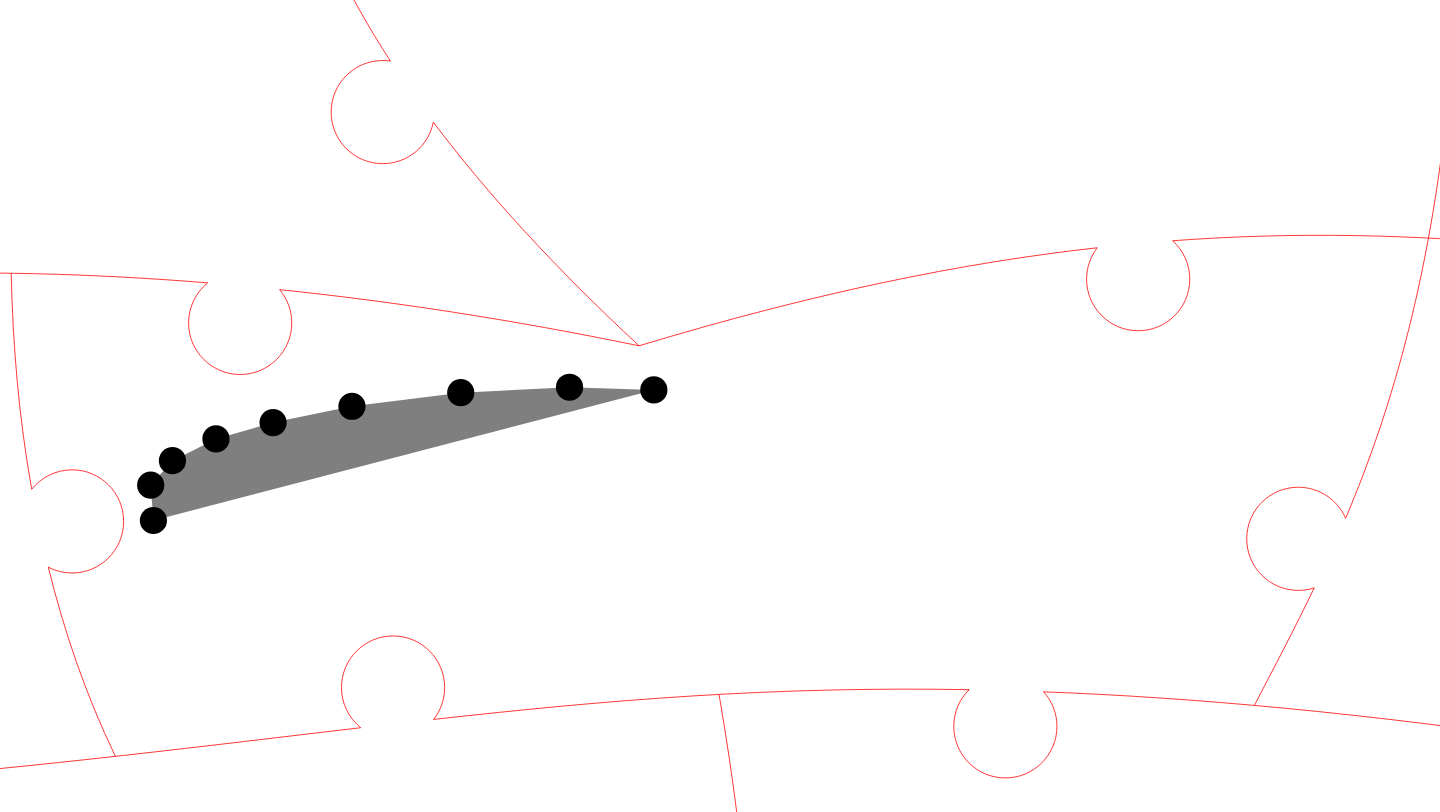click 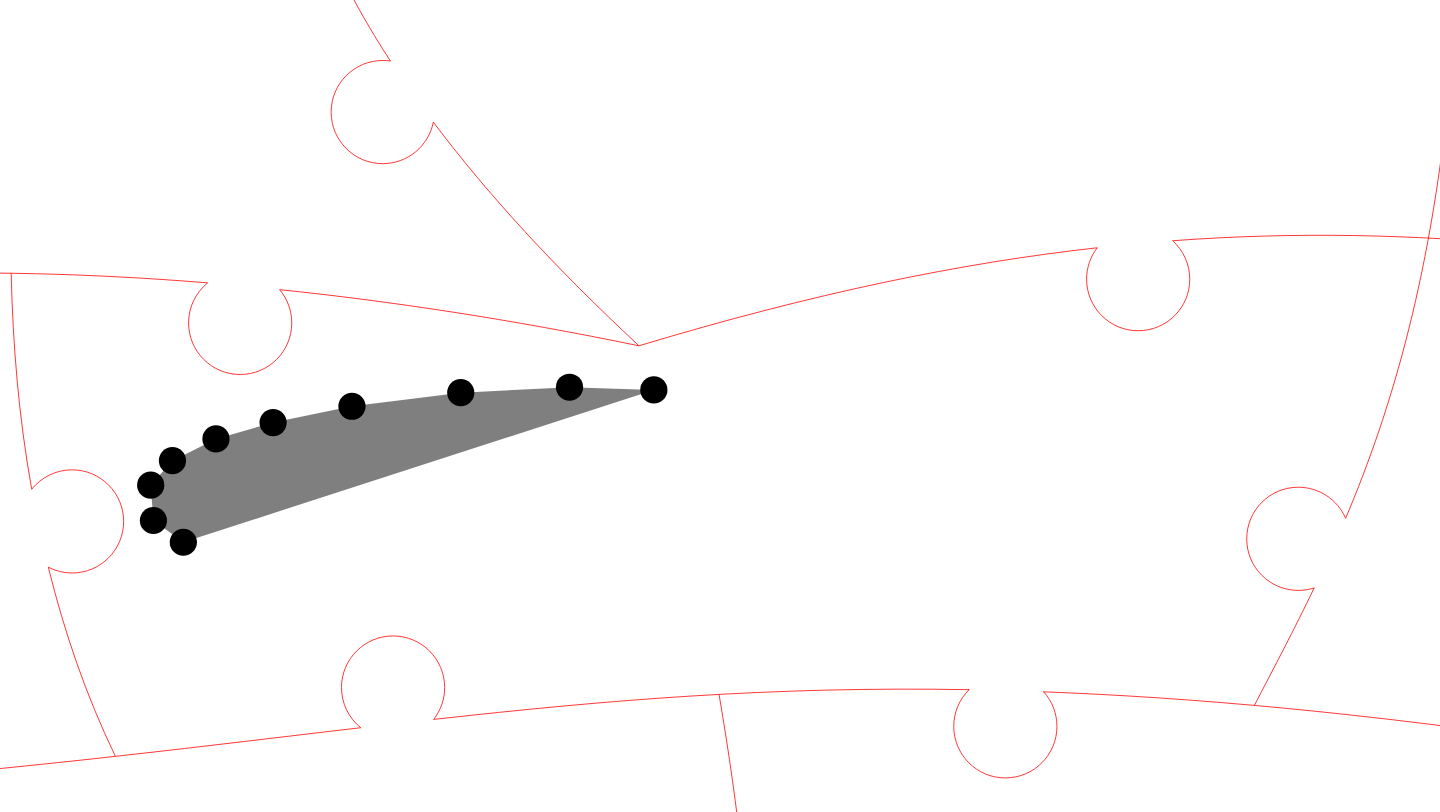 click 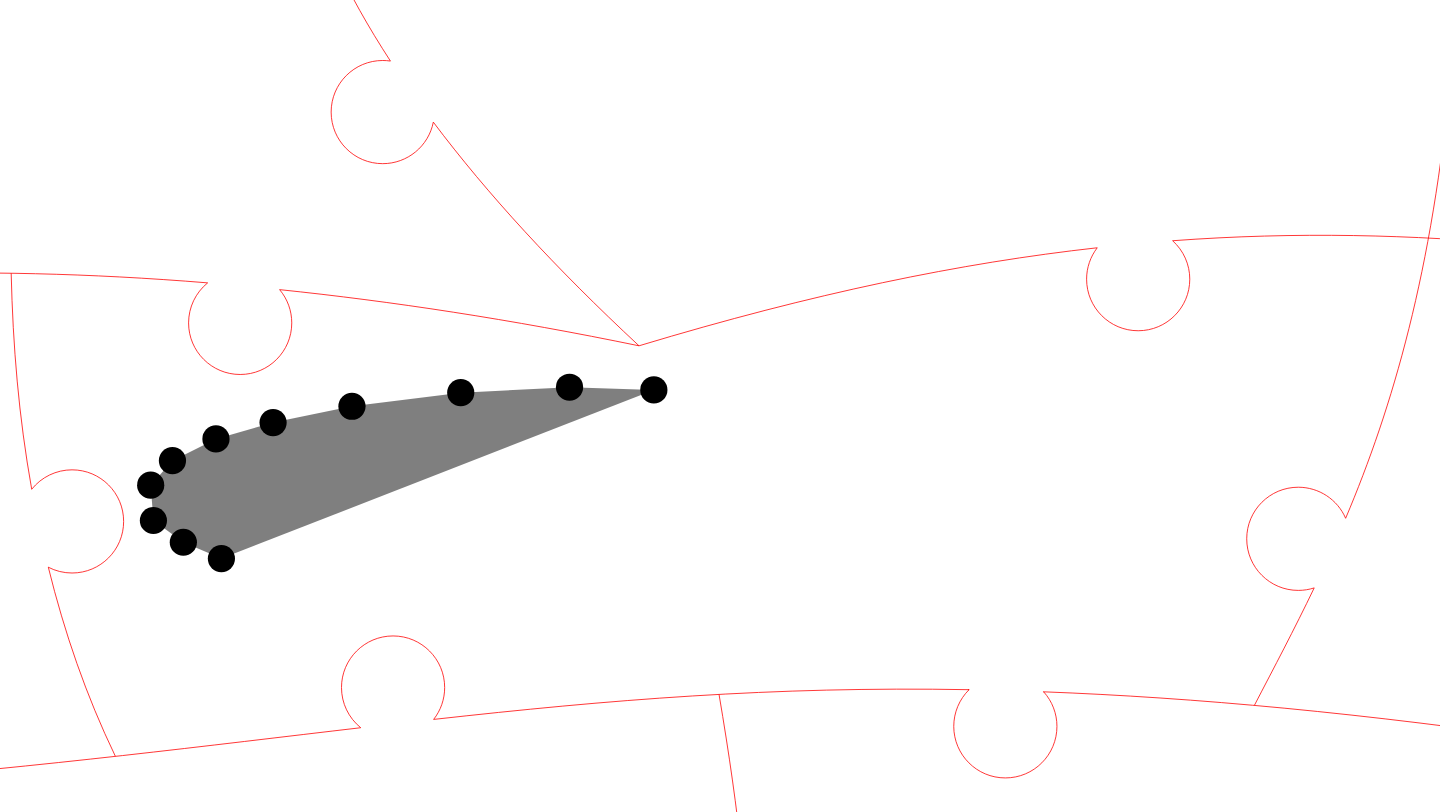 click 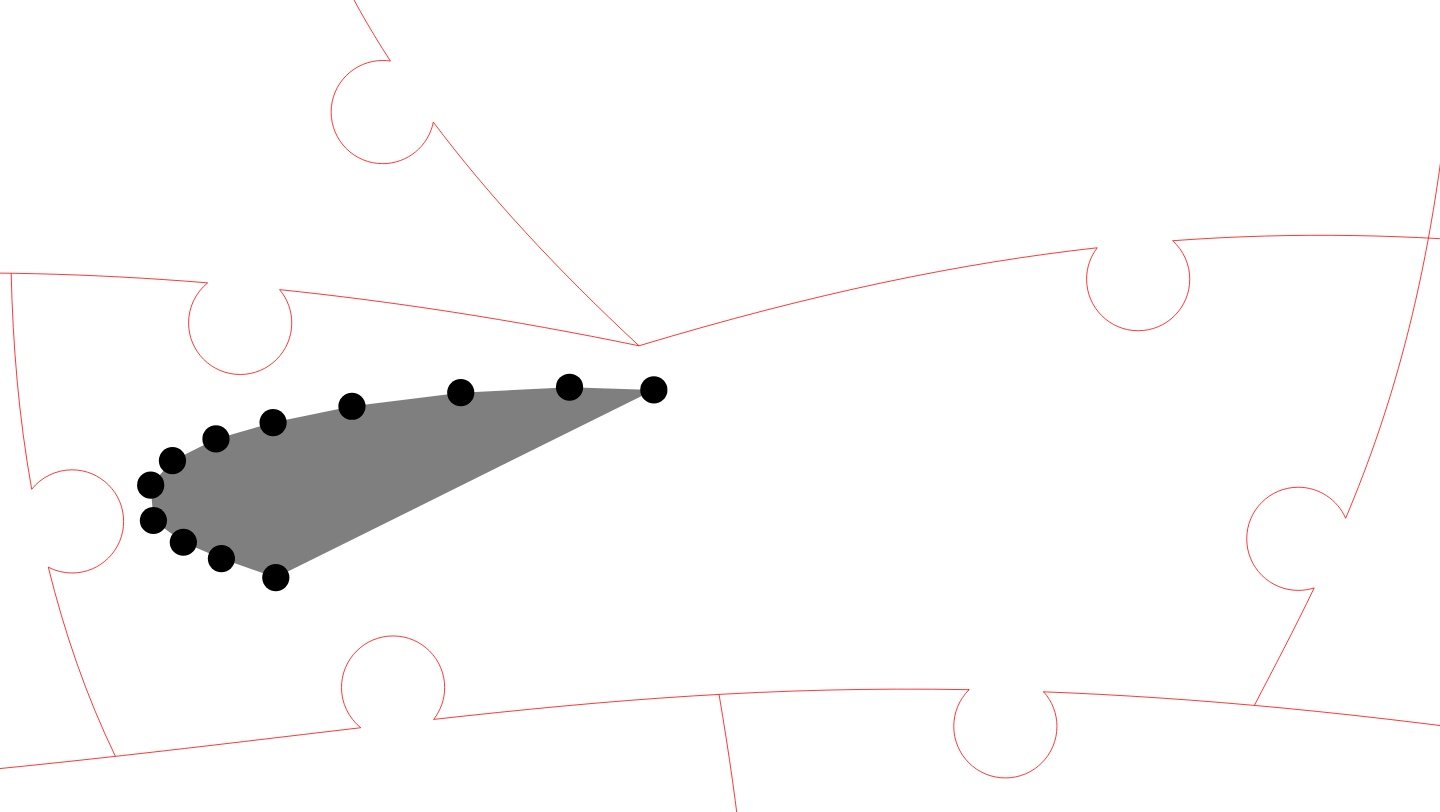 click 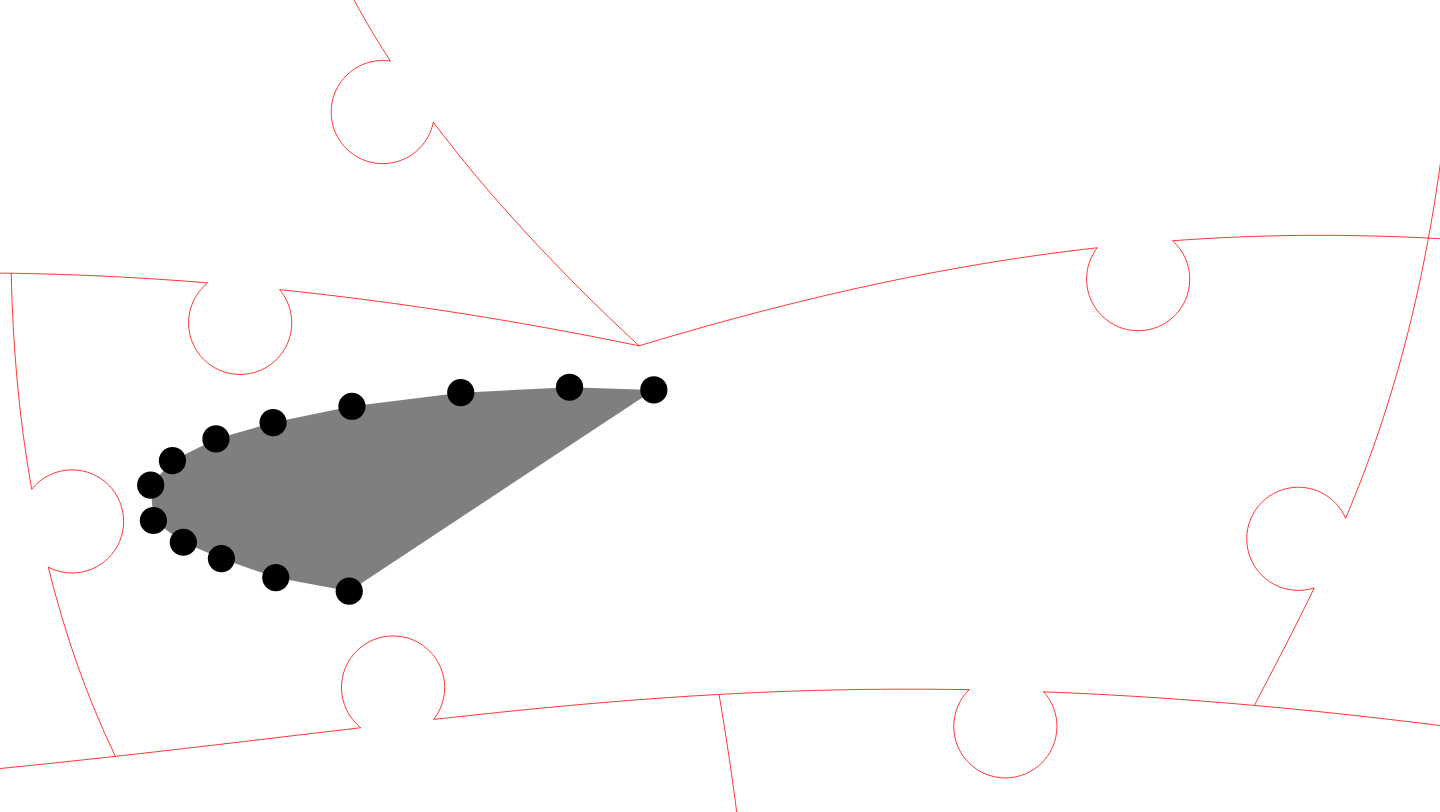 click 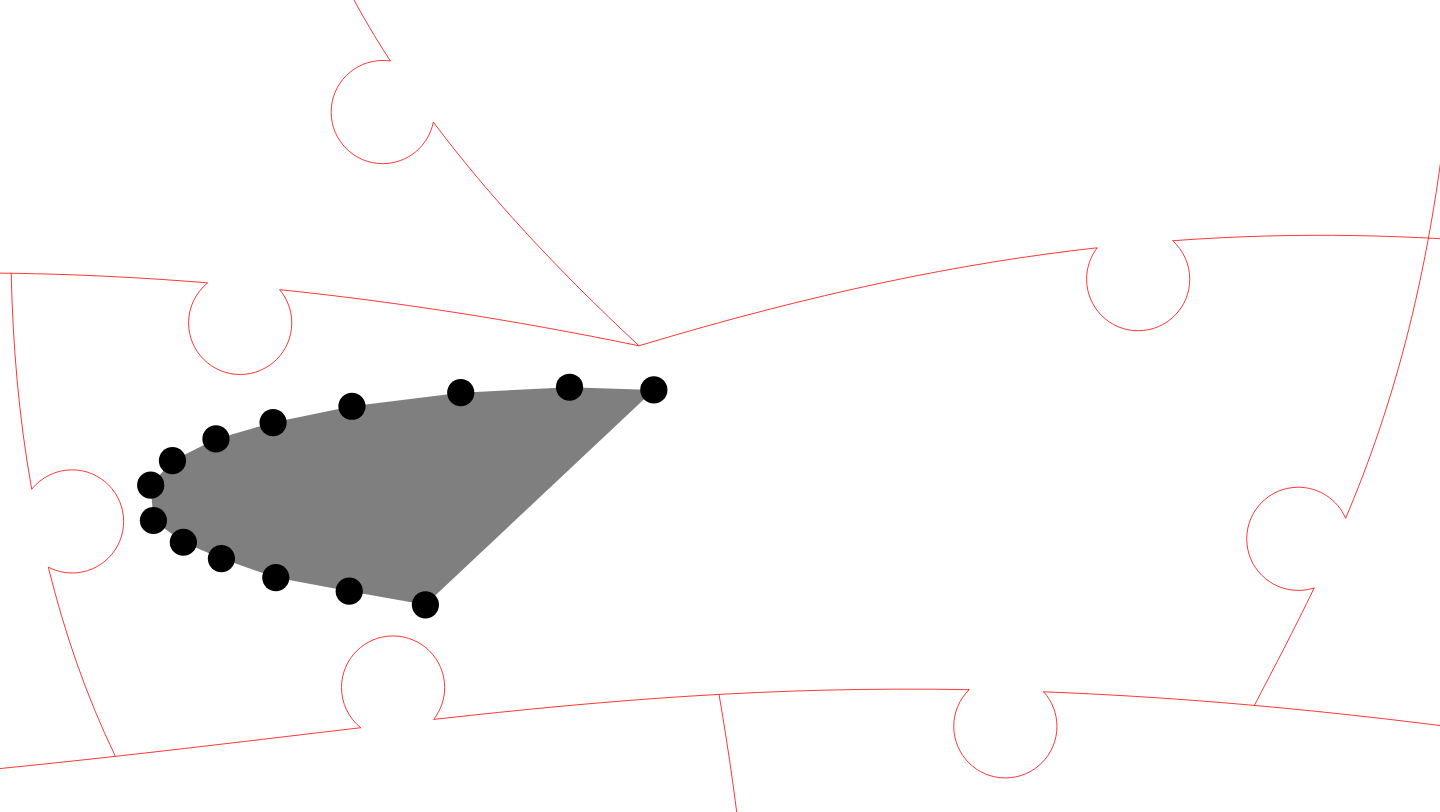 click 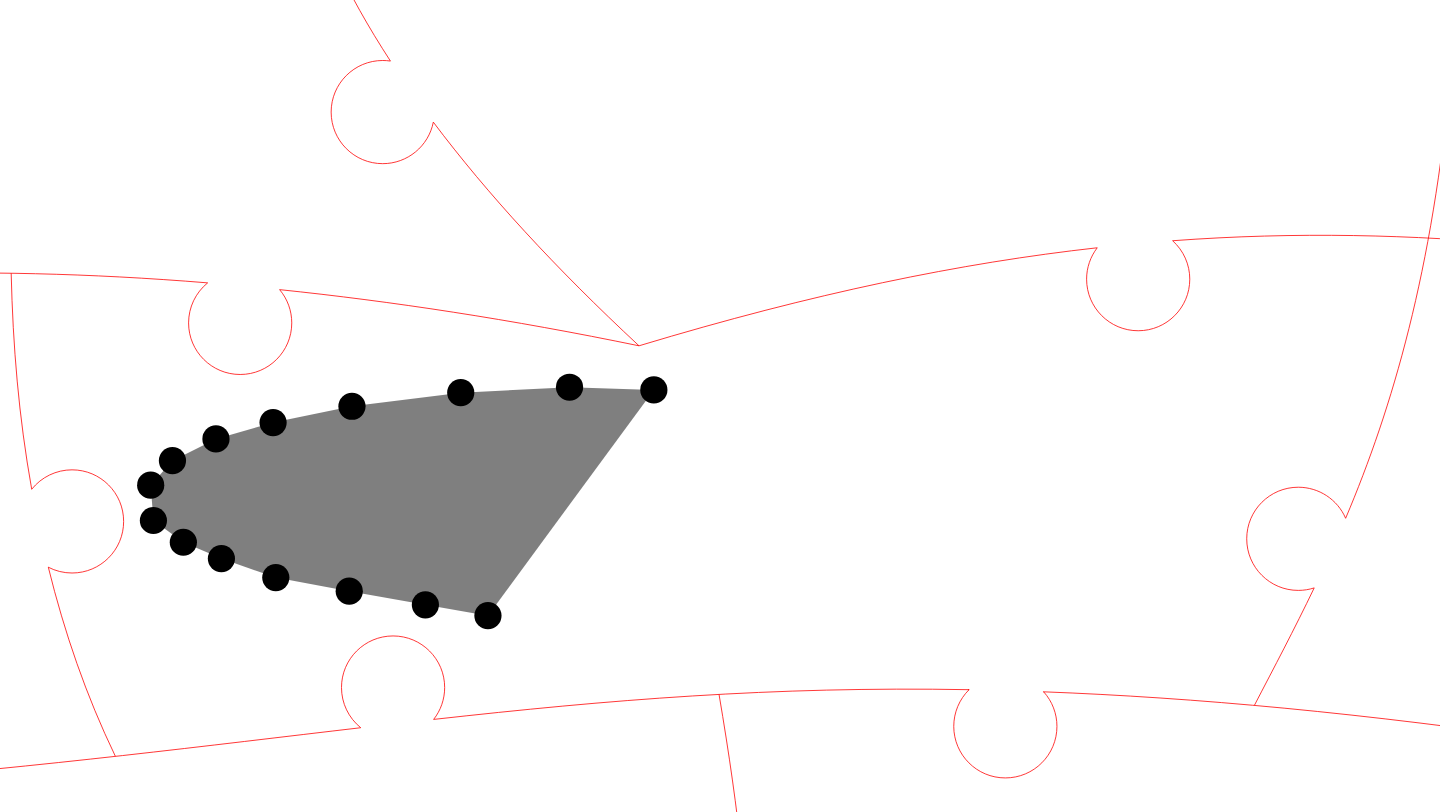 click 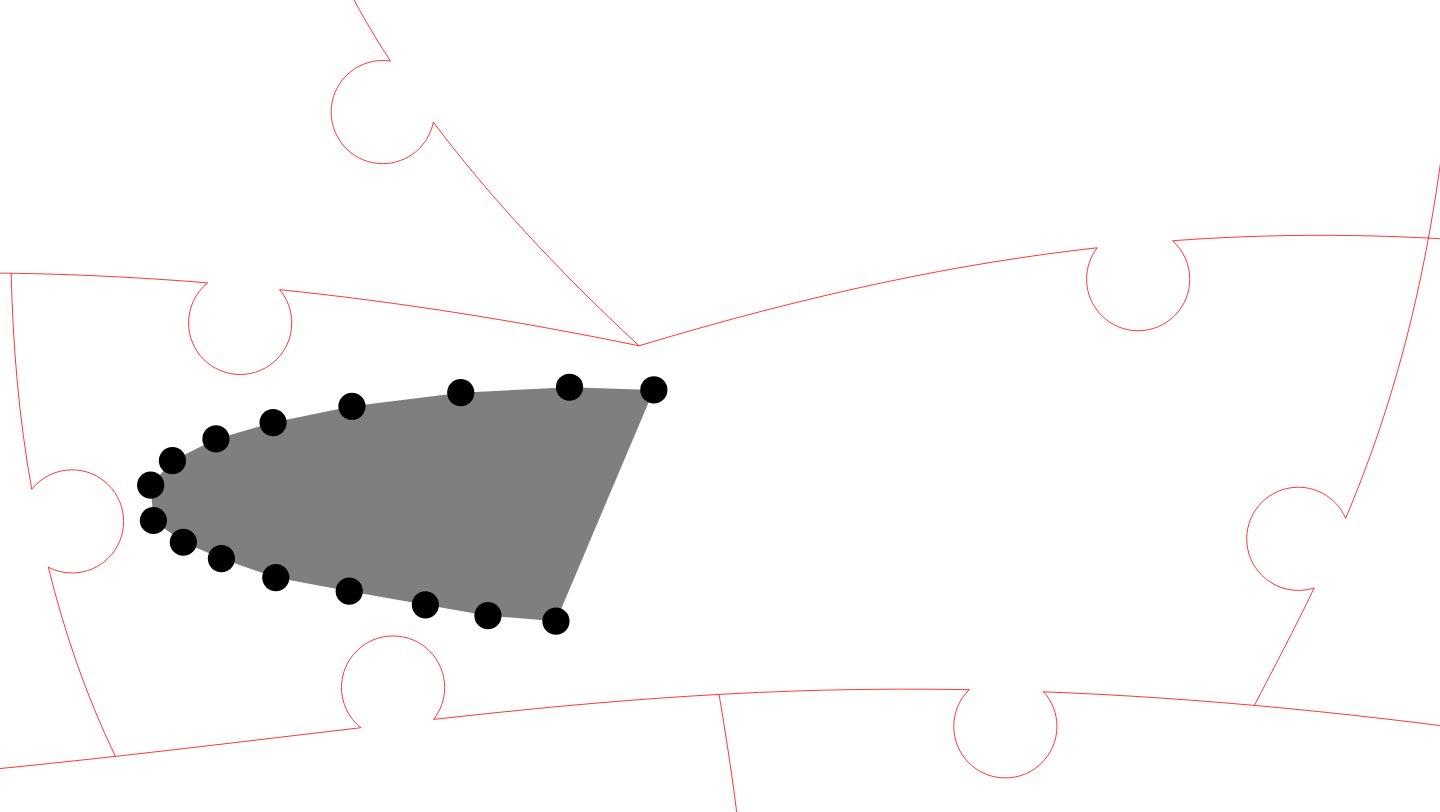 click 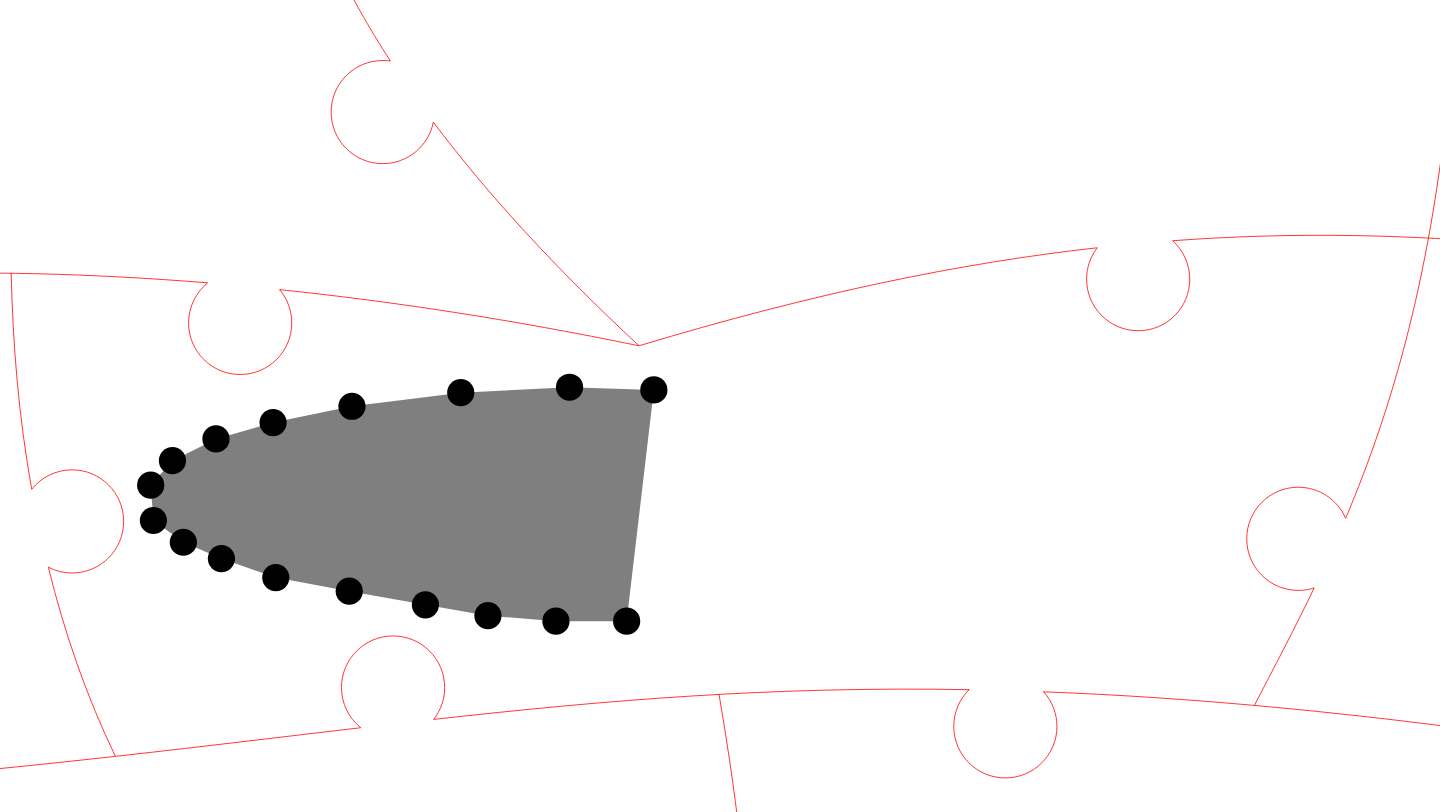 click 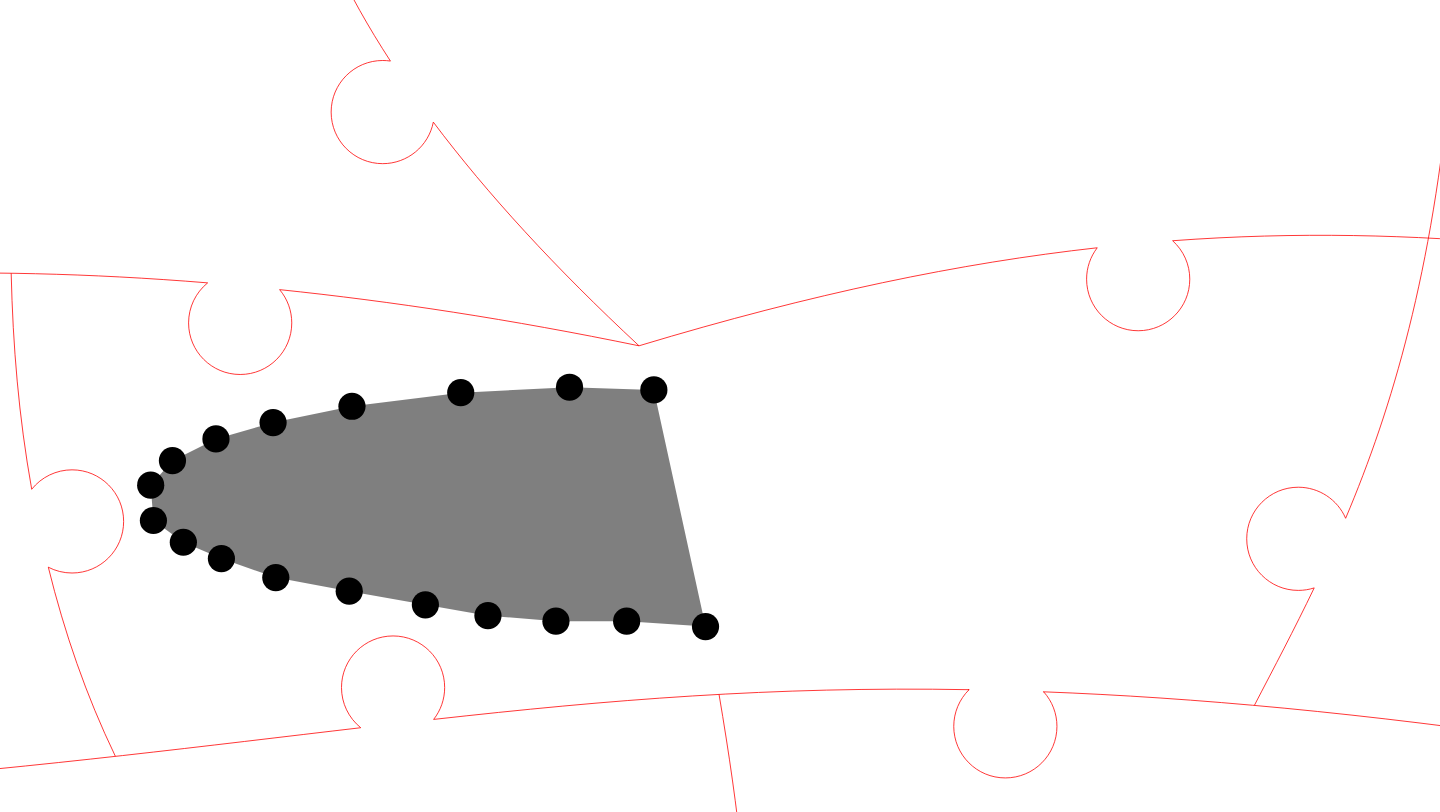 click 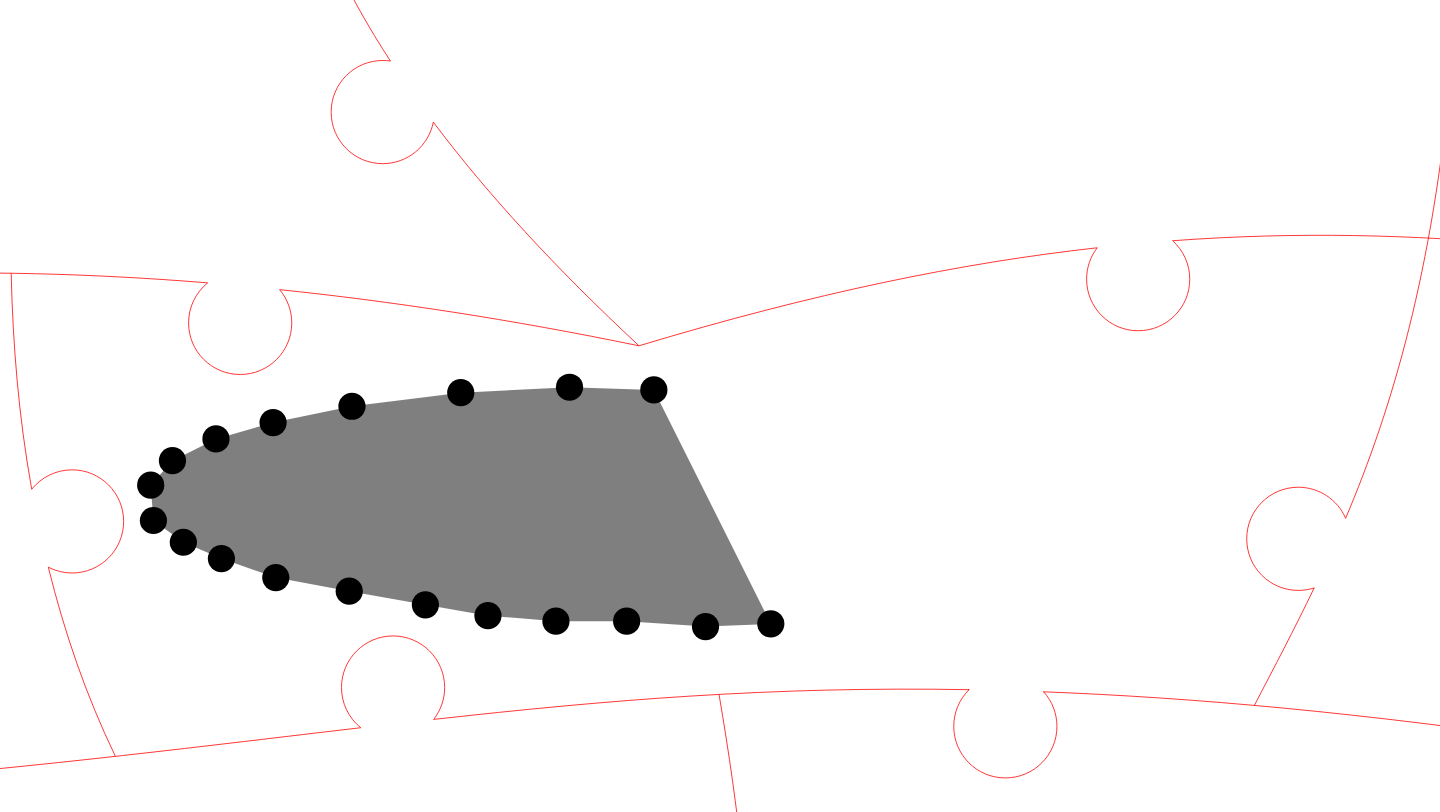 click 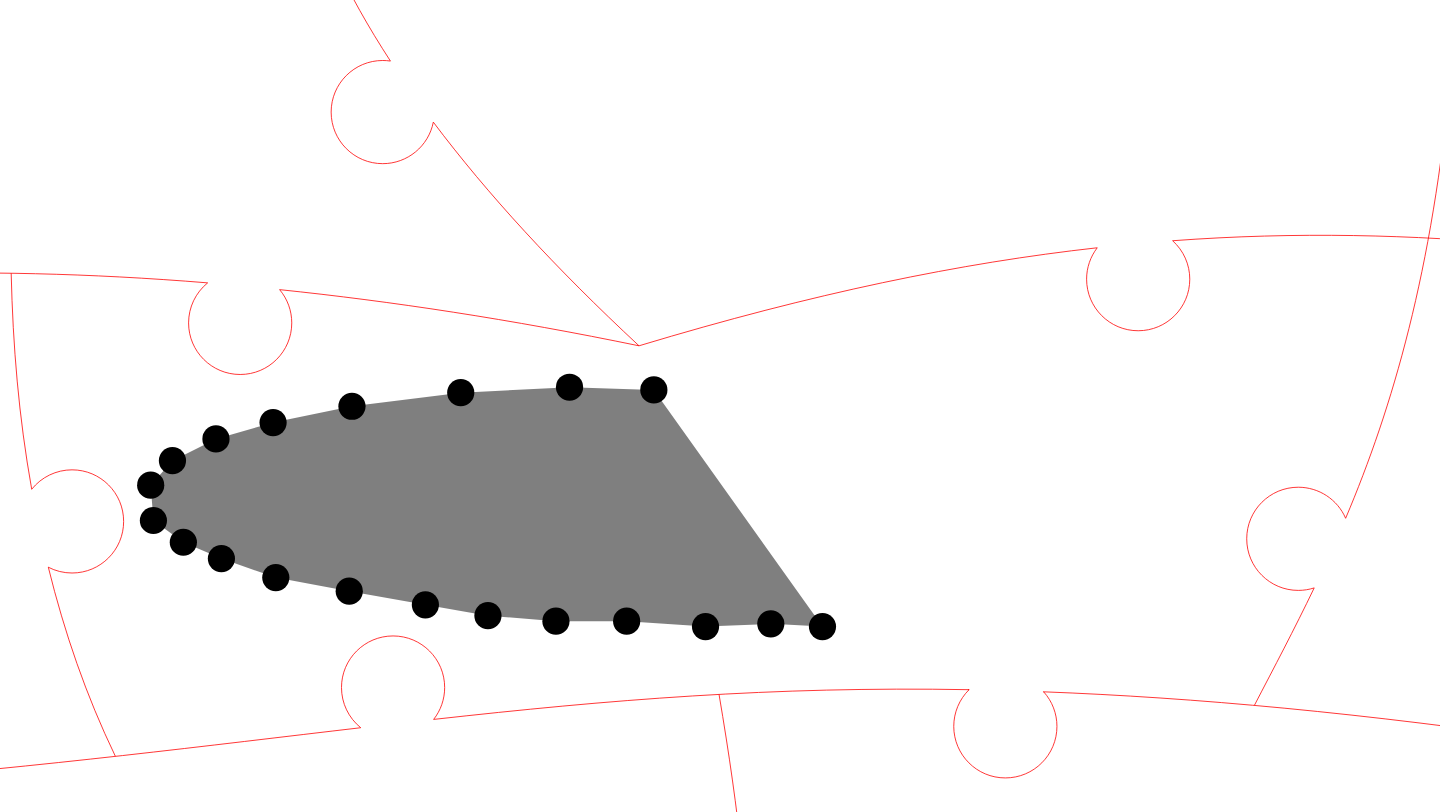 click 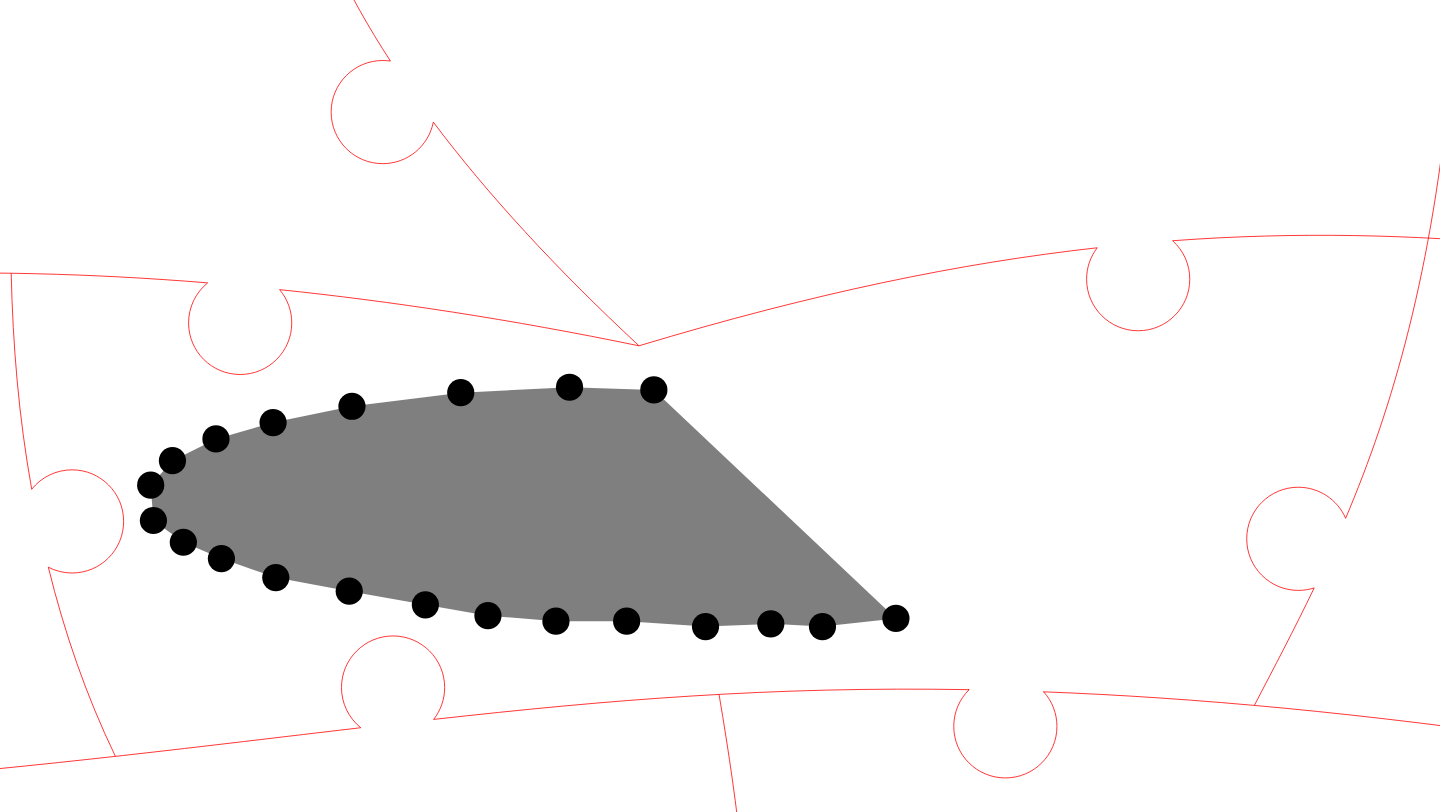 click 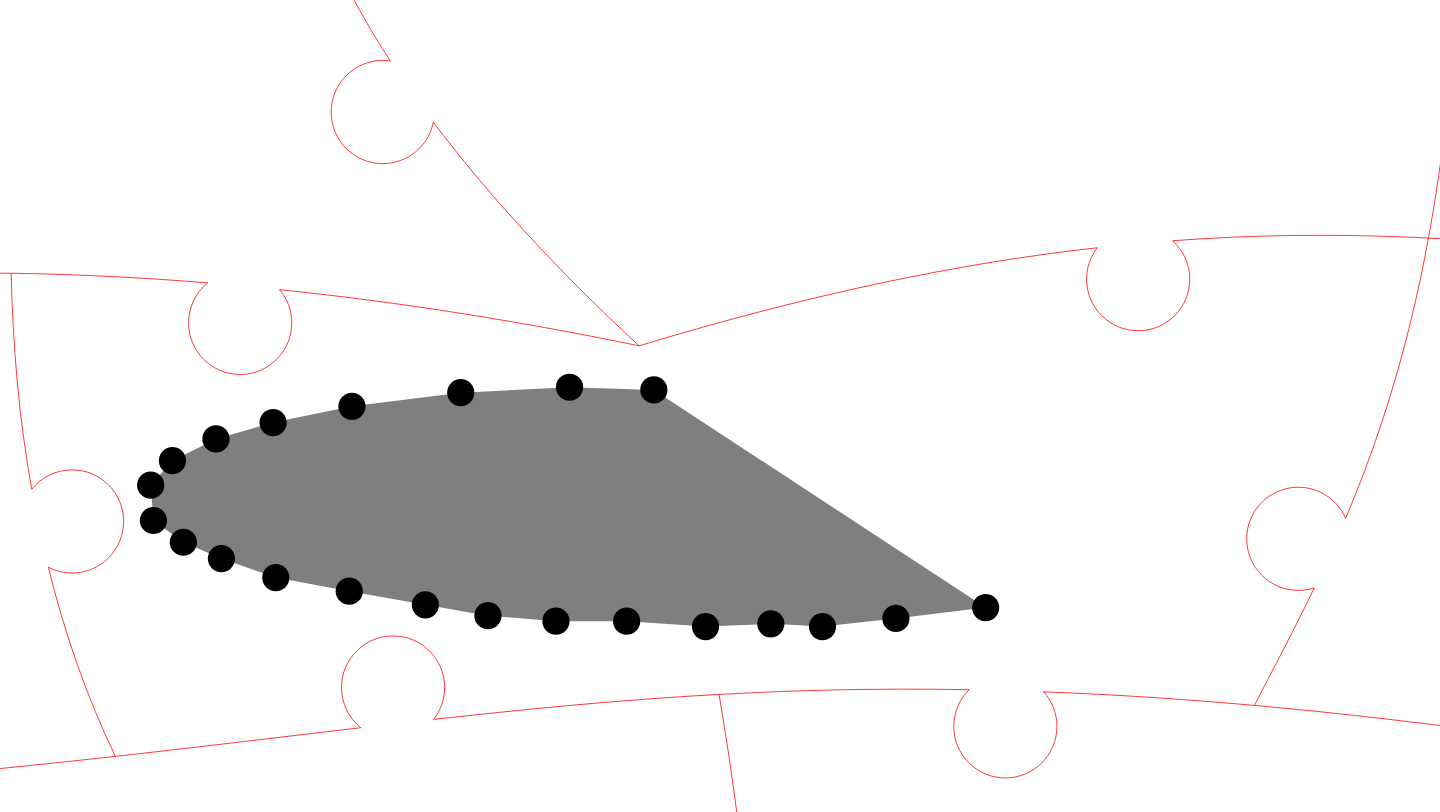 click 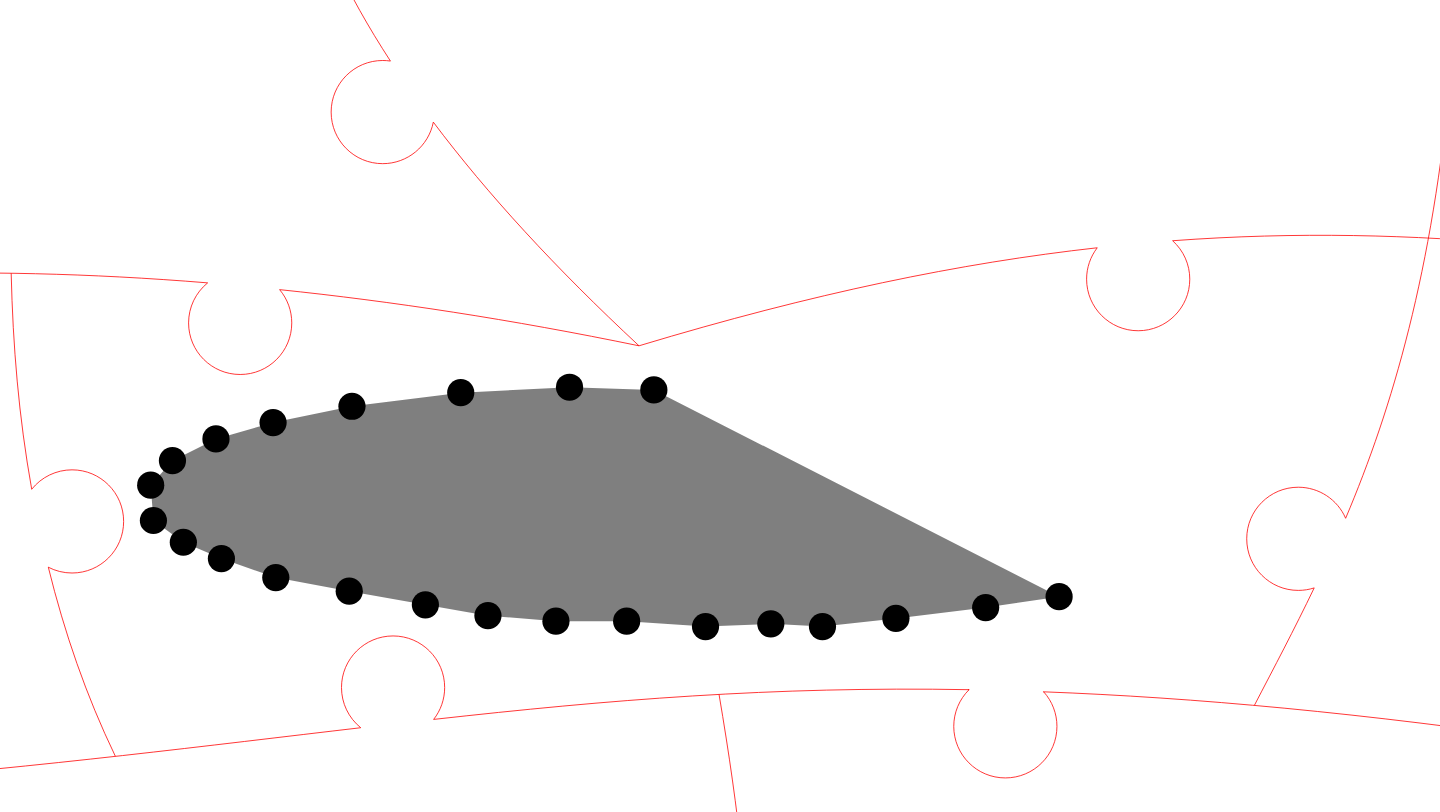 click 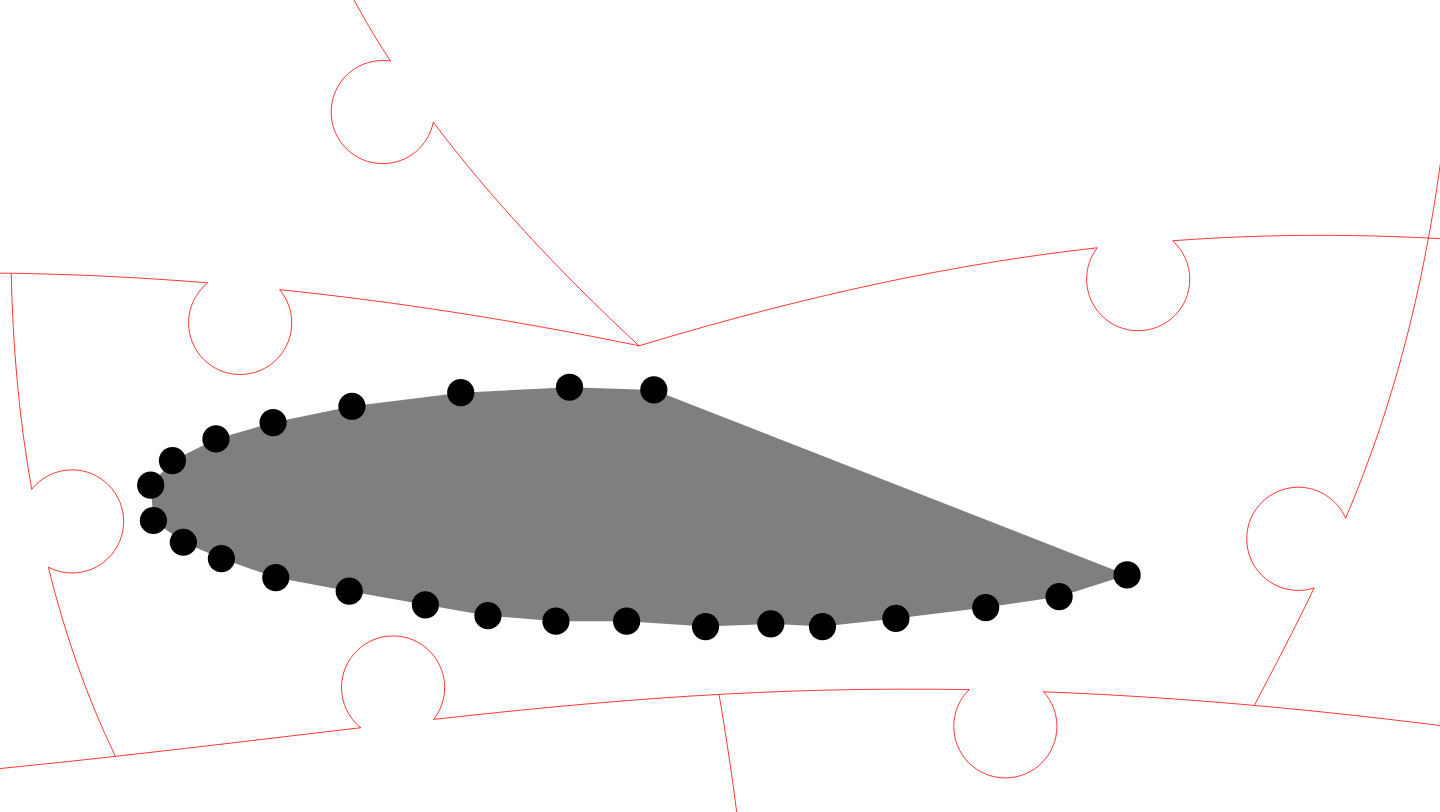 click 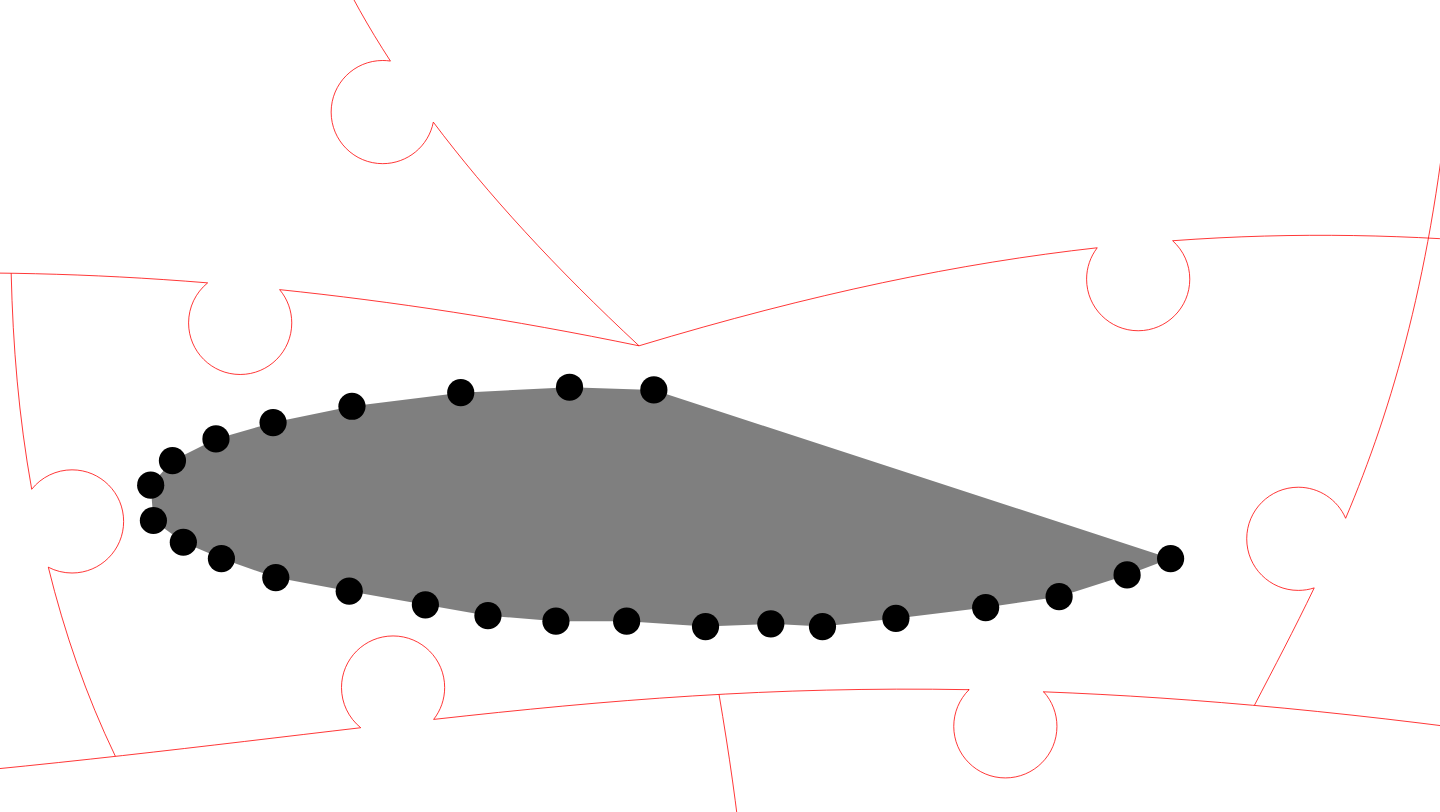 click 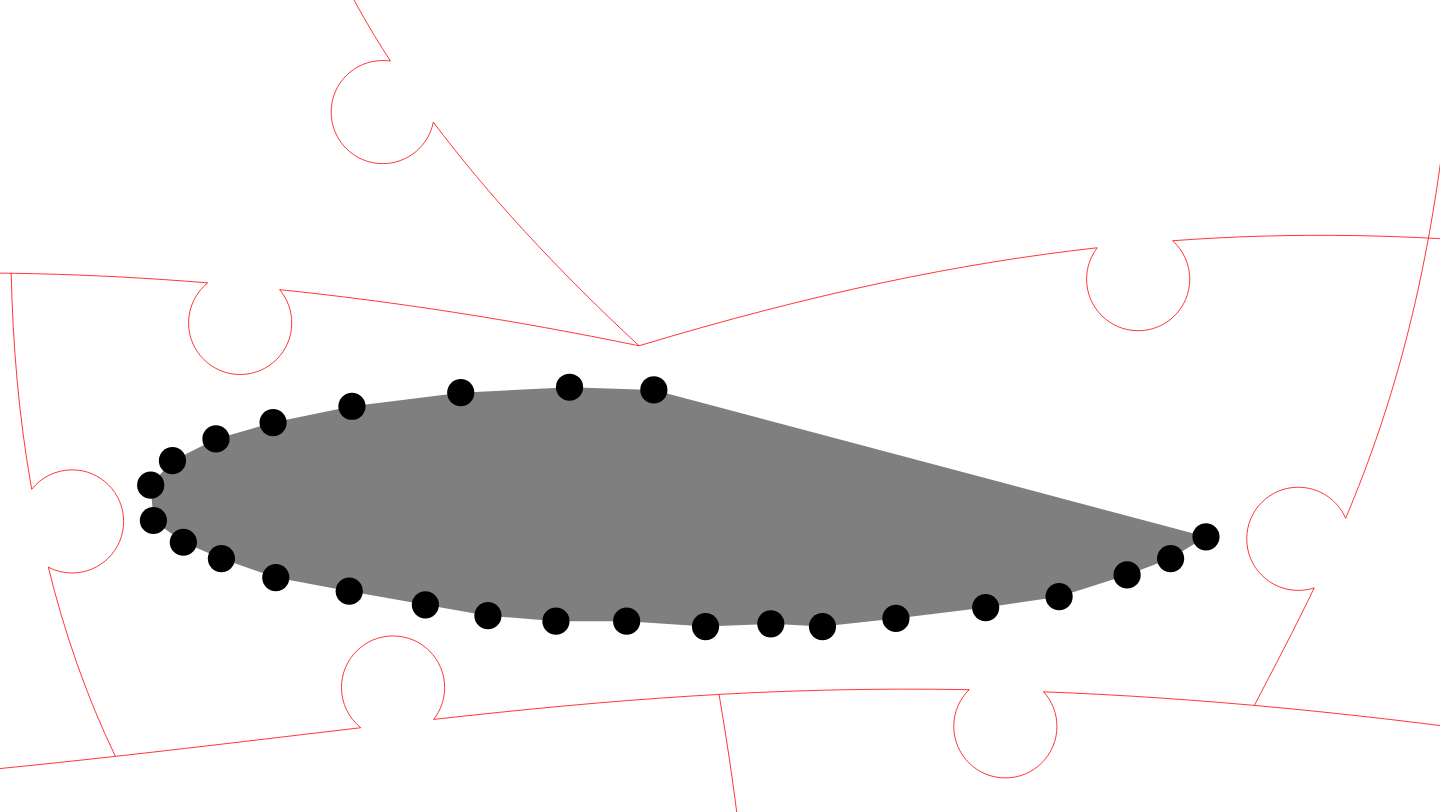 click 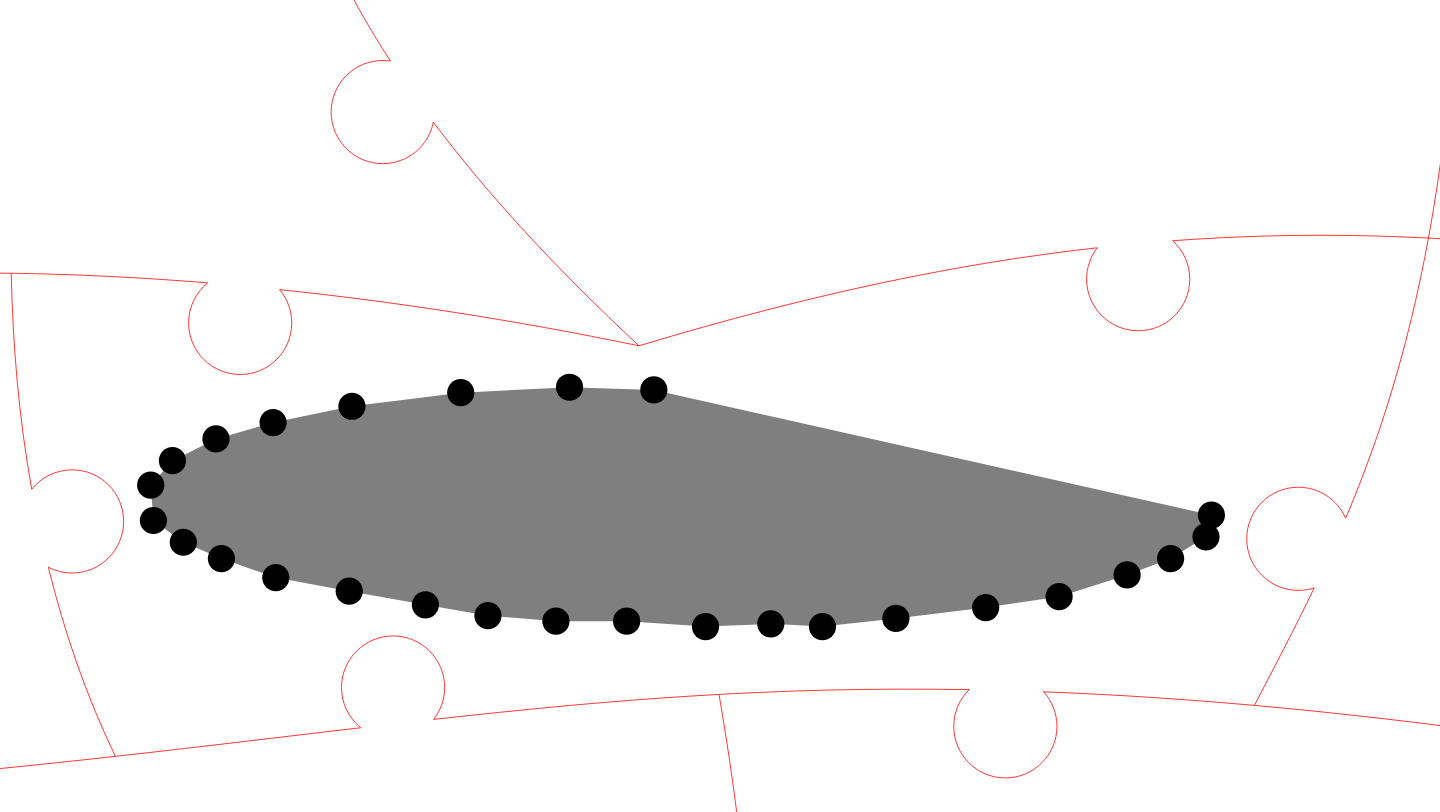 click 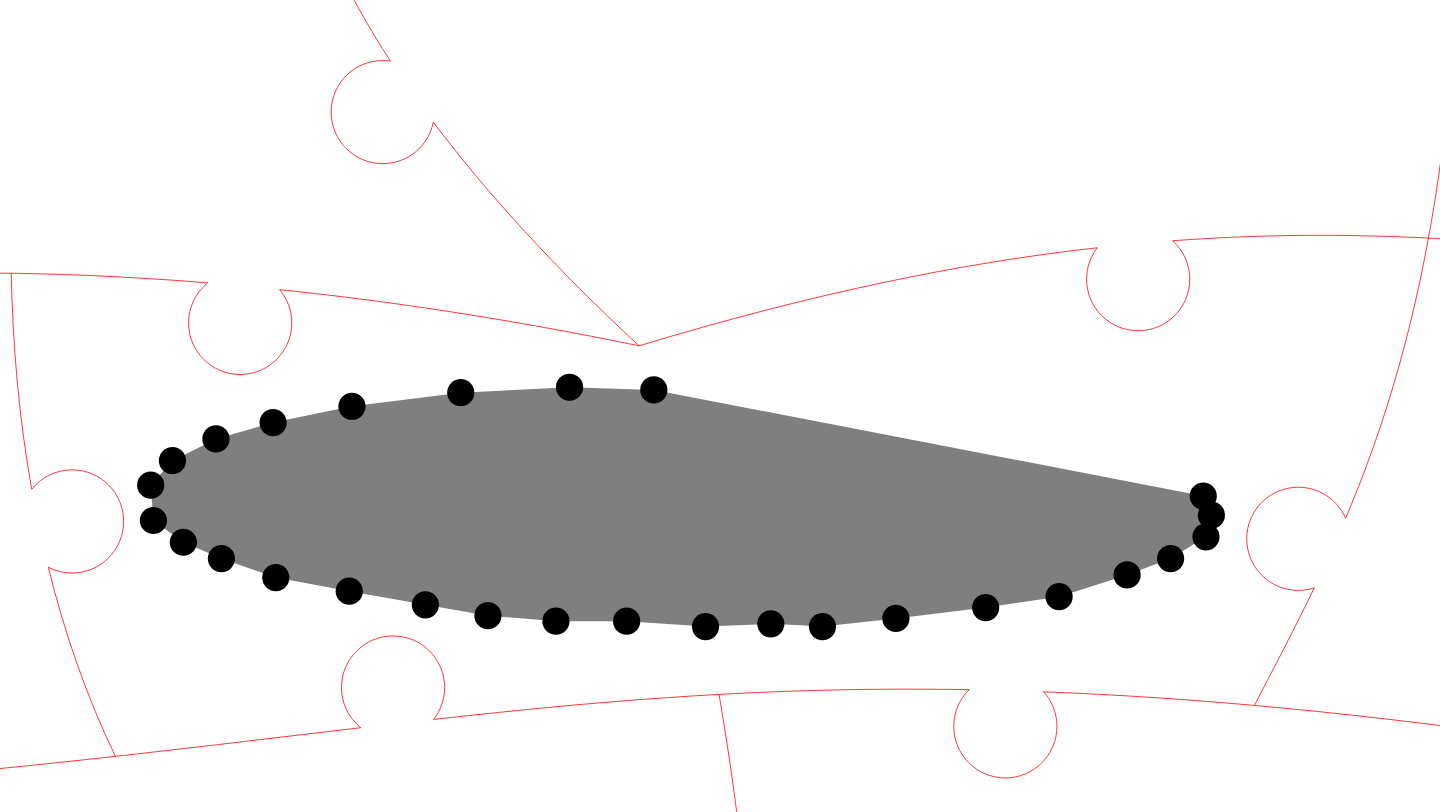 click 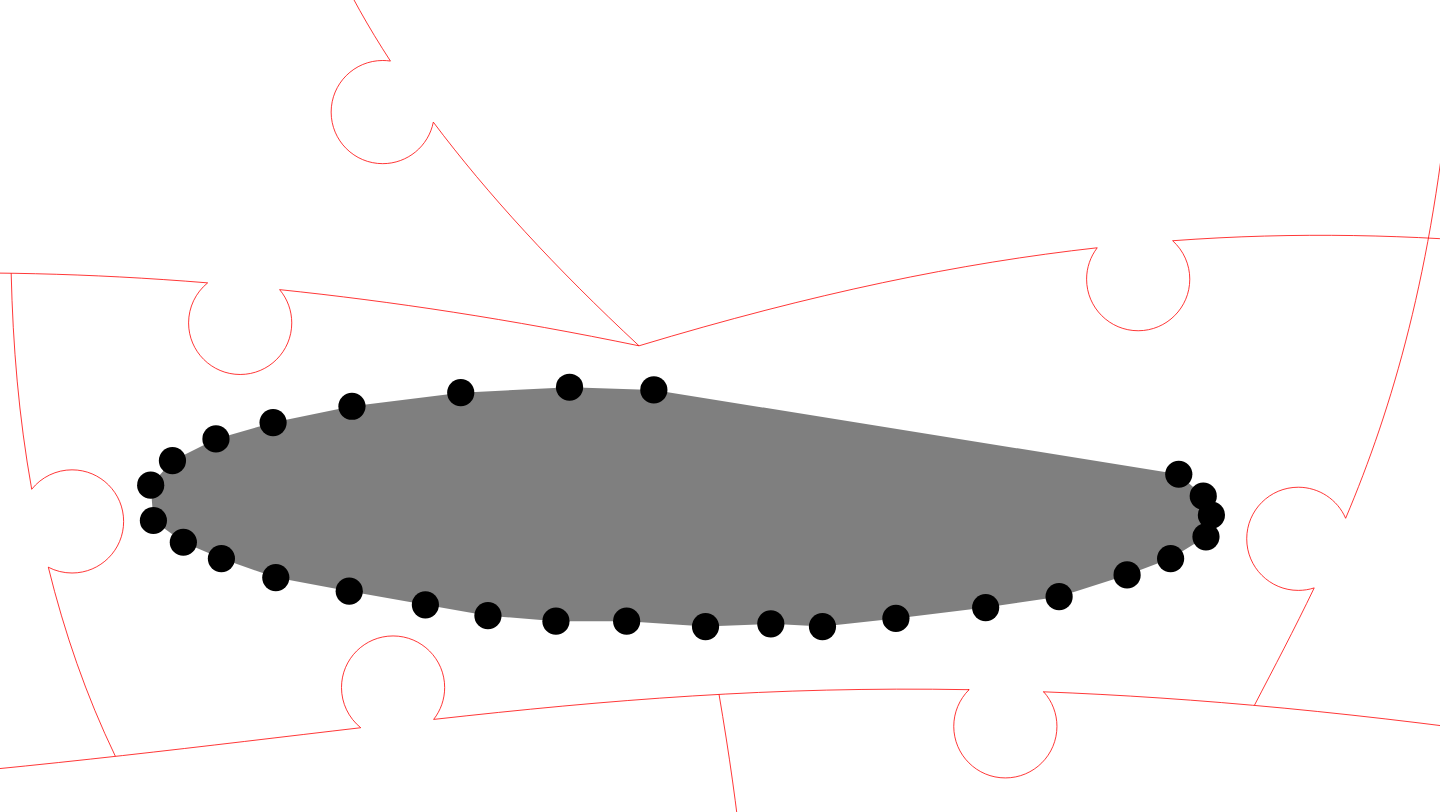 click 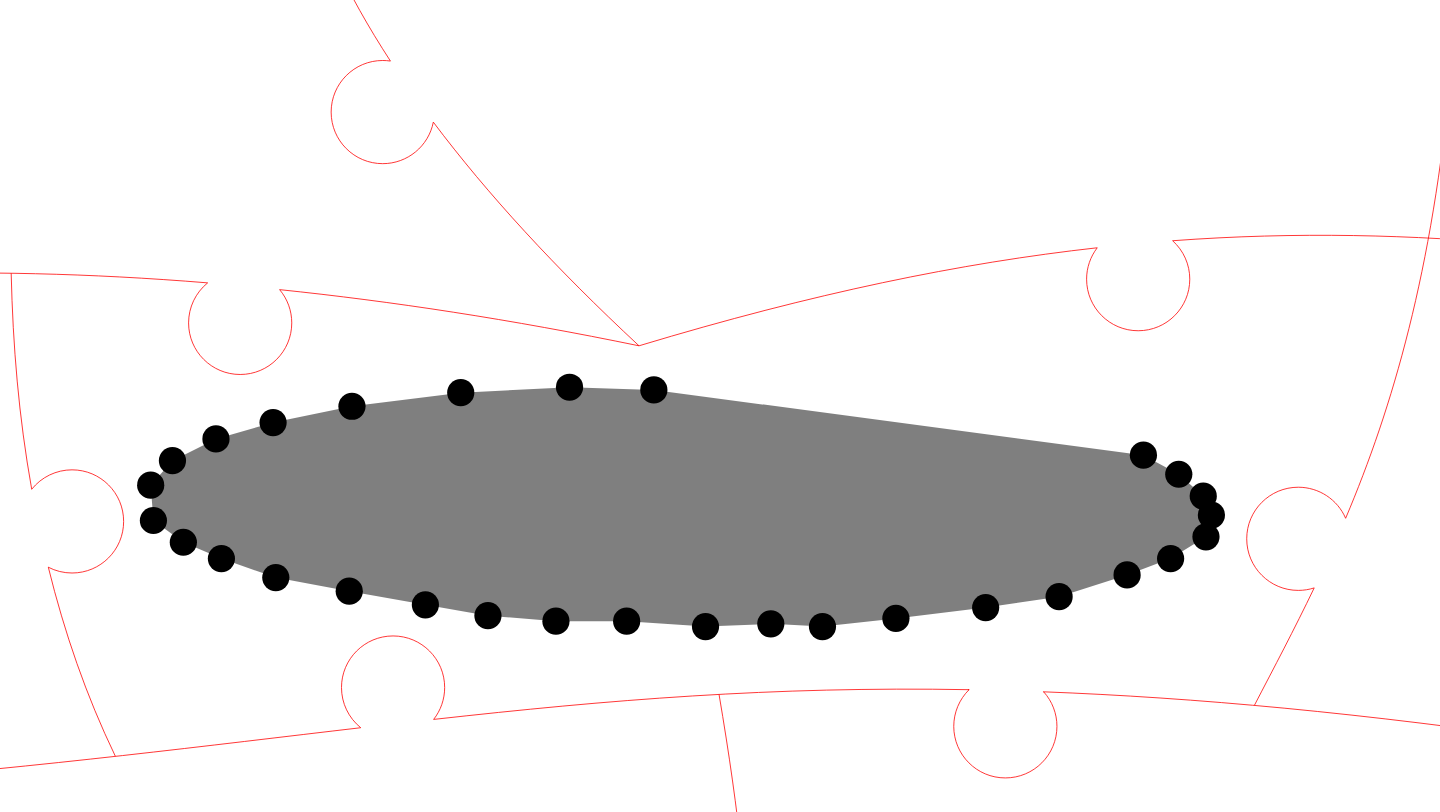 click 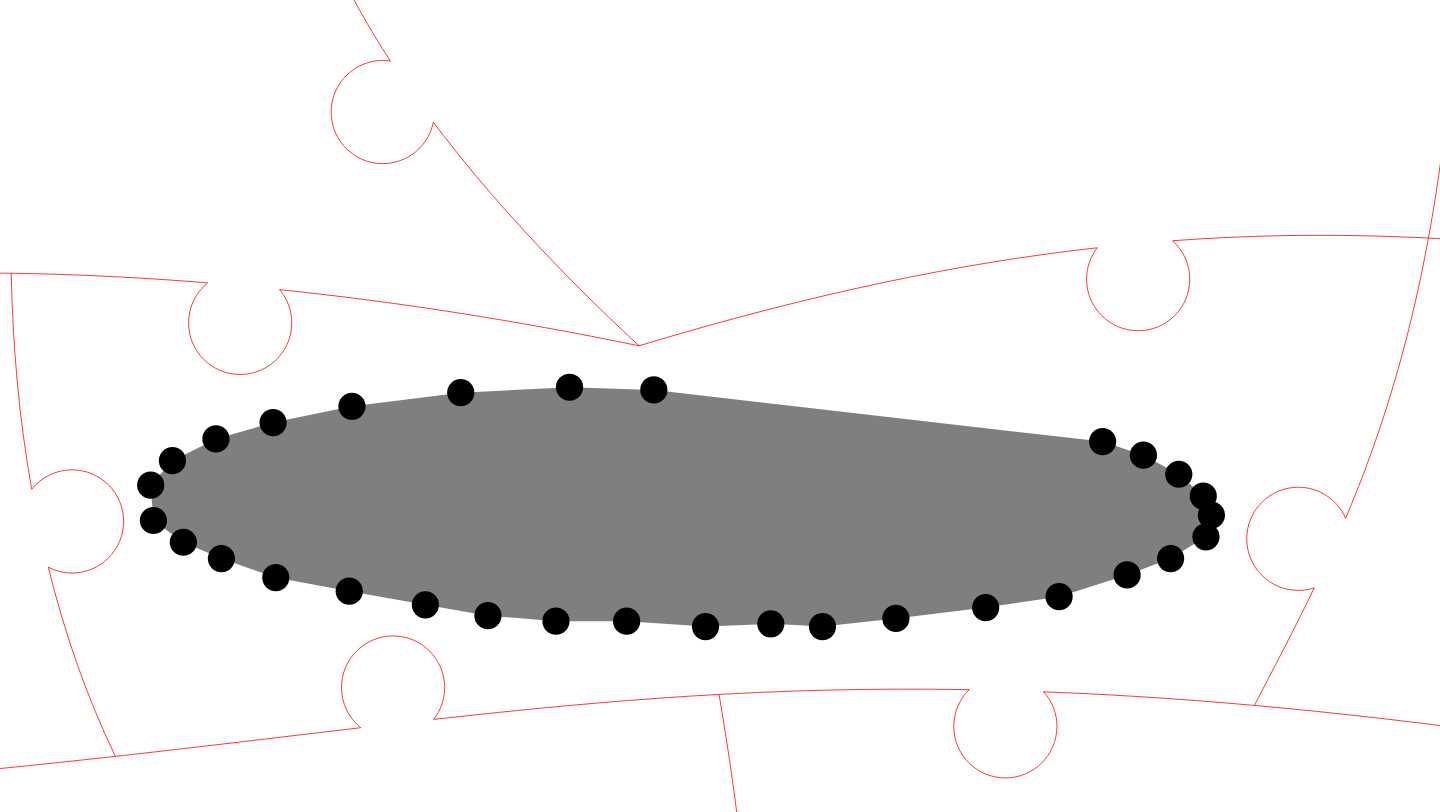 click 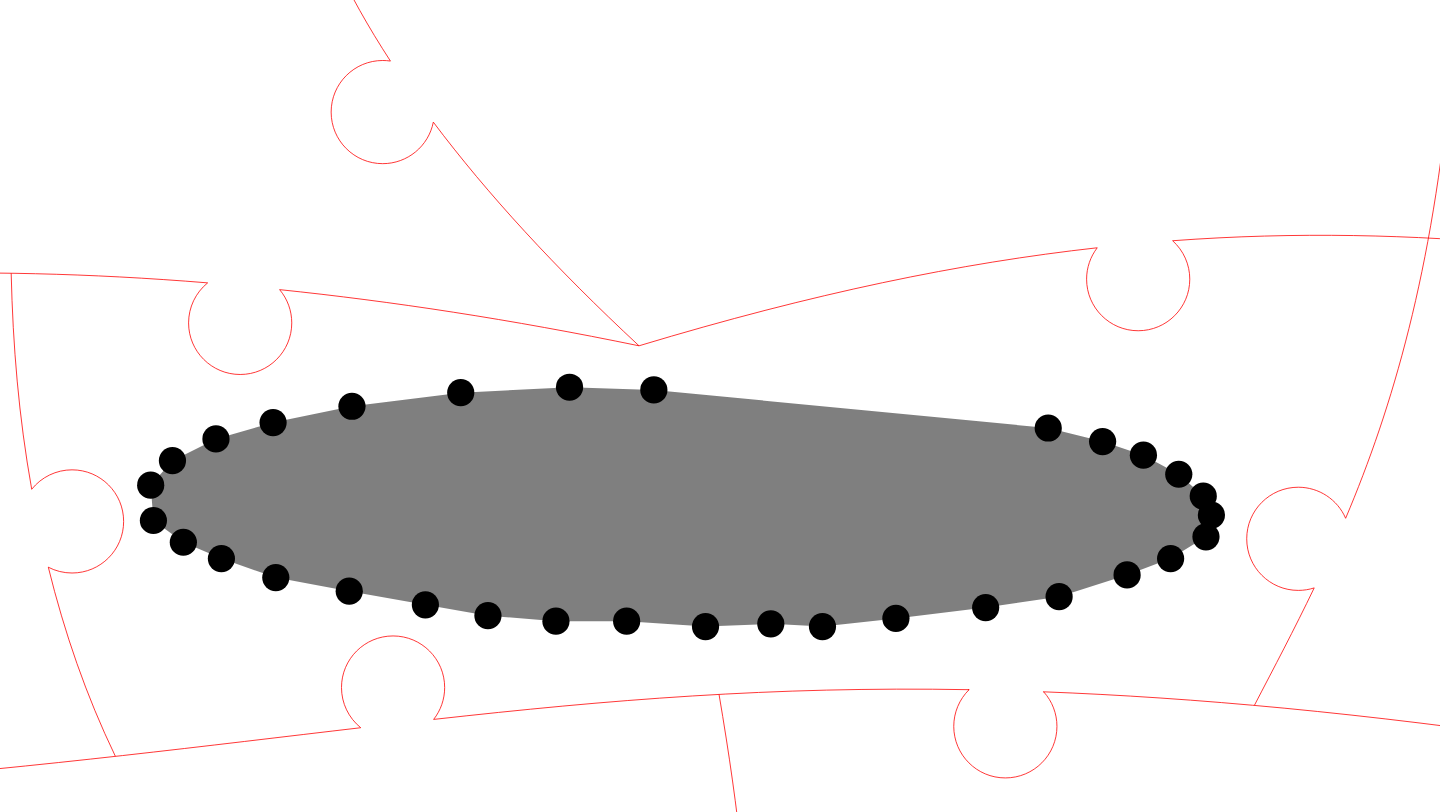 click 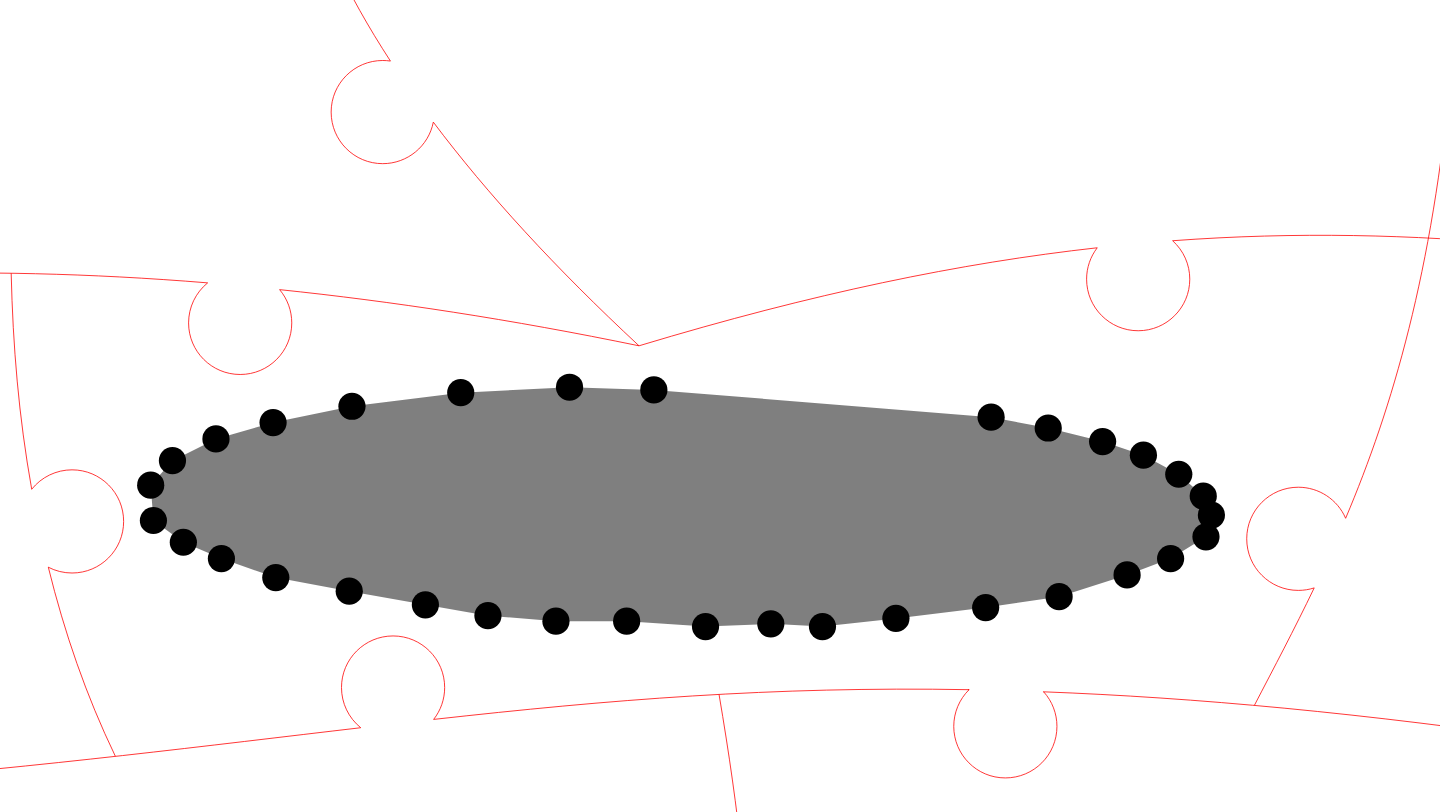 click 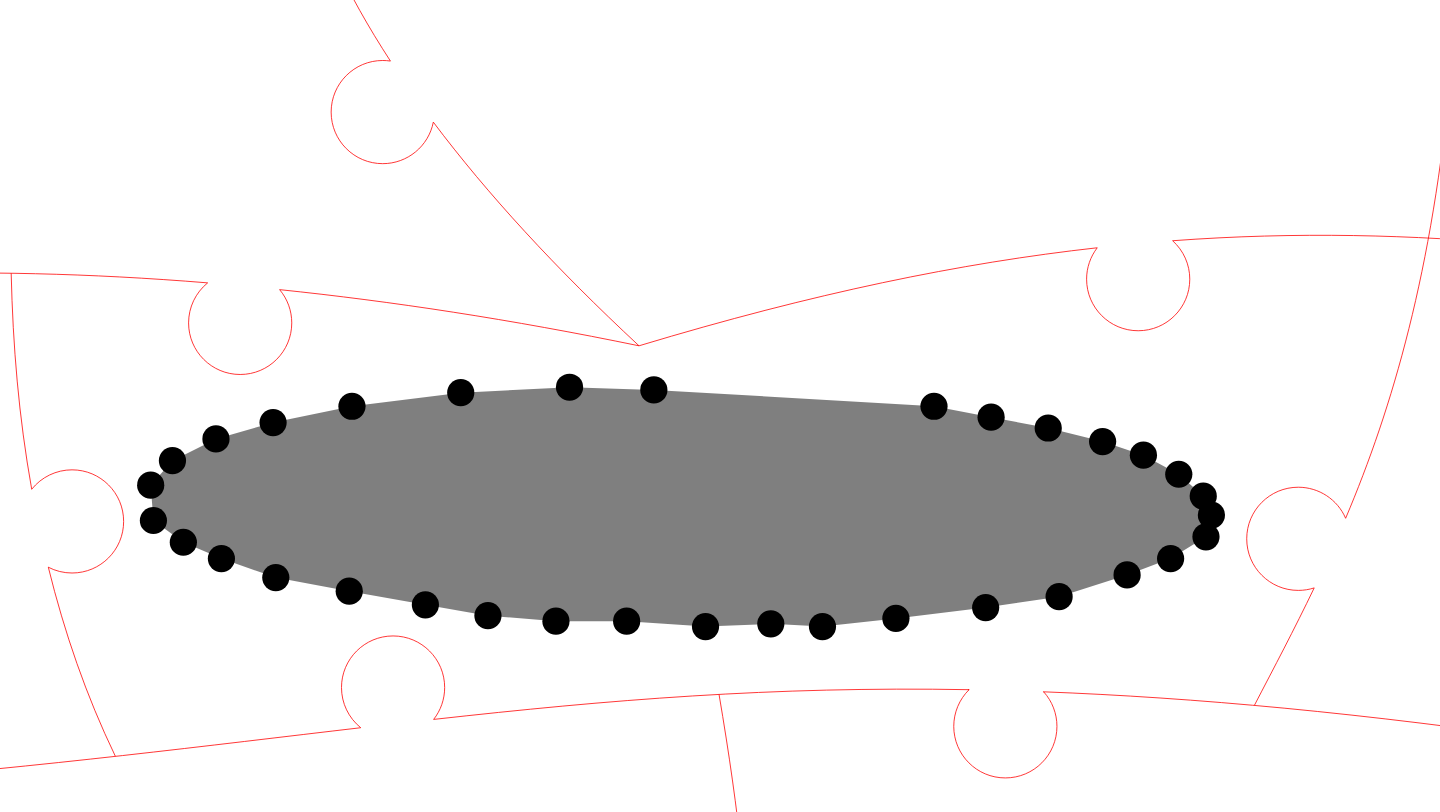 click 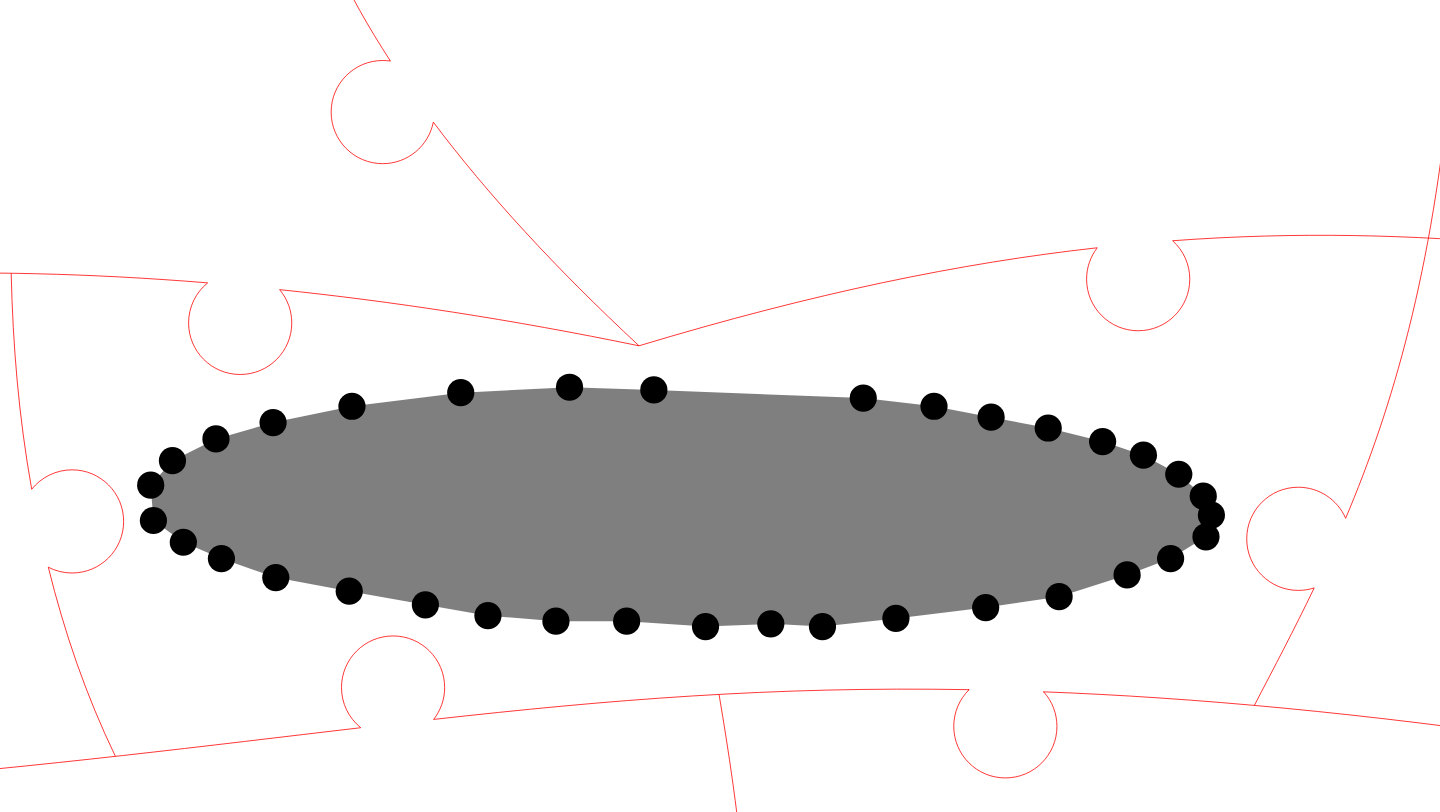 click 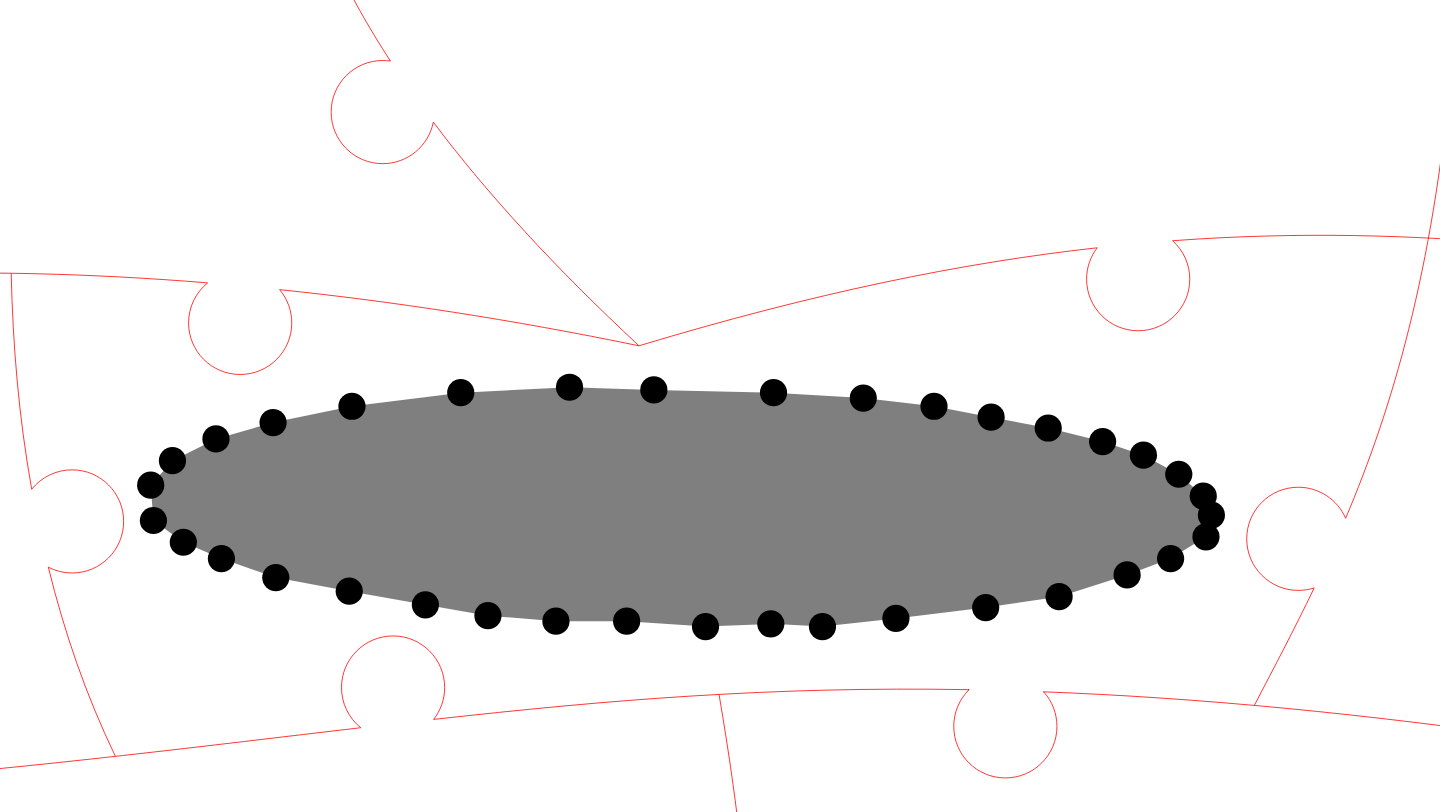 click 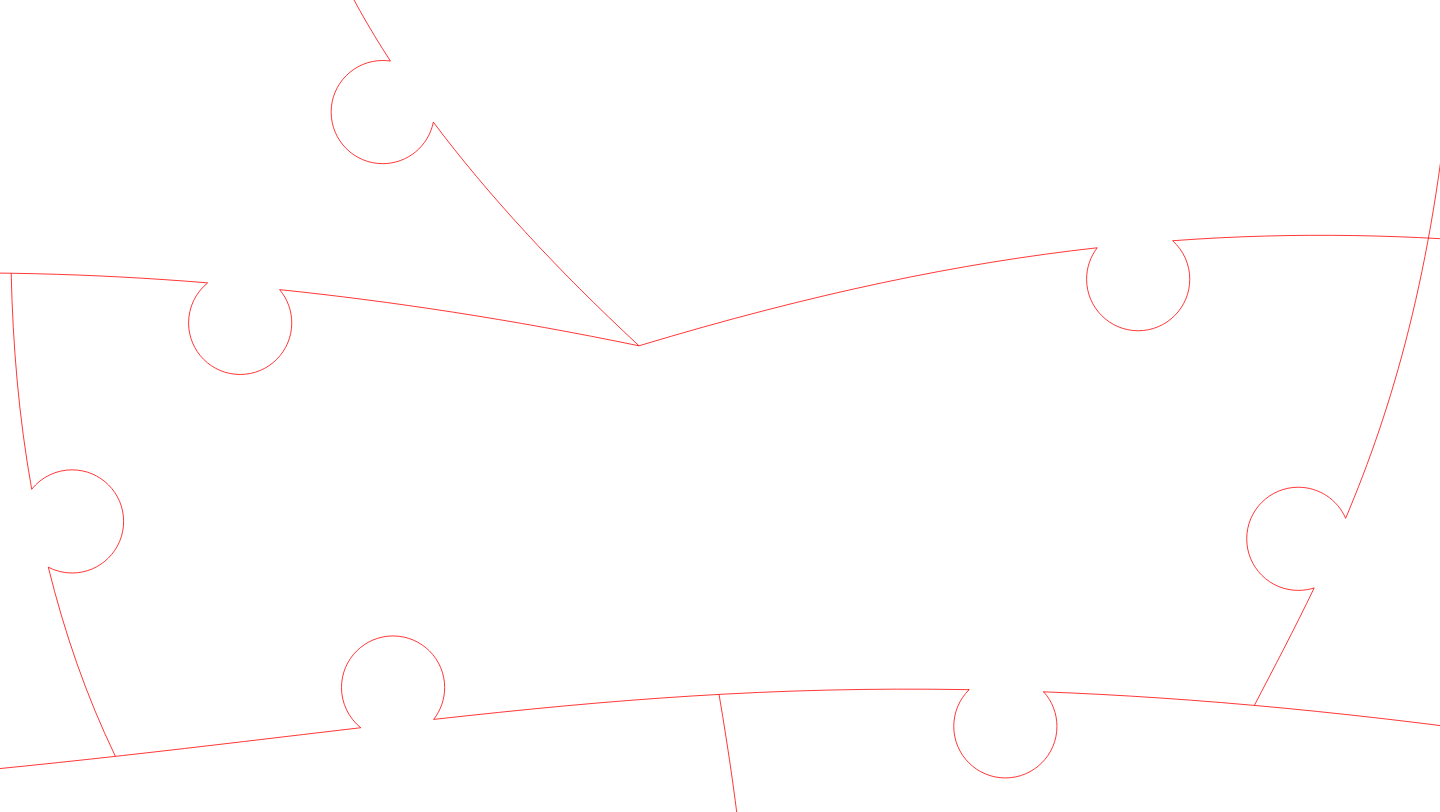 click 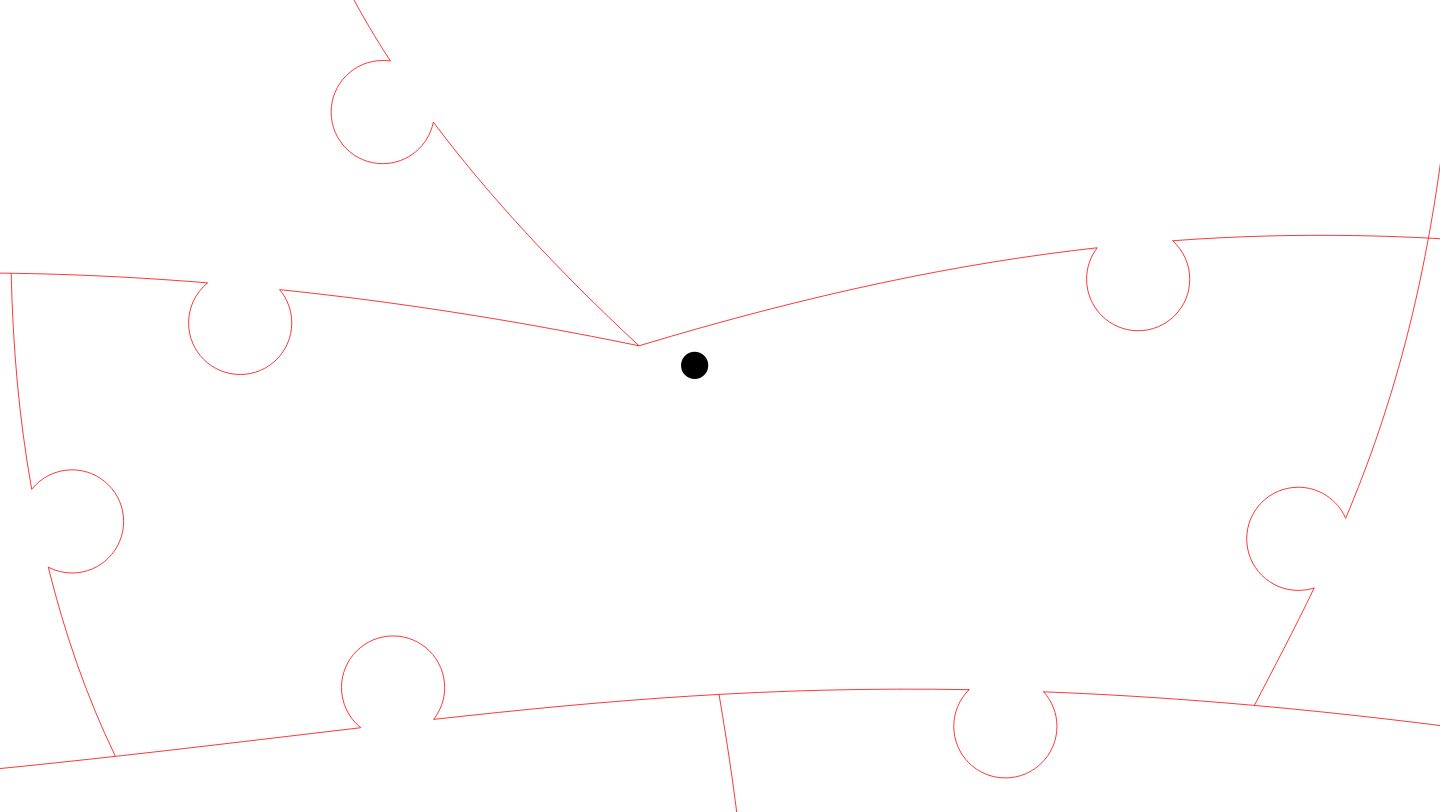 click 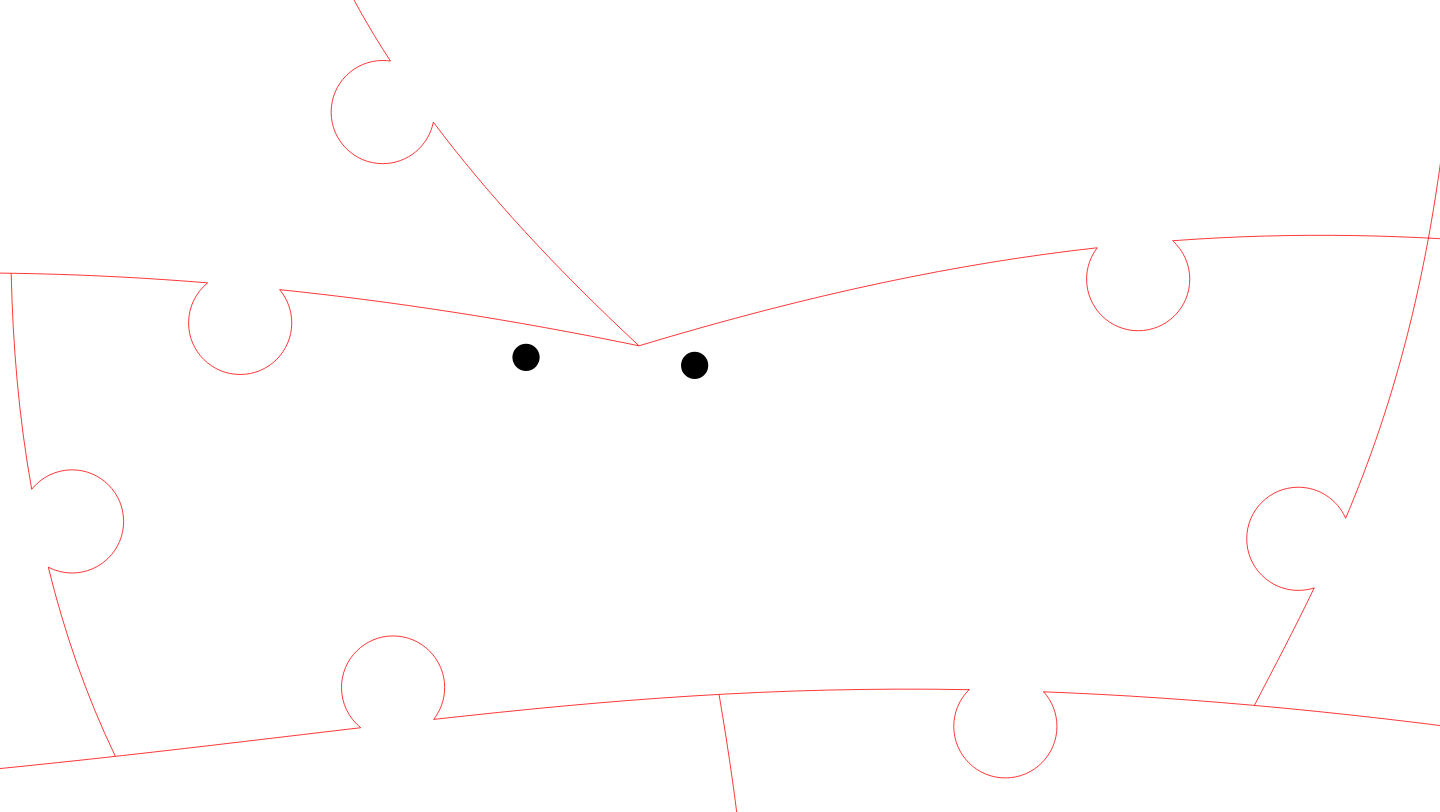 click 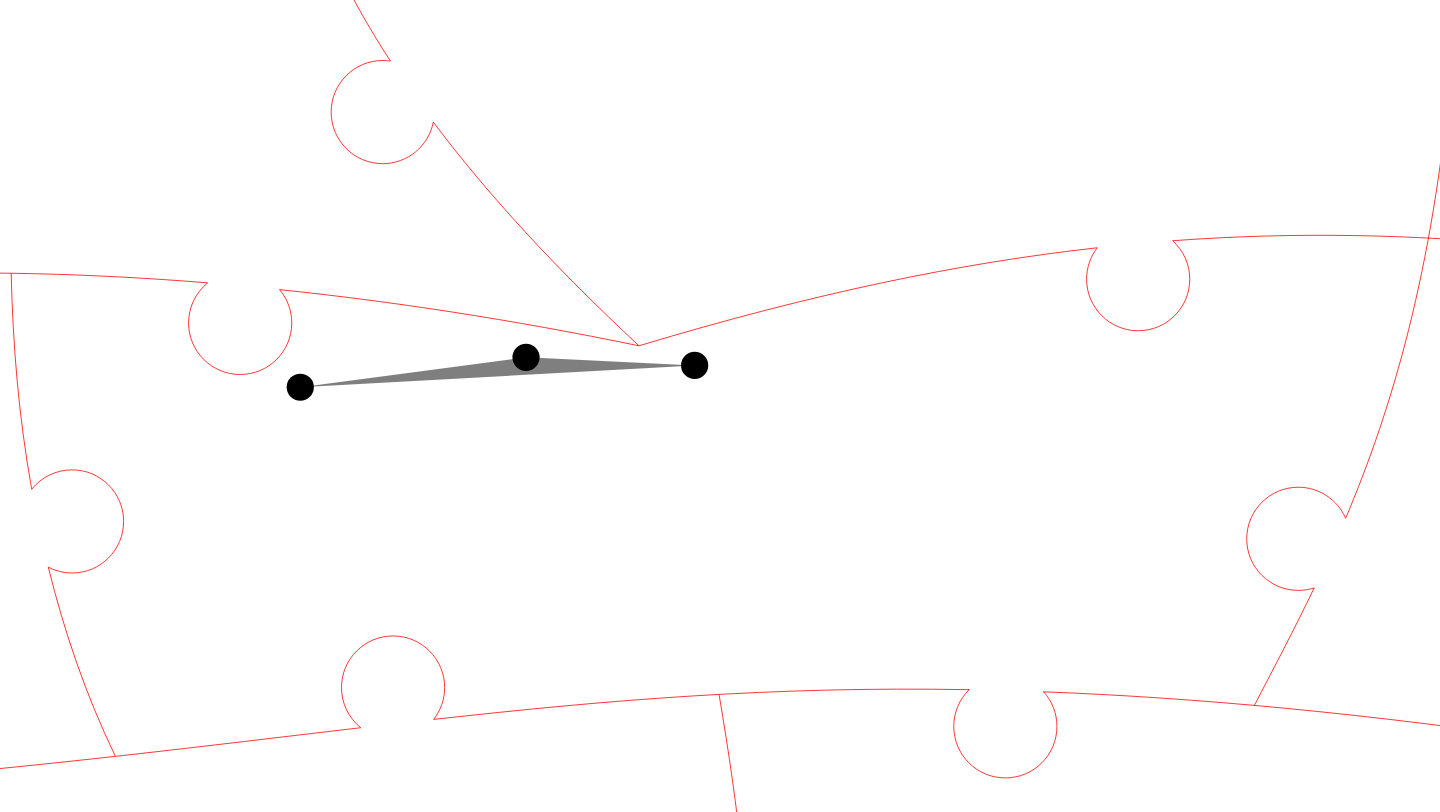 click 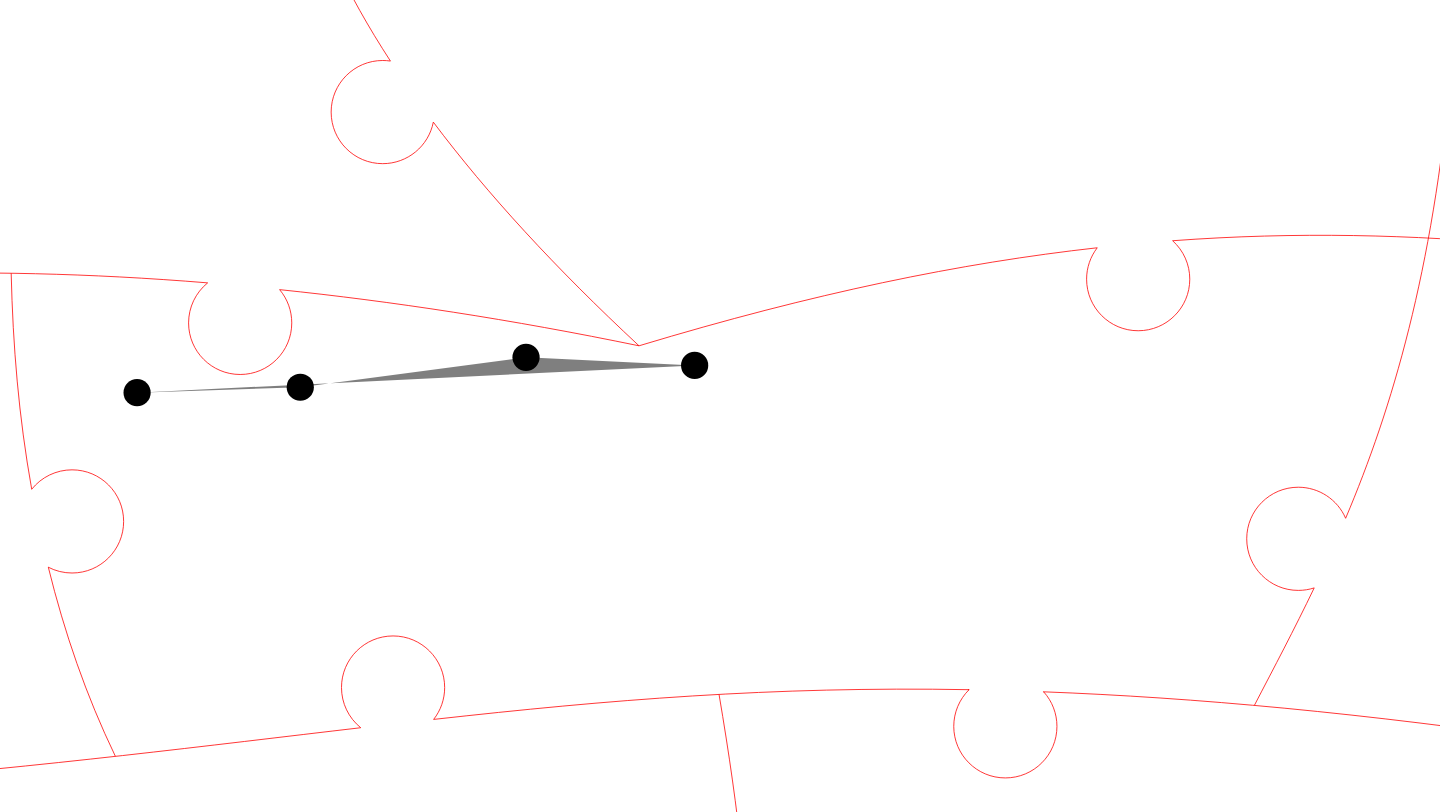 click 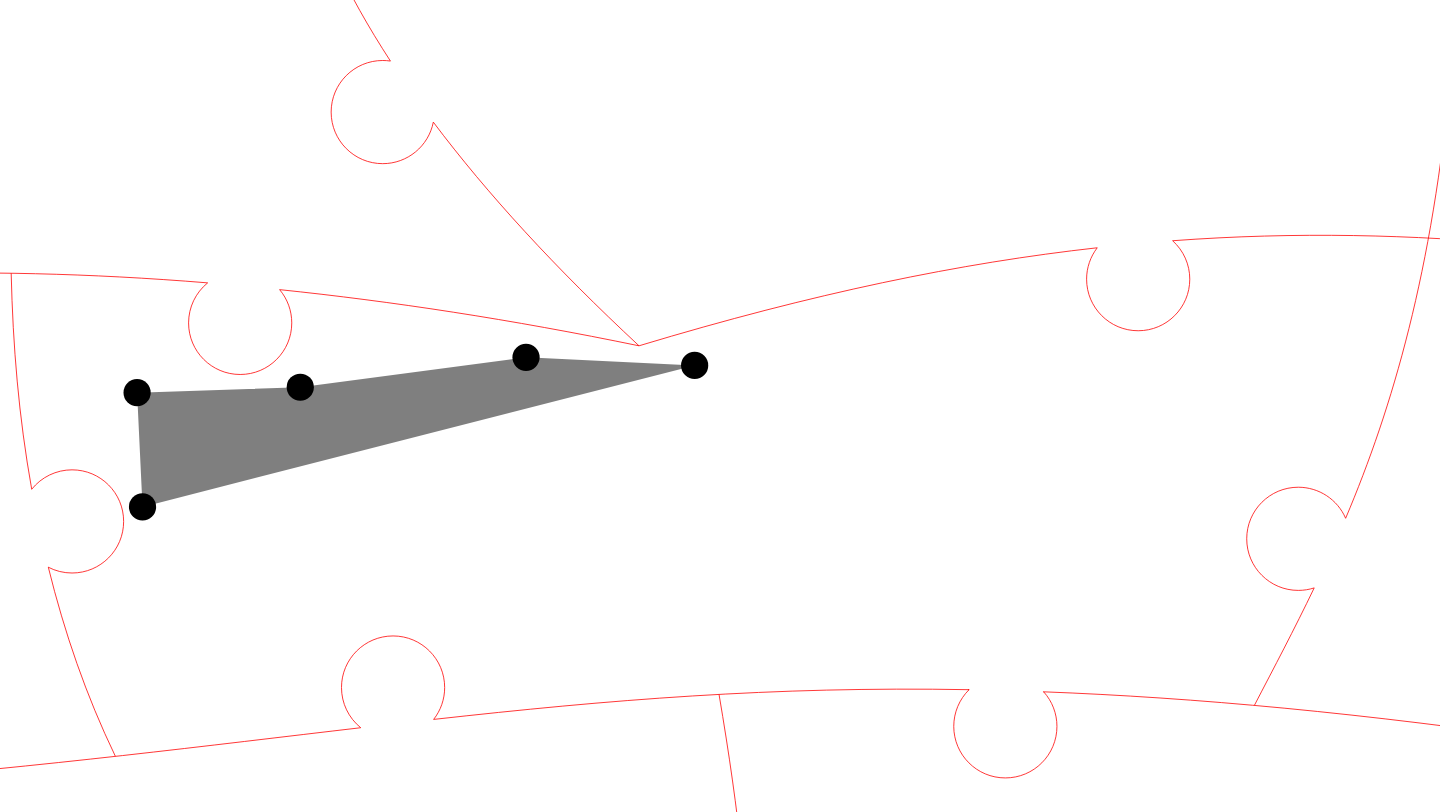 click 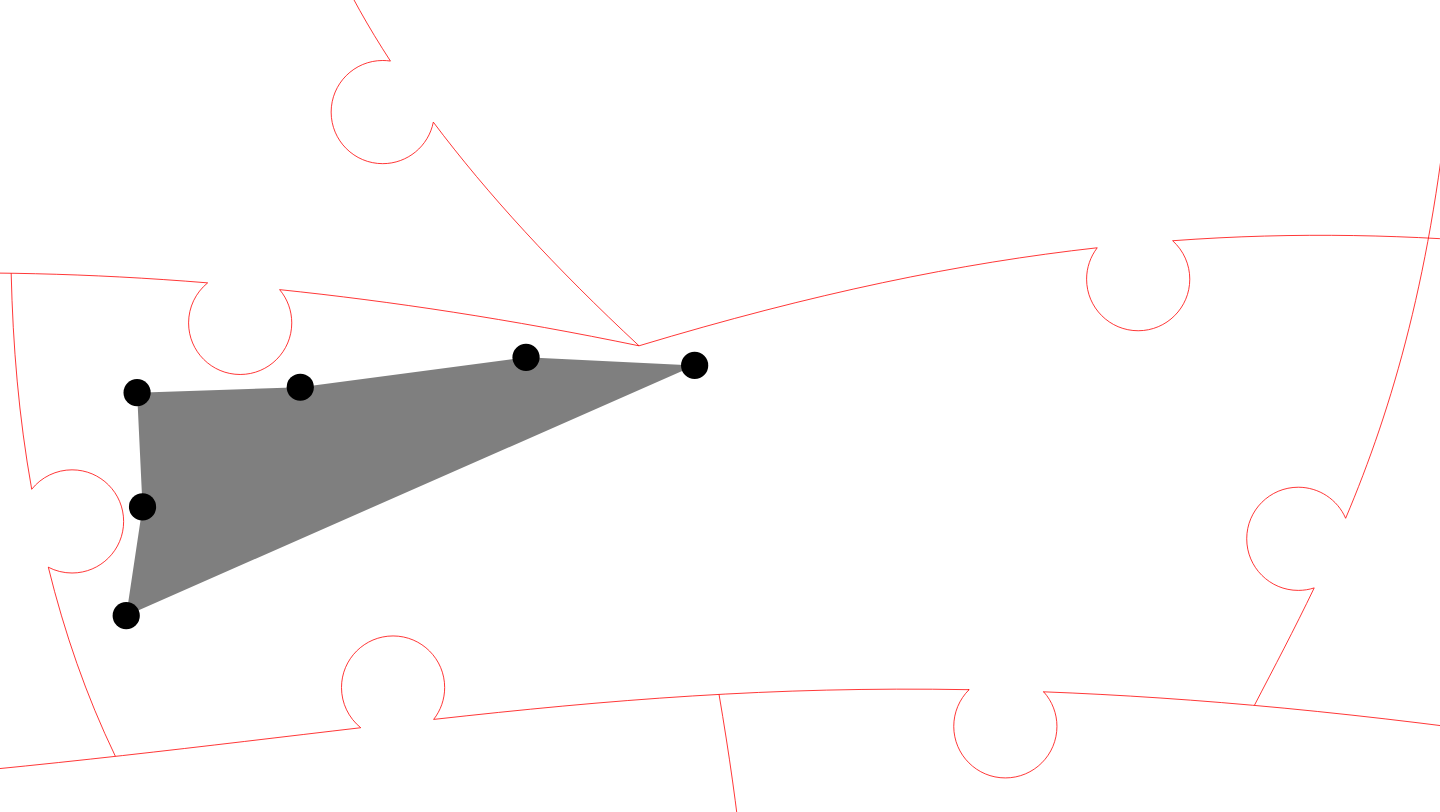 click 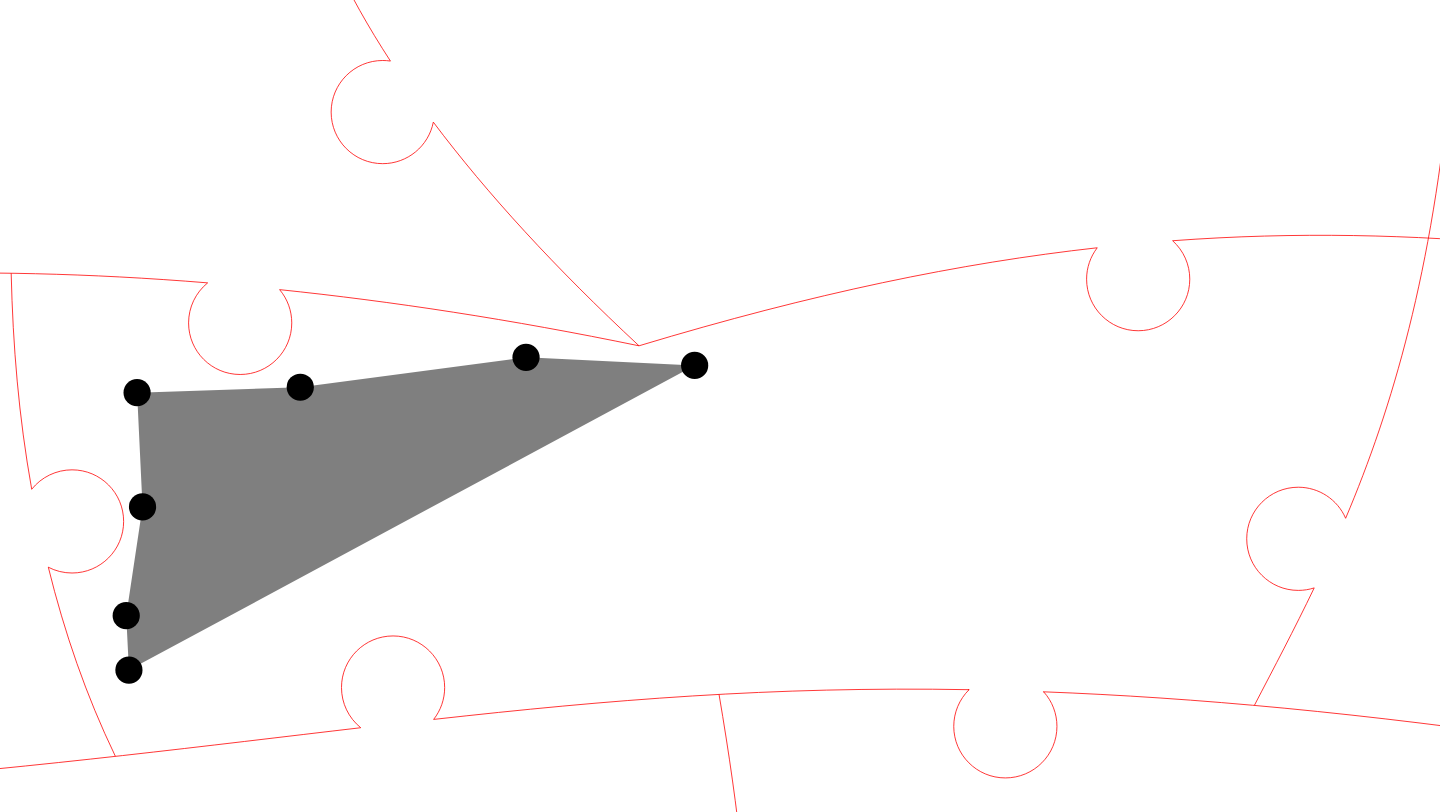 click 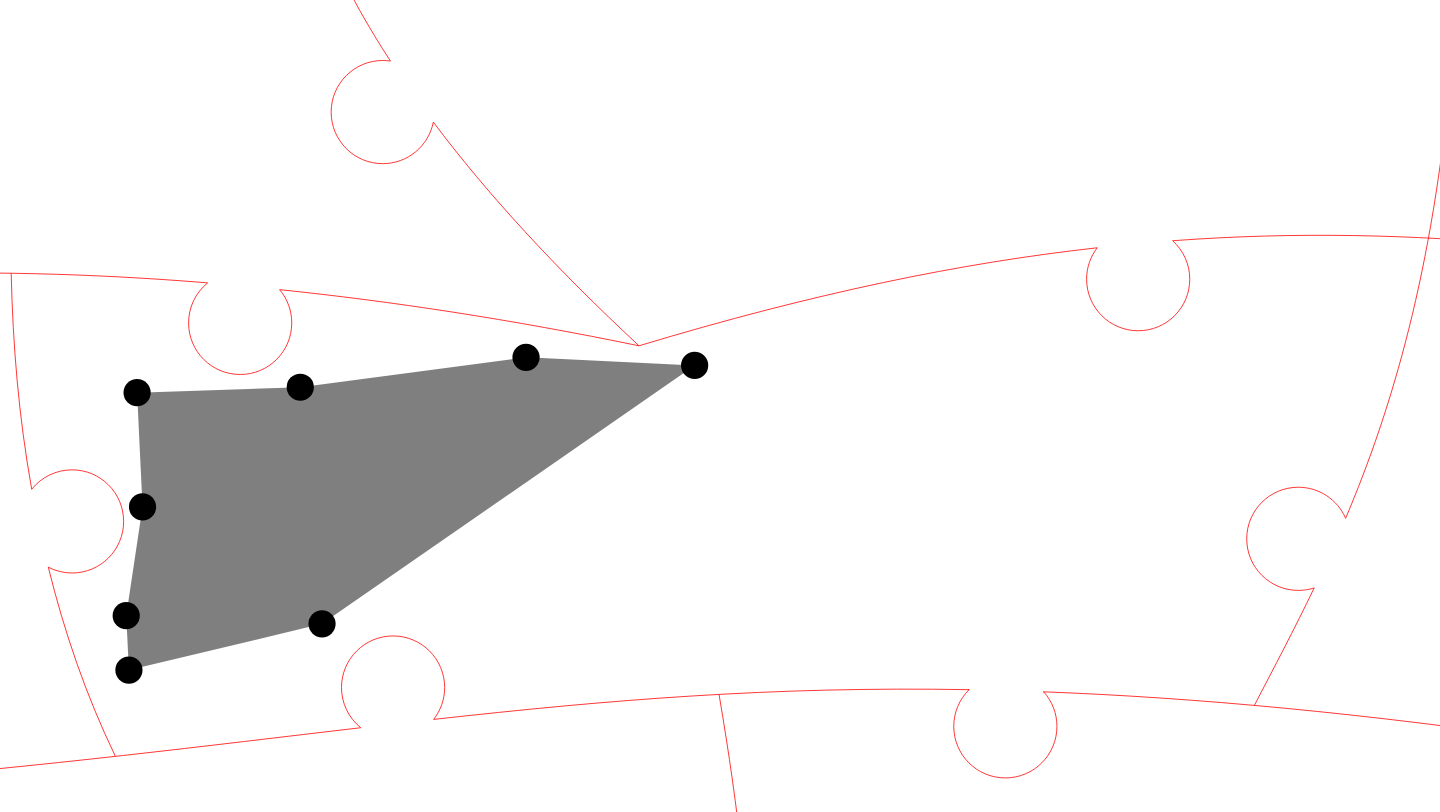 click 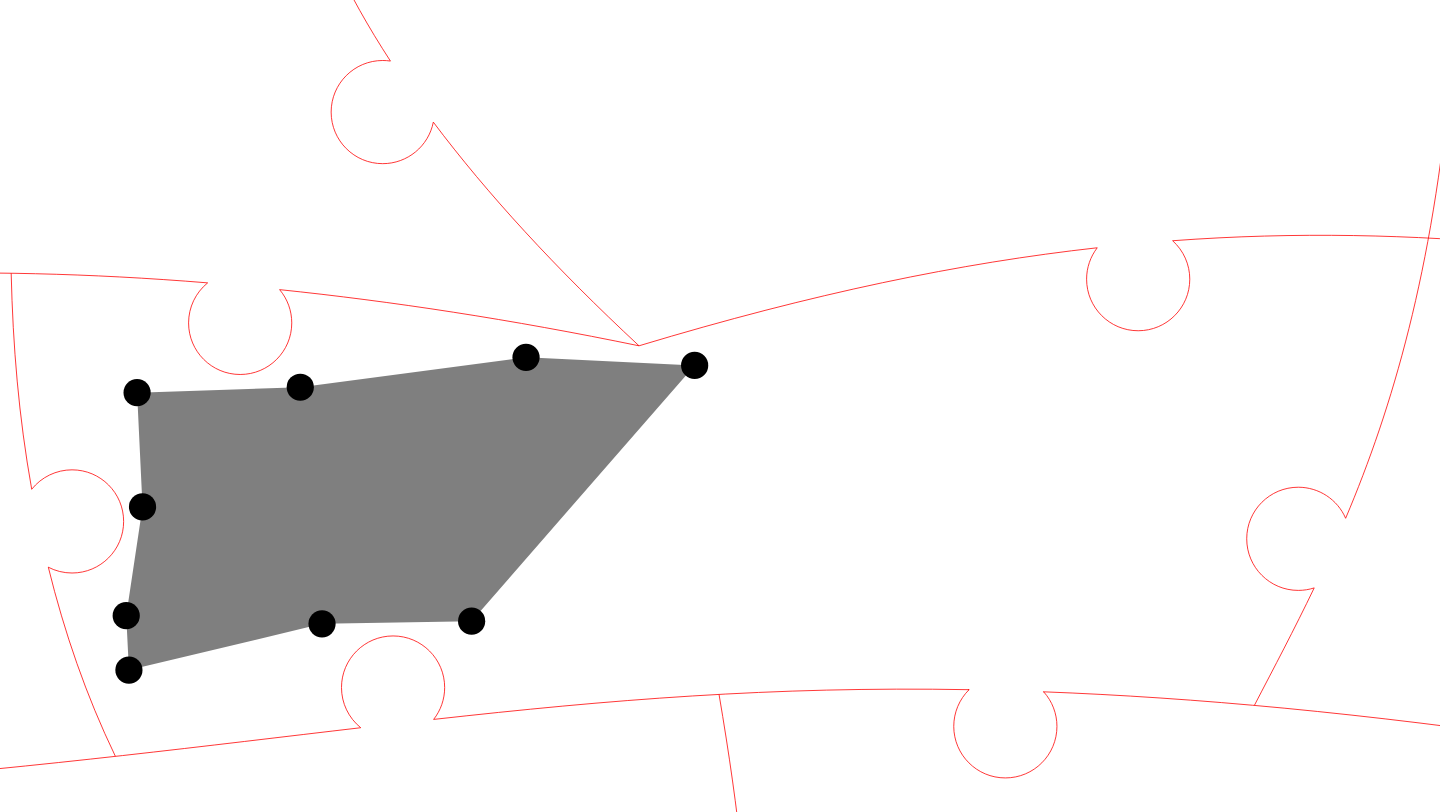 click 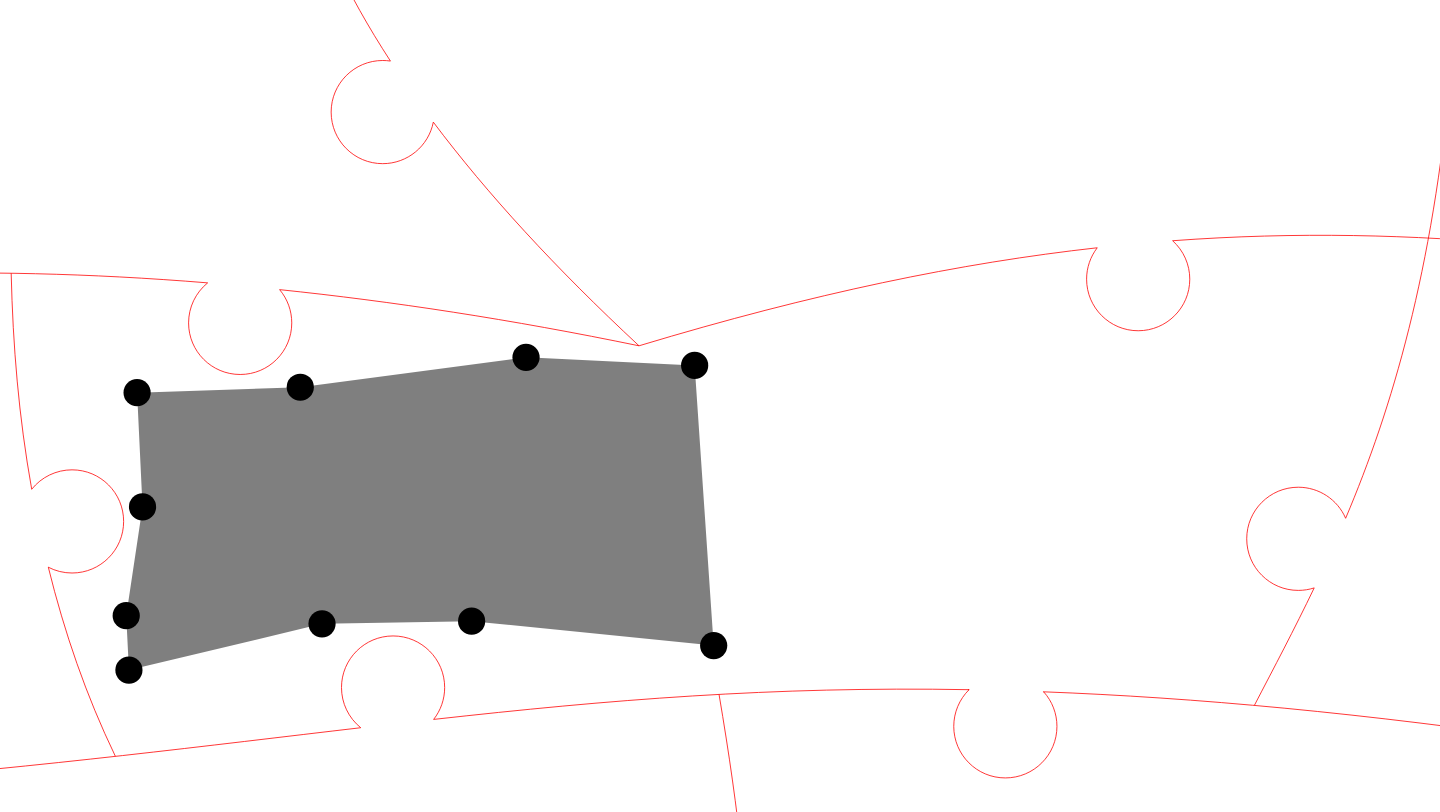click 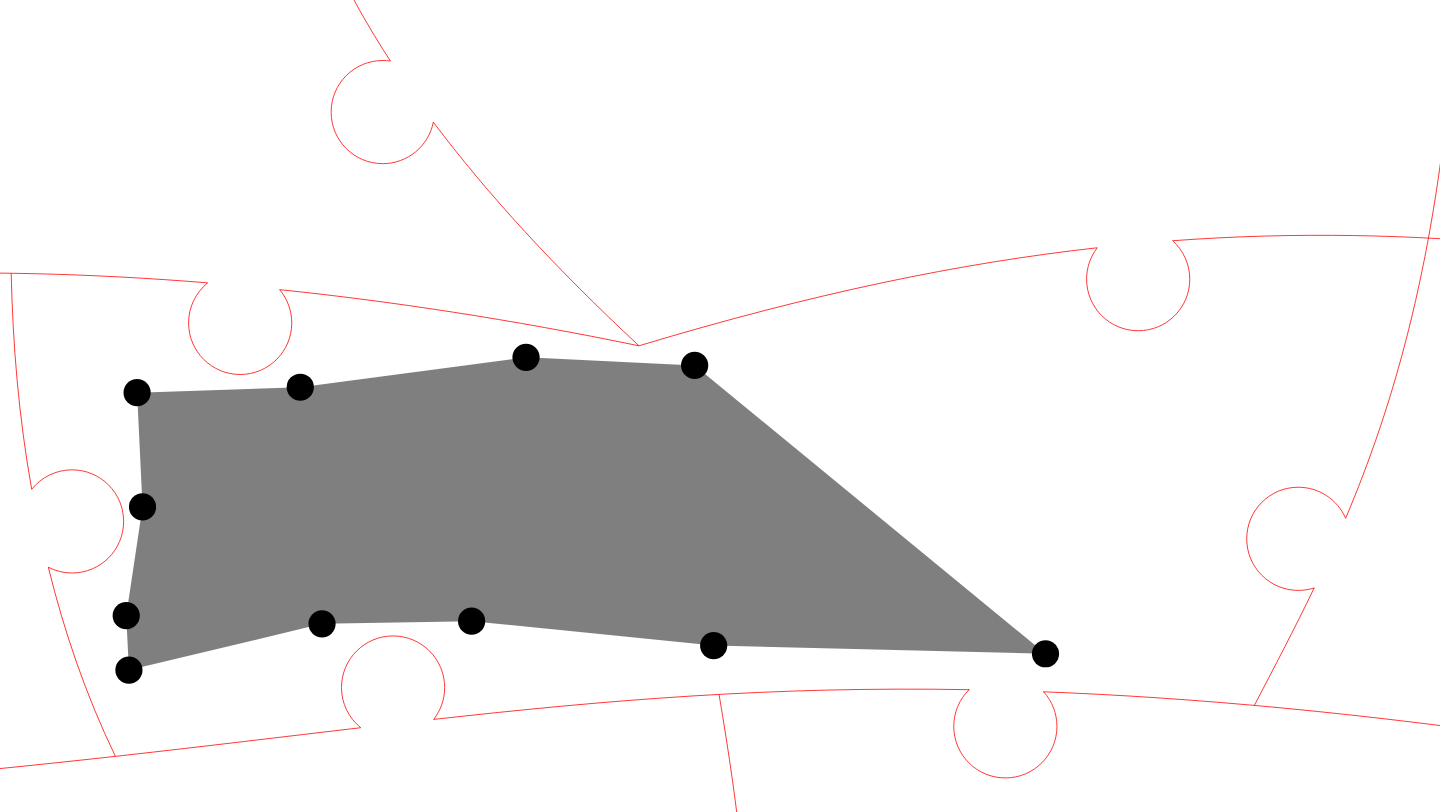 click 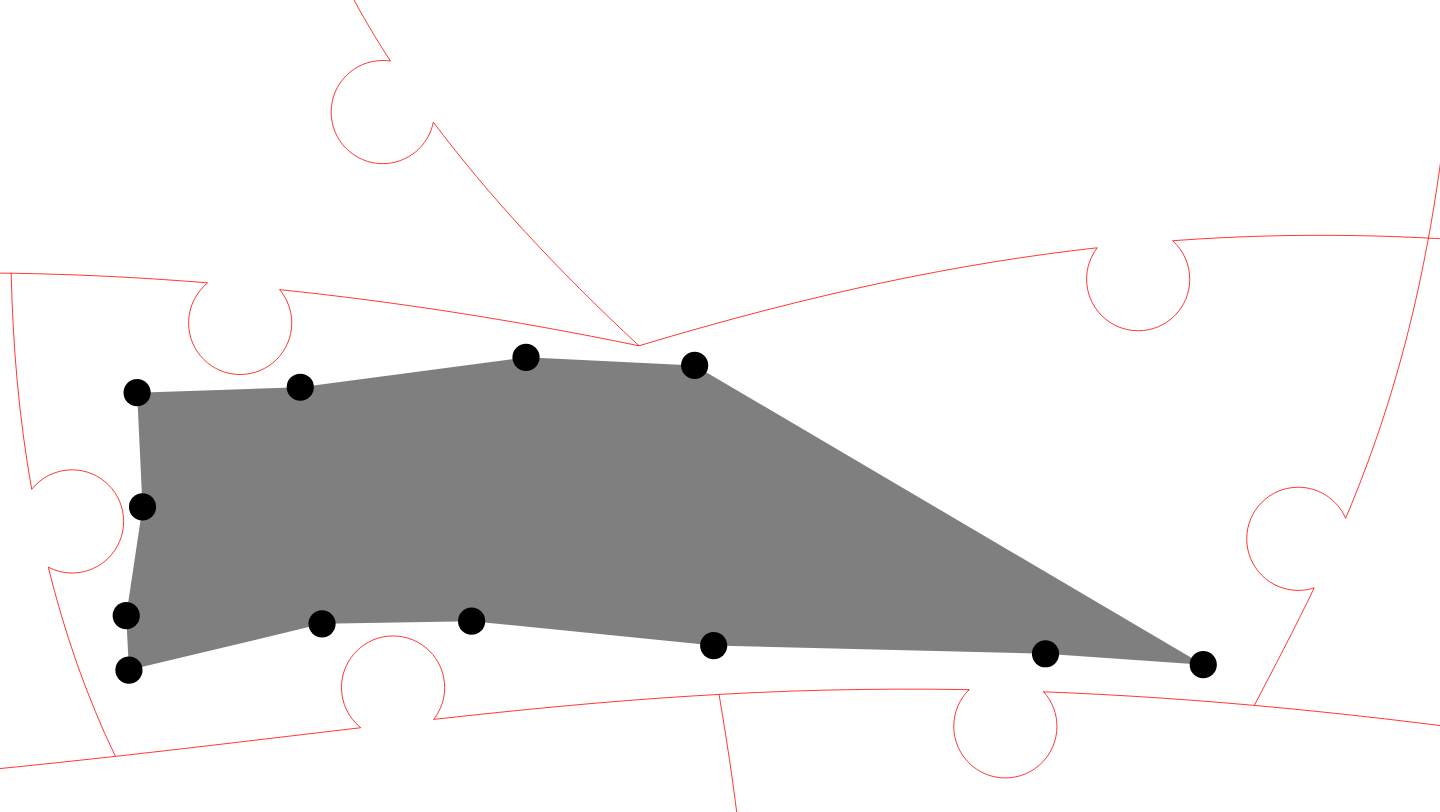 click 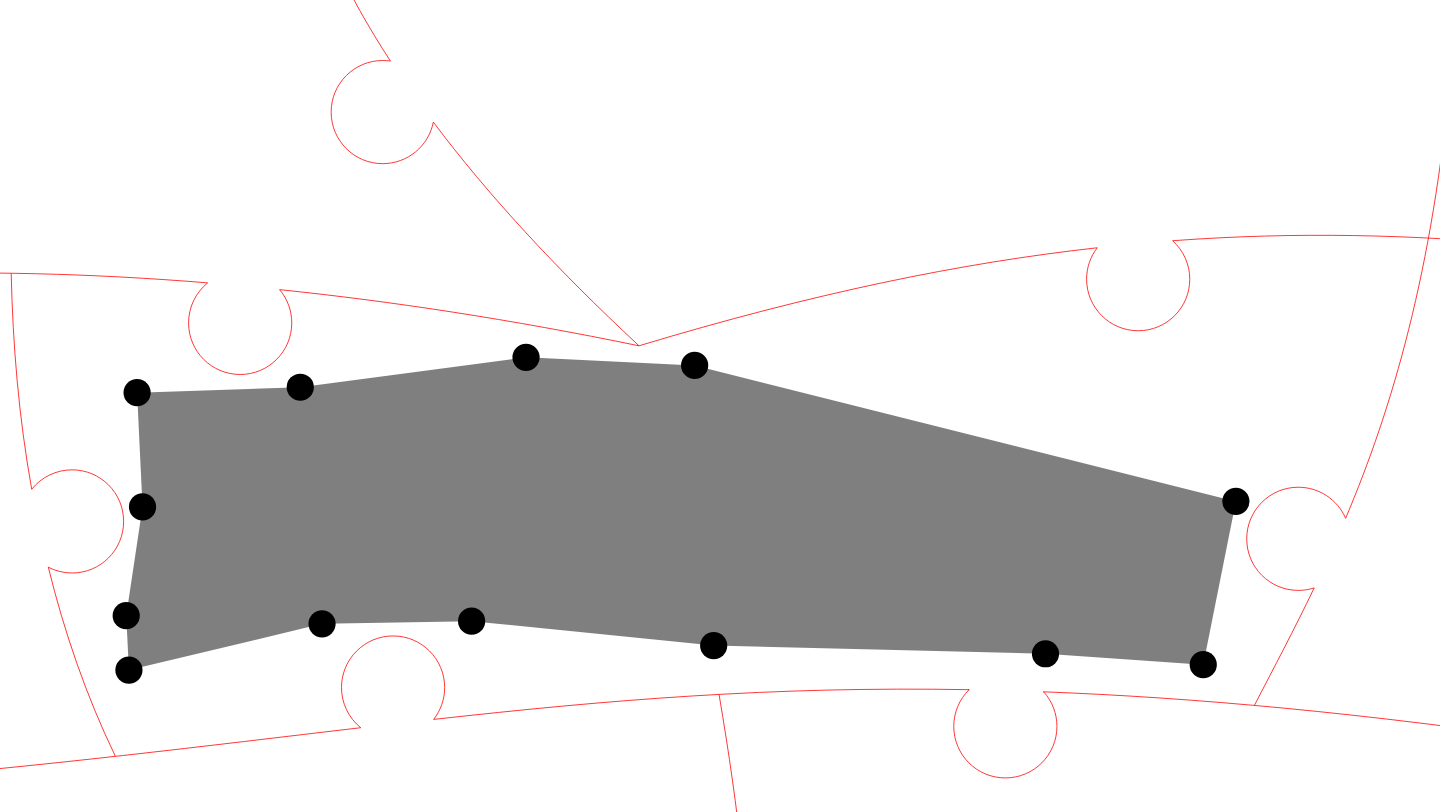 click 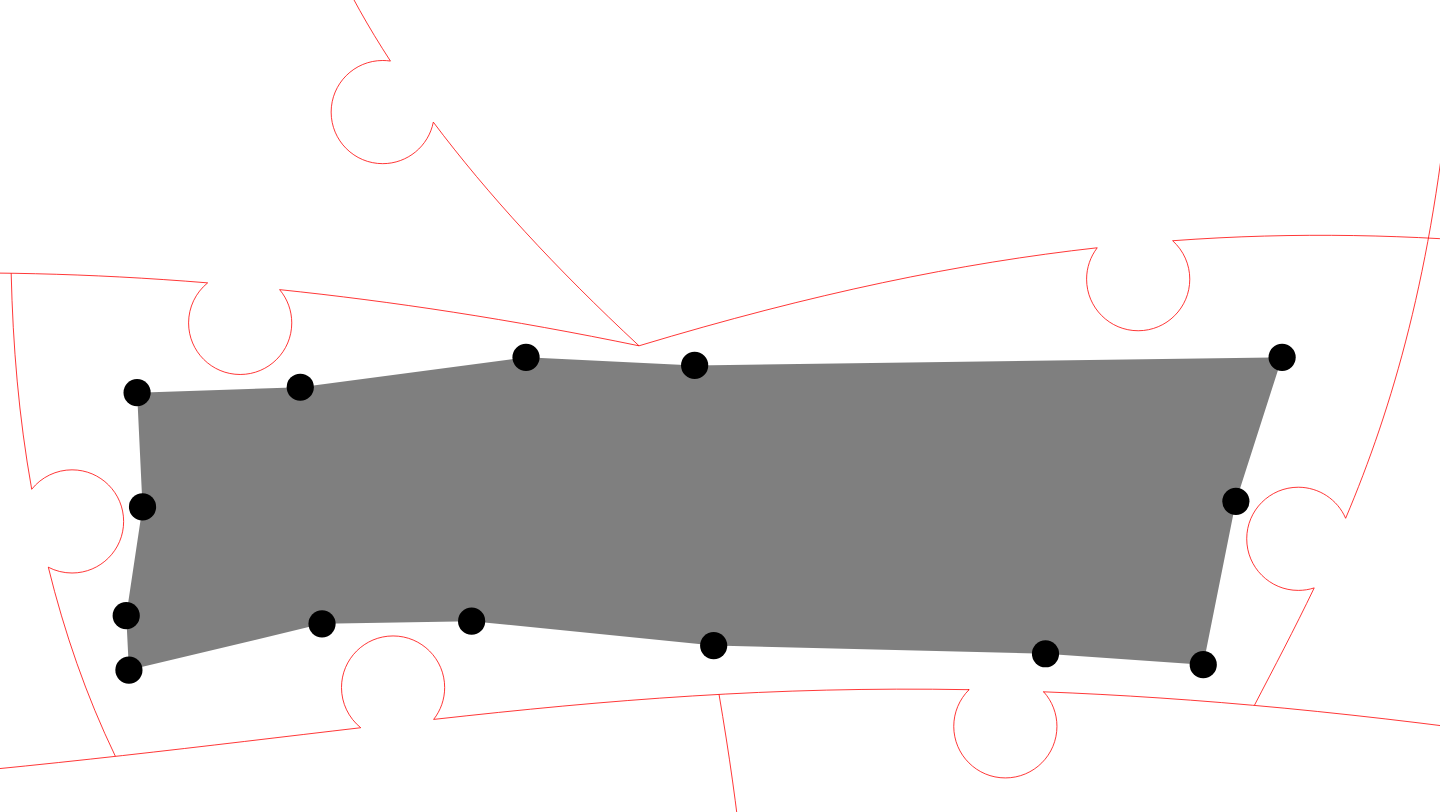 click 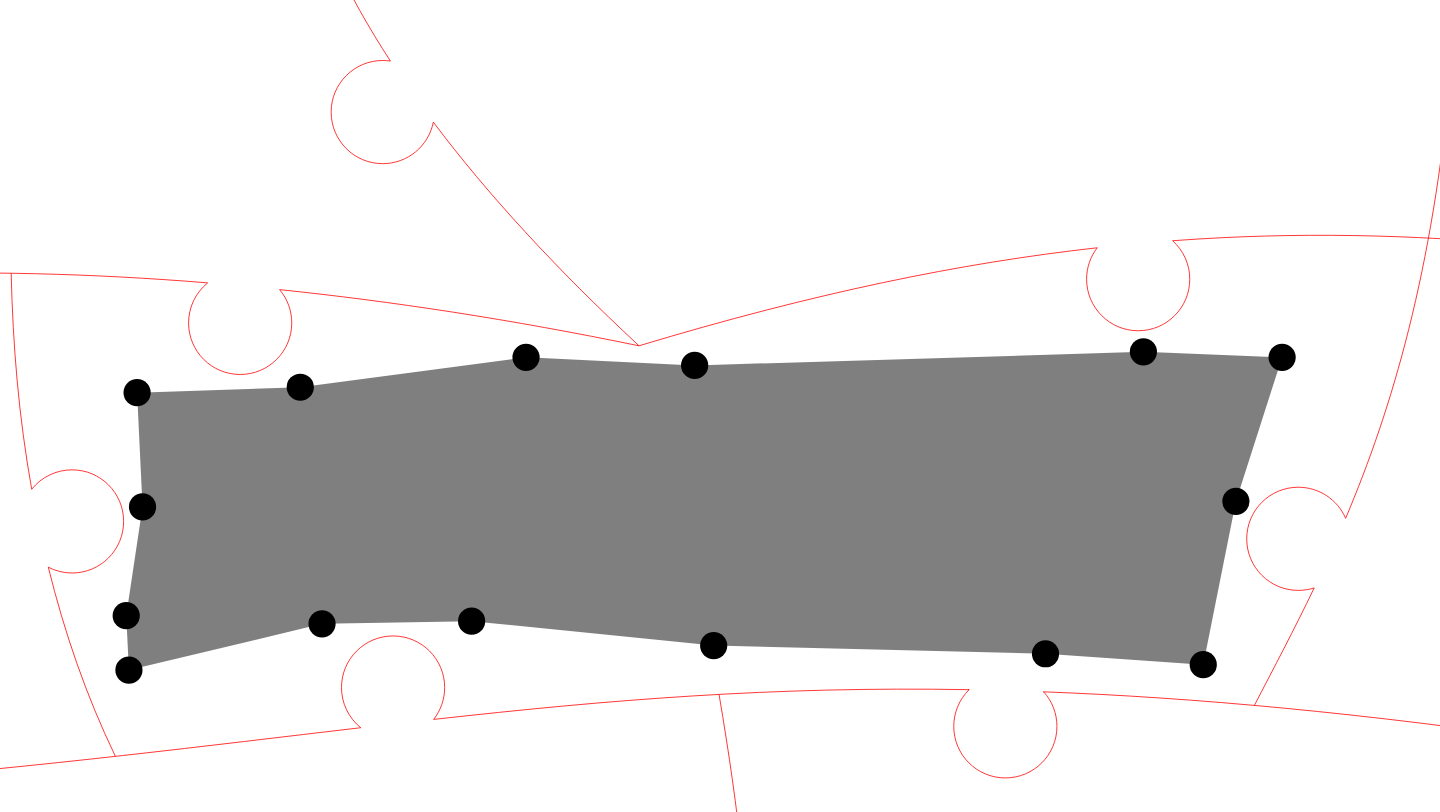 click 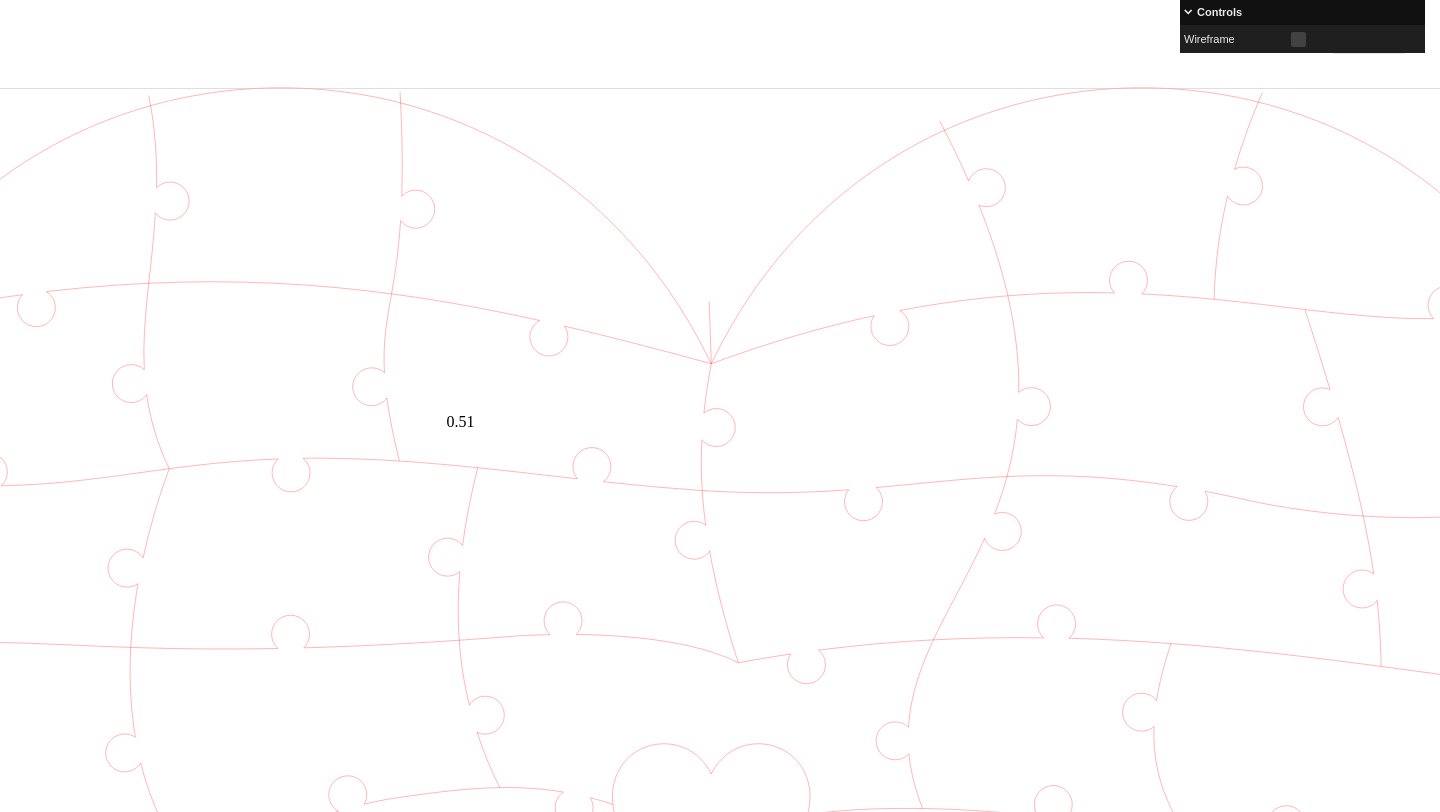 scroll, scrollTop: 23, scrollLeft: 277, axis: both 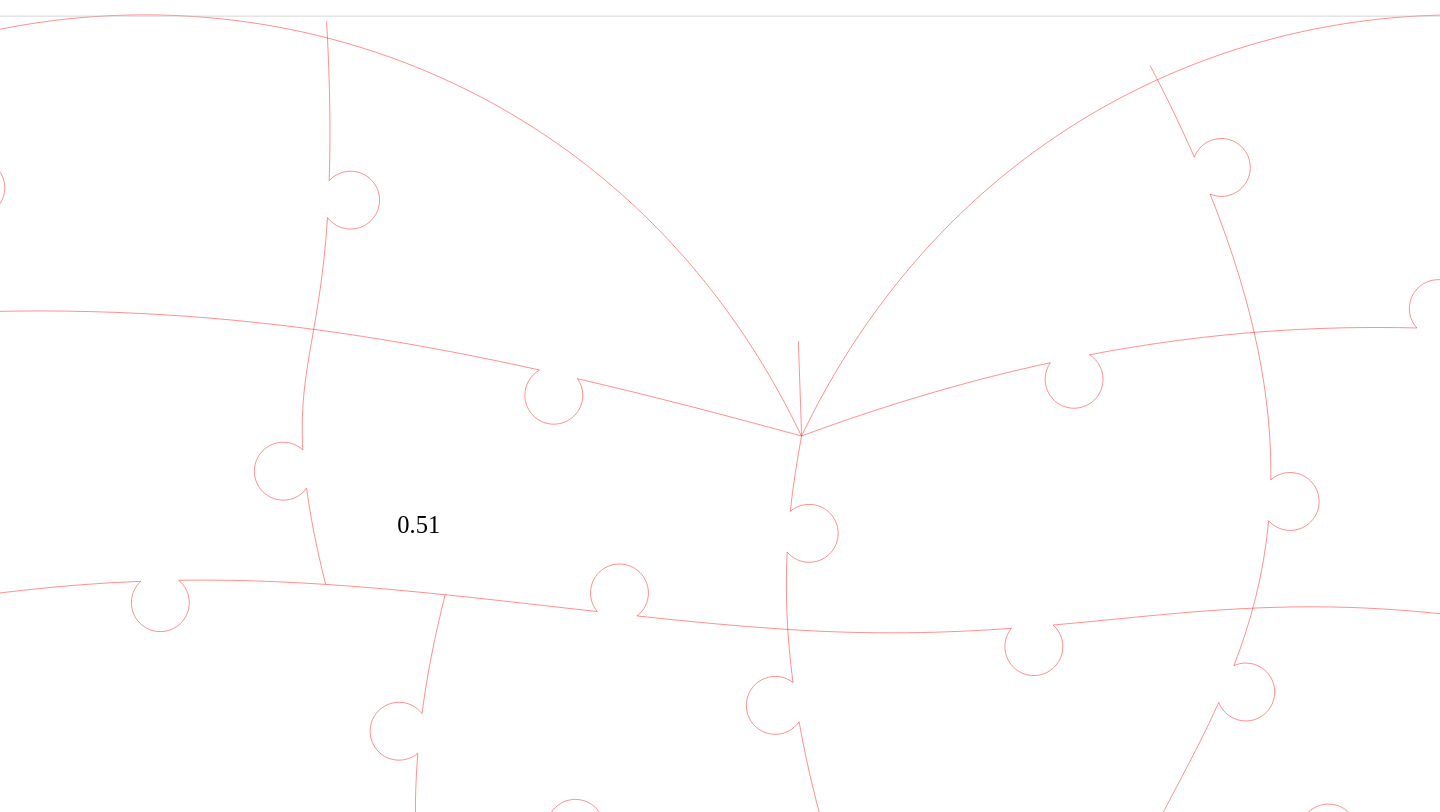 click 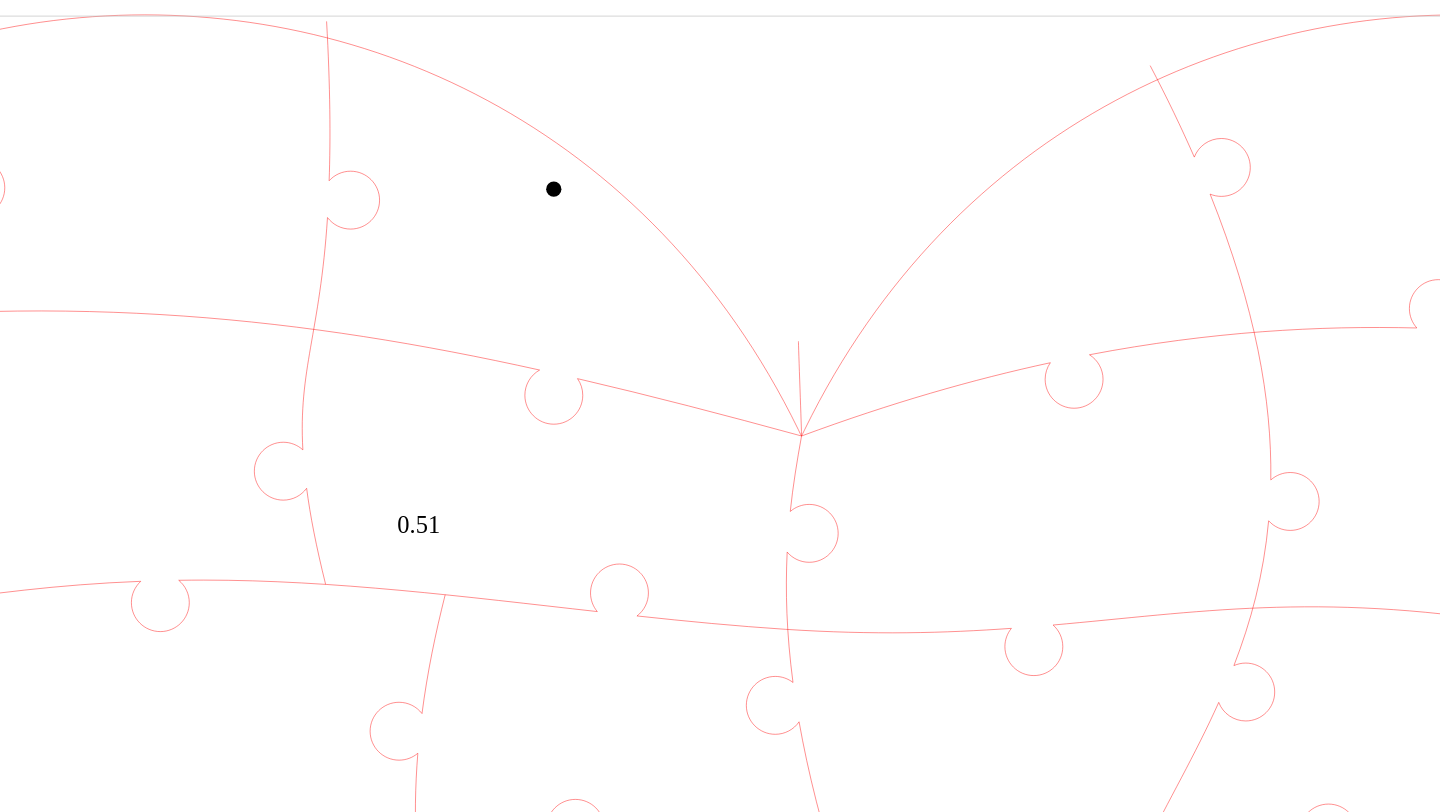 click 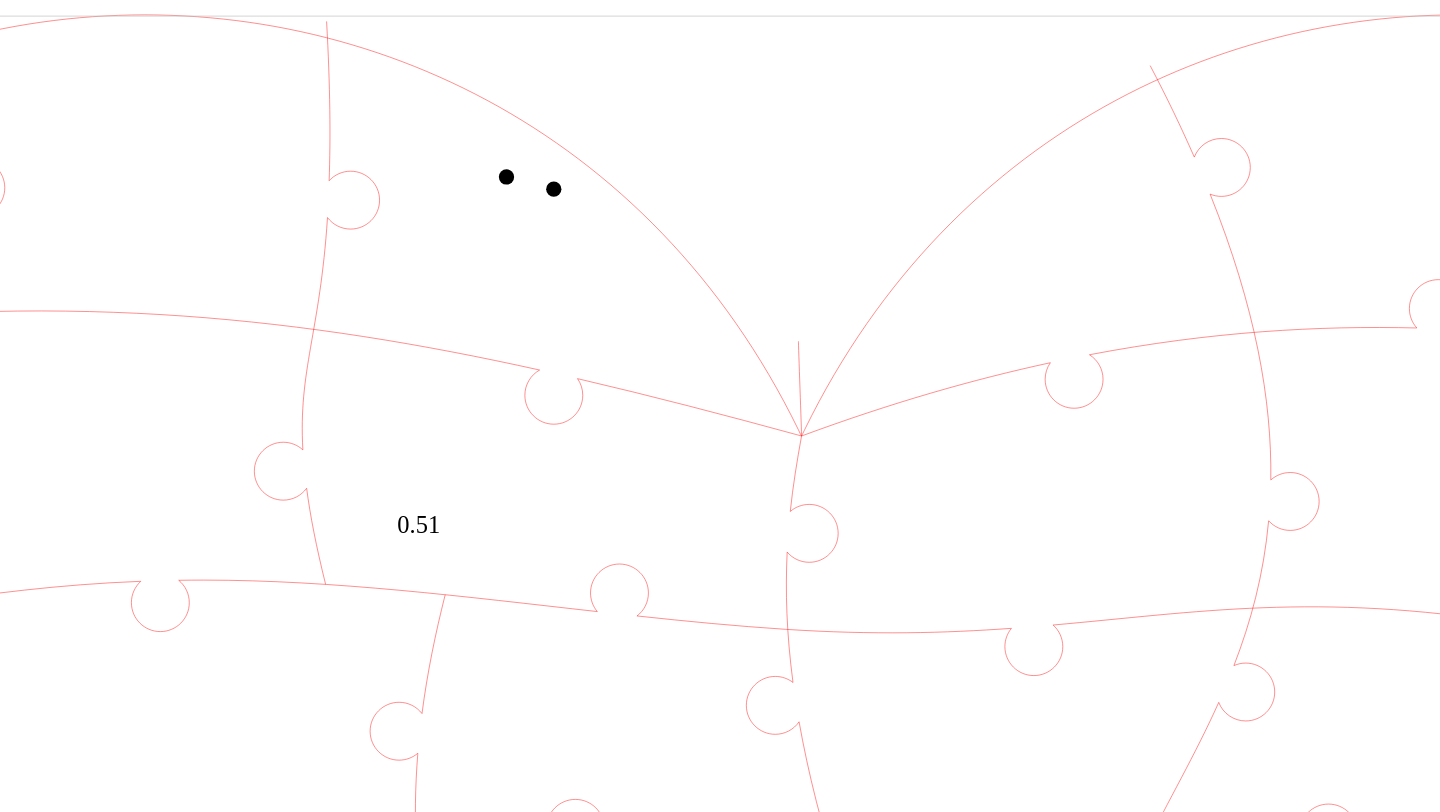 click 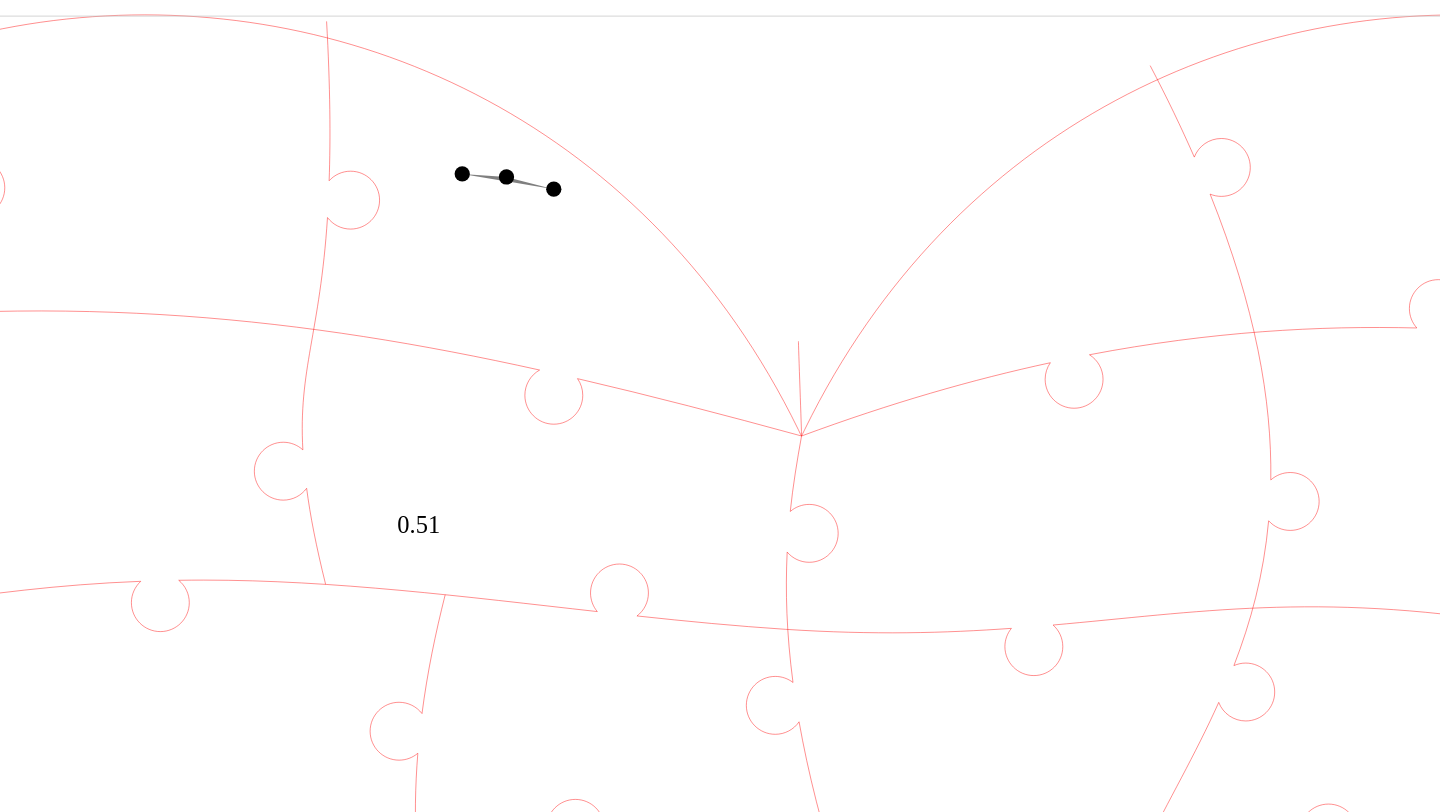 click 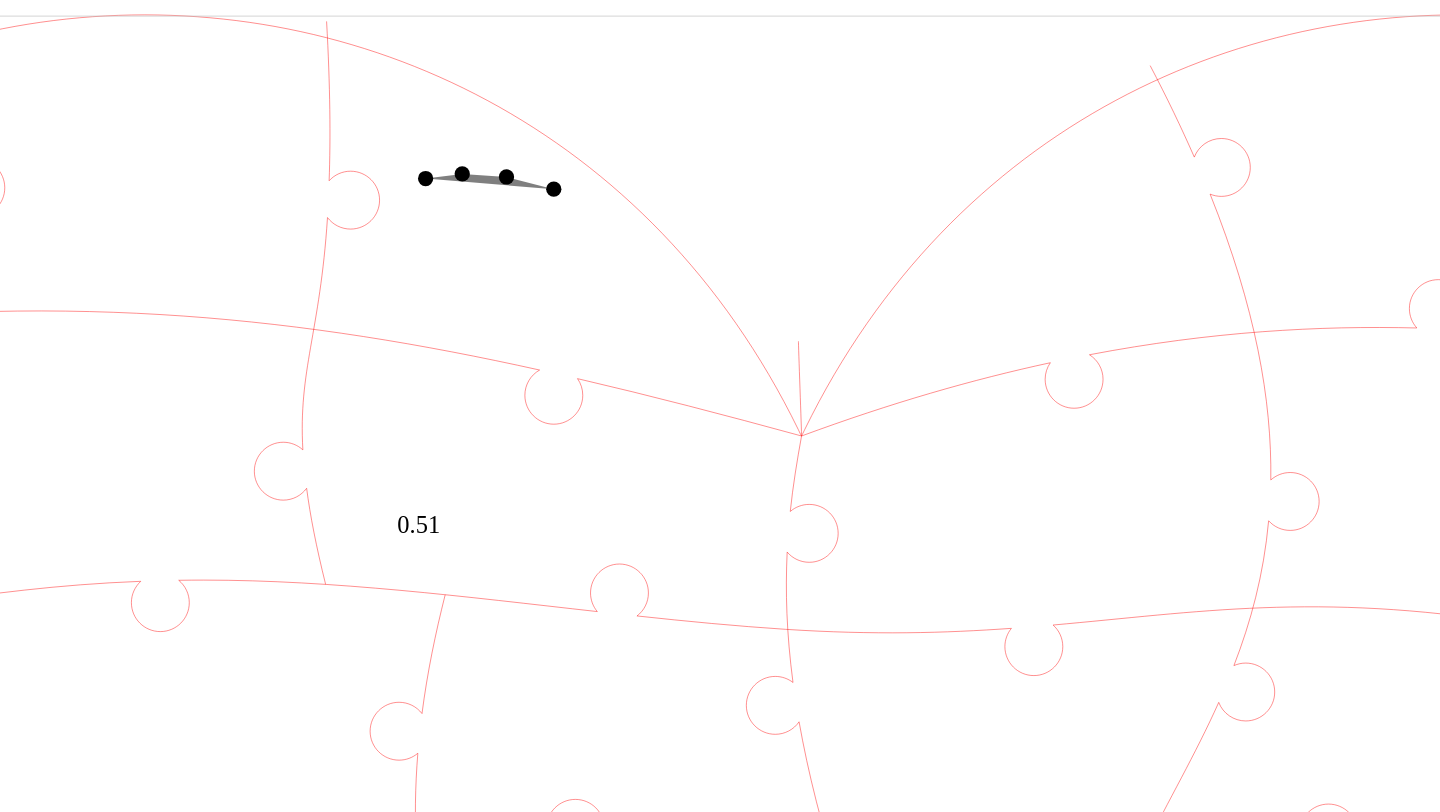 click 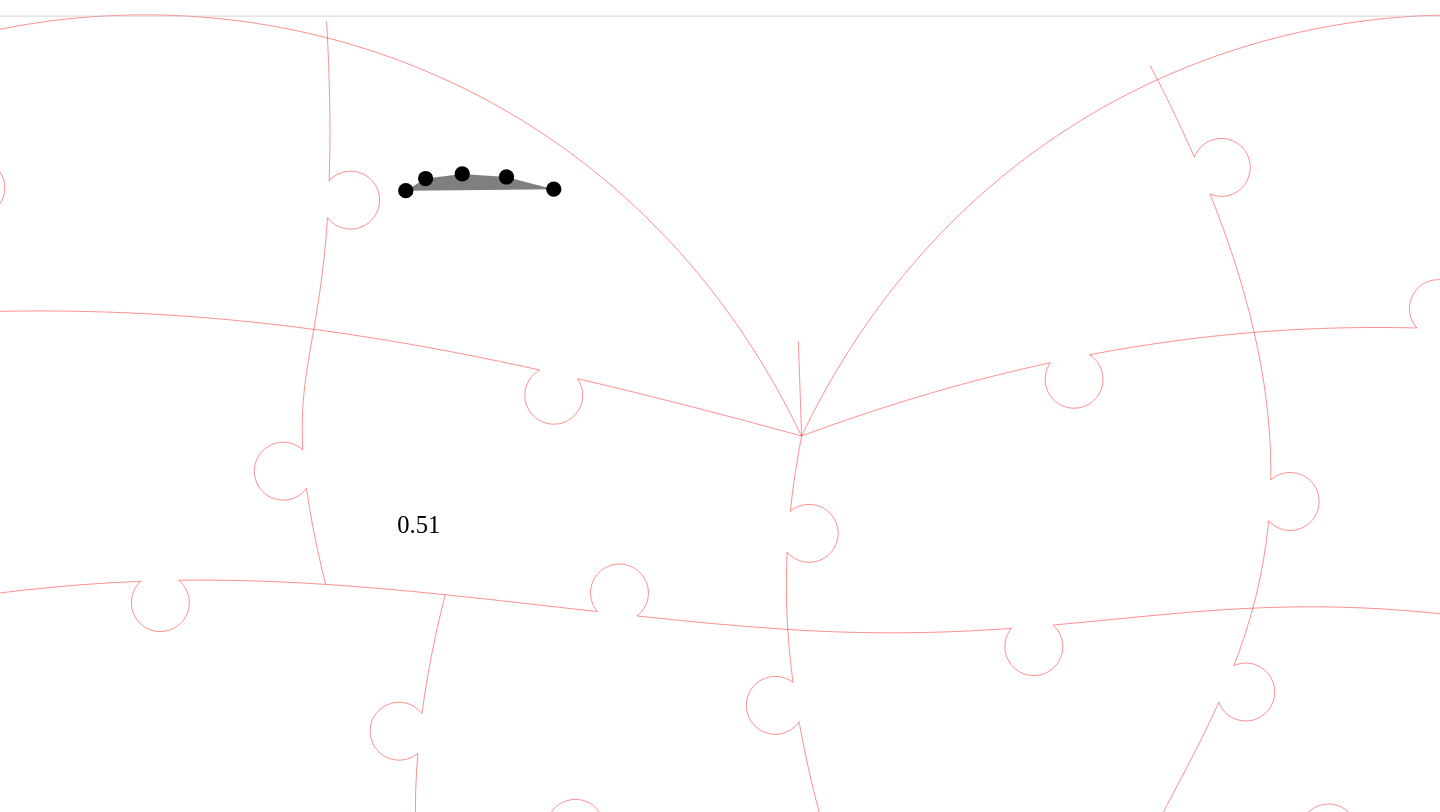 click 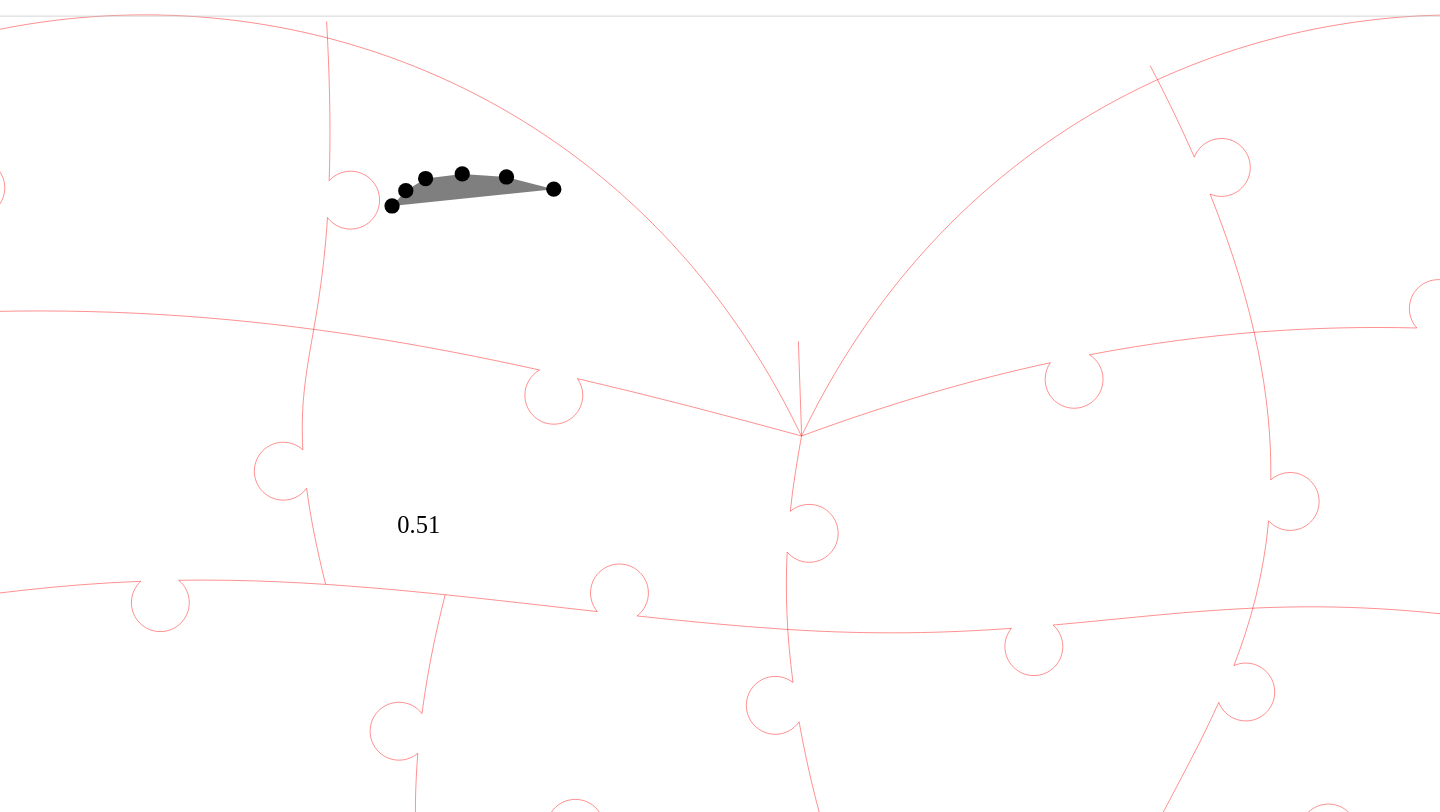 click 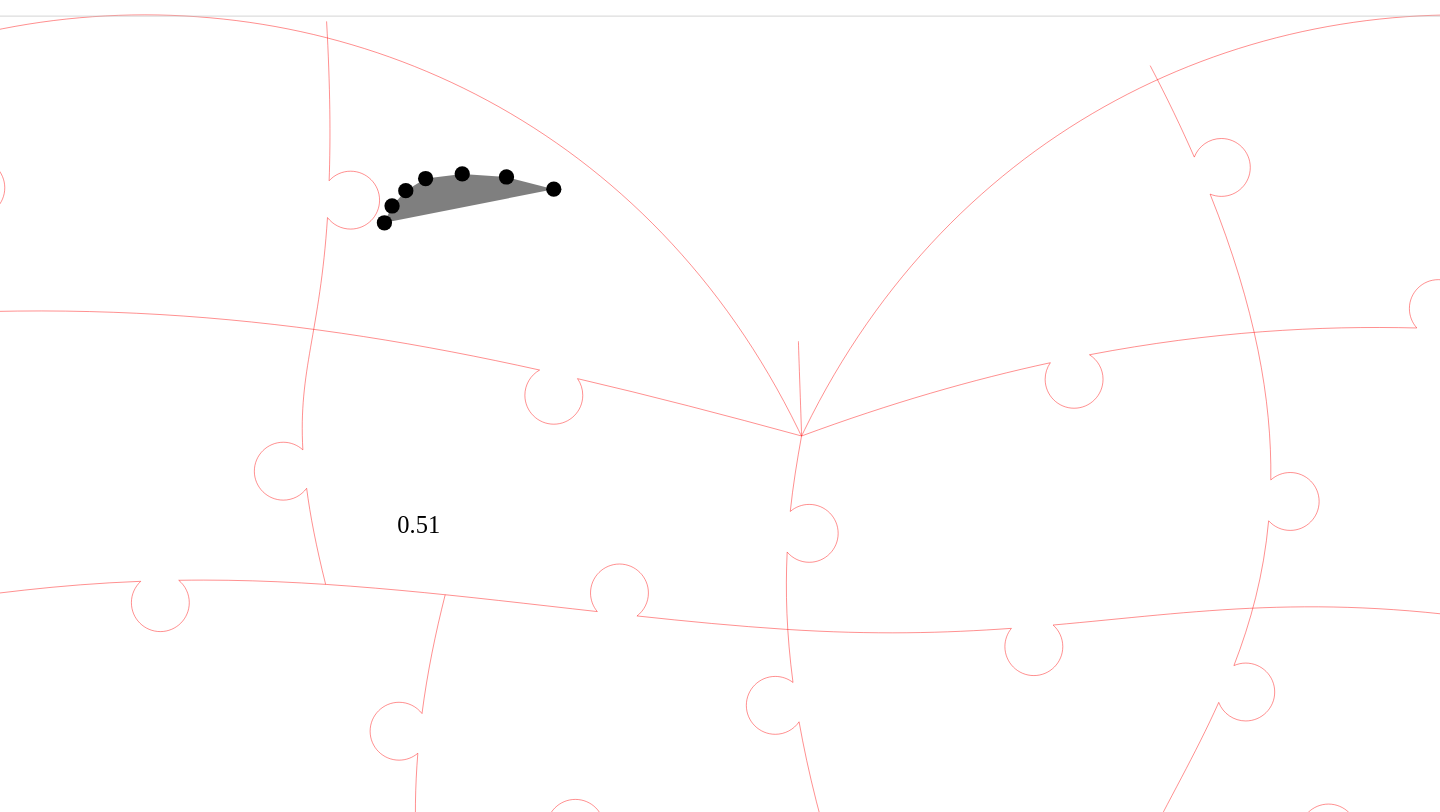 click 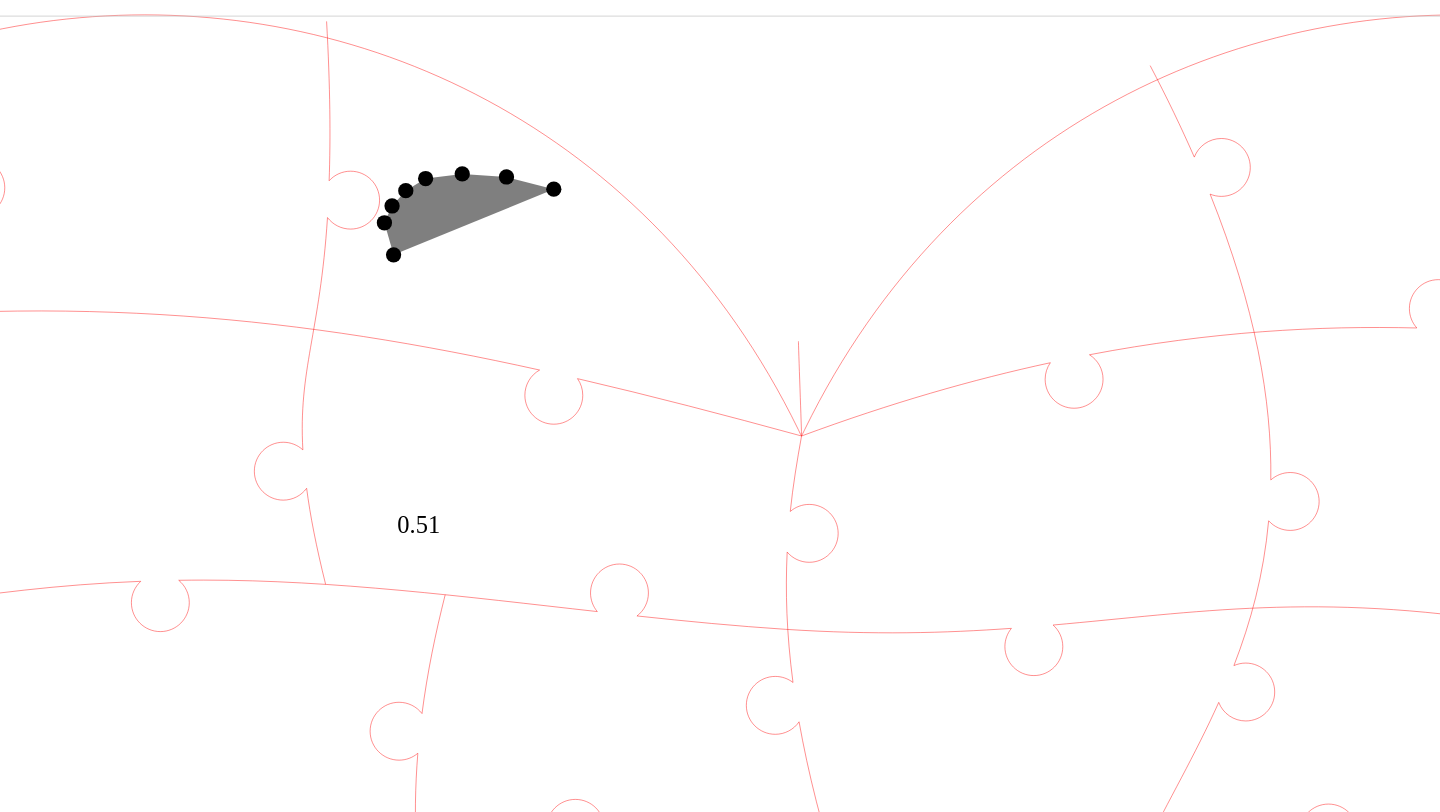 click 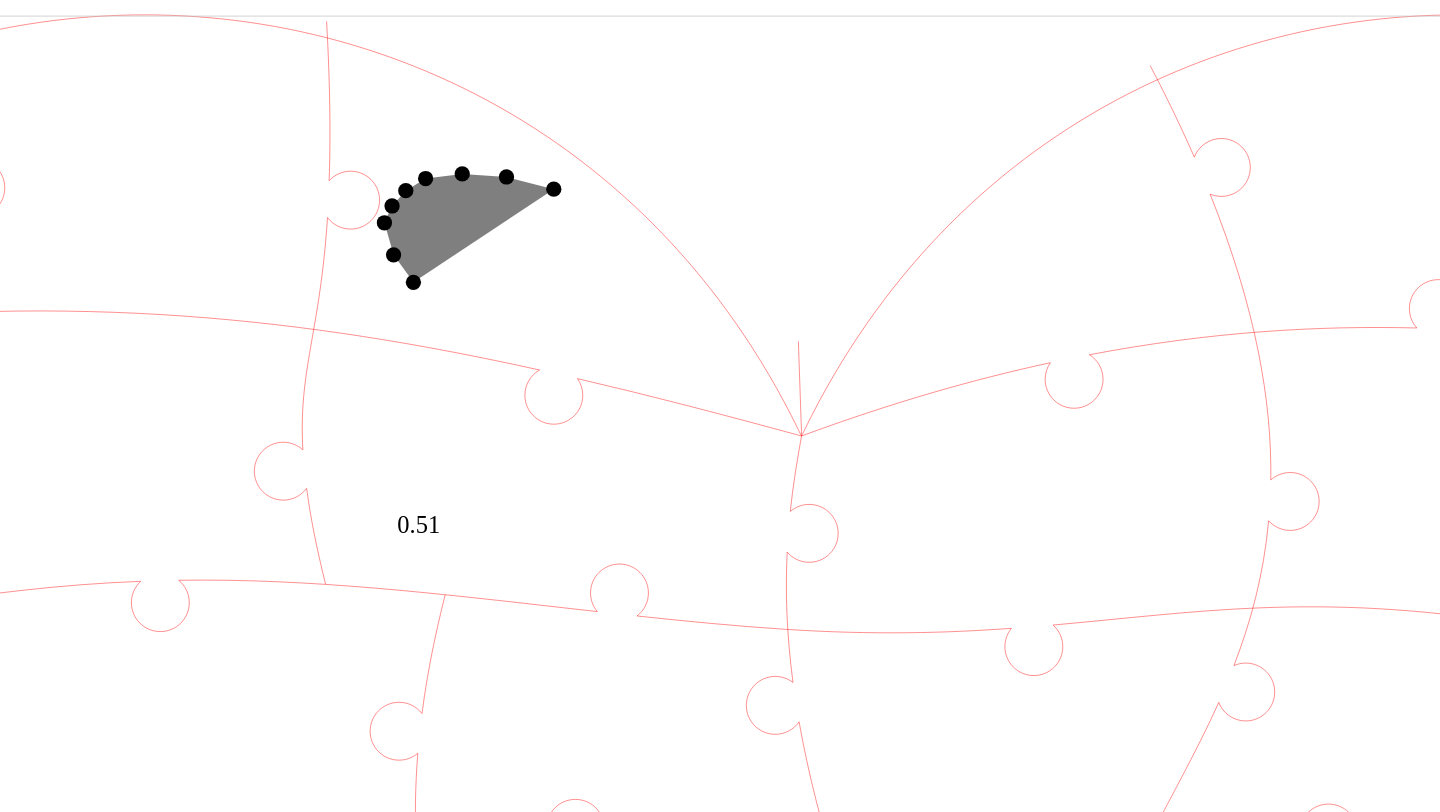 click 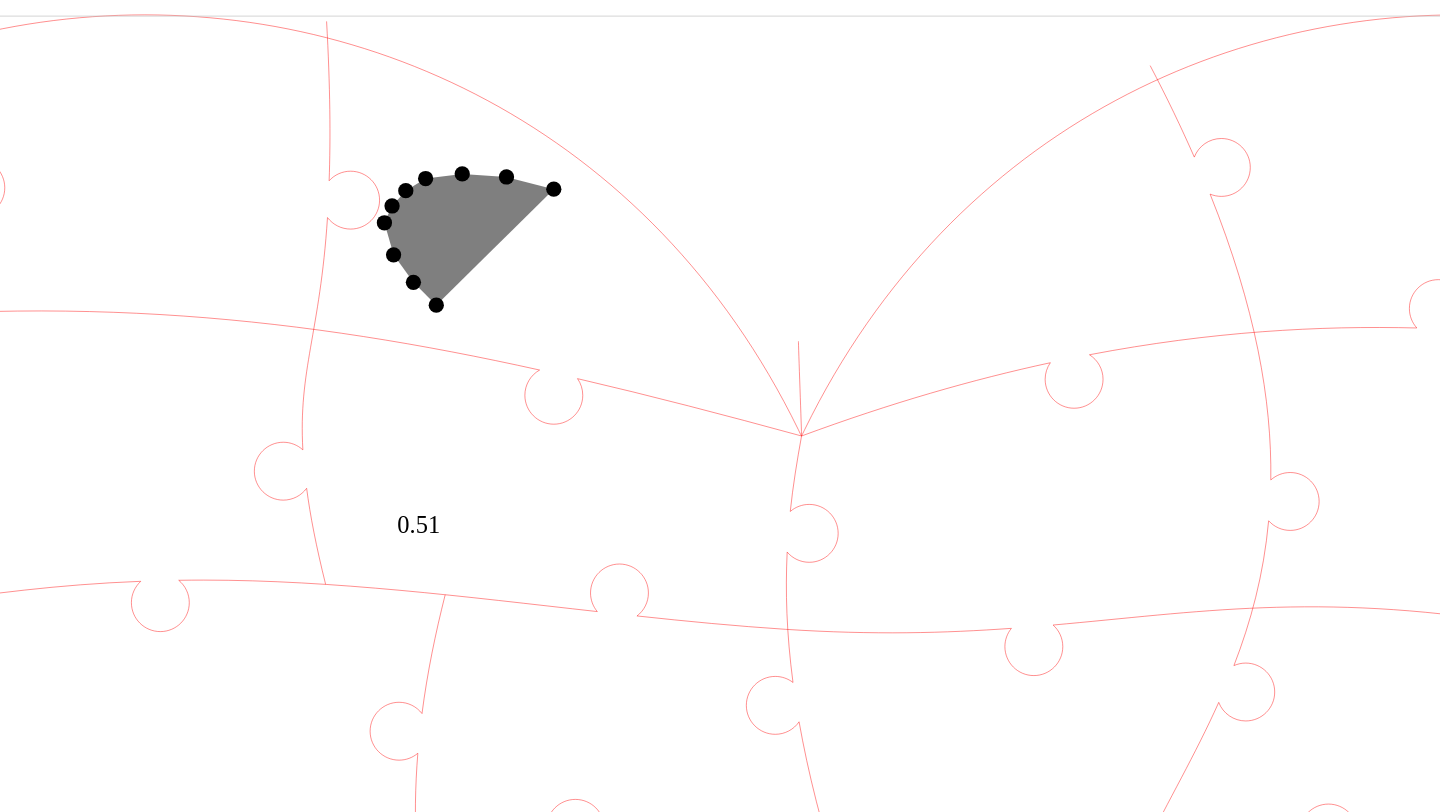 click 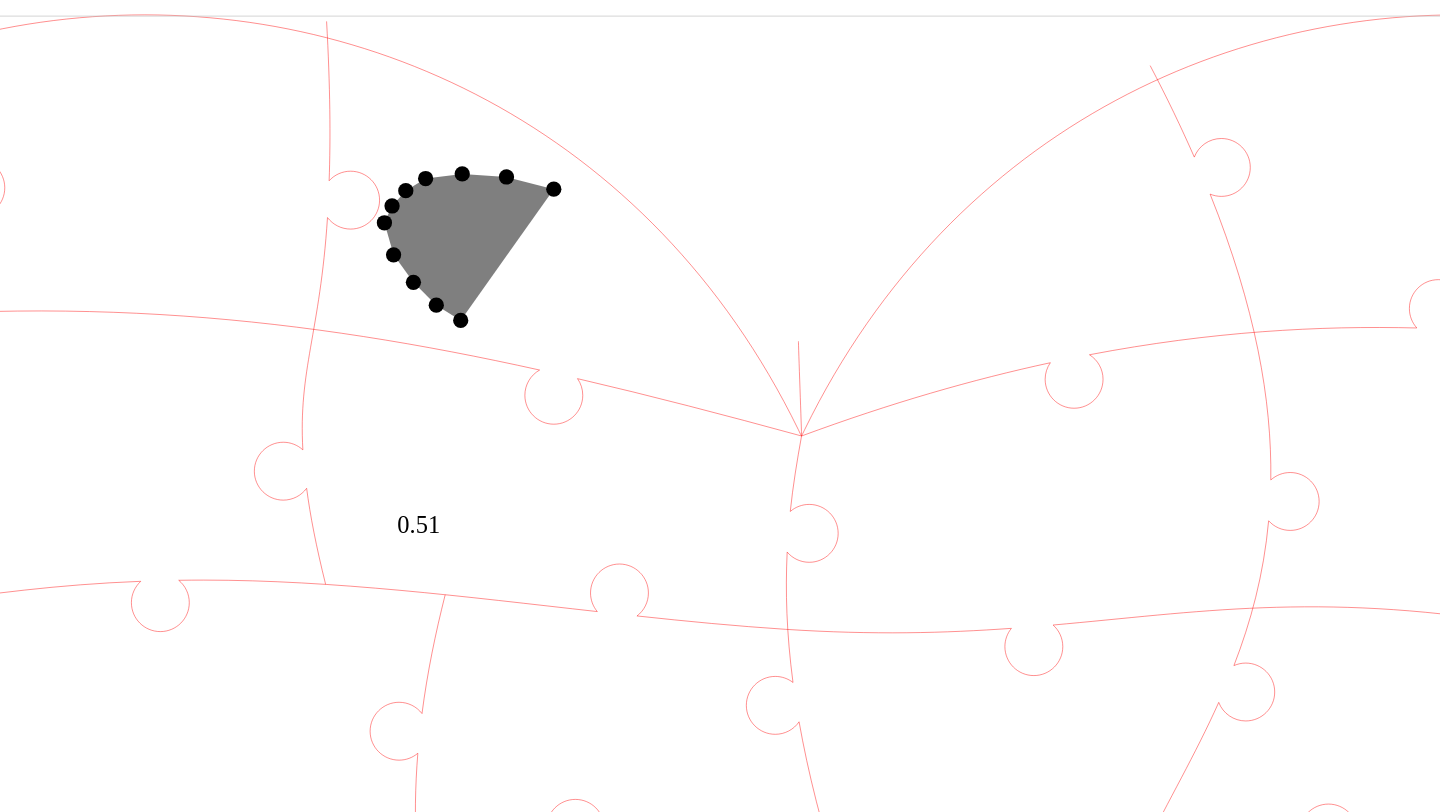 click 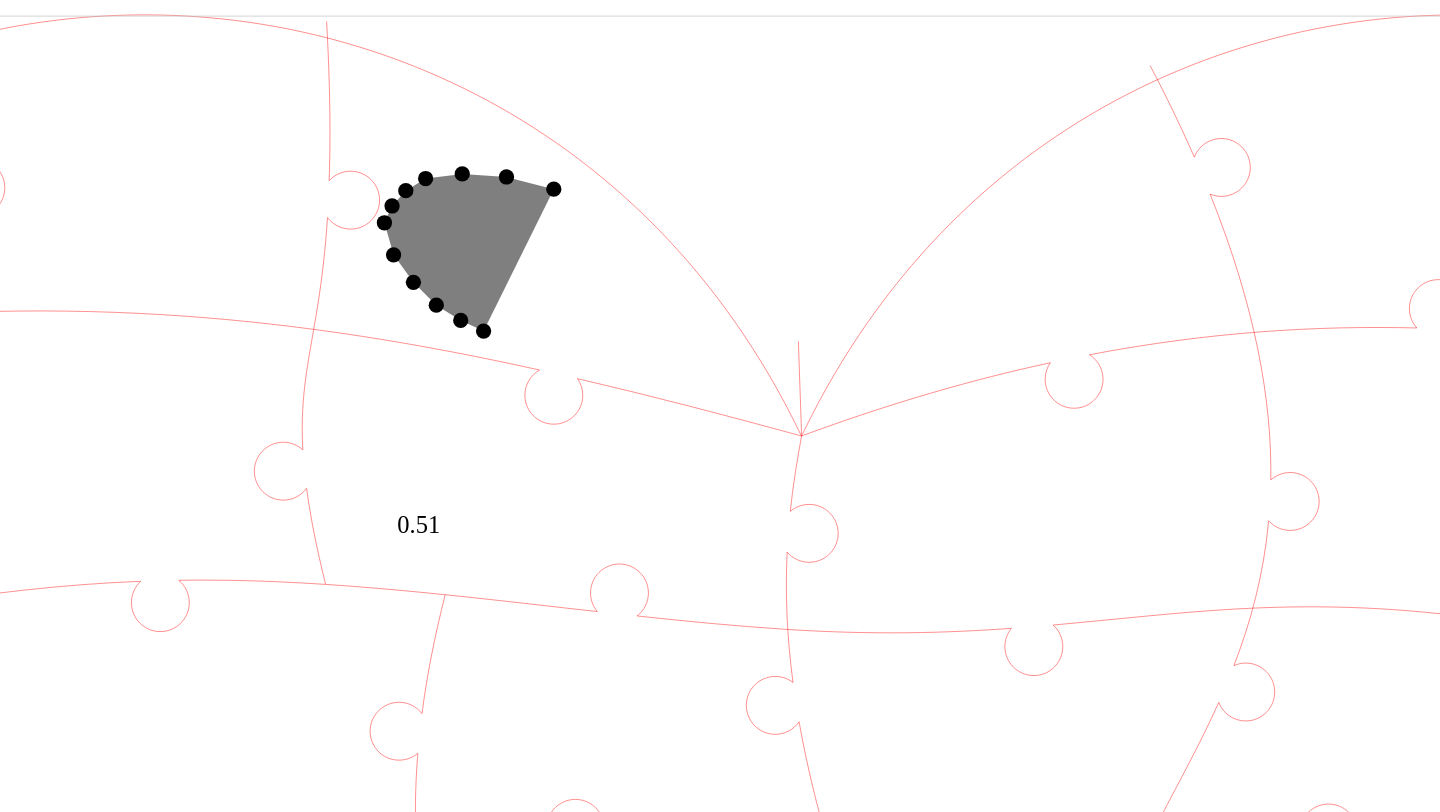 click 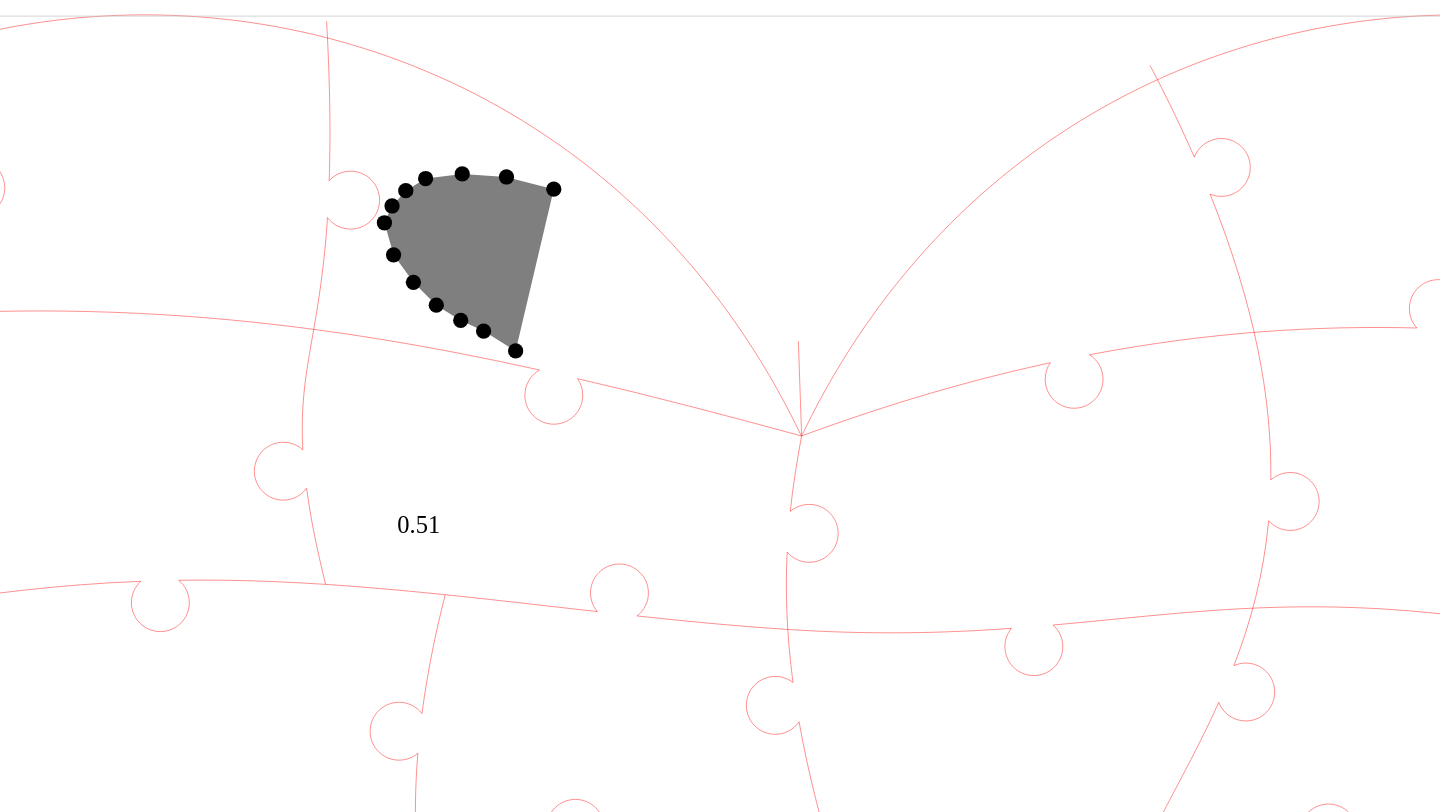 click 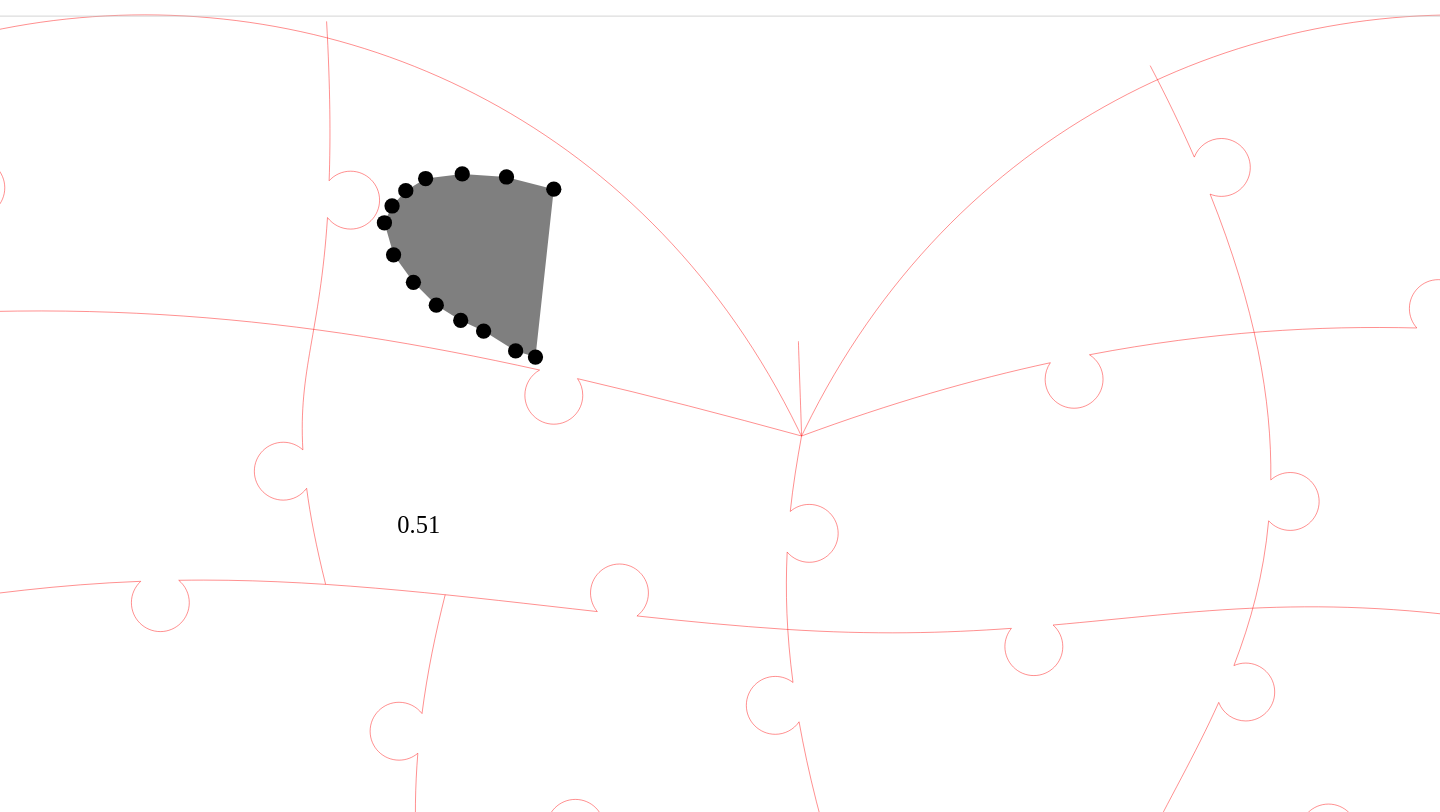 click 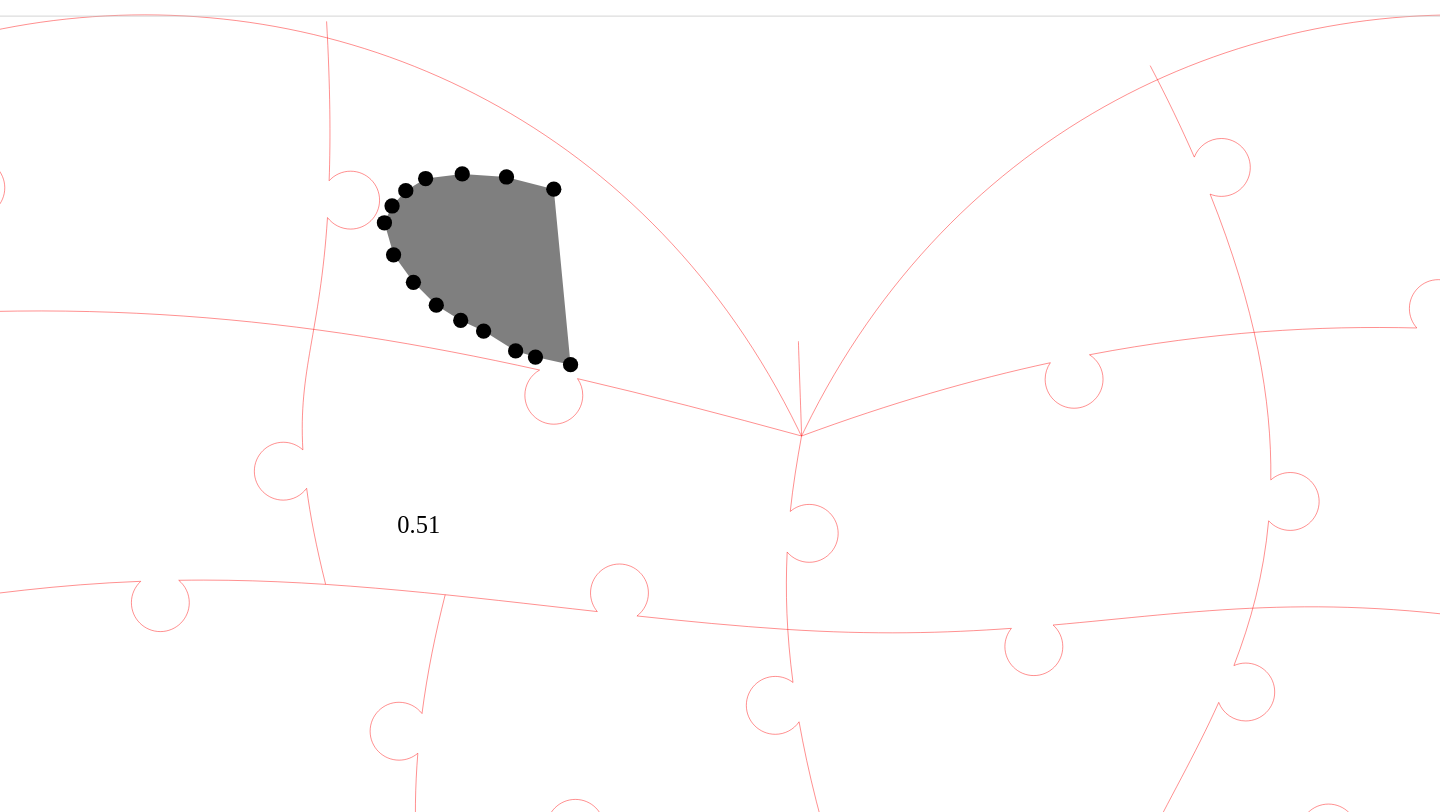 click 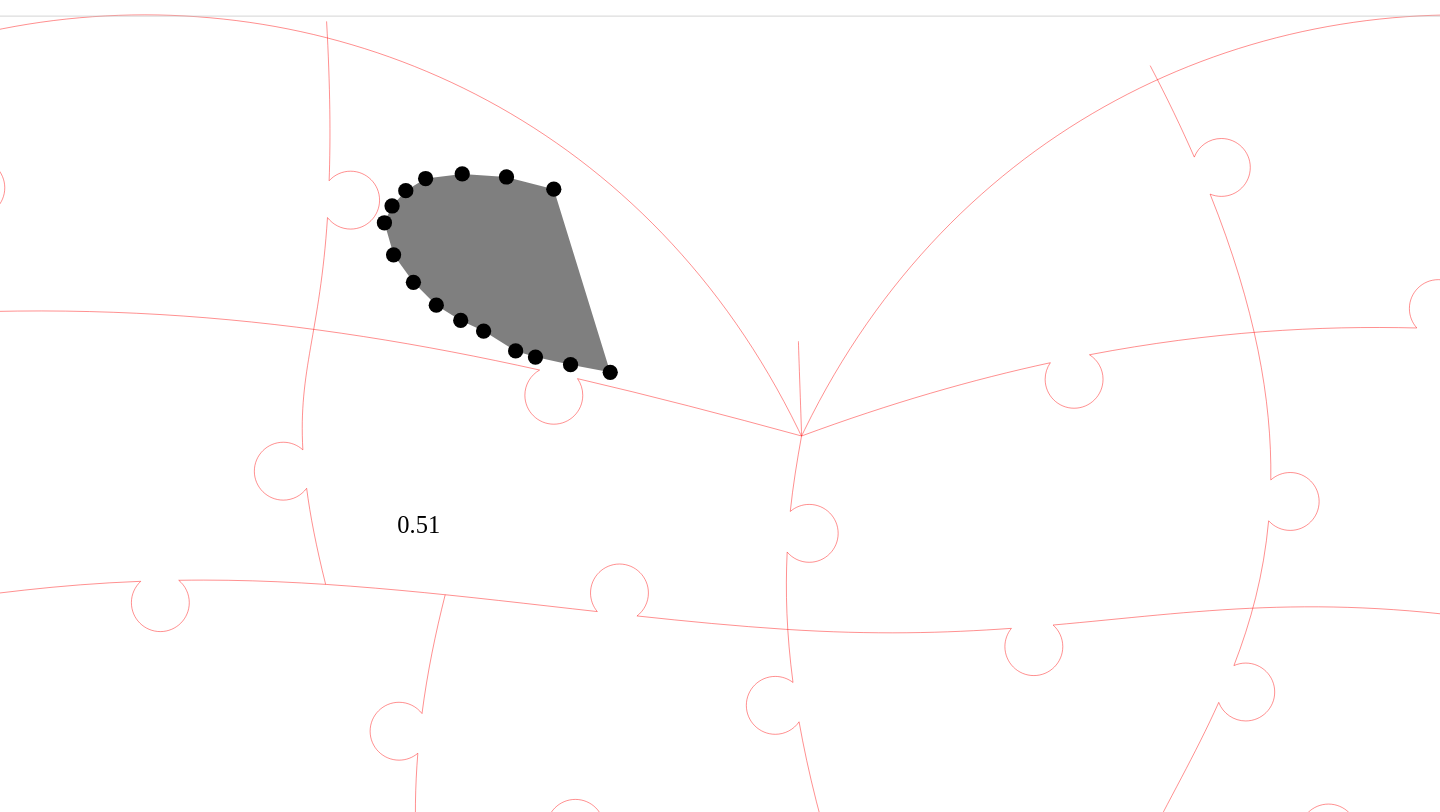 click 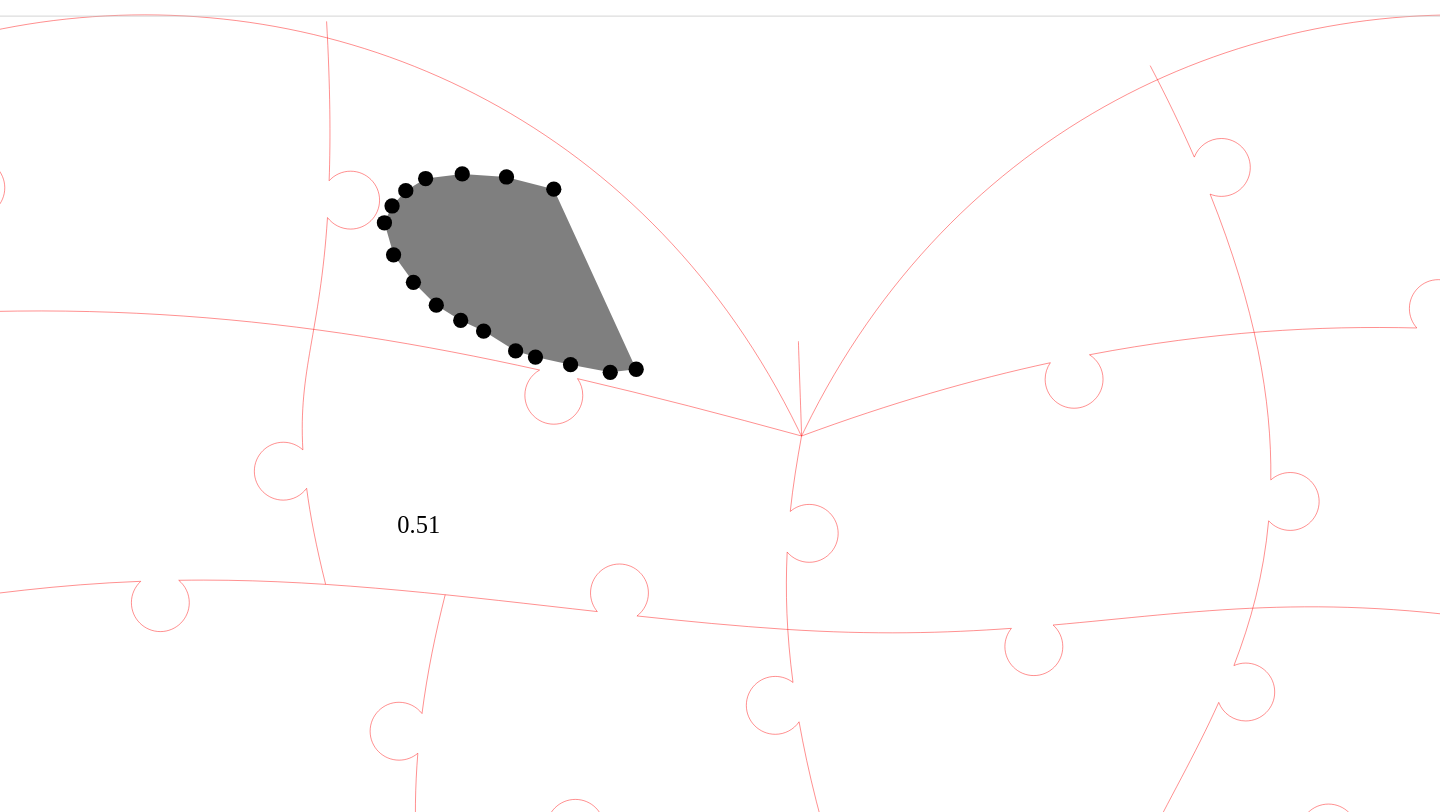 click 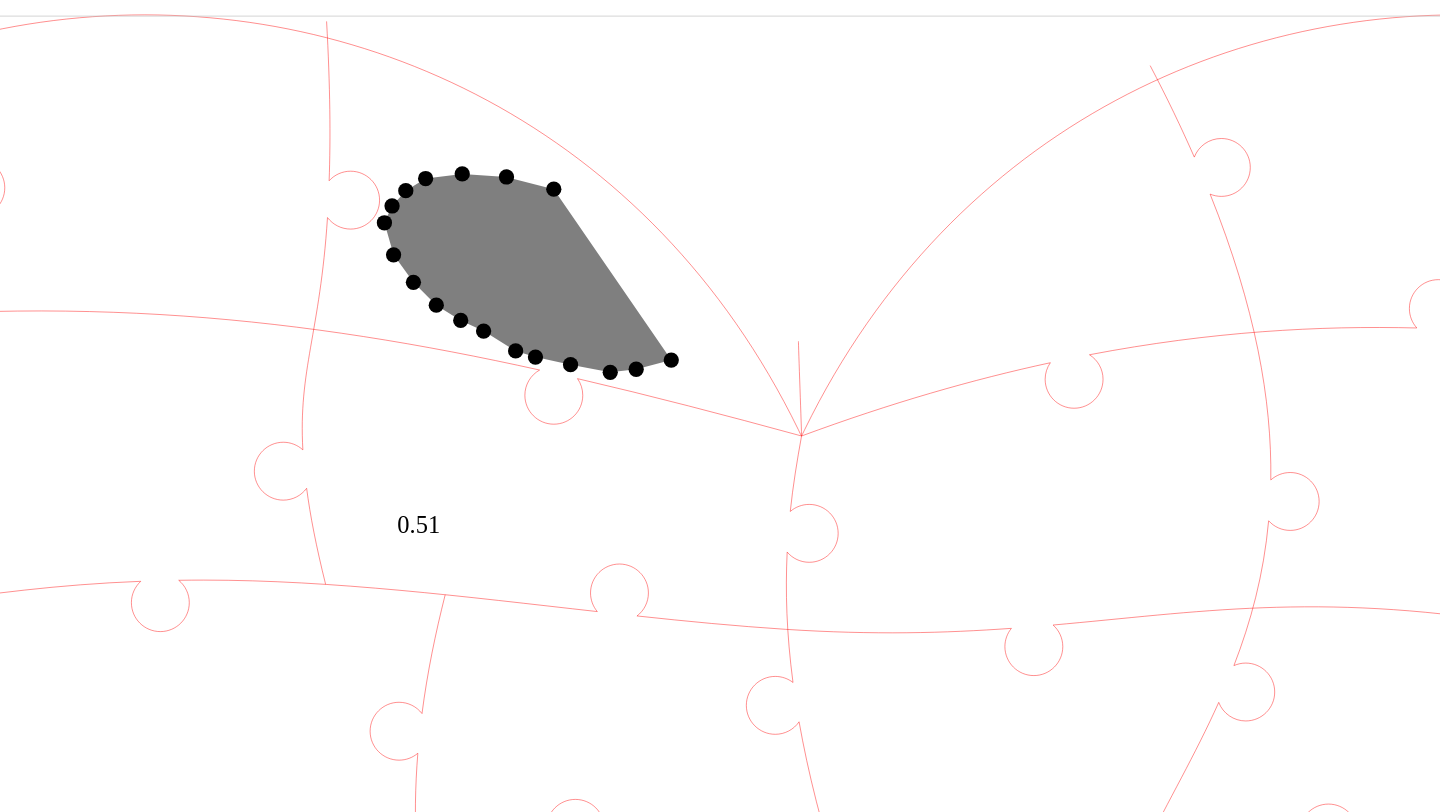 click 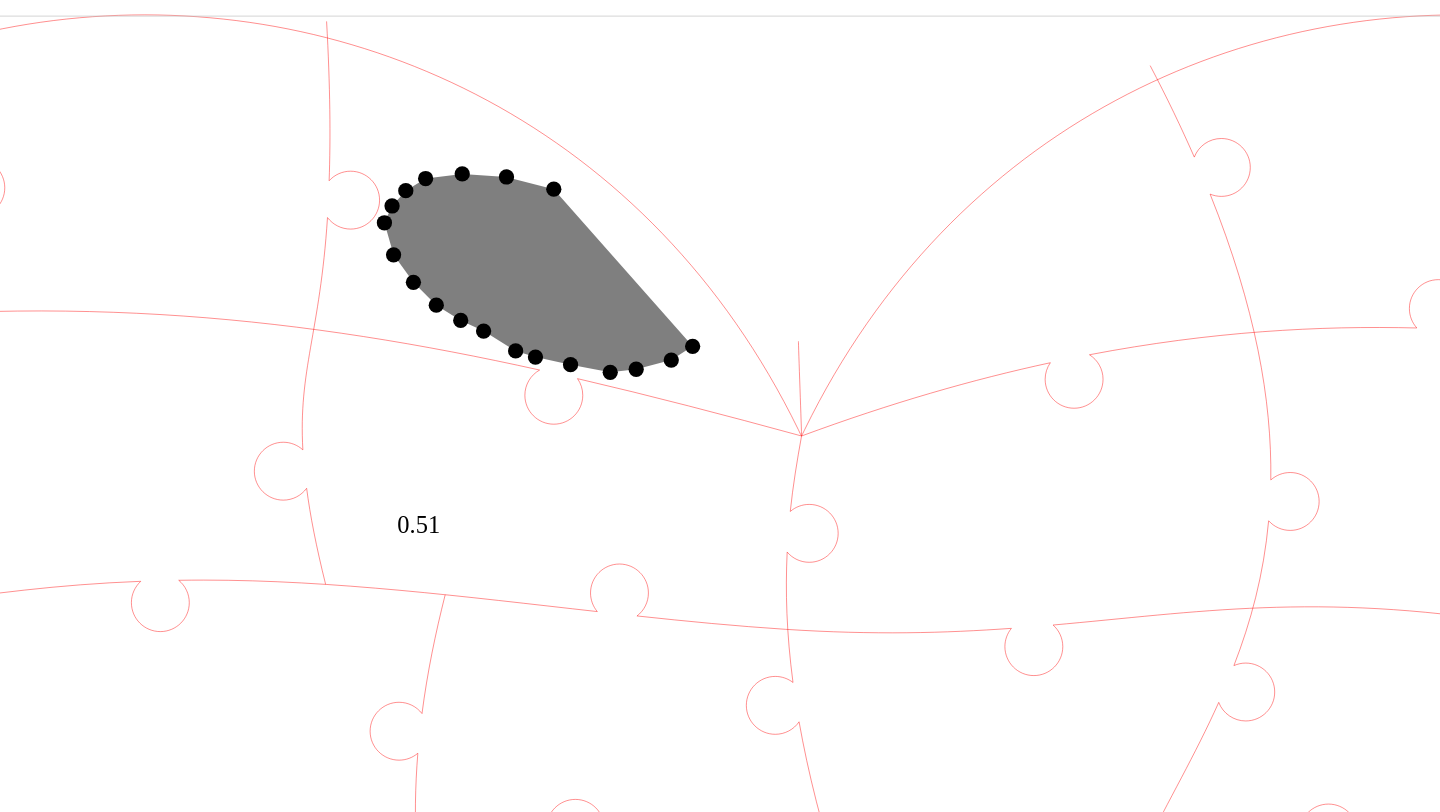 click 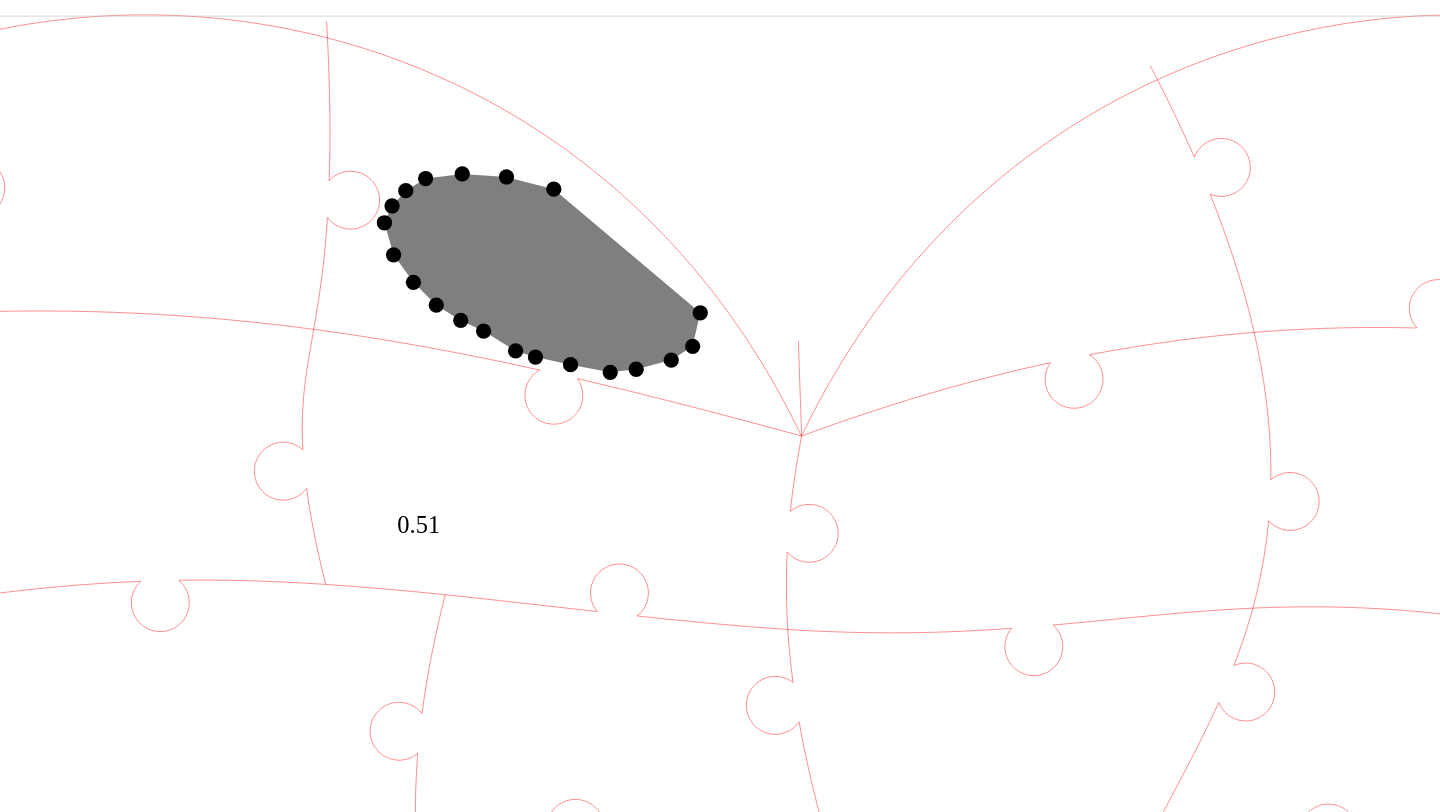 click 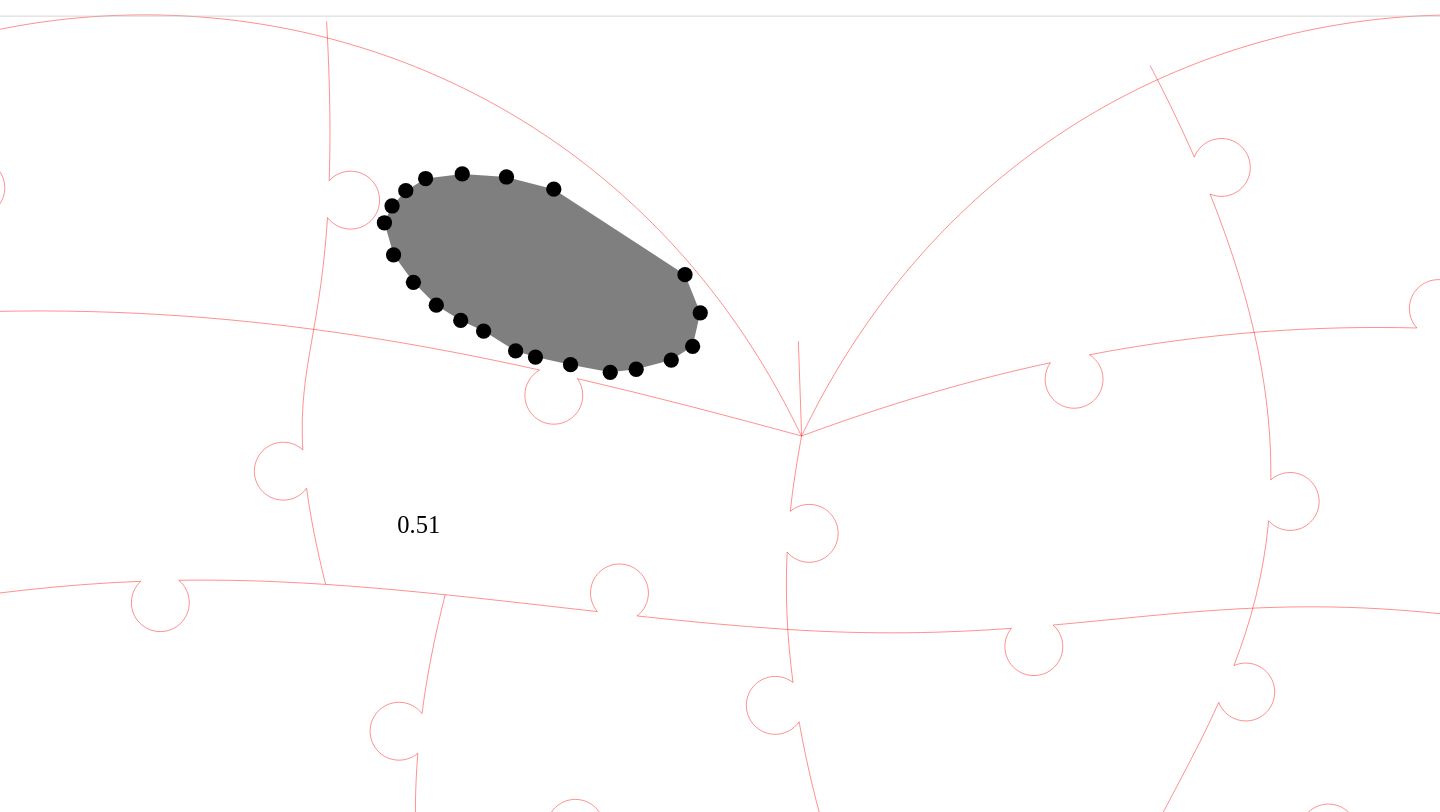 click 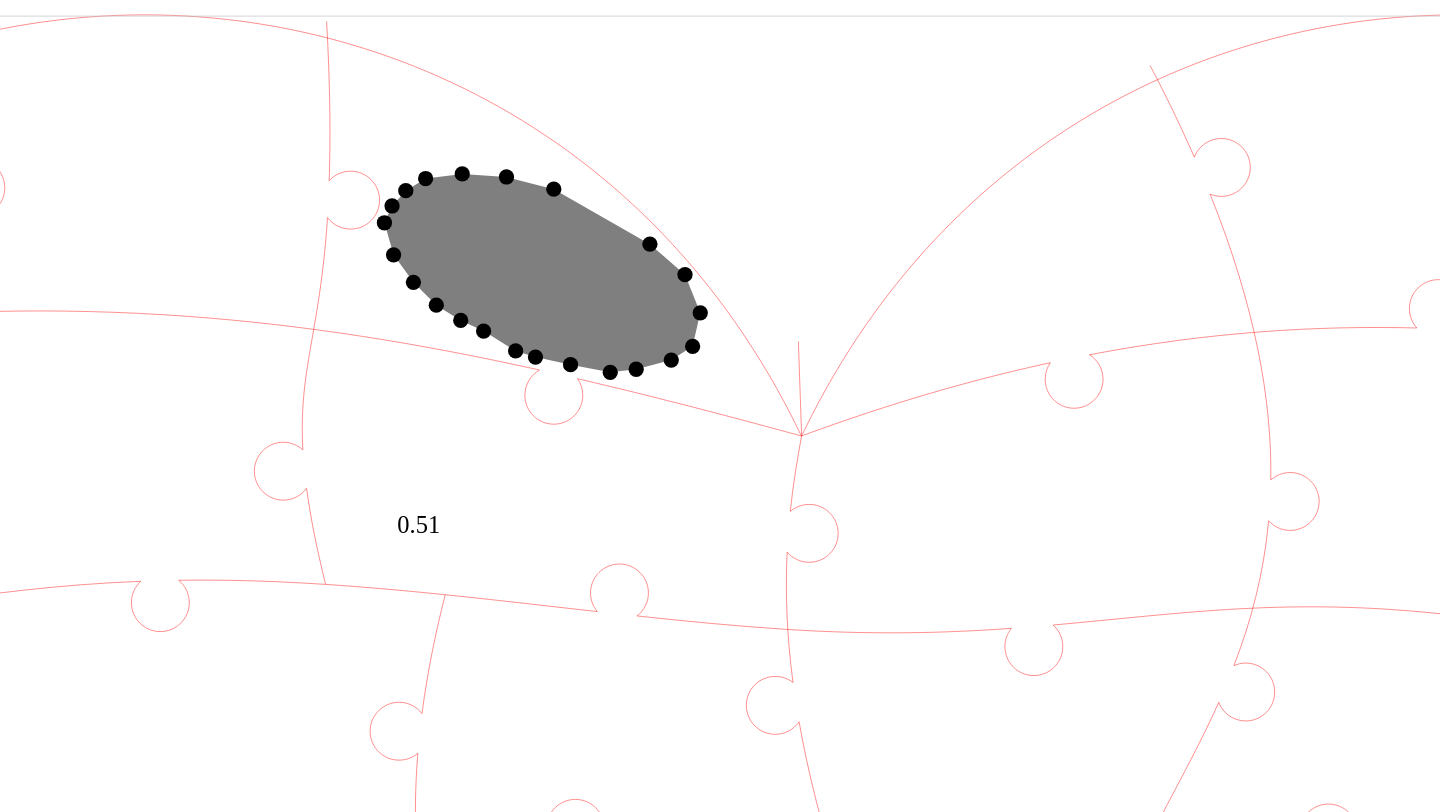 click 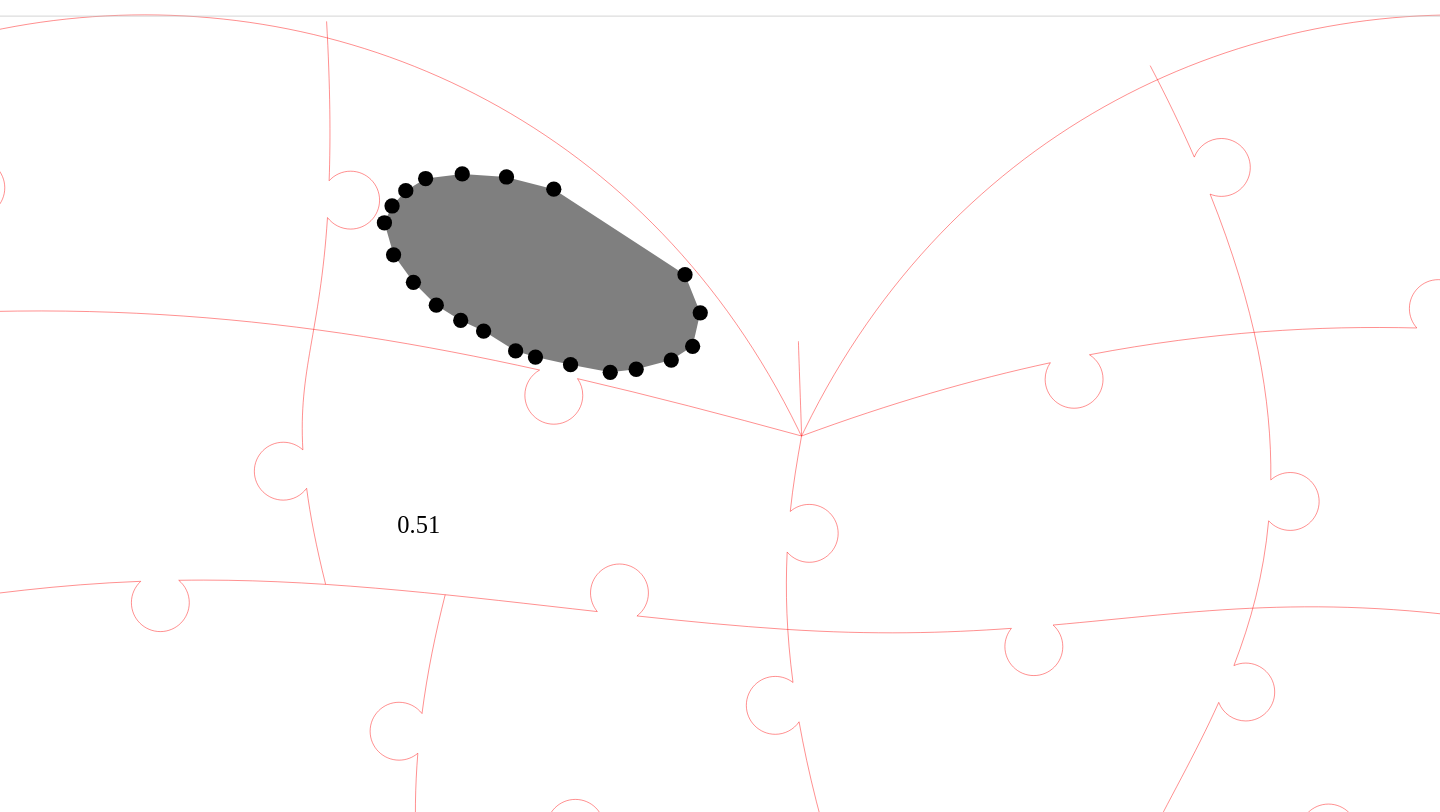 click 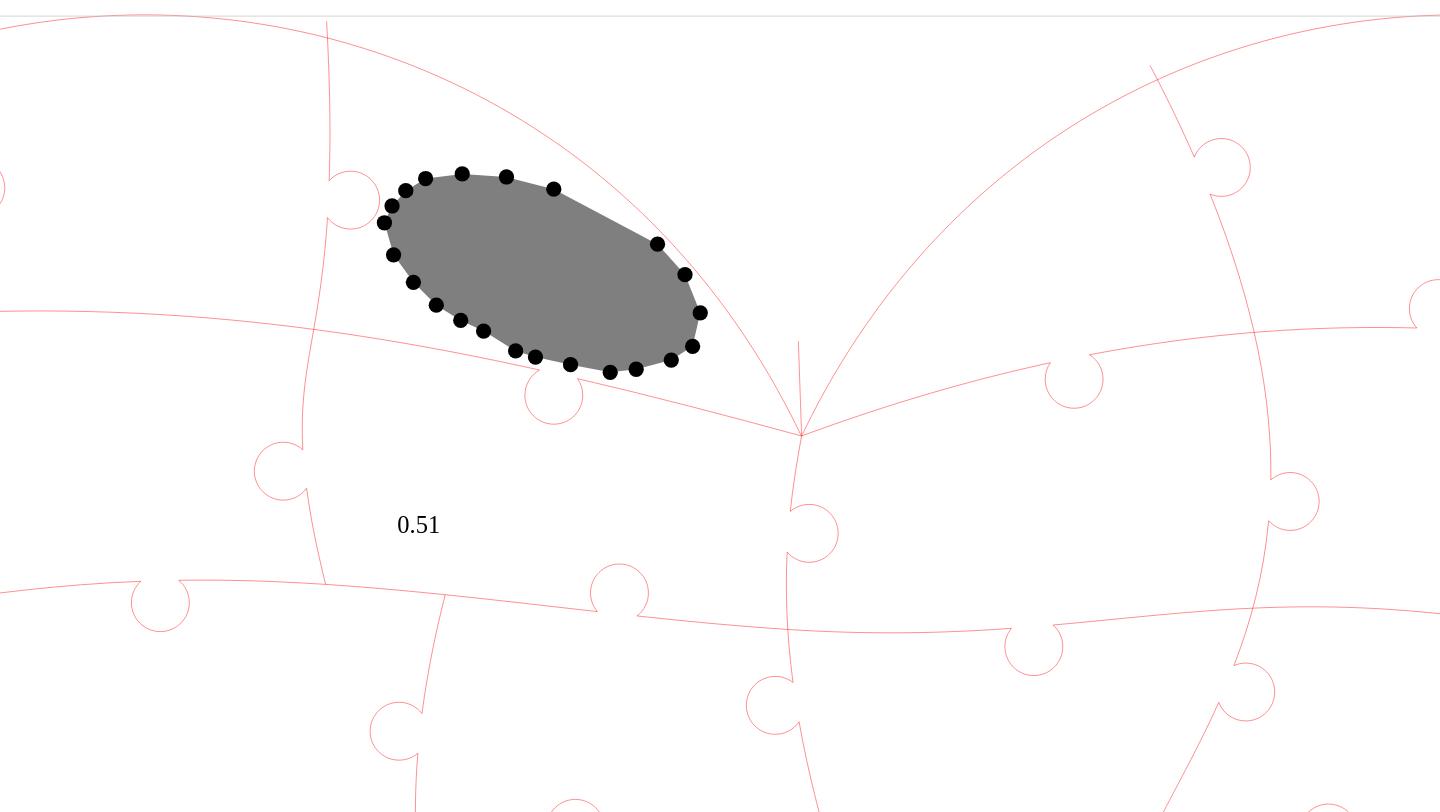 click 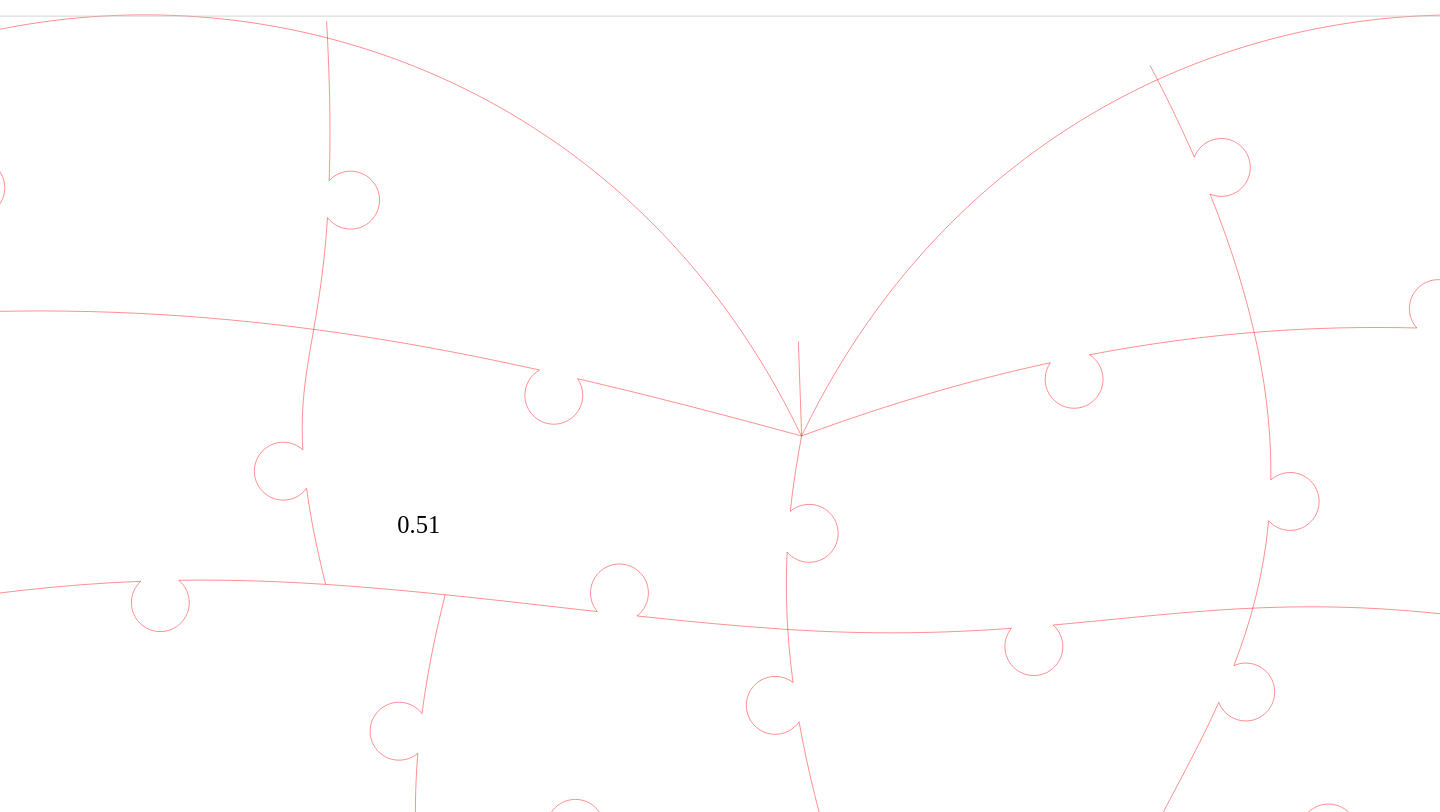click 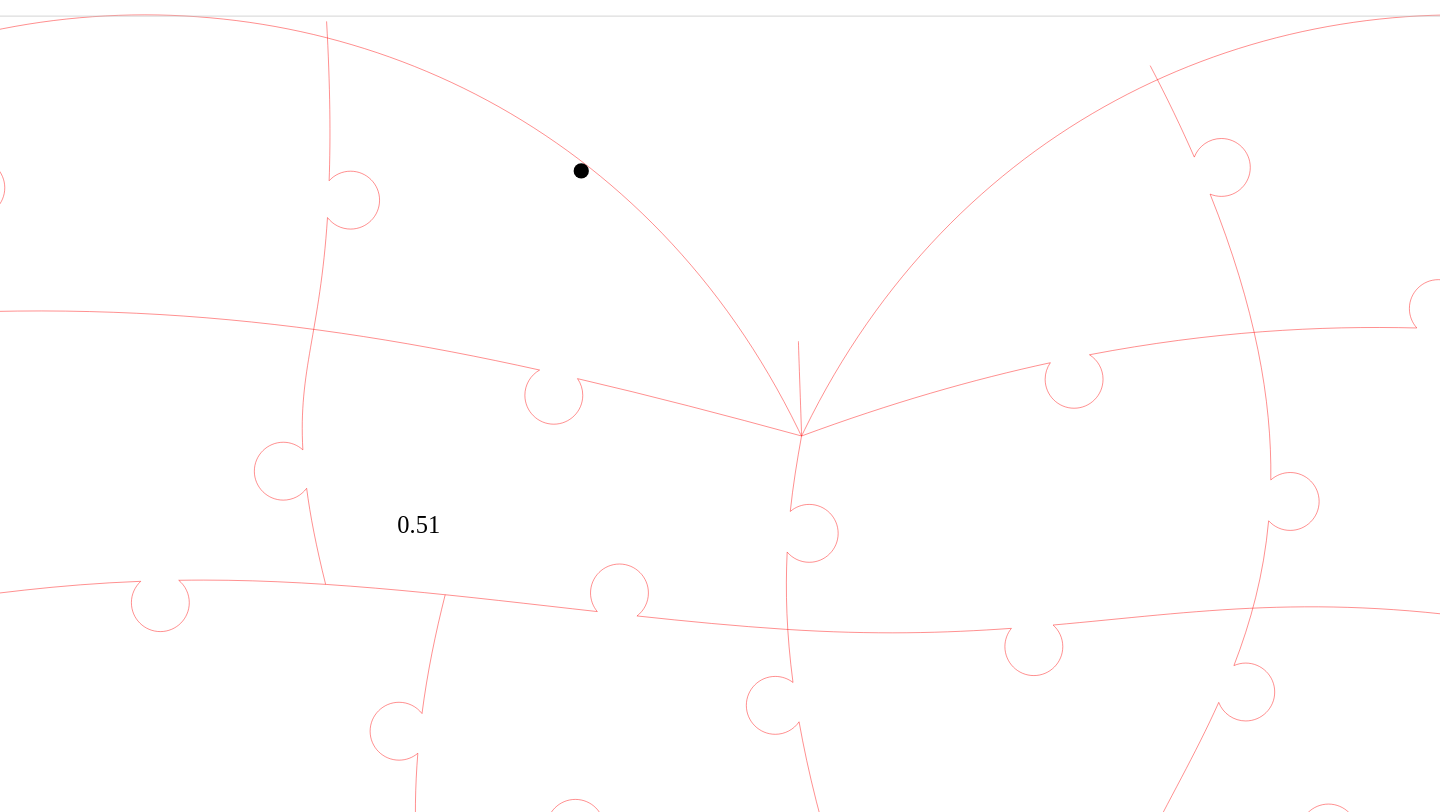 click 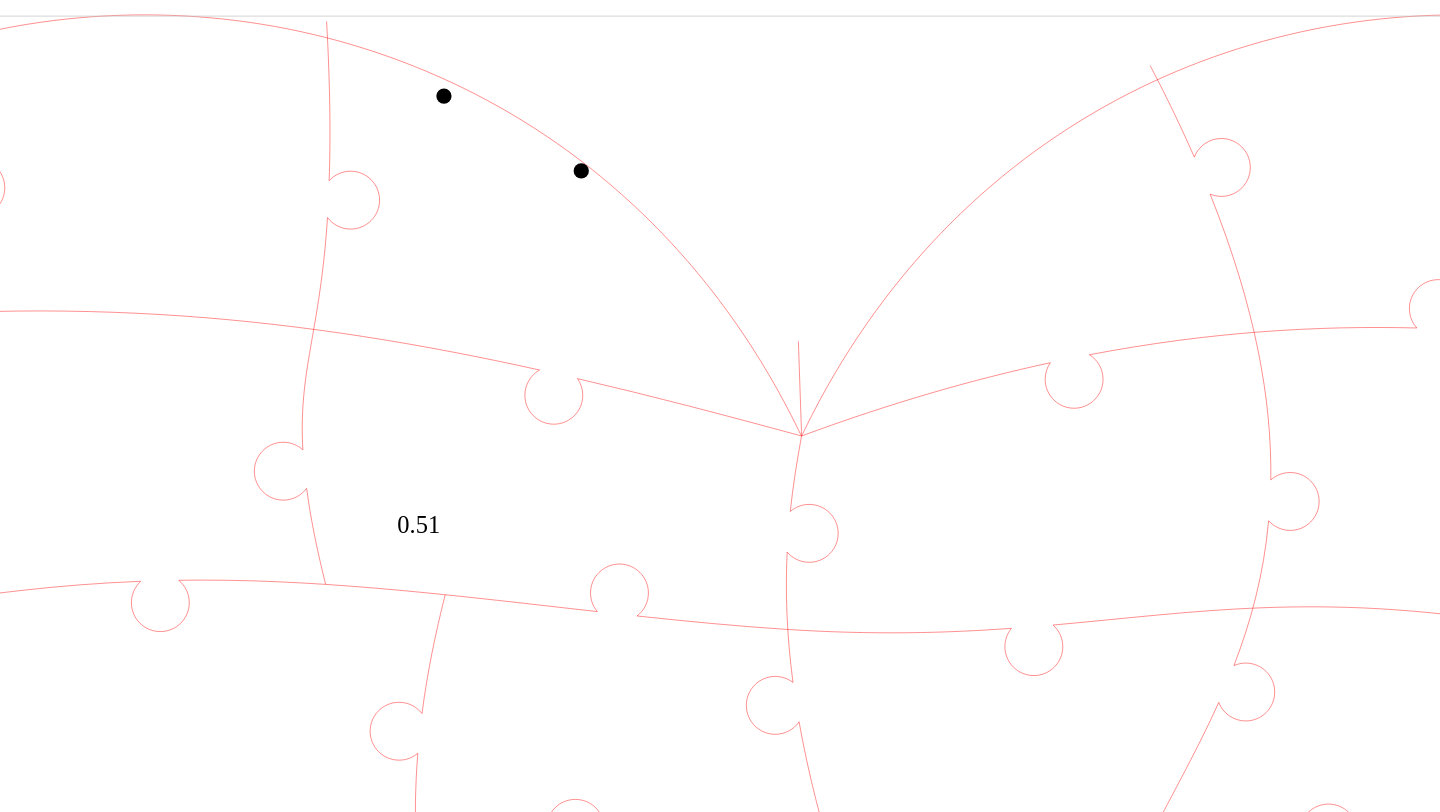 click 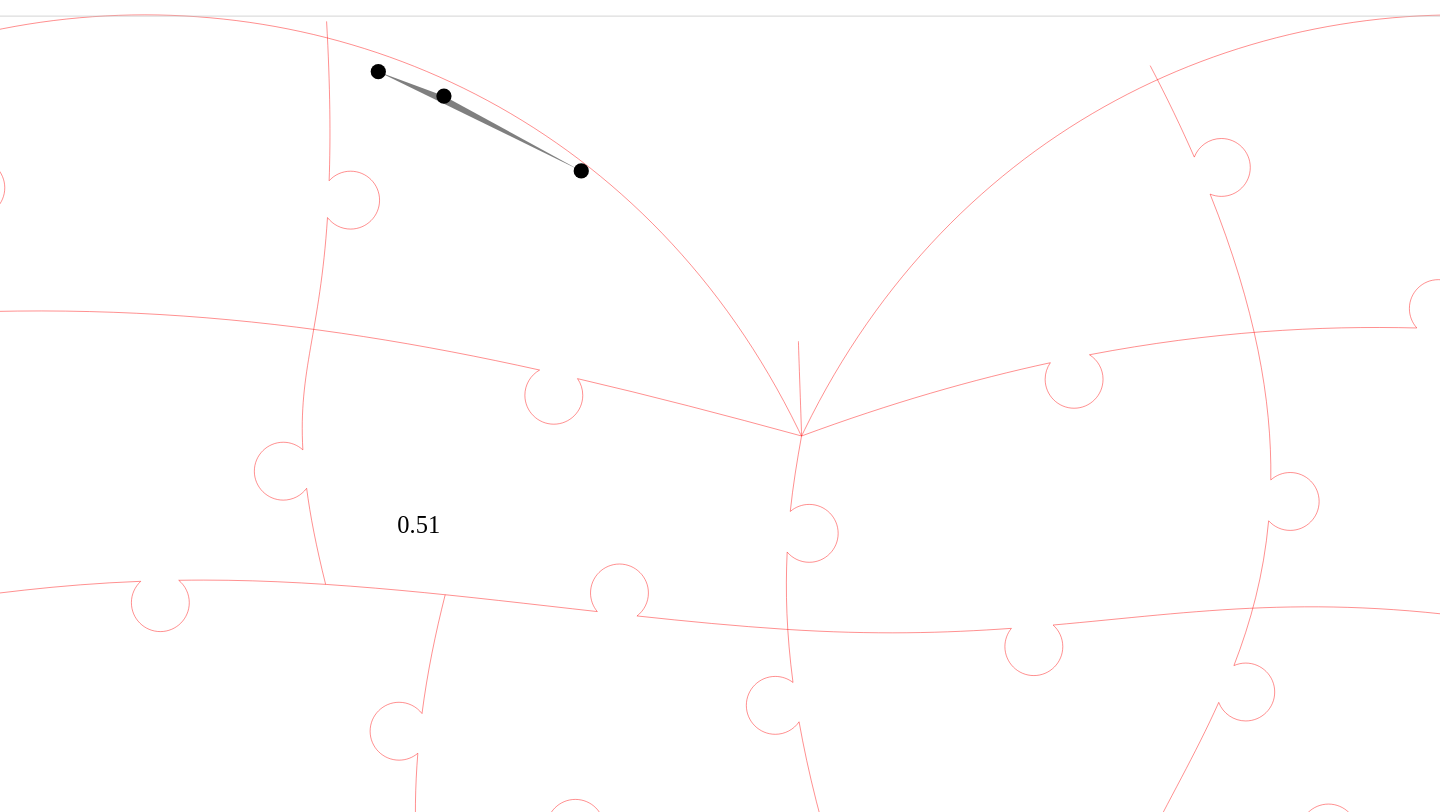 click 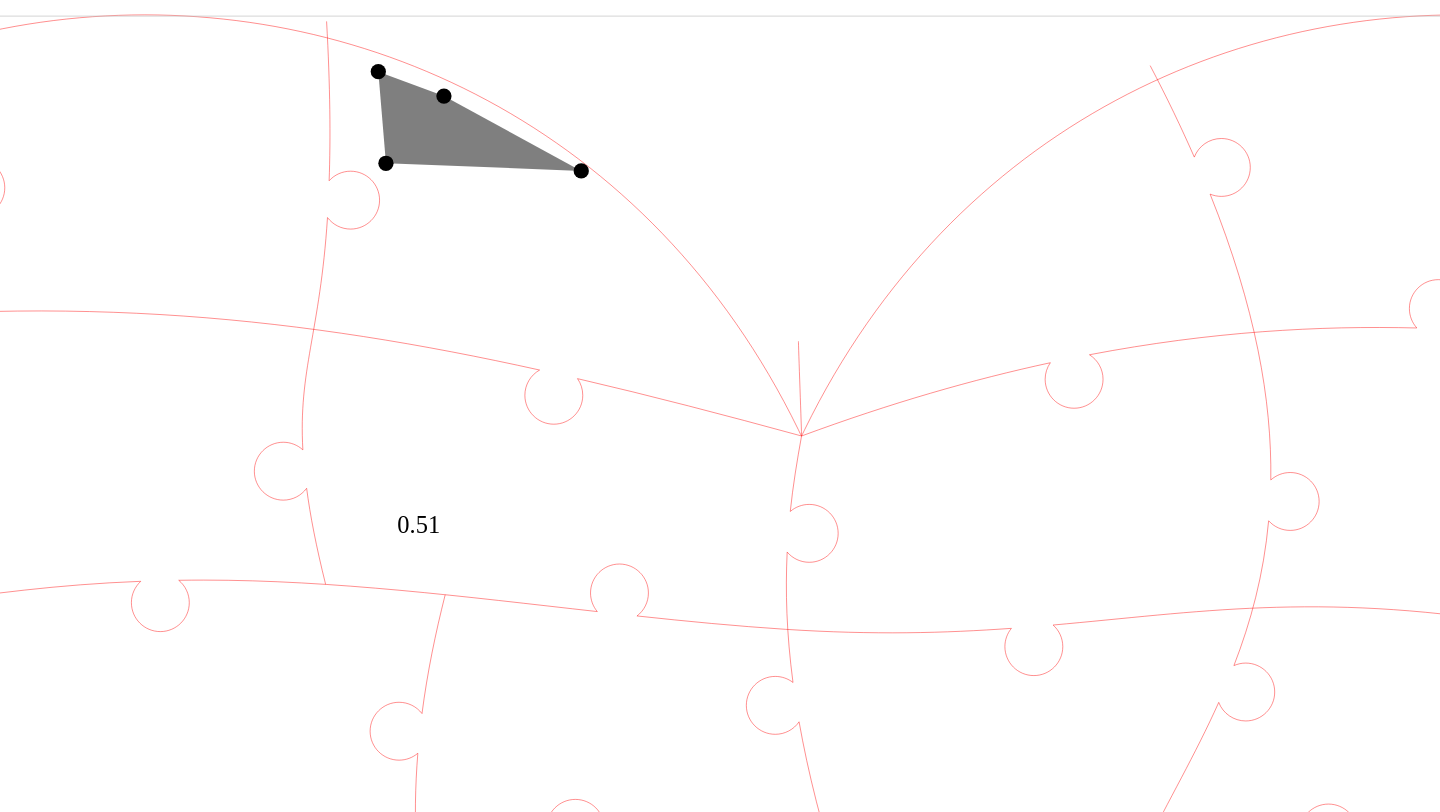 click 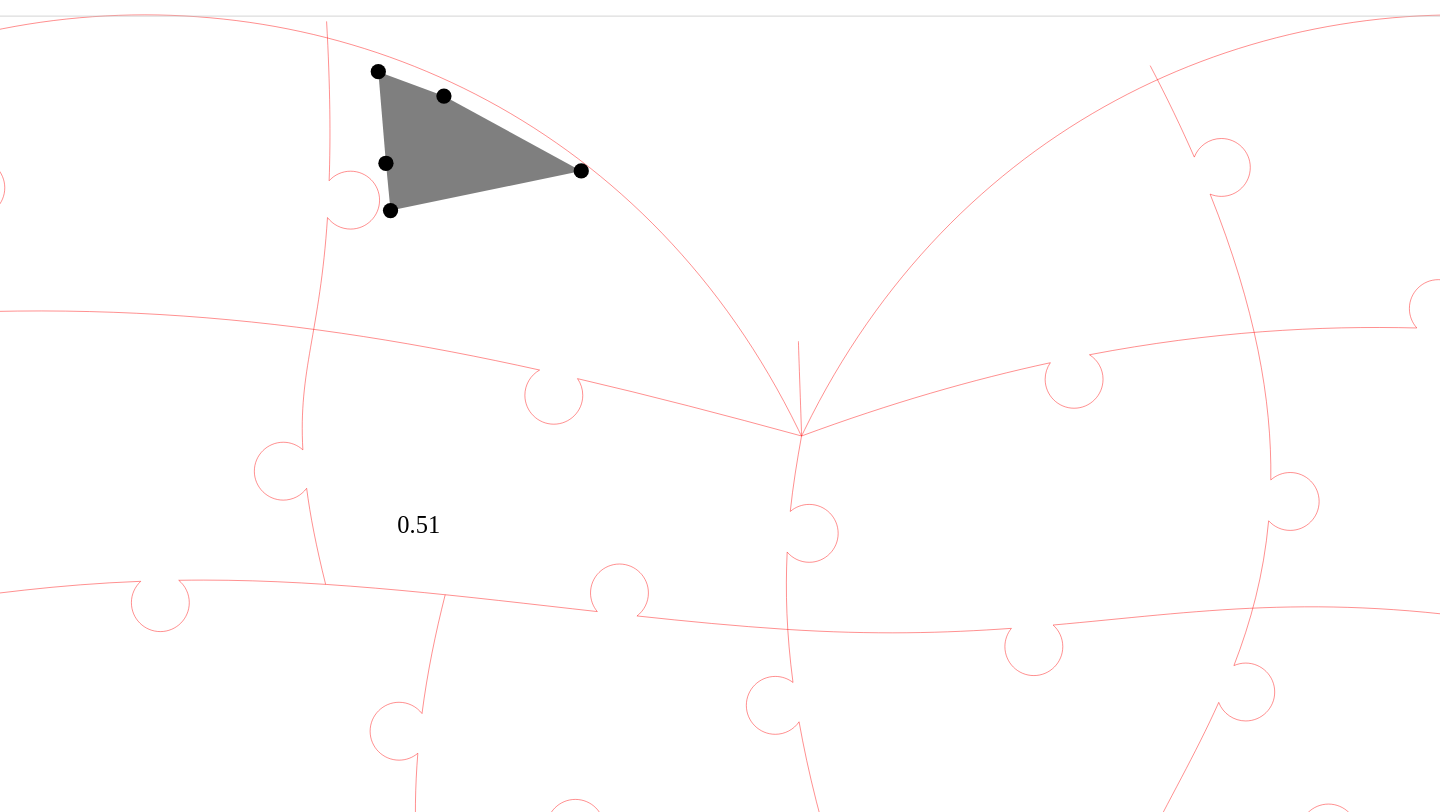 click 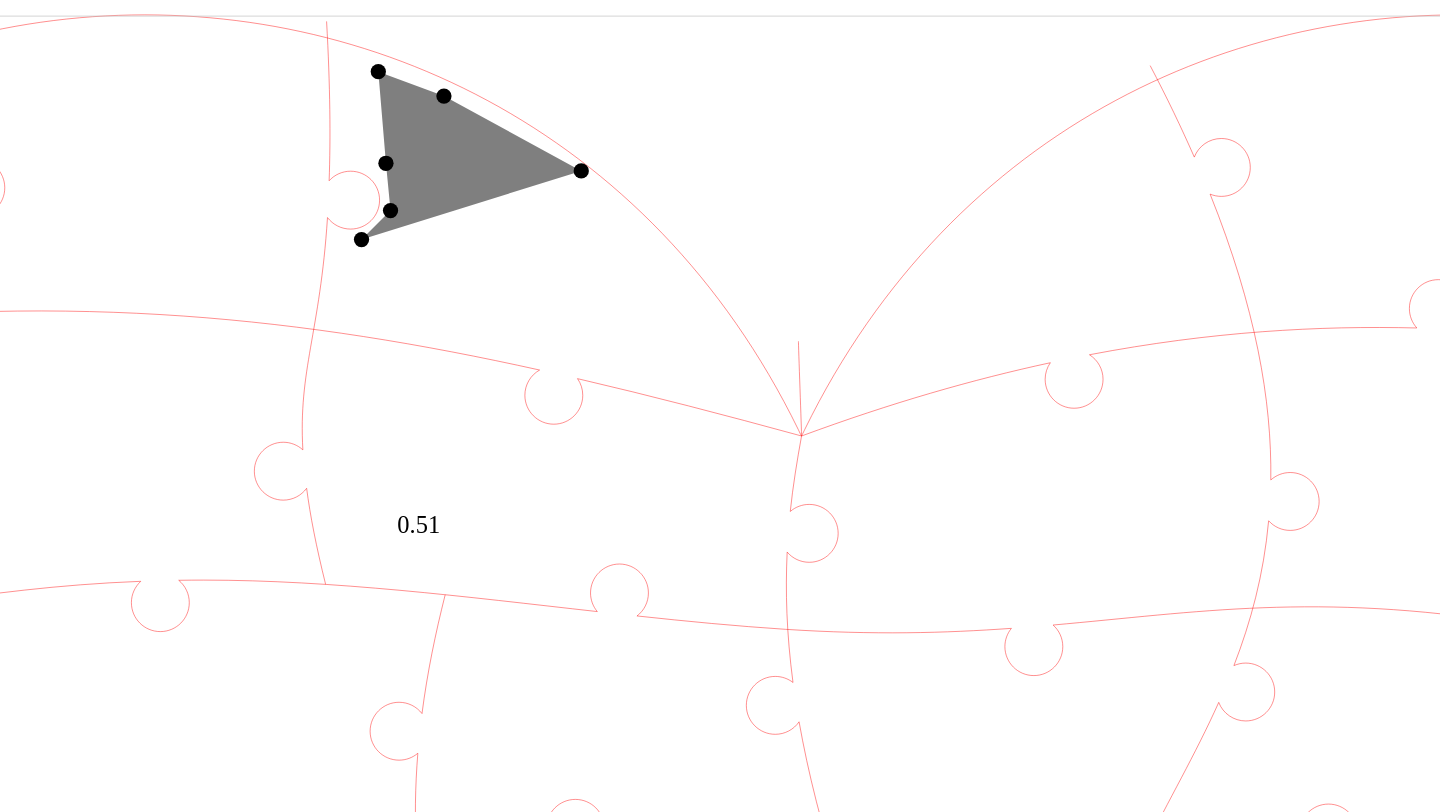 click 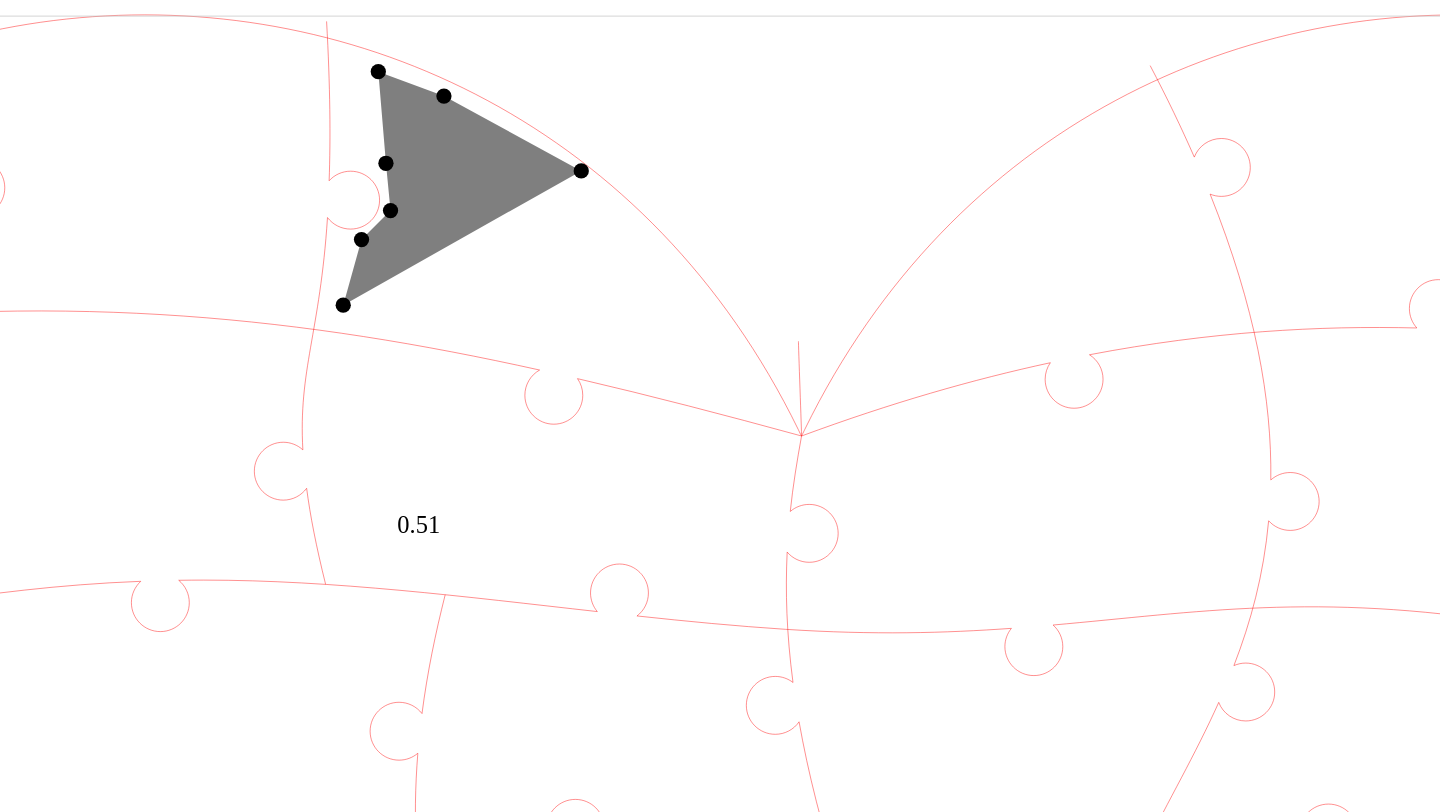 click 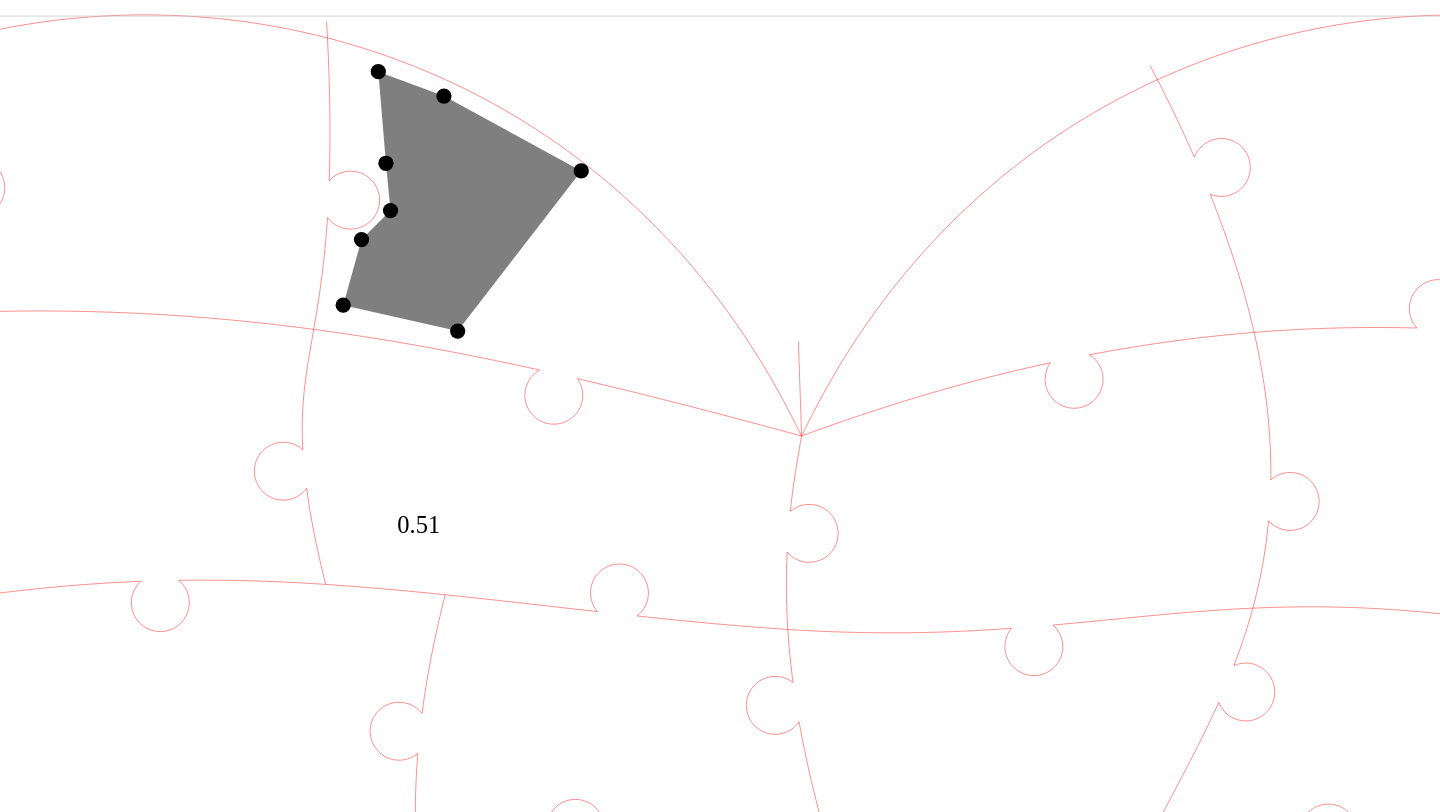 click 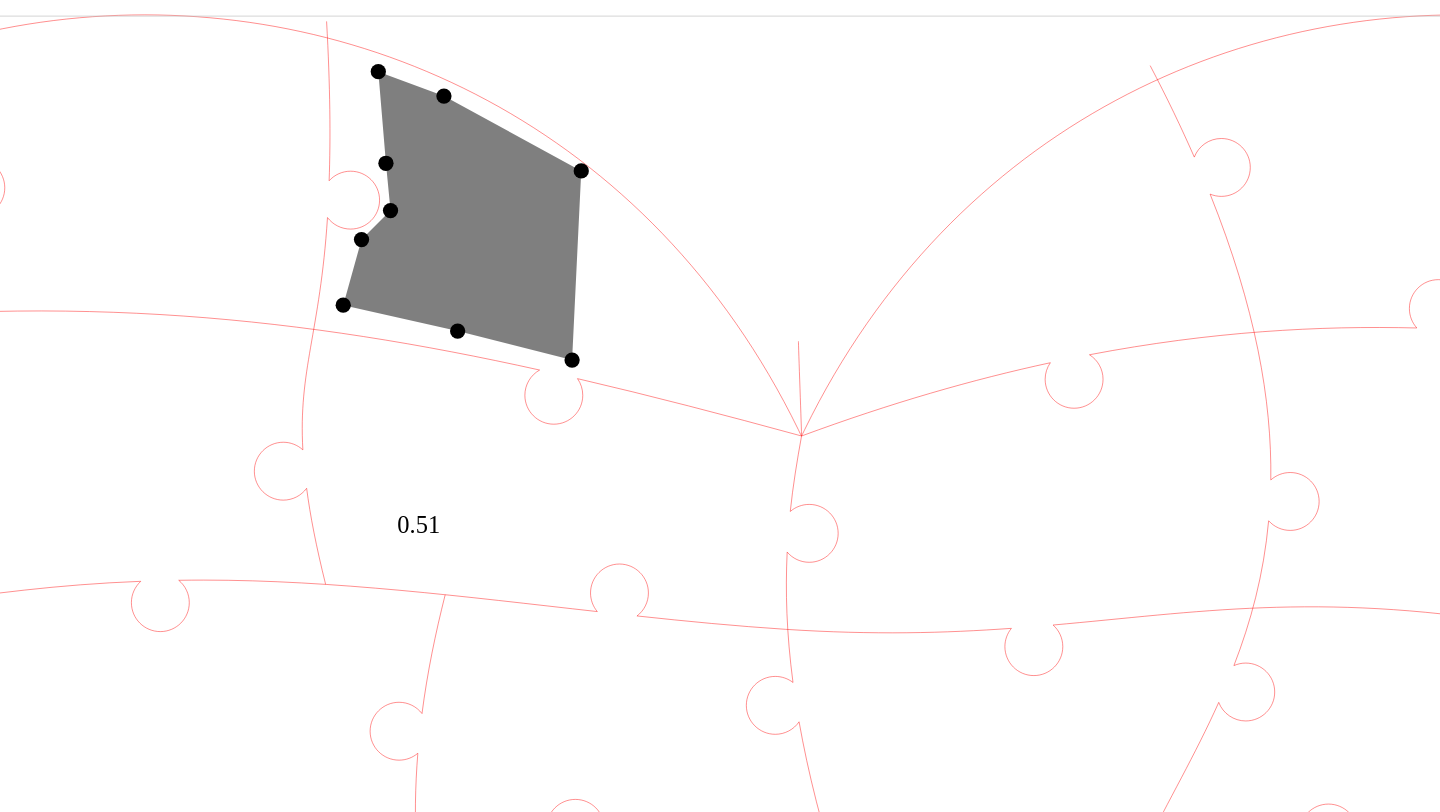 click 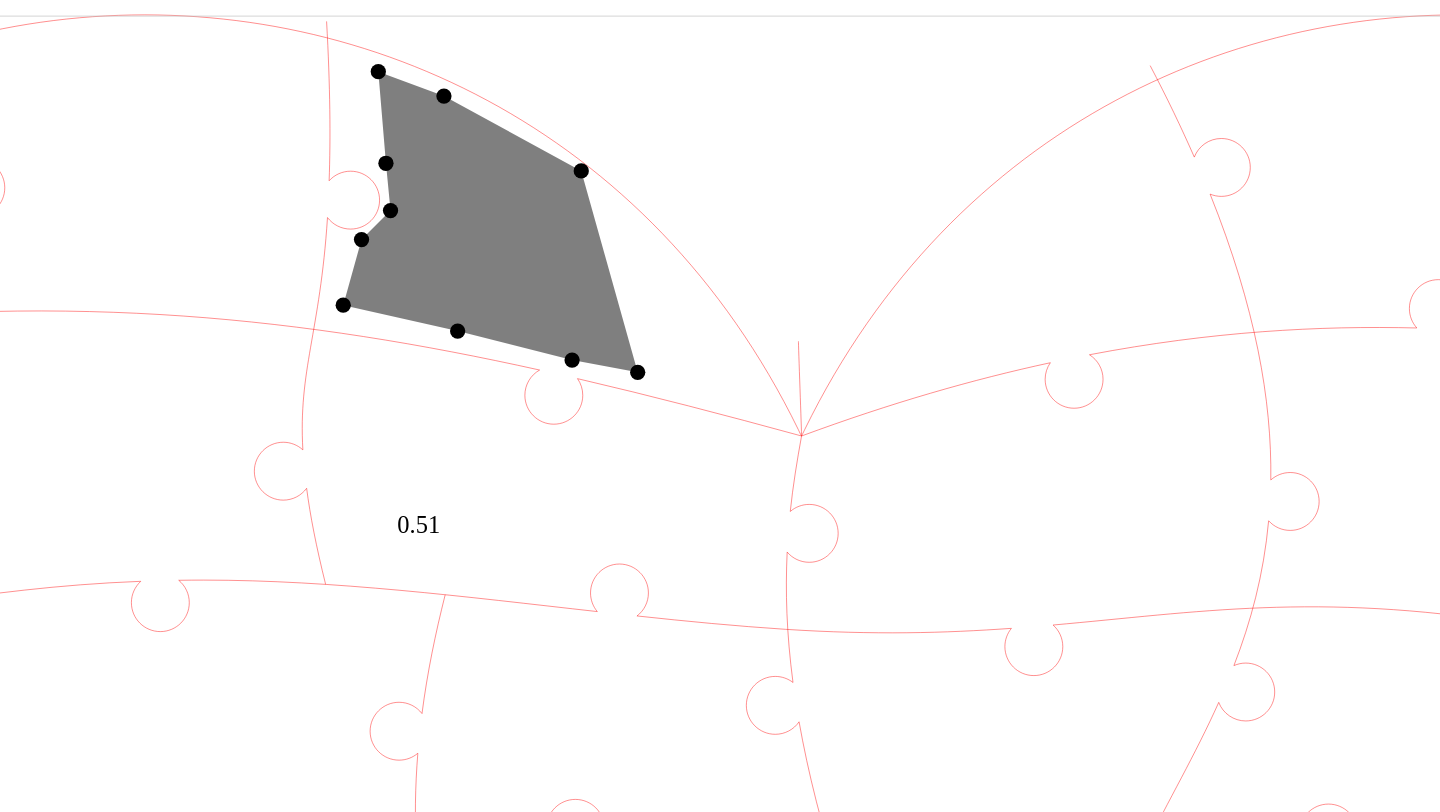 click 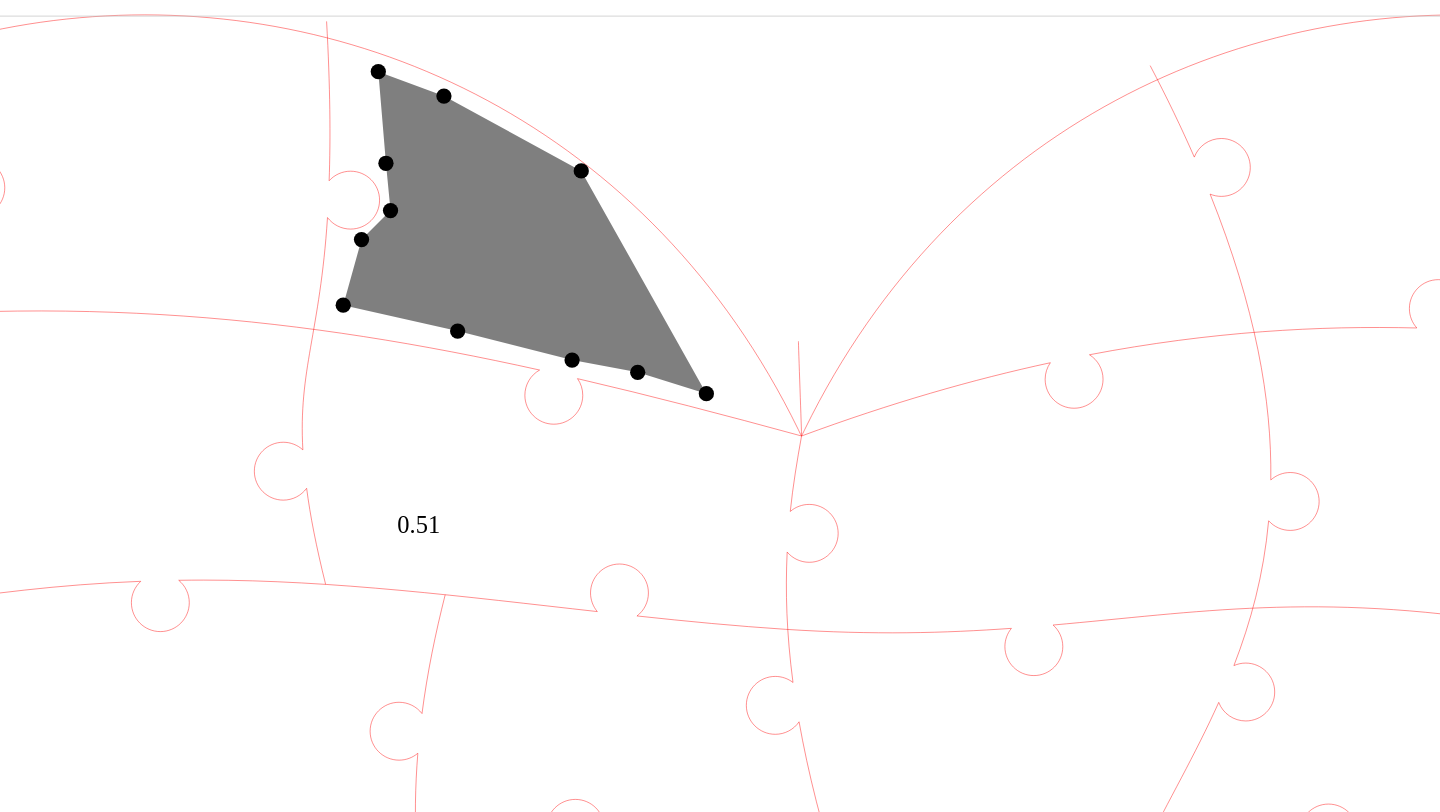 click 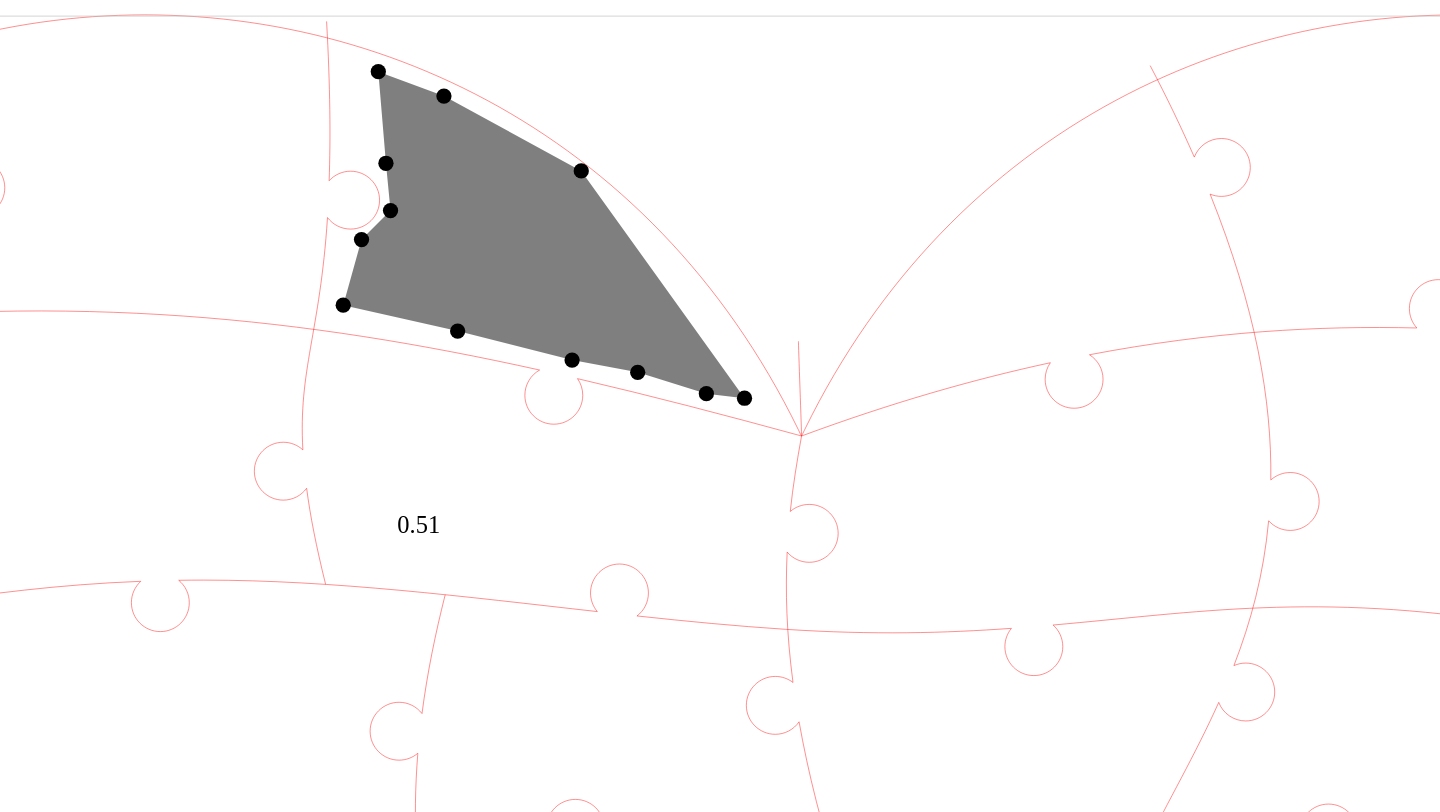 click 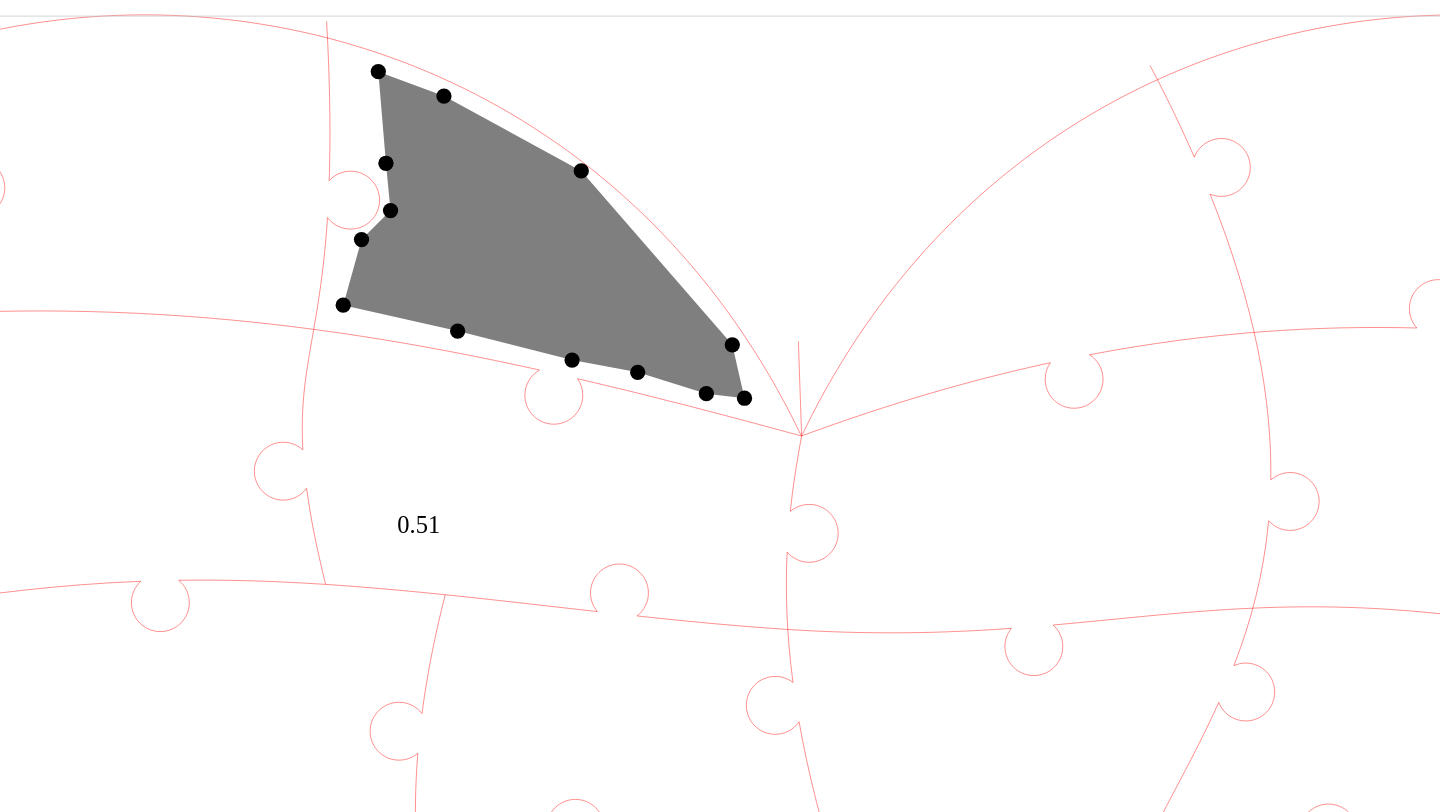 click 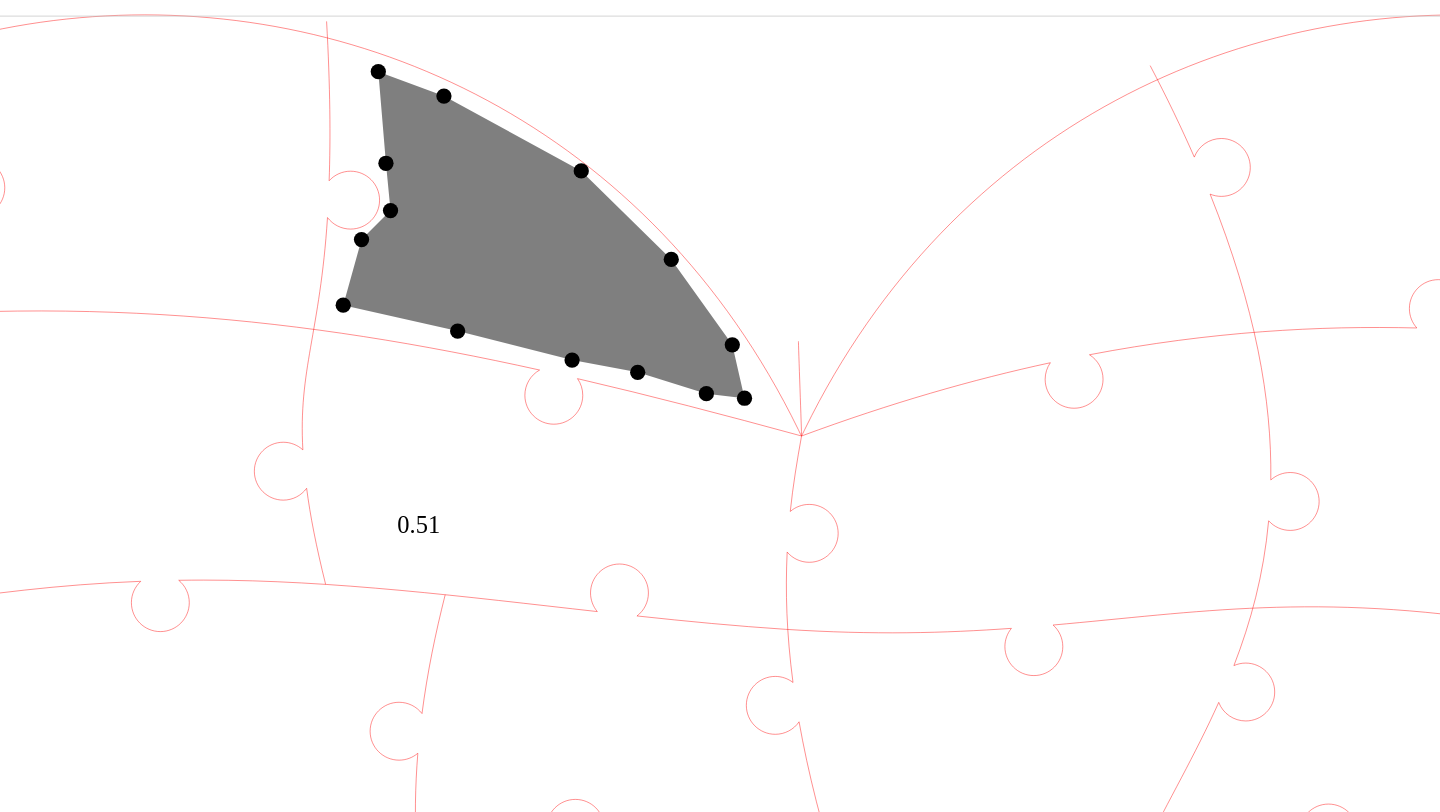 click 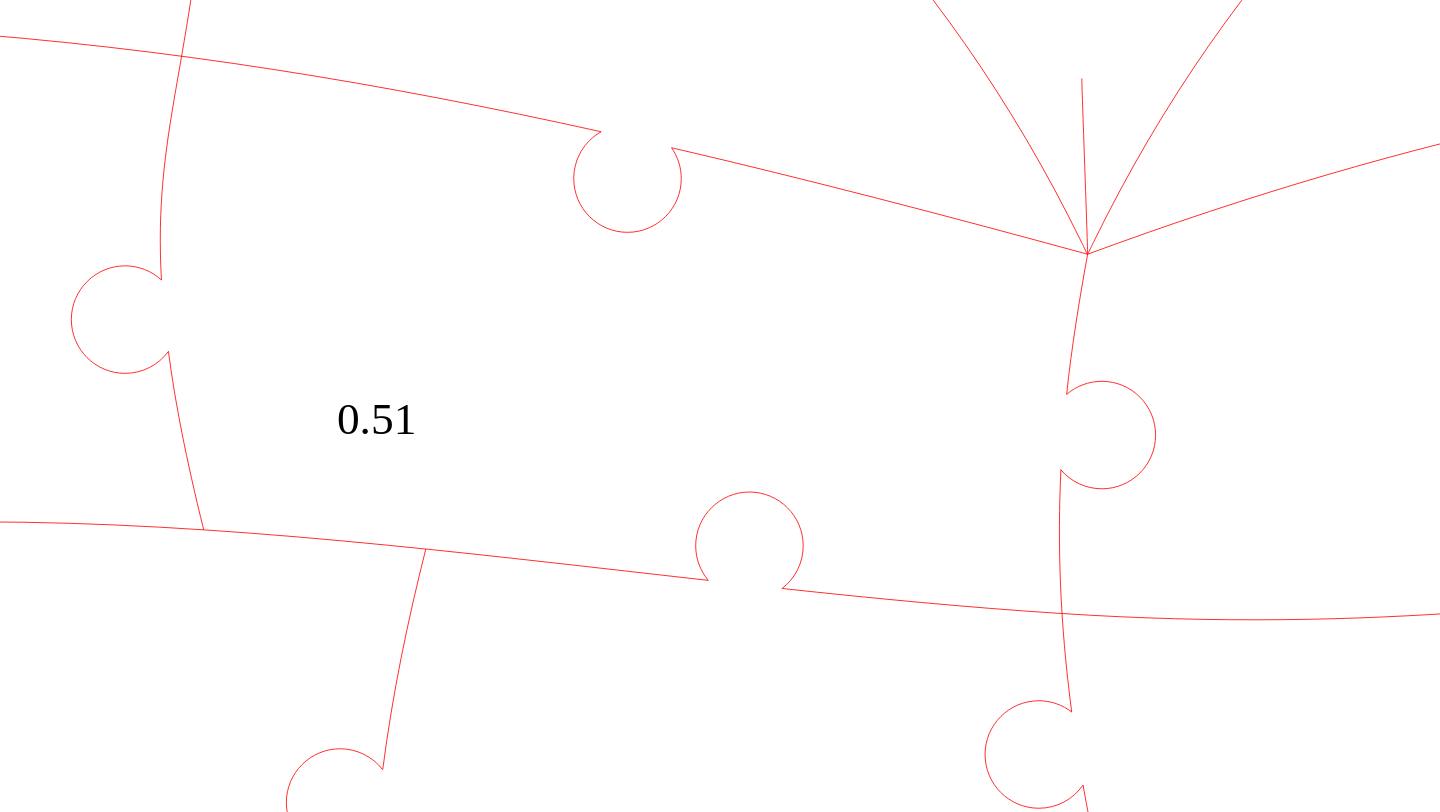 click 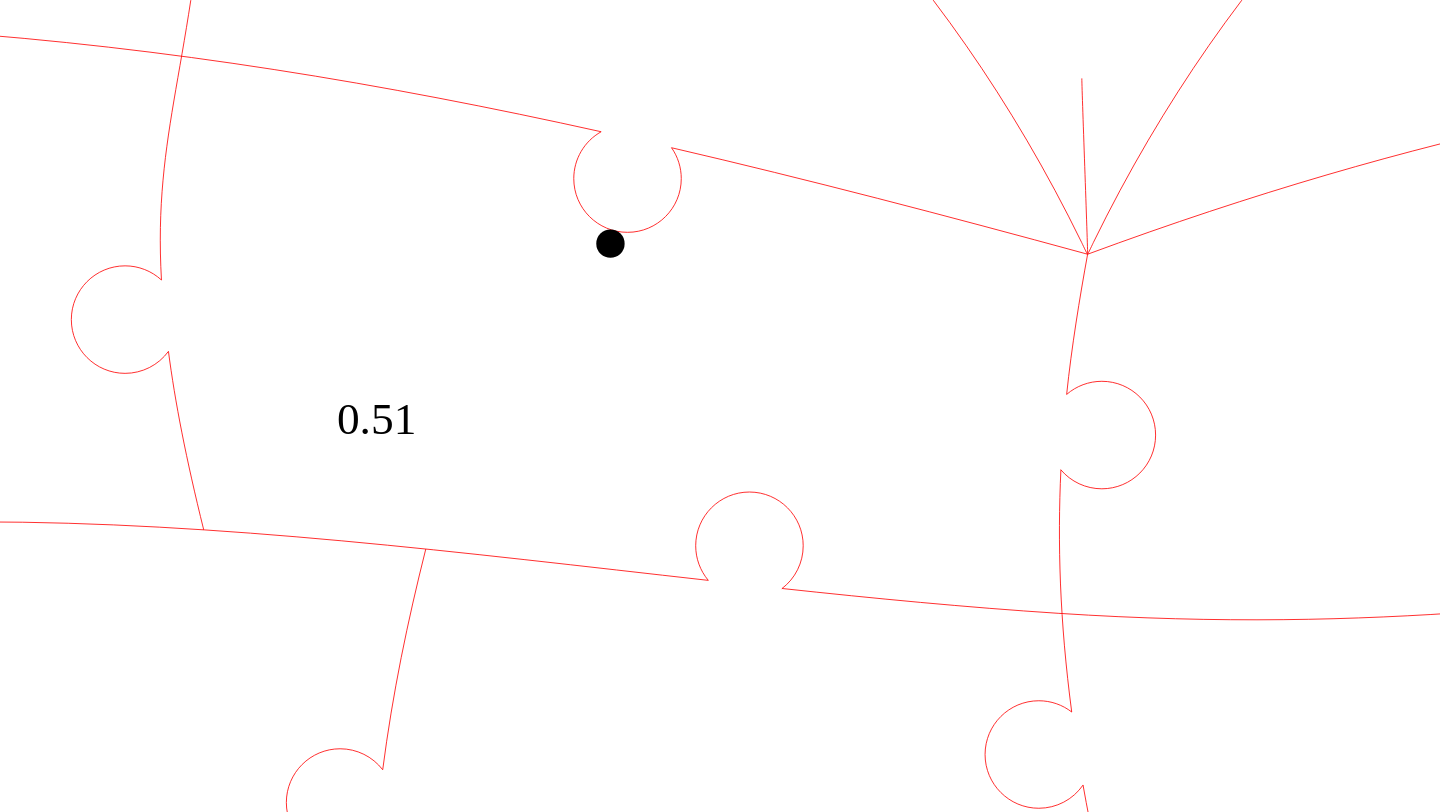 click 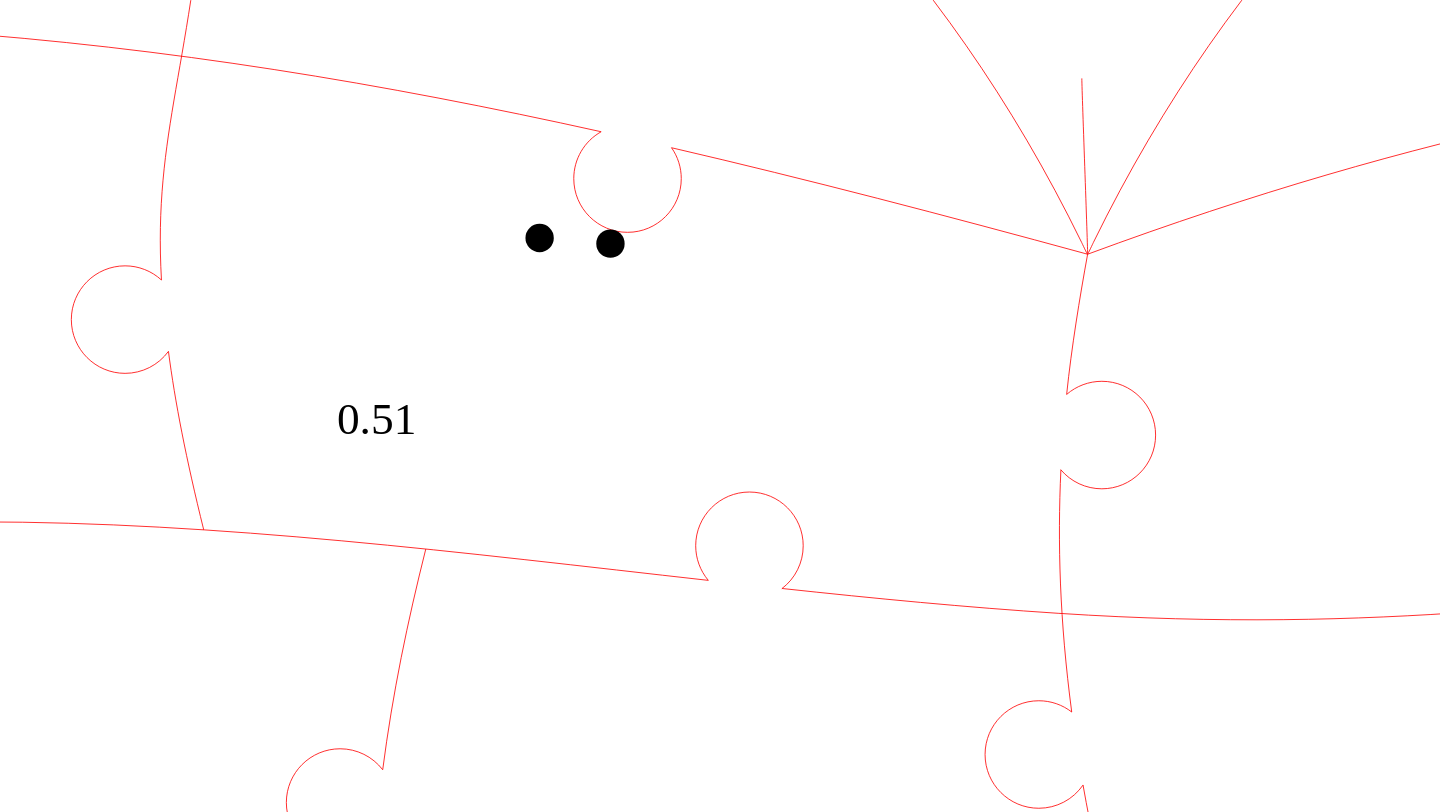 click 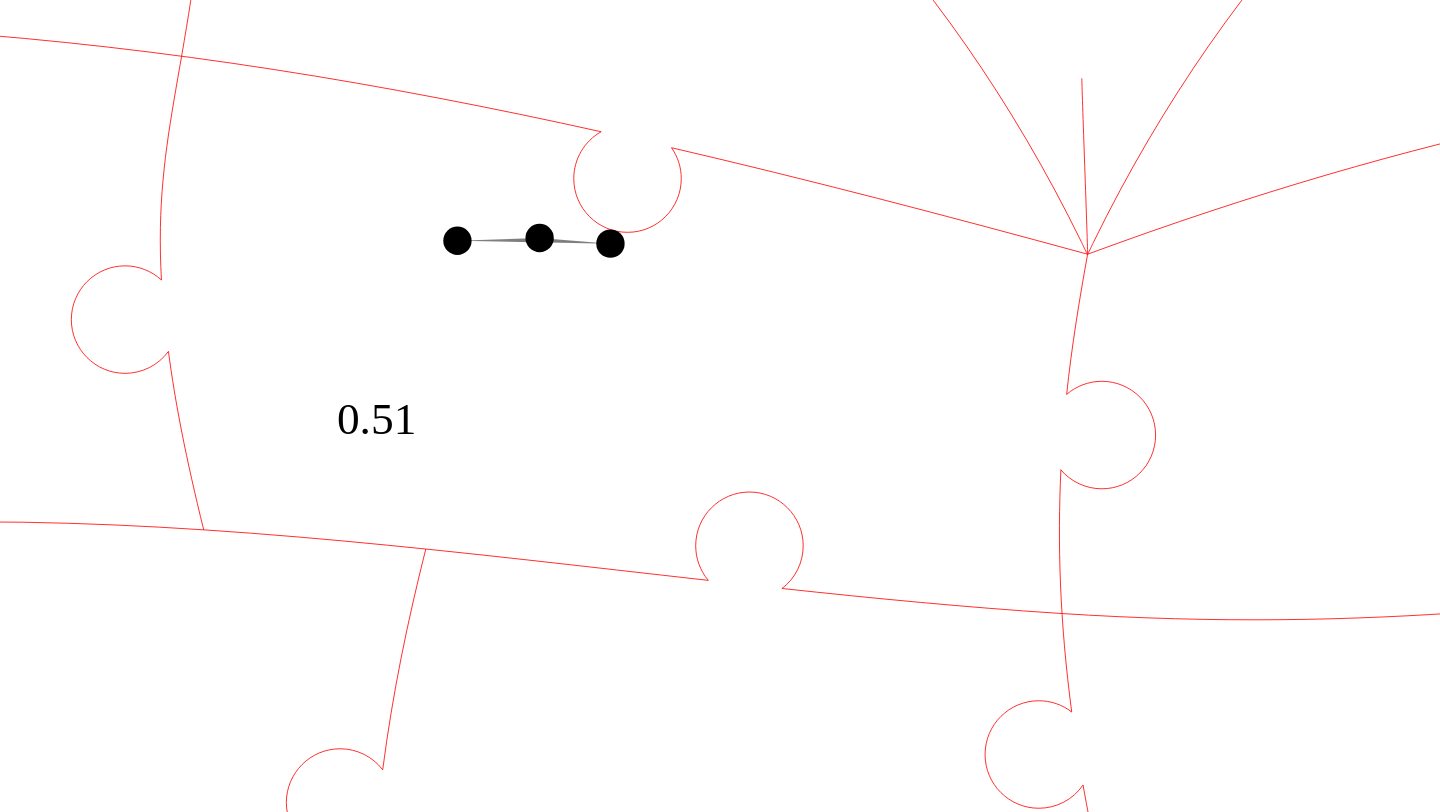 click 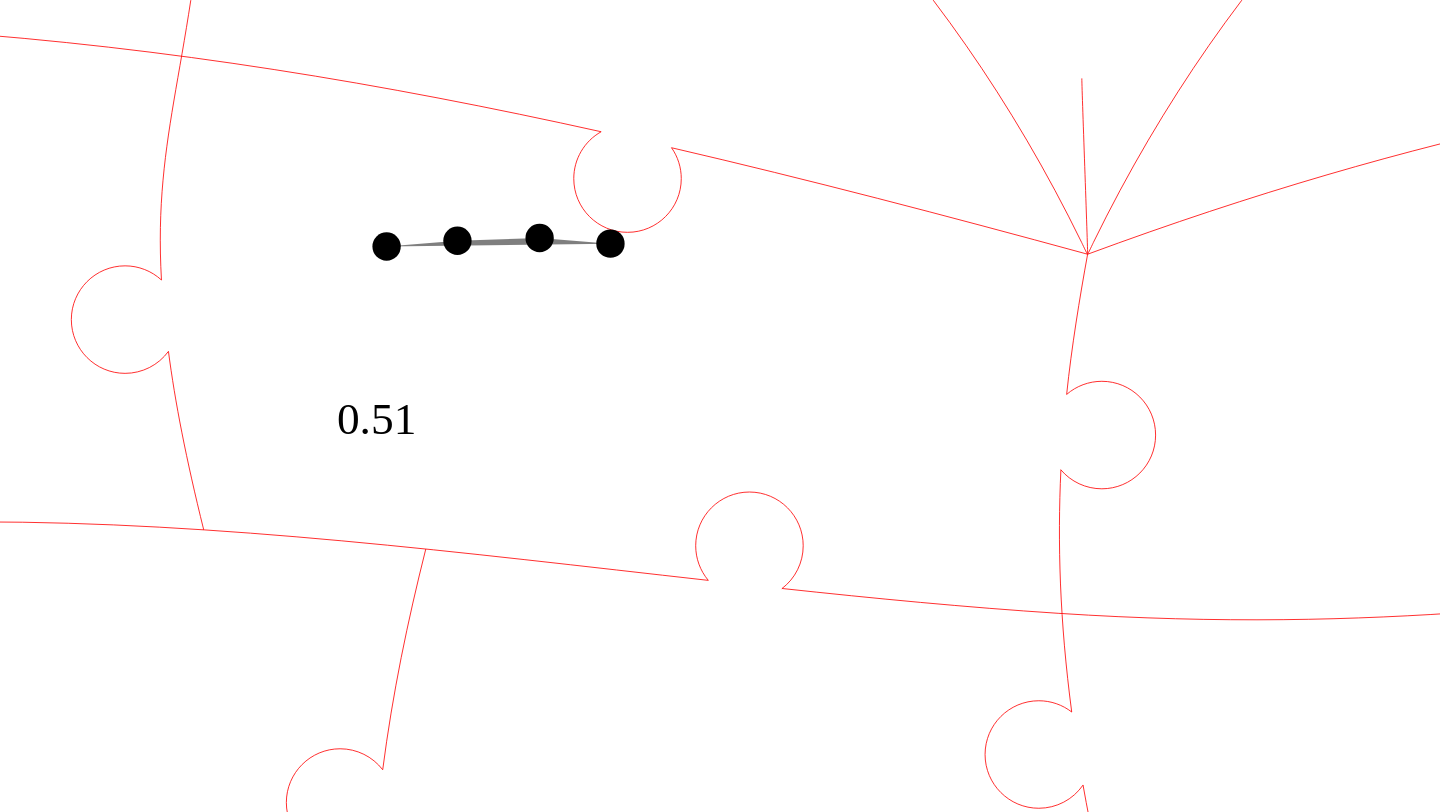 click 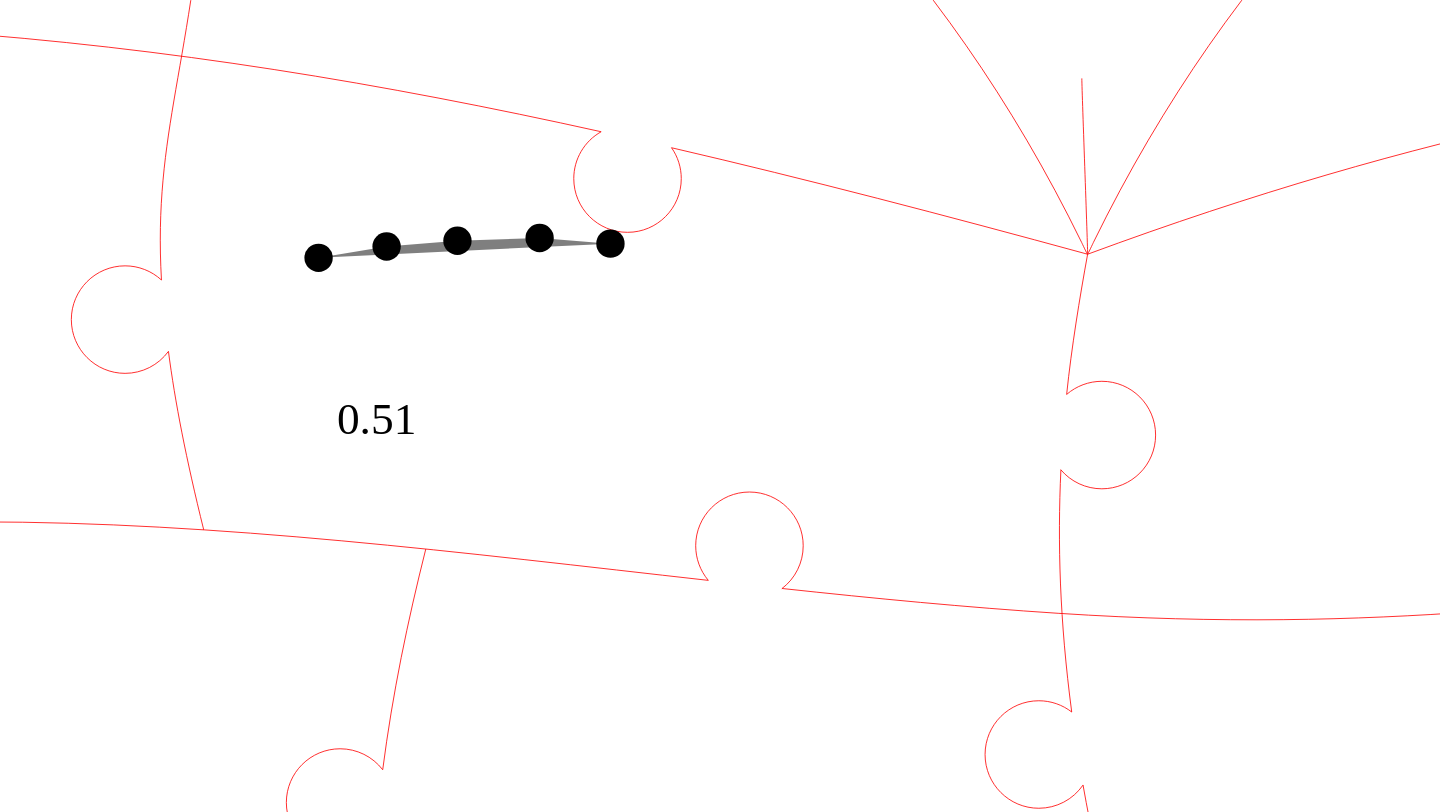 click 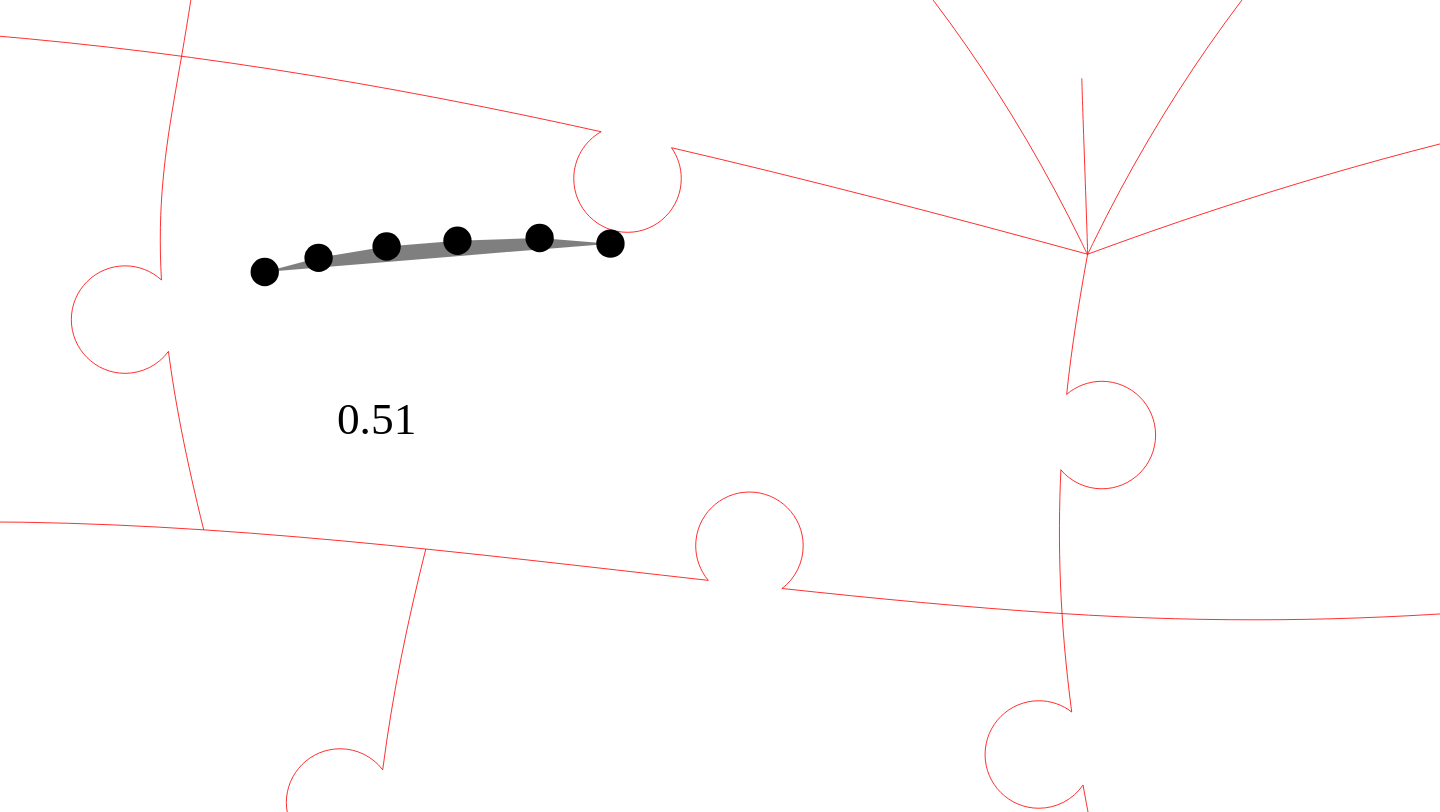 click 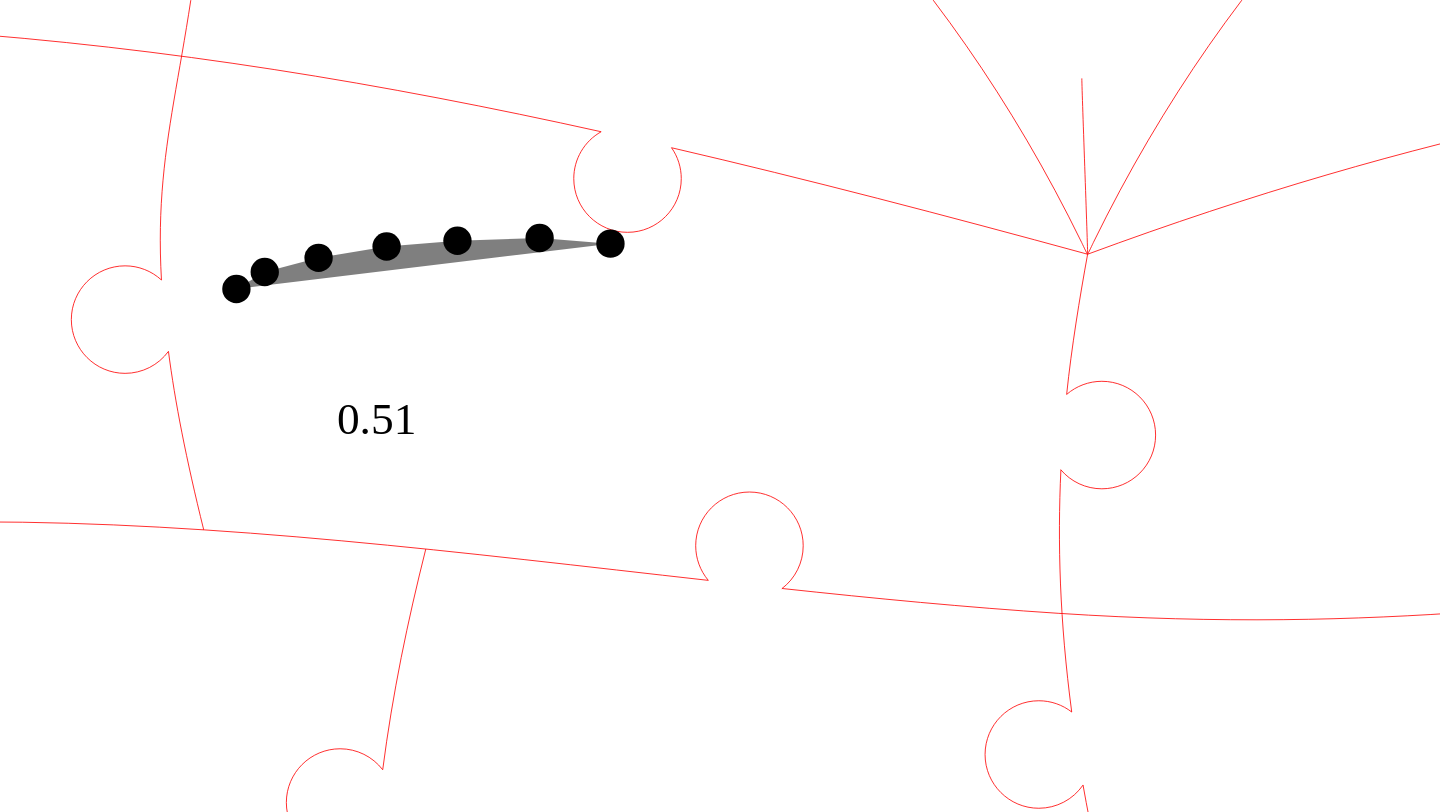 click 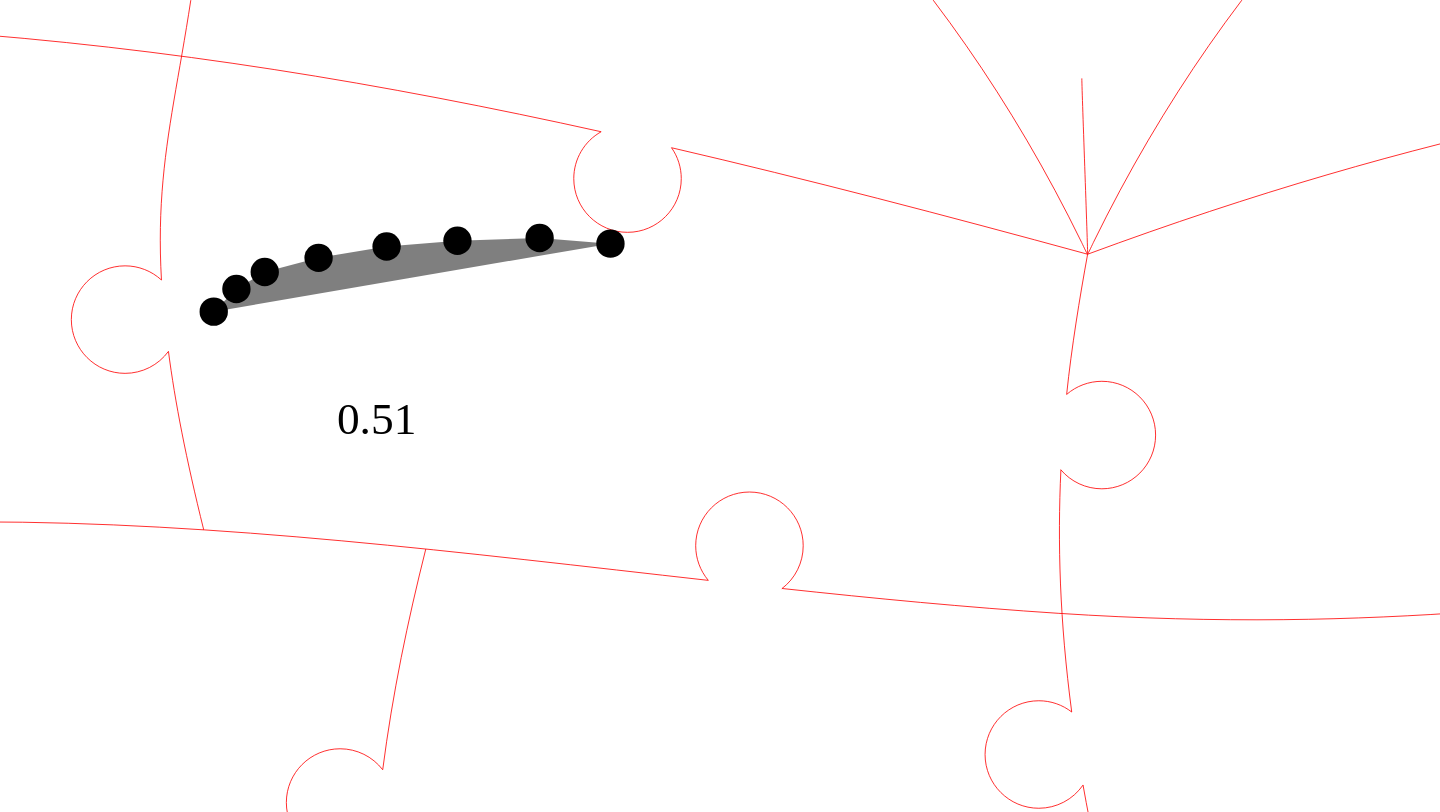 click 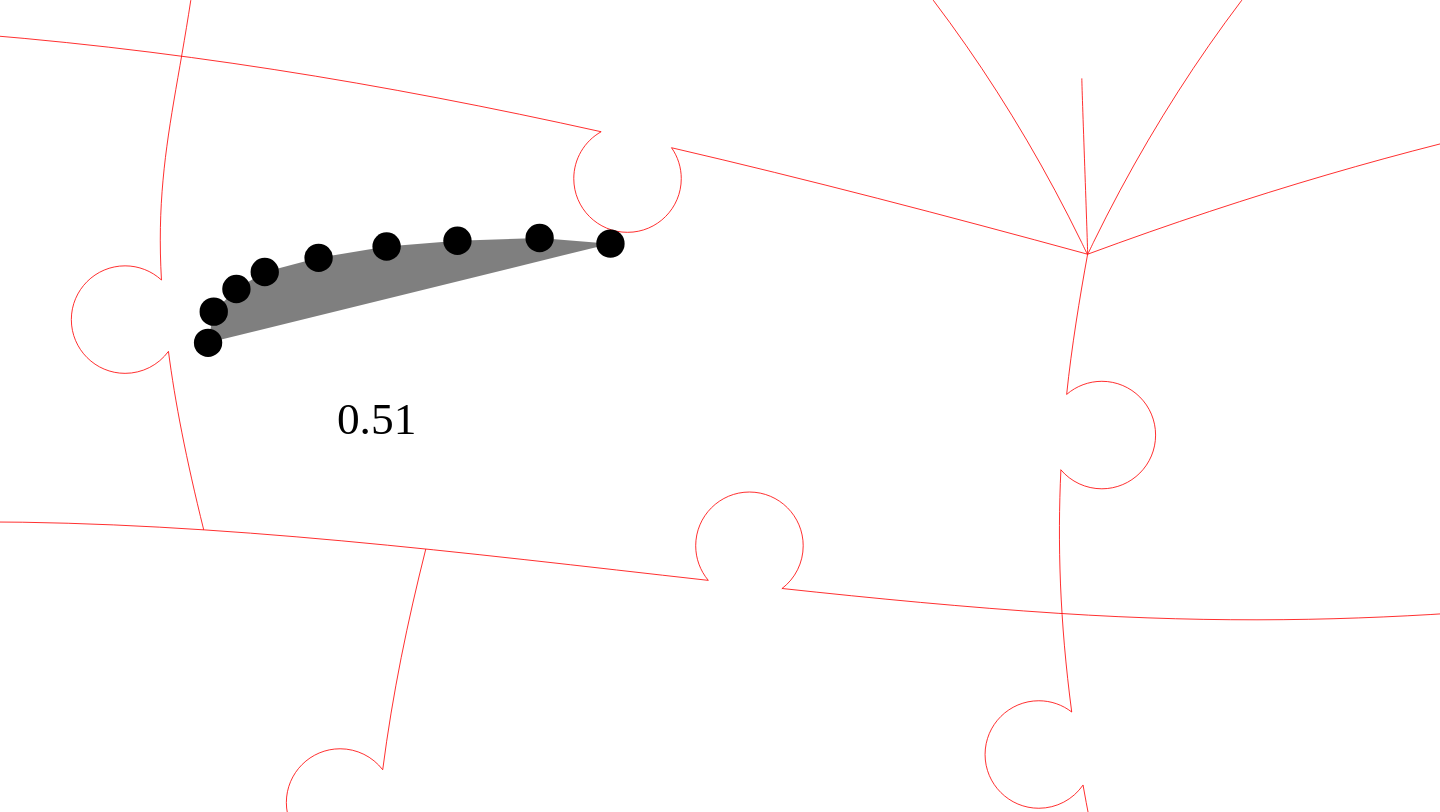 click 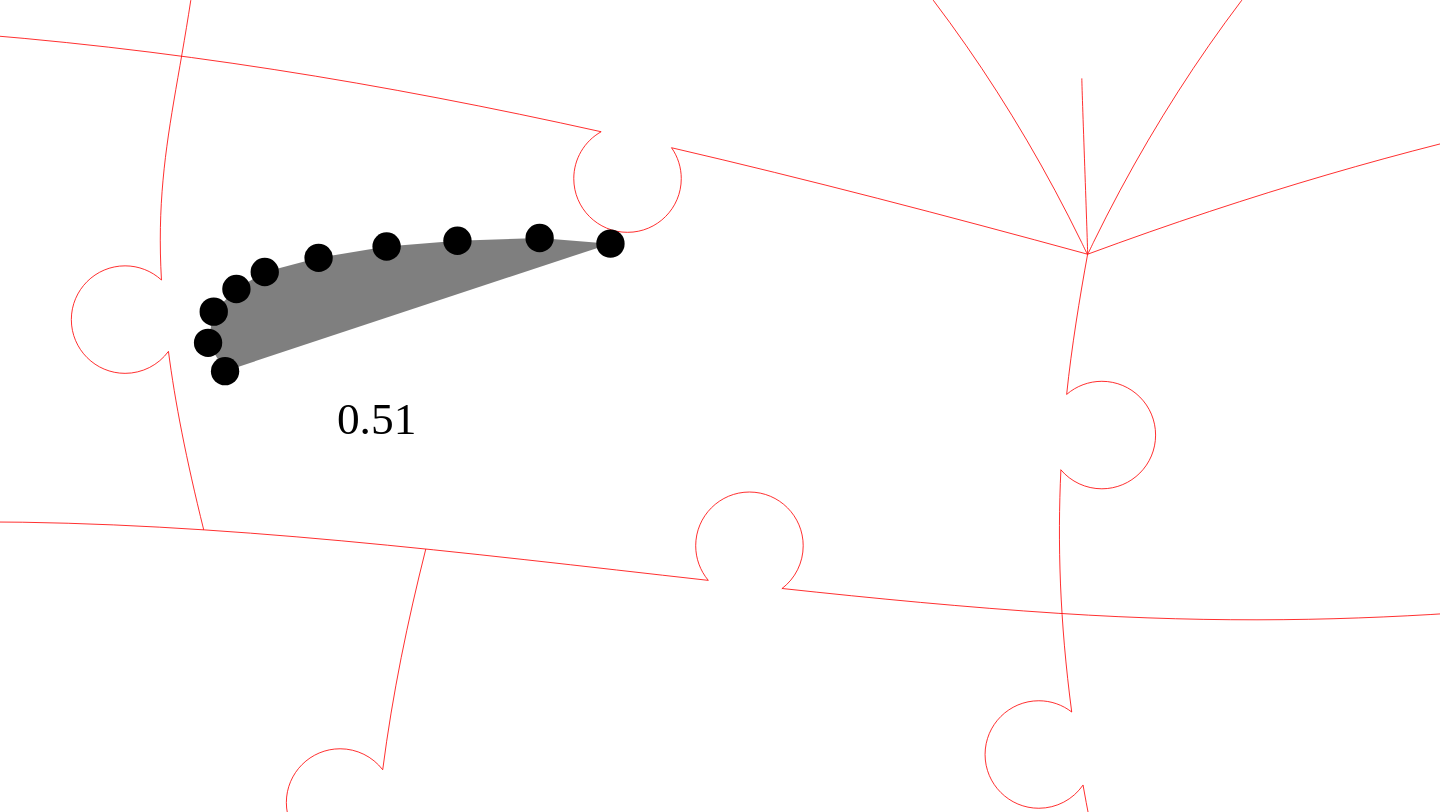 click 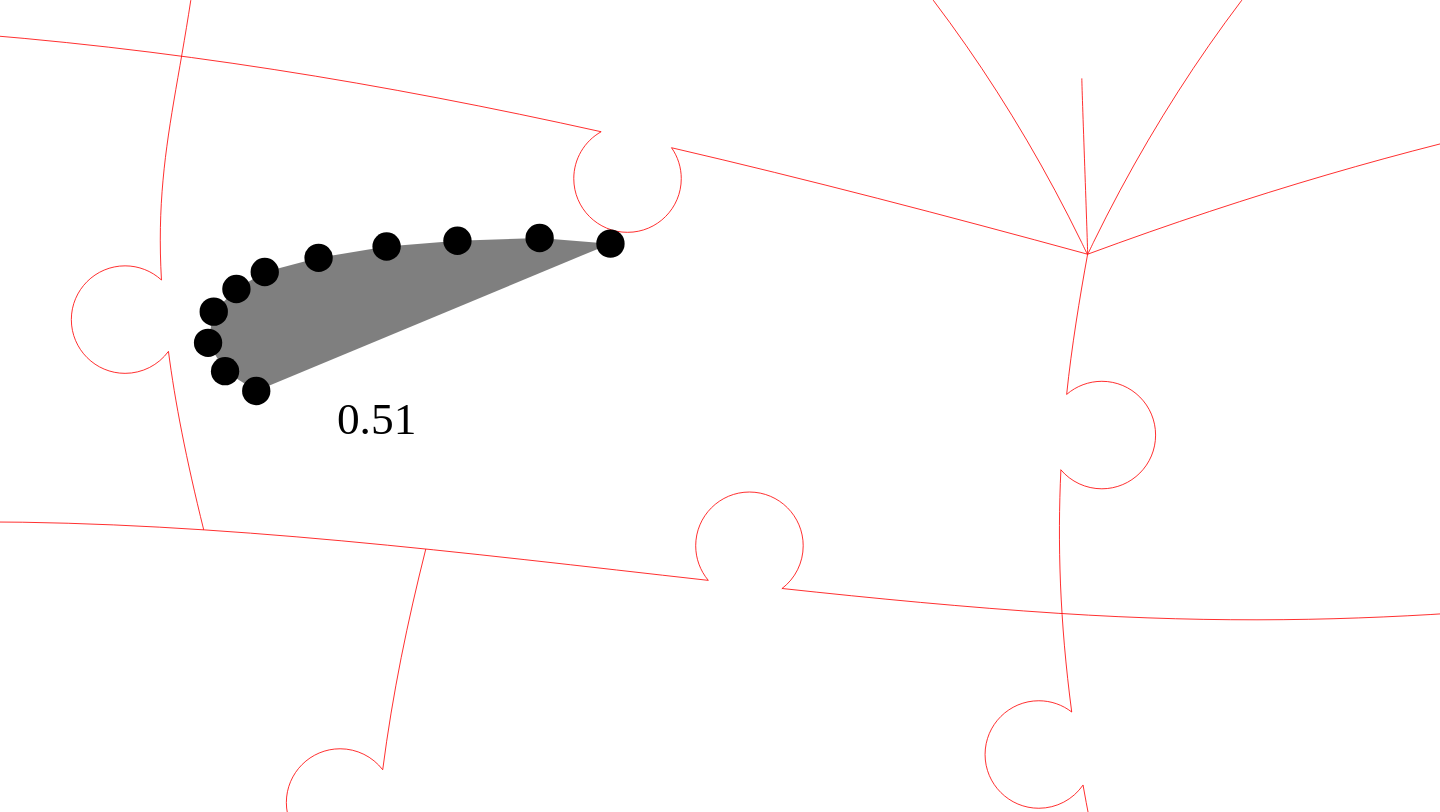 click 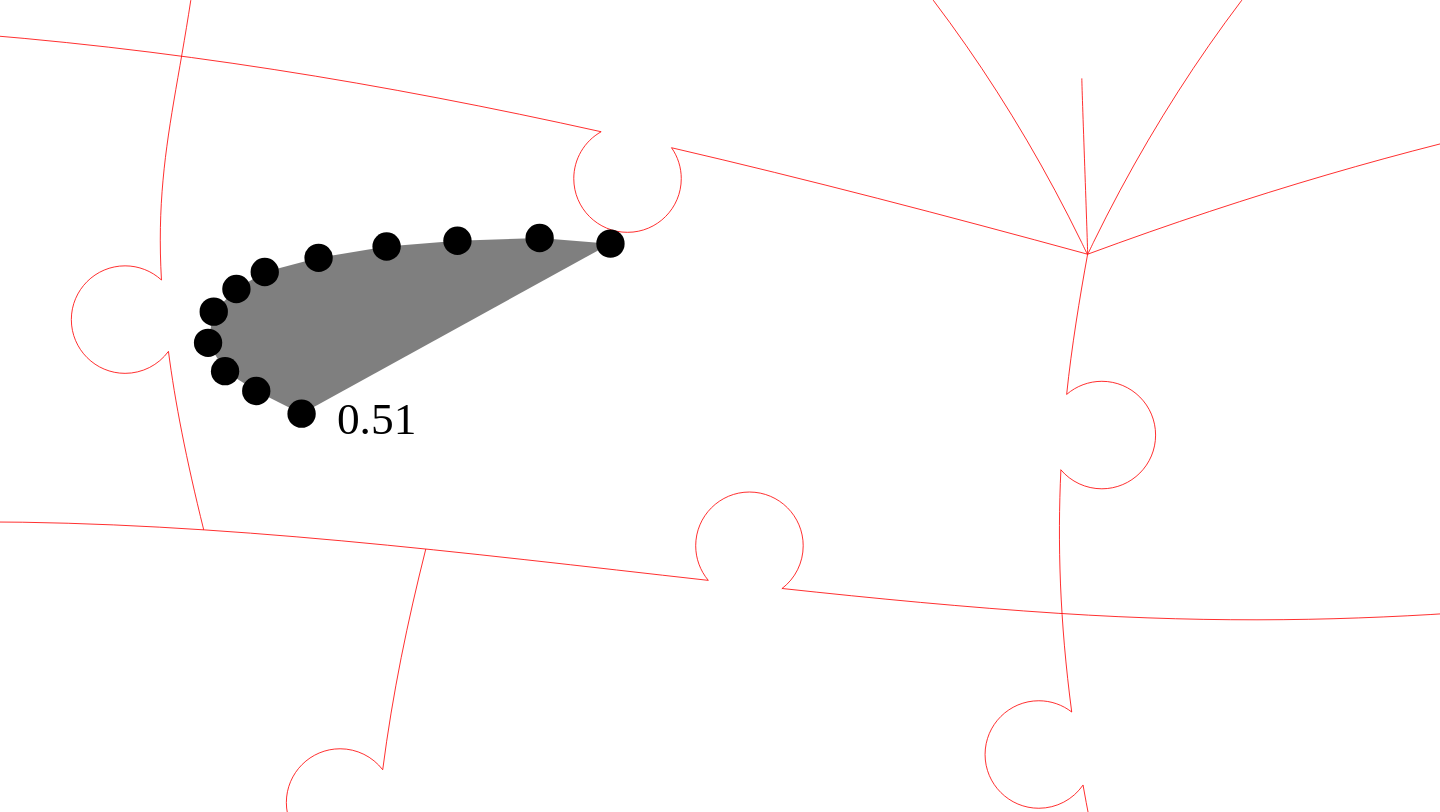 click 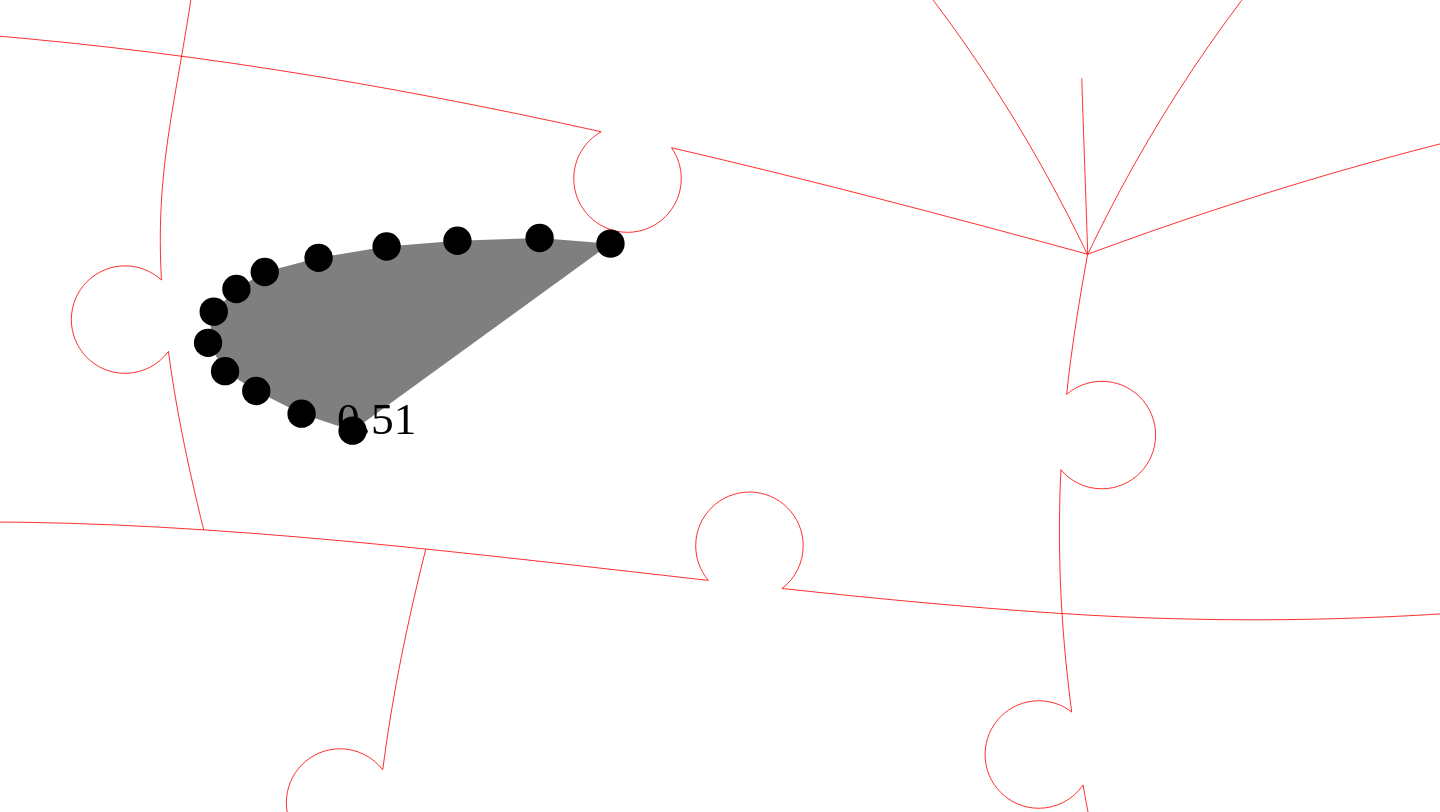 click 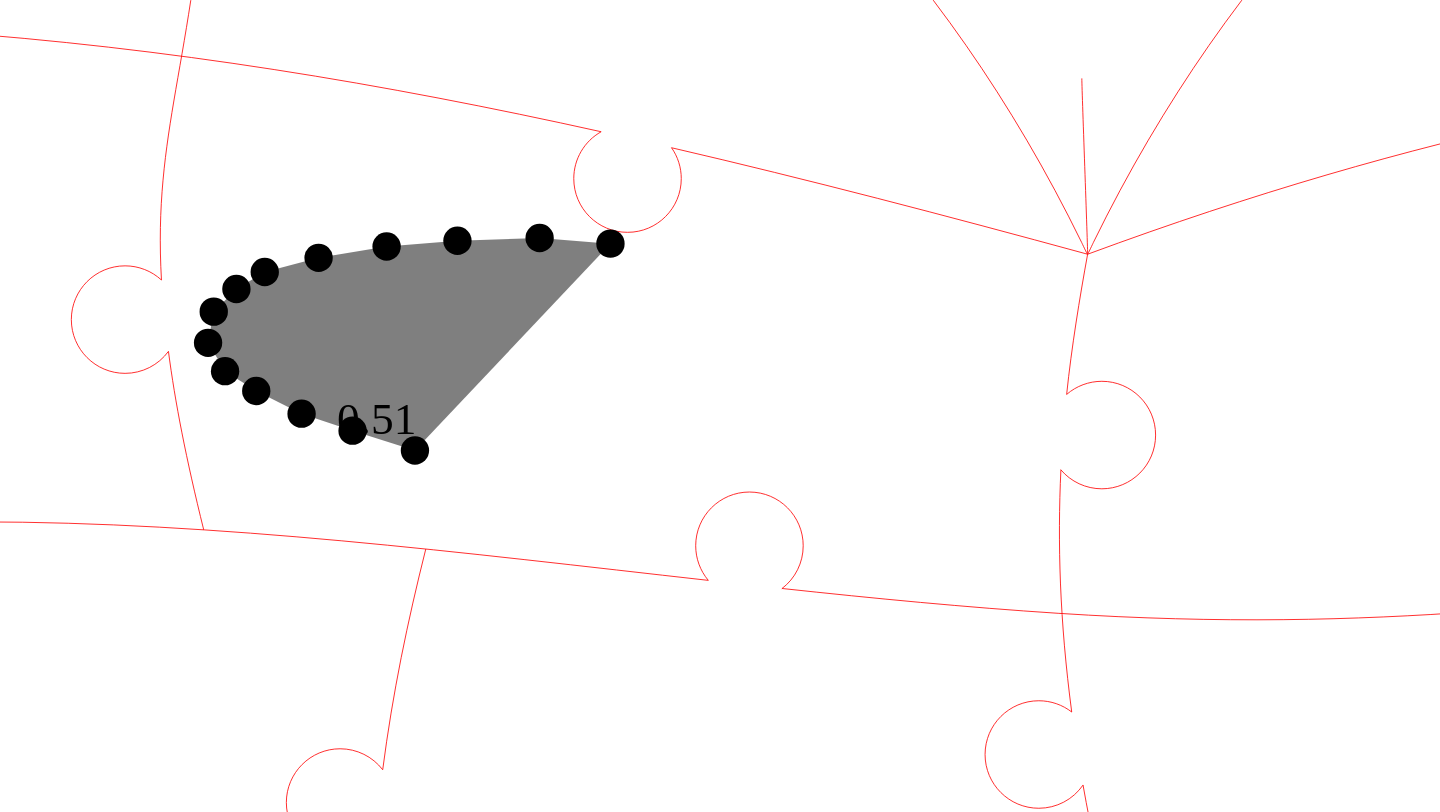 click 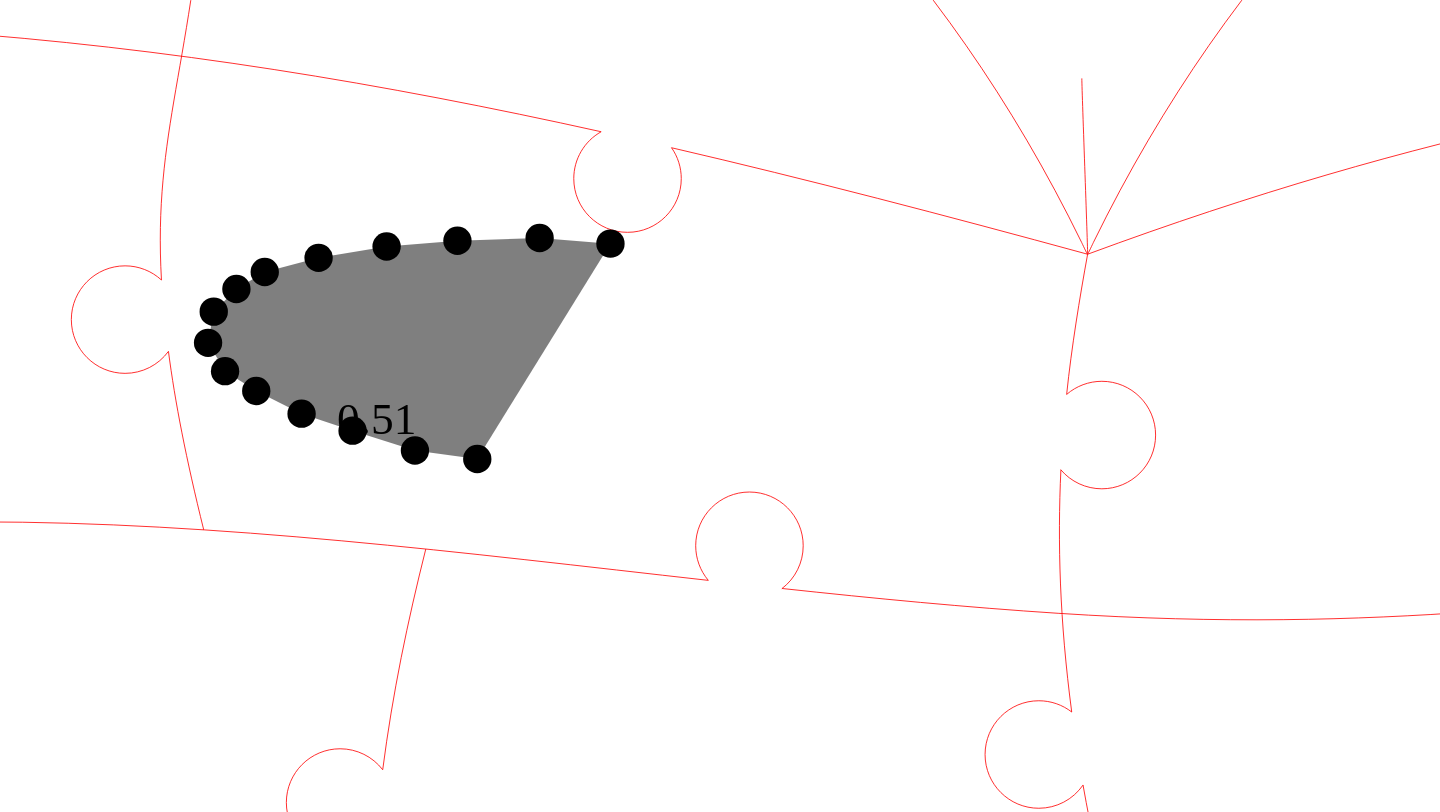 click 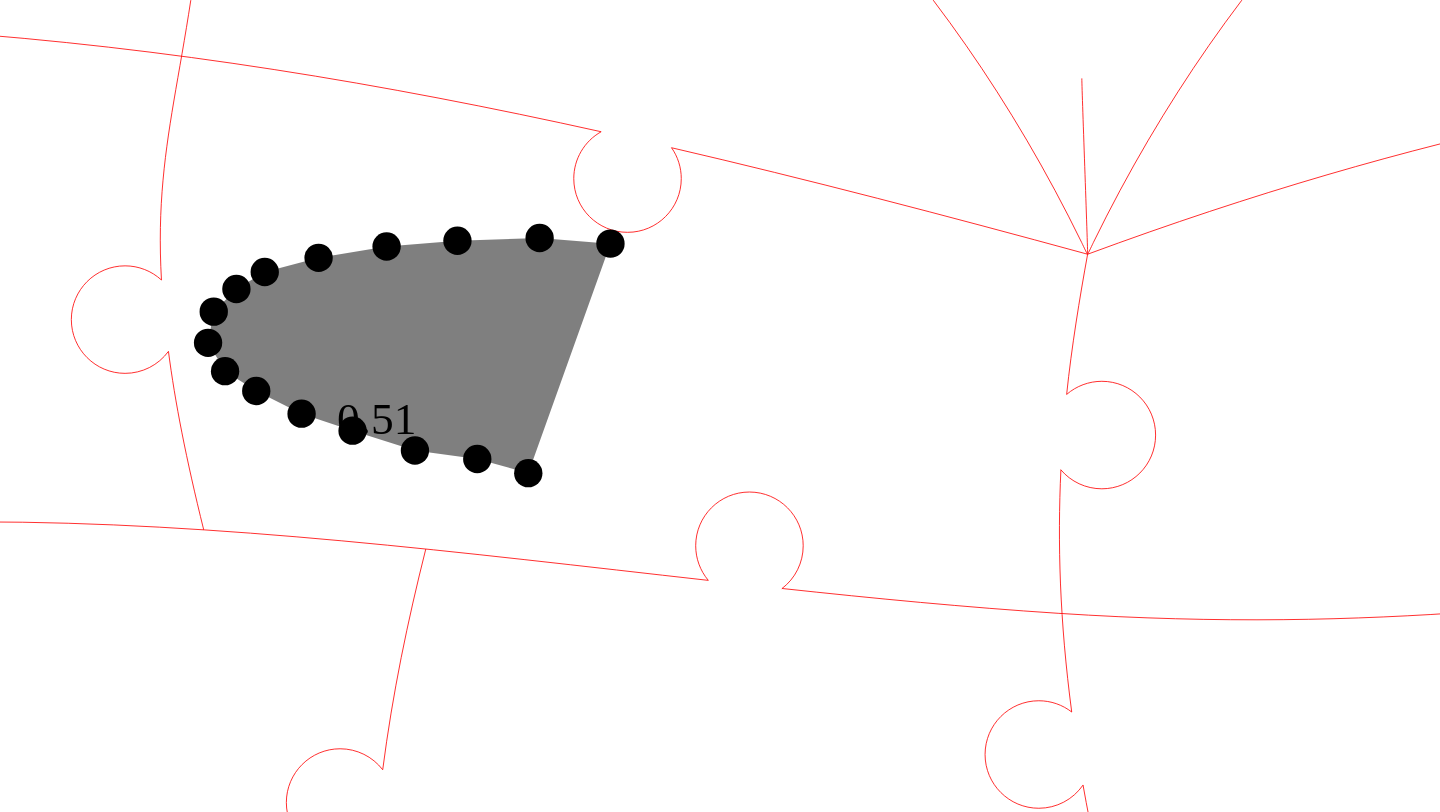click 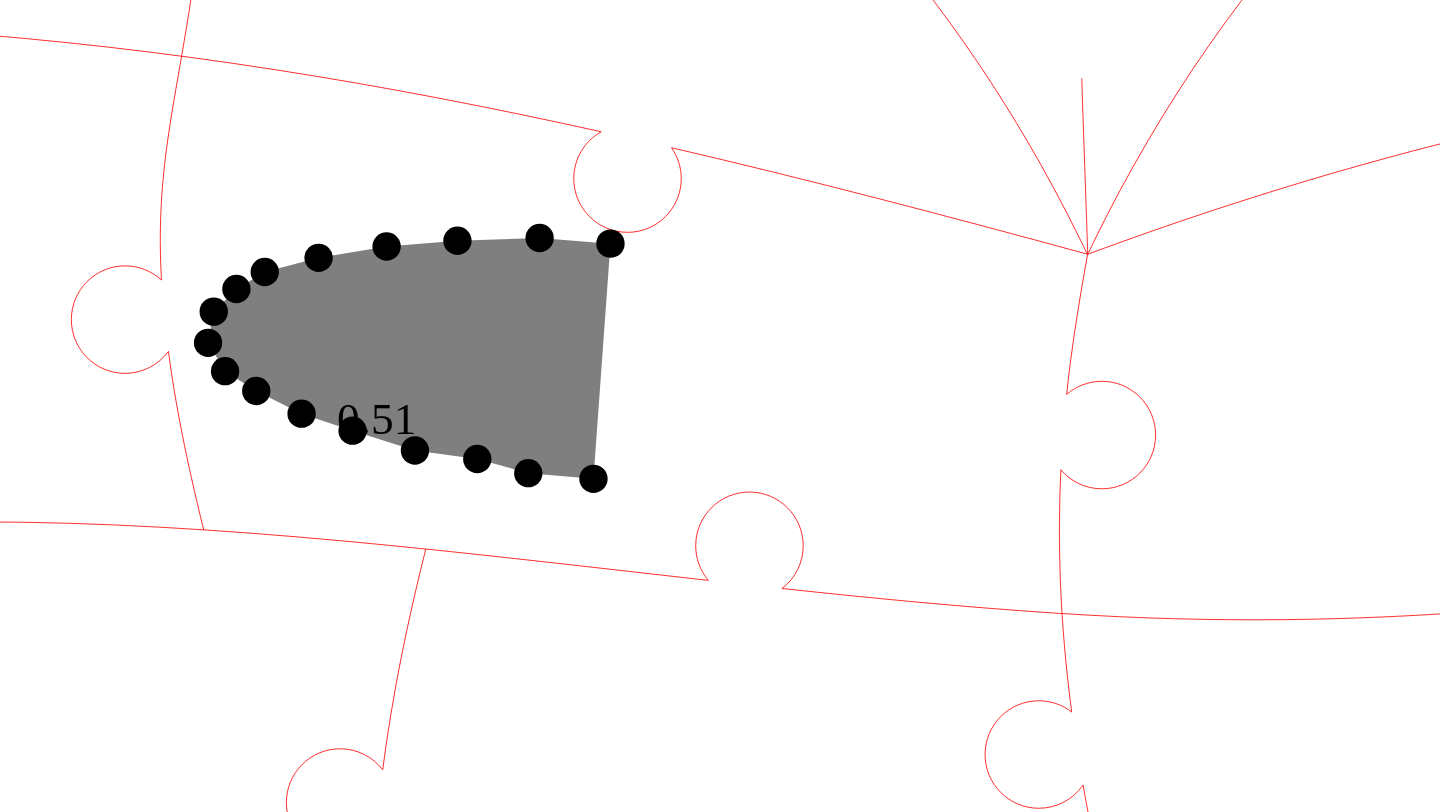 click 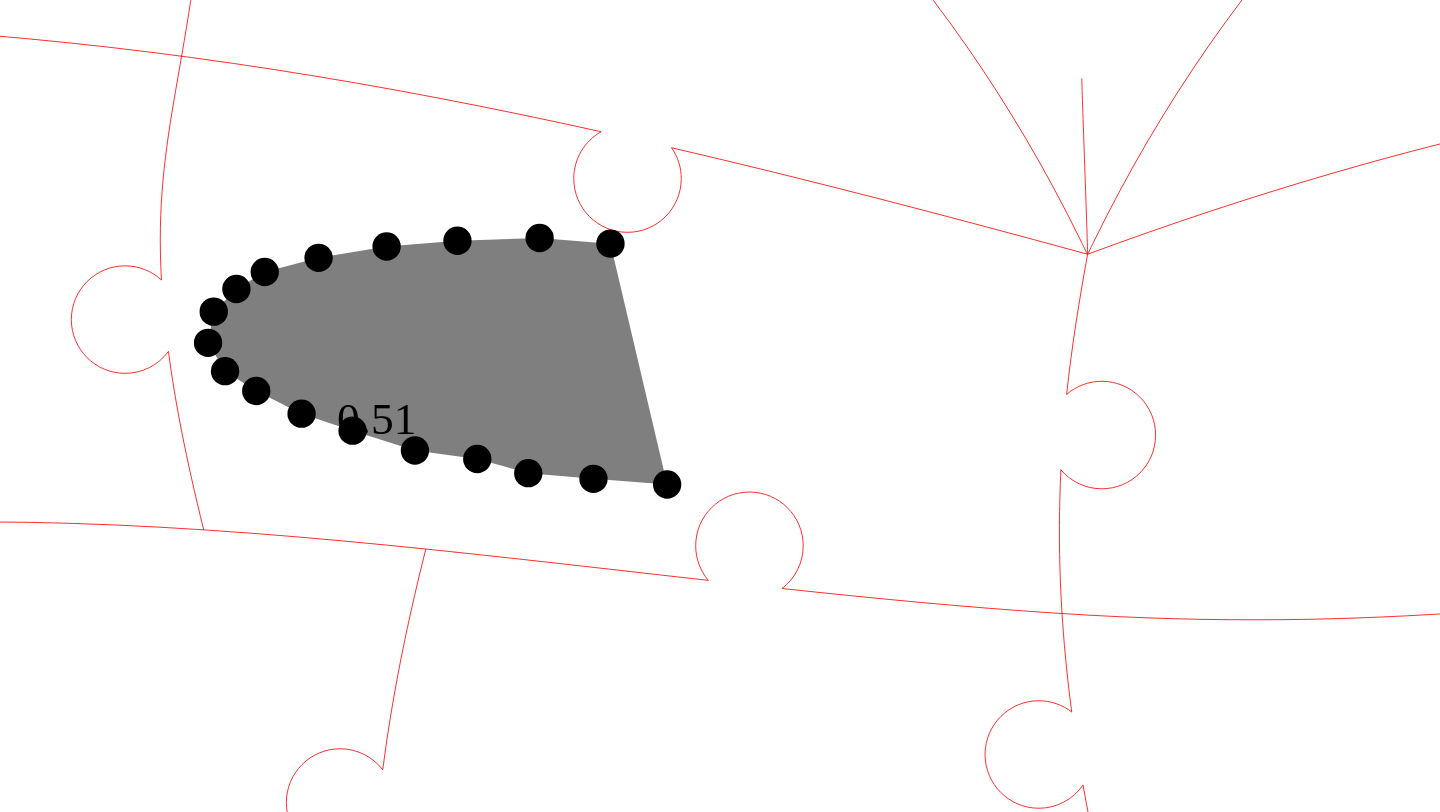 click 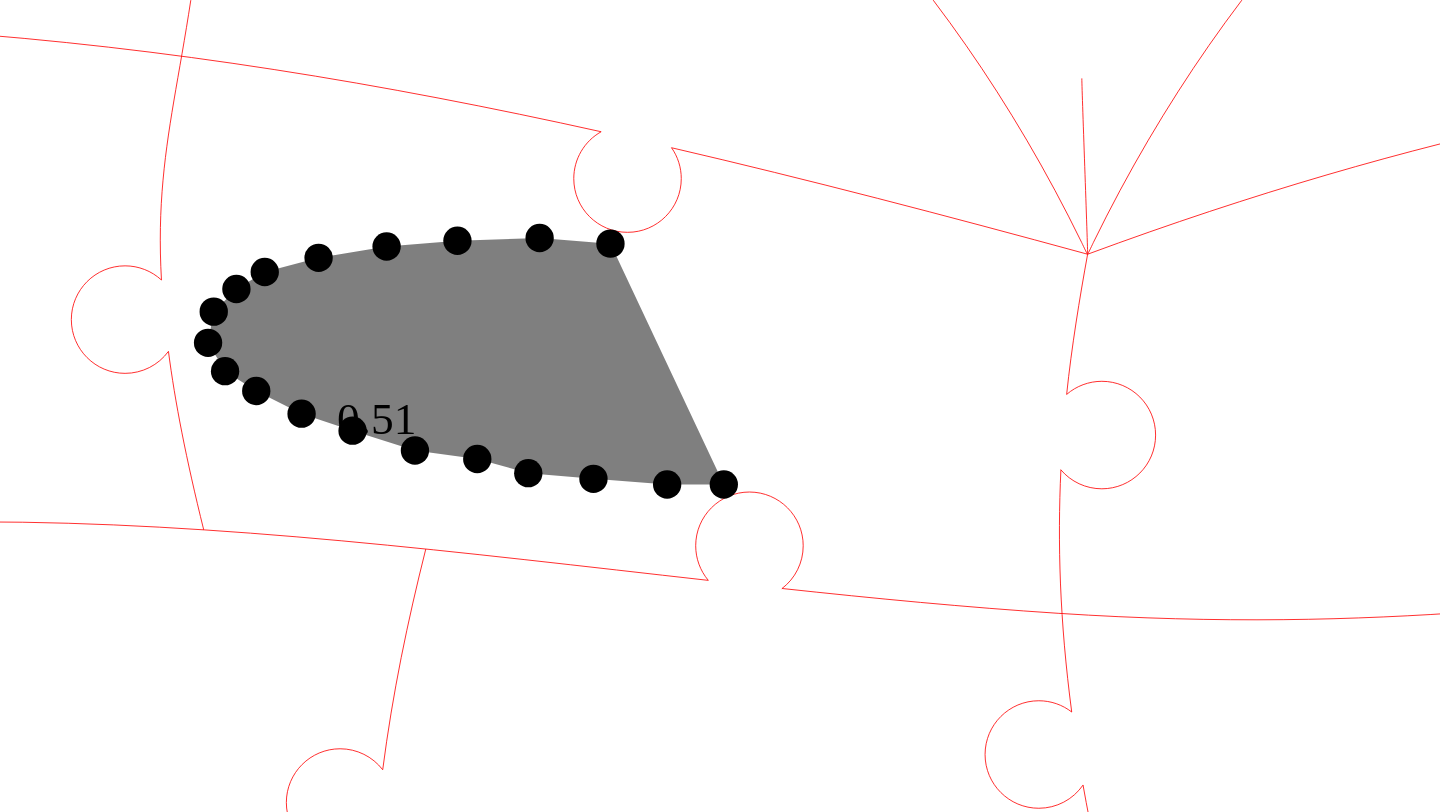 click 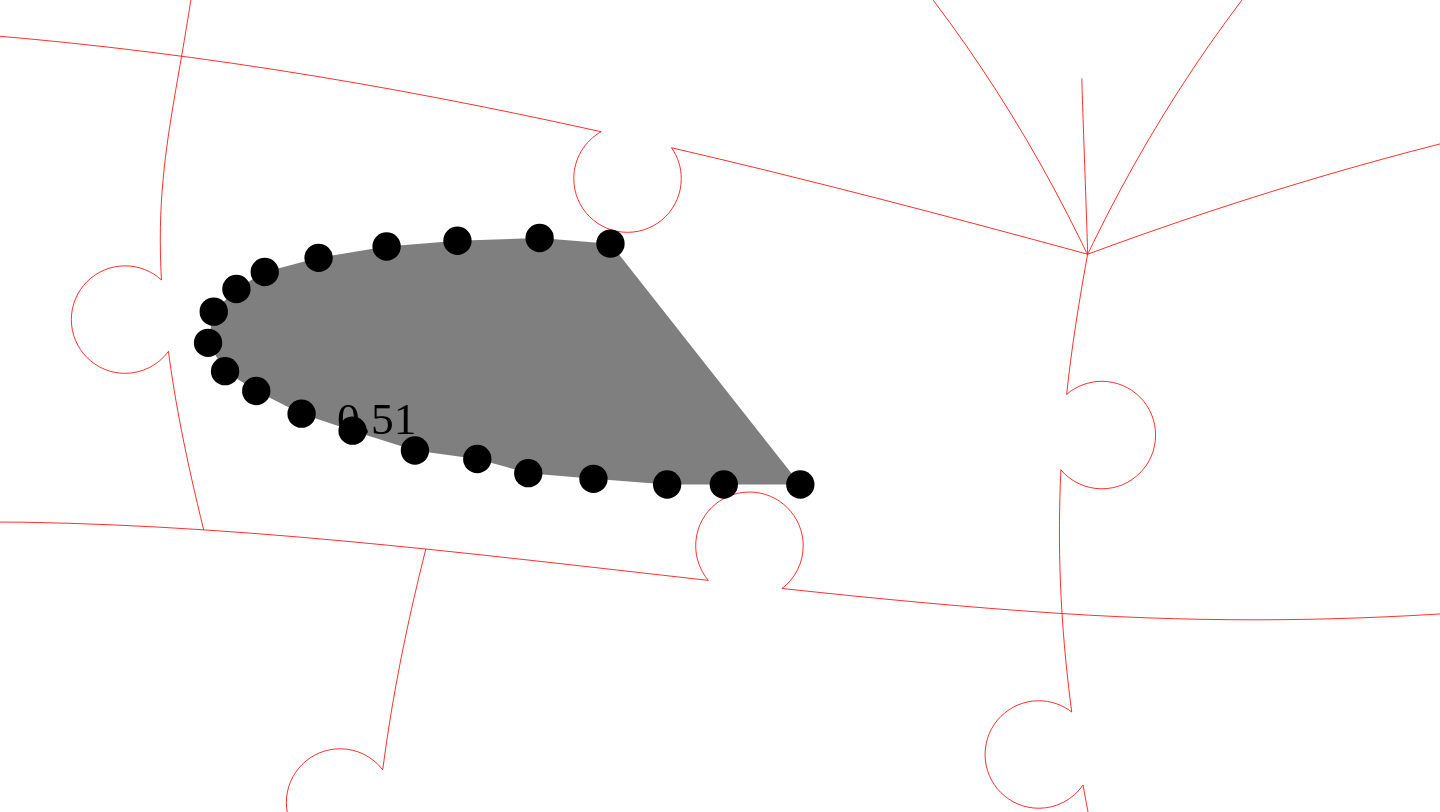 click 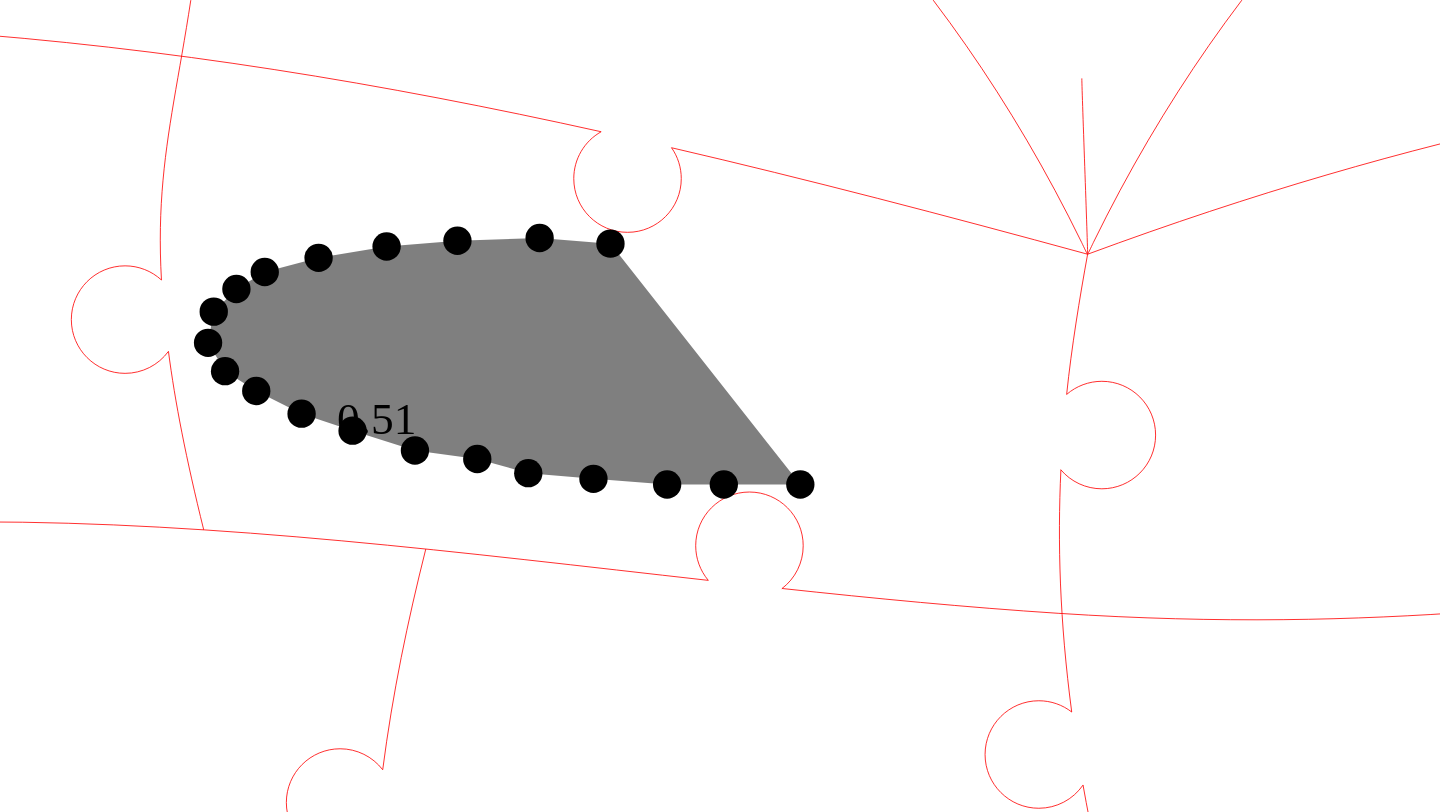click 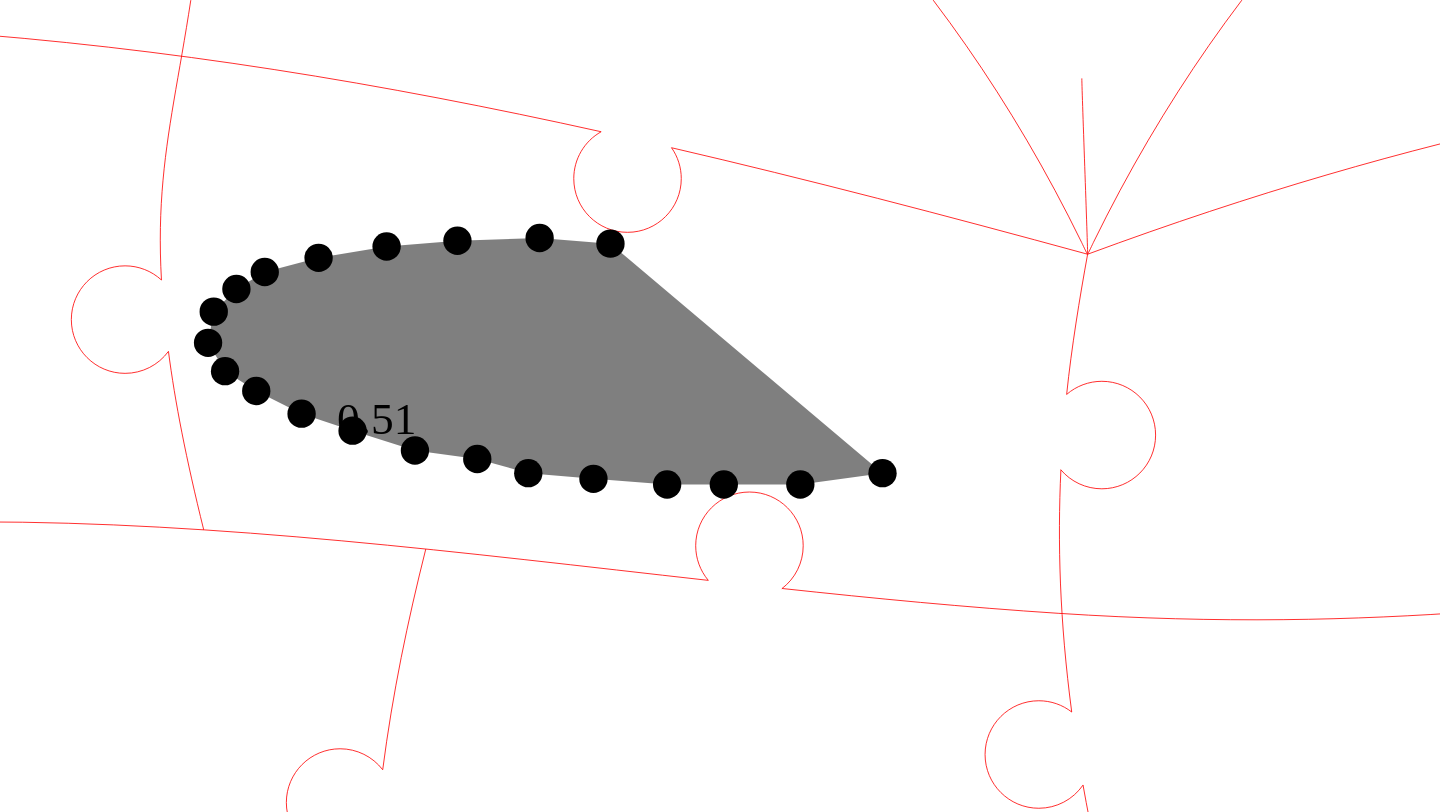click 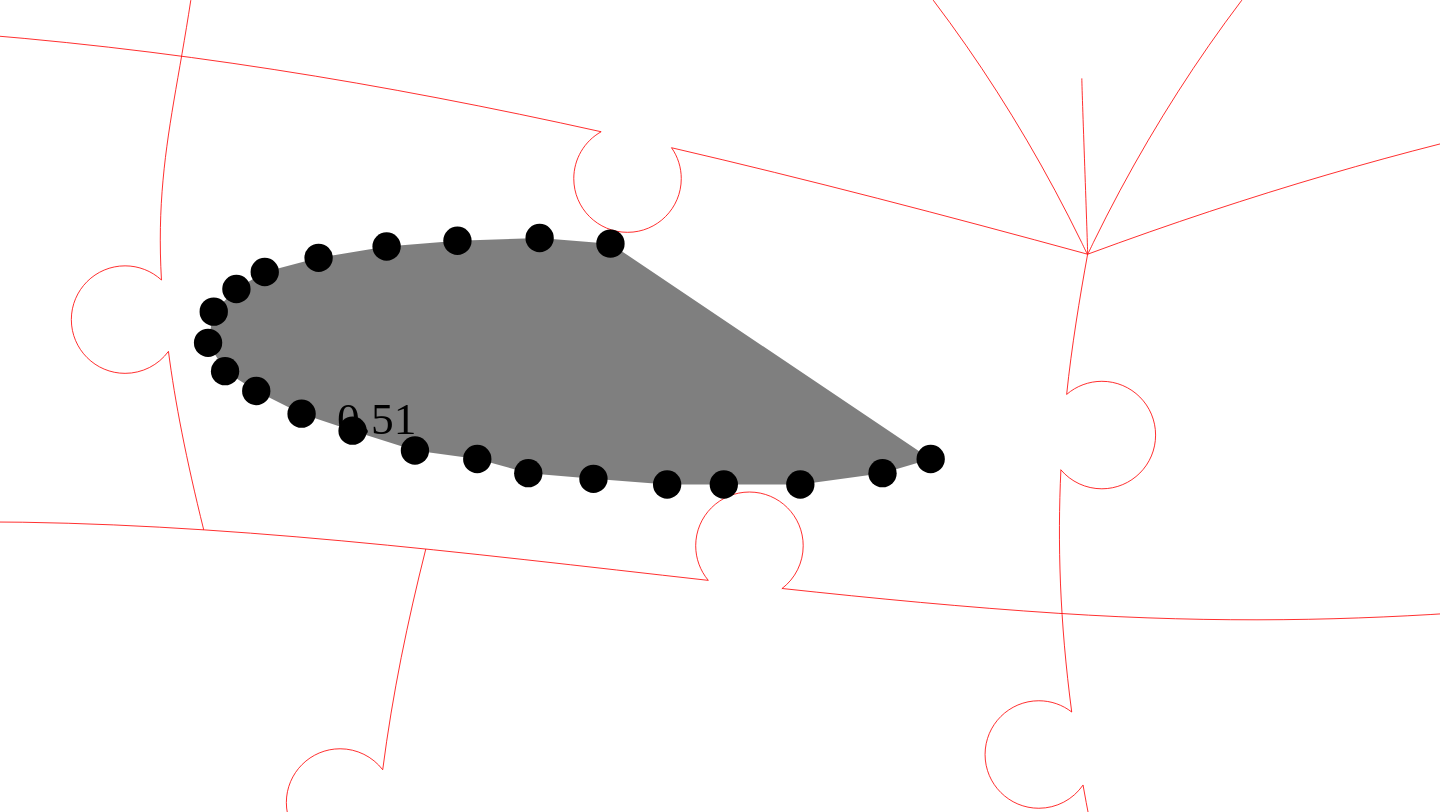 click 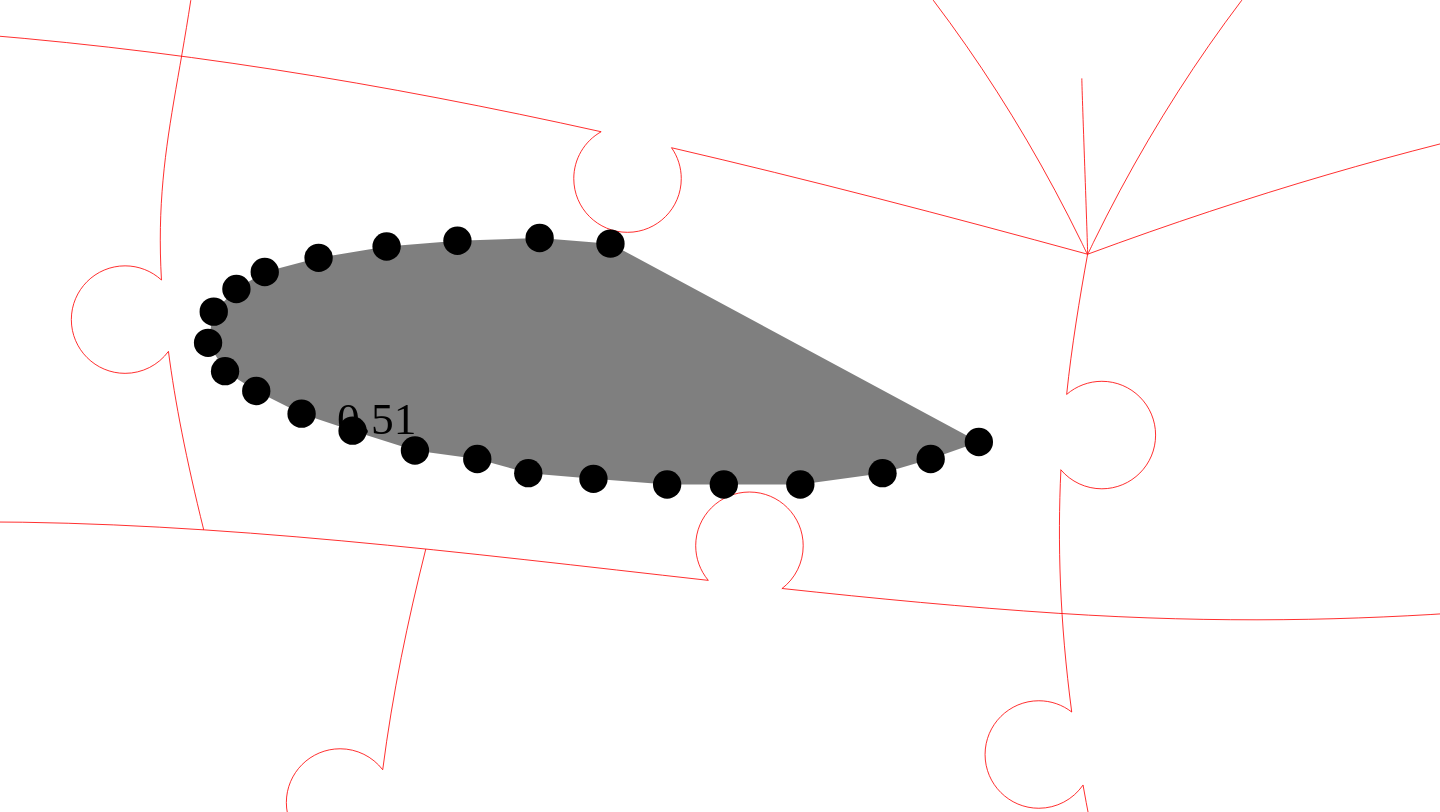 click 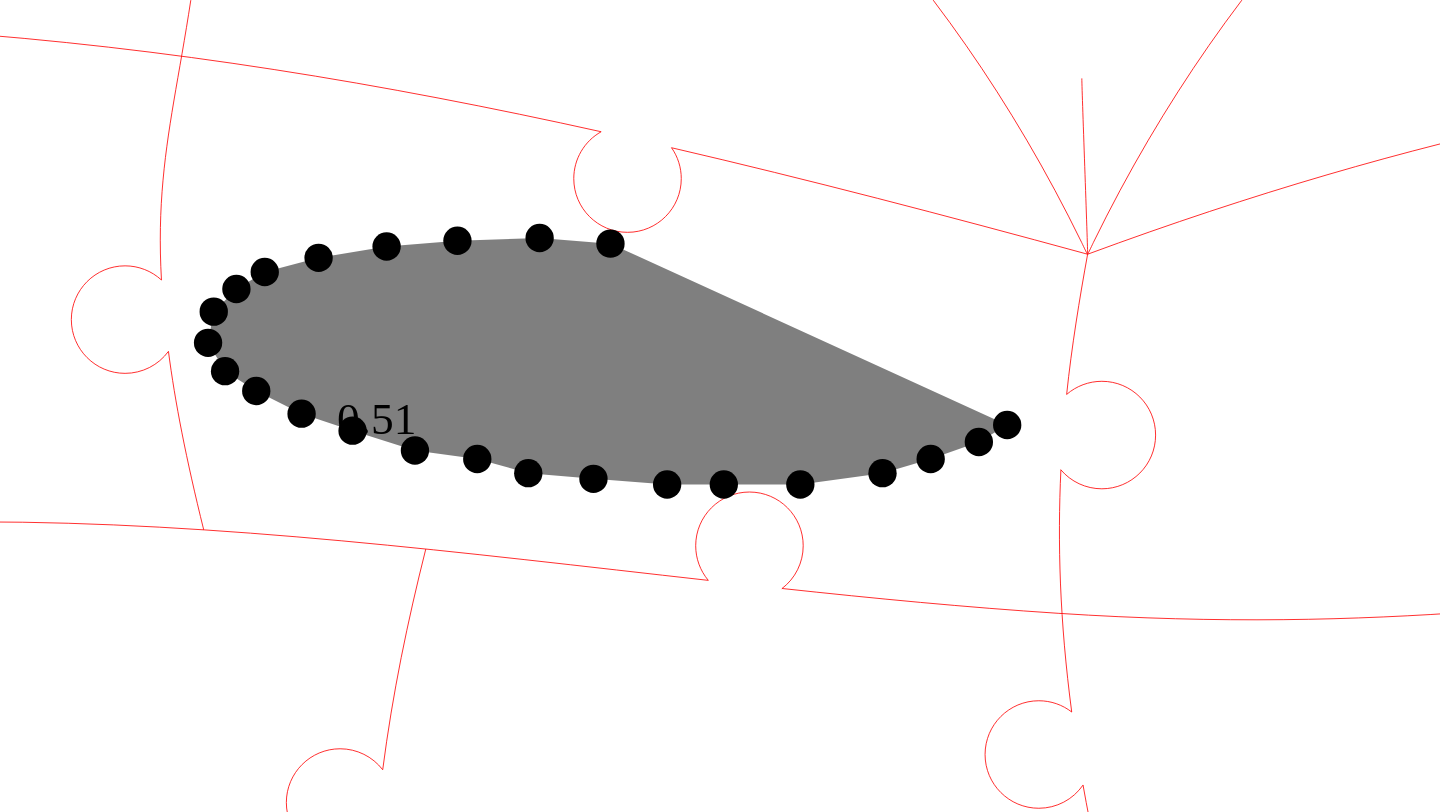 click 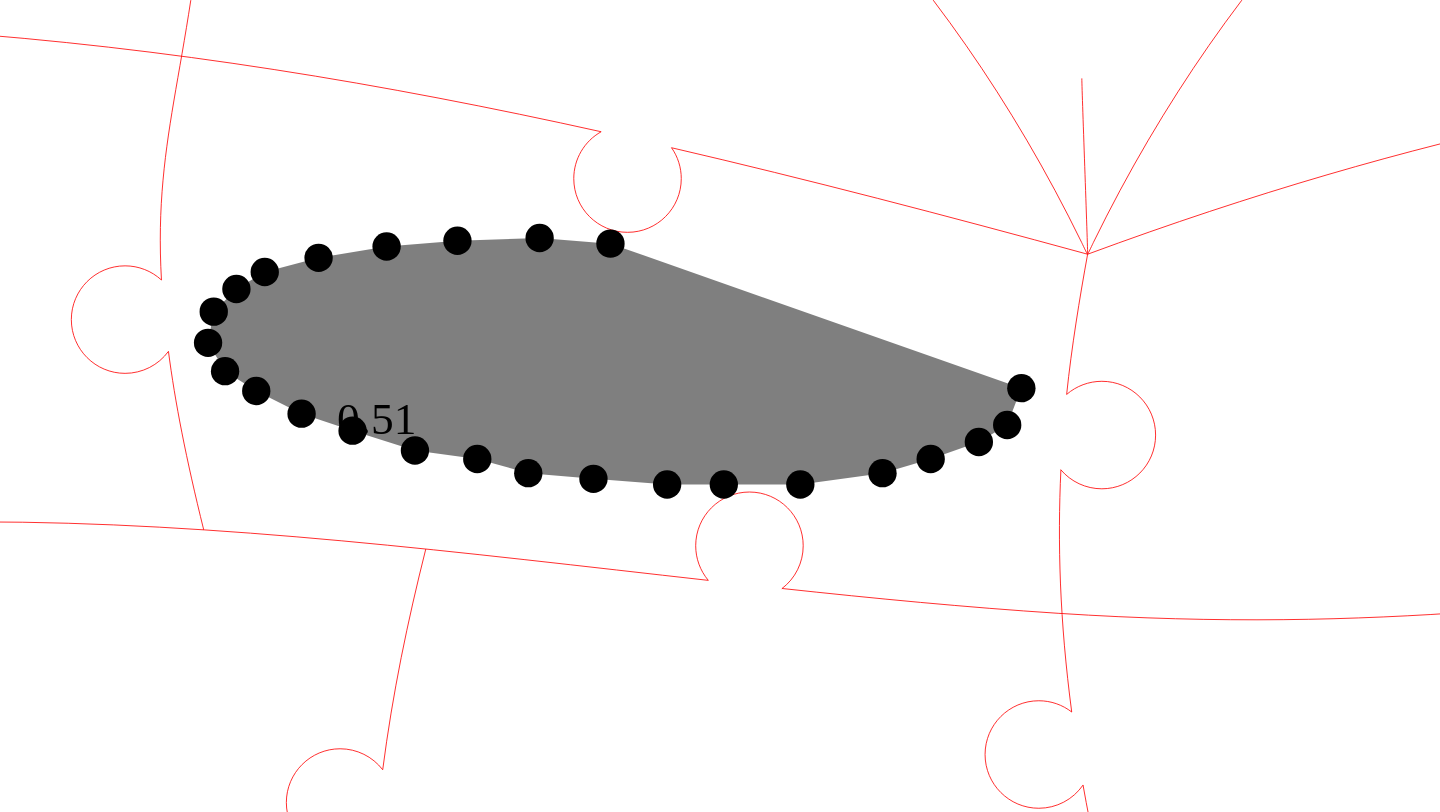click 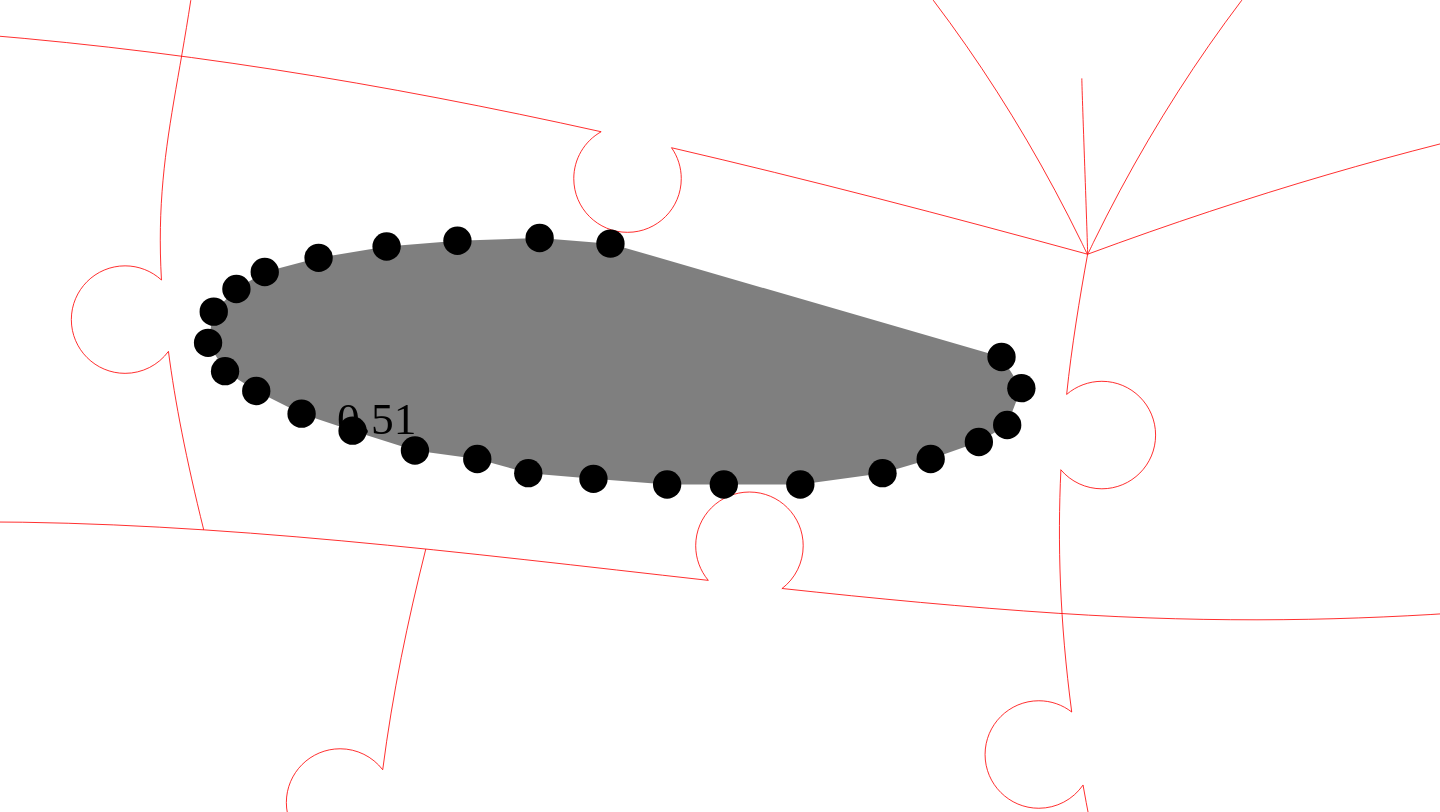 click 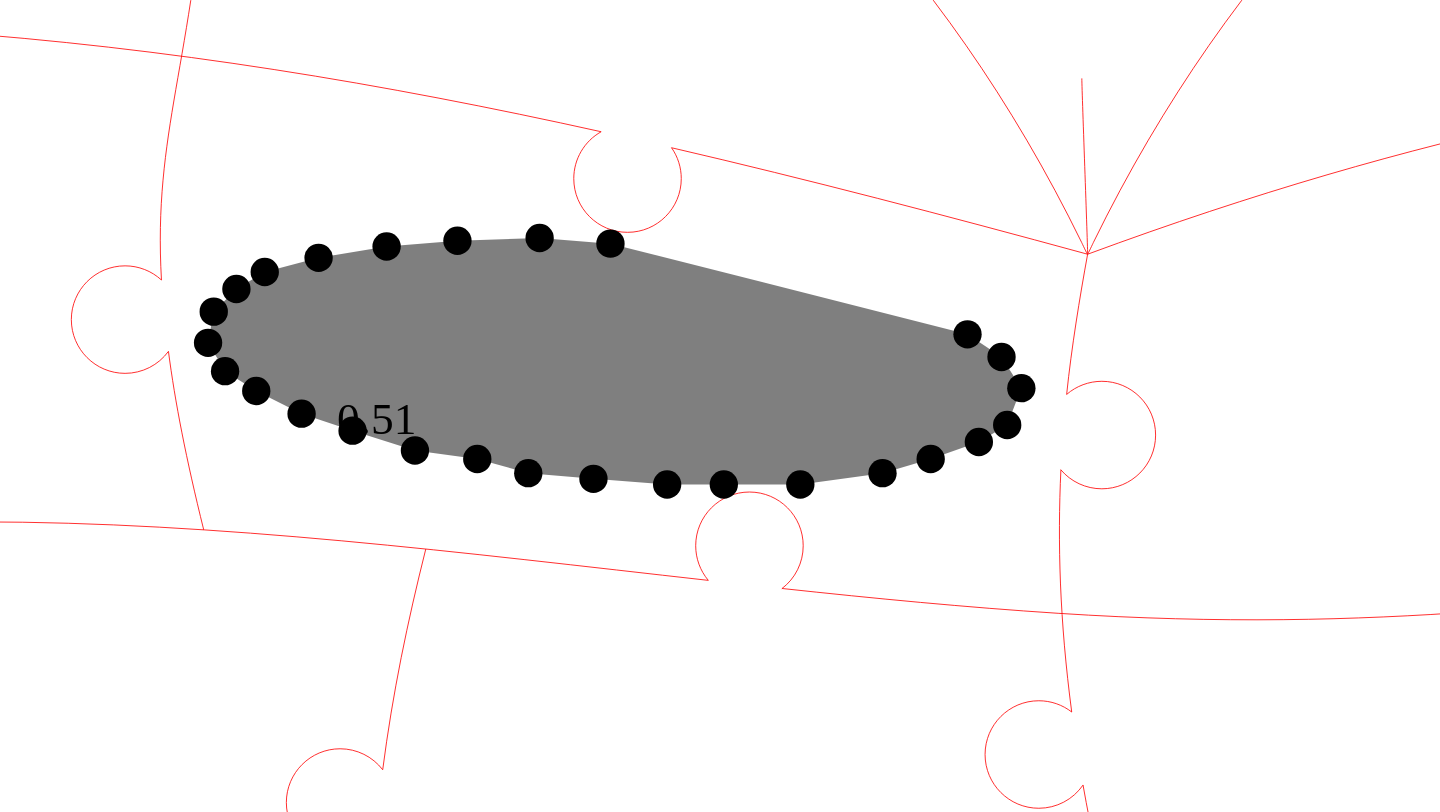 click 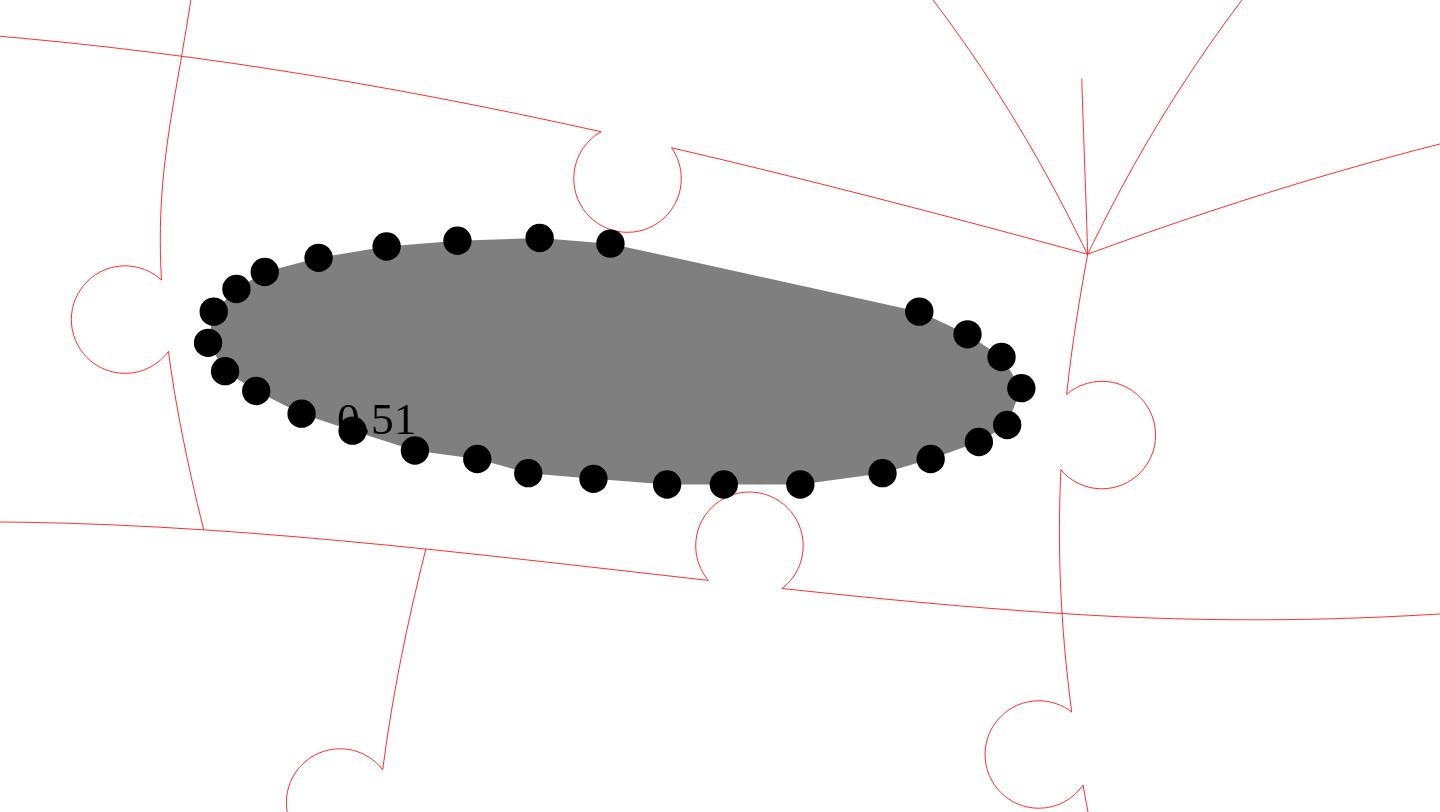 click 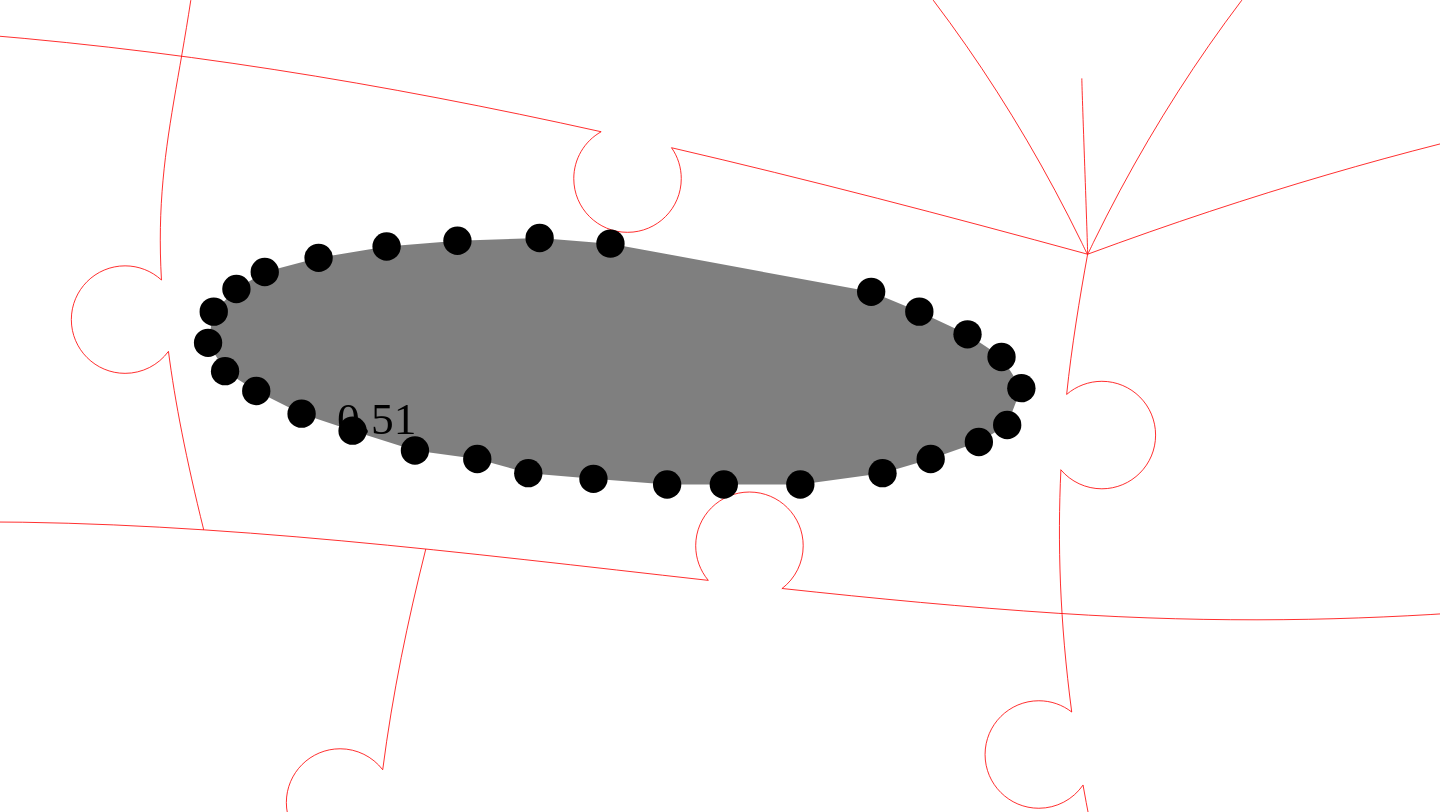 click 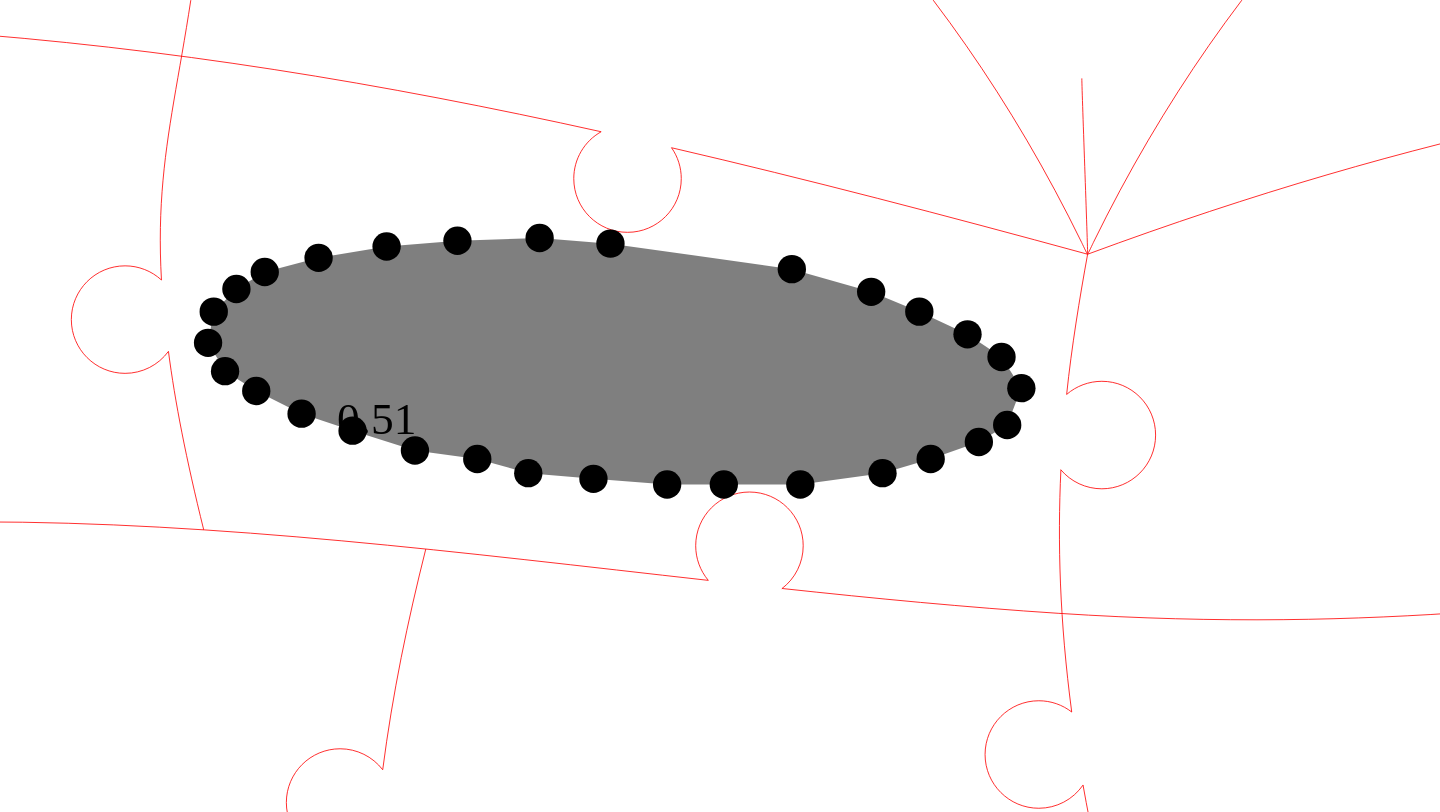 click 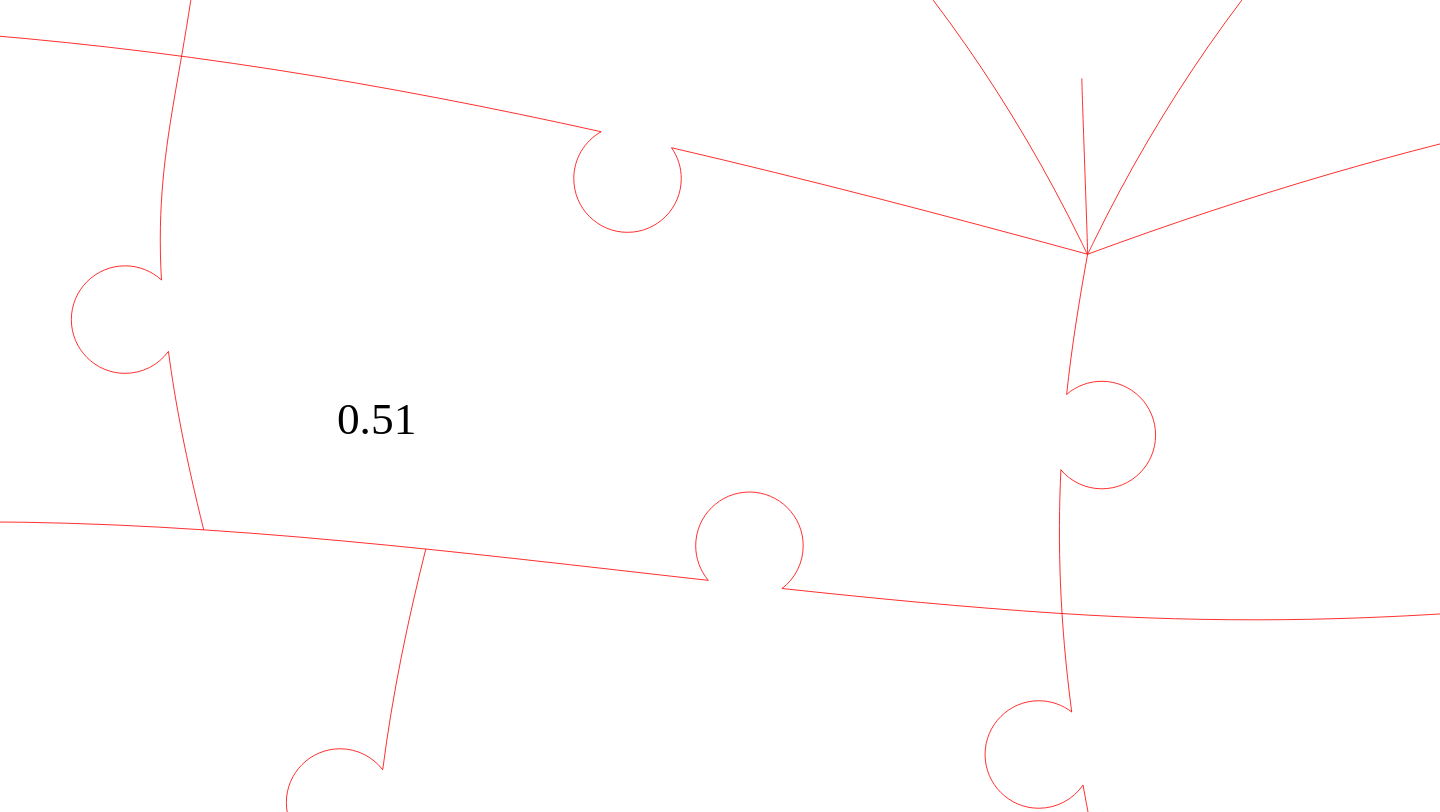 click 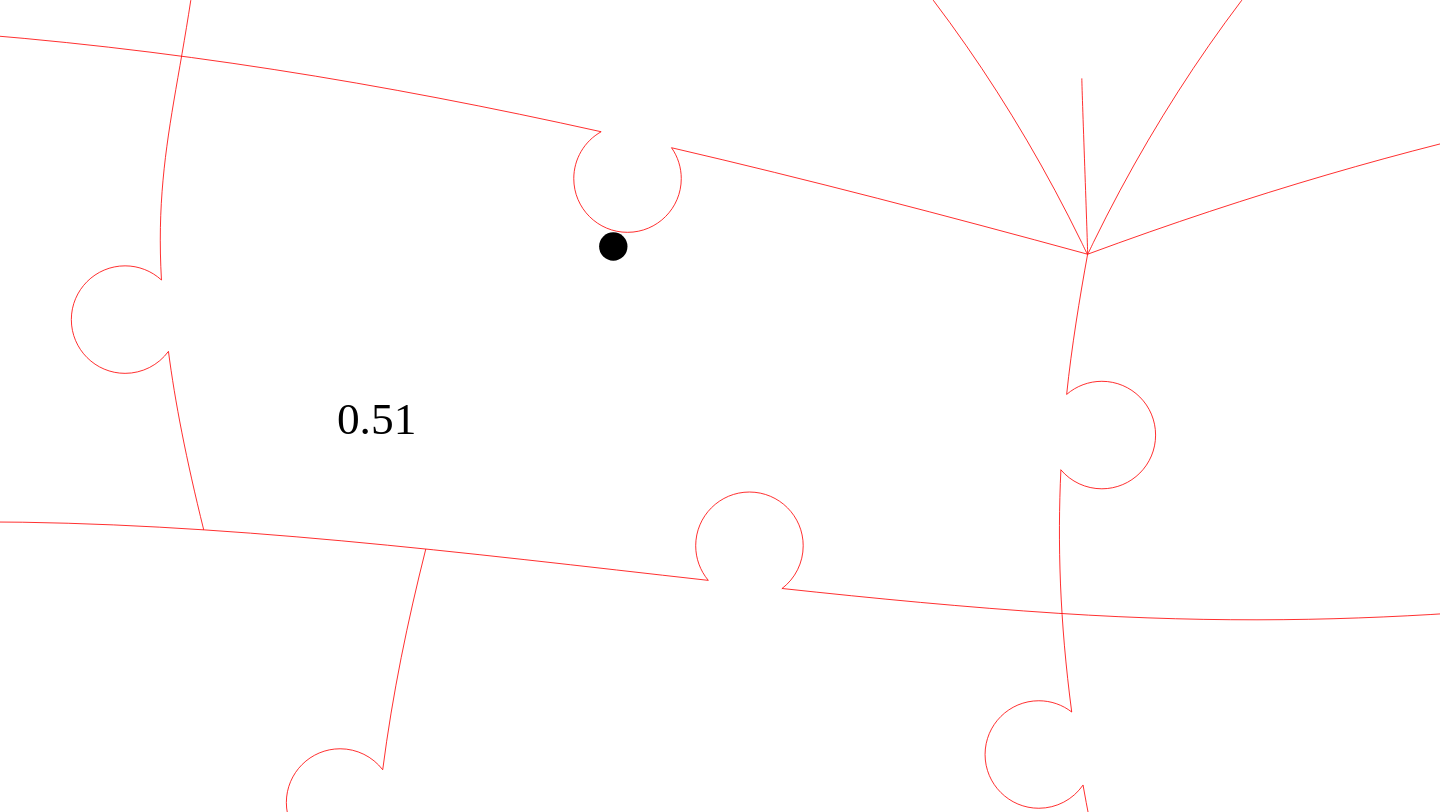 click 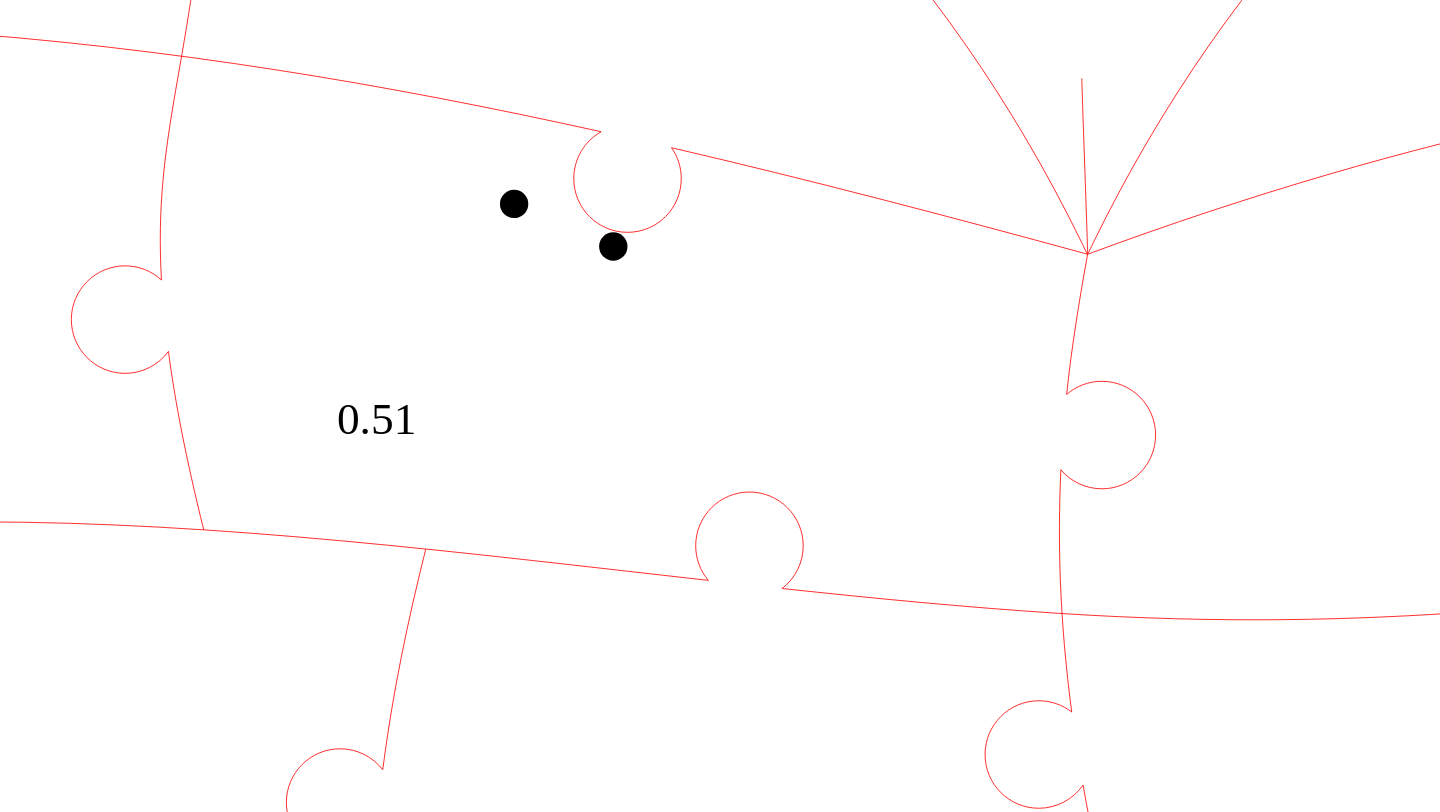 click 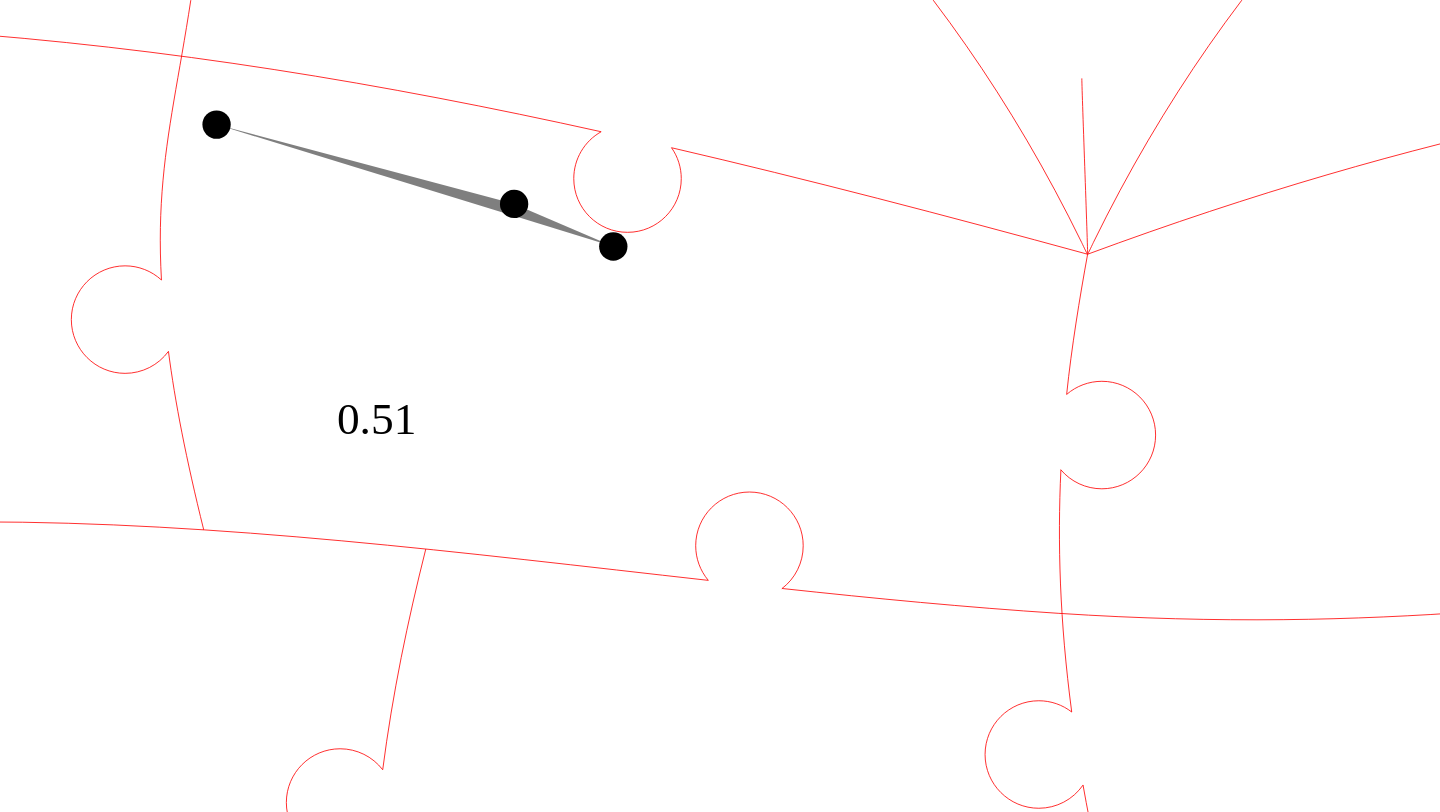 click 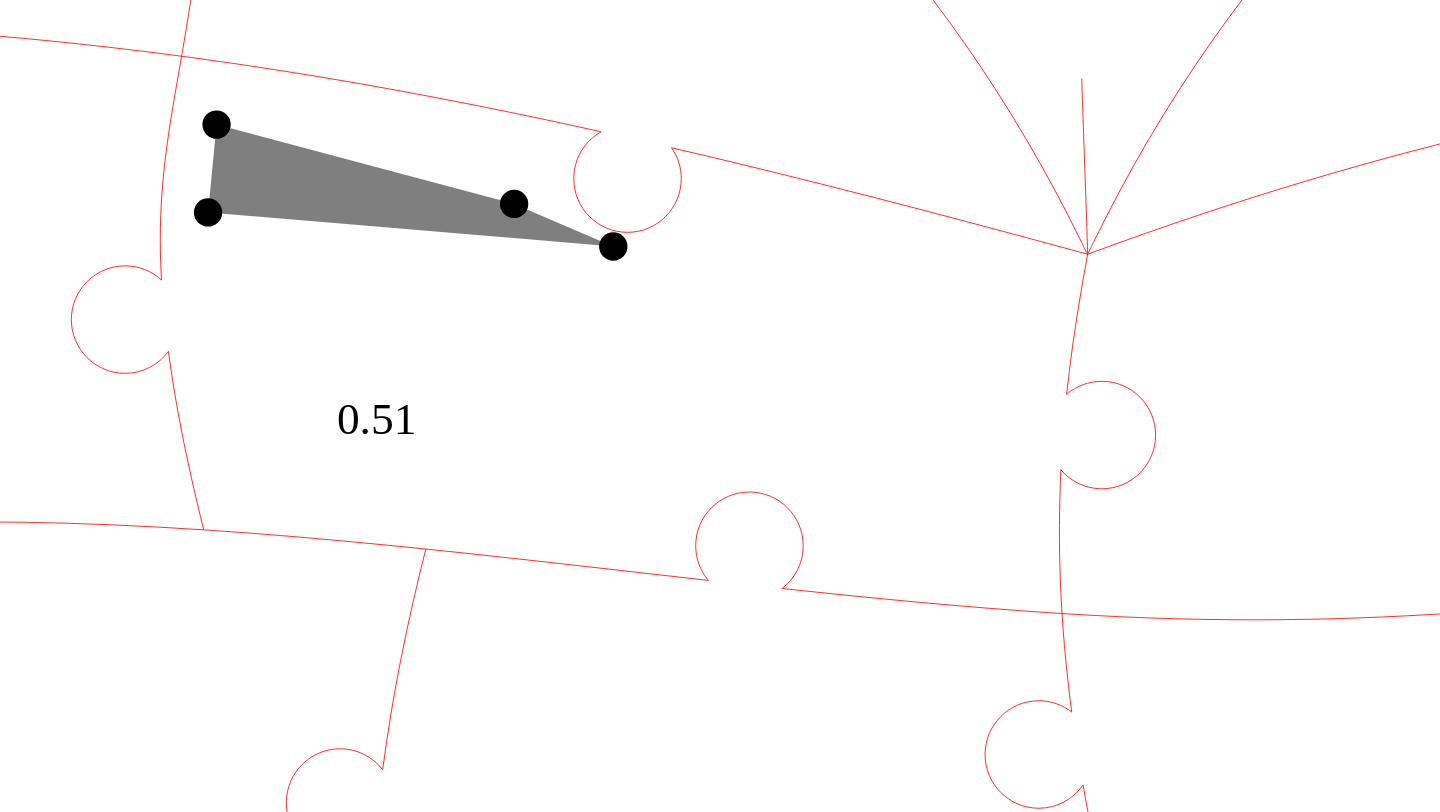 click 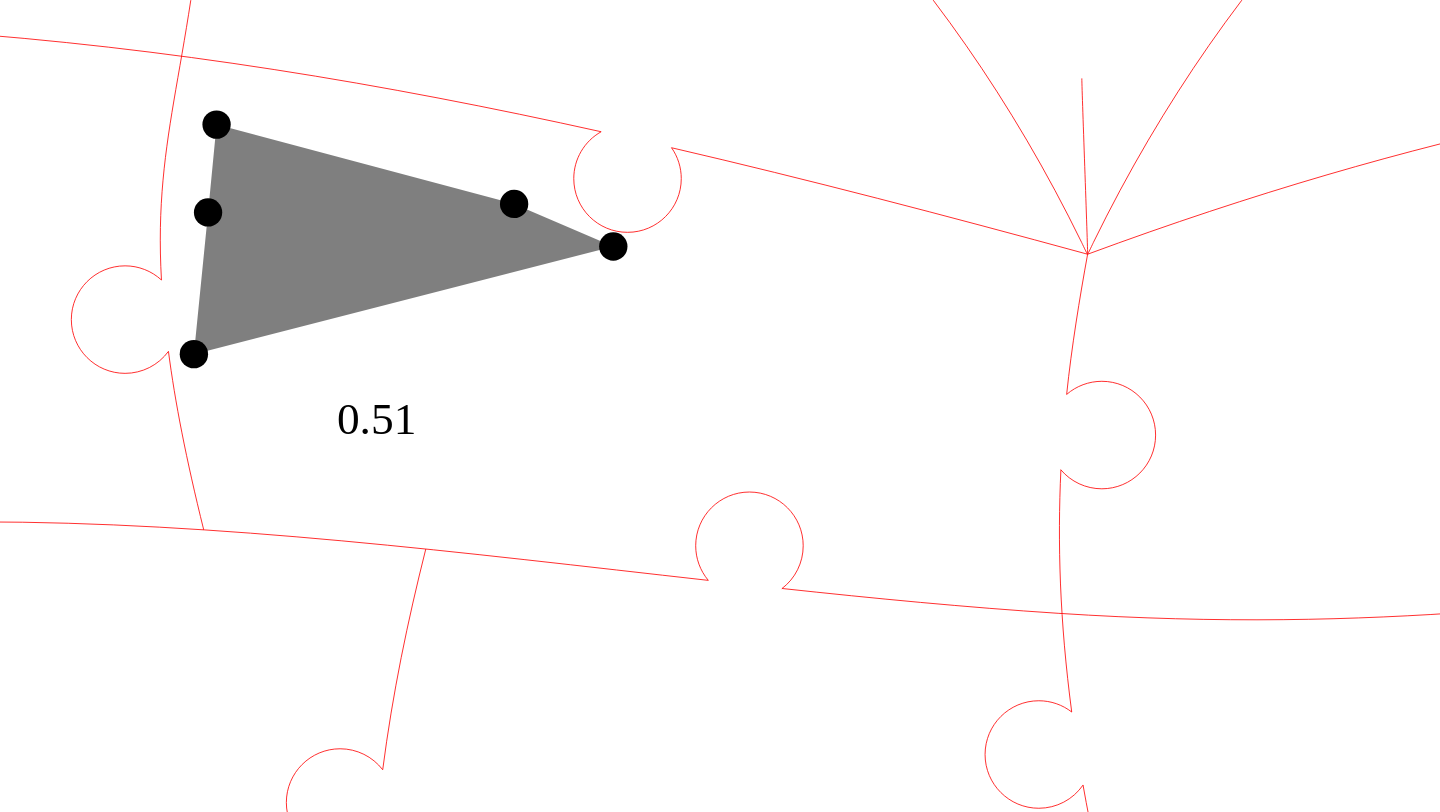 click 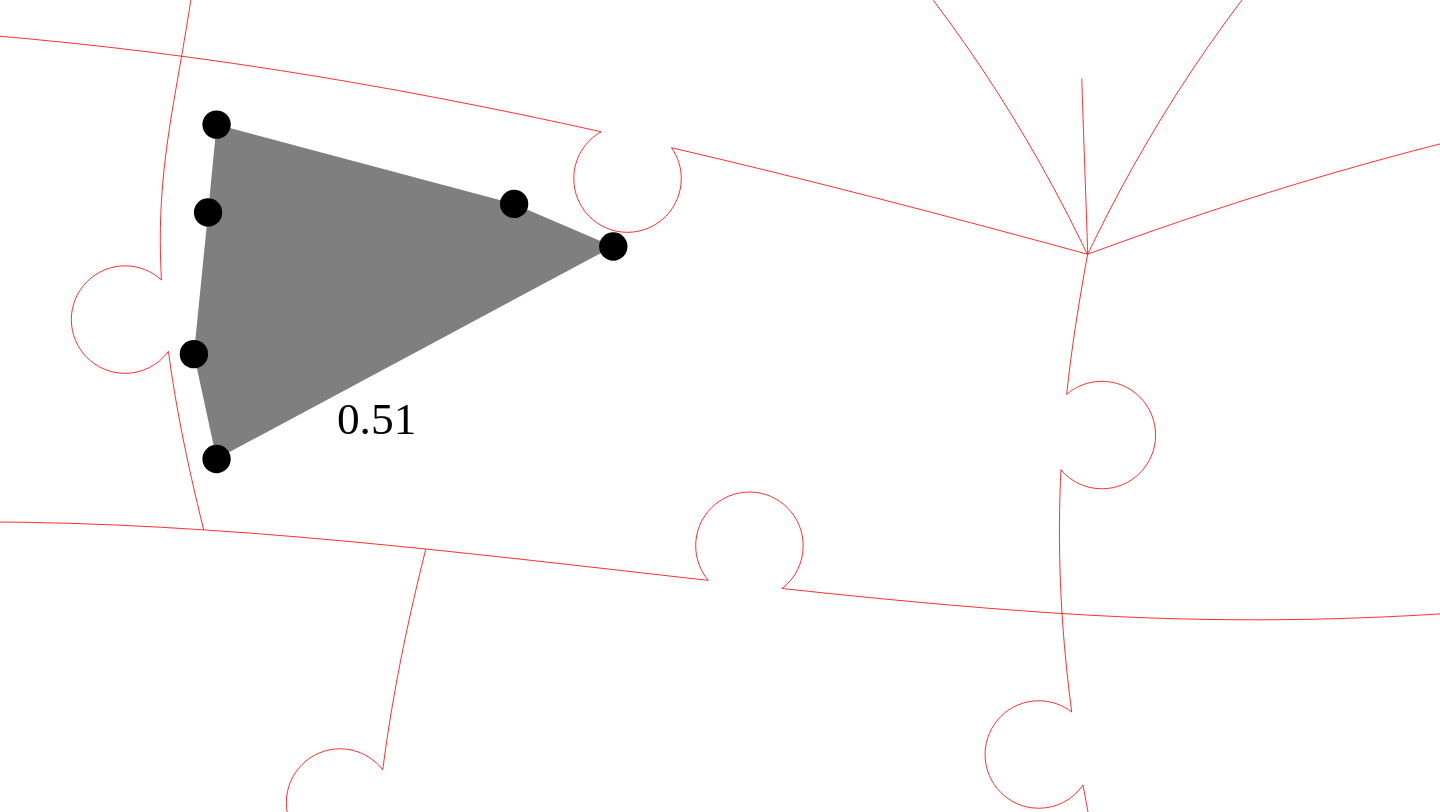 click 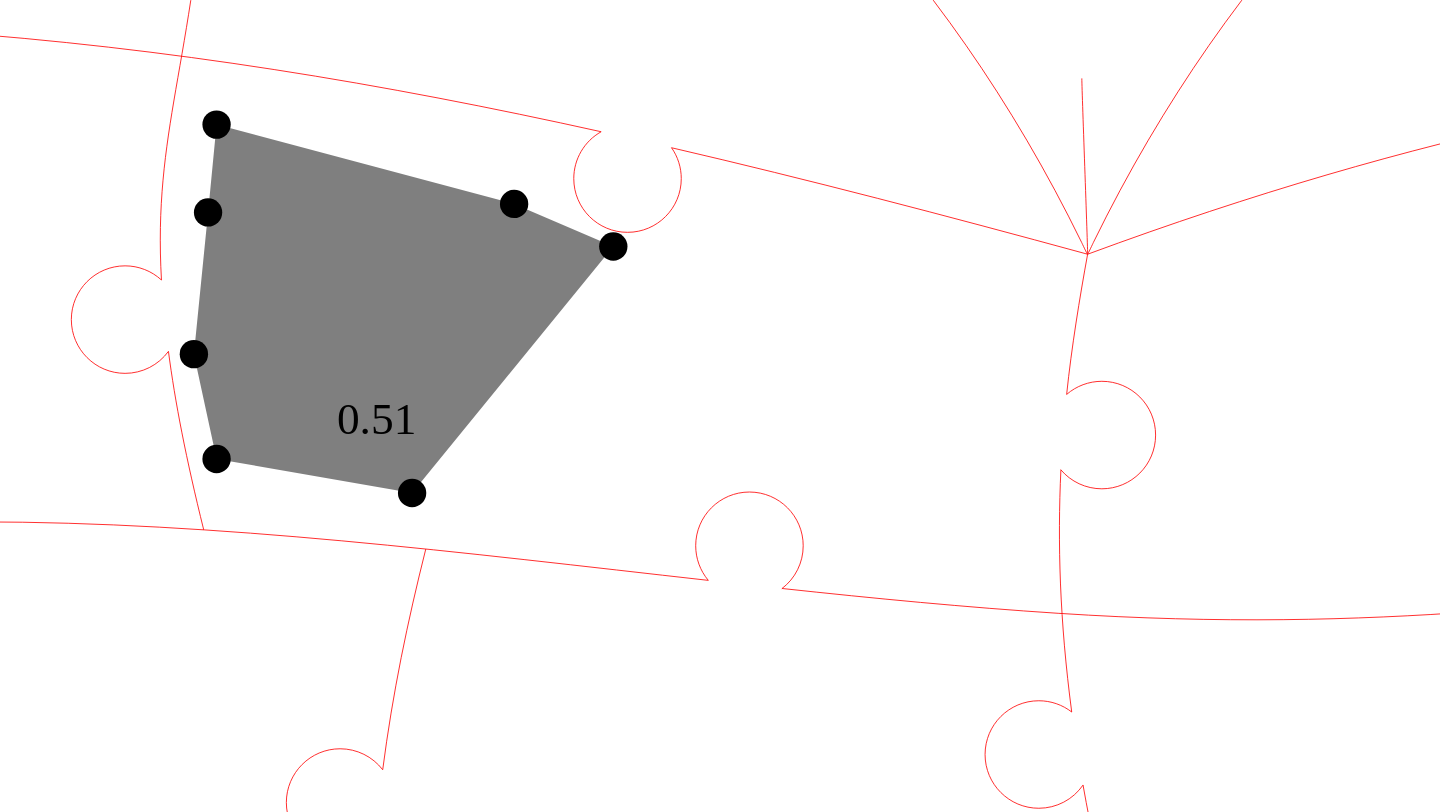 click 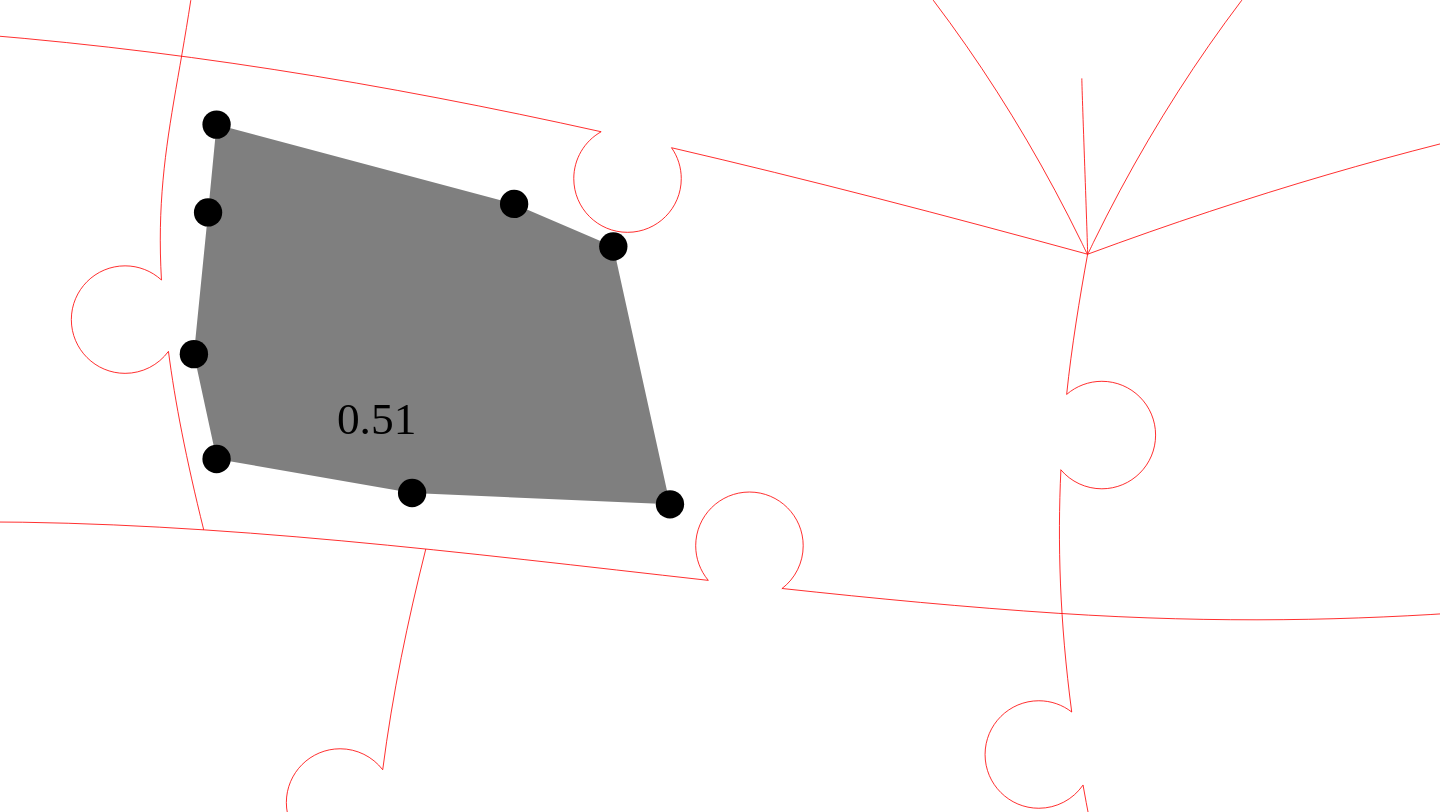 click 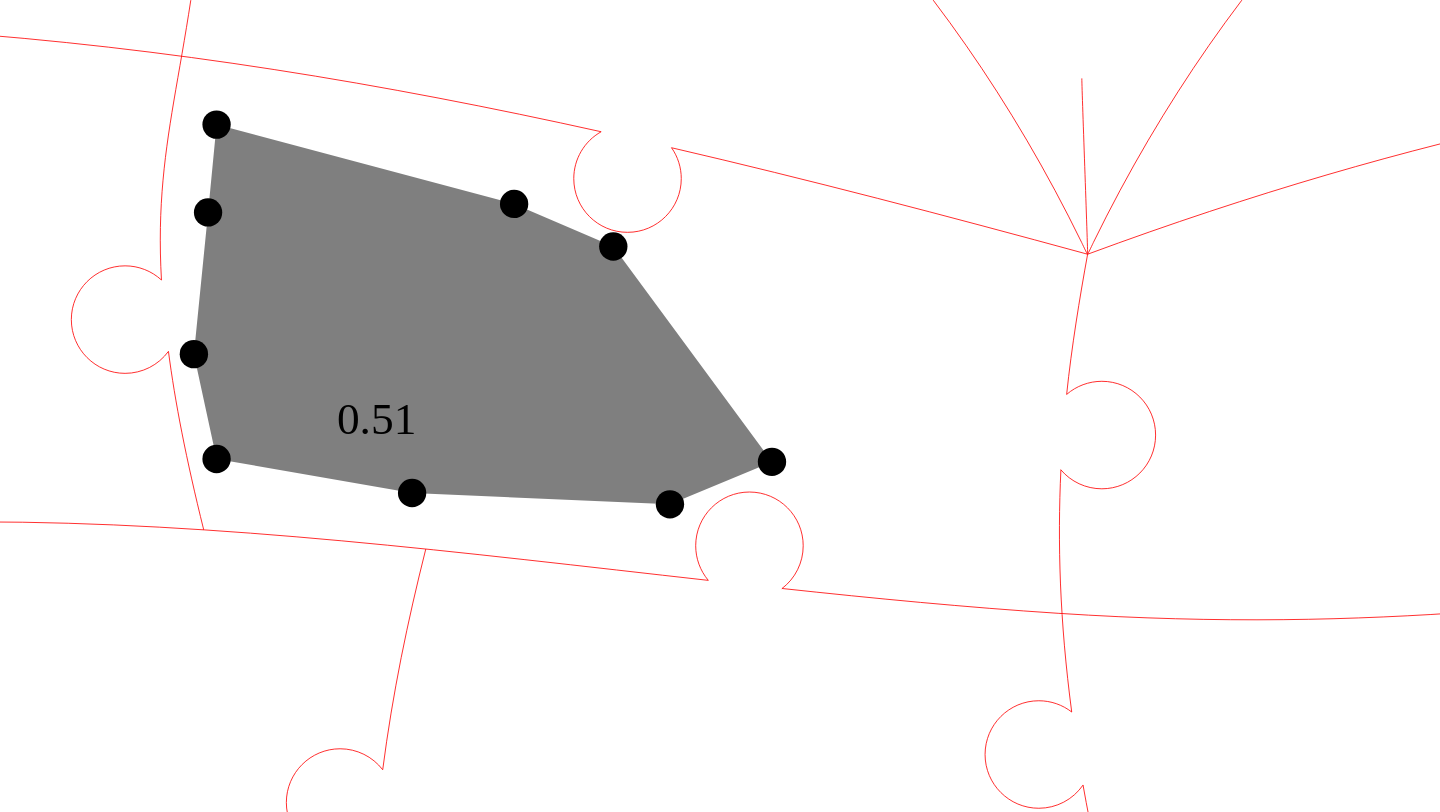 click 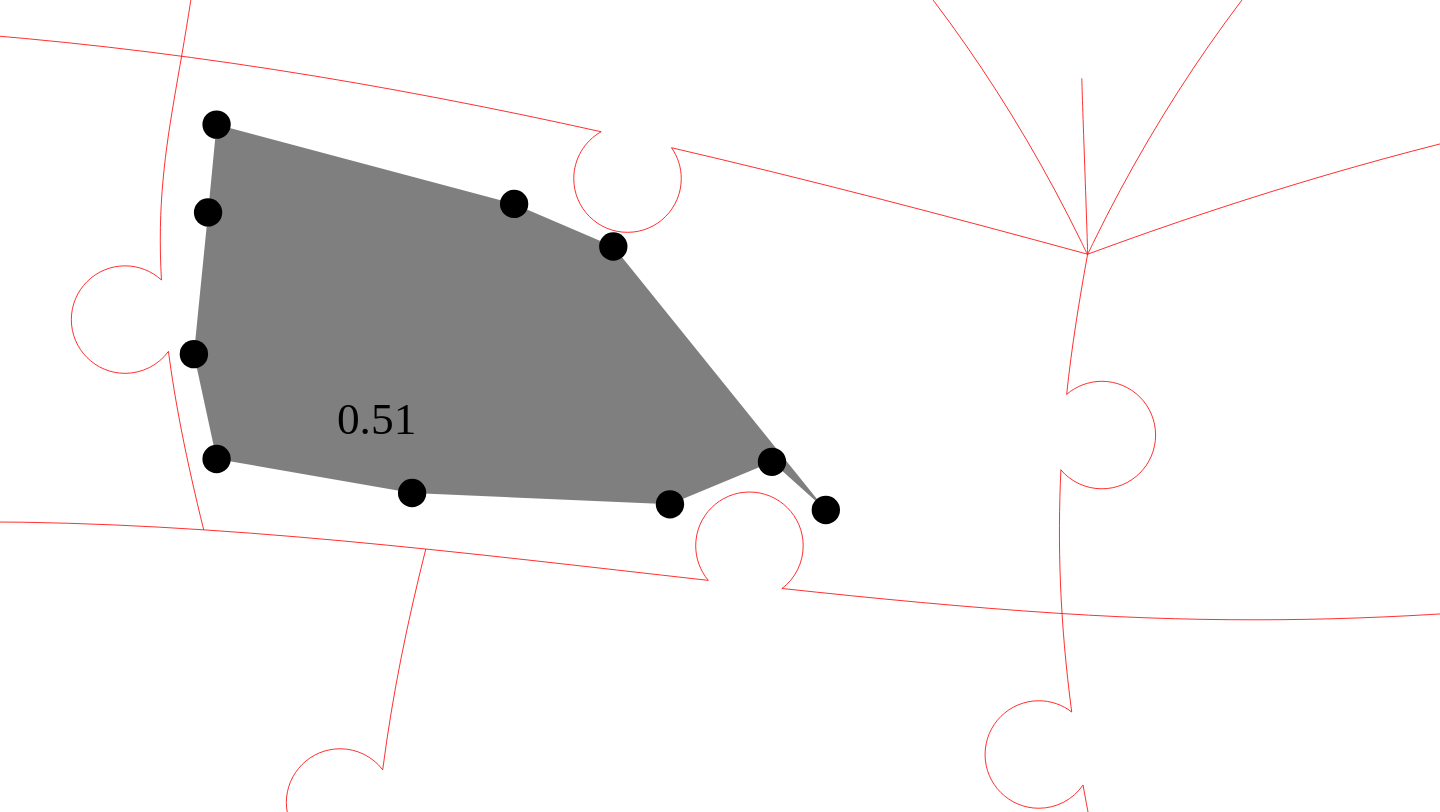 click 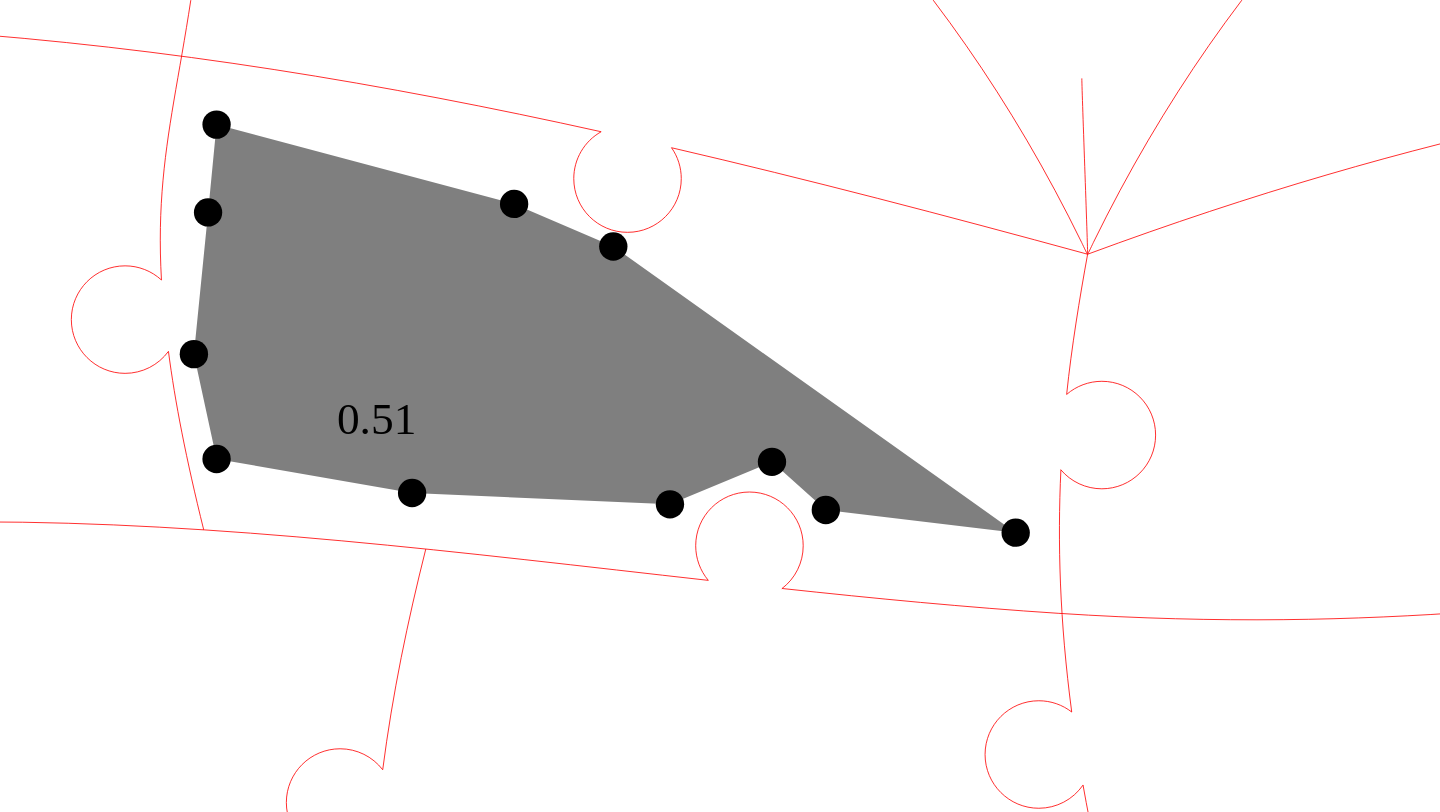 click 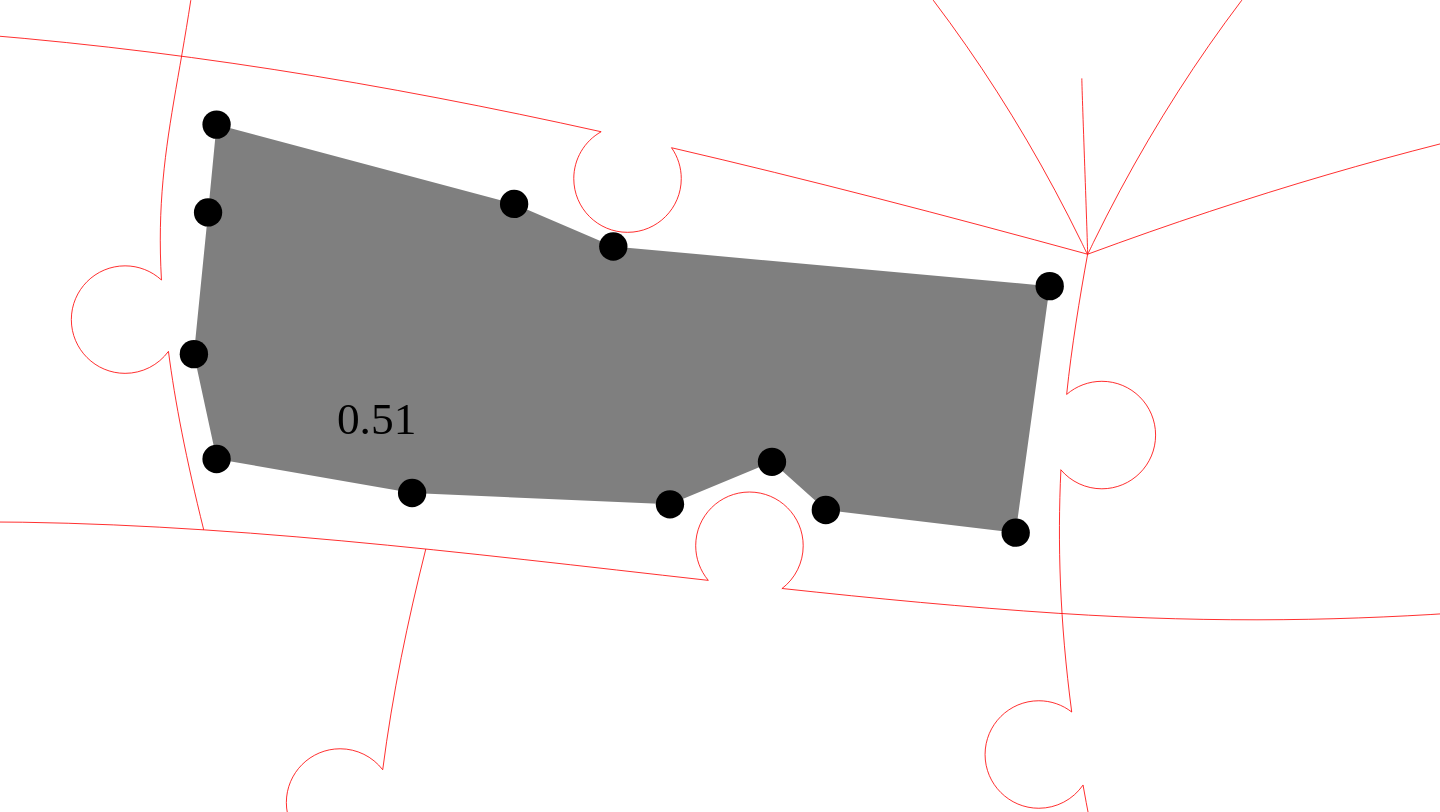 click 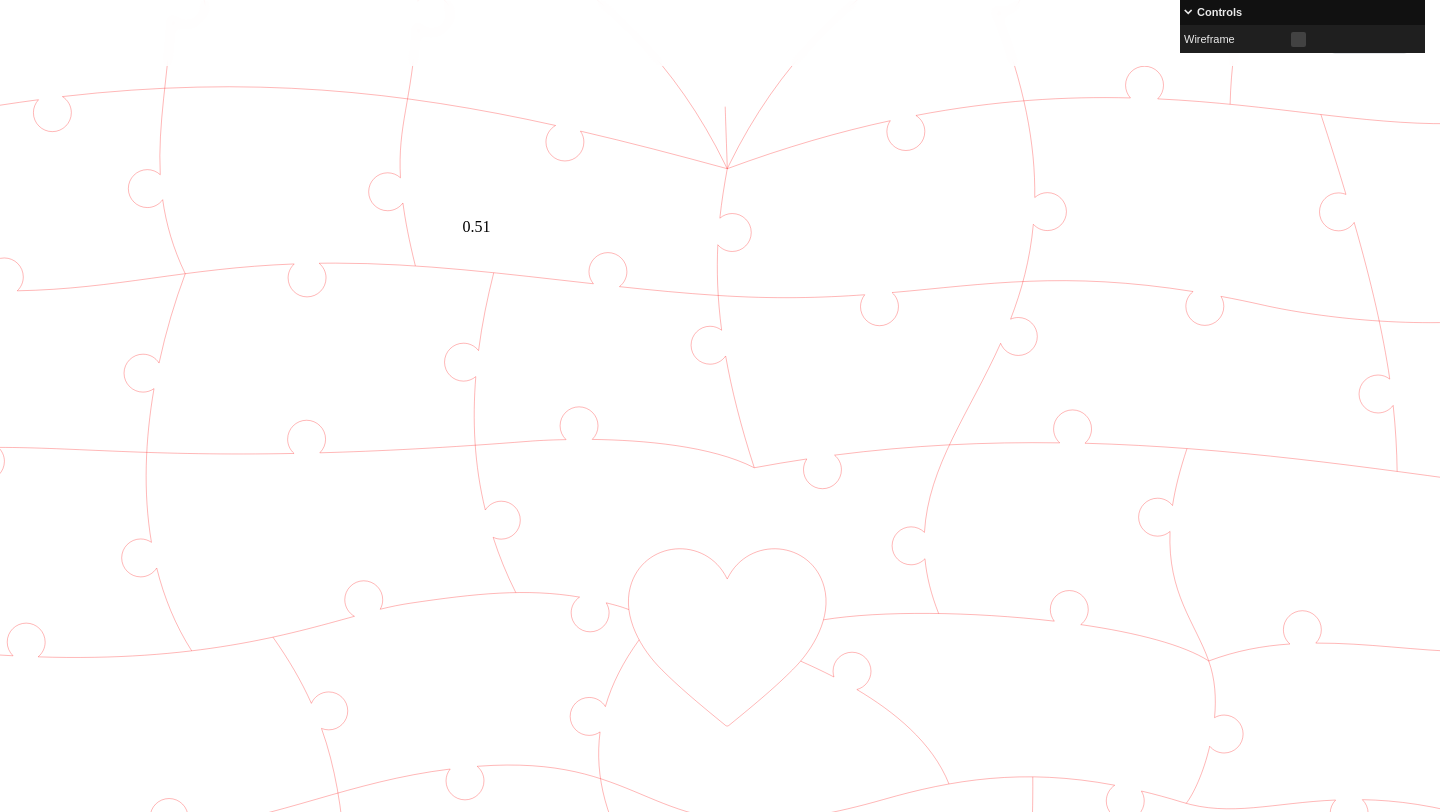scroll, scrollTop: 222, scrollLeft: 272, axis: both 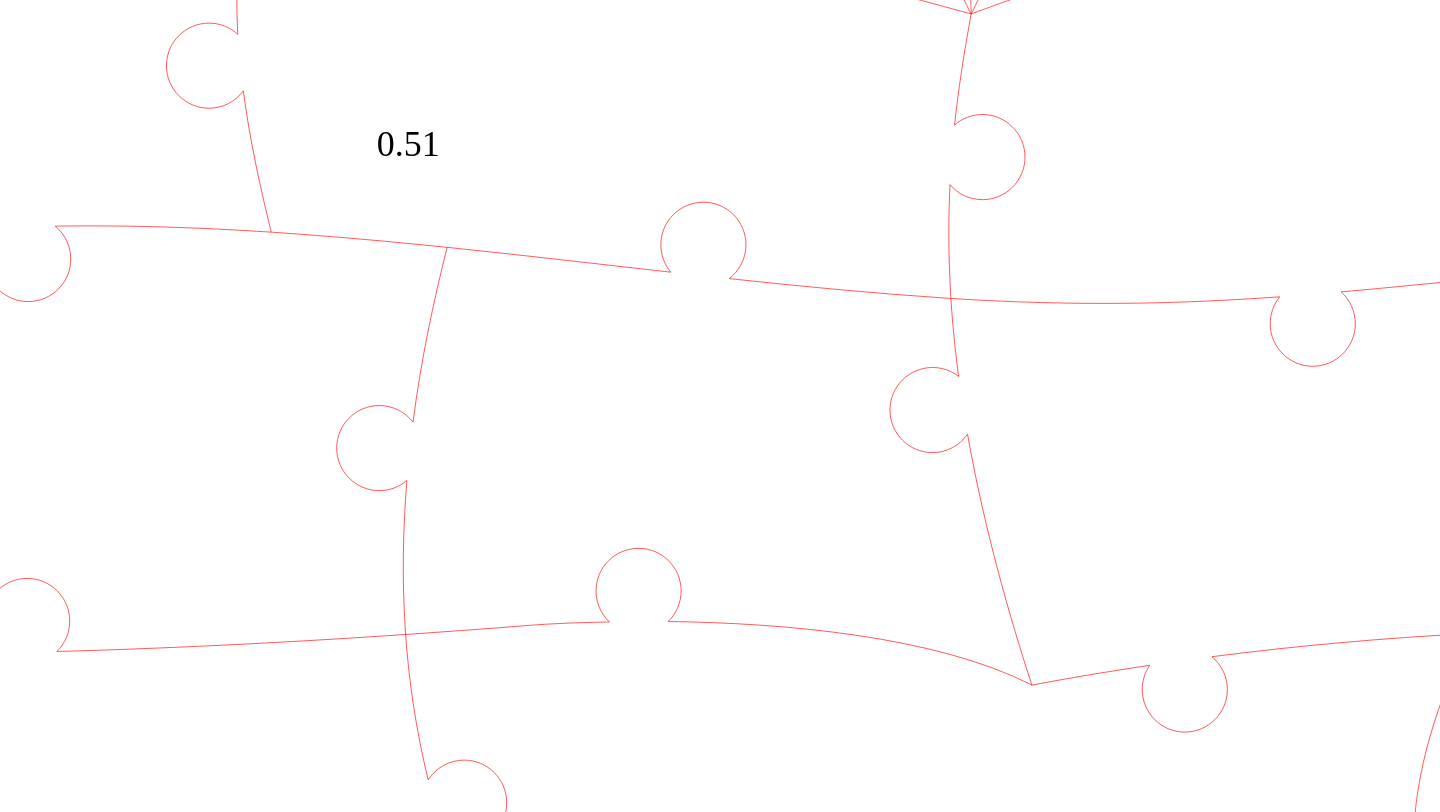 click 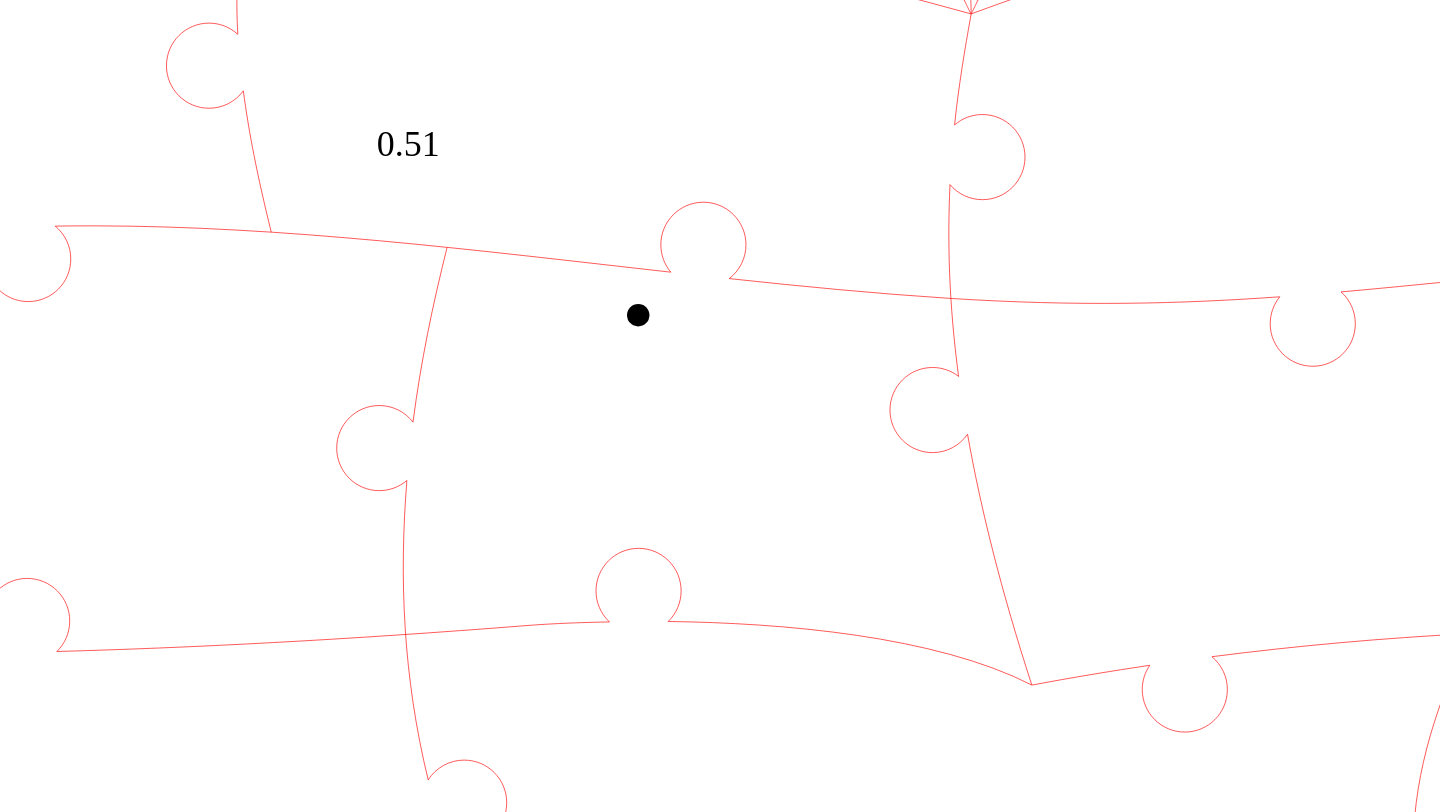 click 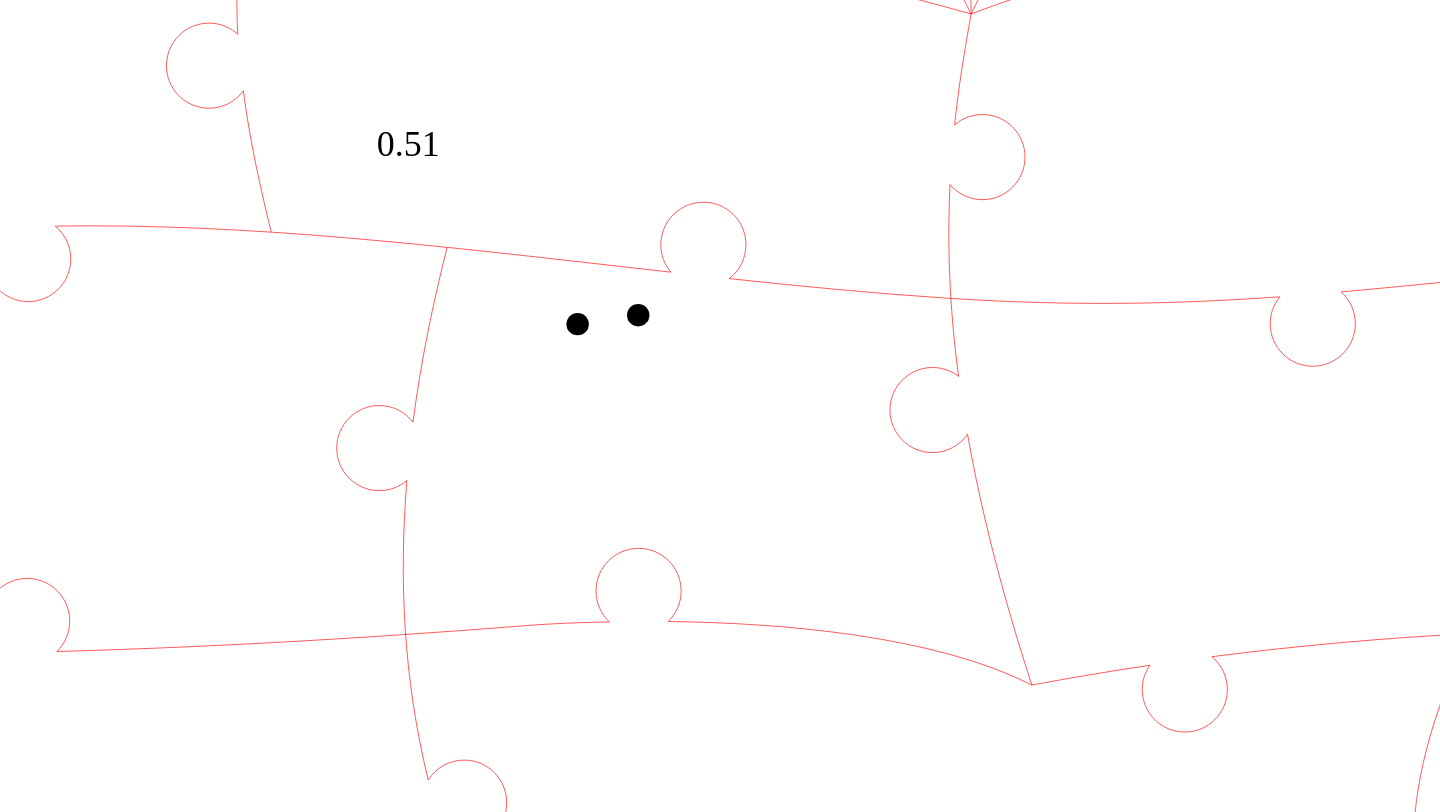 click 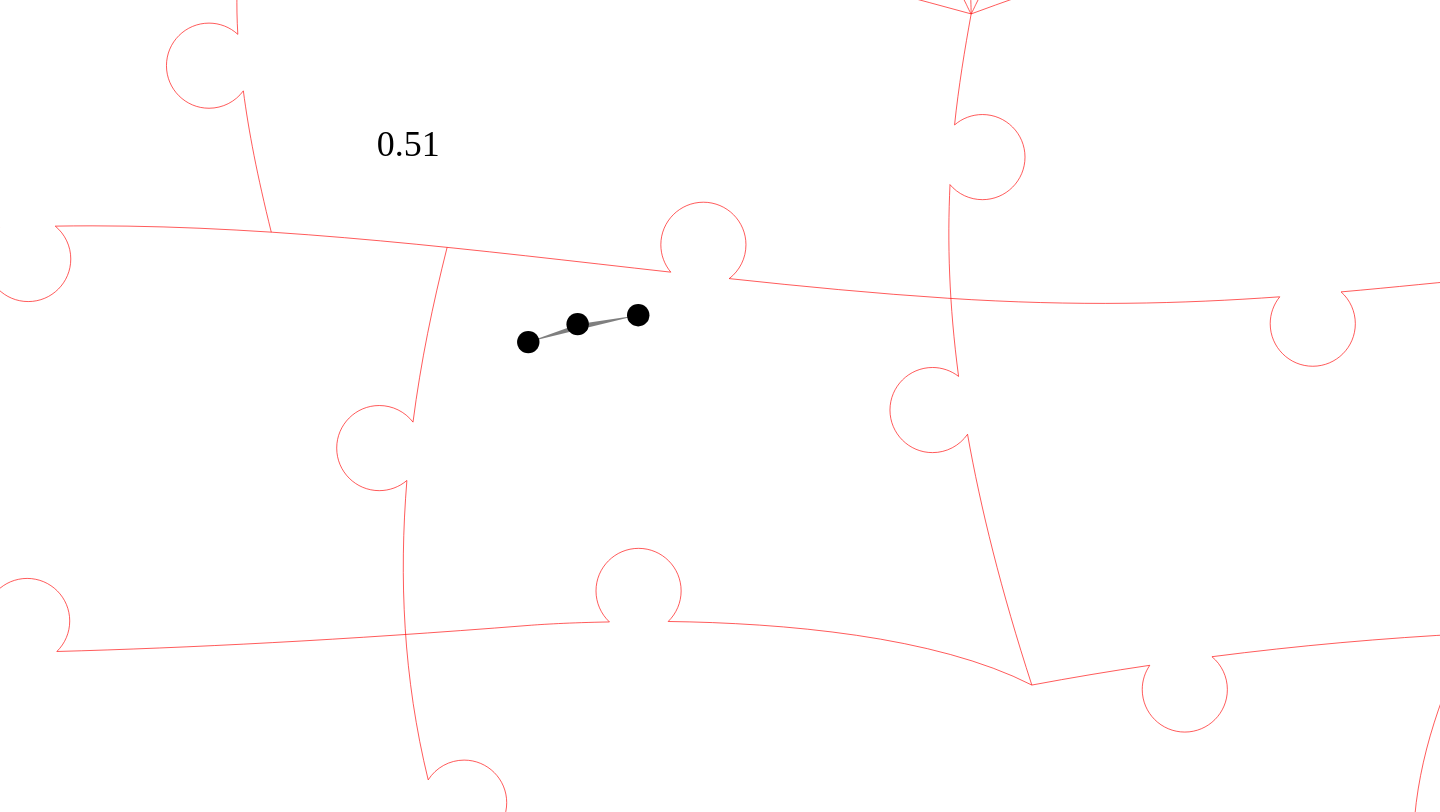click 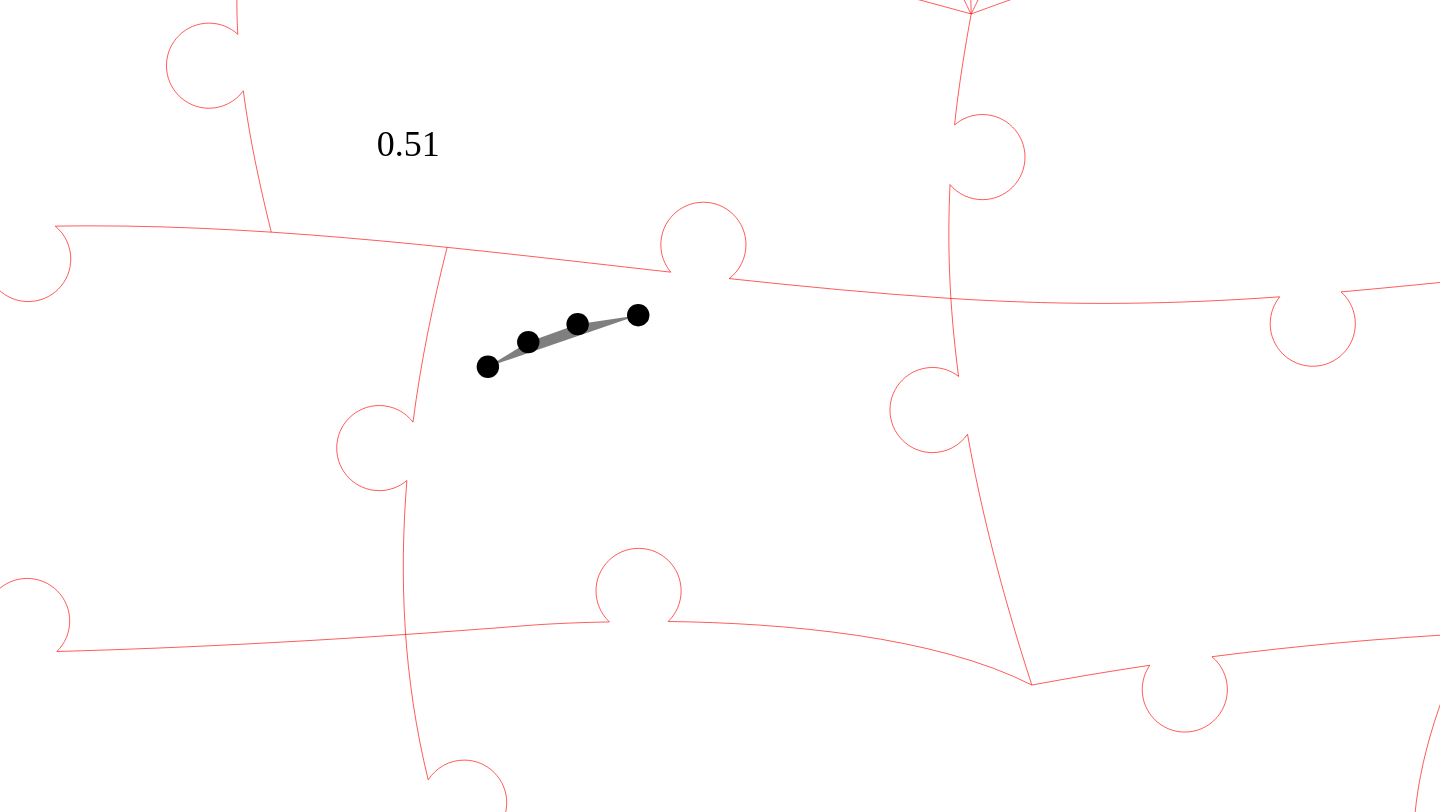 click 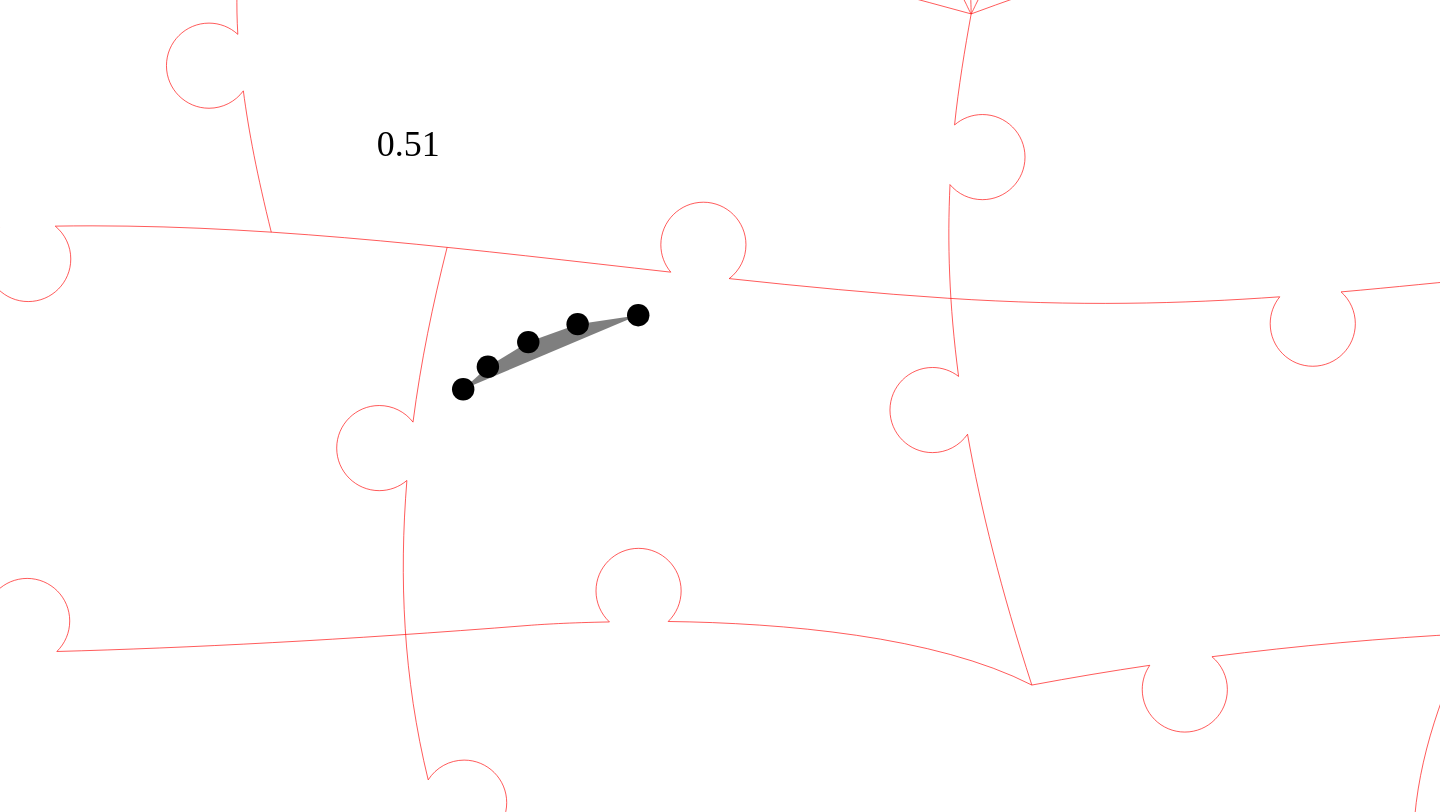 click 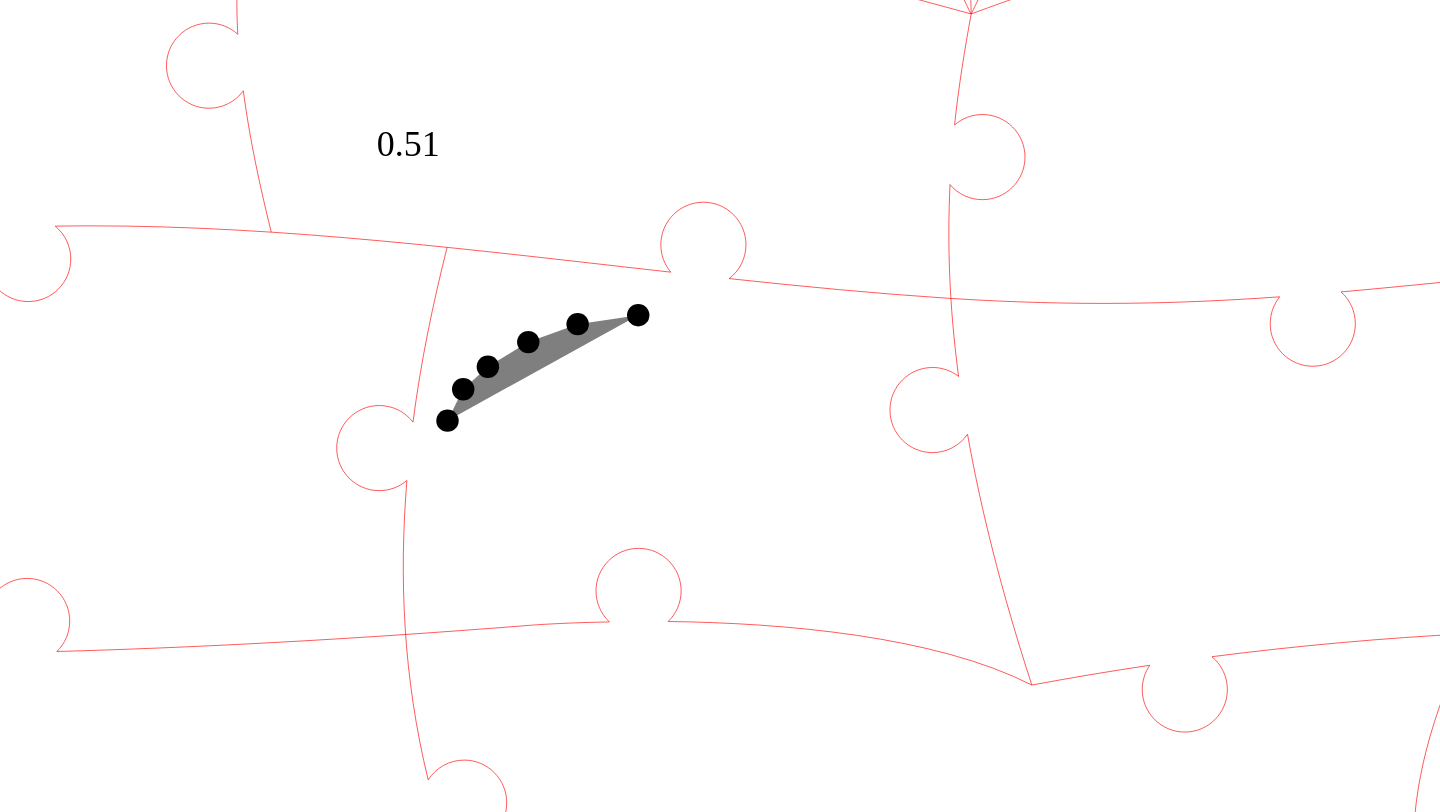 click 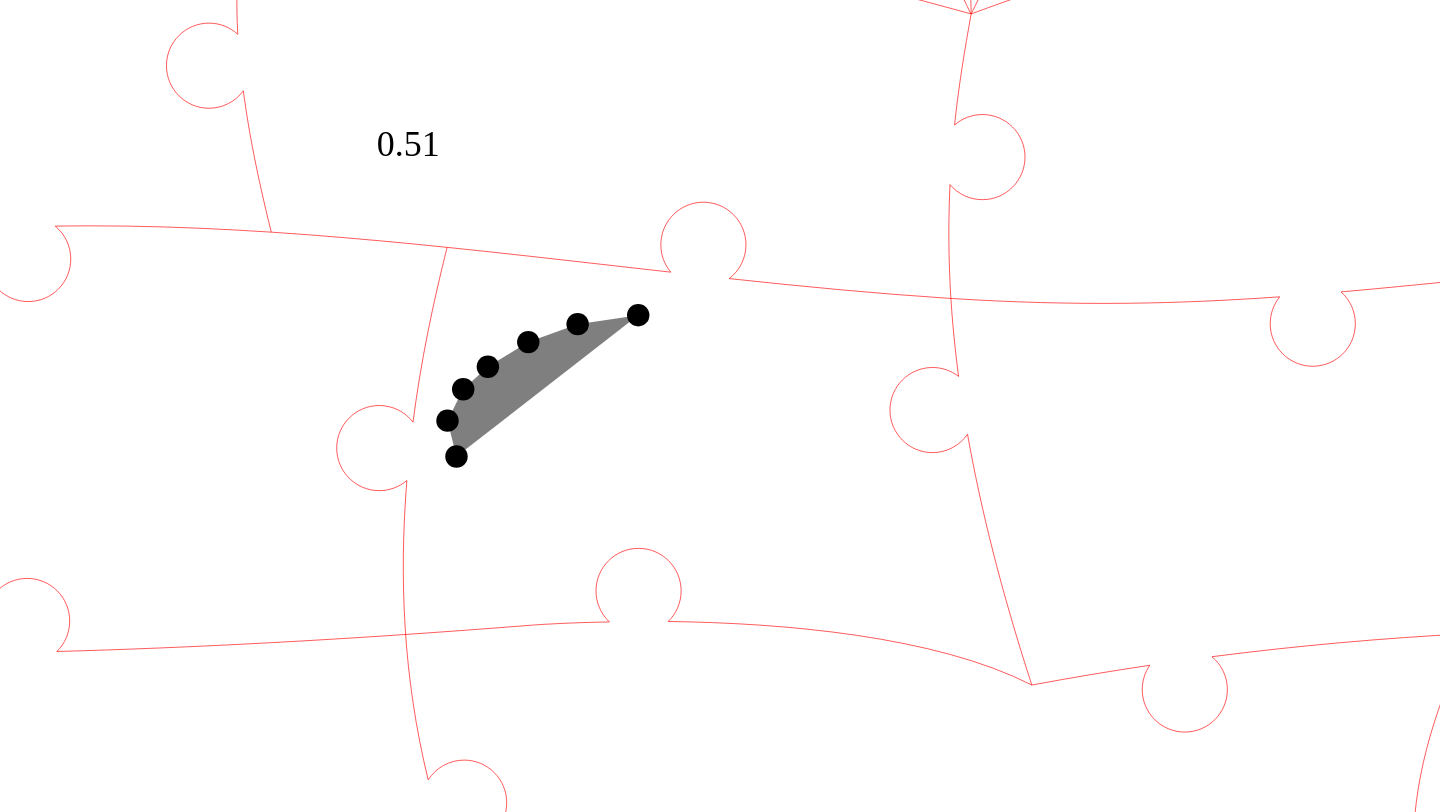 click 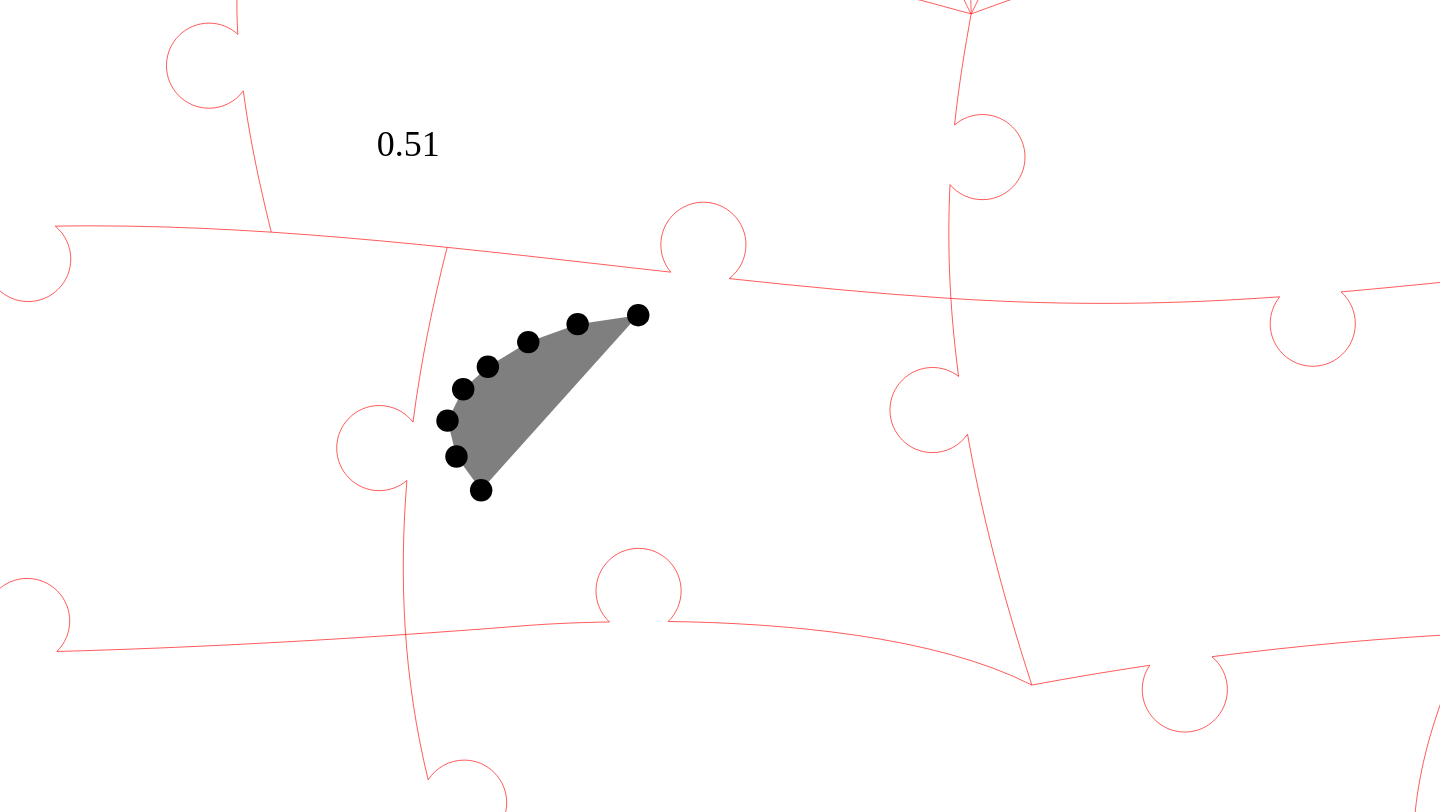 click 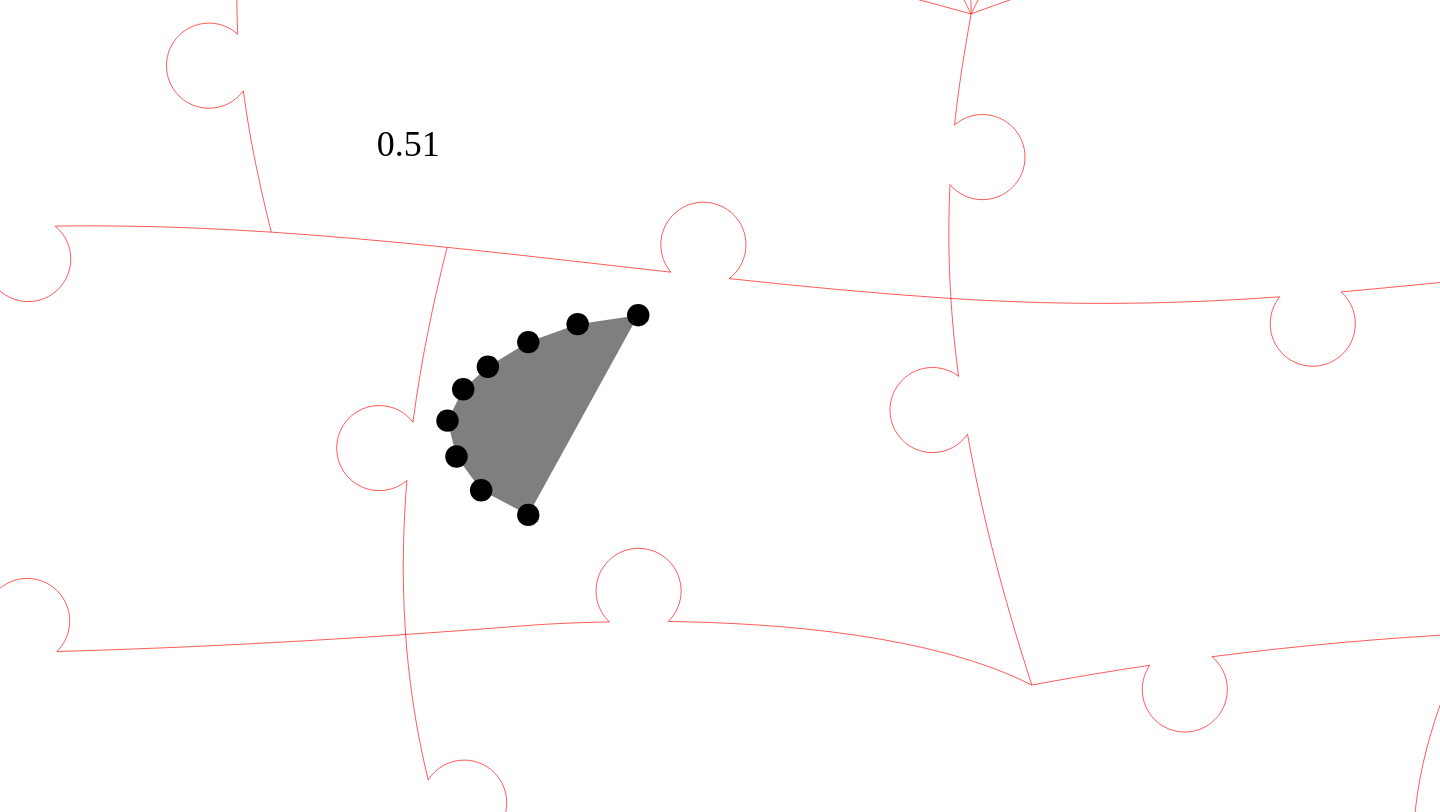 click 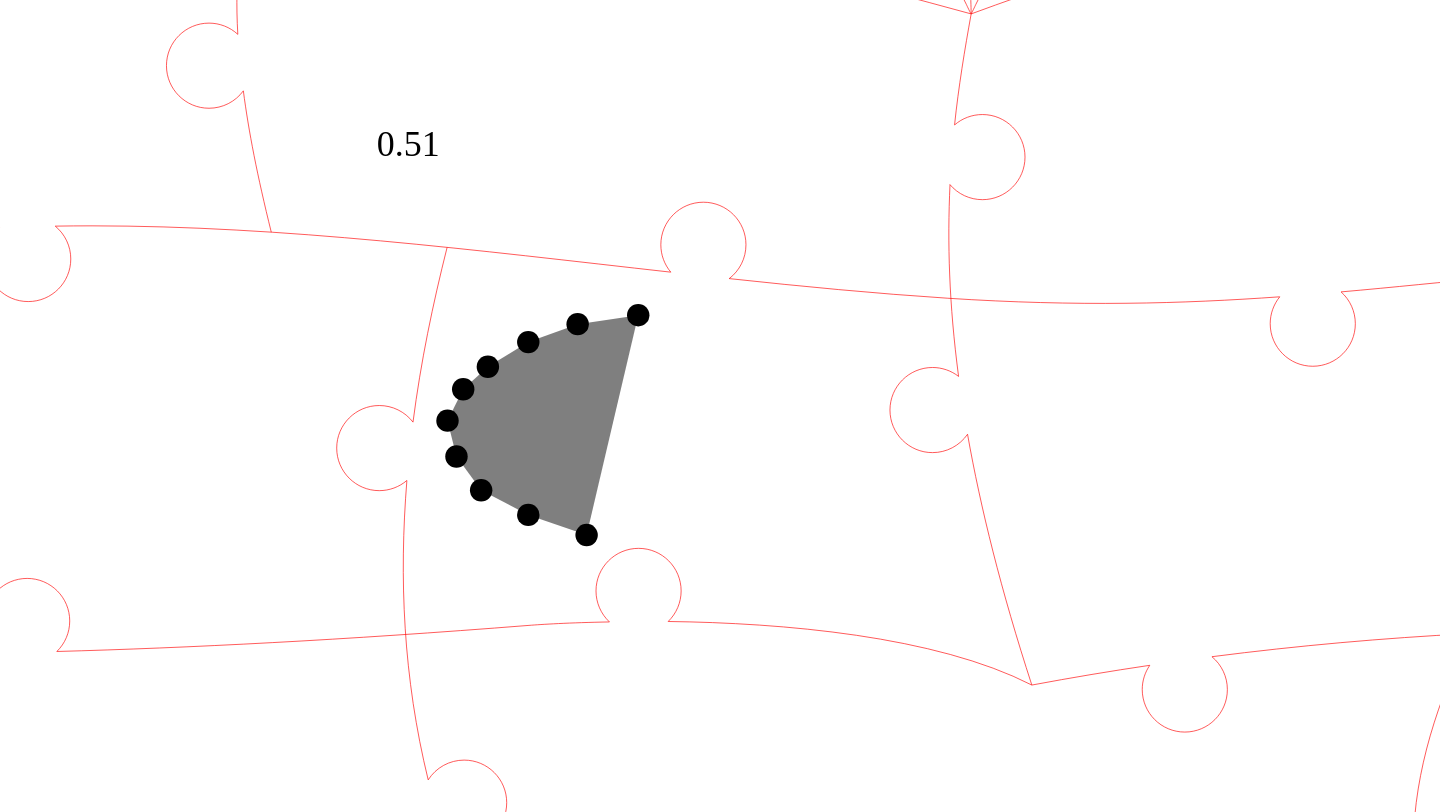 click 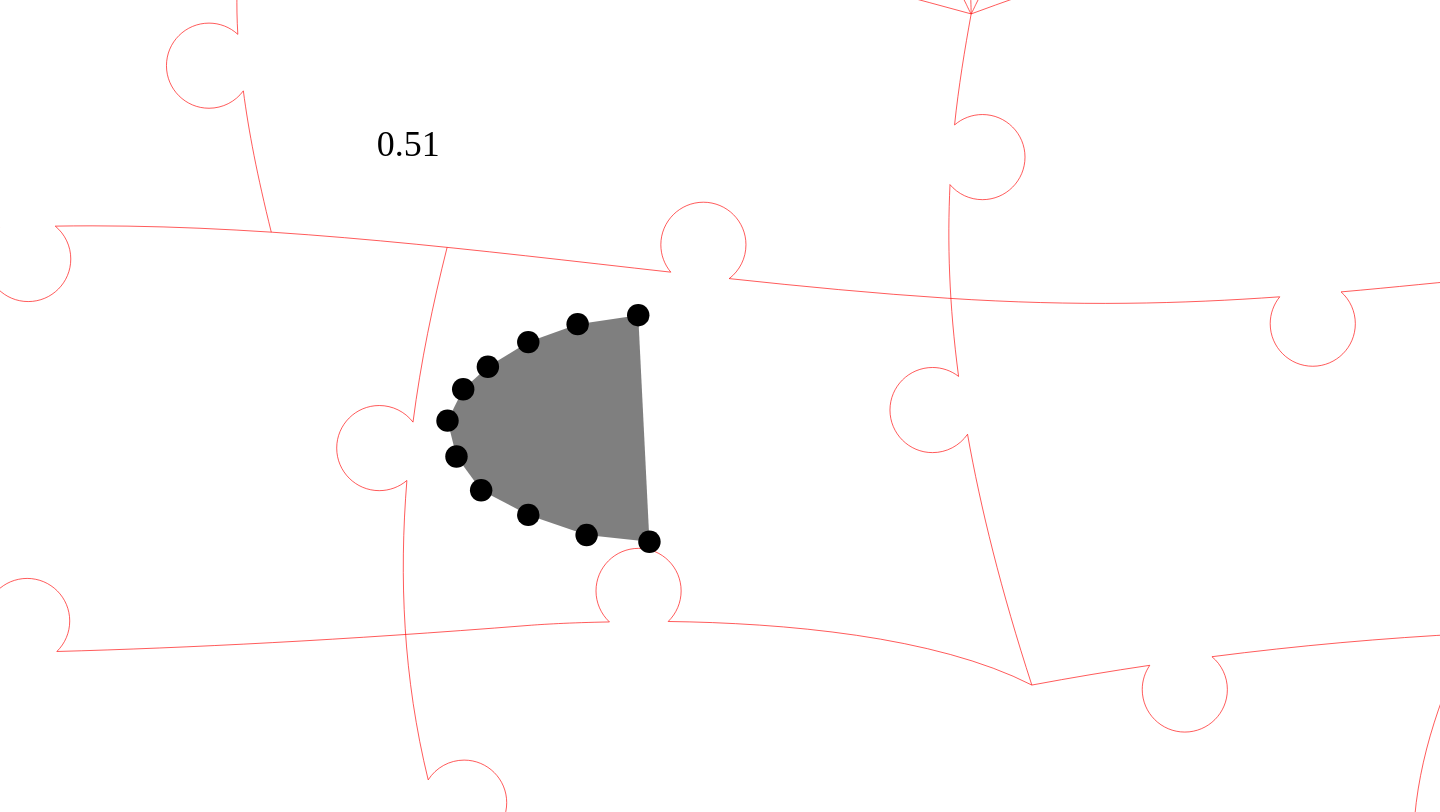 click 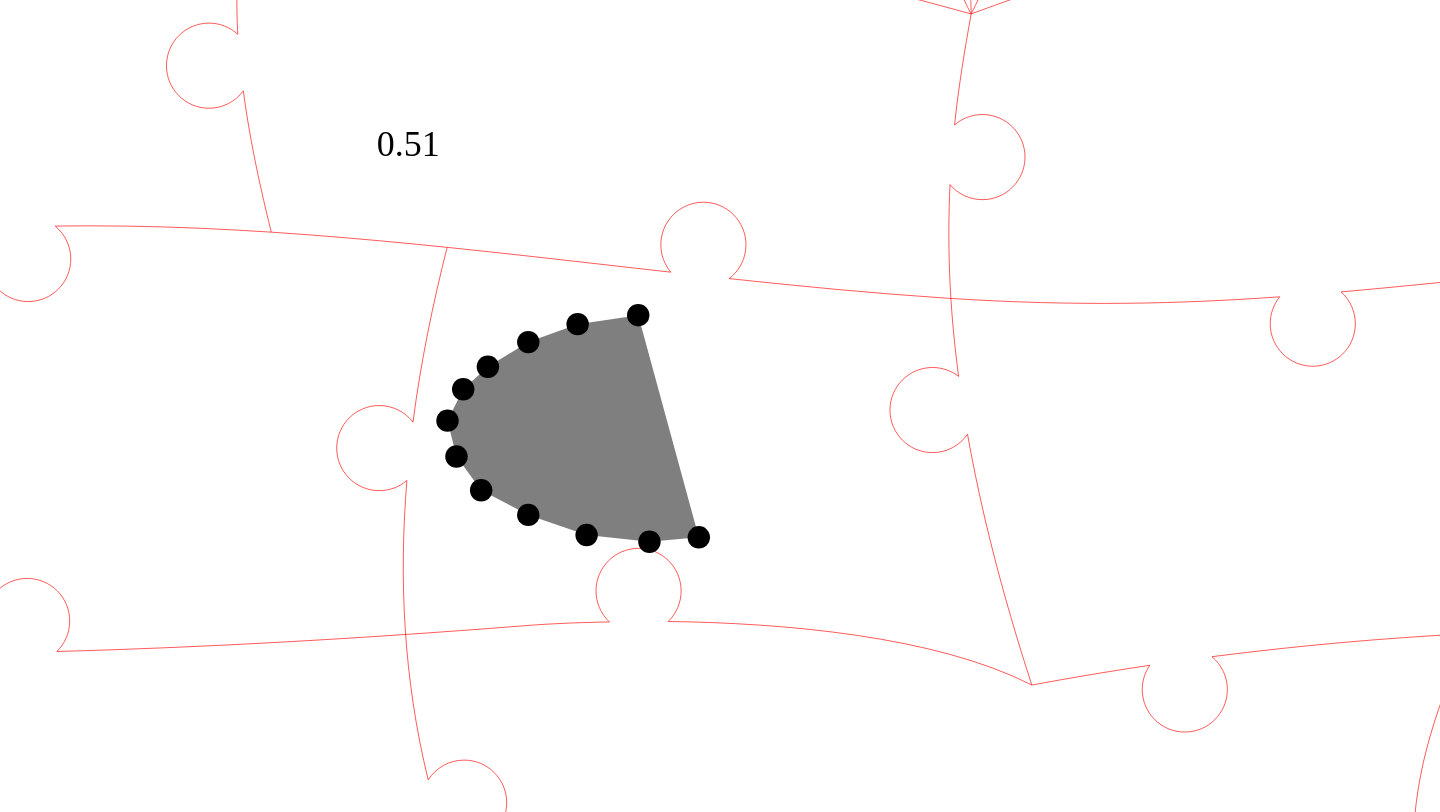 click 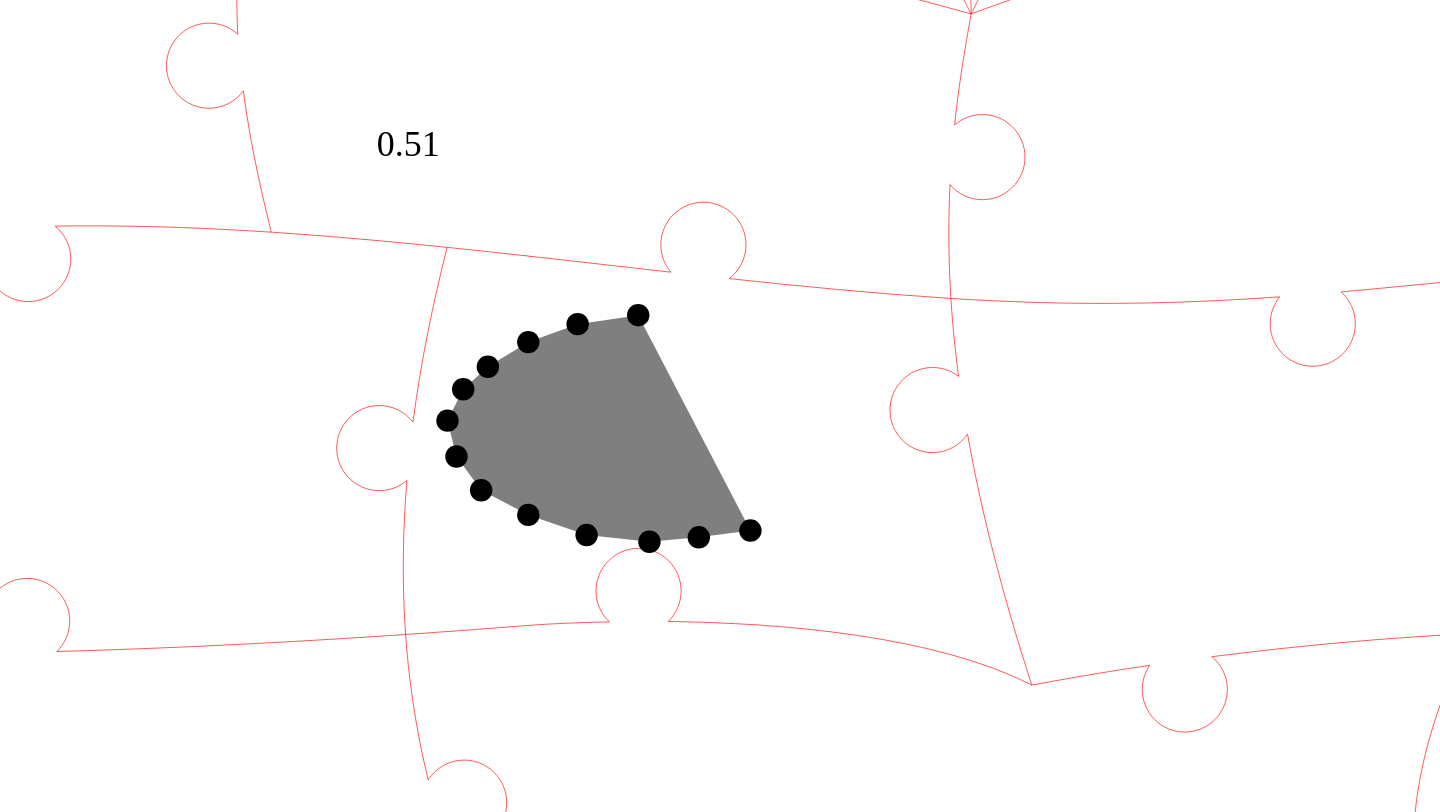 click 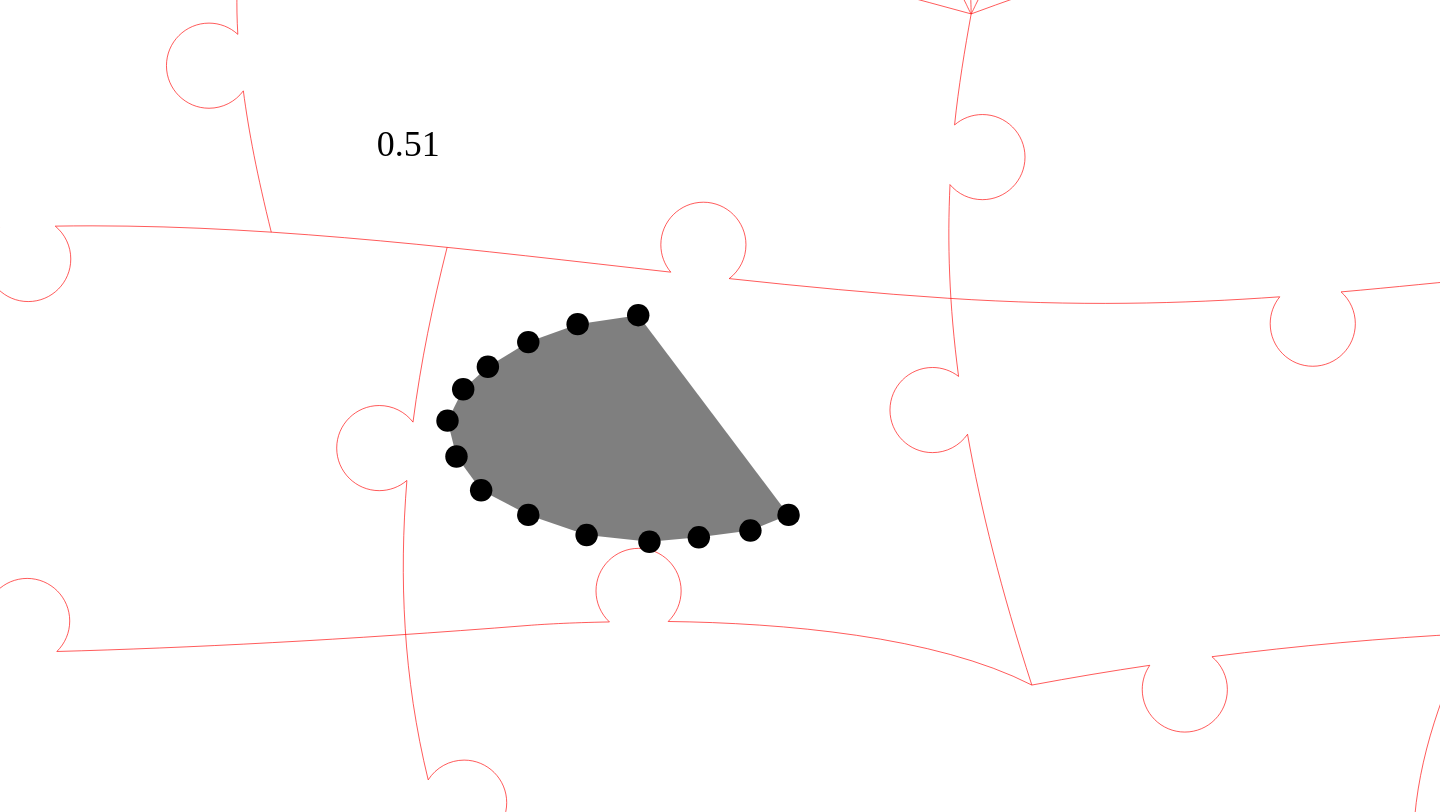 click 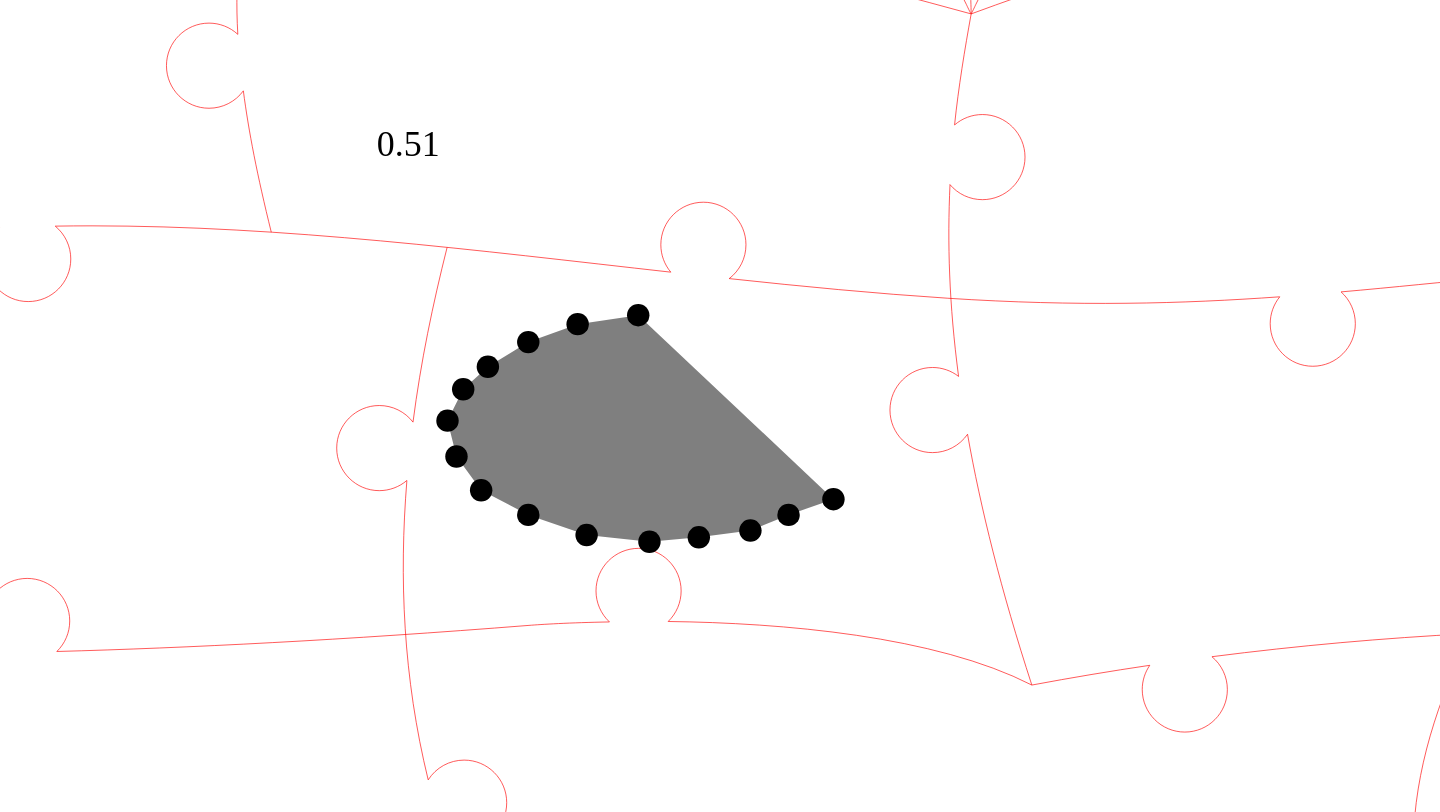 click 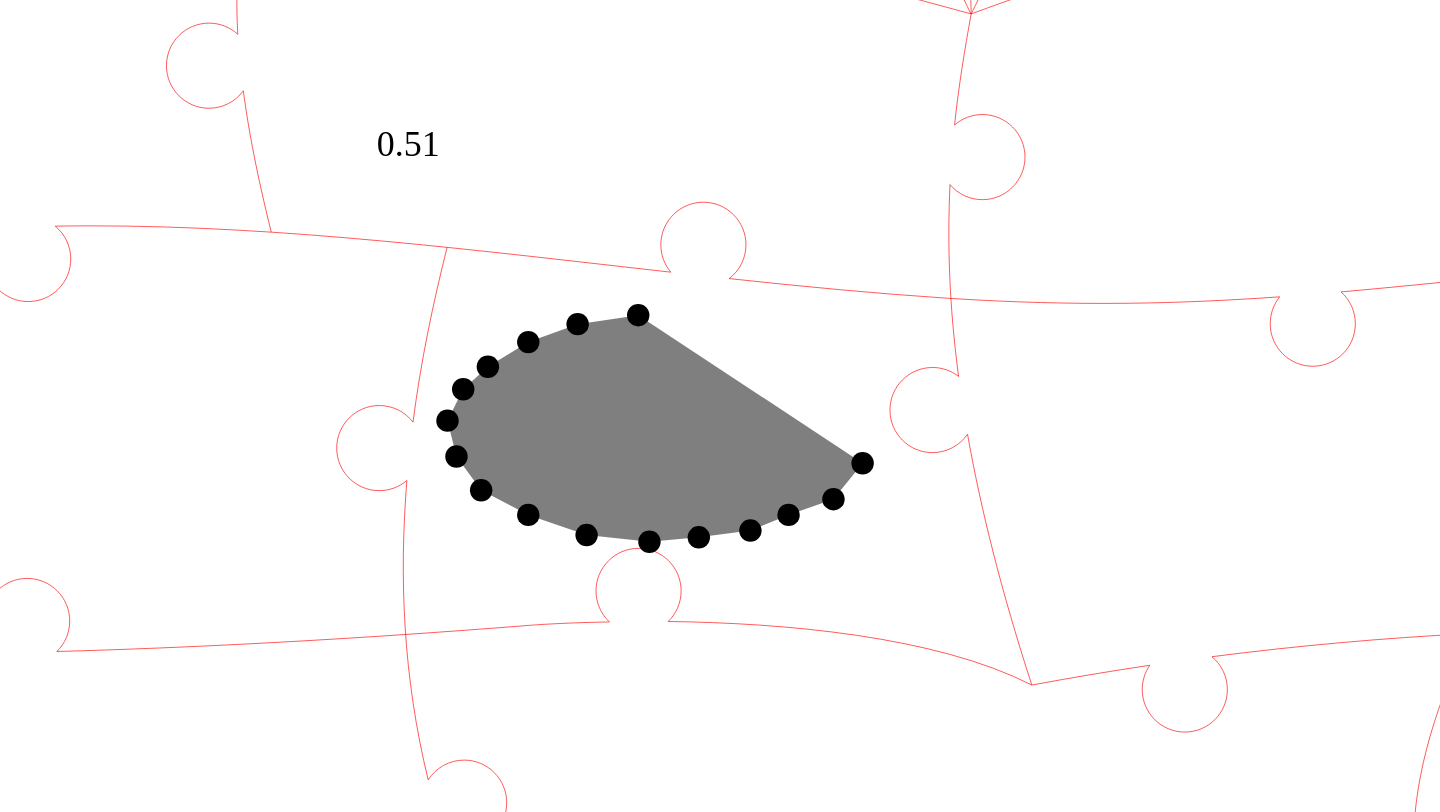 click 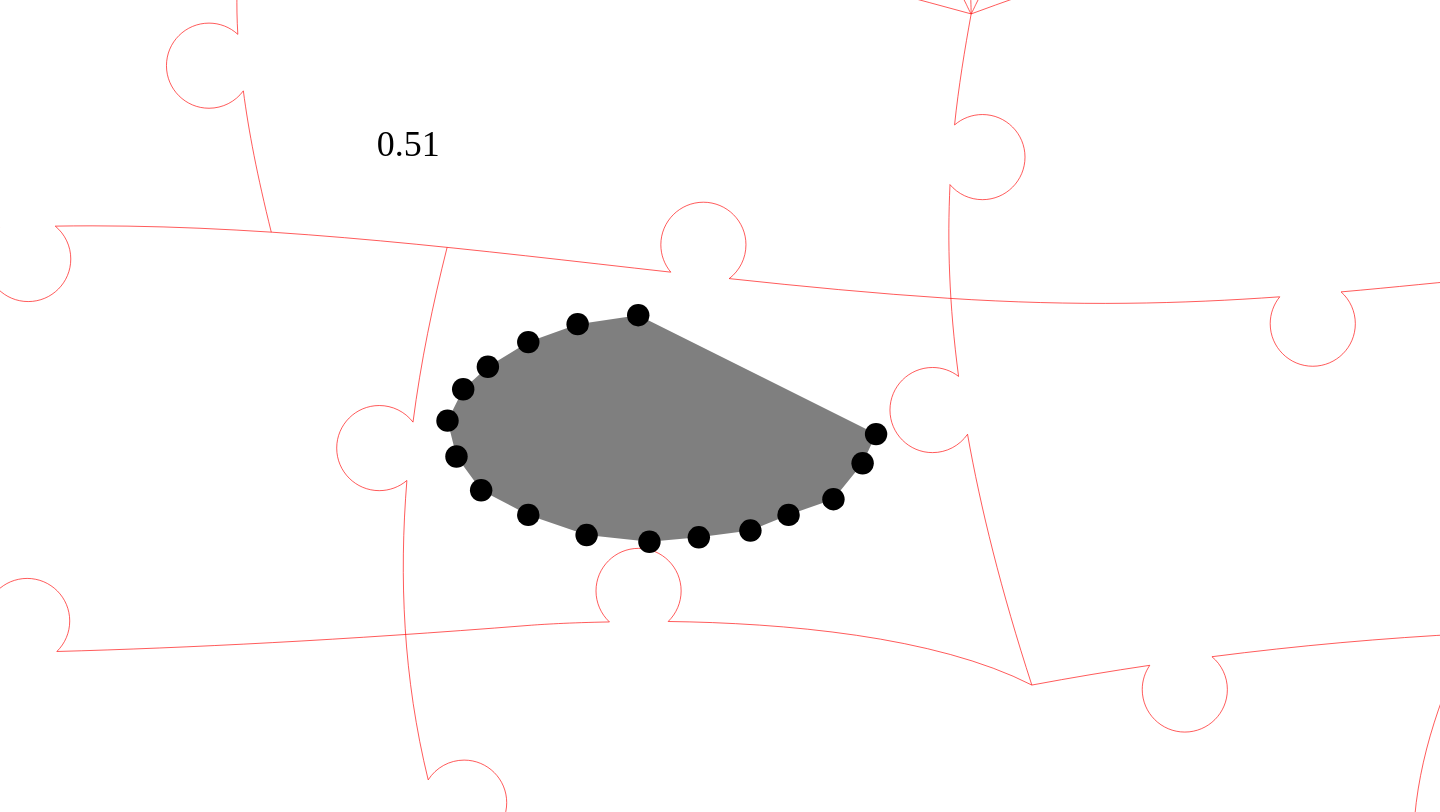 click 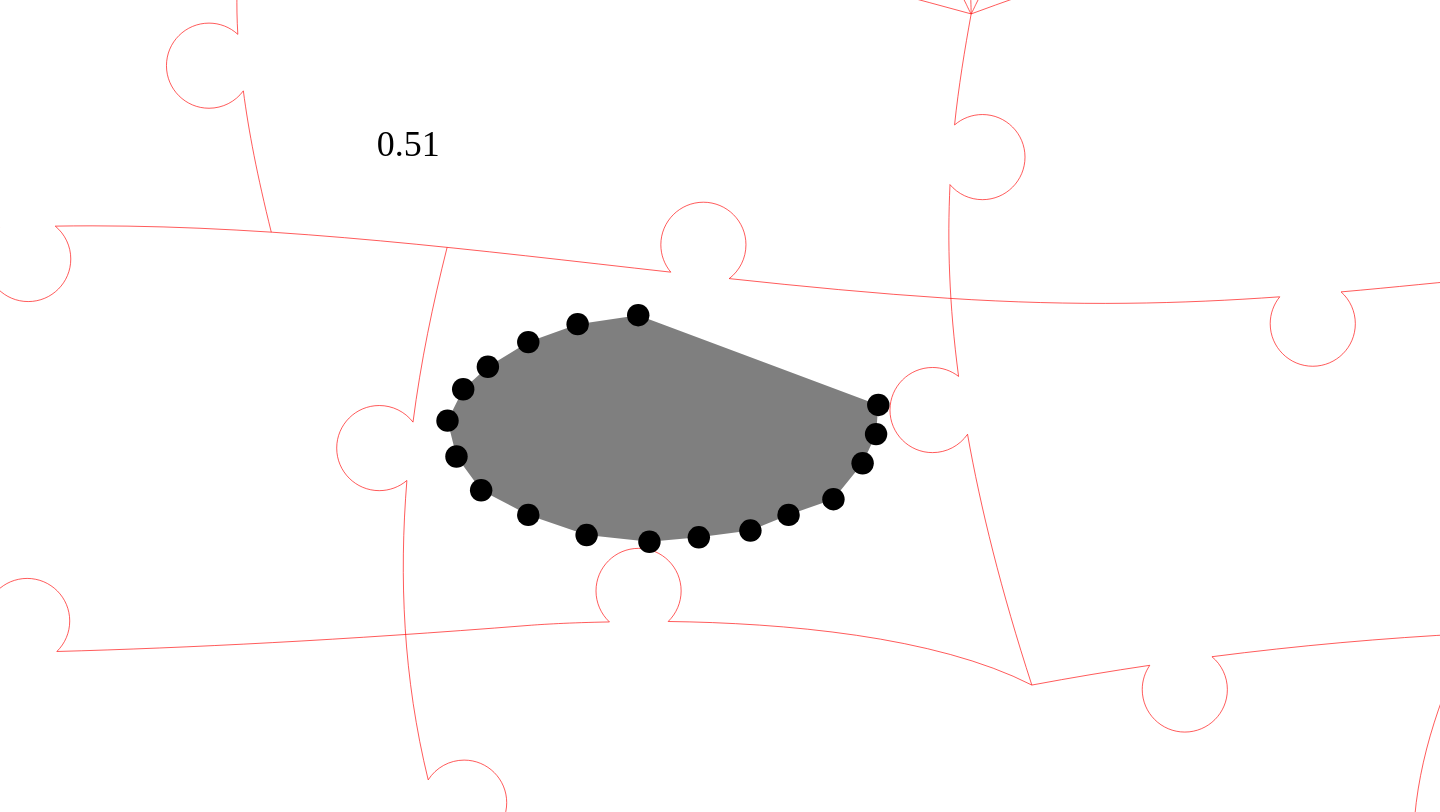 click 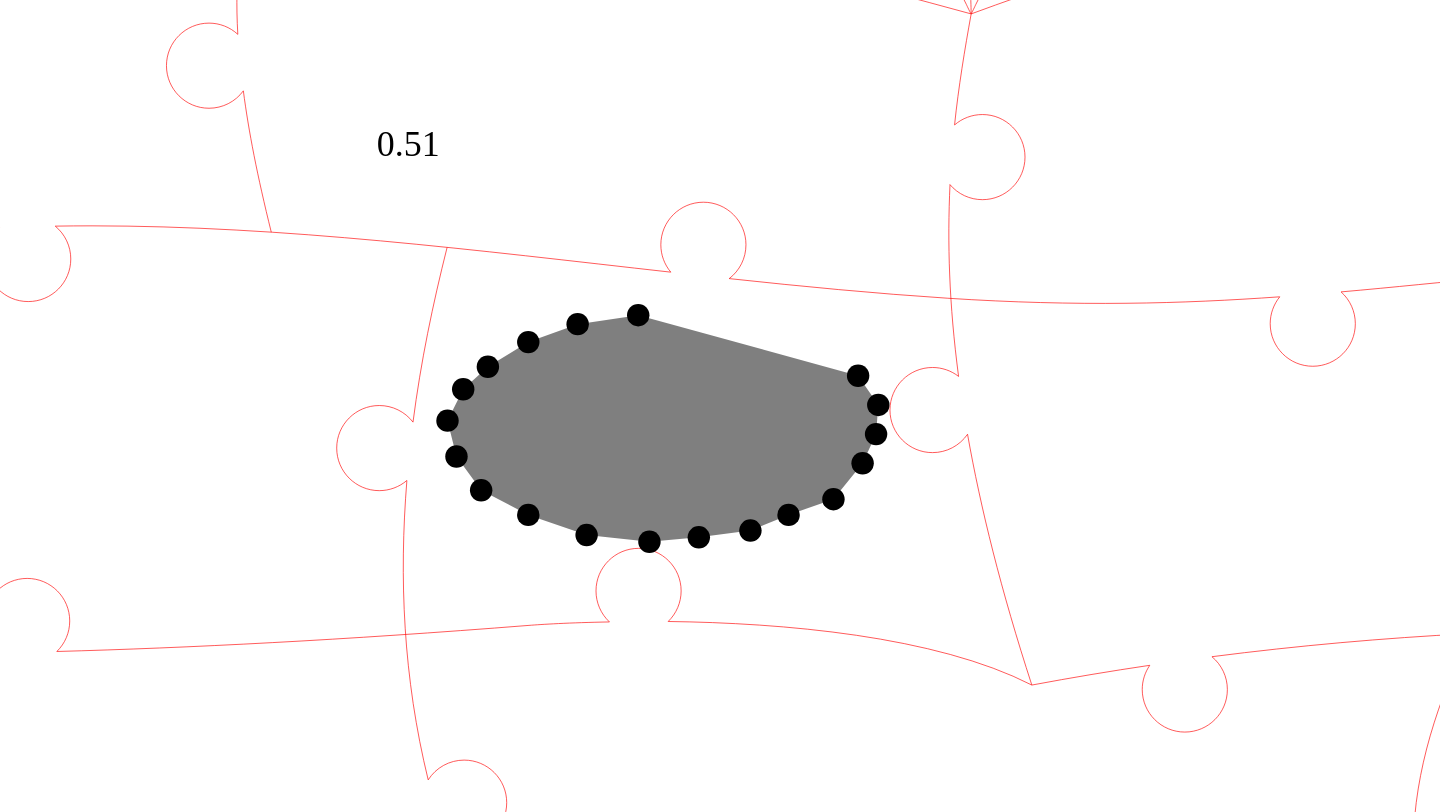 click 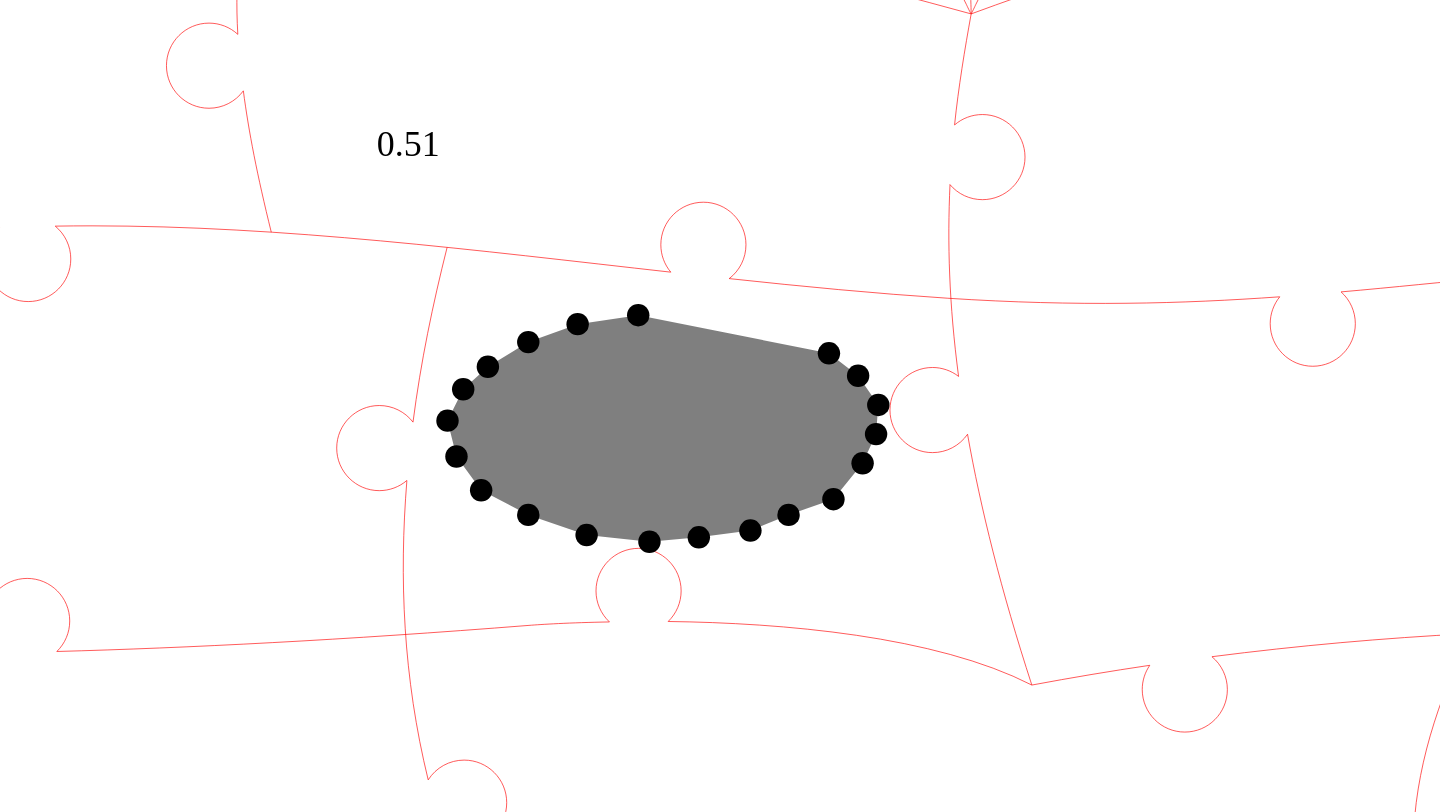 click 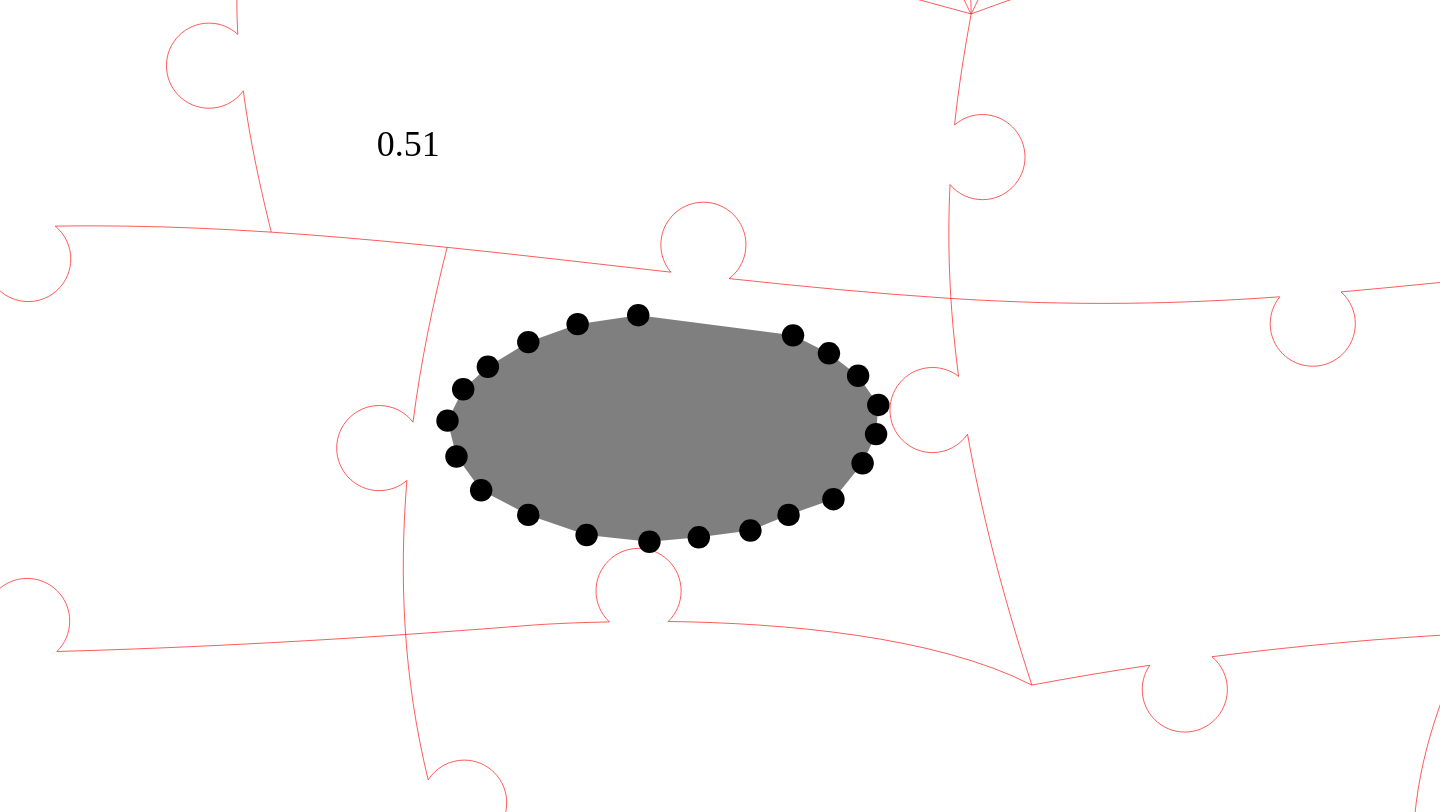 click 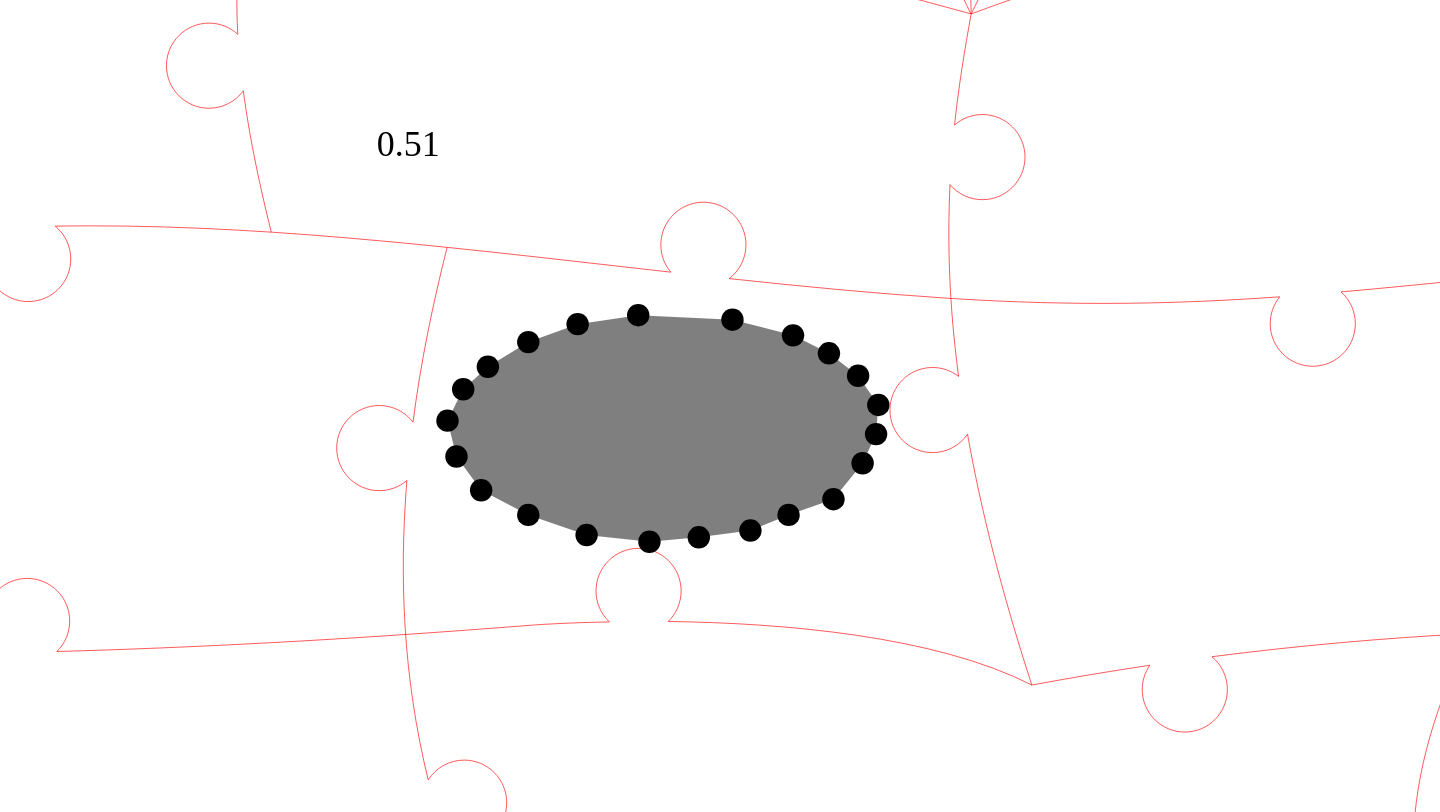 click 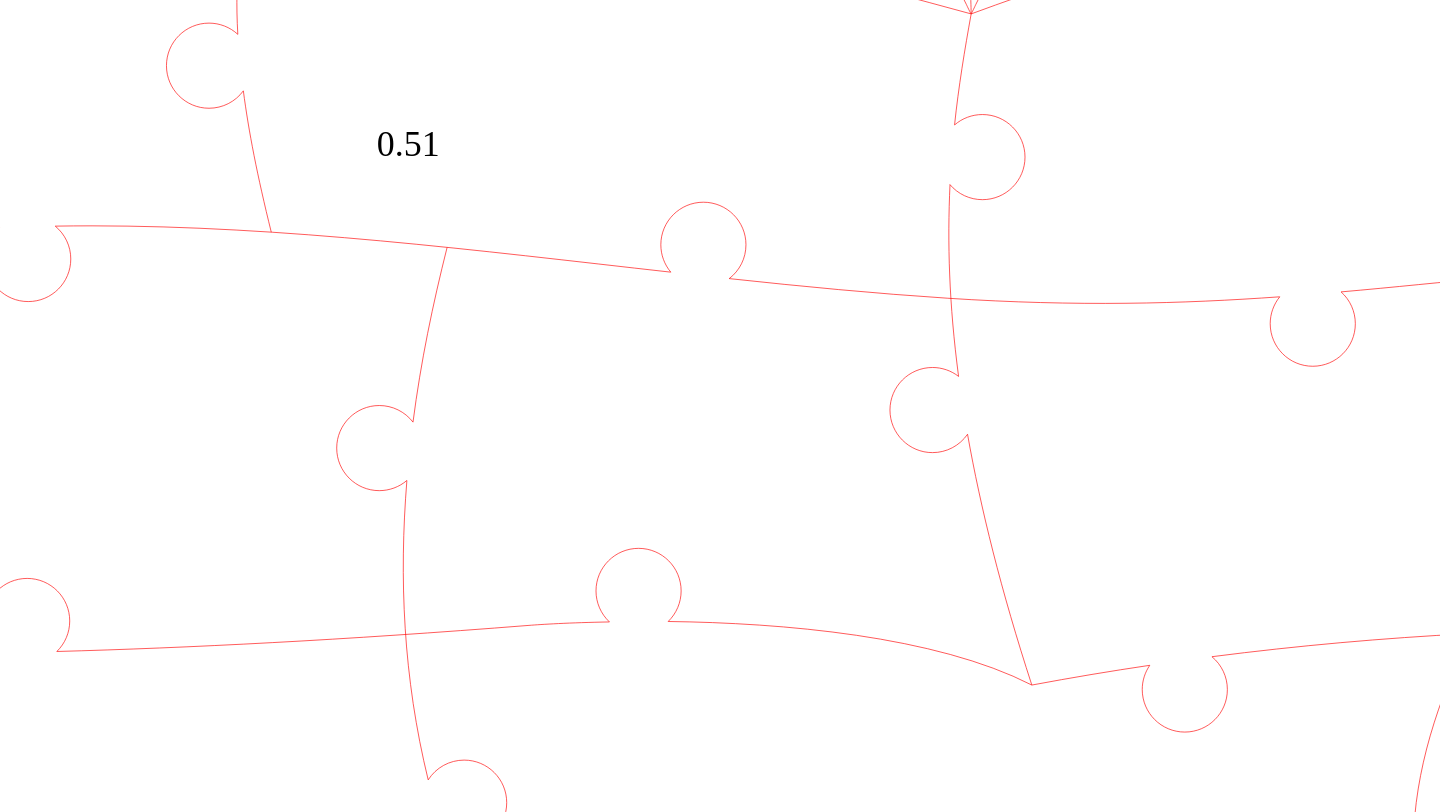 click 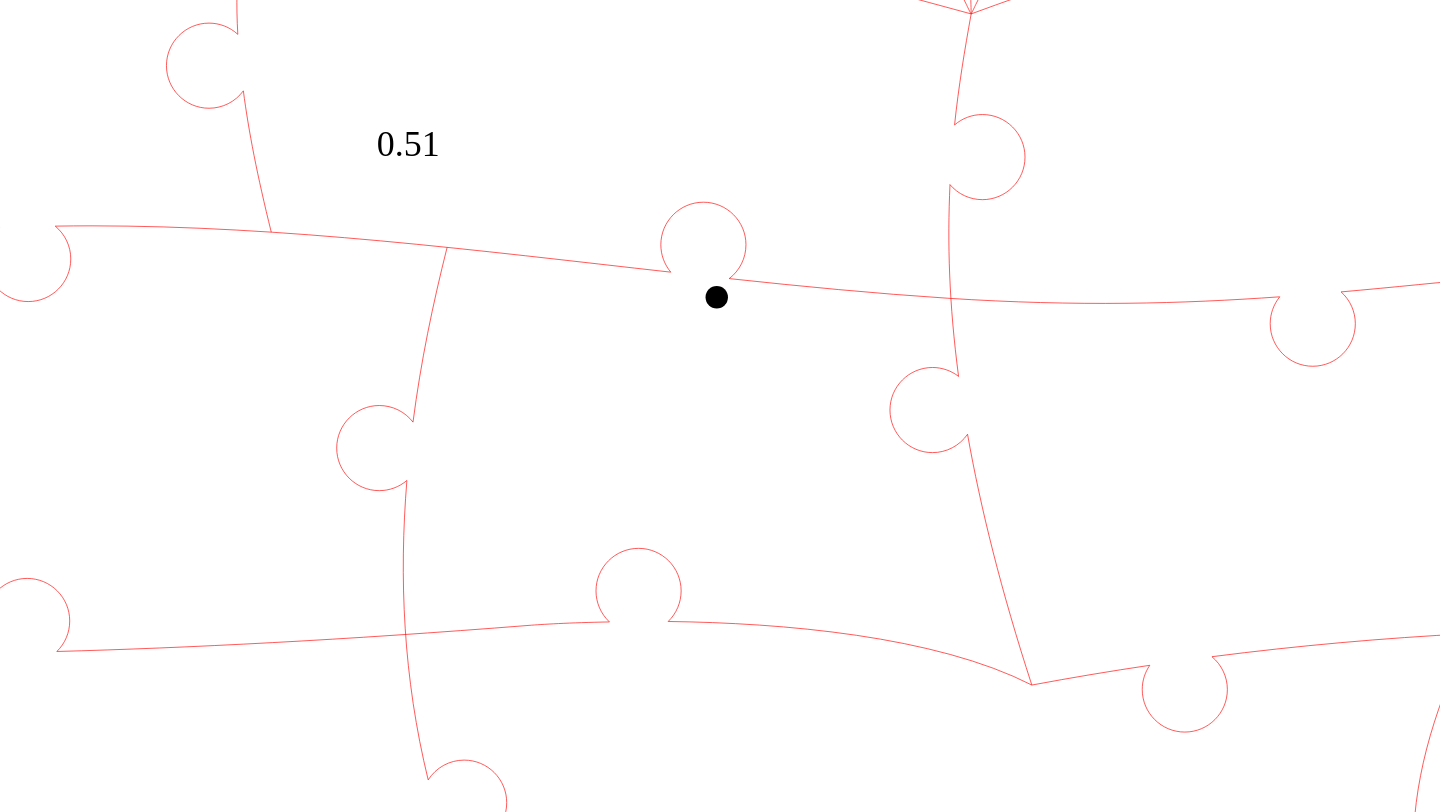 click 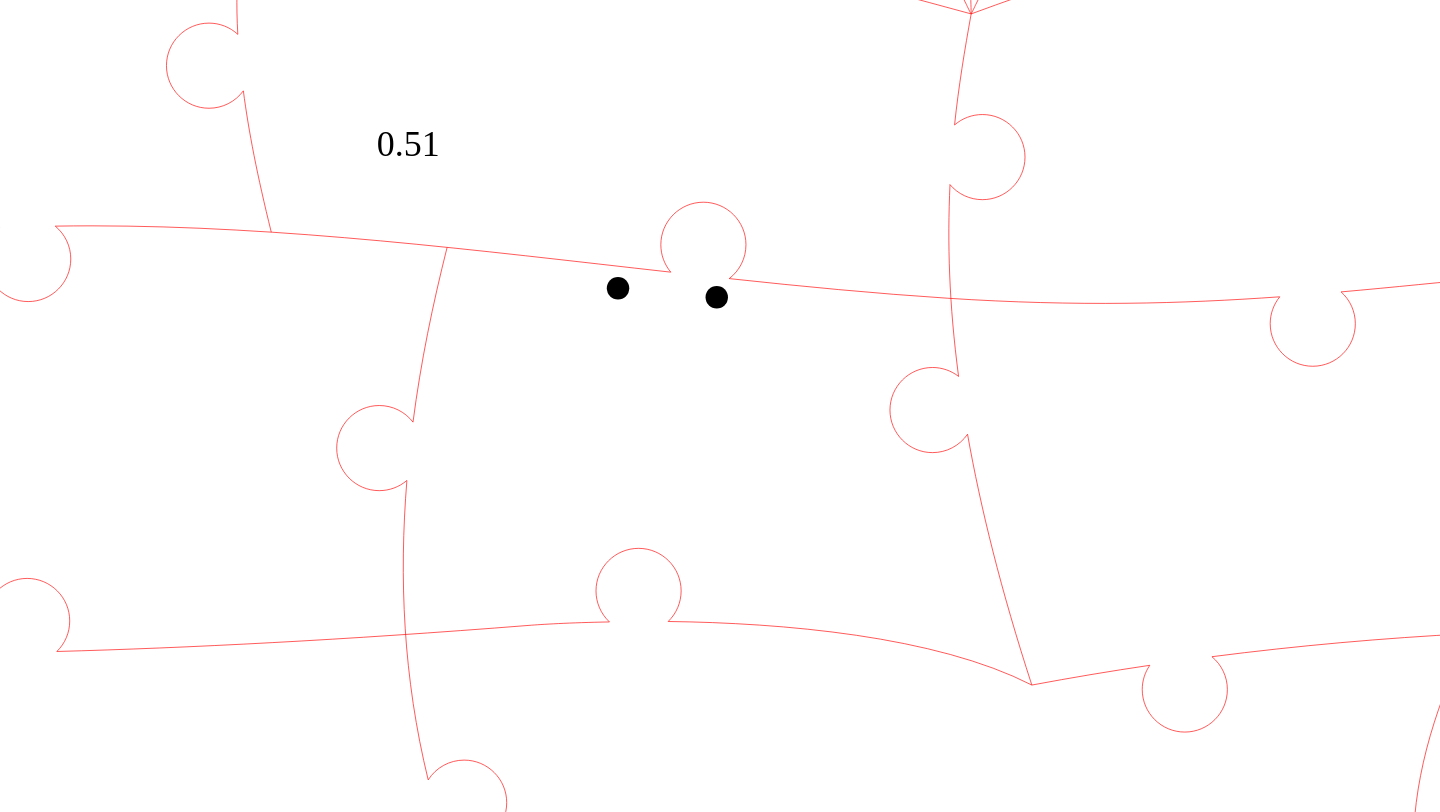 click 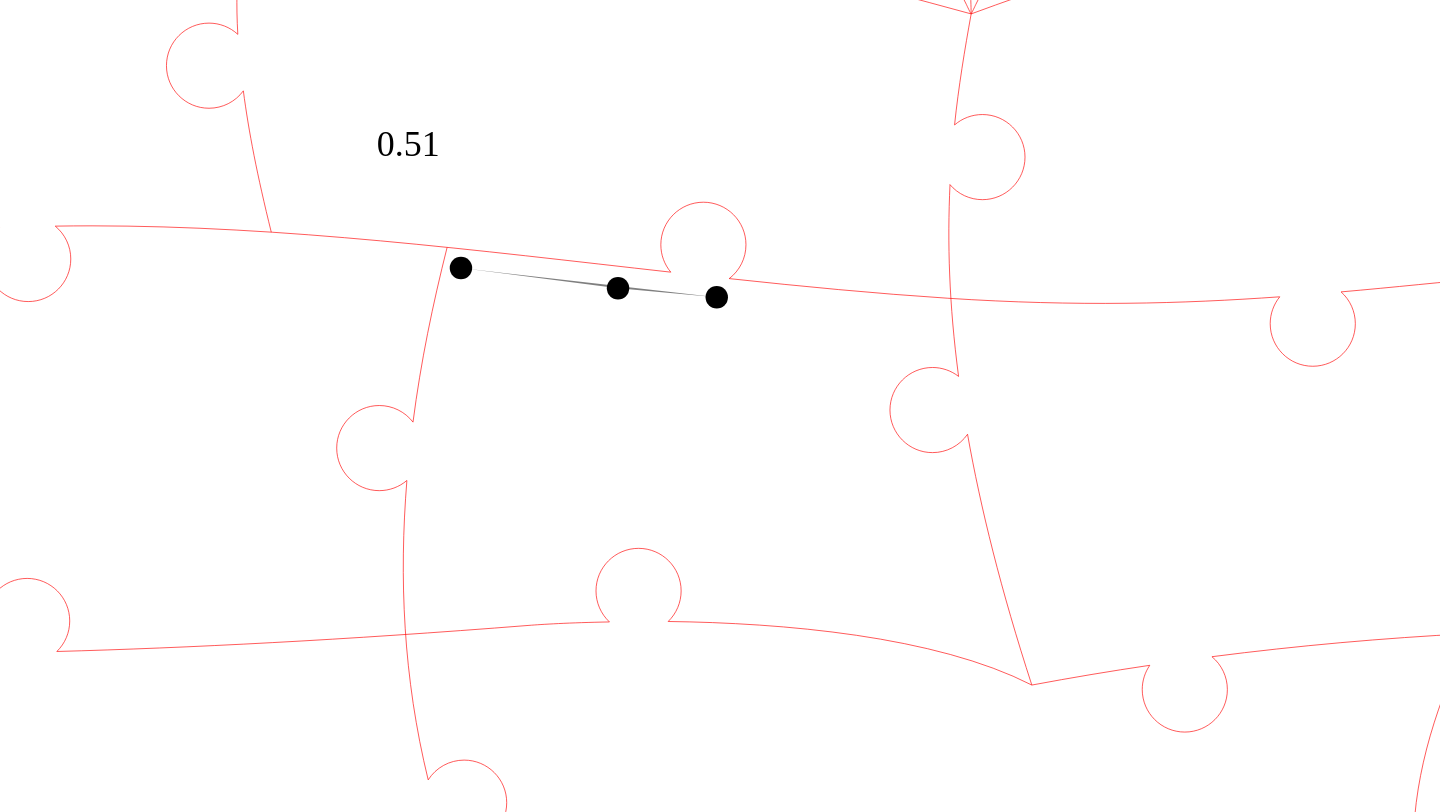 click 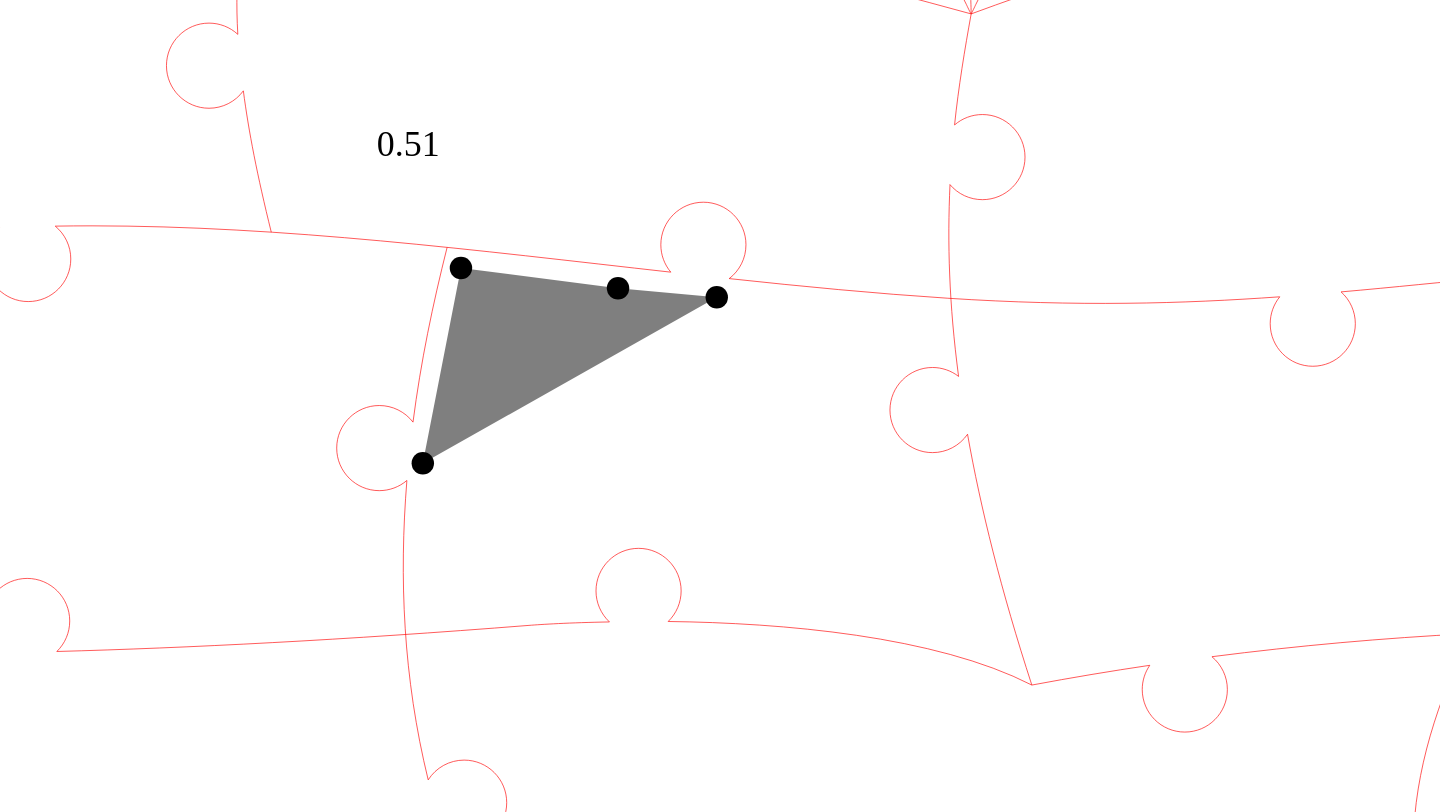 click 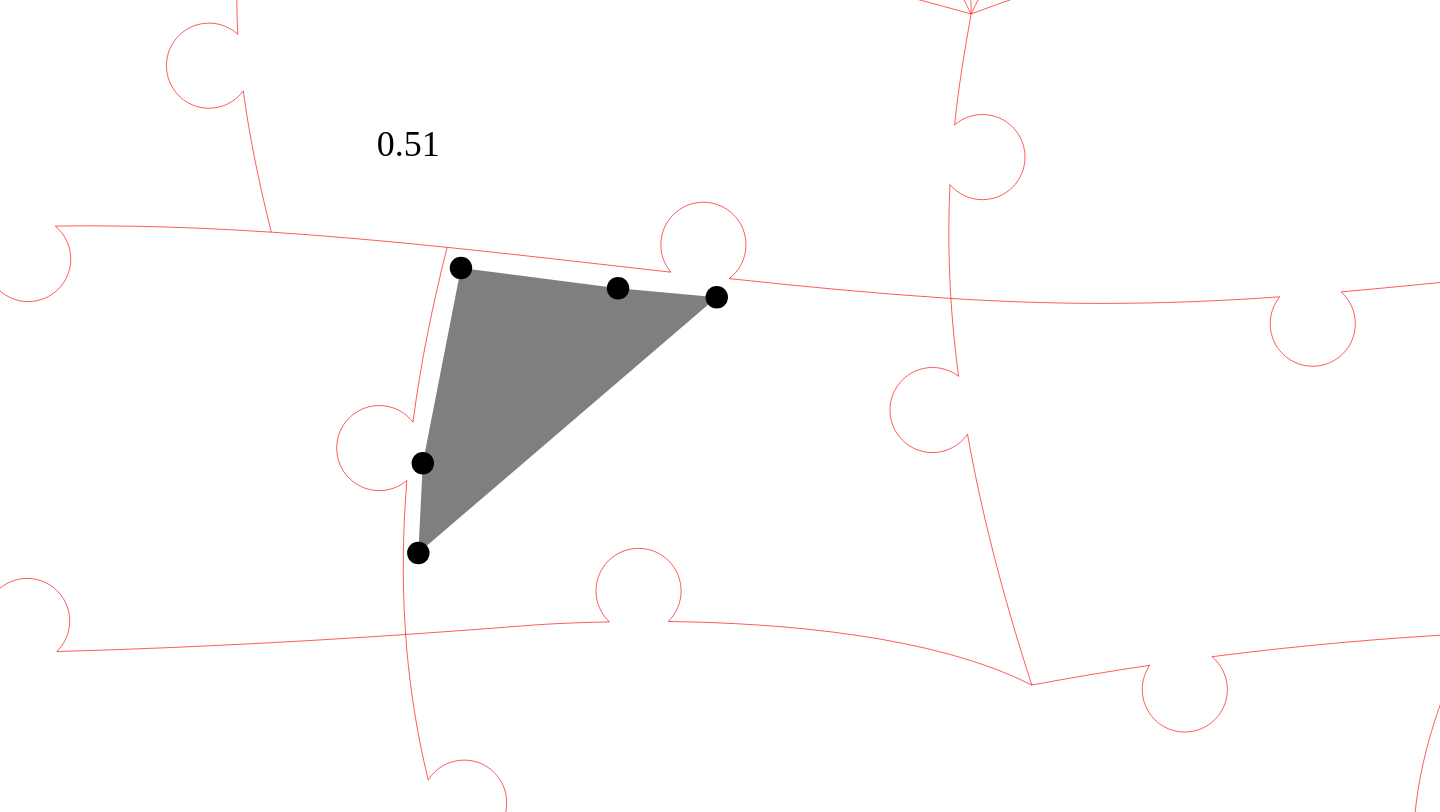 click 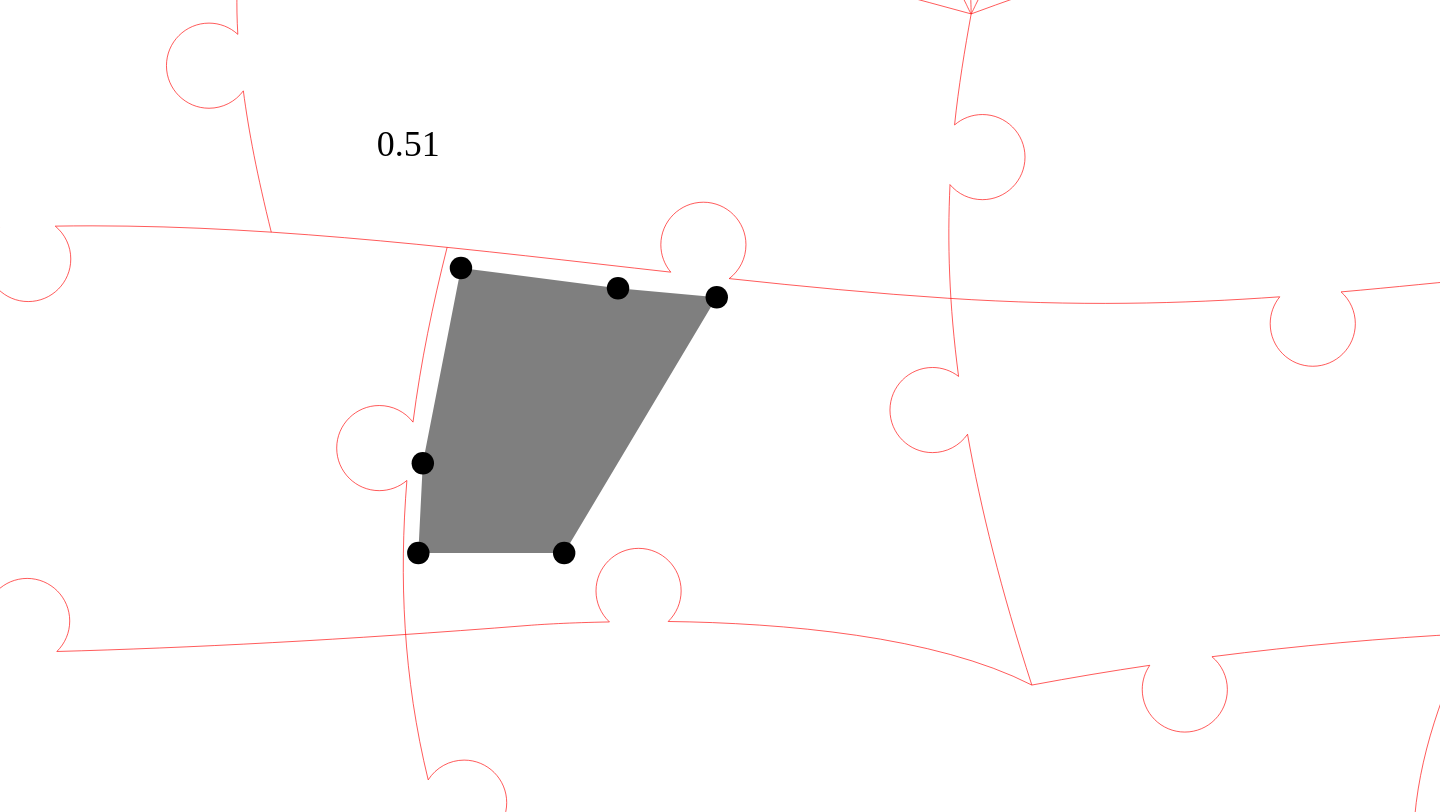 click 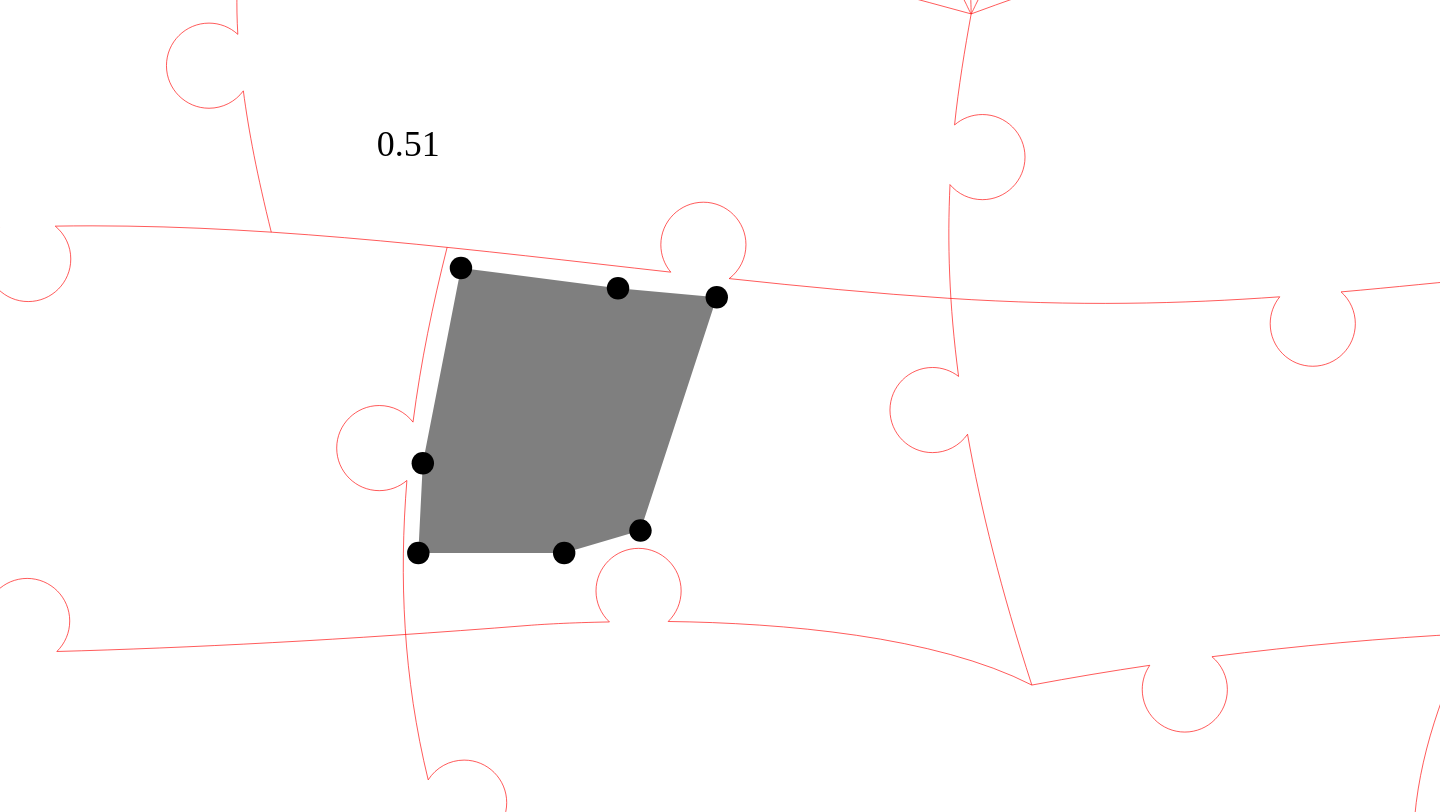 click 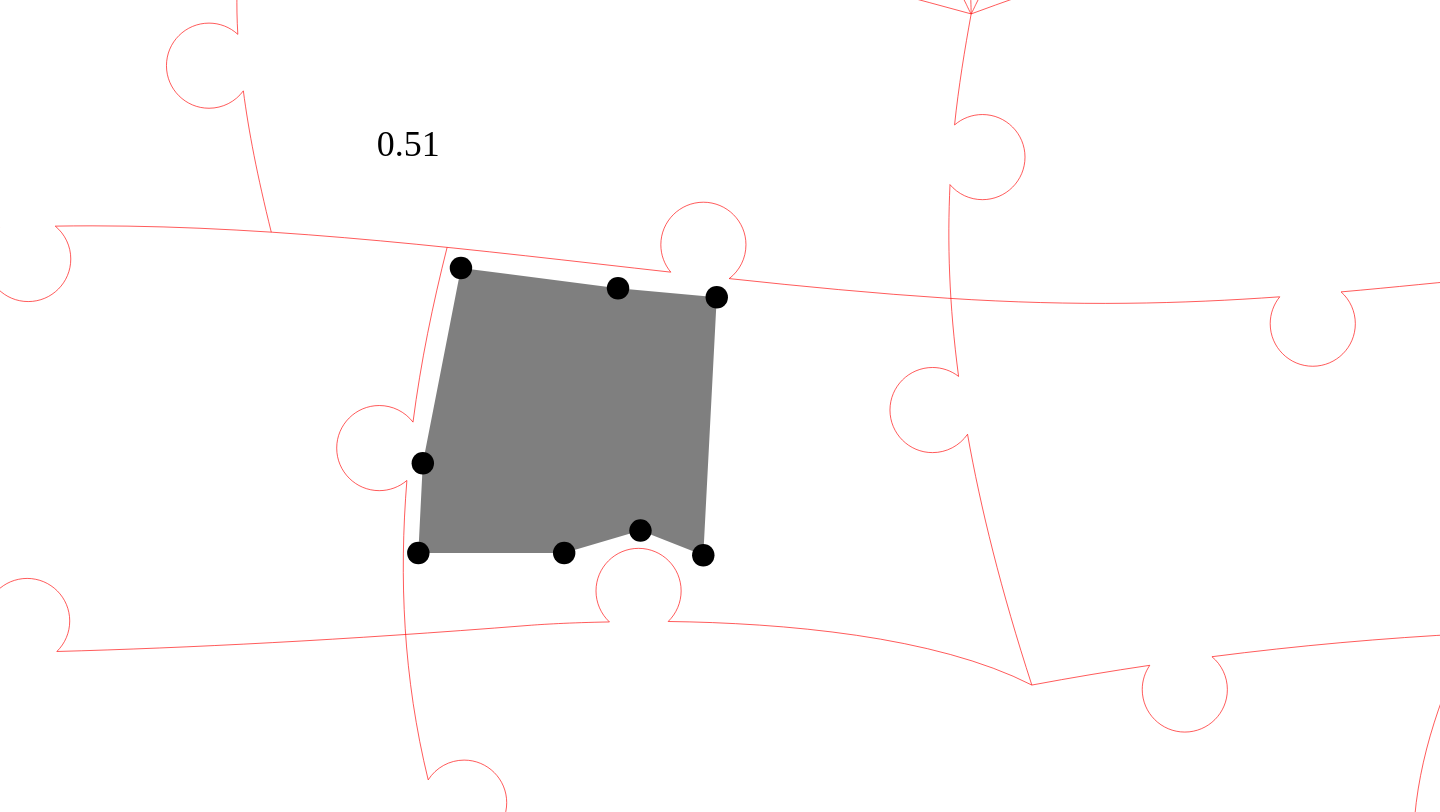 click 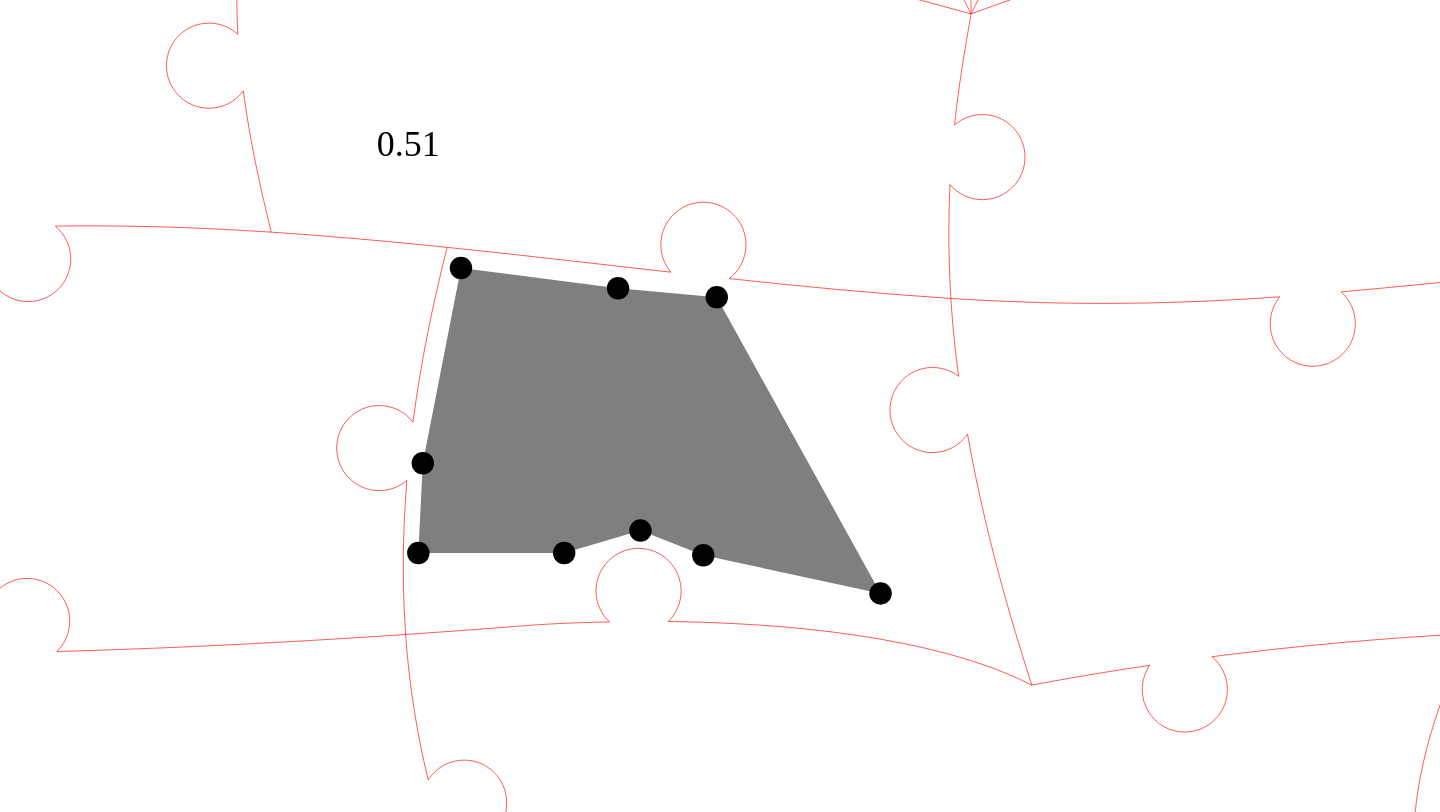 click 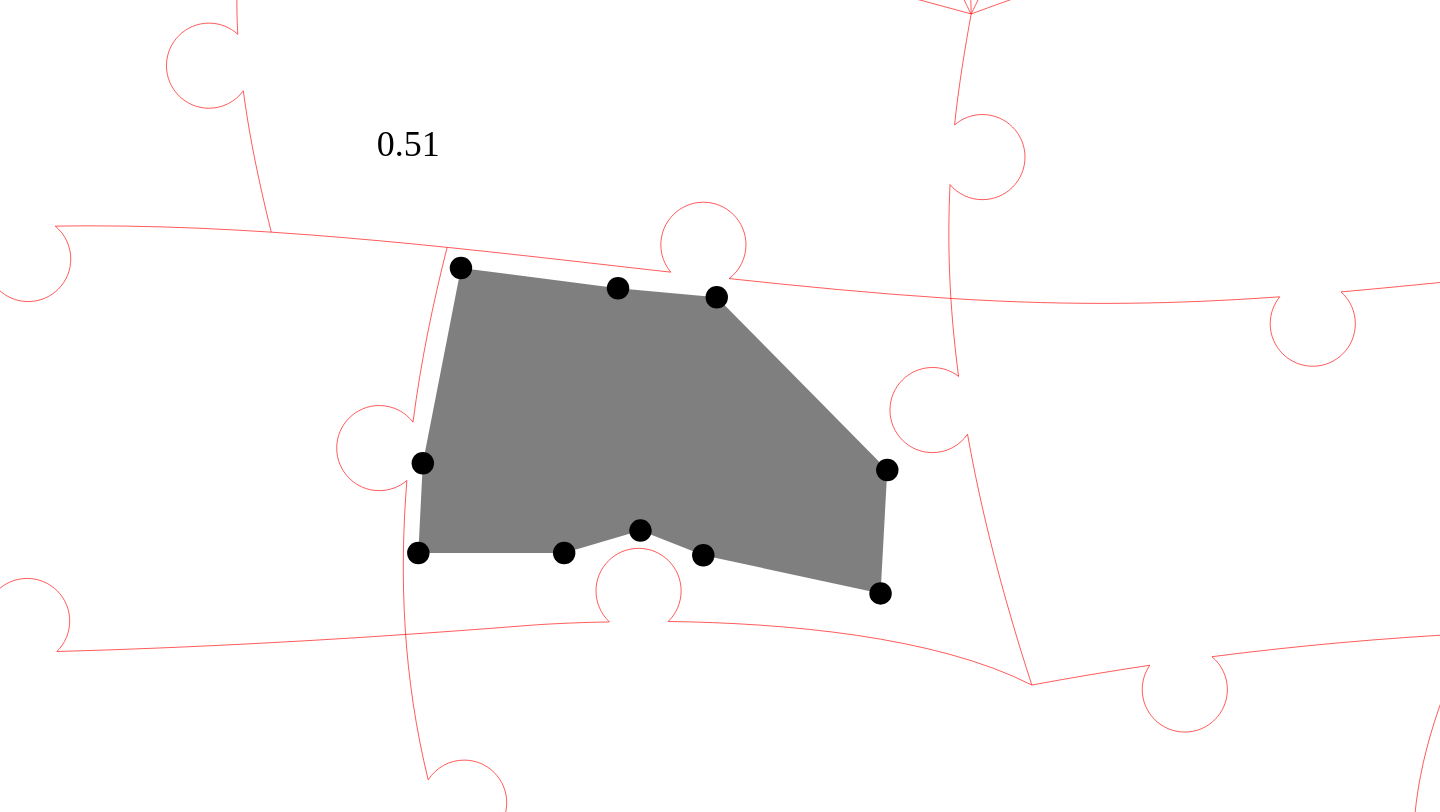 click 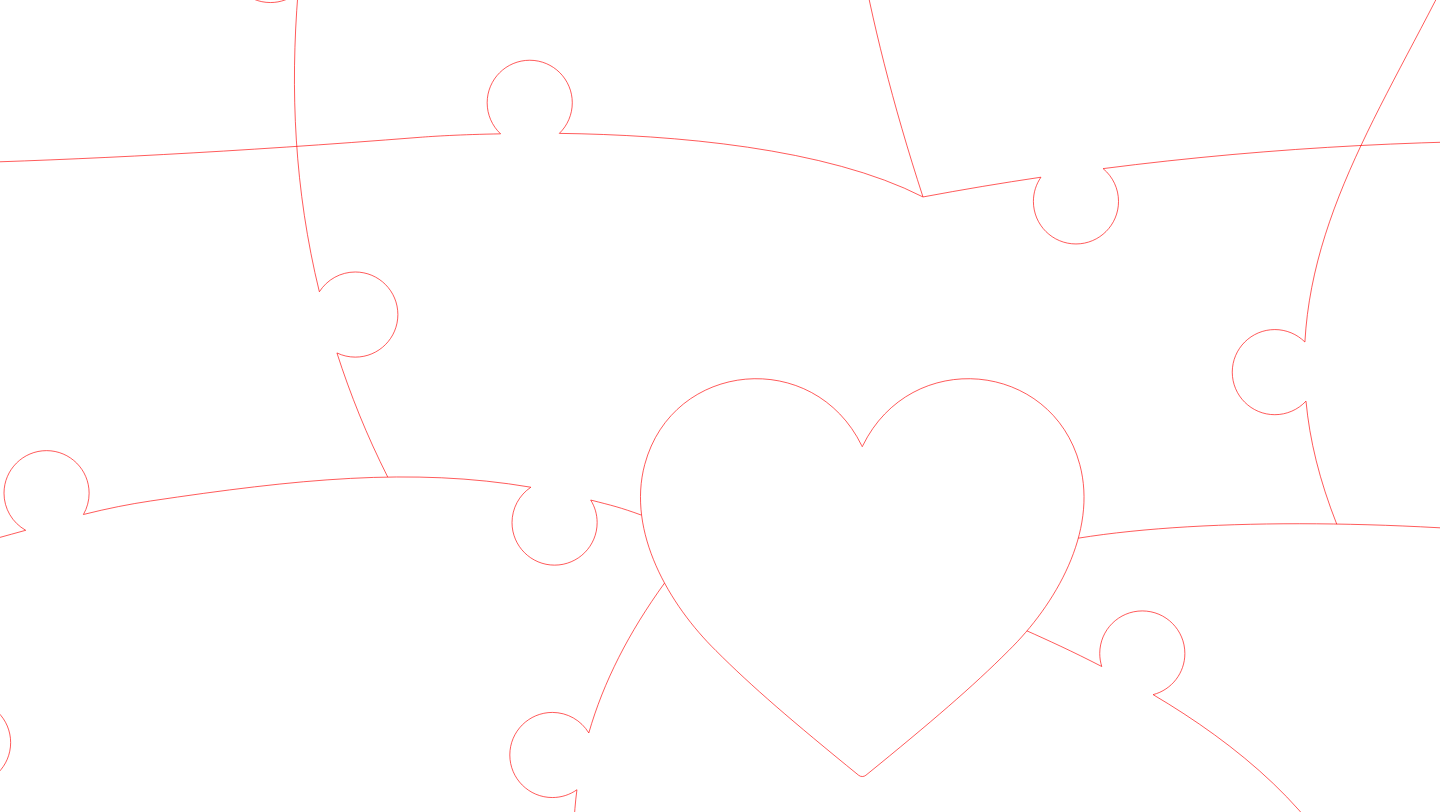 click 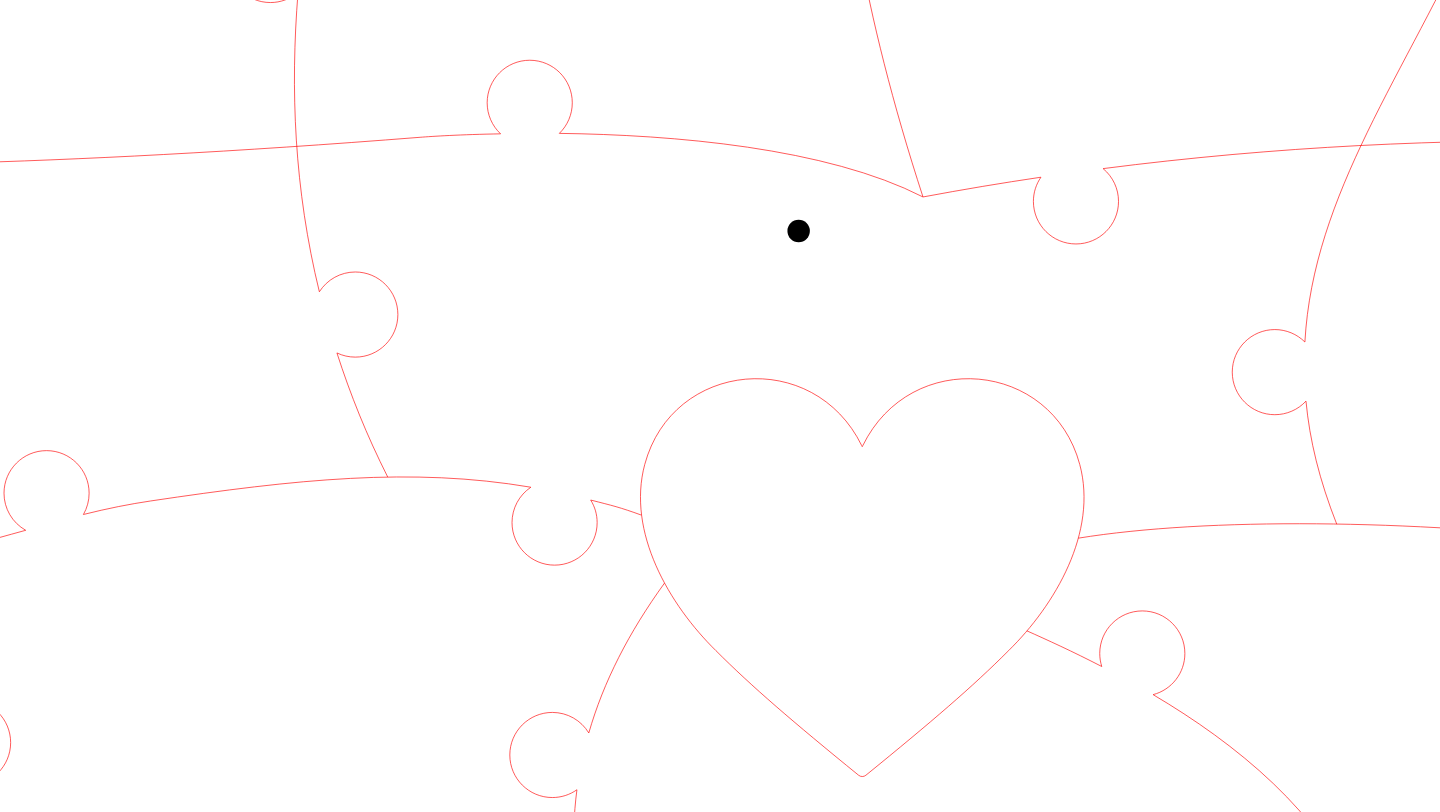 click 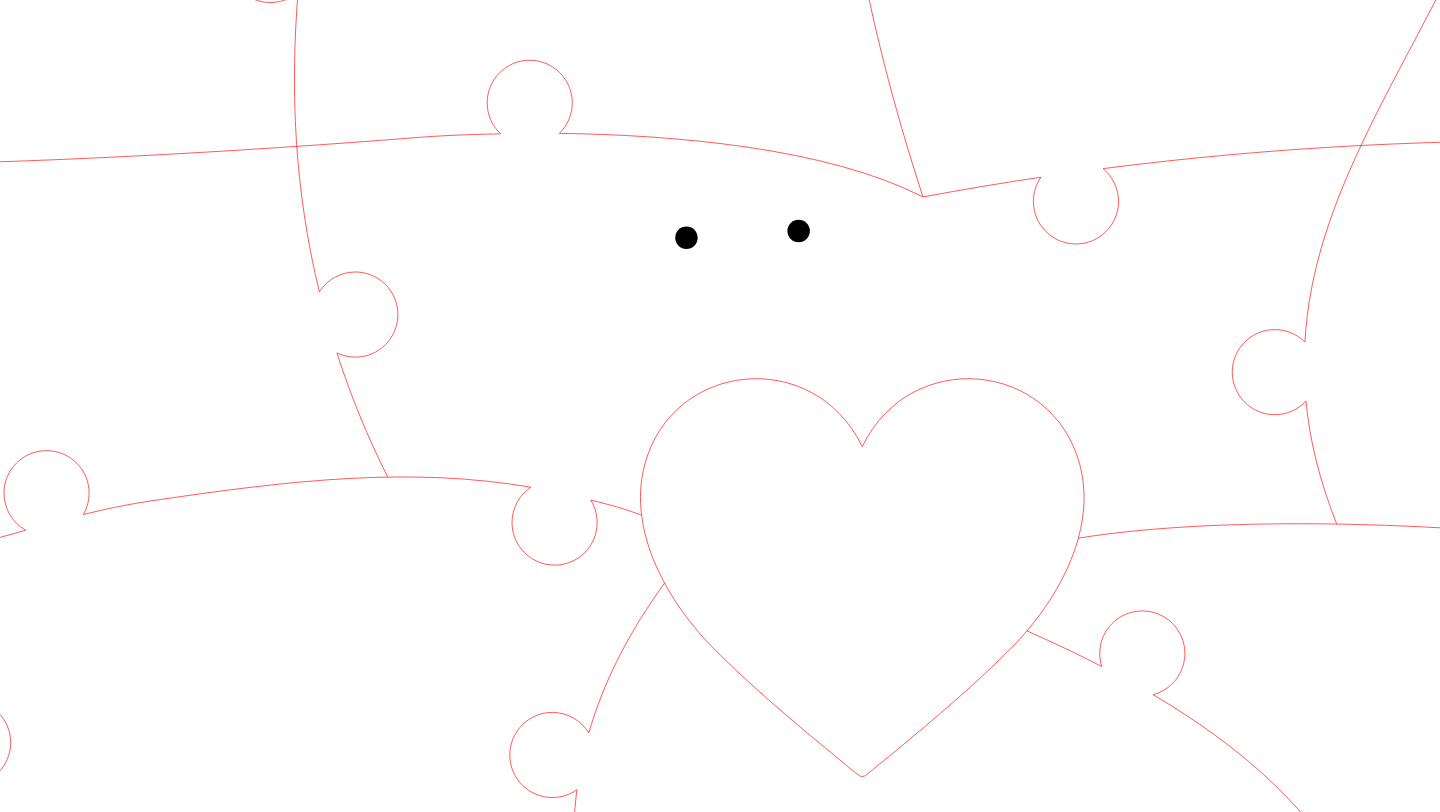 click 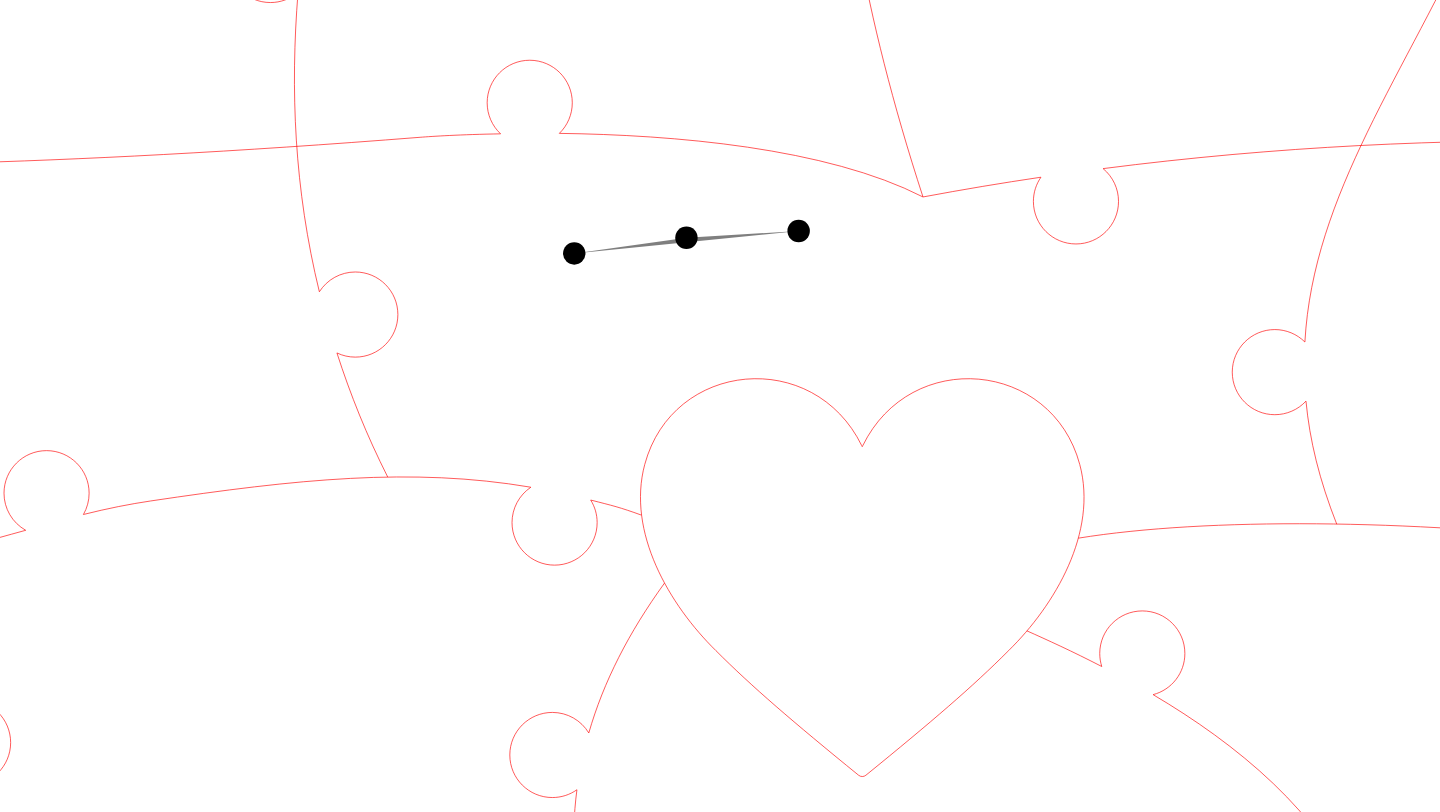 click 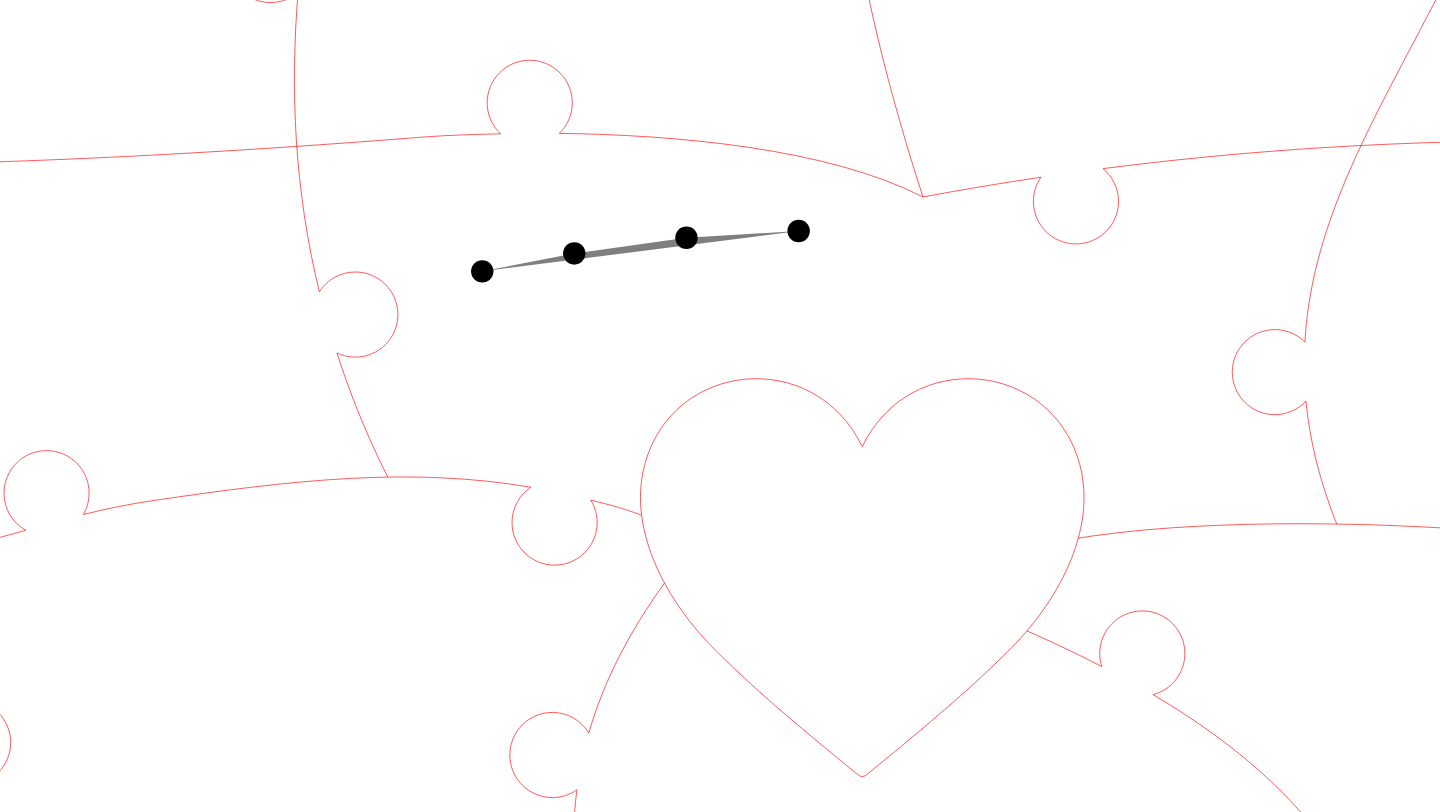 click 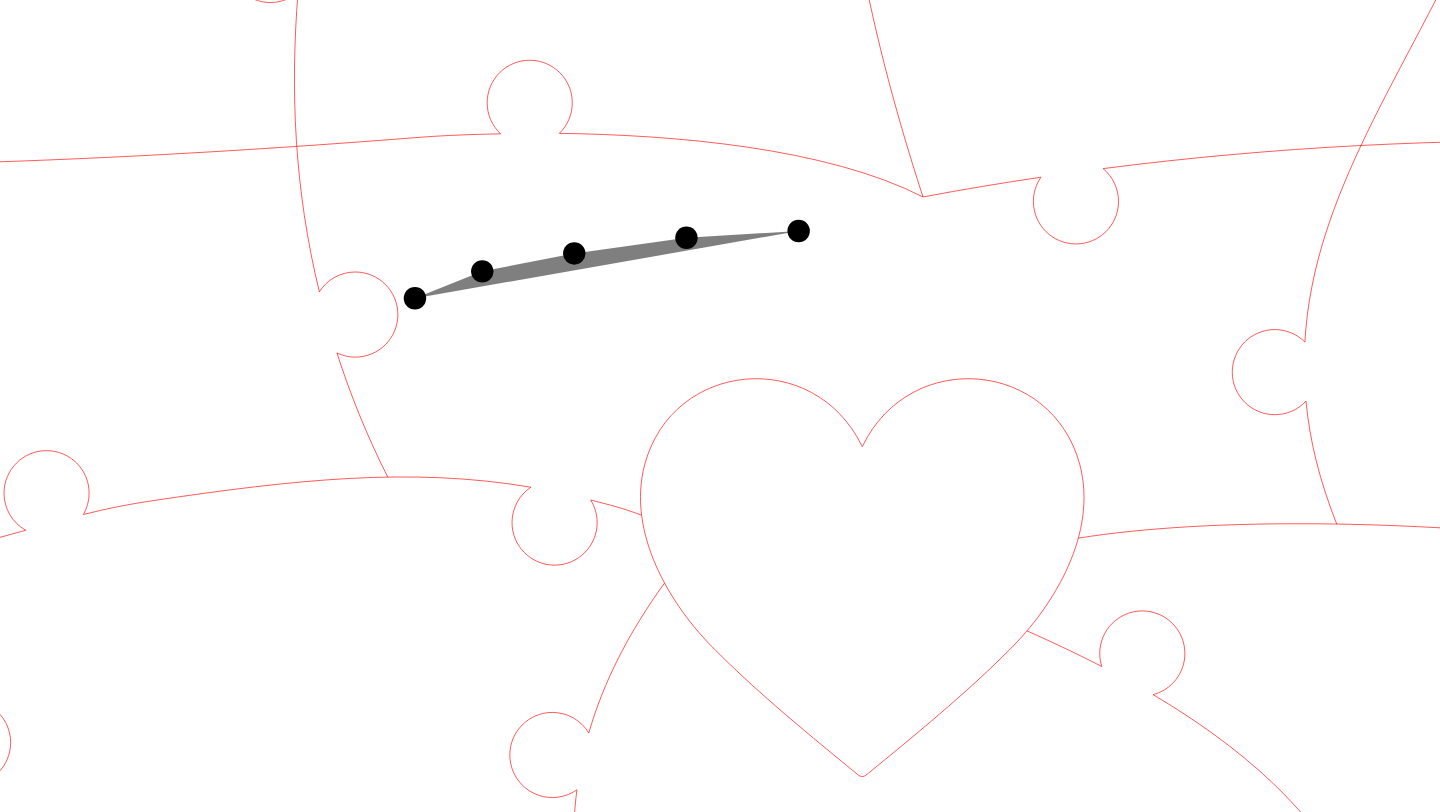 click 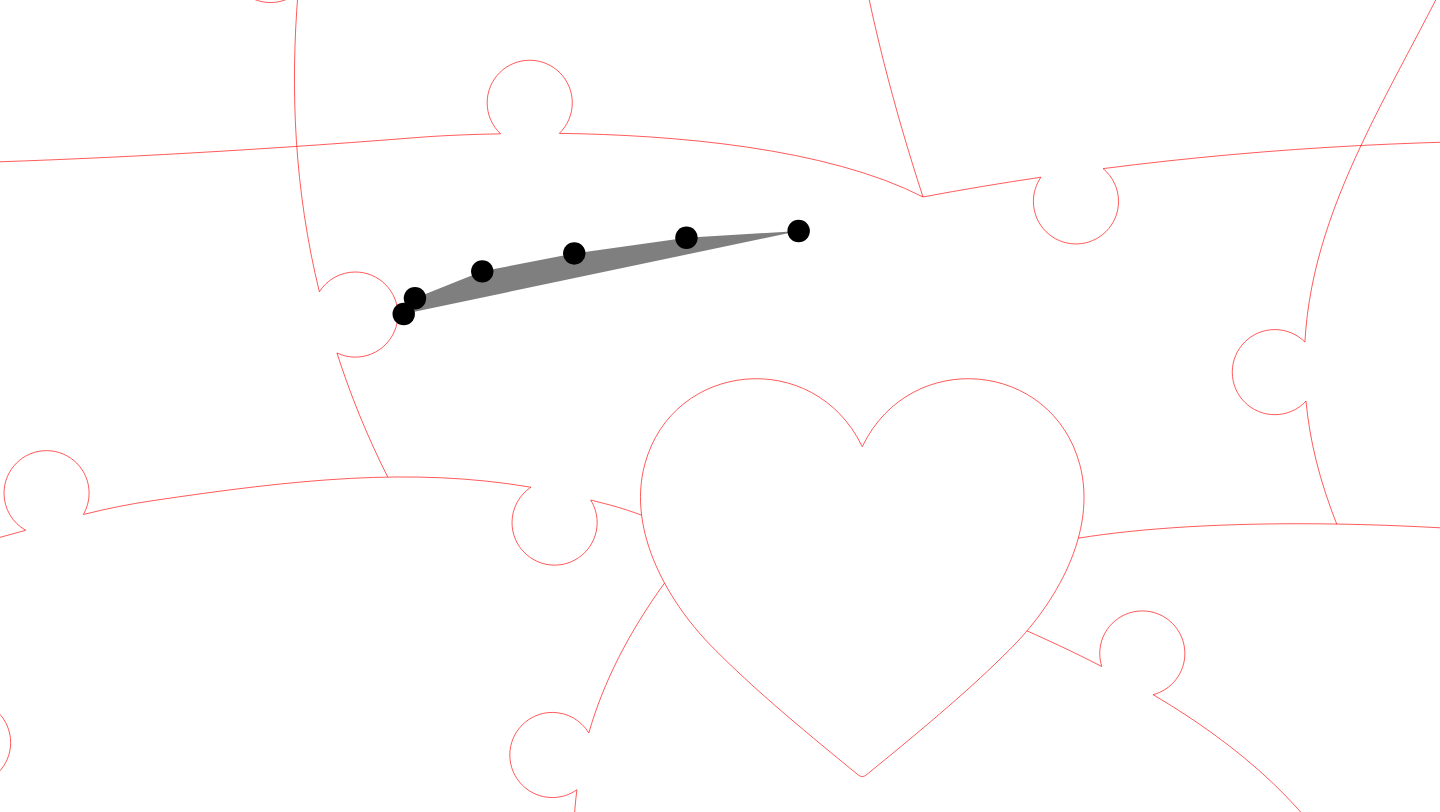 click 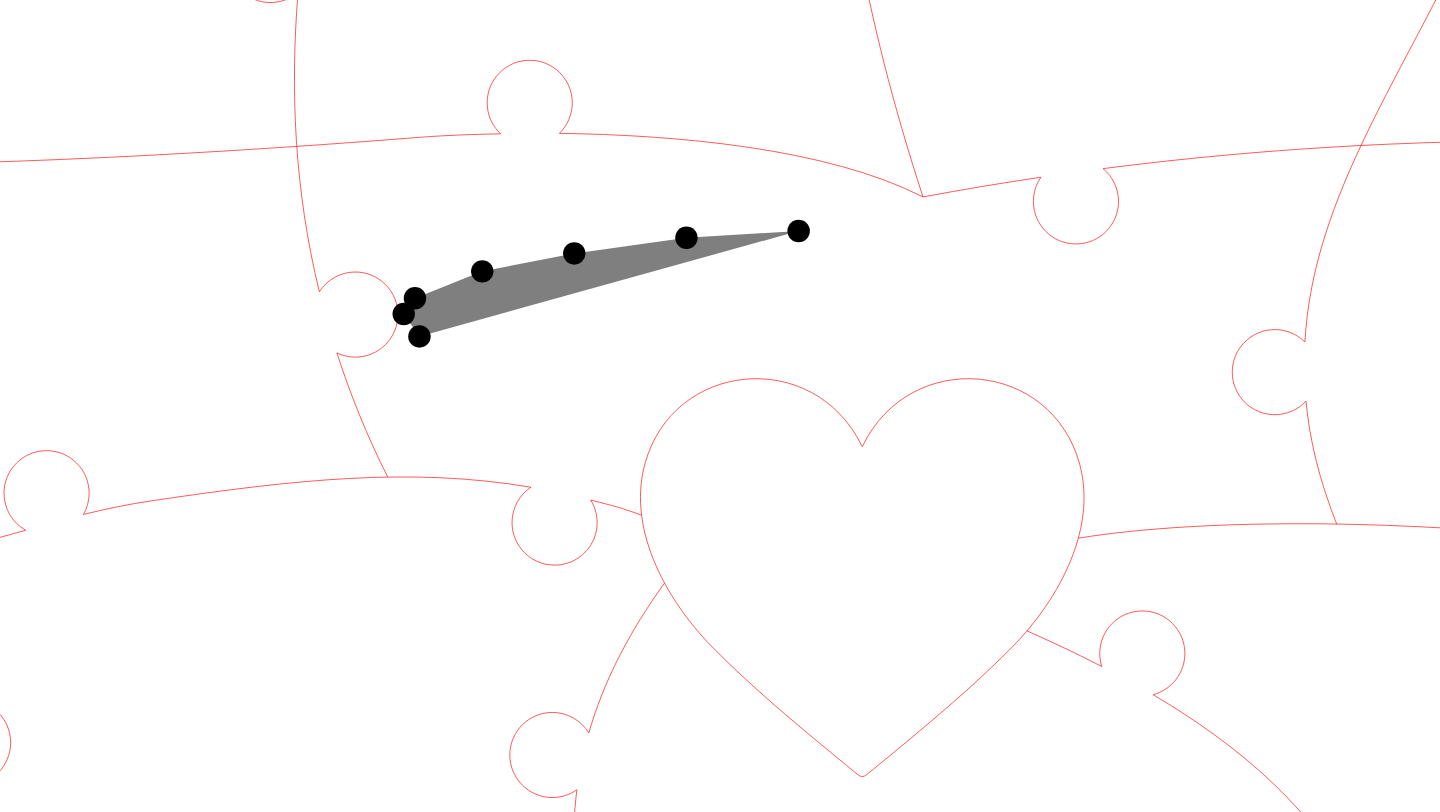 click 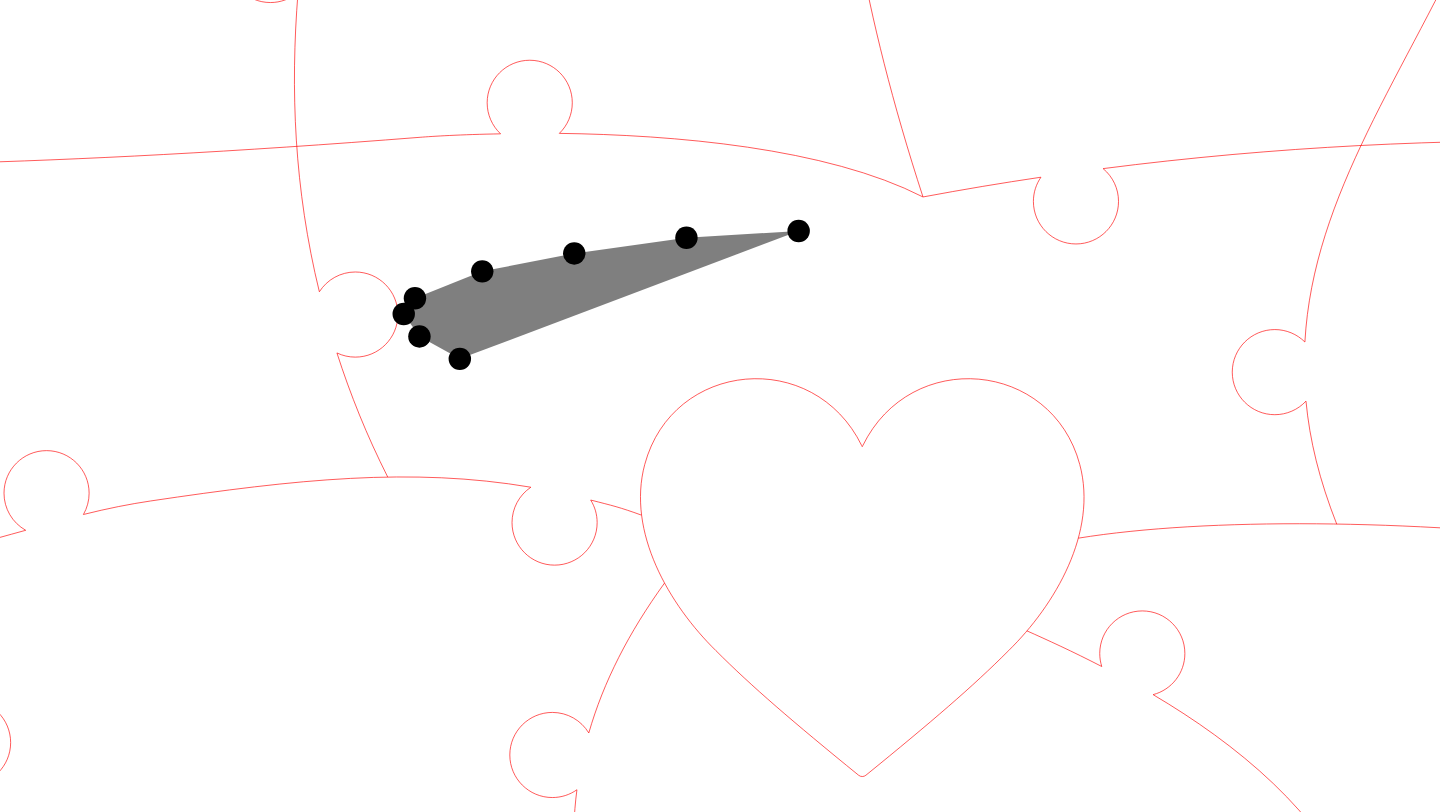 click 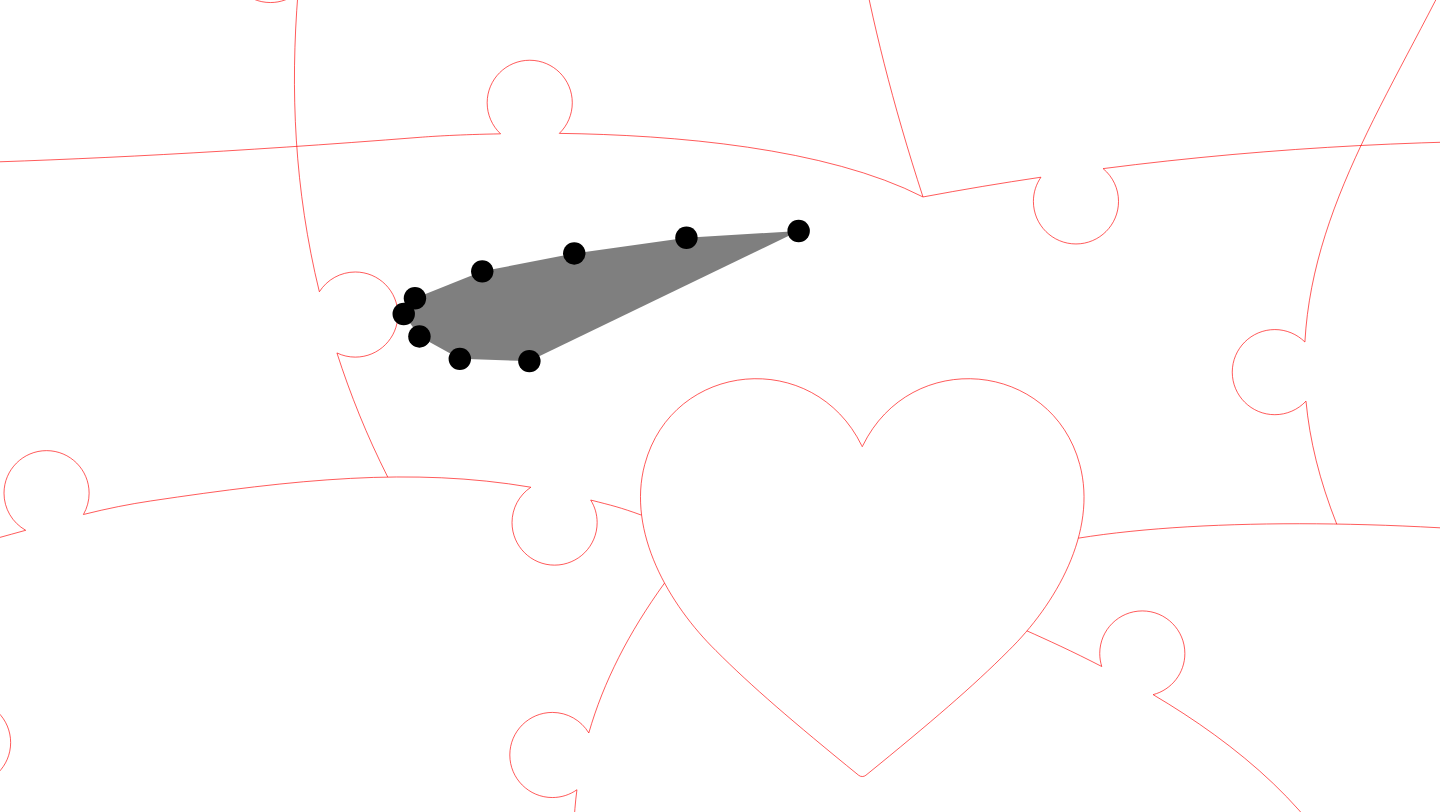 click 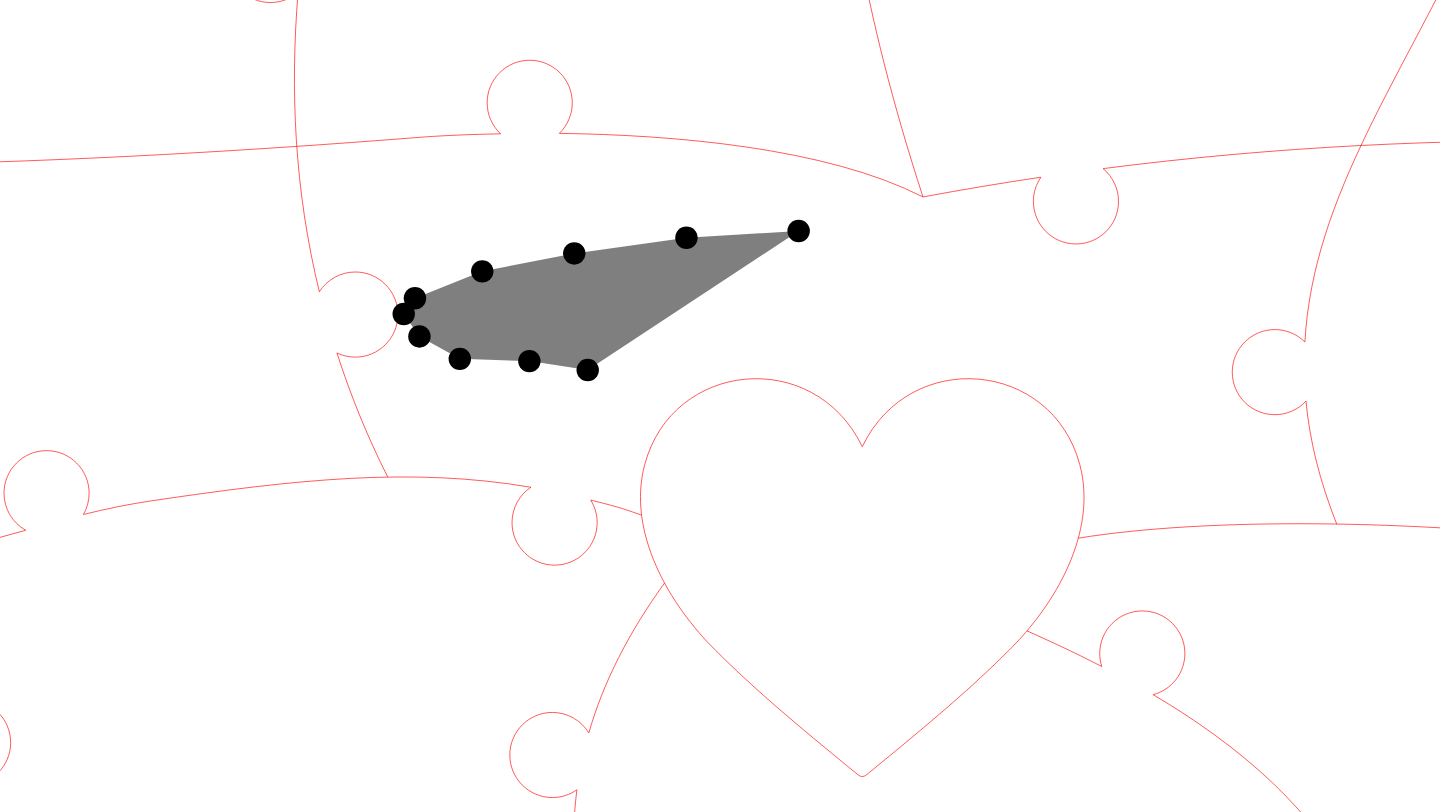 click 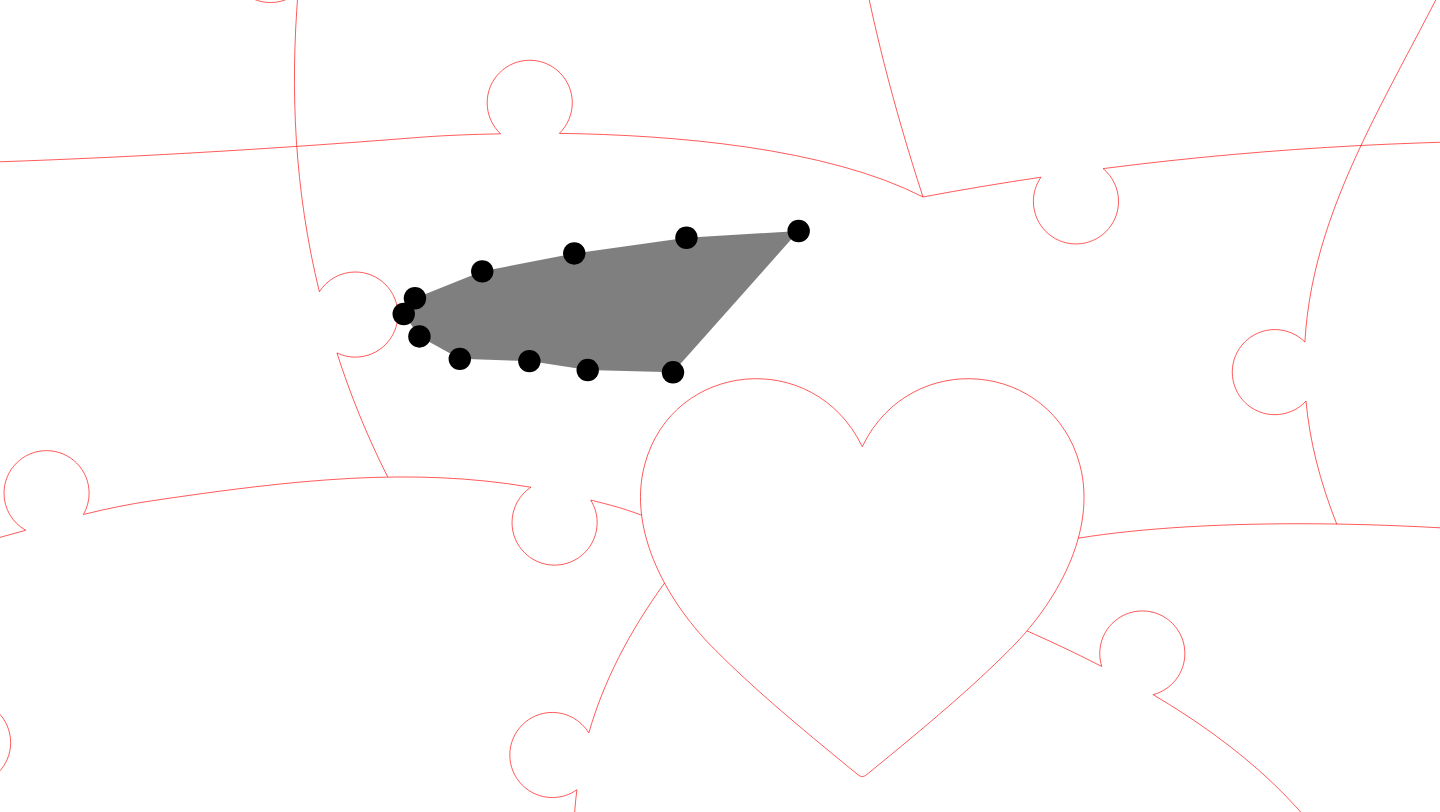 click 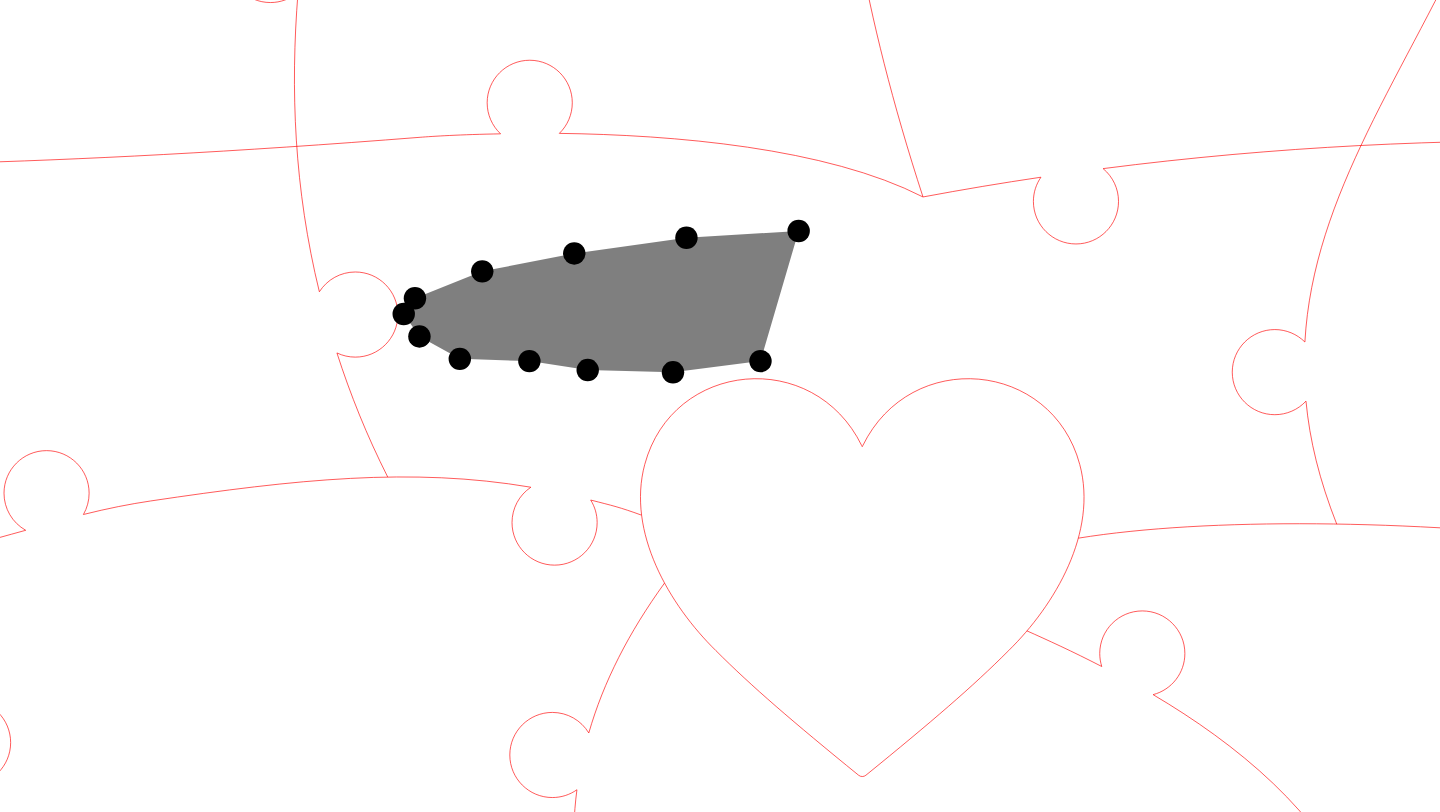 click 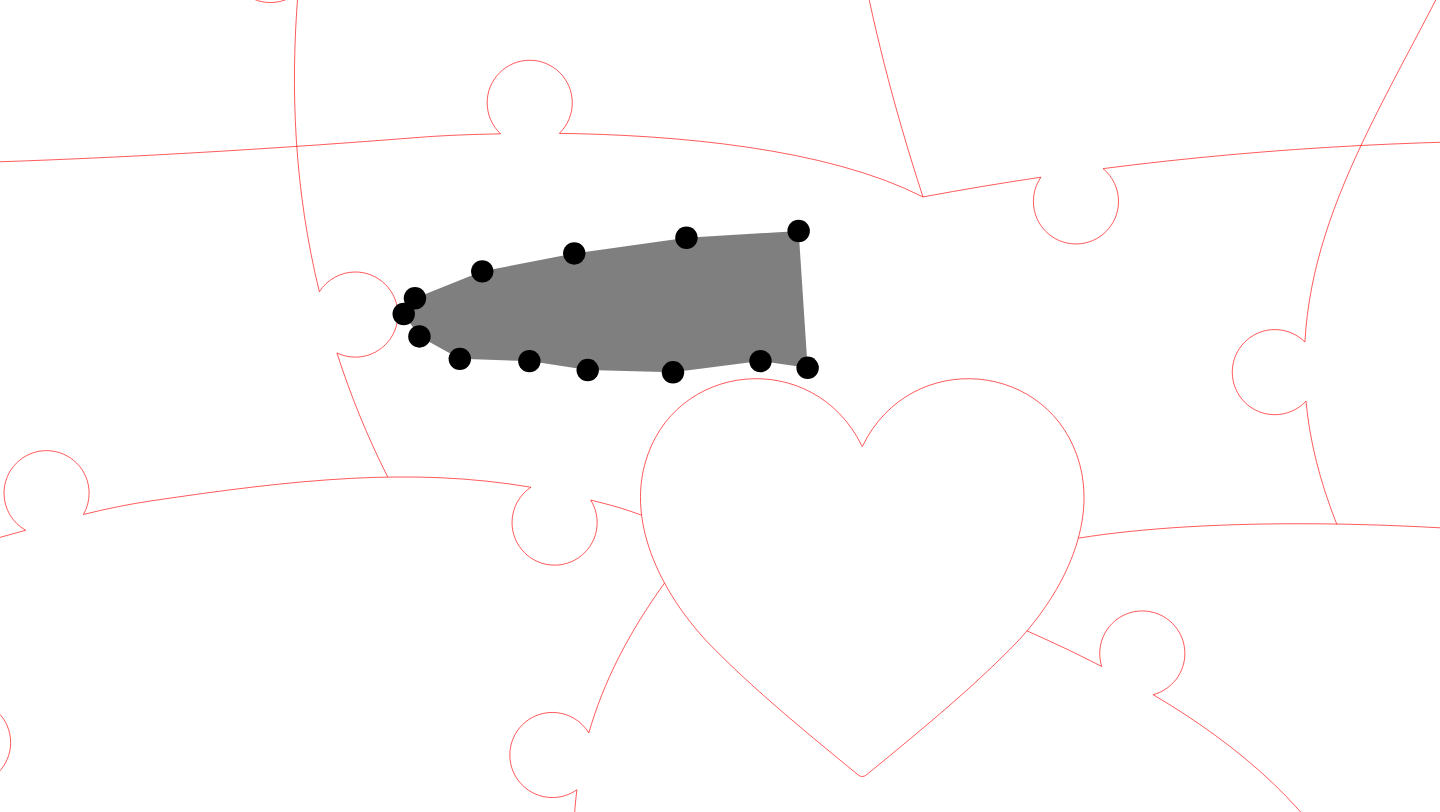 click 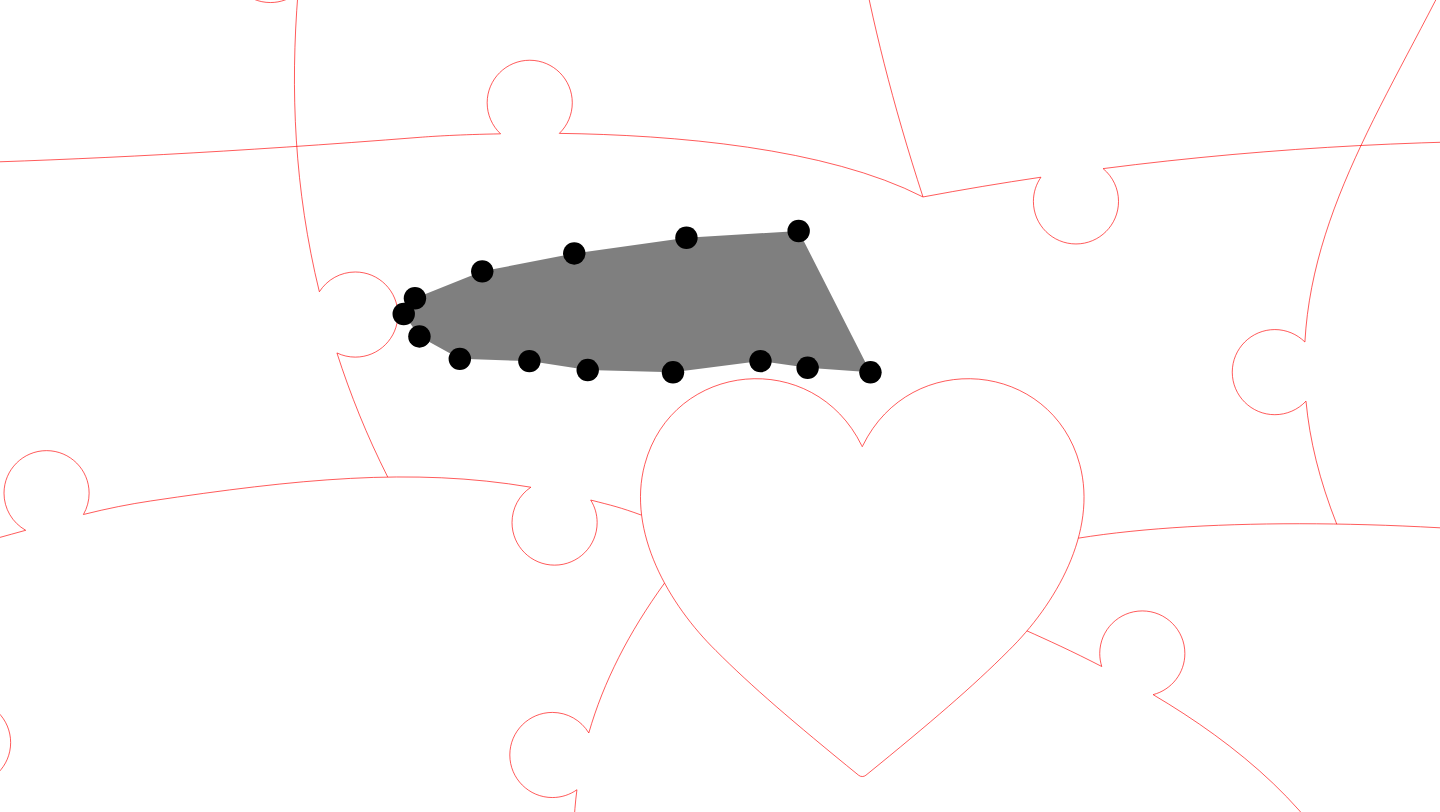 click 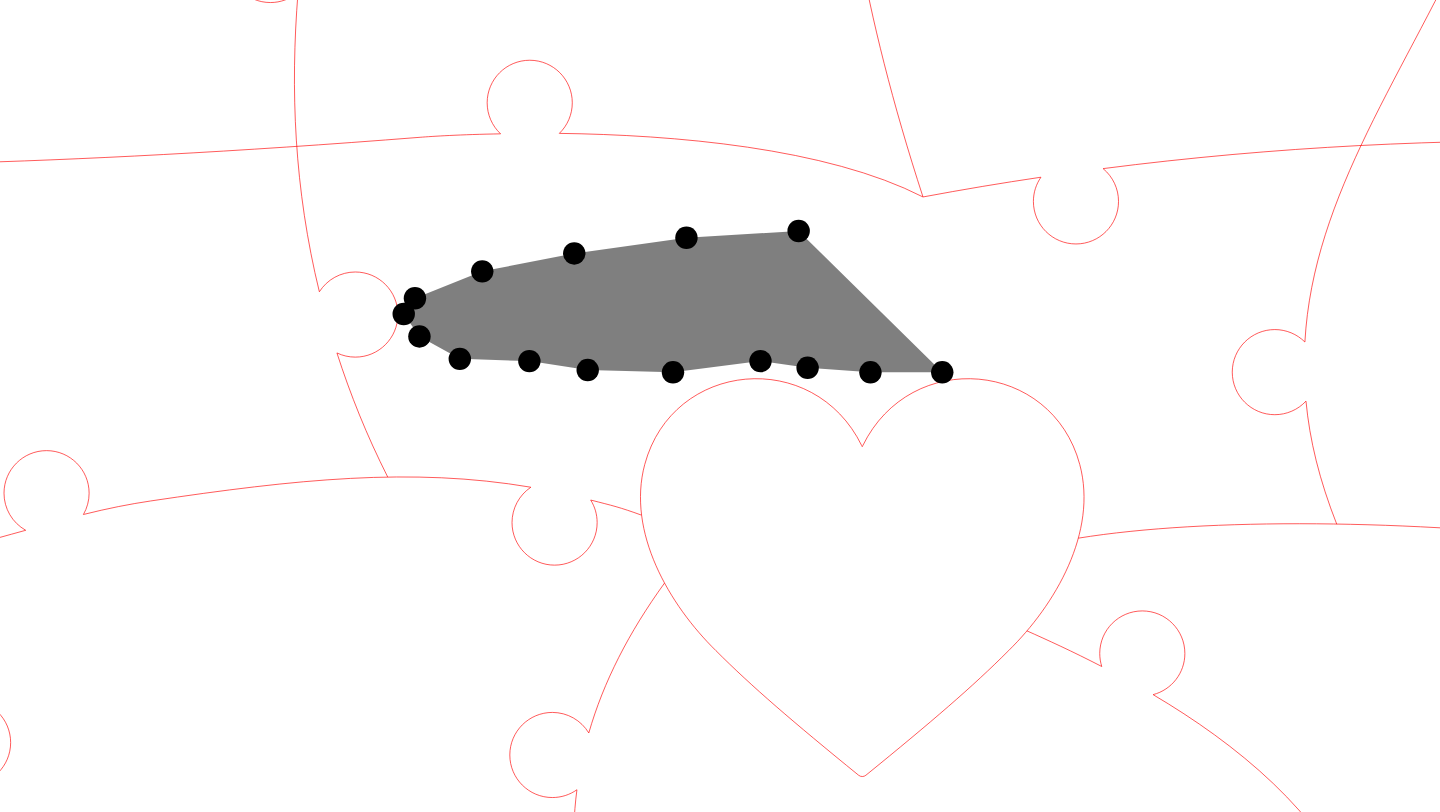 click 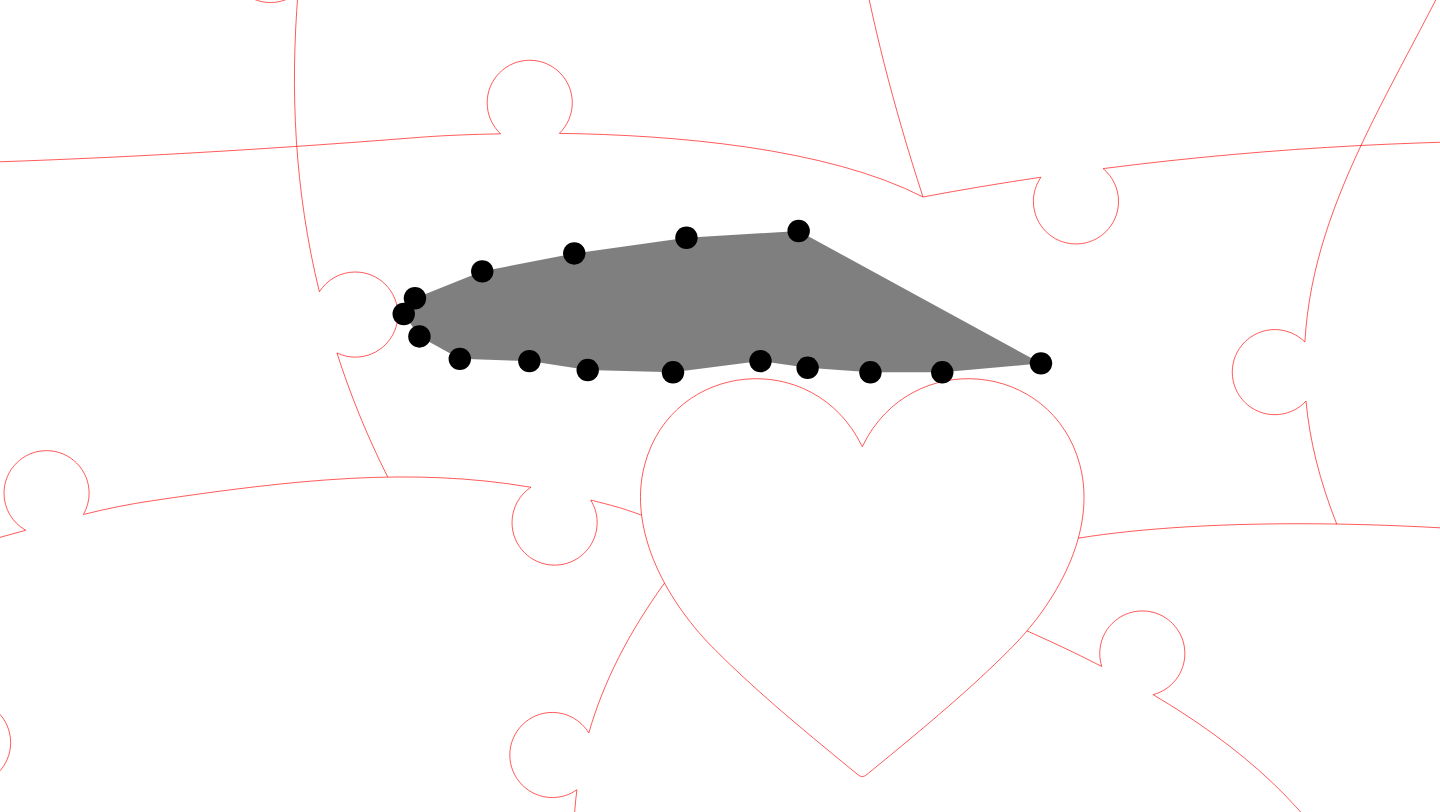 click 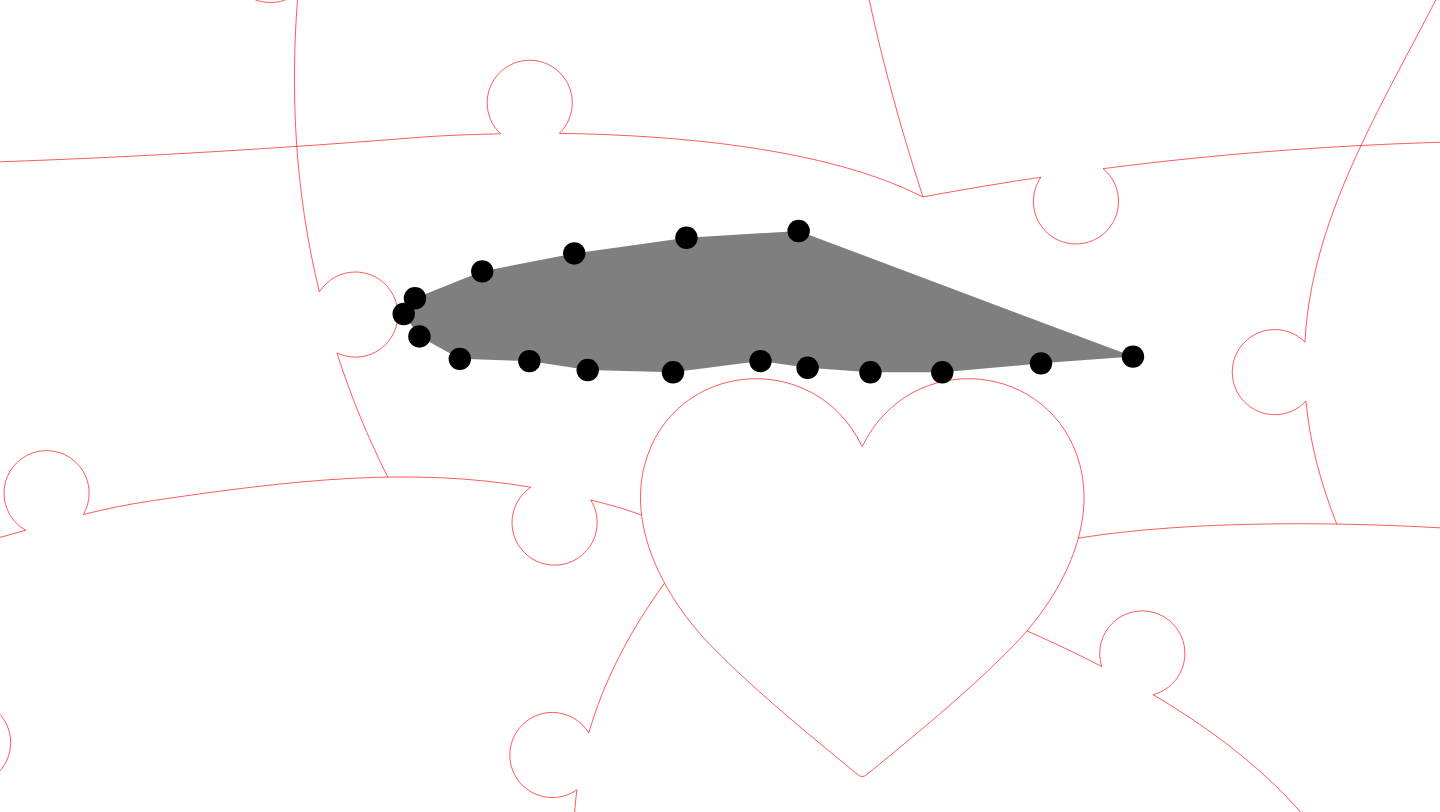 click 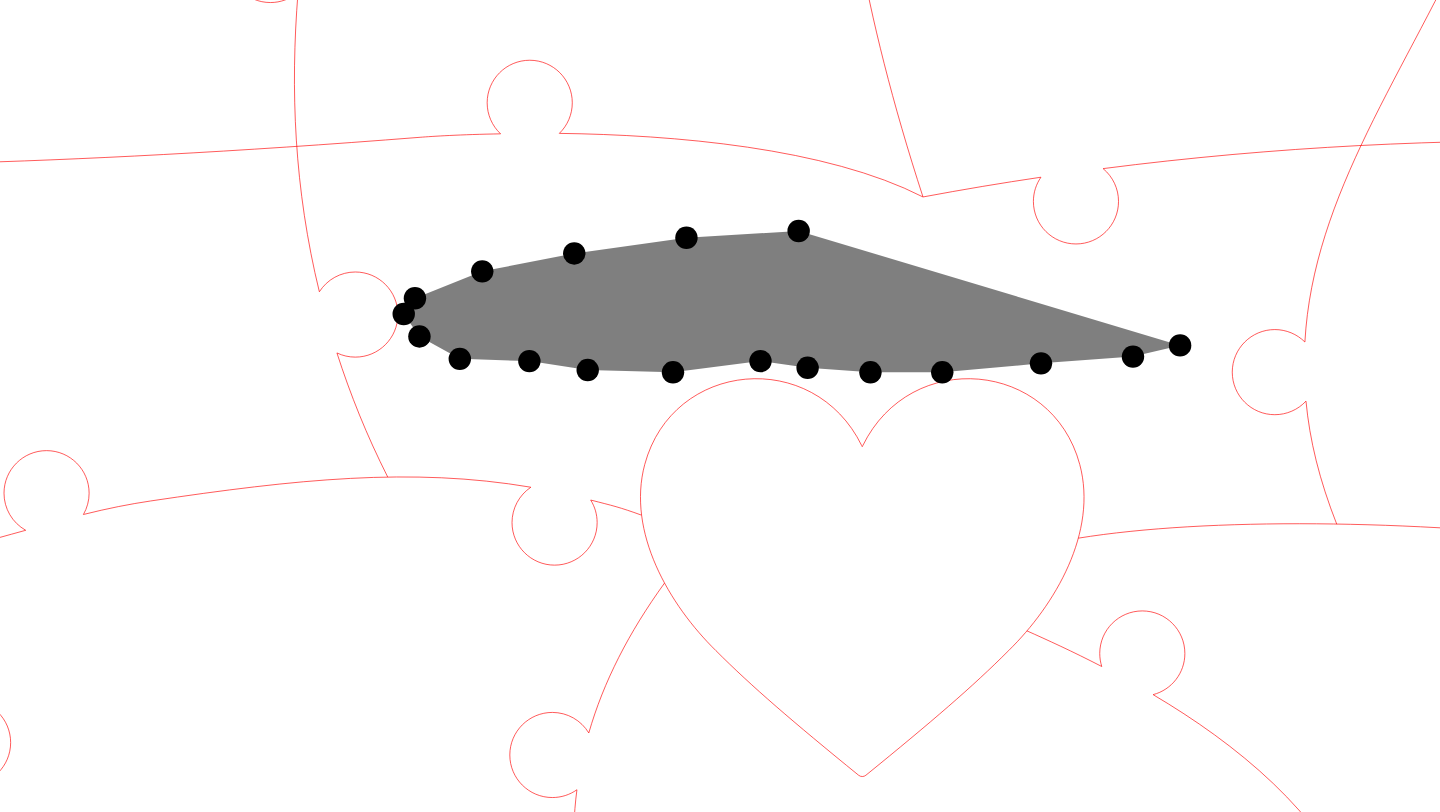click 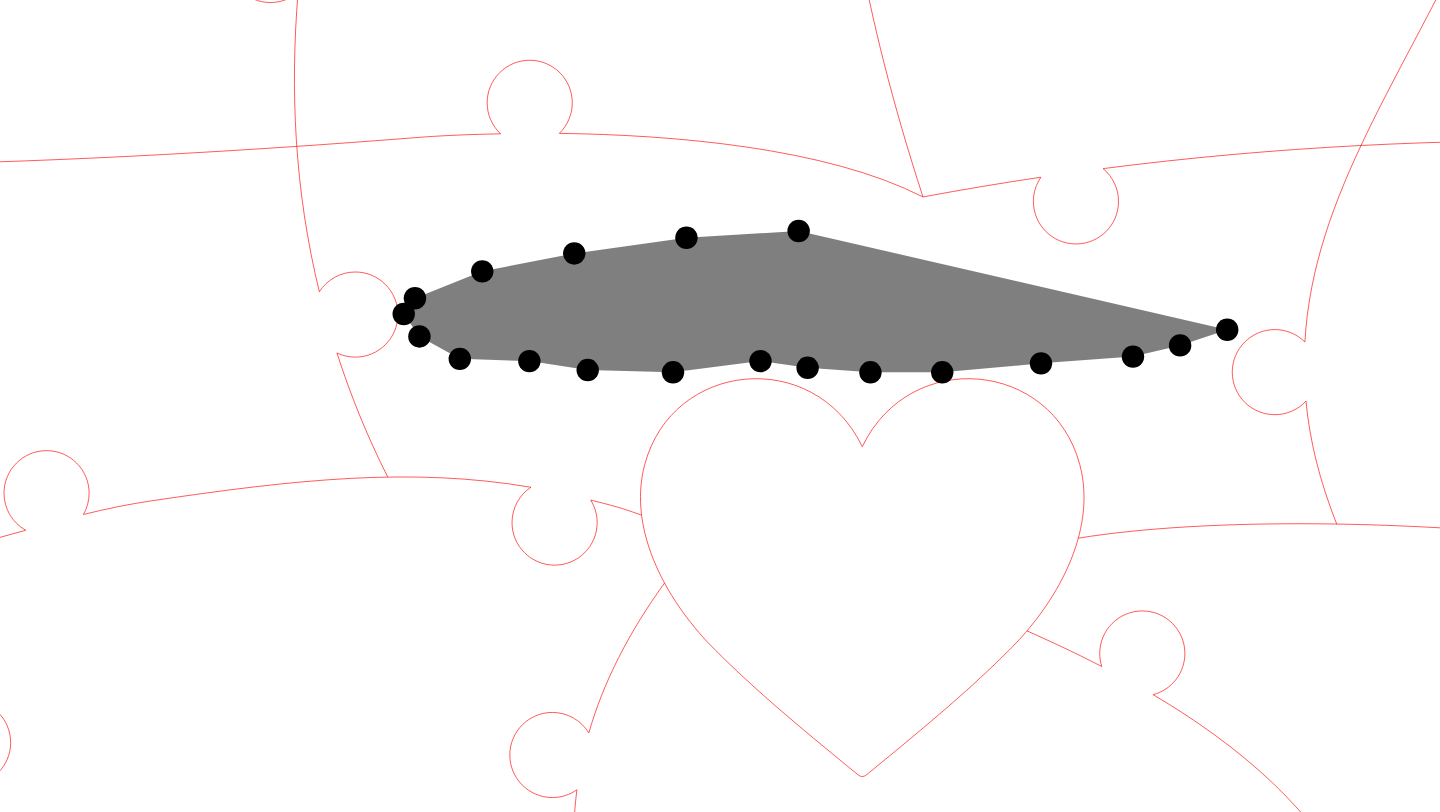 click 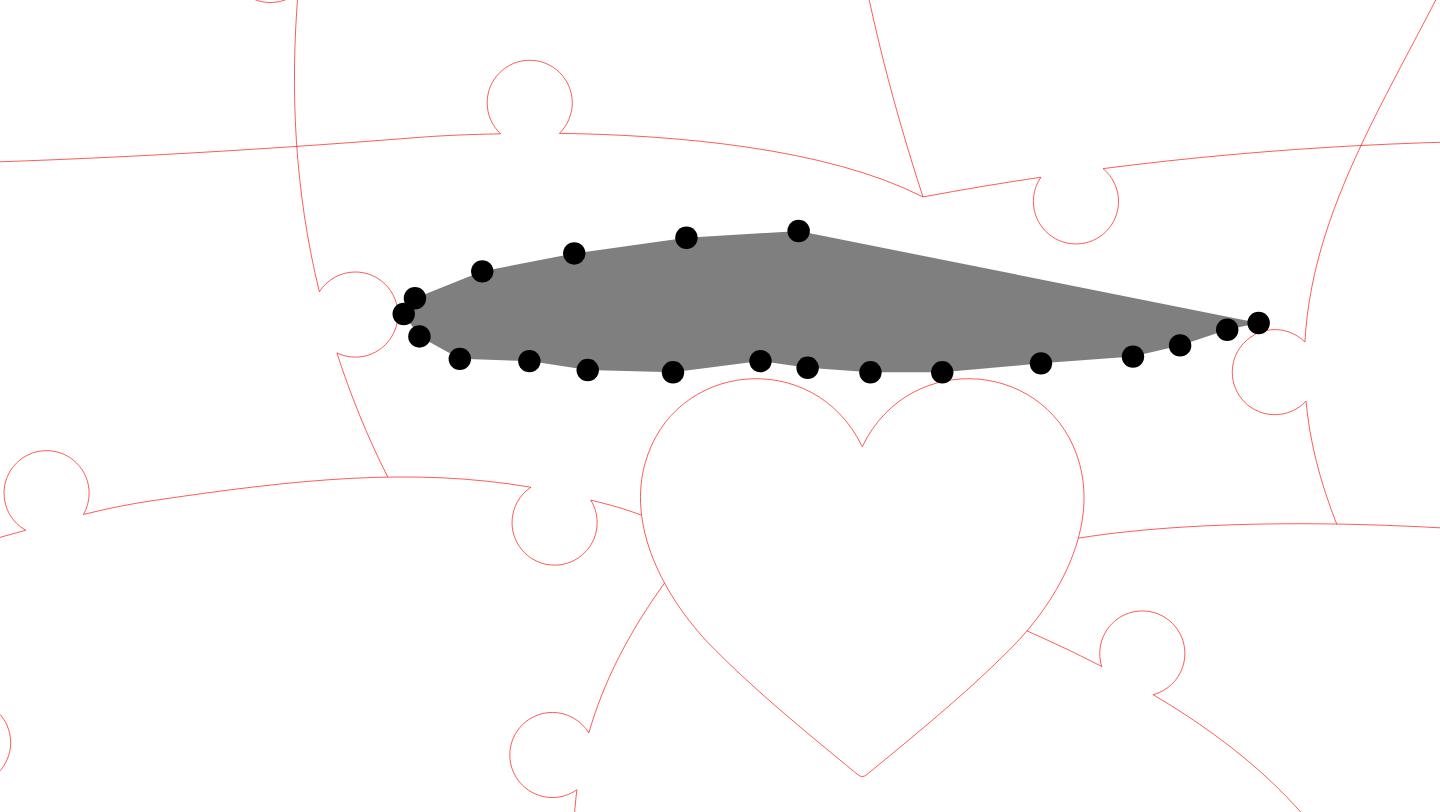 click 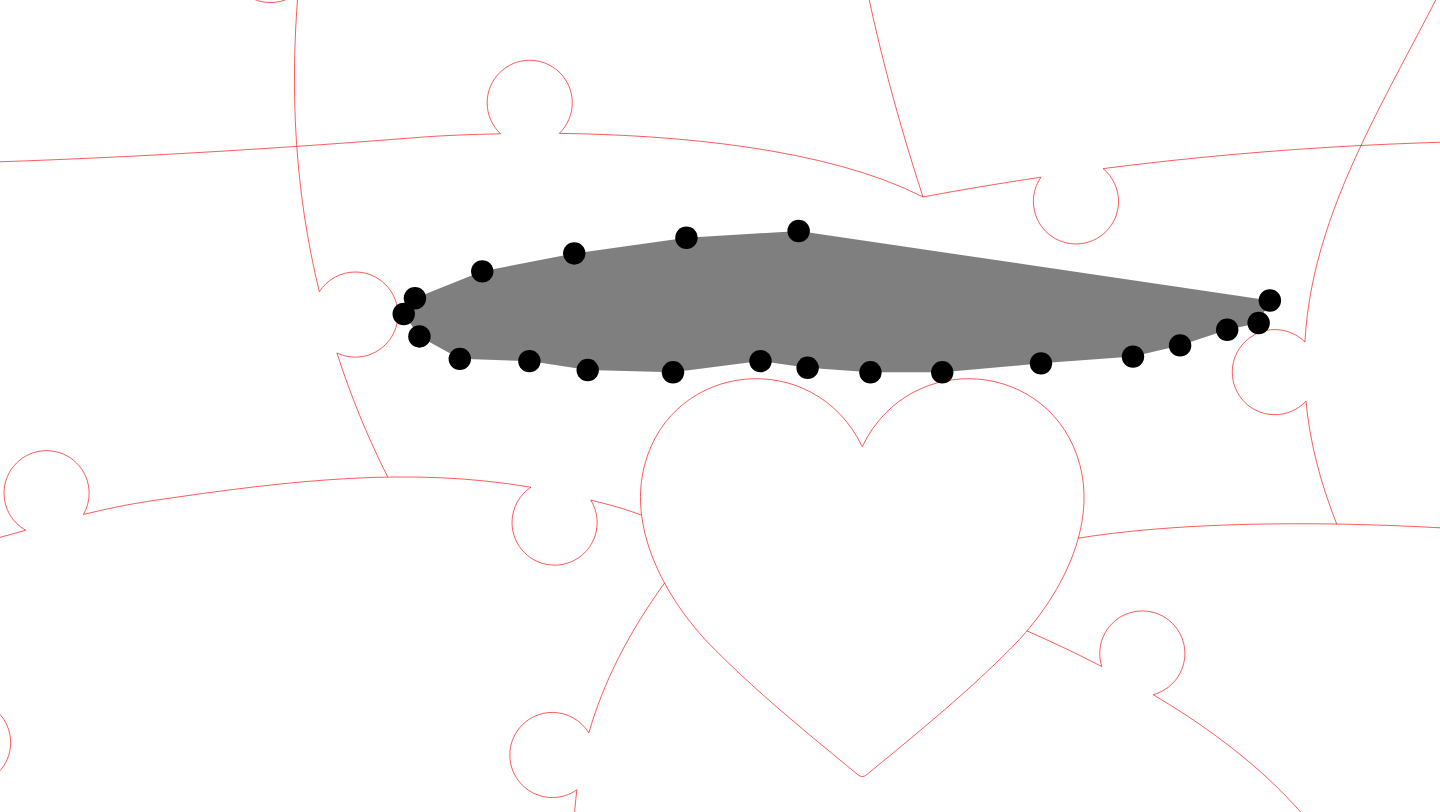 click 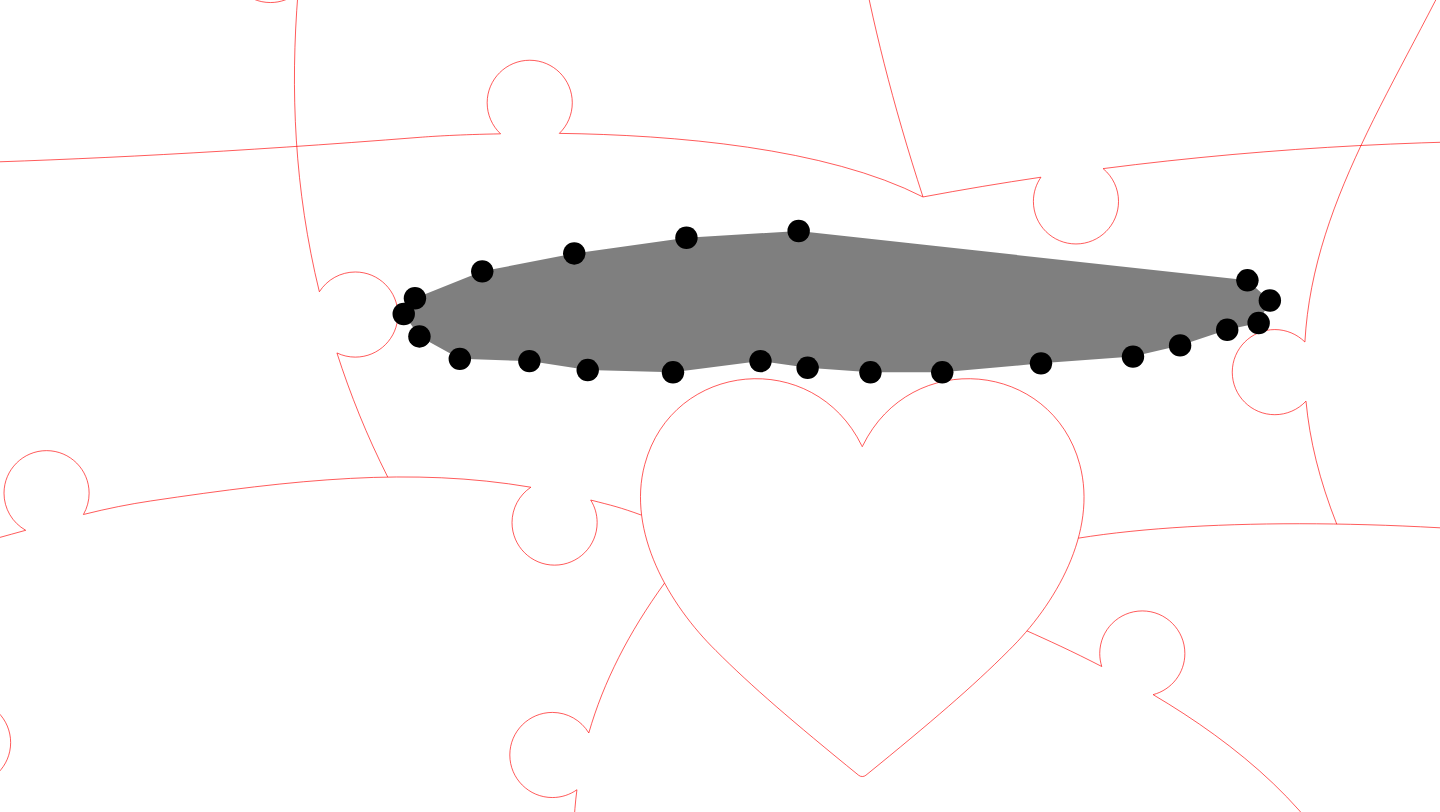 click 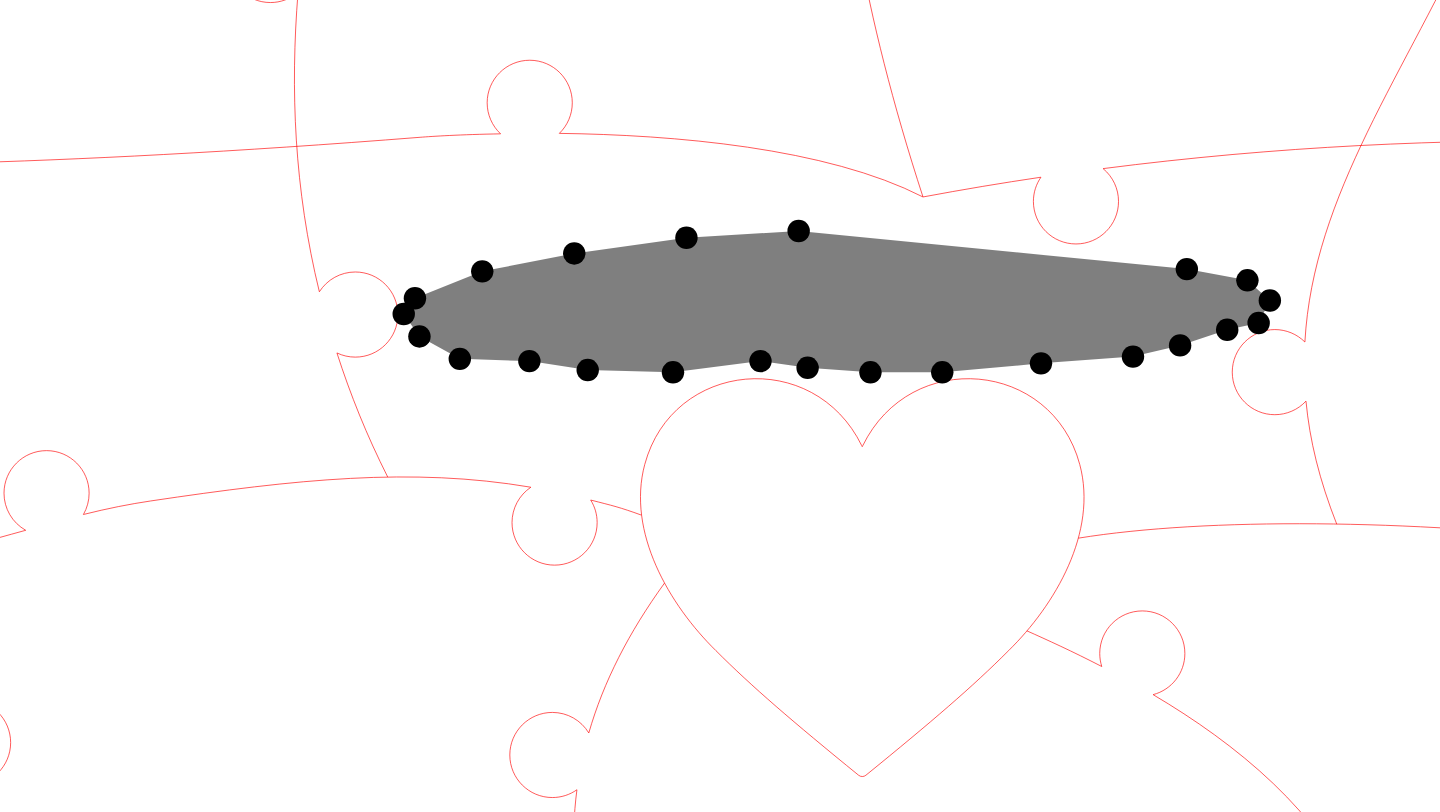 click 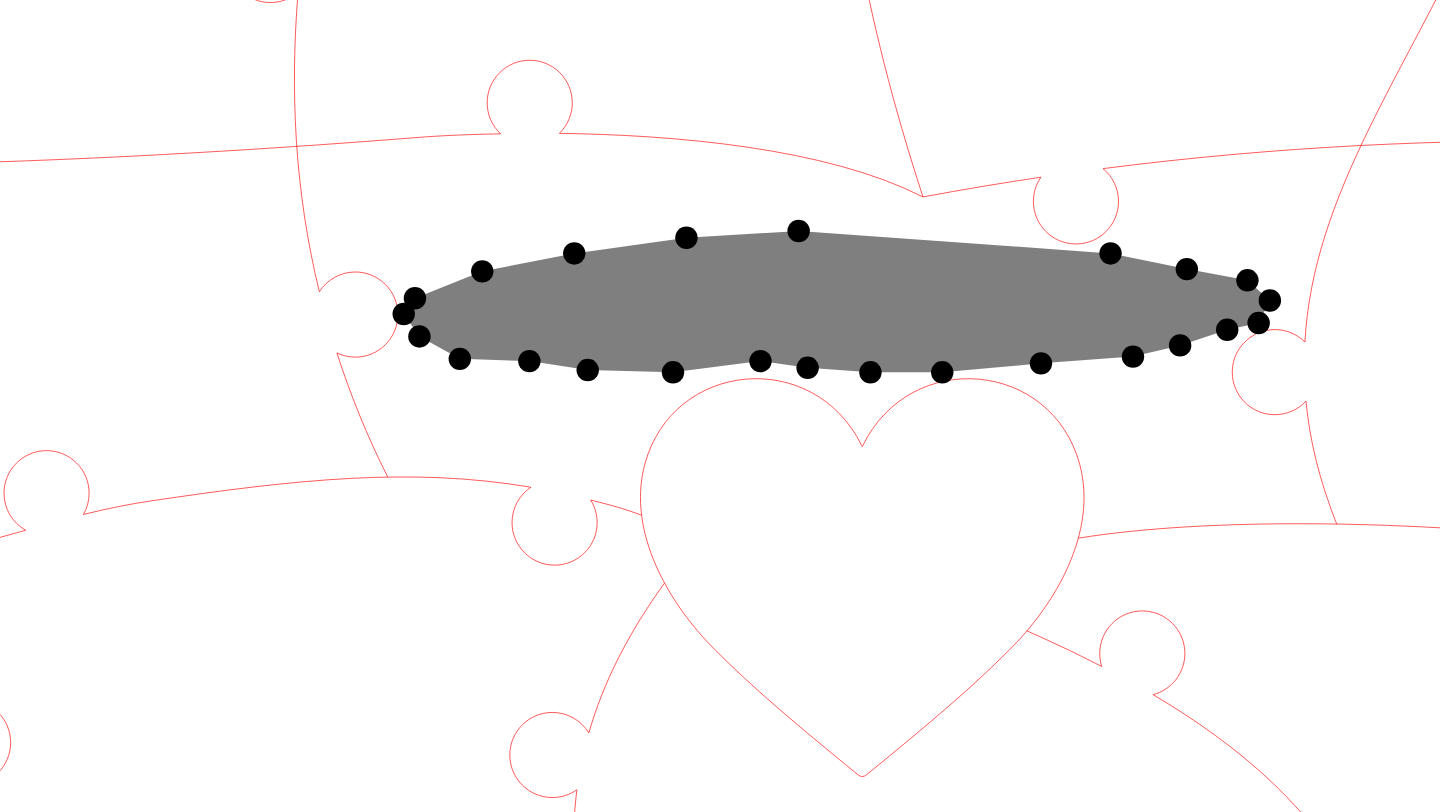 click 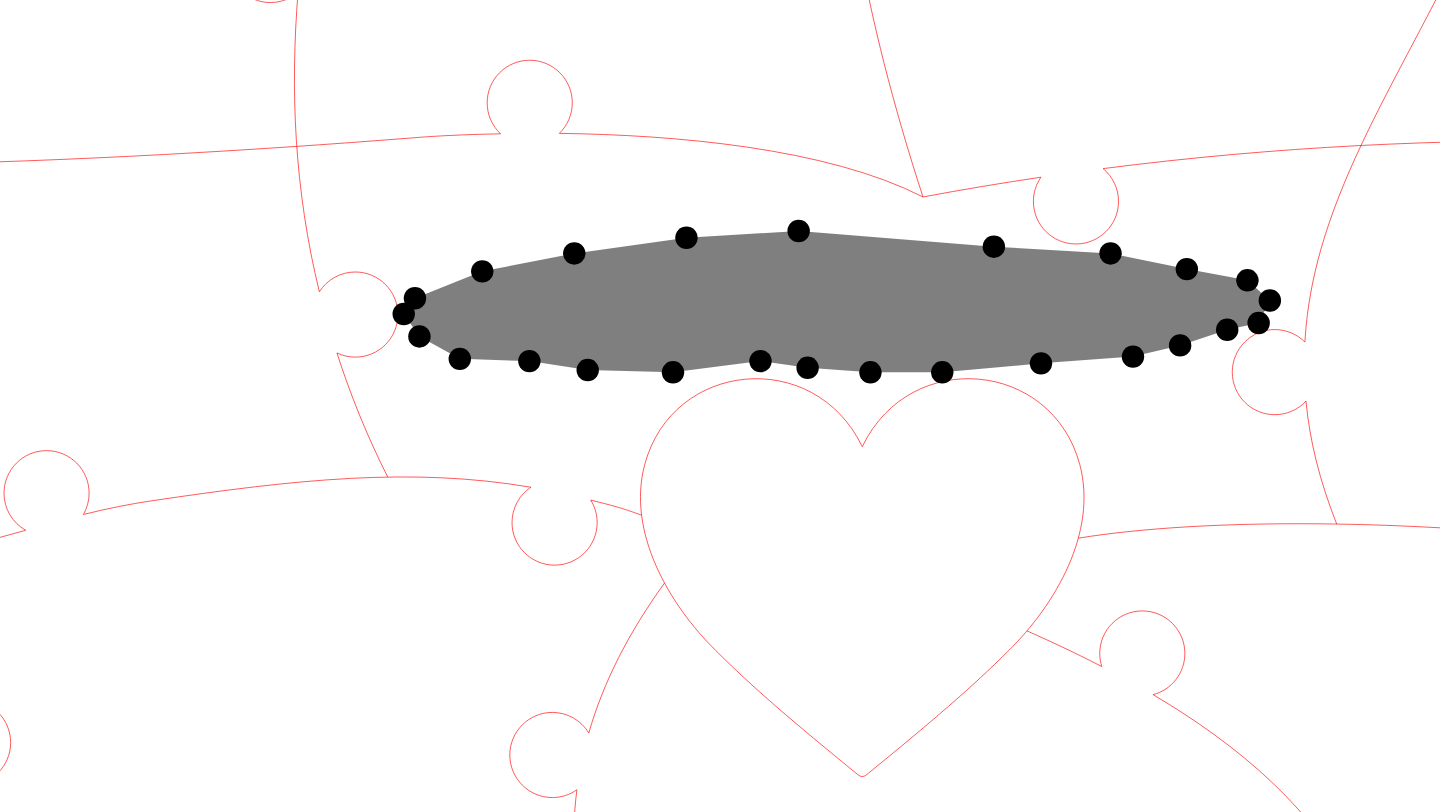 click 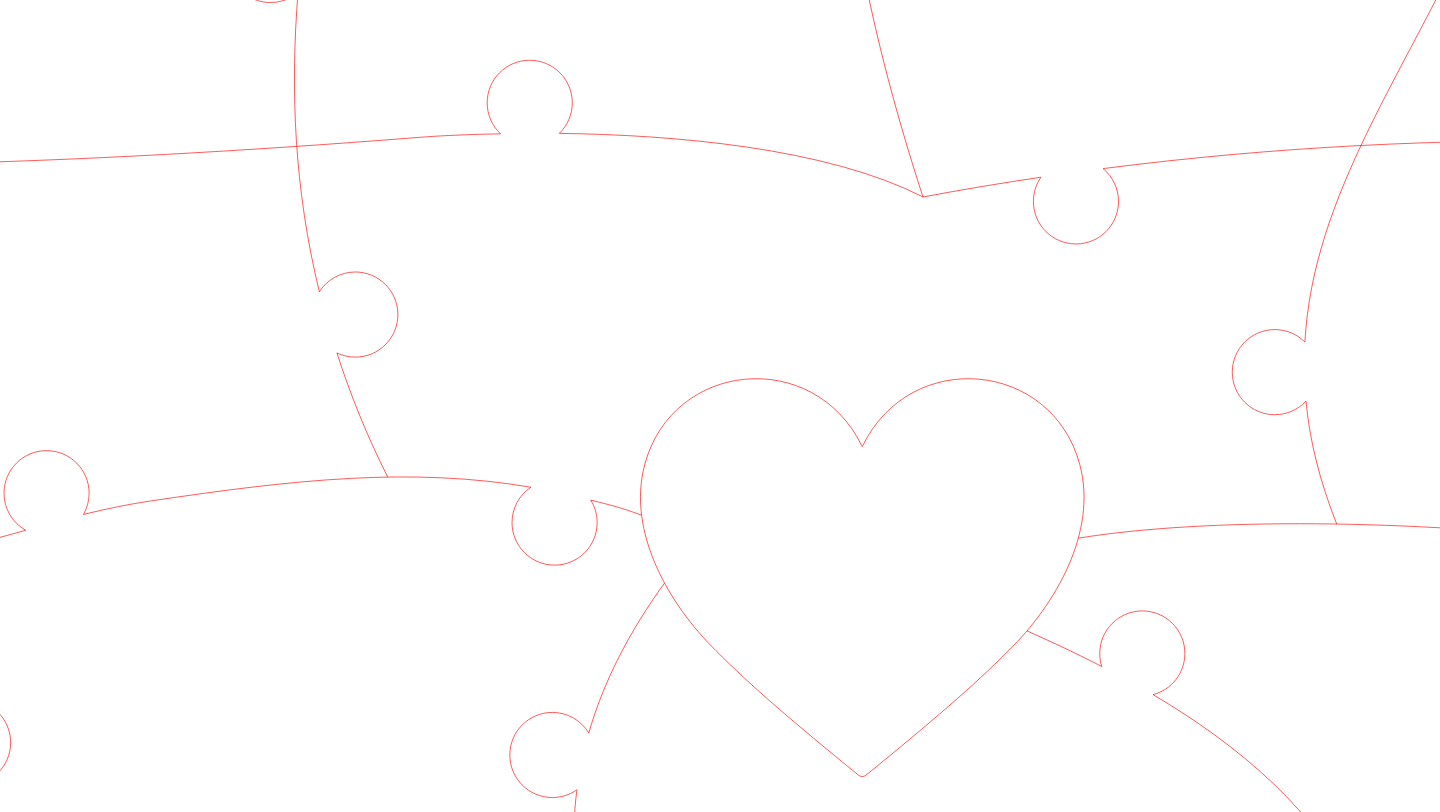 click 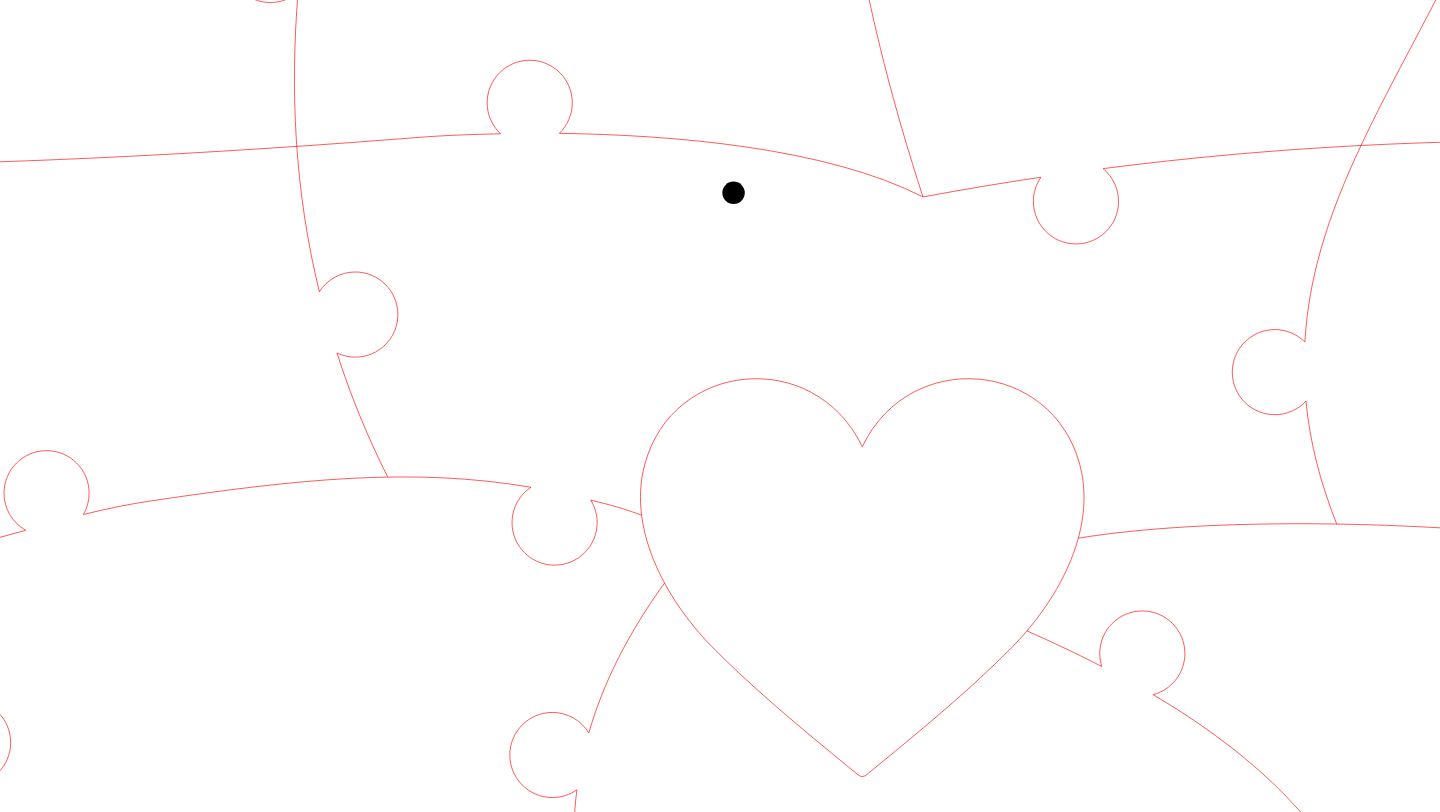 click 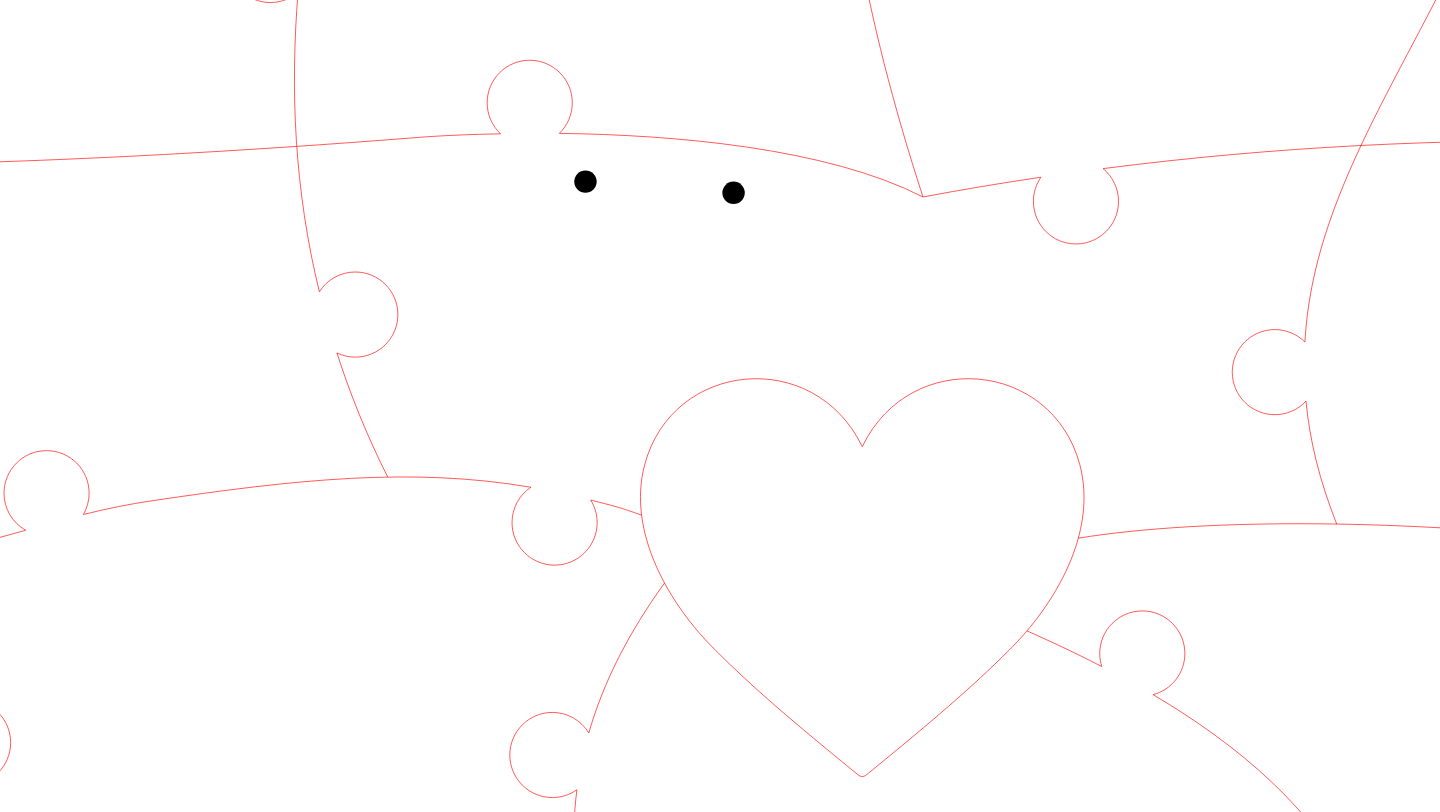 click 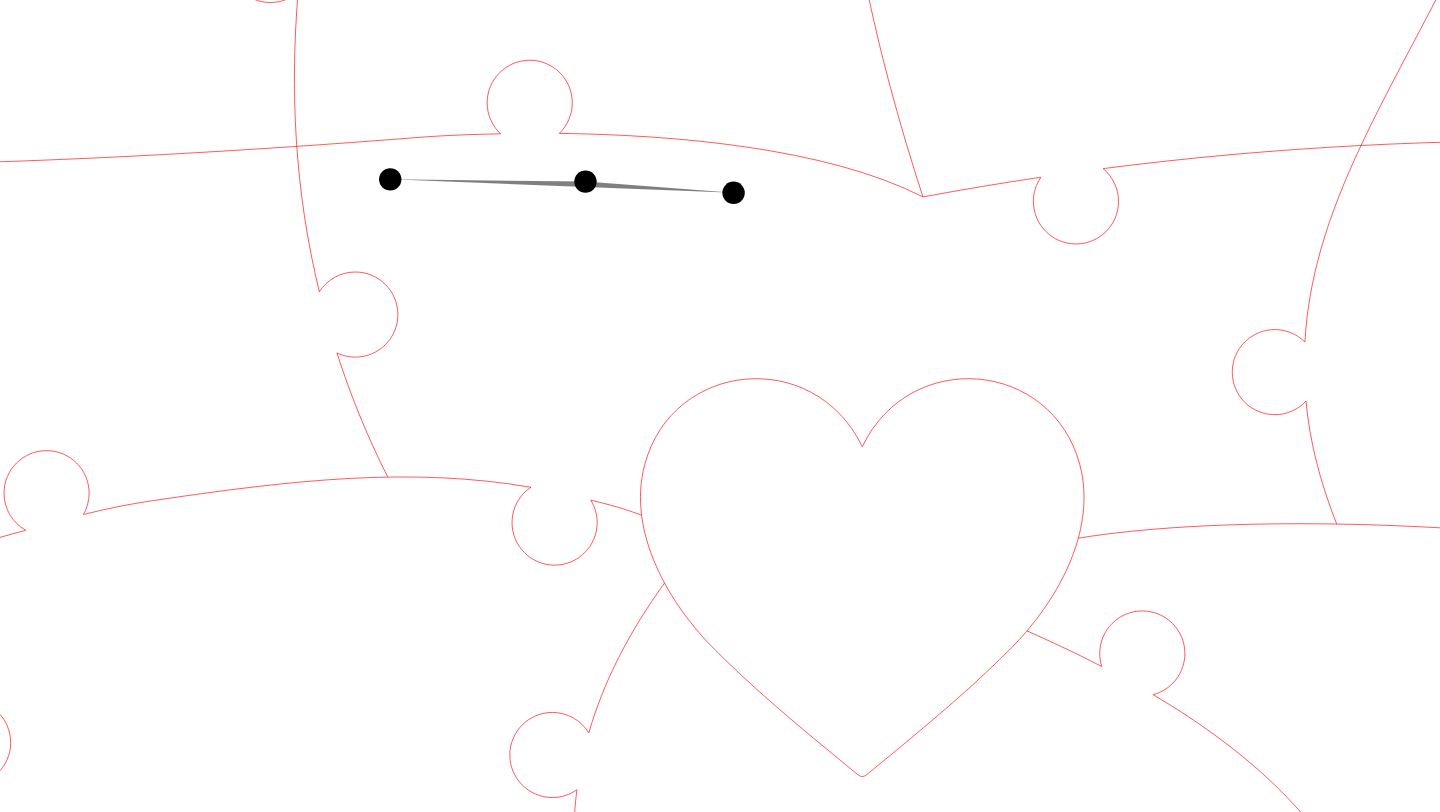 click 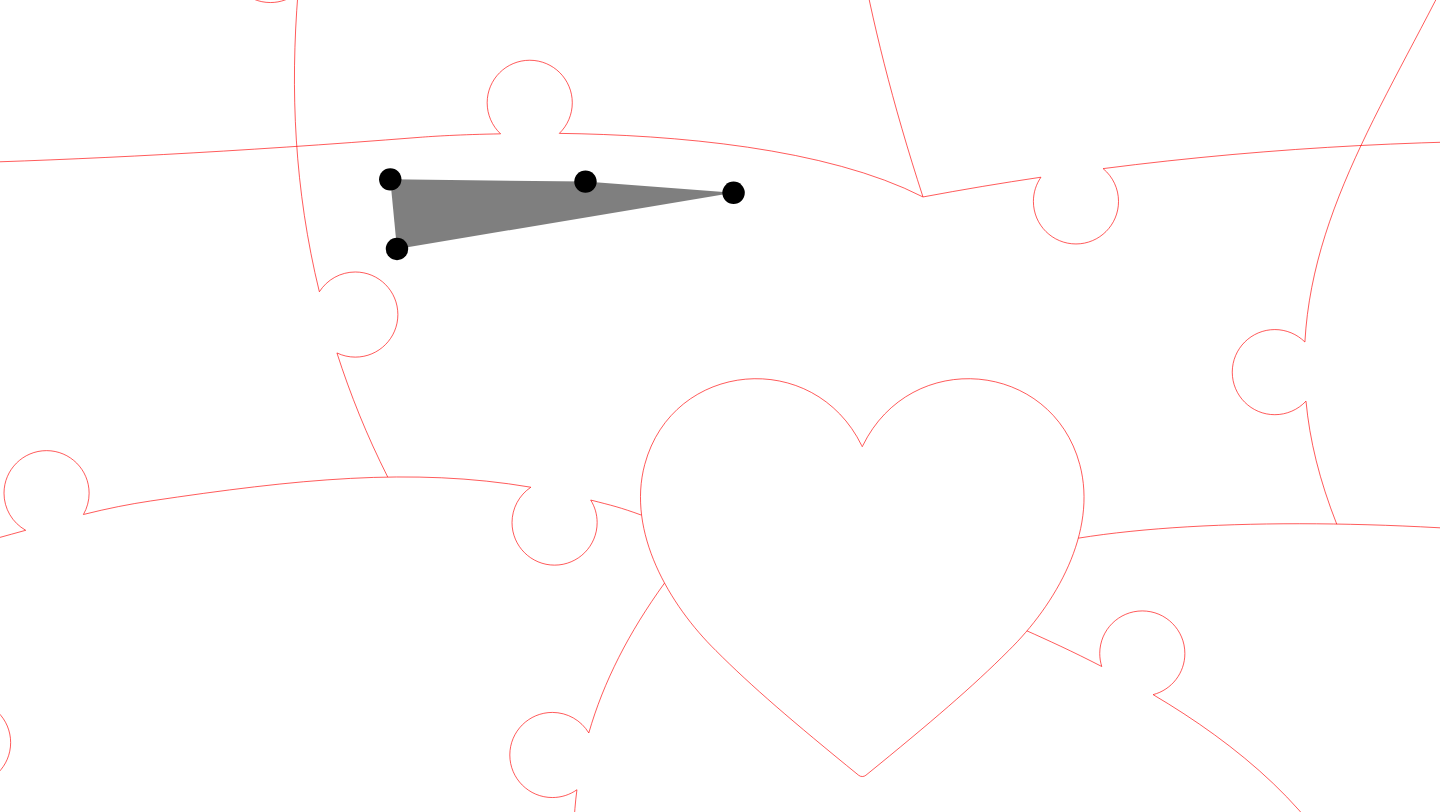 click 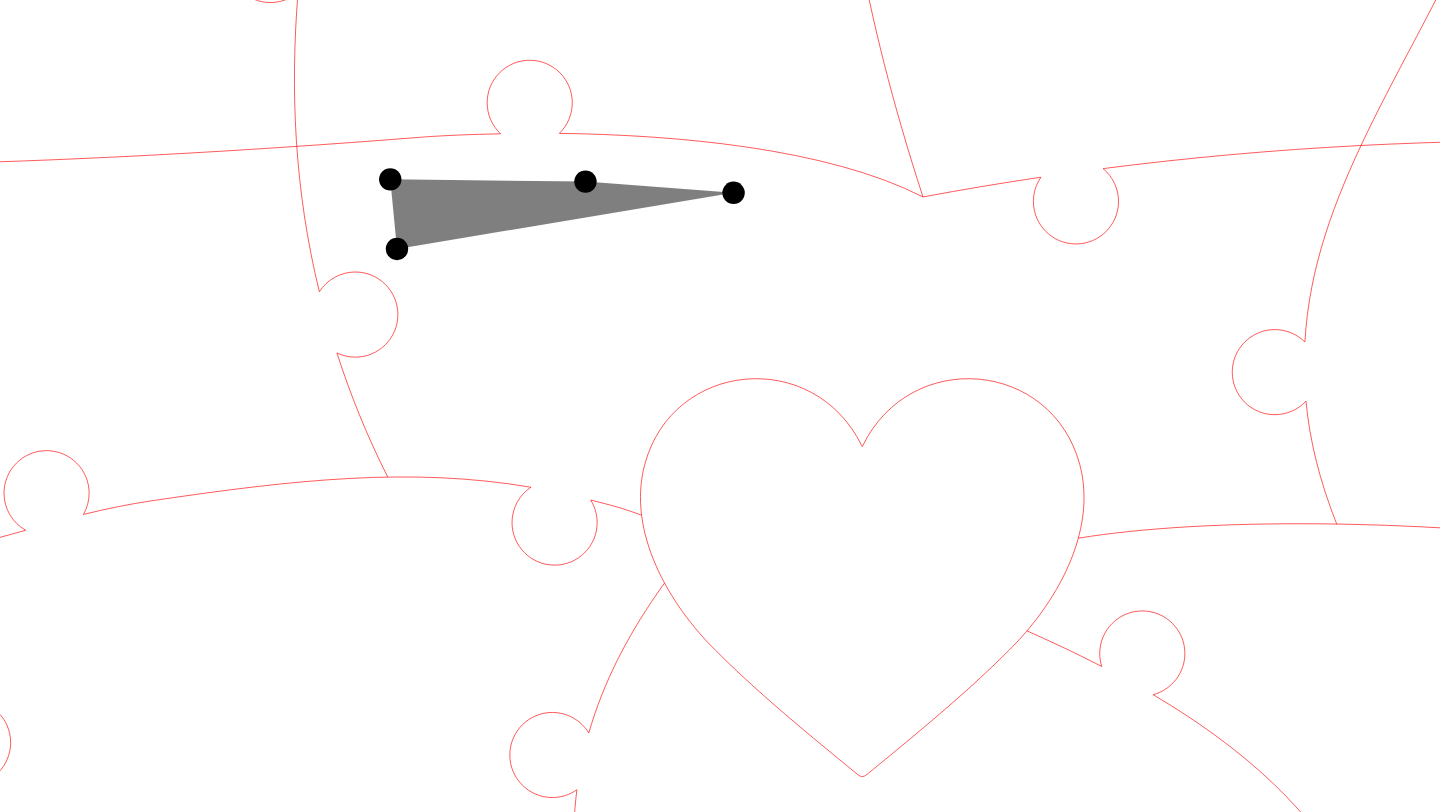 click 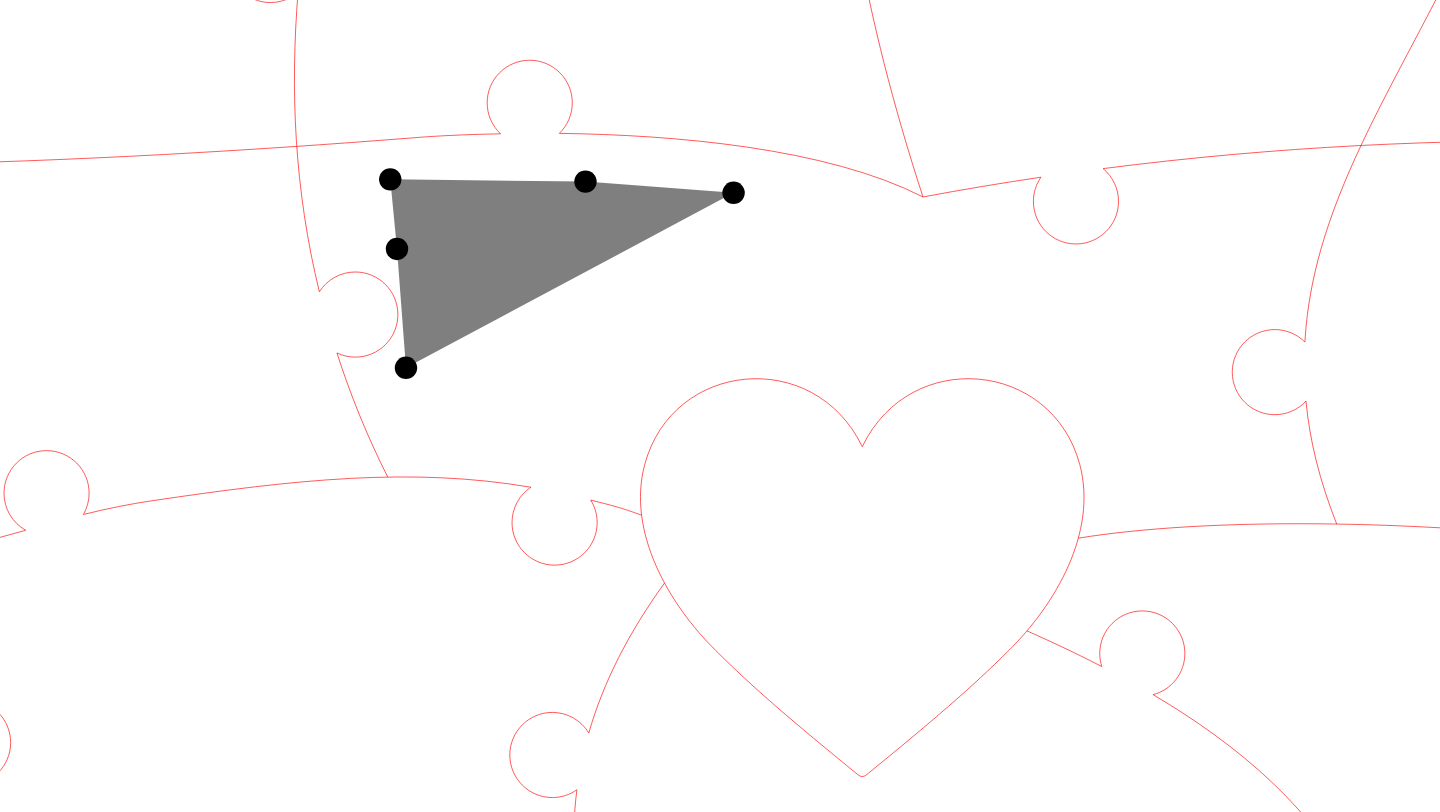 click 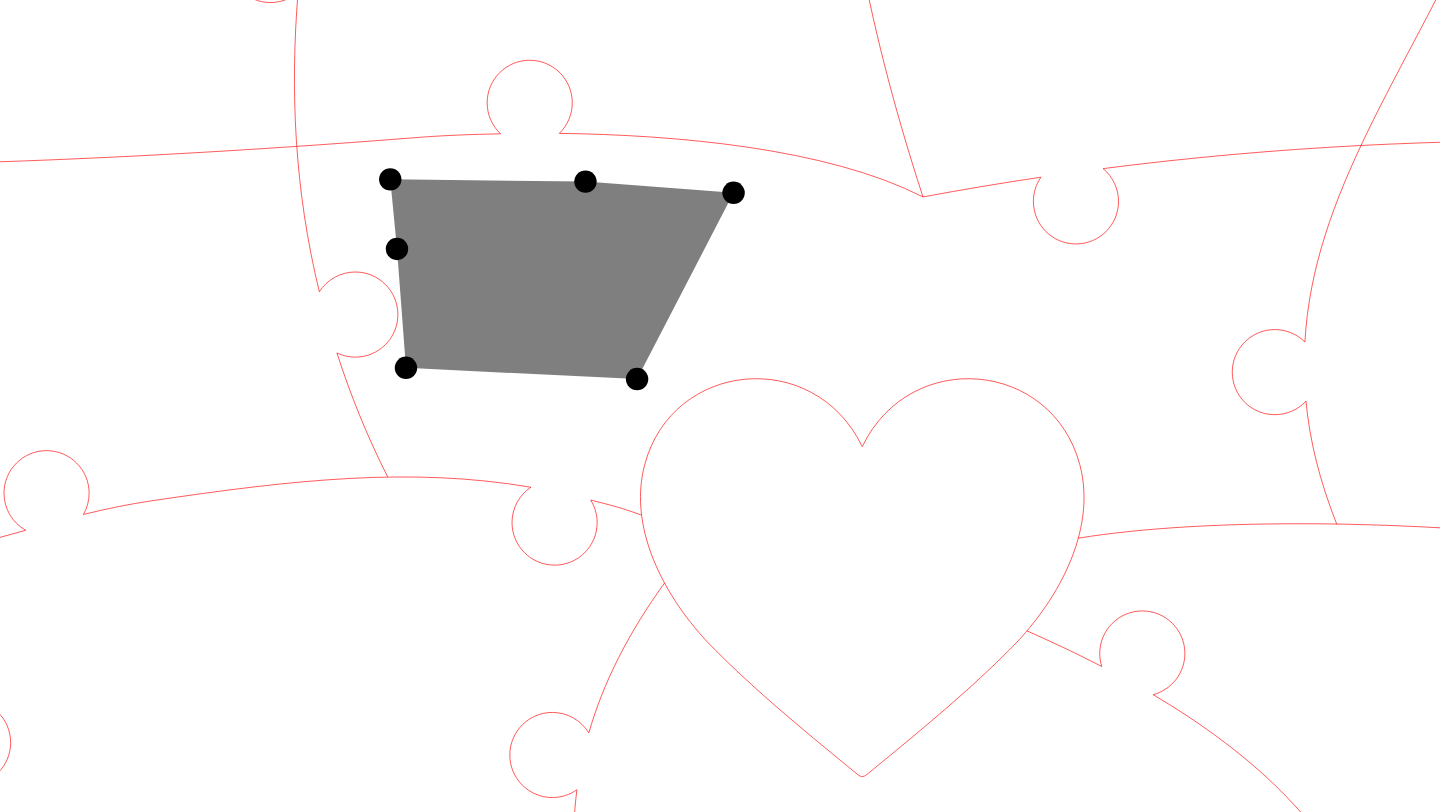 click 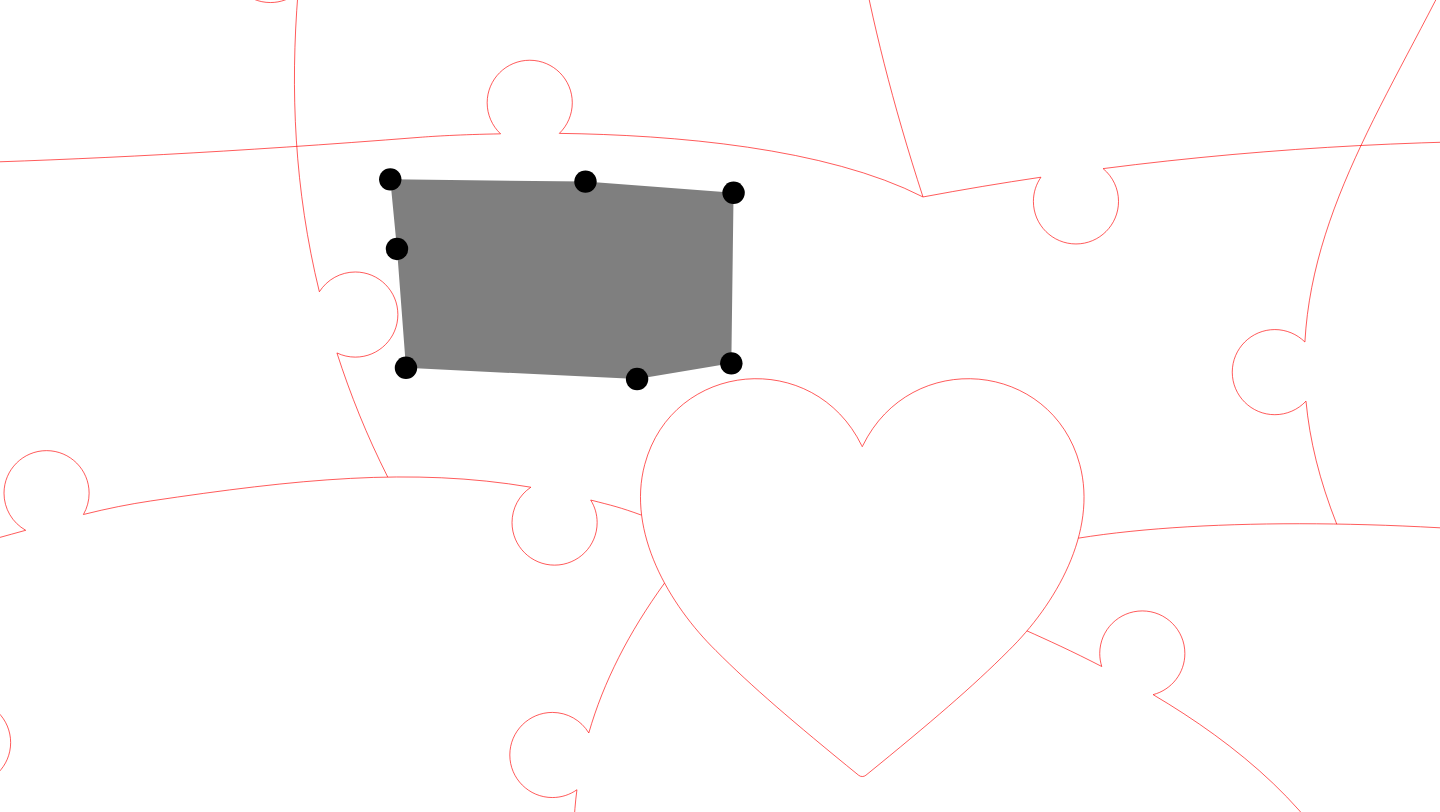 click 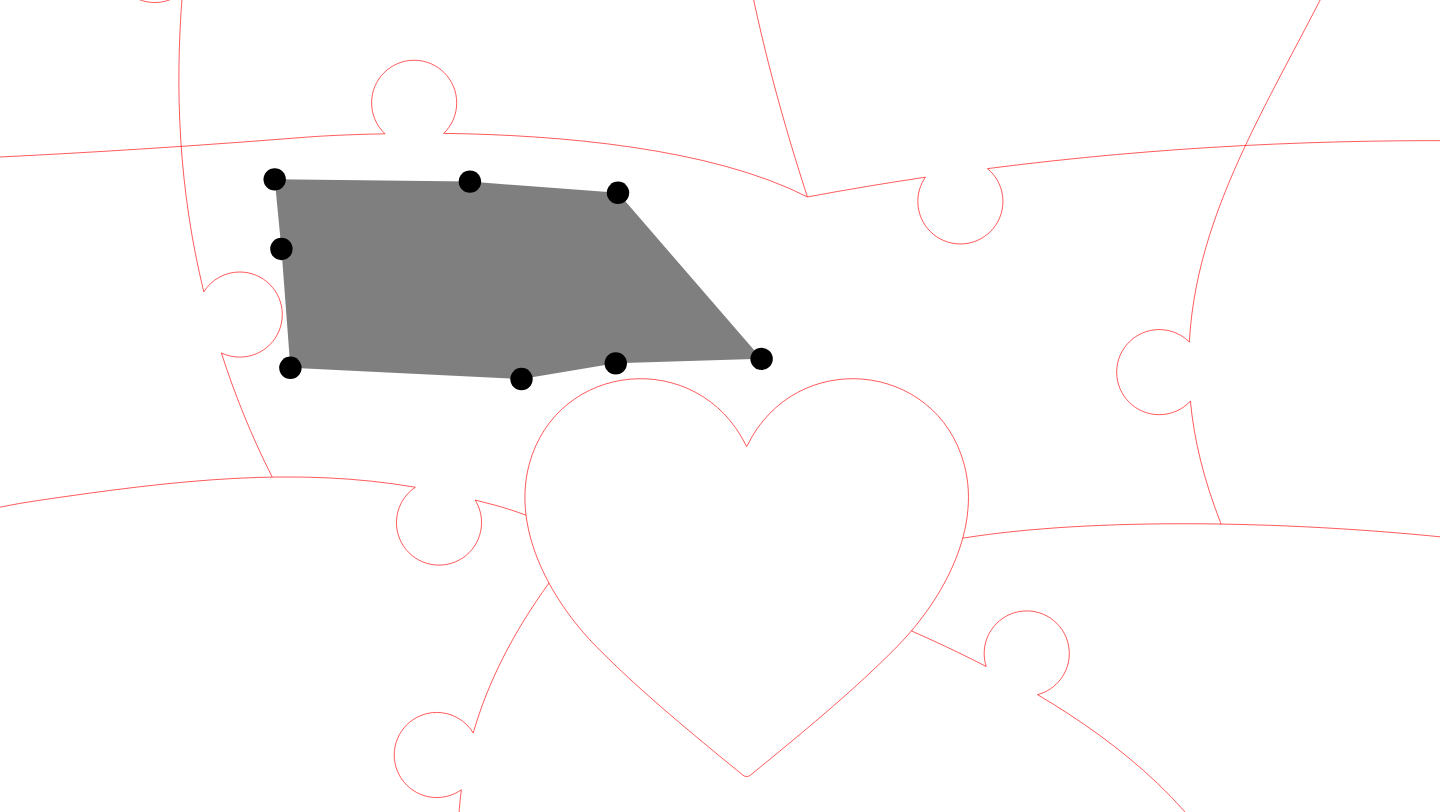 click 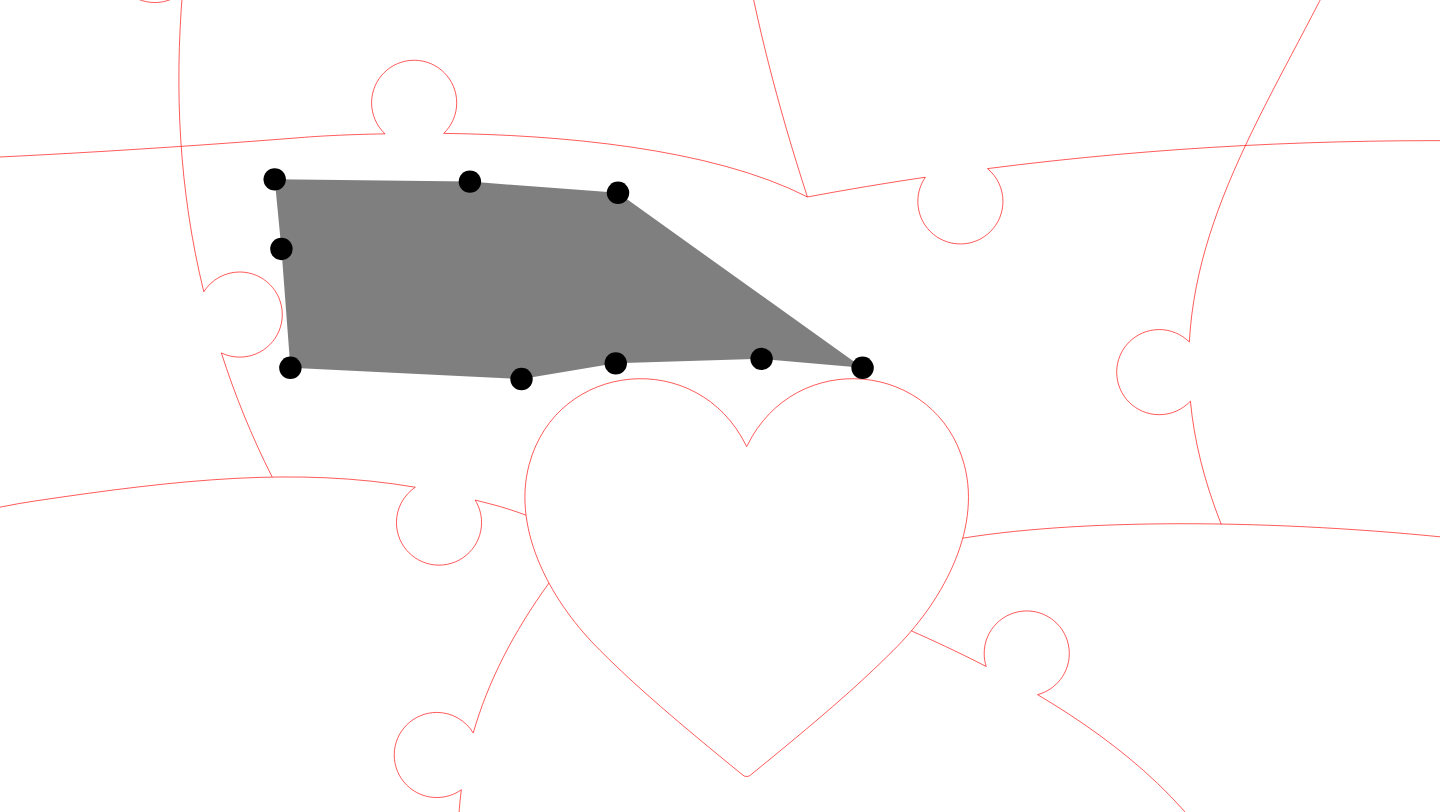 click 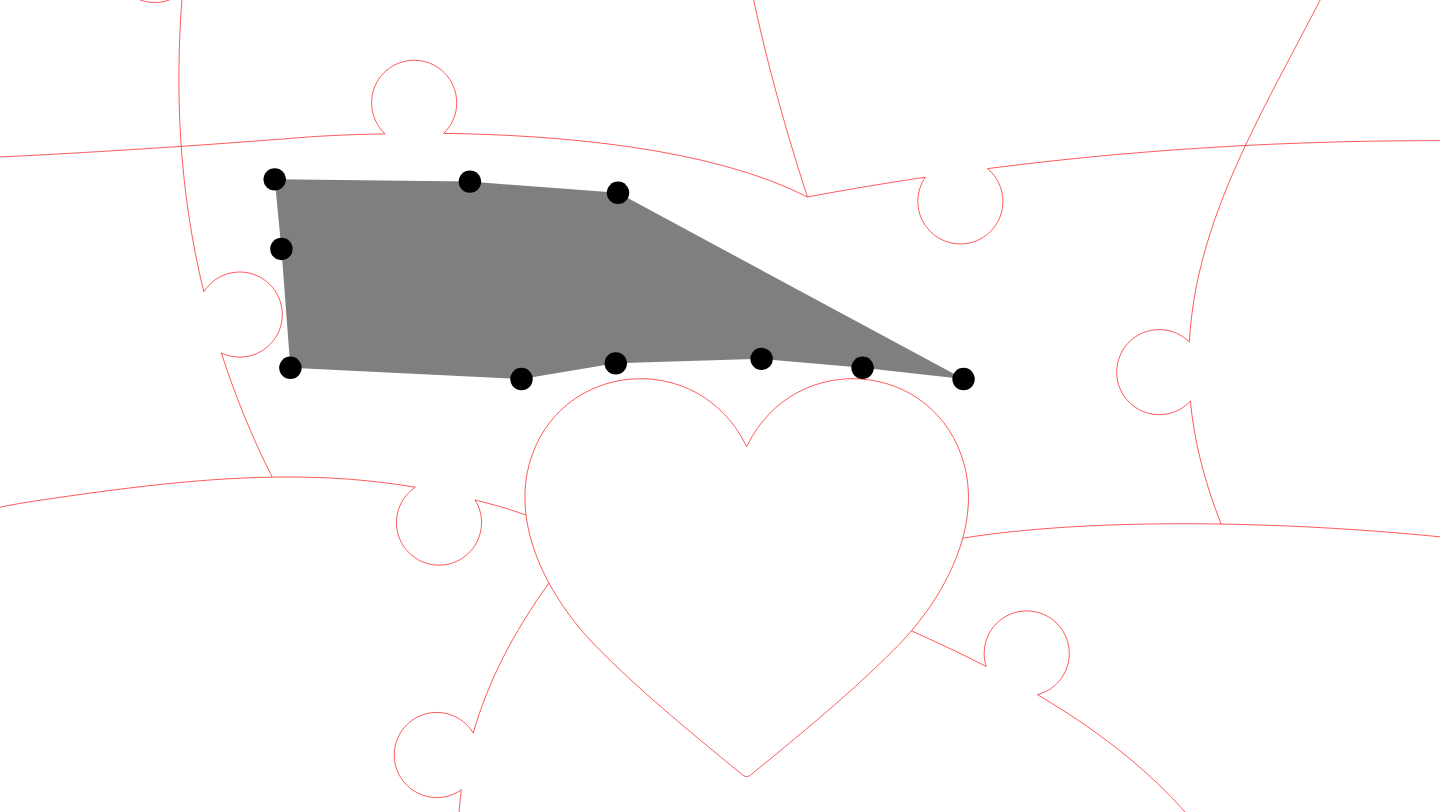 click 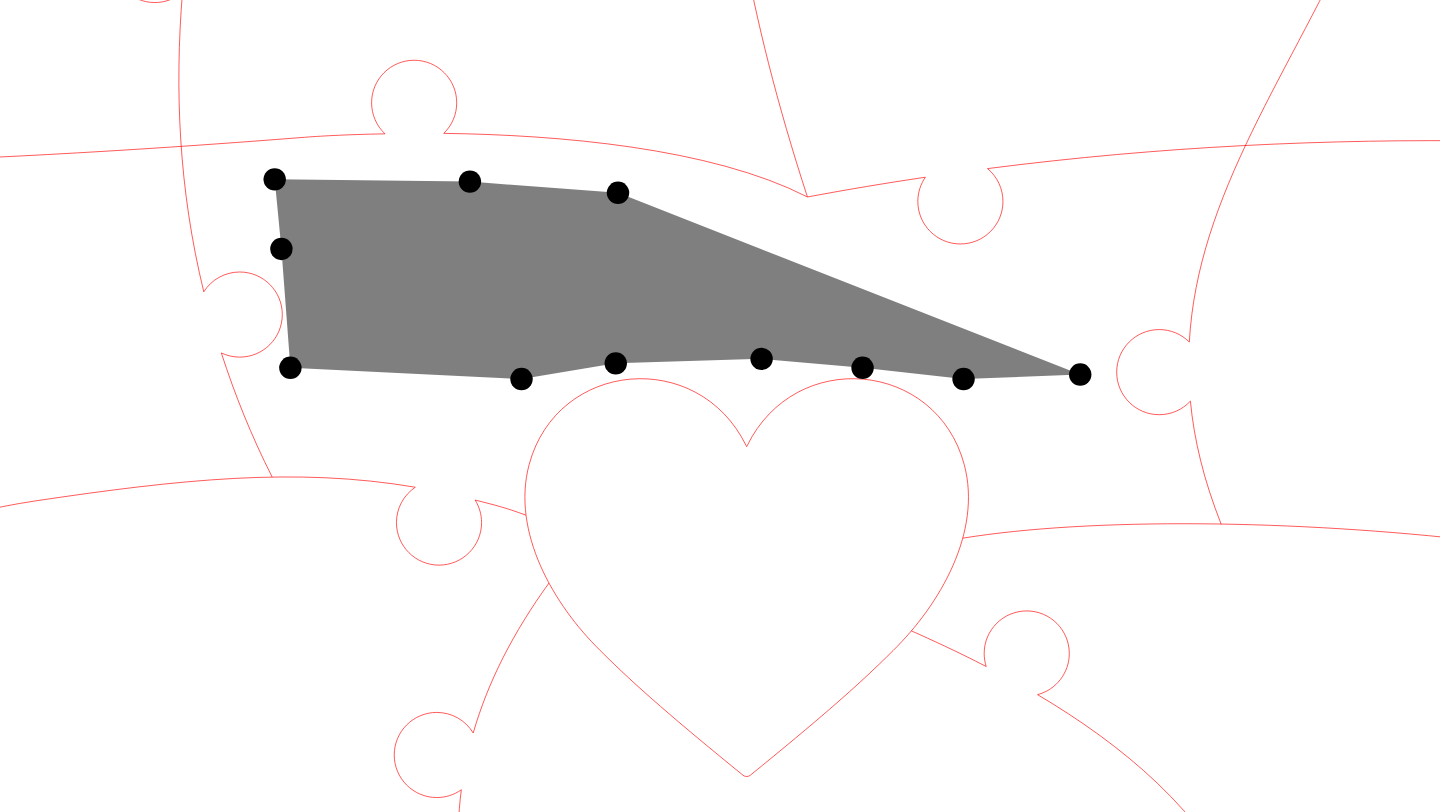 click 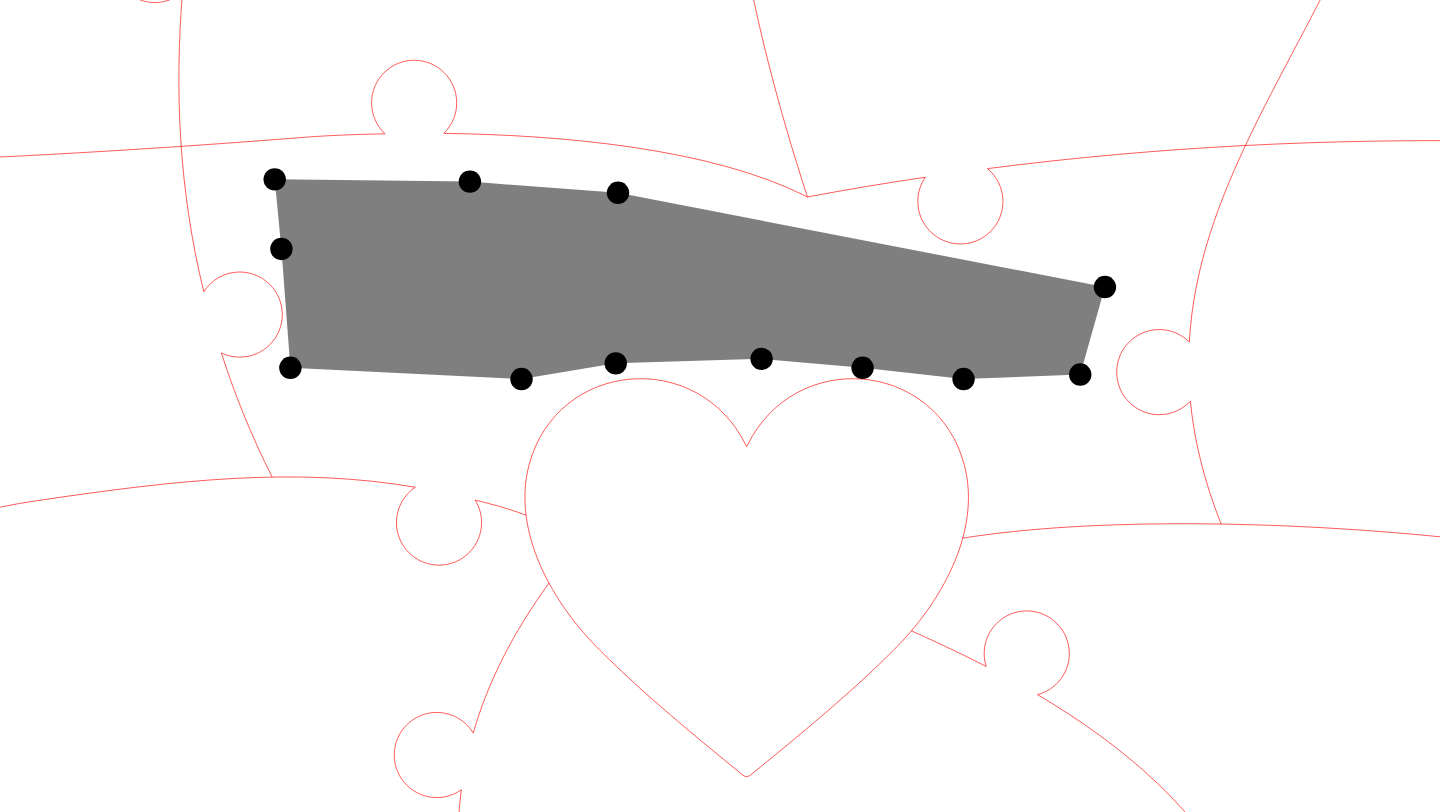 click 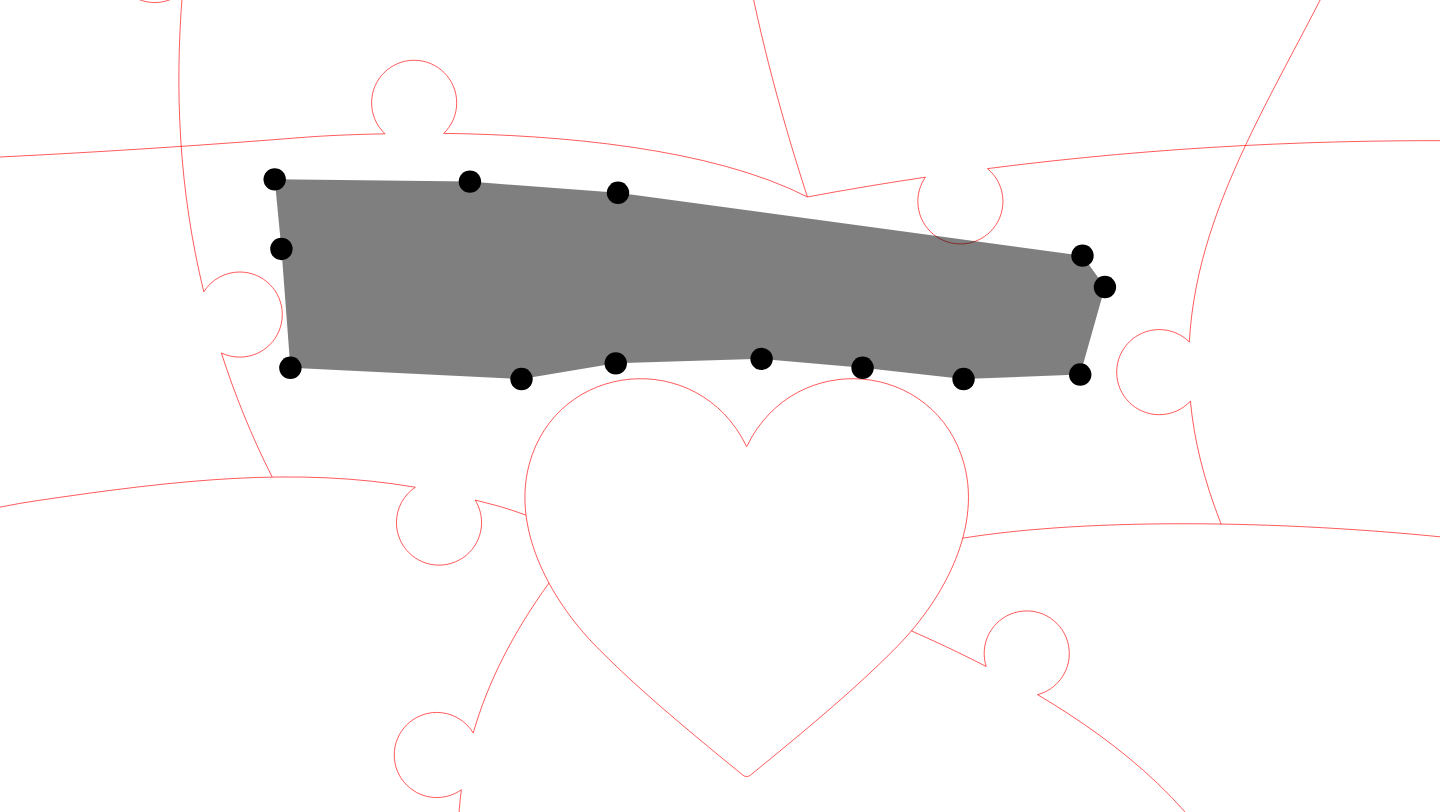 click 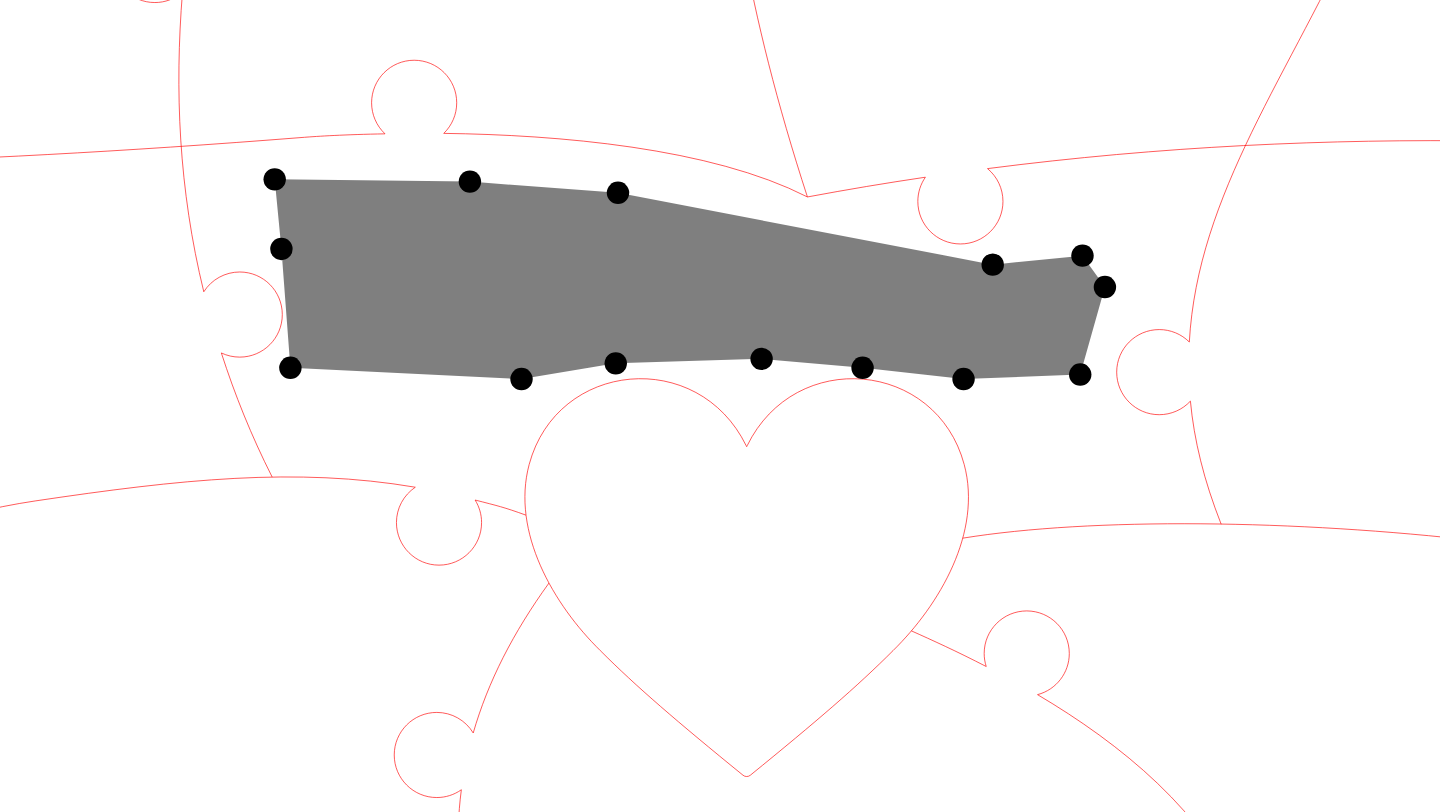 click 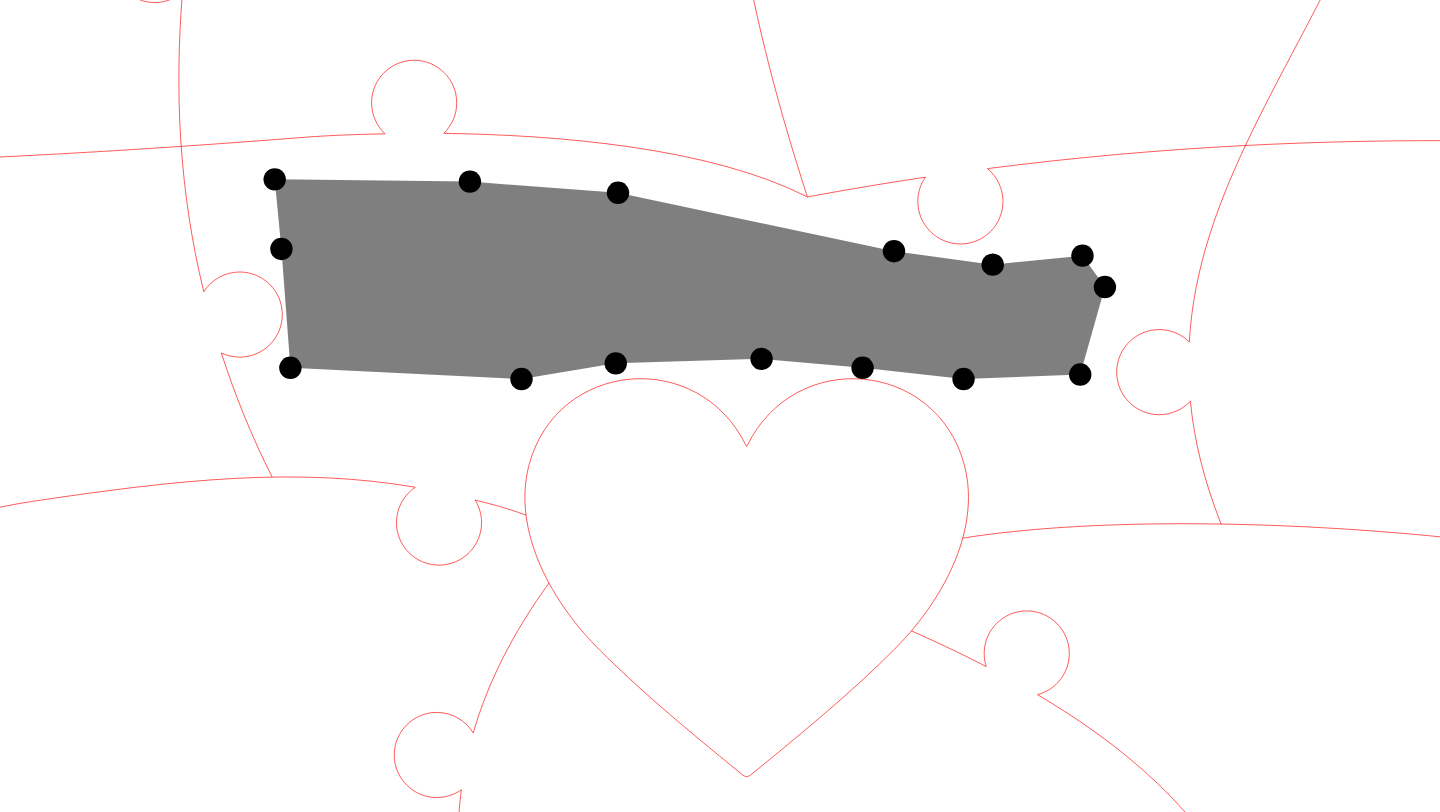 click 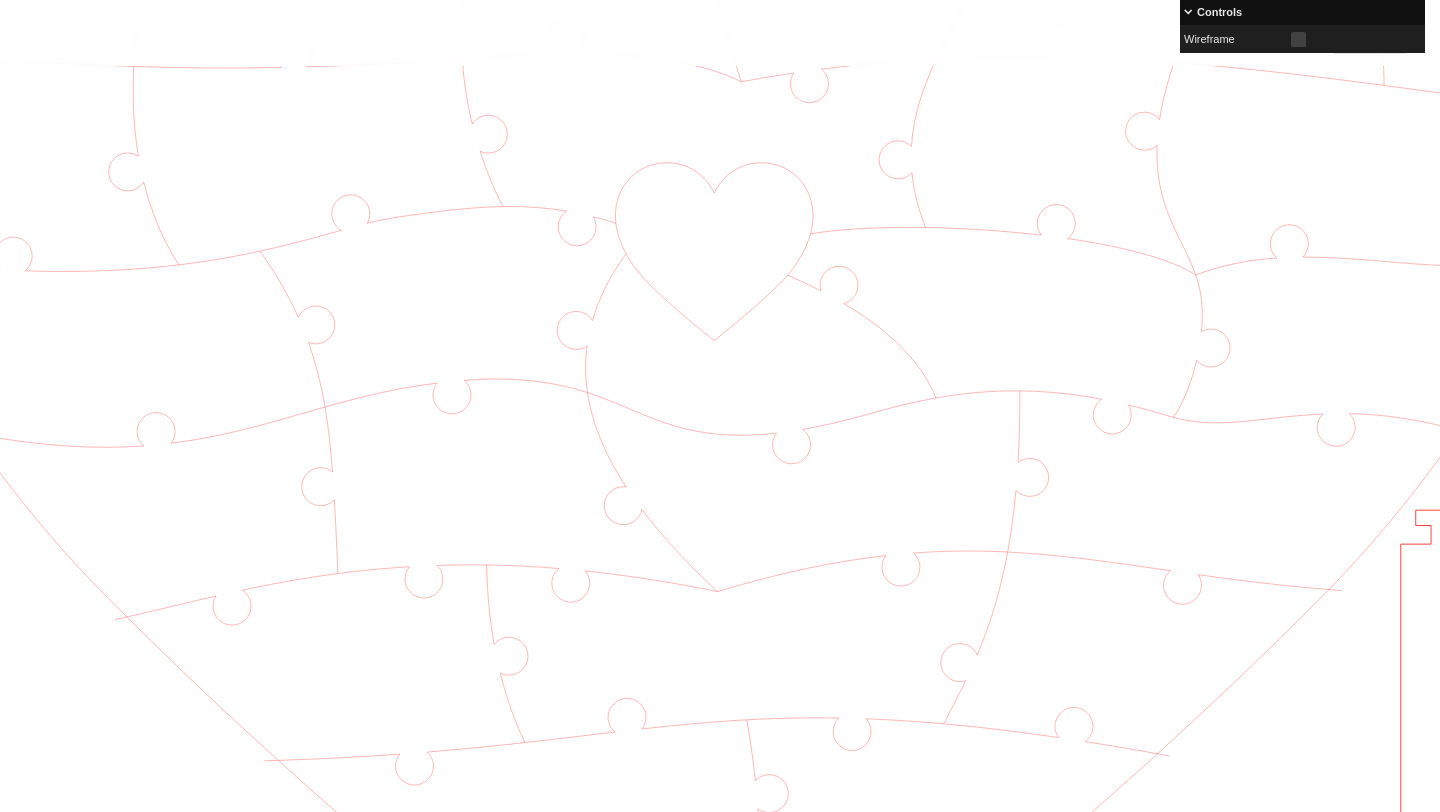 scroll, scrollTop: 615, scrollLeft: 285, axis: both 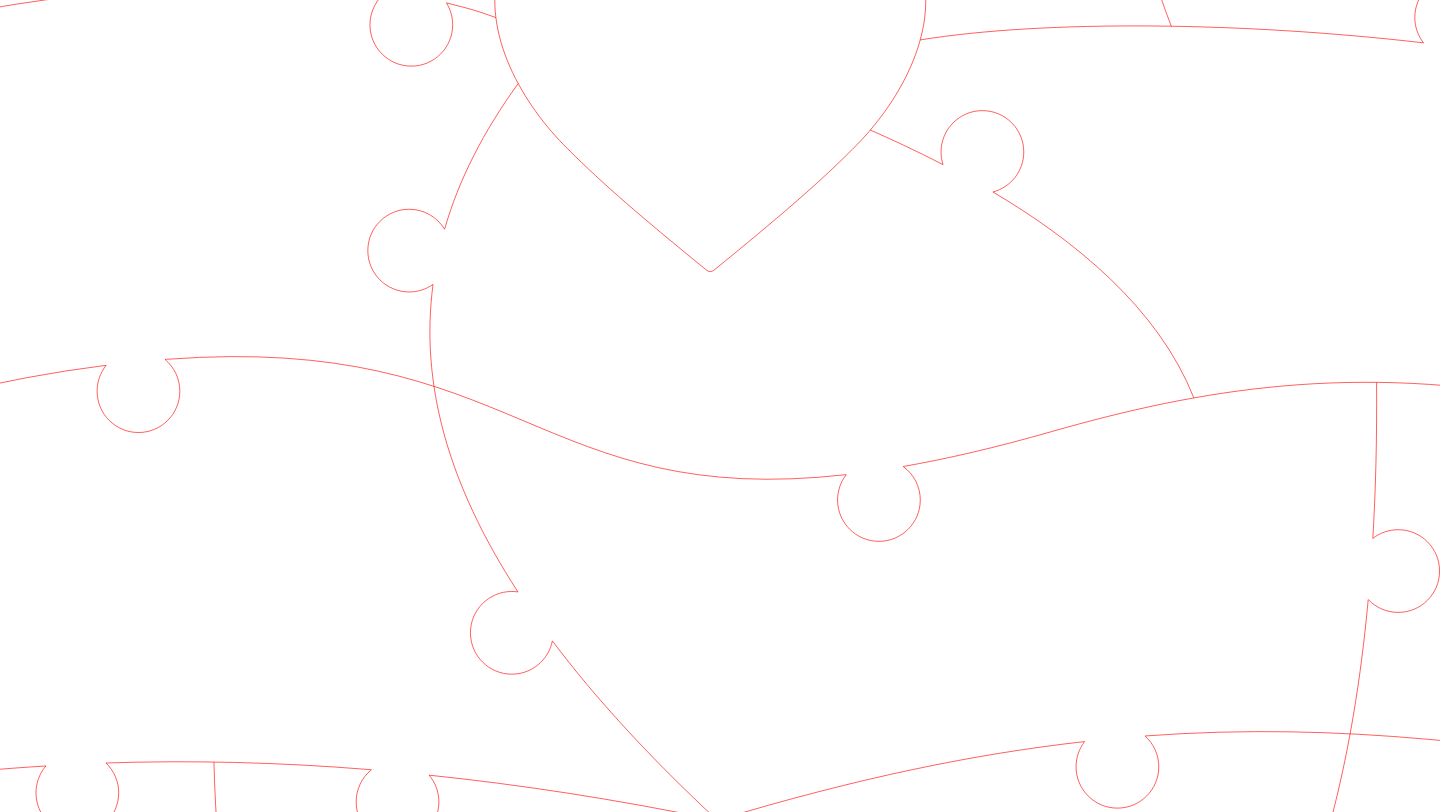 click 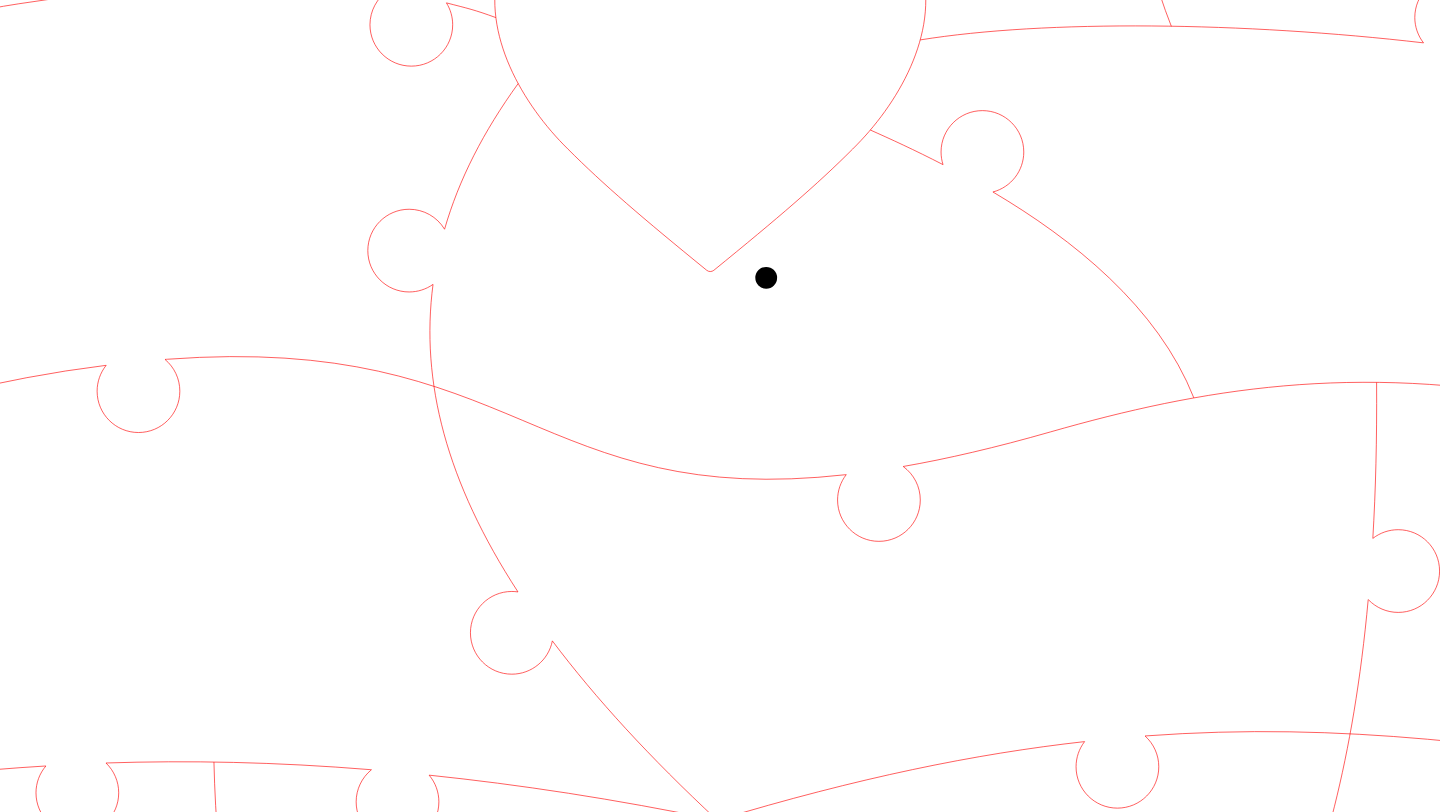 click 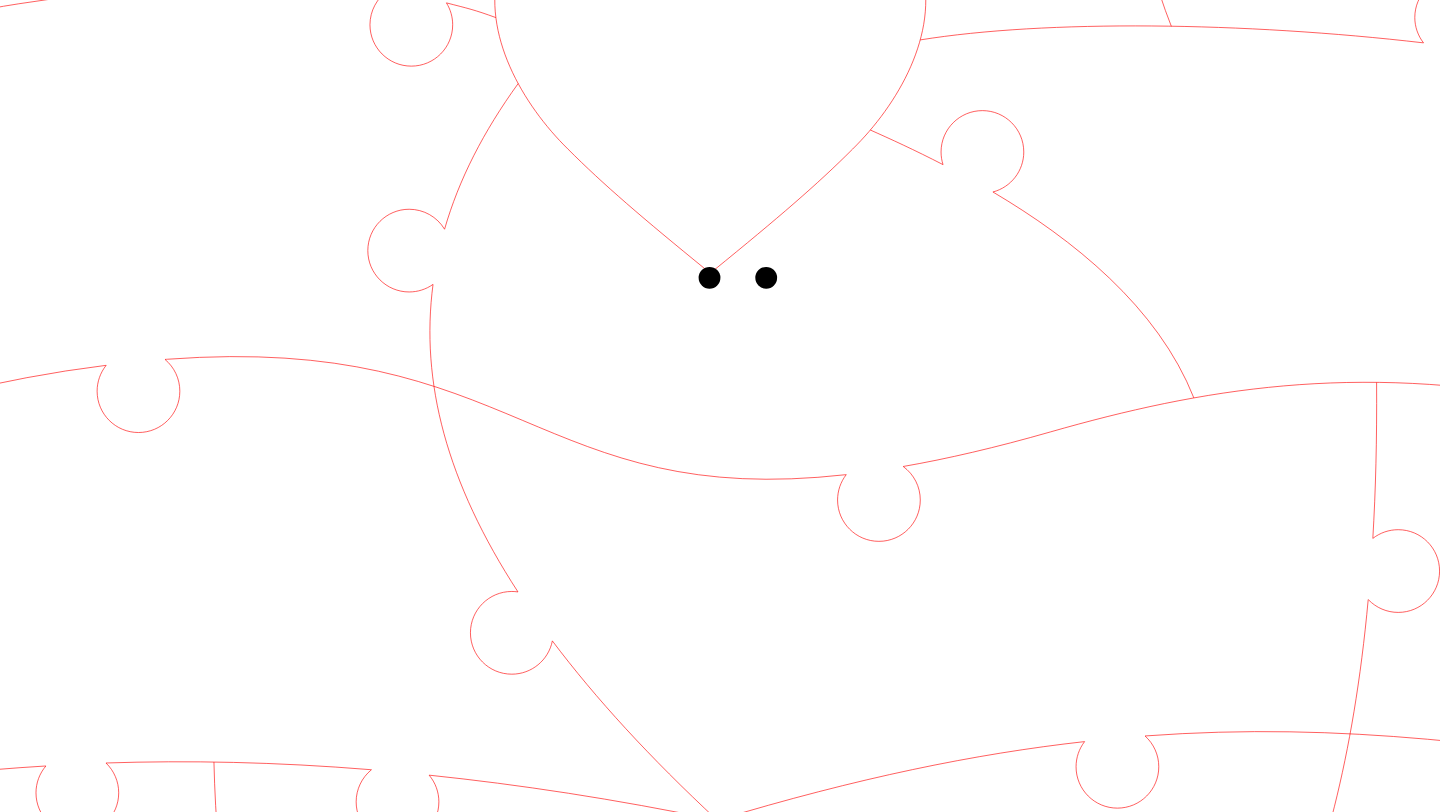 click 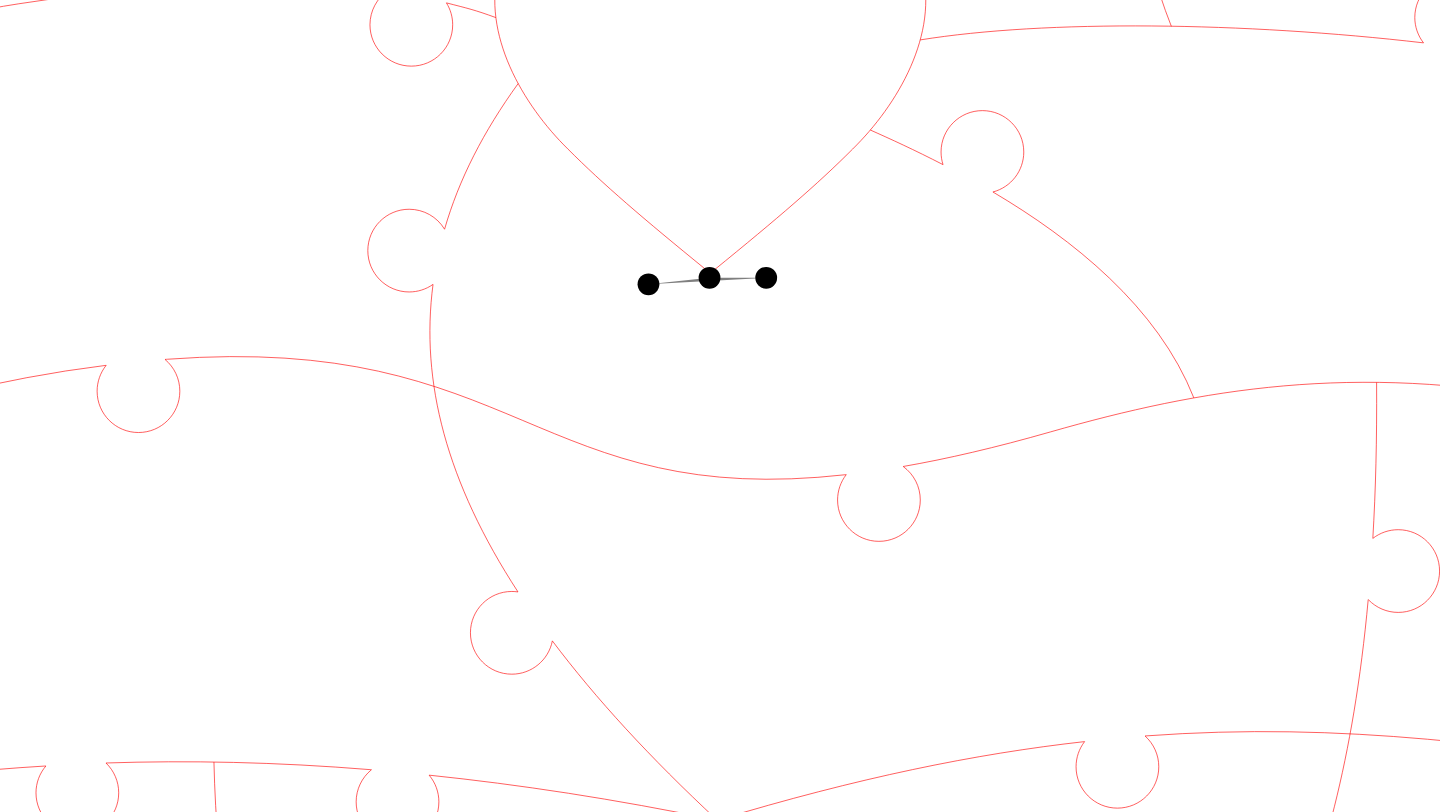 click 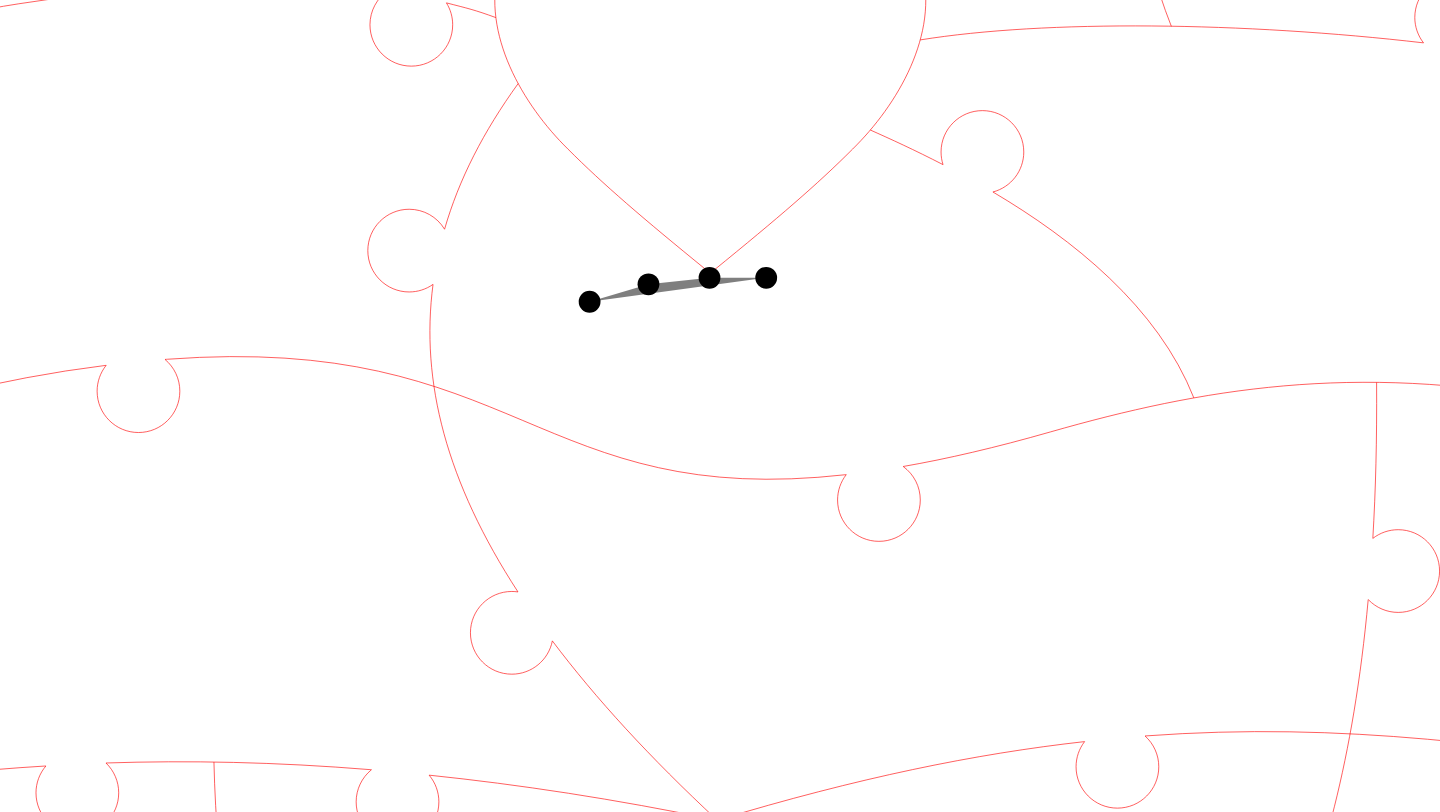 click 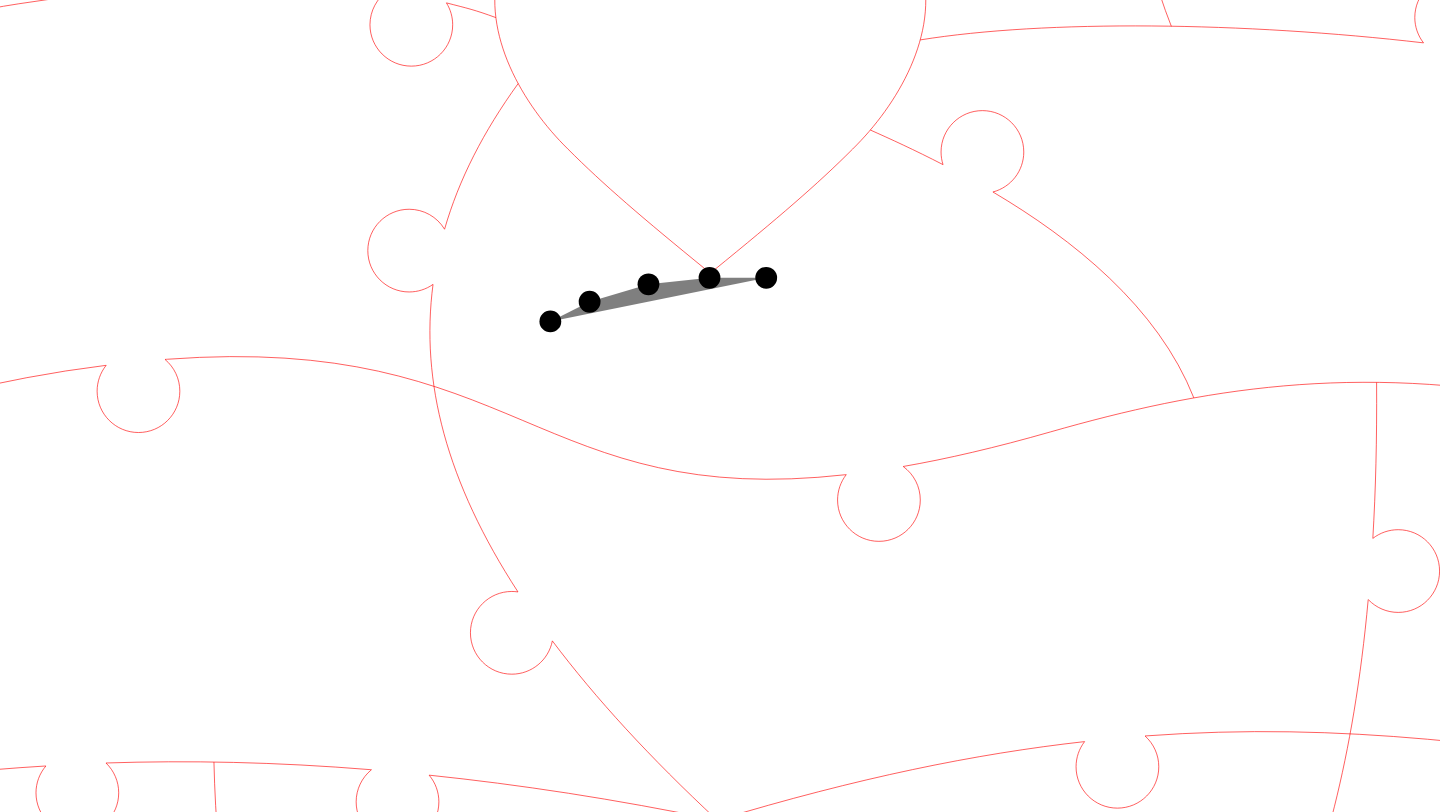 click 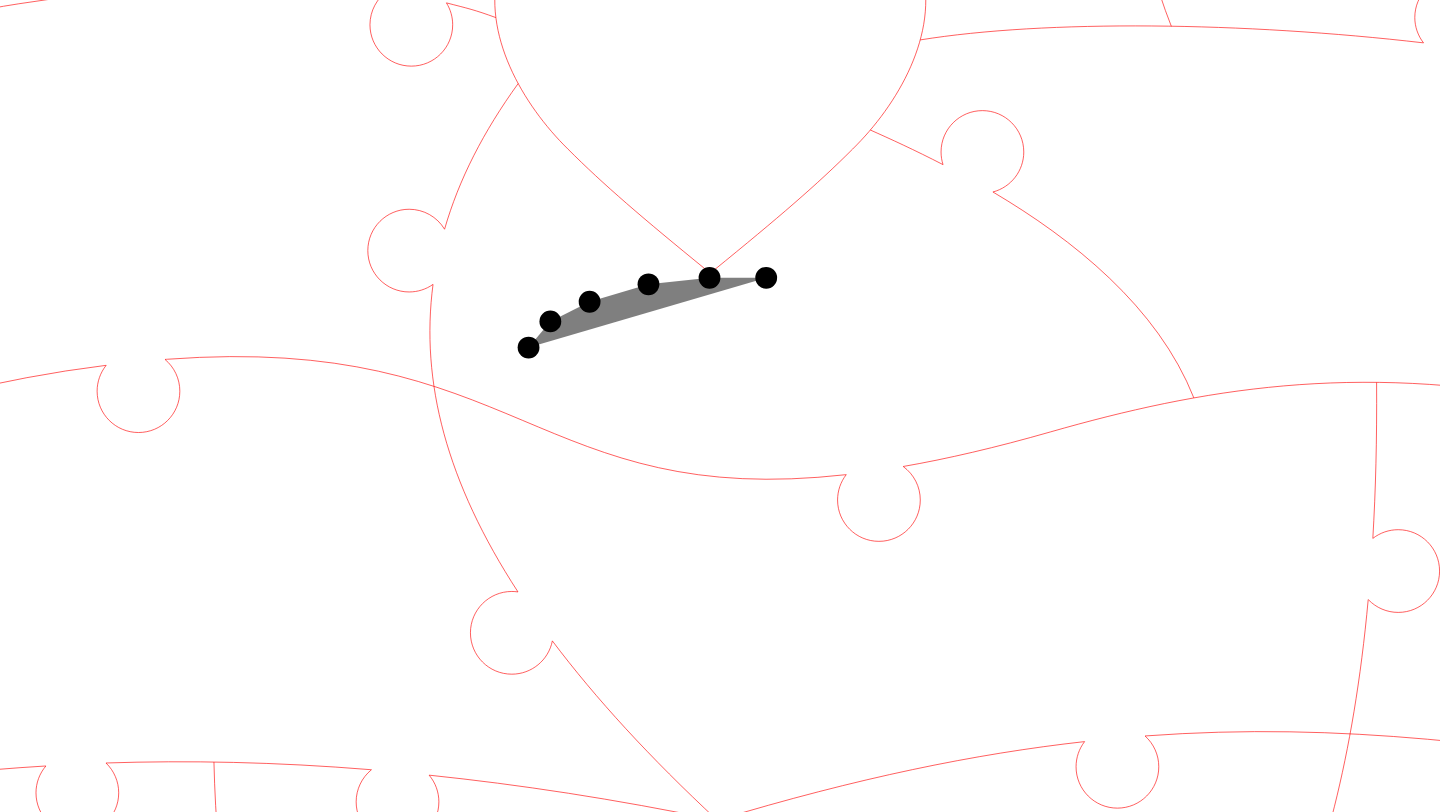click 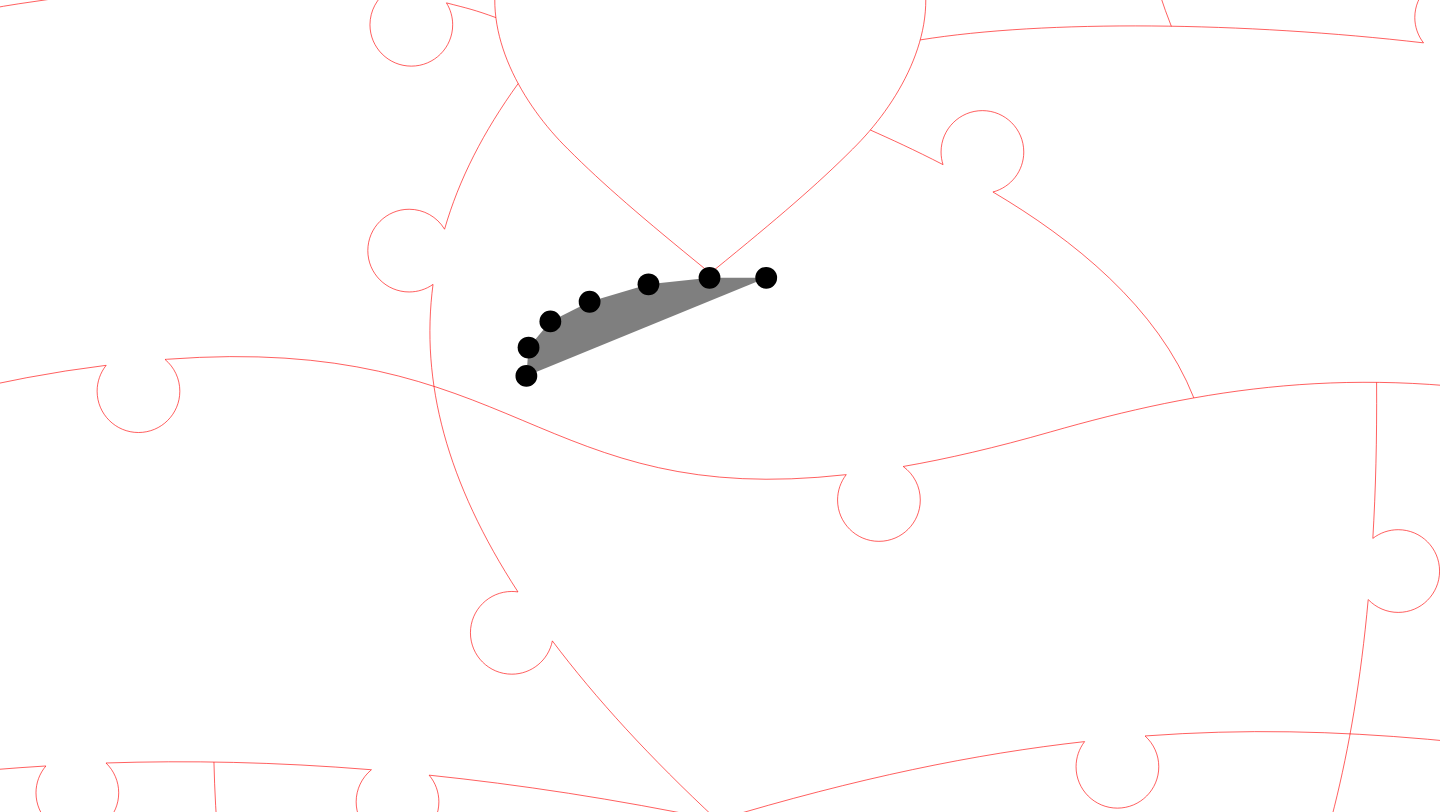 click 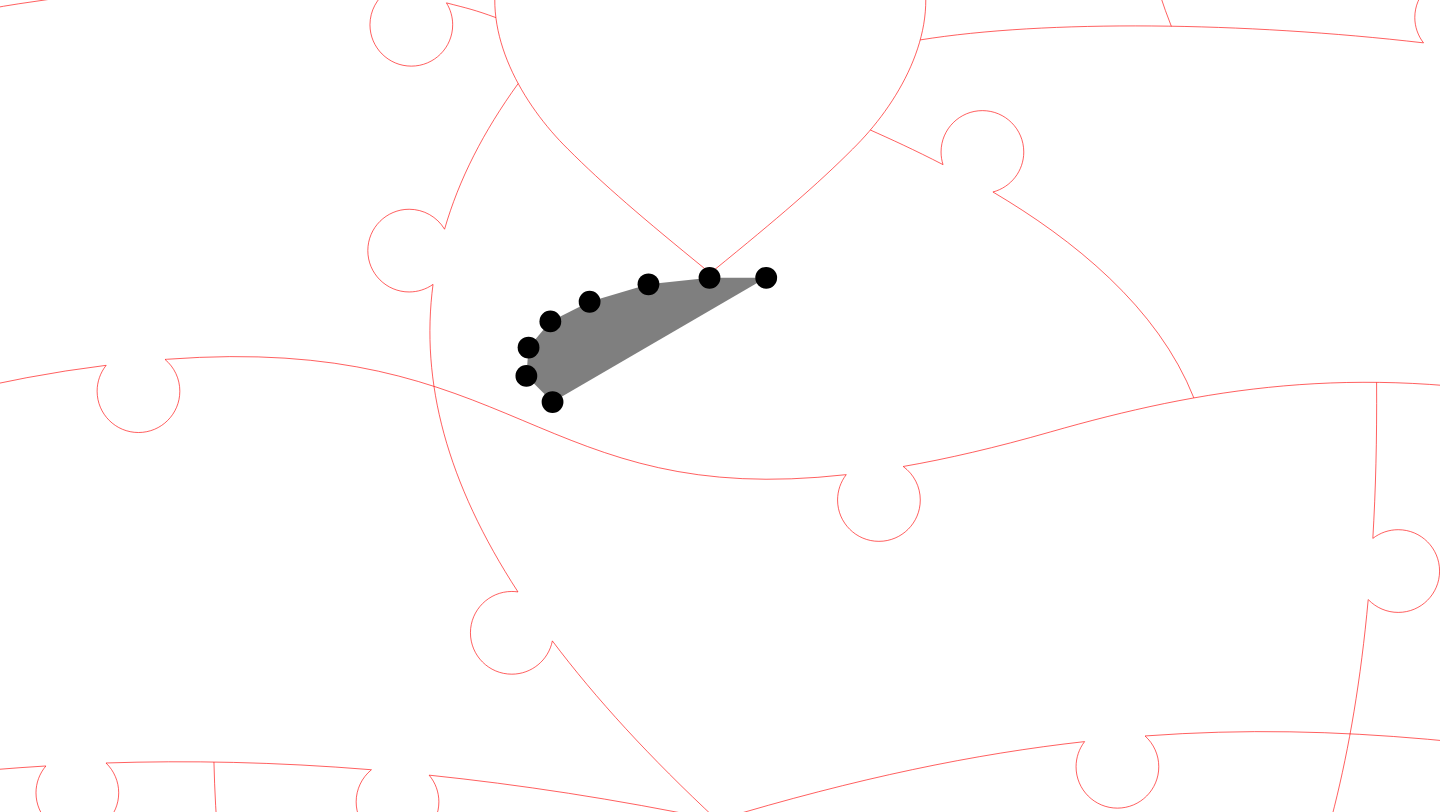 click 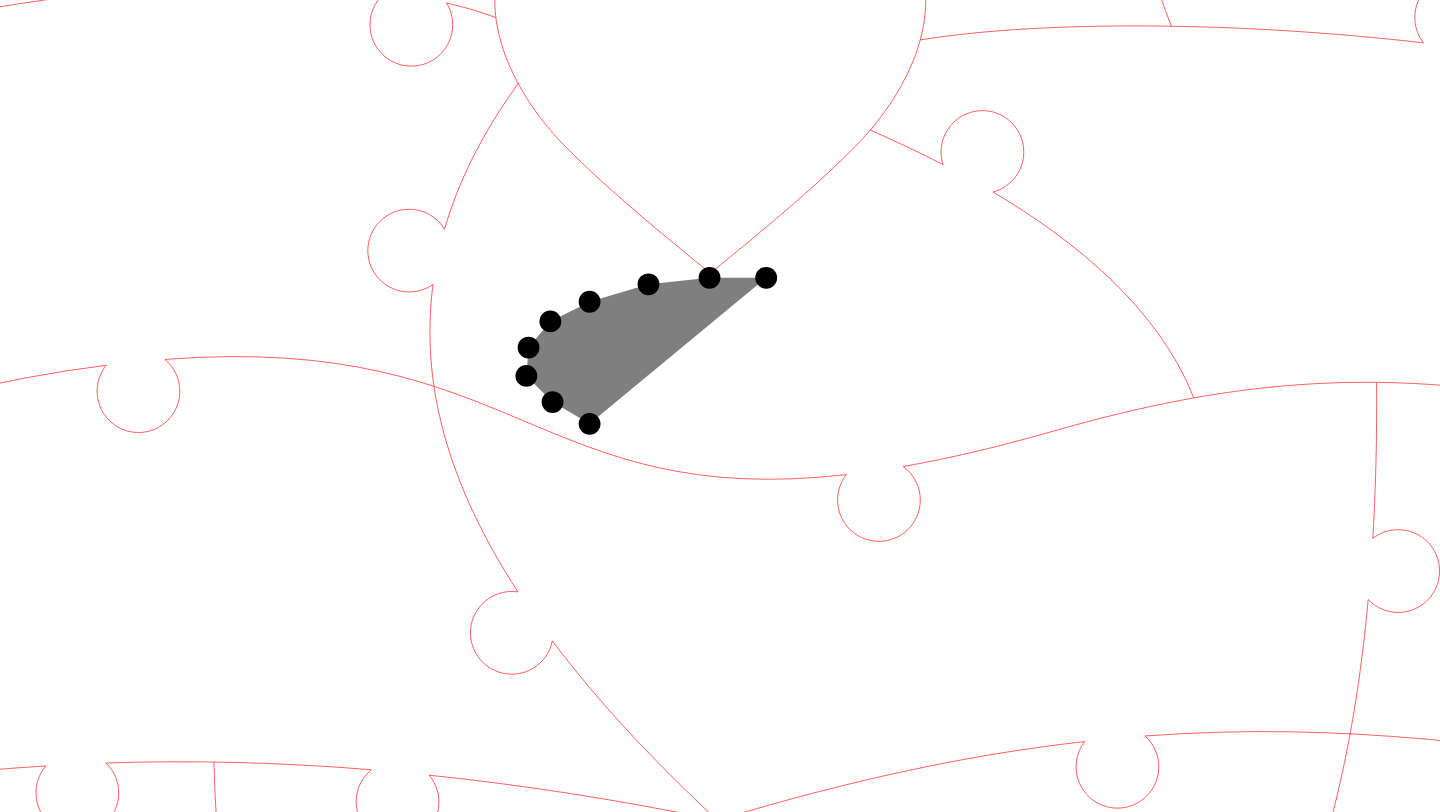 click 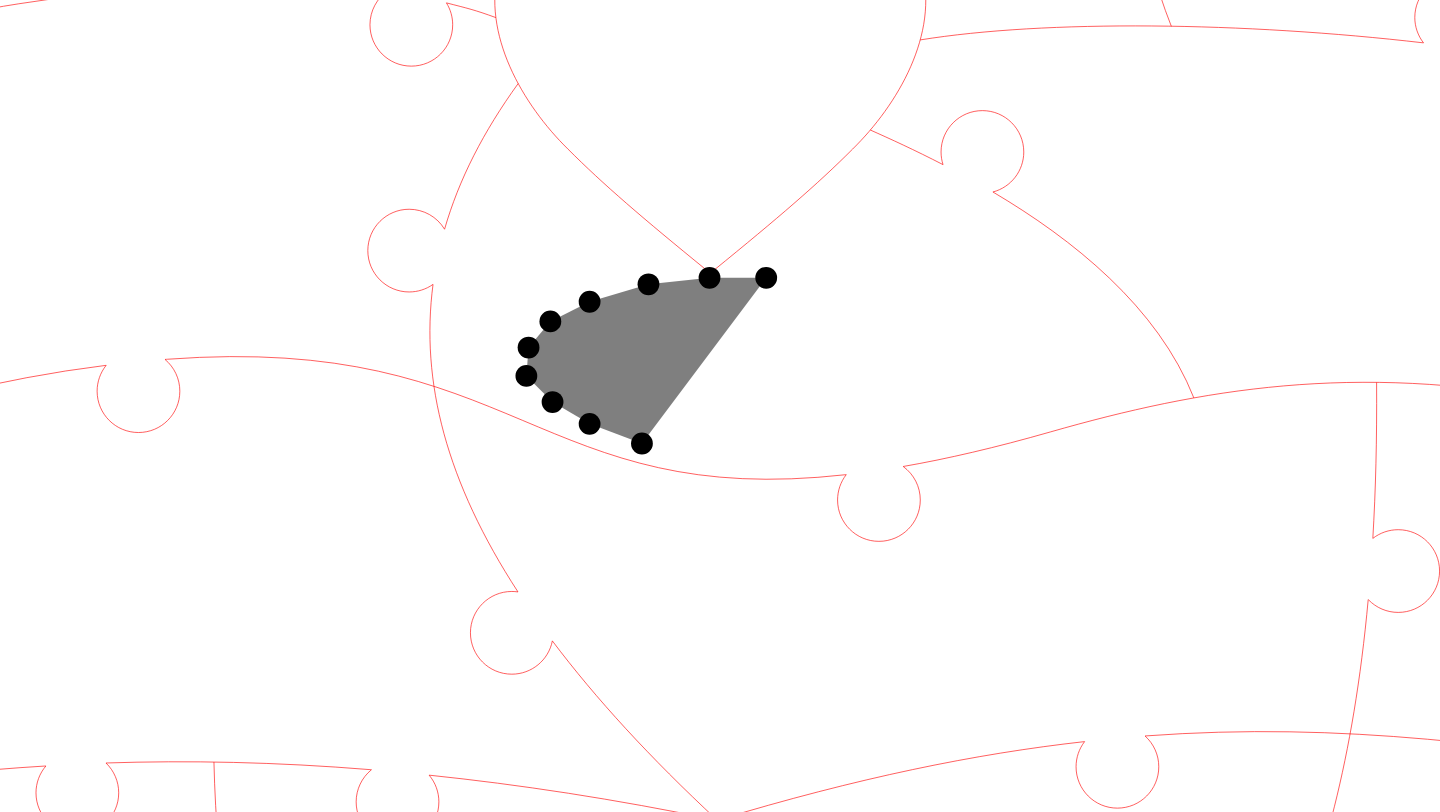 click 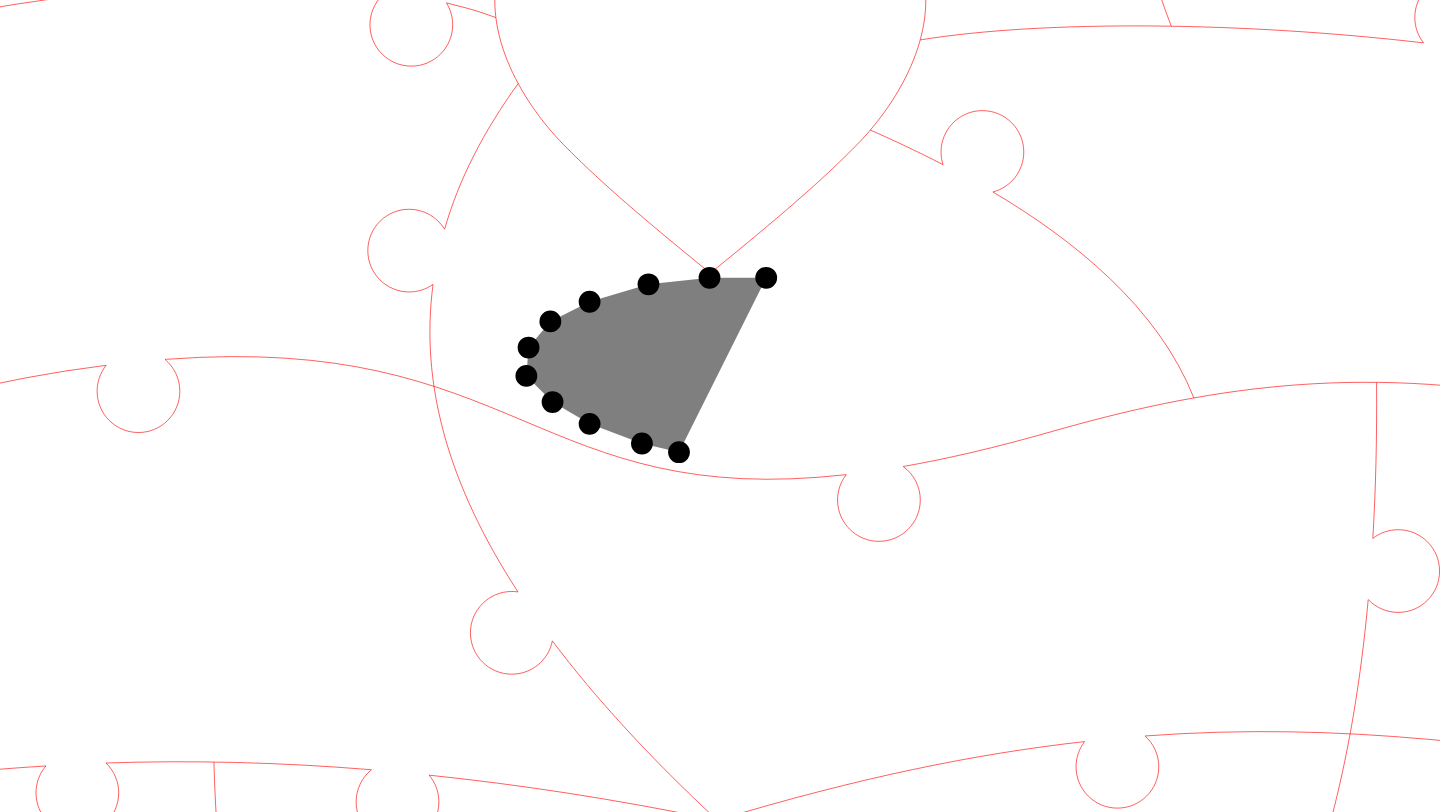 click 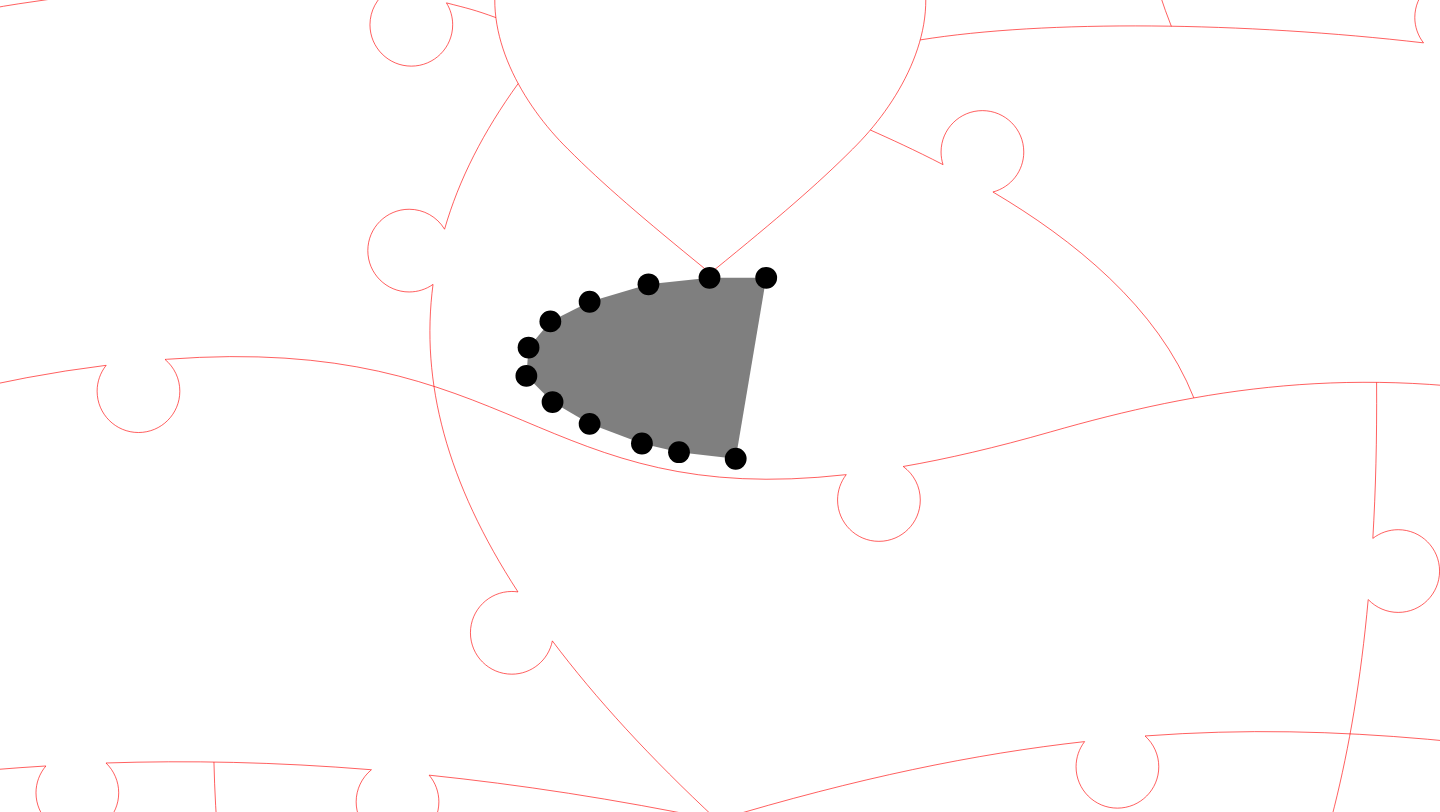 click 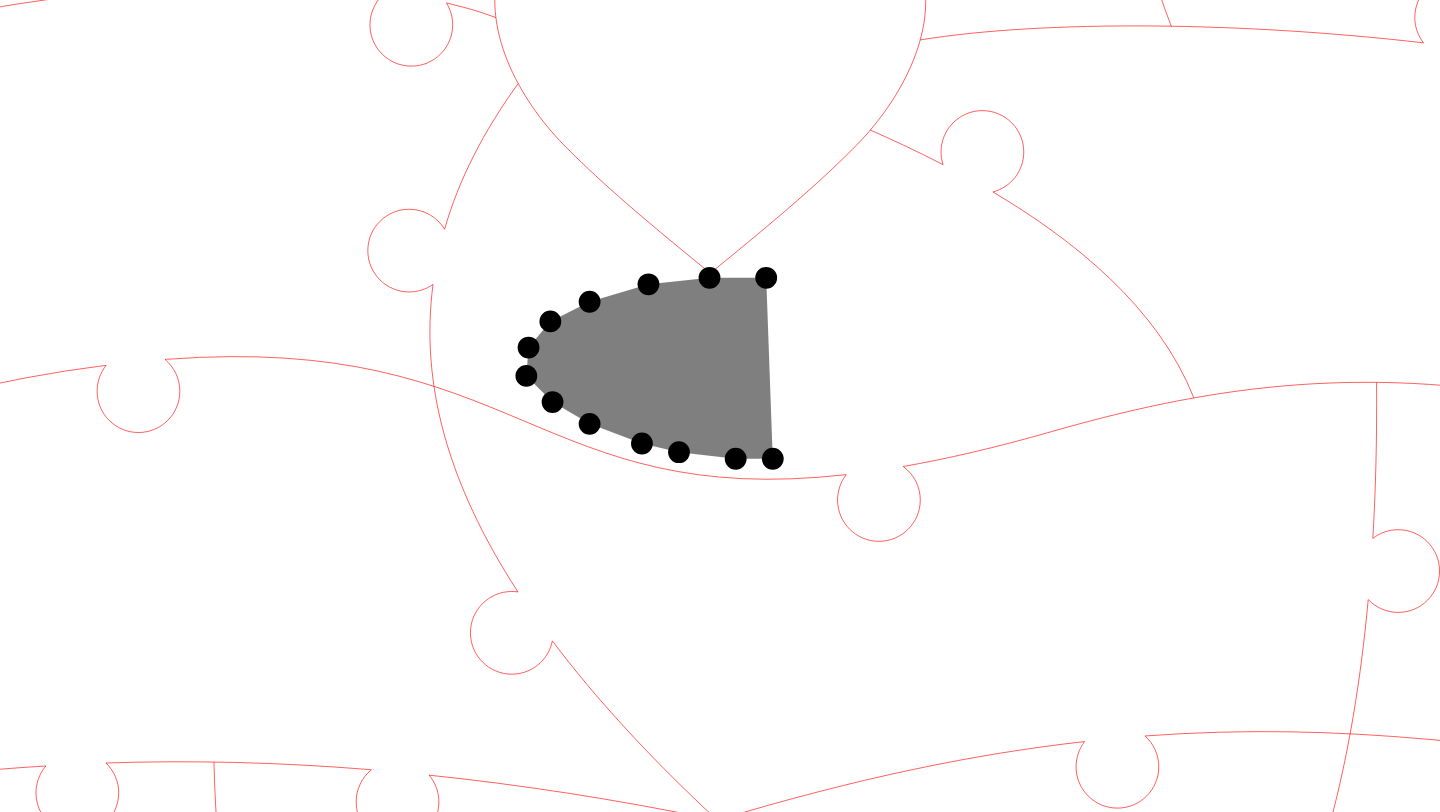 click 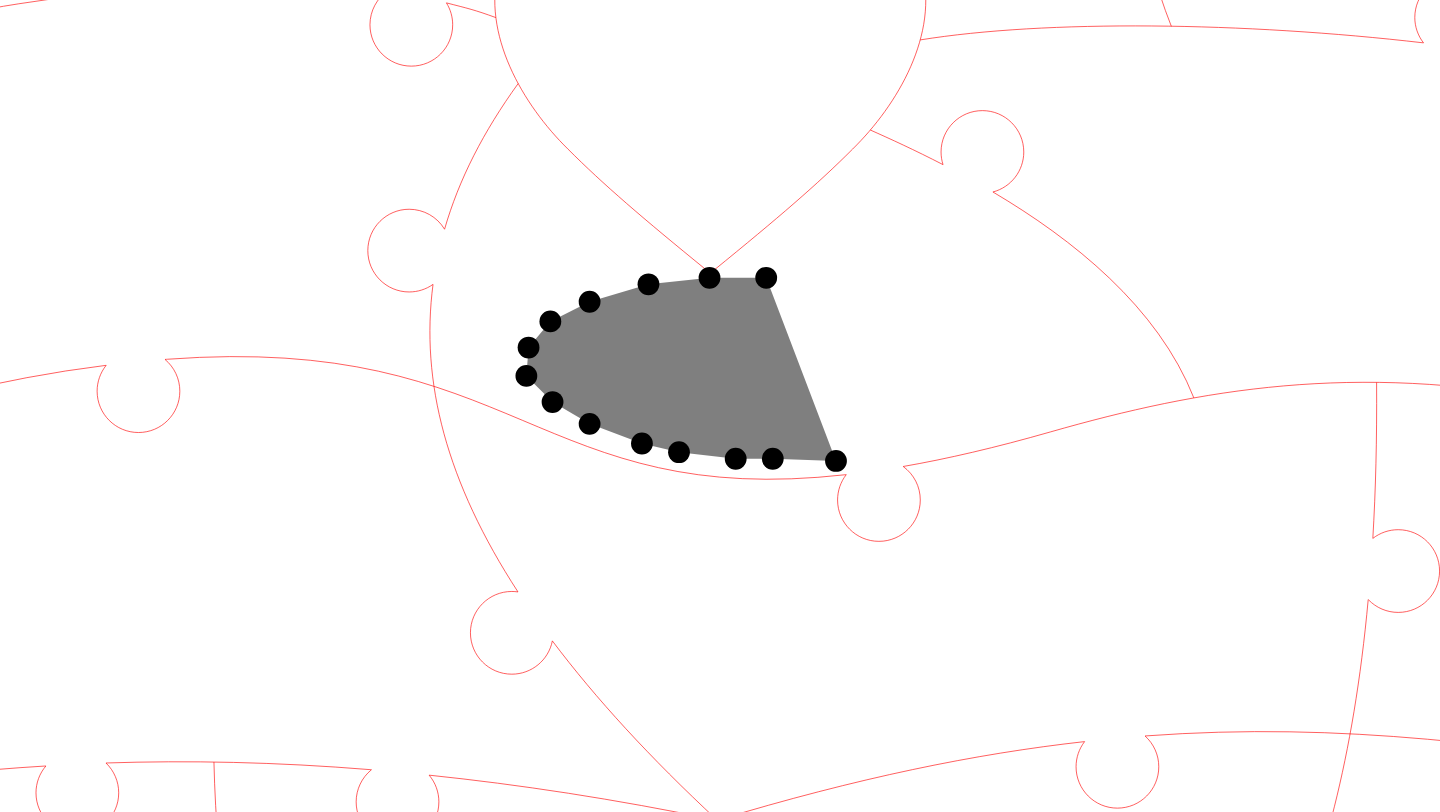 click 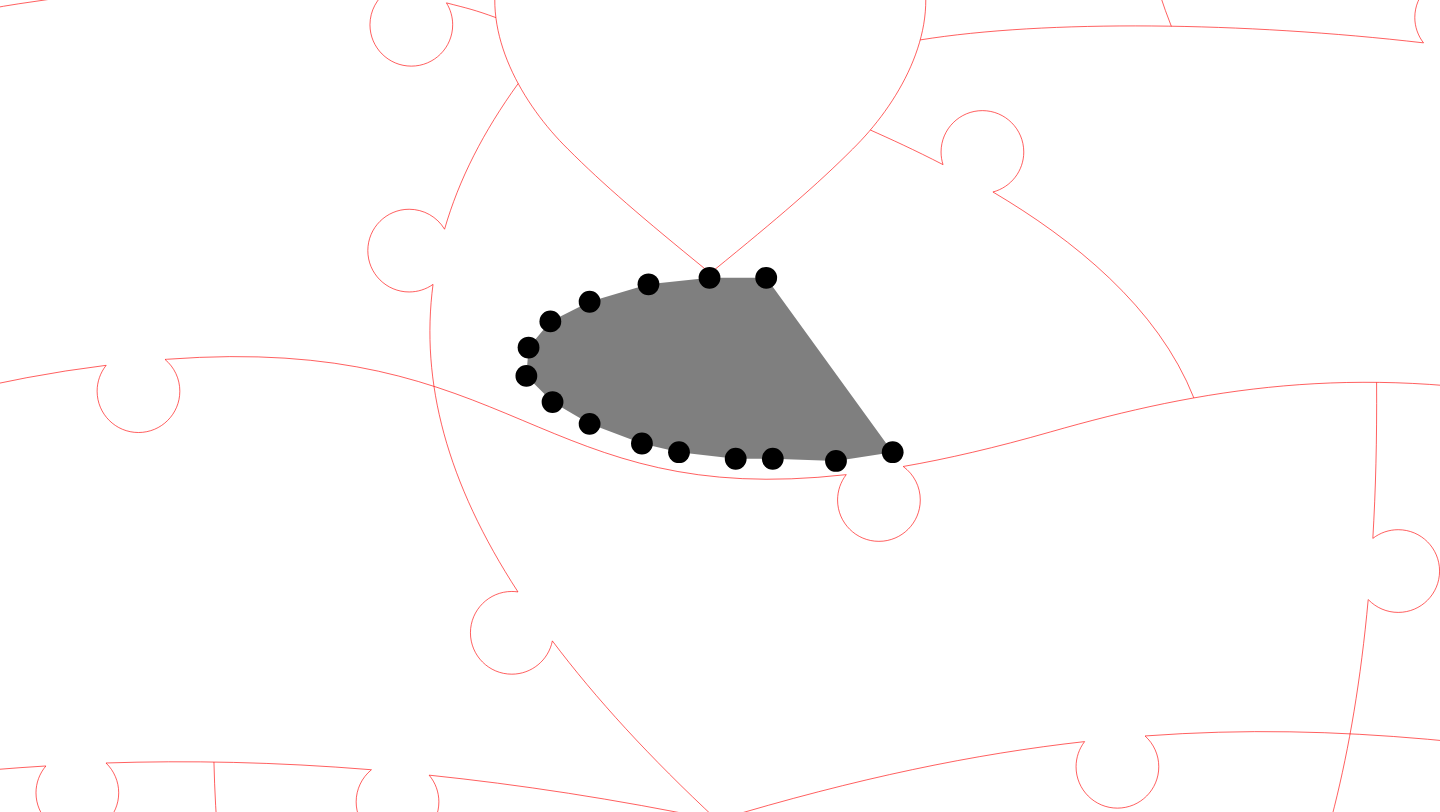 click 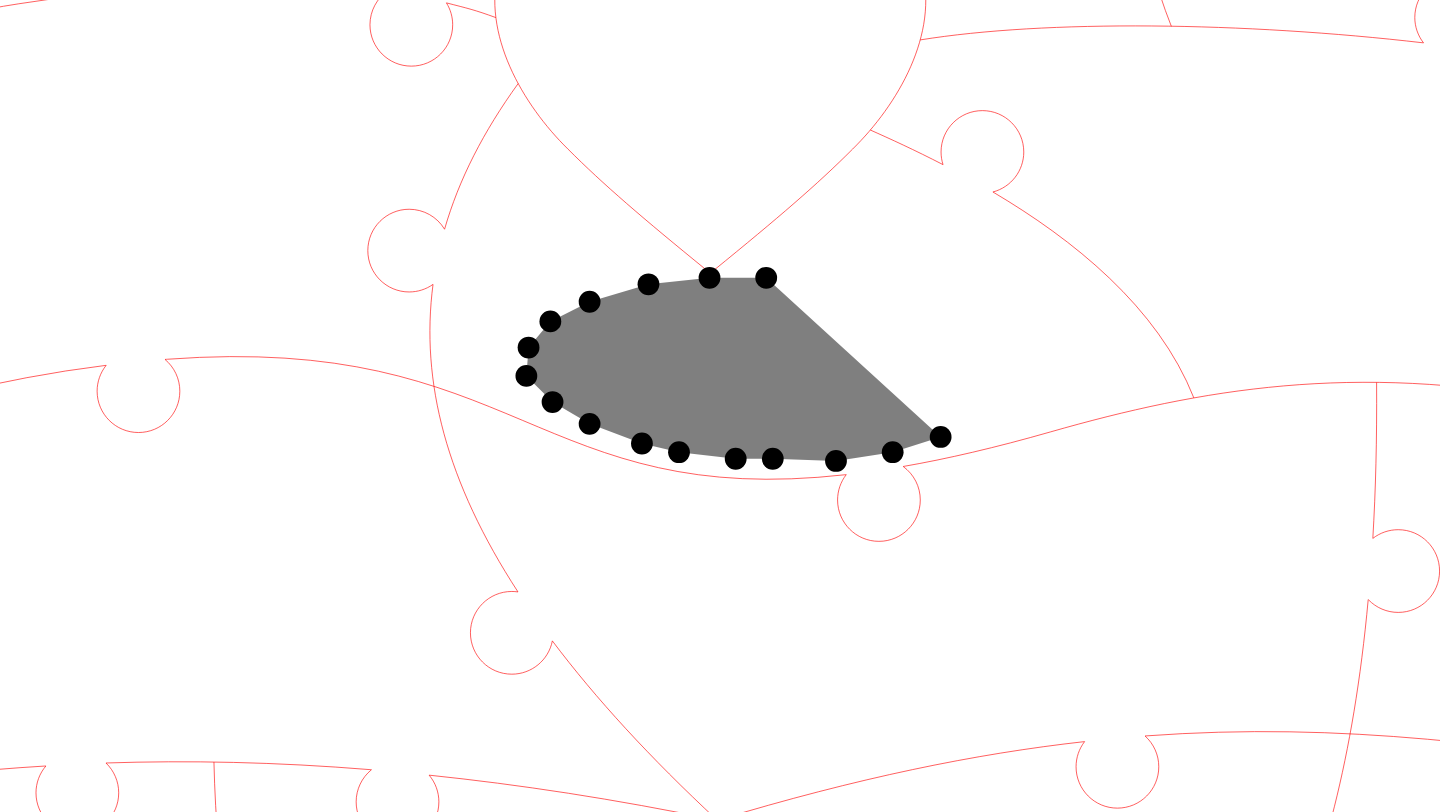 click 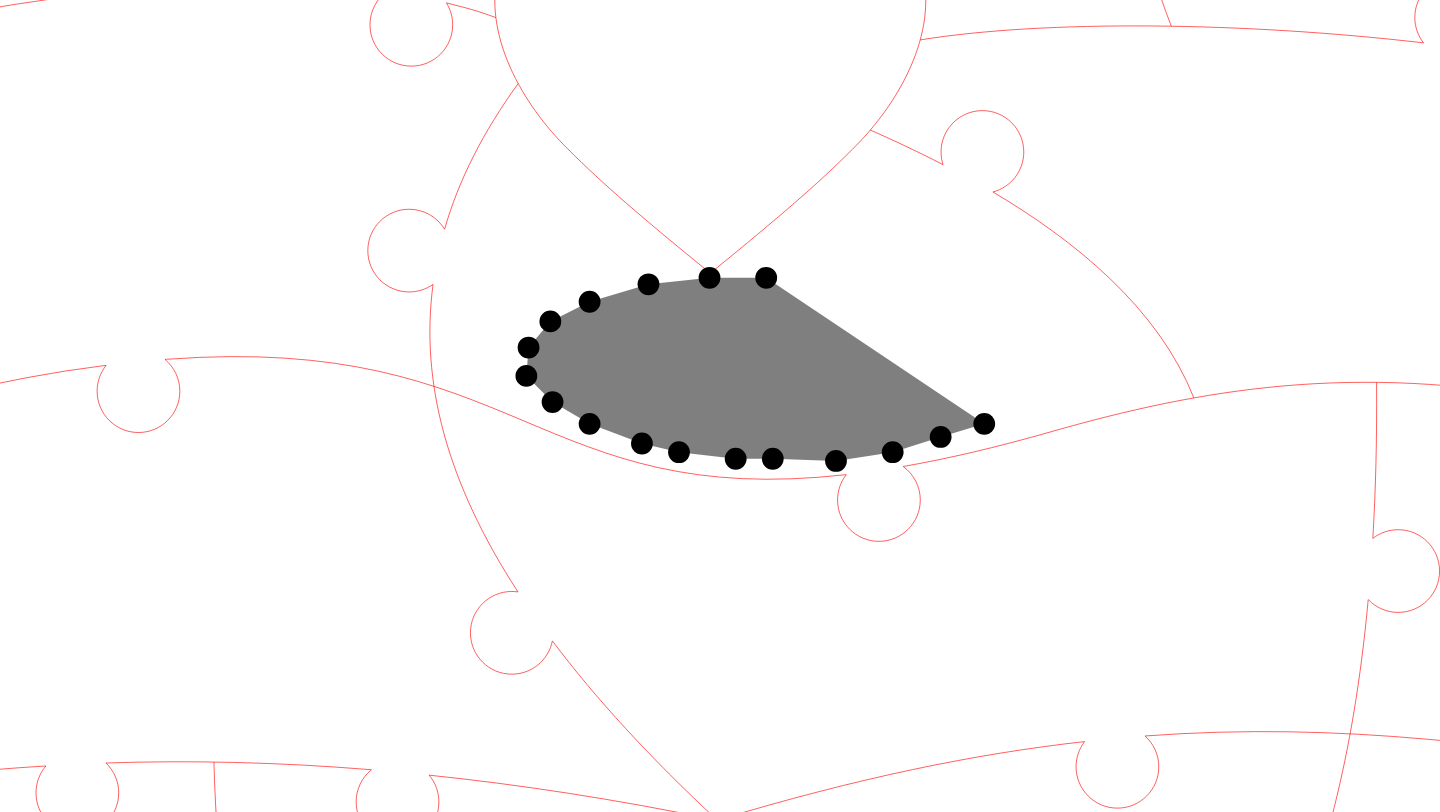 click 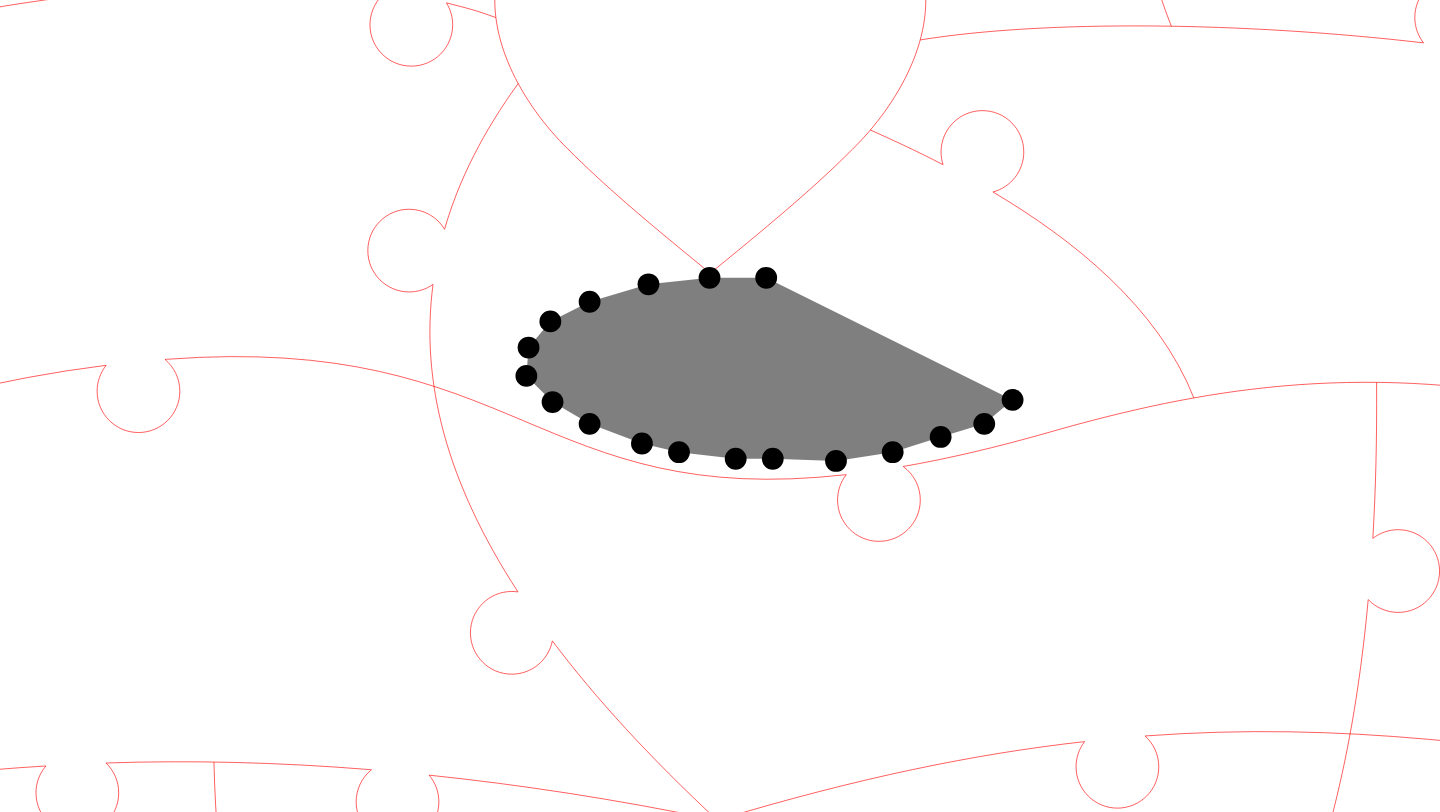 click 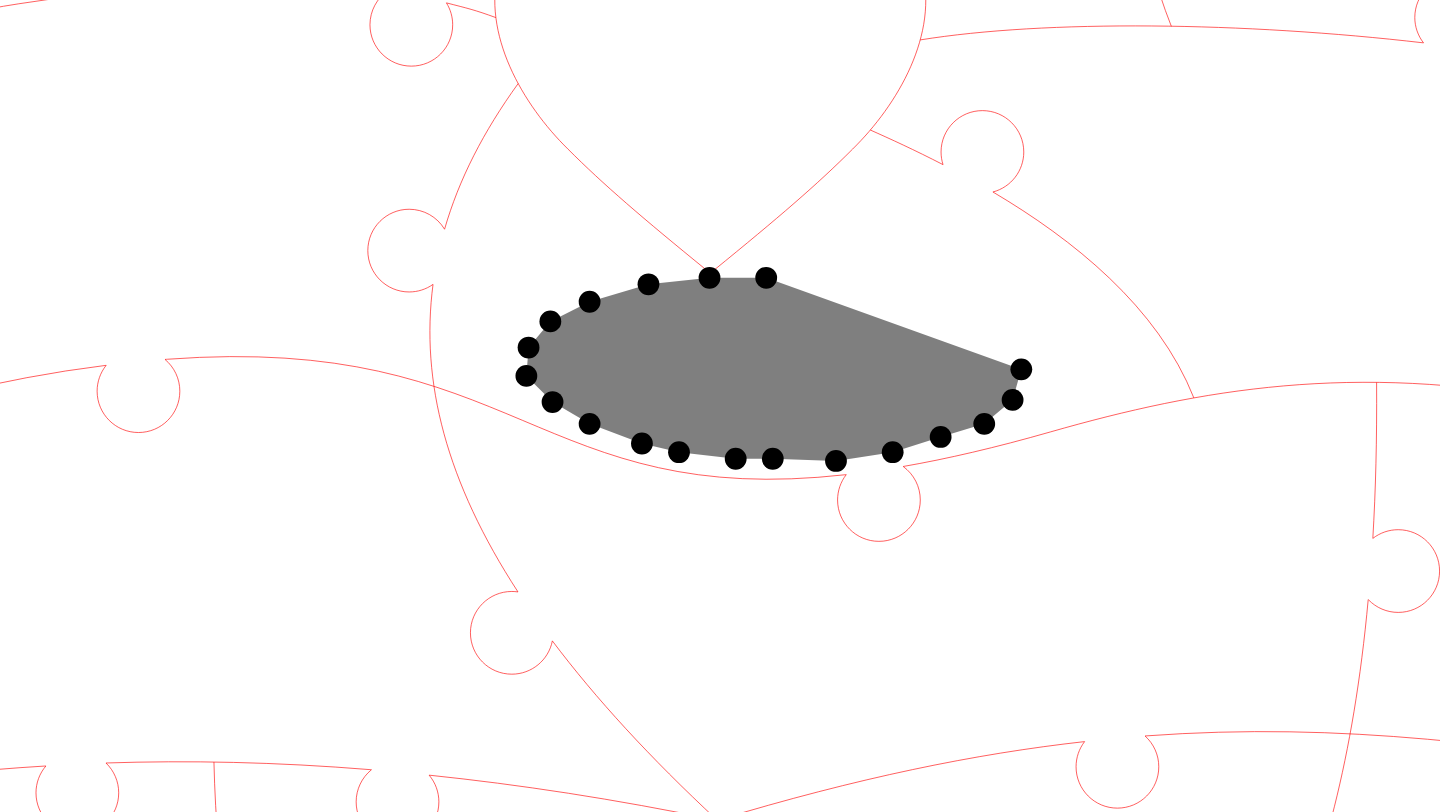 click 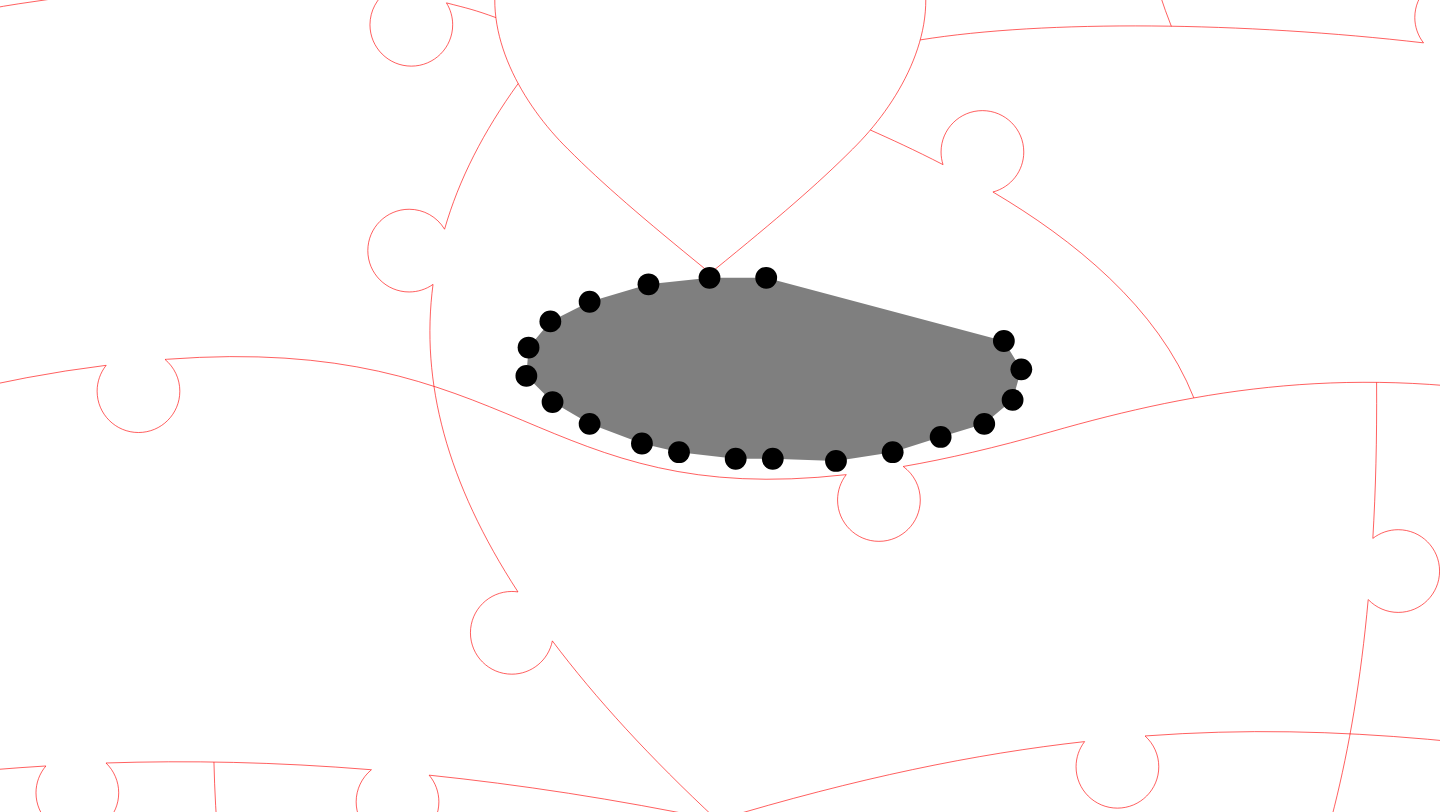 click 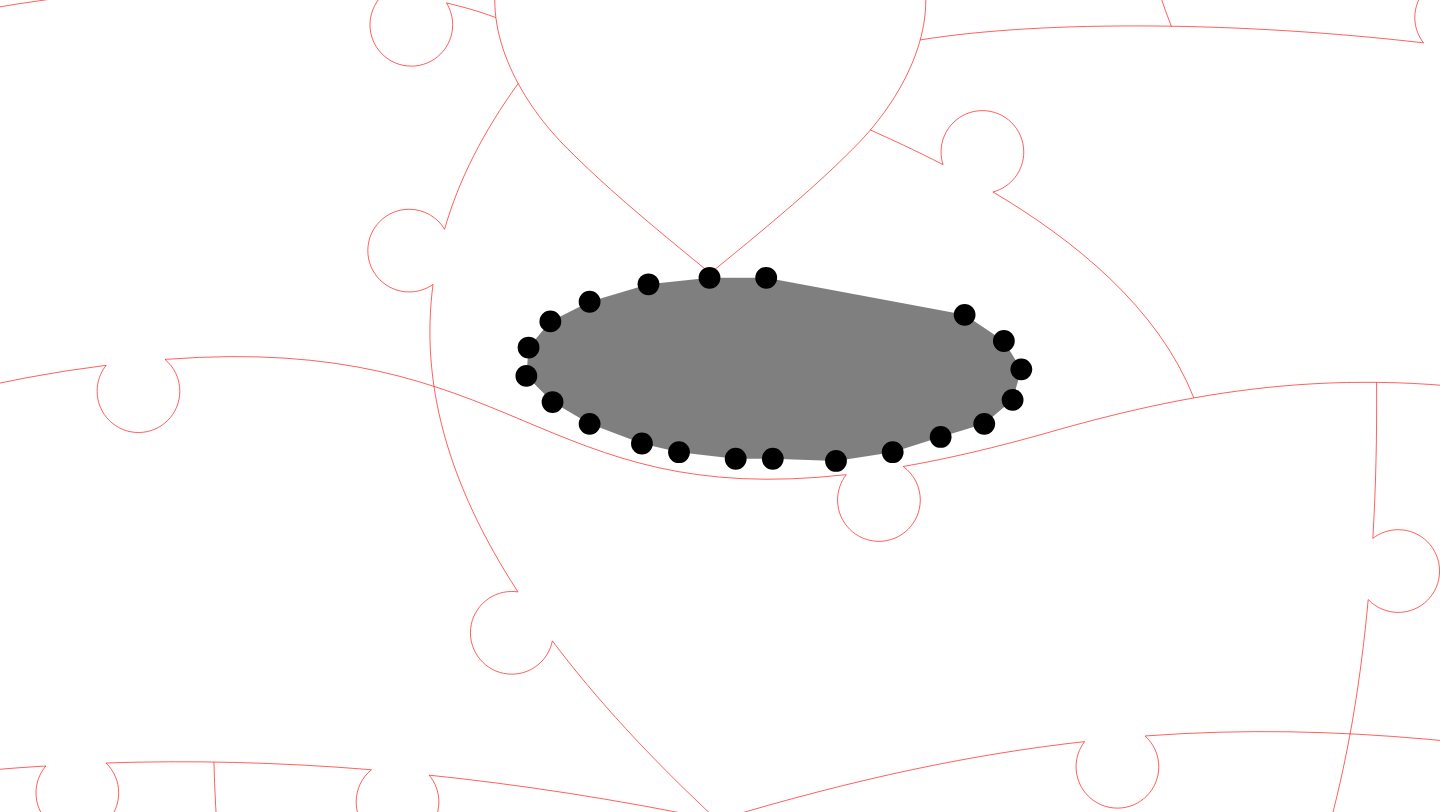 click 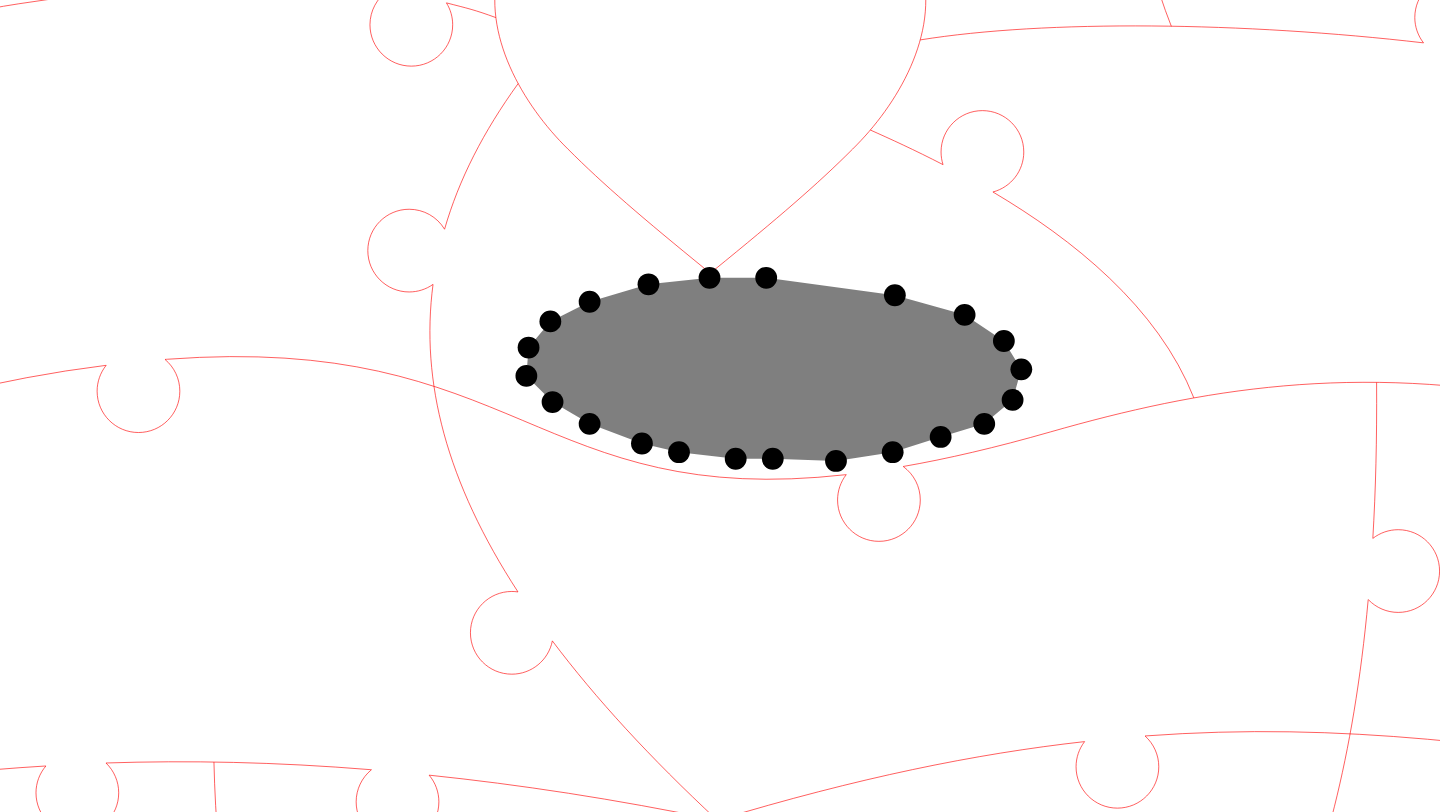 click 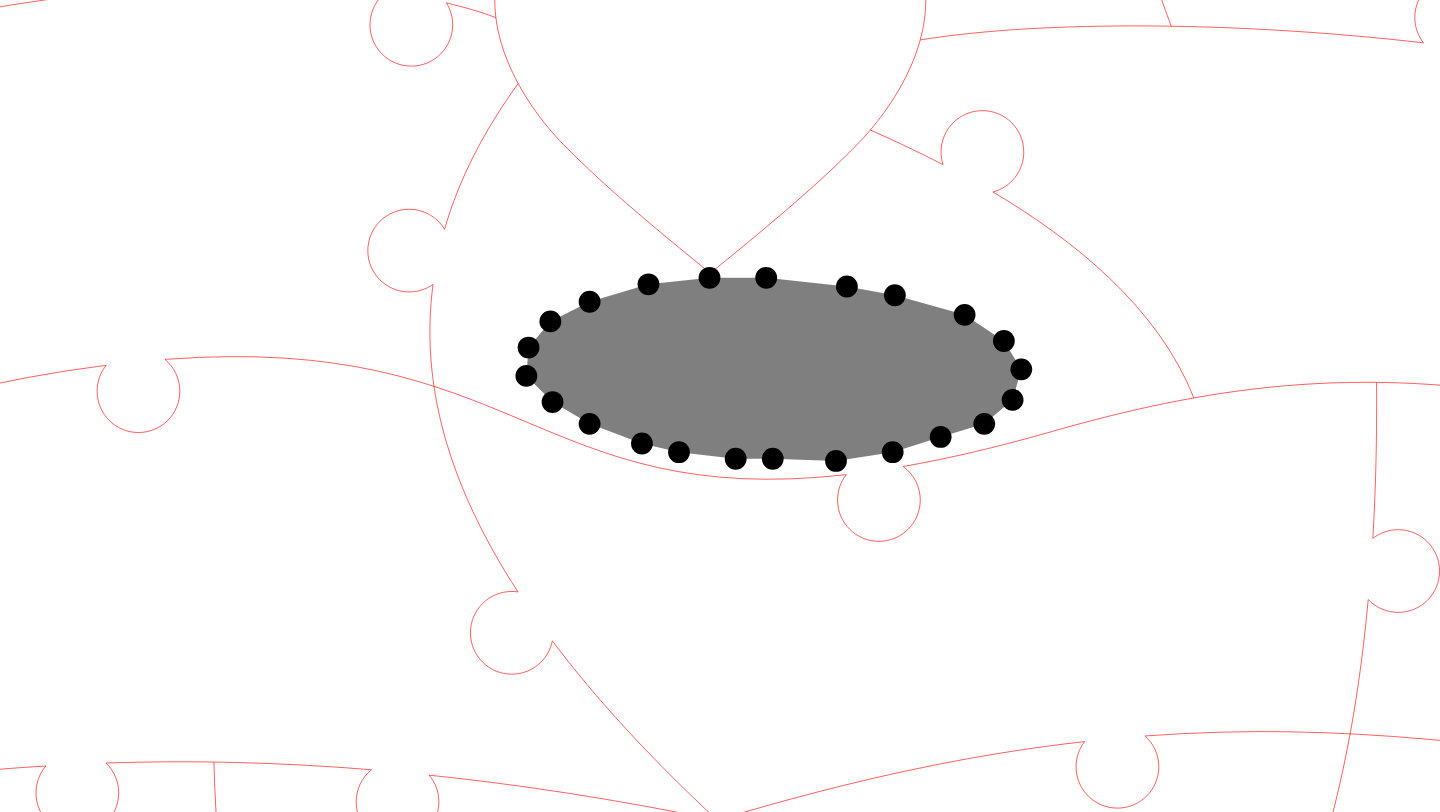 click 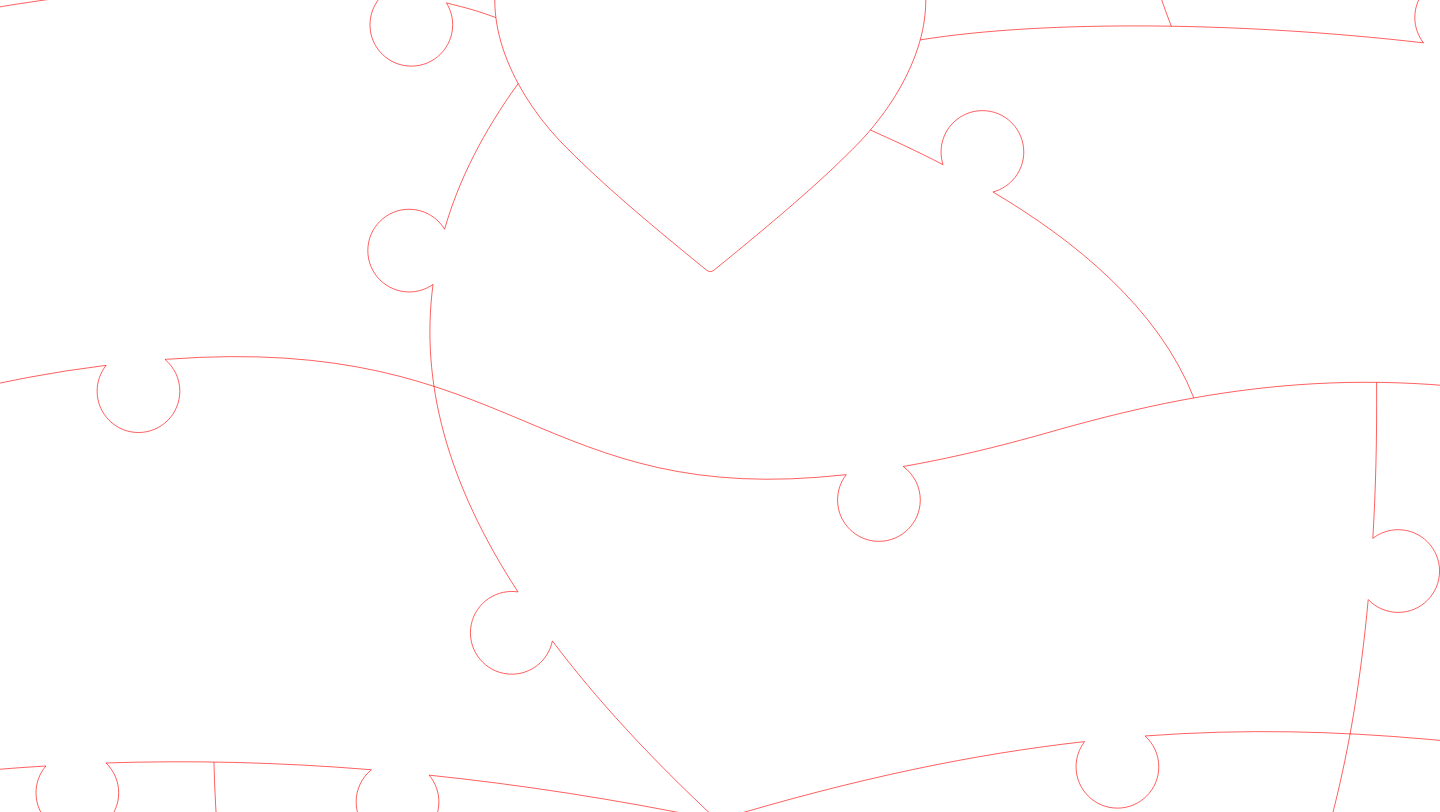 click 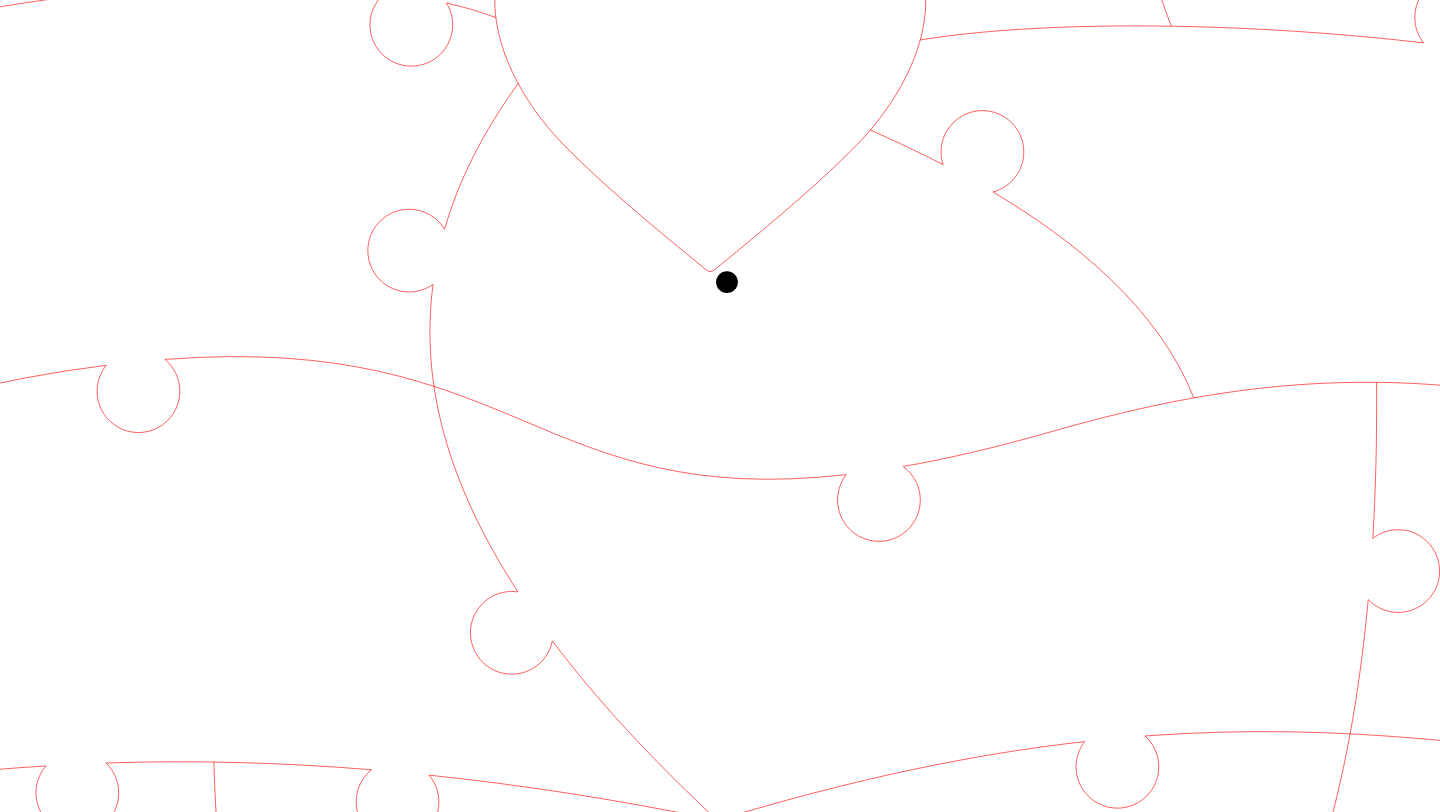 click 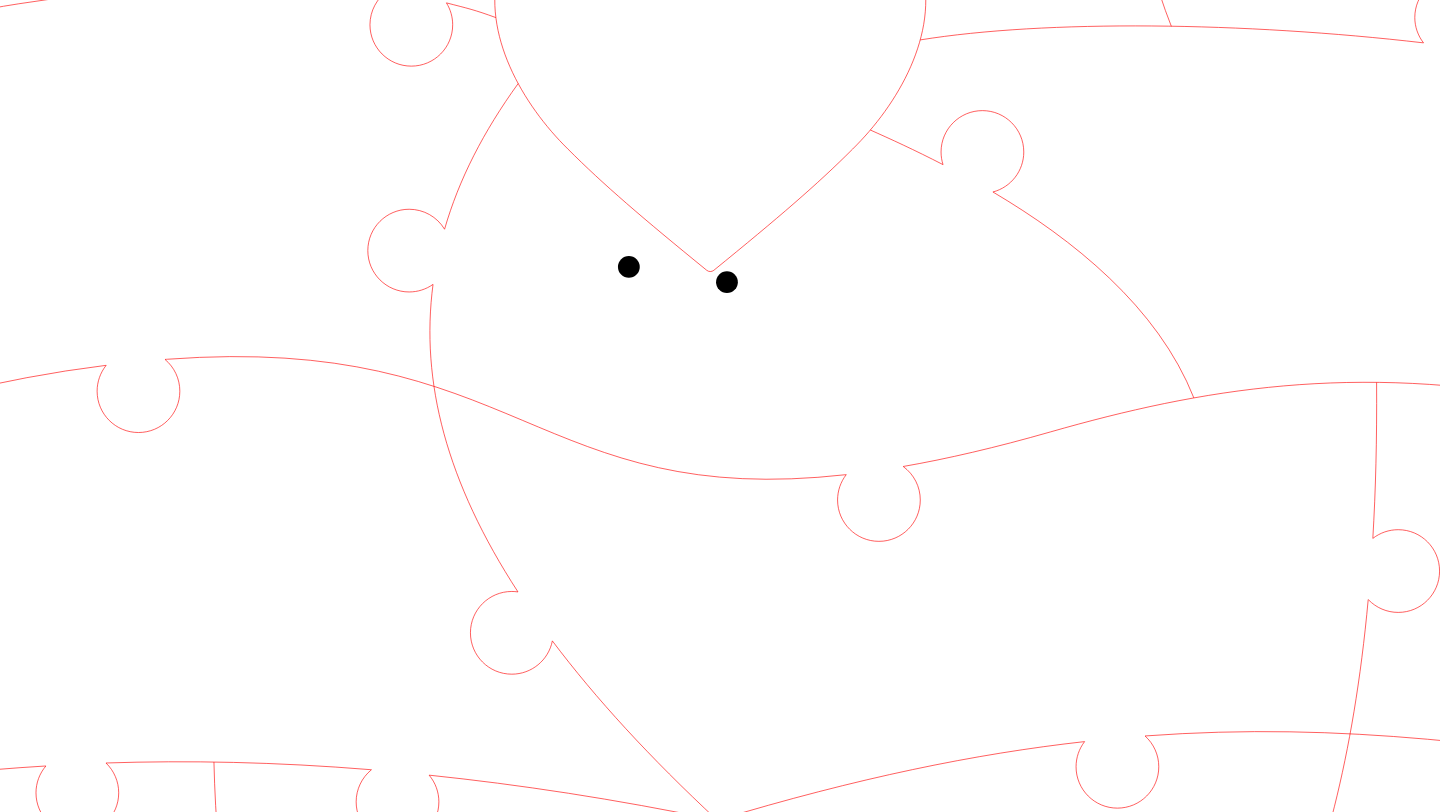 click 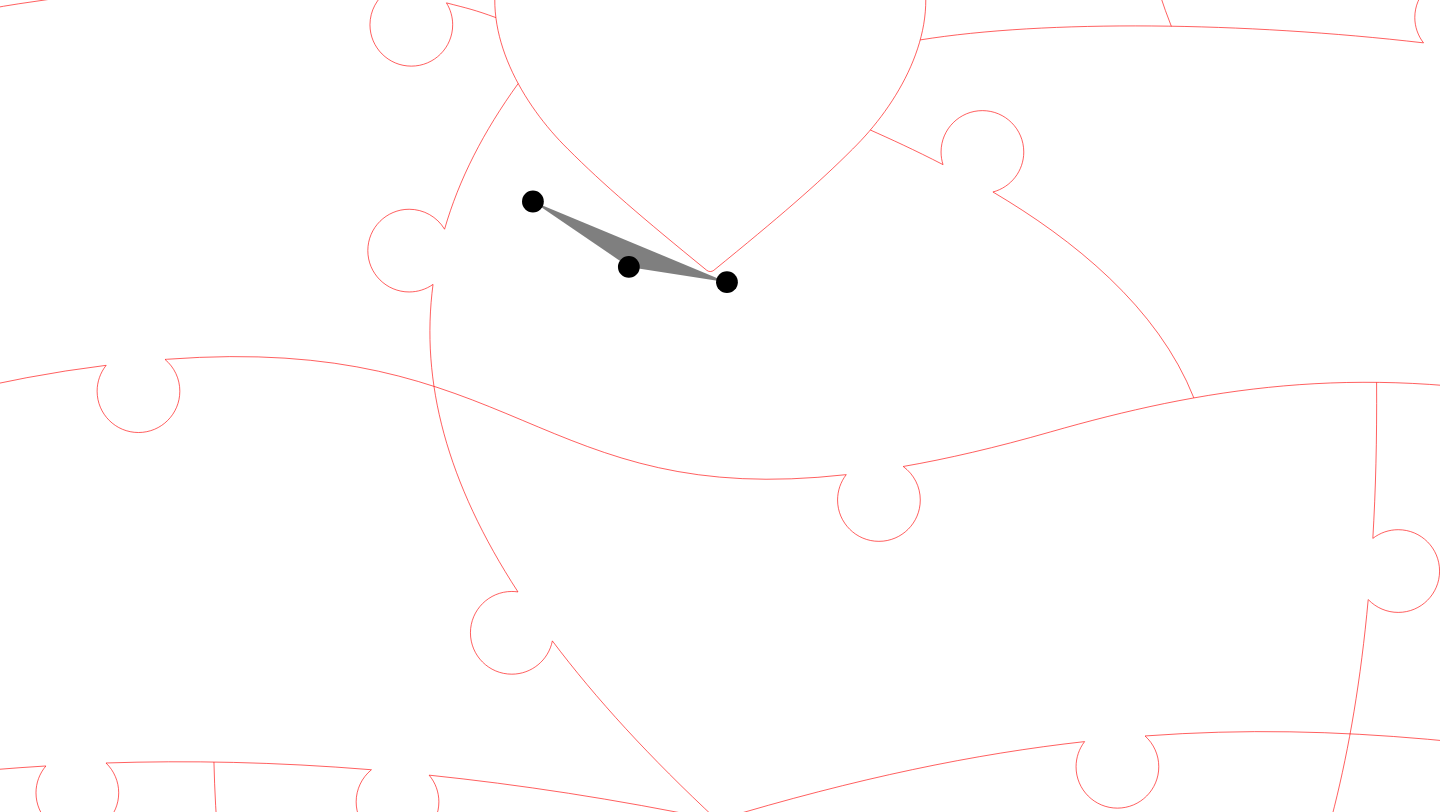 click 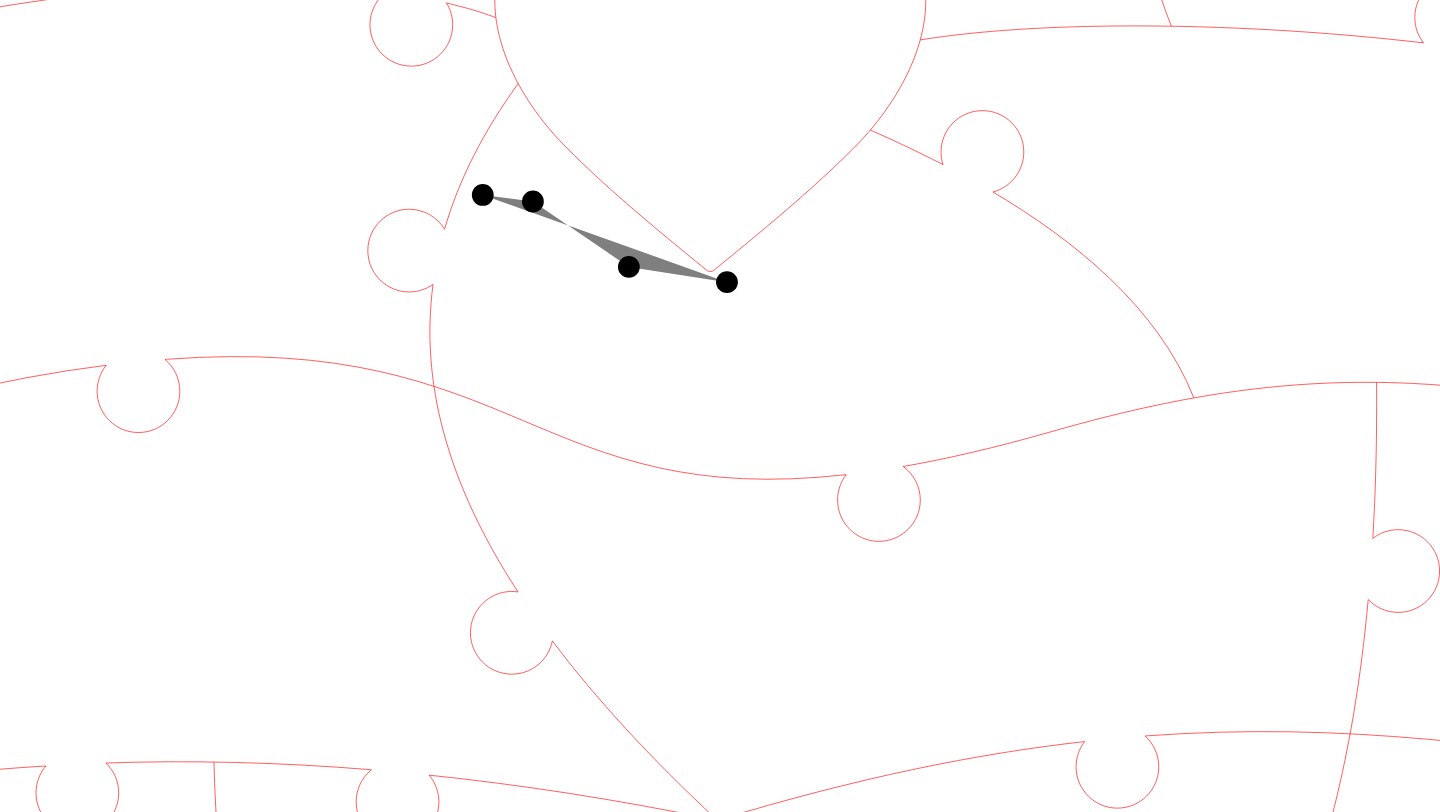 click 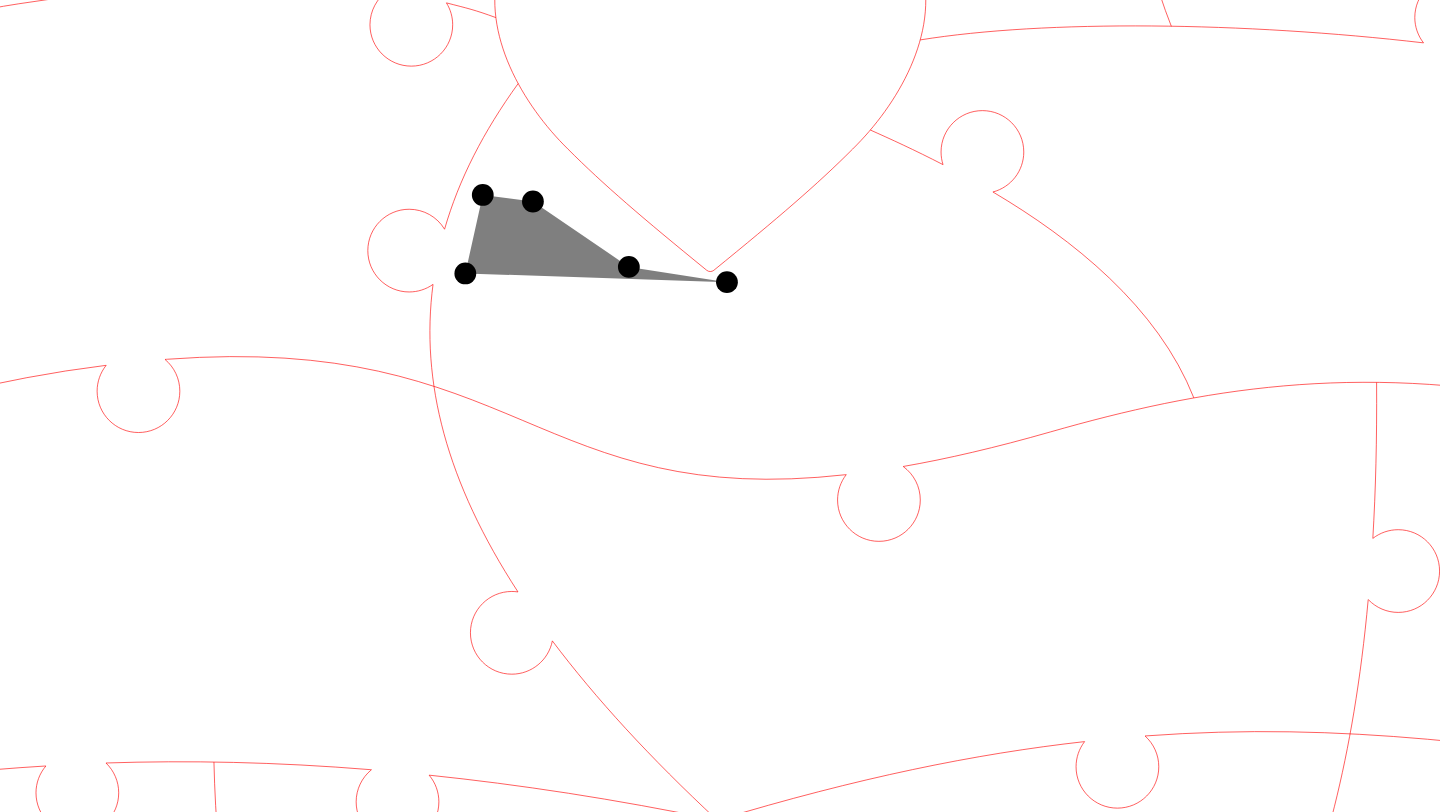 click 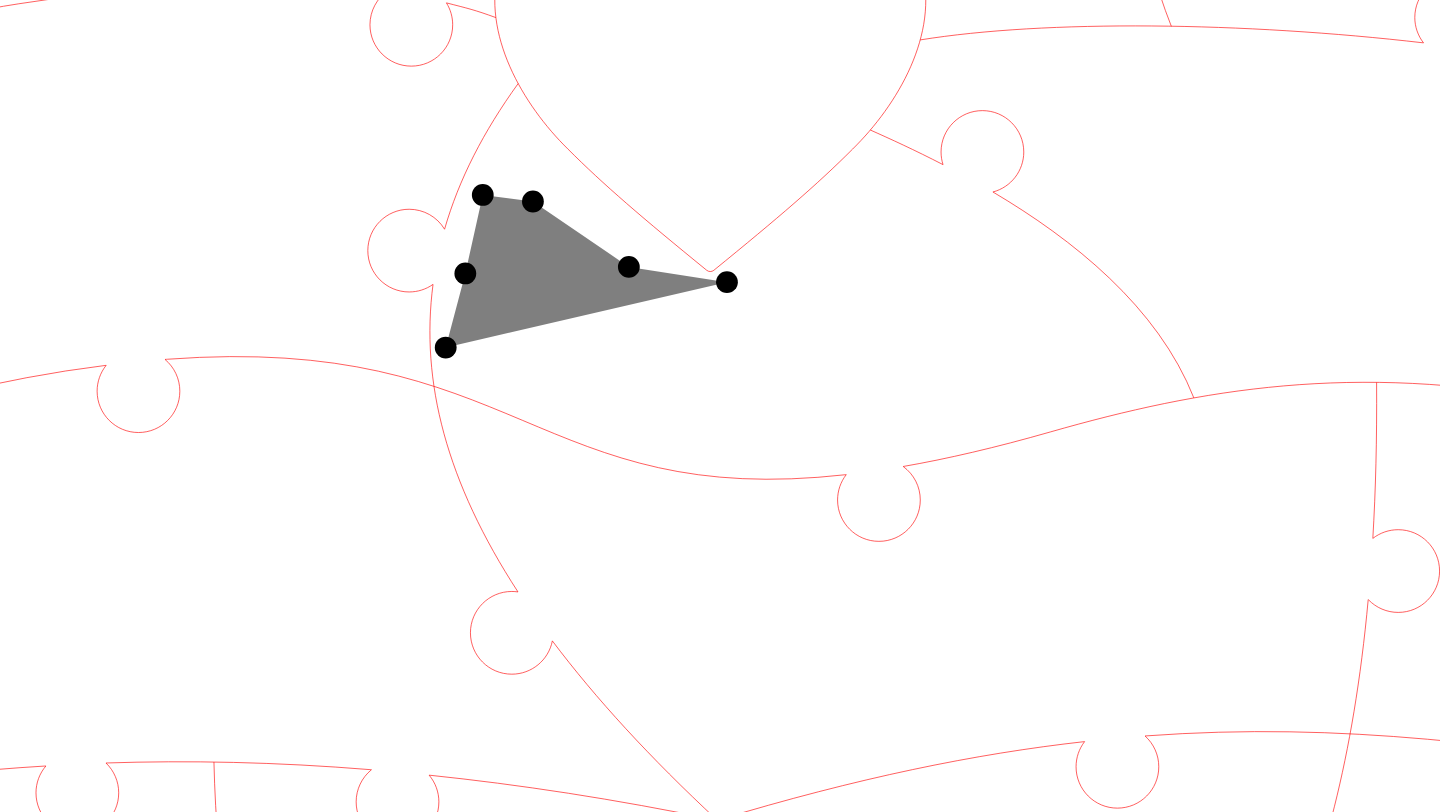 click 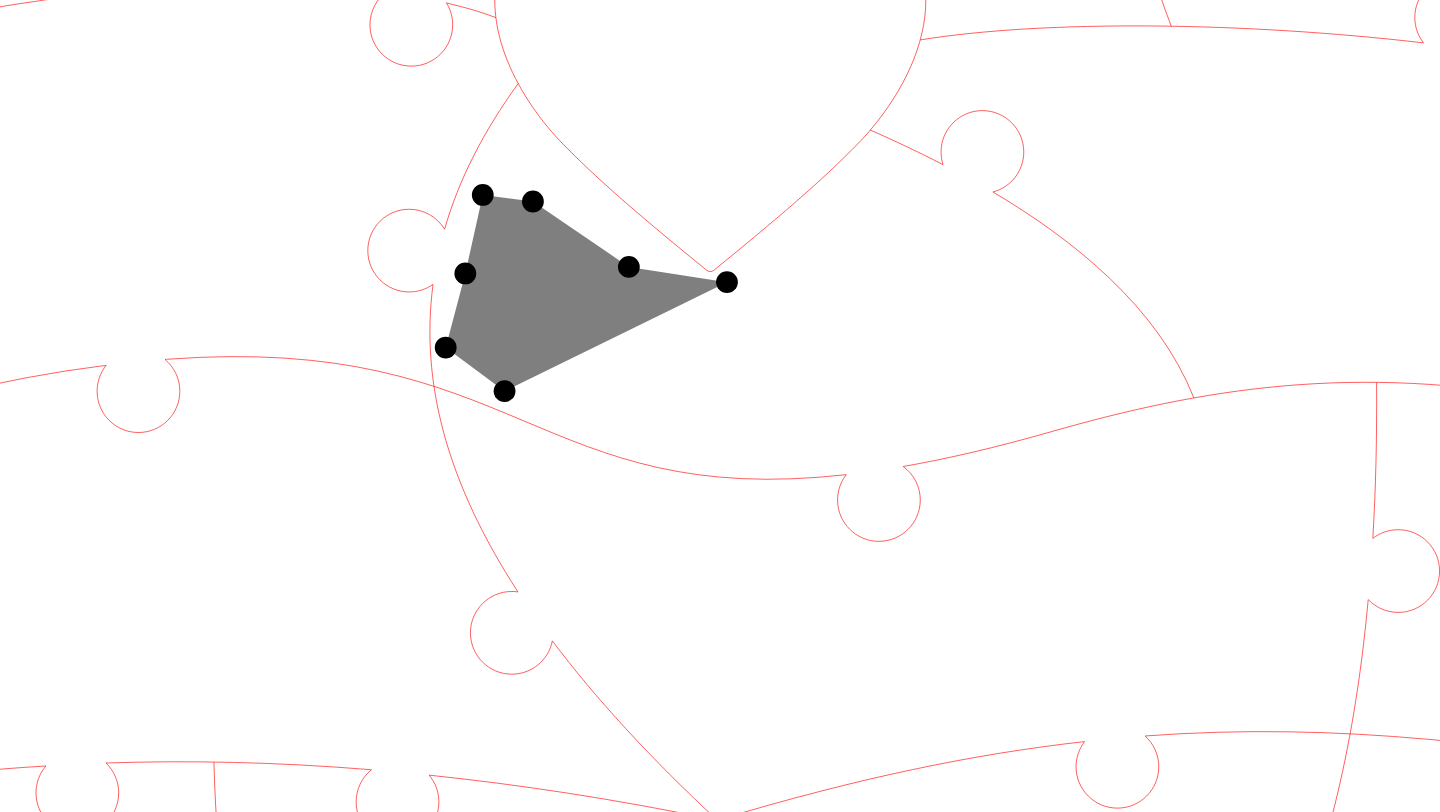 click 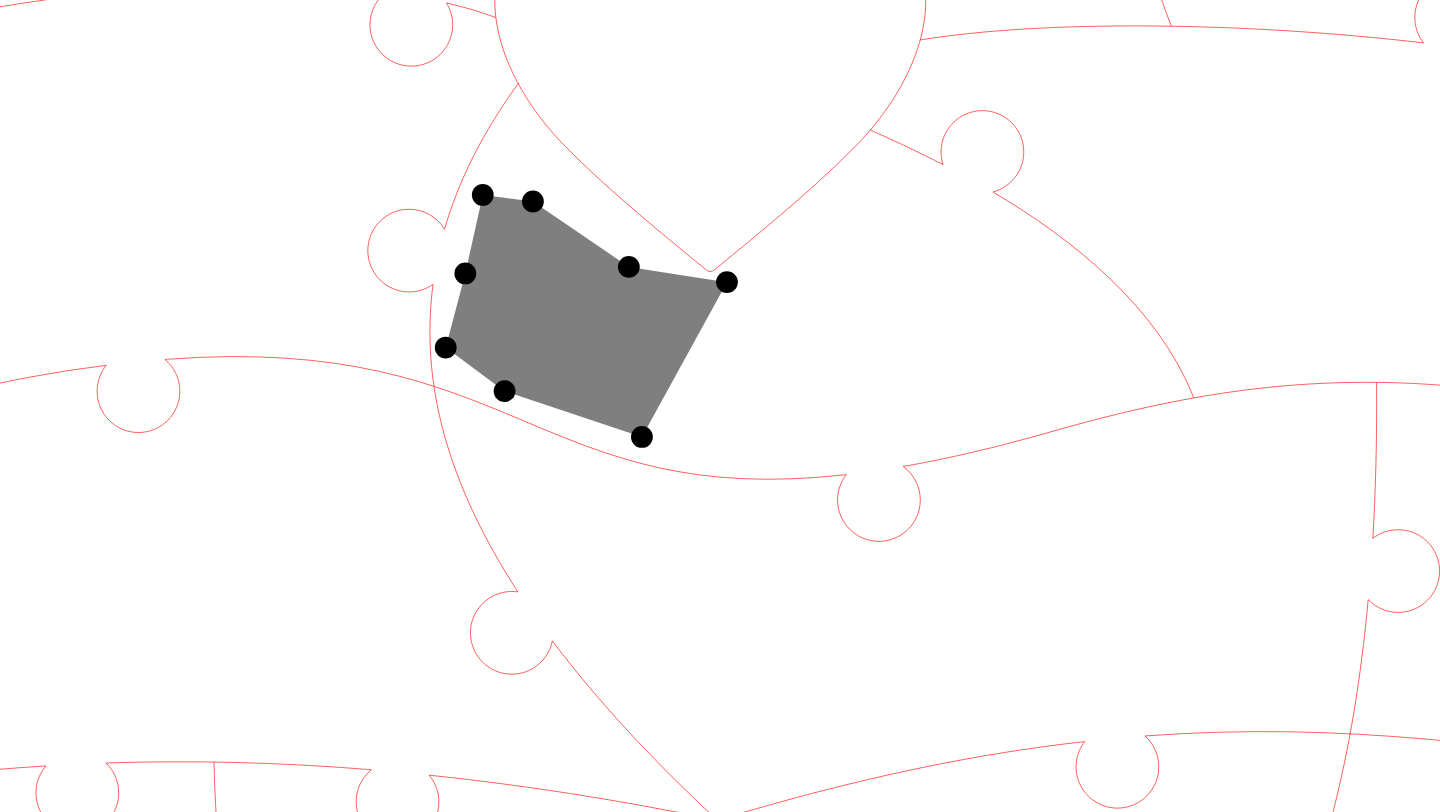 click 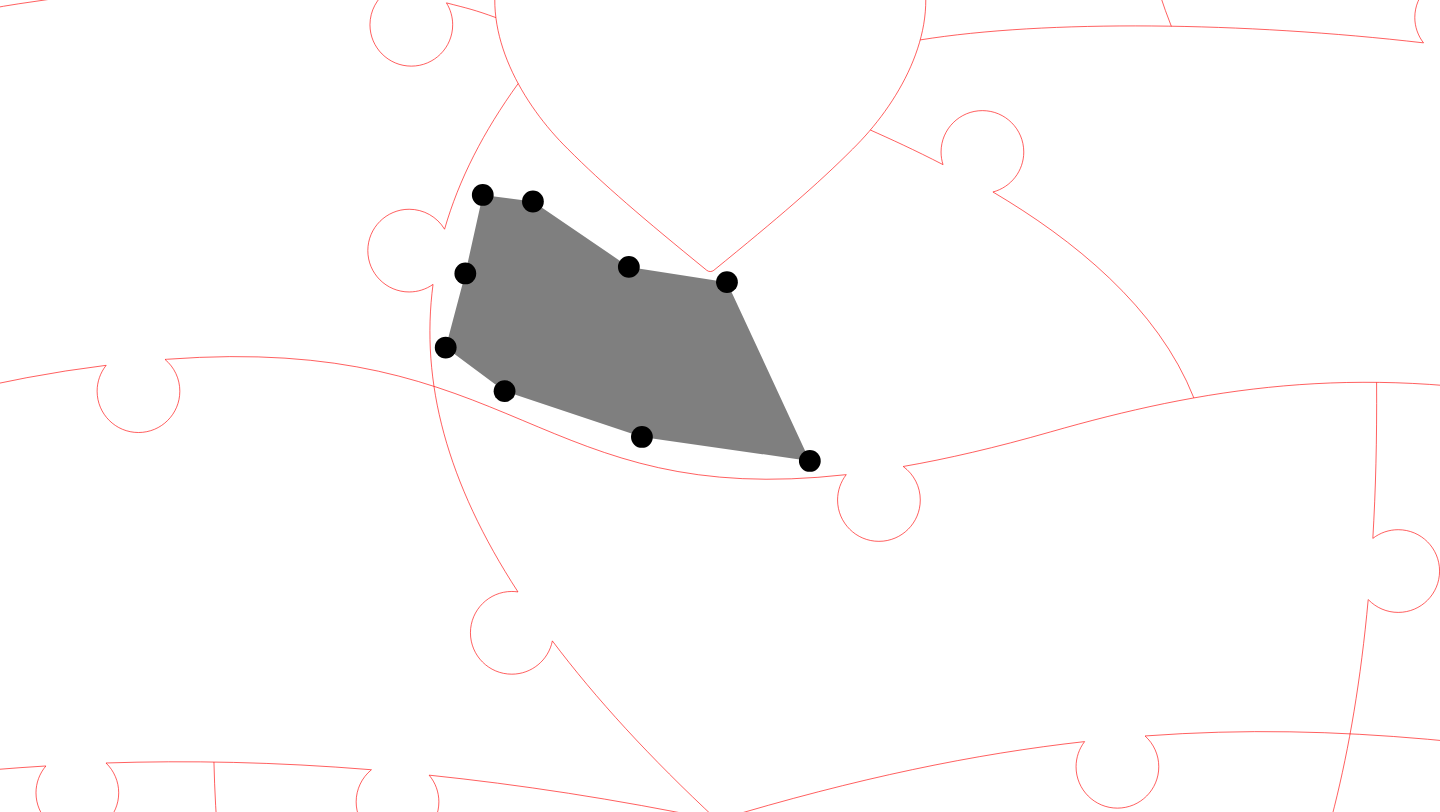 click 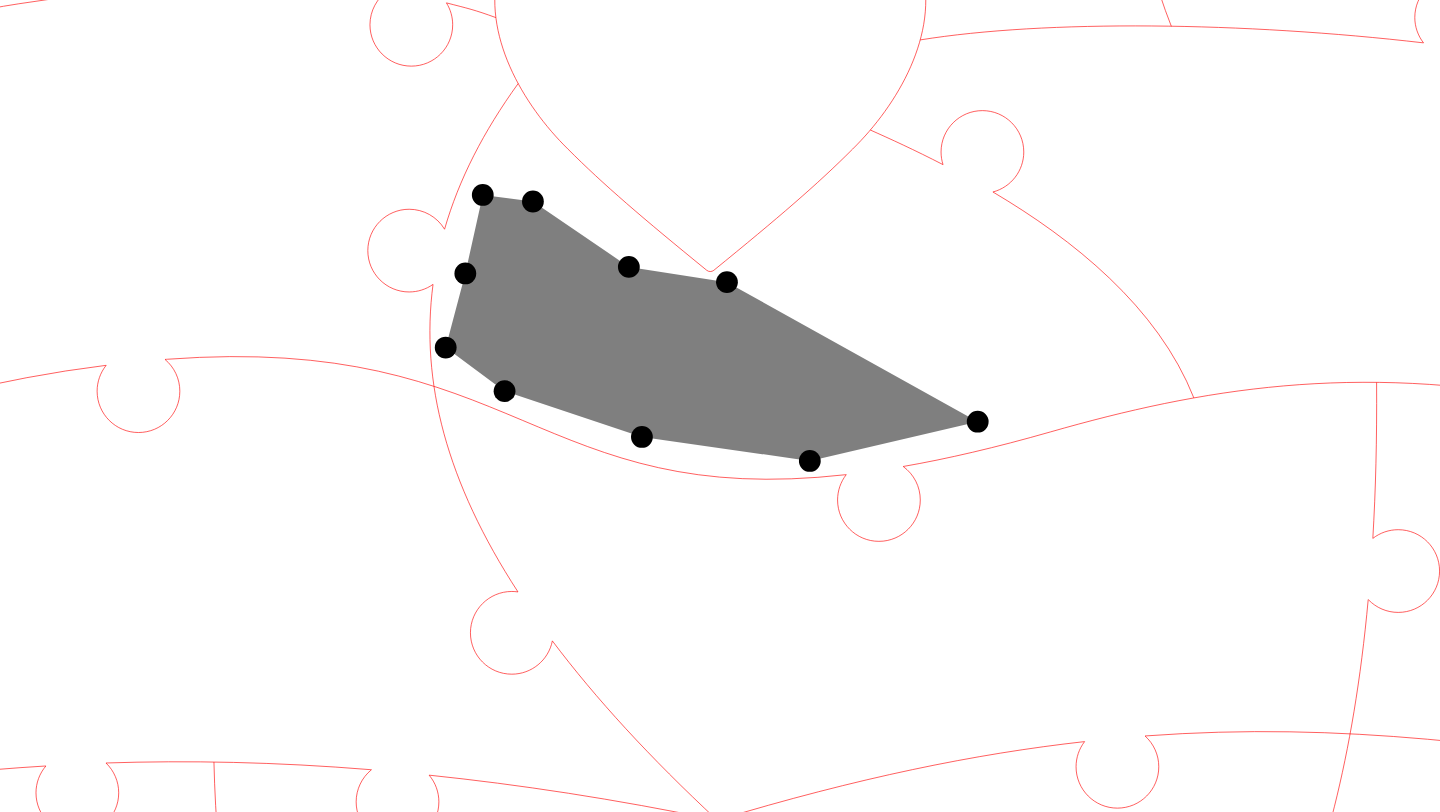click 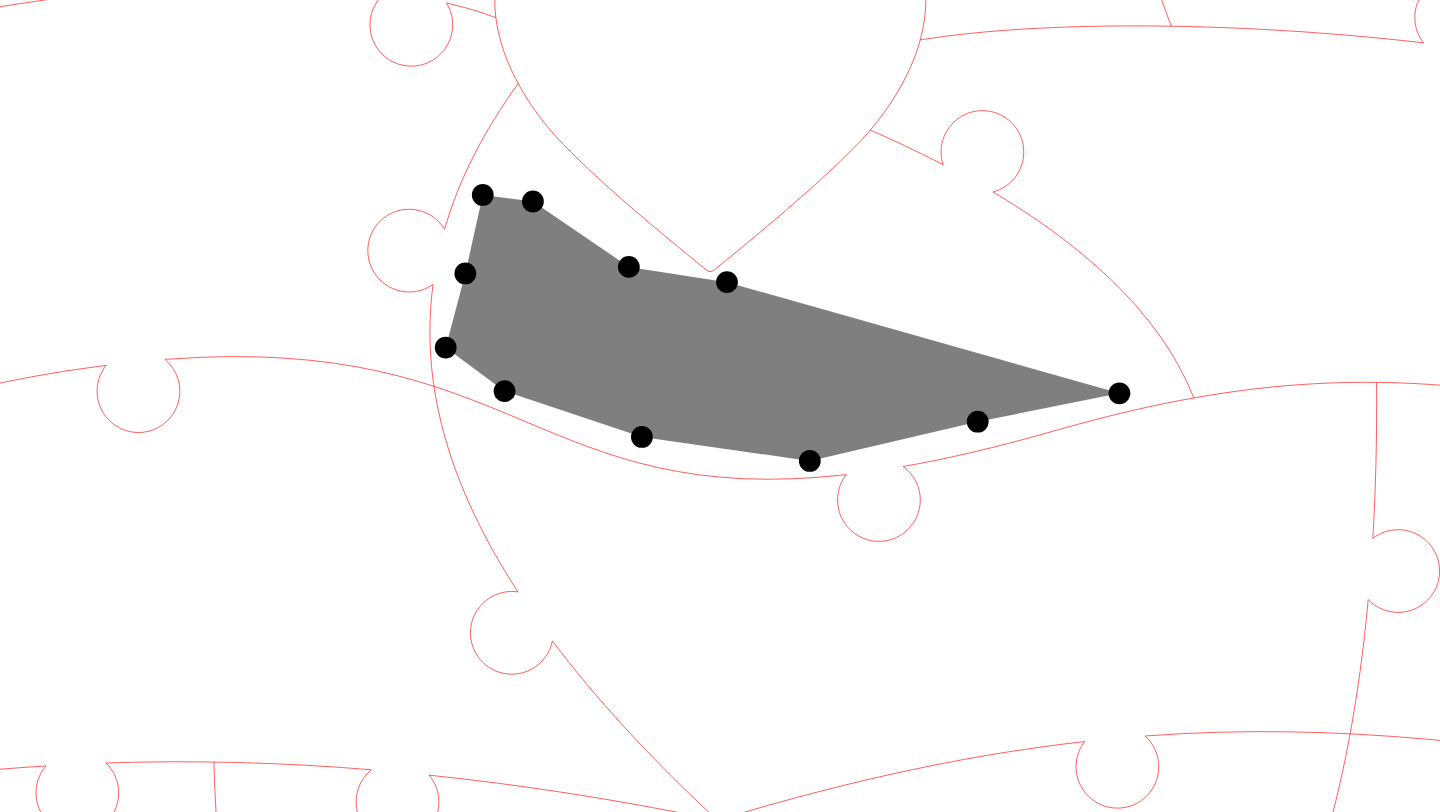 click 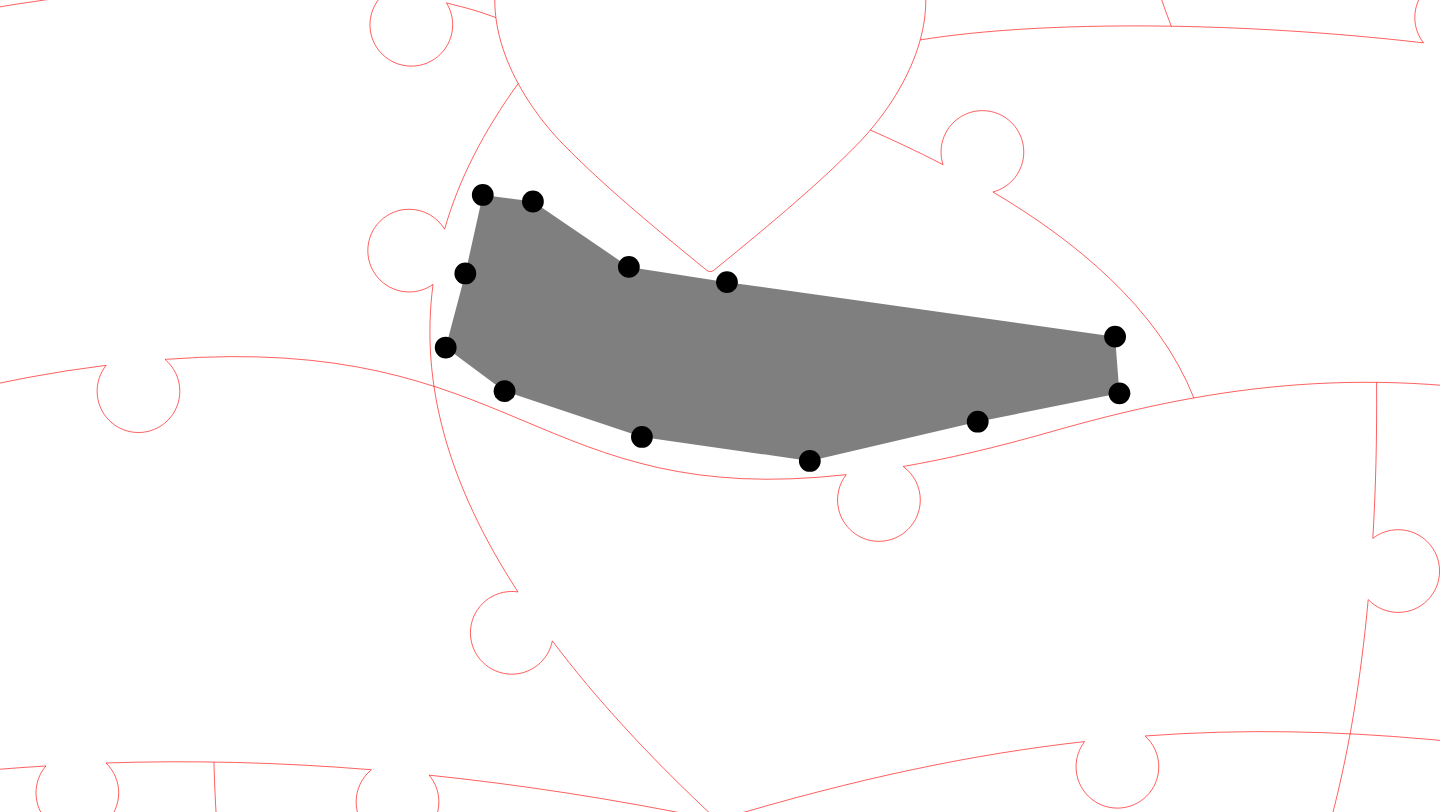 click 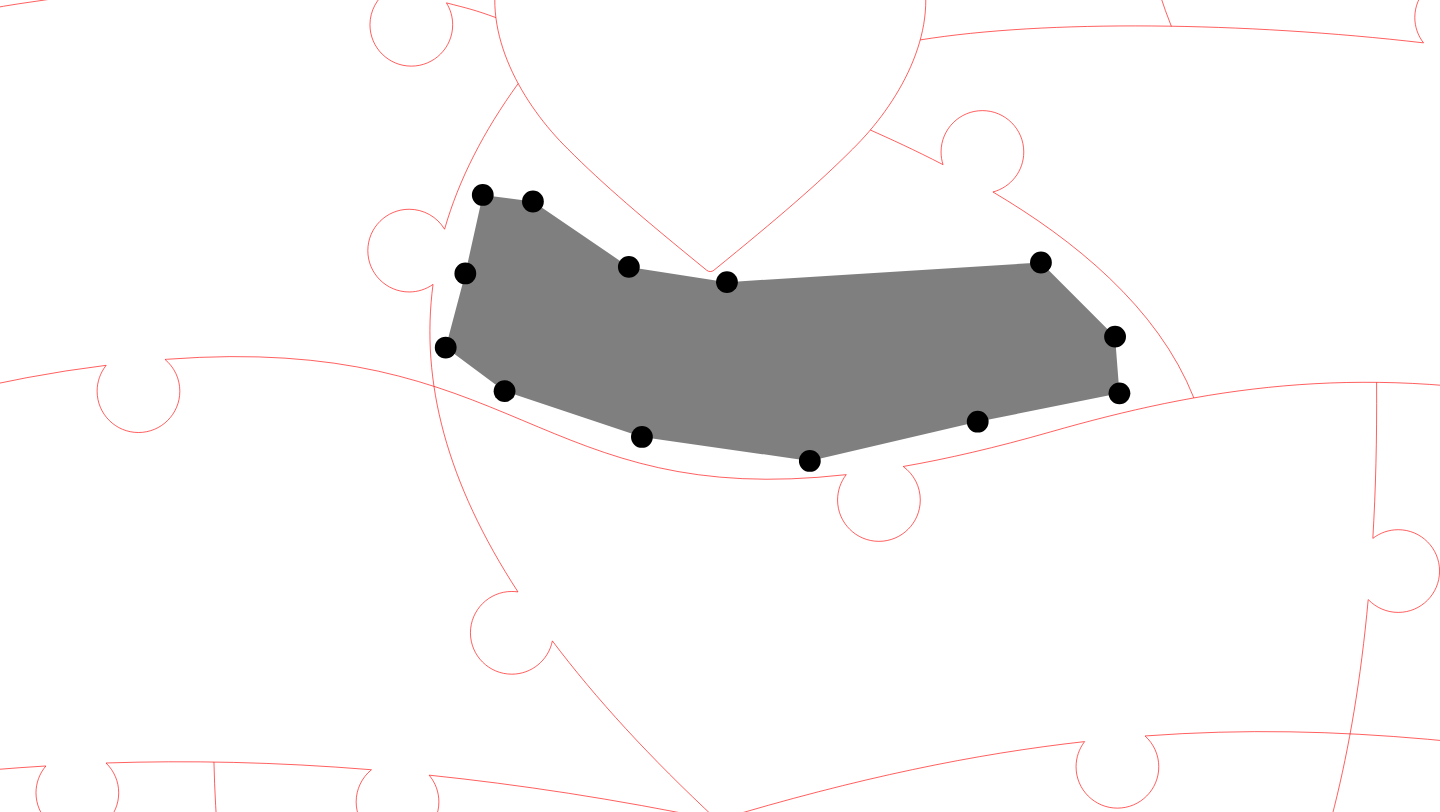 click 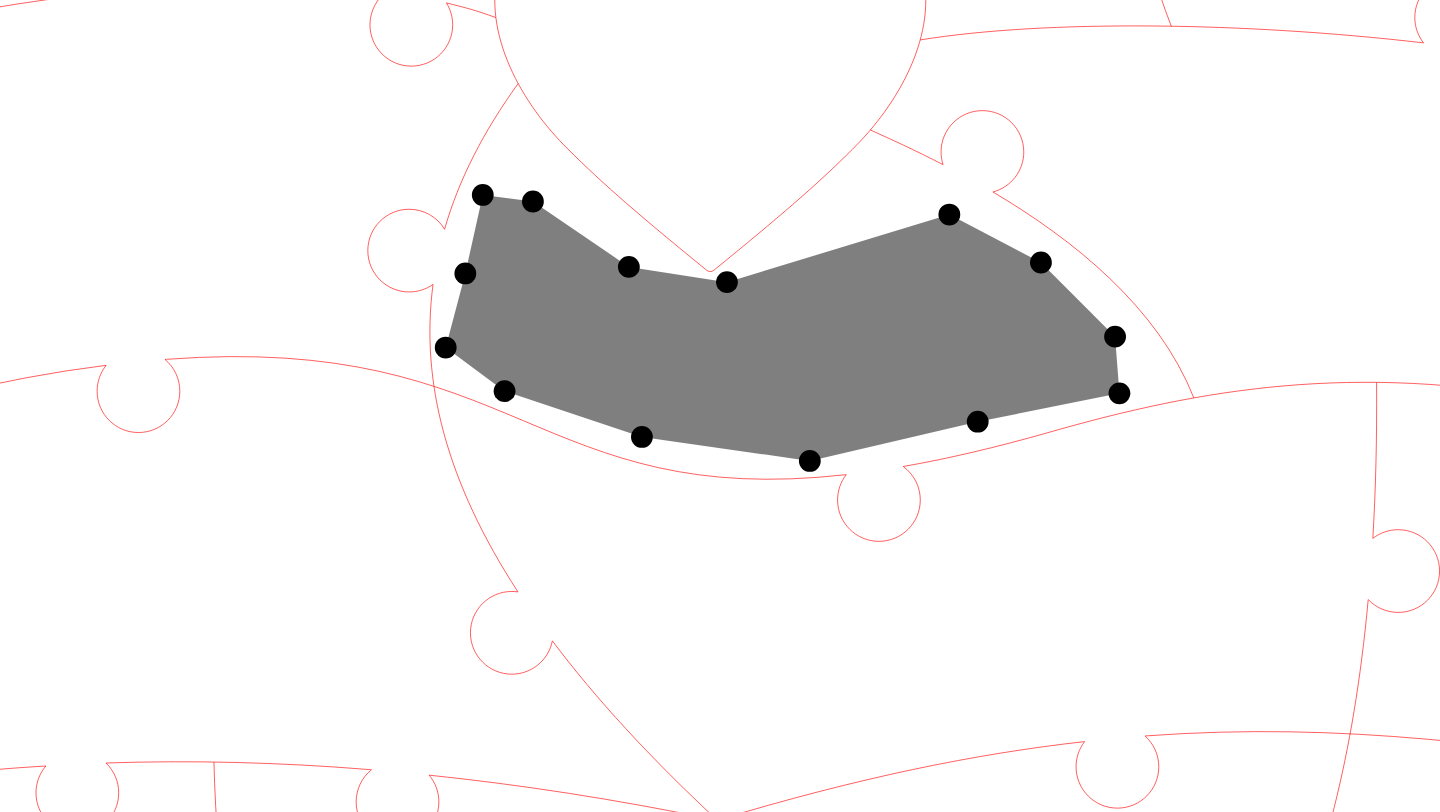 click 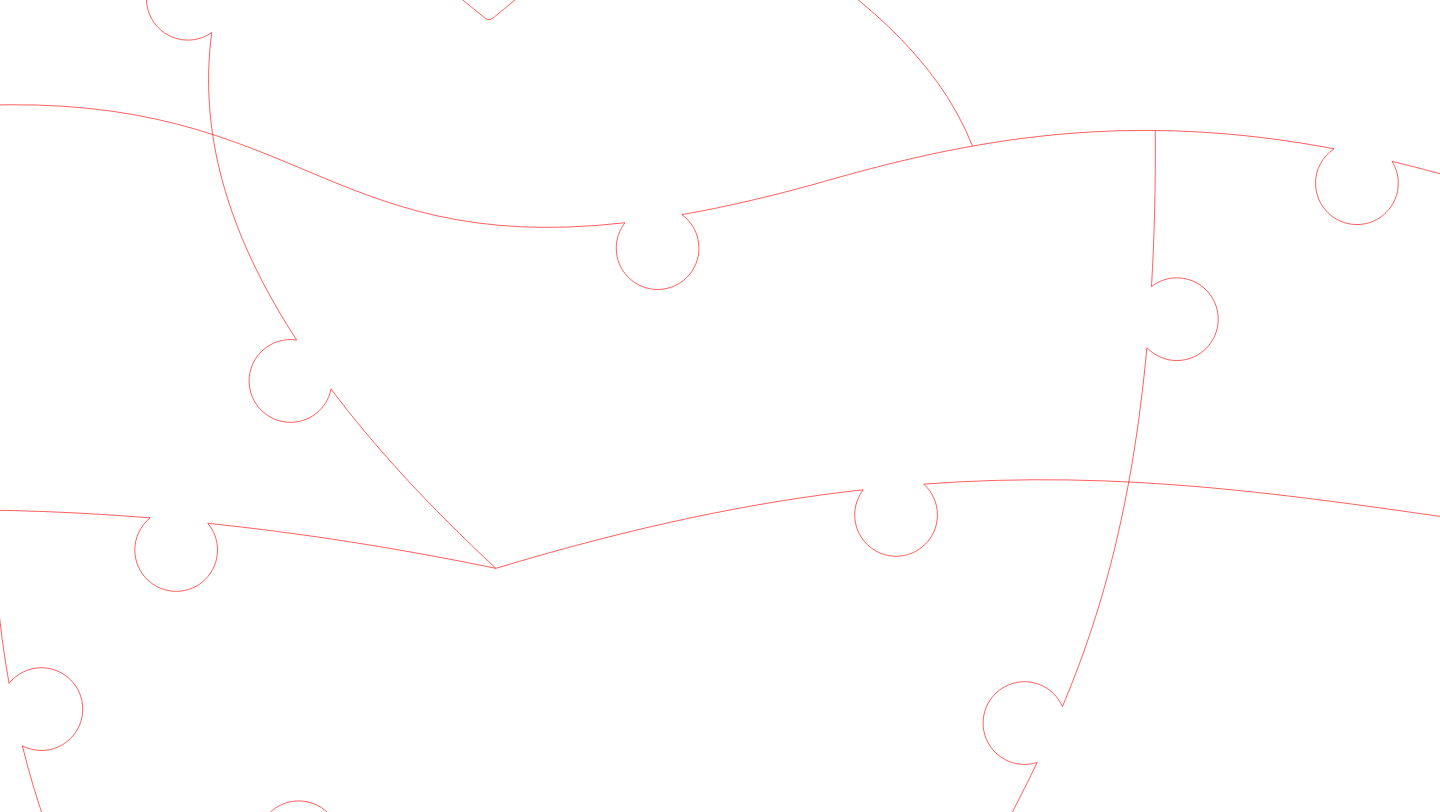 click 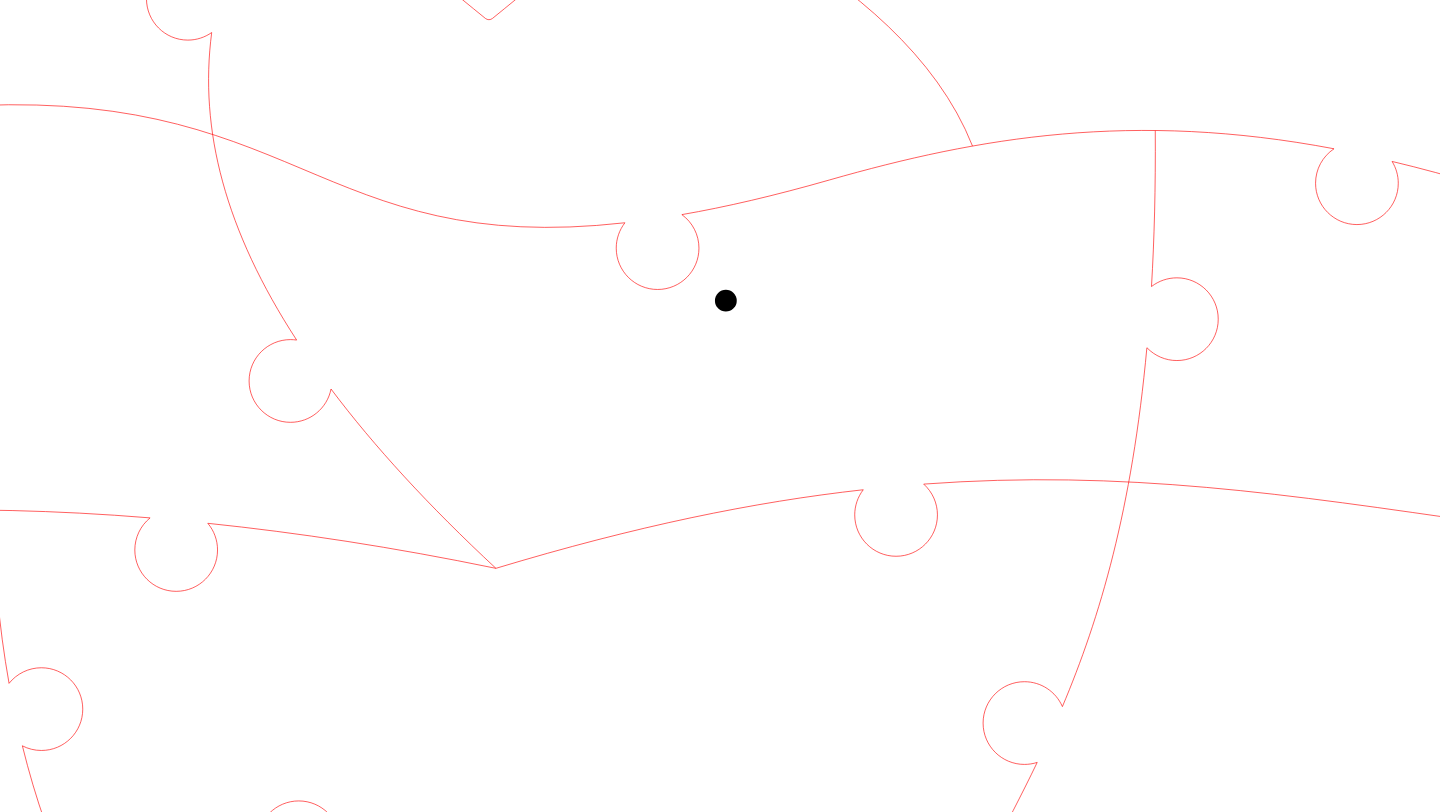click 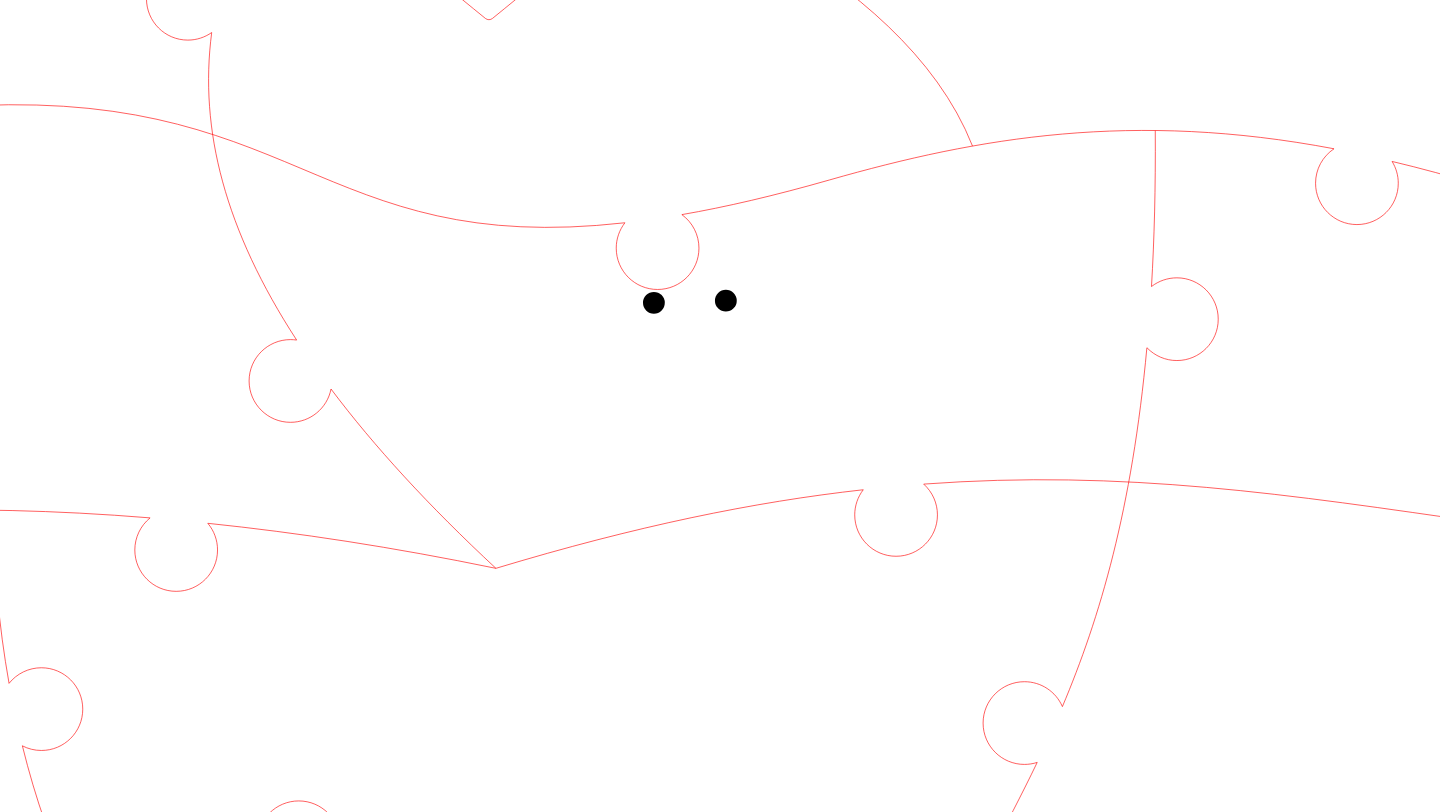 click 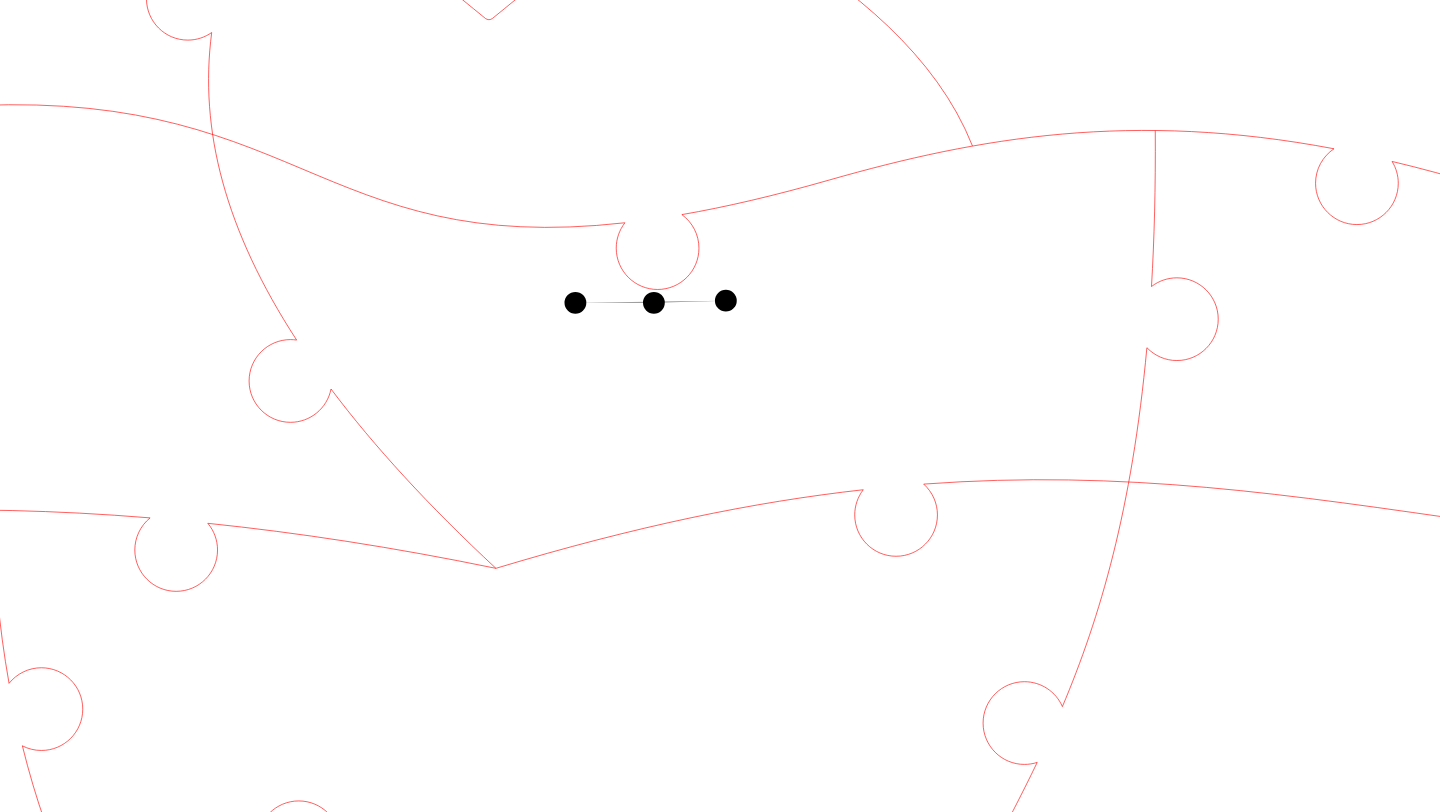 click 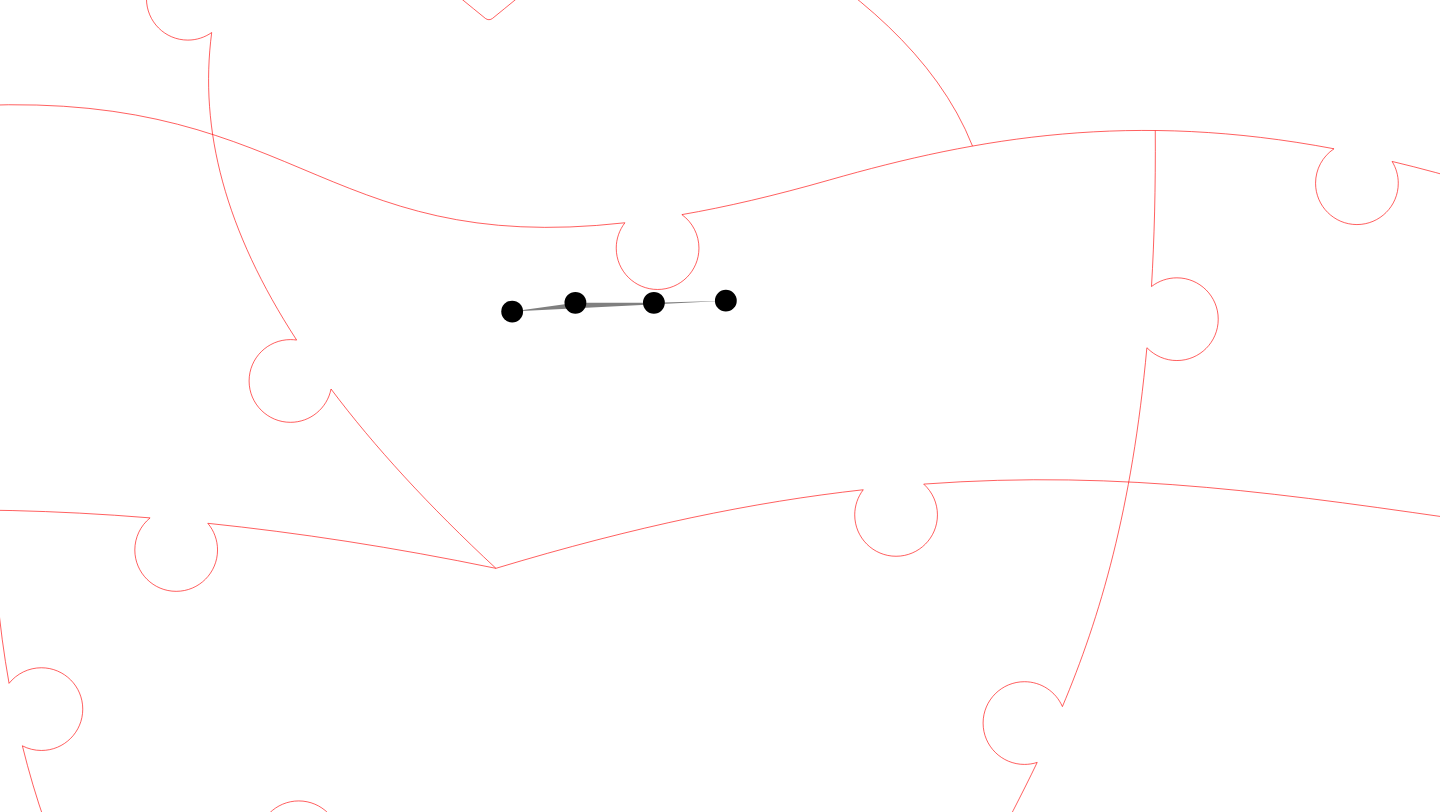 click 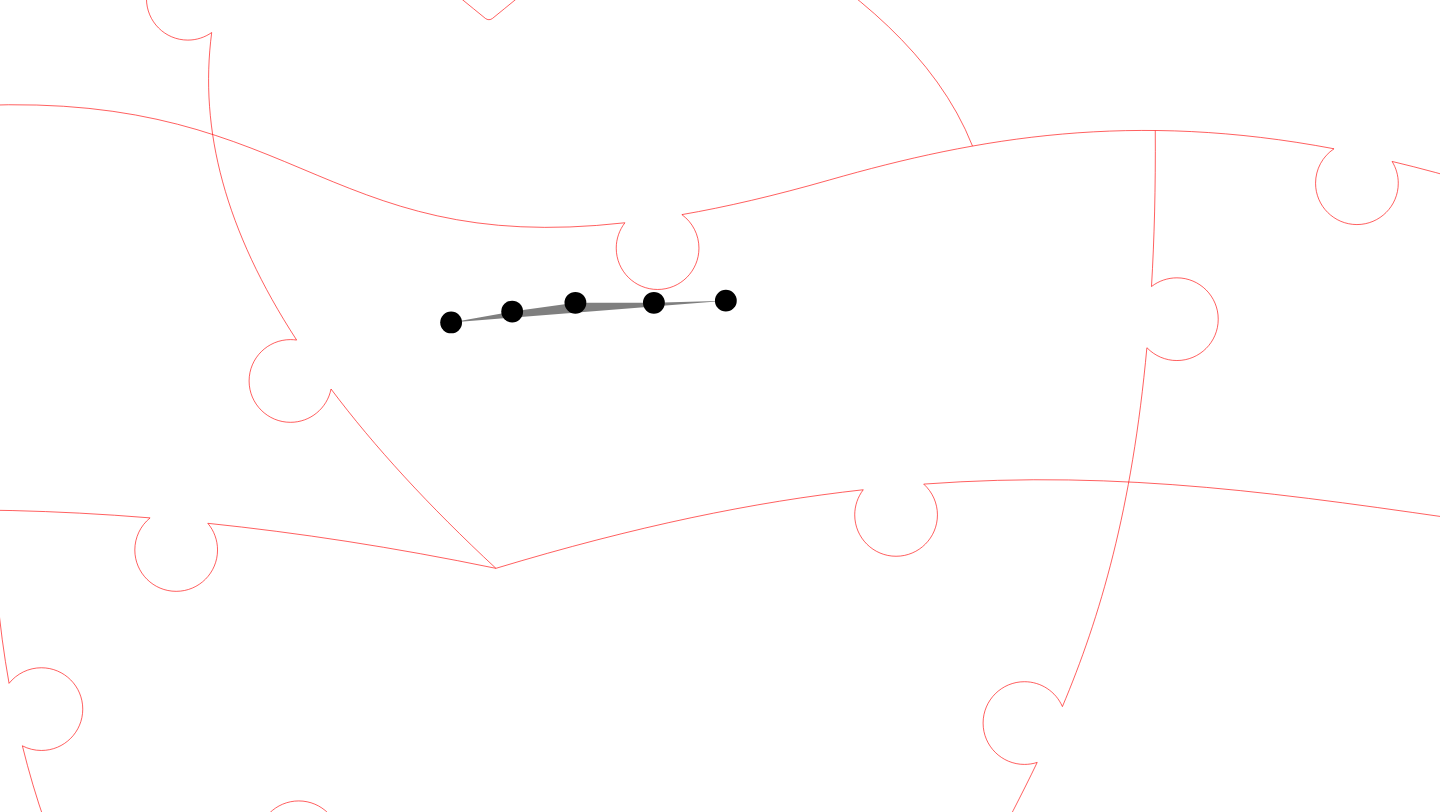 click 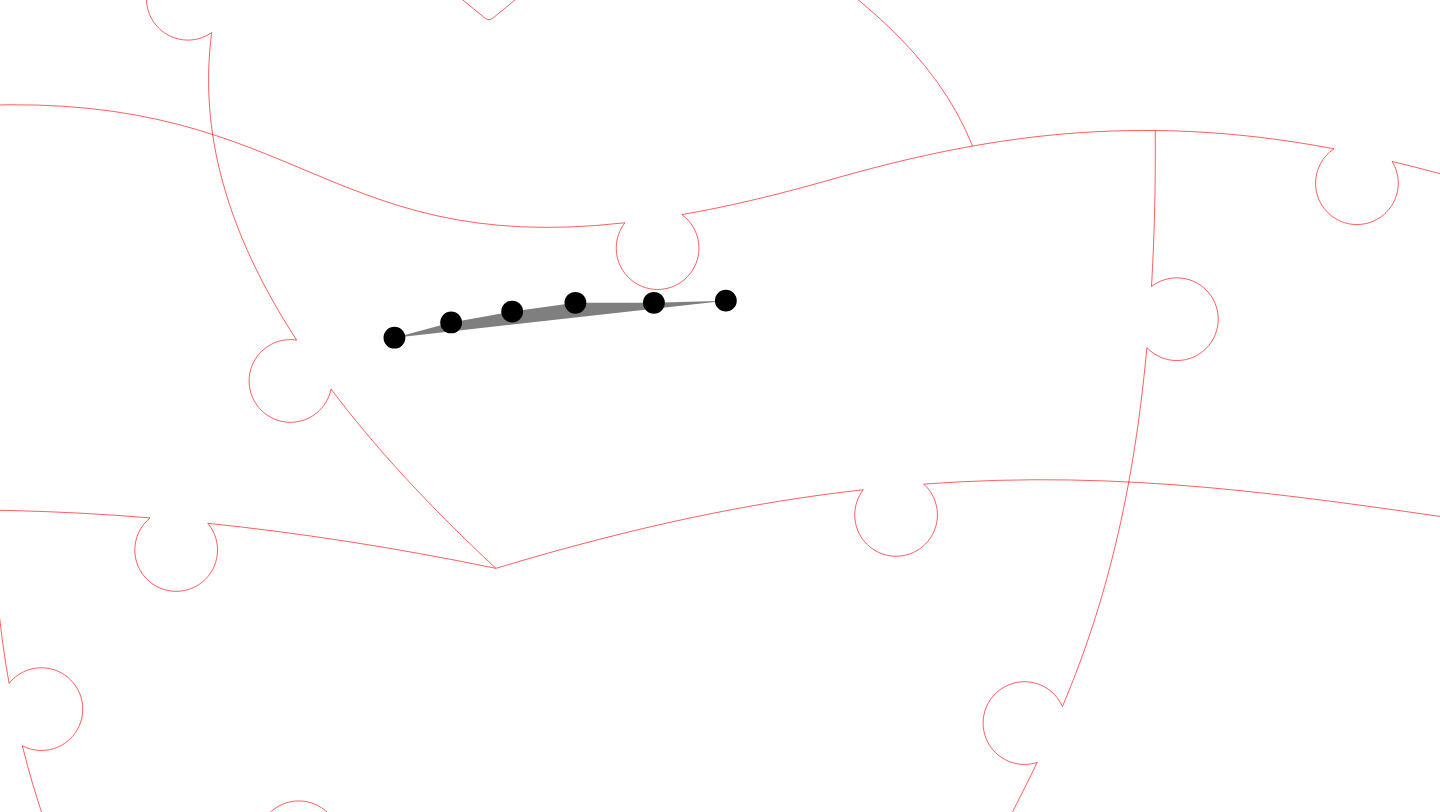 click 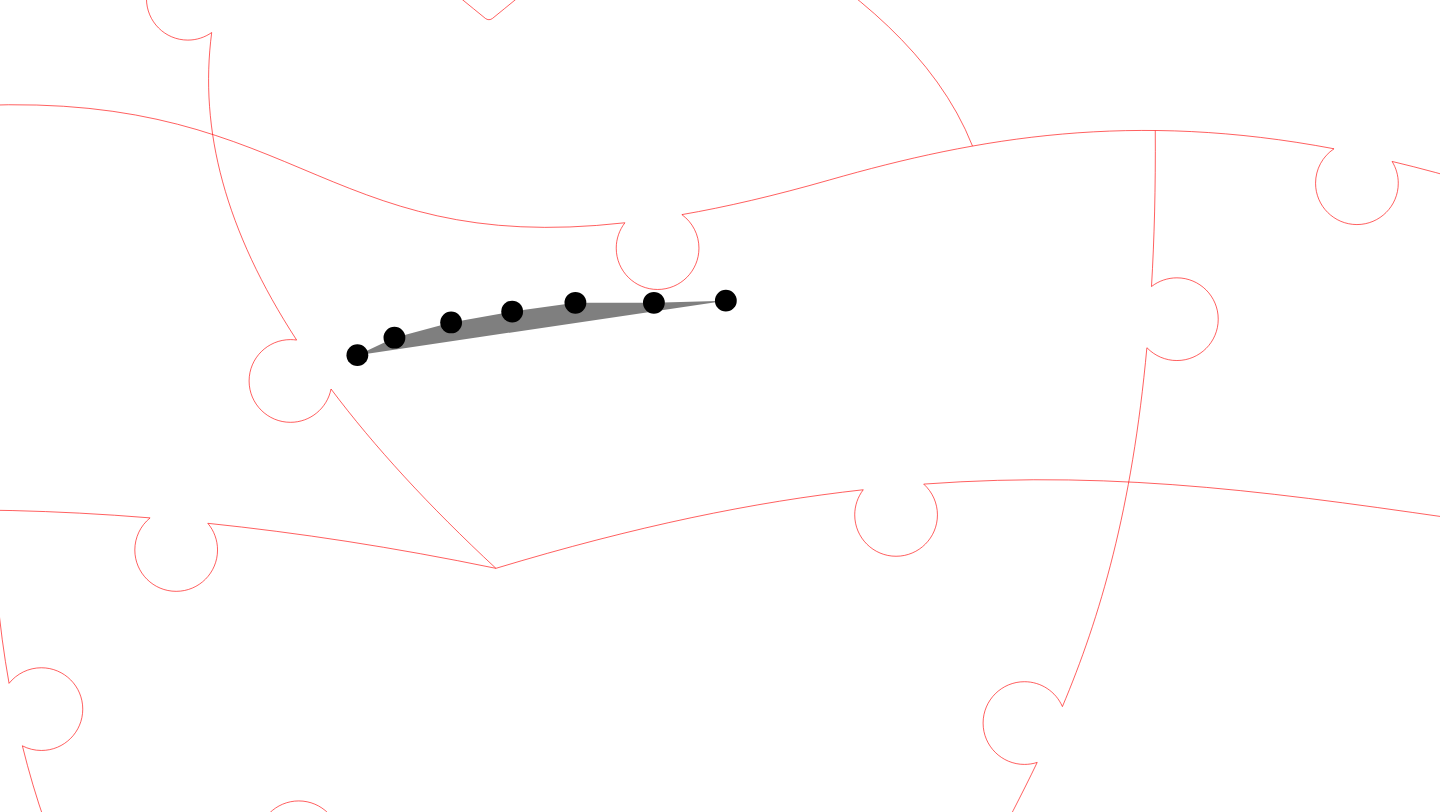 click 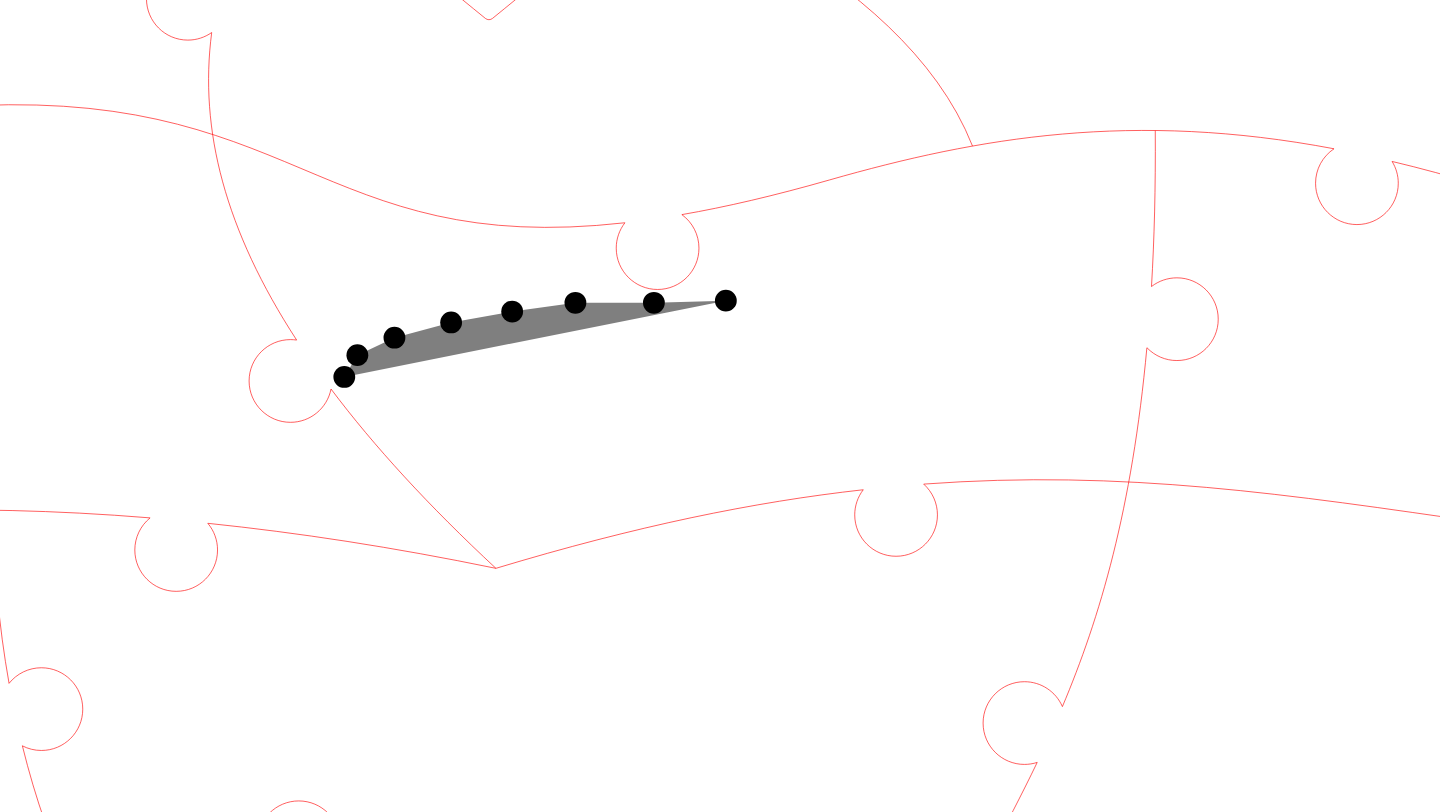click 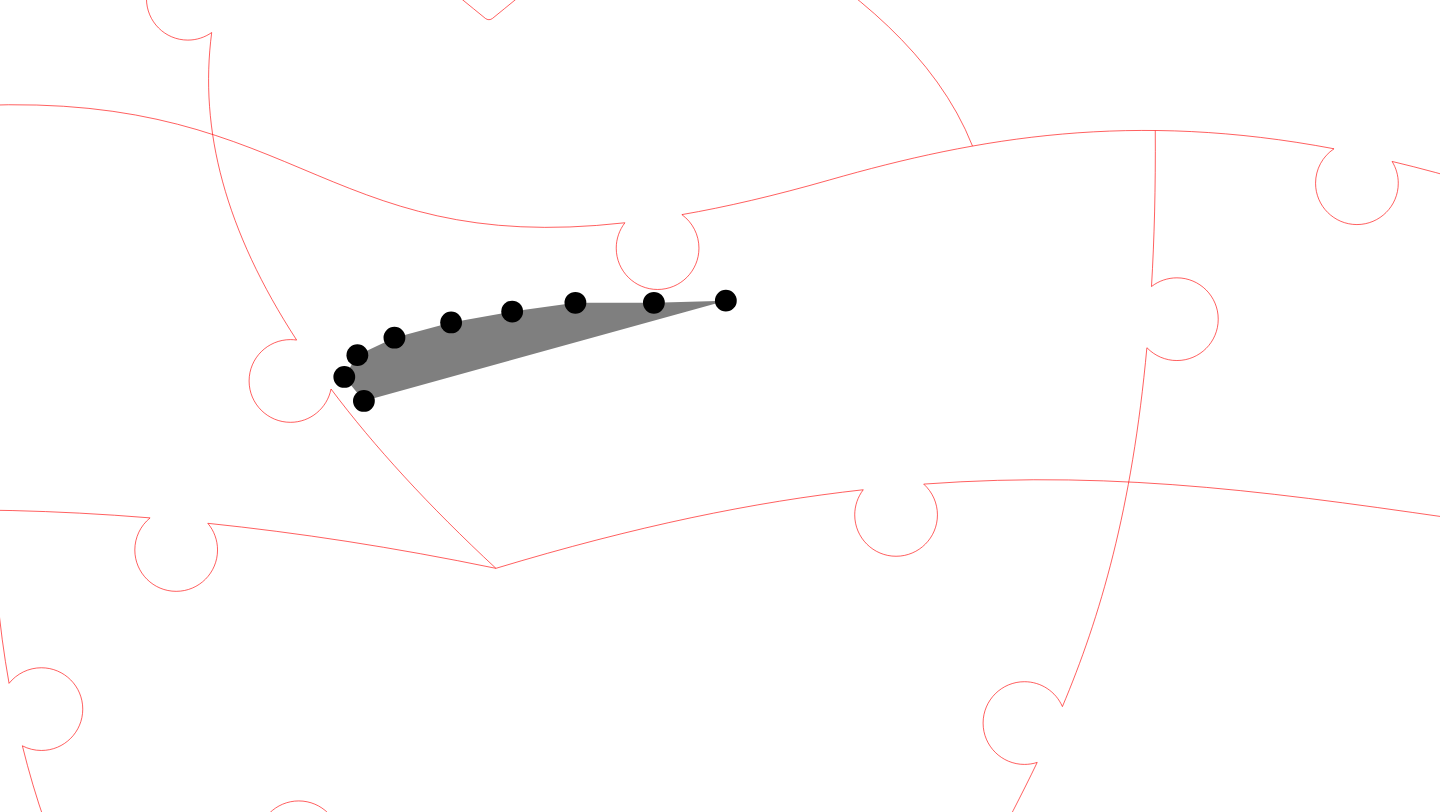 click 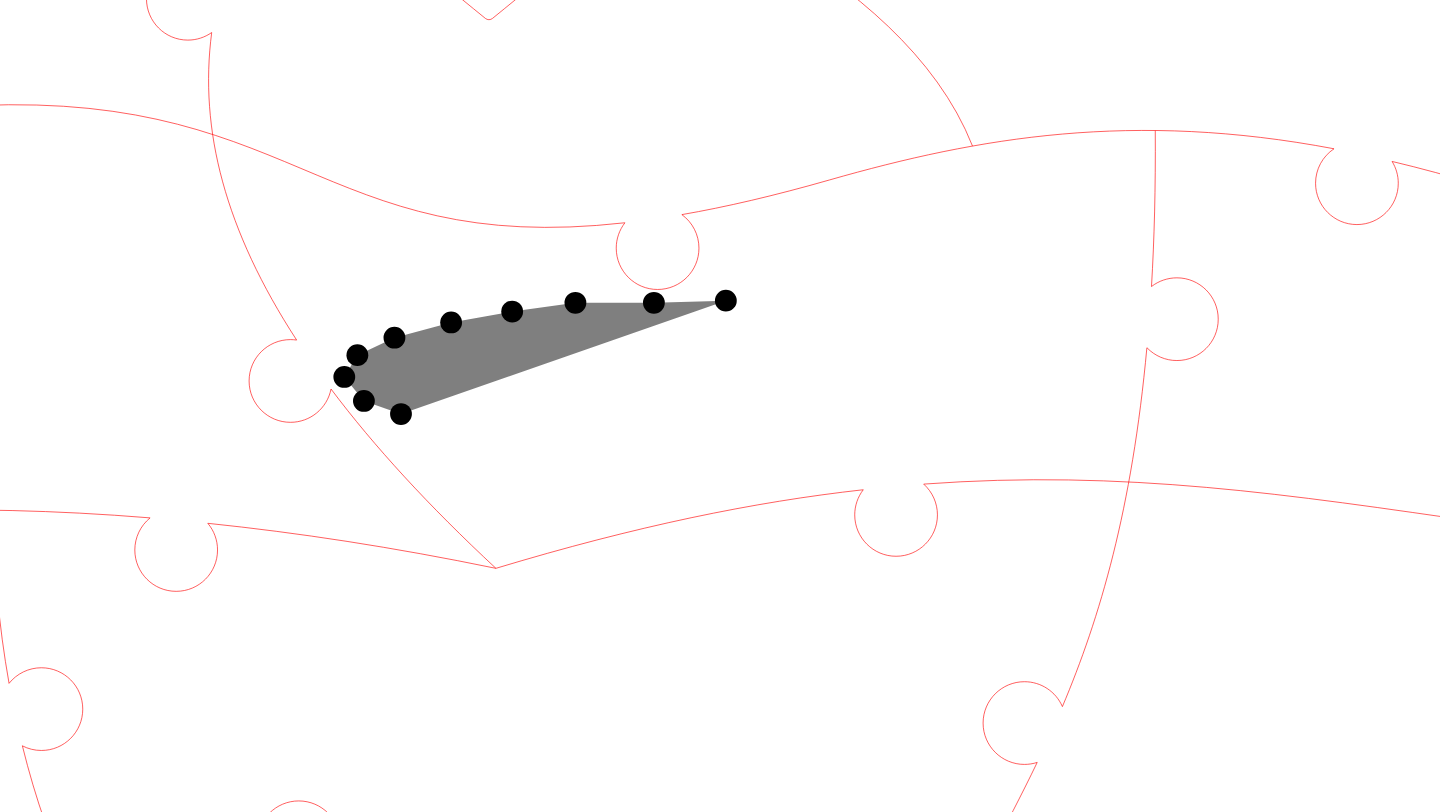 click 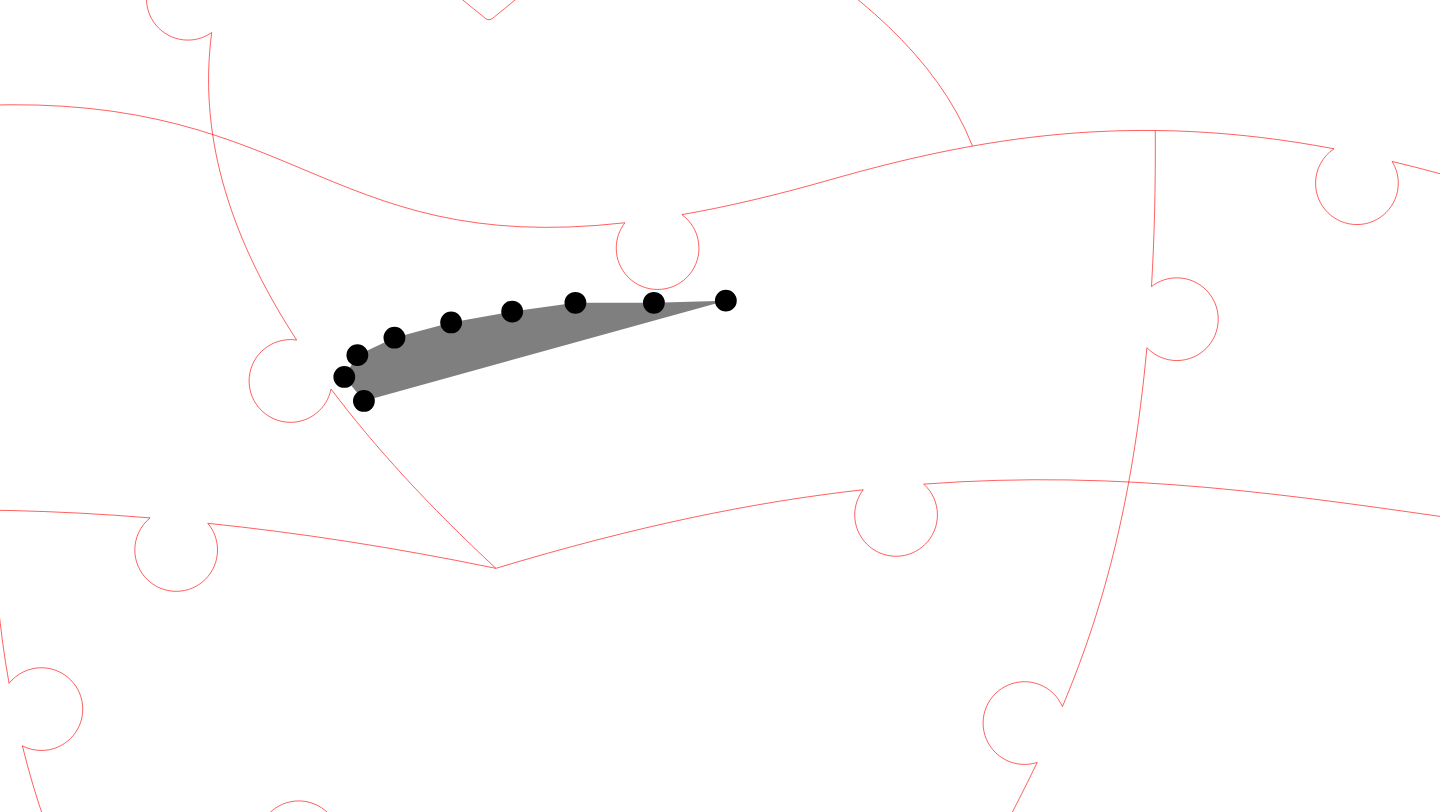 click 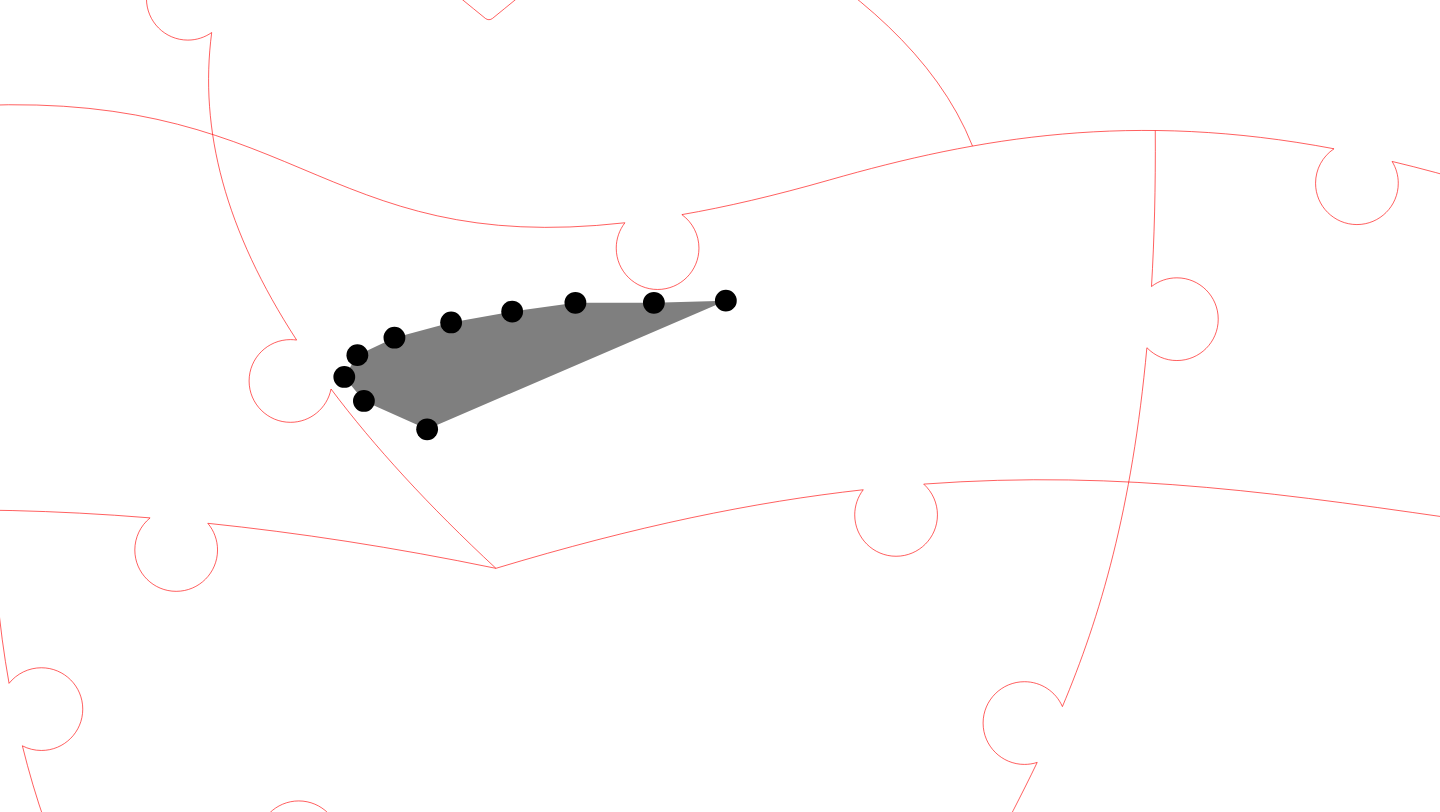 click 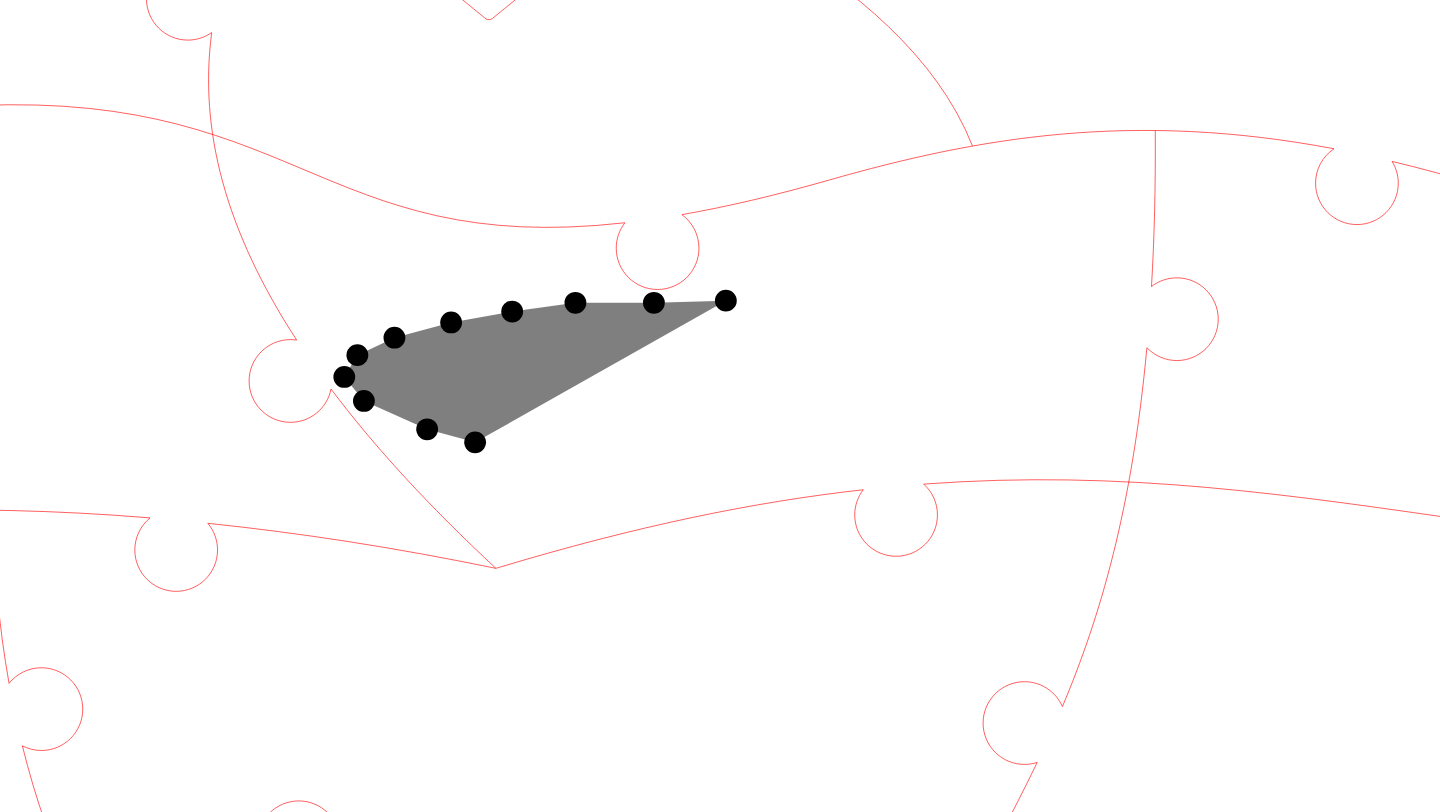 click 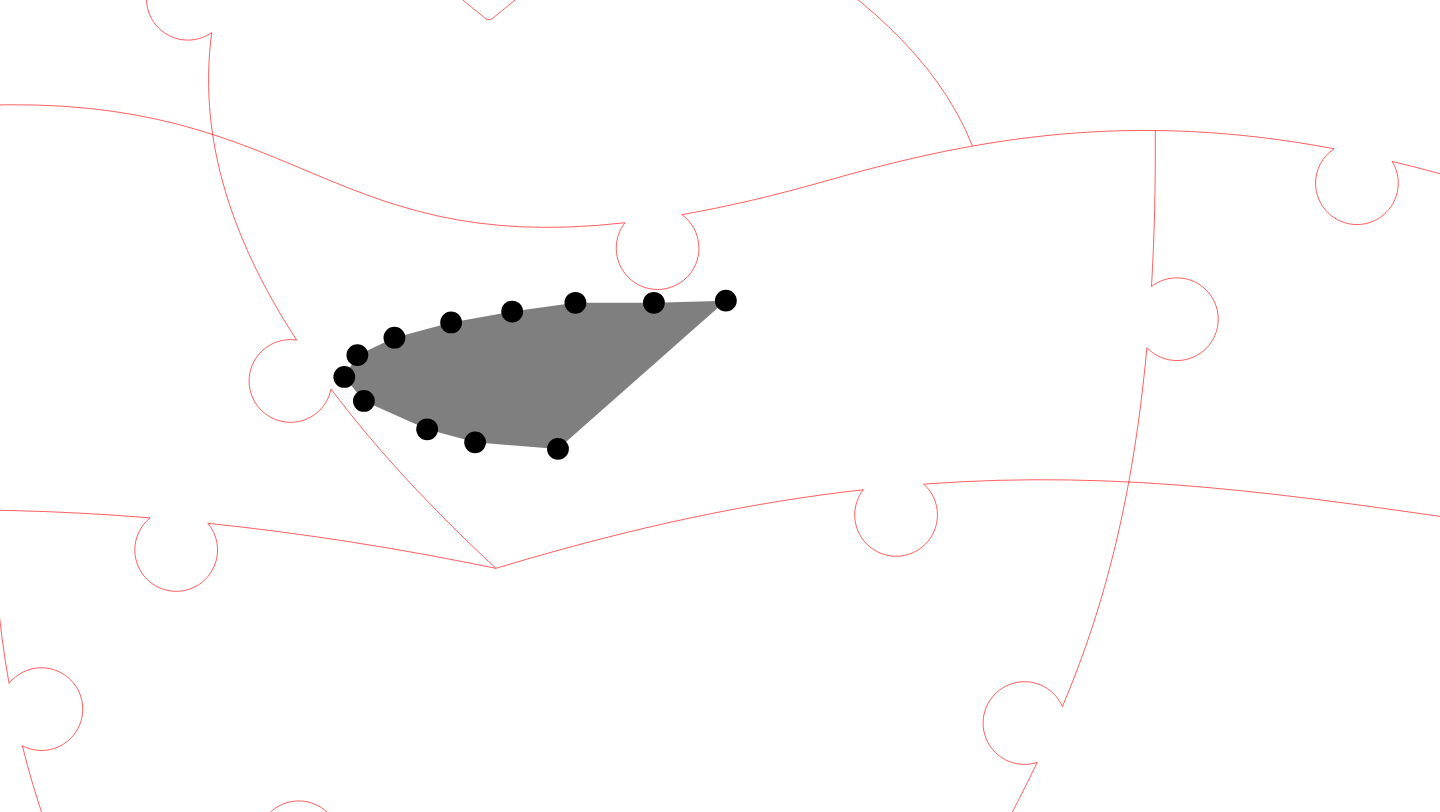 click 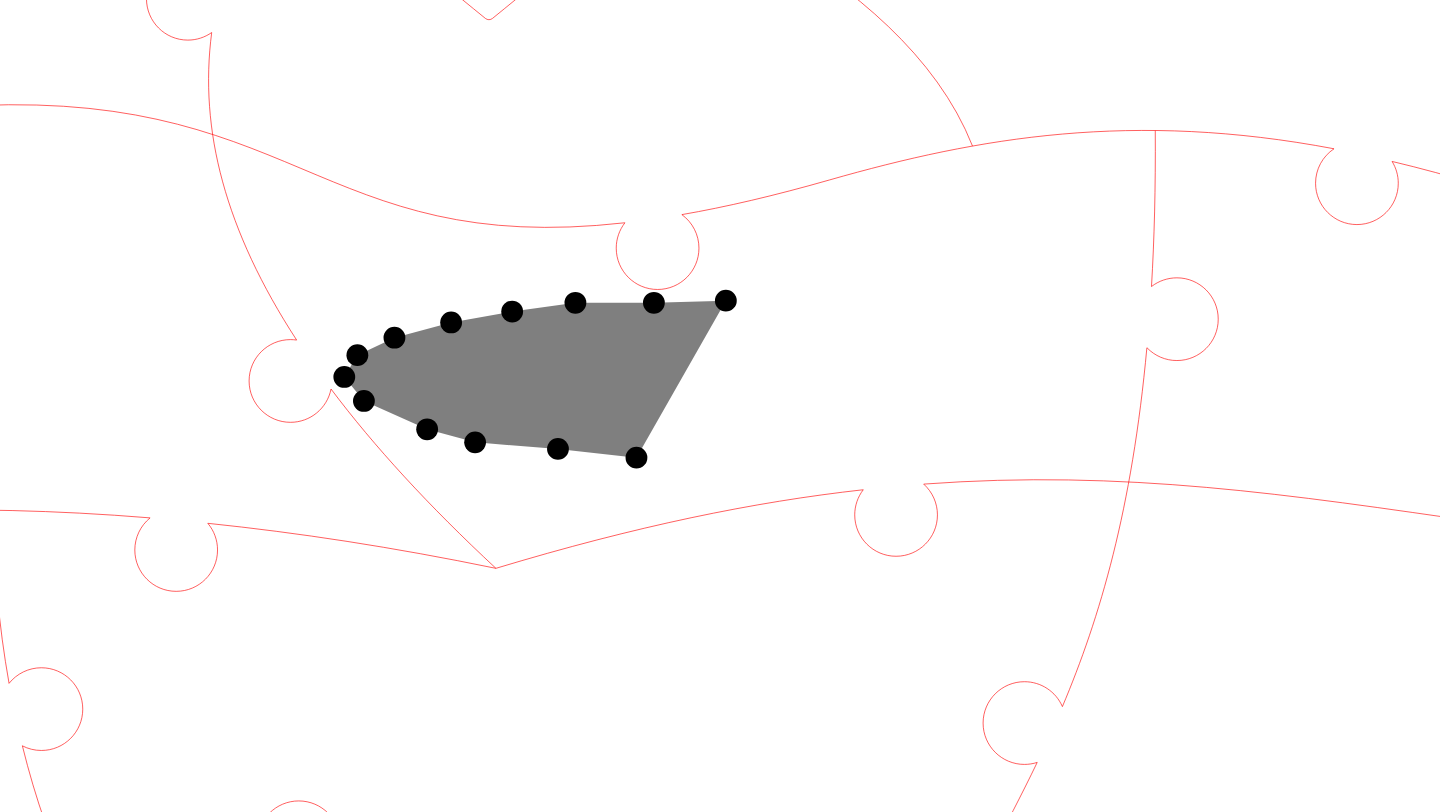 click 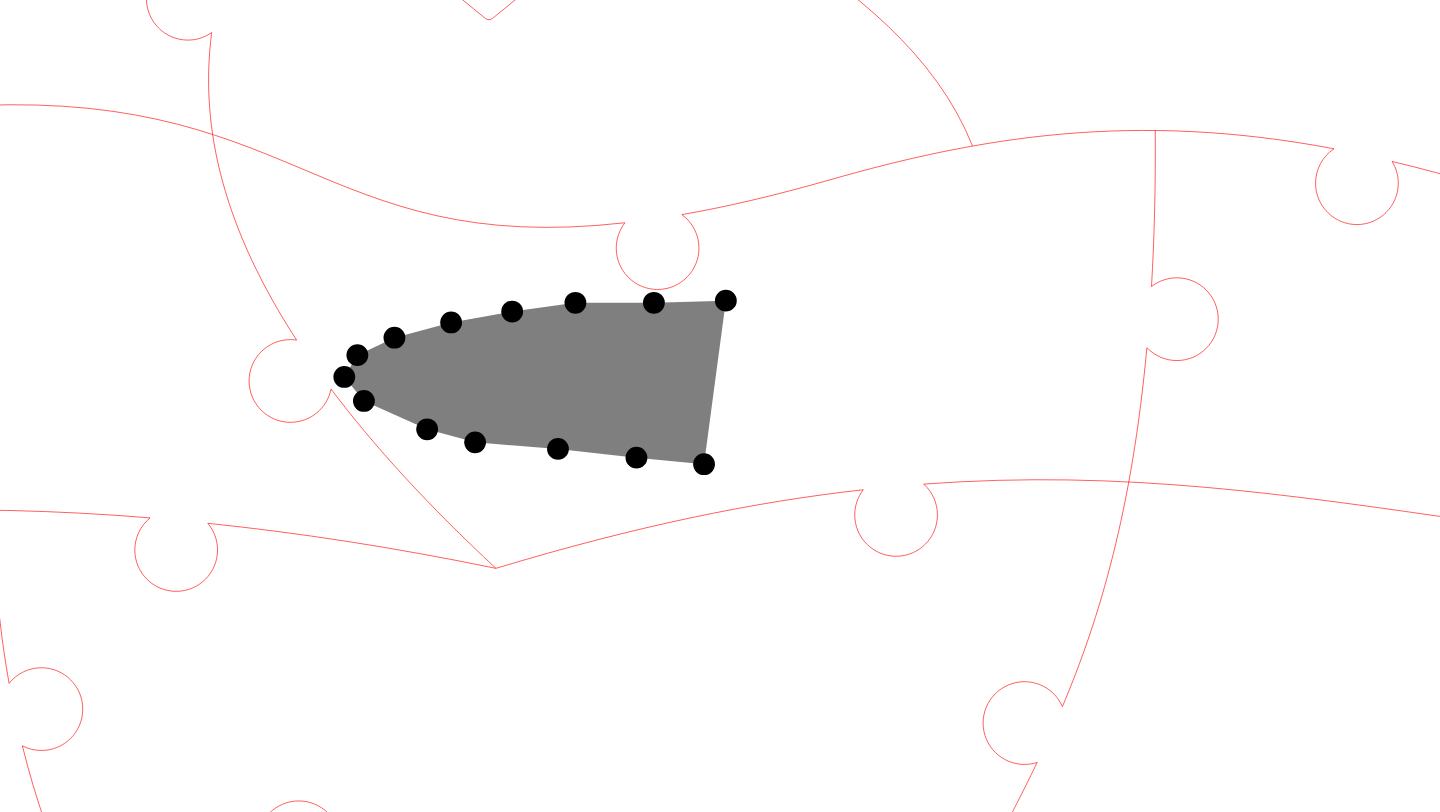 click 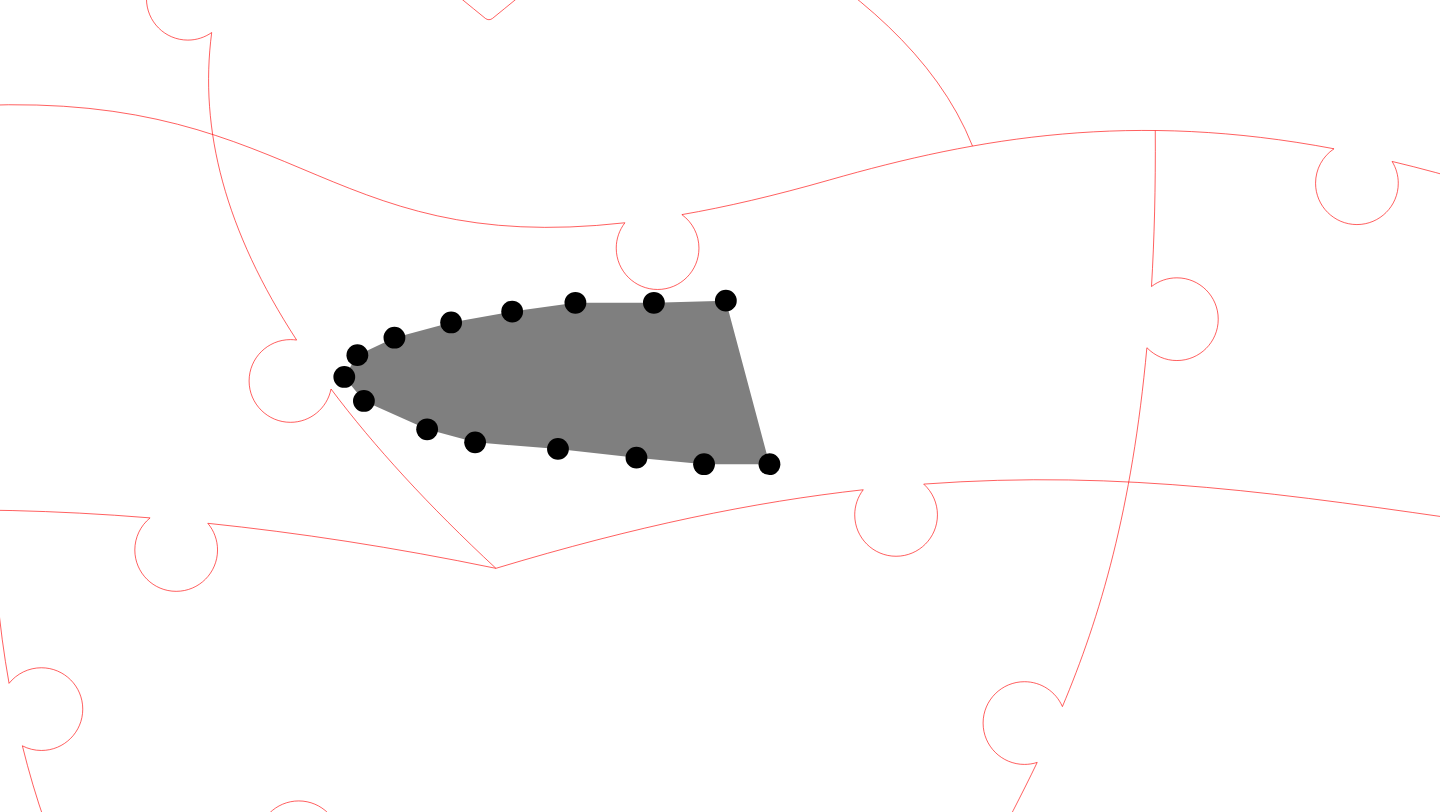 click 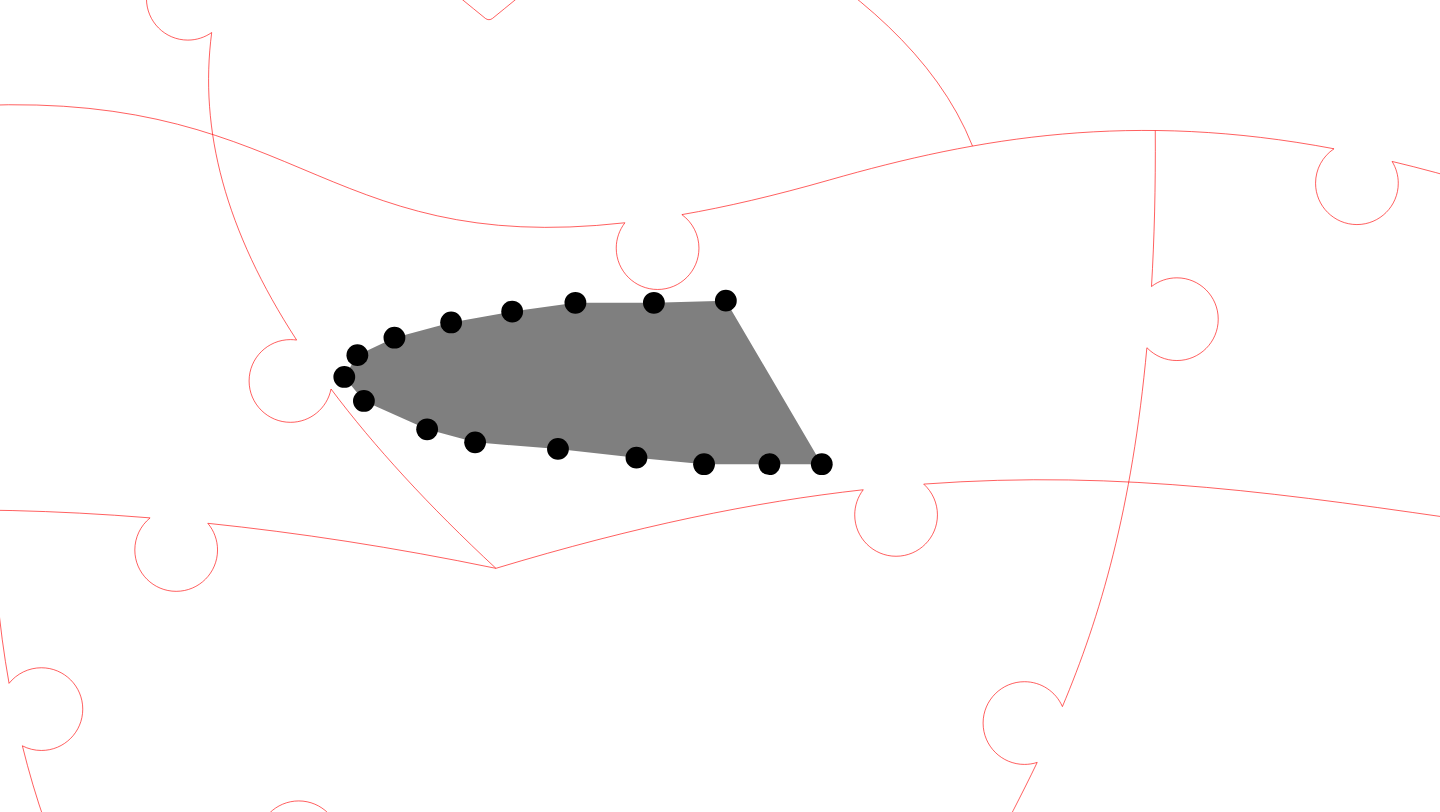 click 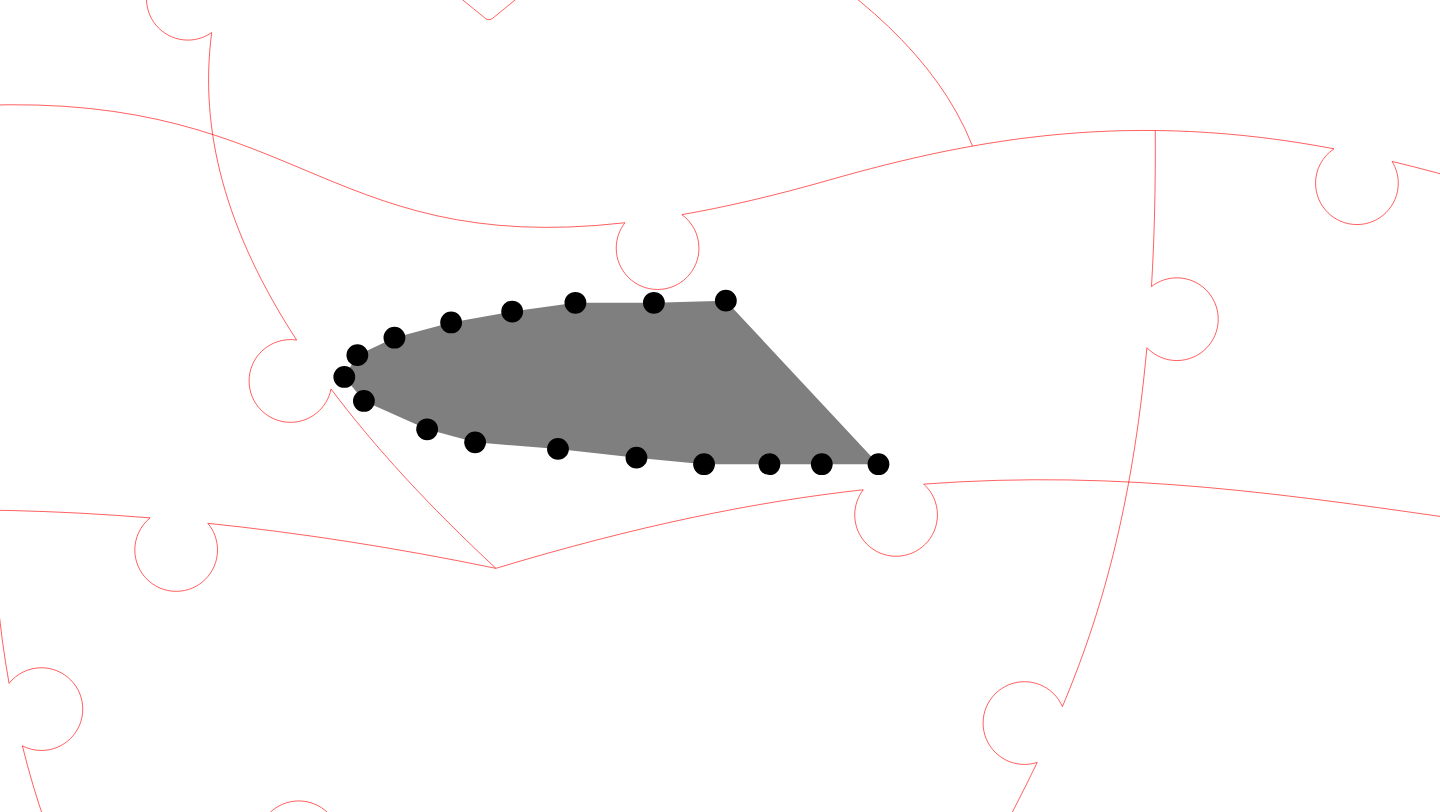 click 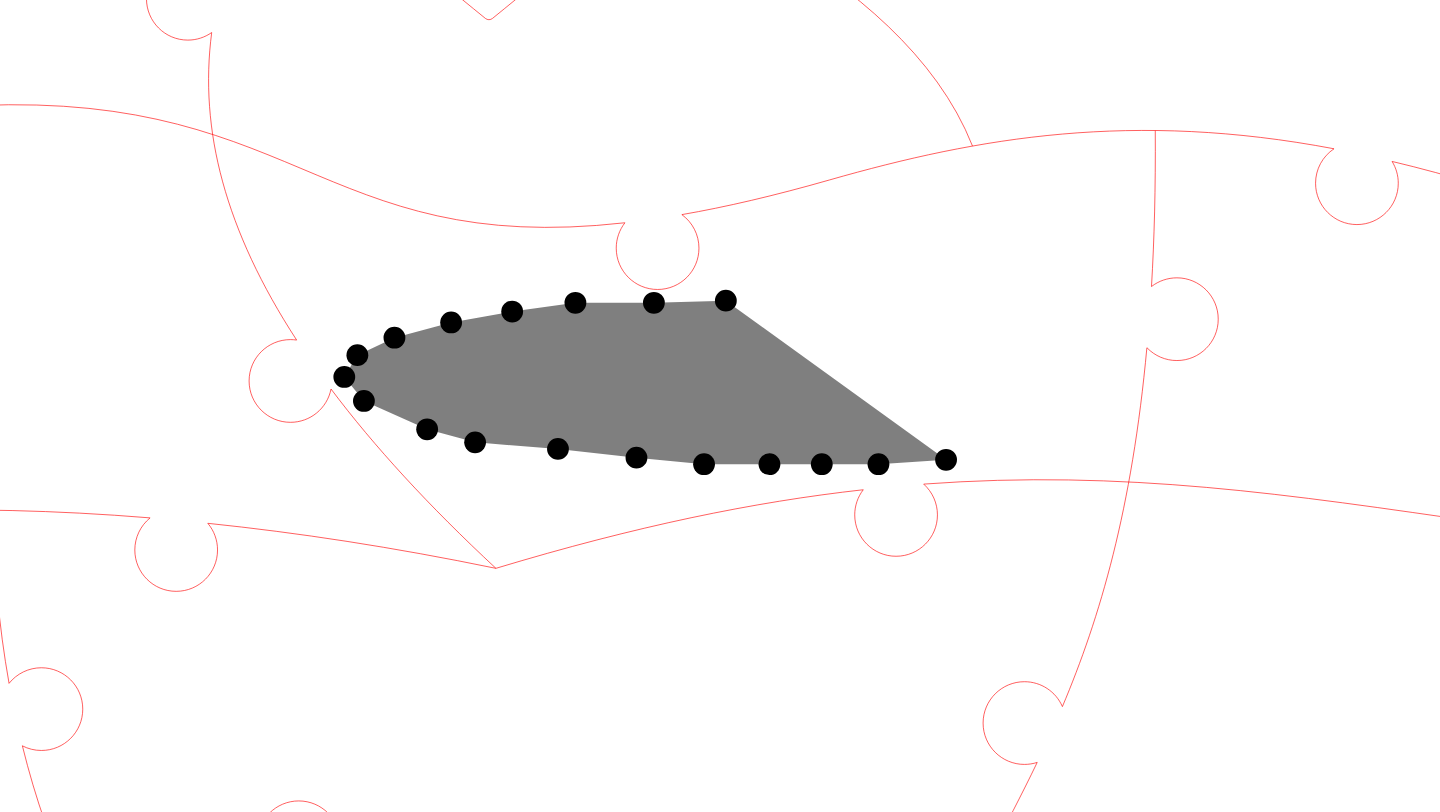 click 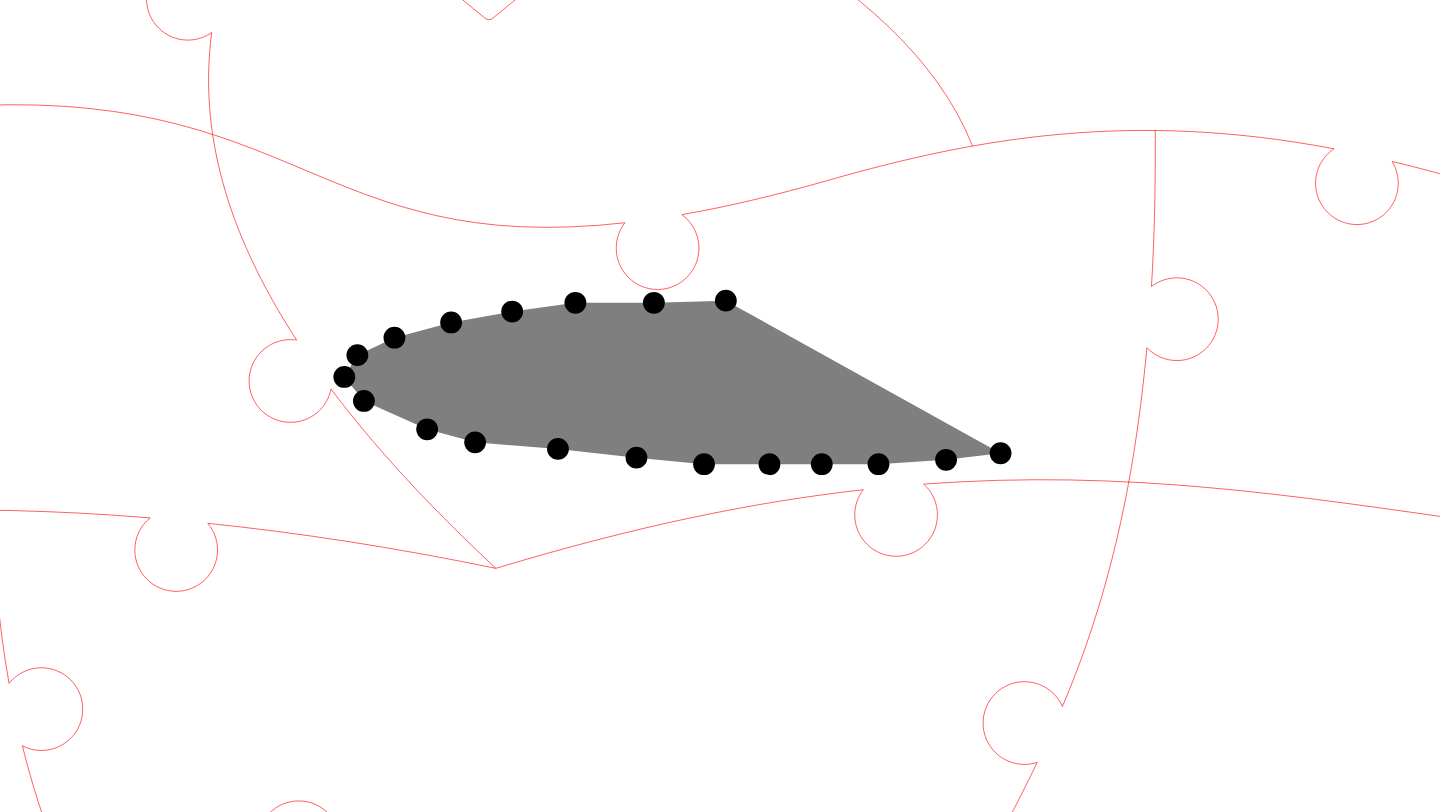 click 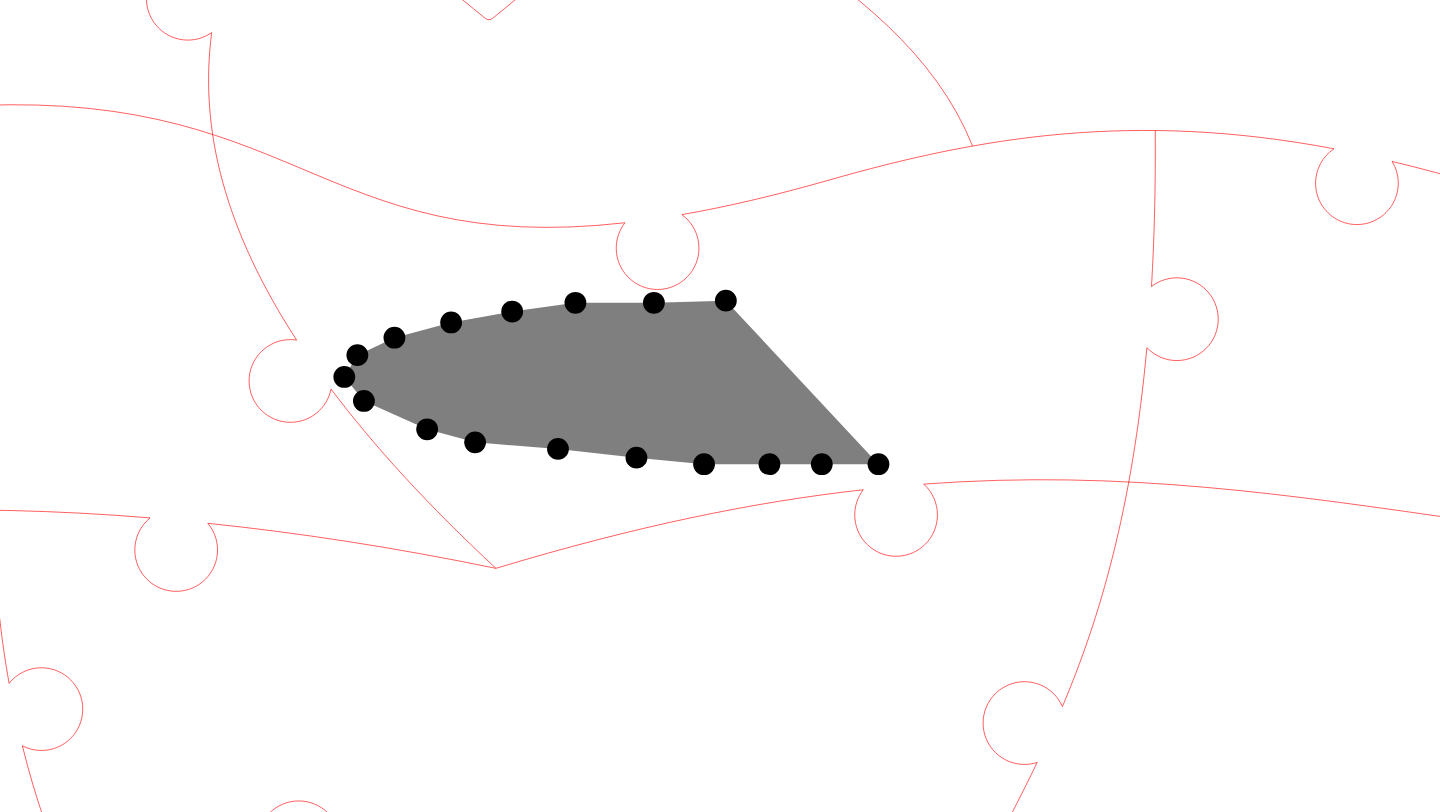 click 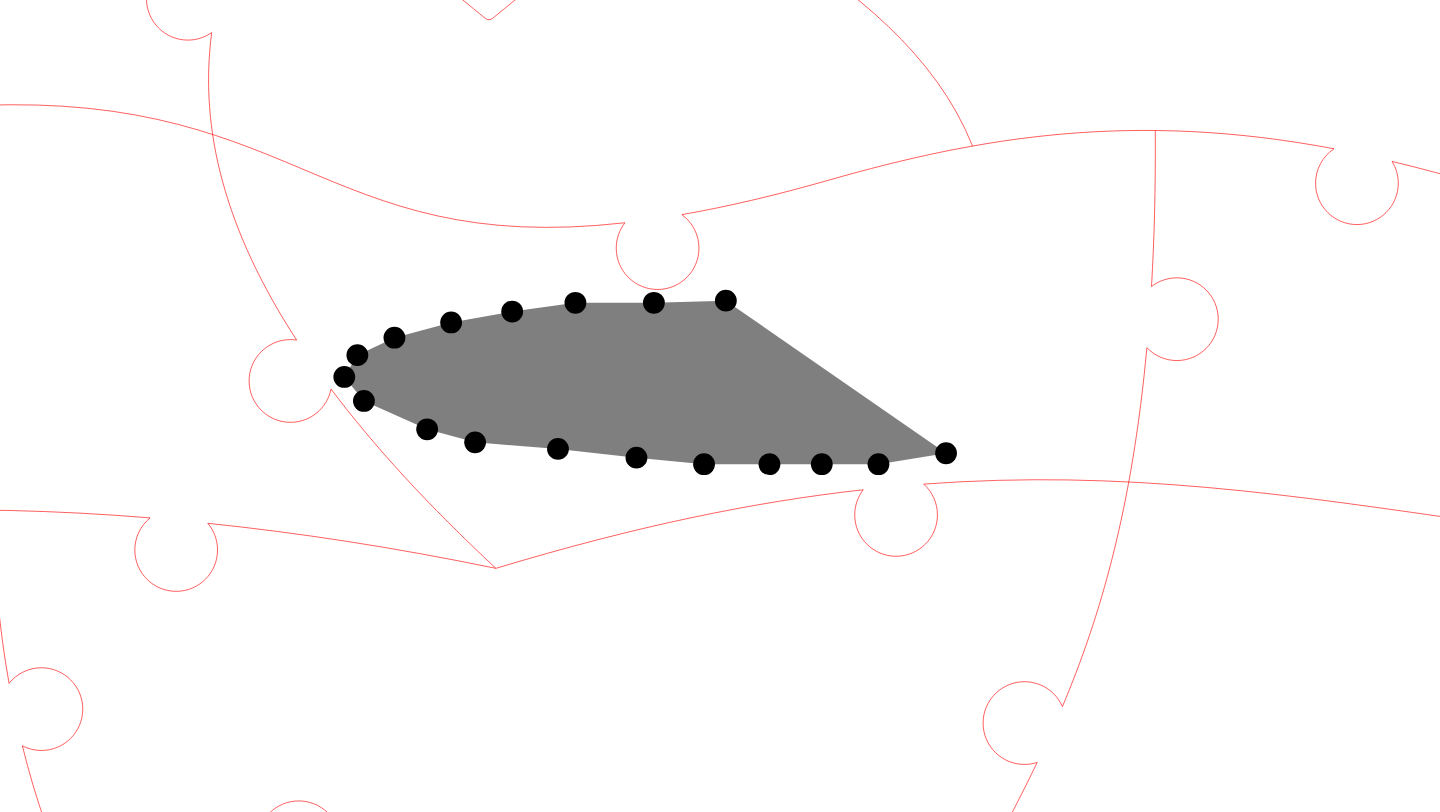 click 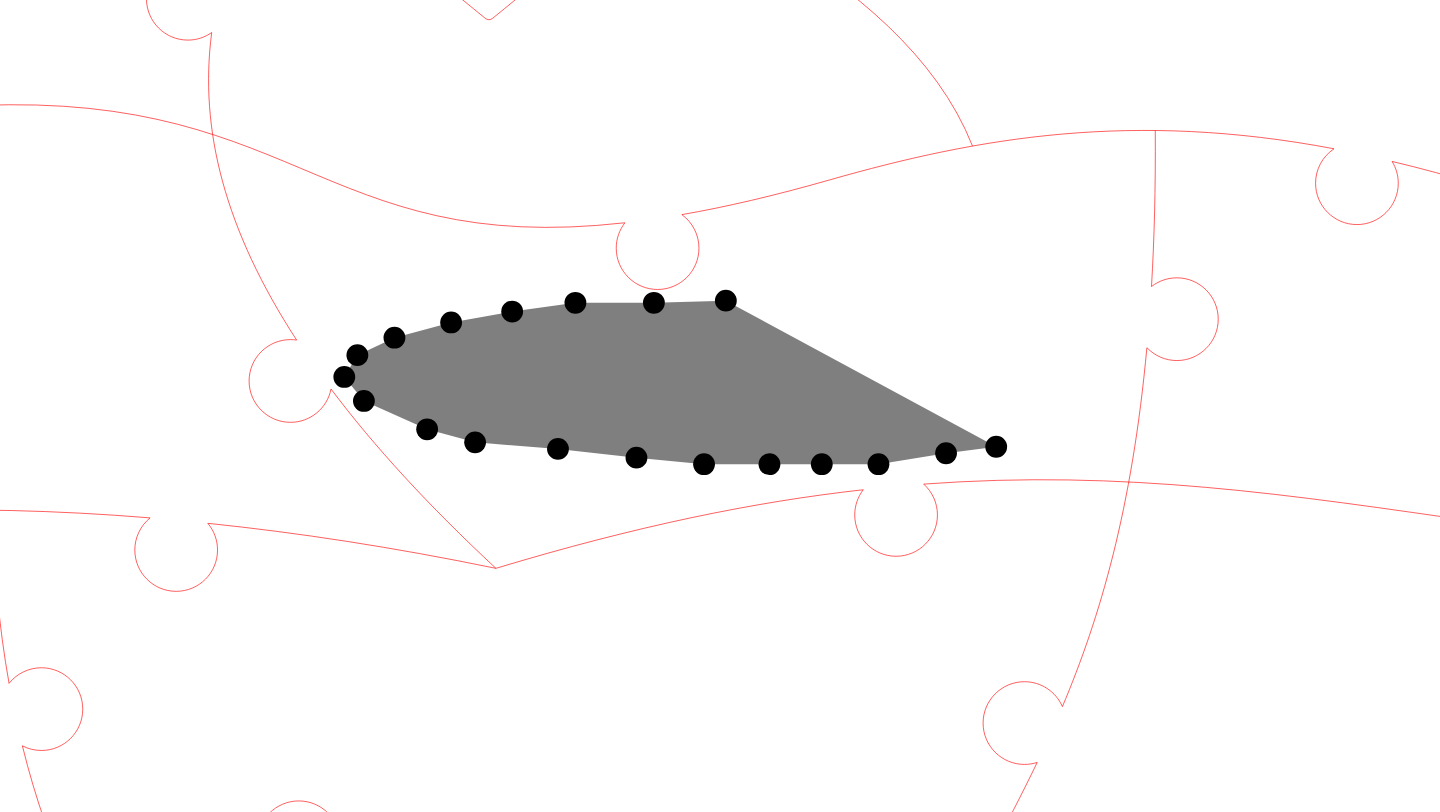 click 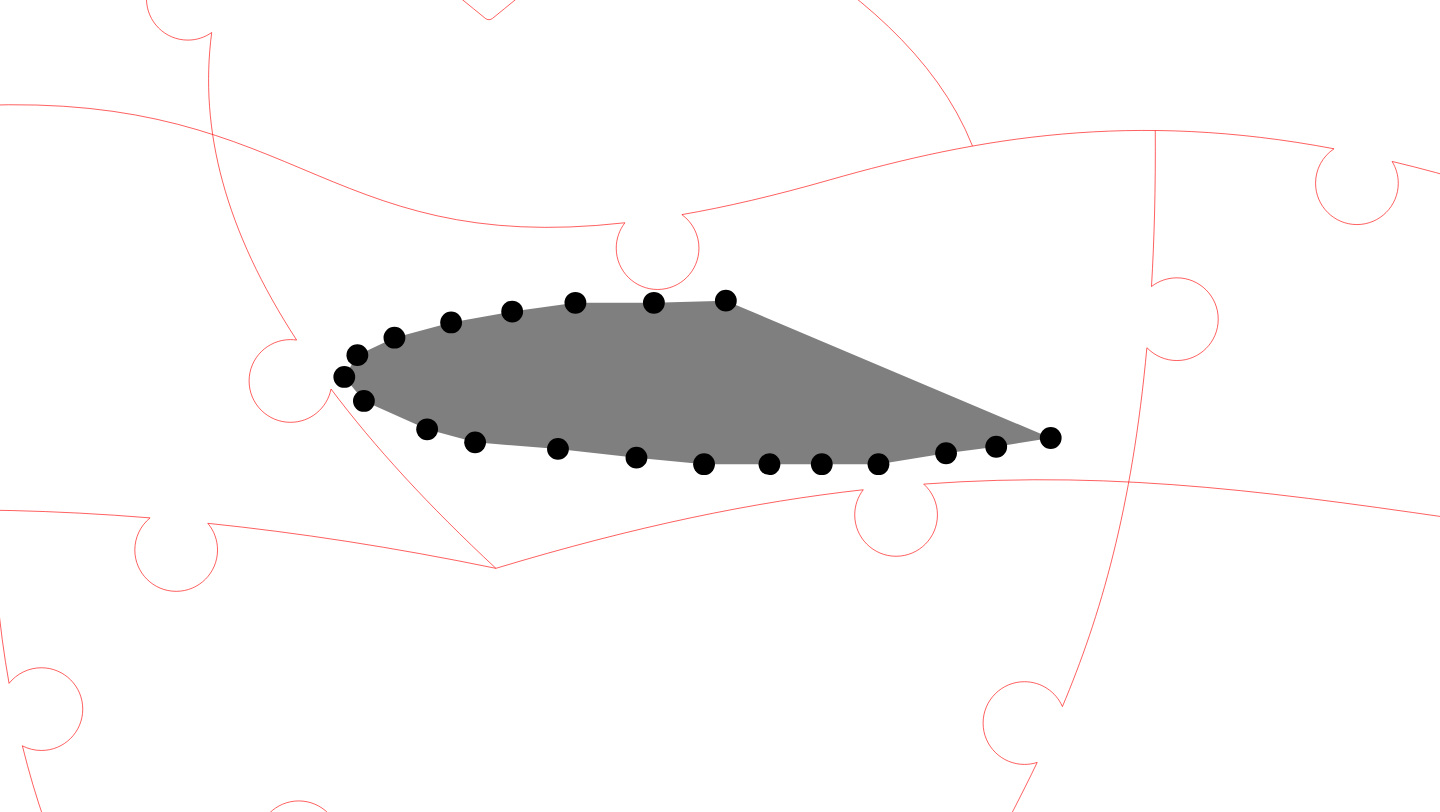 click 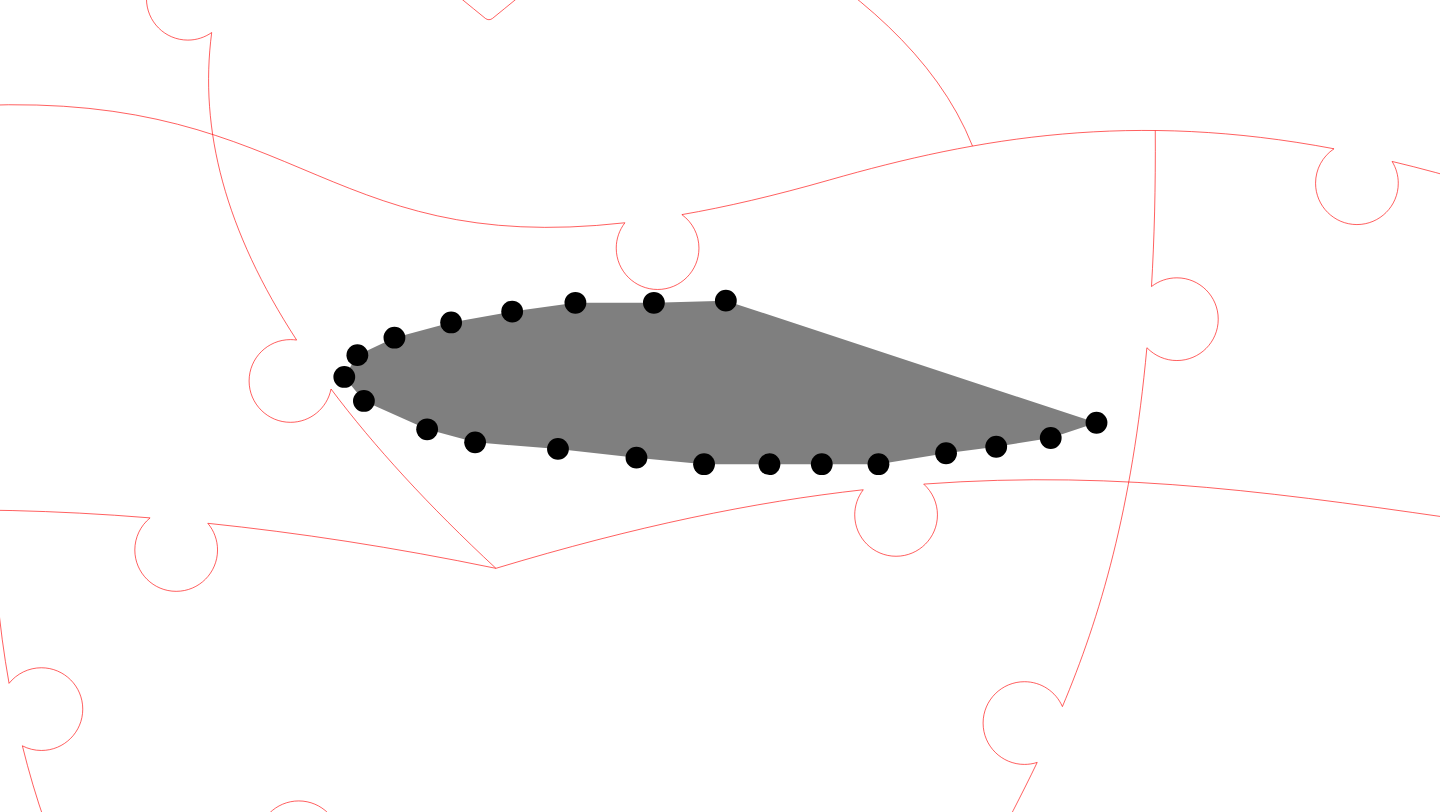 click 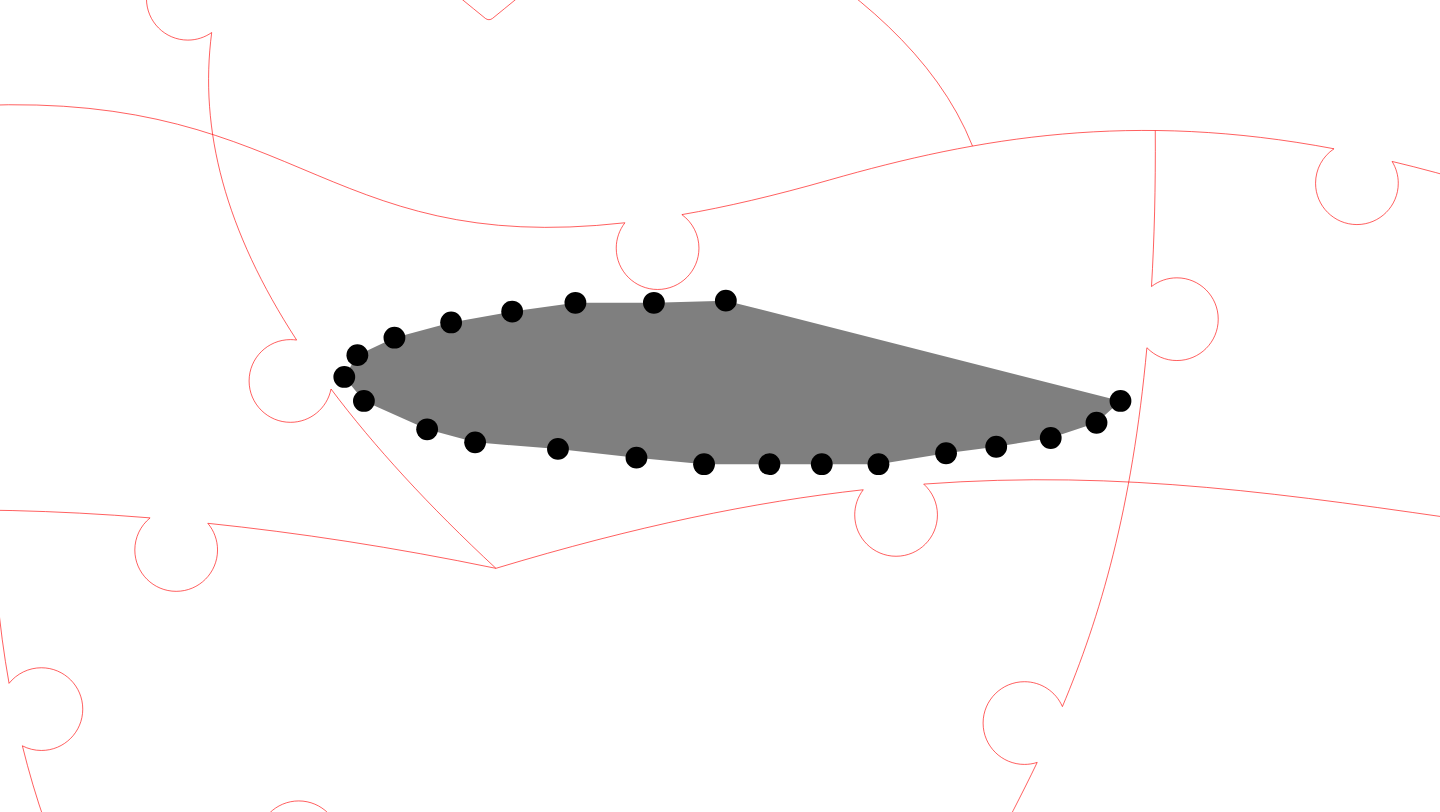 click 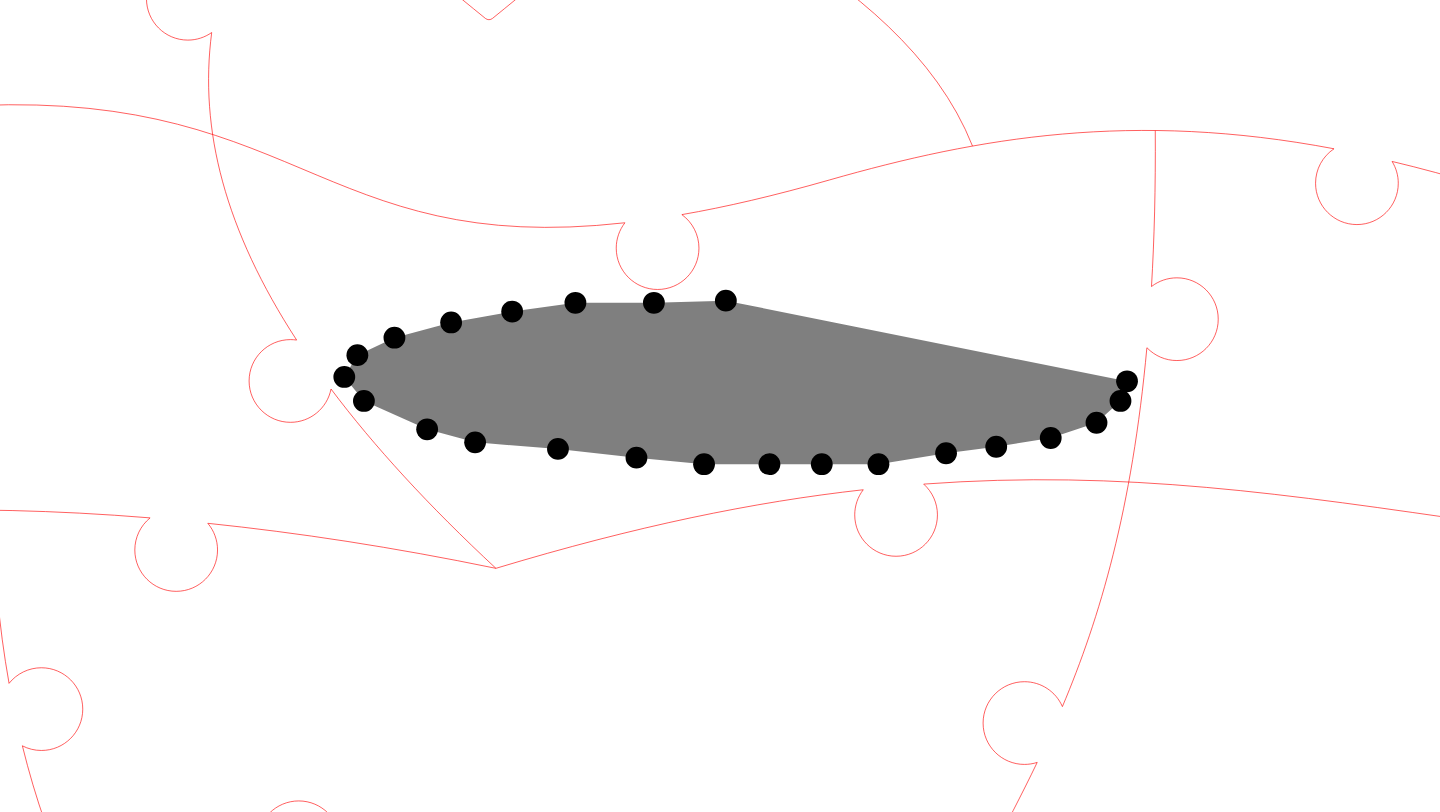 click 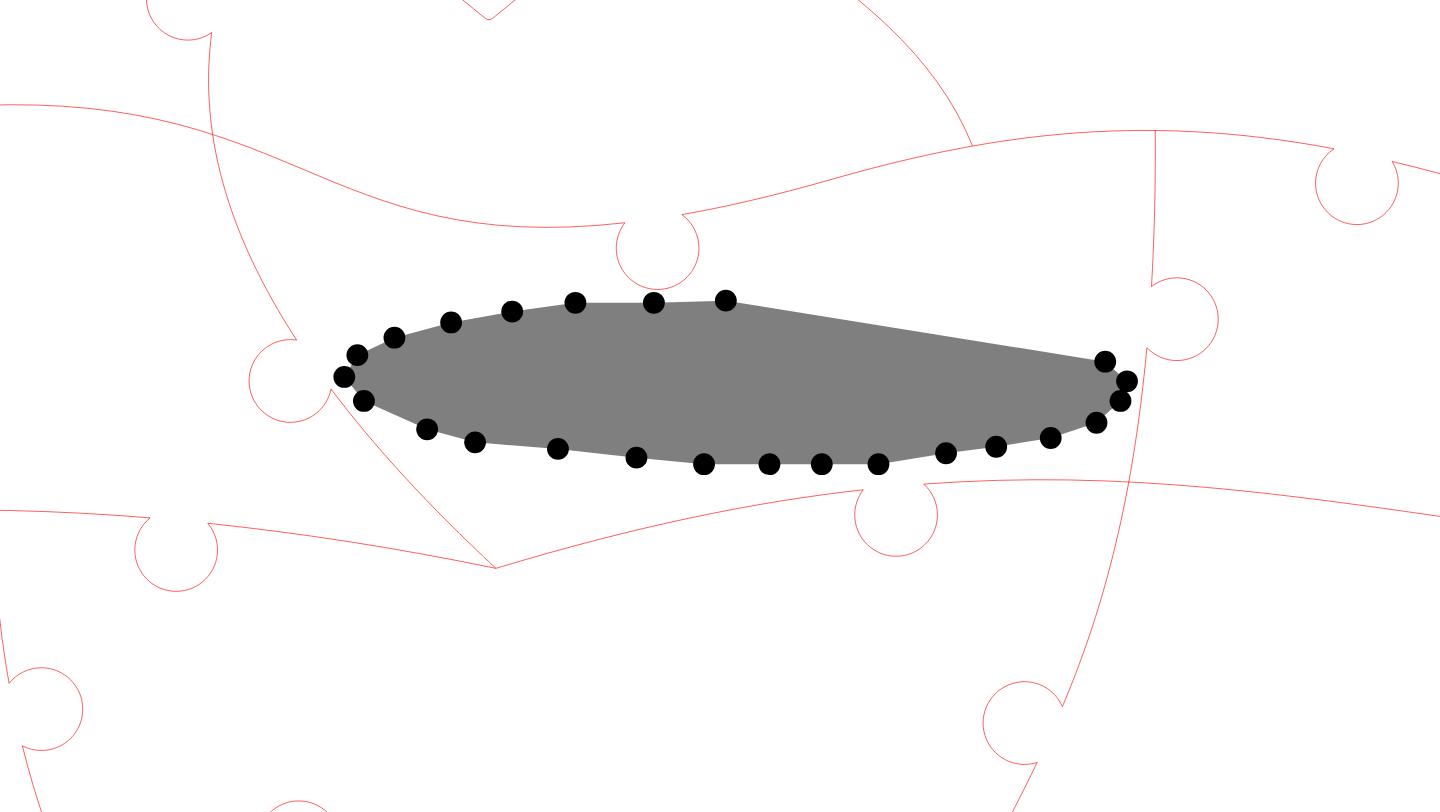 click 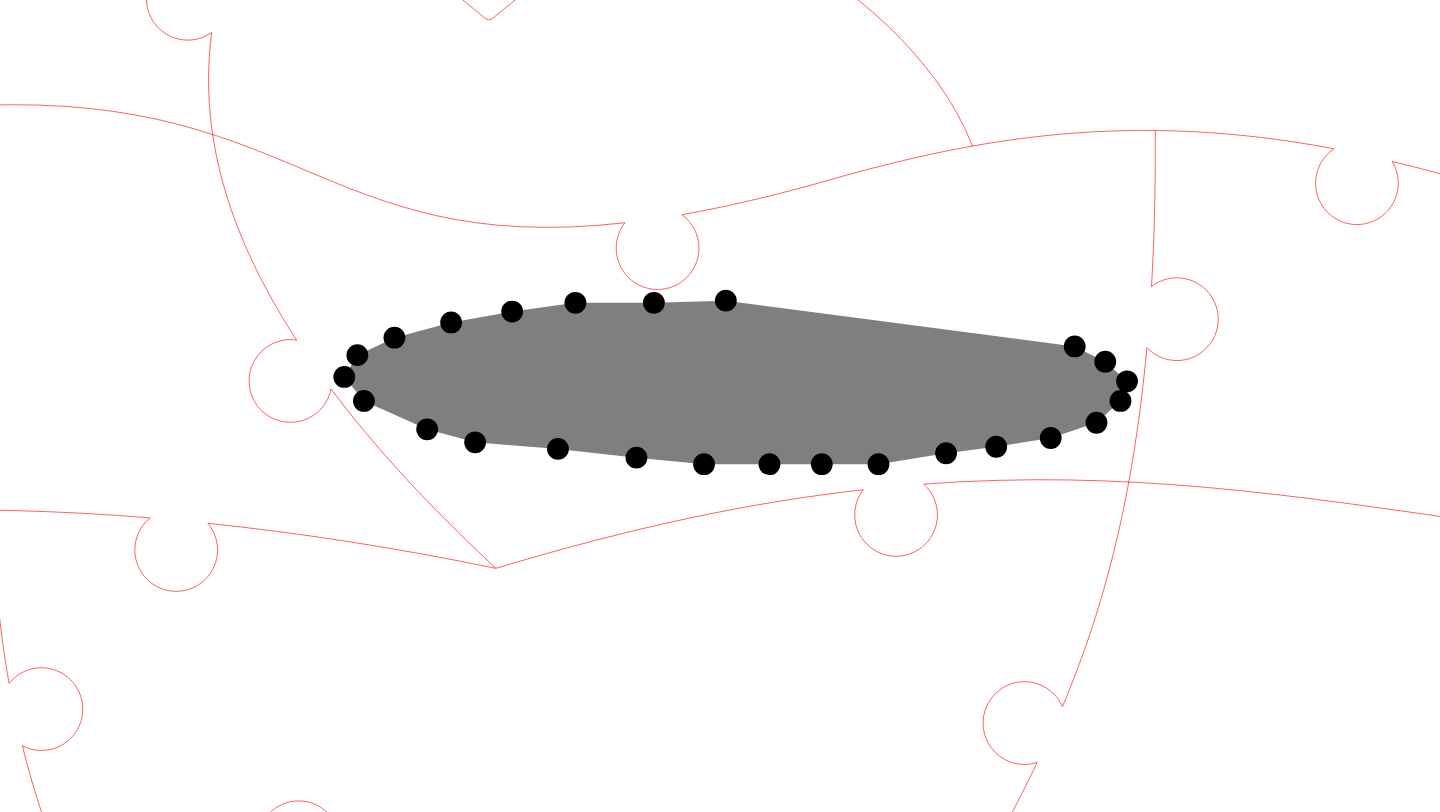 click 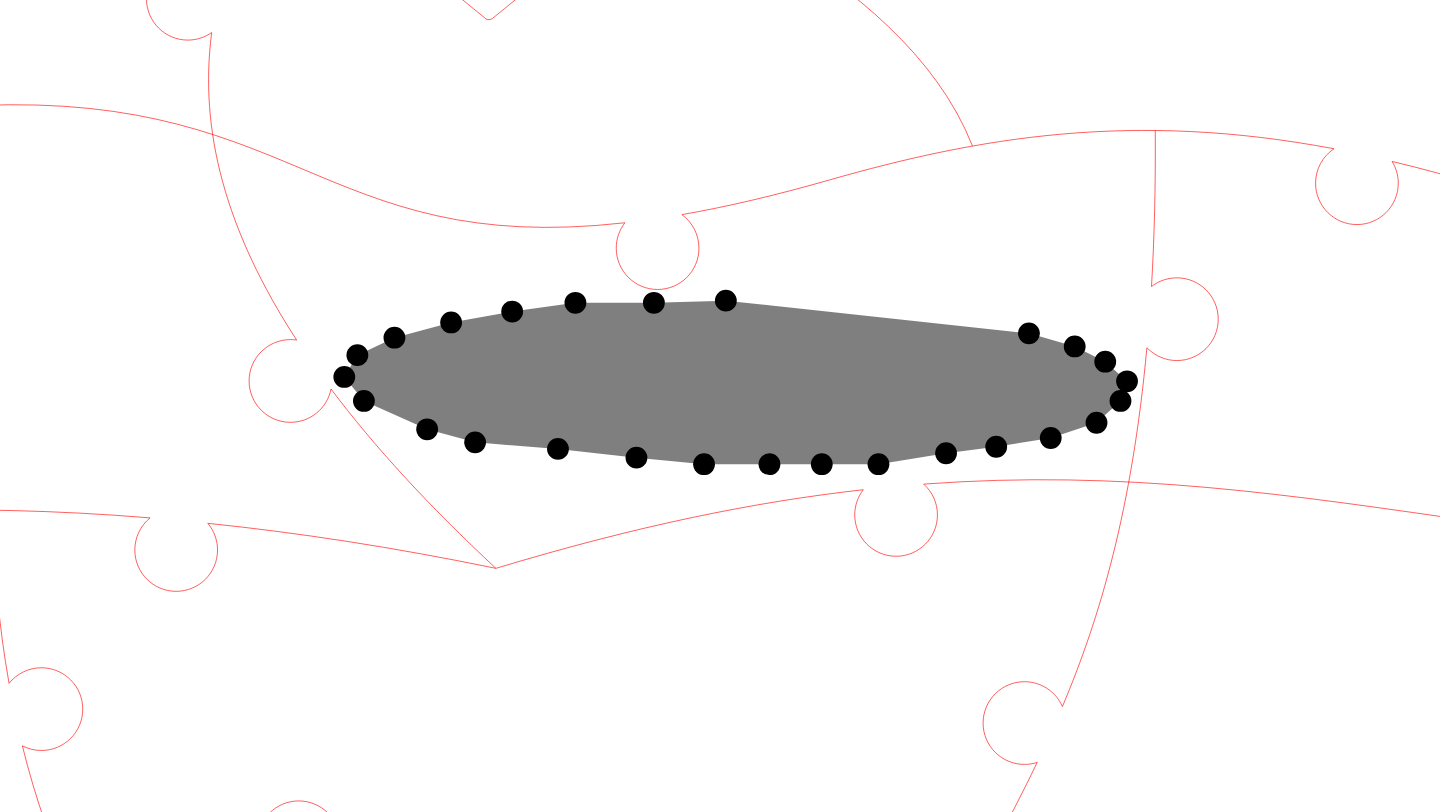 click 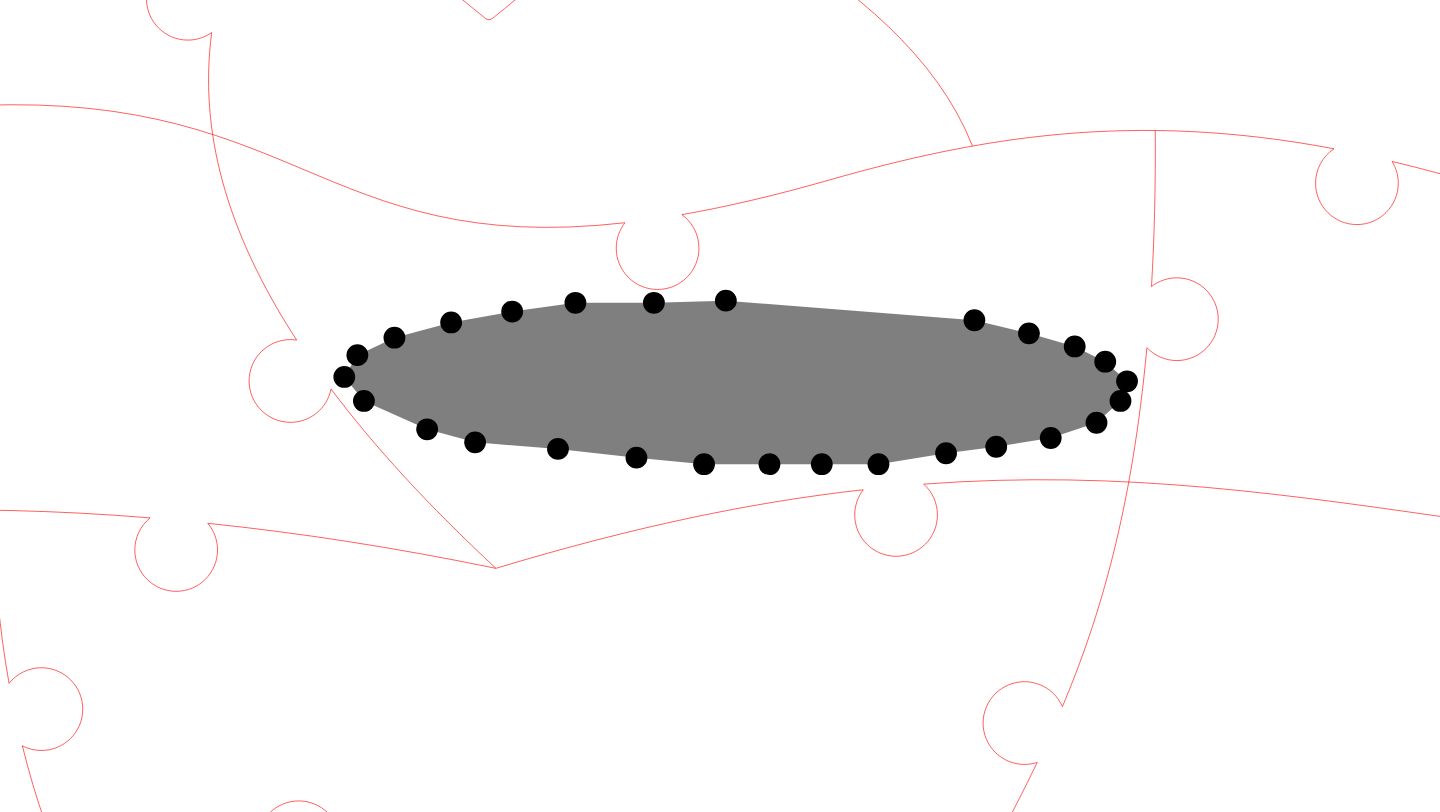 click 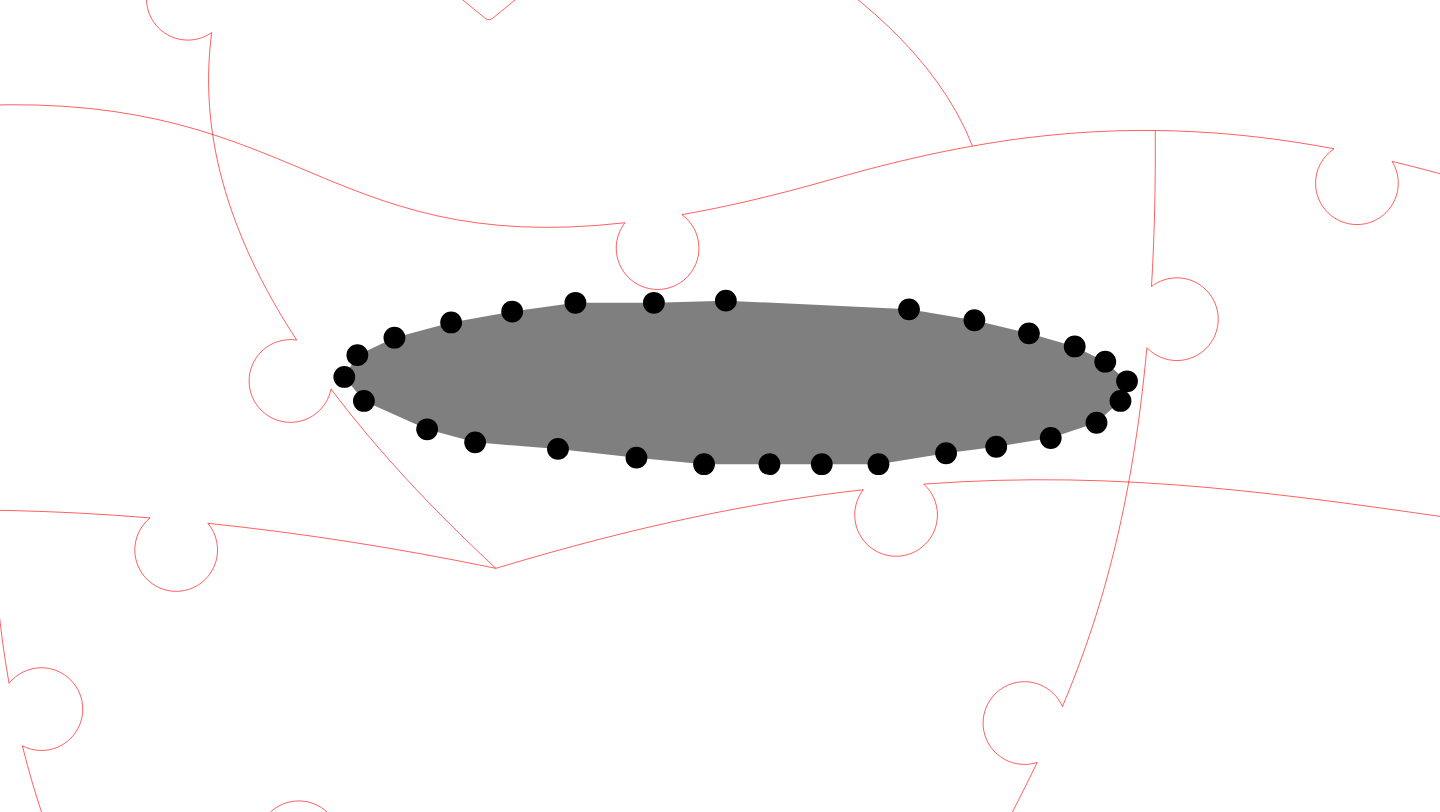click 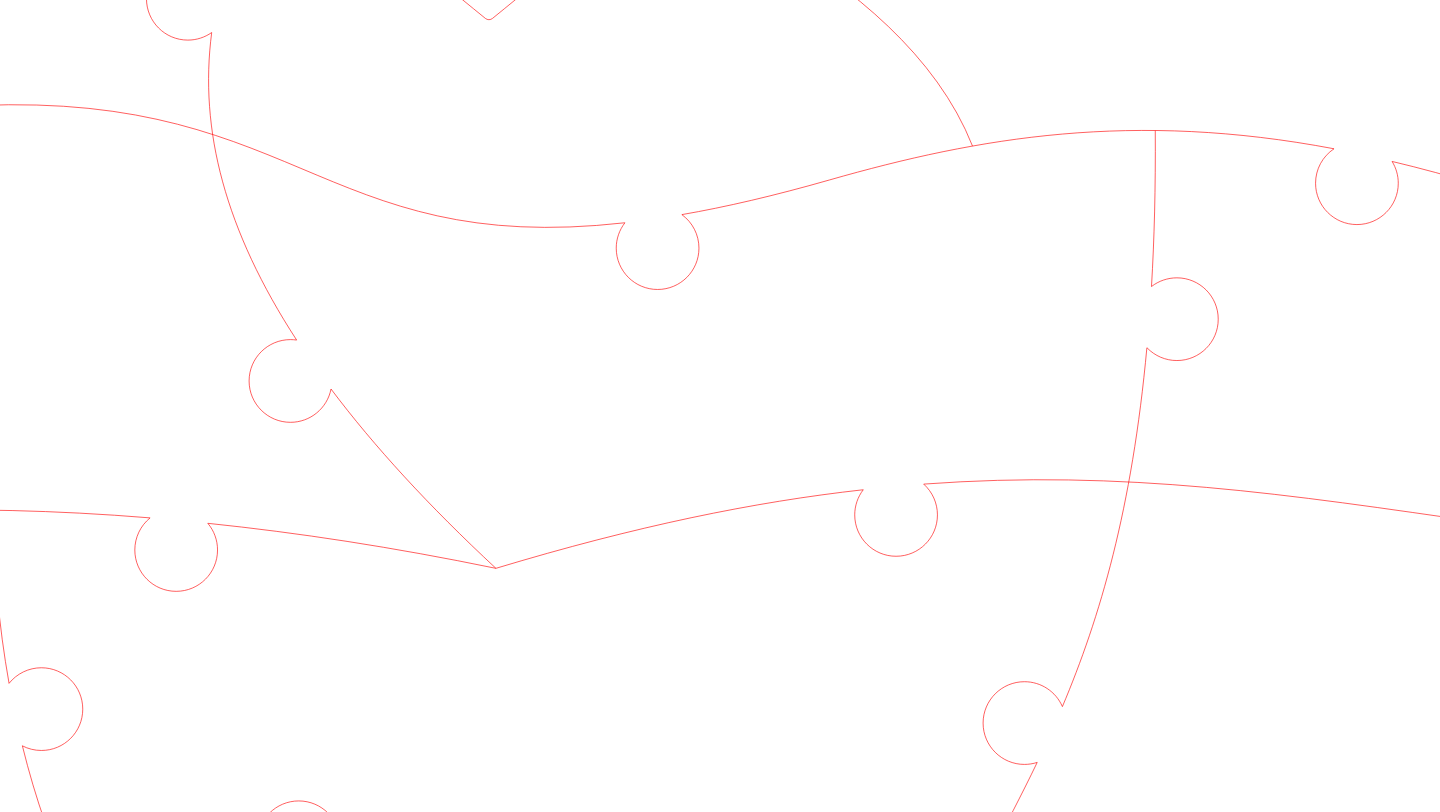 click 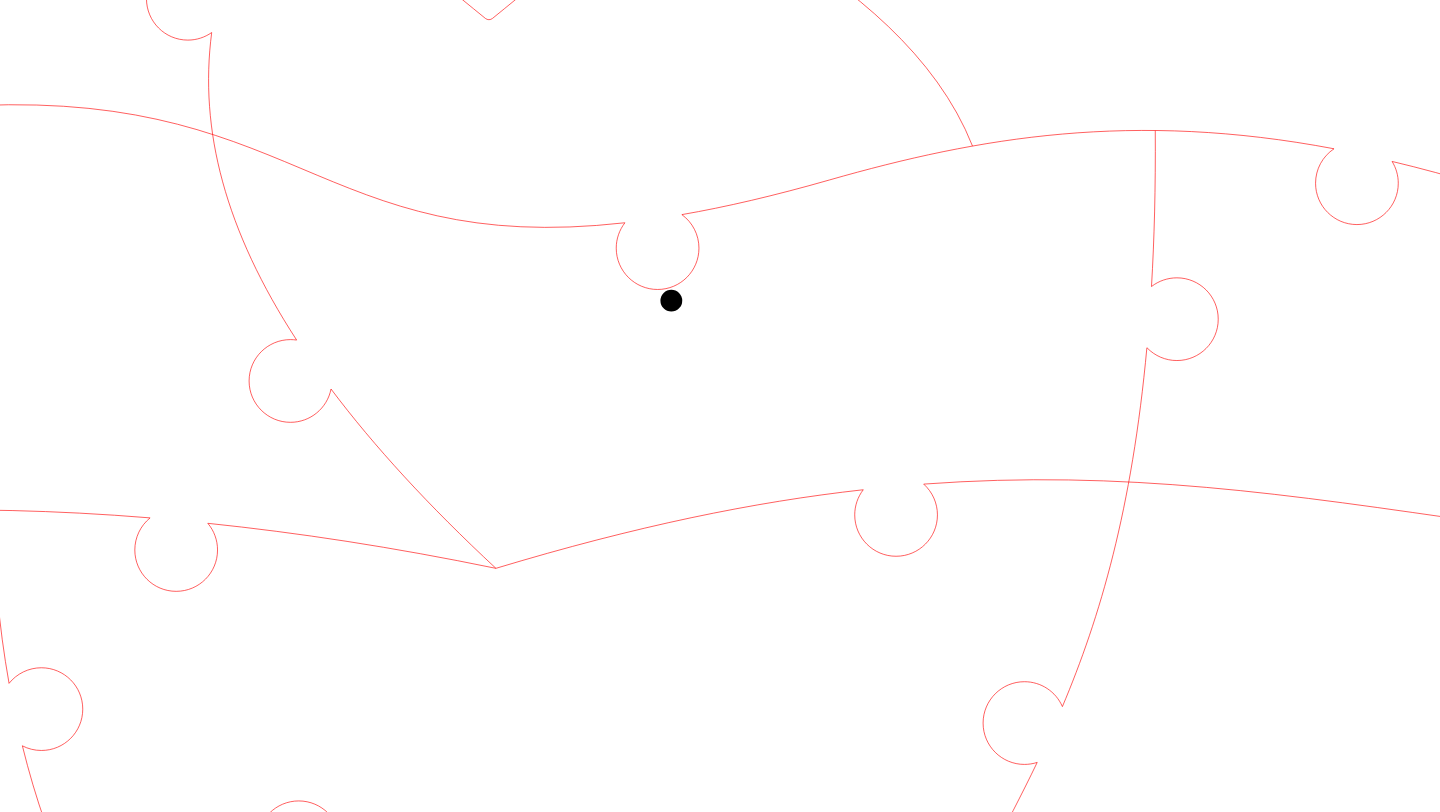 click 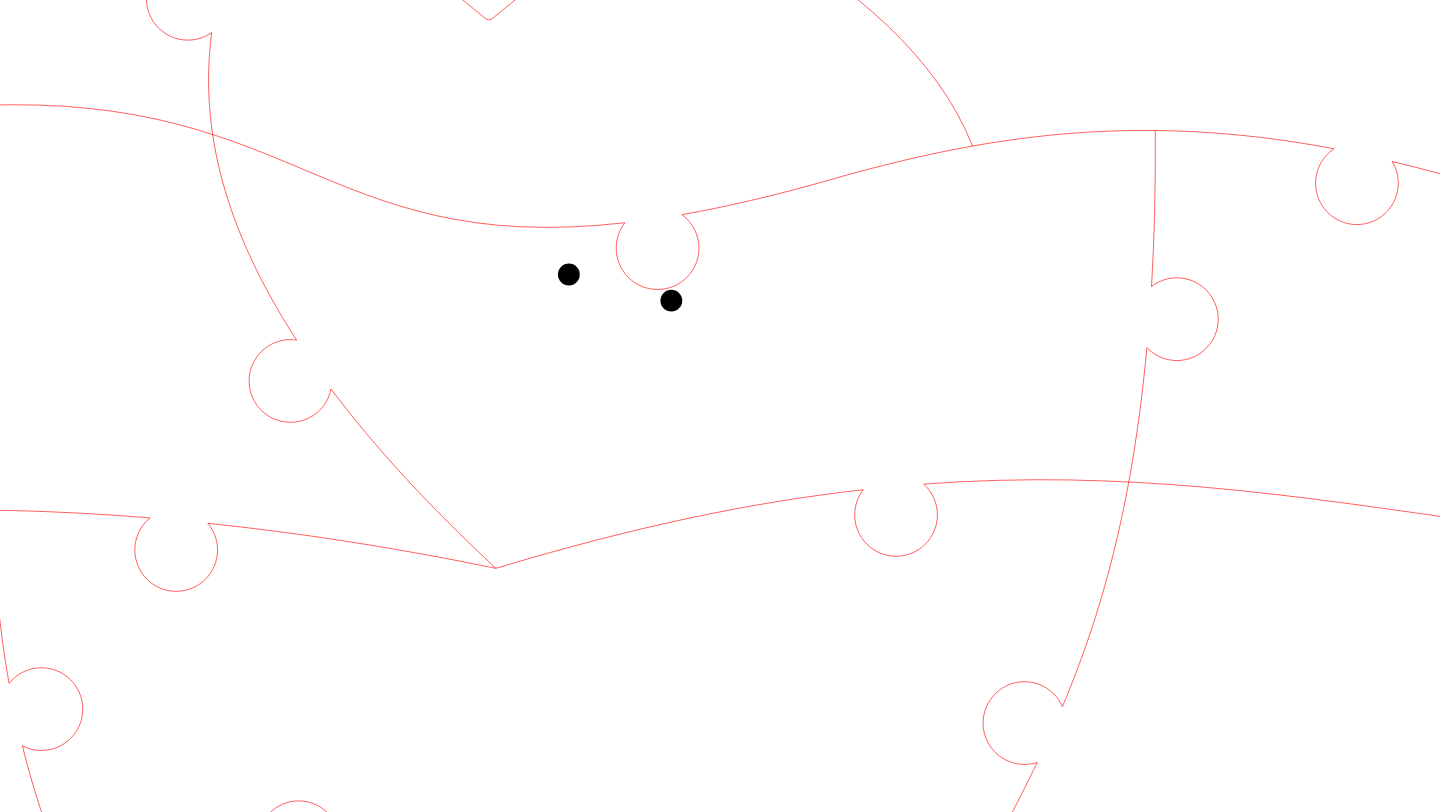 click 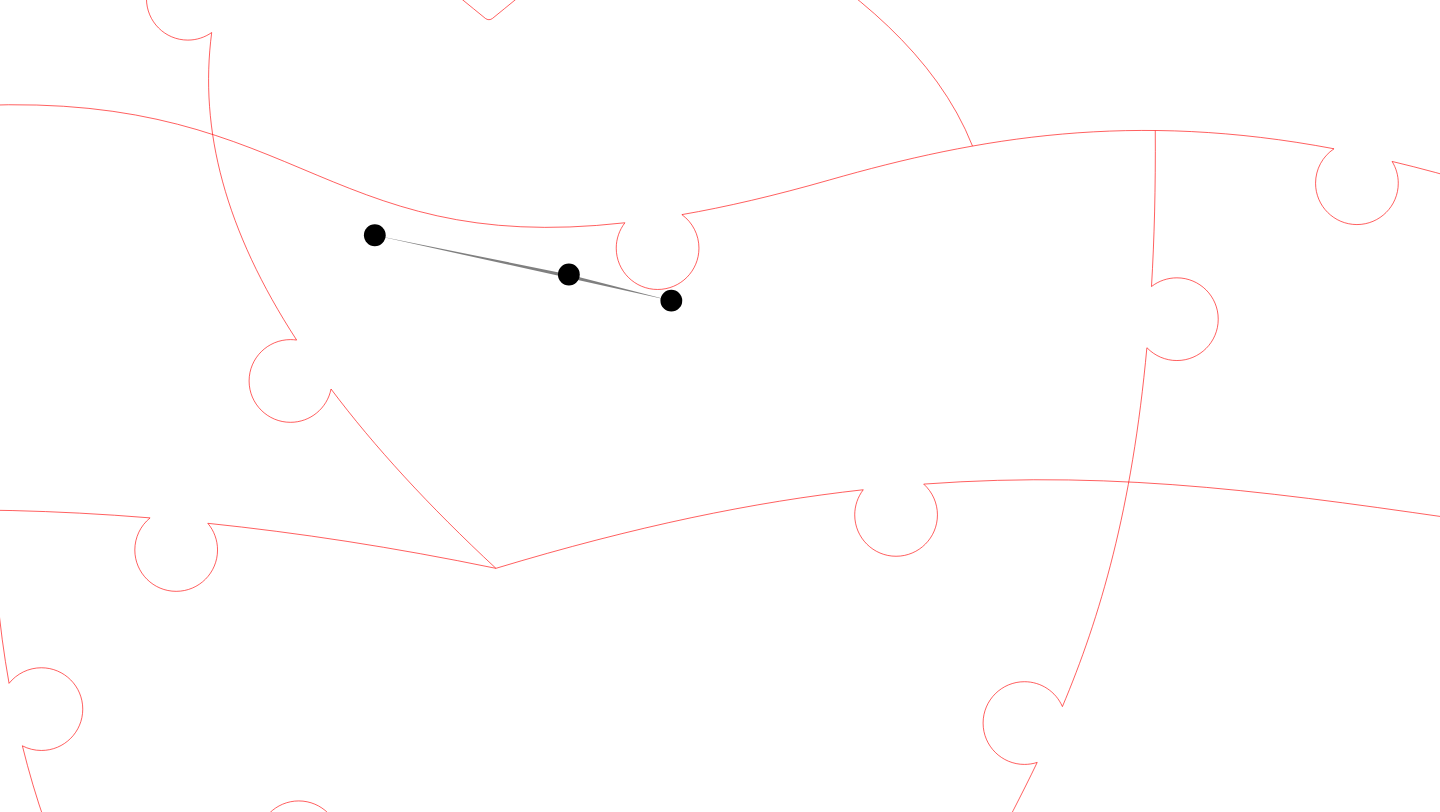 click 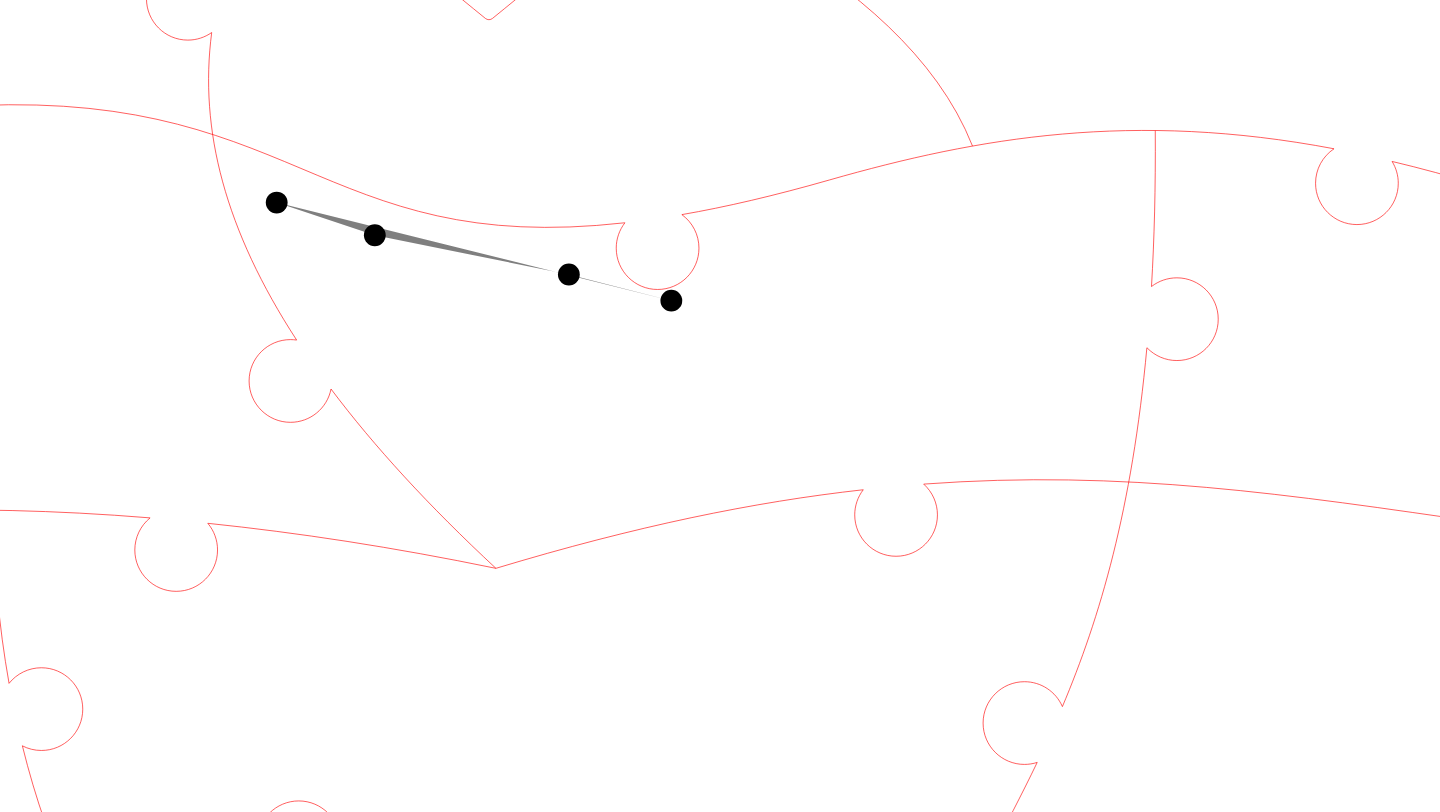 click 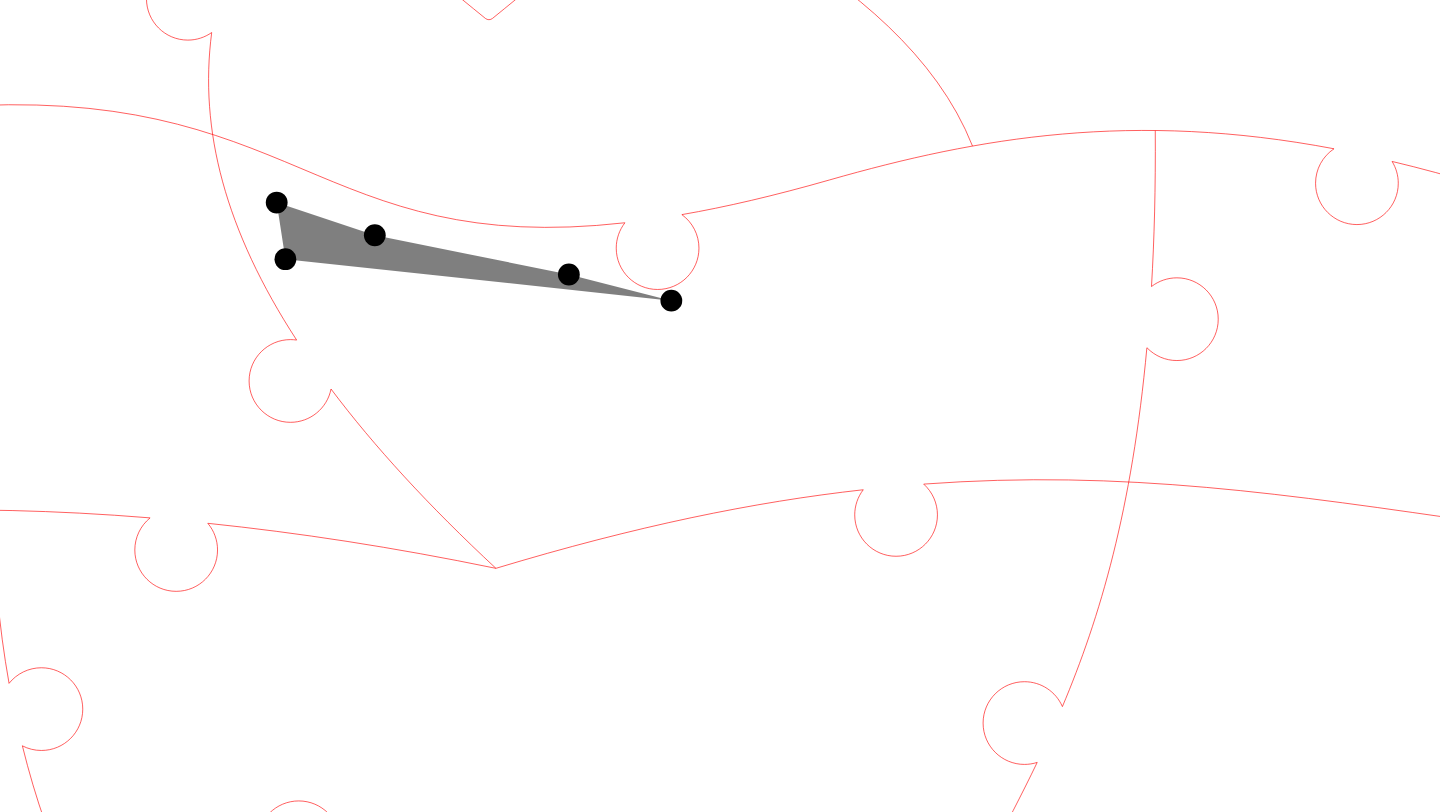 click 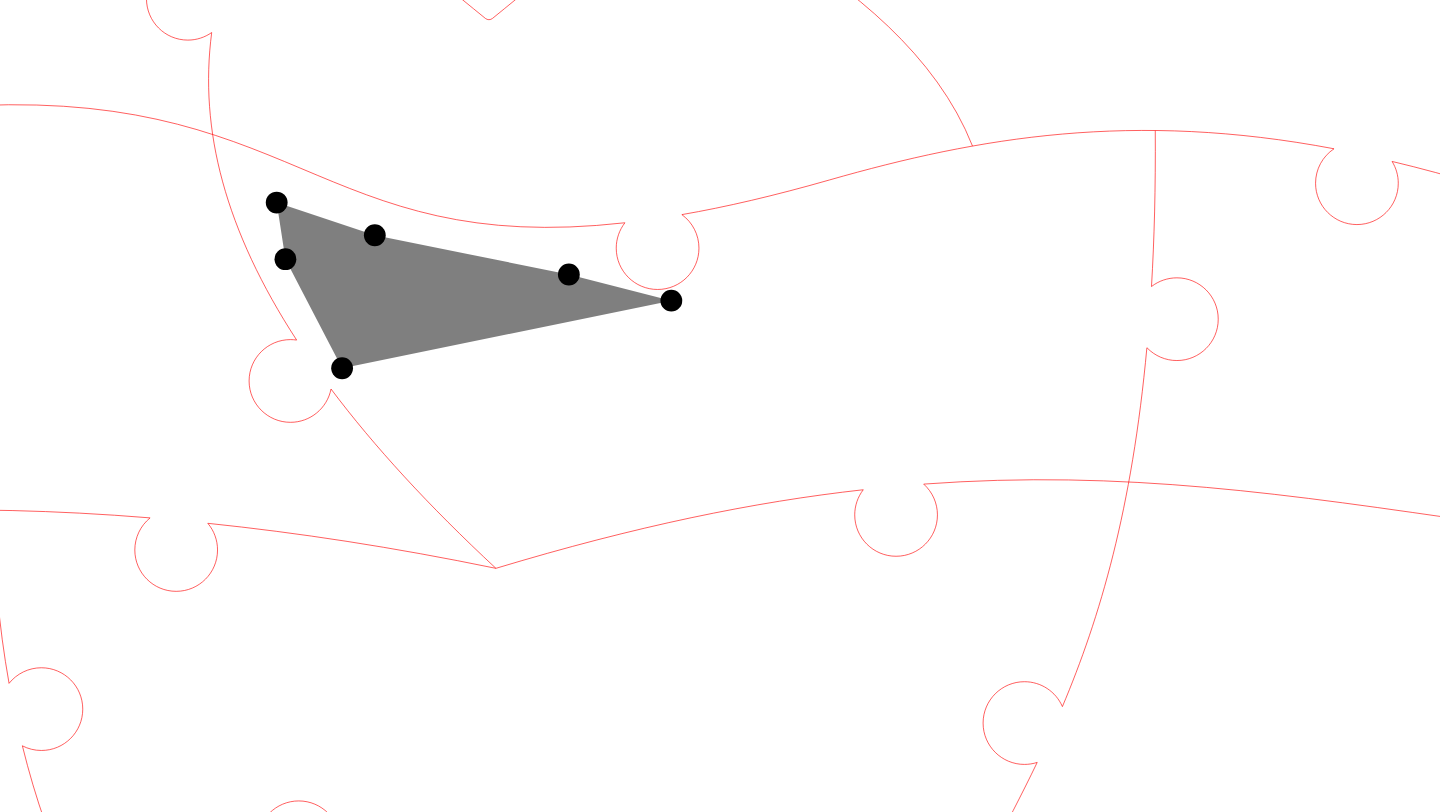 click 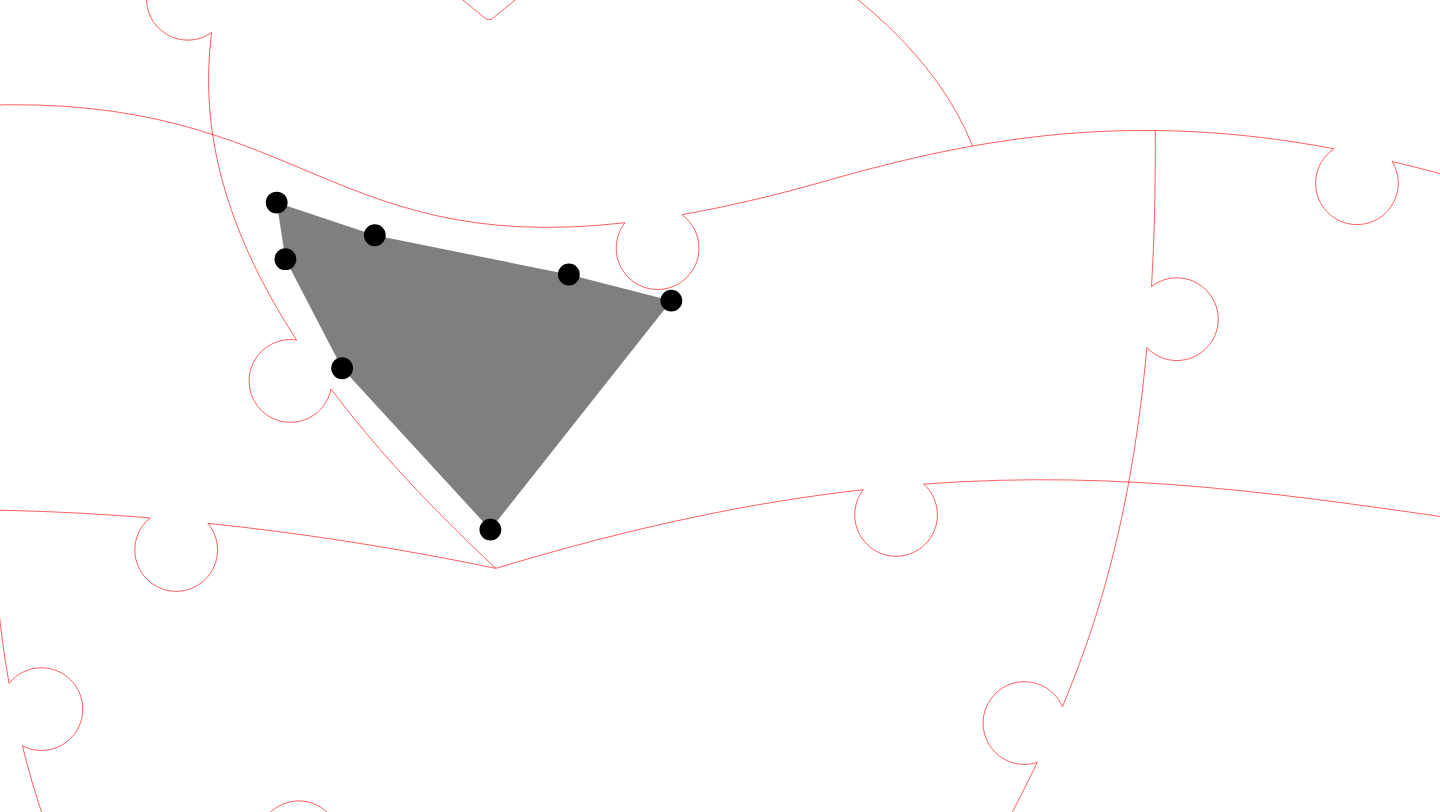click 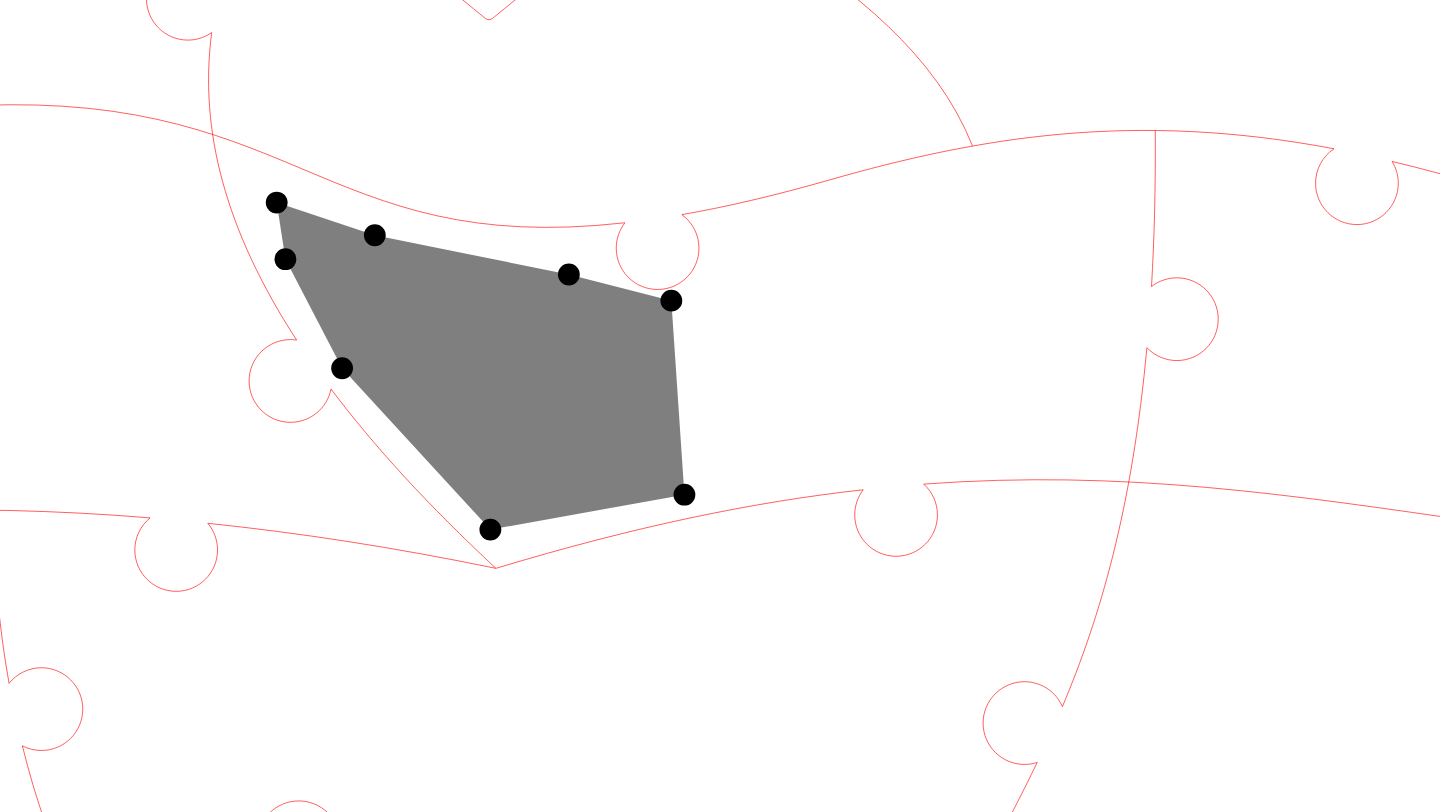click 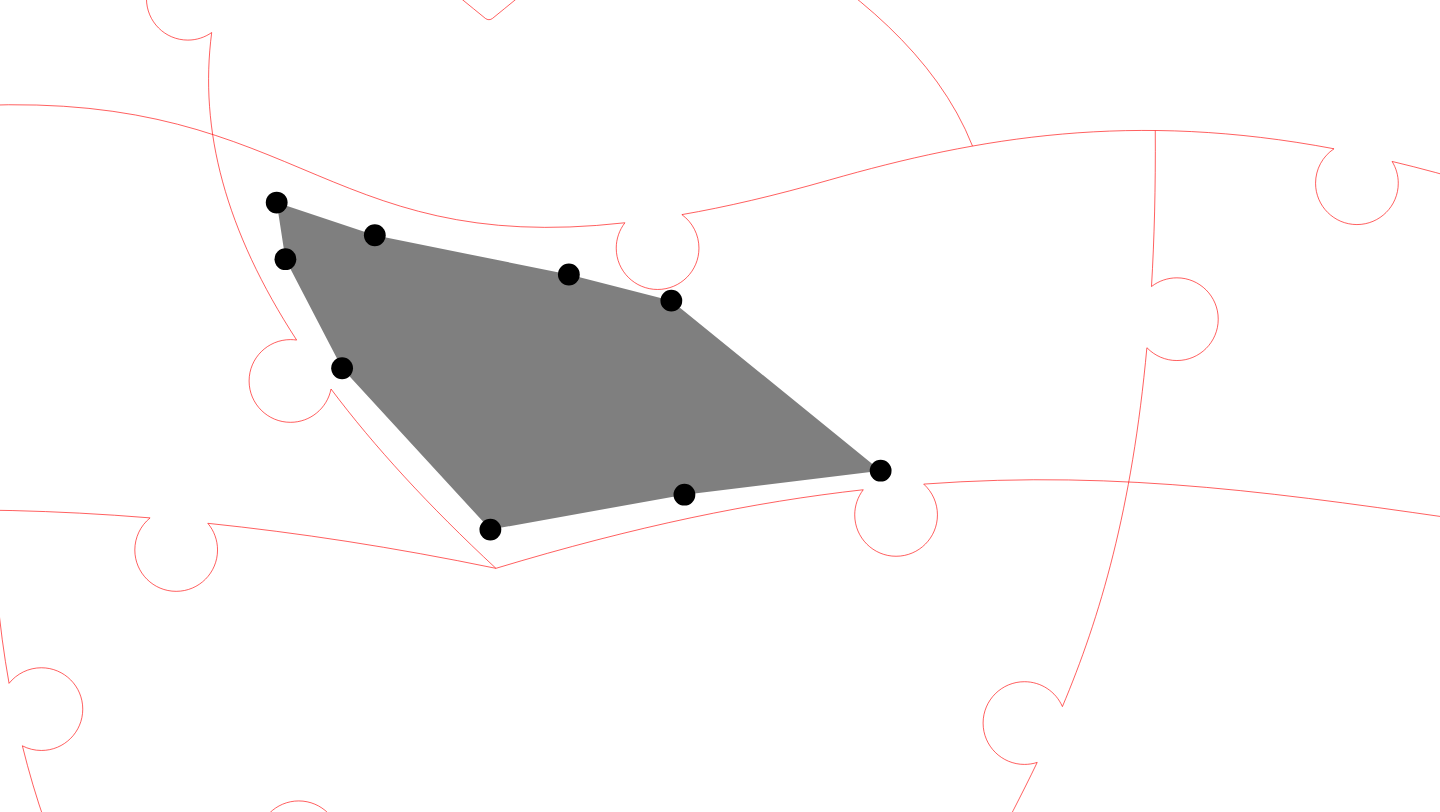 click 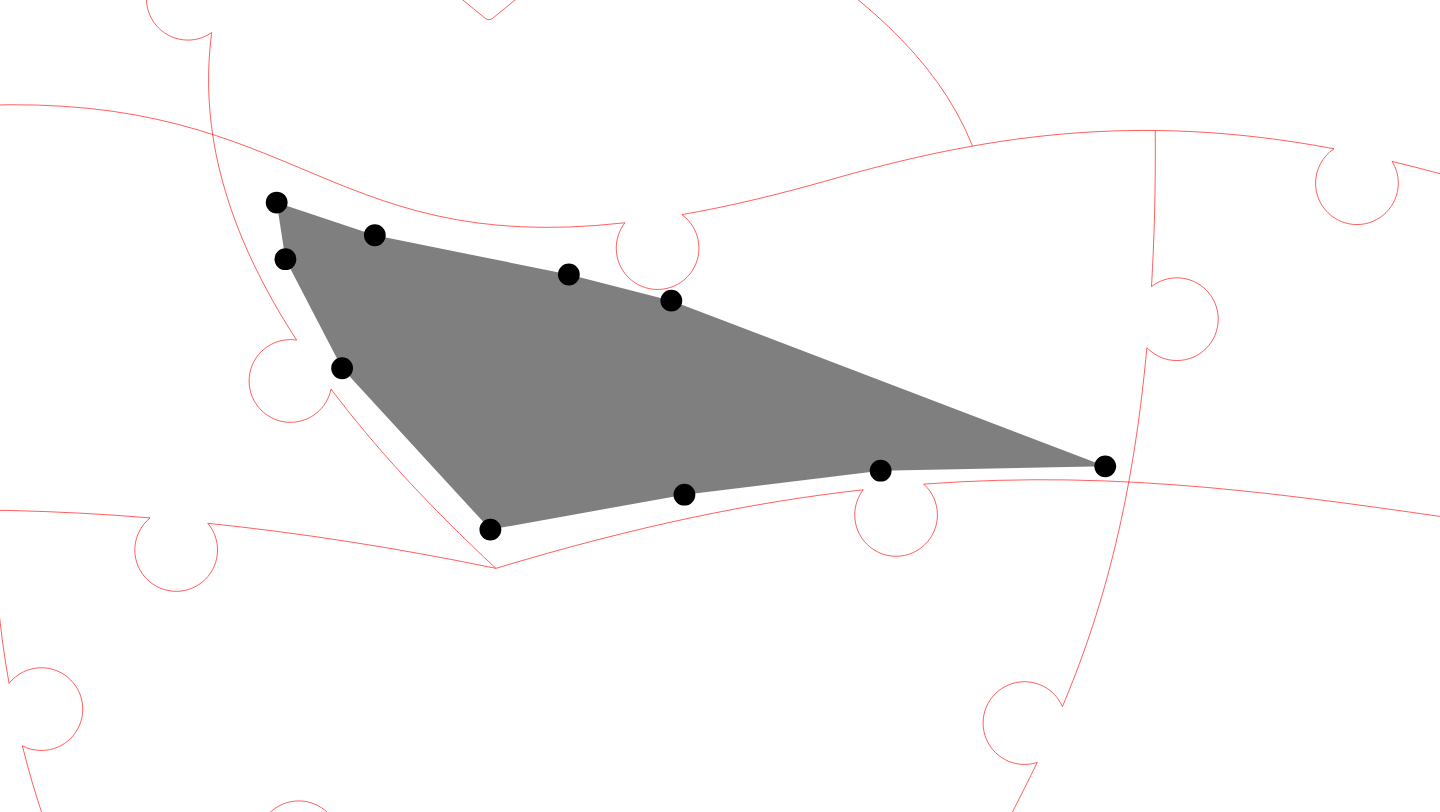 click 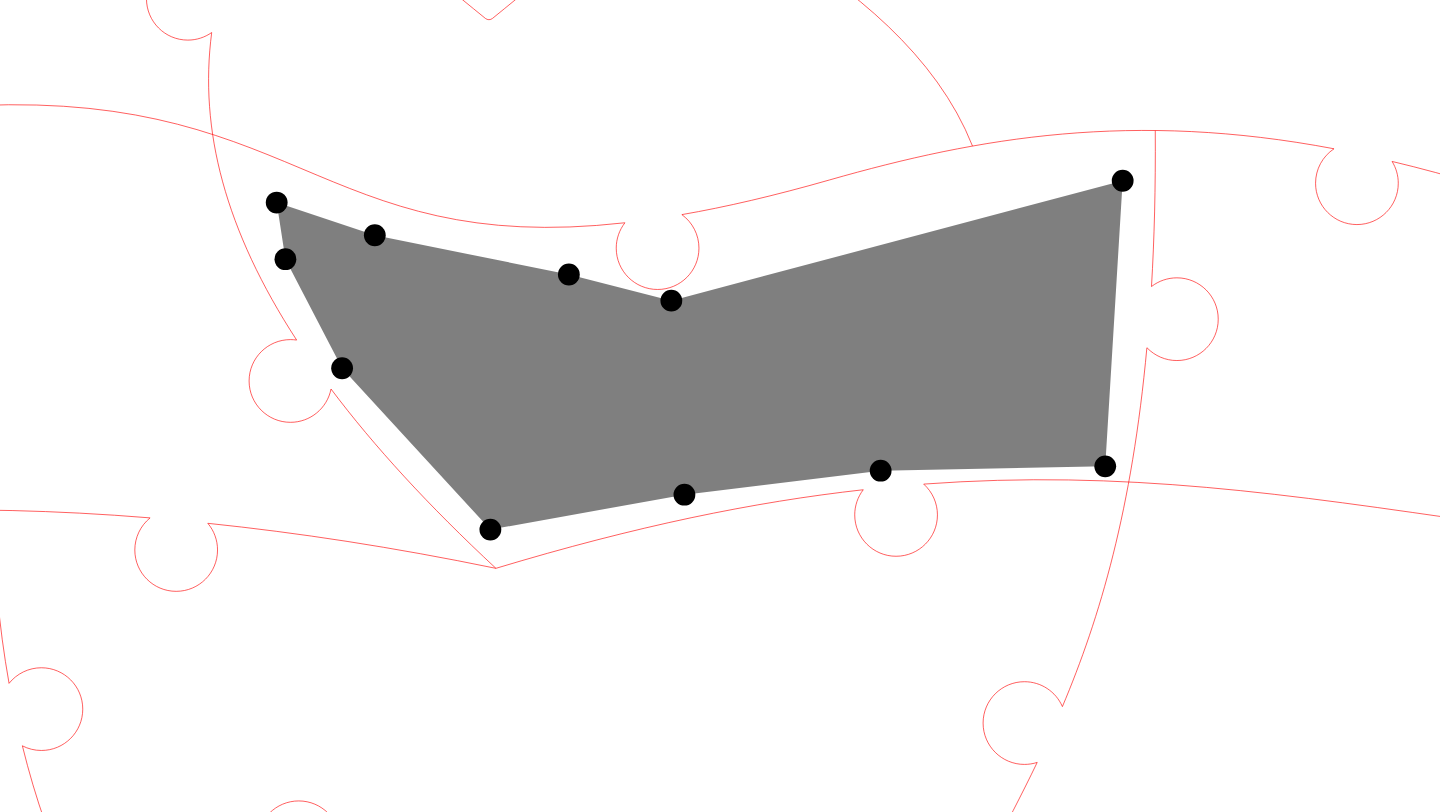 click 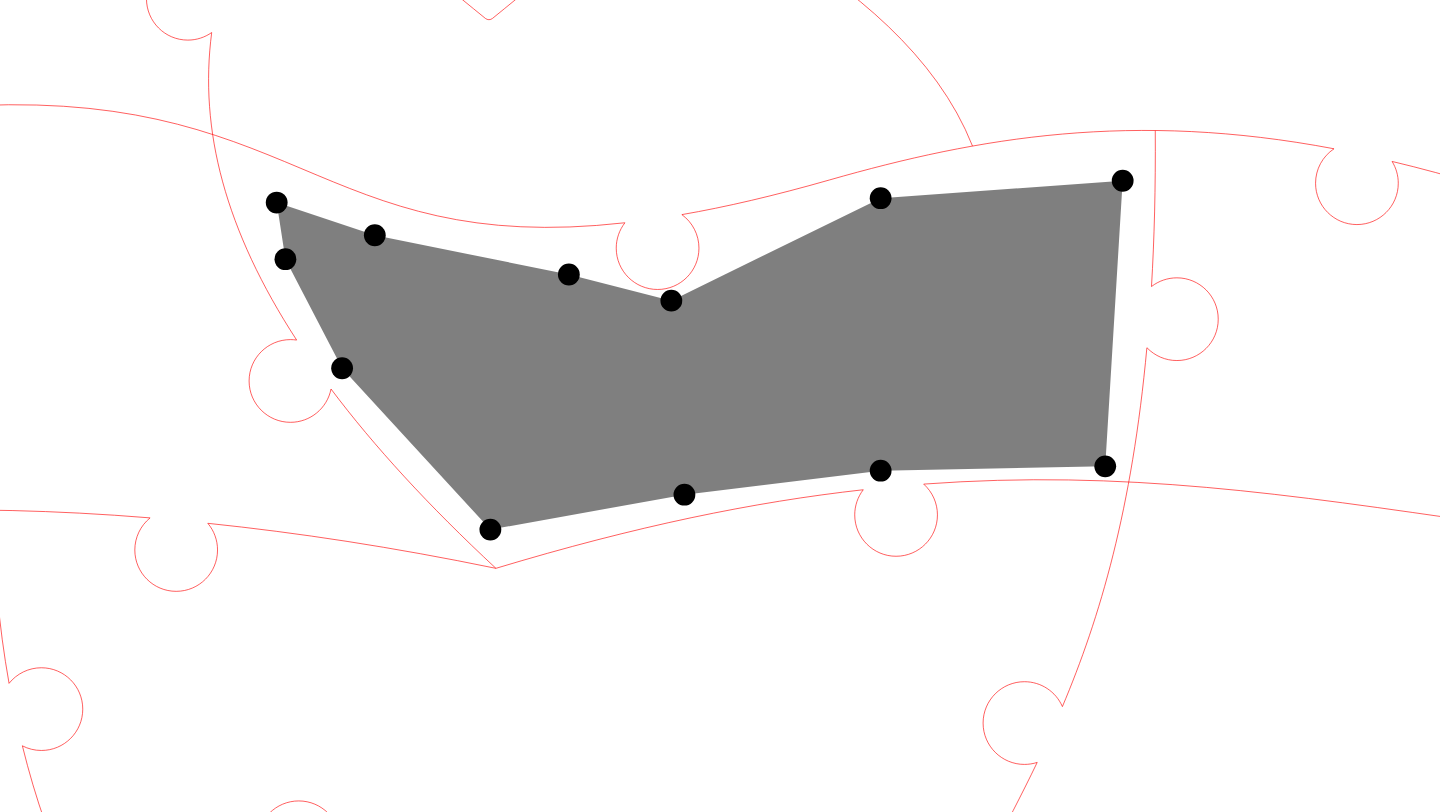 click 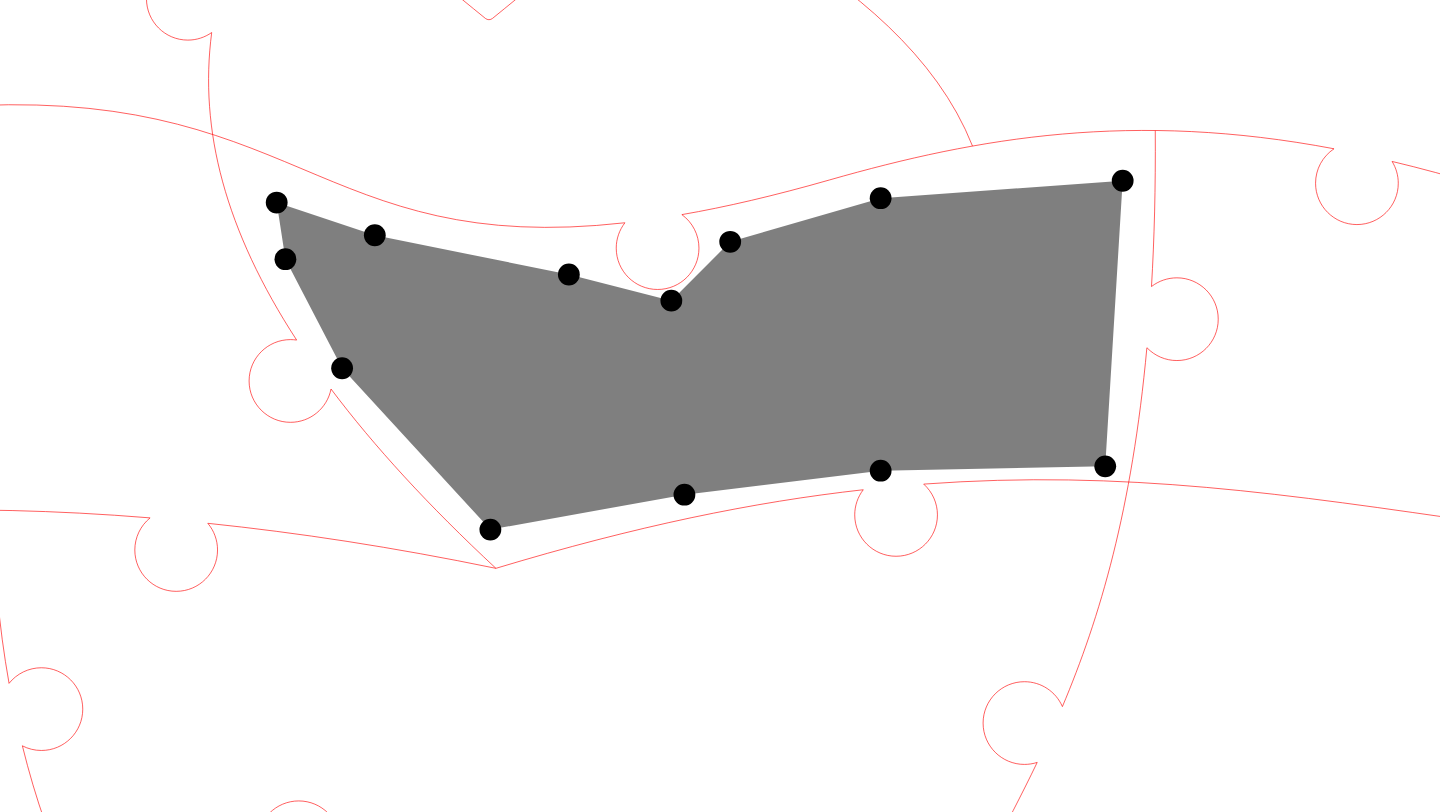 click 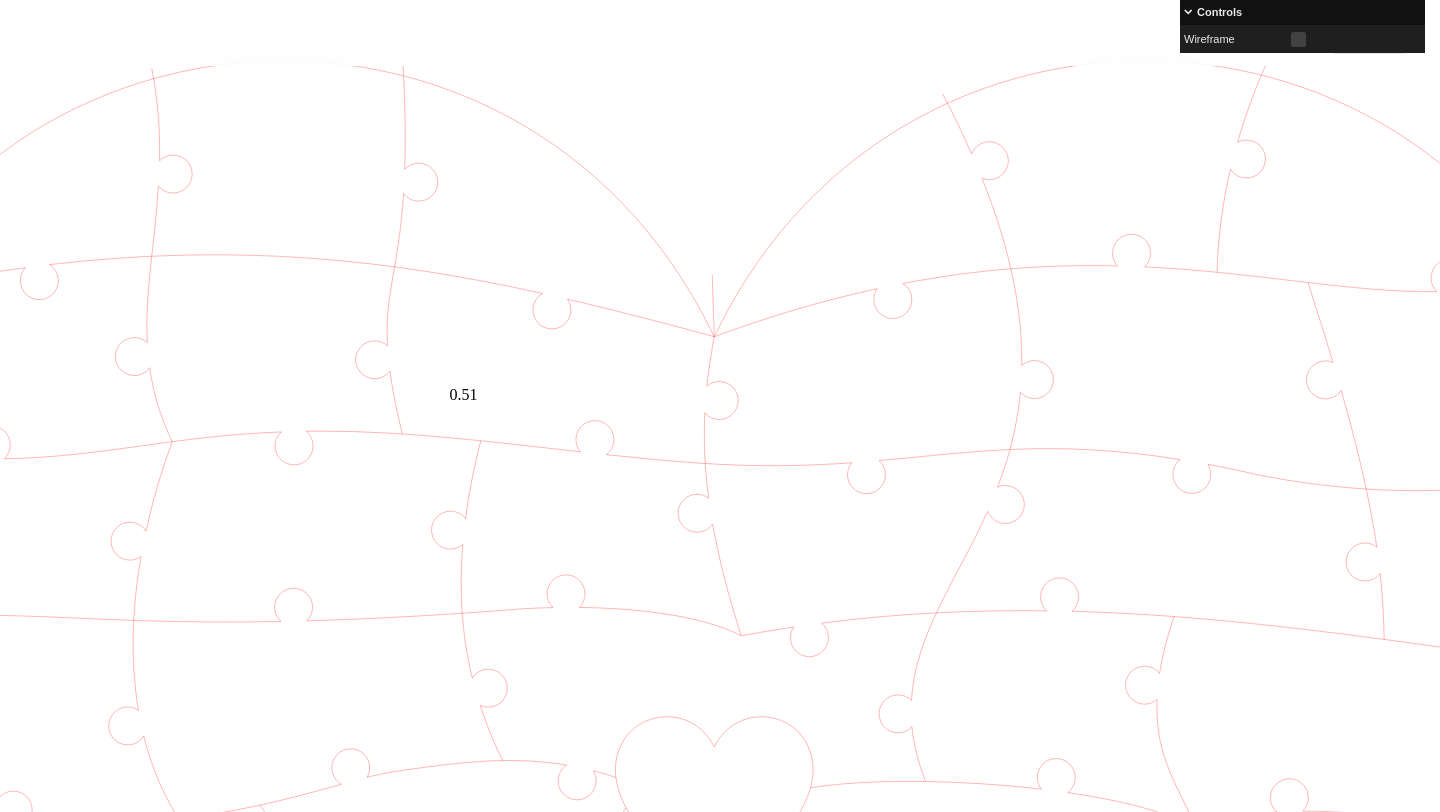 scroll, scrollTop: 52, scrollLeft: 285, axis: both 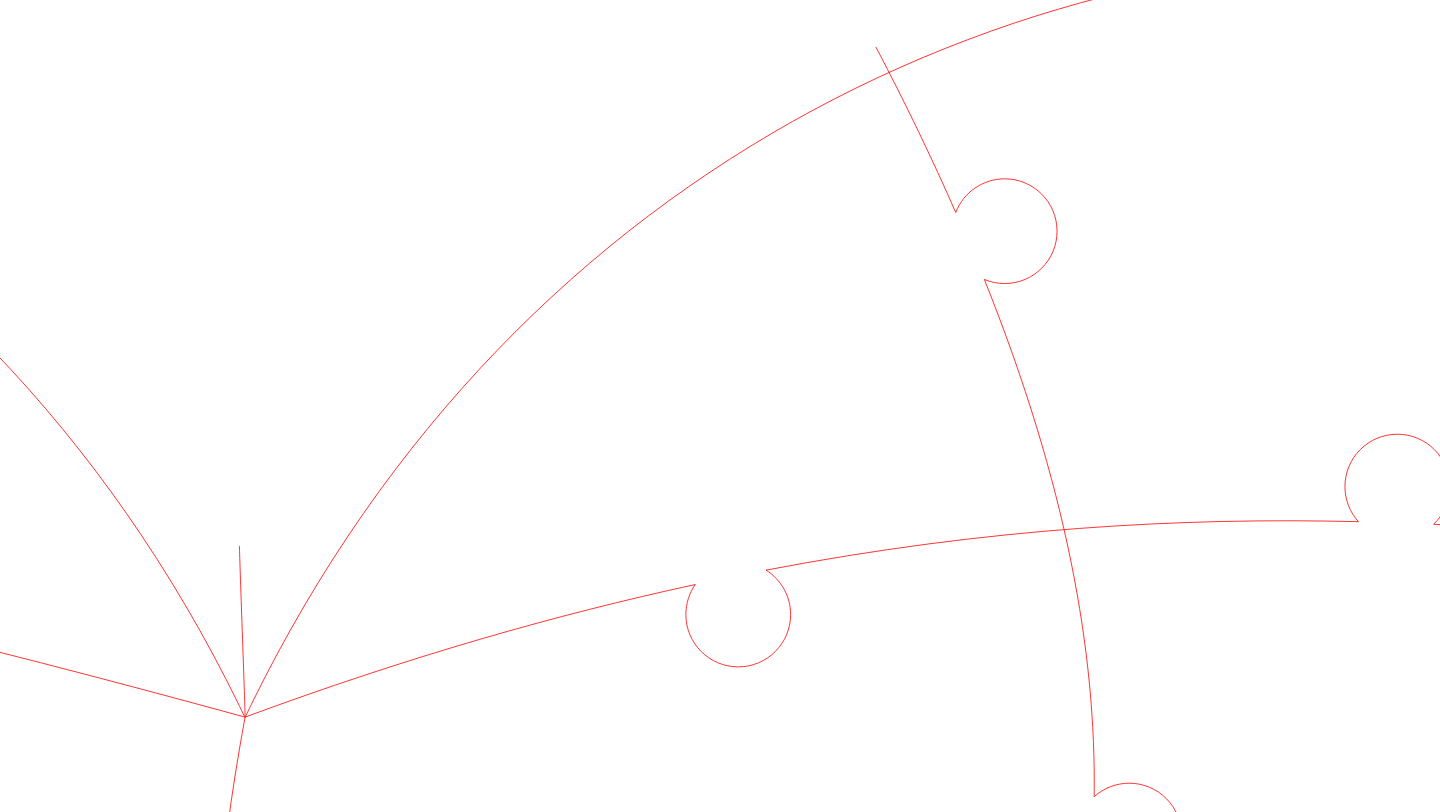 click 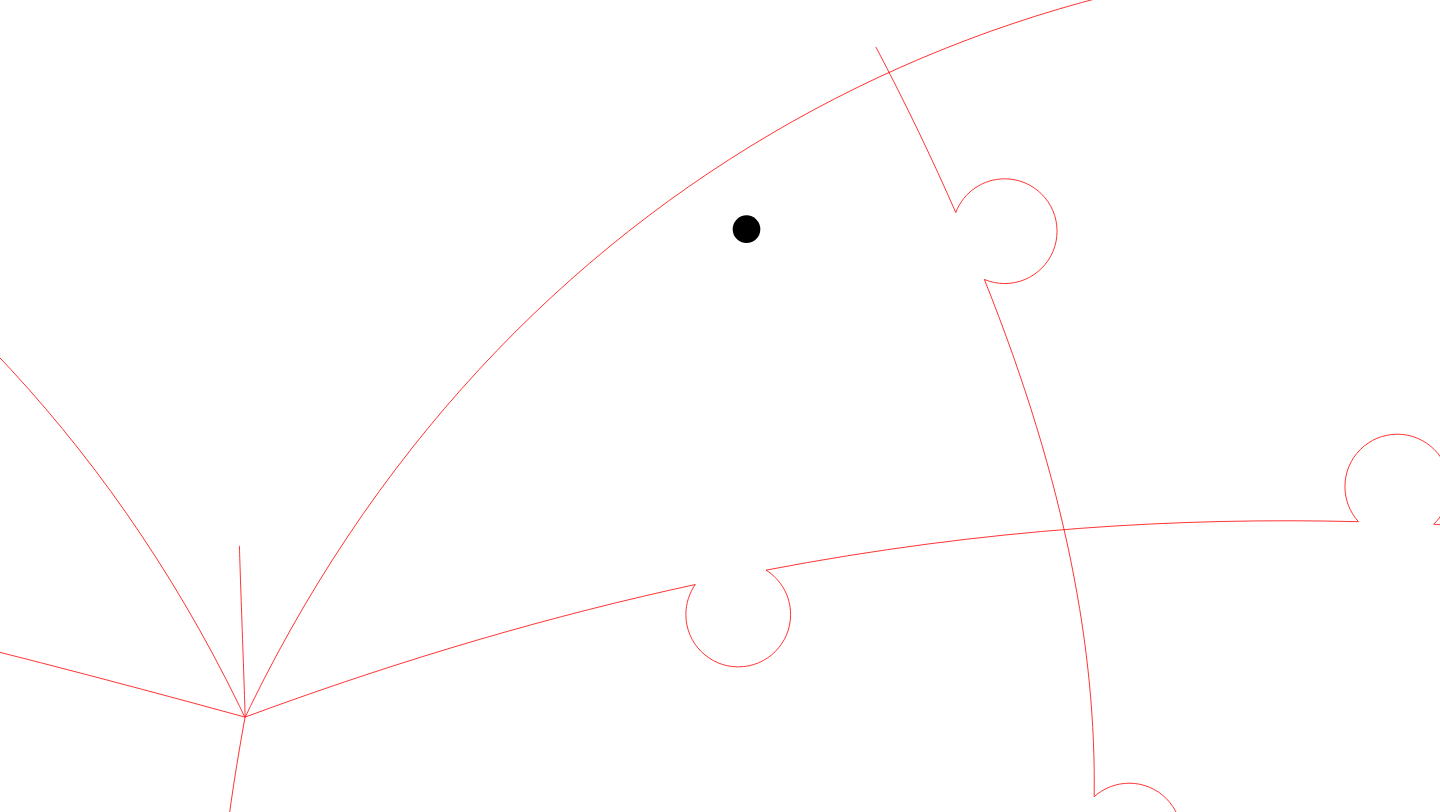 click 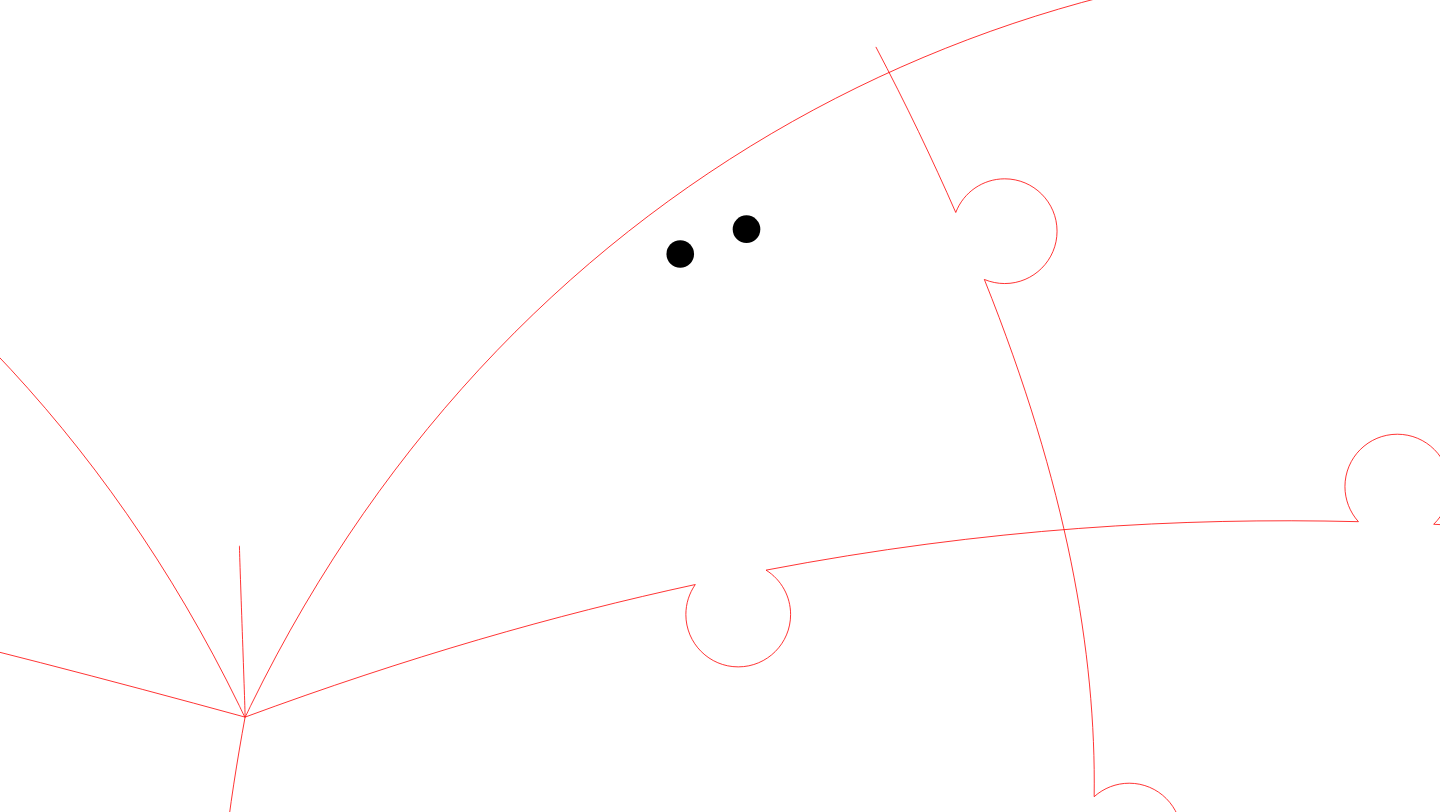 click 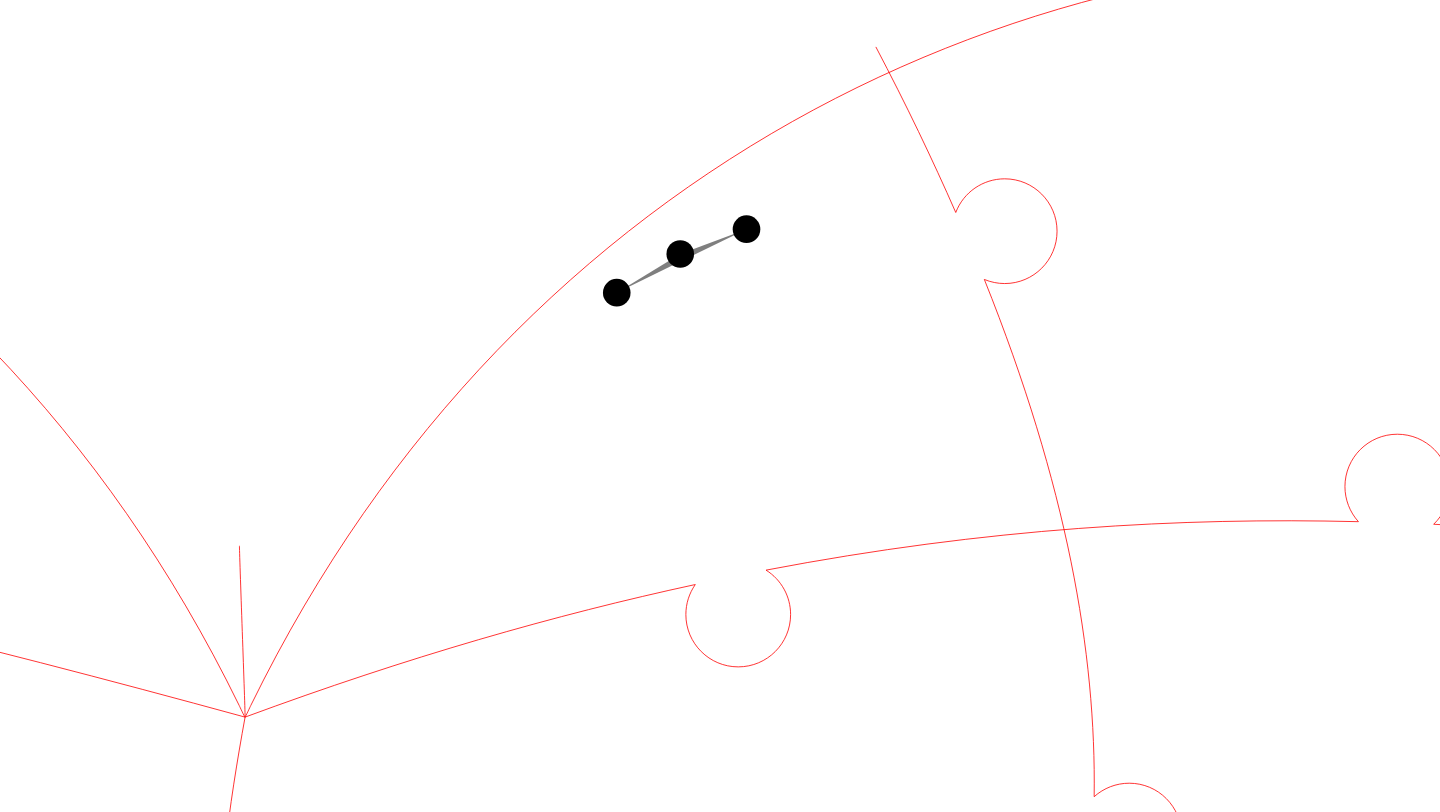 click 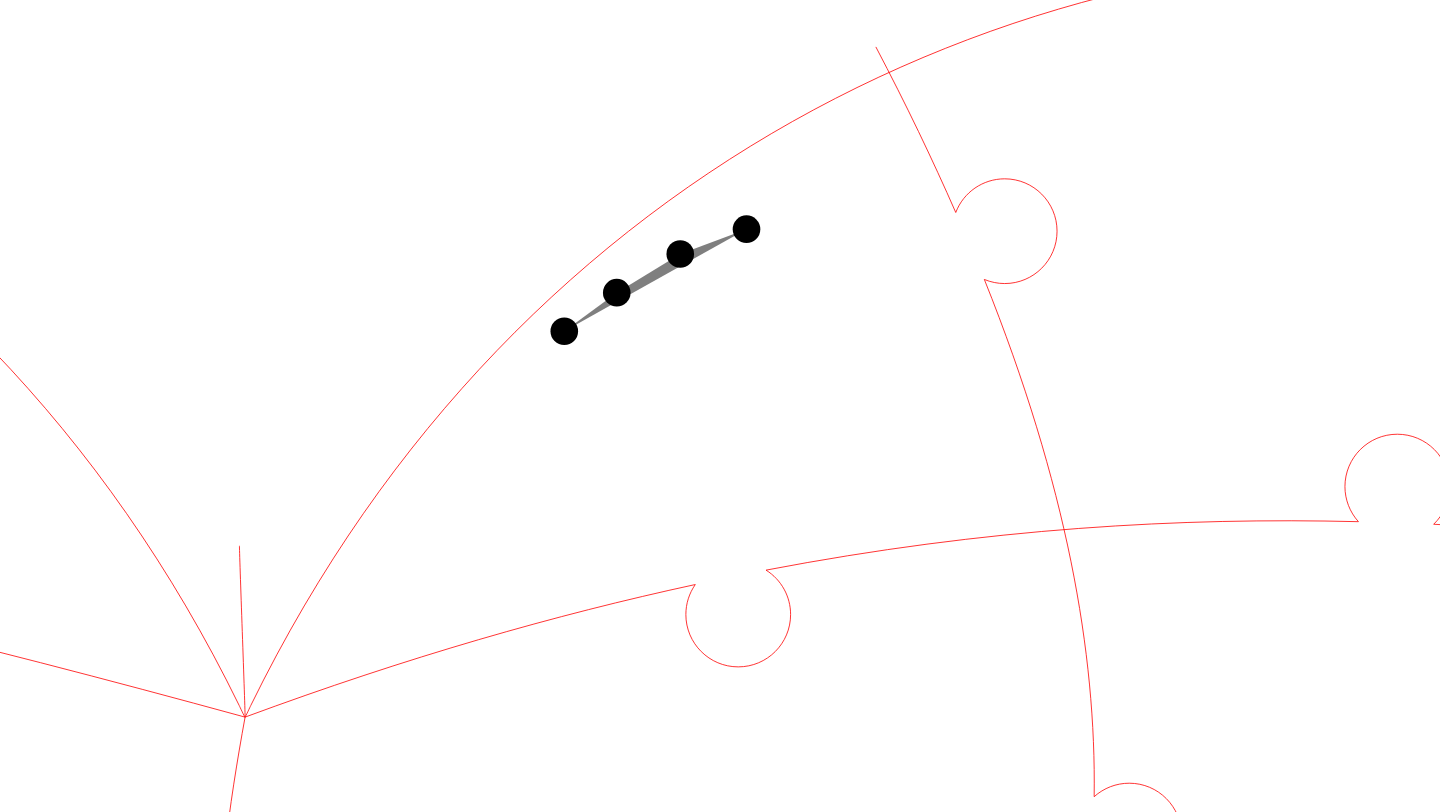 click 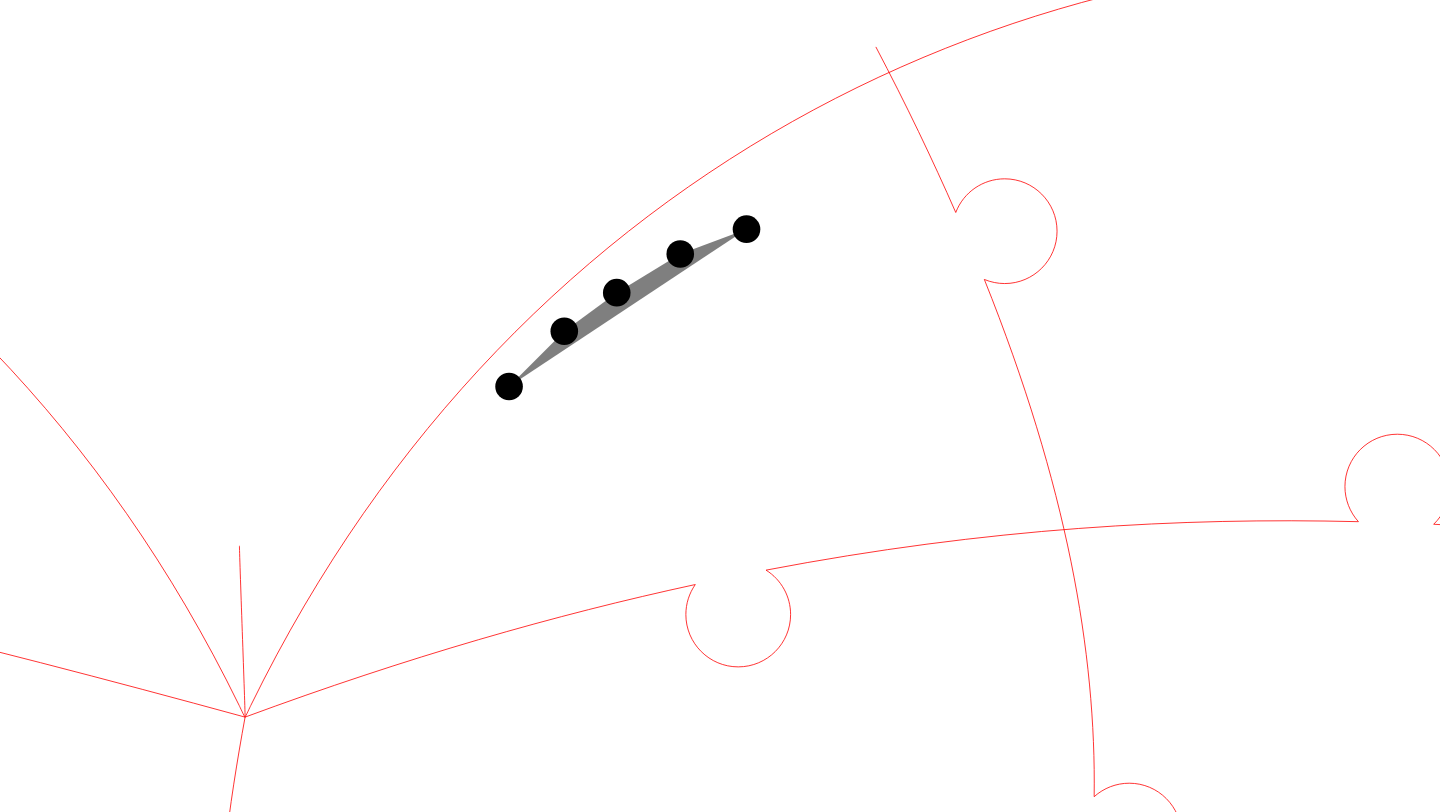 click 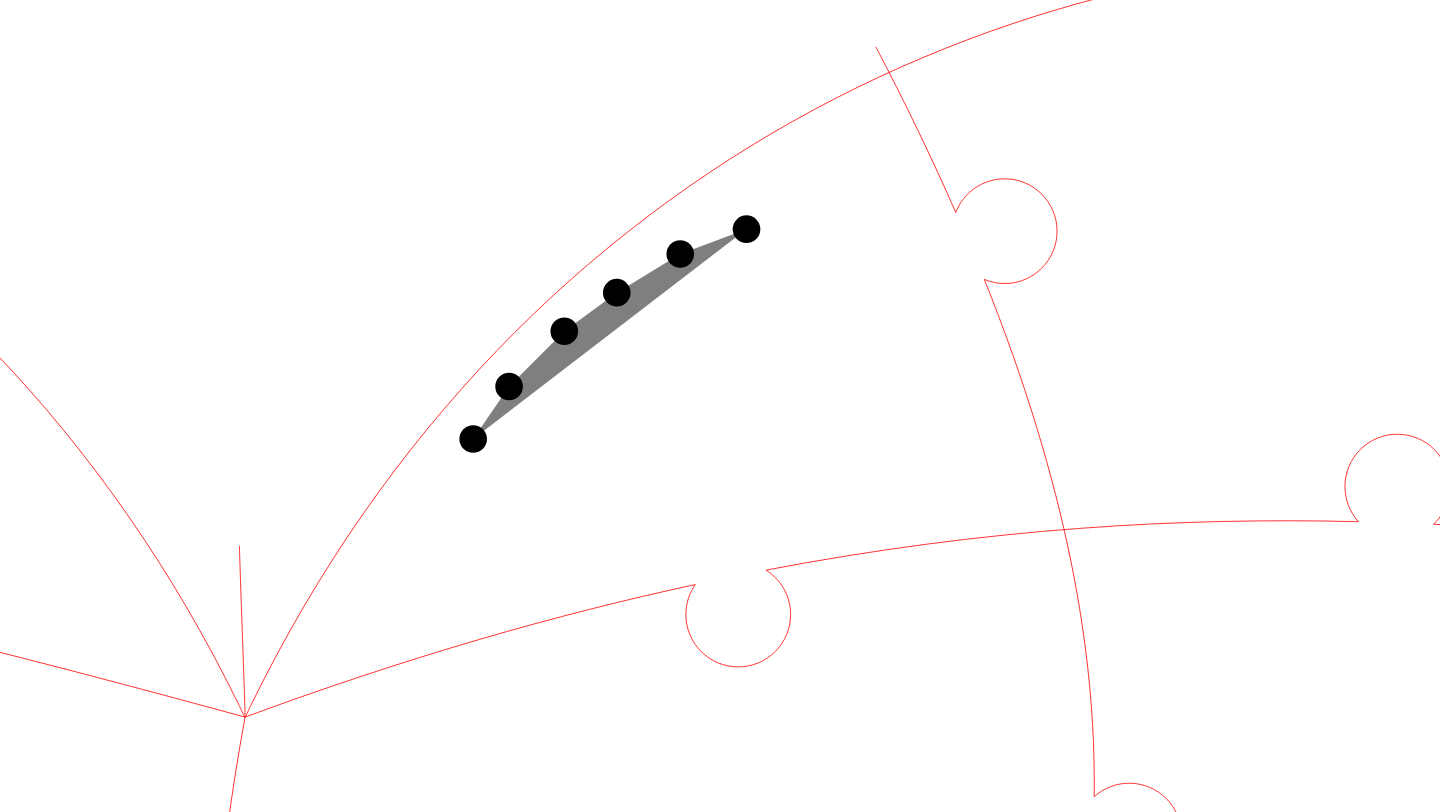 click 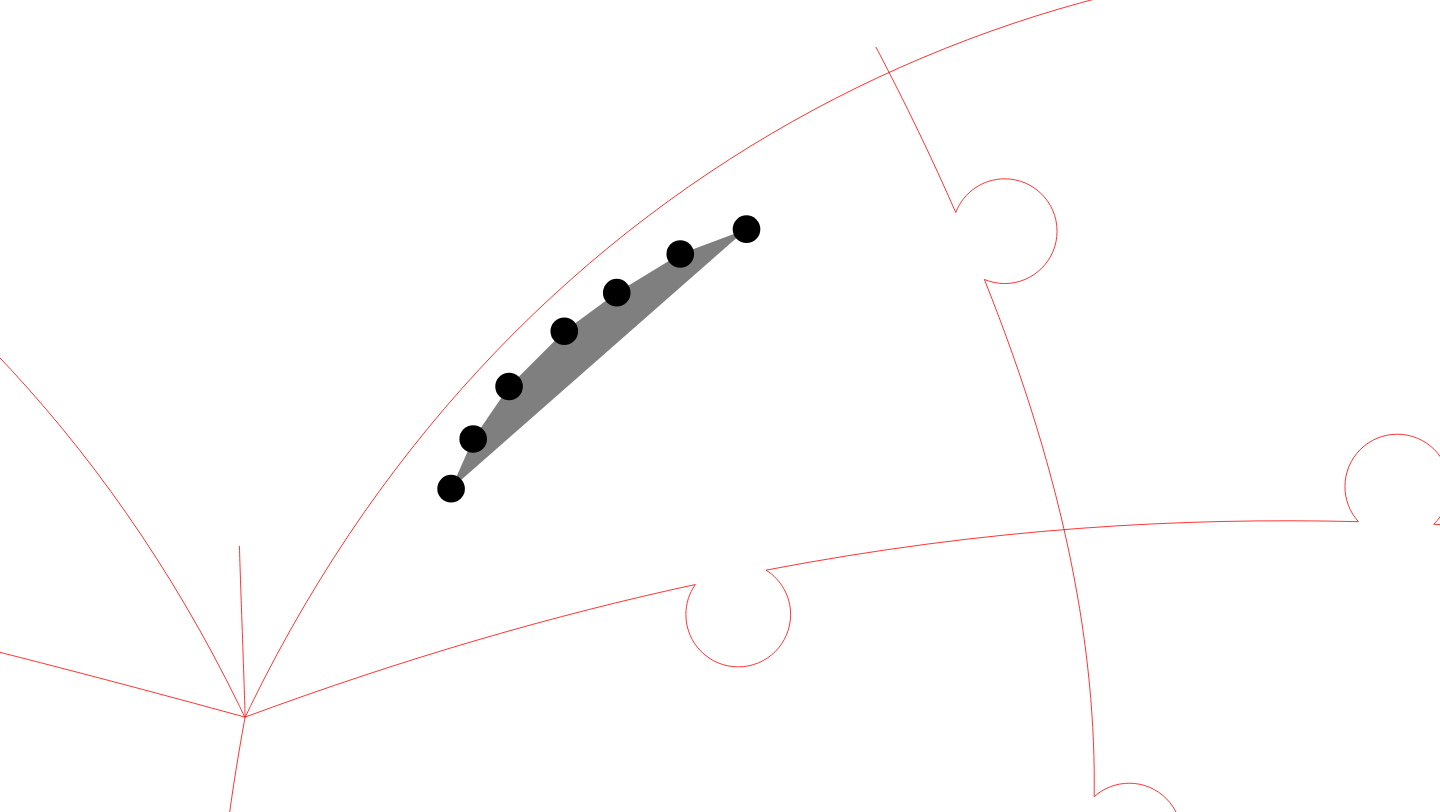 click 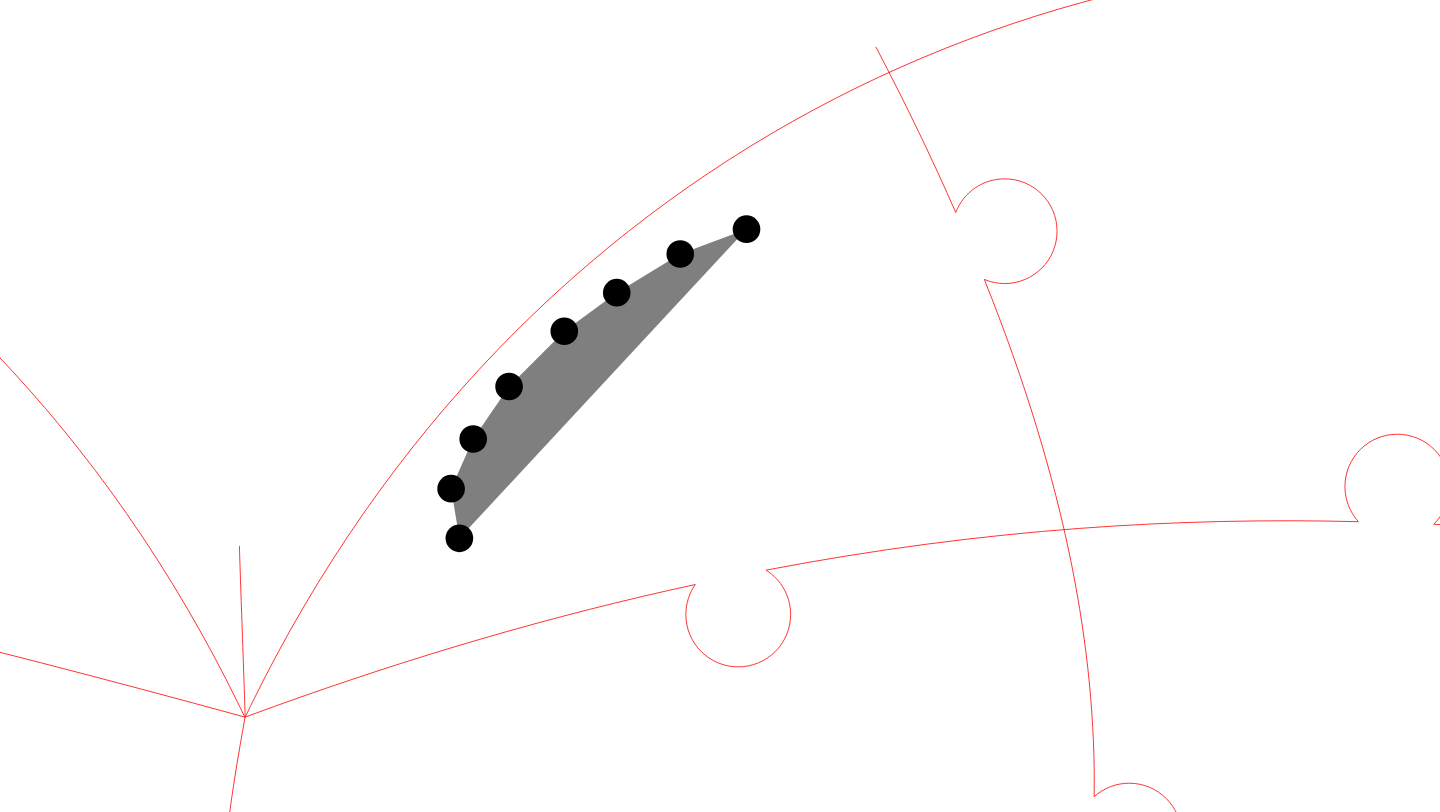 click 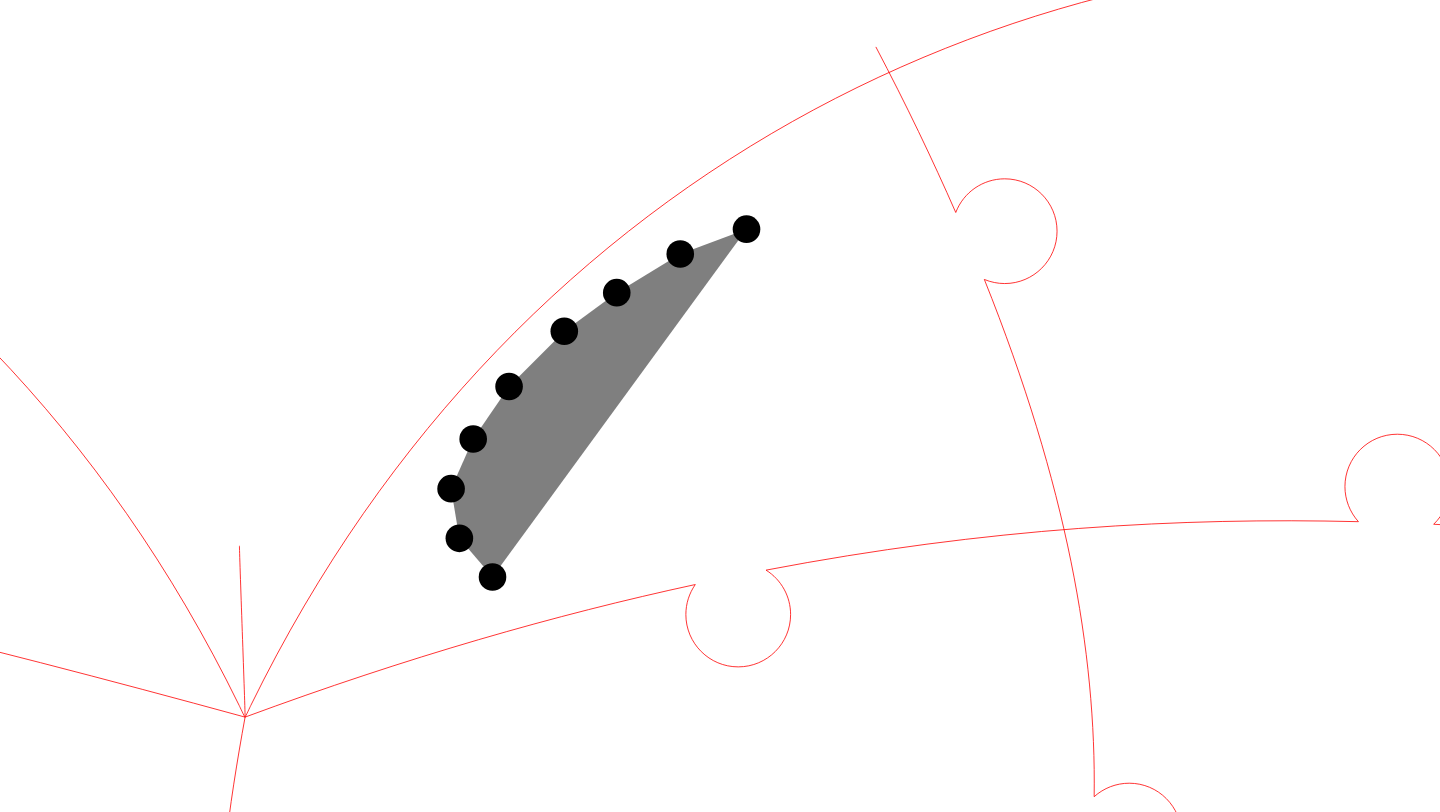click 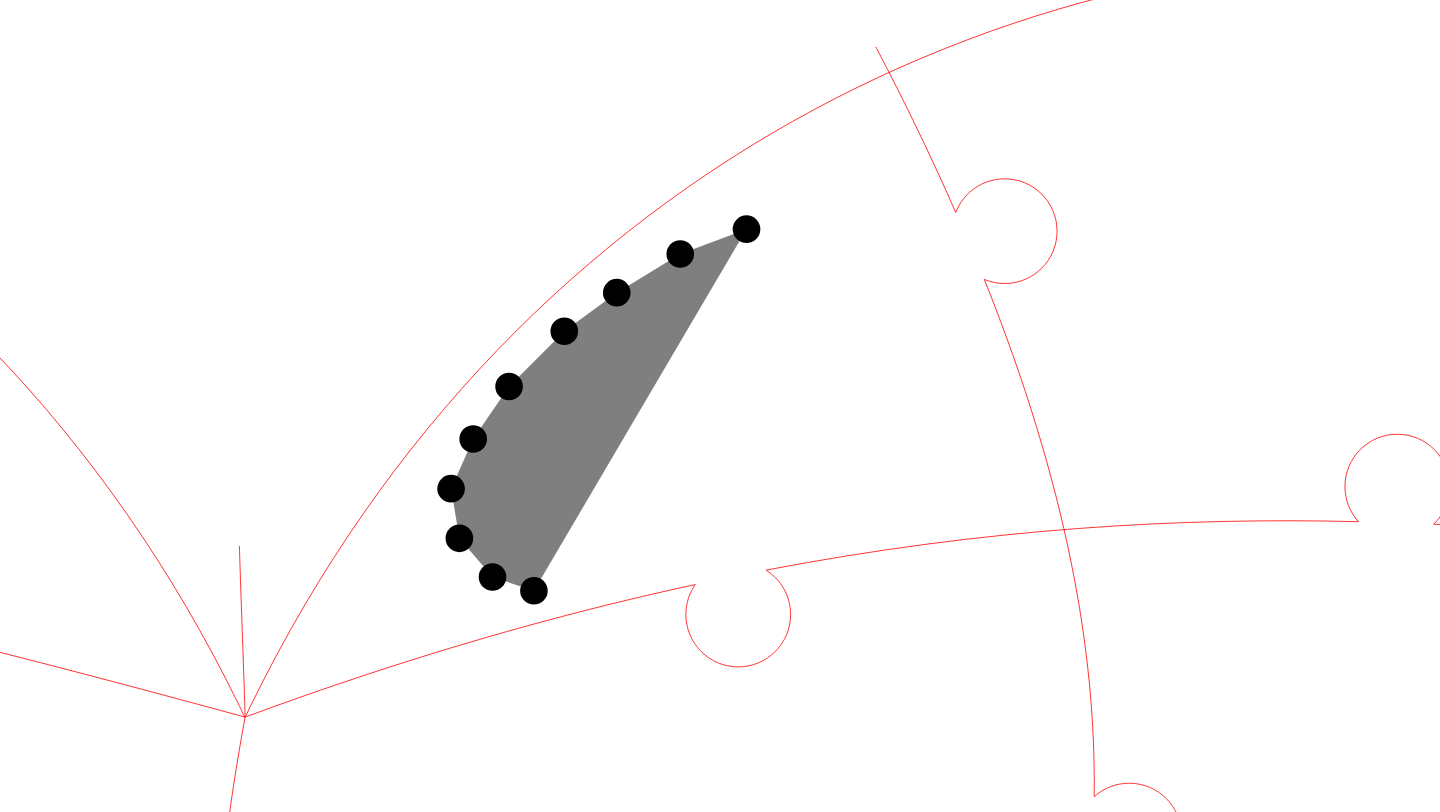 click 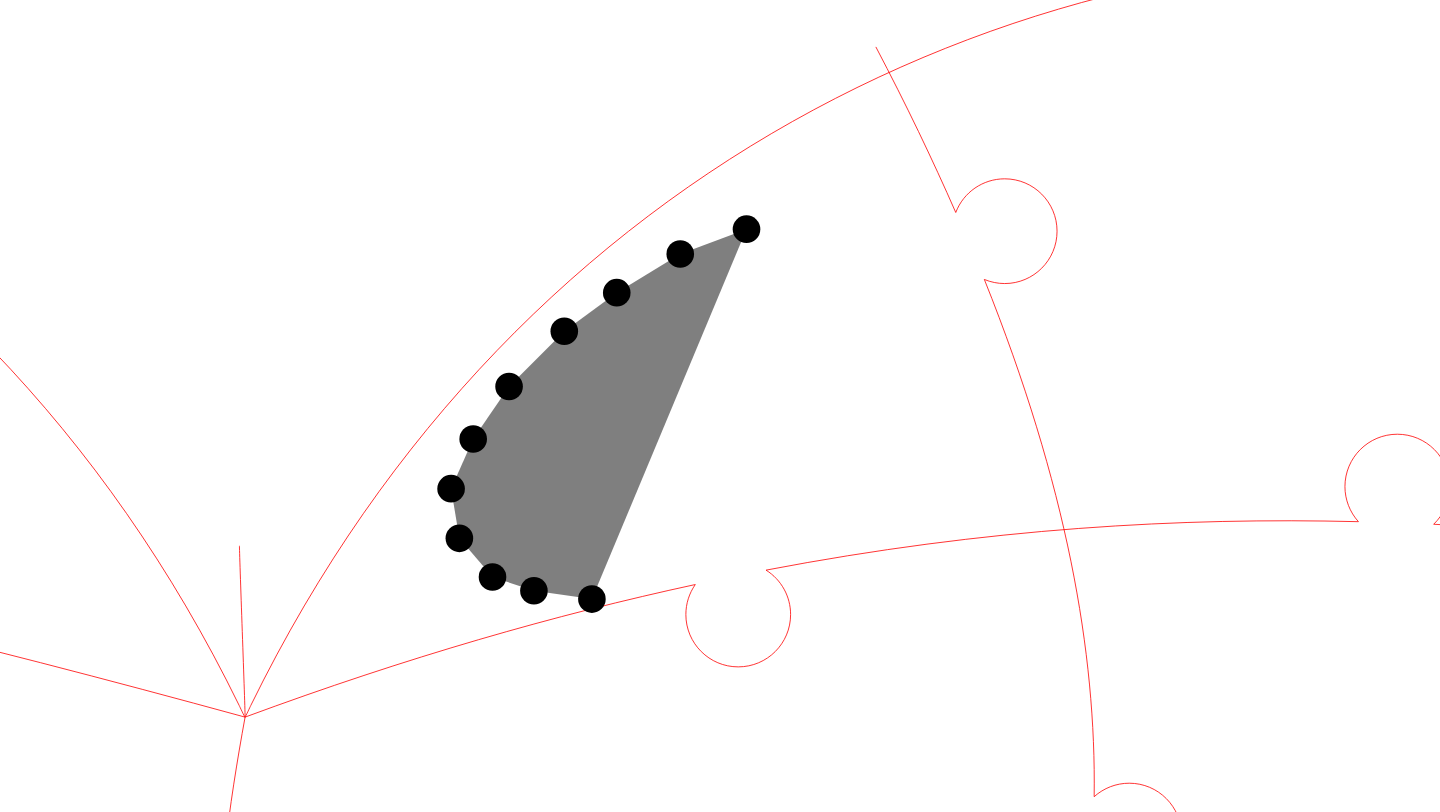 click 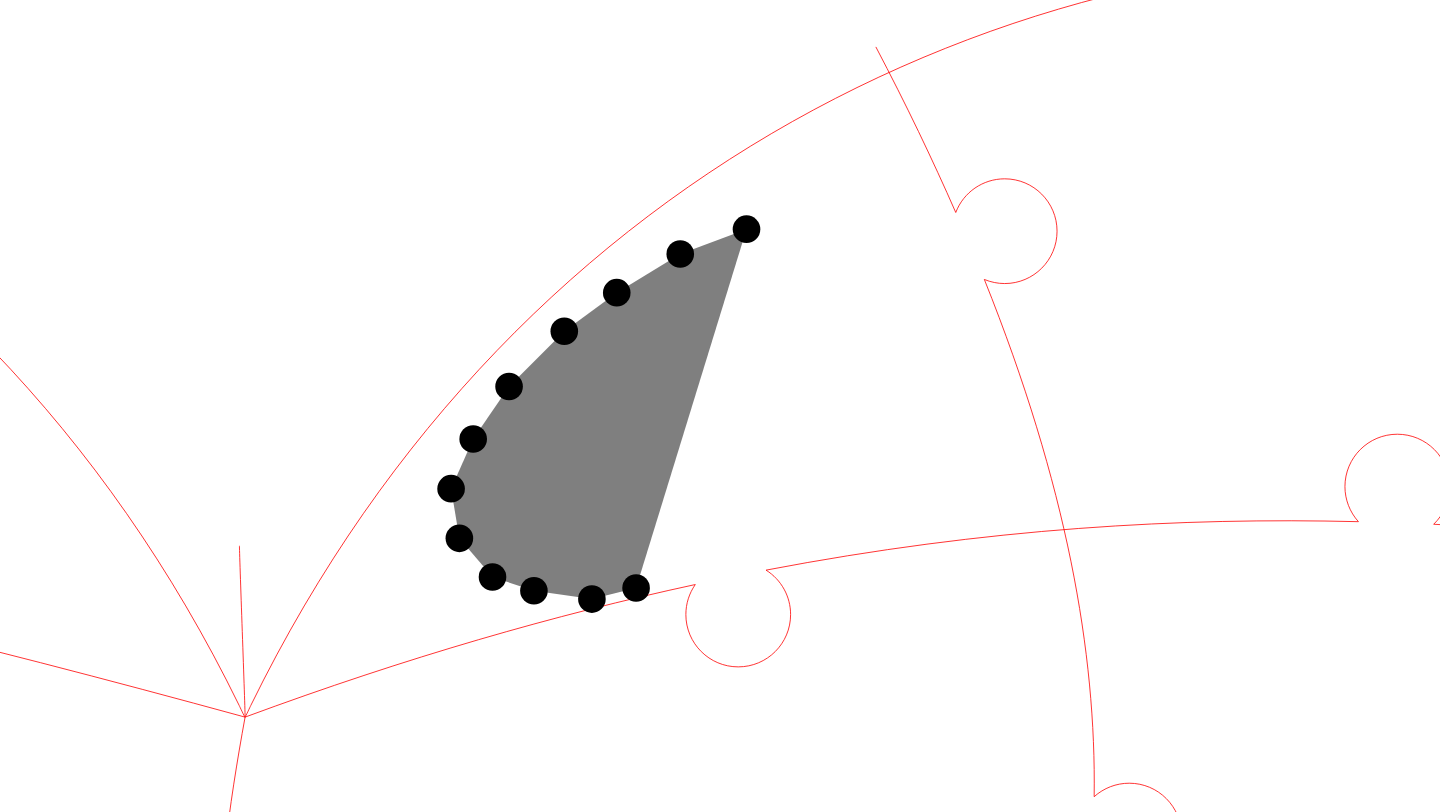 click 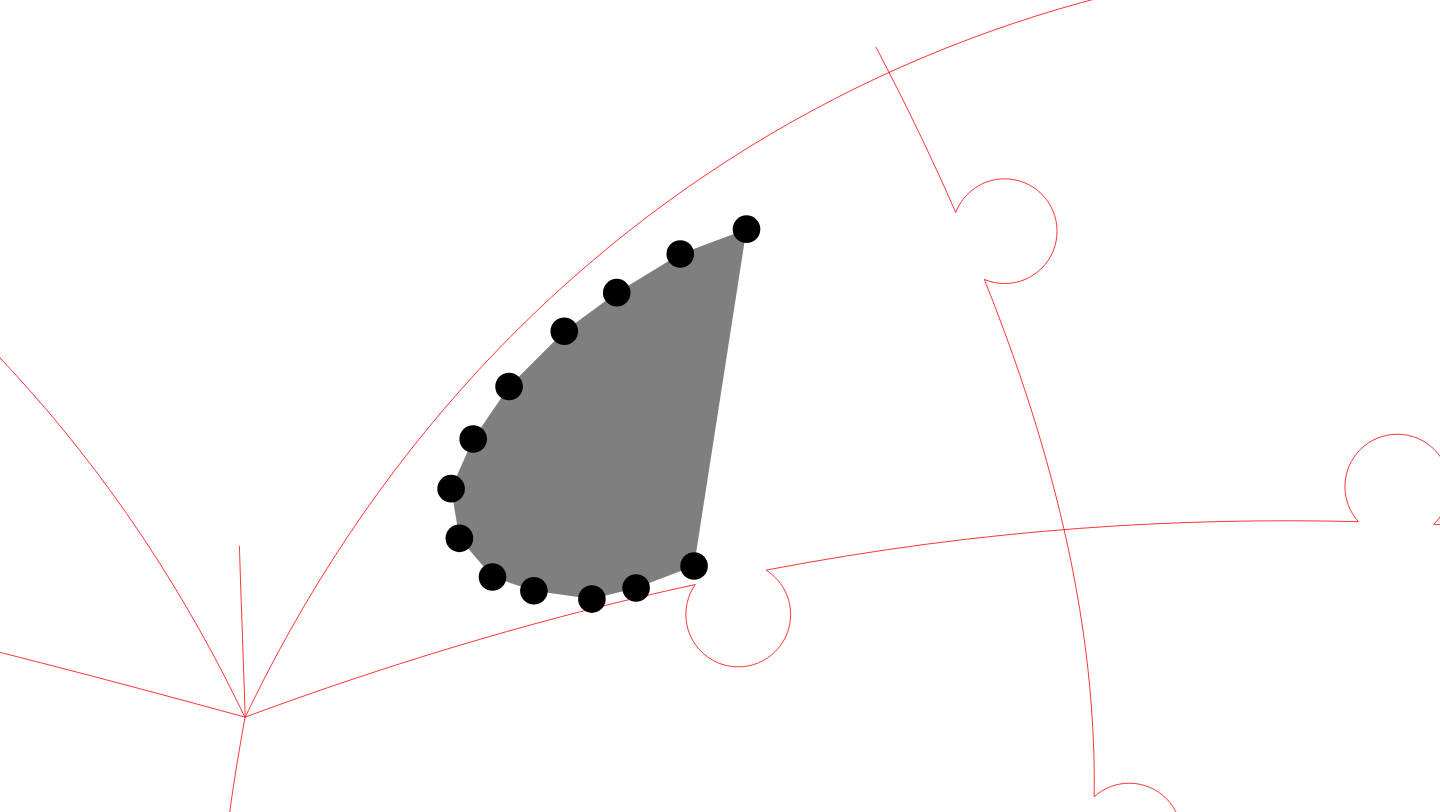 click 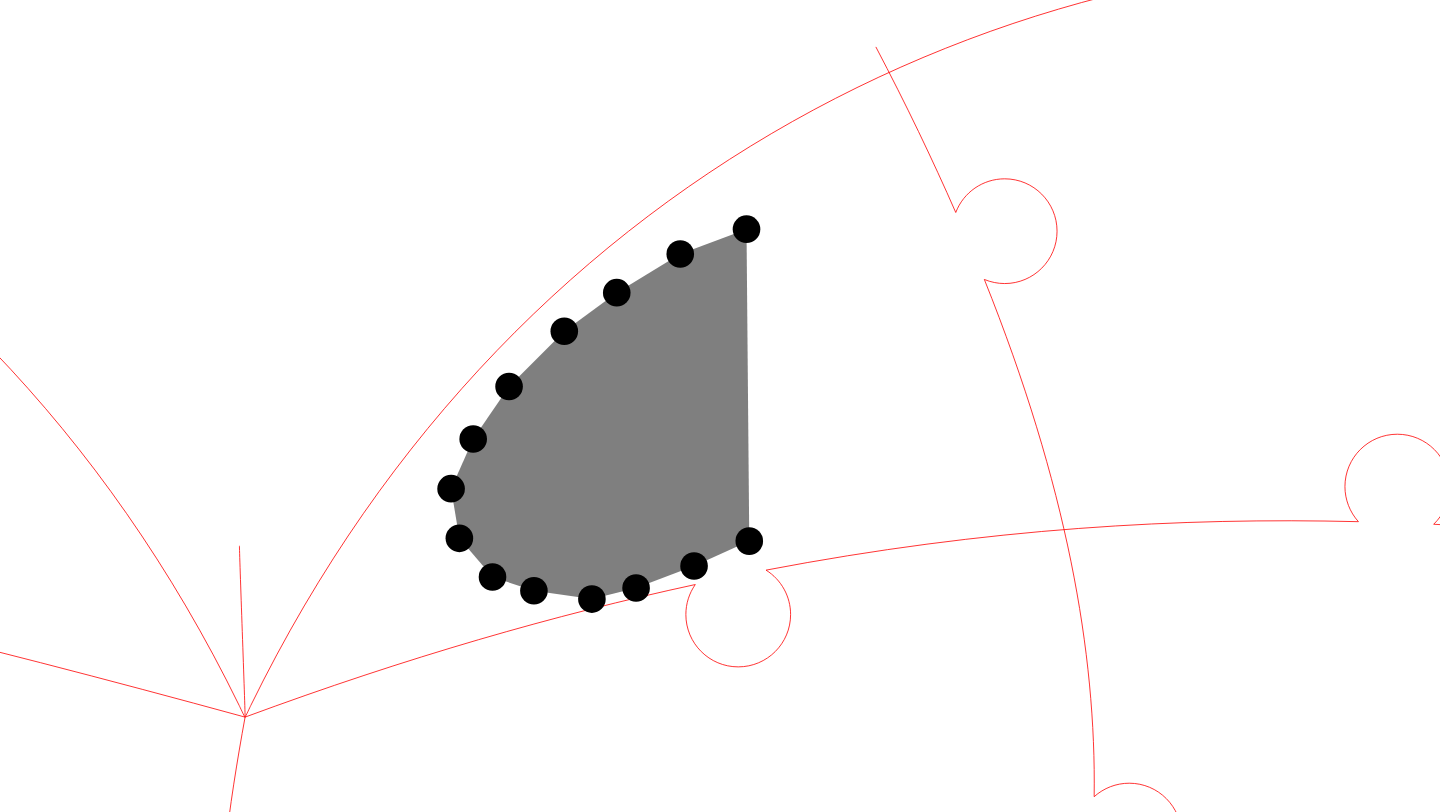 click 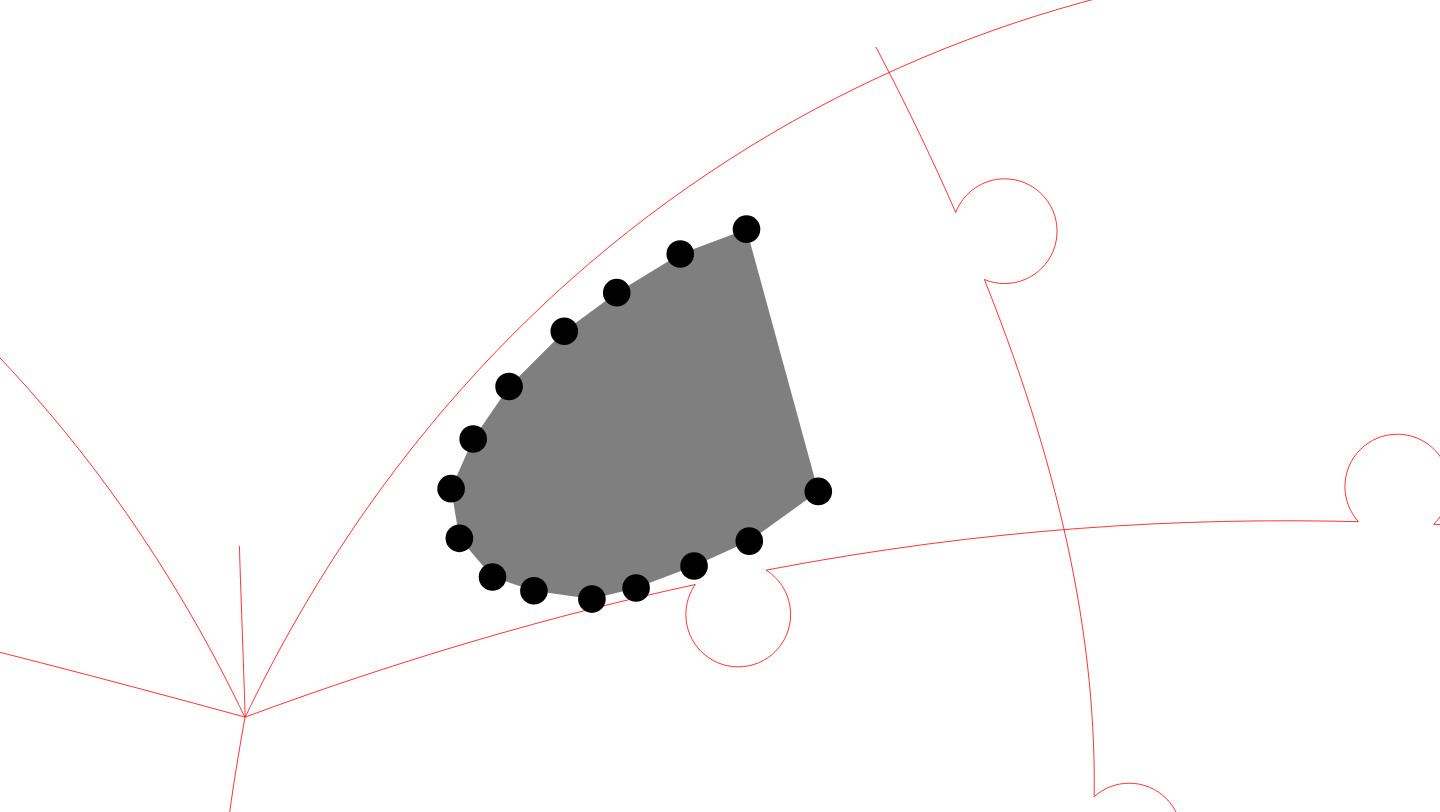 click 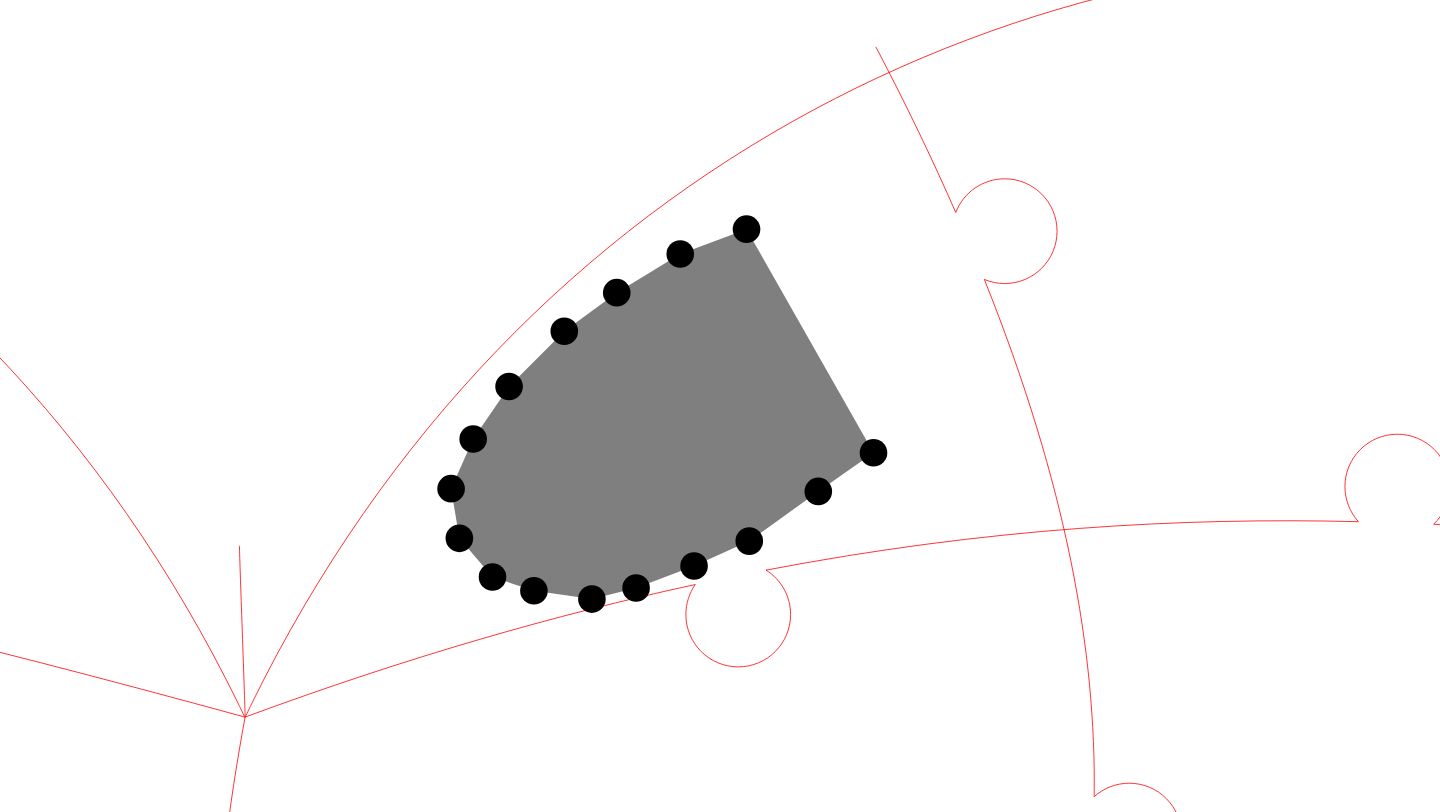 click 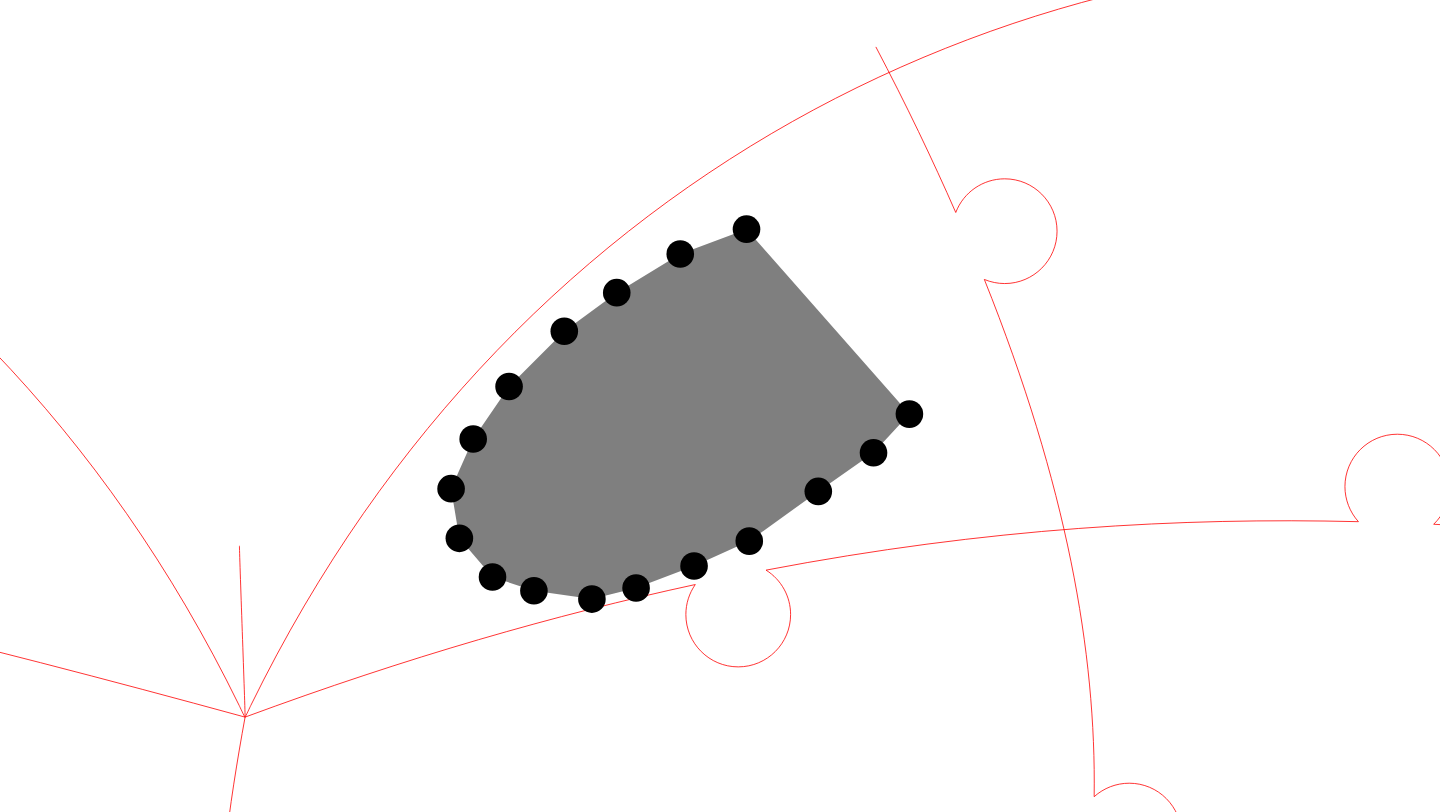 click 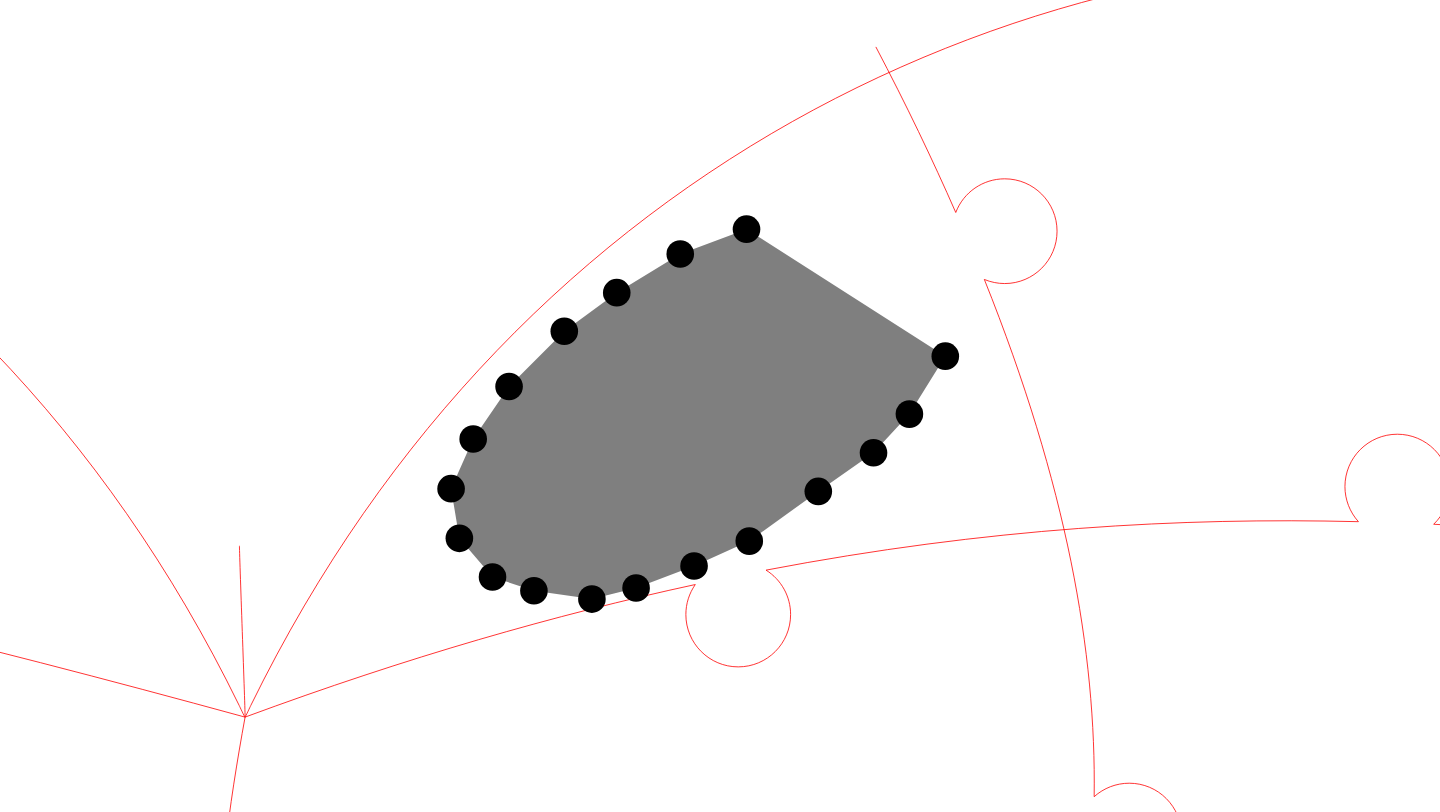 click 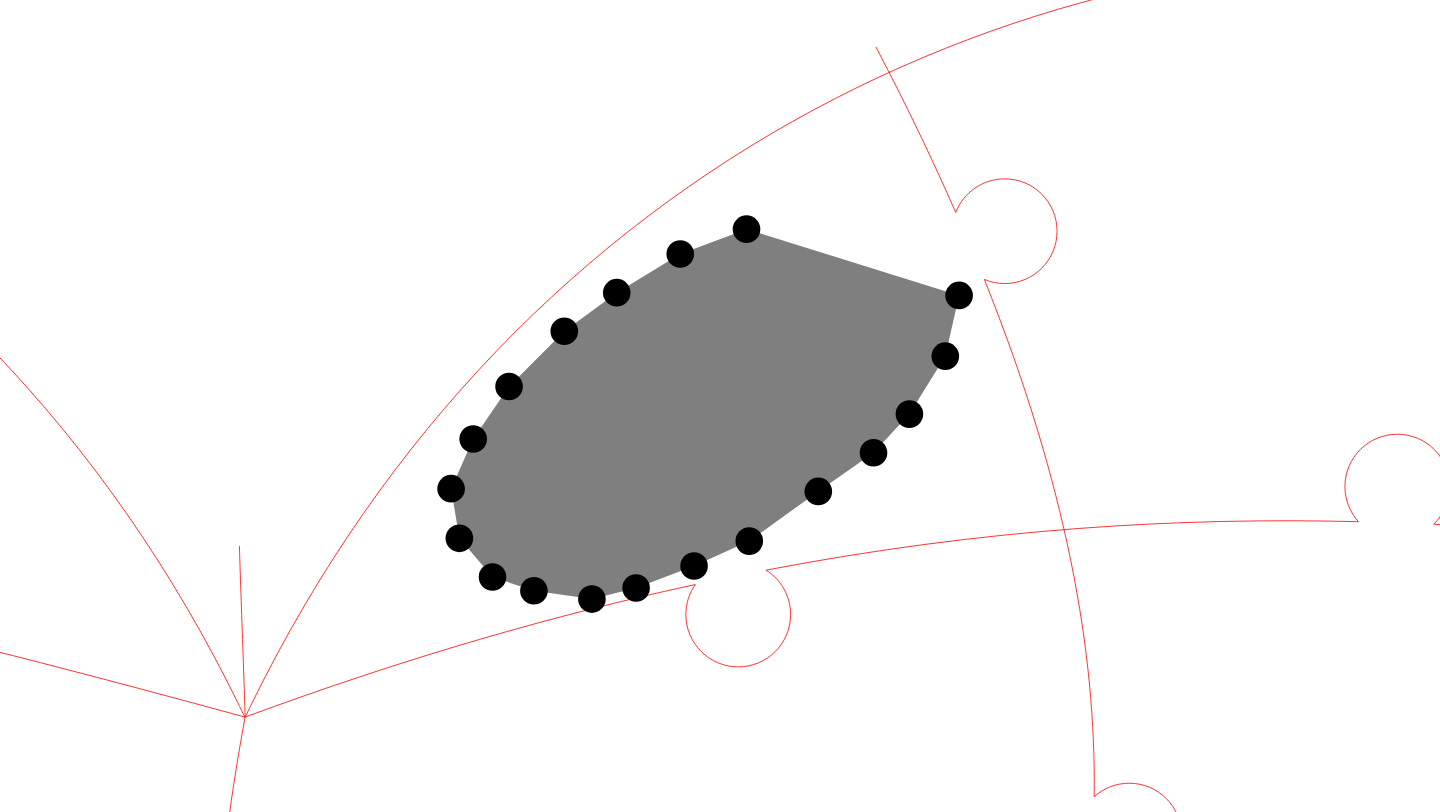 click 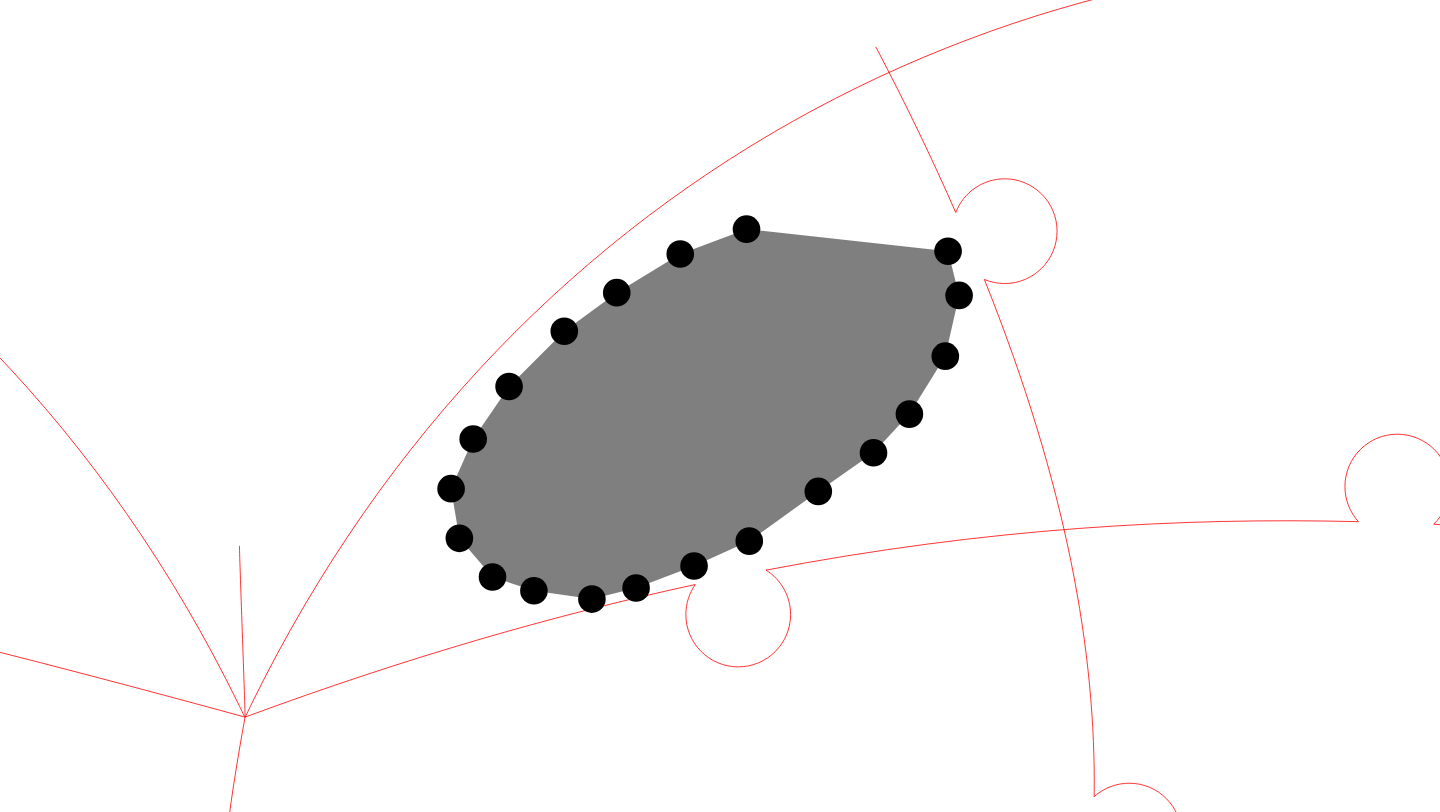 click 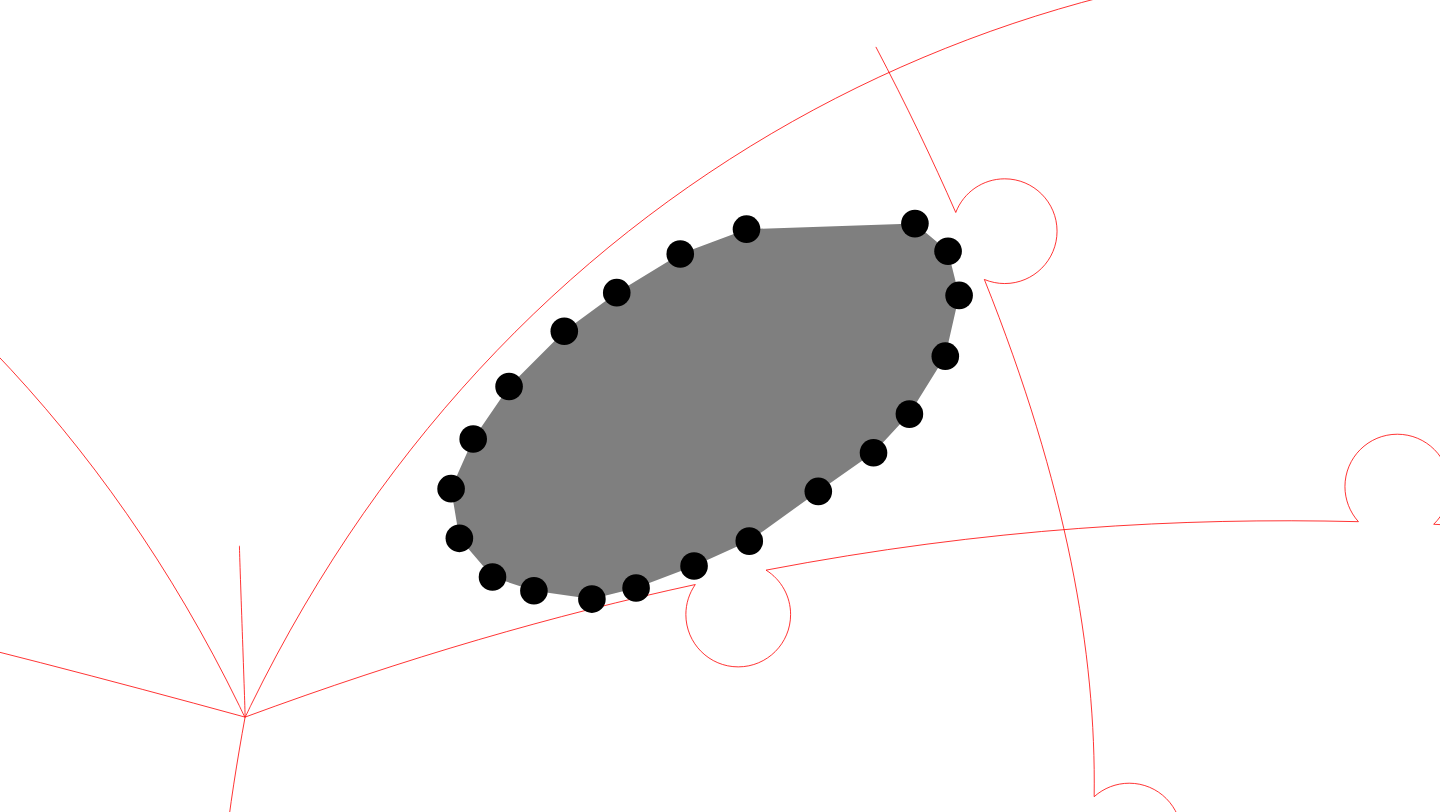 click 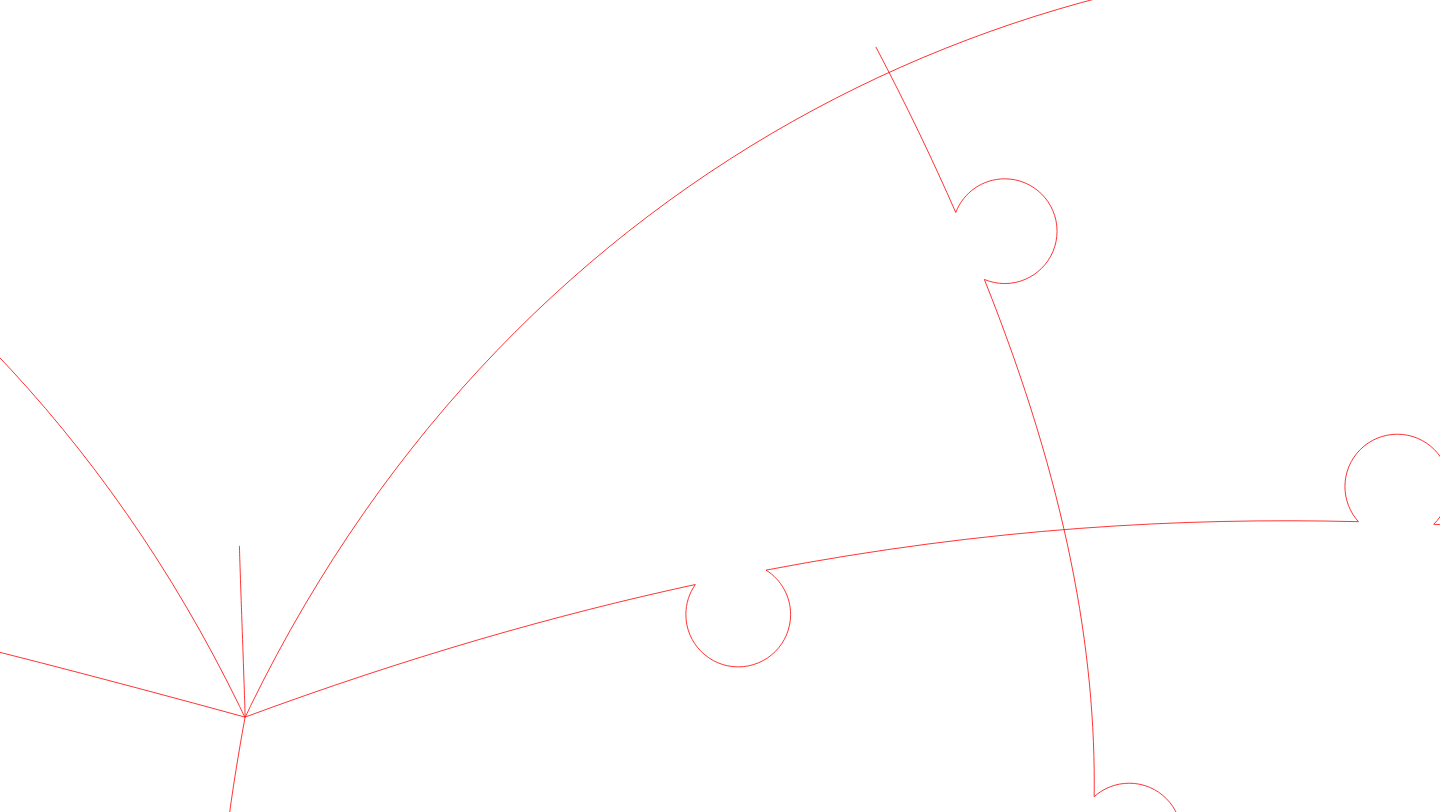 click 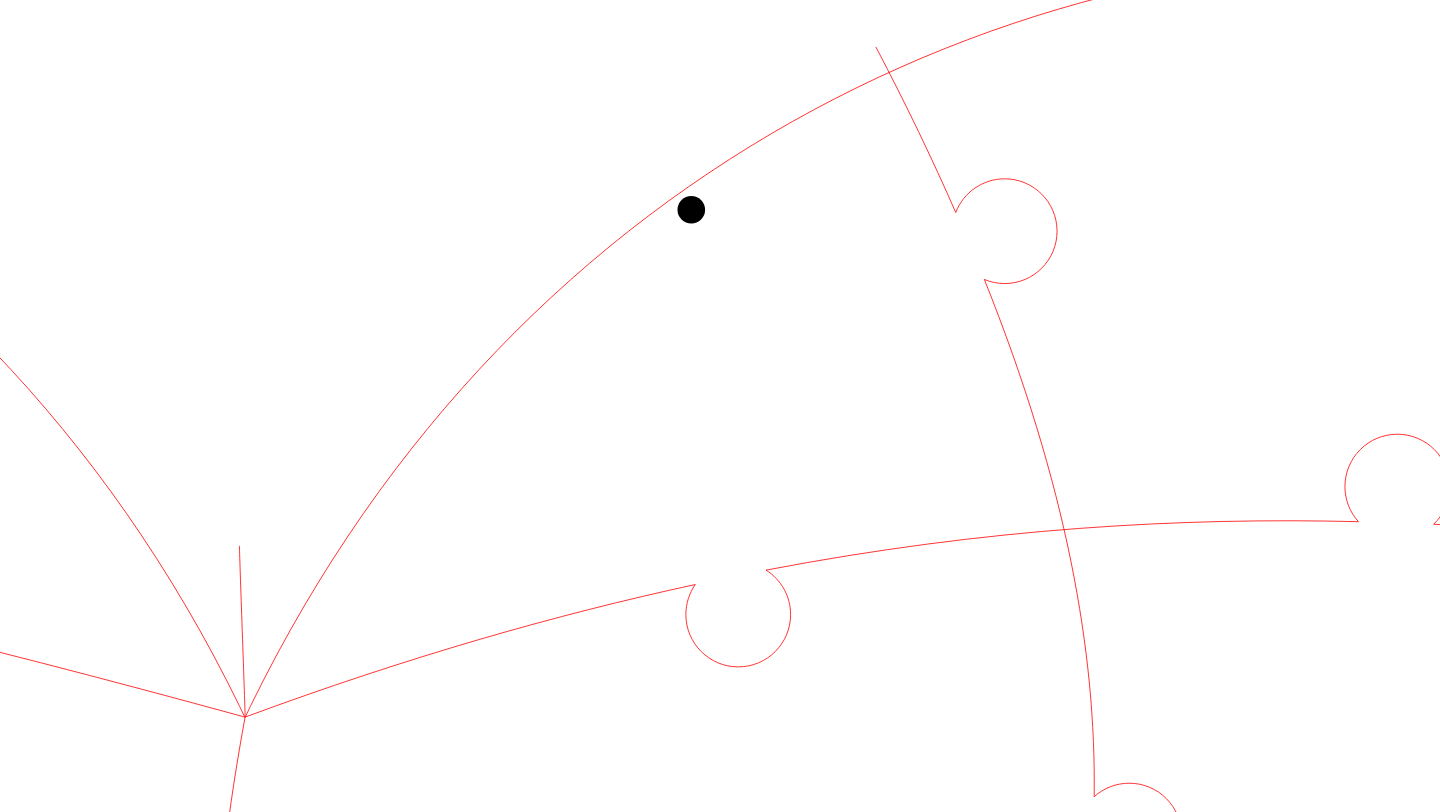 click 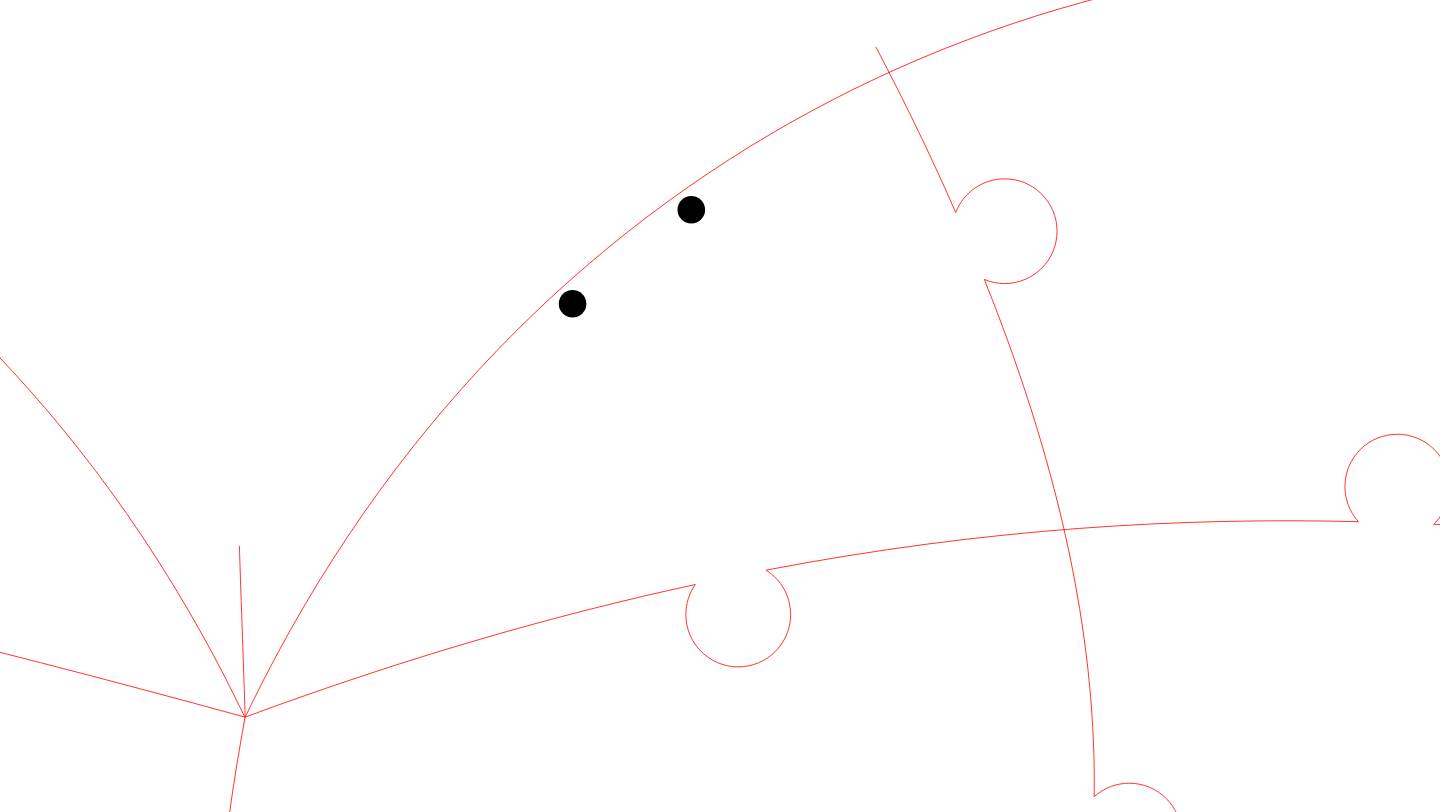click 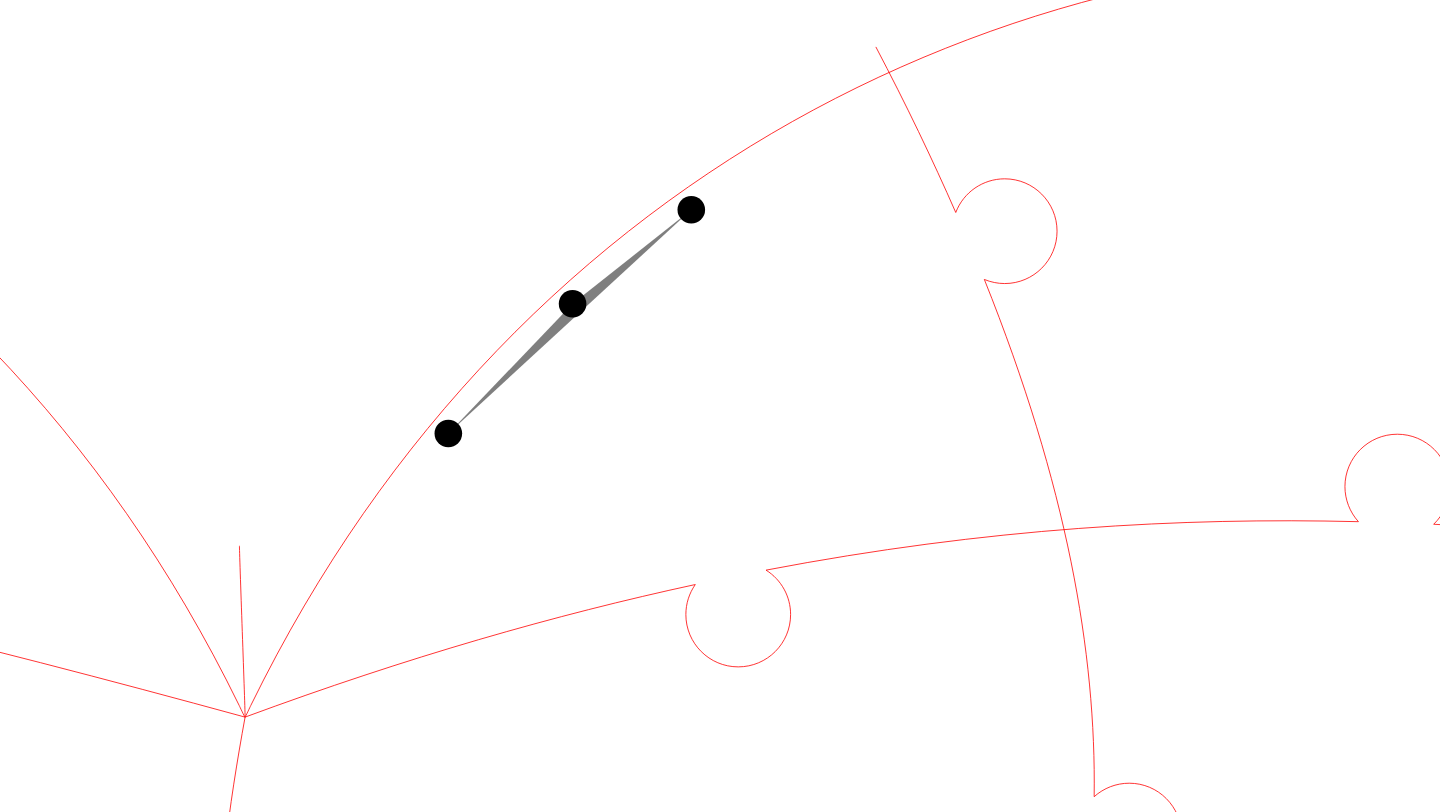 click 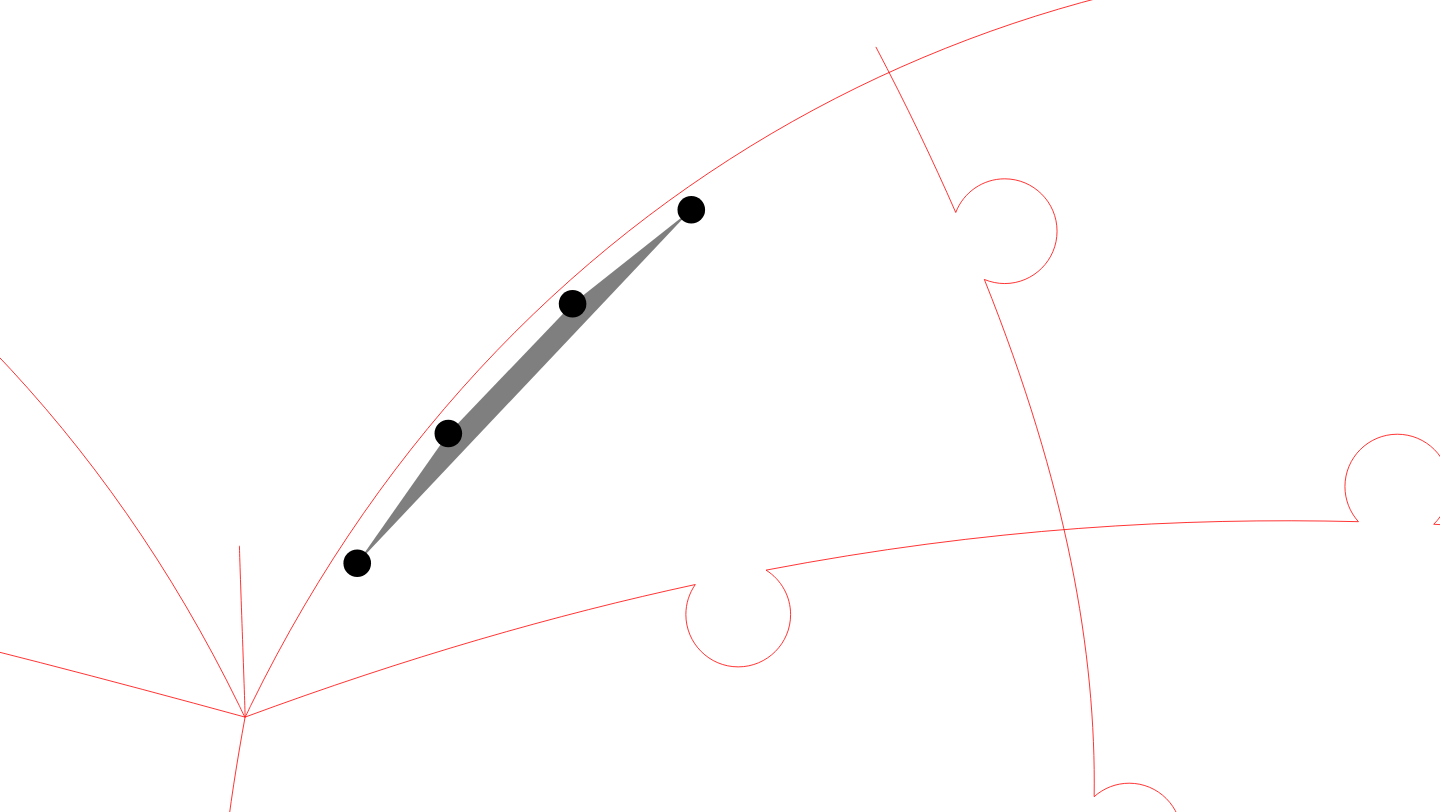 click 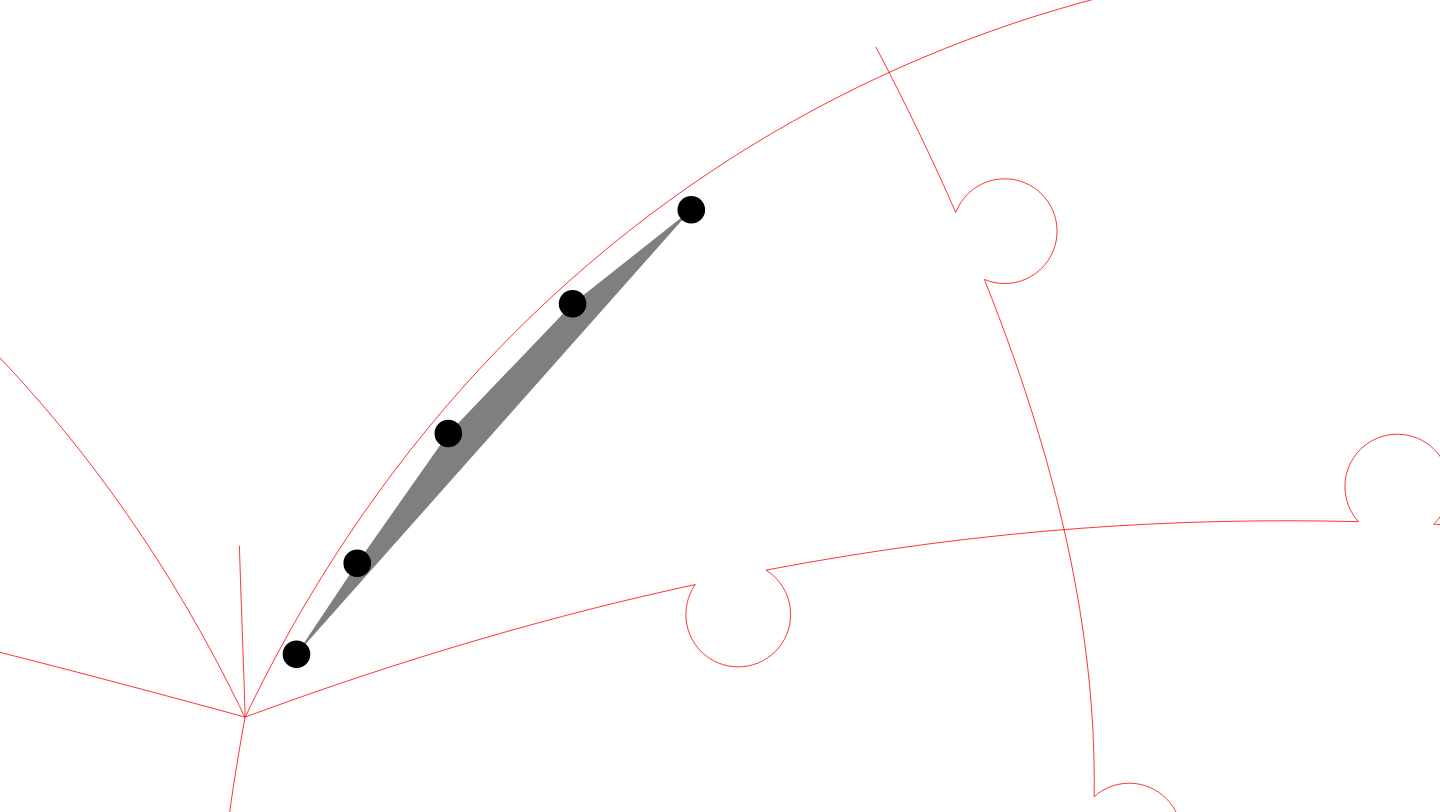 click 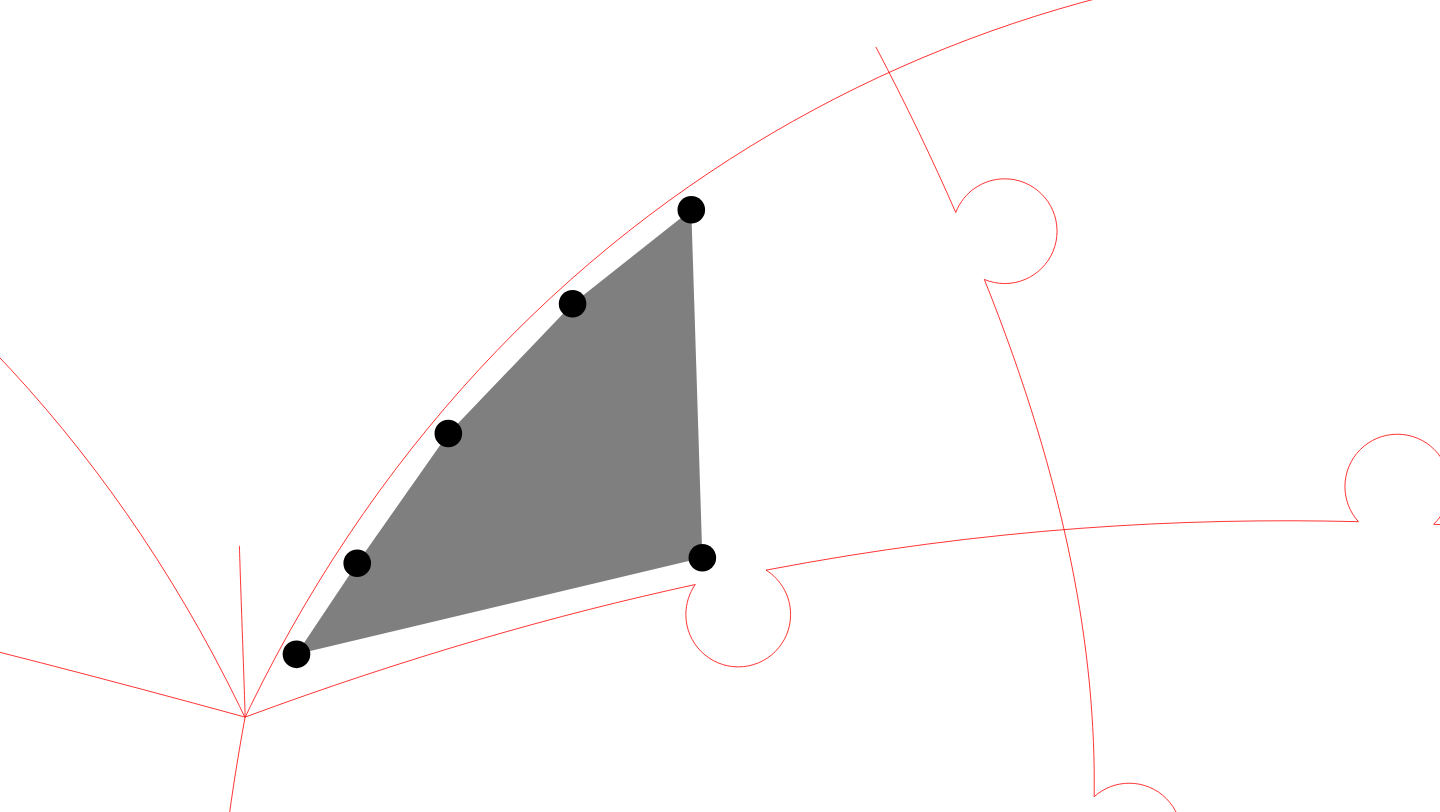 click 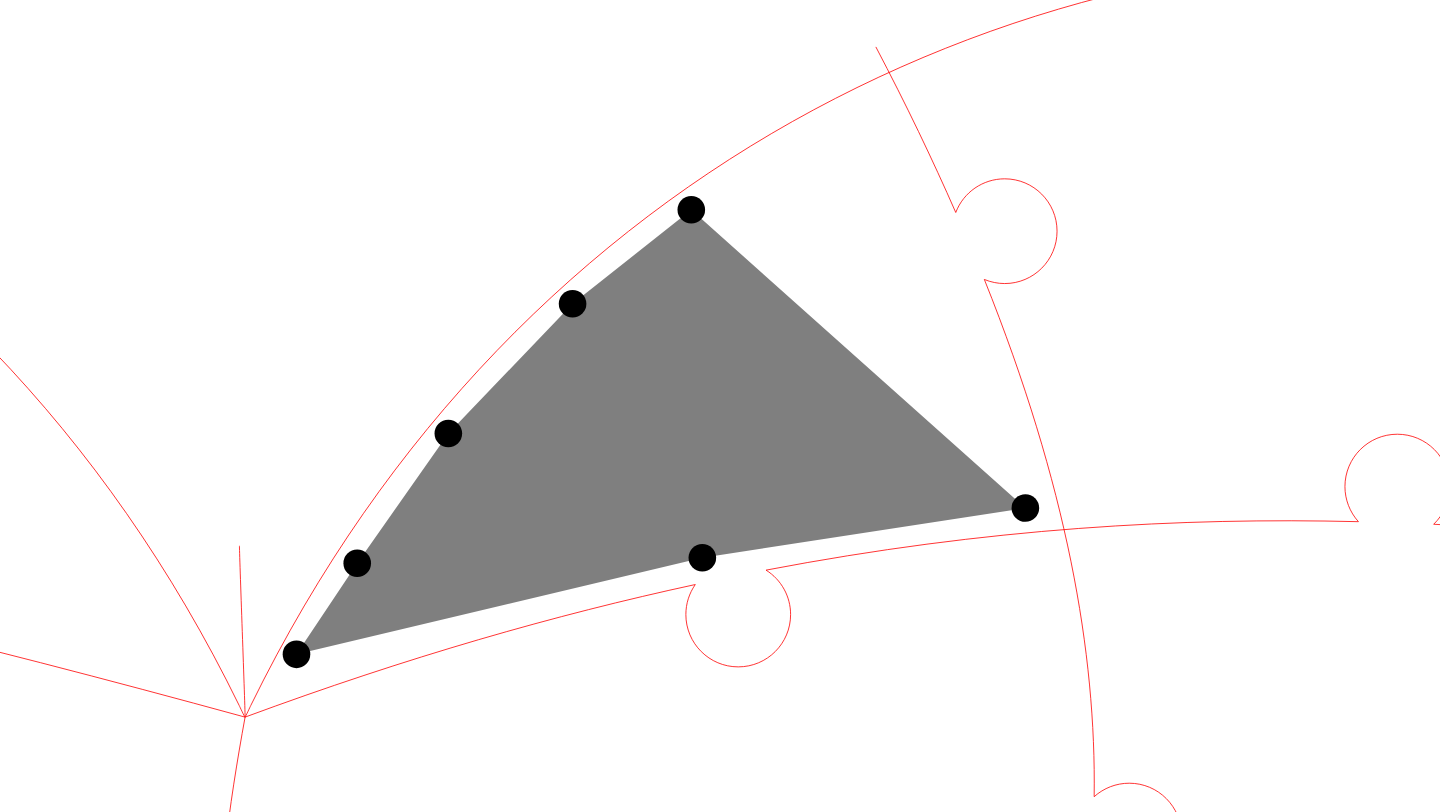 click 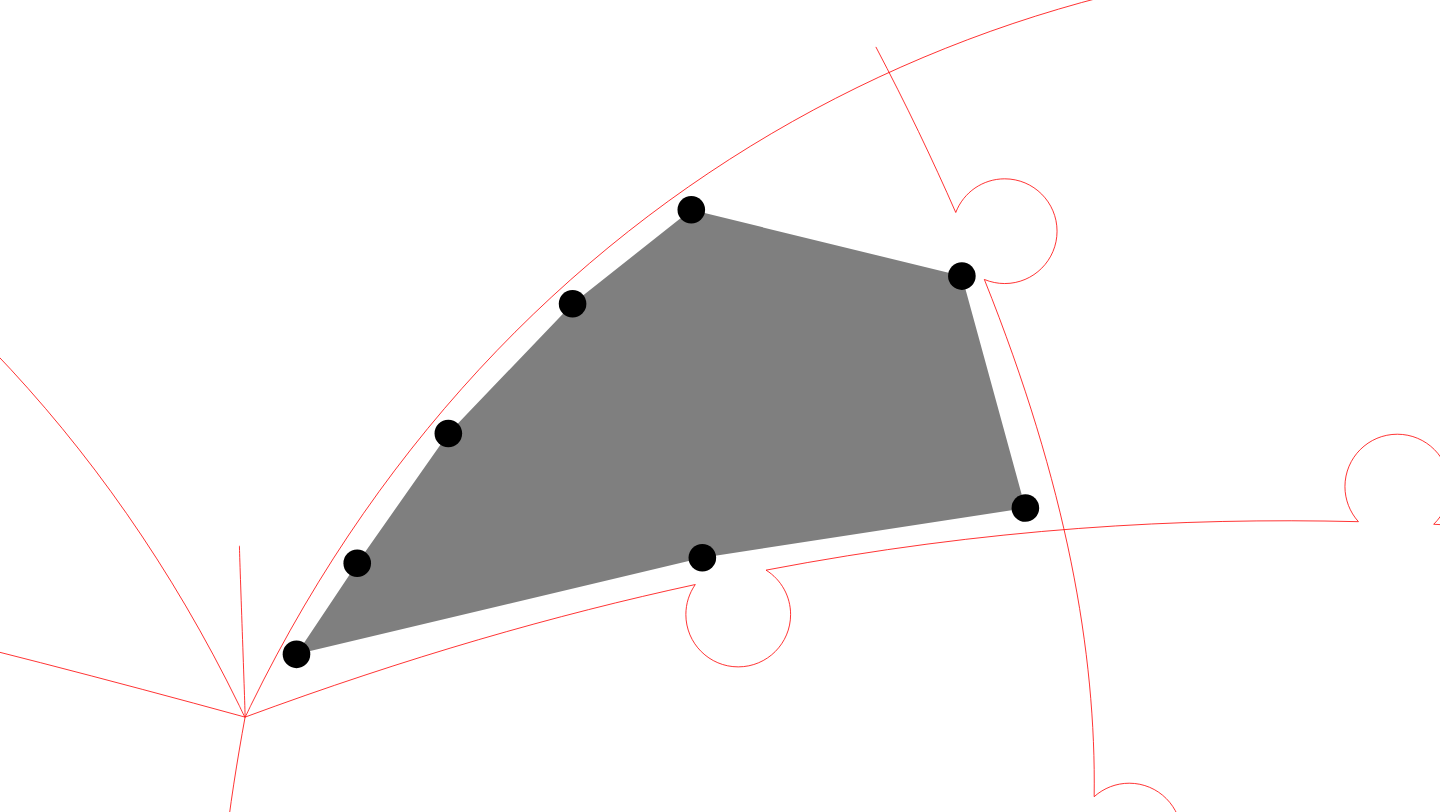 click 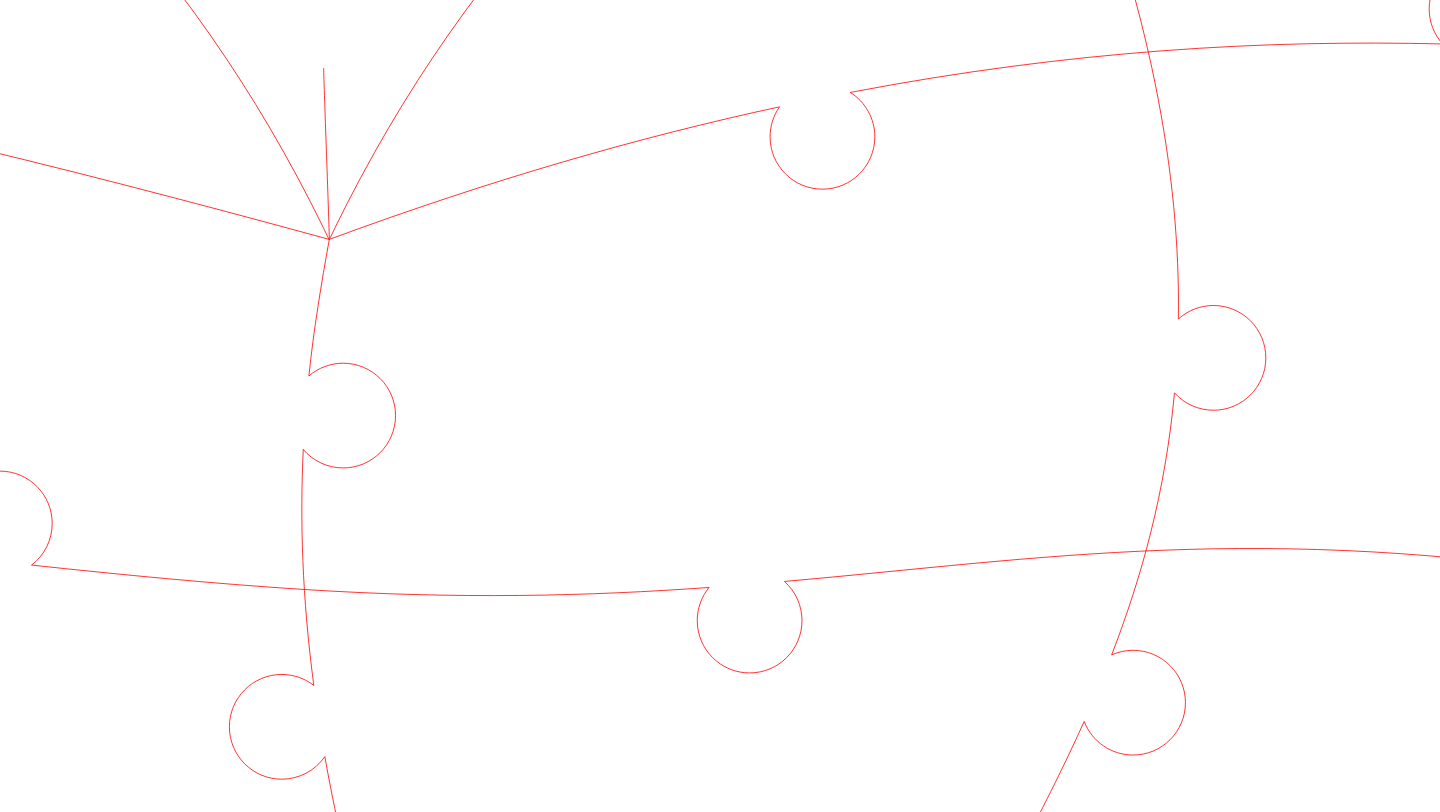 click 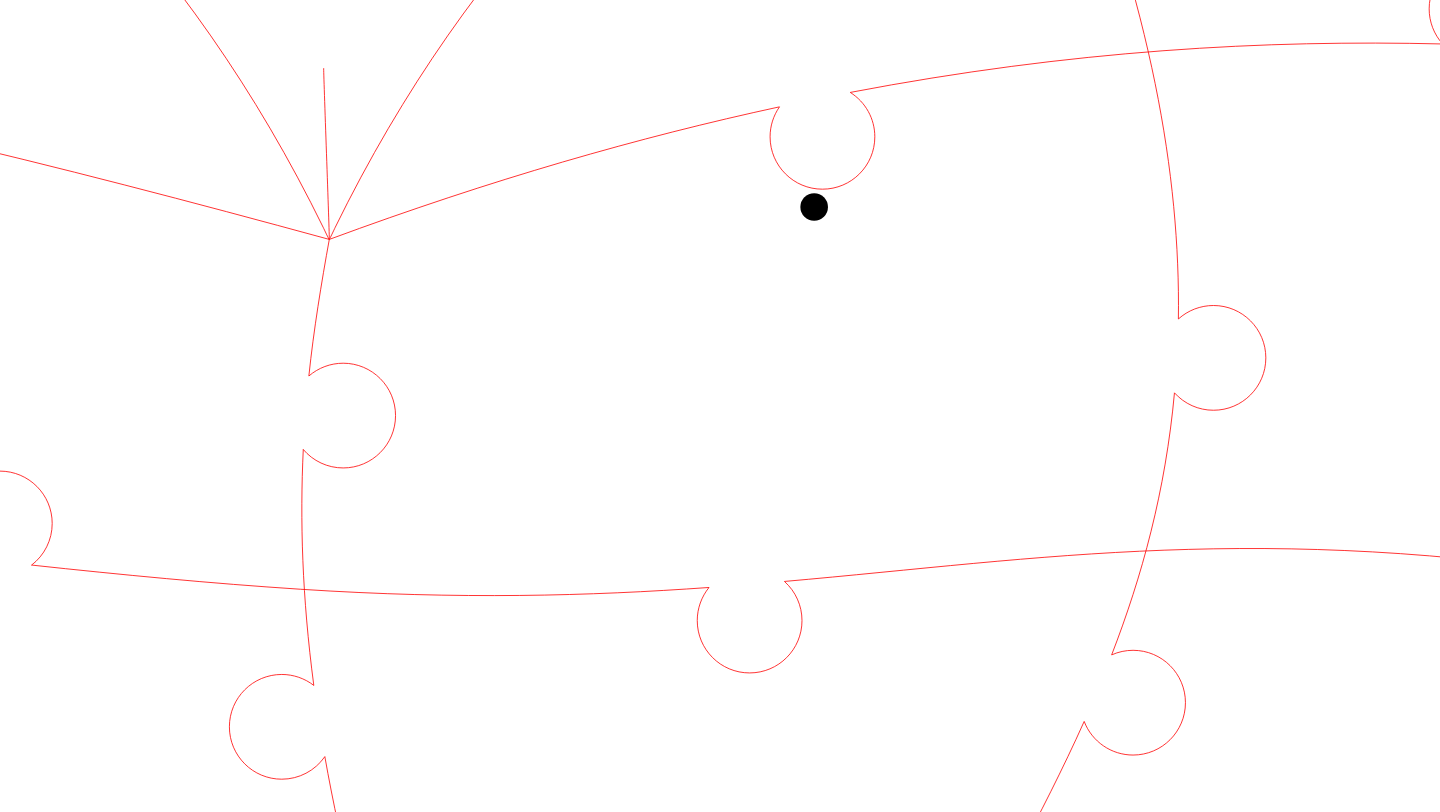 click 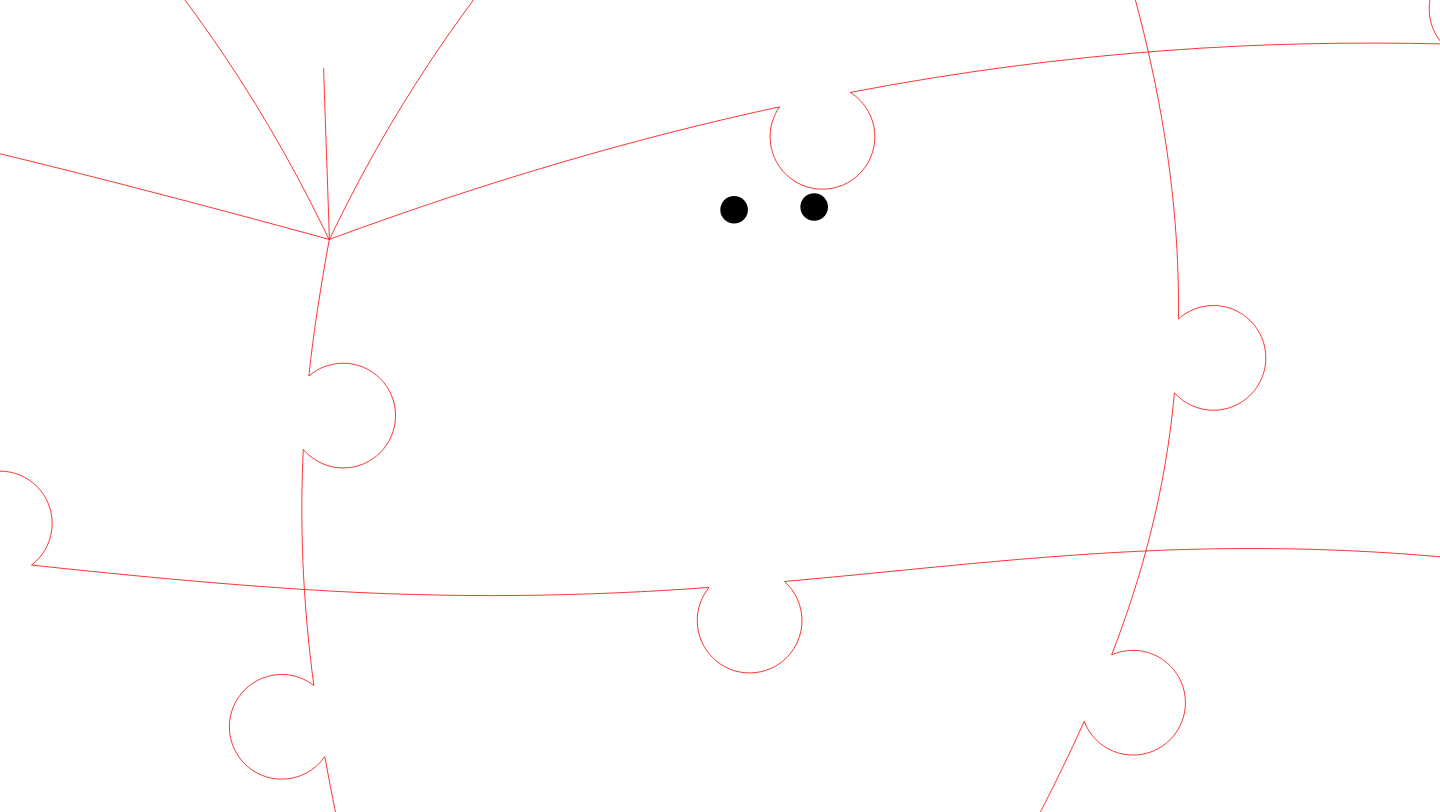 click 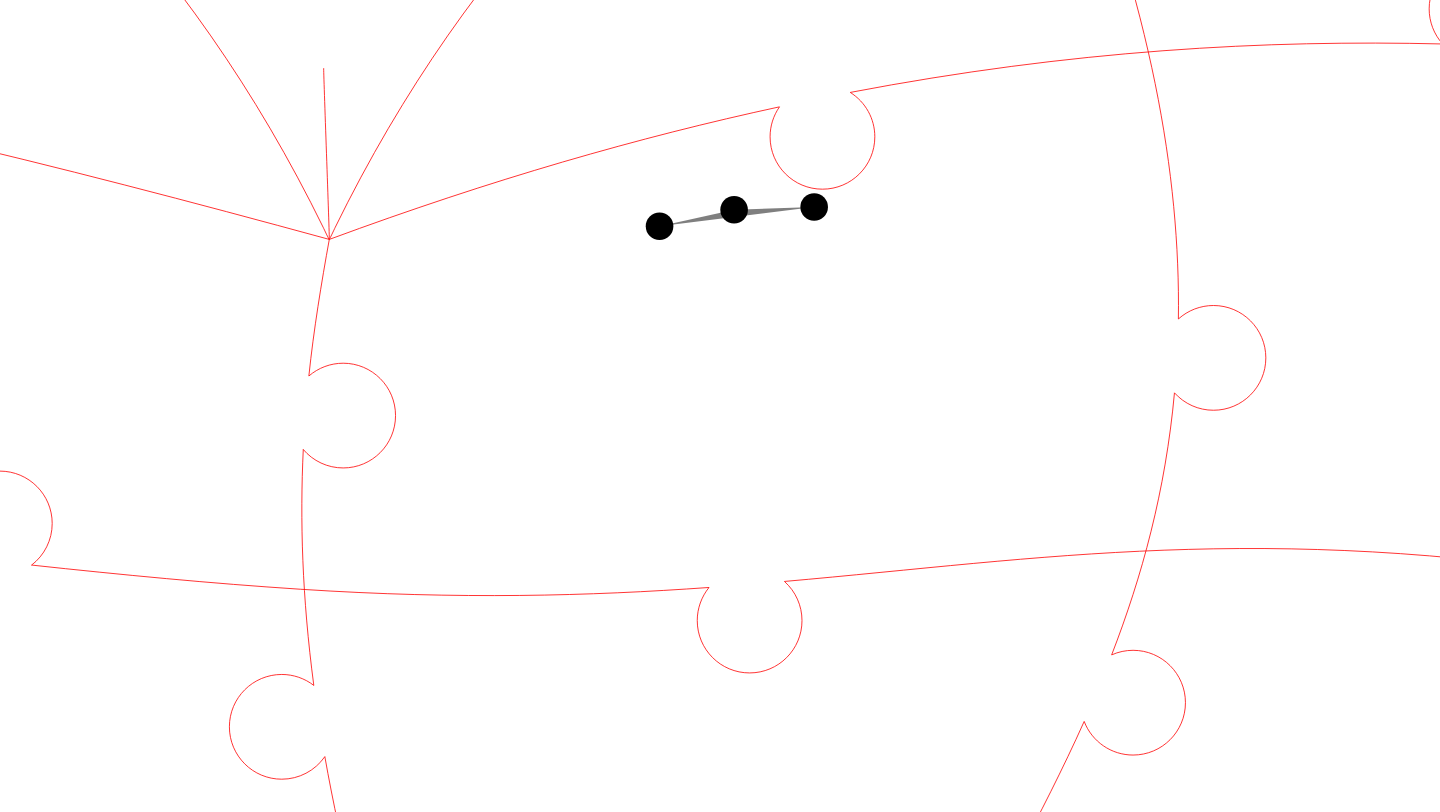 click 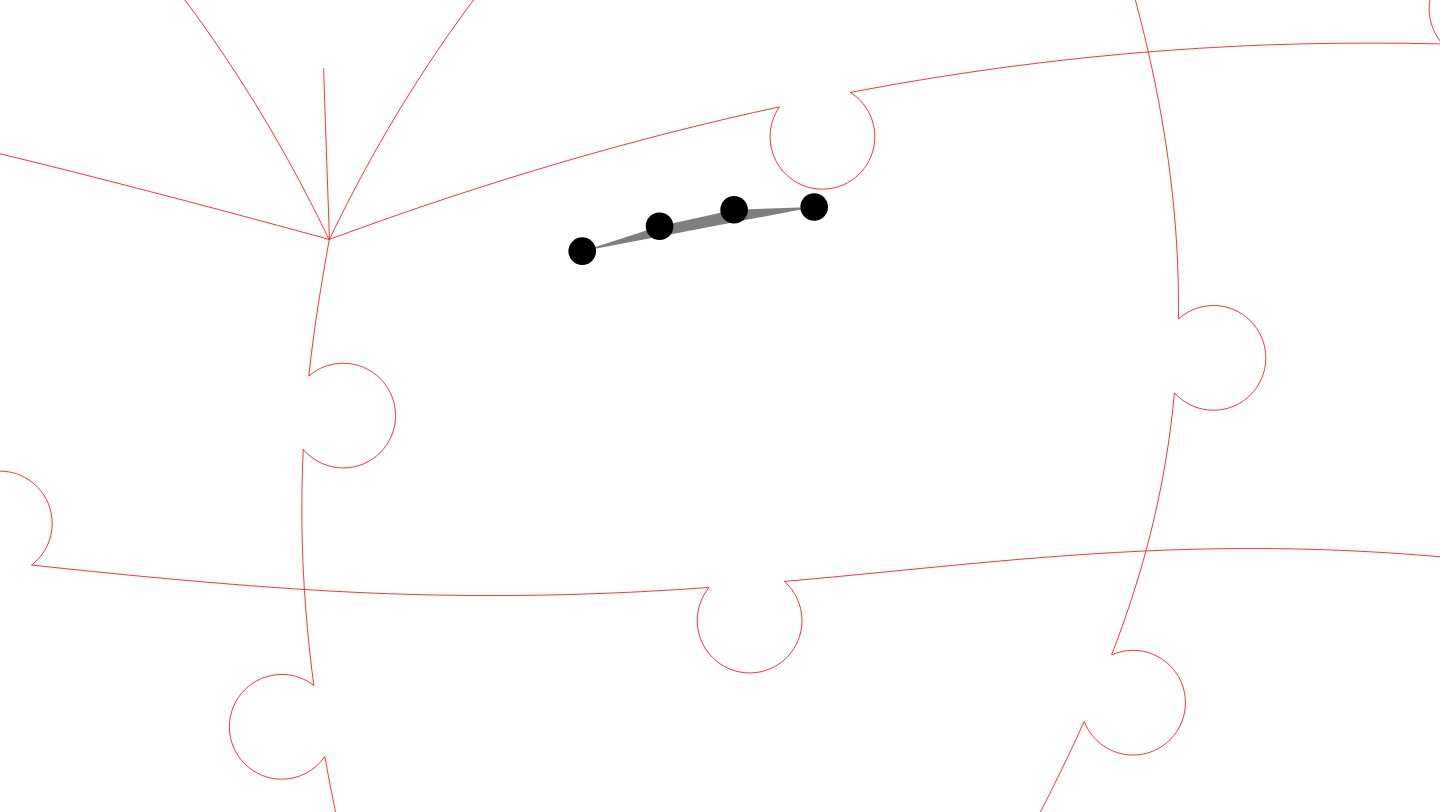 click 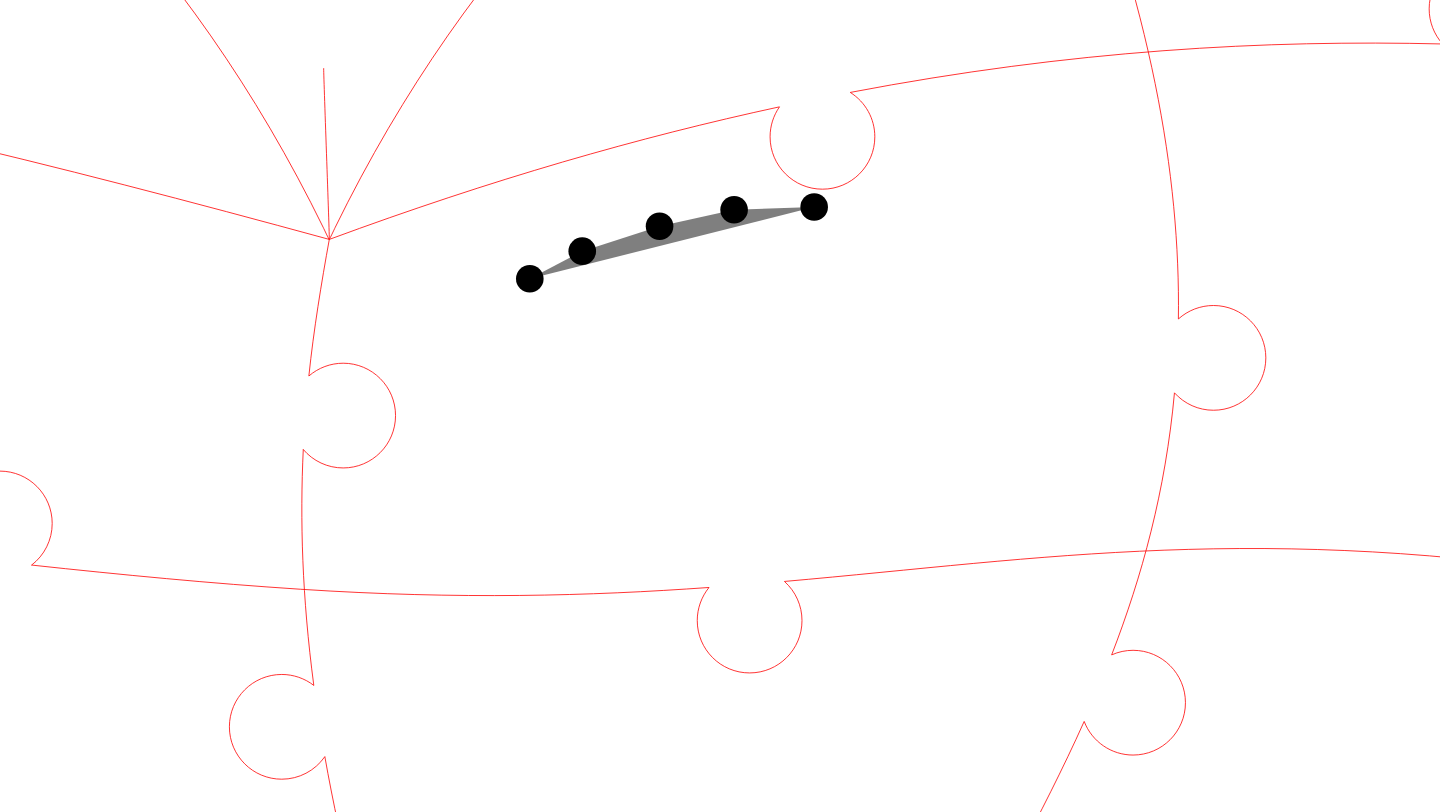 click 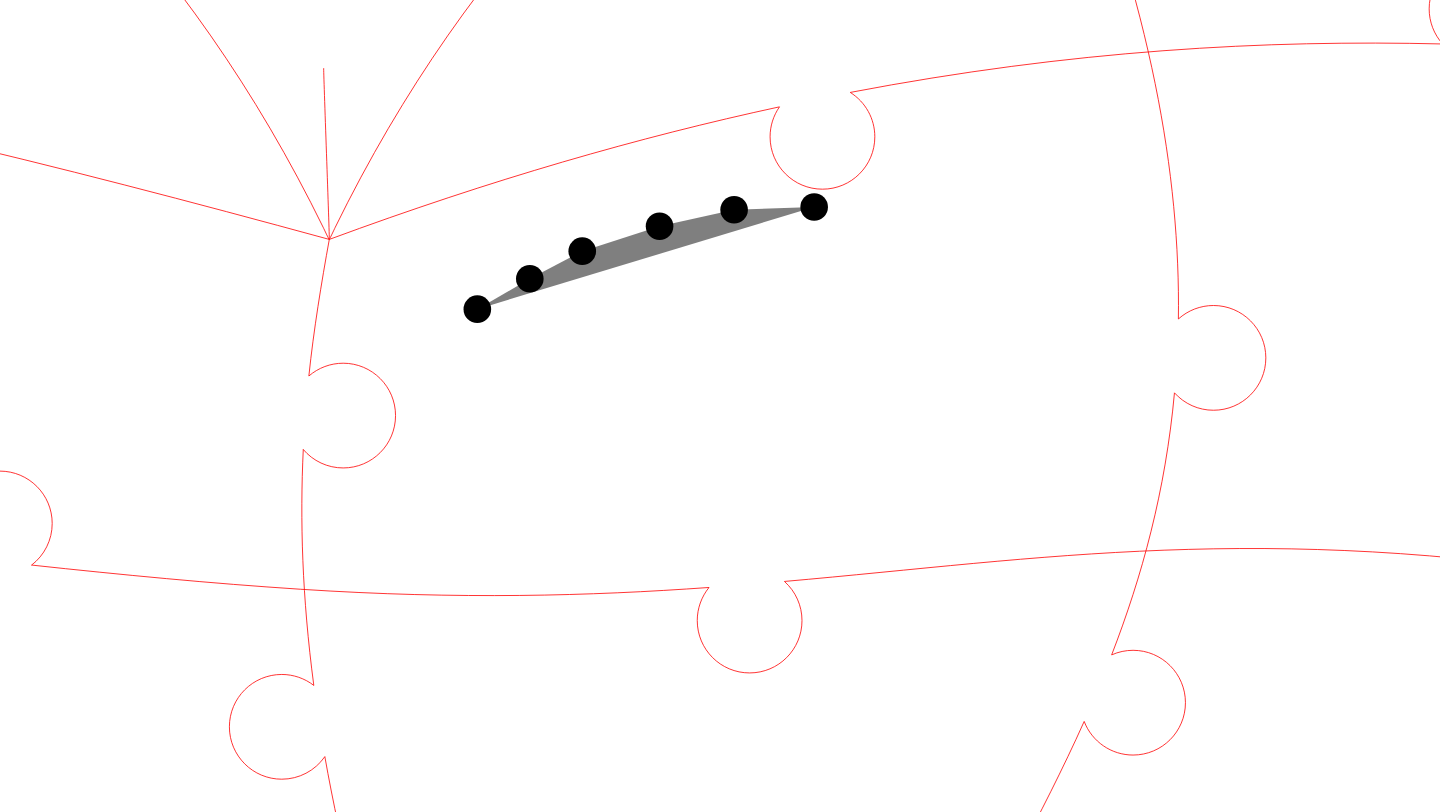 click 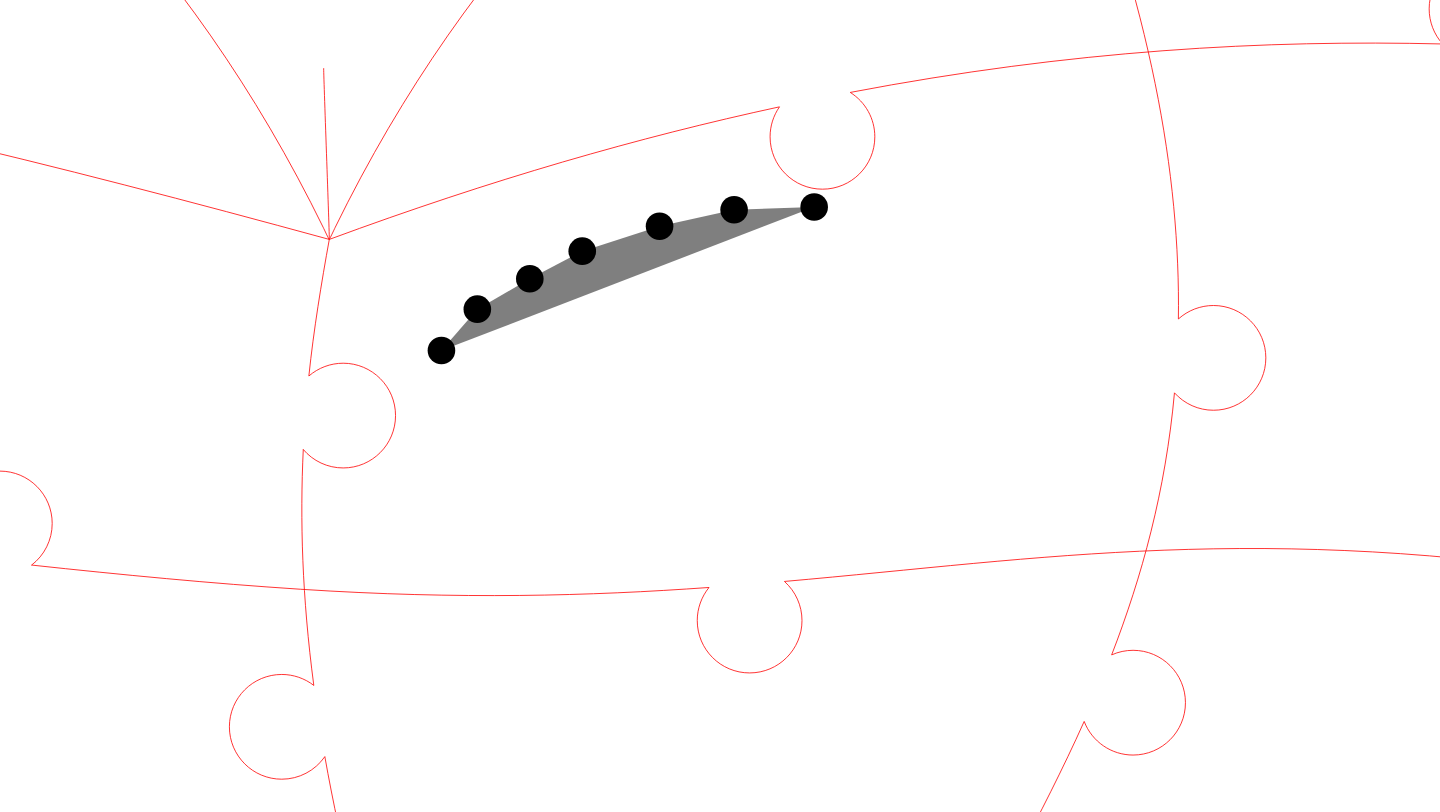 click 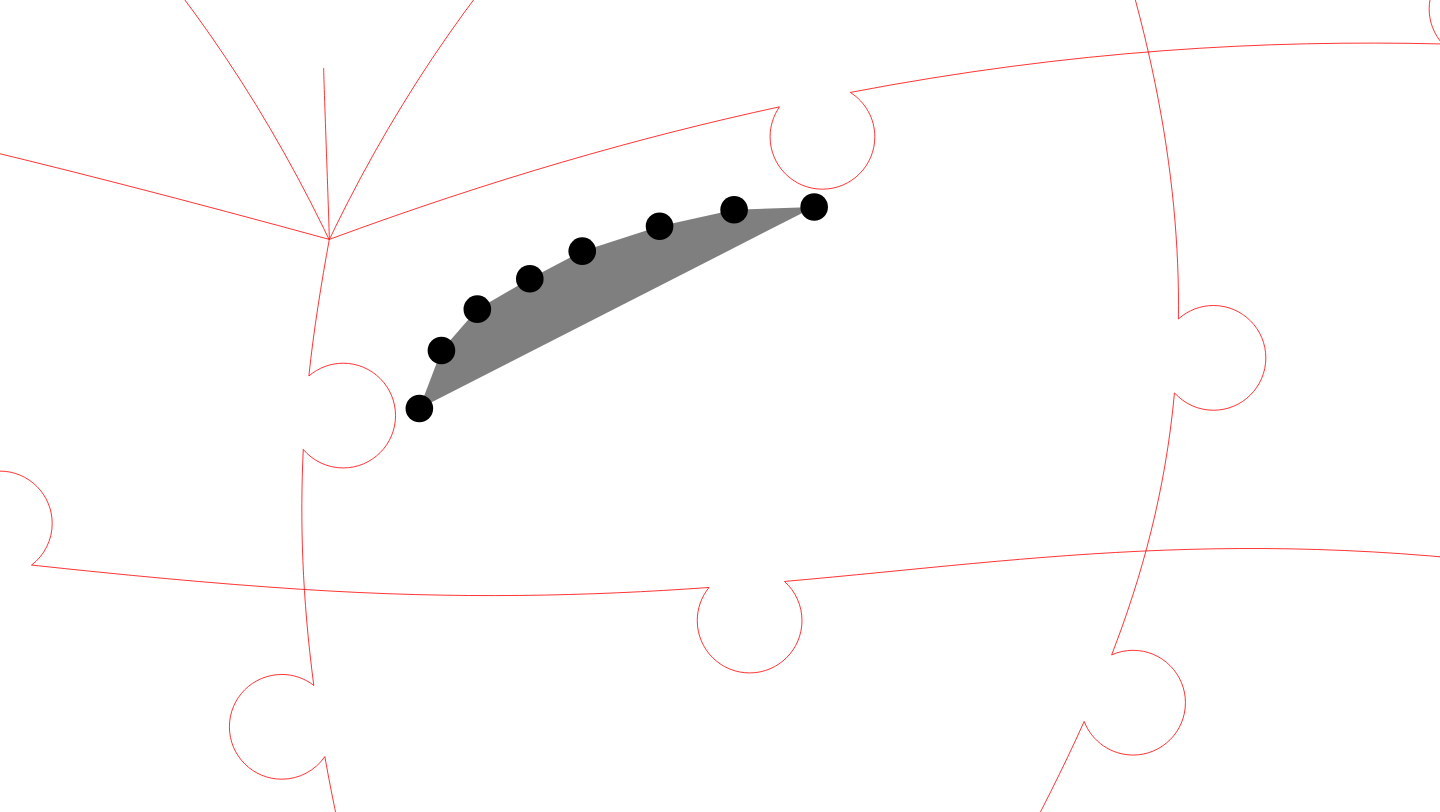 click 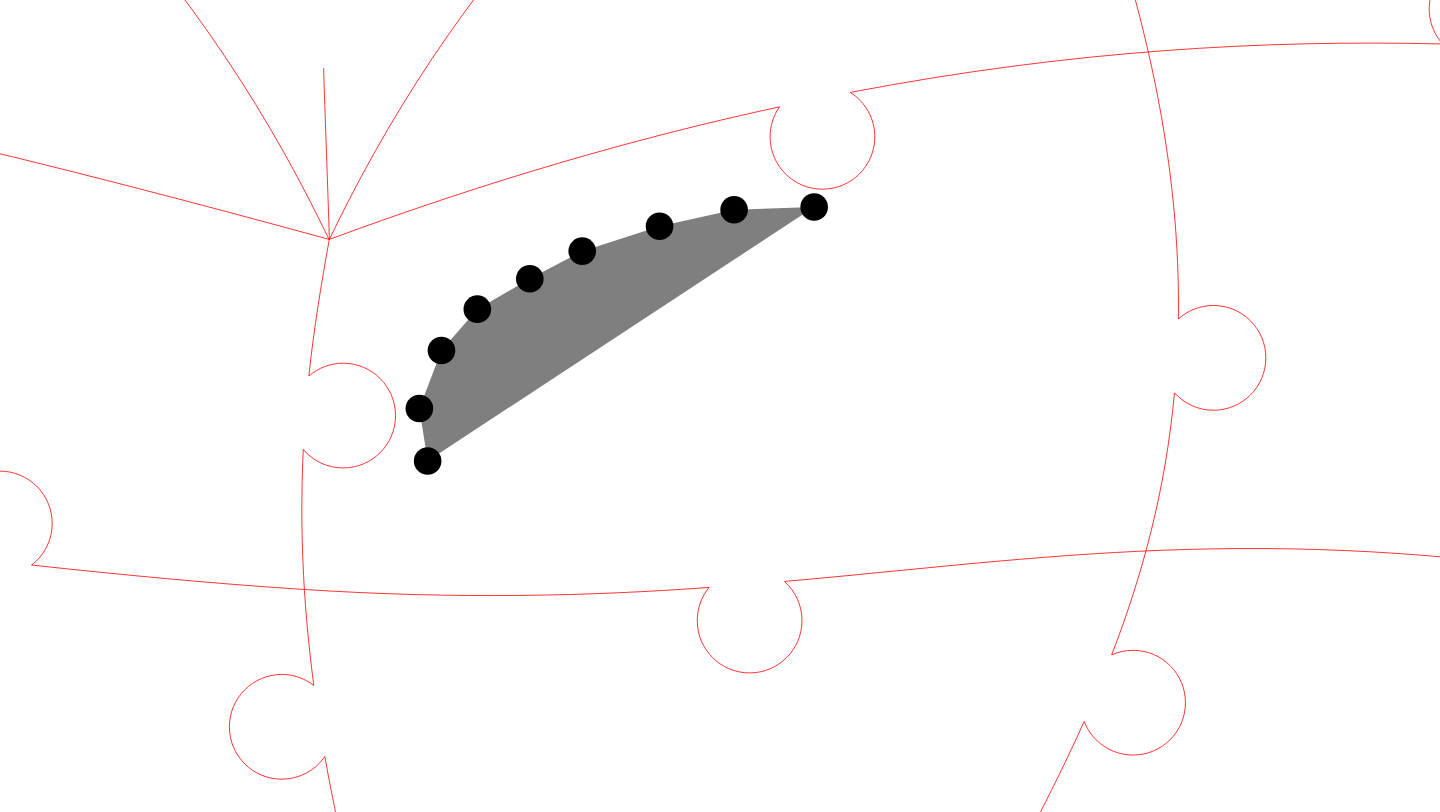 click 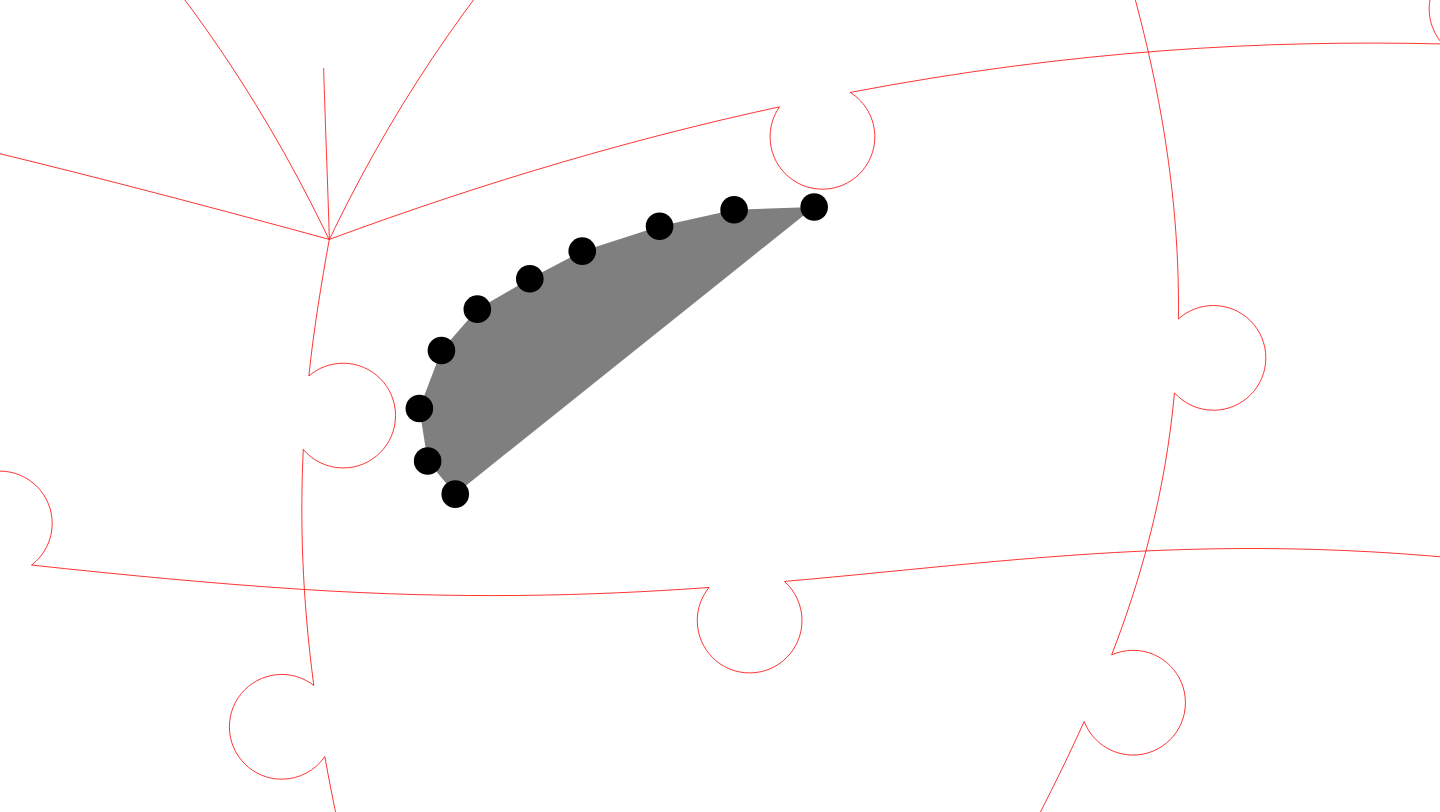 click 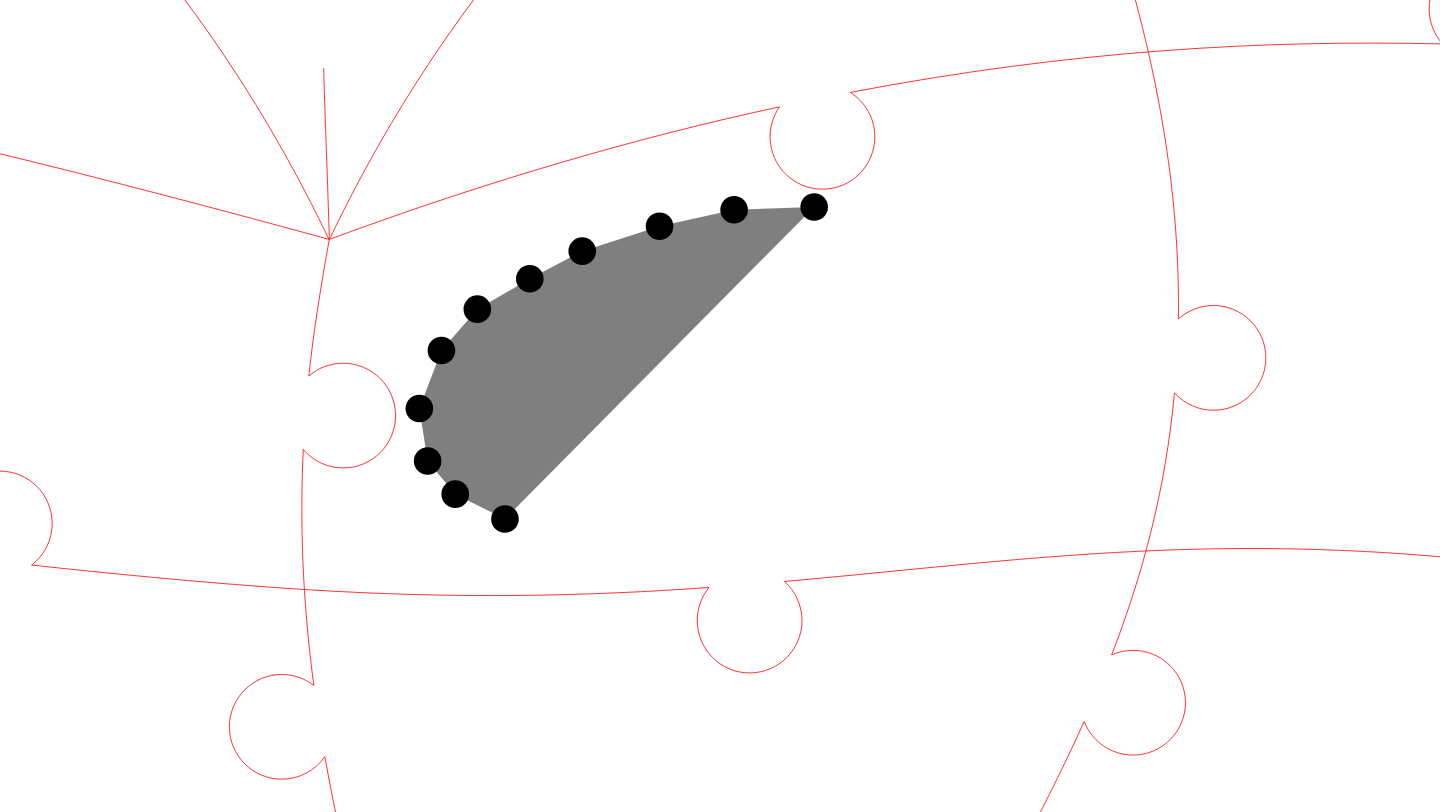click 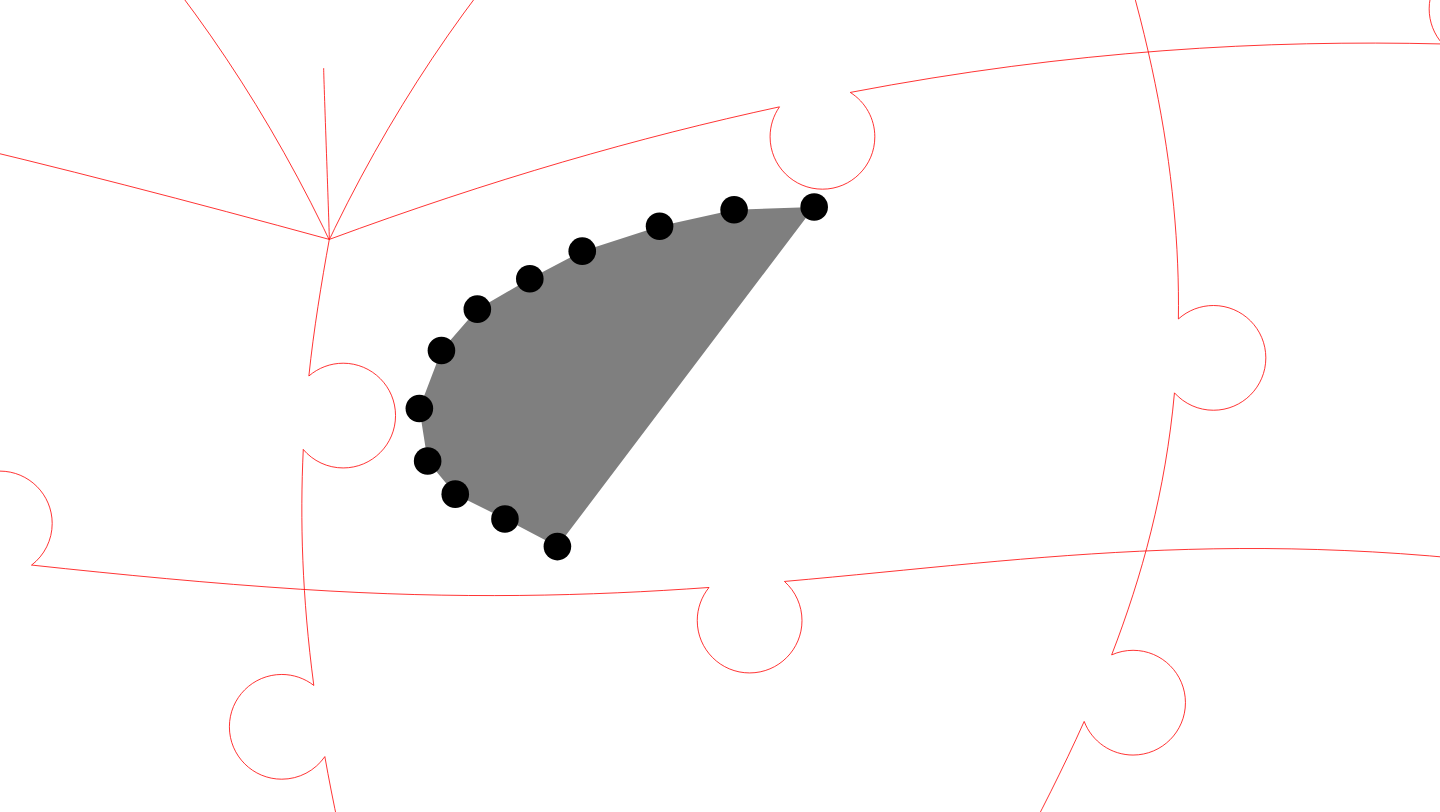 click 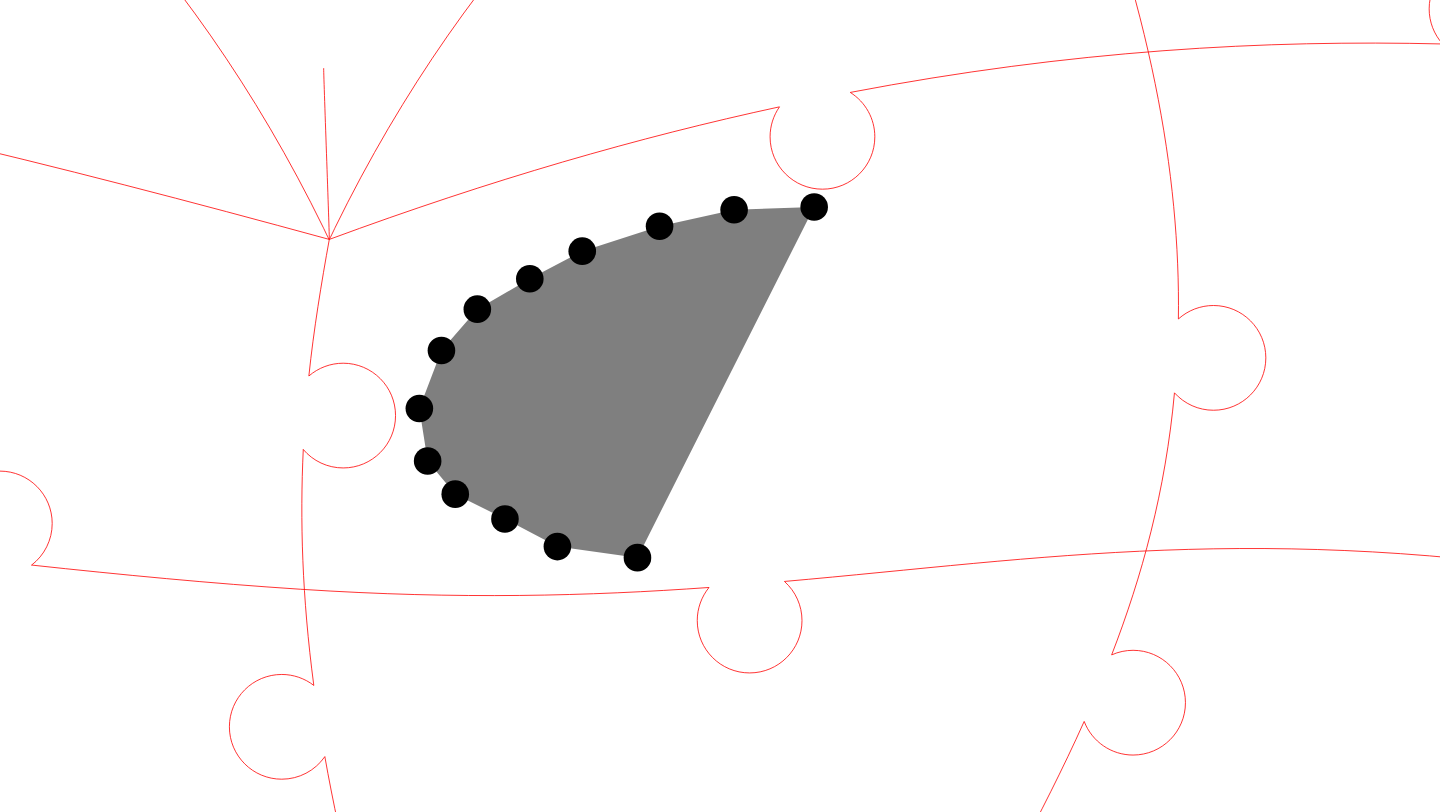 click 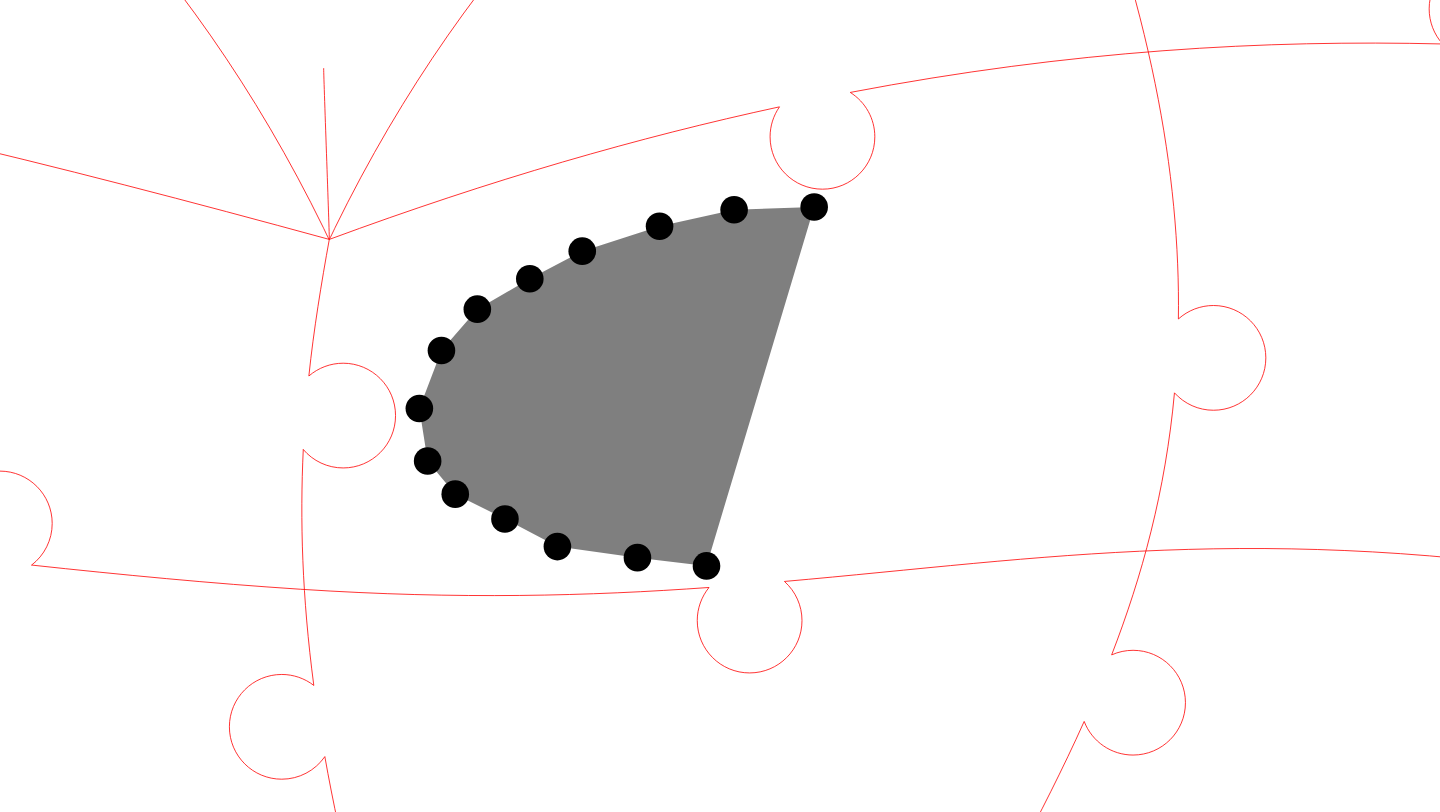 click 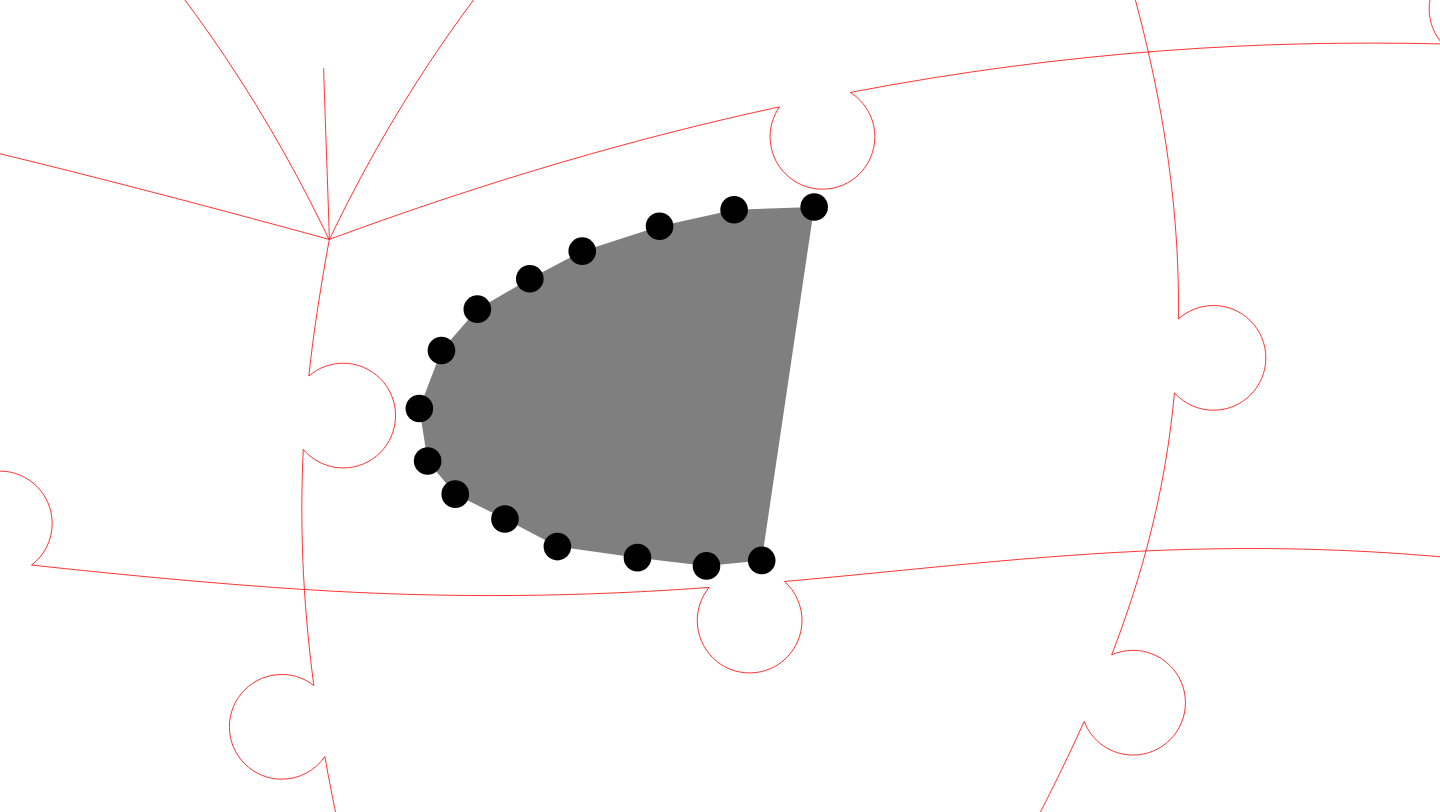 click 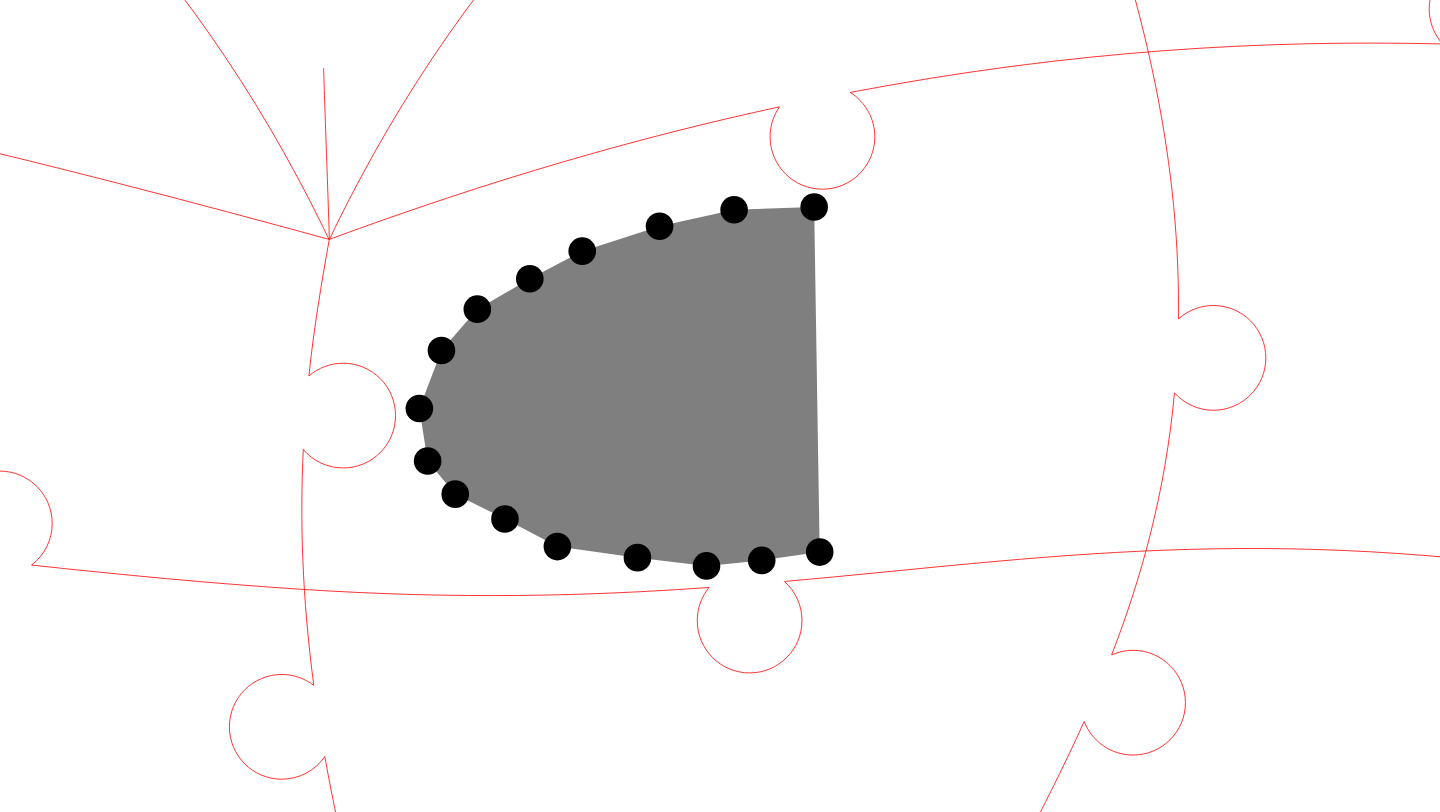 click 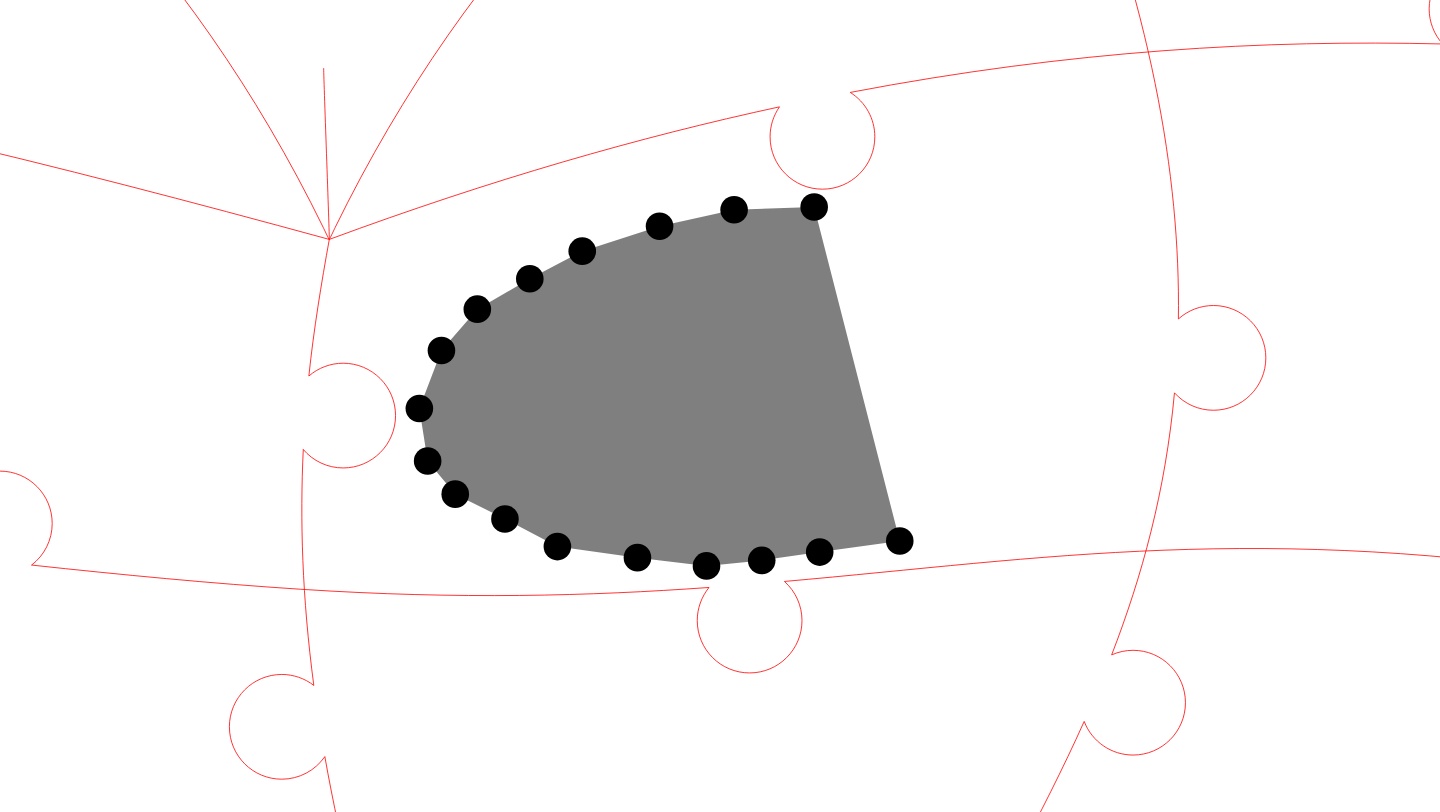 click 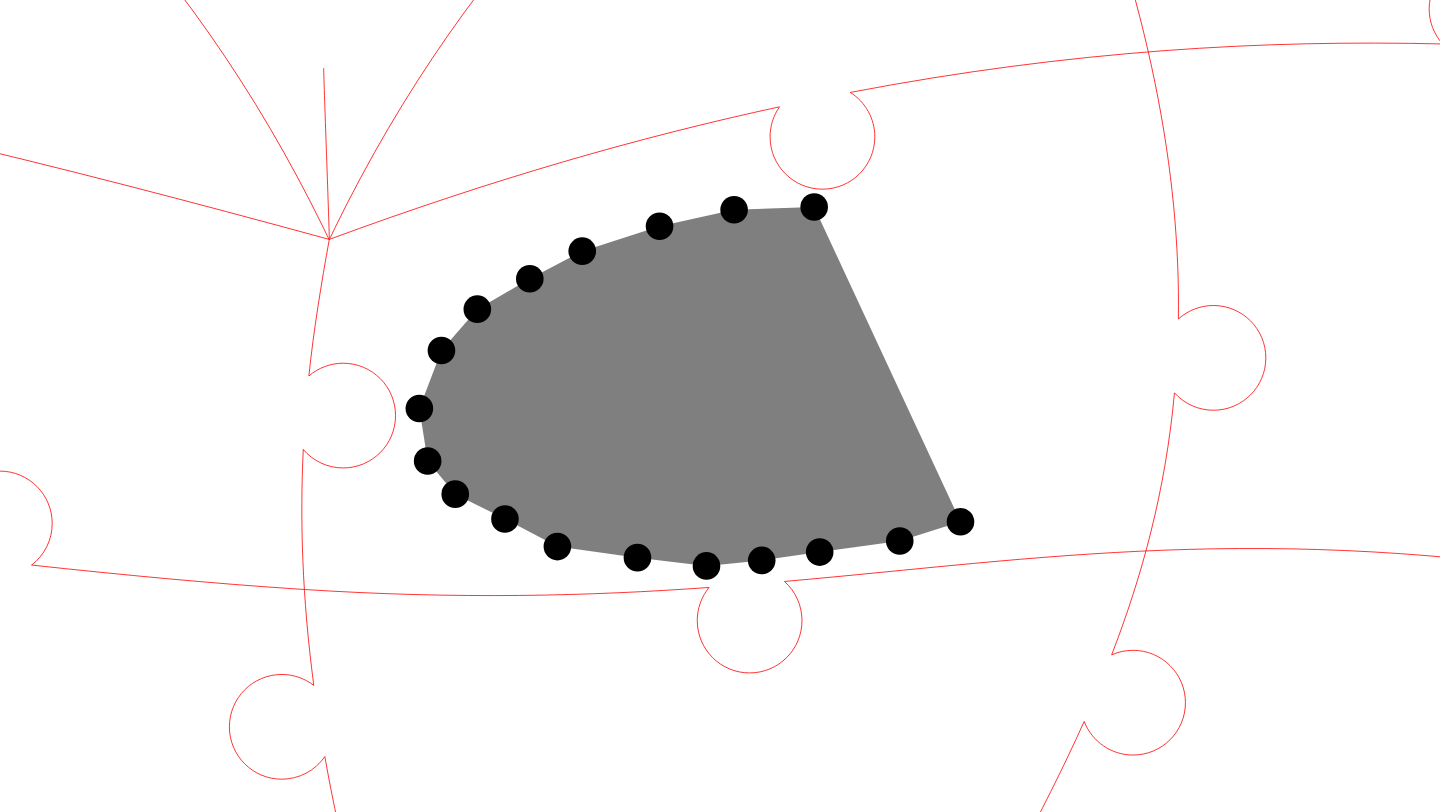 click 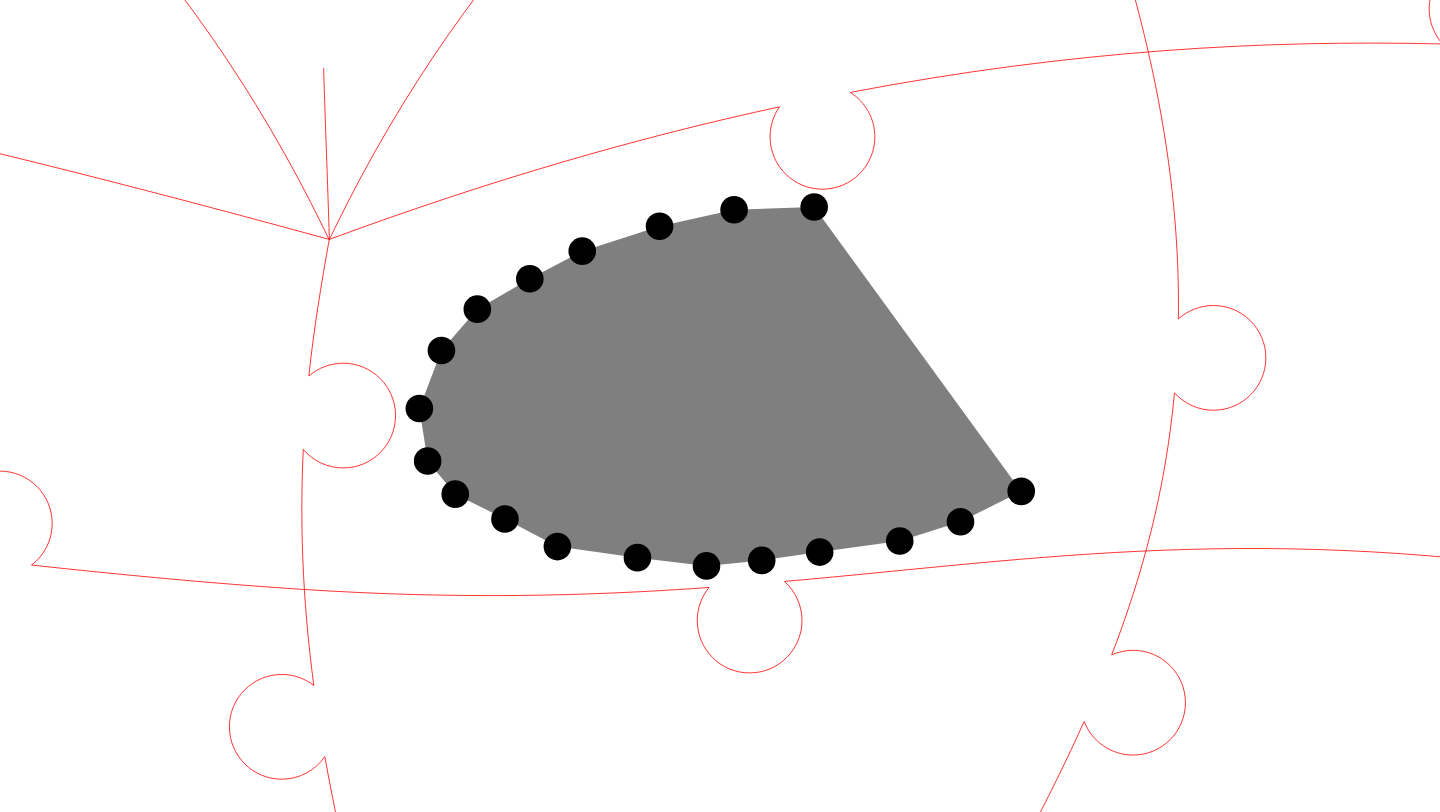 click 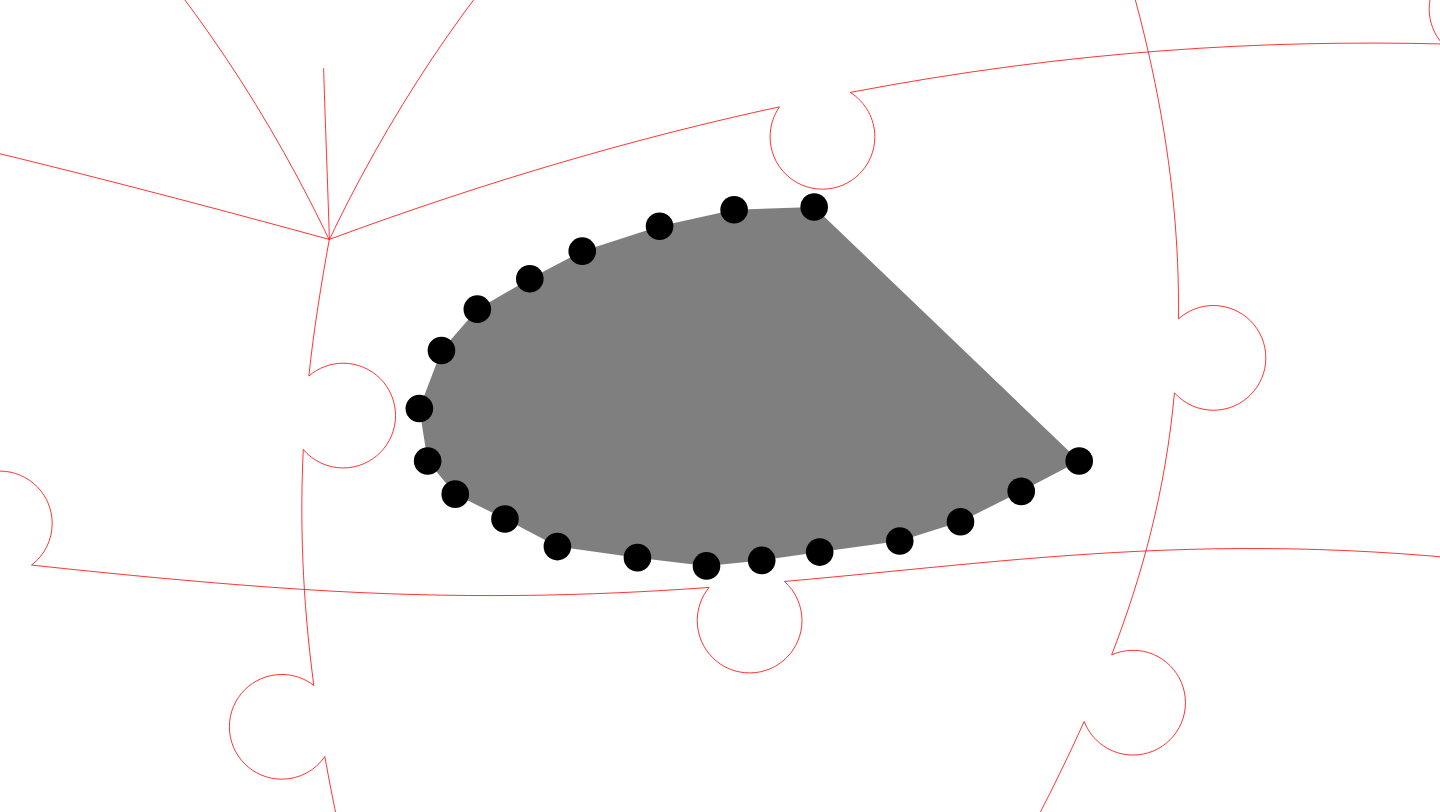 click 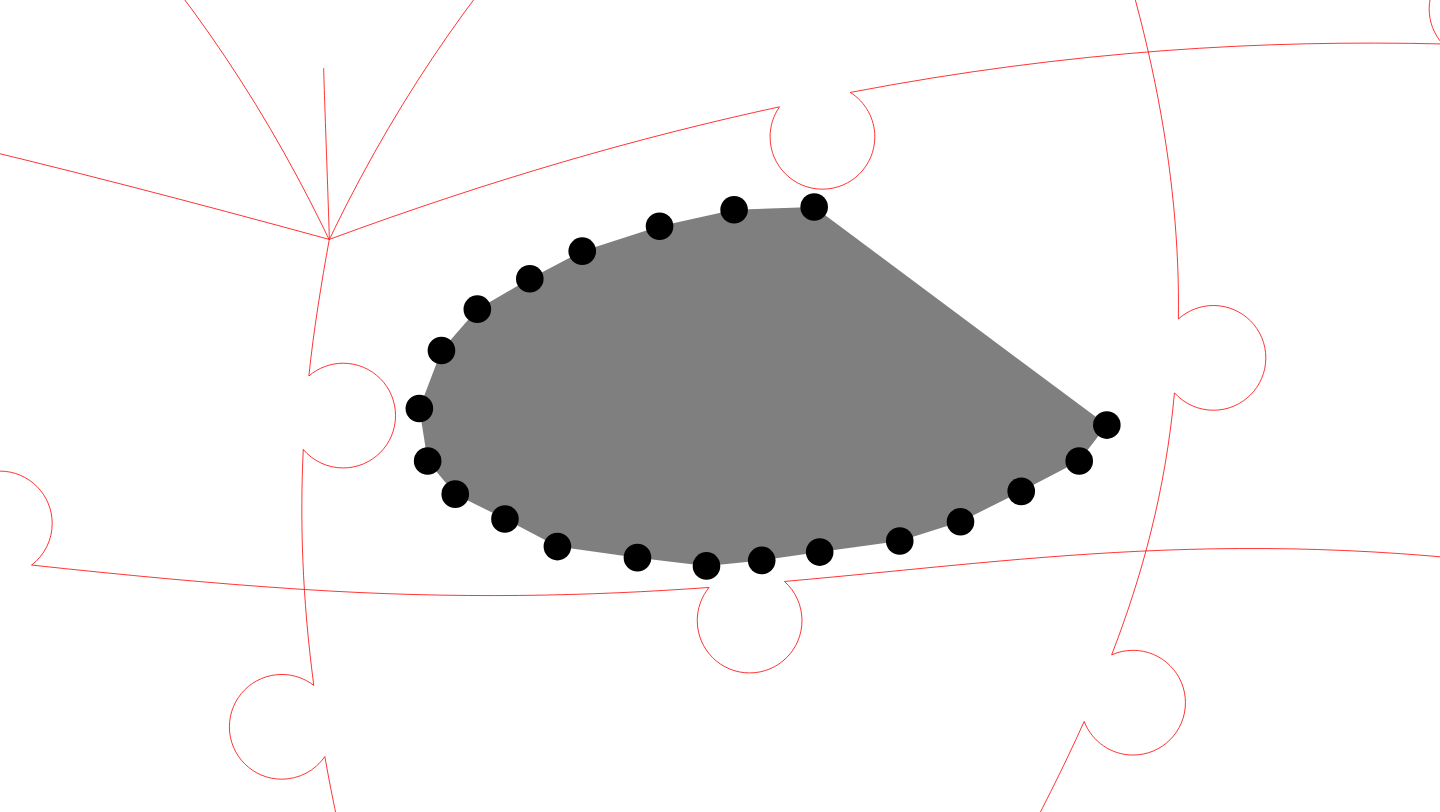 click 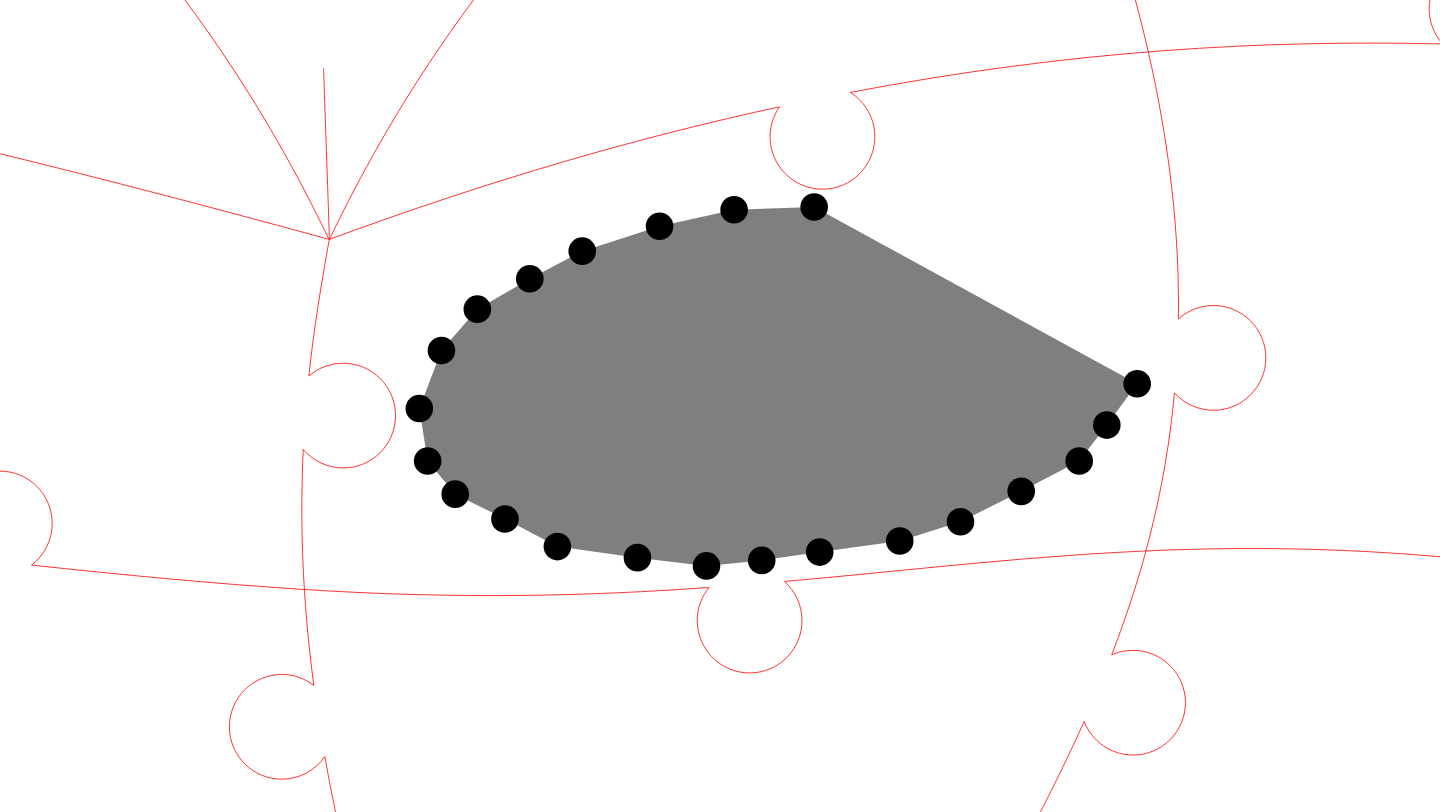 click 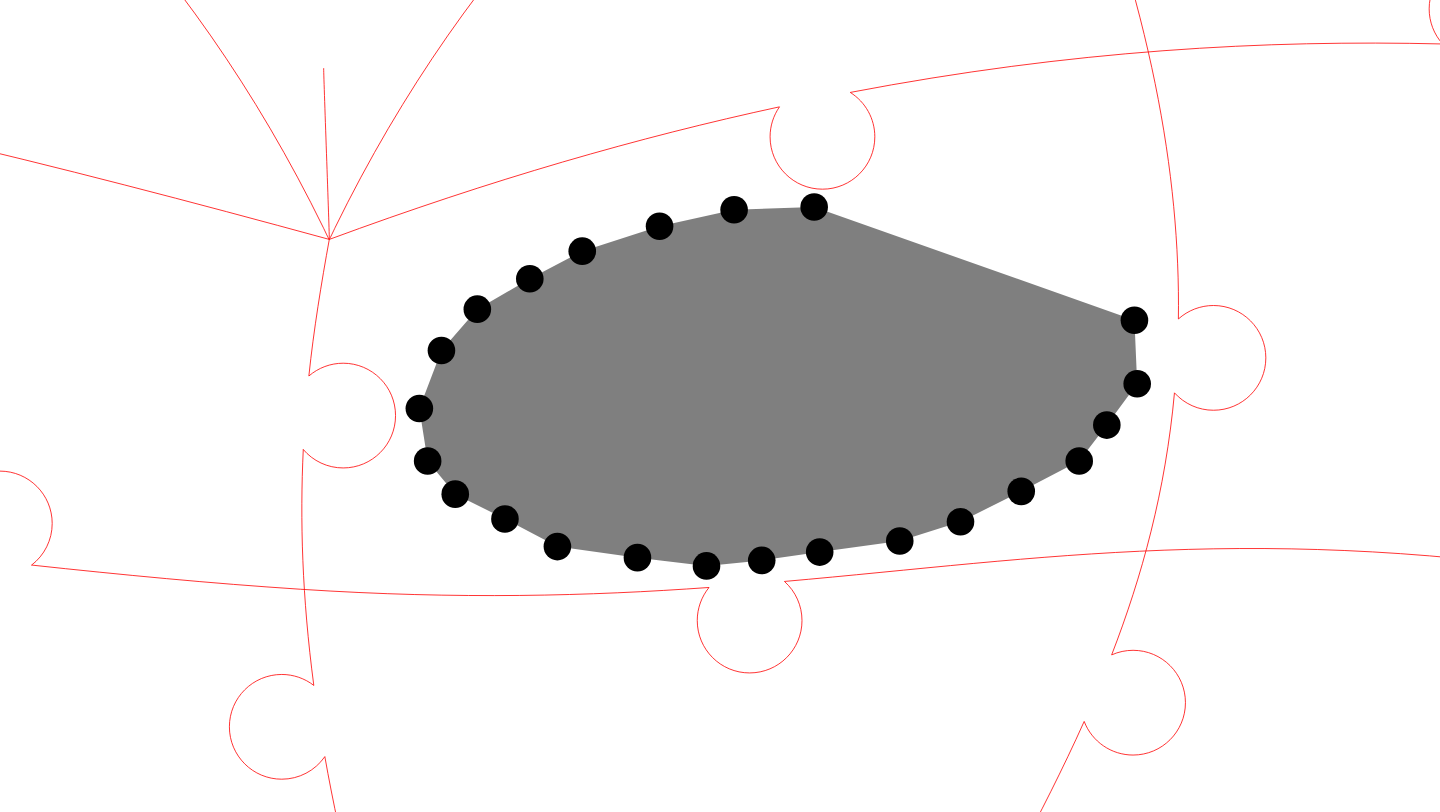 click 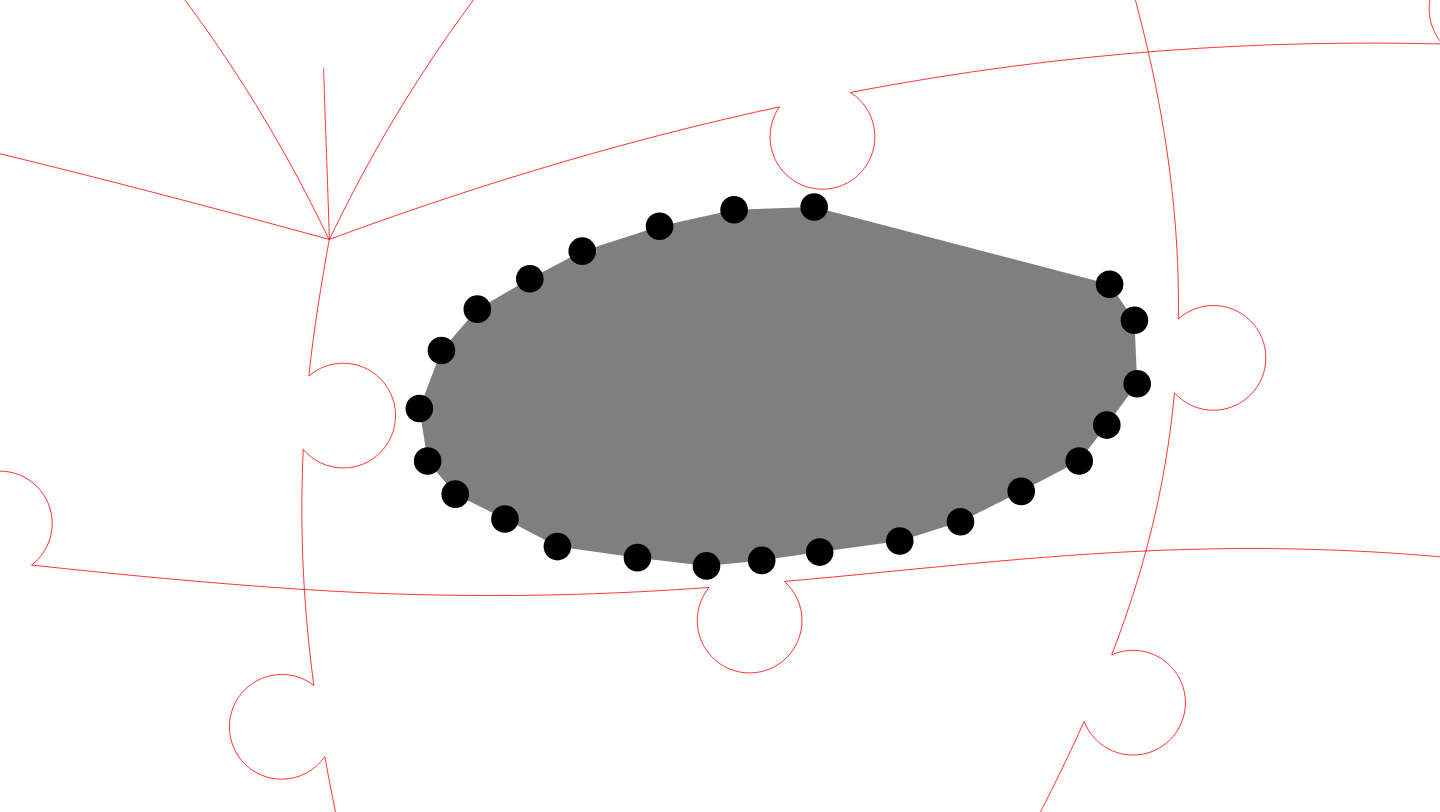 click 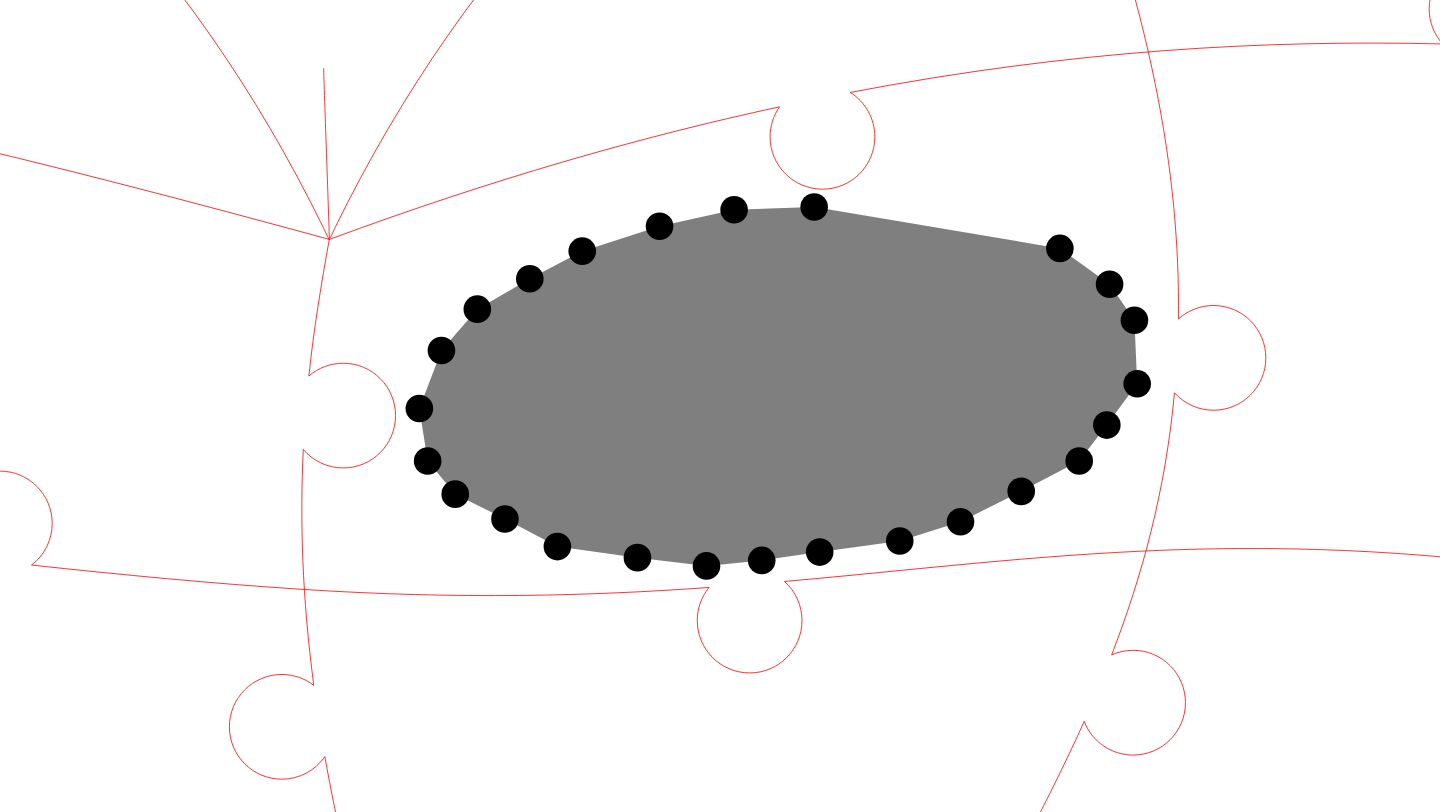 click 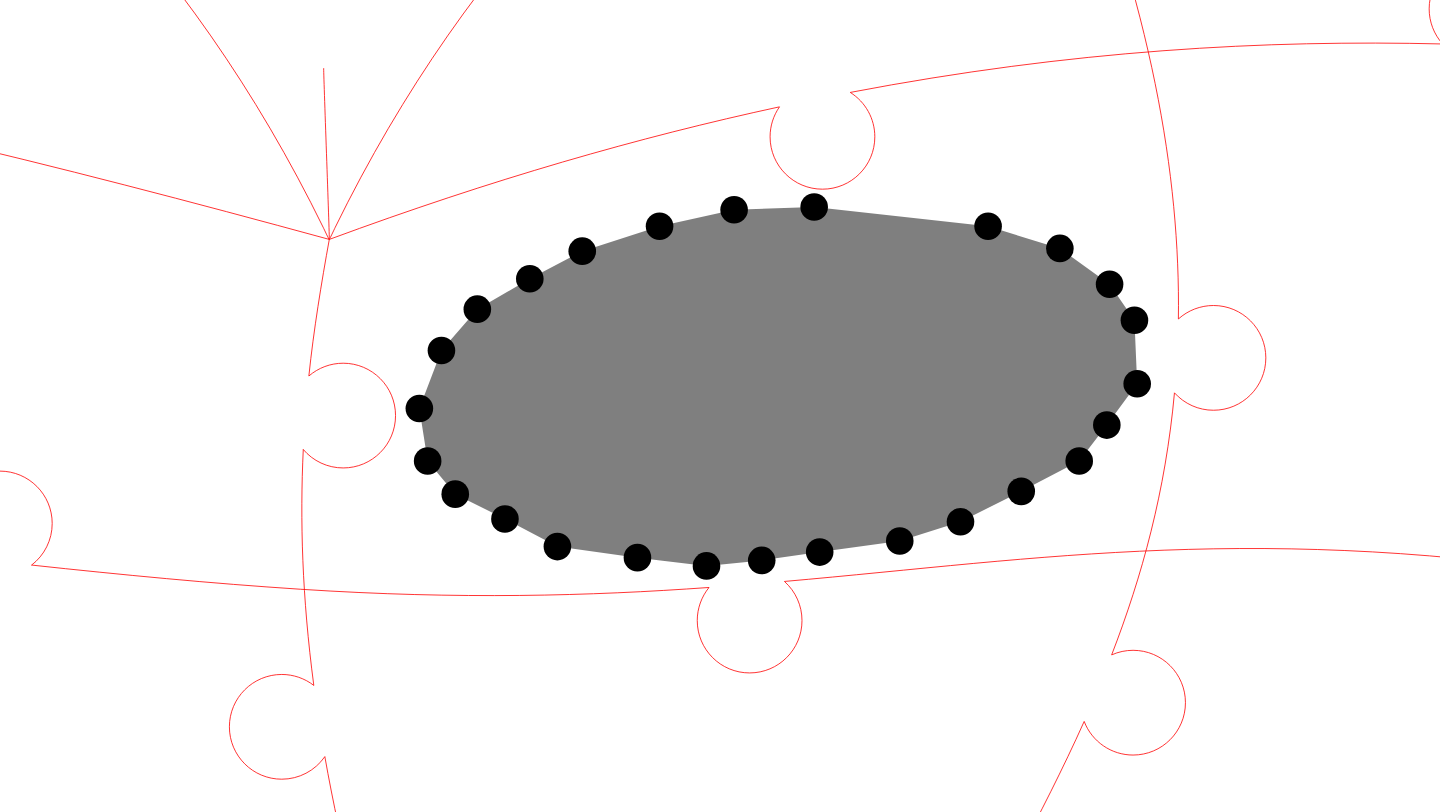 click 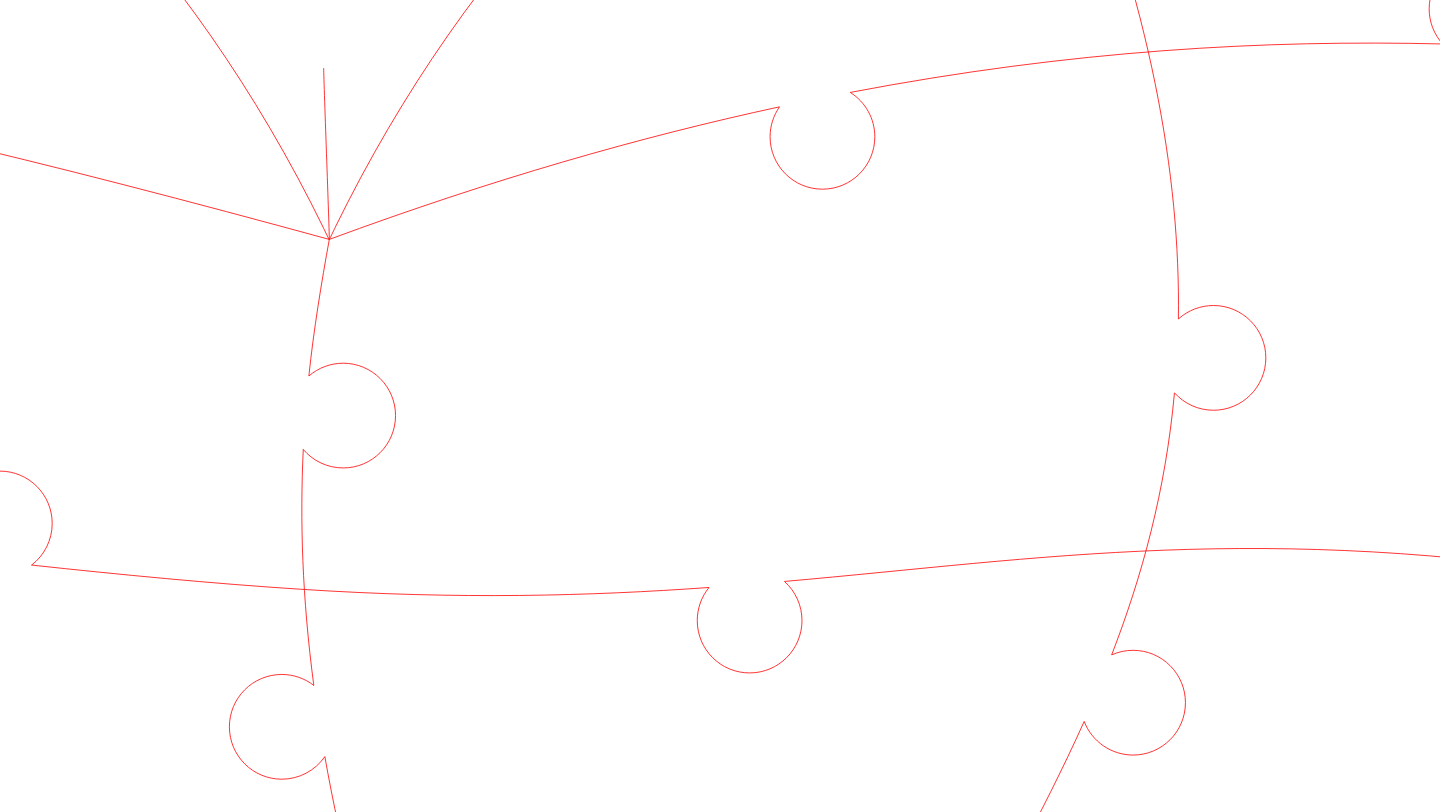 click 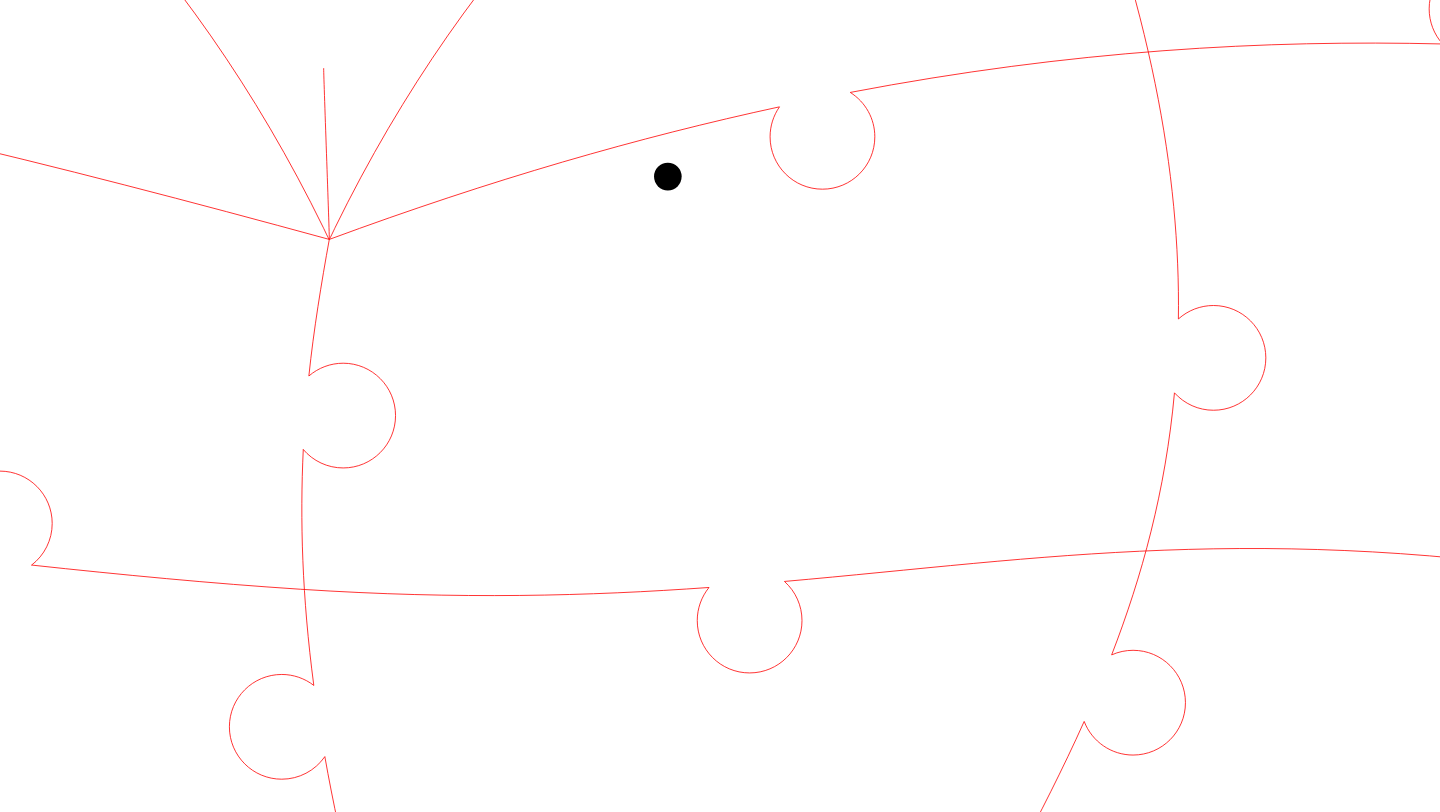 click 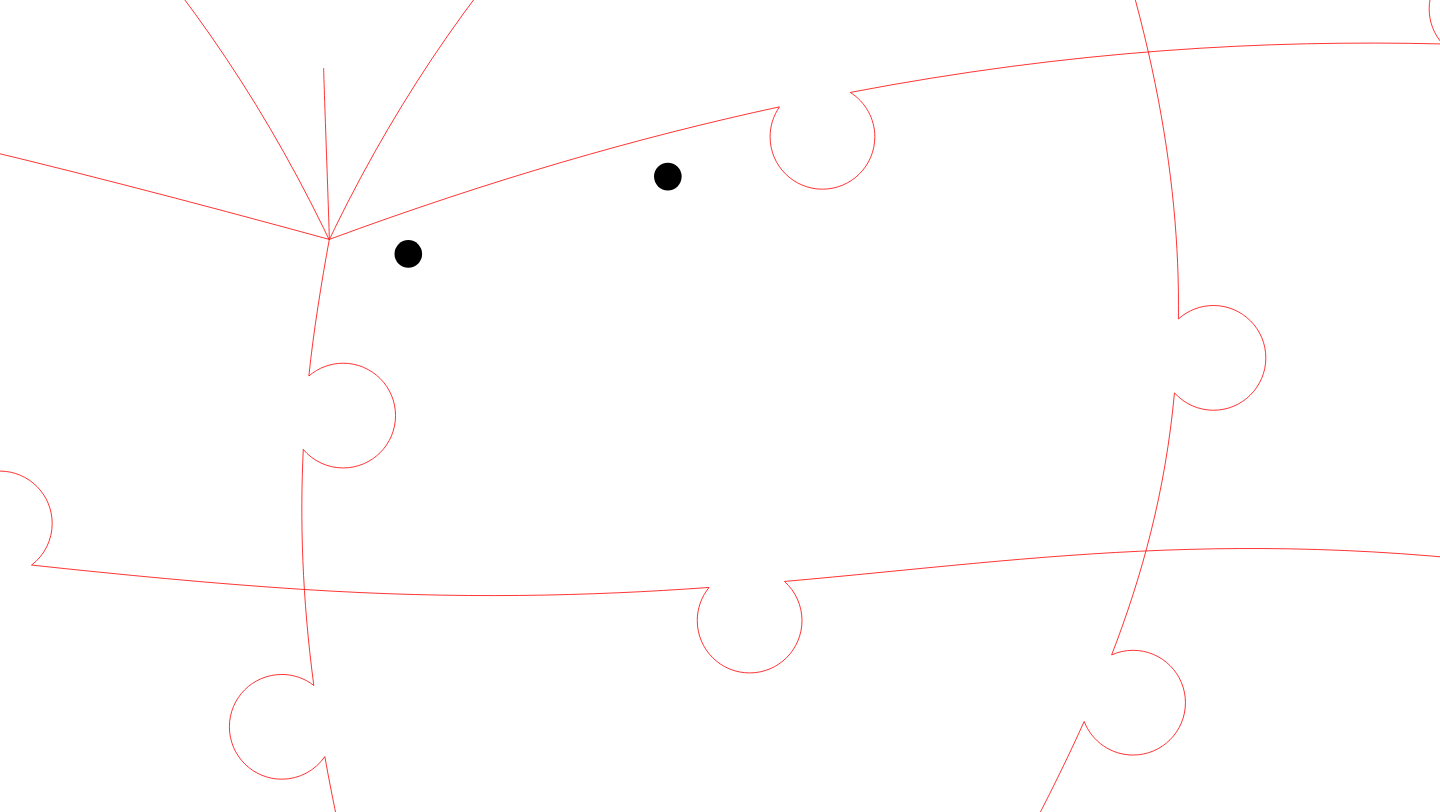 click 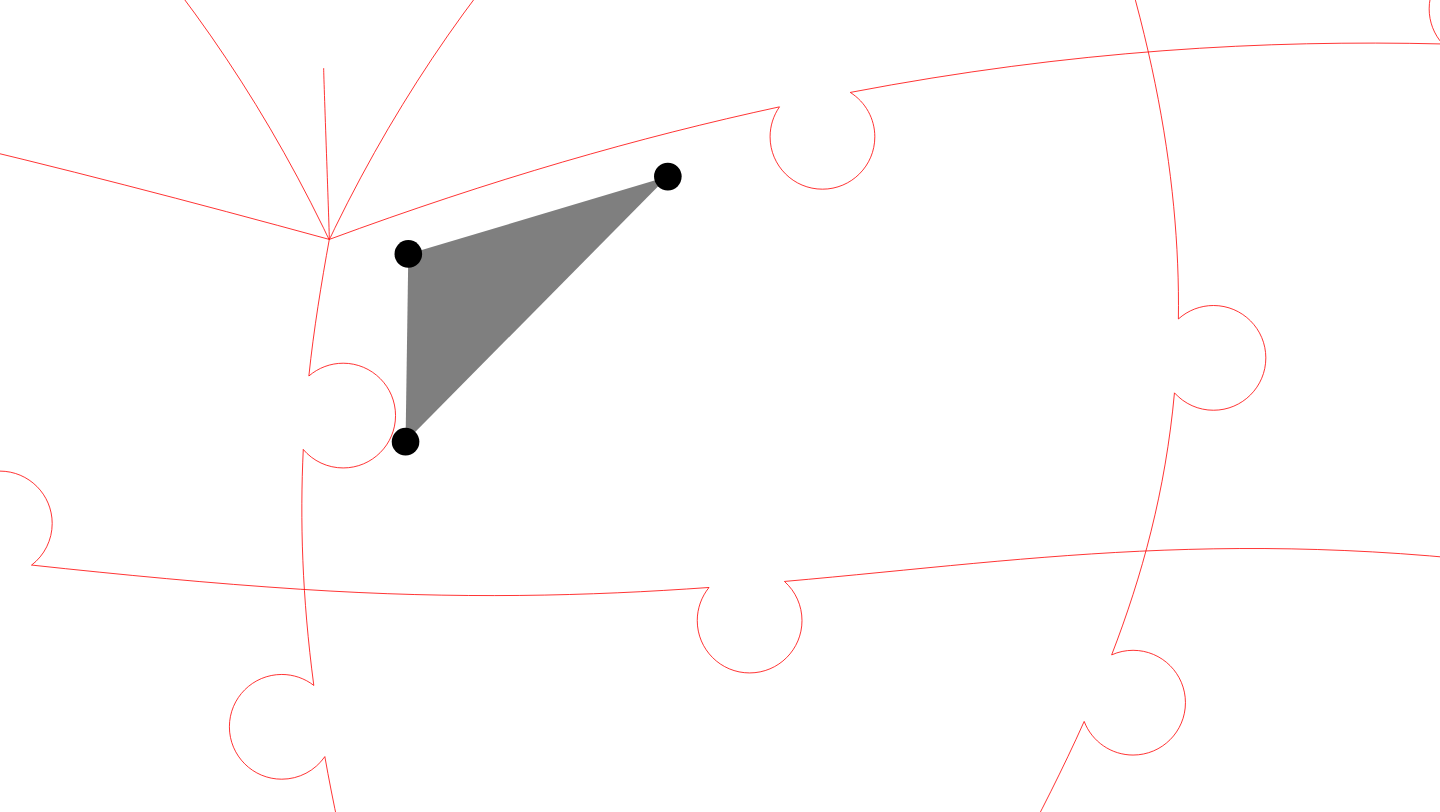 click 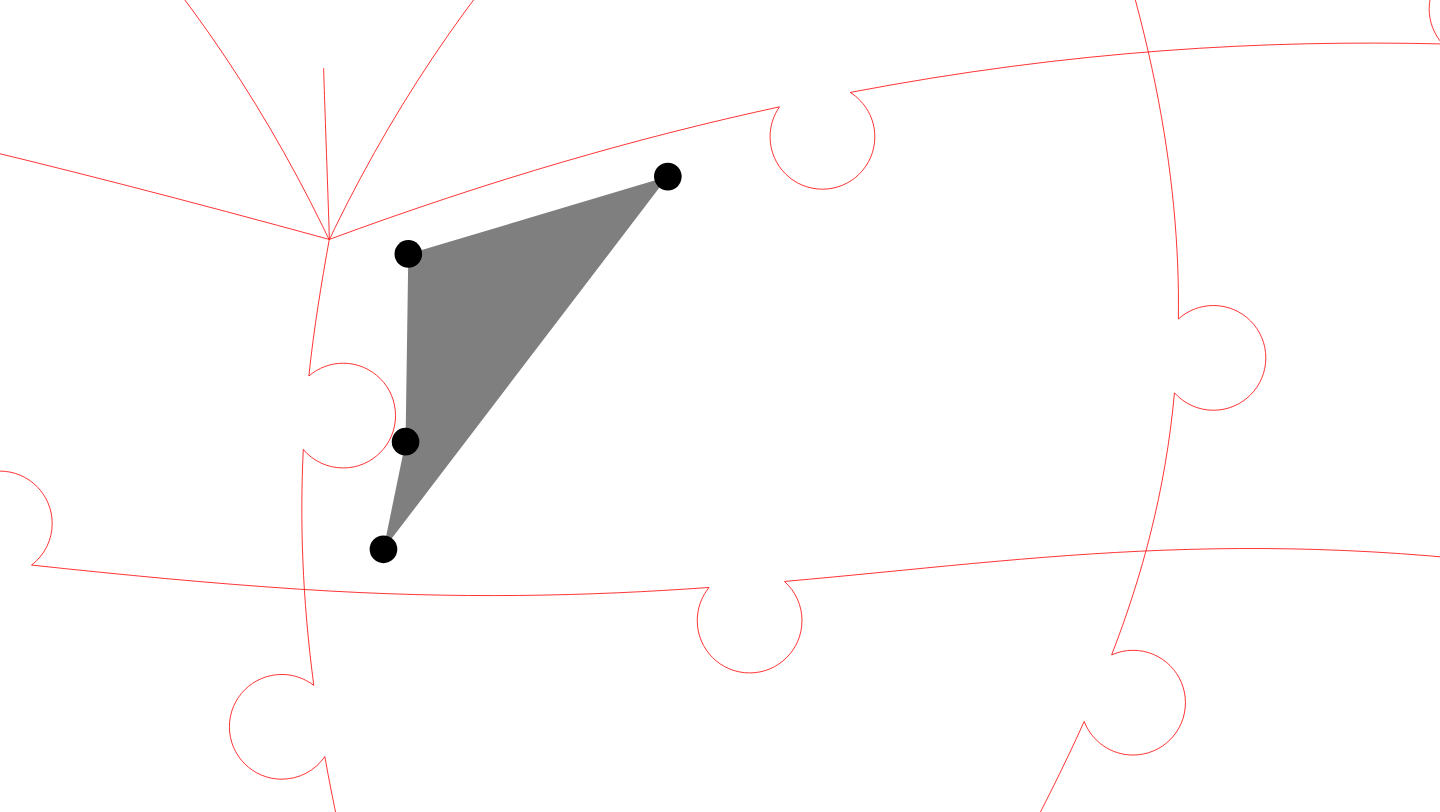click 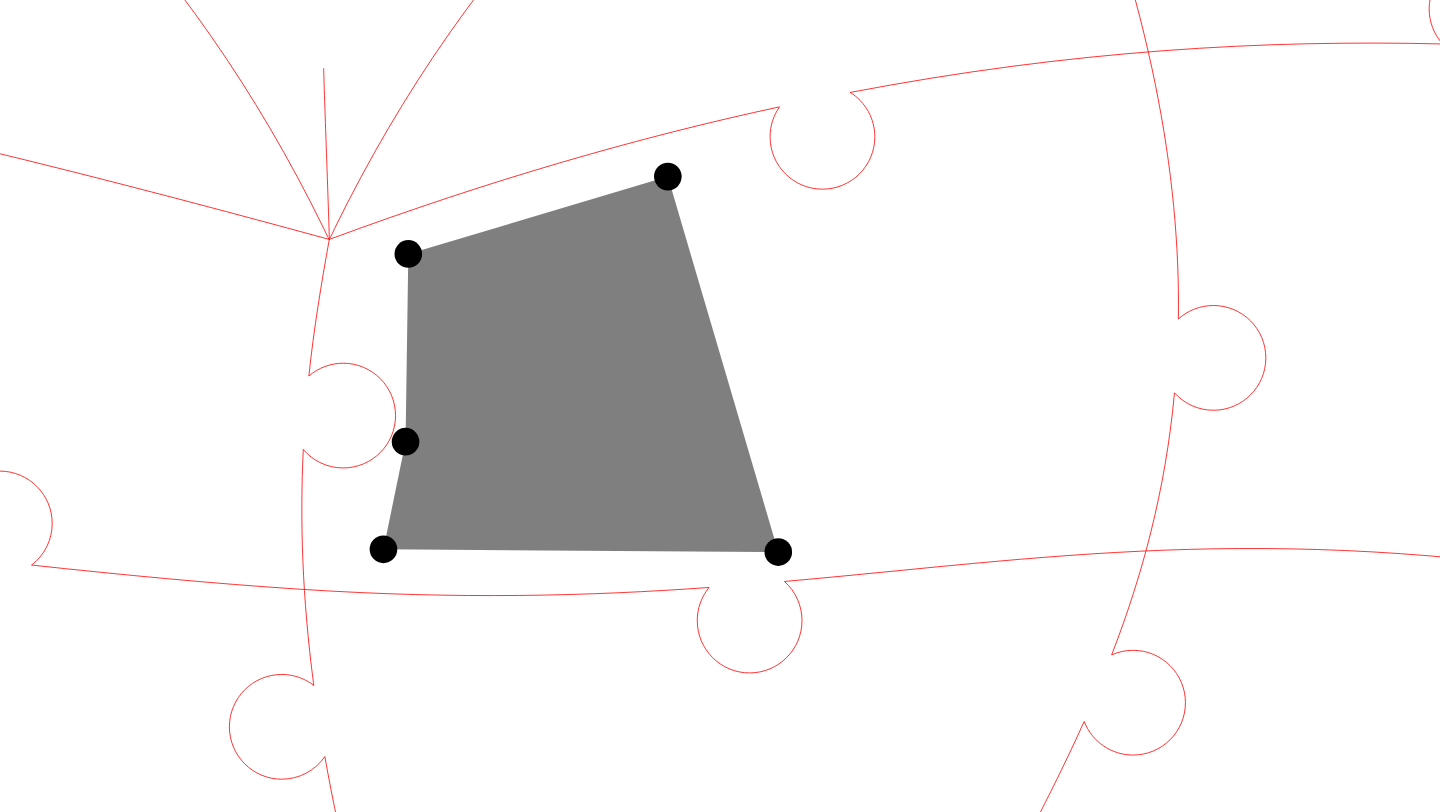 click 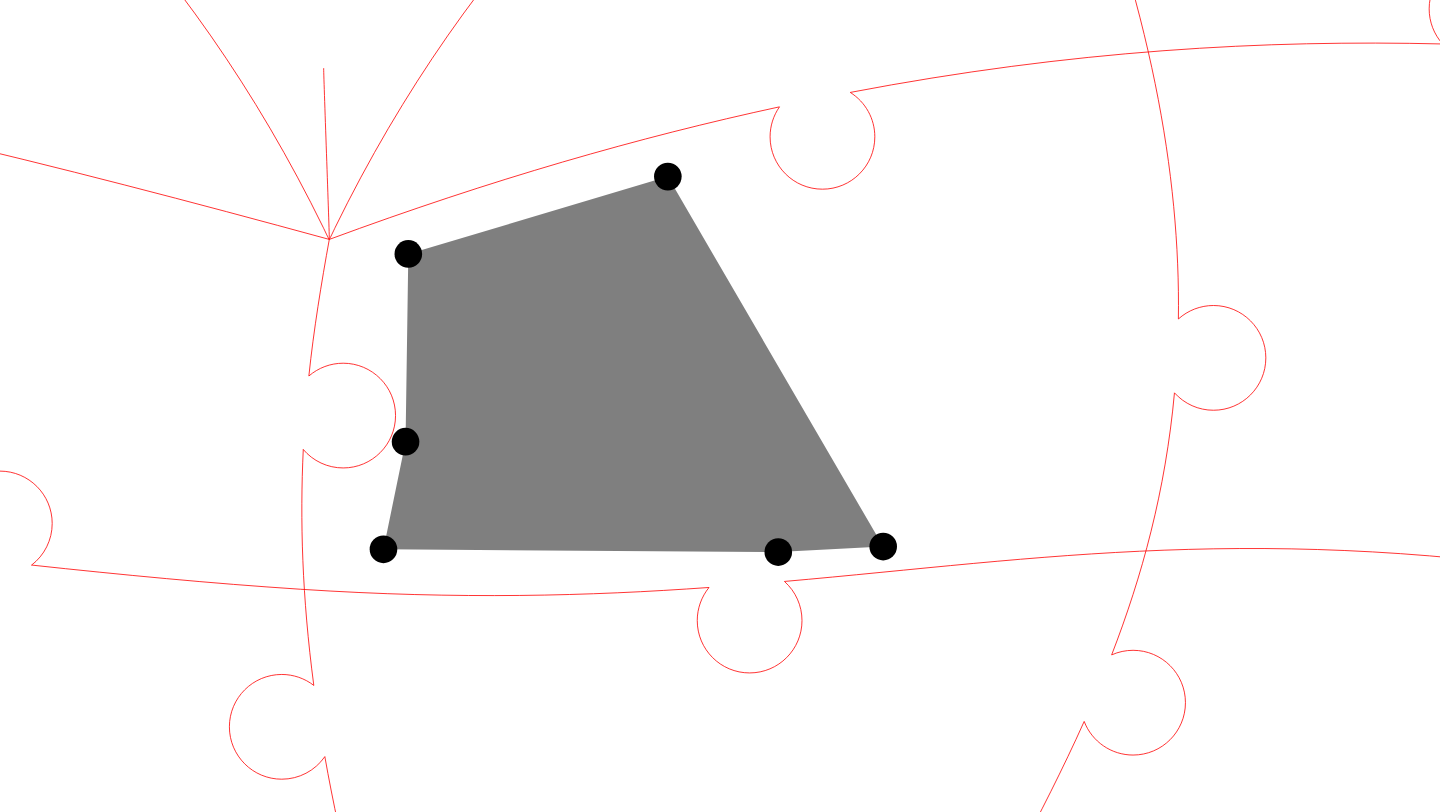 click 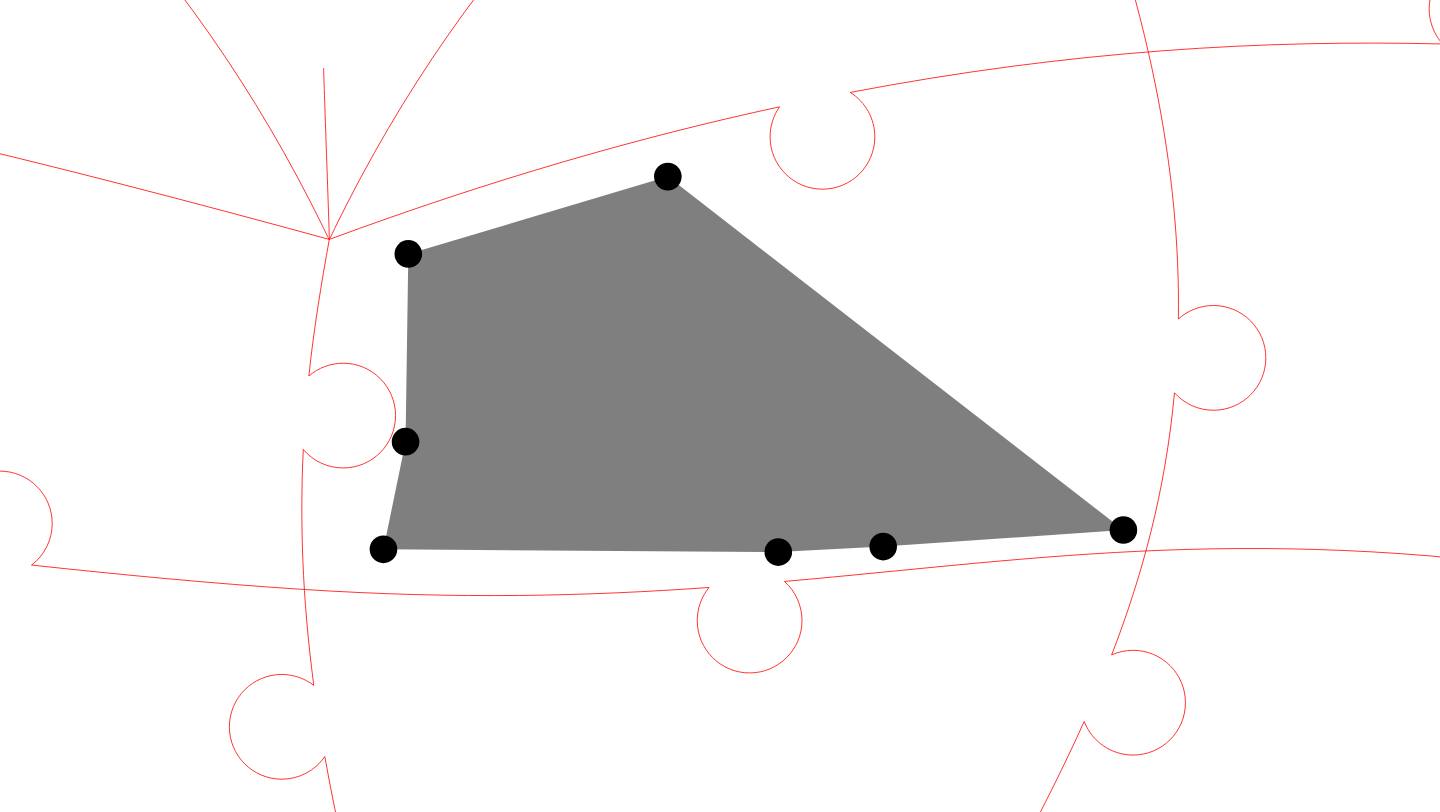 click 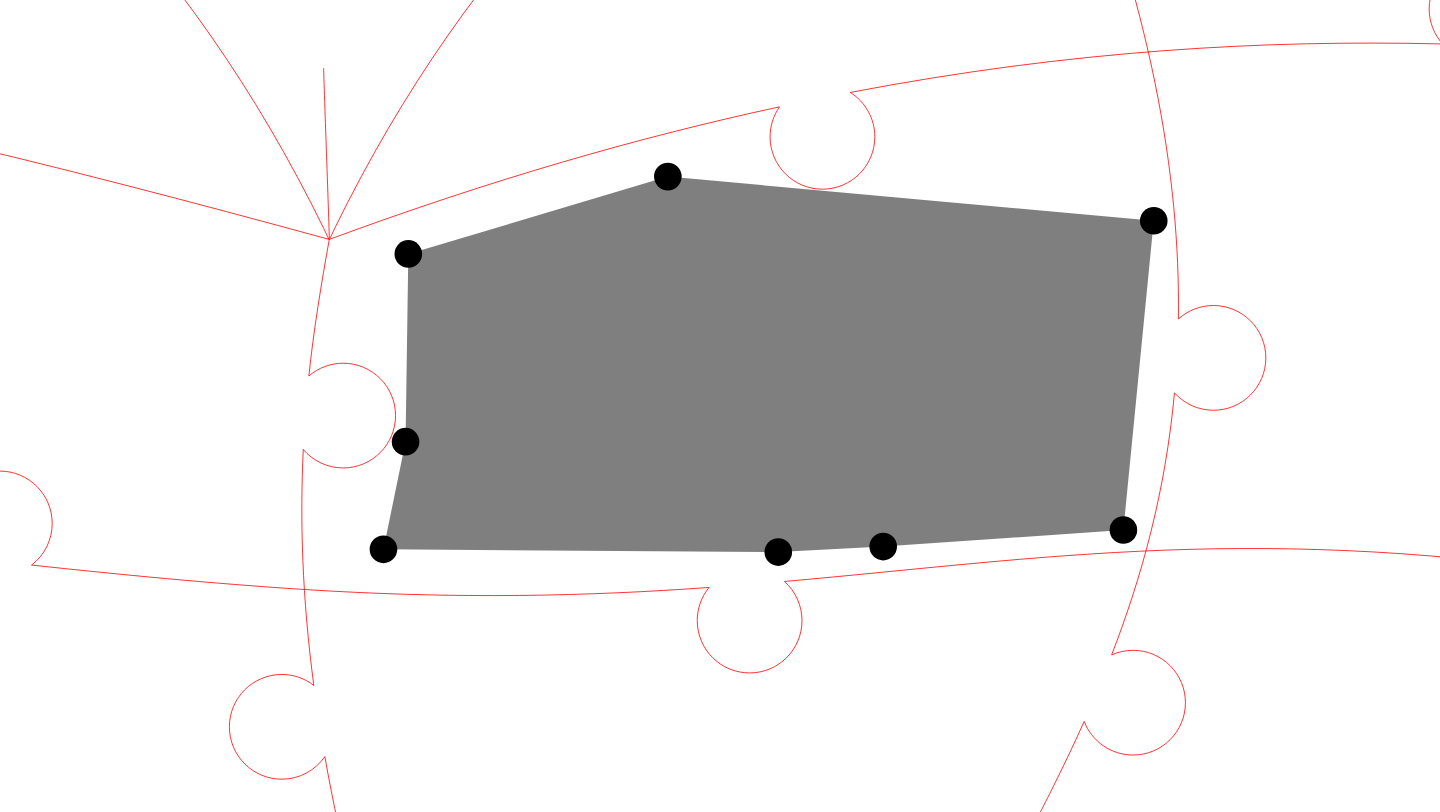 click 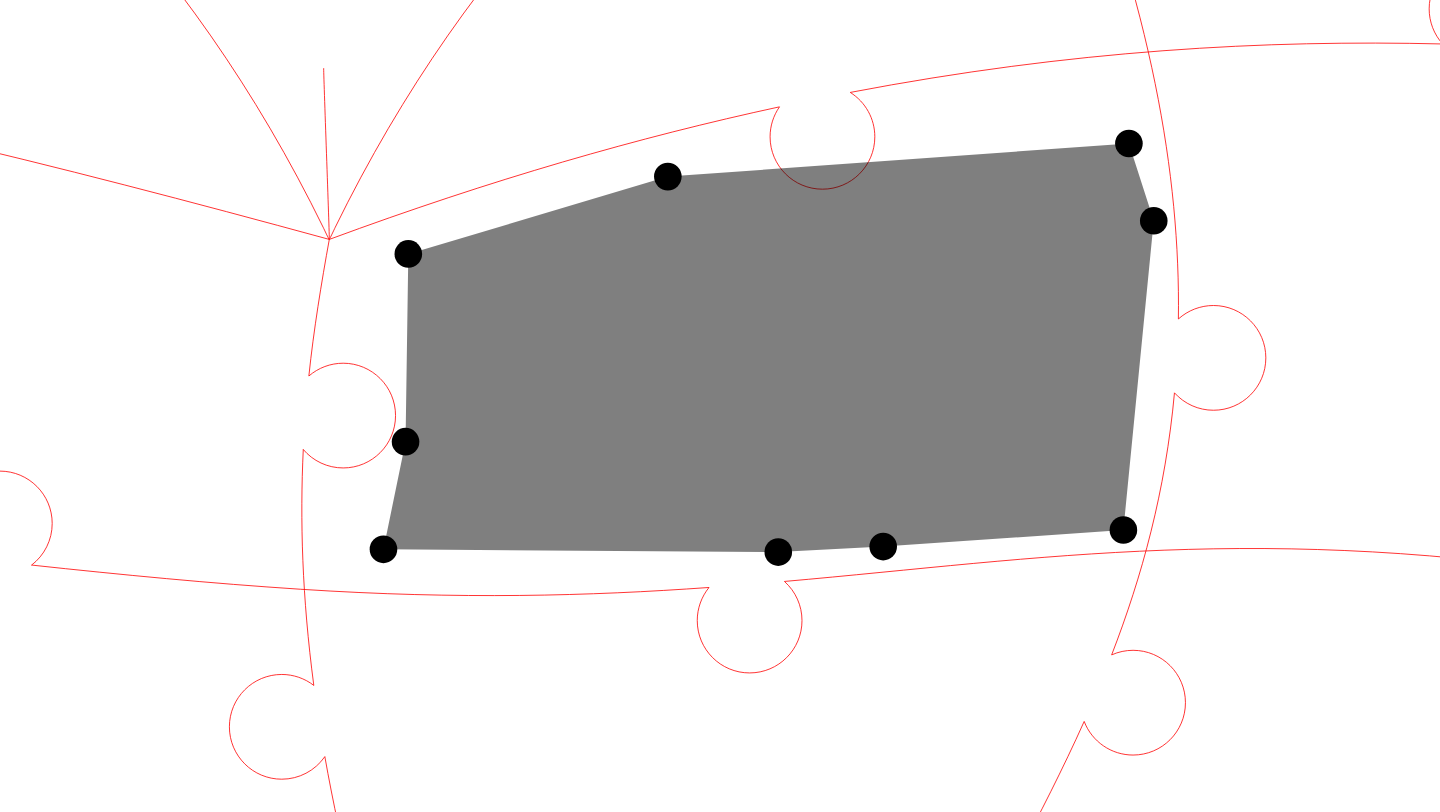click 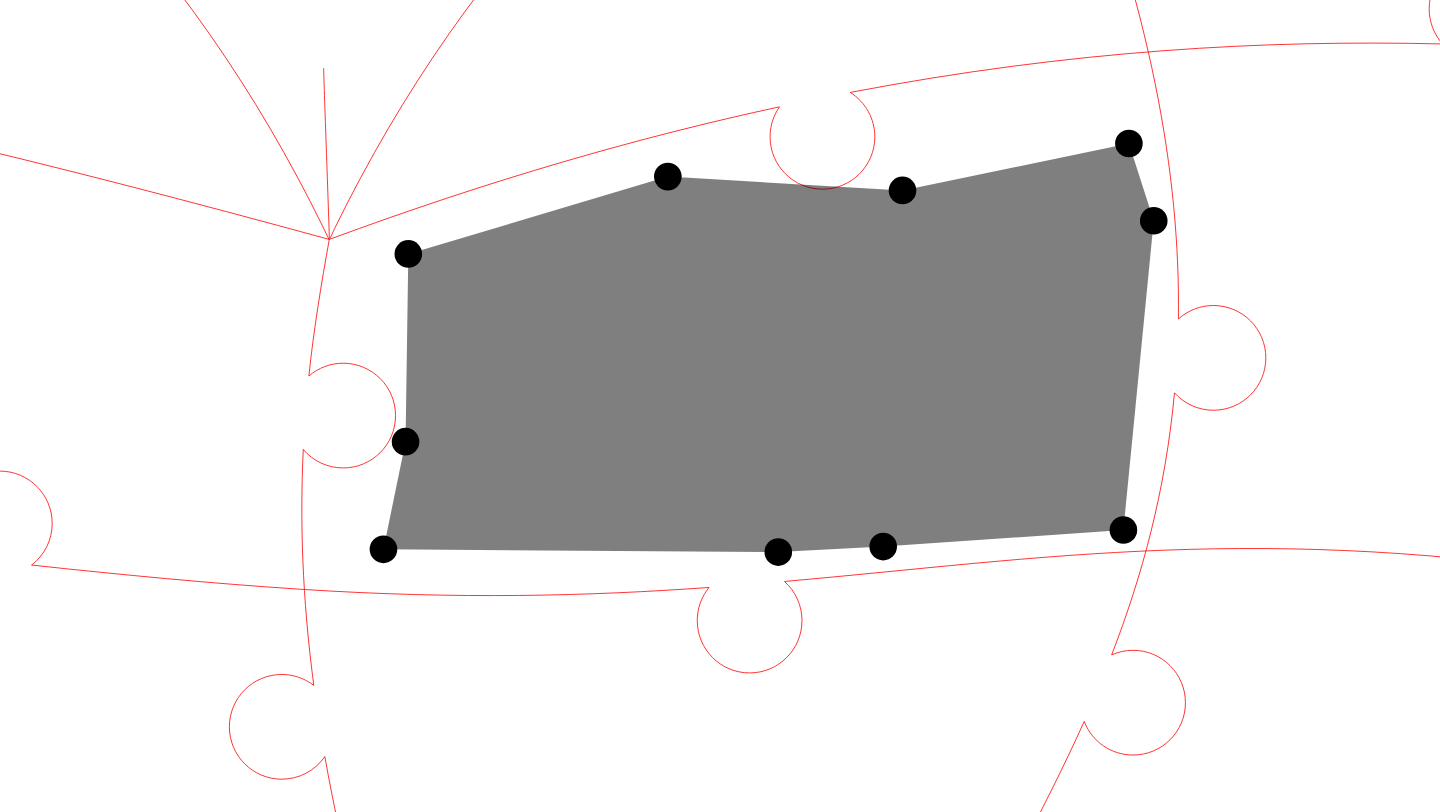 click 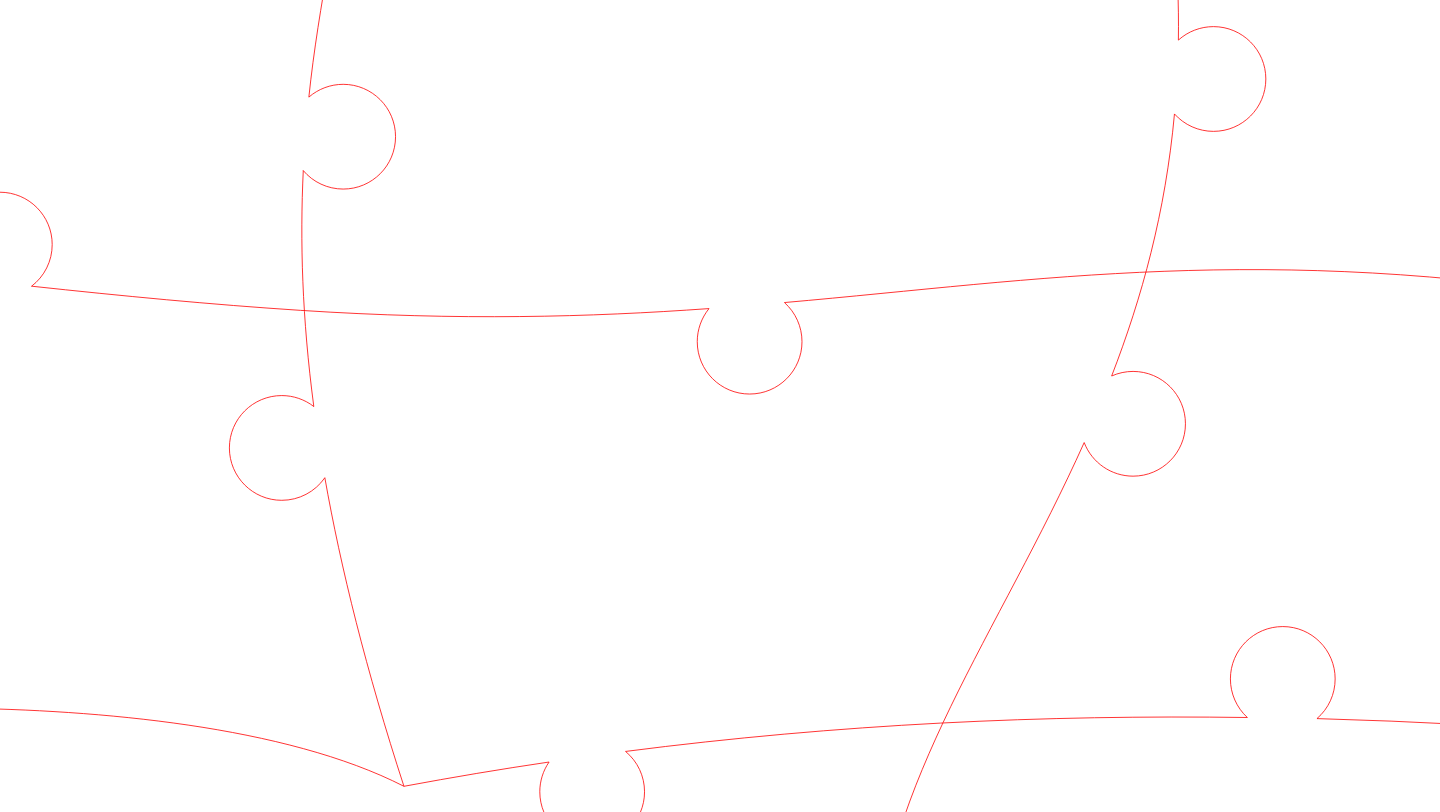 click 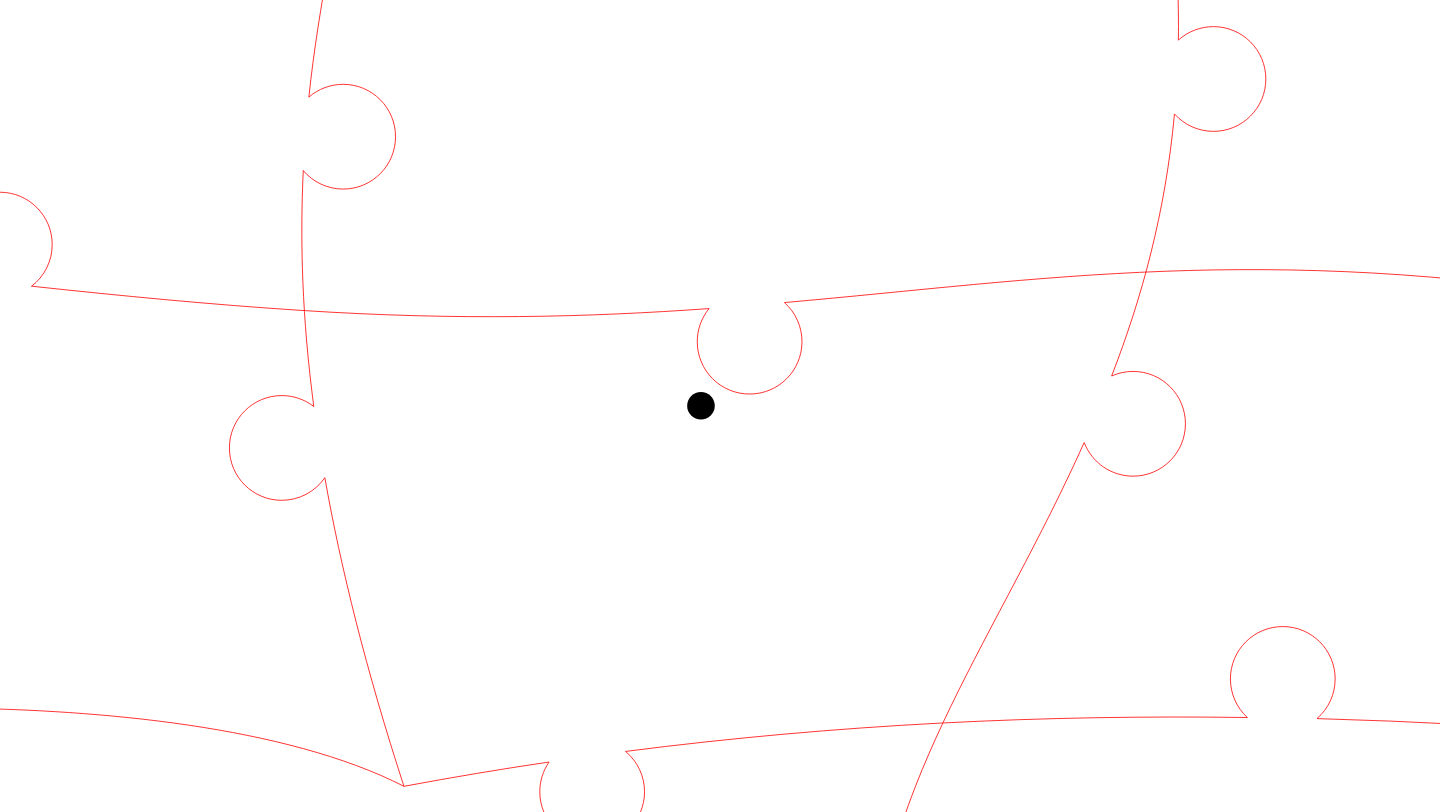 click 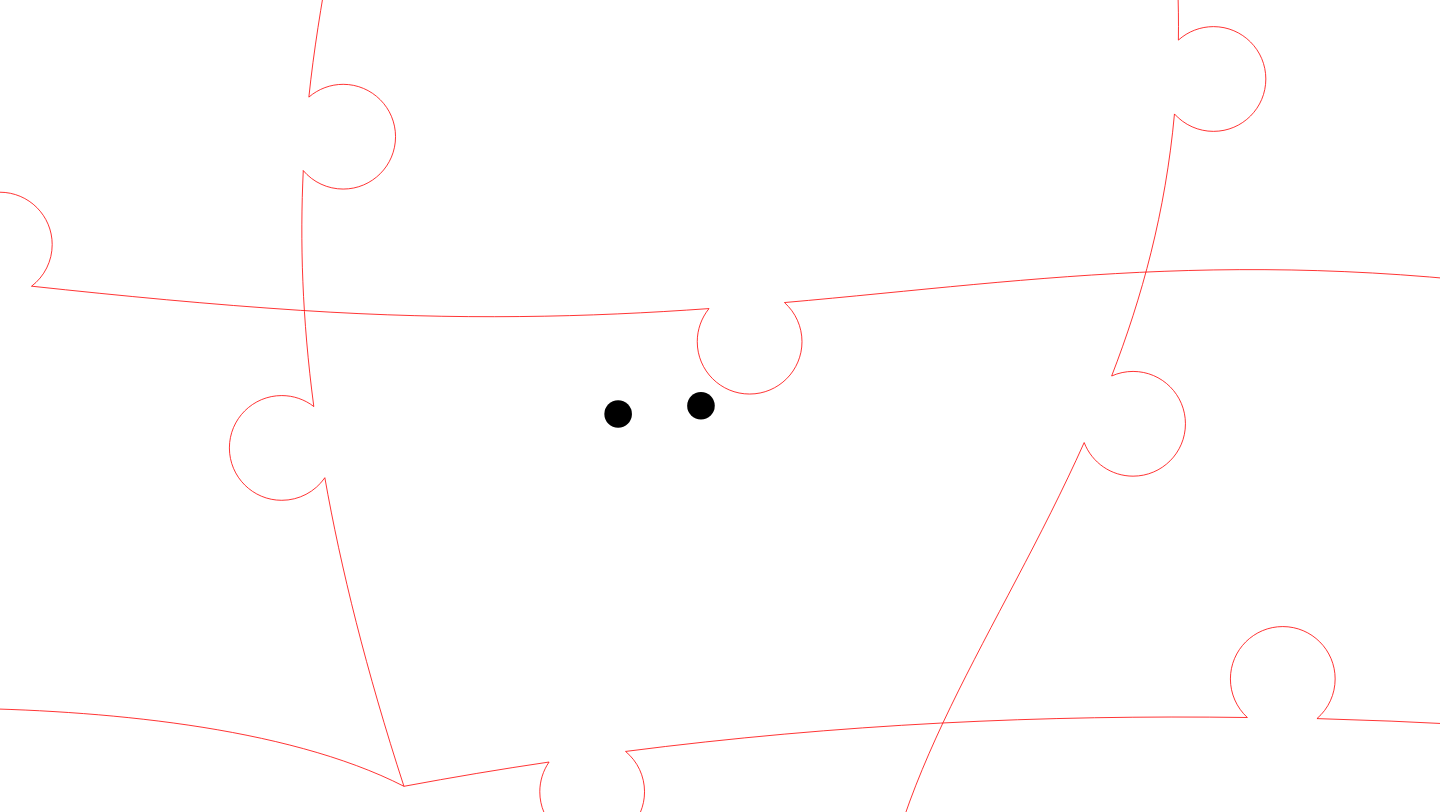 click 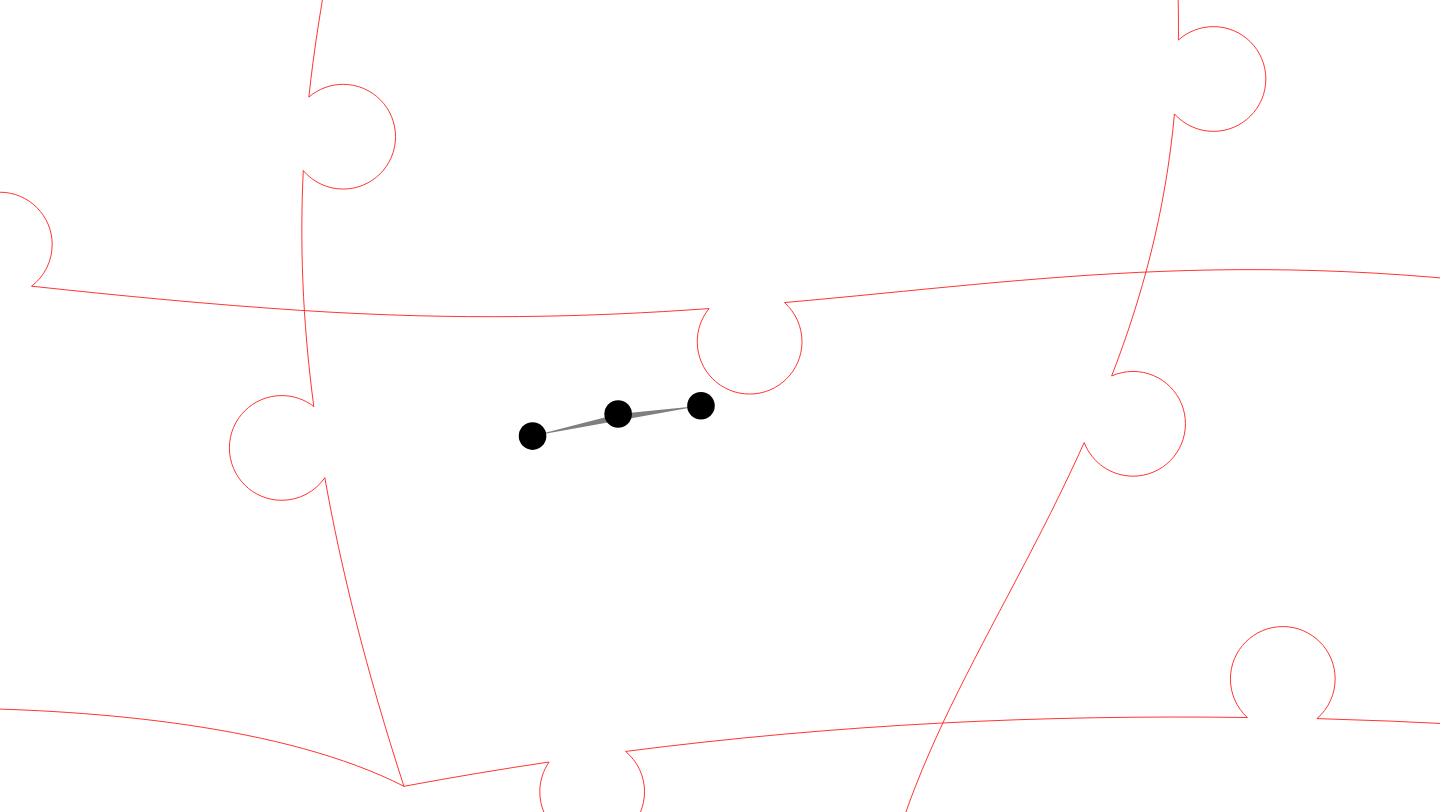 click 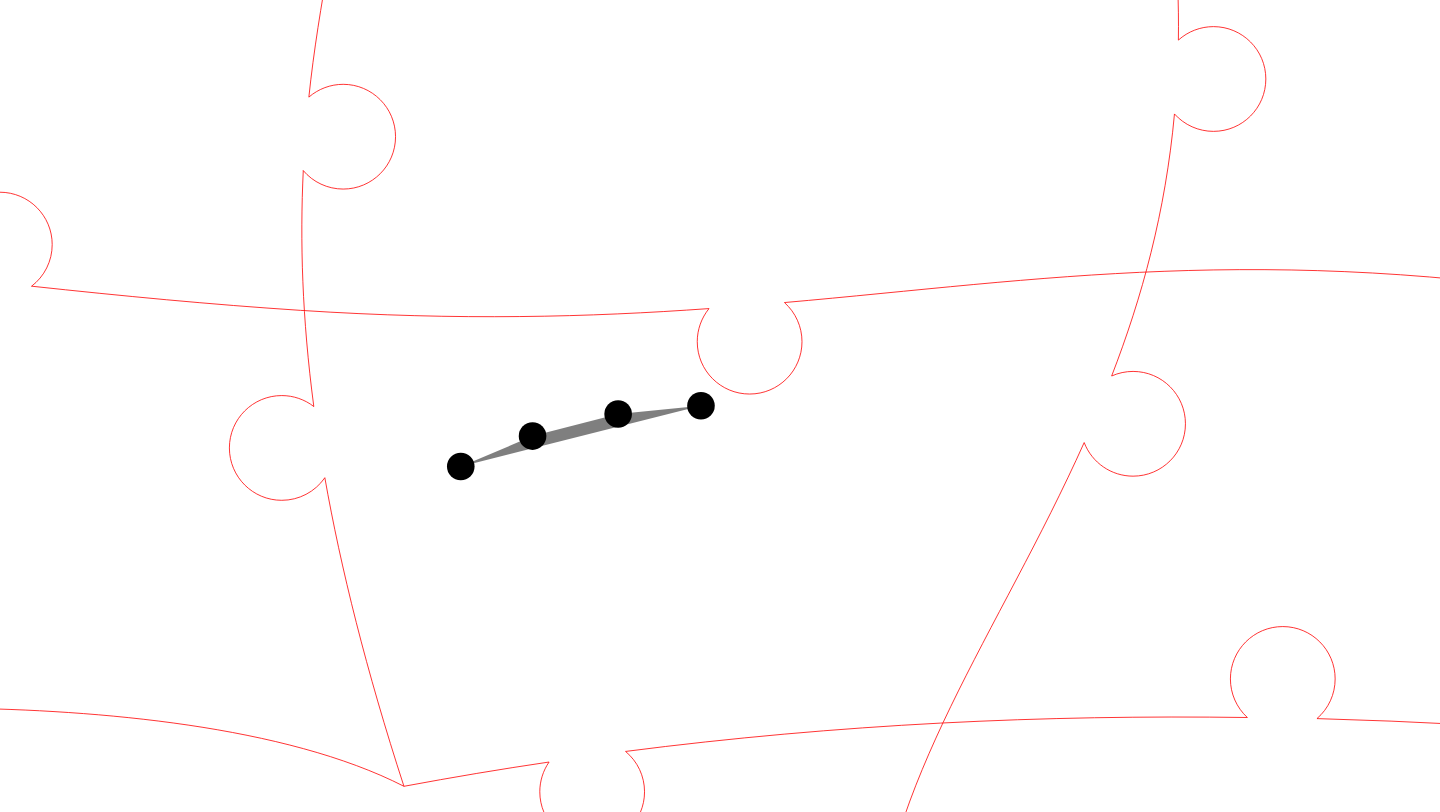 click 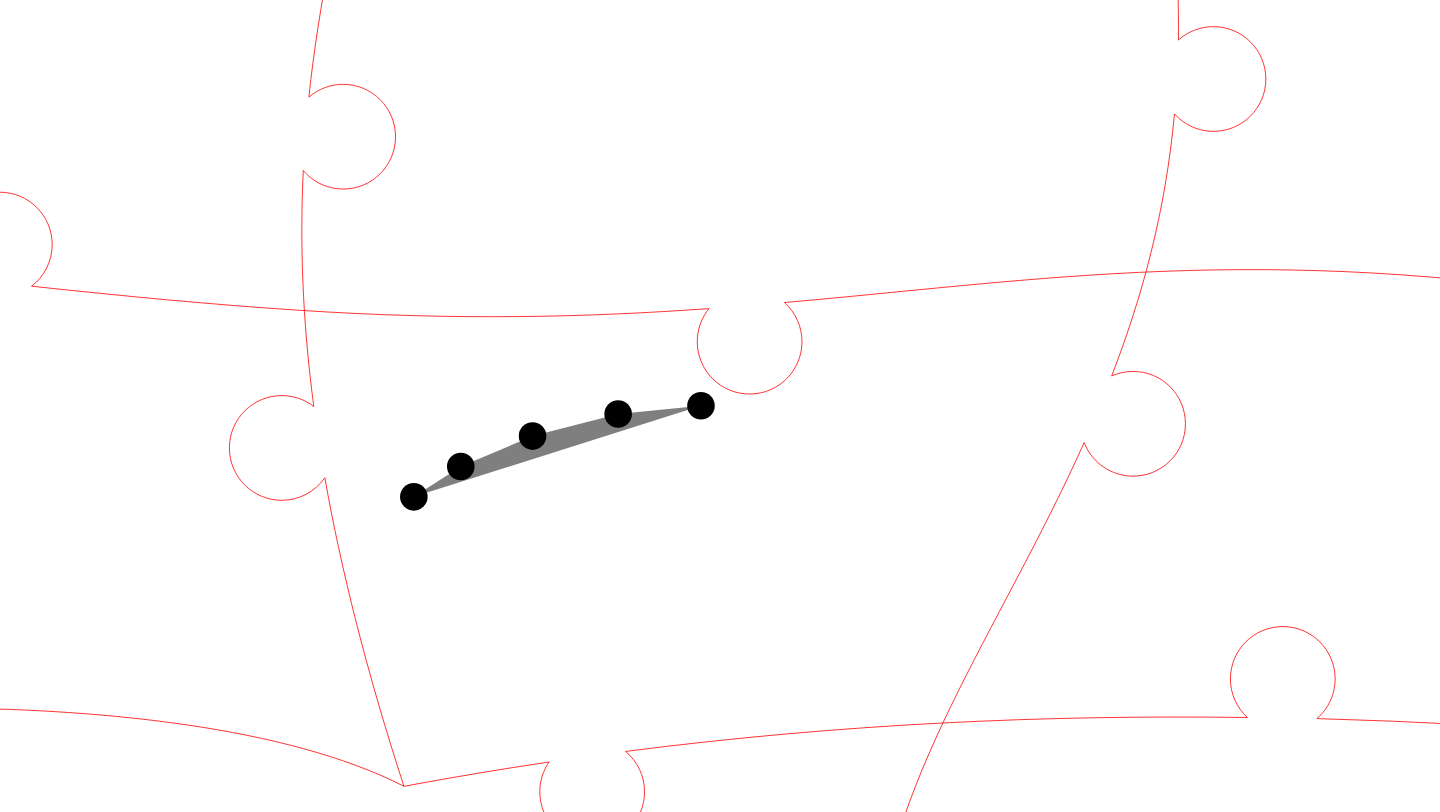 click 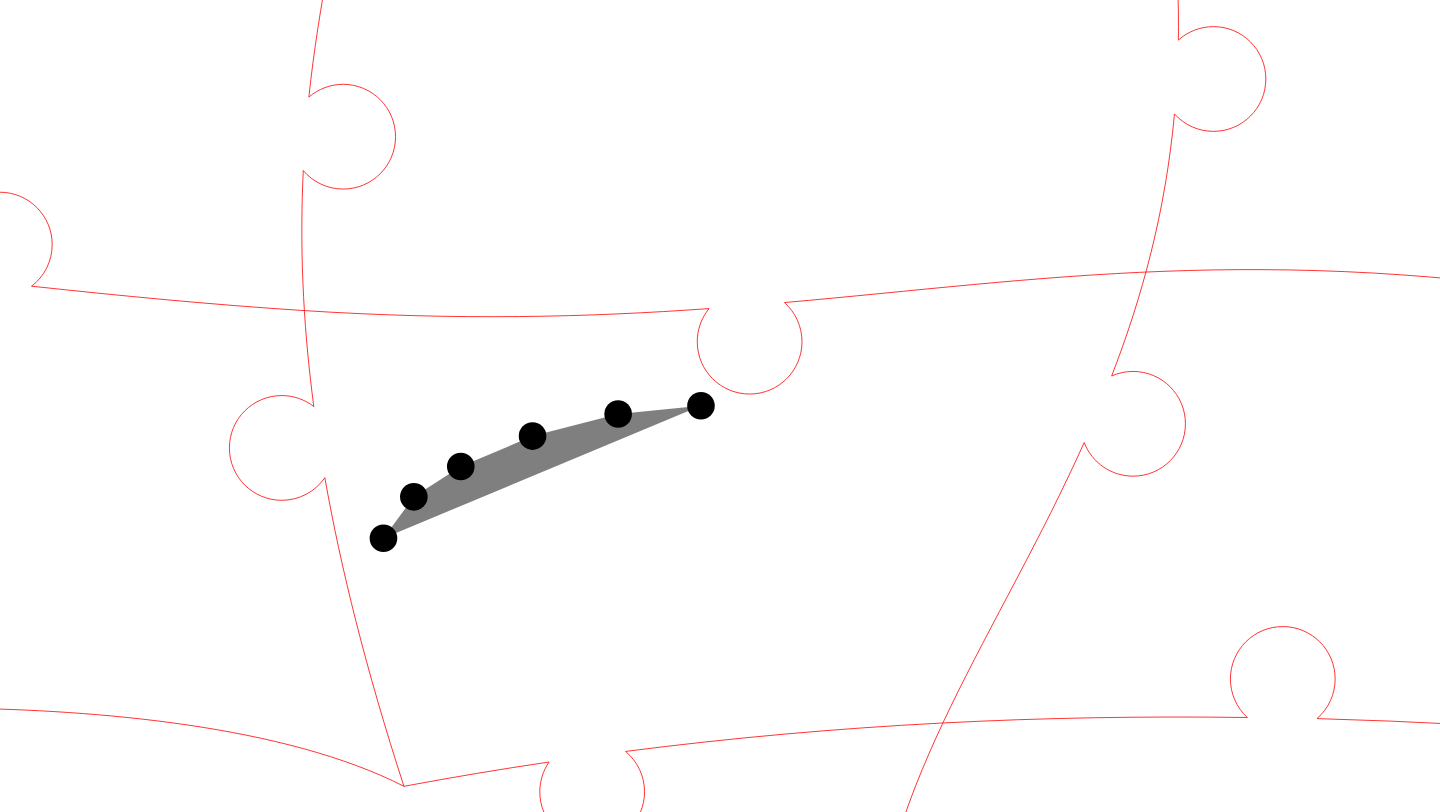 click 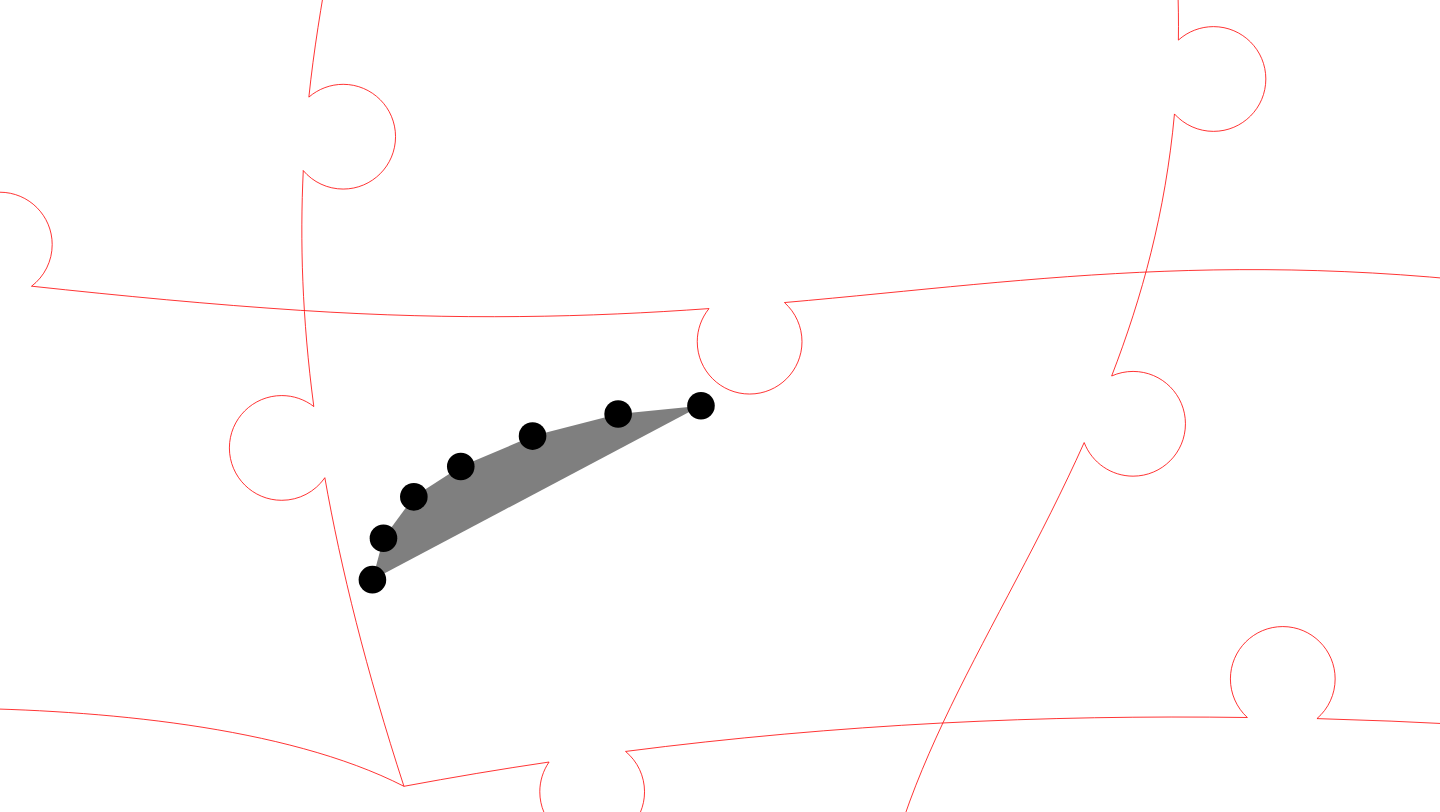 click 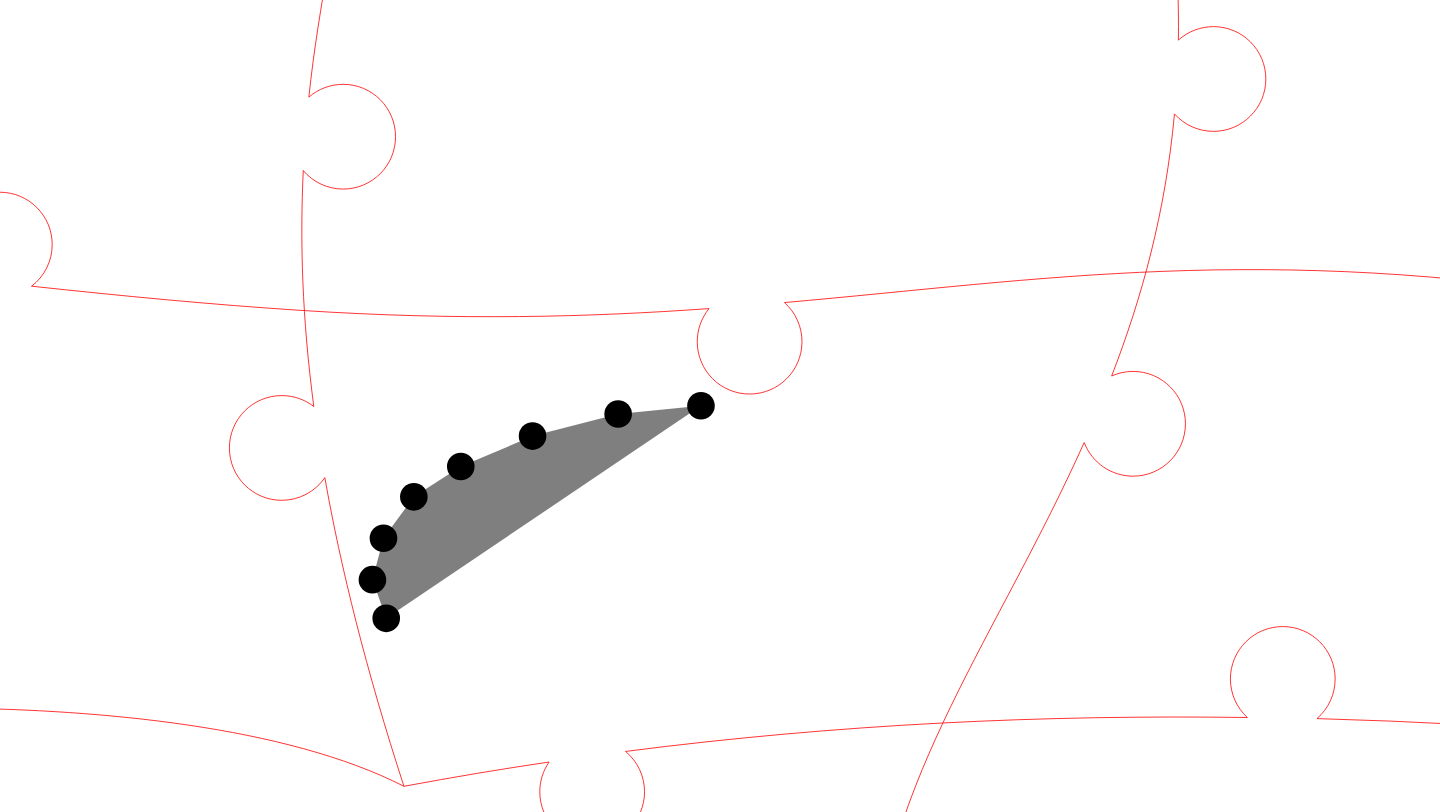 click 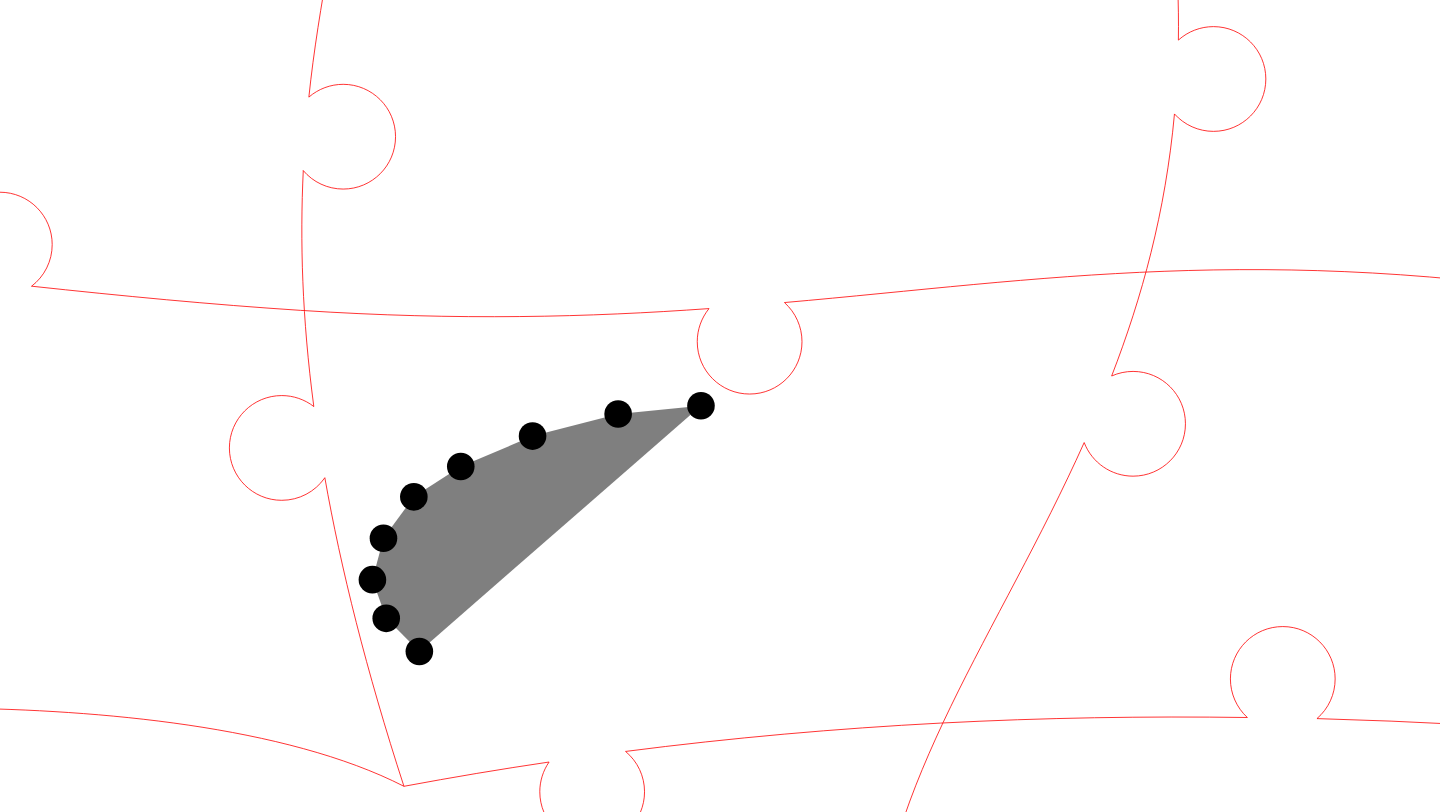 click 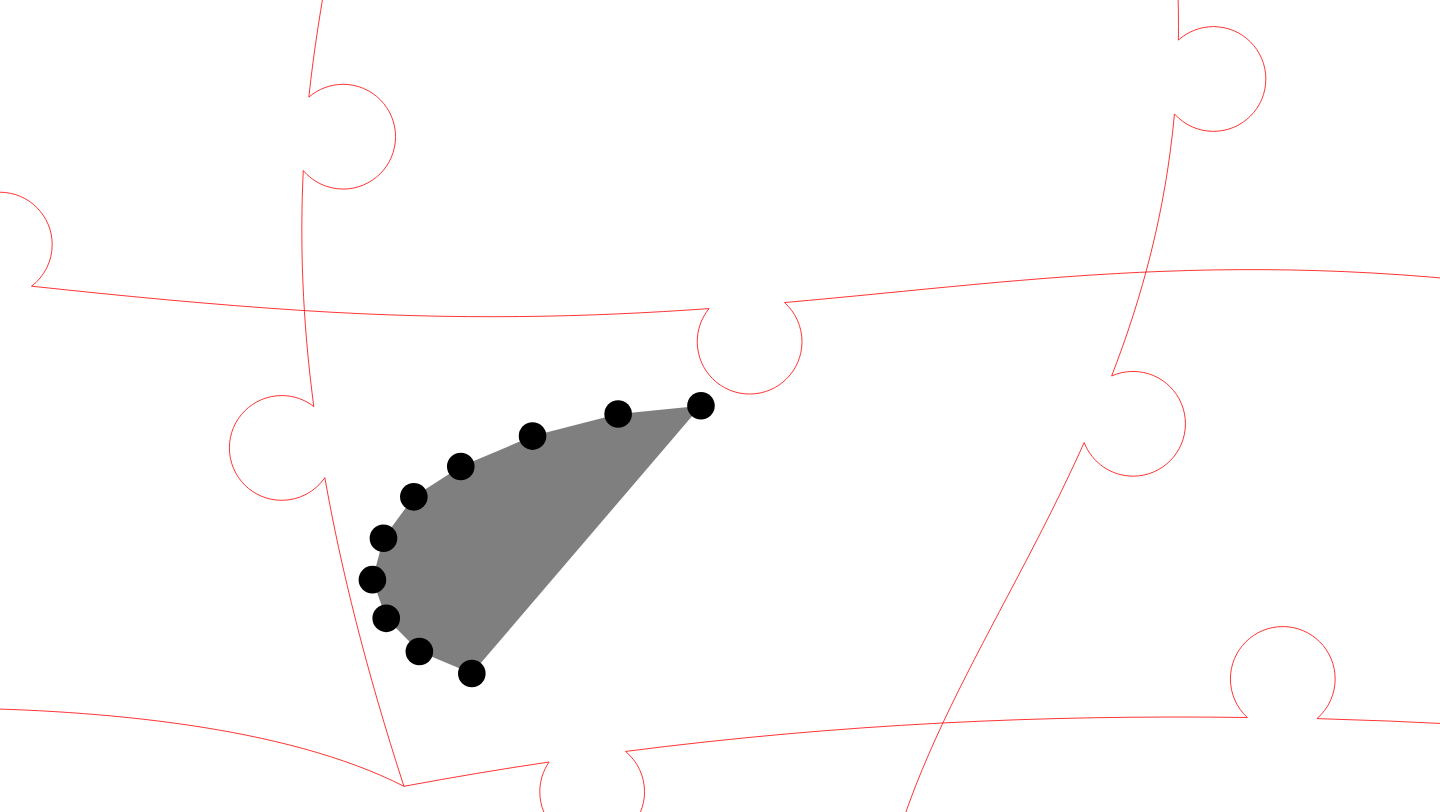 click 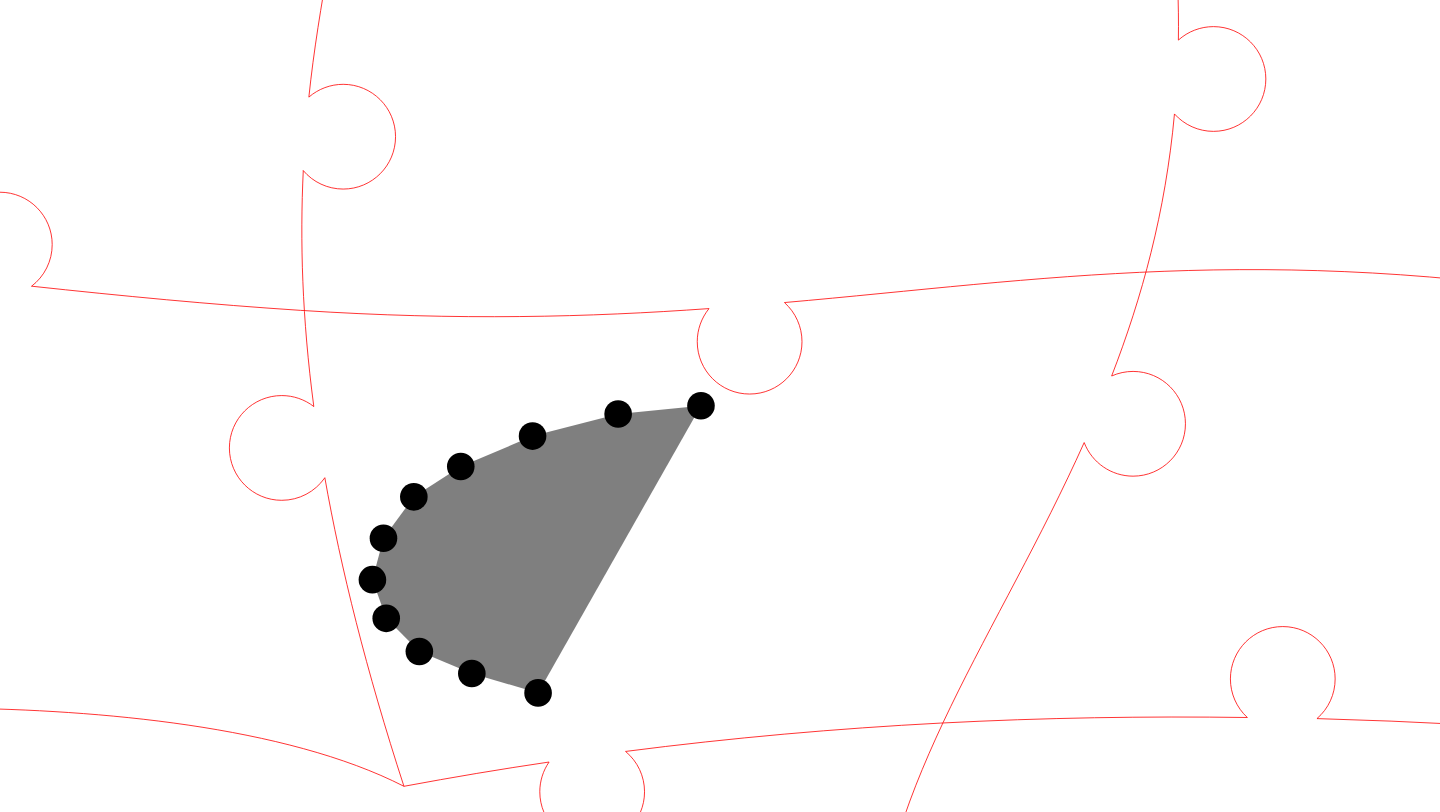 click 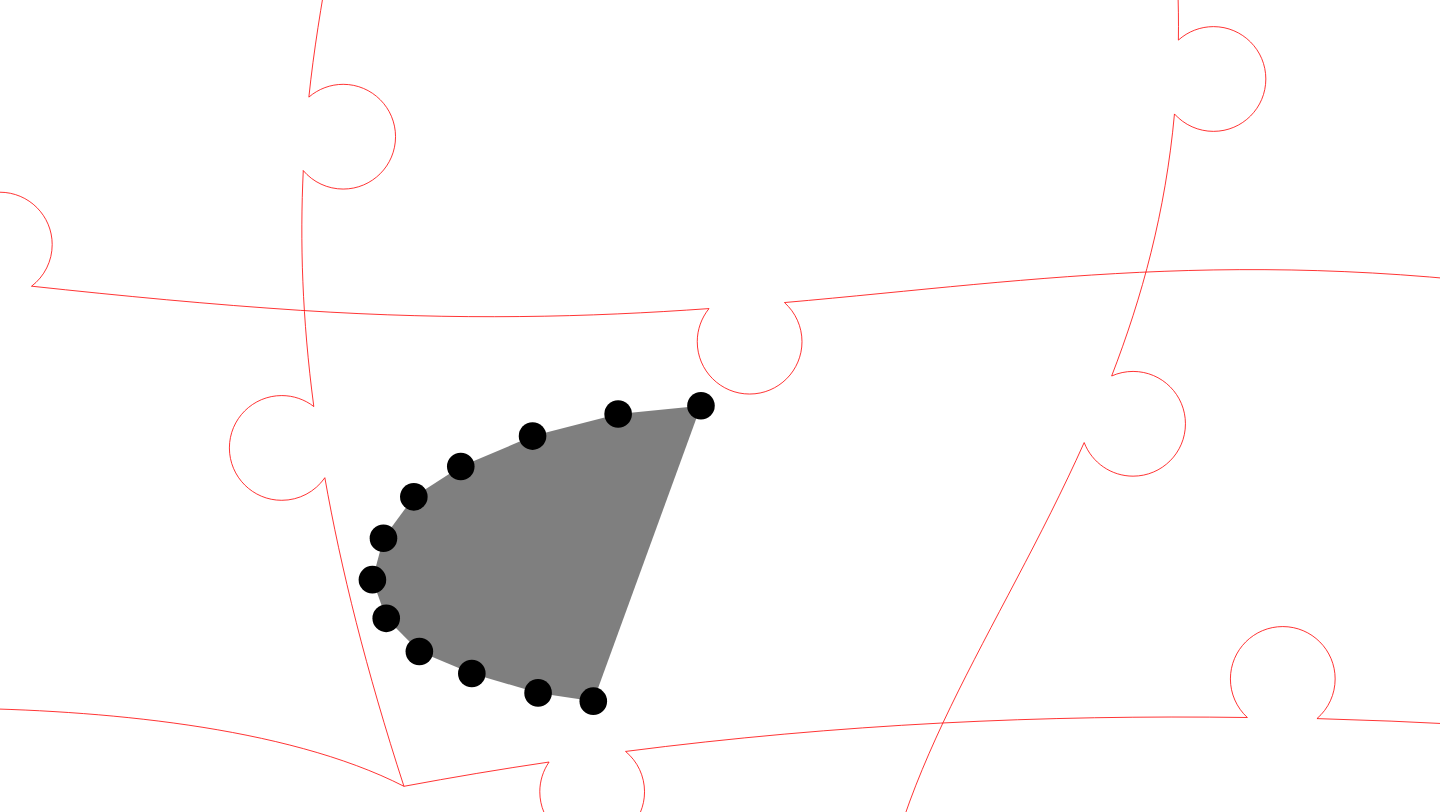 click 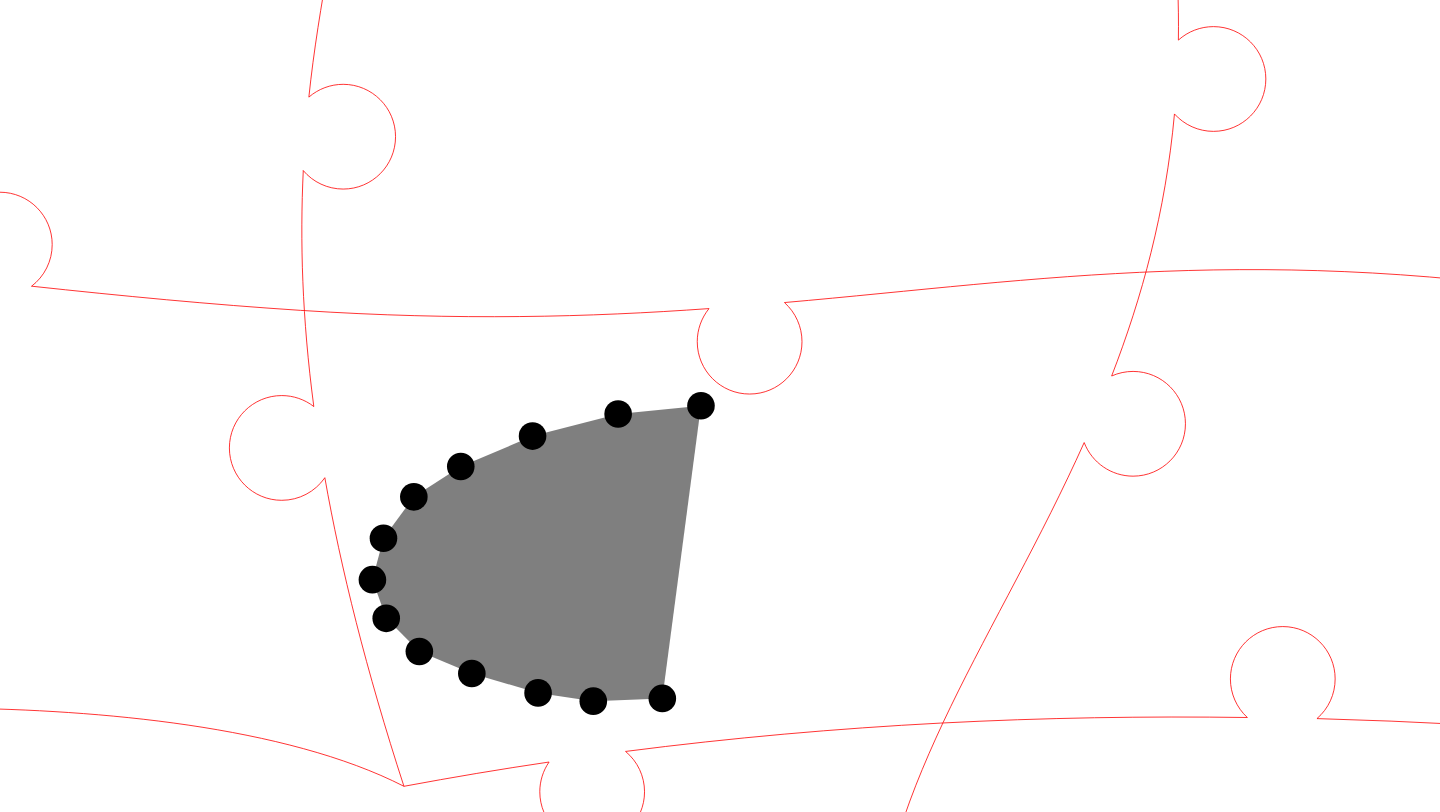 click 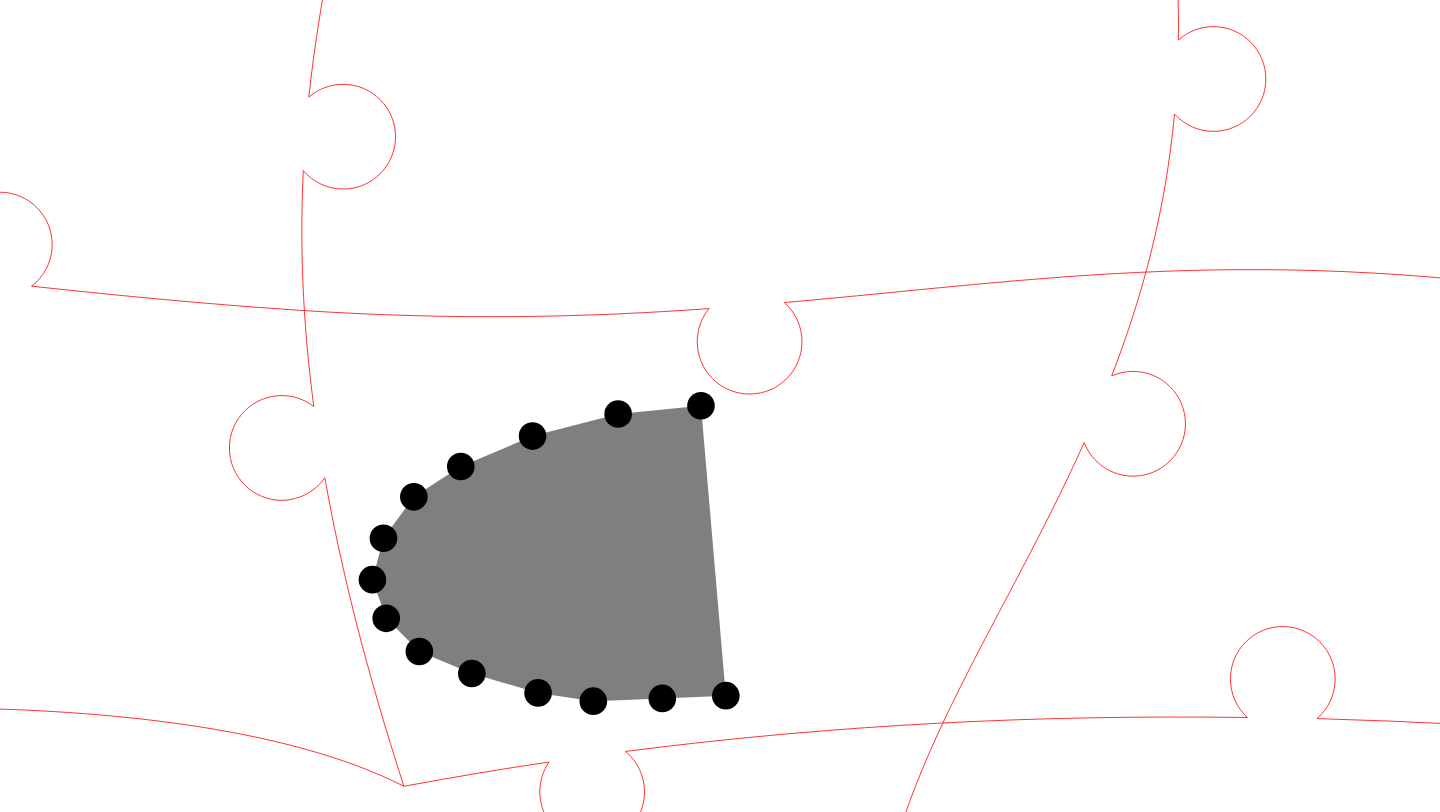 click 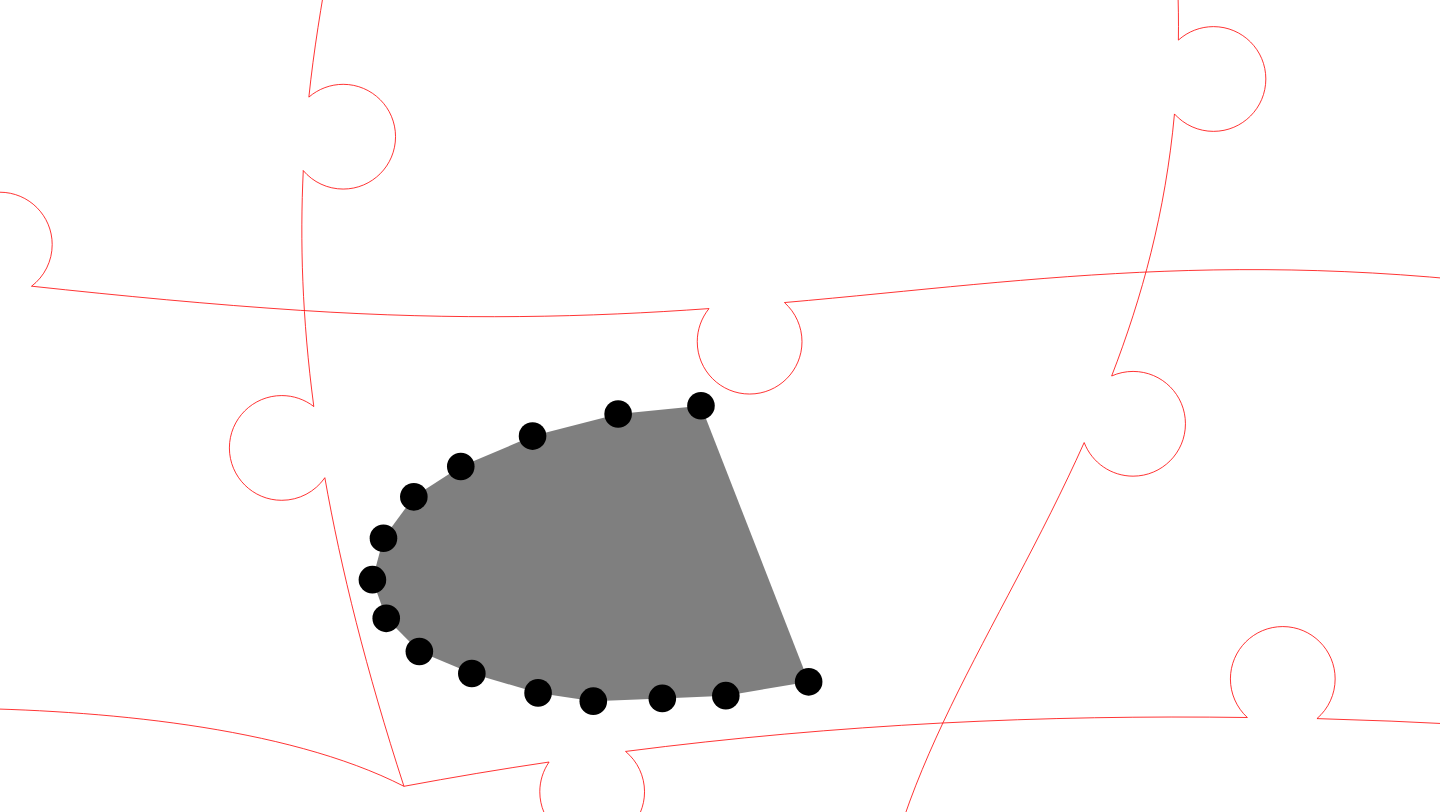 click 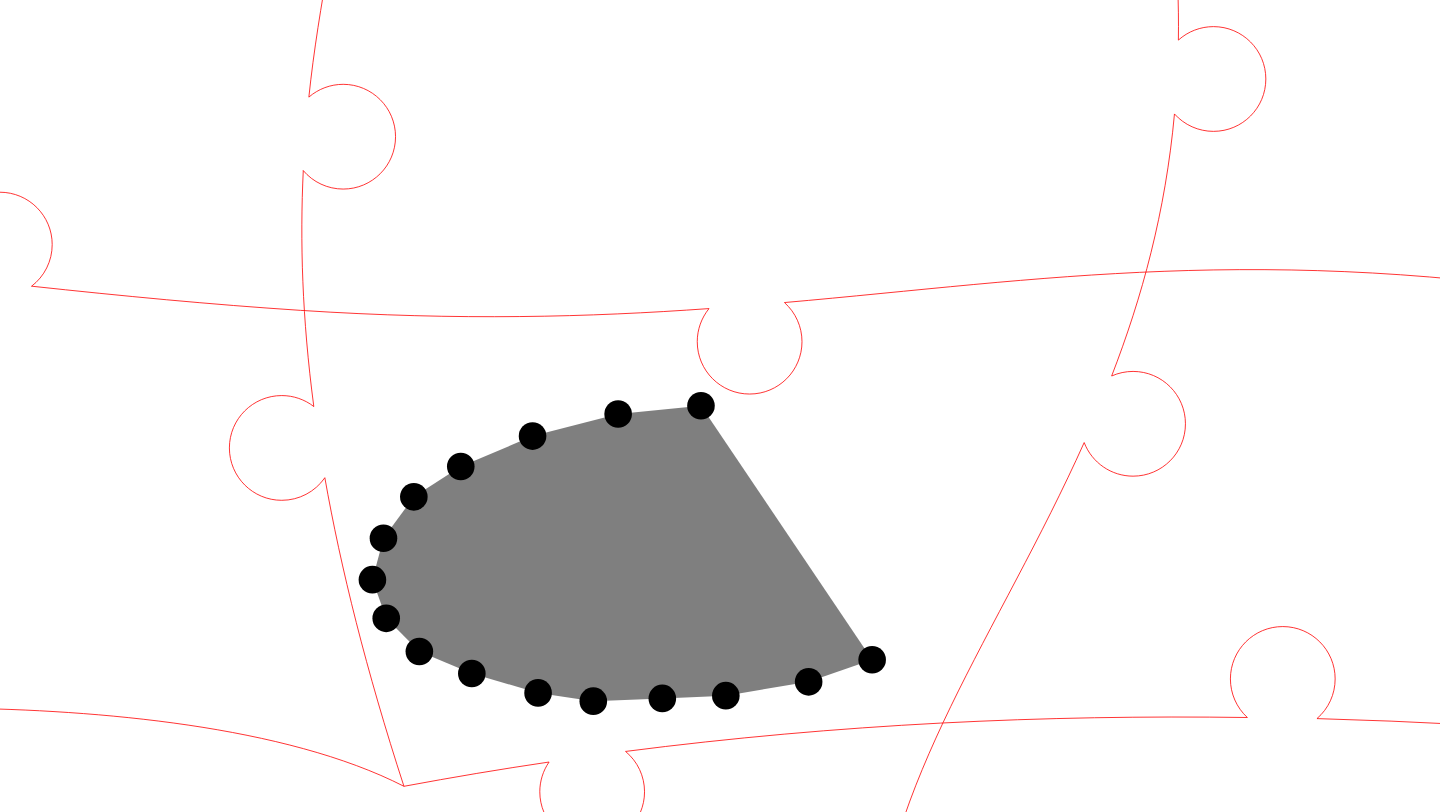 click 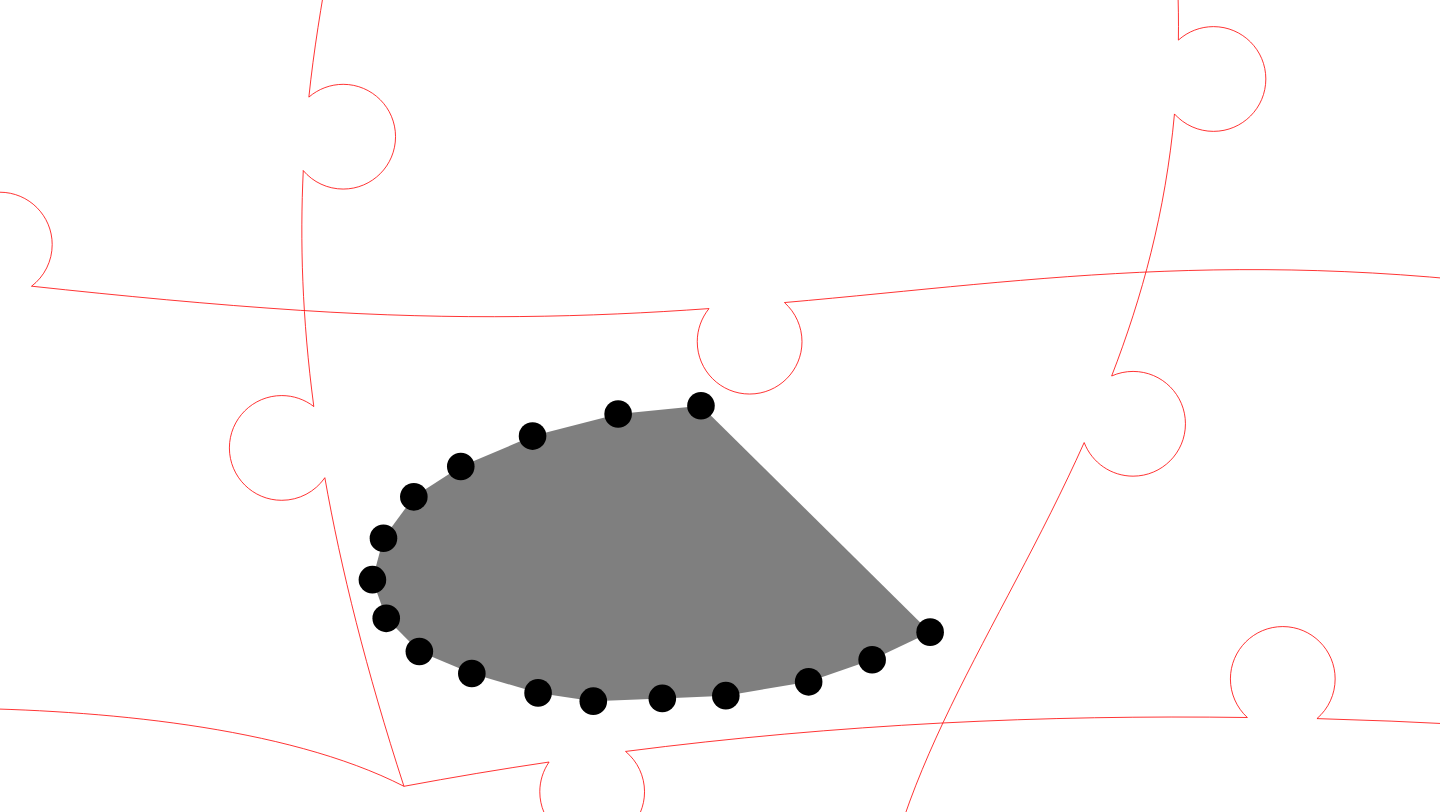 click 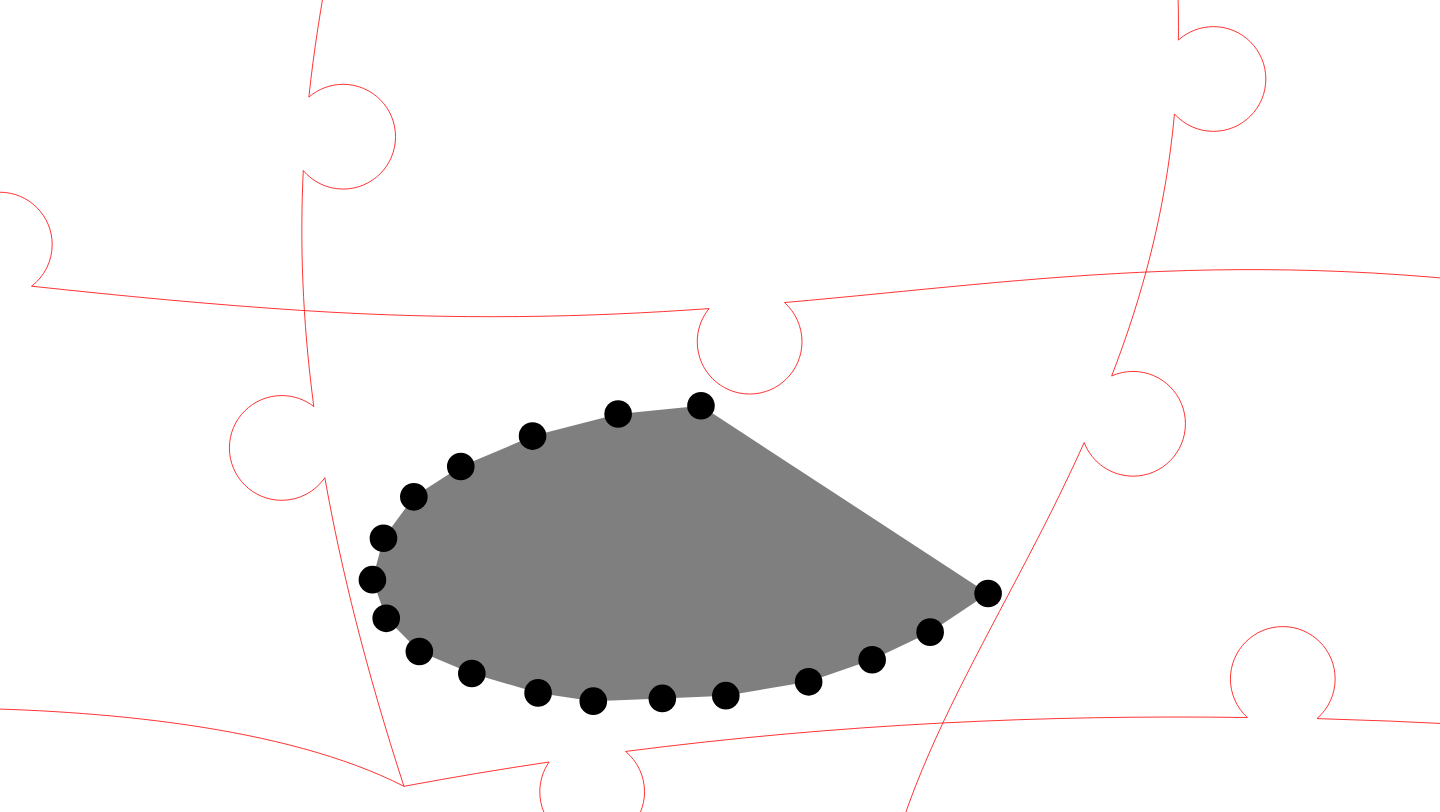click 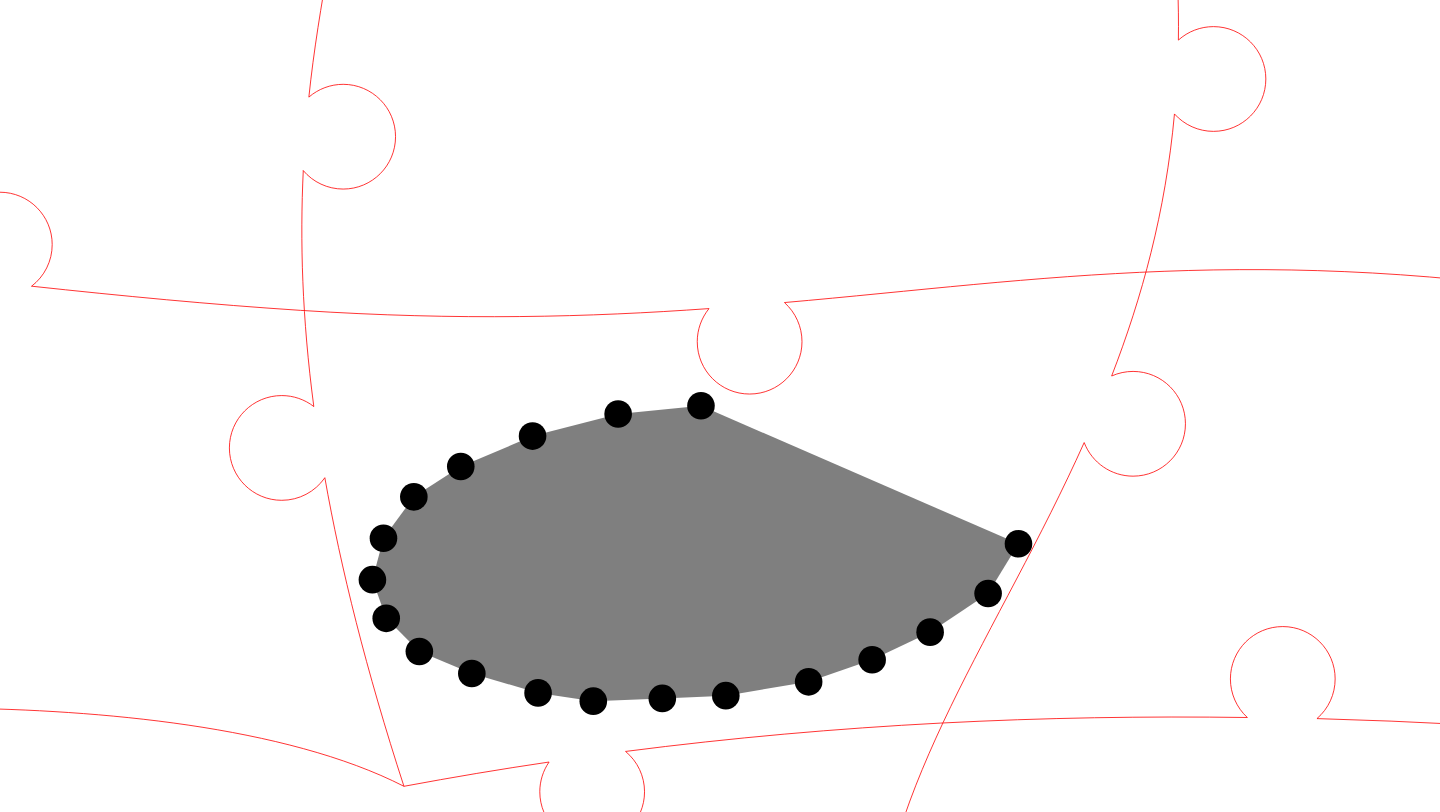 click 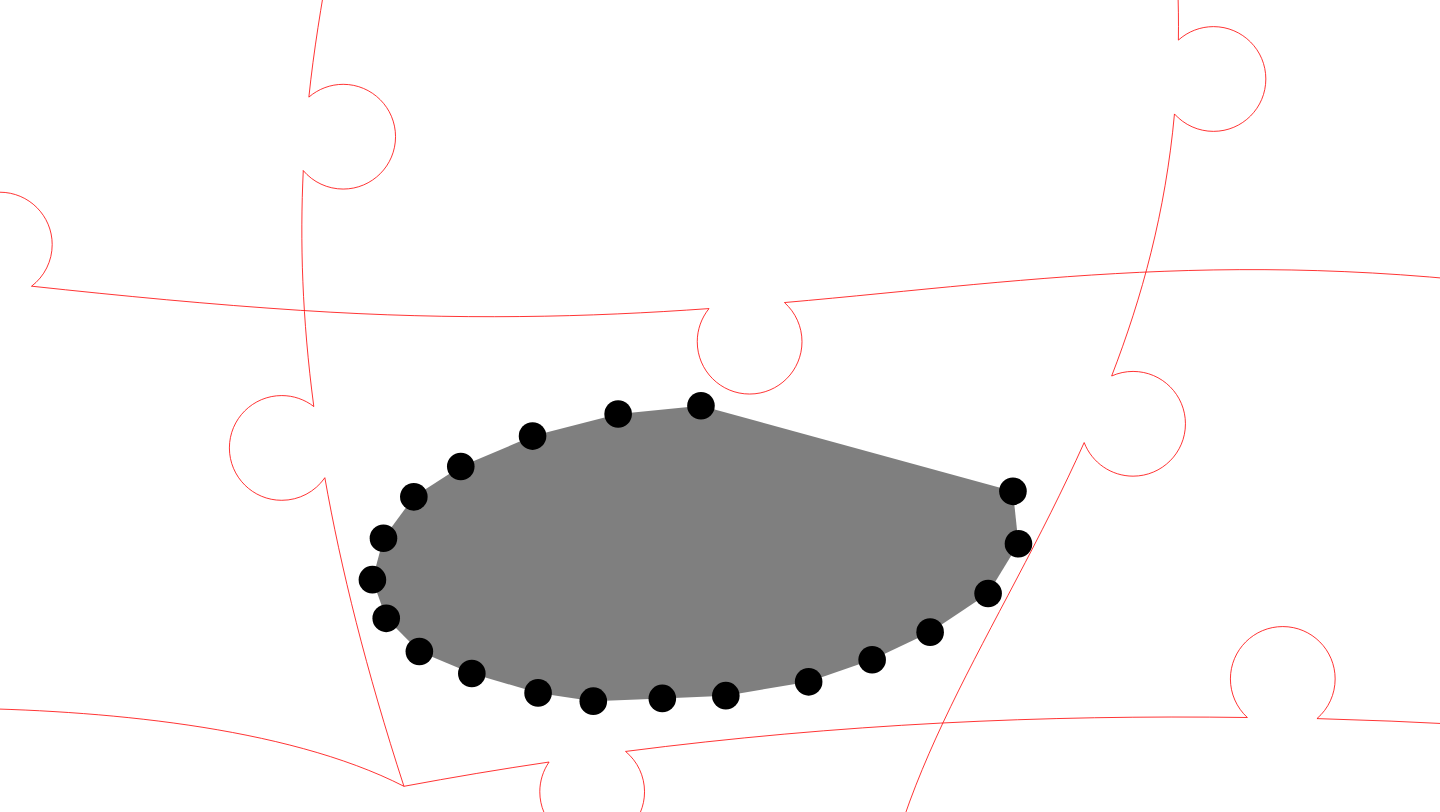 click 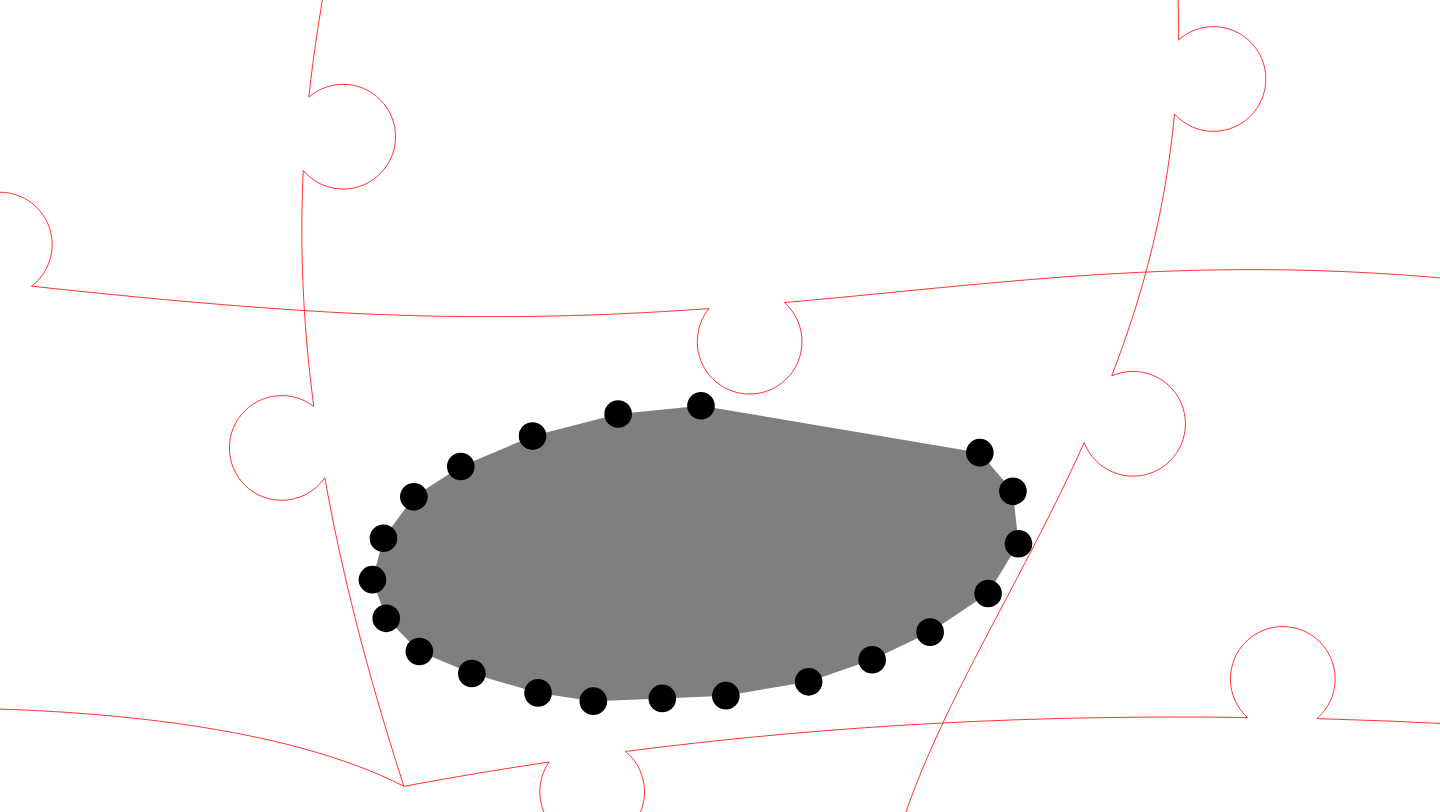 click 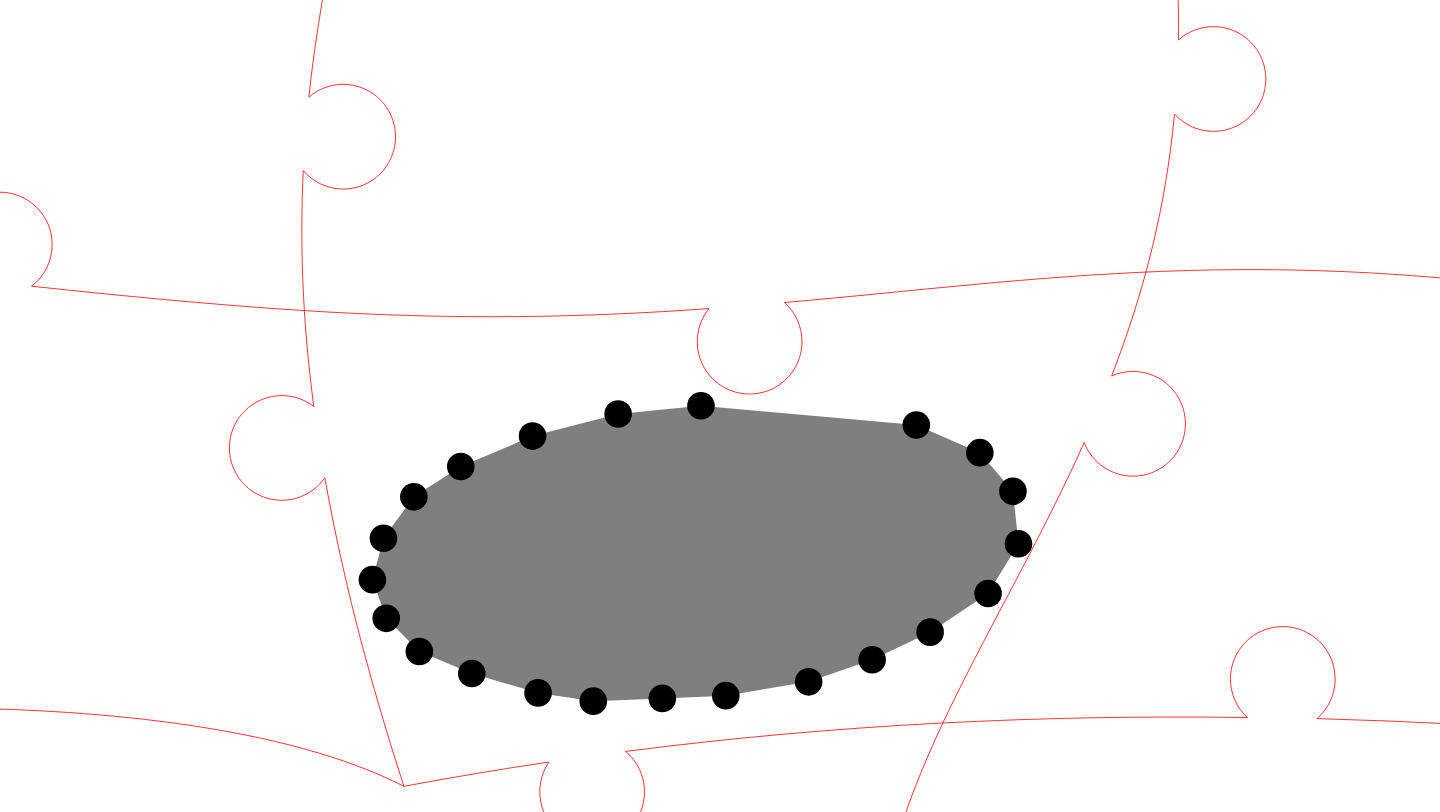 click 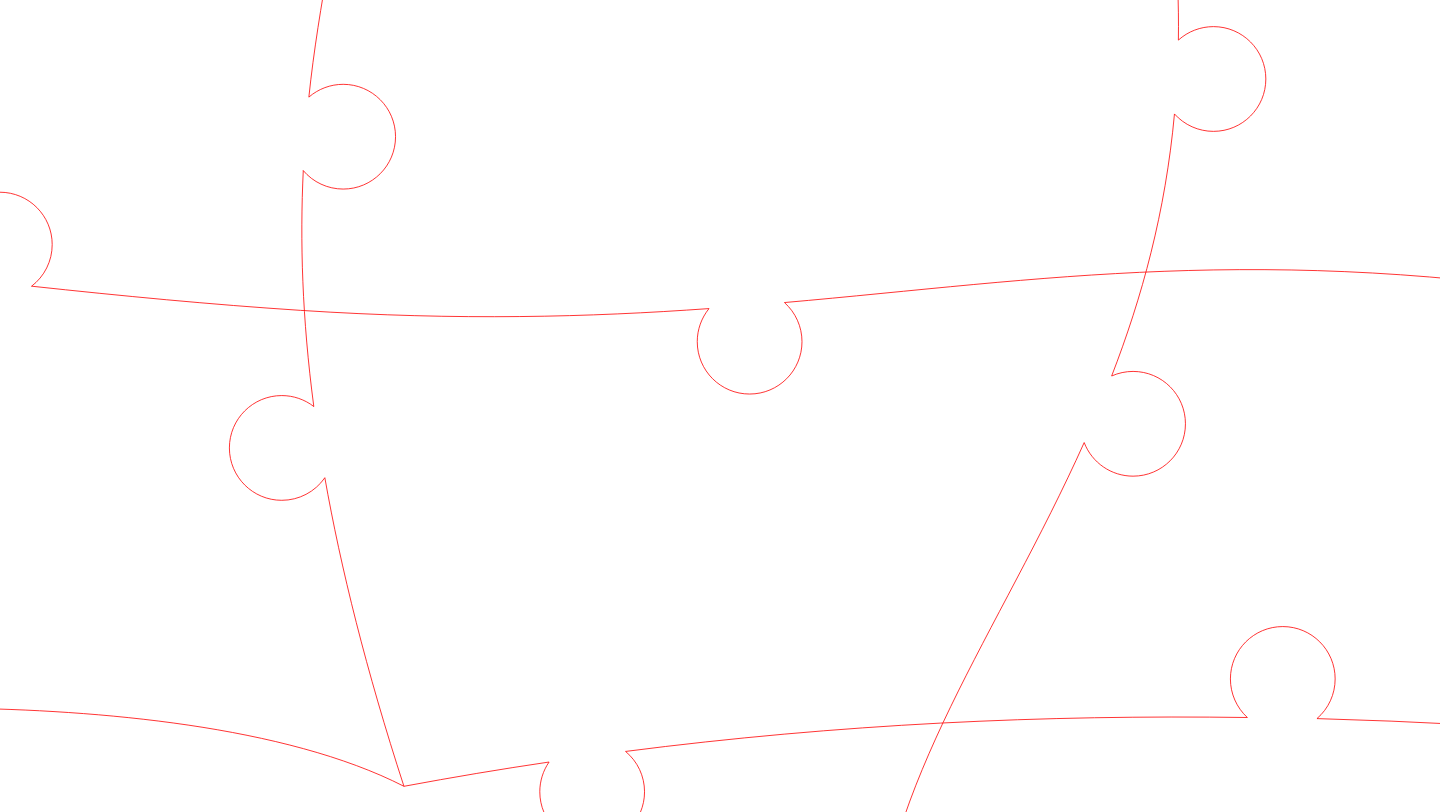 click 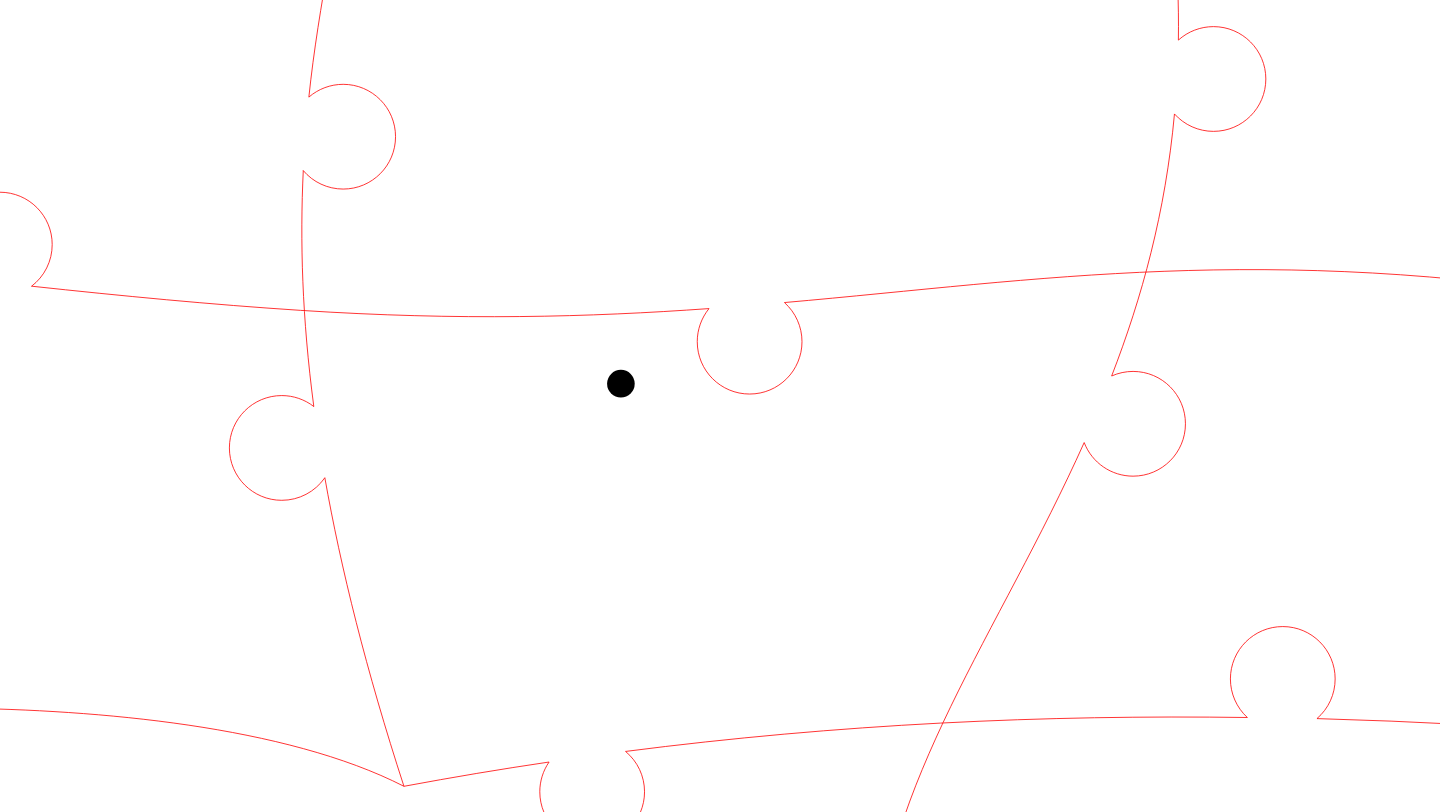 click 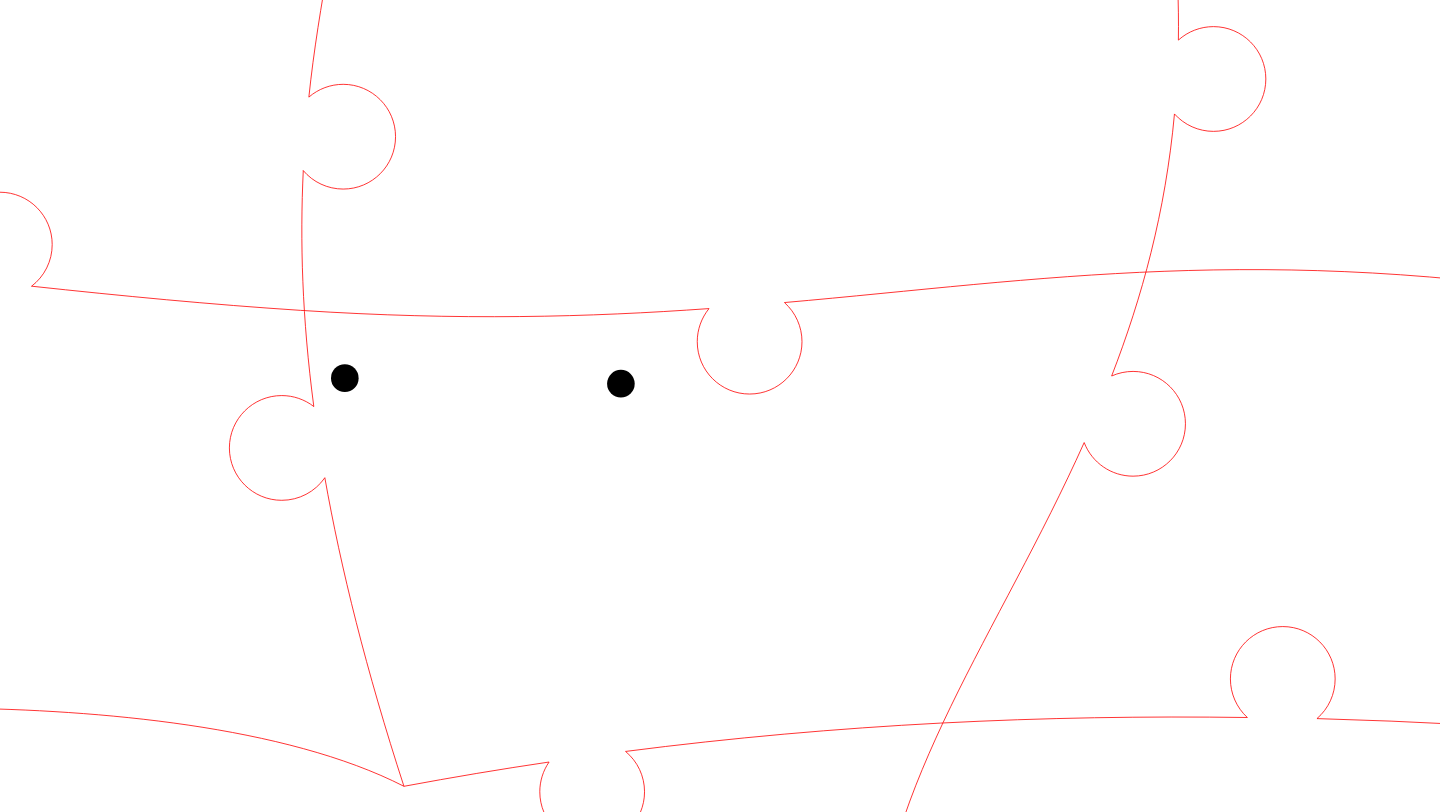 click 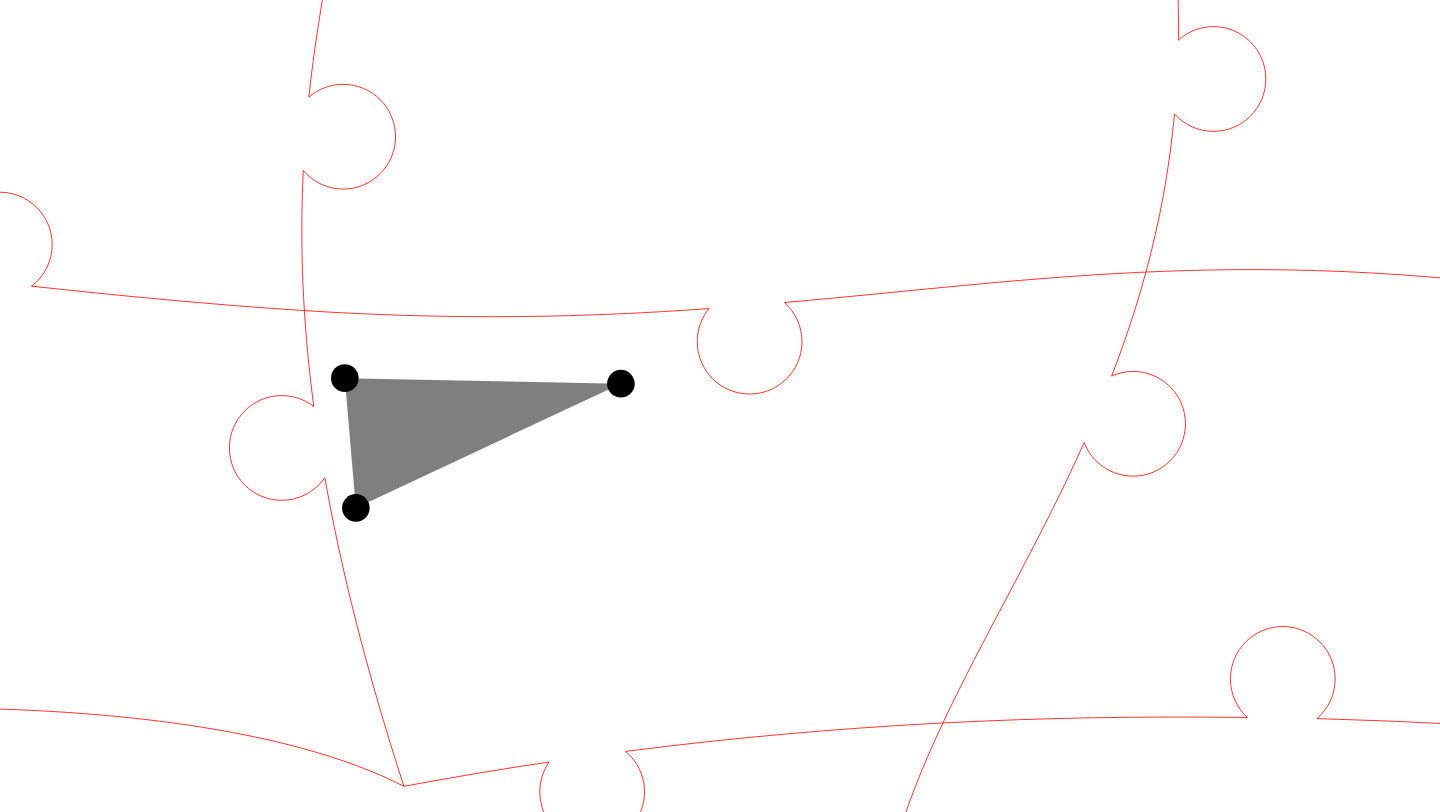 click 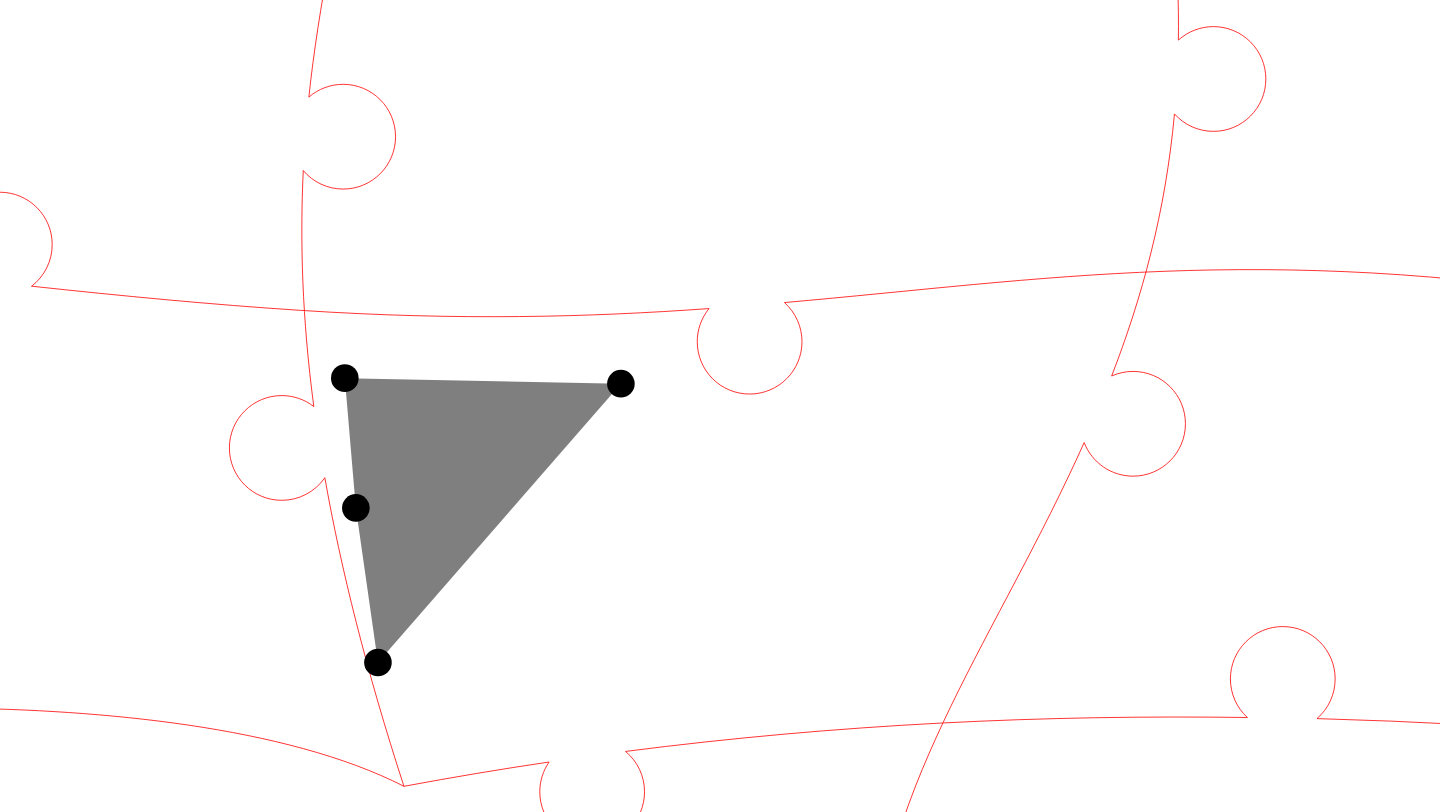 click 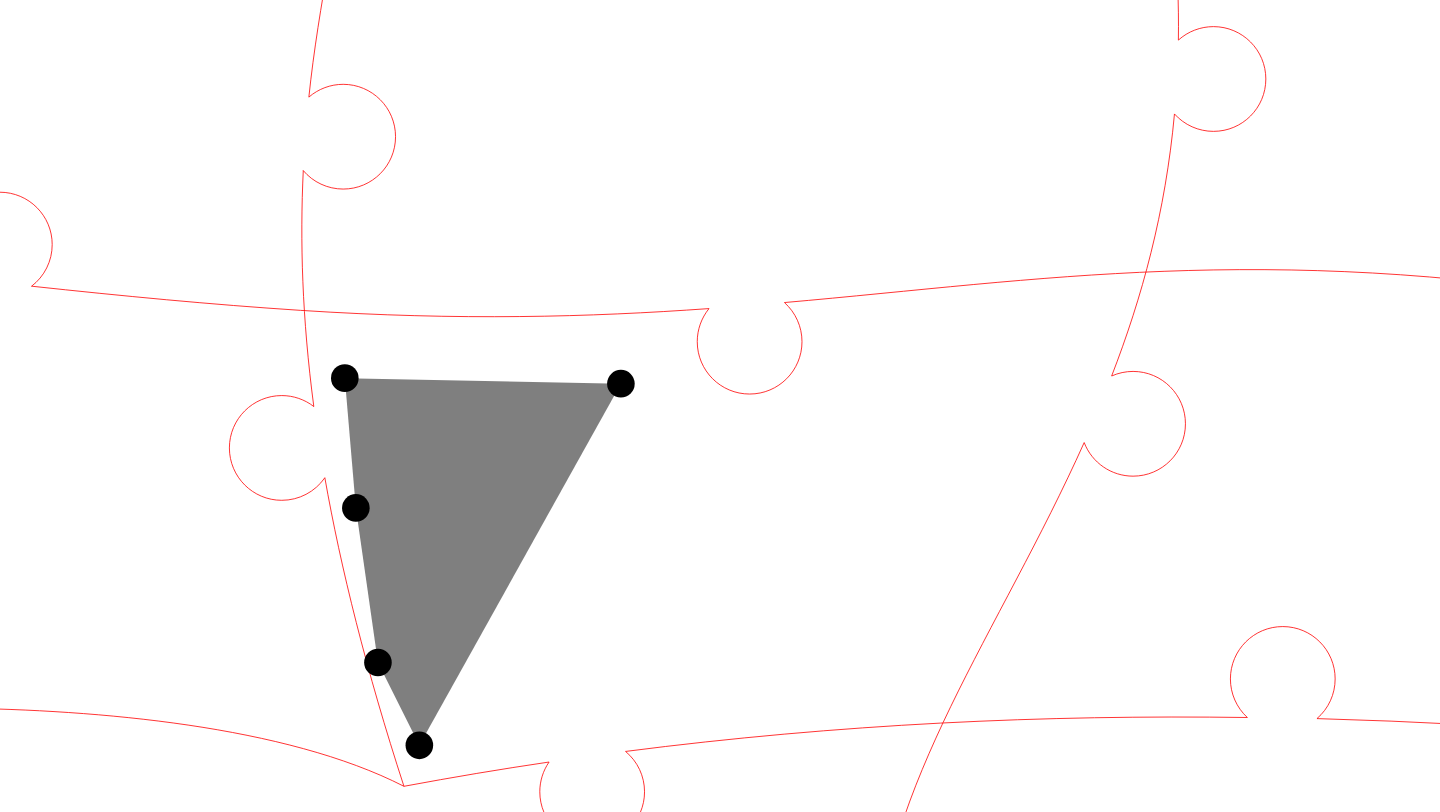 click 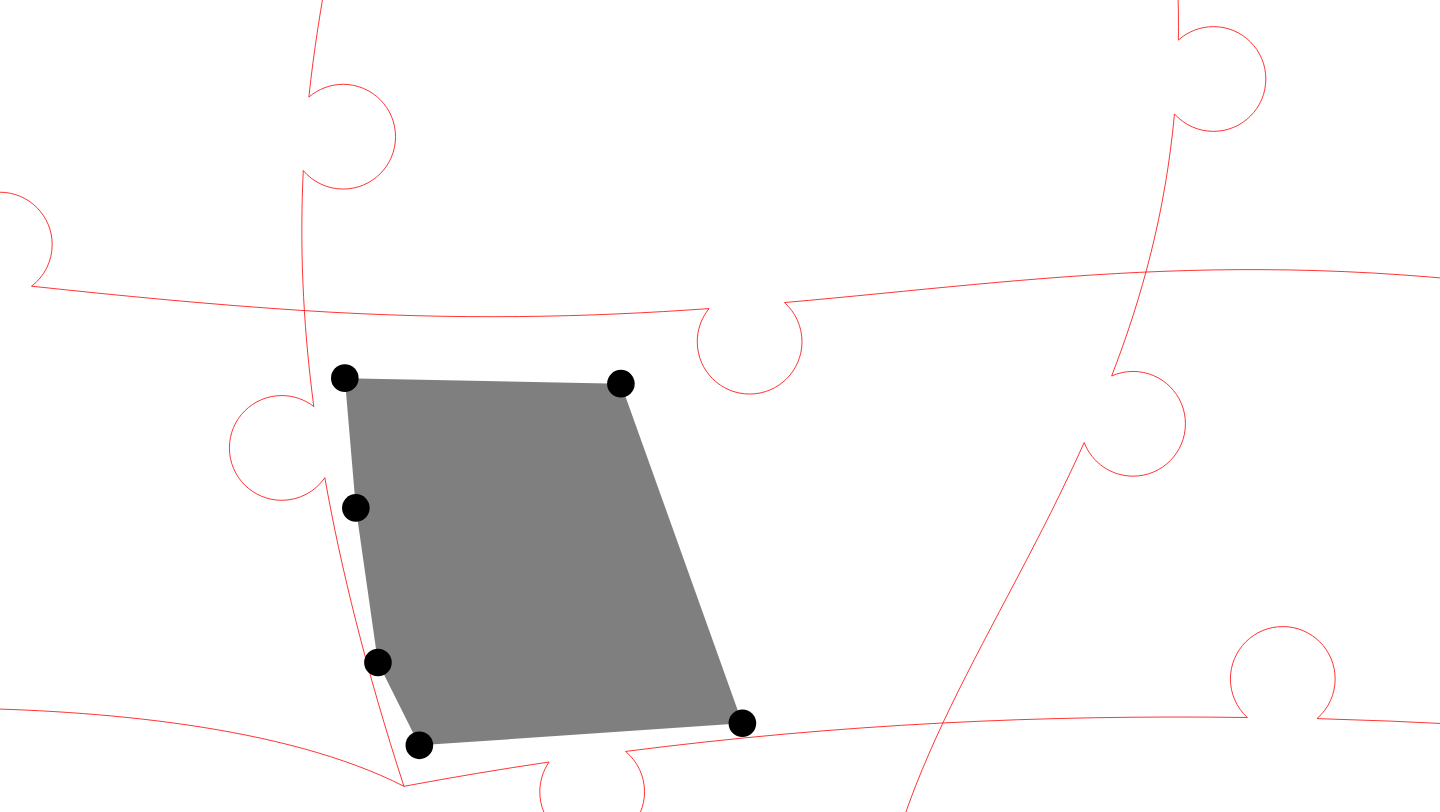click 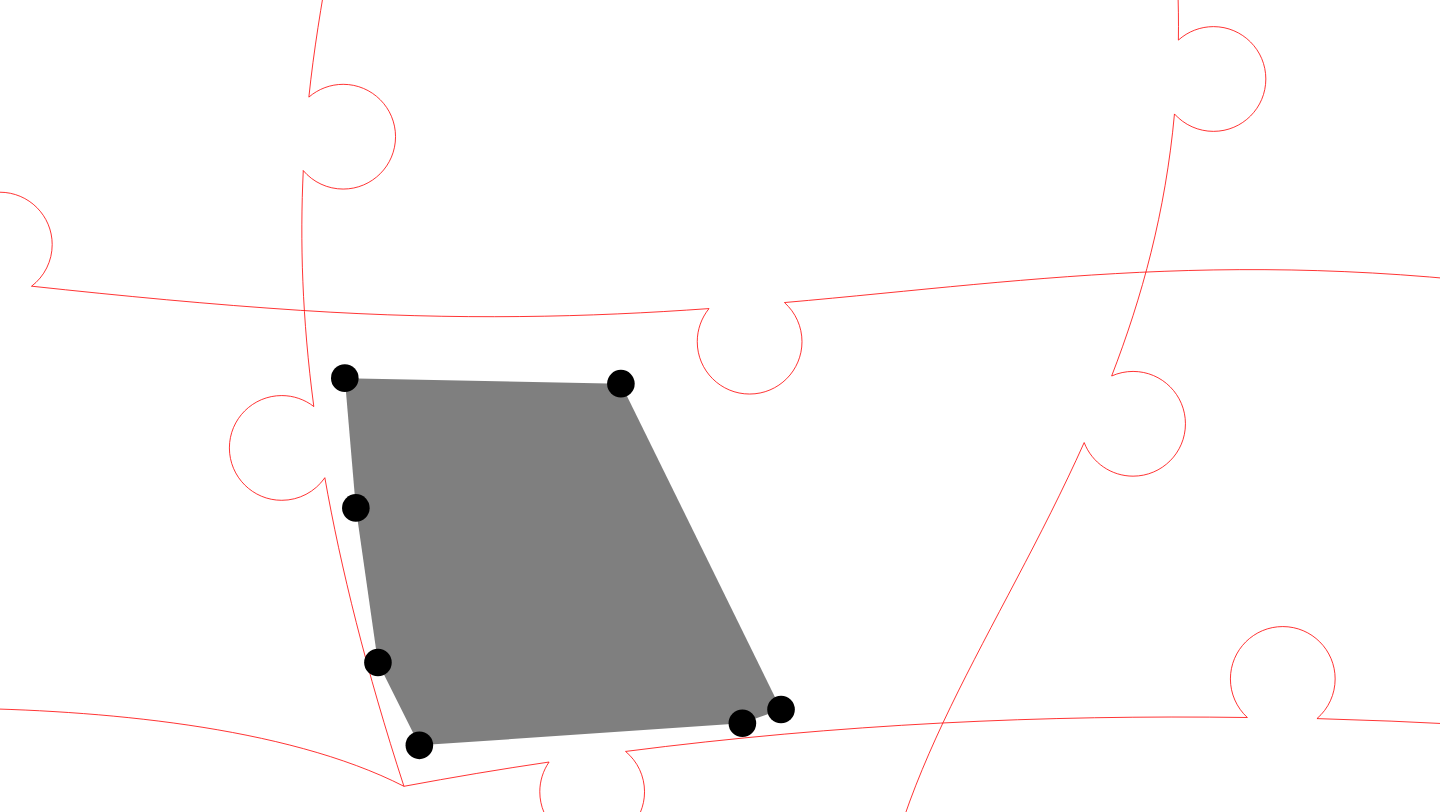 click 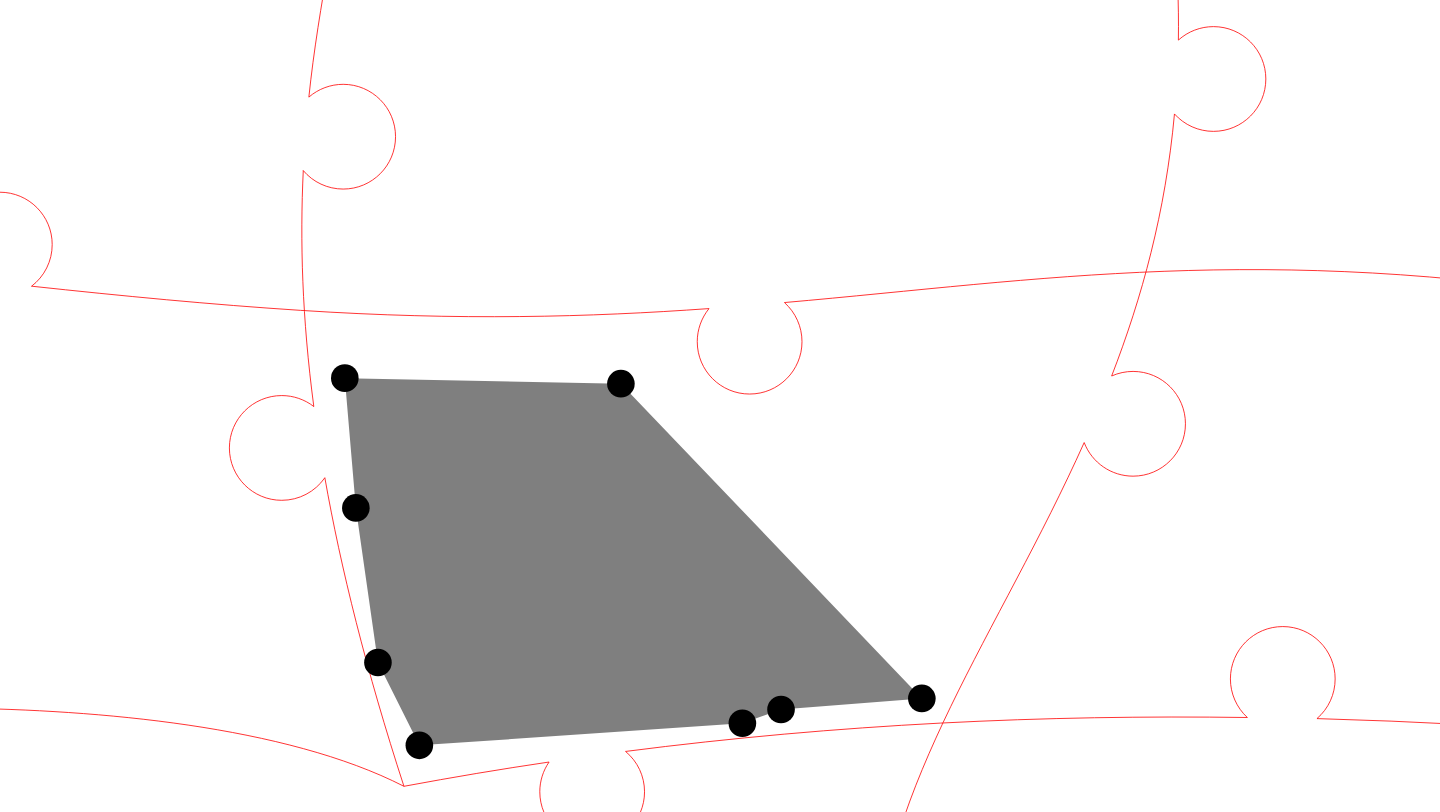 click 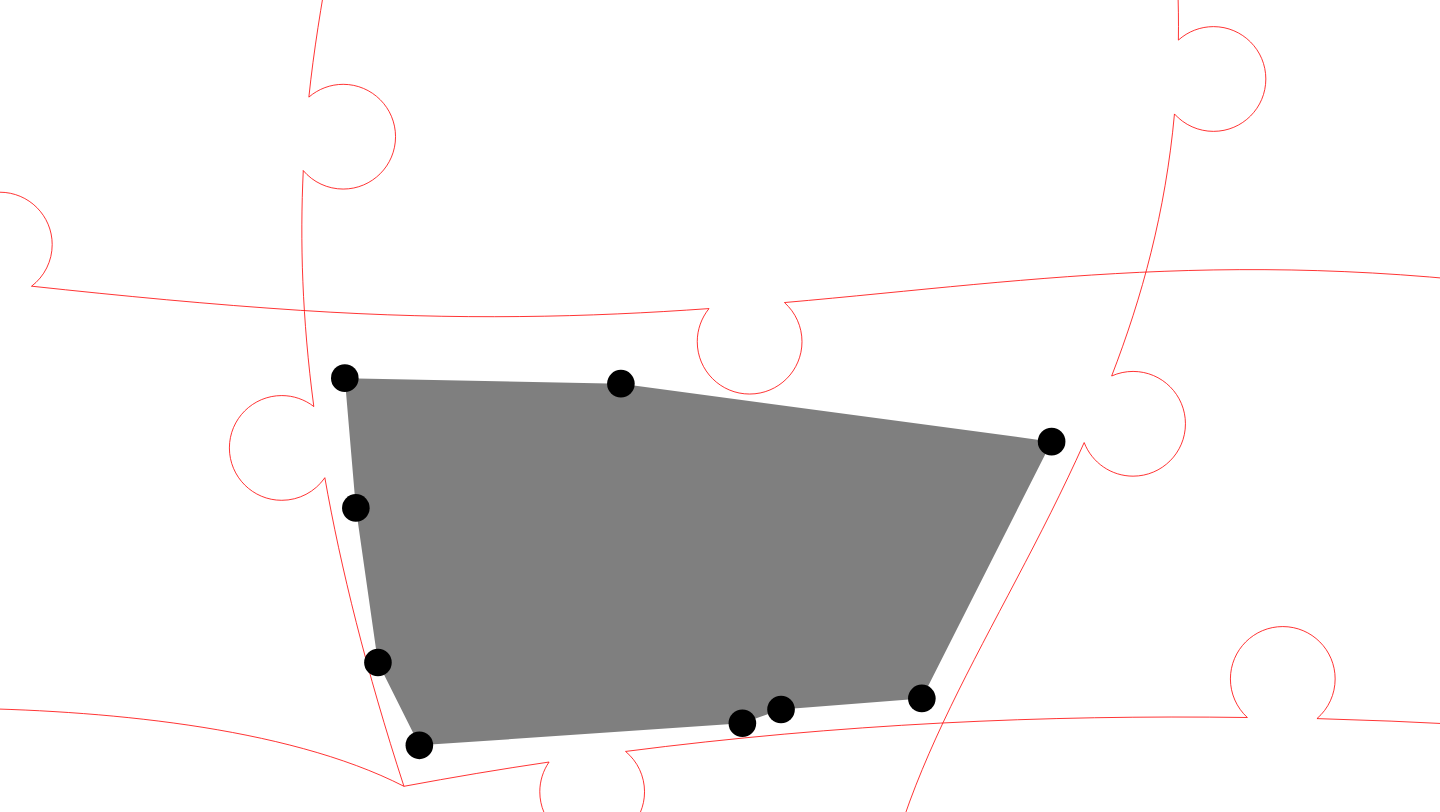 click 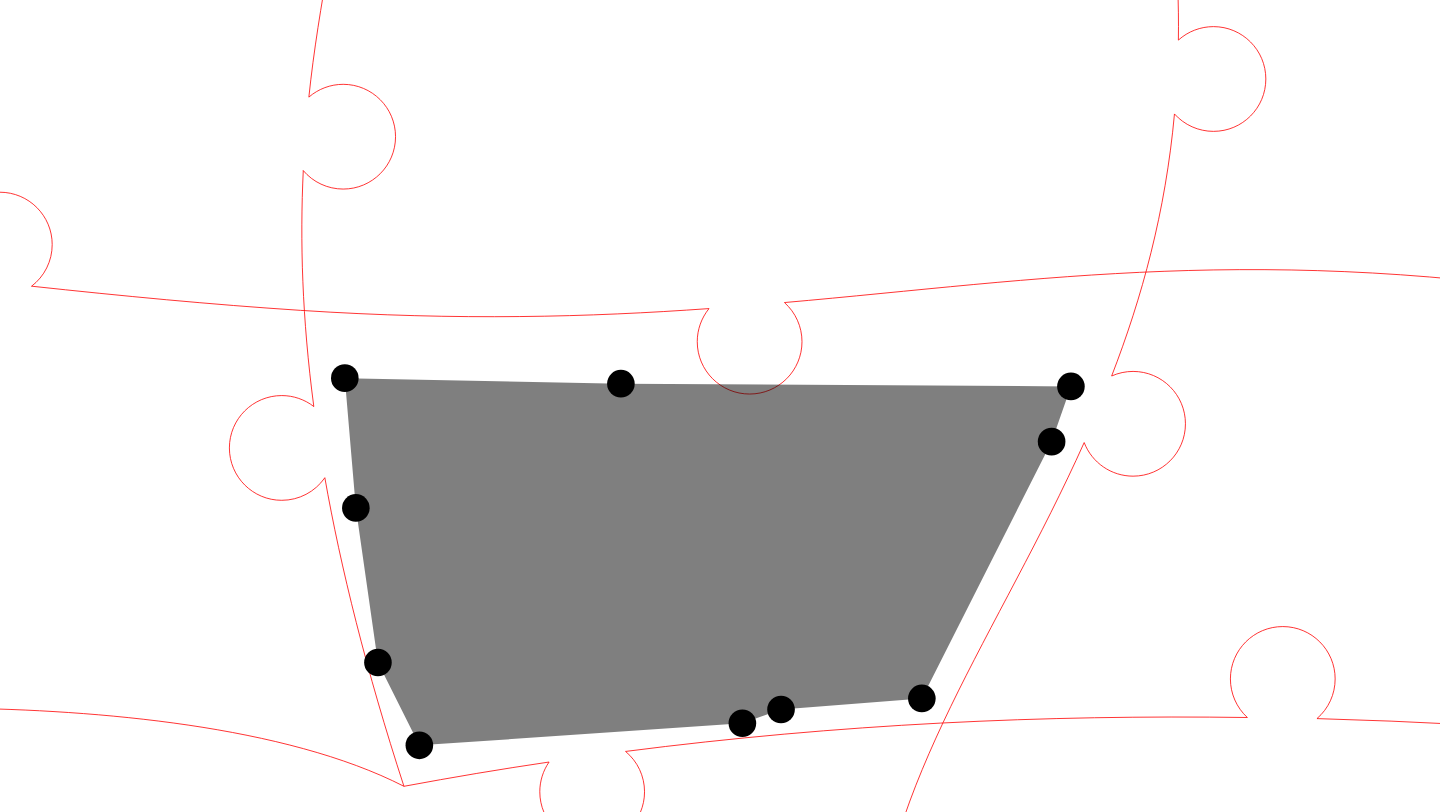 click 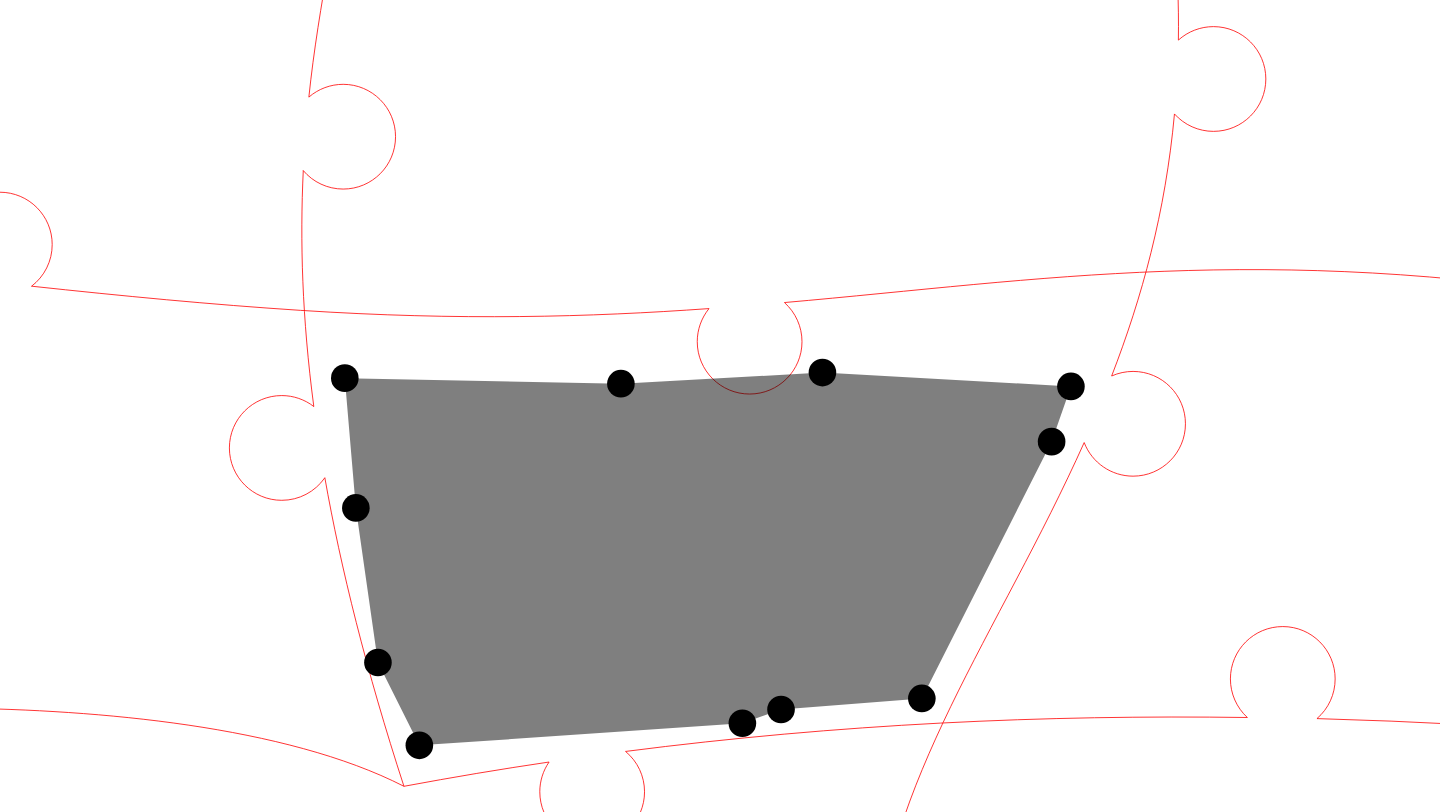 click 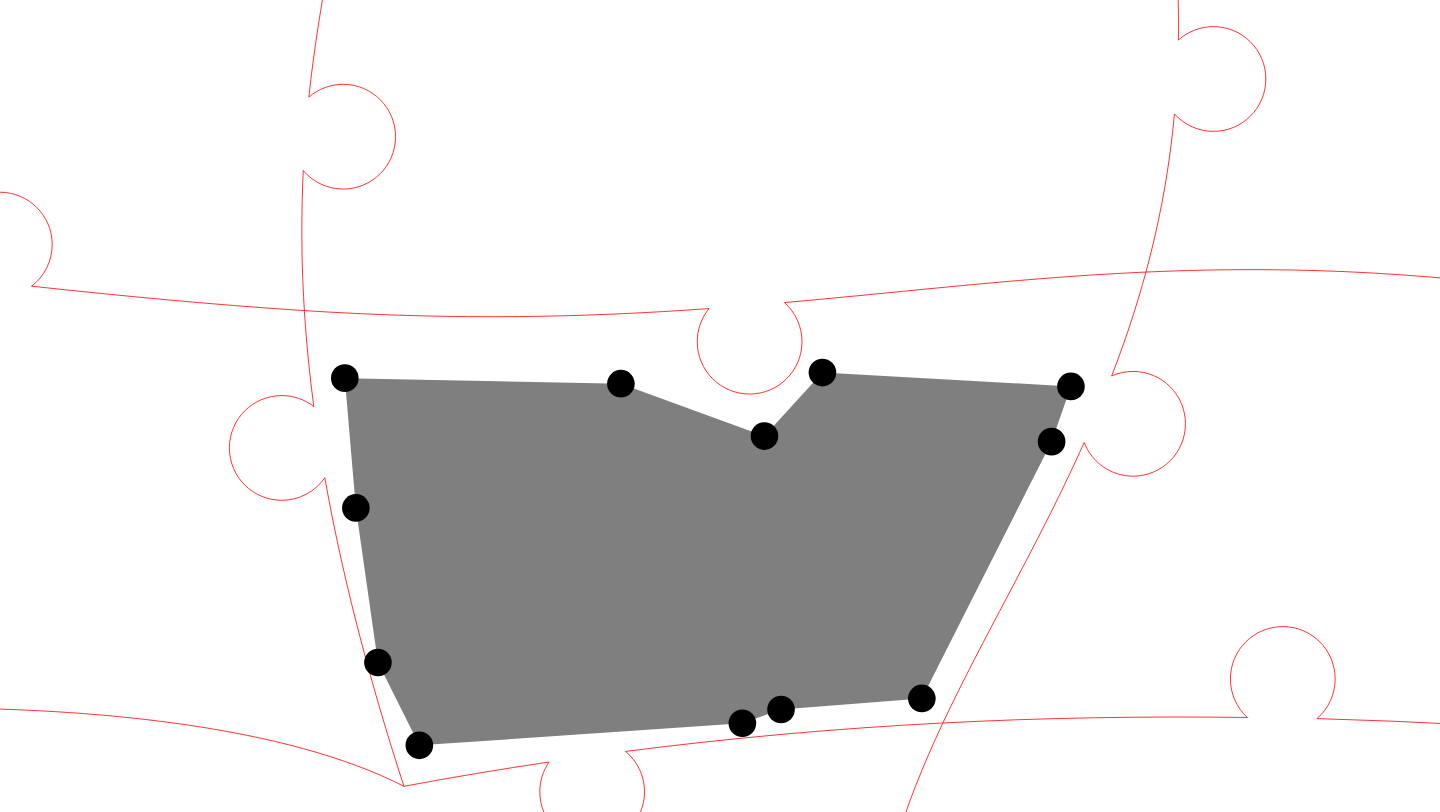 click 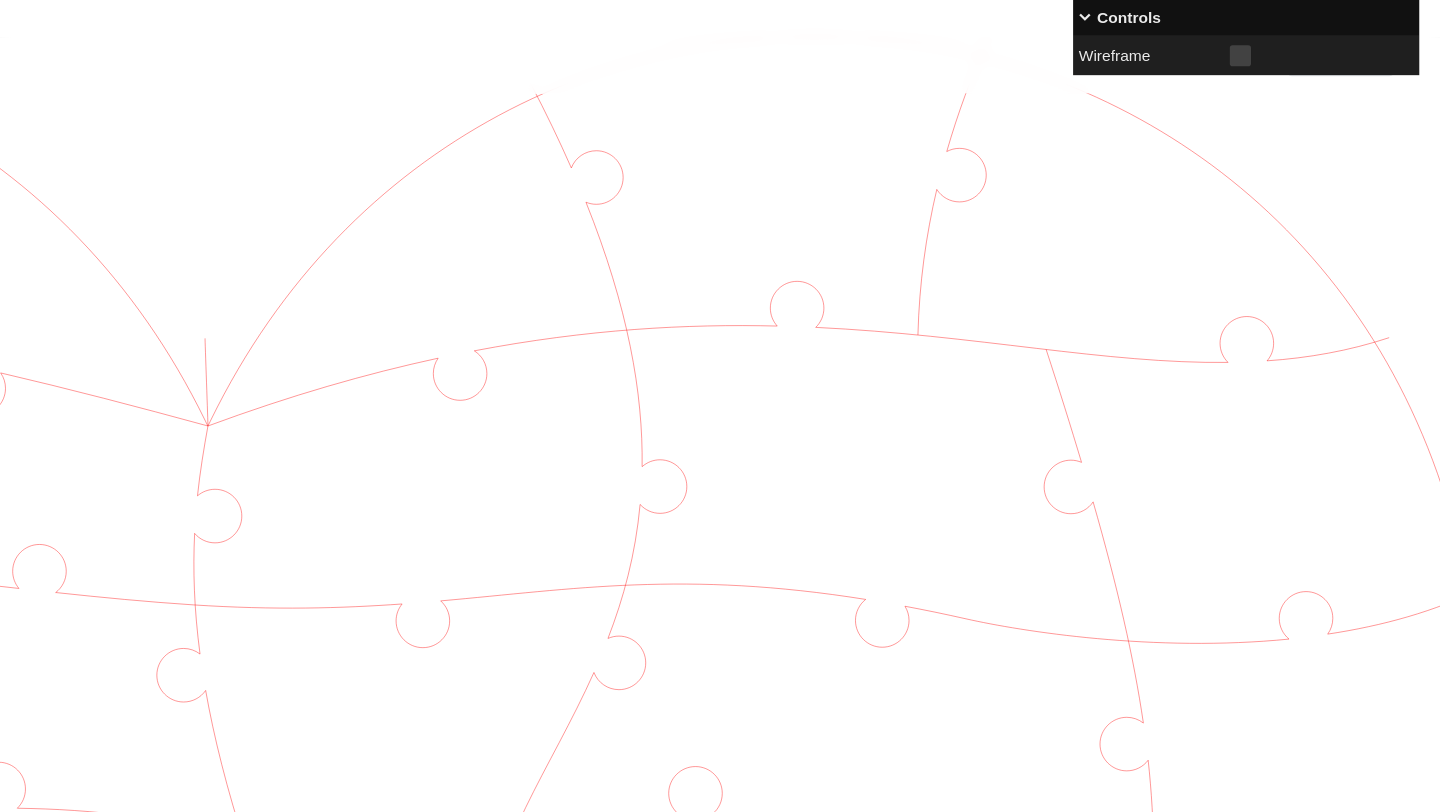scroll, scrollTop: 0, scrollLeft: 432, axis: horizontal 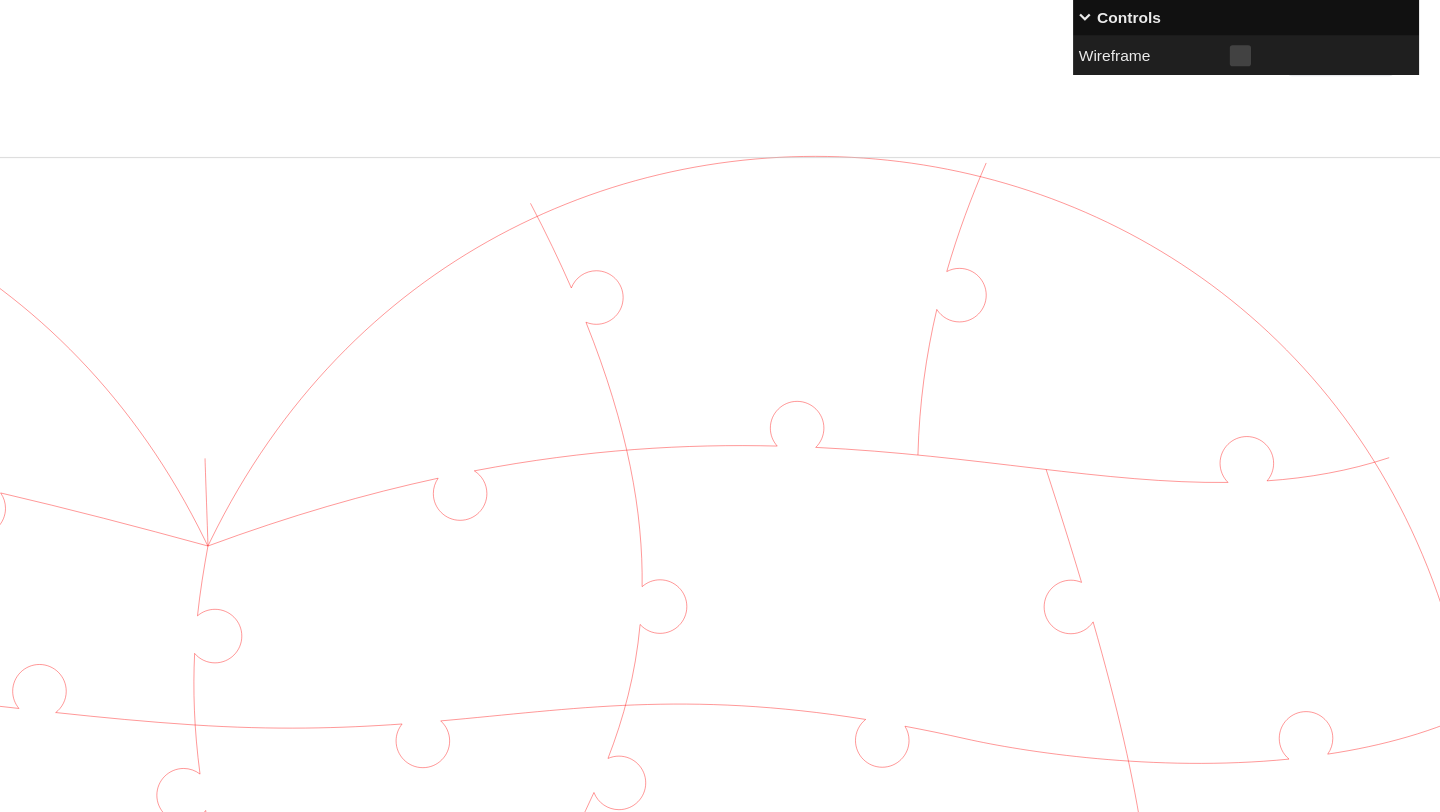 click 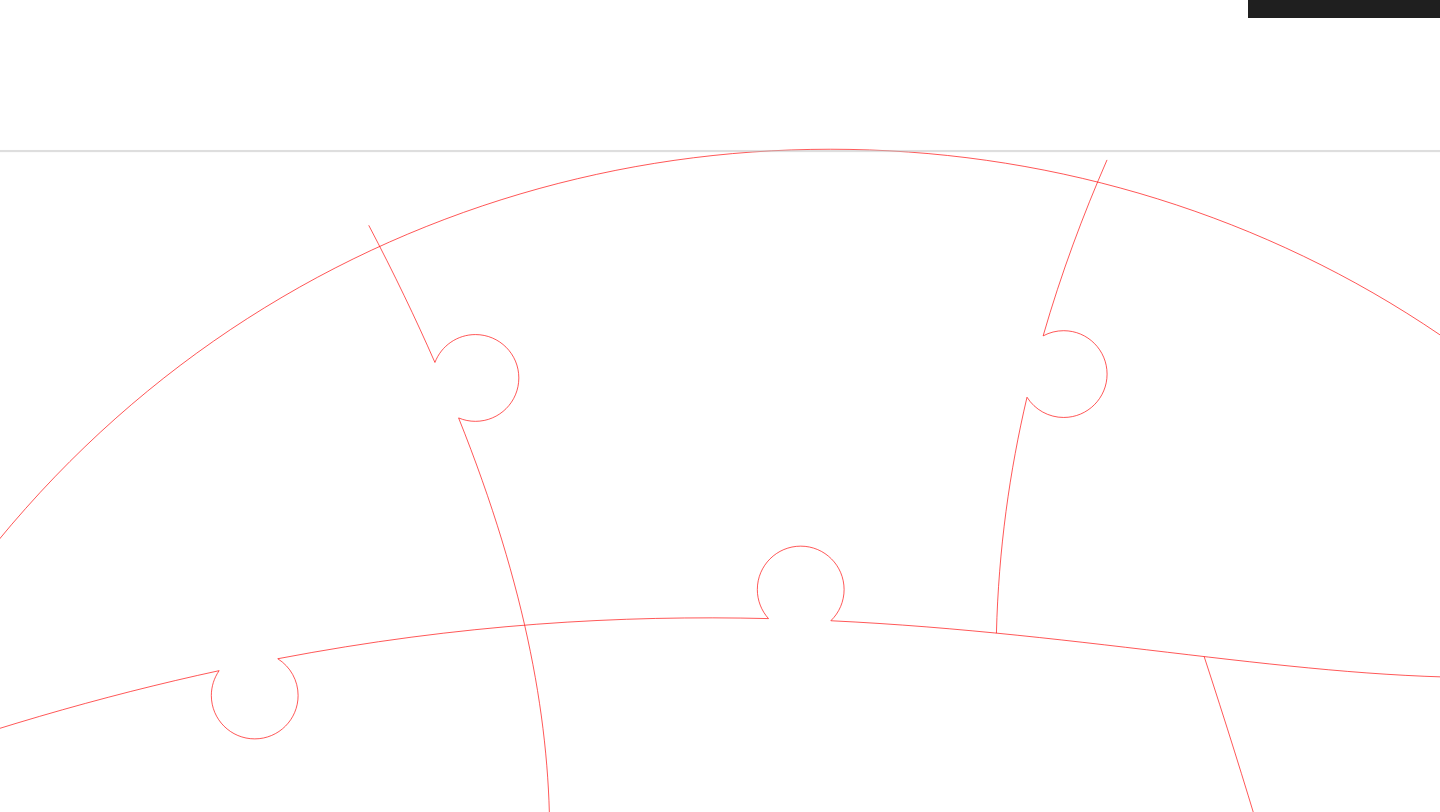 click 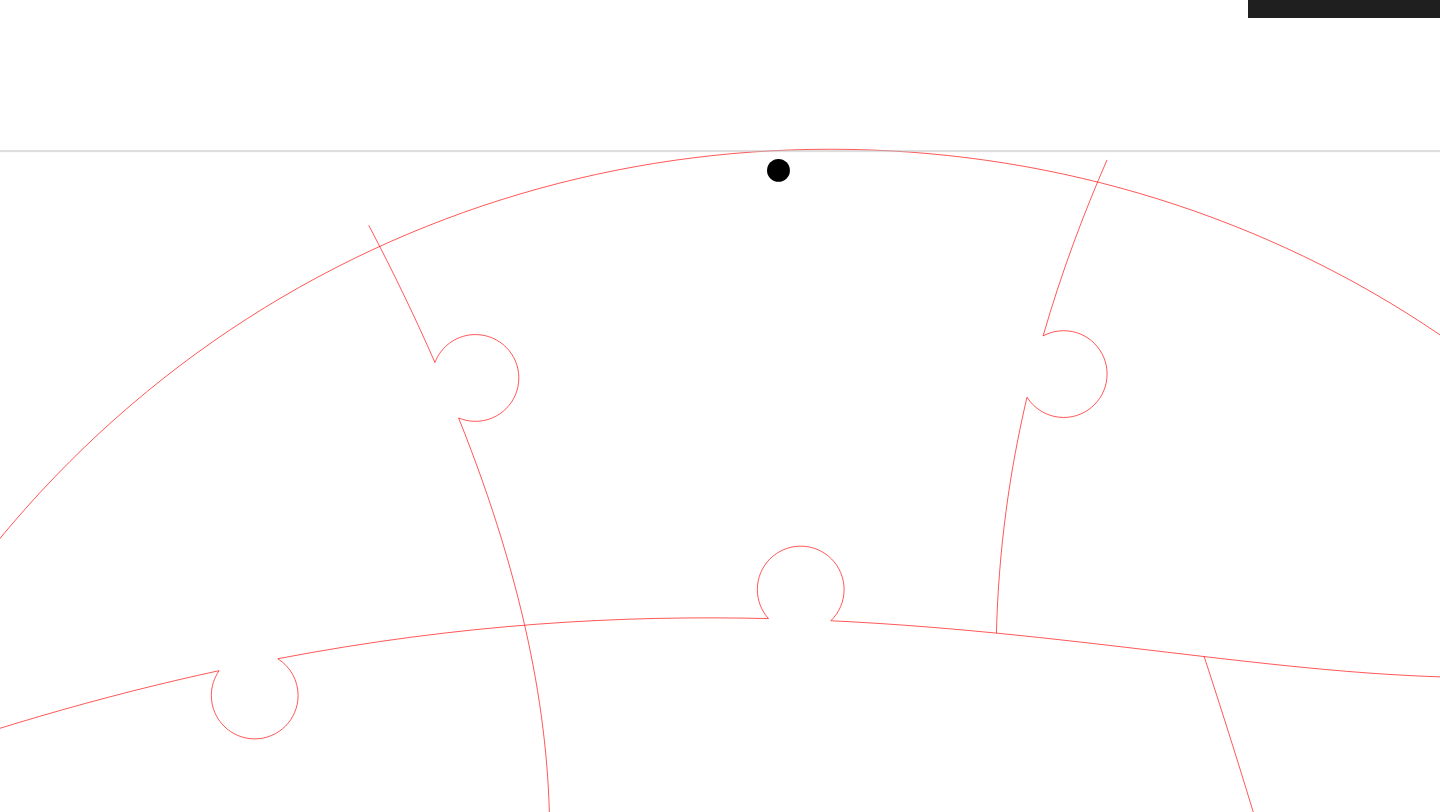 click 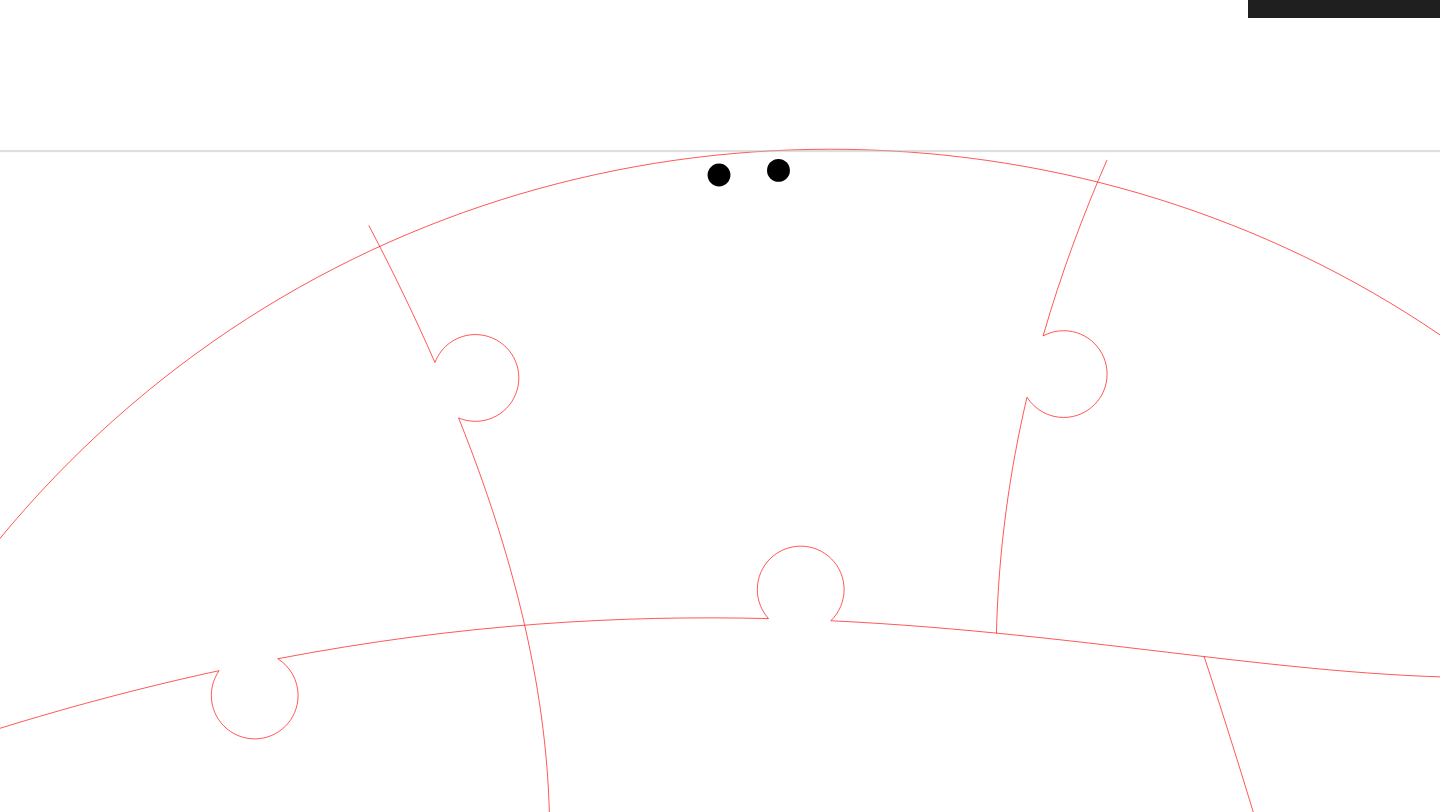 click 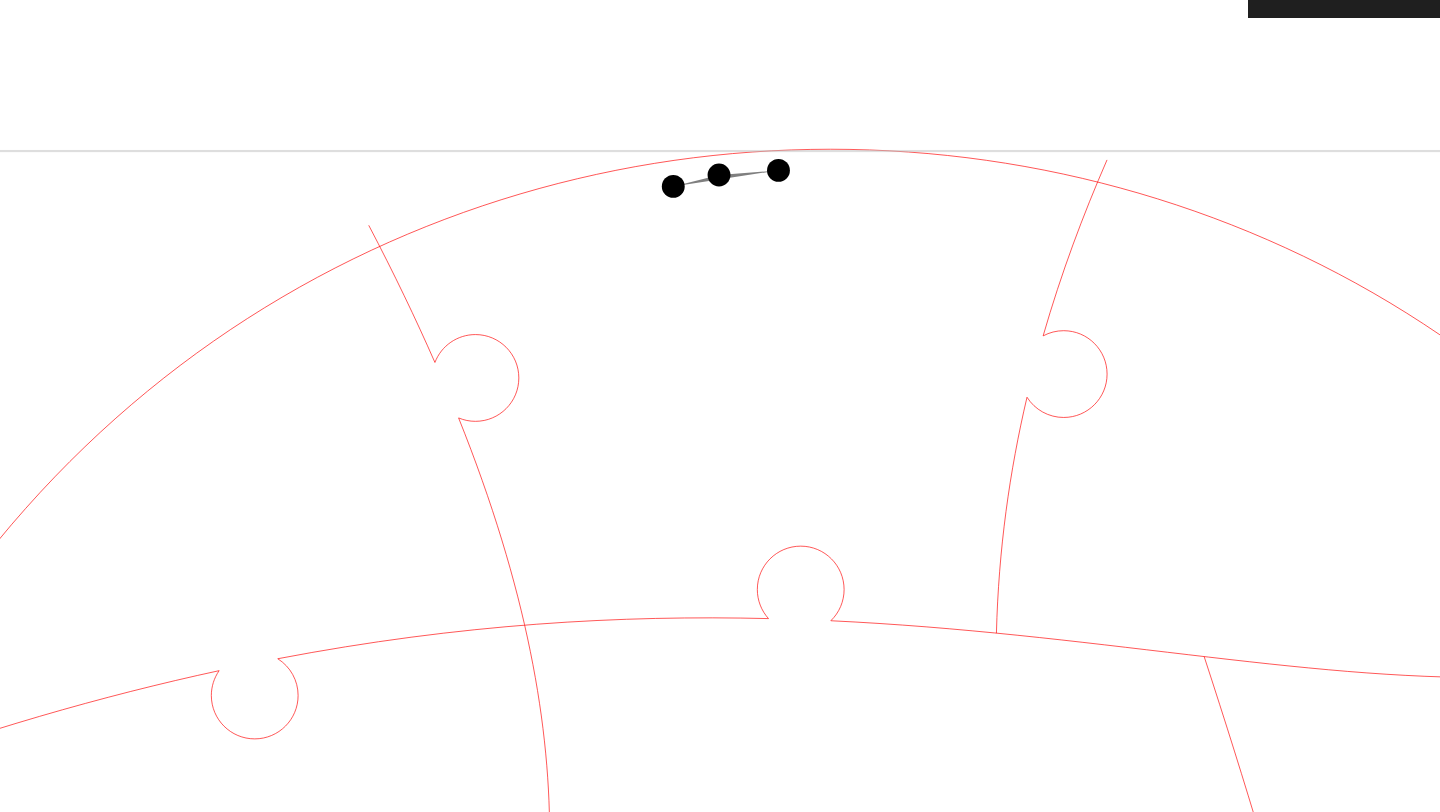 click 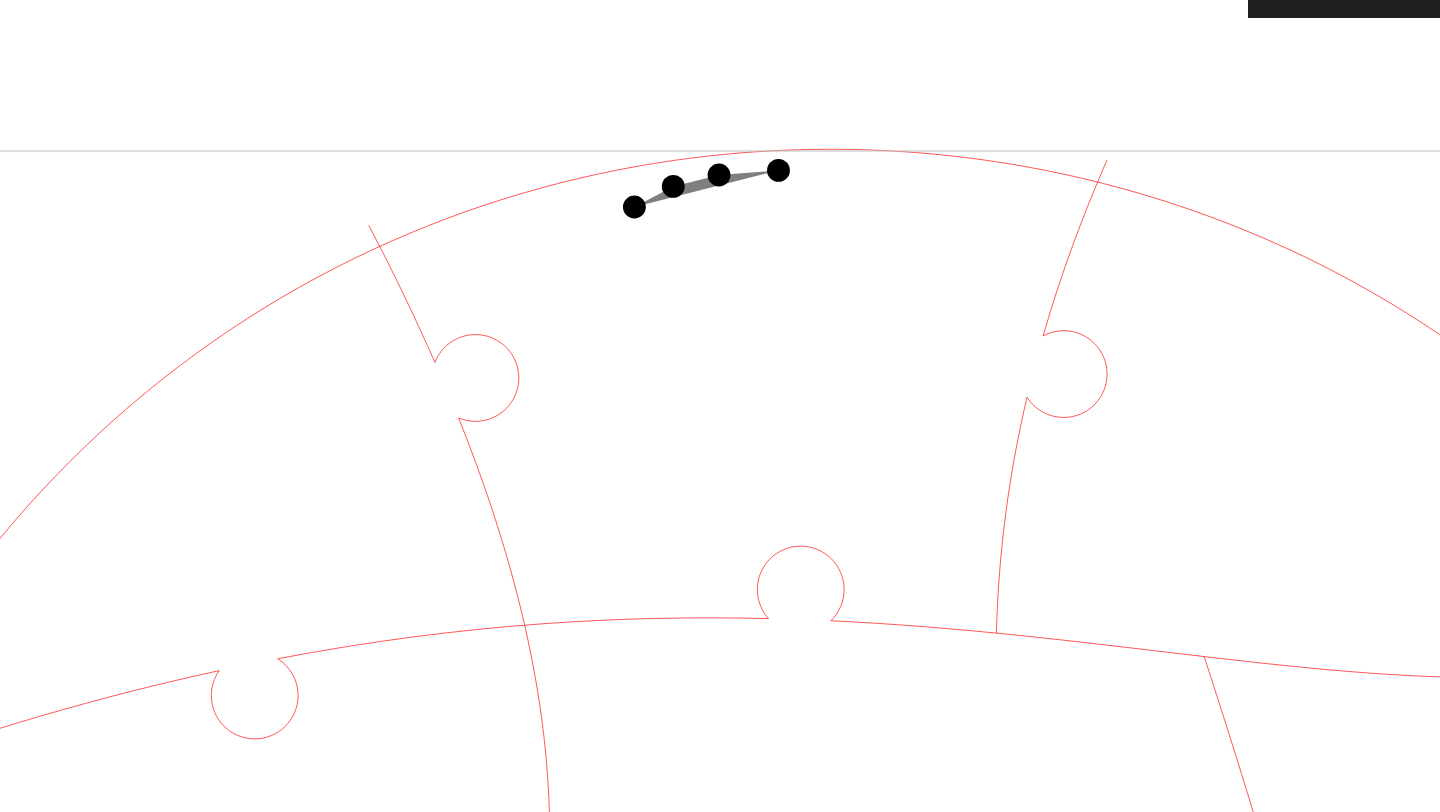 click 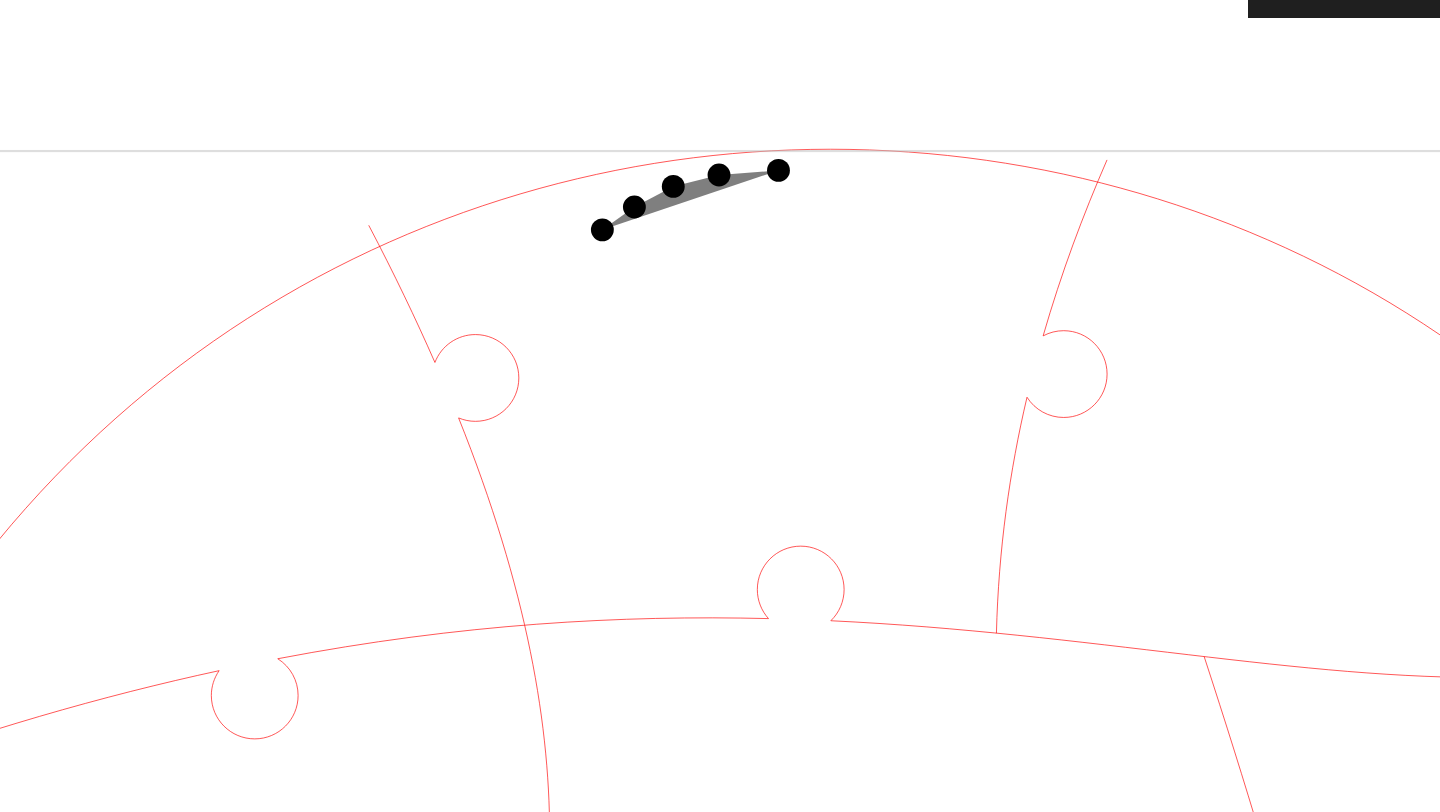 click 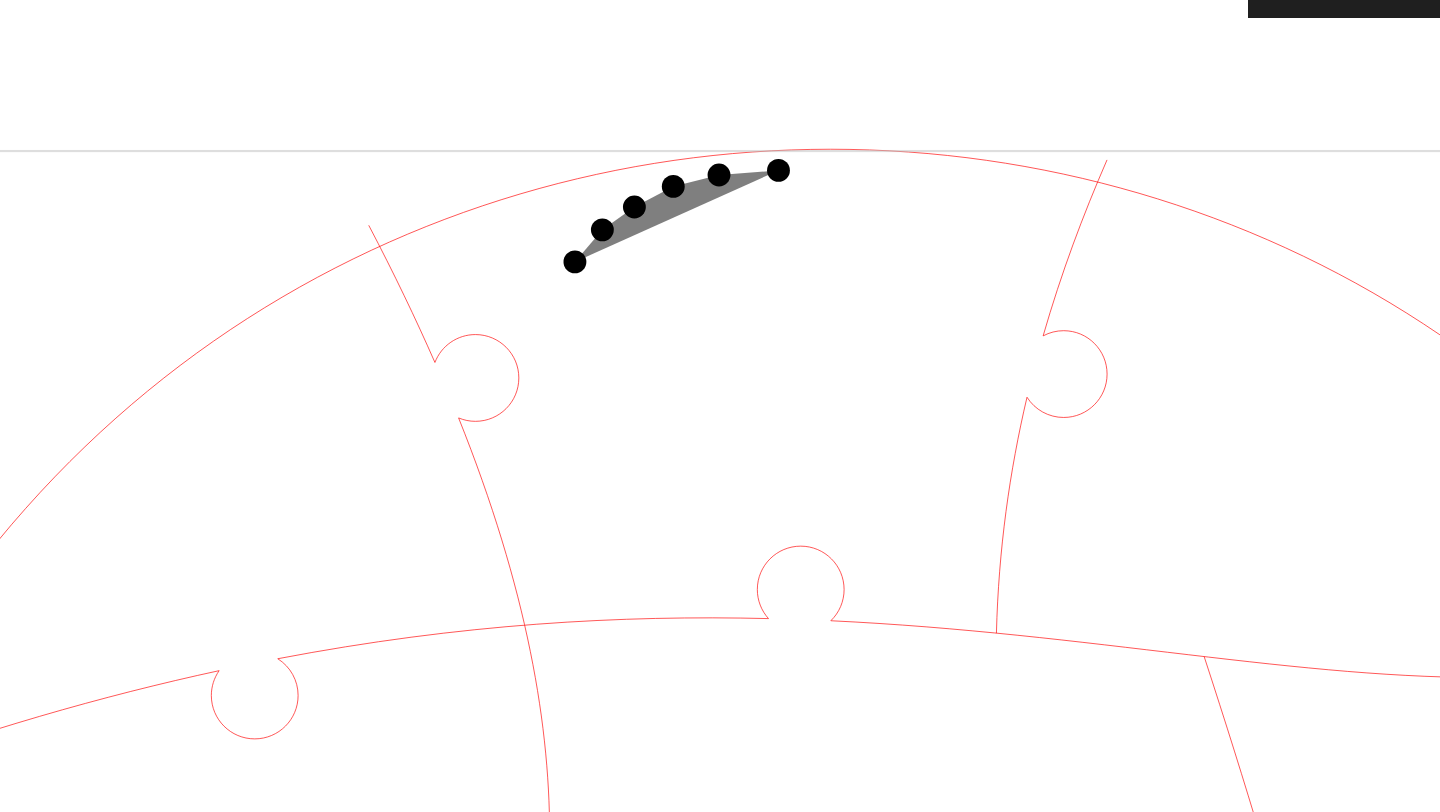 click 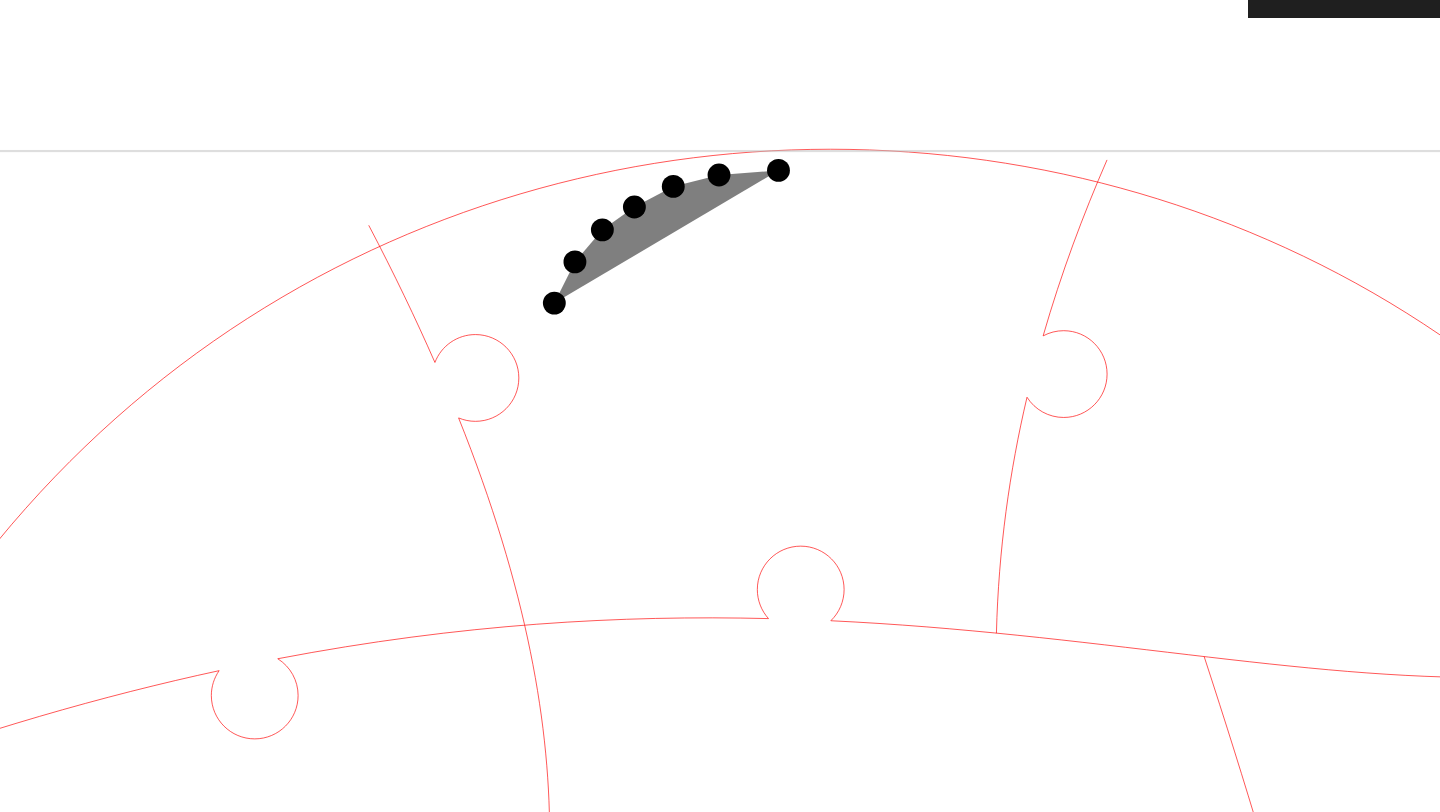 click 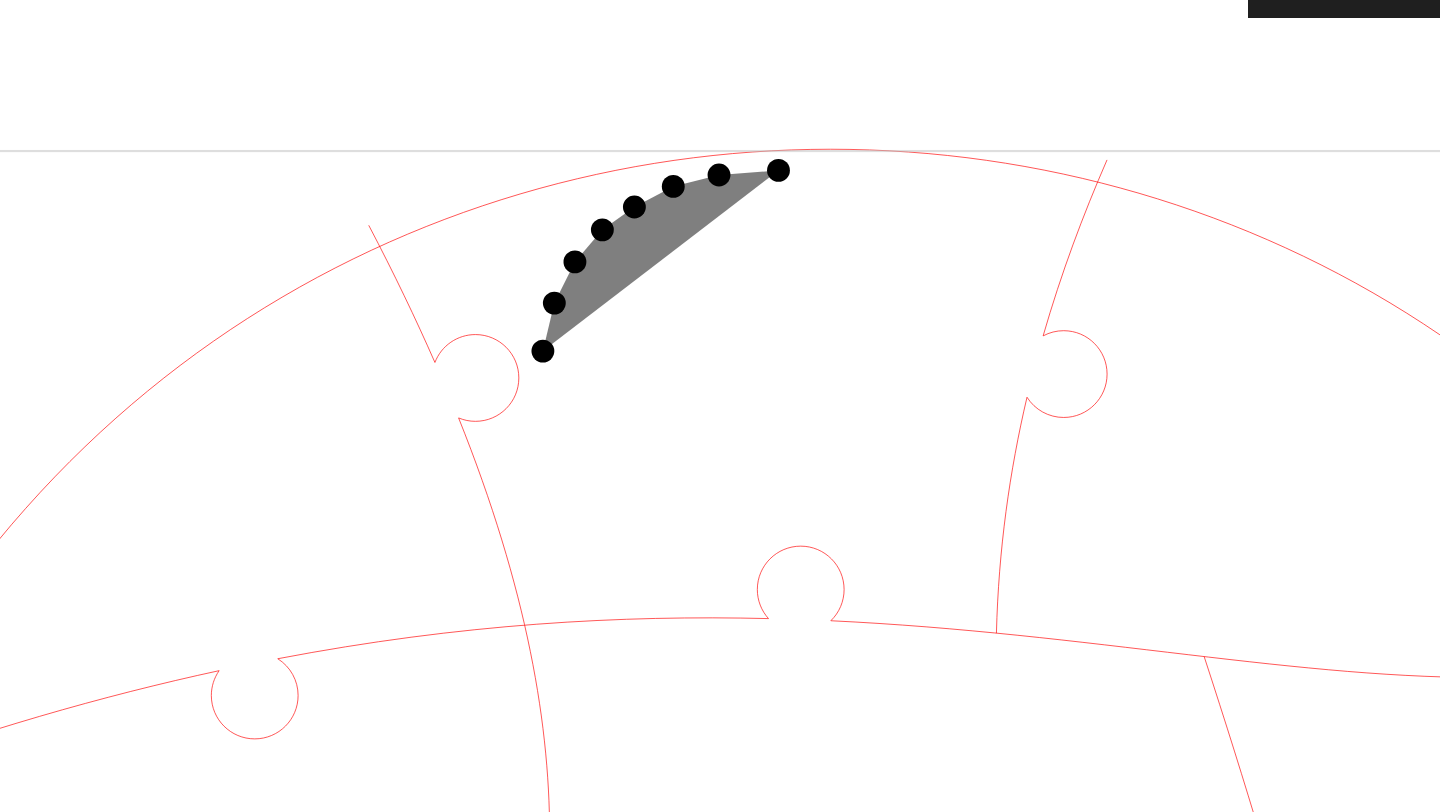 click 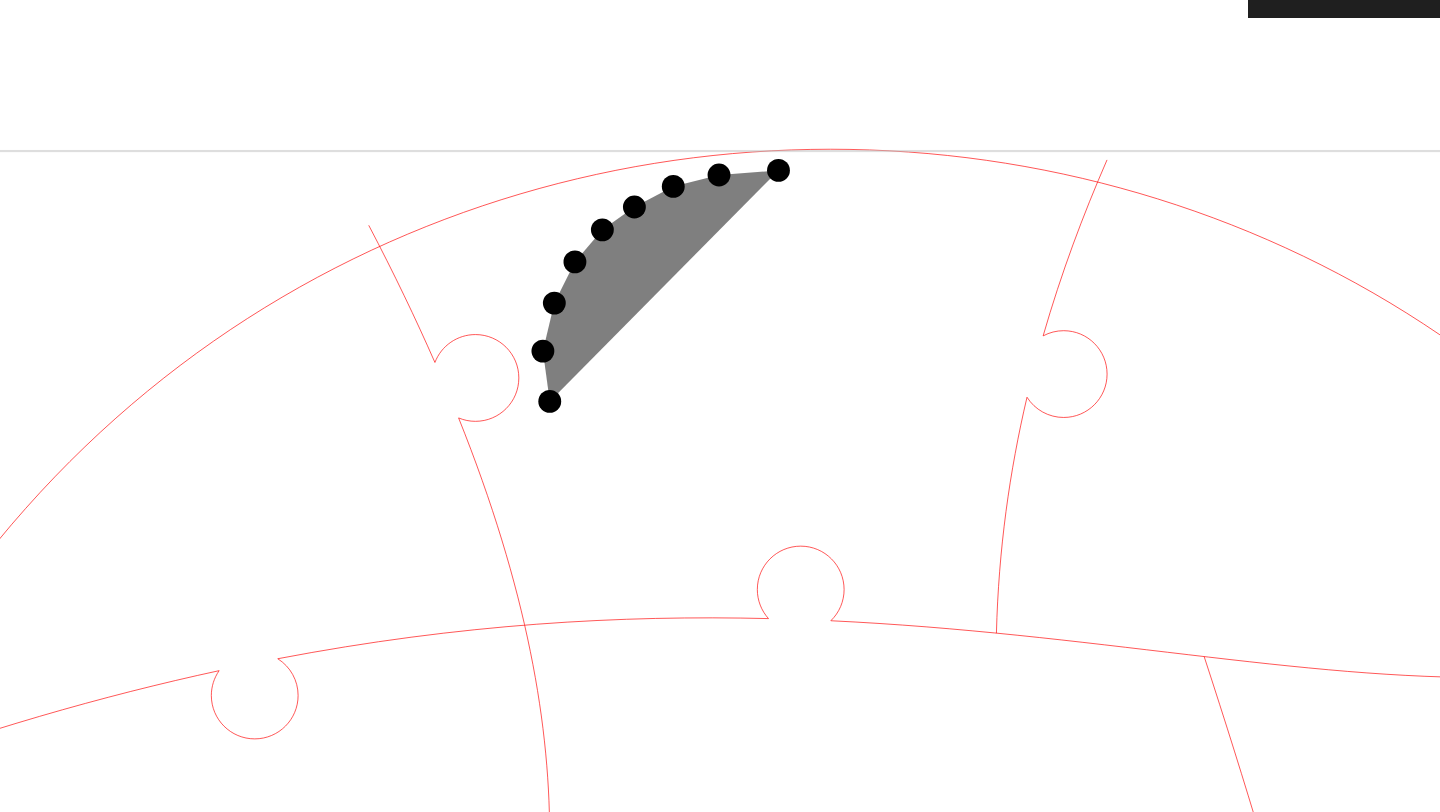 click 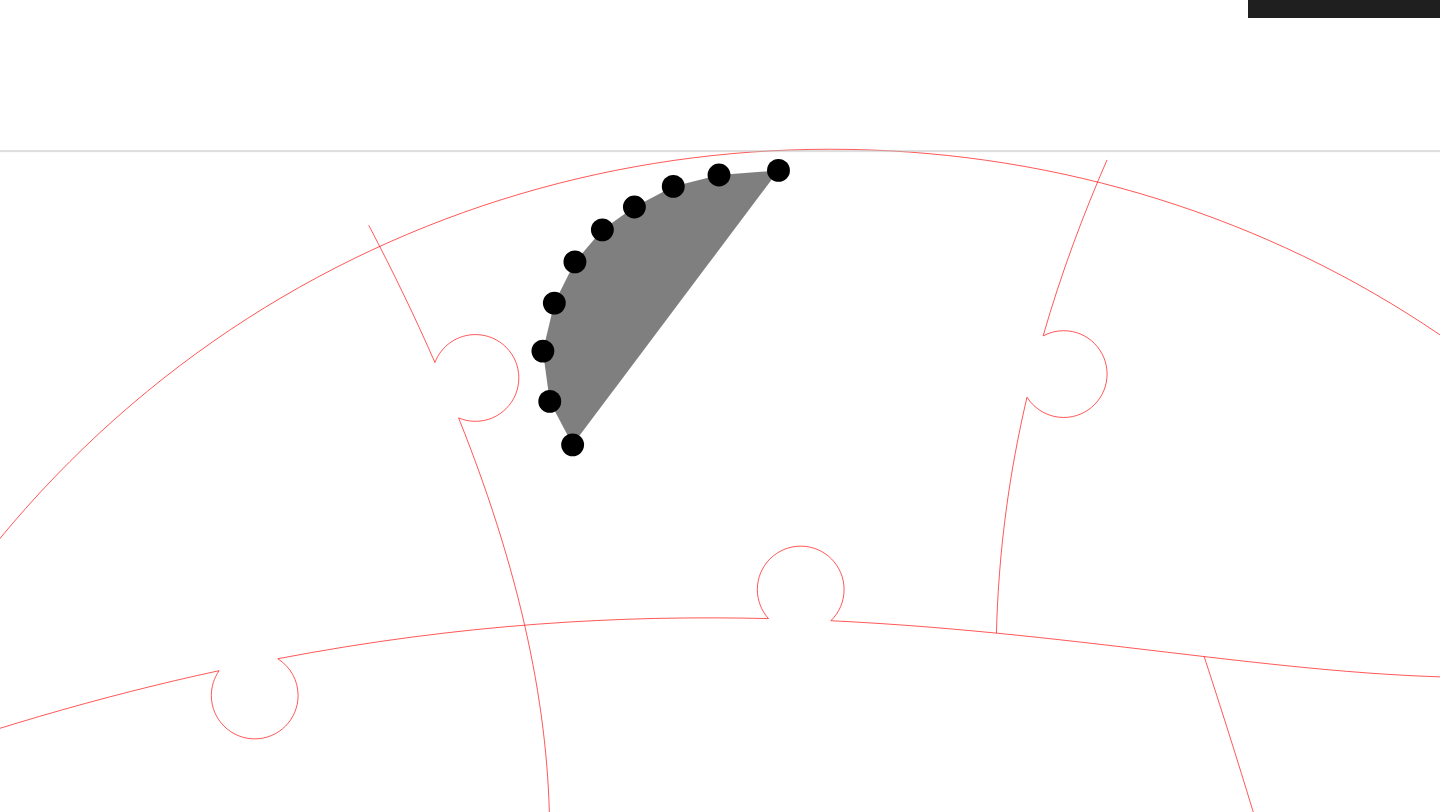 click 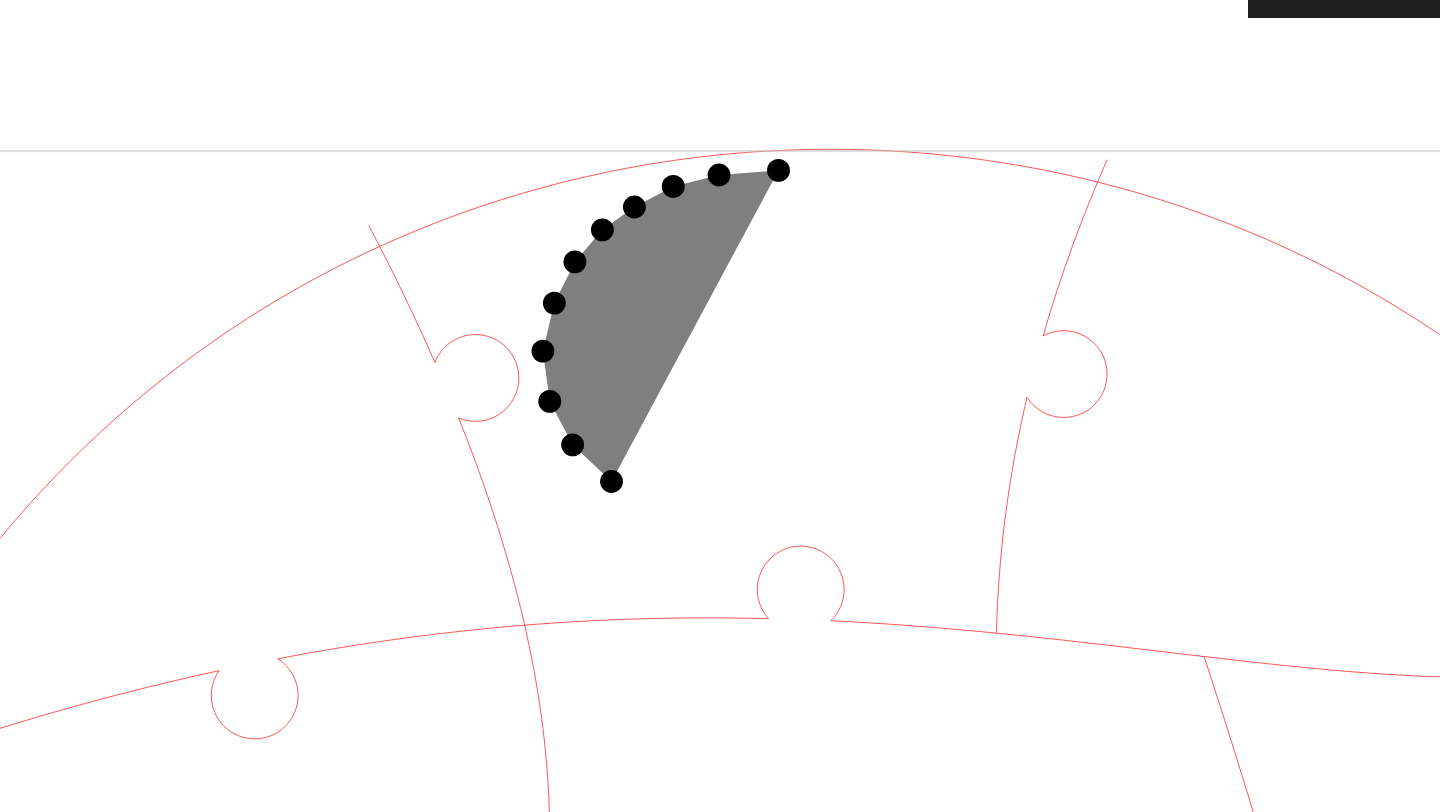 click 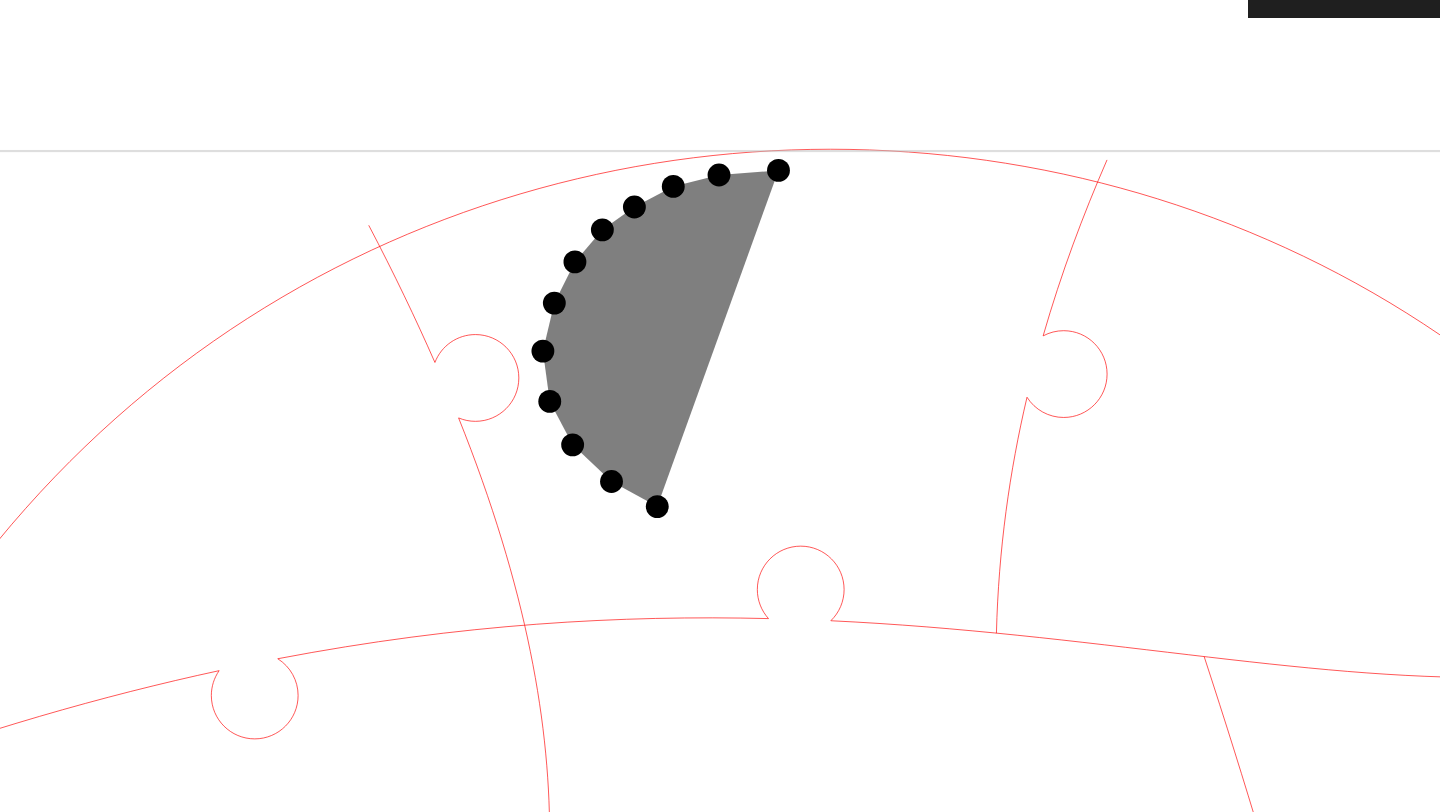 click 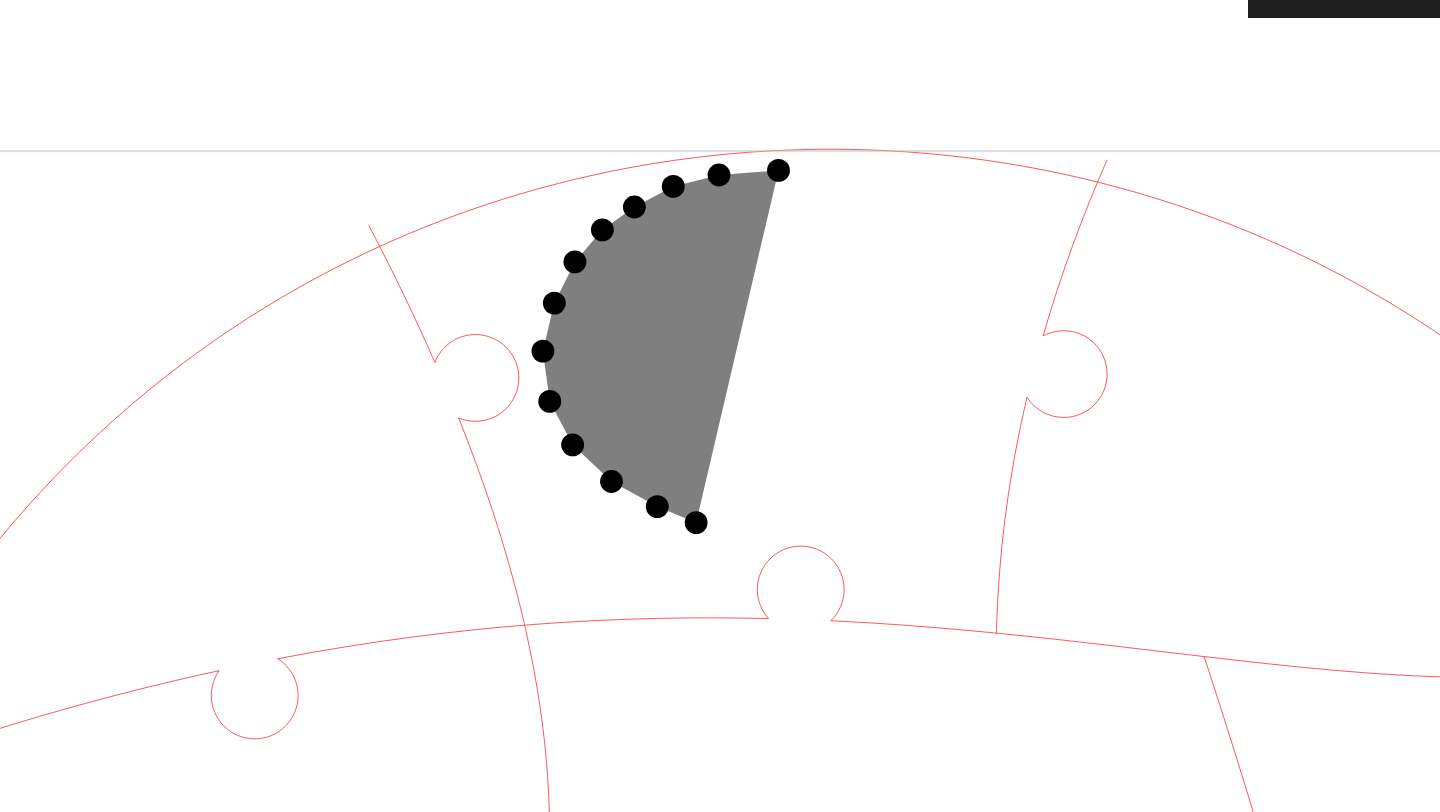 click 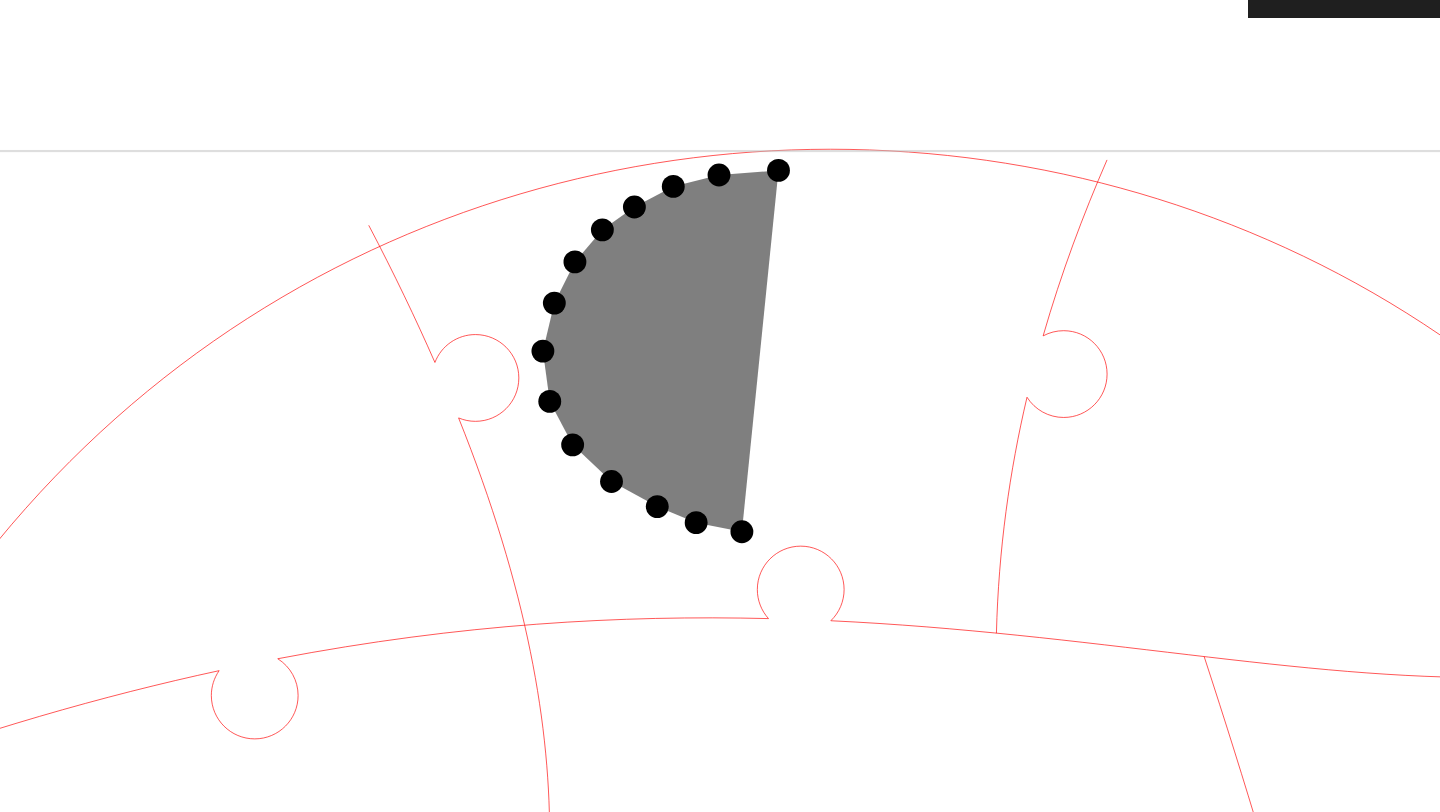 click 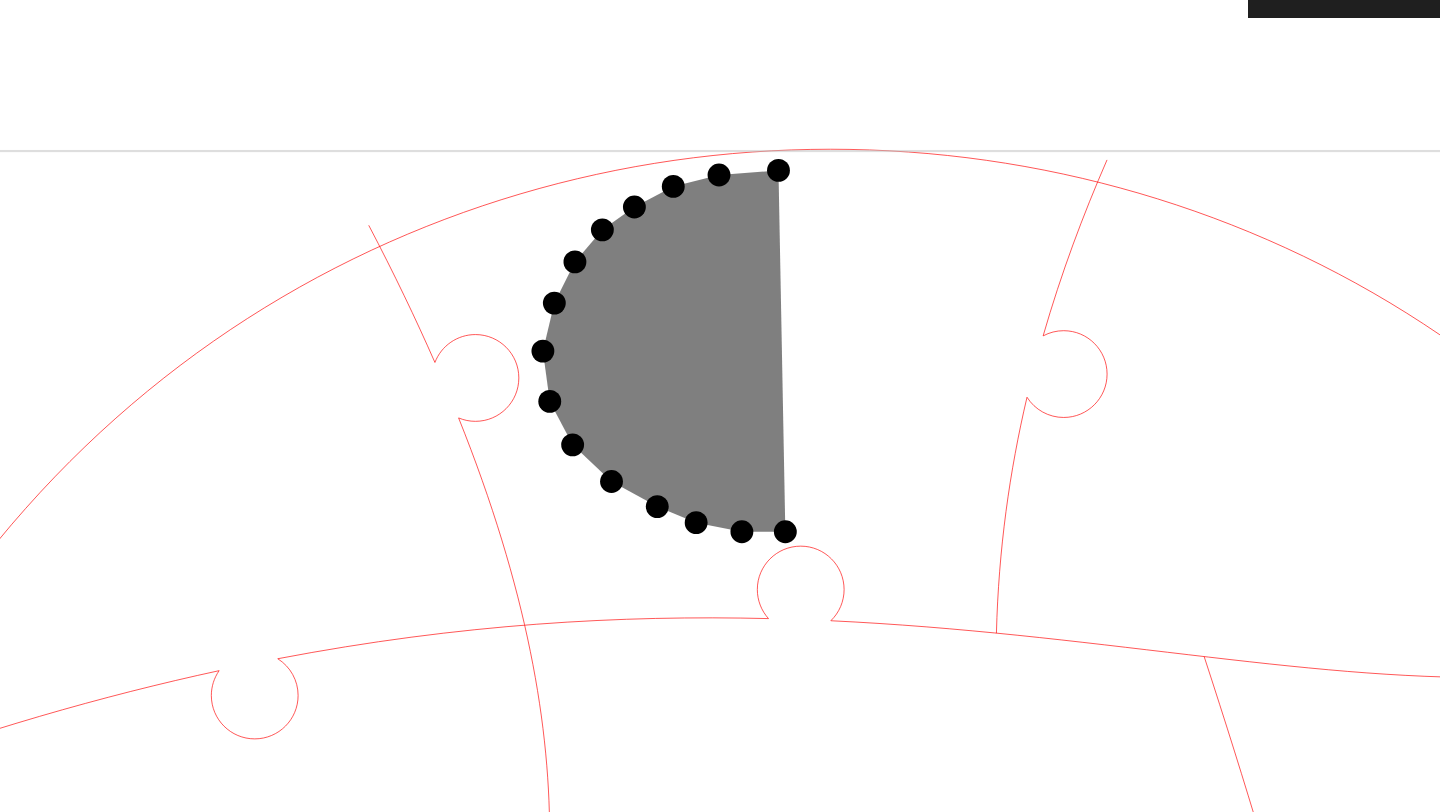 click 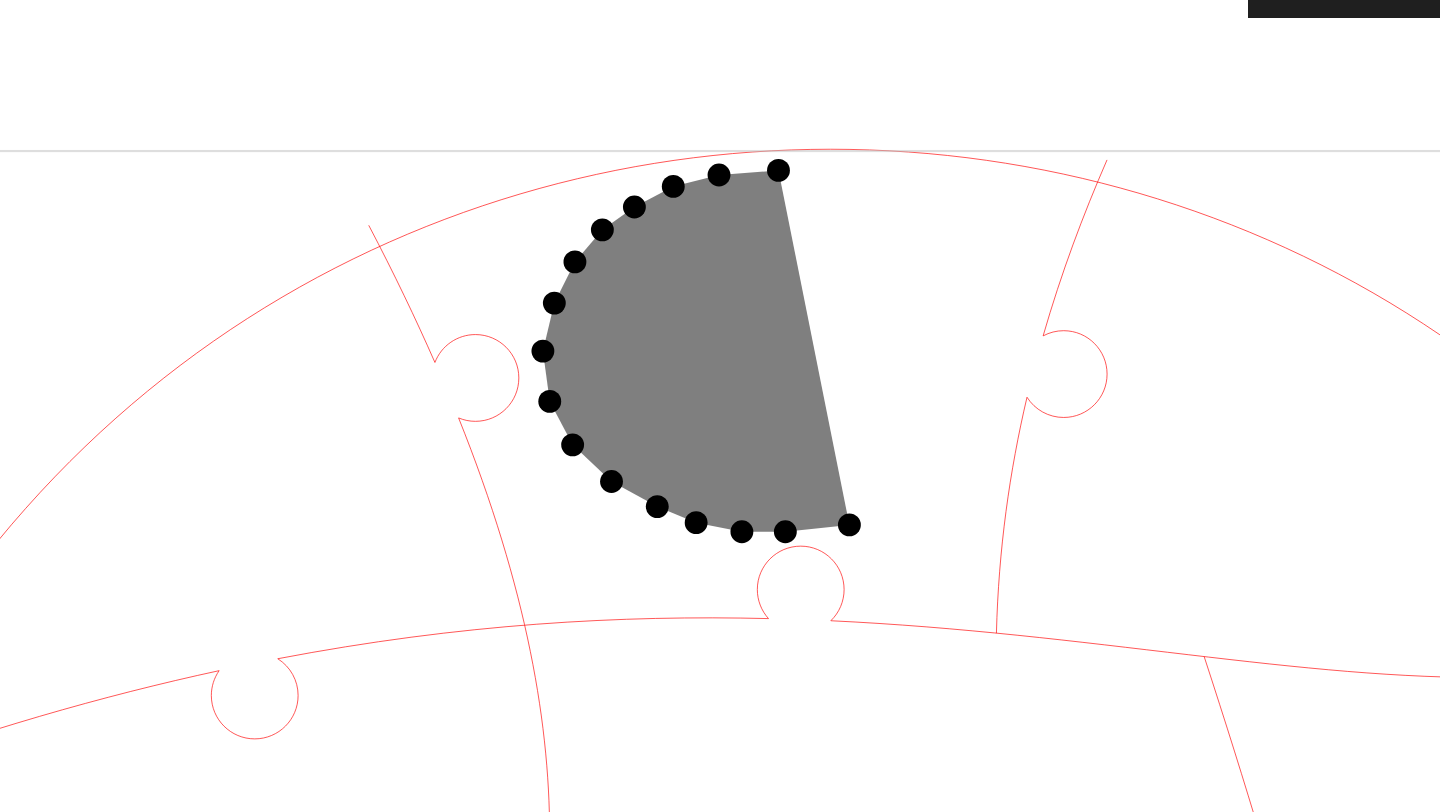 click 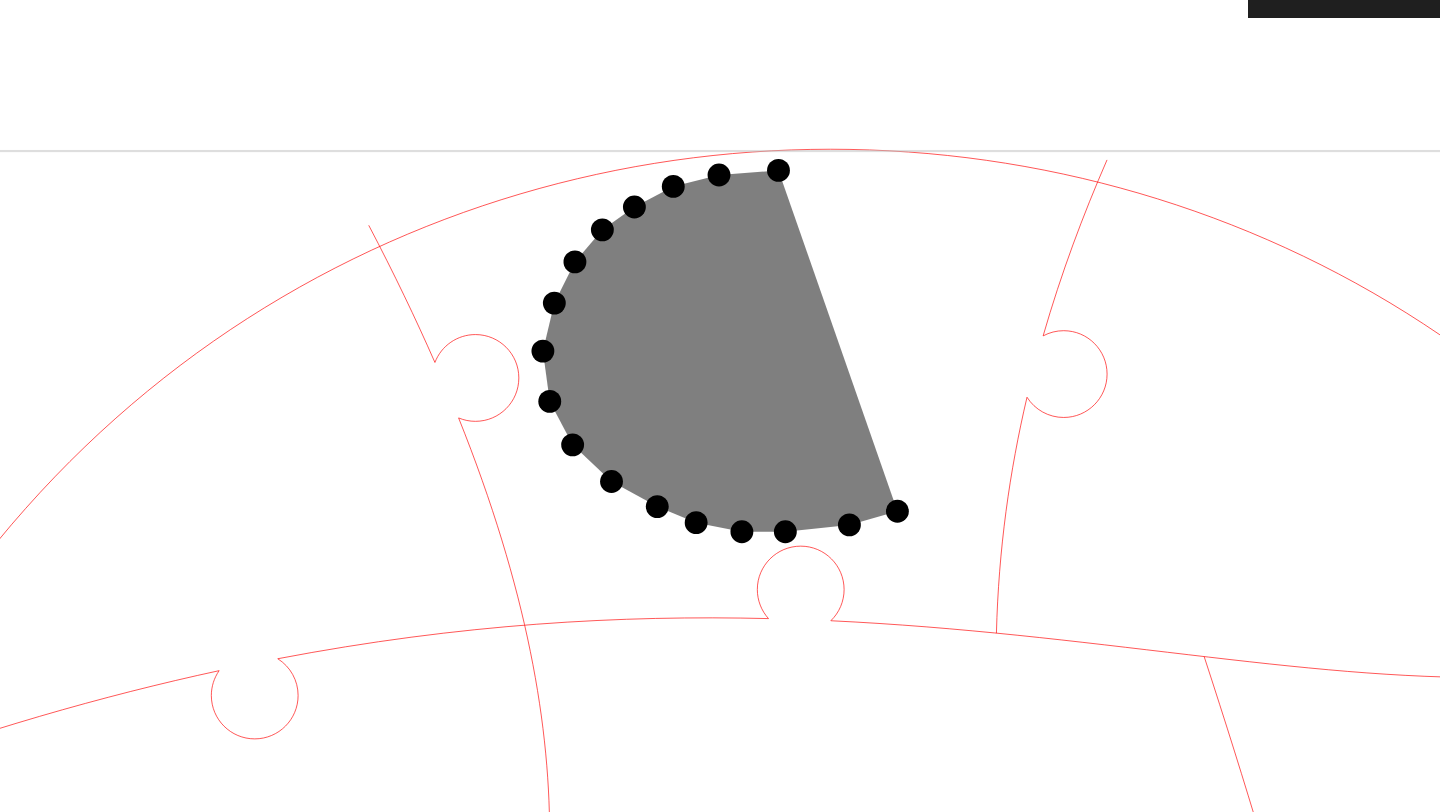 click 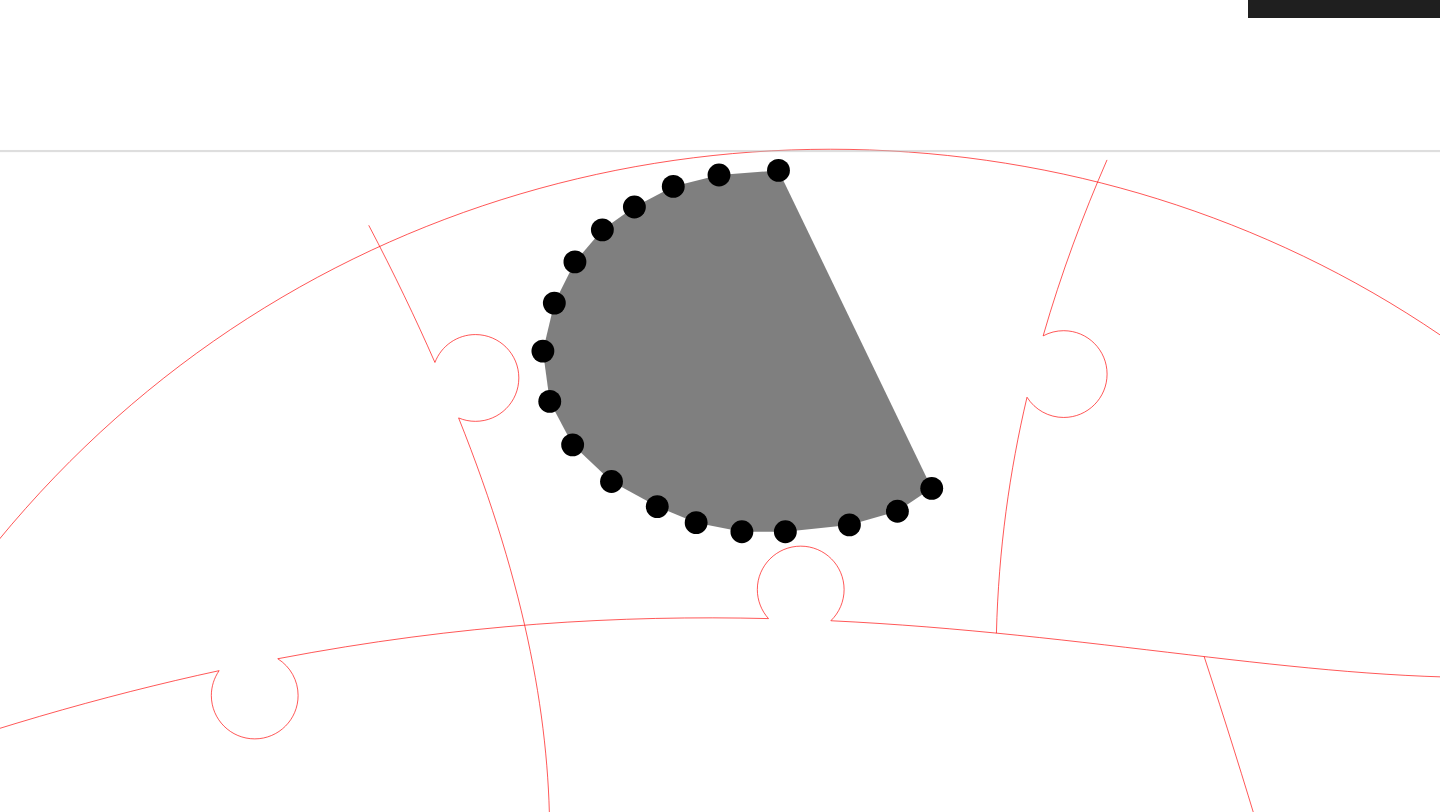 click 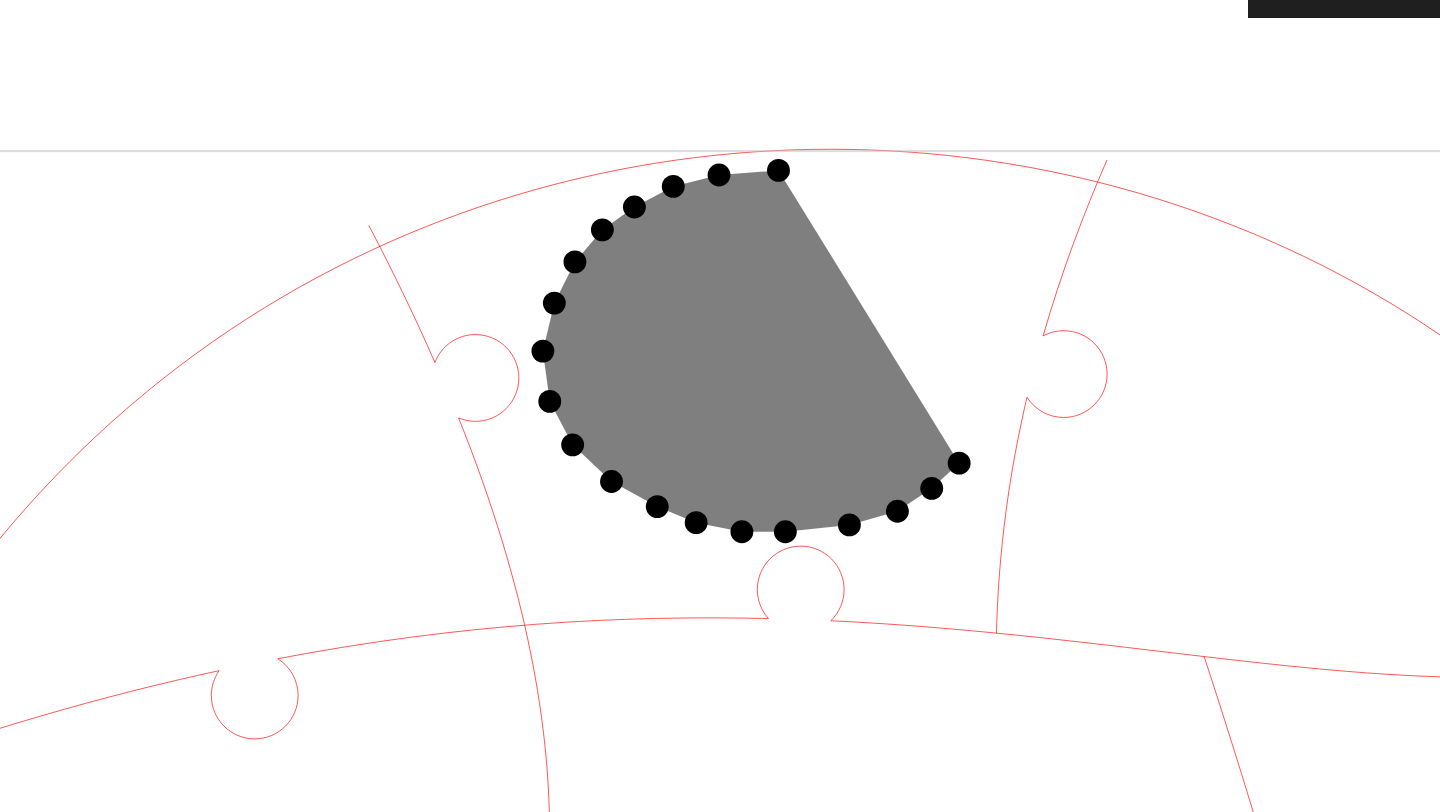click 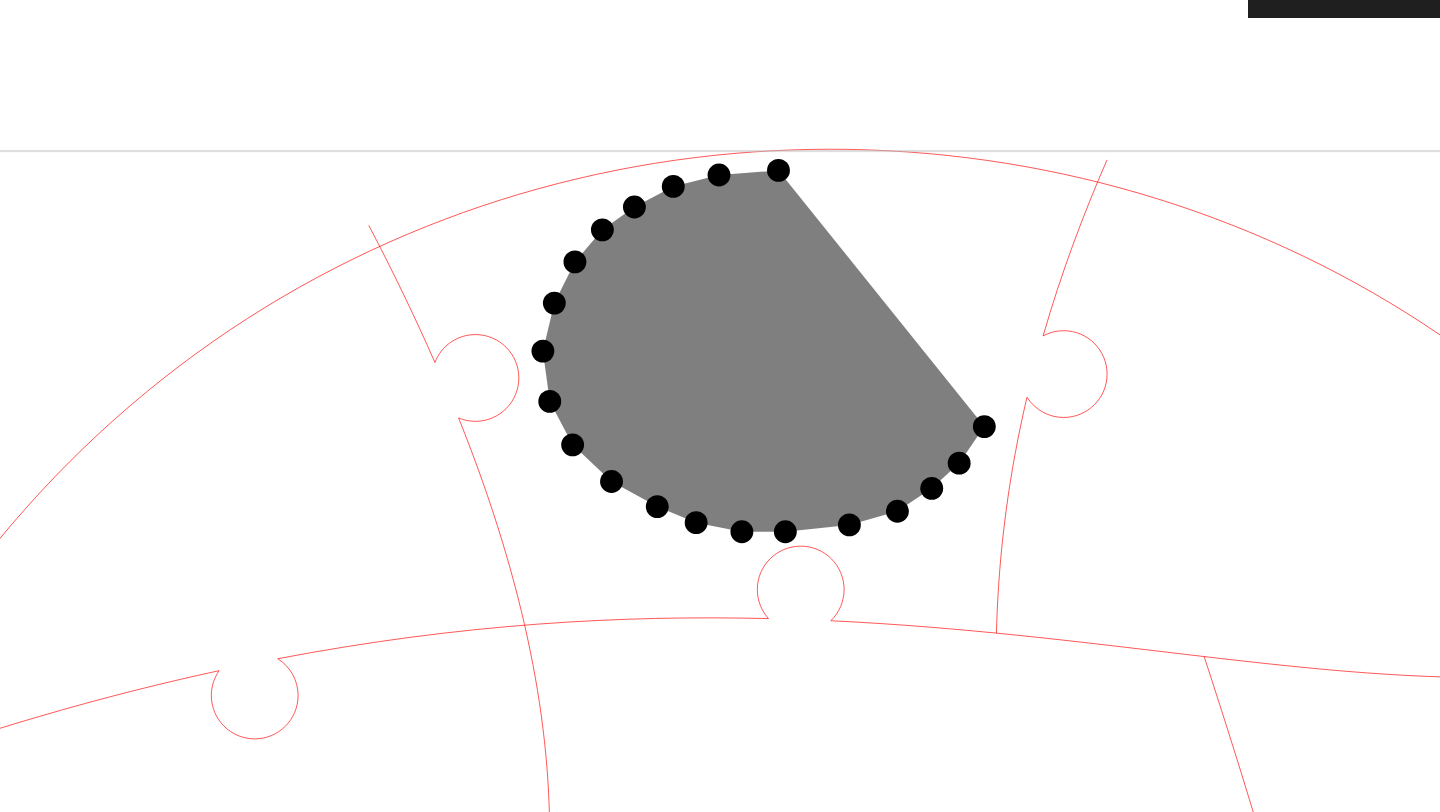 click 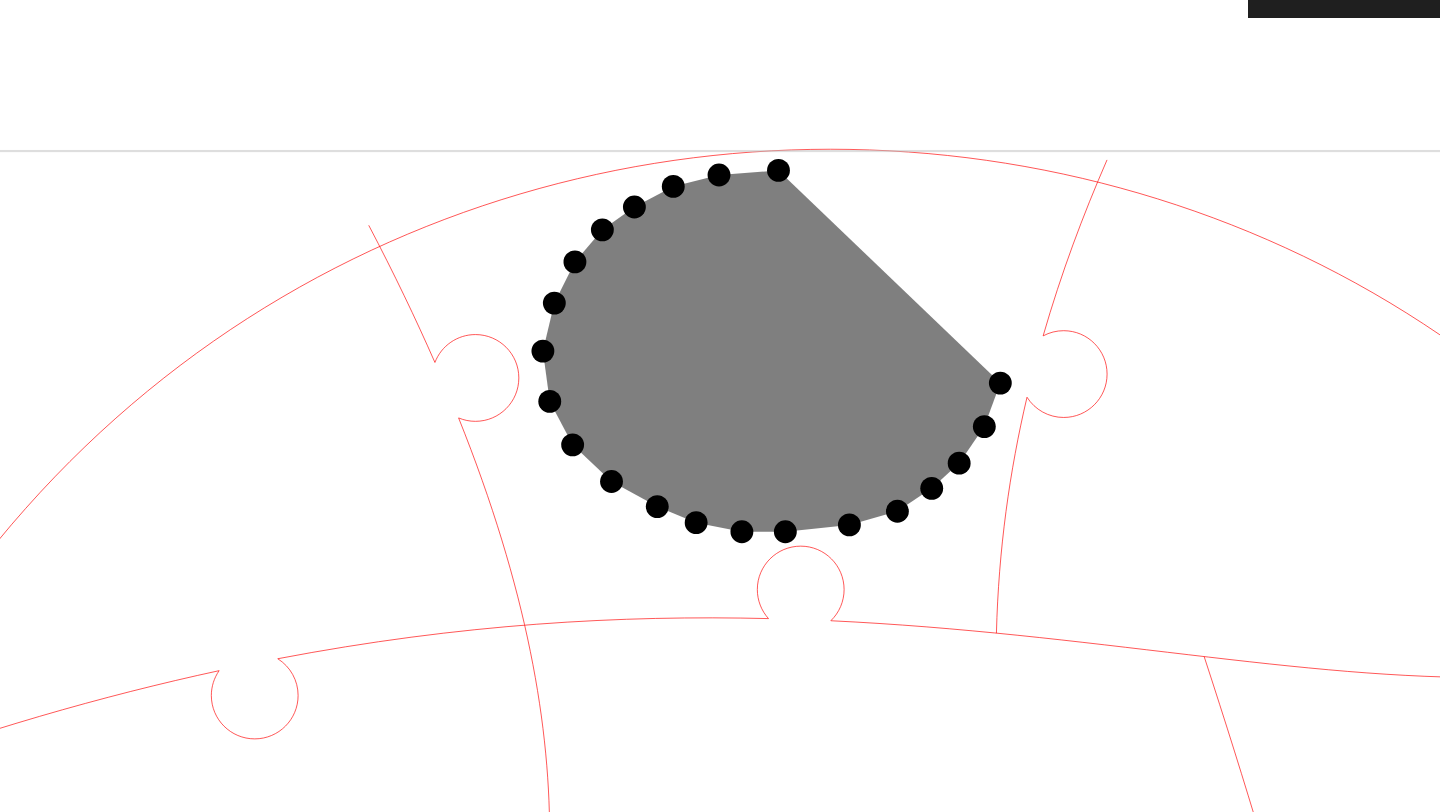 click 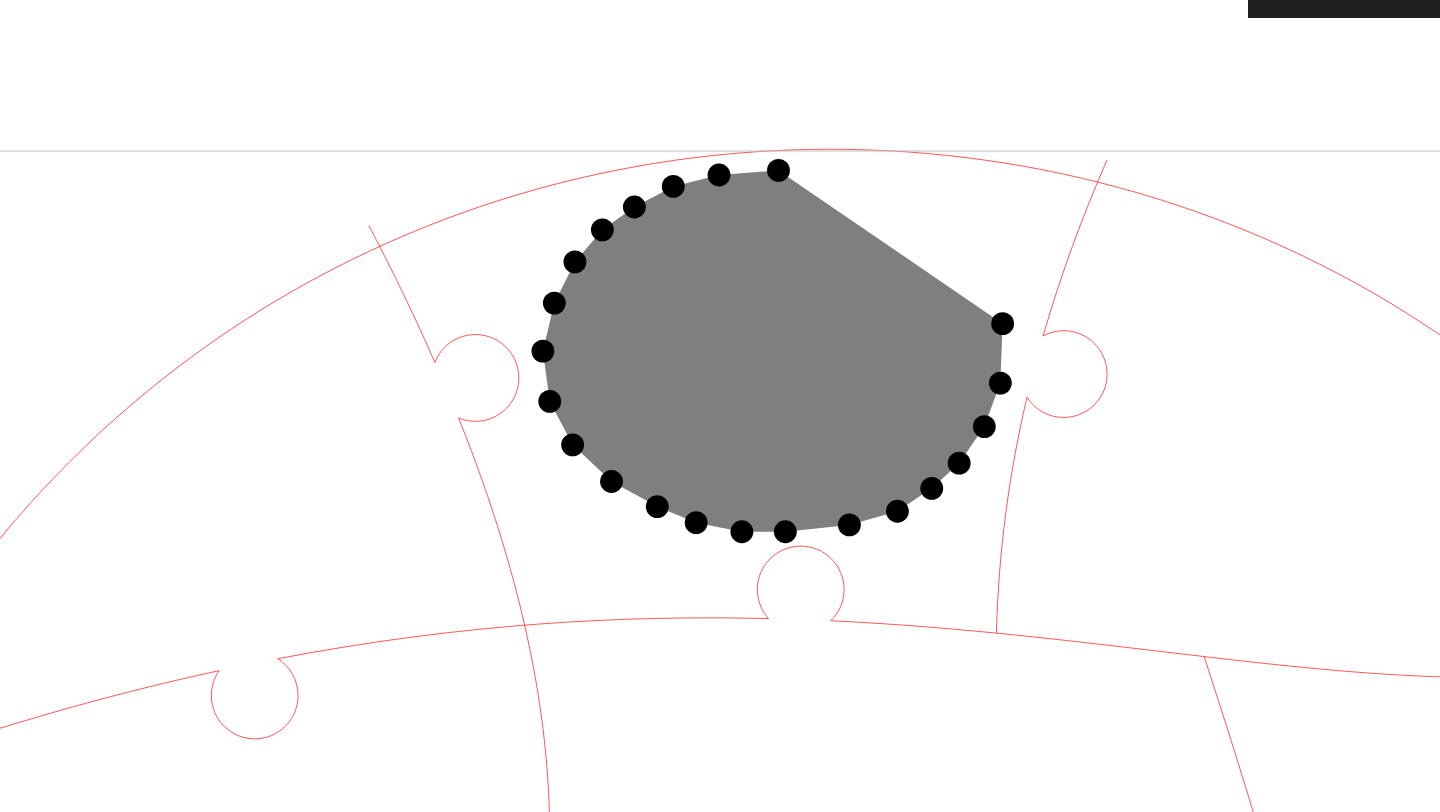 click 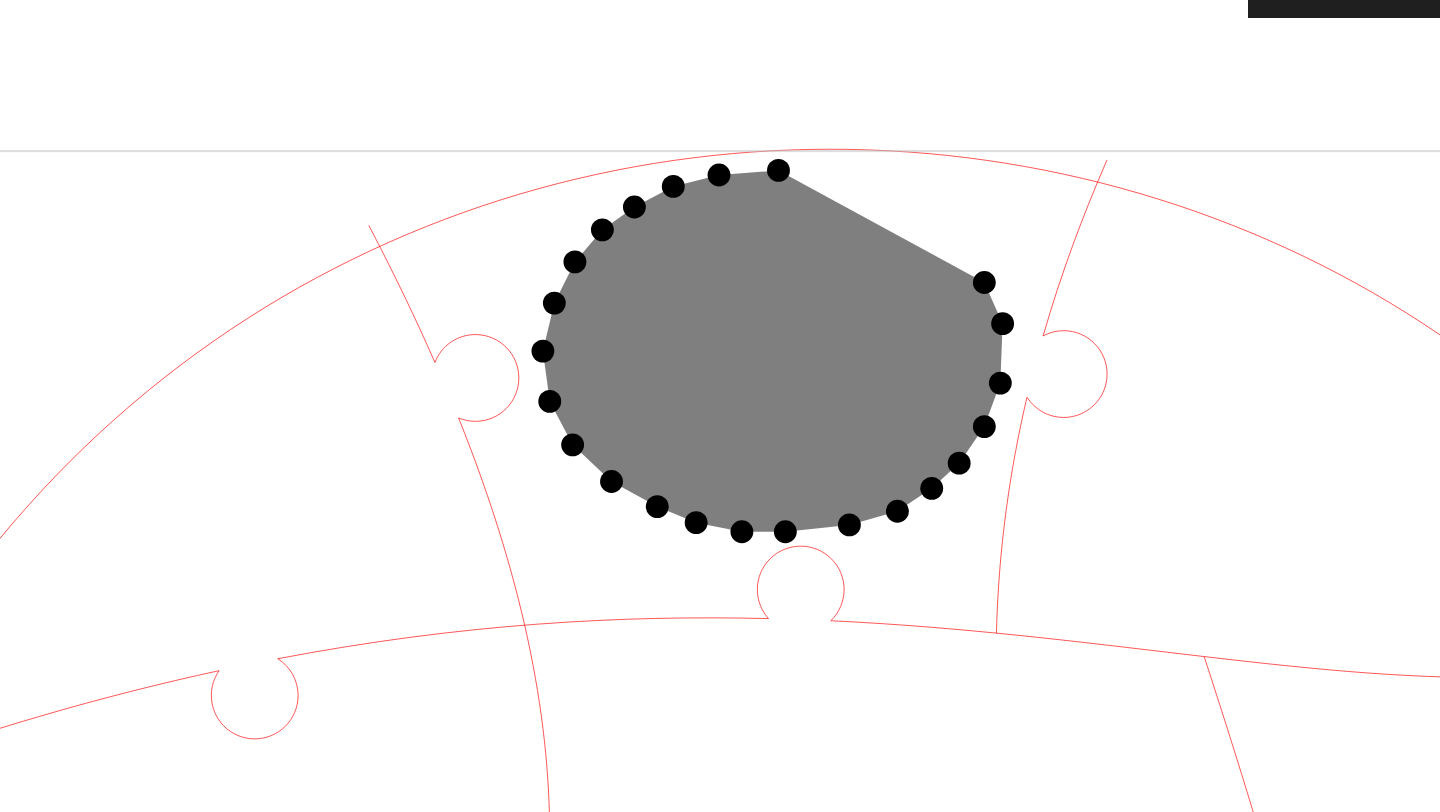 click 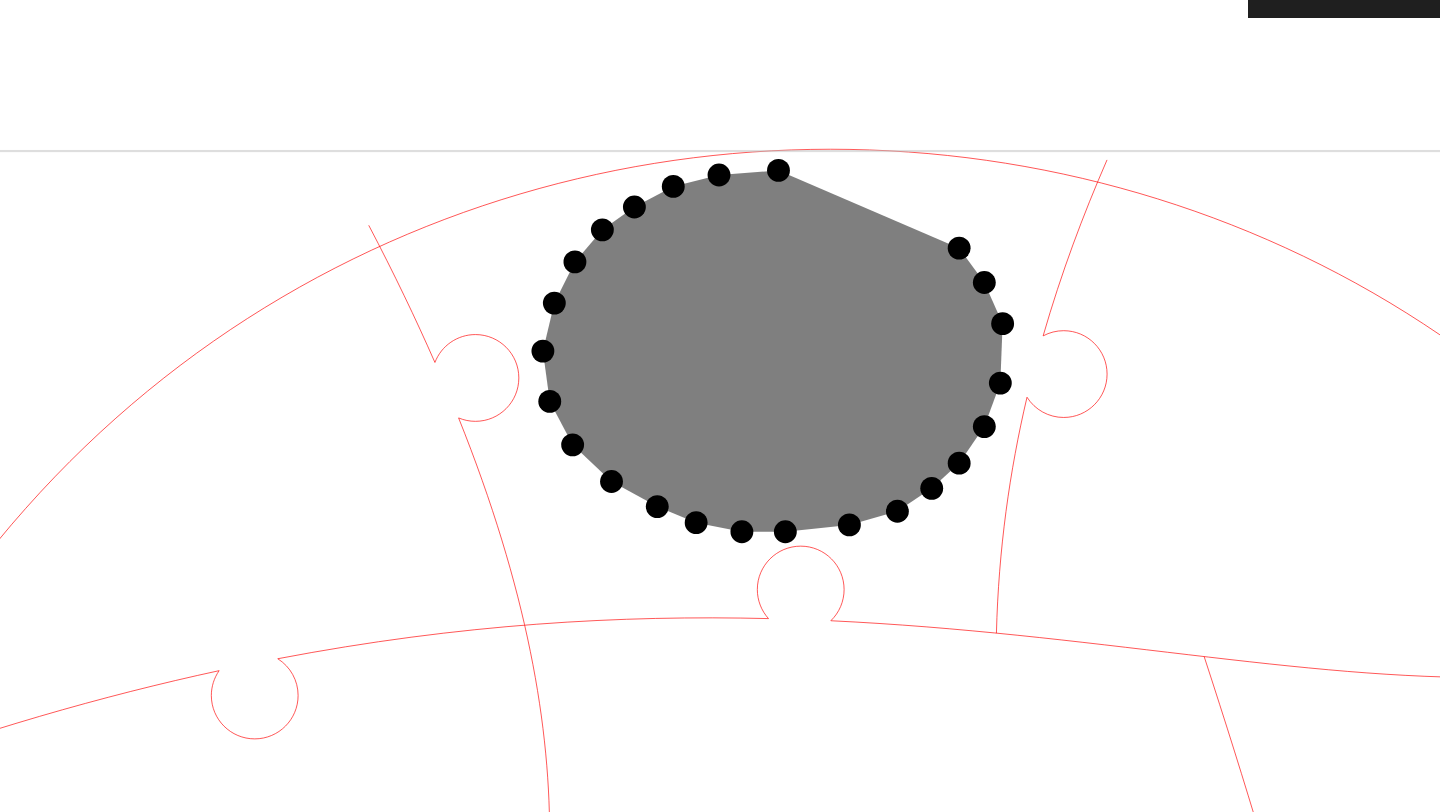 click 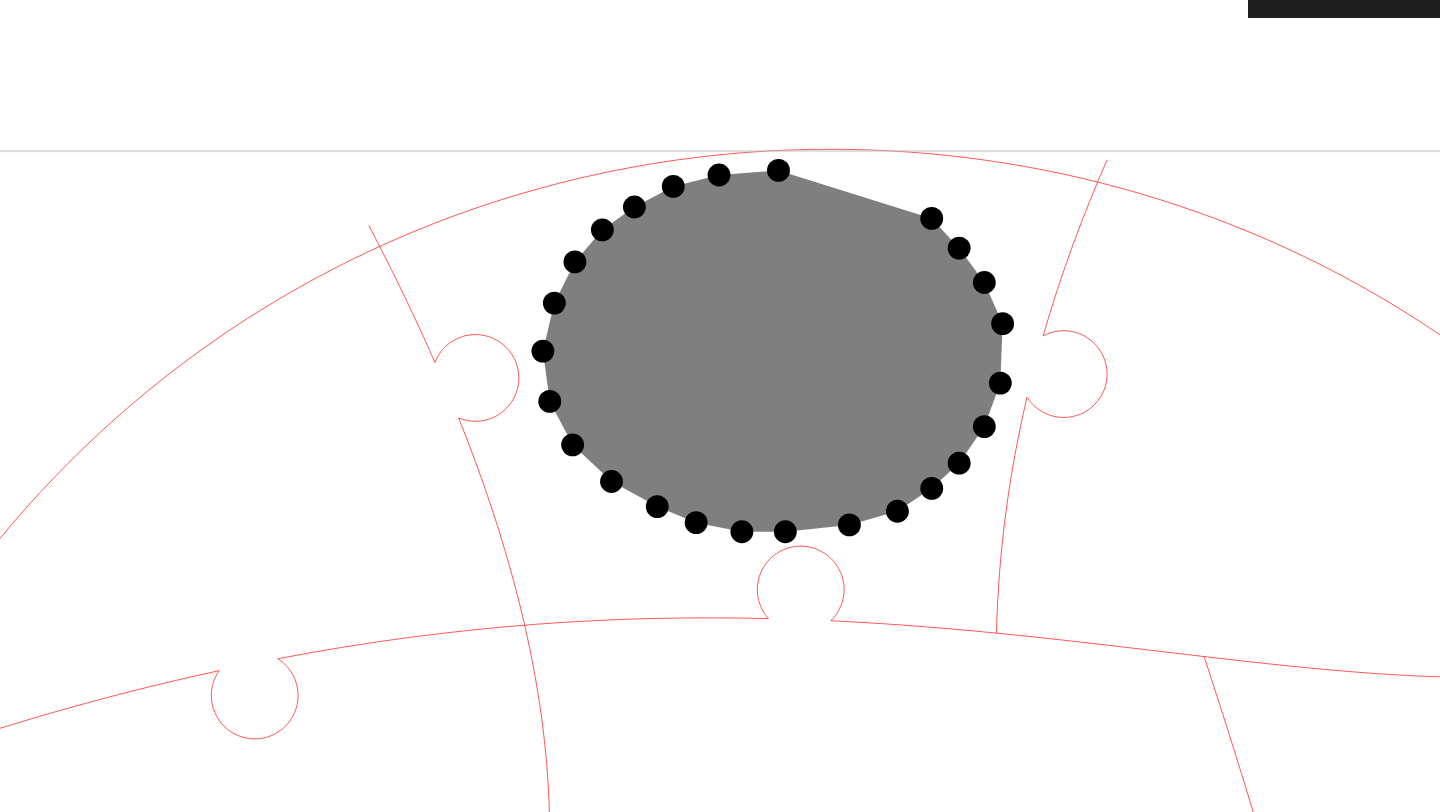 click 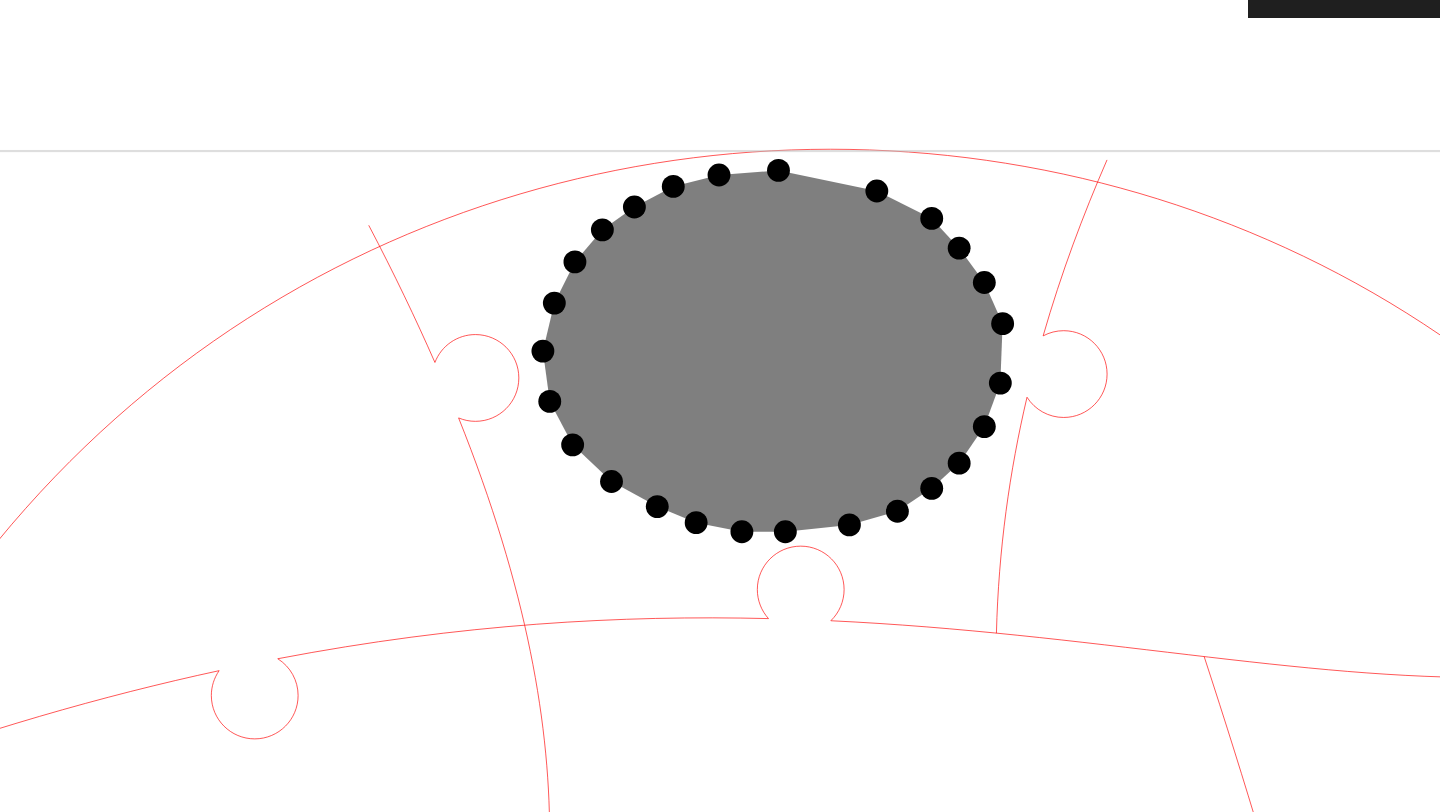 click 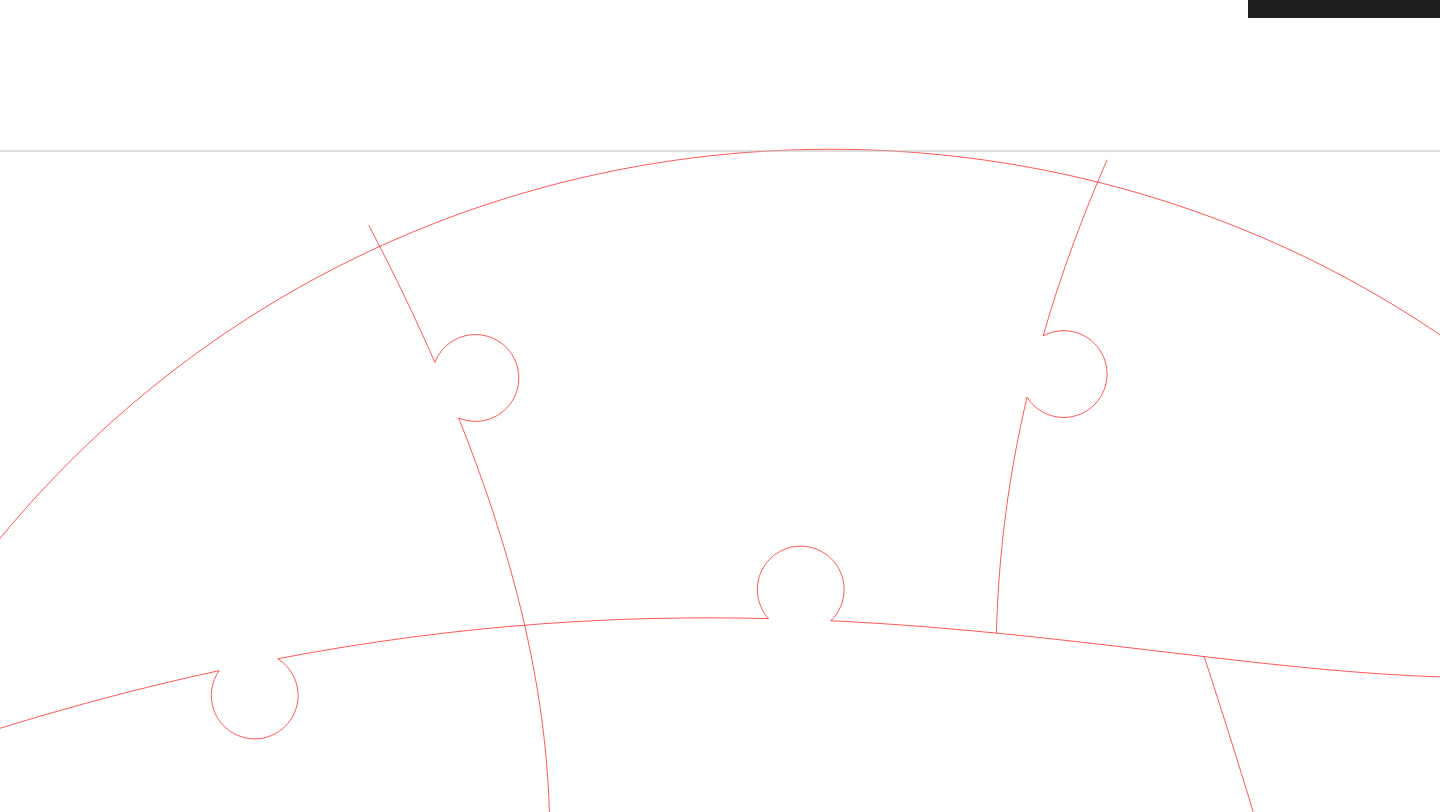click 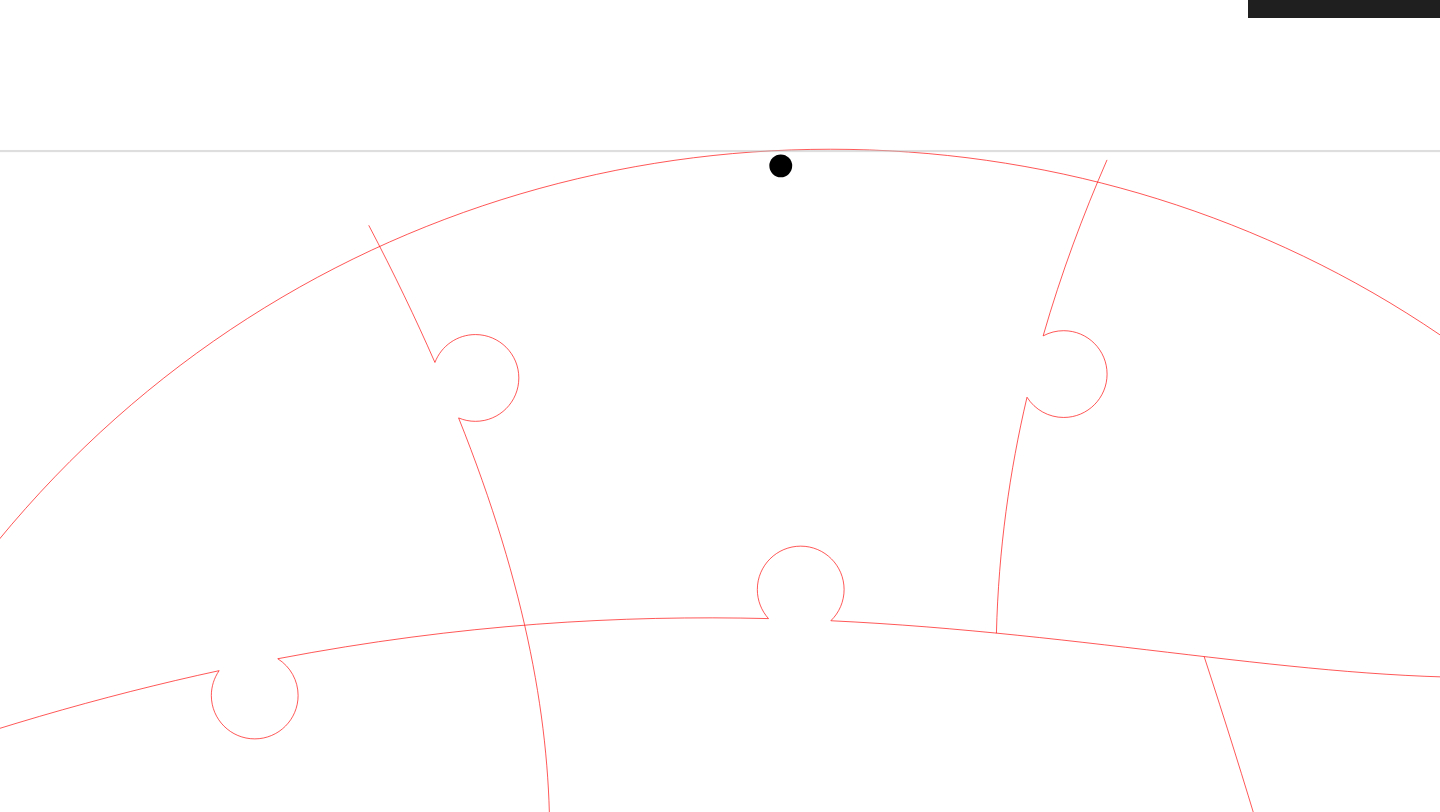 click 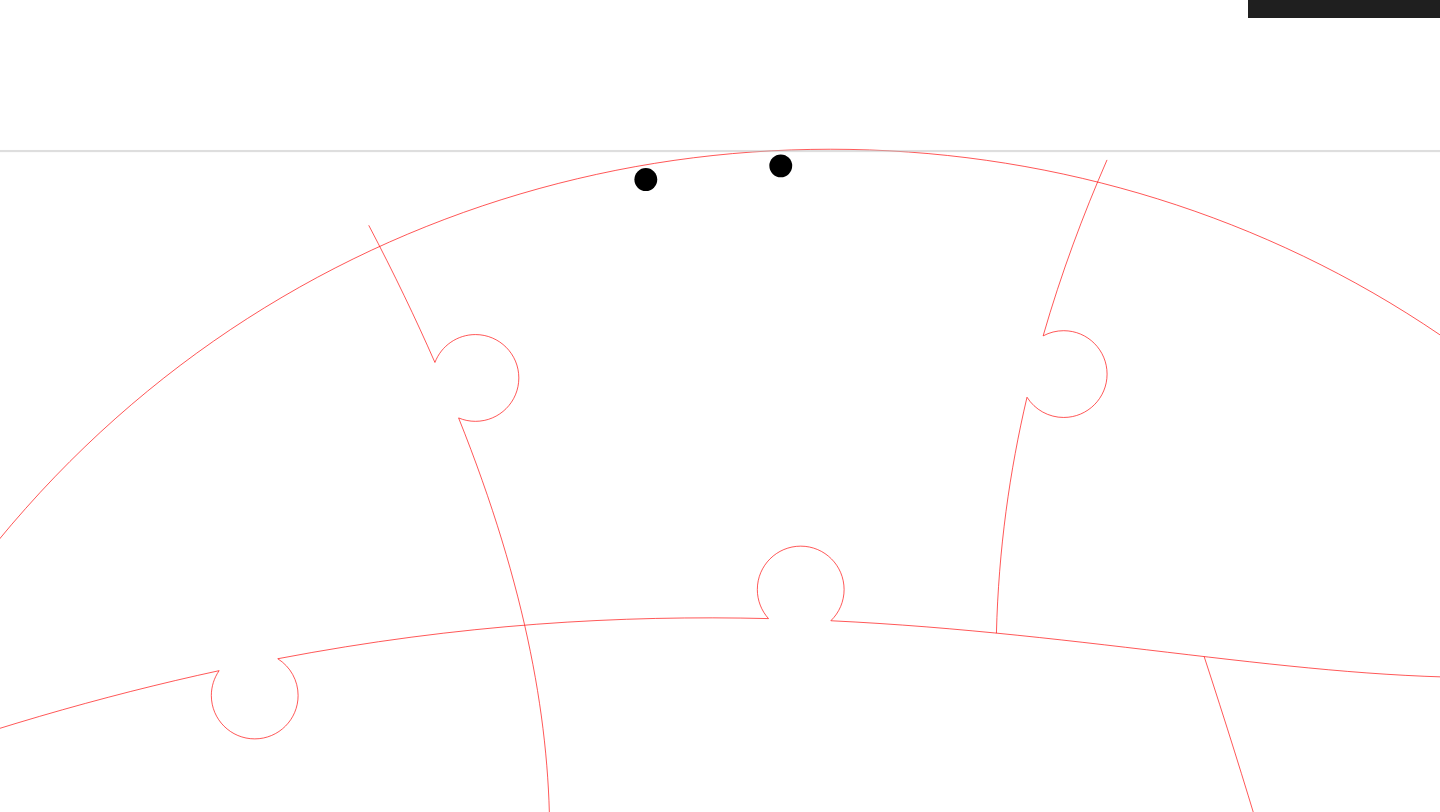 click 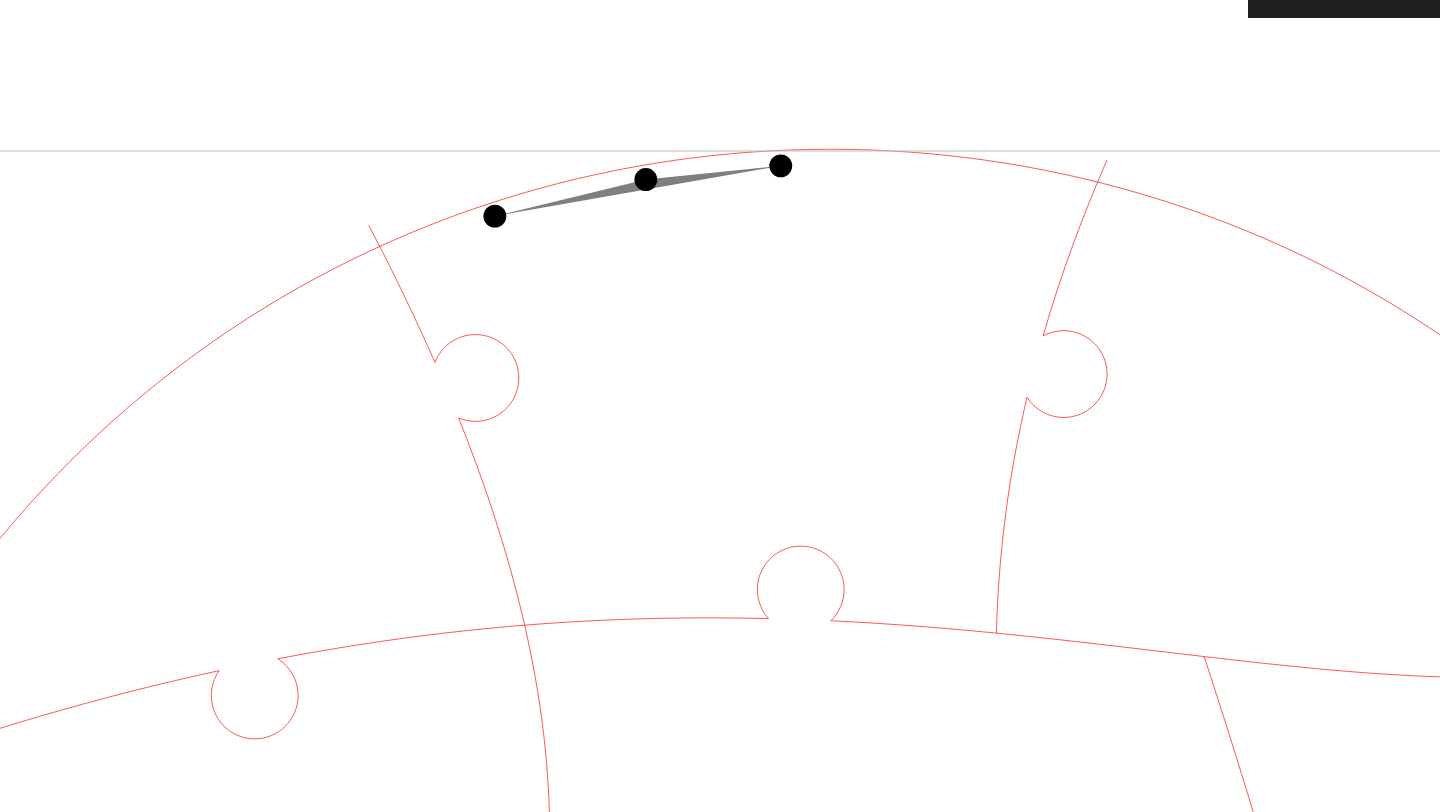 click 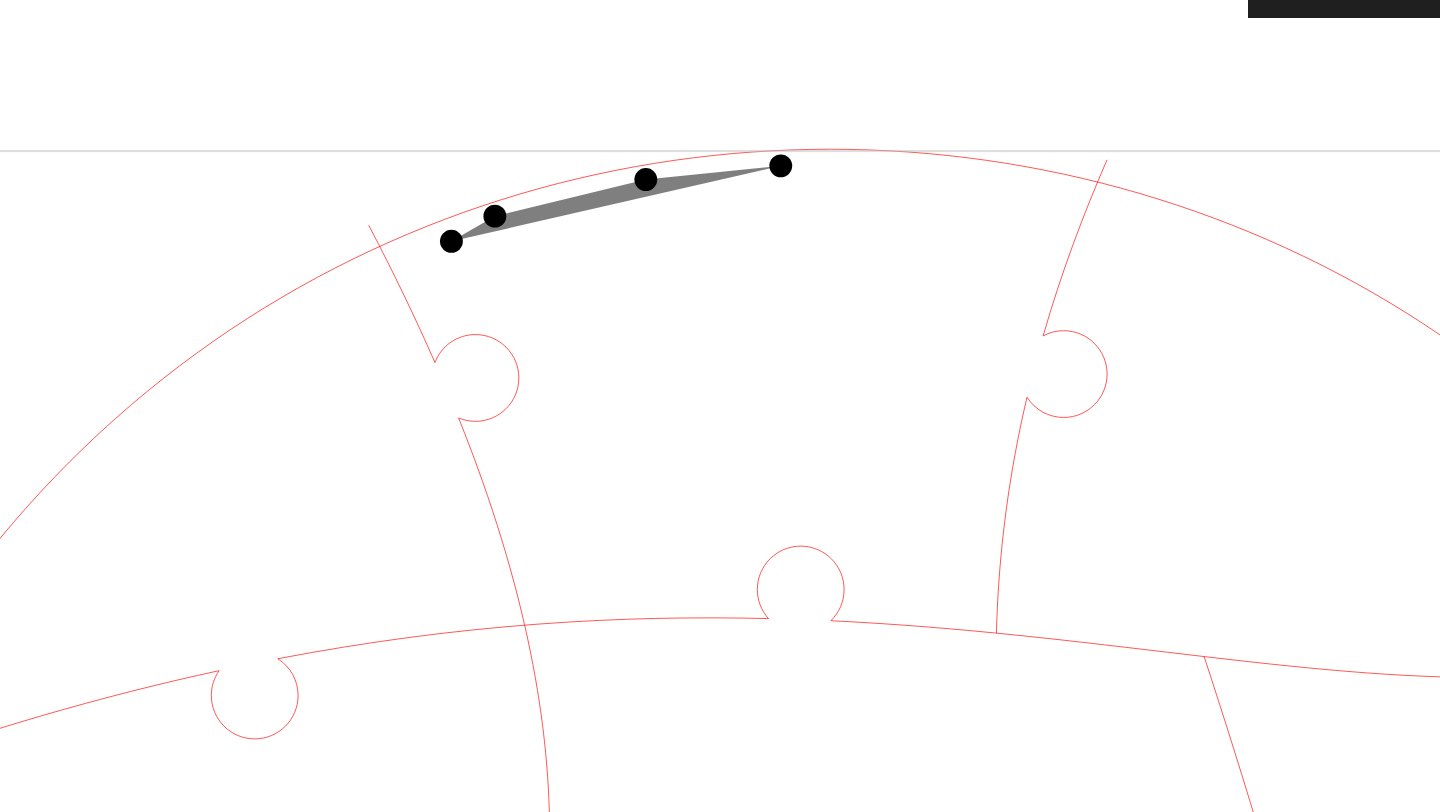 click 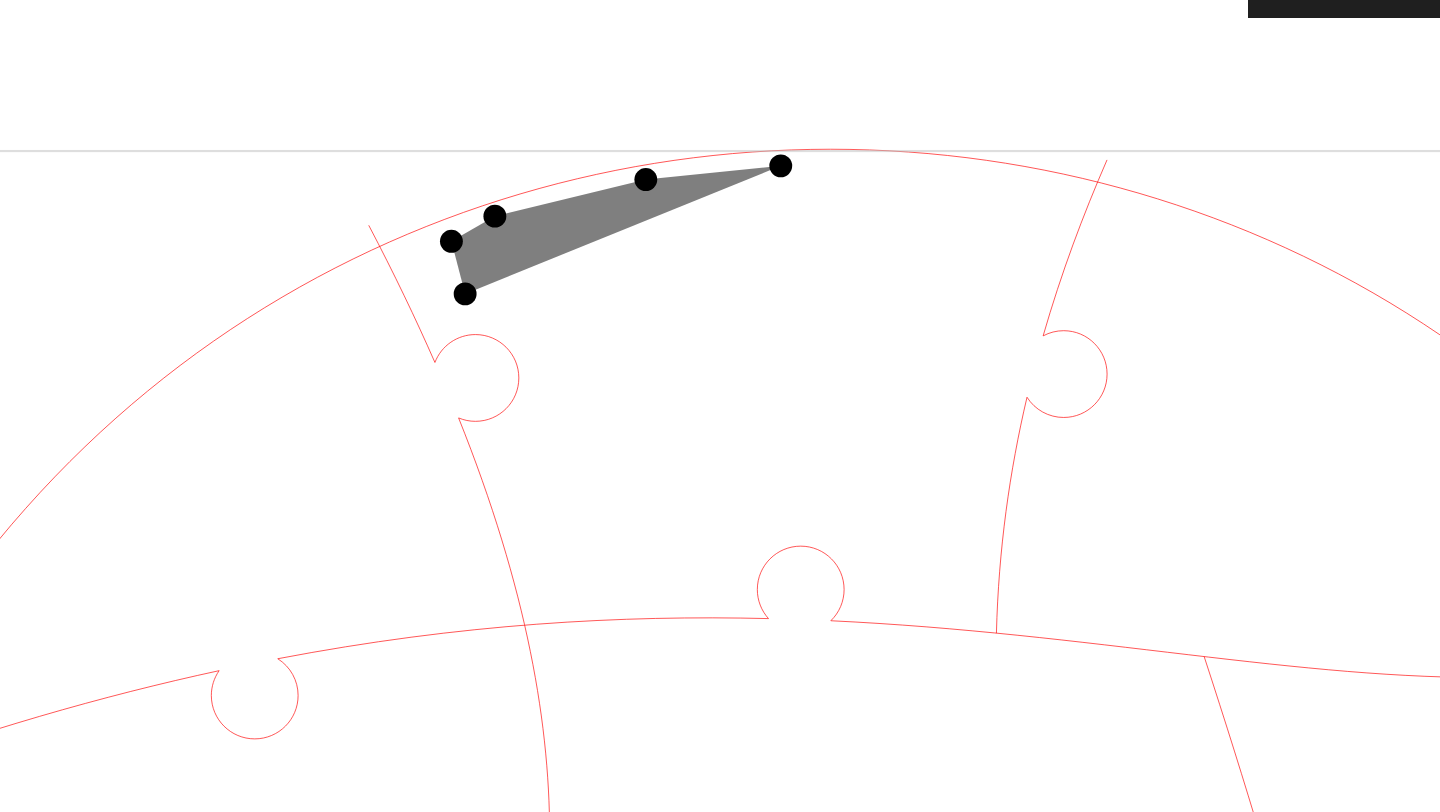 click 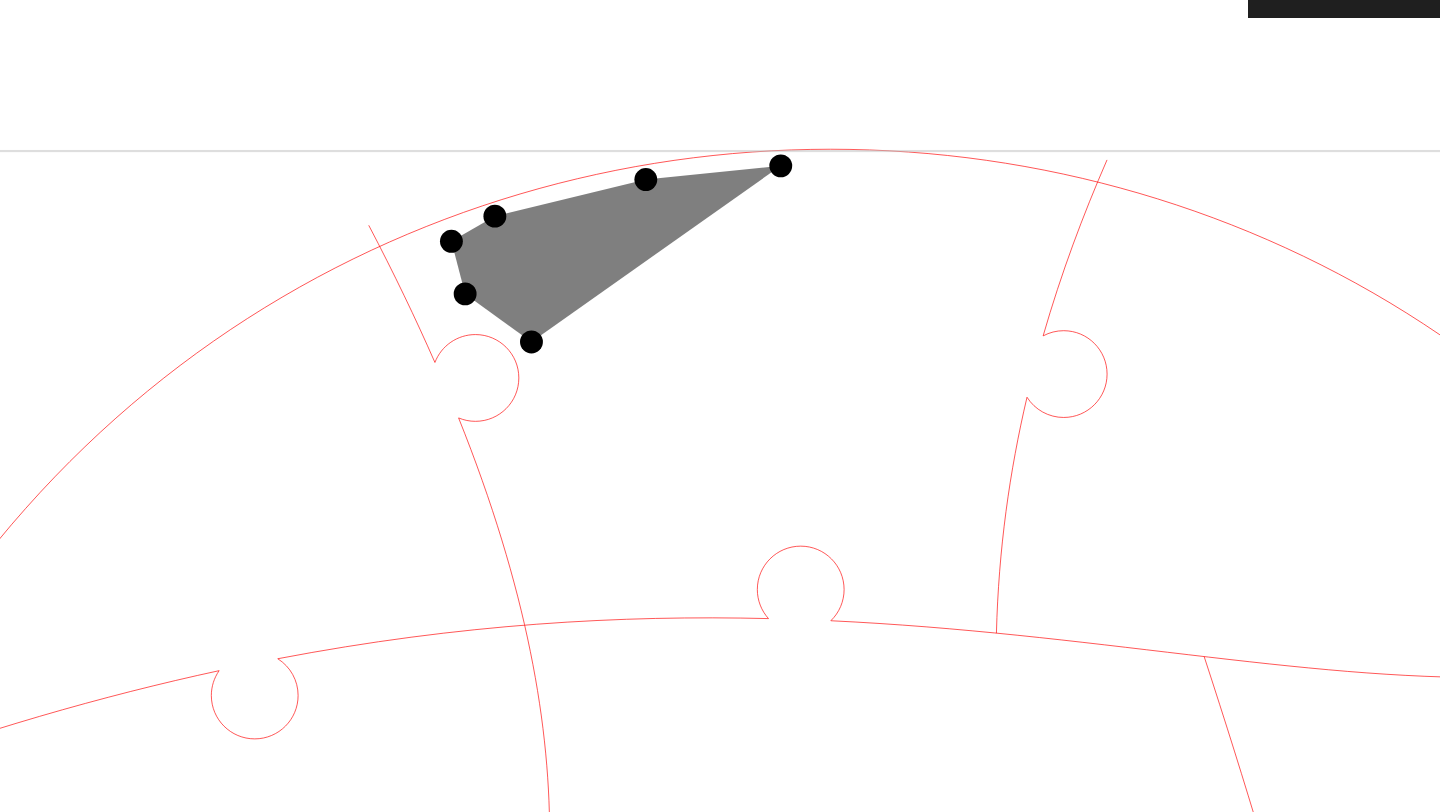 click 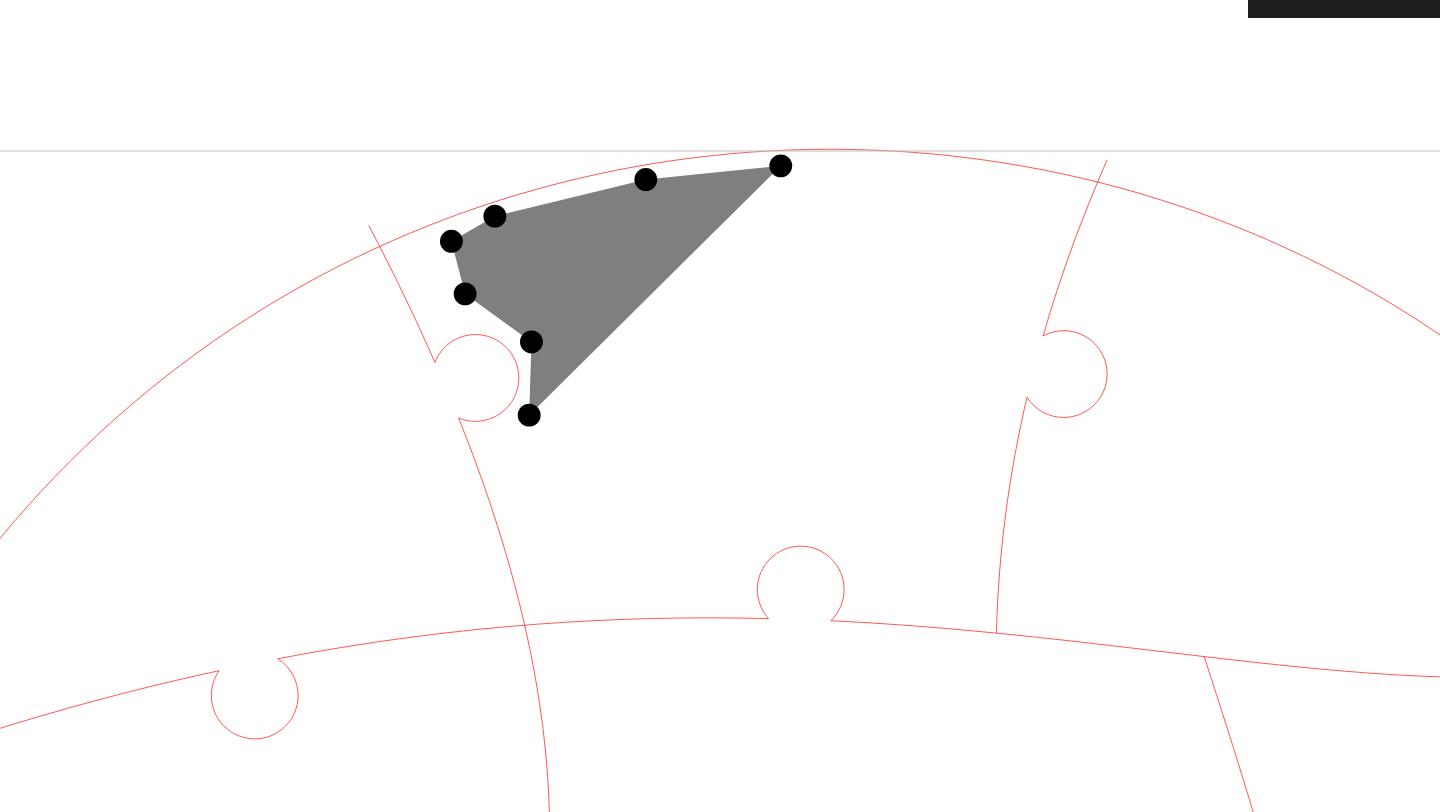 click 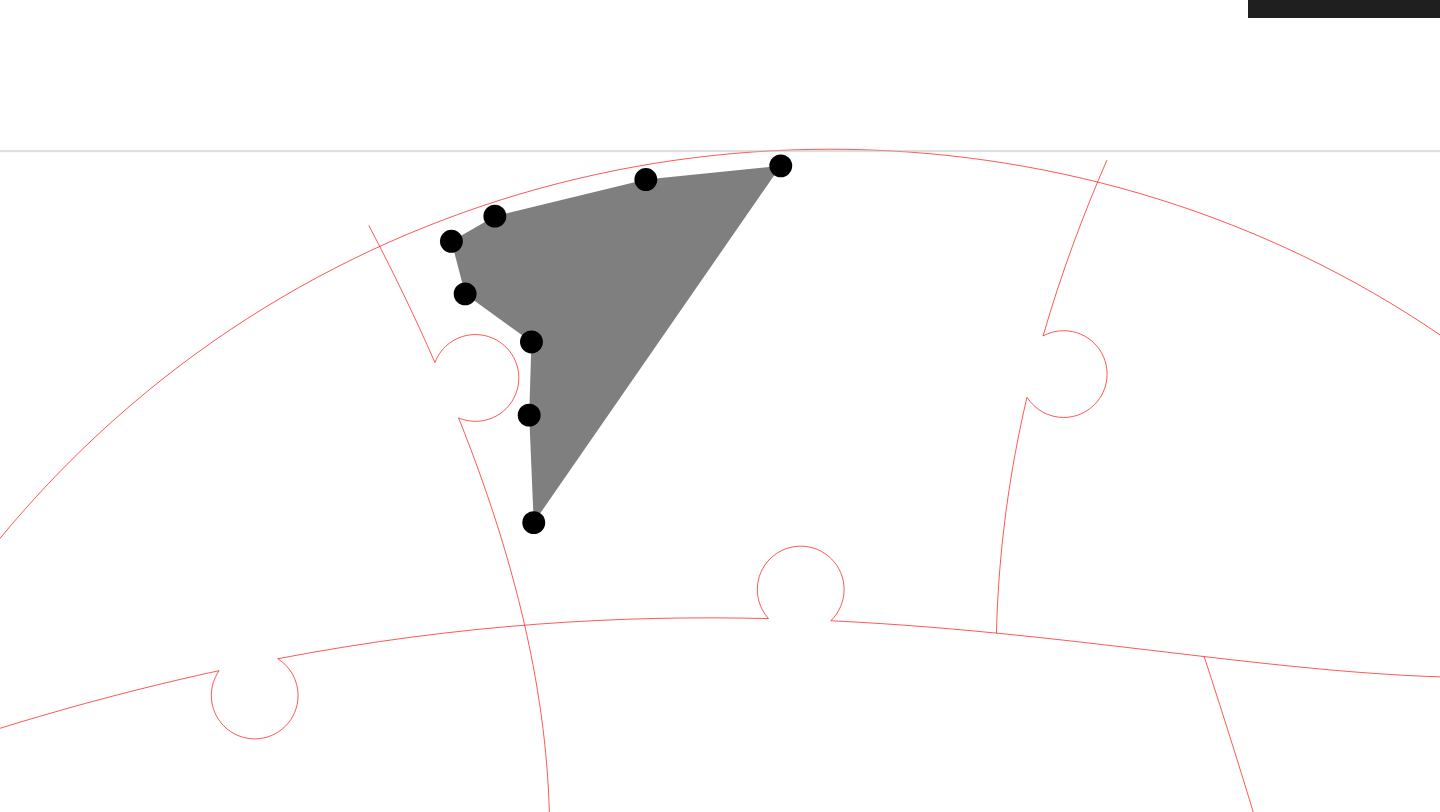 click 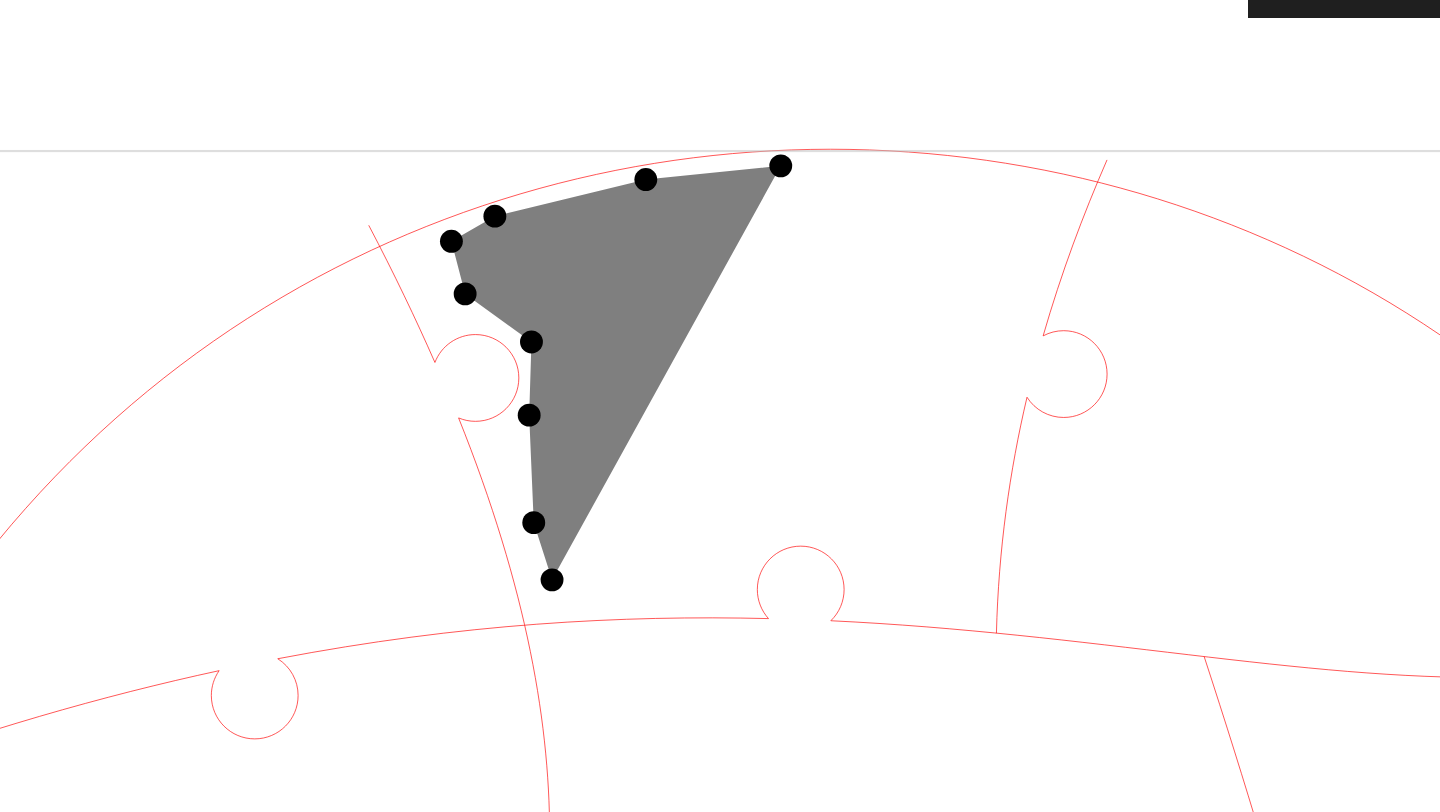 click 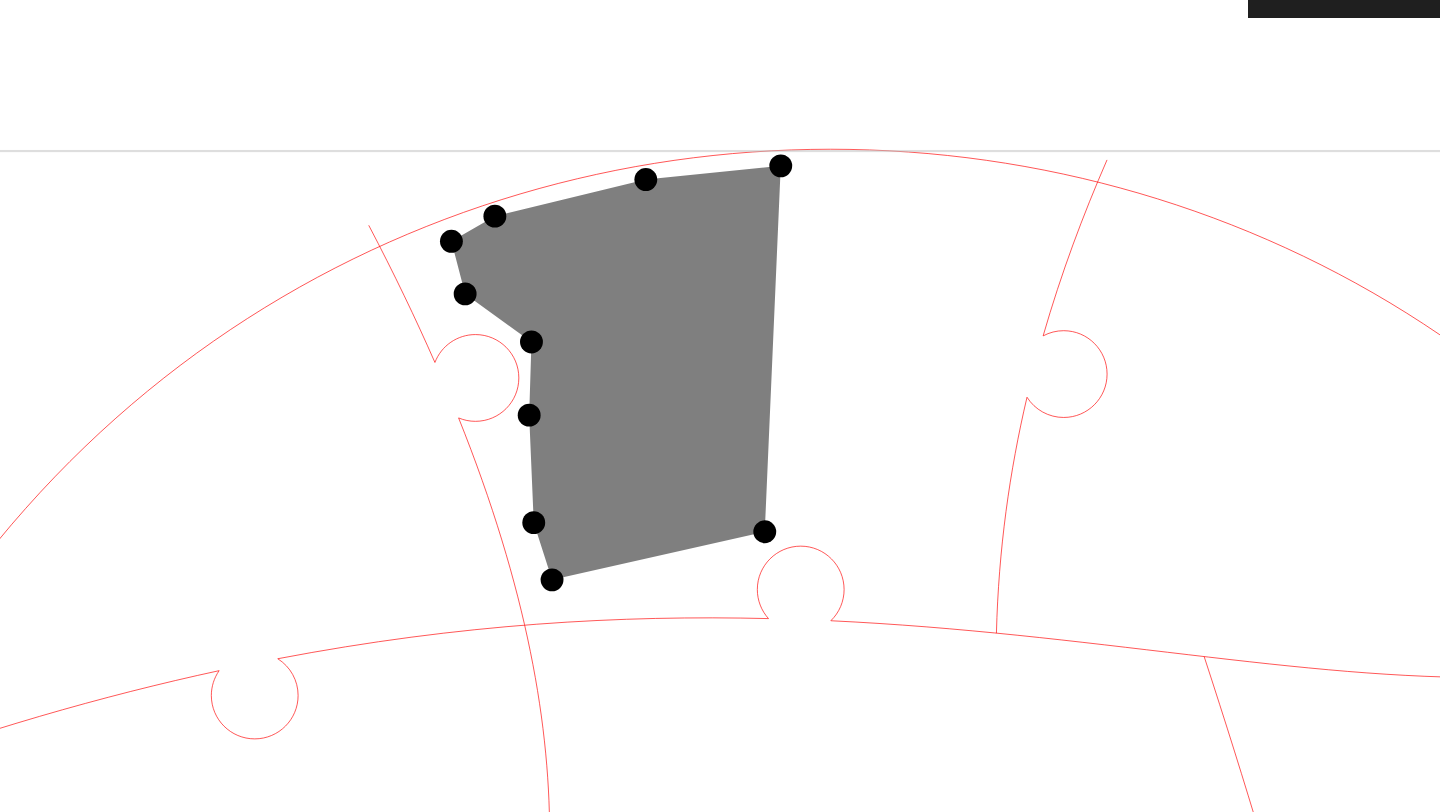 click 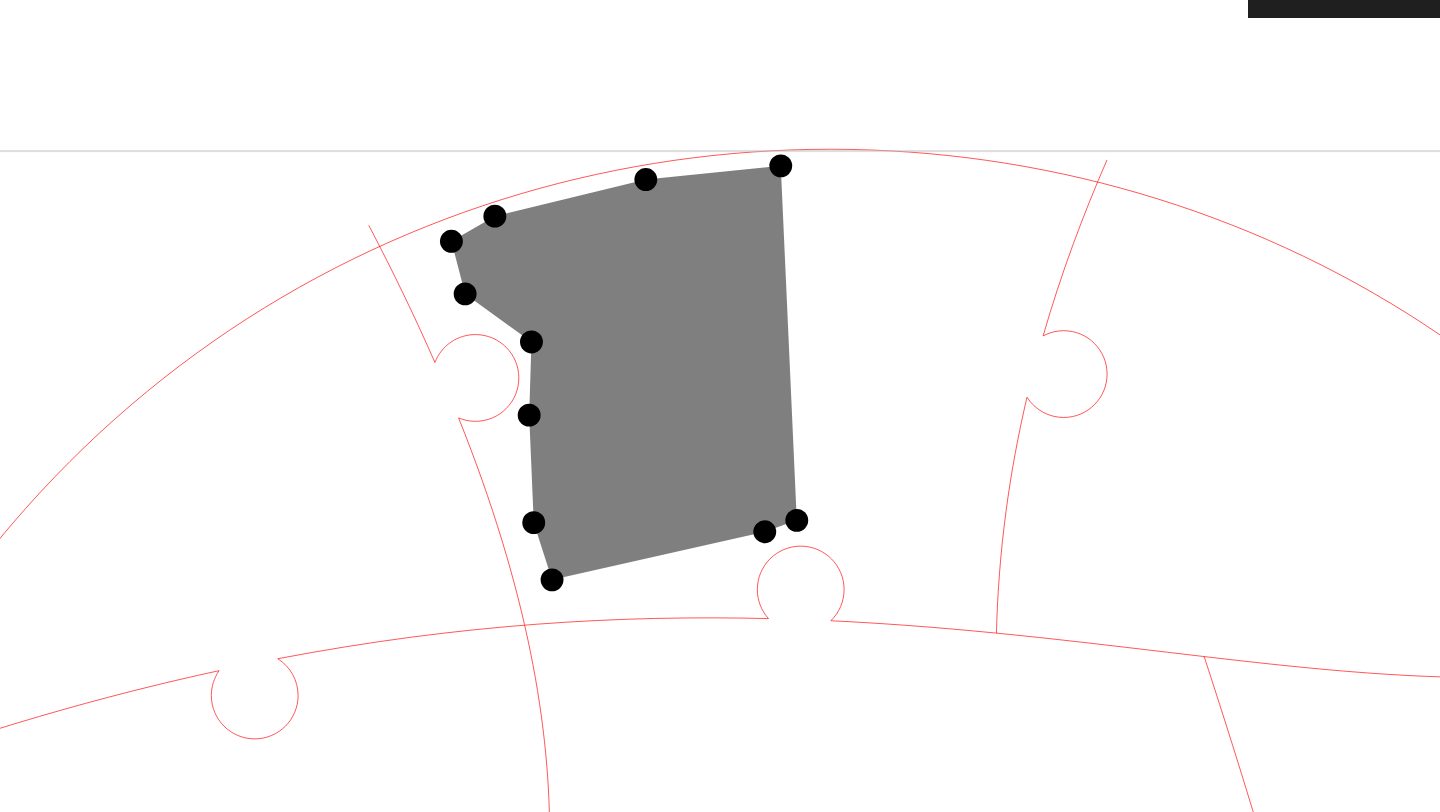 click 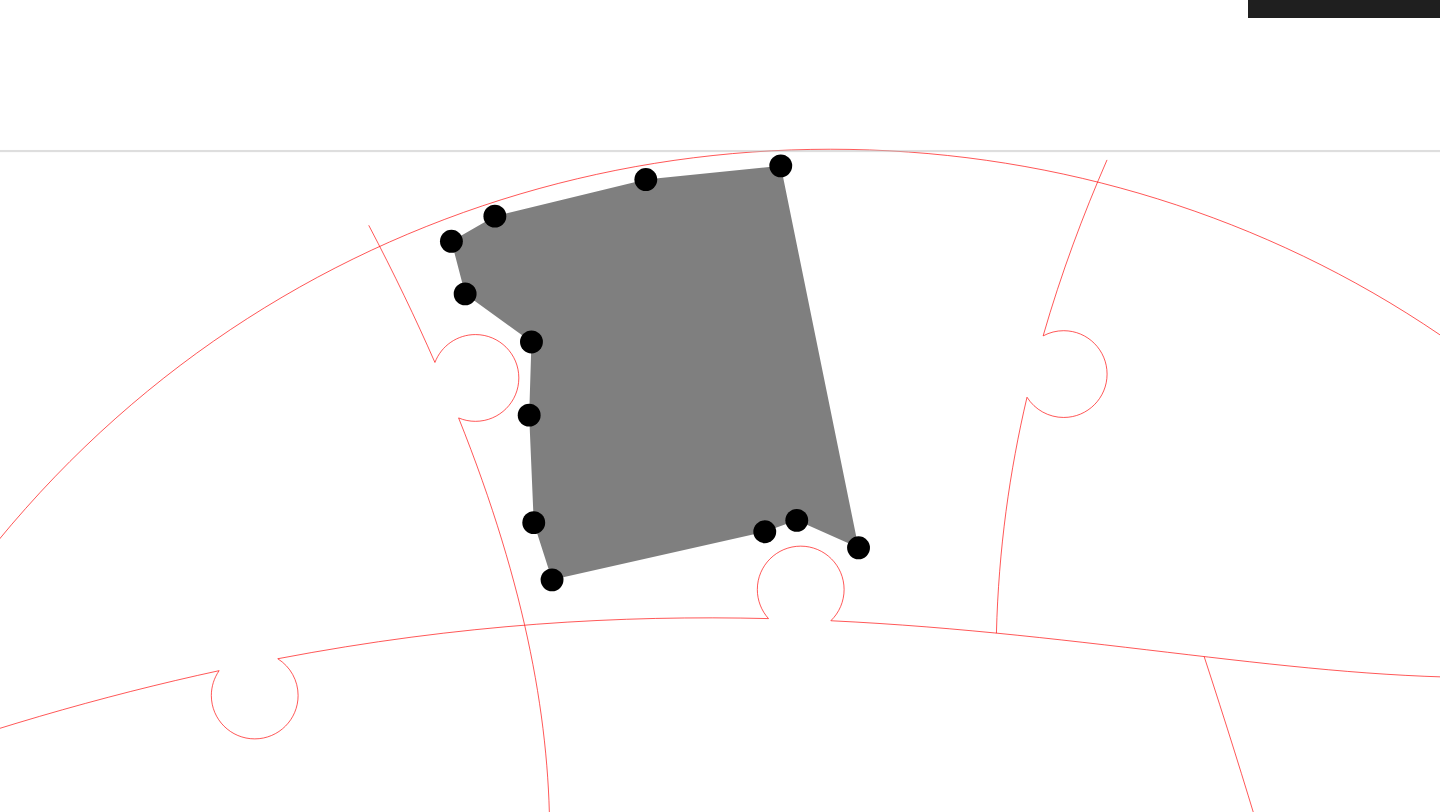 click 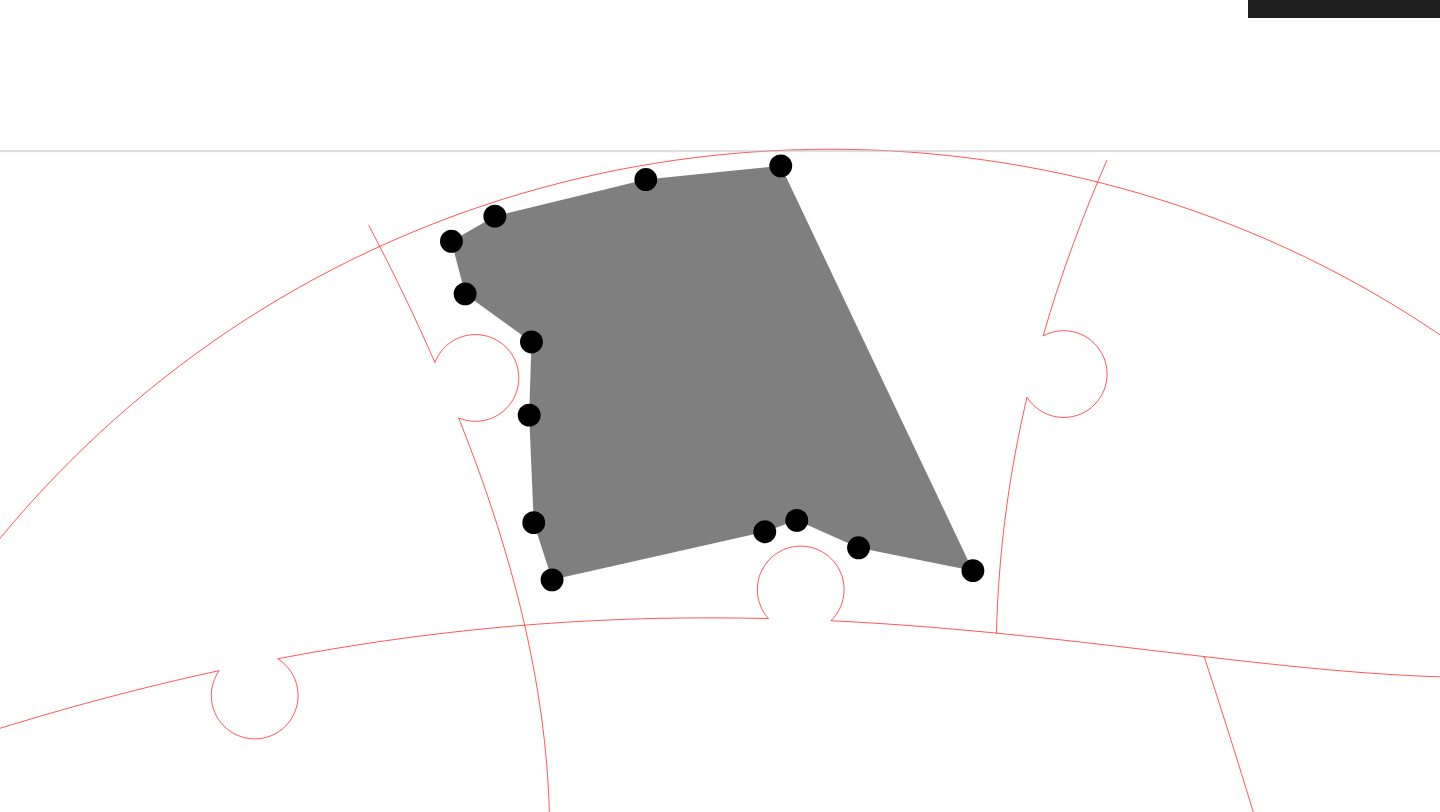 click 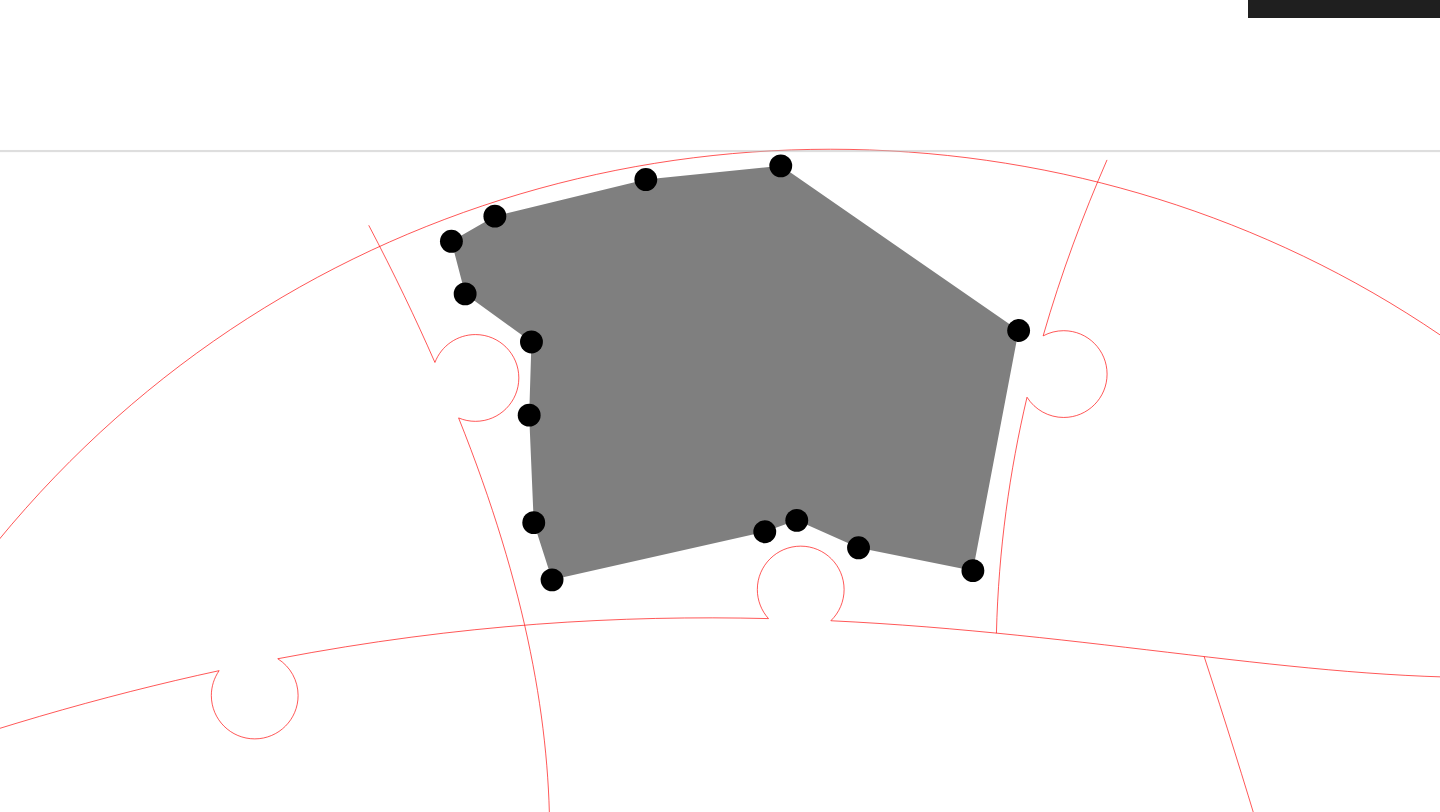click 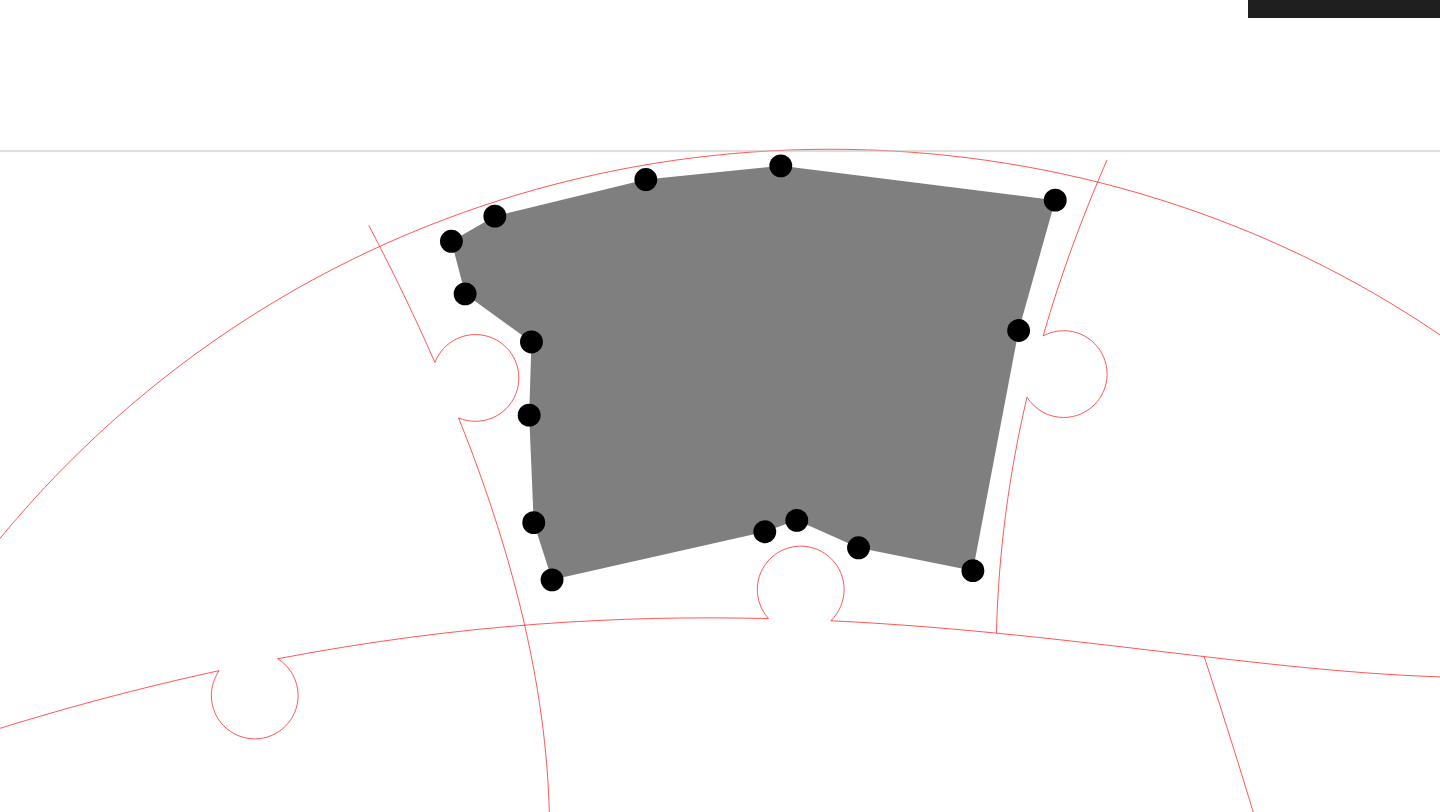 click 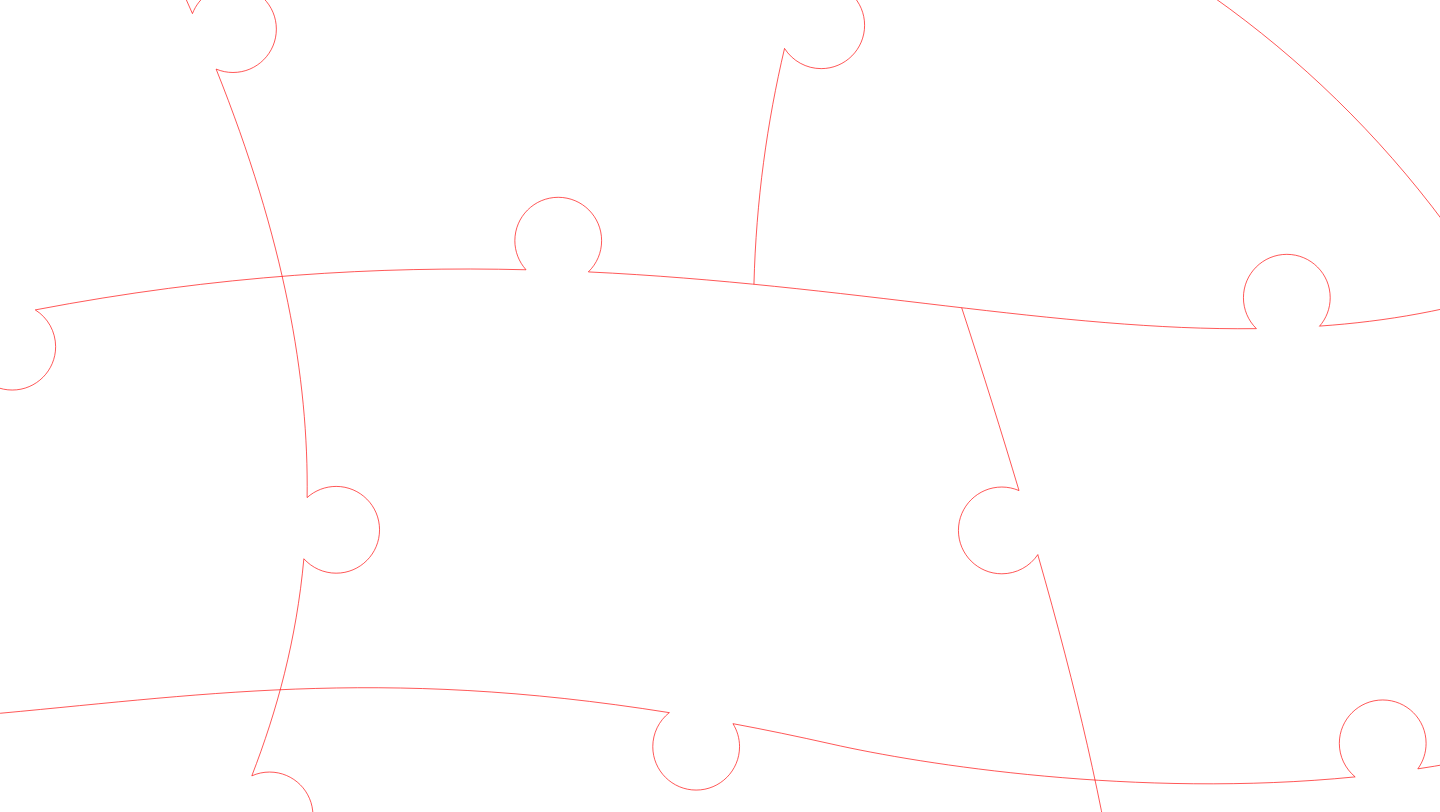 click 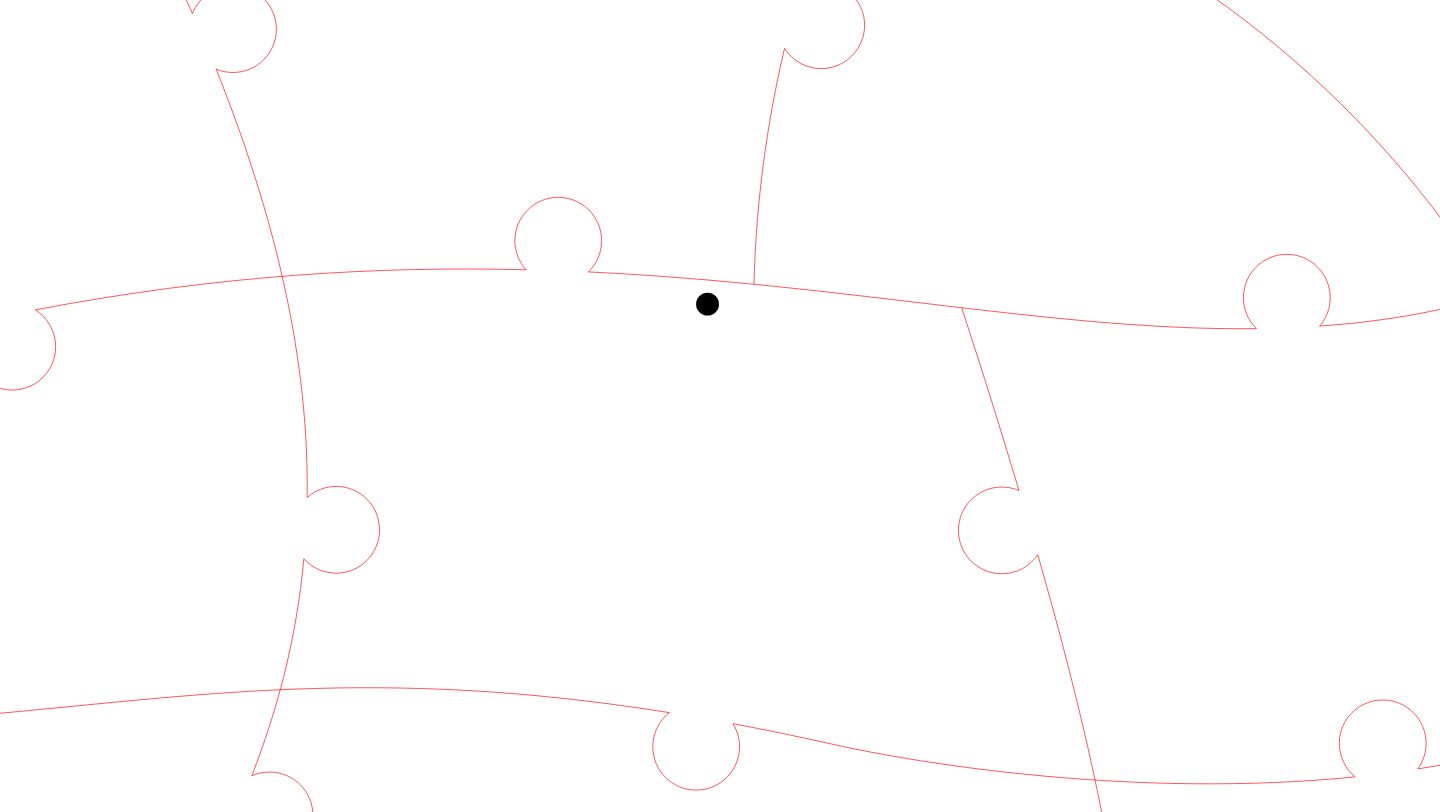 click 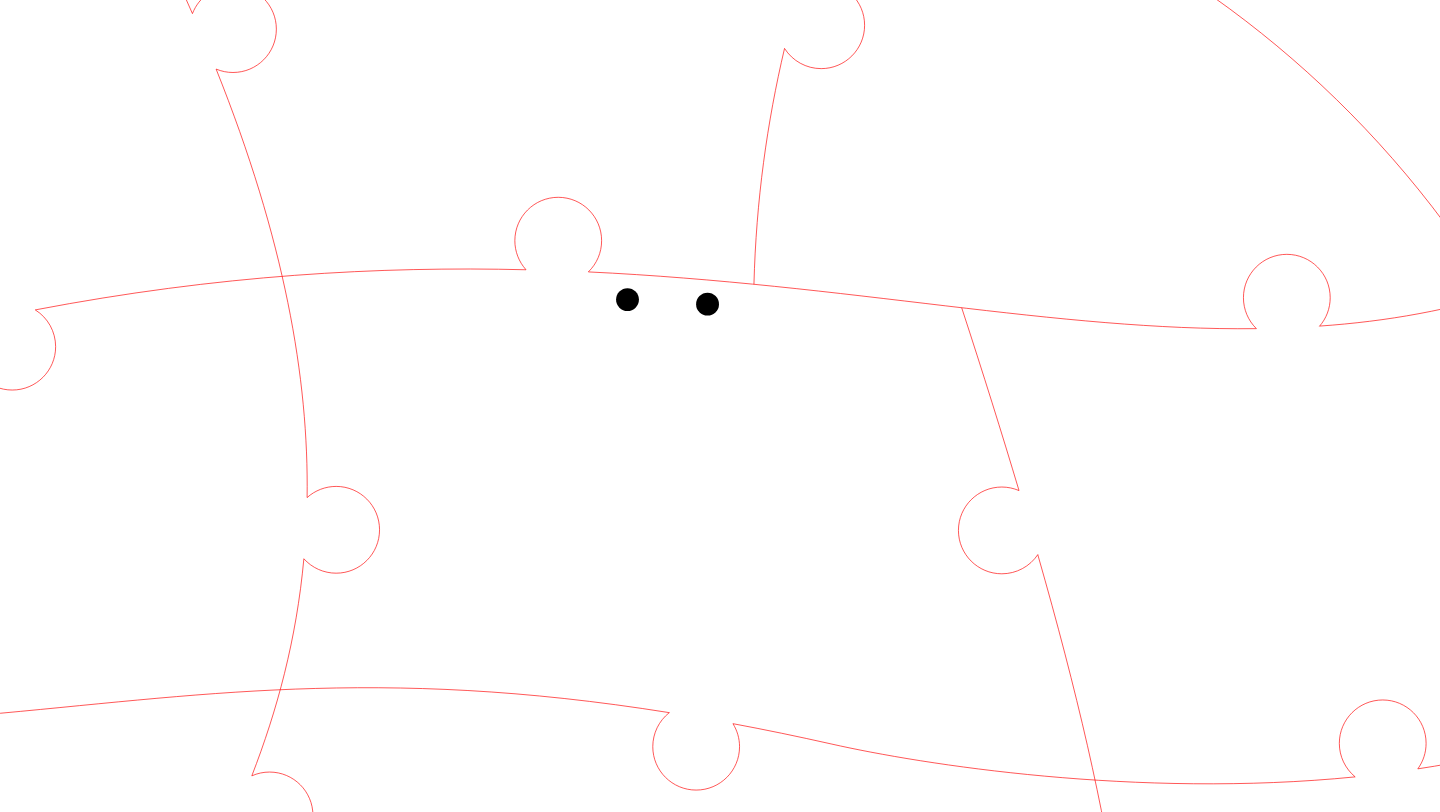 click 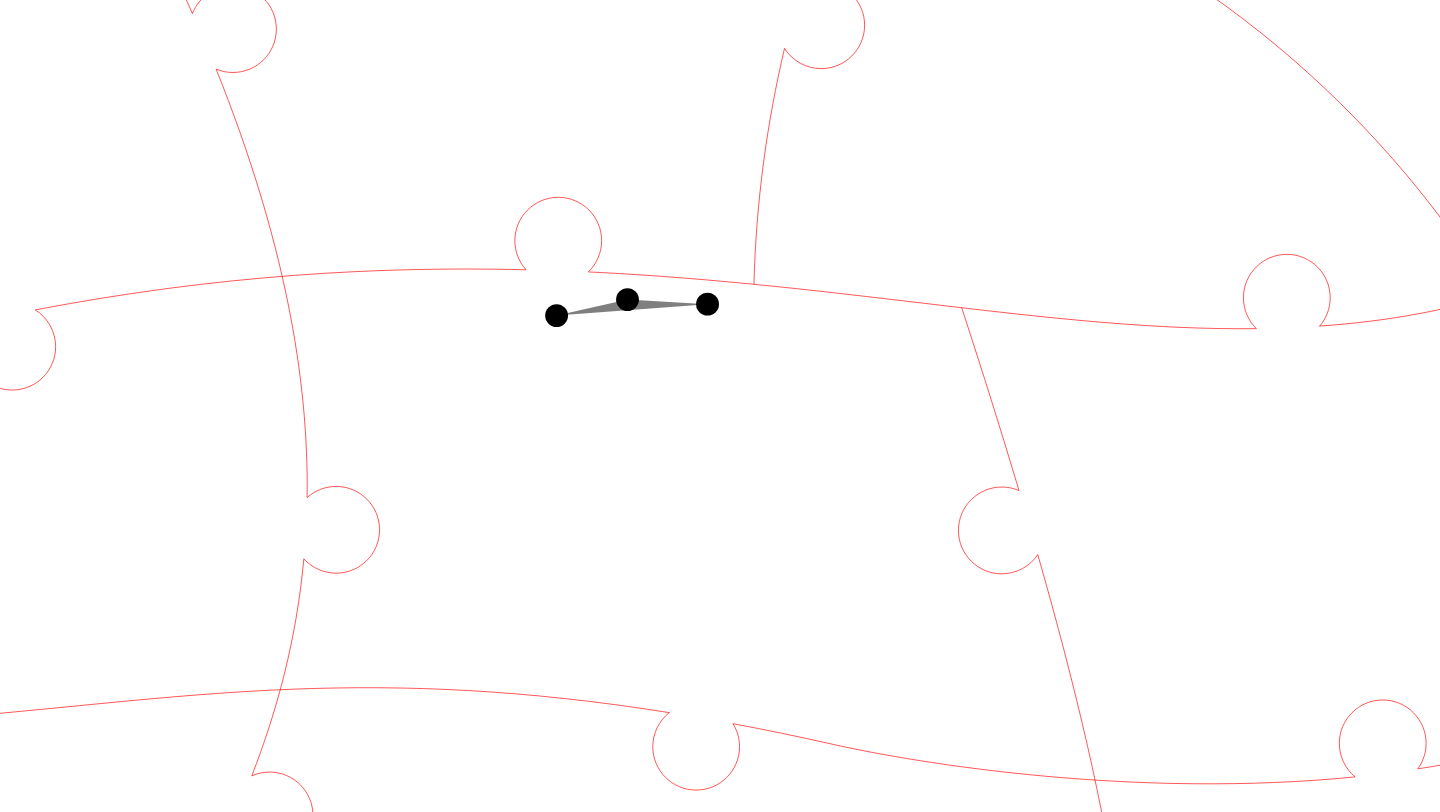 click 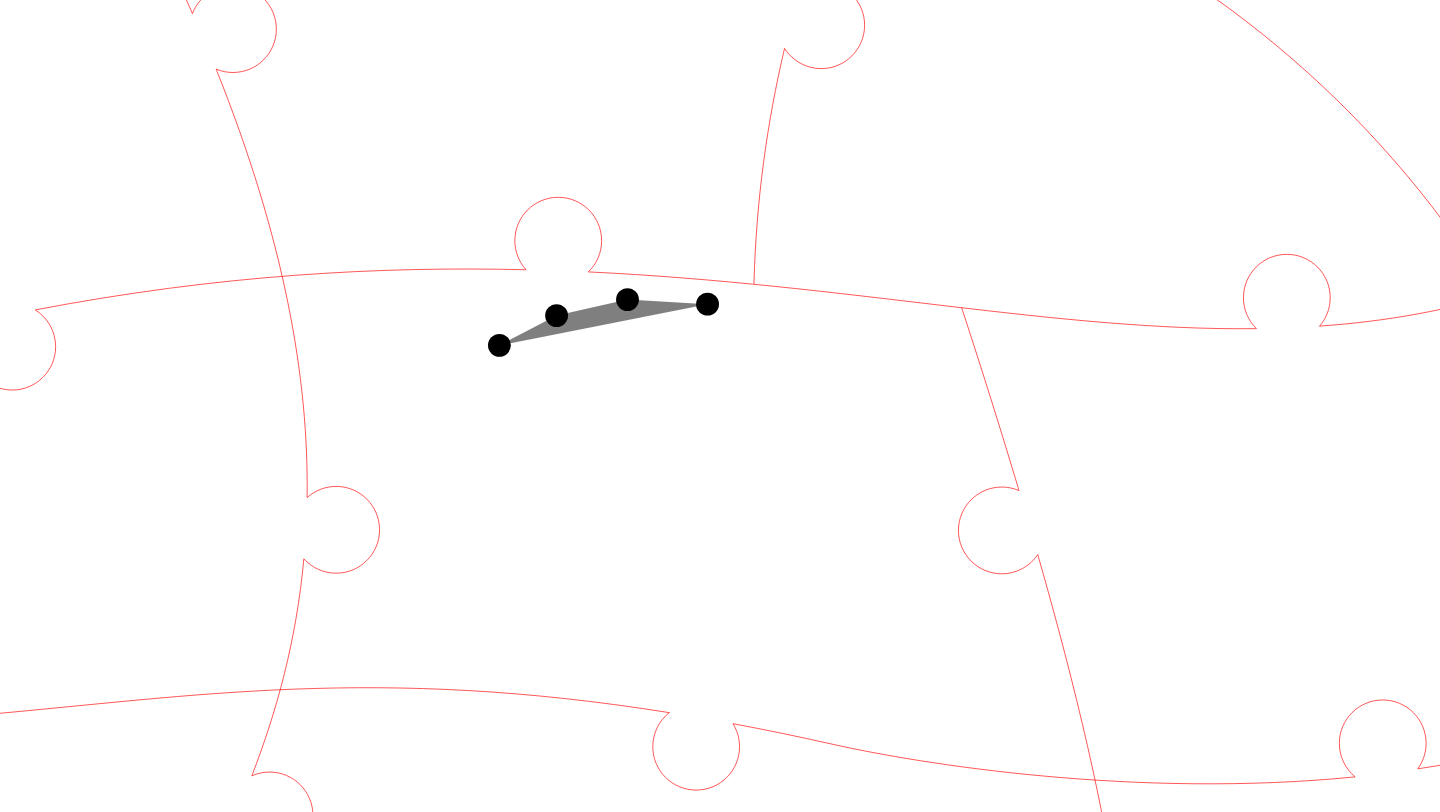 click 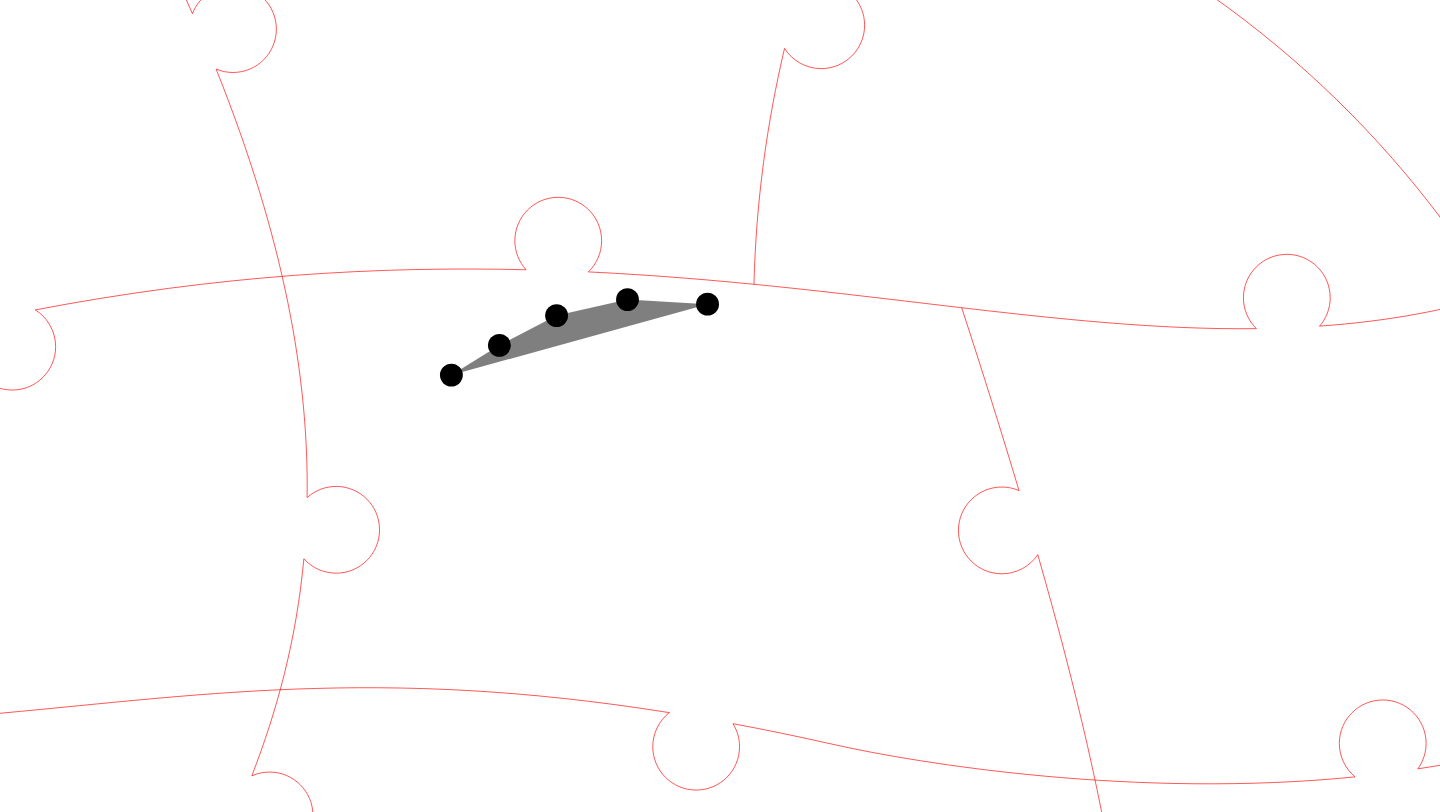 click 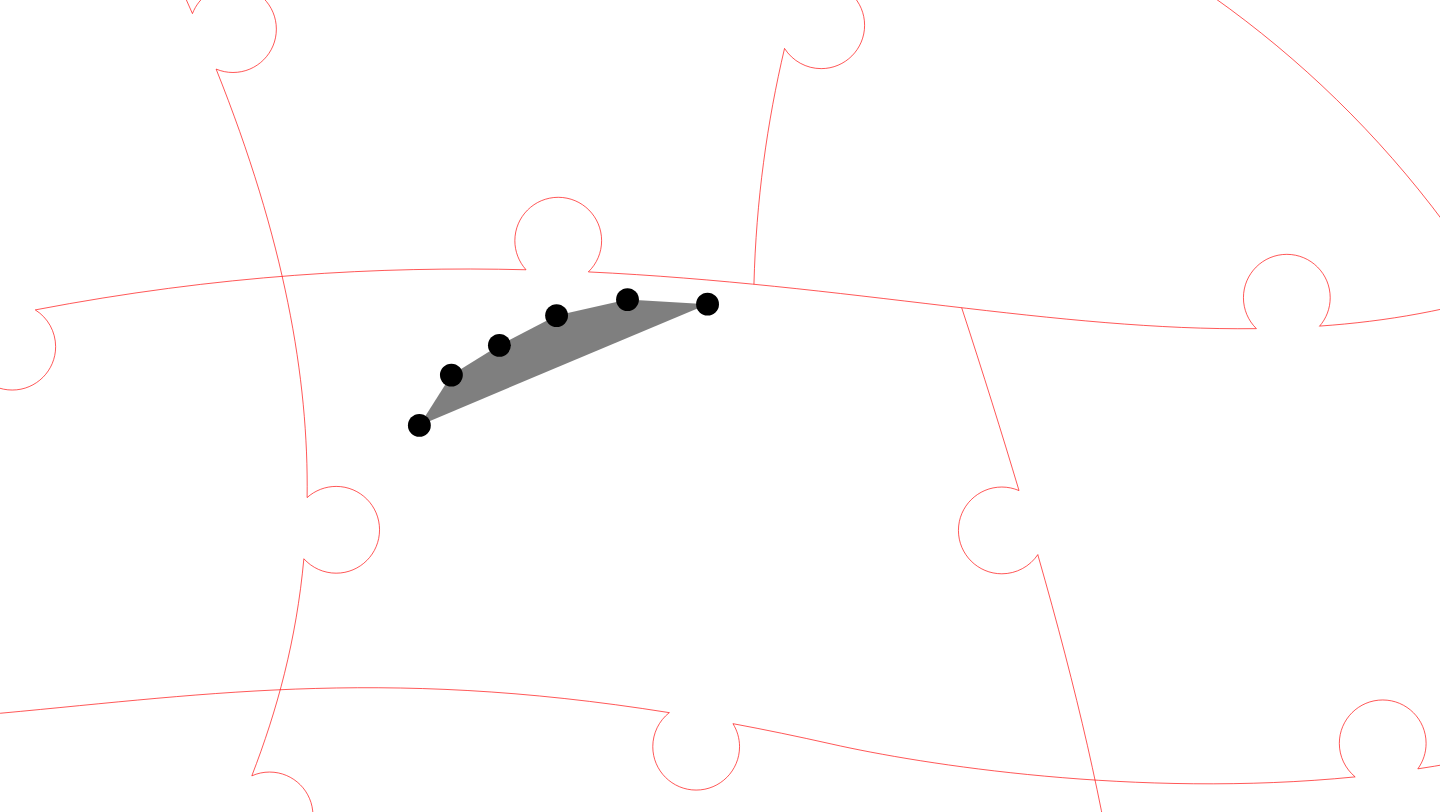 click 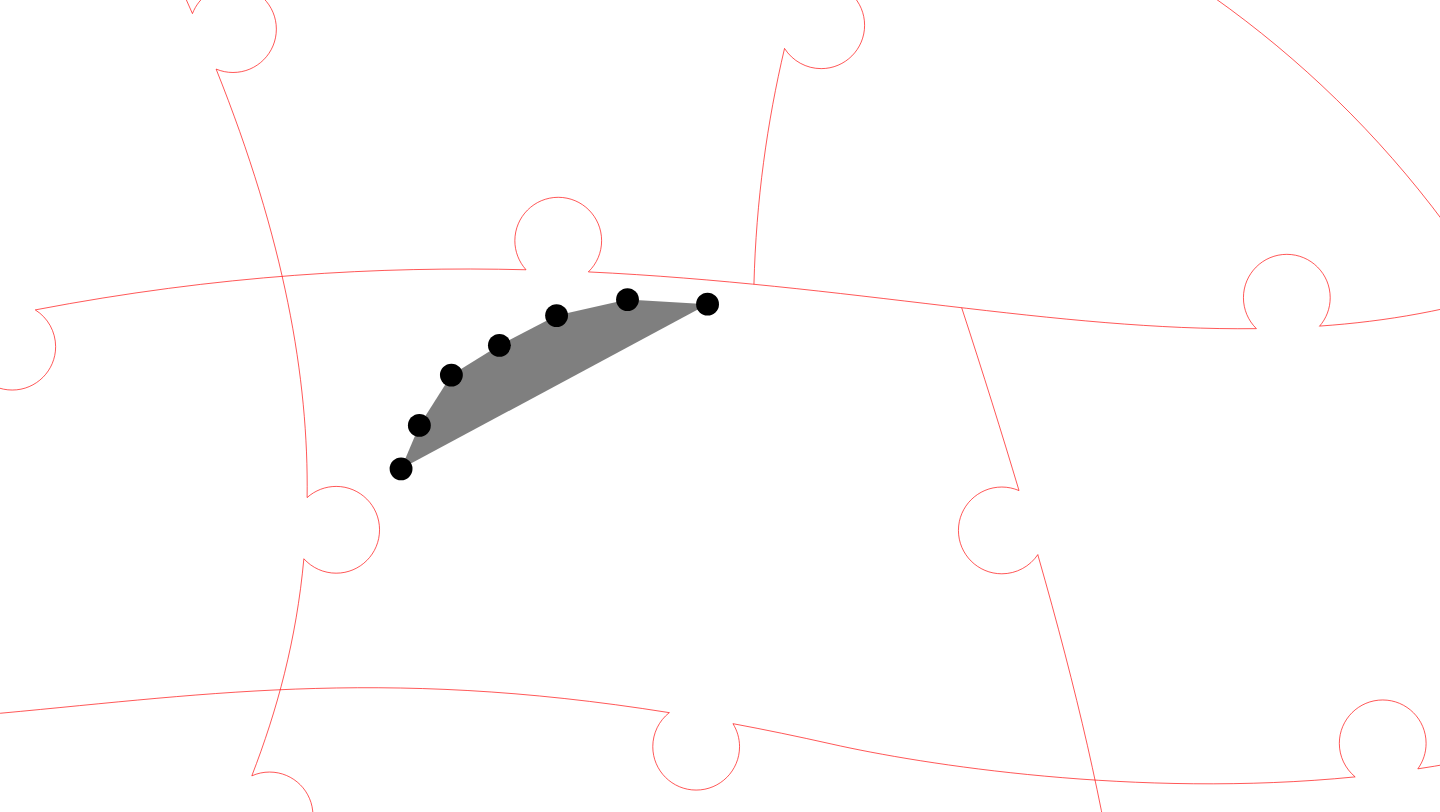 click 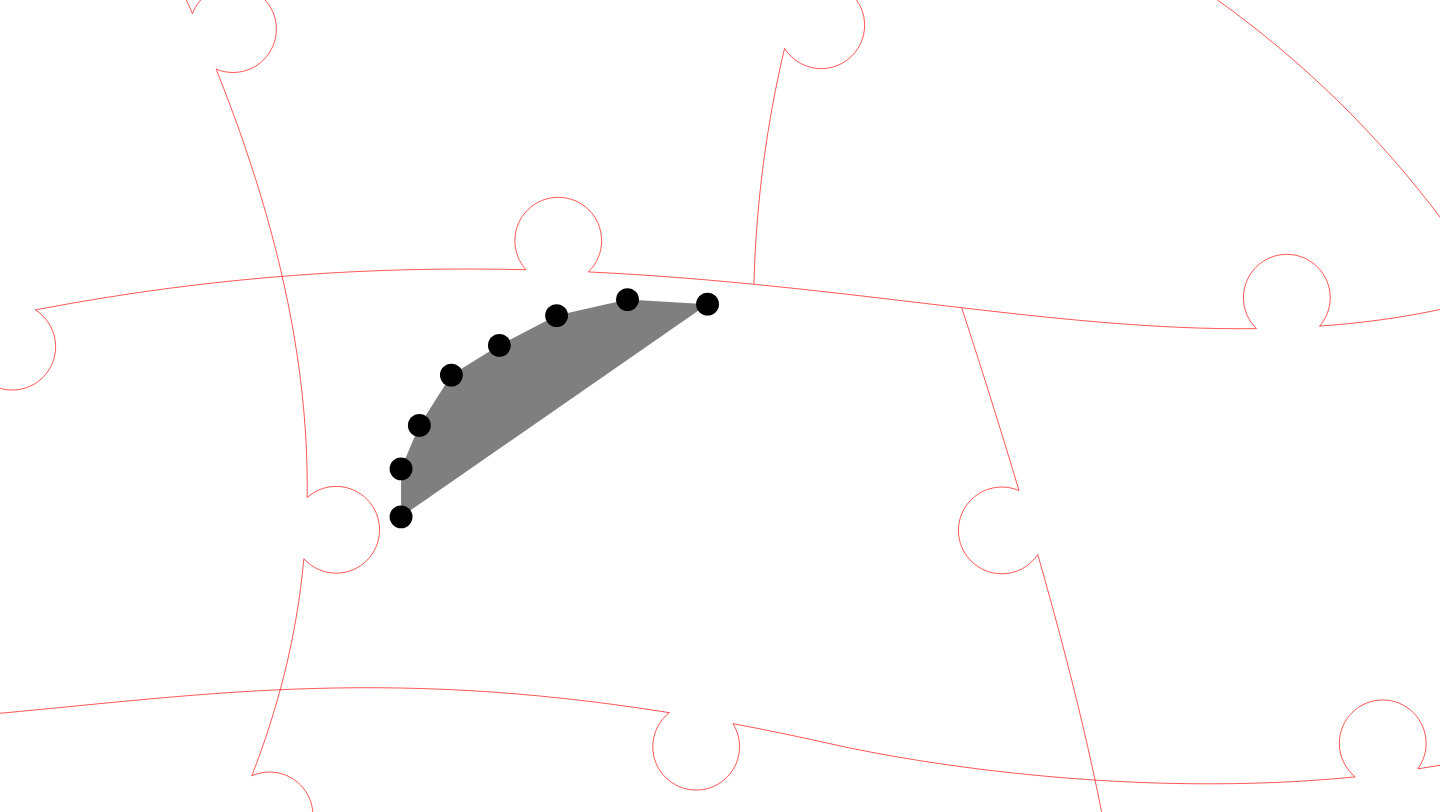 click 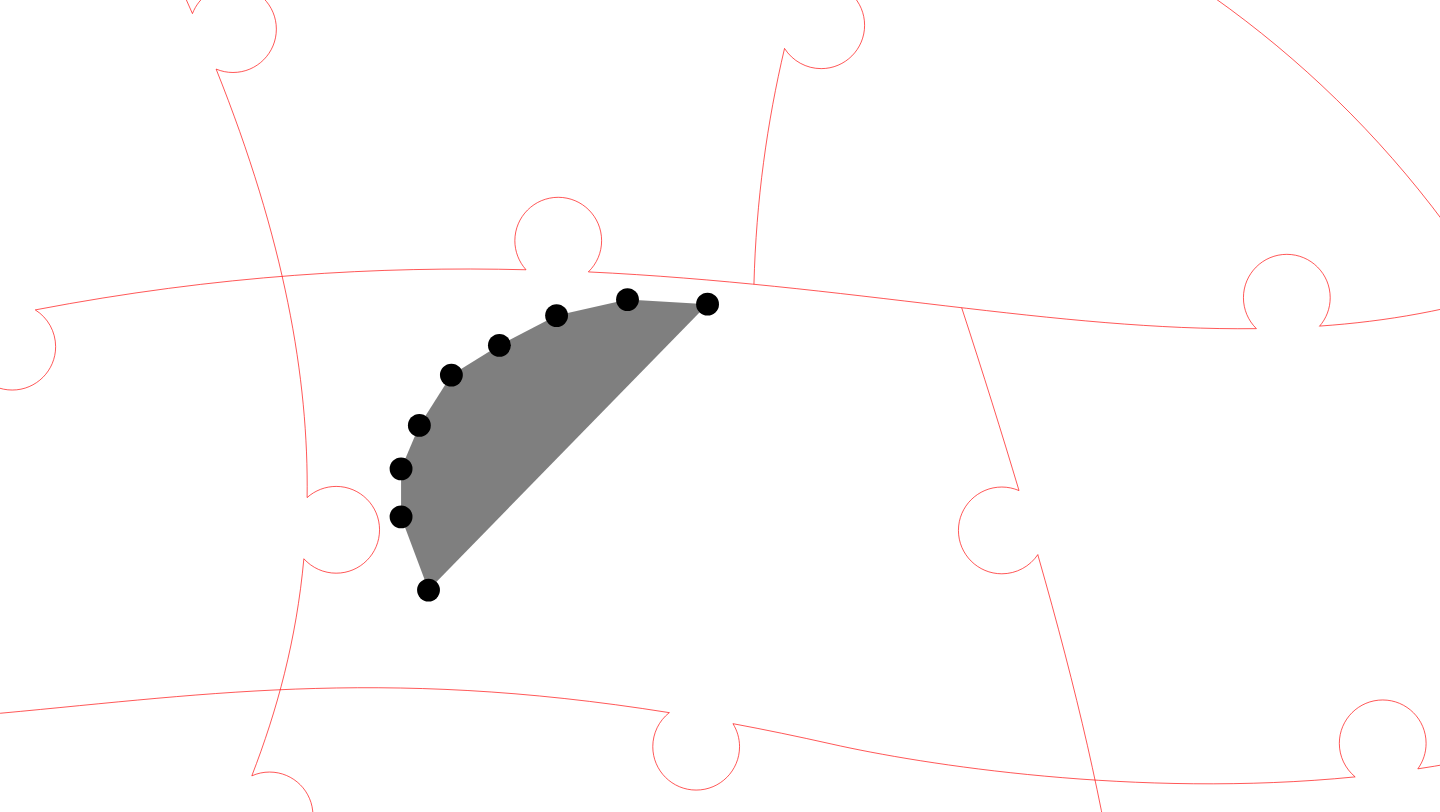 click 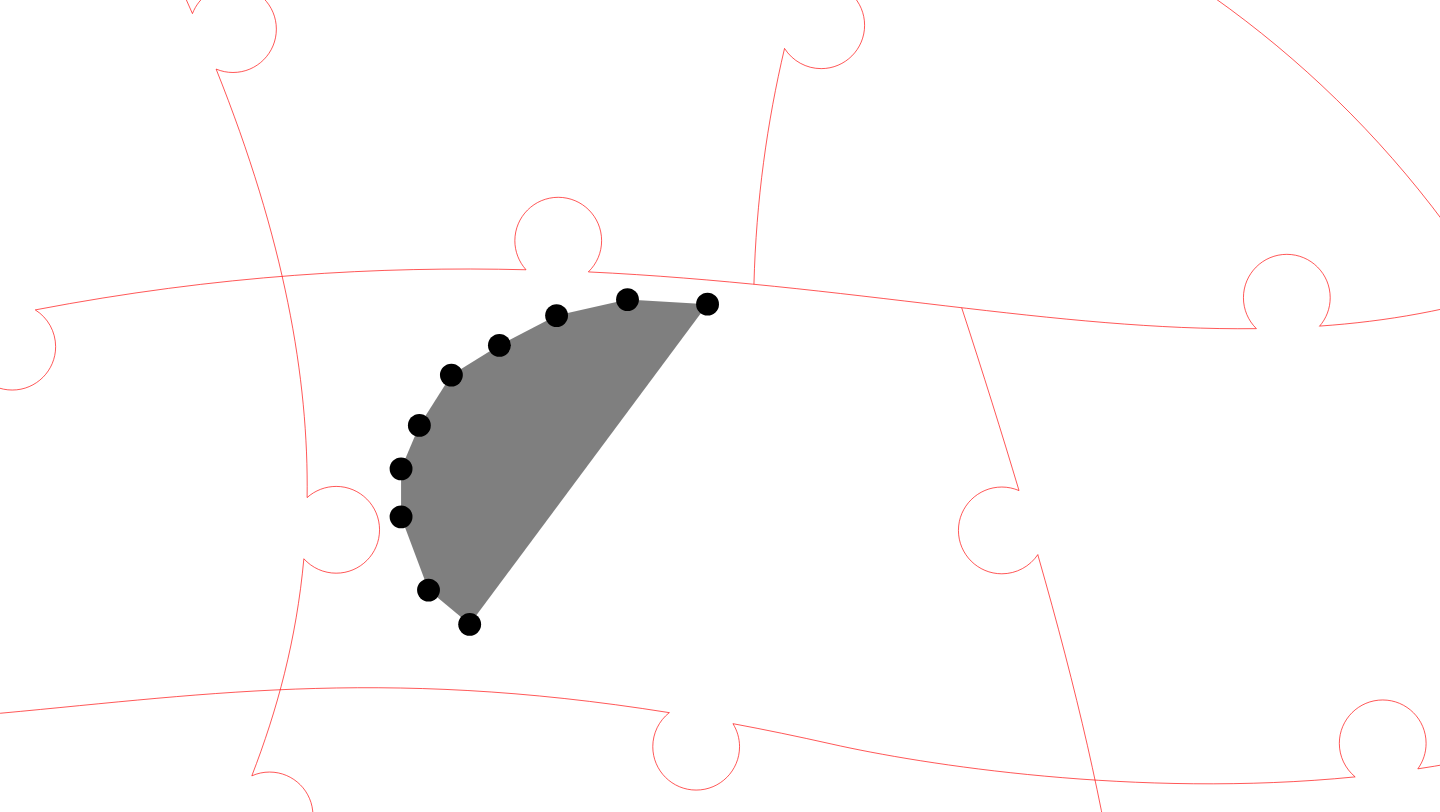 click 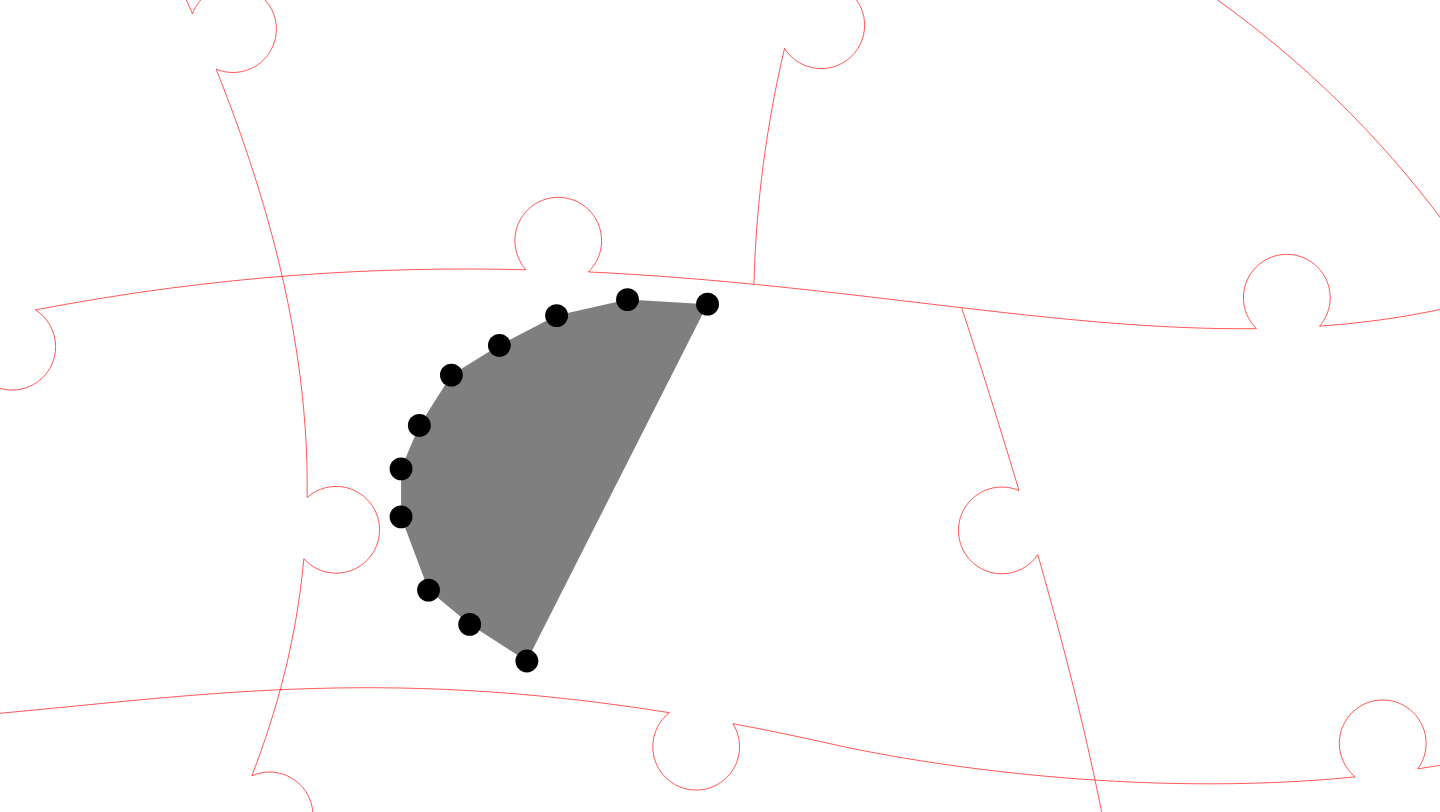 click 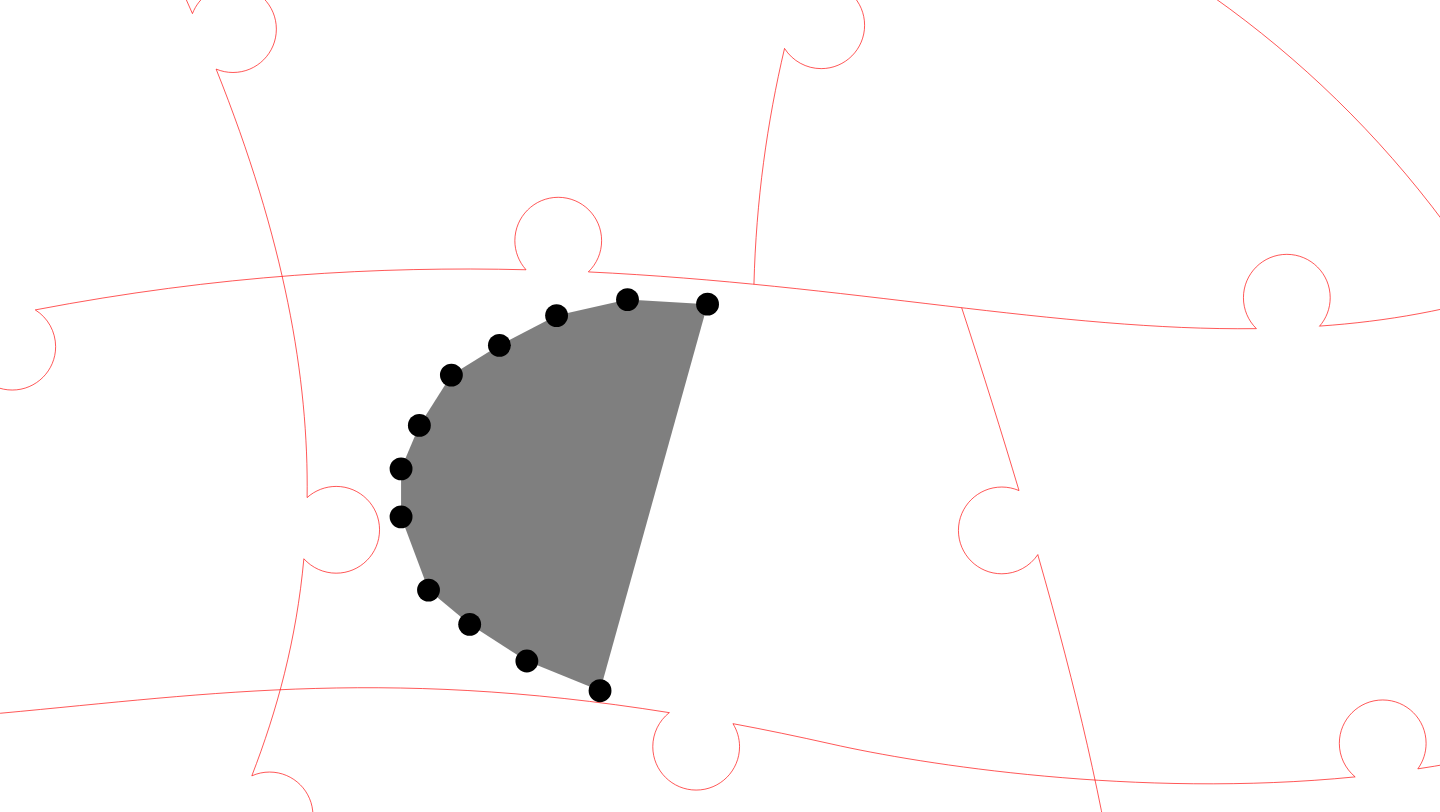 click 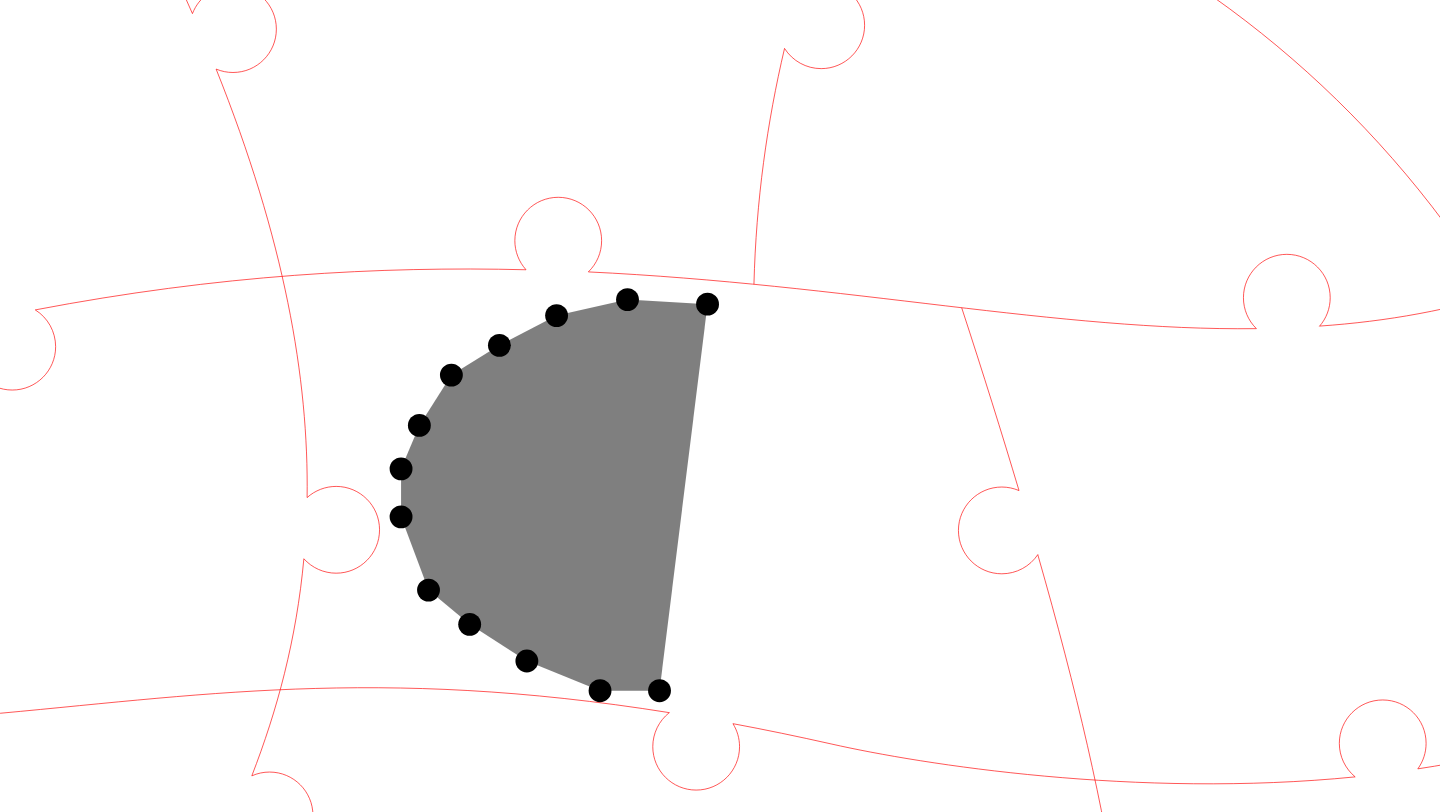 click 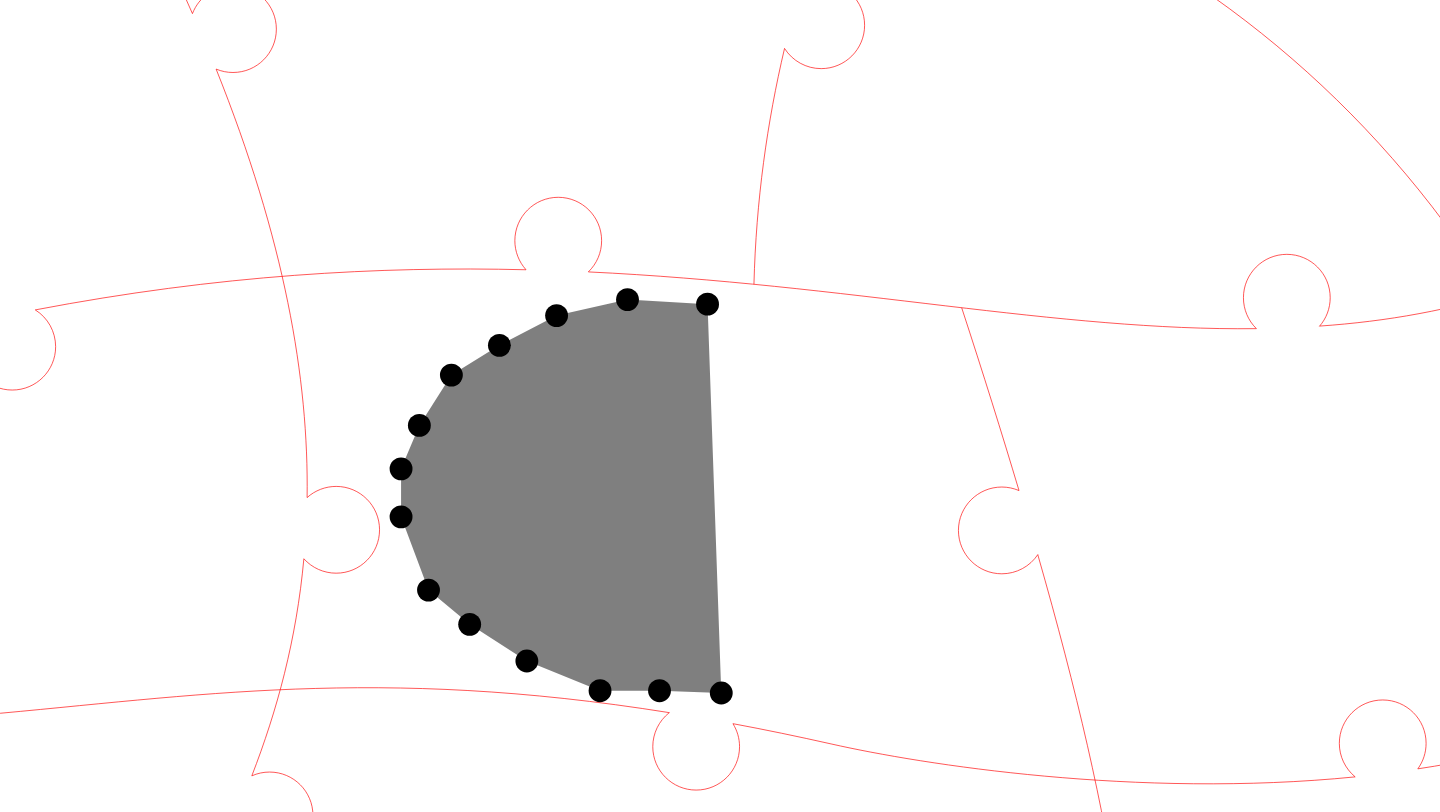 click 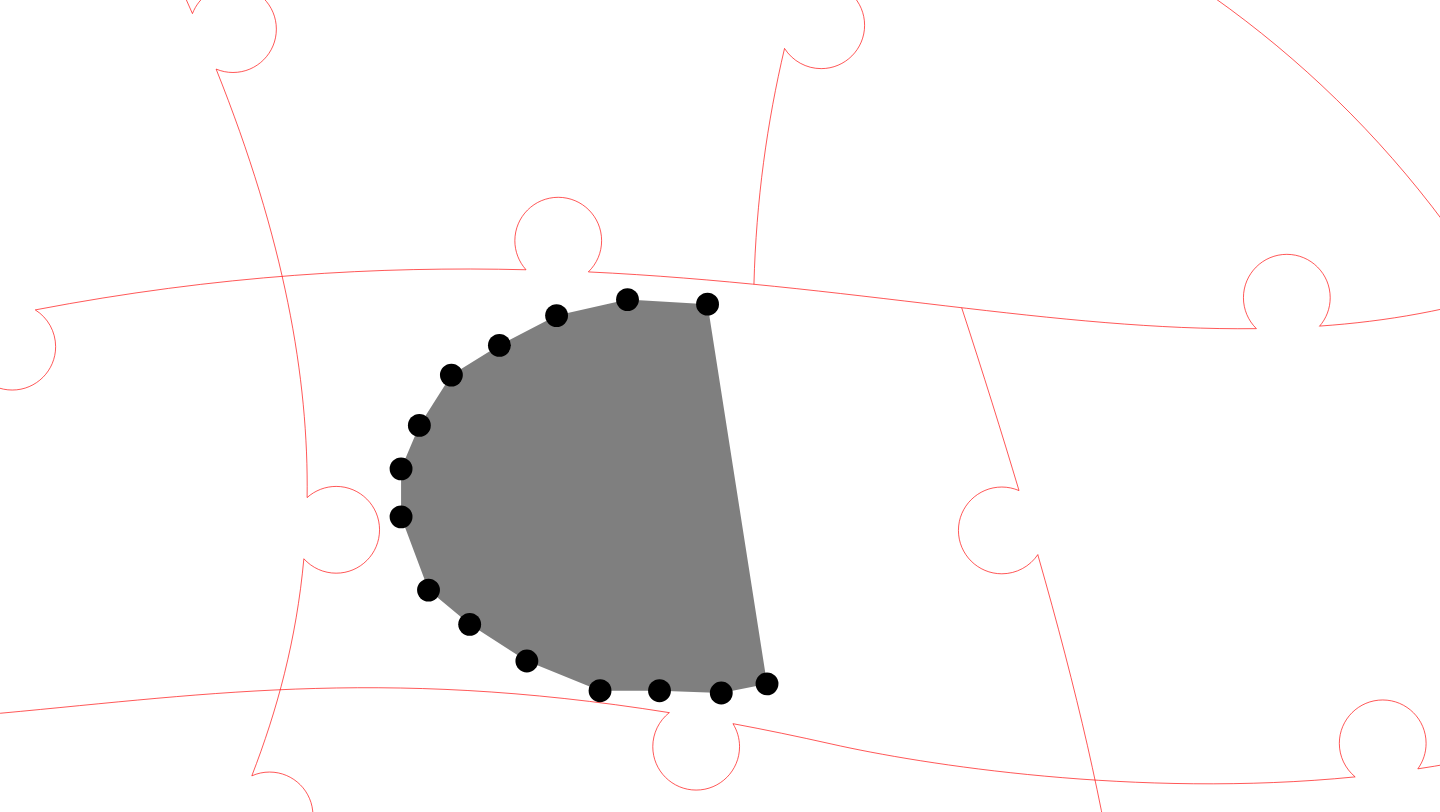 click 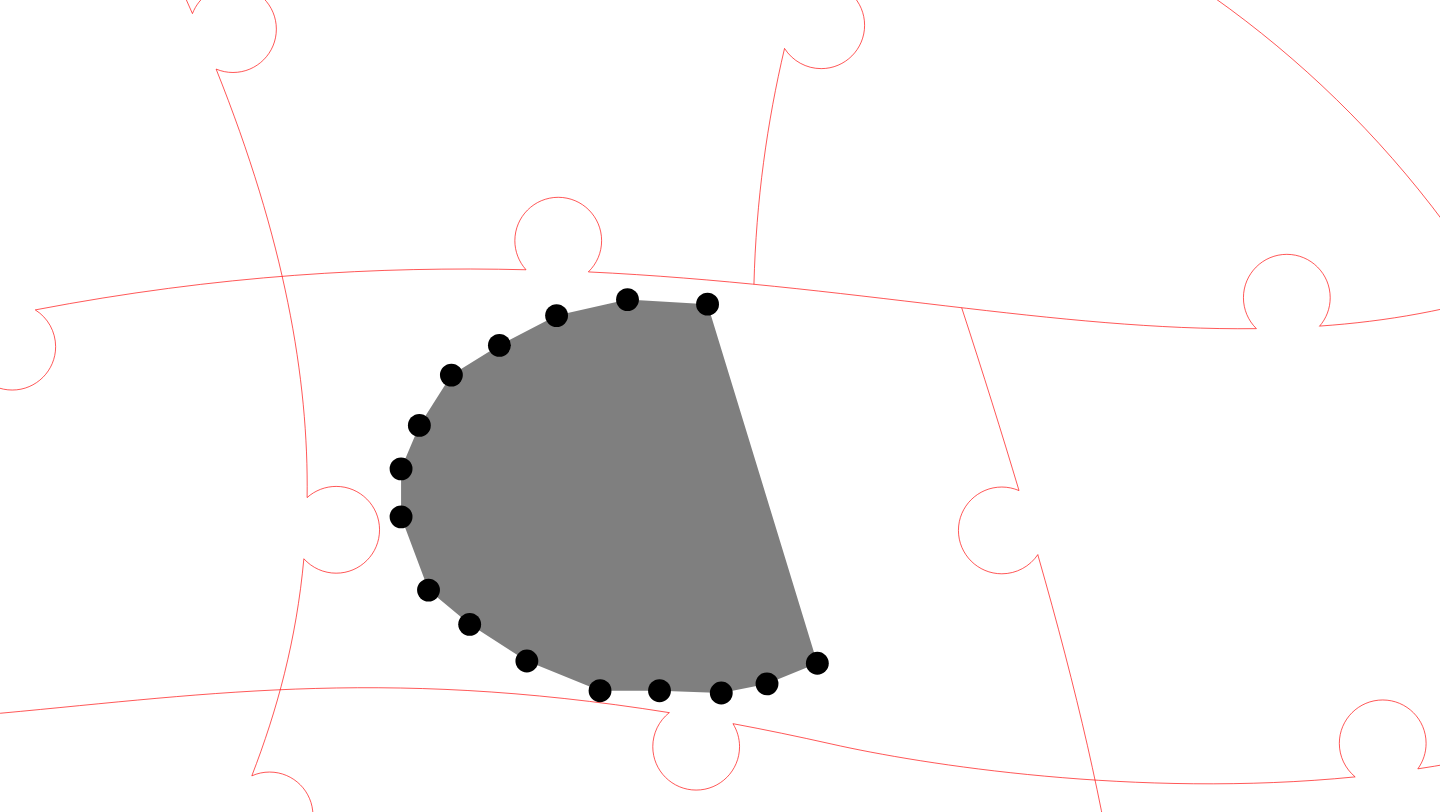 click 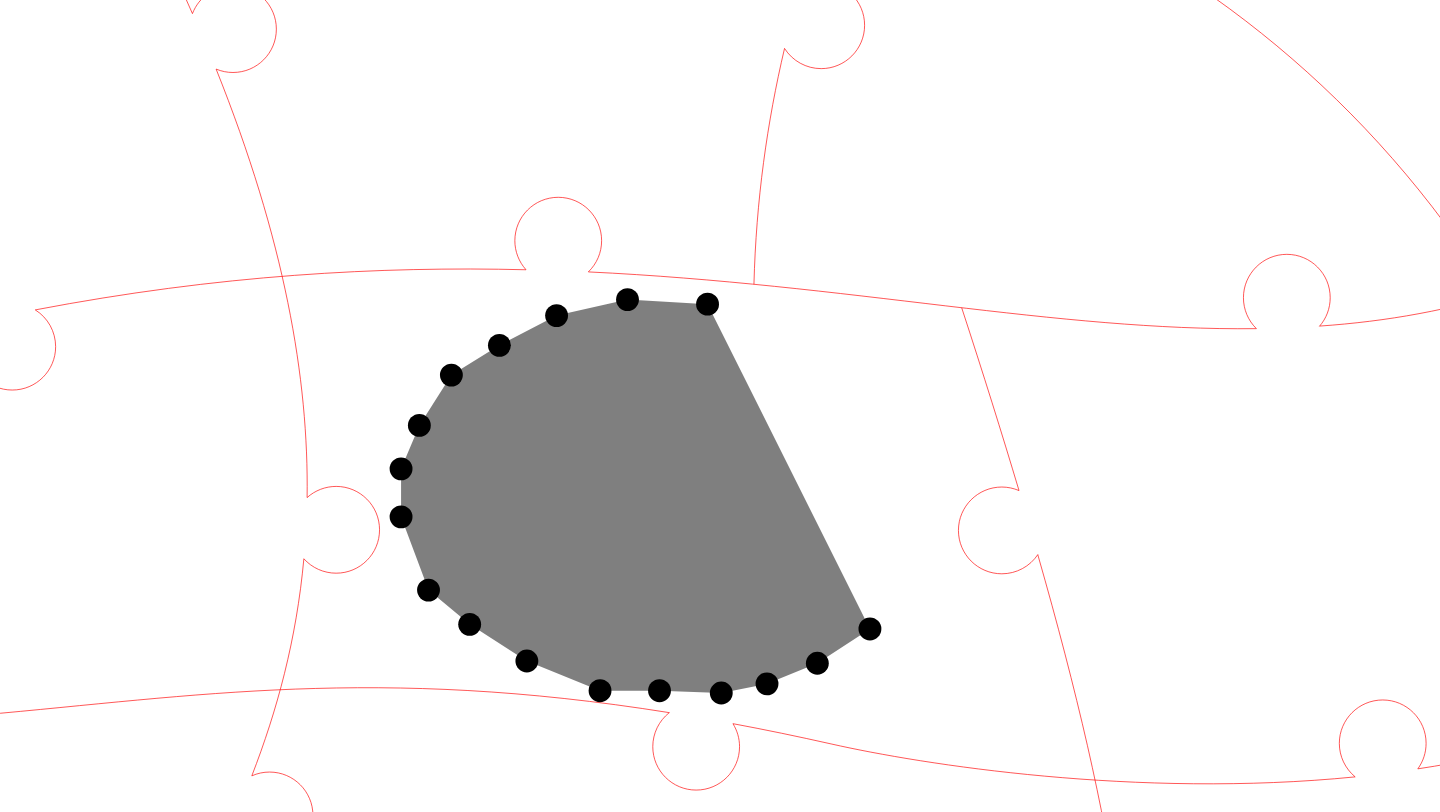 click 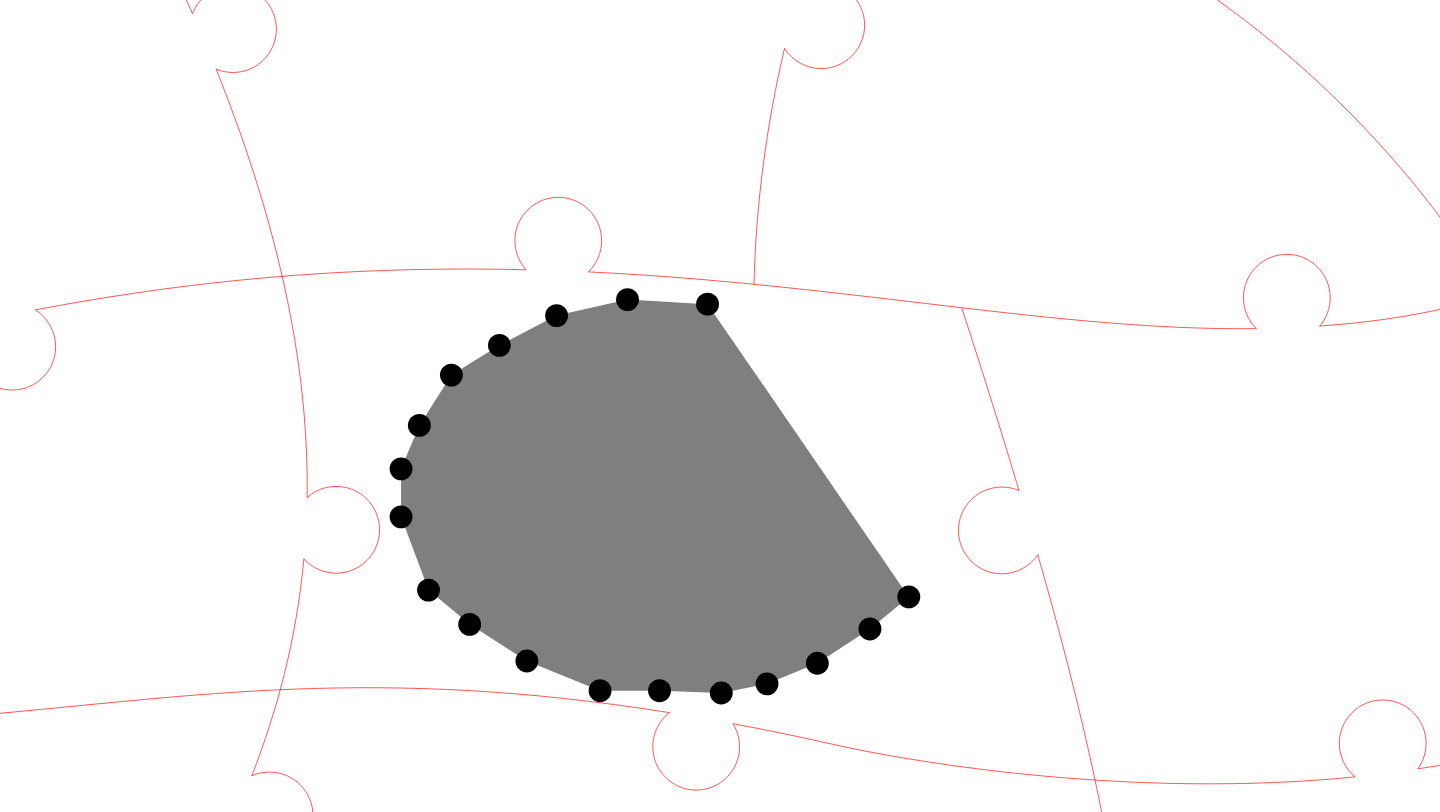 click 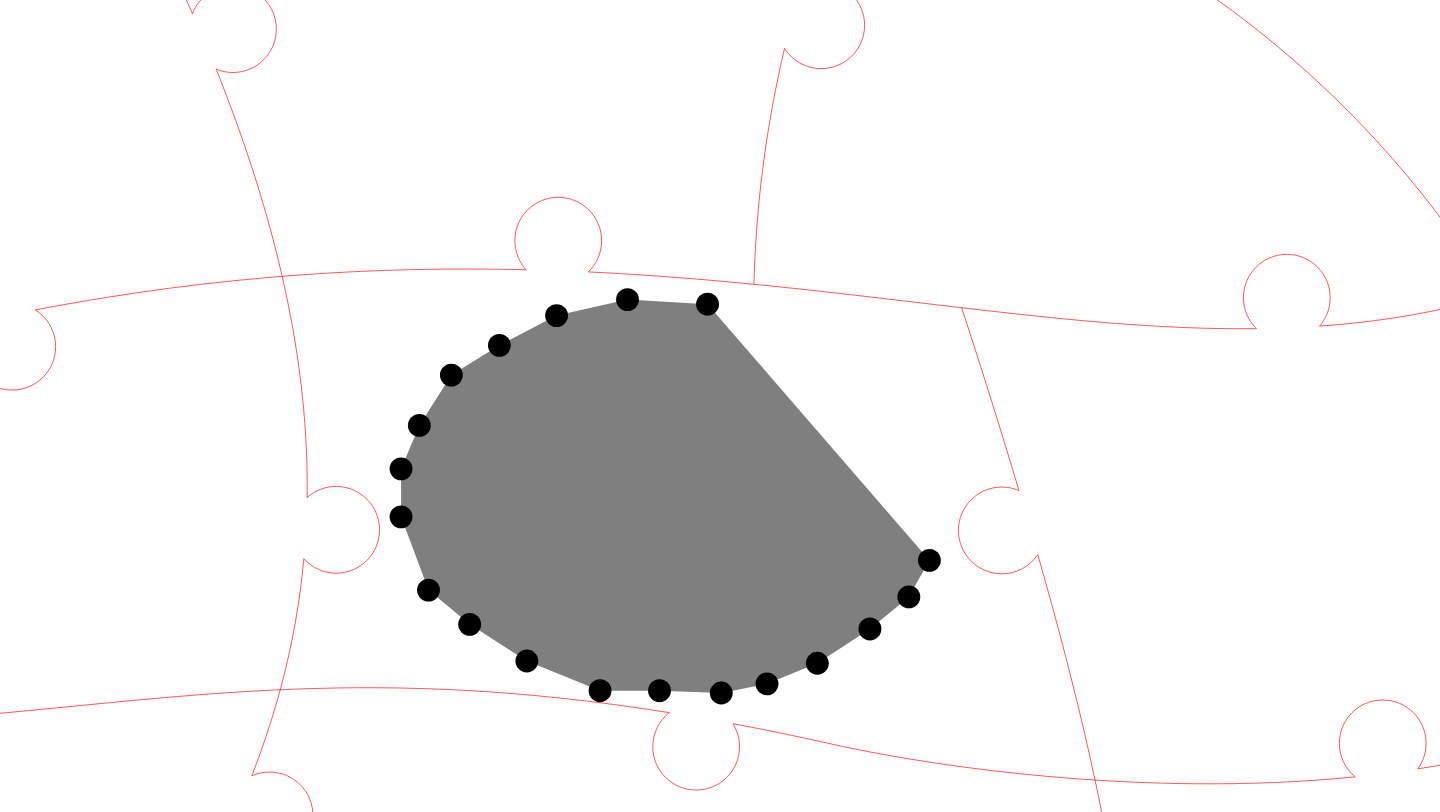 click 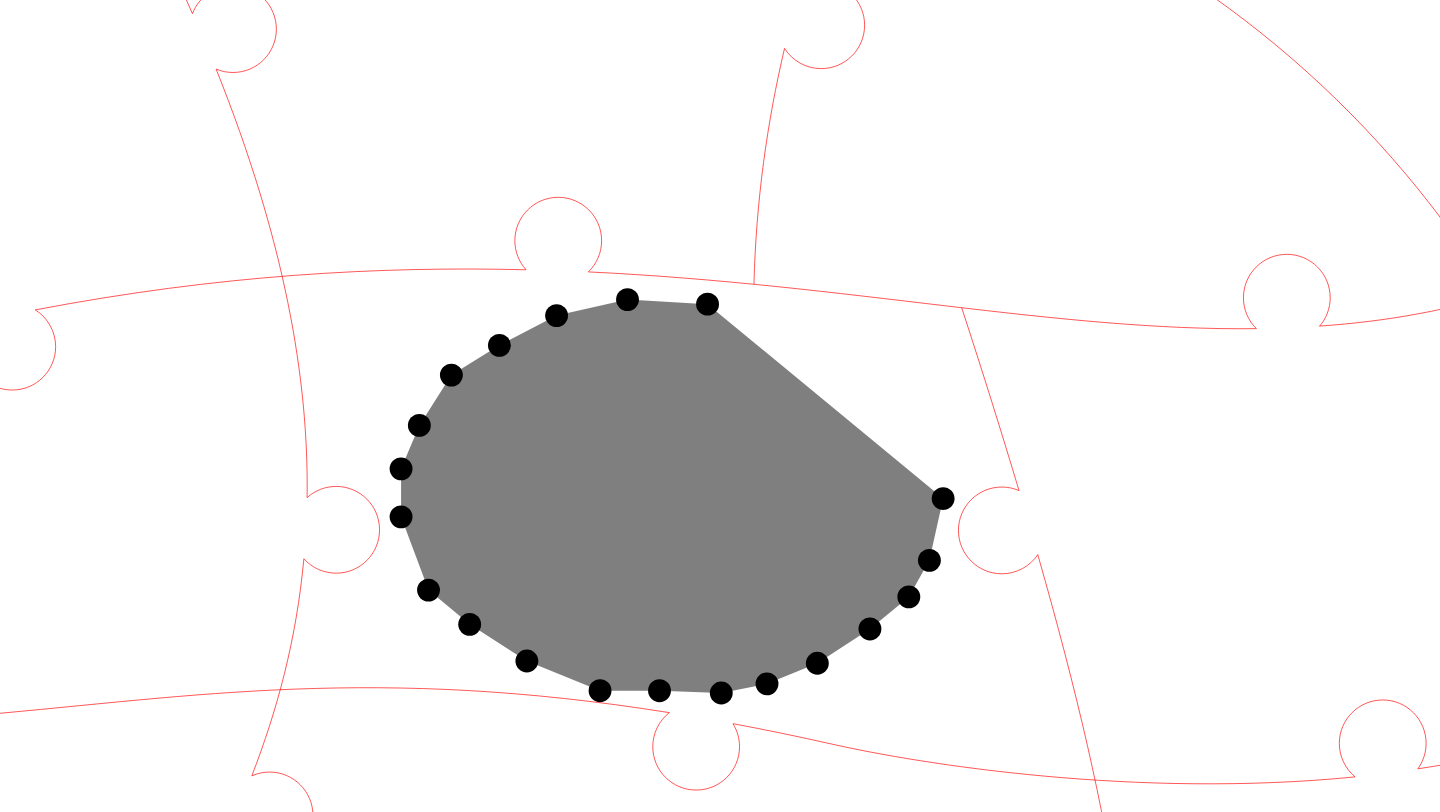 click 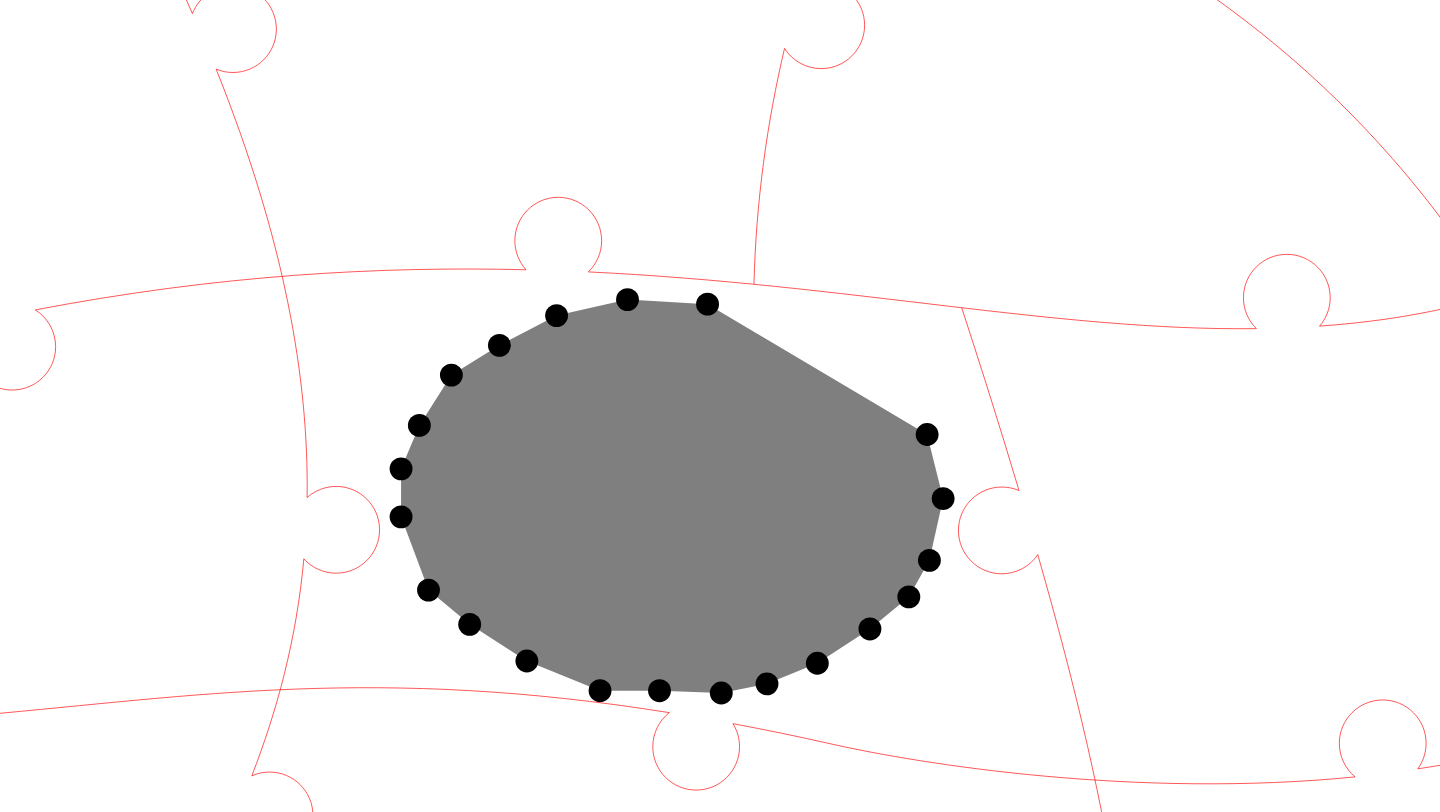 click 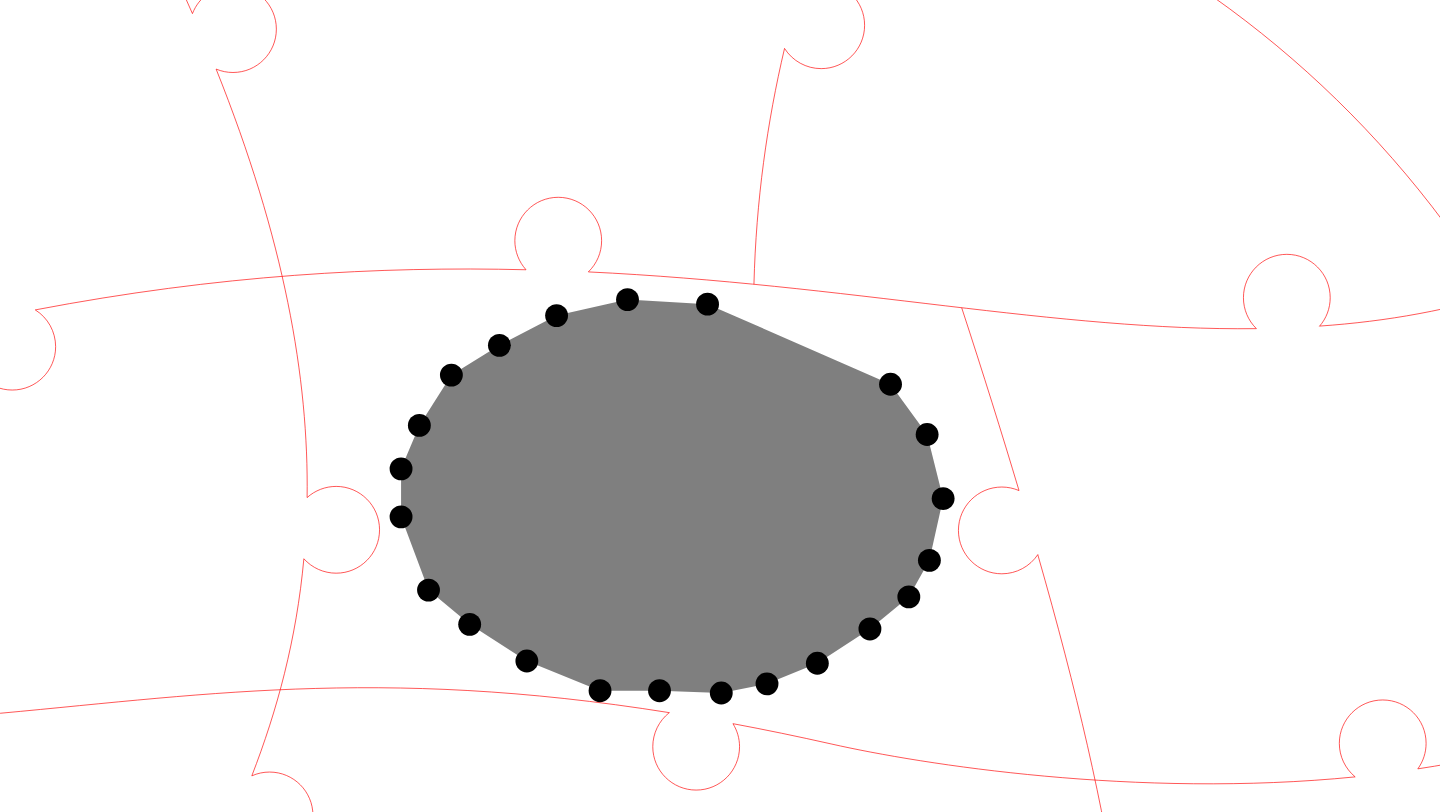 click 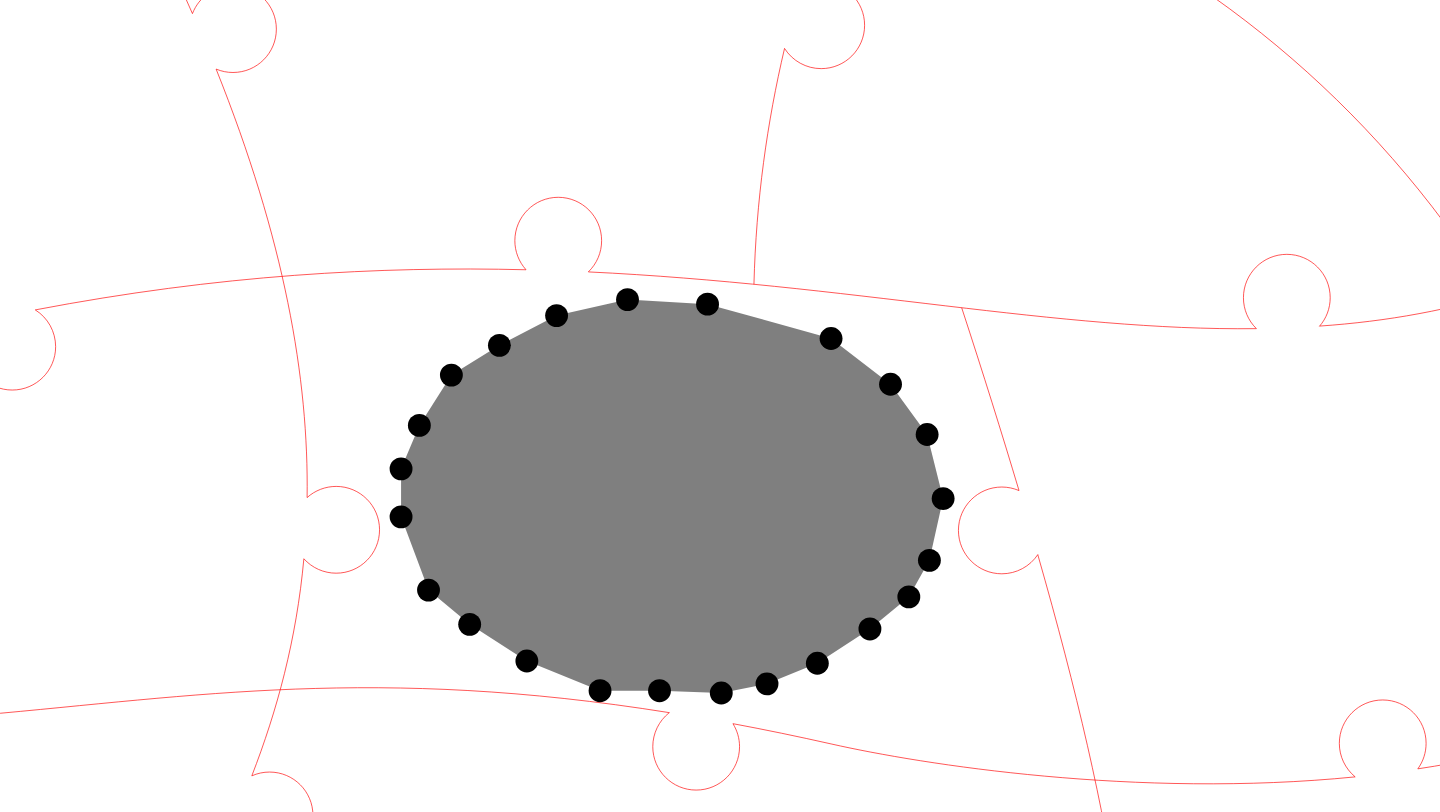 click 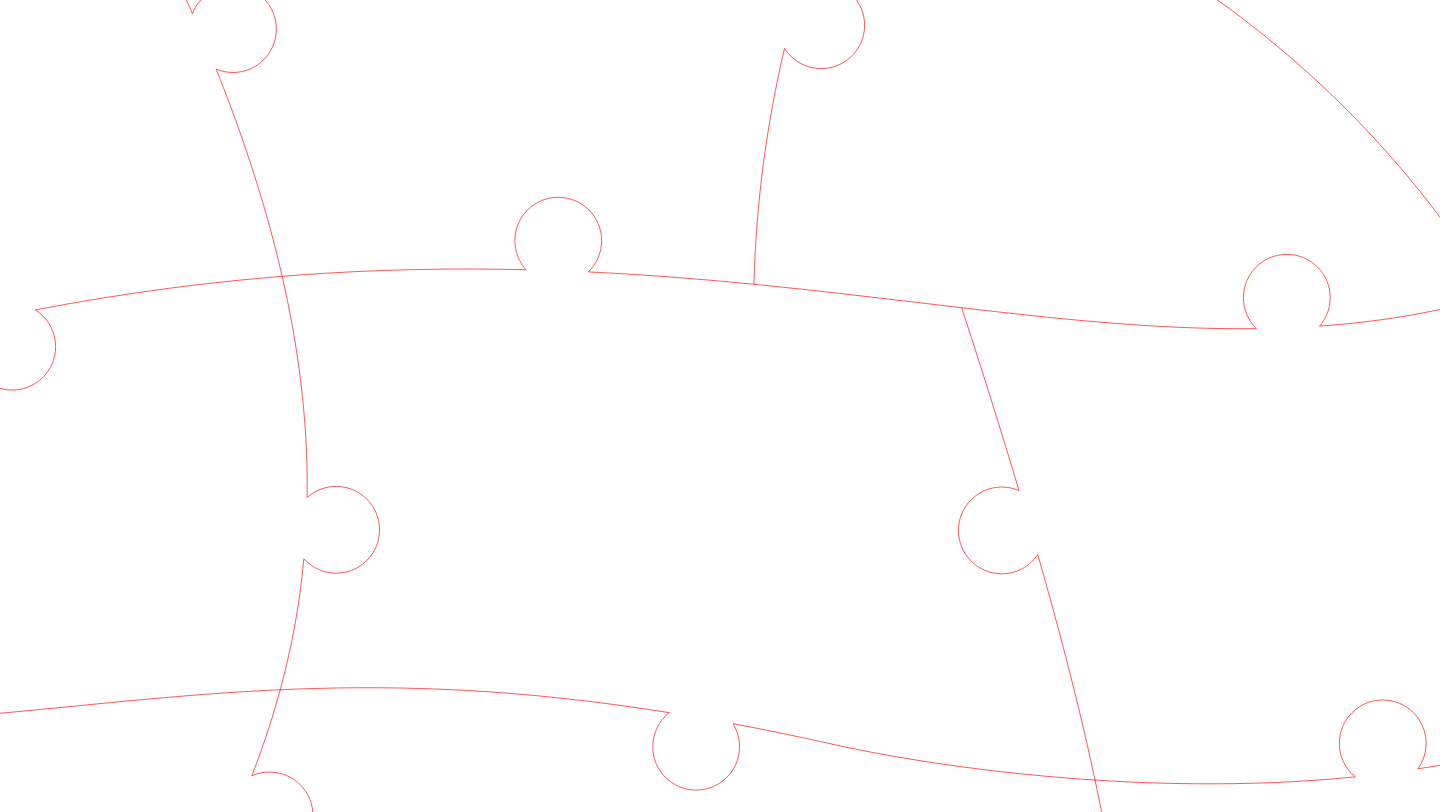 click 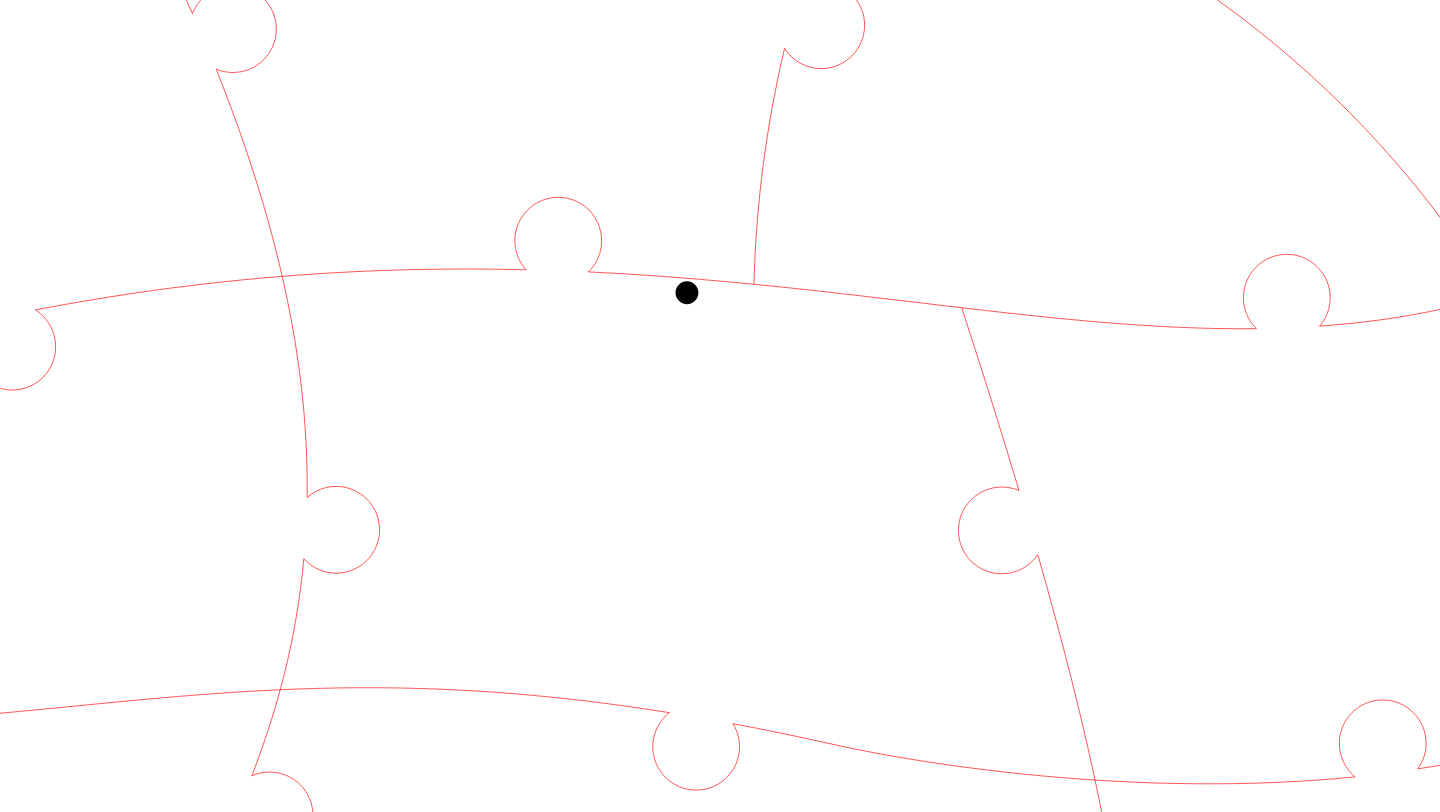 click 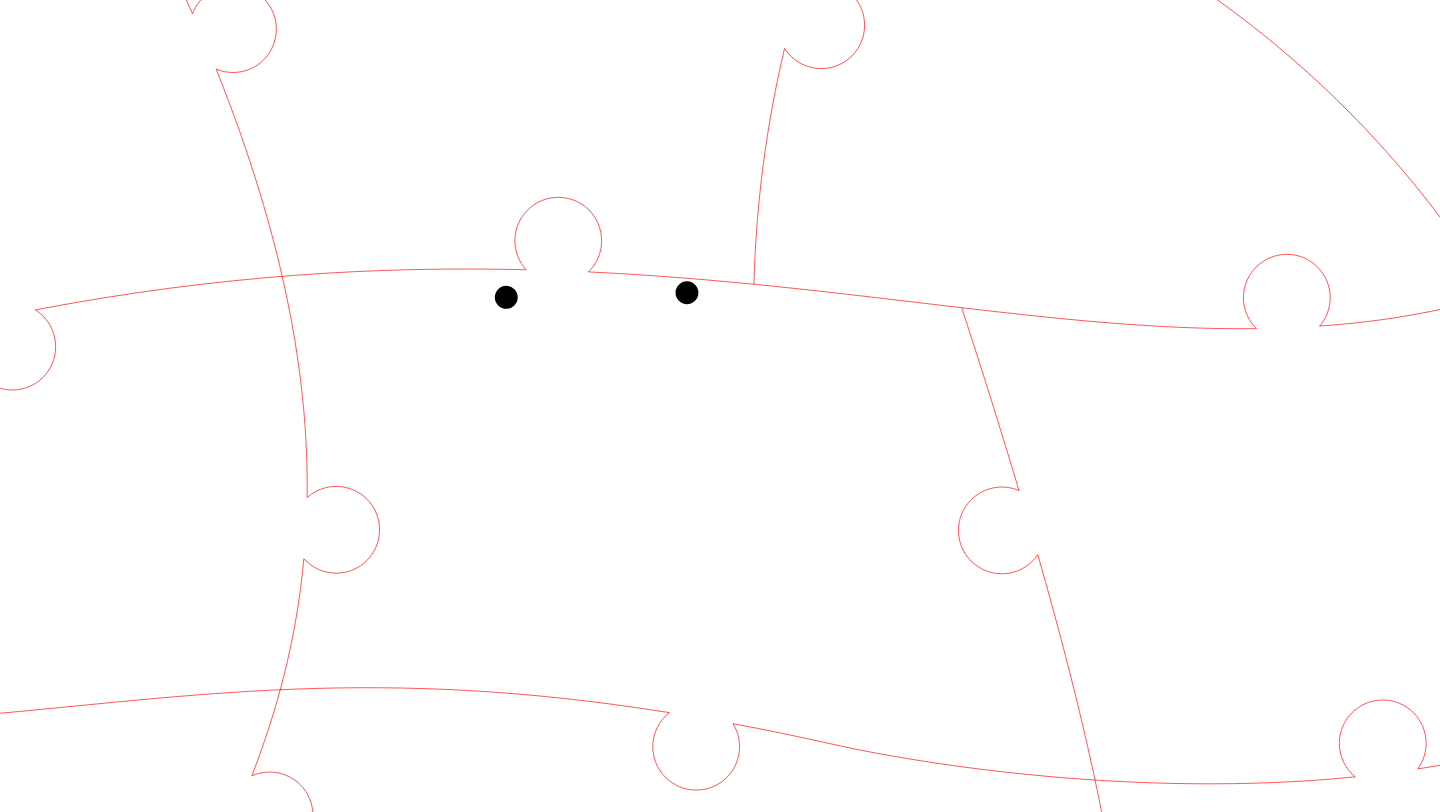 click 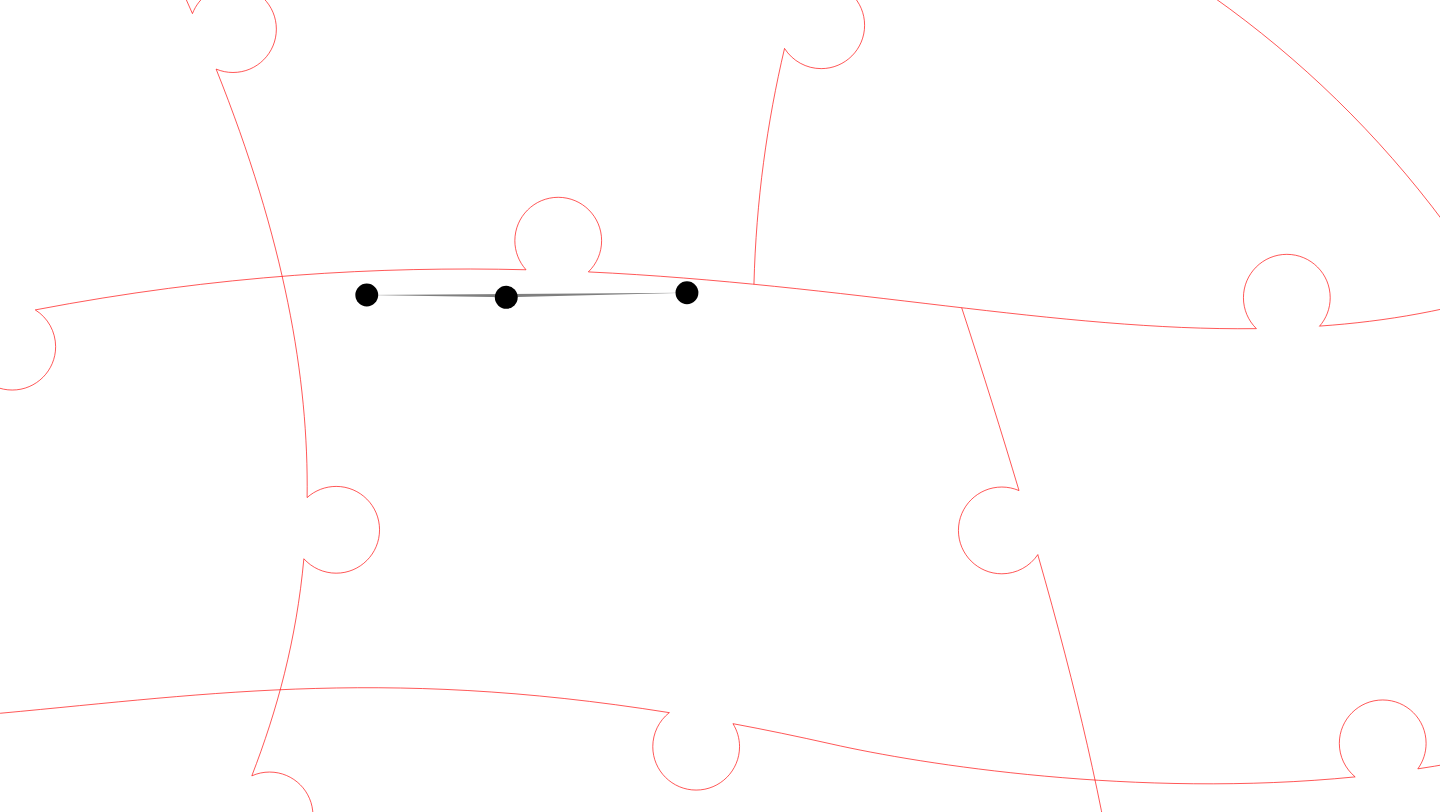 click 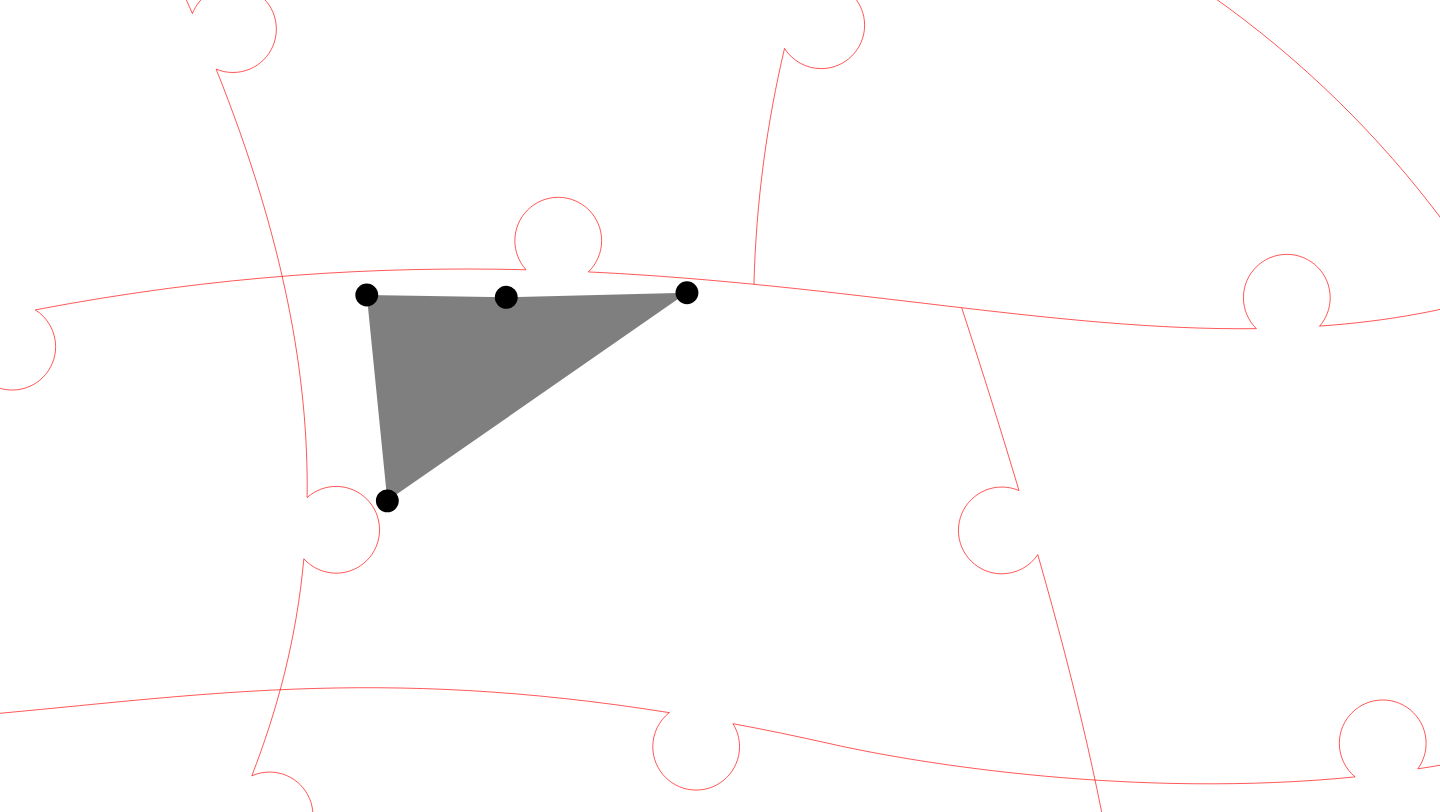 click 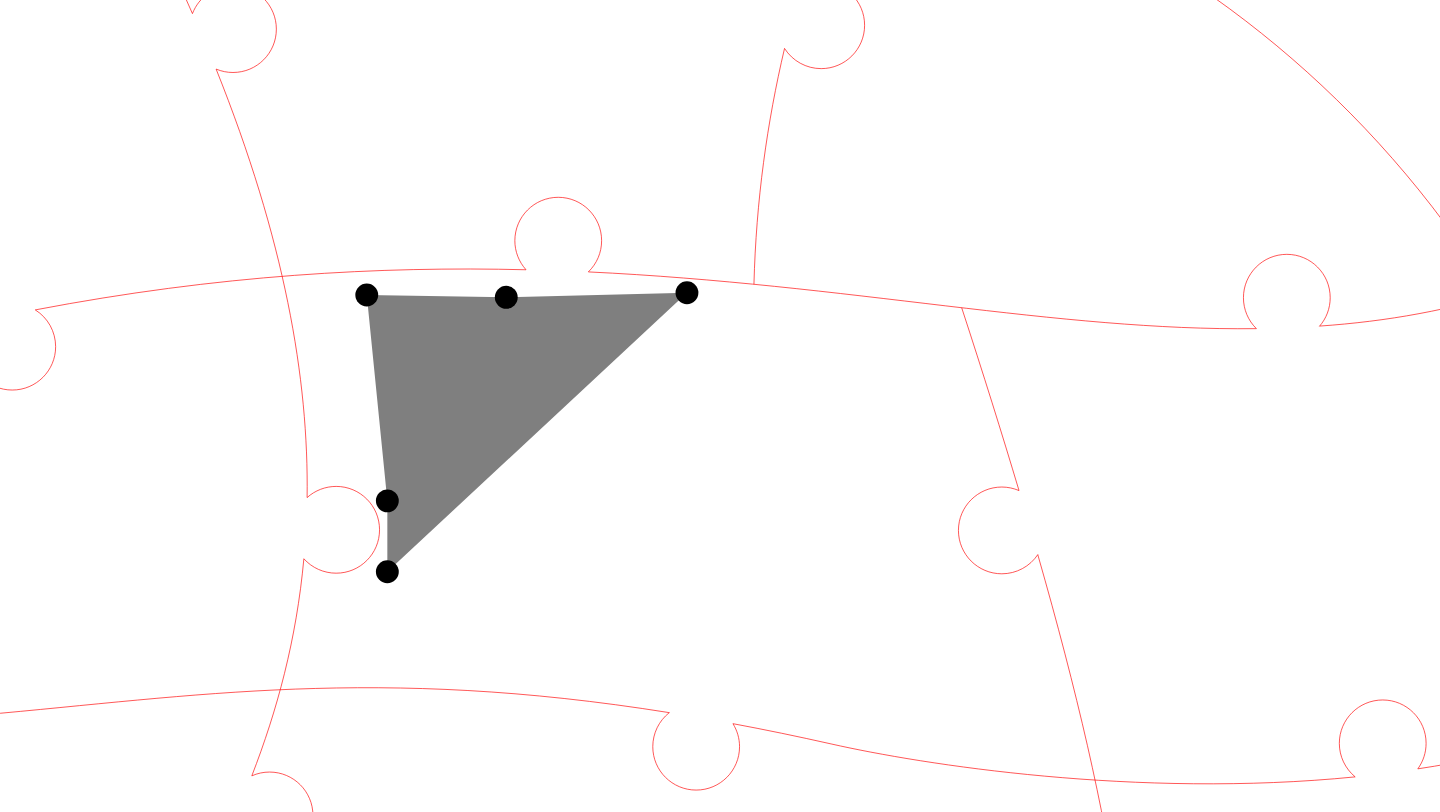 click 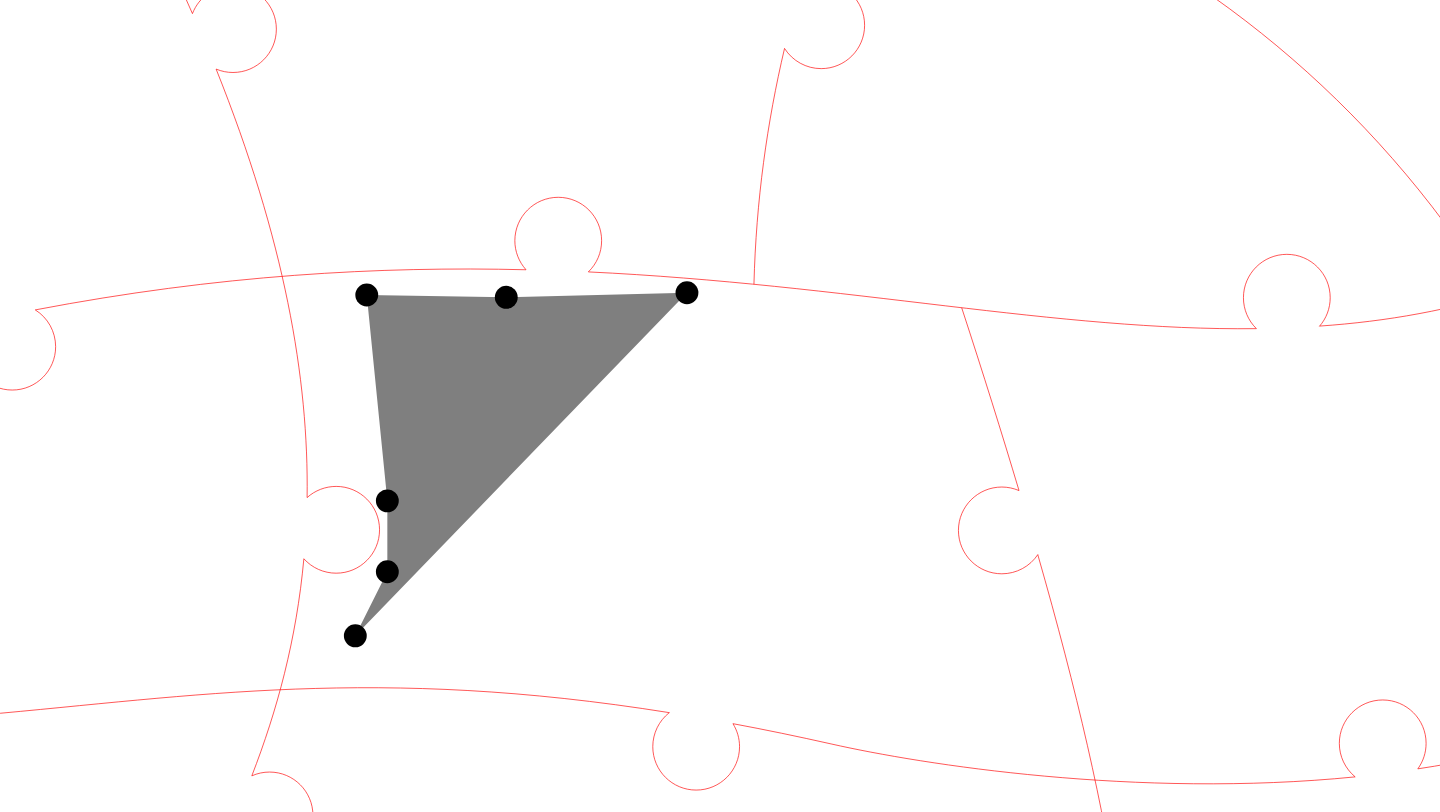 click 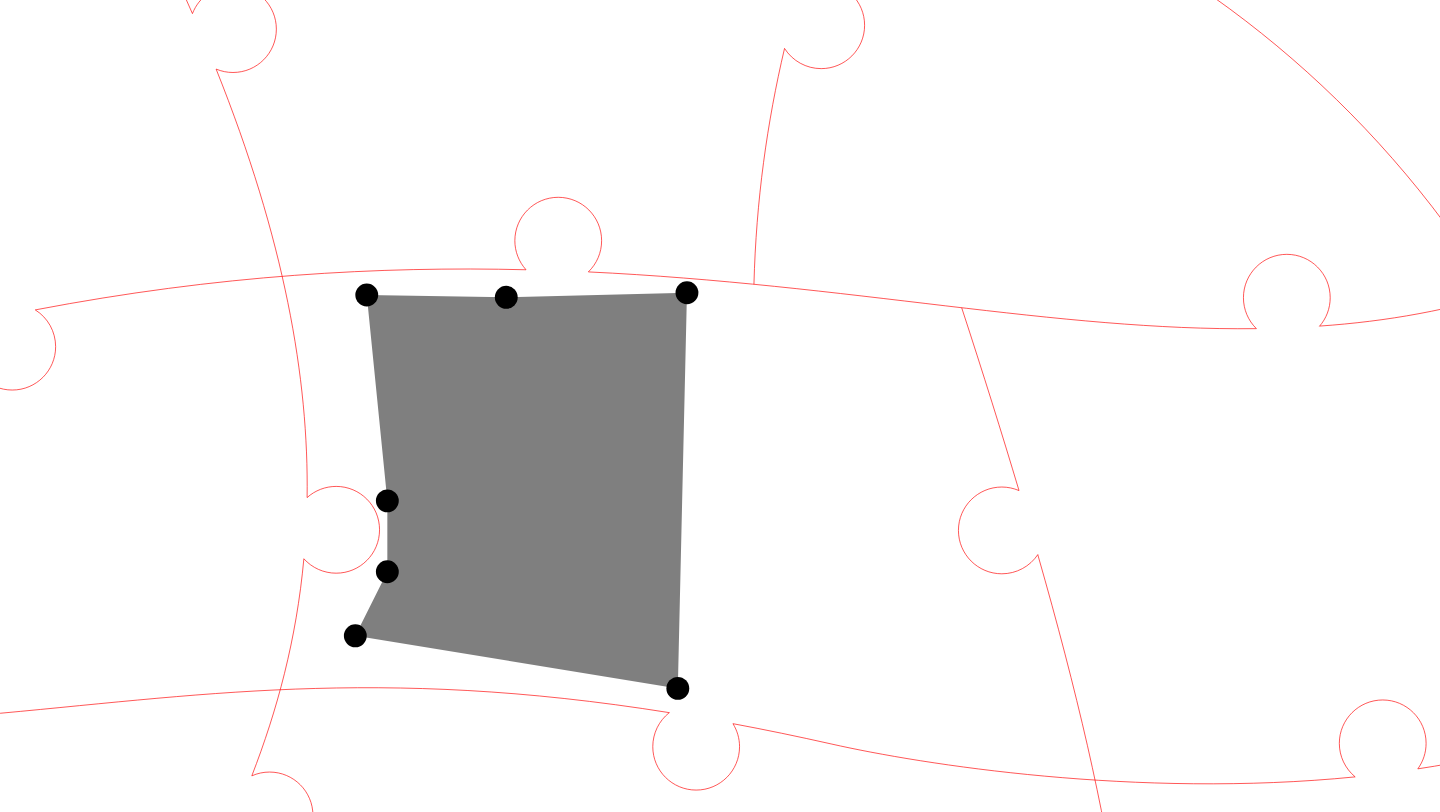 click 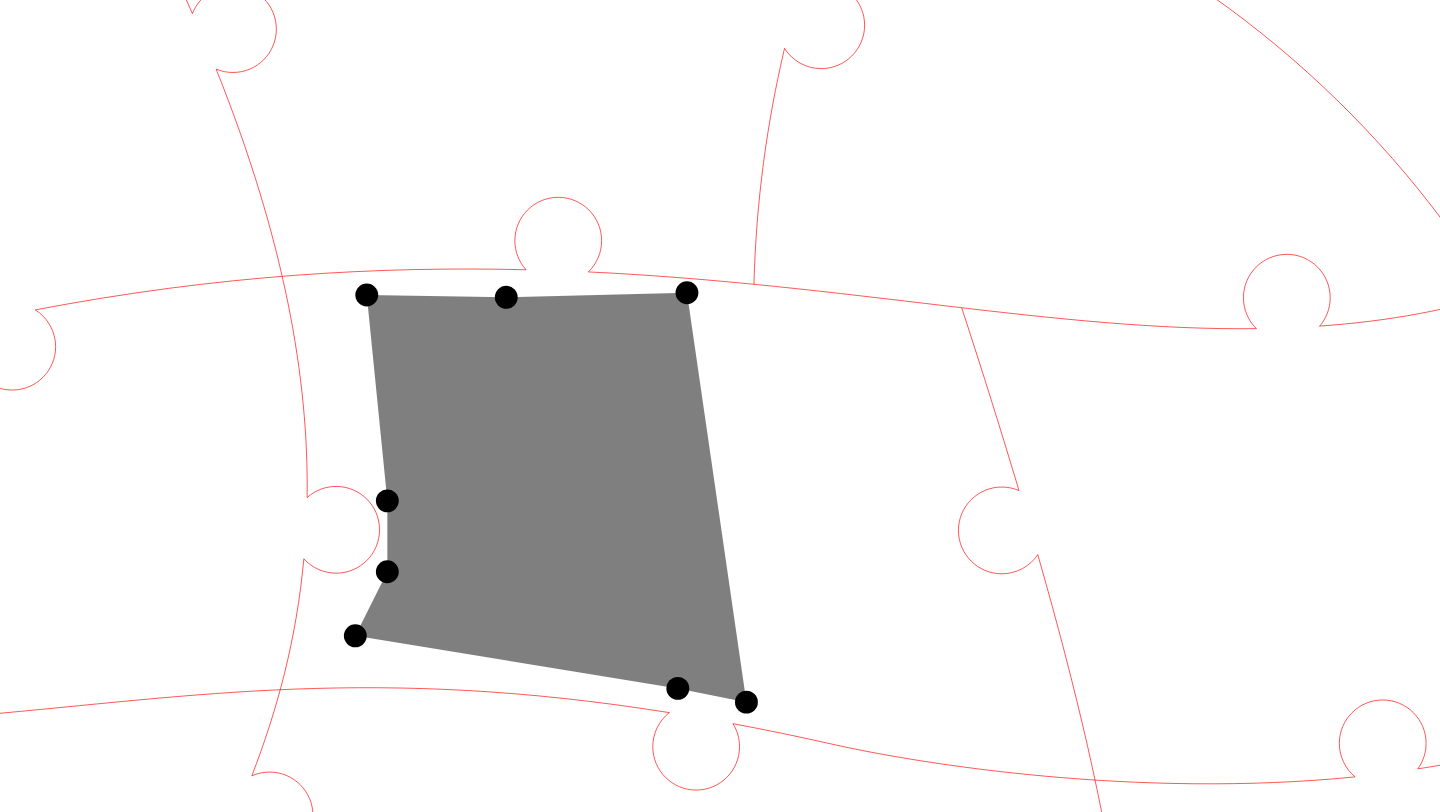 click 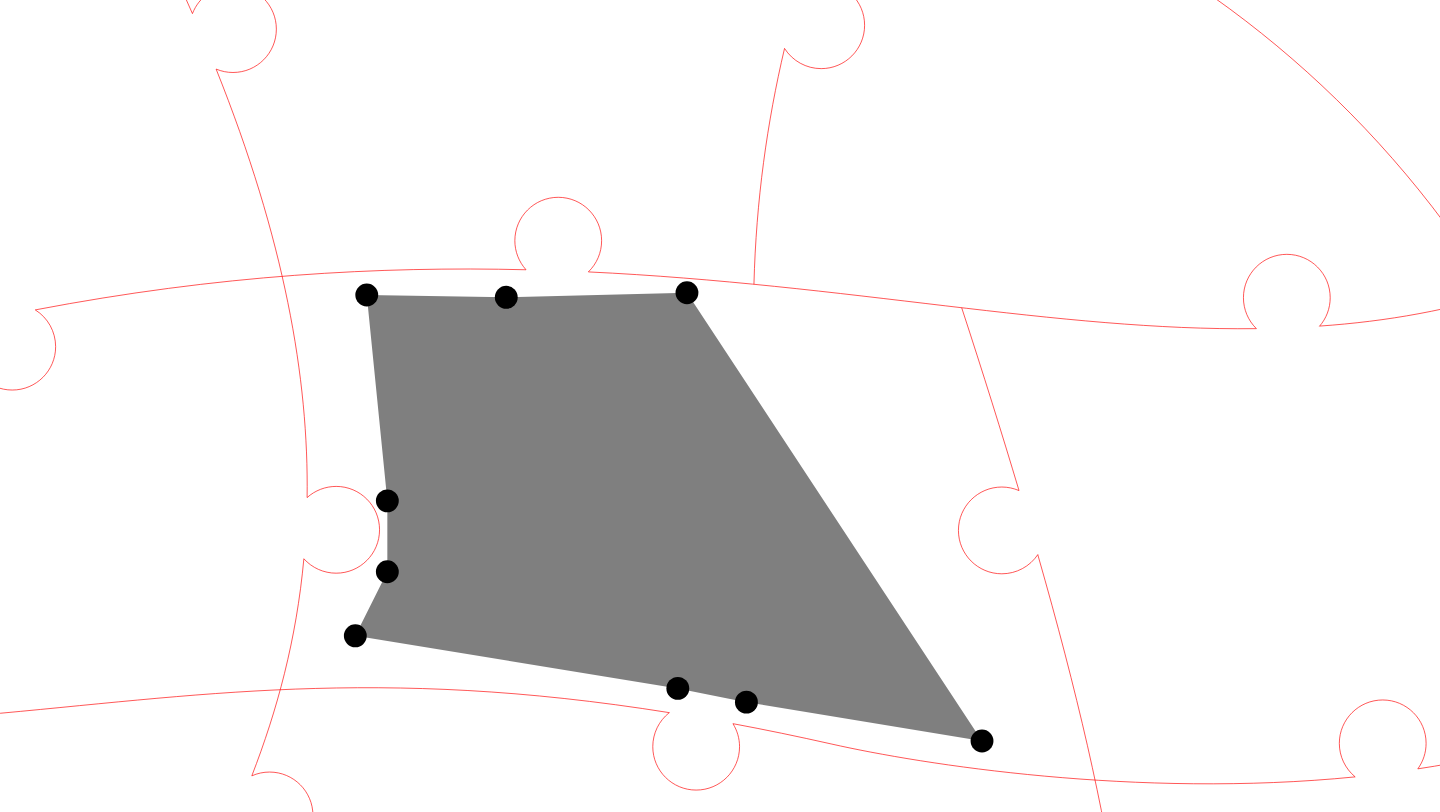 click 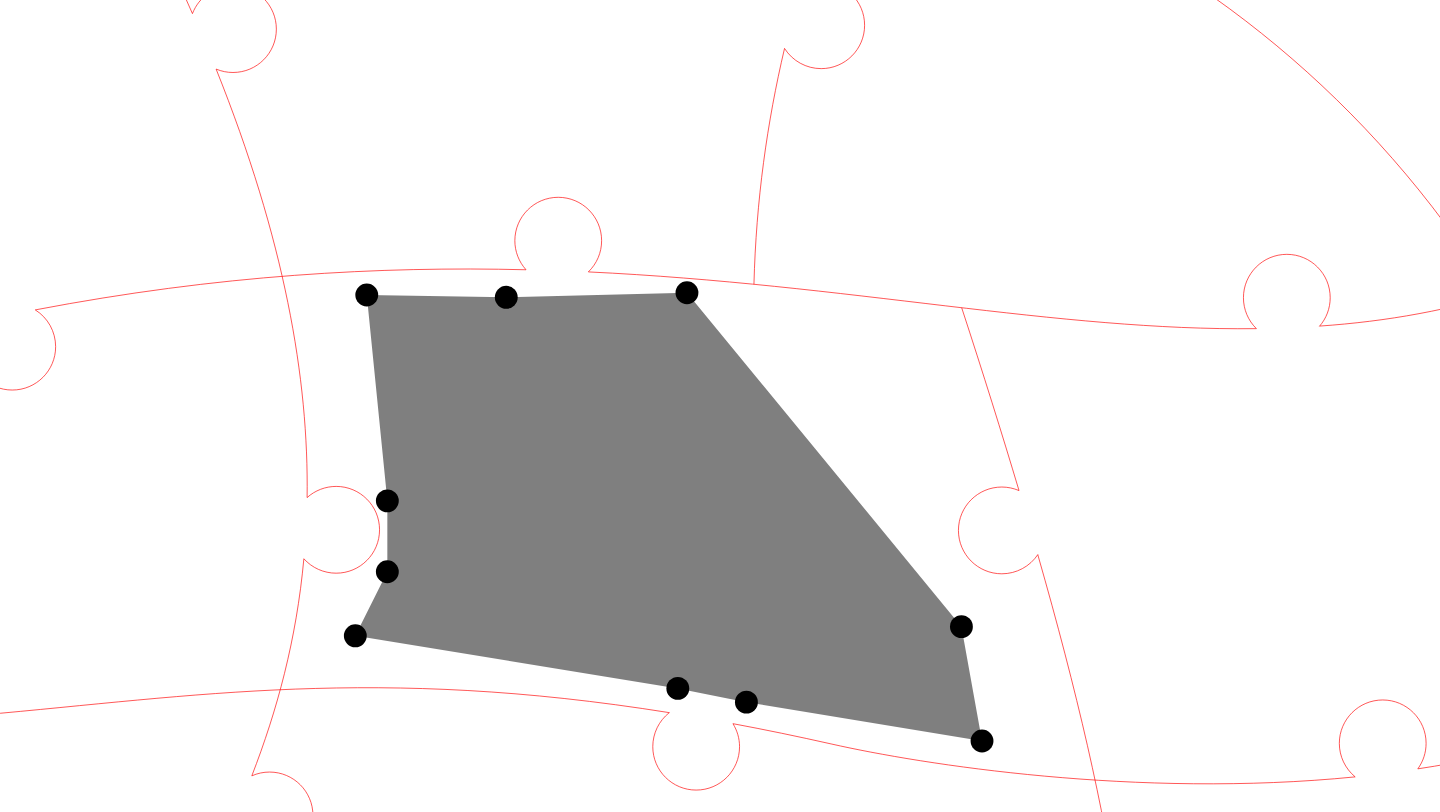 click 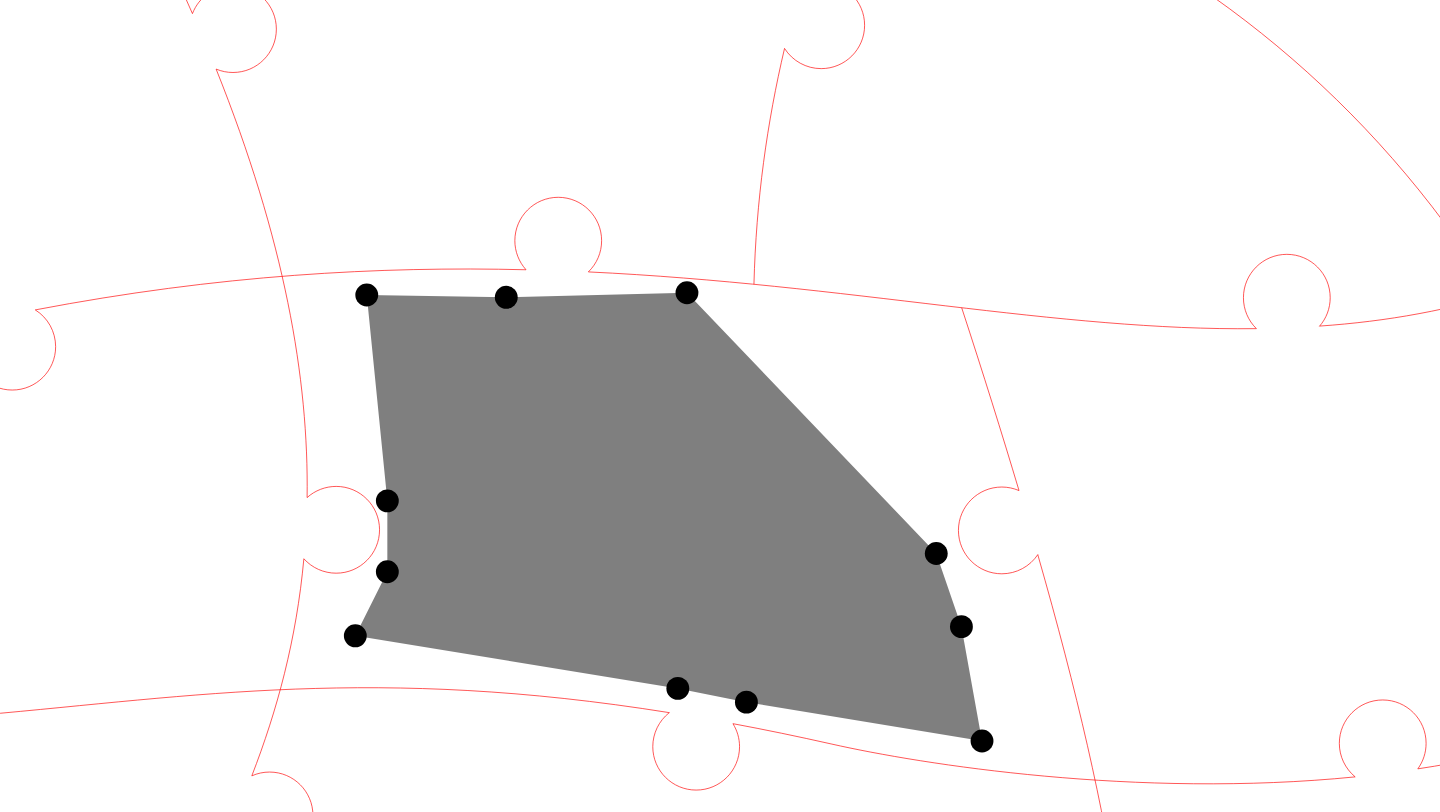 click 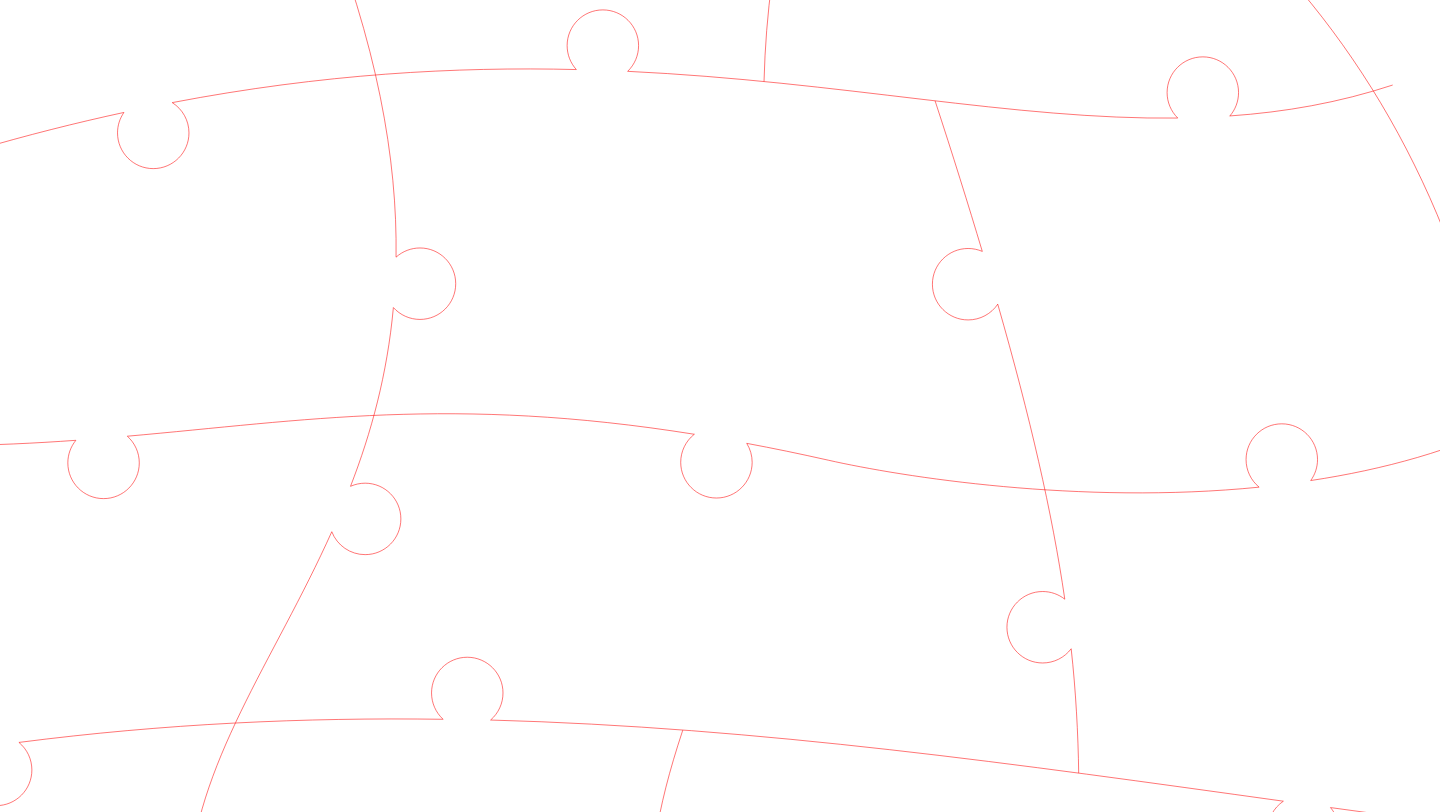 scroll, scrollTop: 0, scrollLeft: 431, axis: horizontal 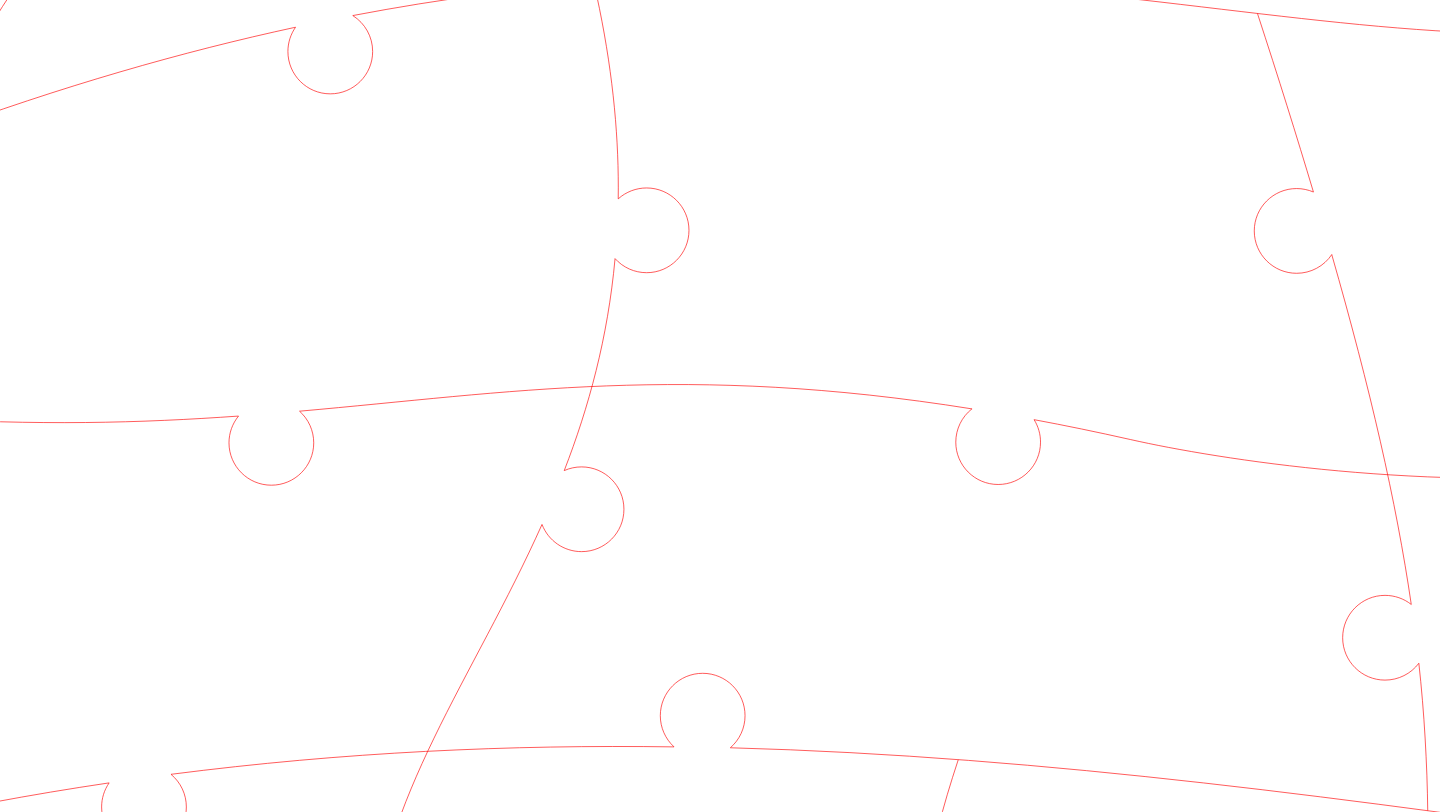 click 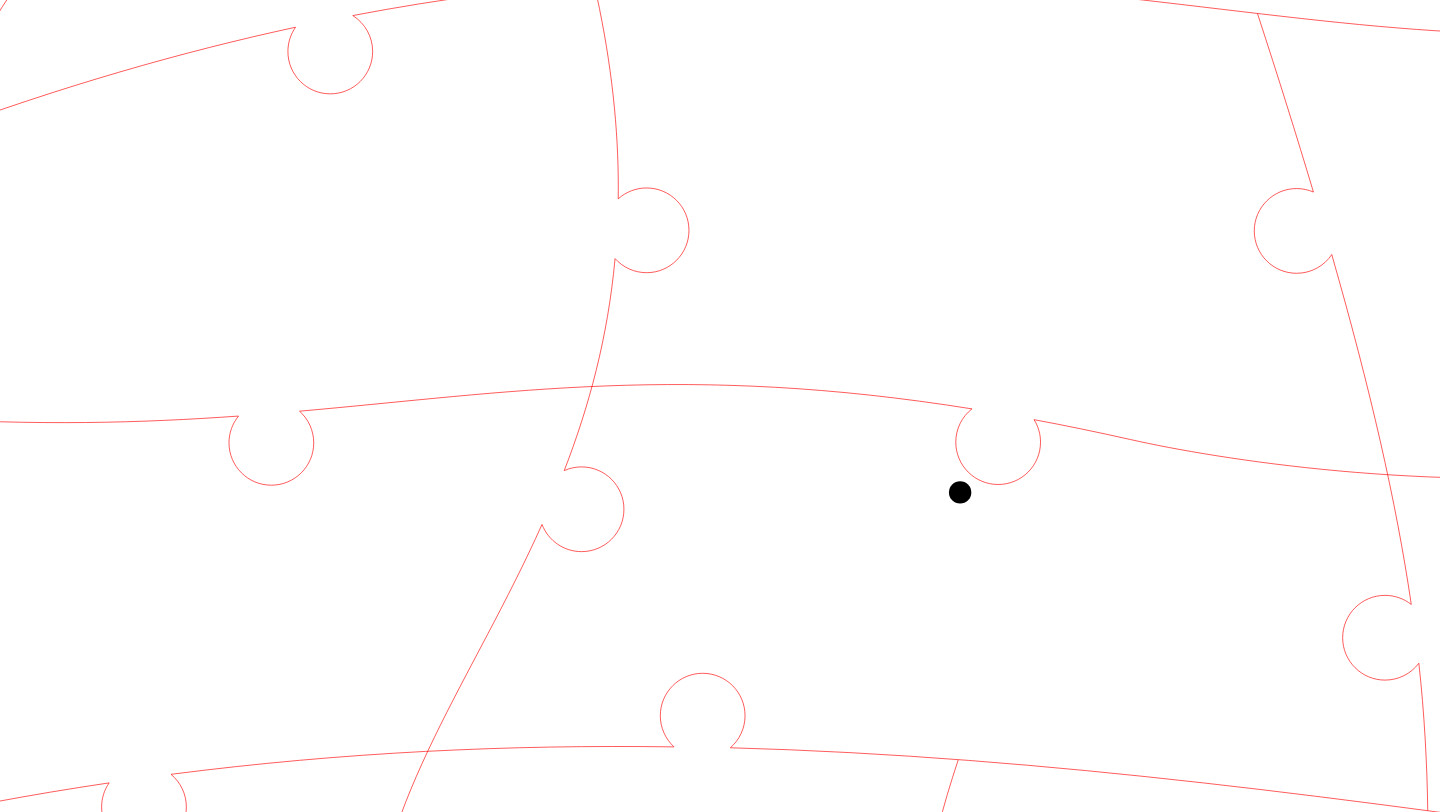 click 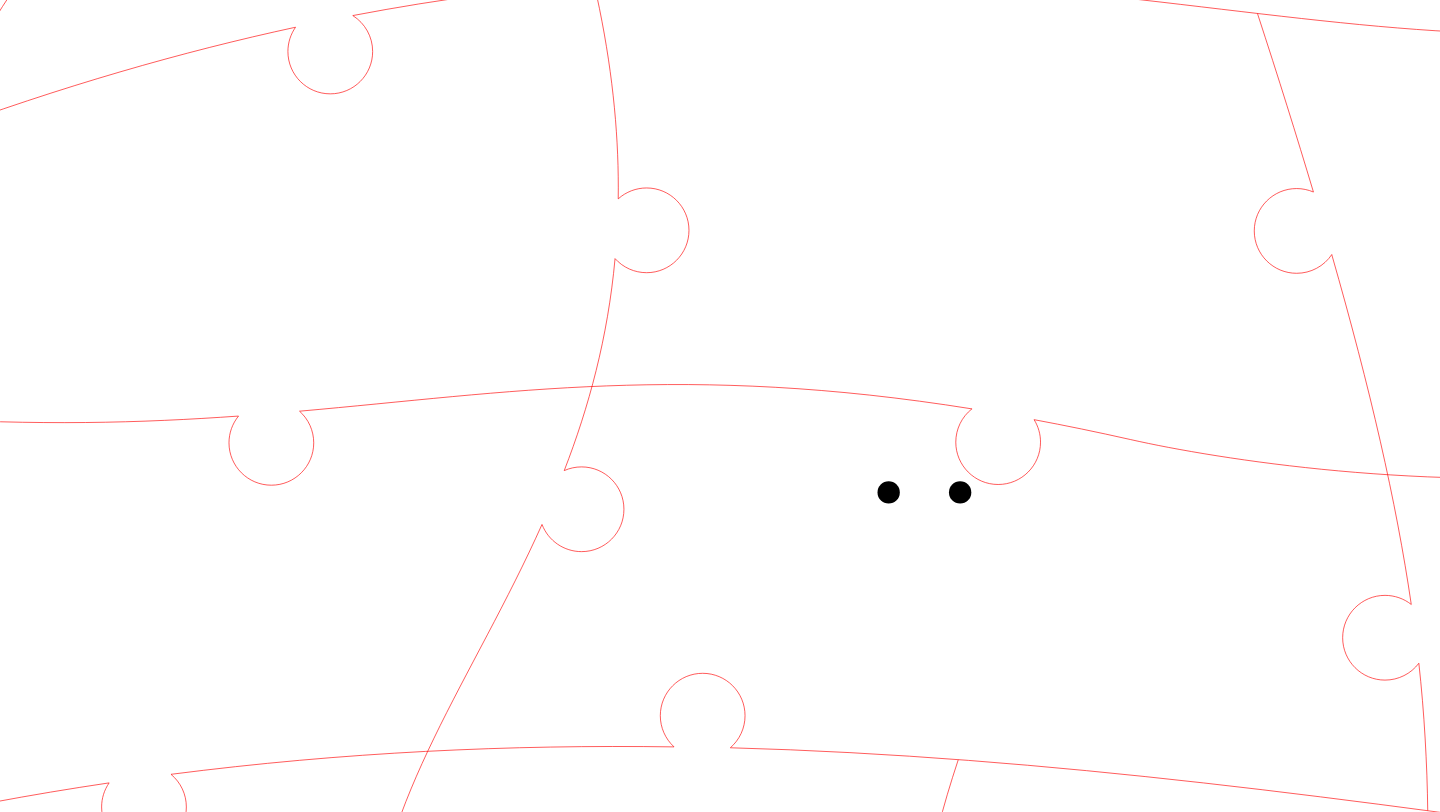 click 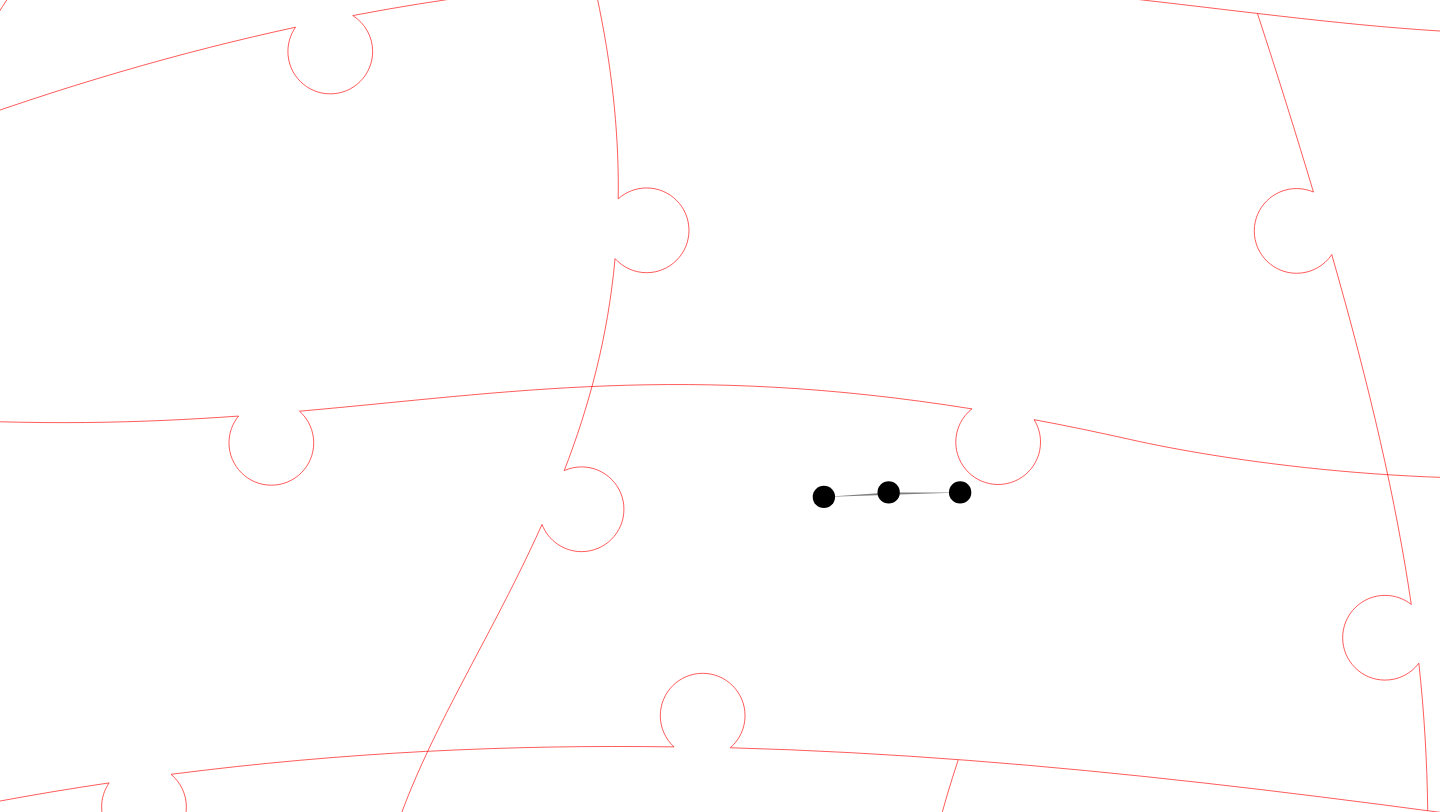 click 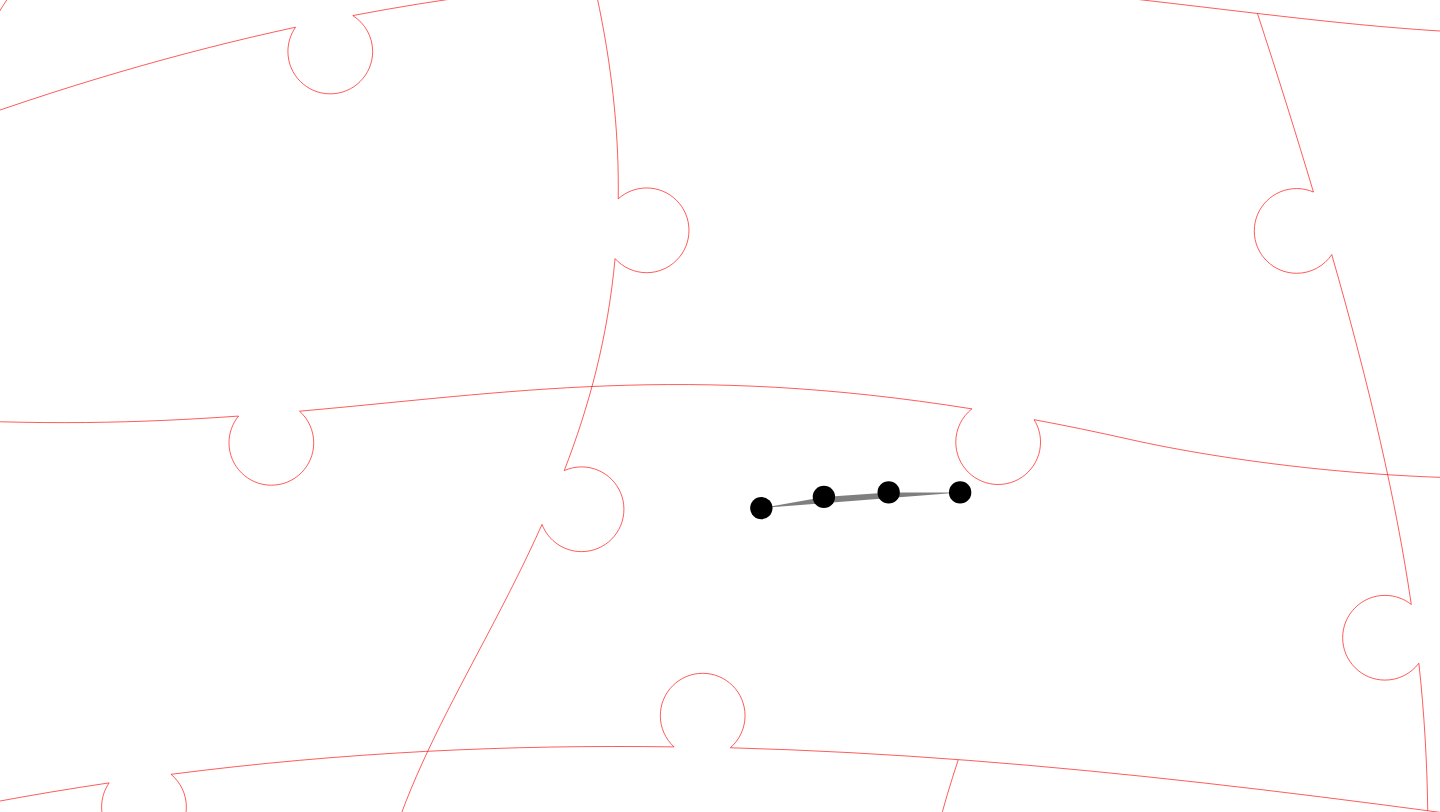 click 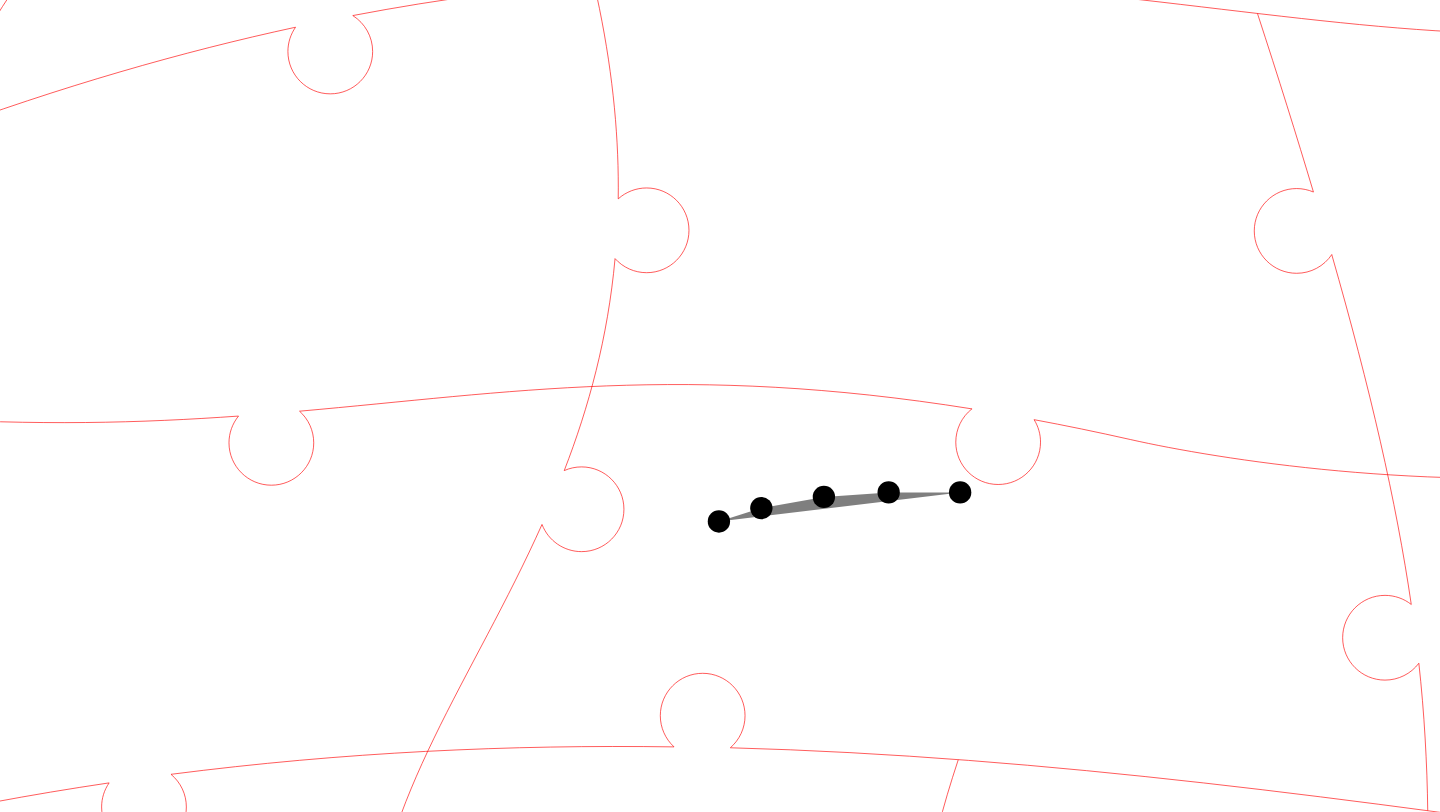 click 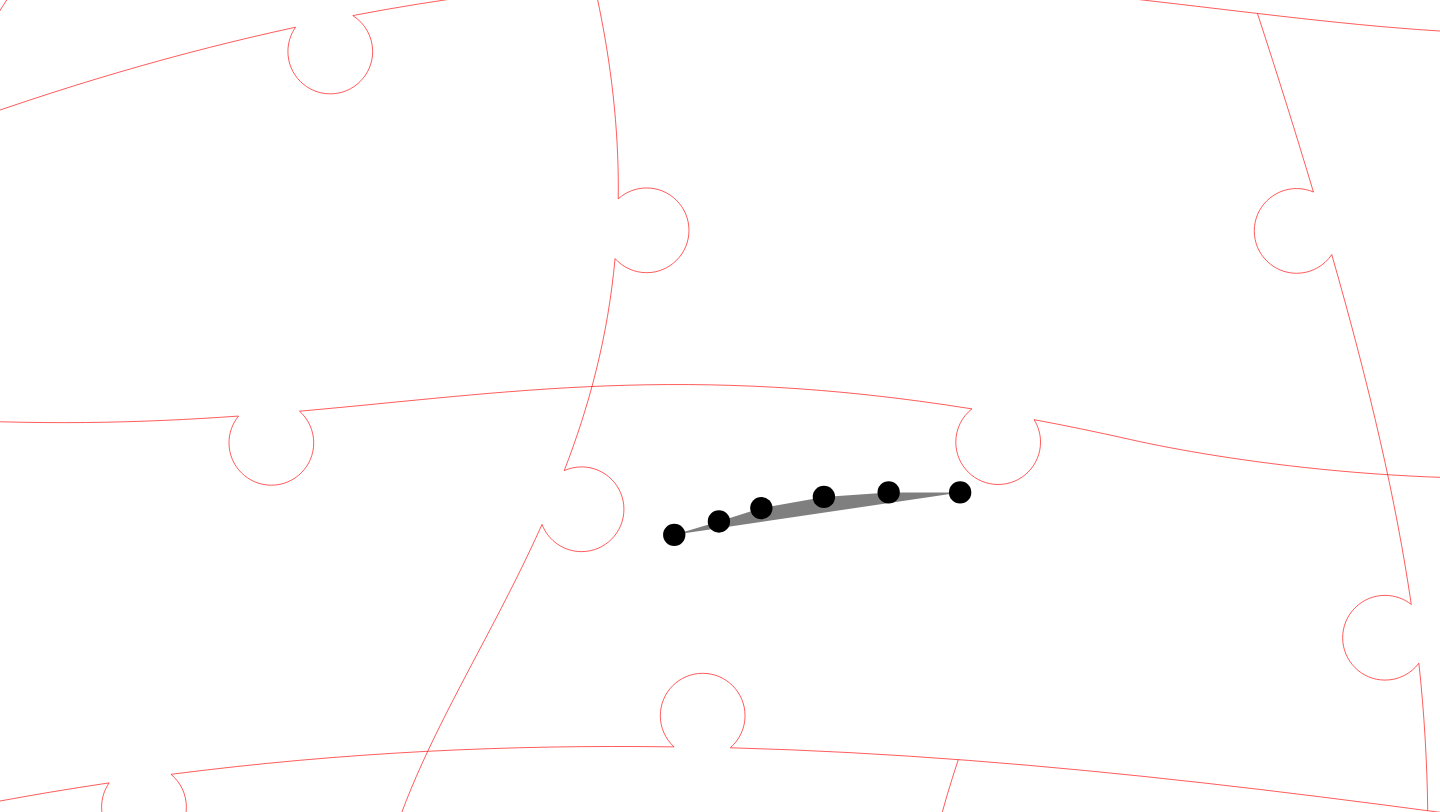 click 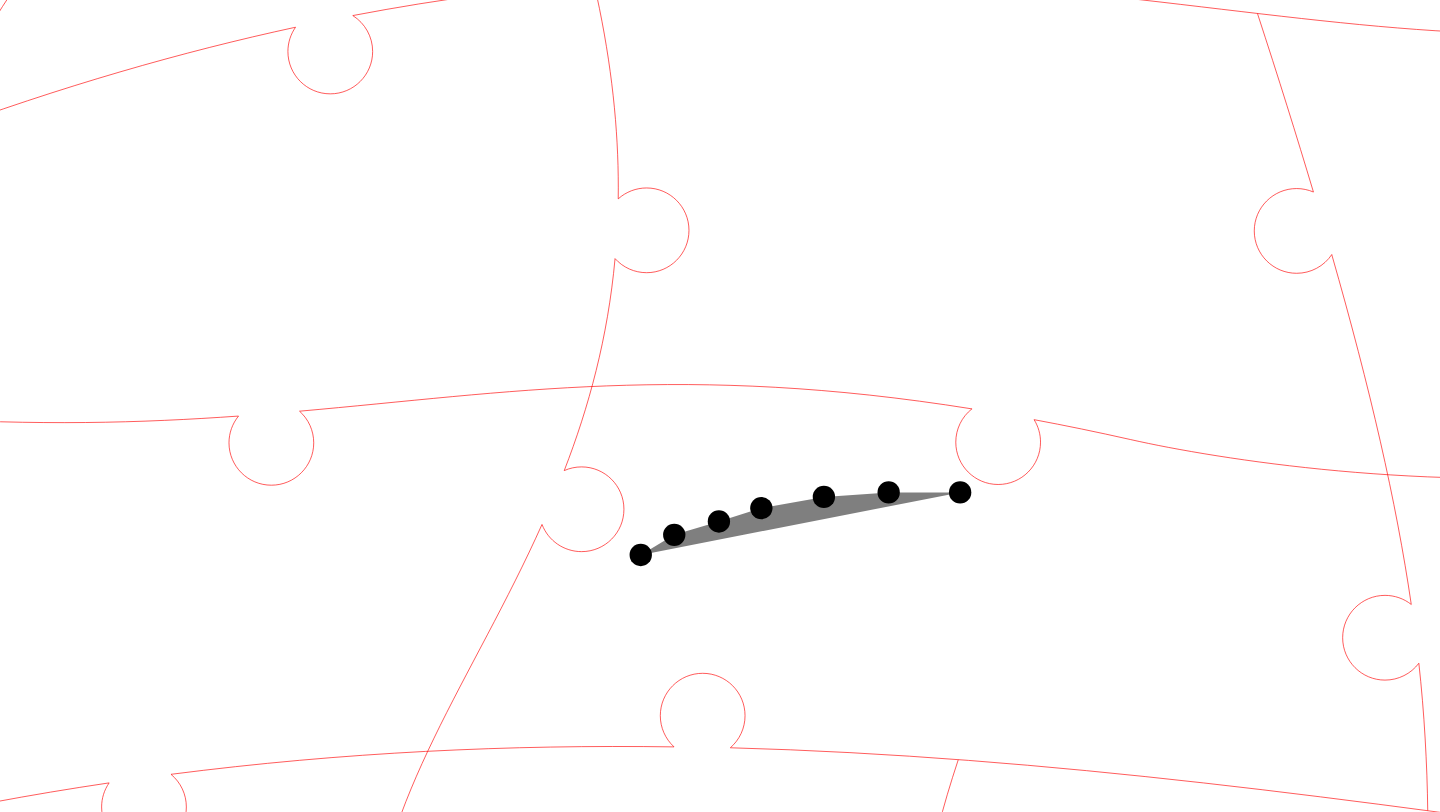 click 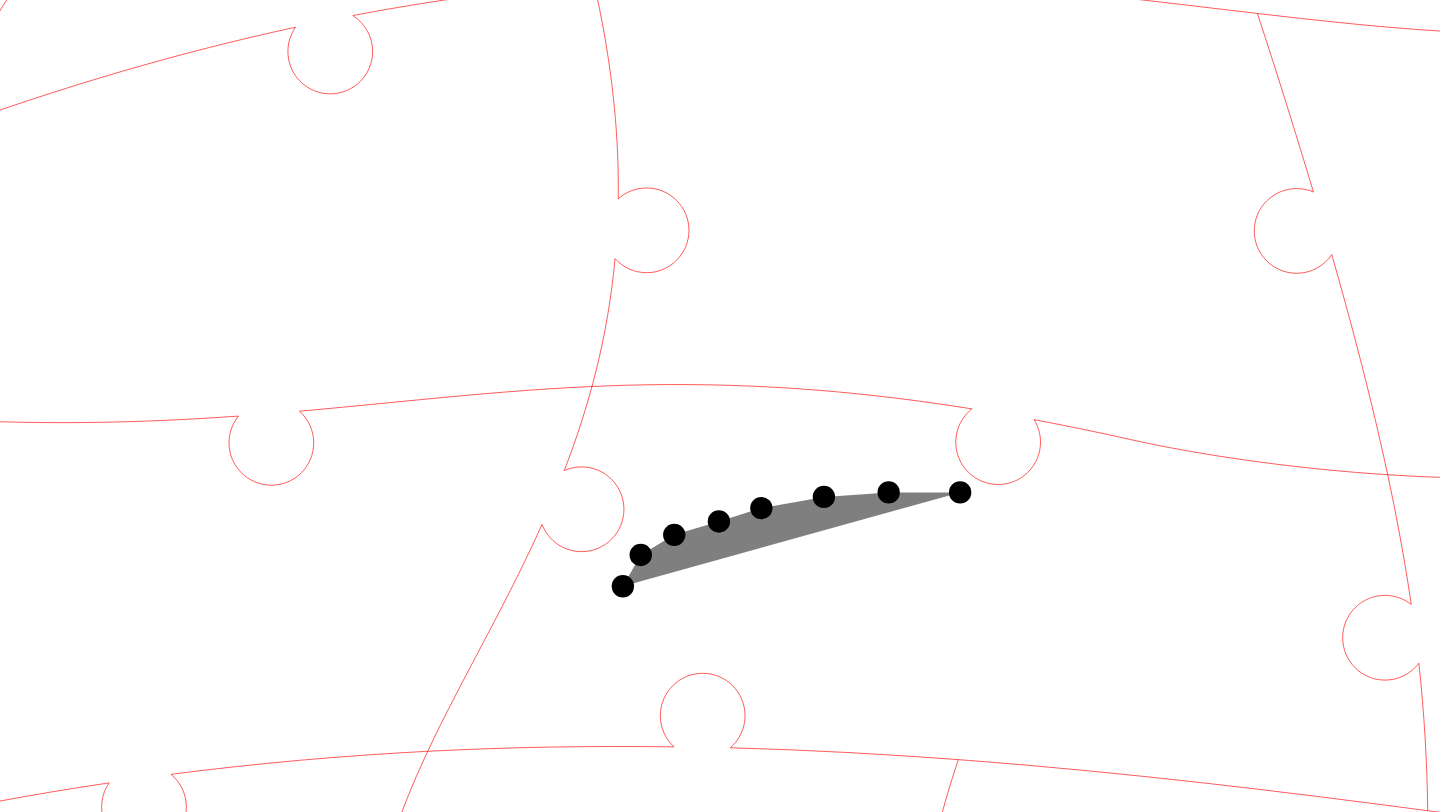 click 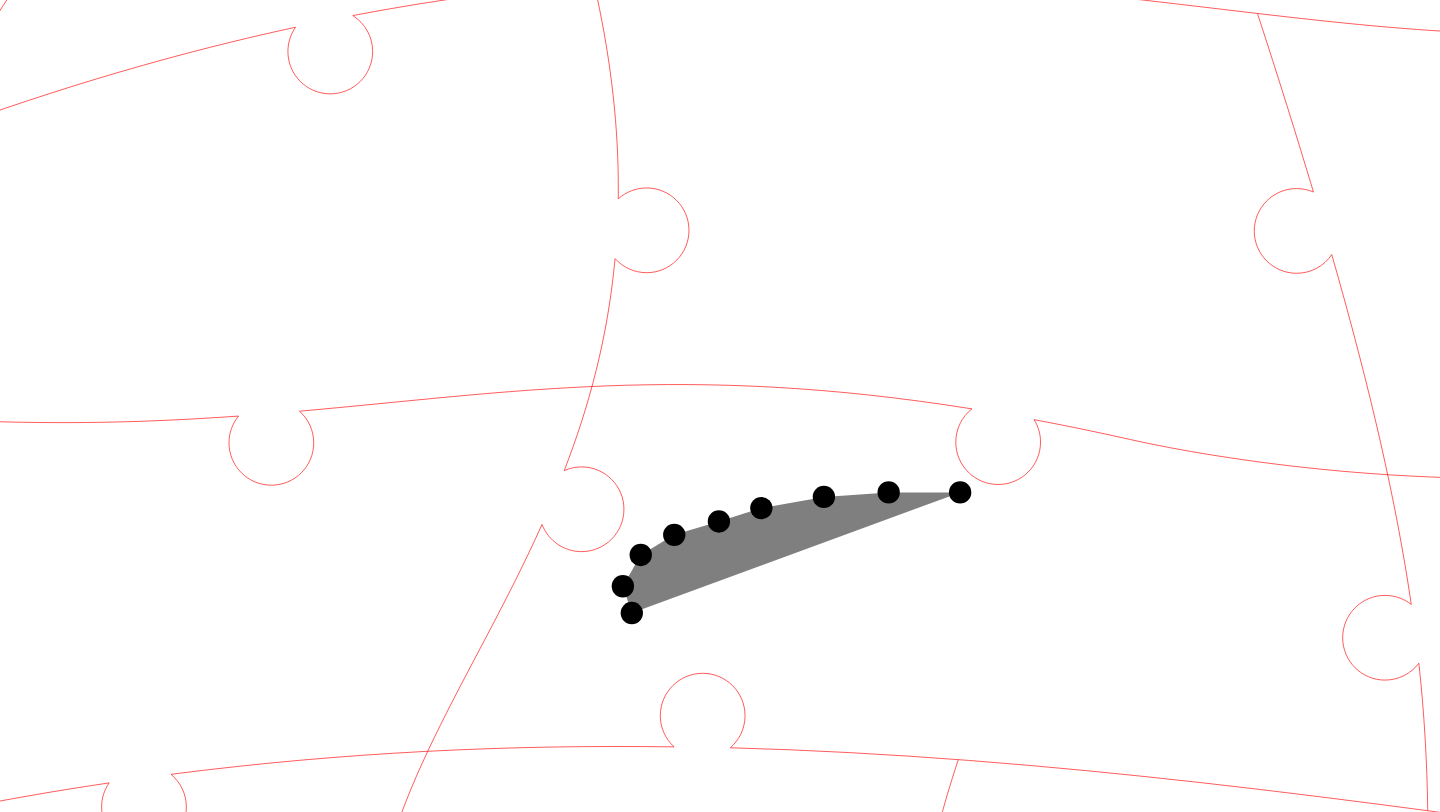 click 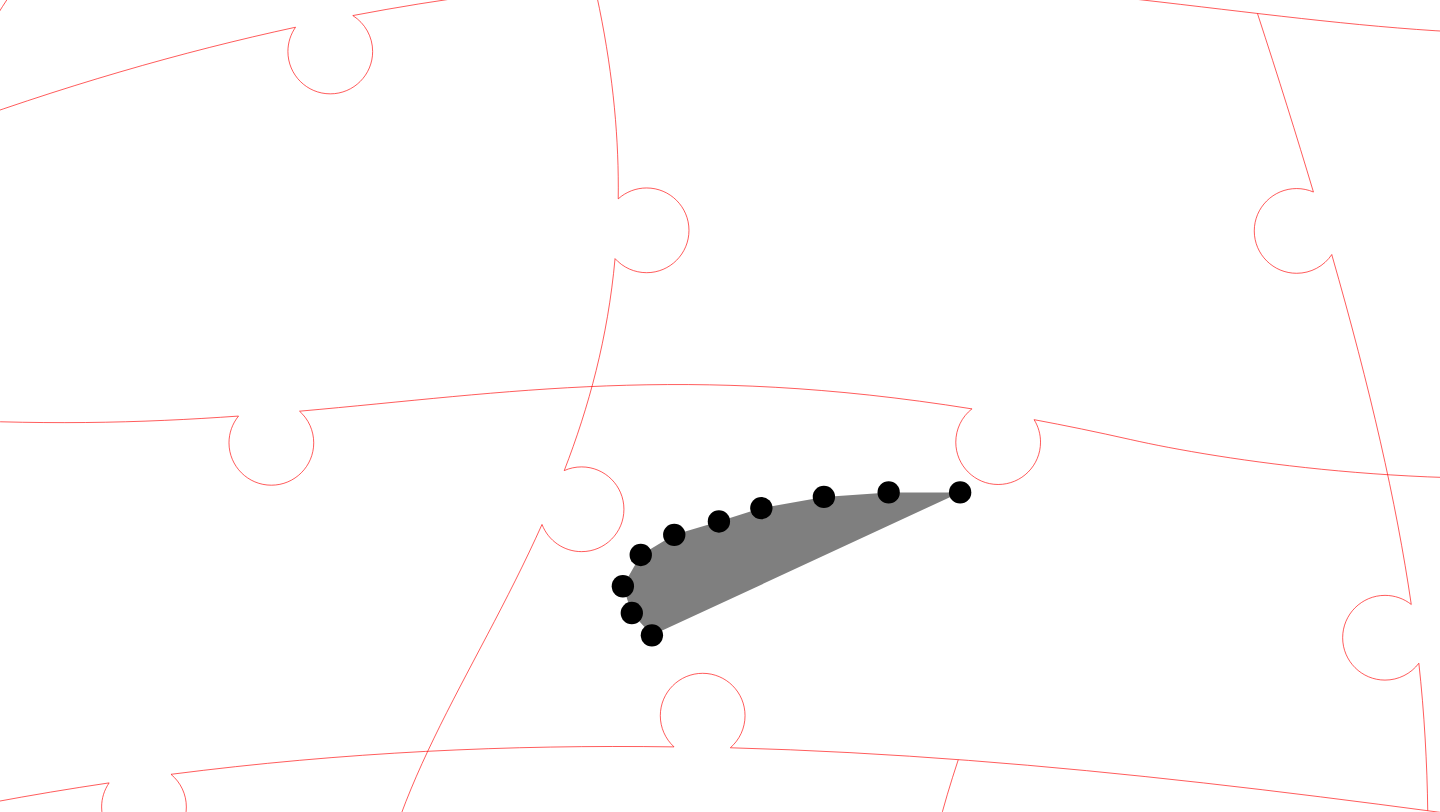 click 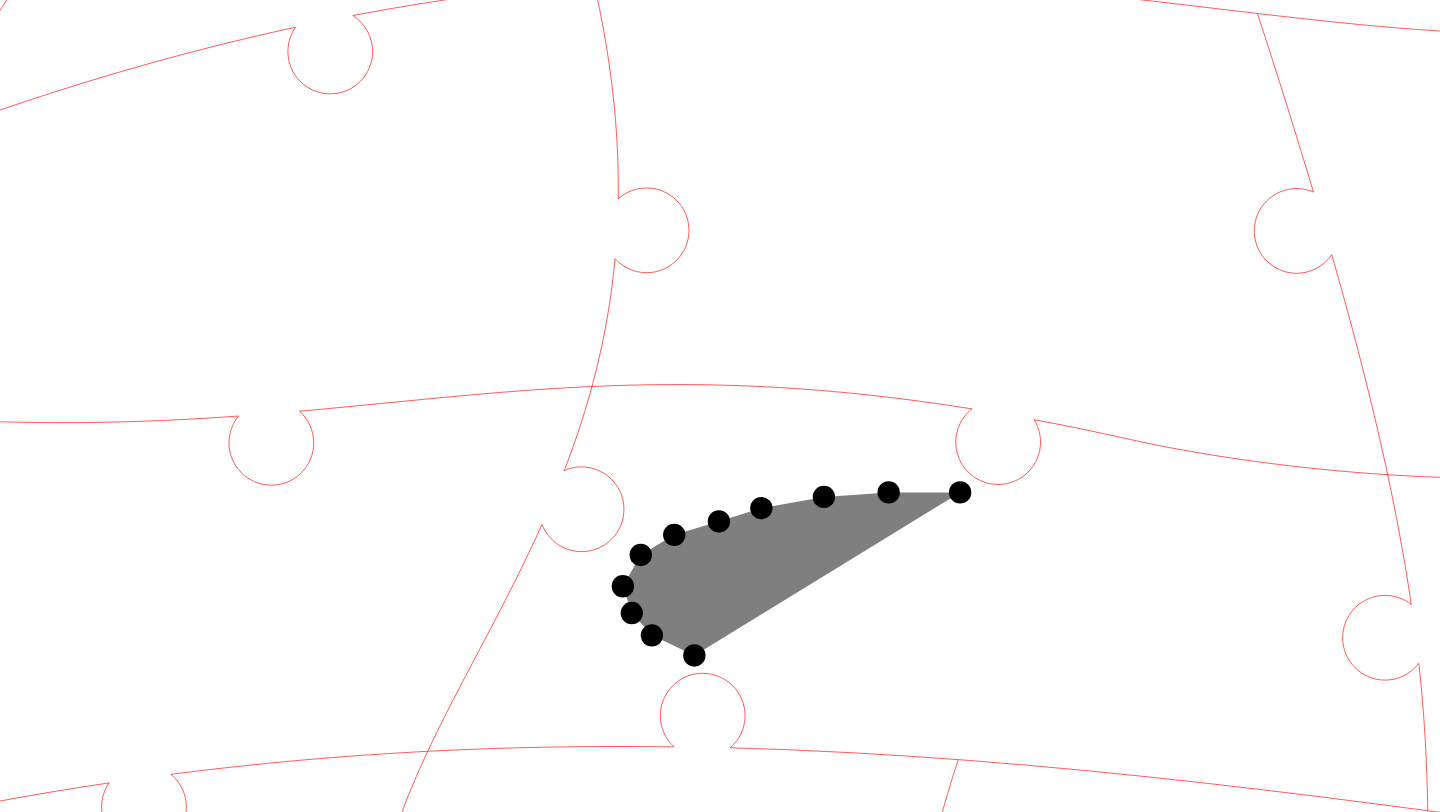click 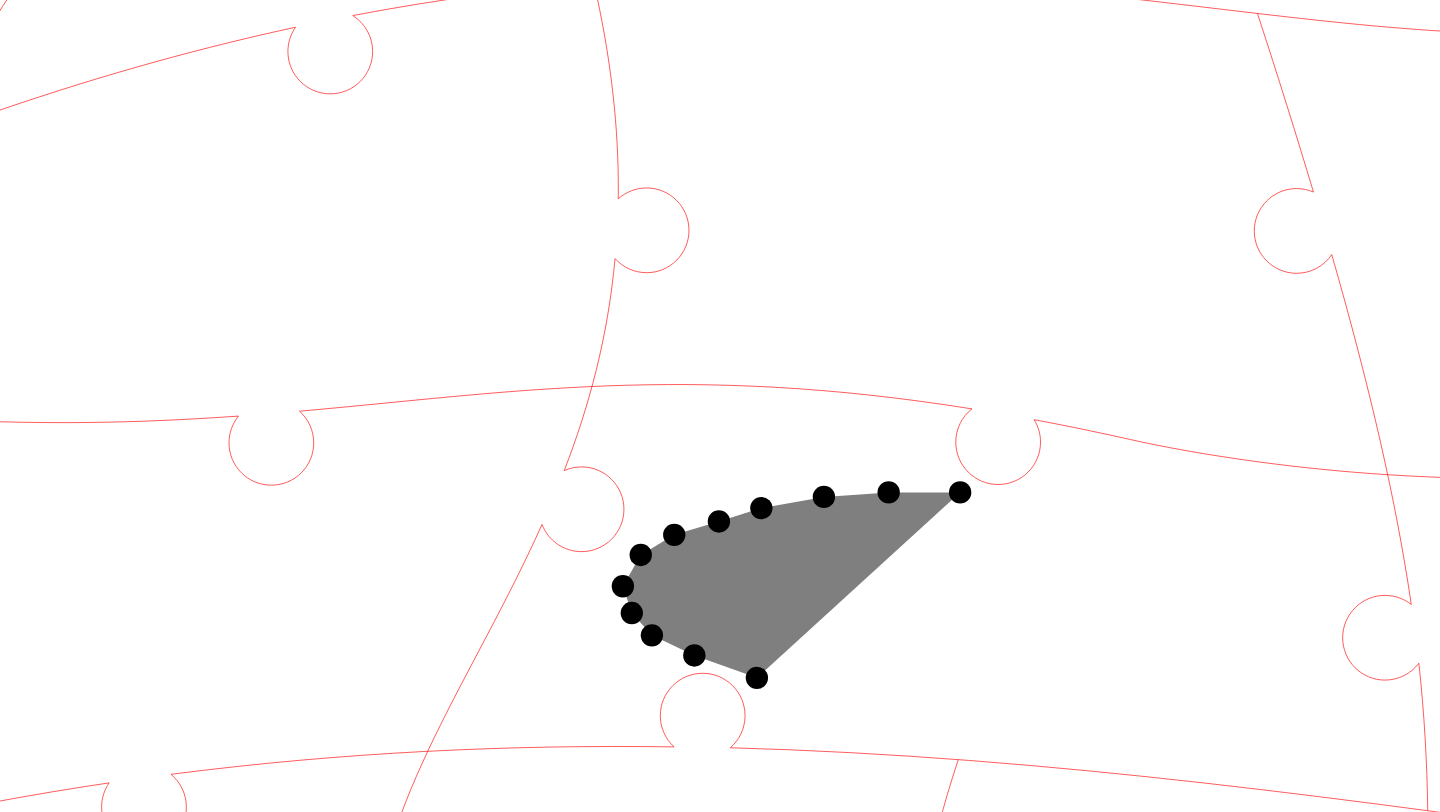 click 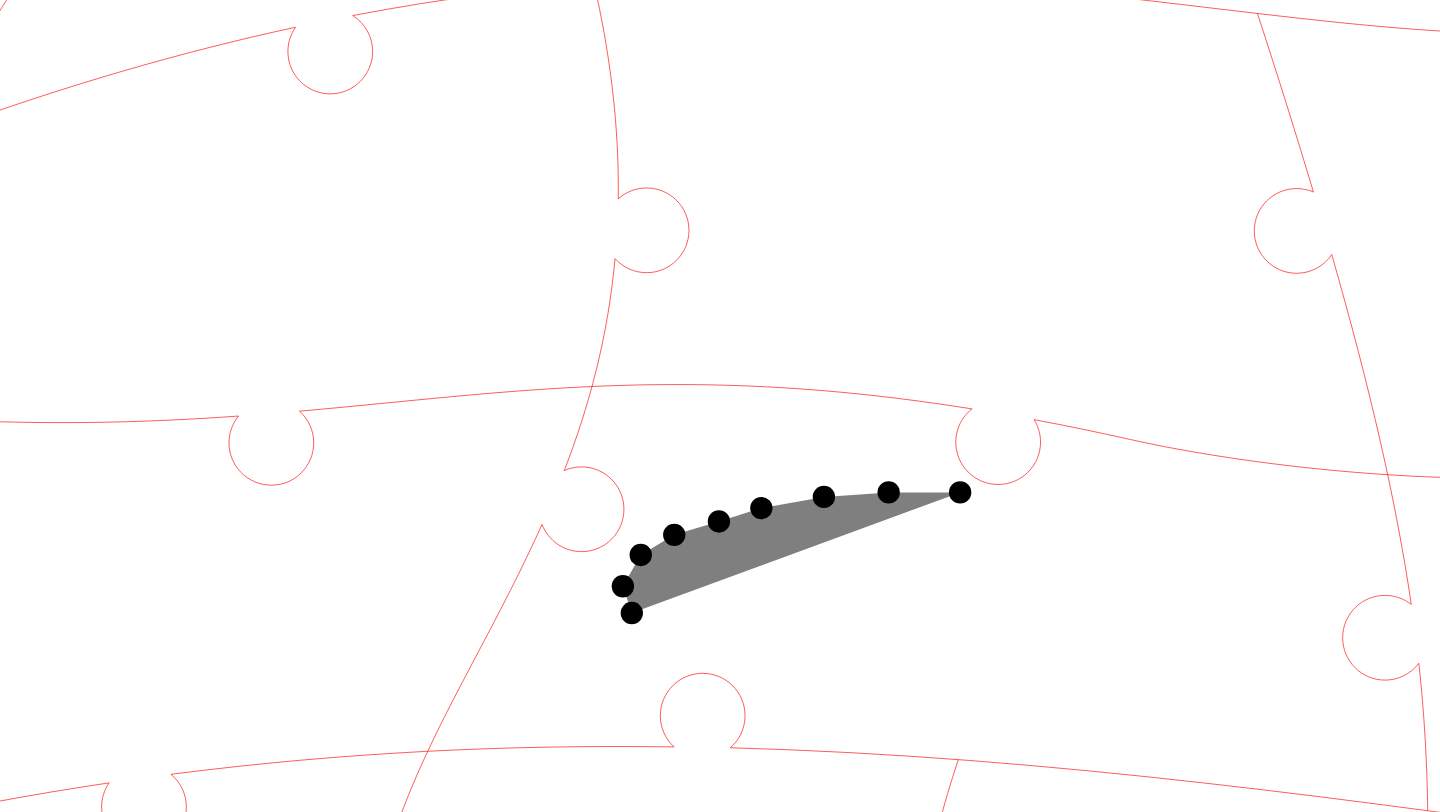 click 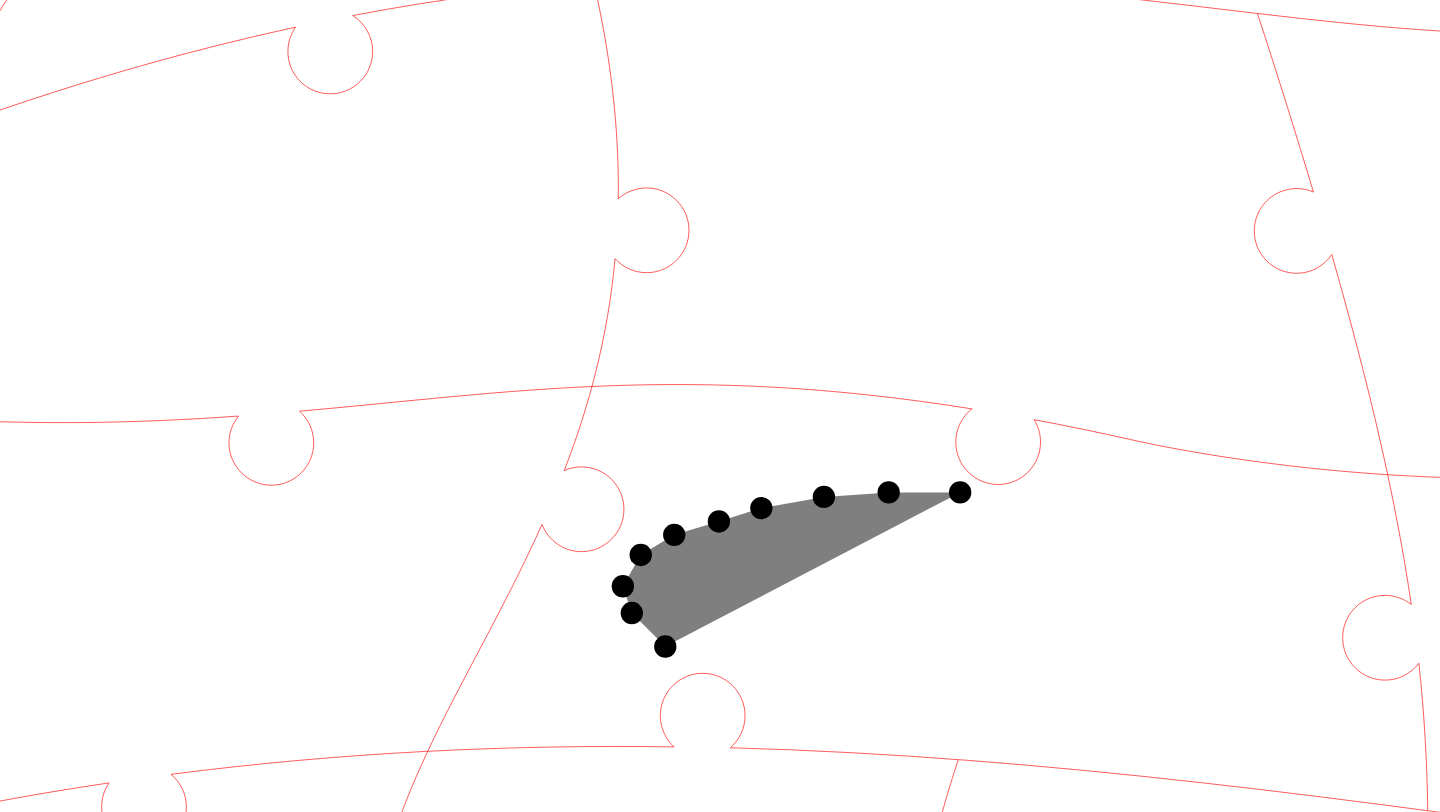 click 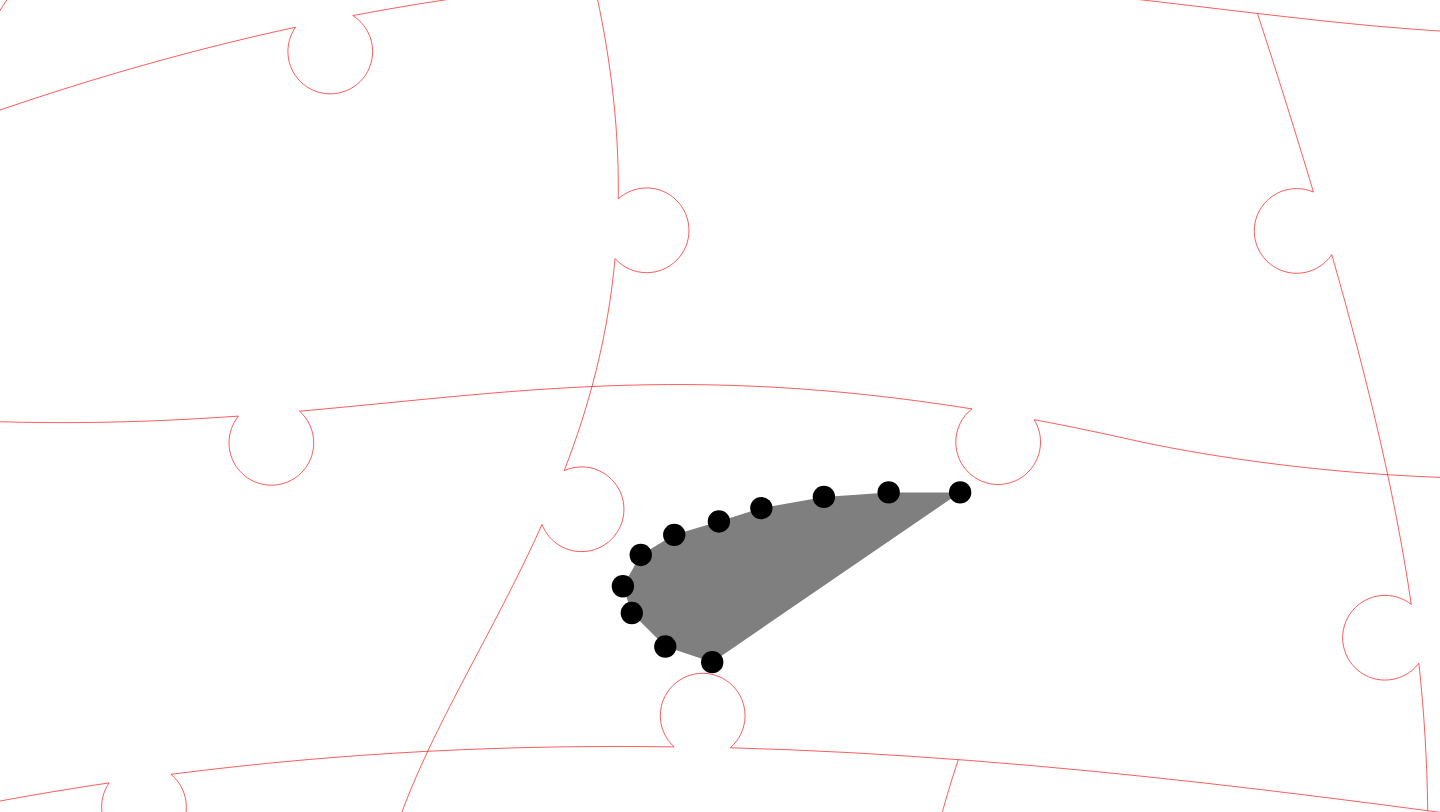 click 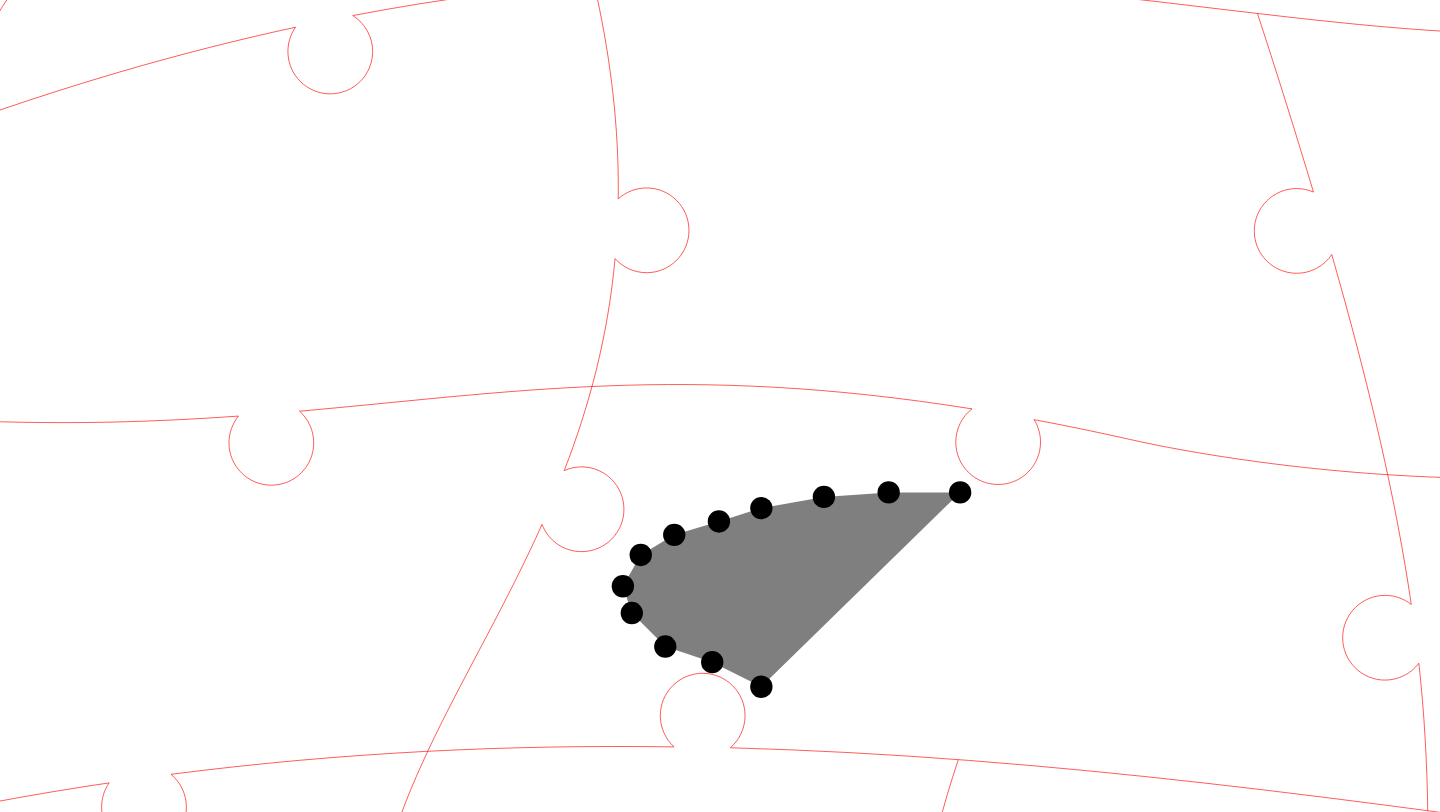 click 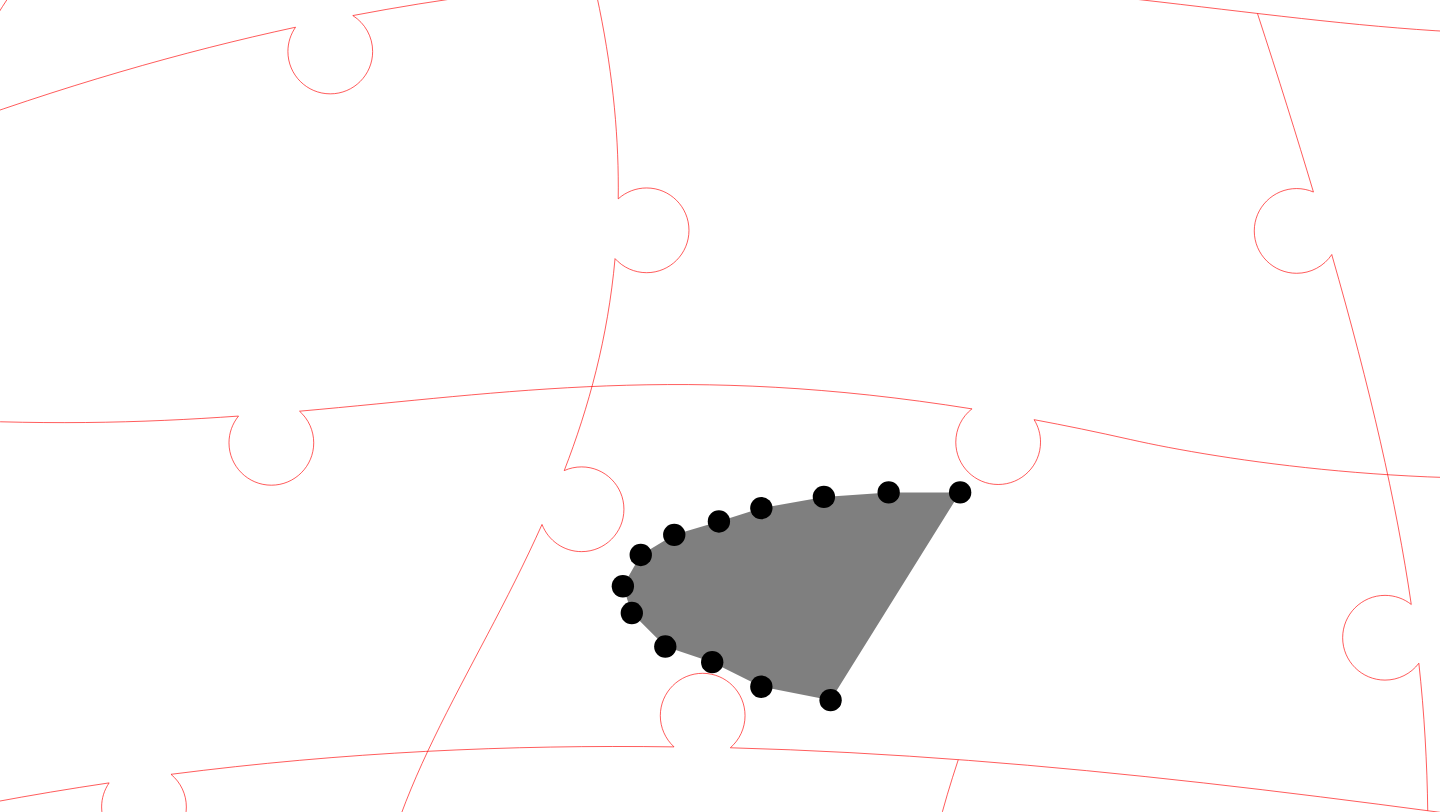 click 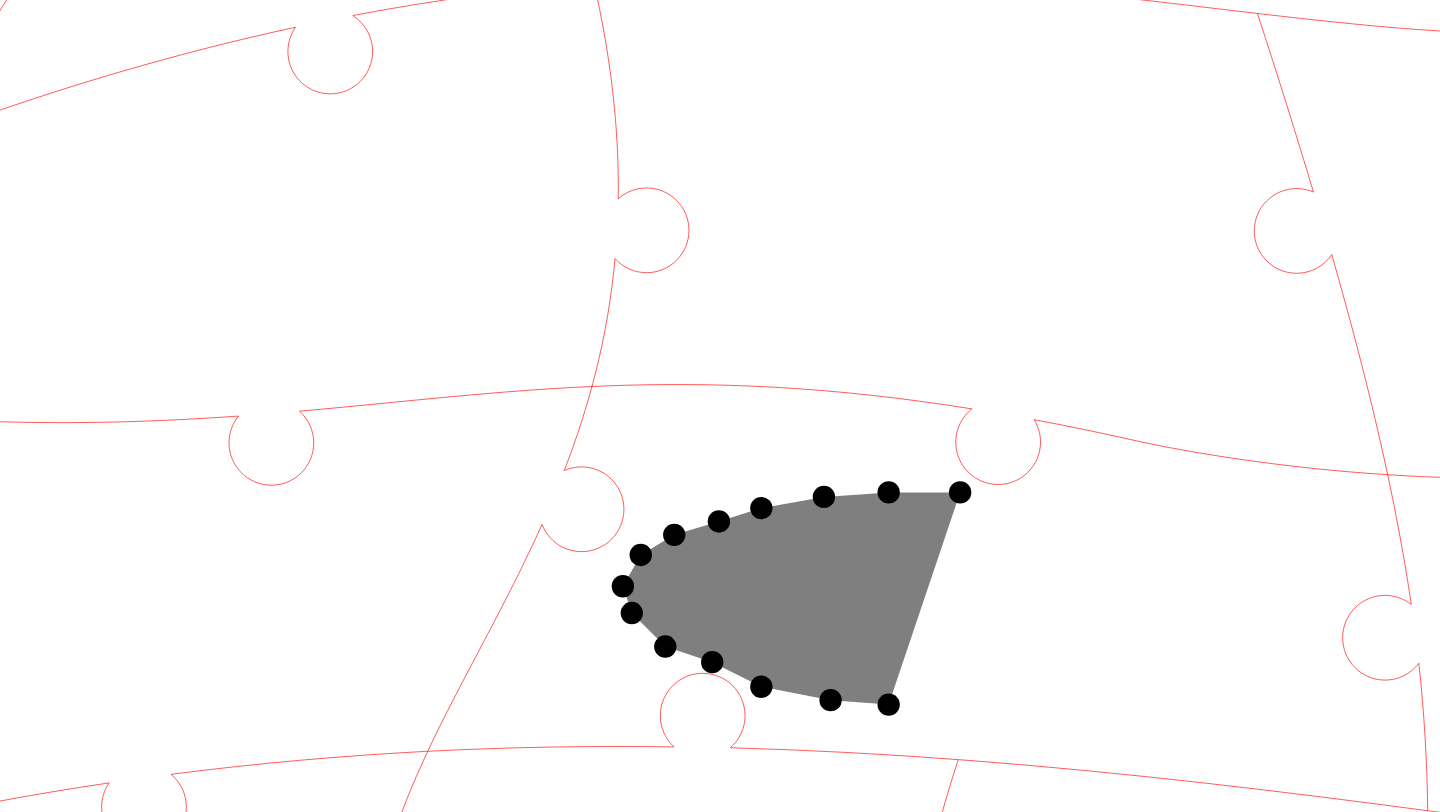 click 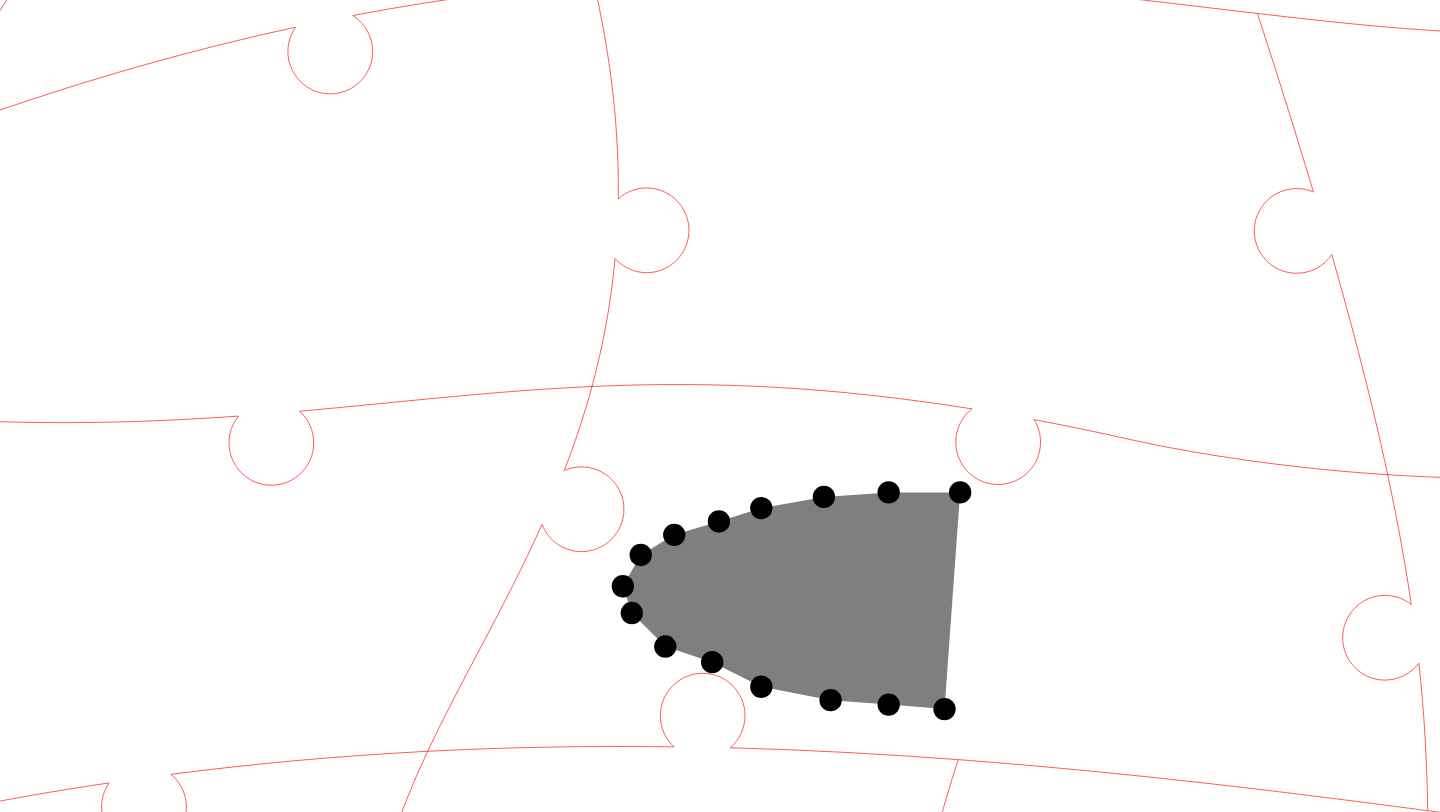 click 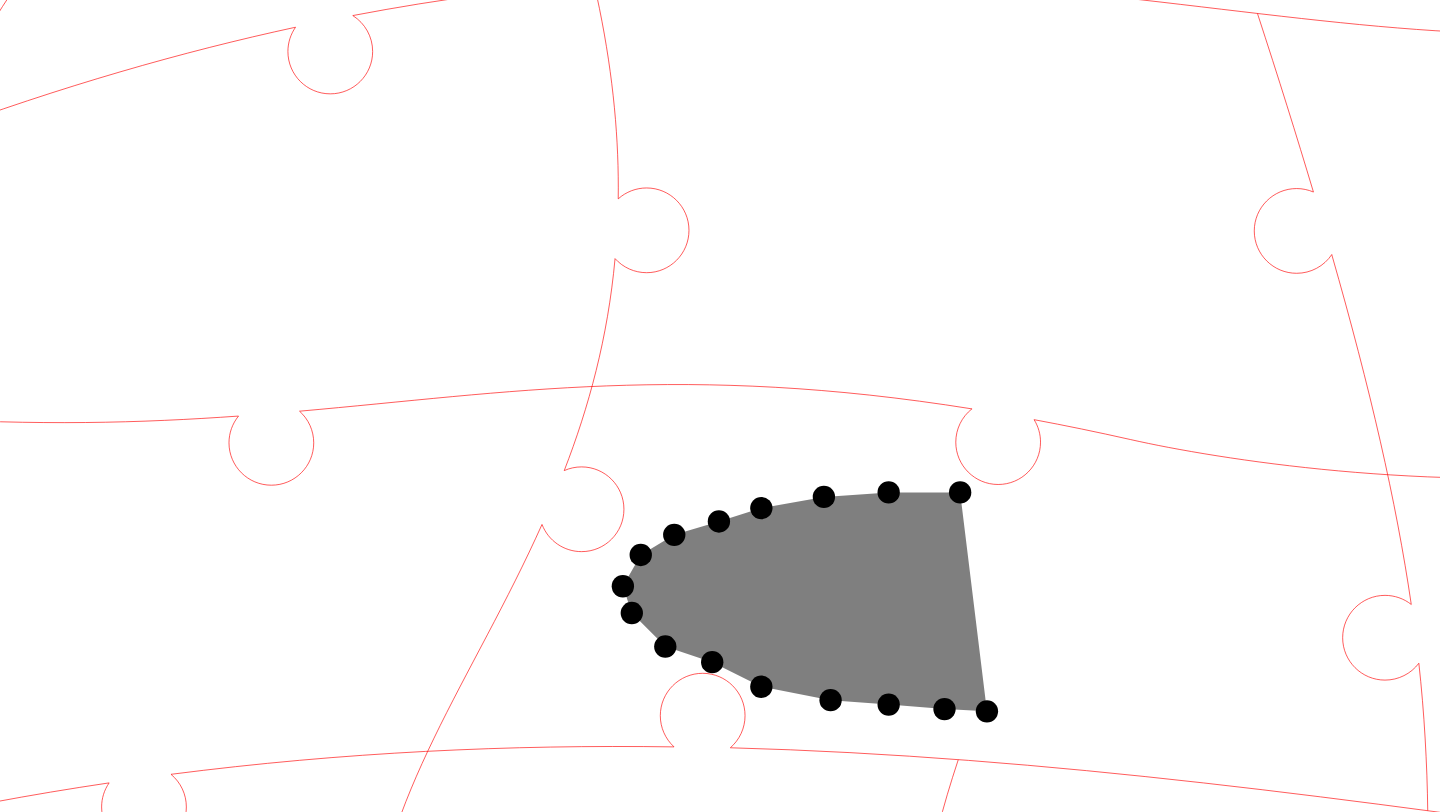 click 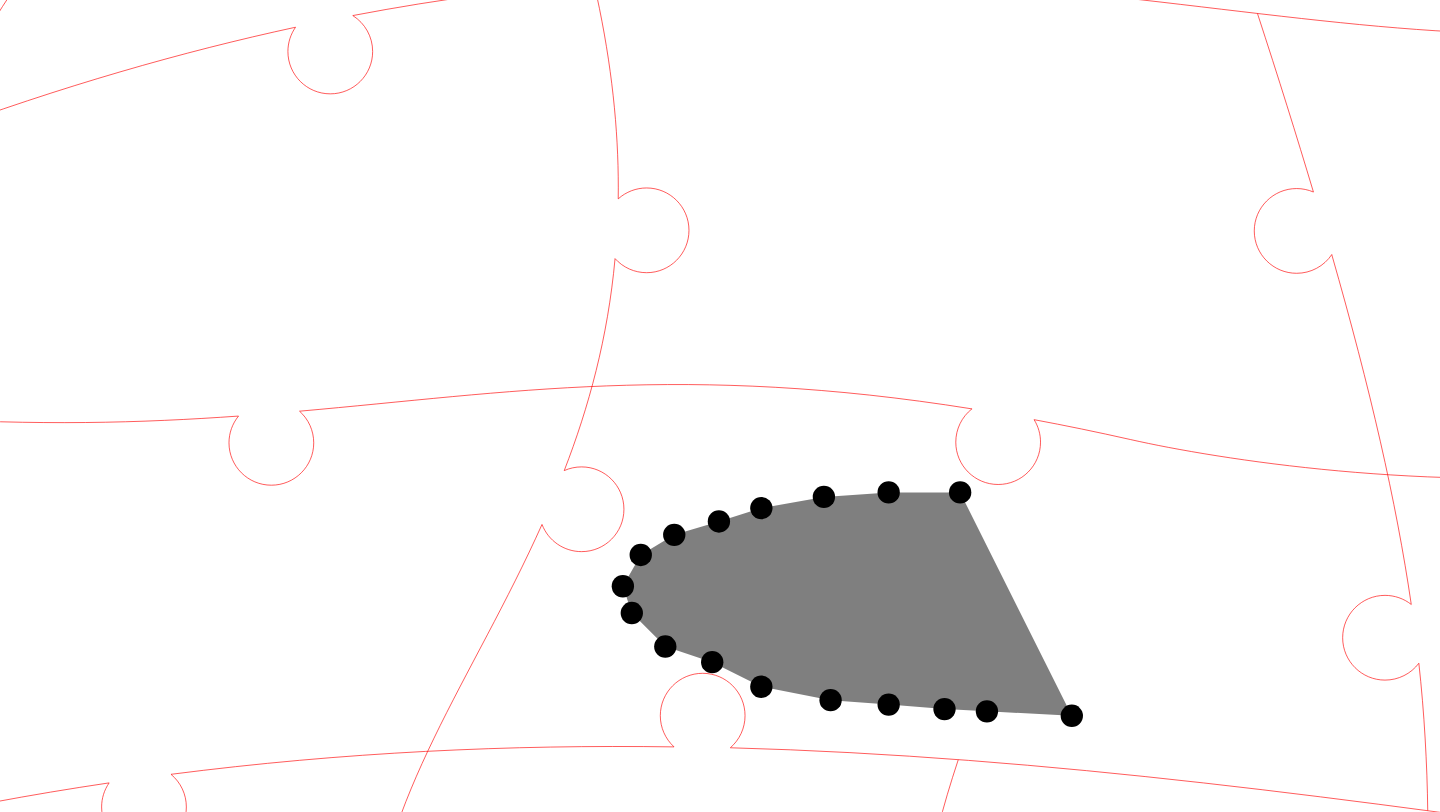 click 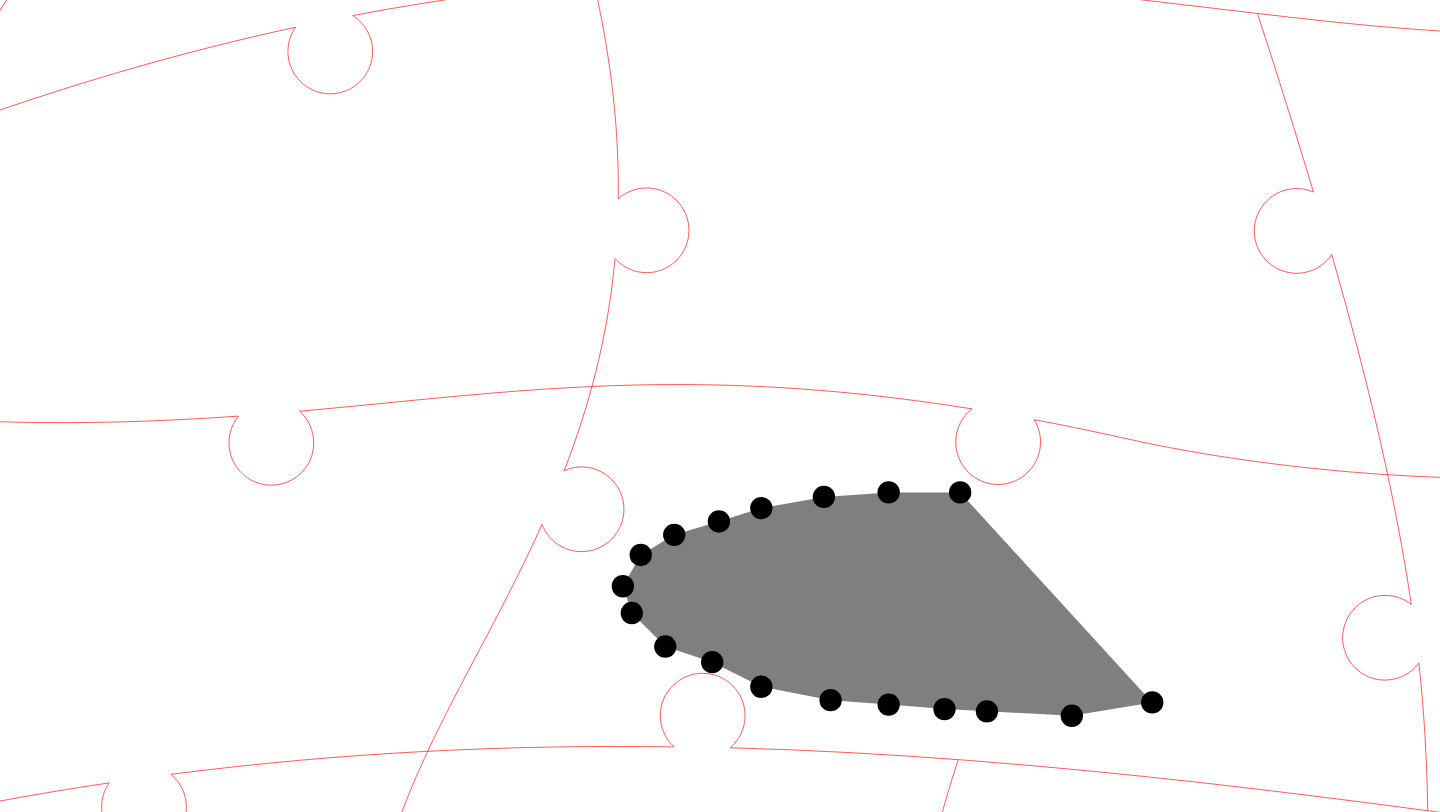 click 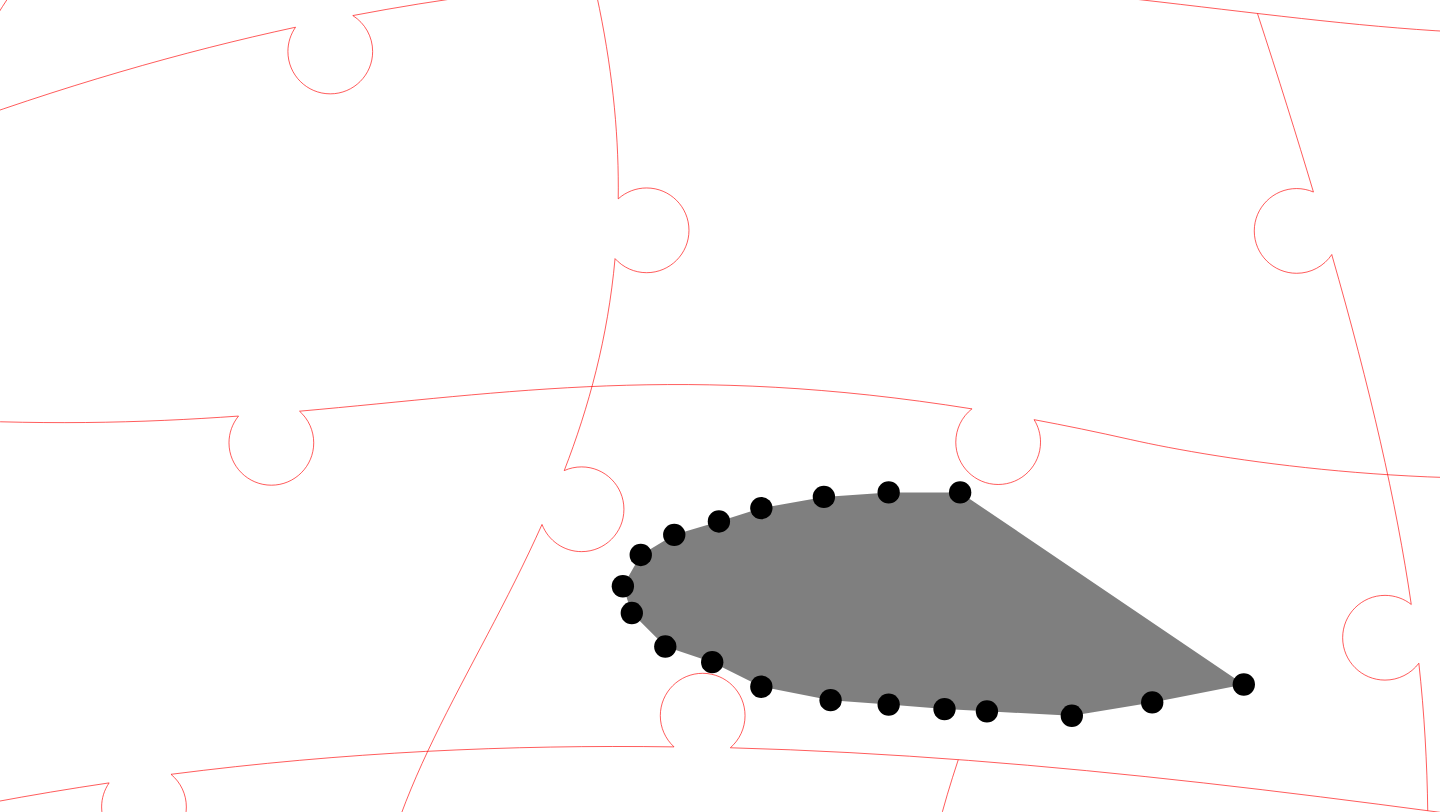 click 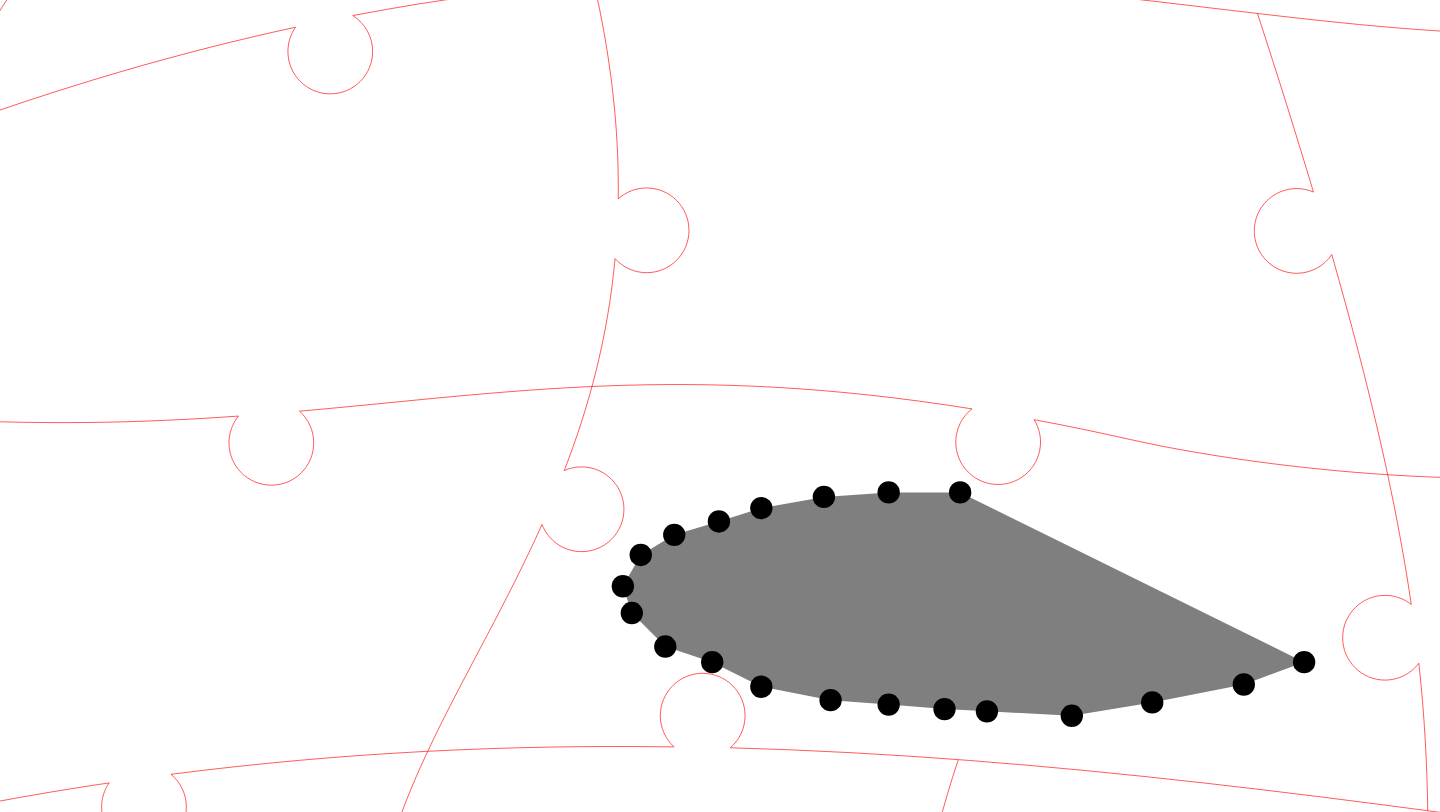 click 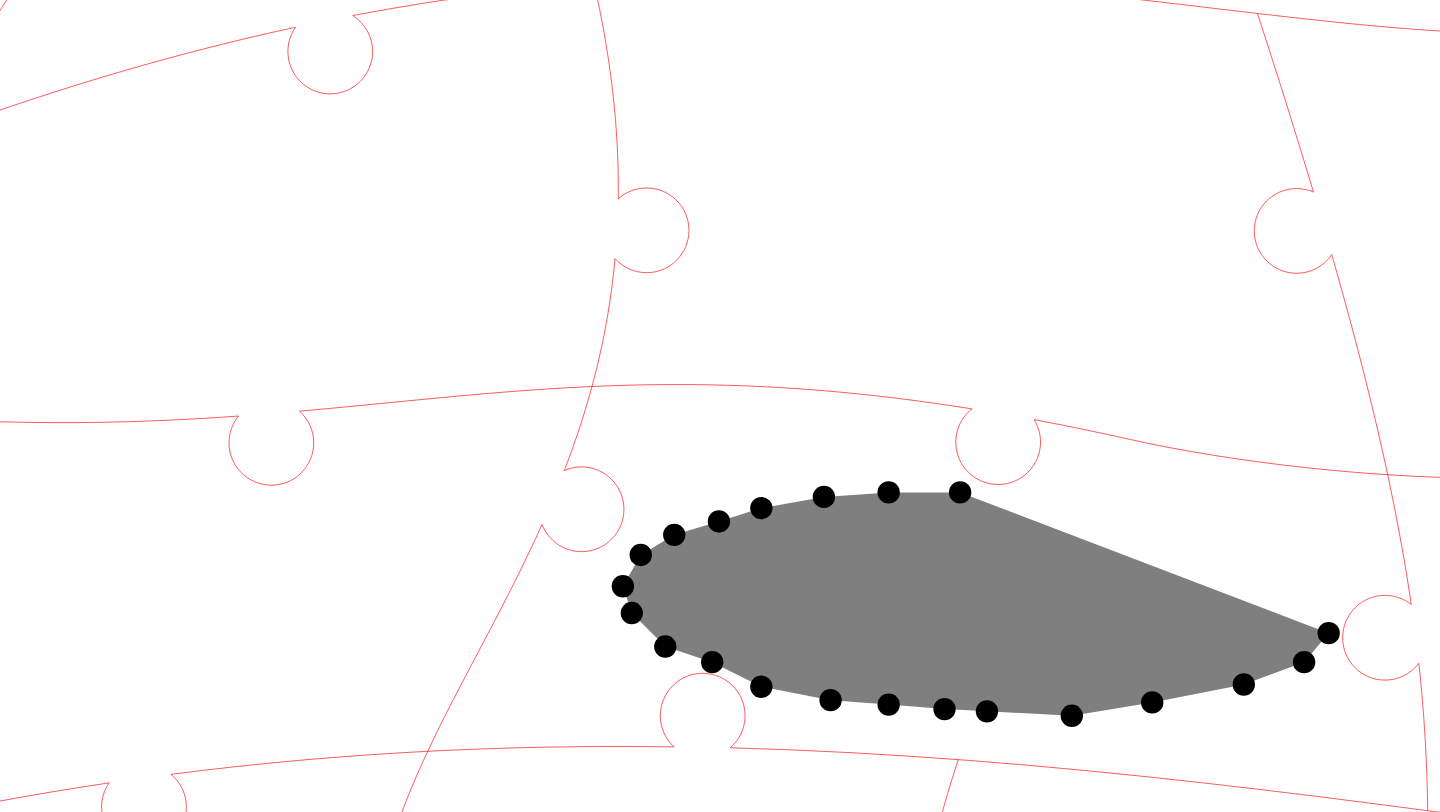 click 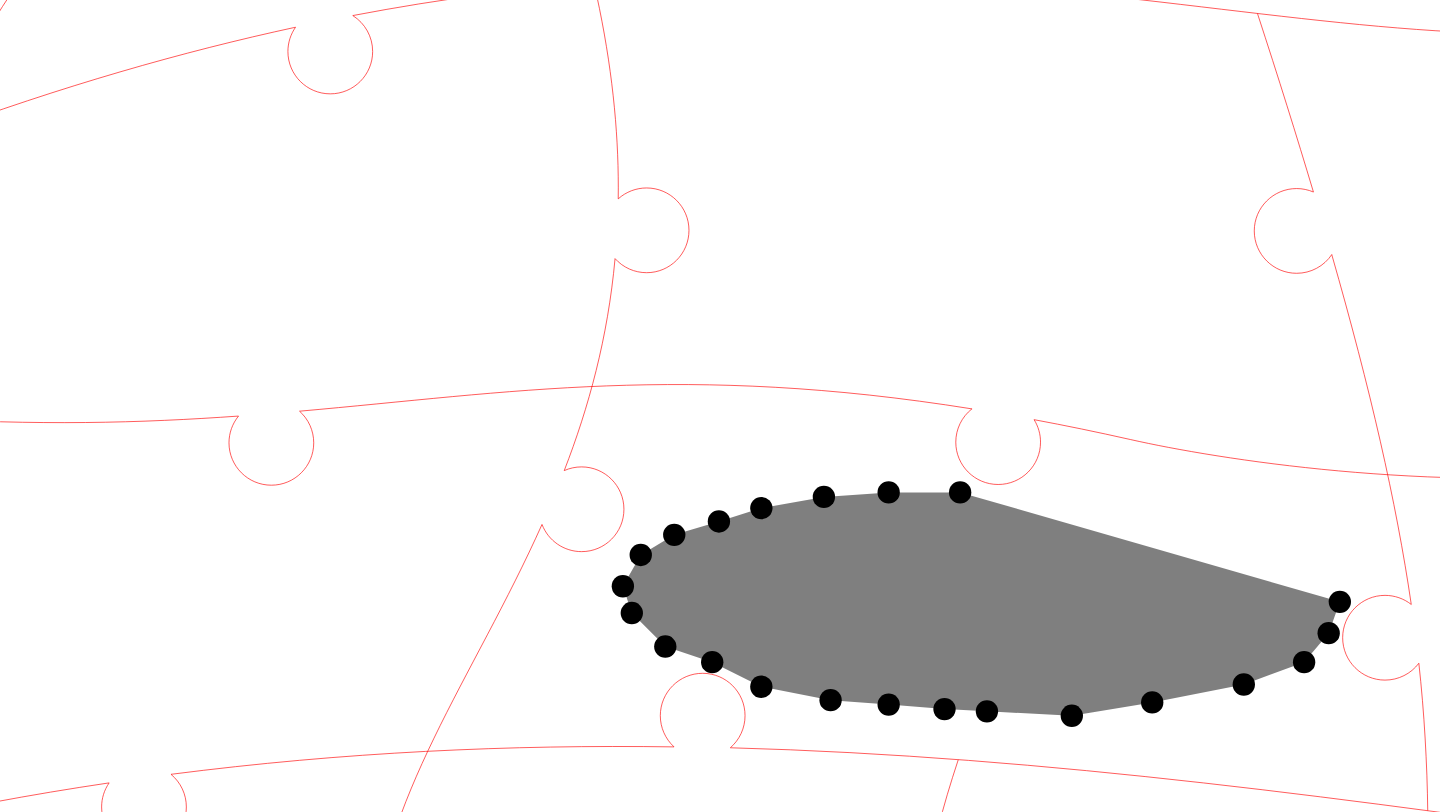 click 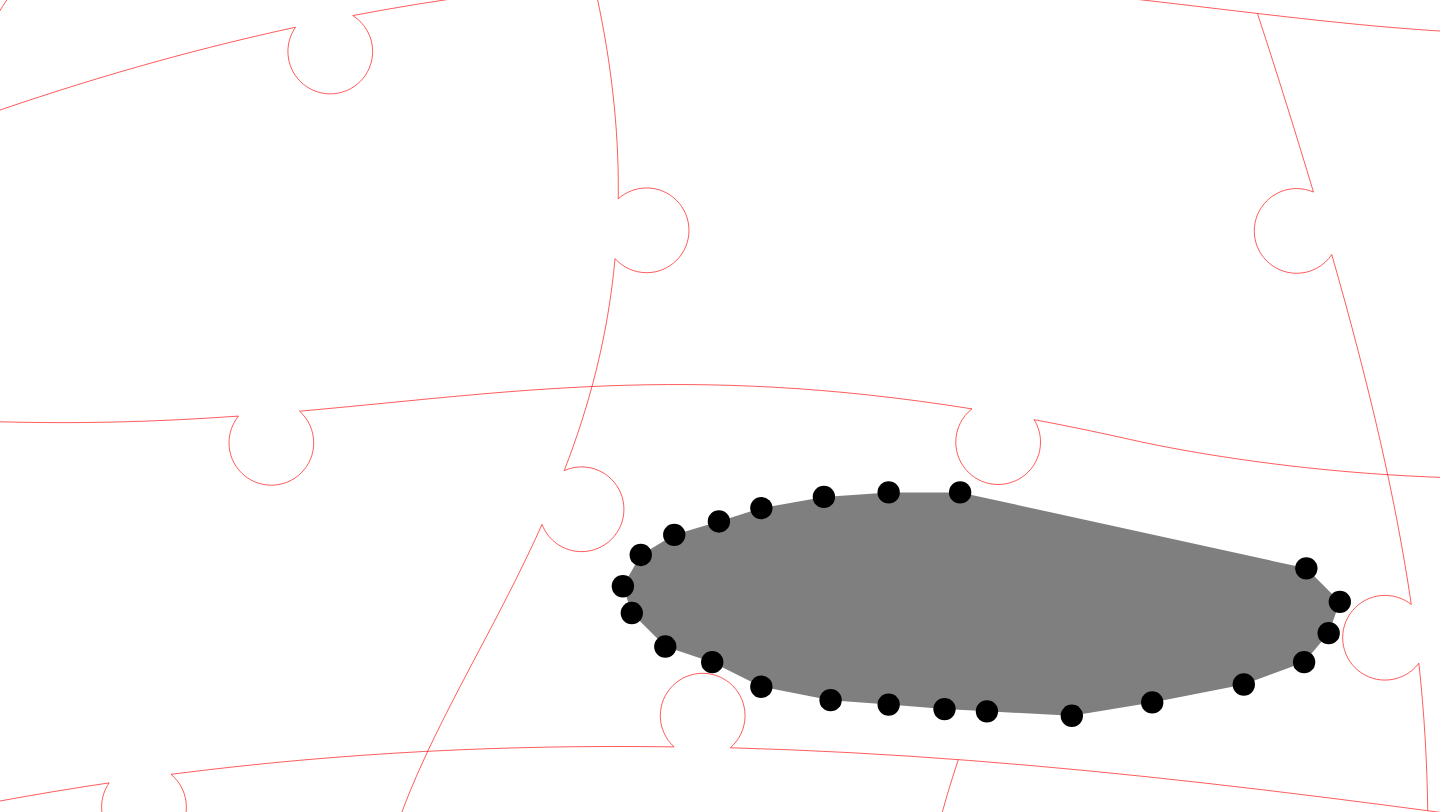 click 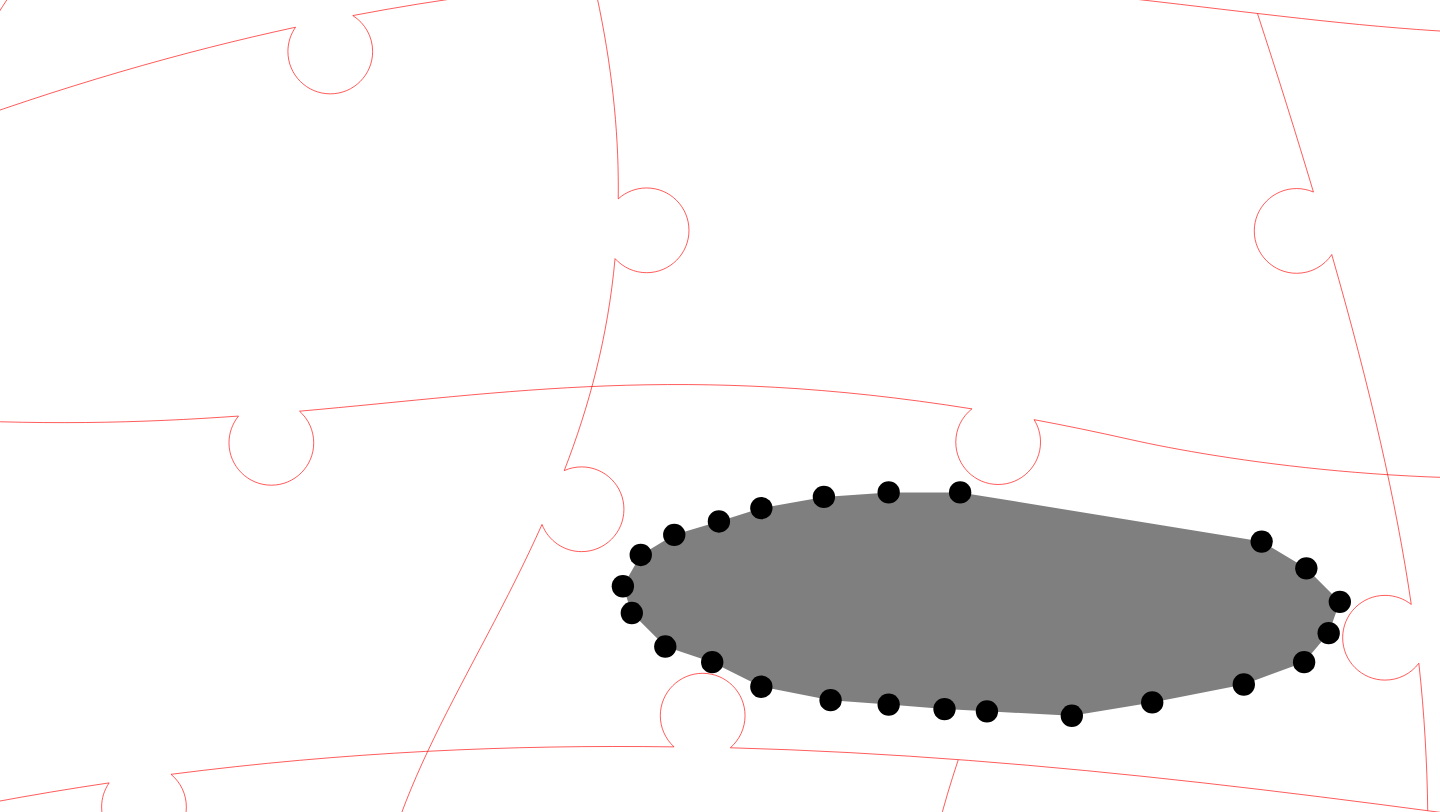 click 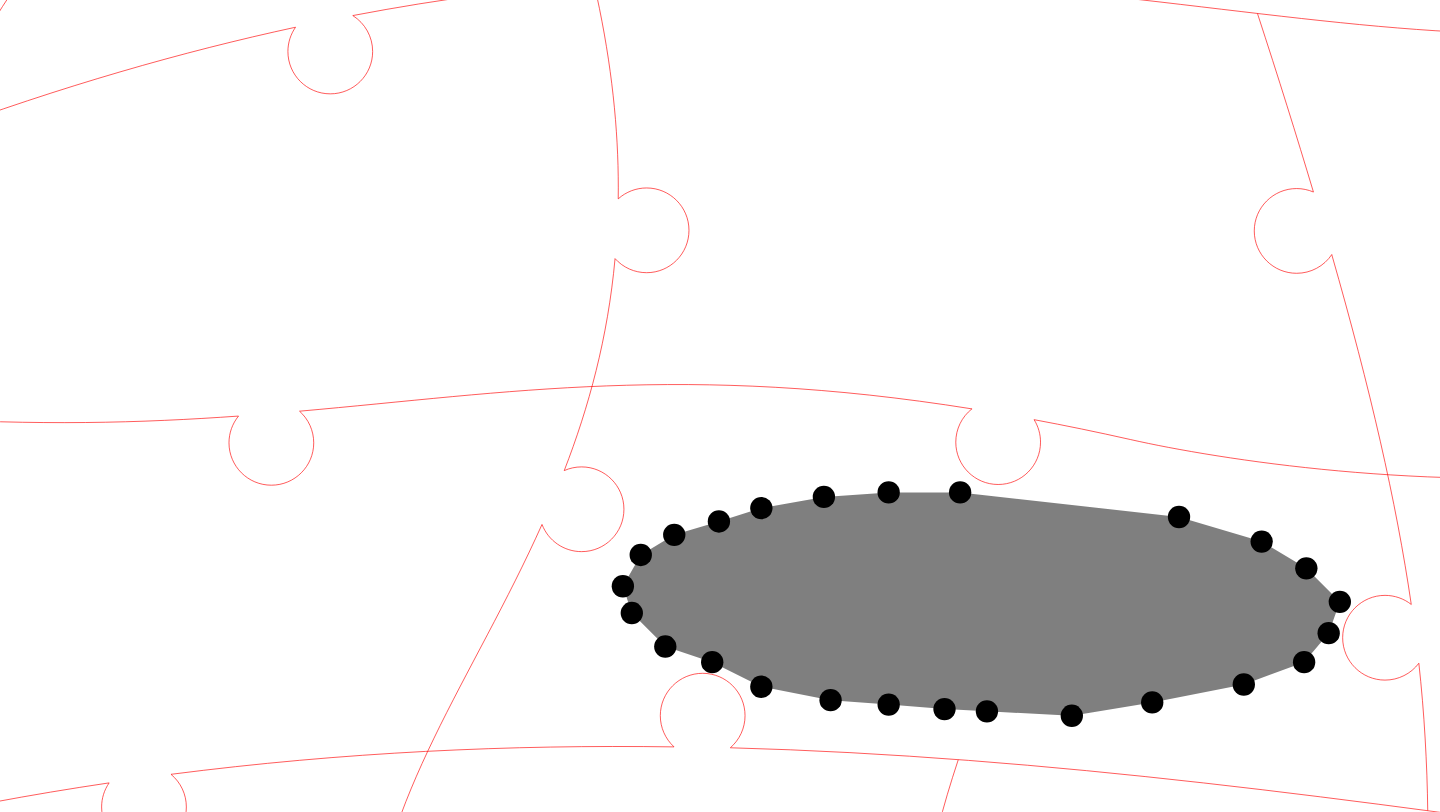 click 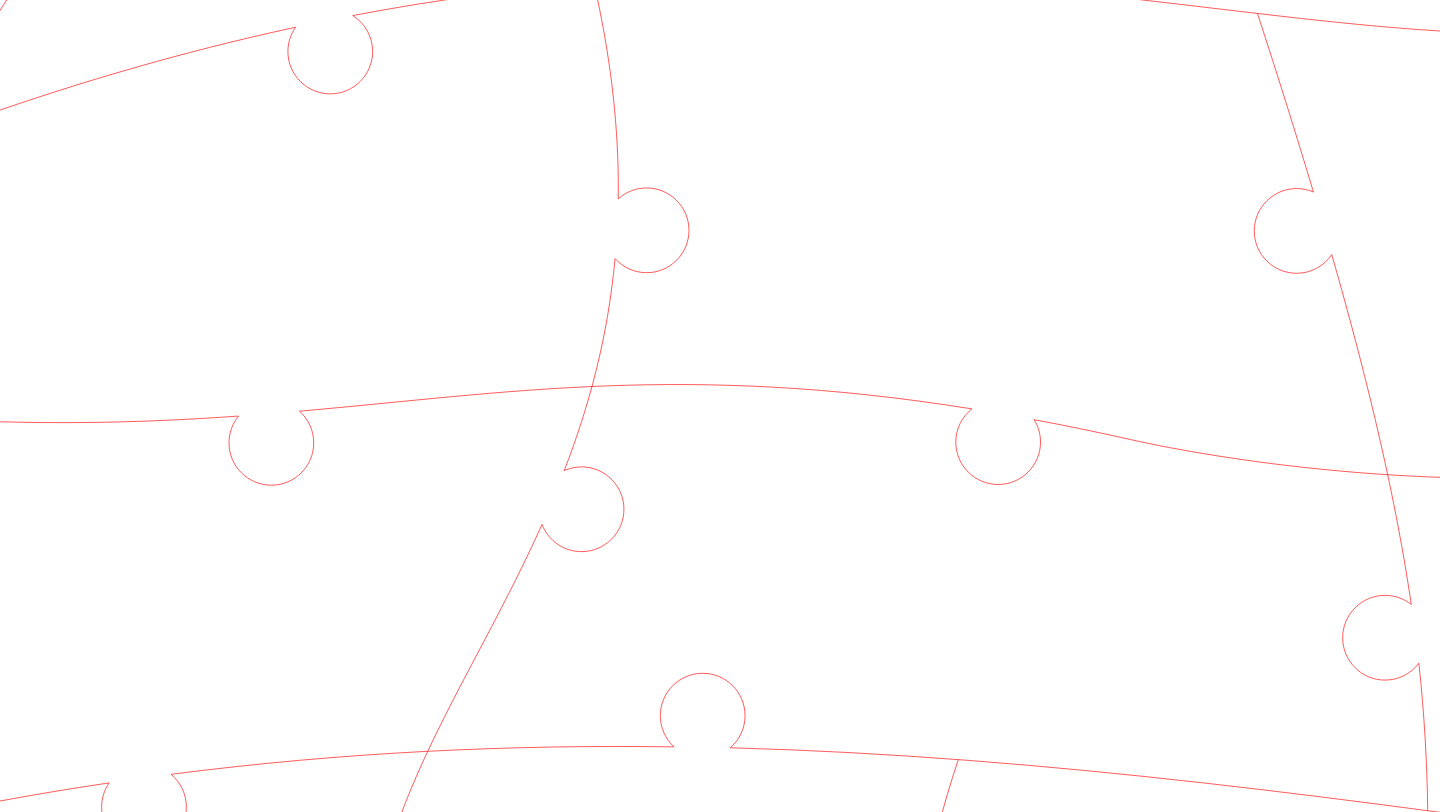 click 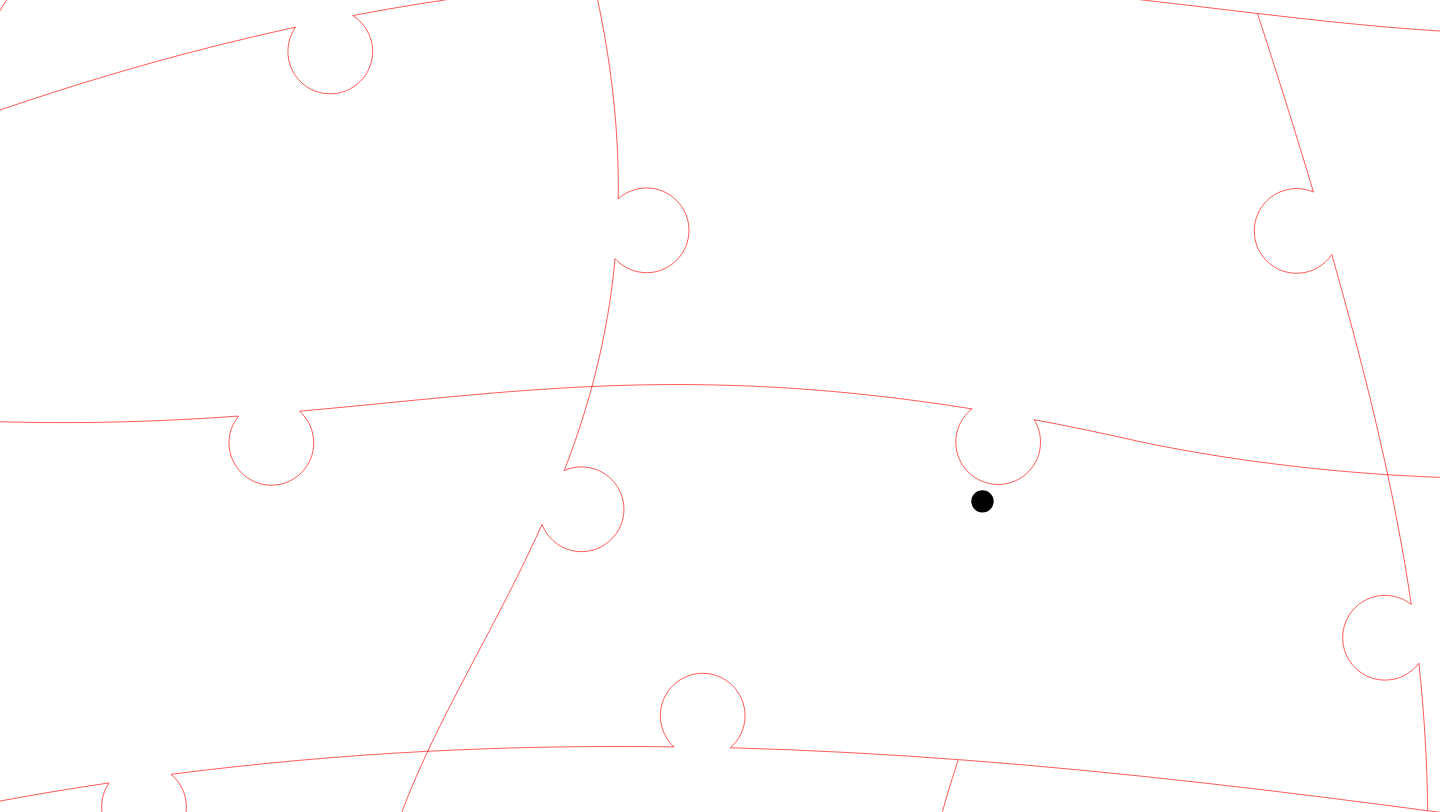 click 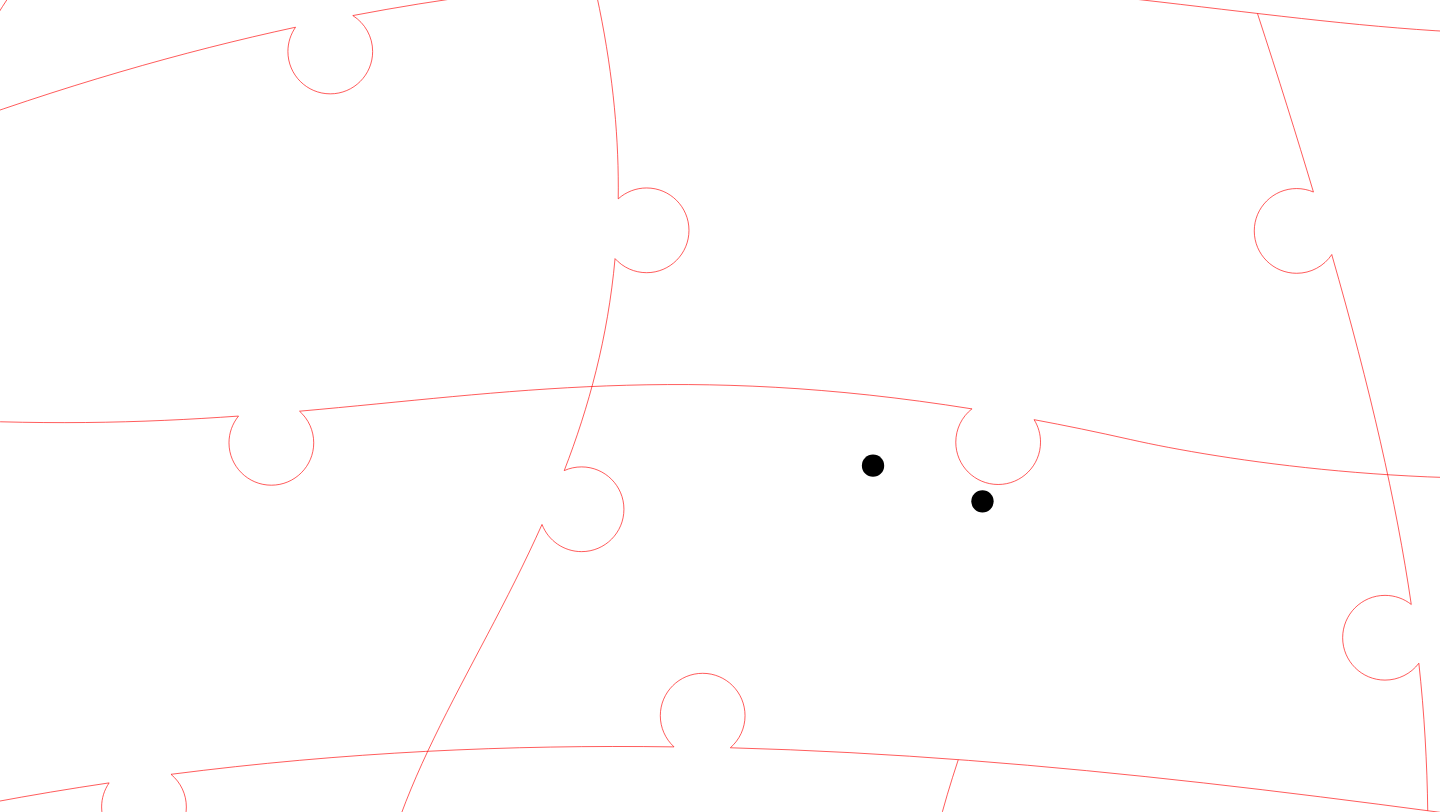 click 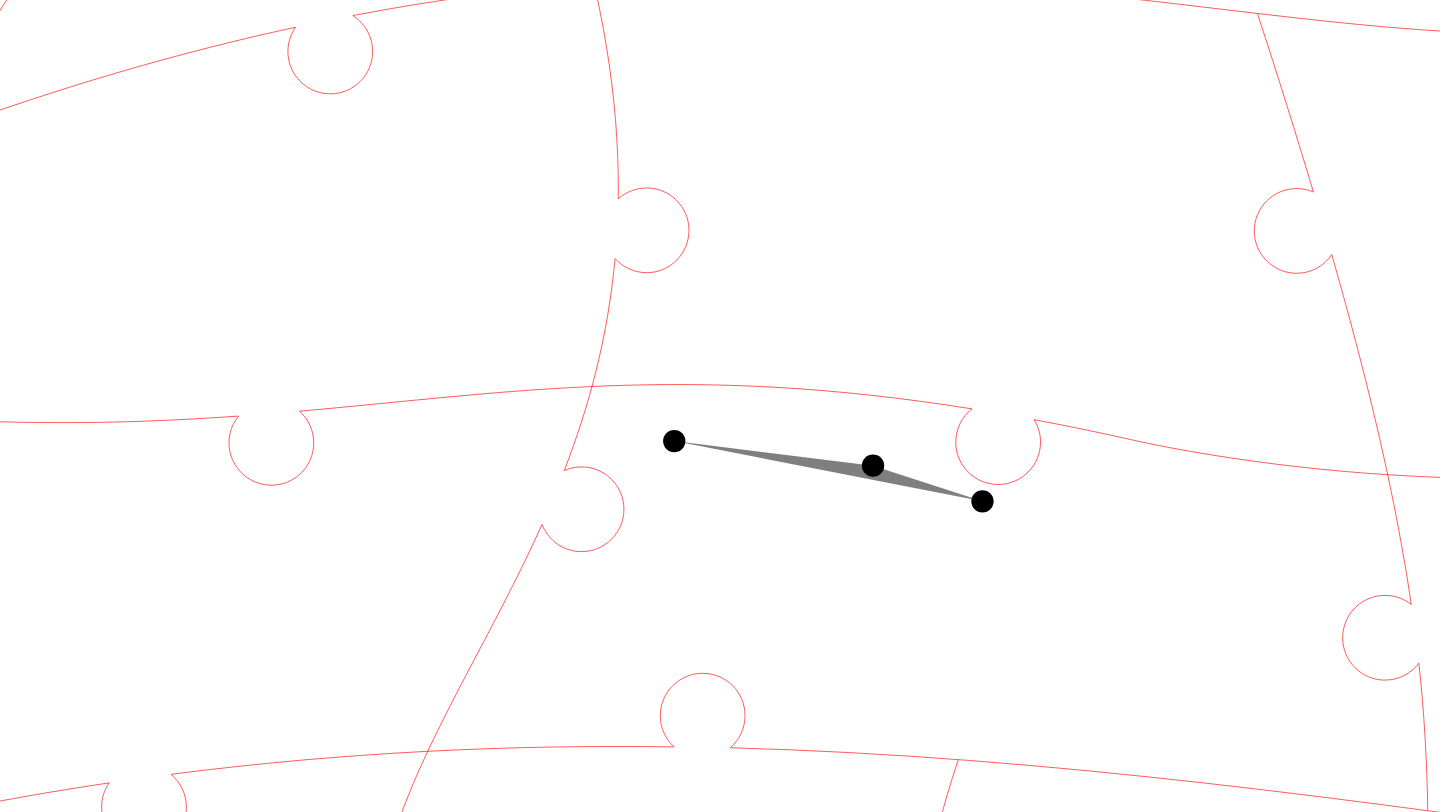 click 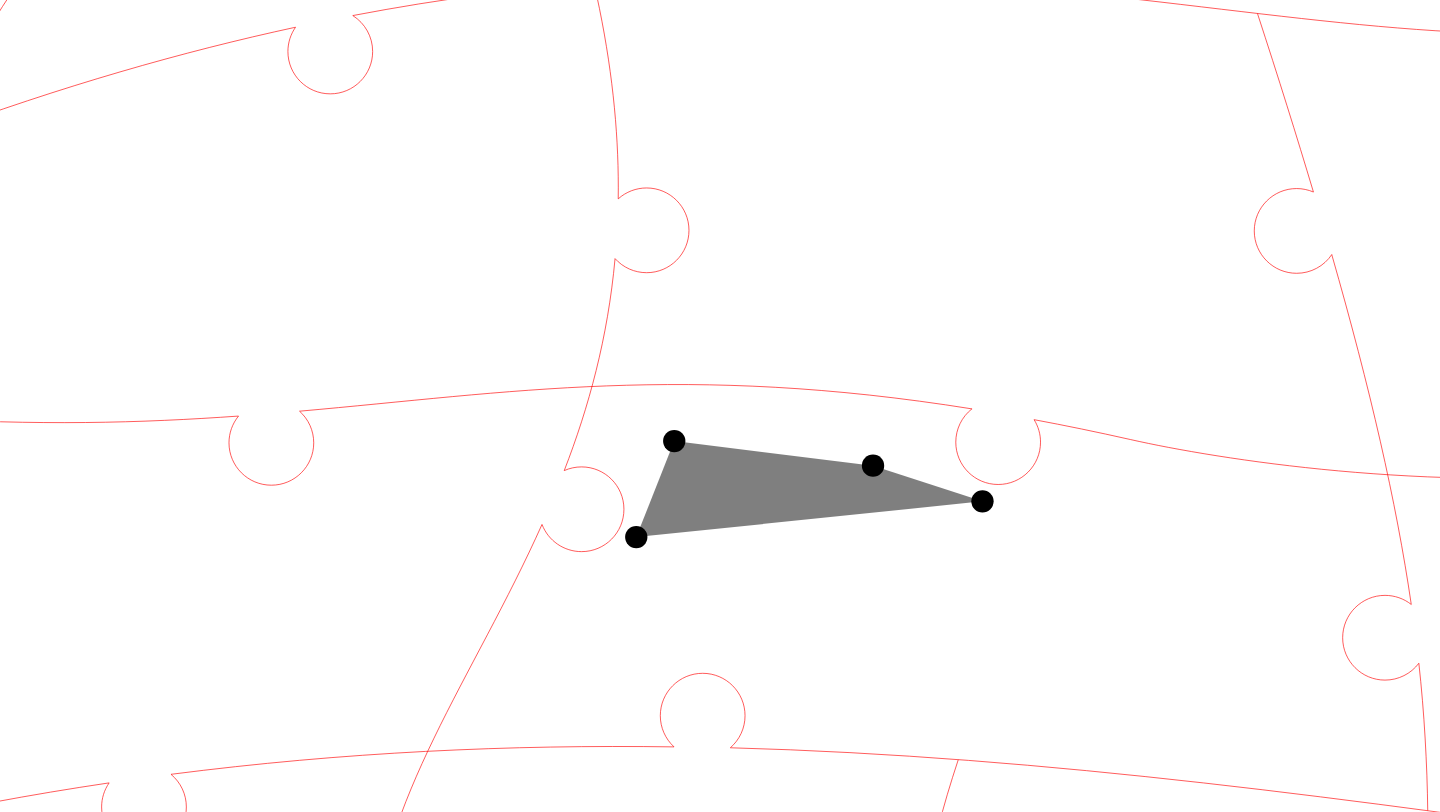 click 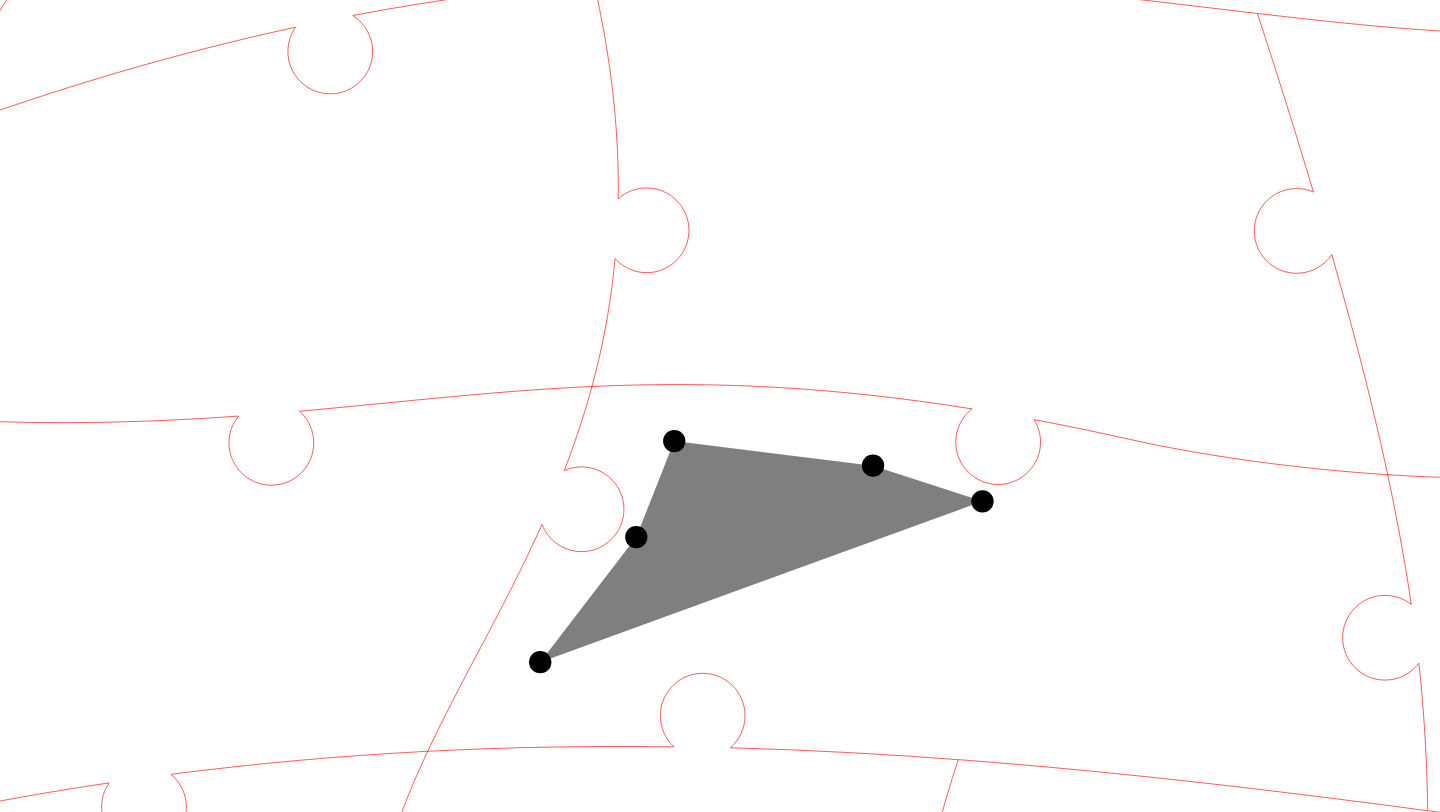 click 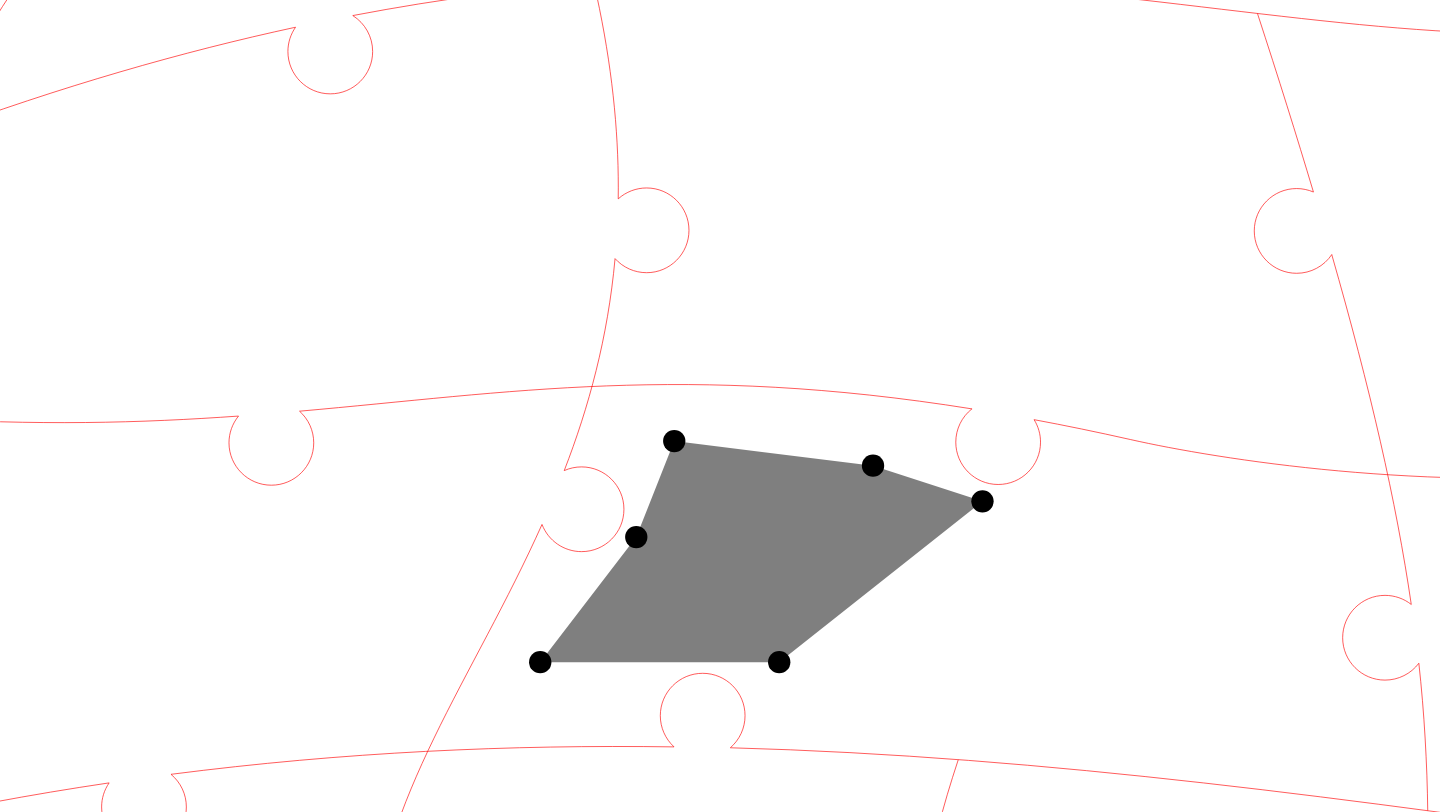click 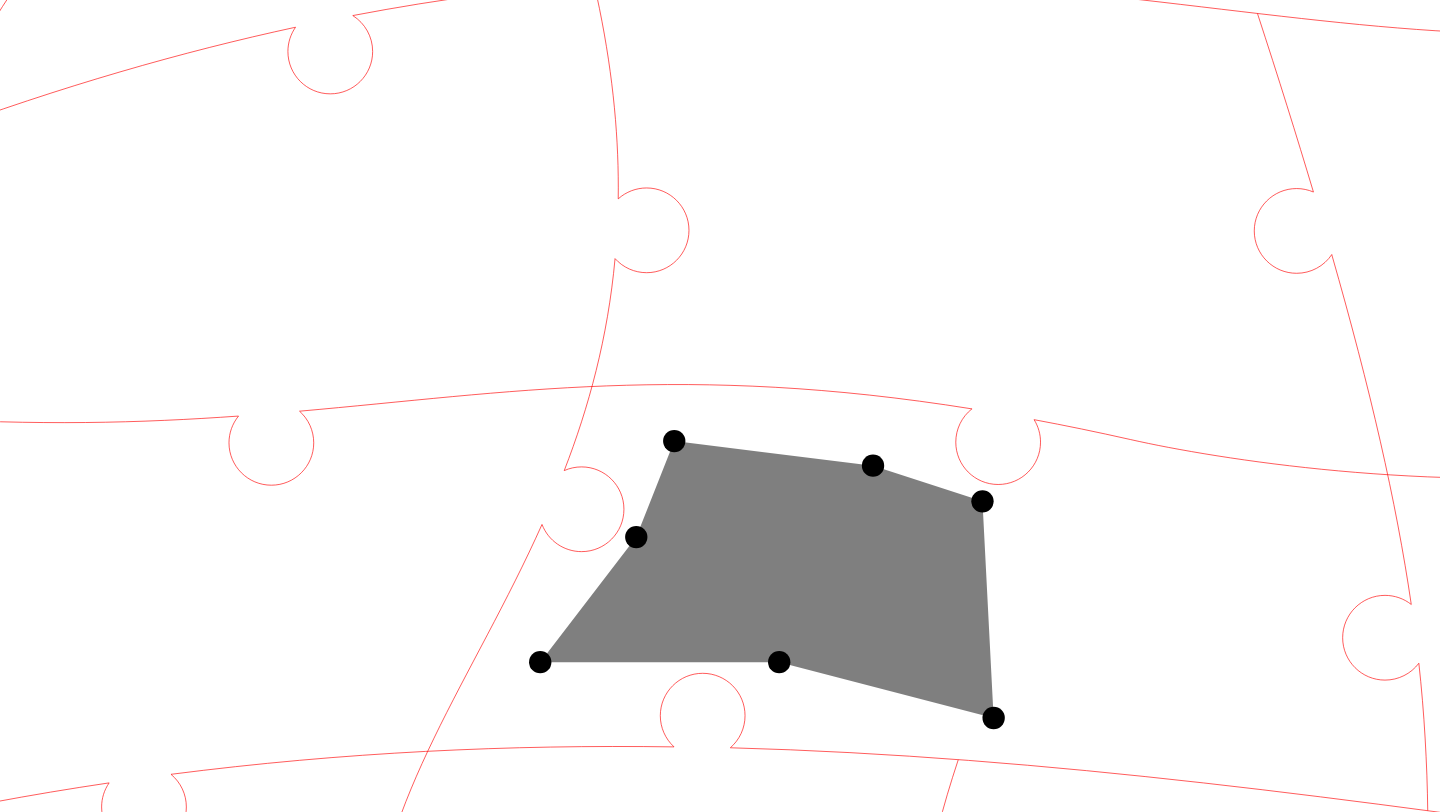 click 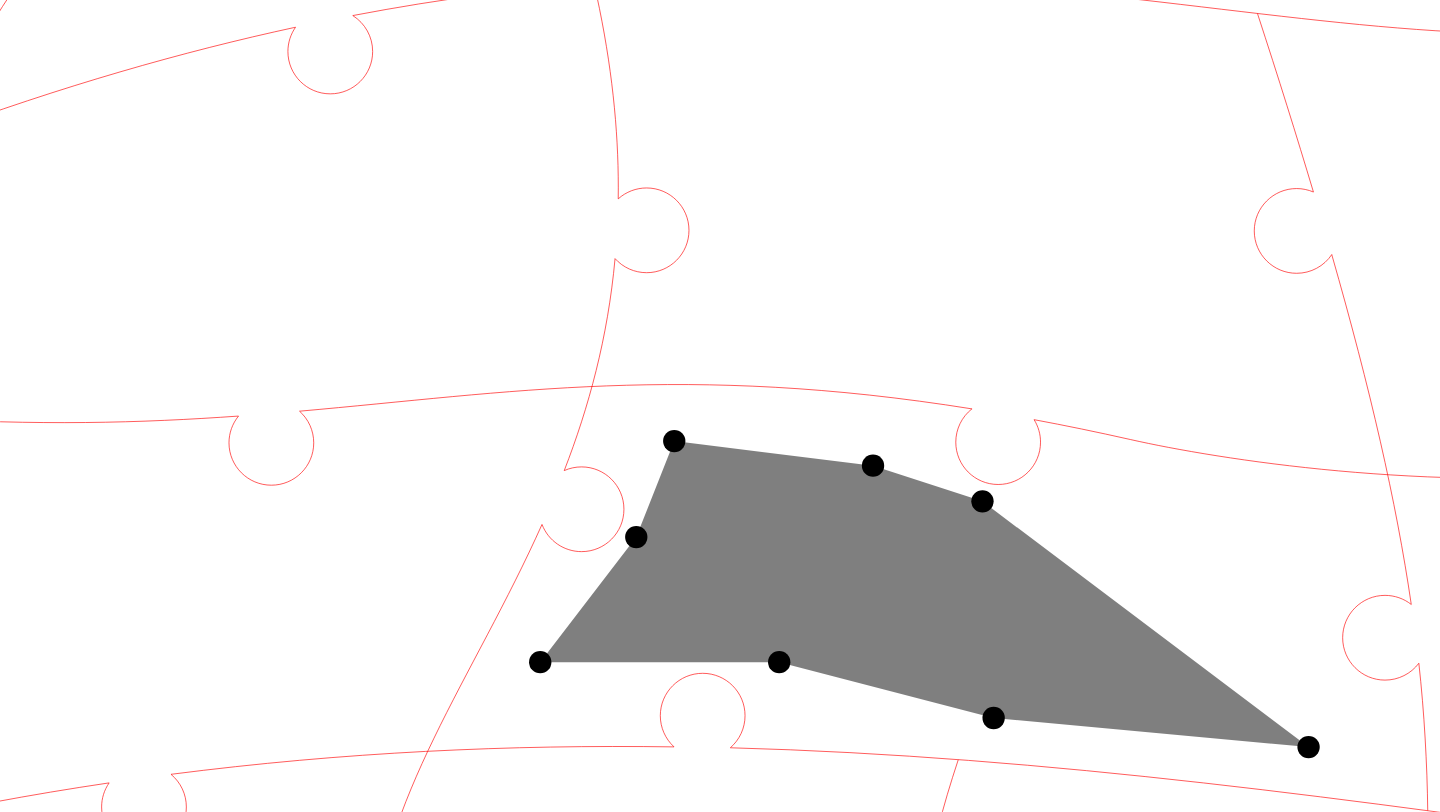 click 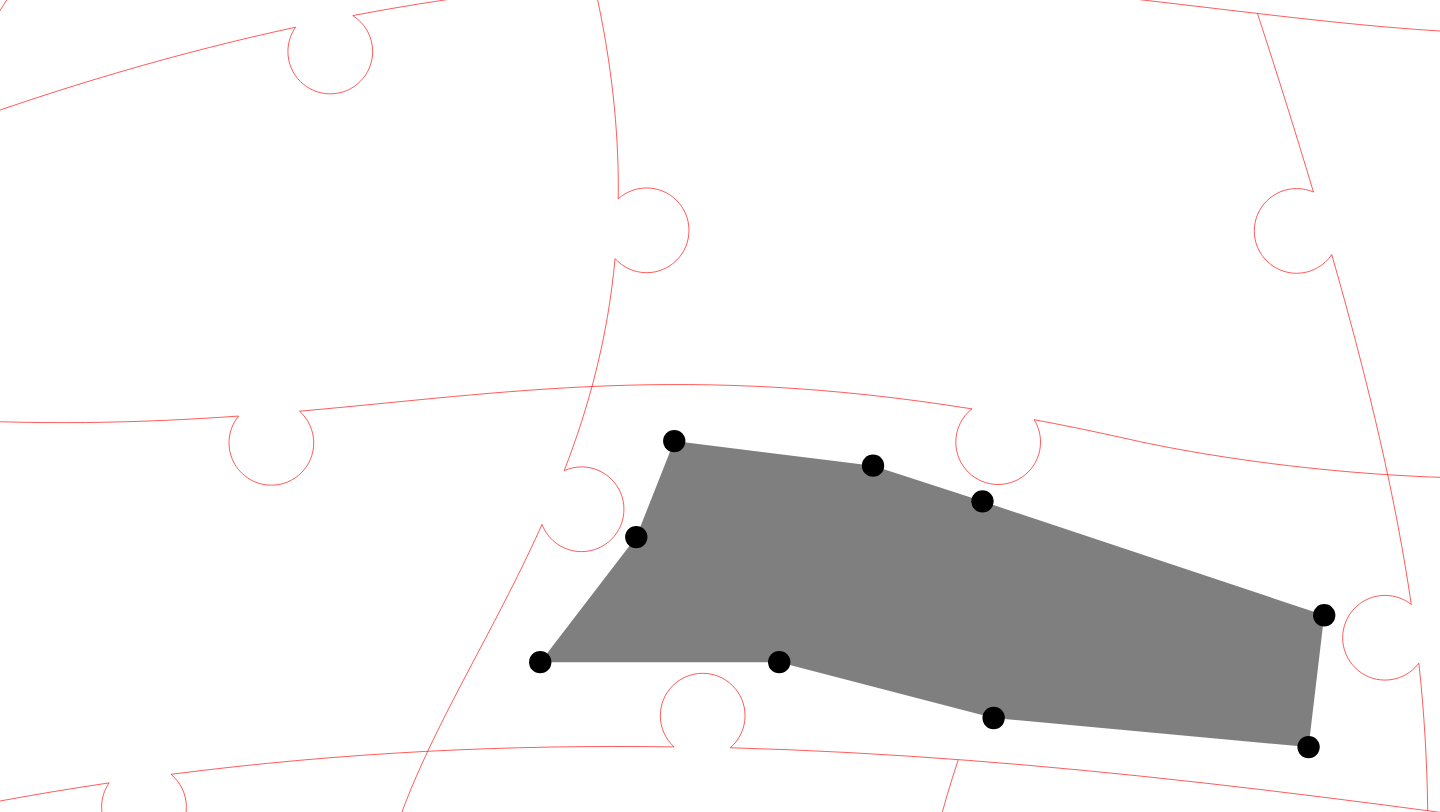 click 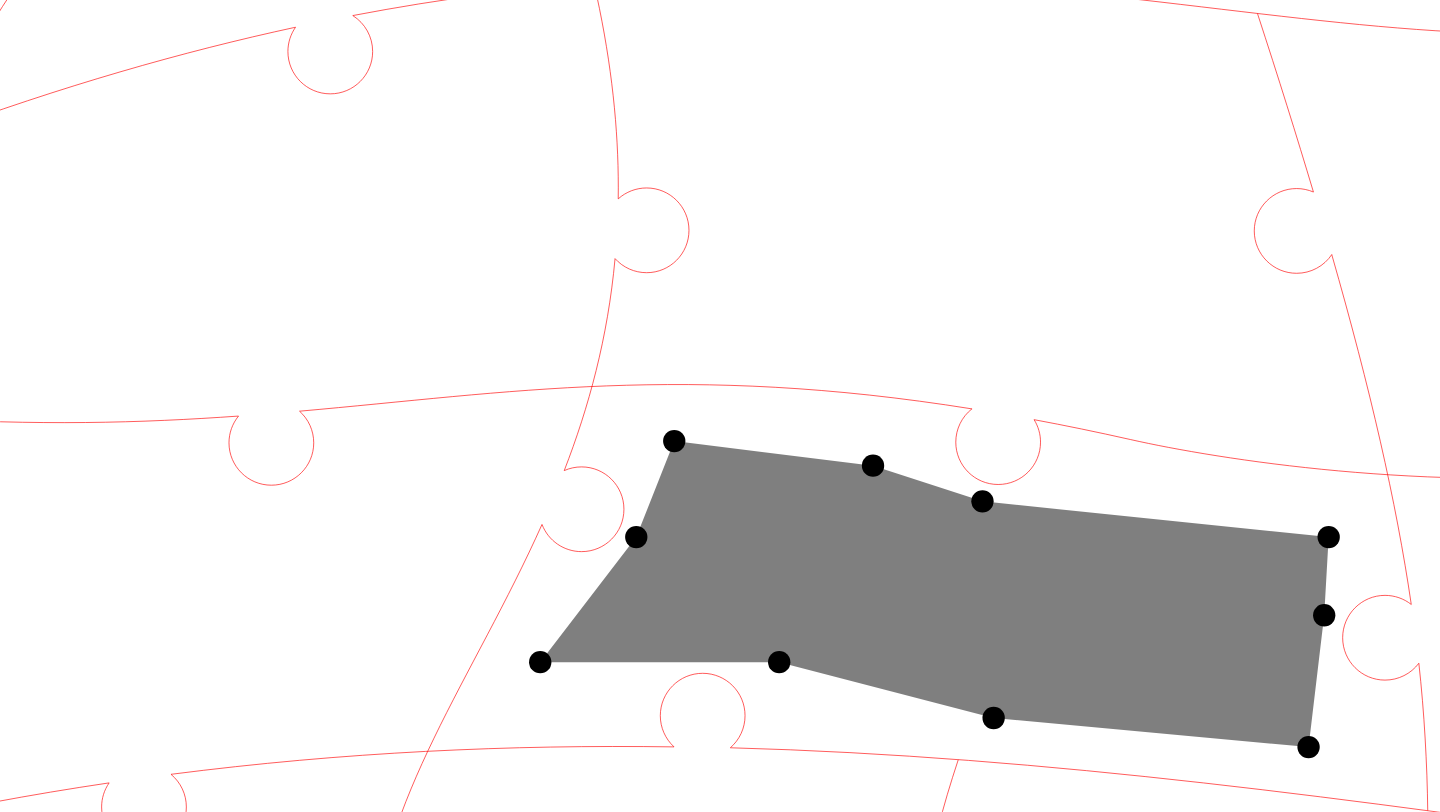 click 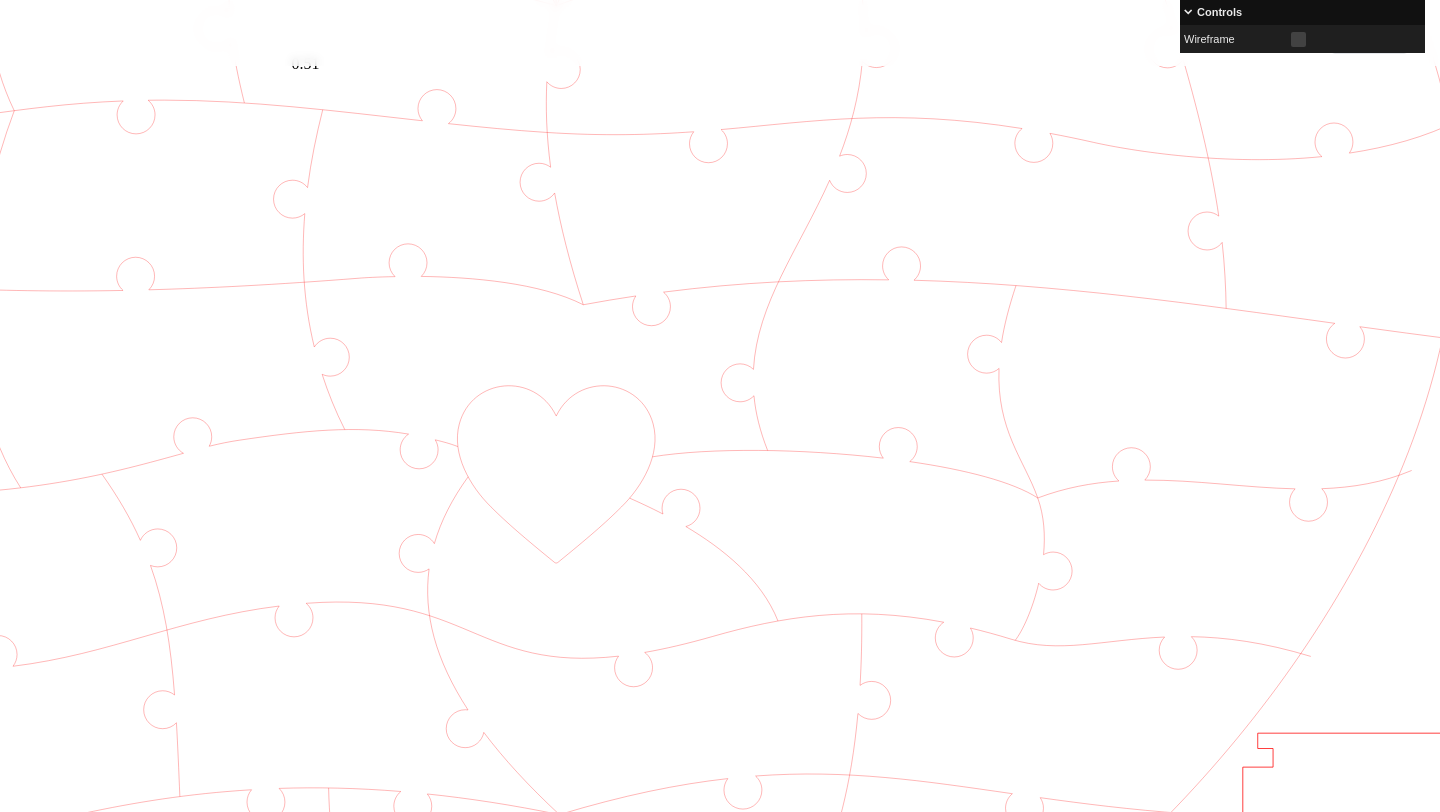 scroll, scrollTop: 378, scrollLeft: 443, axis: both 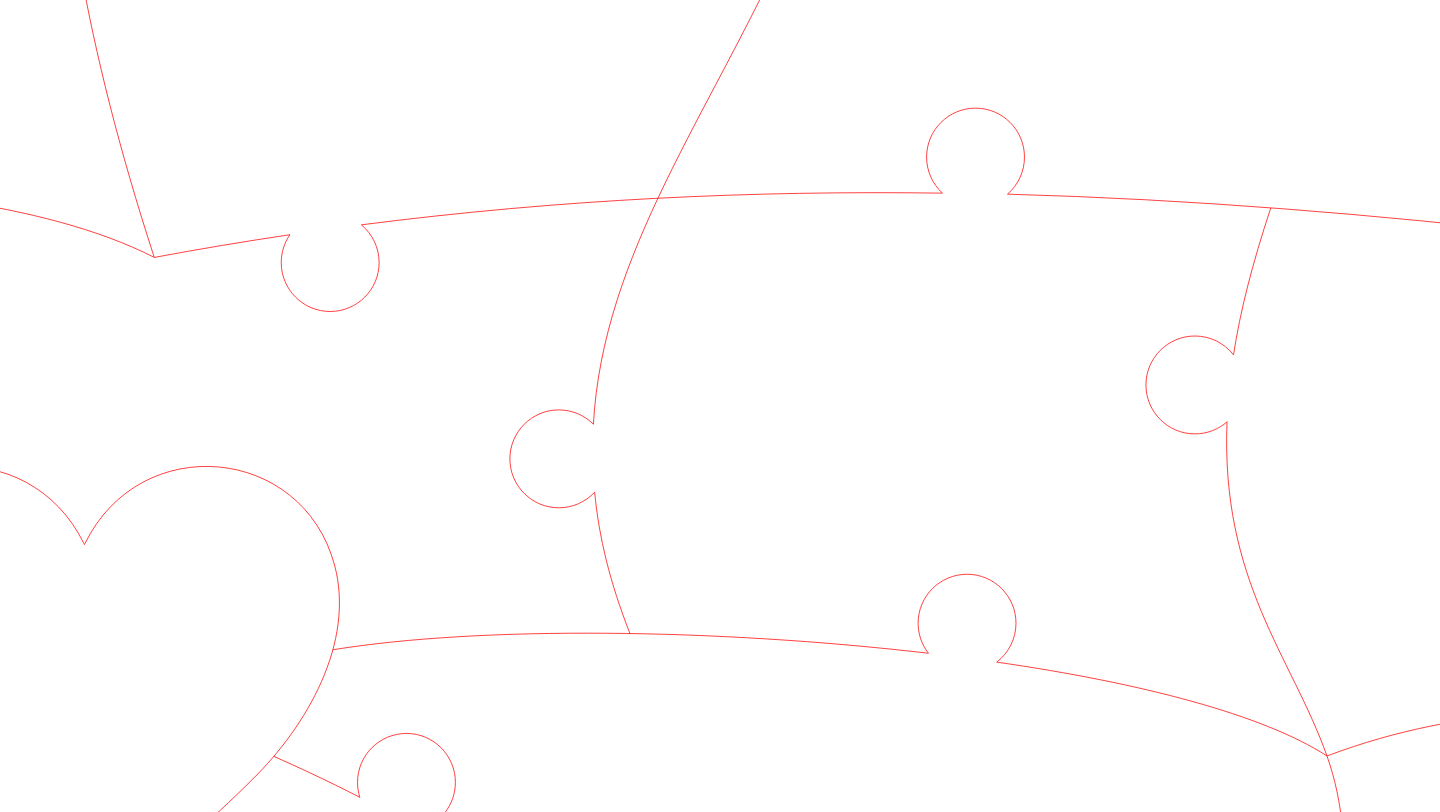 click 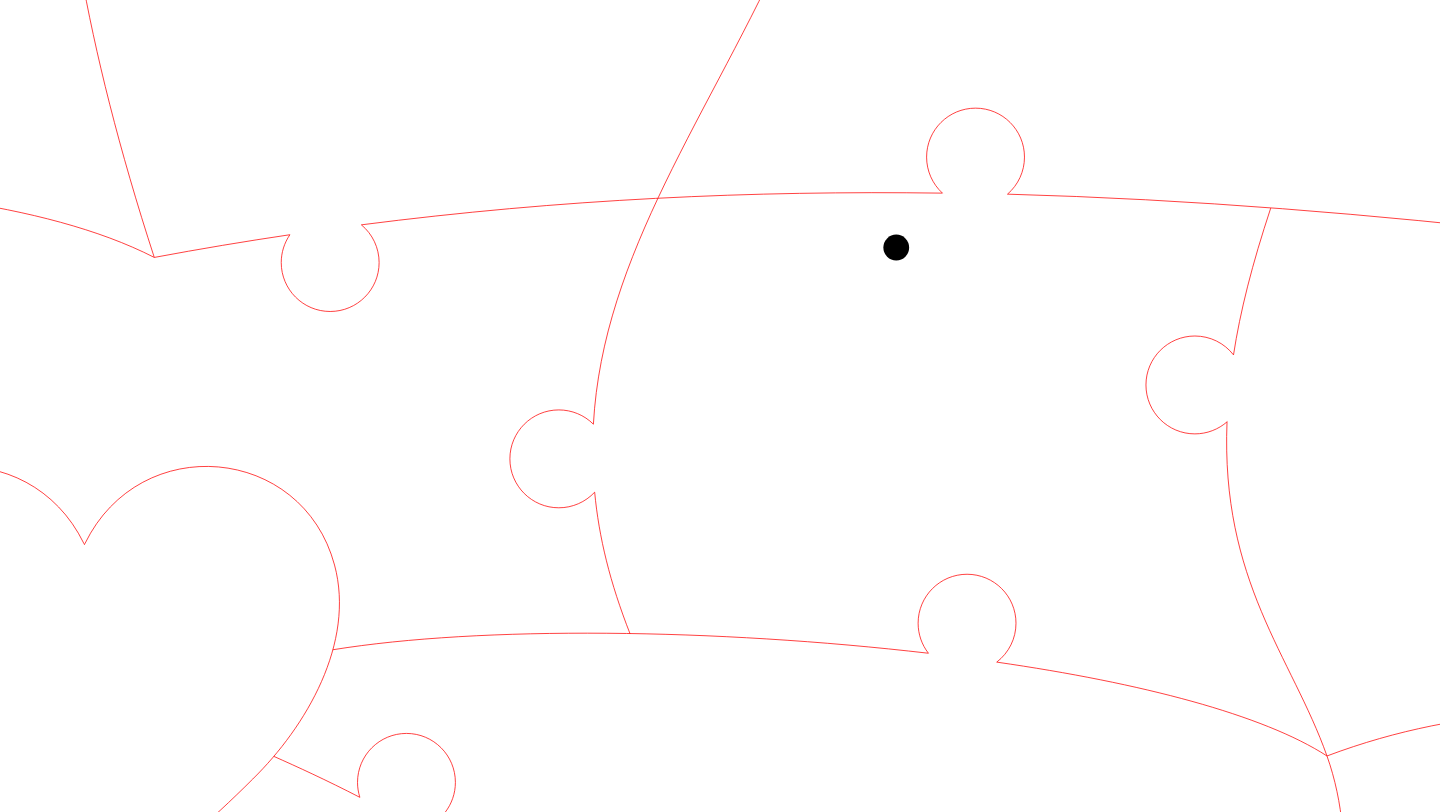 click 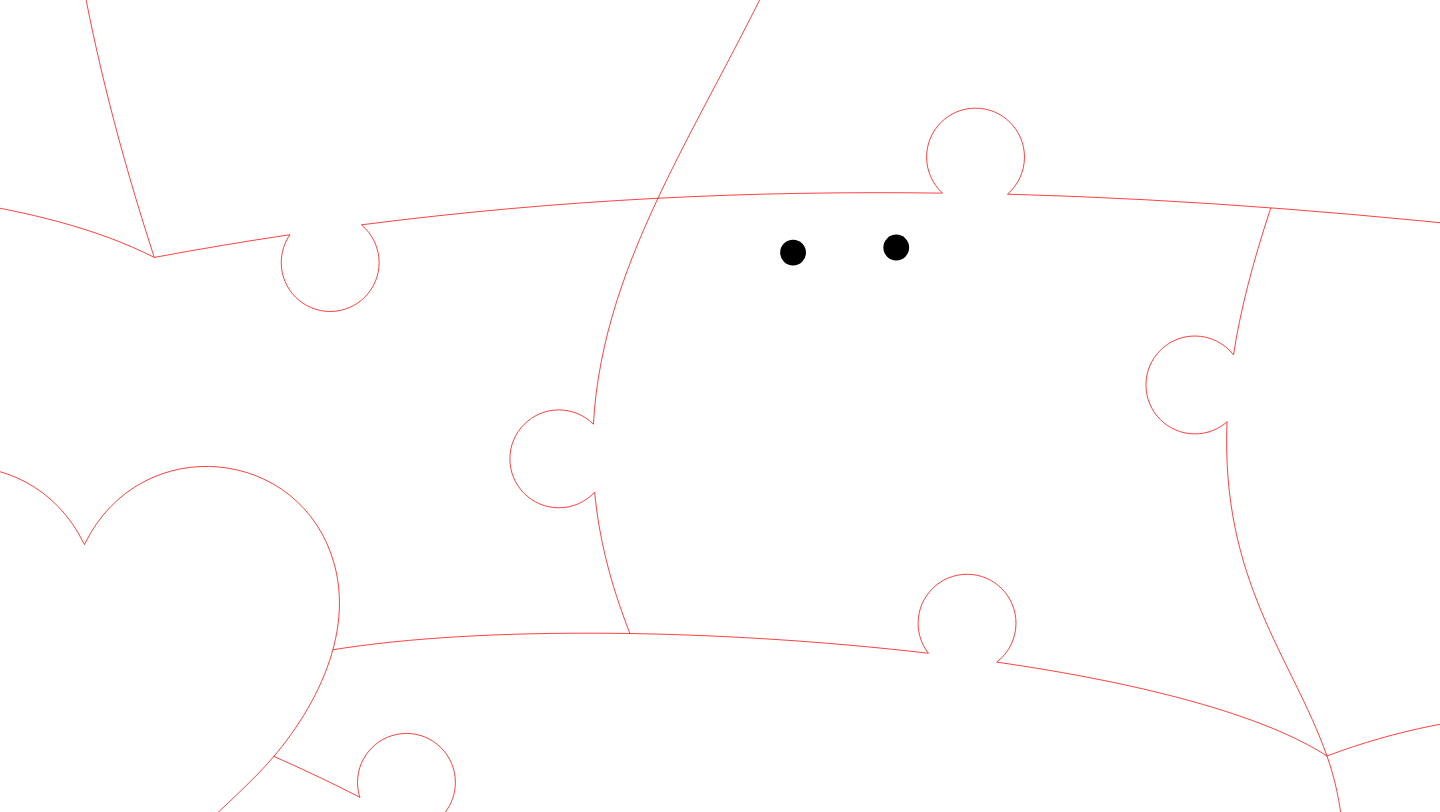 click 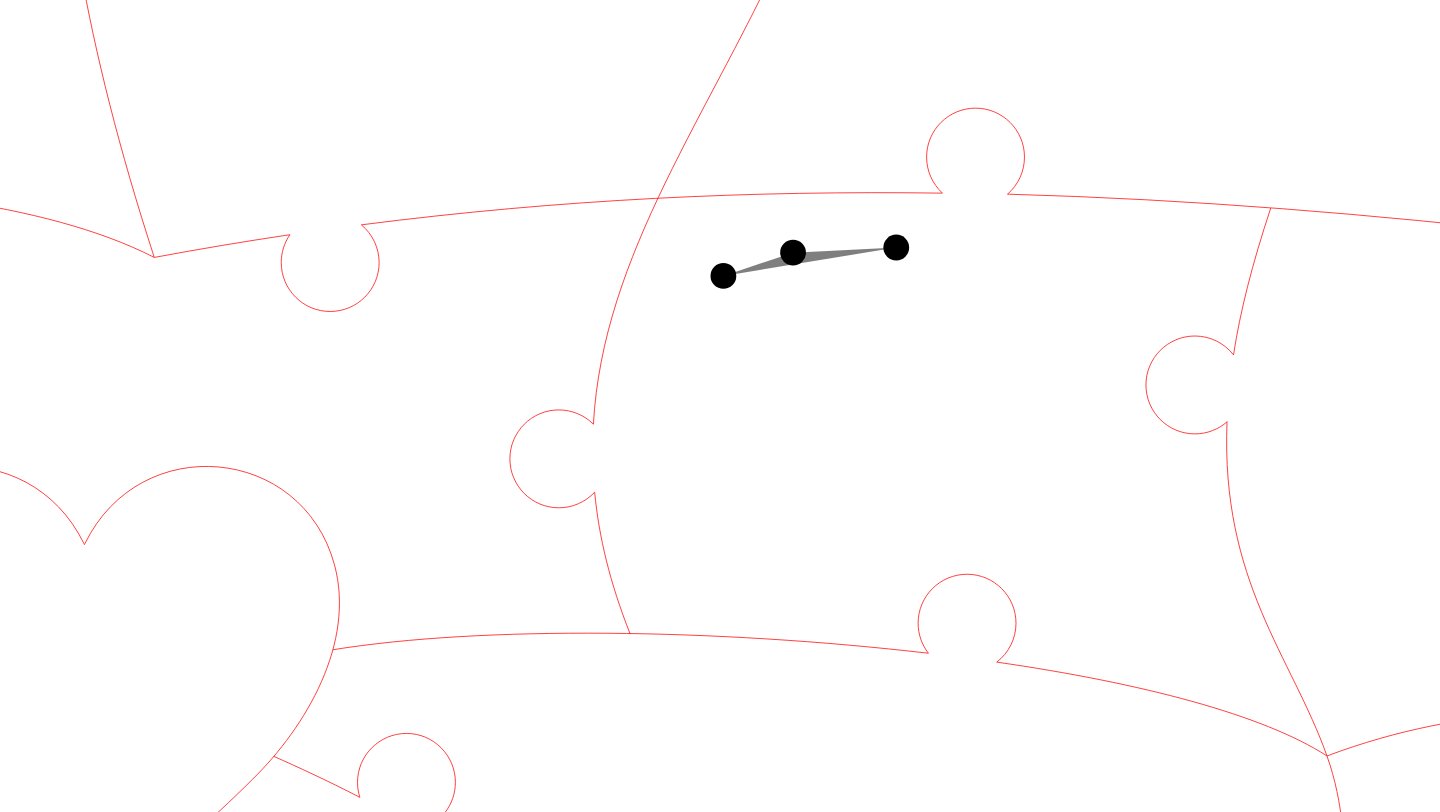 click 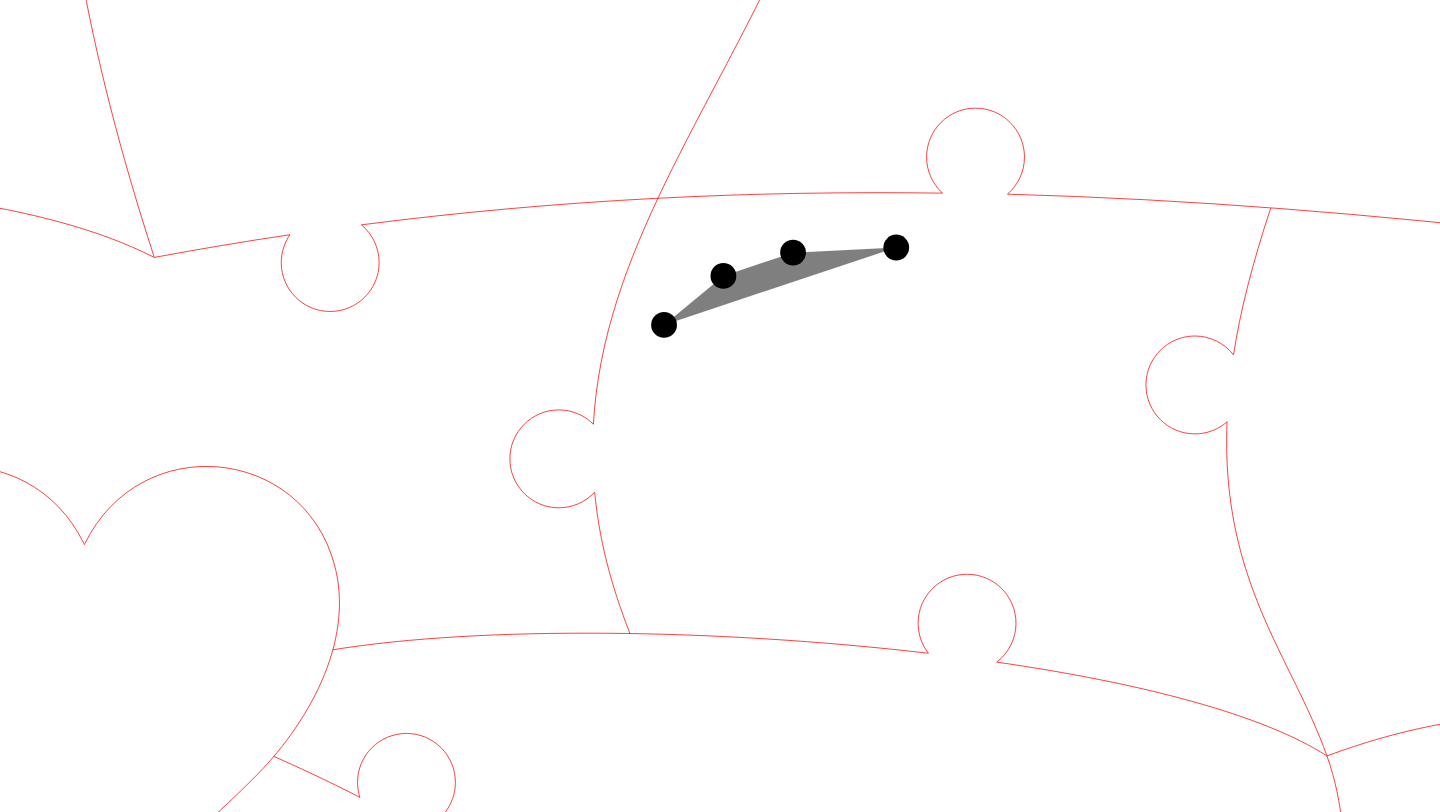 click 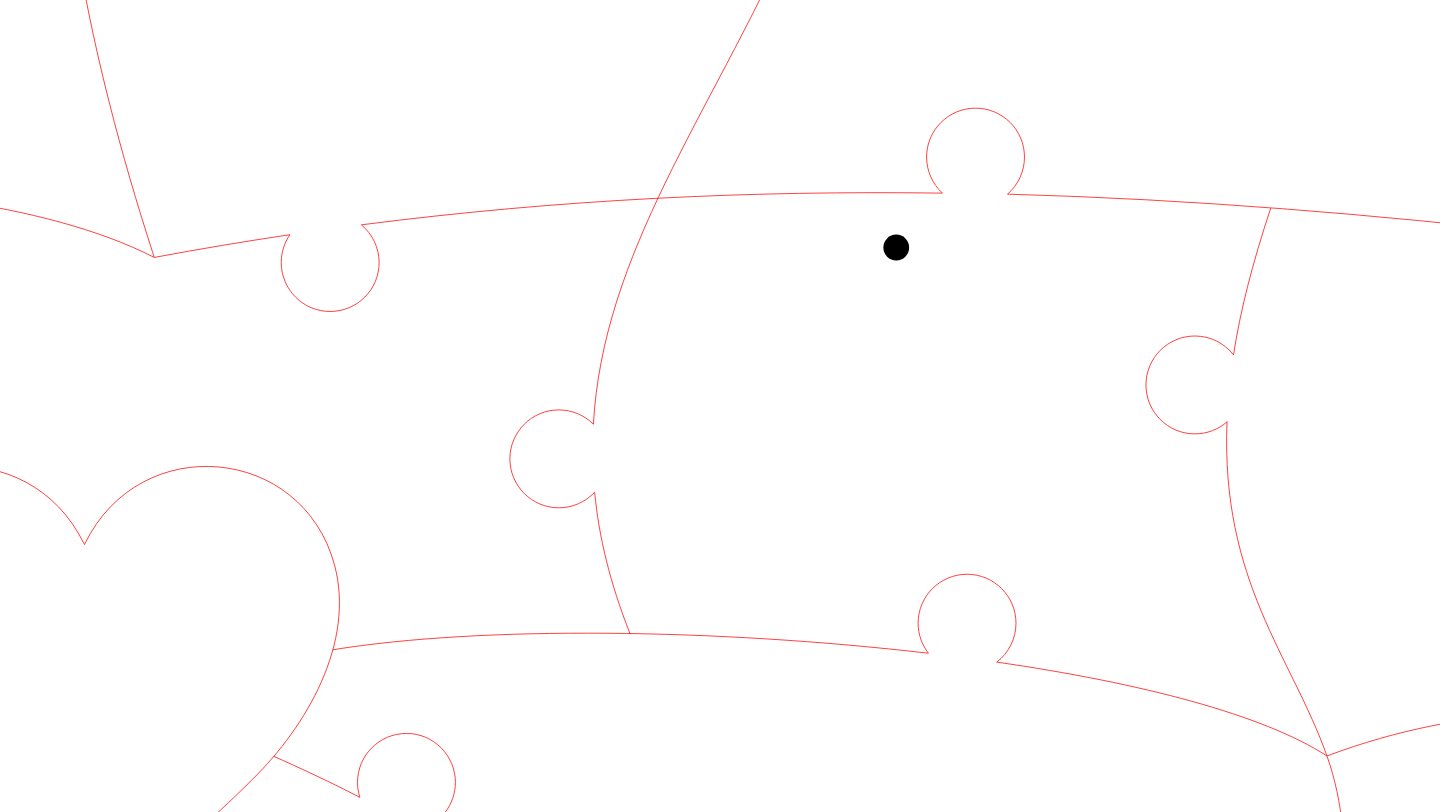 click 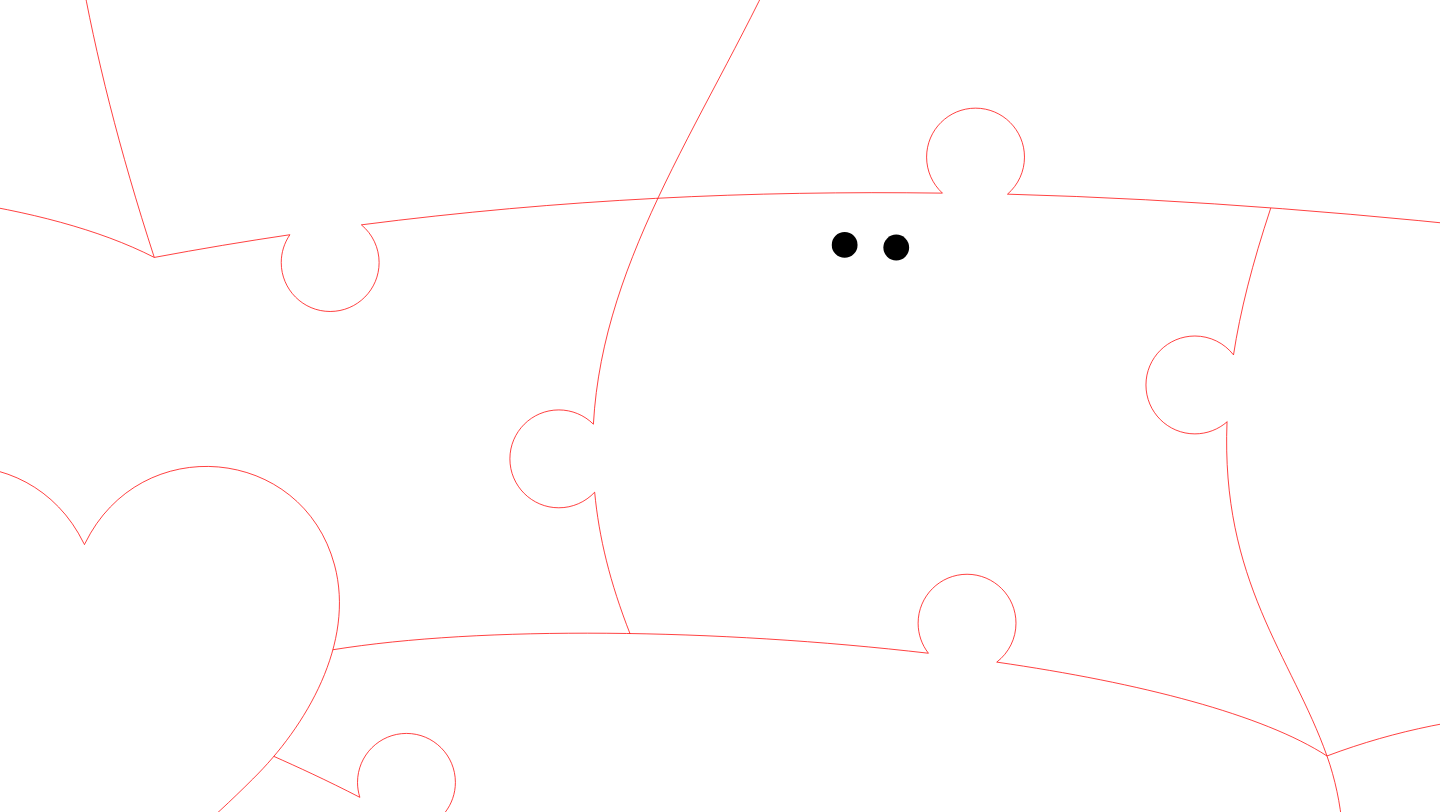 click 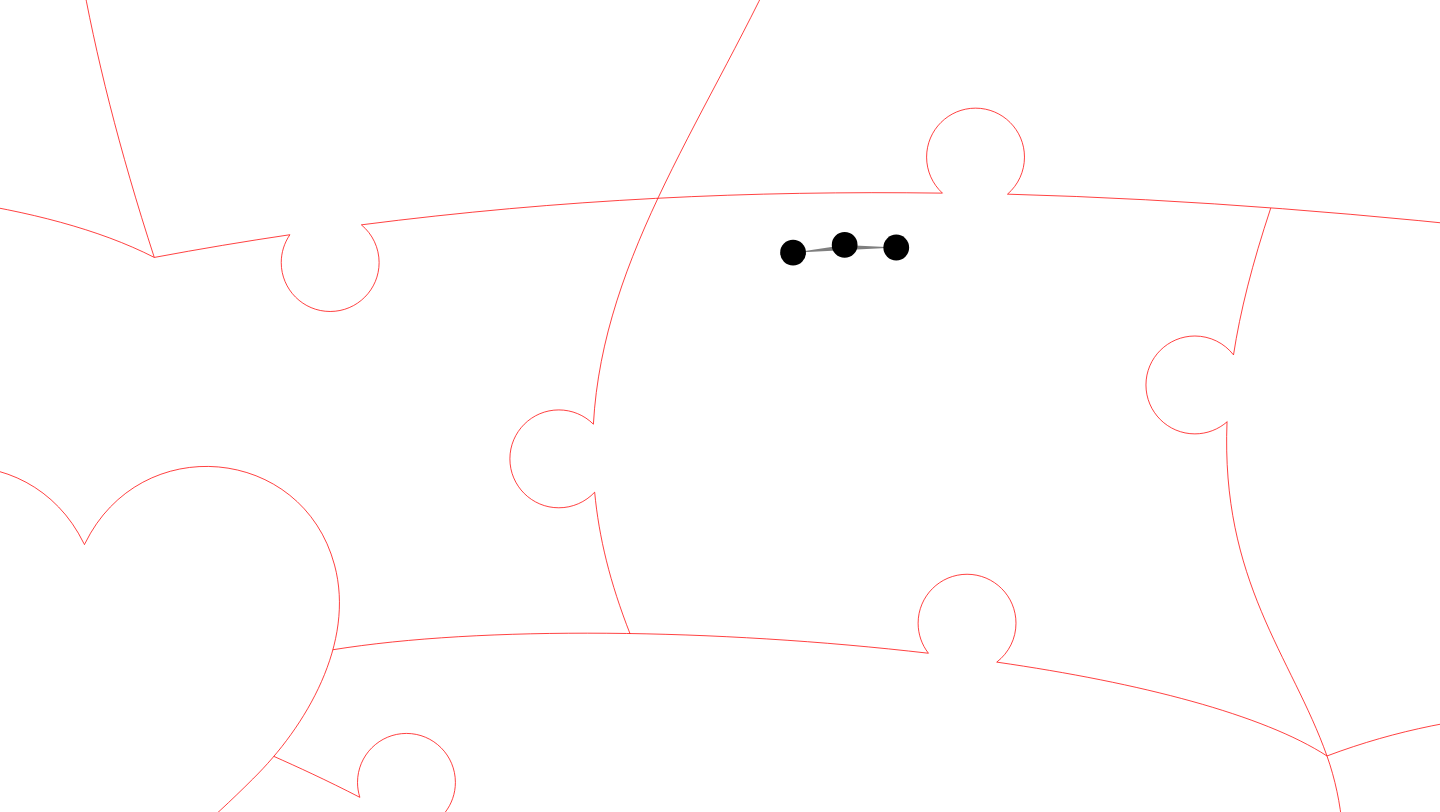click 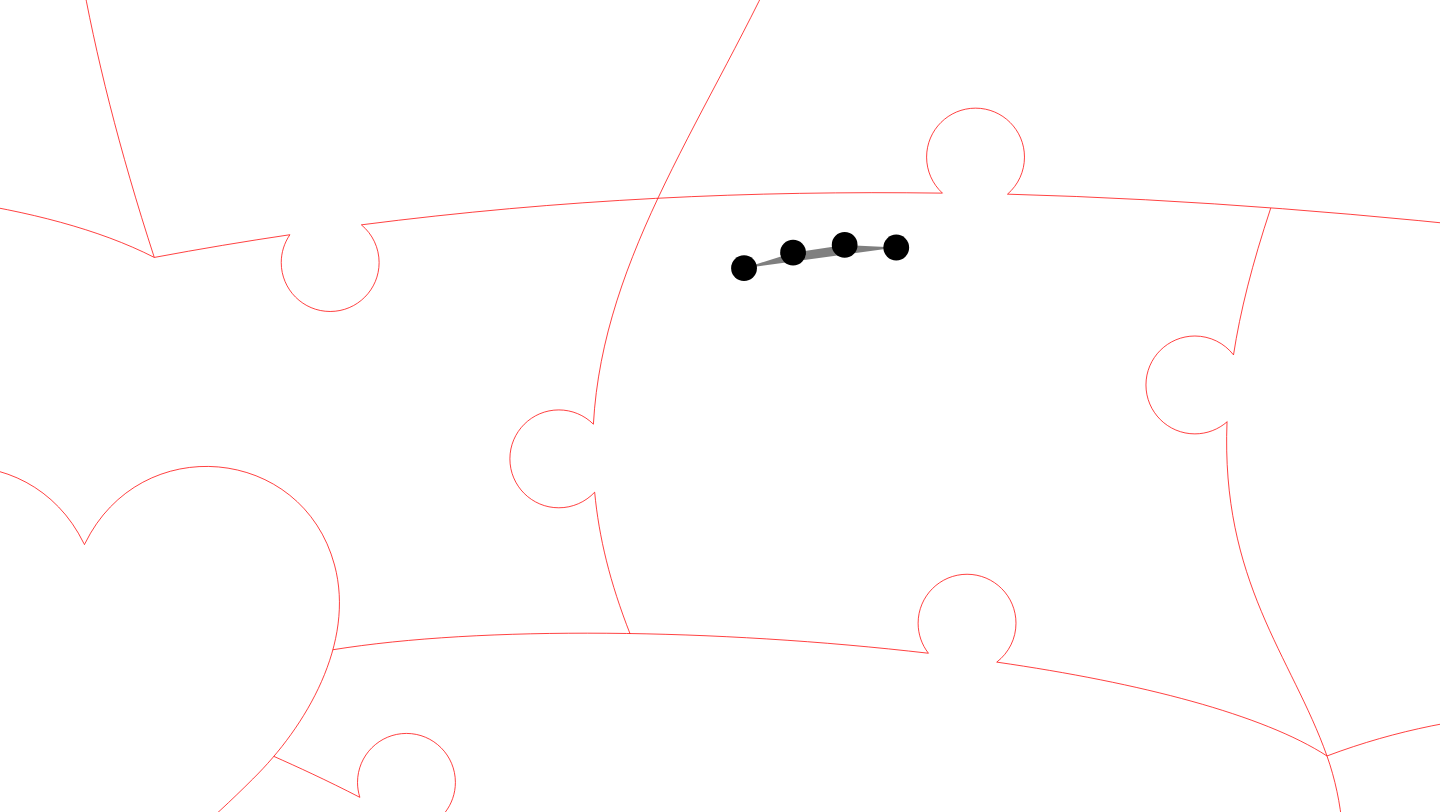 click 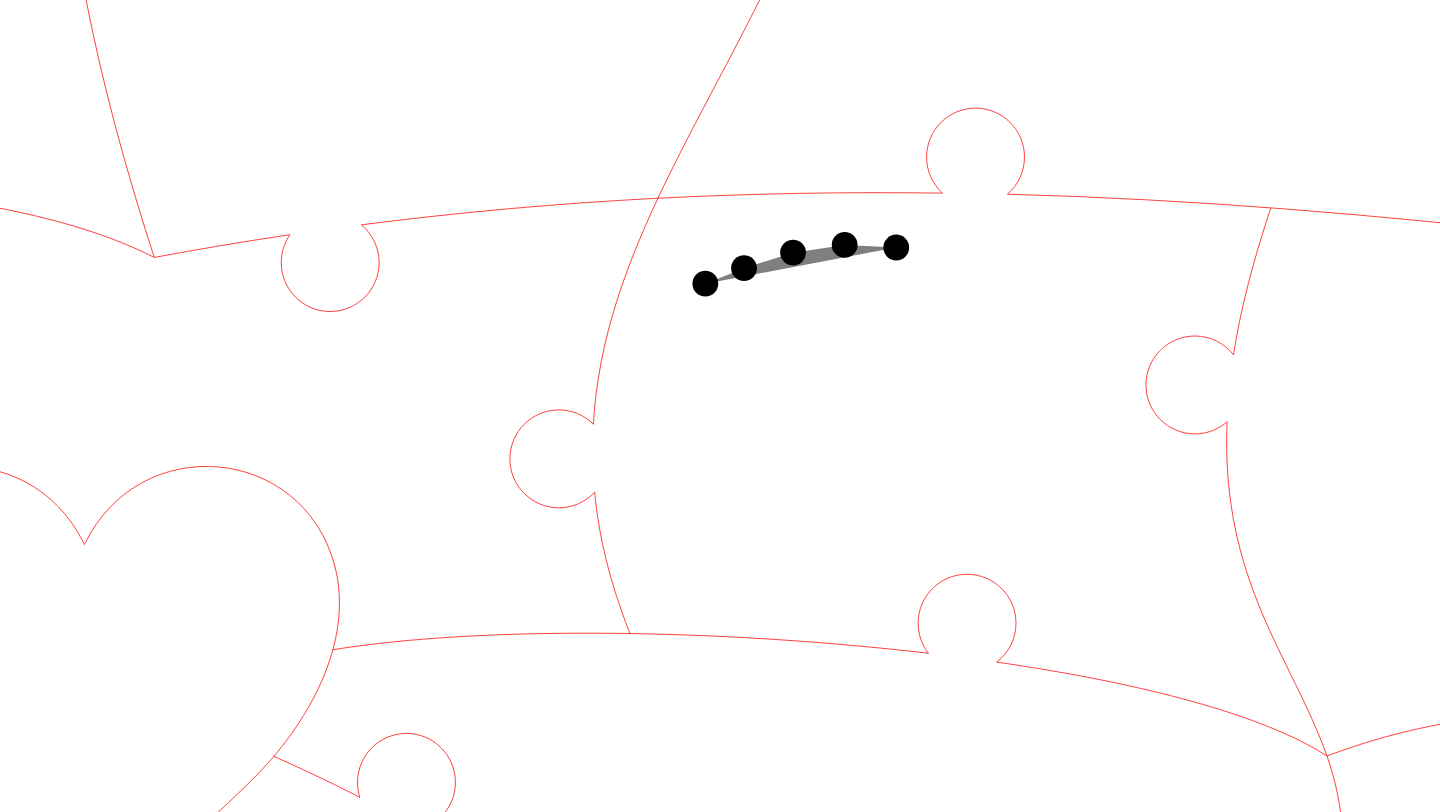 click 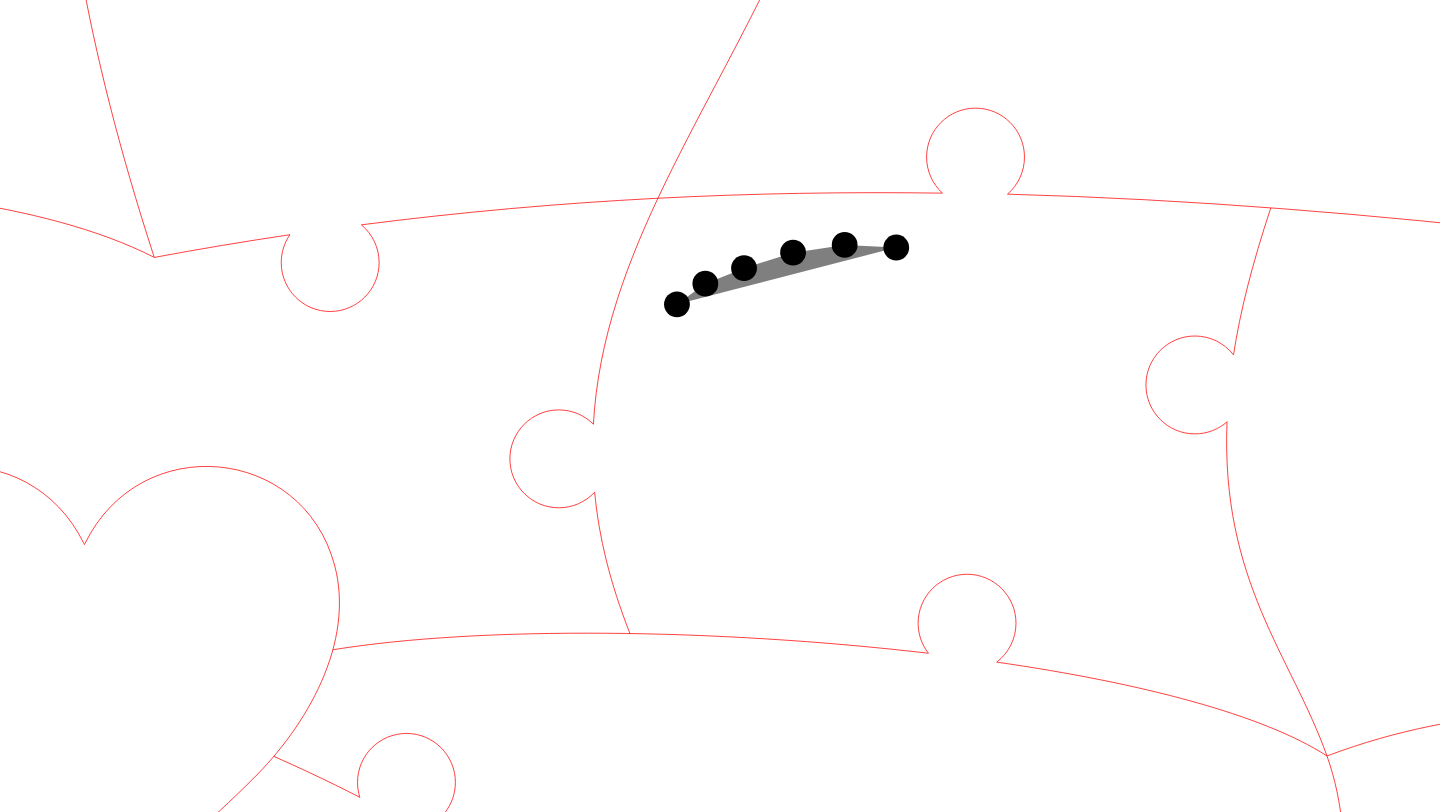 click 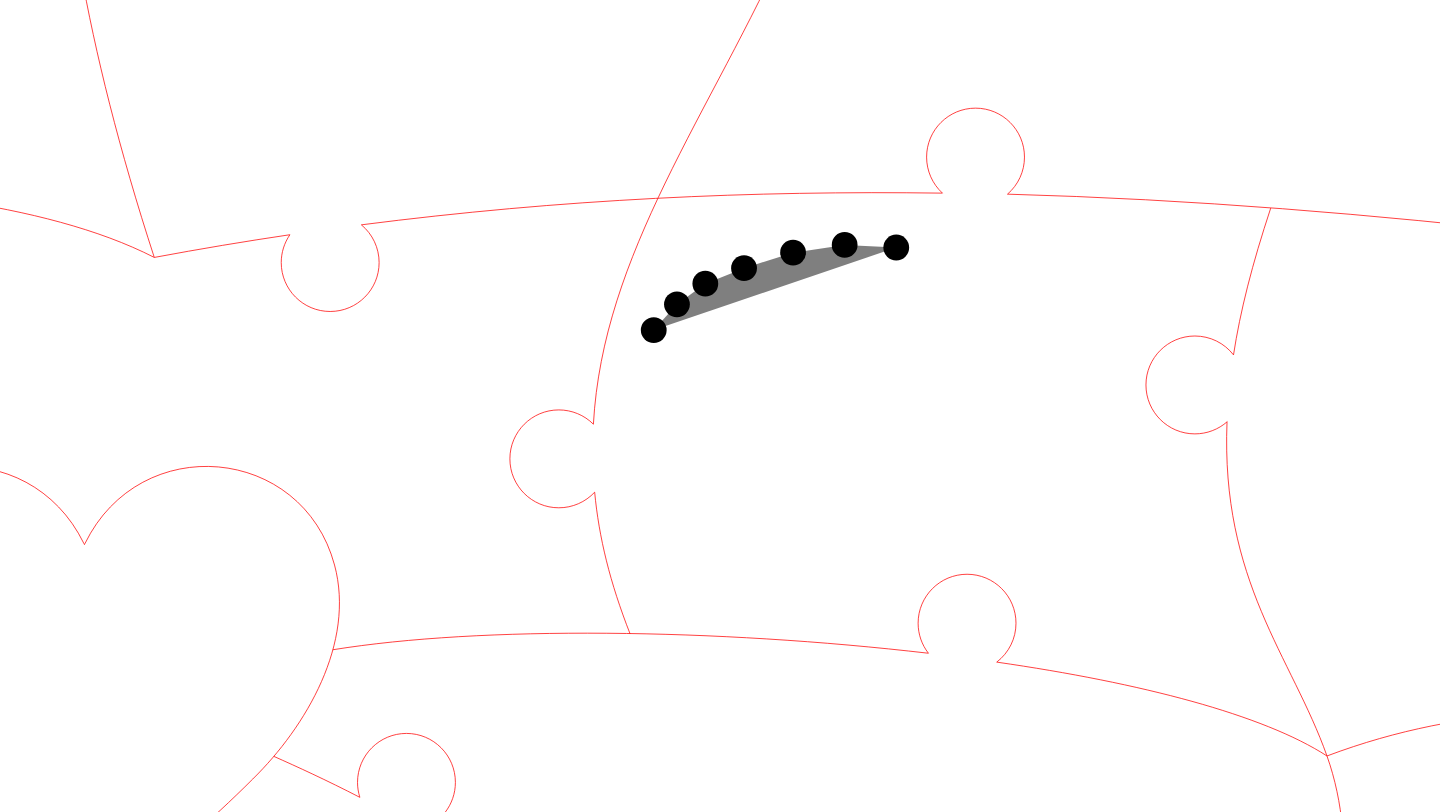 click 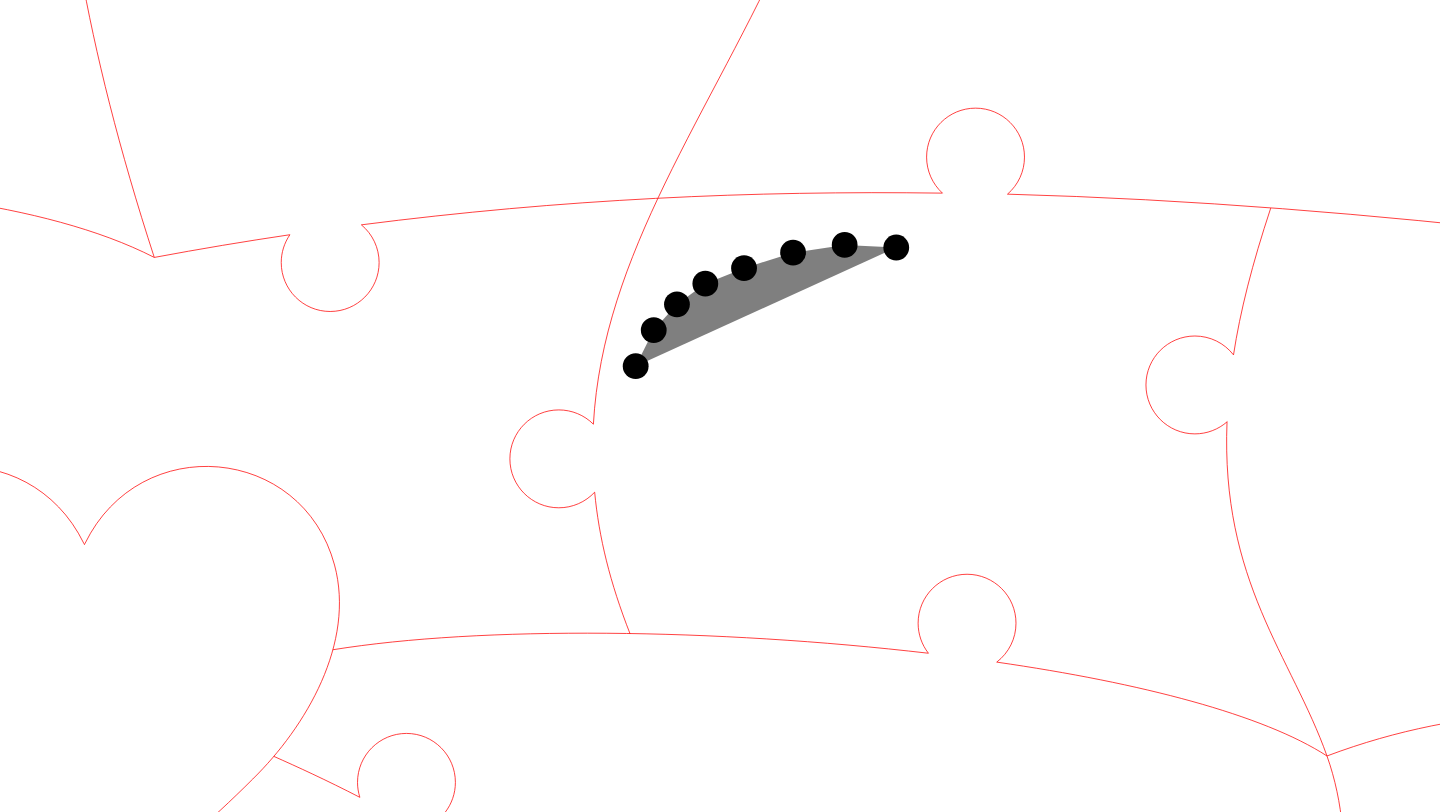 click 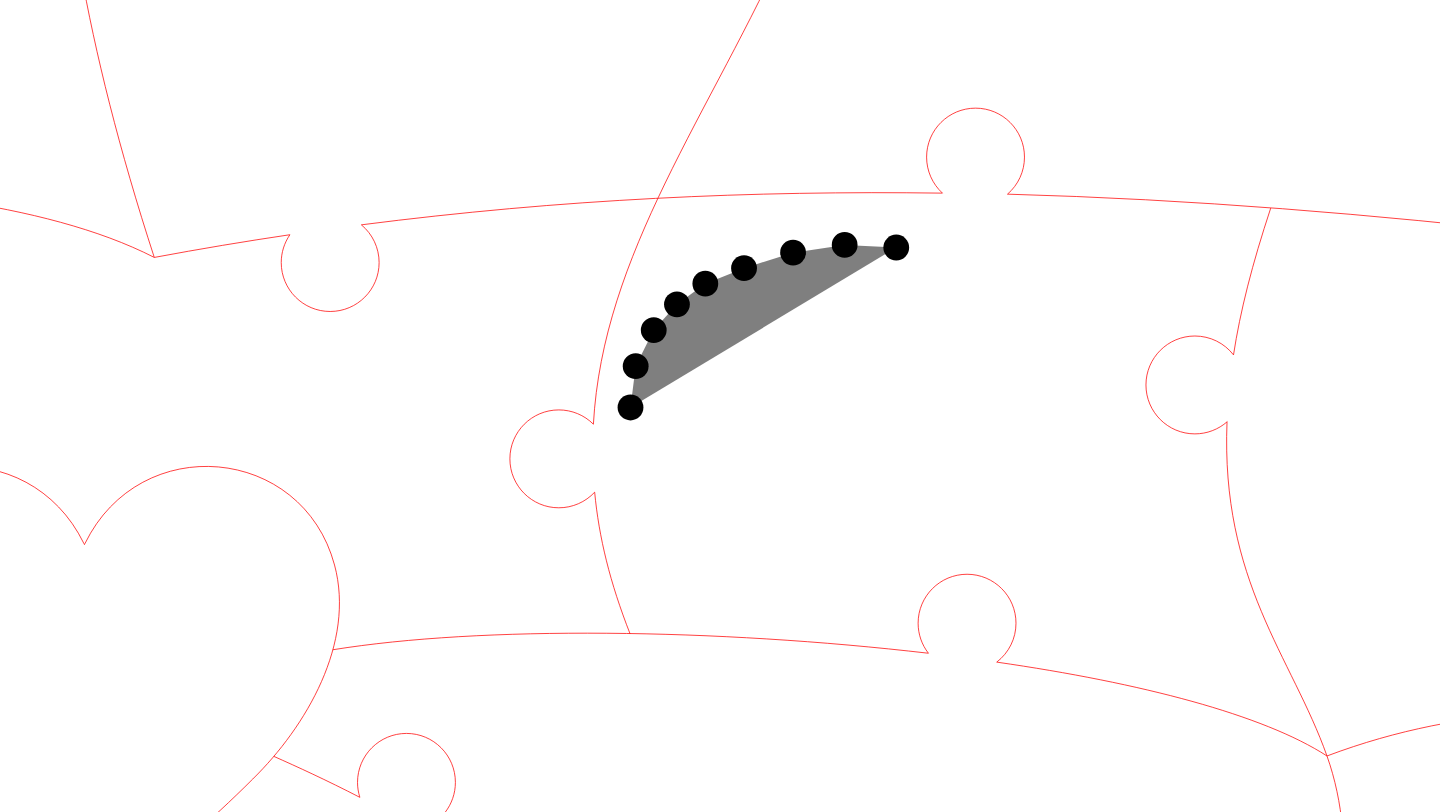 click 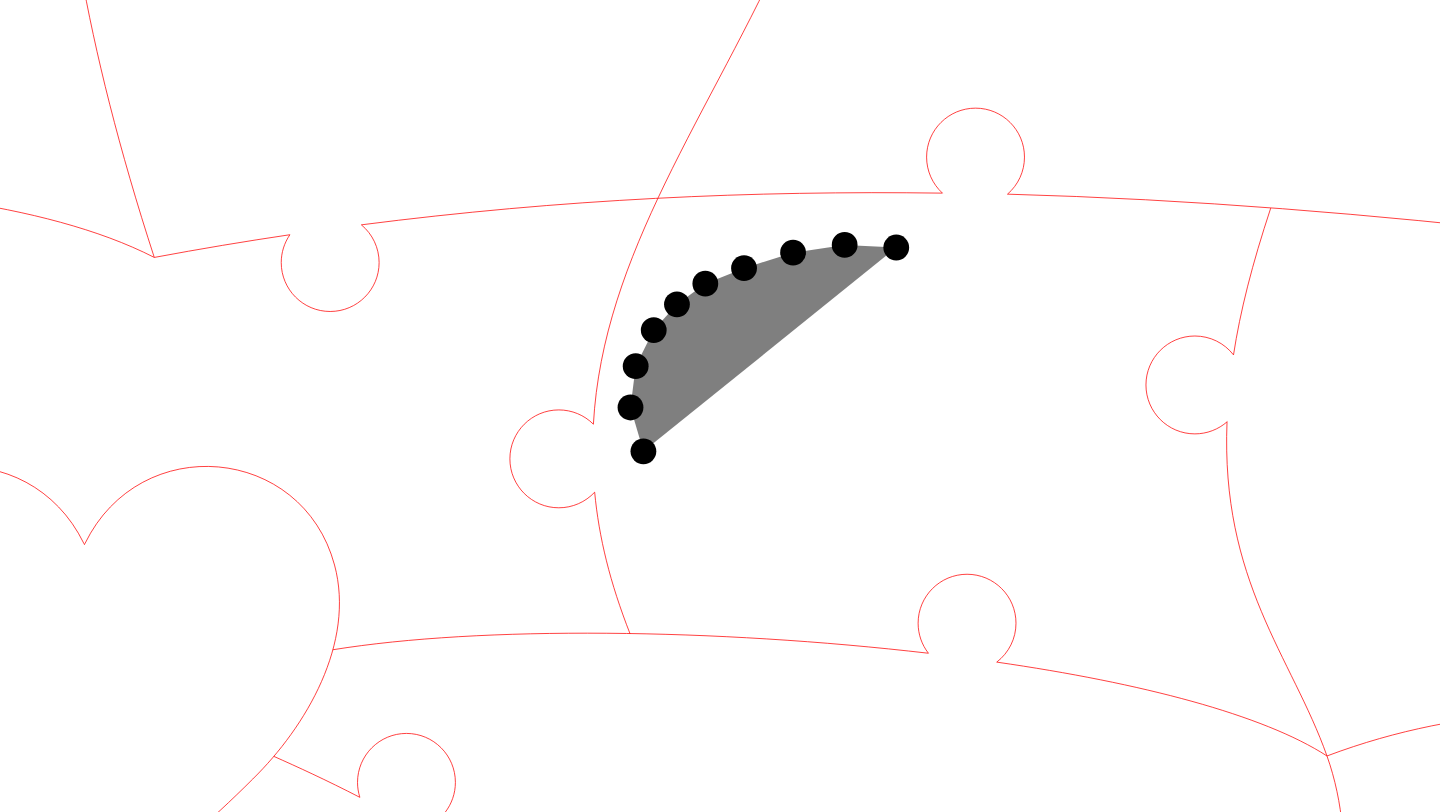 click 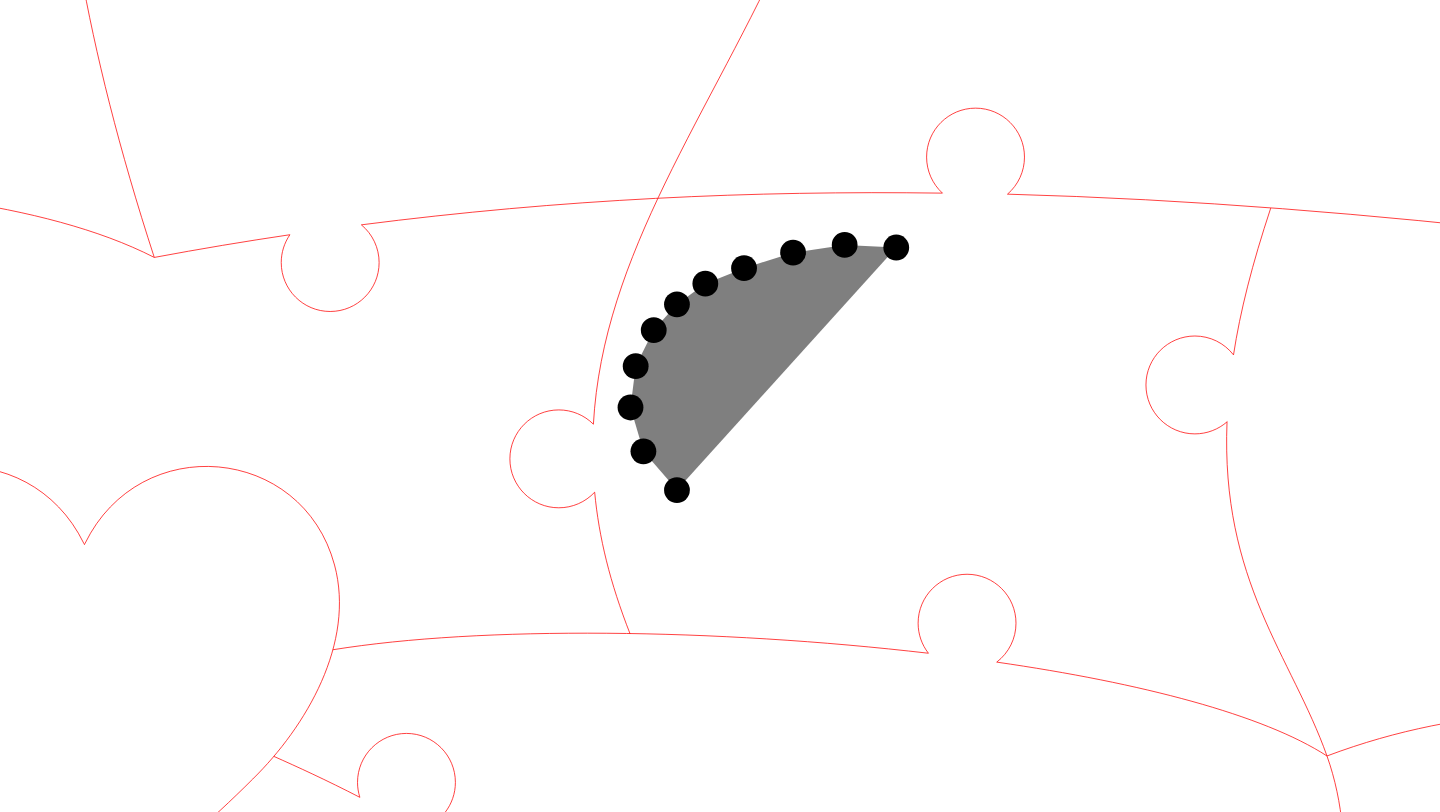 click 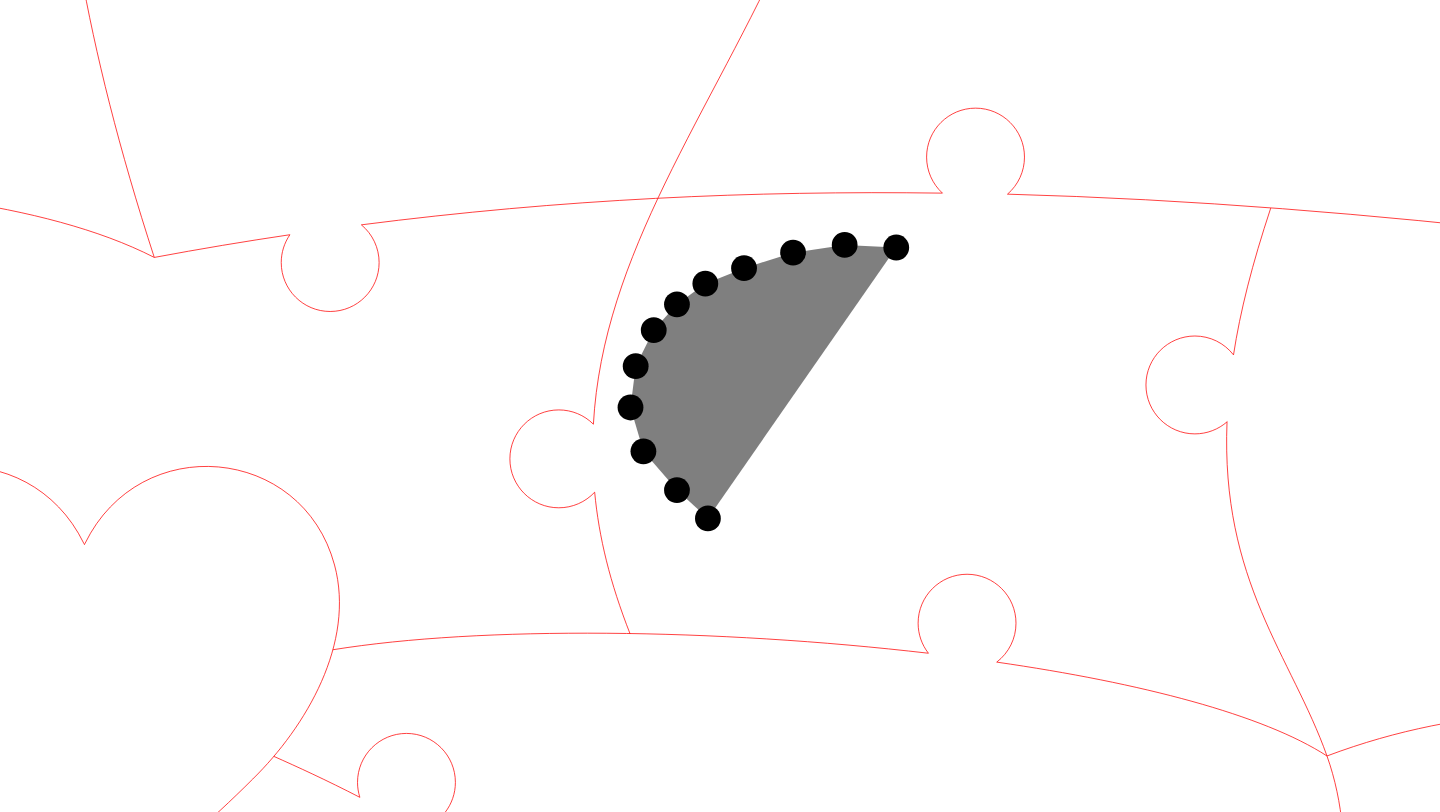 click 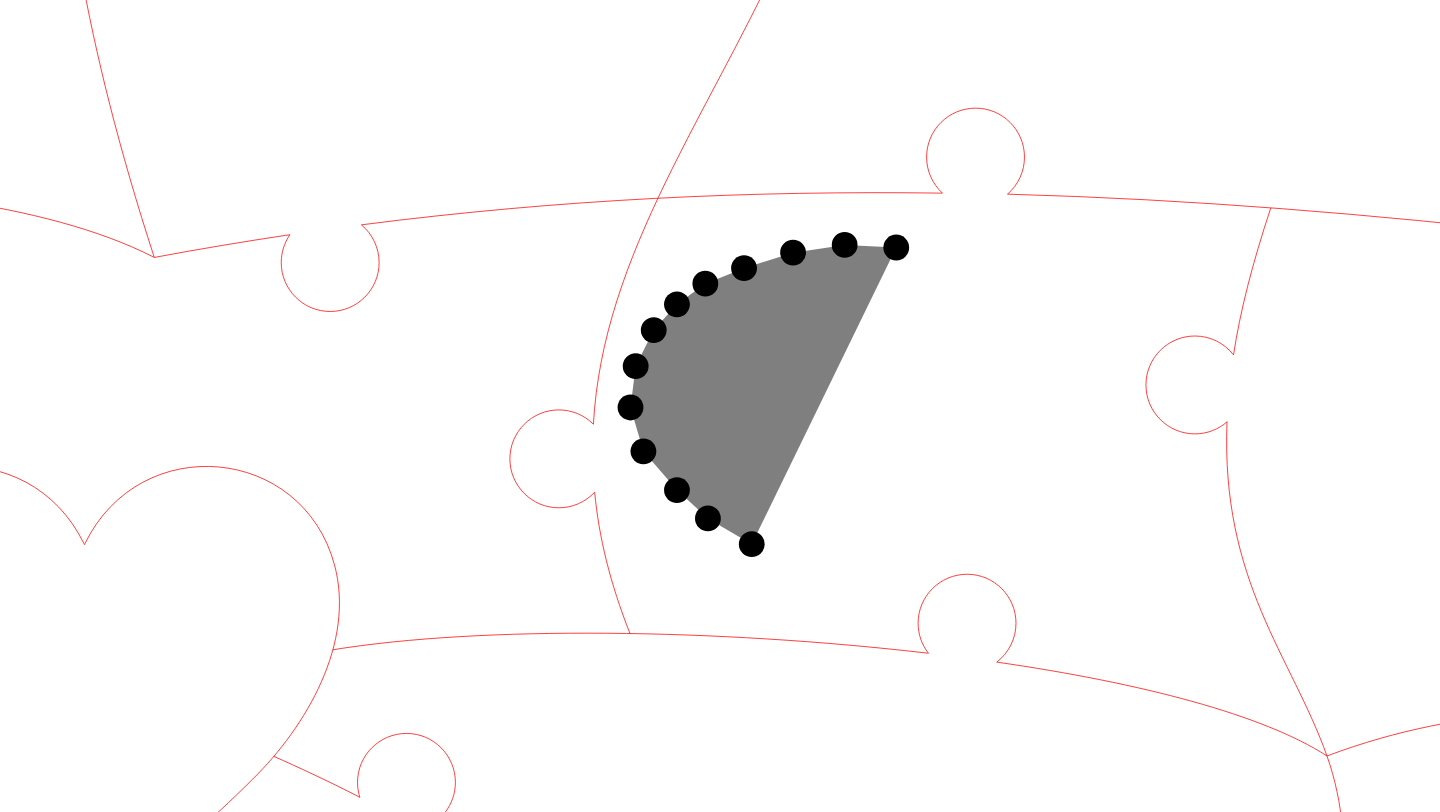 click 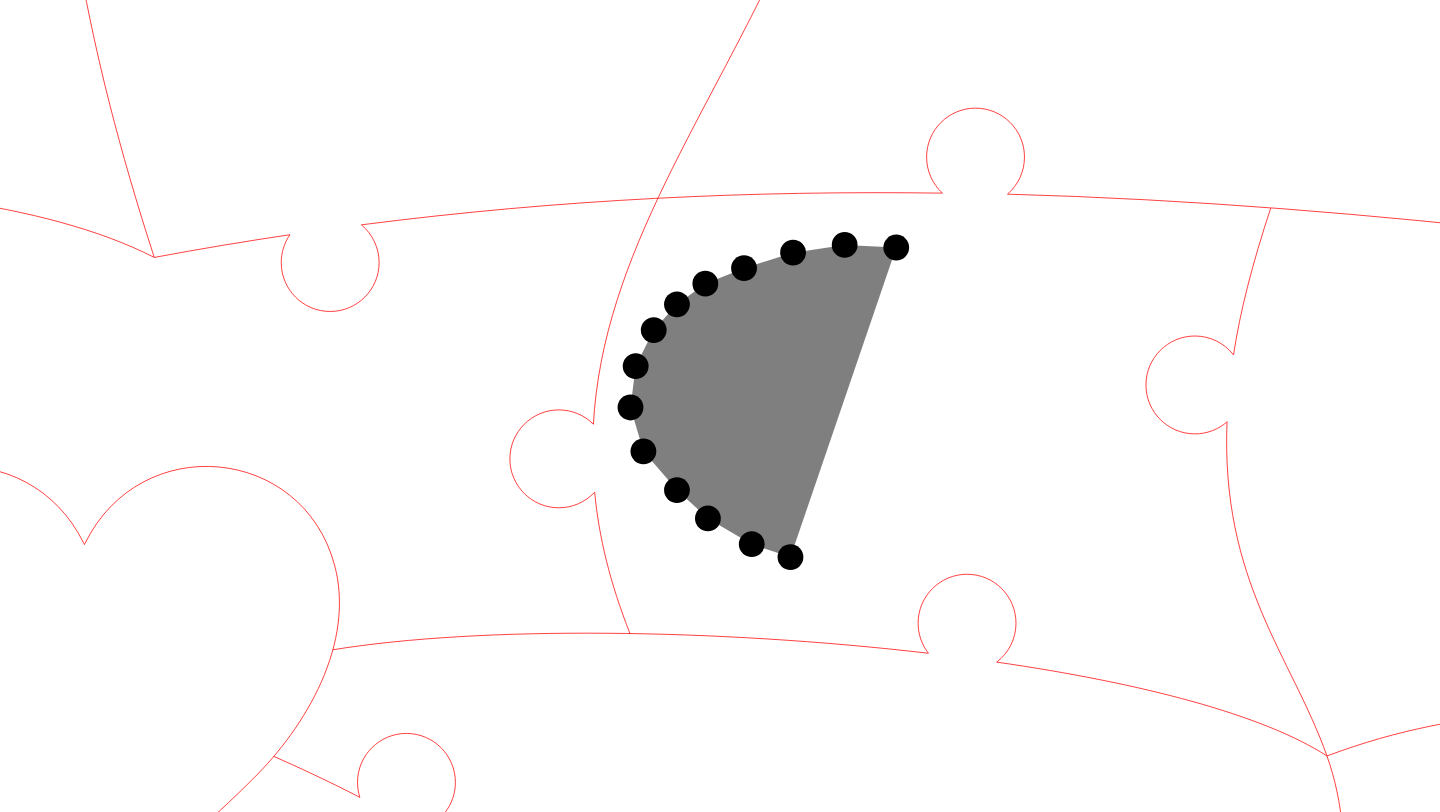 click 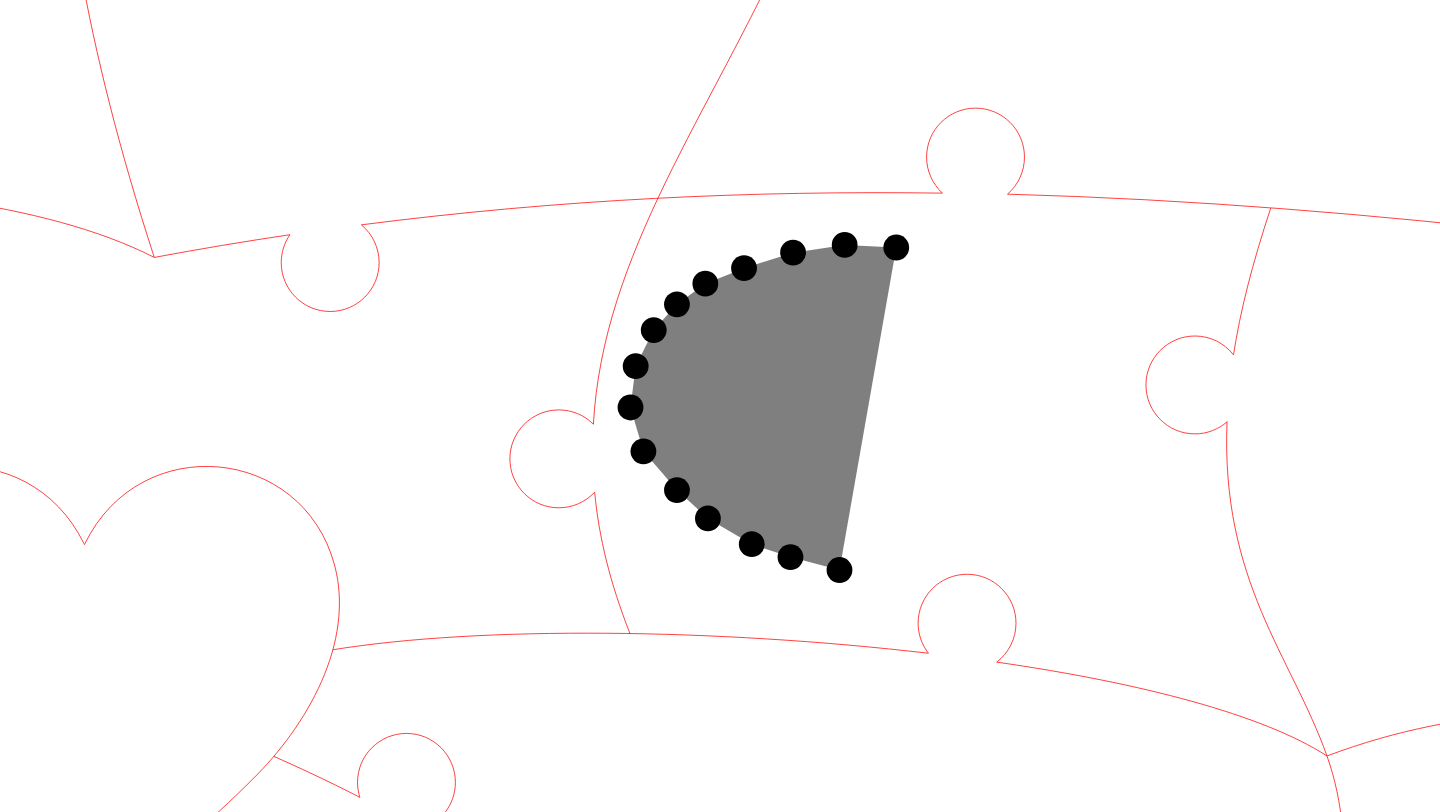 click 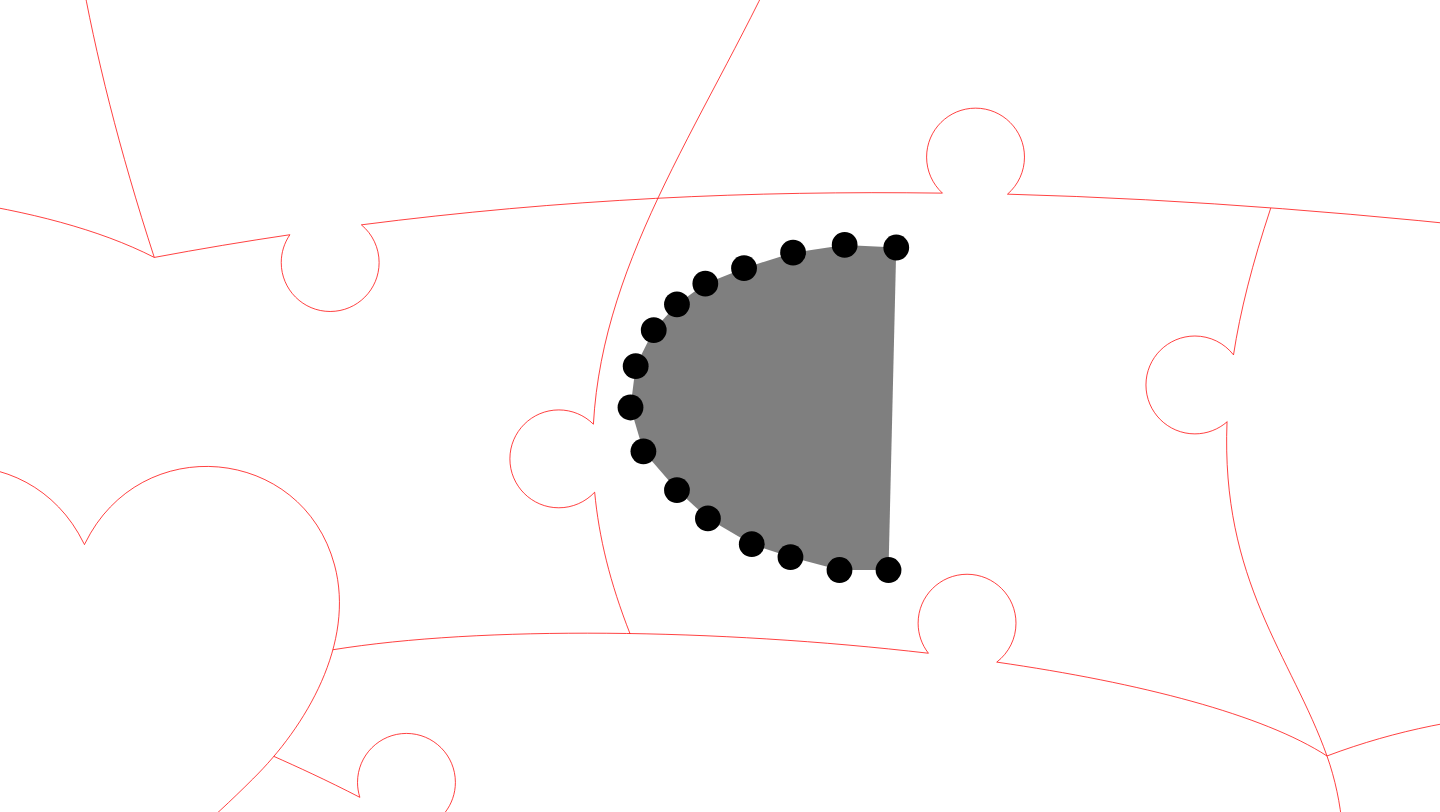click 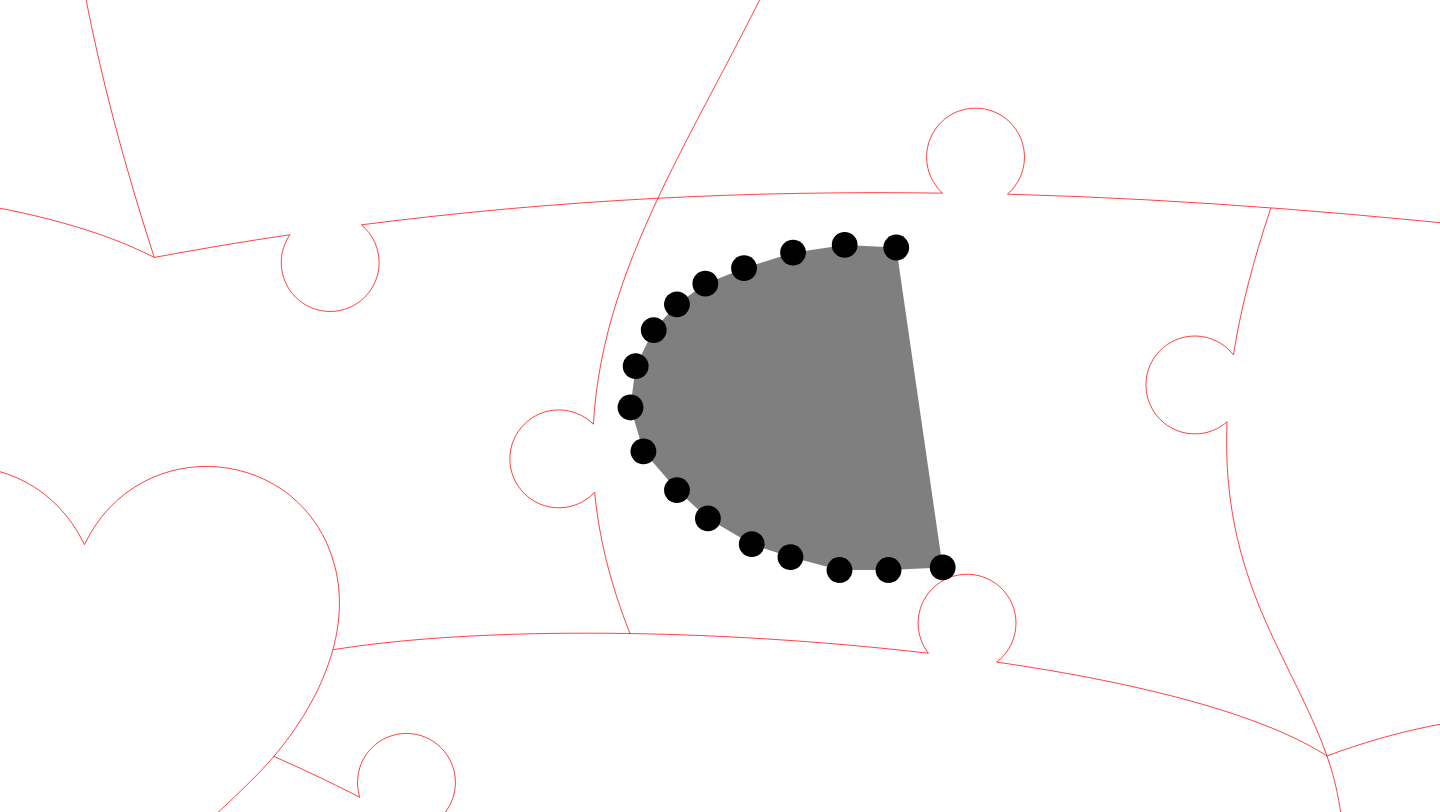 click 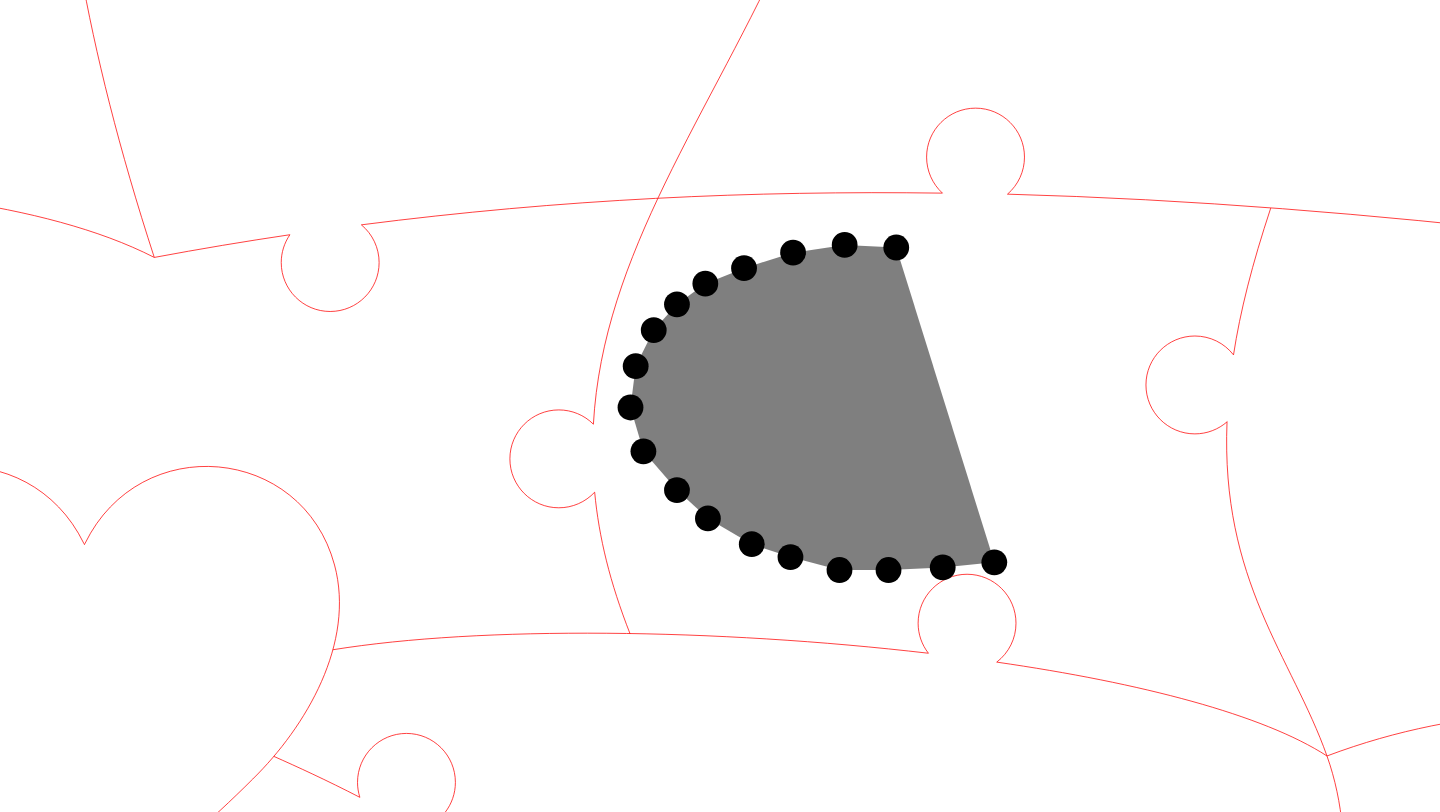 click 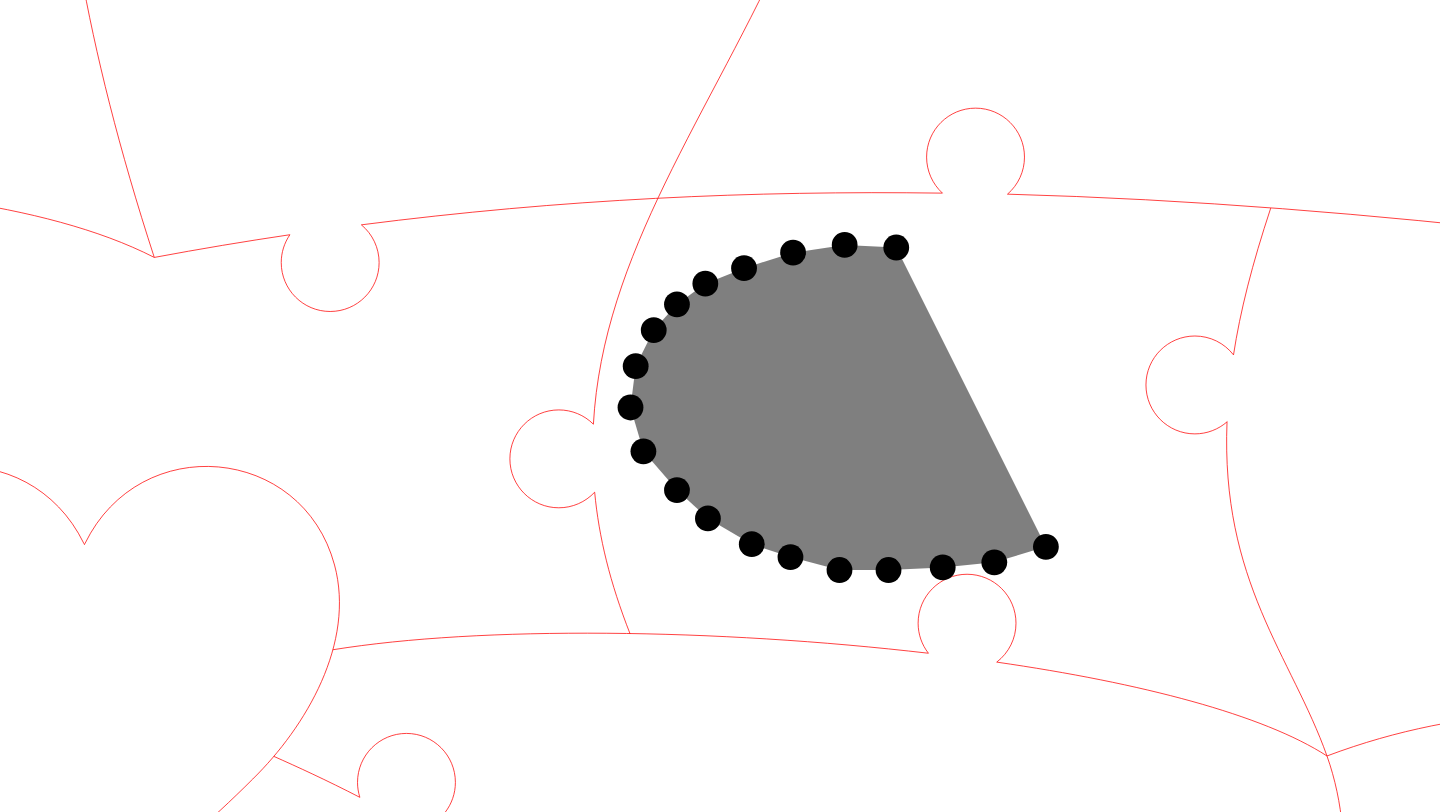 click 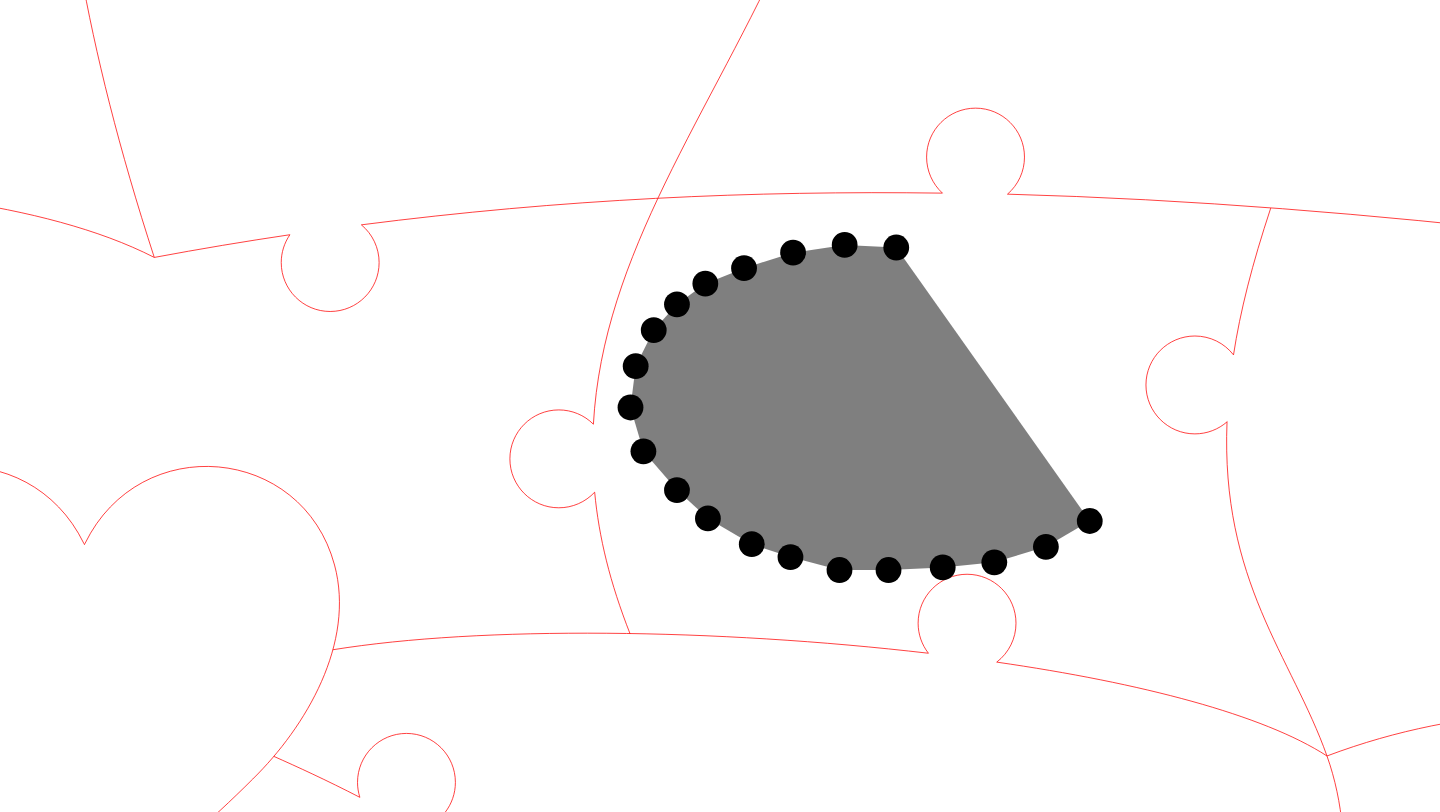 click 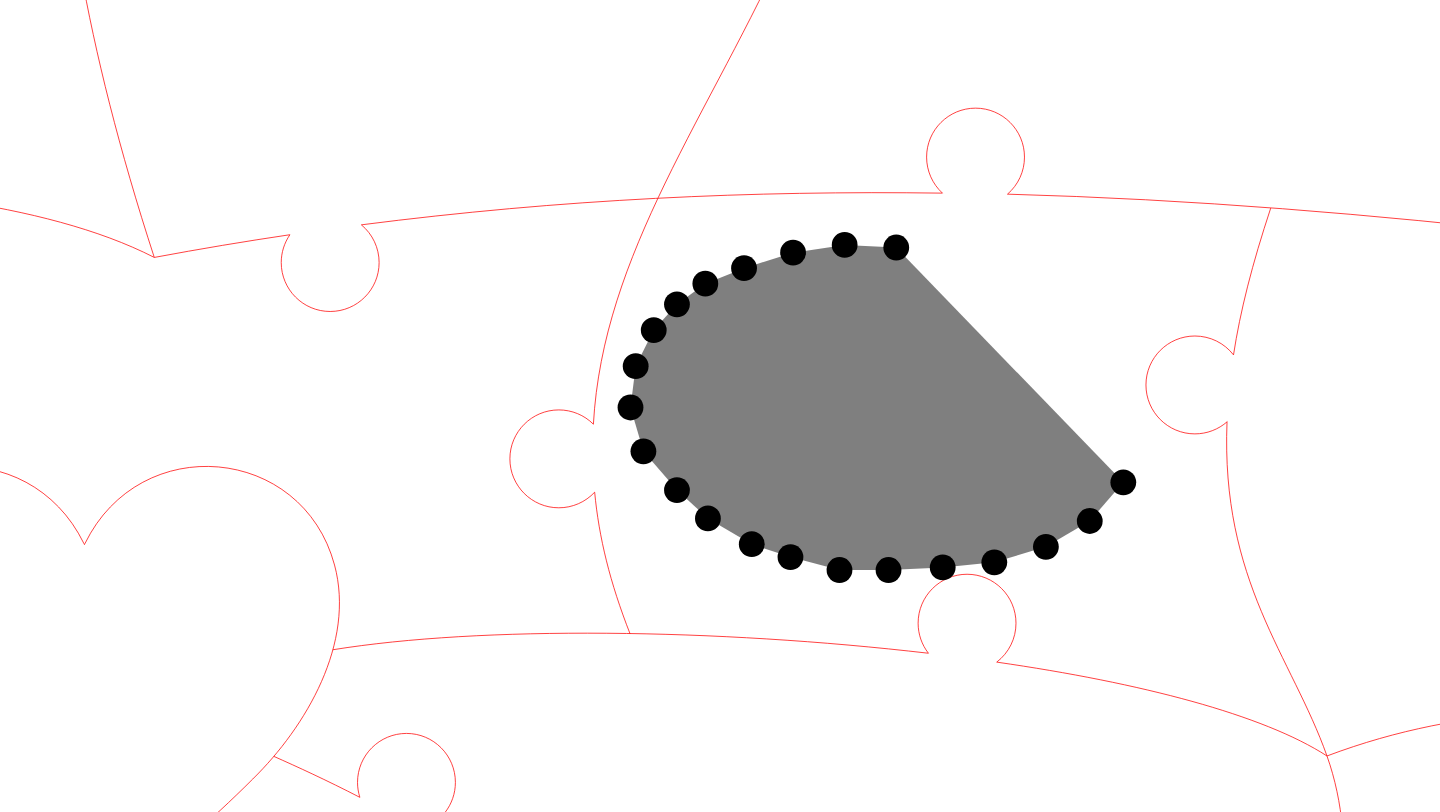 click 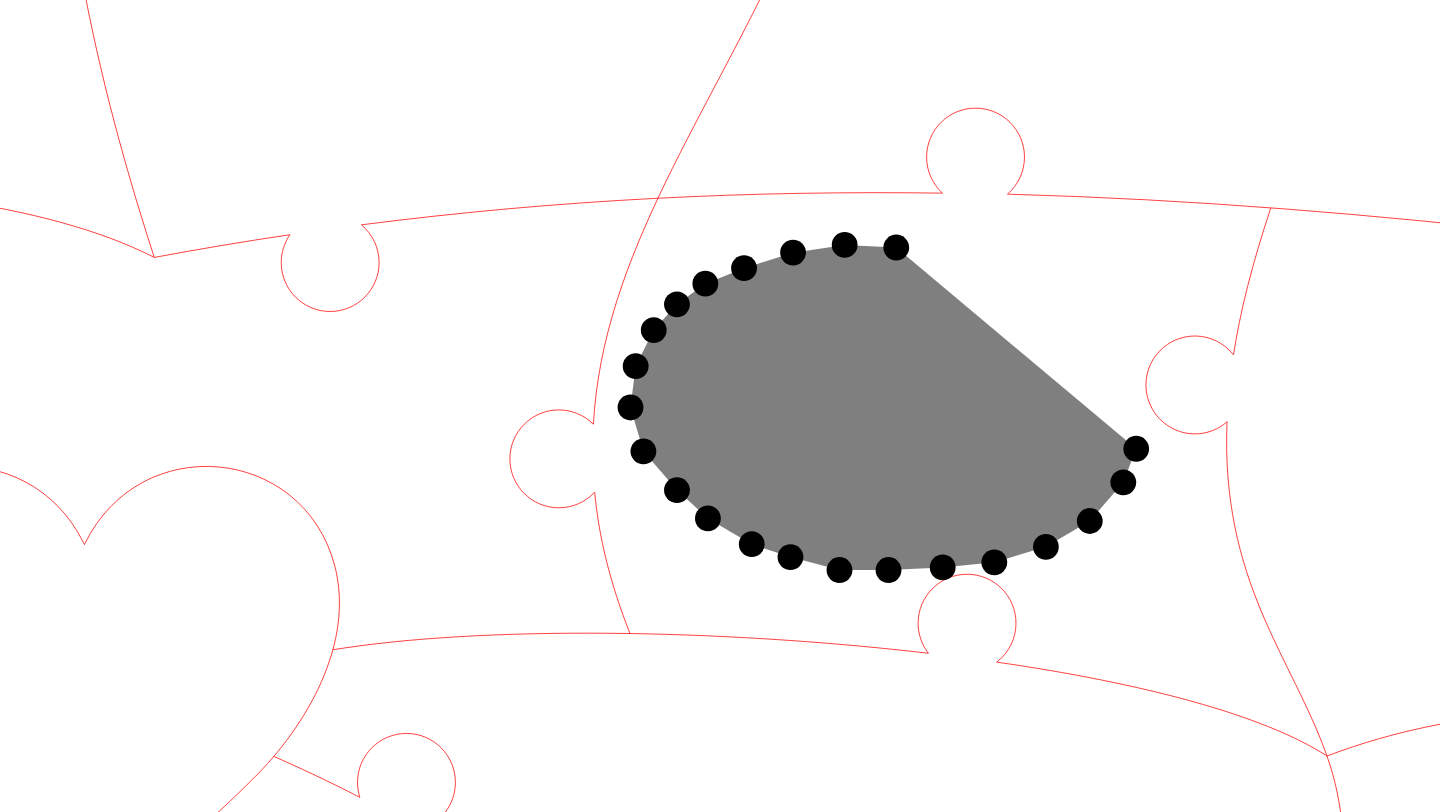 click 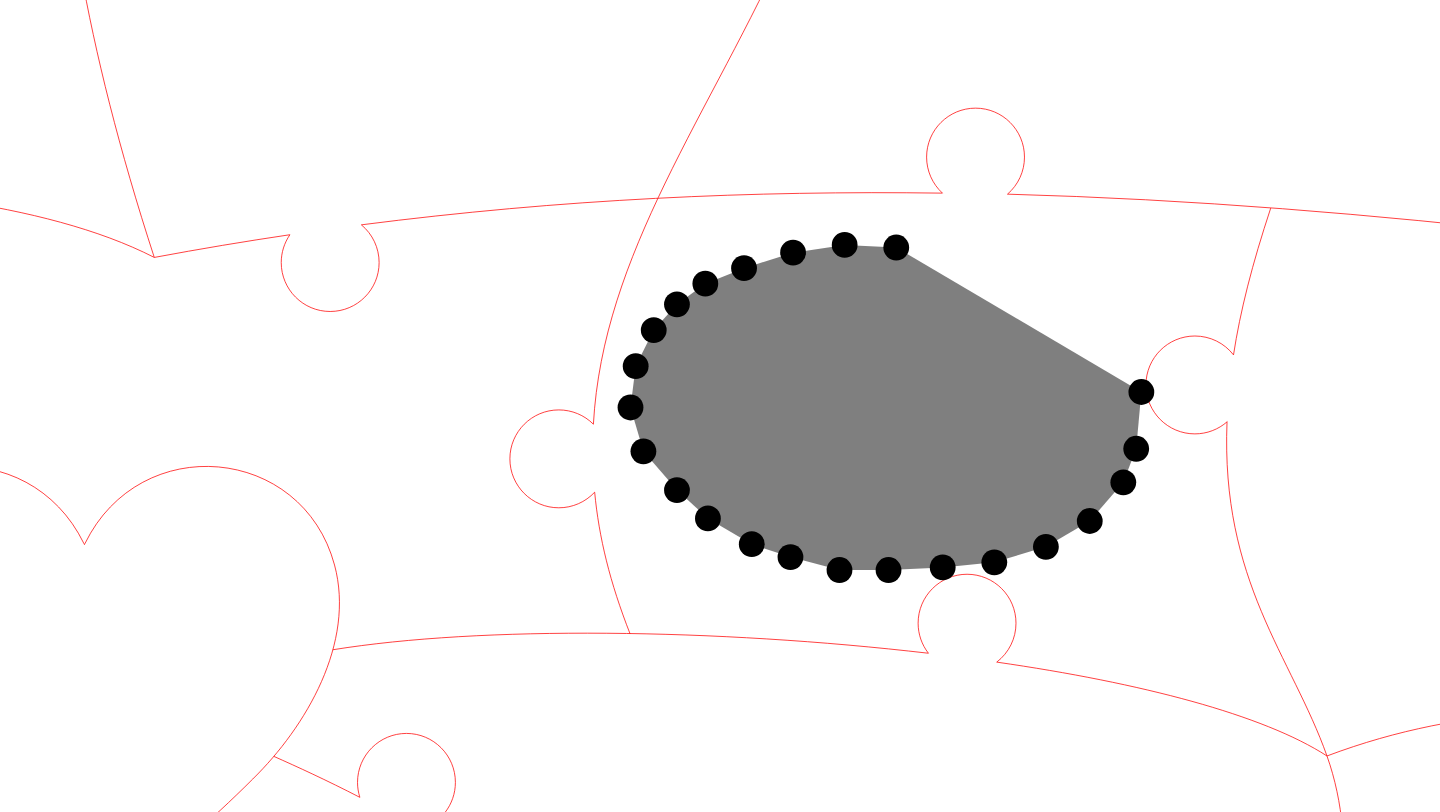 click 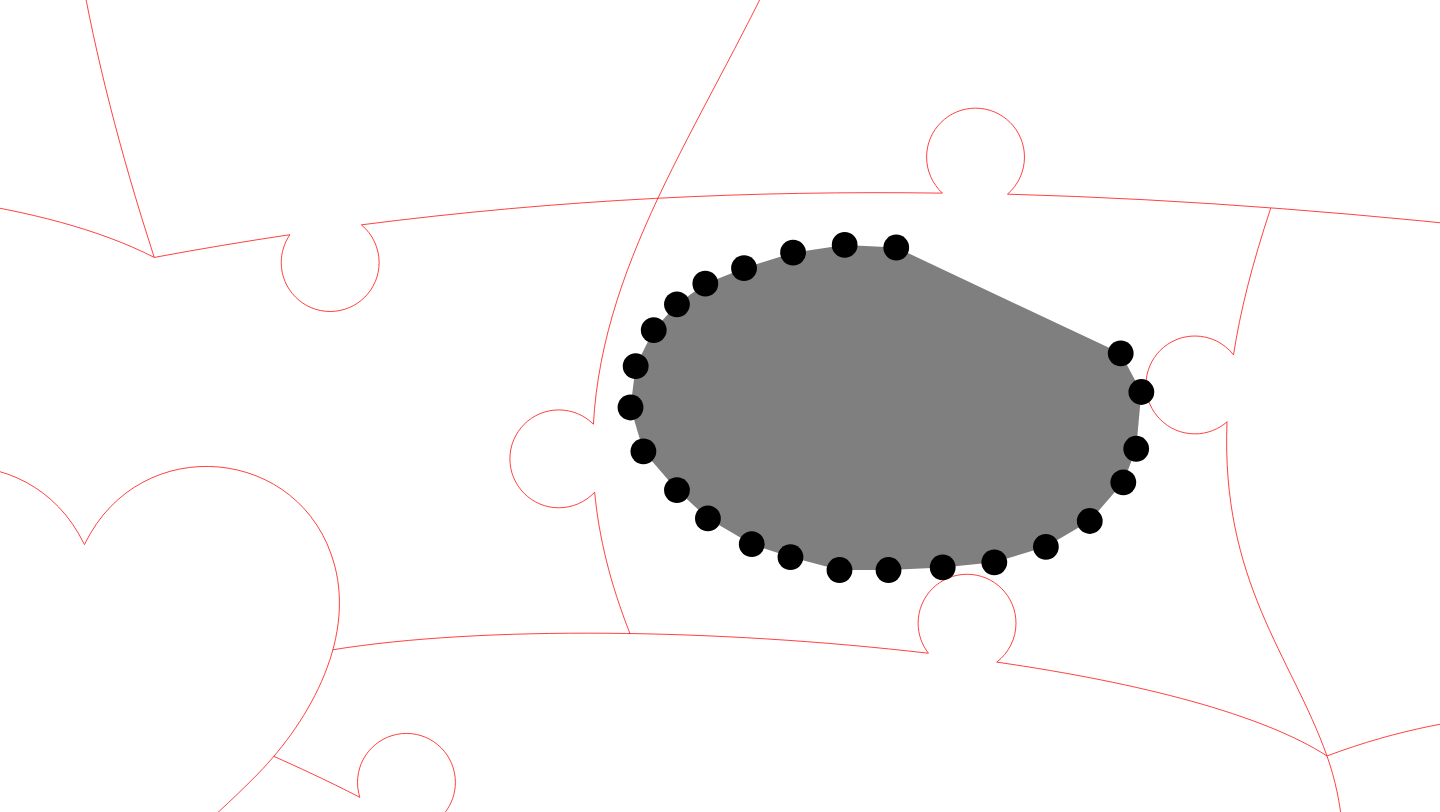 click 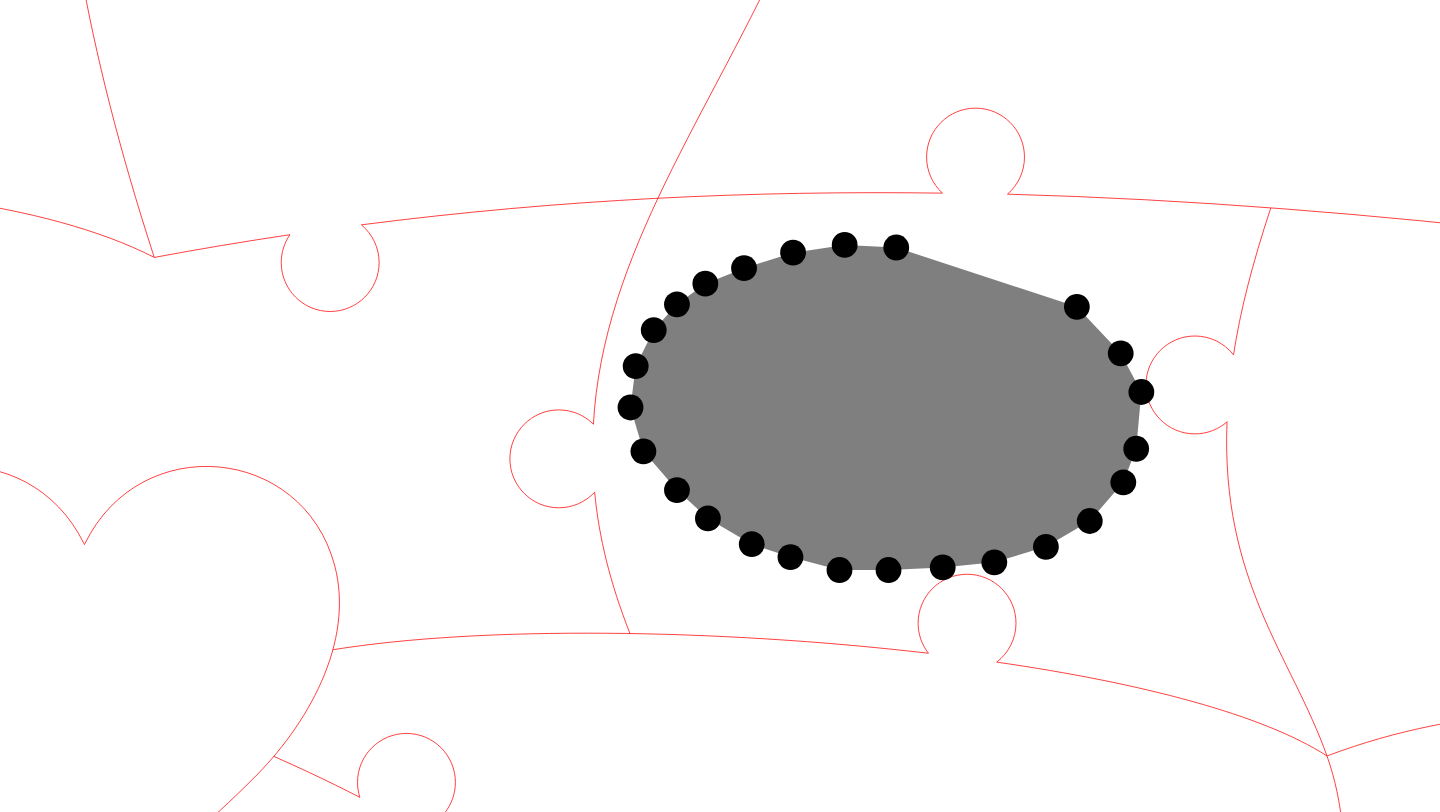 click 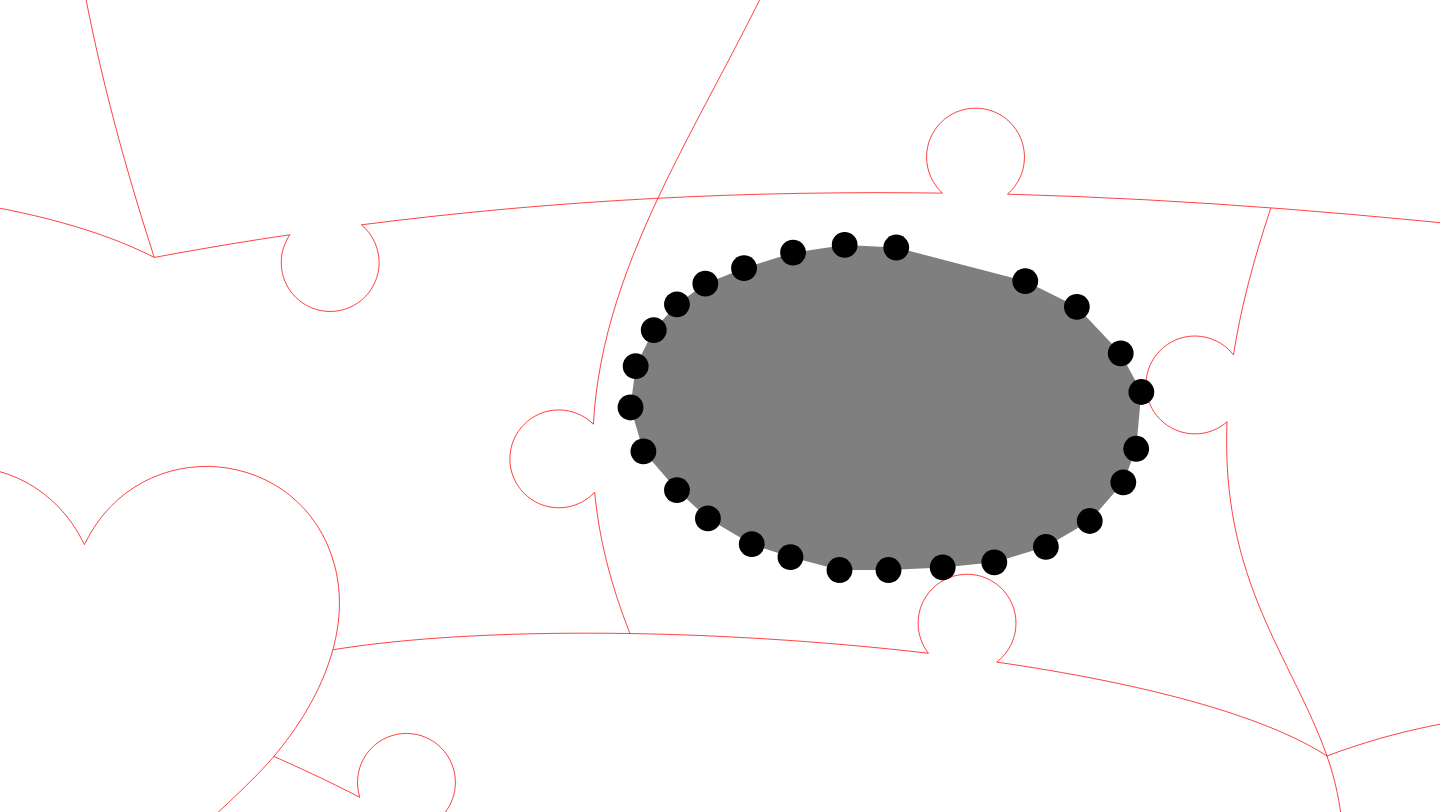 click 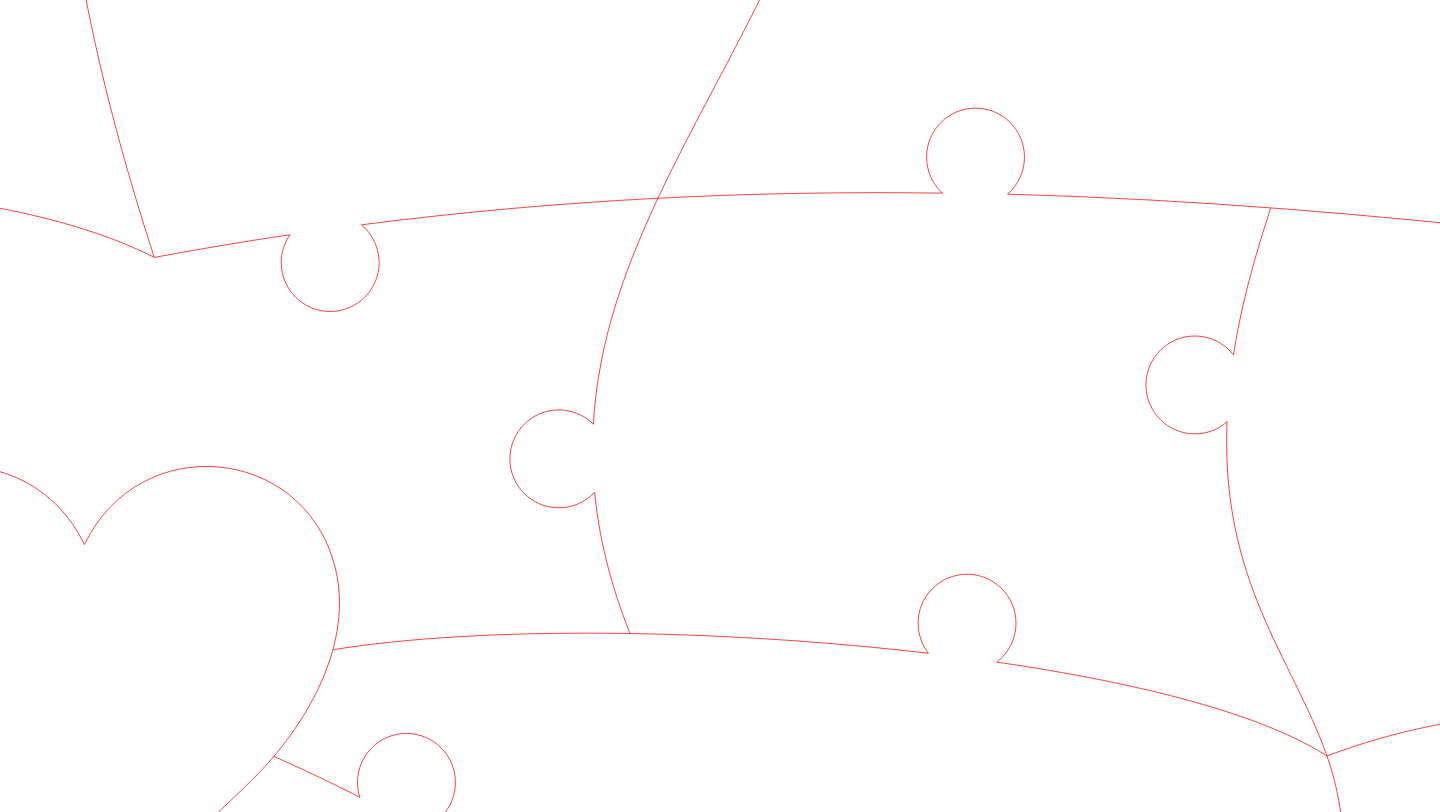 click 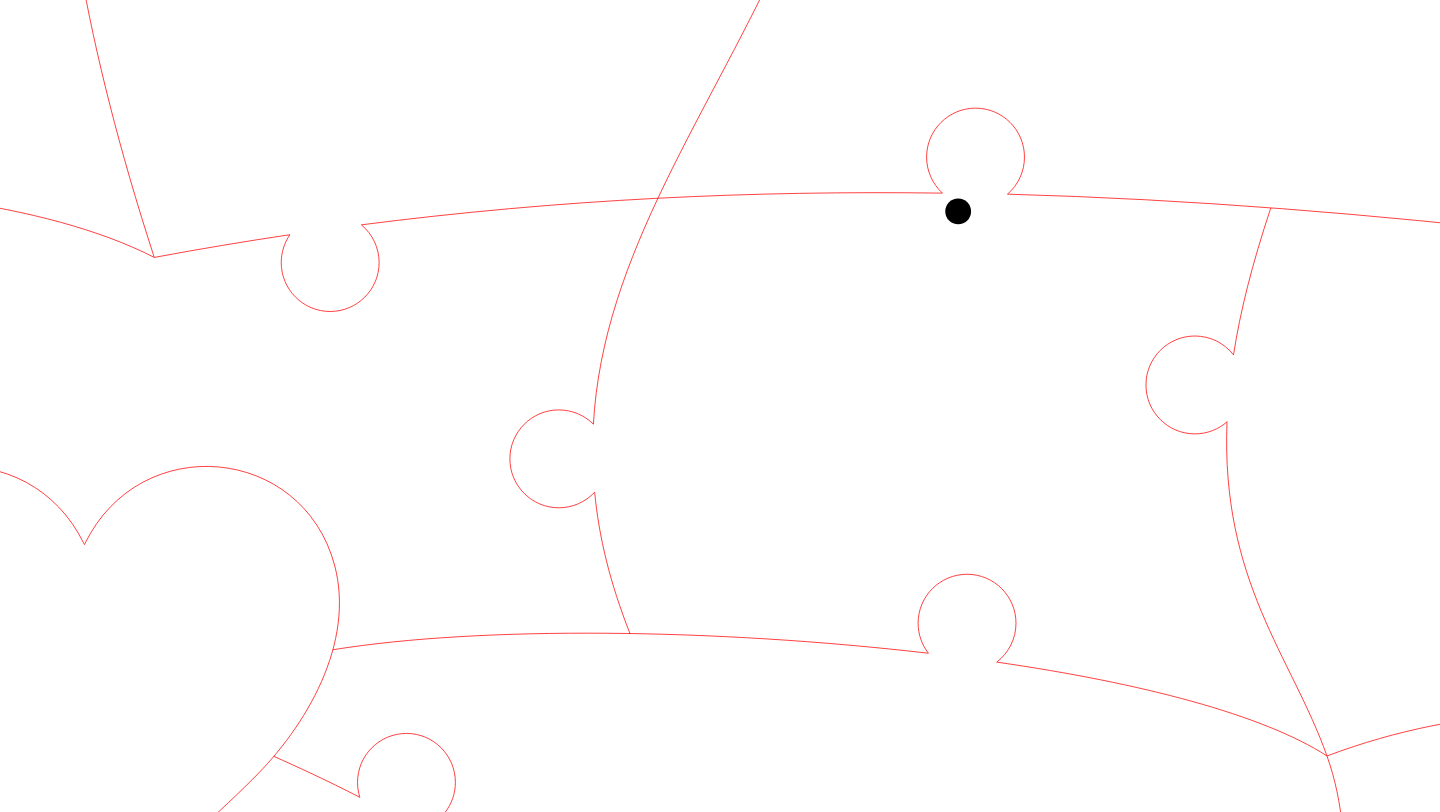 click 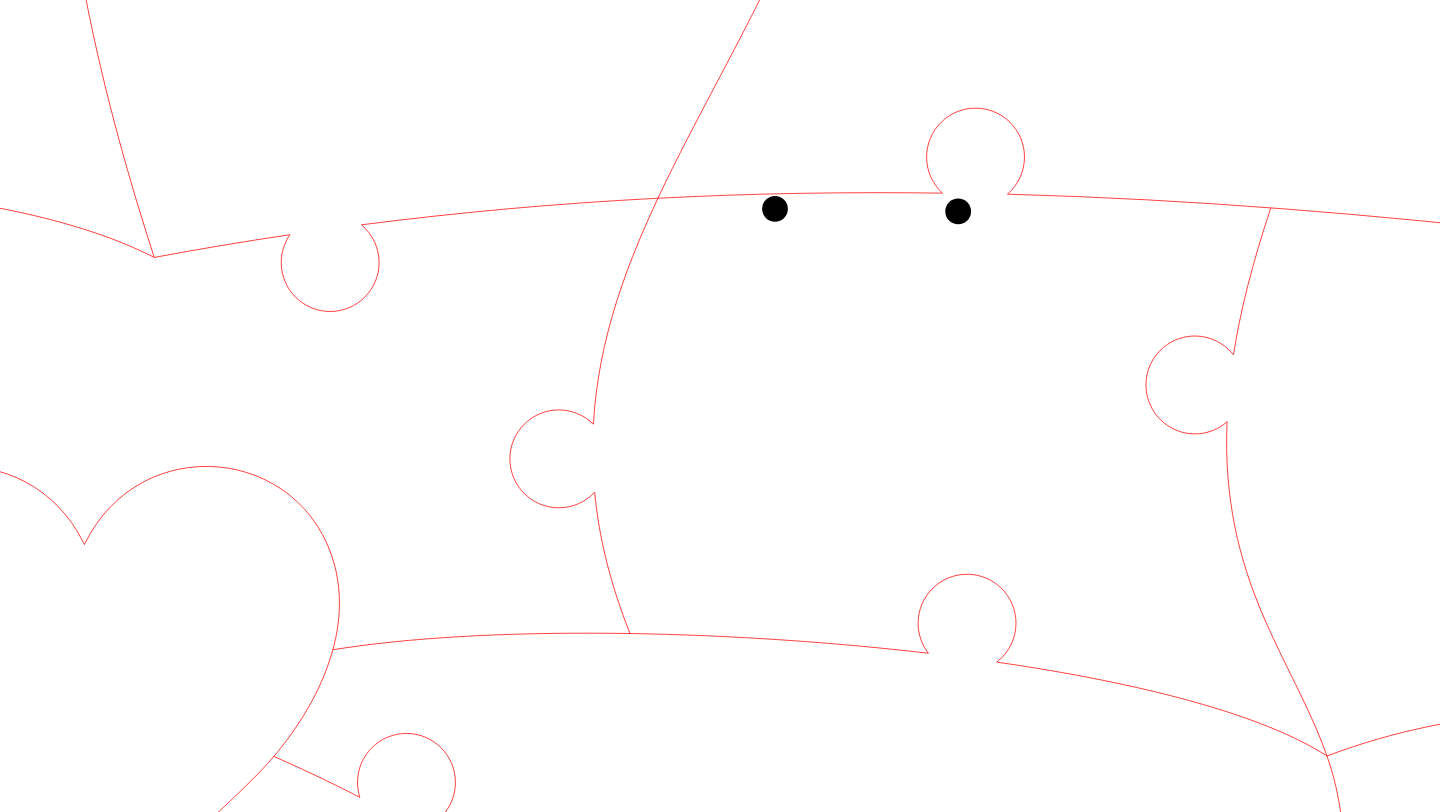 click 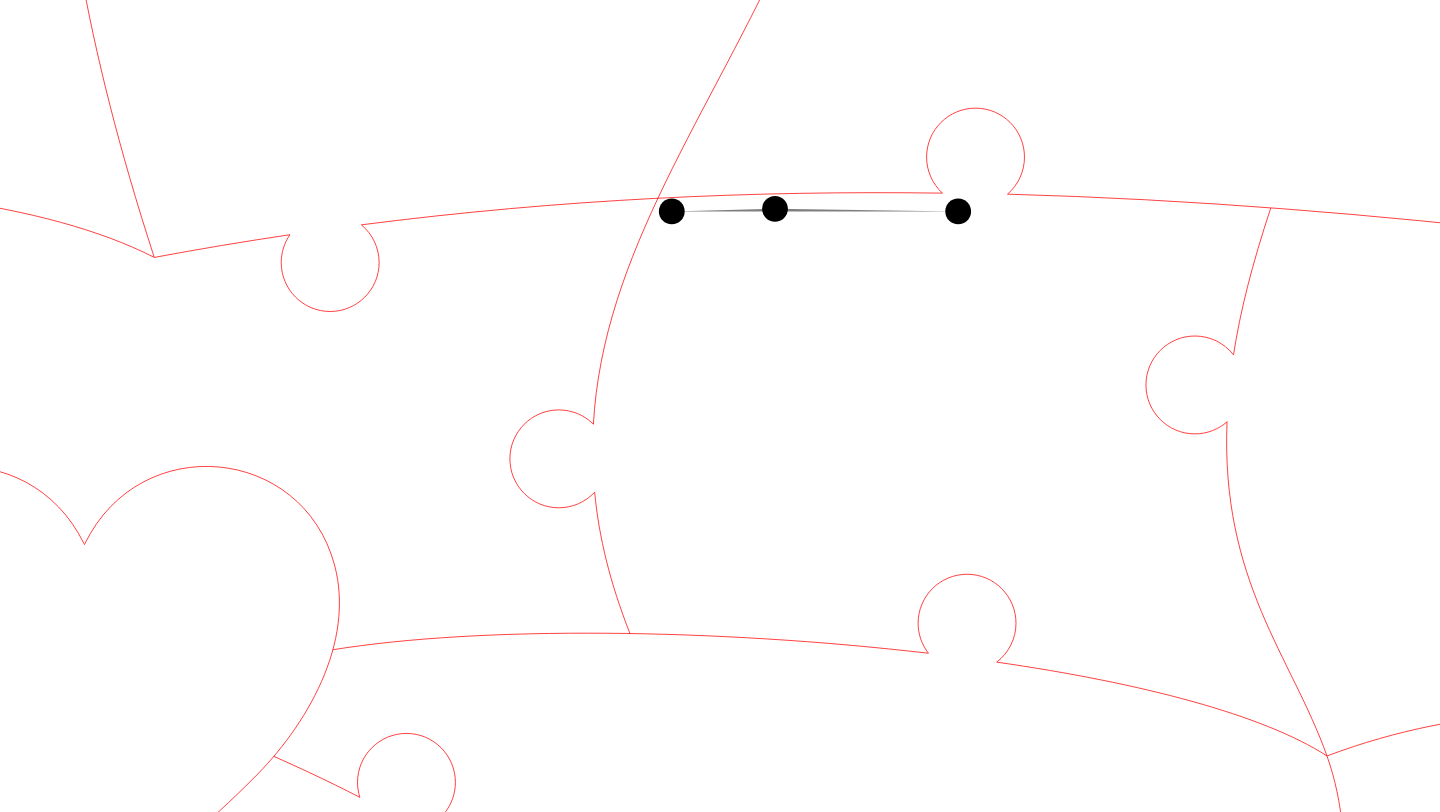 click 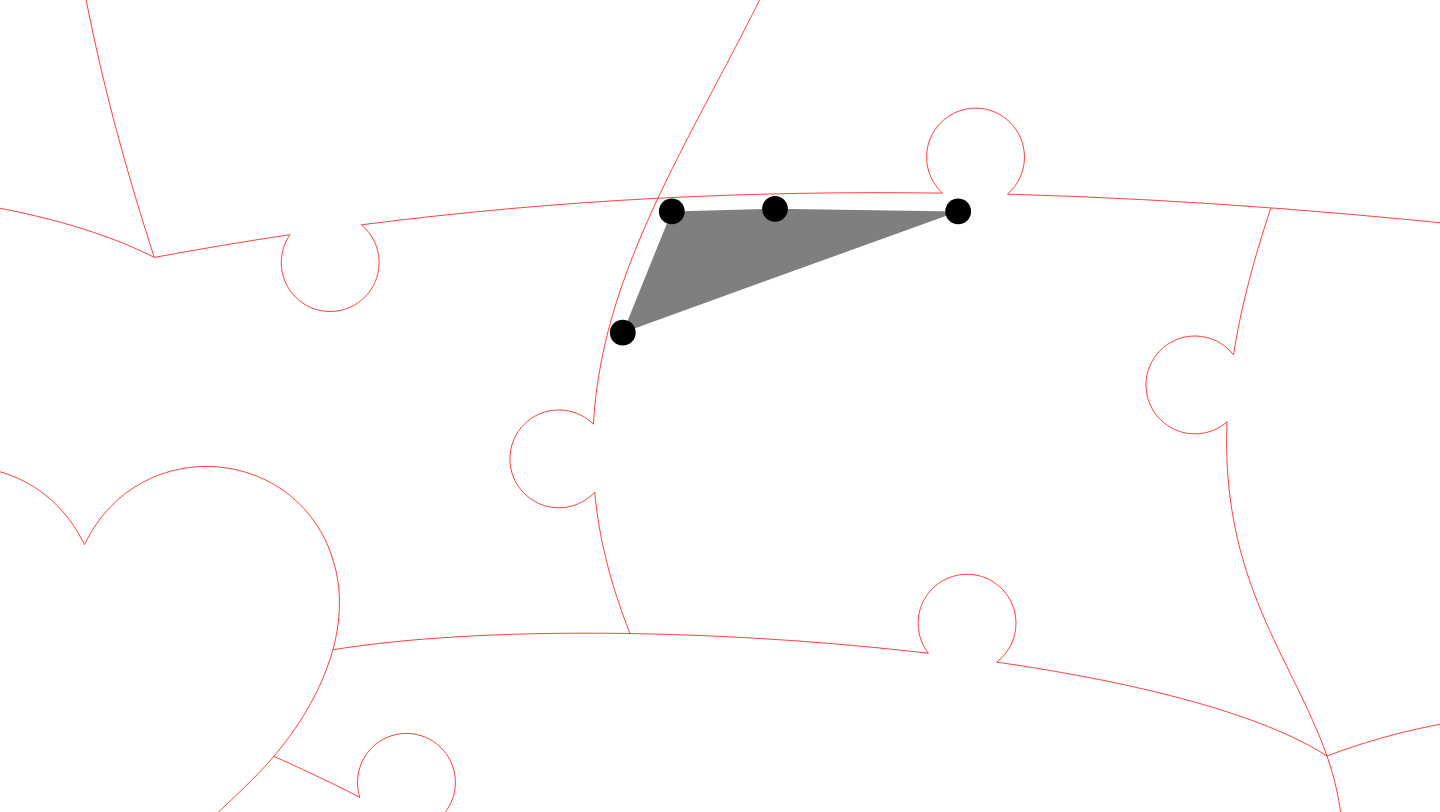 click 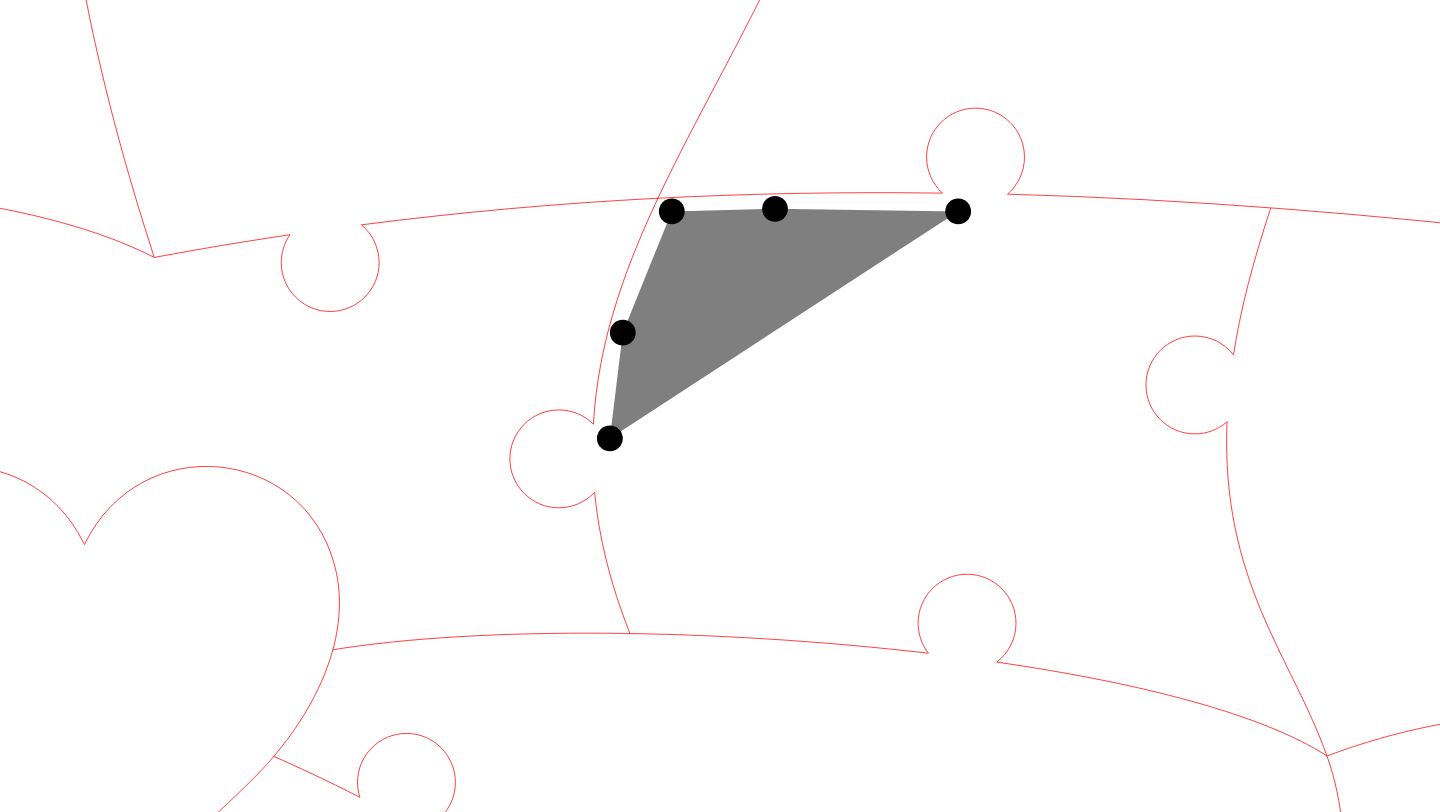 click 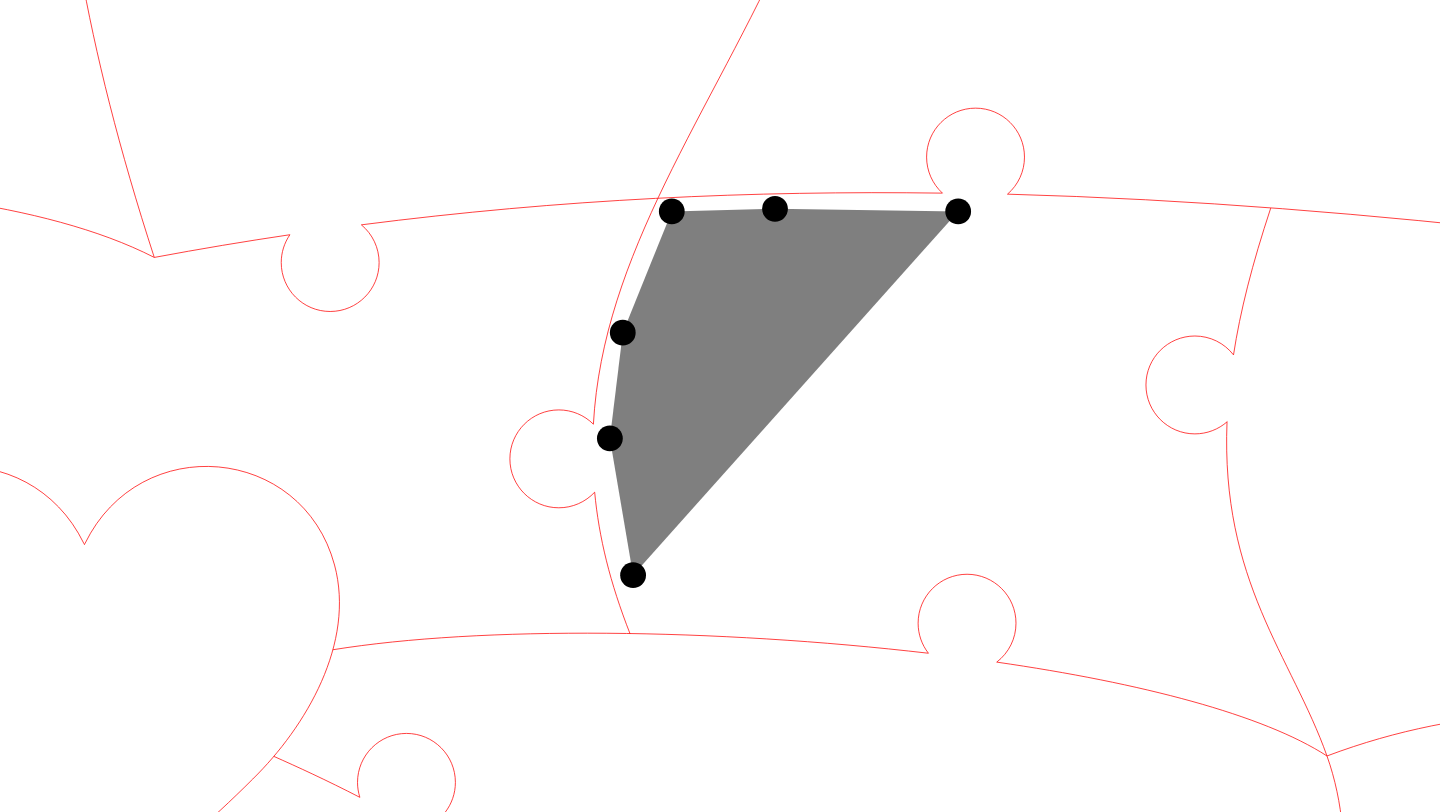 click 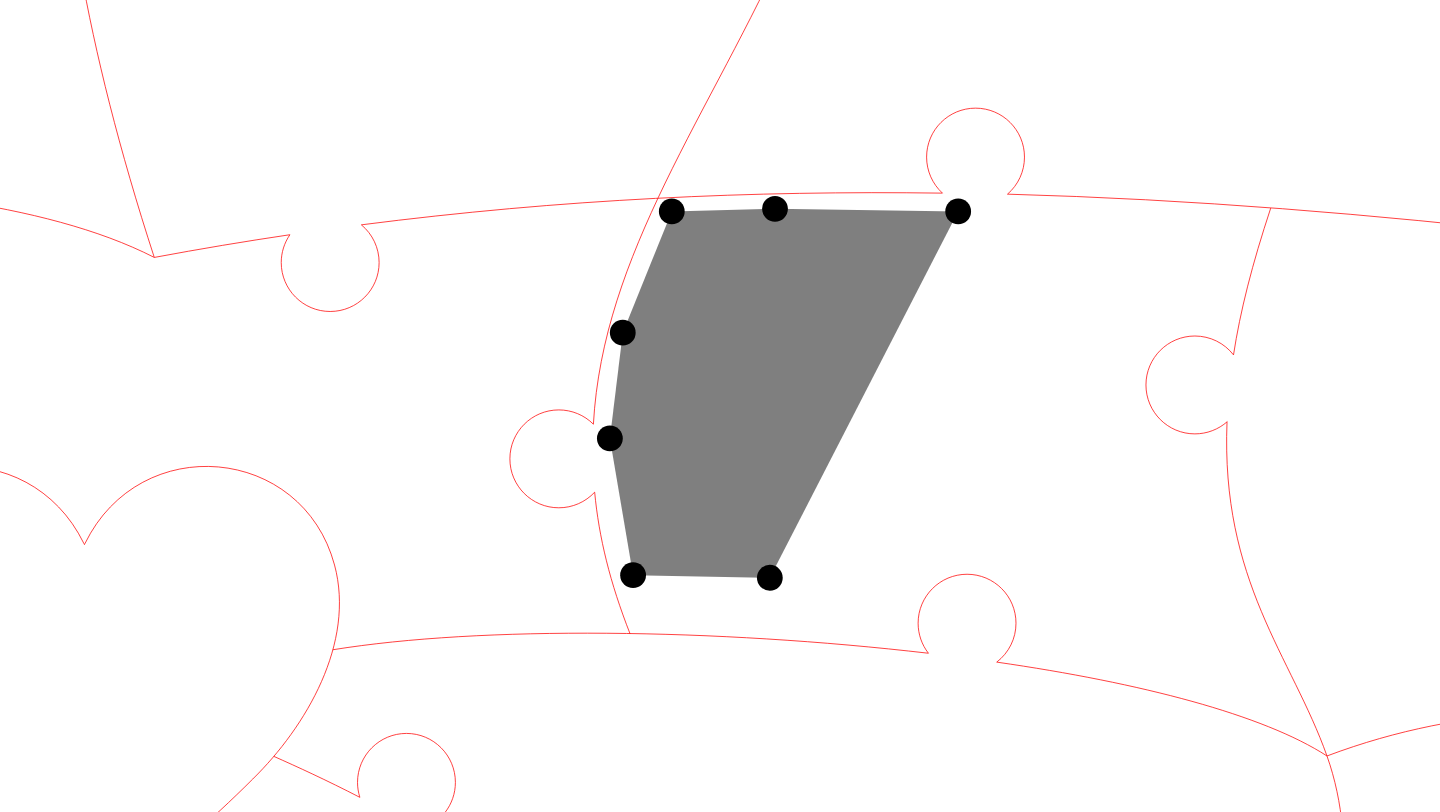 click 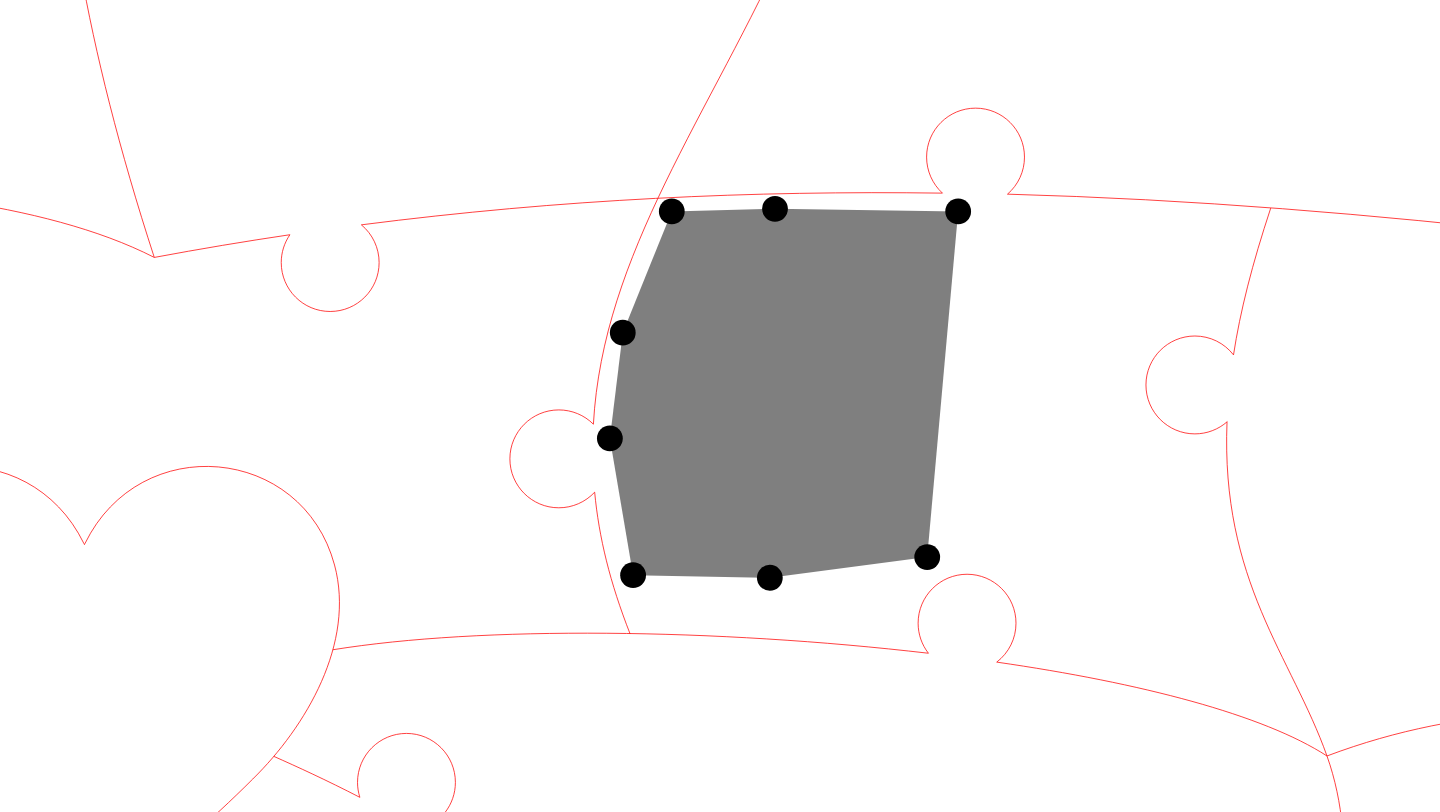 click 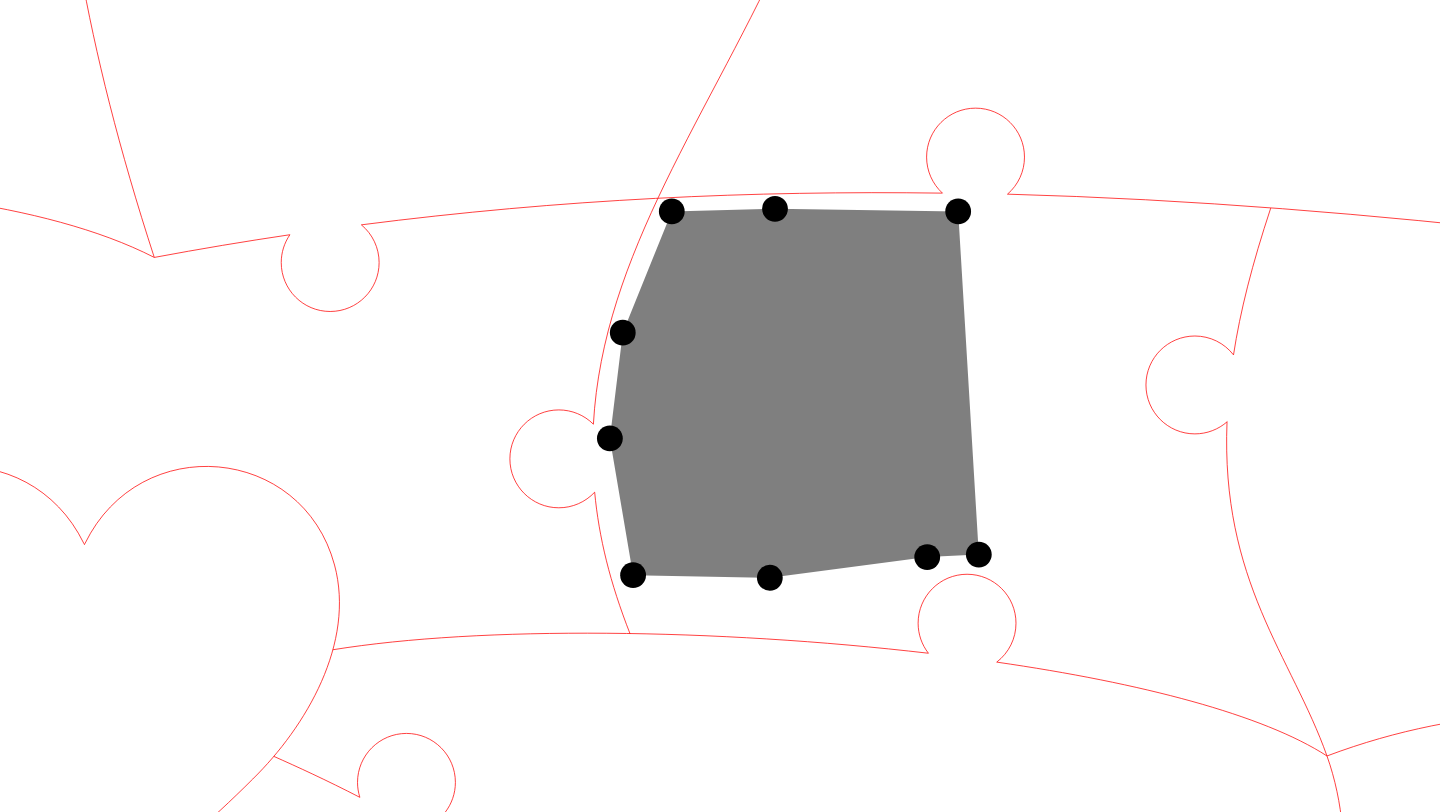 click 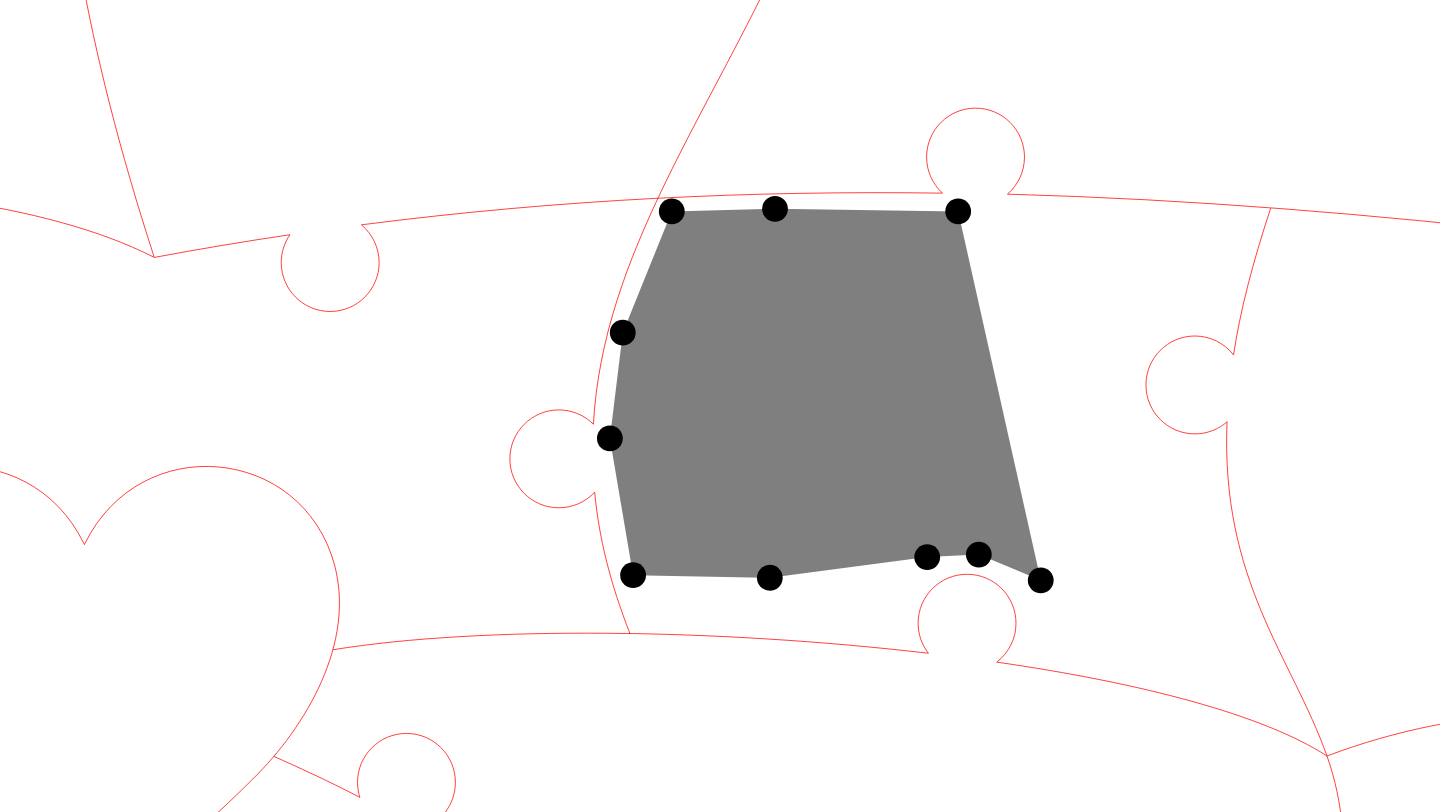 click 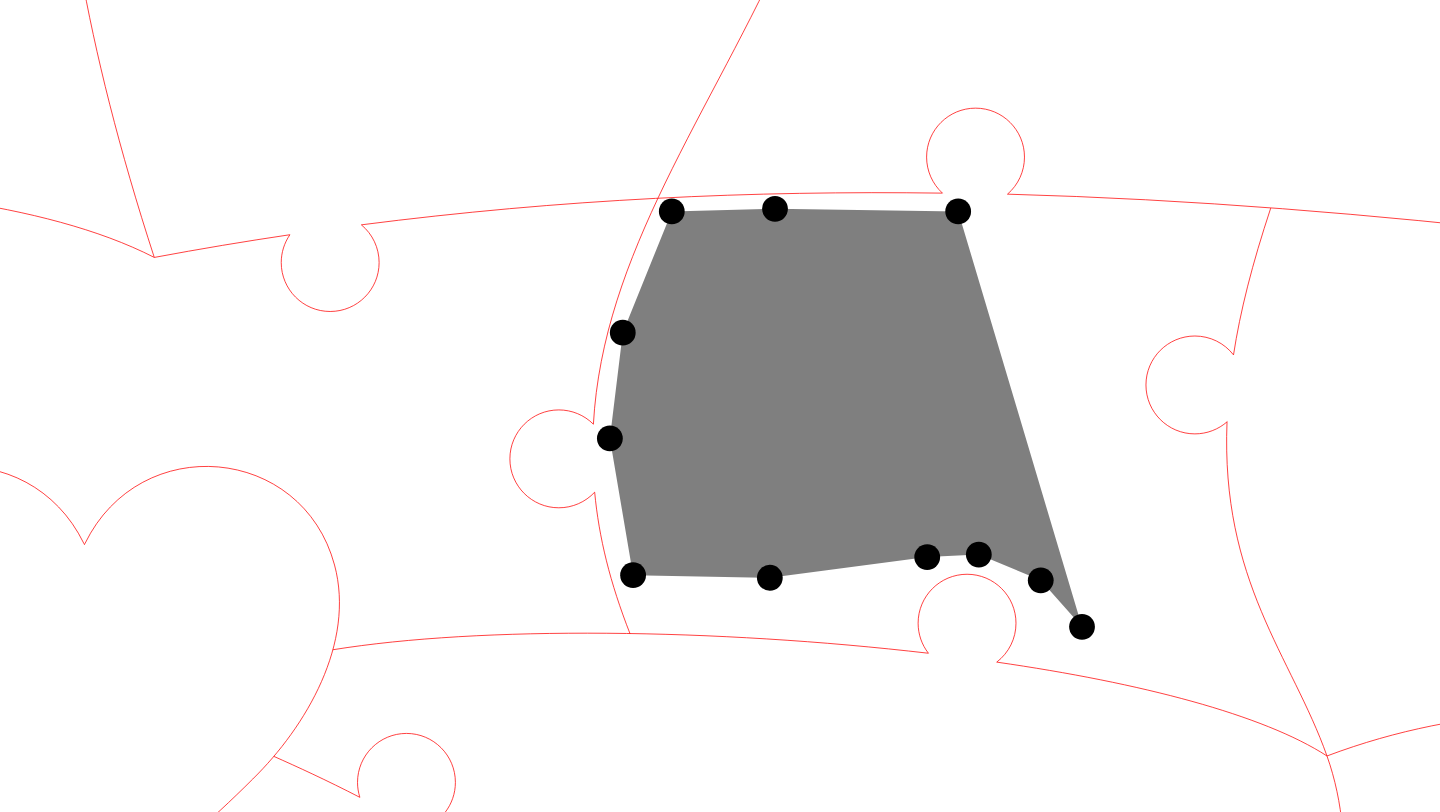 click 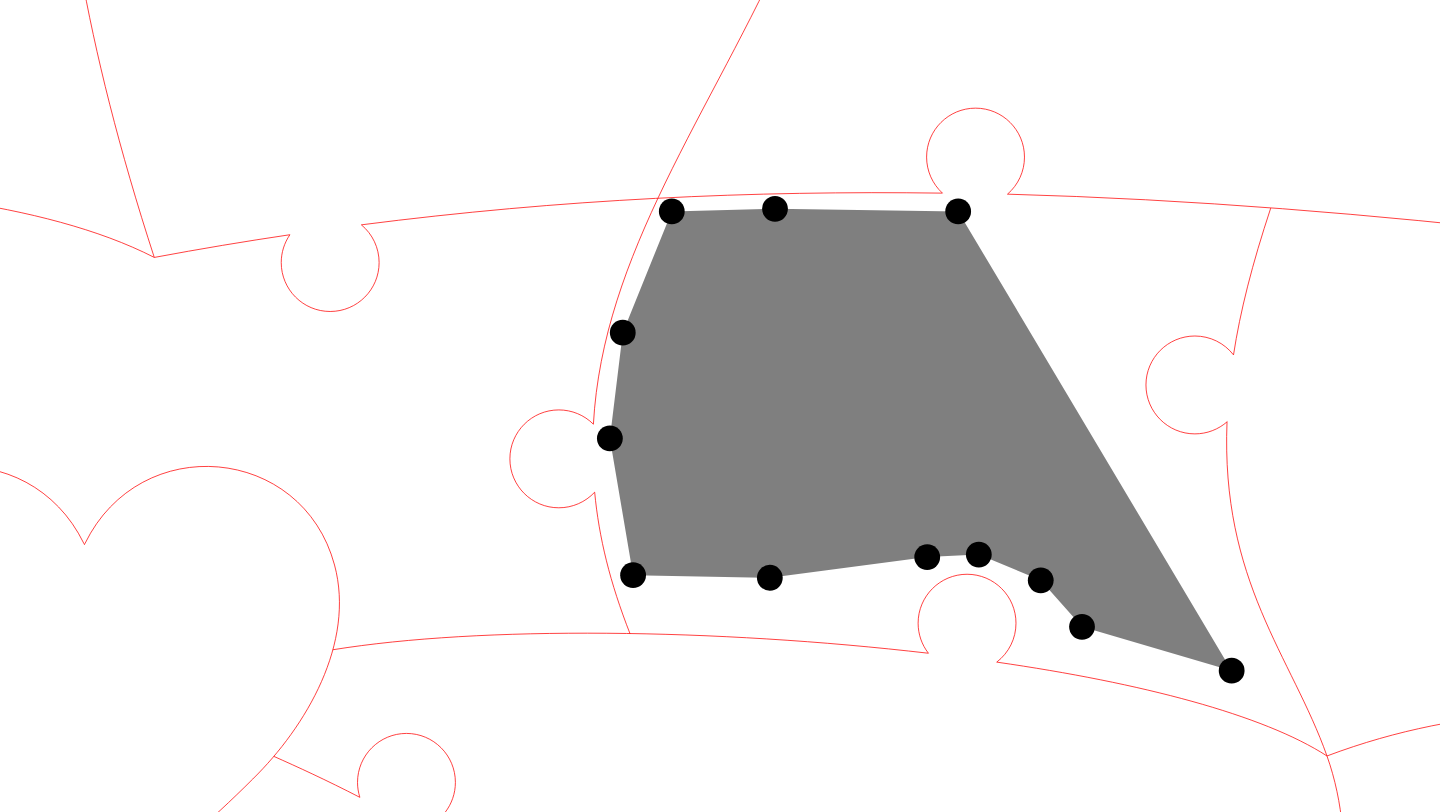 click 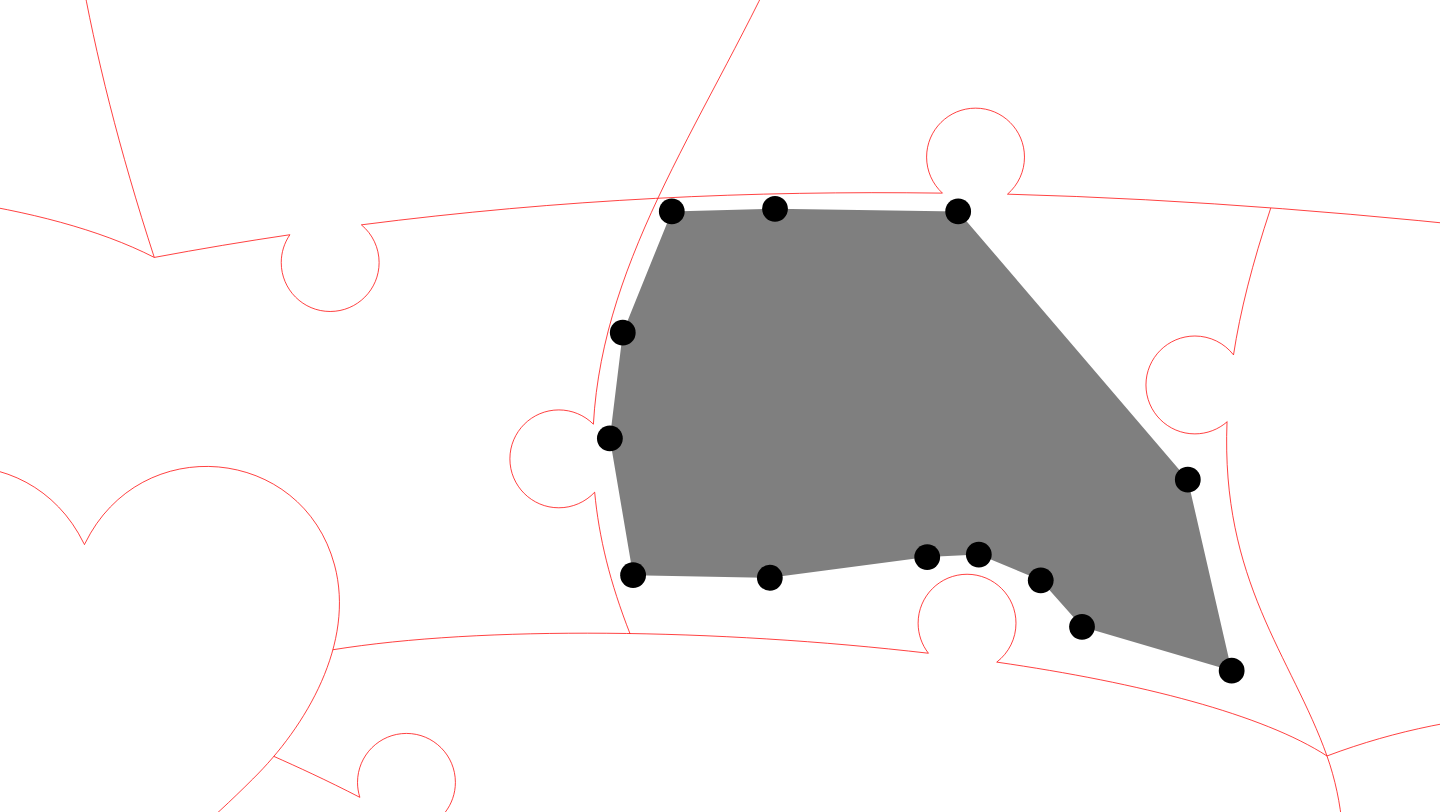 click 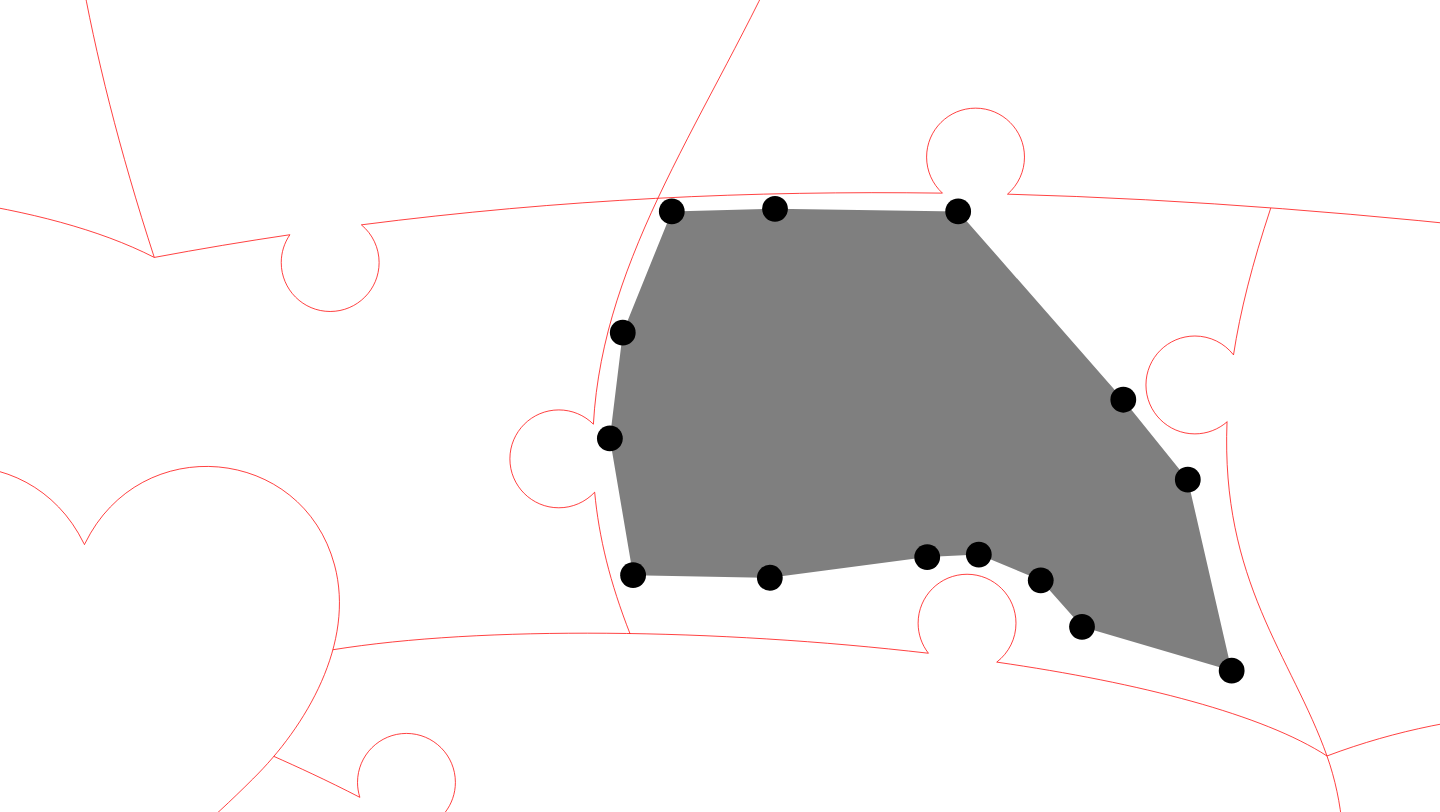 click 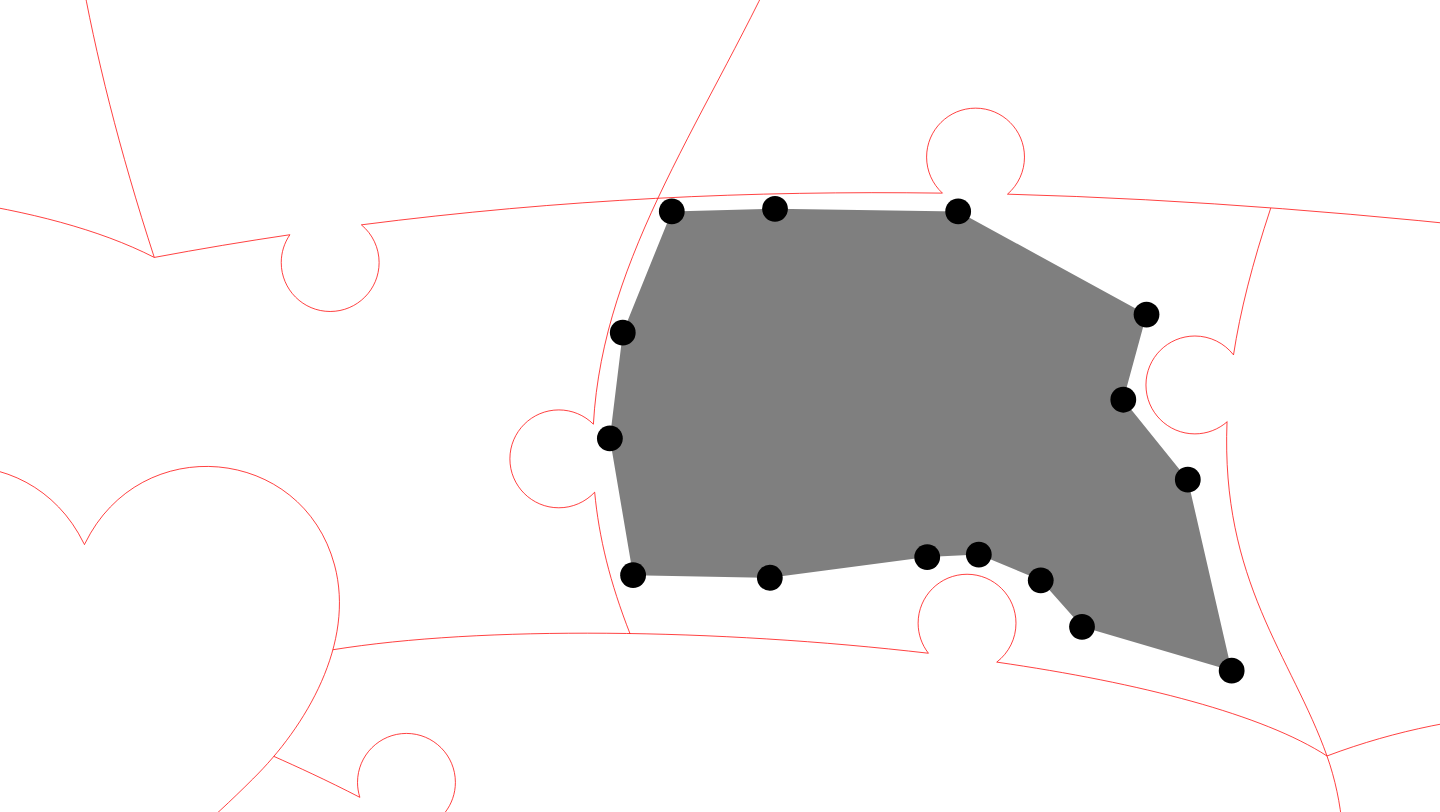 click 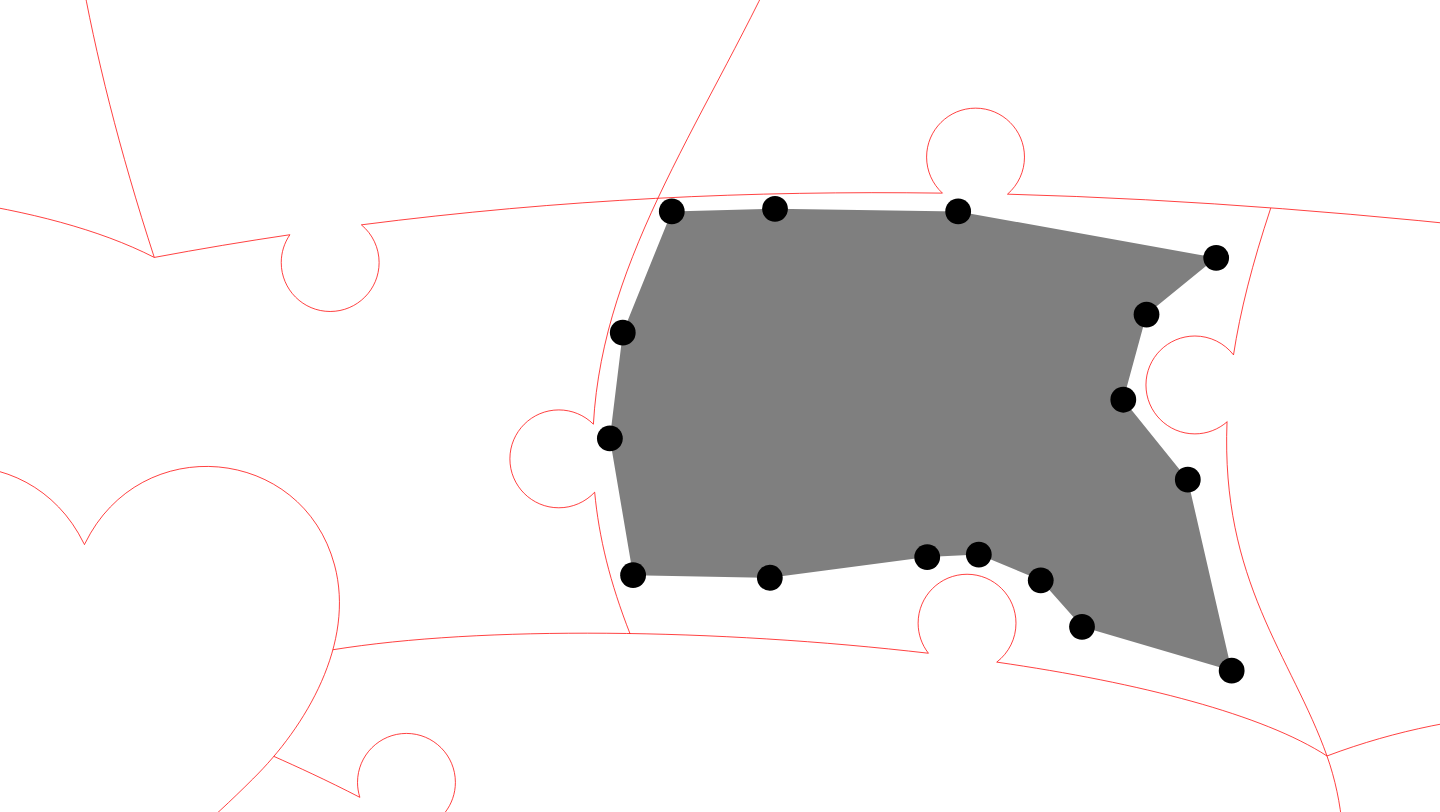 click 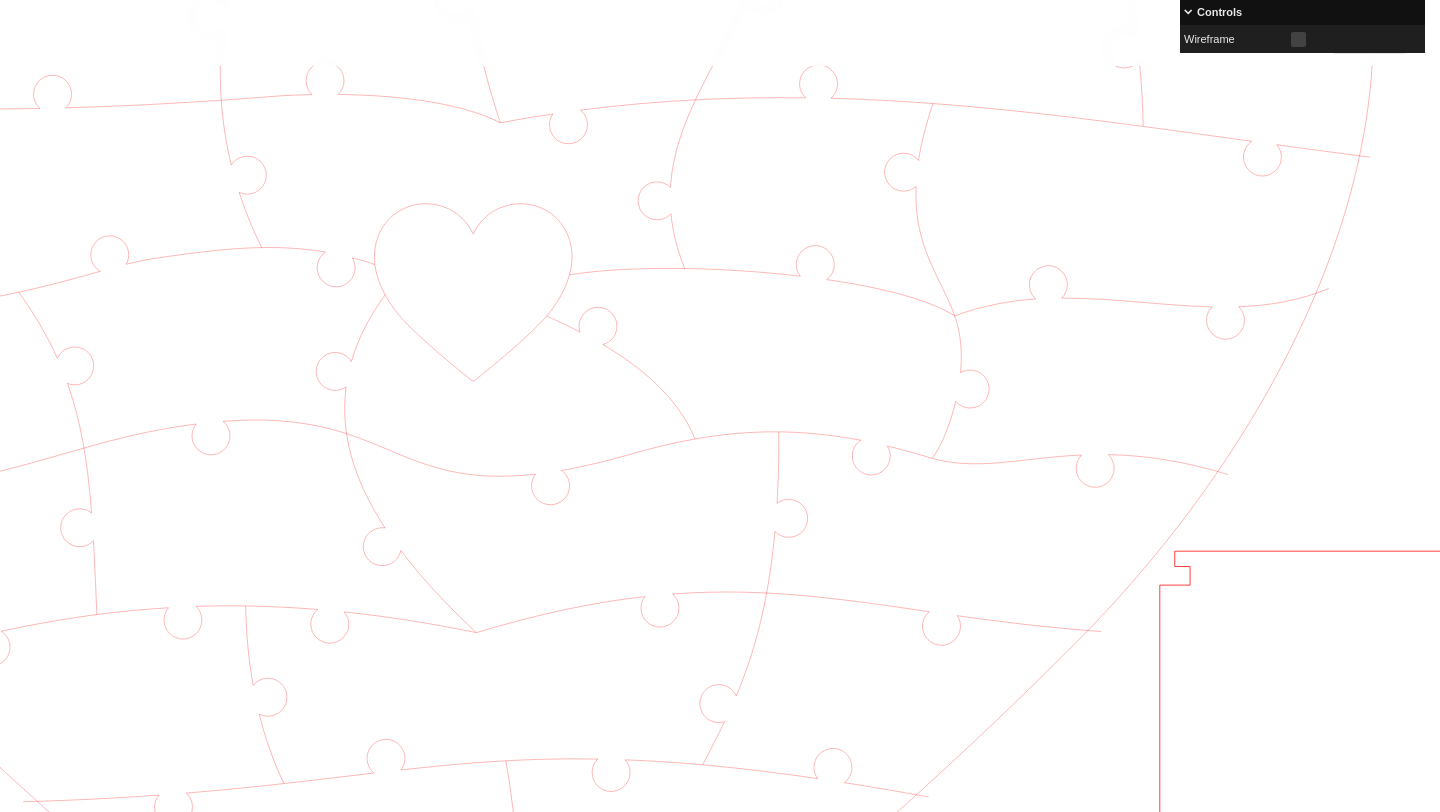 scroll, scrollTop: 571, scrollLeft: 526, axis: both 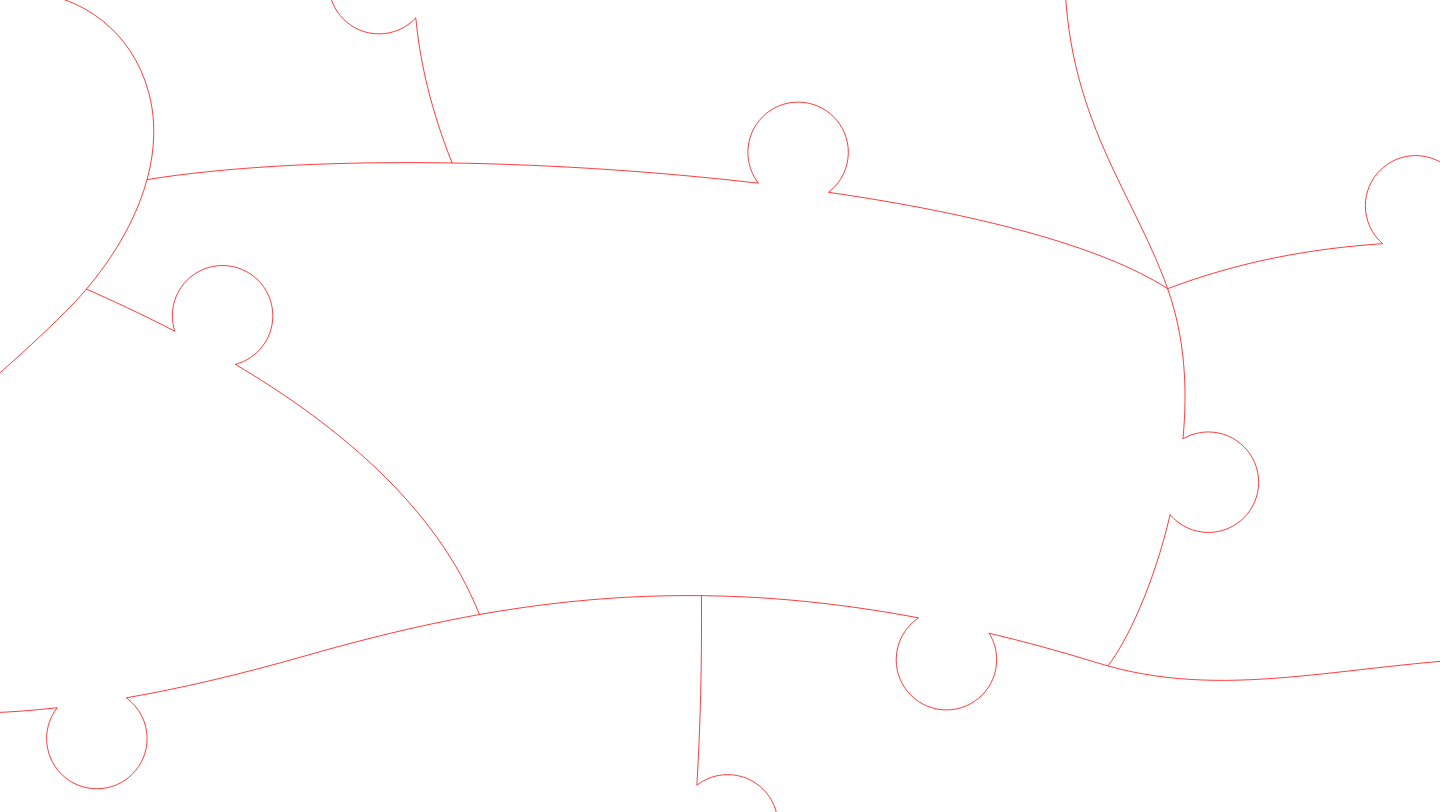 click 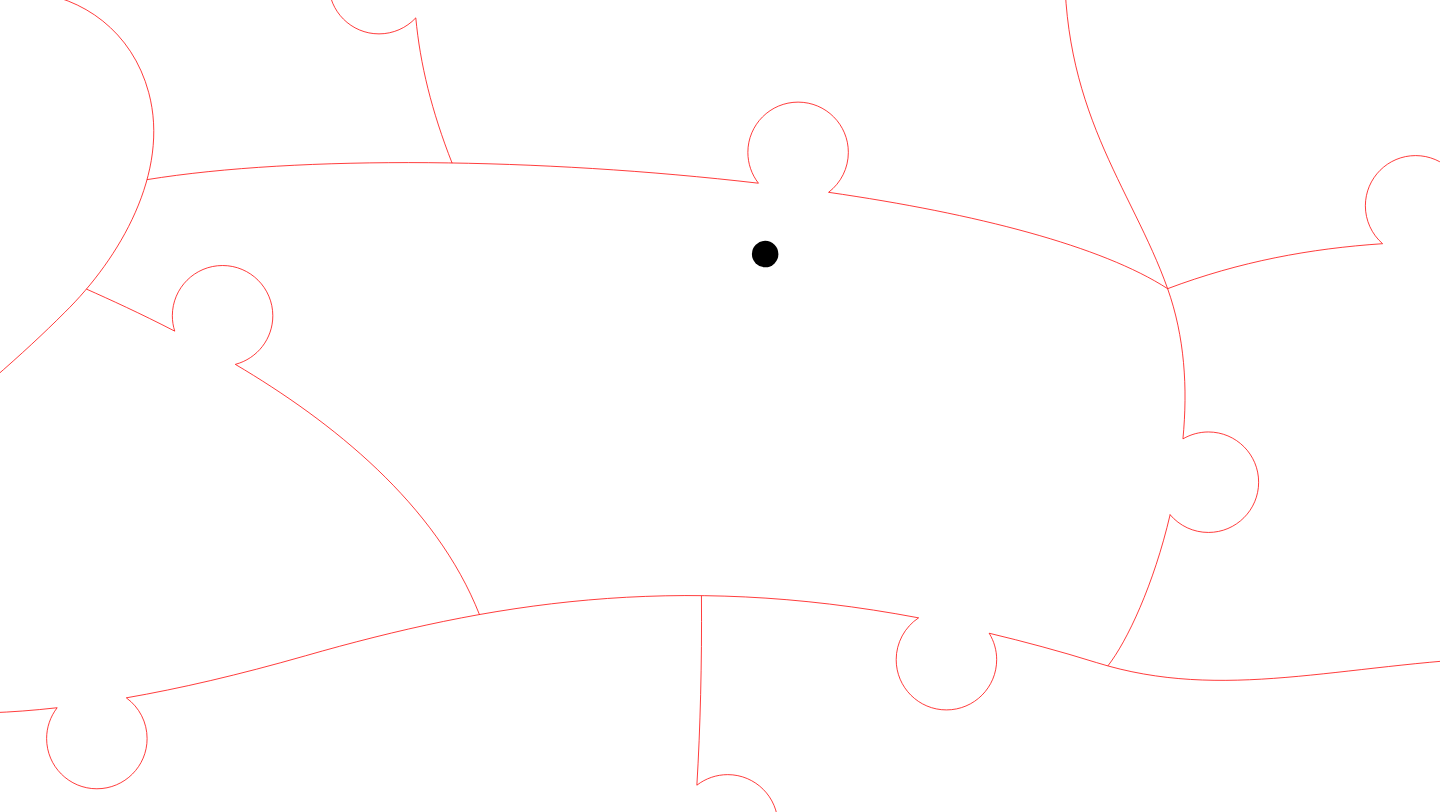 click 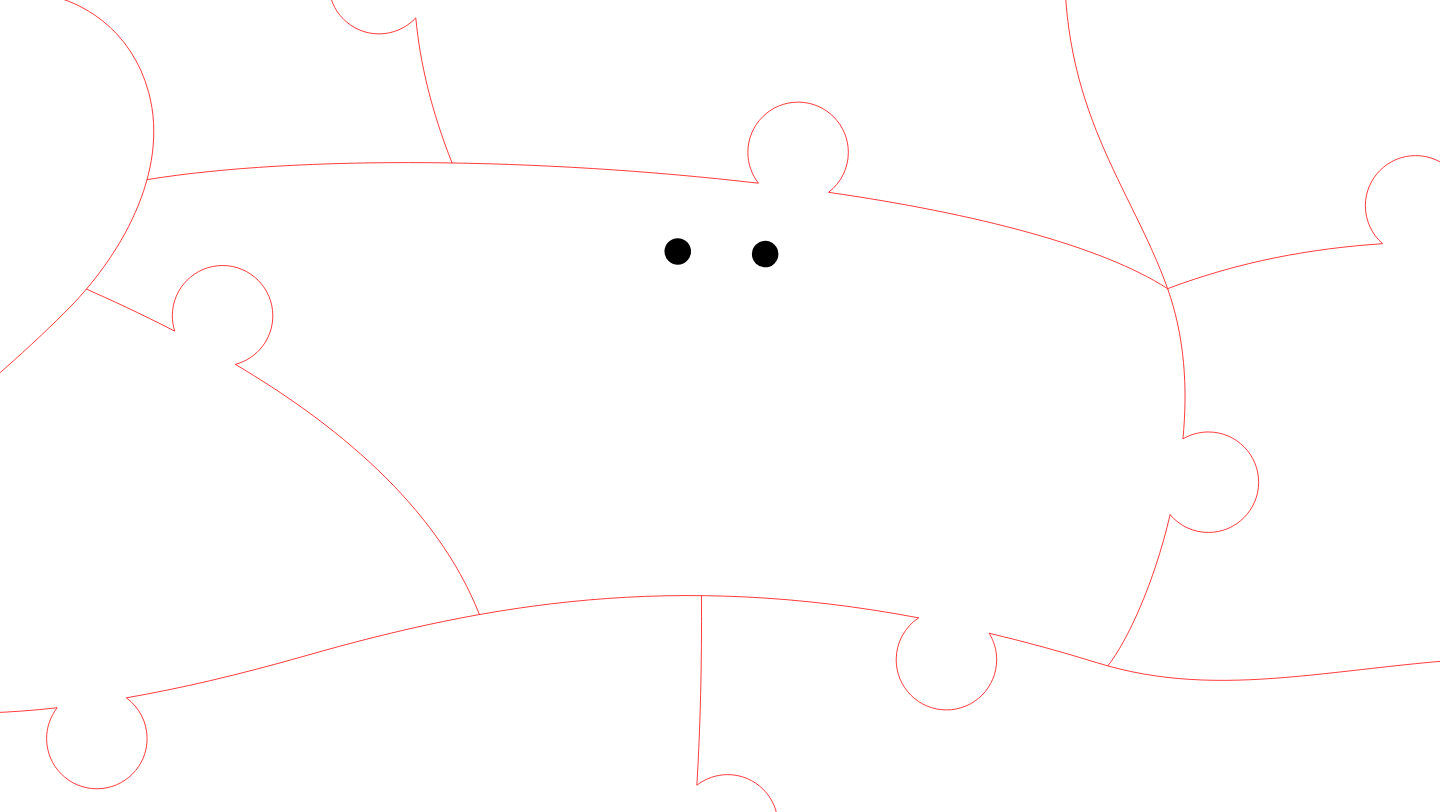 click 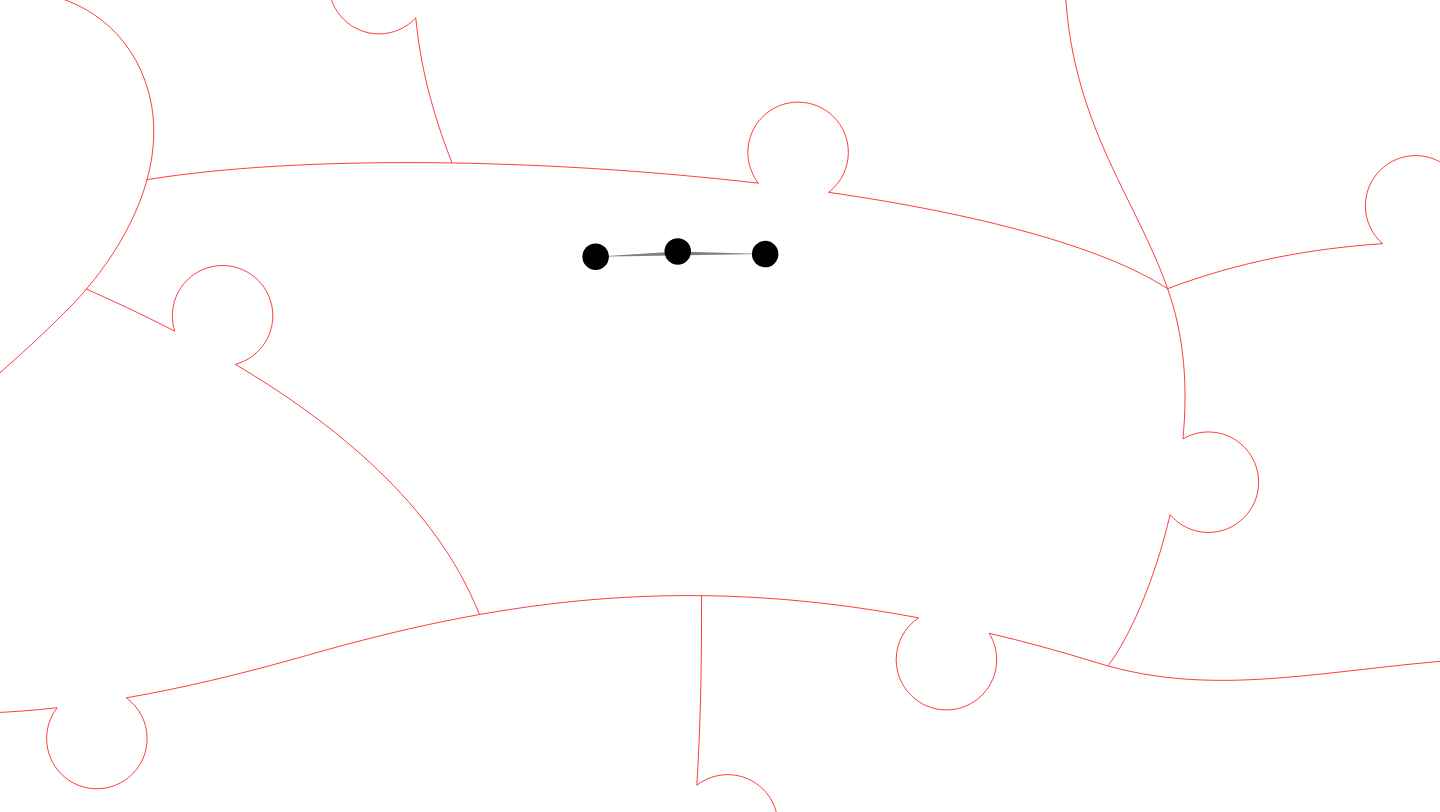 click 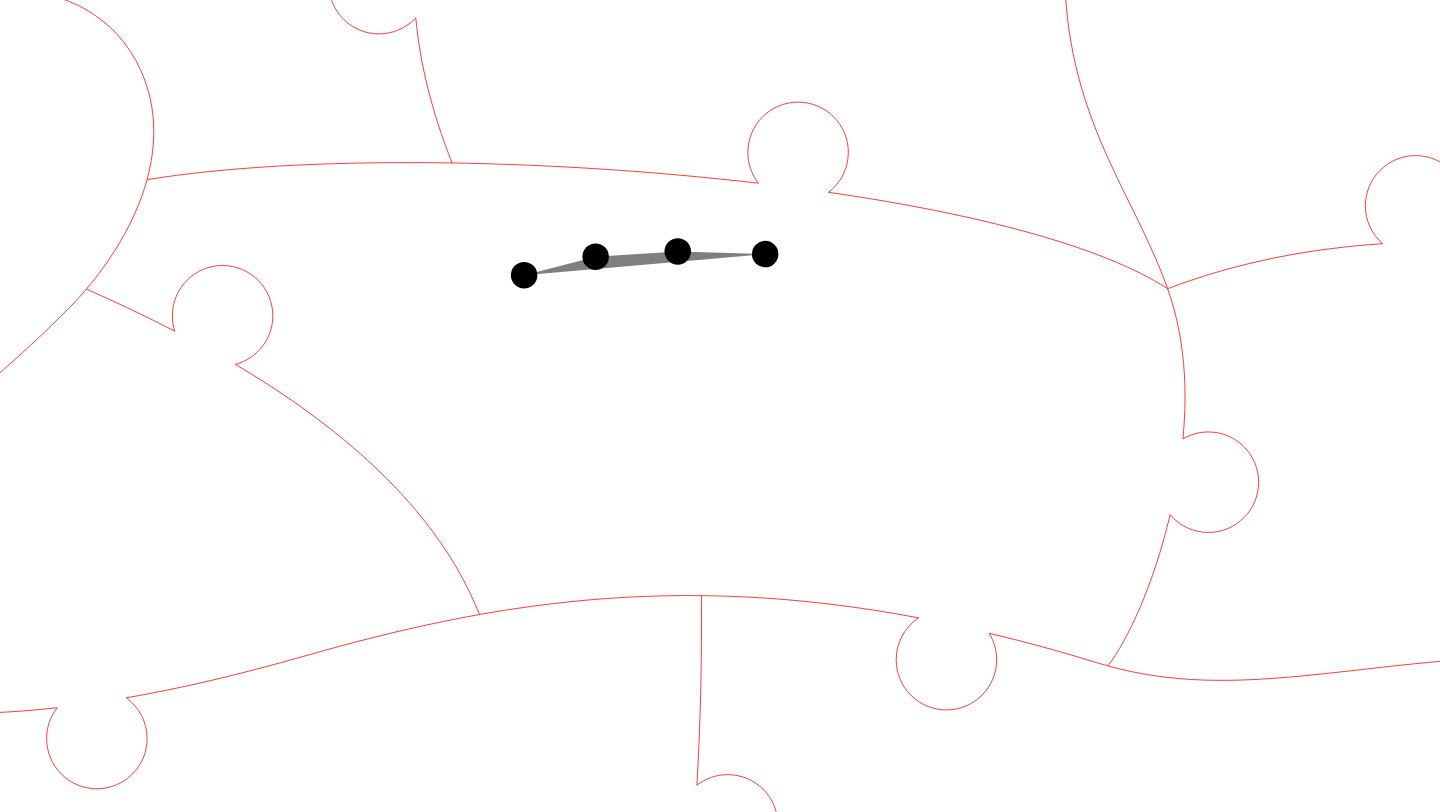 click 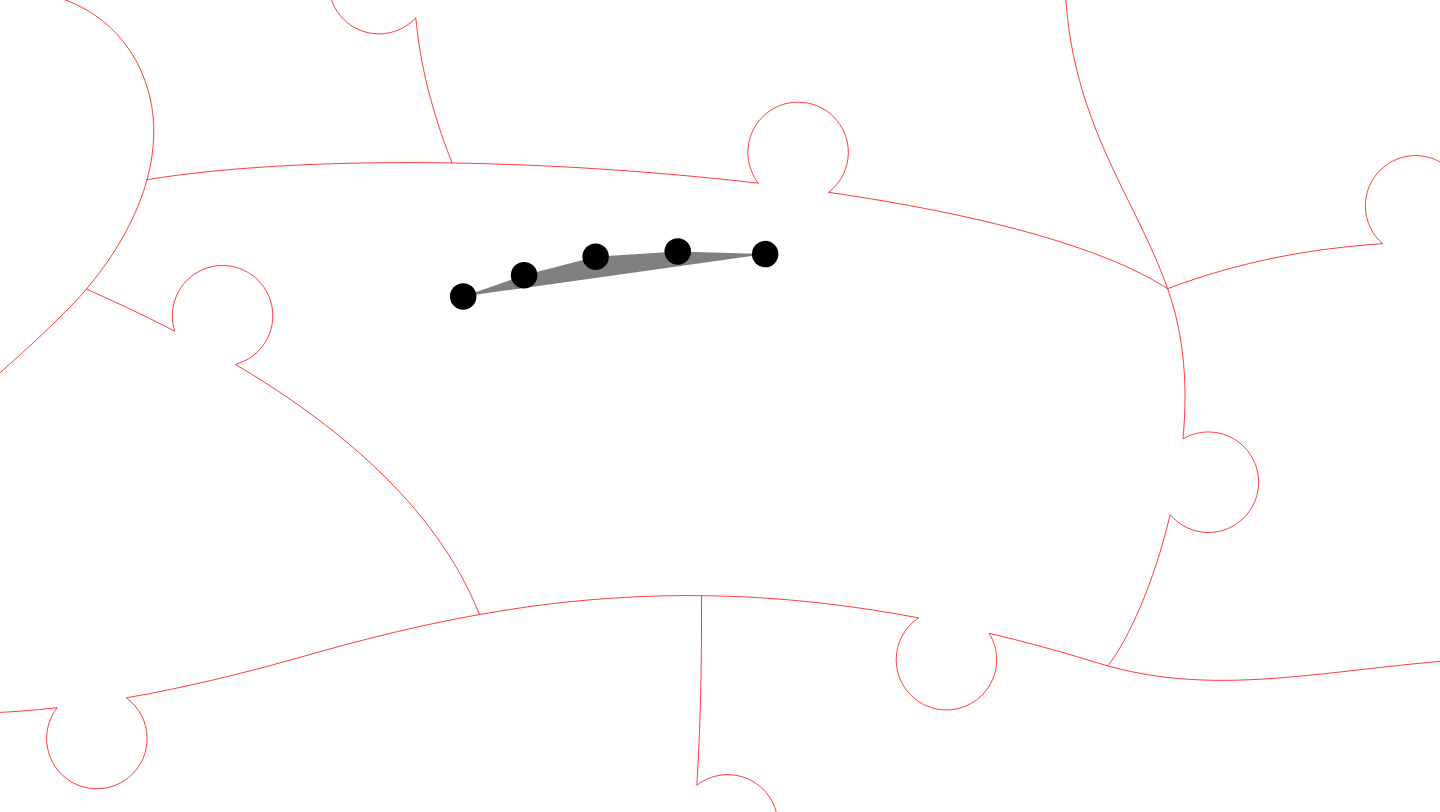 click 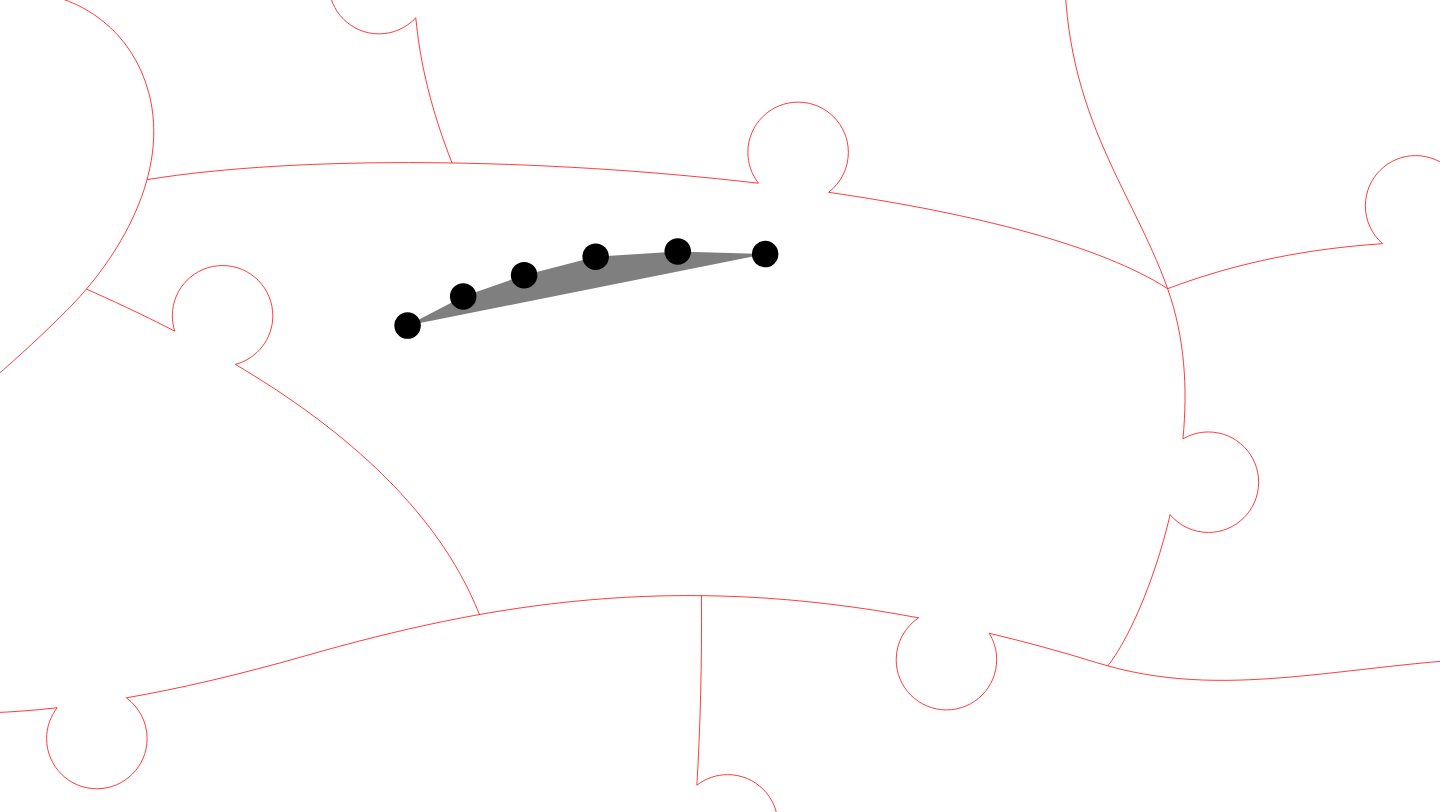 click 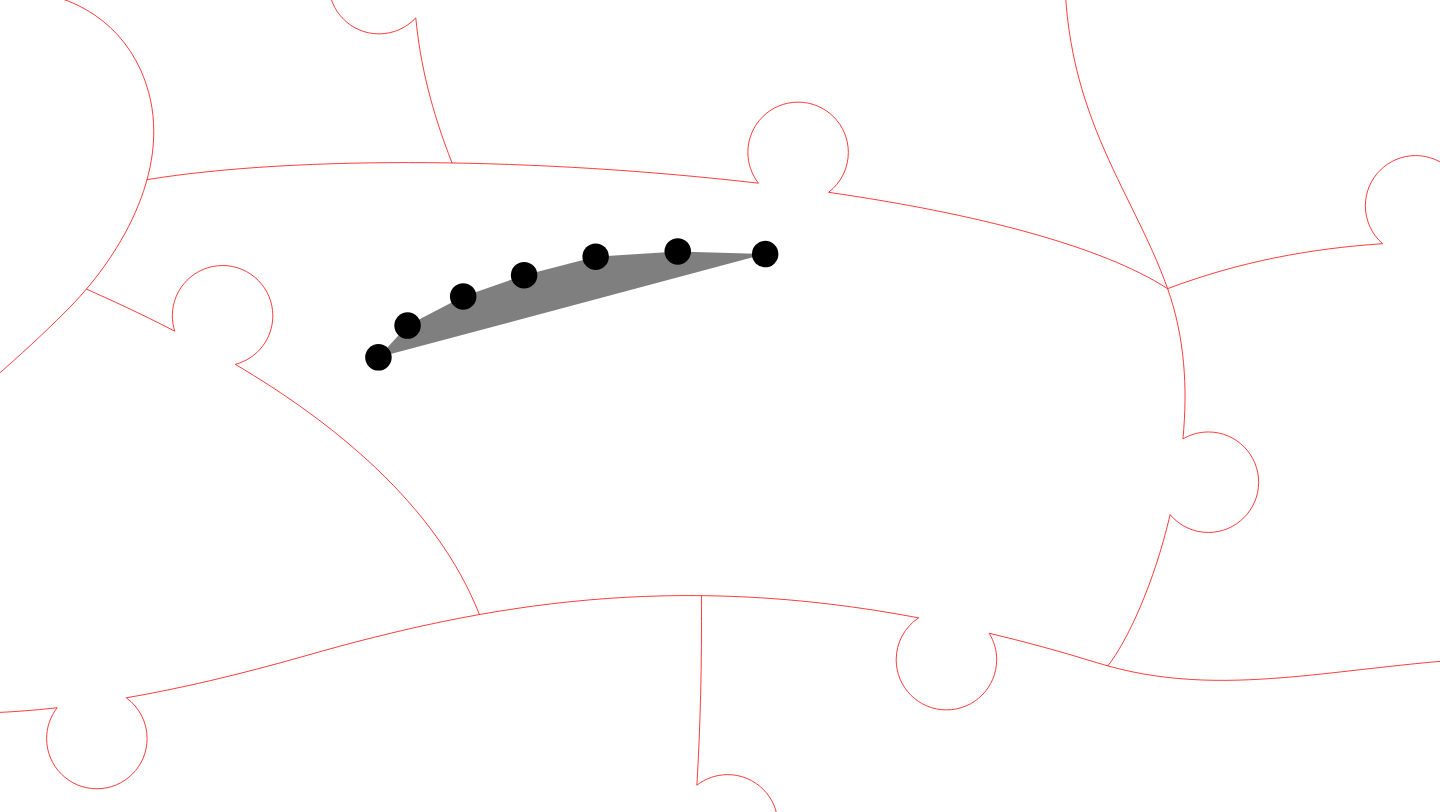 click 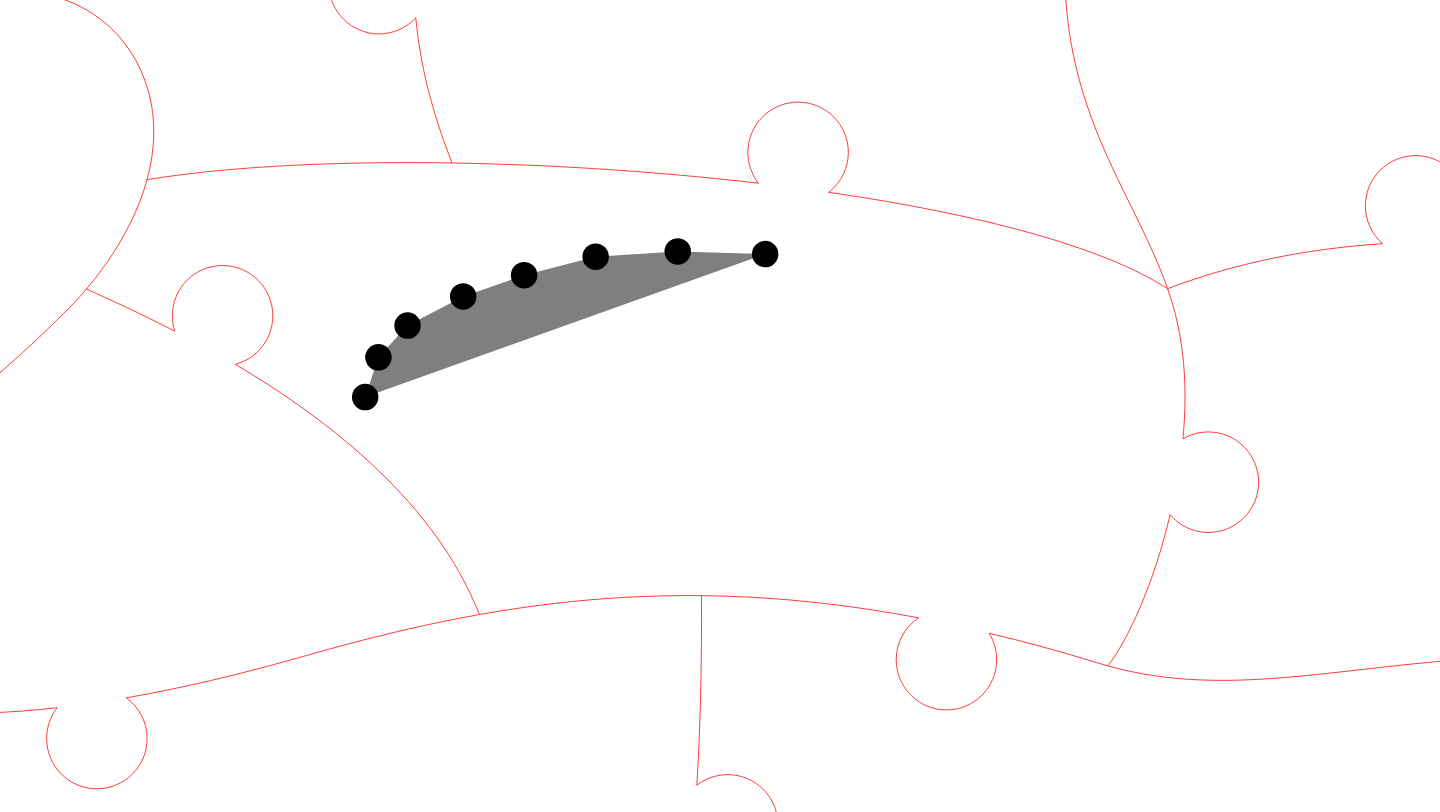 click 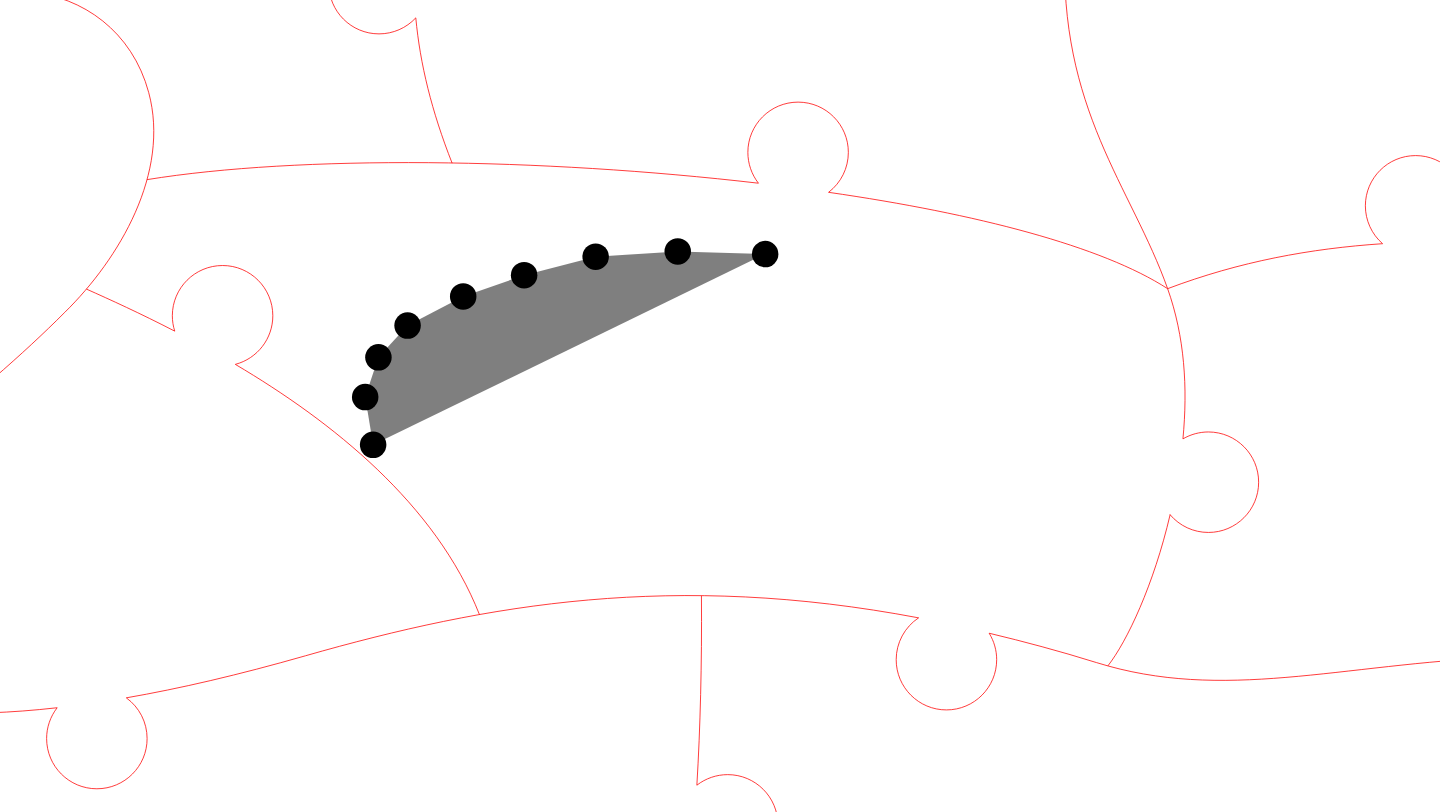 click 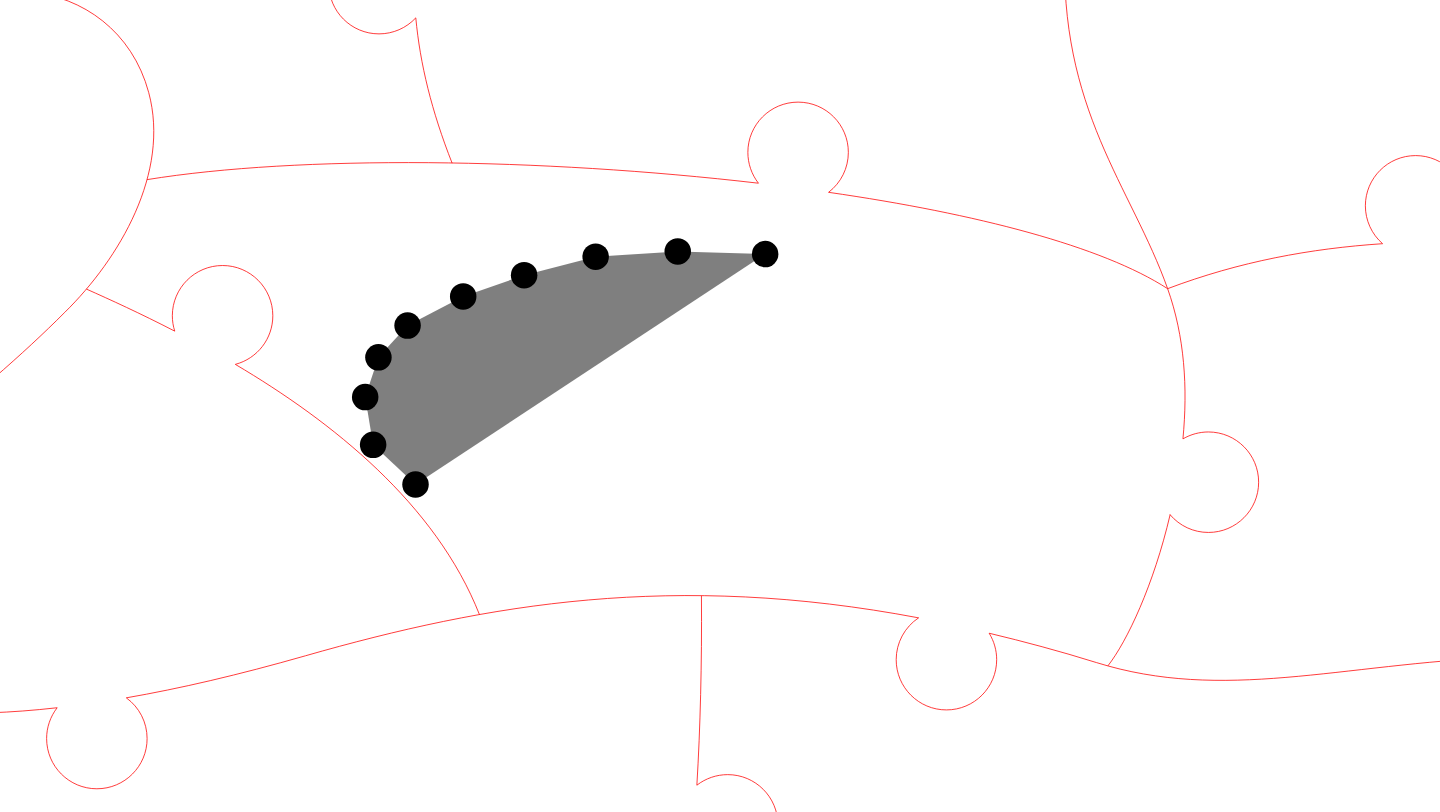 click 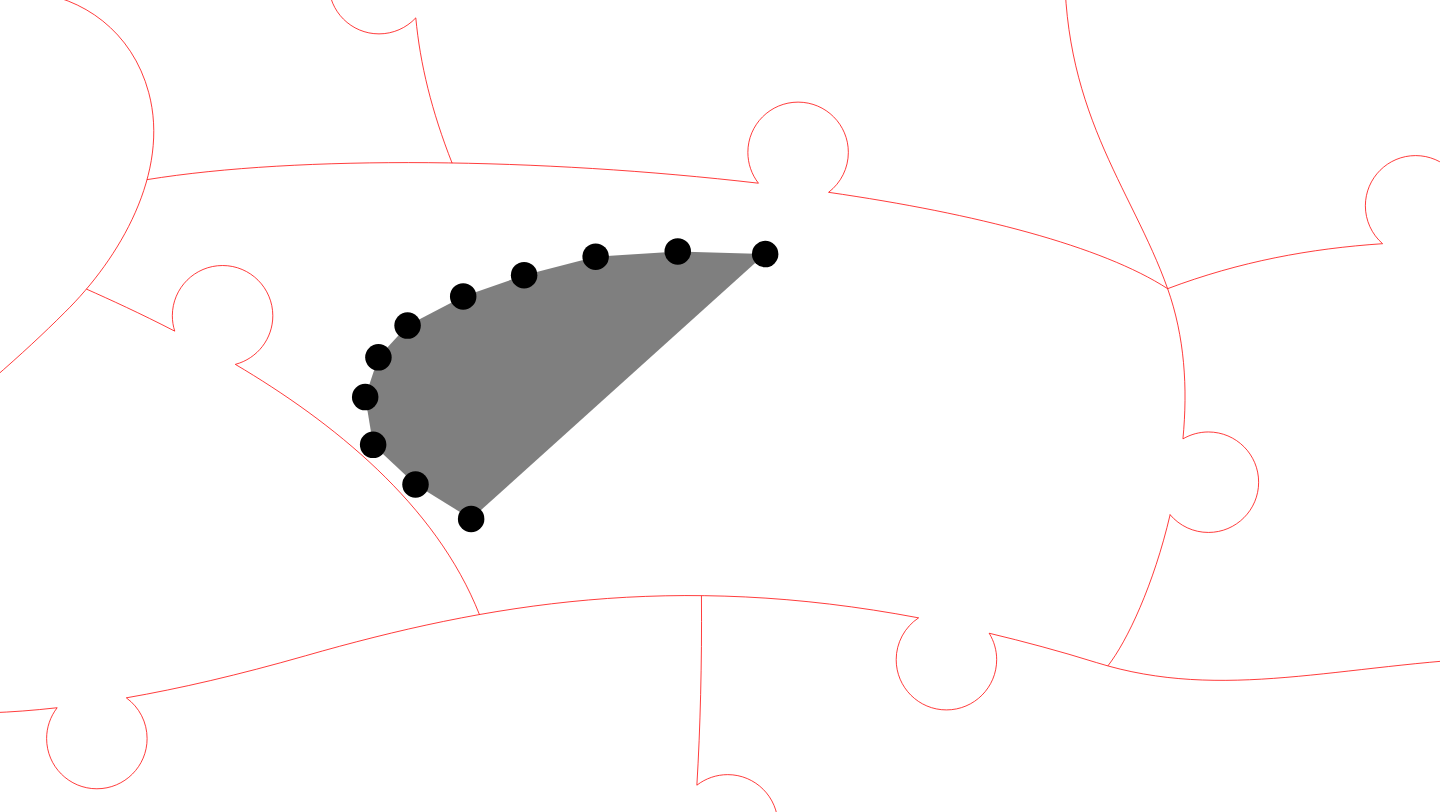 click 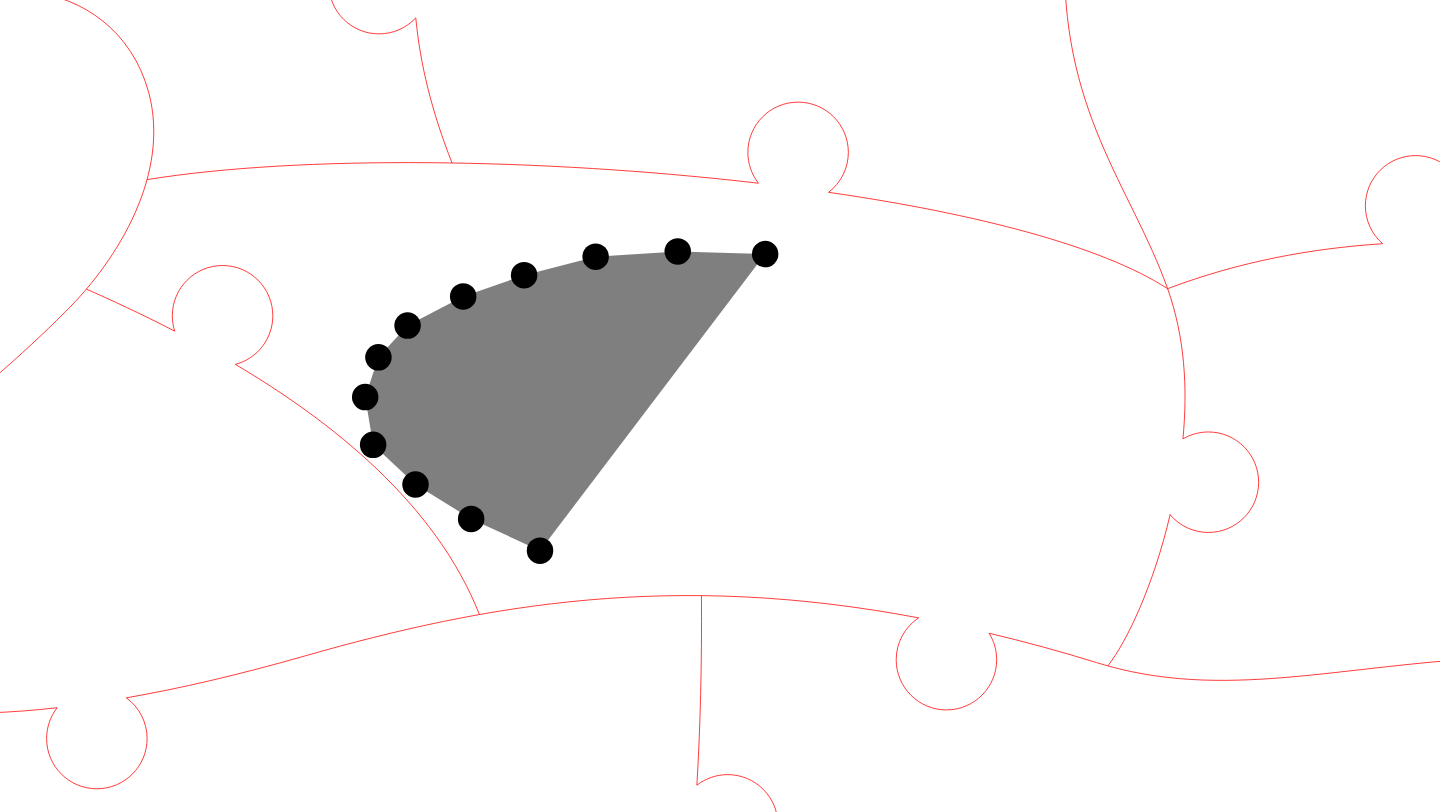 click 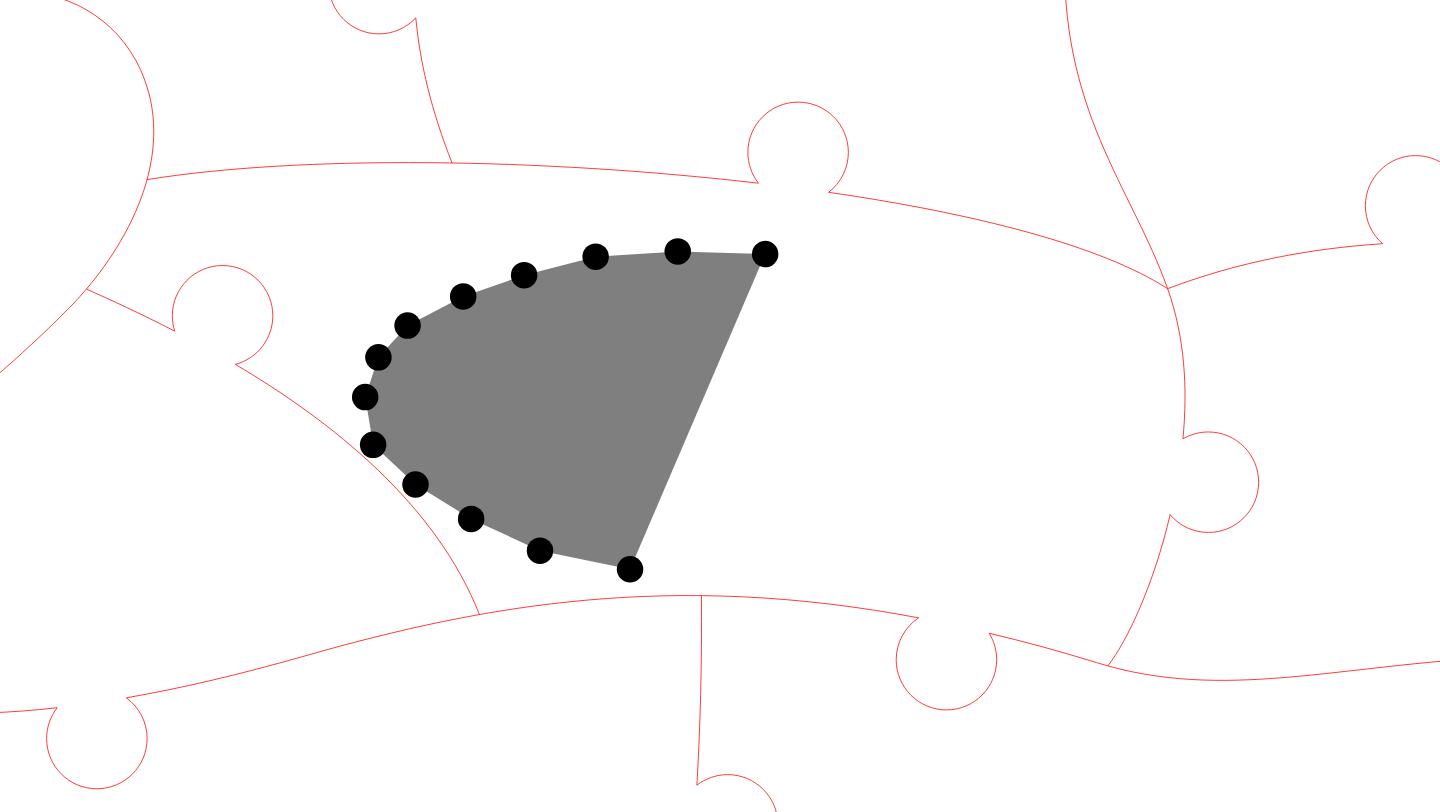 click 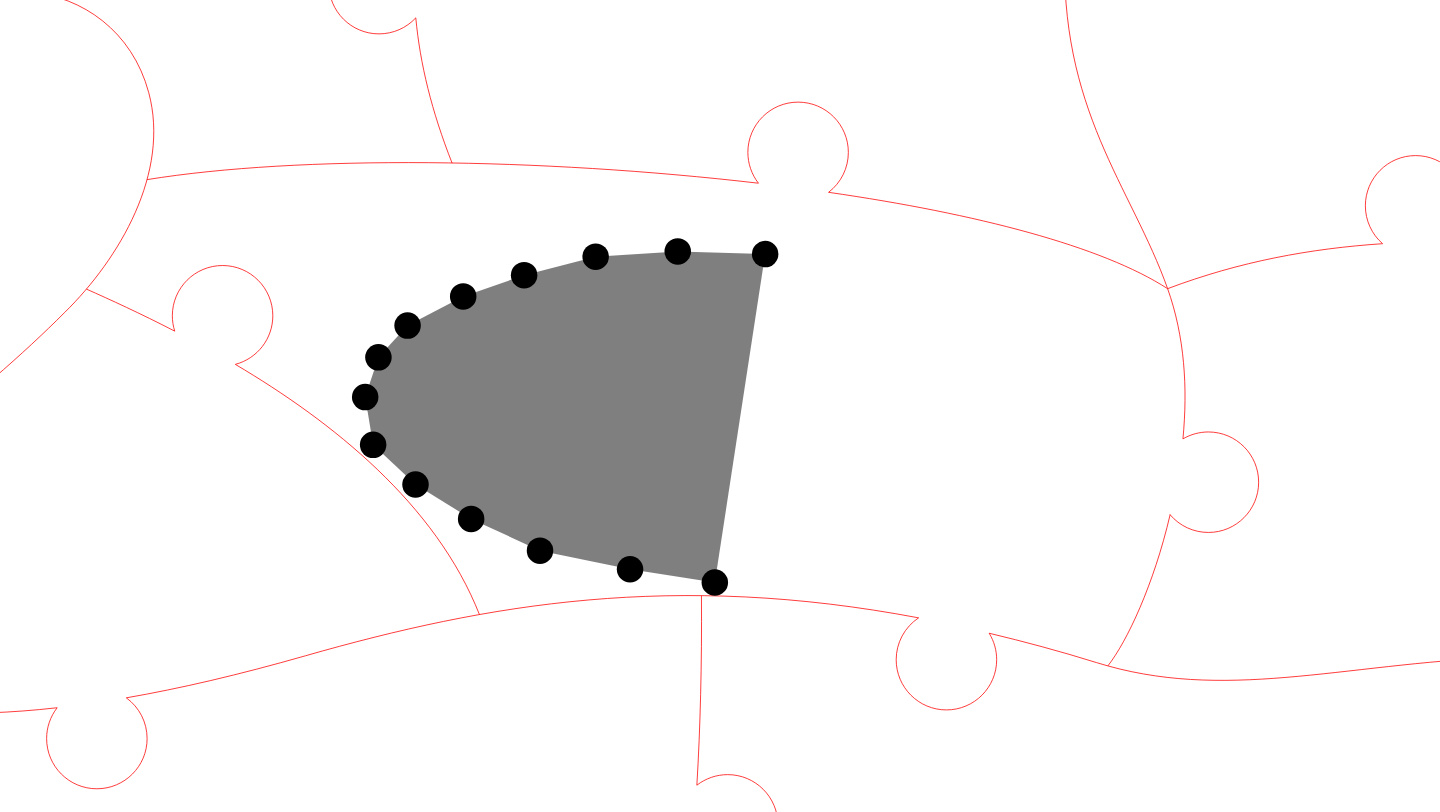 click 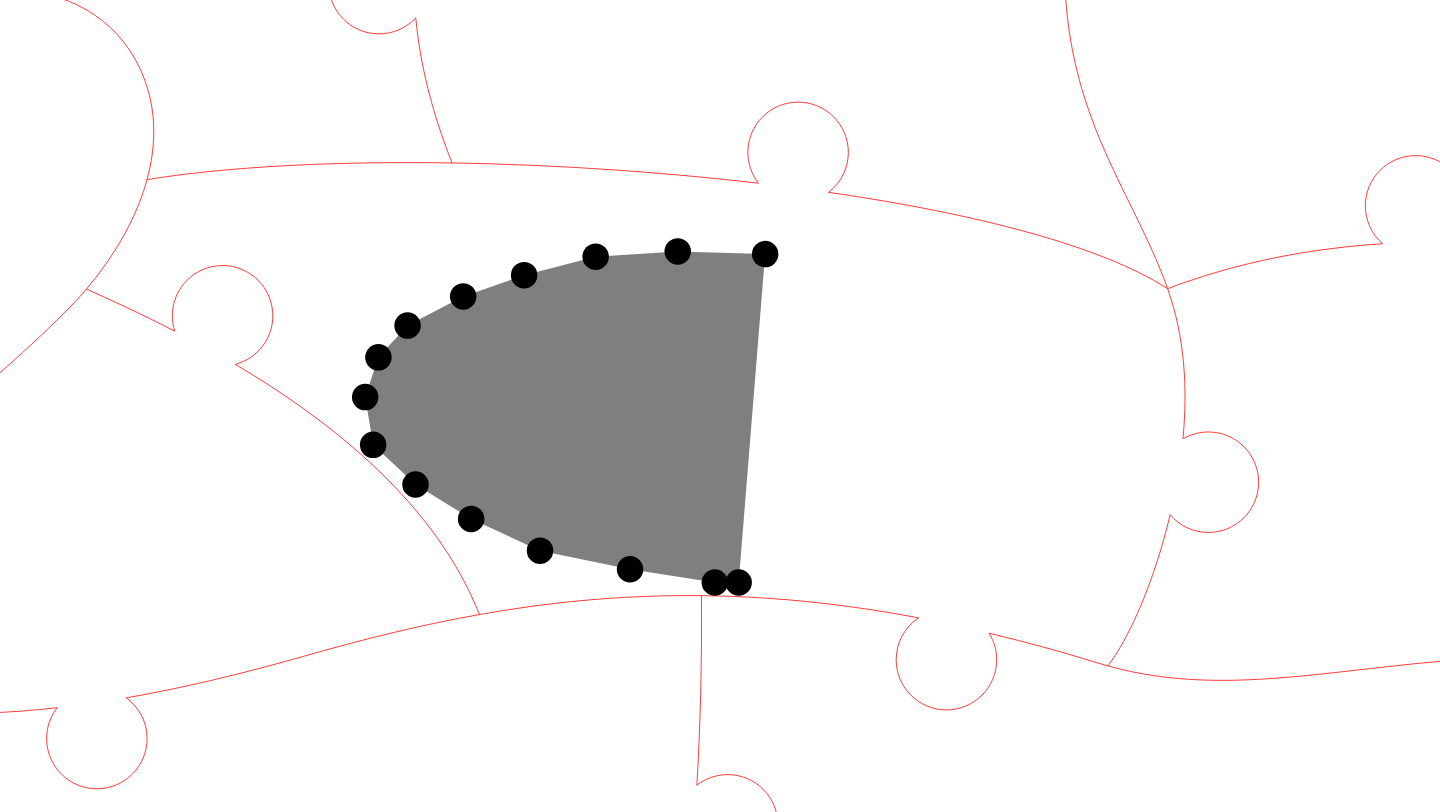 click 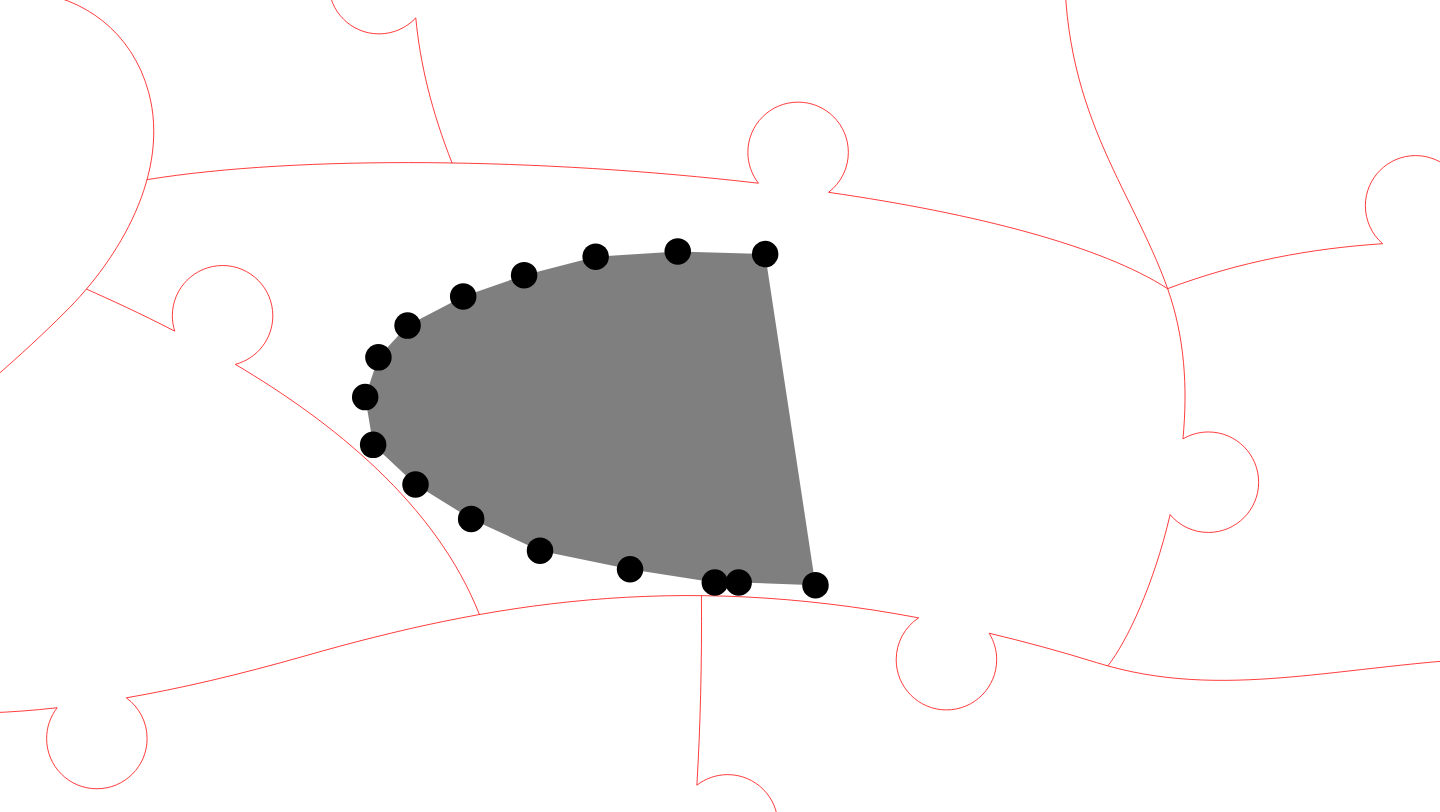 click 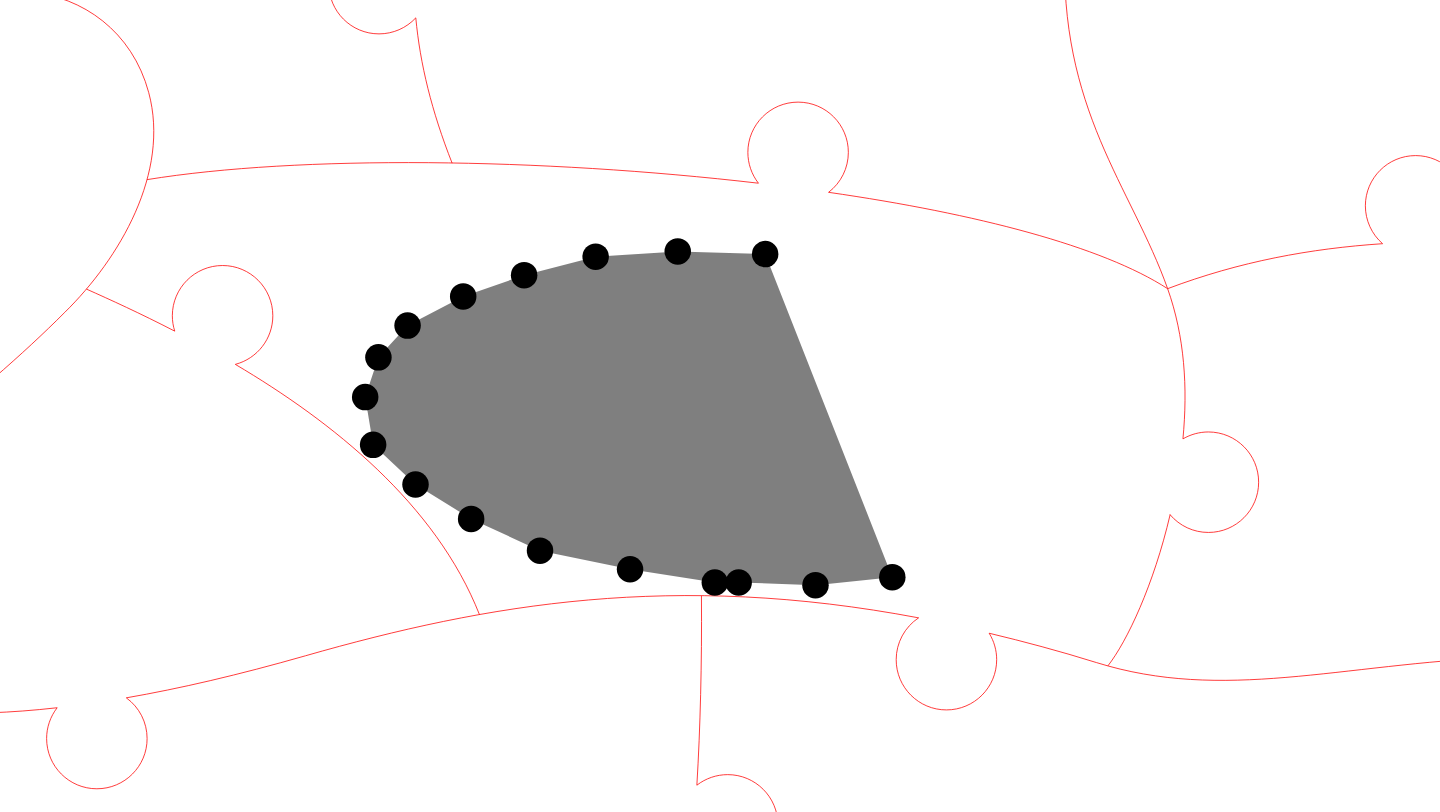 click 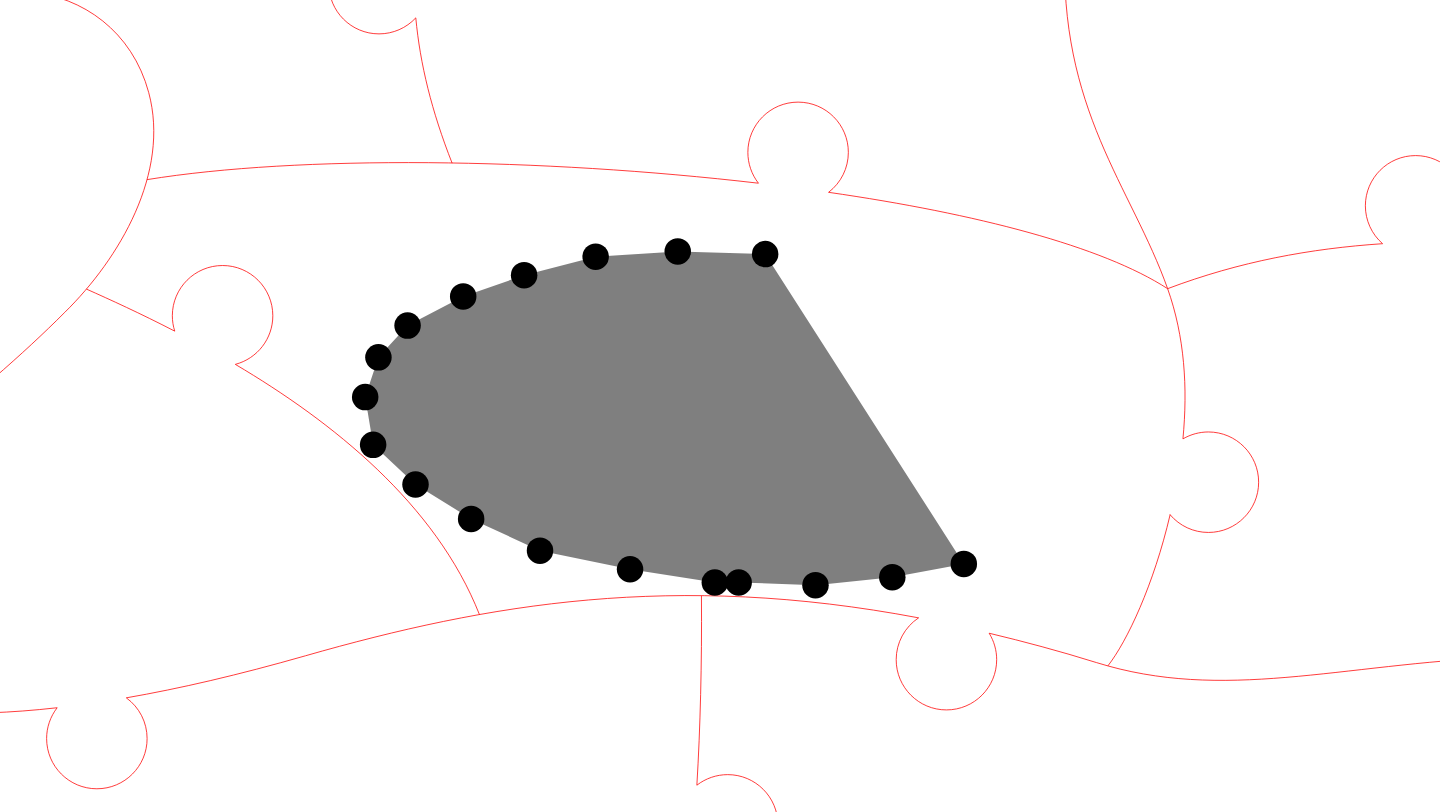click 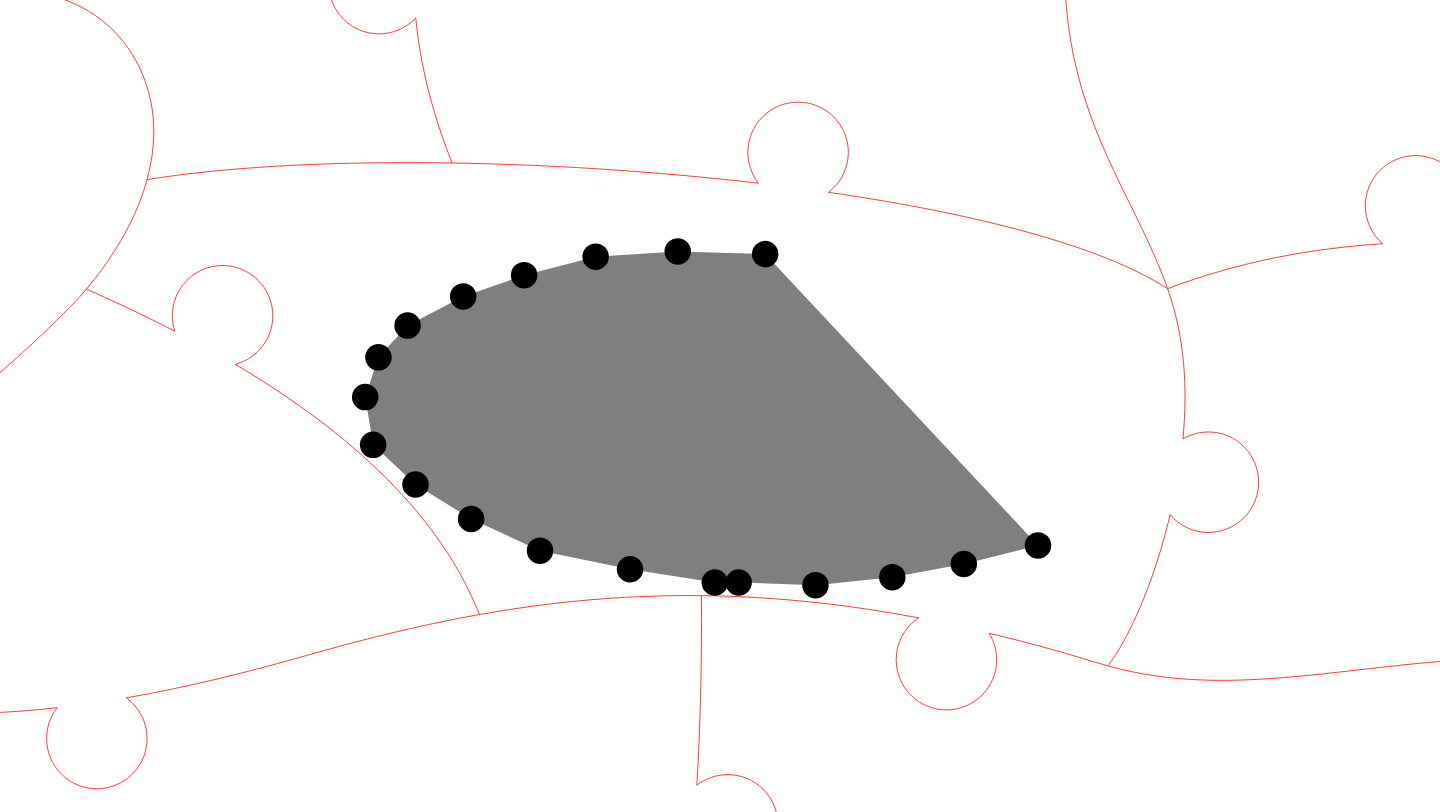 click 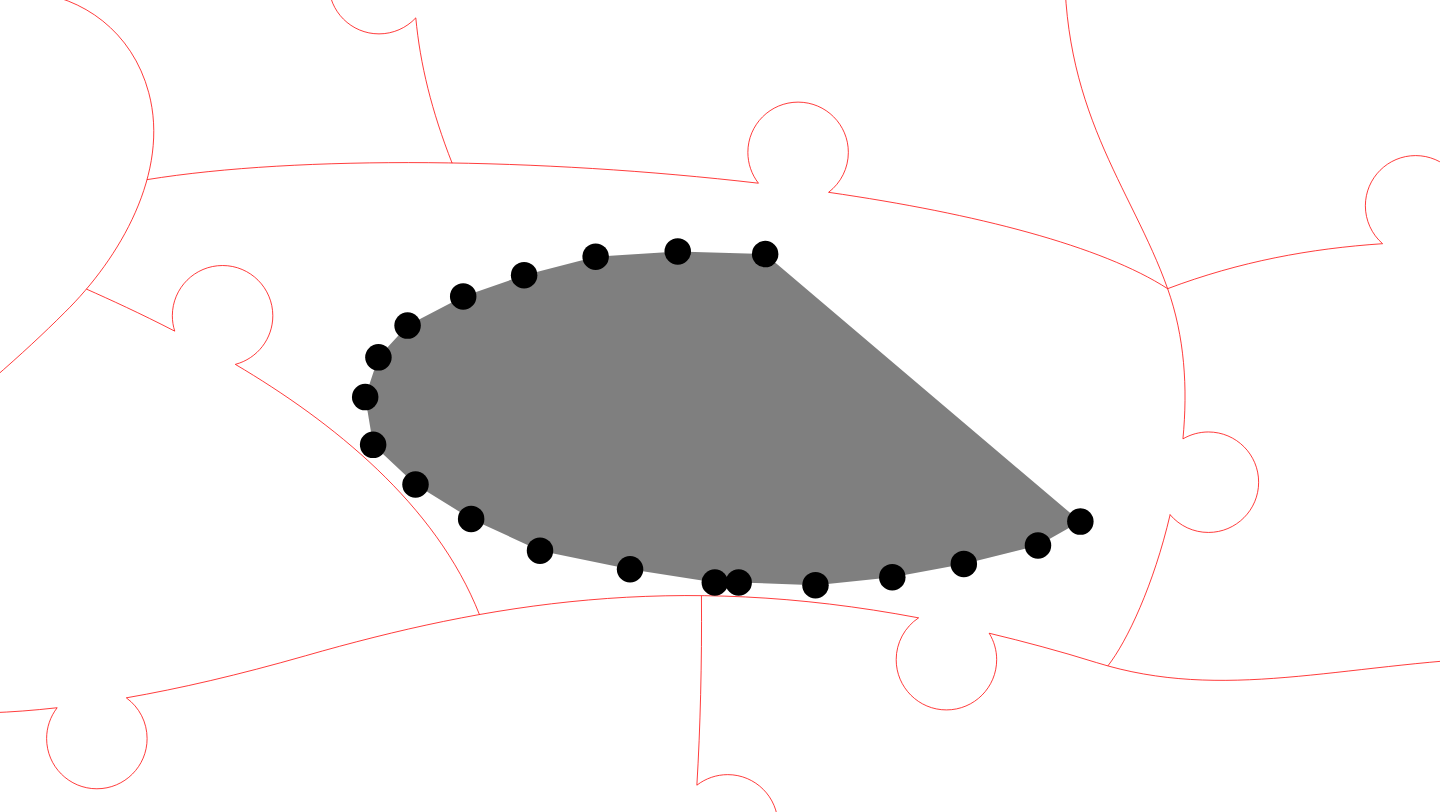 click 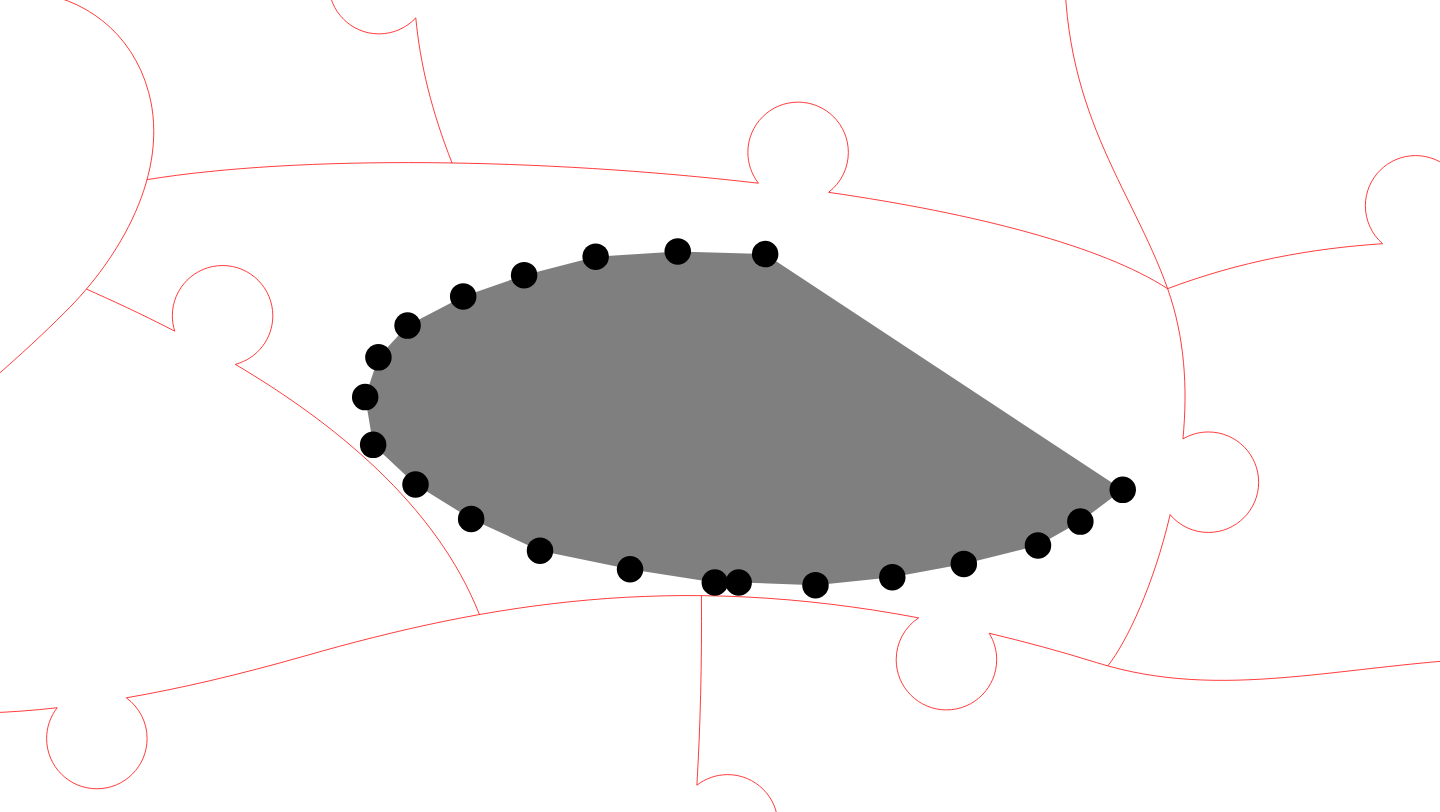 click 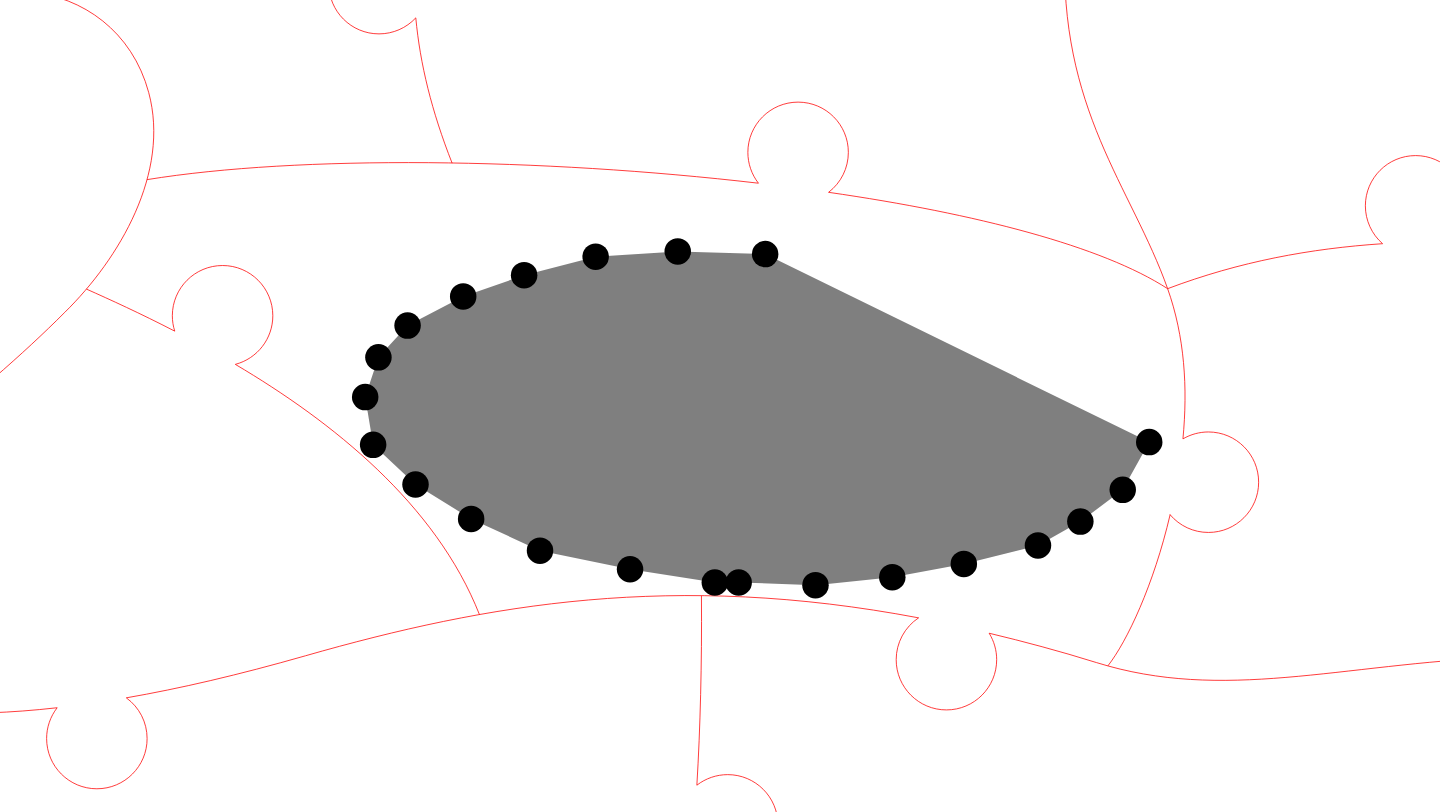 click 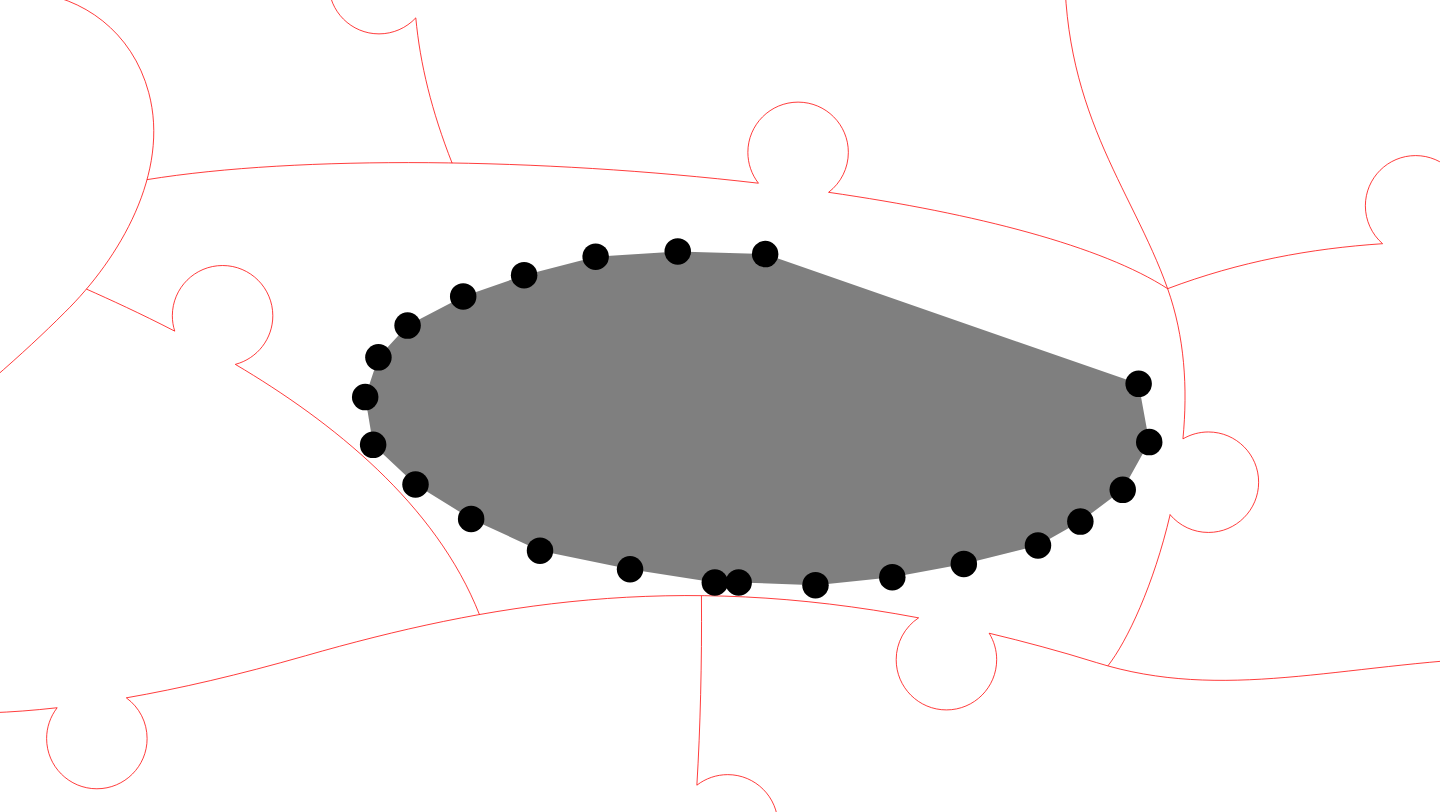 click 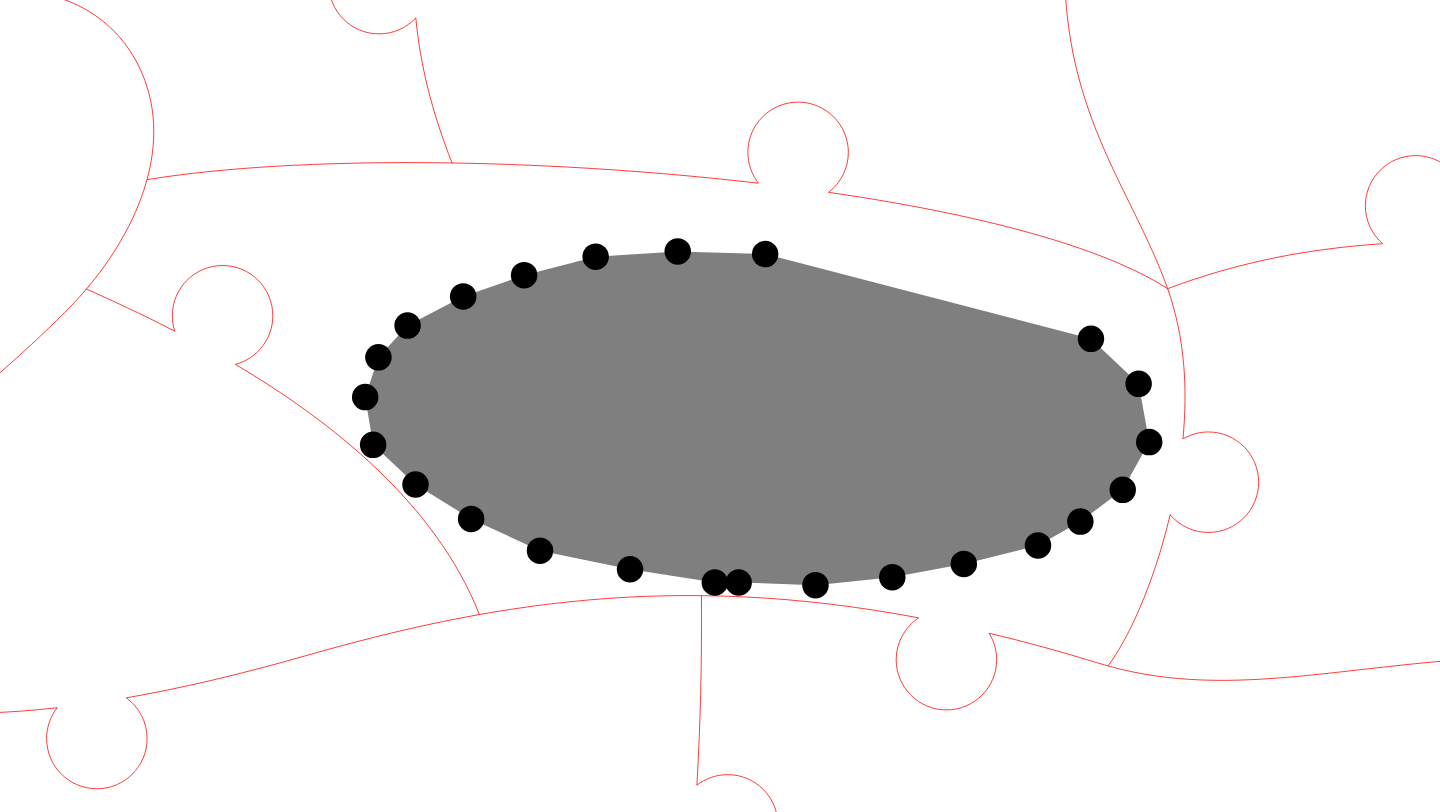 click 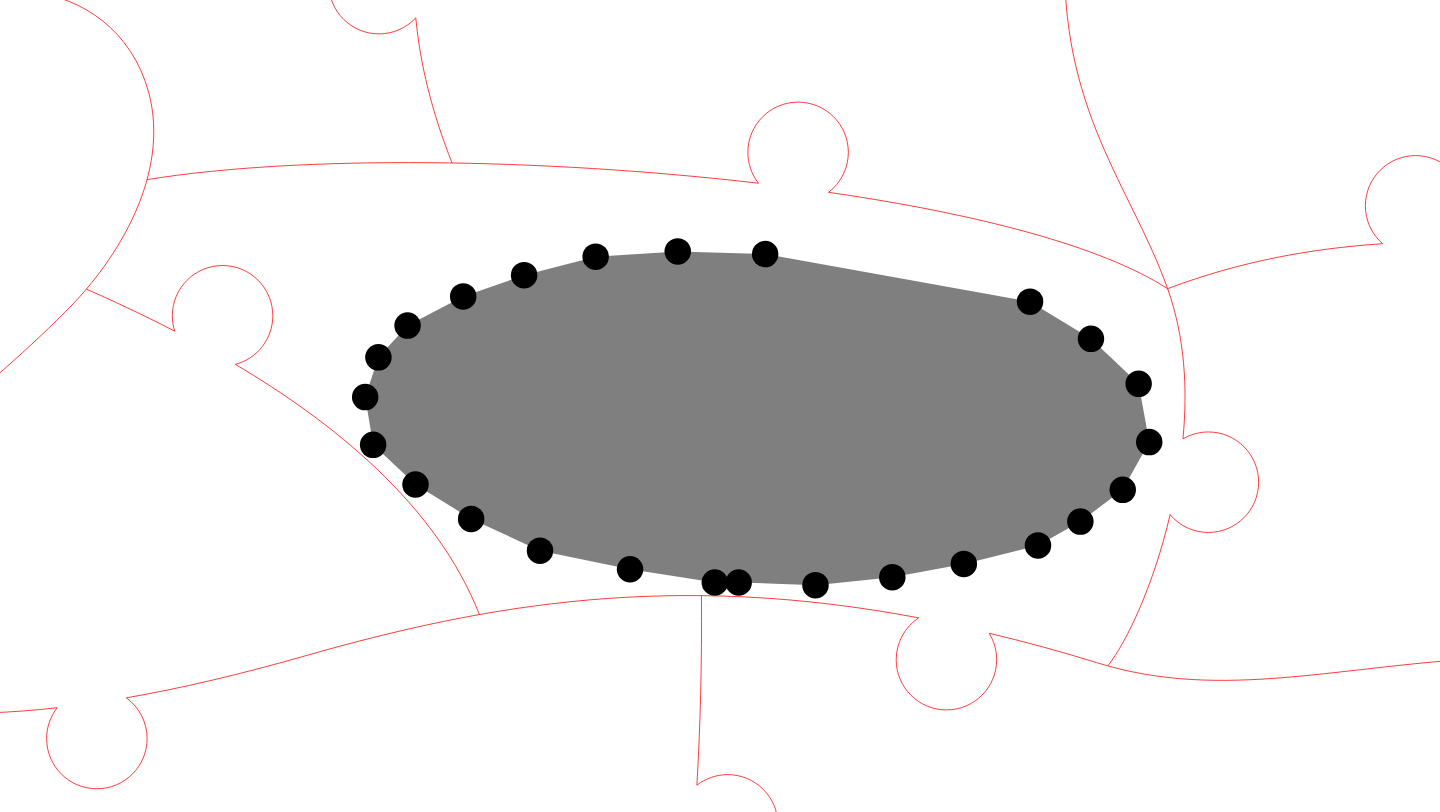 click 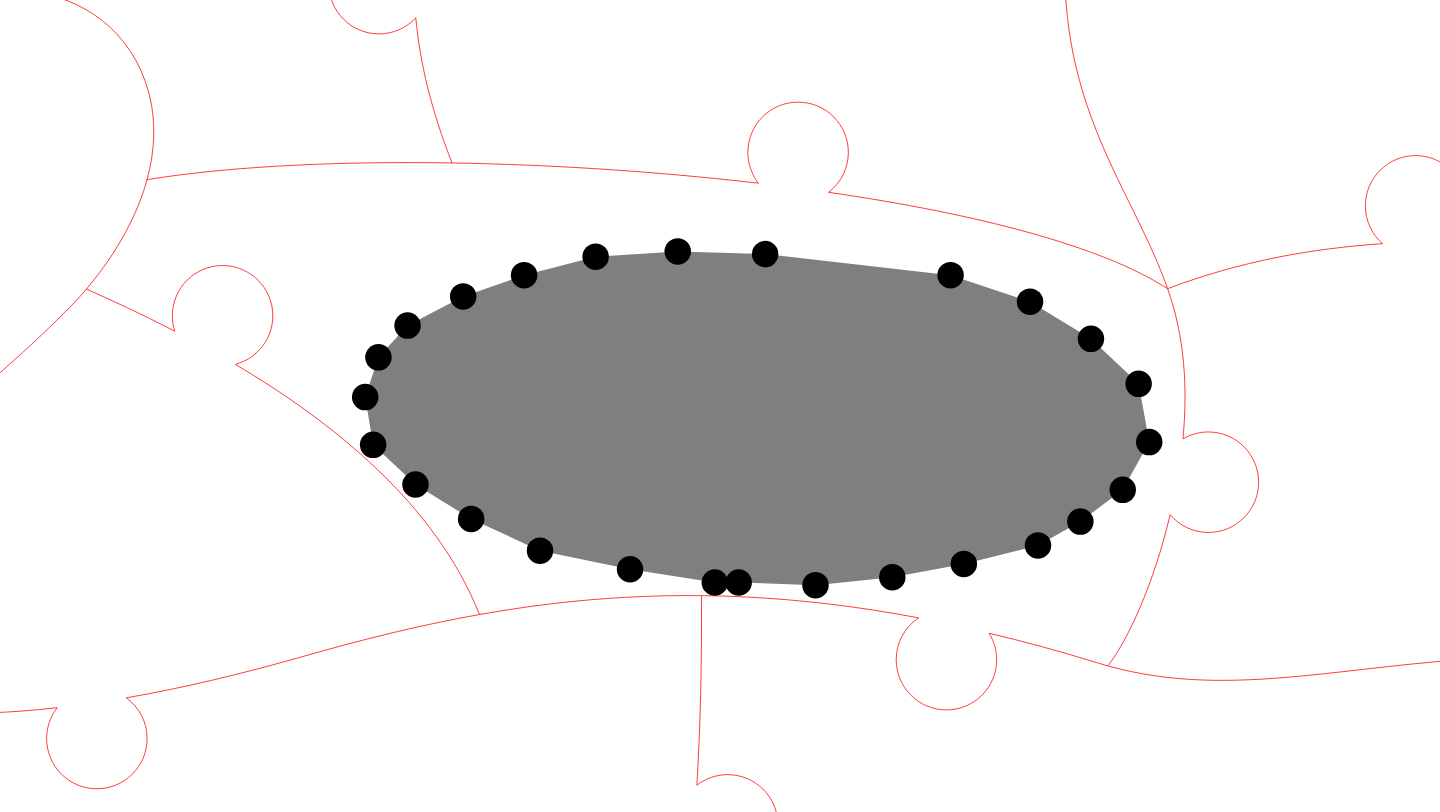 click 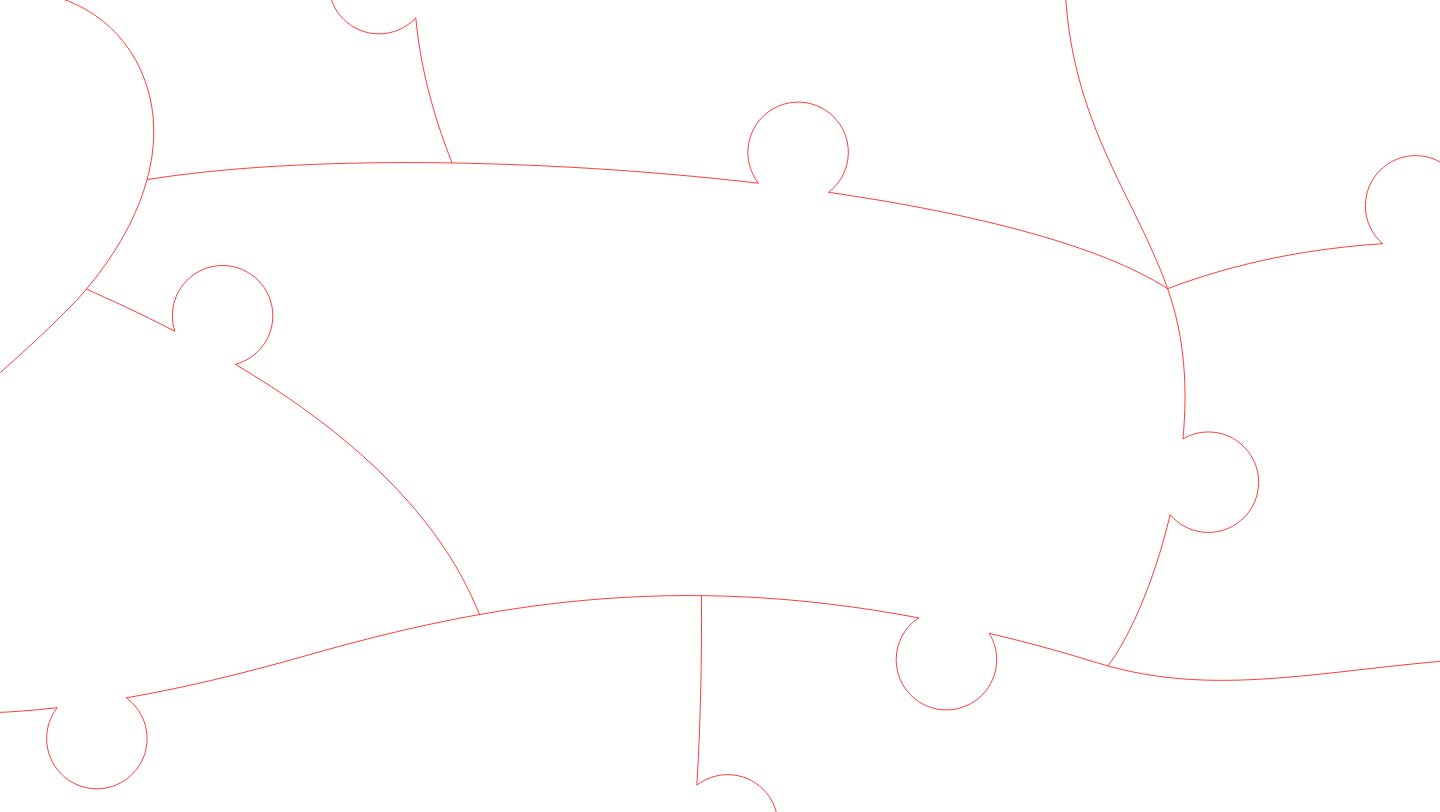click 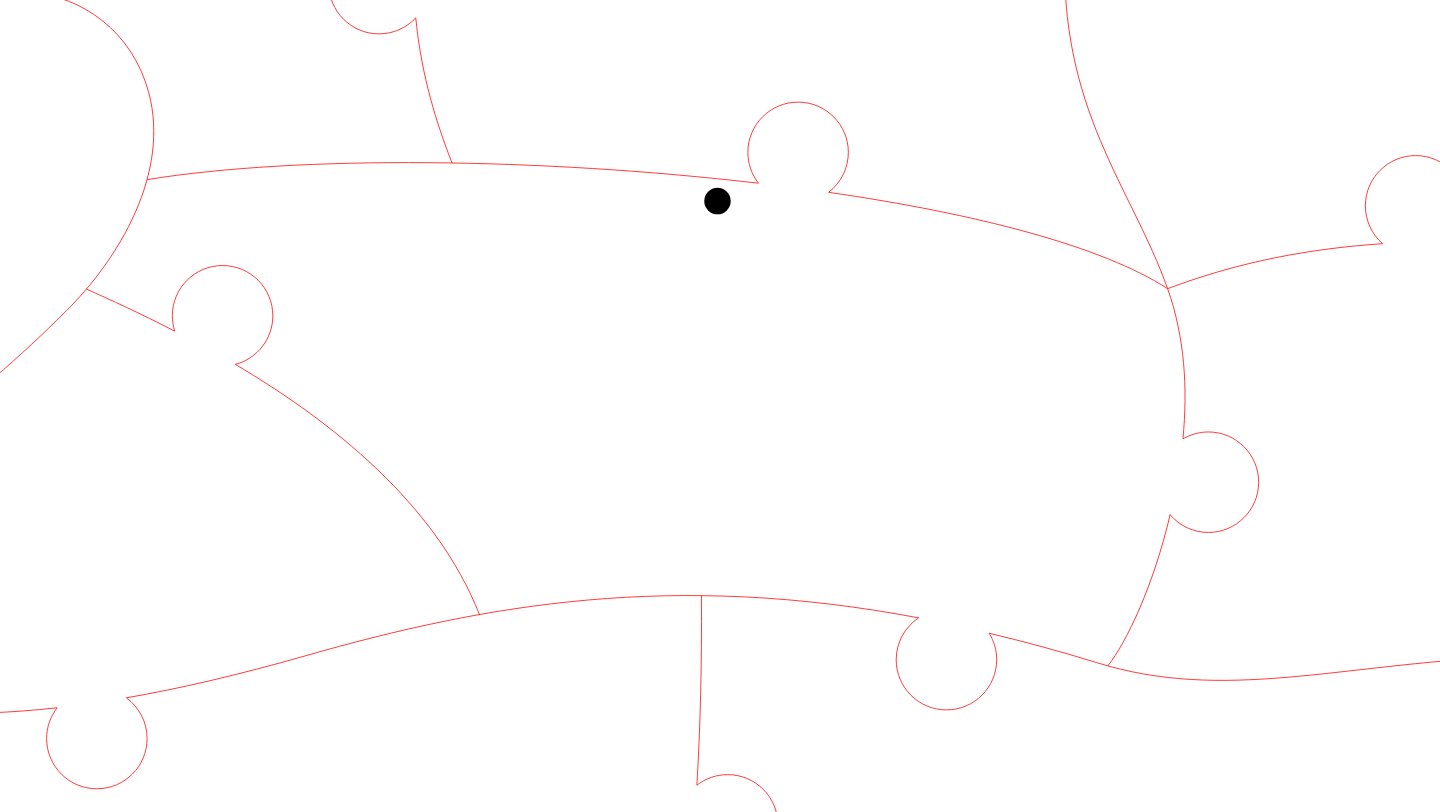 click 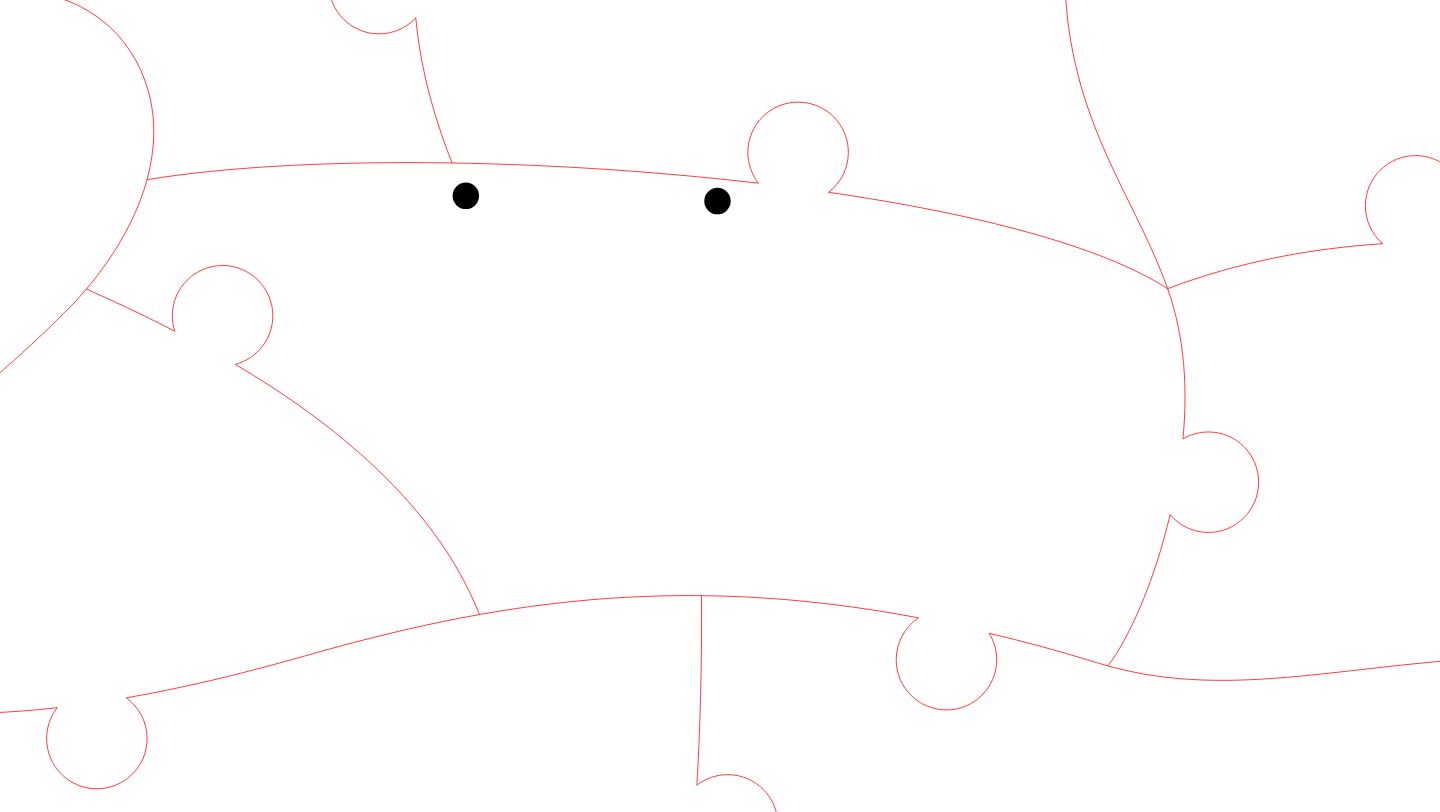 click 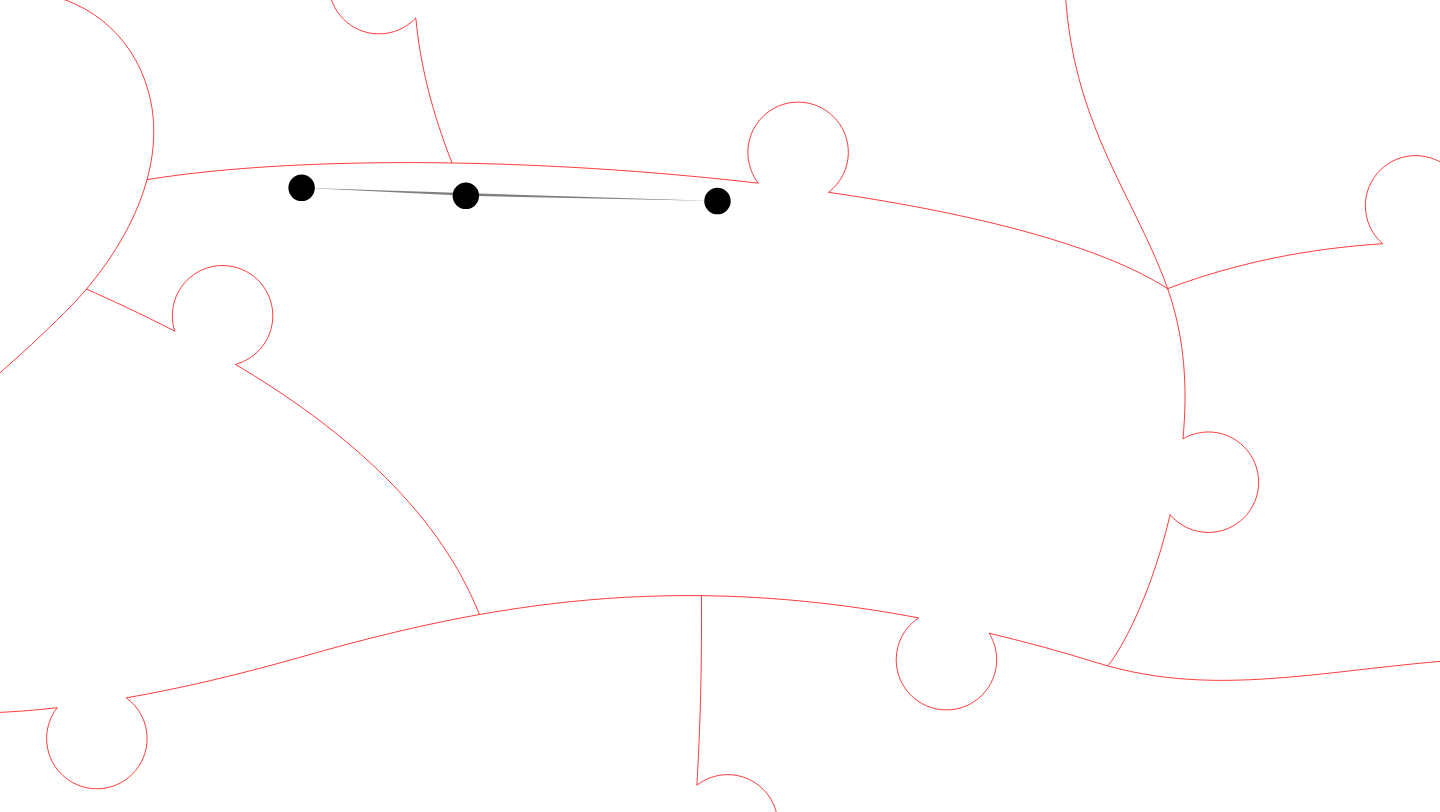 click 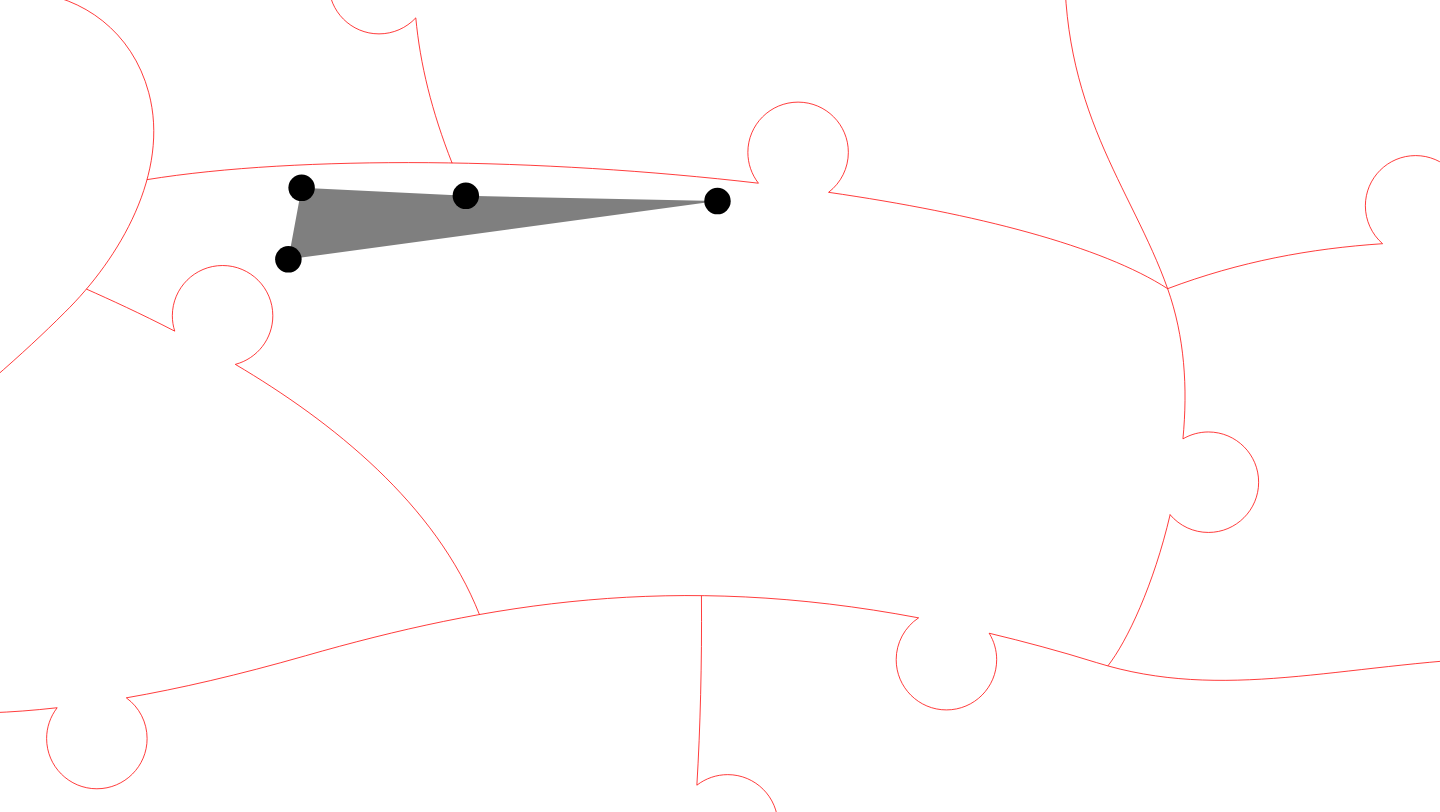 click 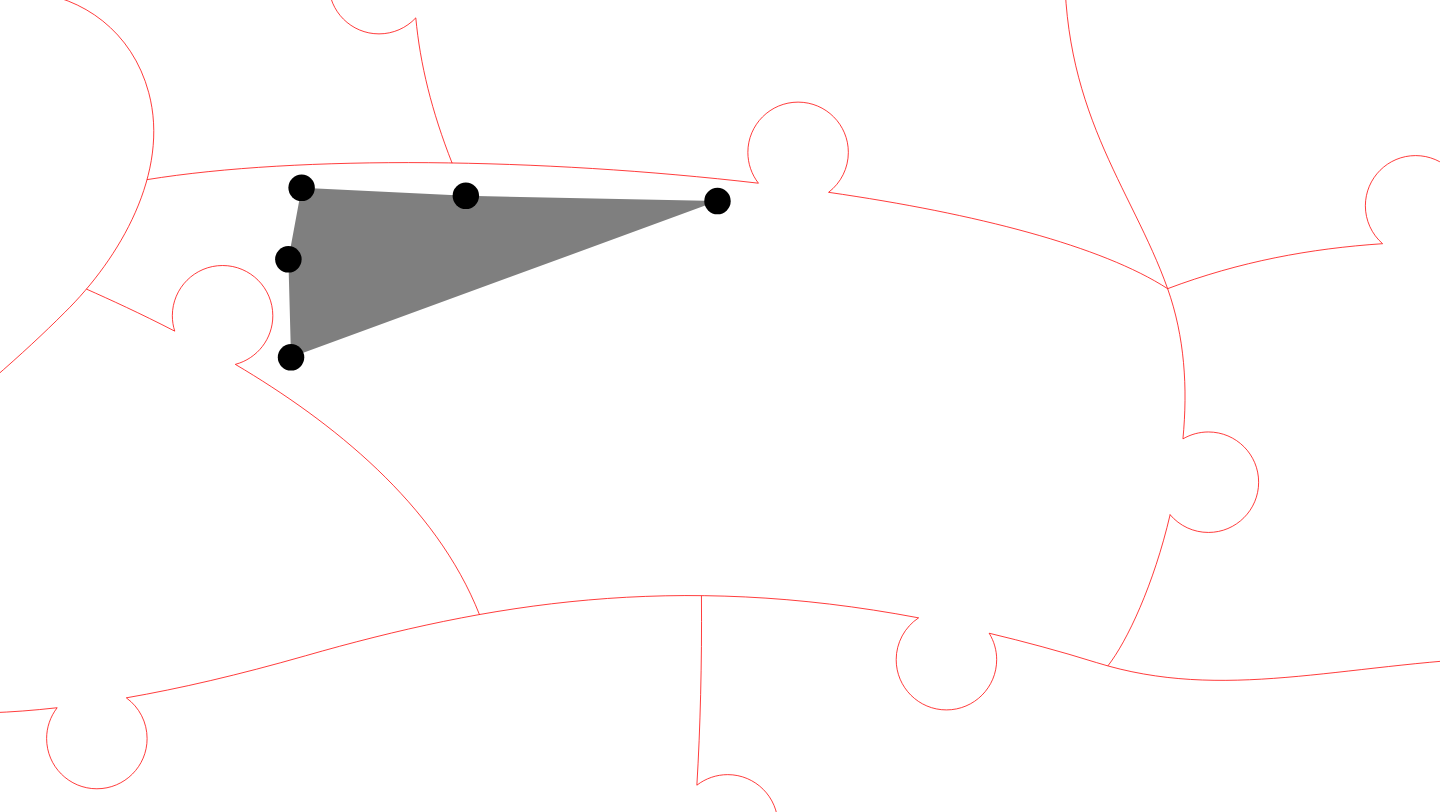 click 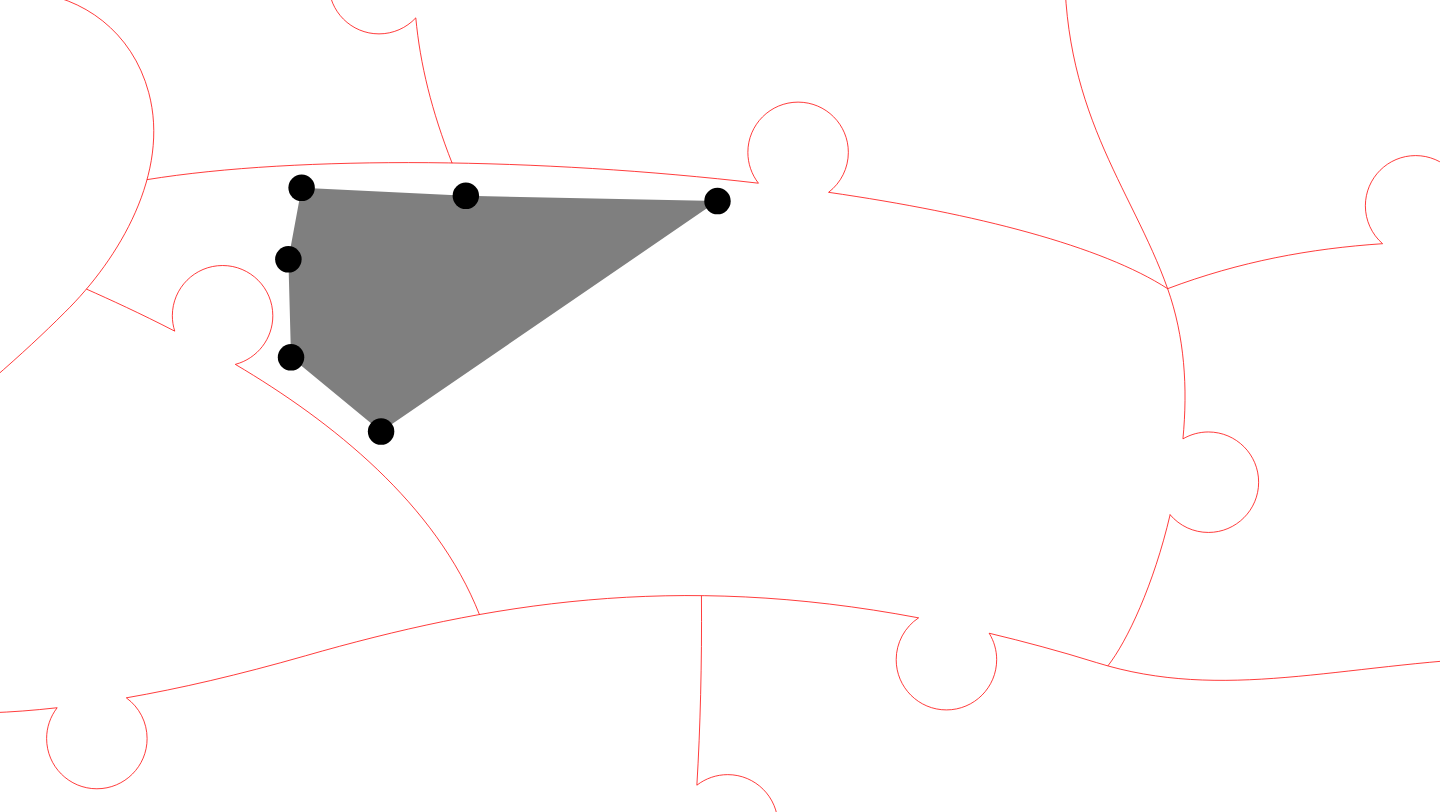 click 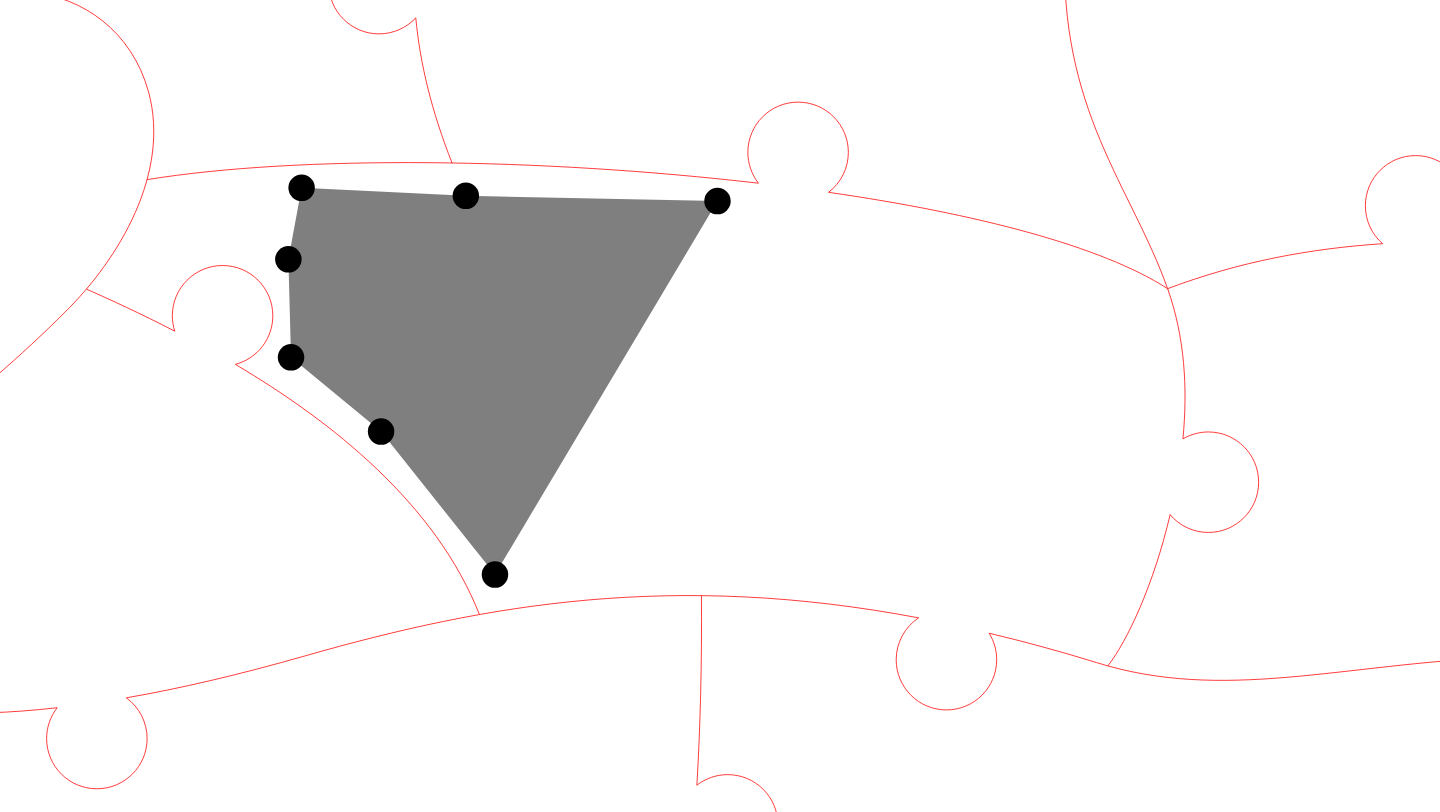 click 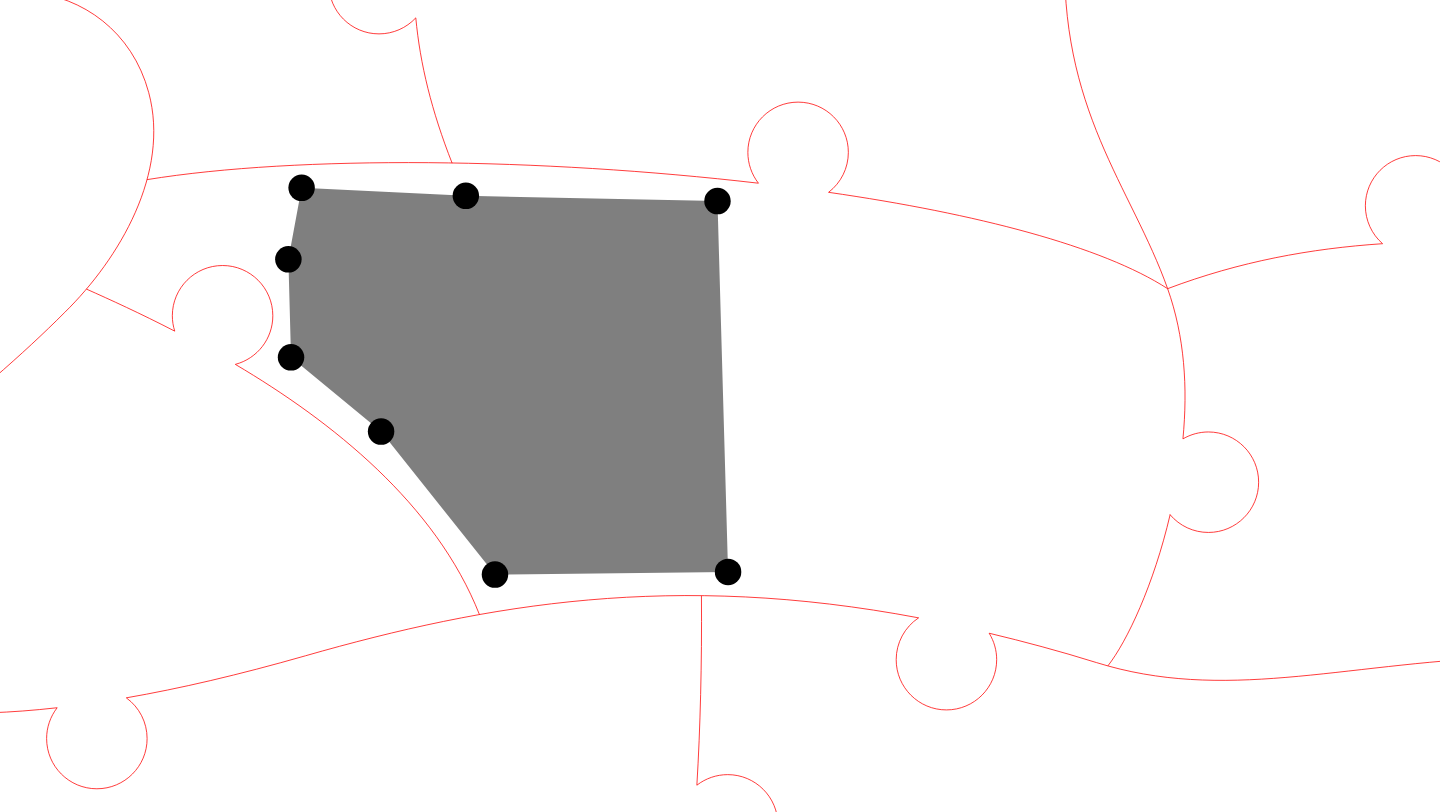 click 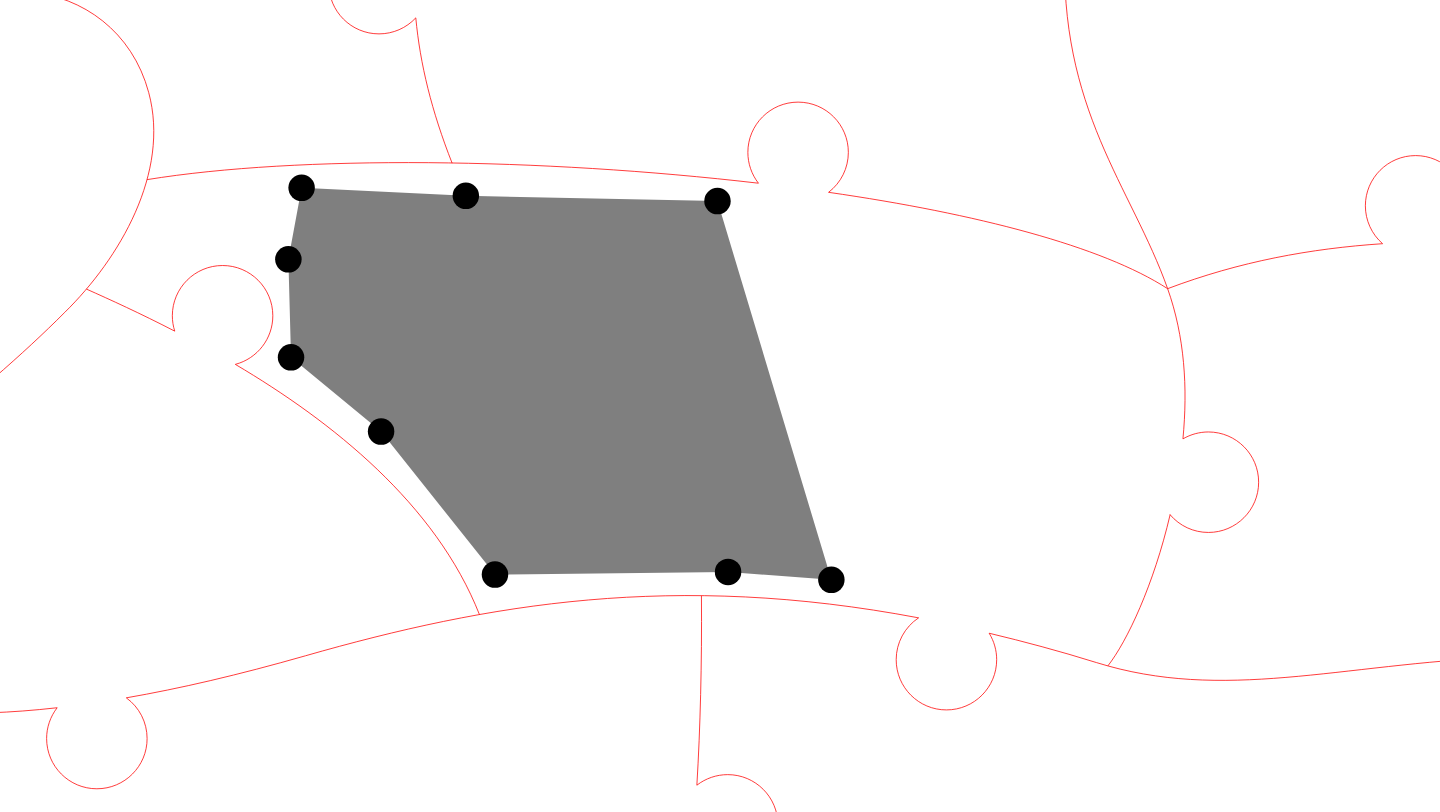 click 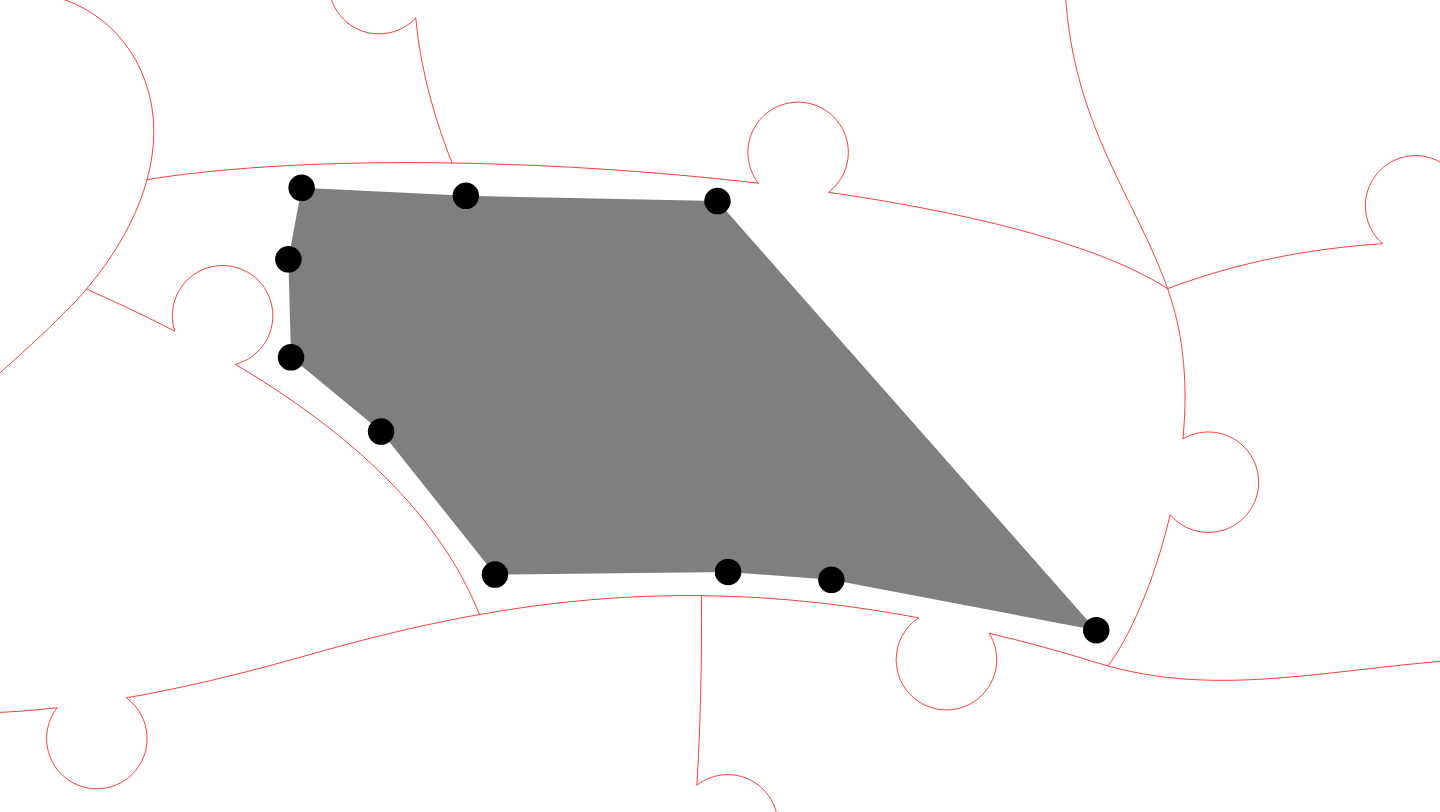 click 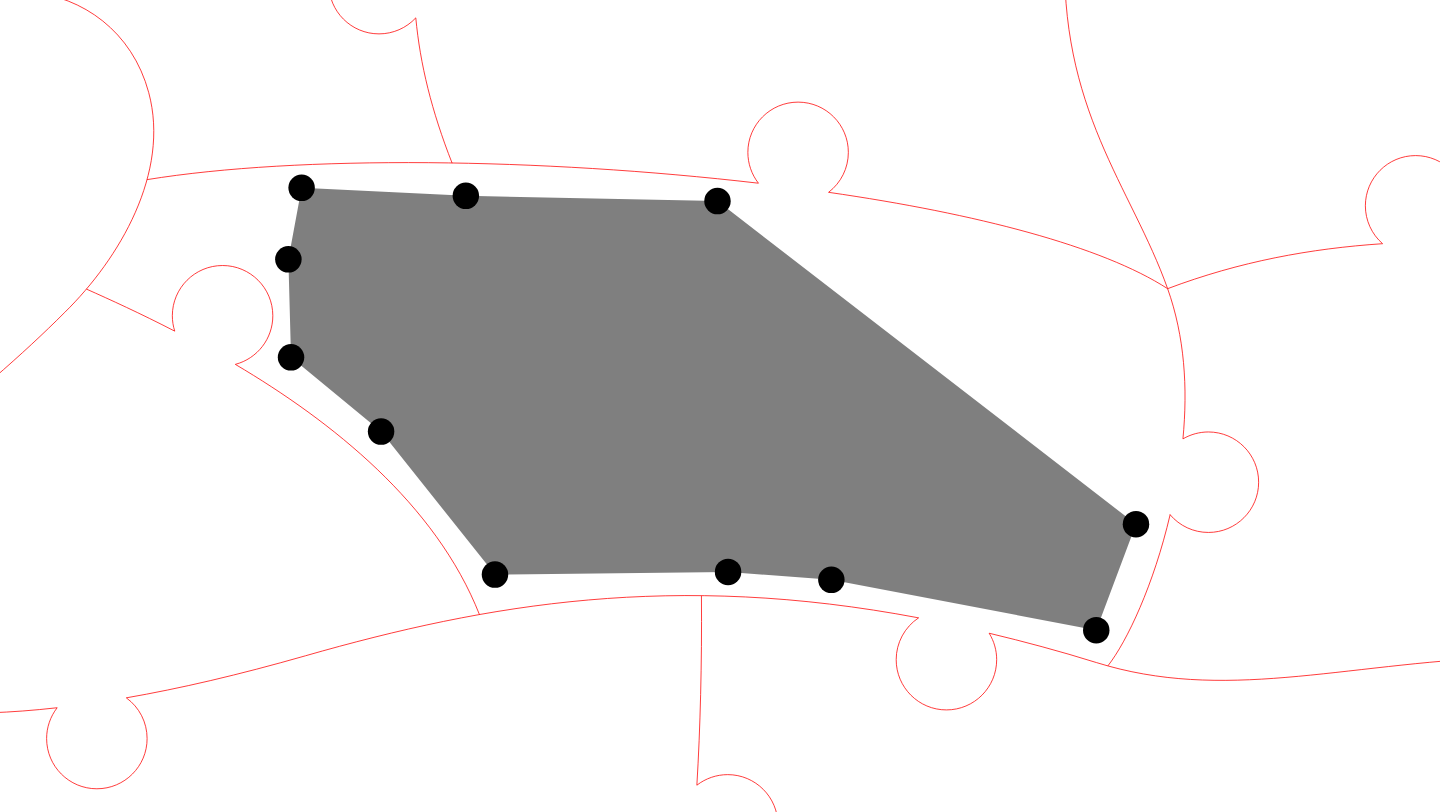 click 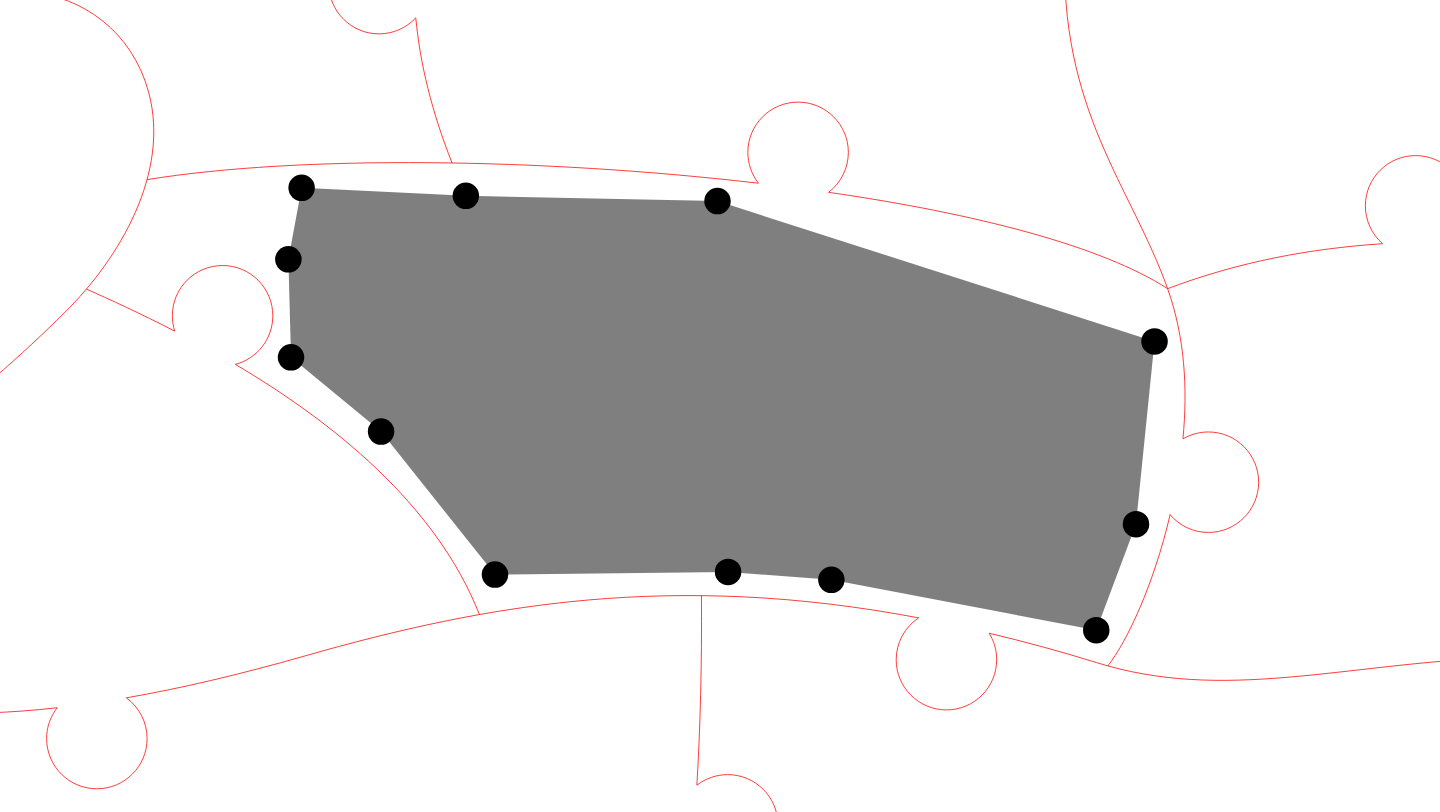 click 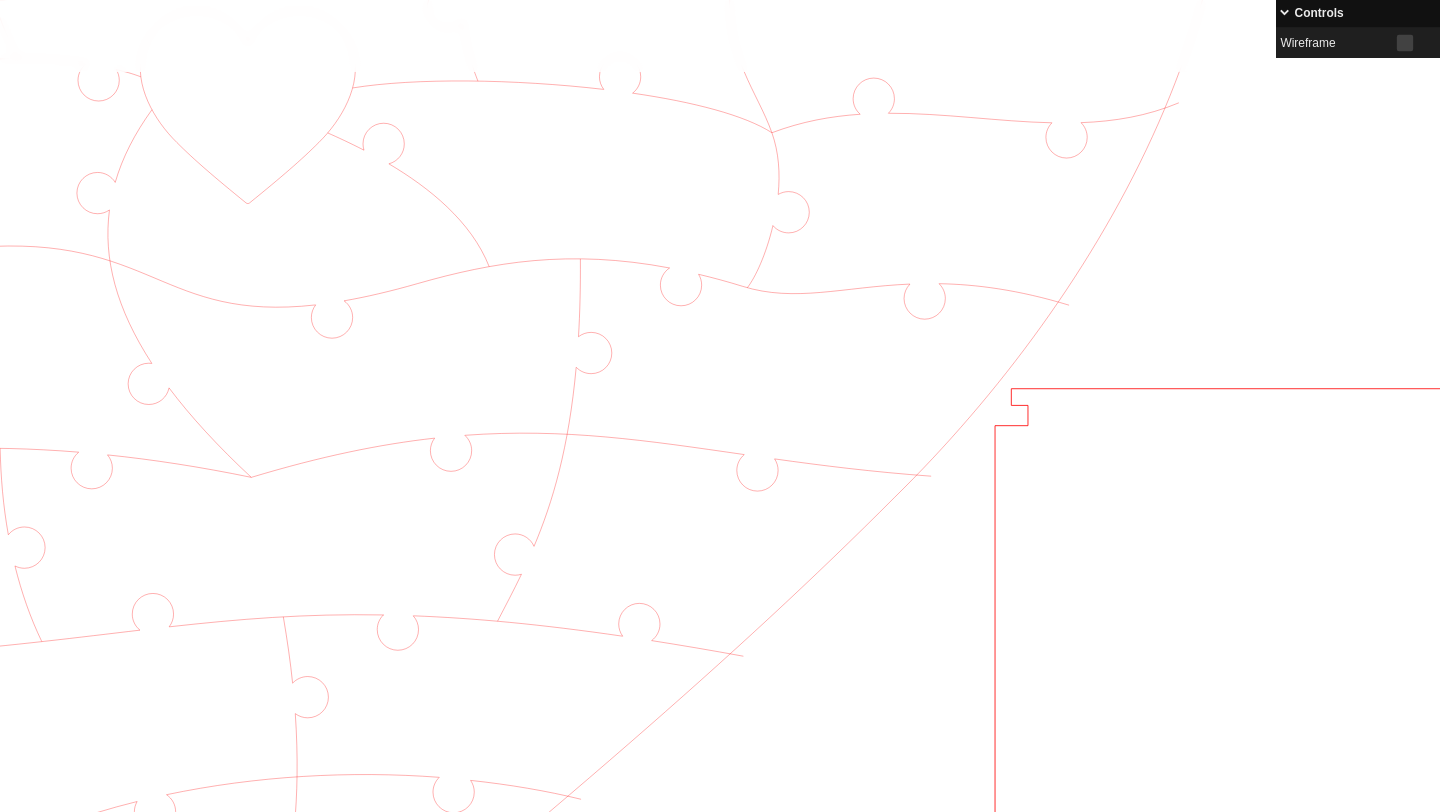scroll, scrollTop: 753, scrollLeft: 764, axis: both 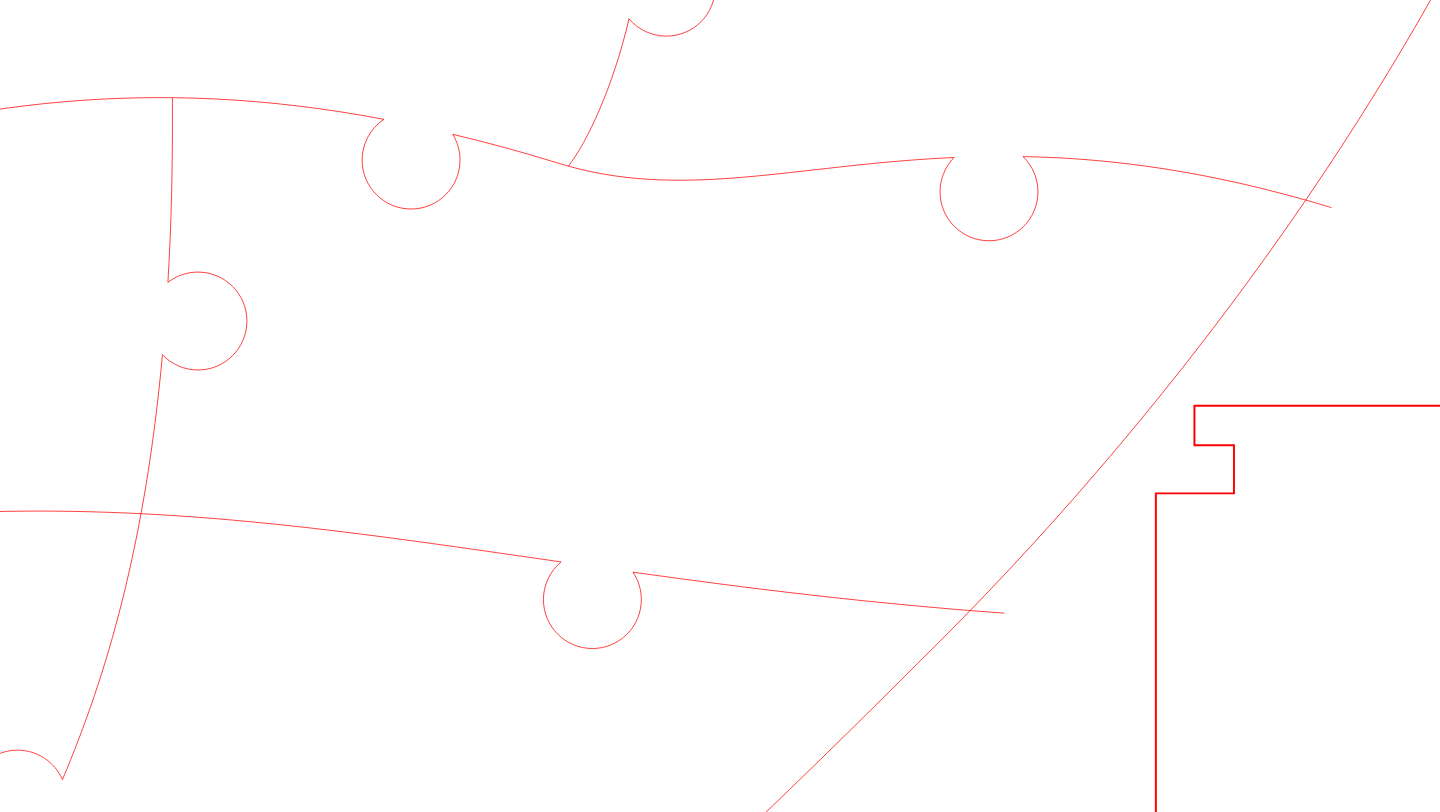 click 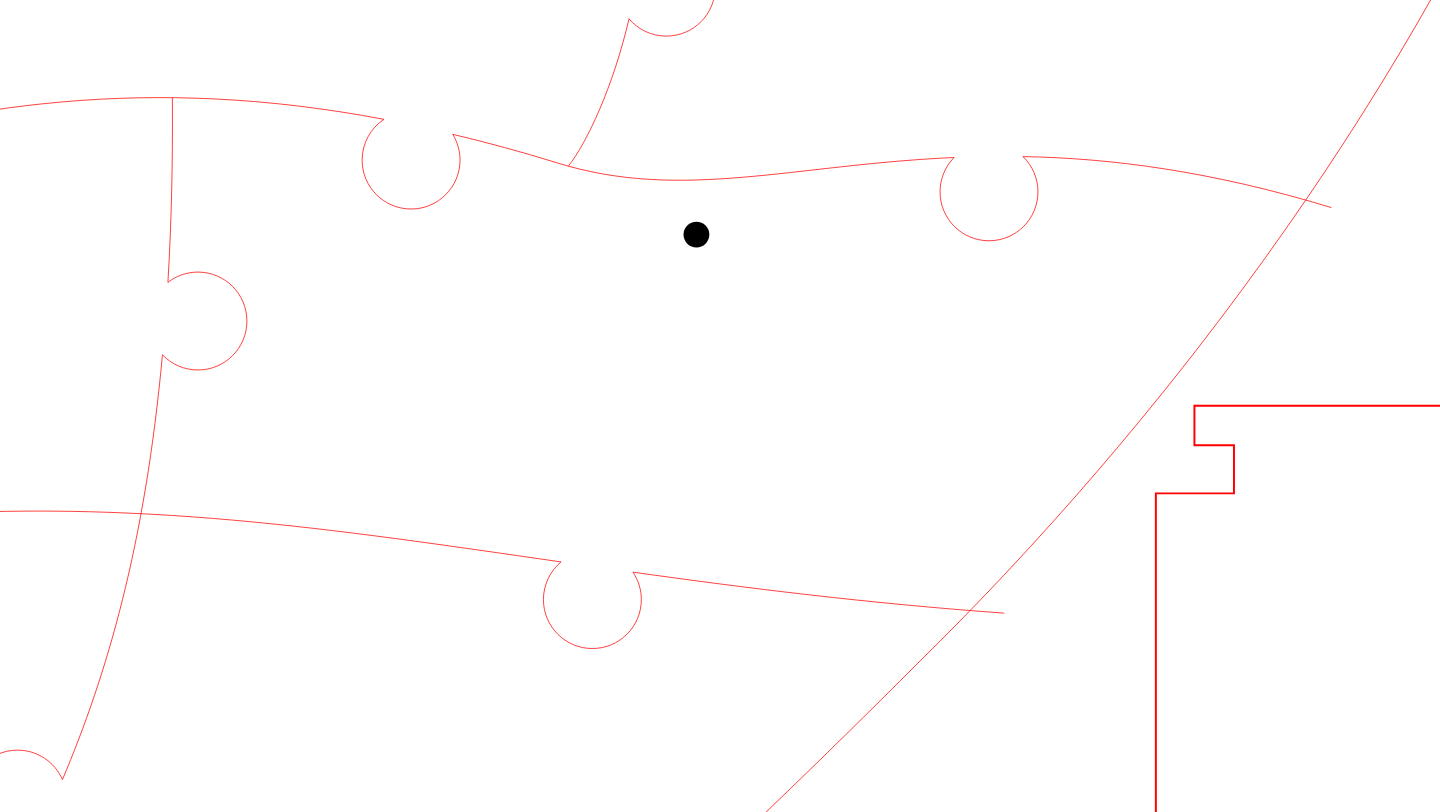 click 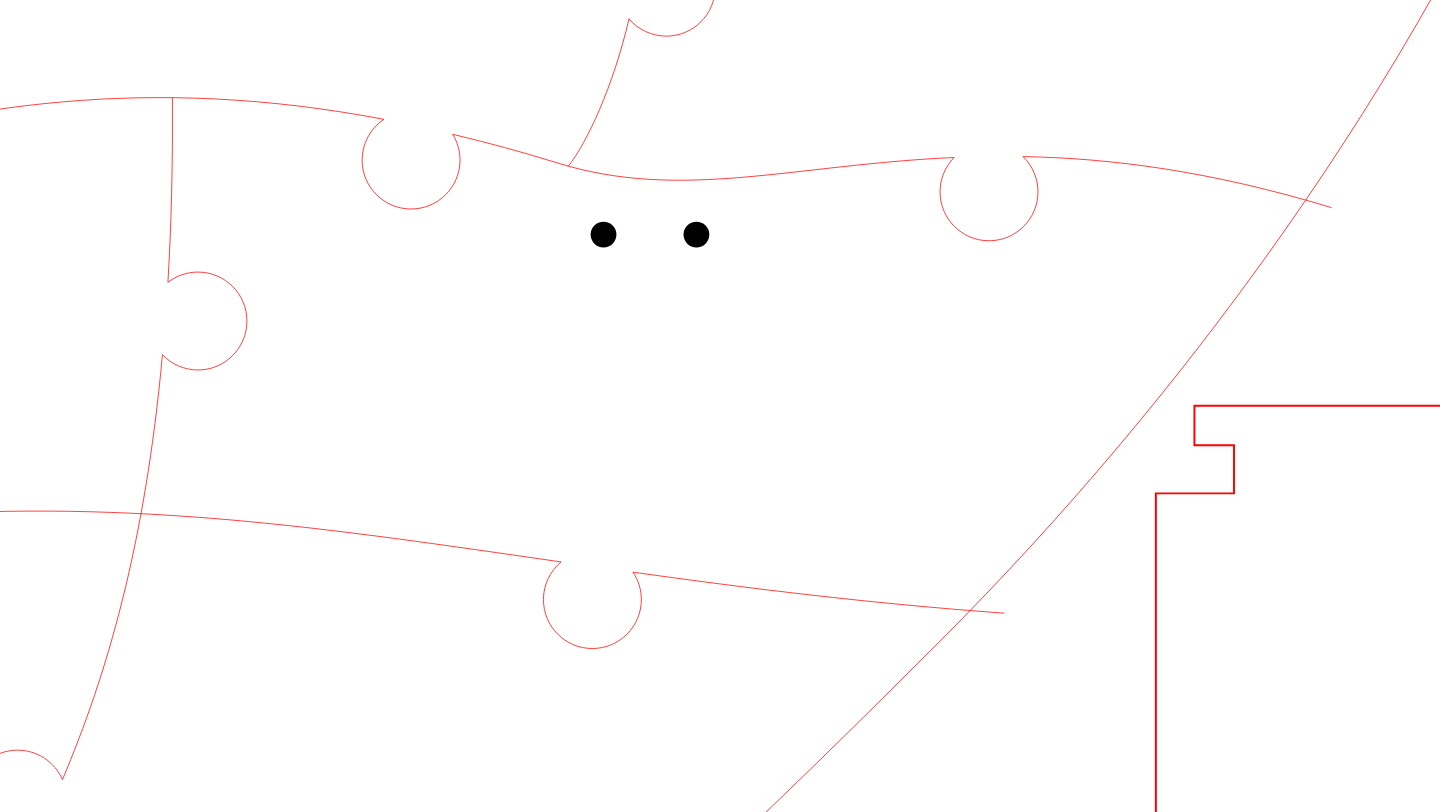 click 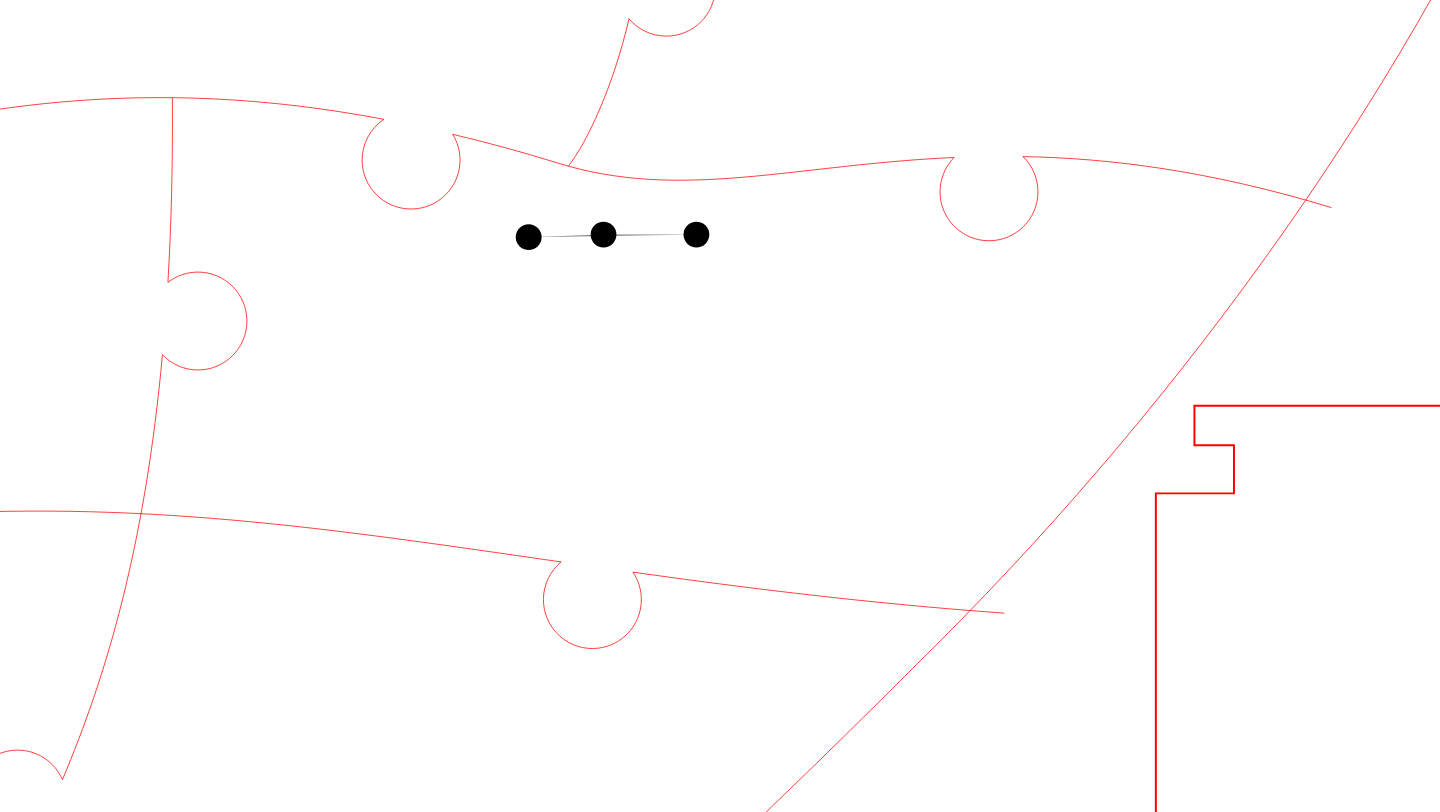 click 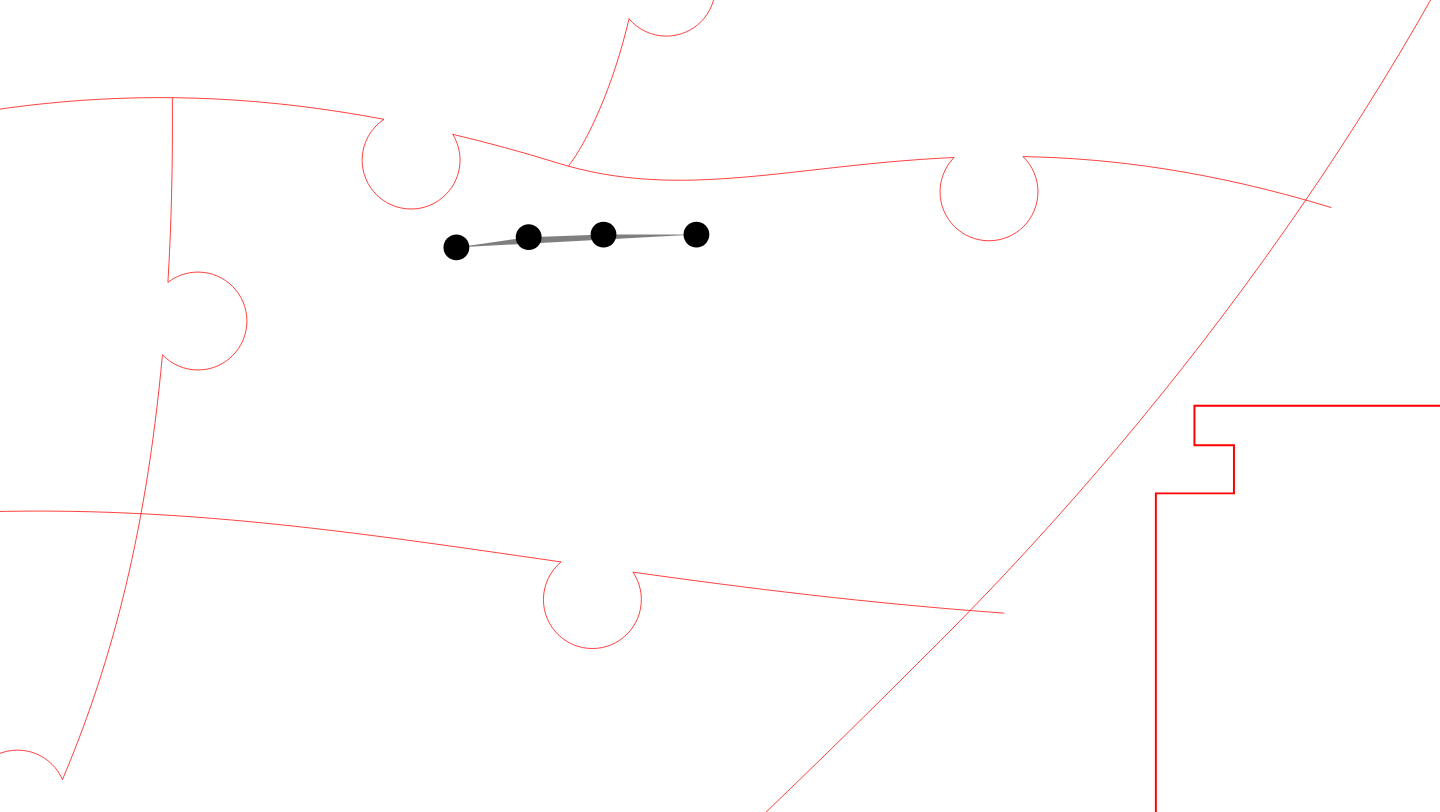 click 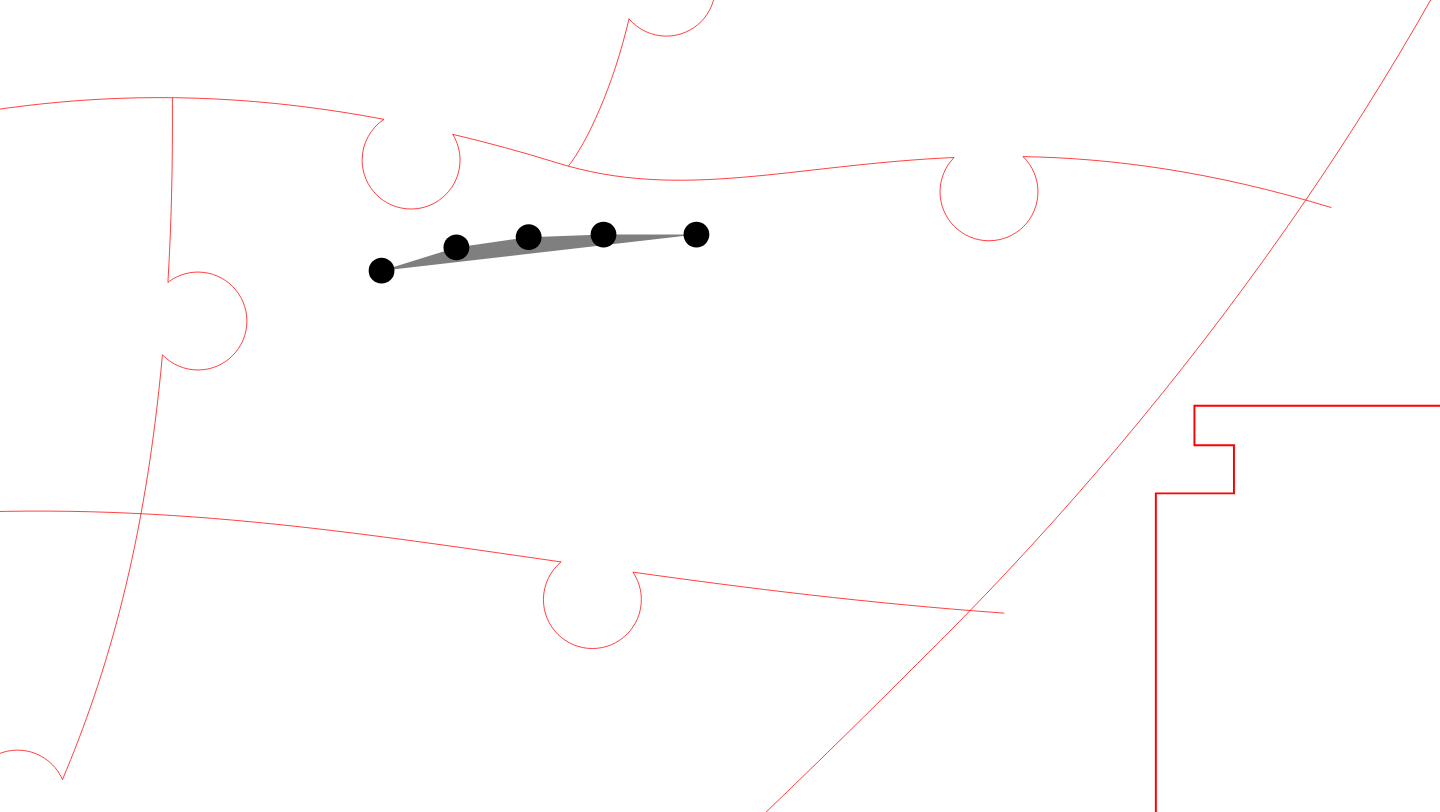 click 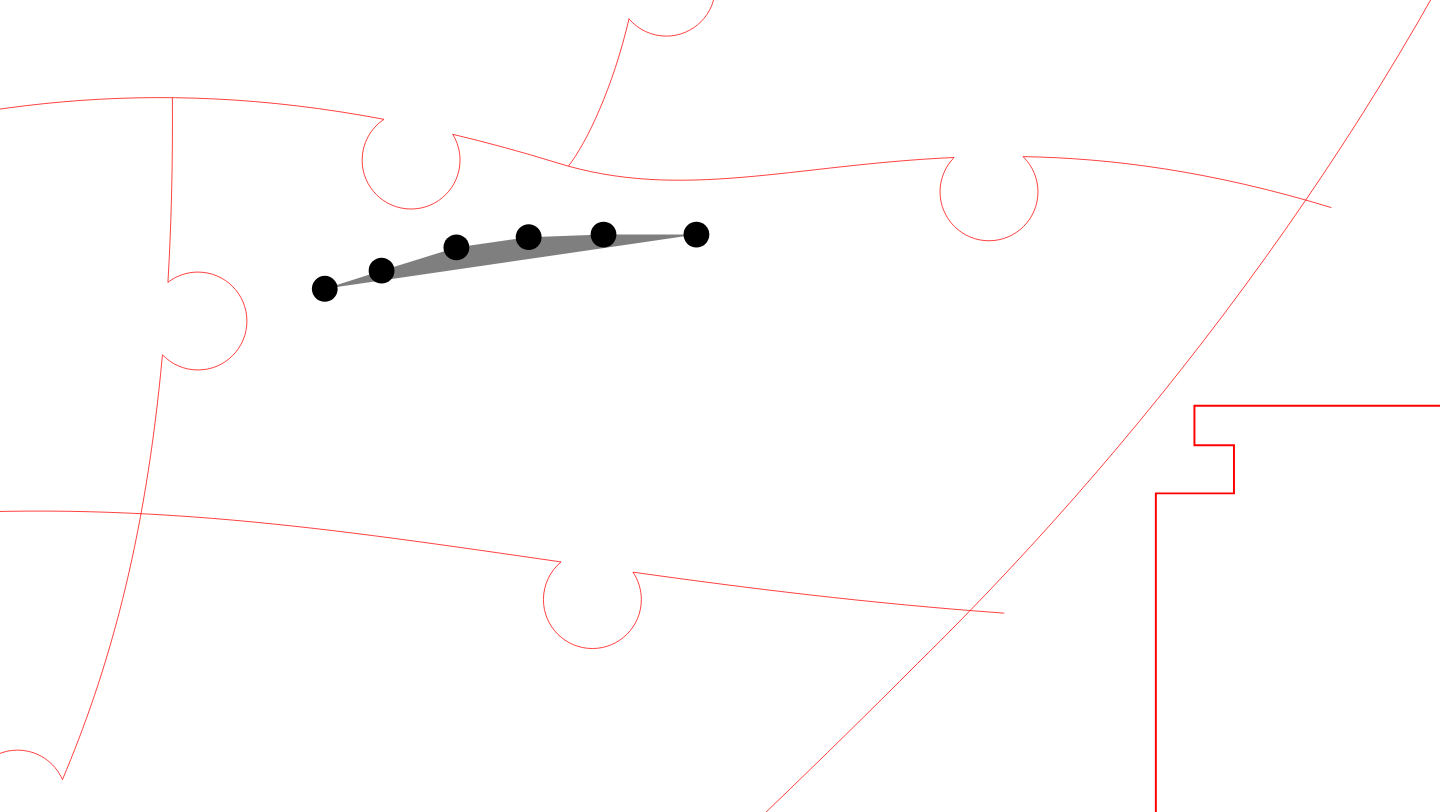 click 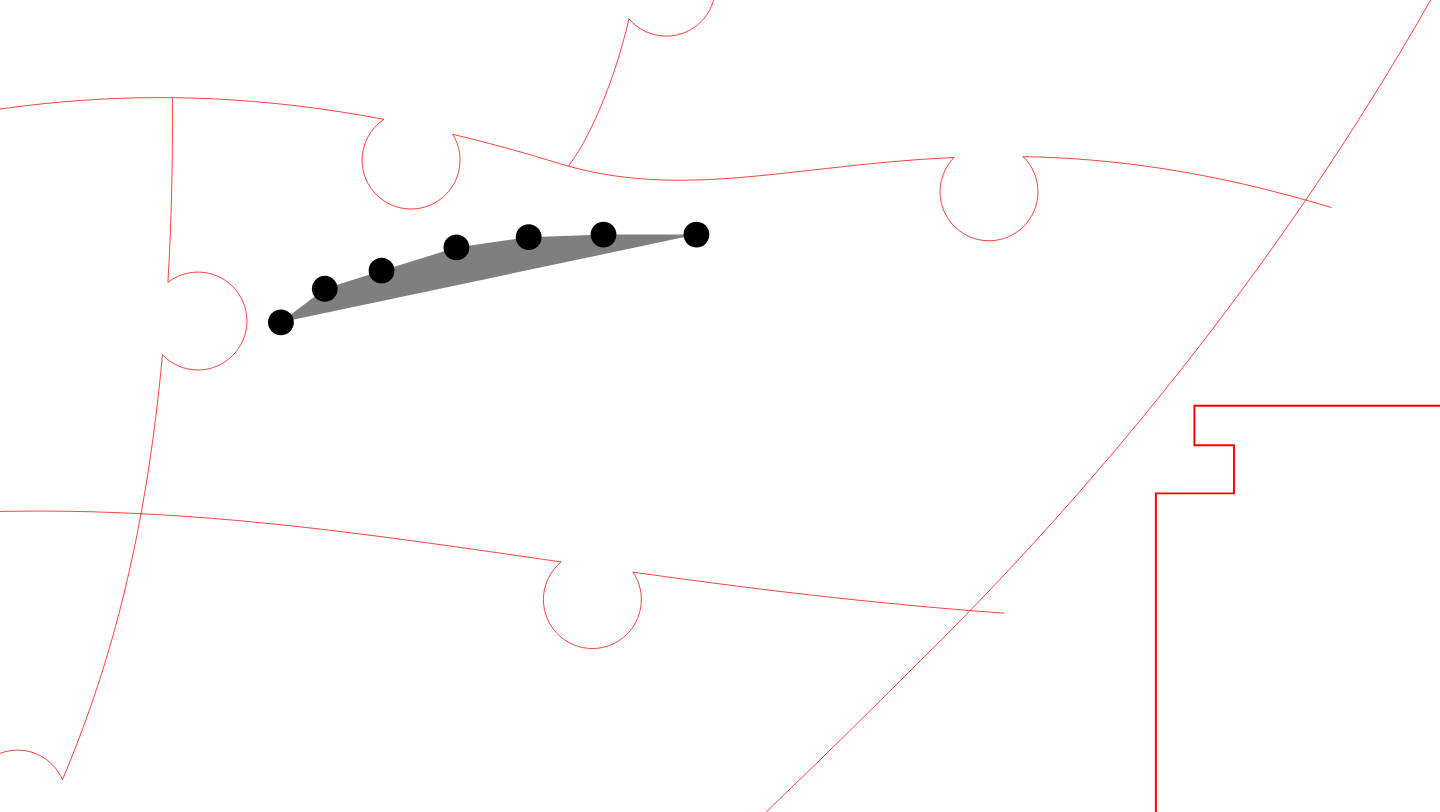 click 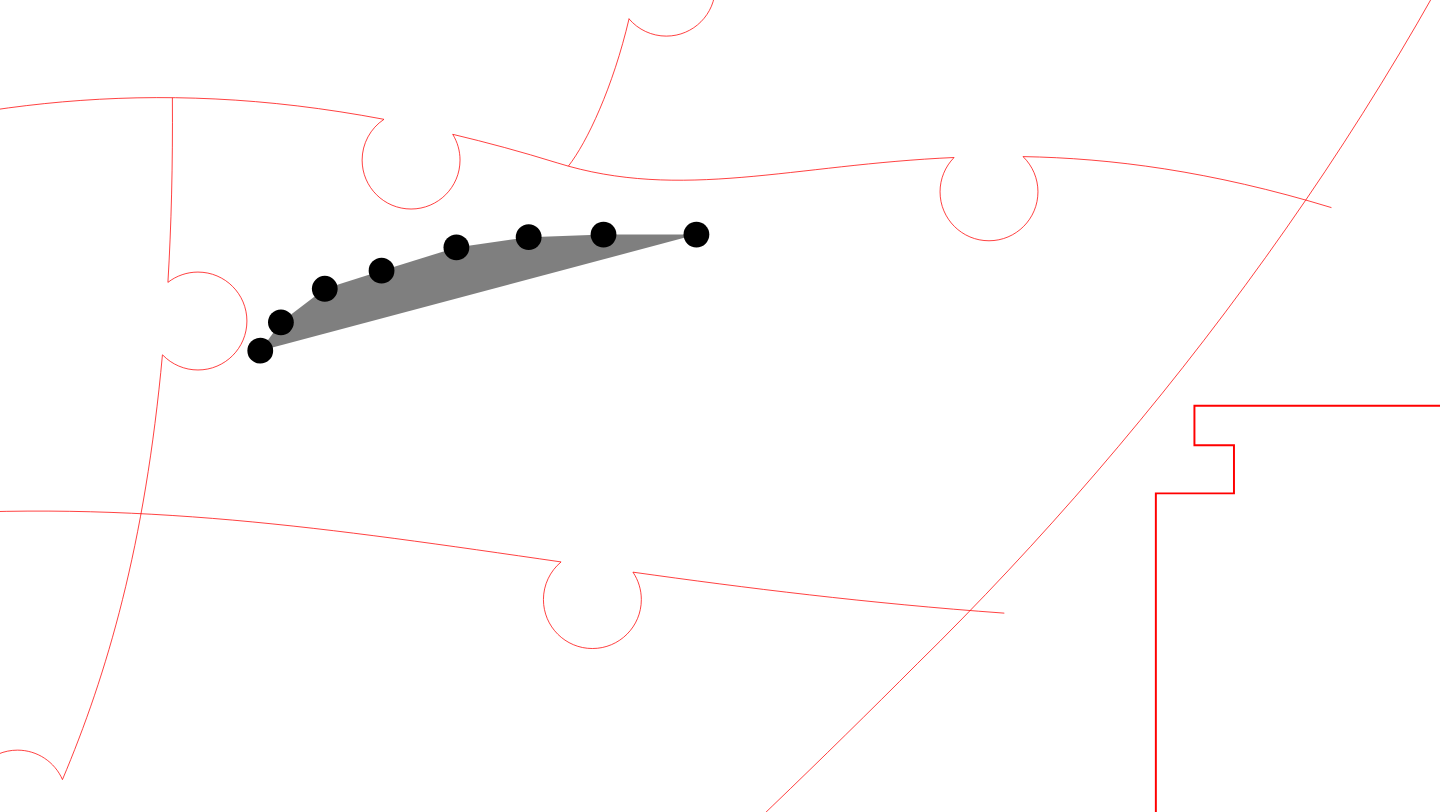 click 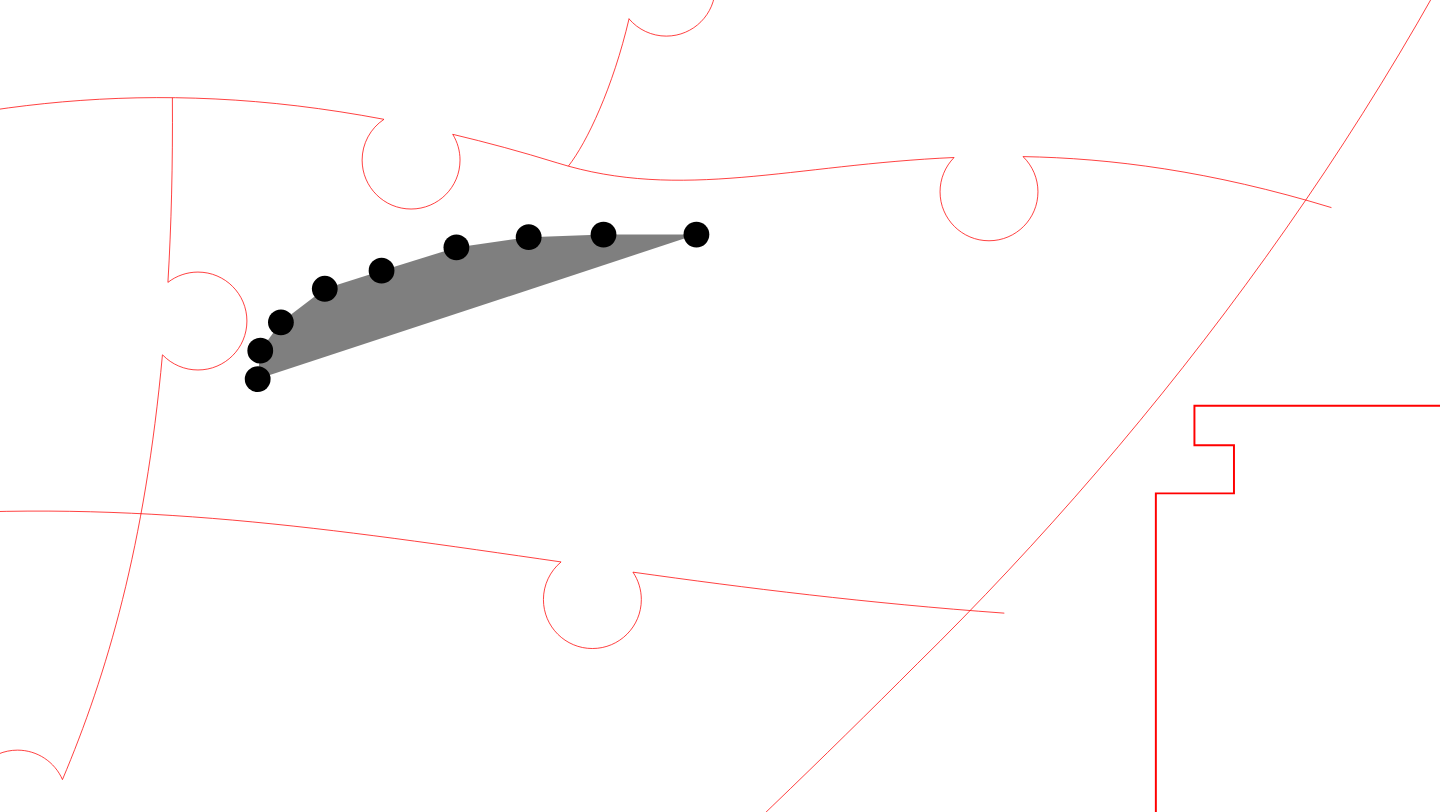 click 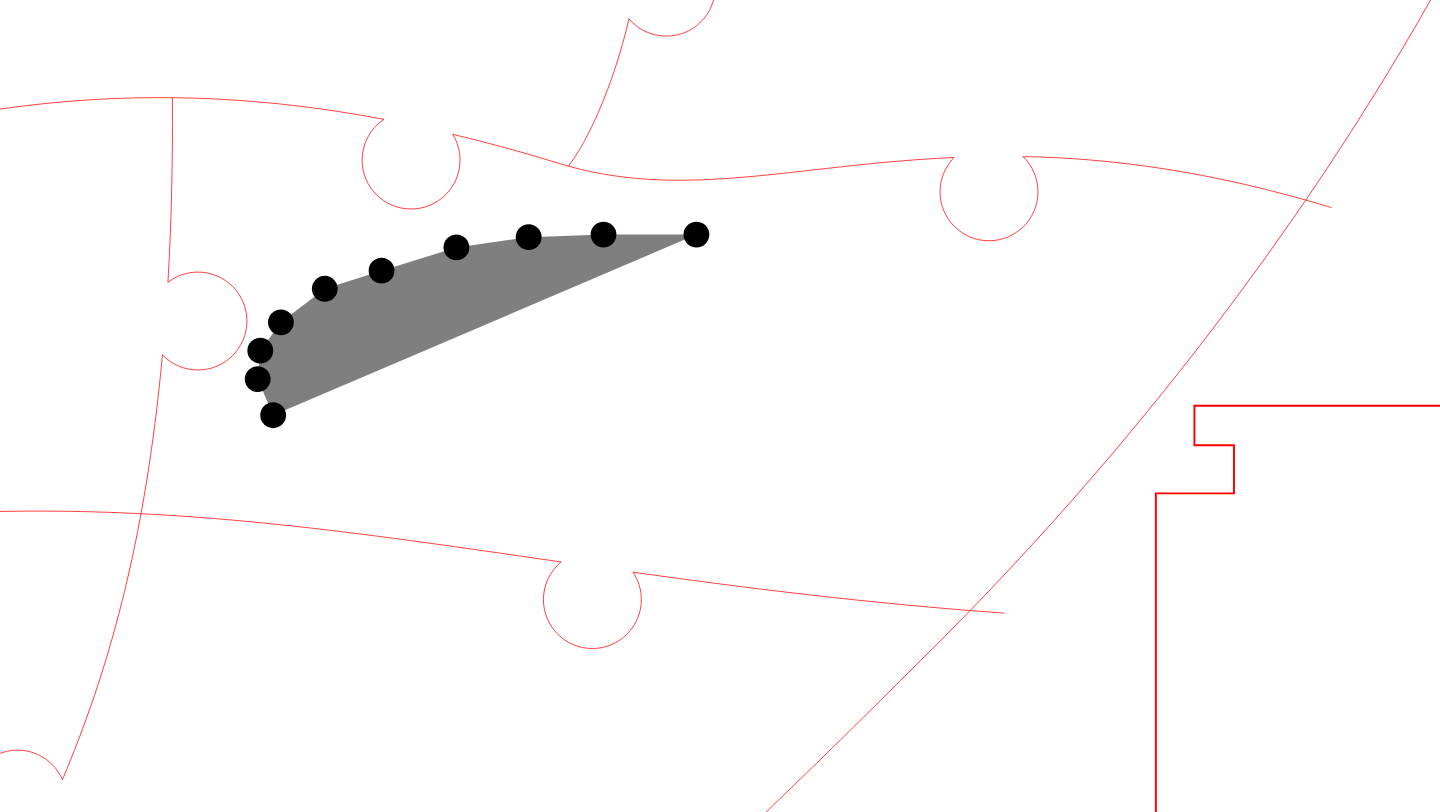 click 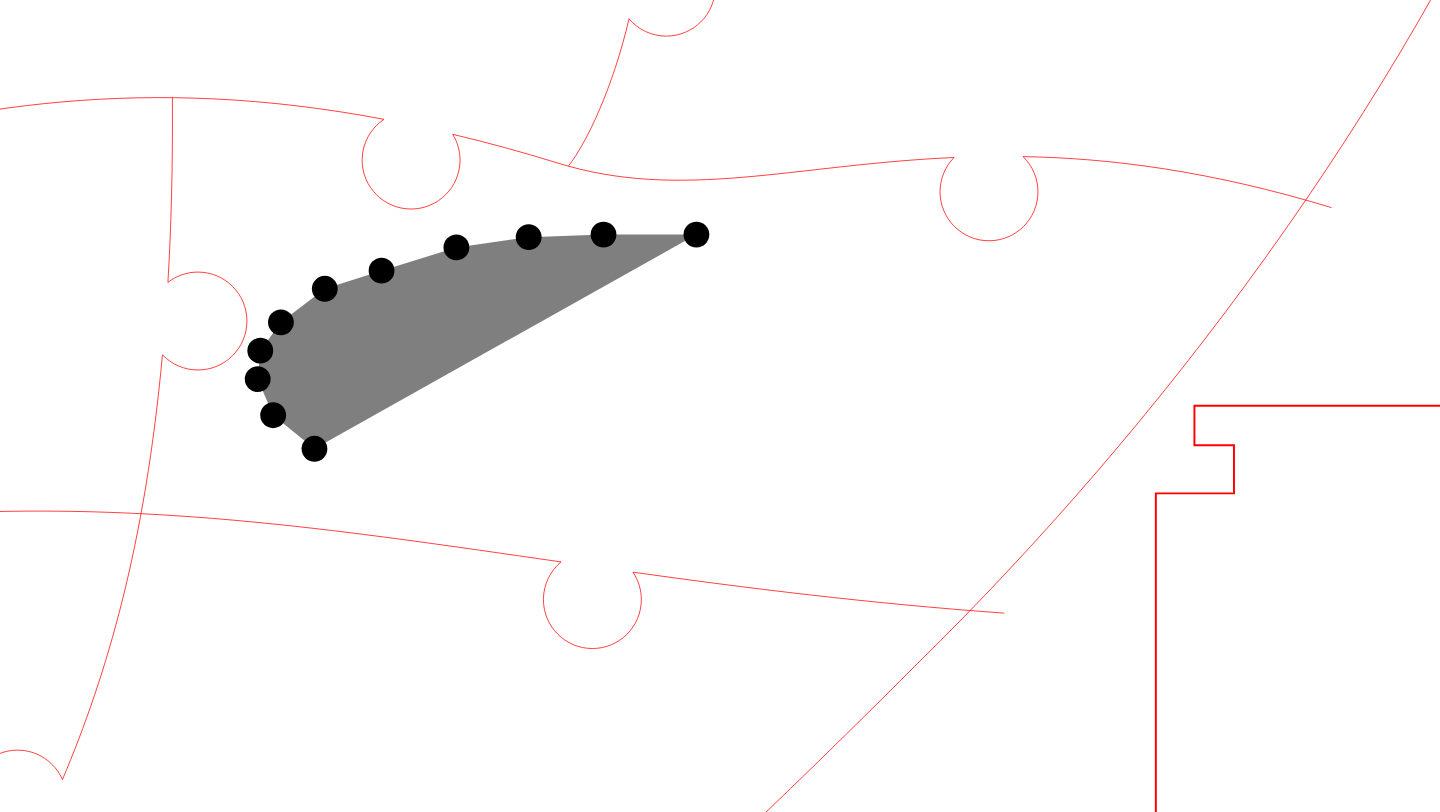 click 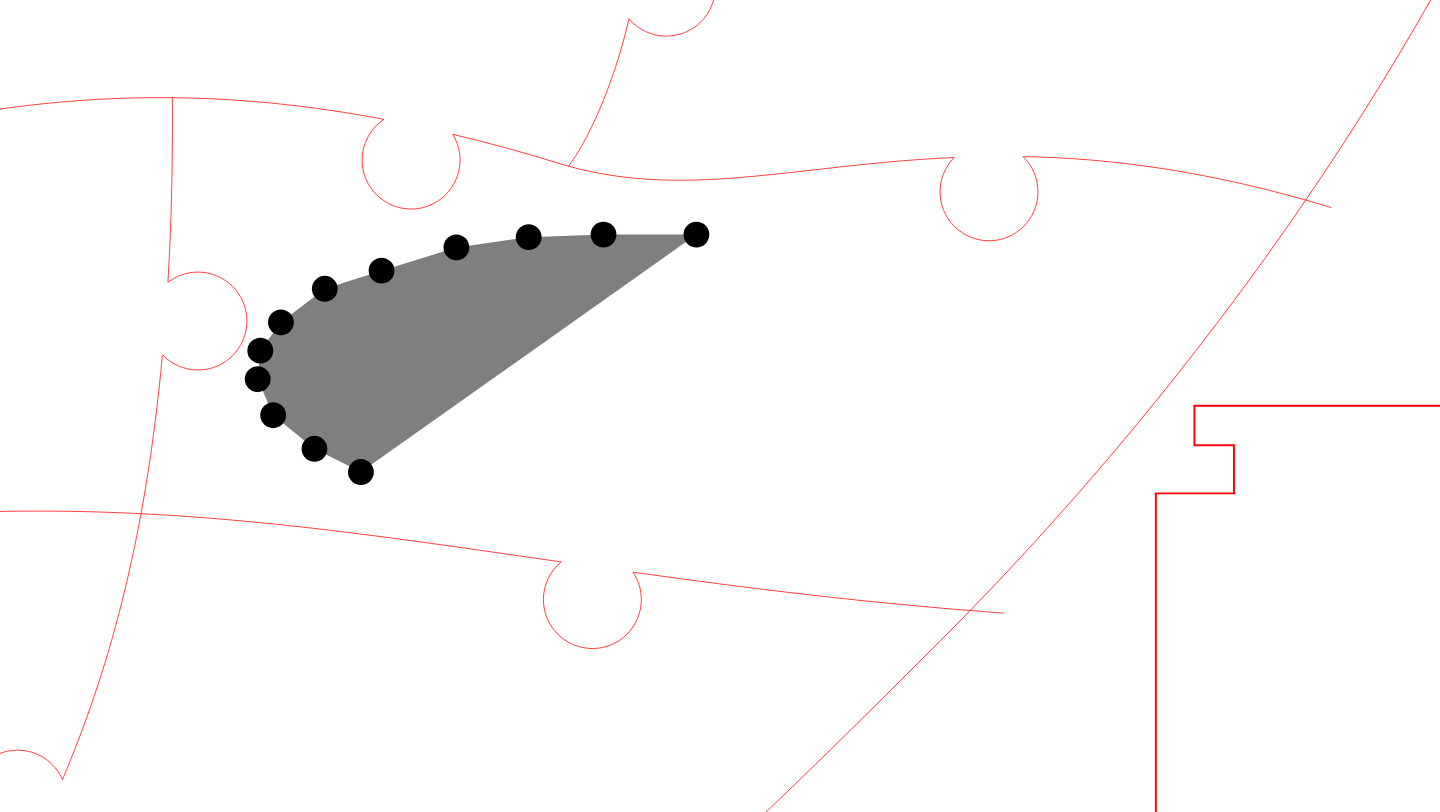 click 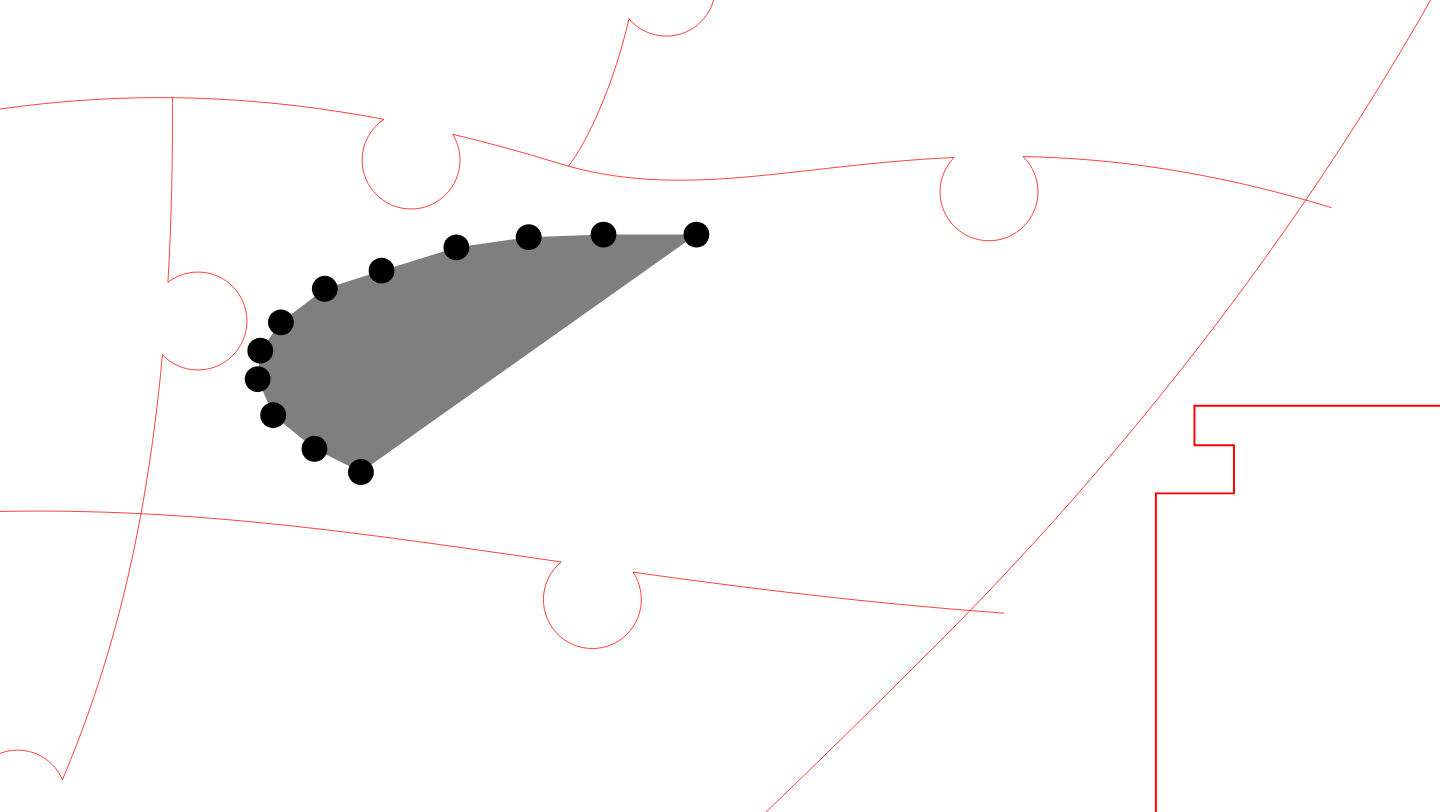 click 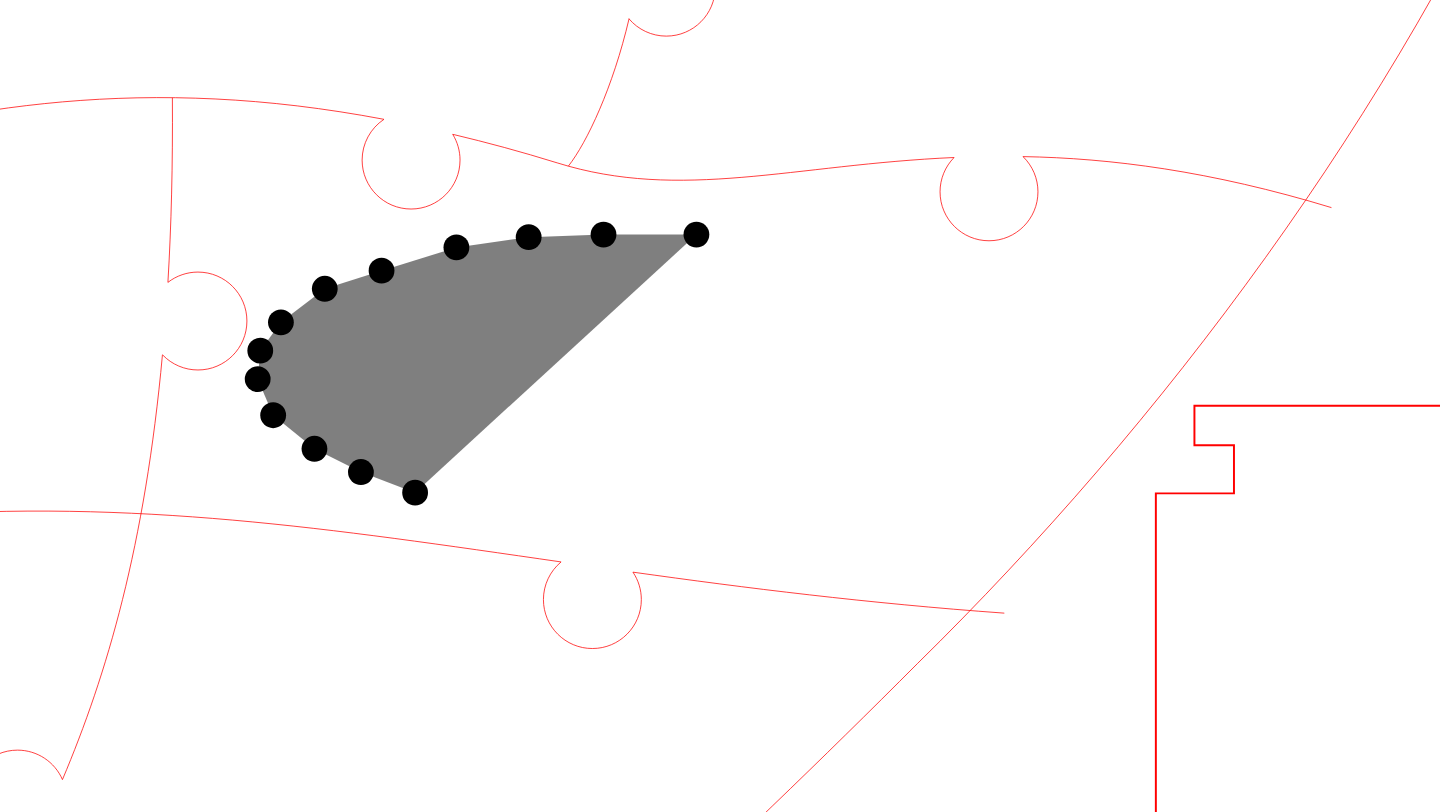 click 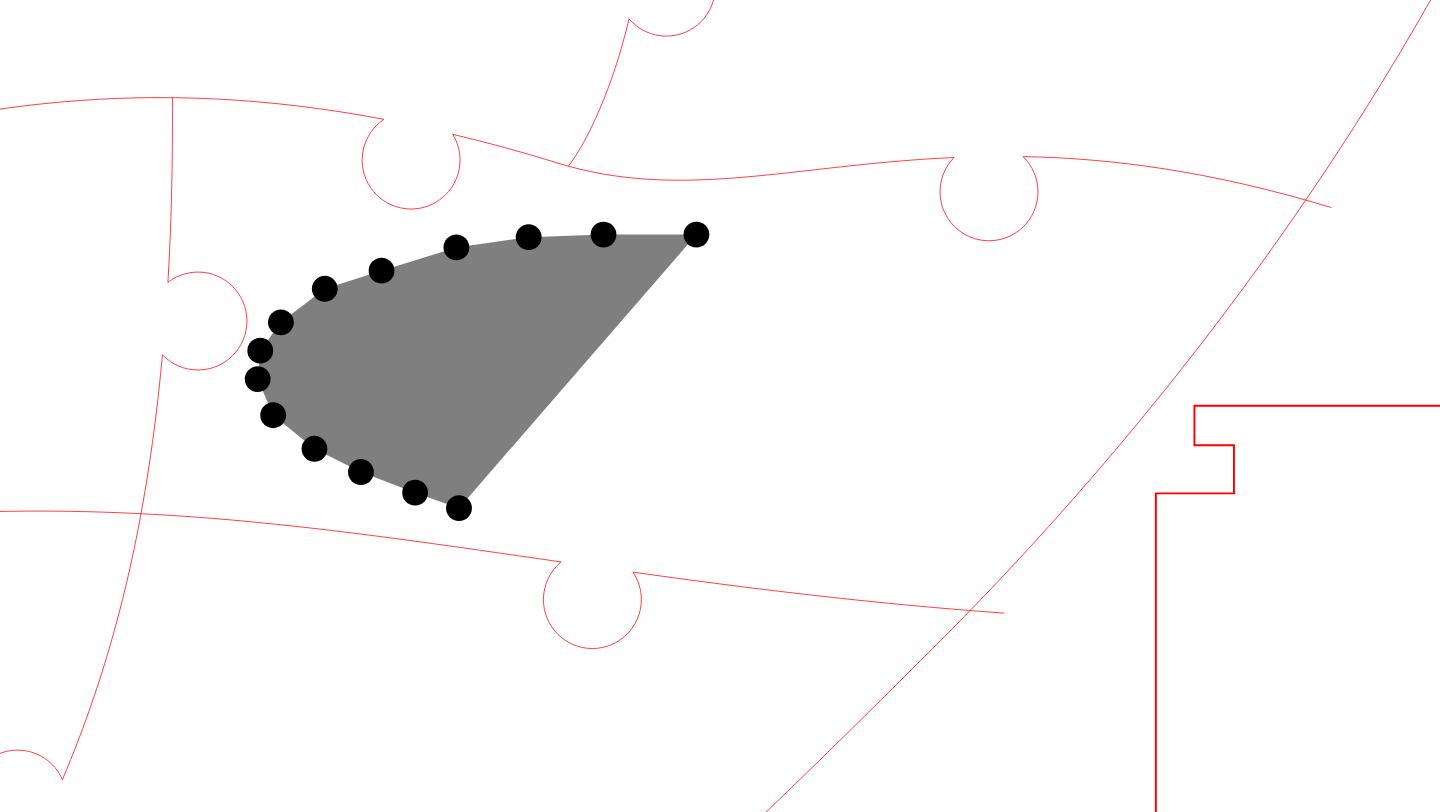 click 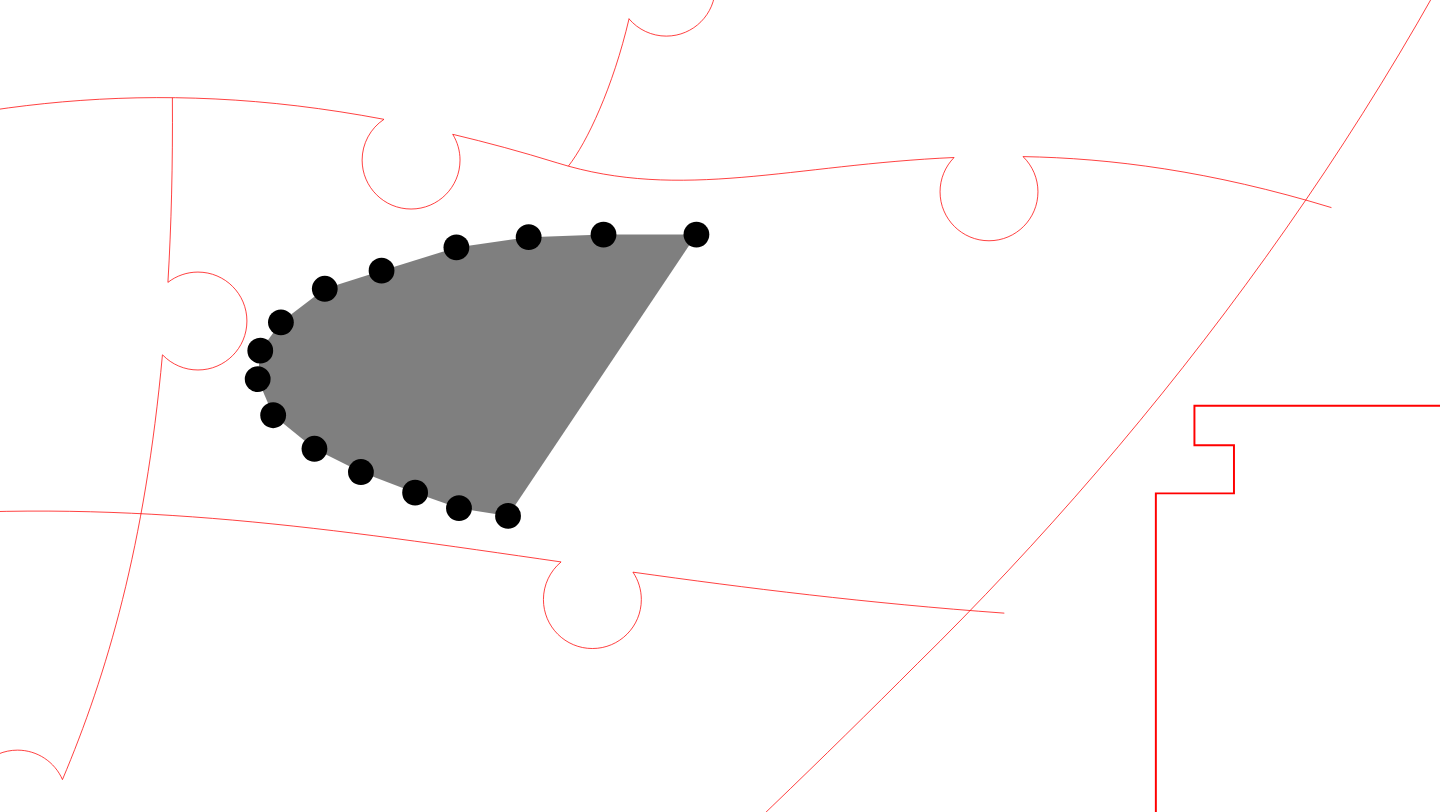 click 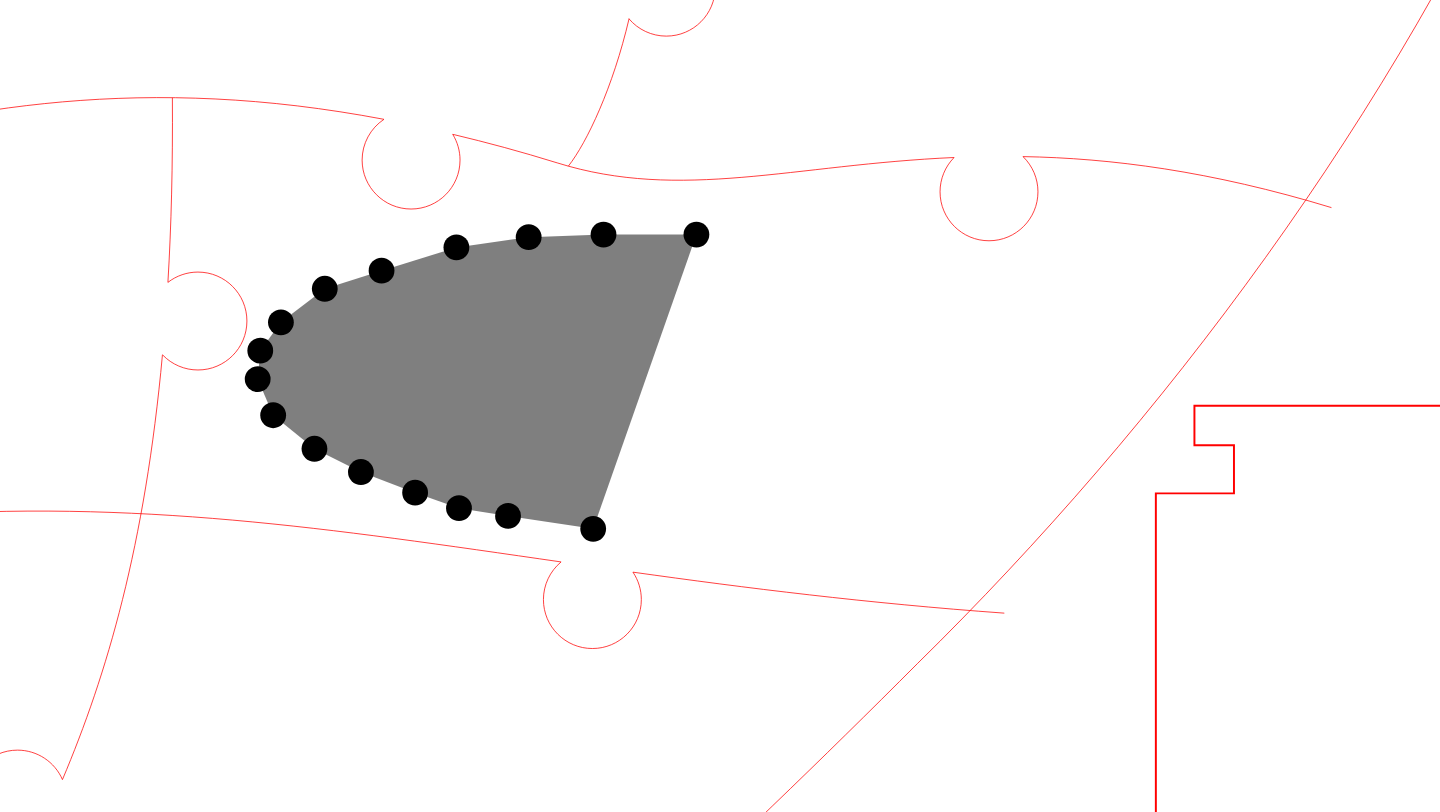 click 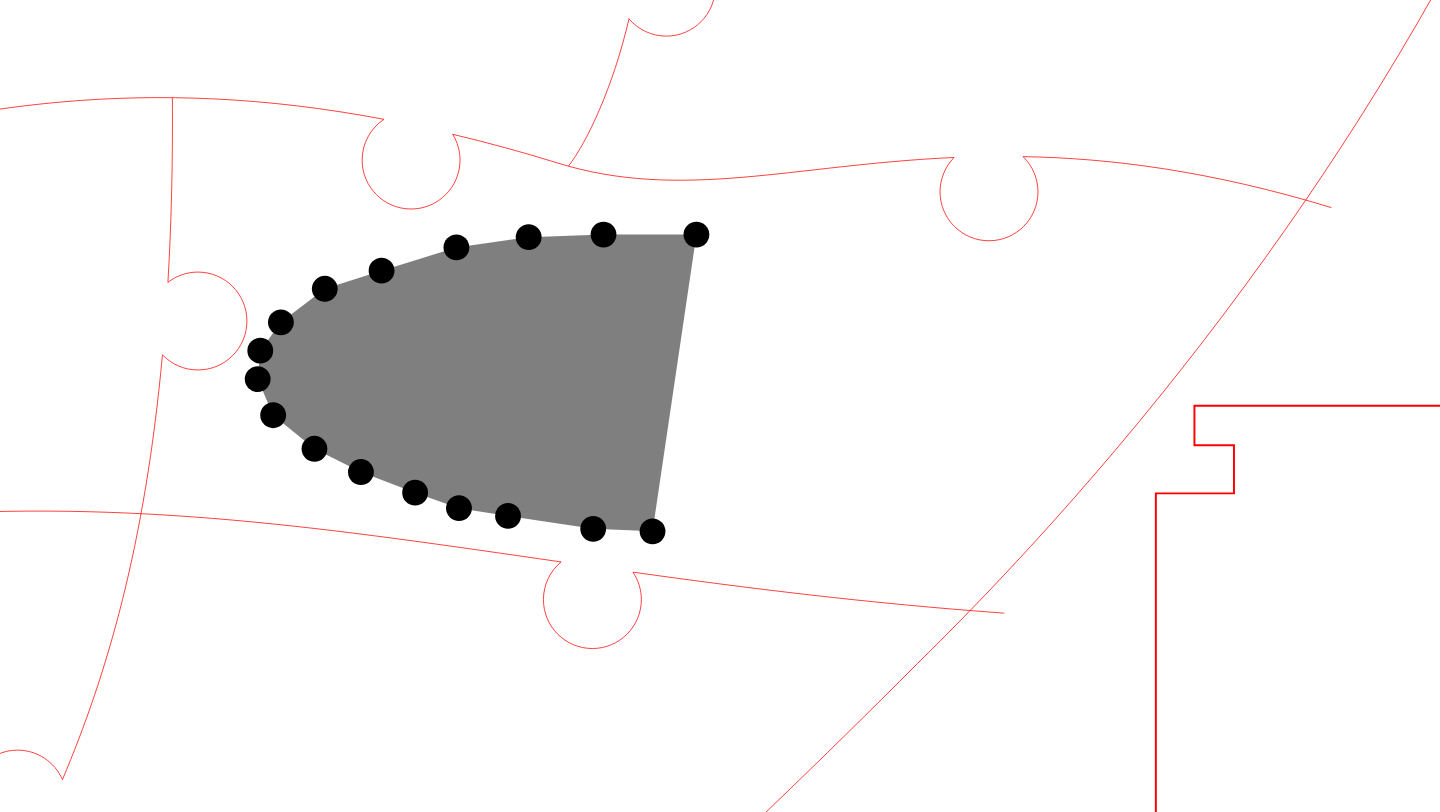 click 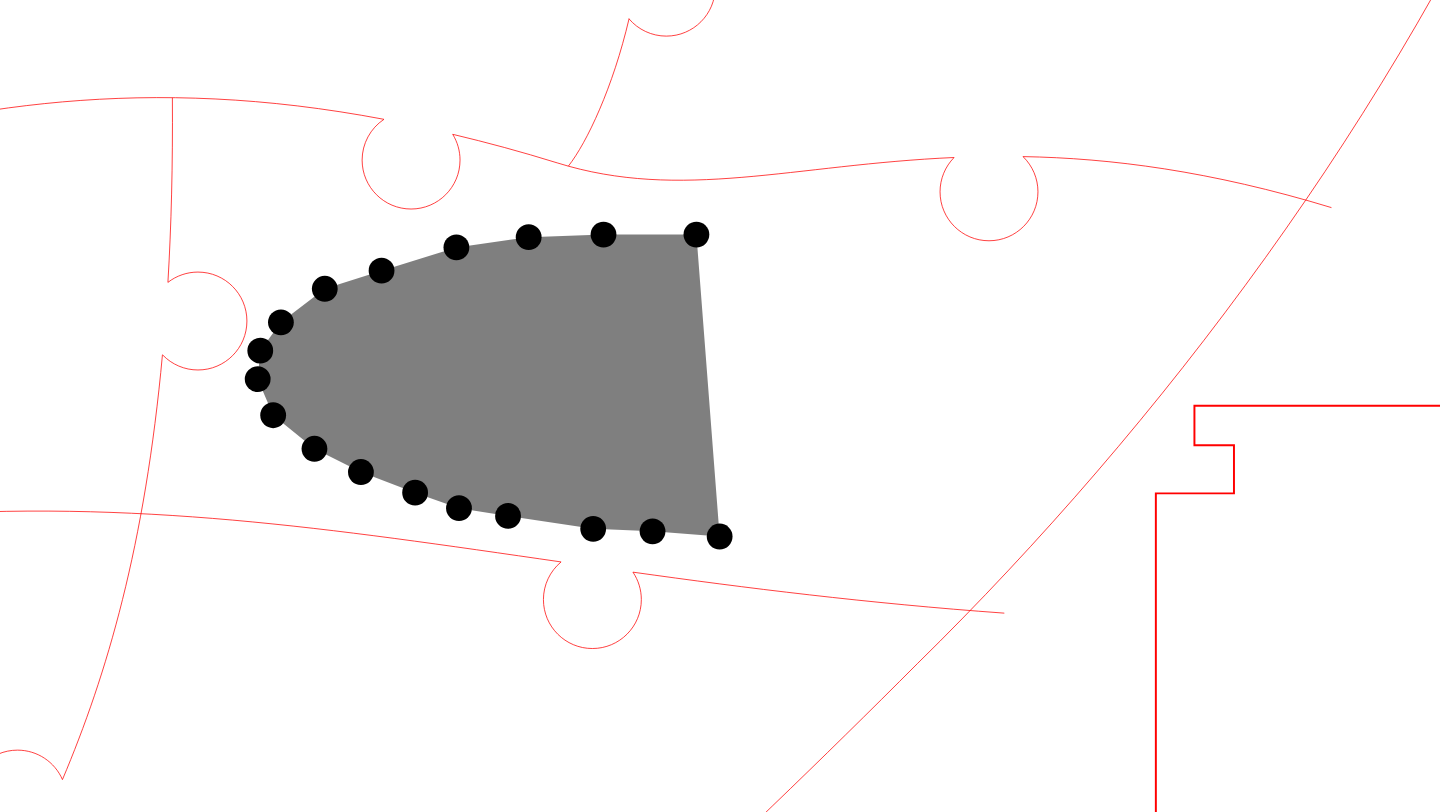 click 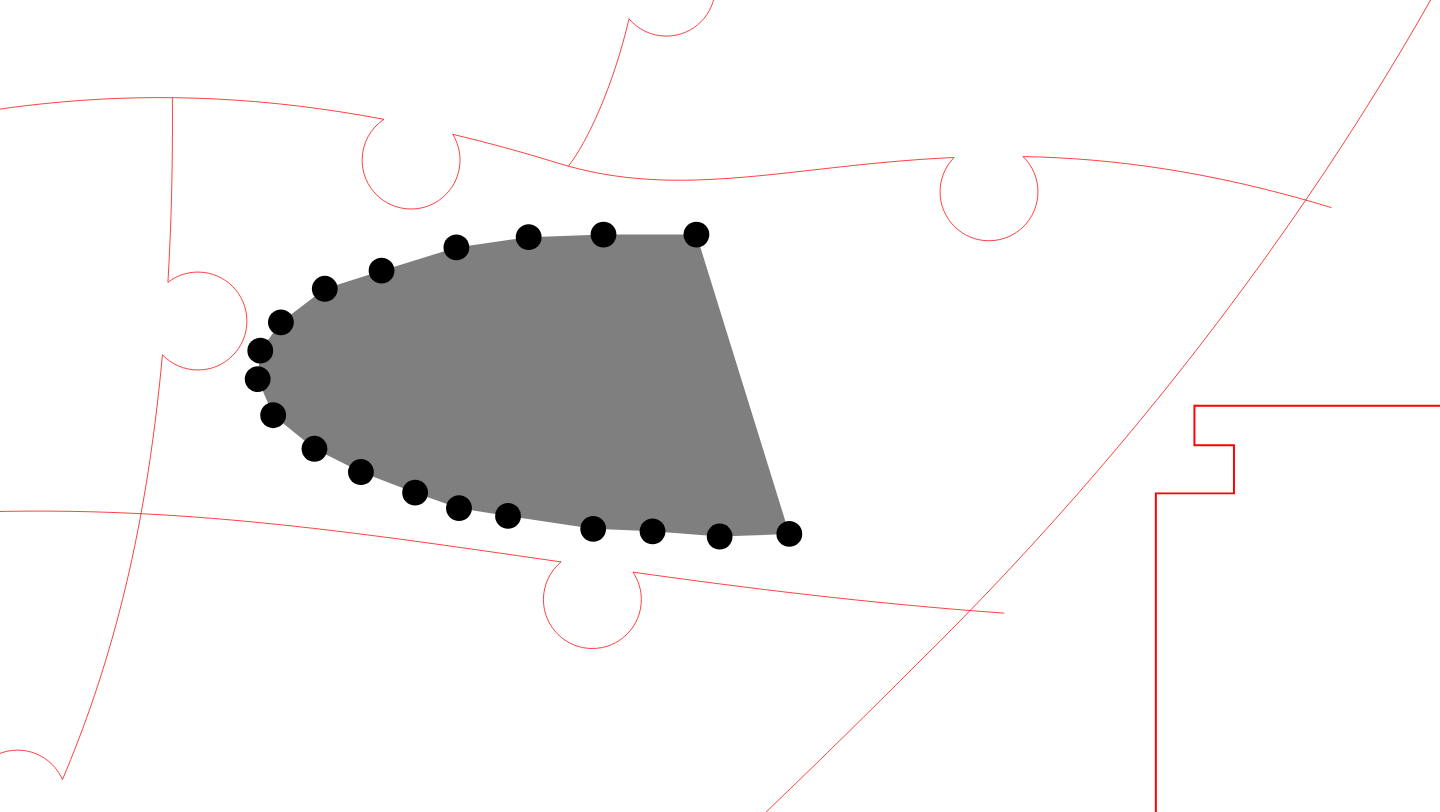 click 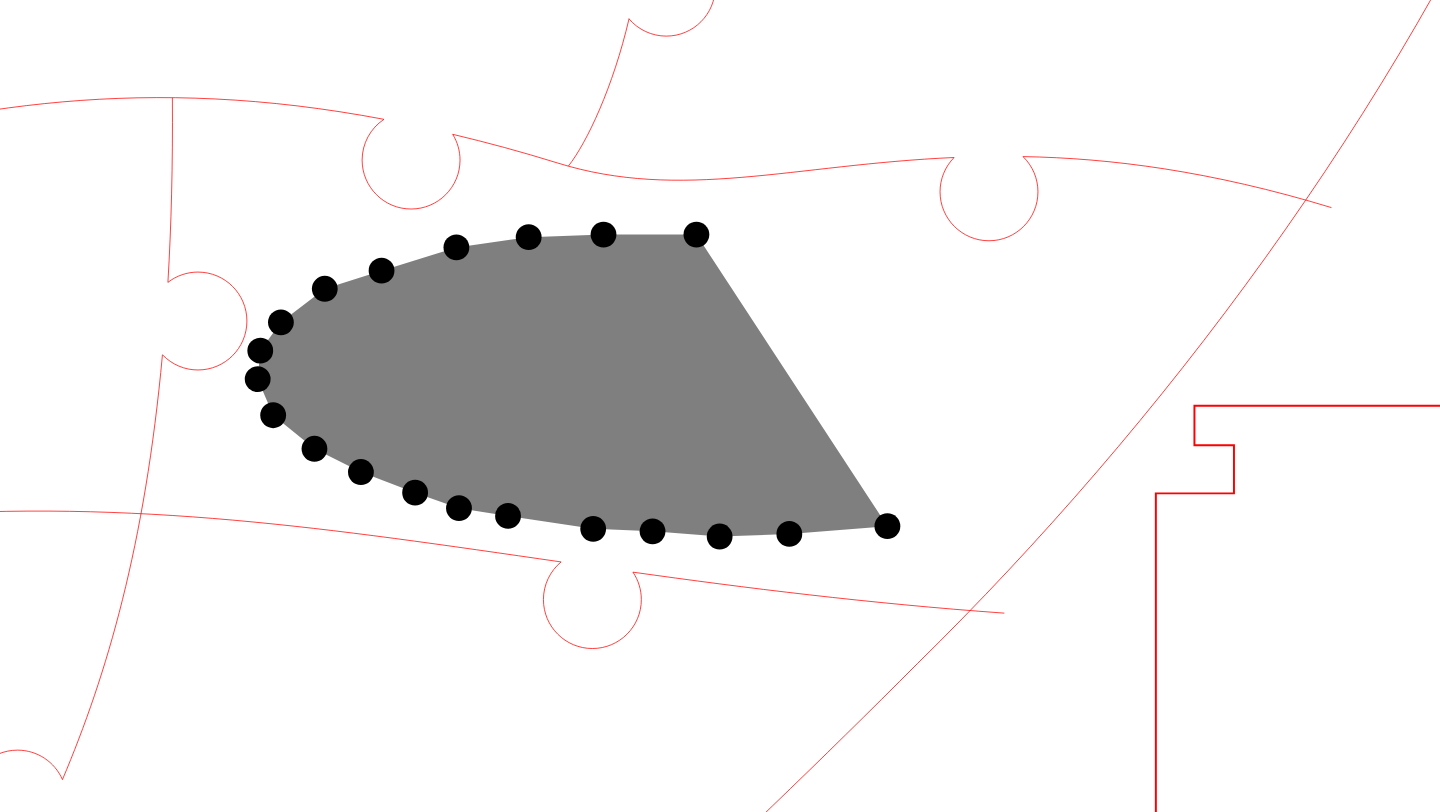 click 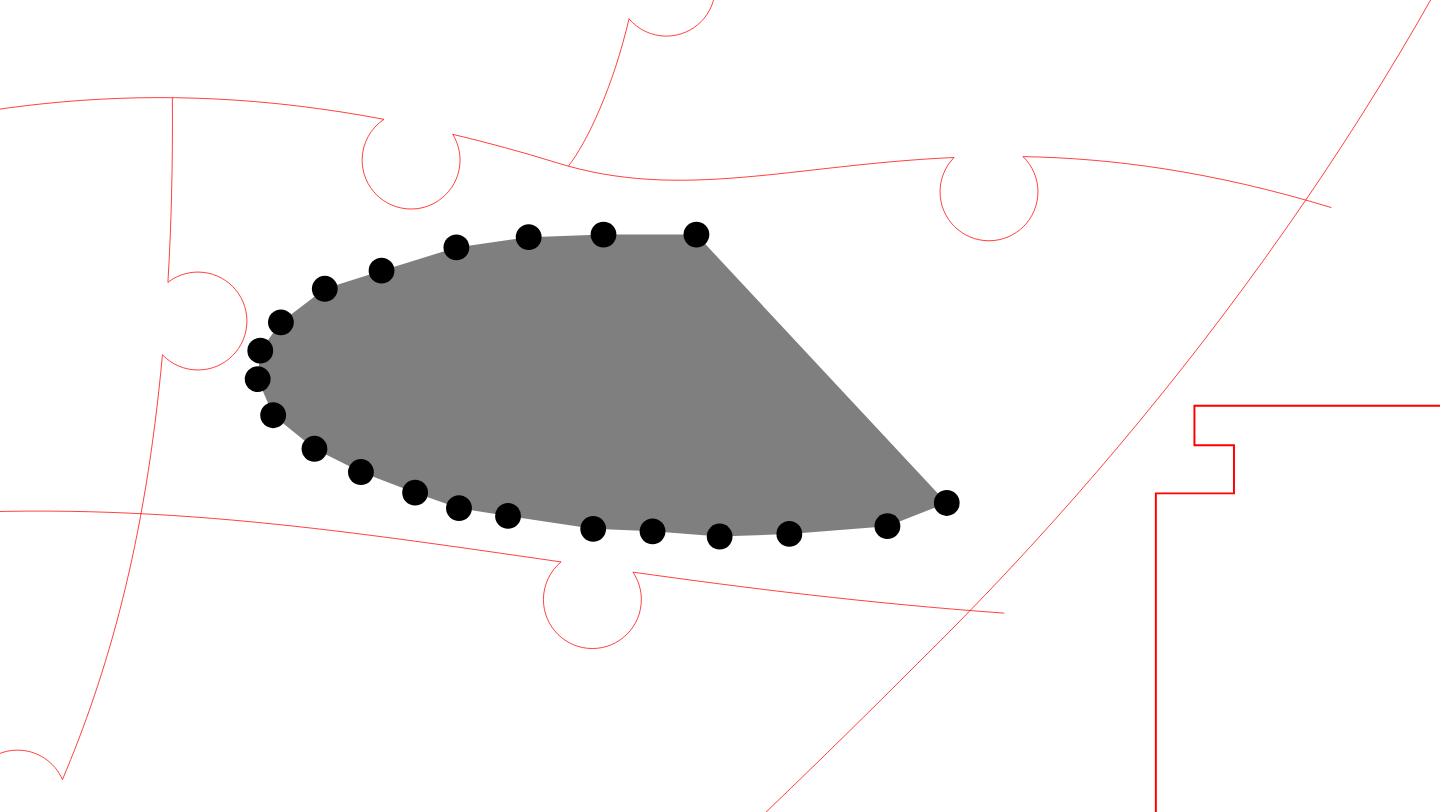 click 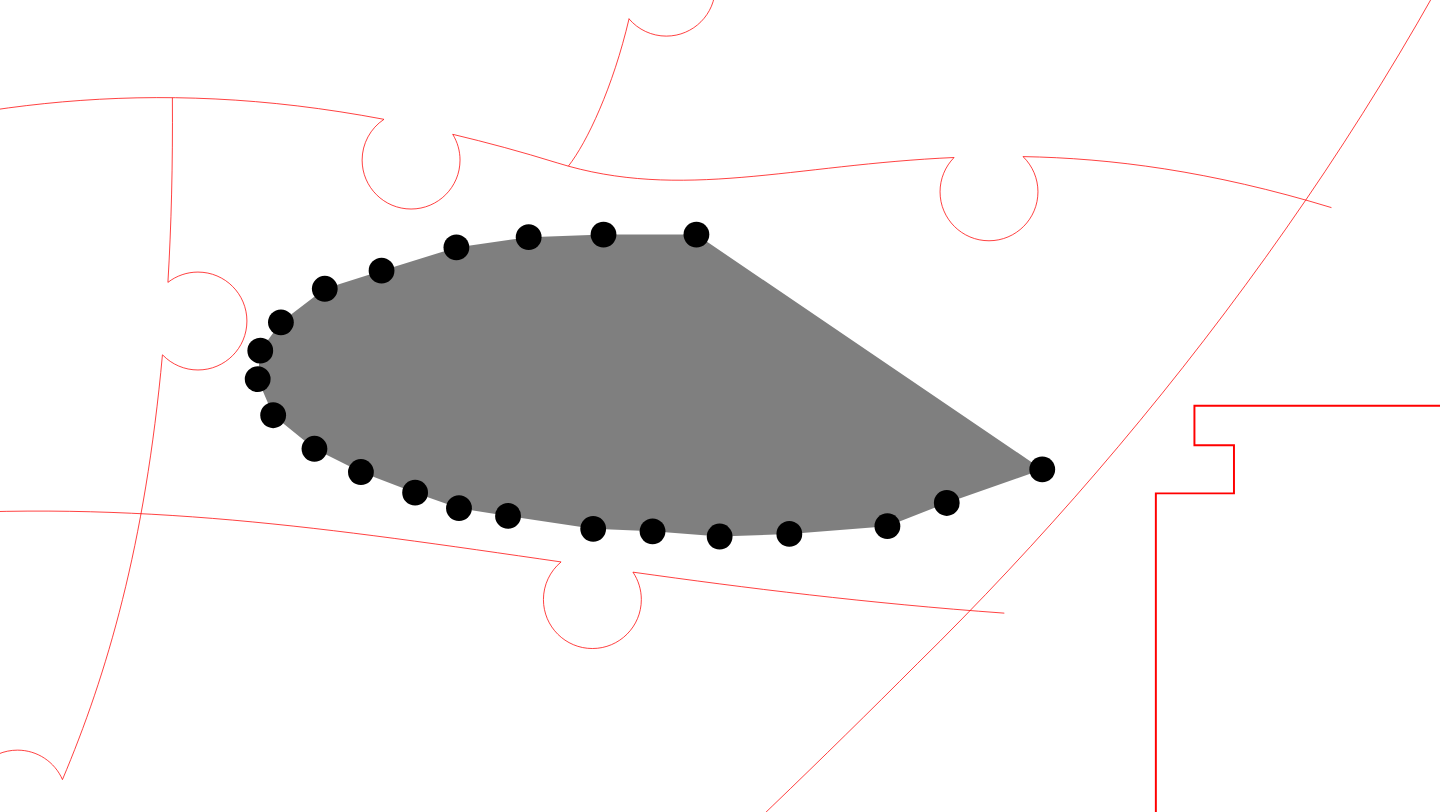 click 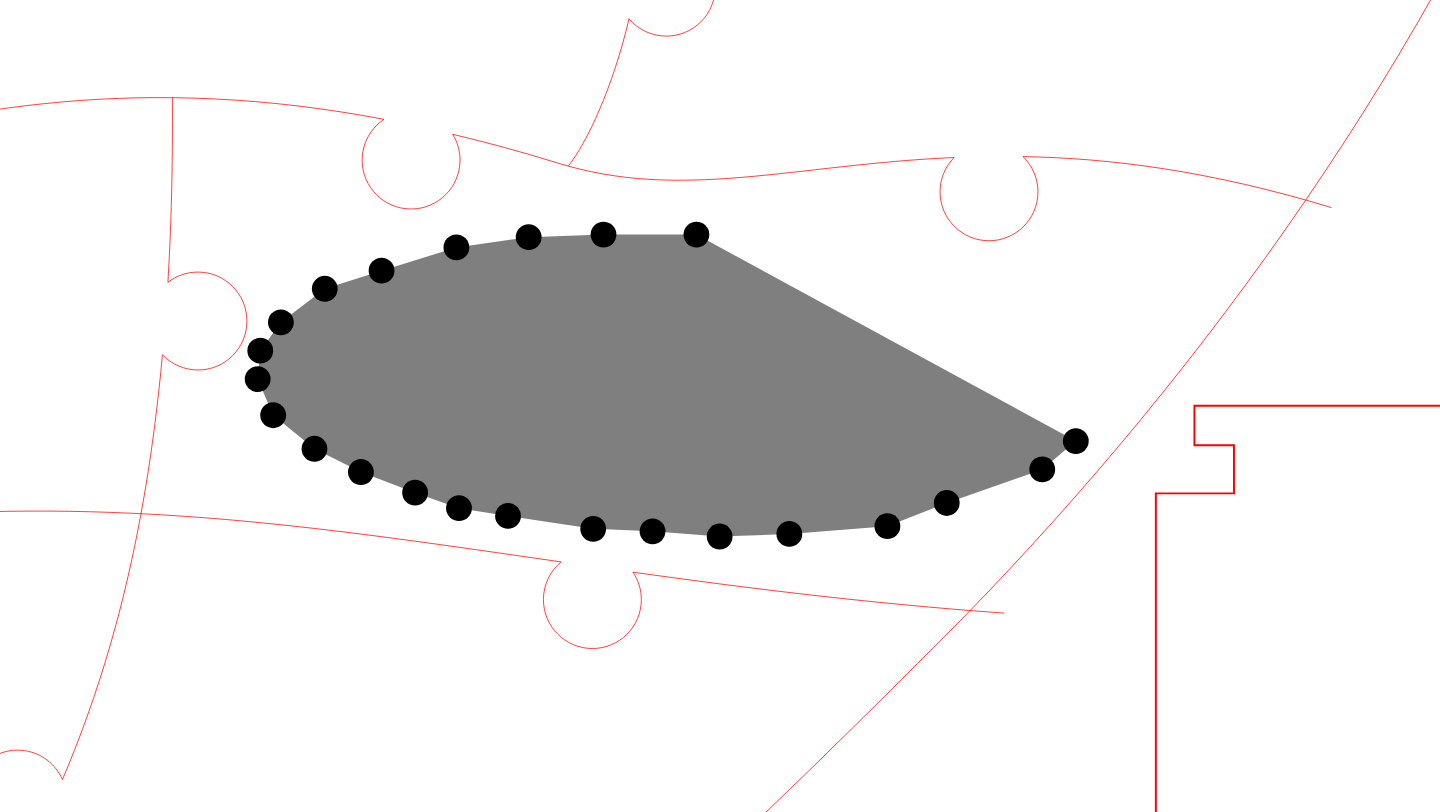 click 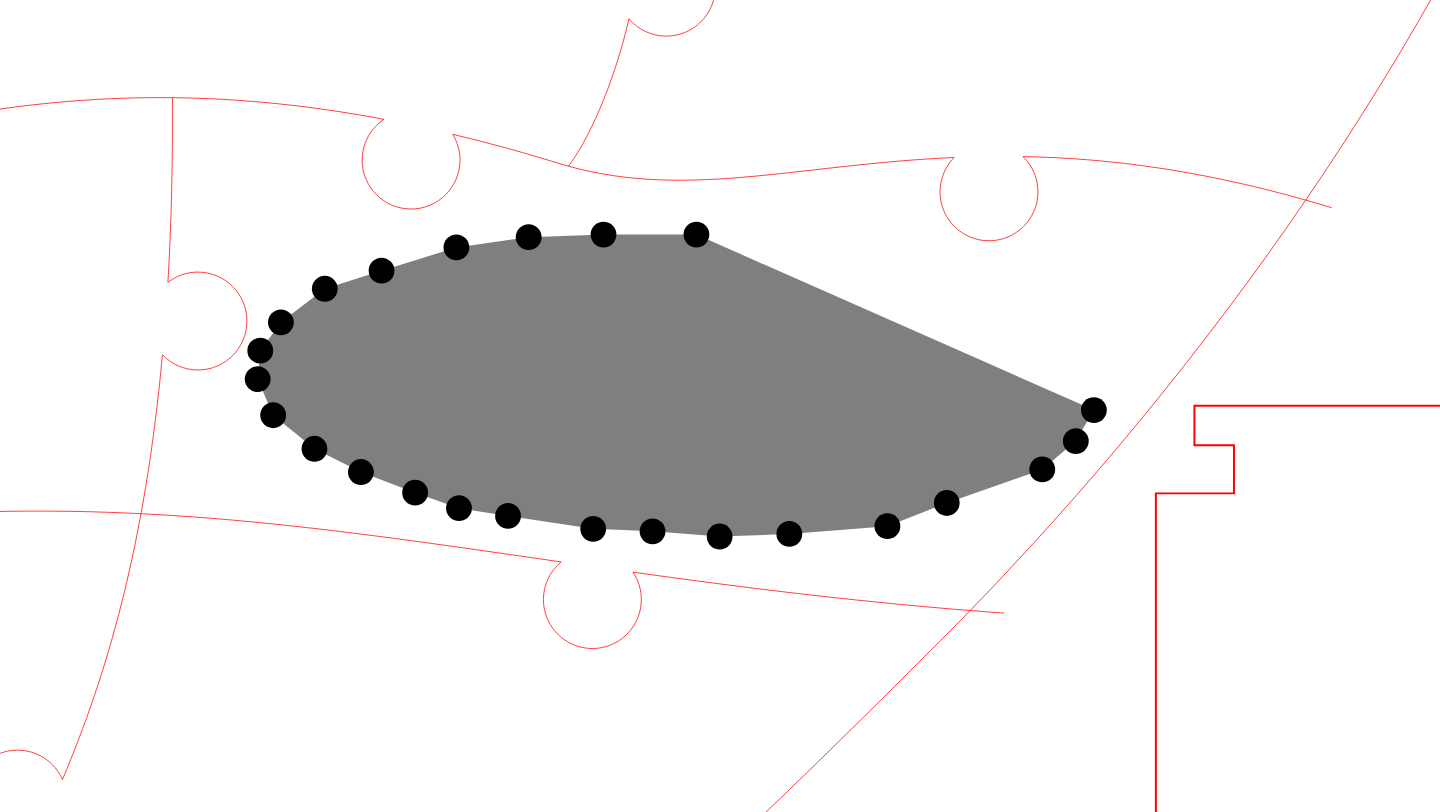 click 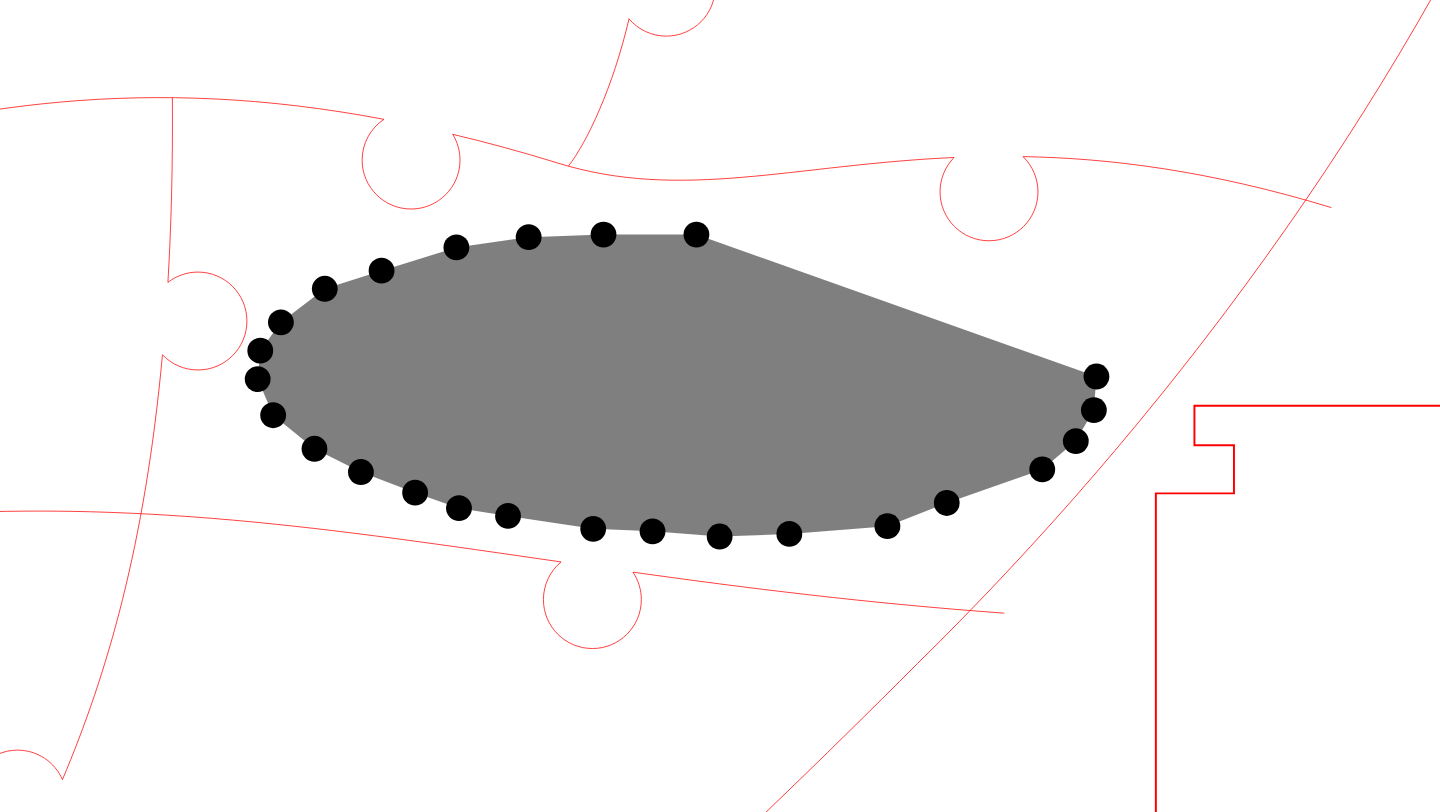 click 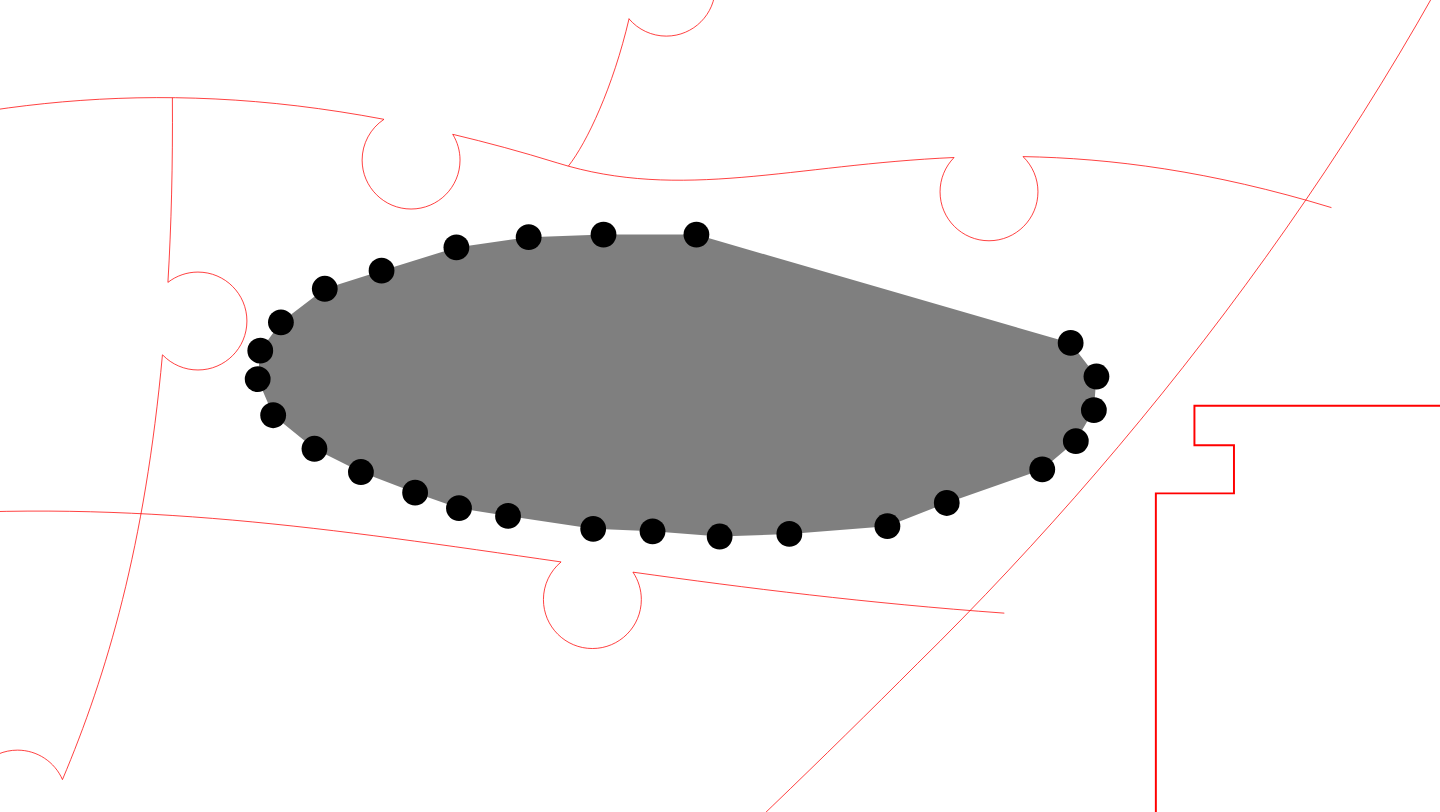 click 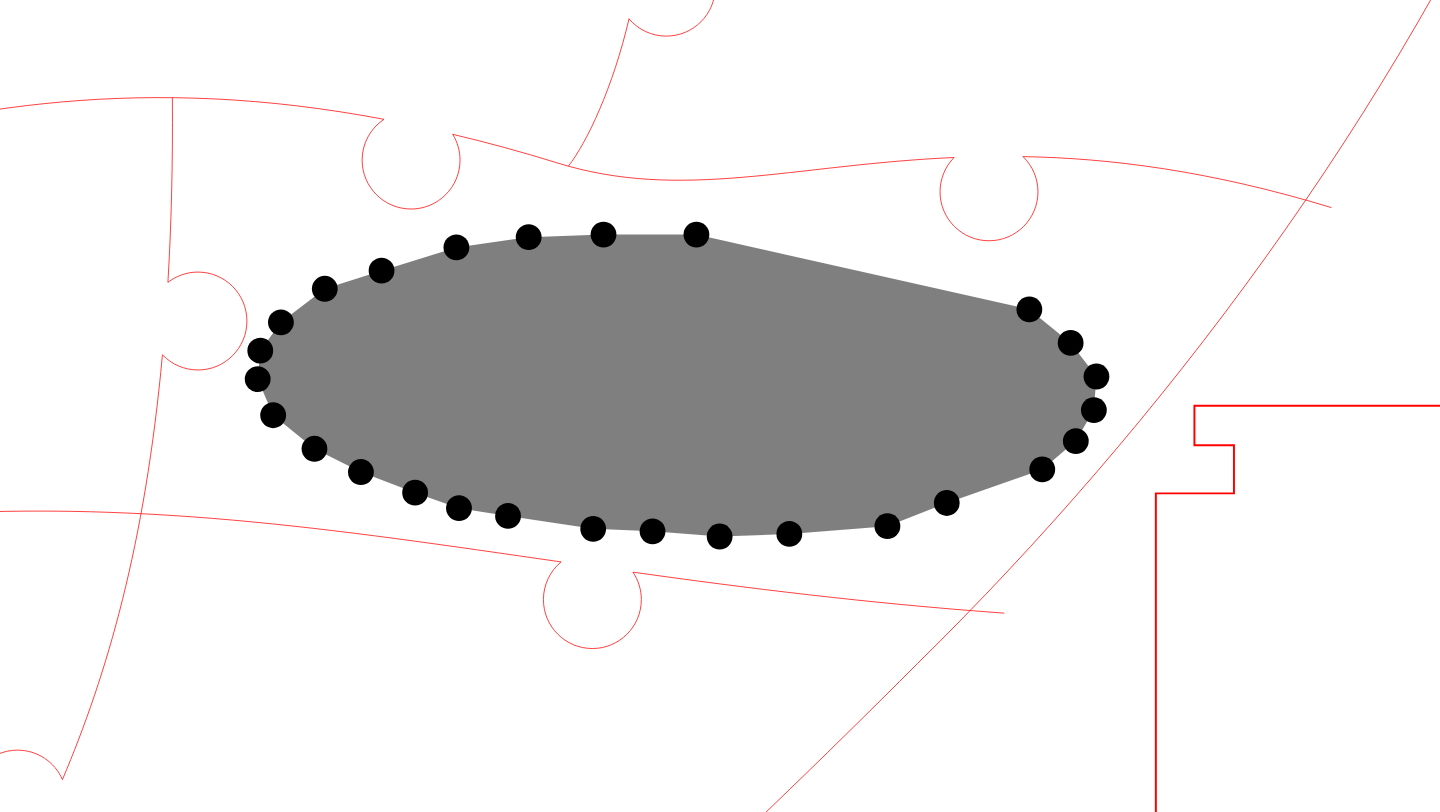 click 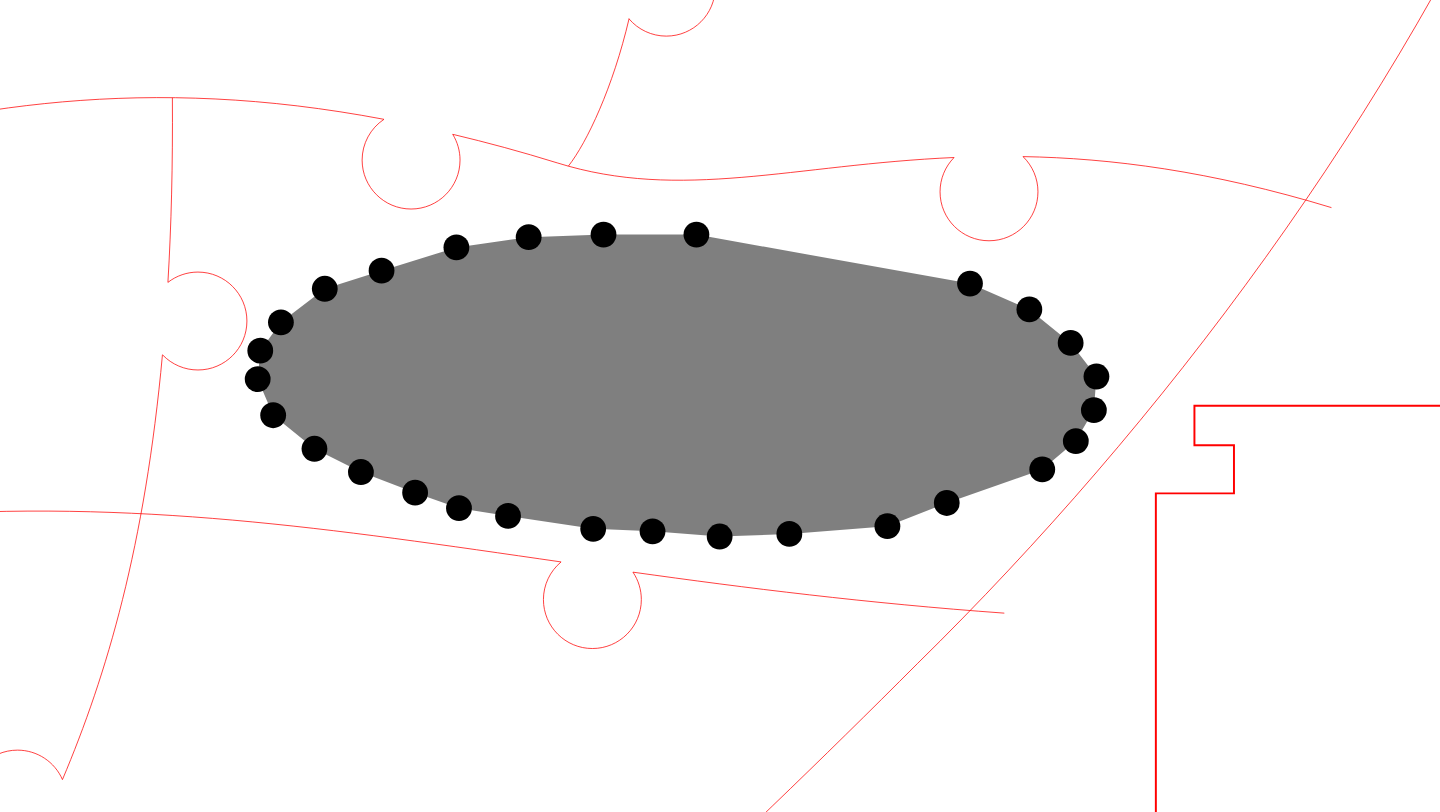 click 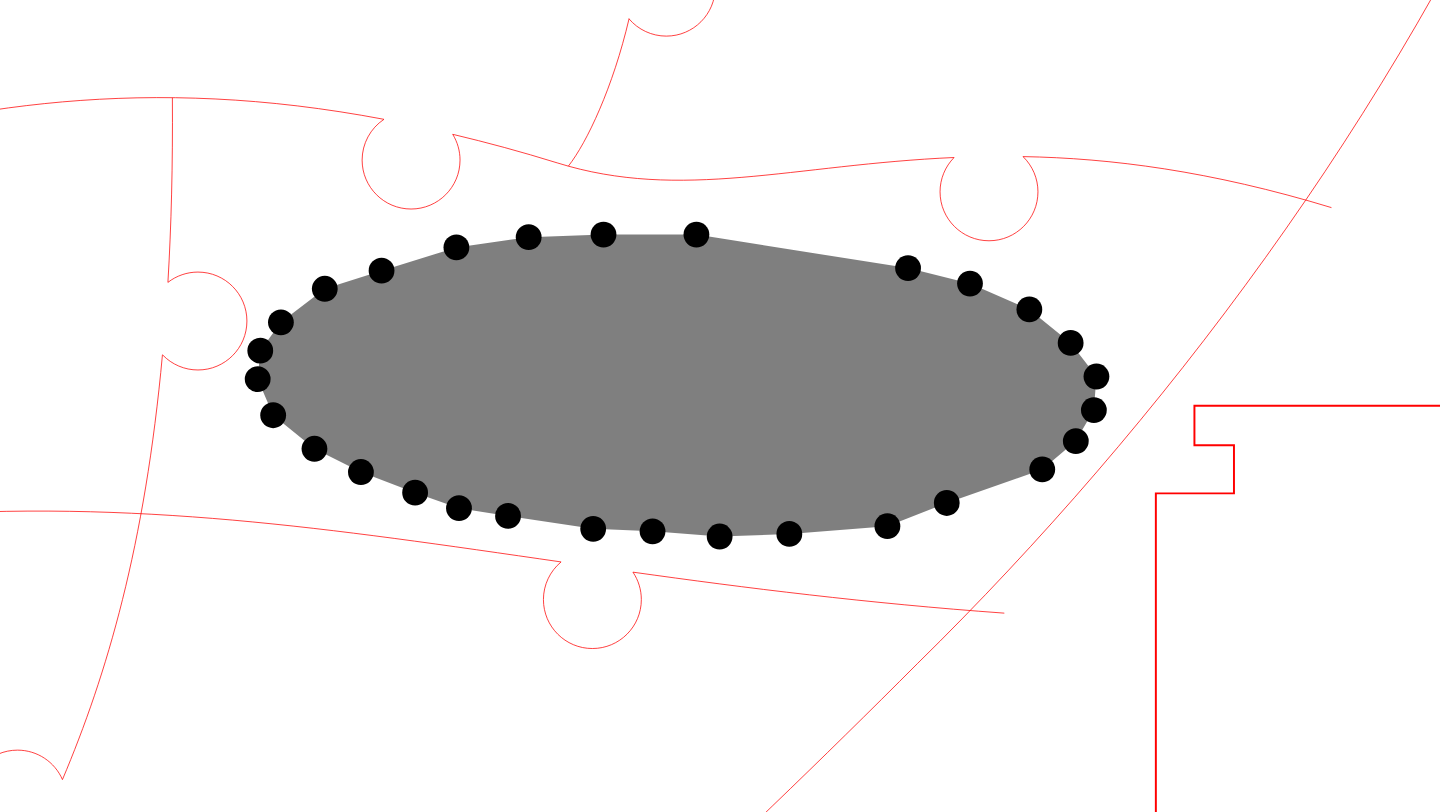 click 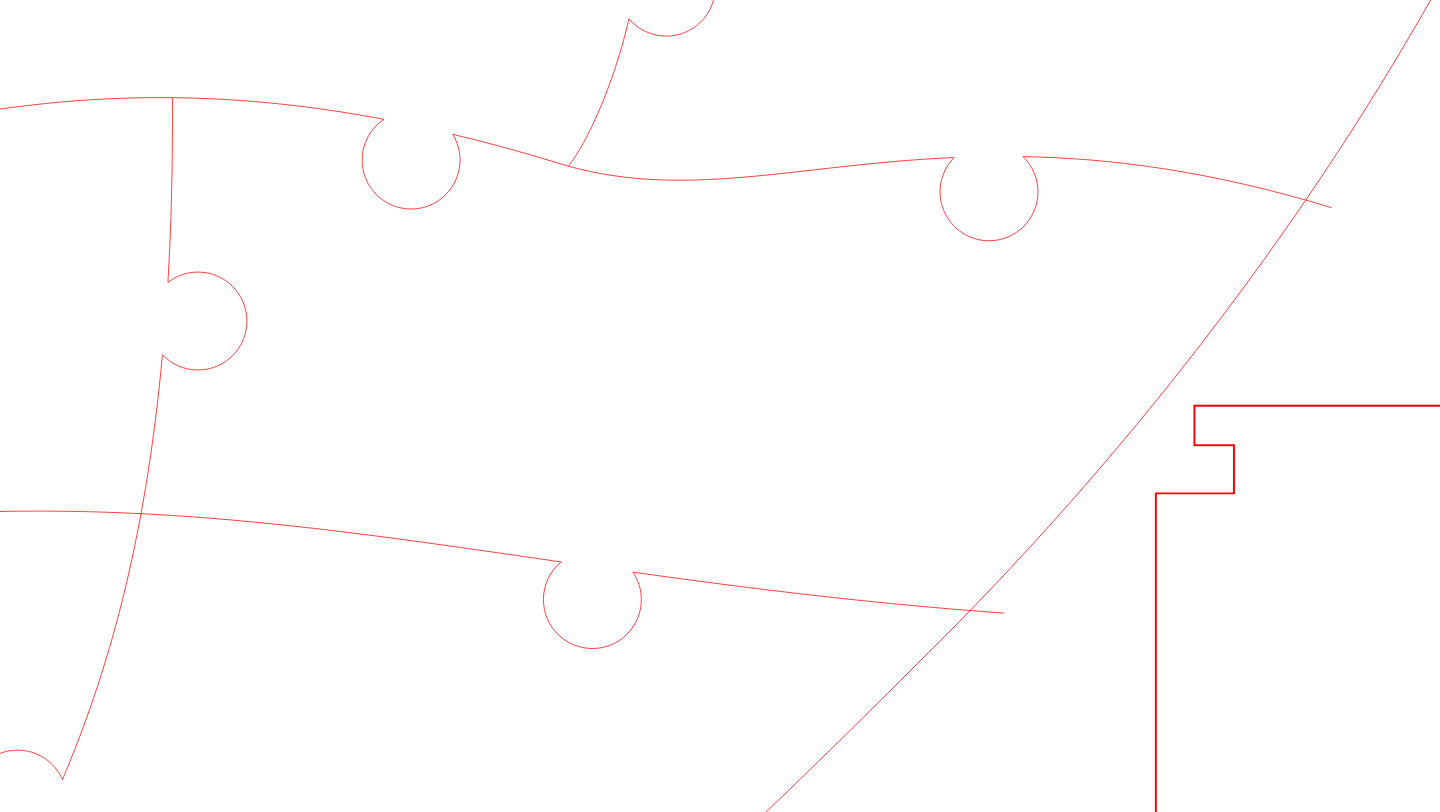 click 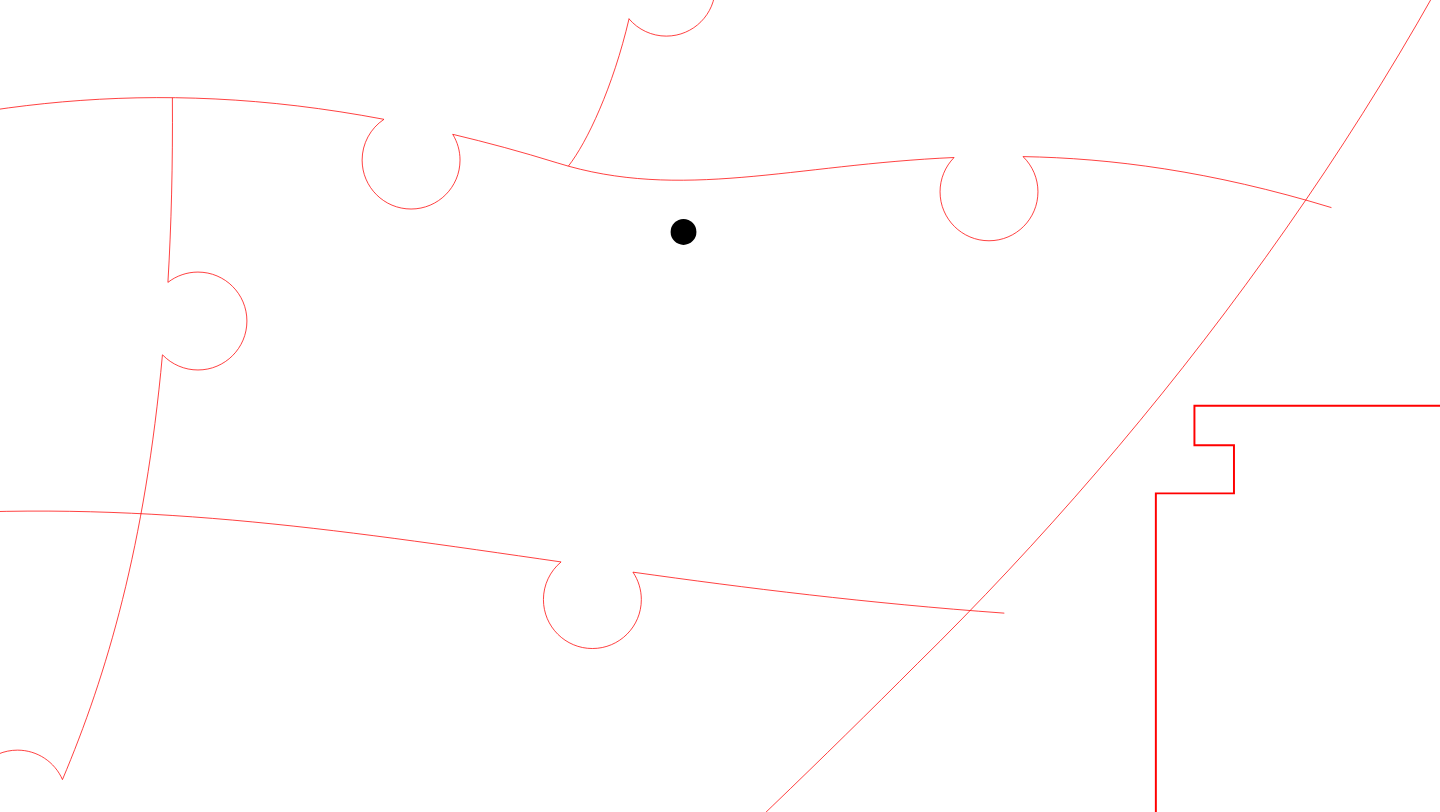 click 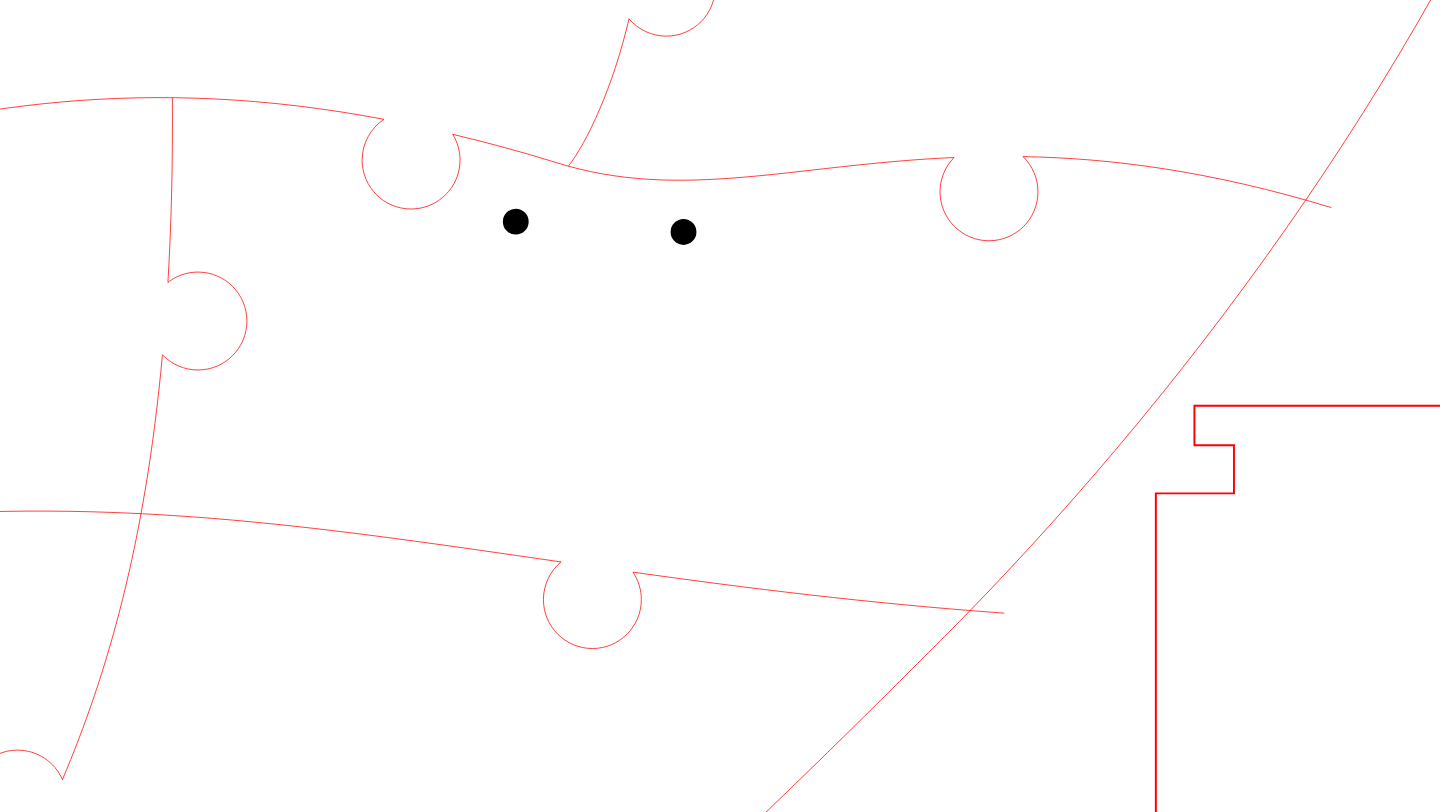 click 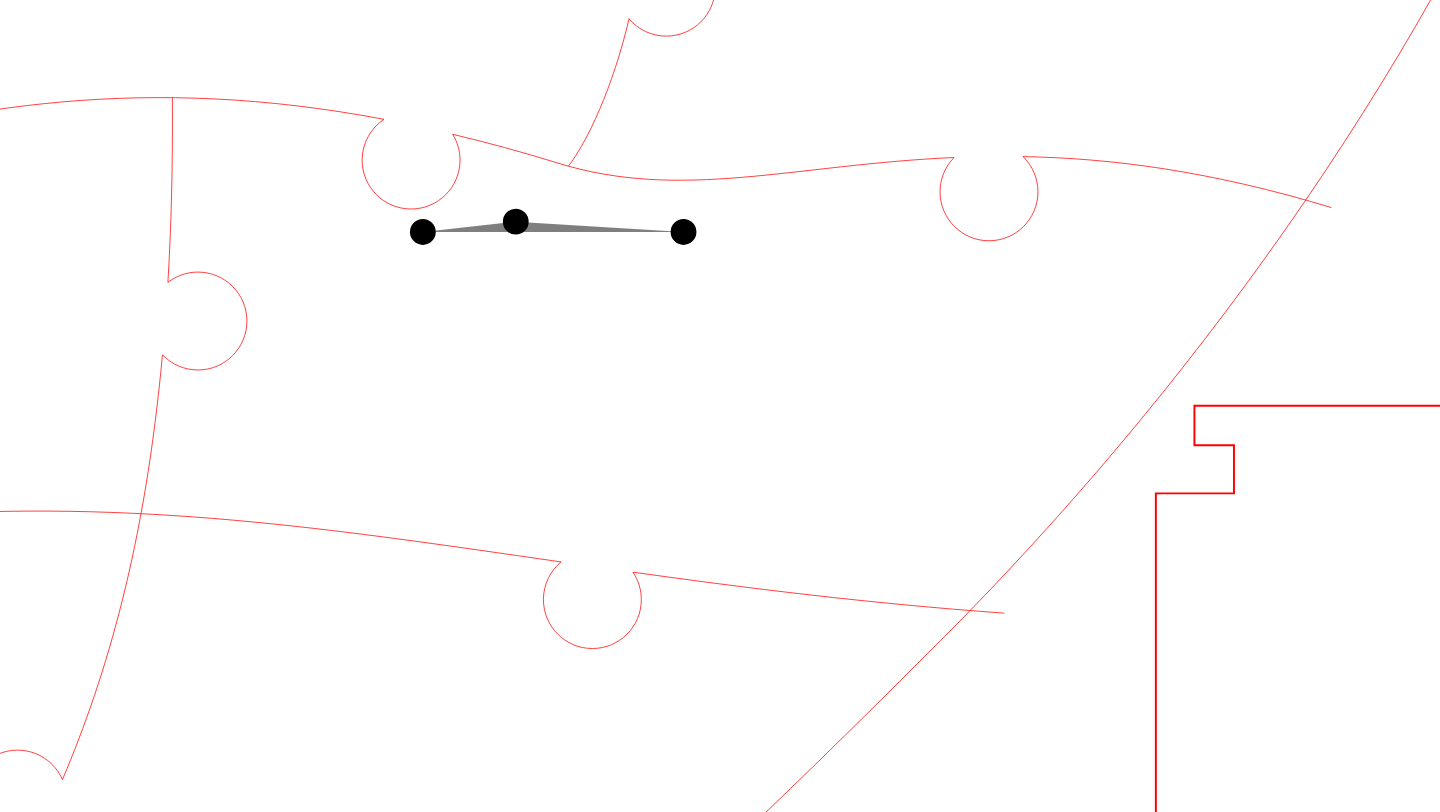 click 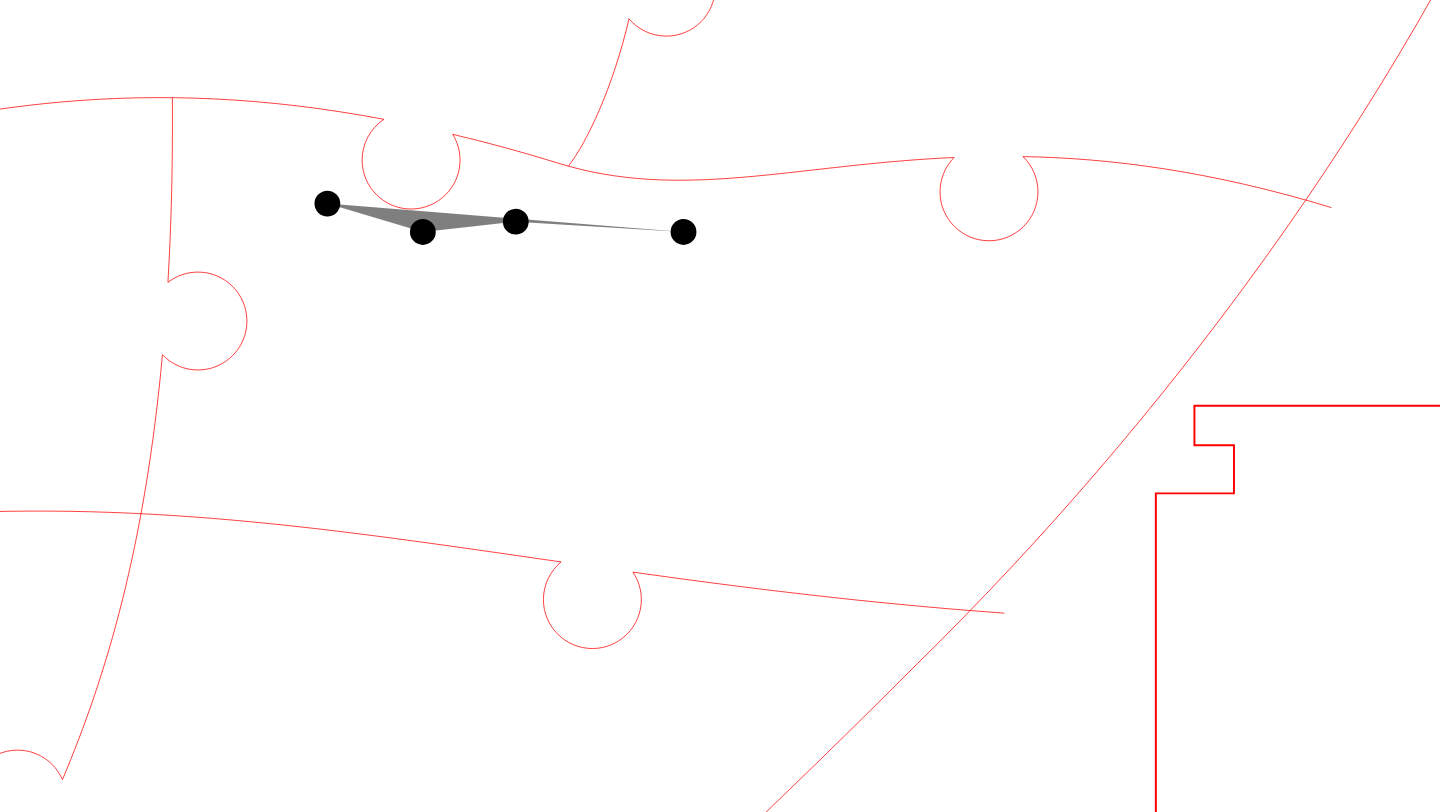 click 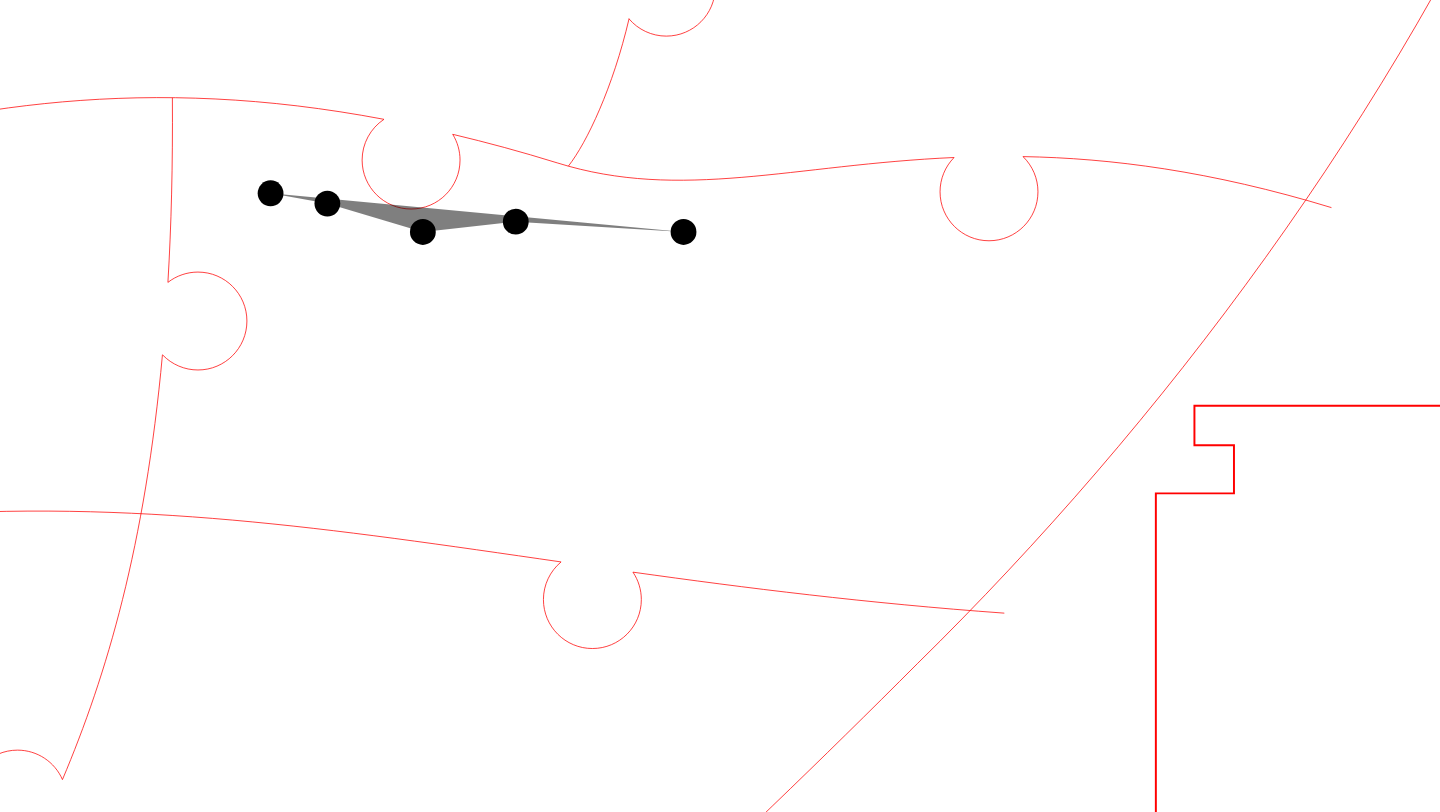 click 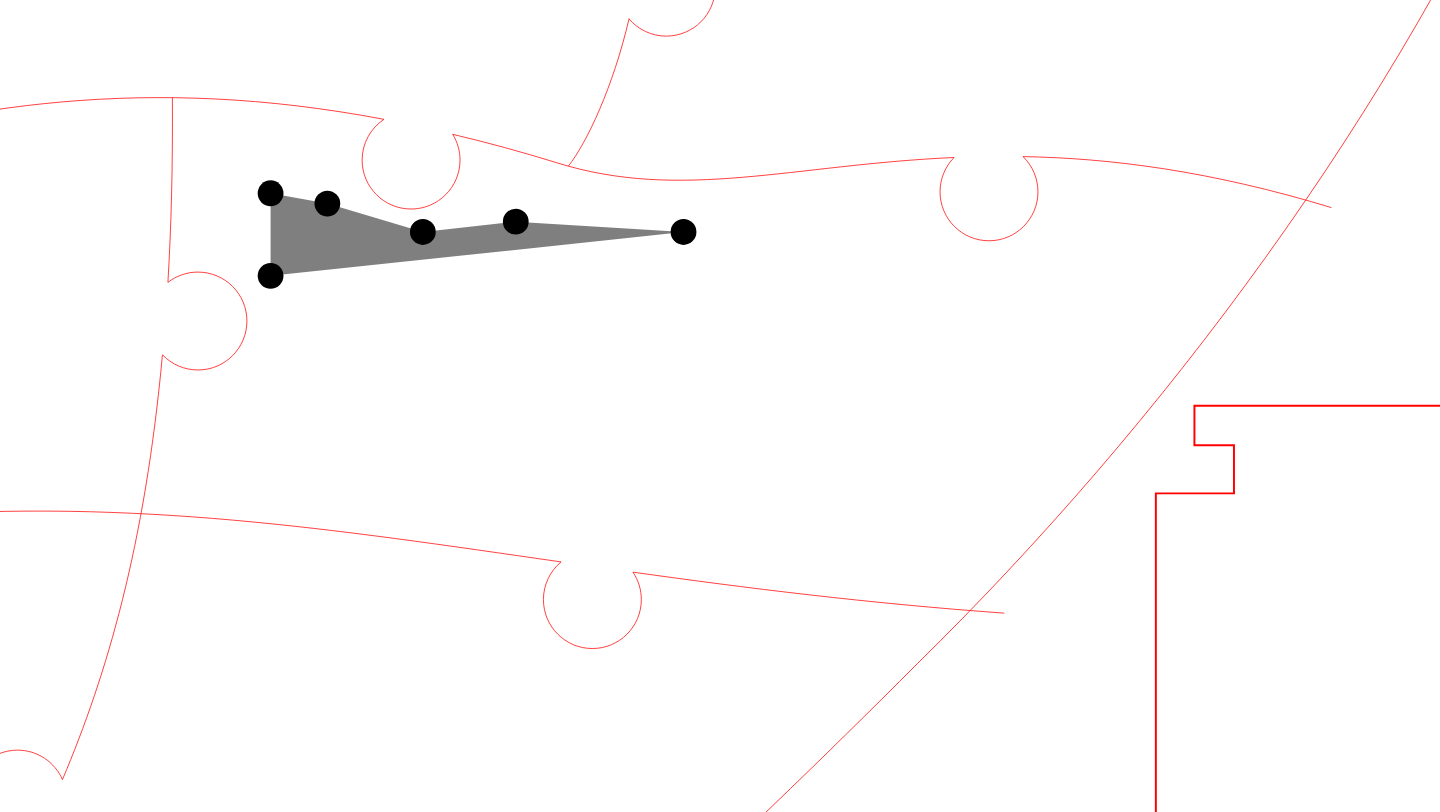 click 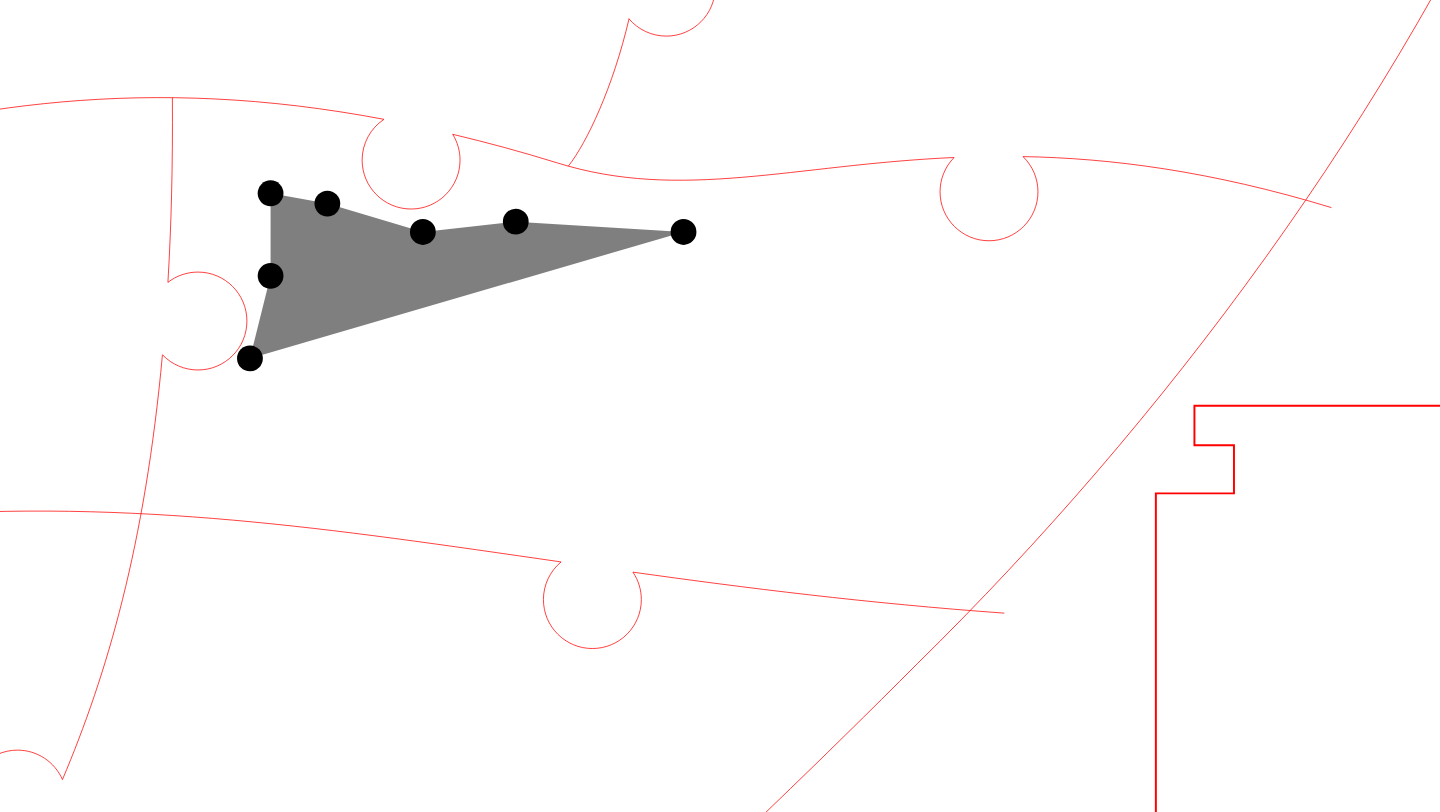 click 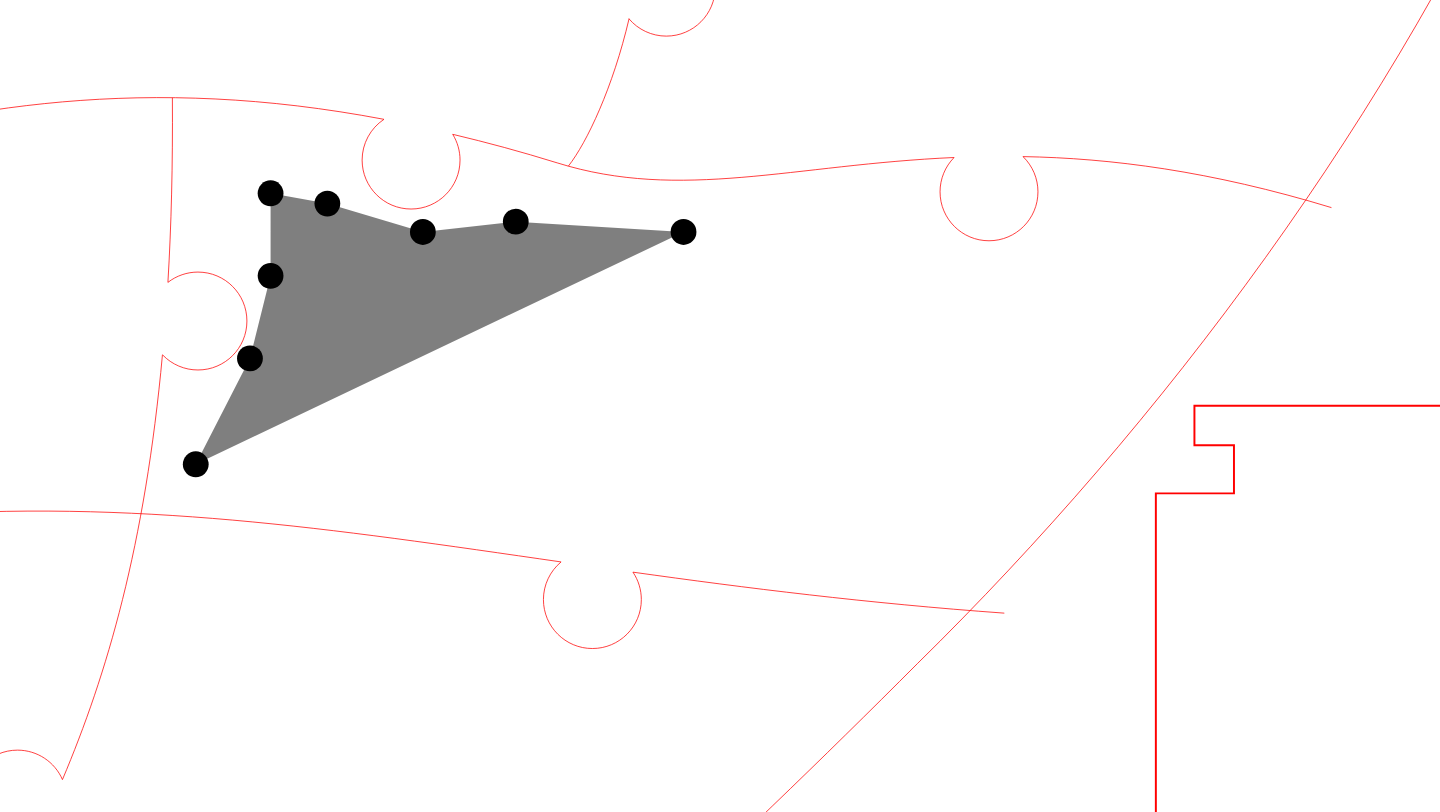 click 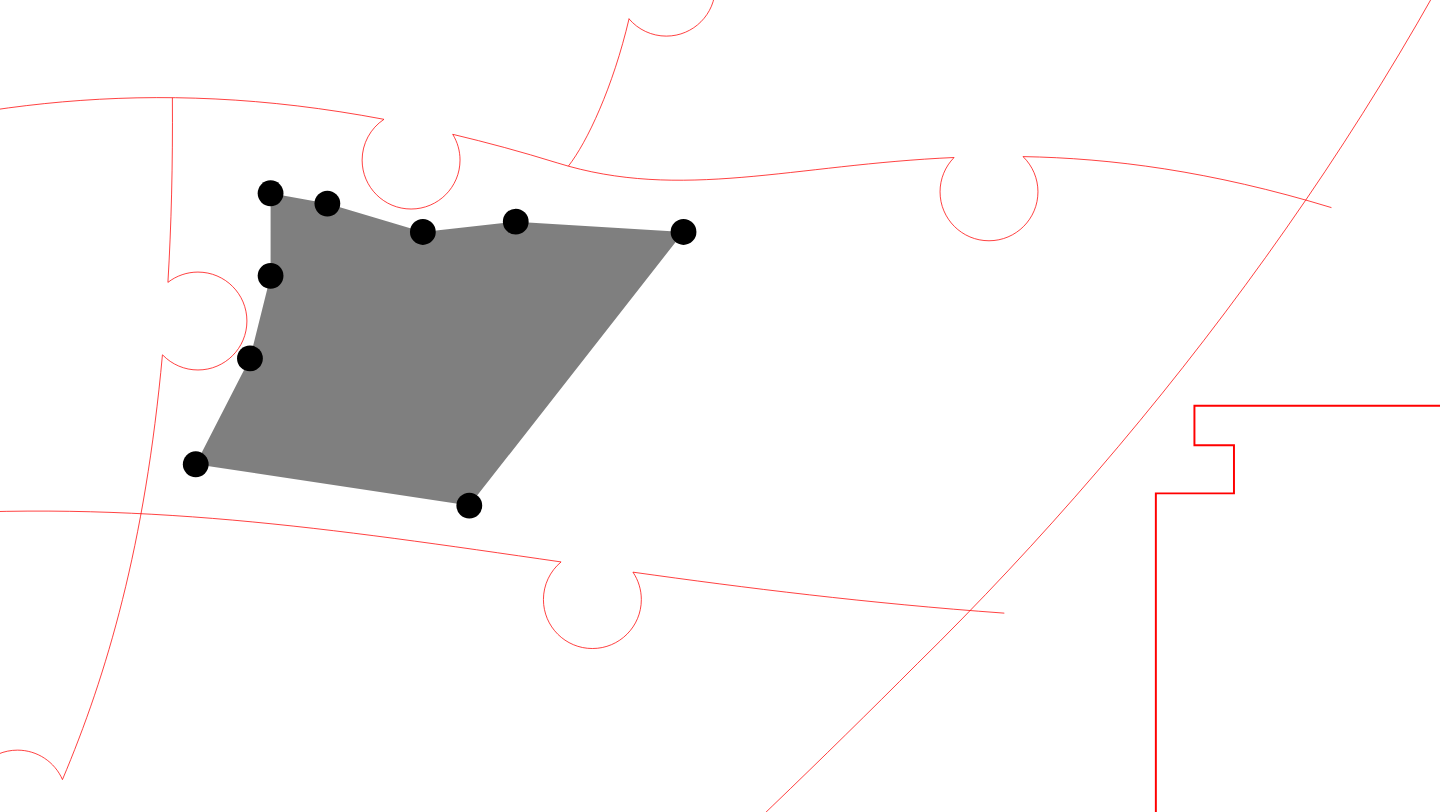 click 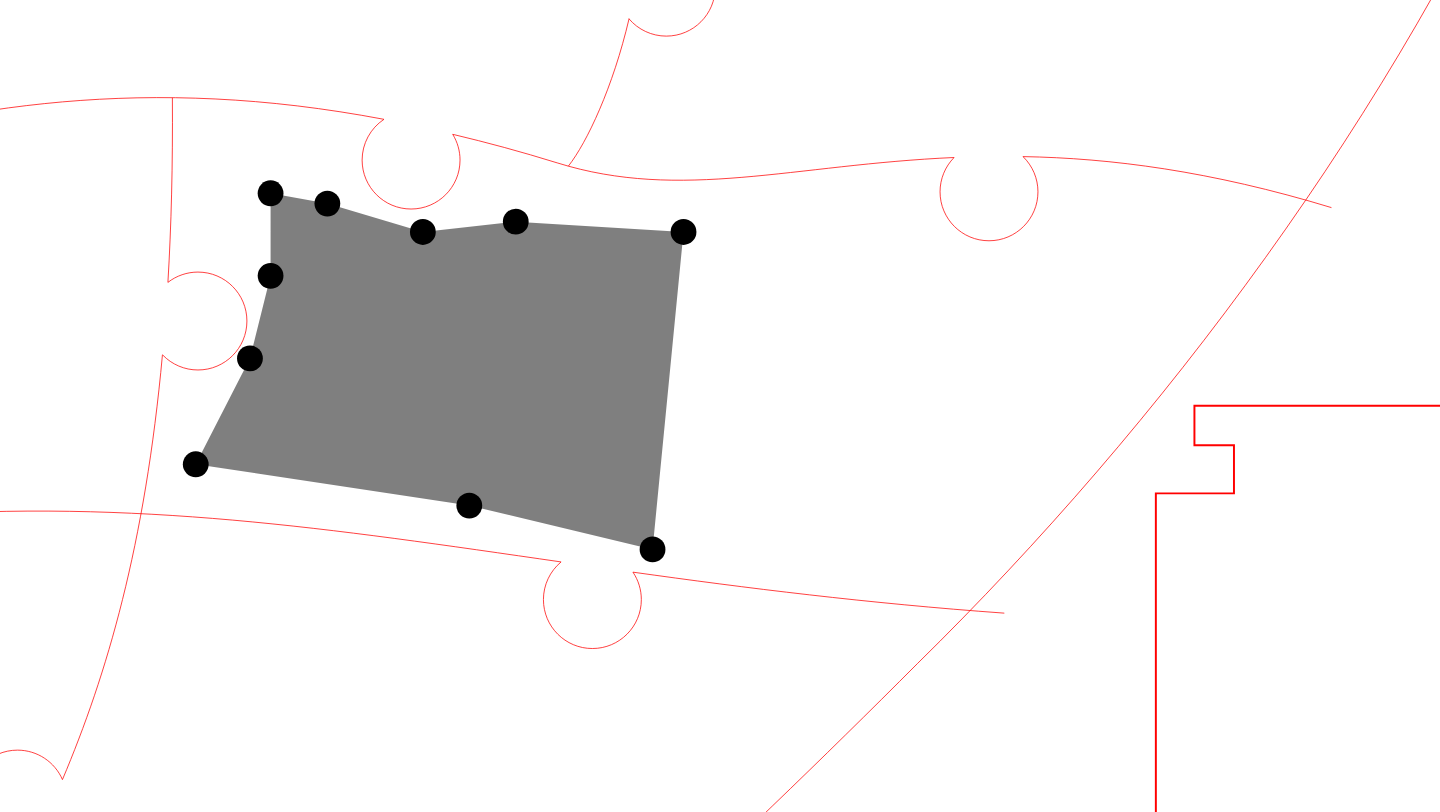click 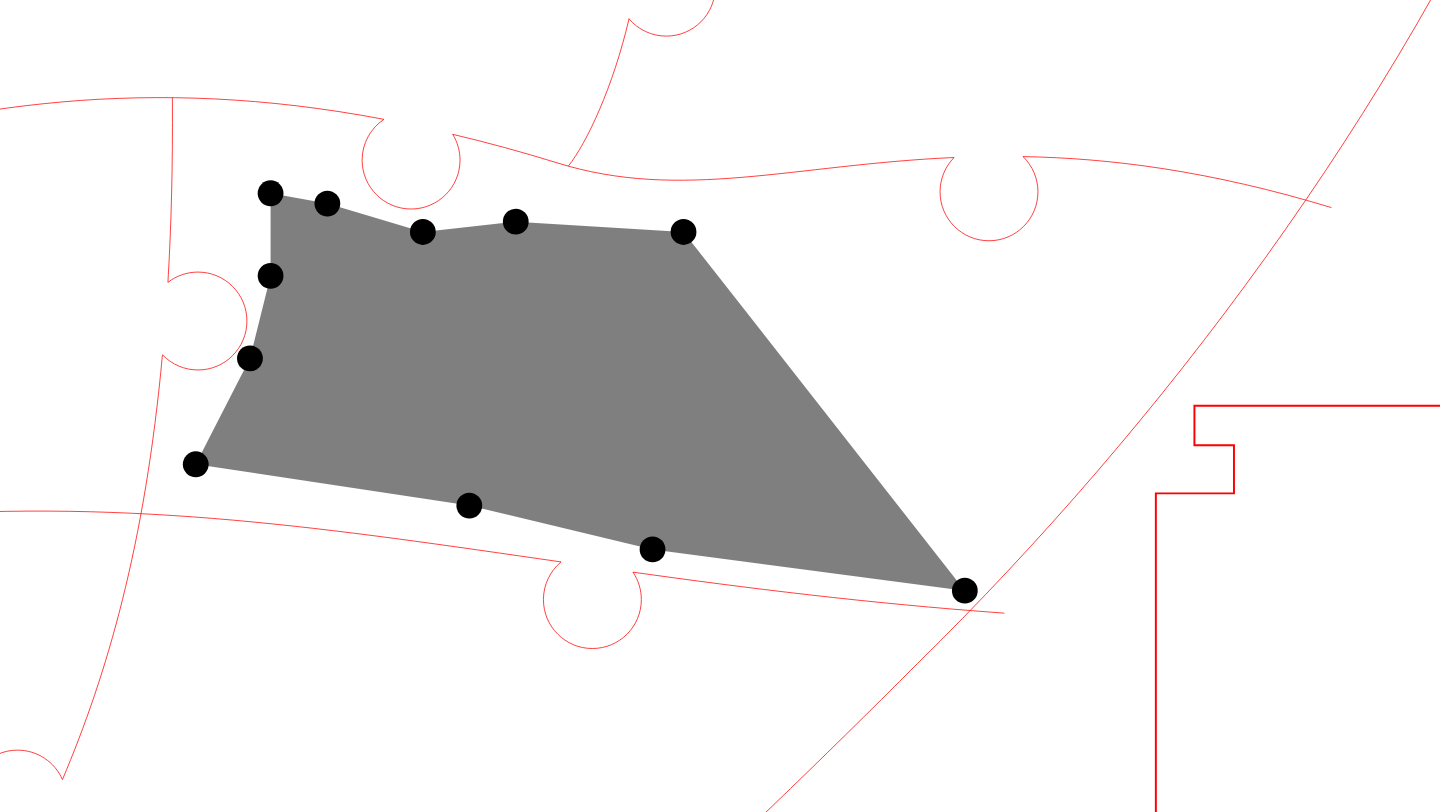click 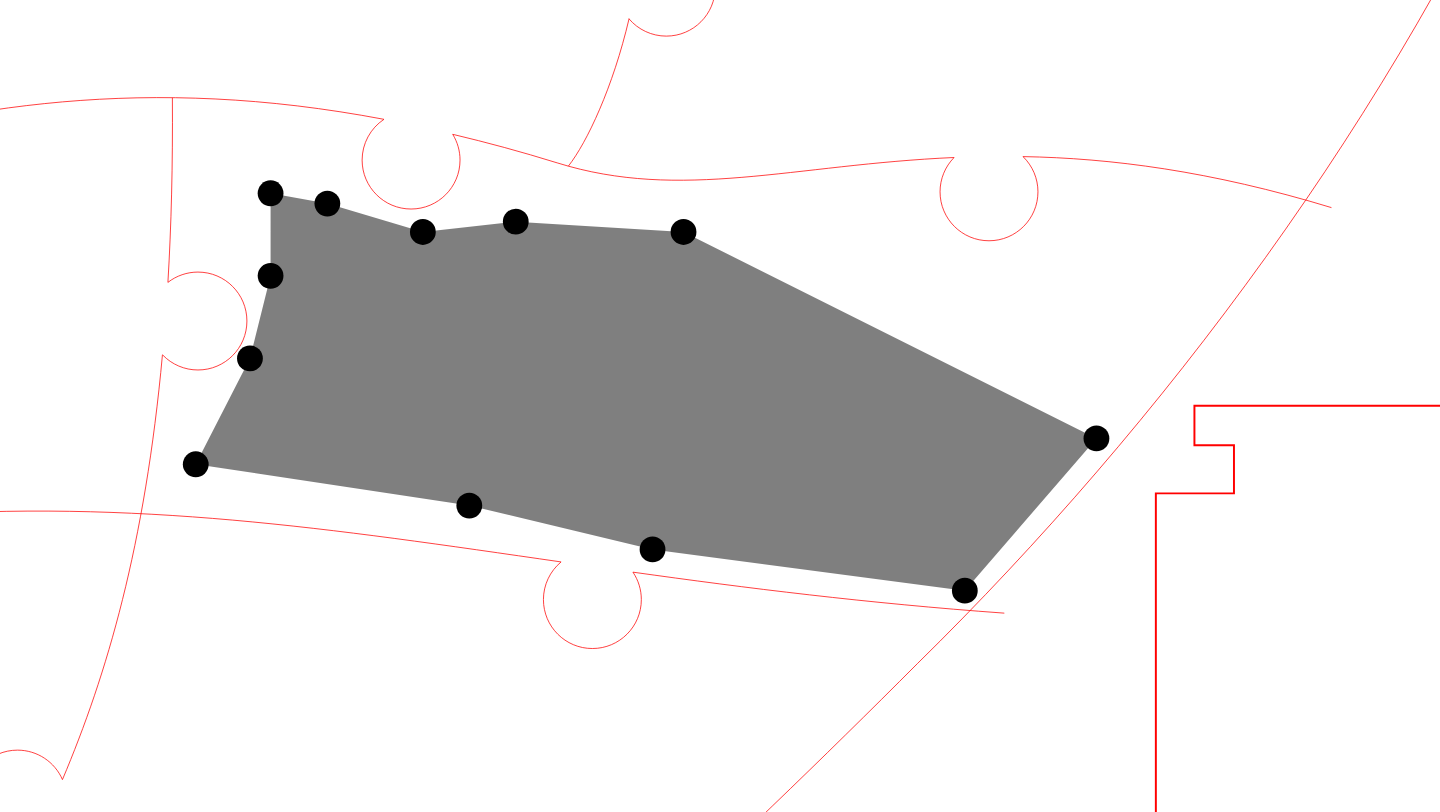 click 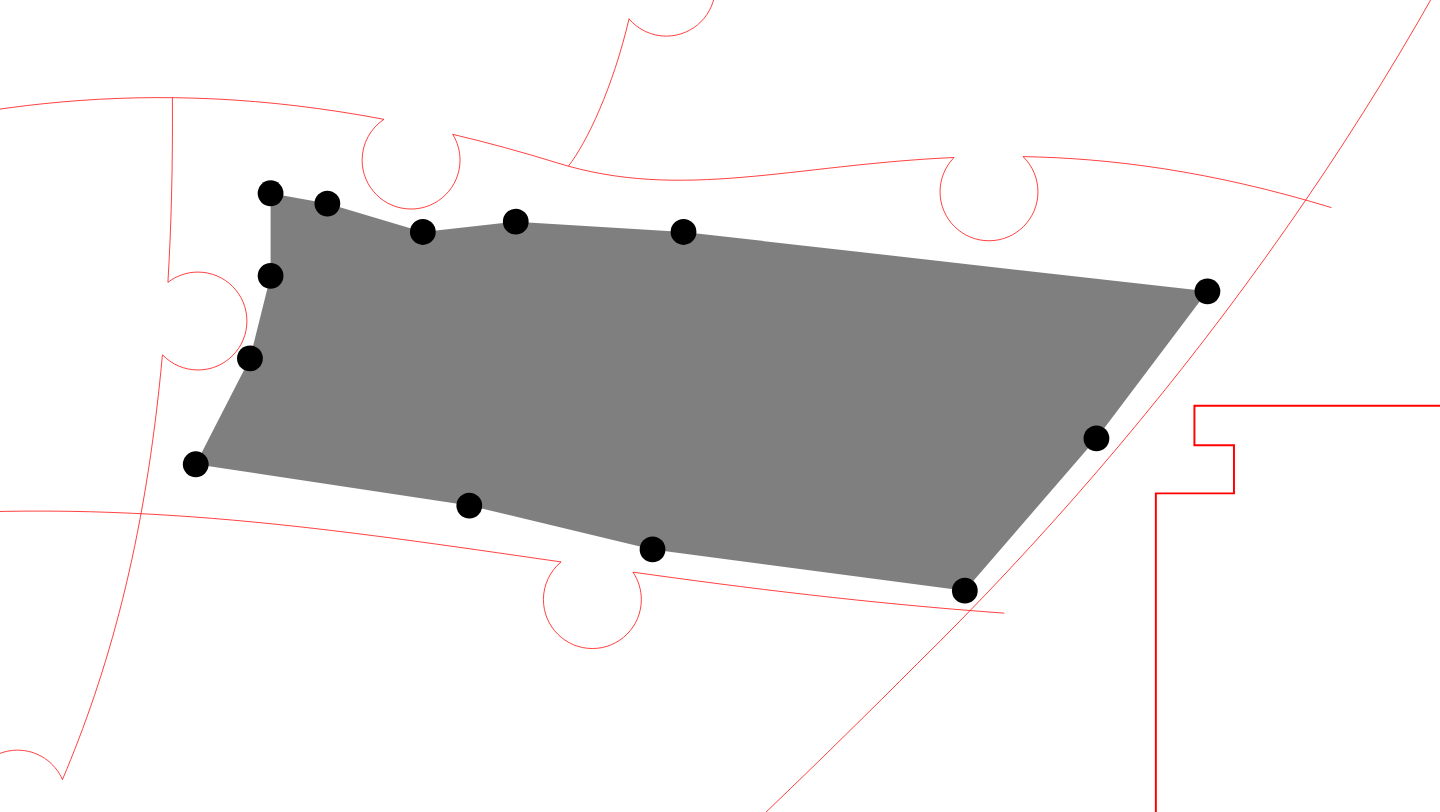 click 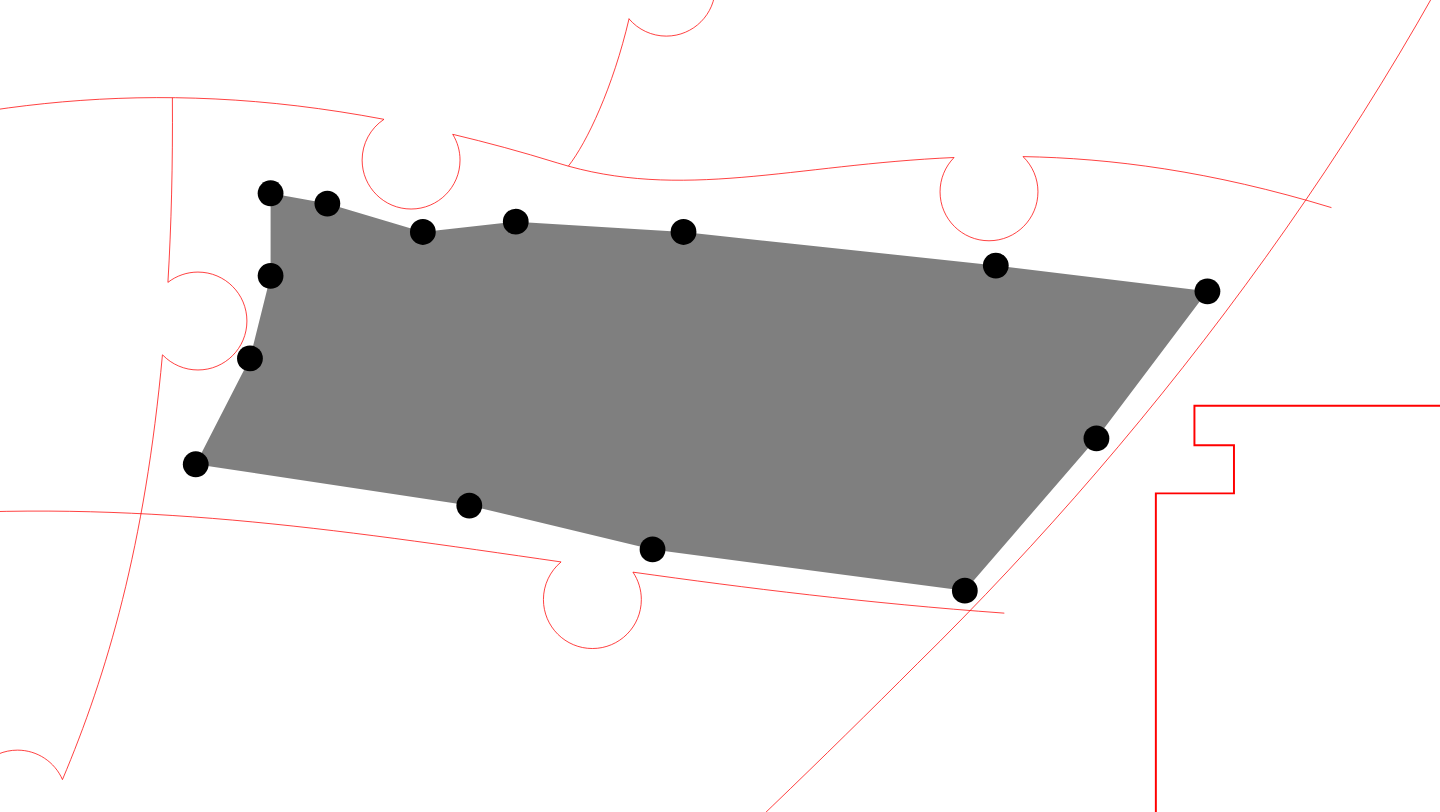 click 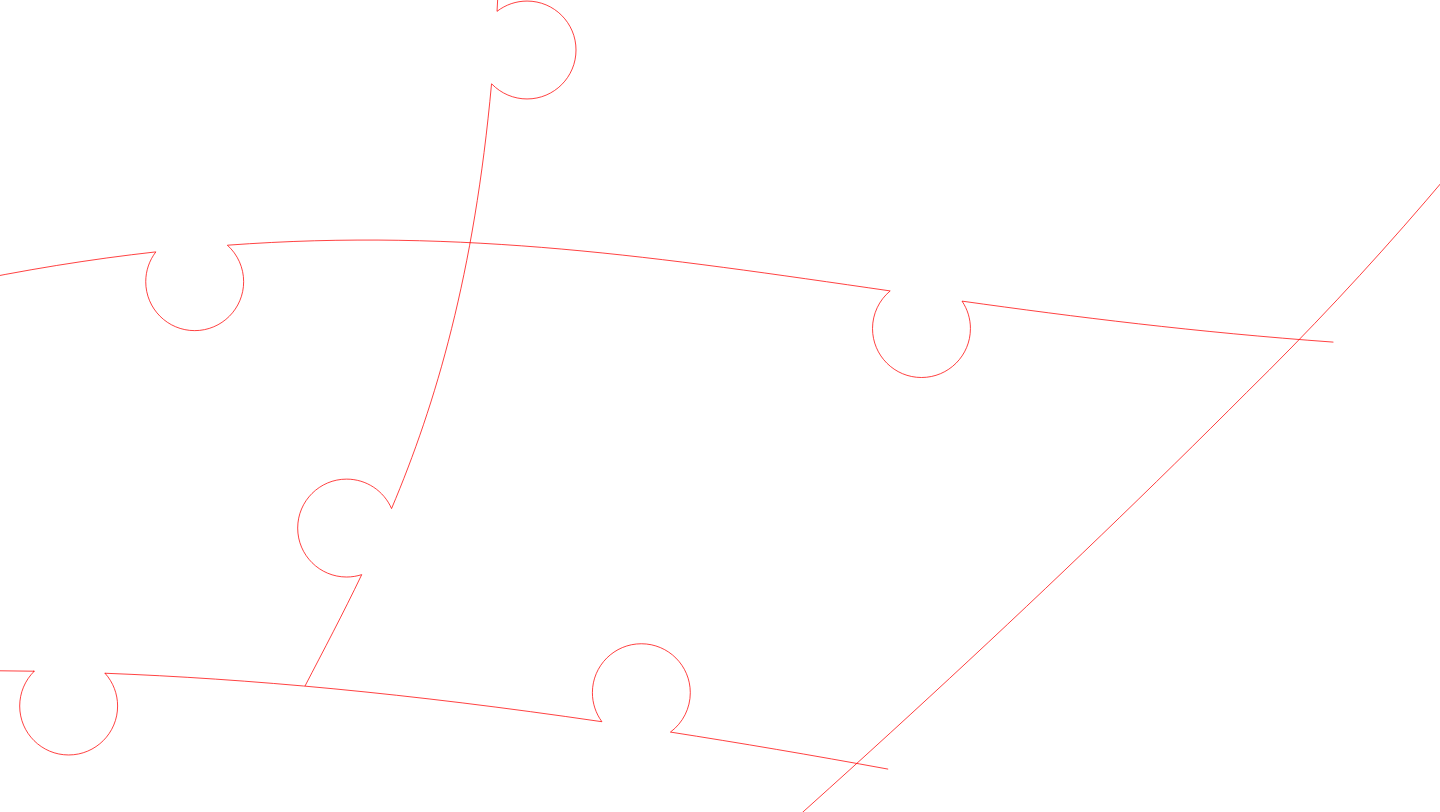 click 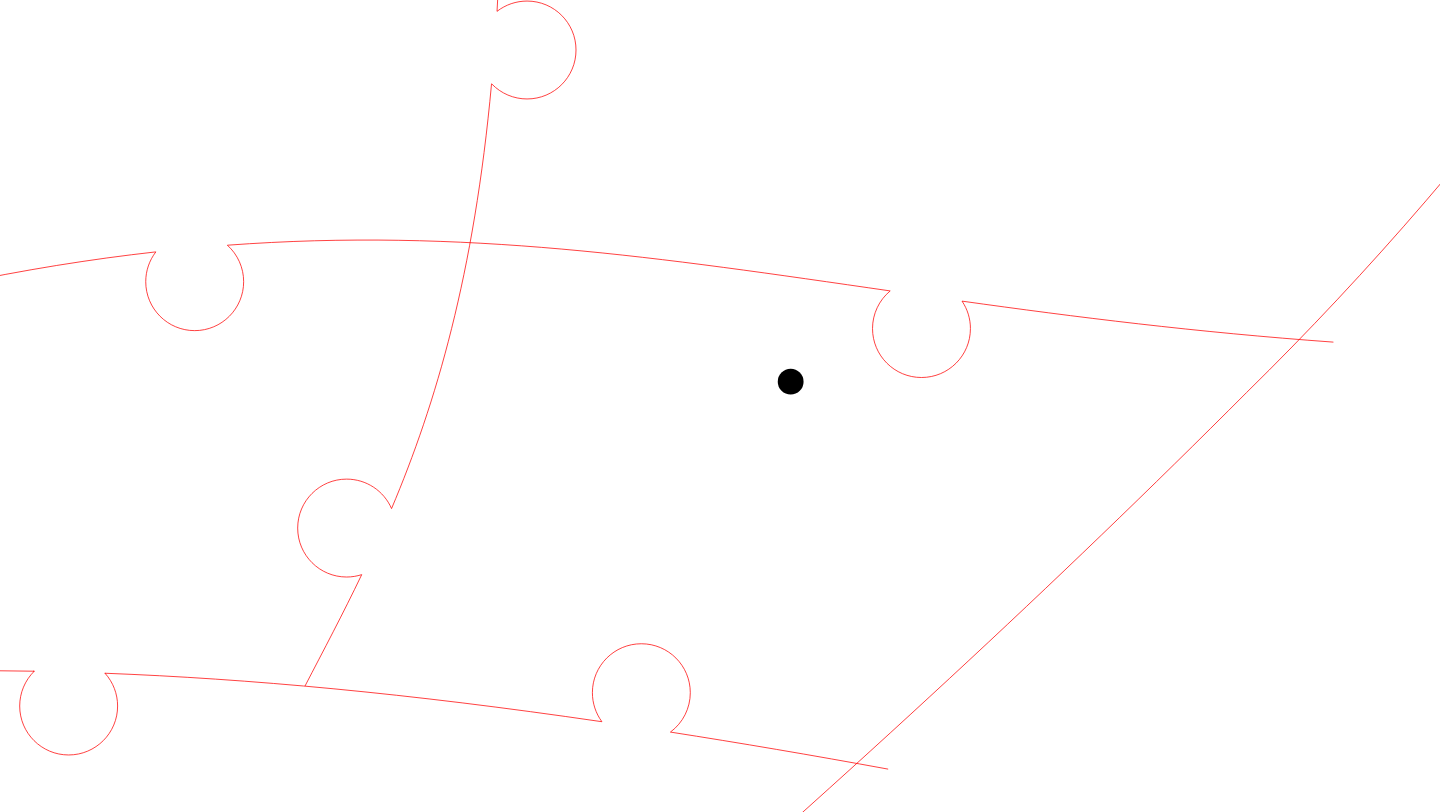 click 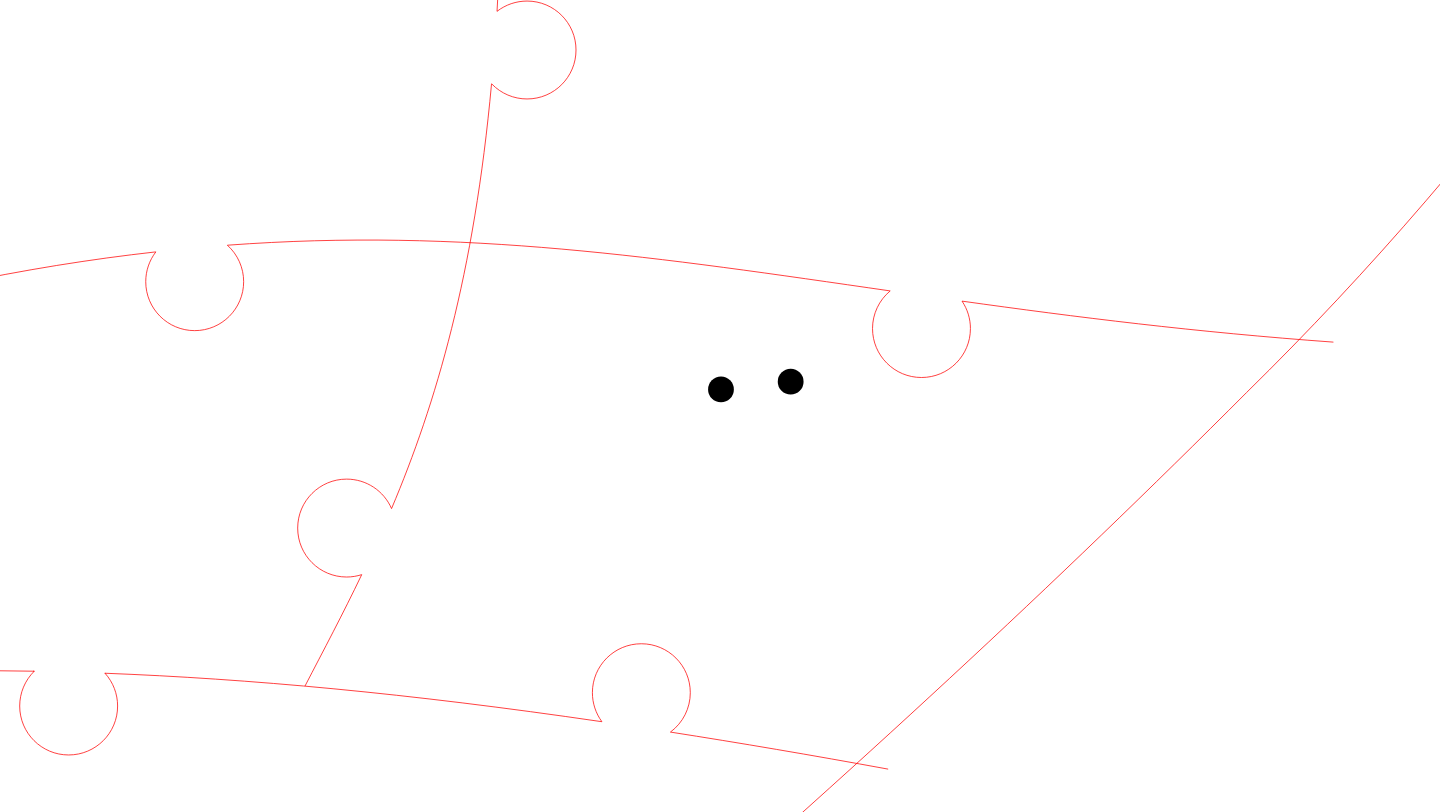 click 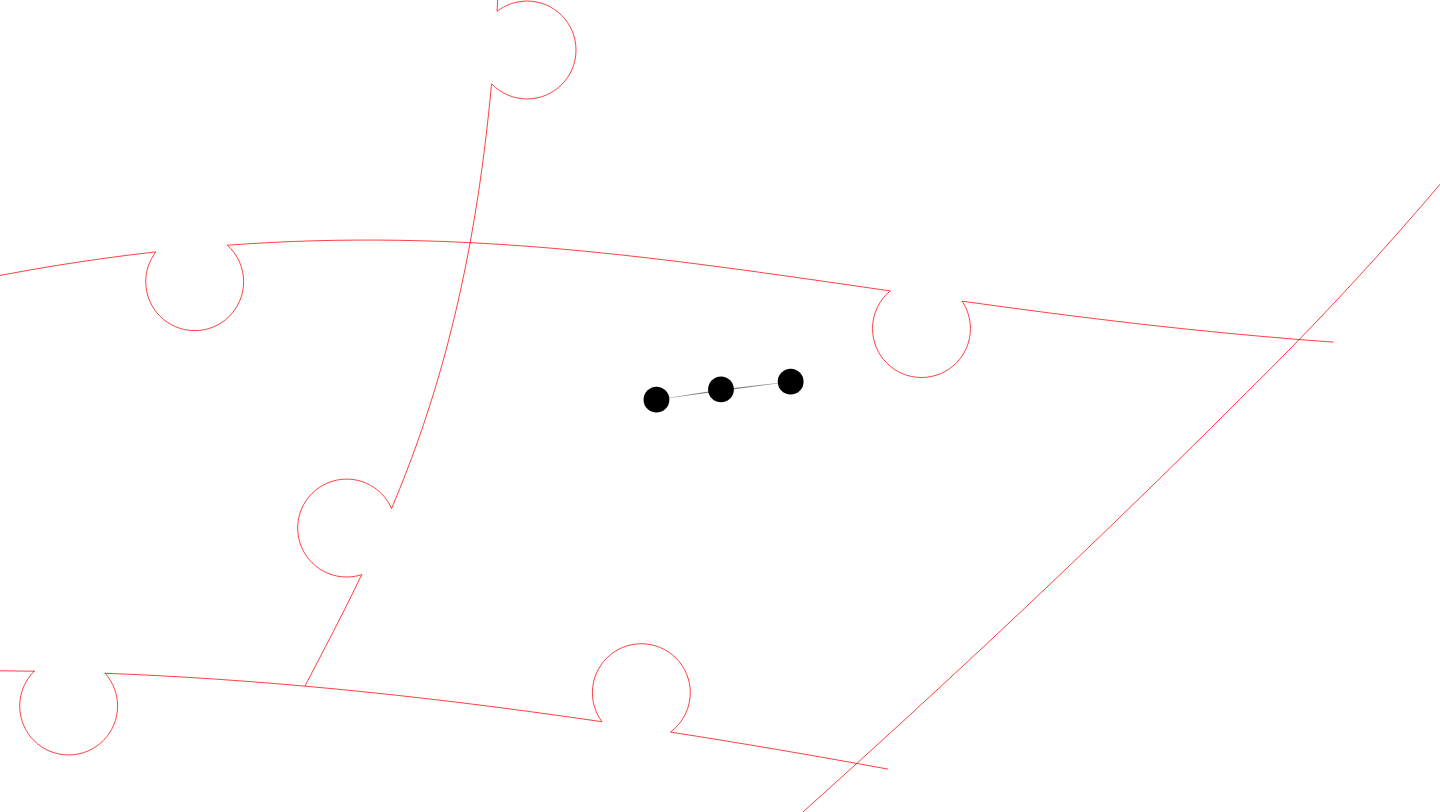 click 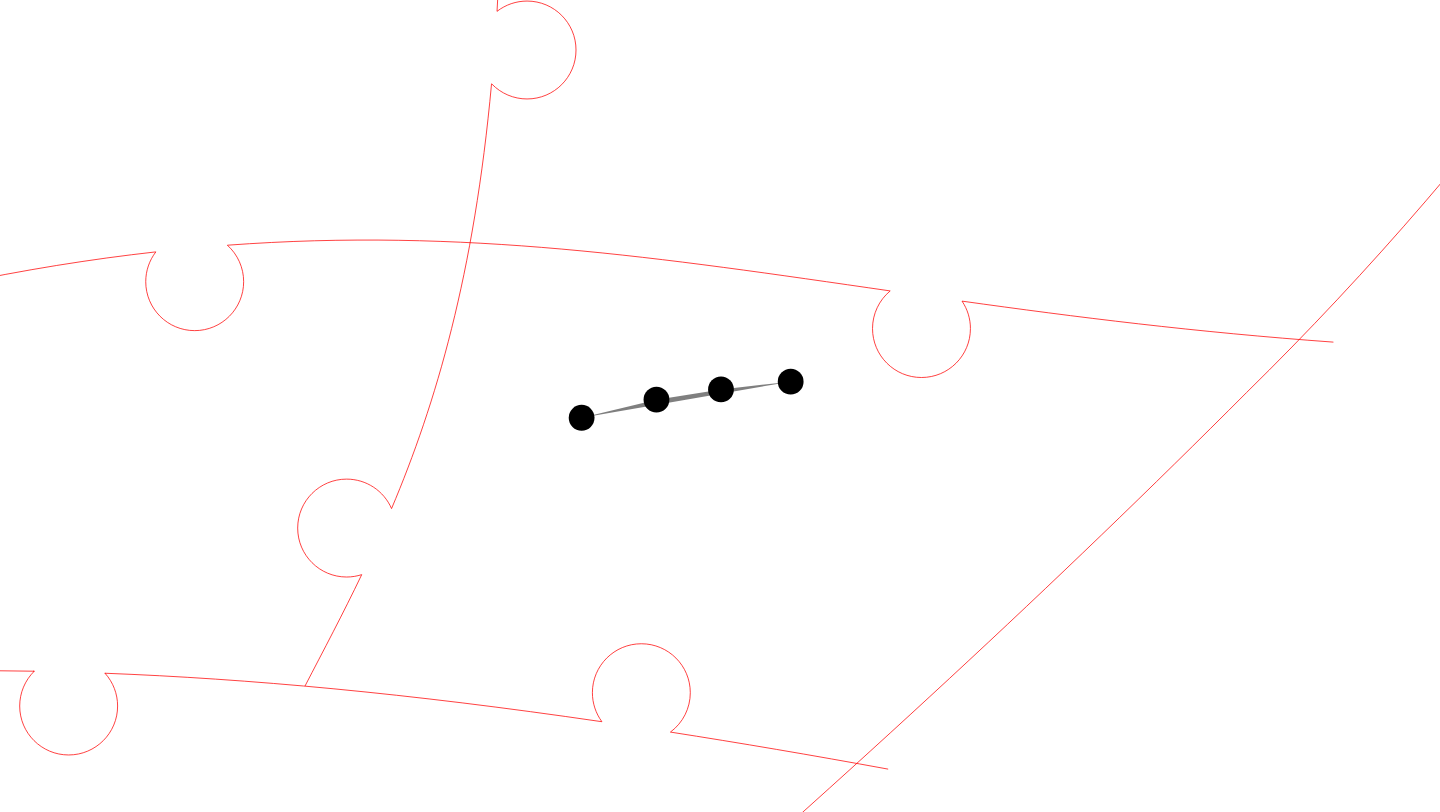 click 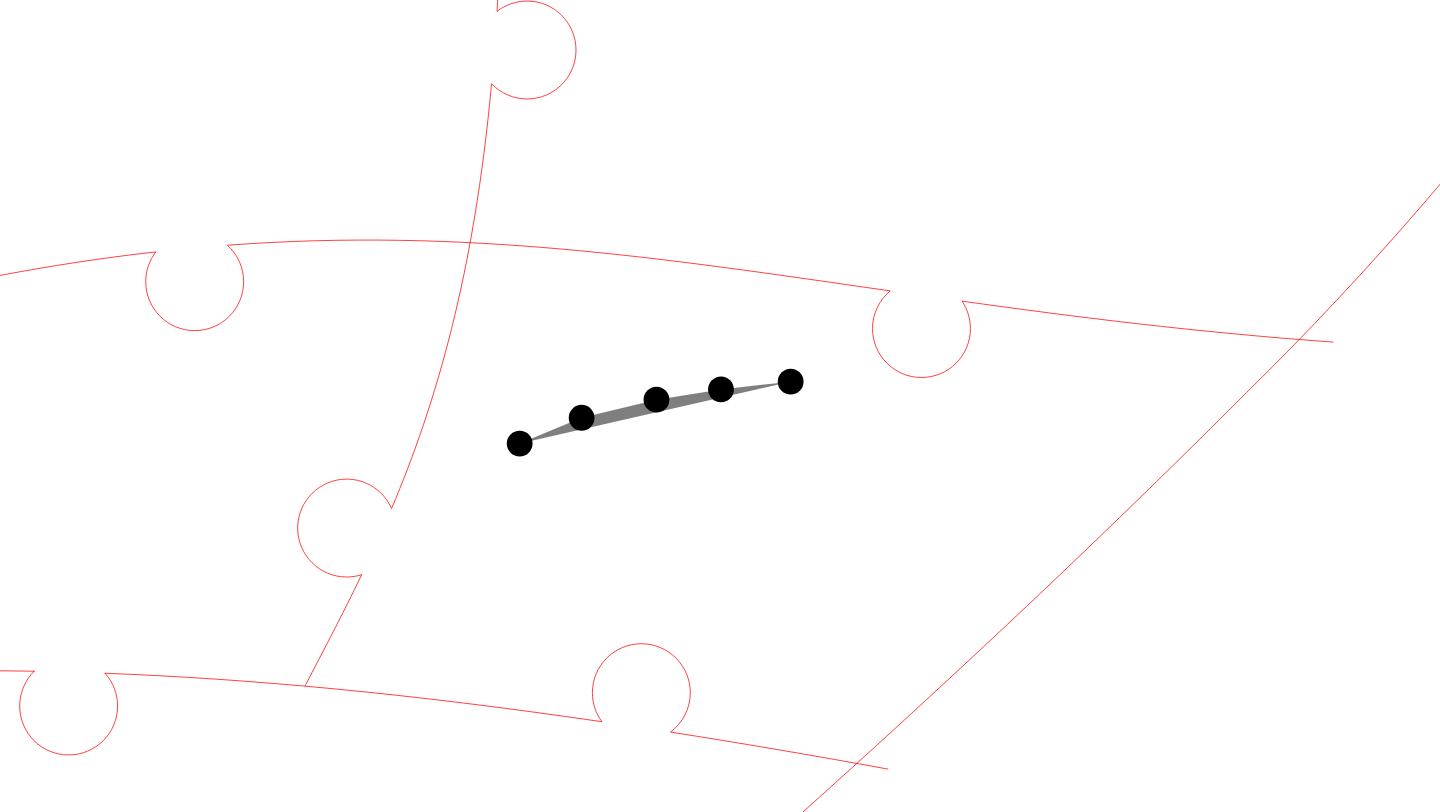 click 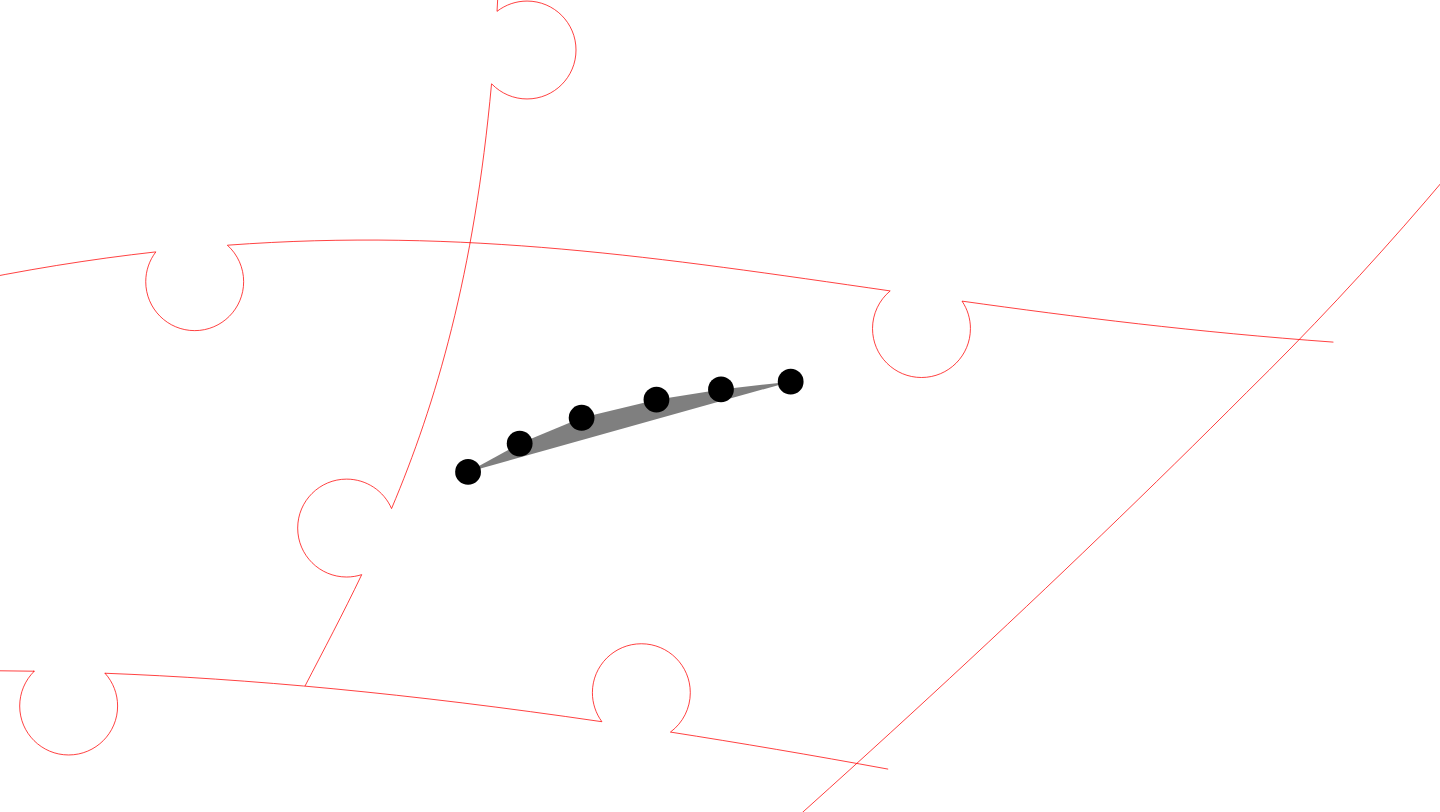 click 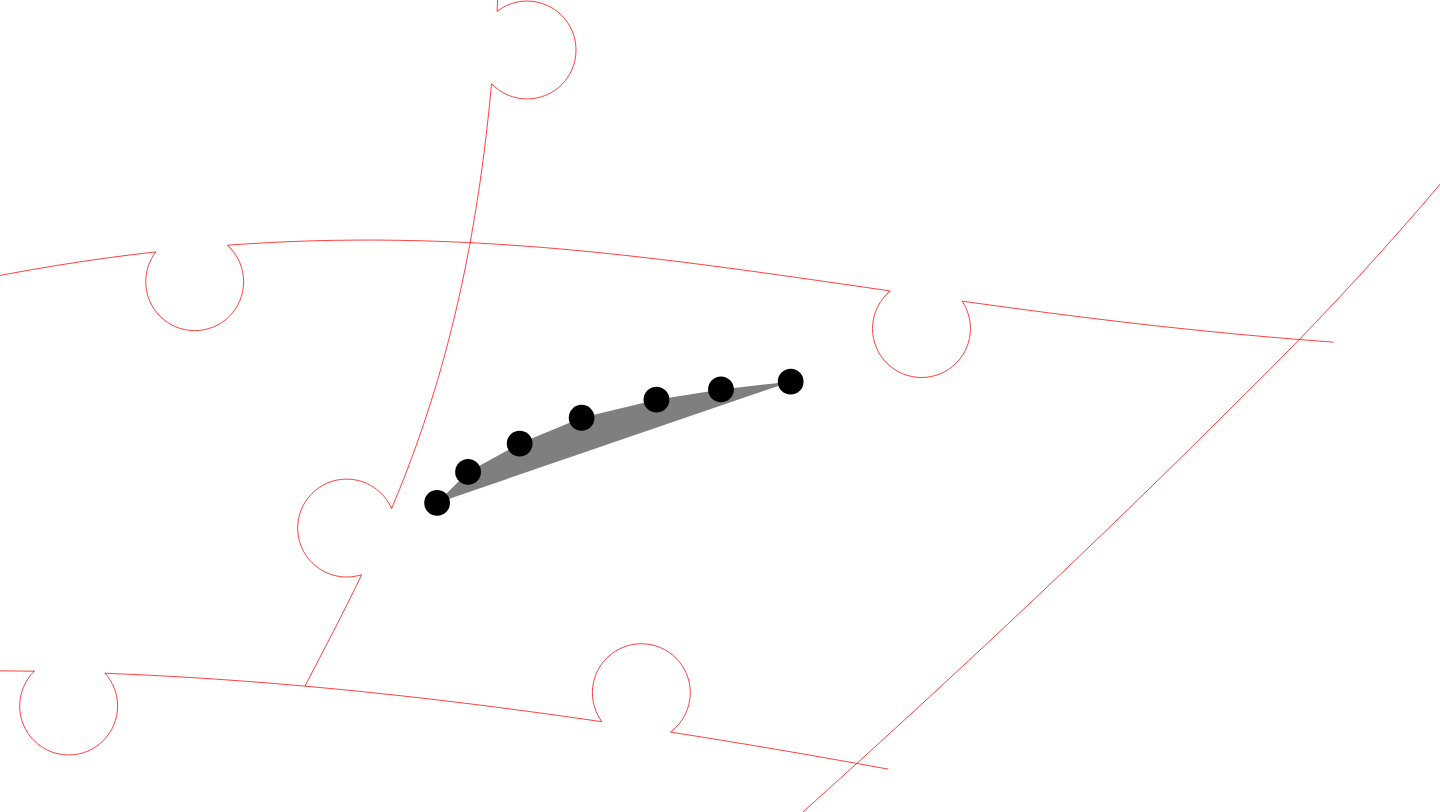 click 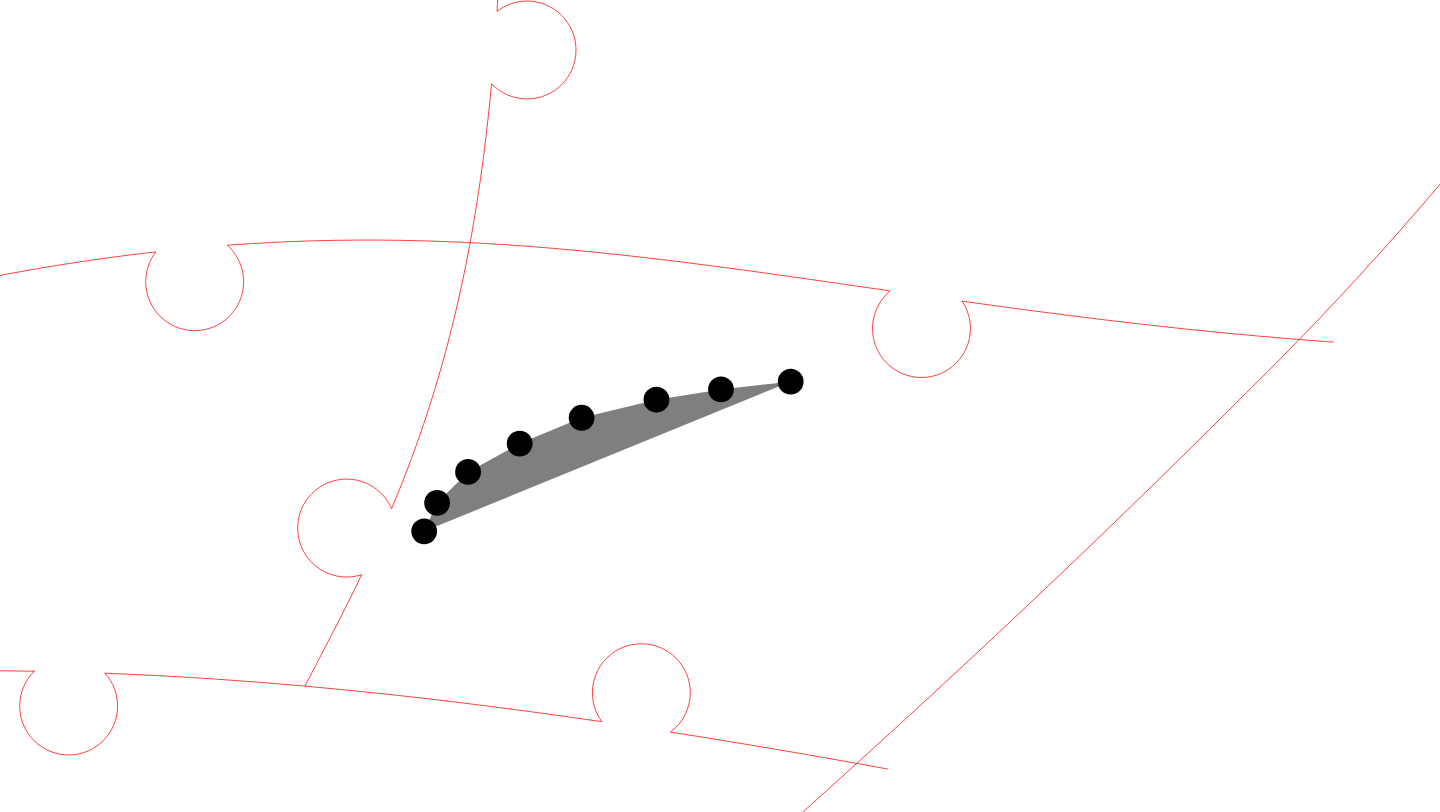 click 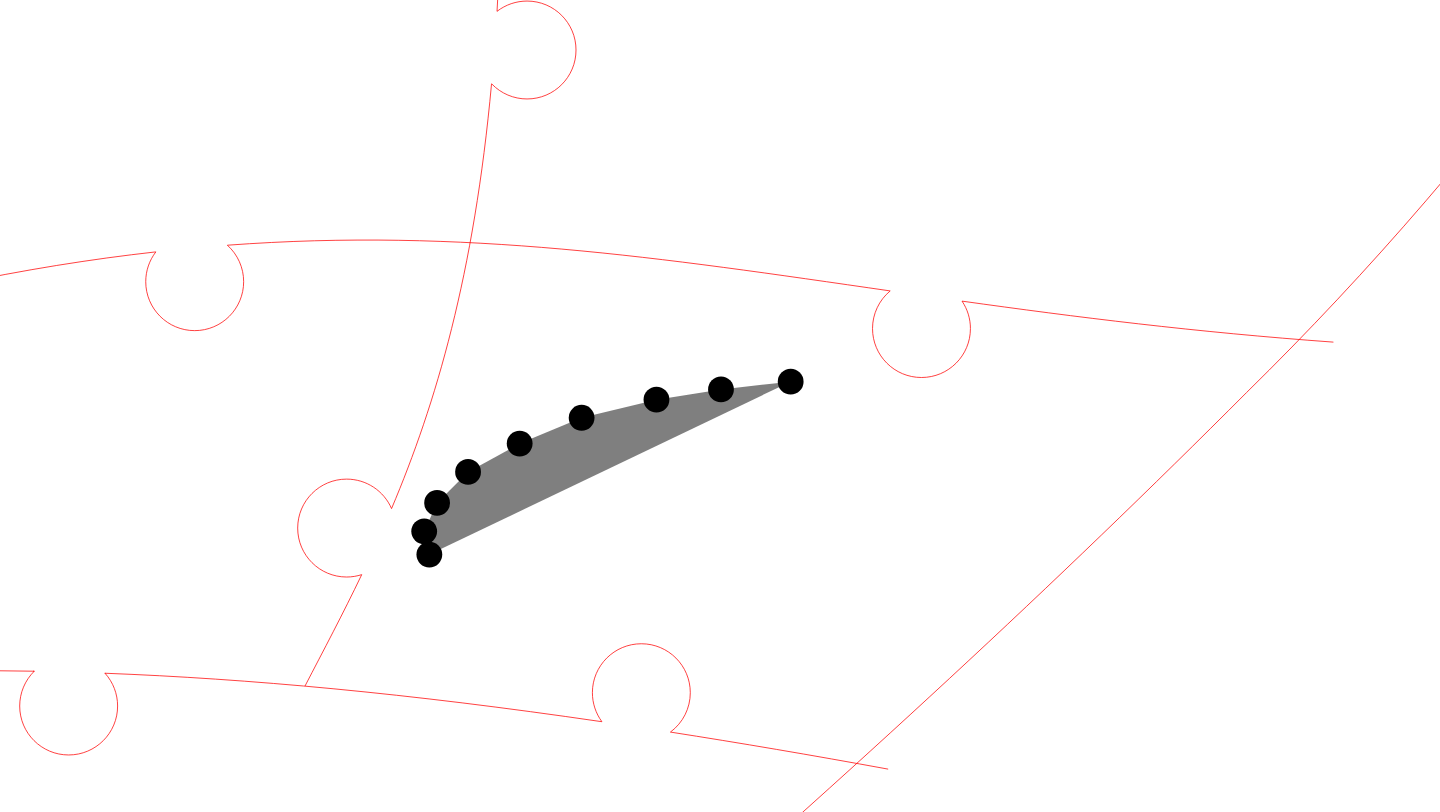 click 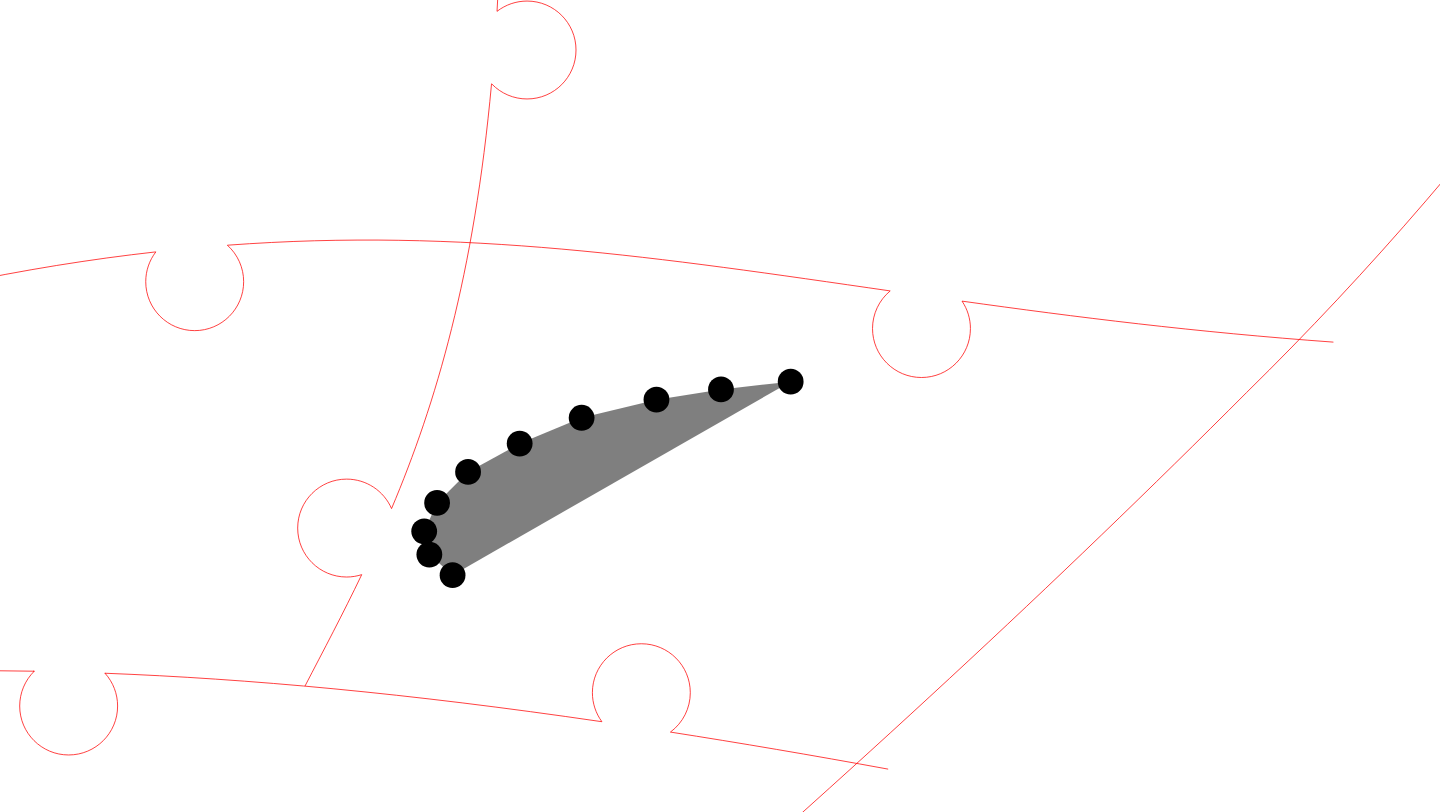 click 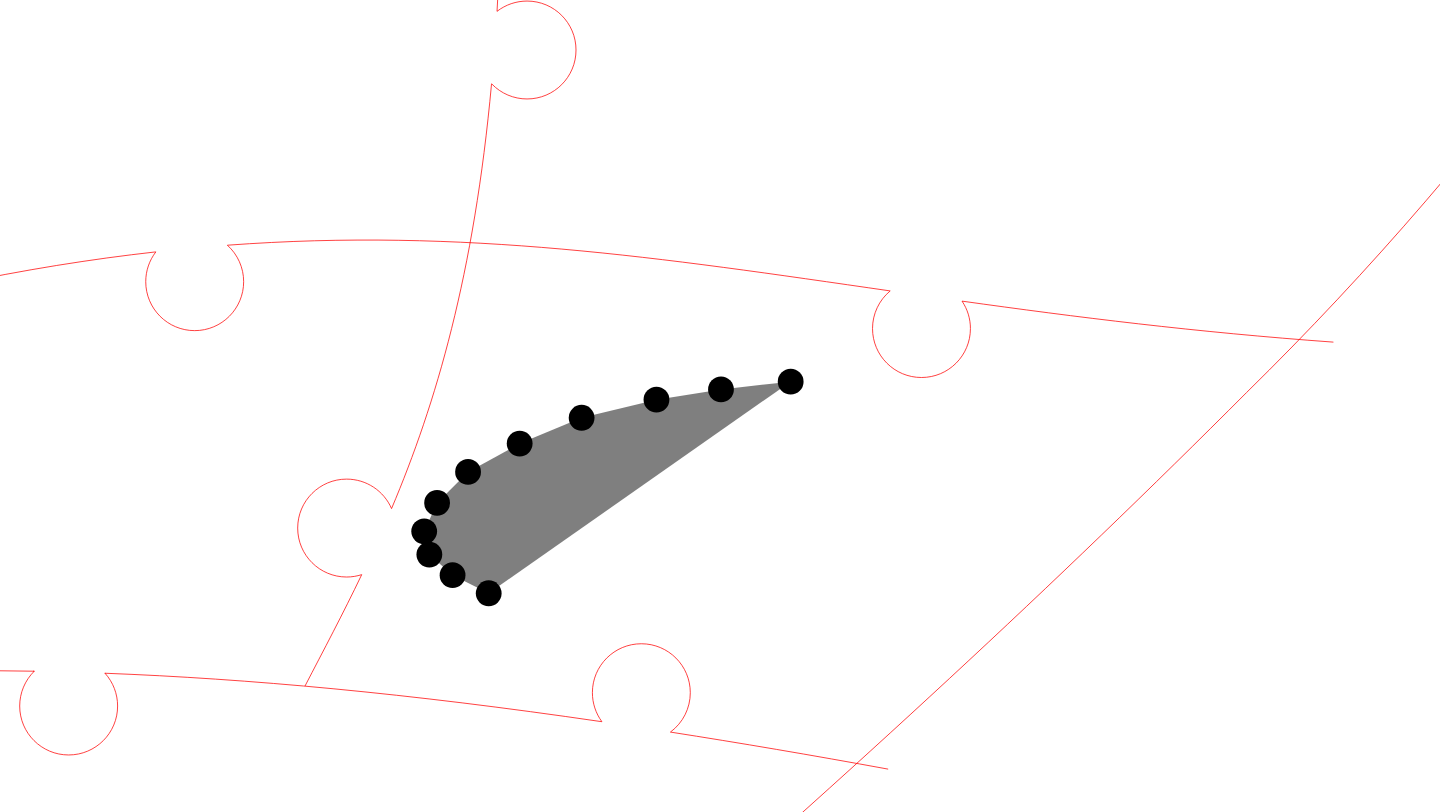 click 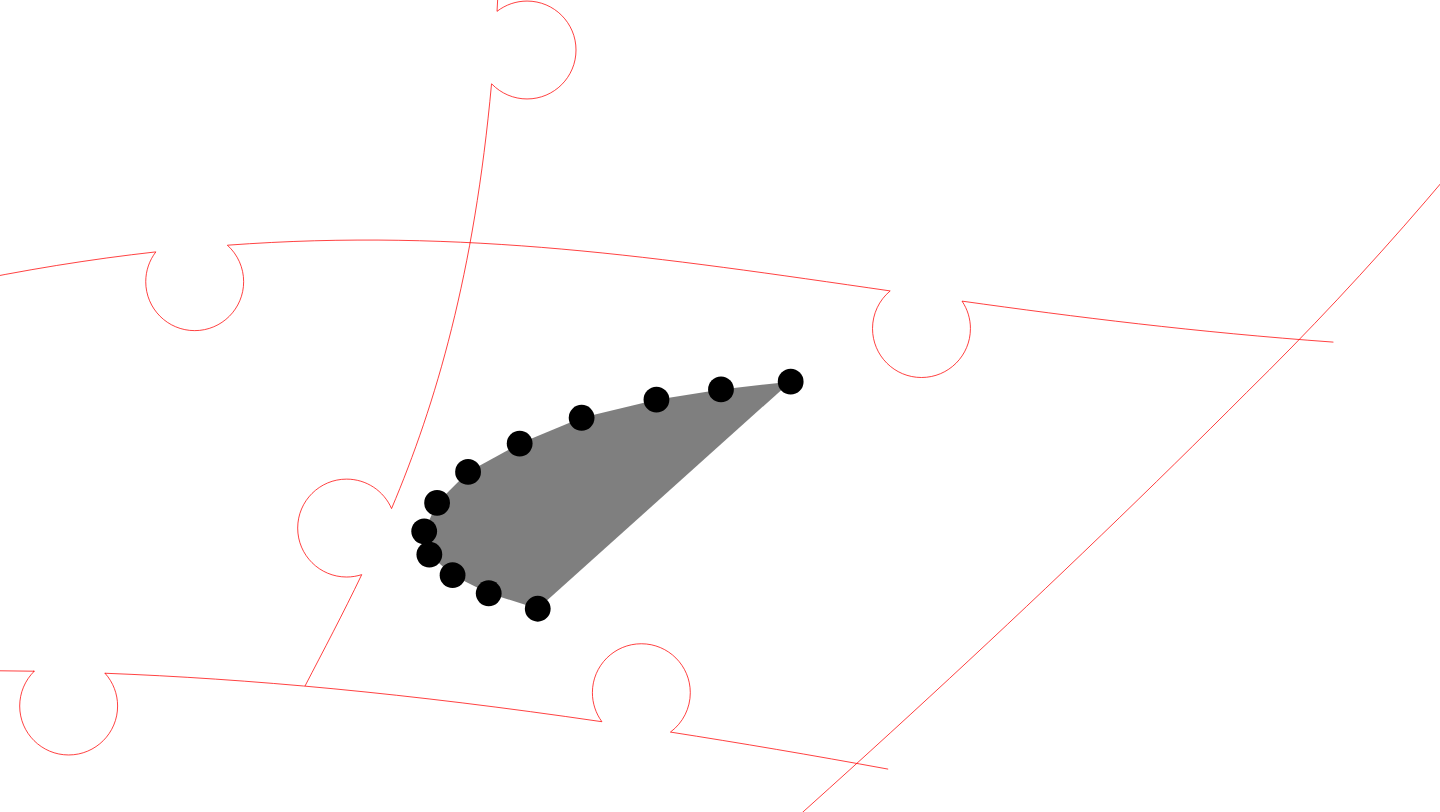click 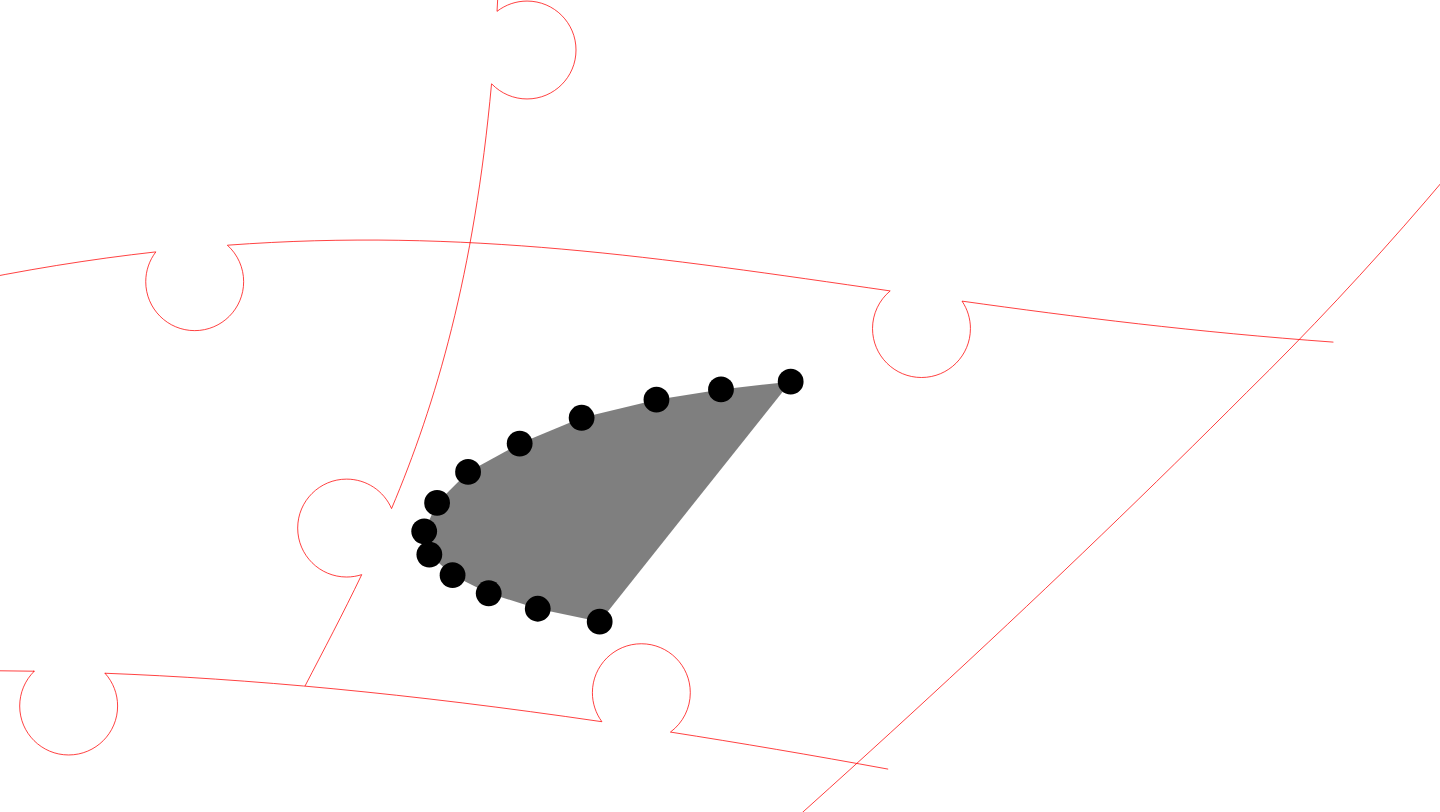 click 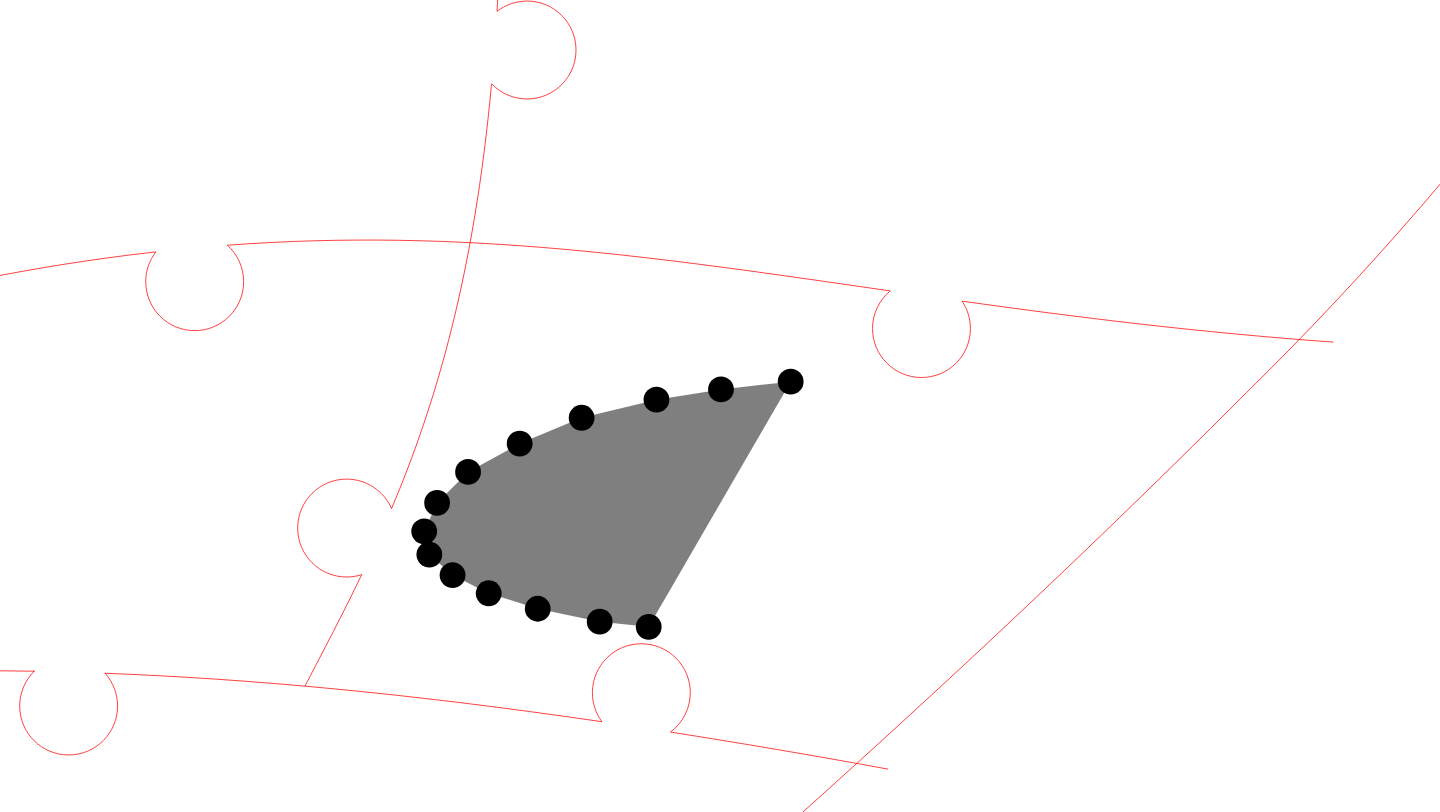 click 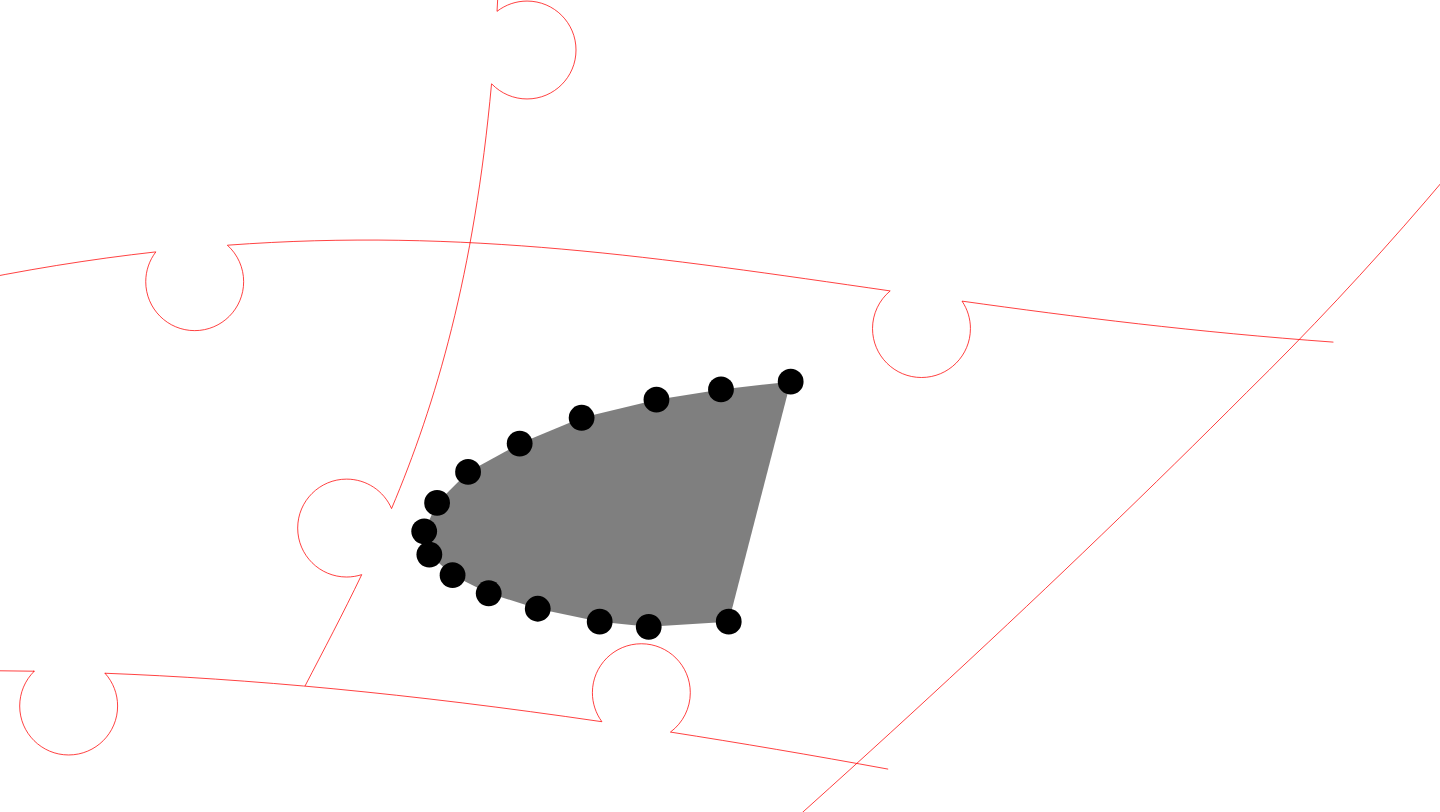 click 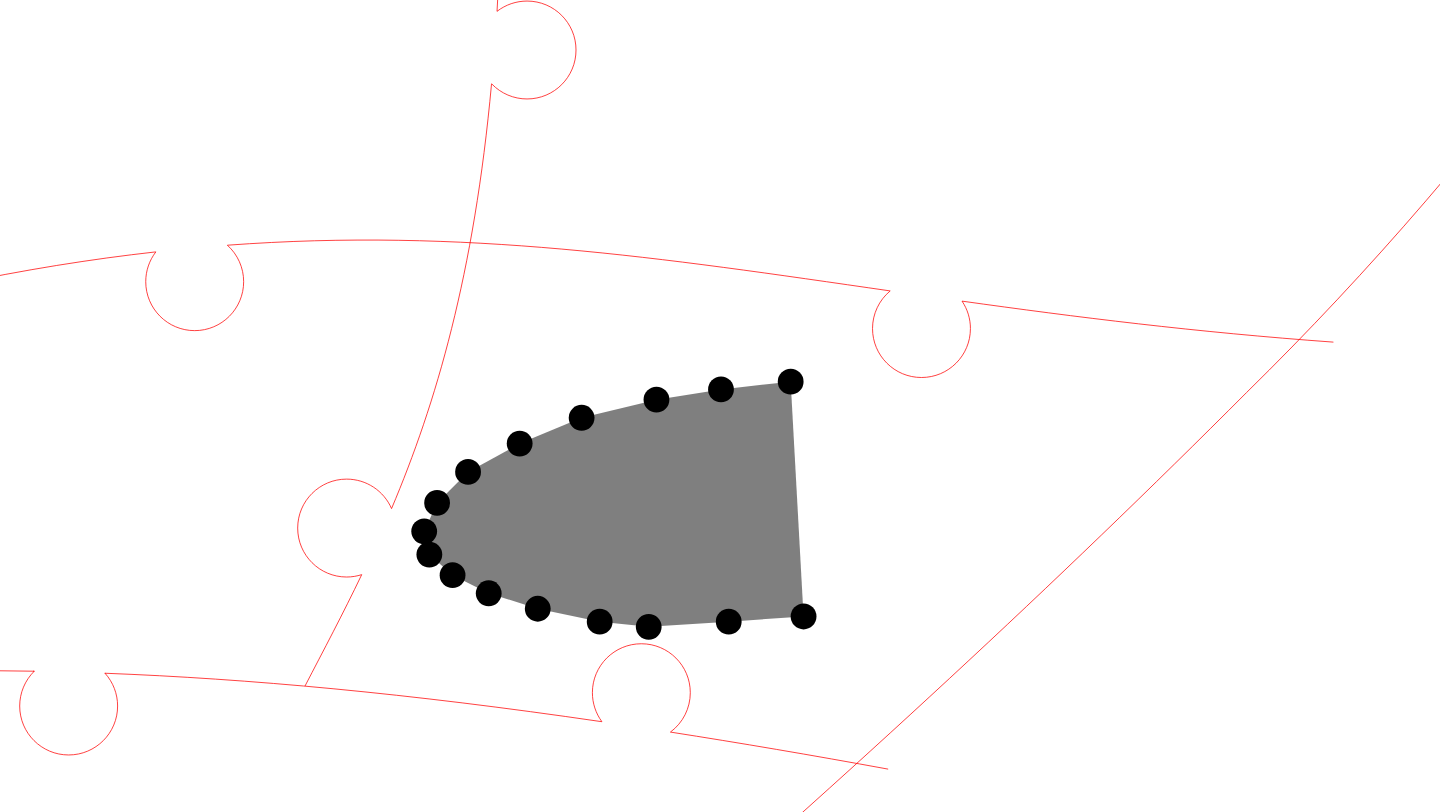 click 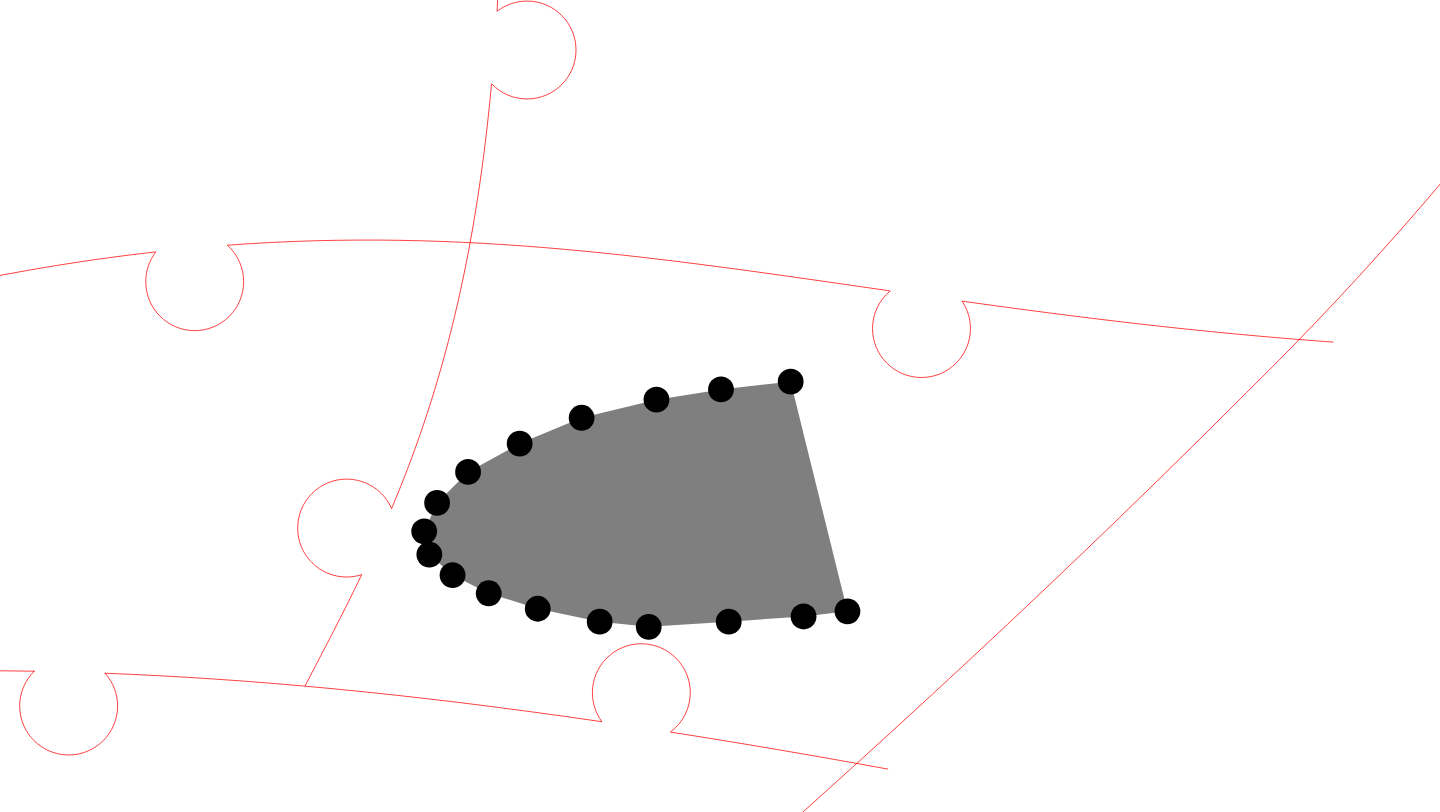 click 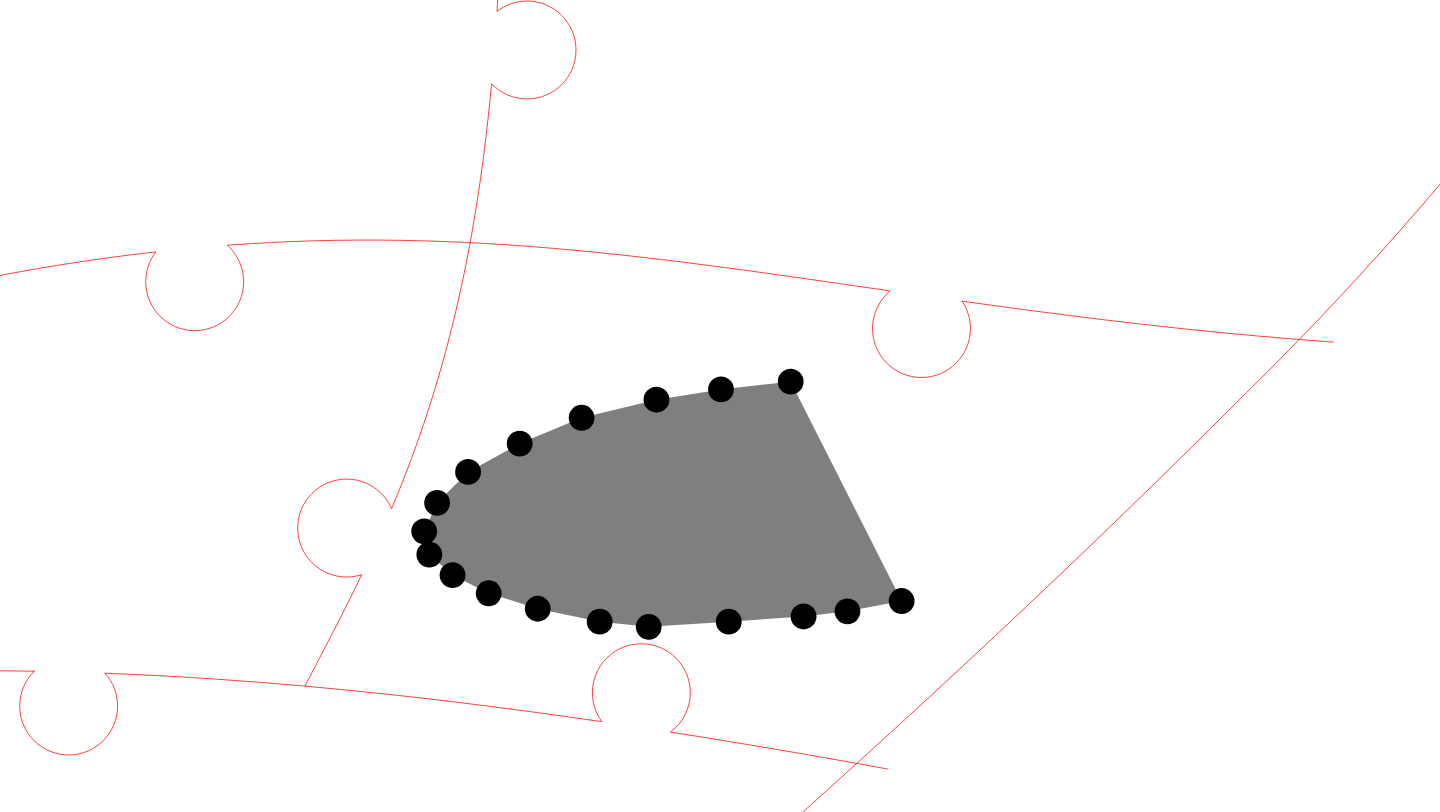 click 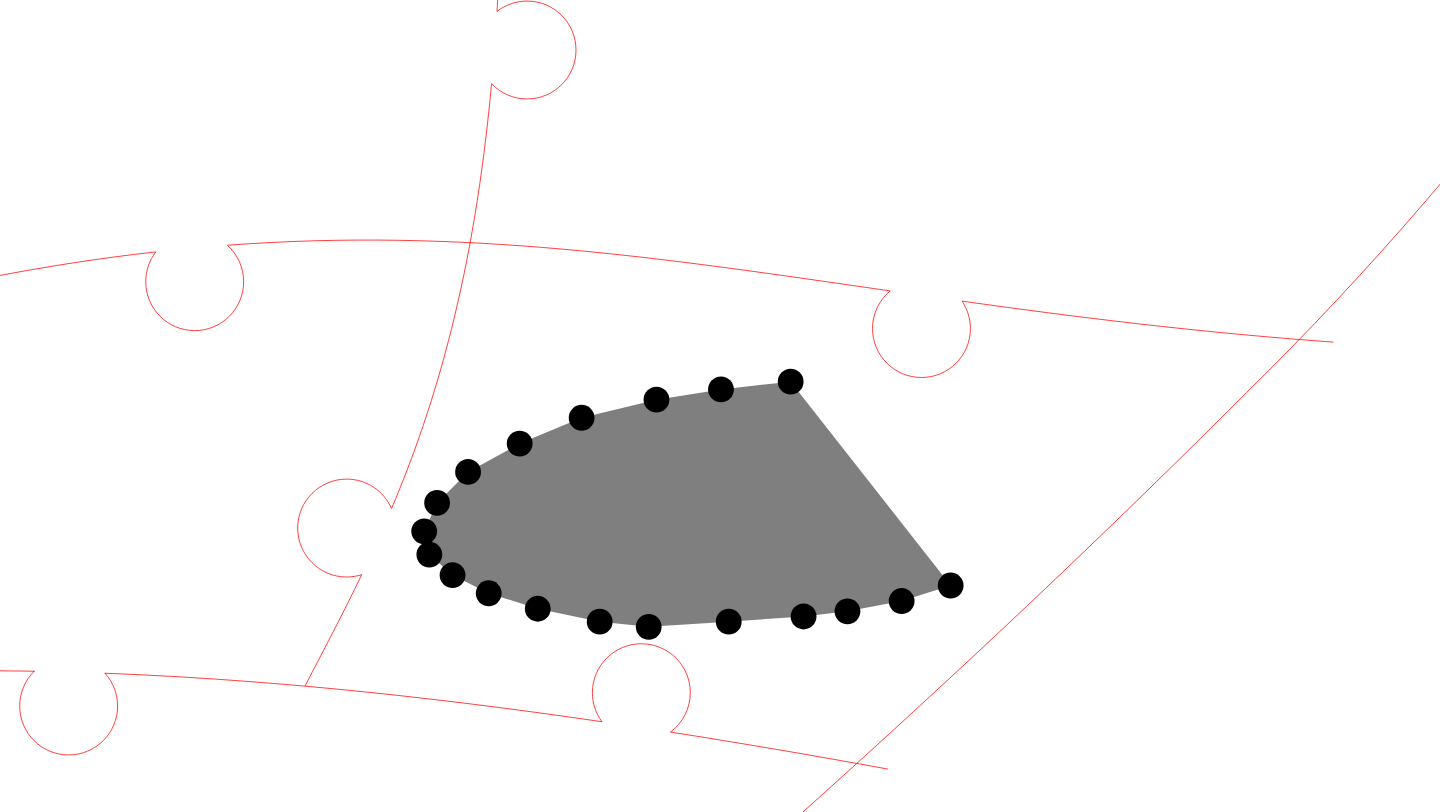 click 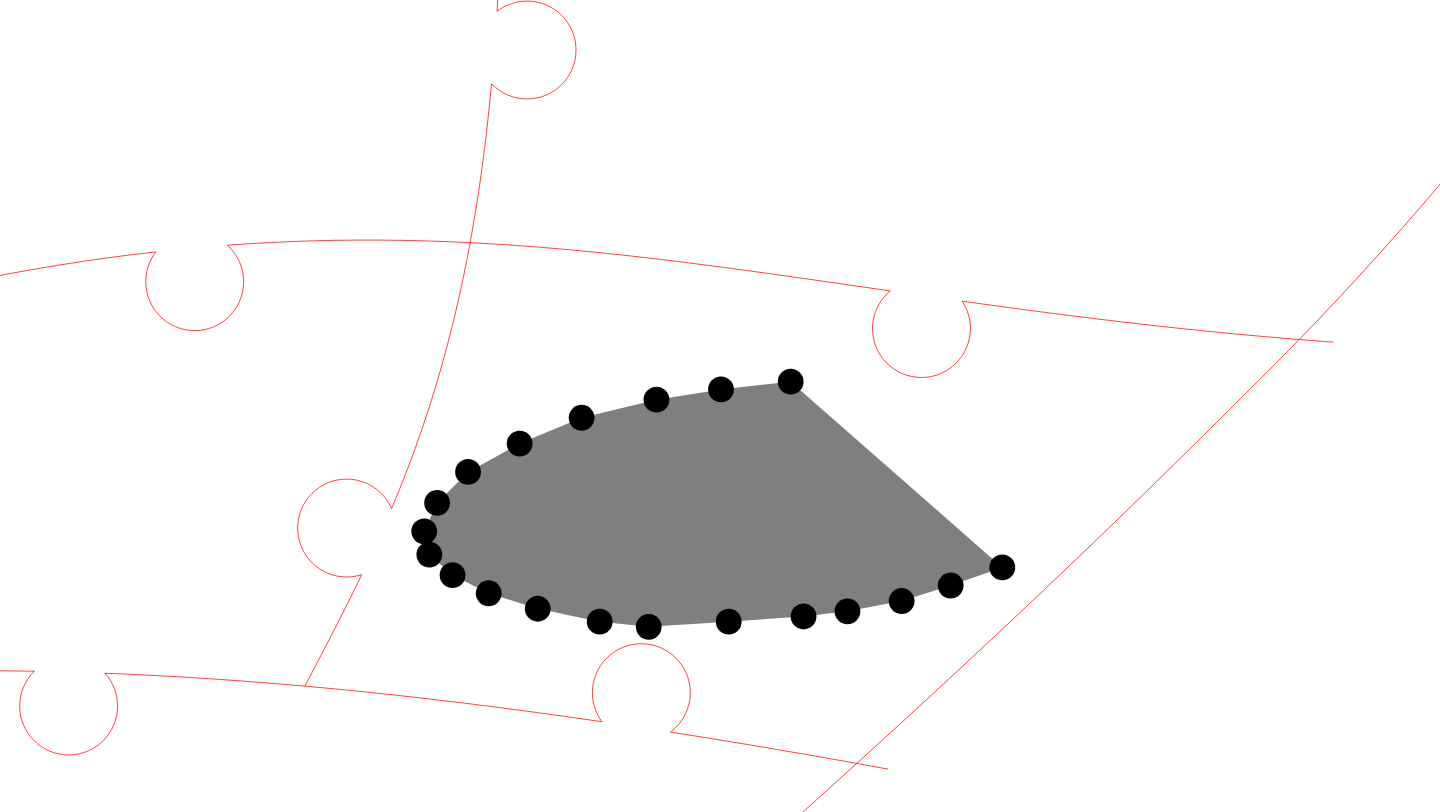 click 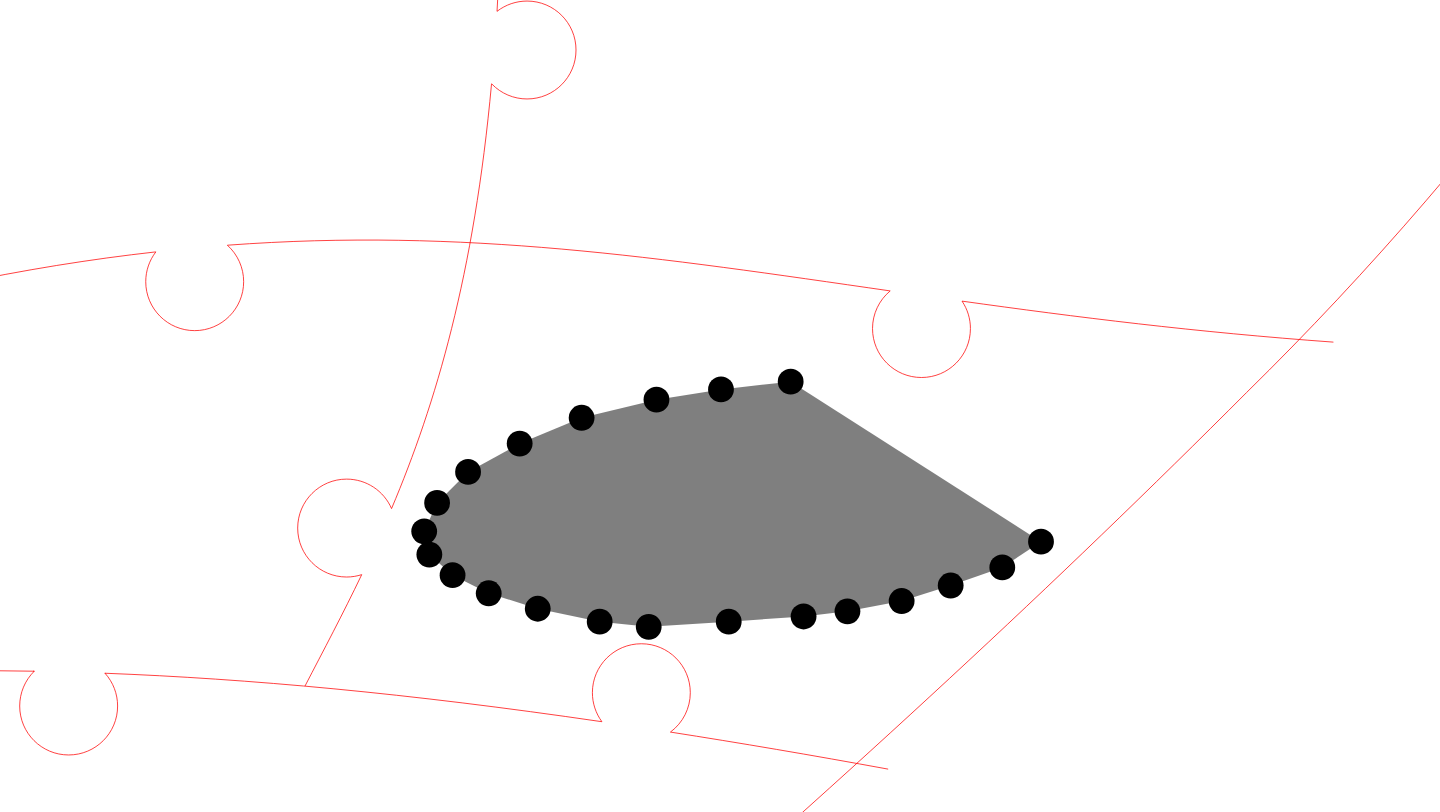 click 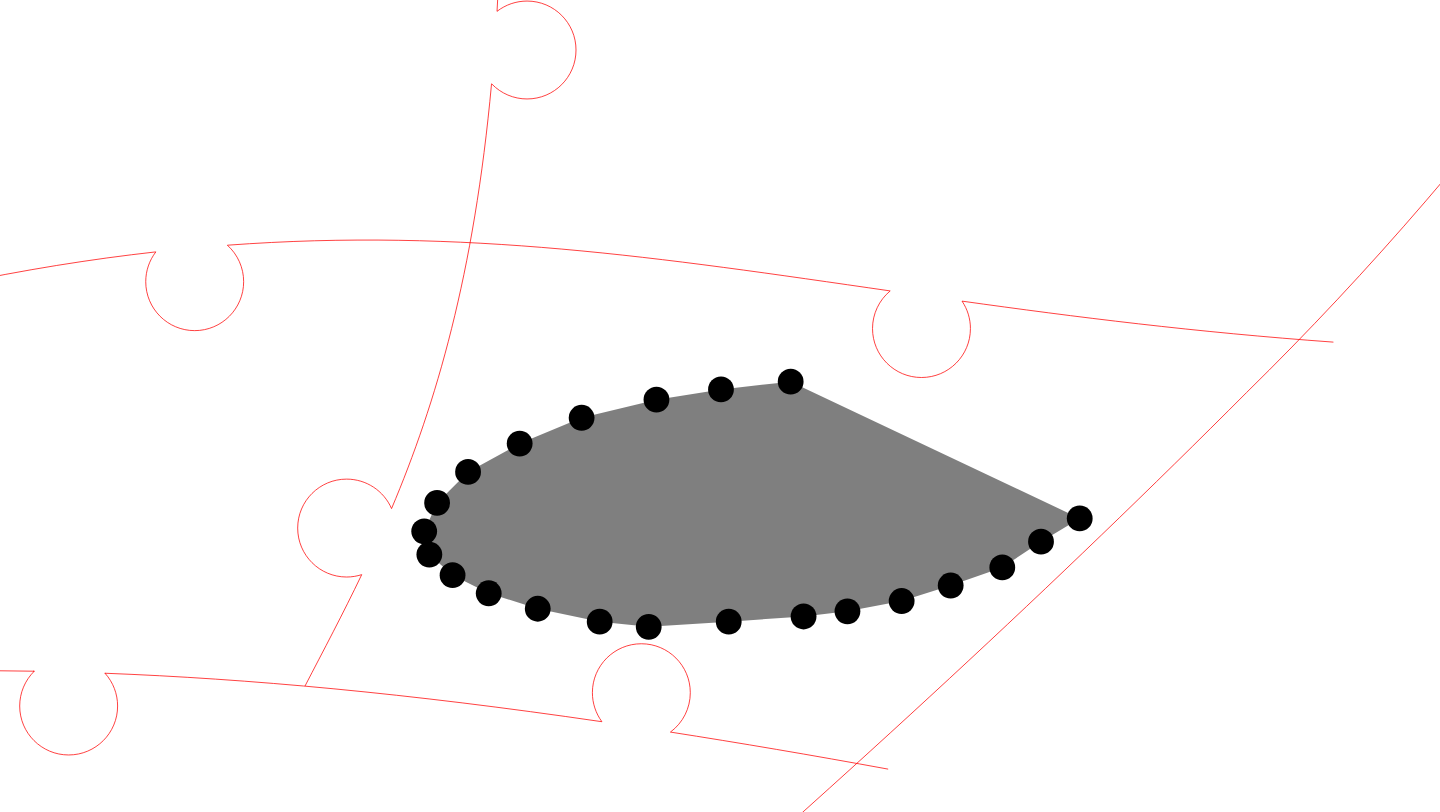 click 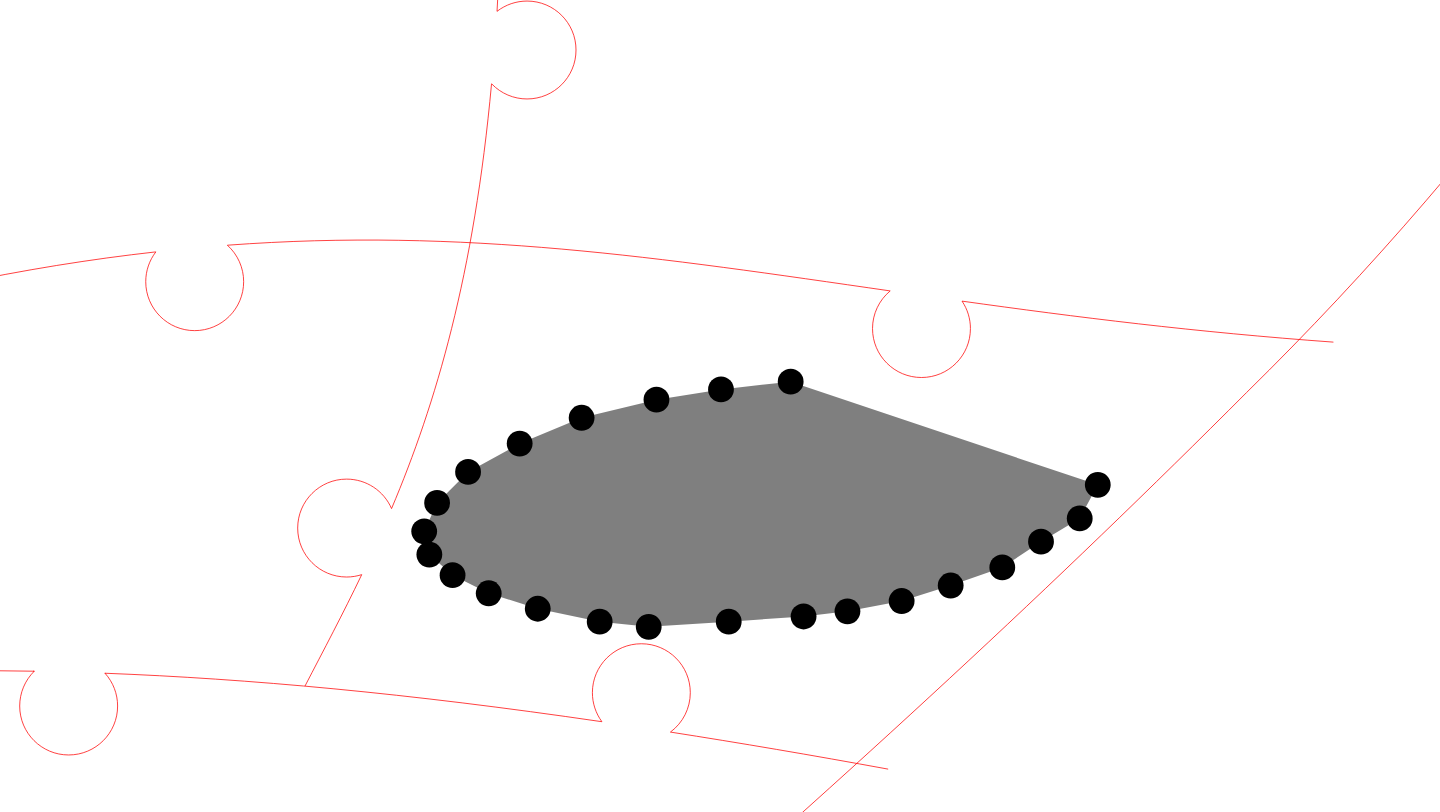 click 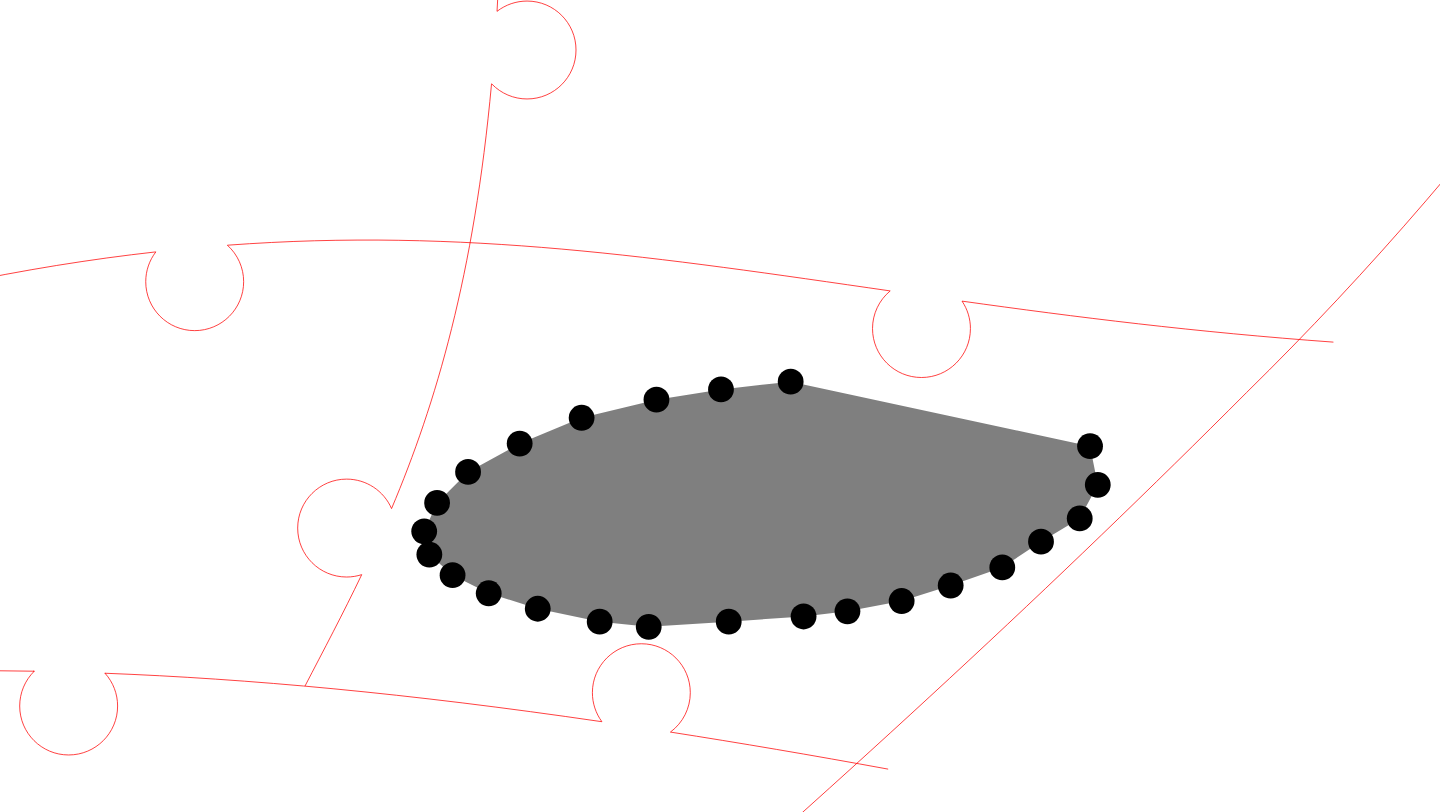click 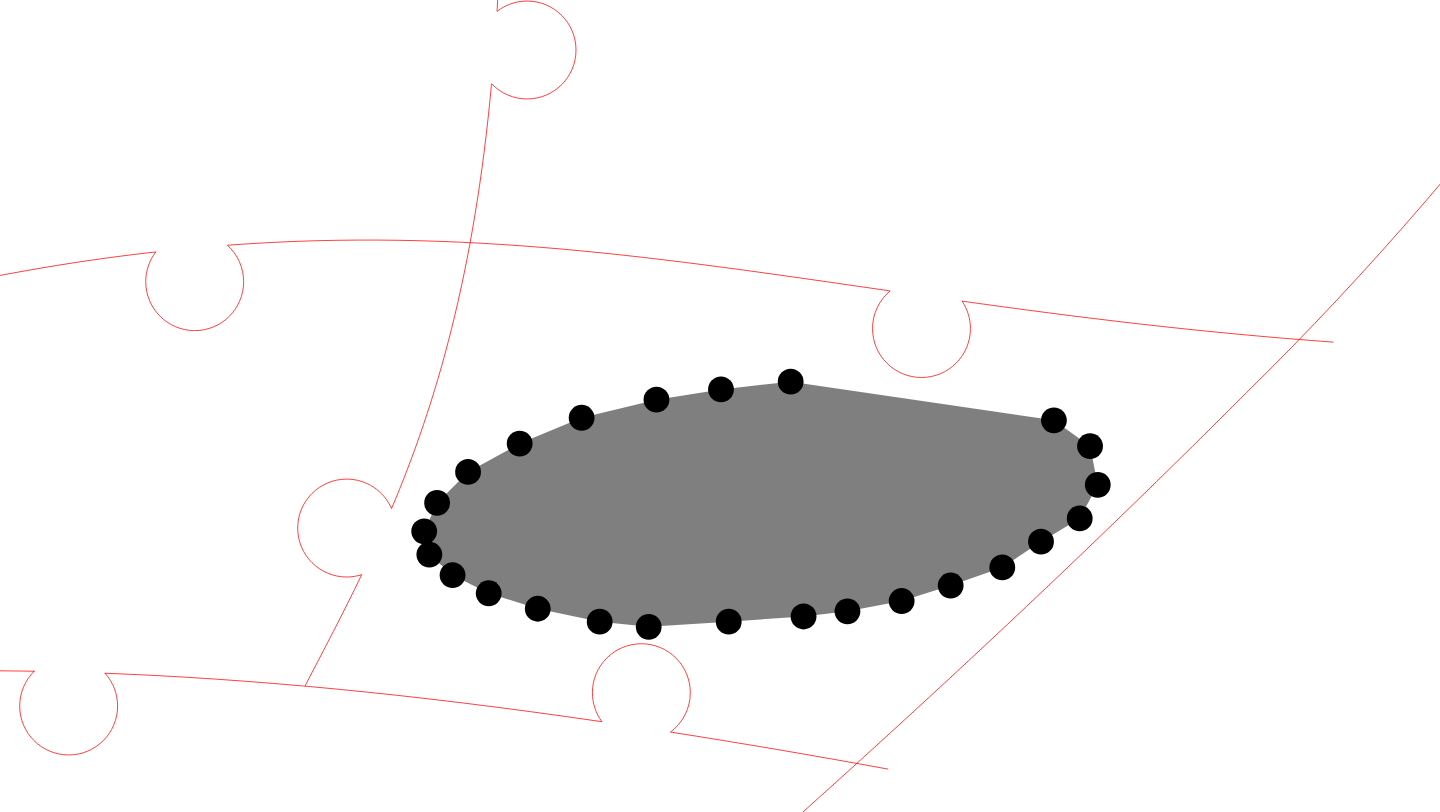 click 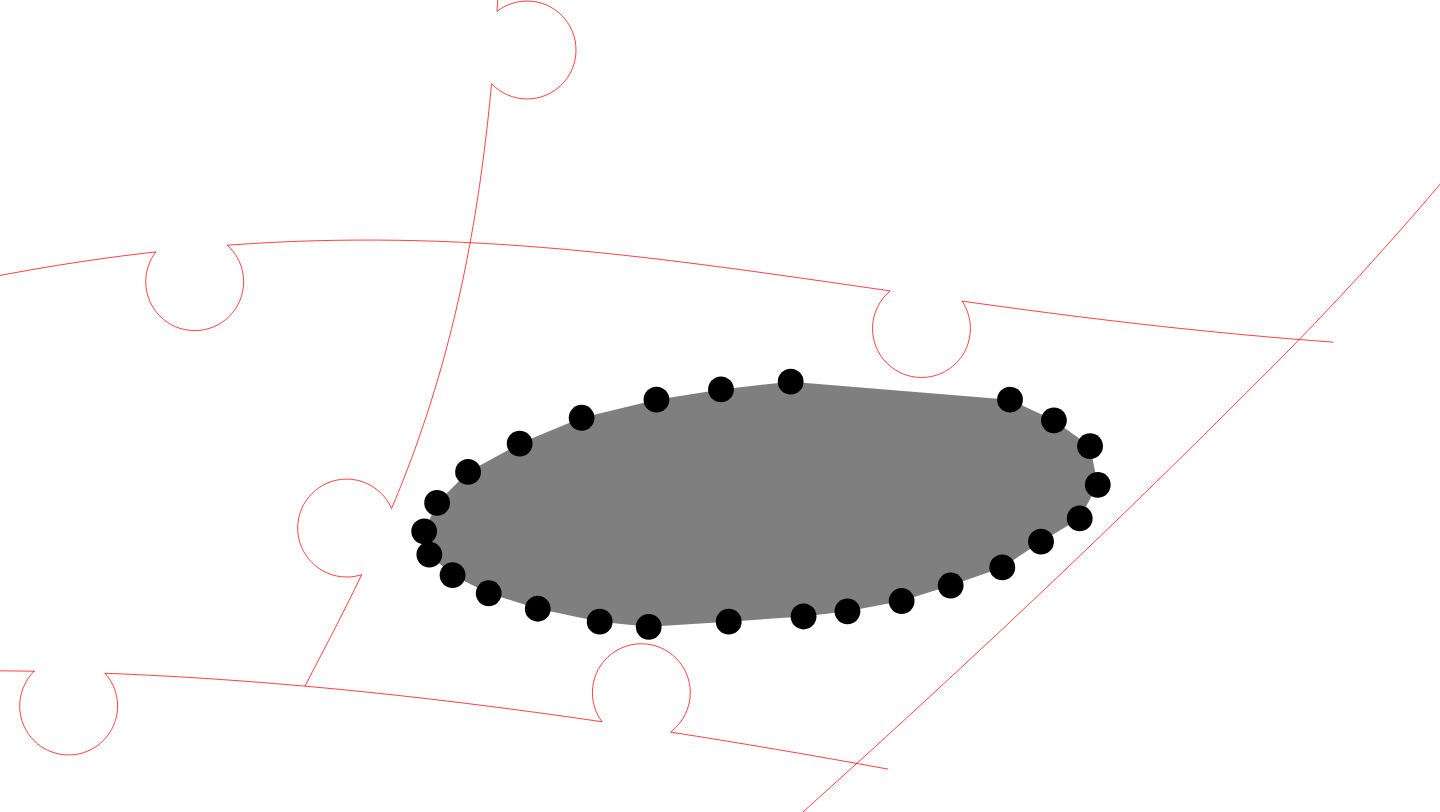 click 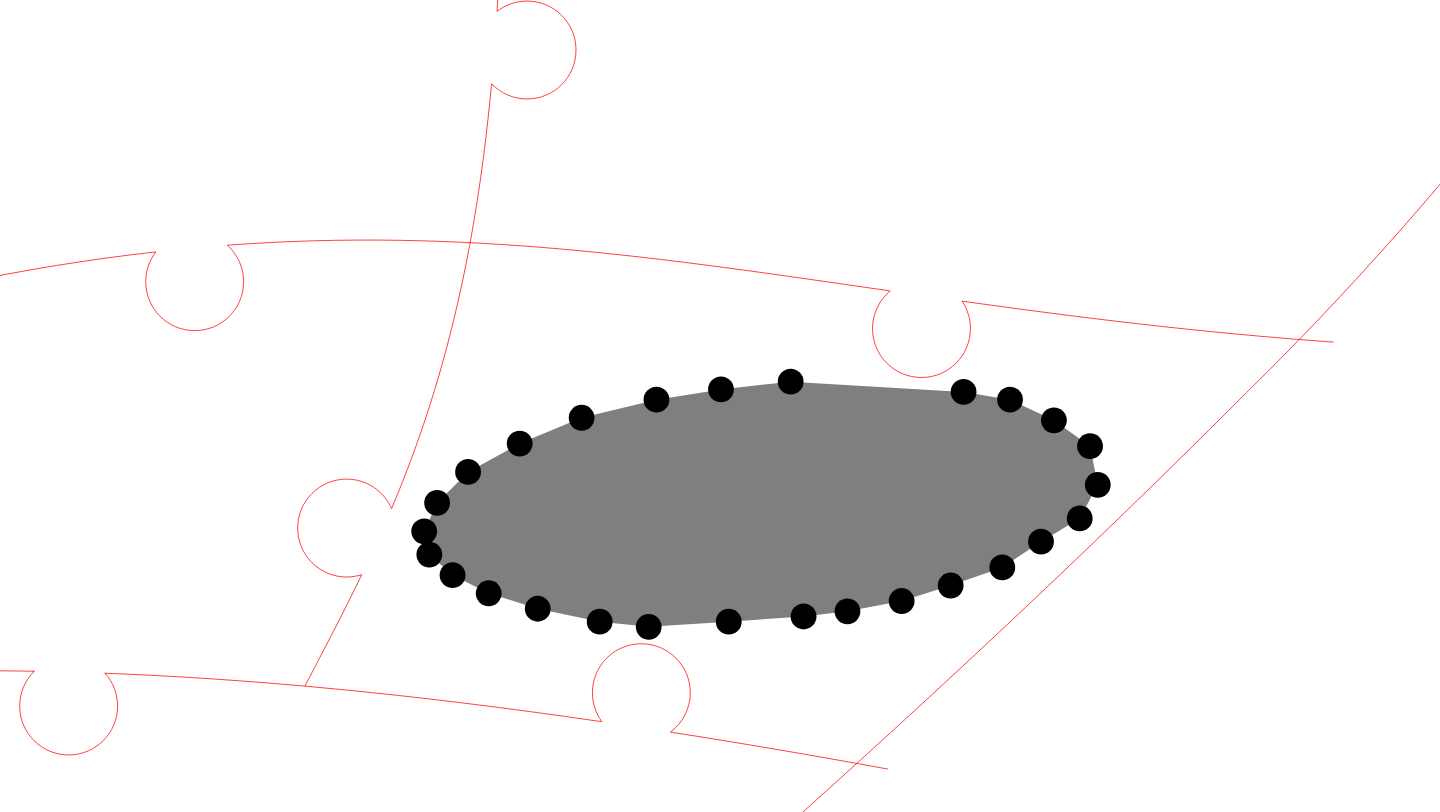 click 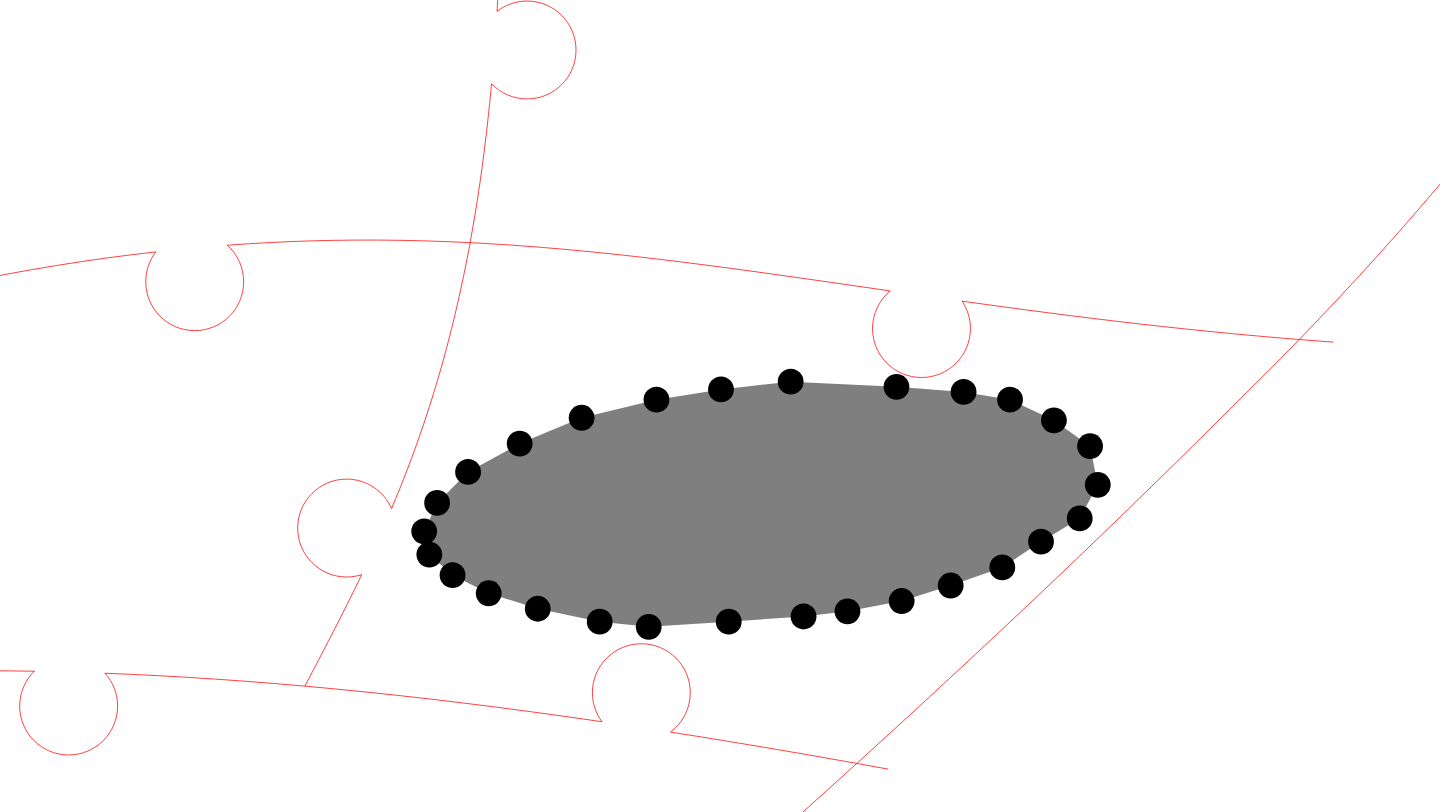 click 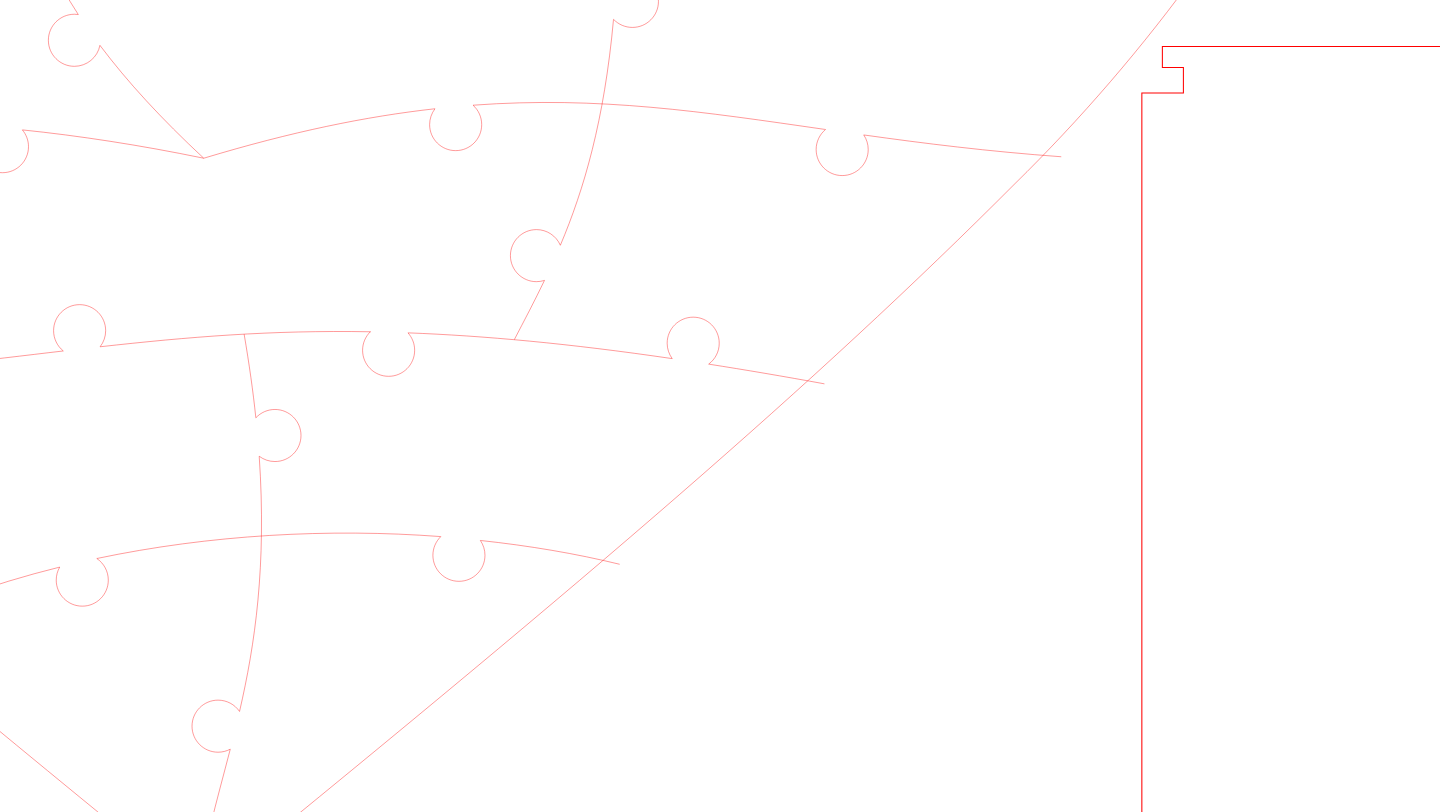 scroll, scrollTop: 860, scrollLeft: 764, axis: both 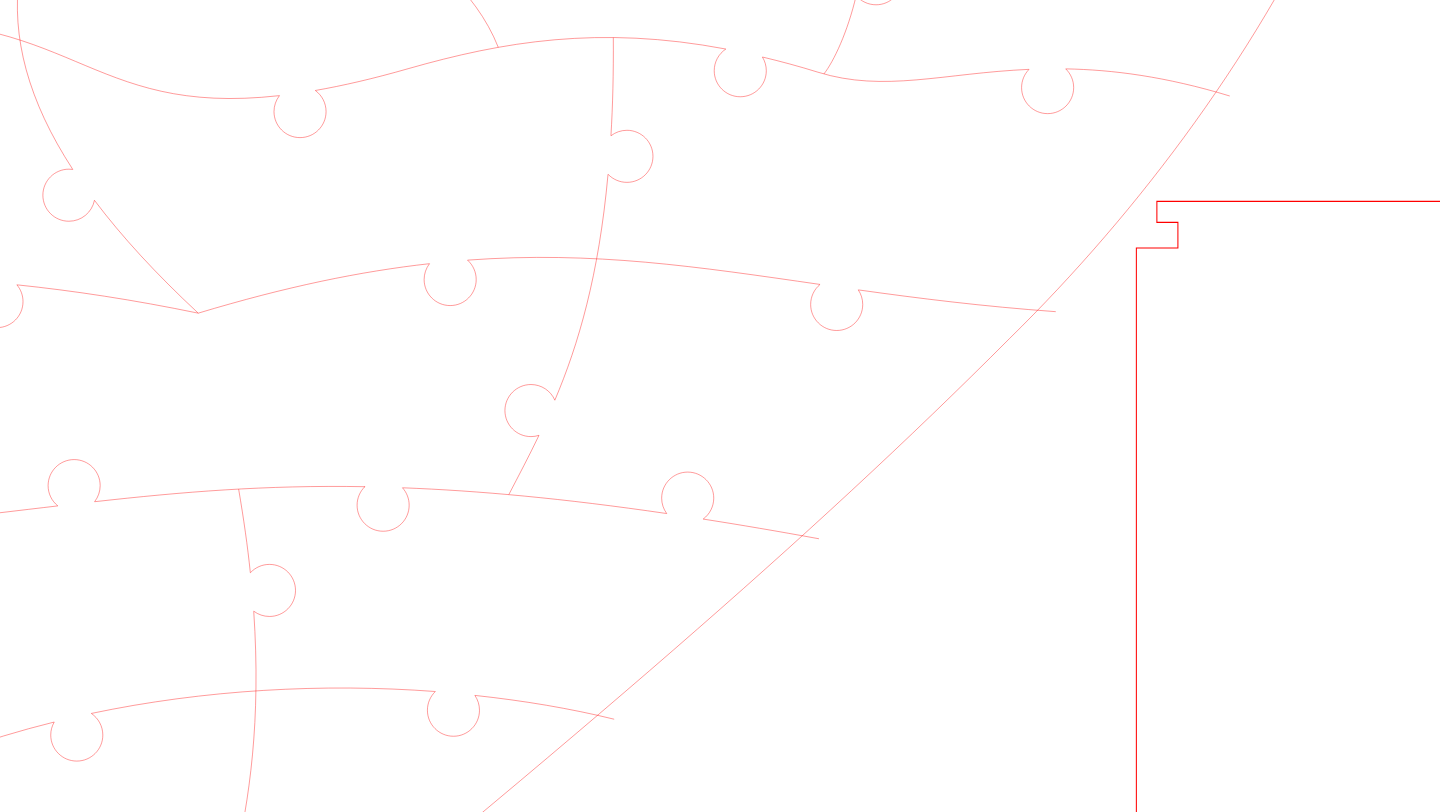 click 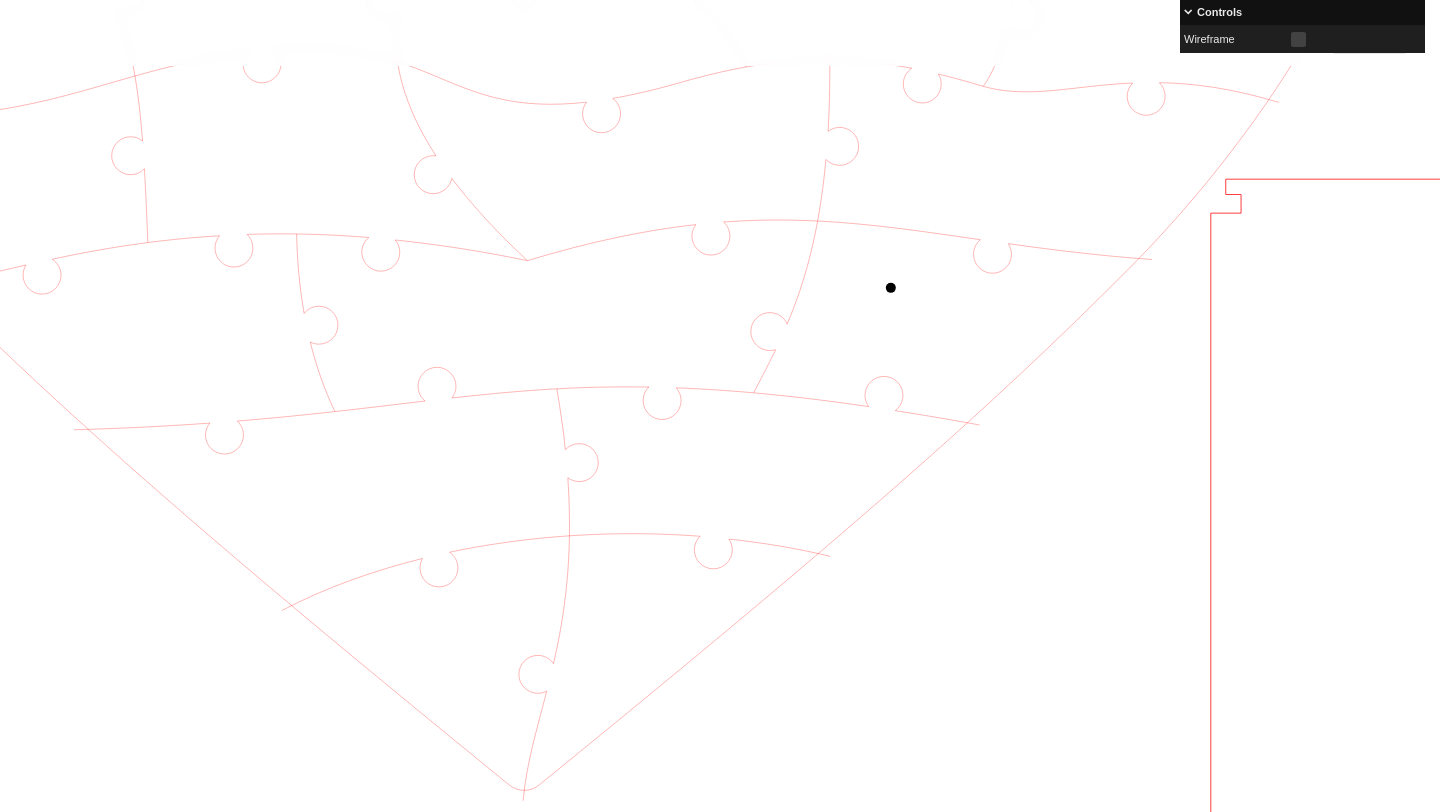 scroll, scrollTop: 952, scrollLeft: 475, axis: both 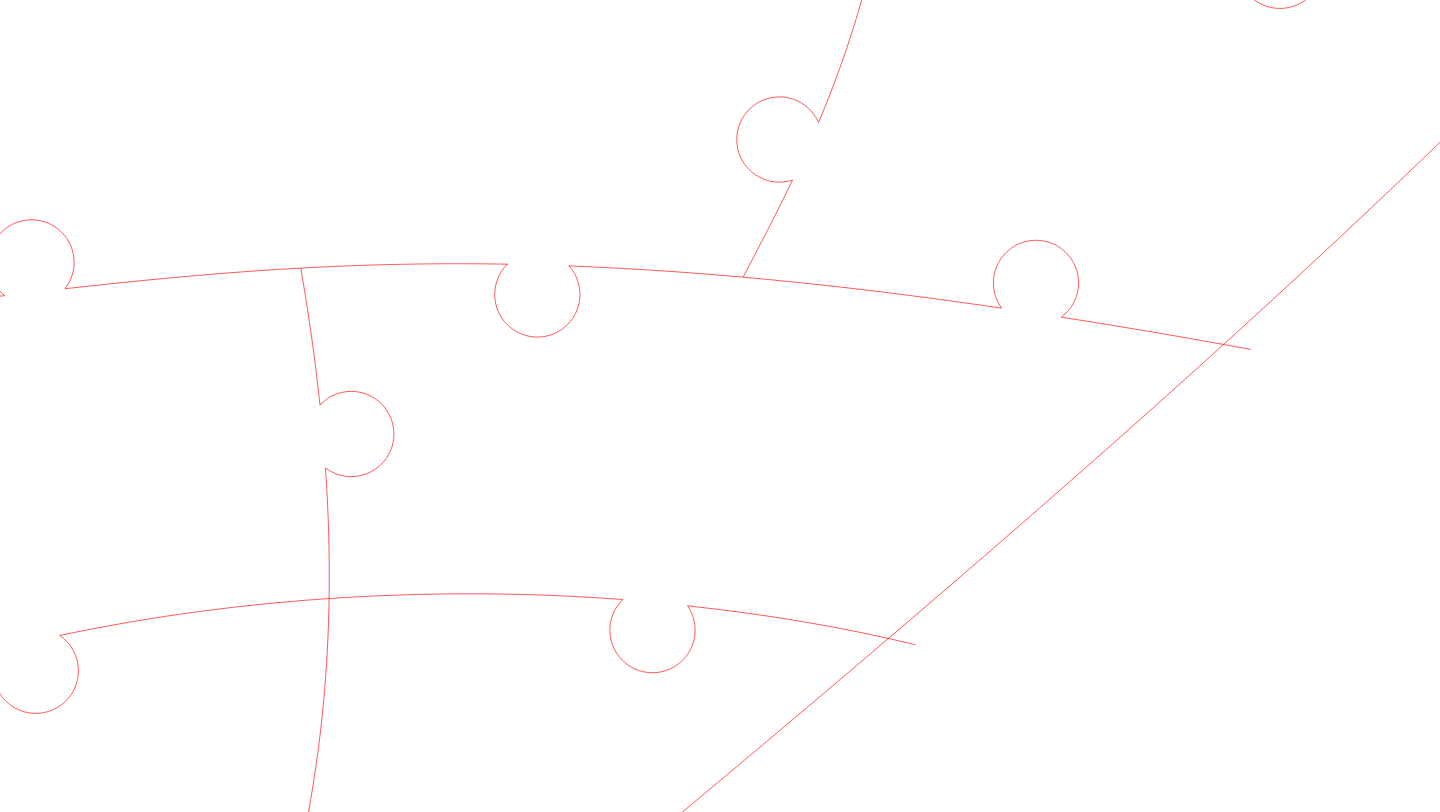 click 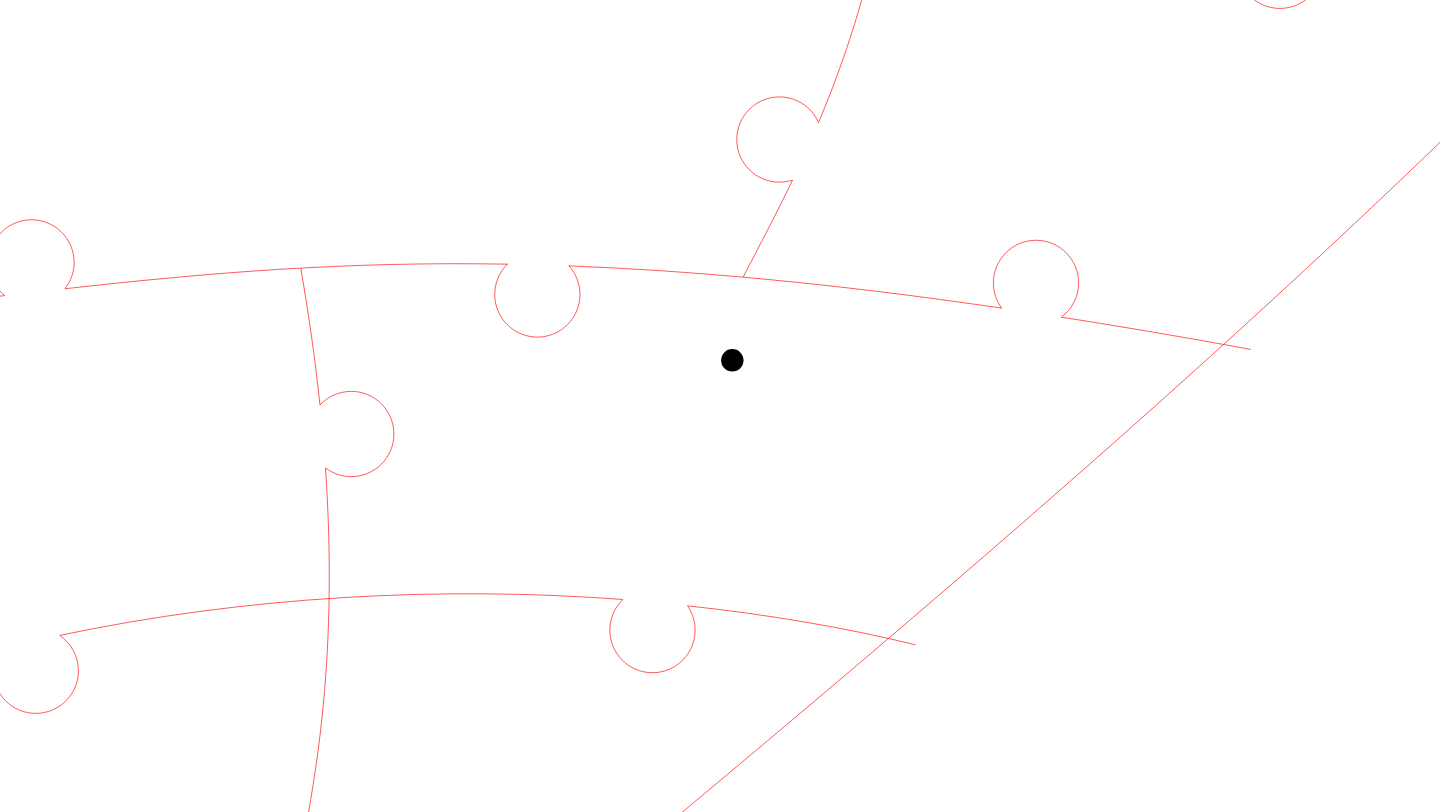 click 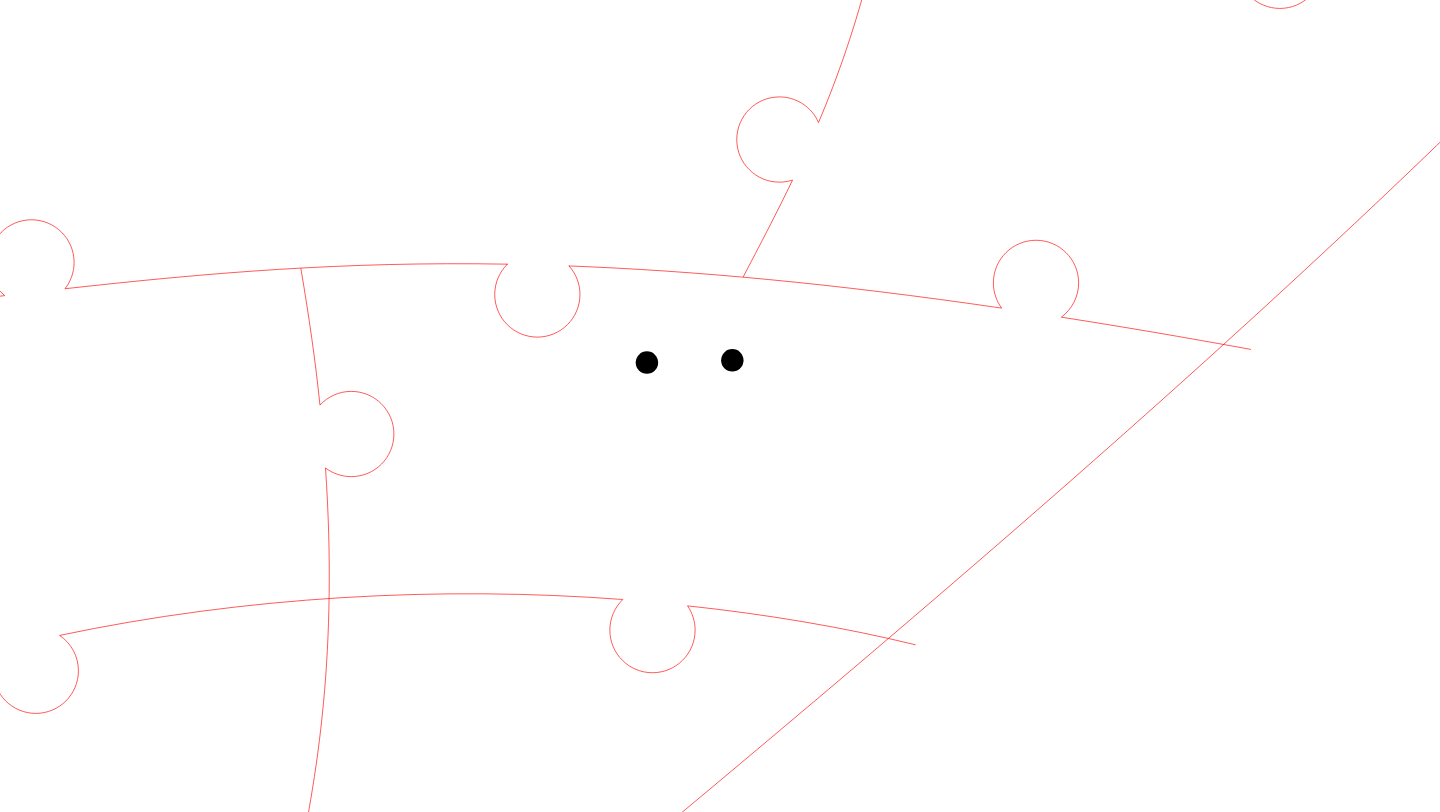 click 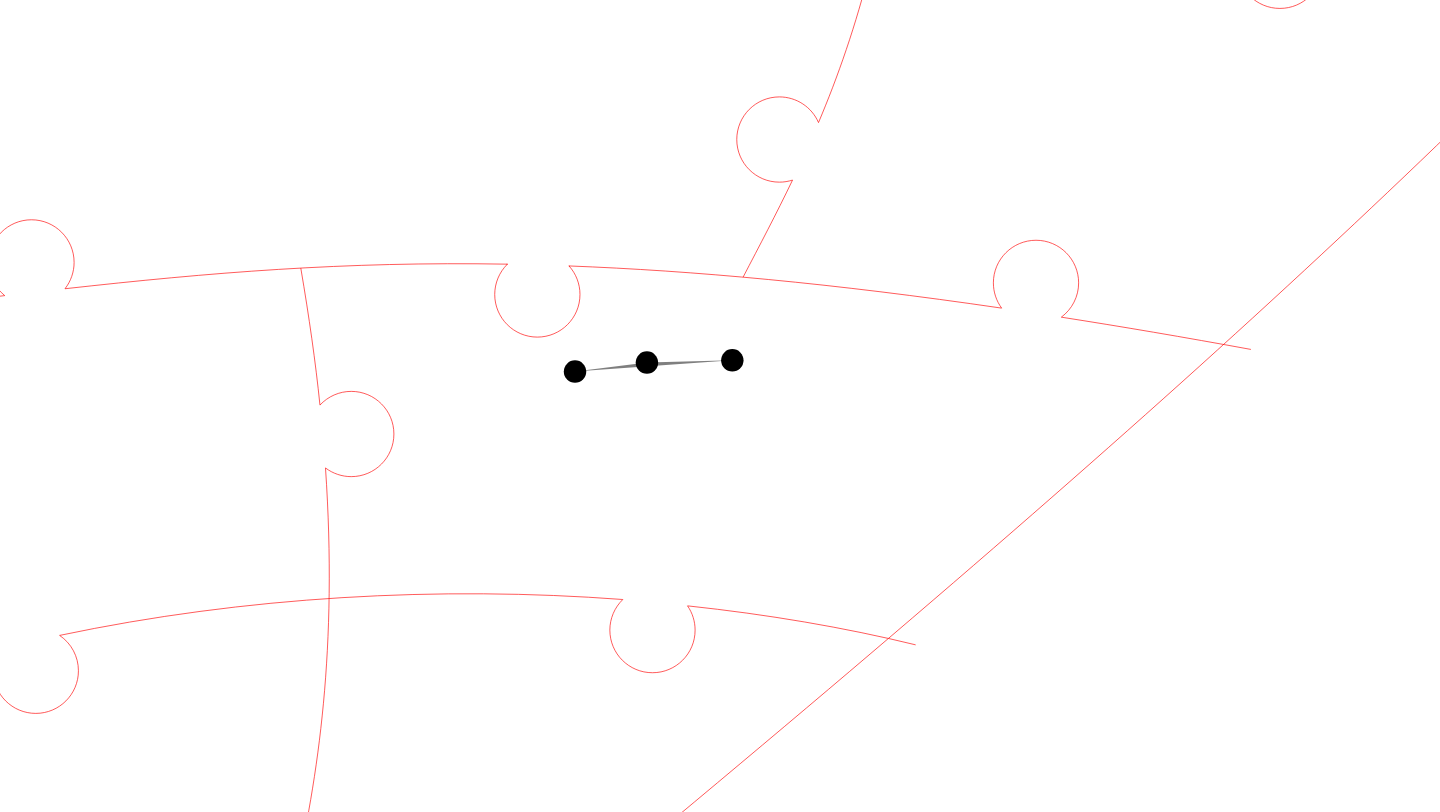 click 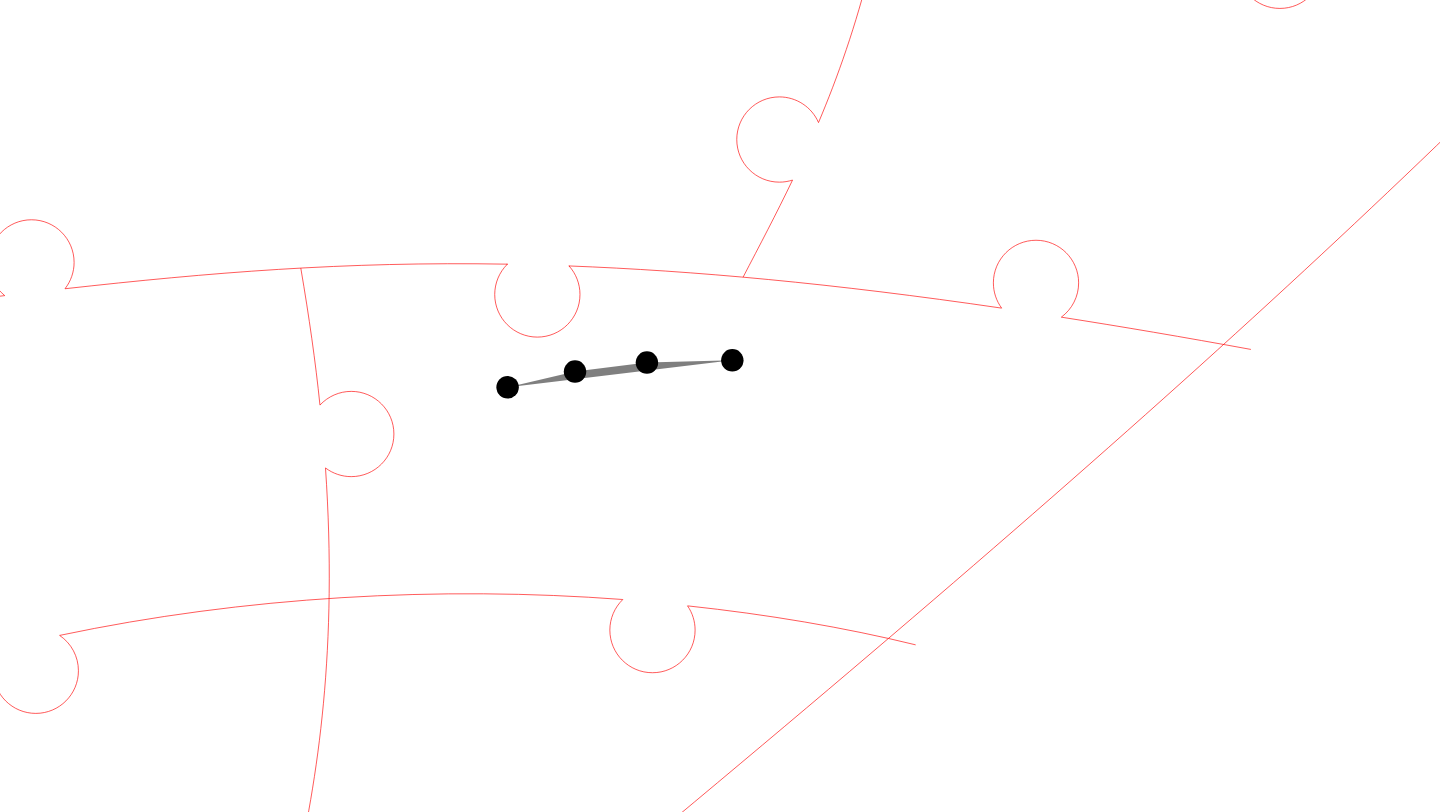 click 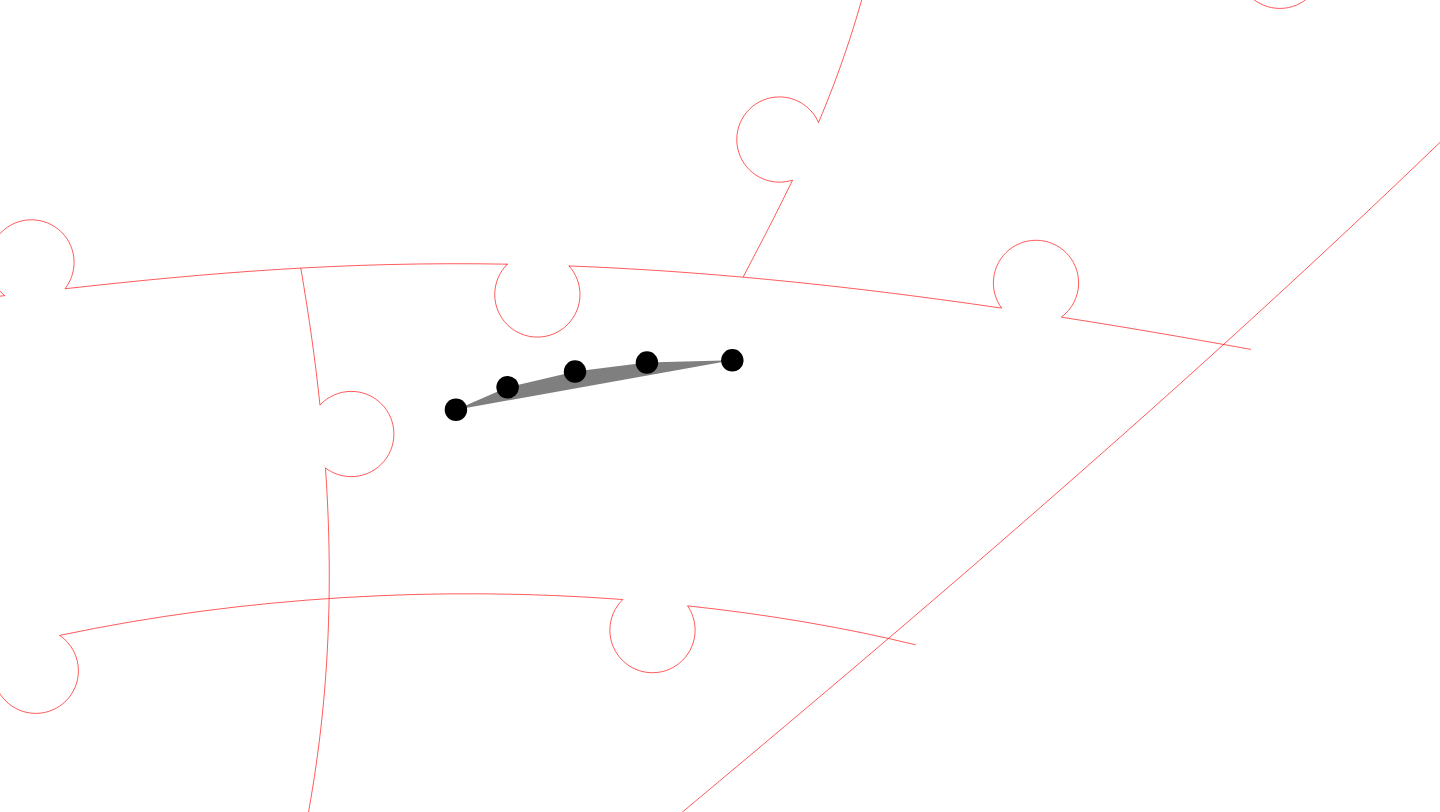 click 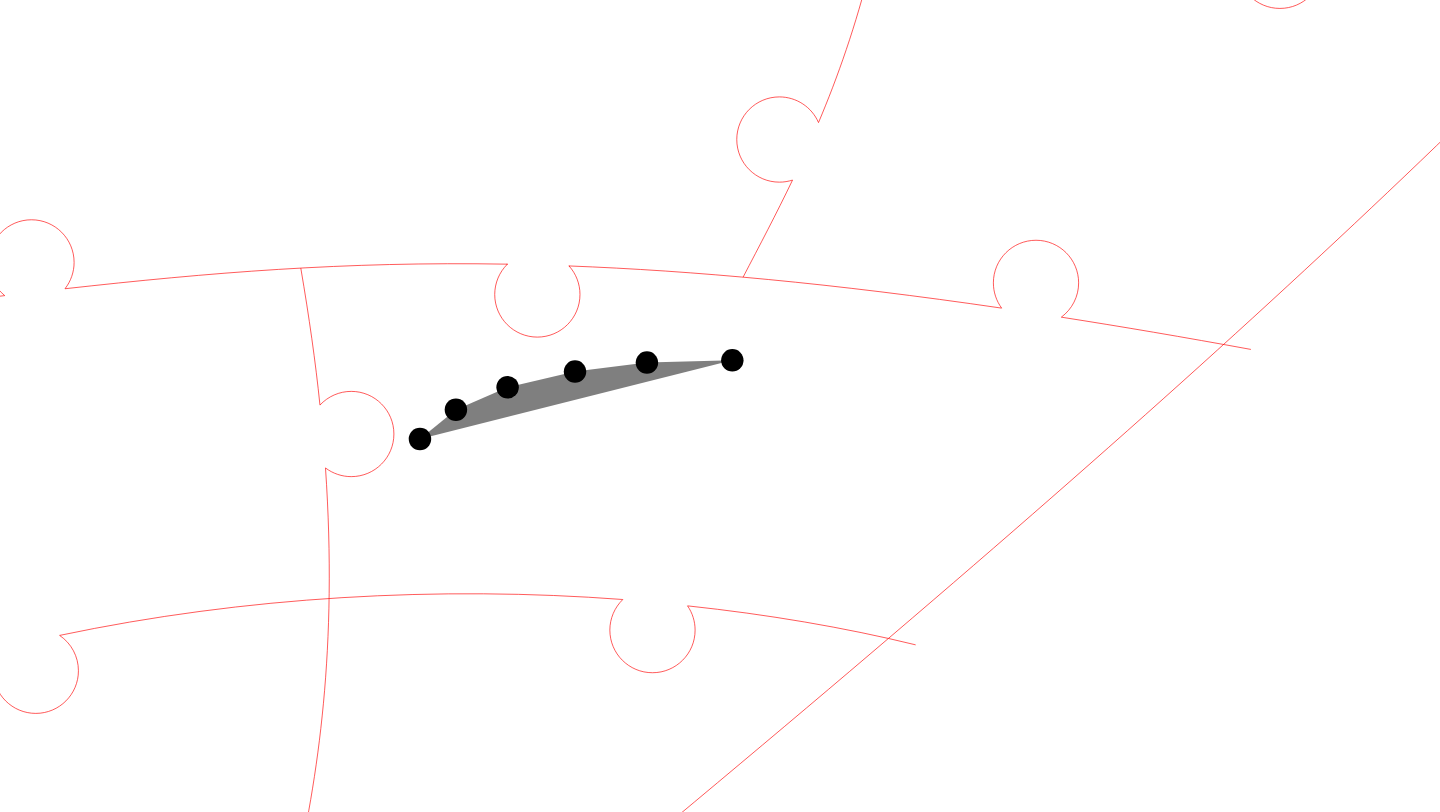 click 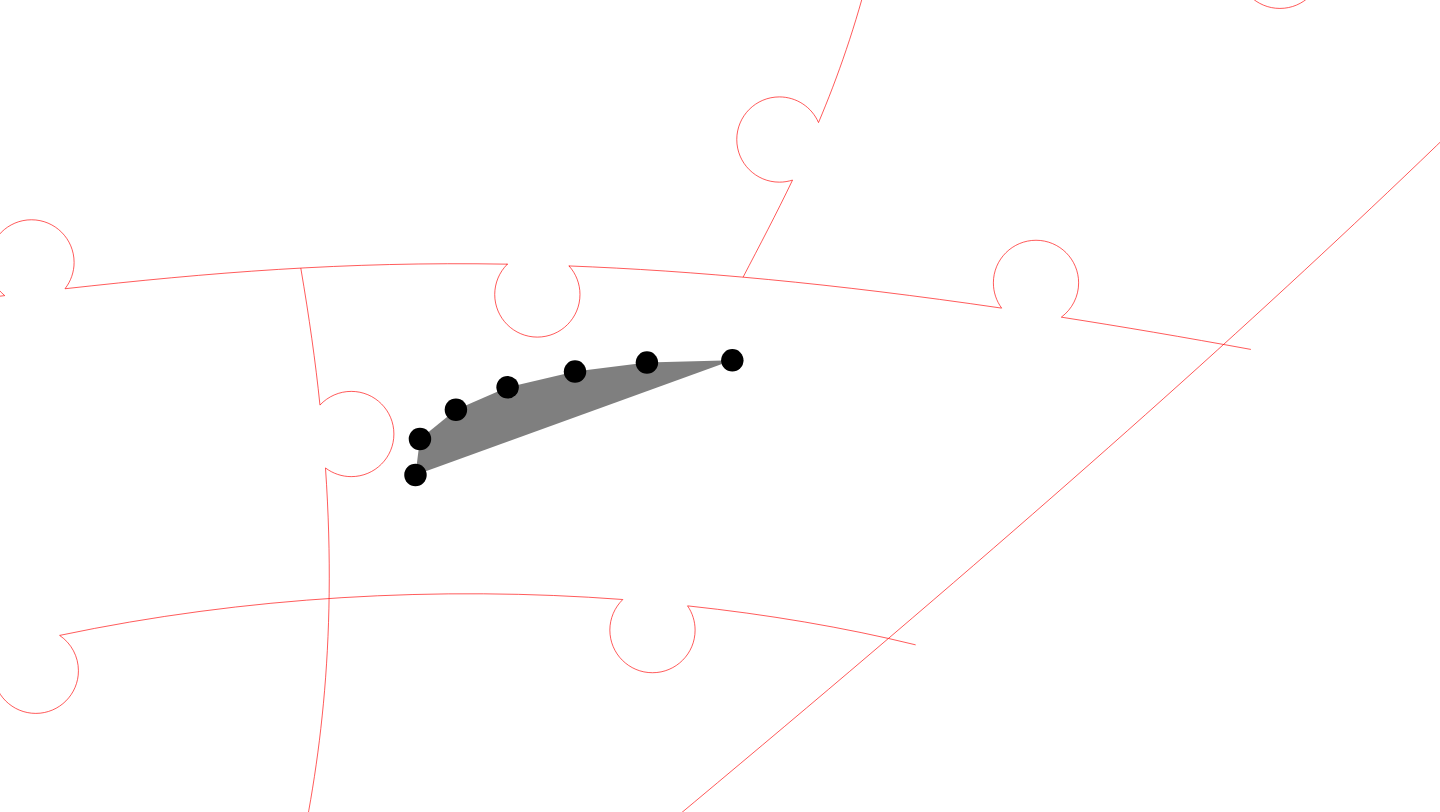 click 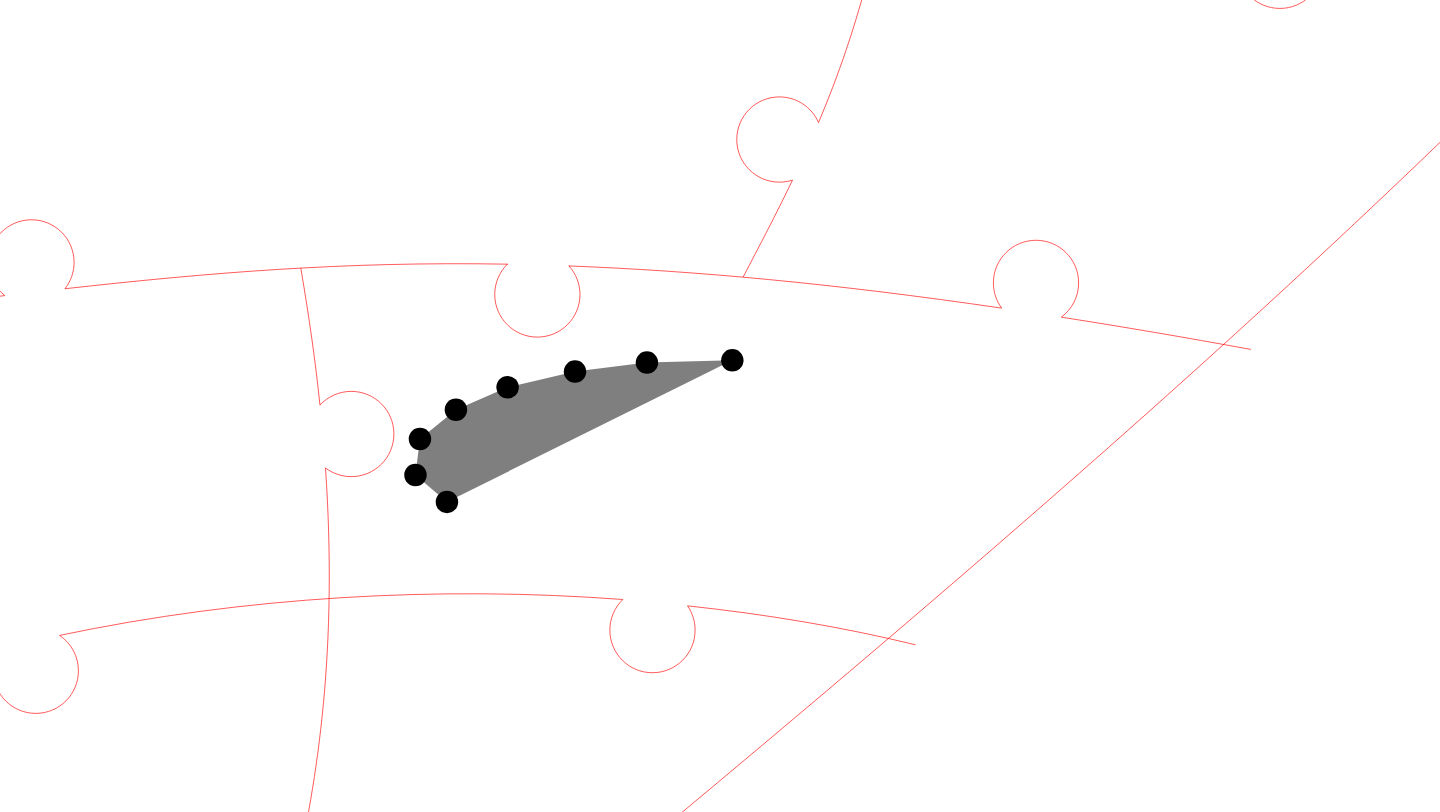 click 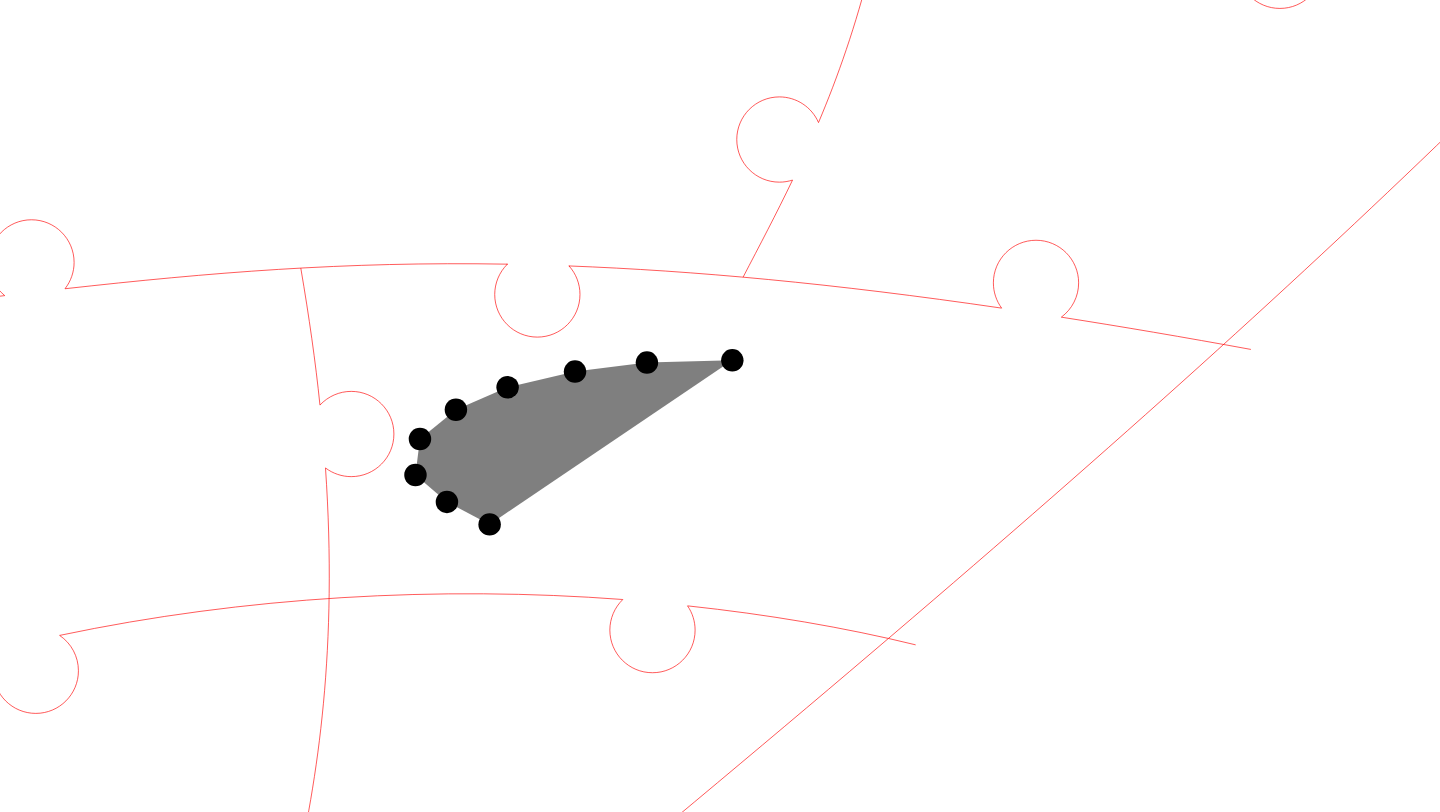 click 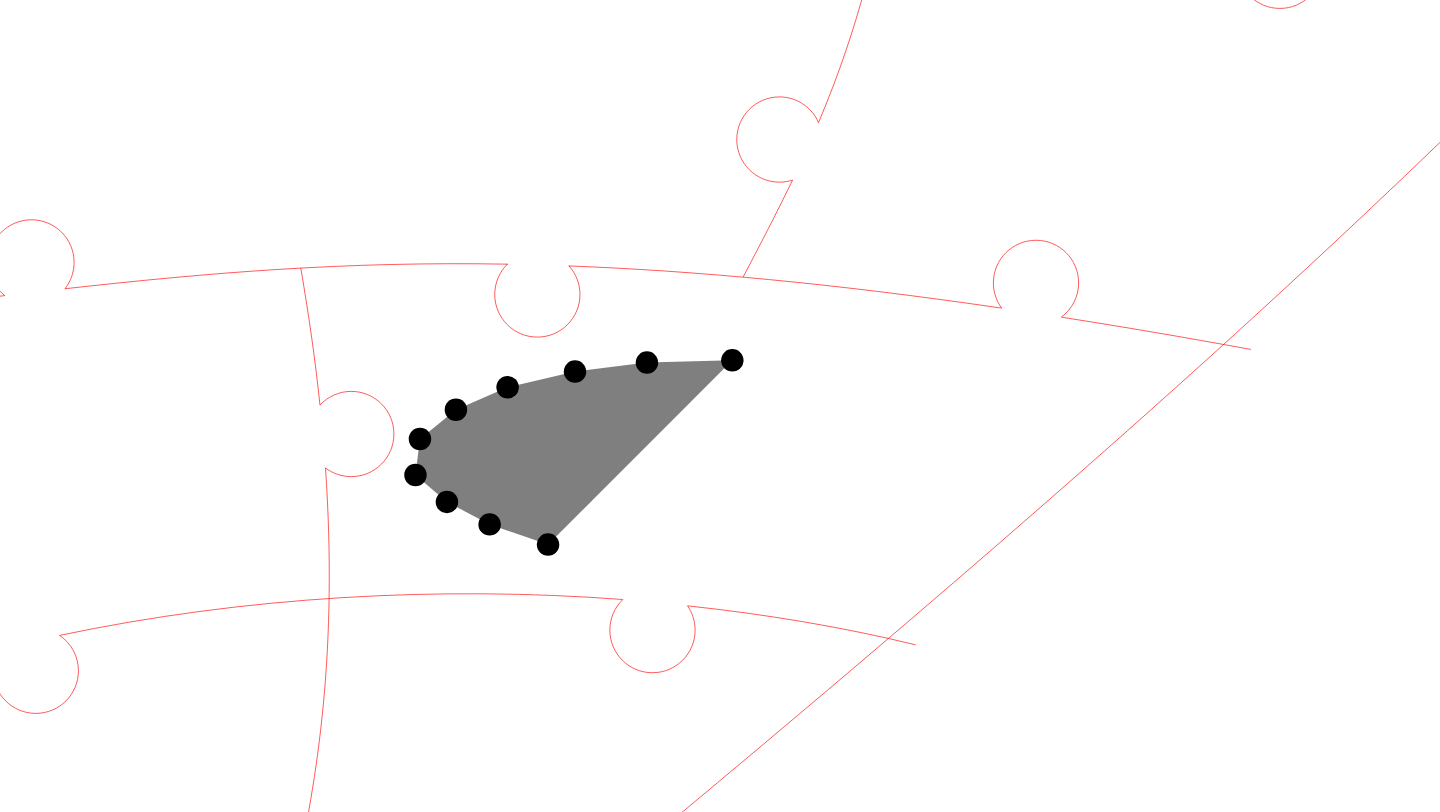 click 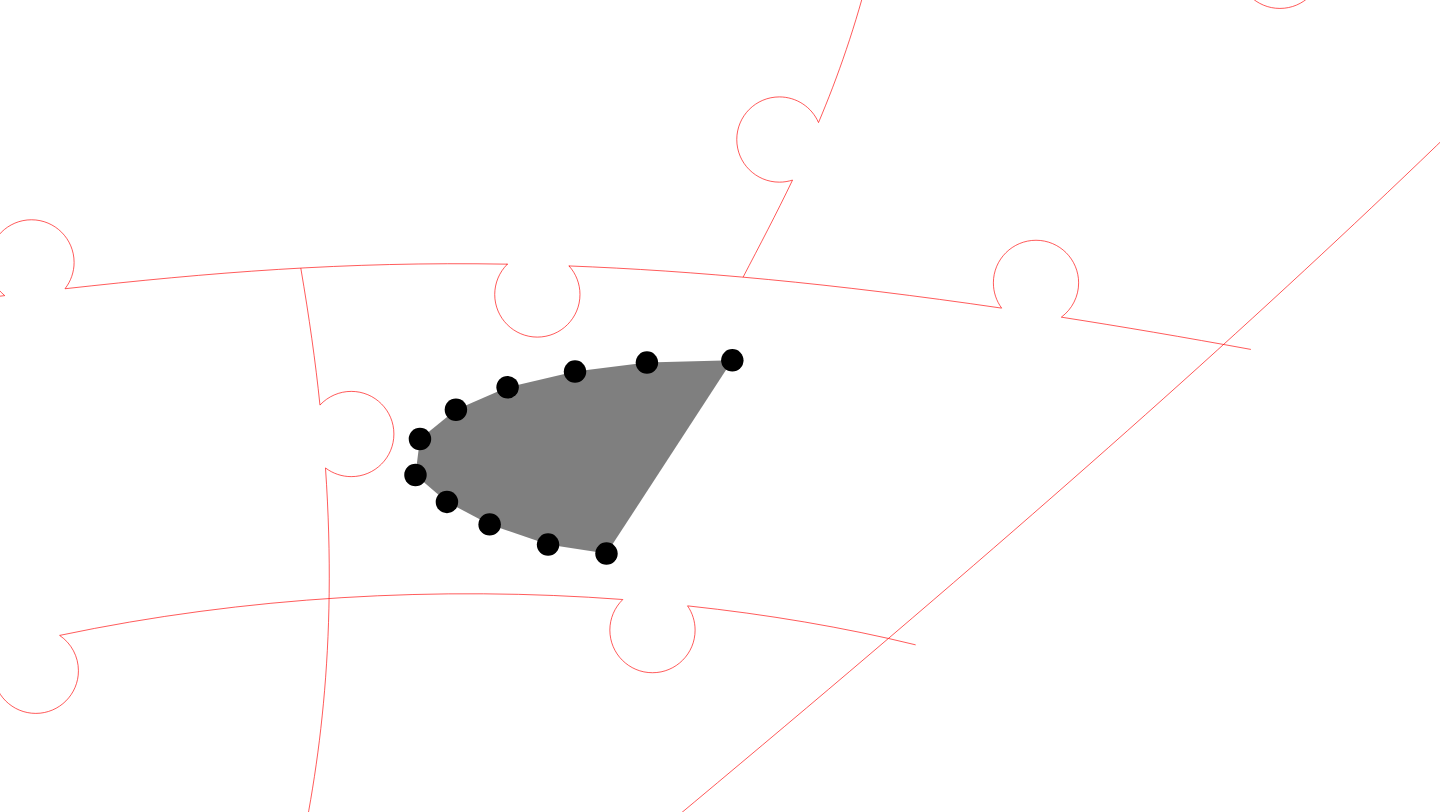 click 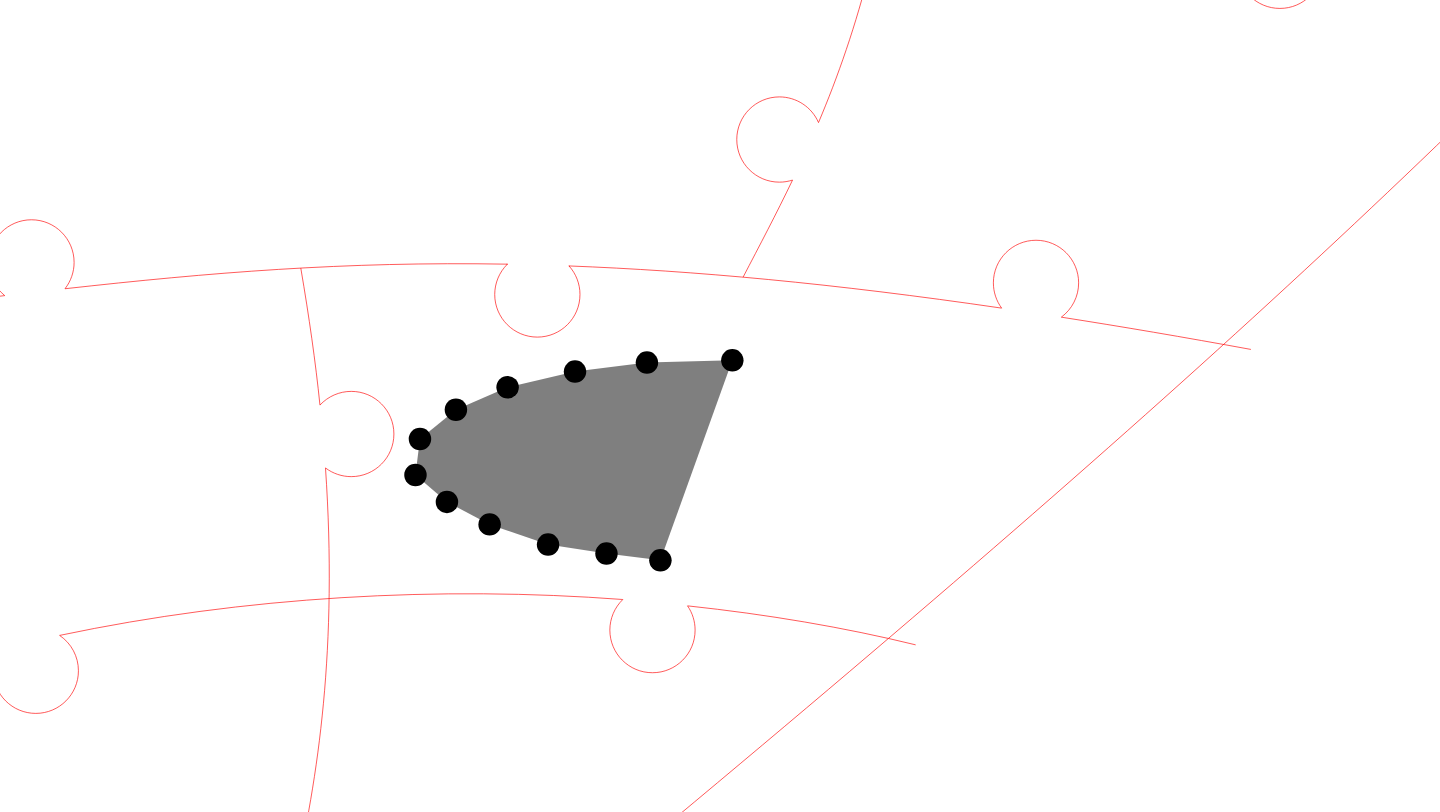 click 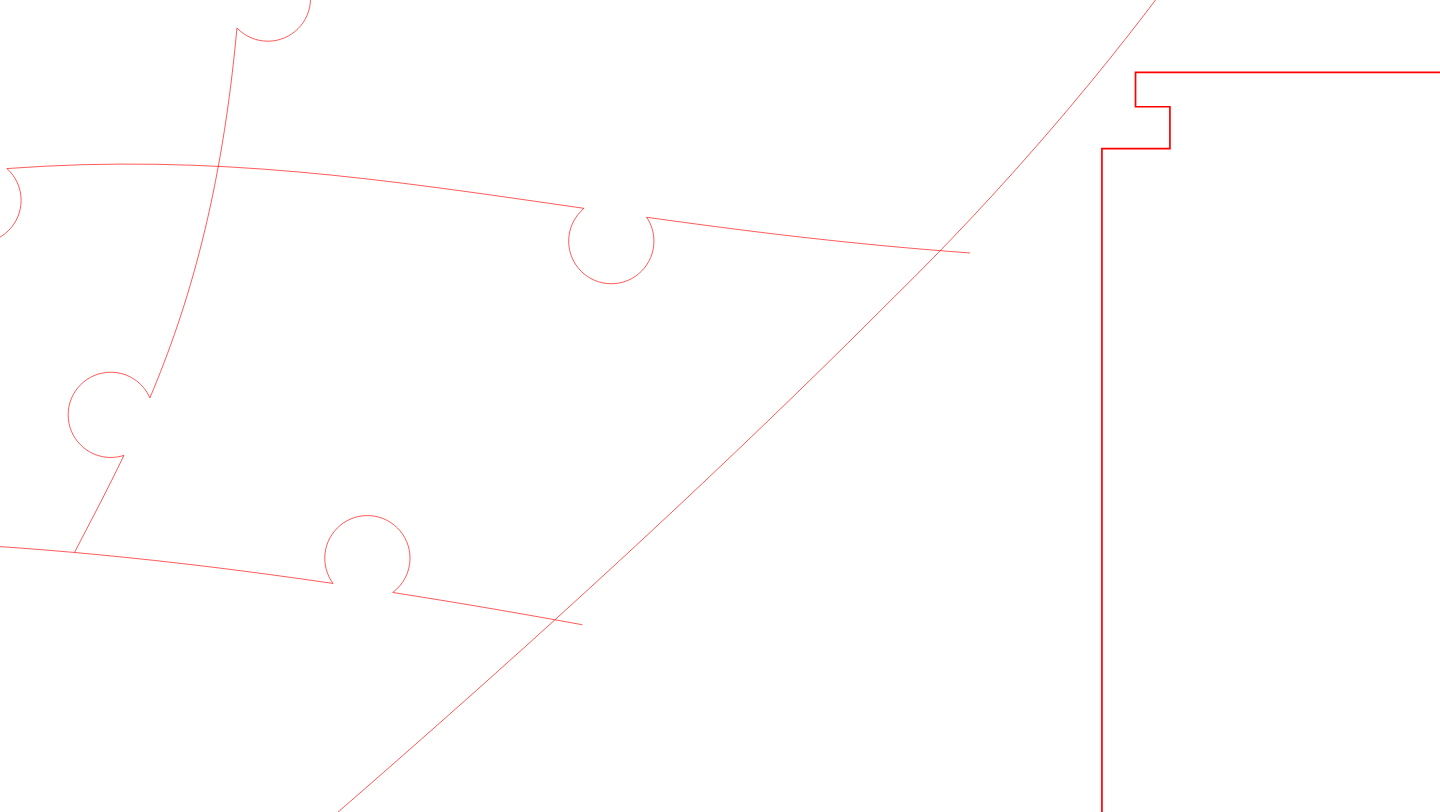 click 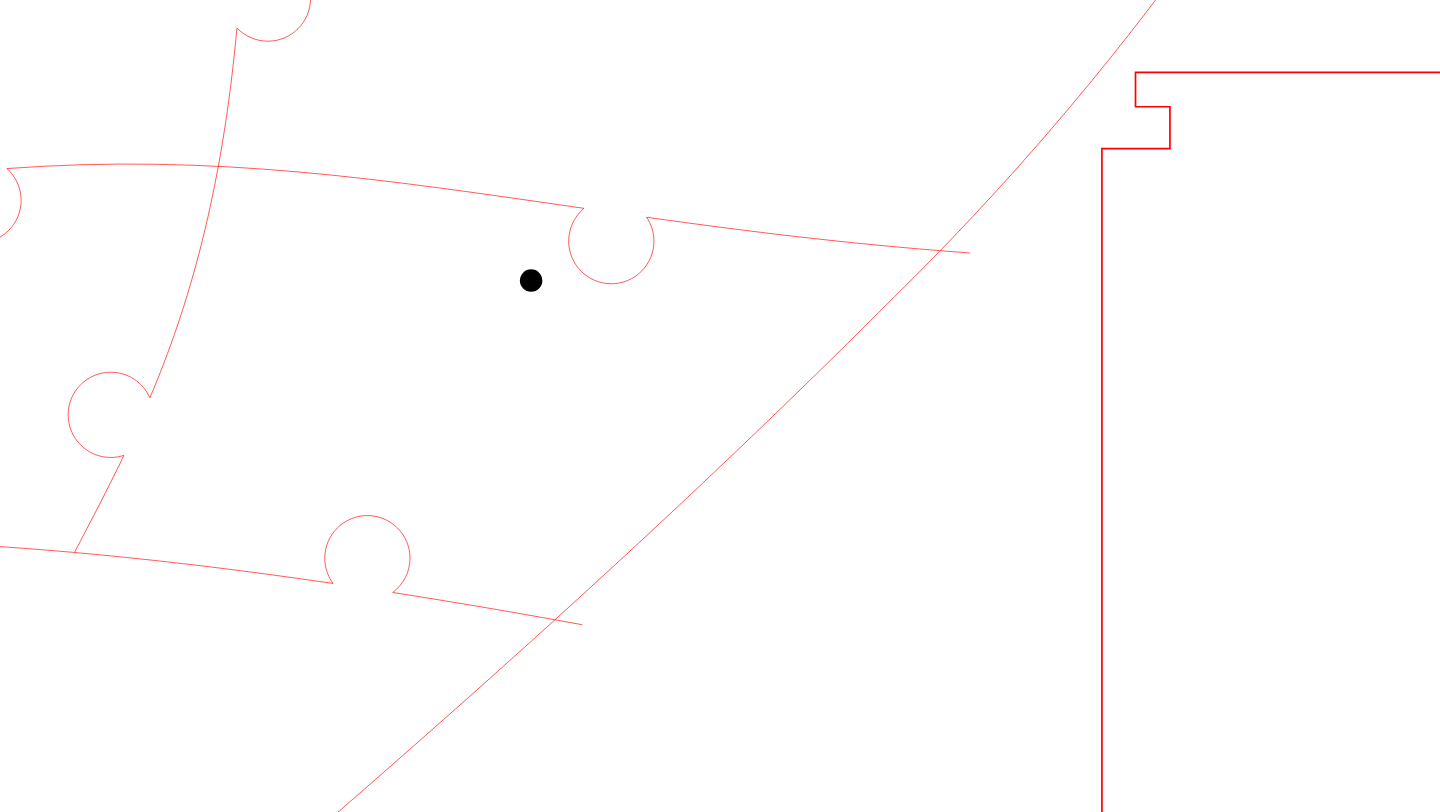 click 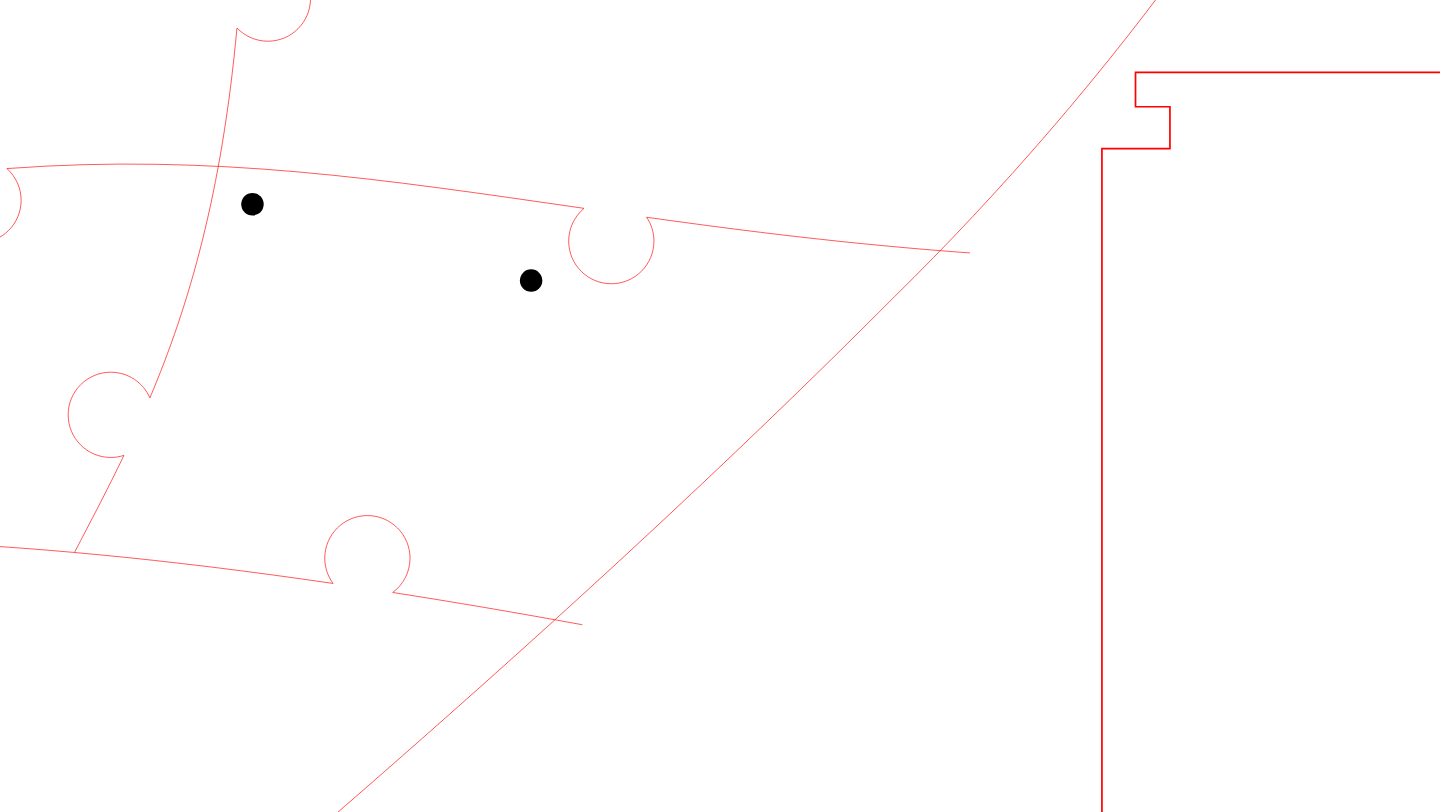 click 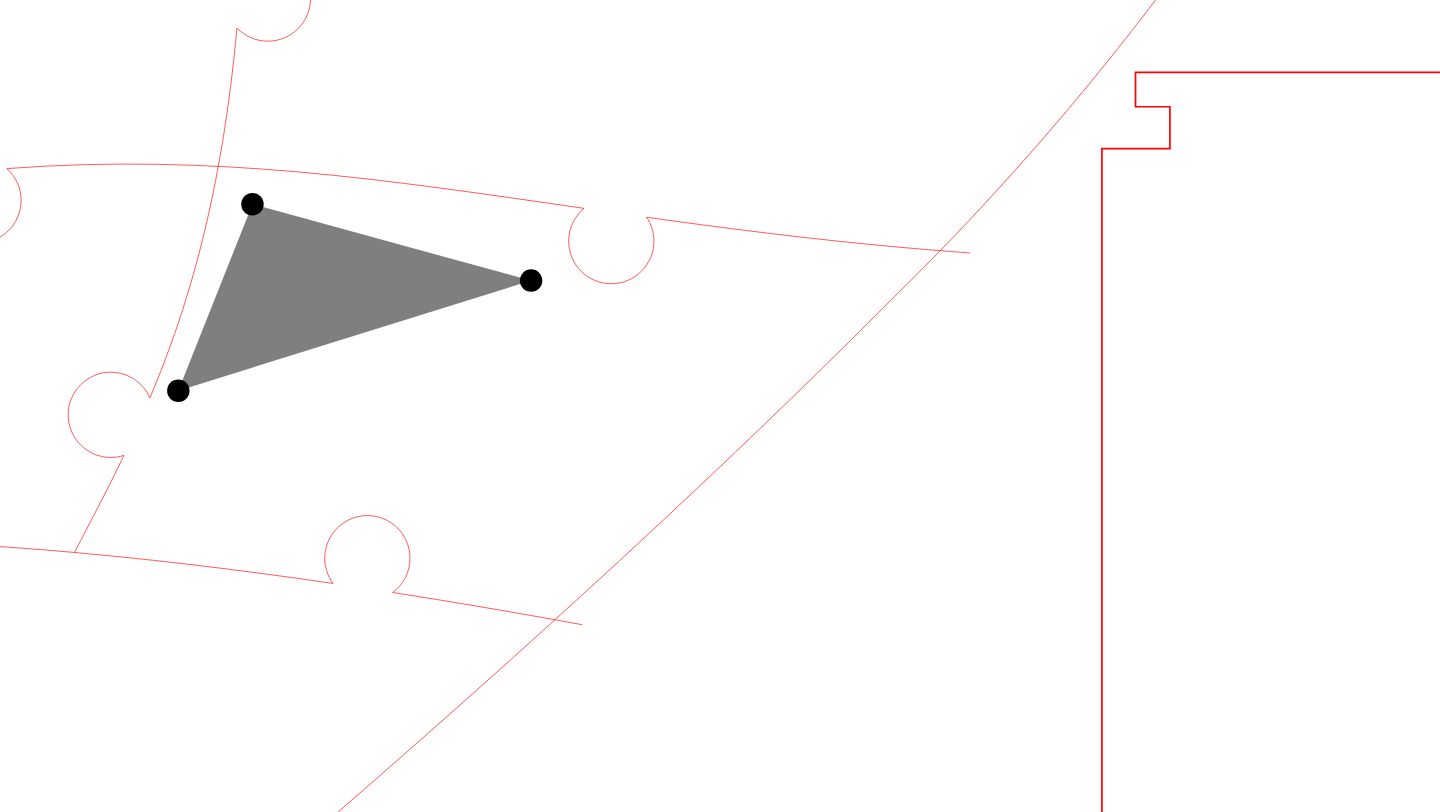 click 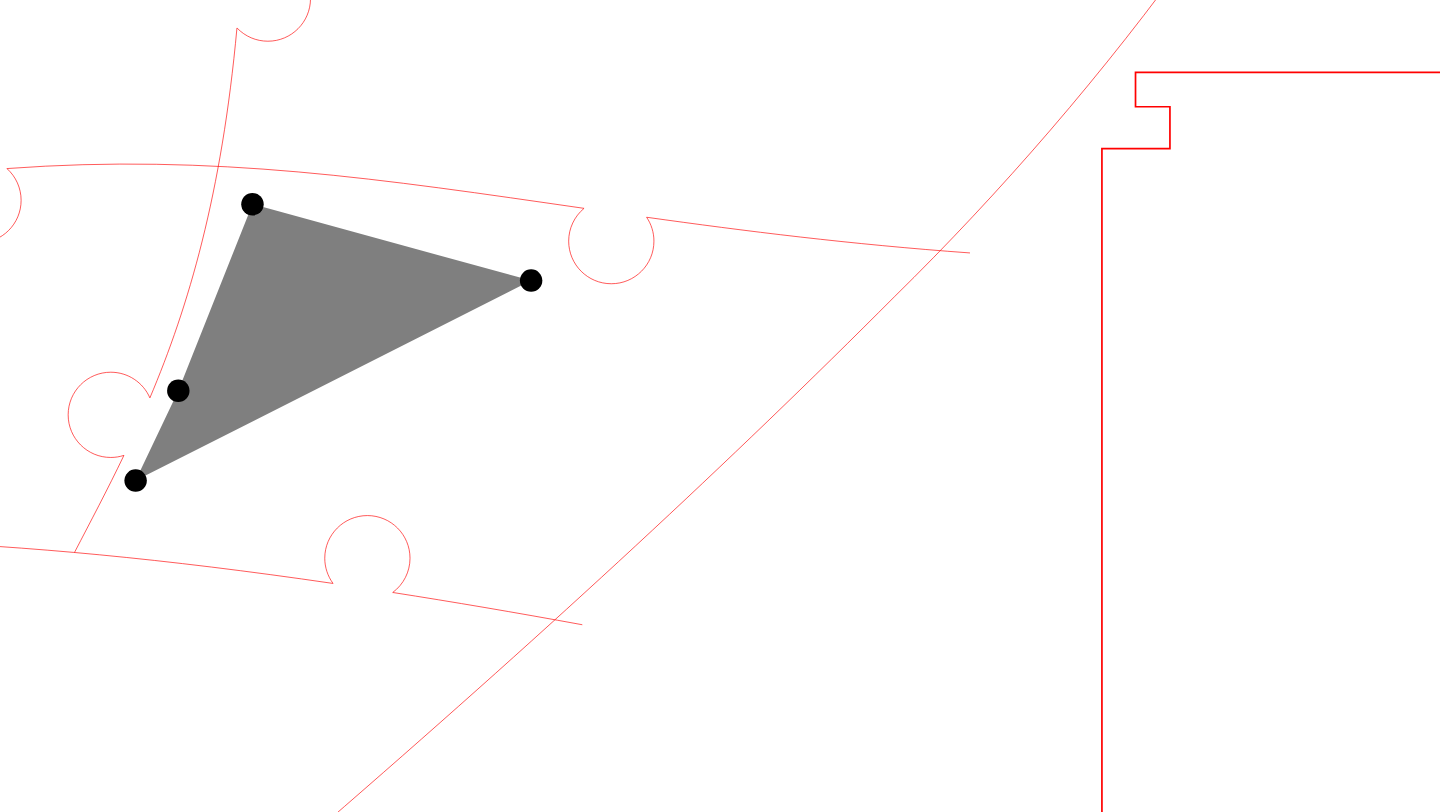 click 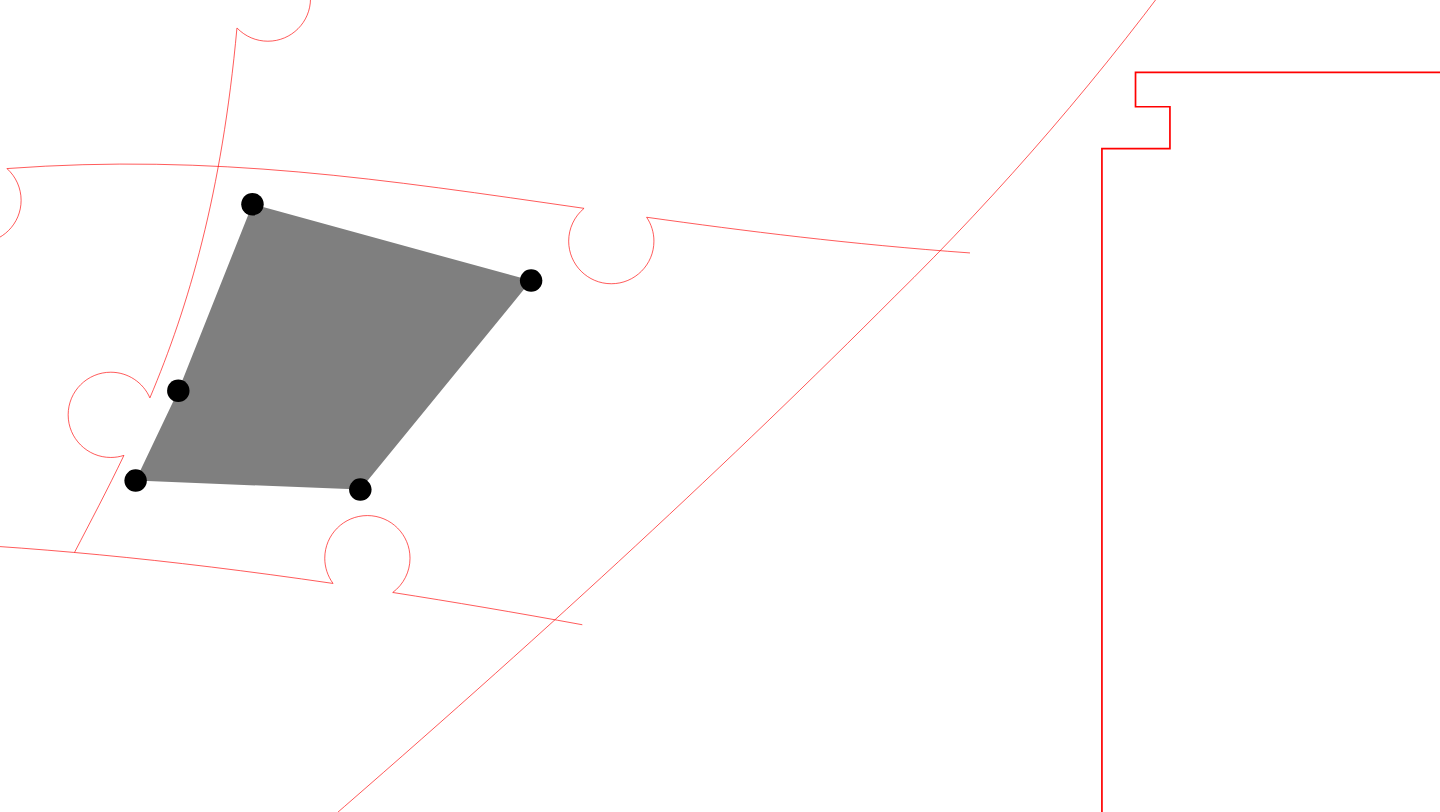 click 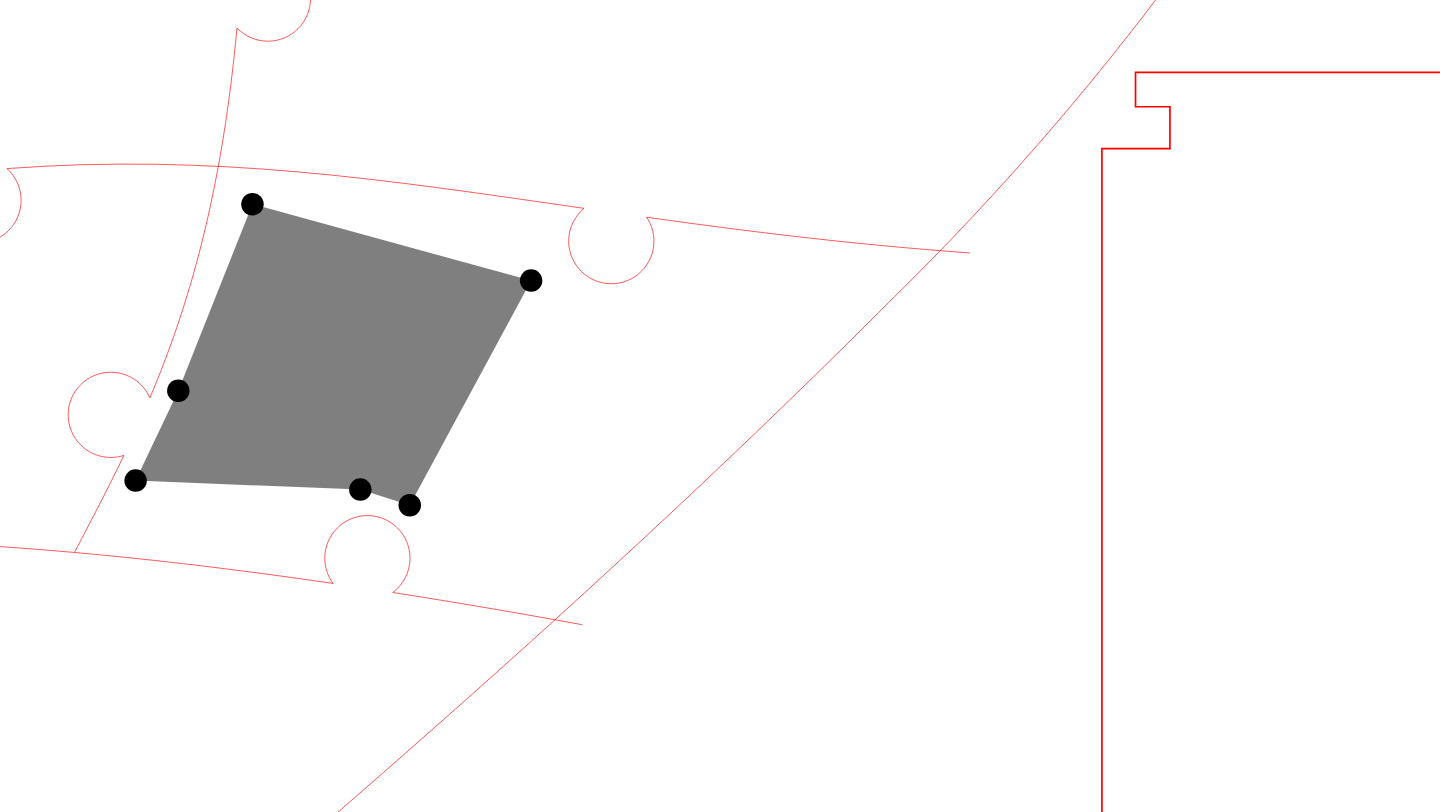 click 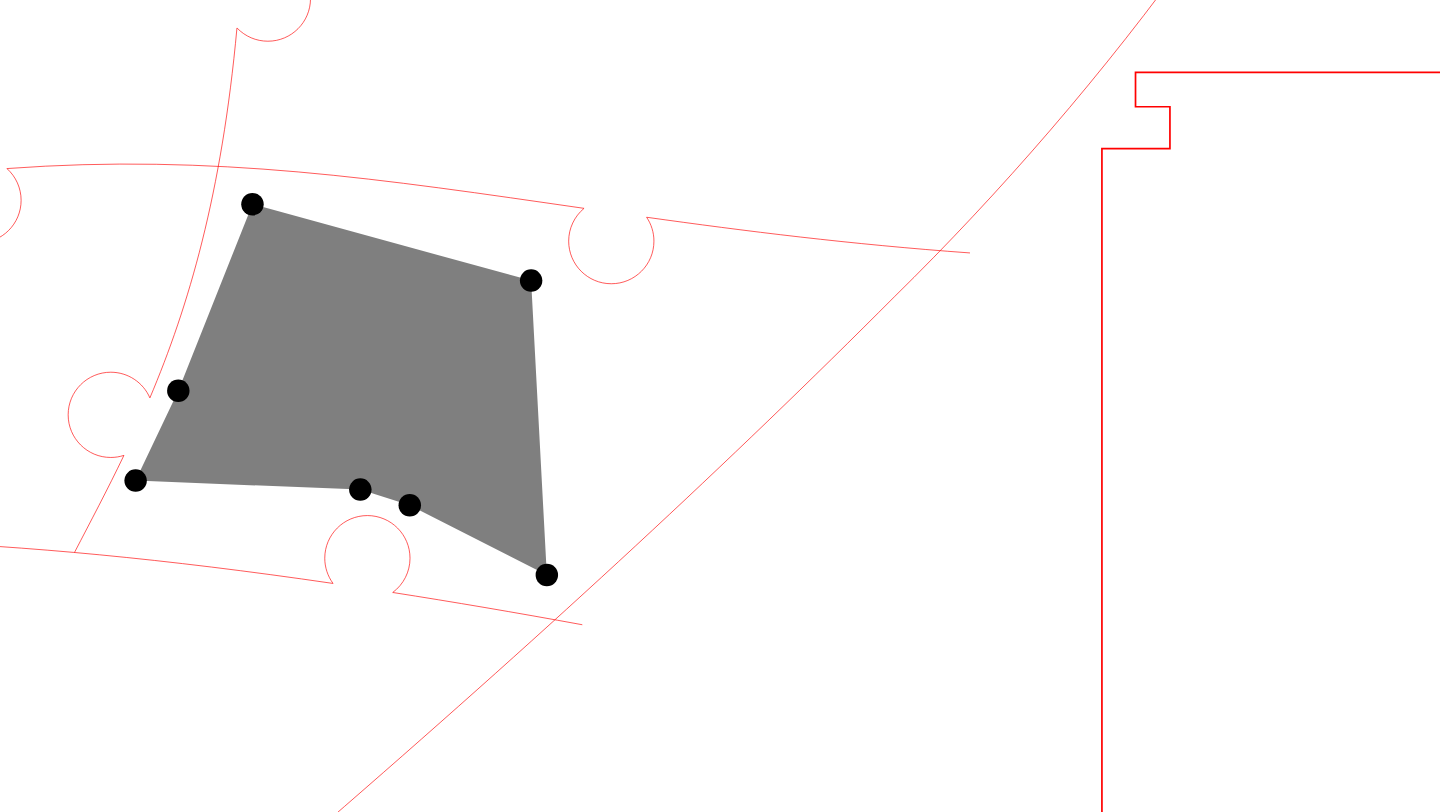 click 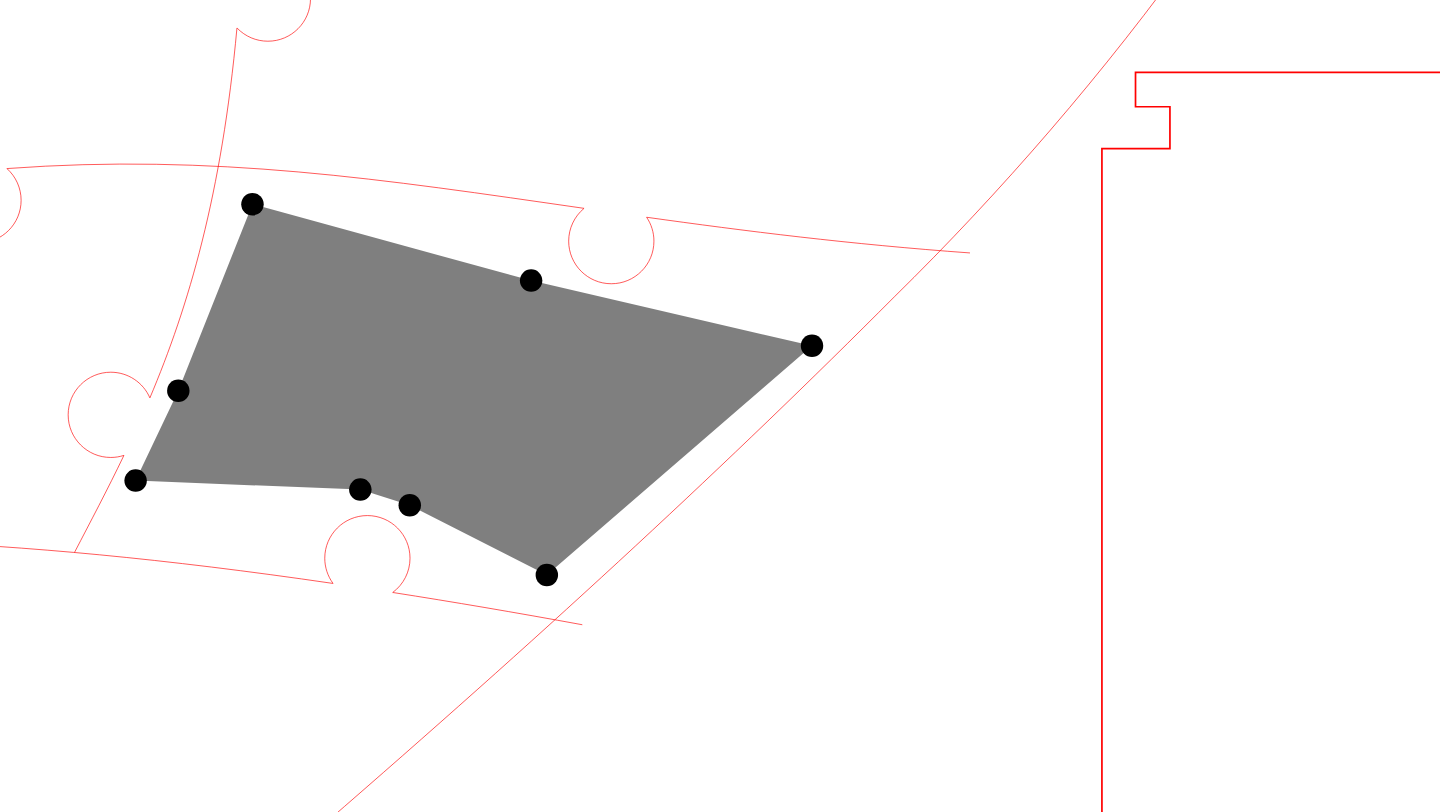 click 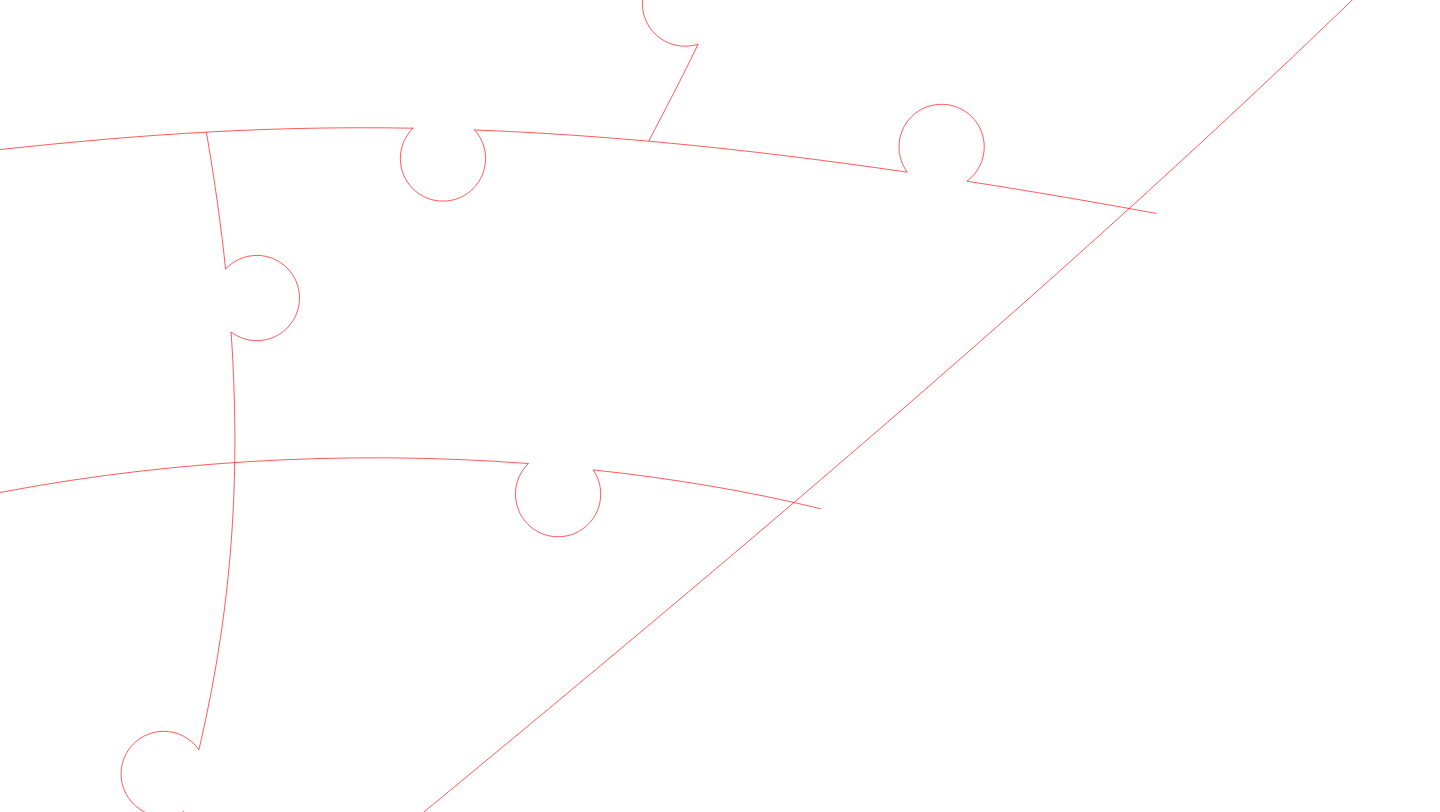 click 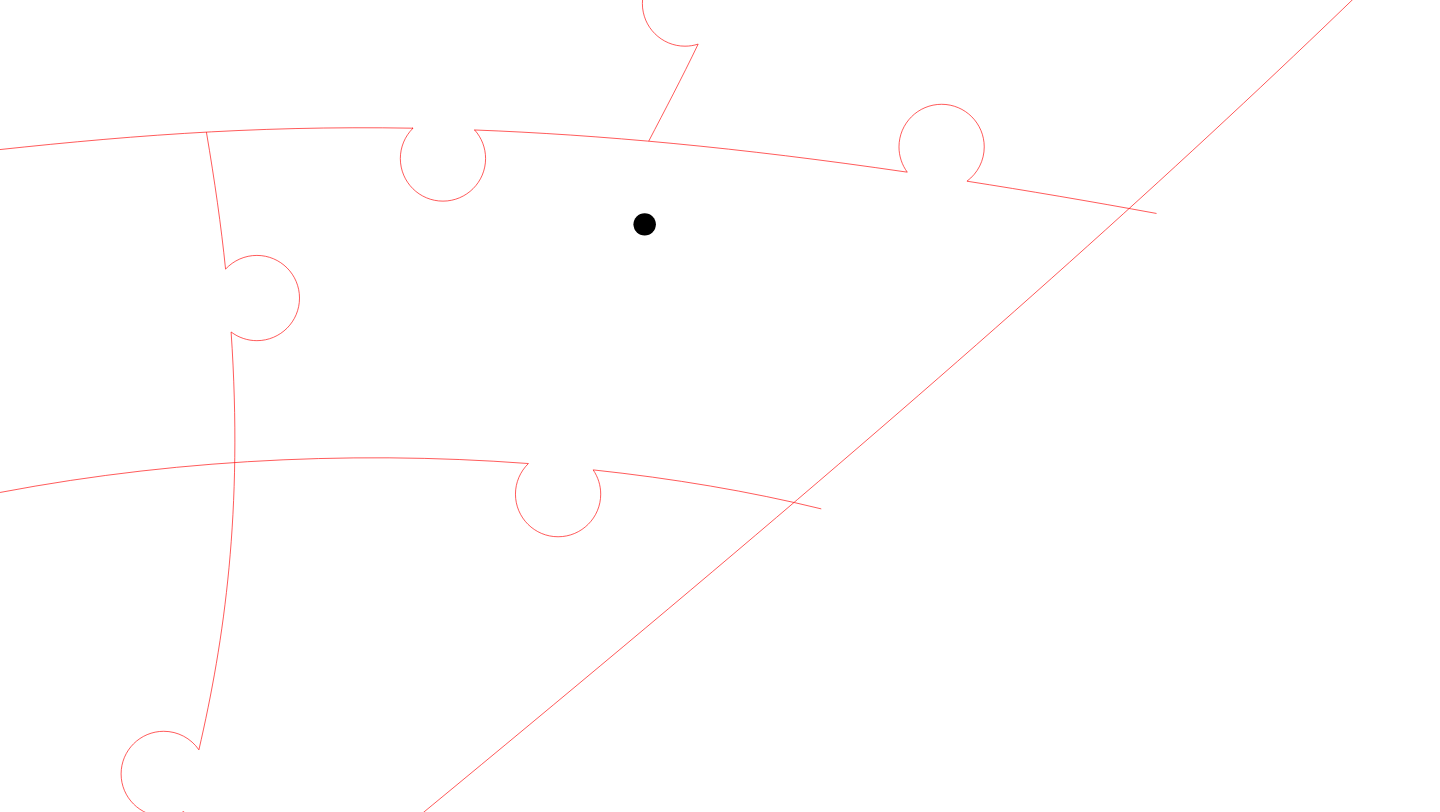 click 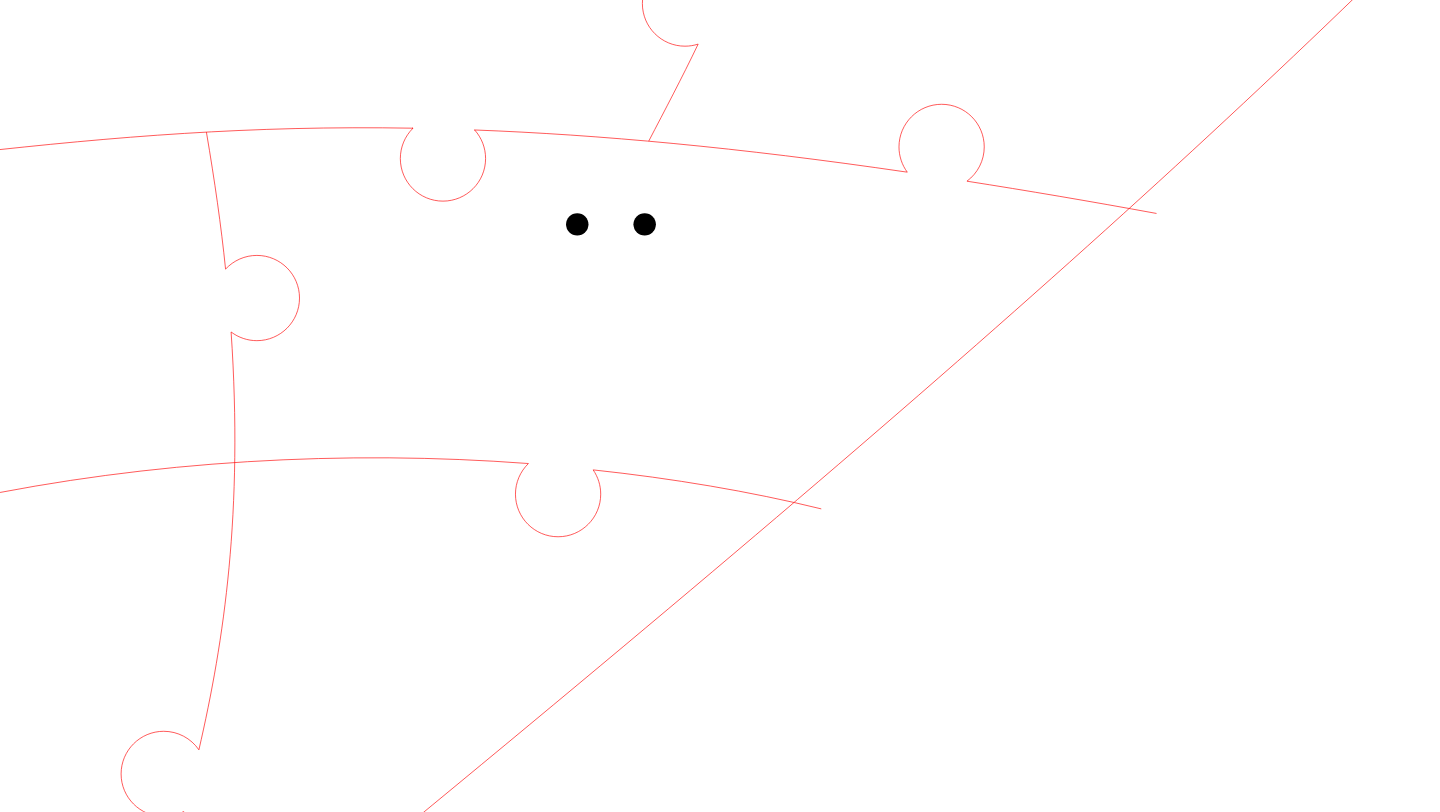 click 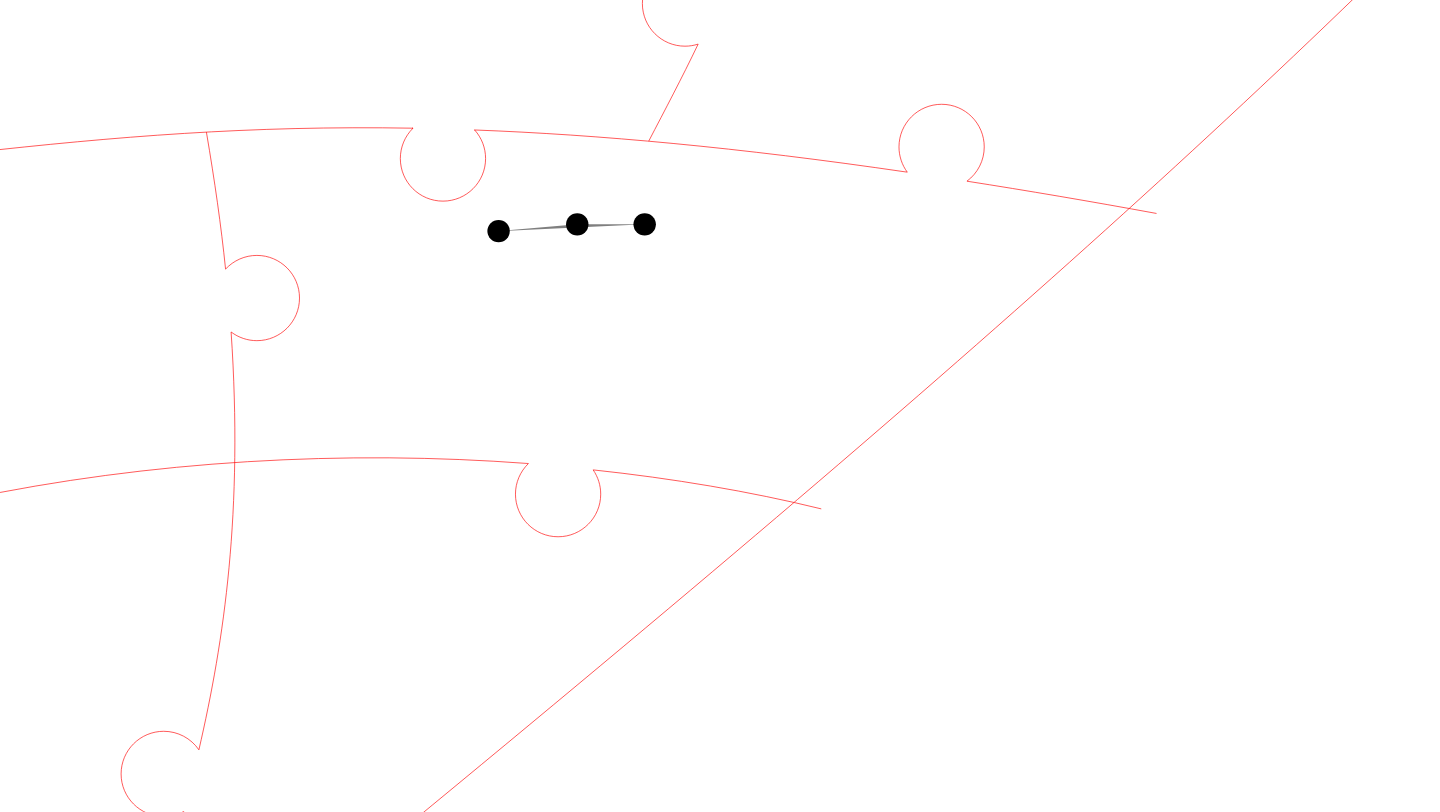 click 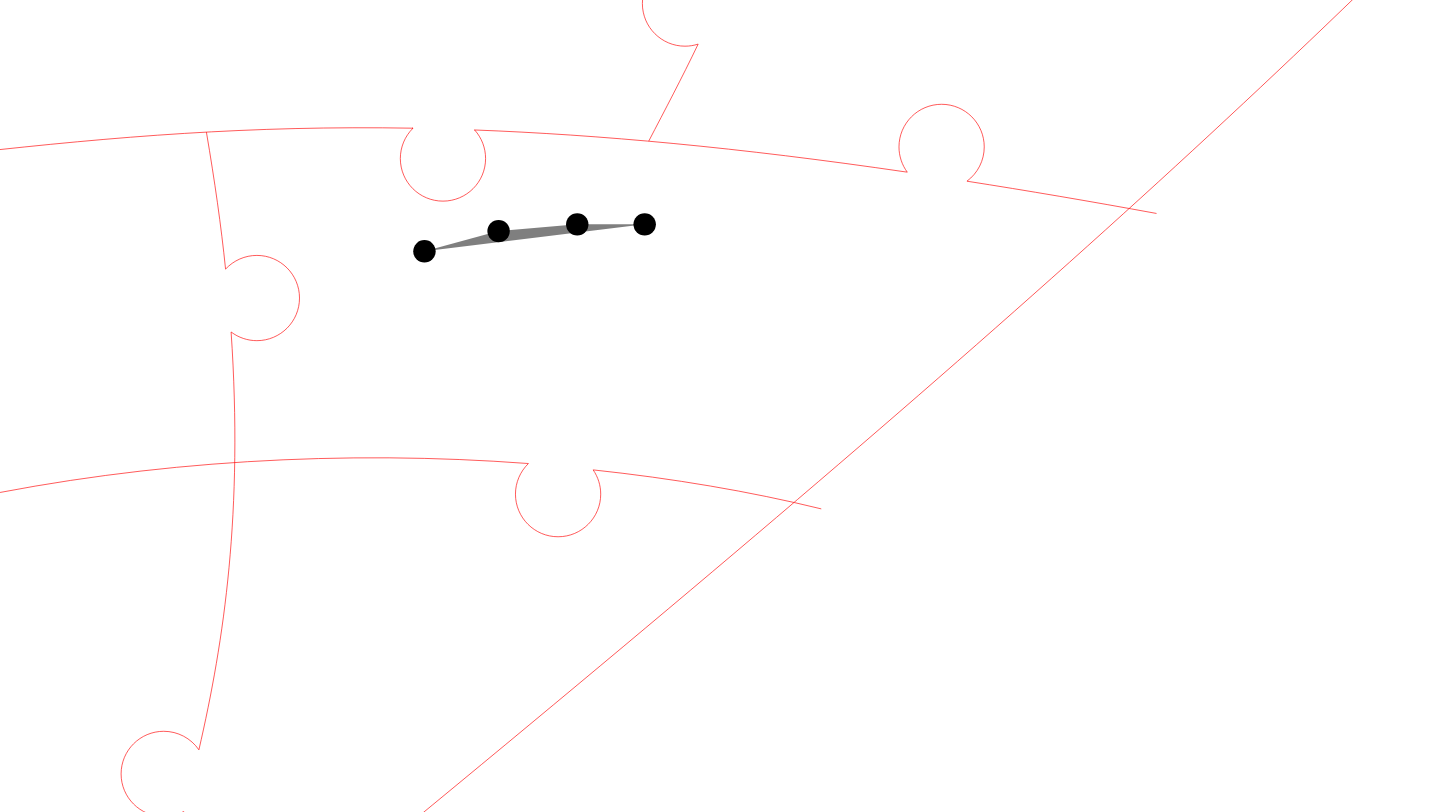 click 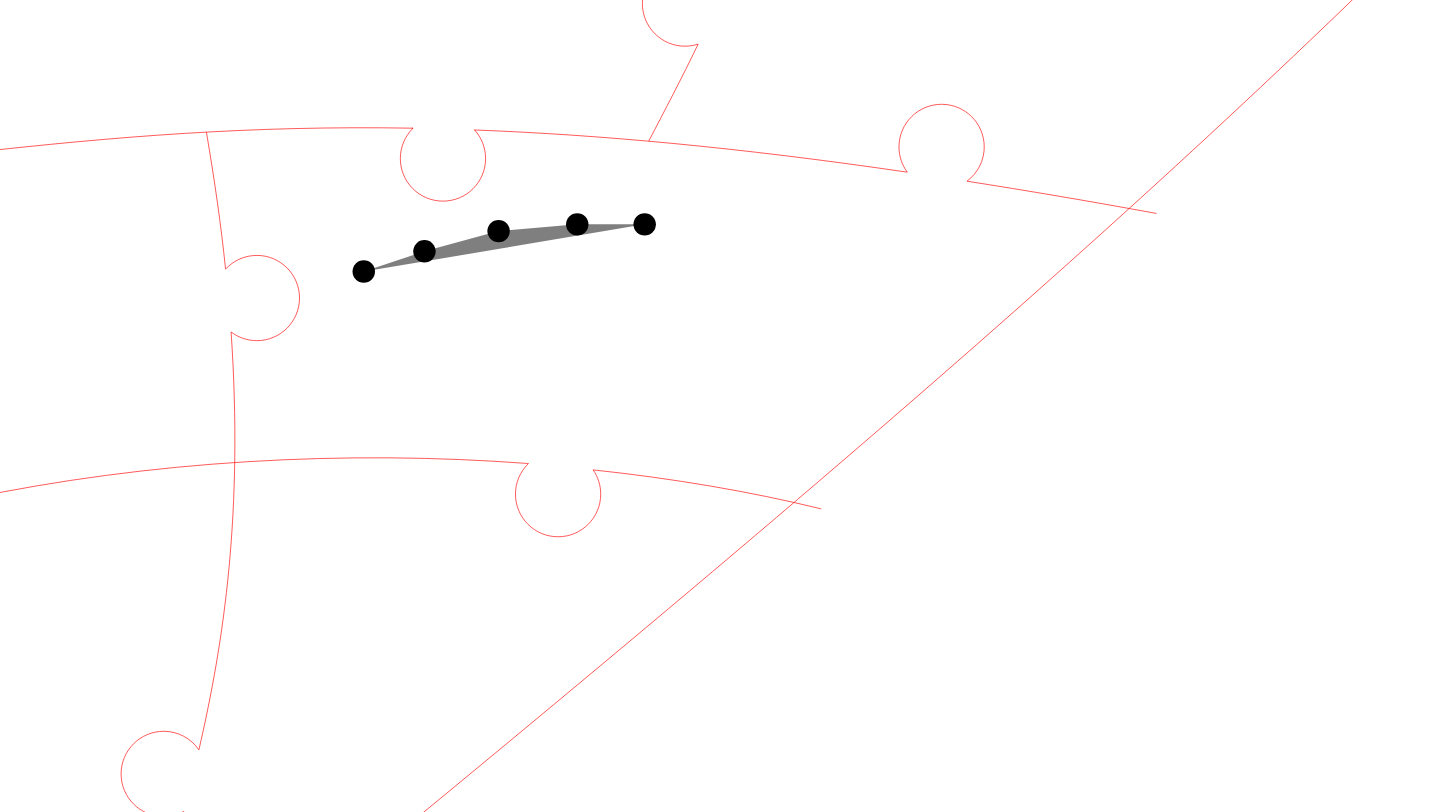 click 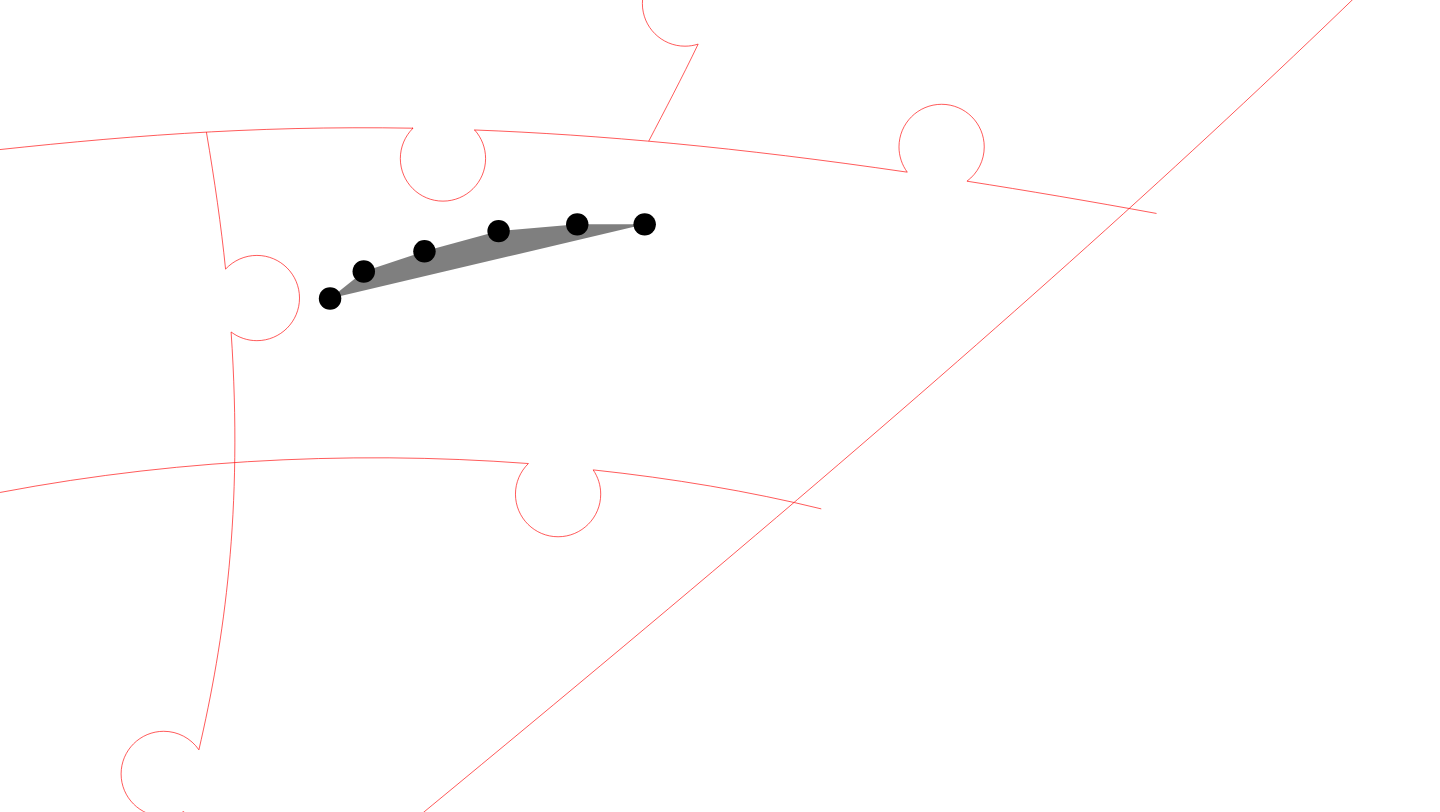 click 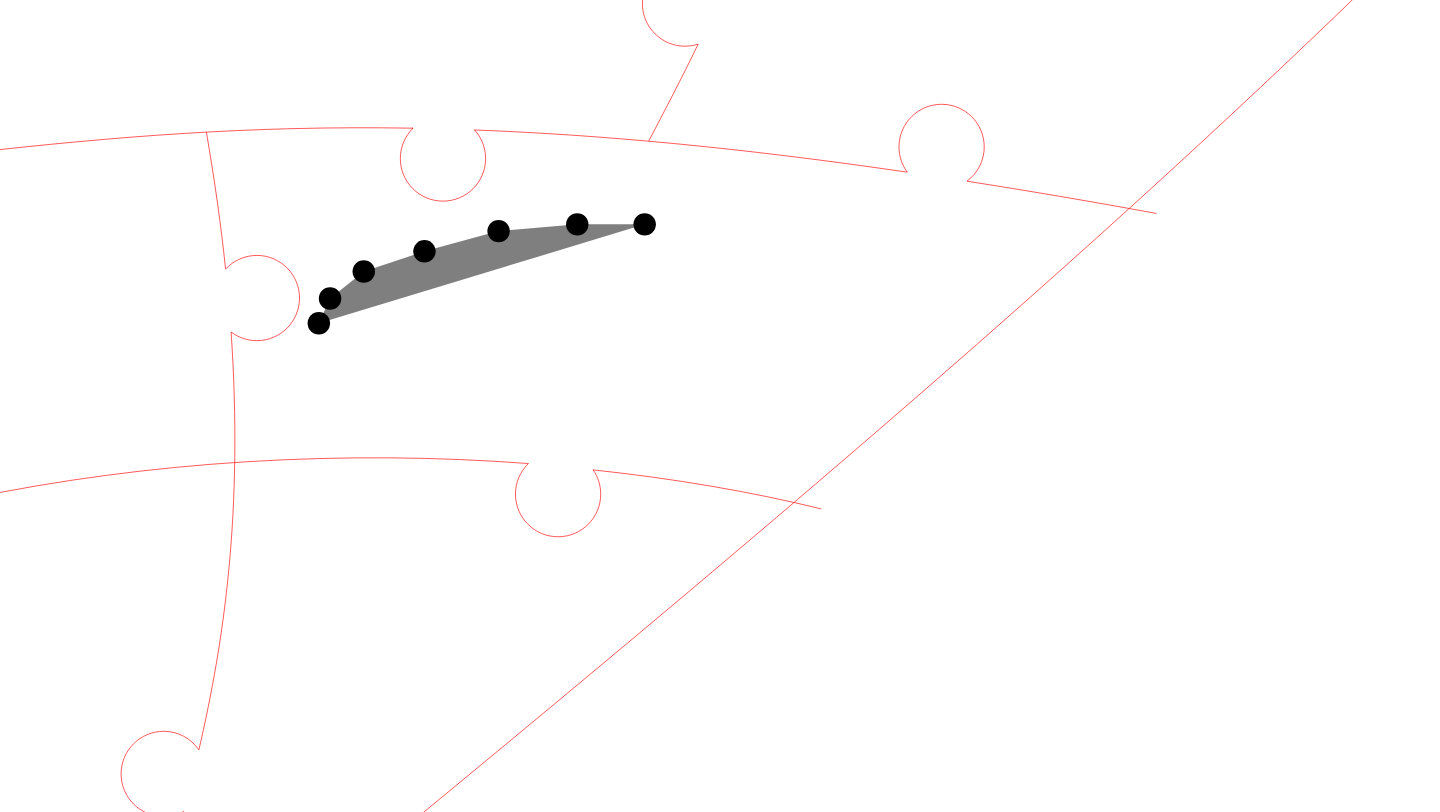 click 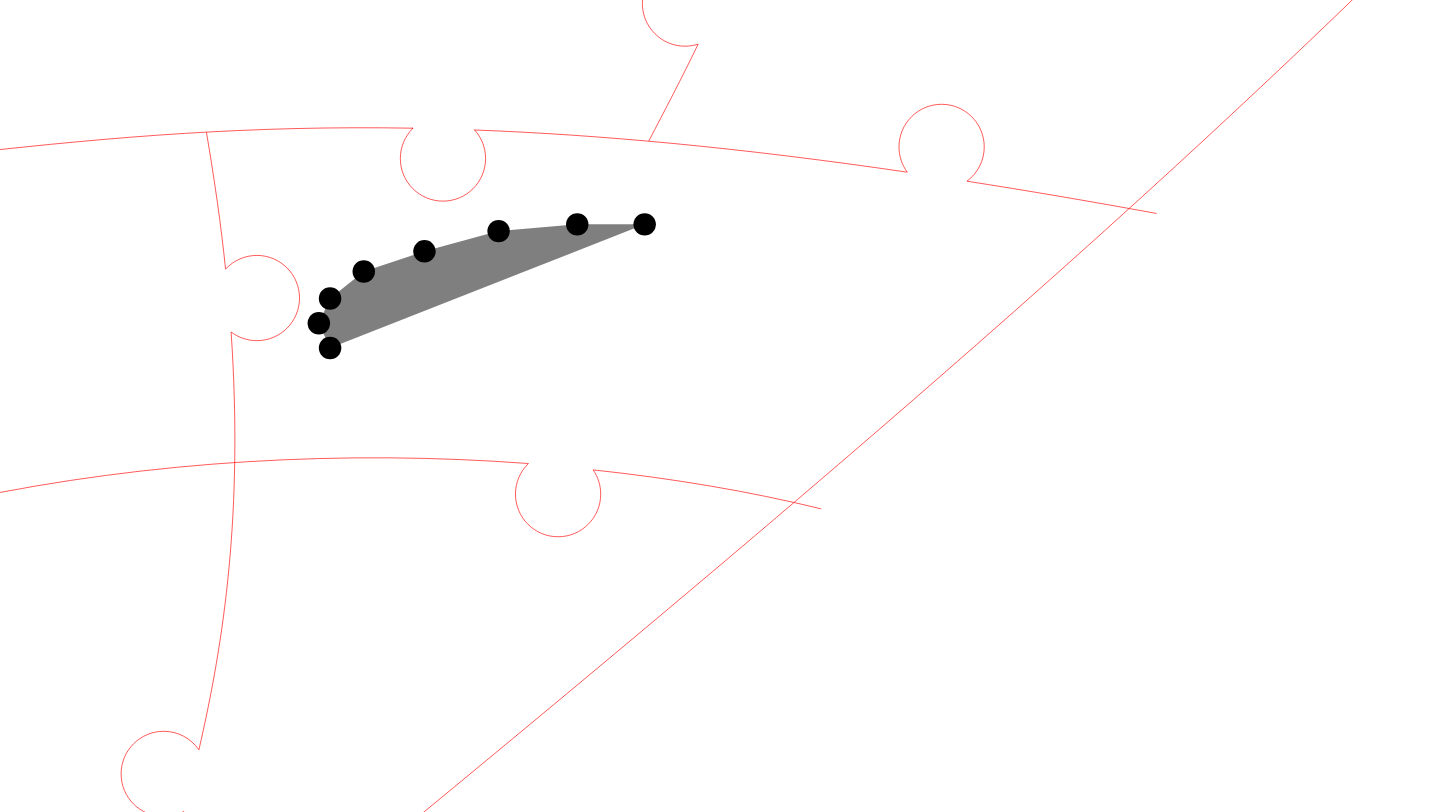 click 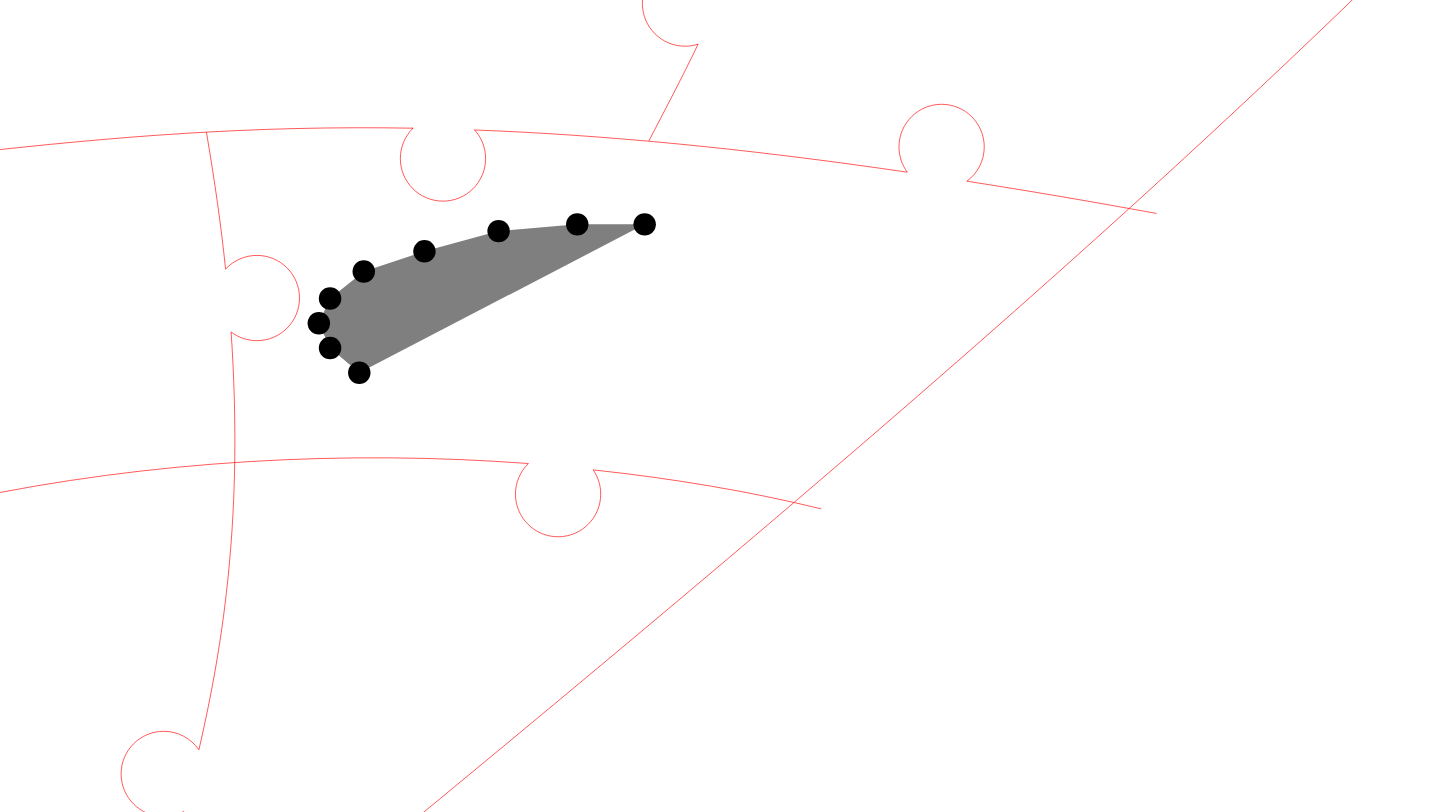 click 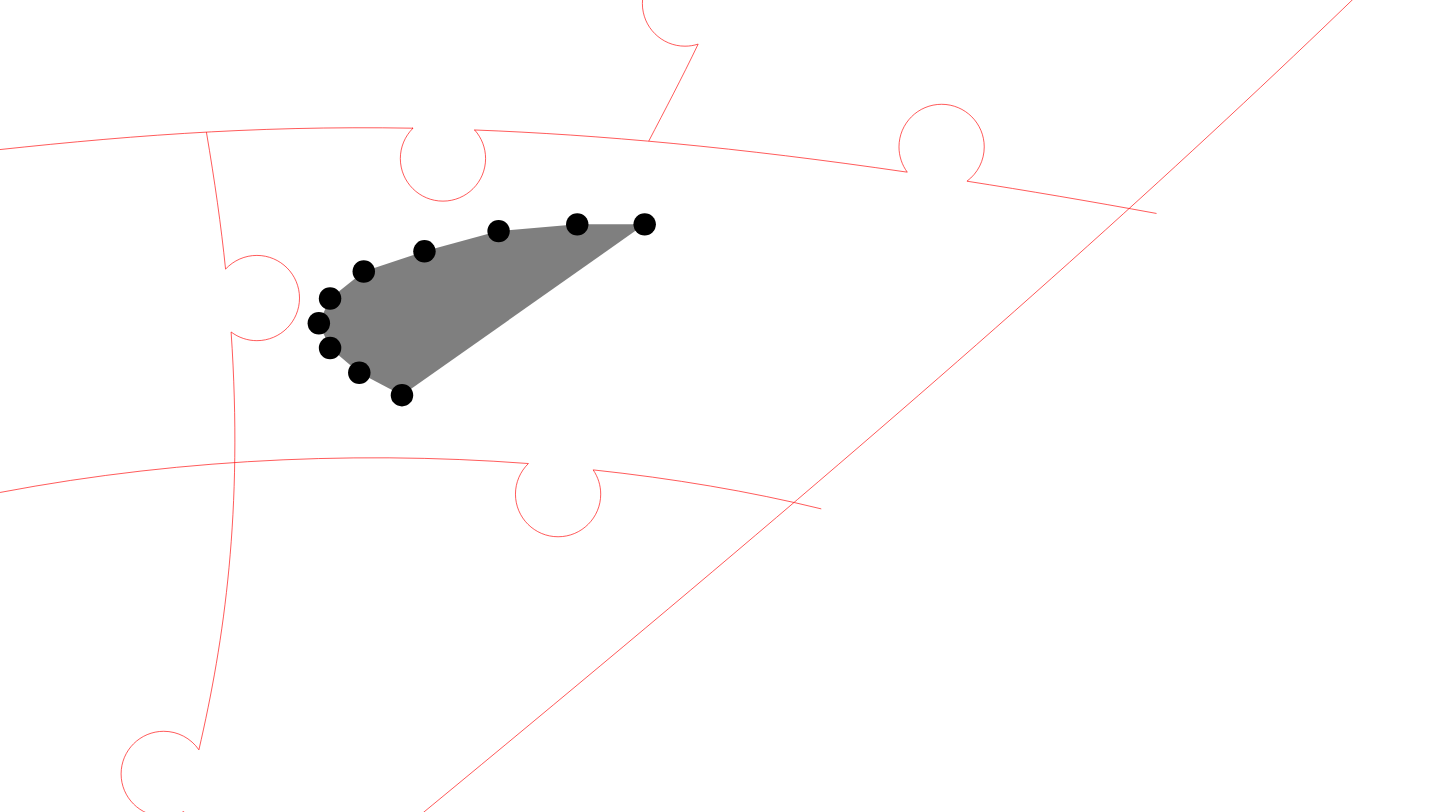 click 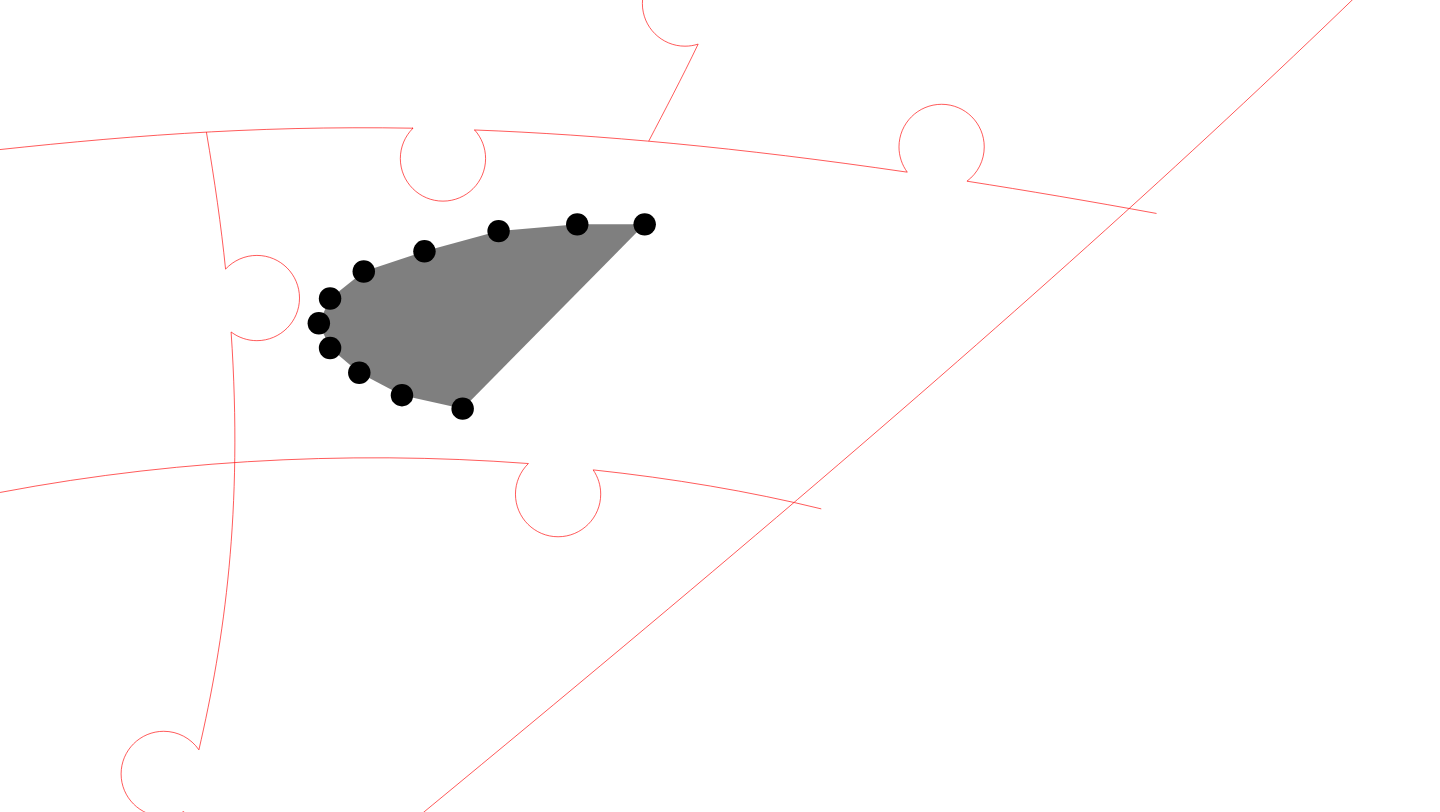 click 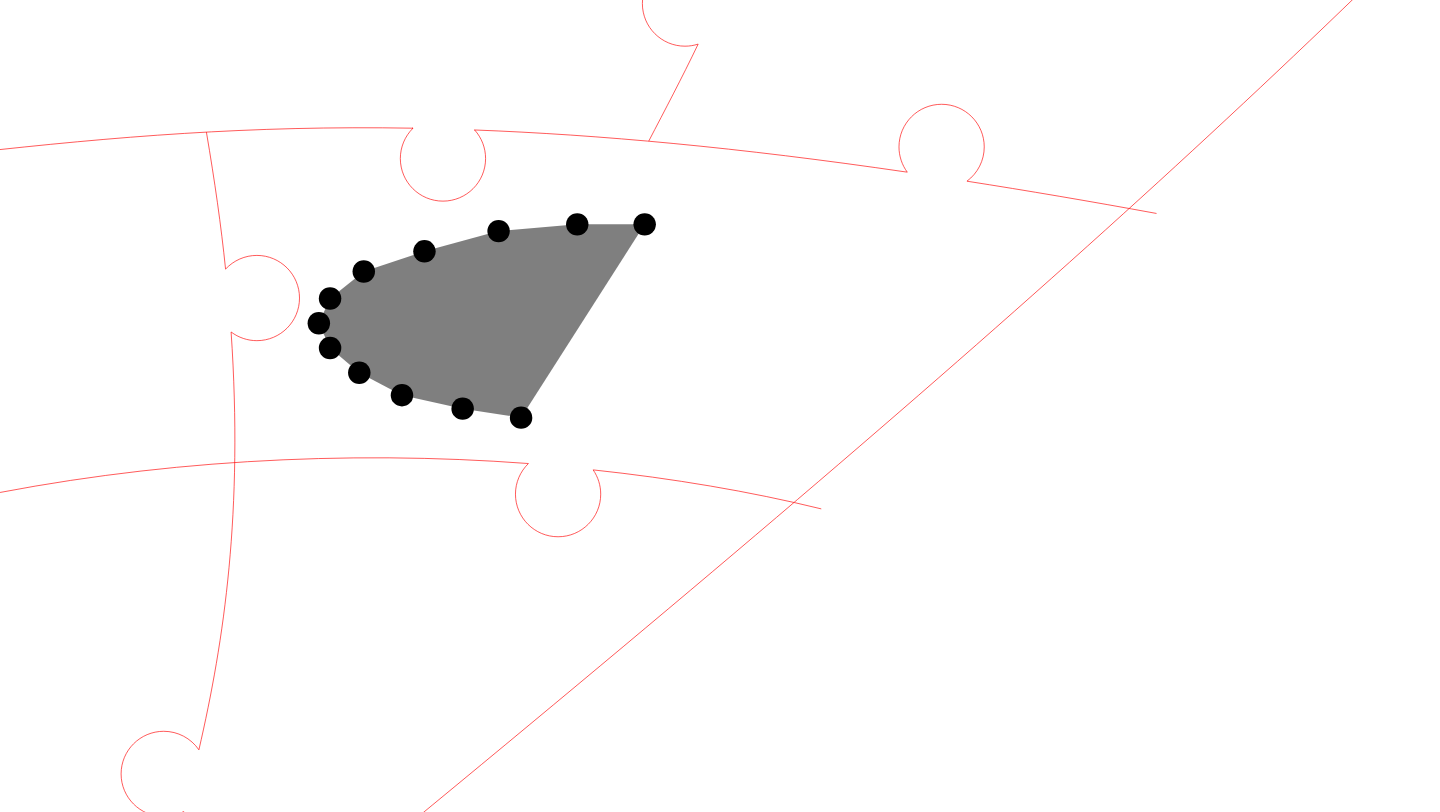 click 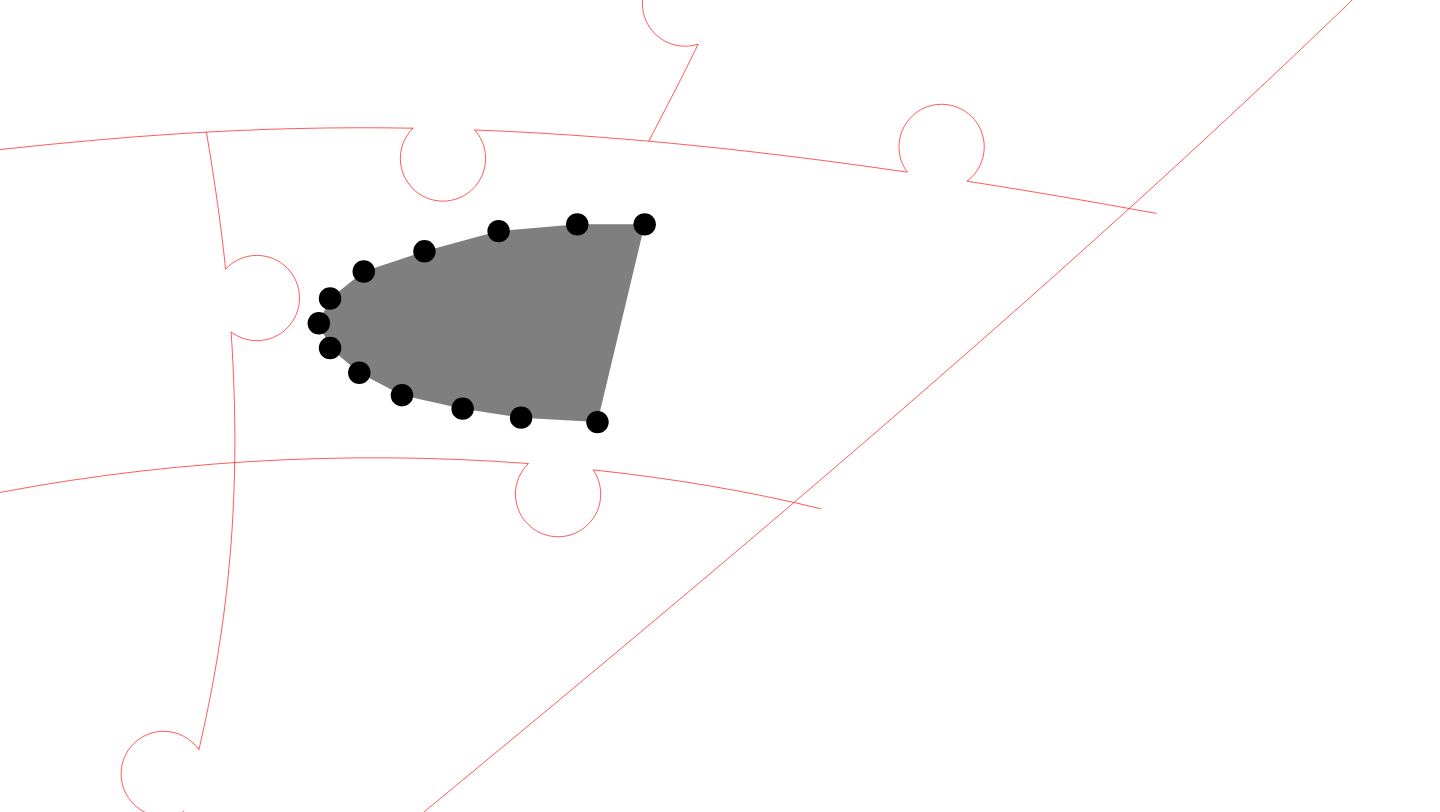 click 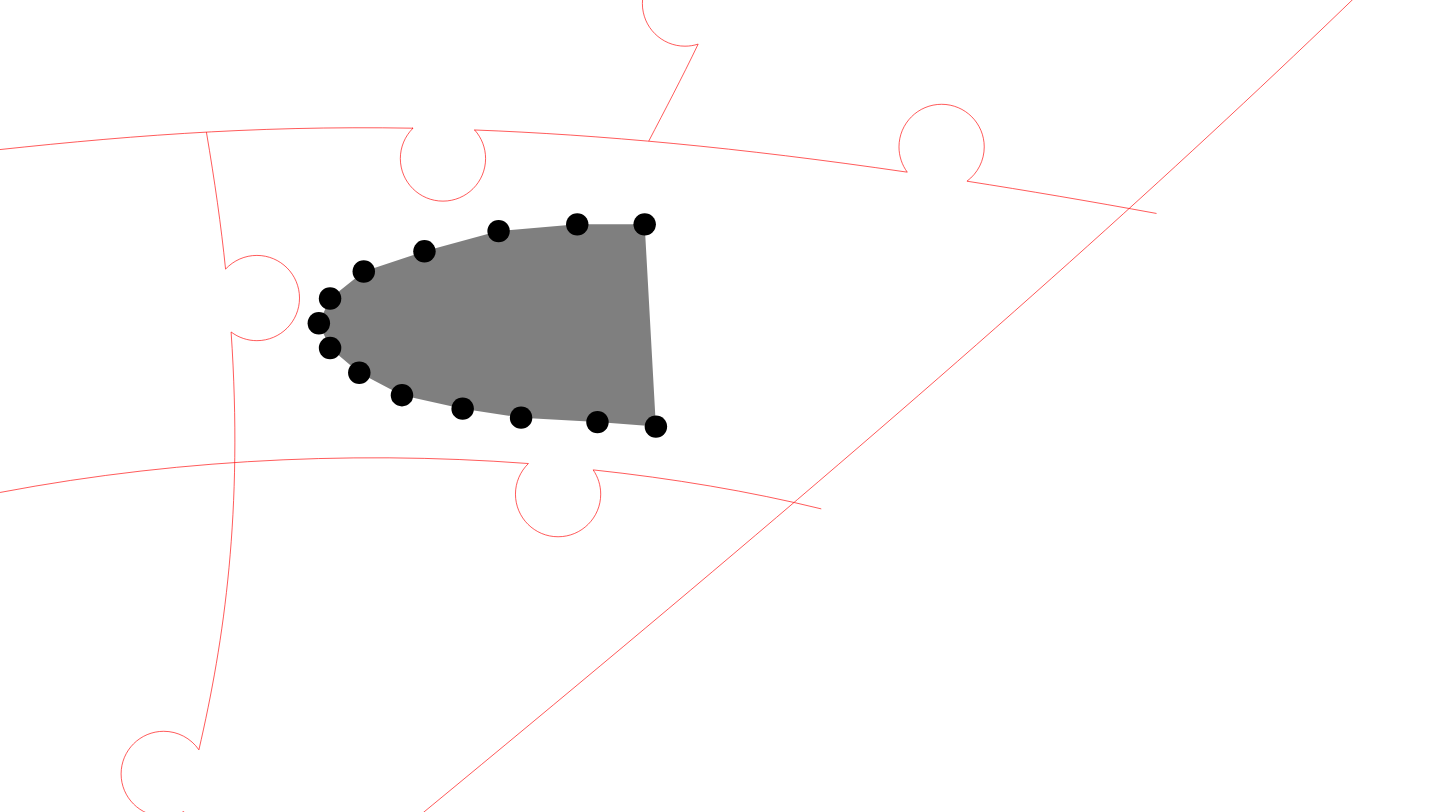 click 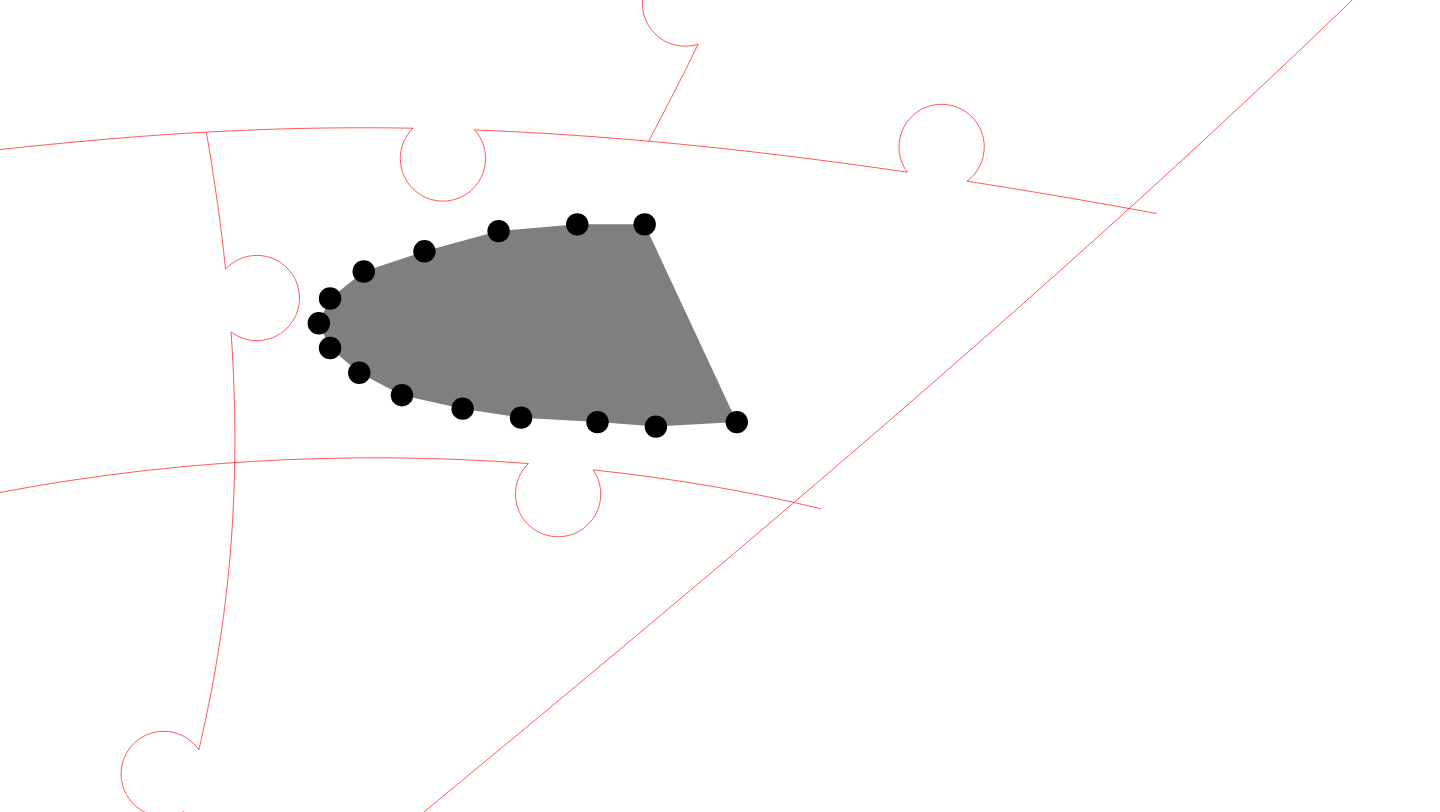 click 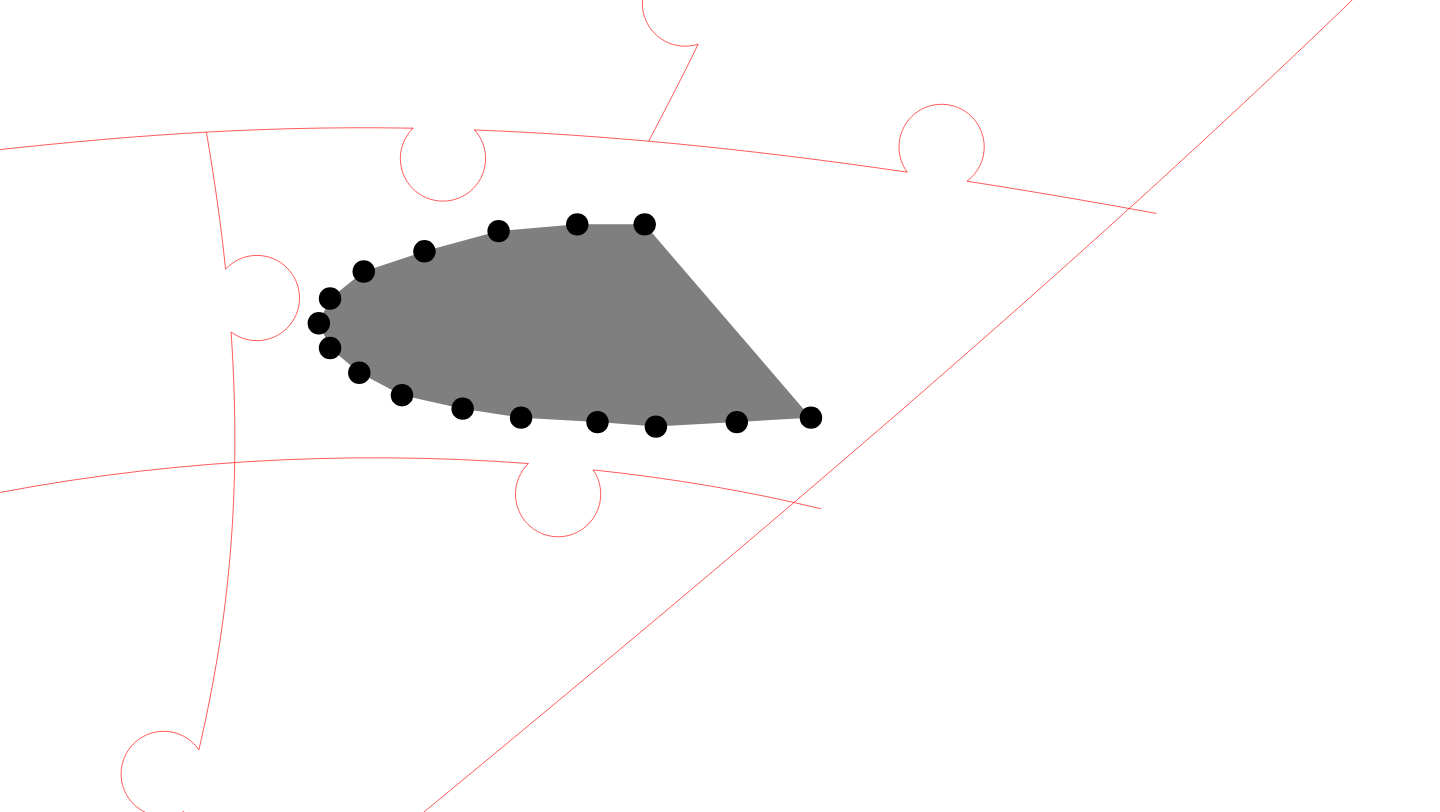 click 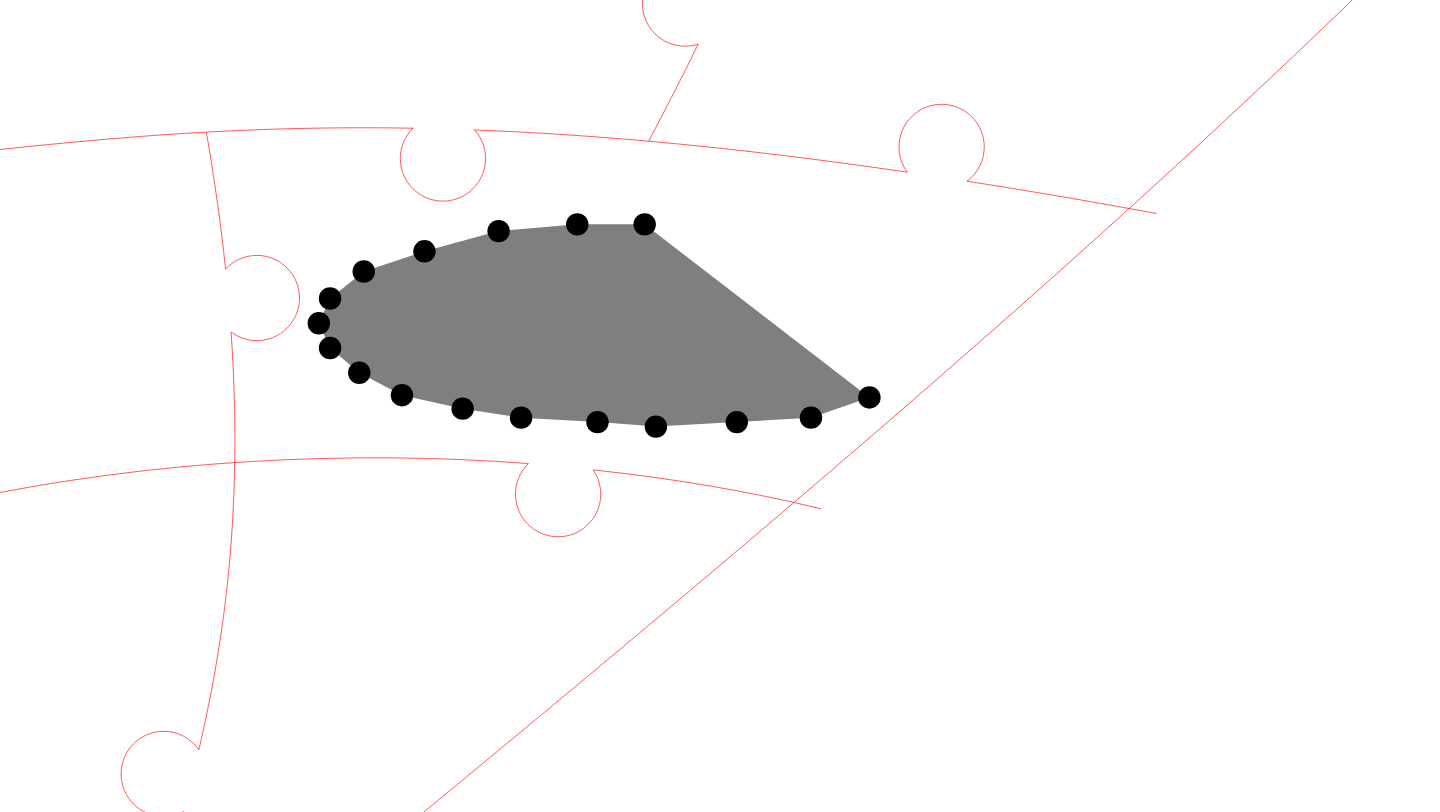 click 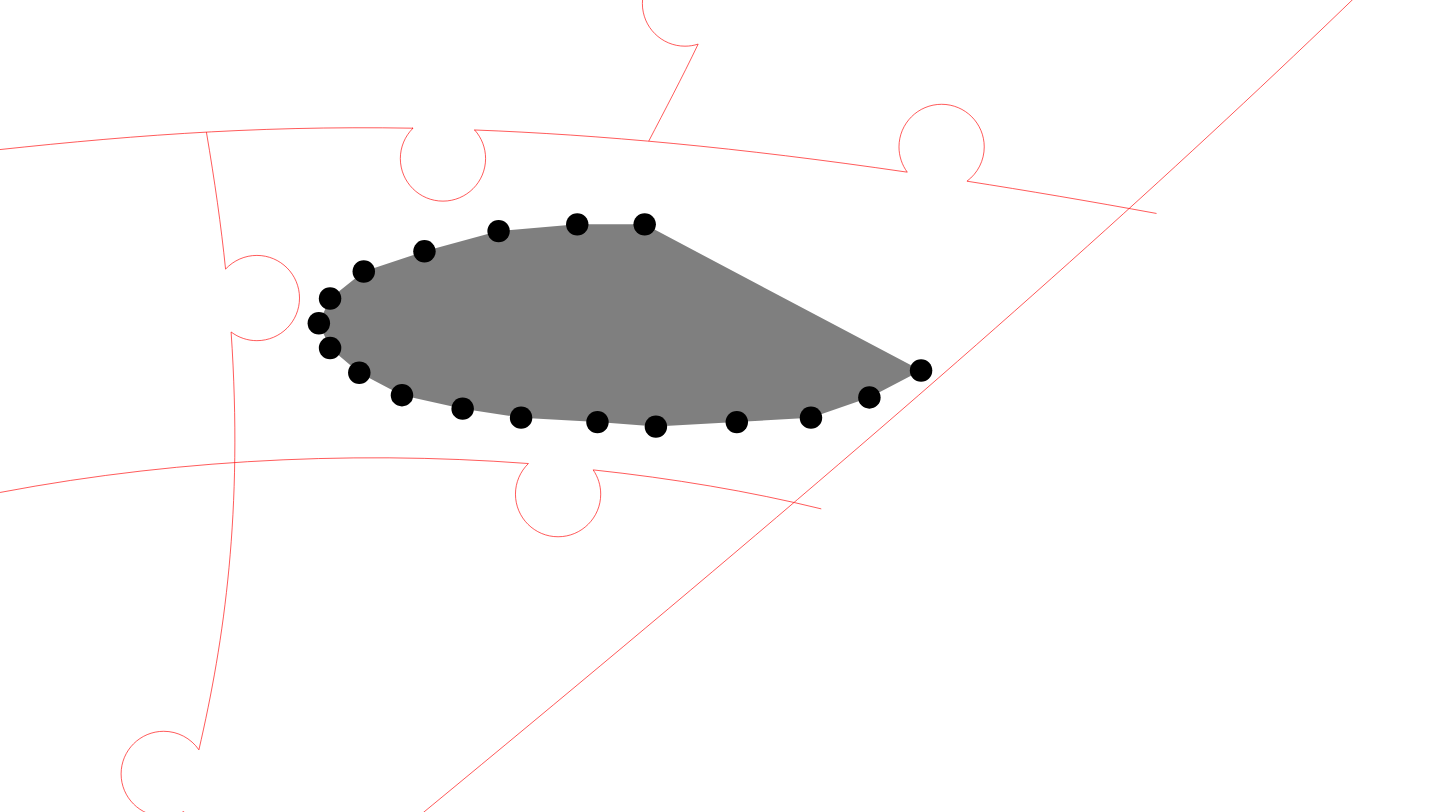 click 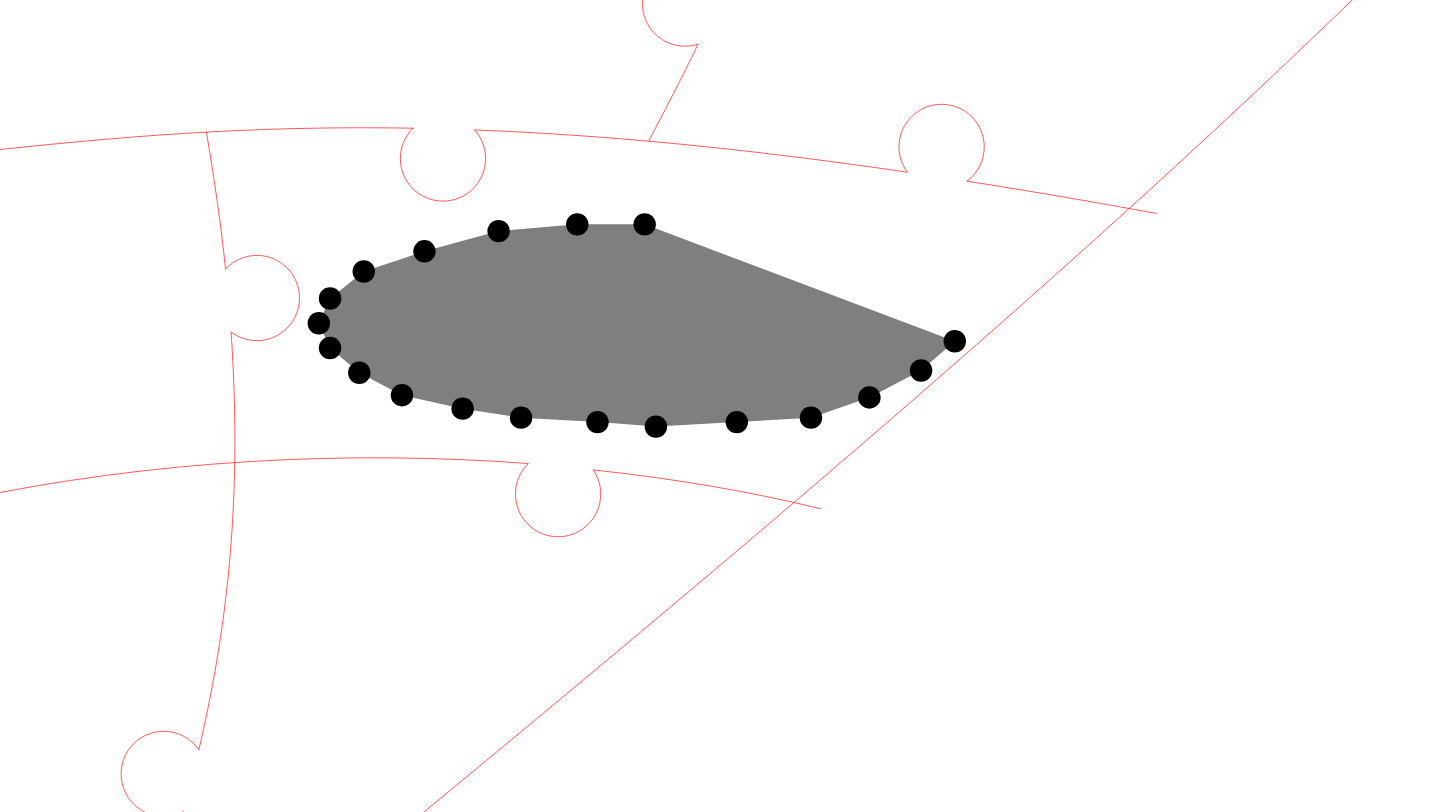 click 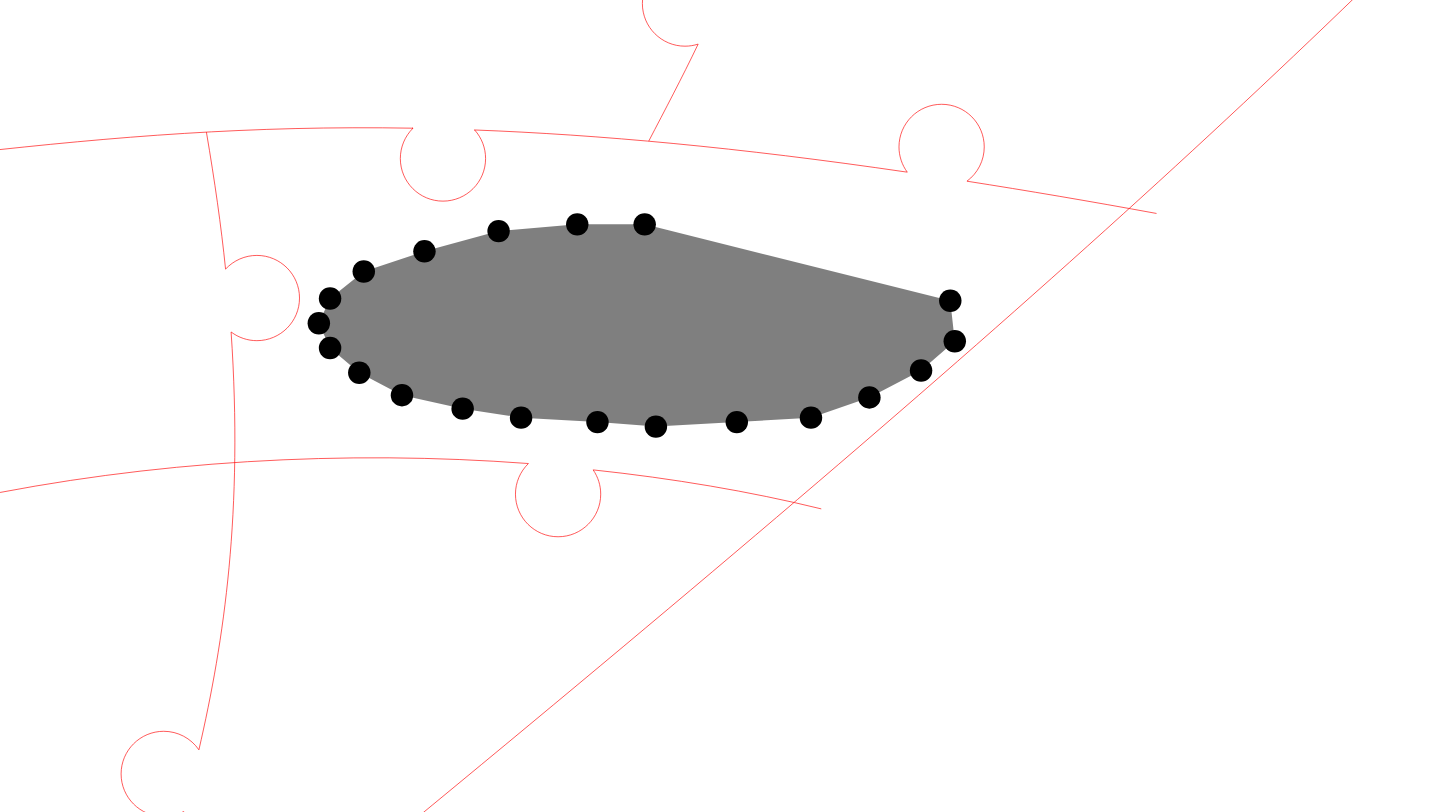 click 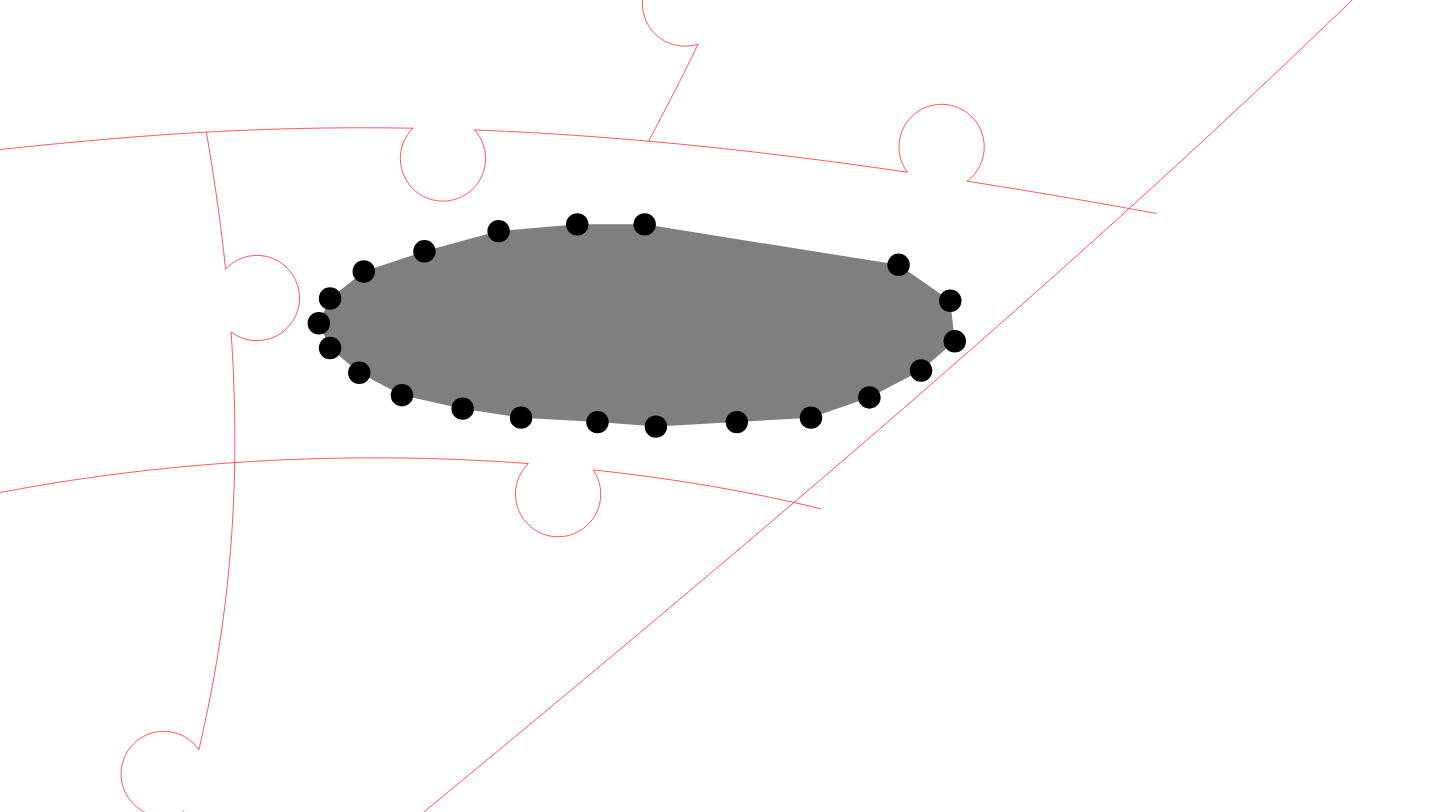click 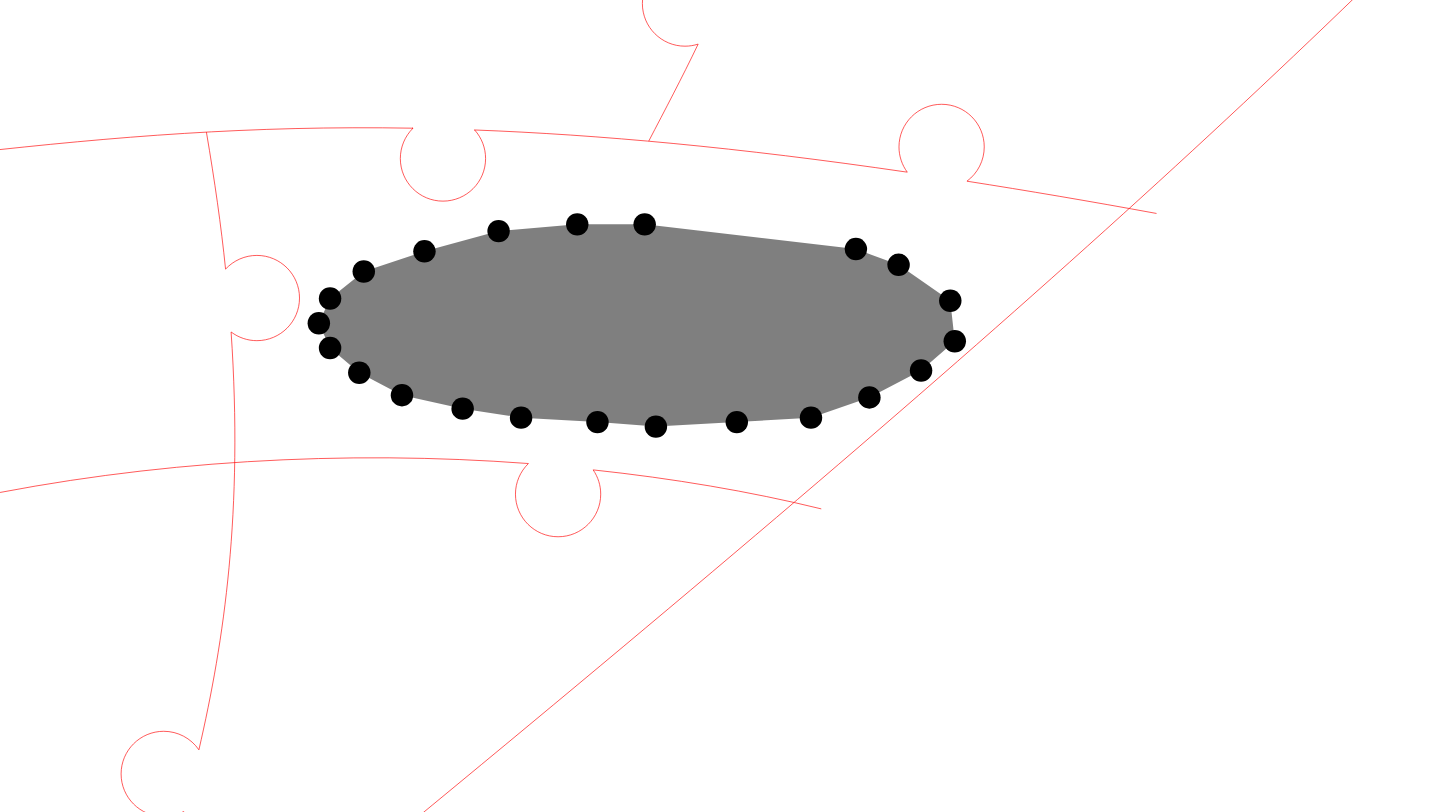 click 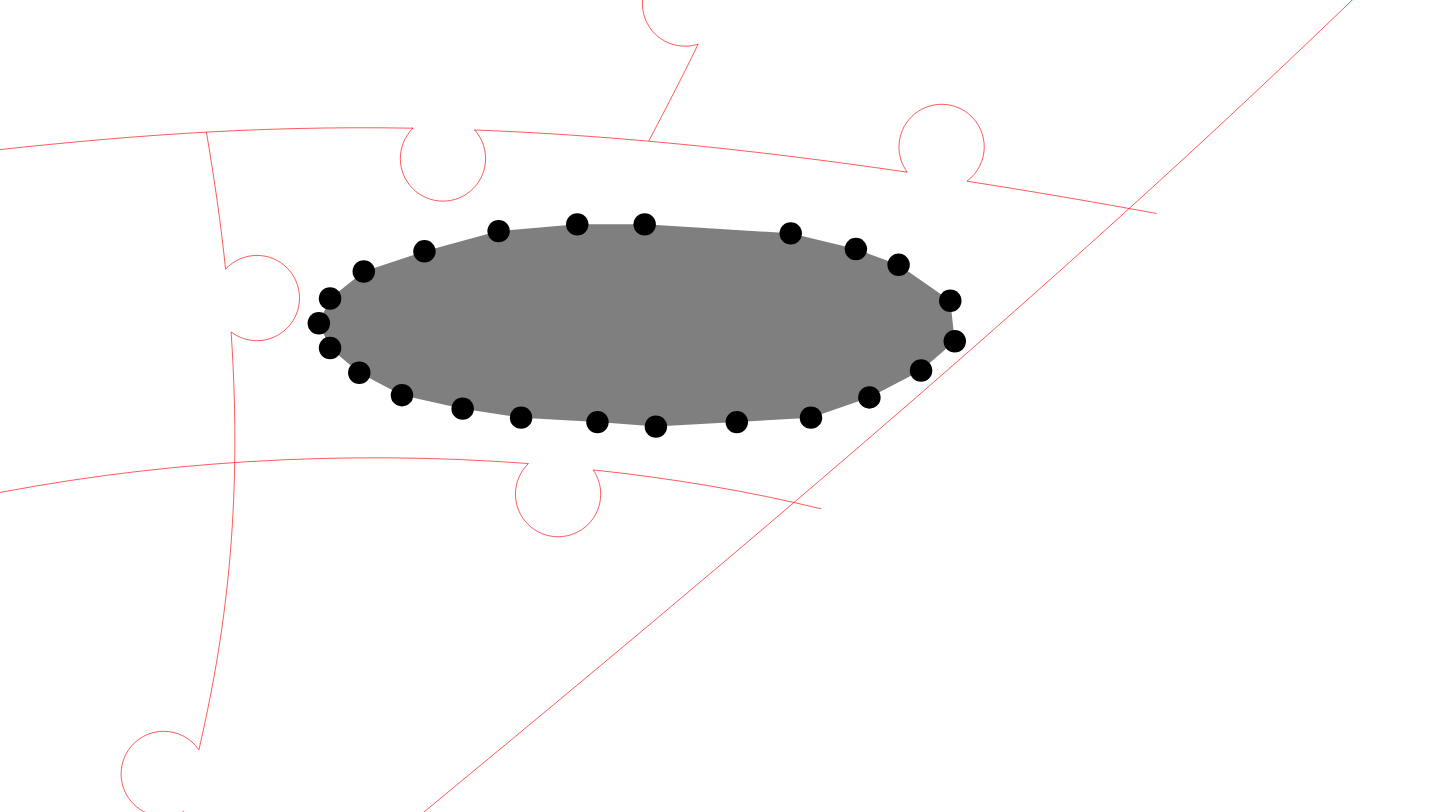 click 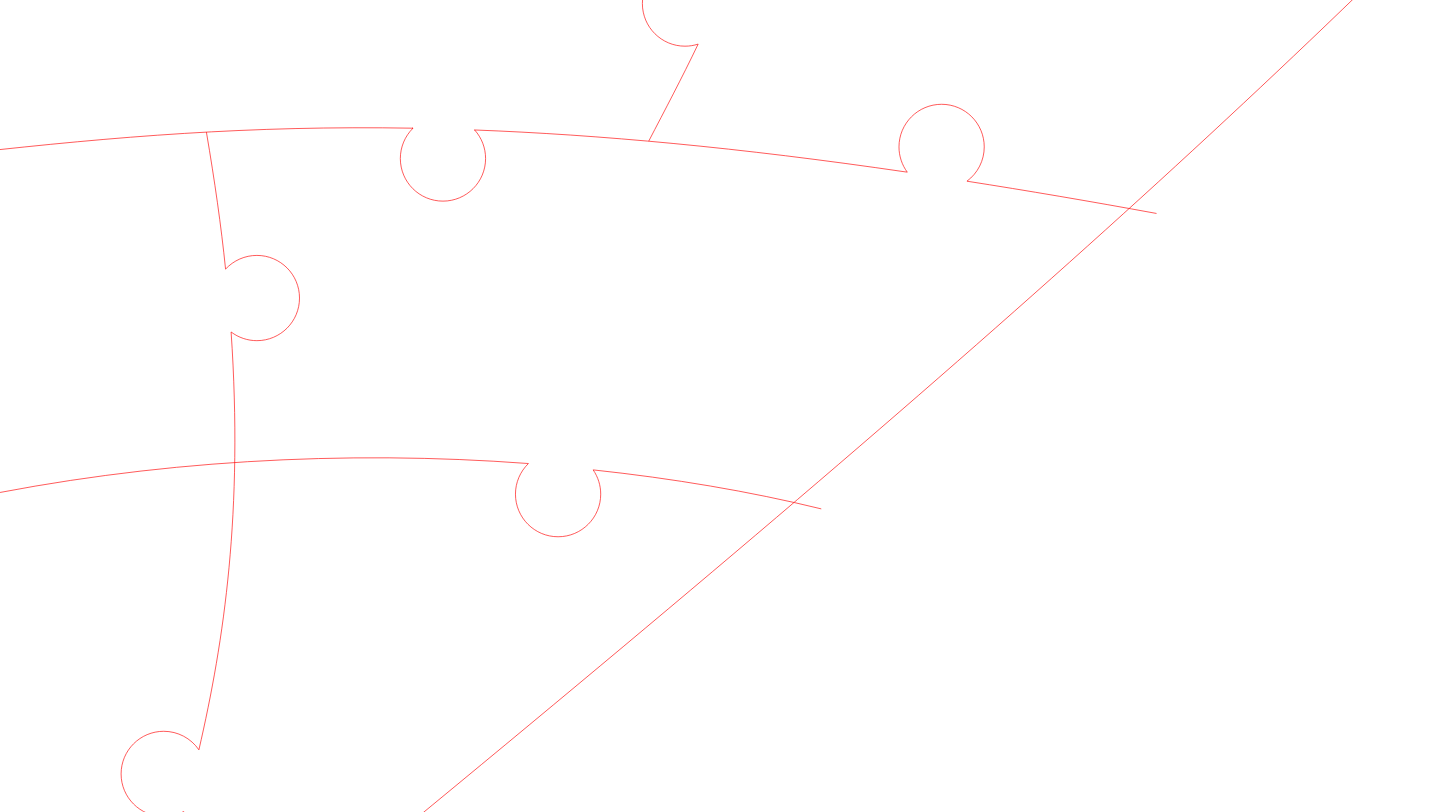 click 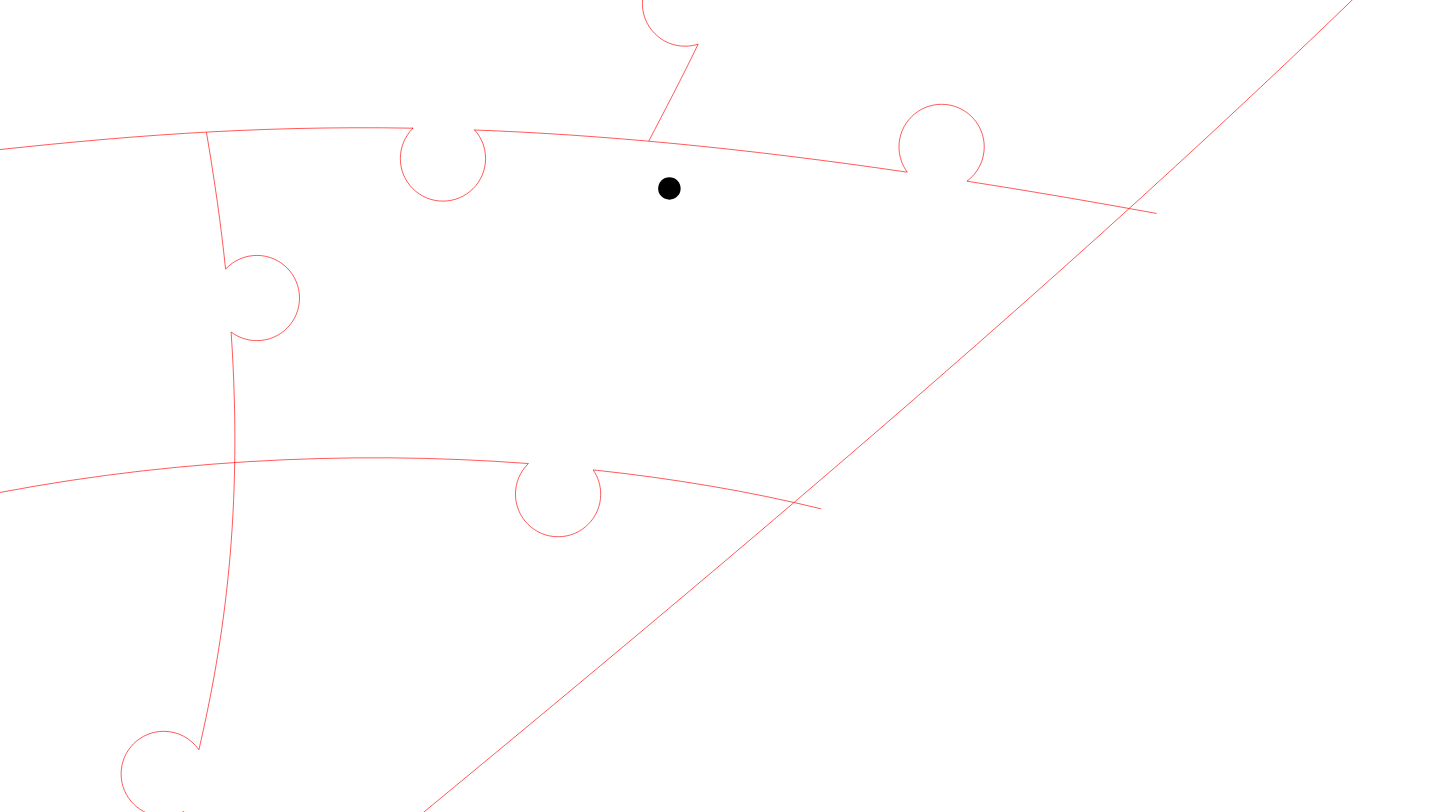 click 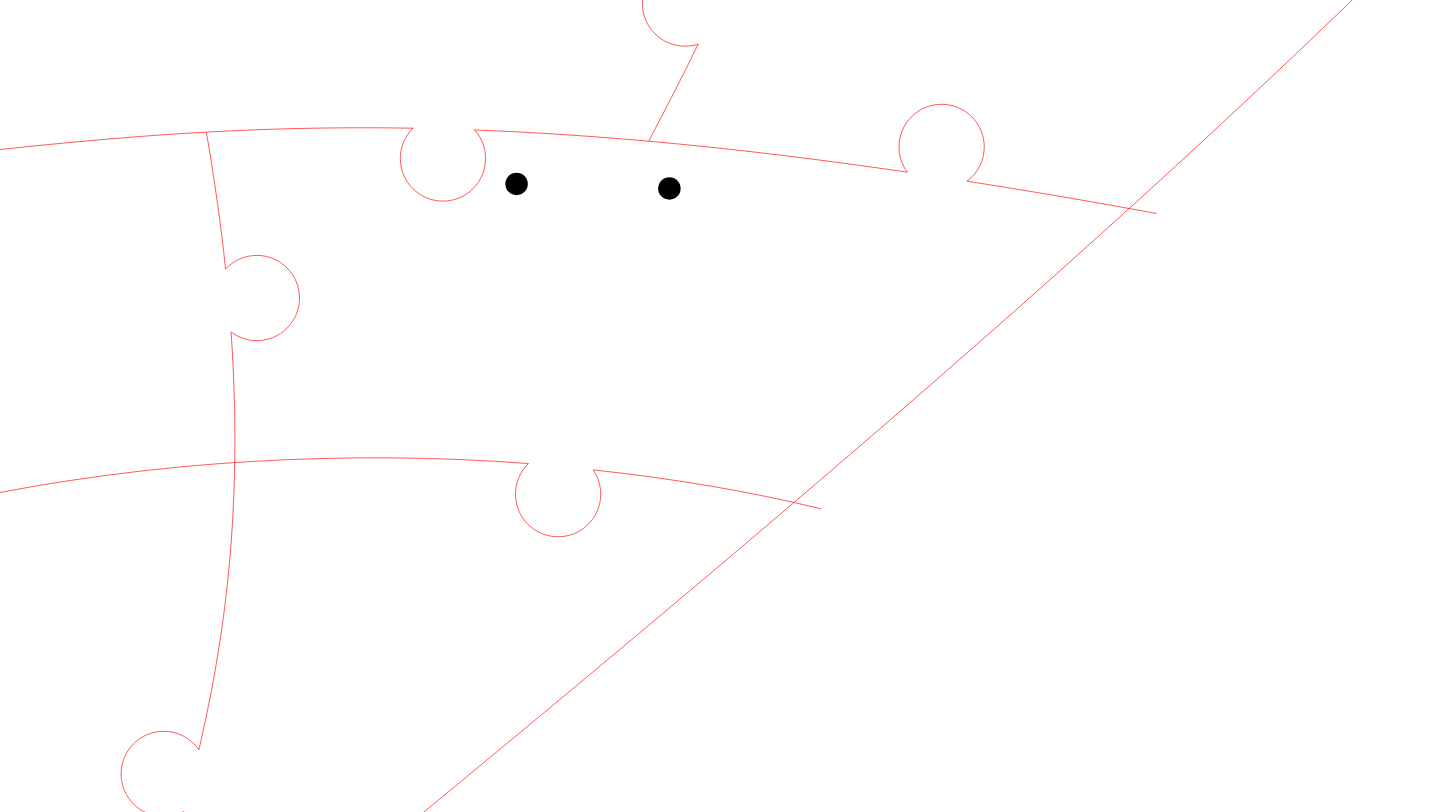 click 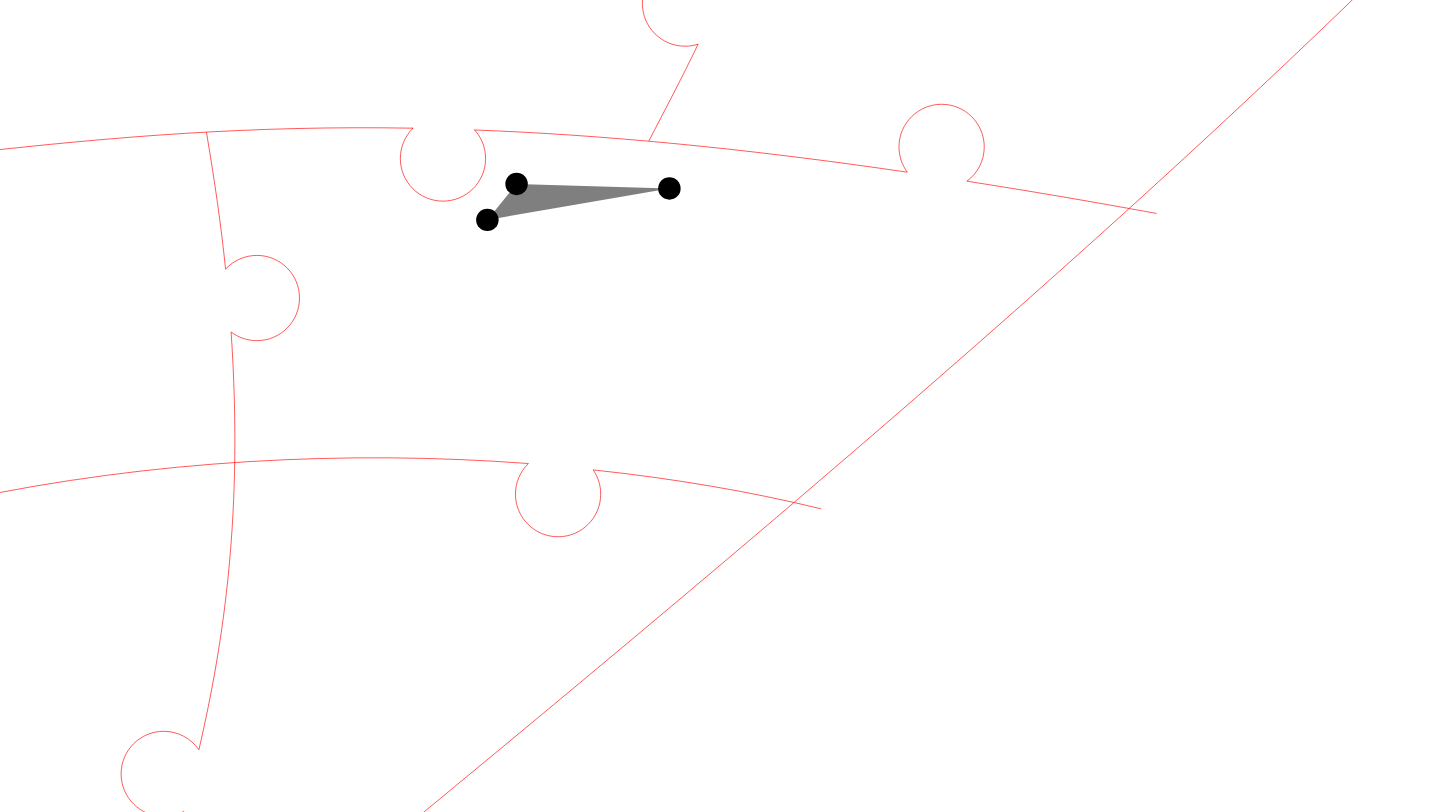 click 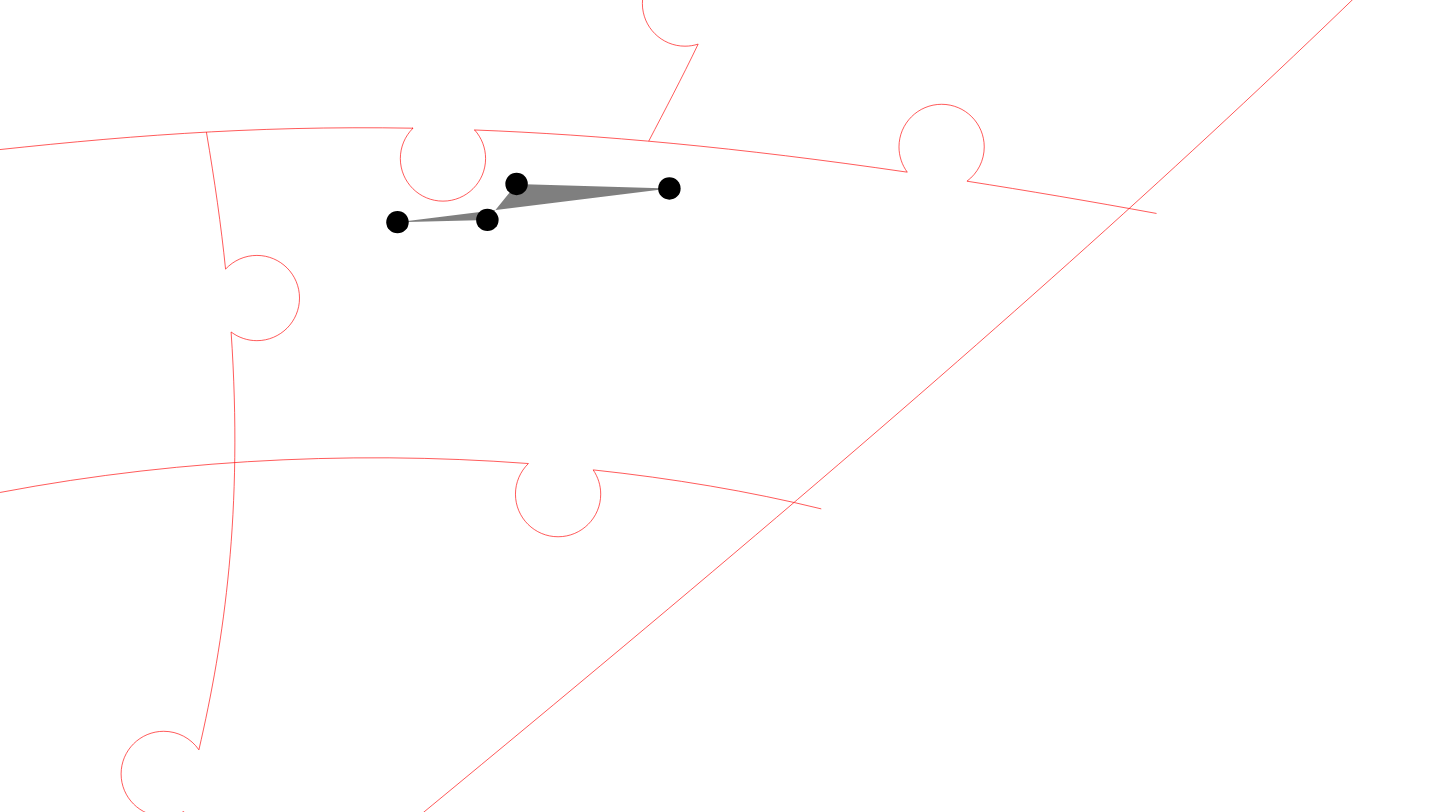 click 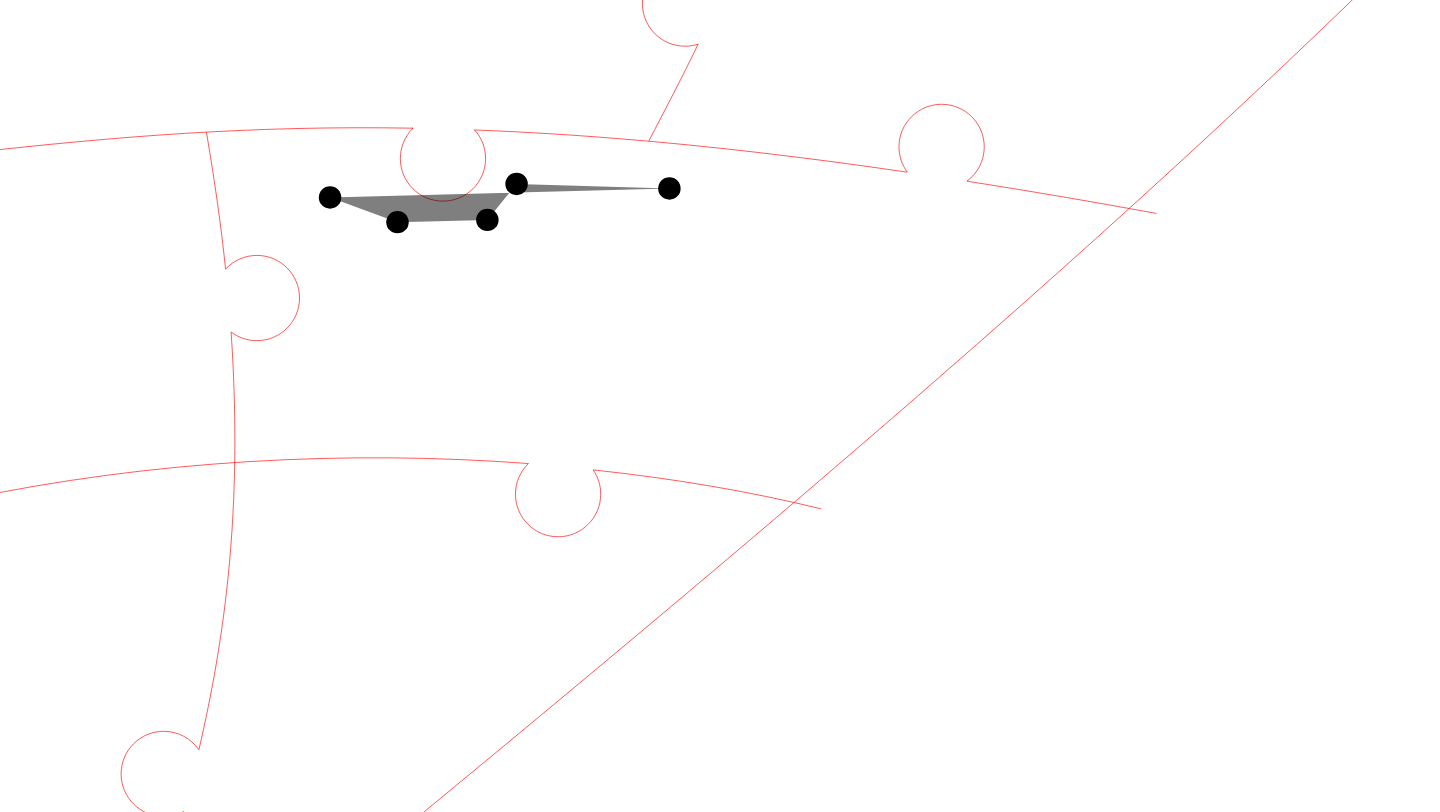 click 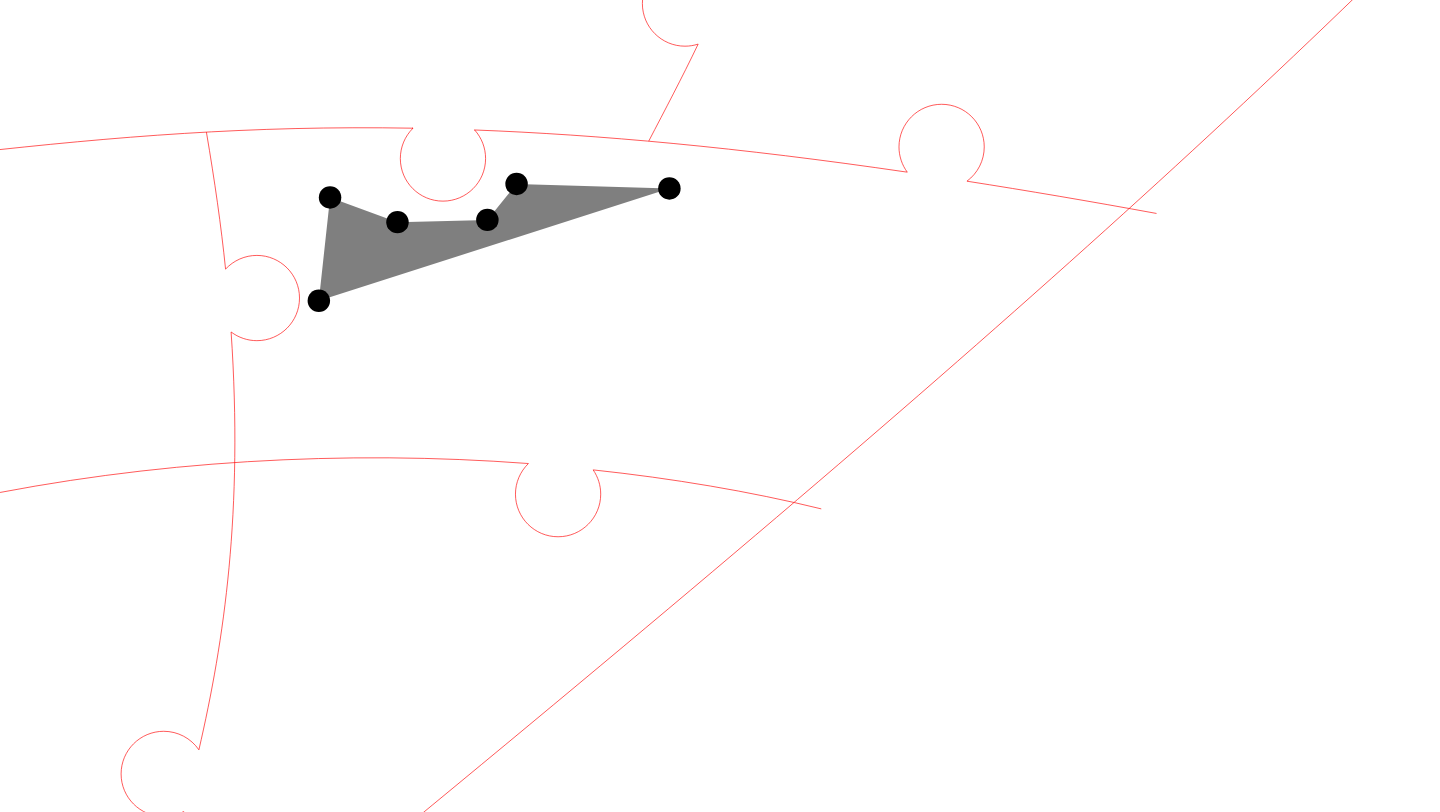 click 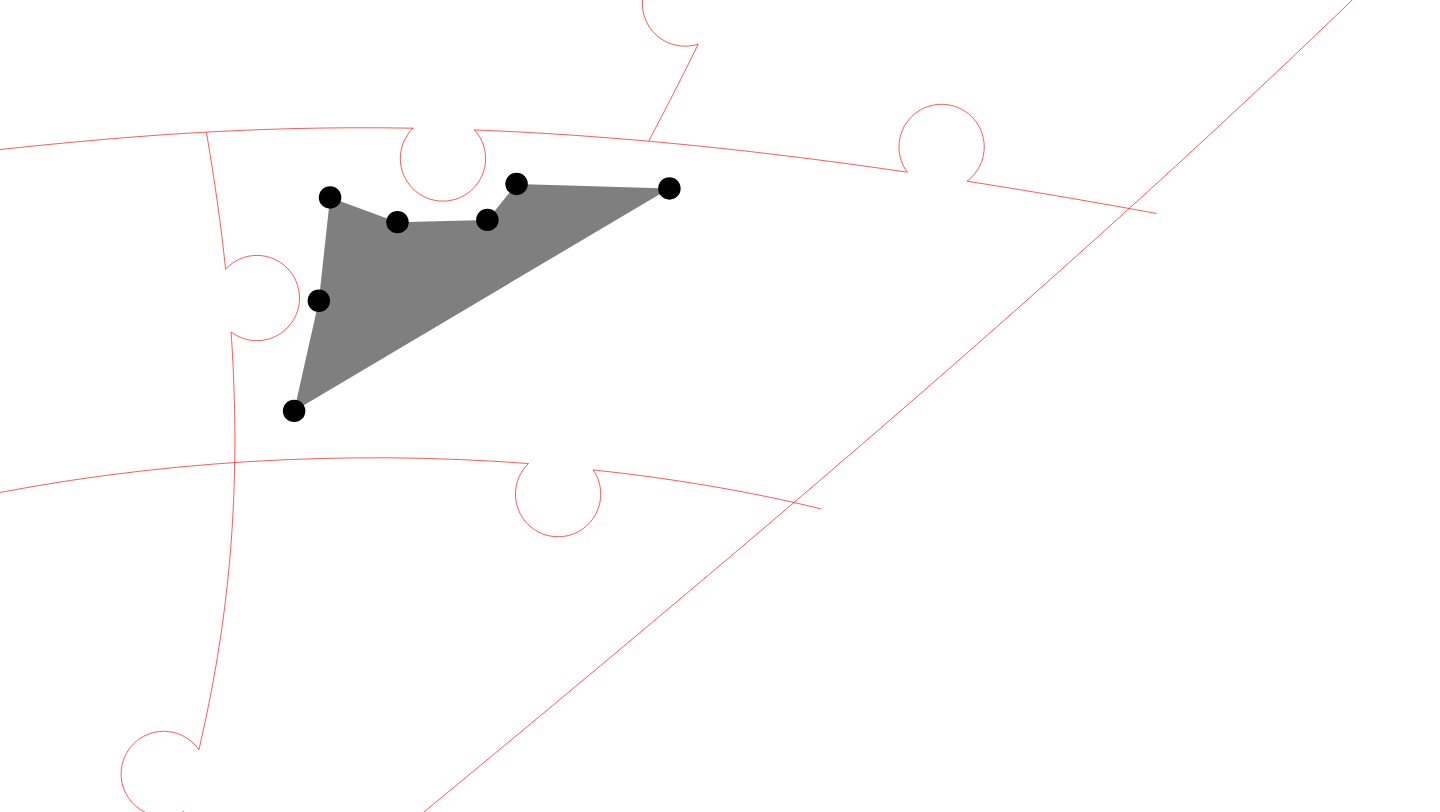 click 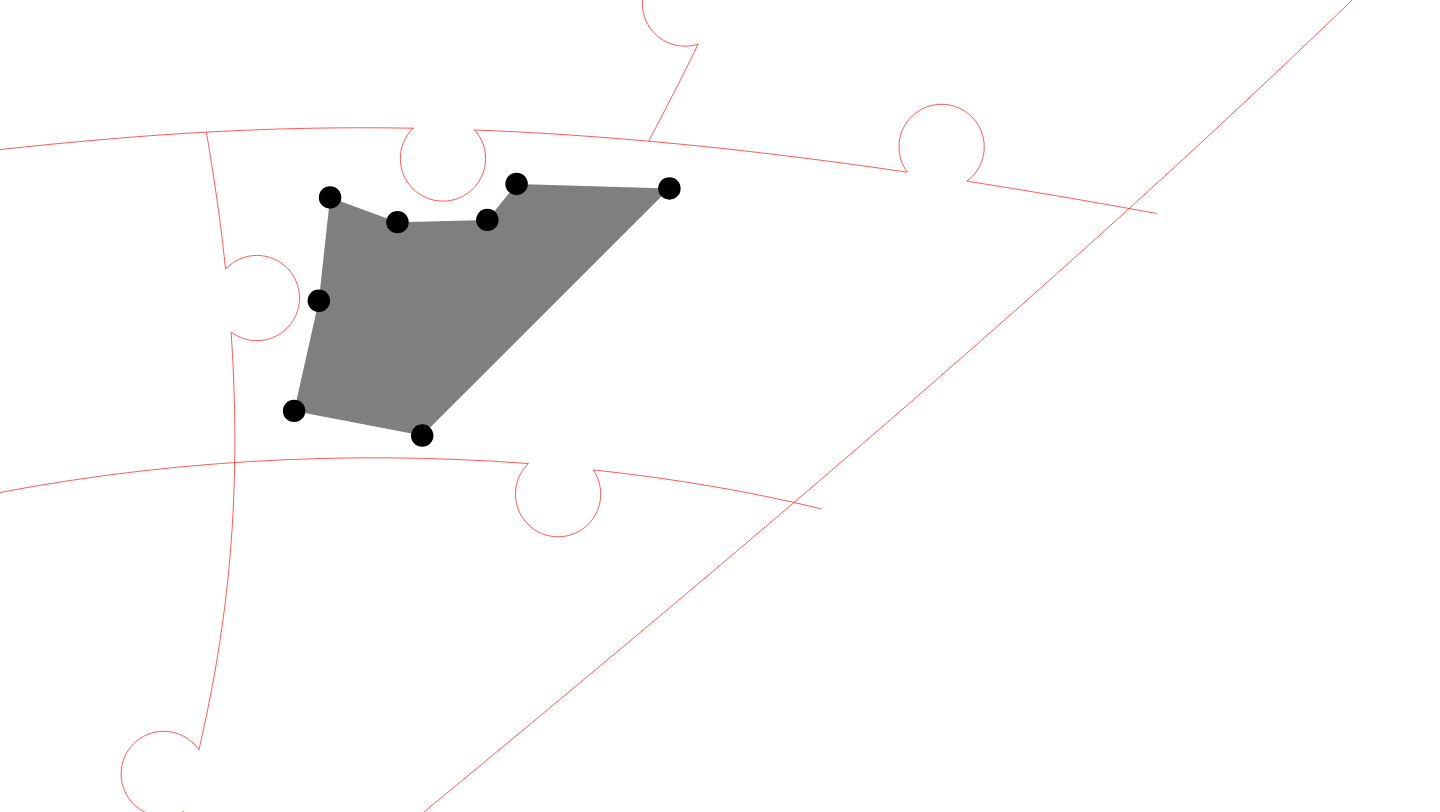 click 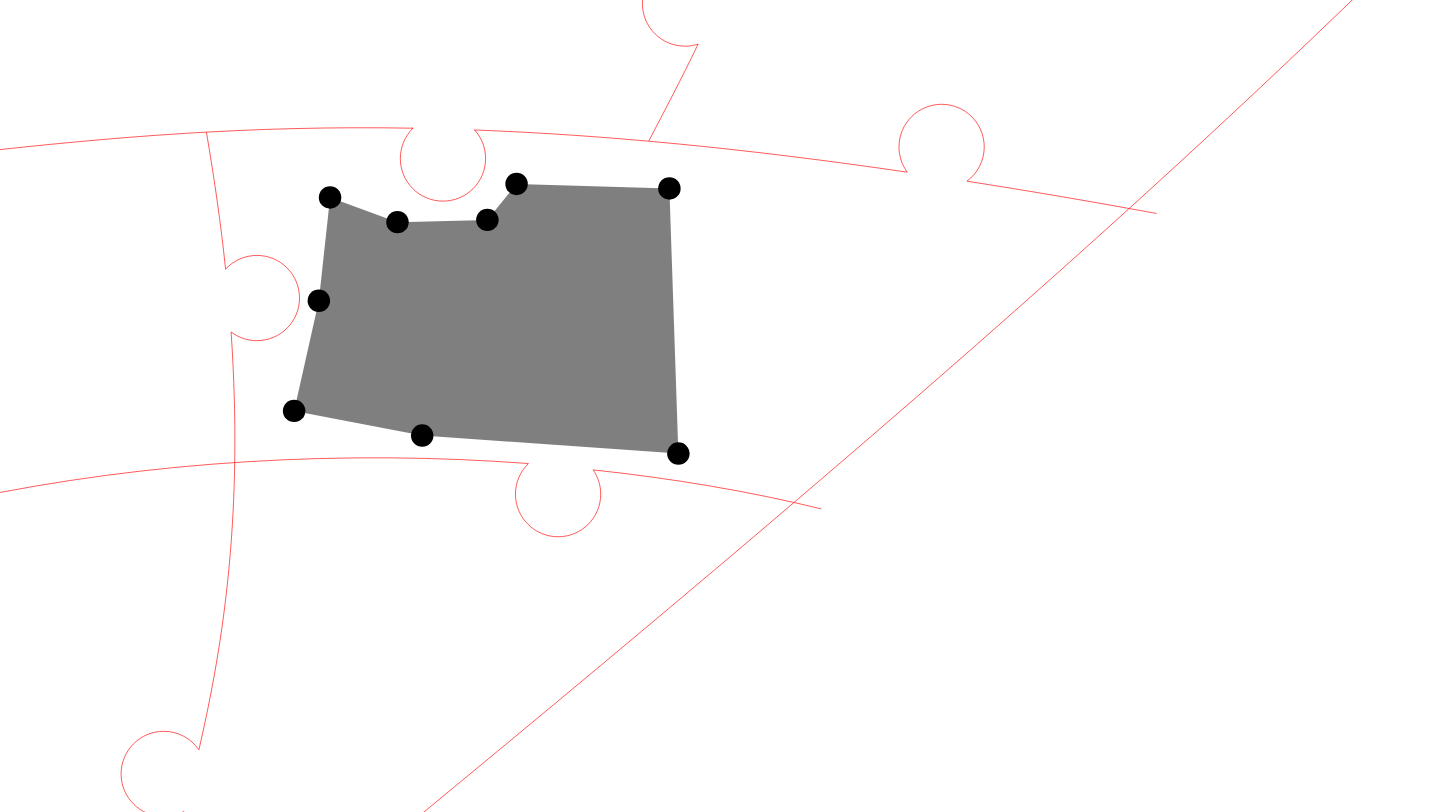click 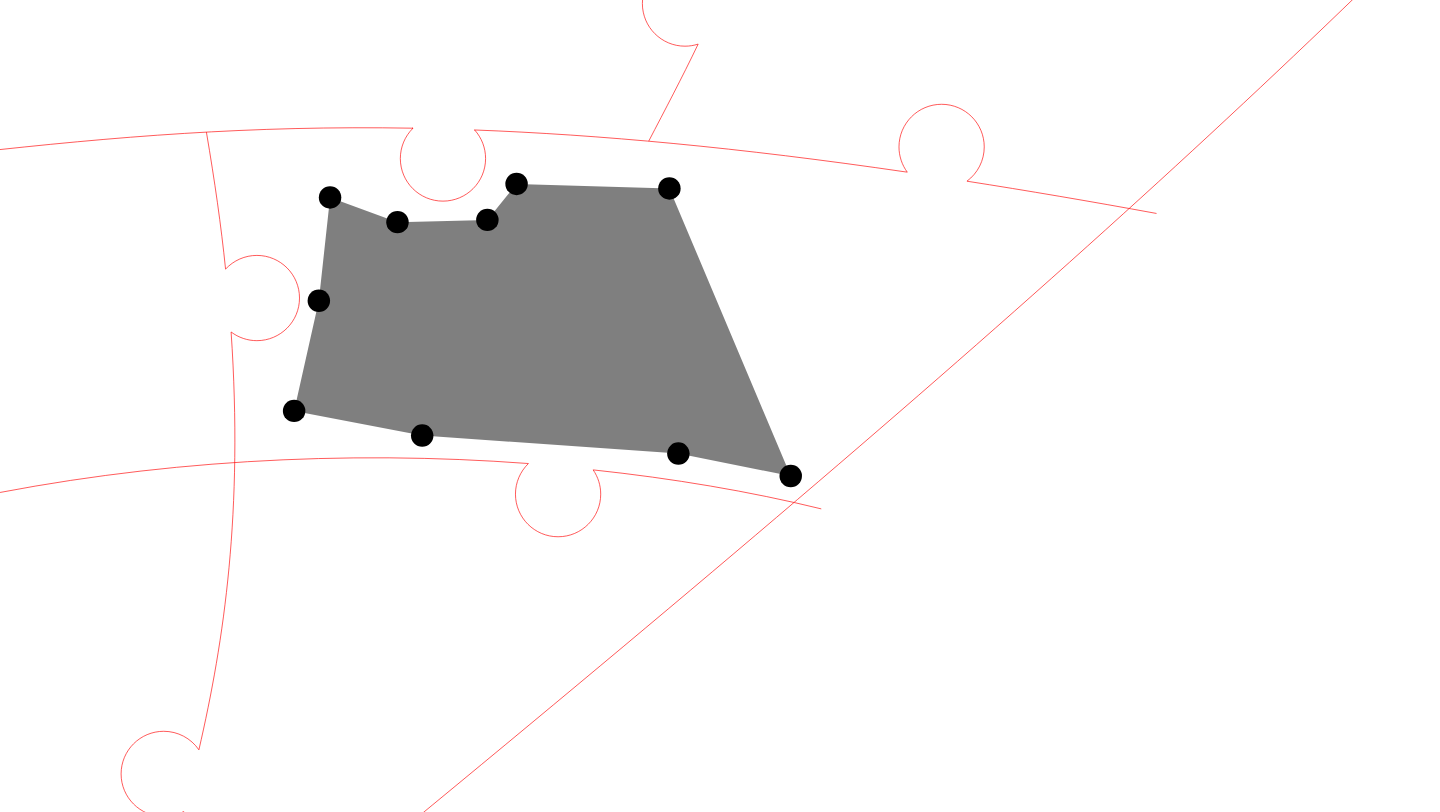 click 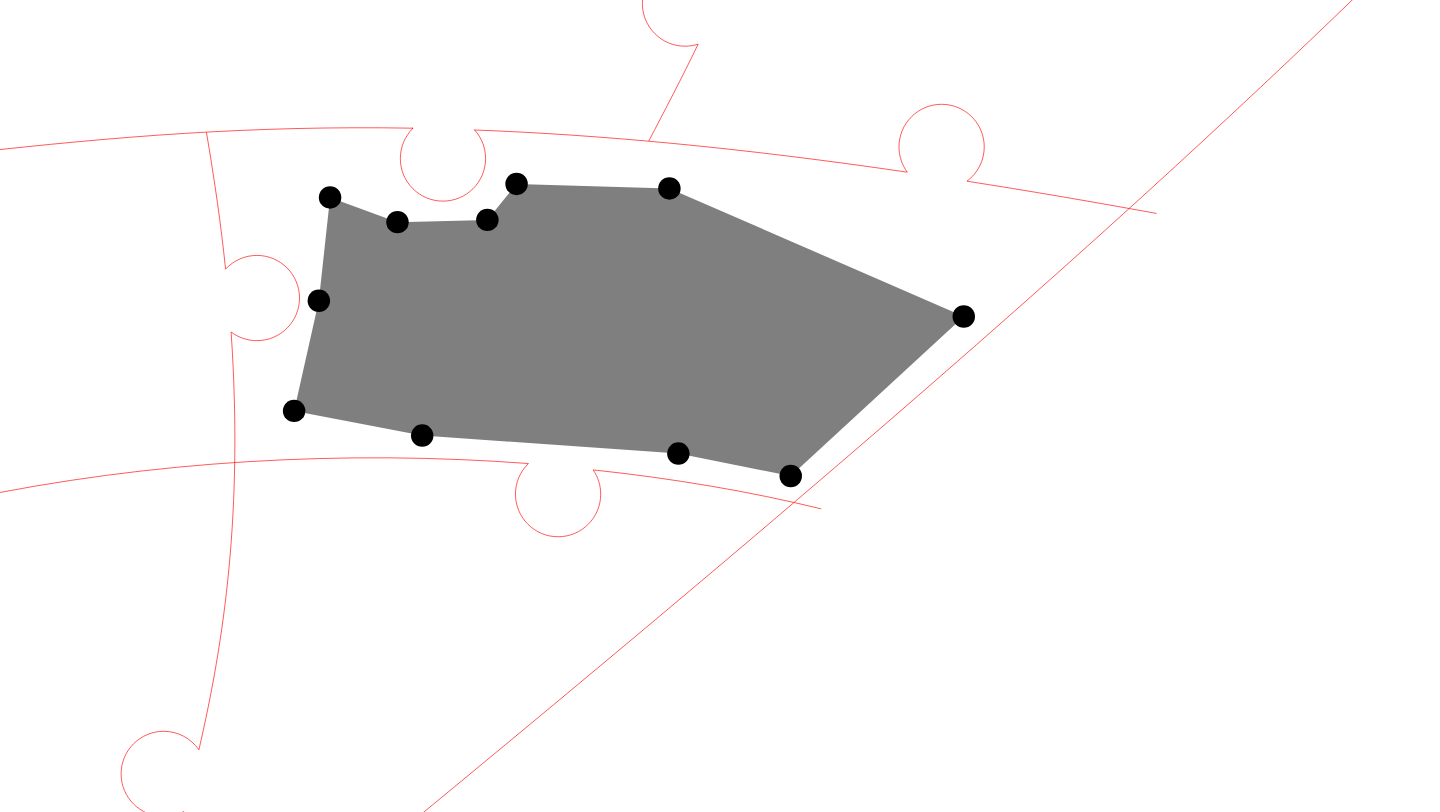 click 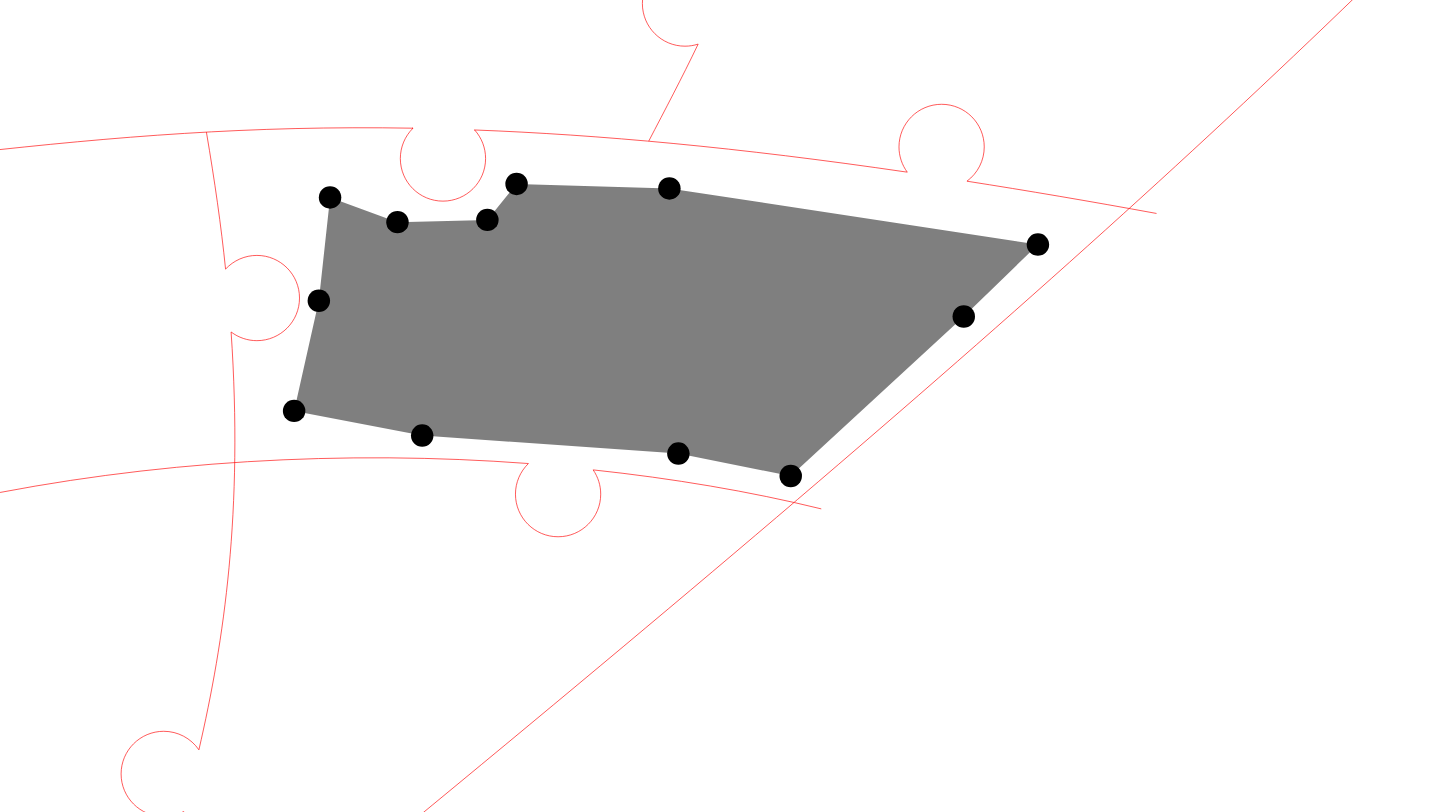 click 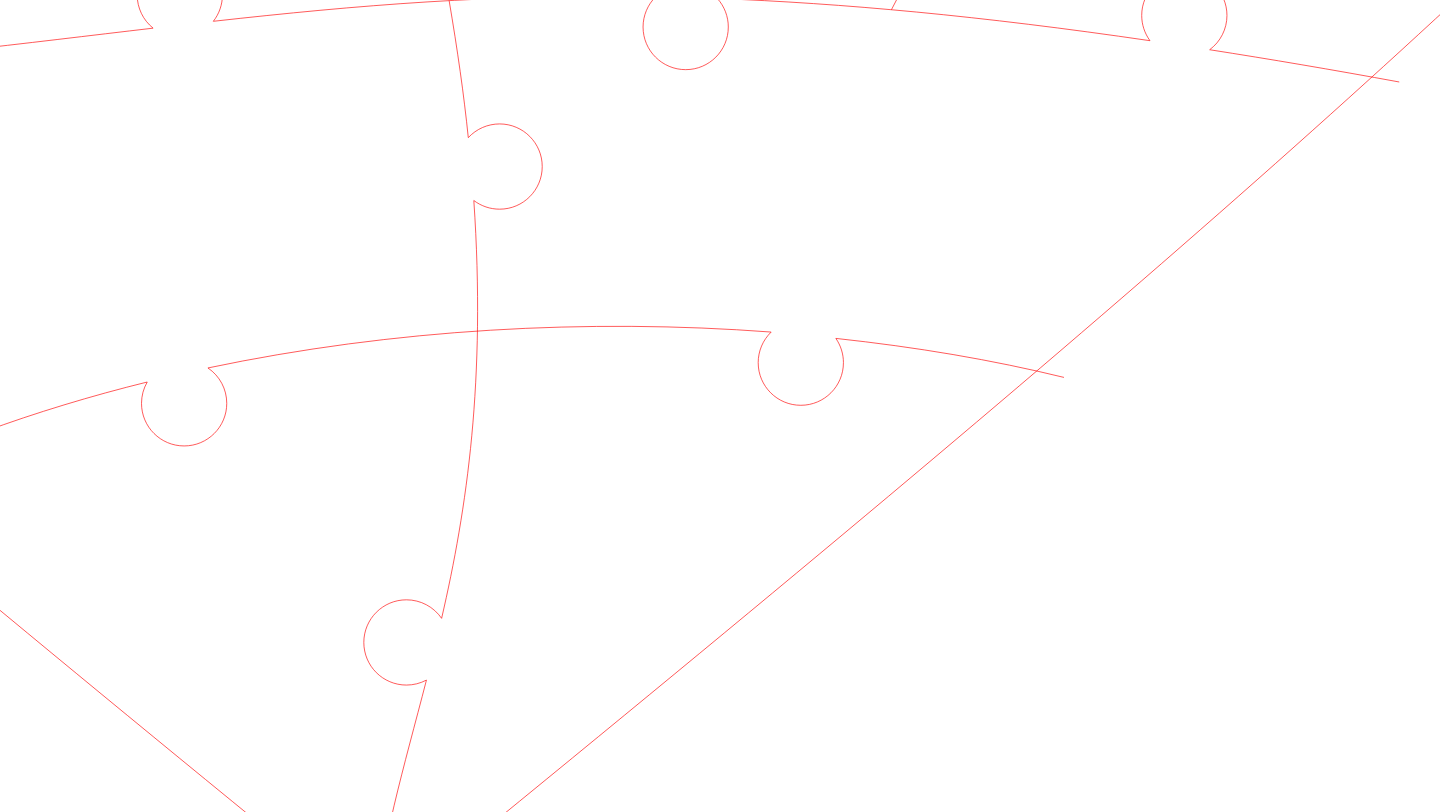 click 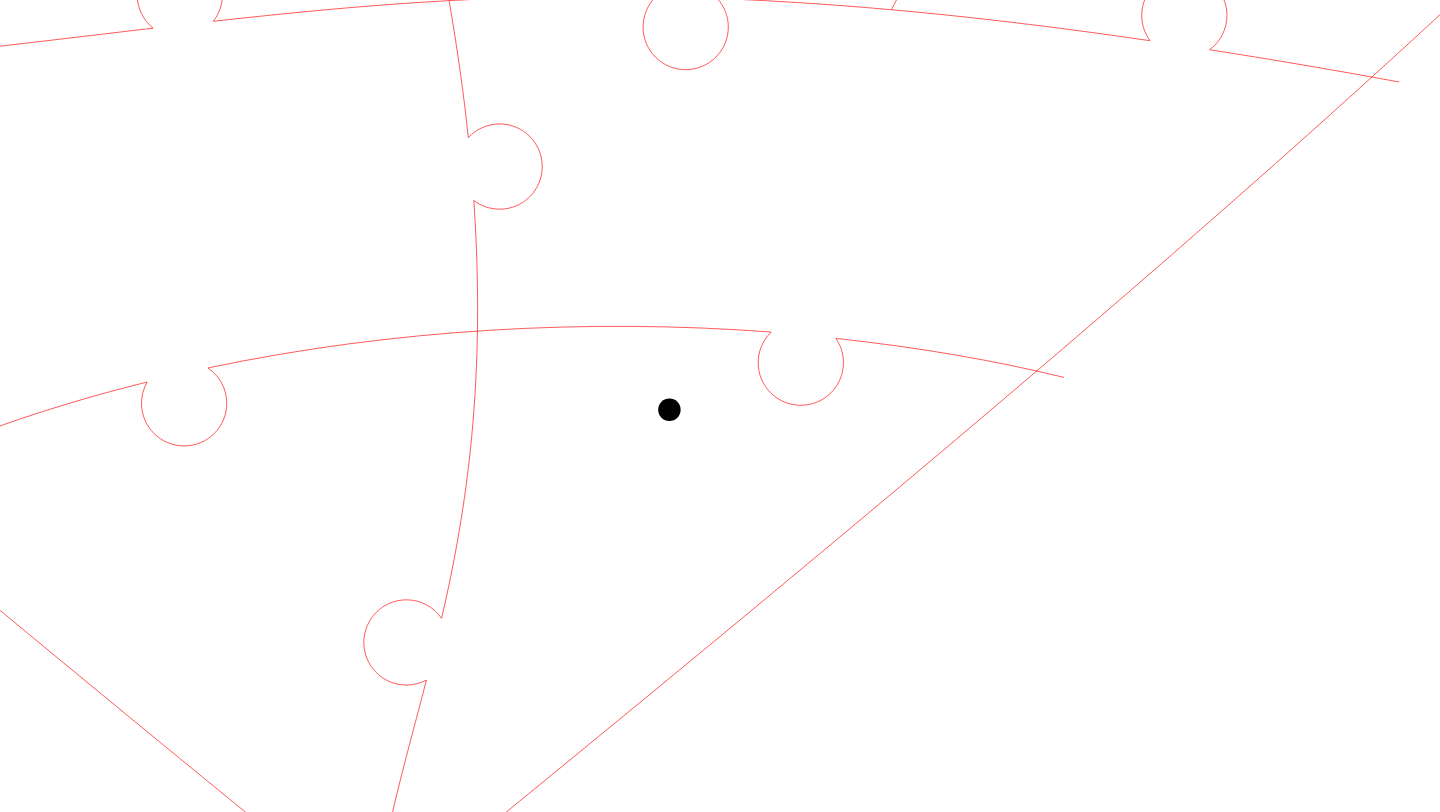 click 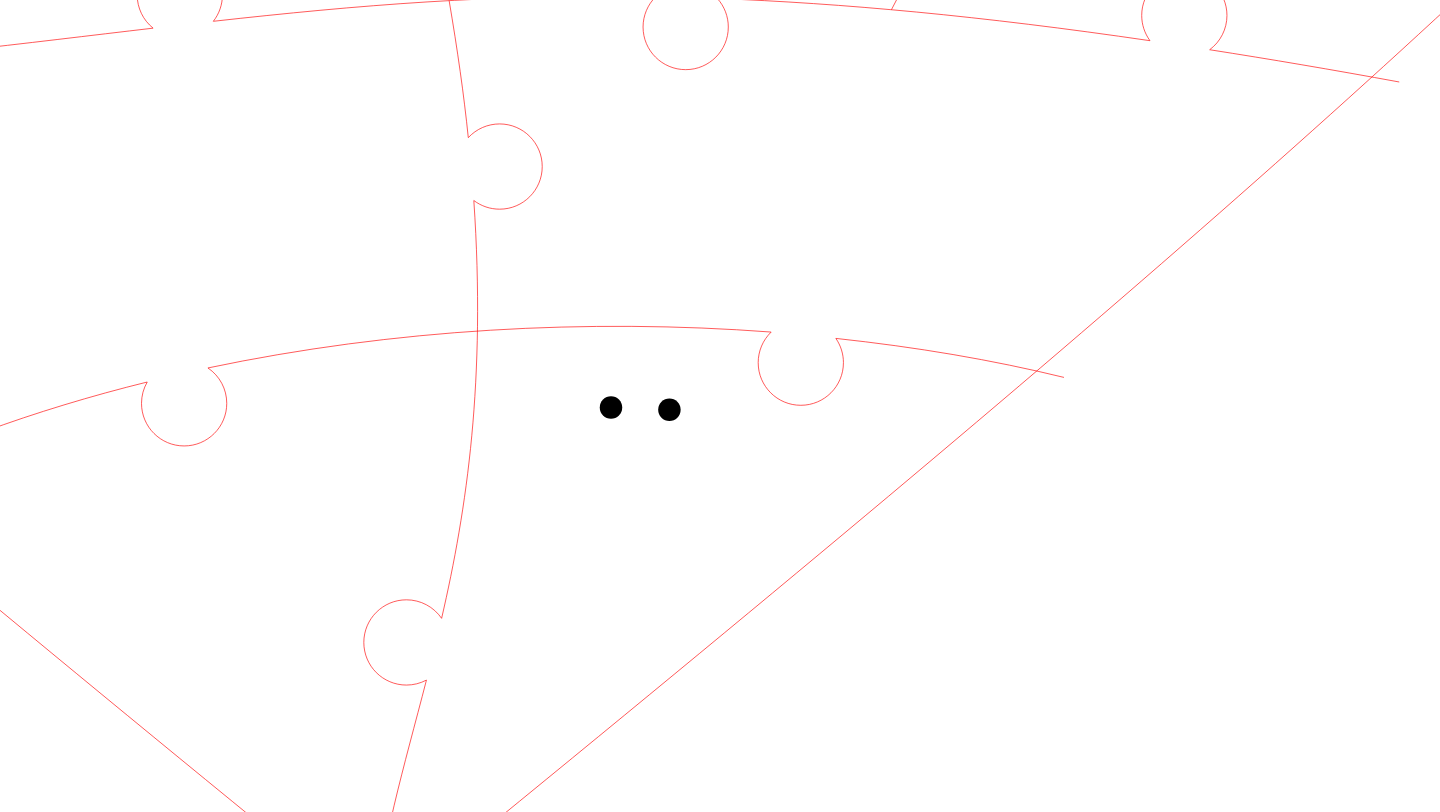 click 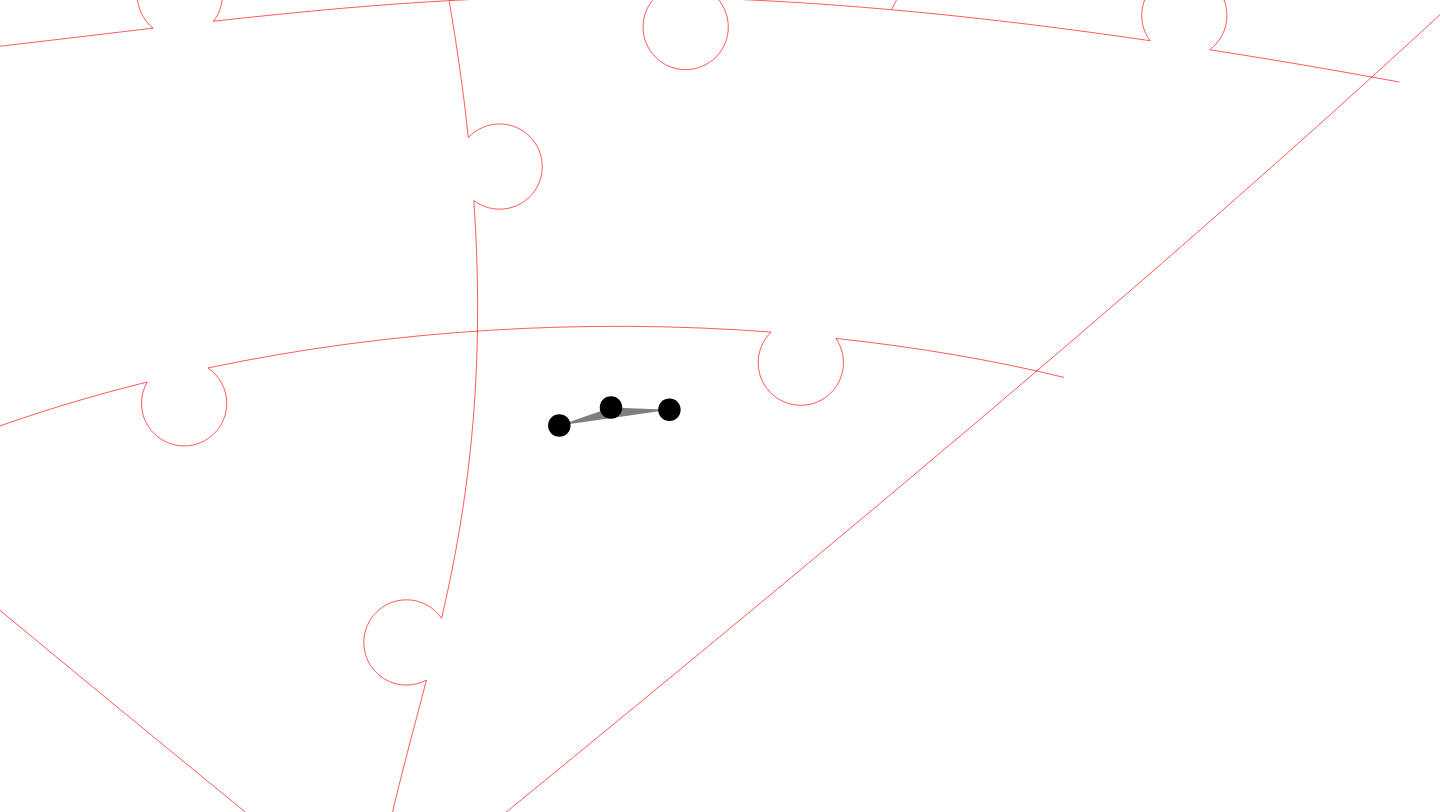 click 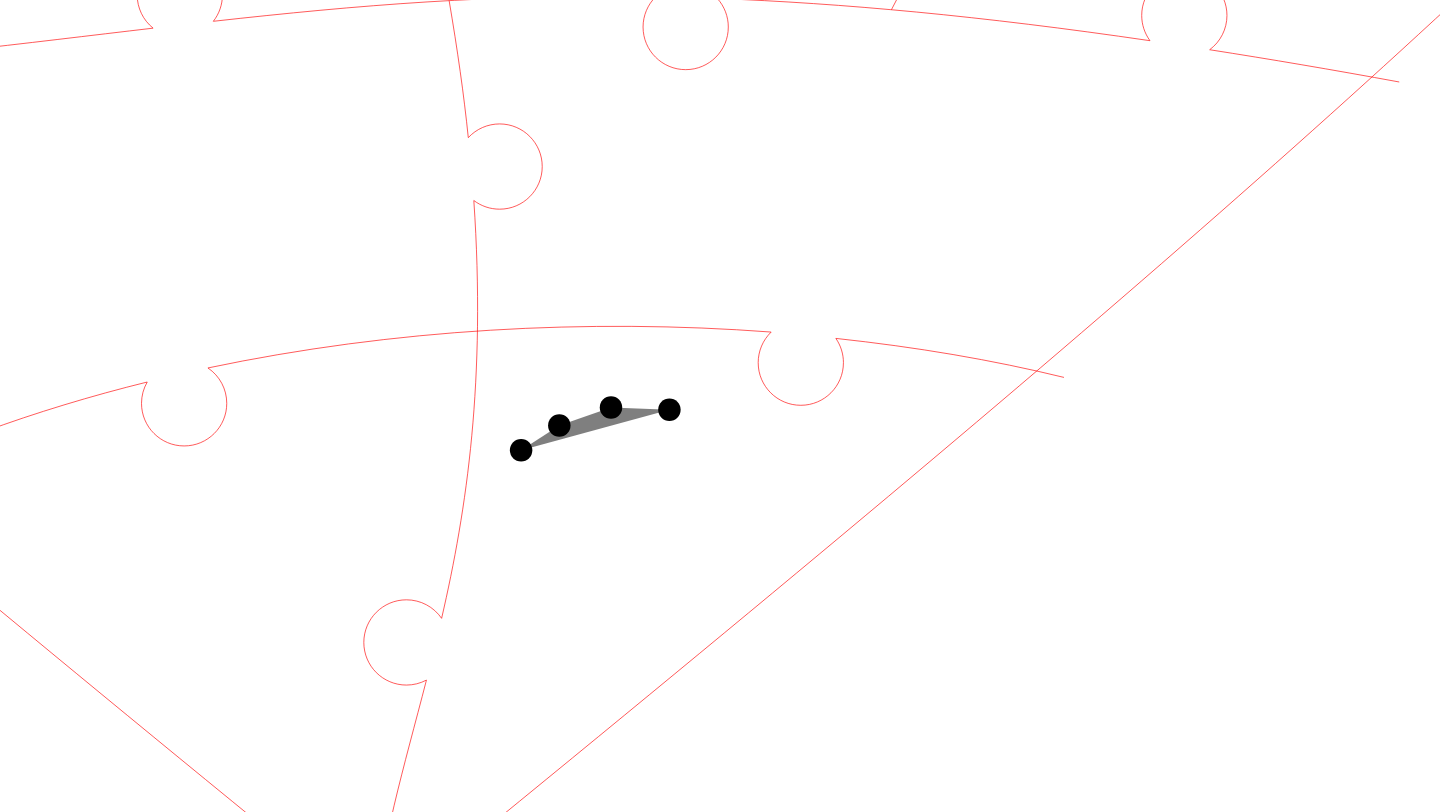 click 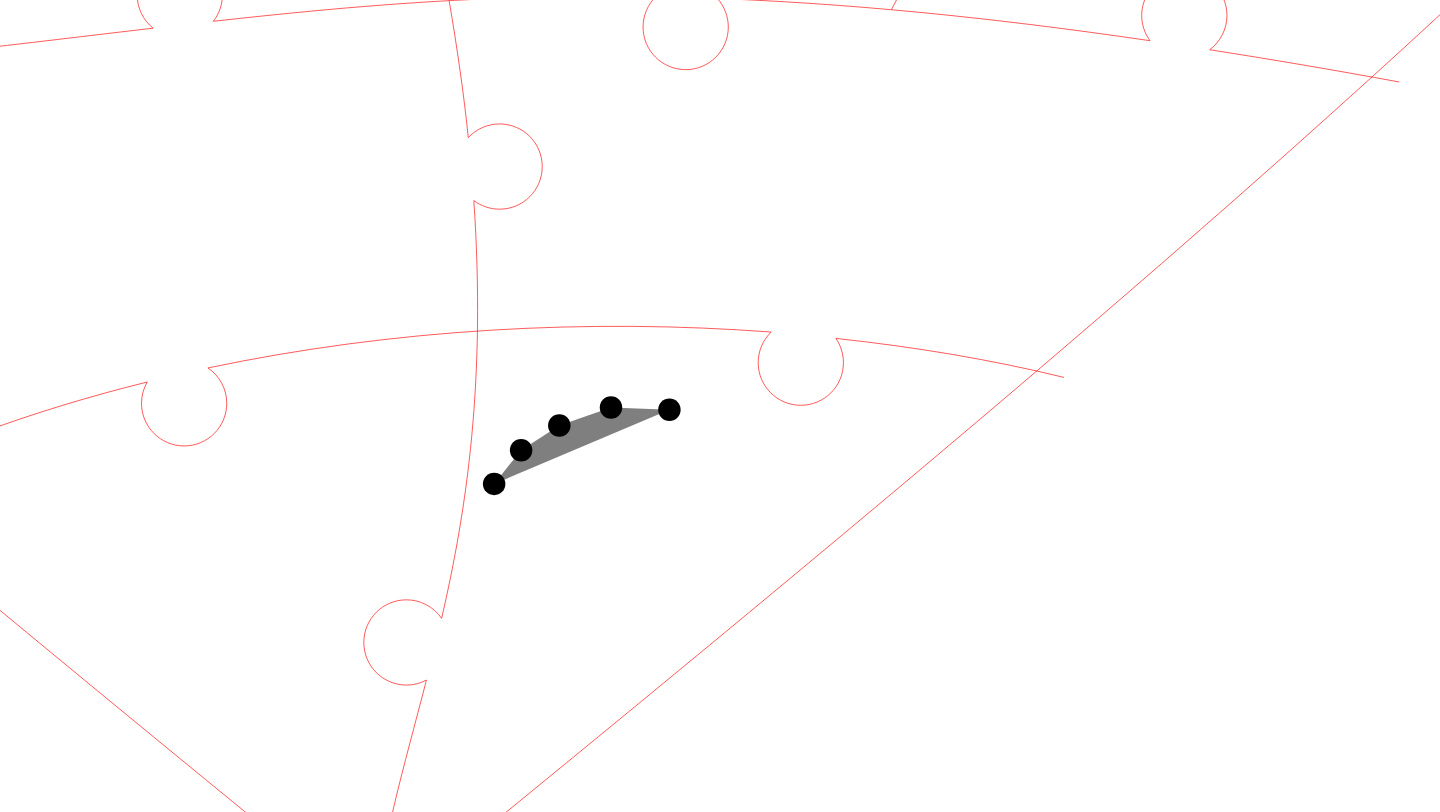 click 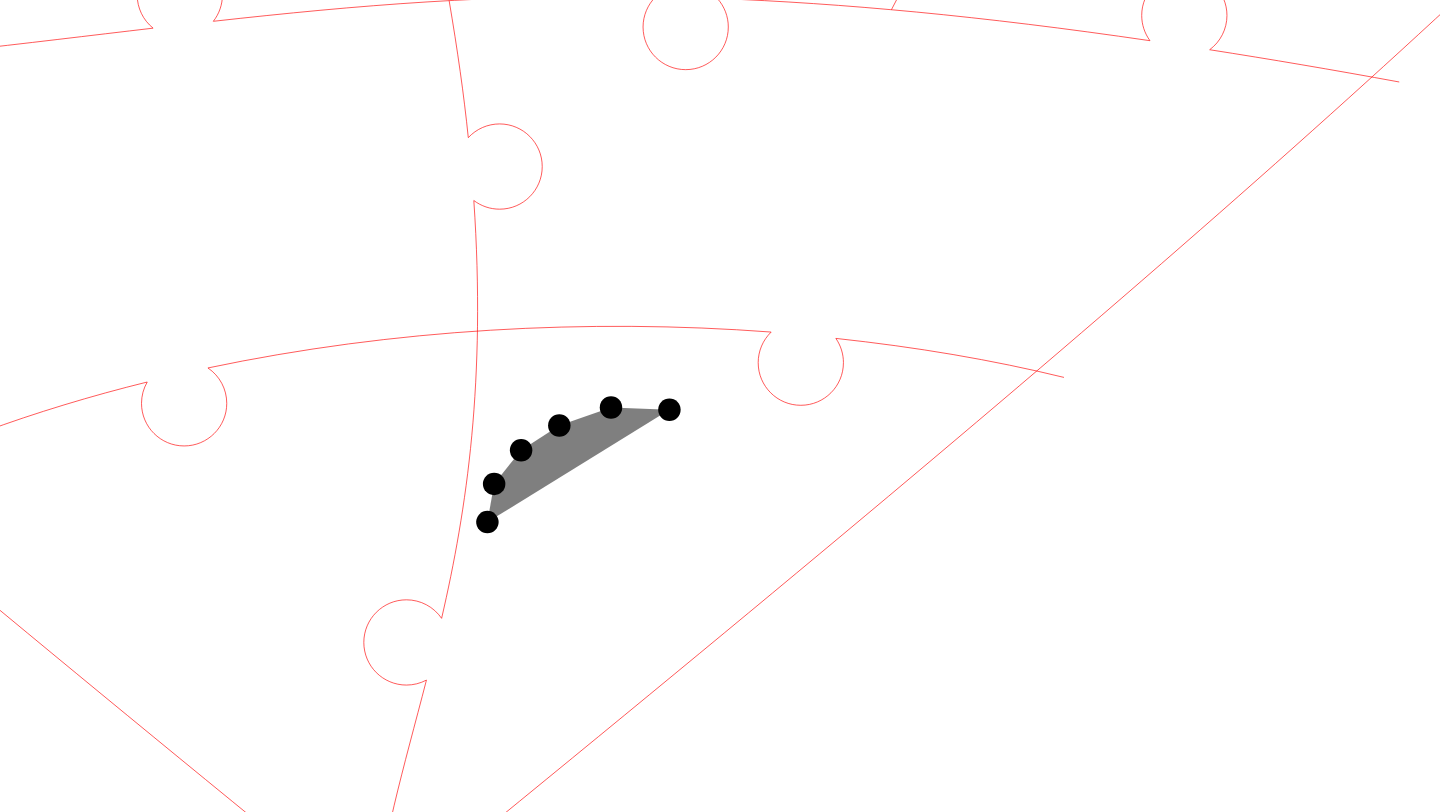 click 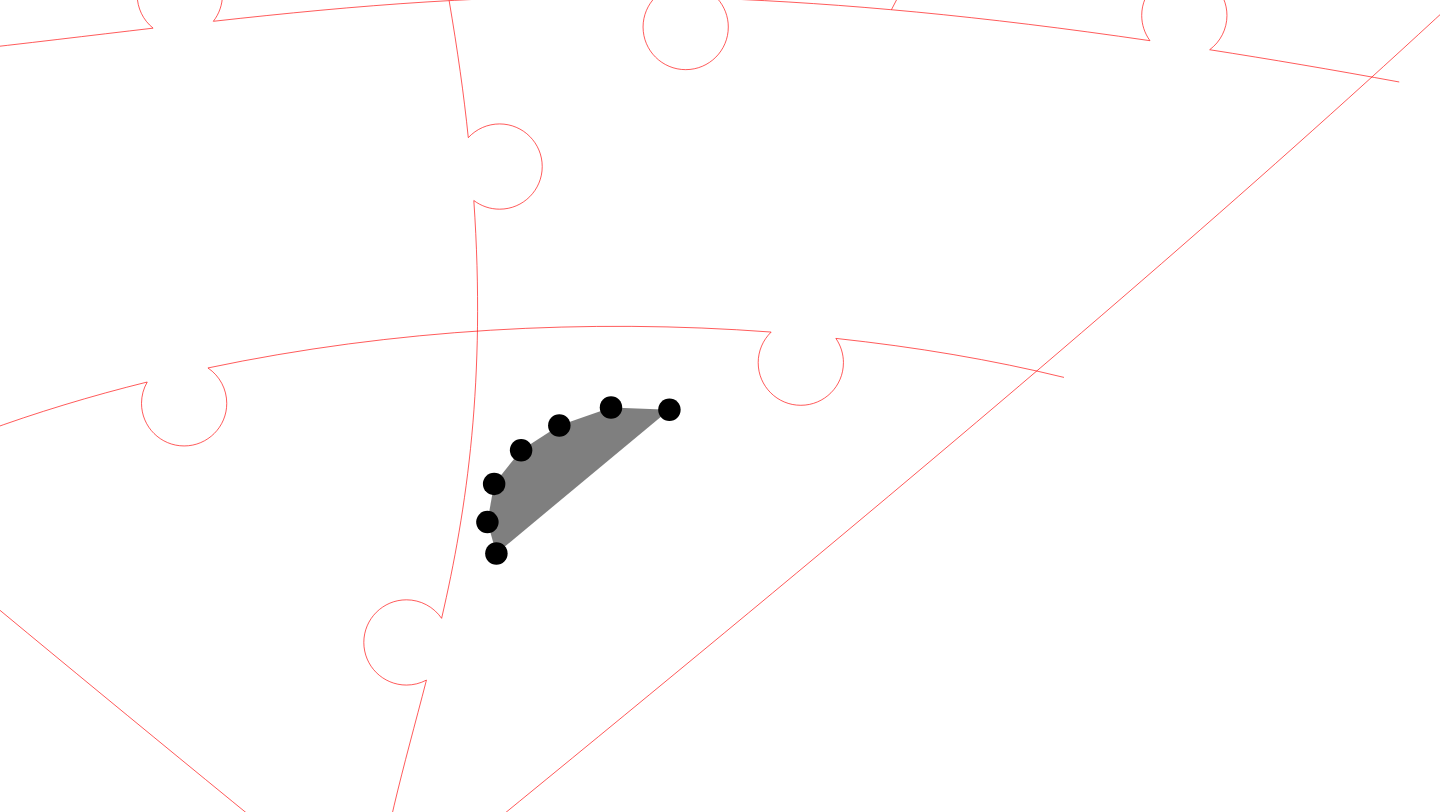 click 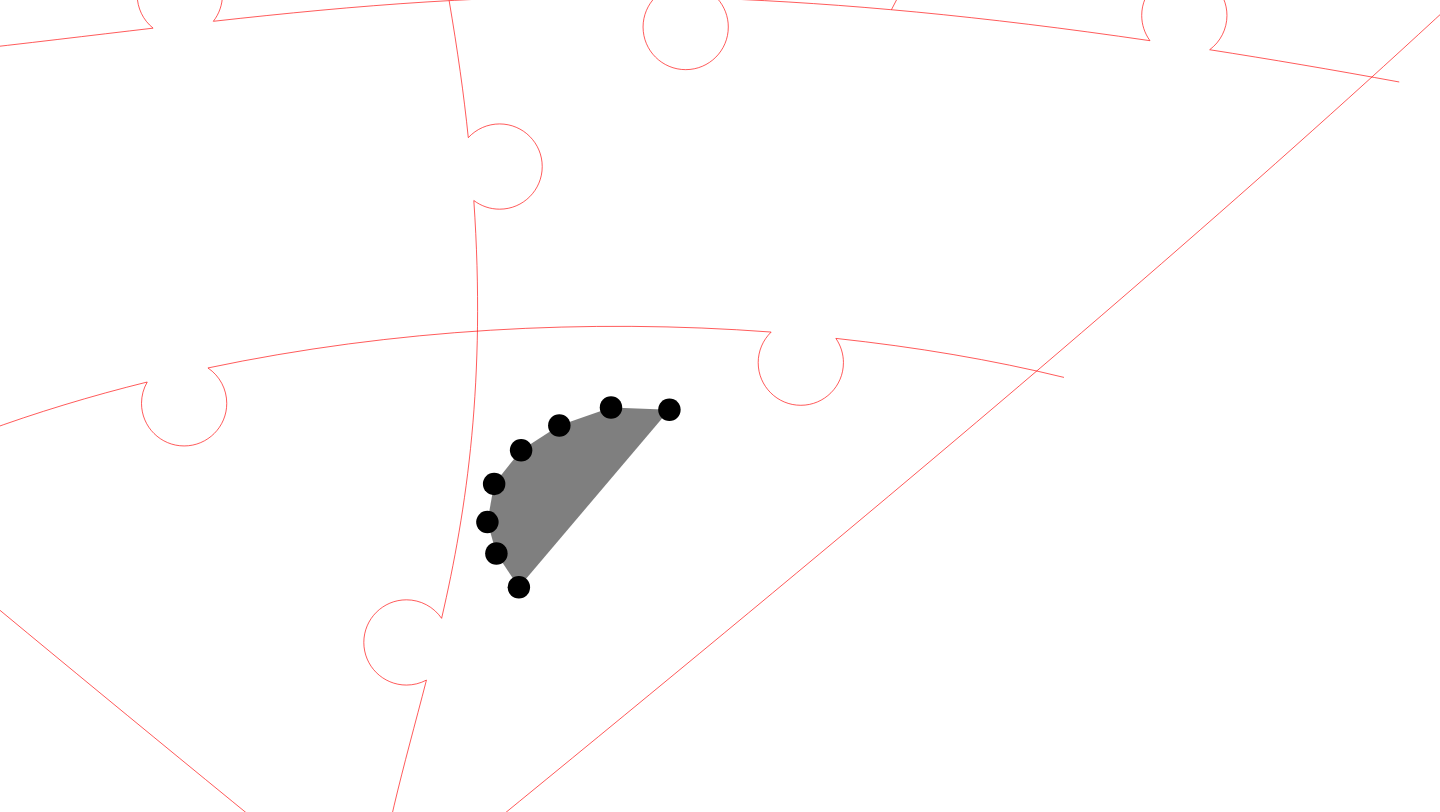 click 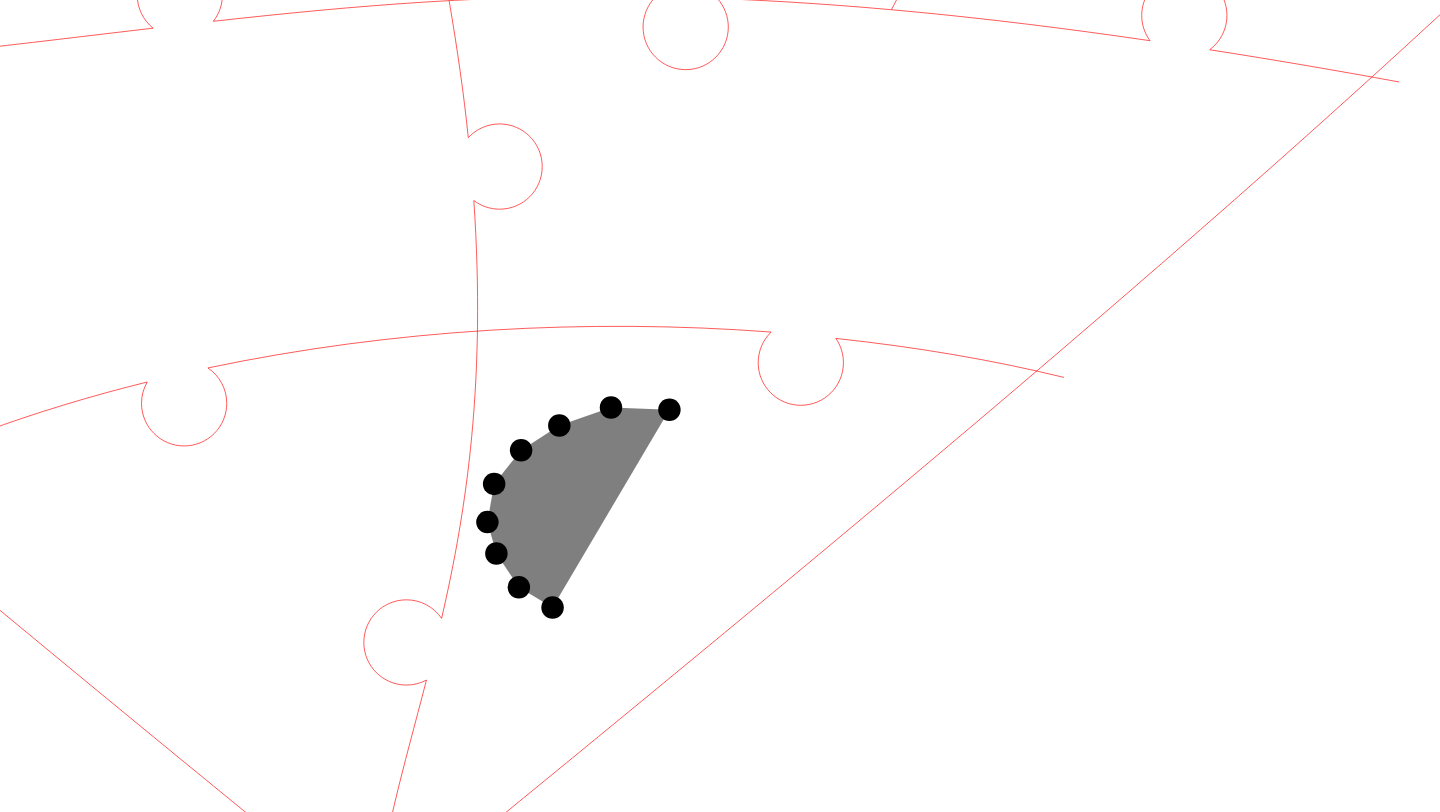 click 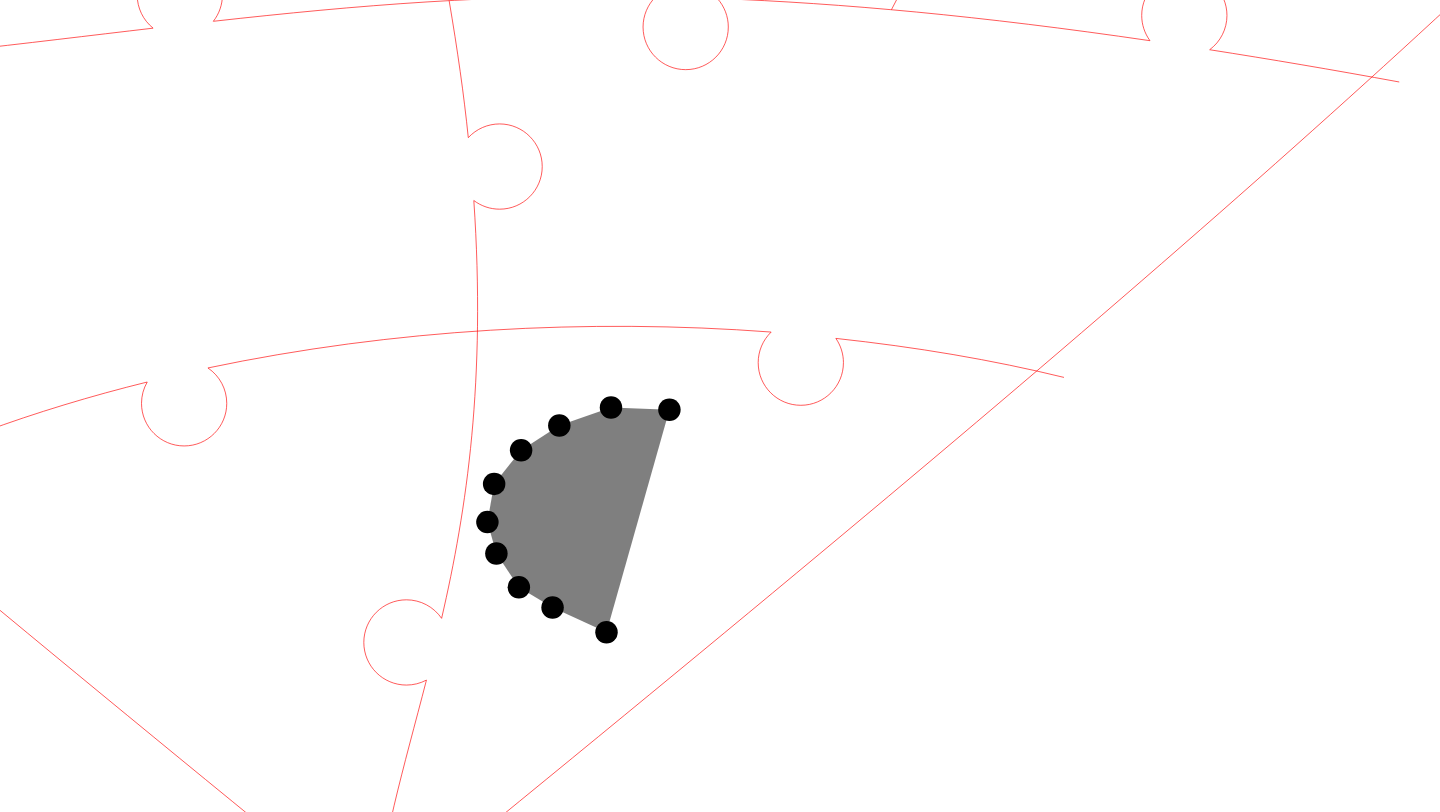 click 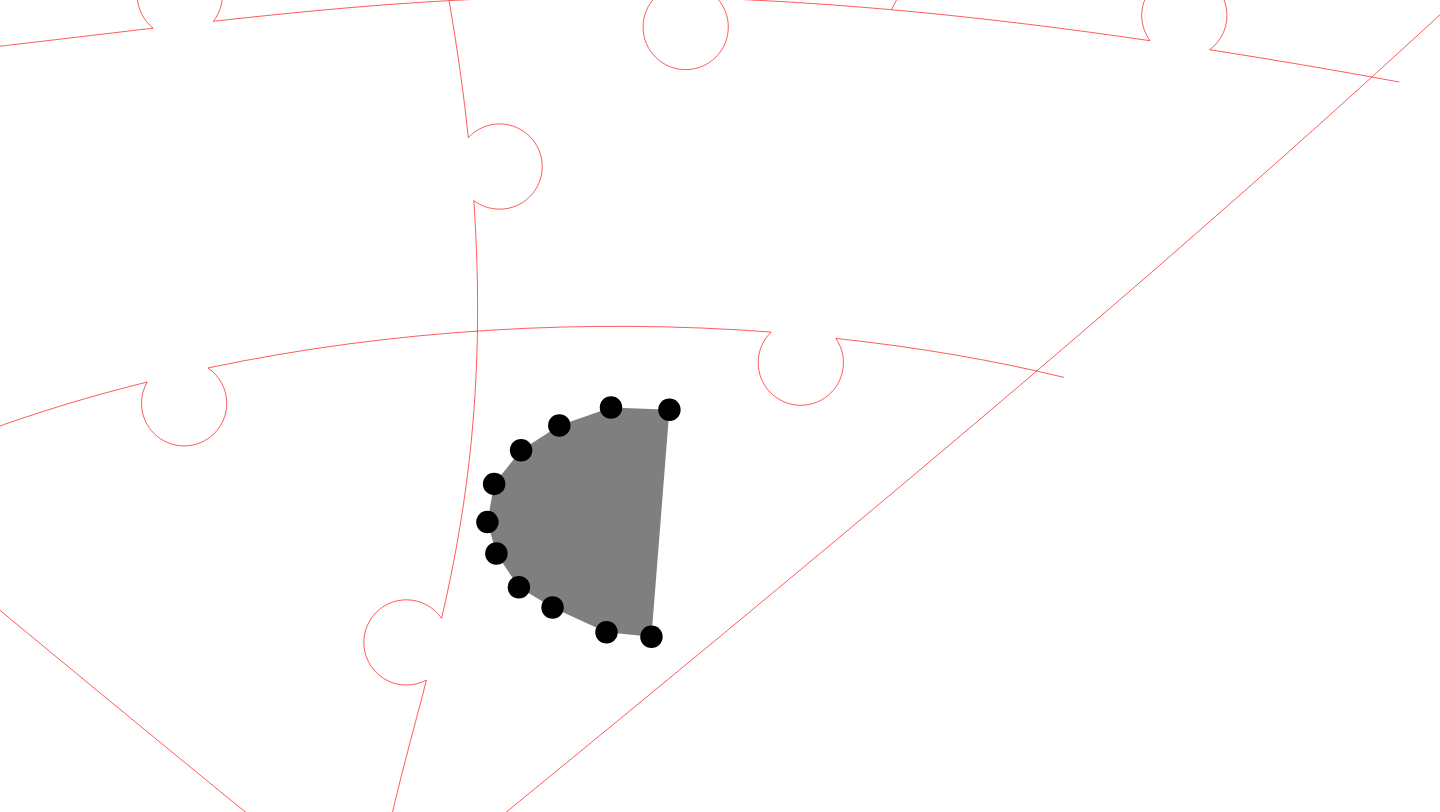 click 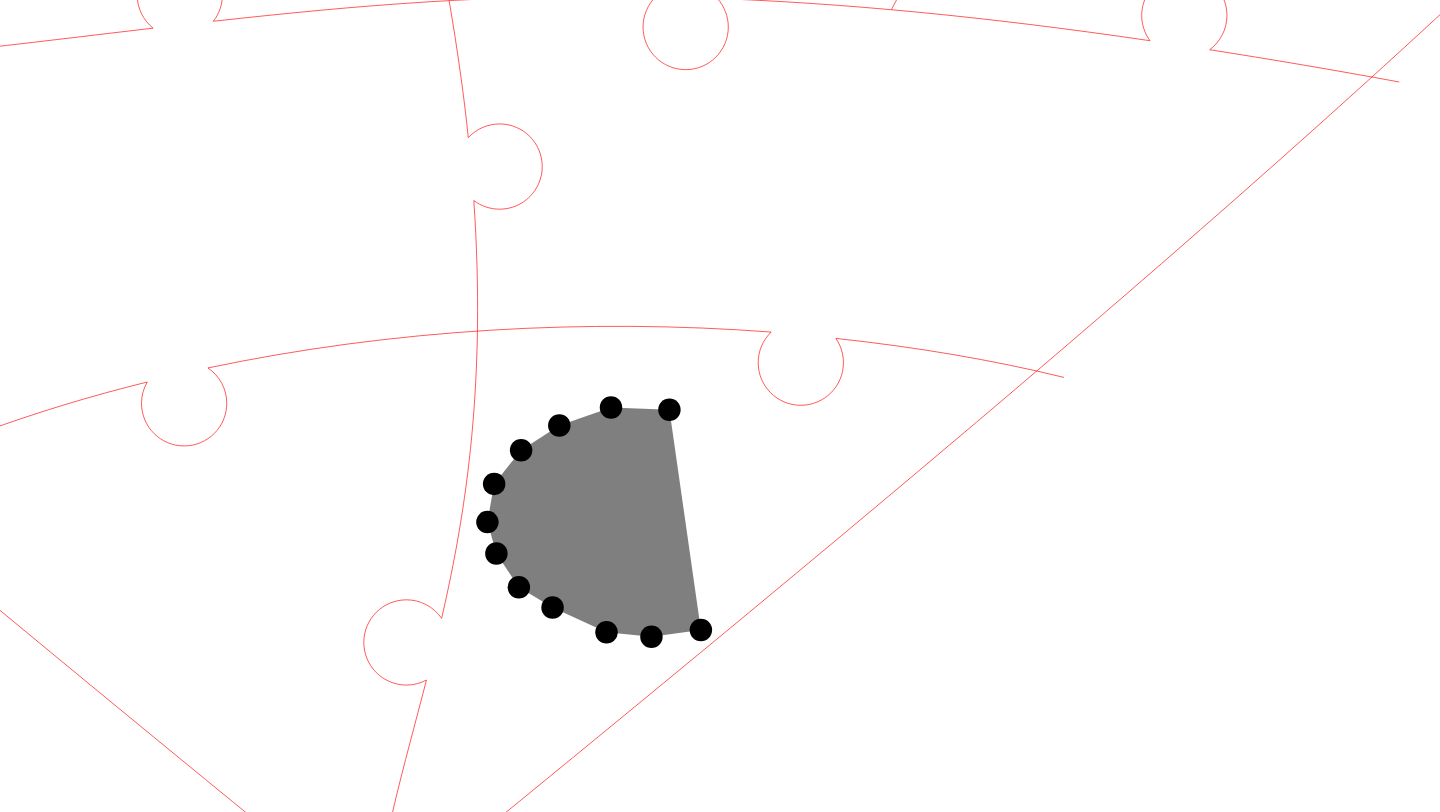 click 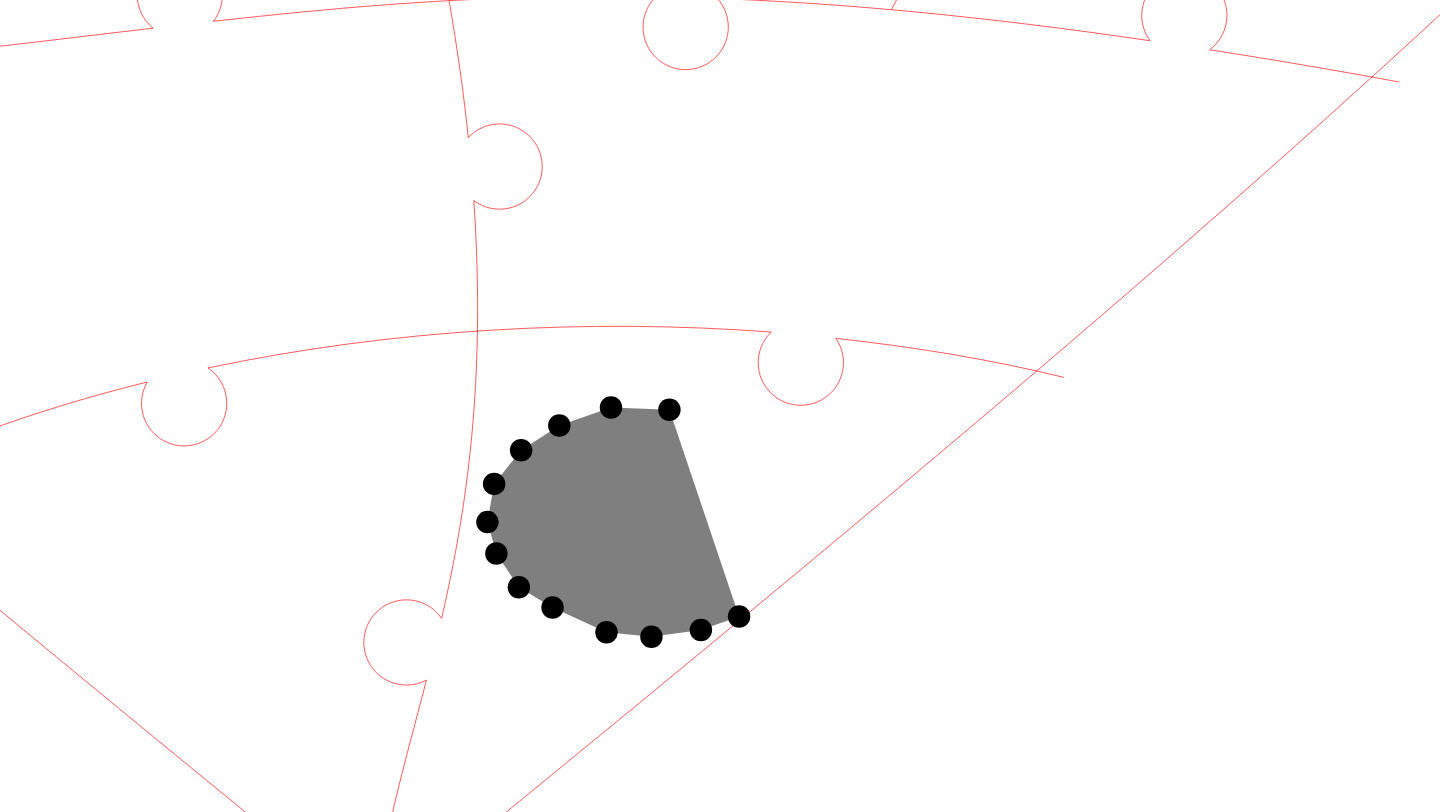 click 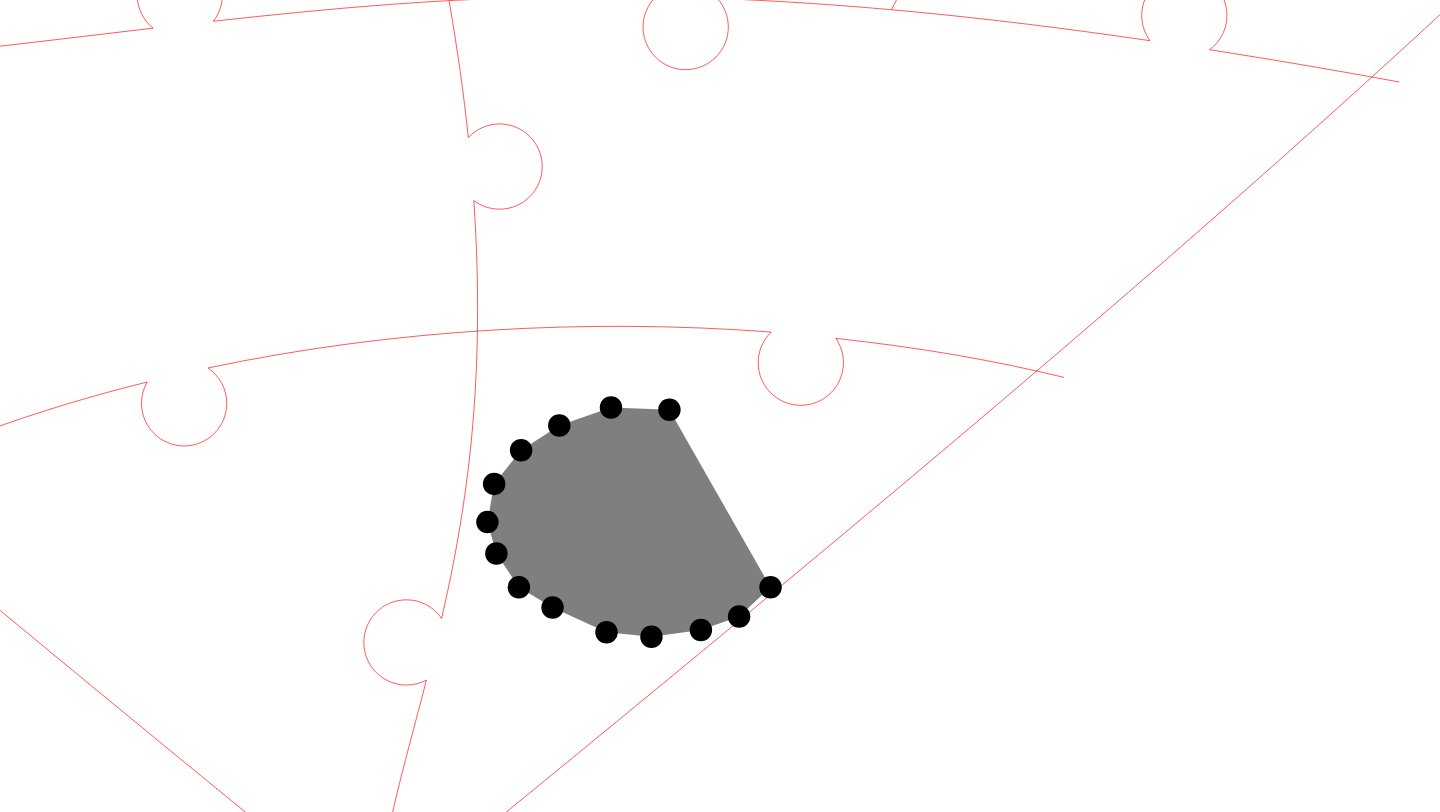 click 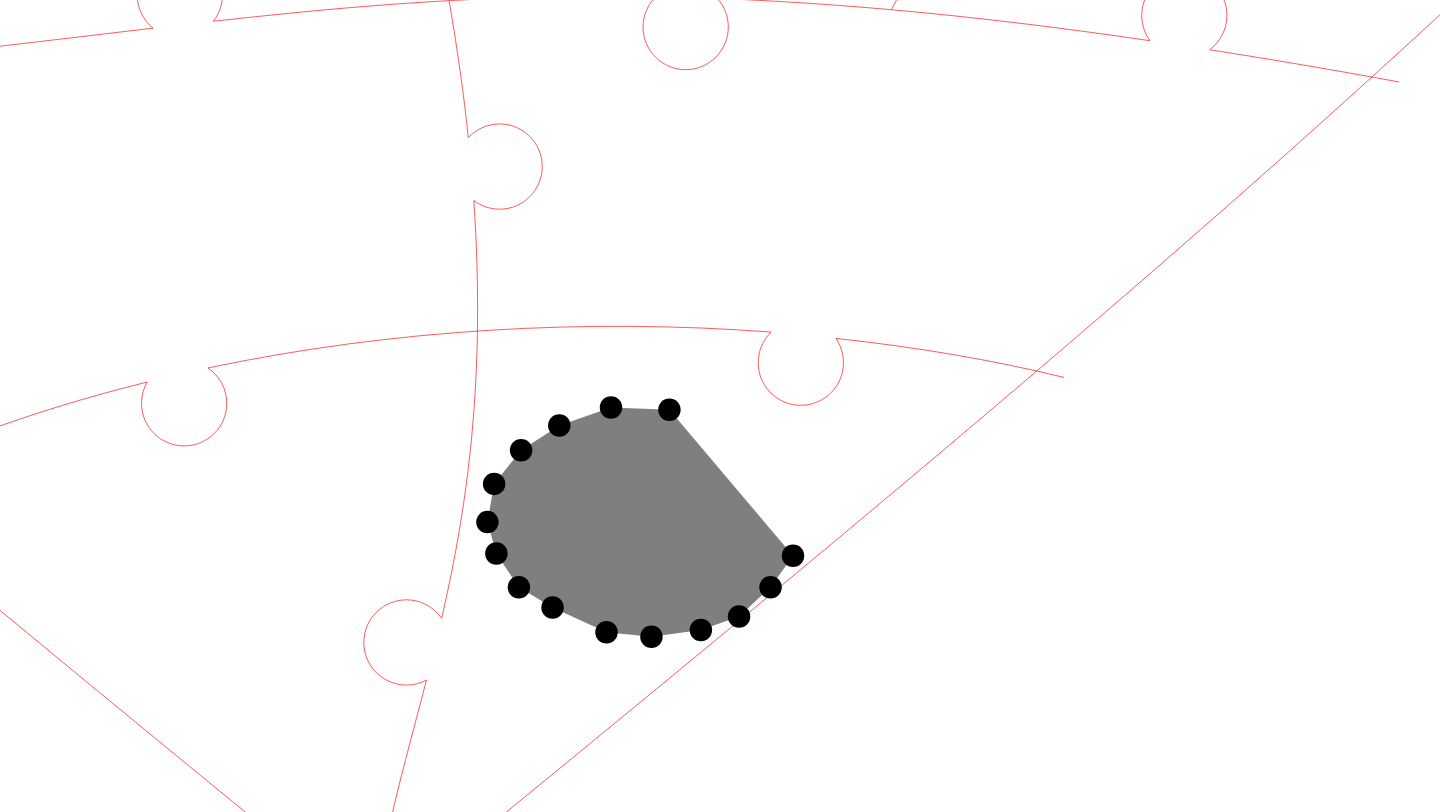 click 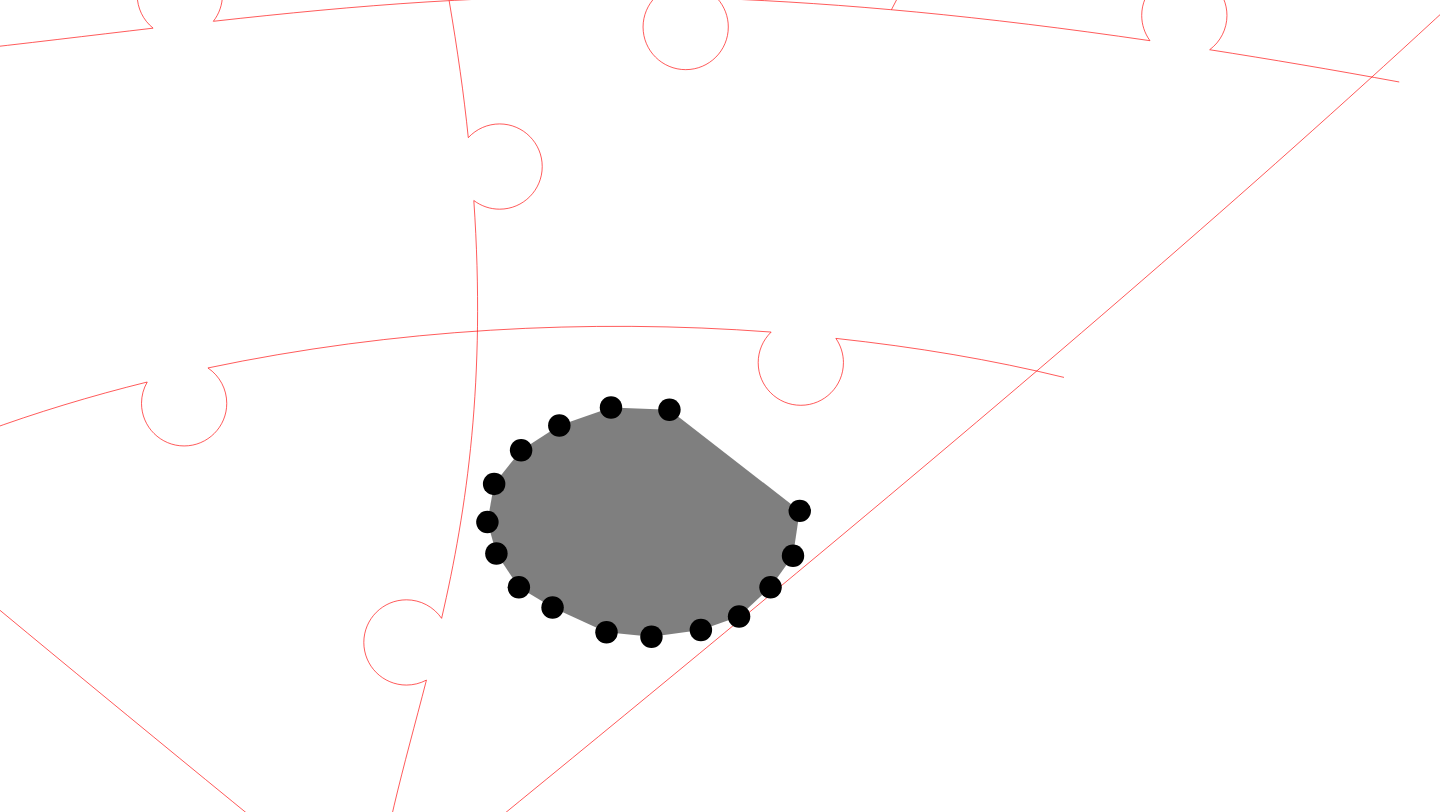 click 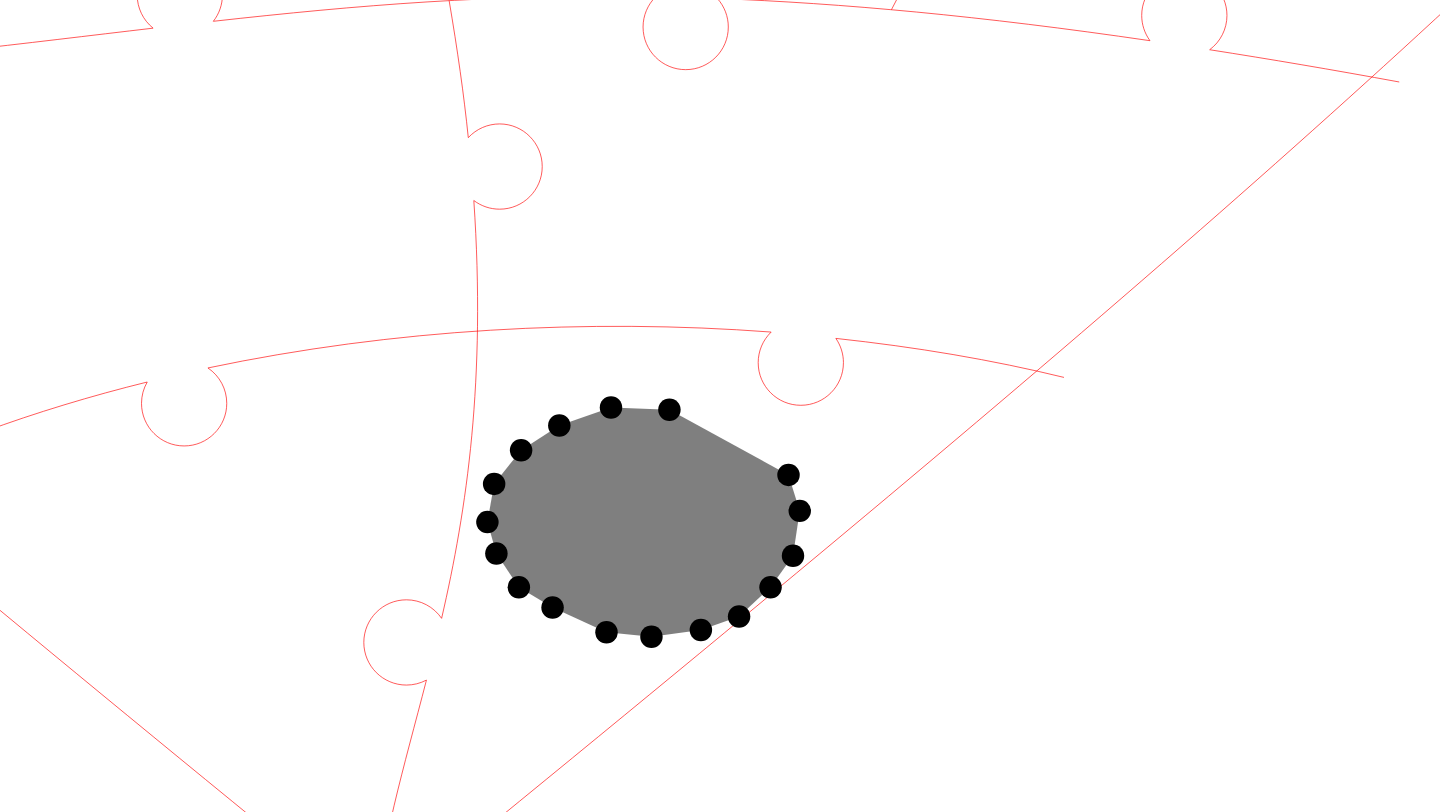 click 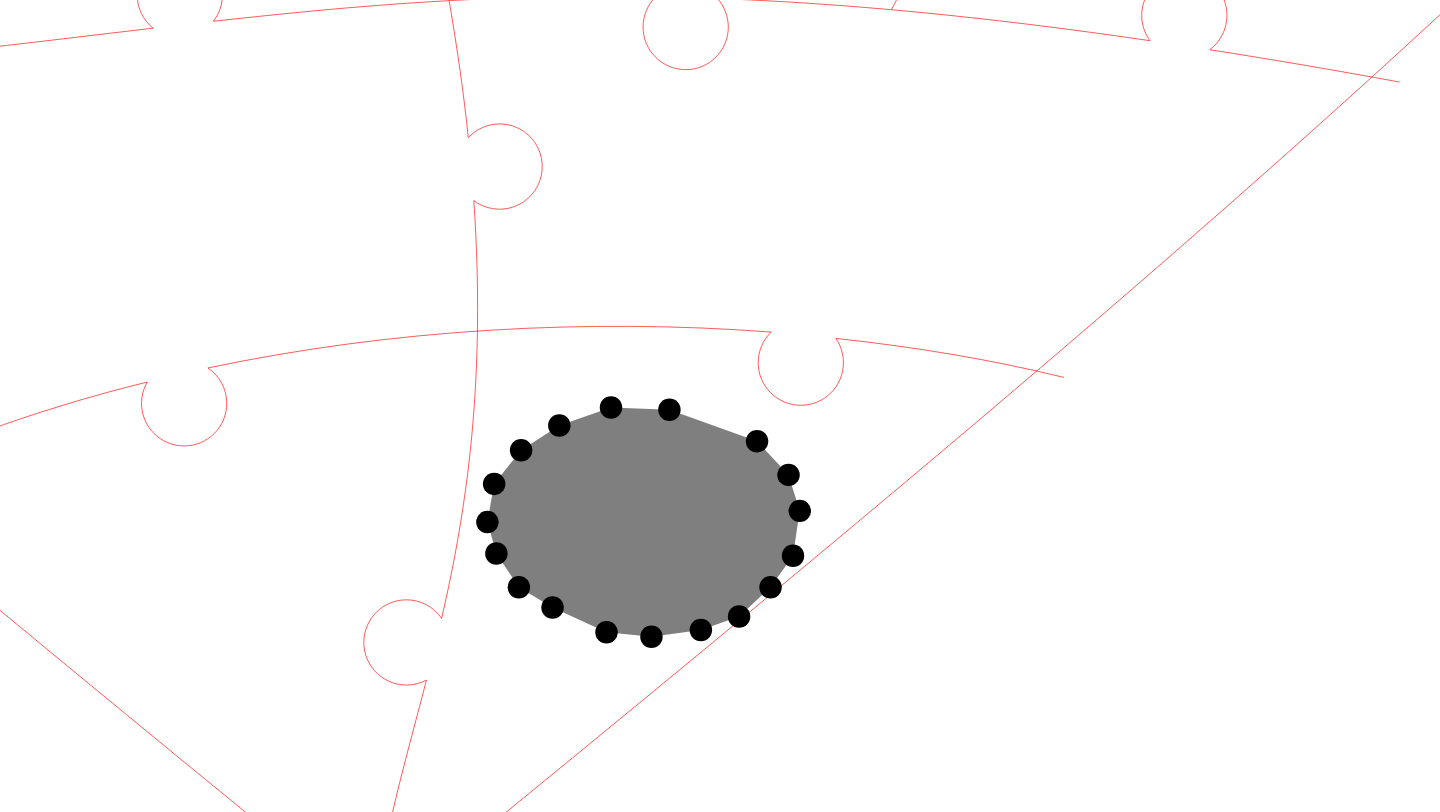 click 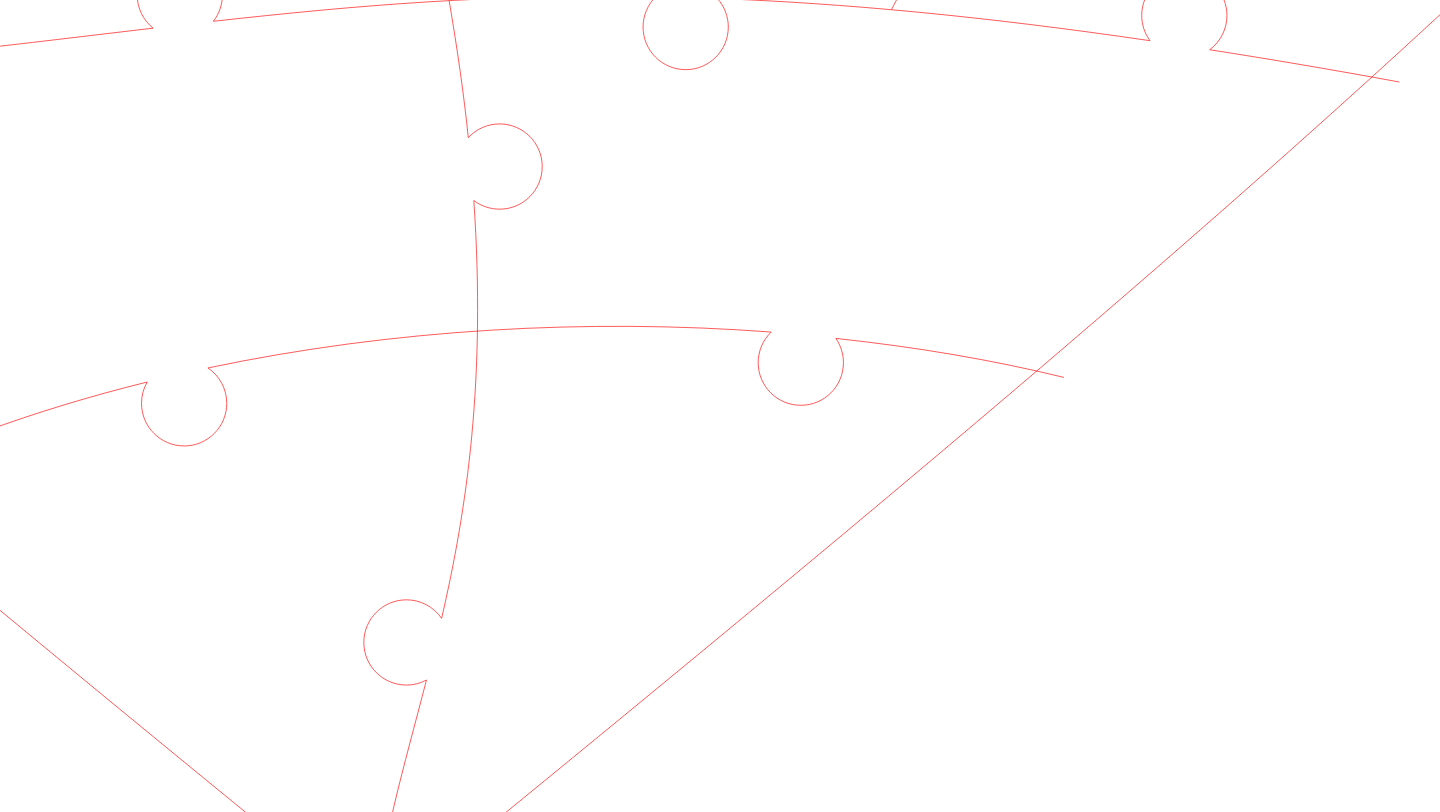 click 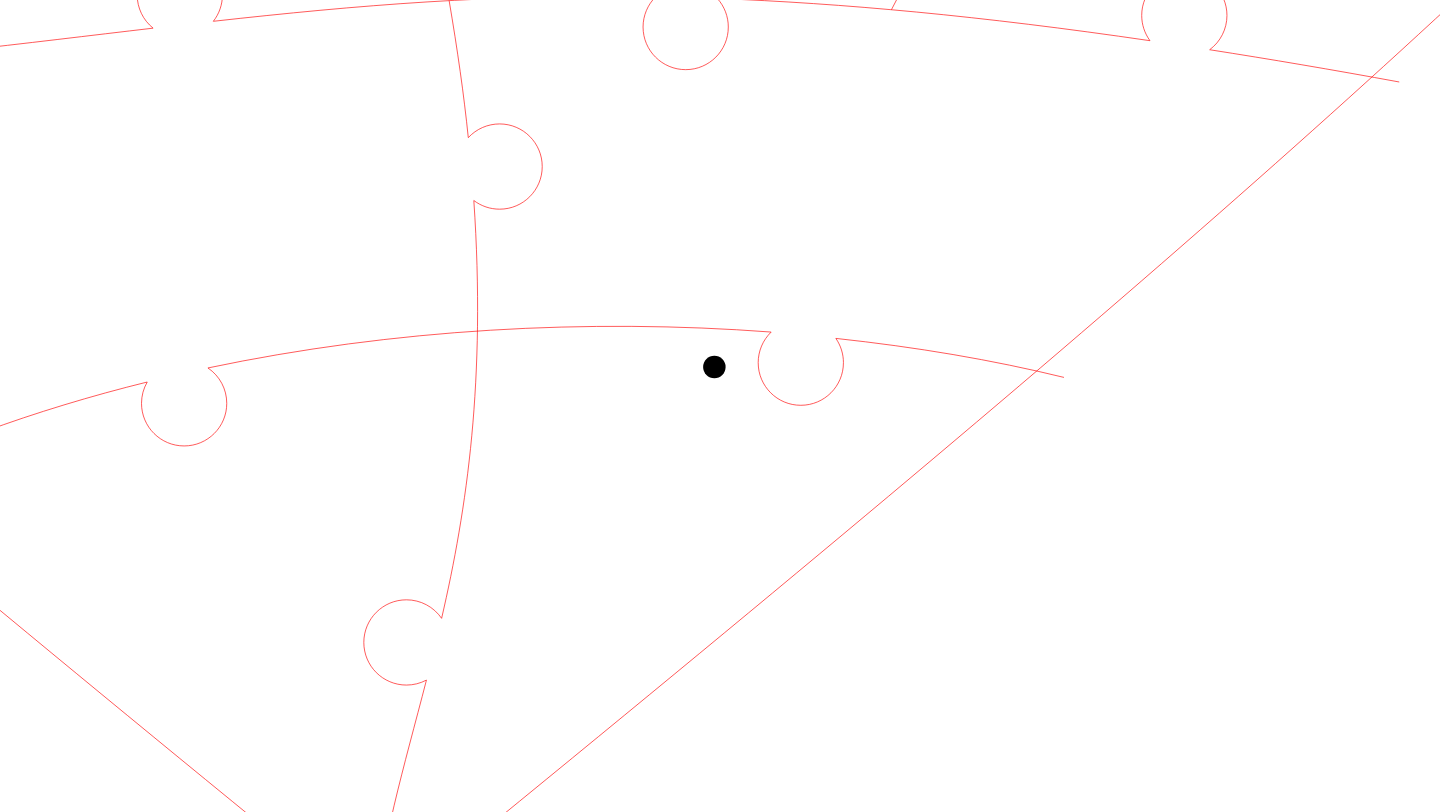click 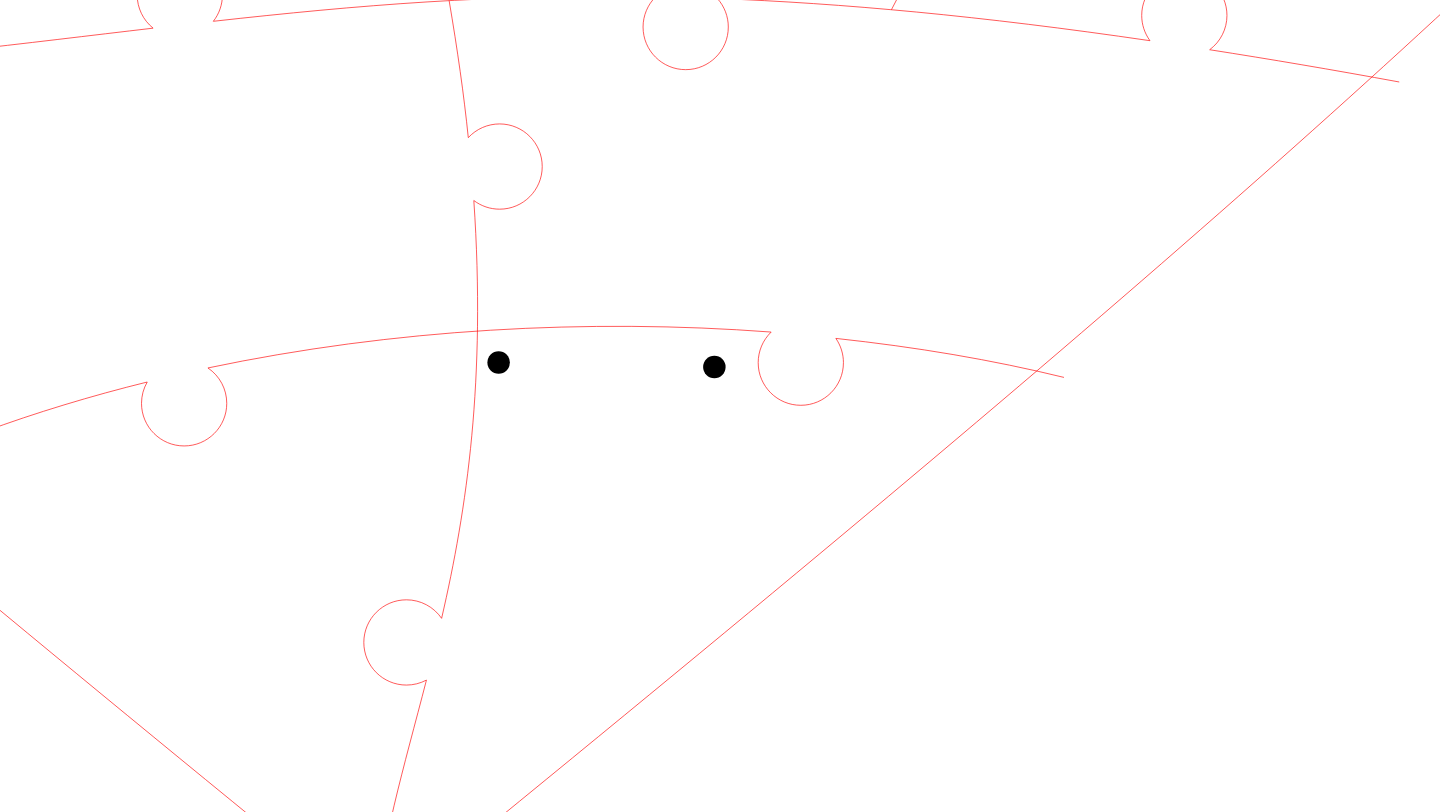 click 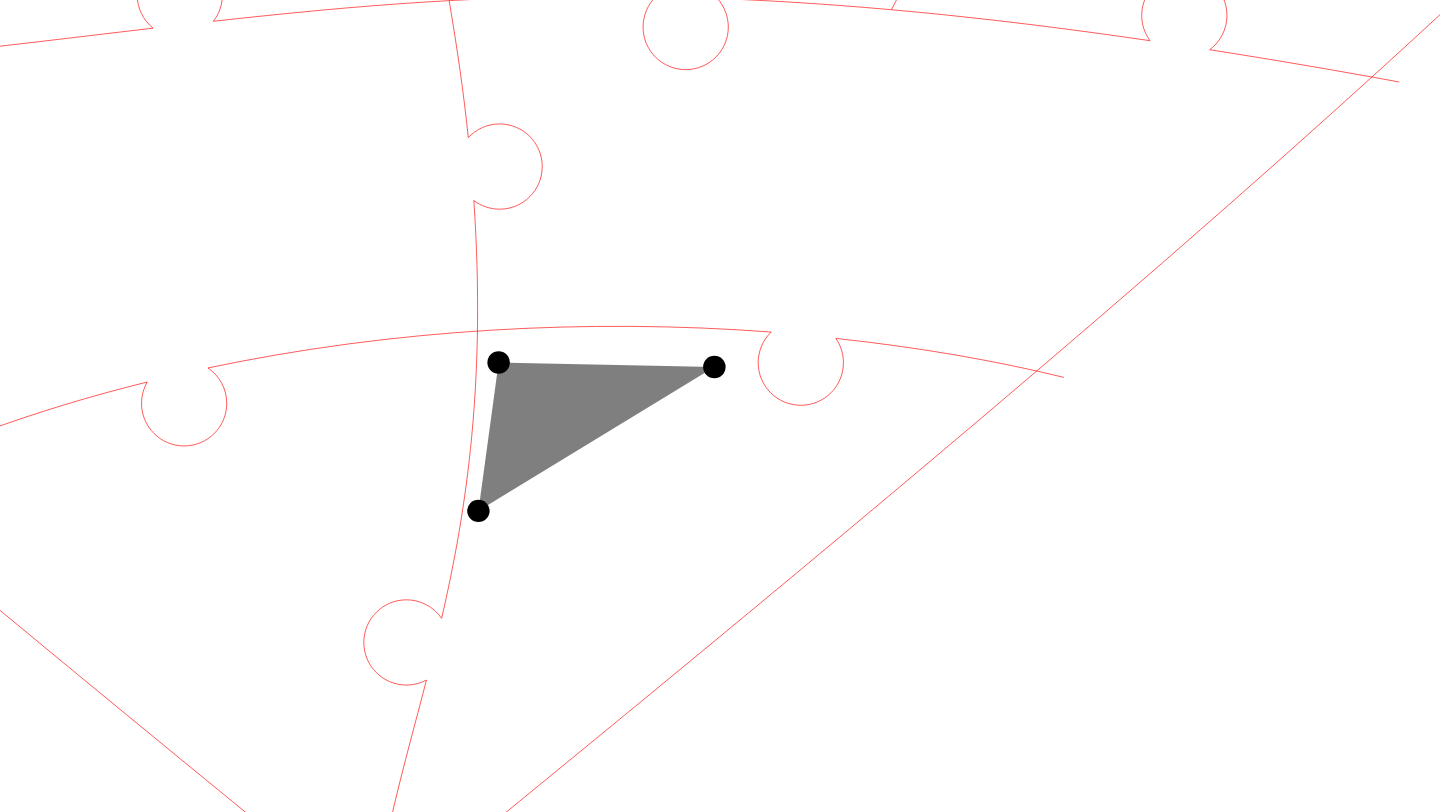 click 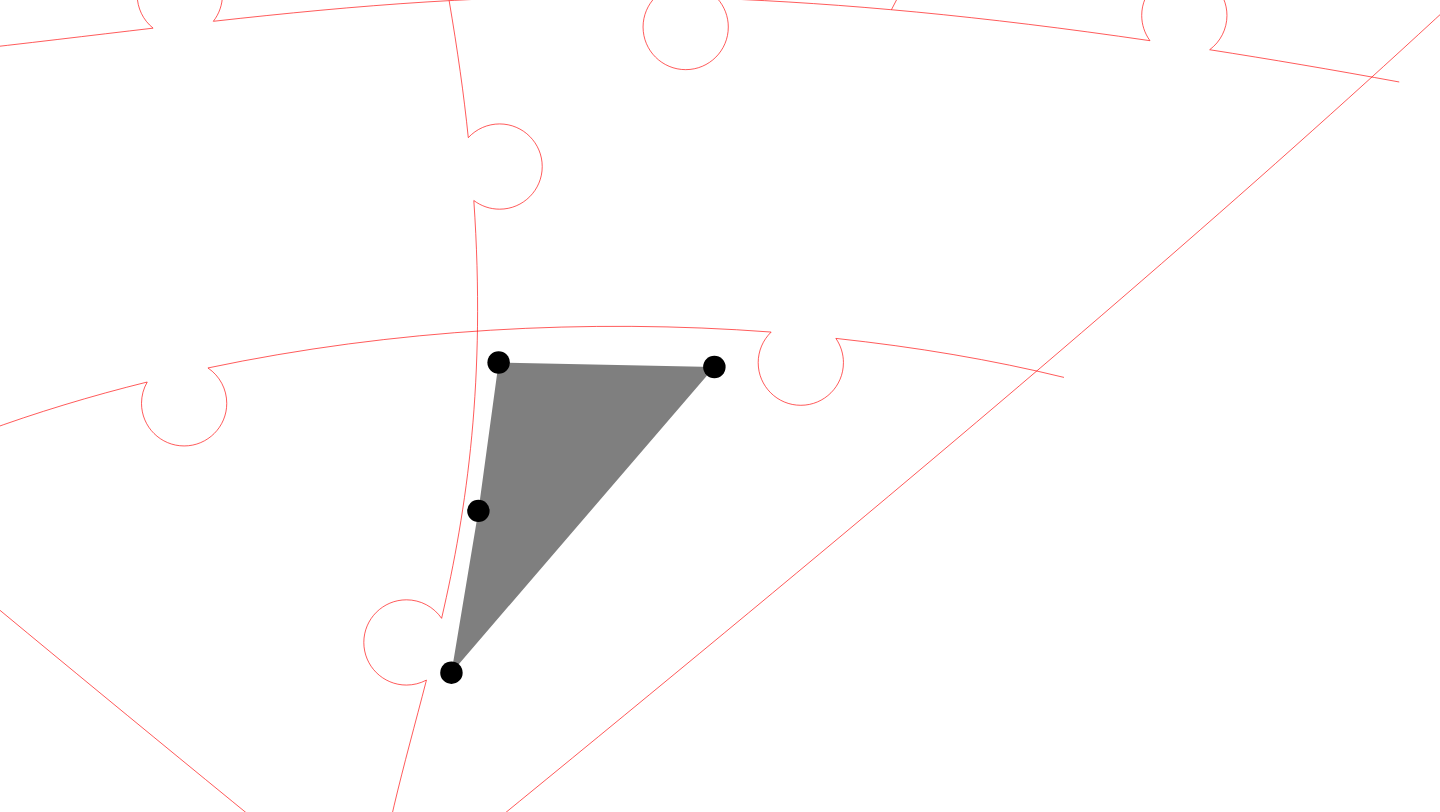 click 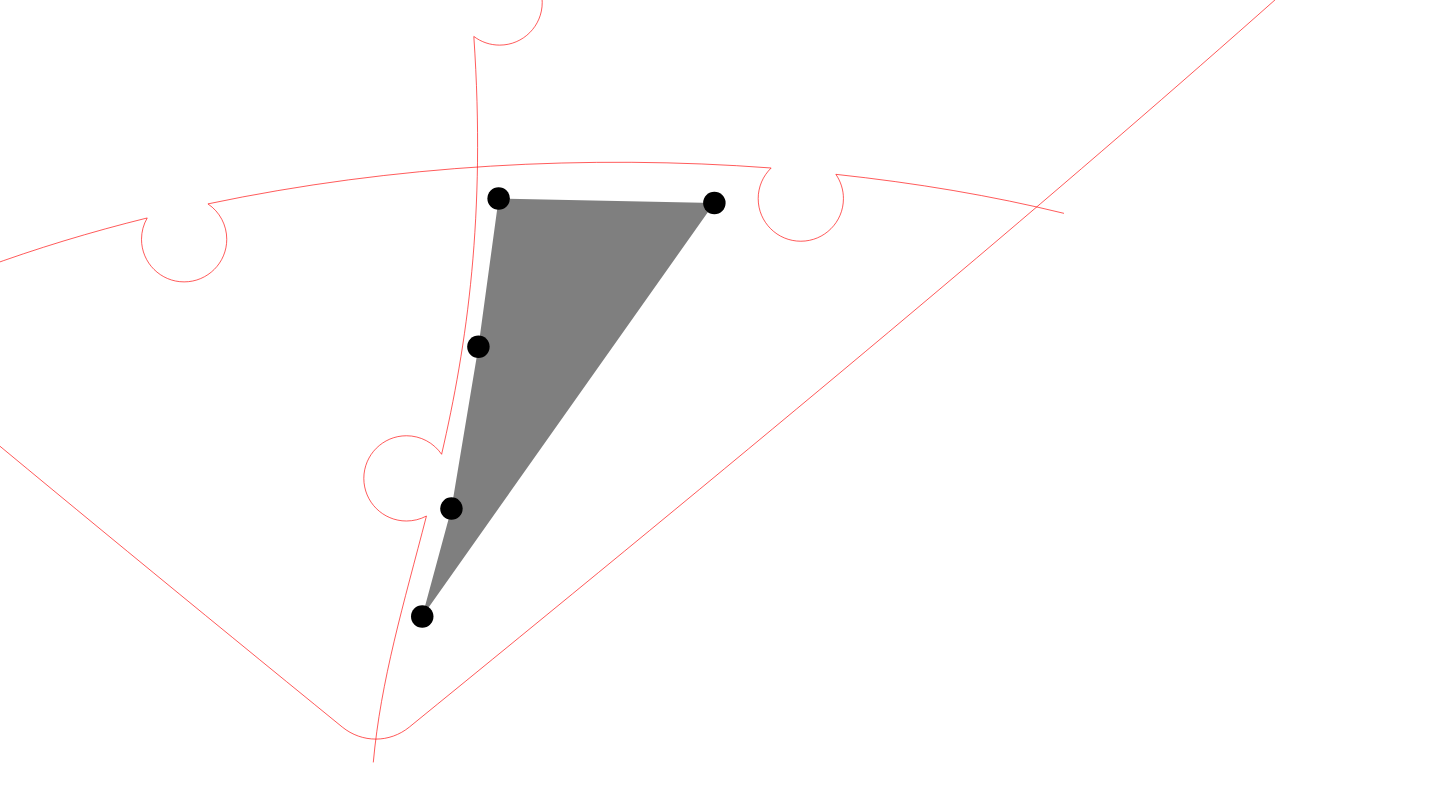 click 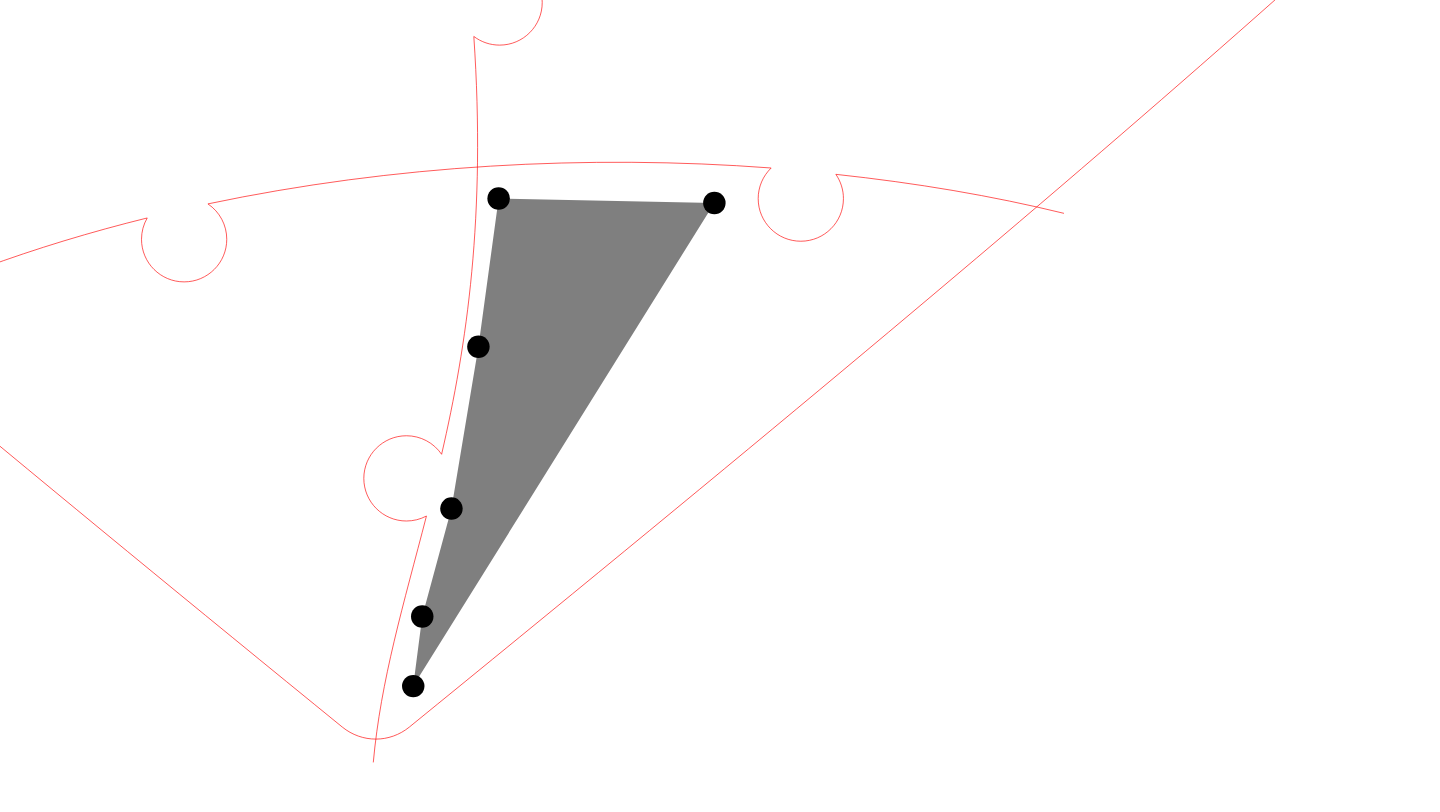 click 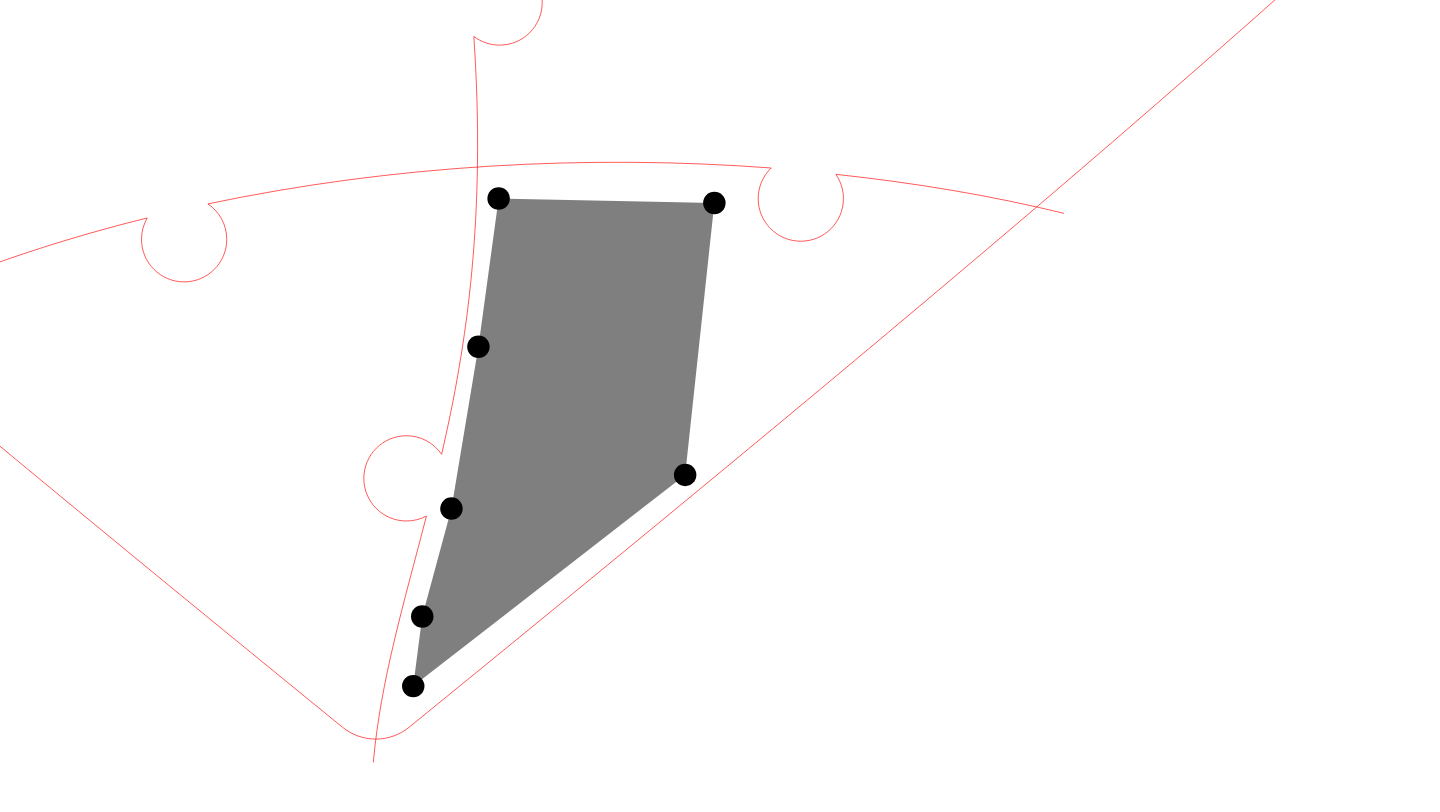 click 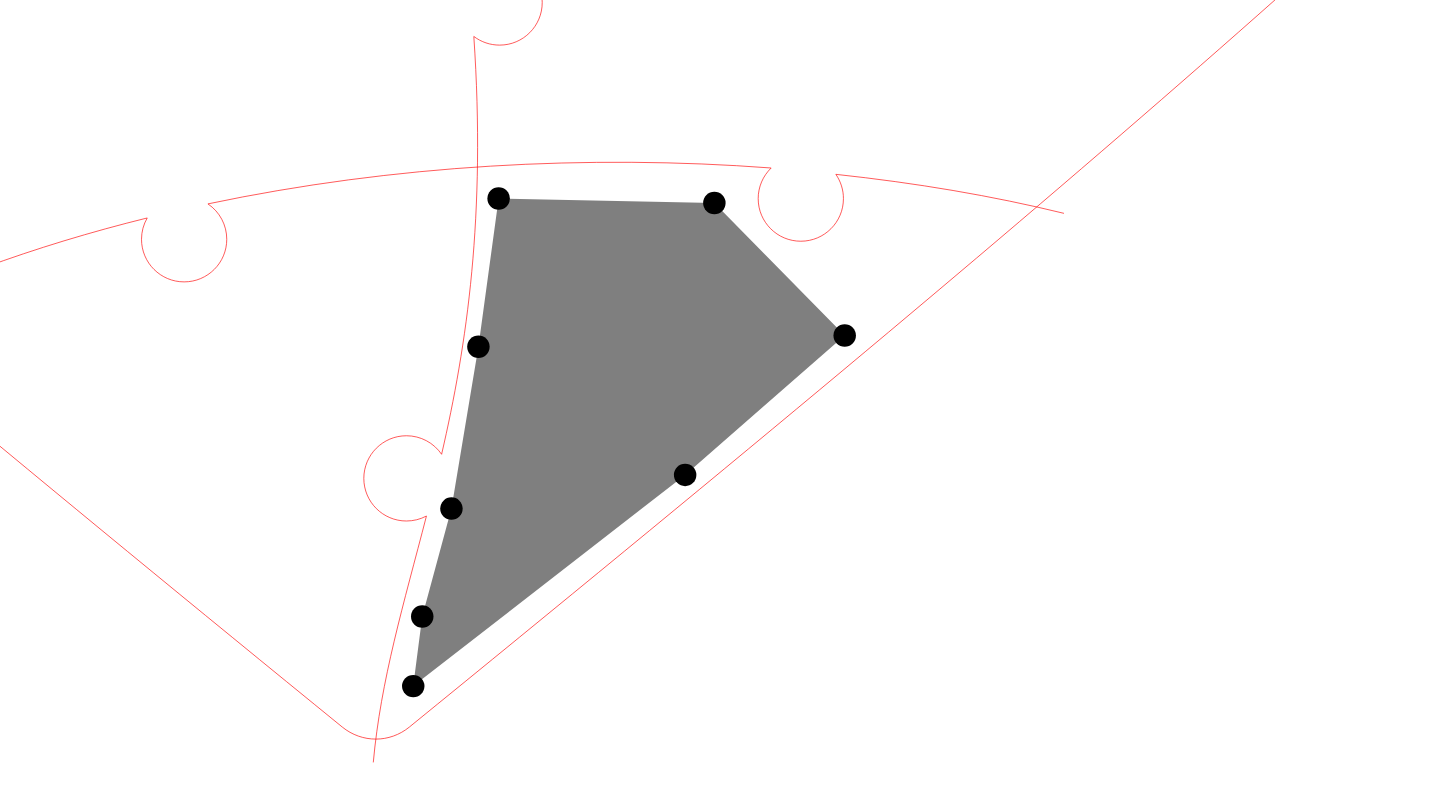 click 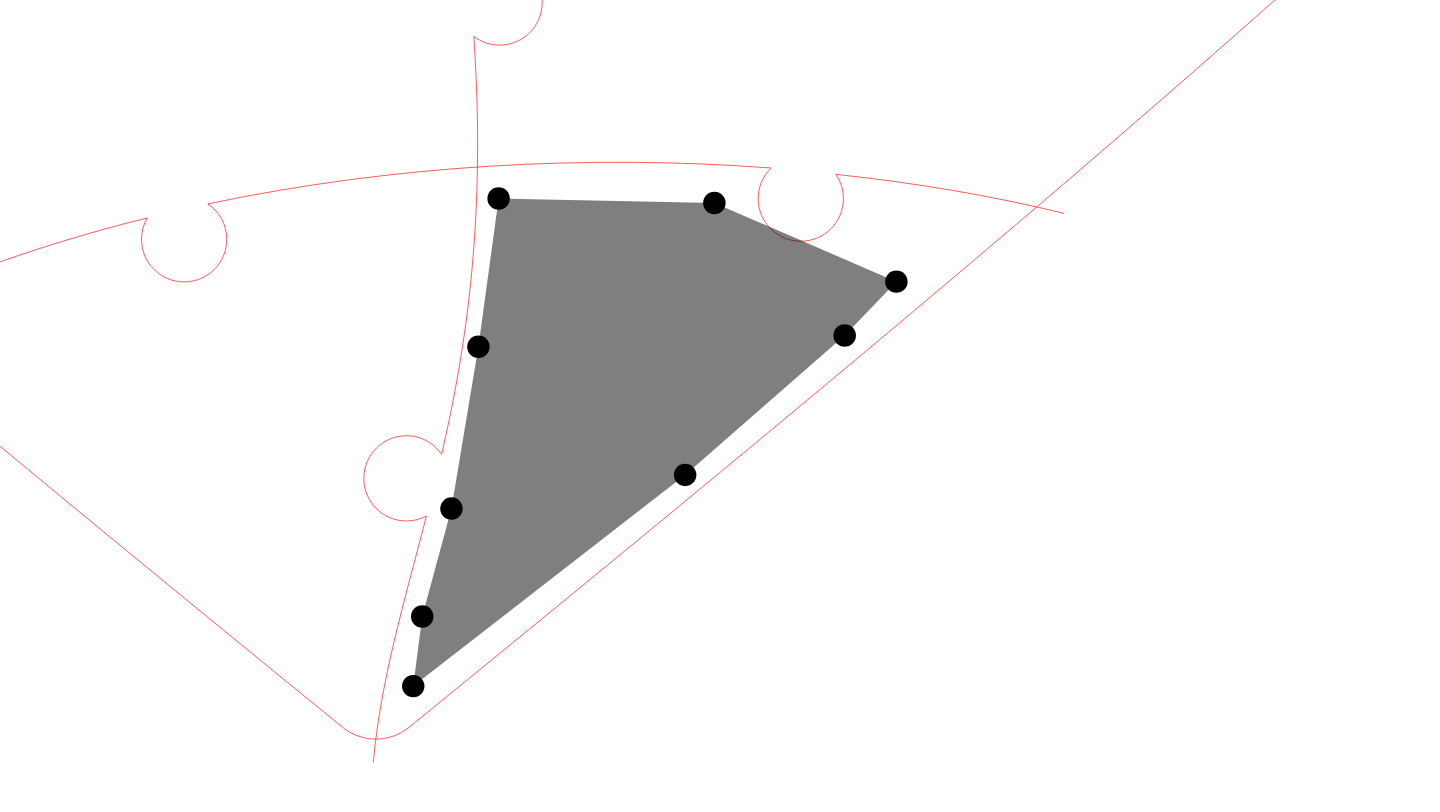 click 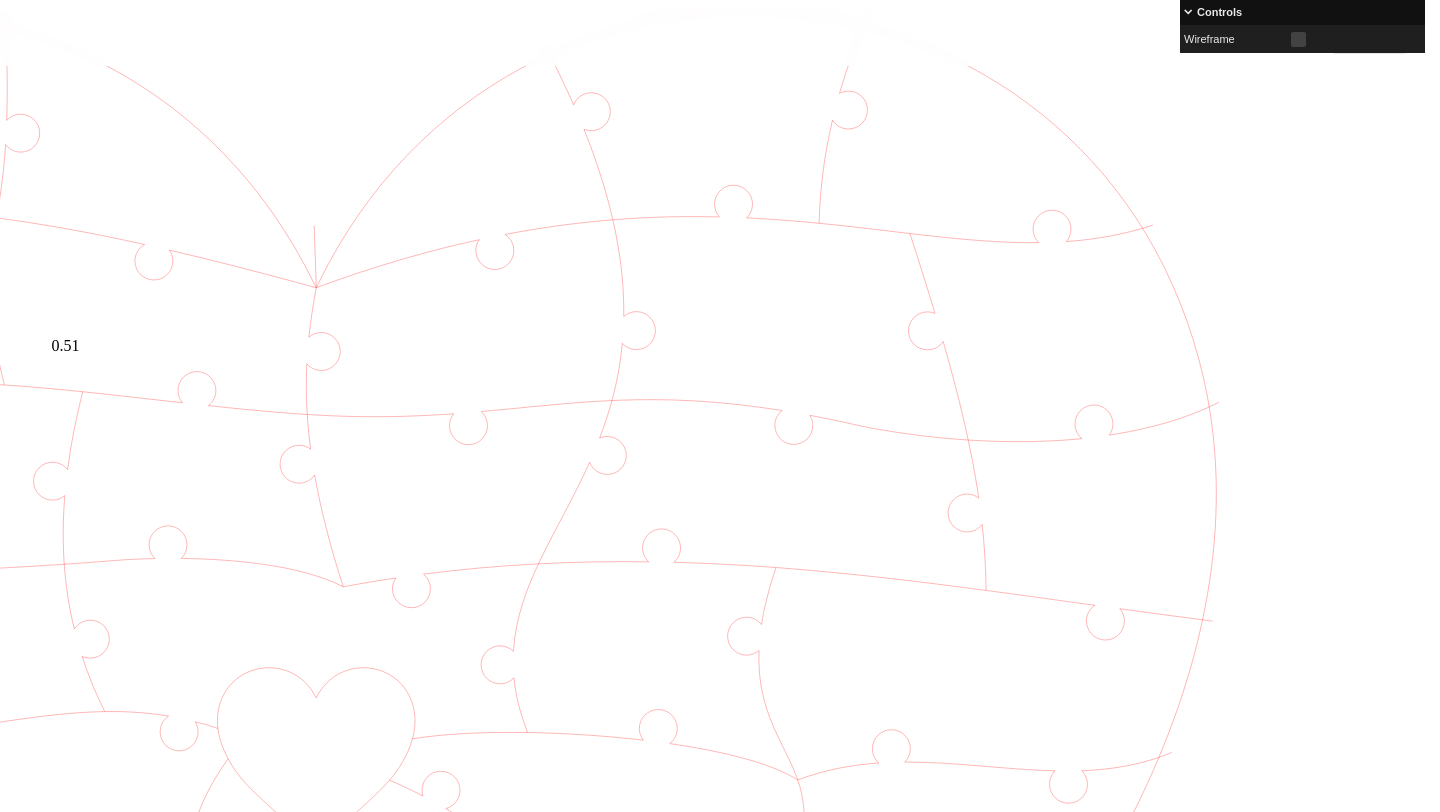 scroll, scrollTop: 0, scrollLeft: 683, axis: horizontal 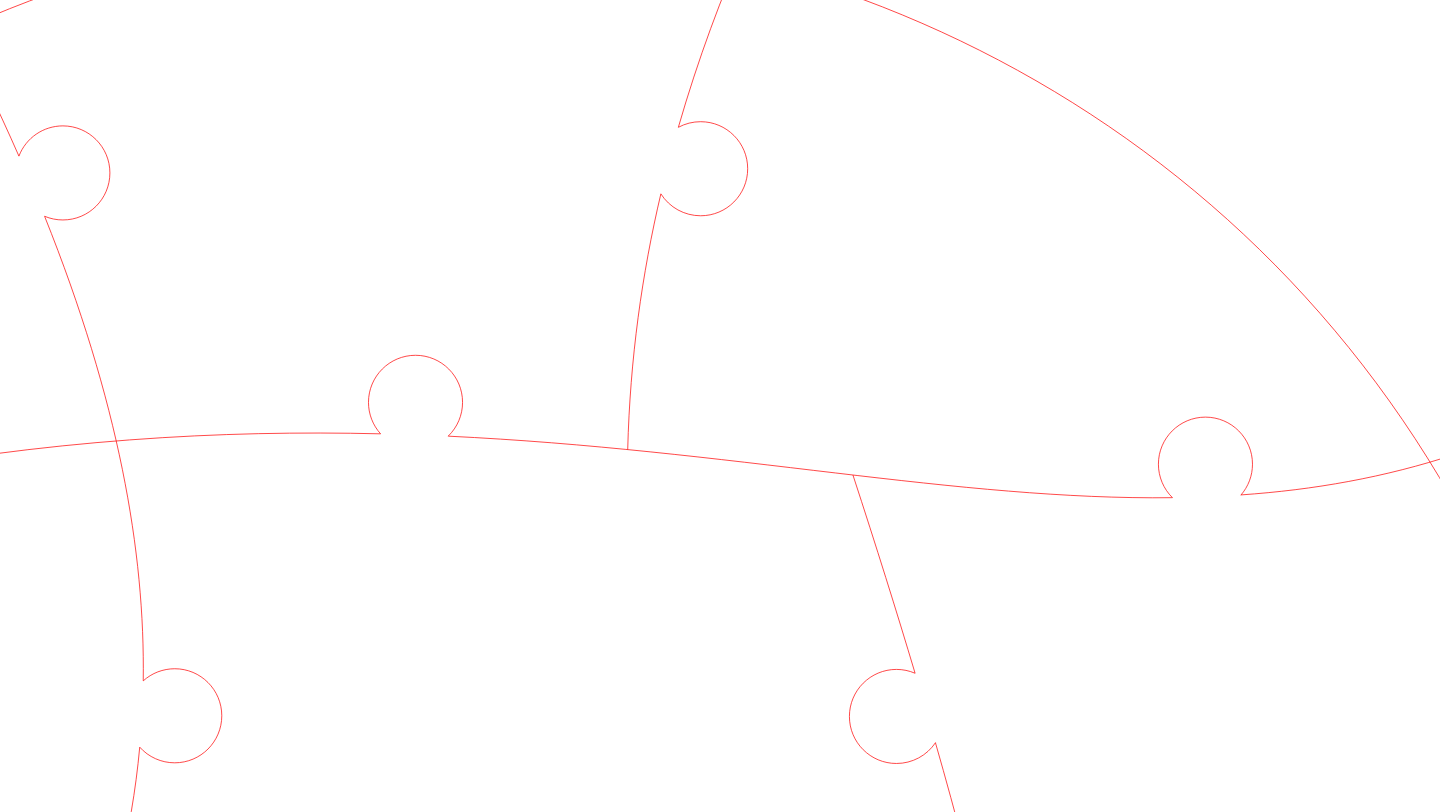 click 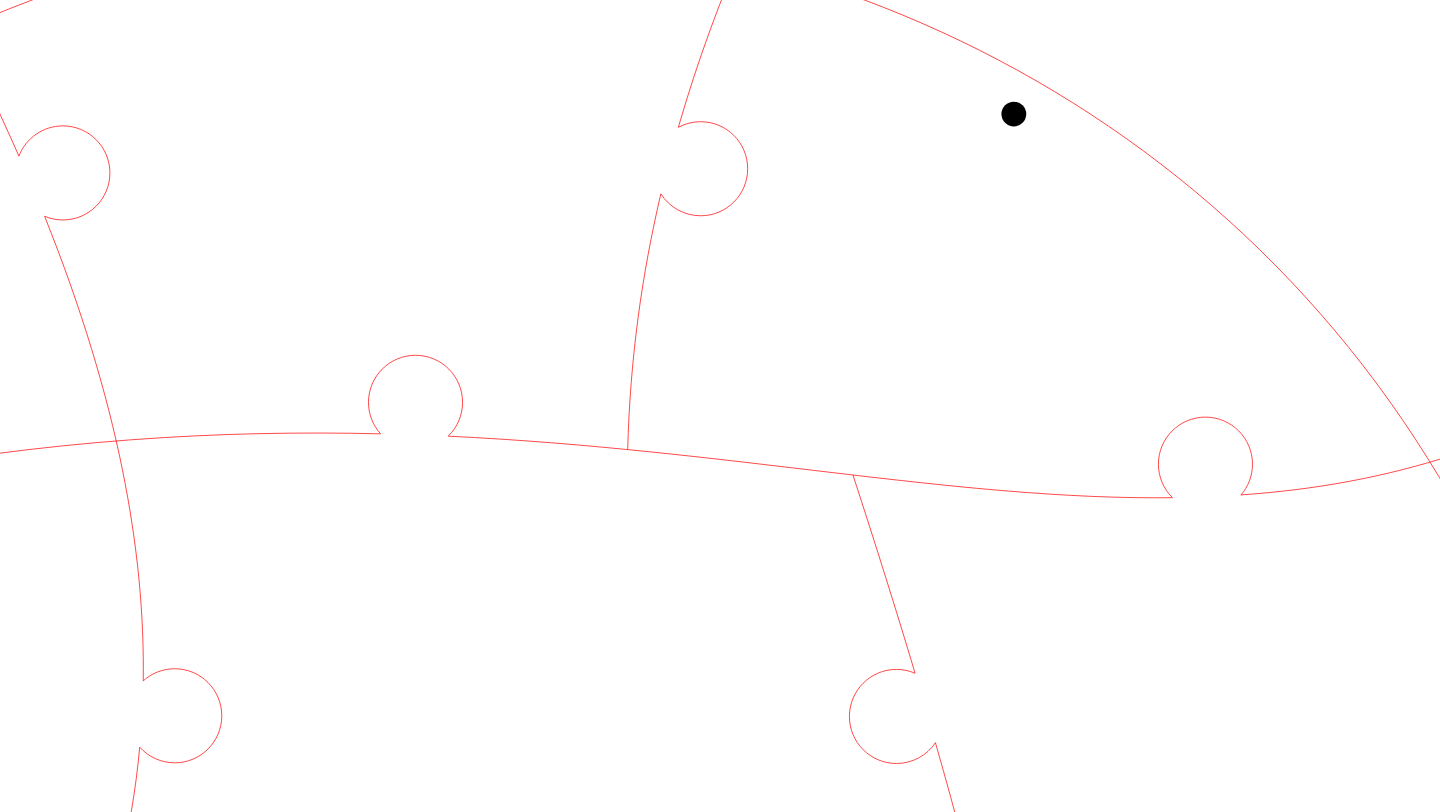 click 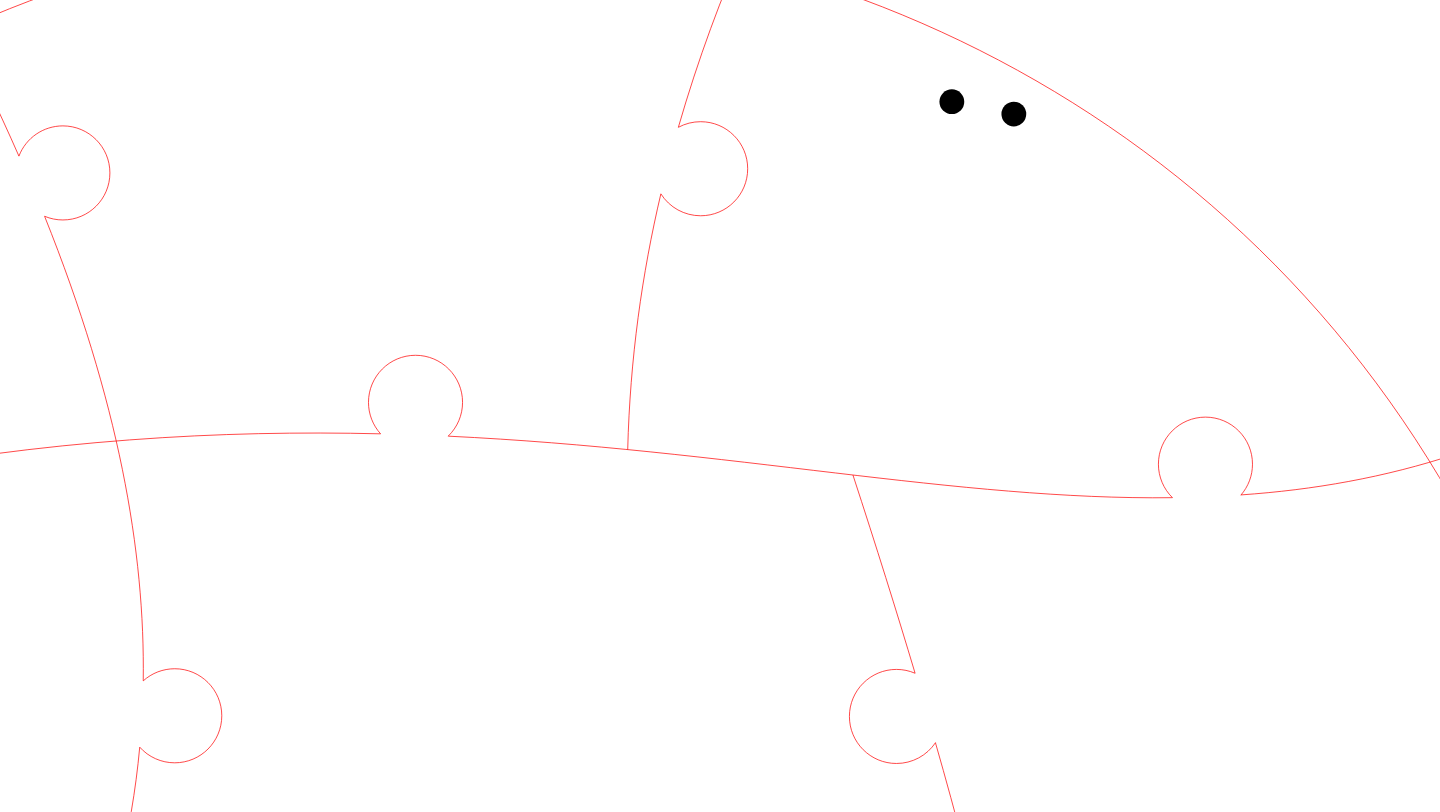 click 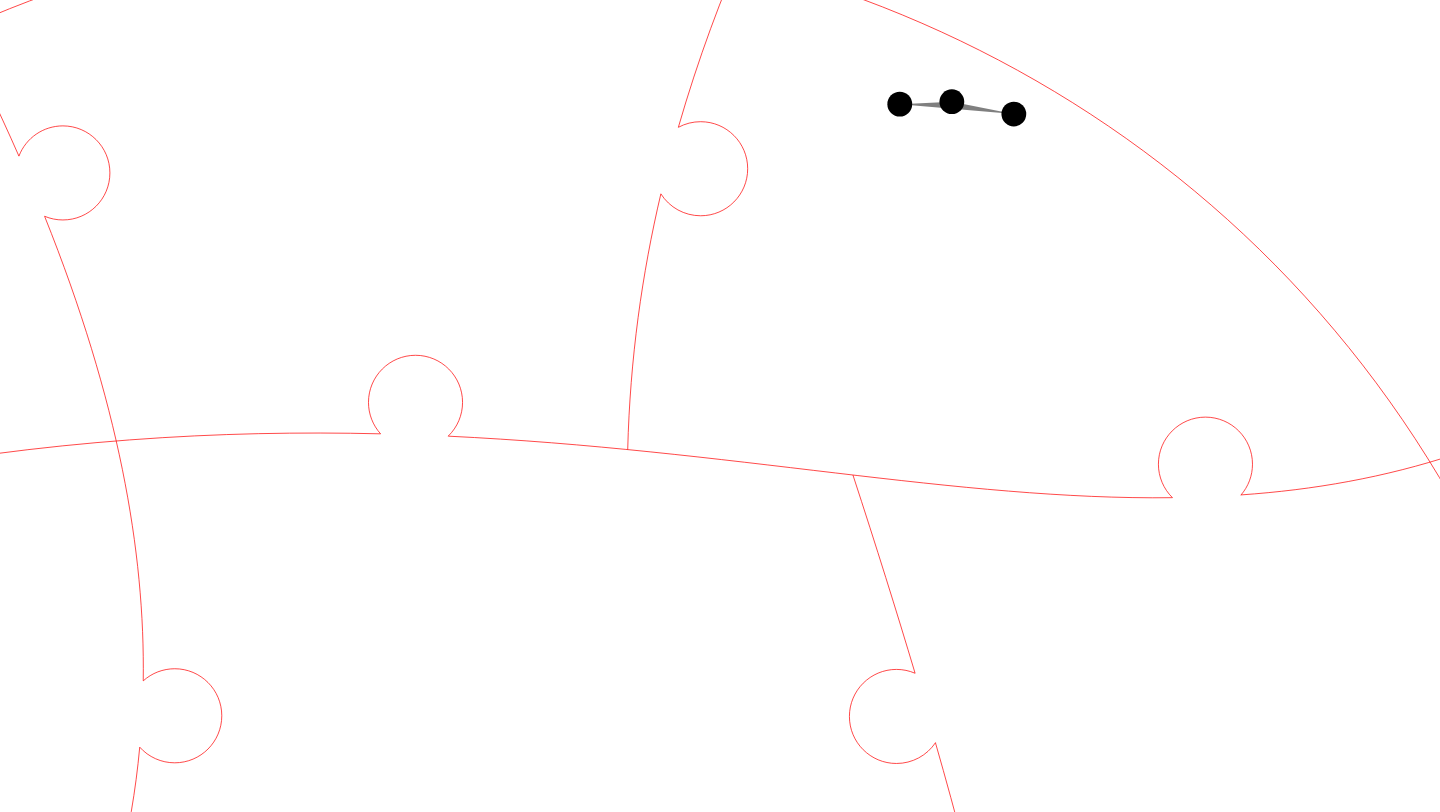 click 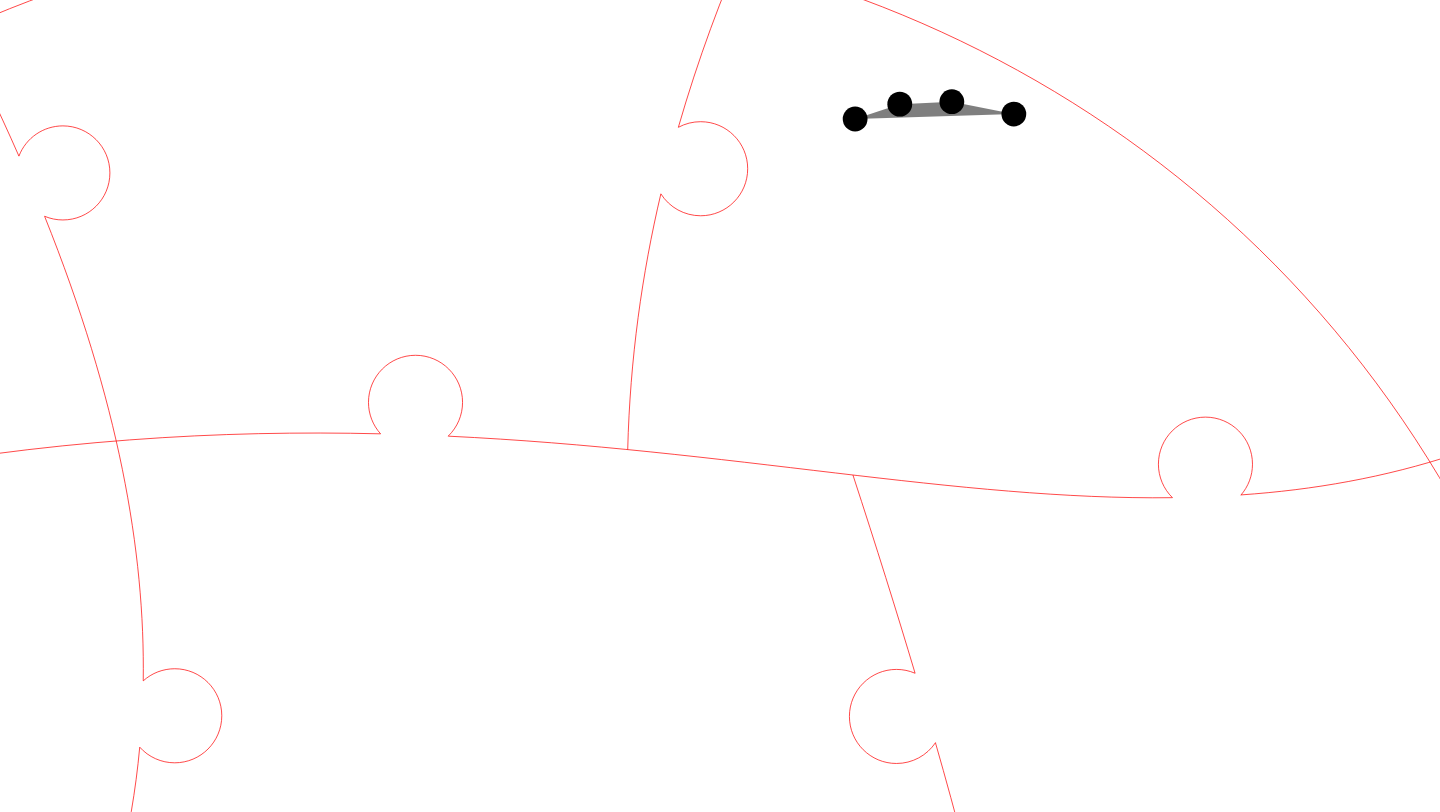 click 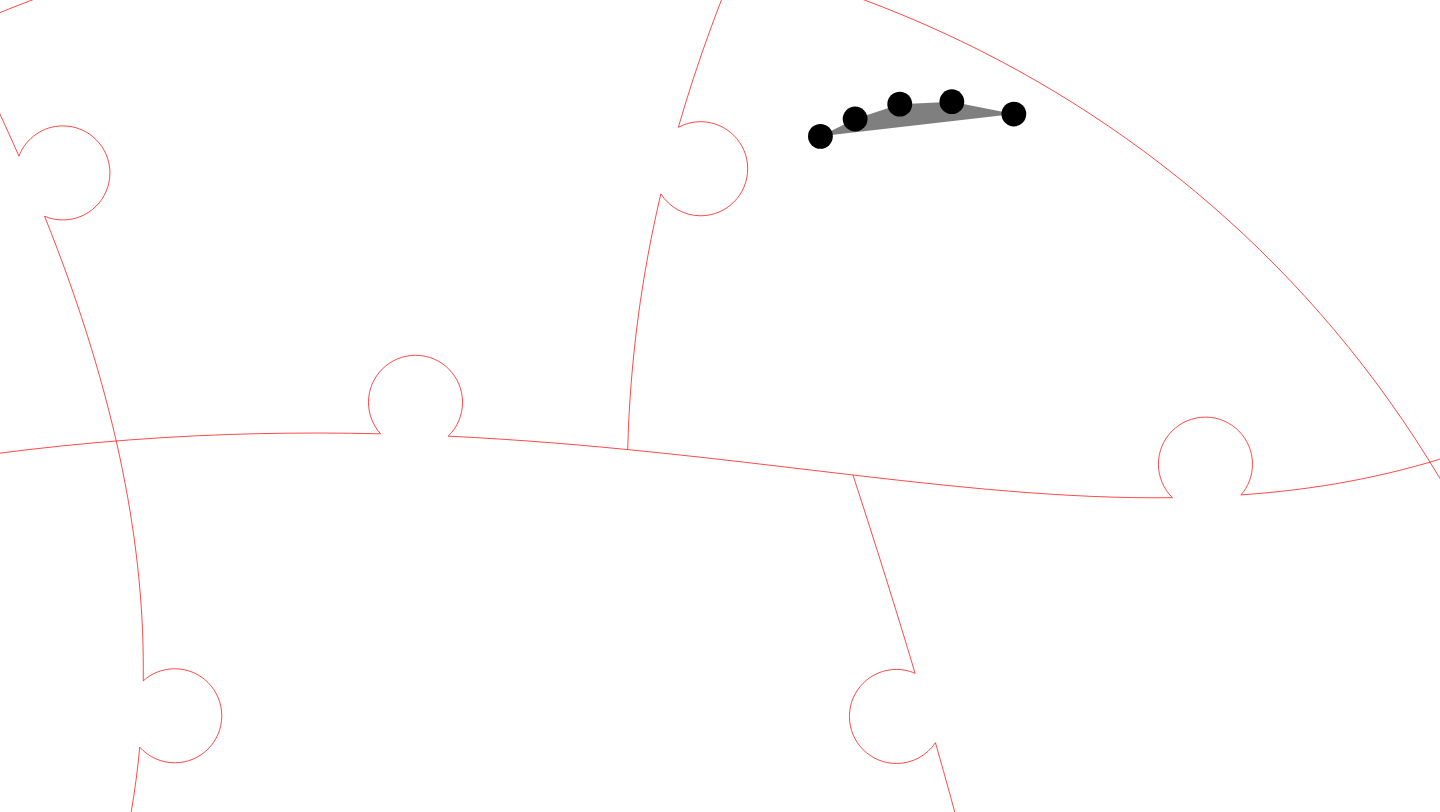 click 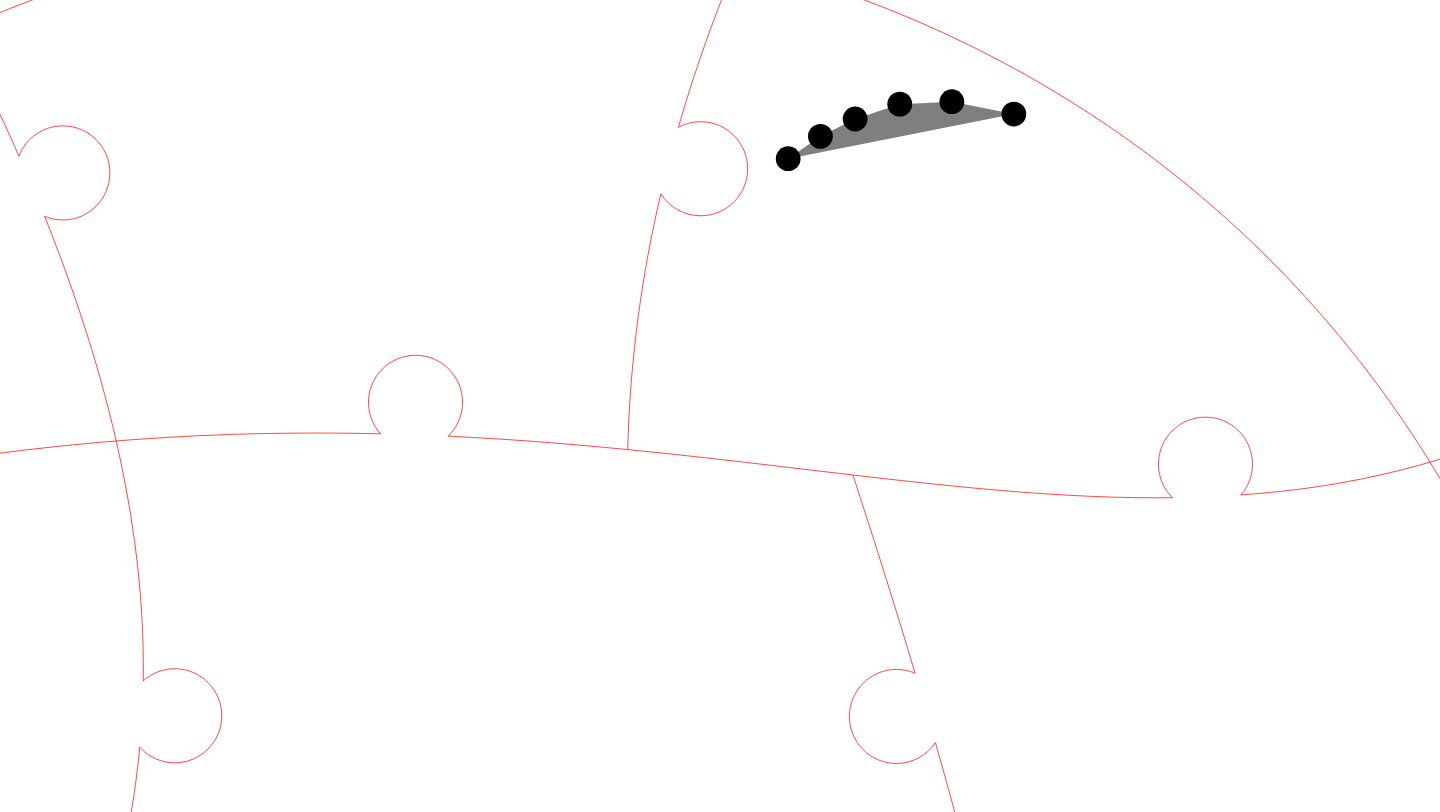 click 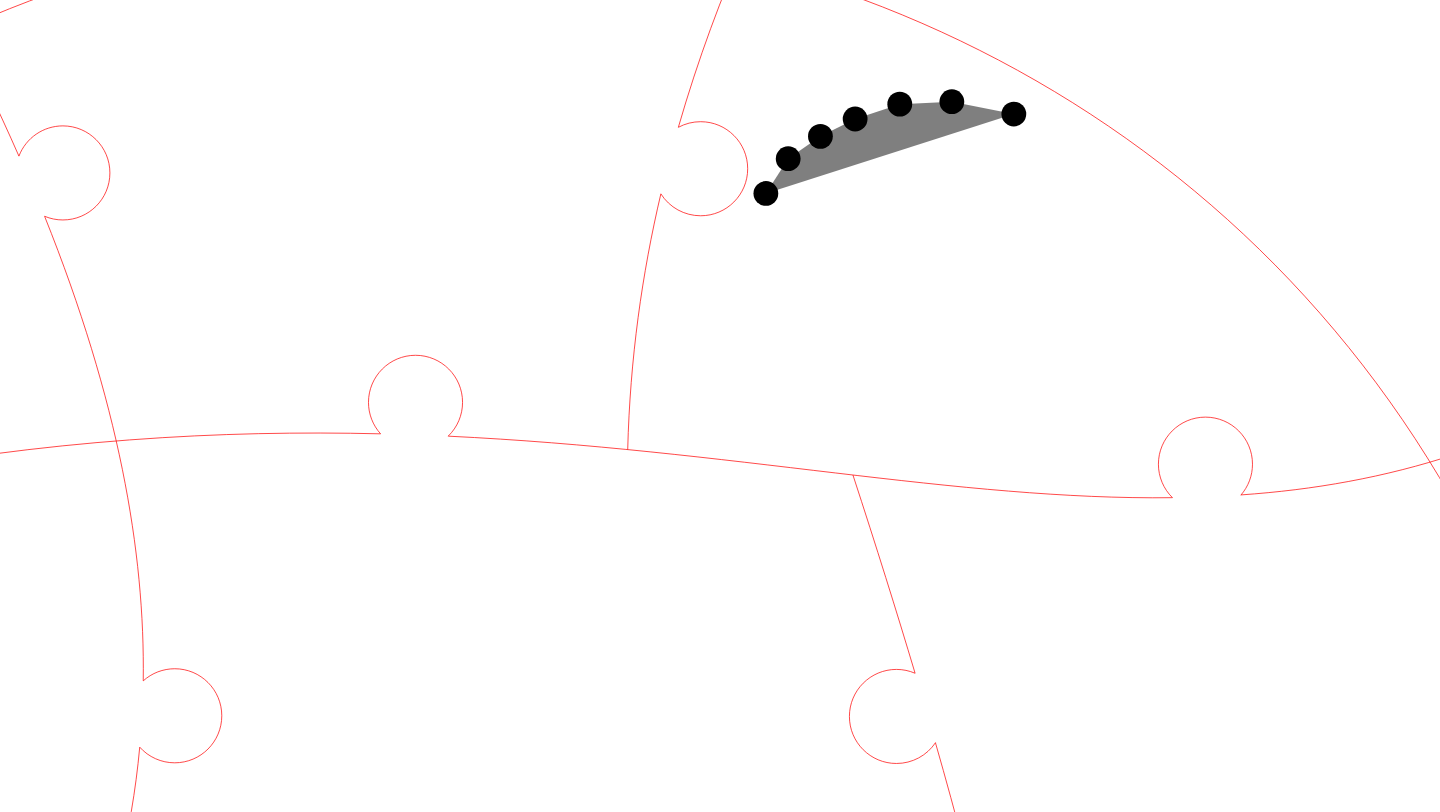 click 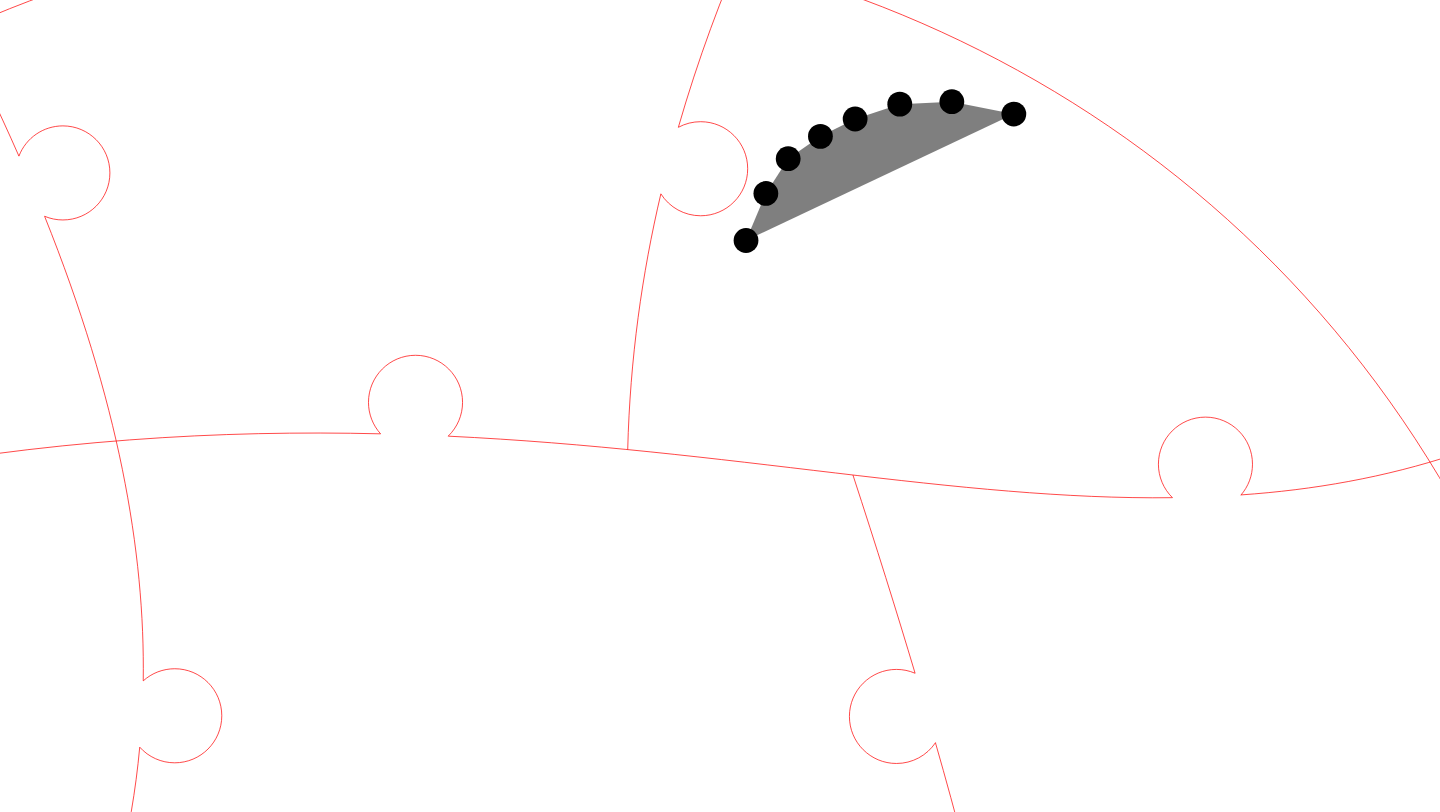 click 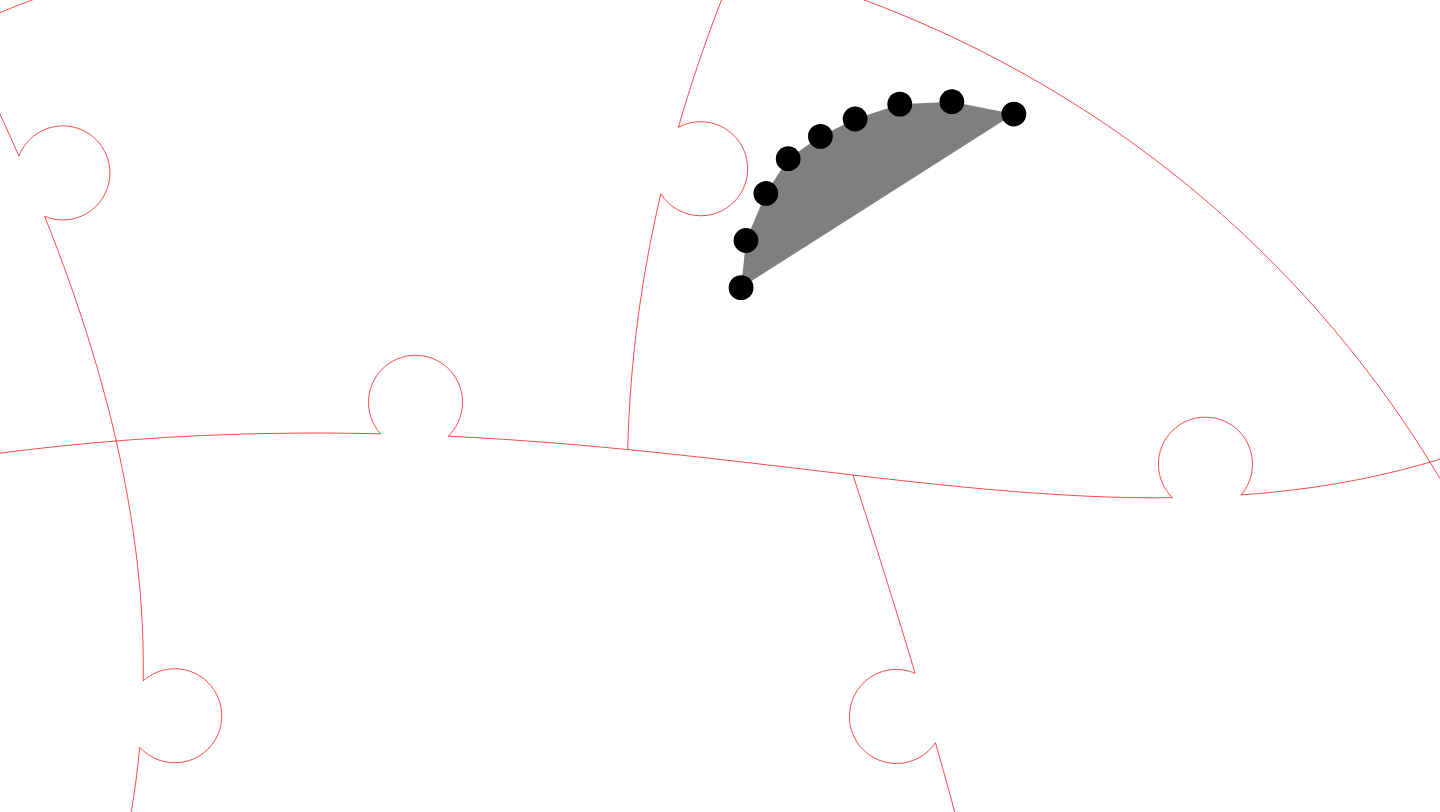 click 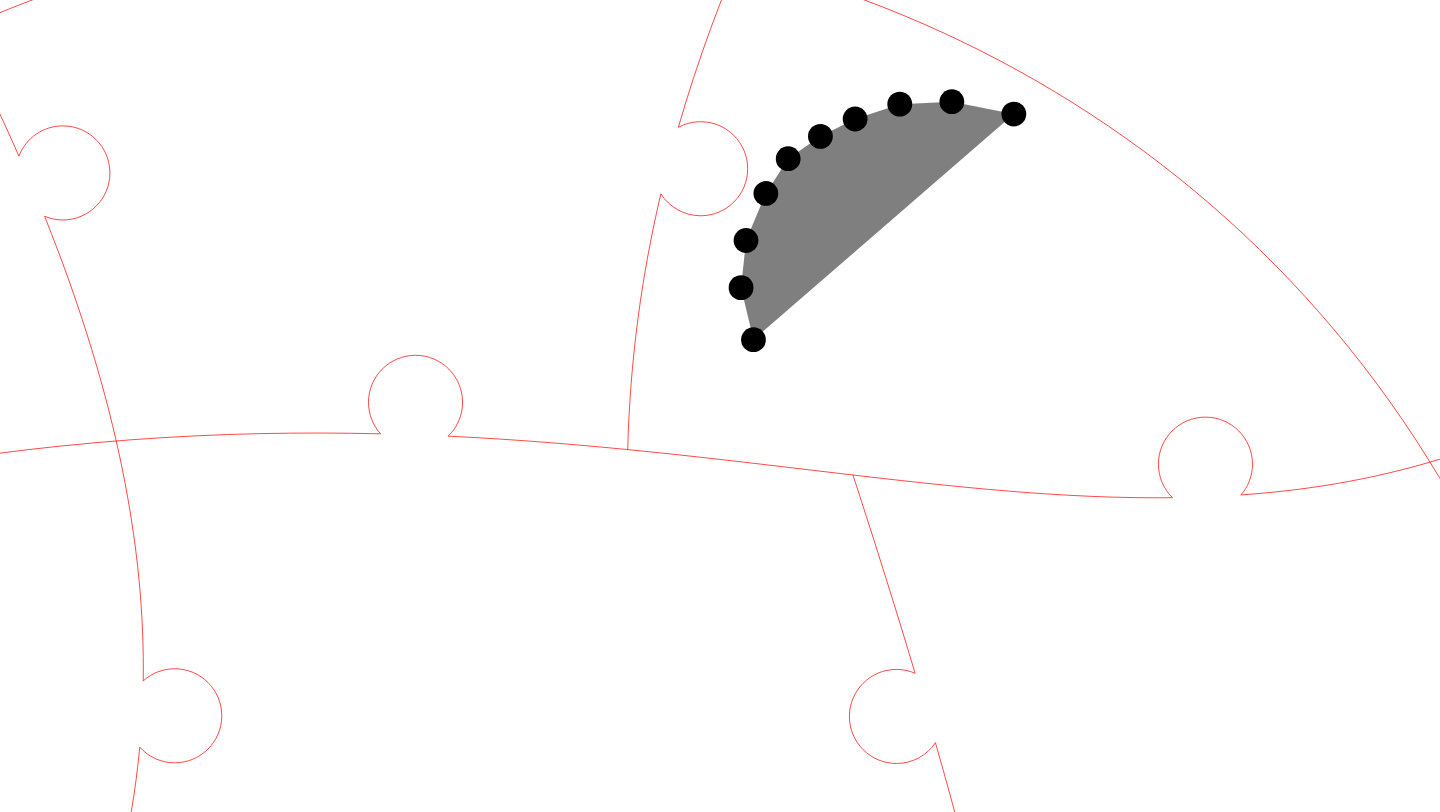 click 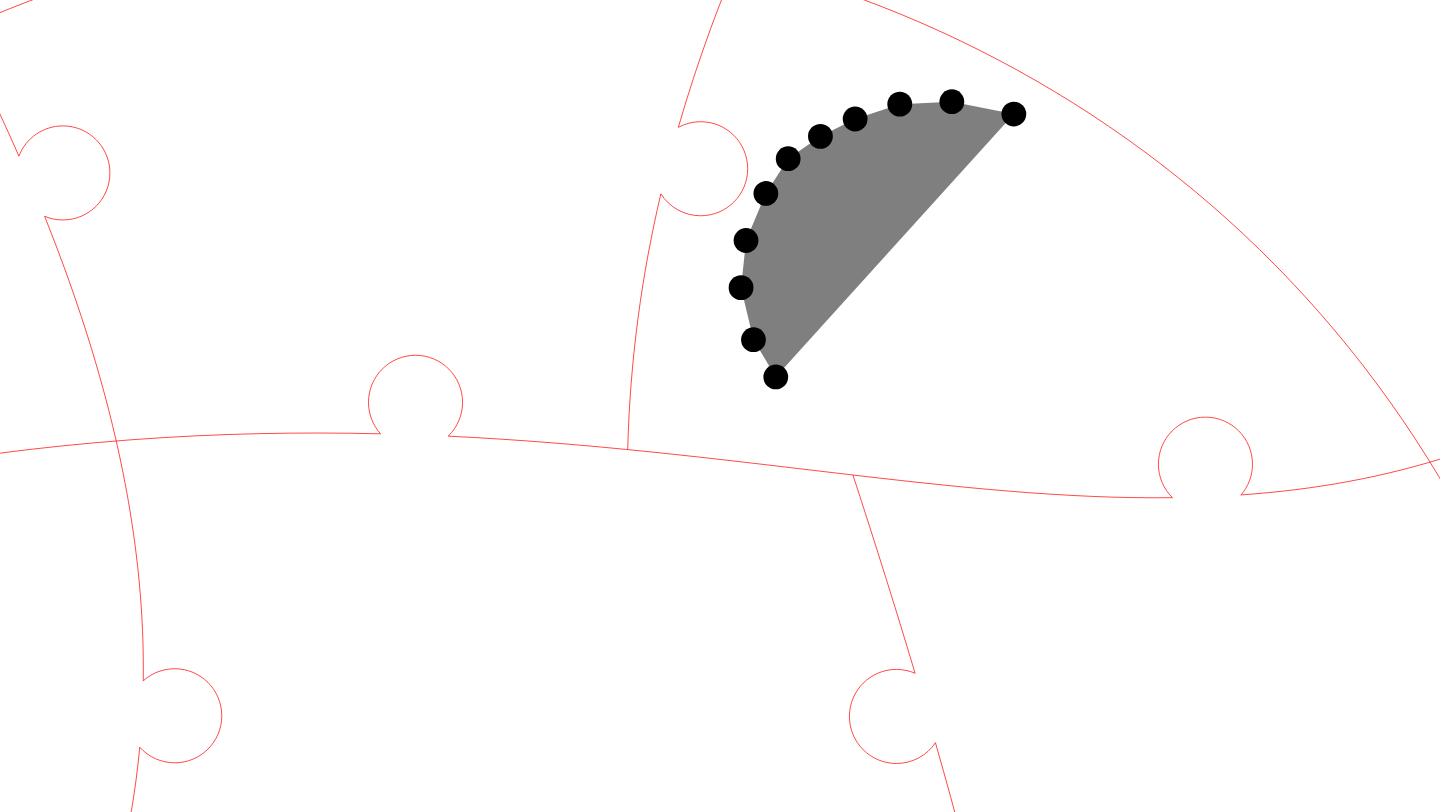 click 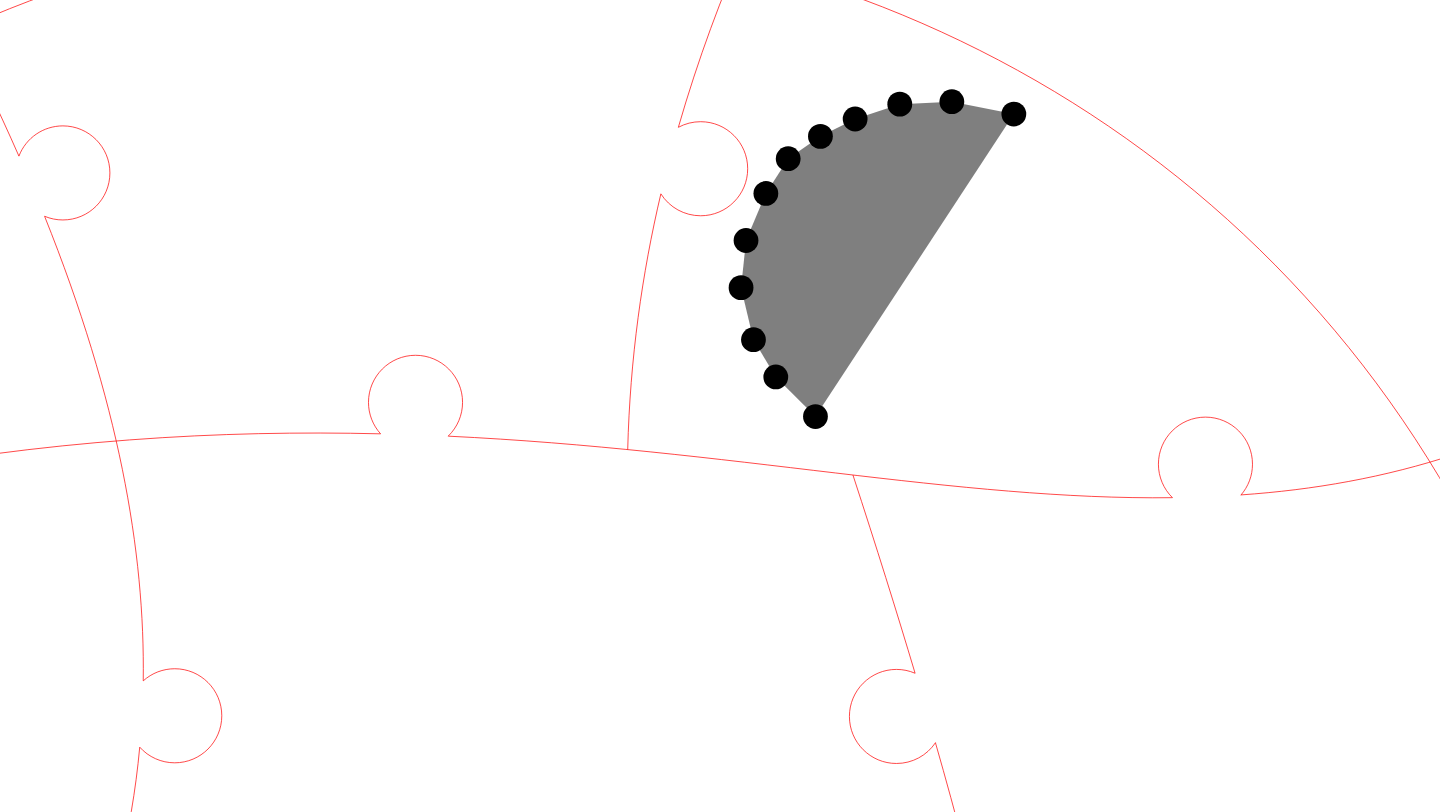 click 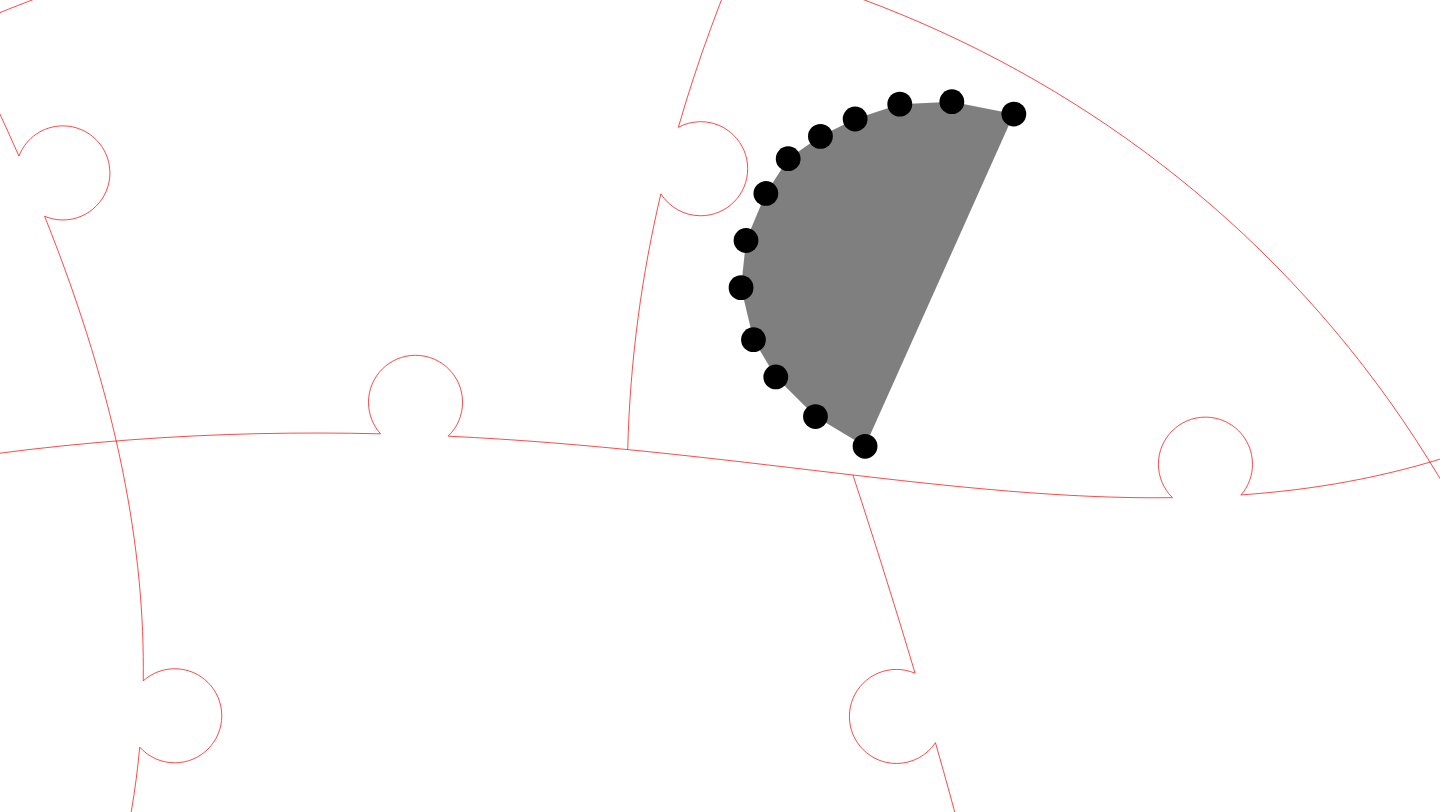 click 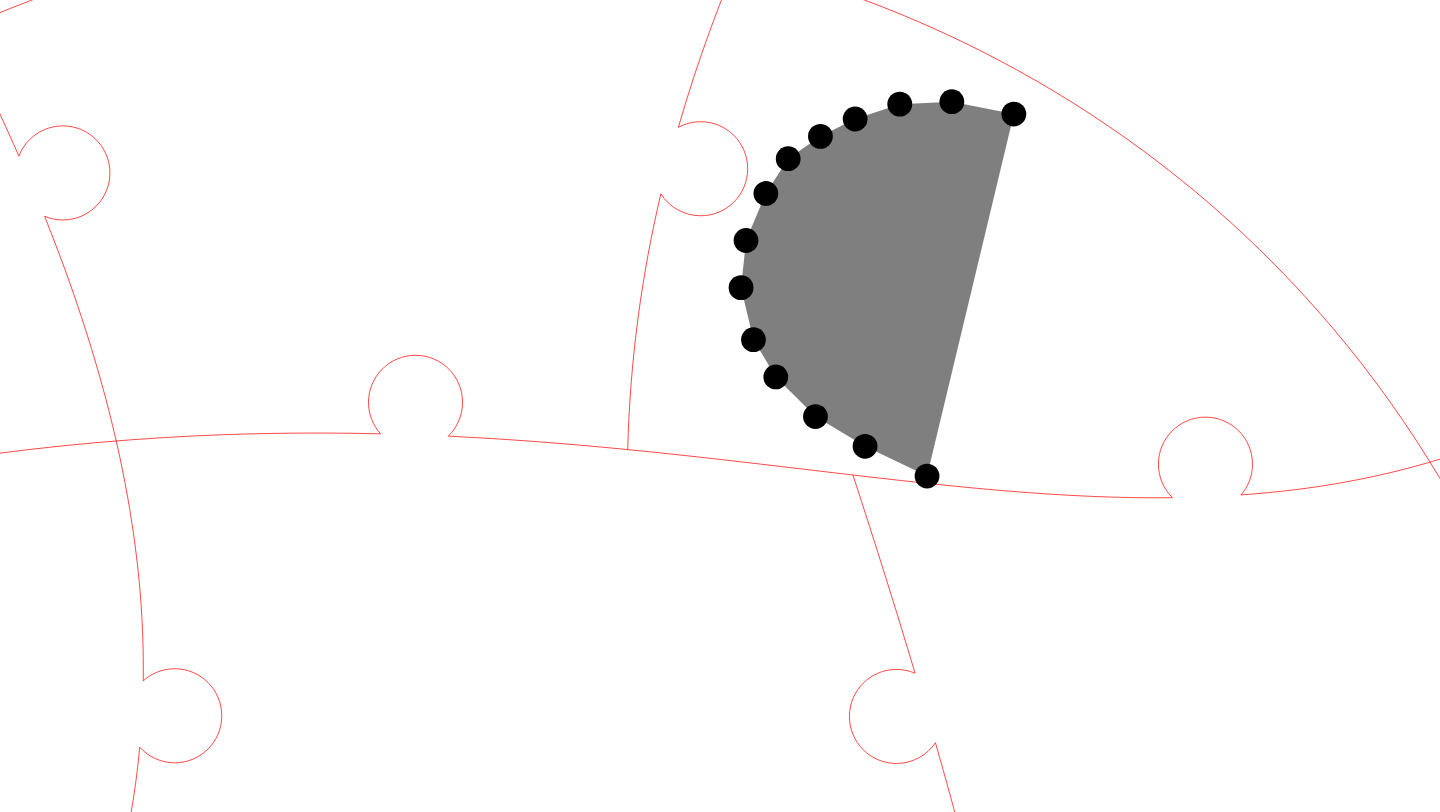 click 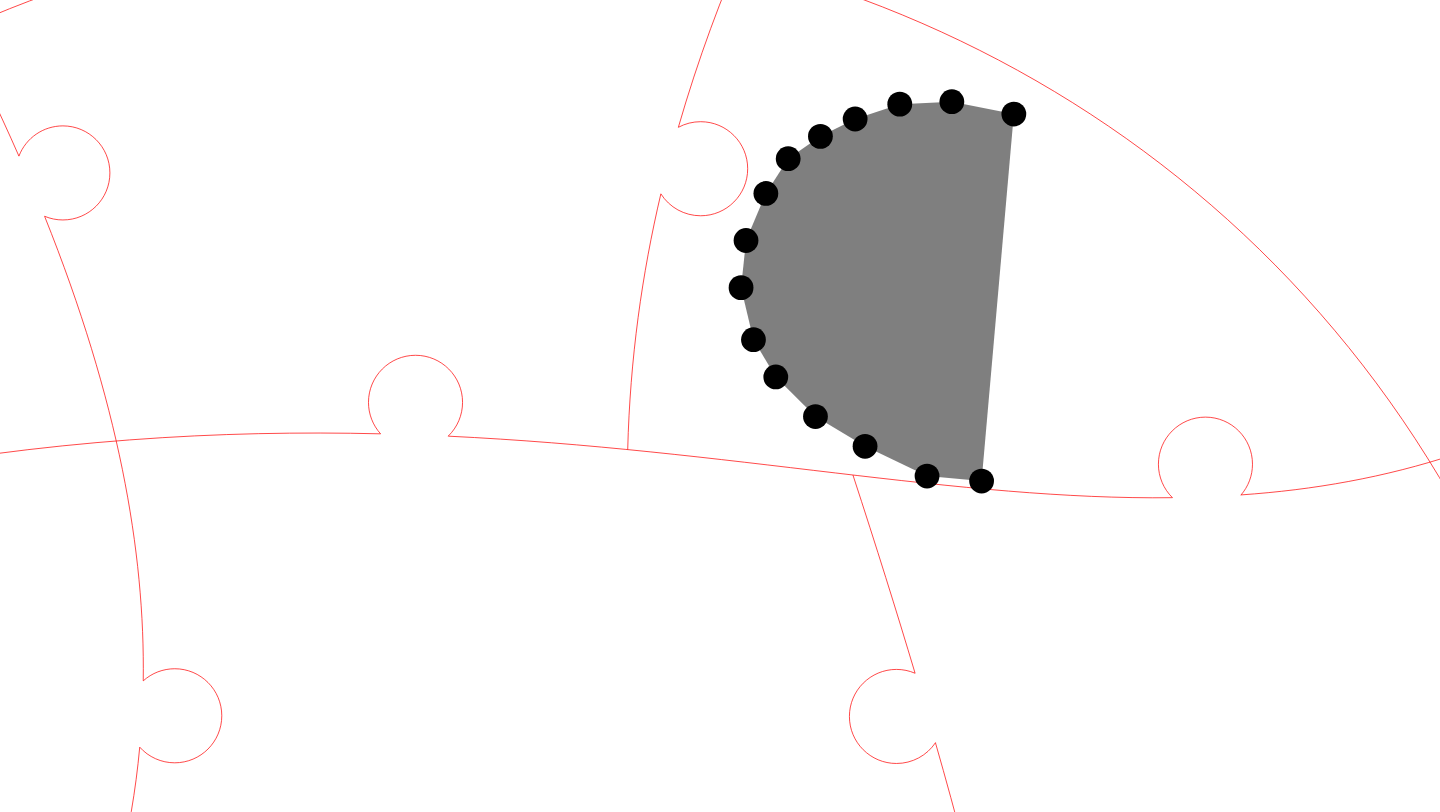 click 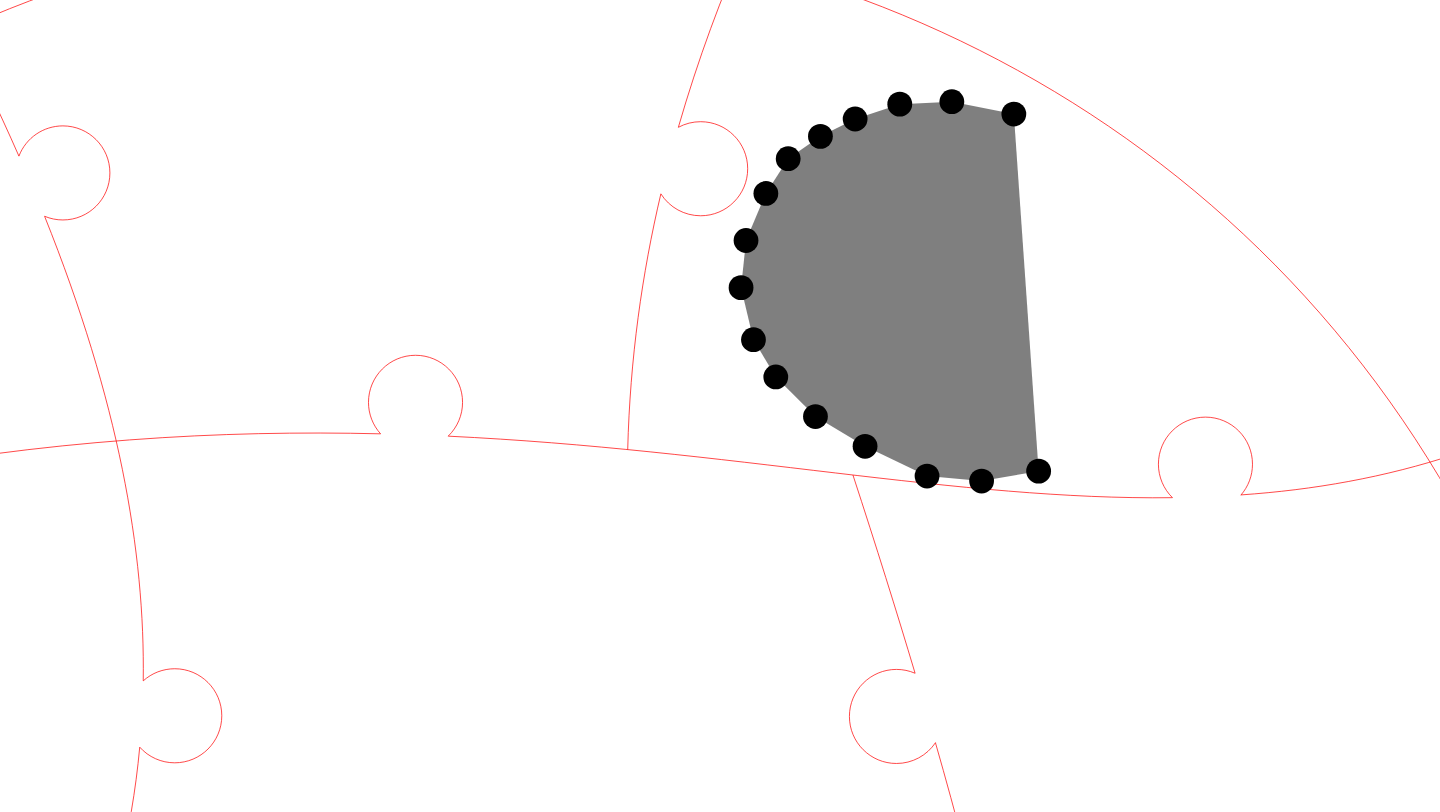 click 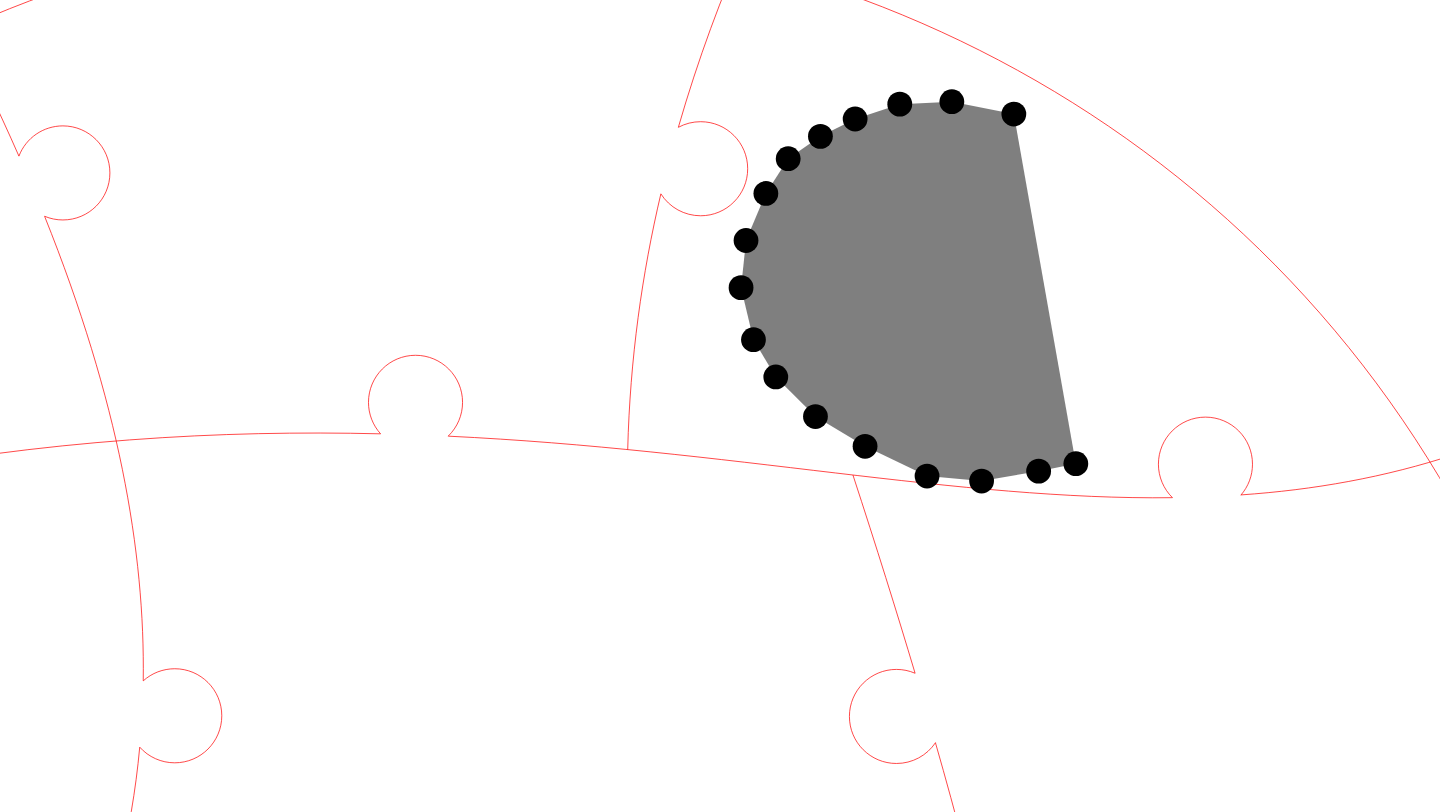 click 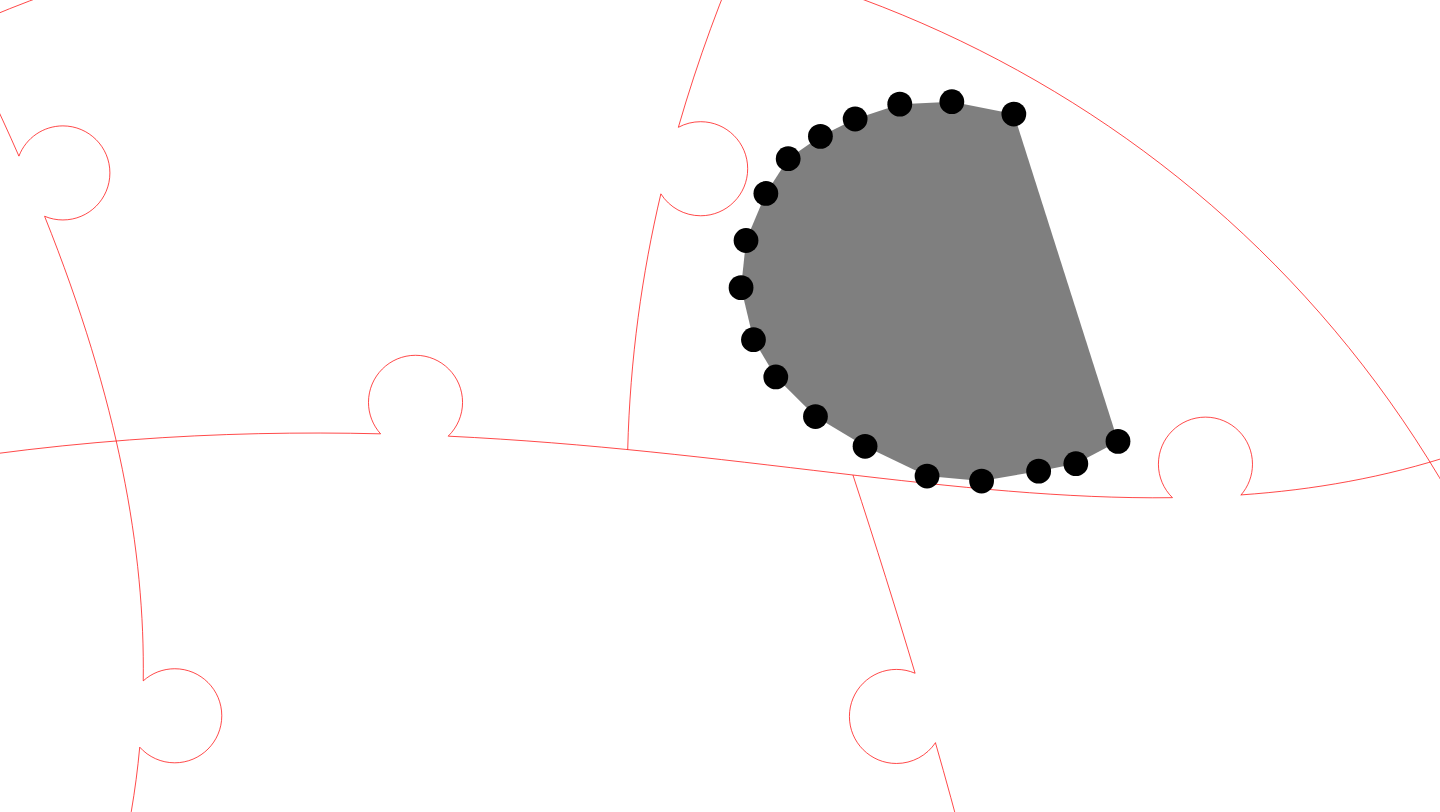 click 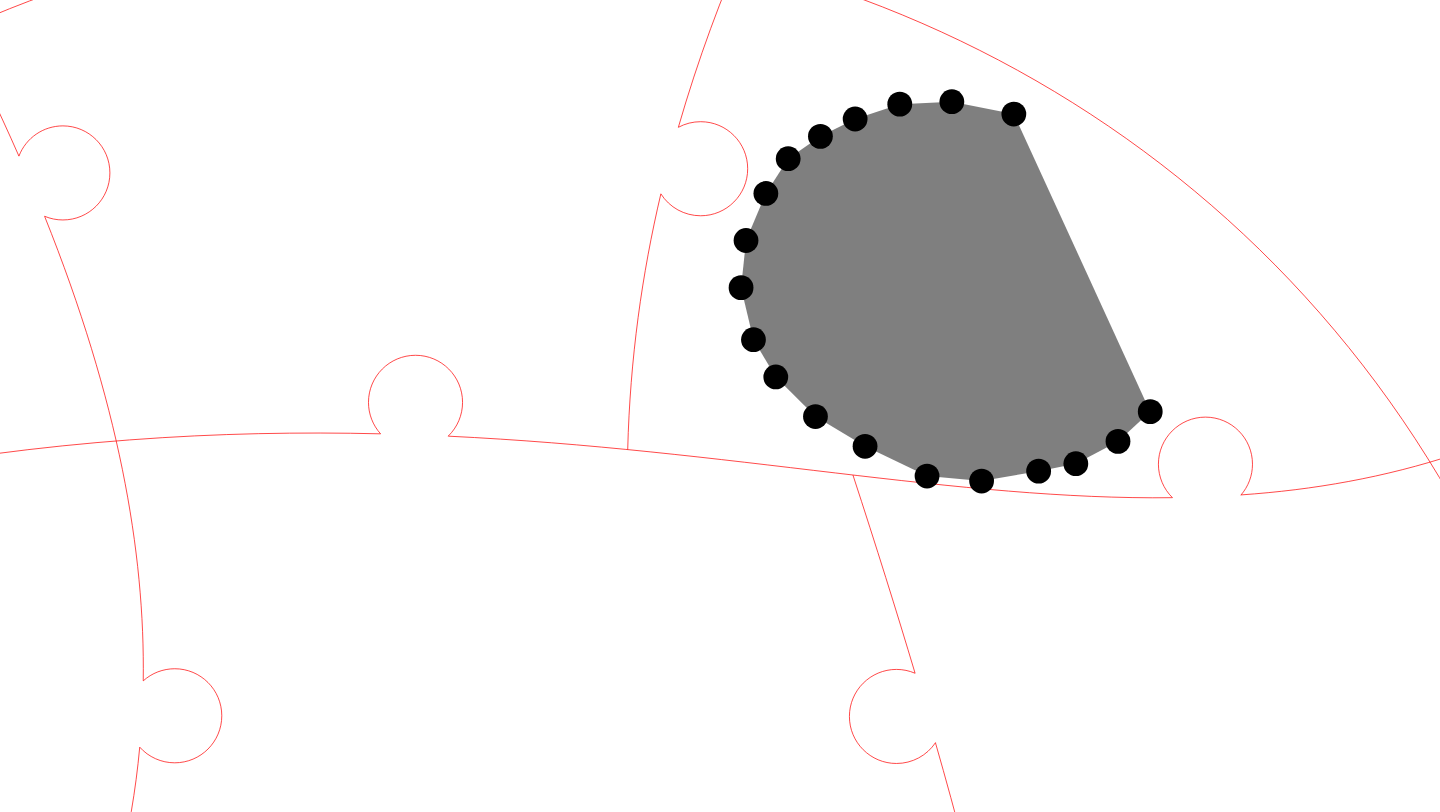 click 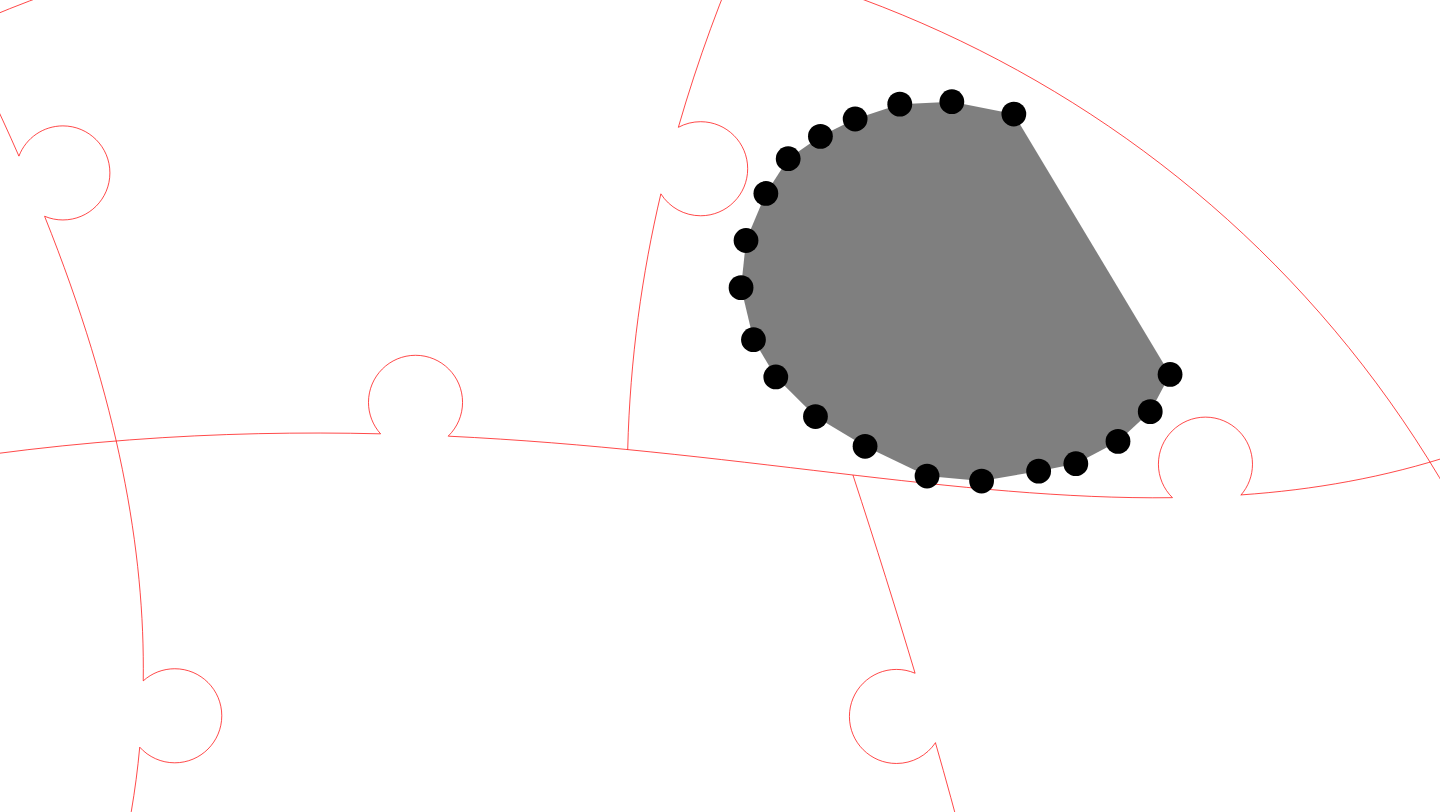 click 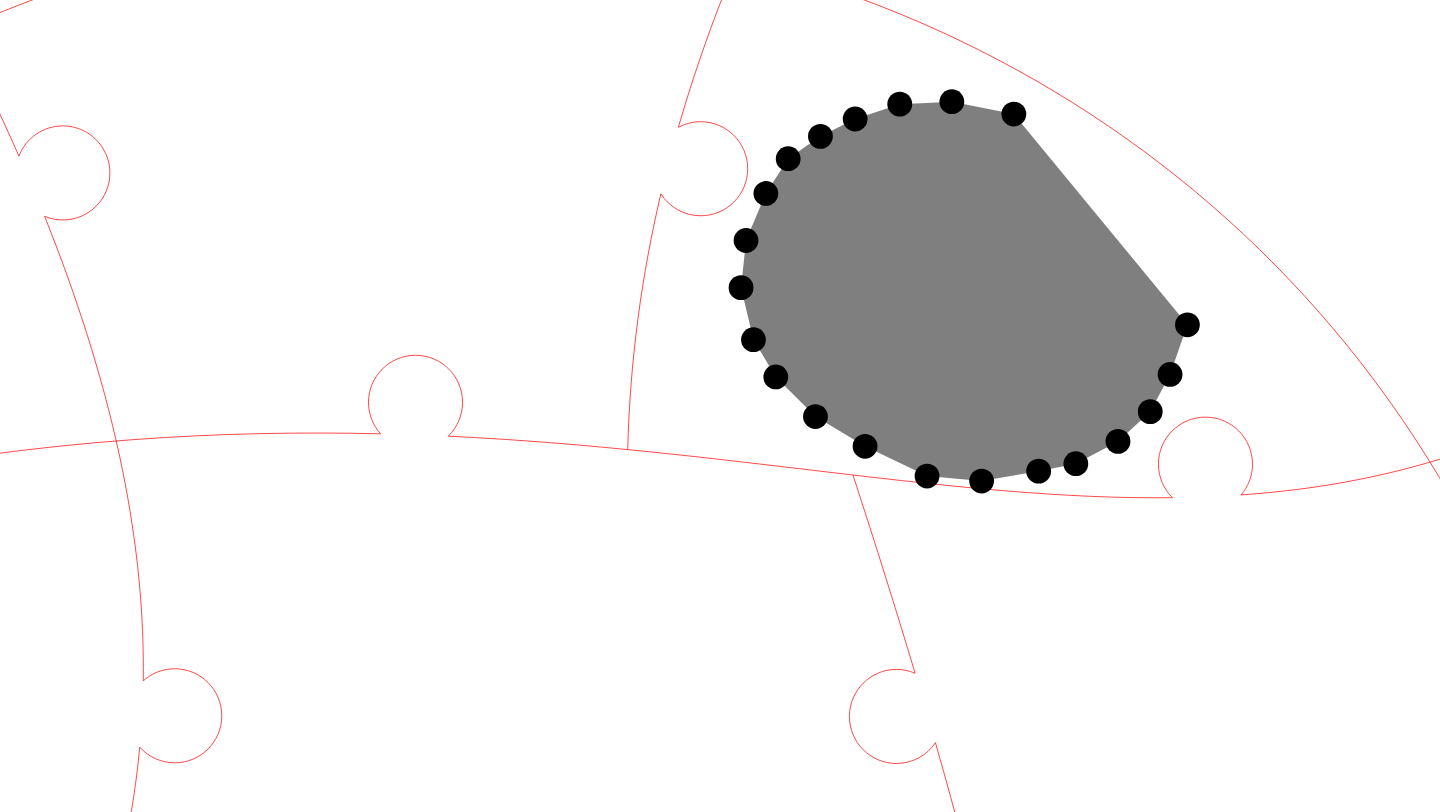 click 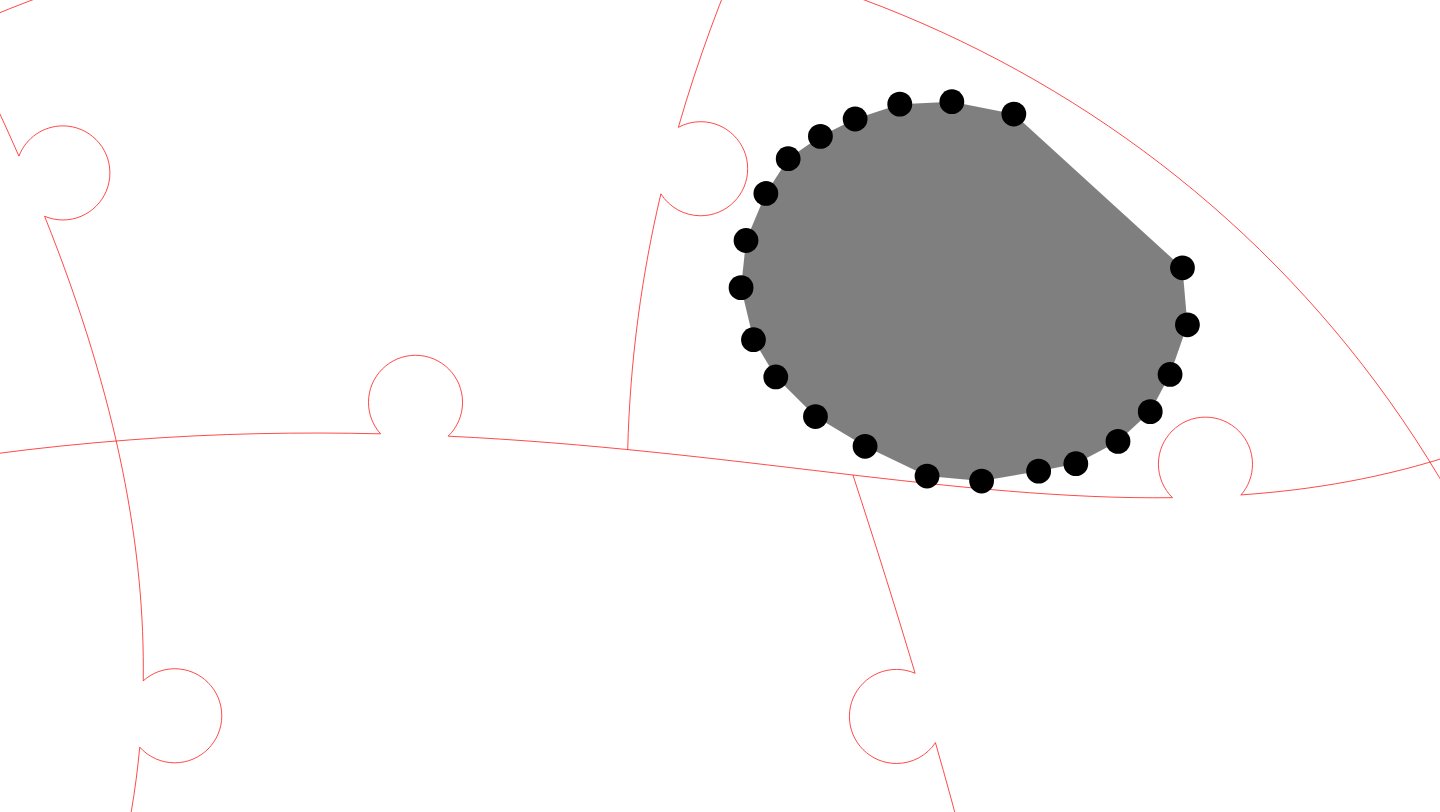 click 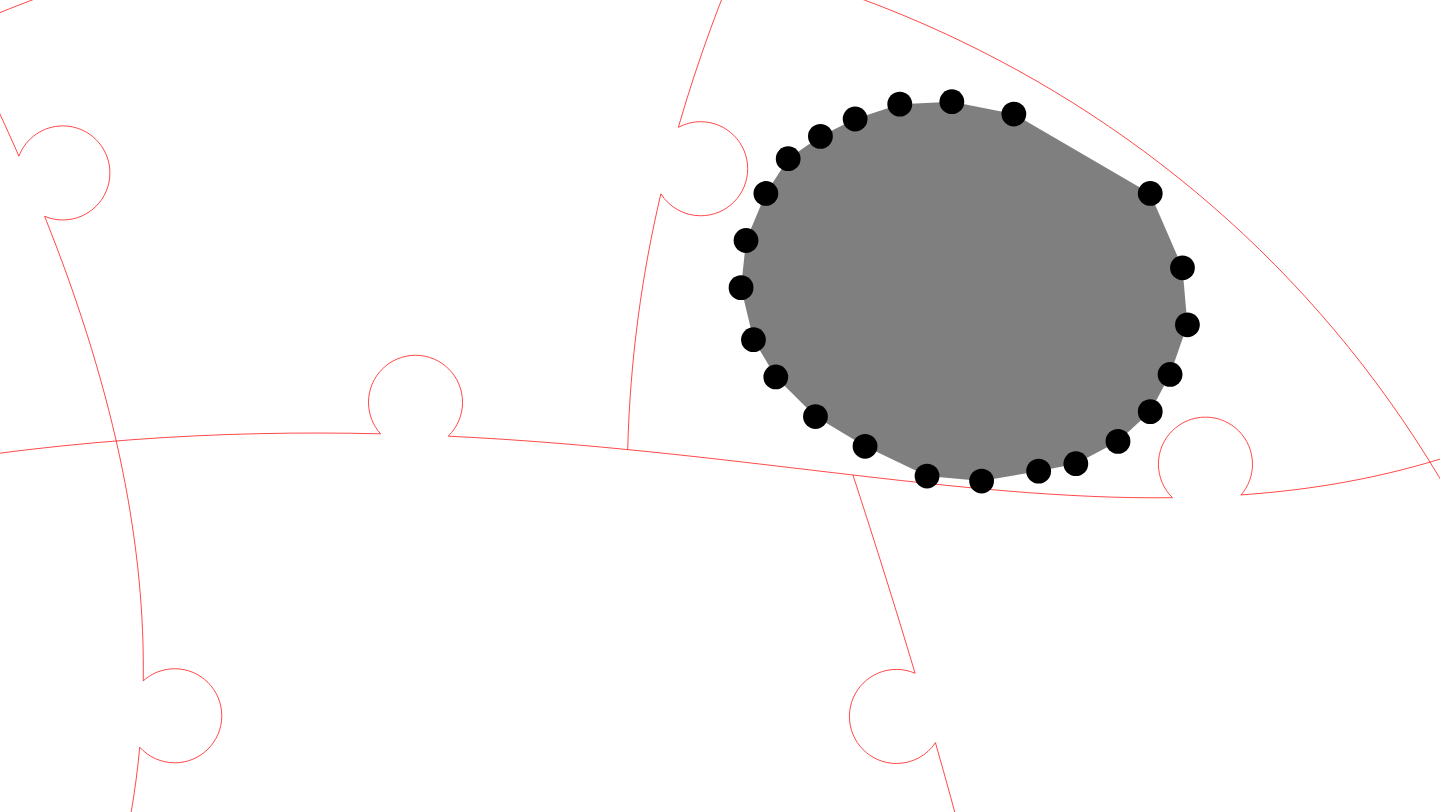 click 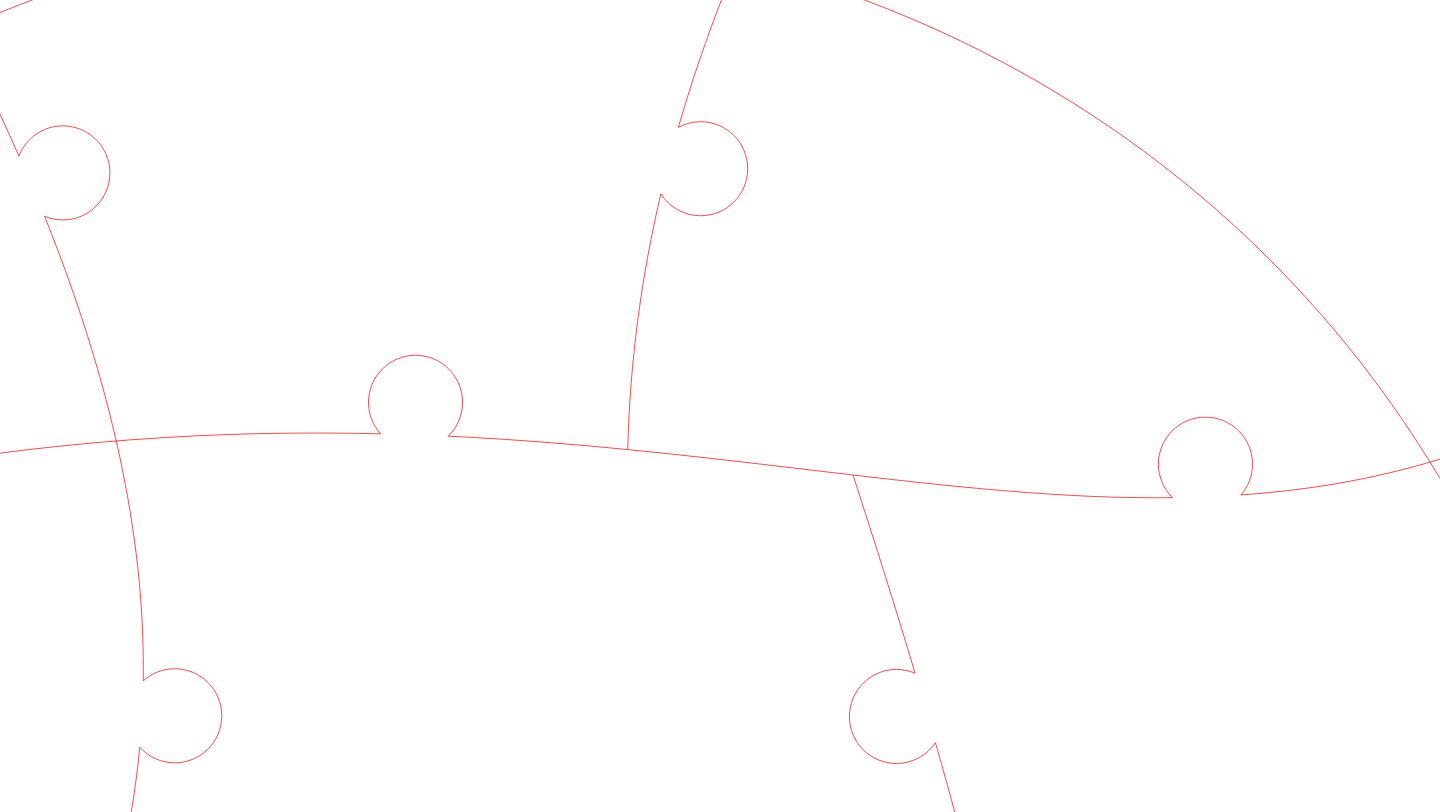 click 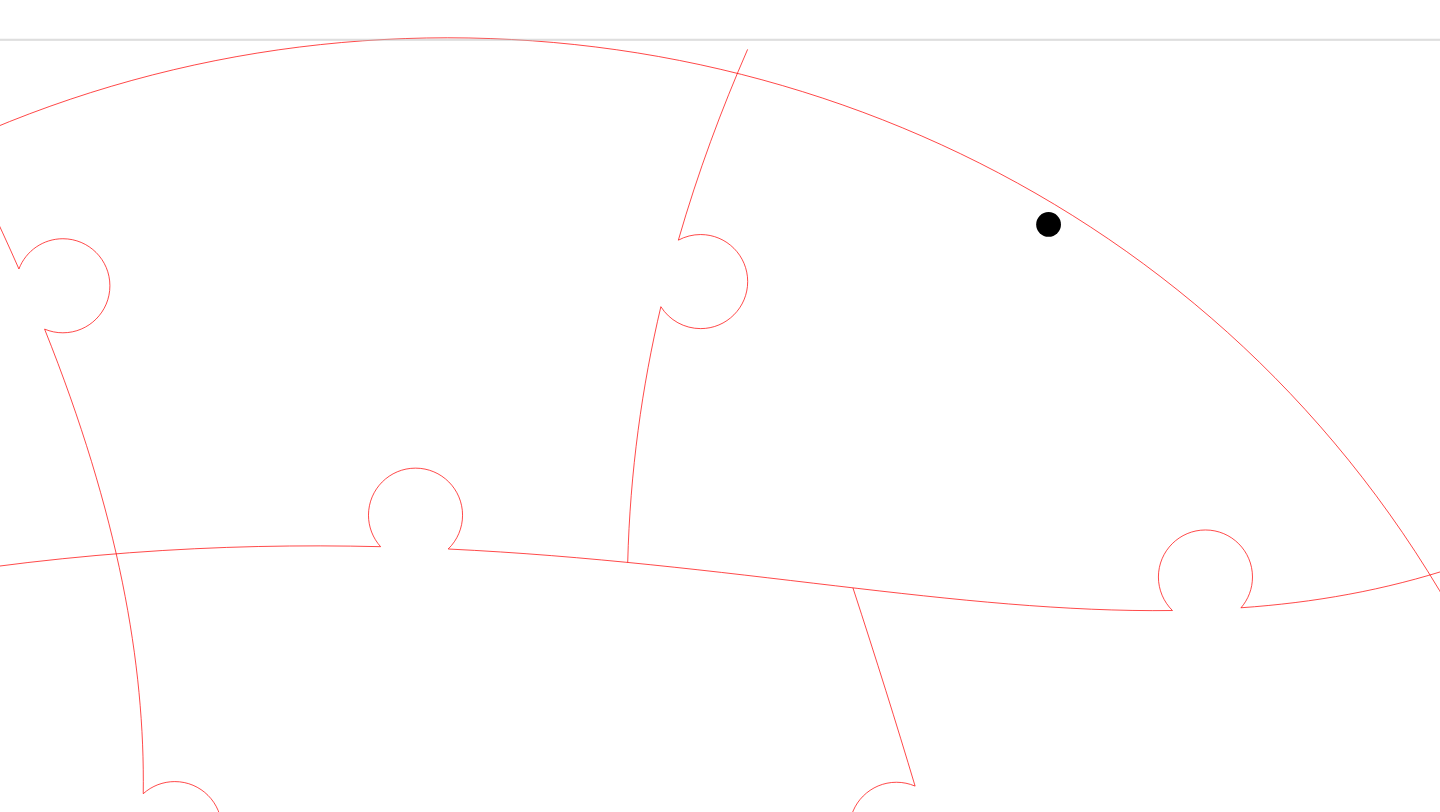 click 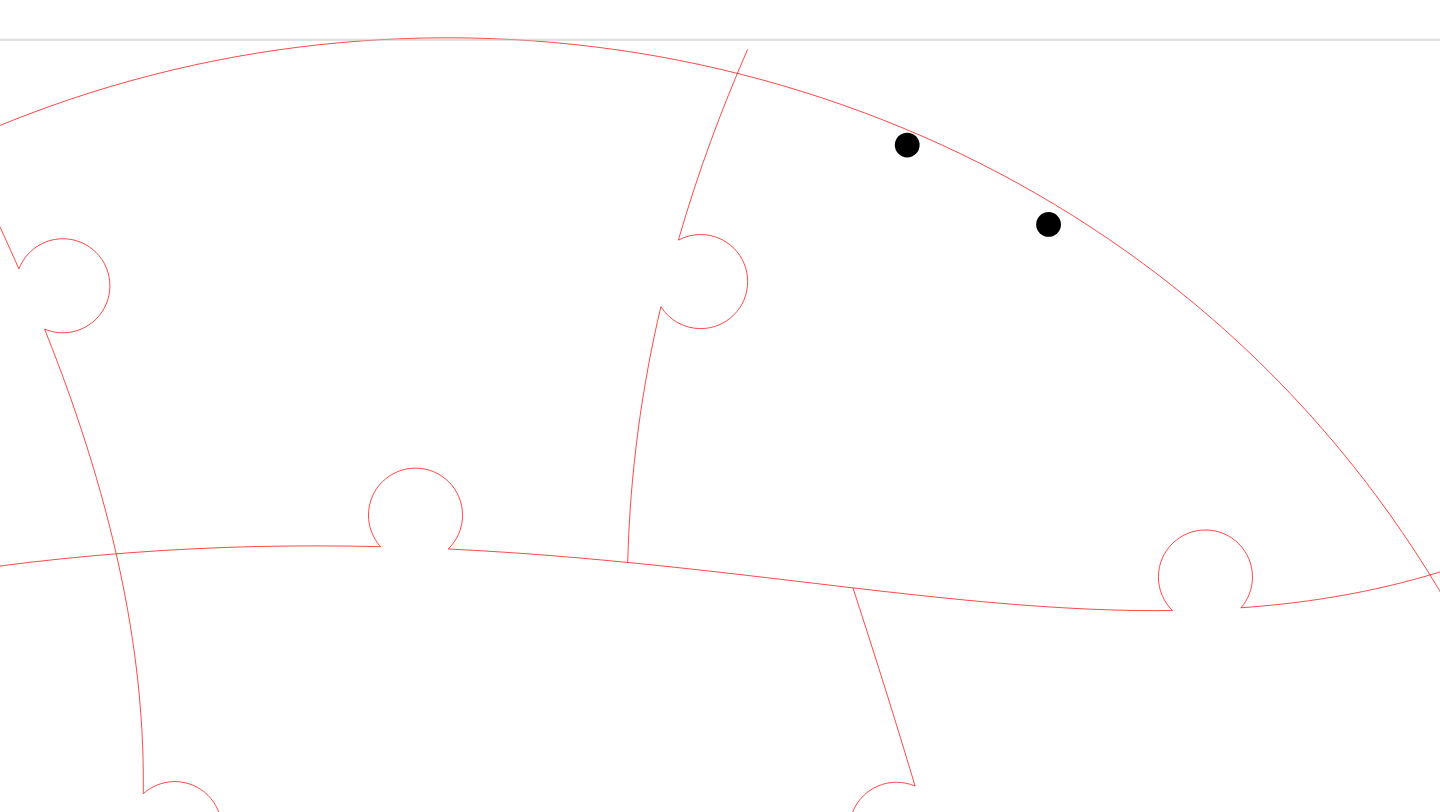 click 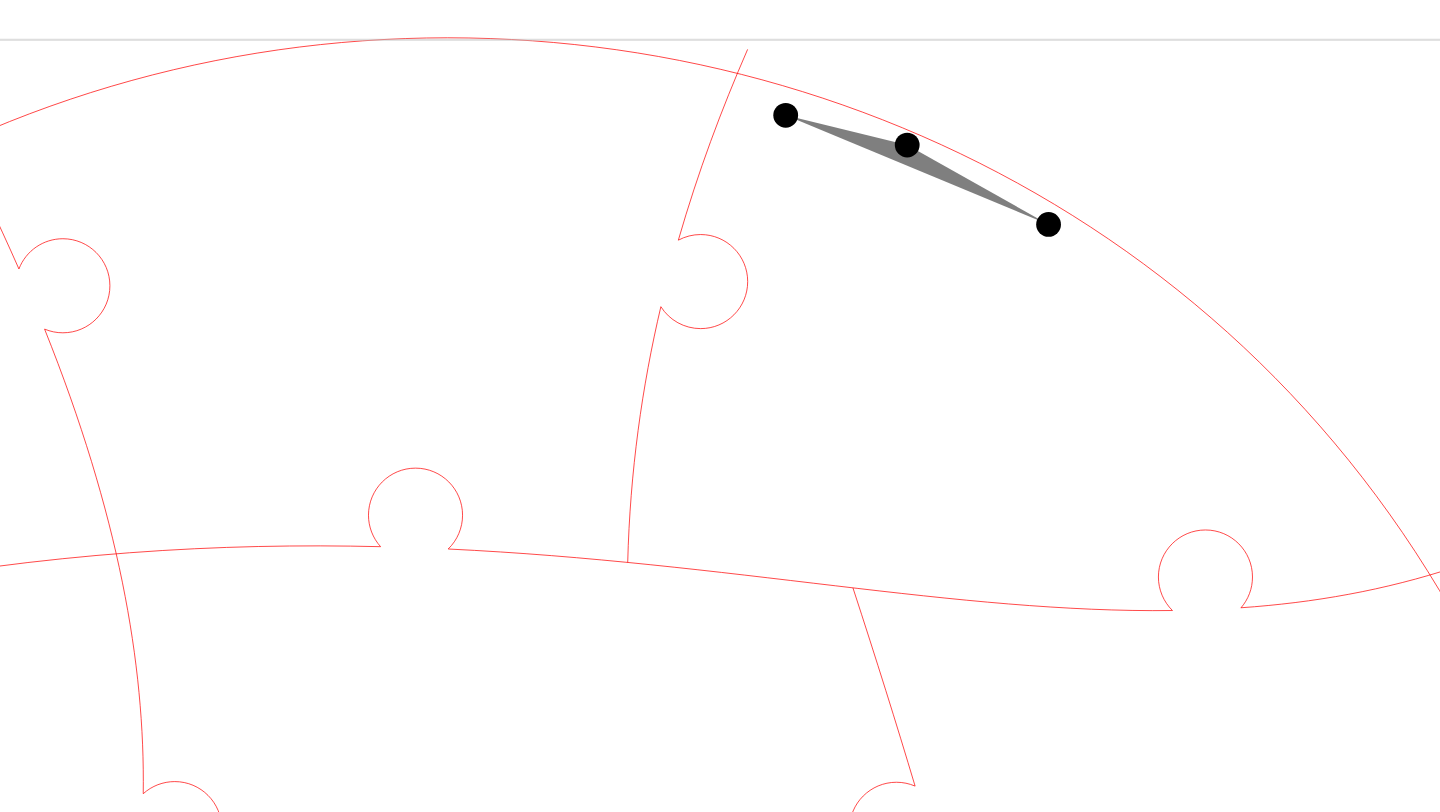 click 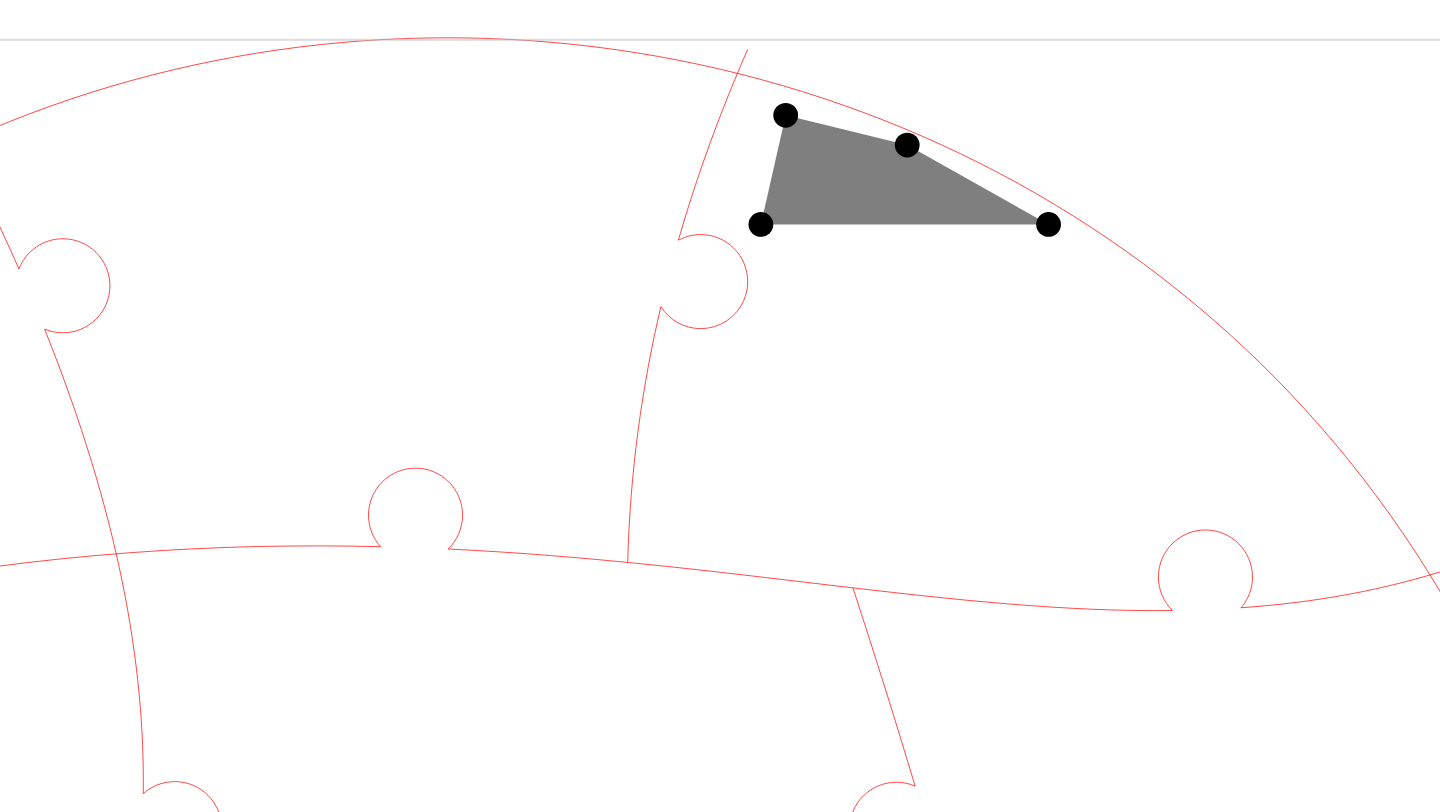 click 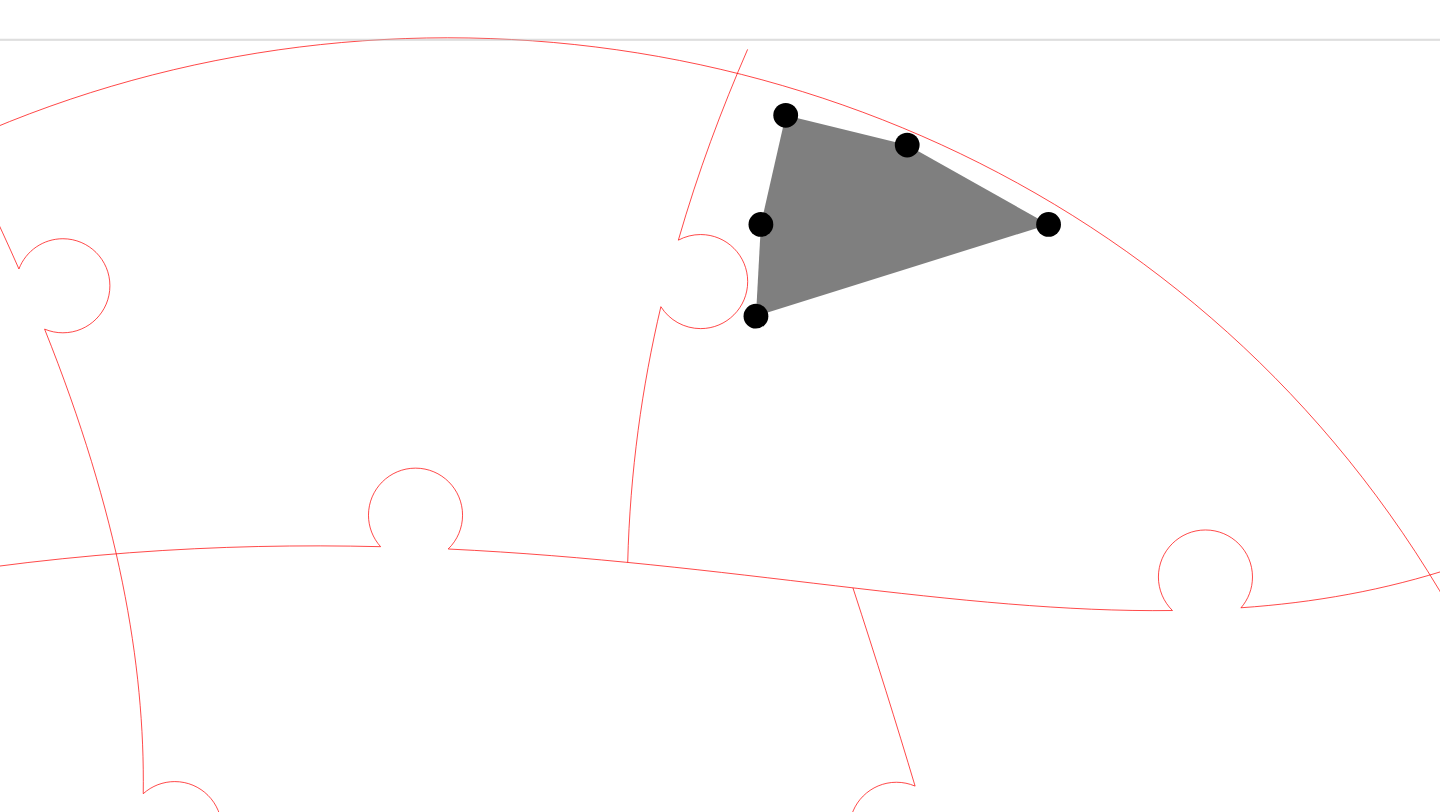 click 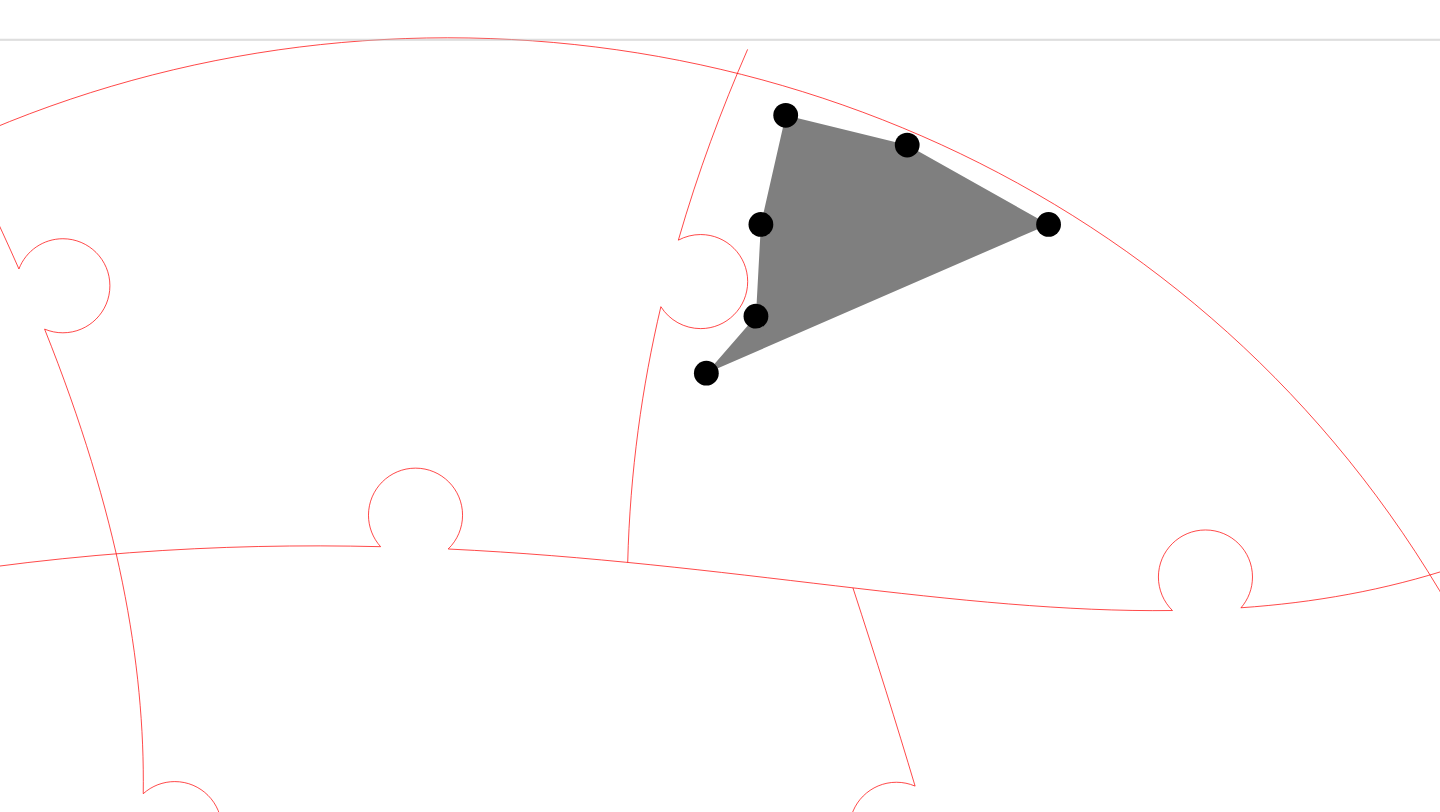 click 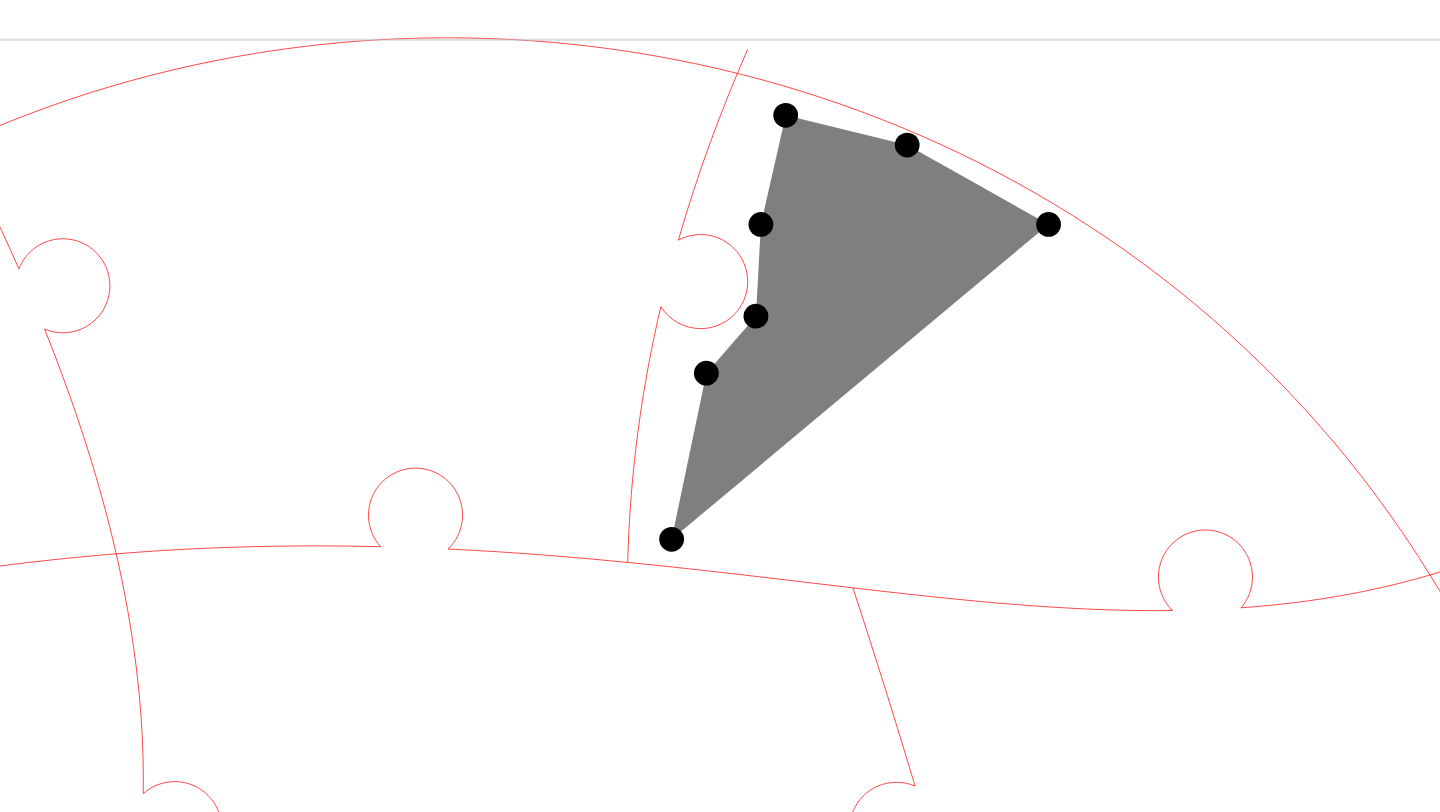 click 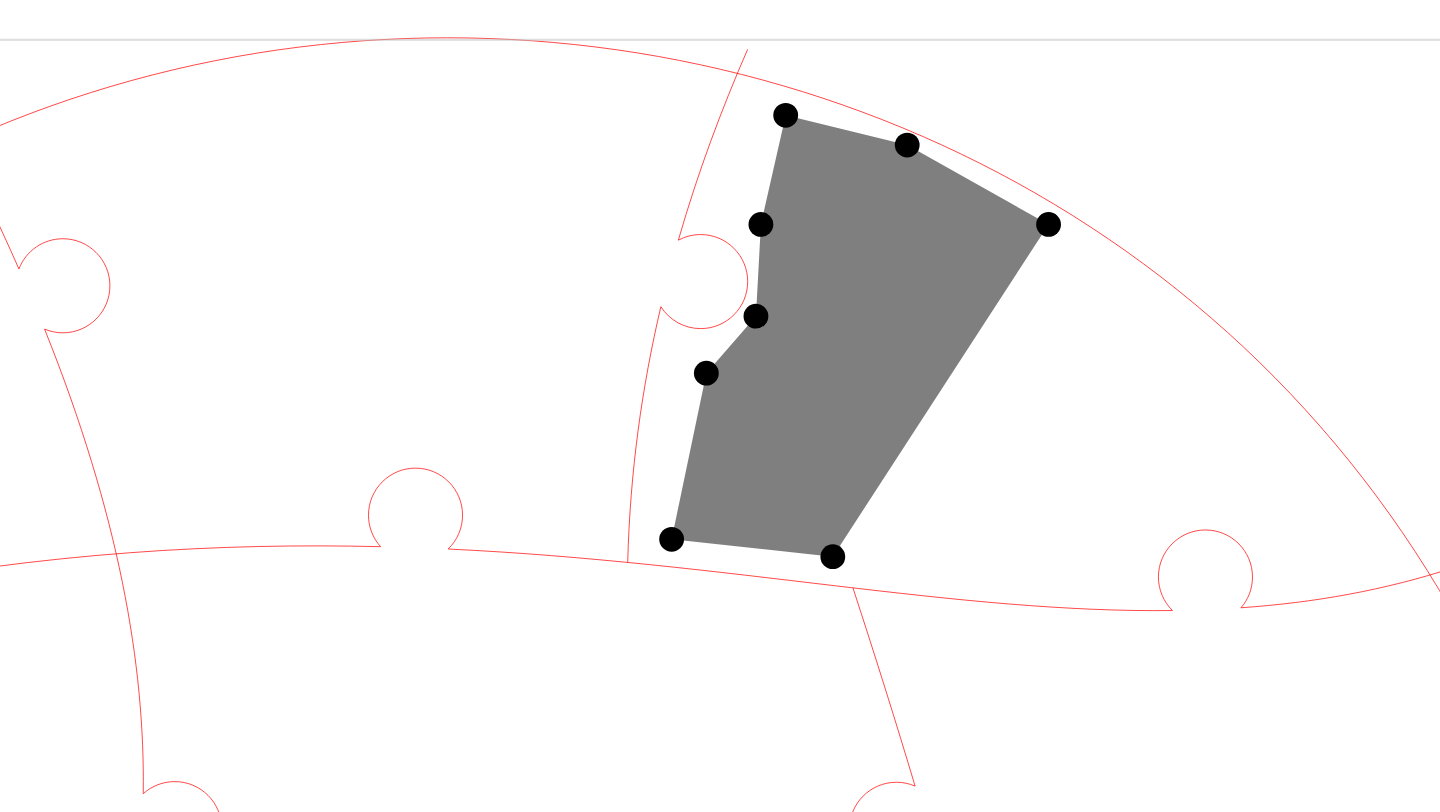 click 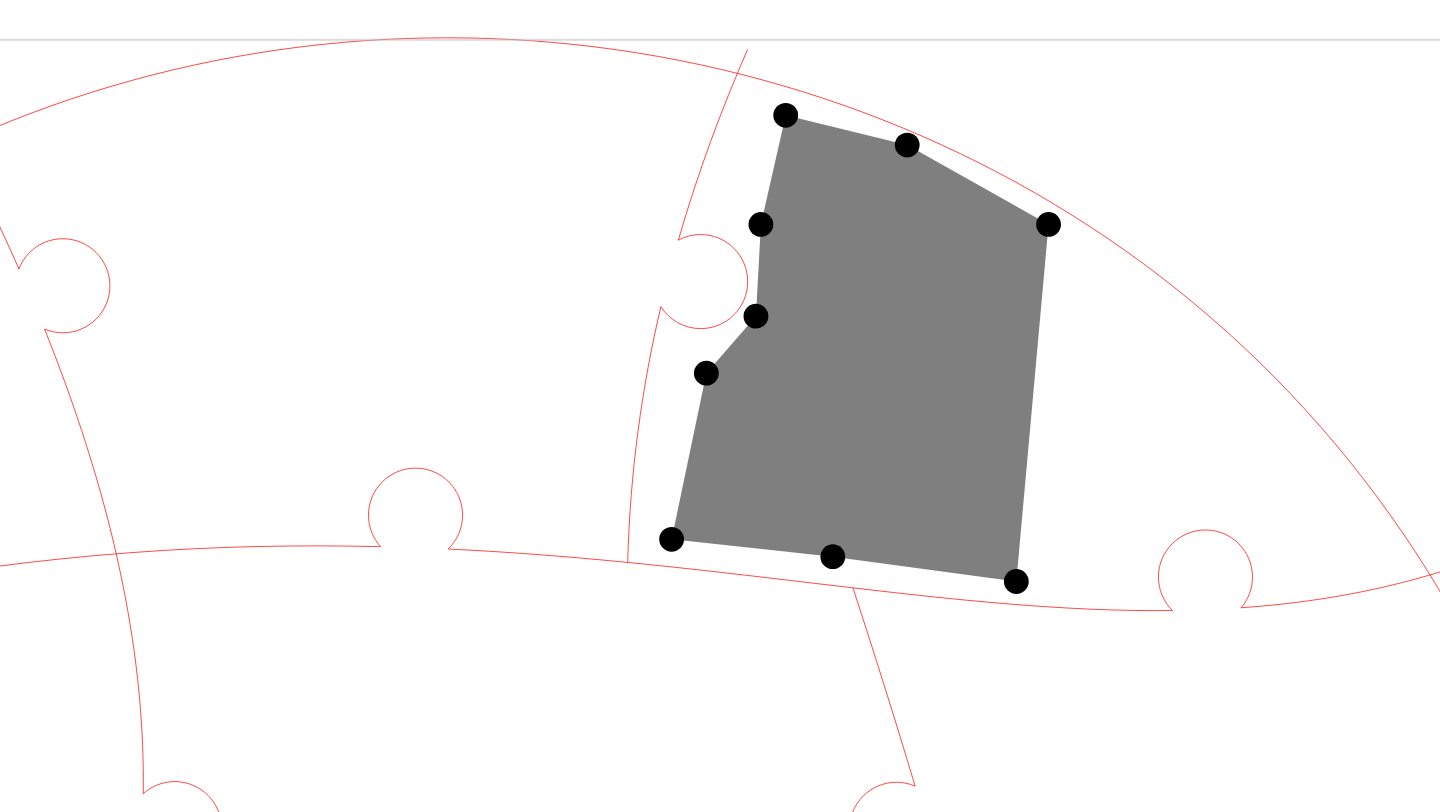 click 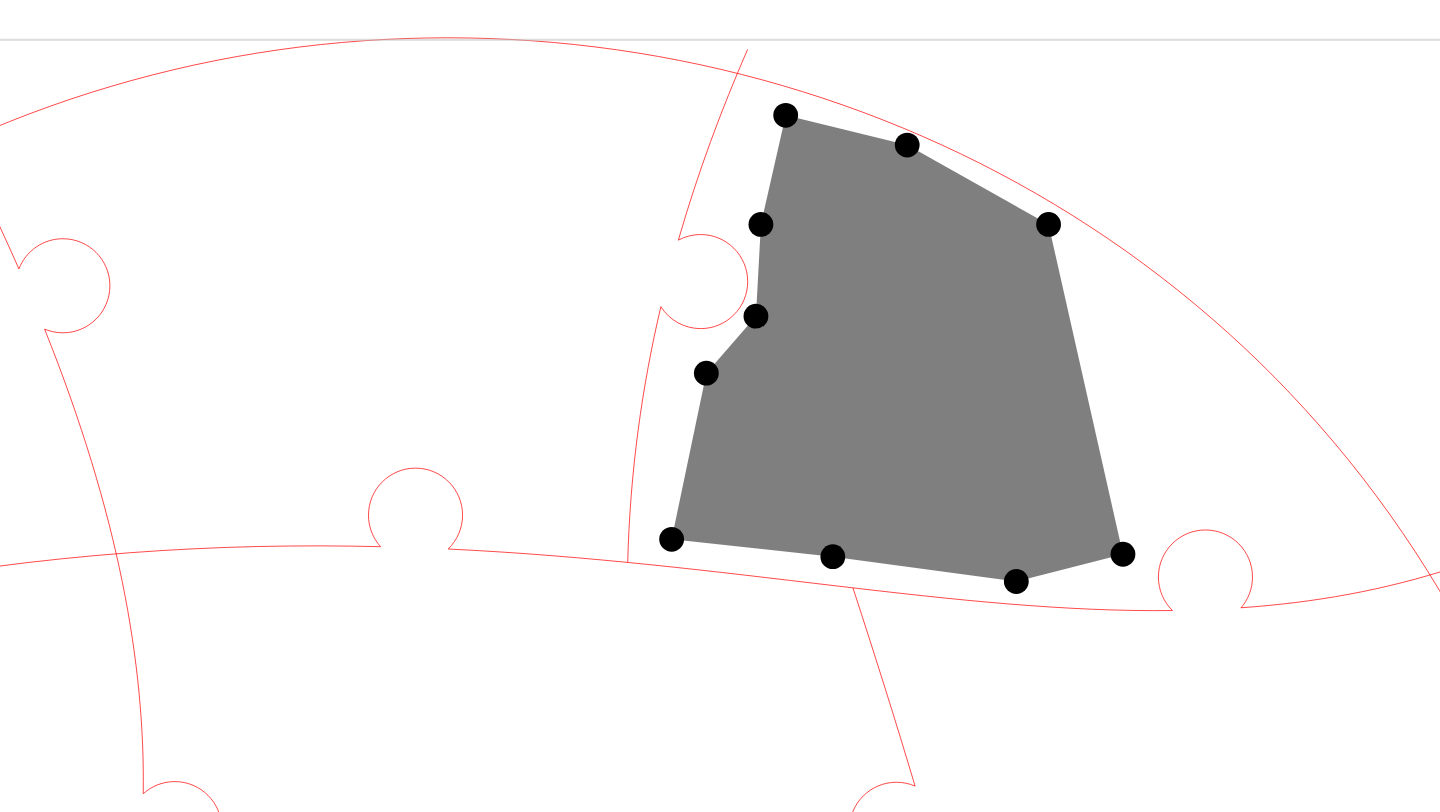 click 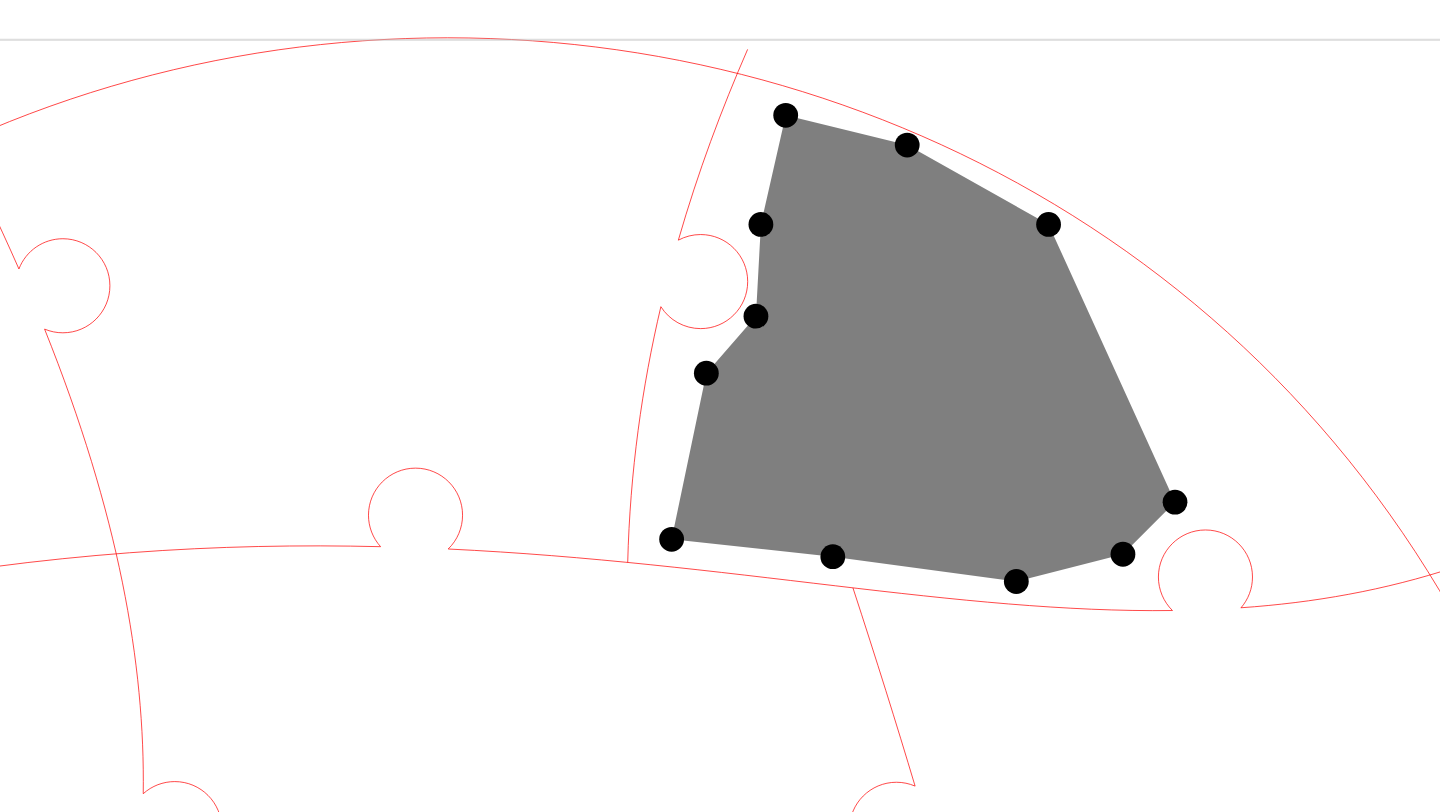 click 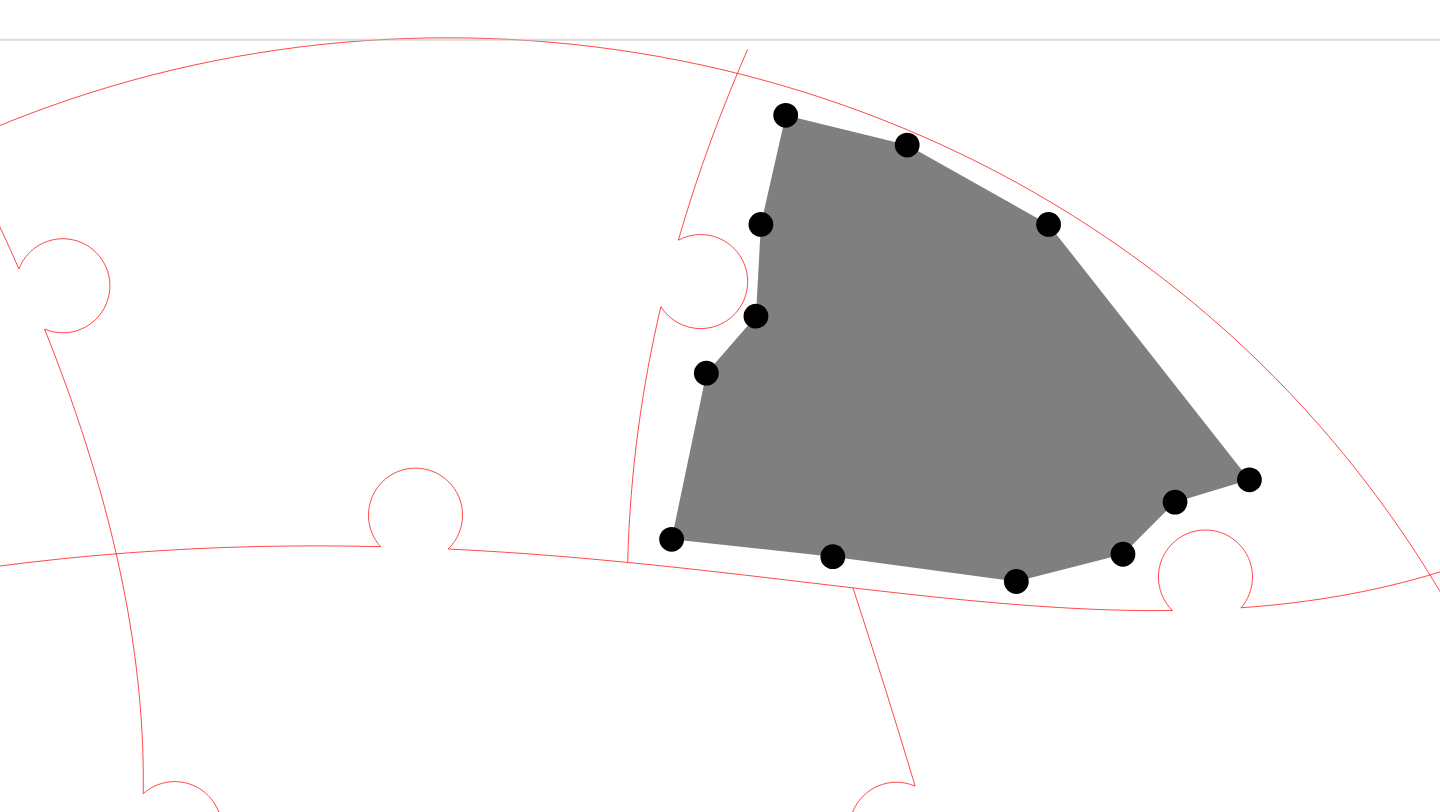 click 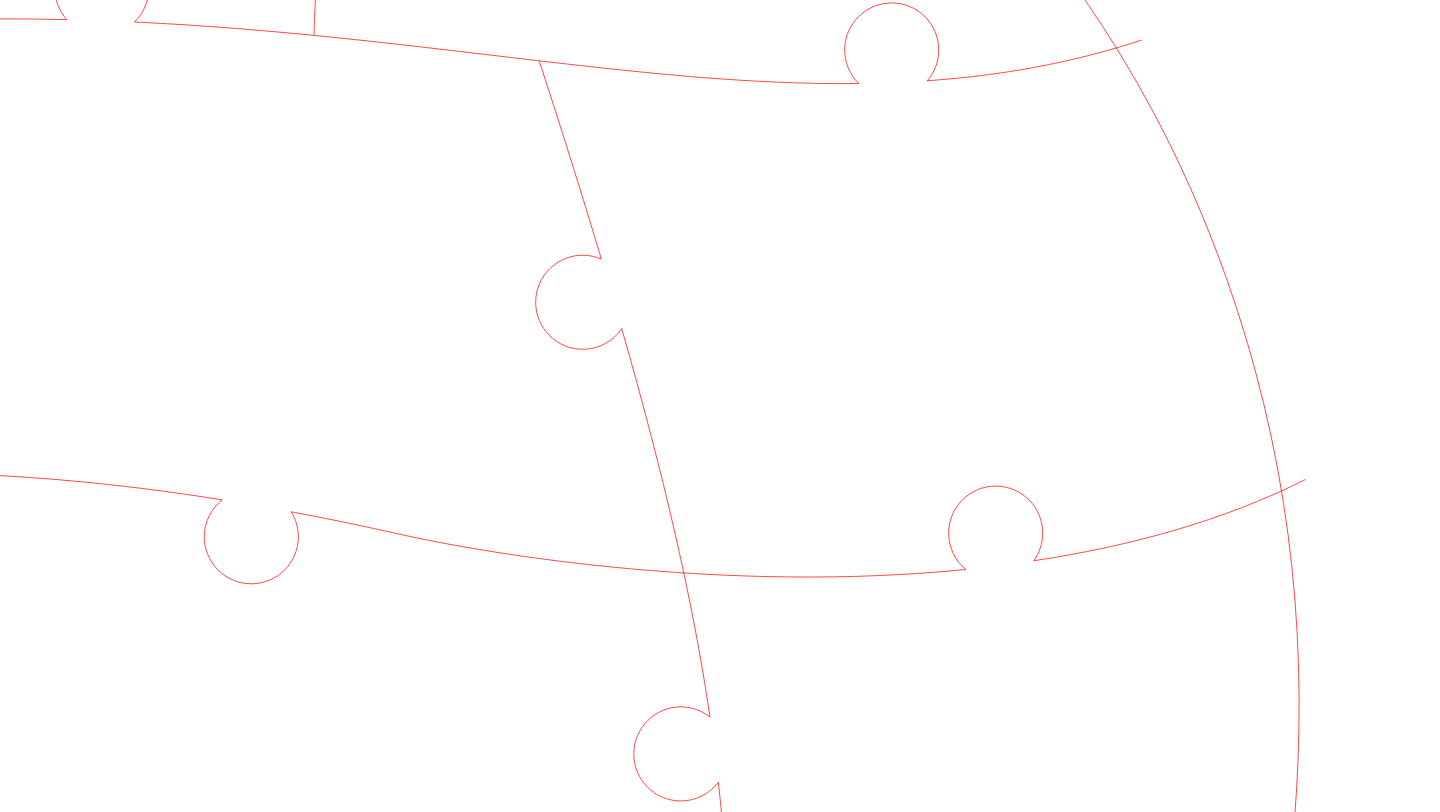 click 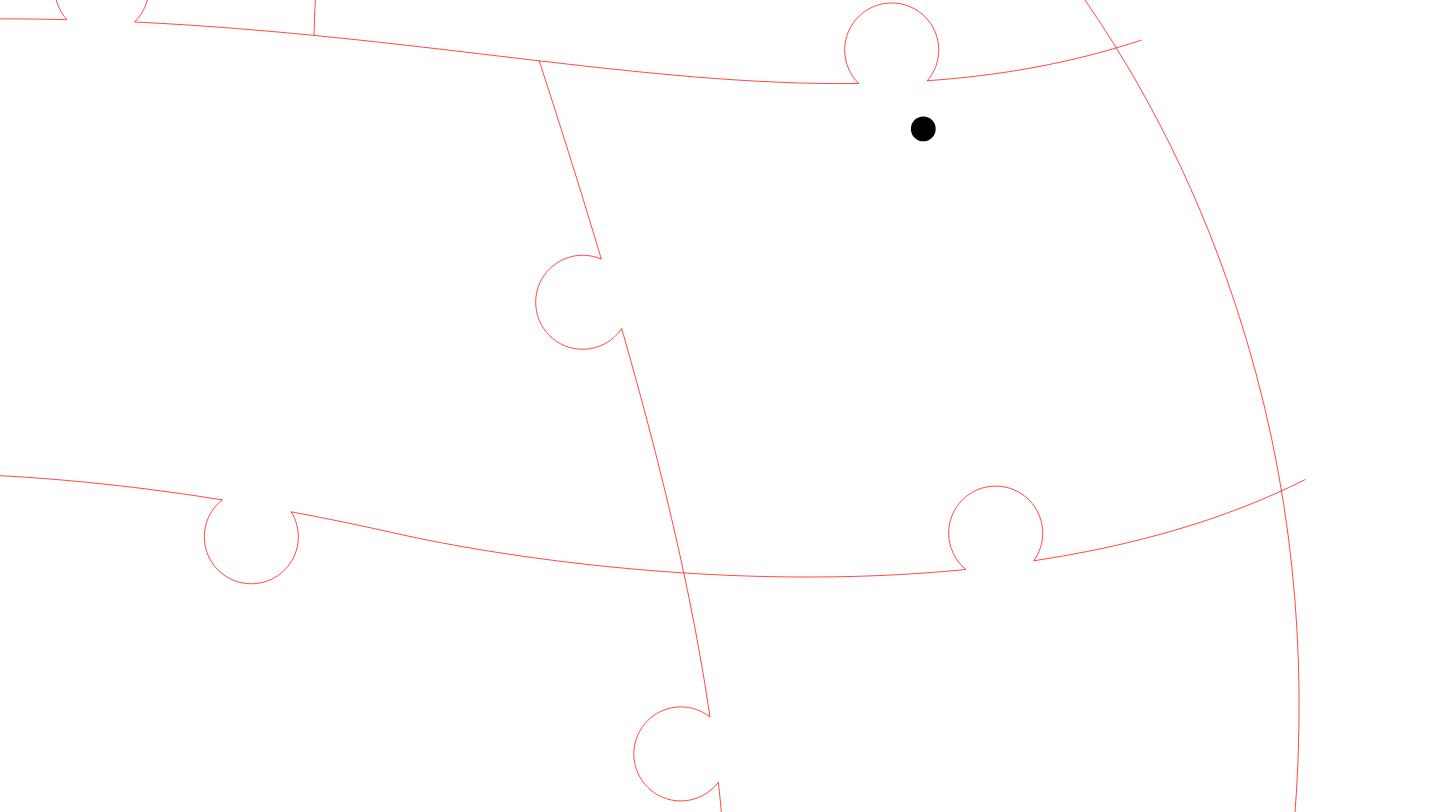 click 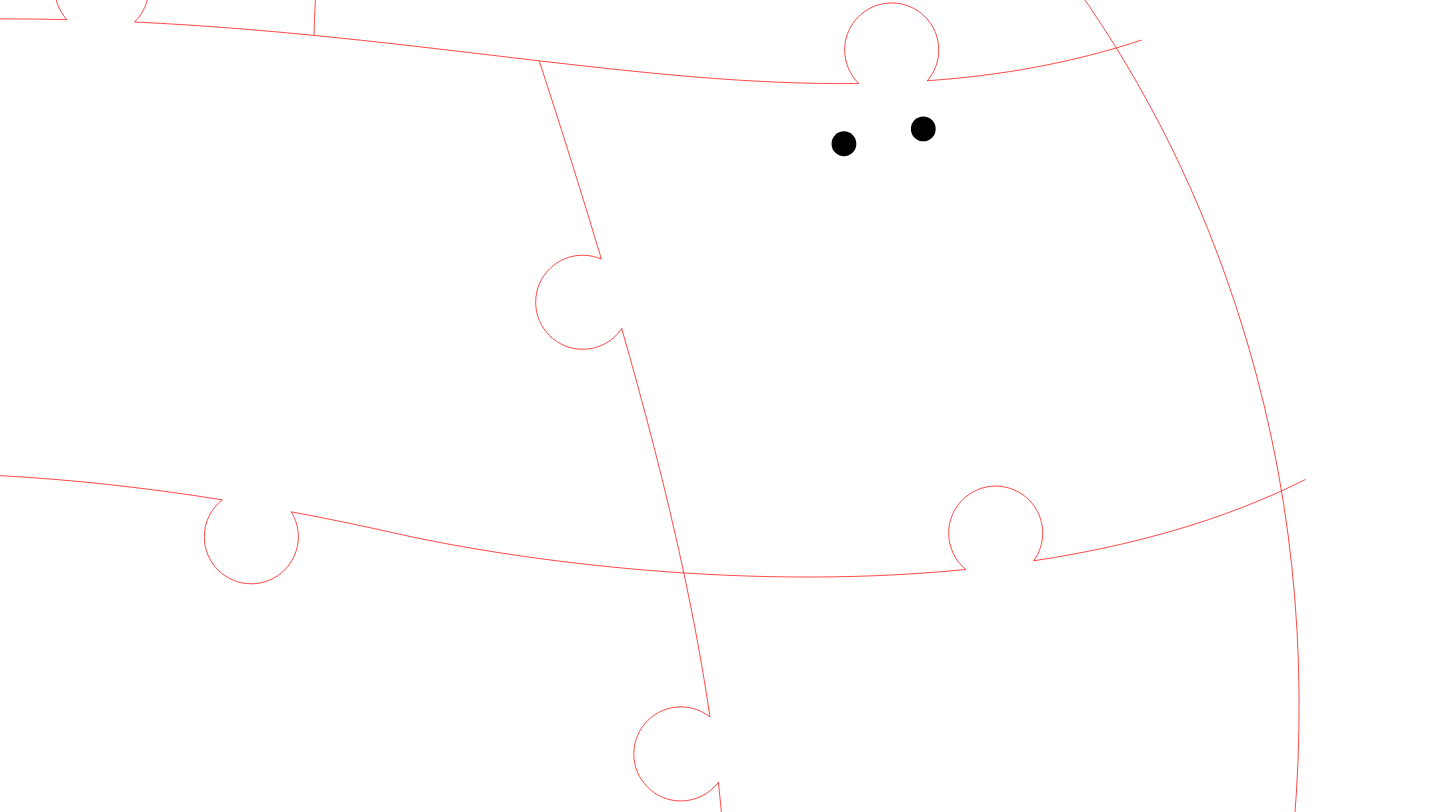 click 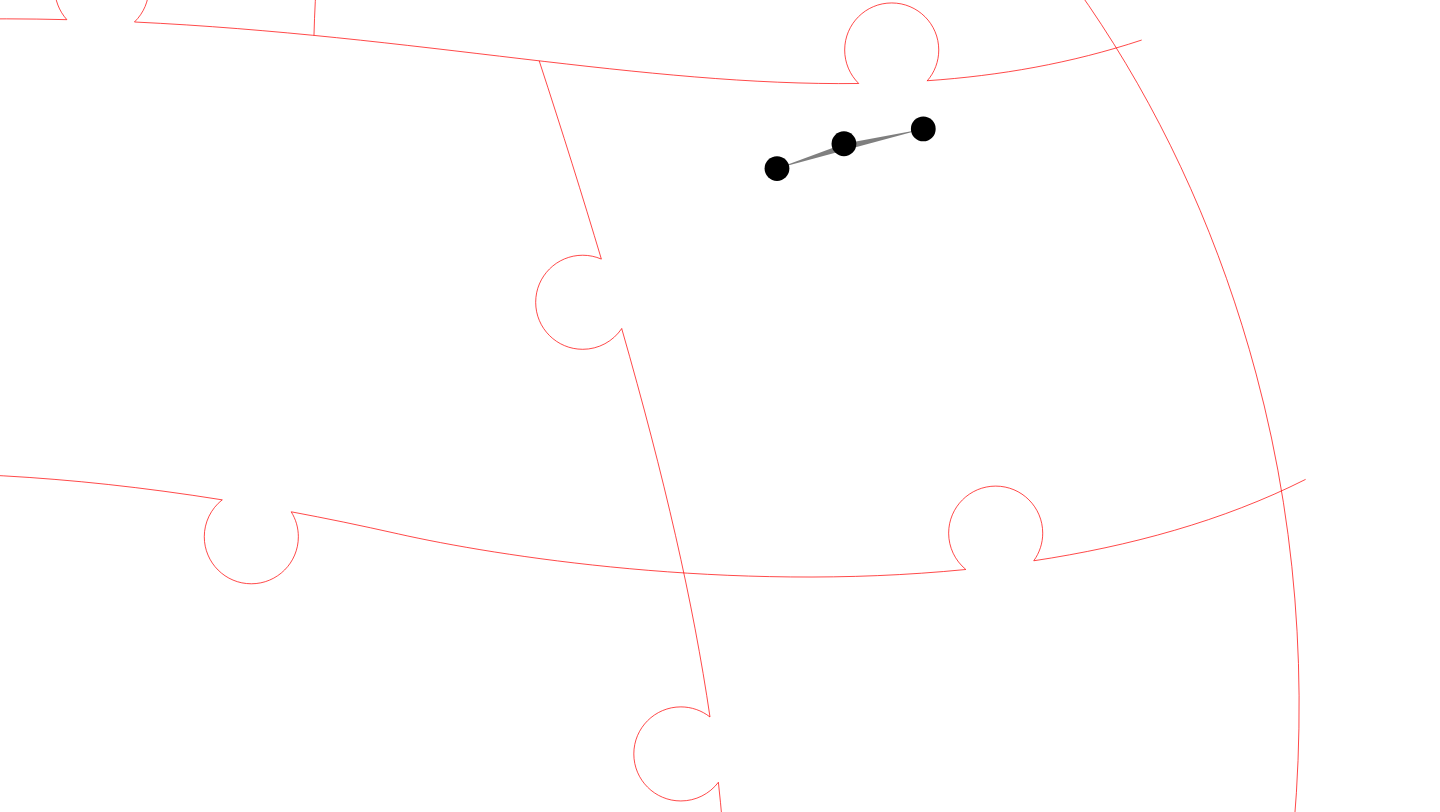click 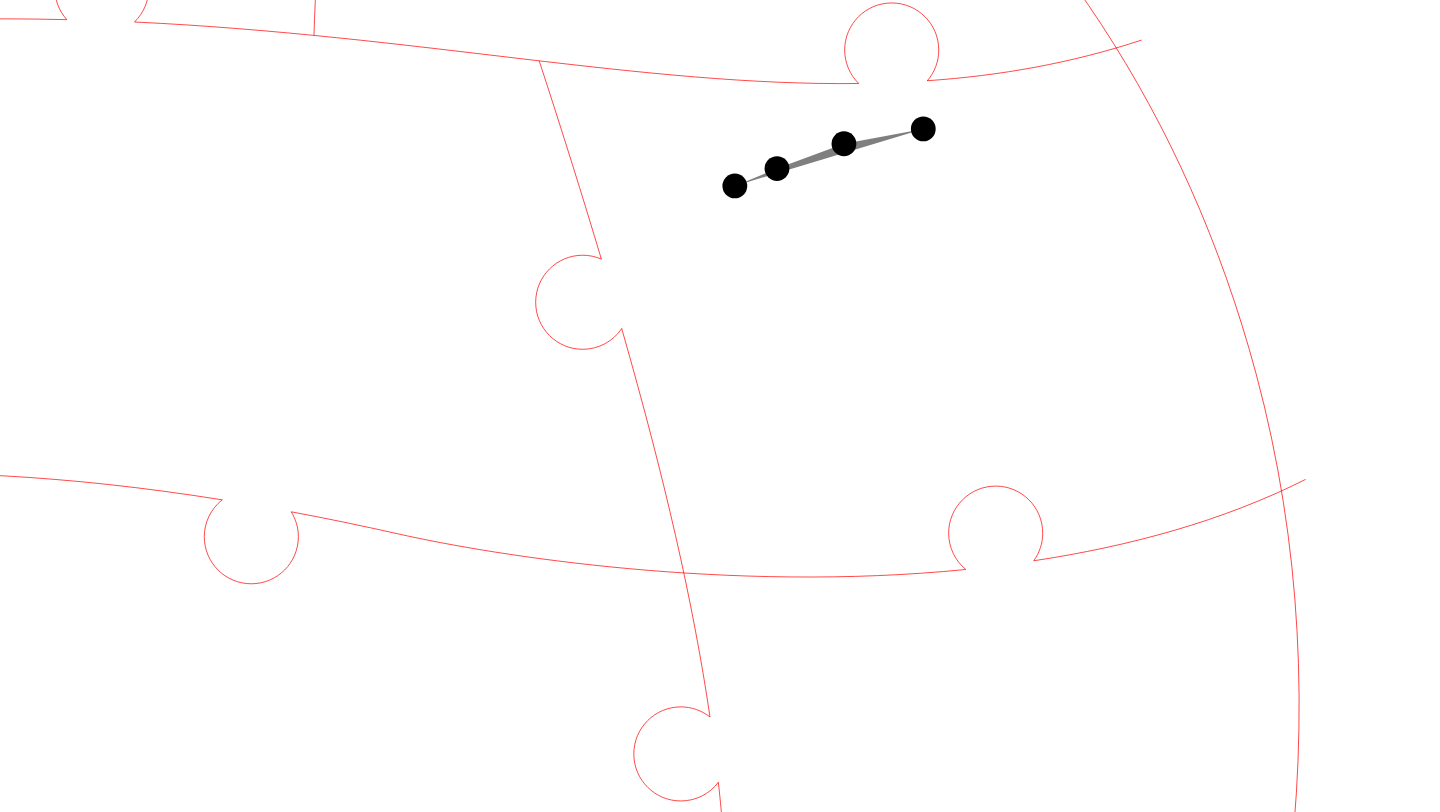 click 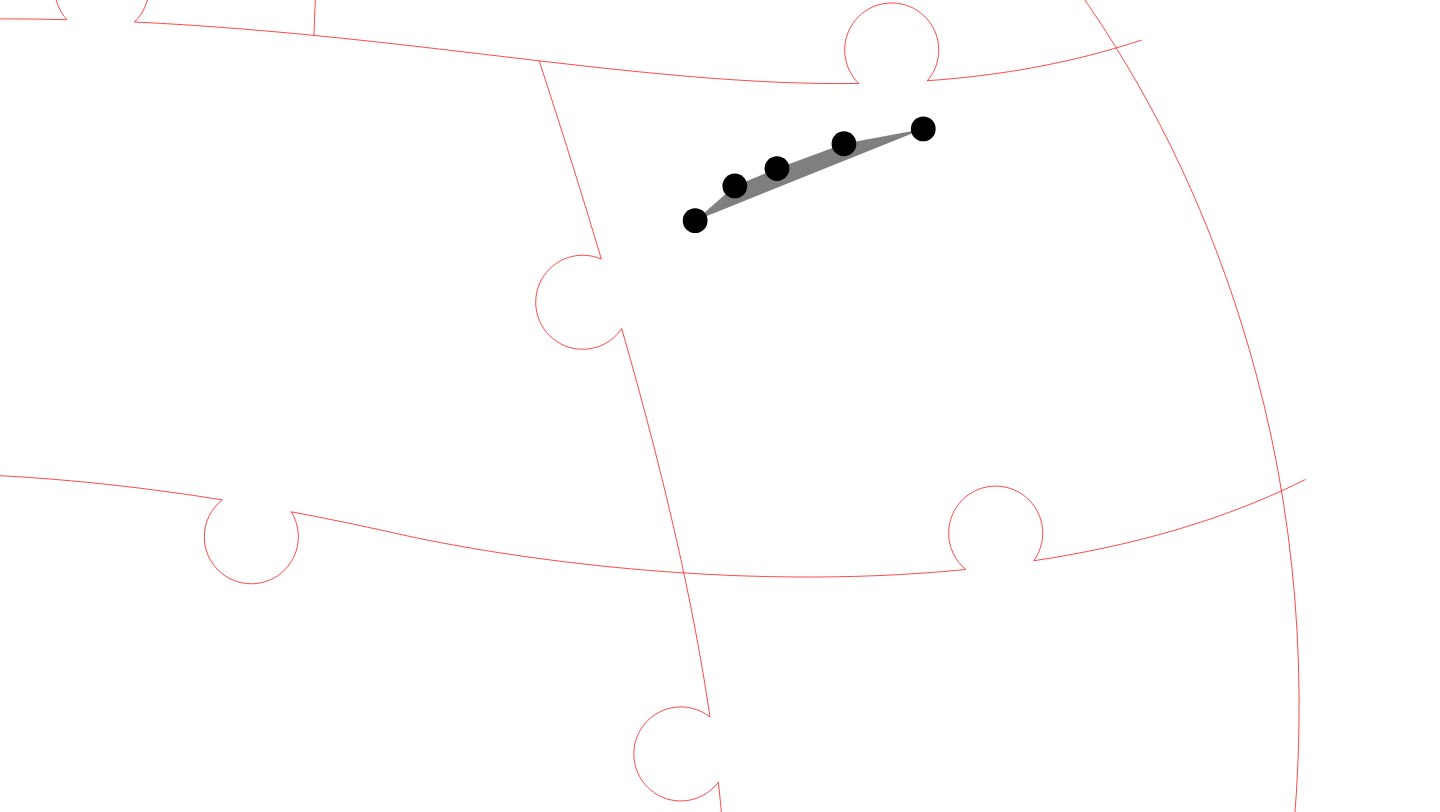 click 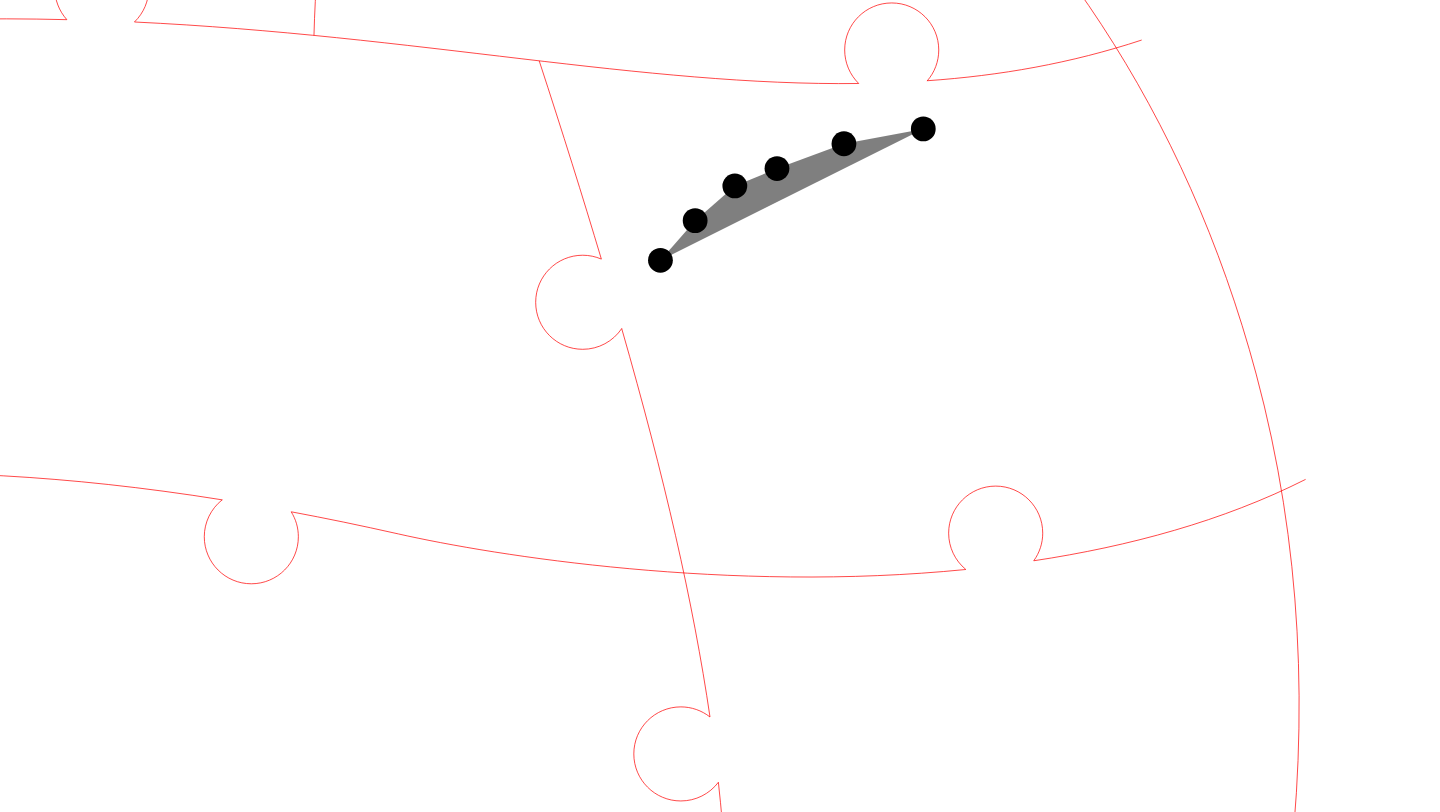click 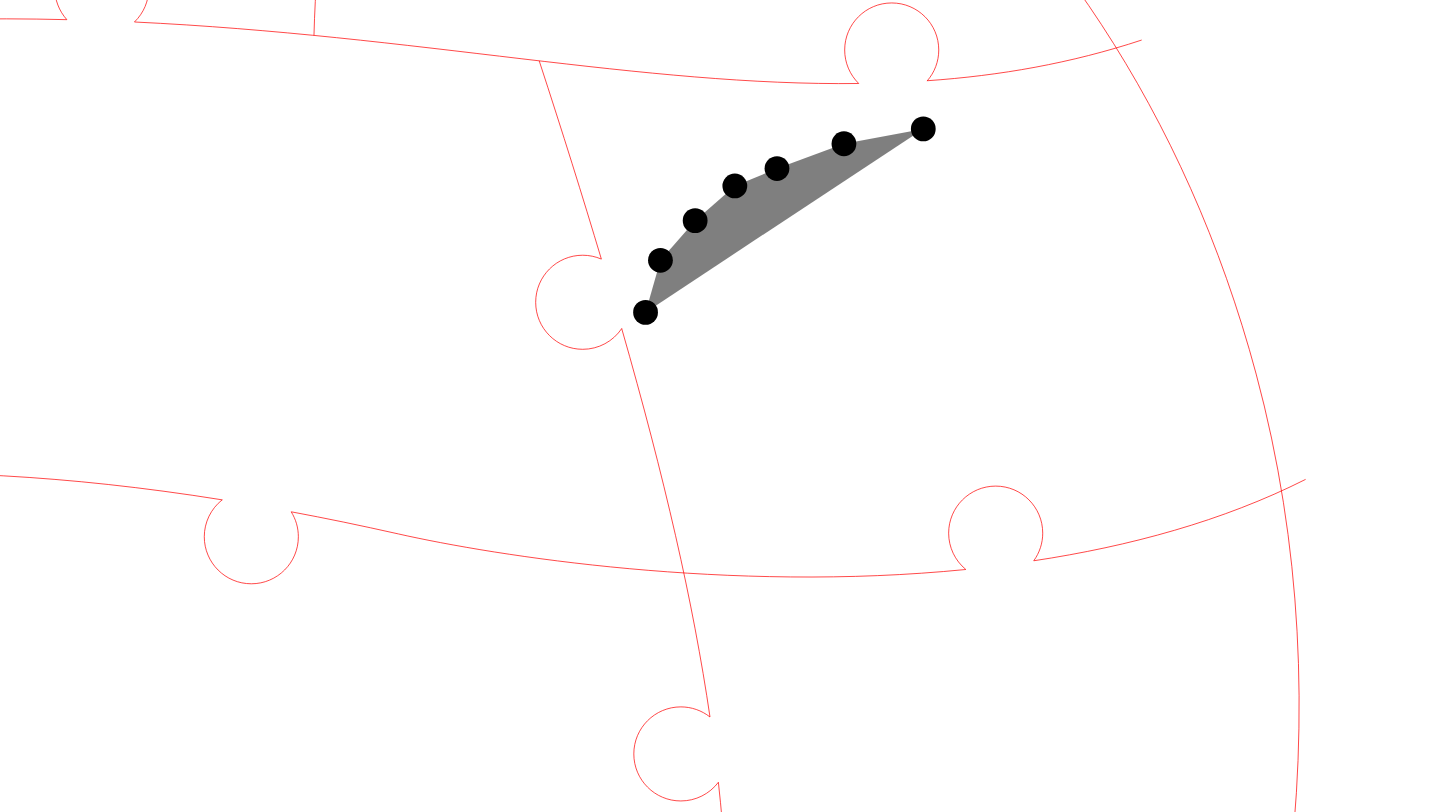 click 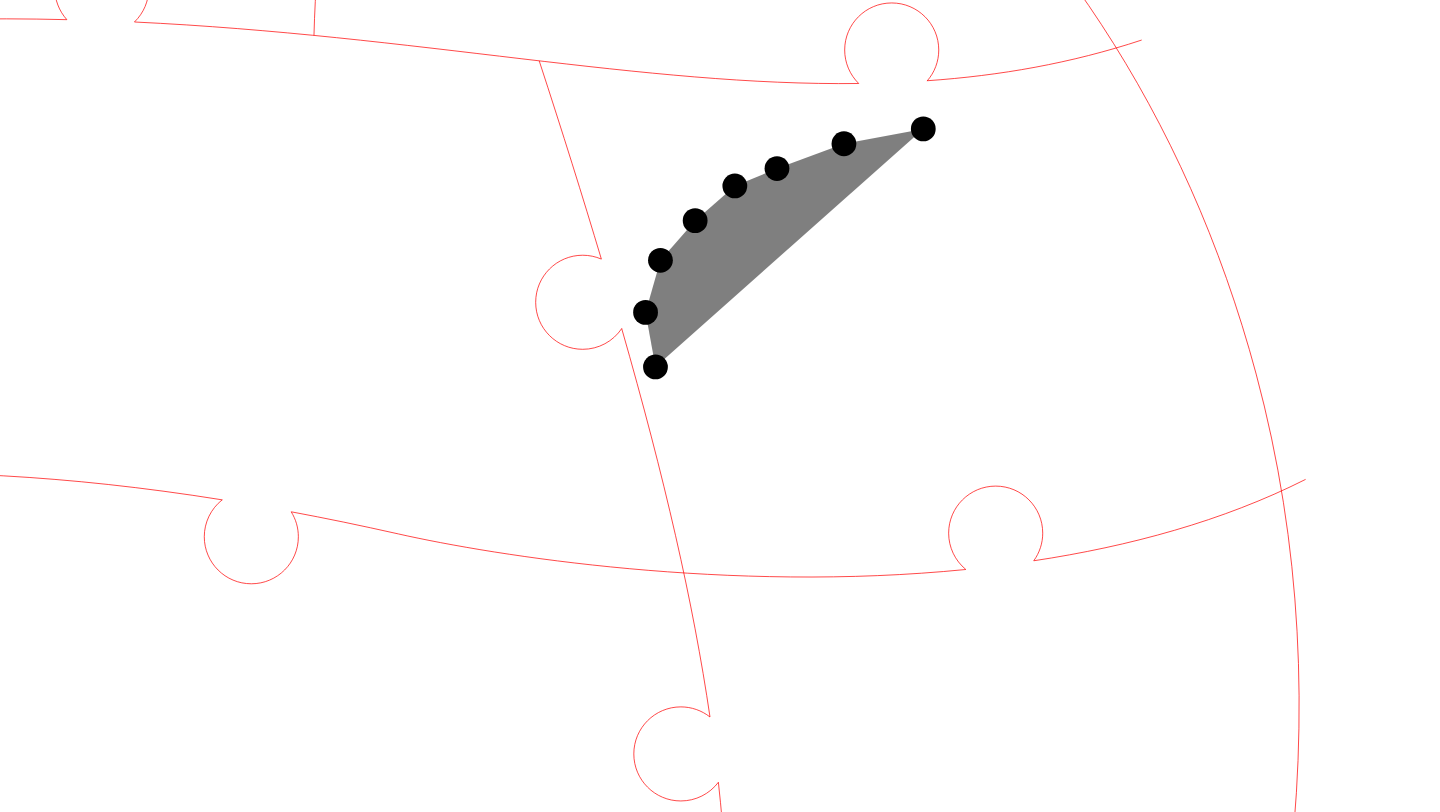 click 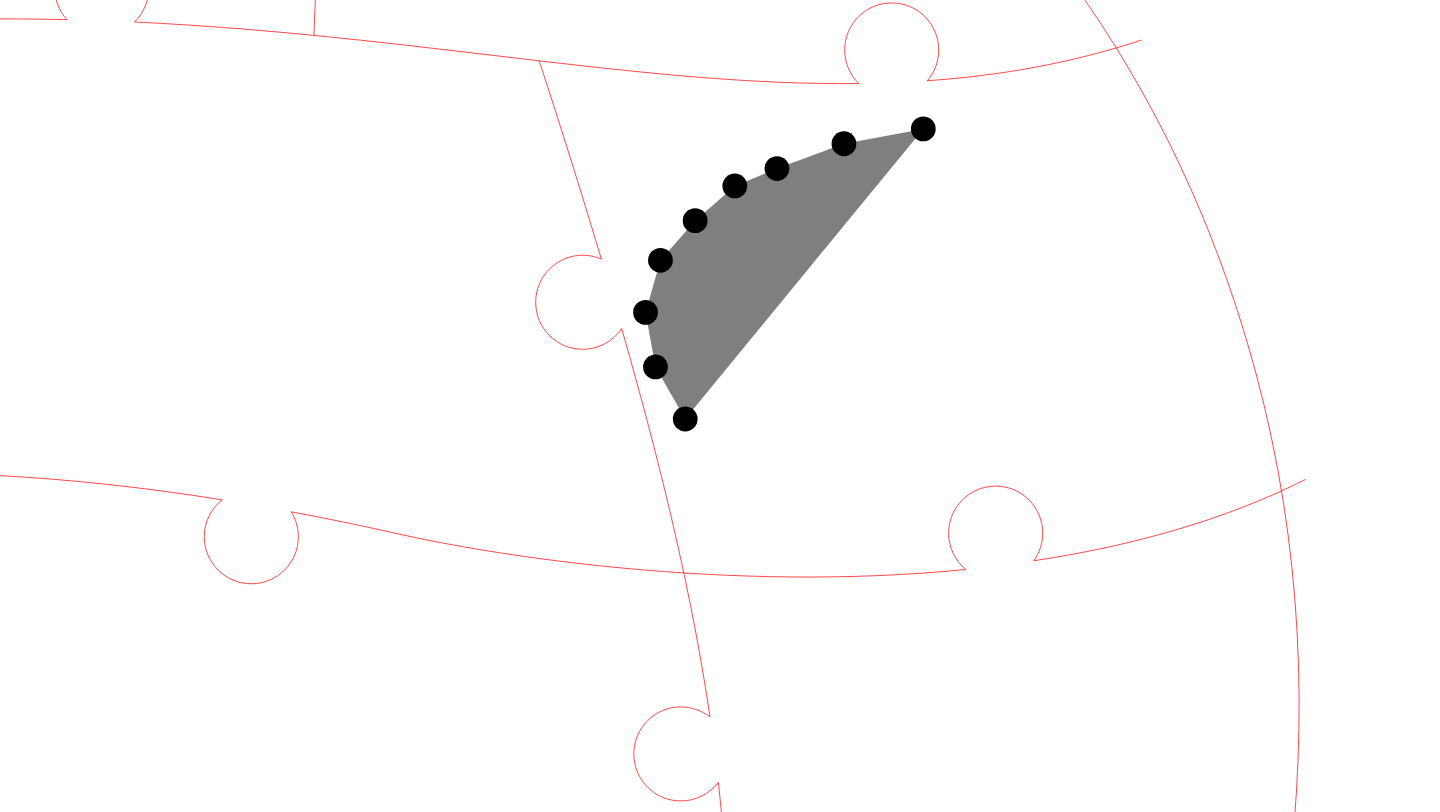click 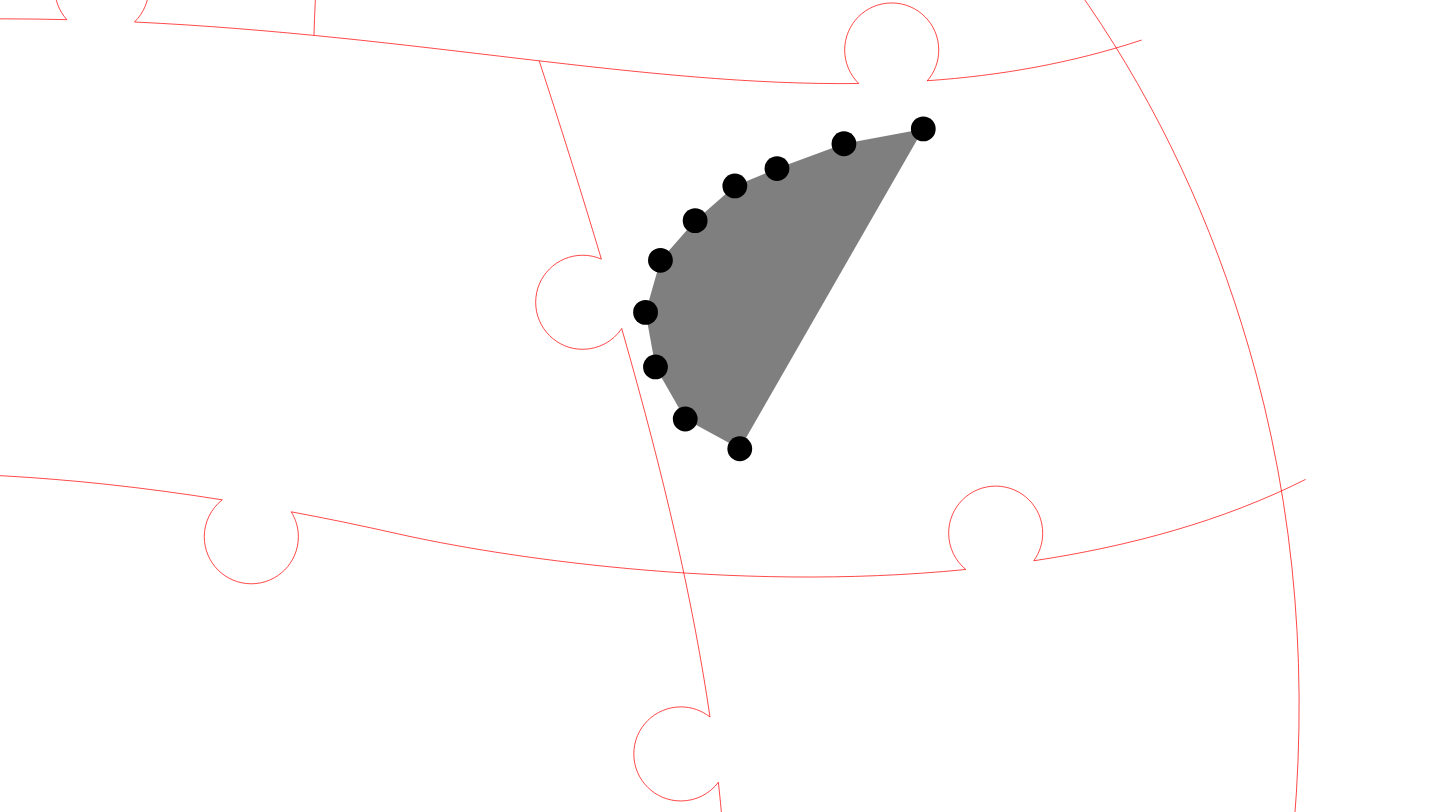 click 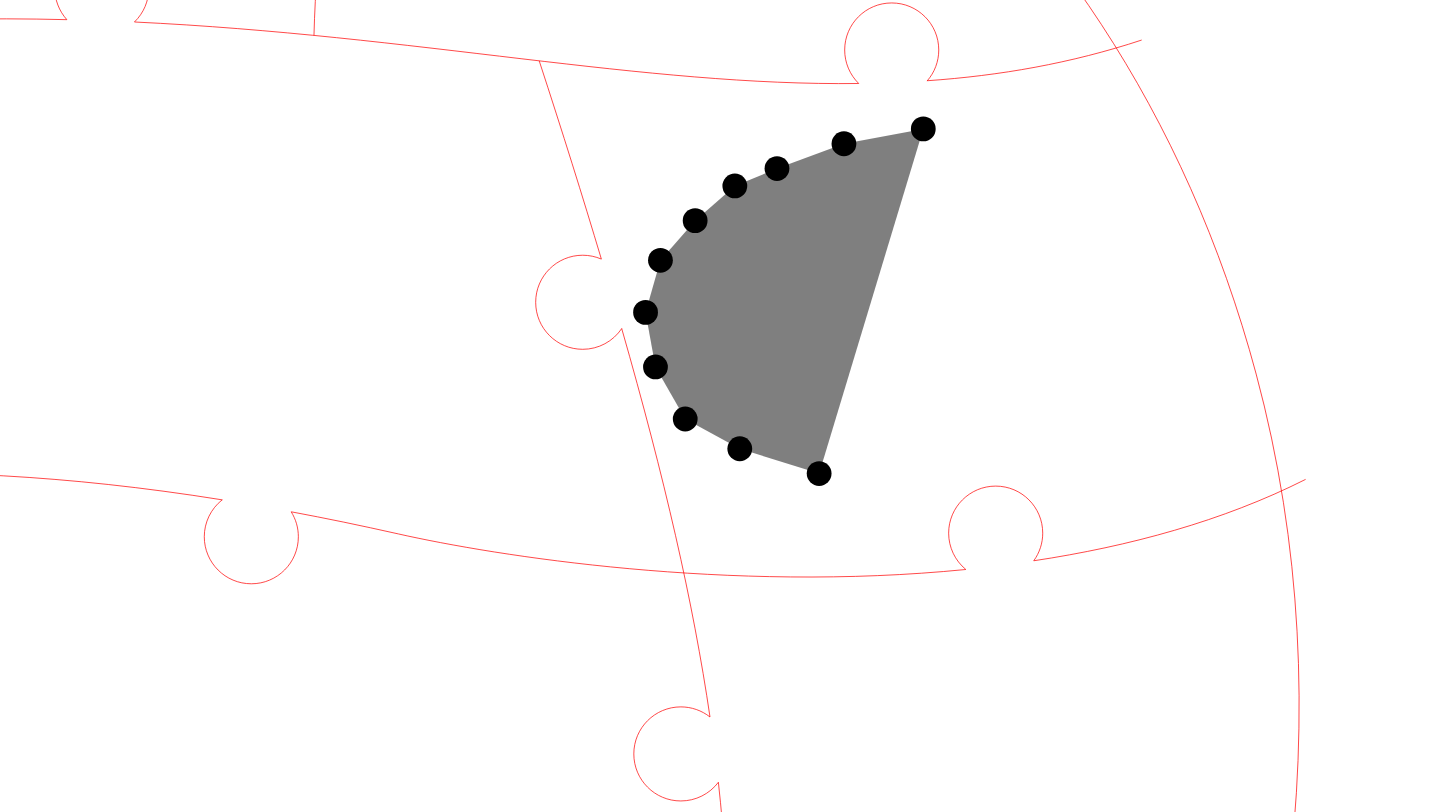 click 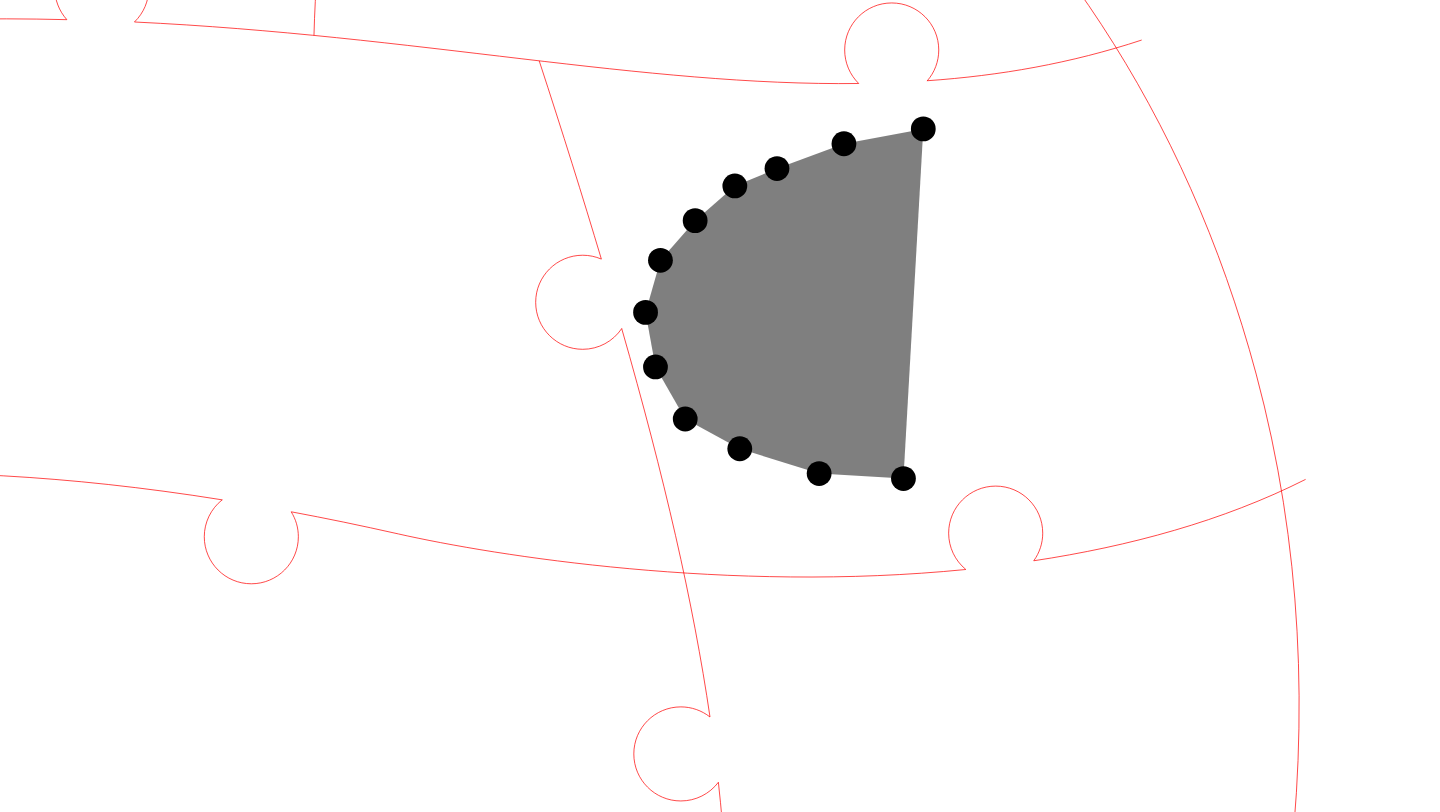 click 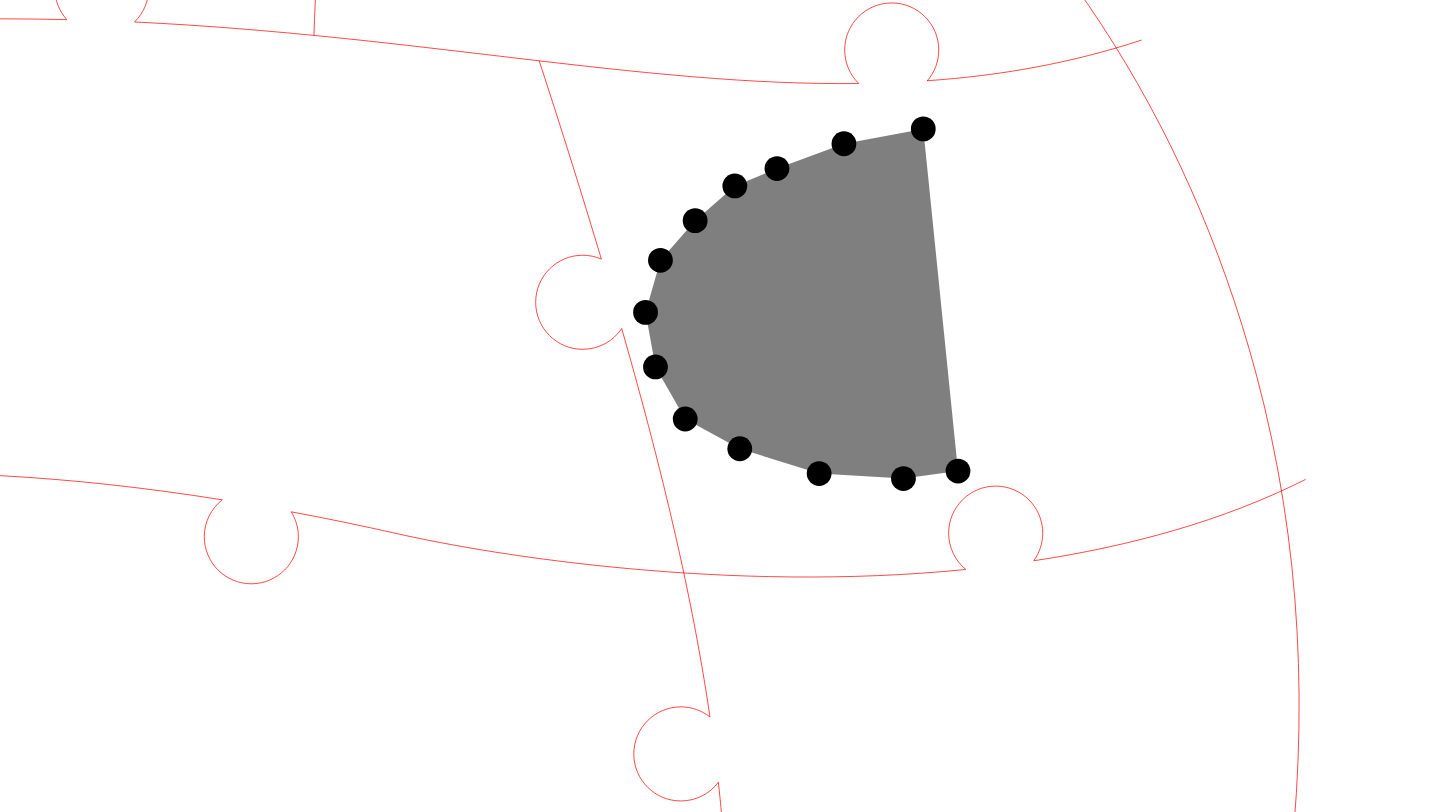 click 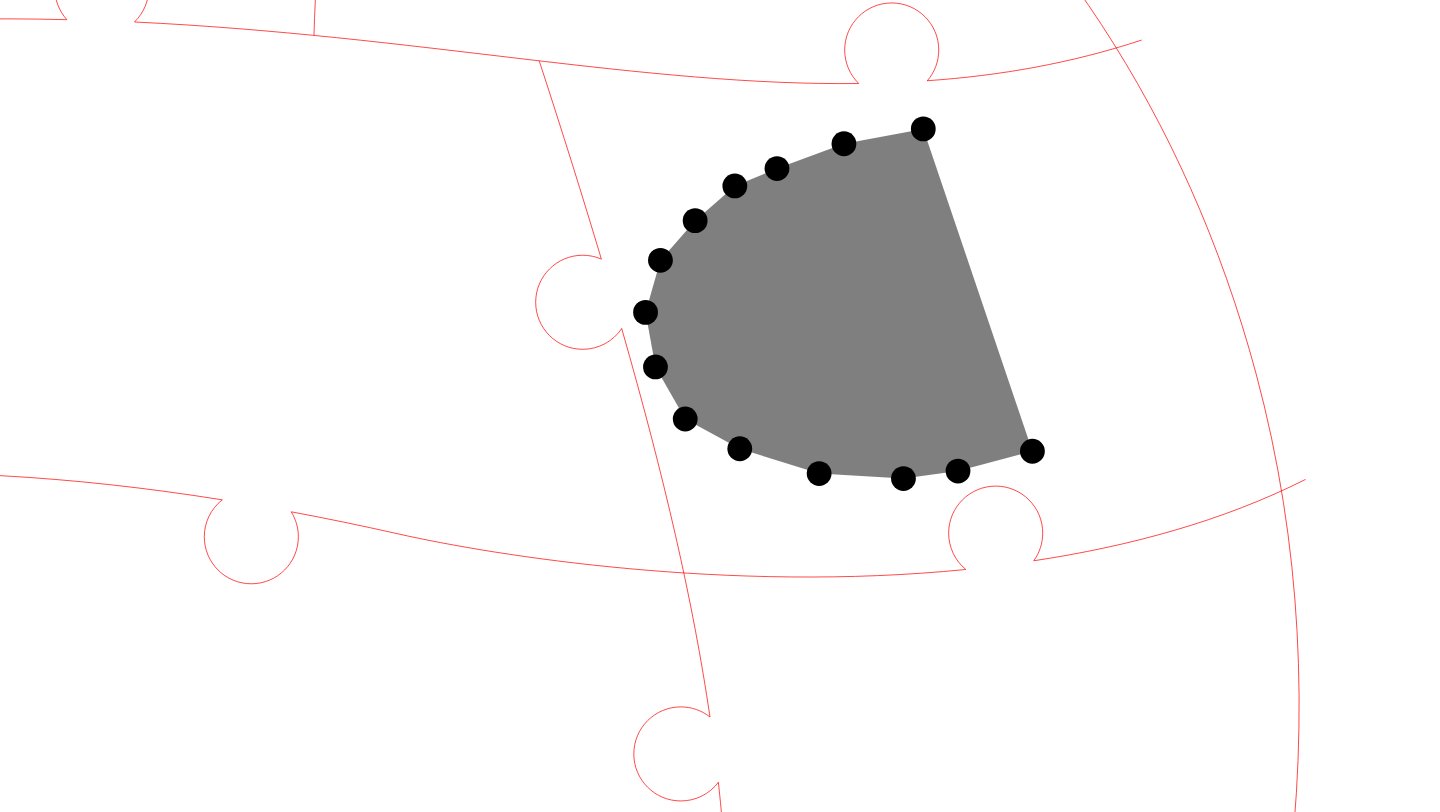 click 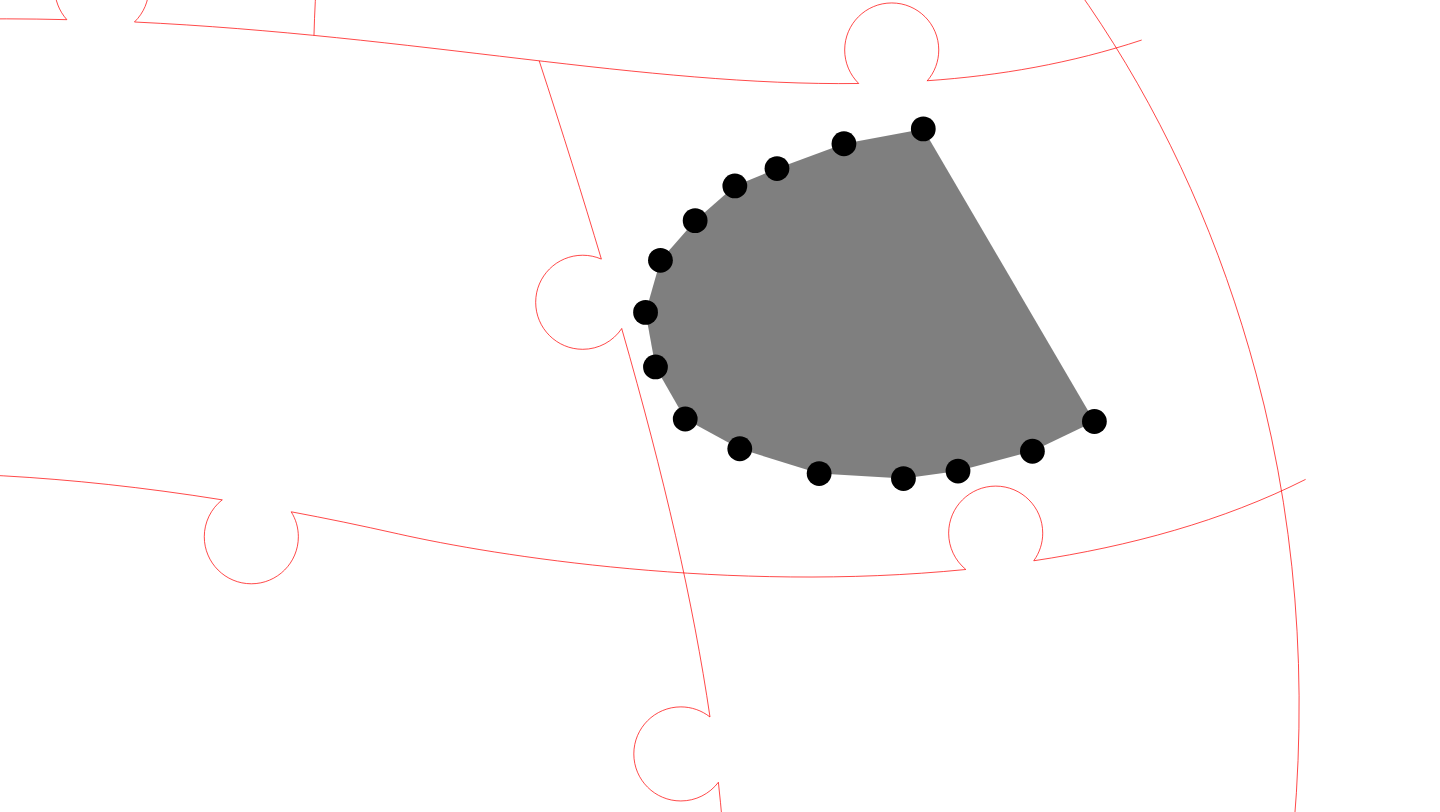 click 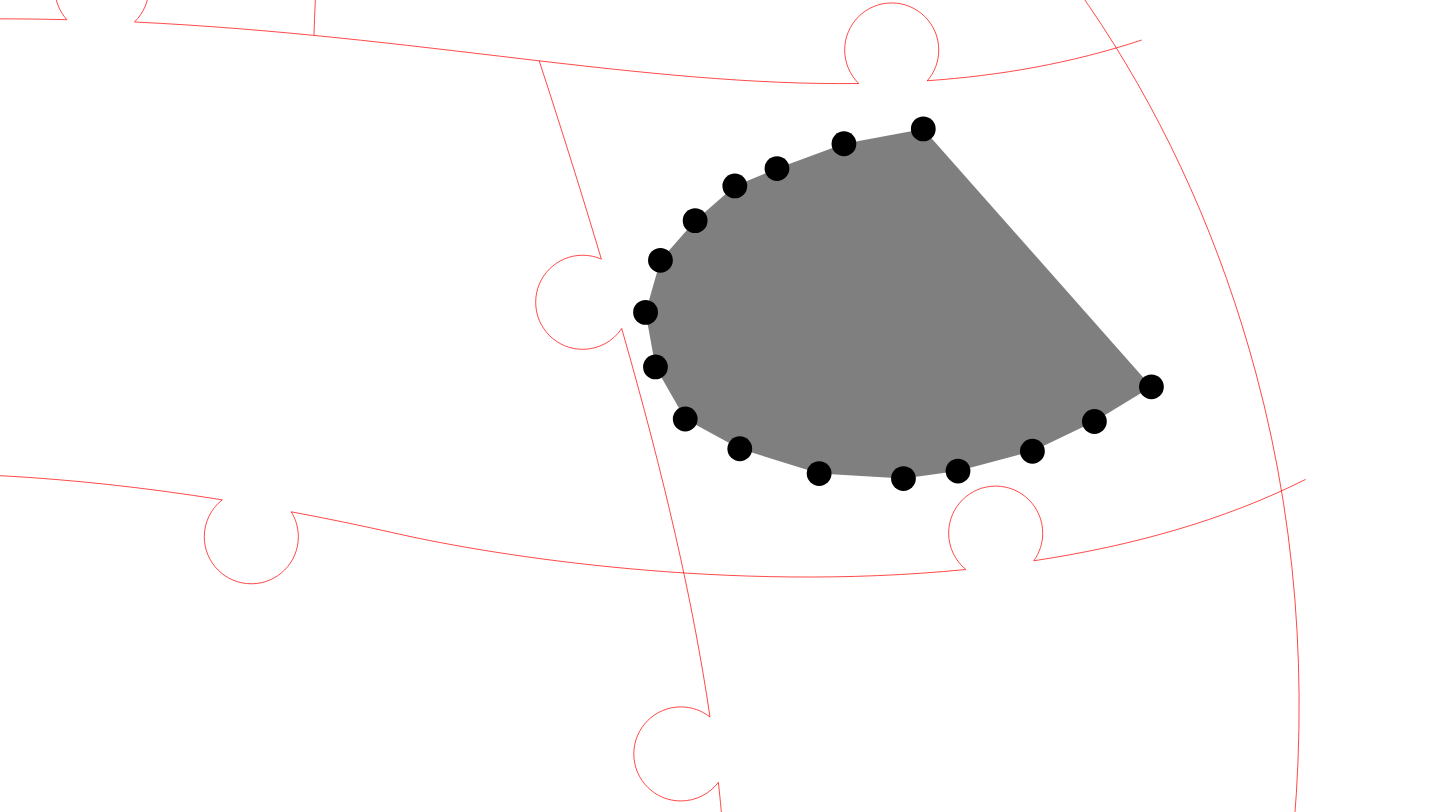 click 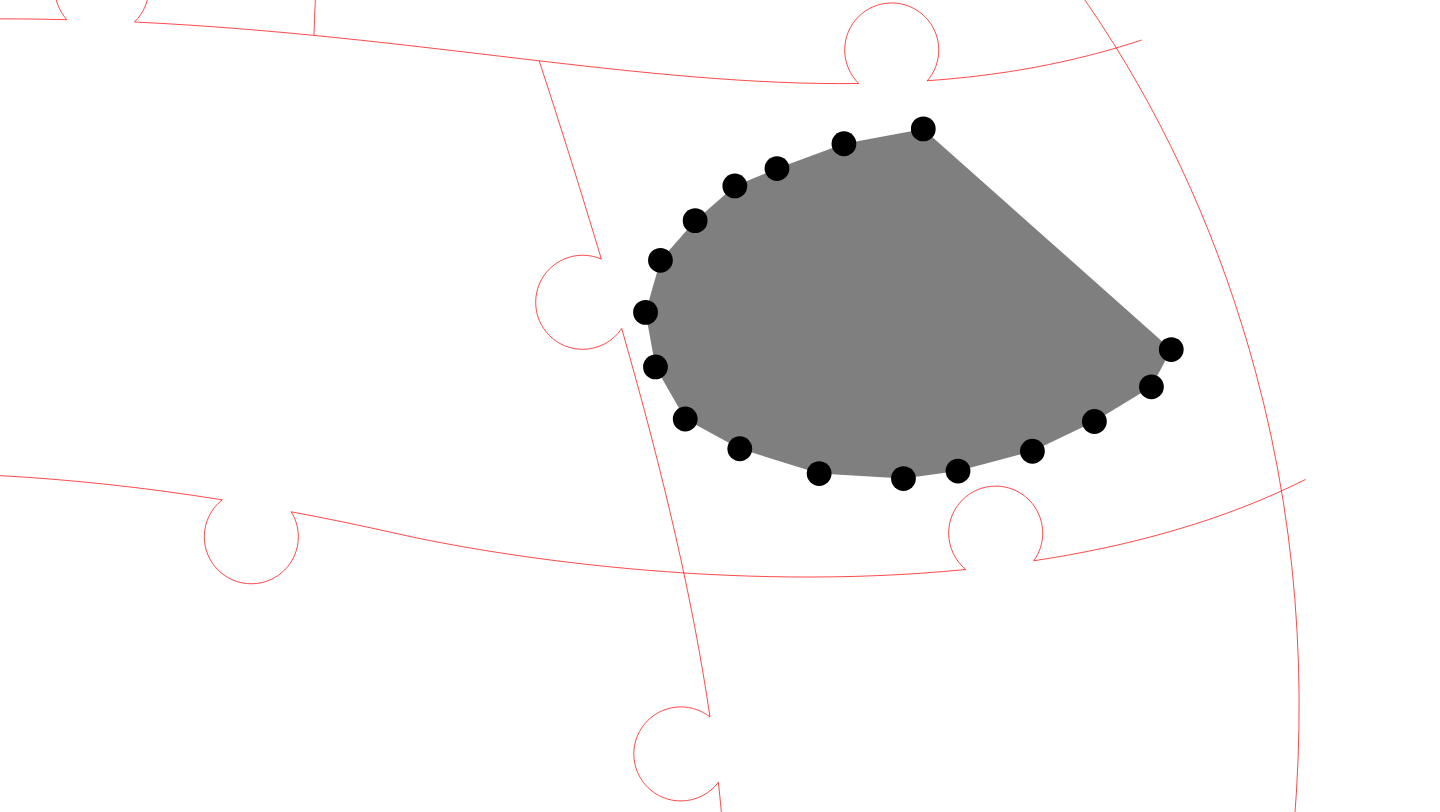 click 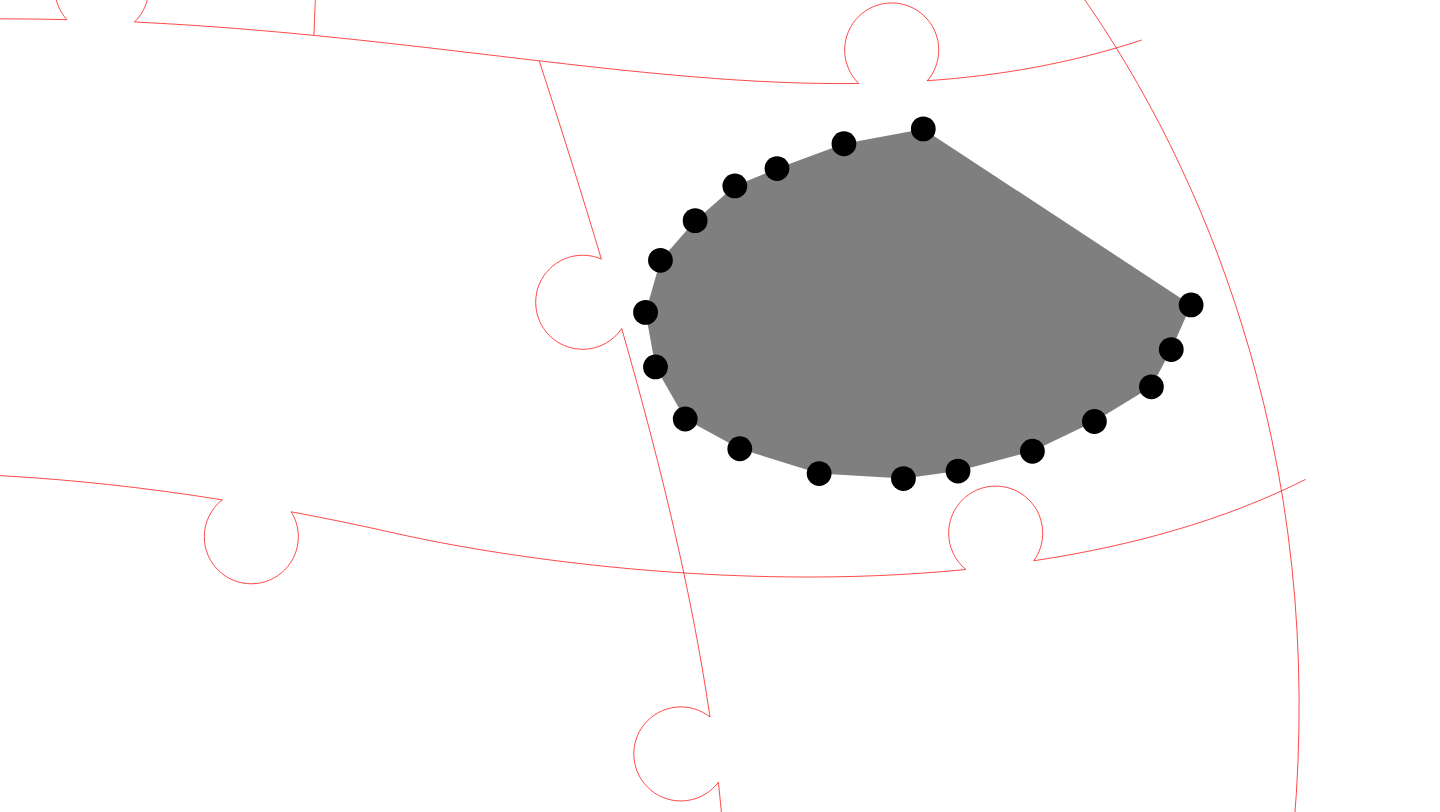 click 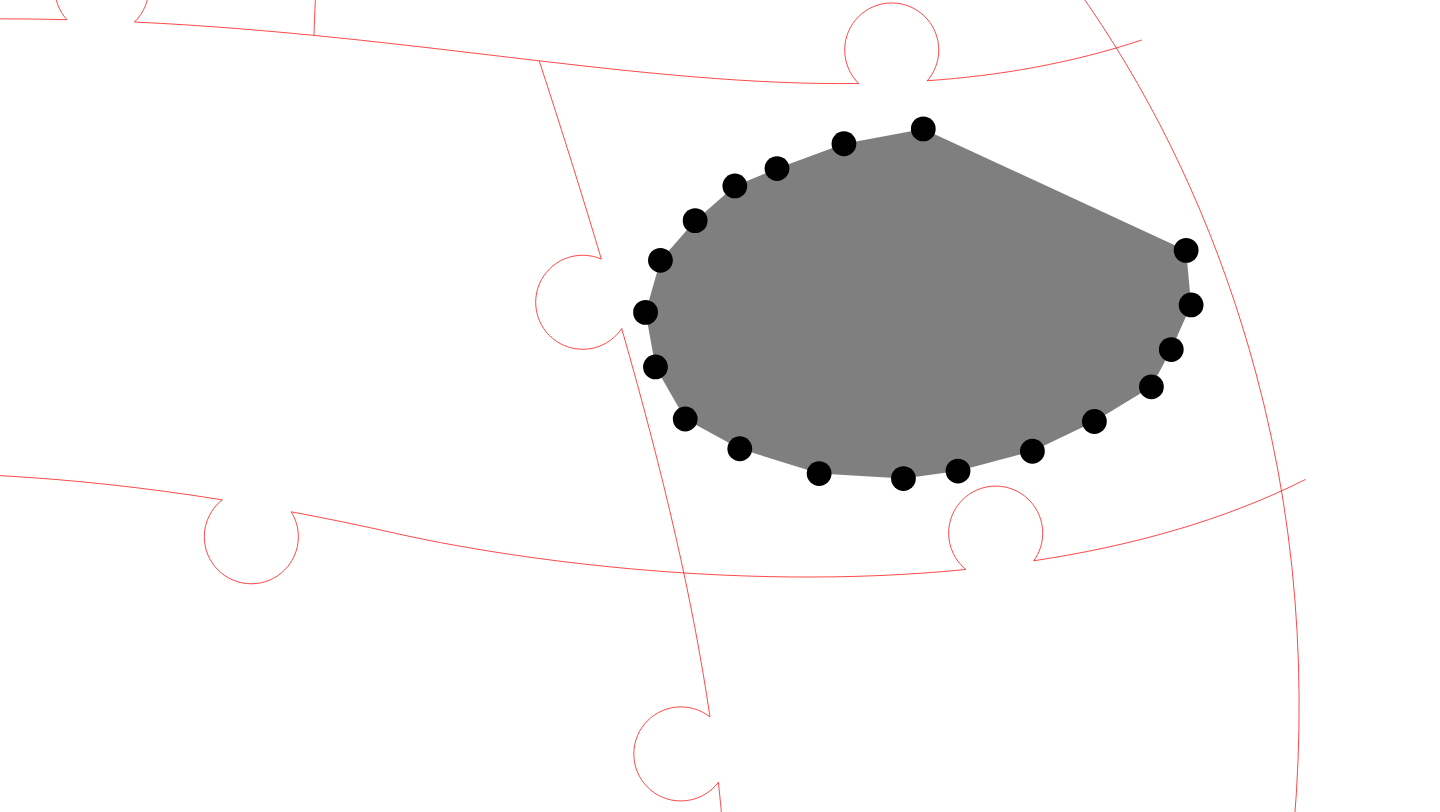 click 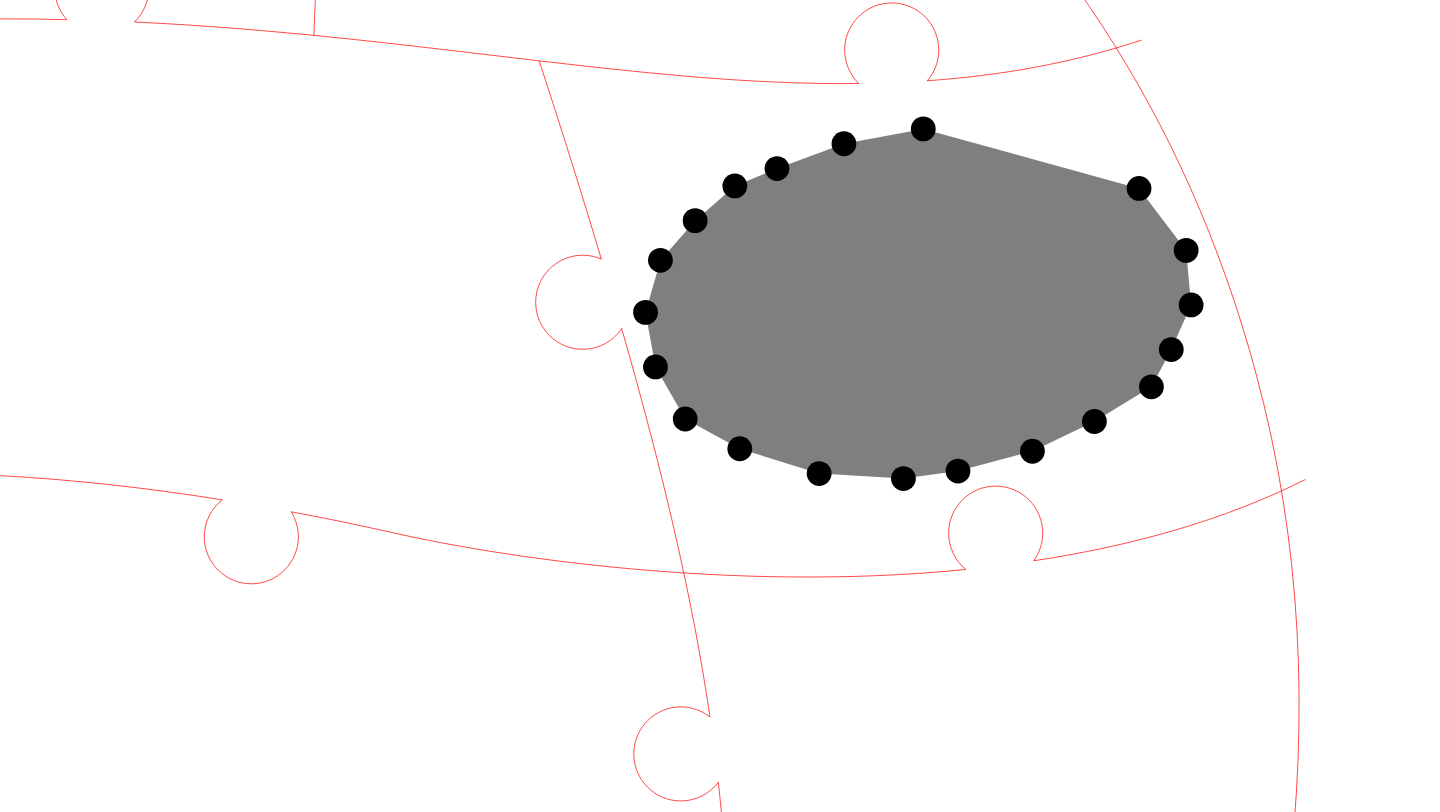 click 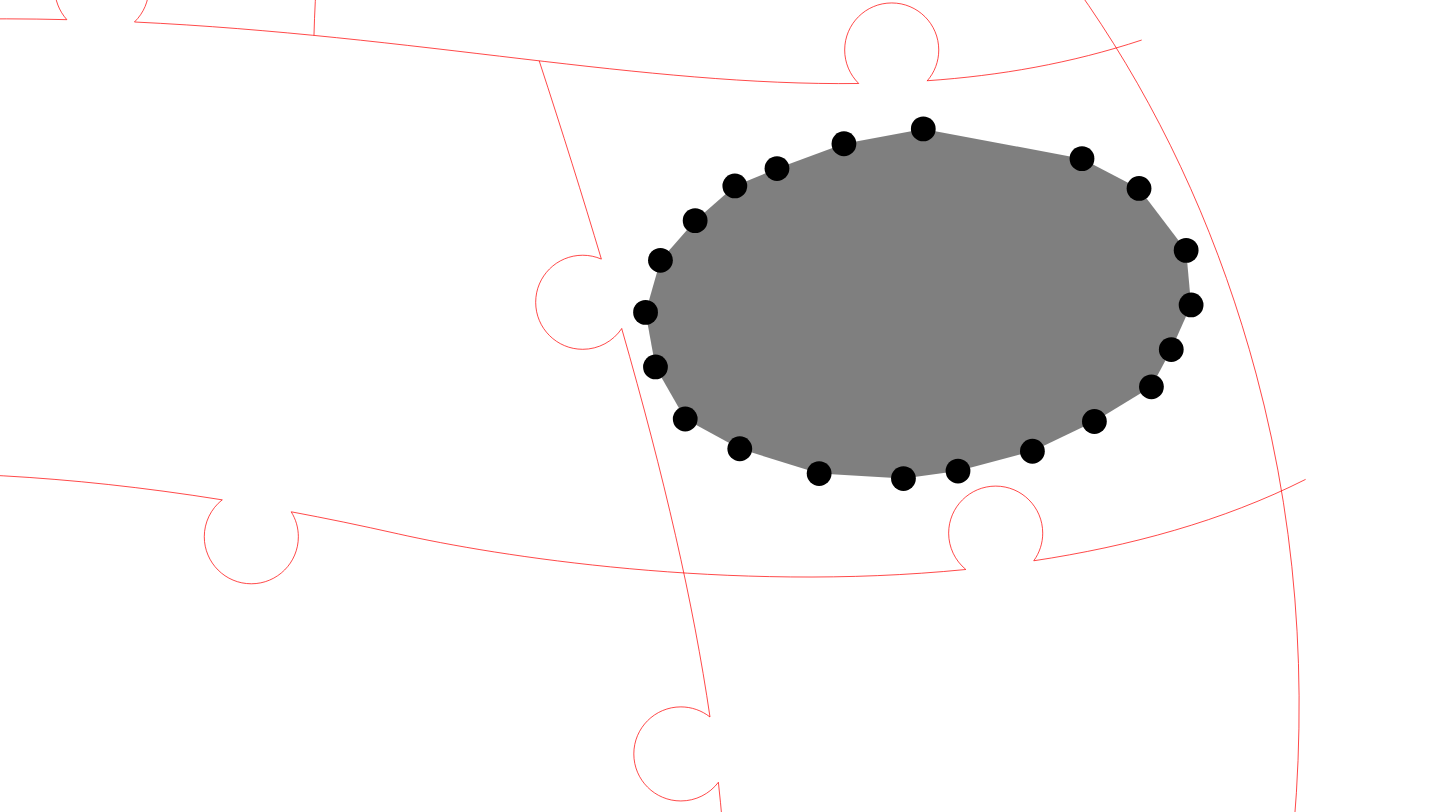 click 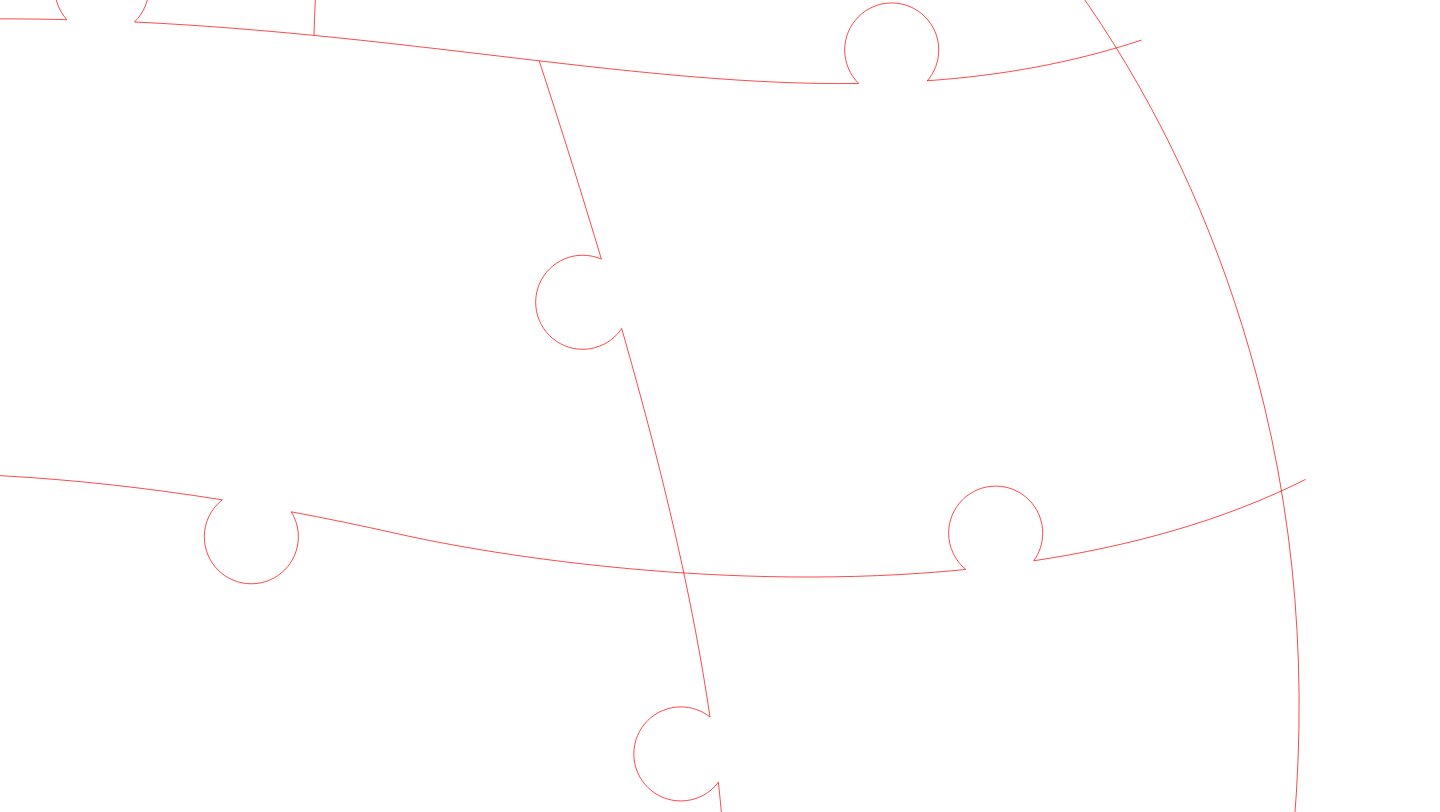 click 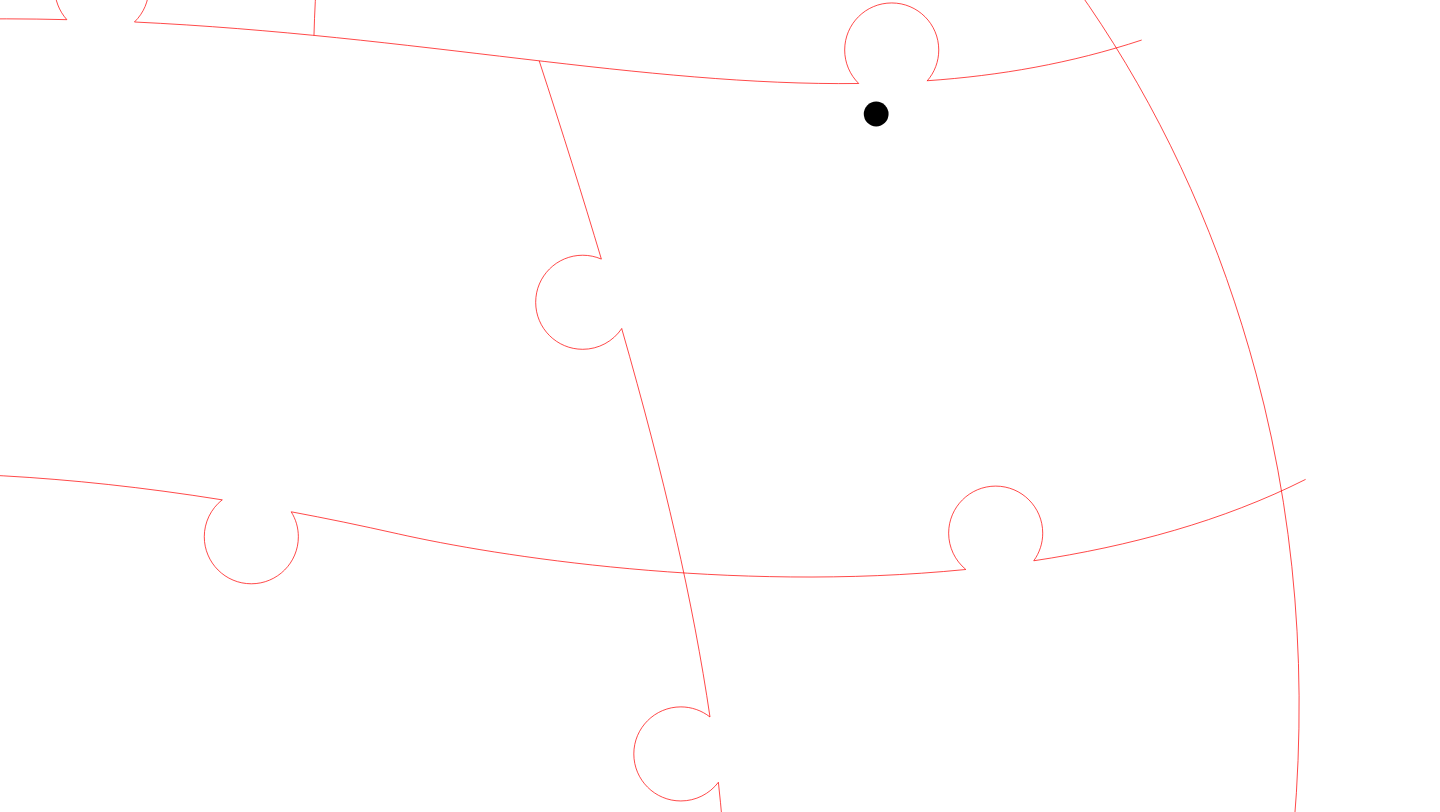 click 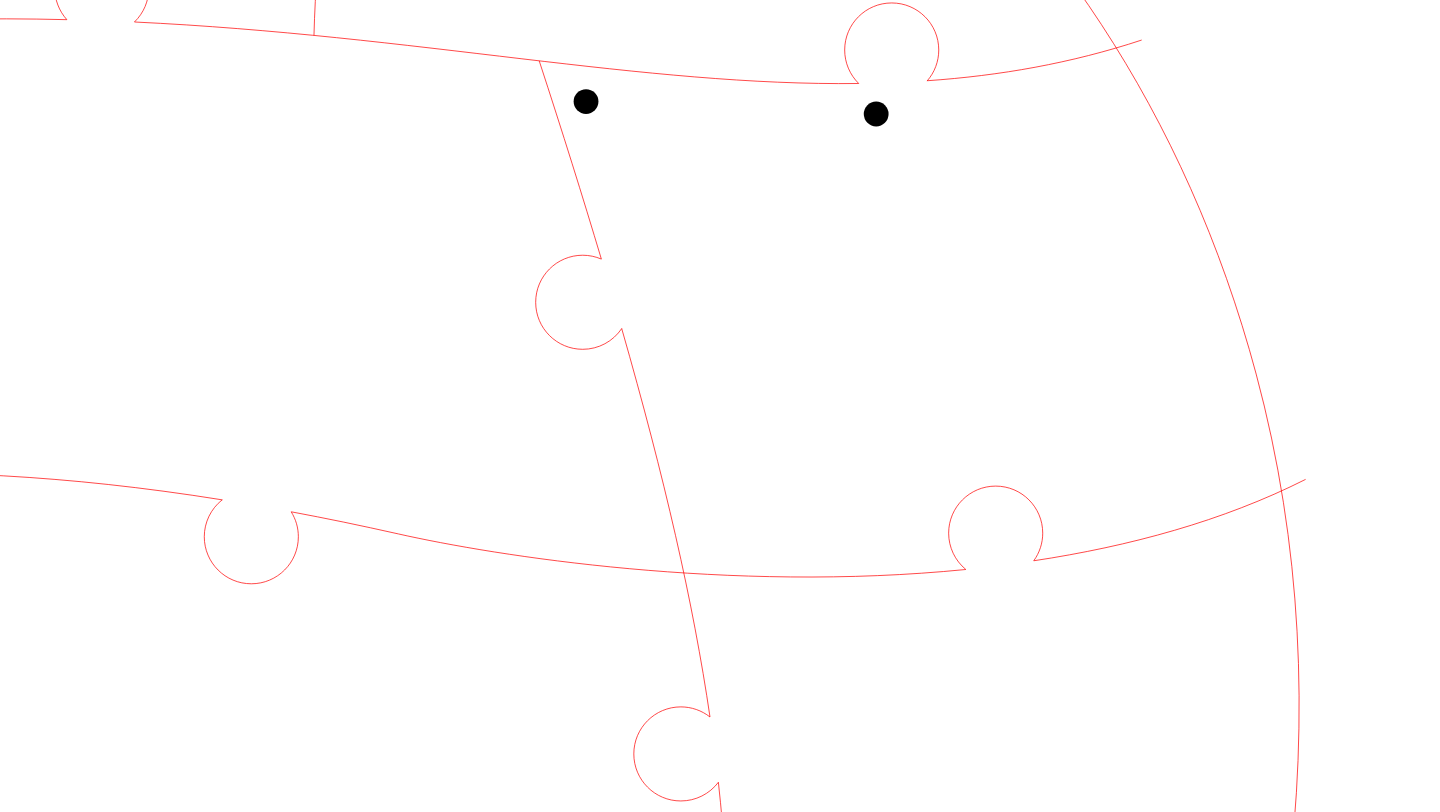 click 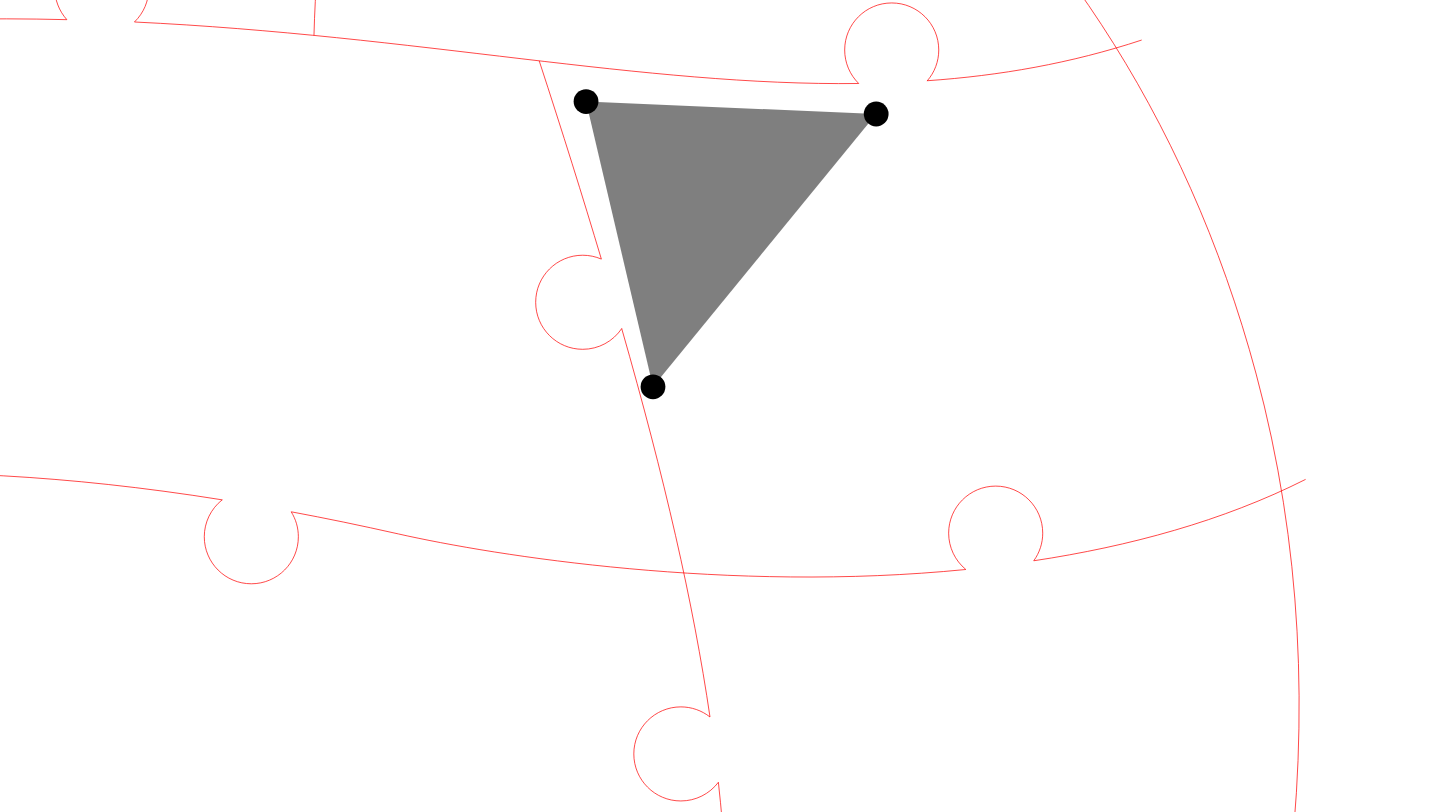click 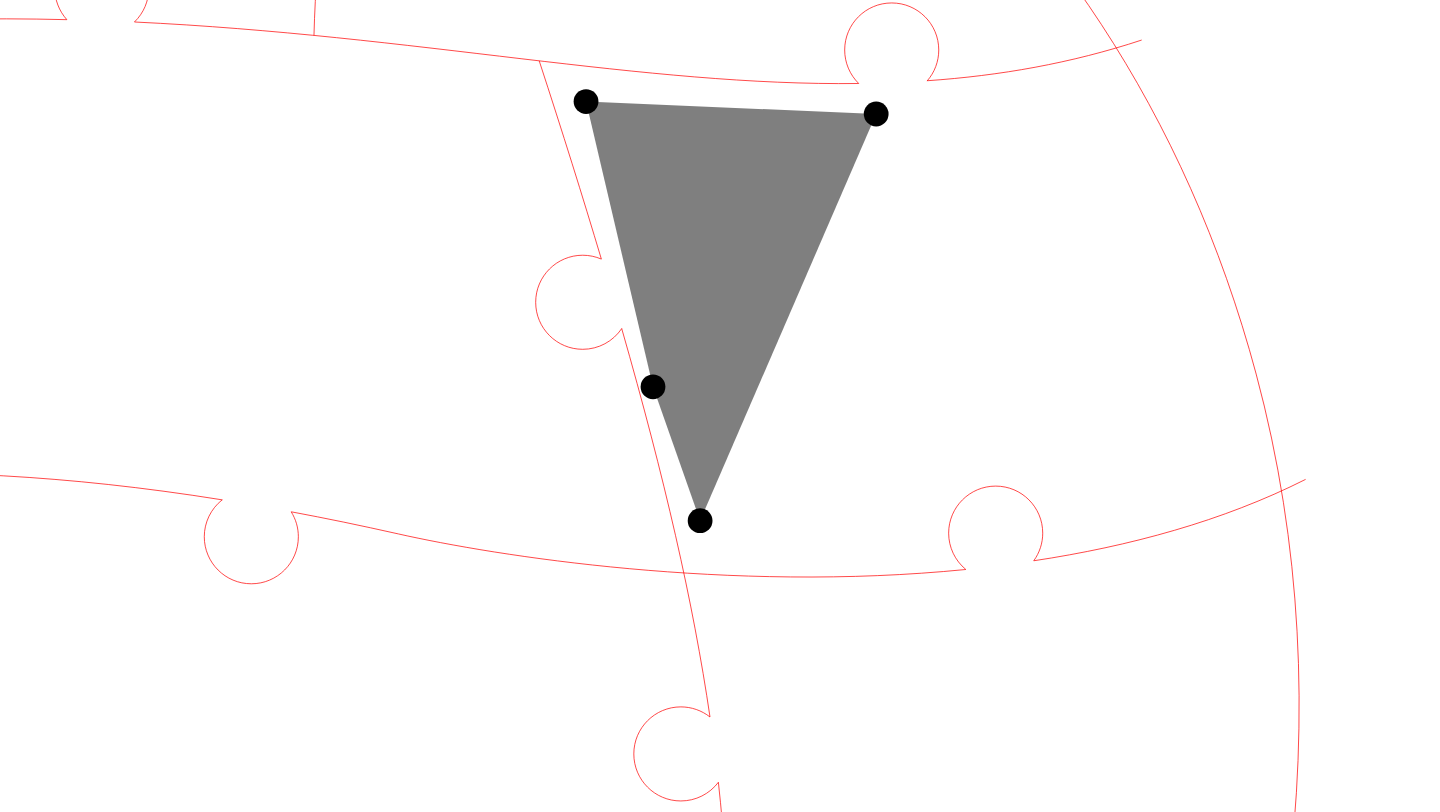 click 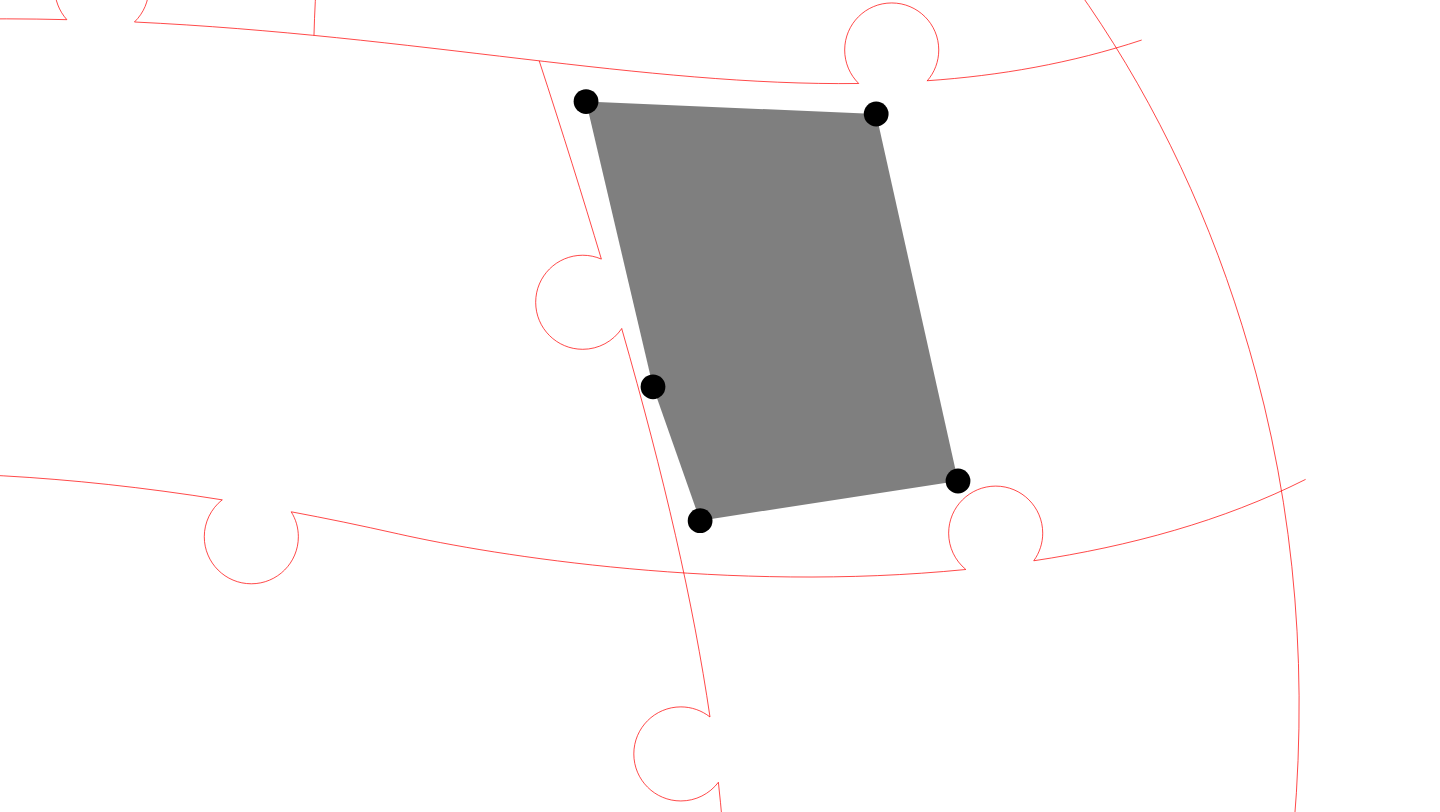 click 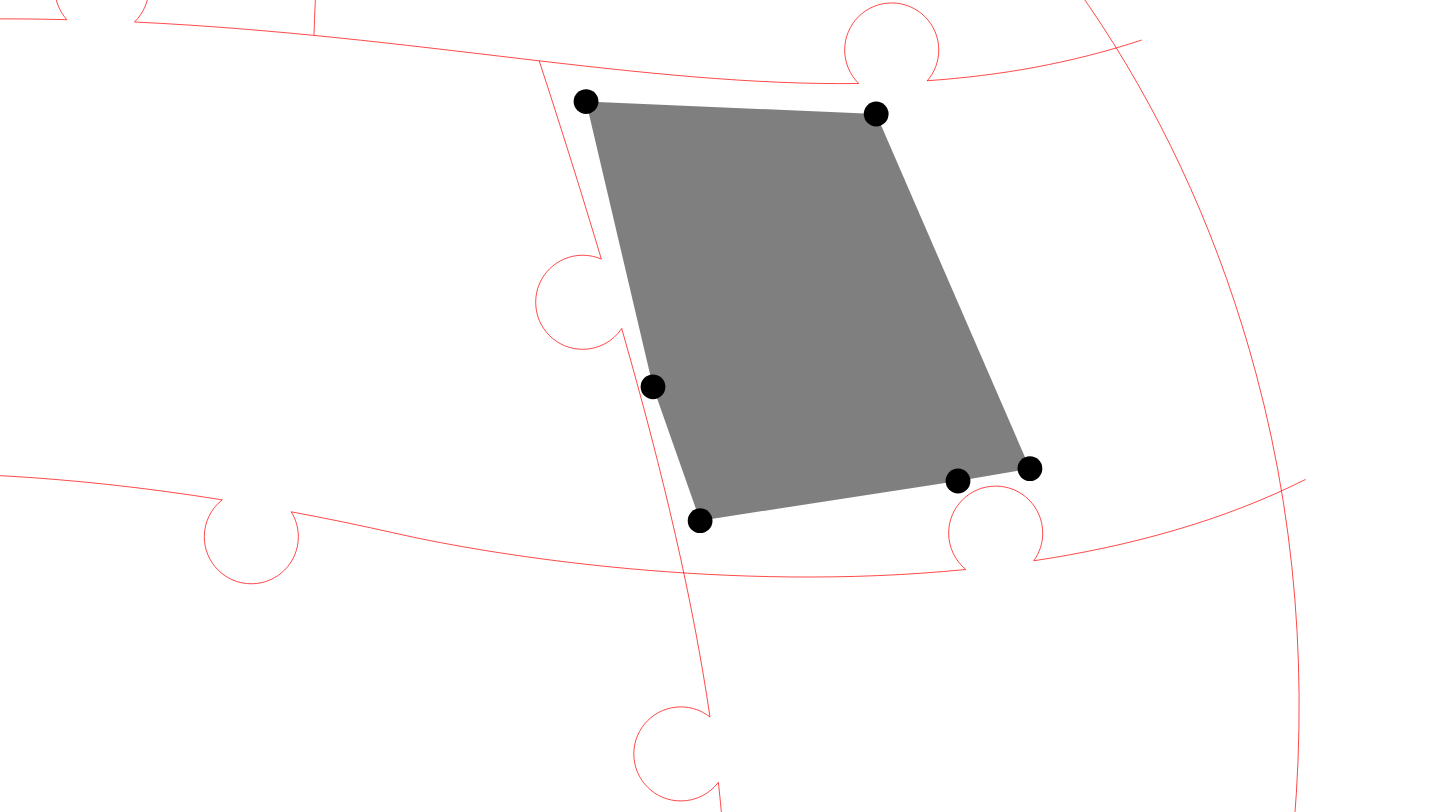 click 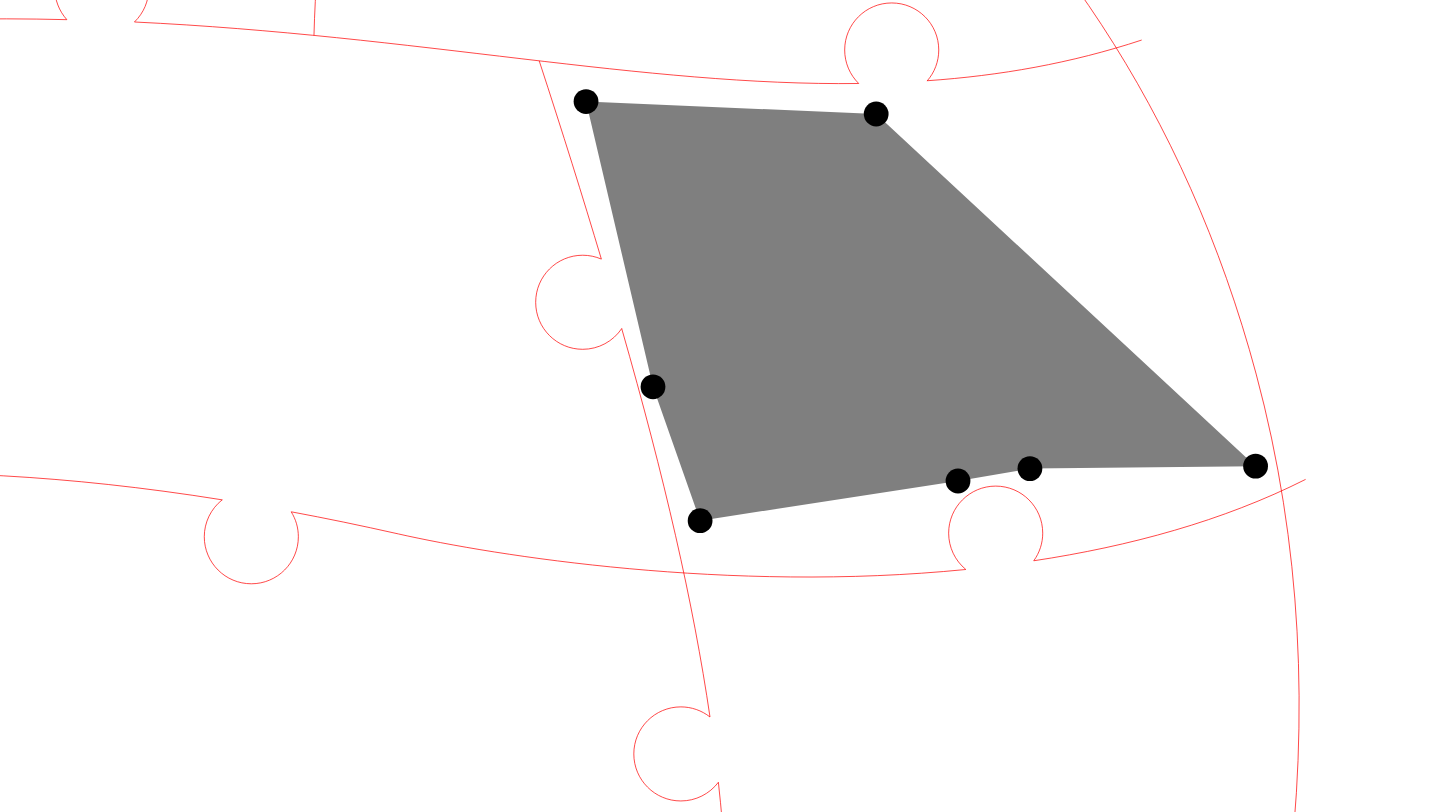 click 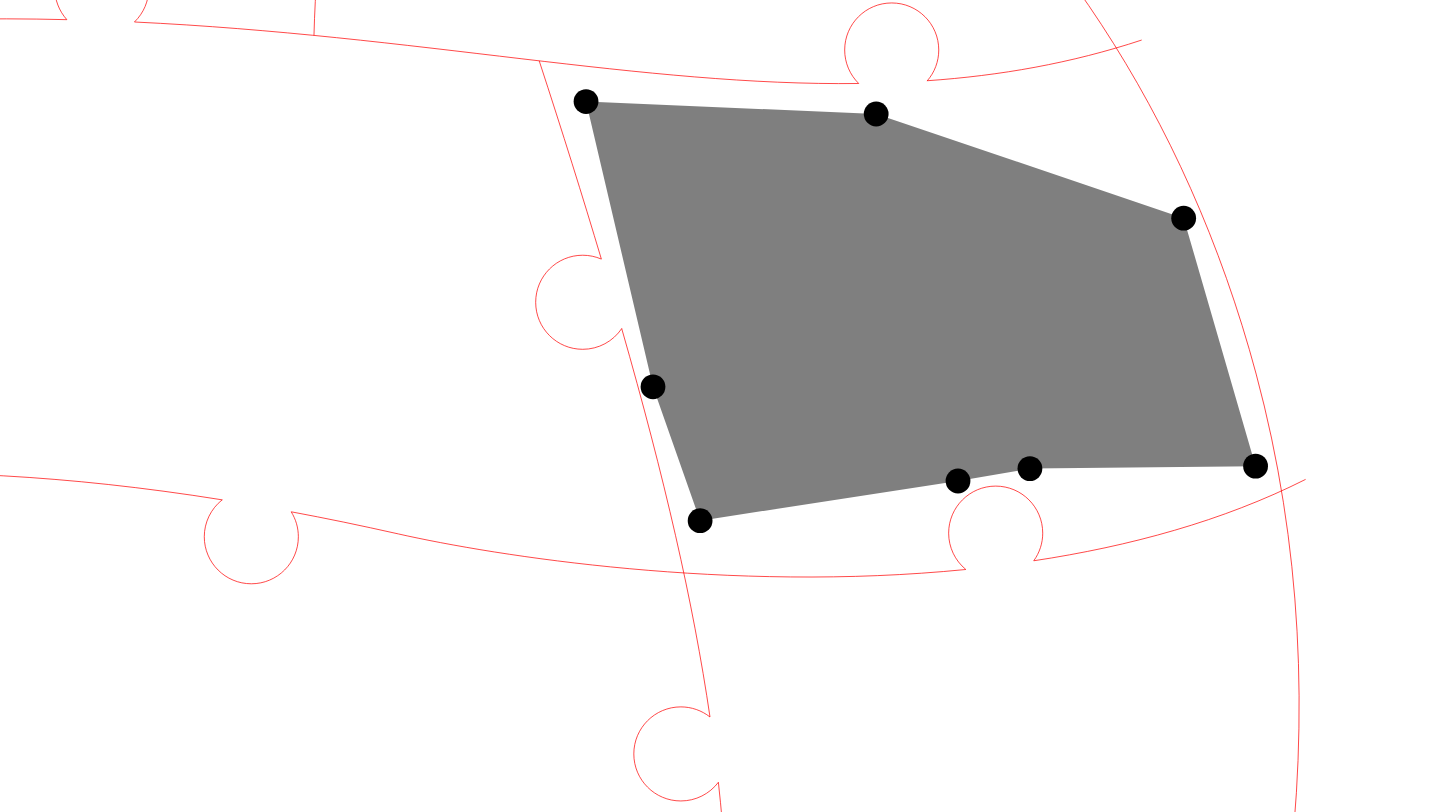 click 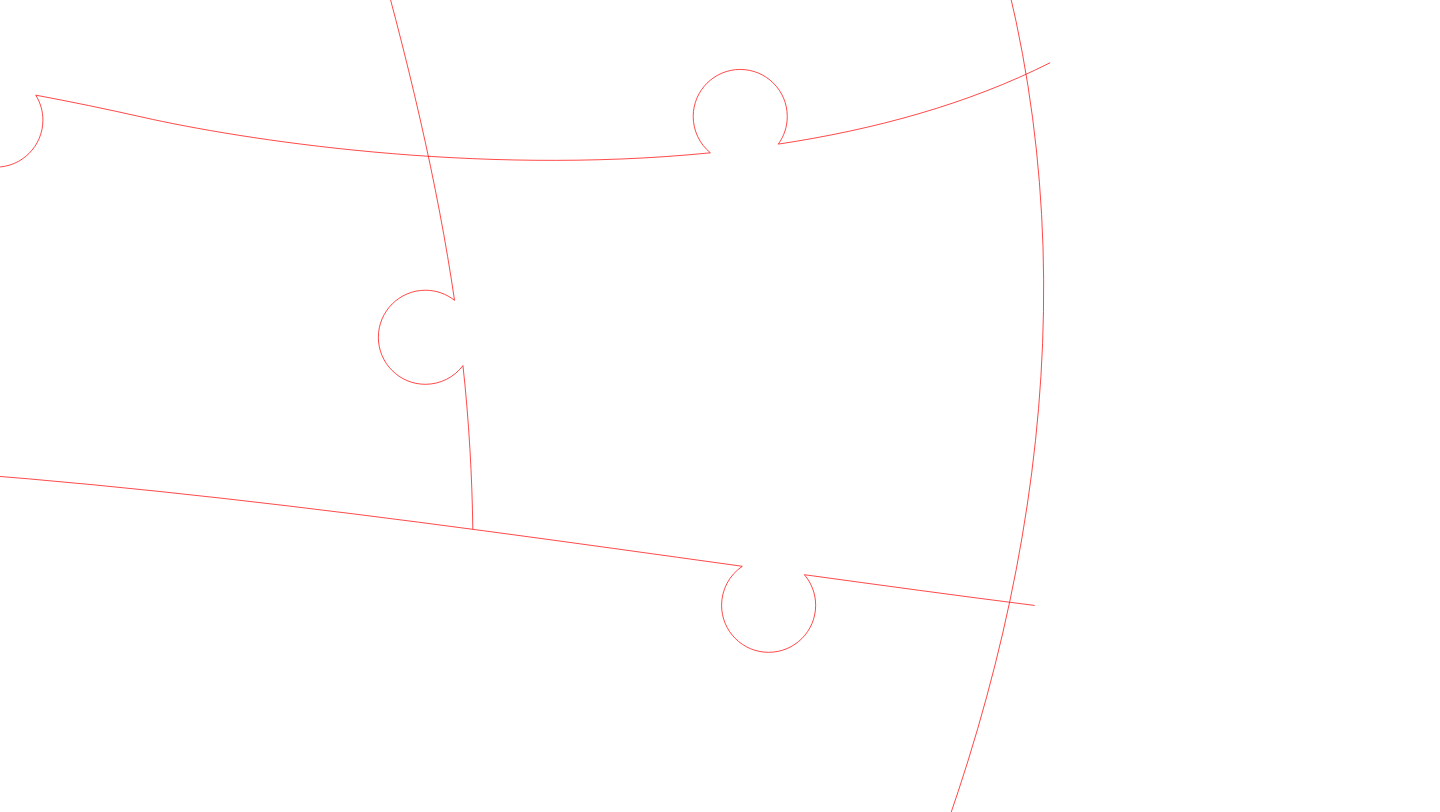 click 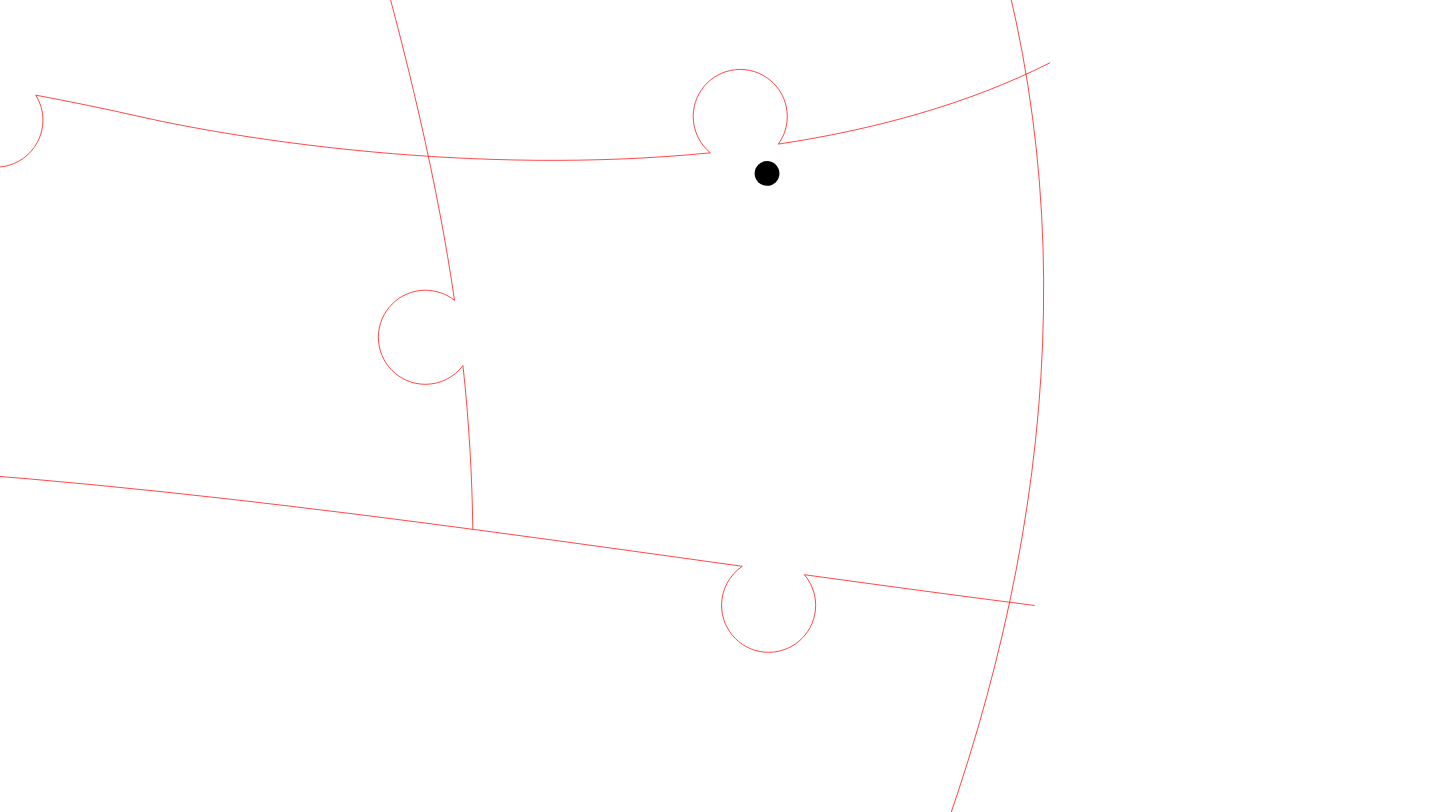 click 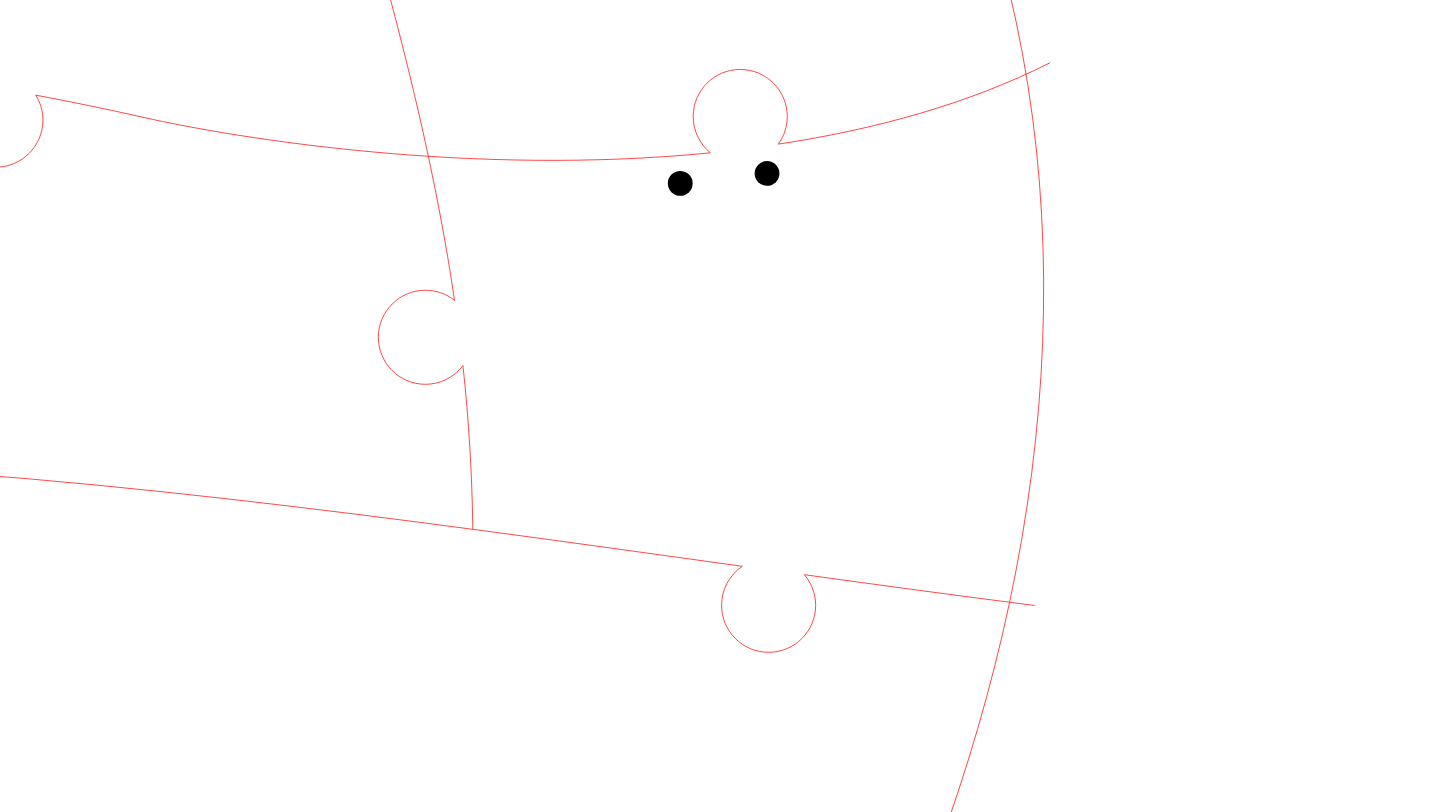 click 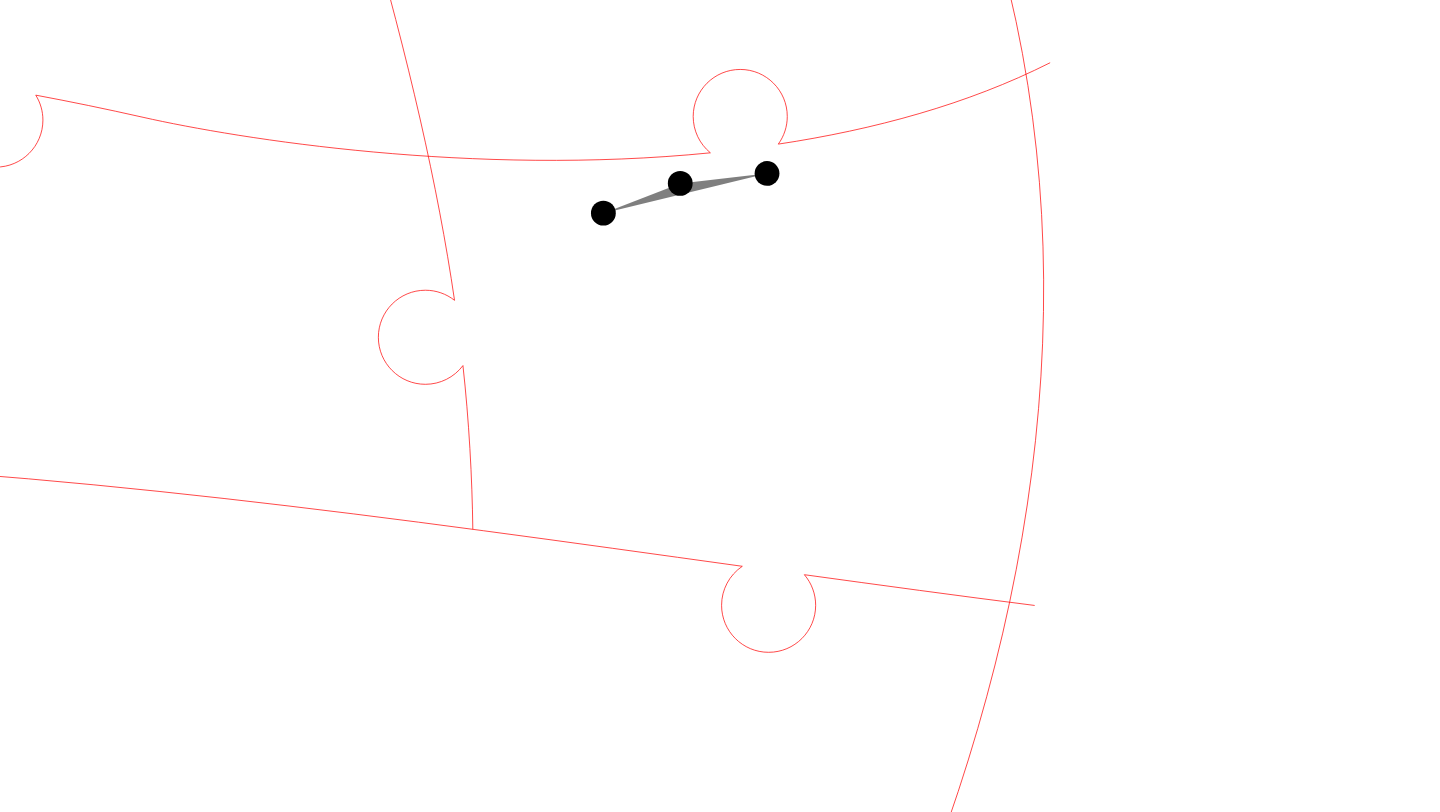 click 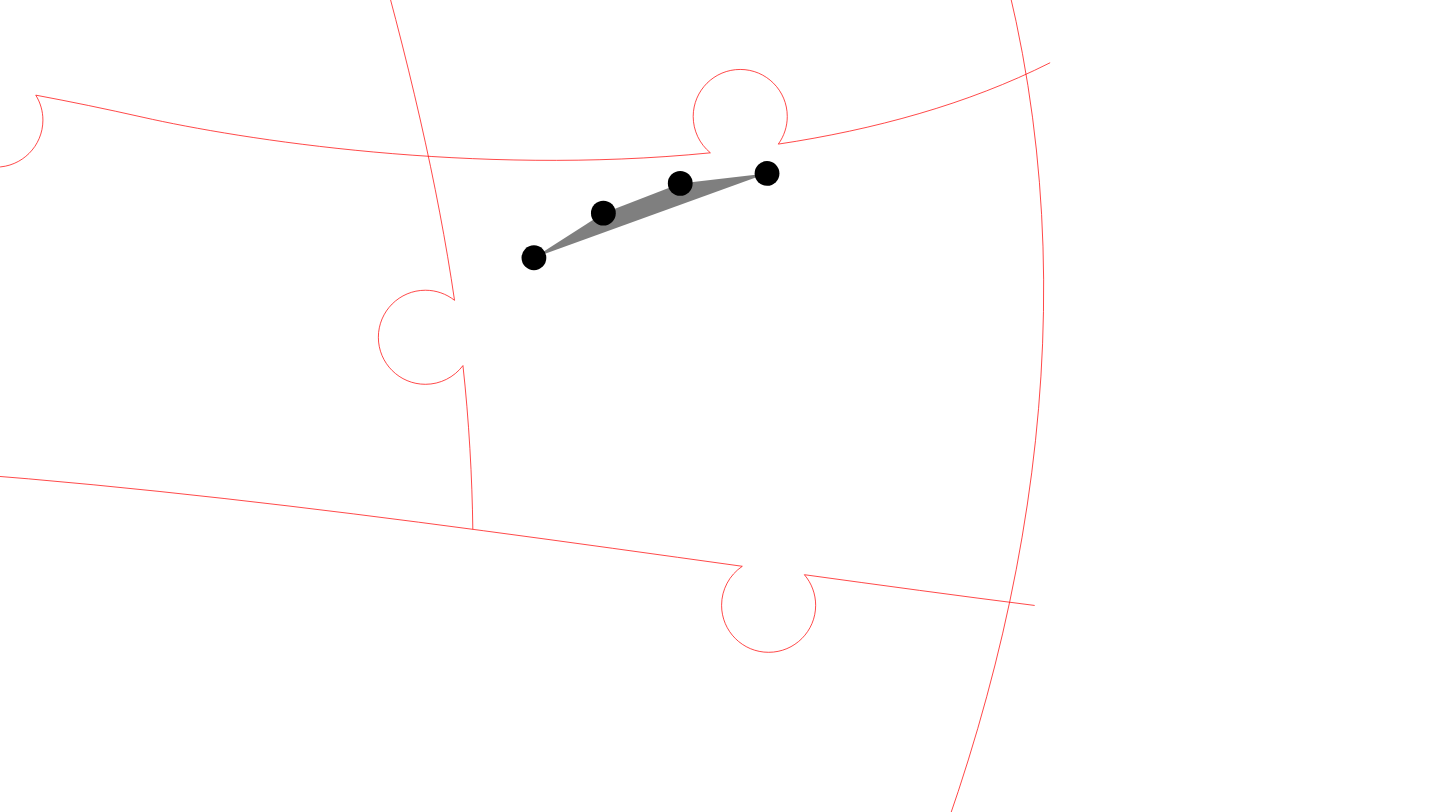 click 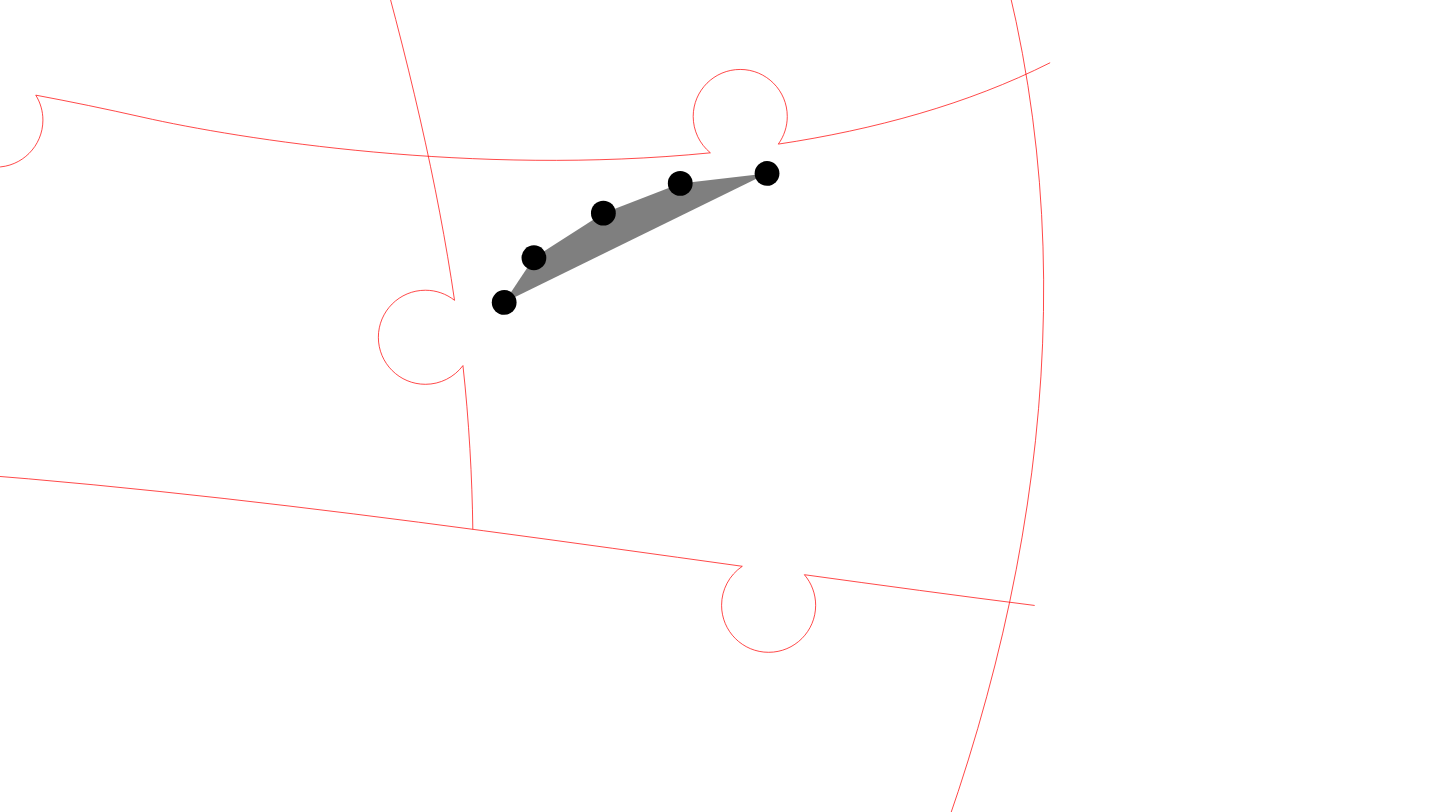 click 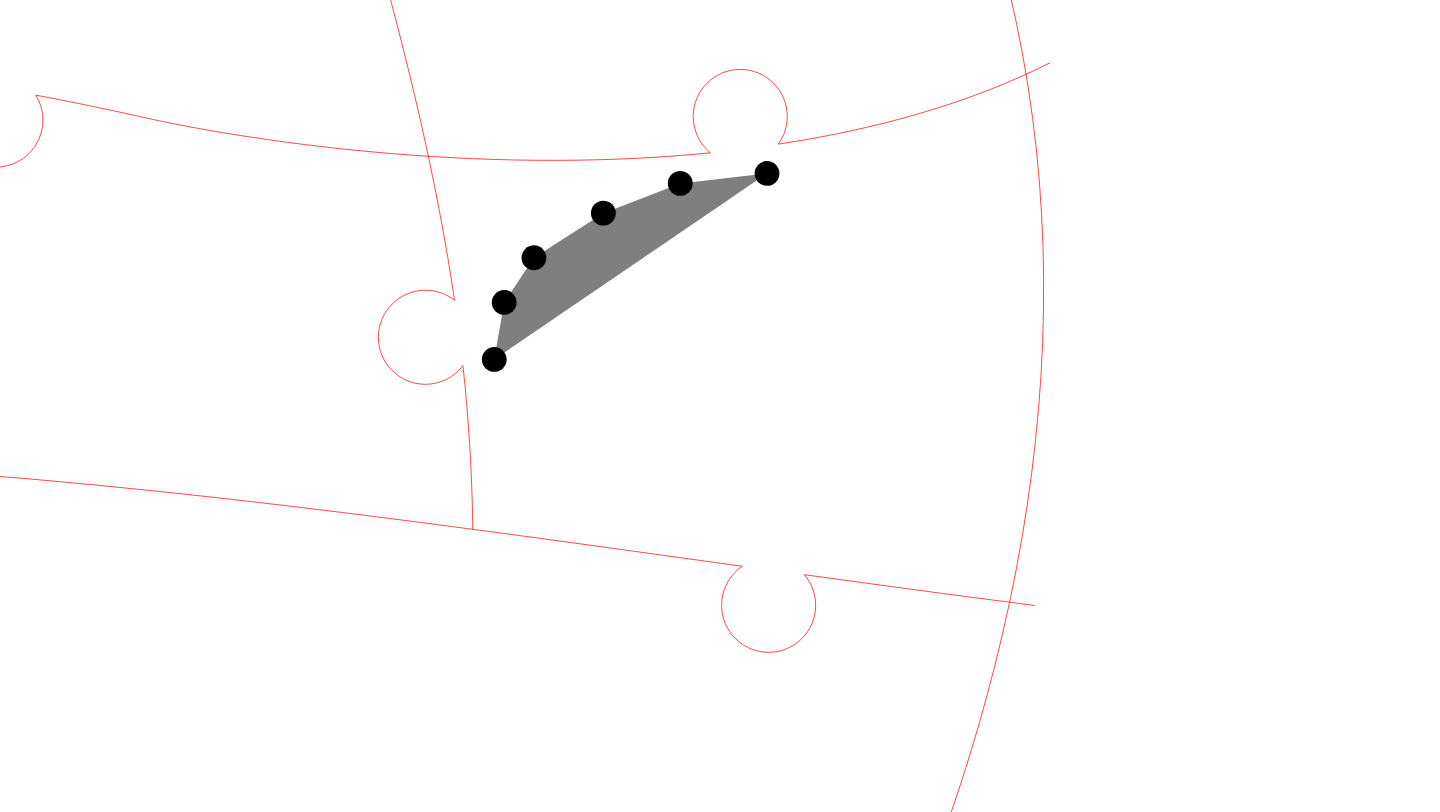 click 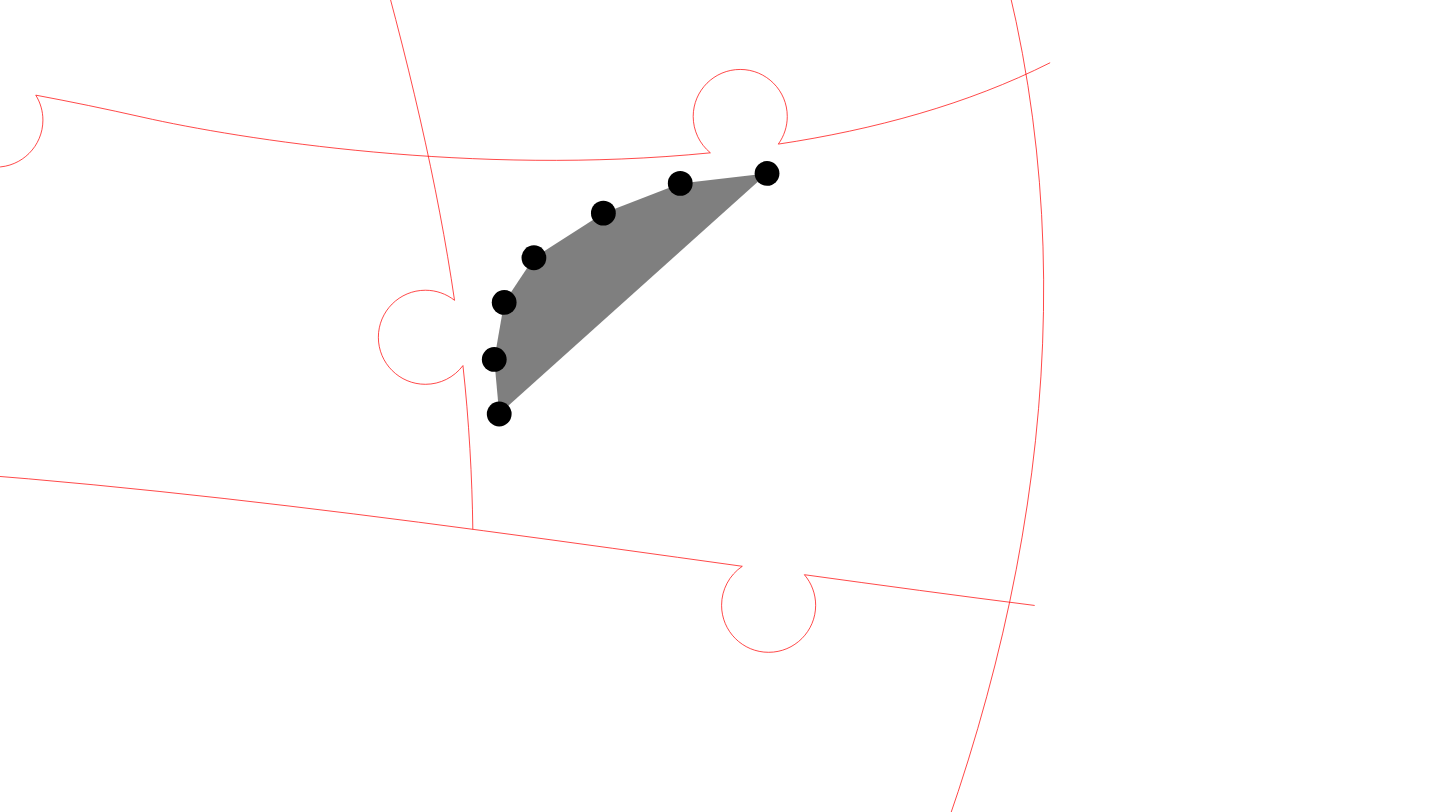 click 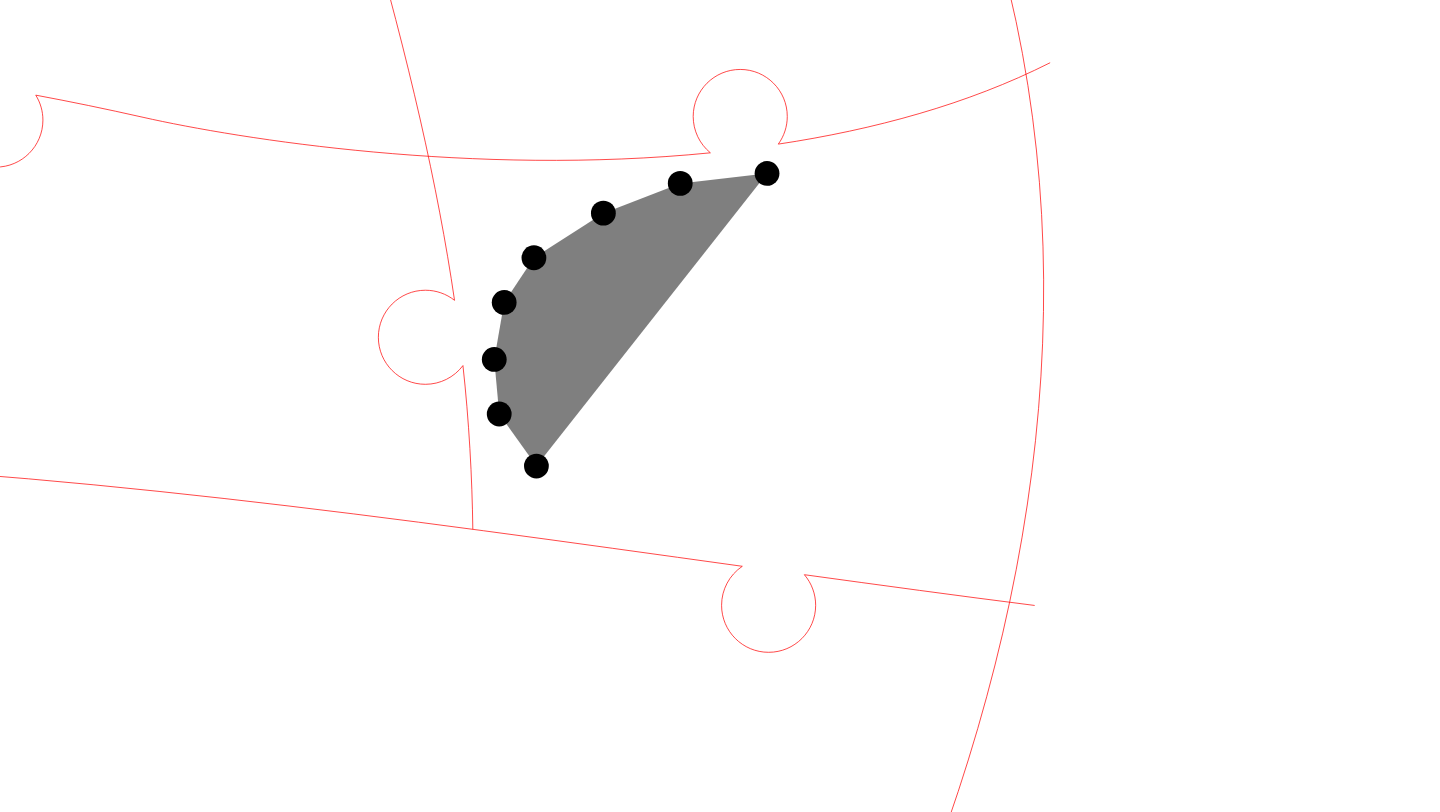 click 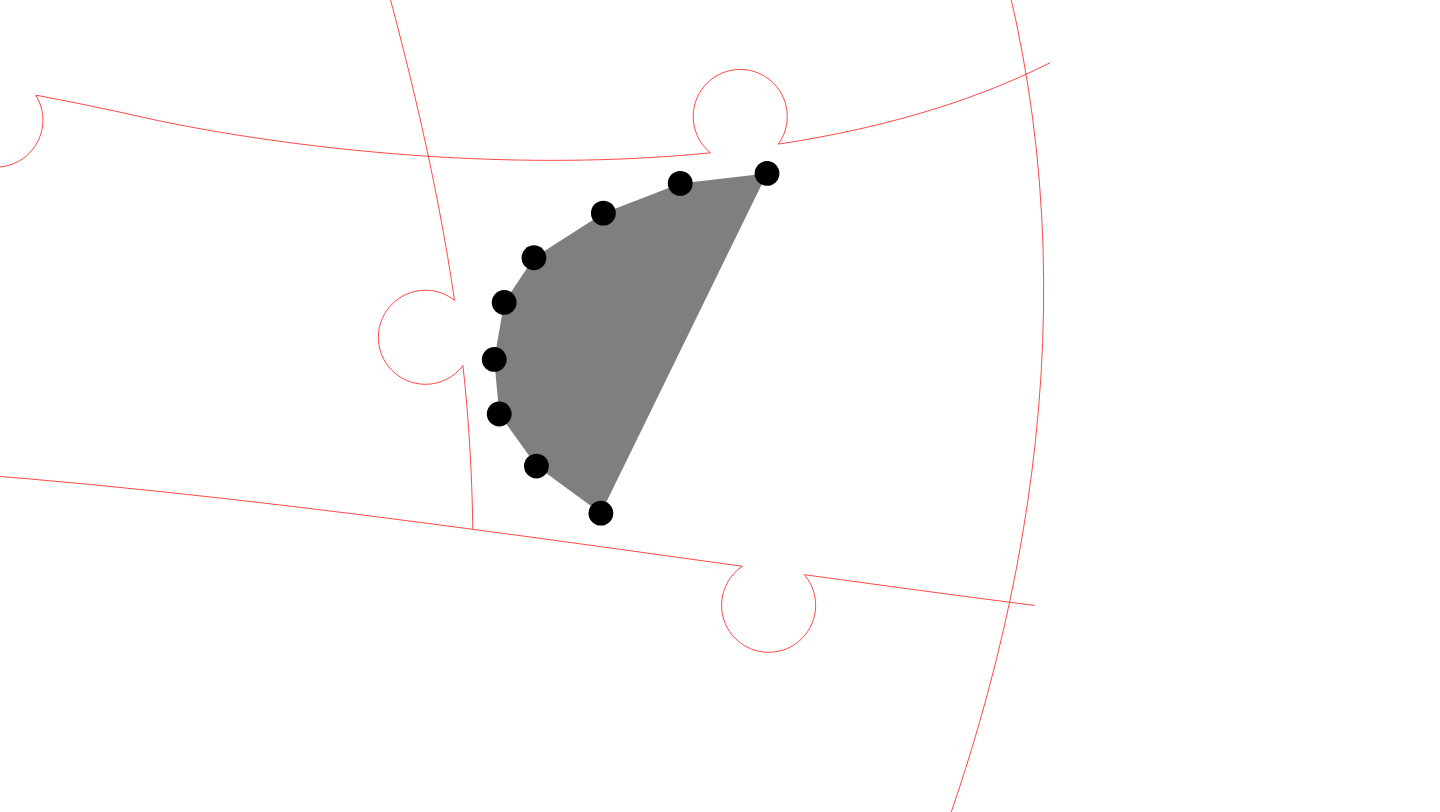 click 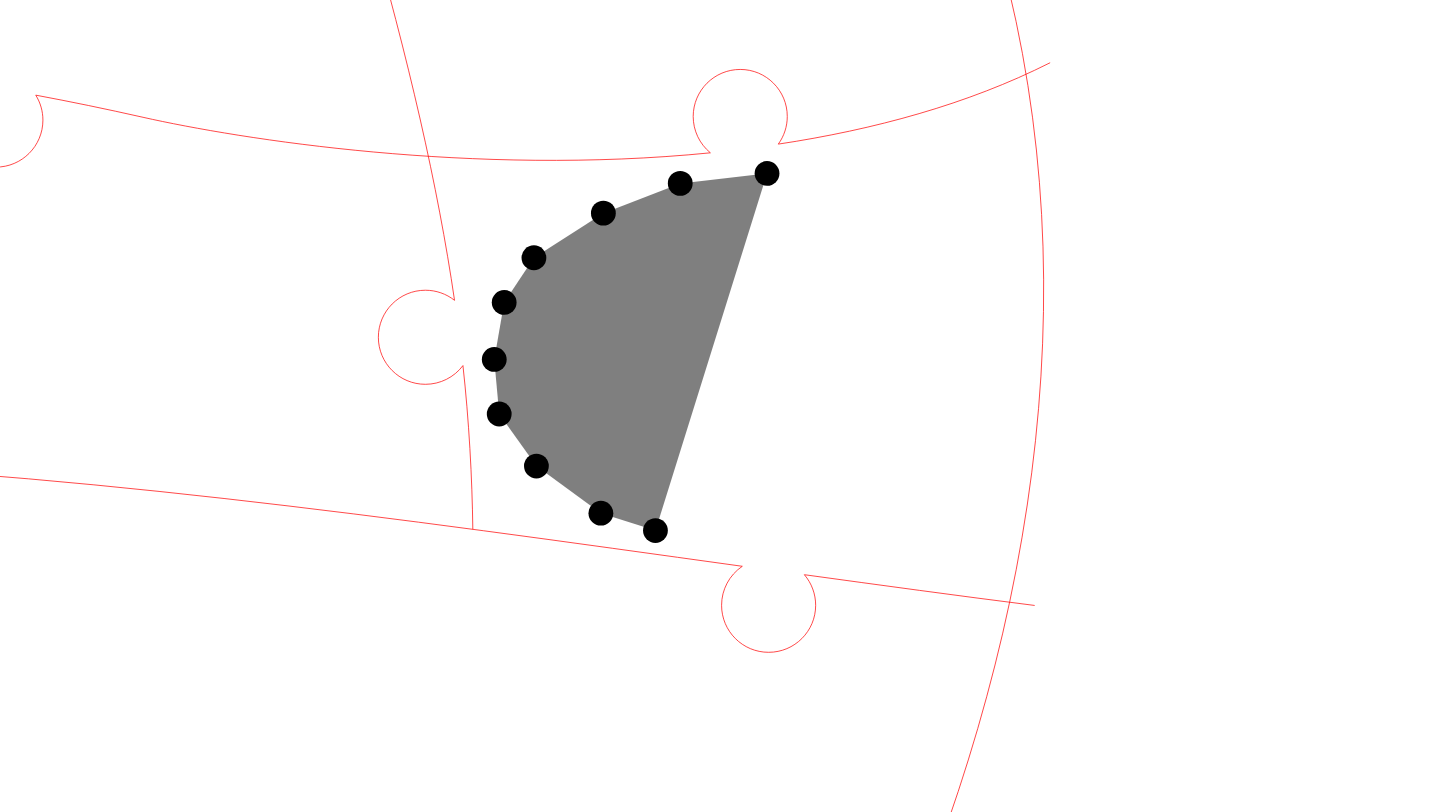 click 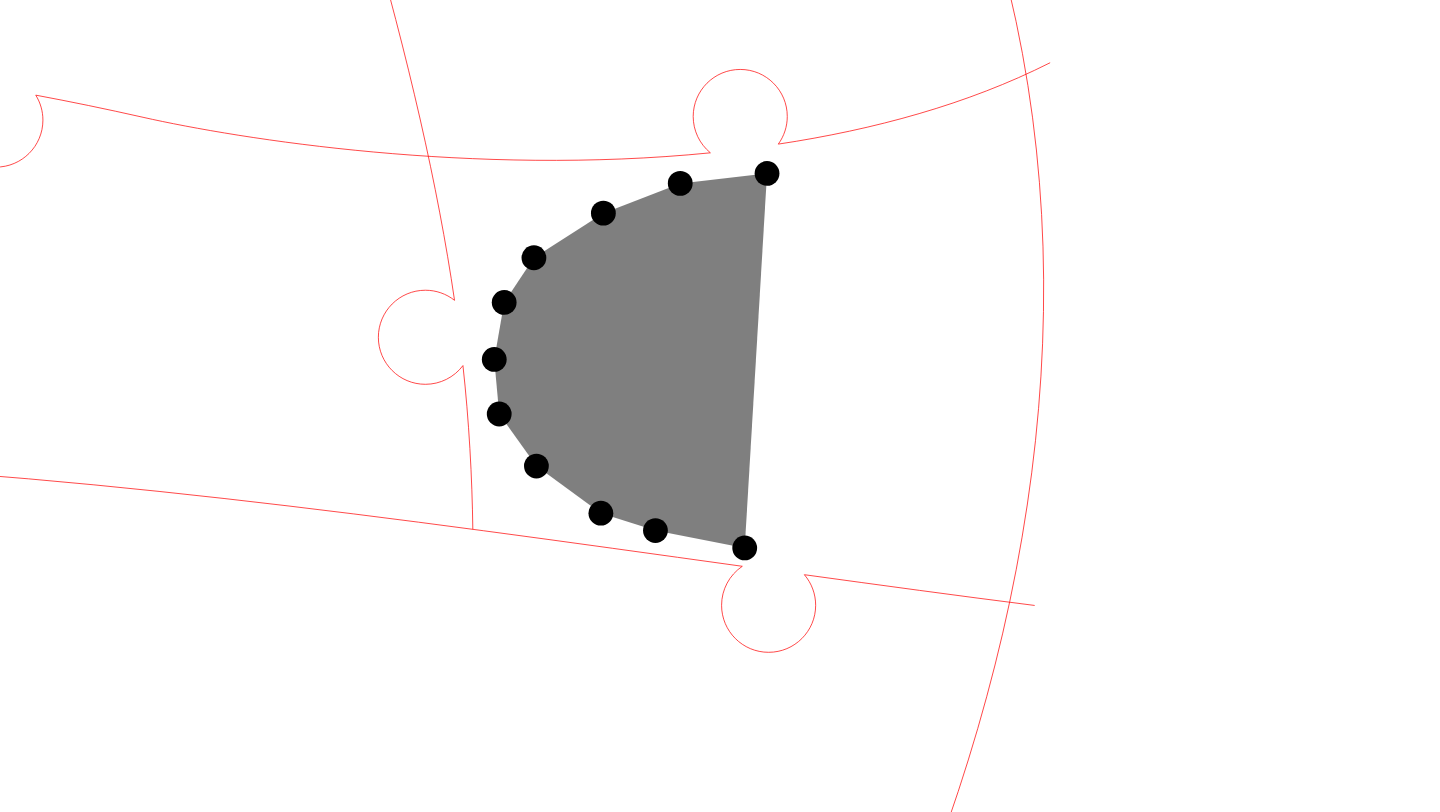 click 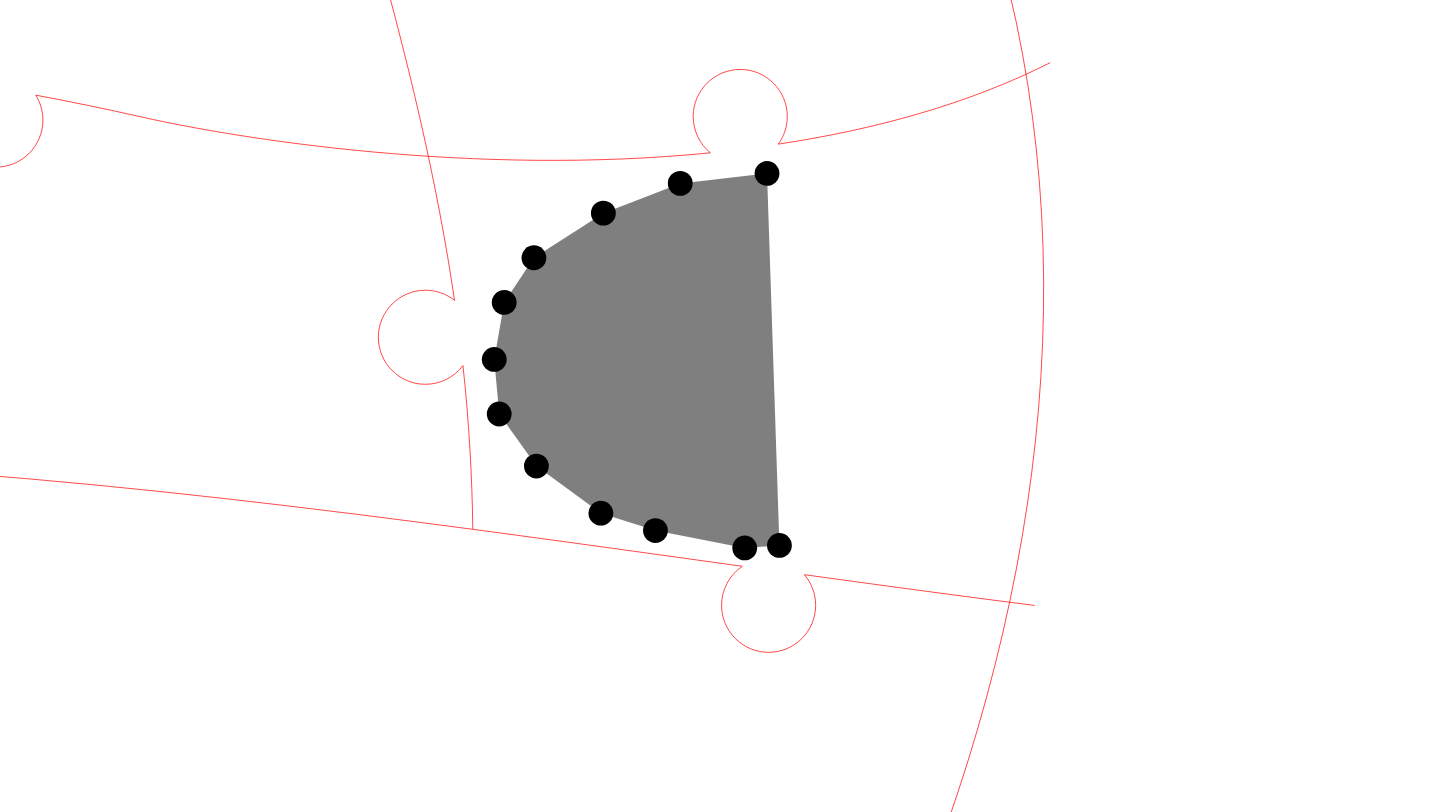 click 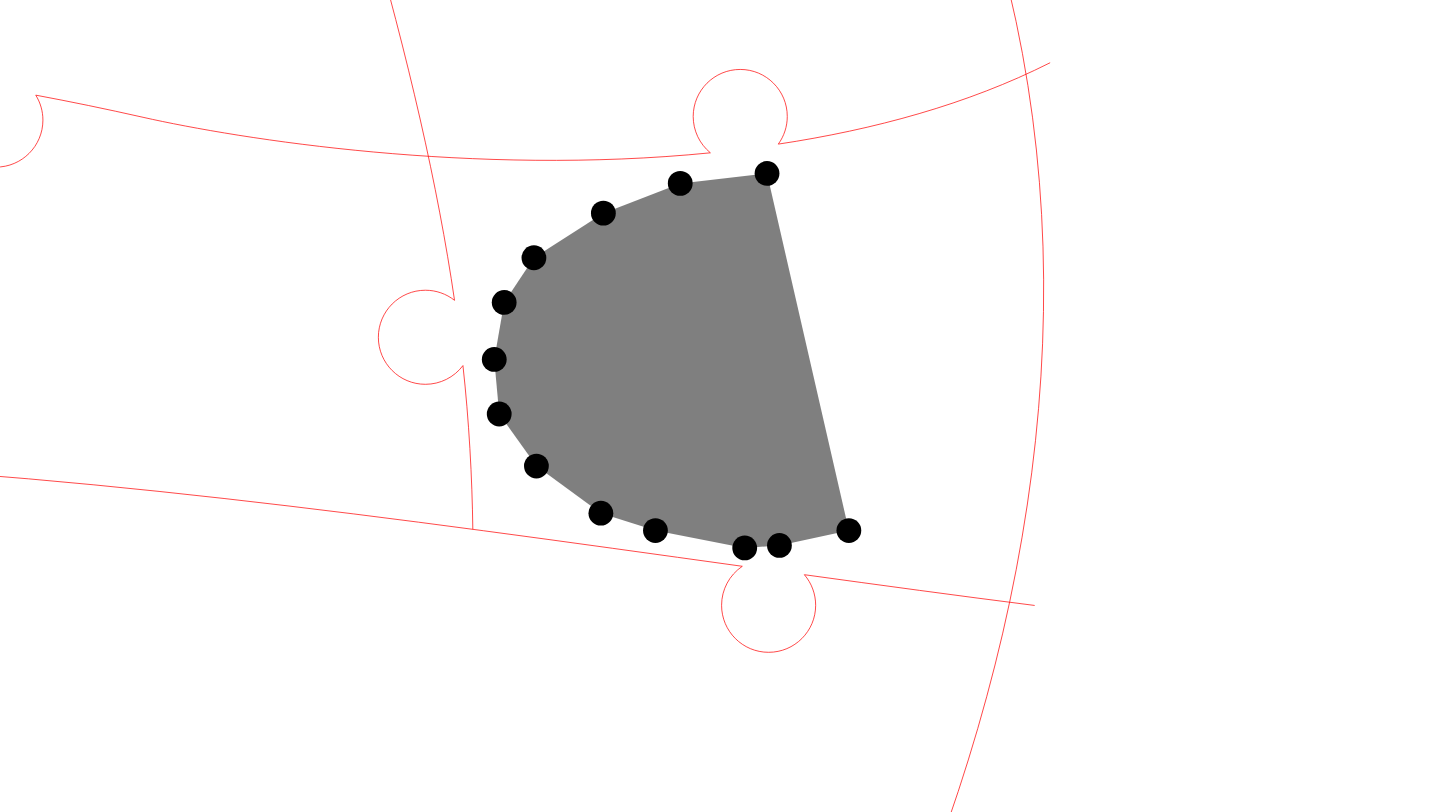 click 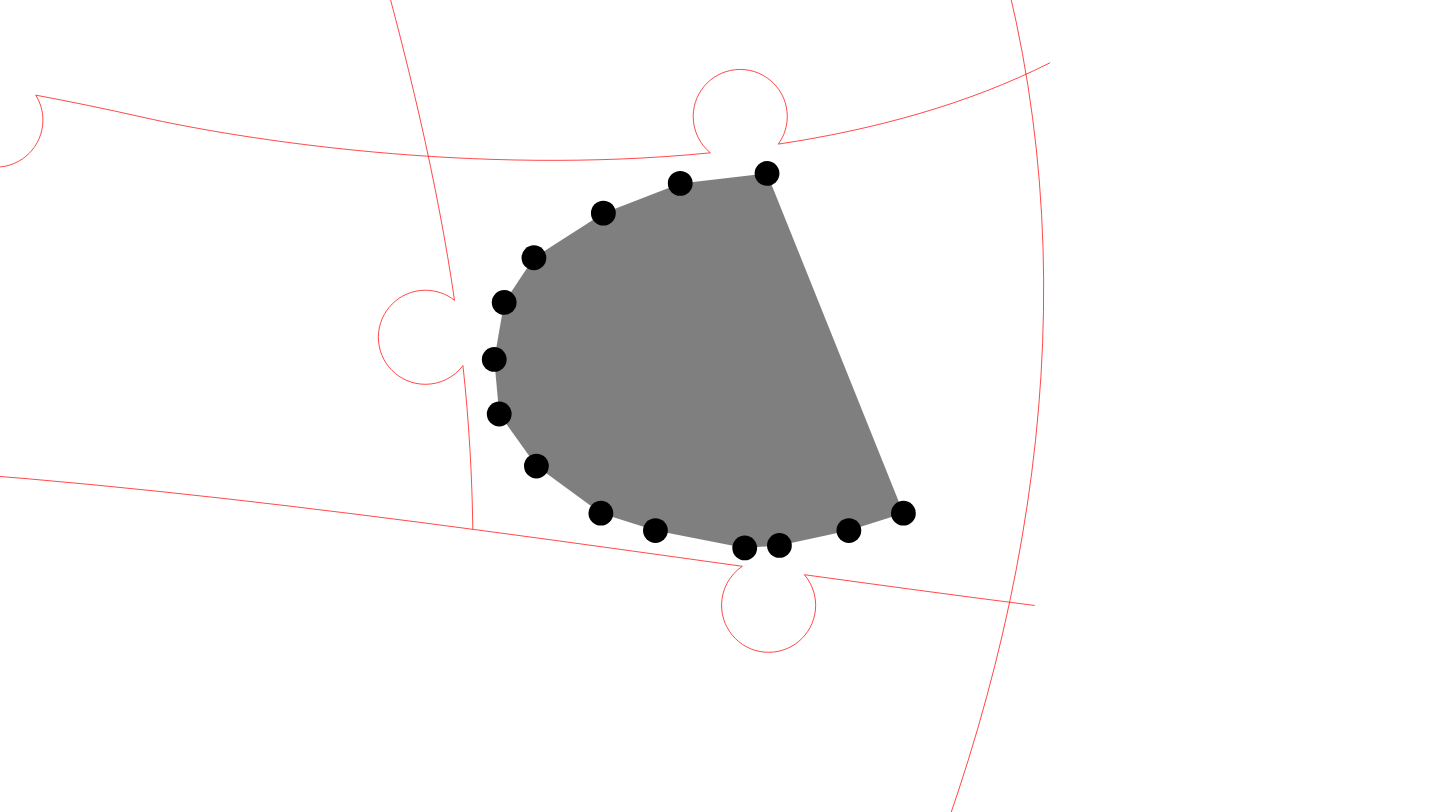 click 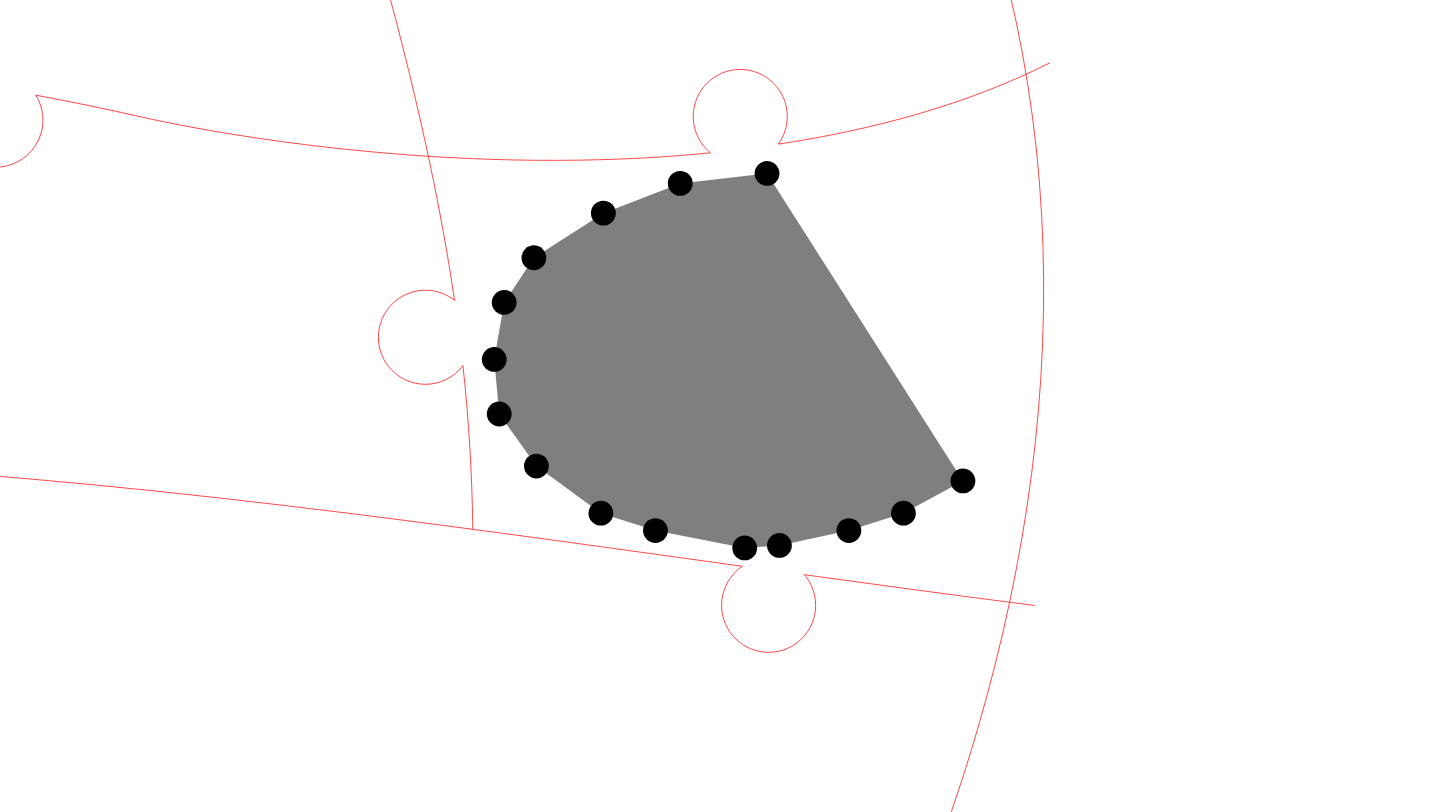 click 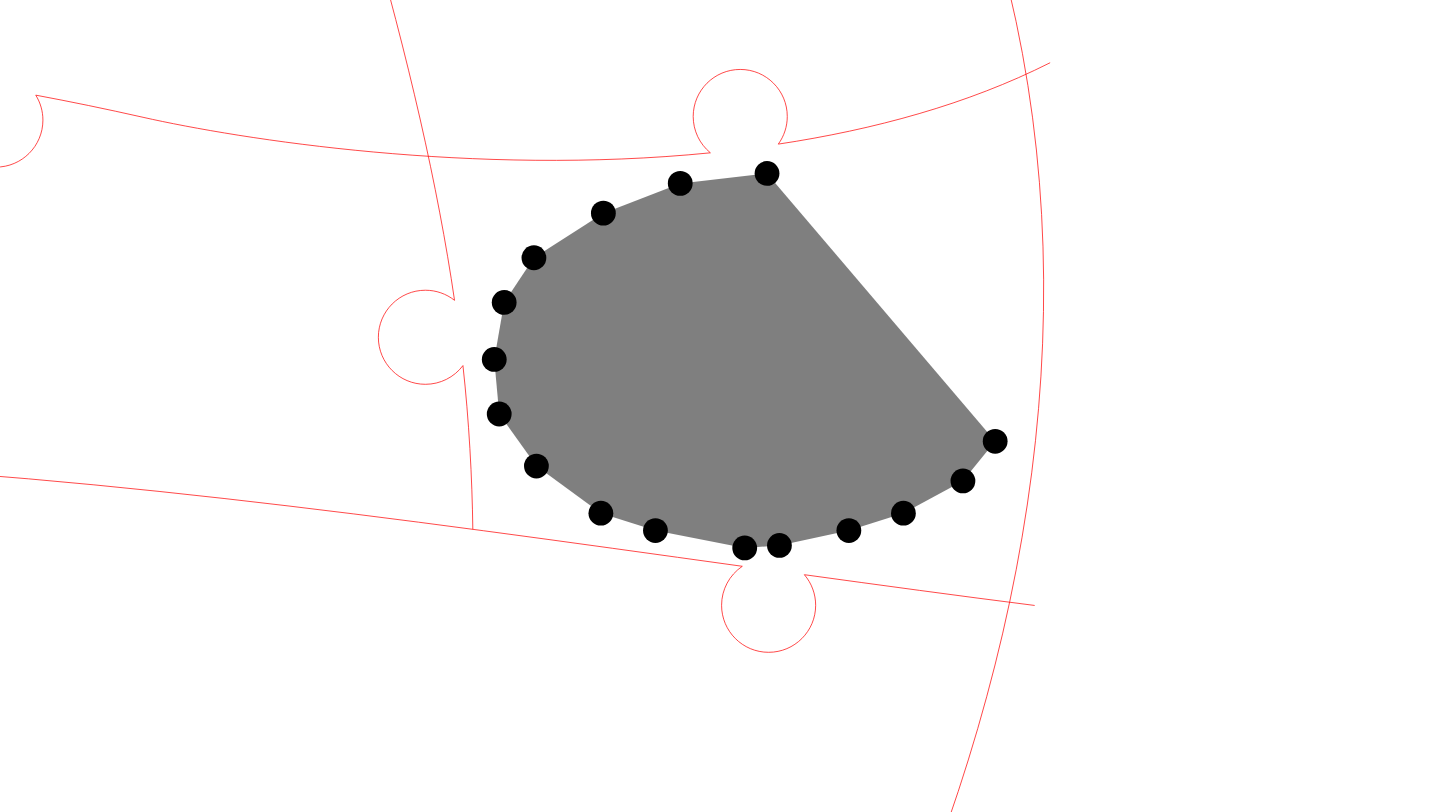 click 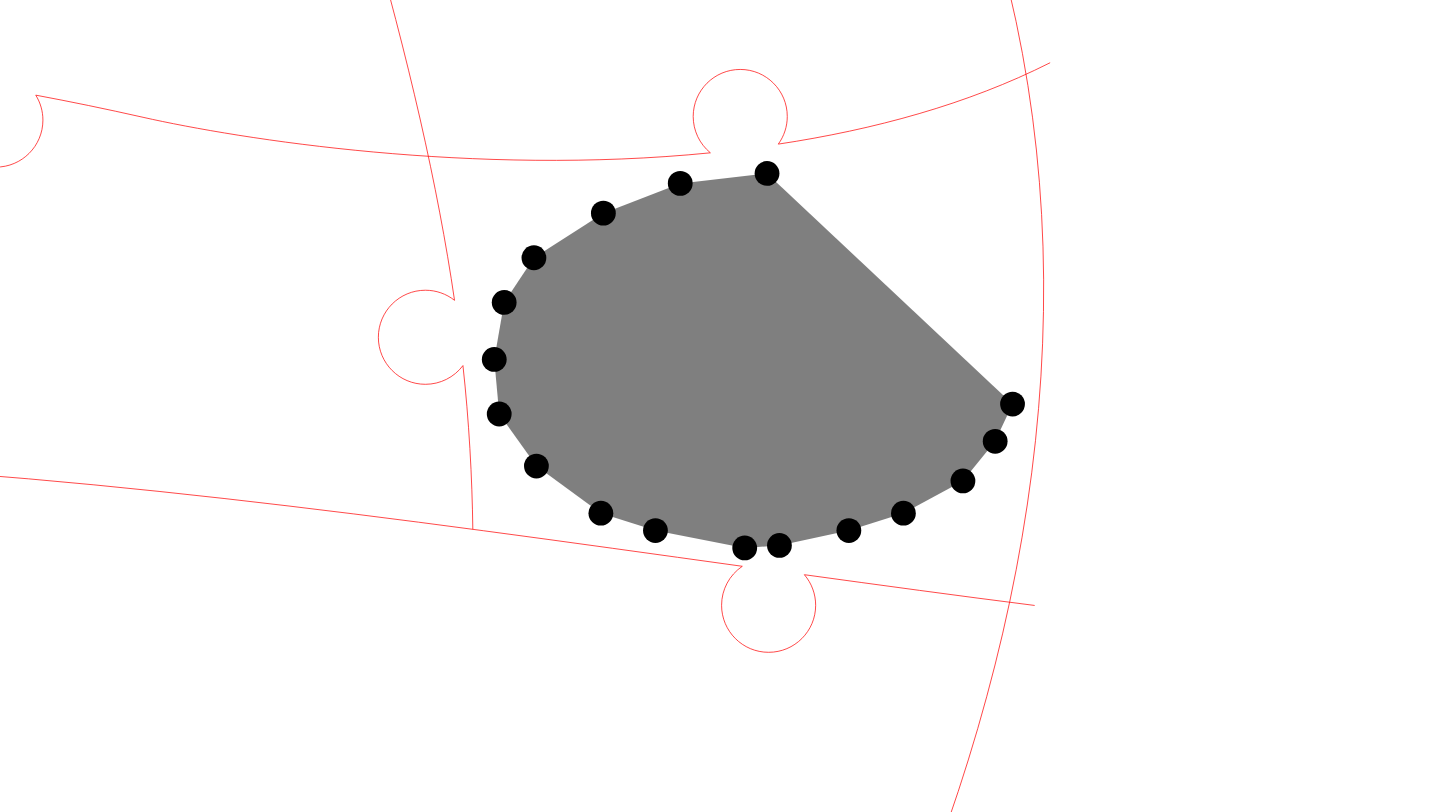 click 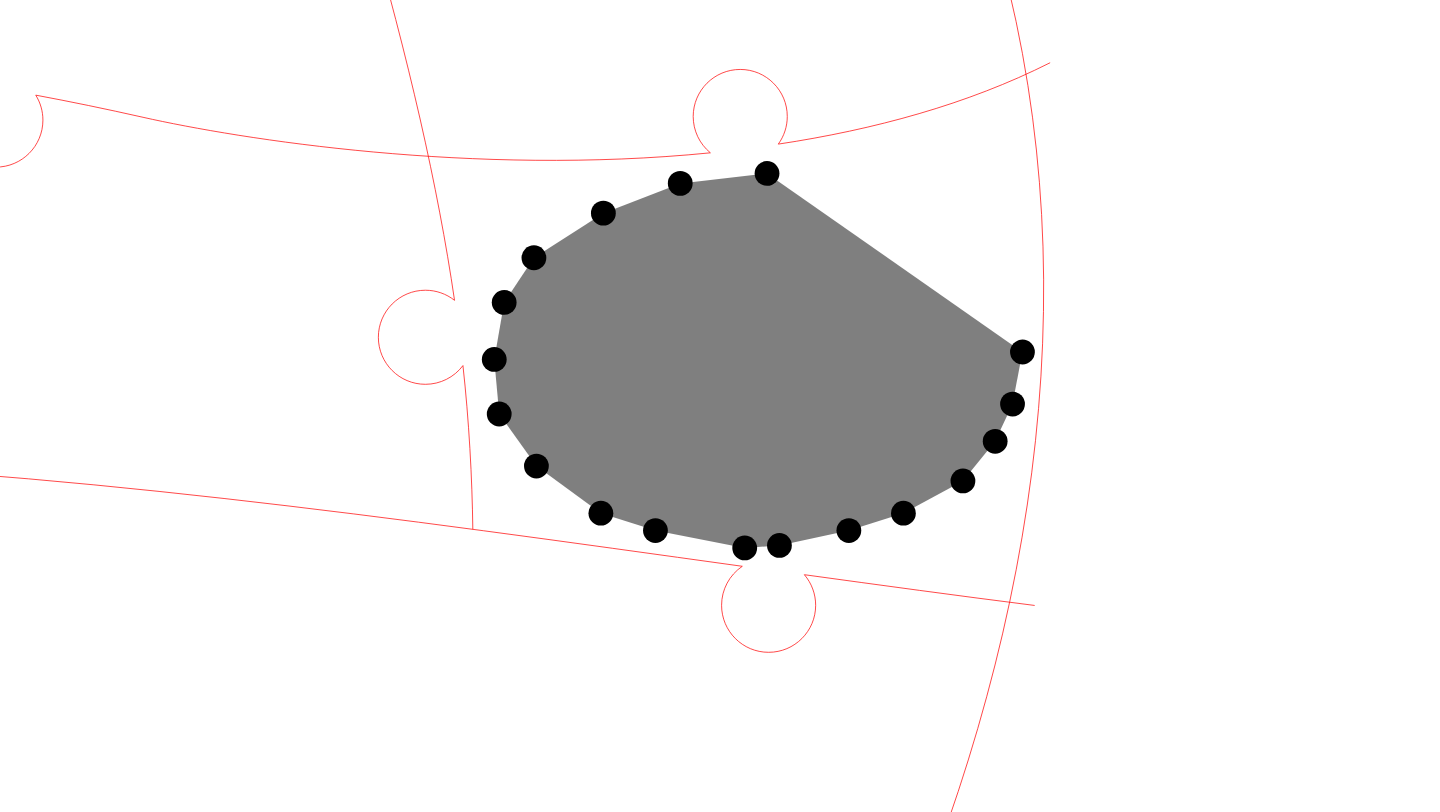 click 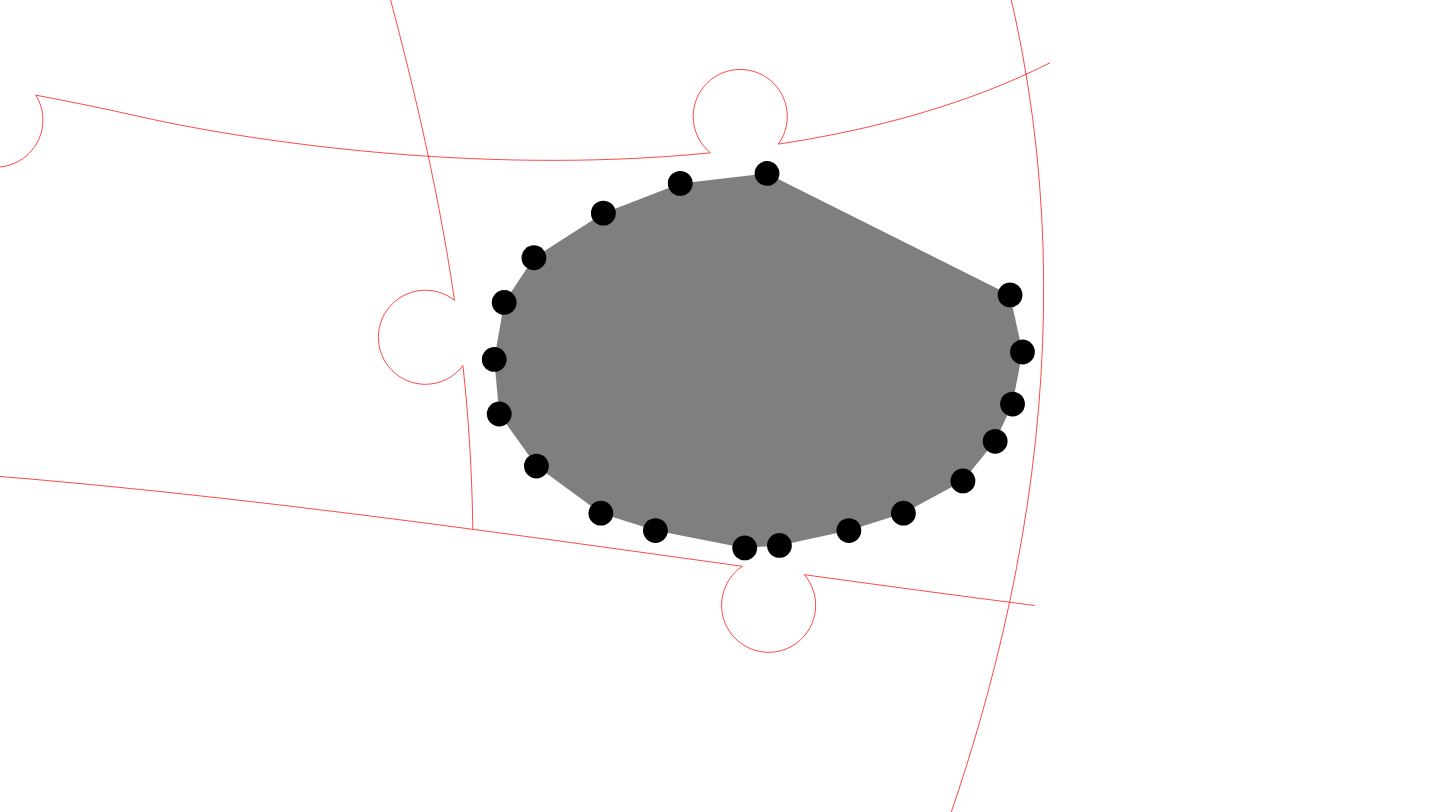 click 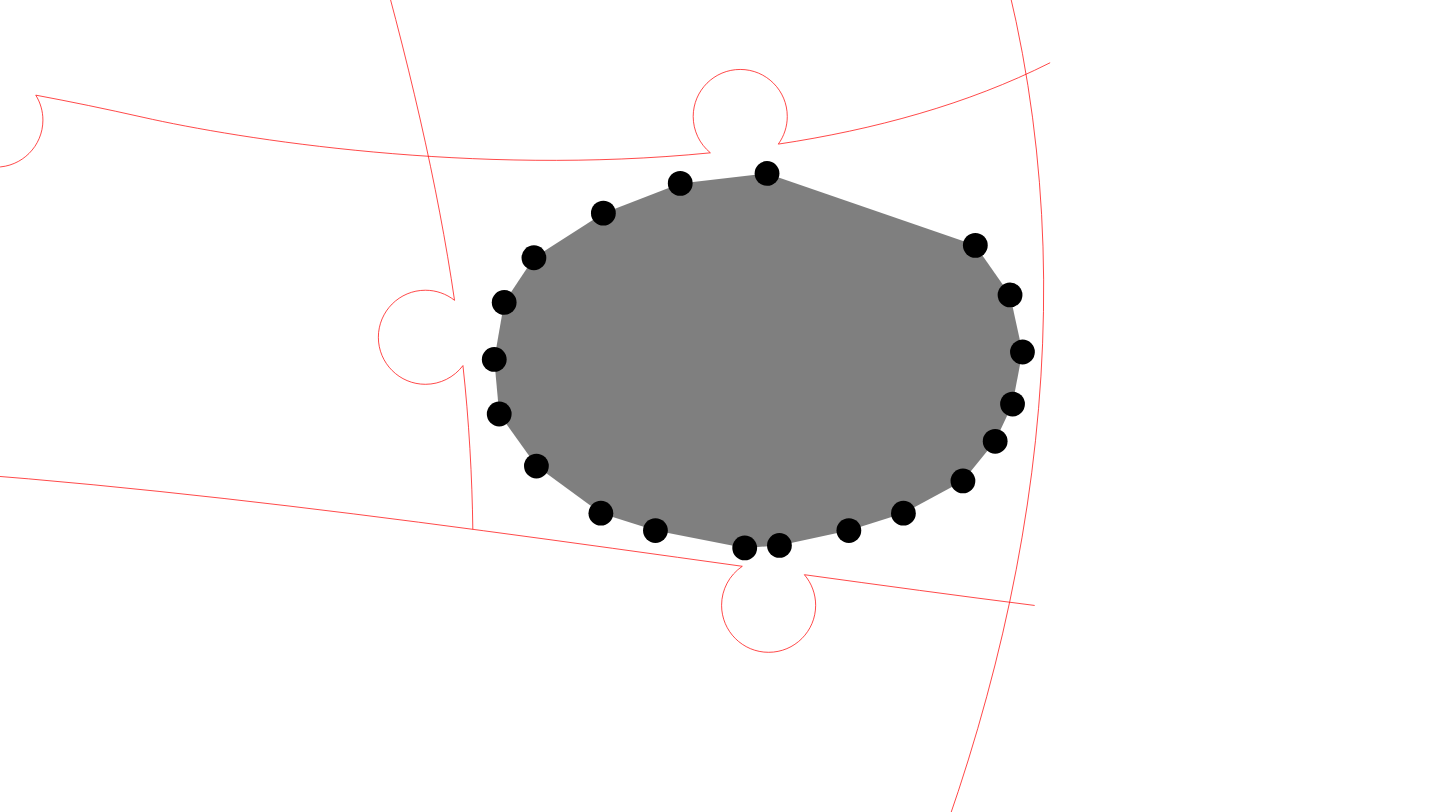 click 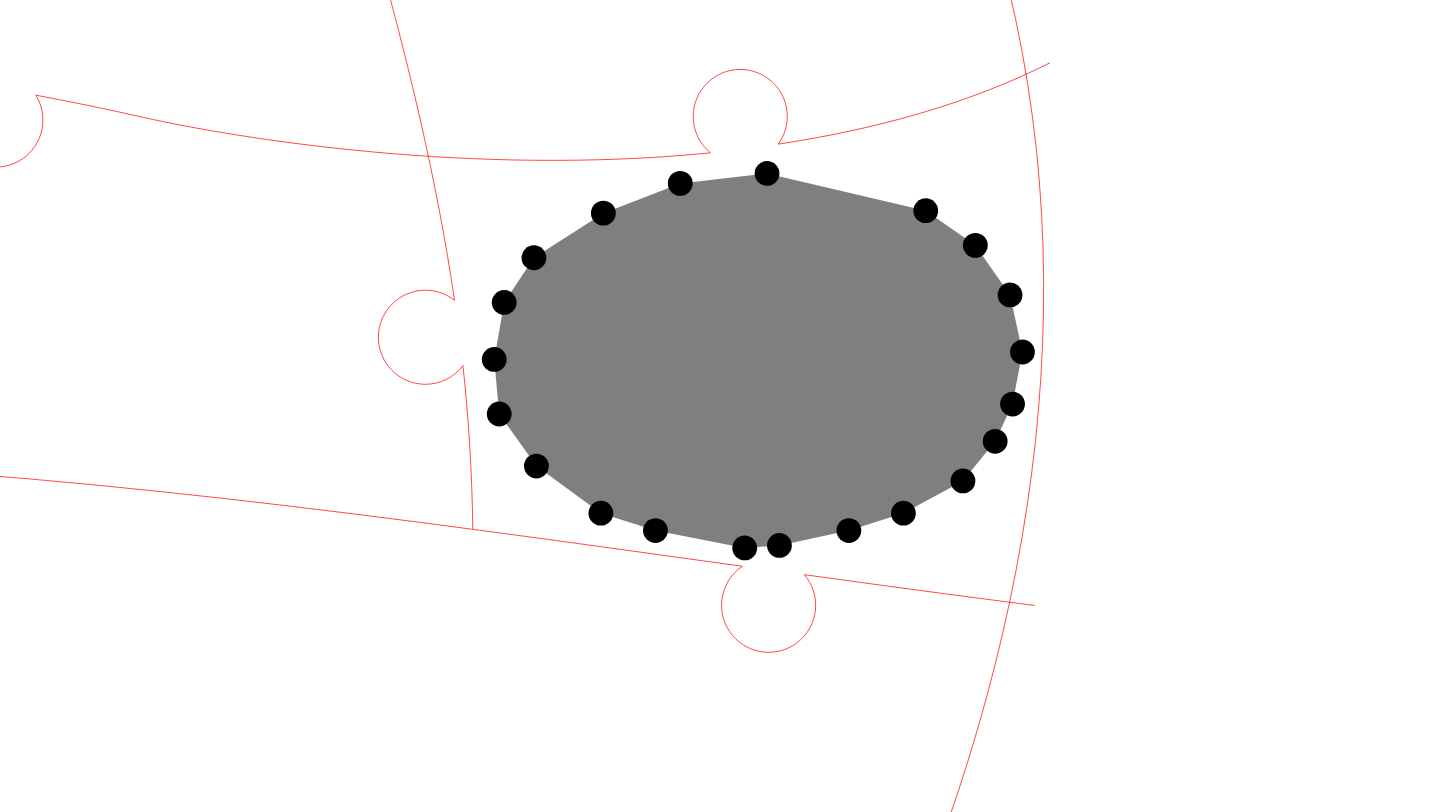 click 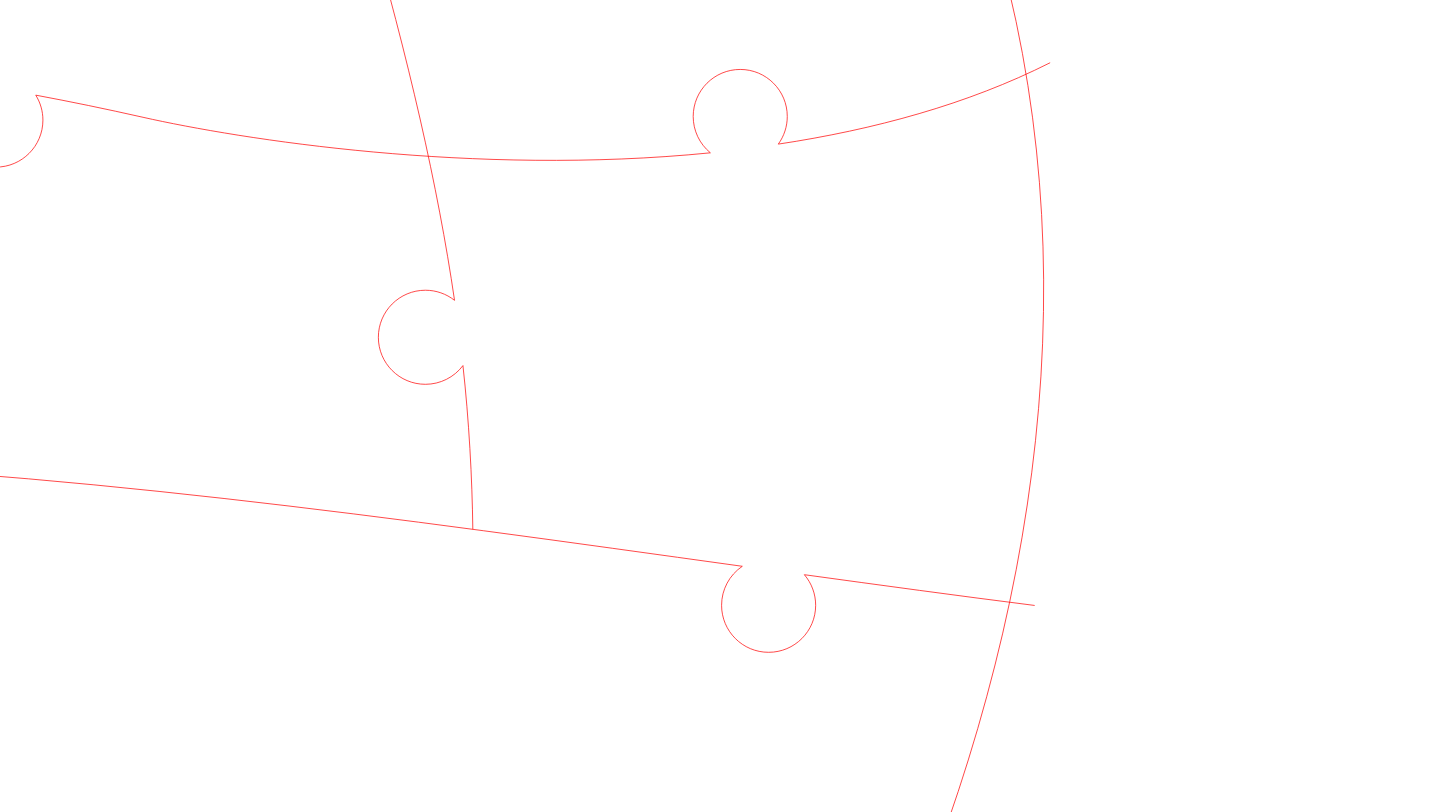 click 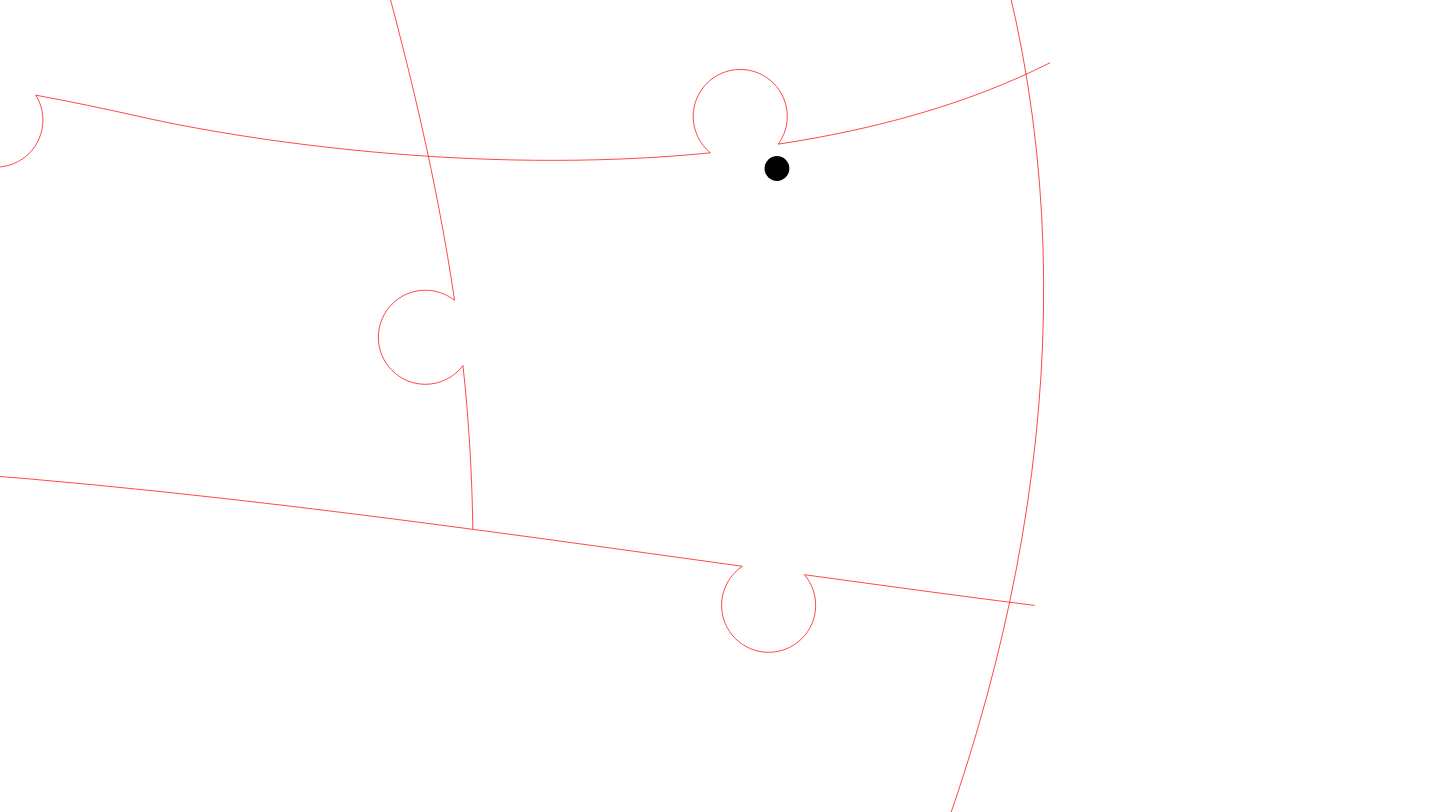click 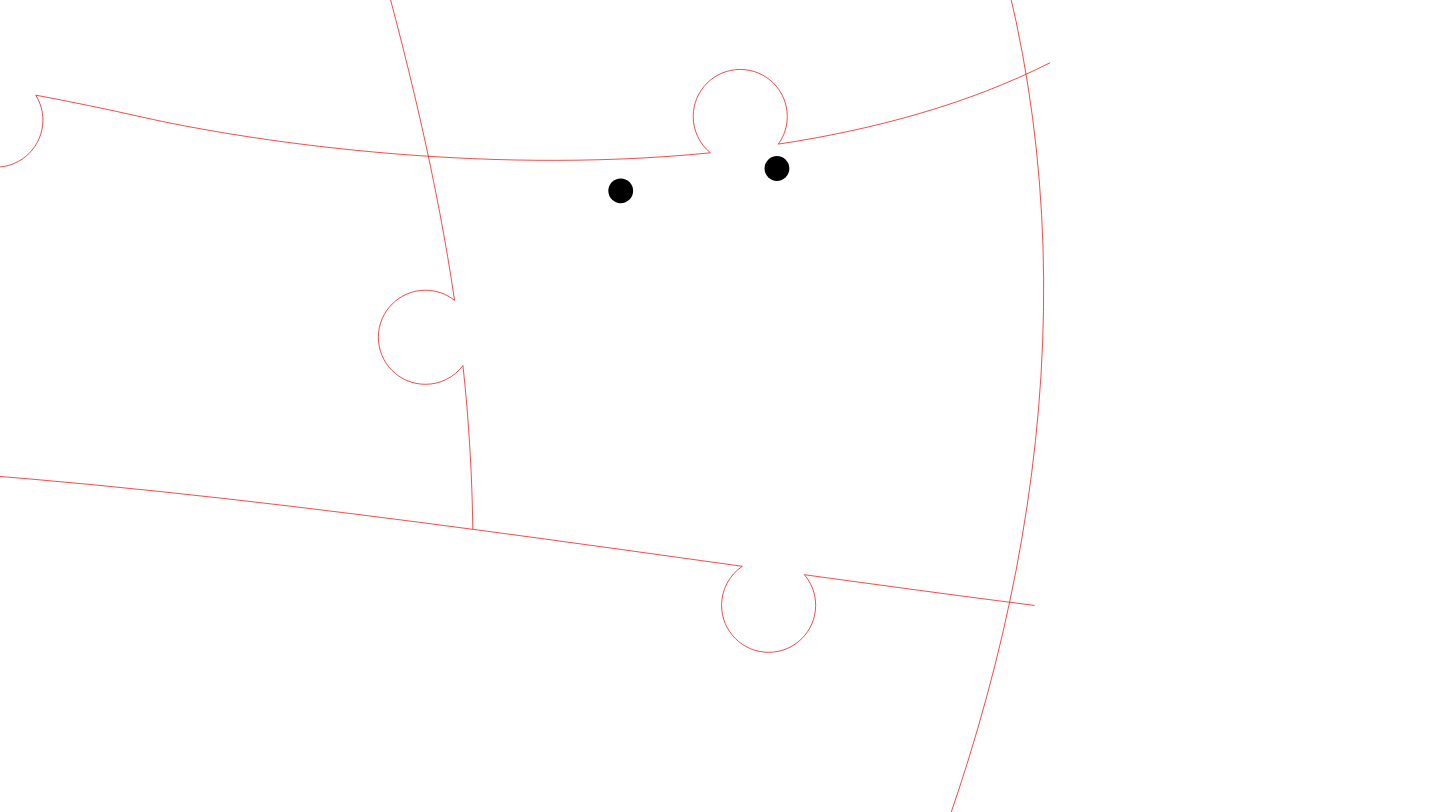 click 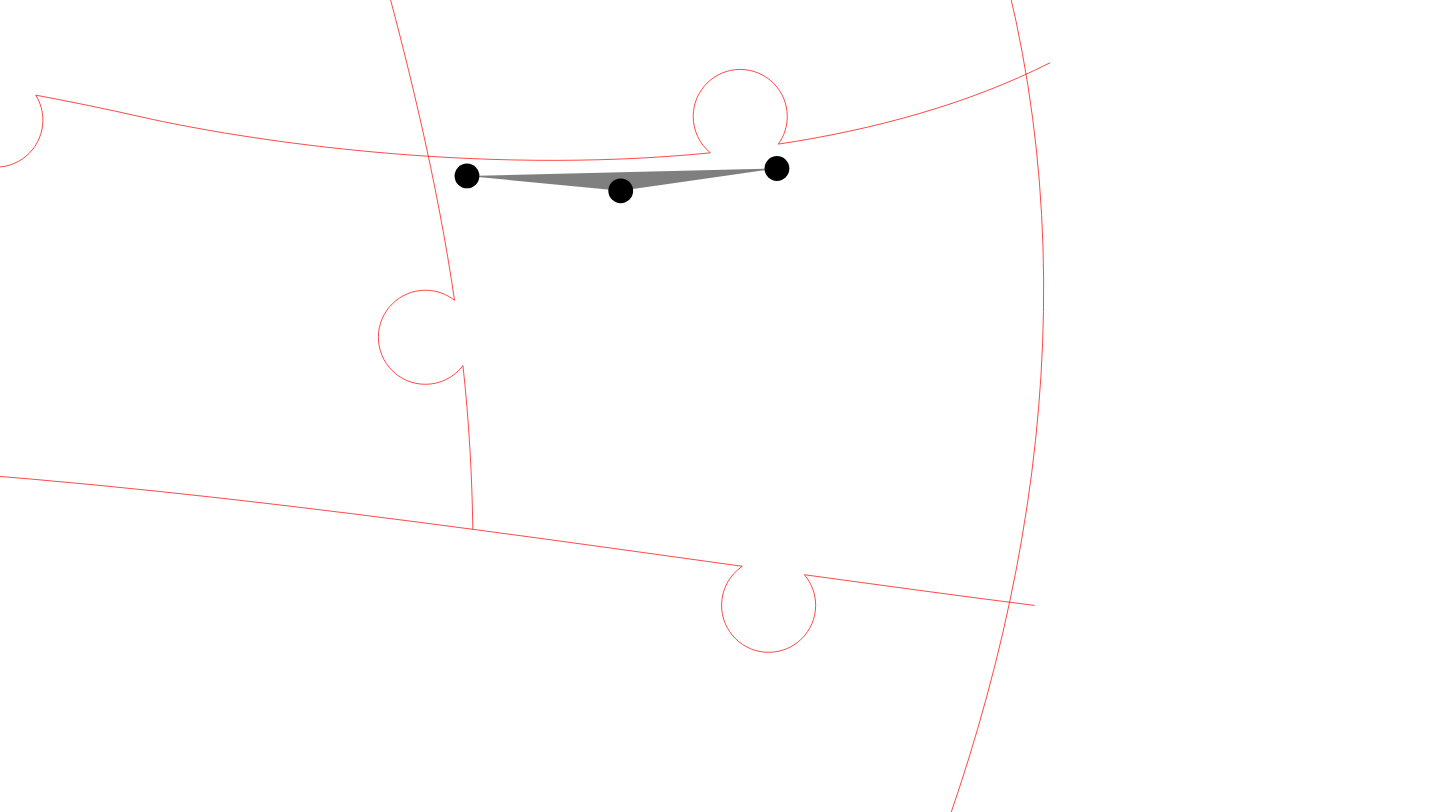 click 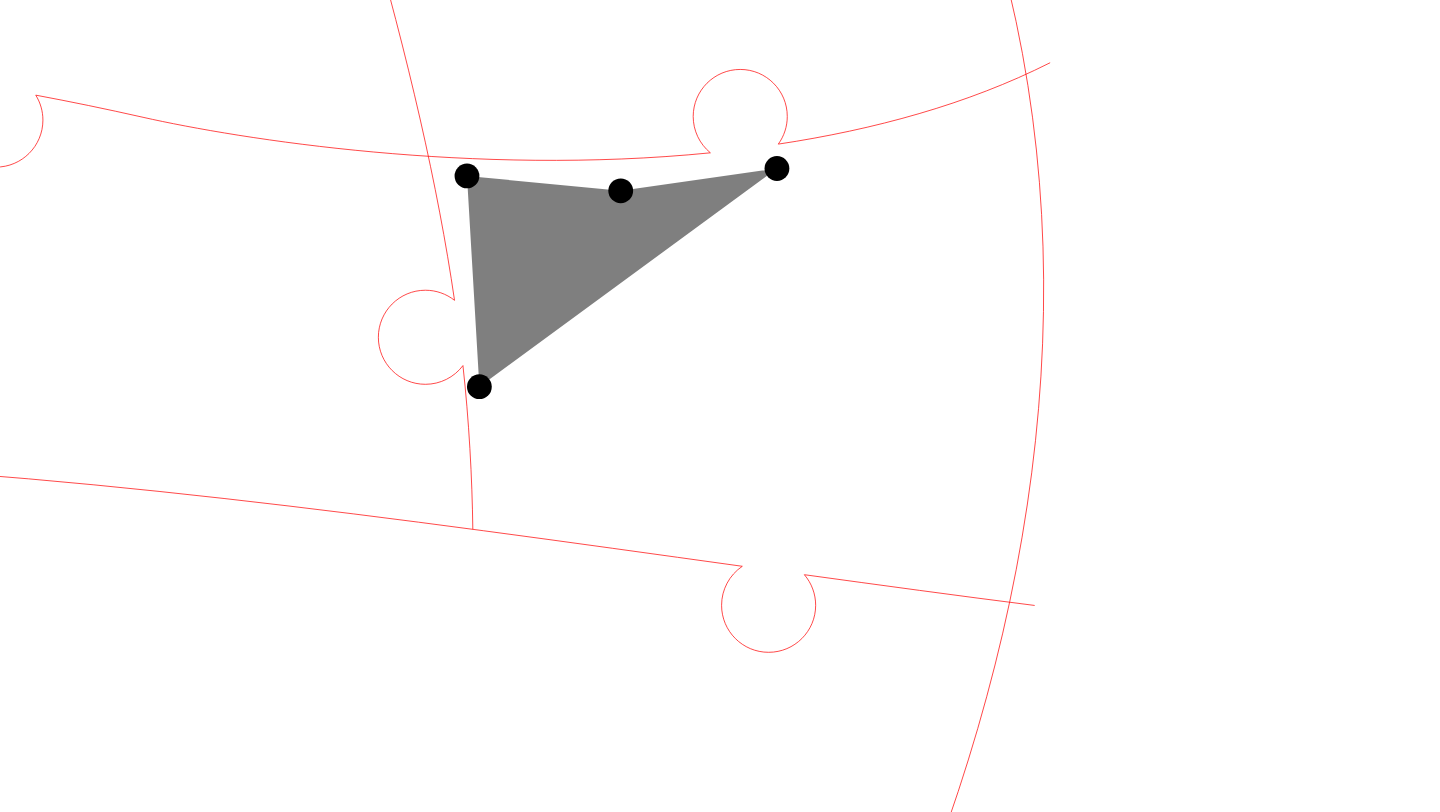click 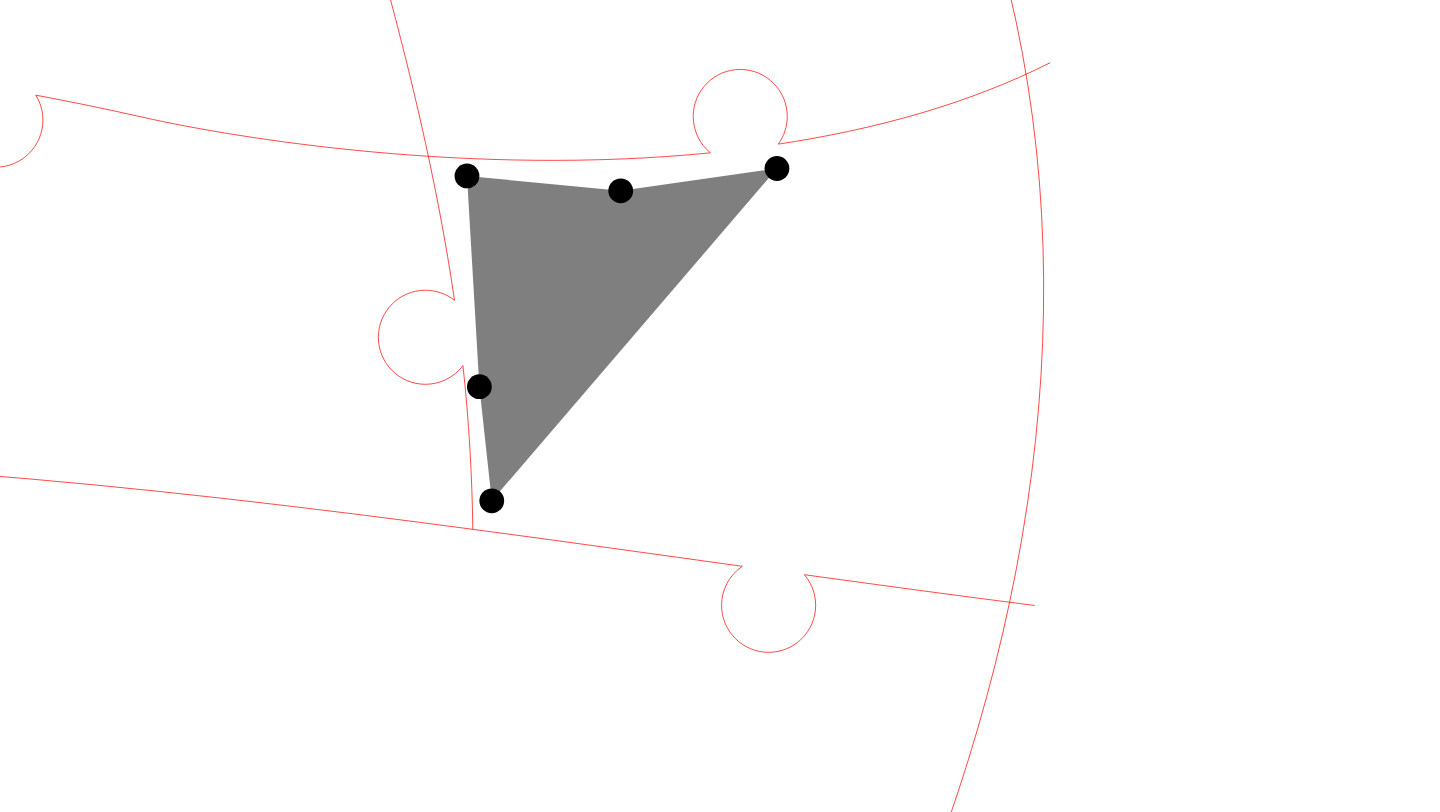 click 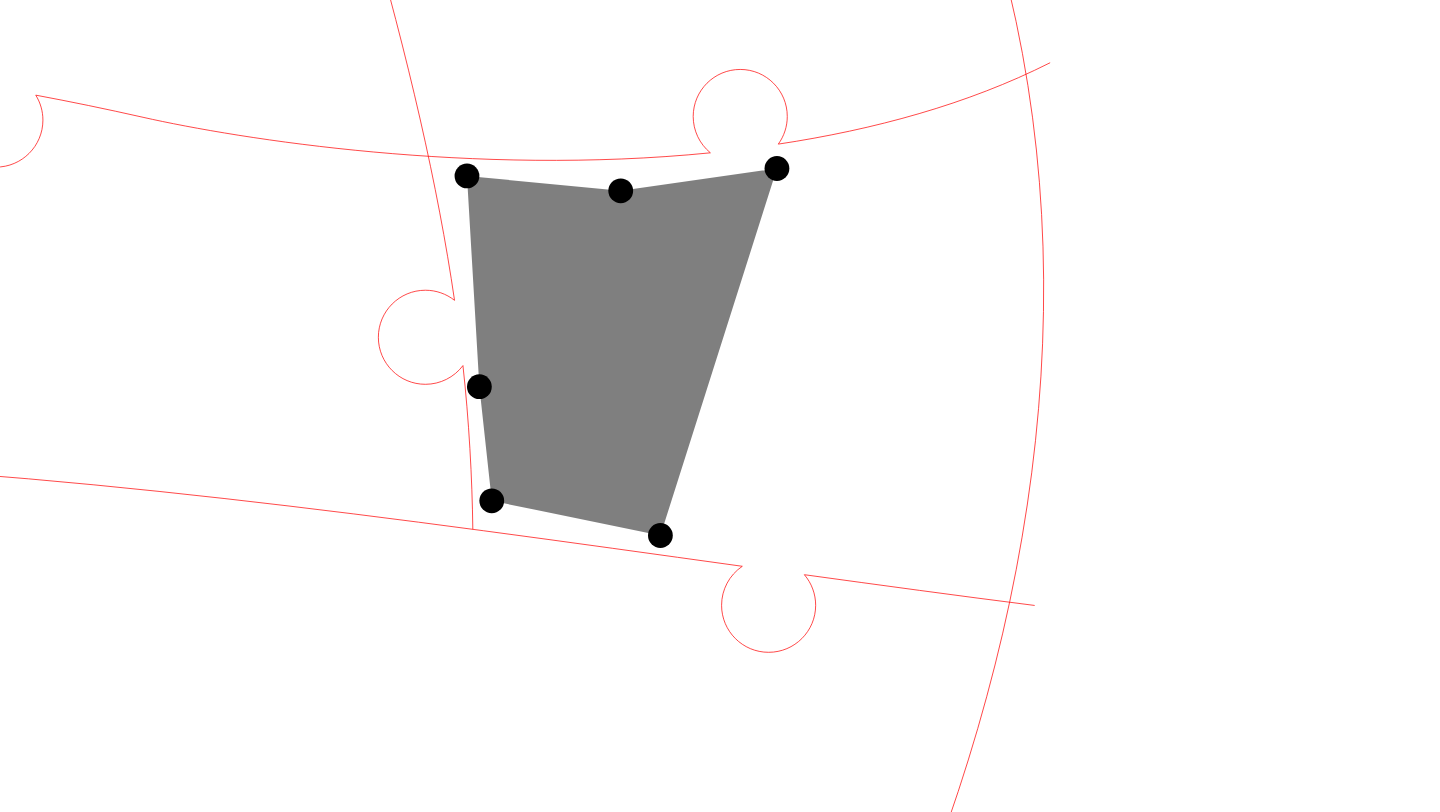 click 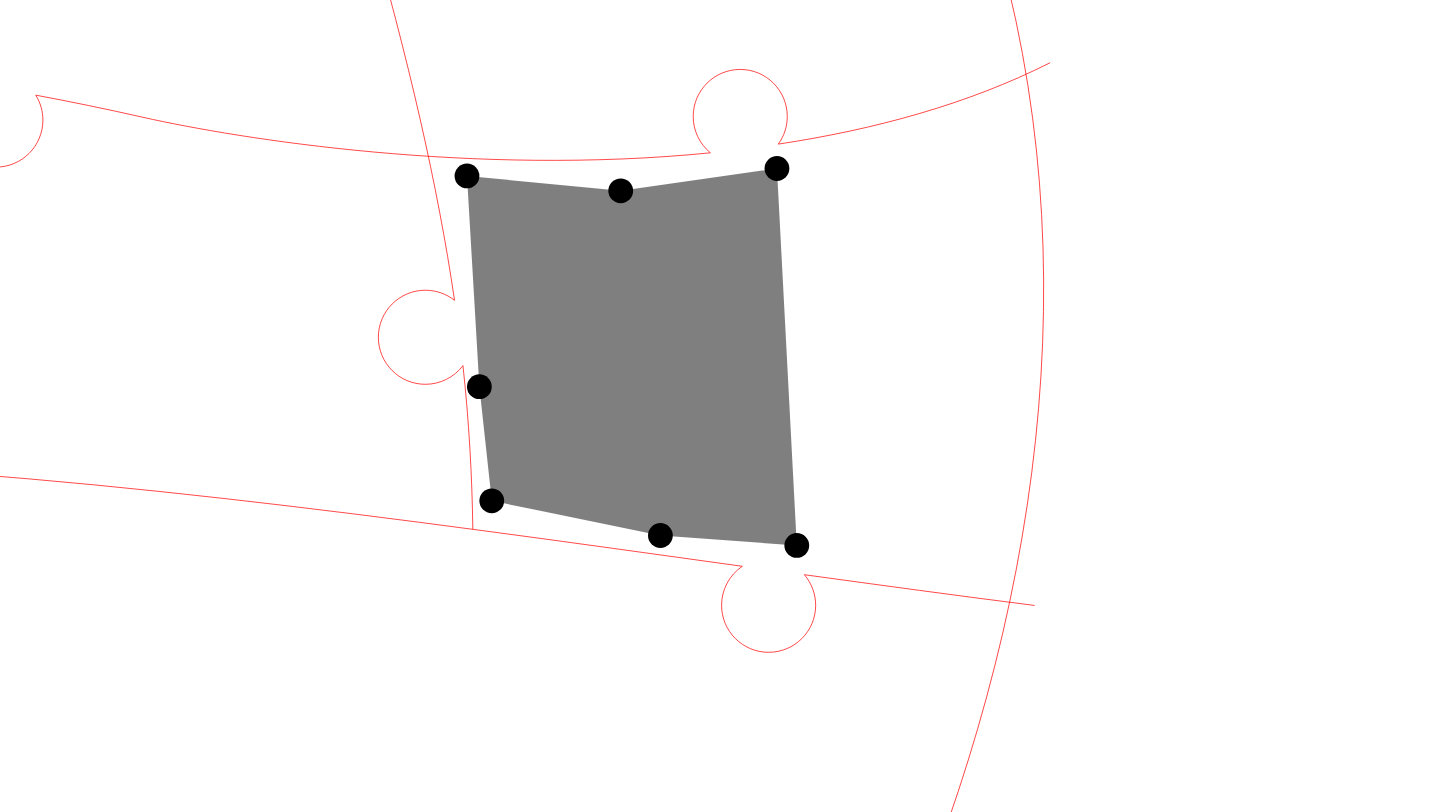 click 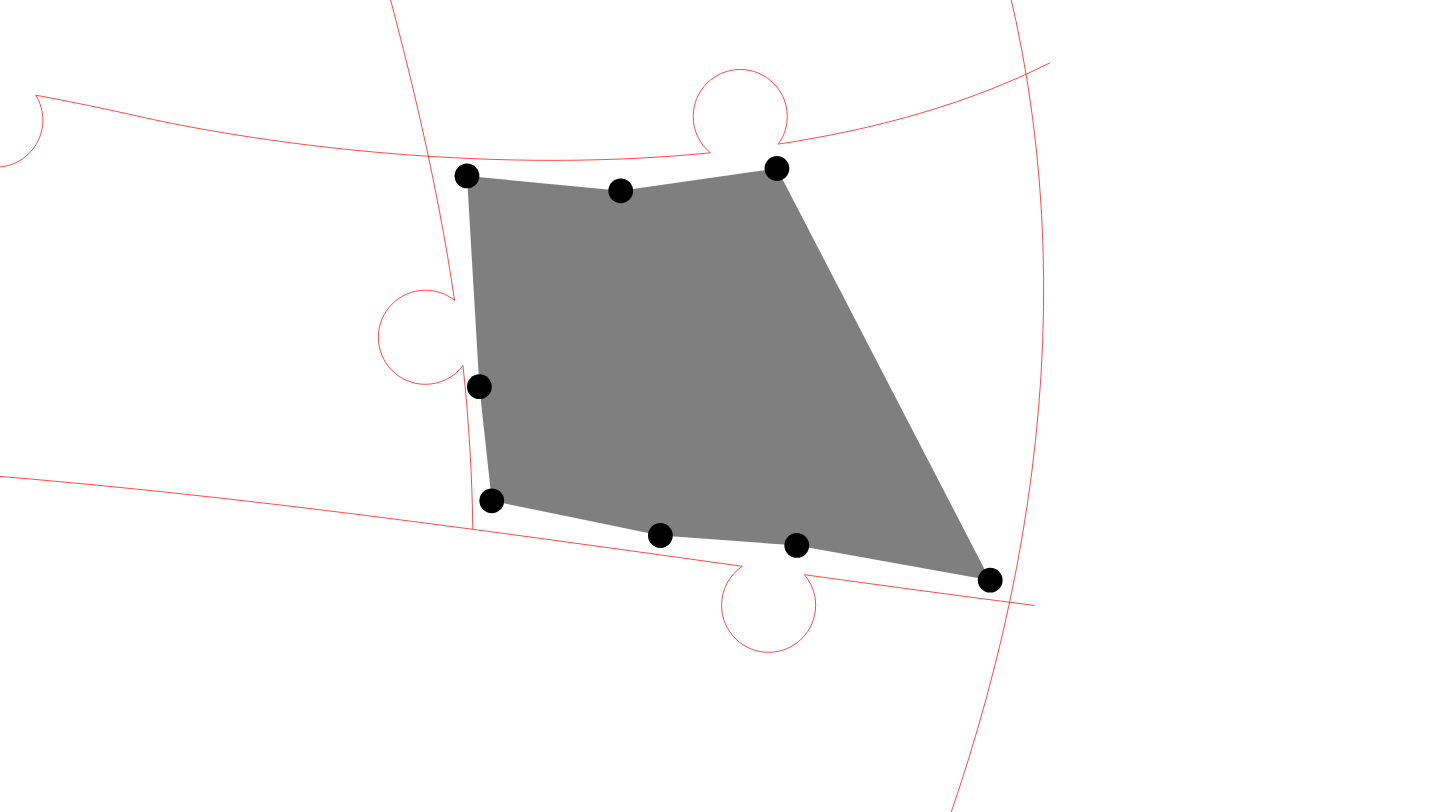 click 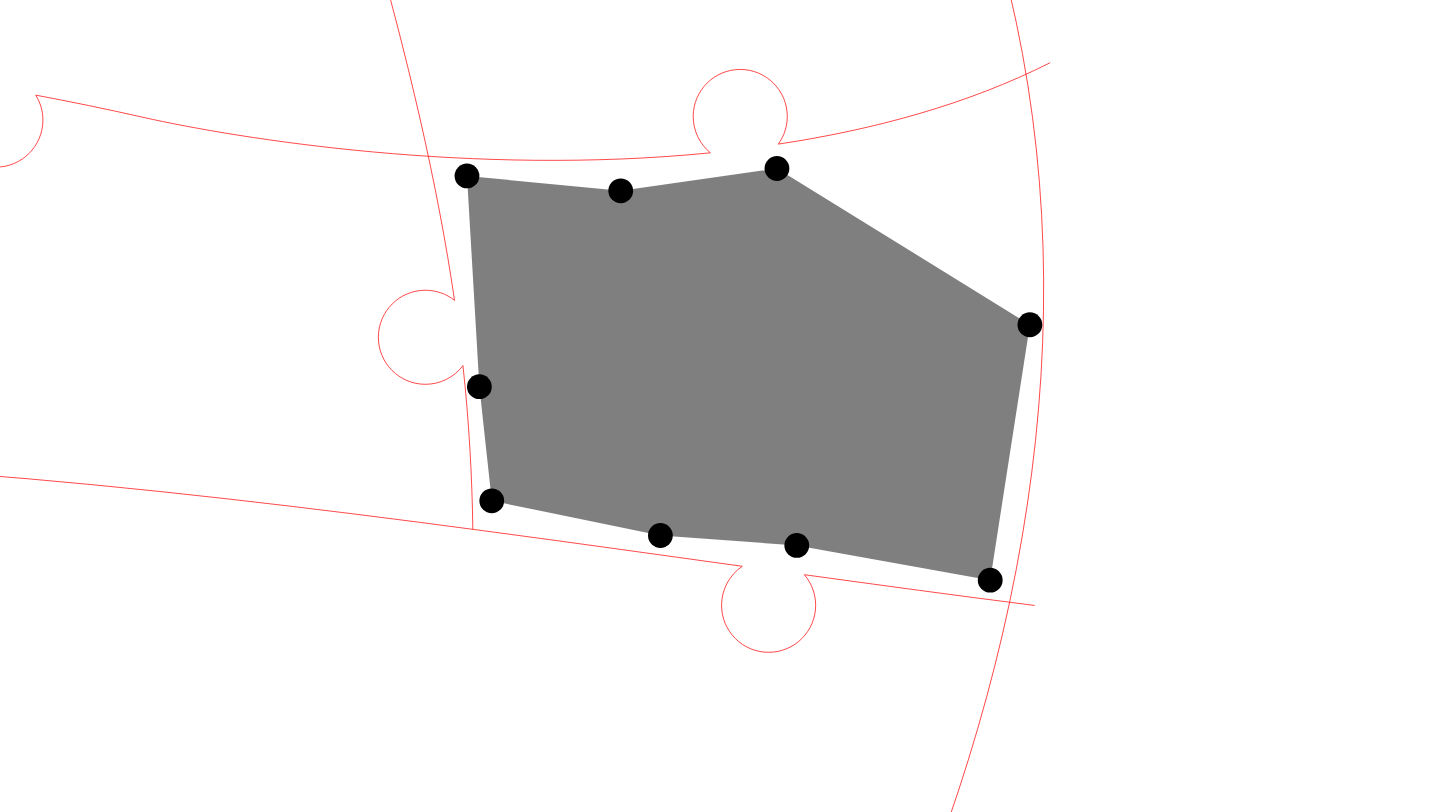 click 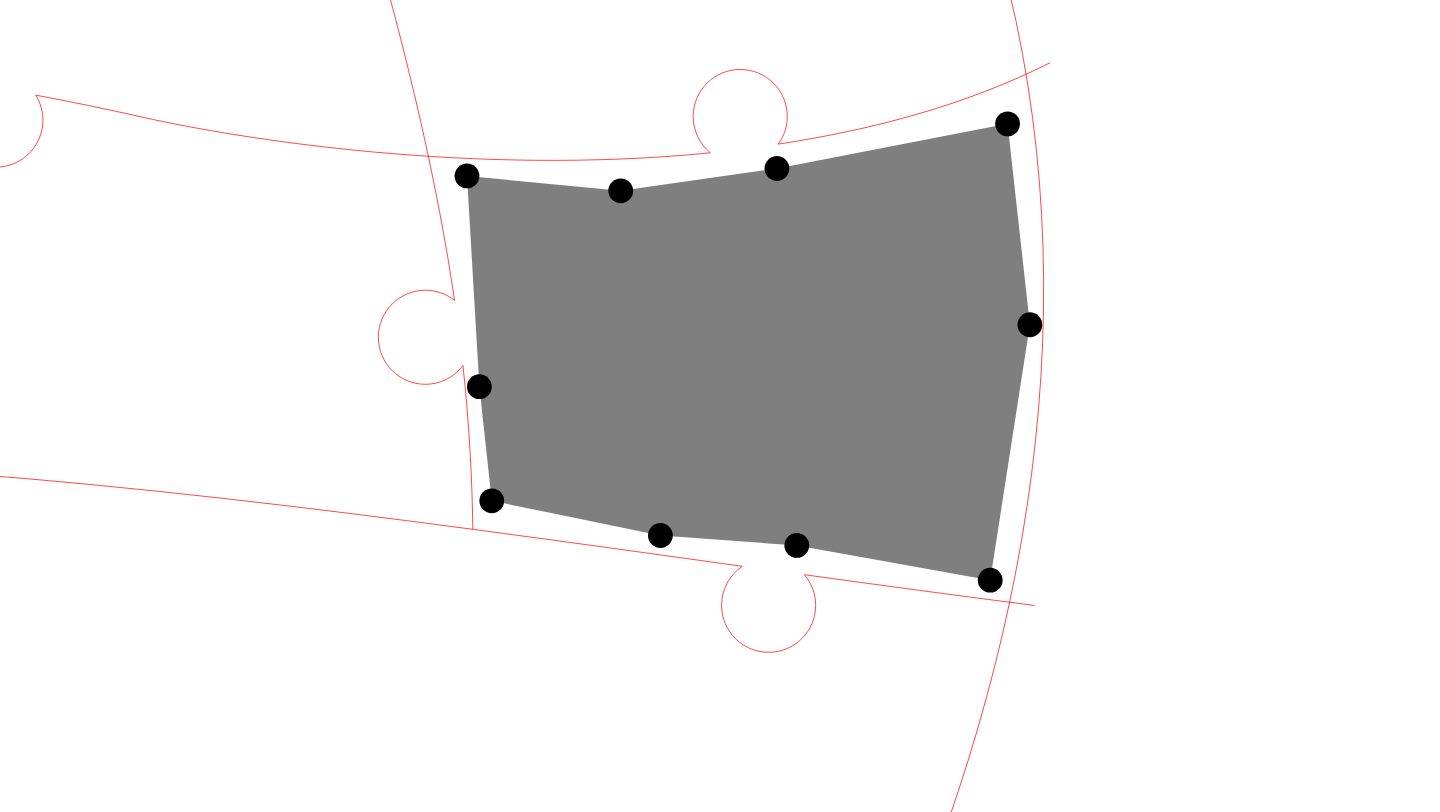click 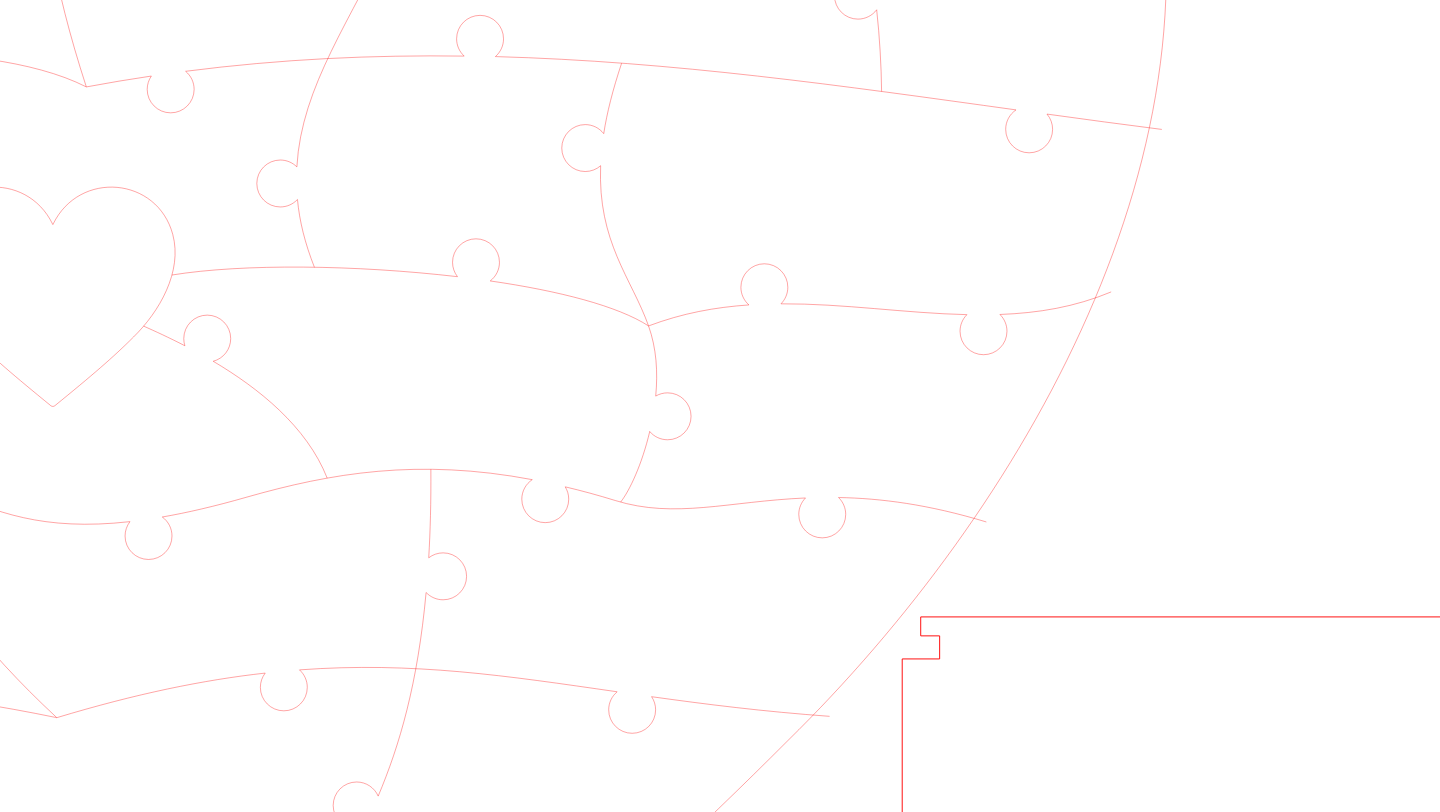 scroll, scrollTop: 469, scrollLeft: 681, axis: both 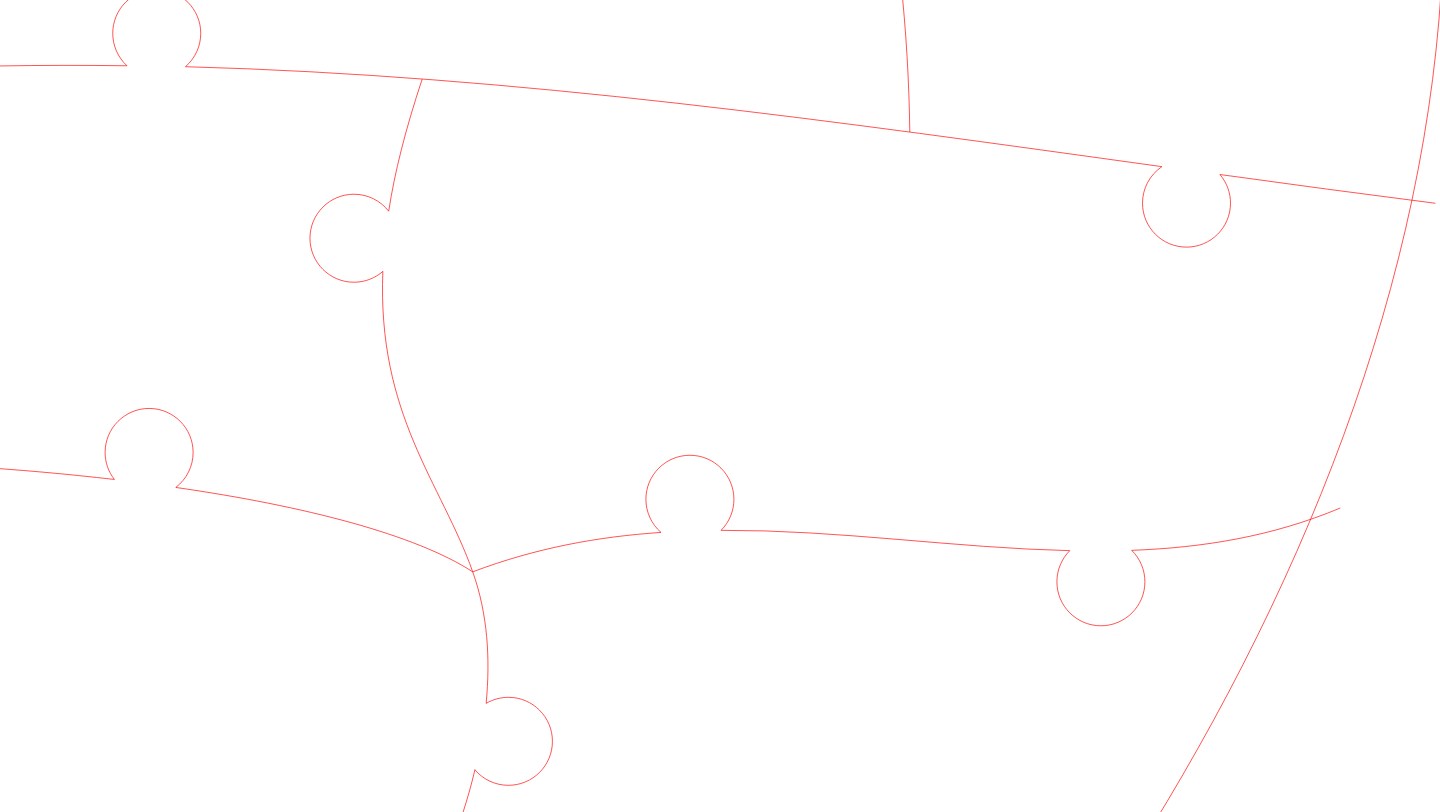 click 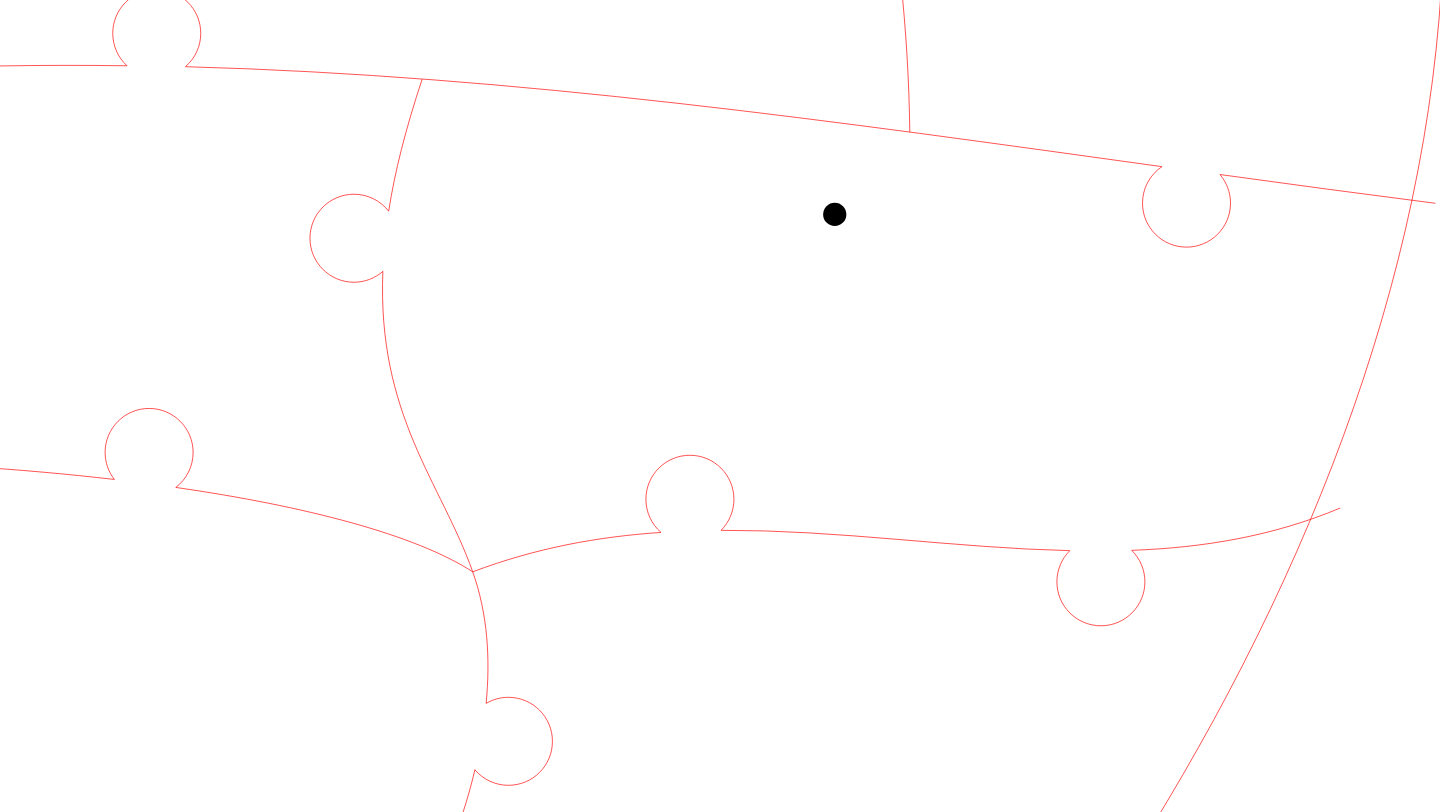 click 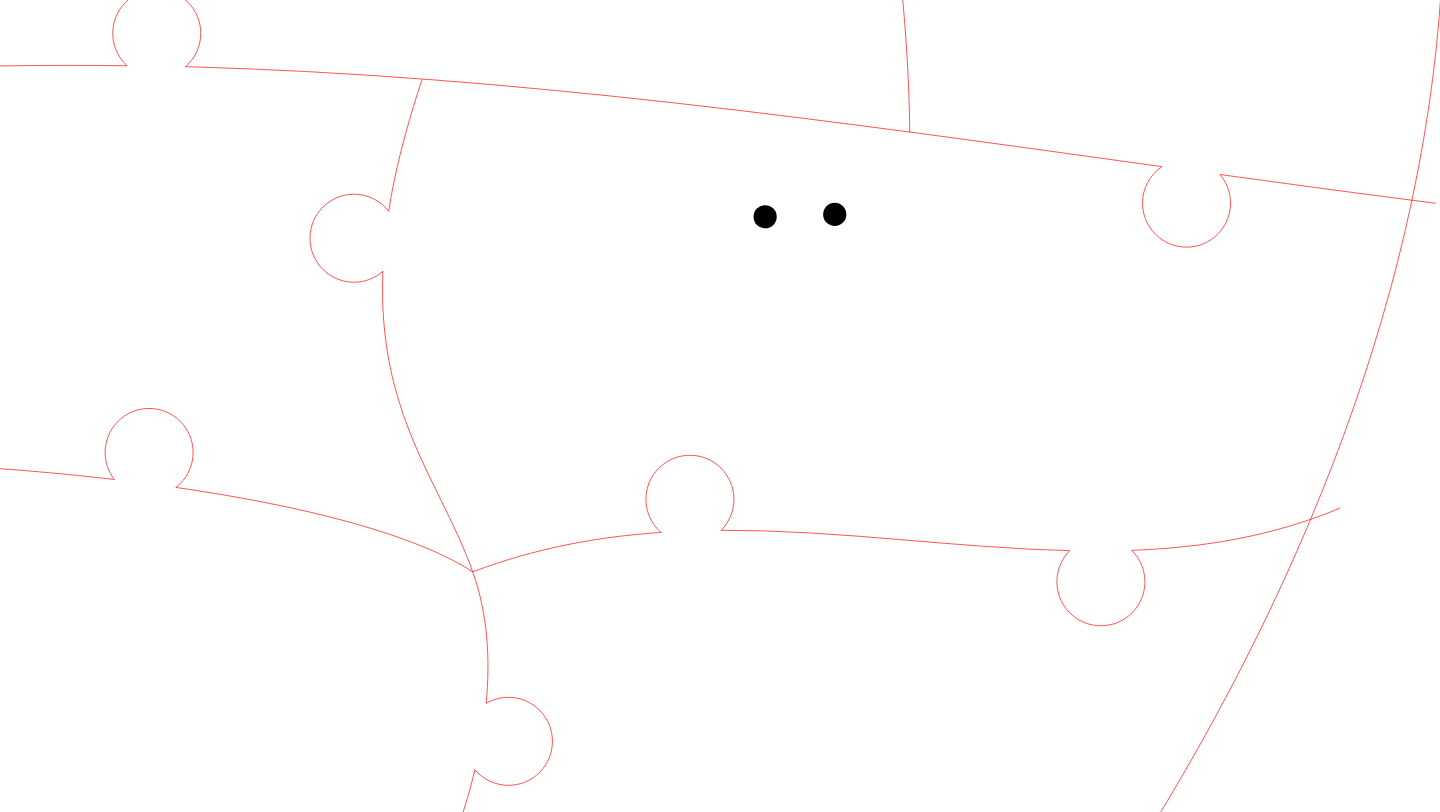 click 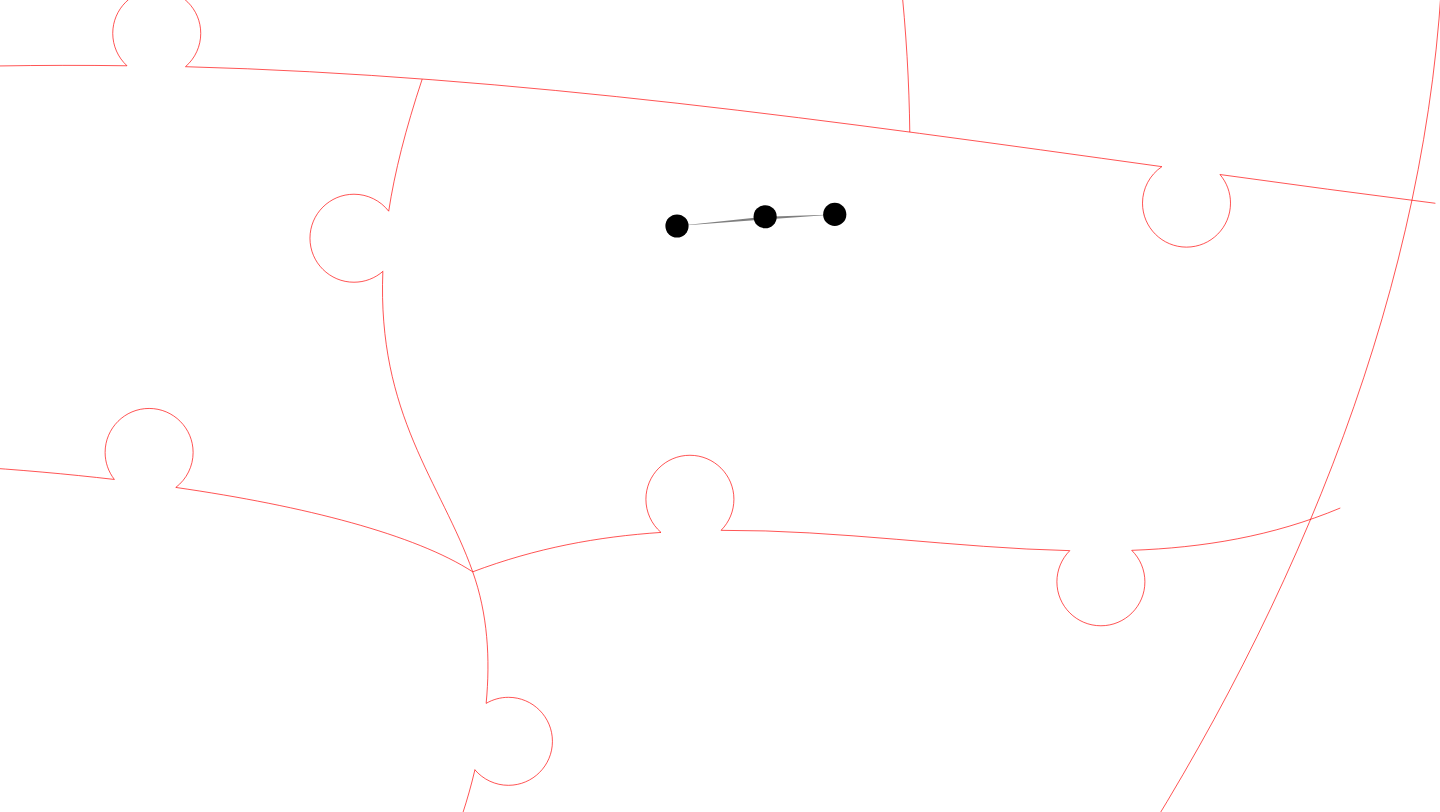 click 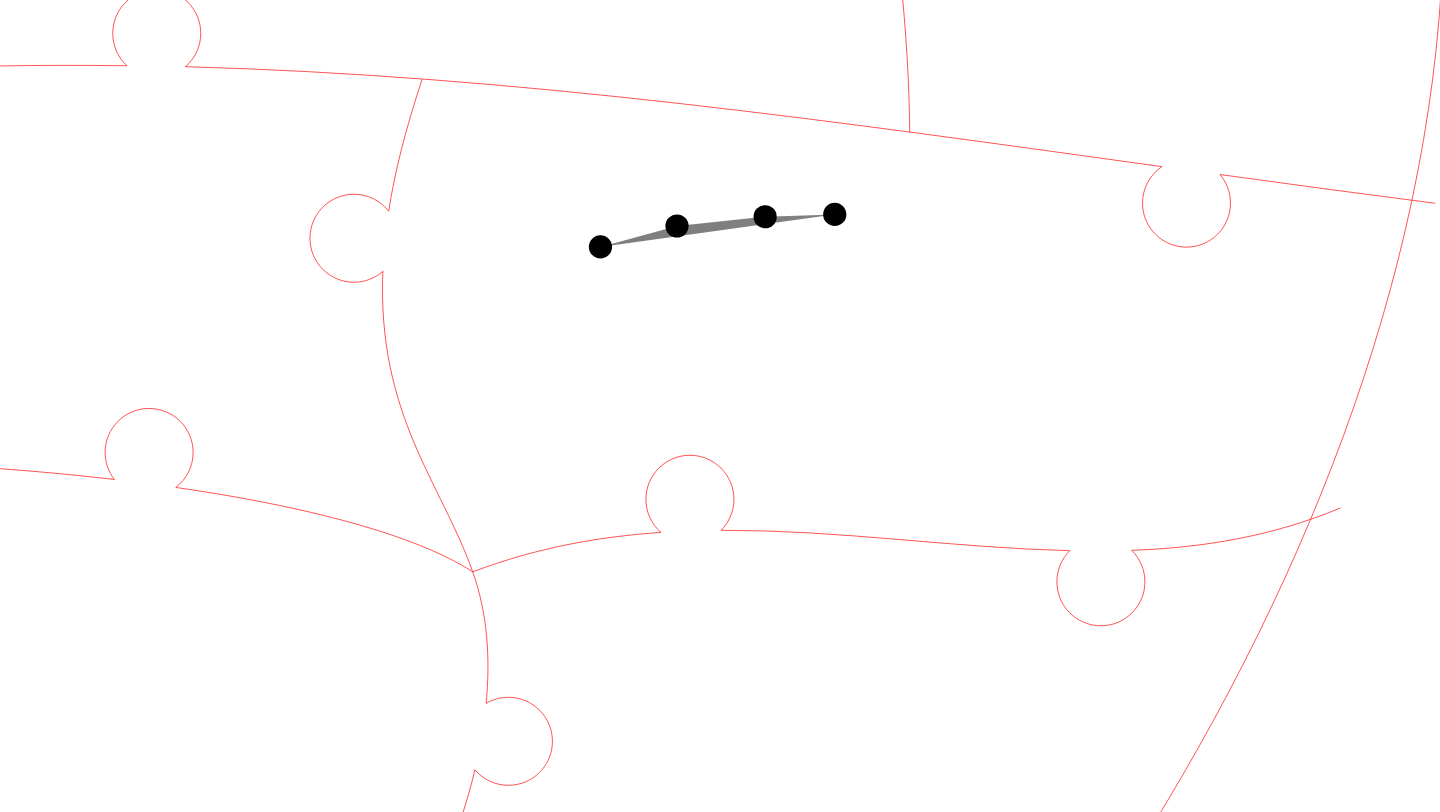 click 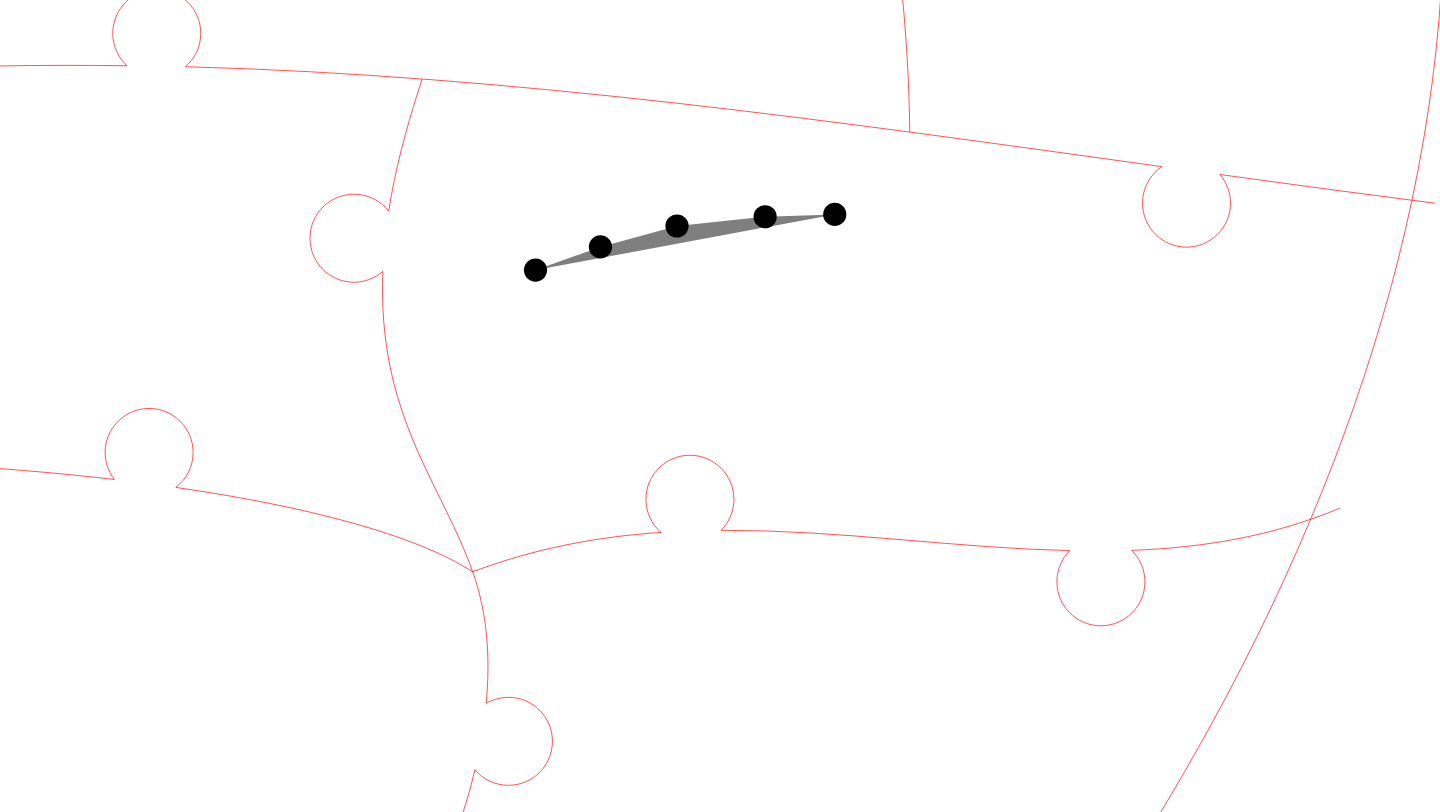 click 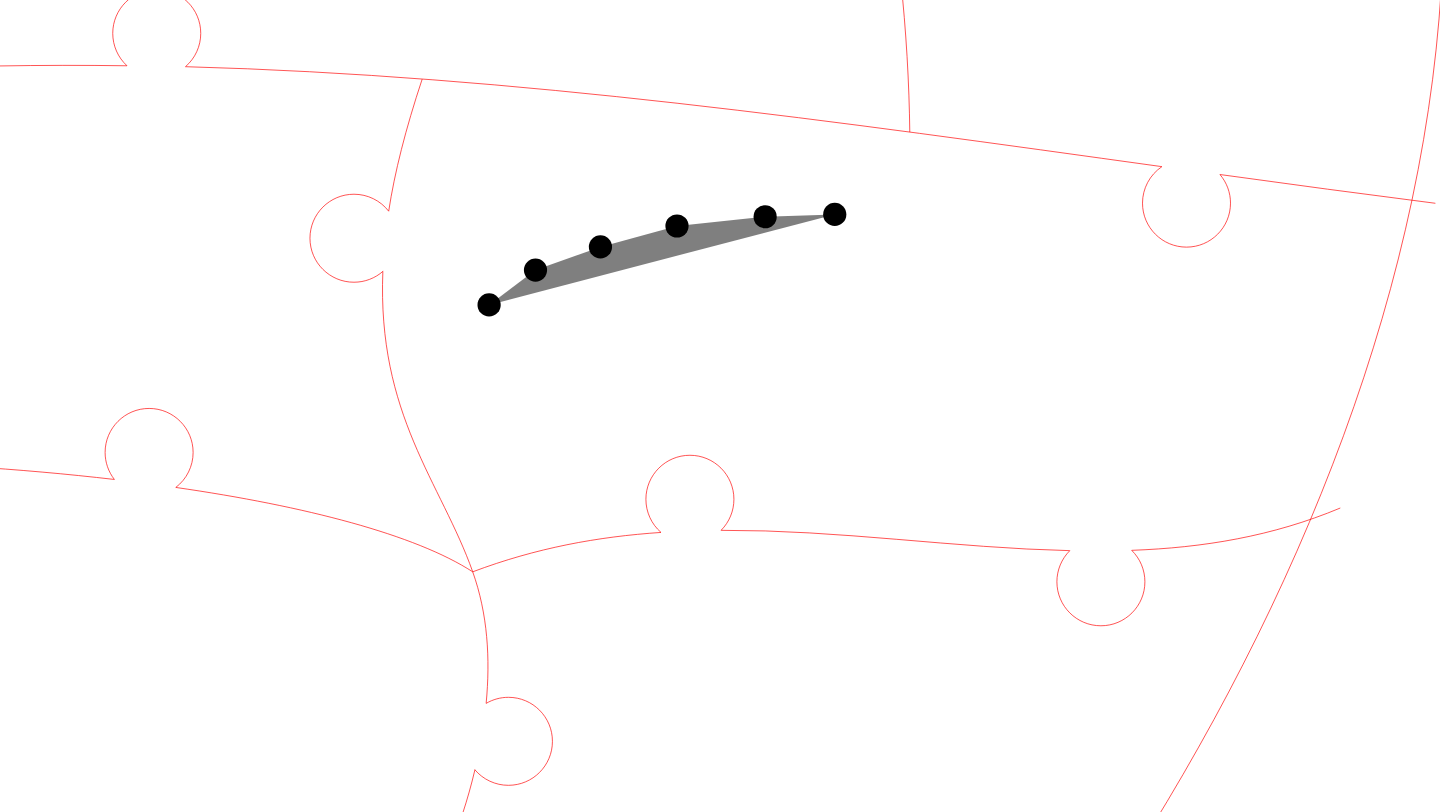 click 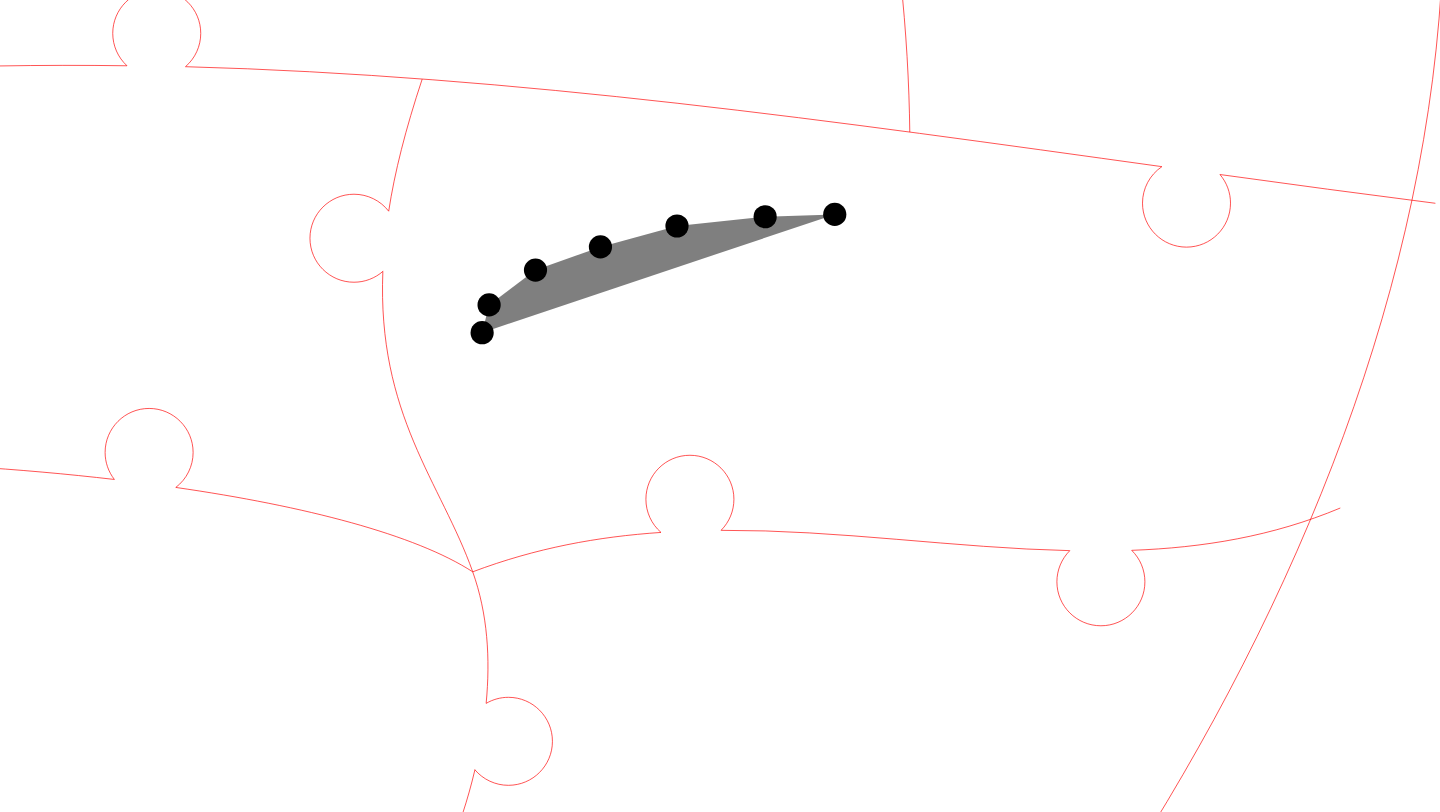 click 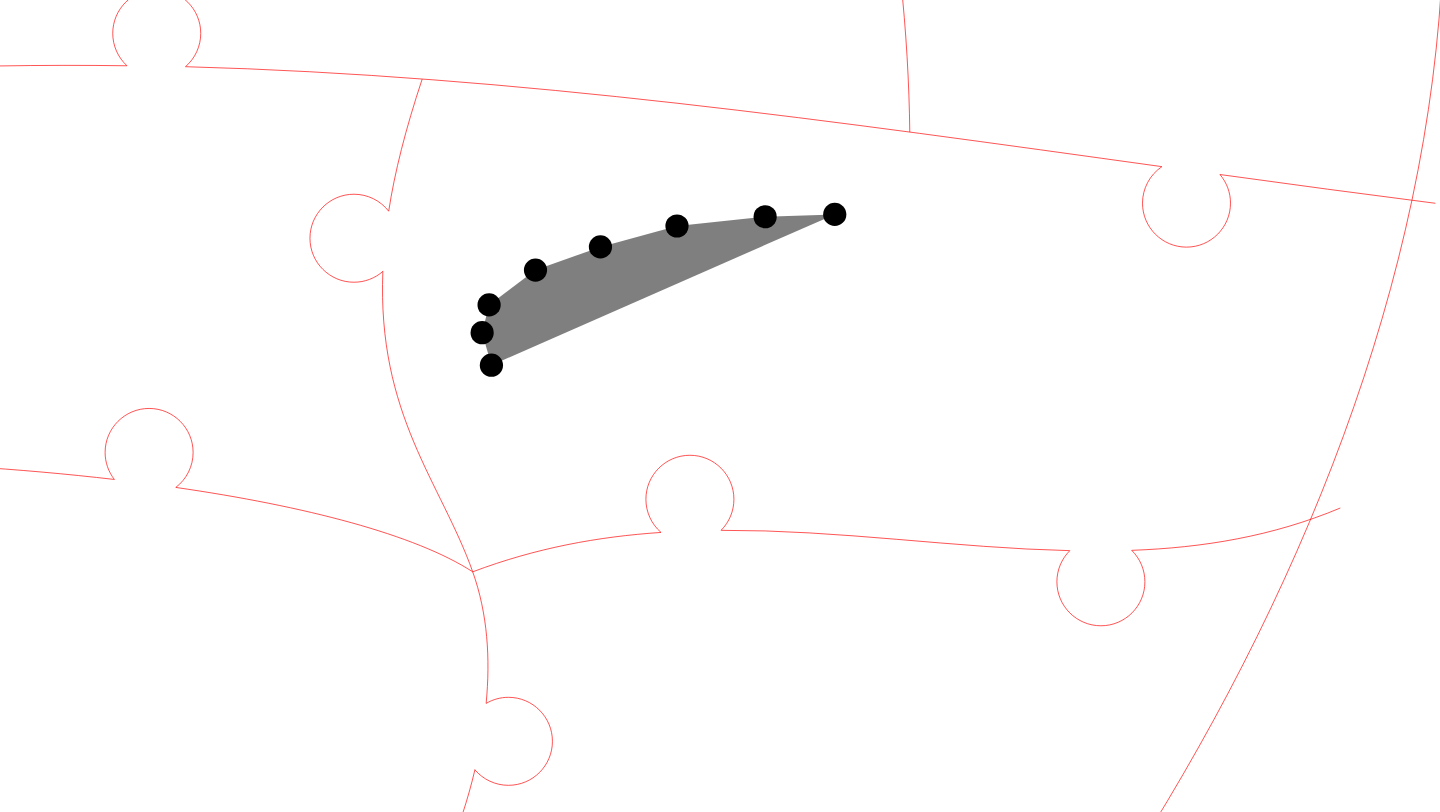 click 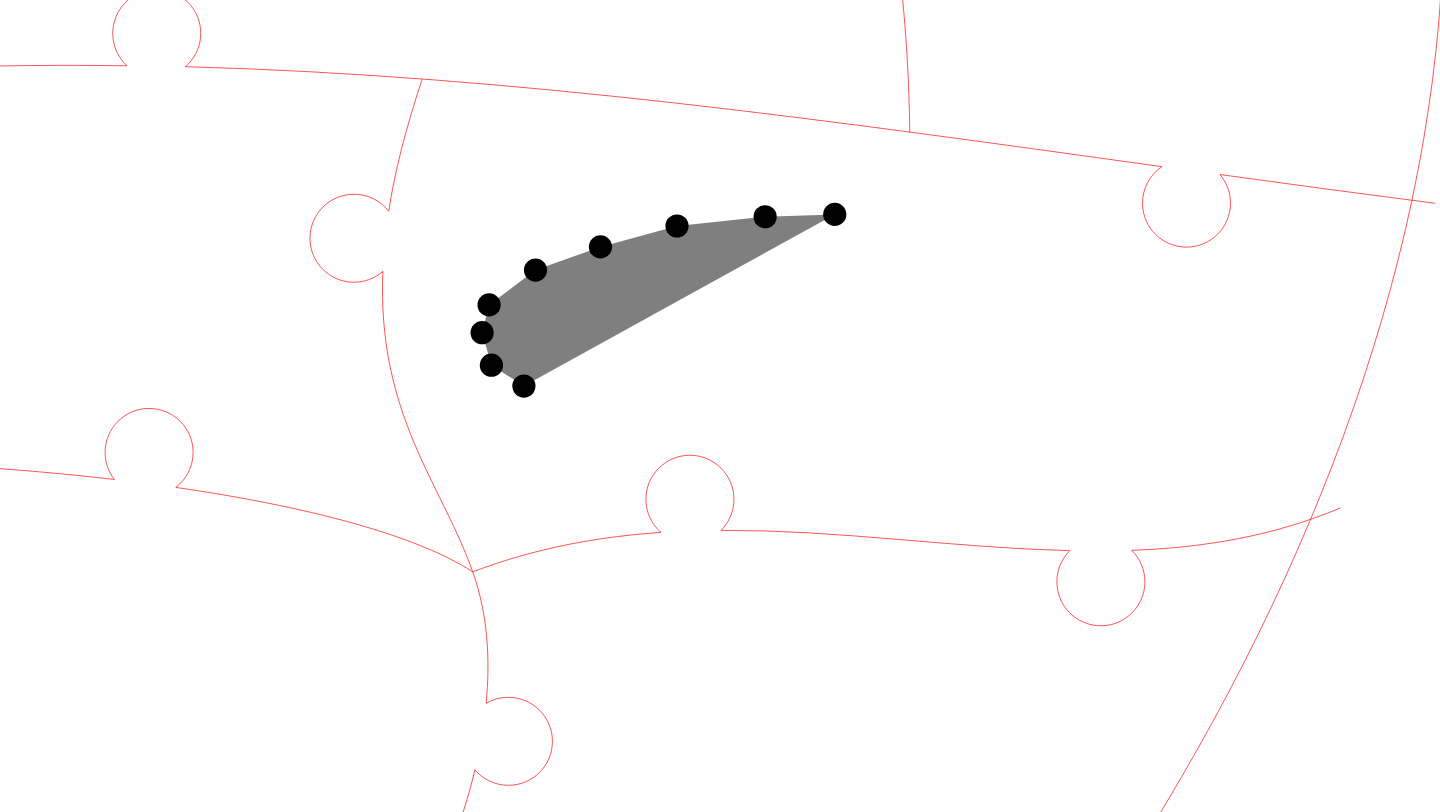 click 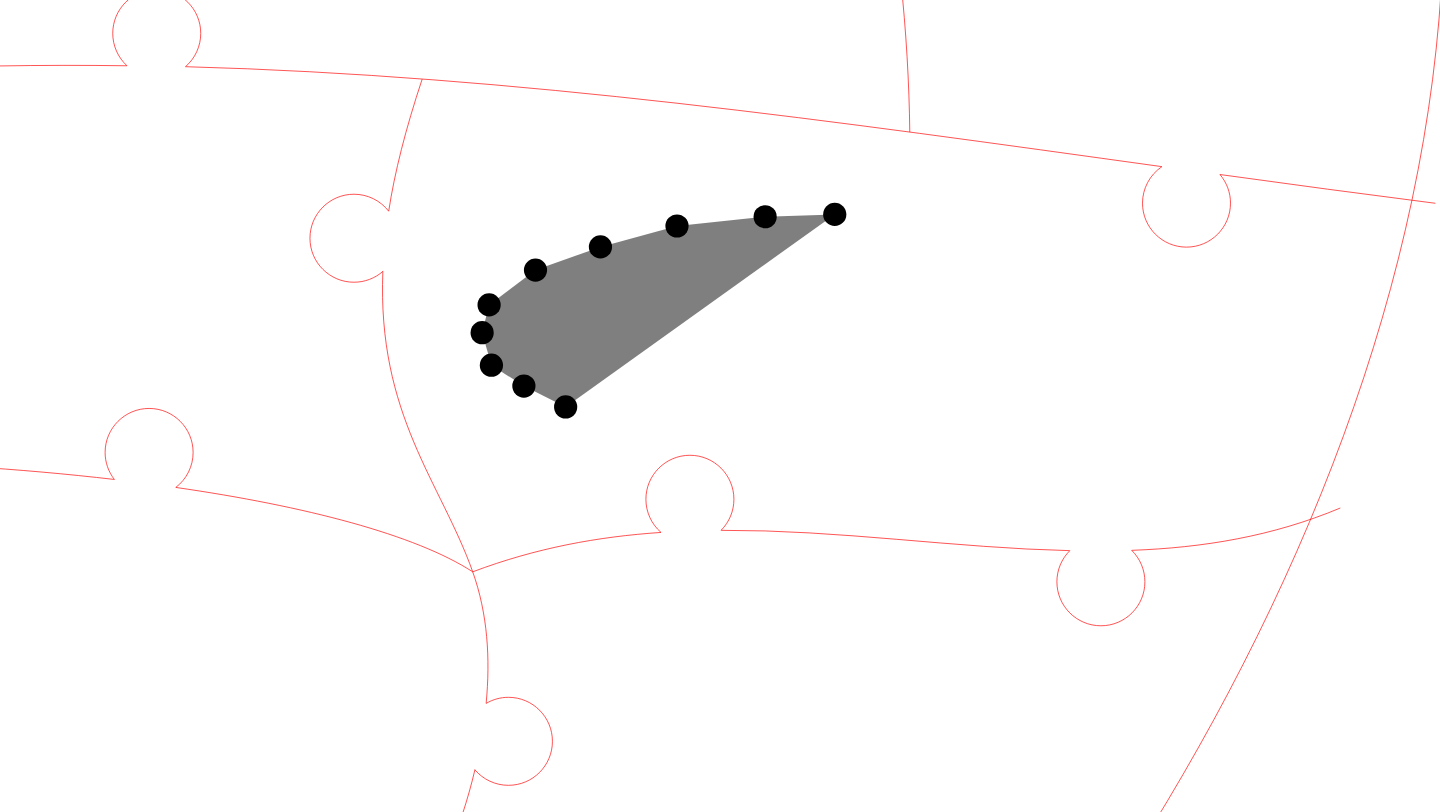 click 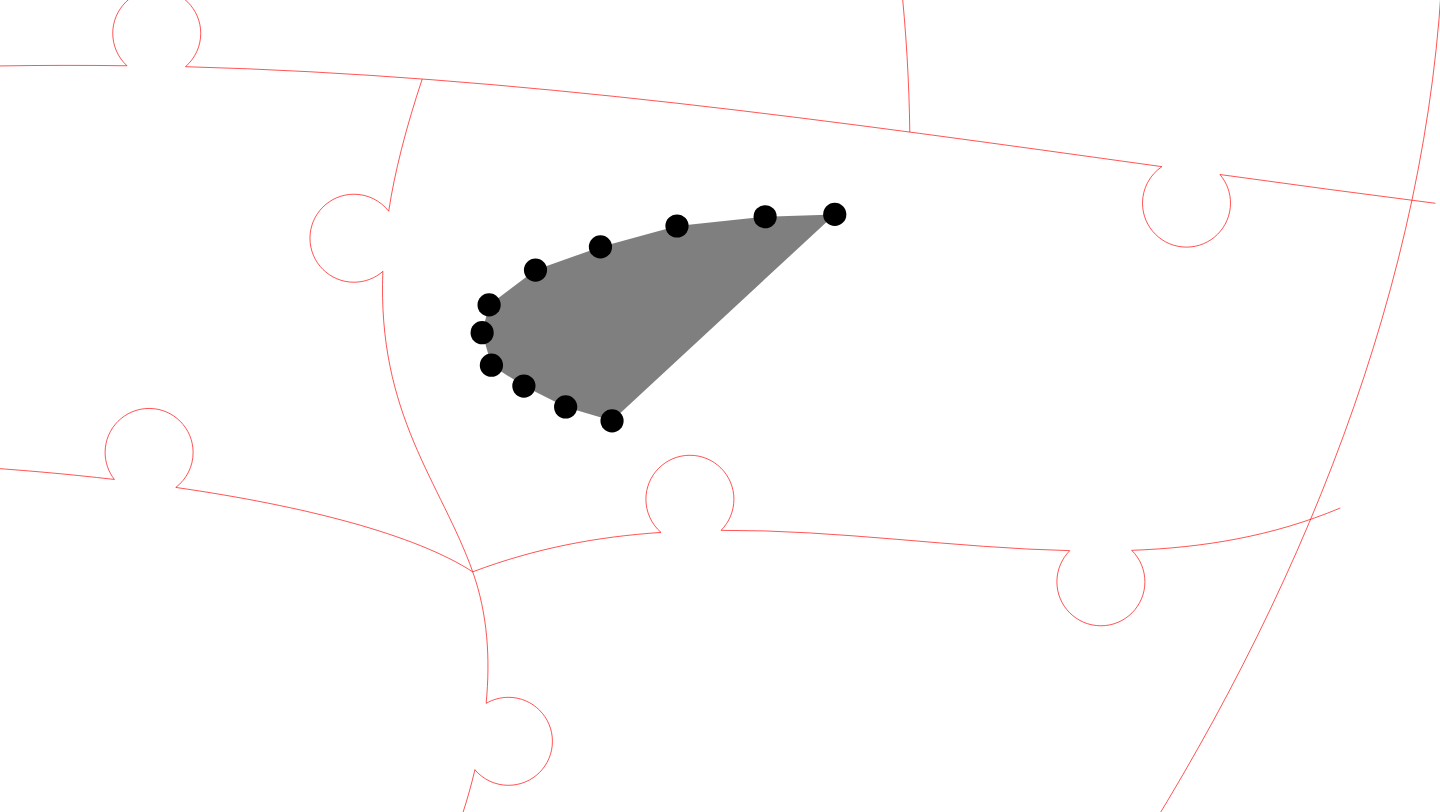 click 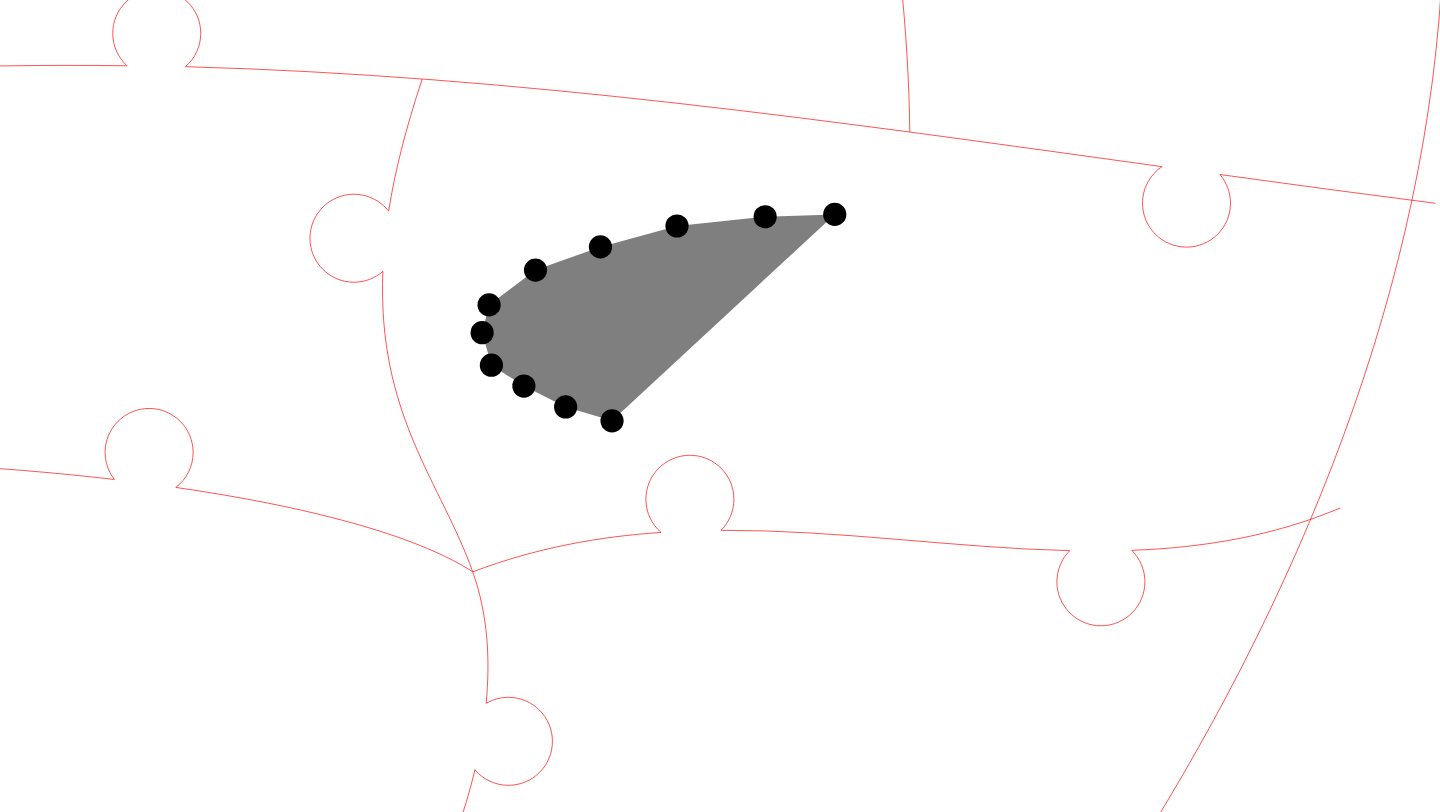click 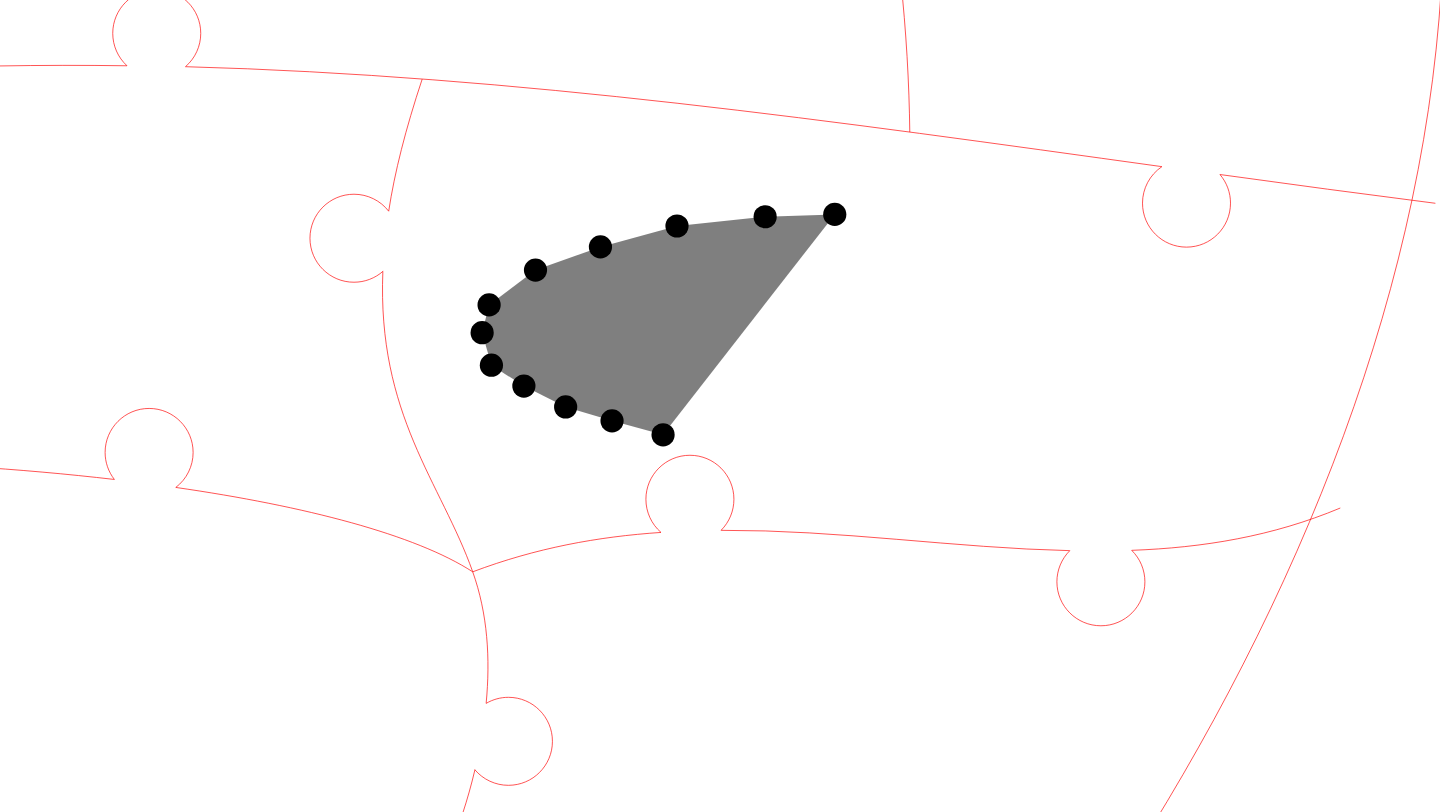 click 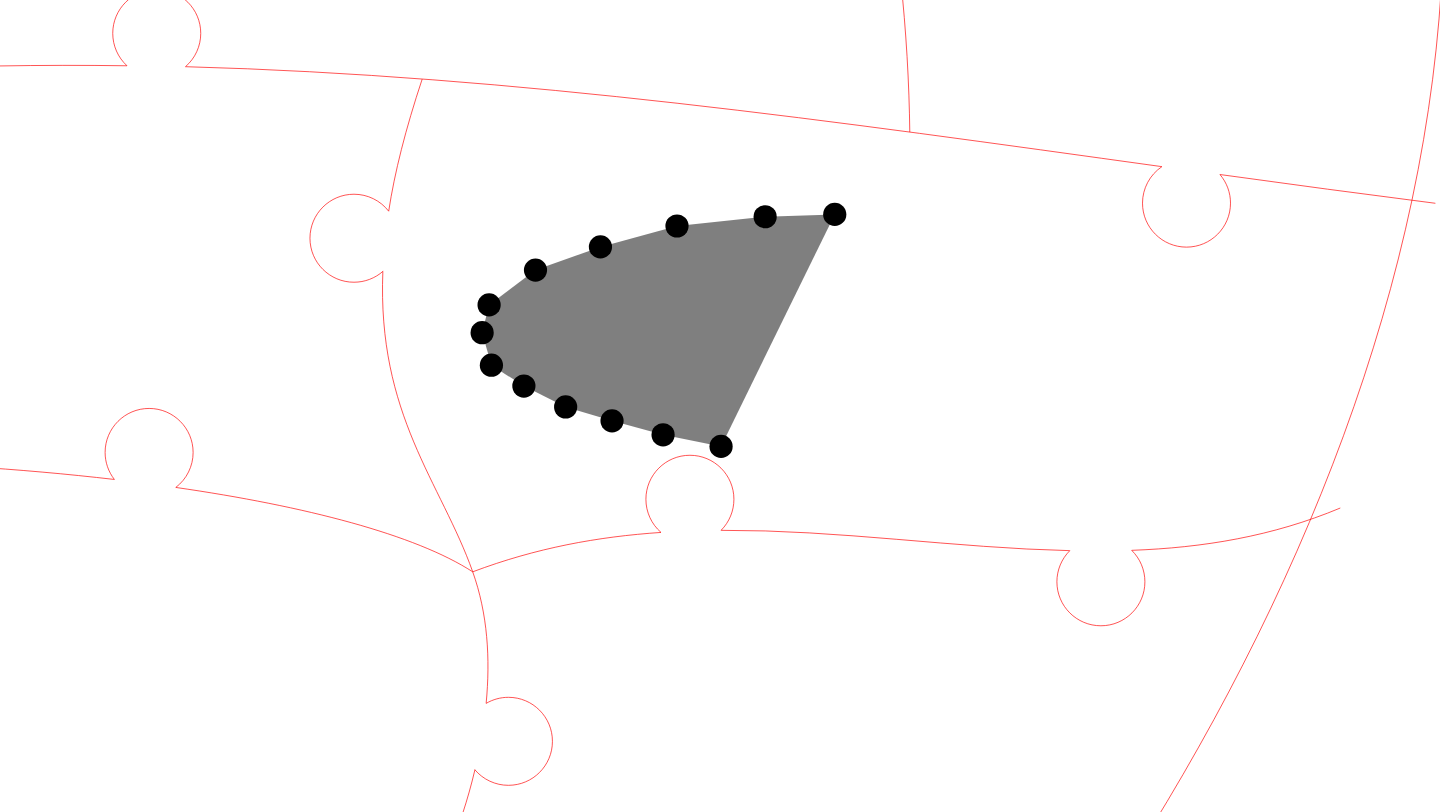 click 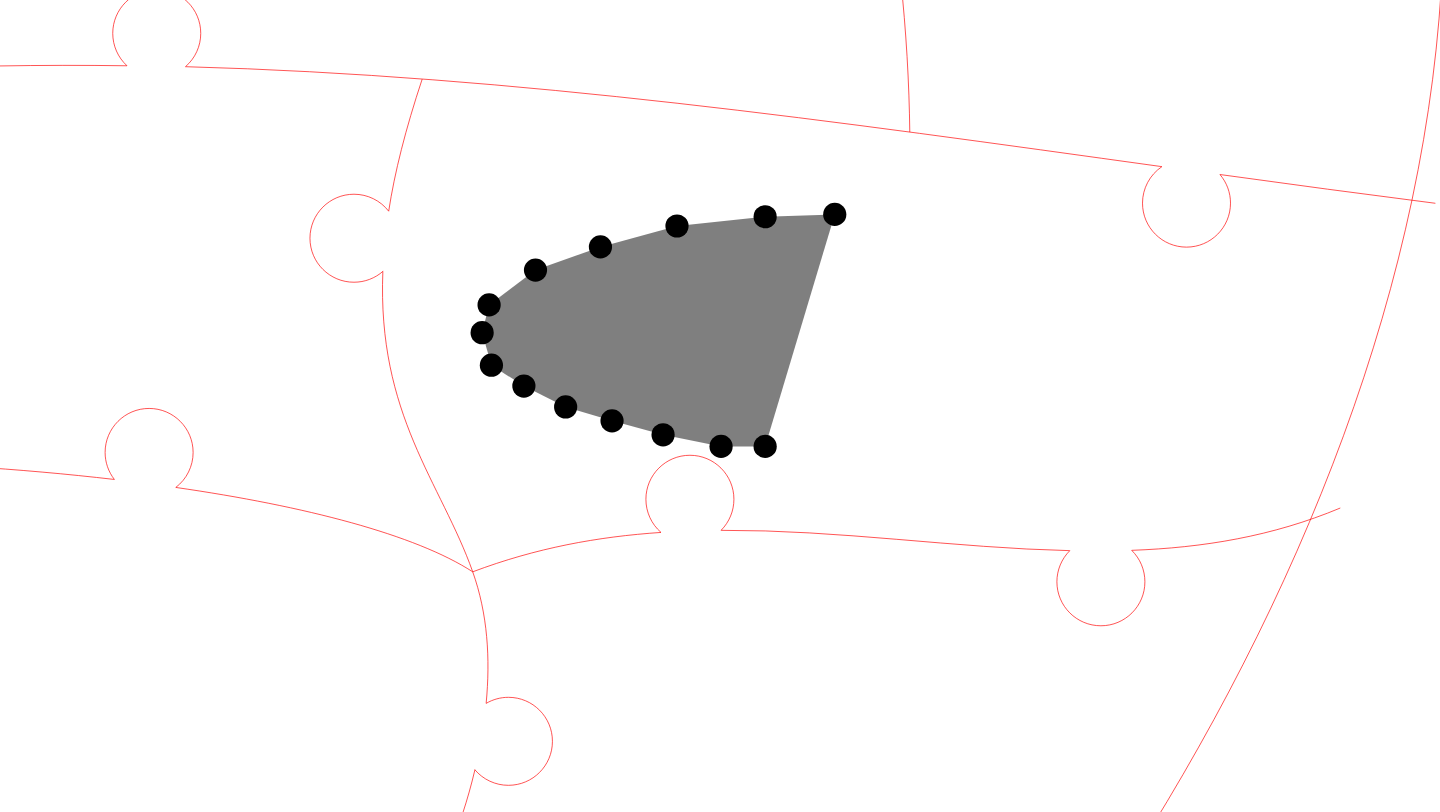click 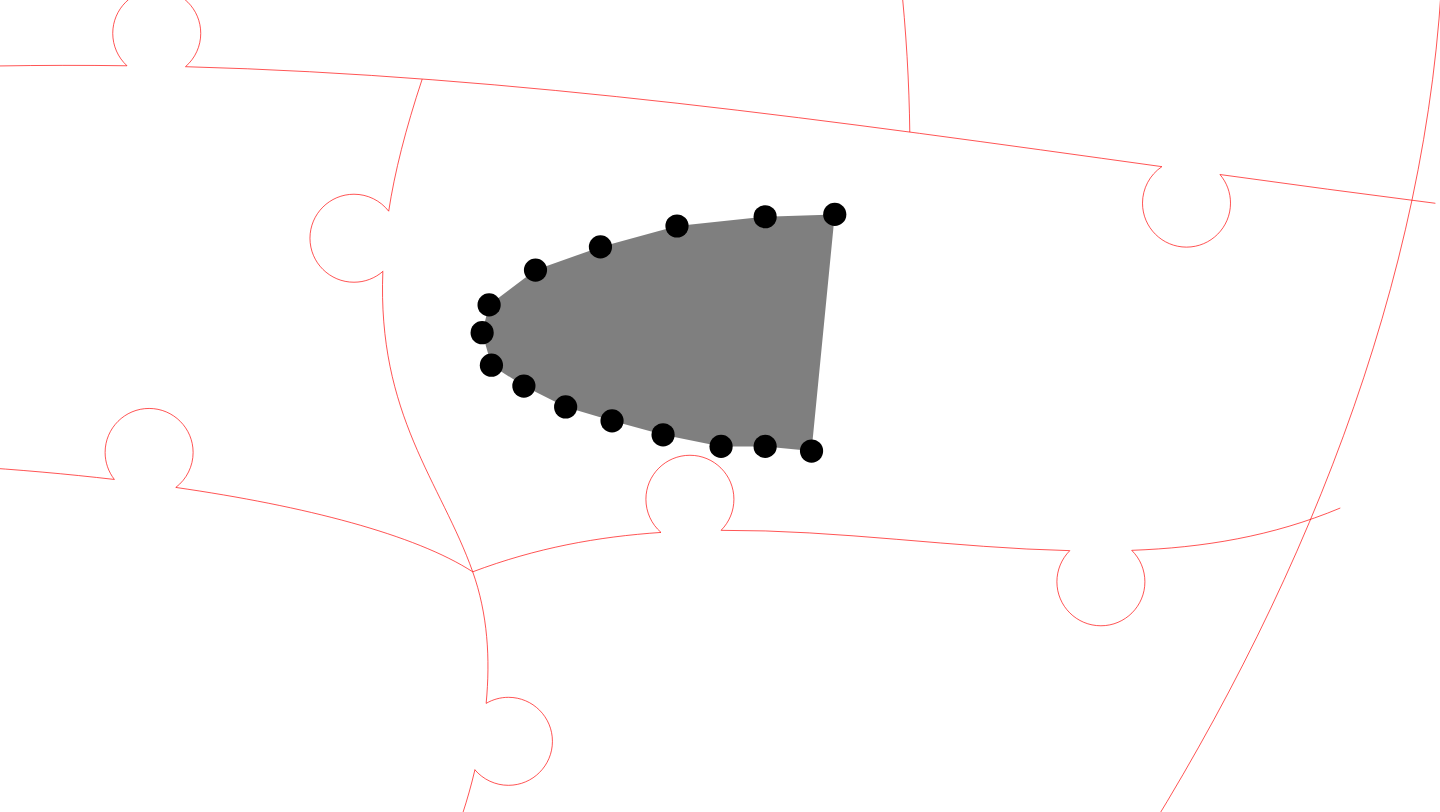 click 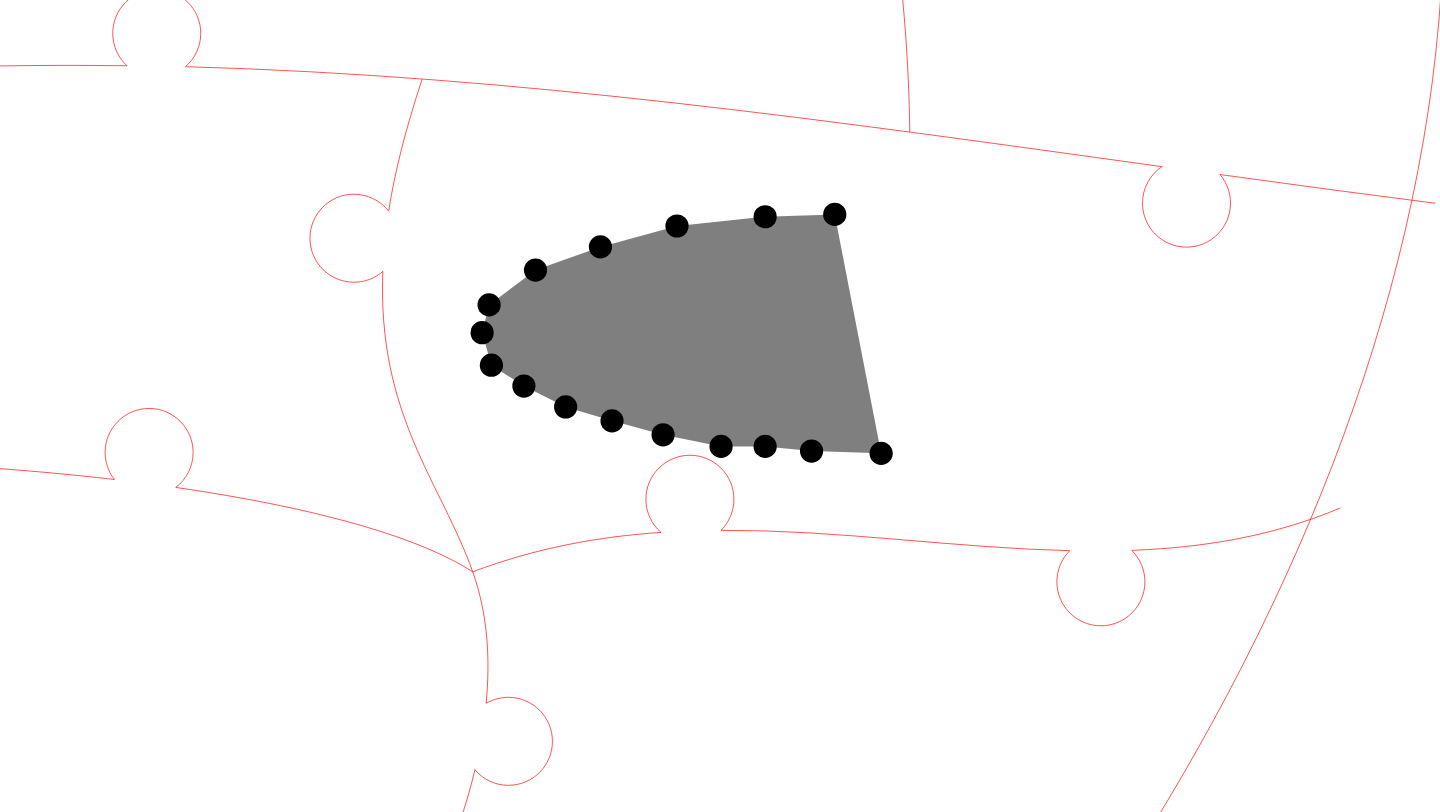 click 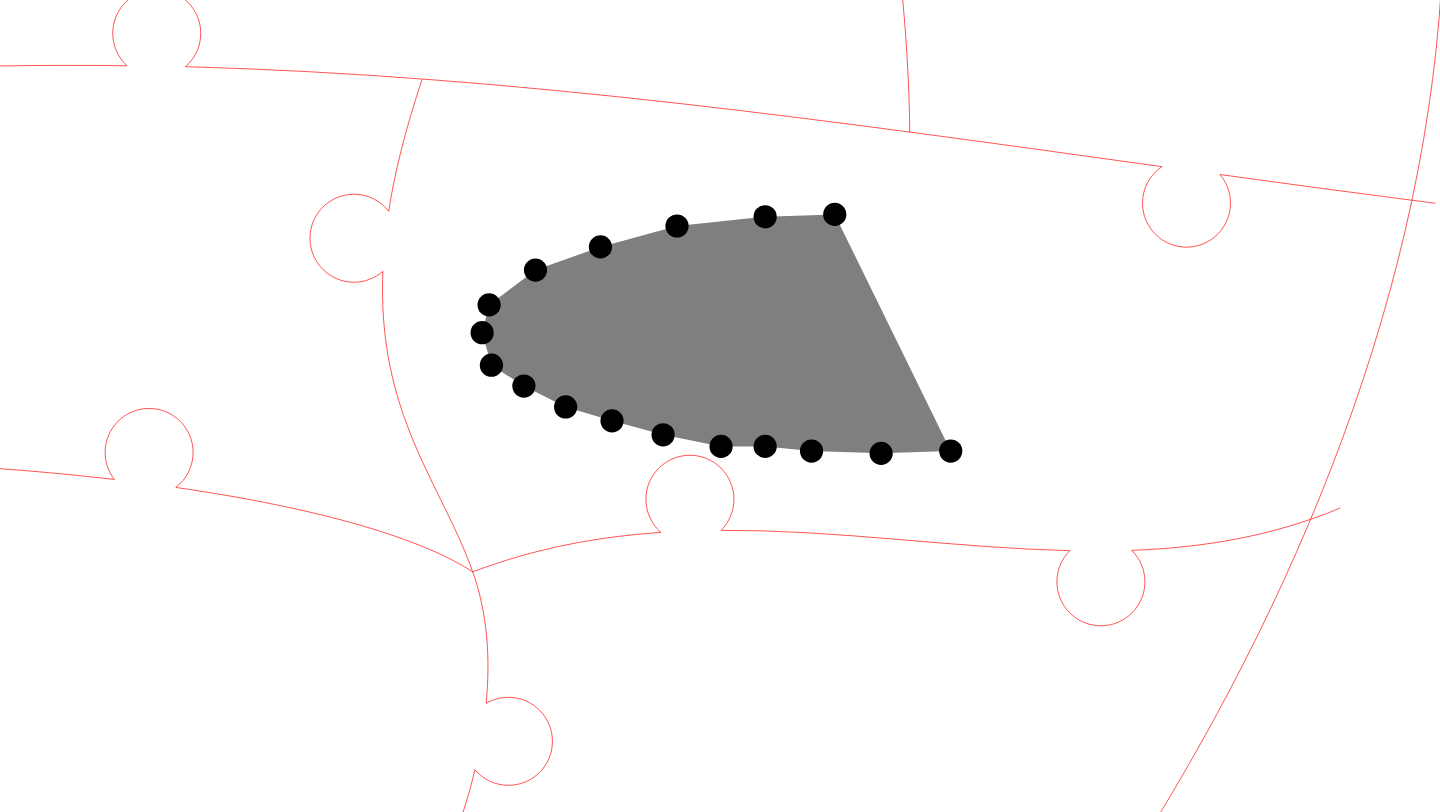 click 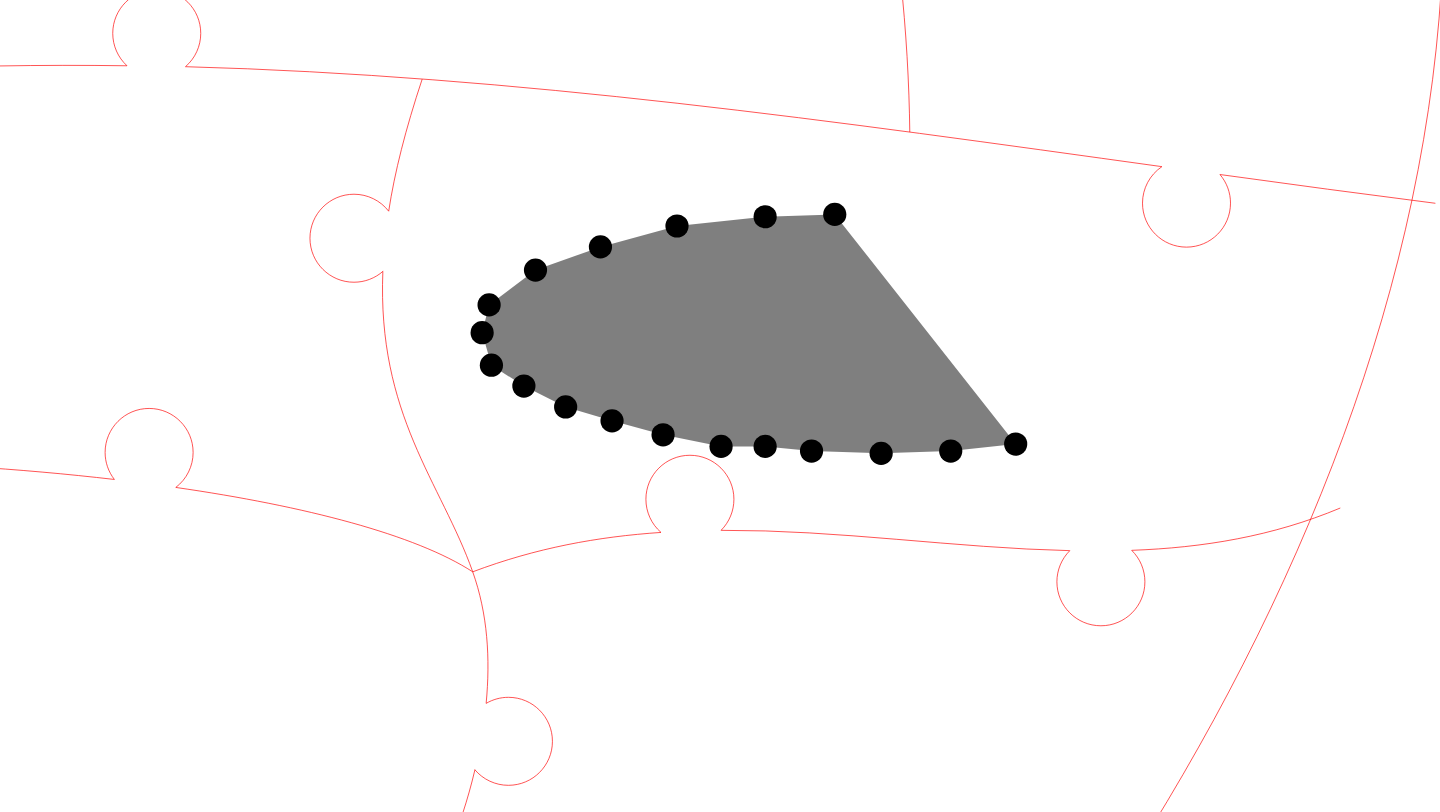 click 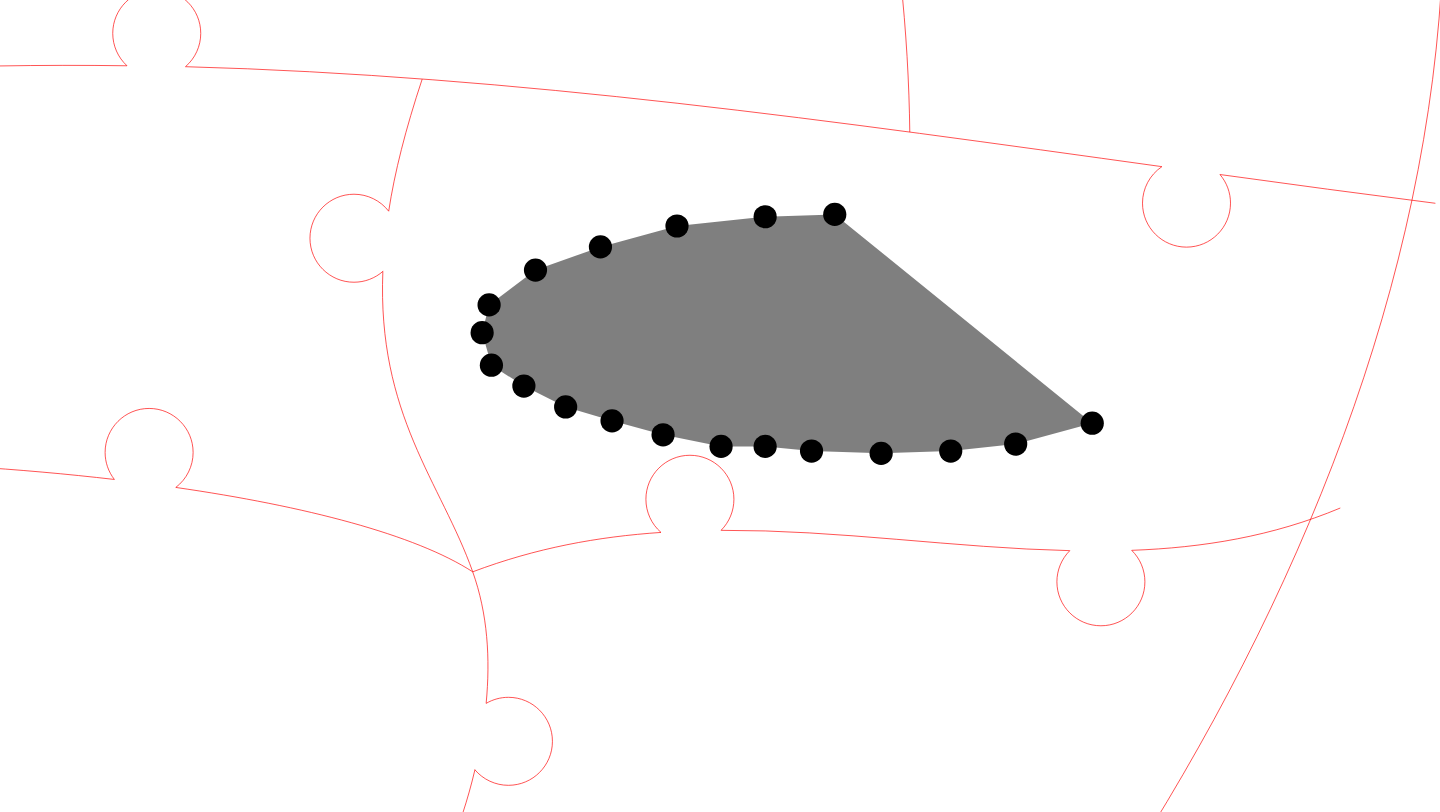 click 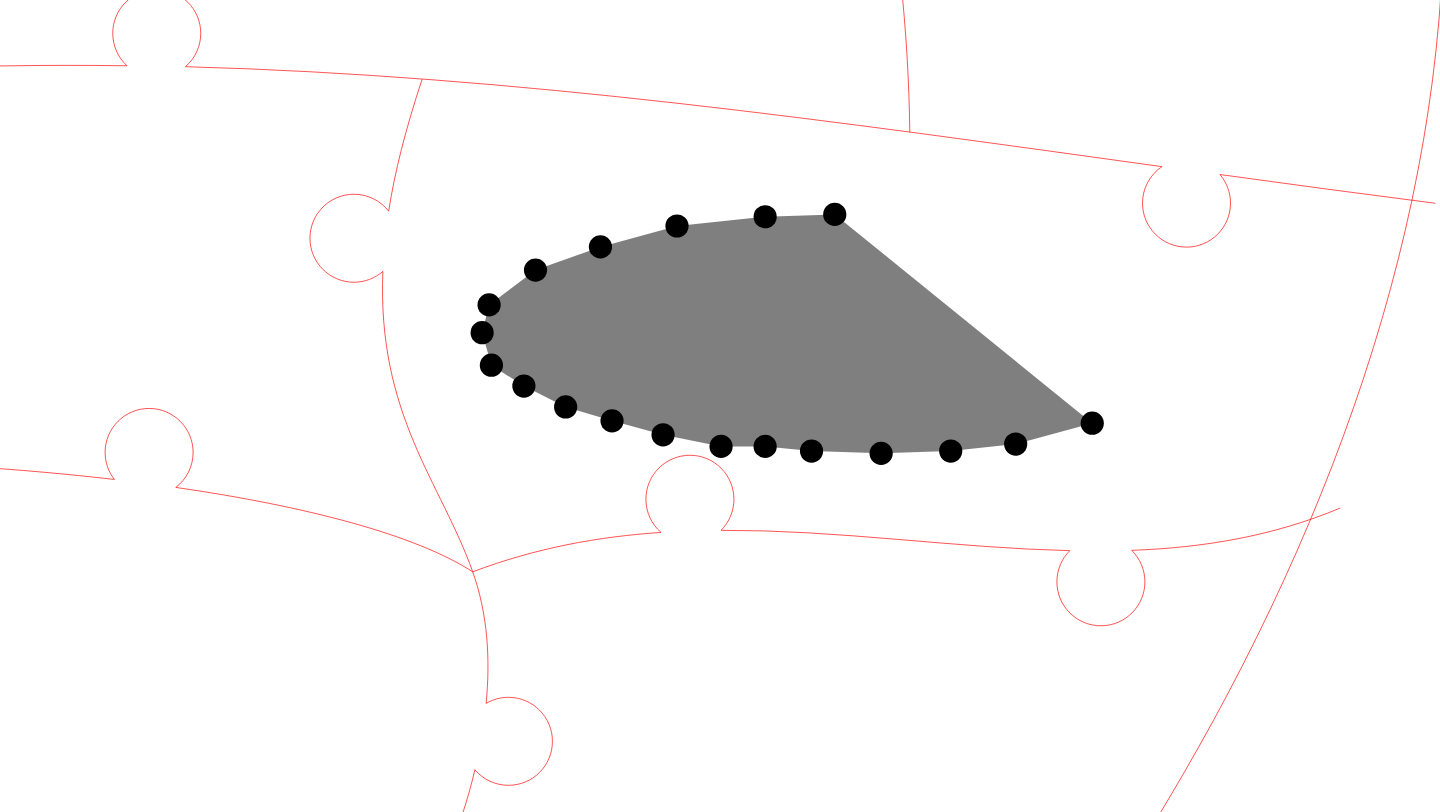 click 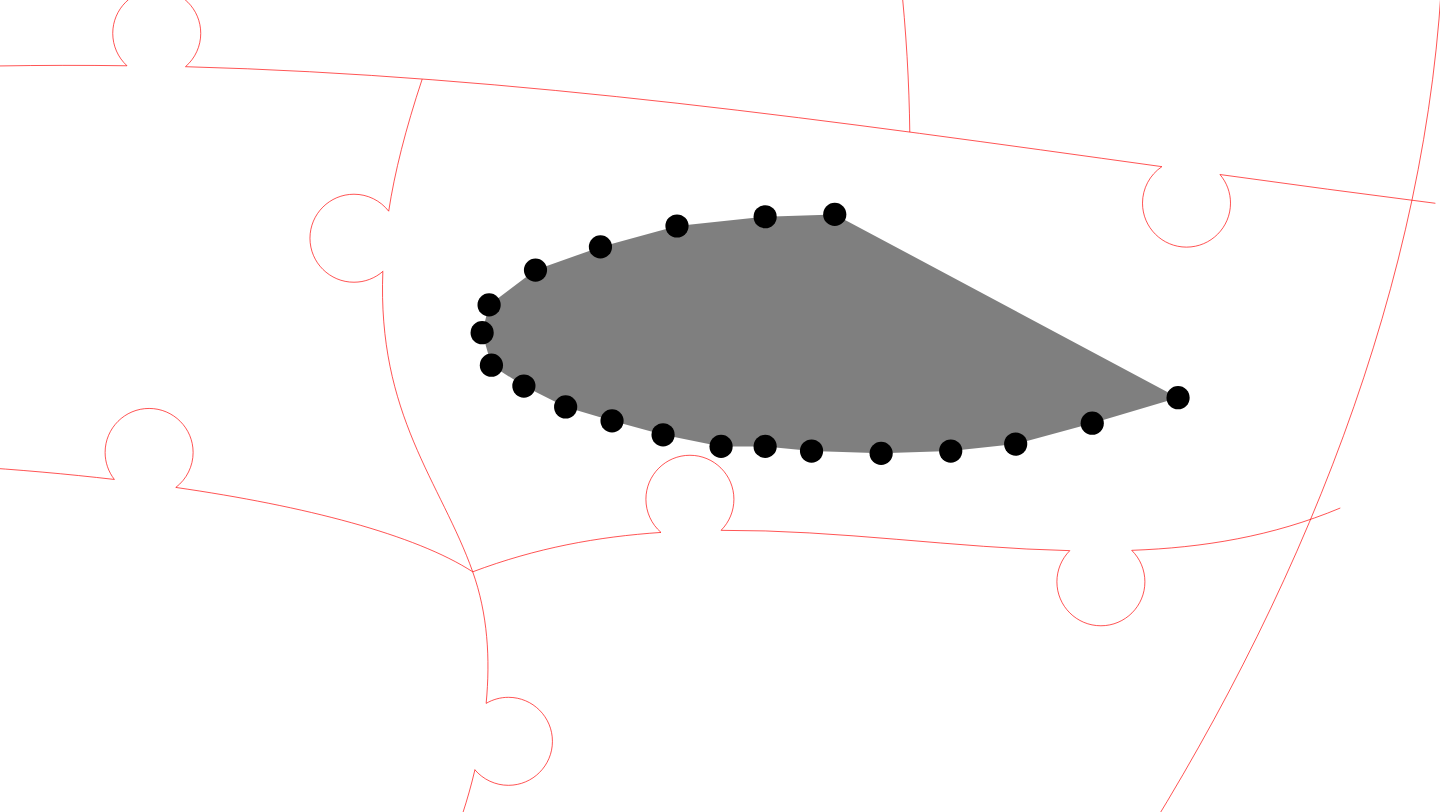 click 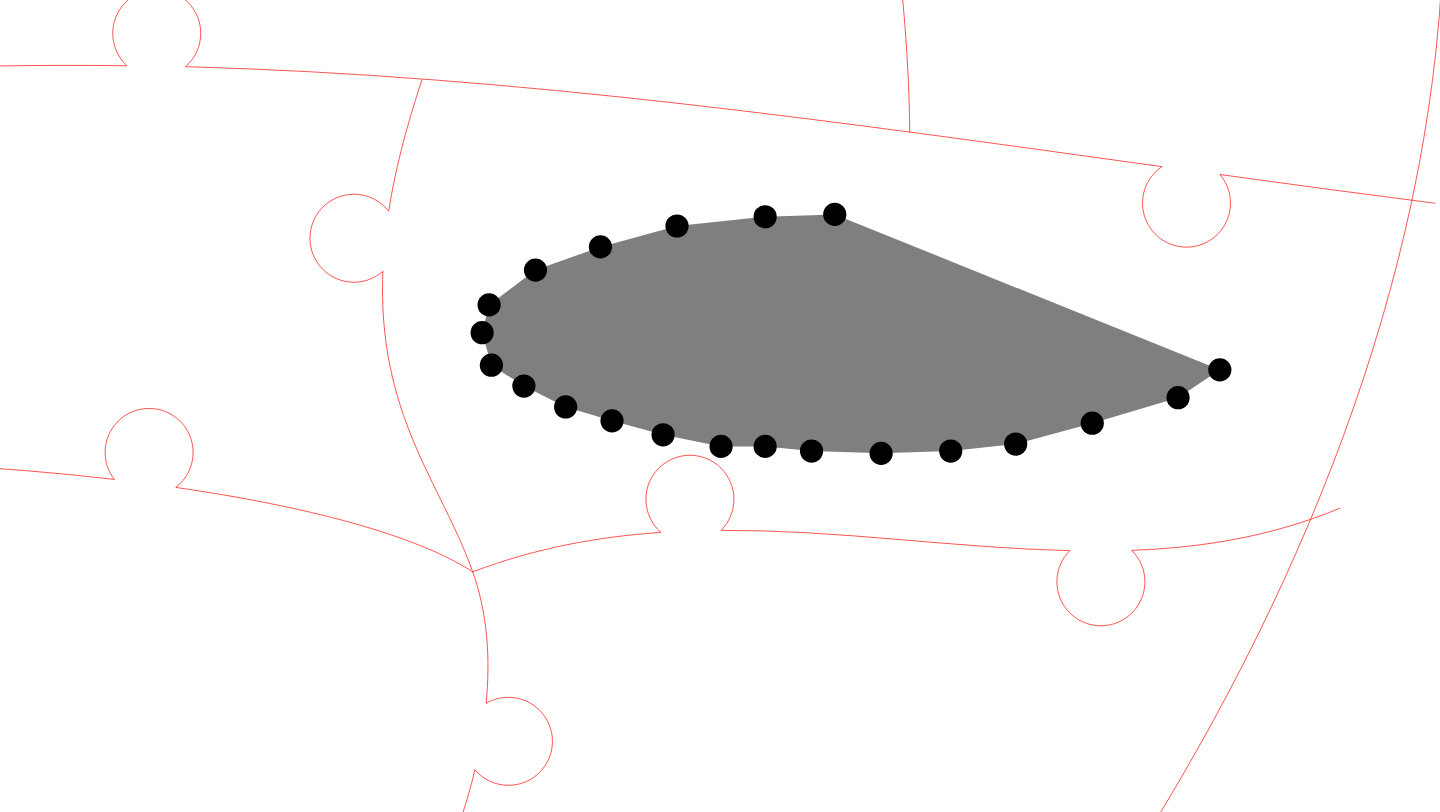 click 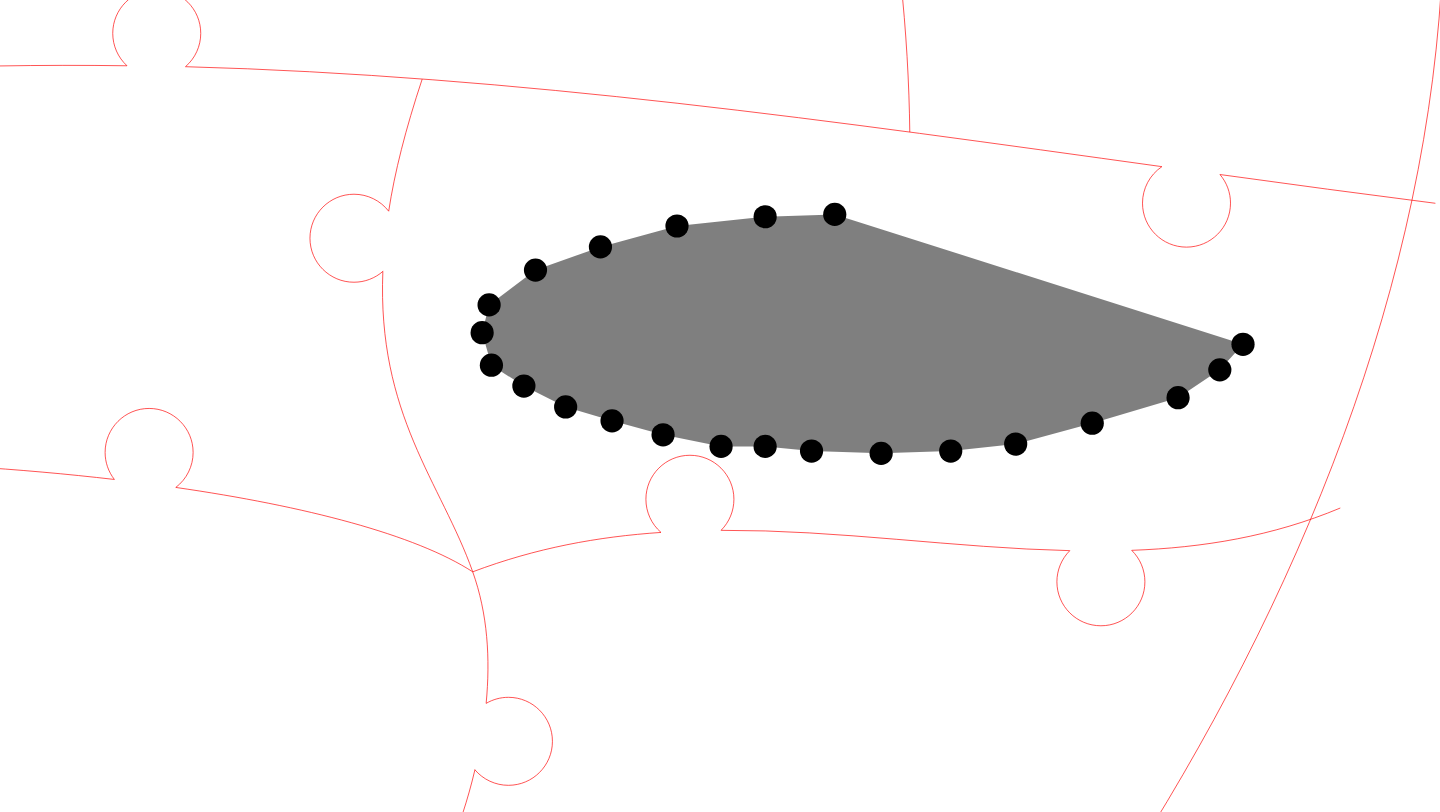 click 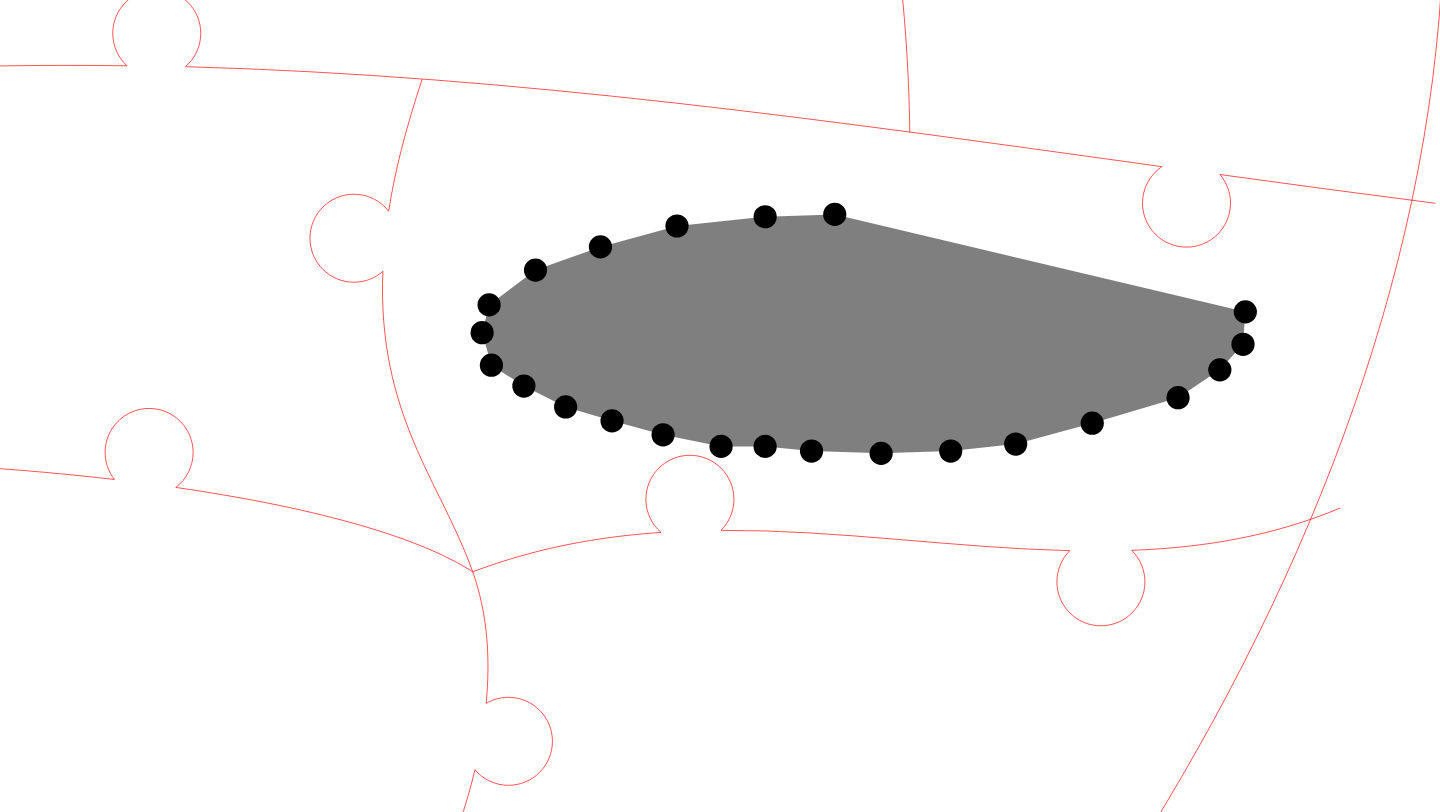 click 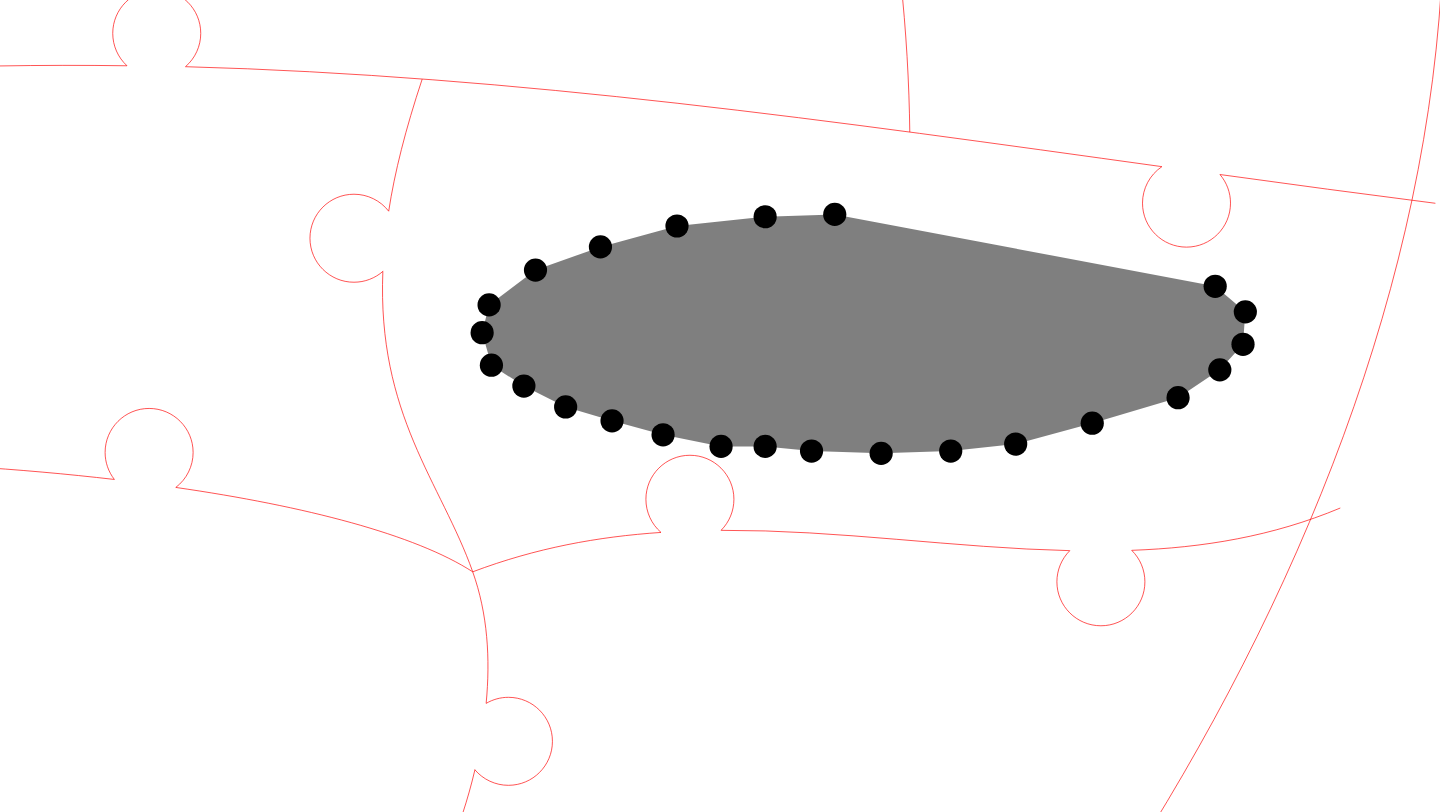 click 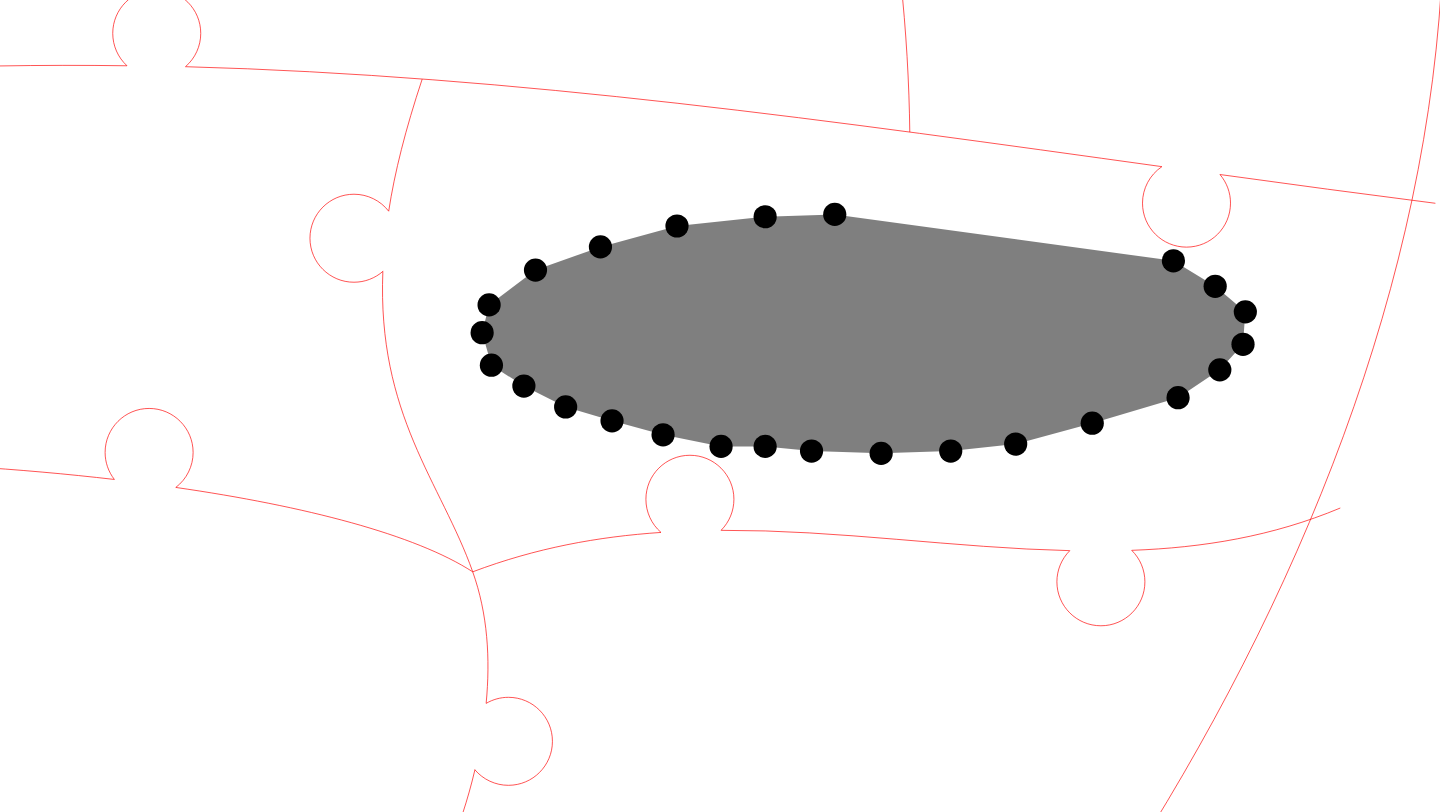 click 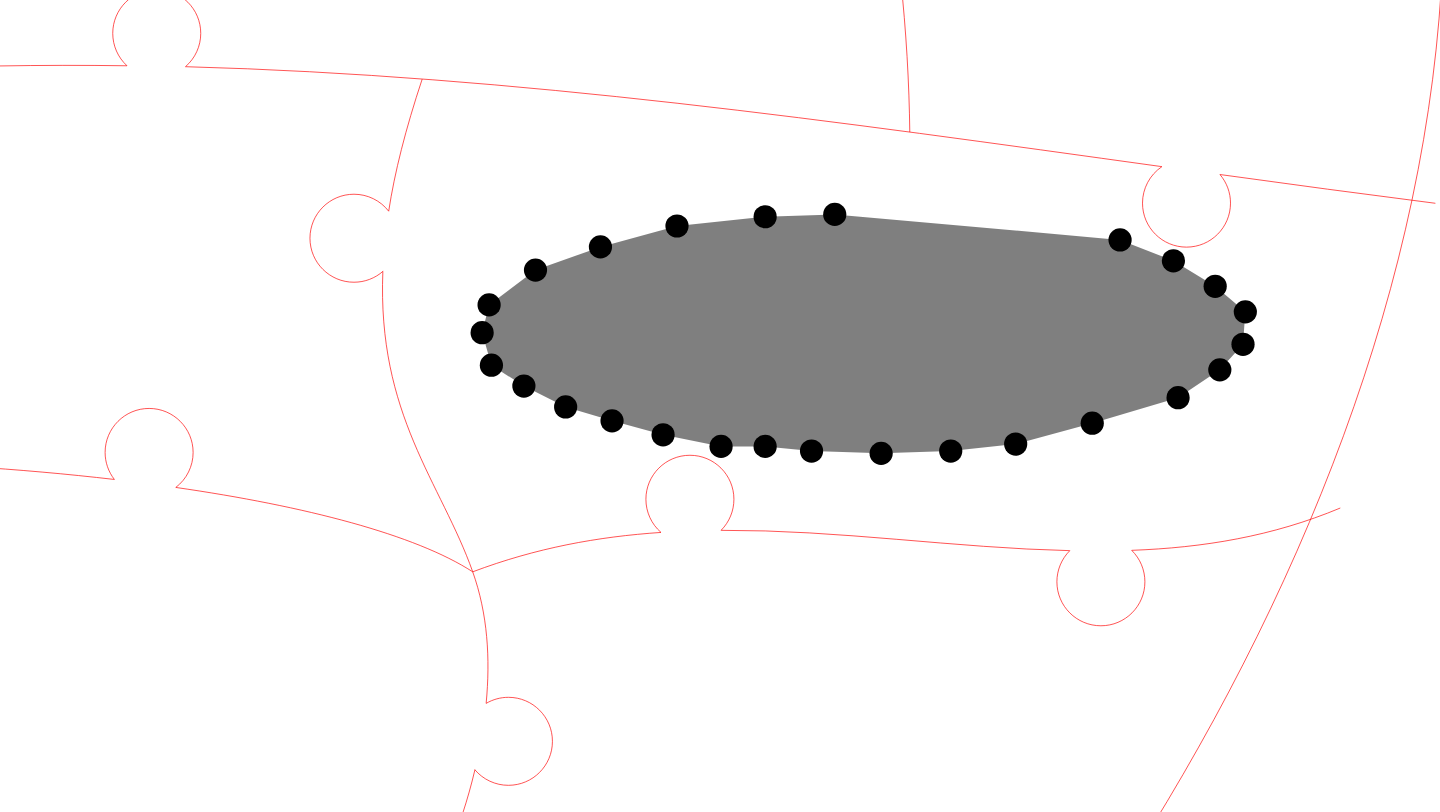 click 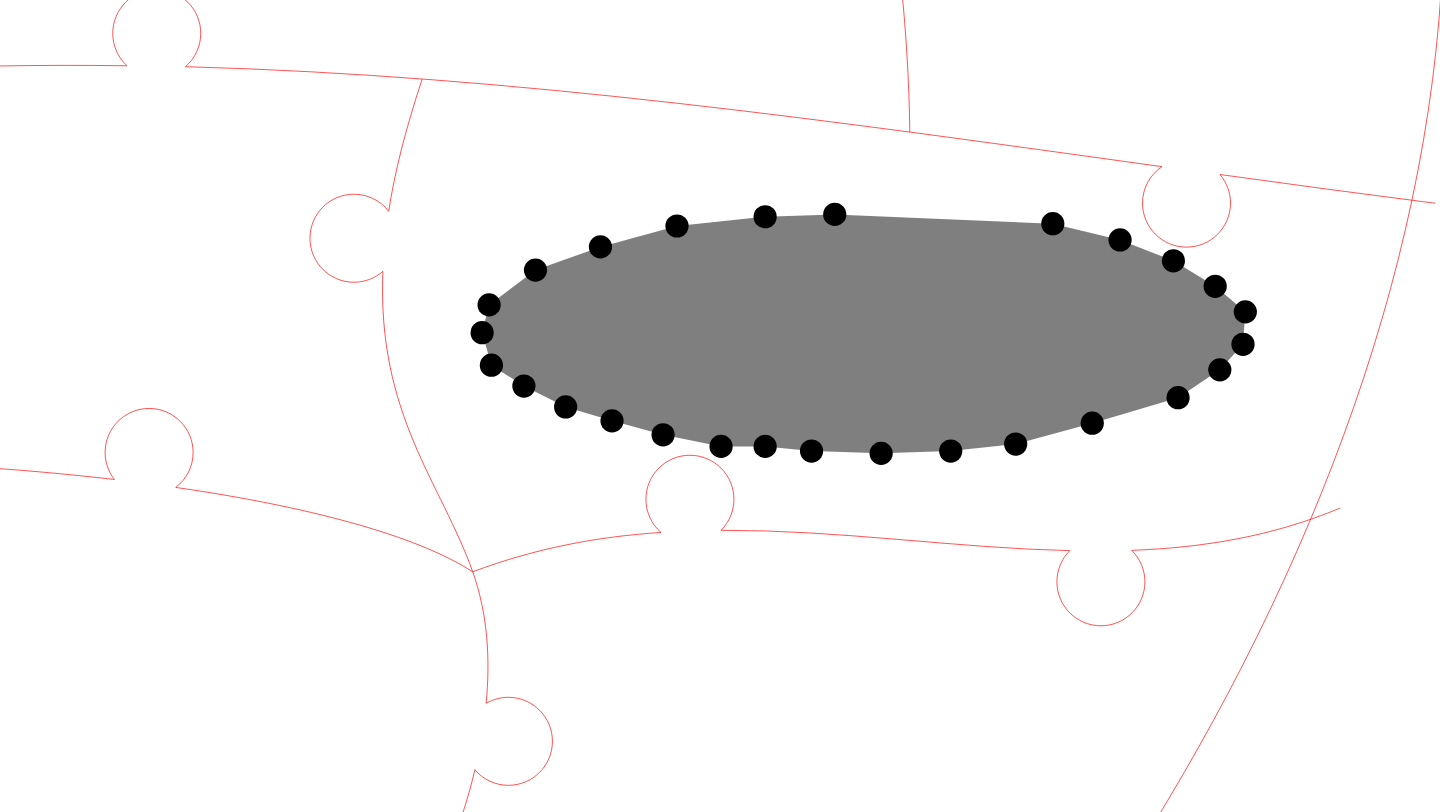 click 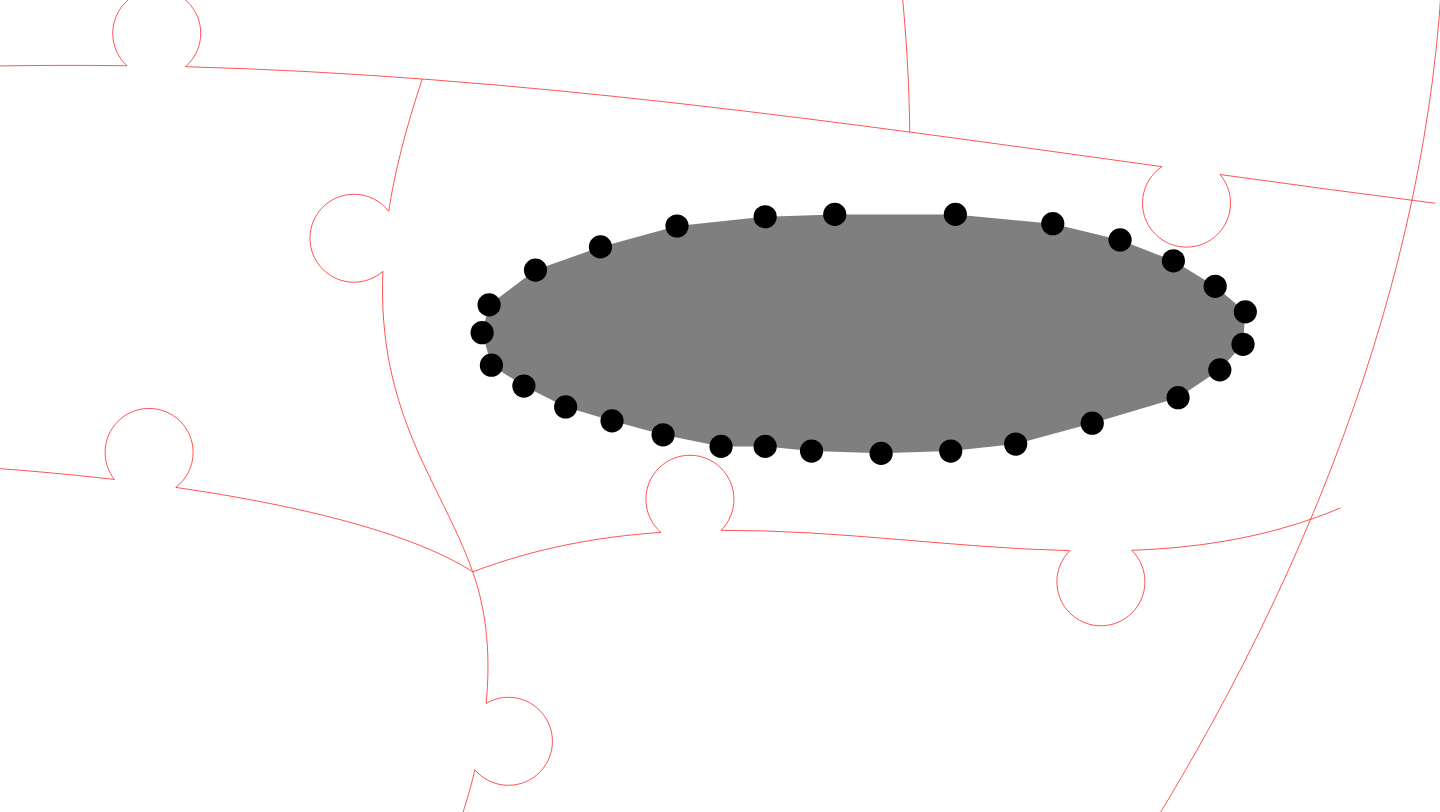 click 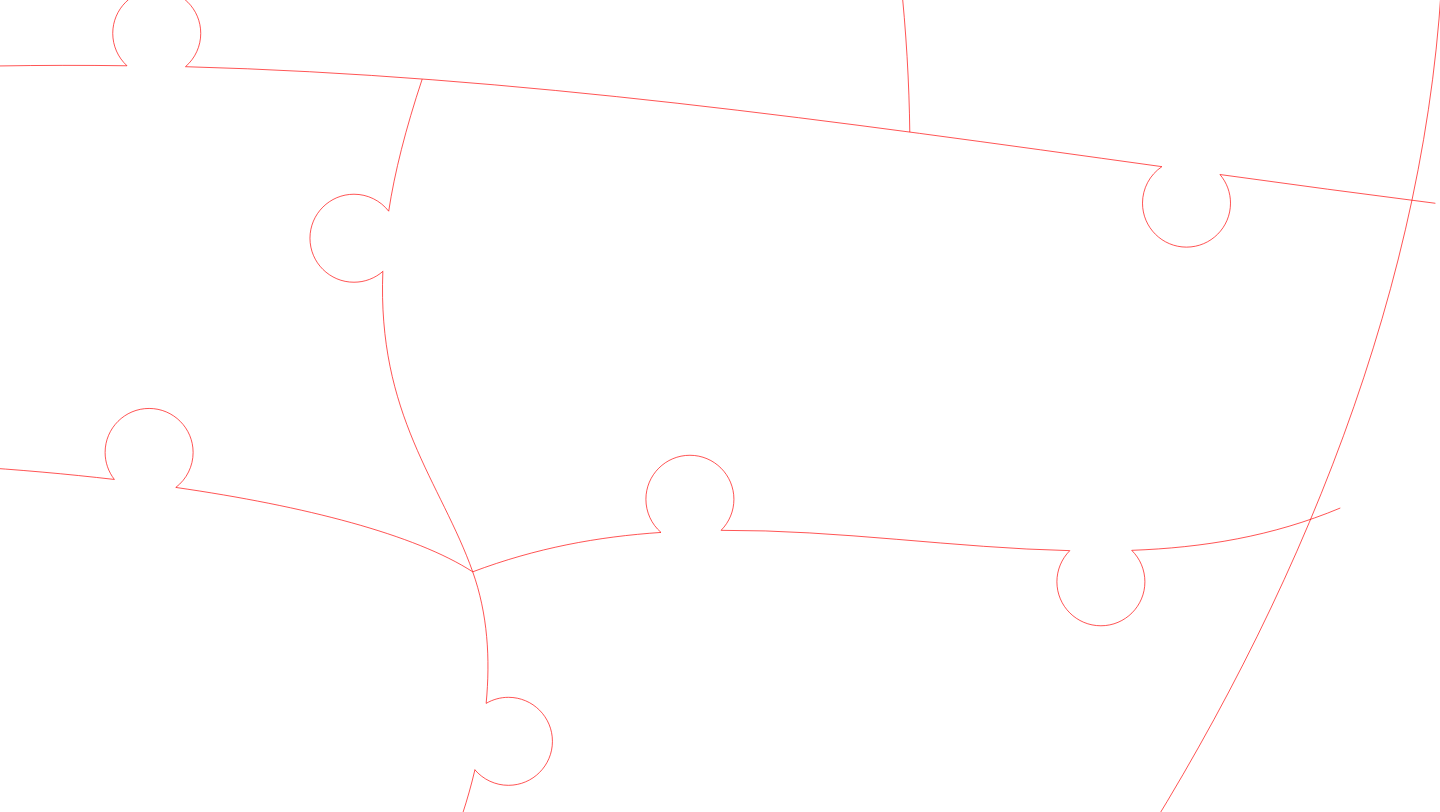 click 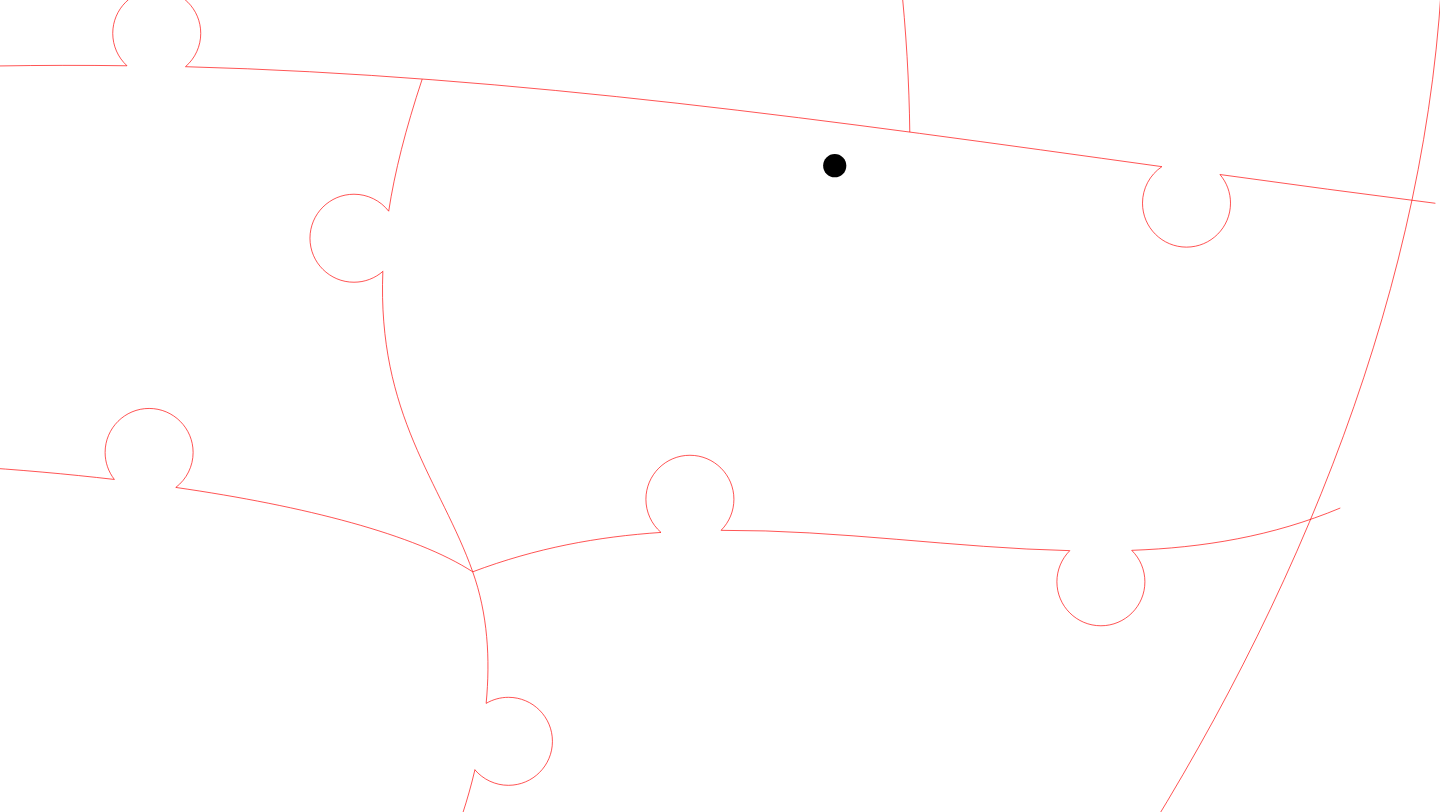 click 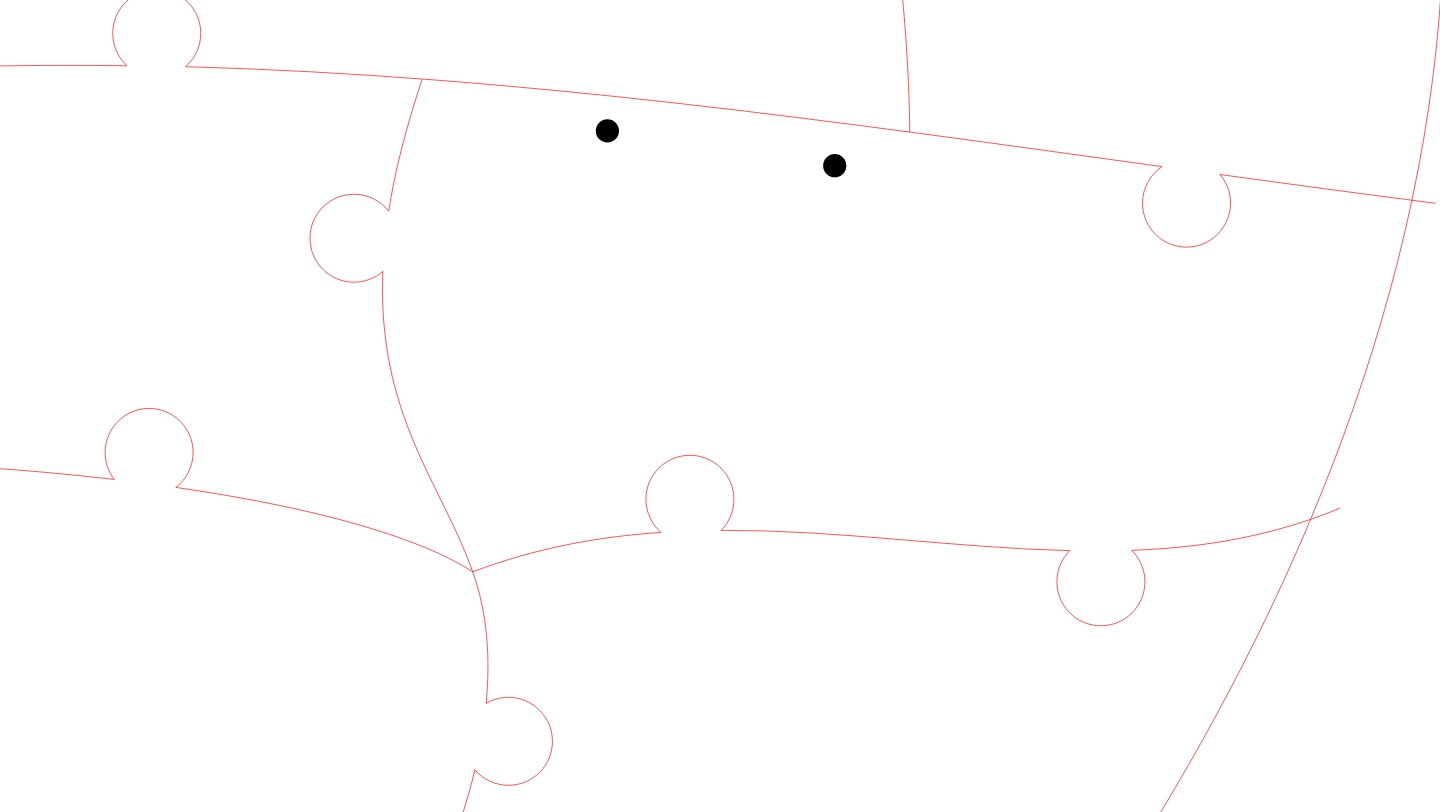 click 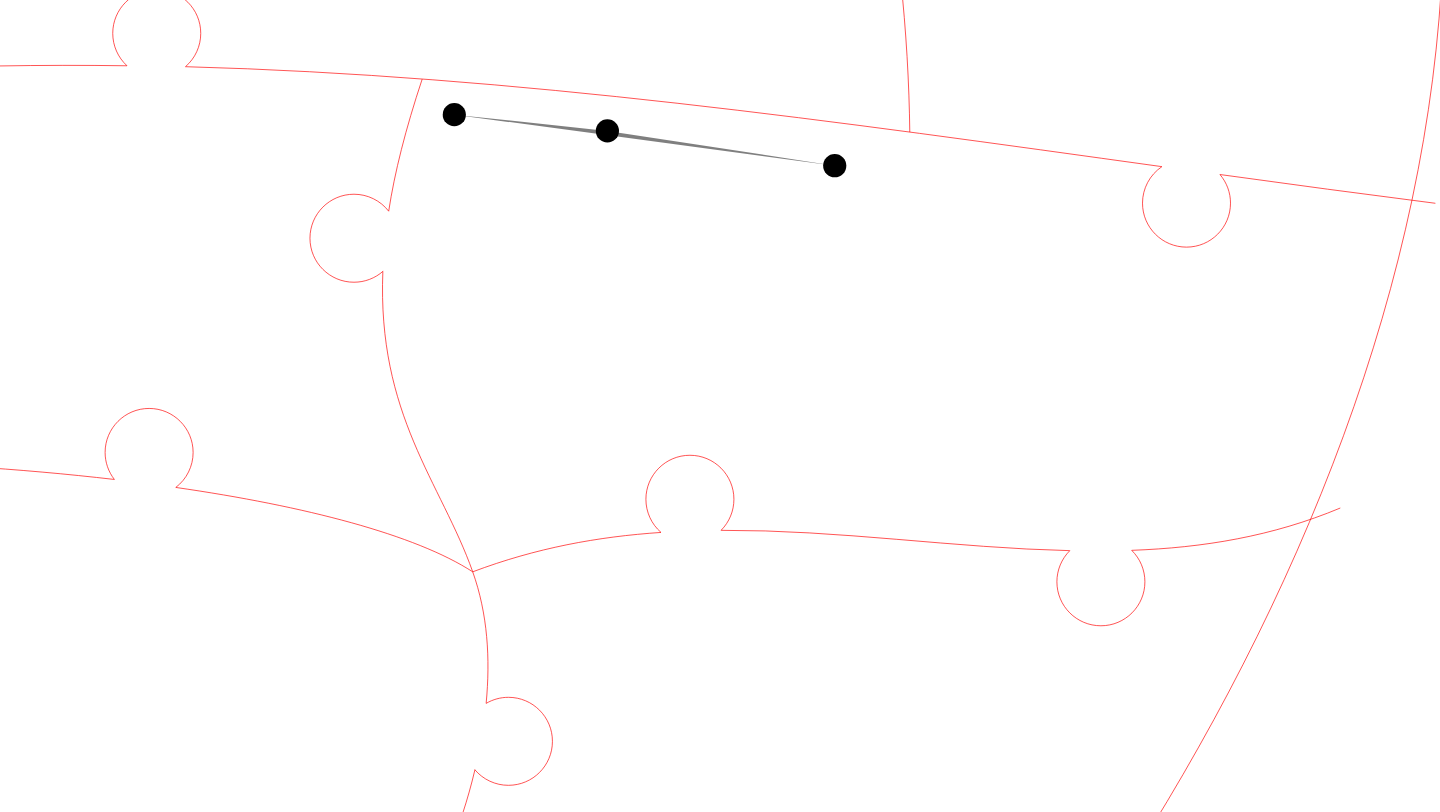click 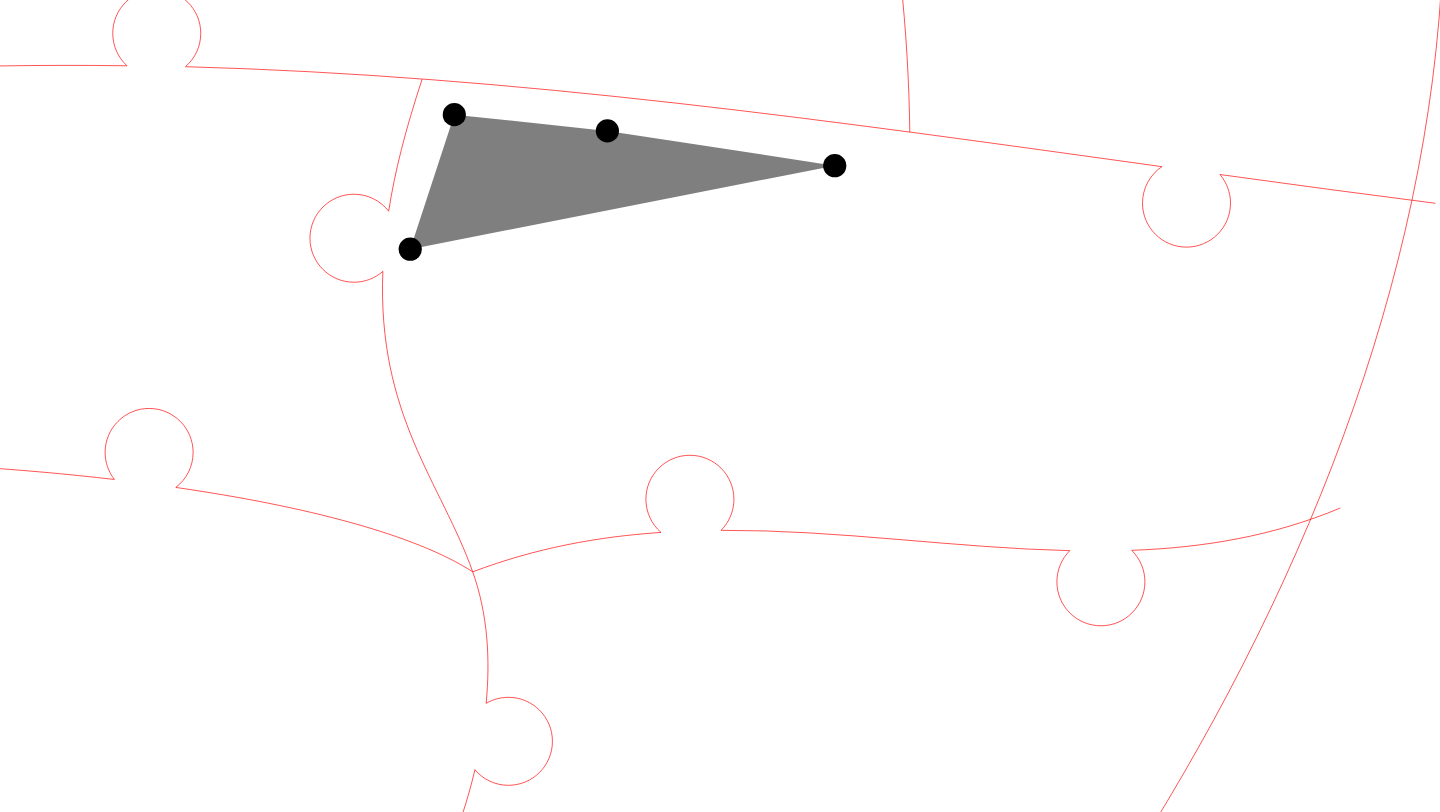 click 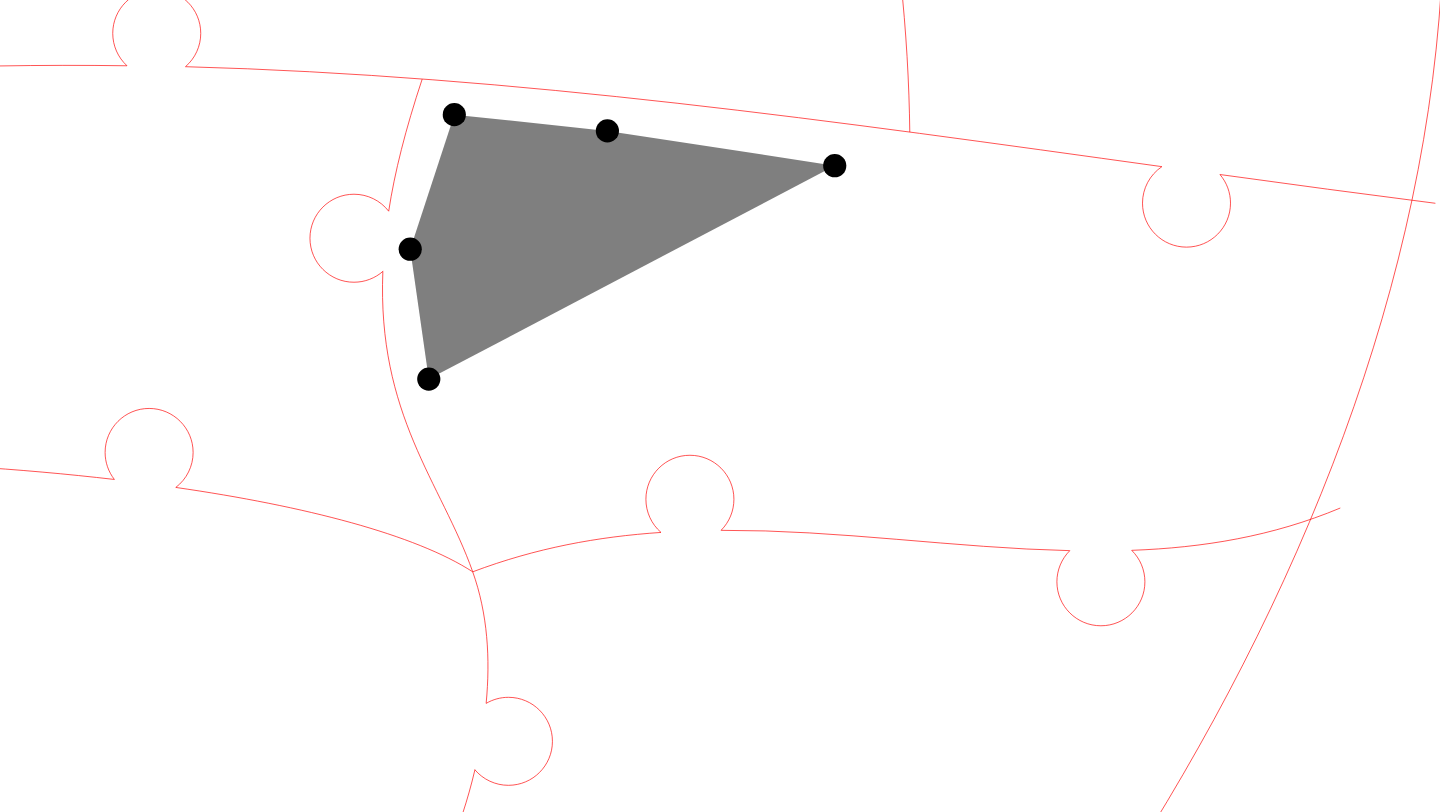 click 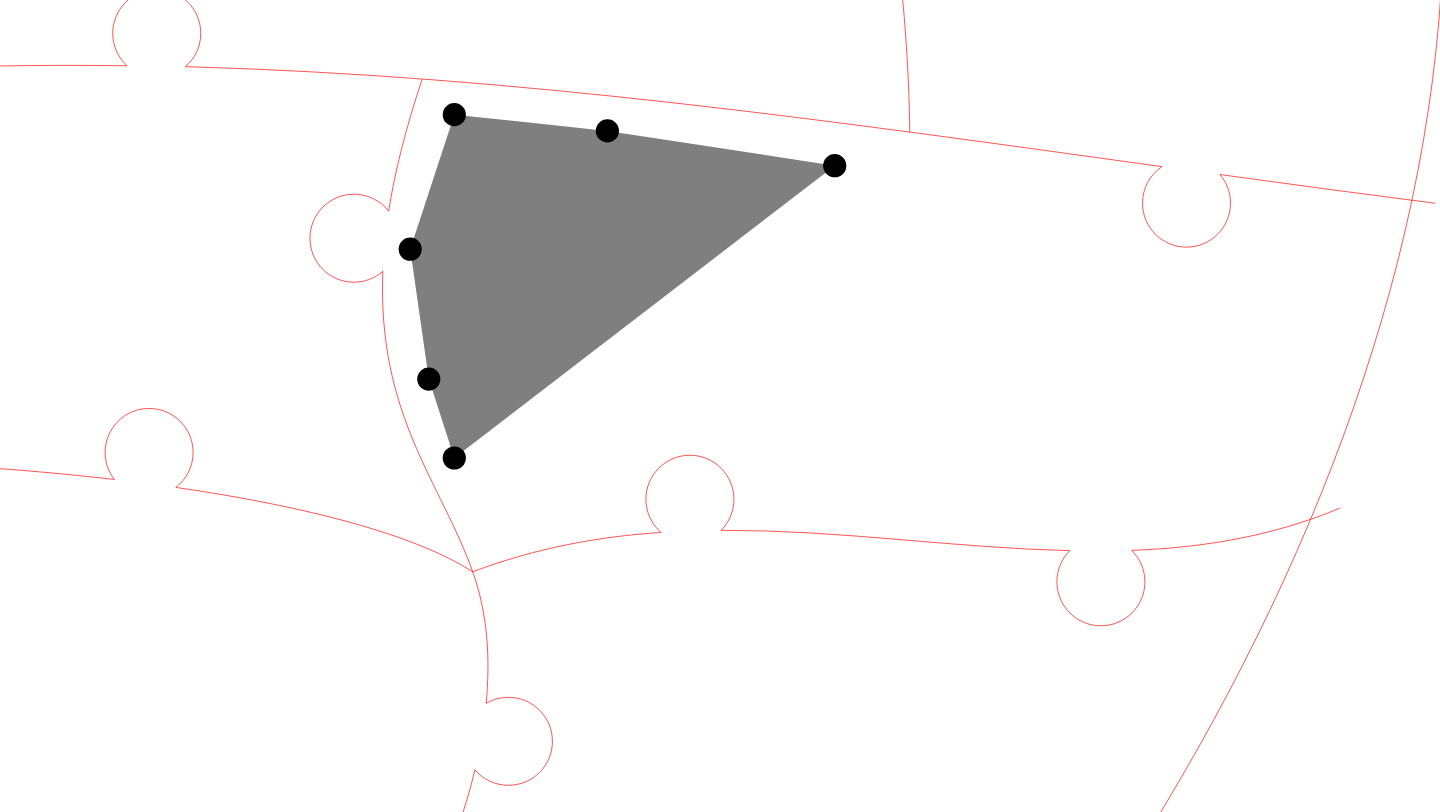 click 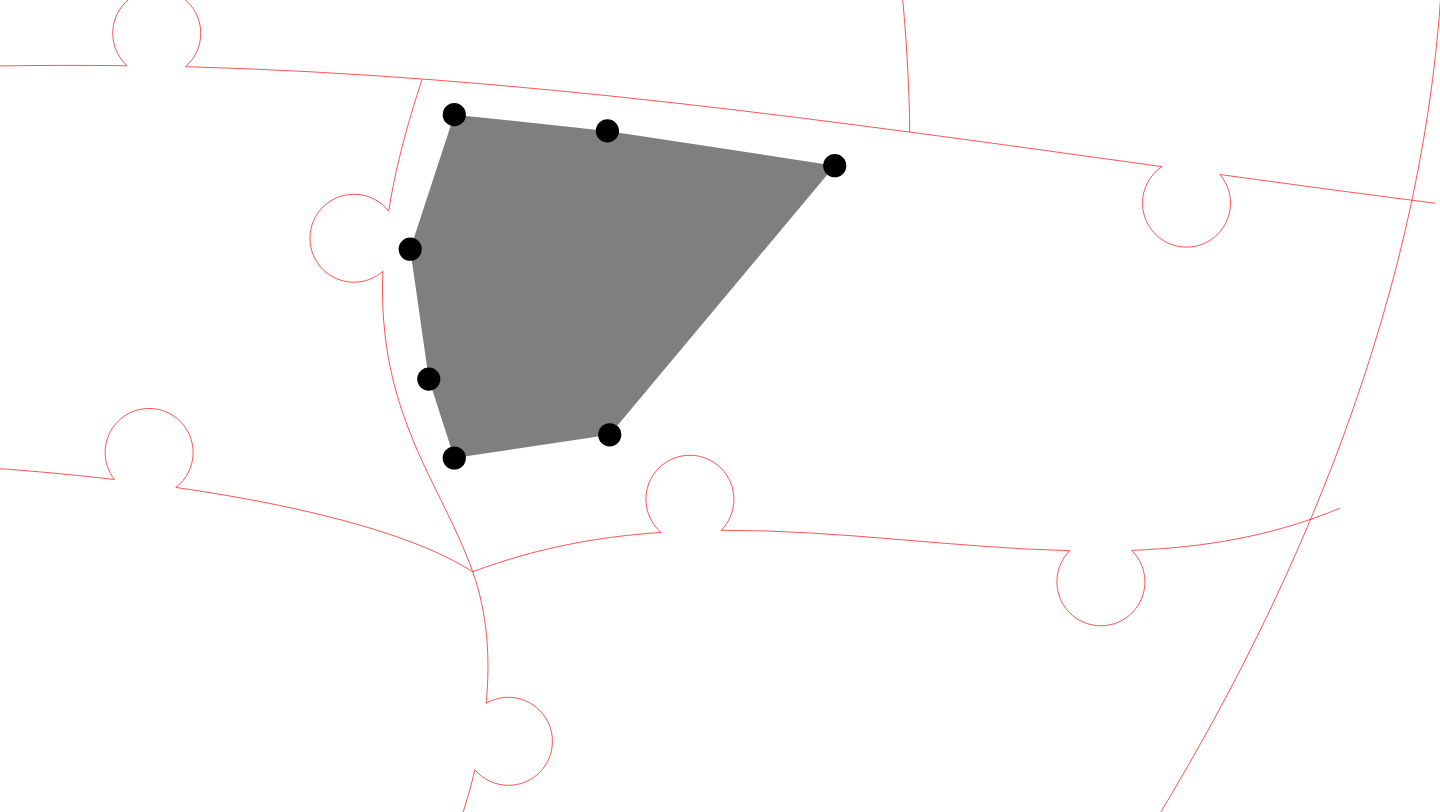 click 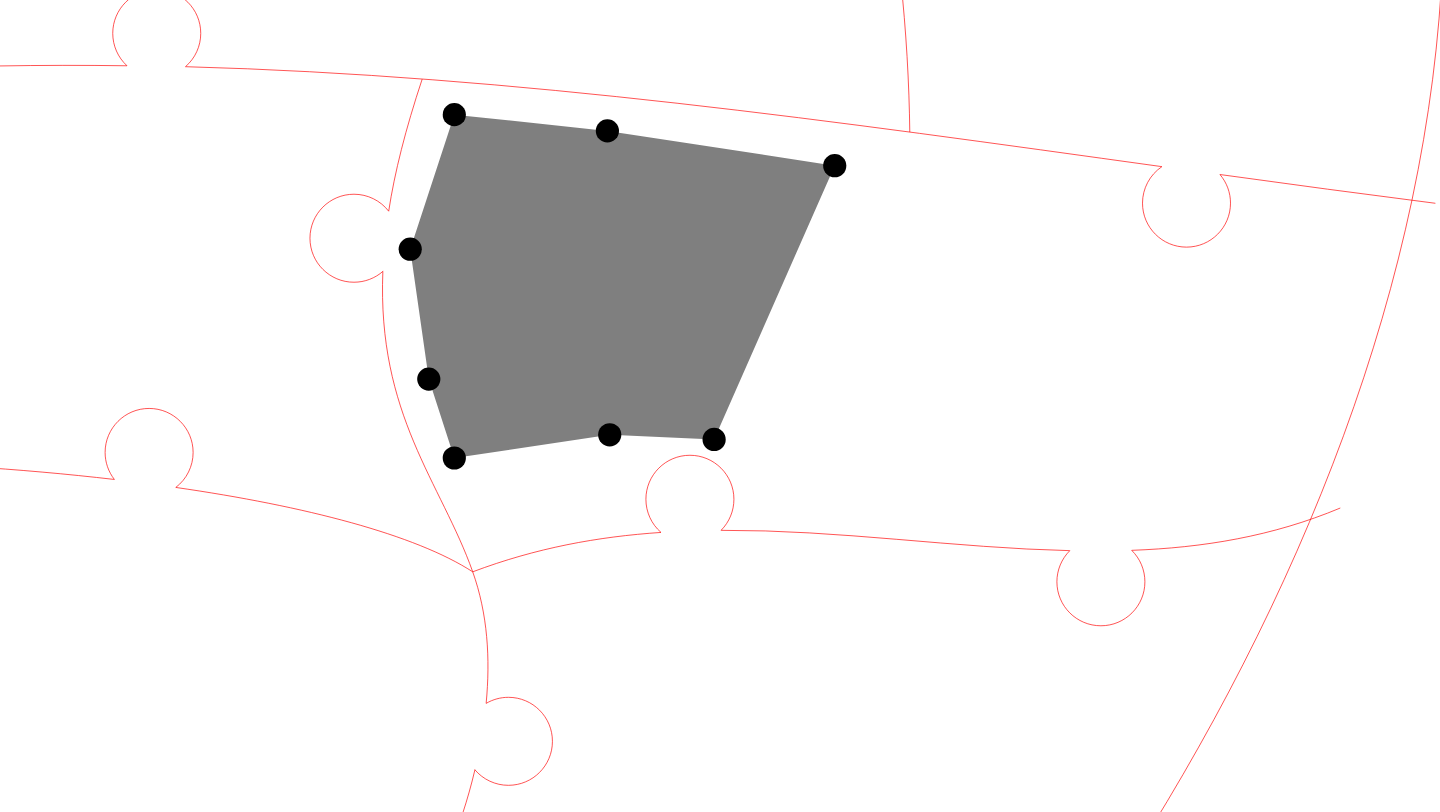 click 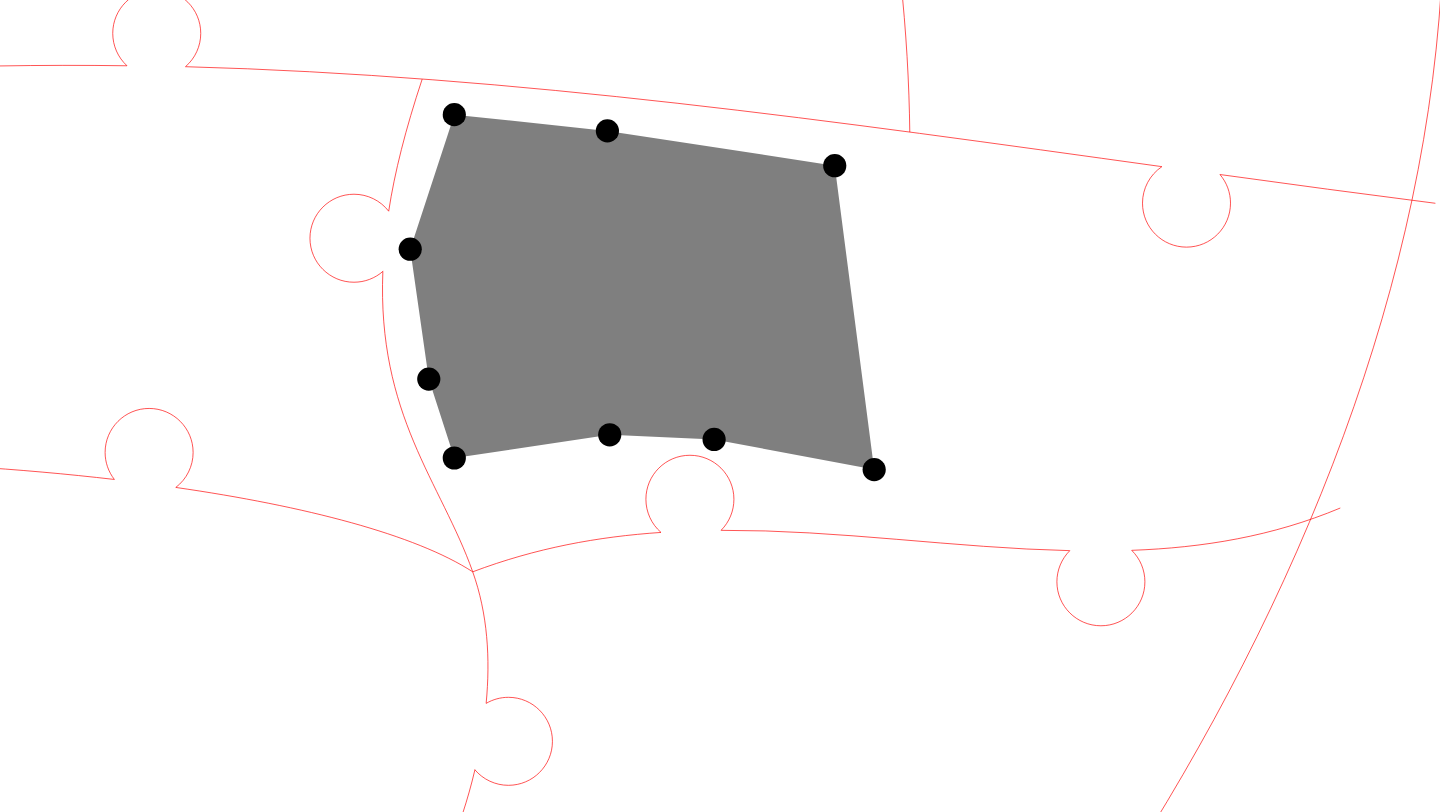 click 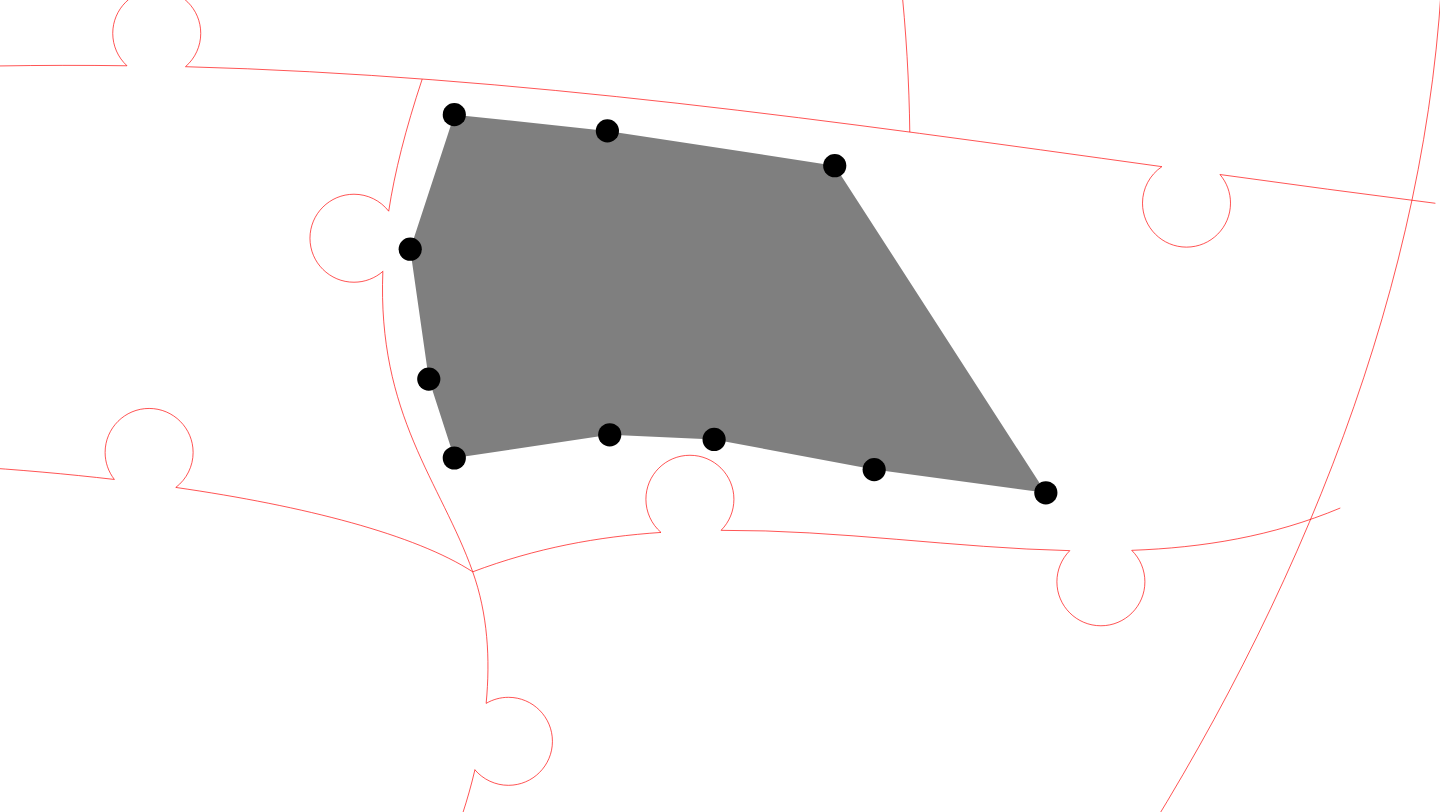 click 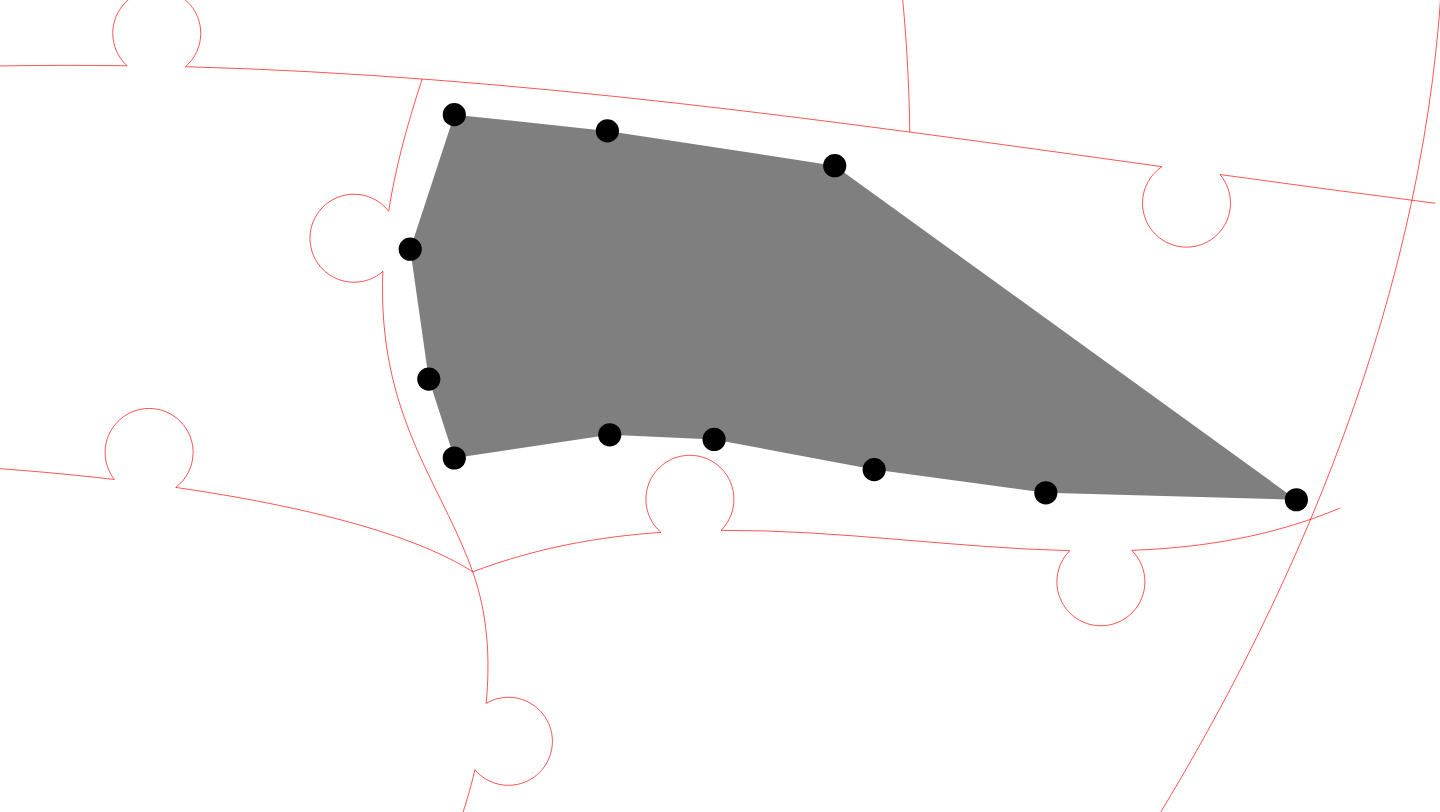 click 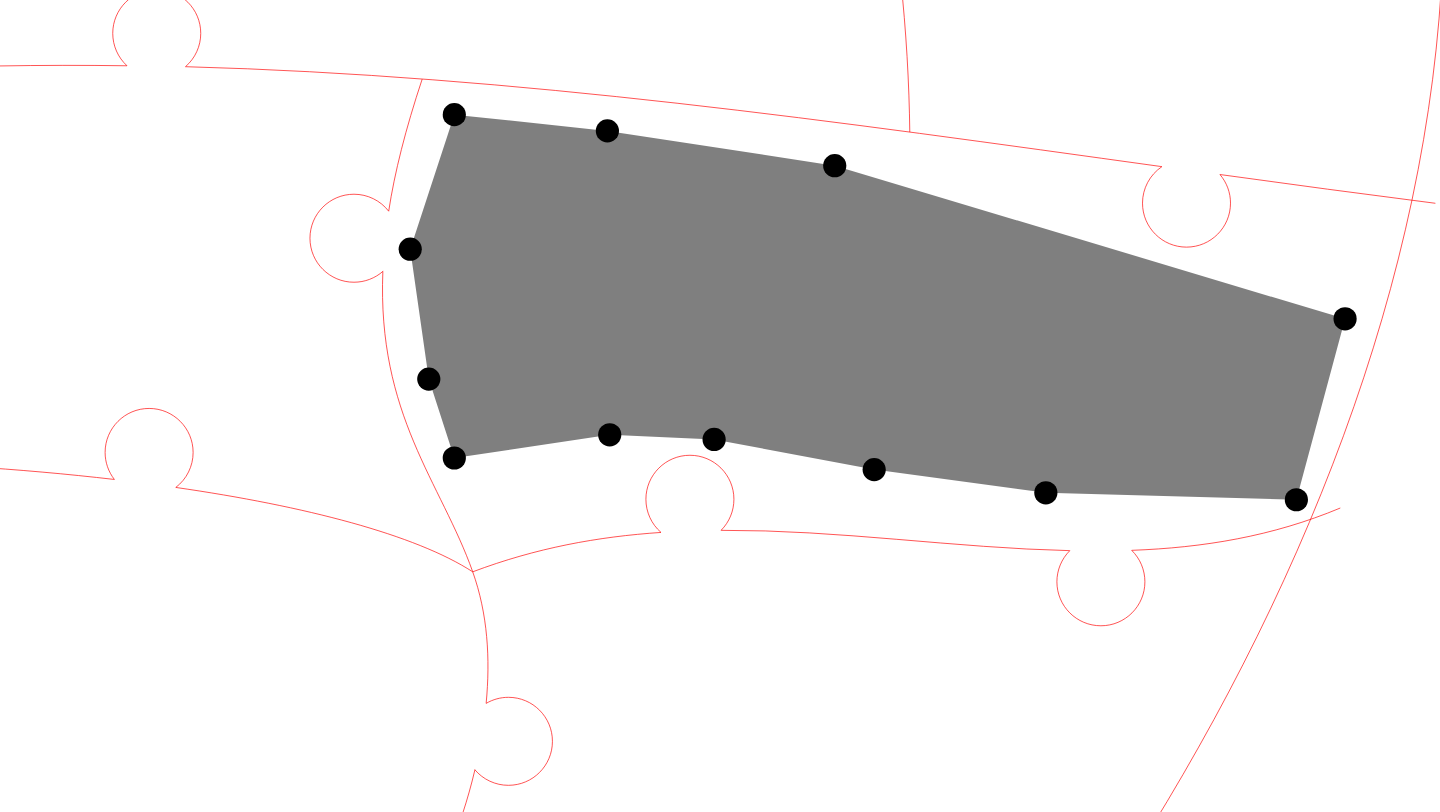 click 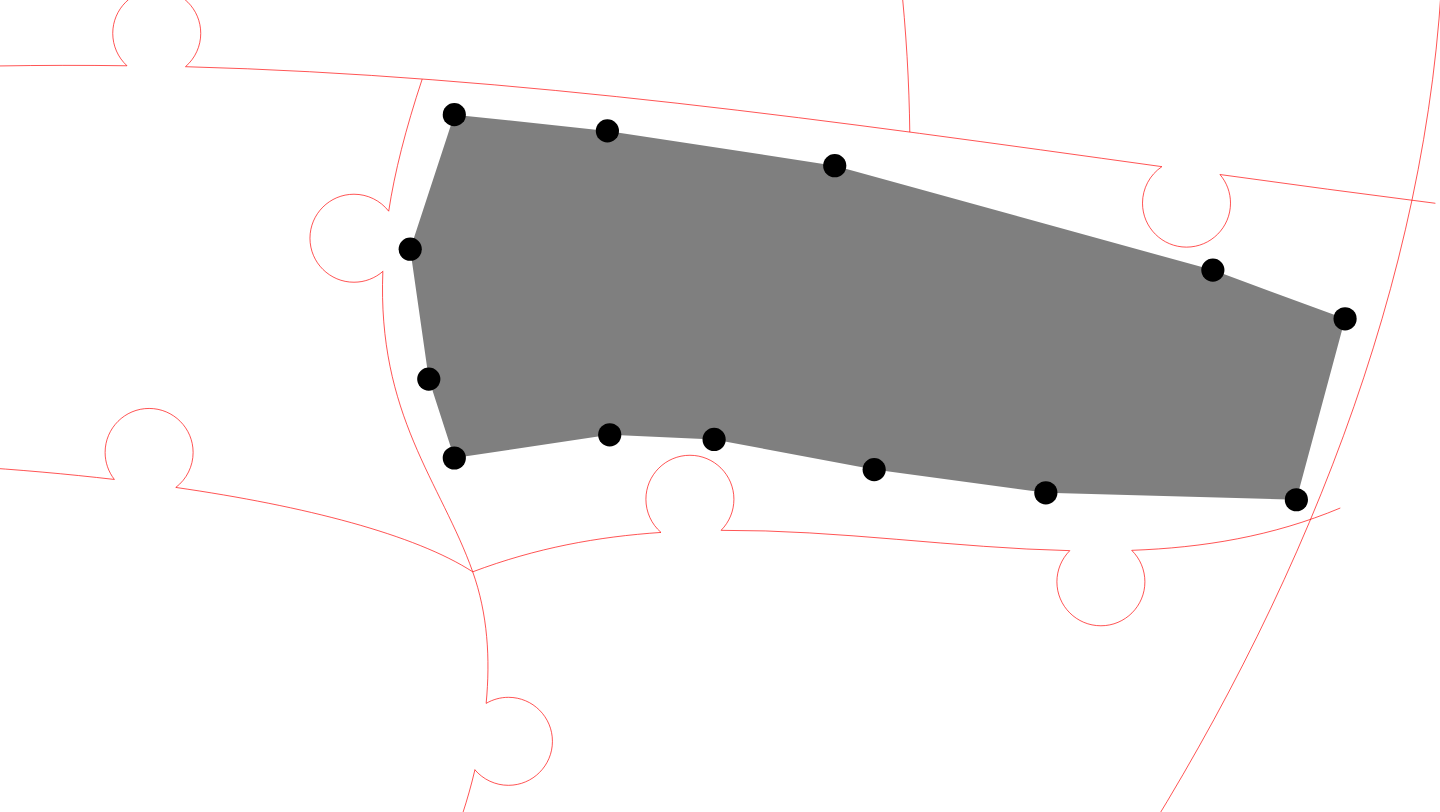 click 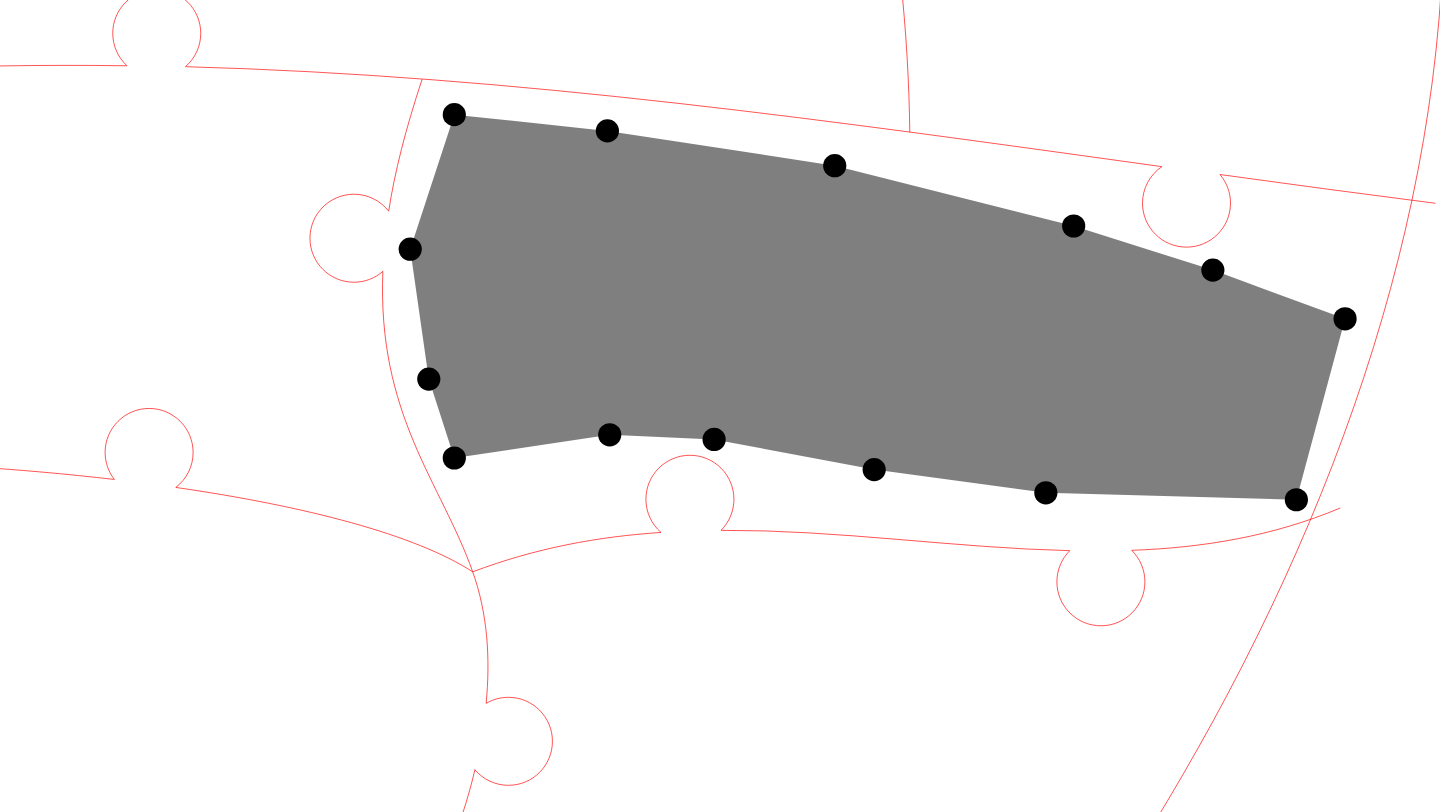 click 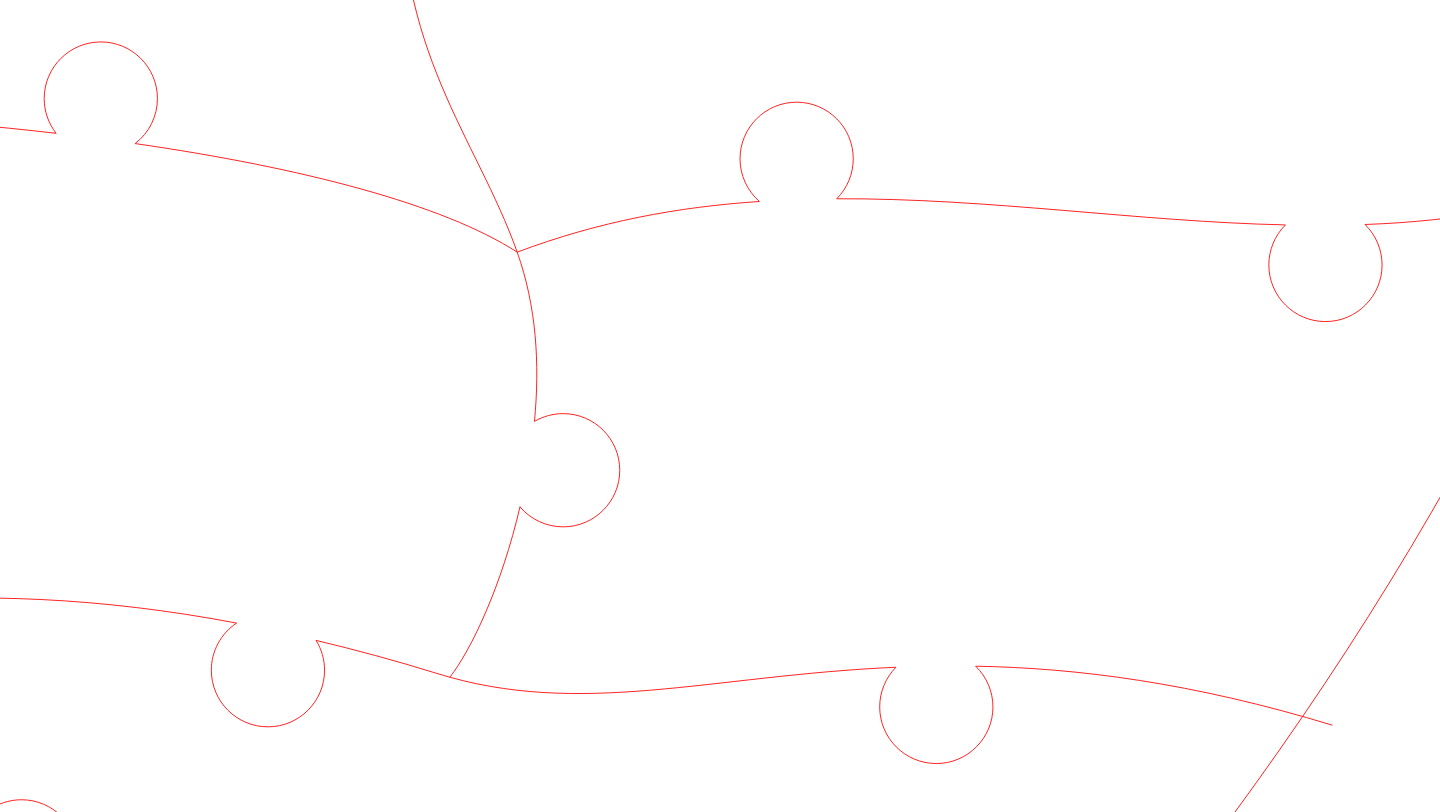 click 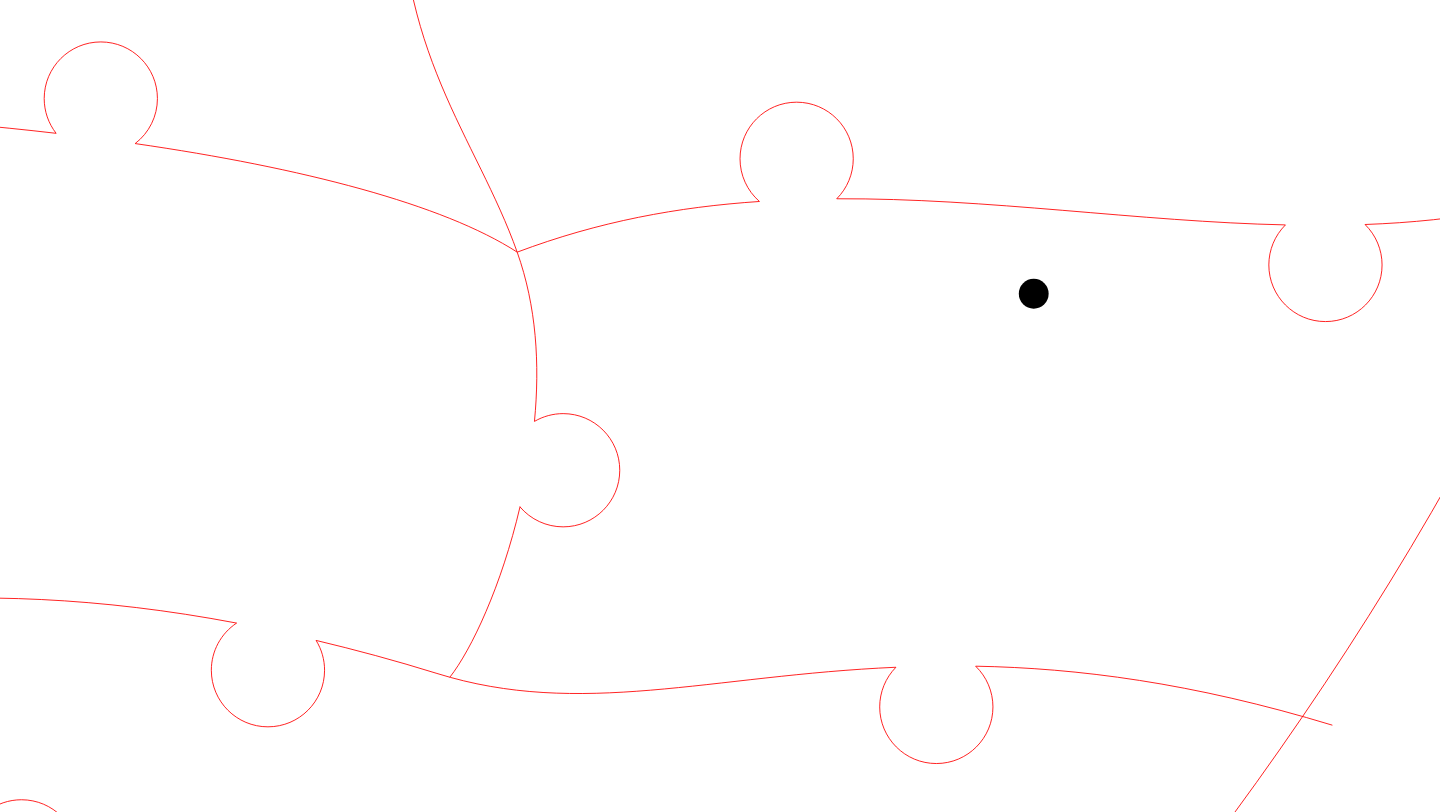 click 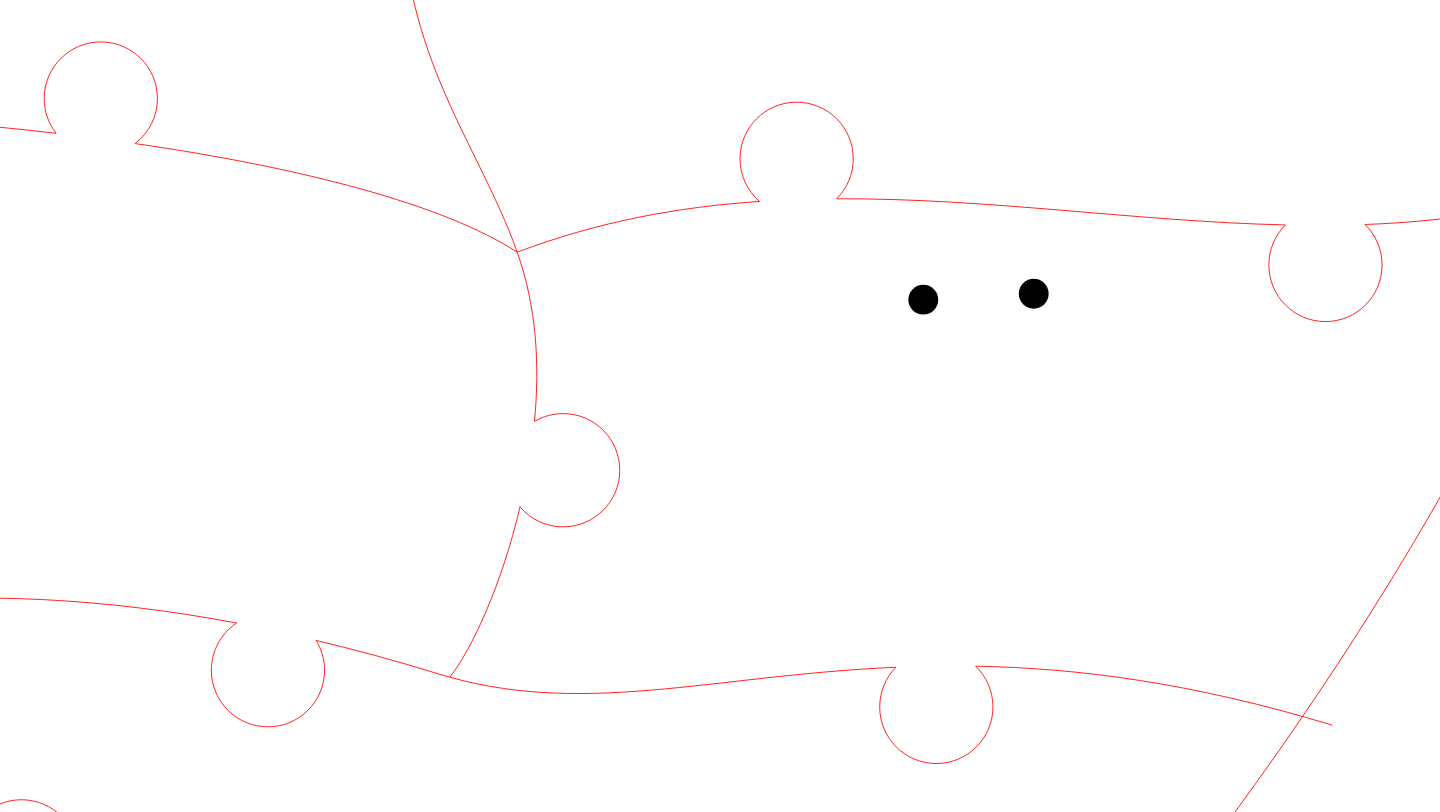 click 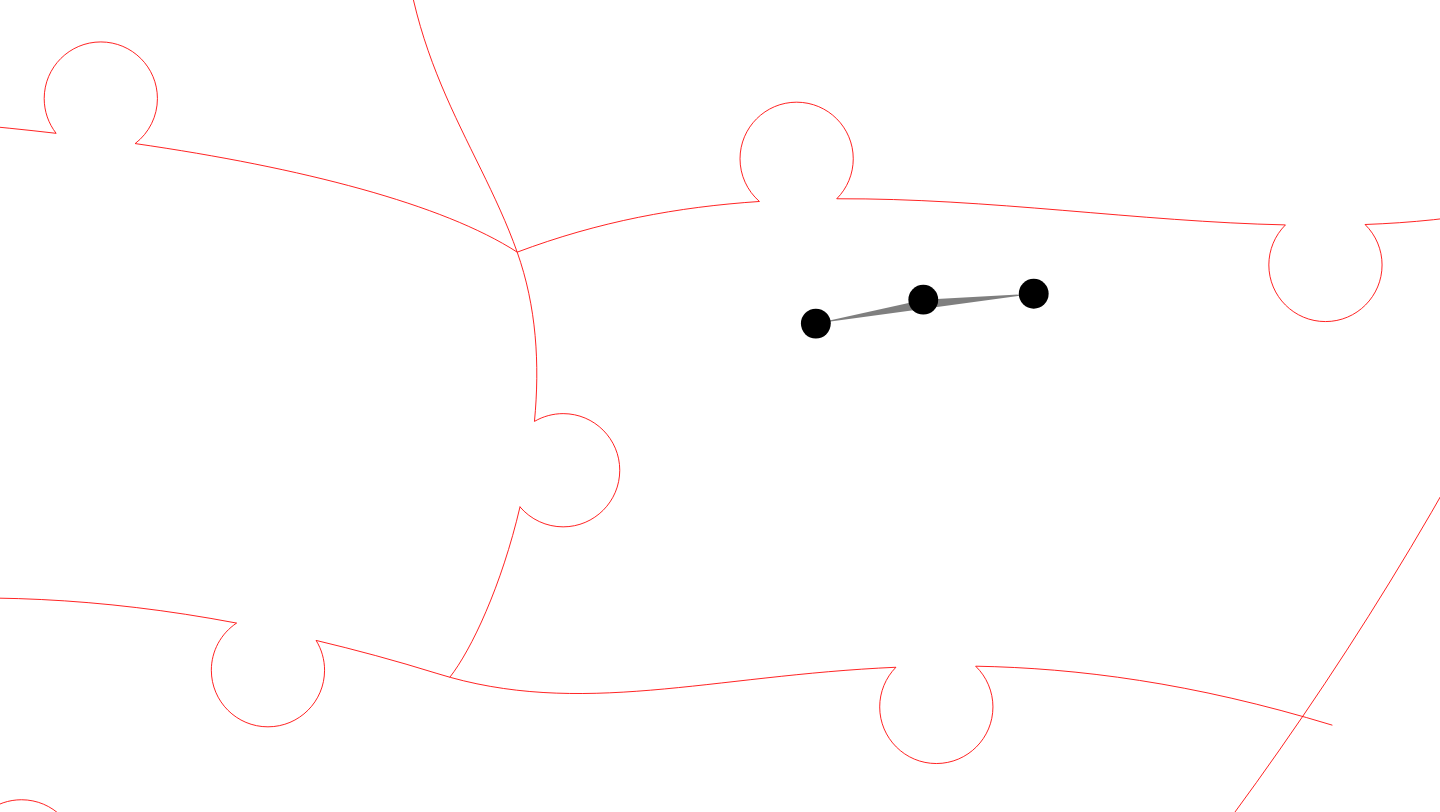 click 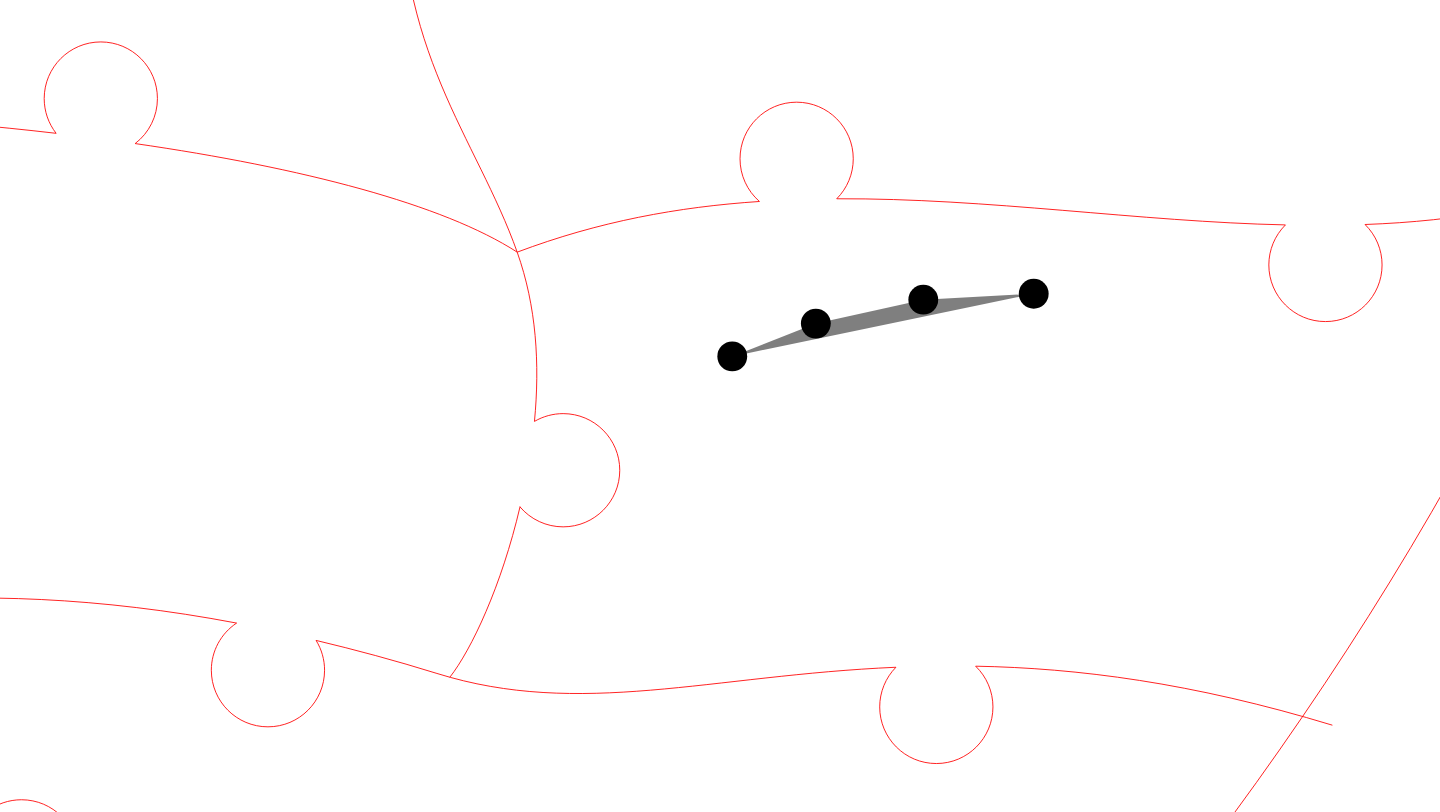 click 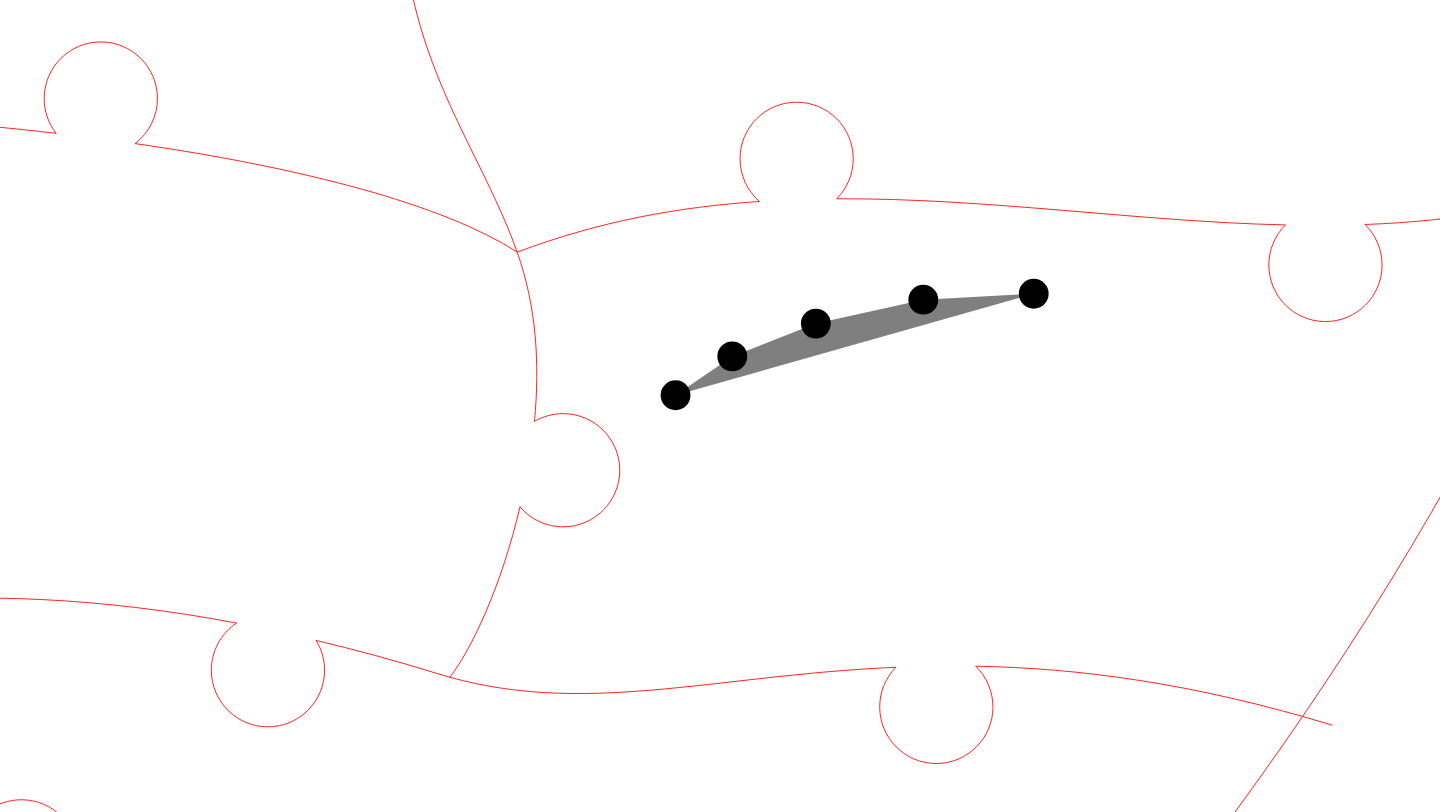 click 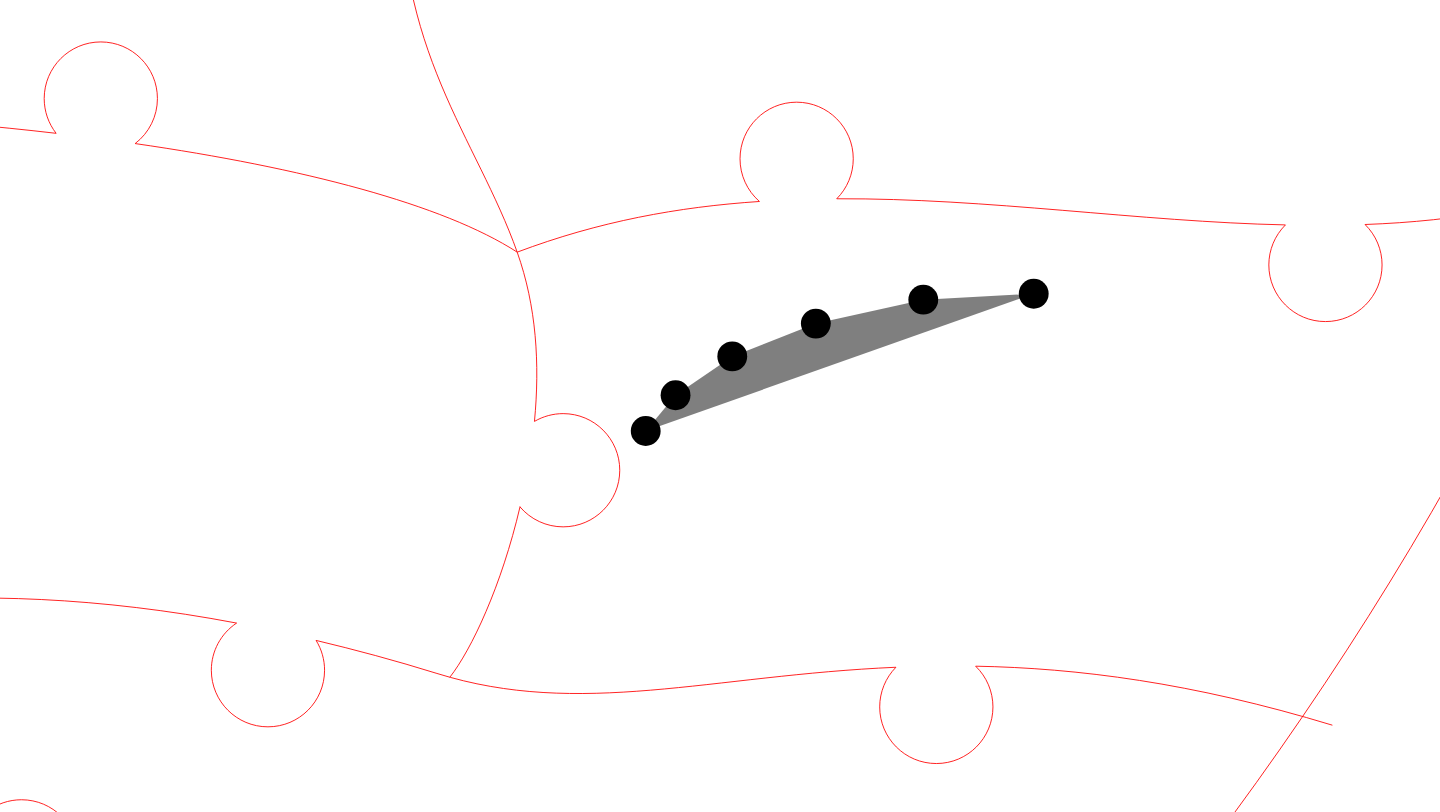 click 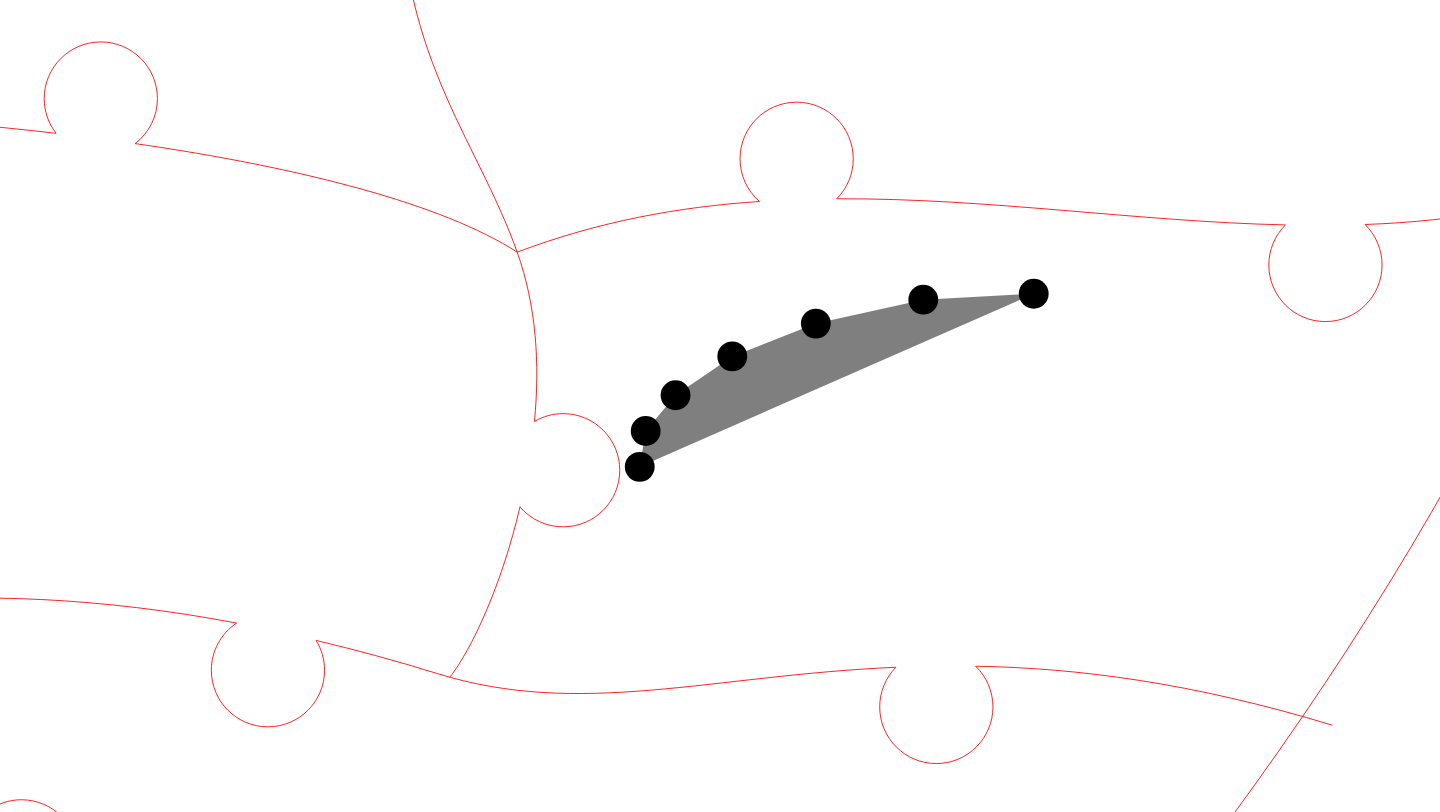 click 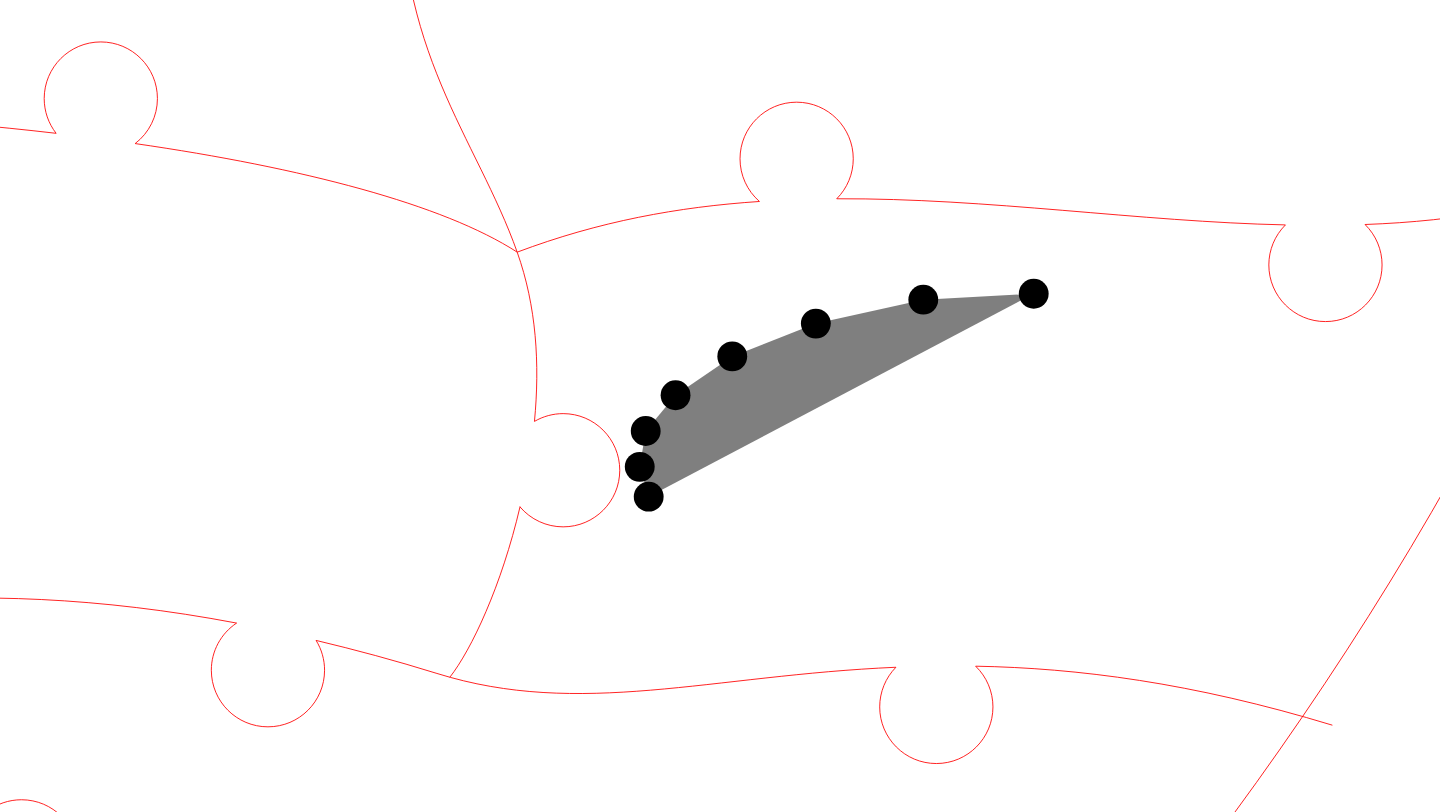 click 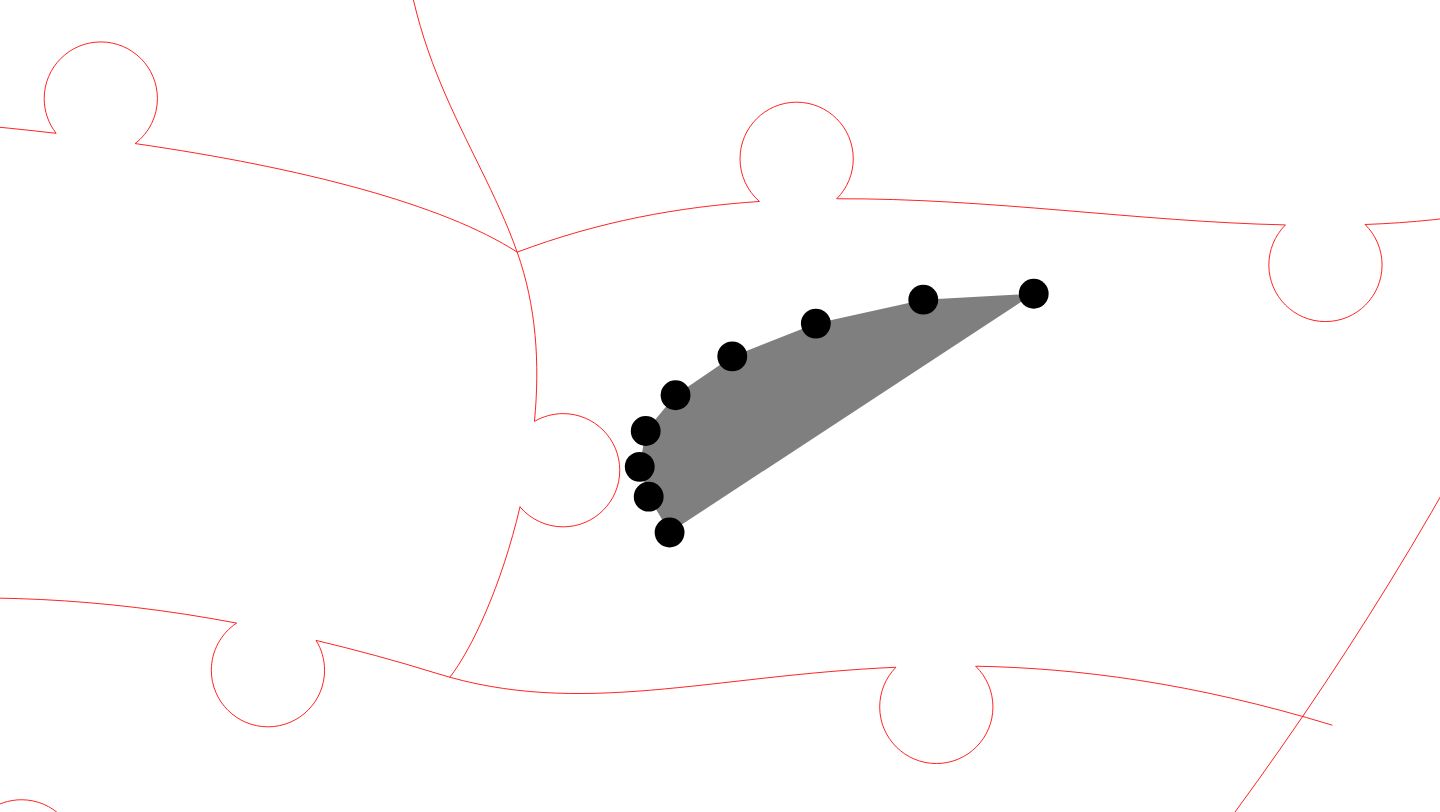 click 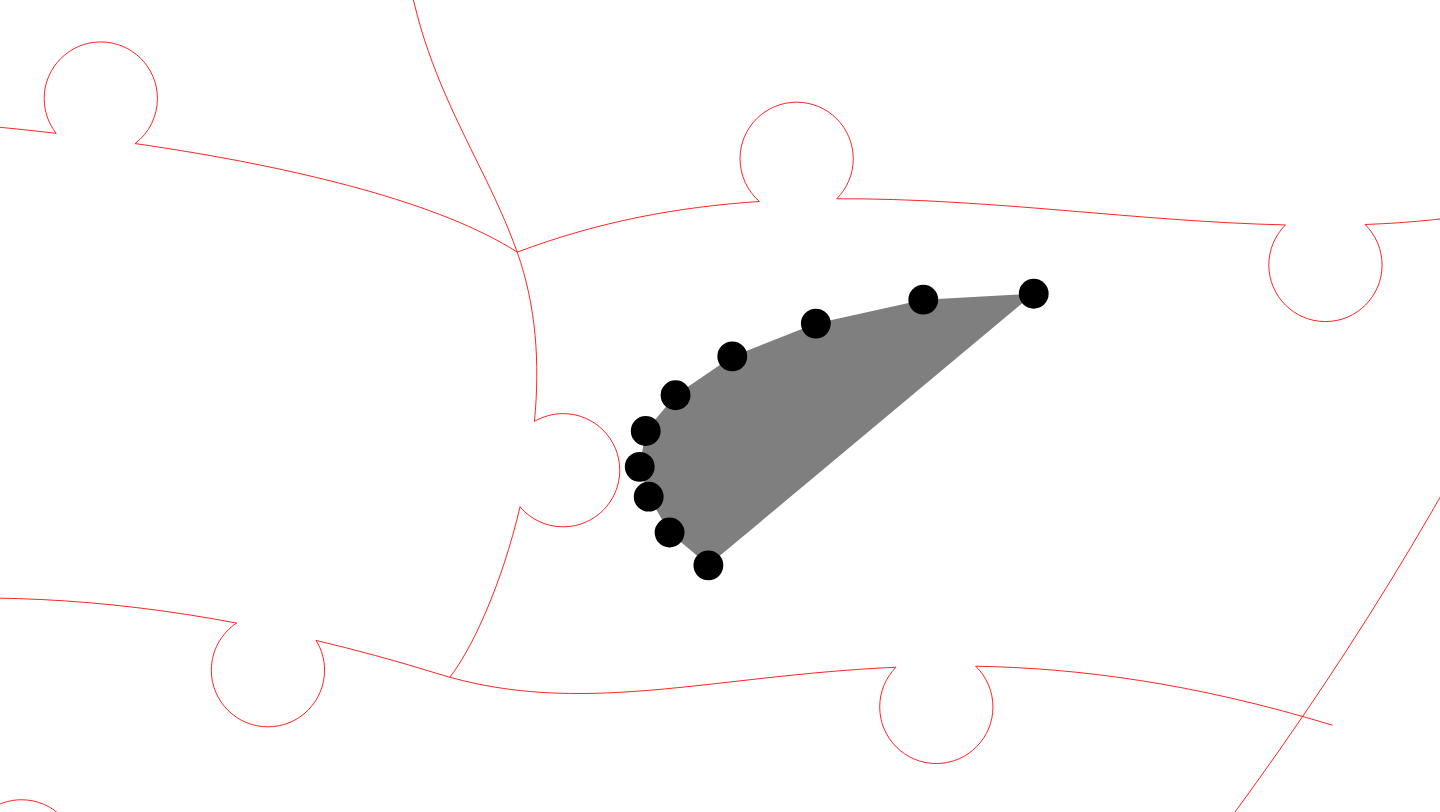 click 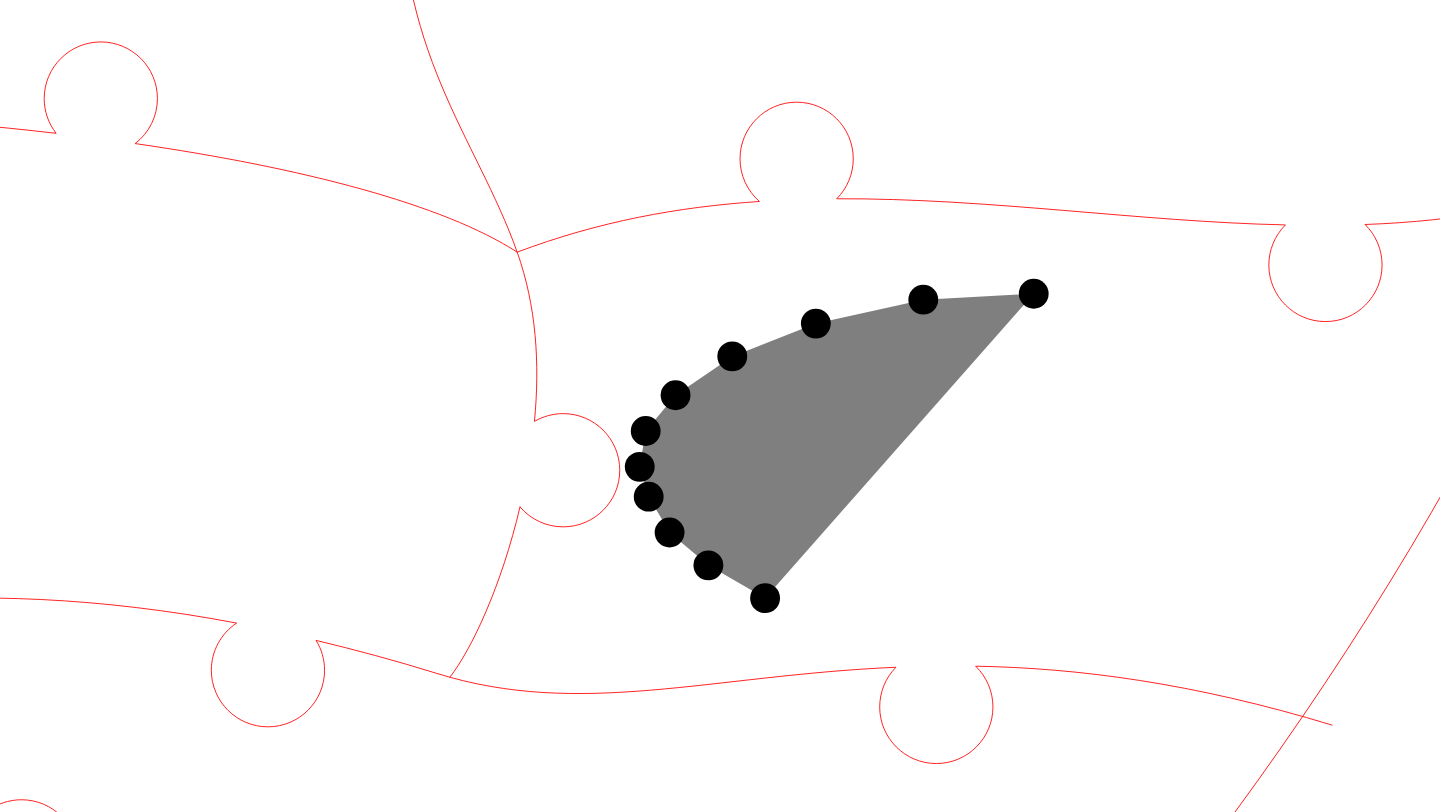 click 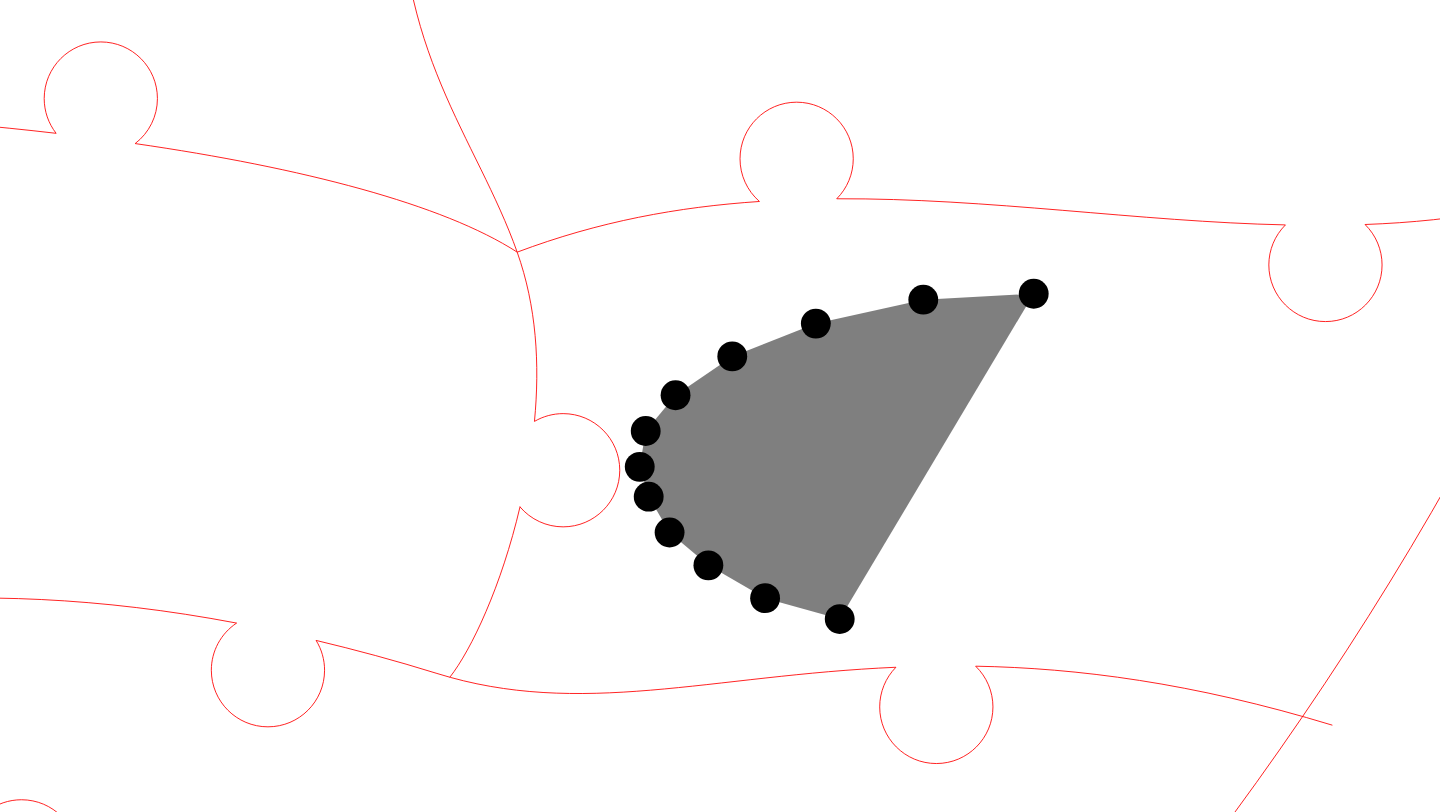 click 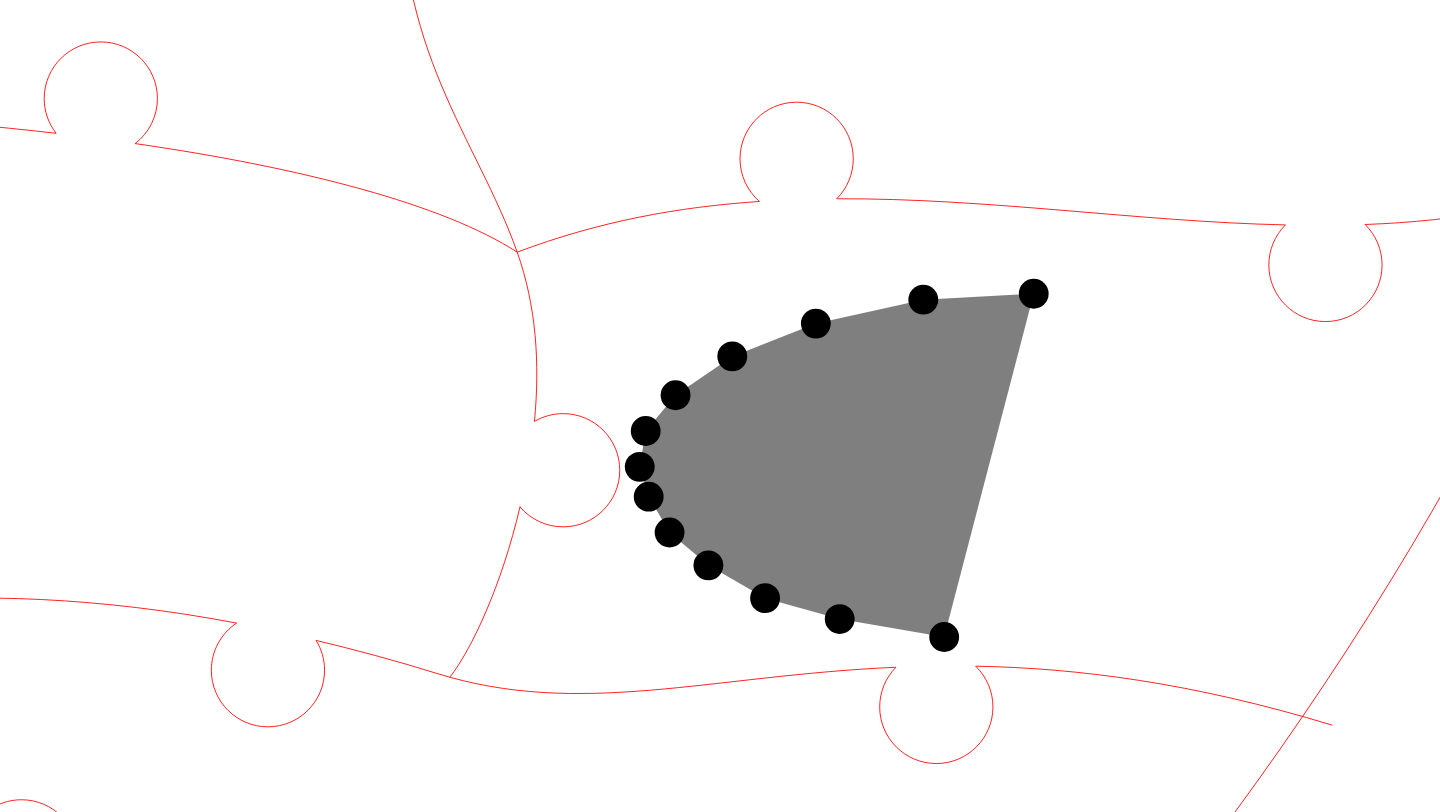 click 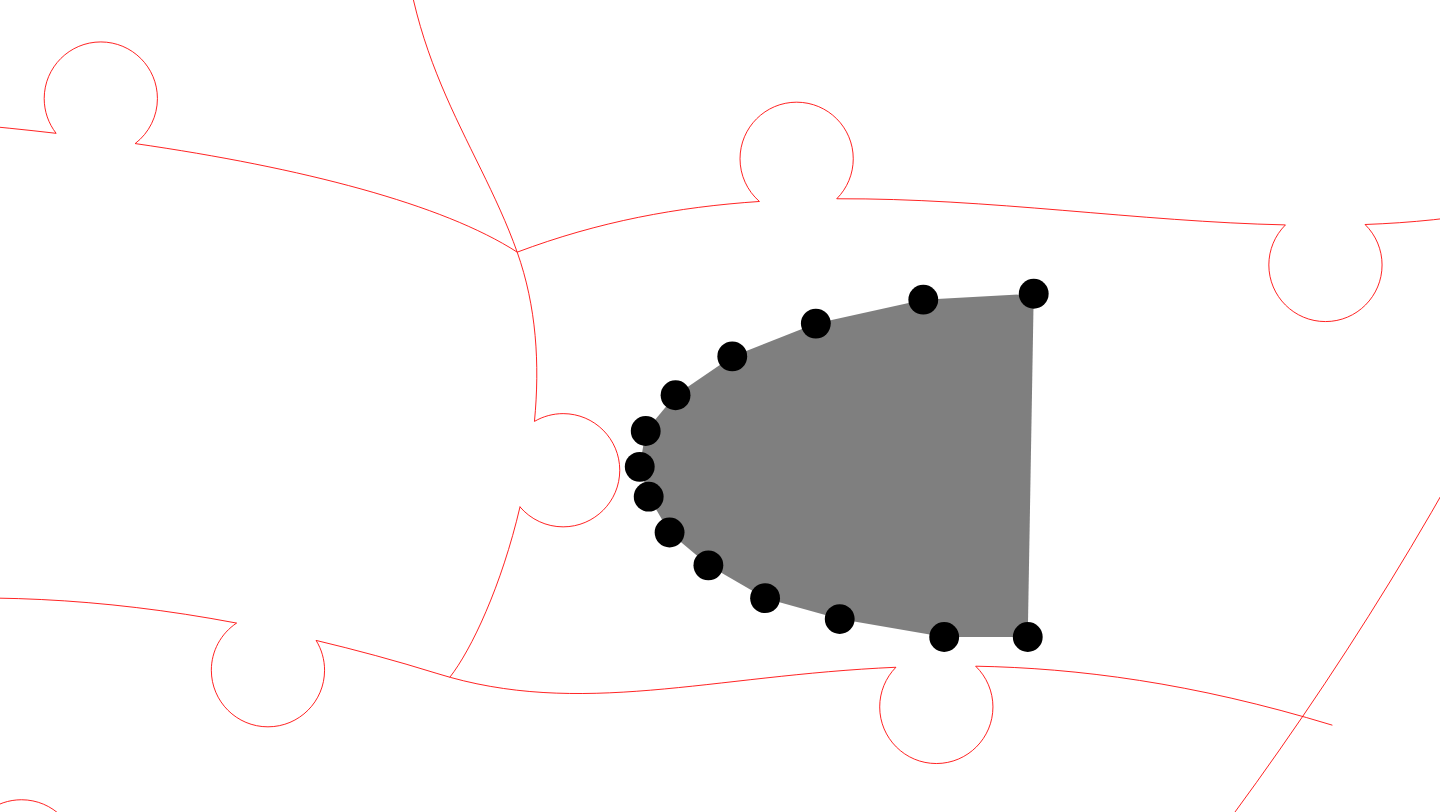 click 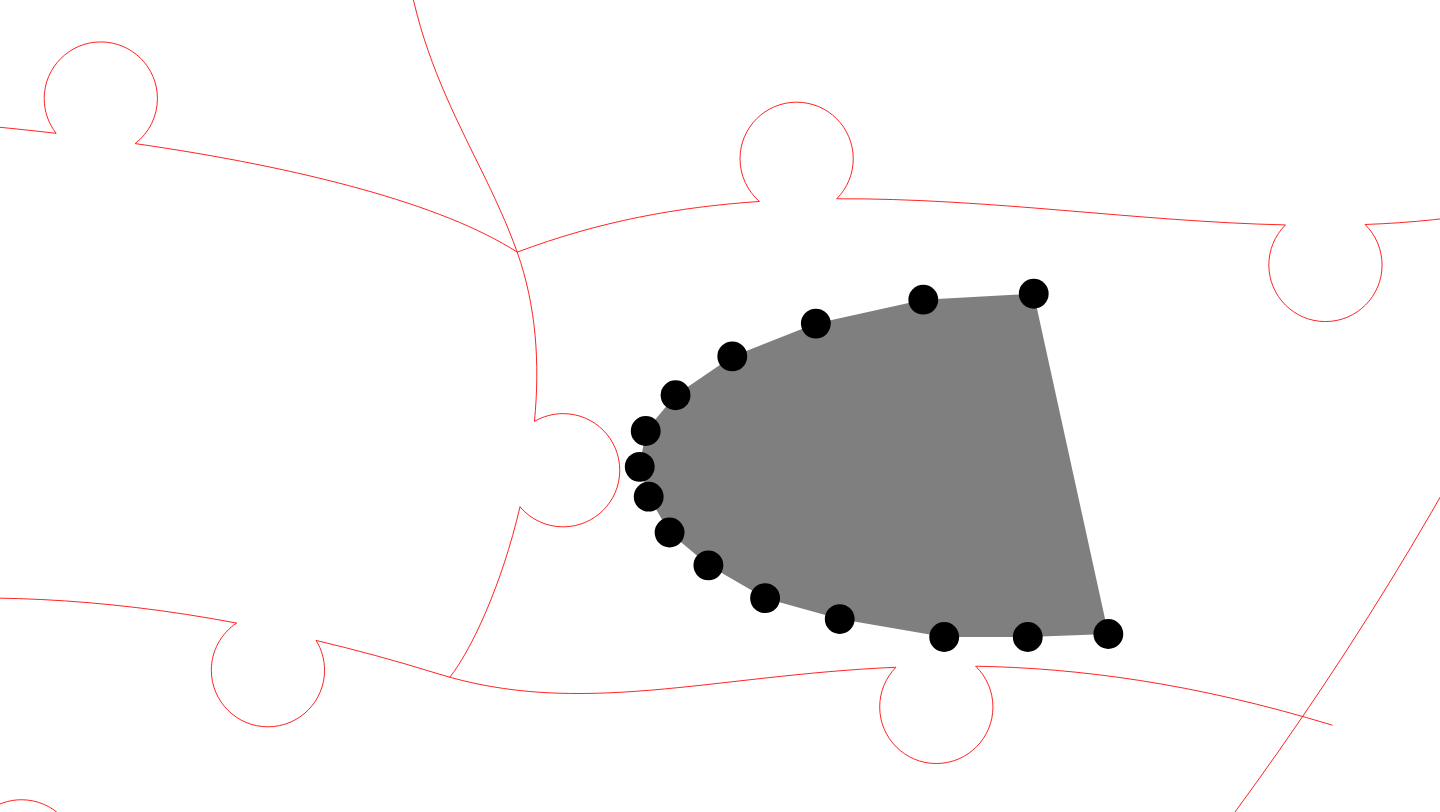 click 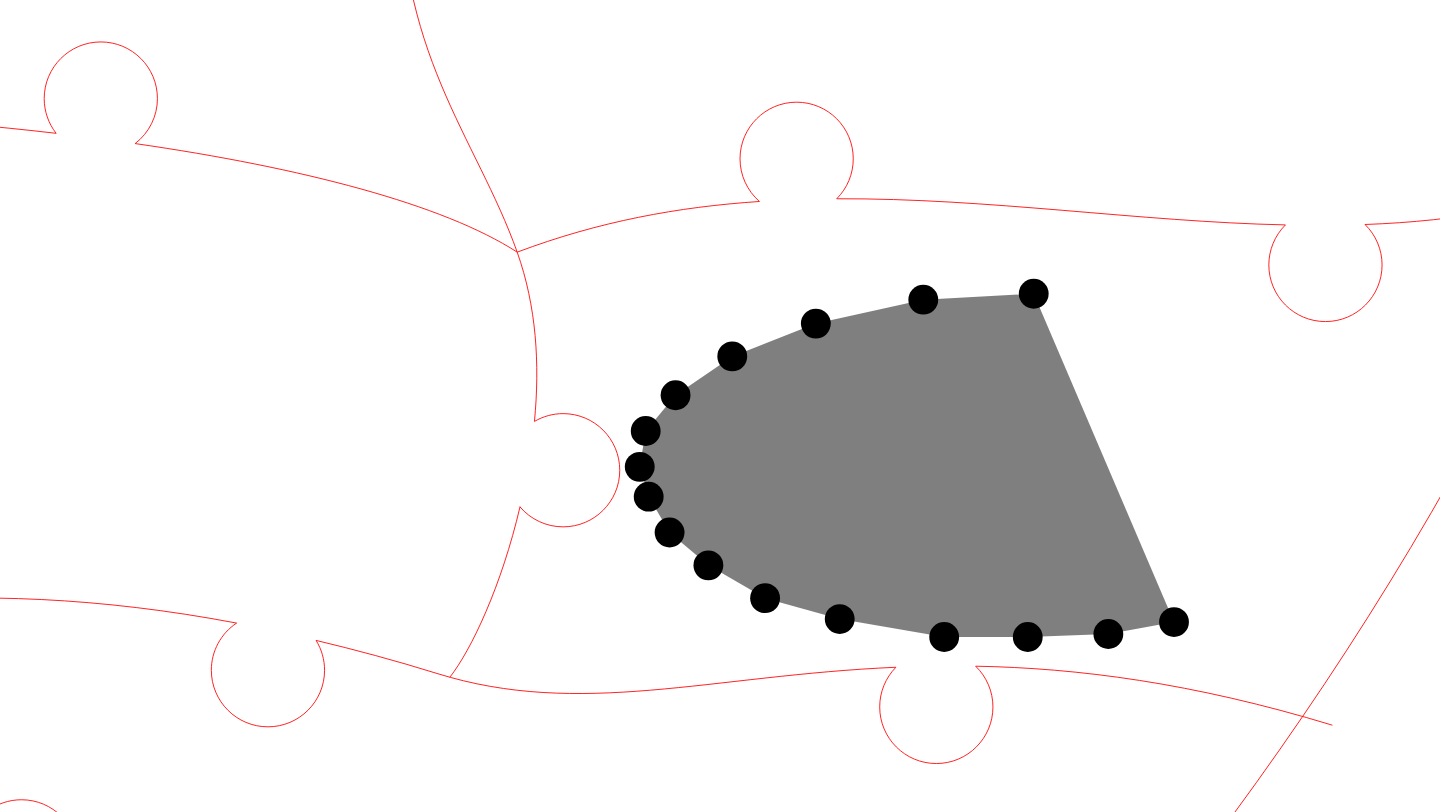 click 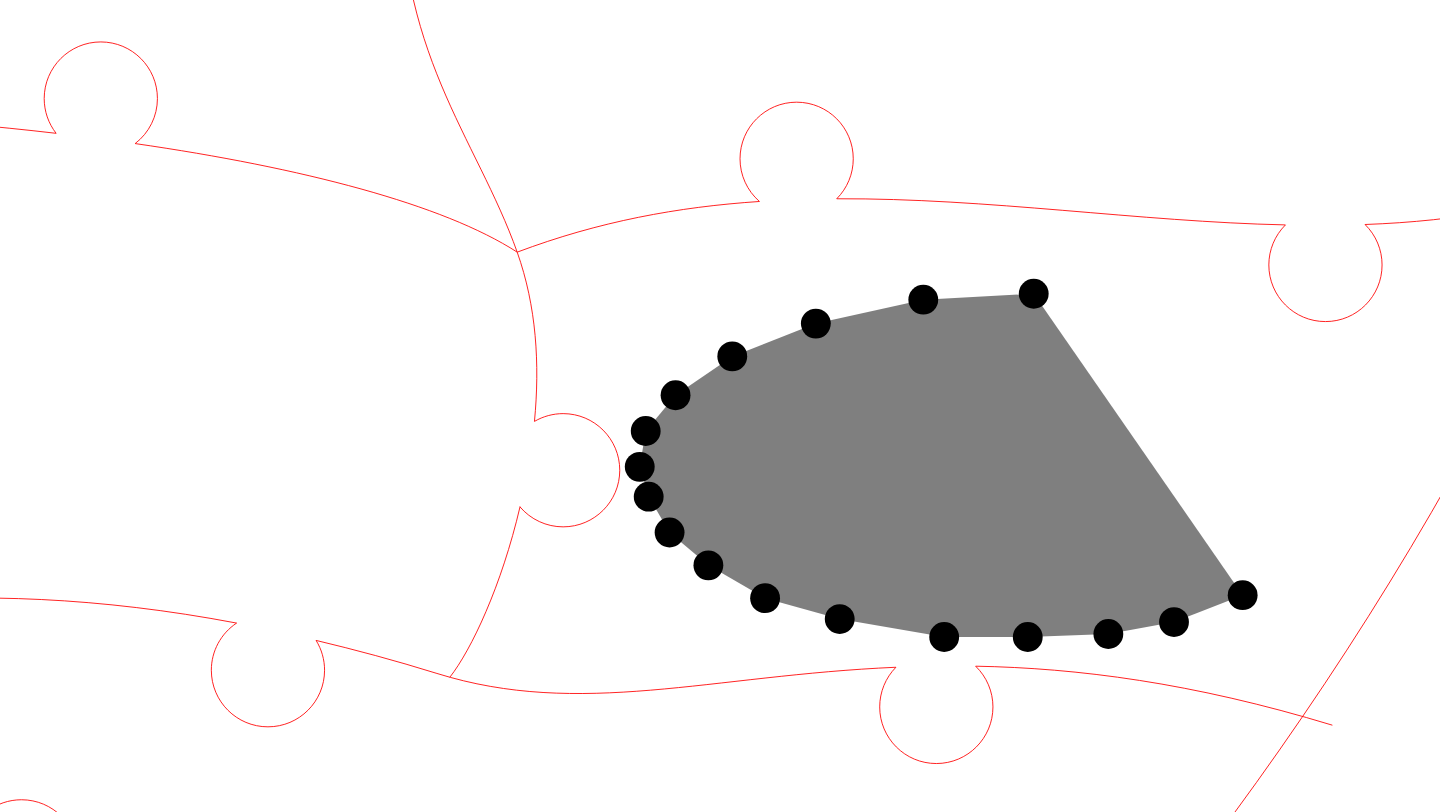 click 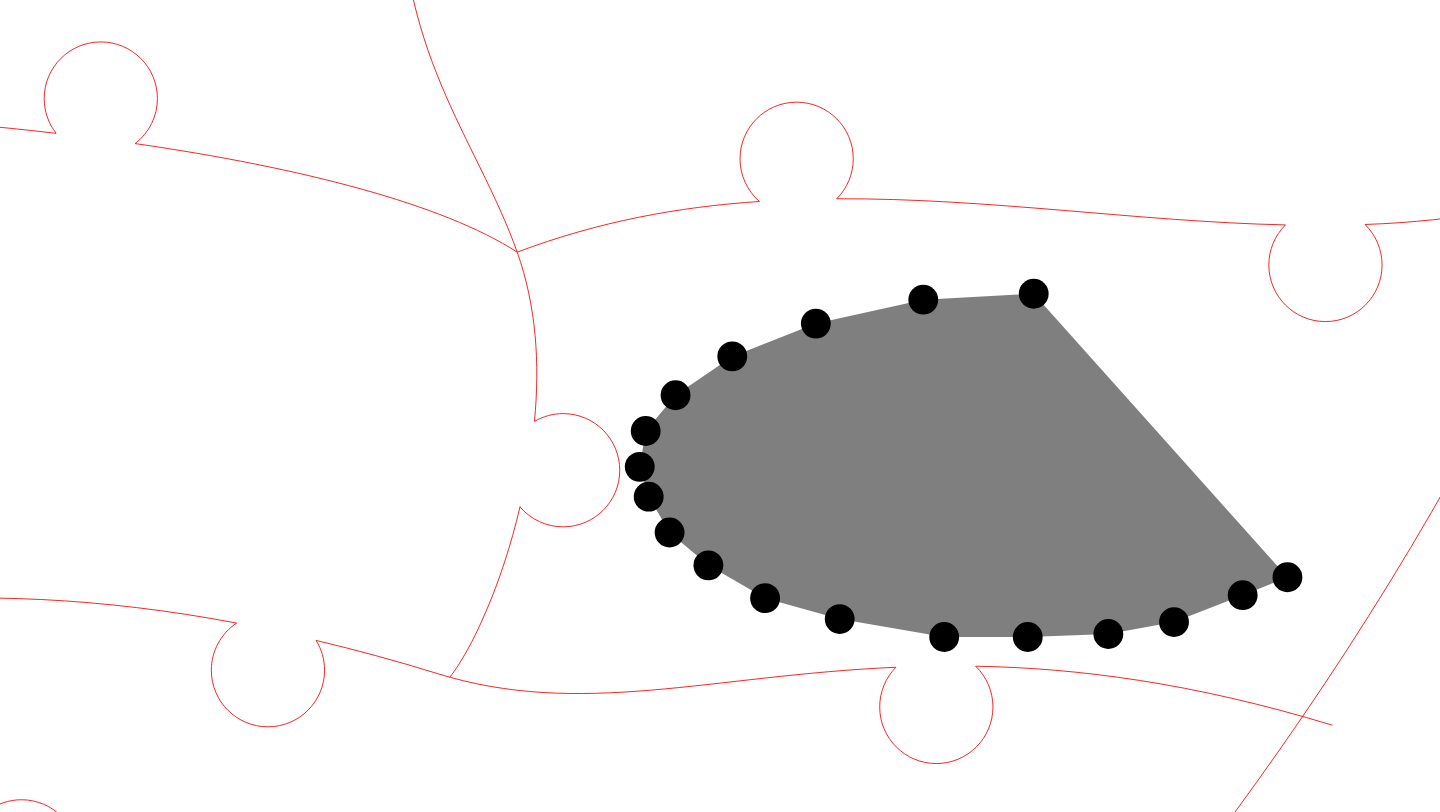 click 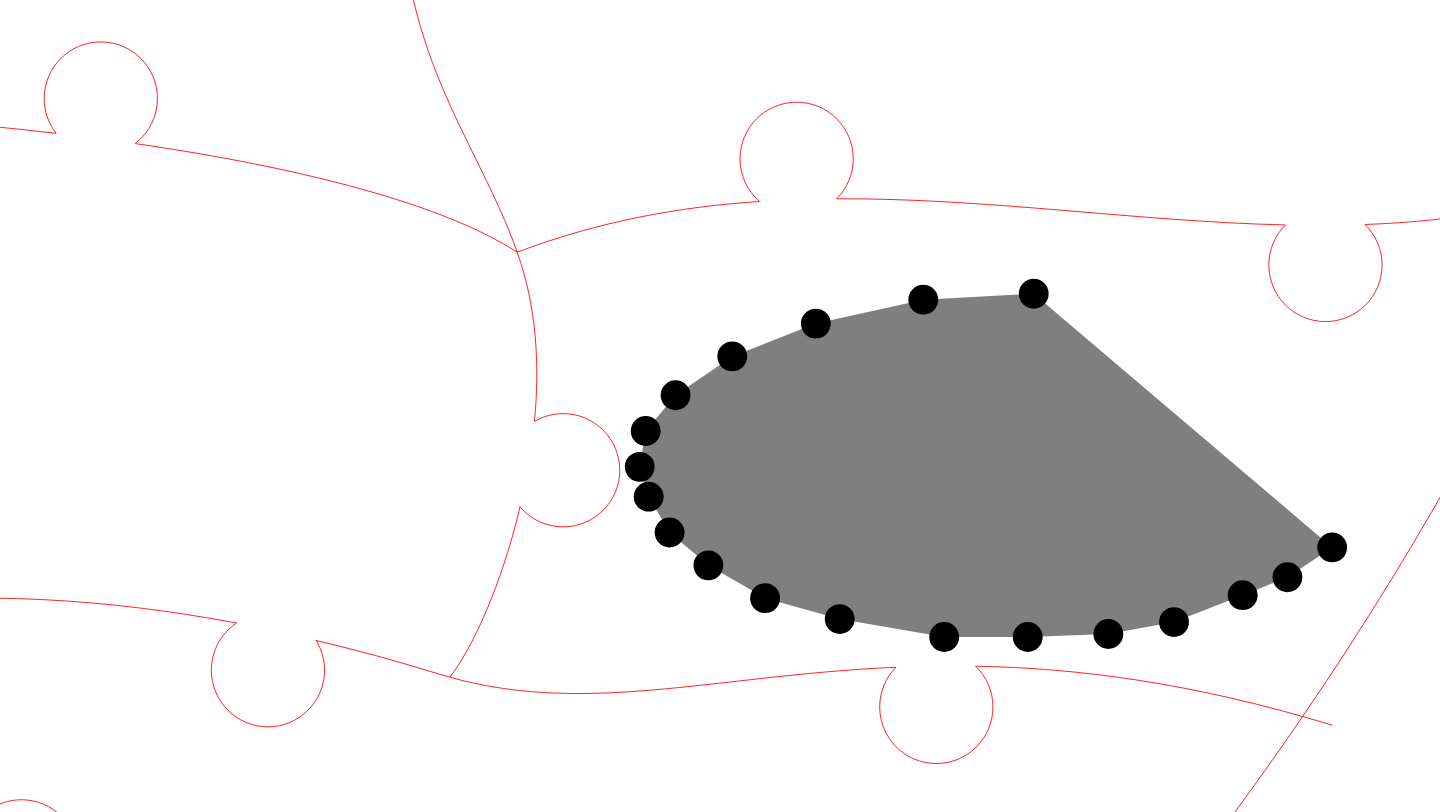 click 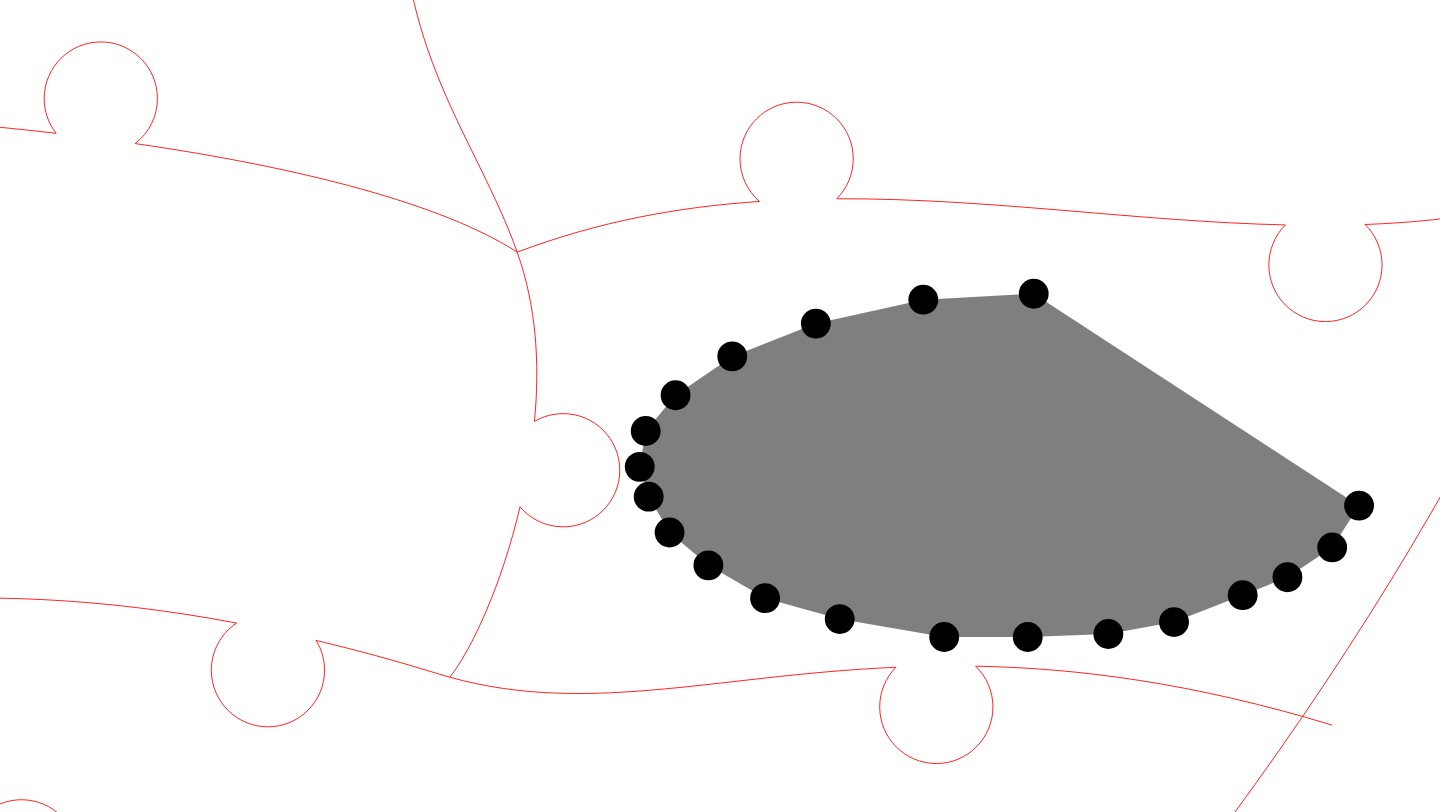 click 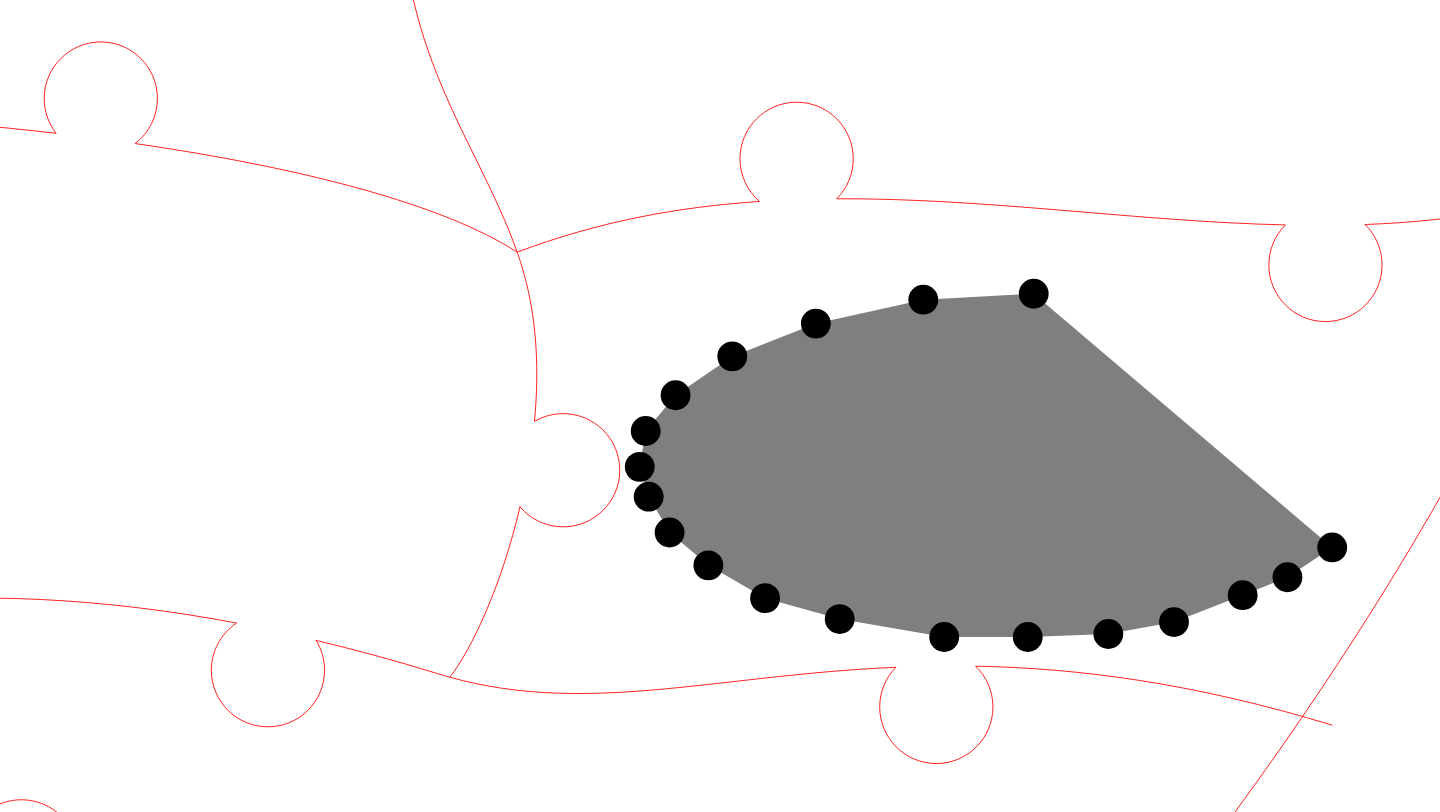 click 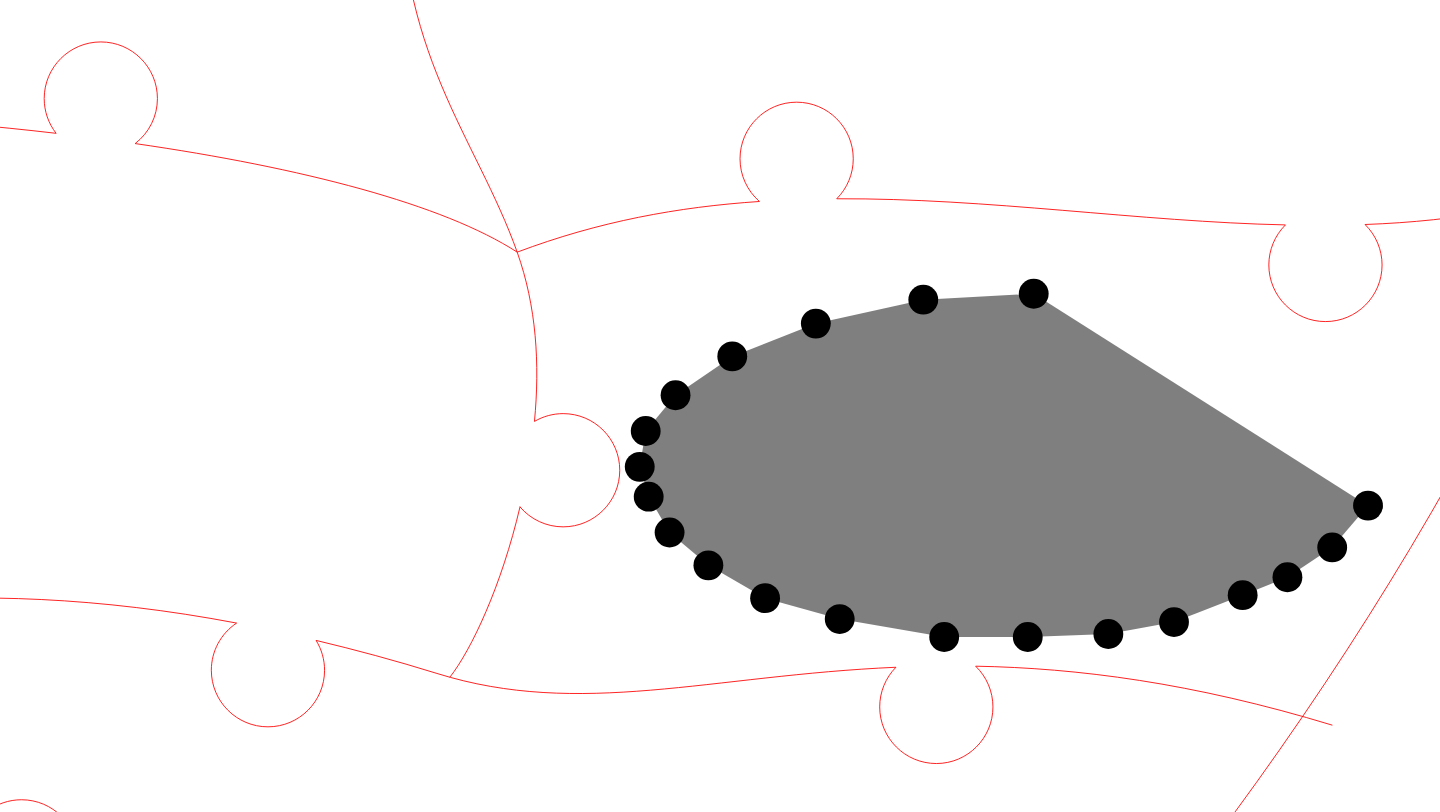 click 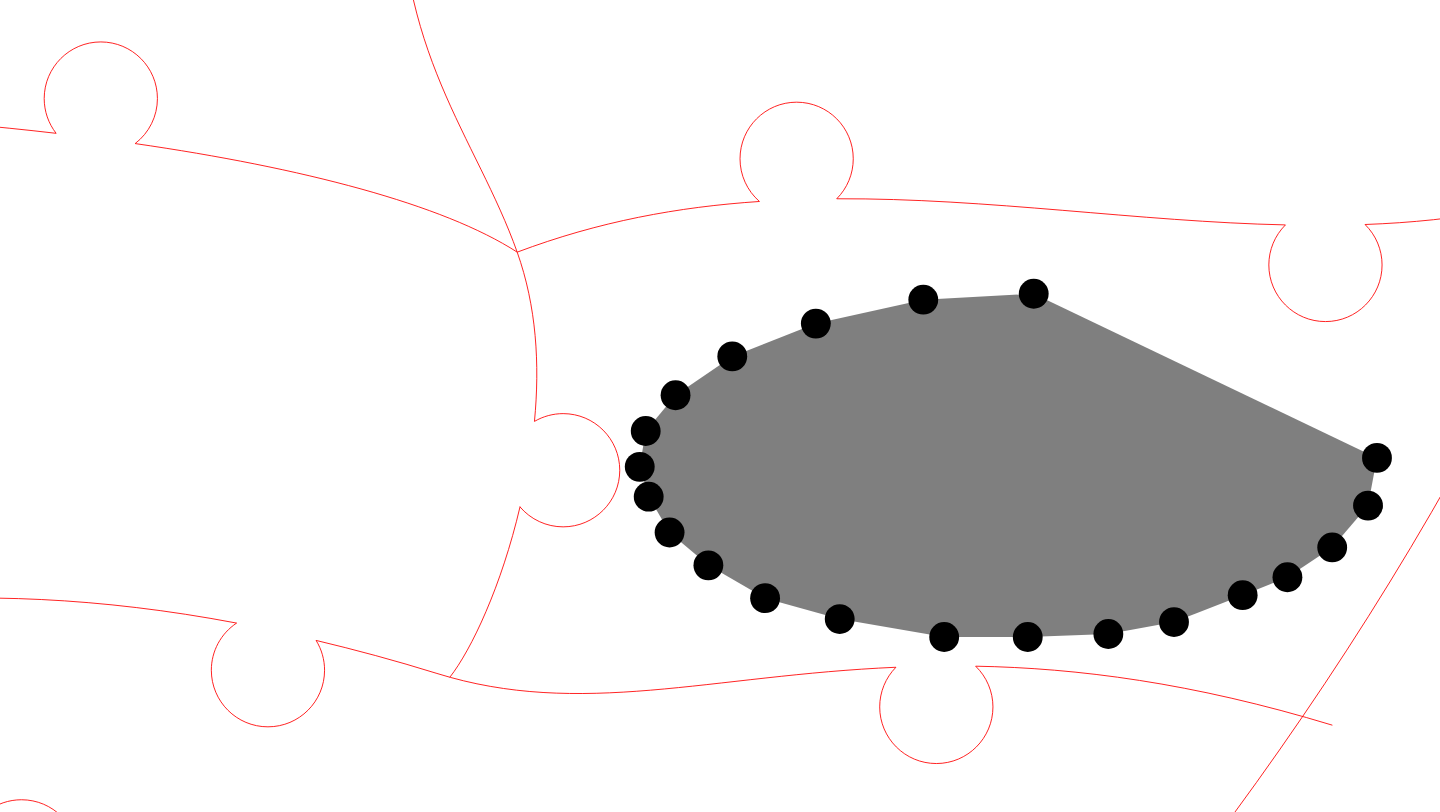 click 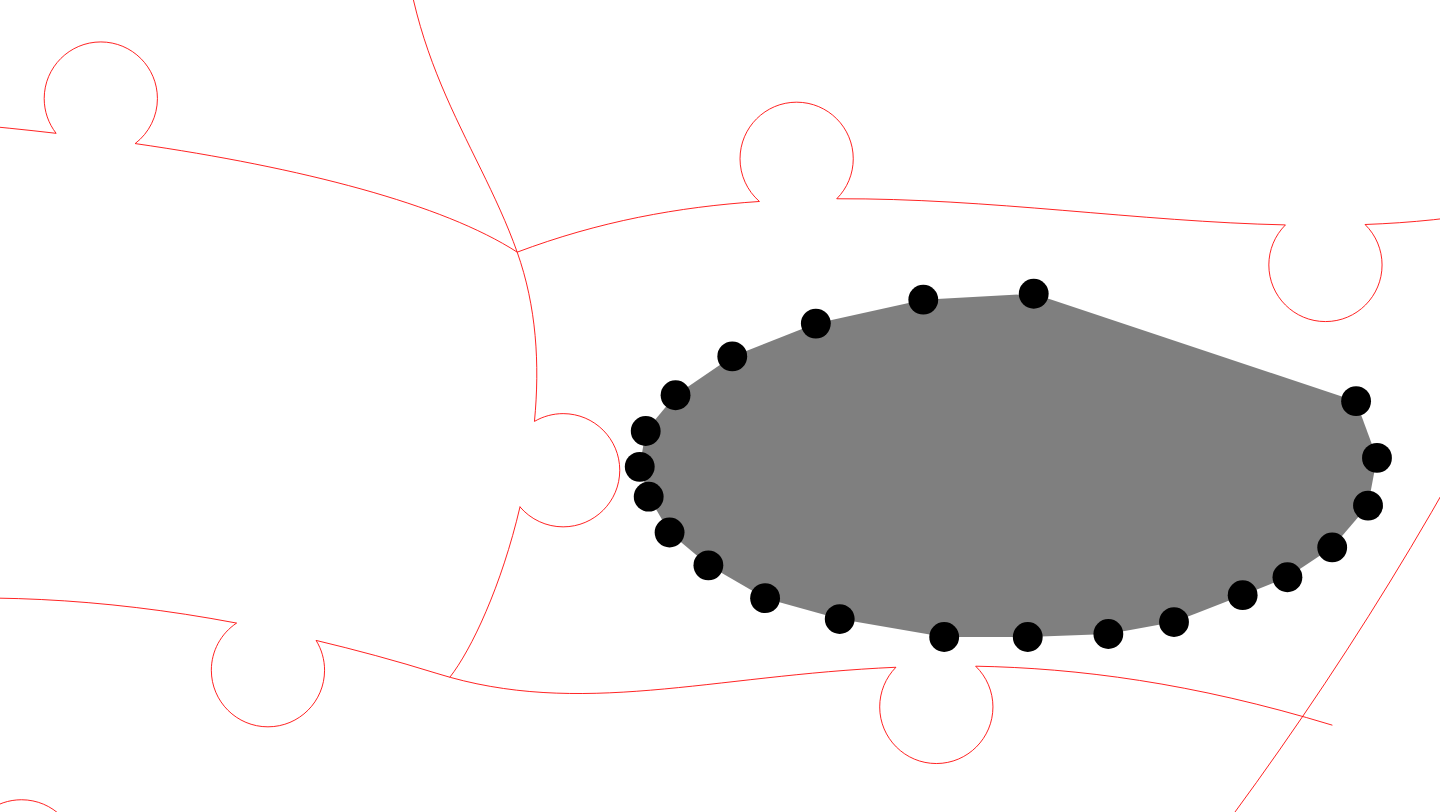 click 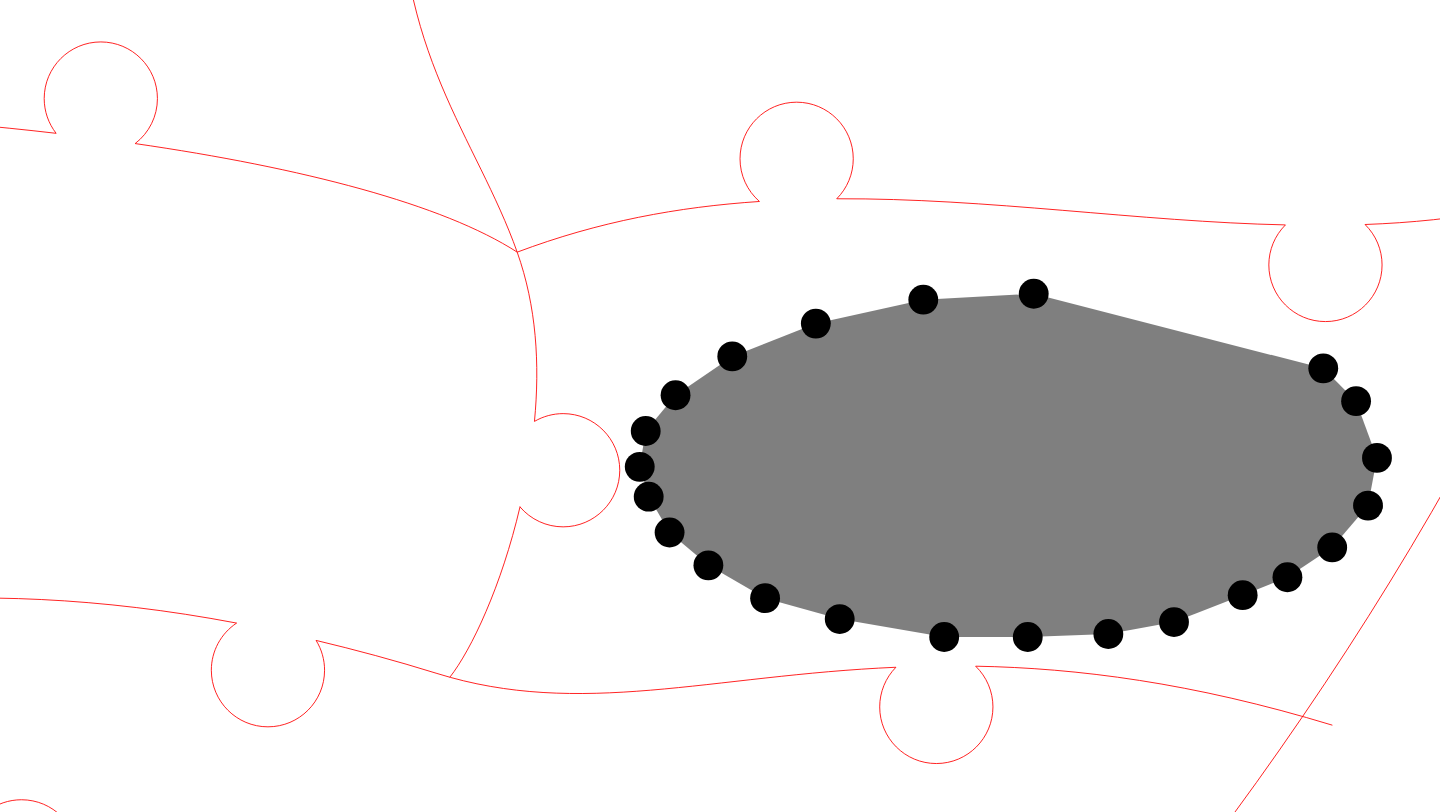 click 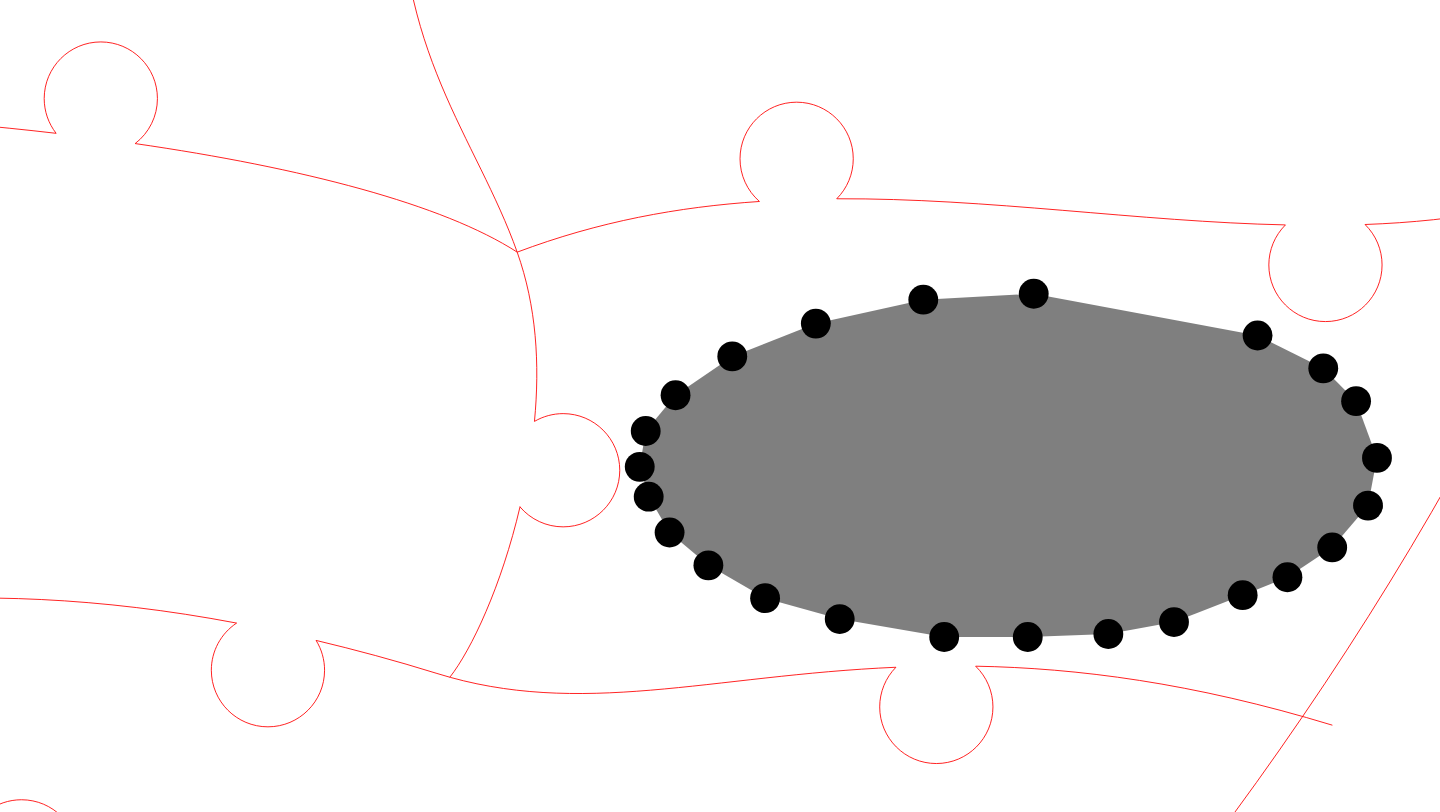 click 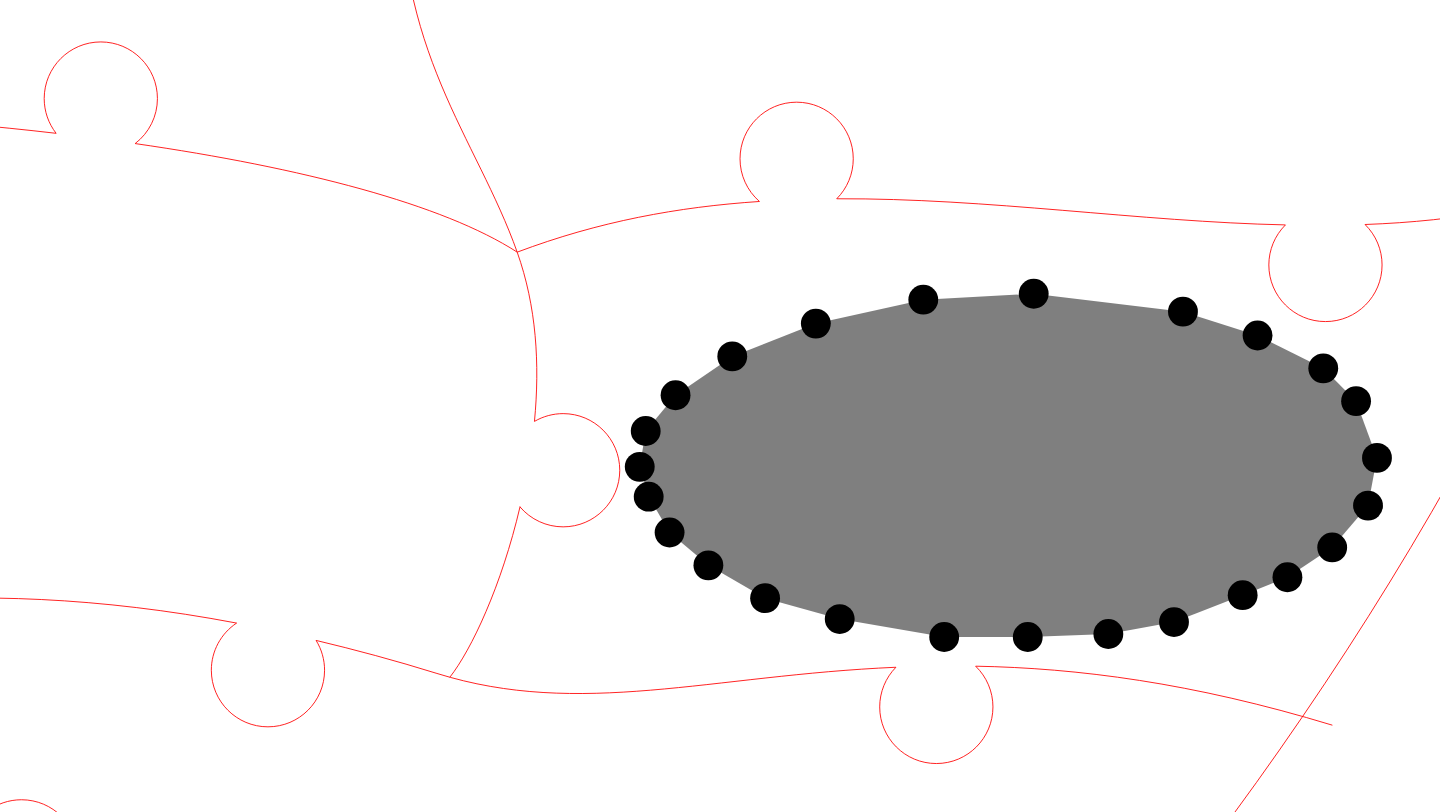 click 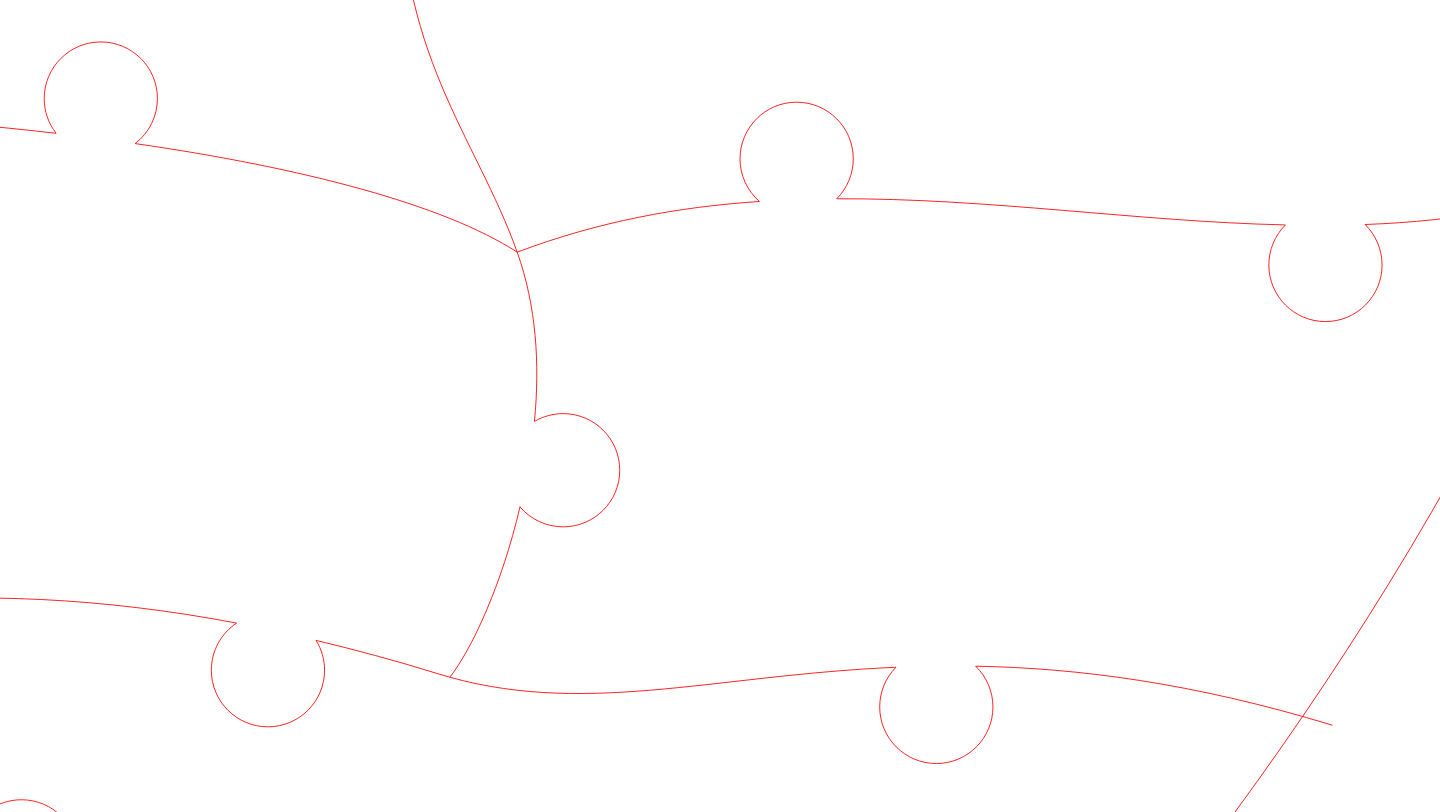click 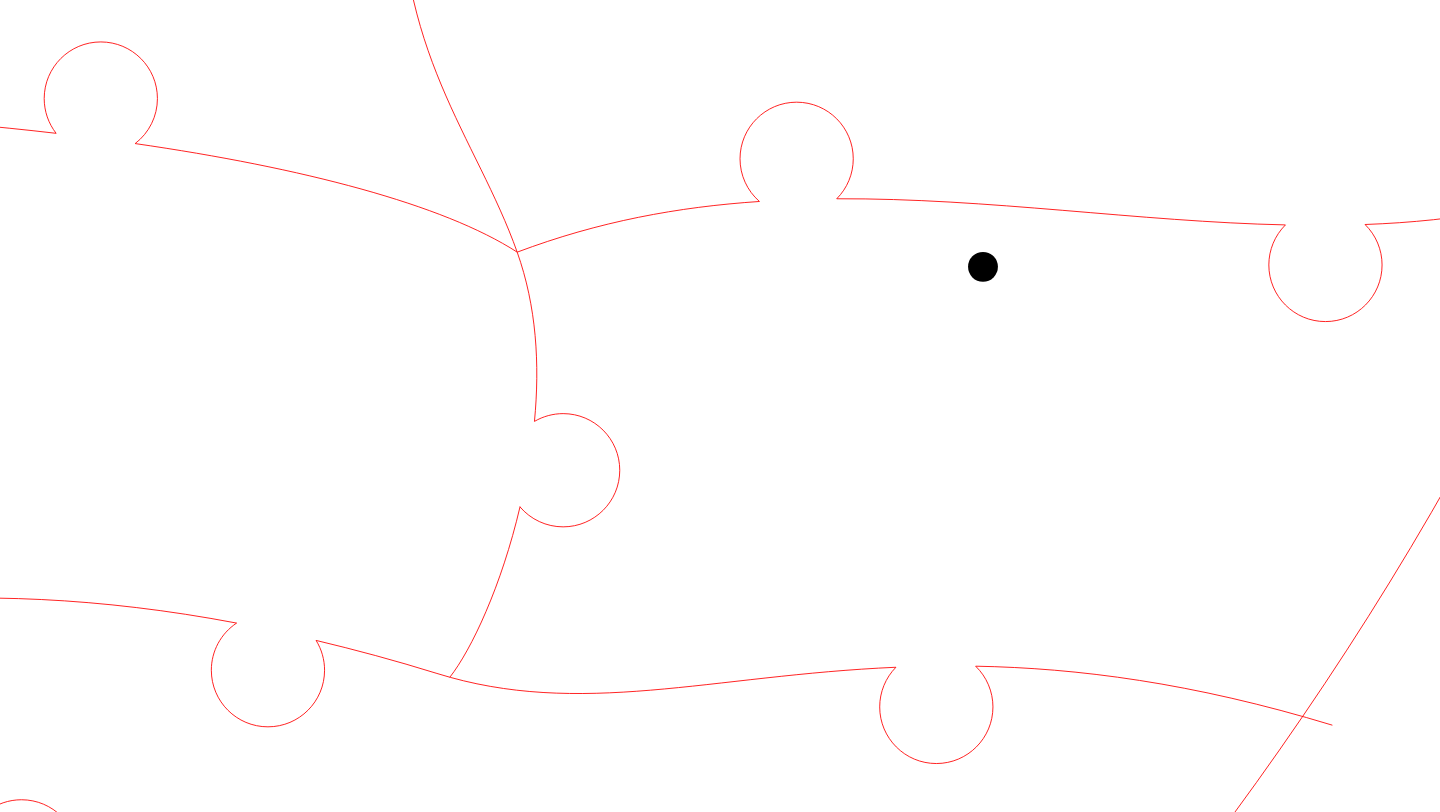 click 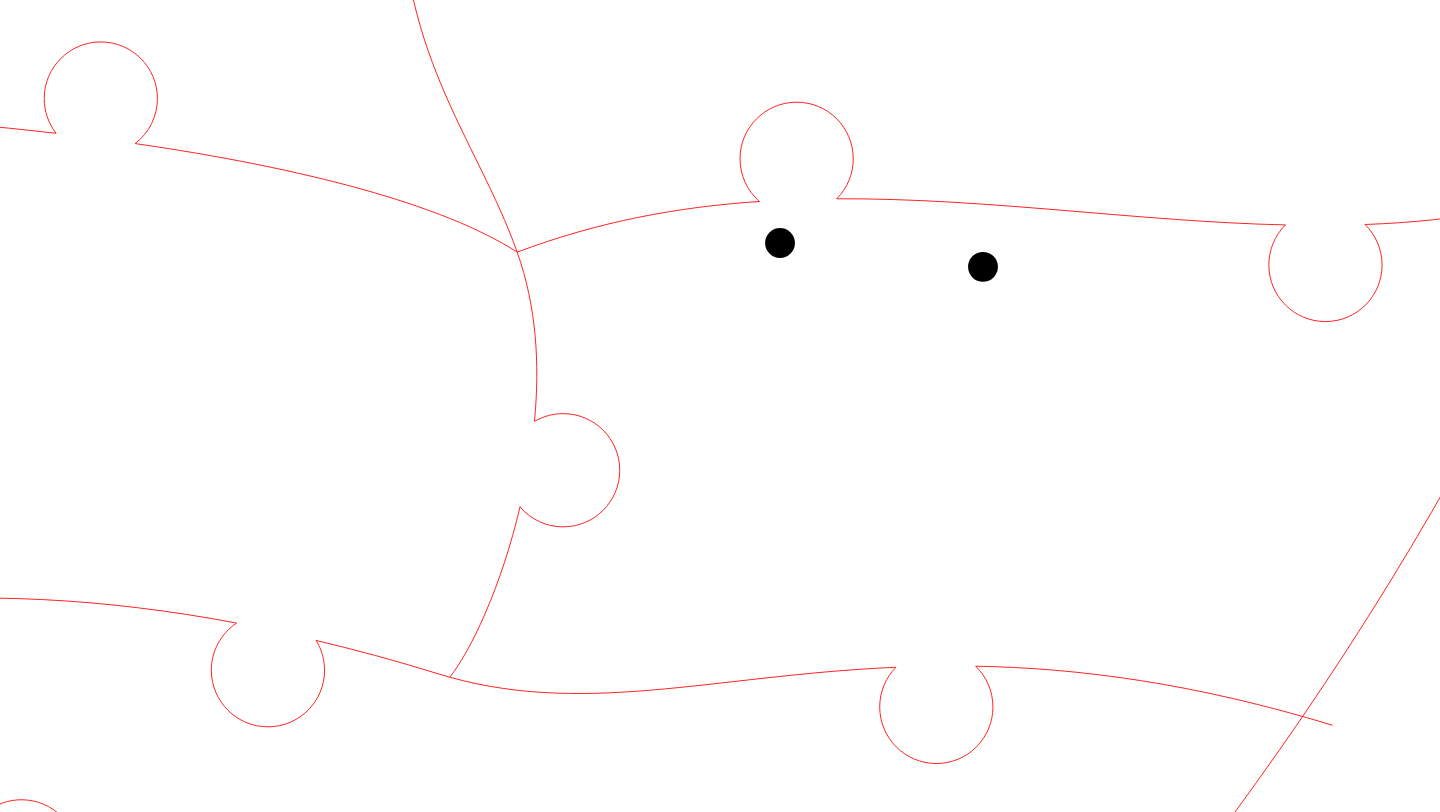 click 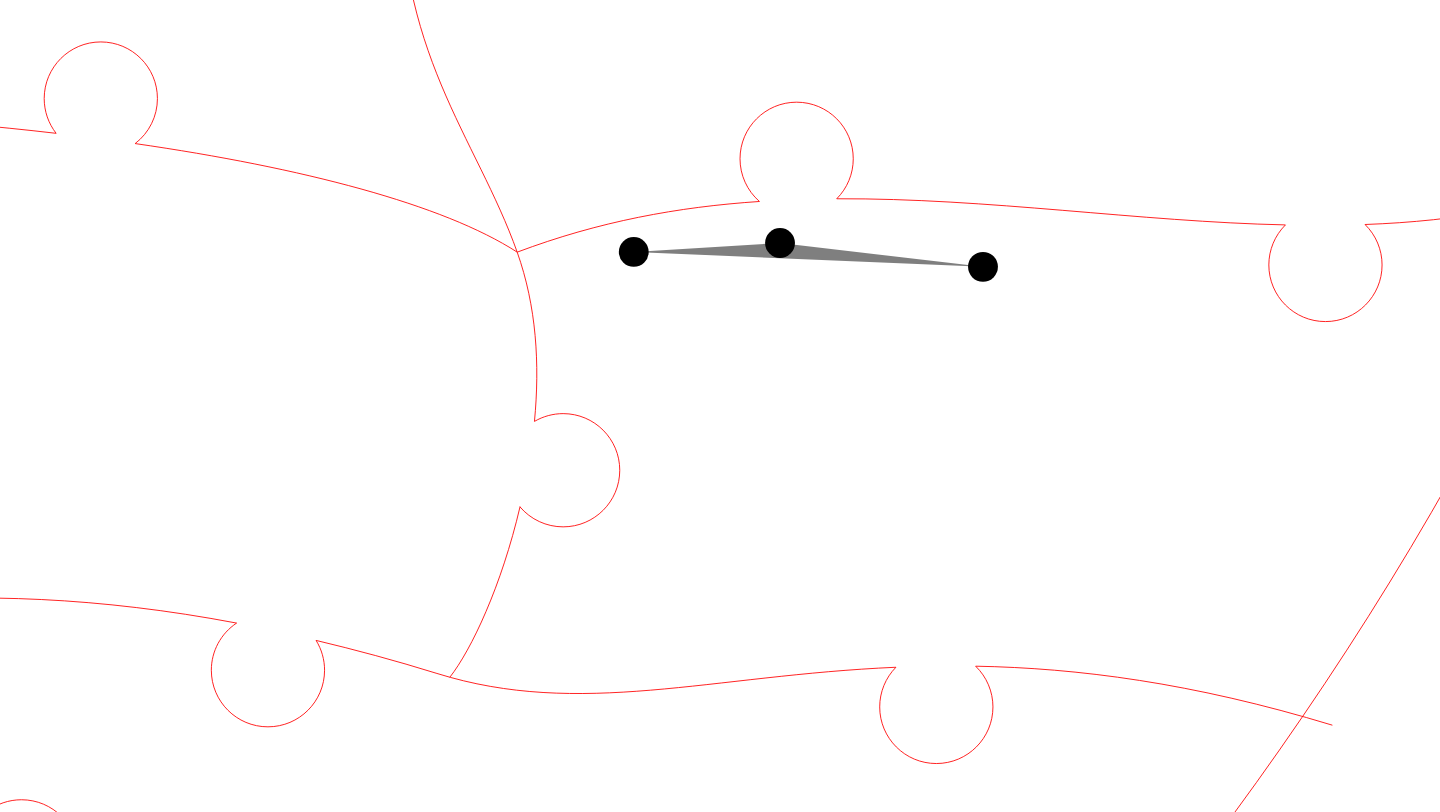 click 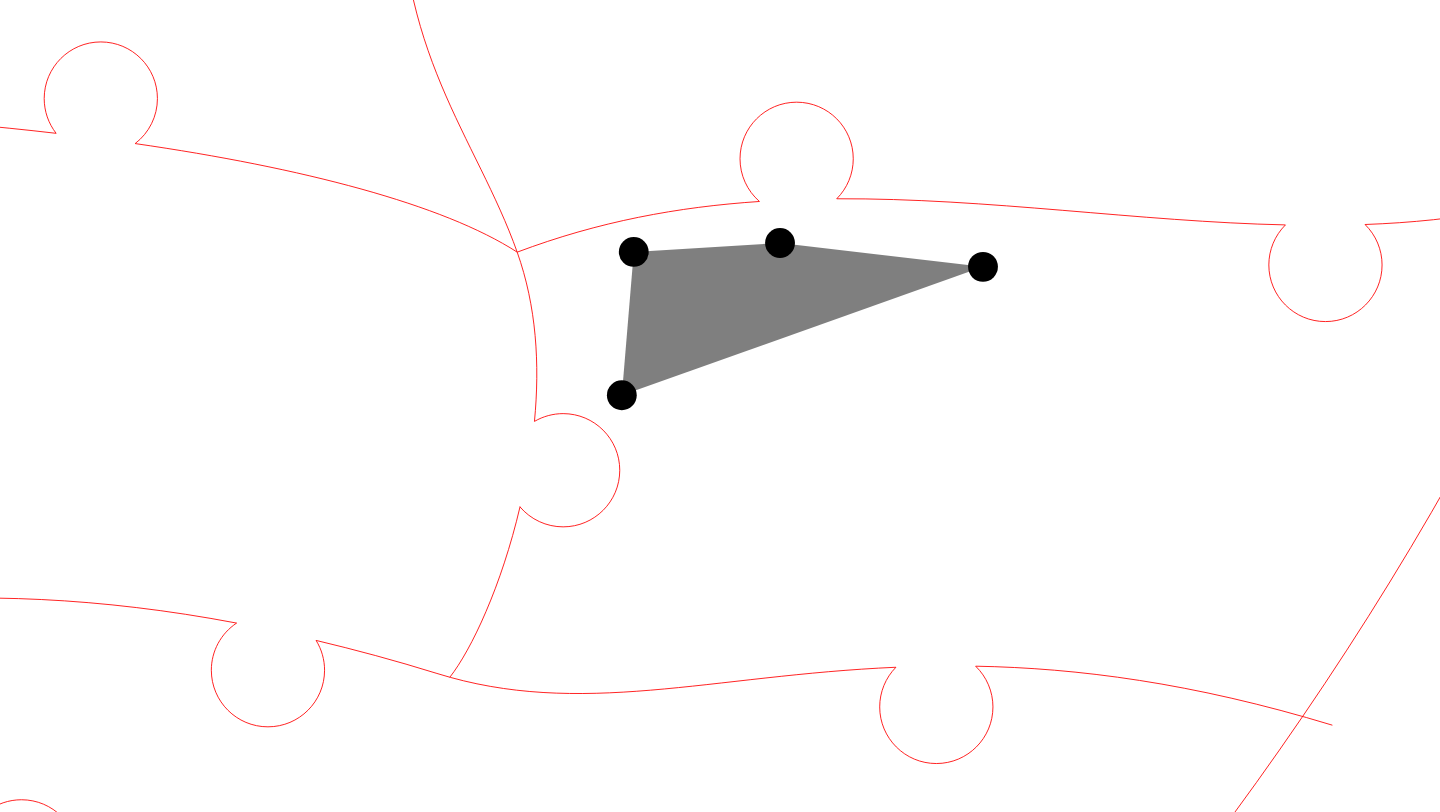 click 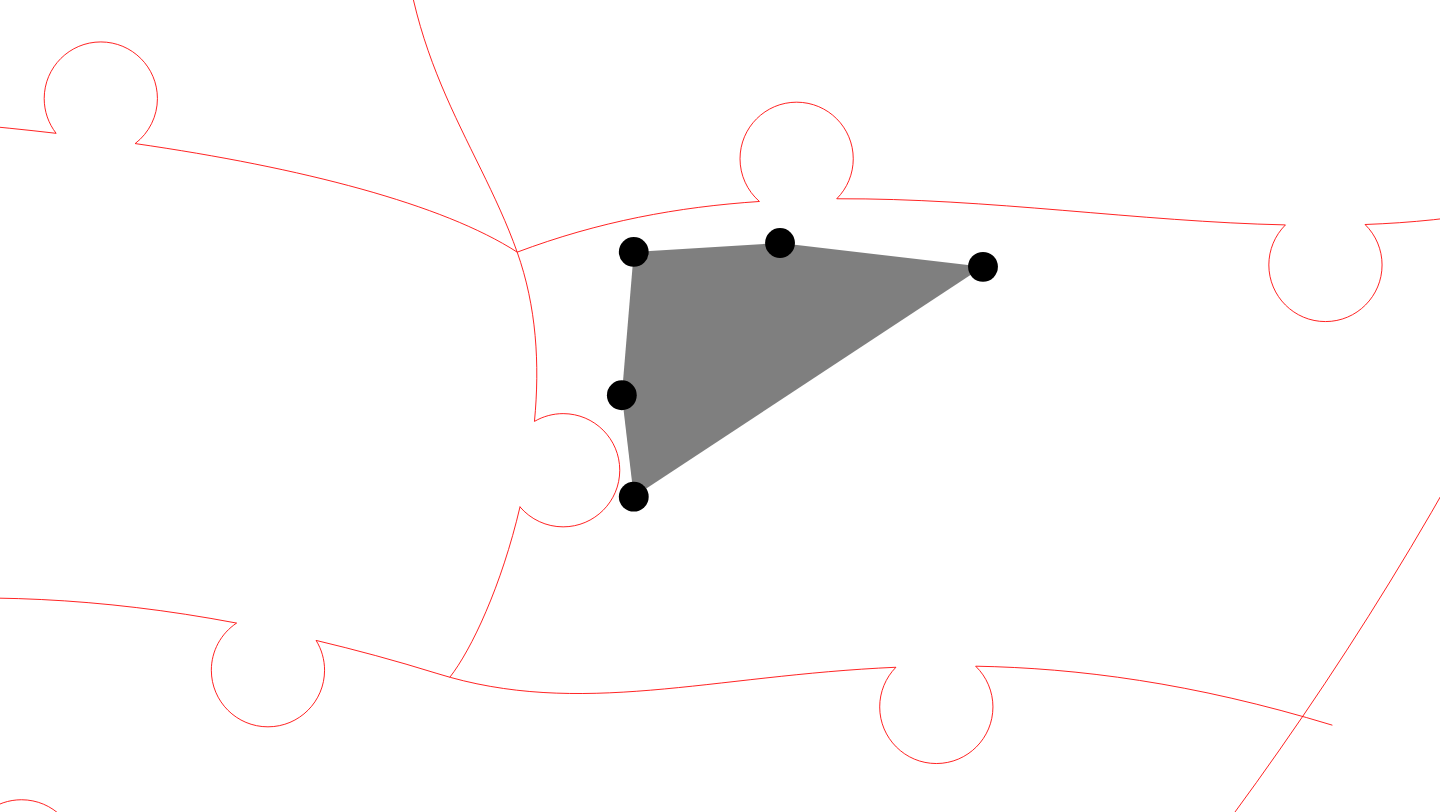 click 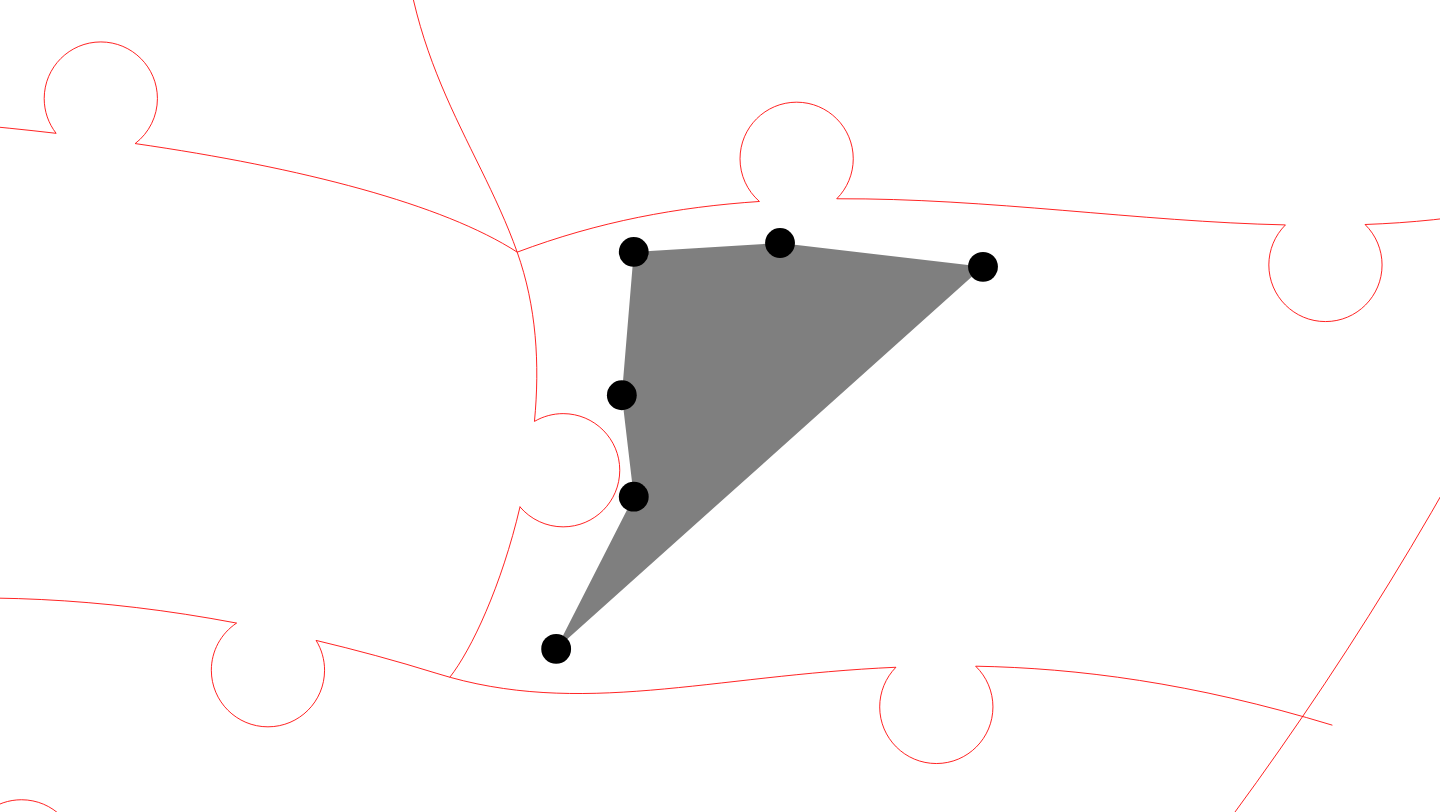 click 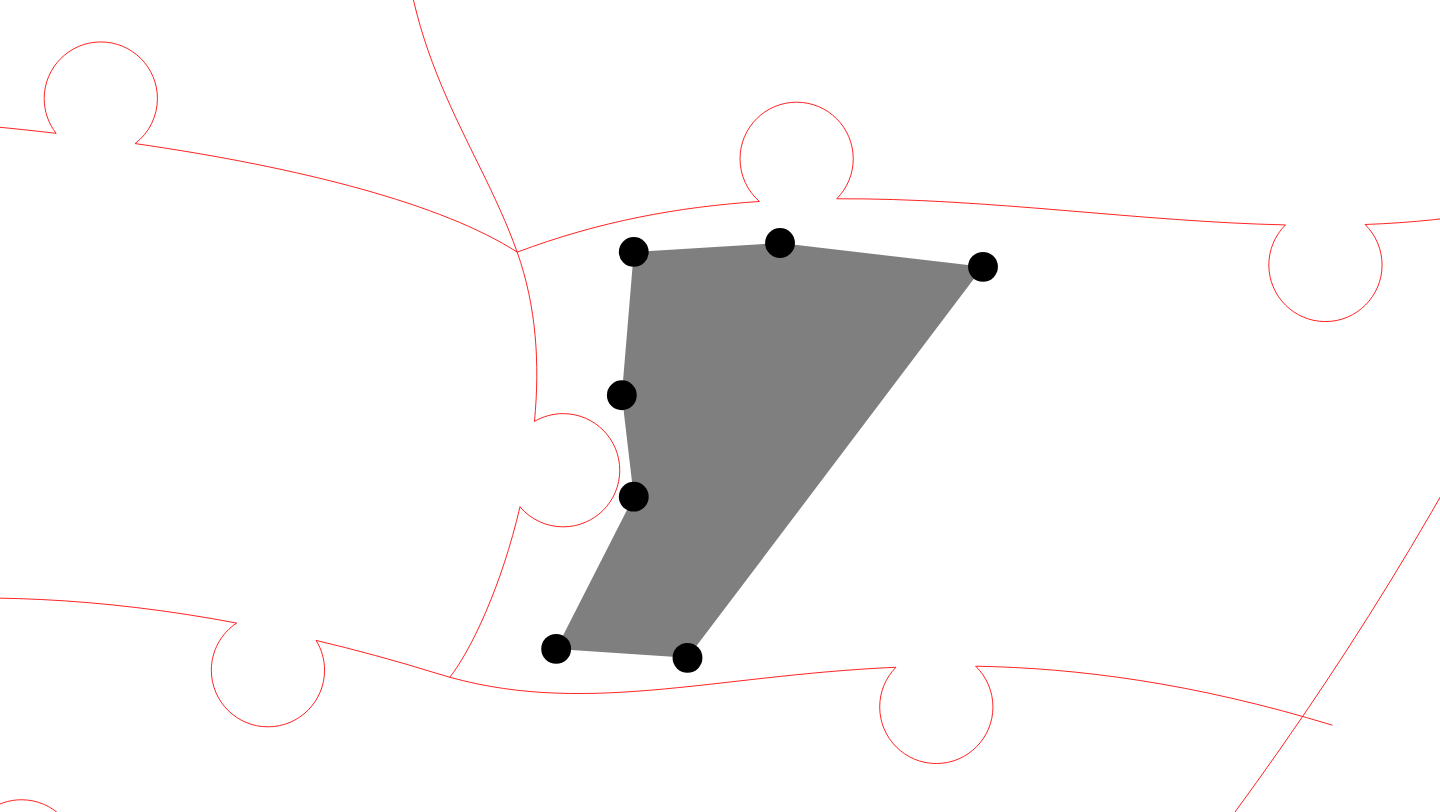 click 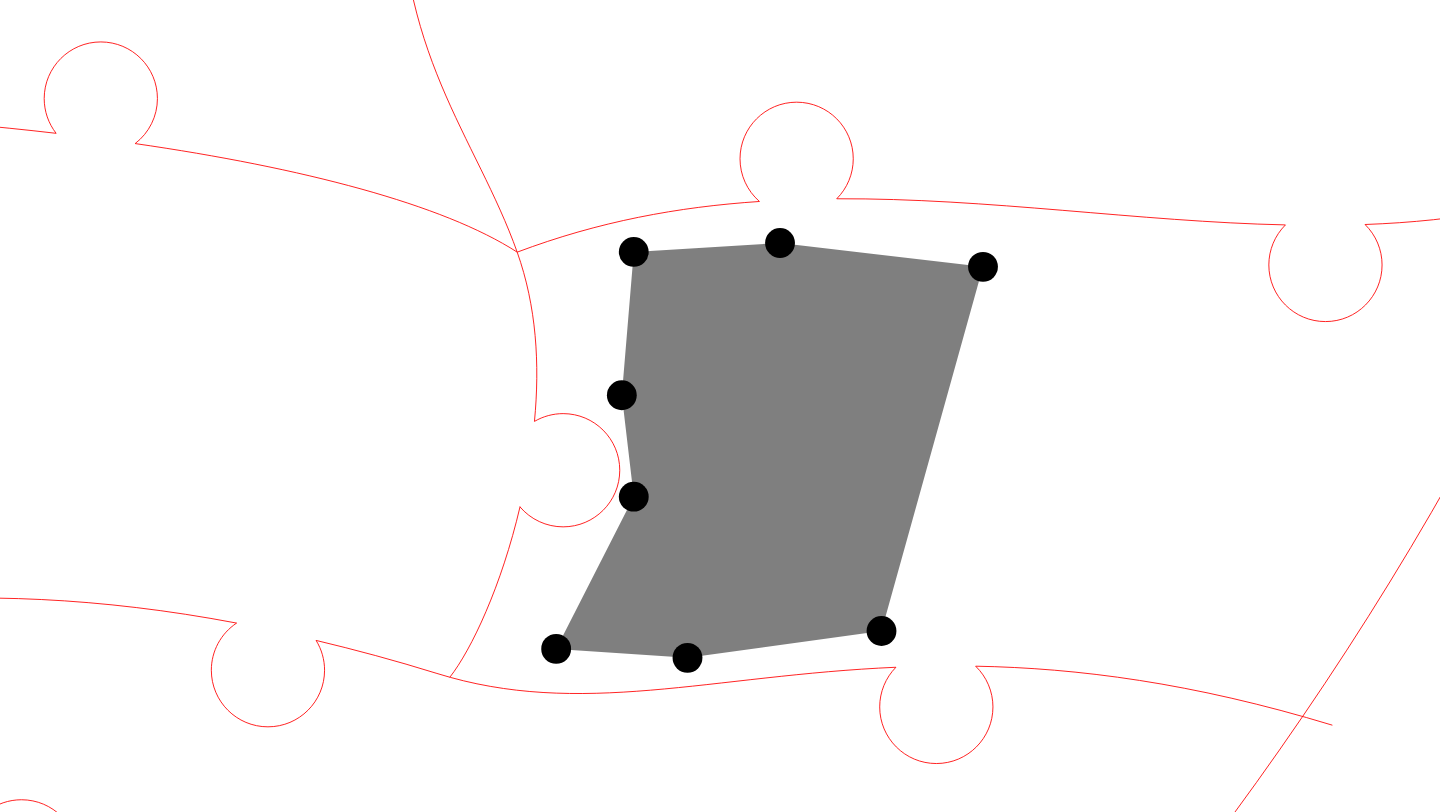 click 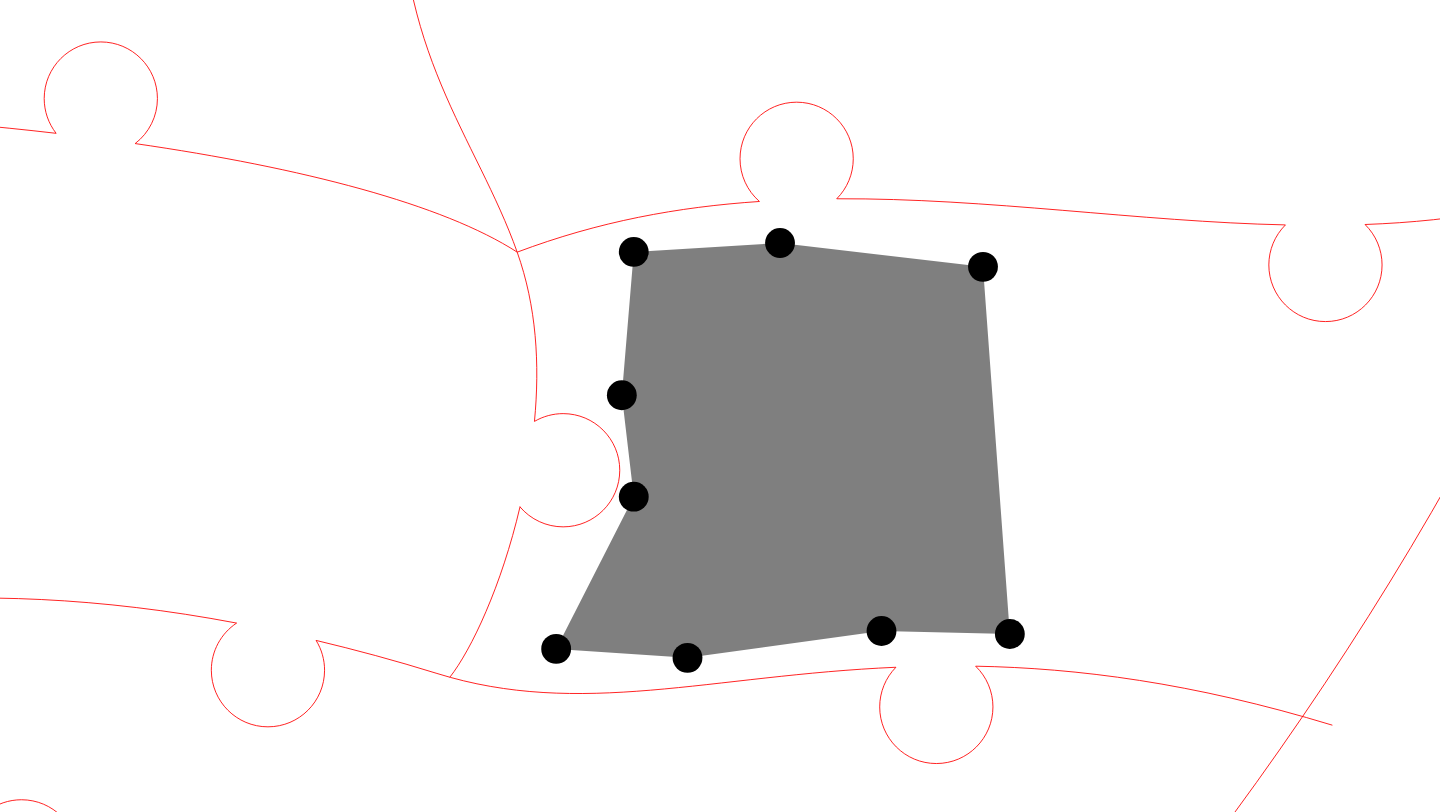 click 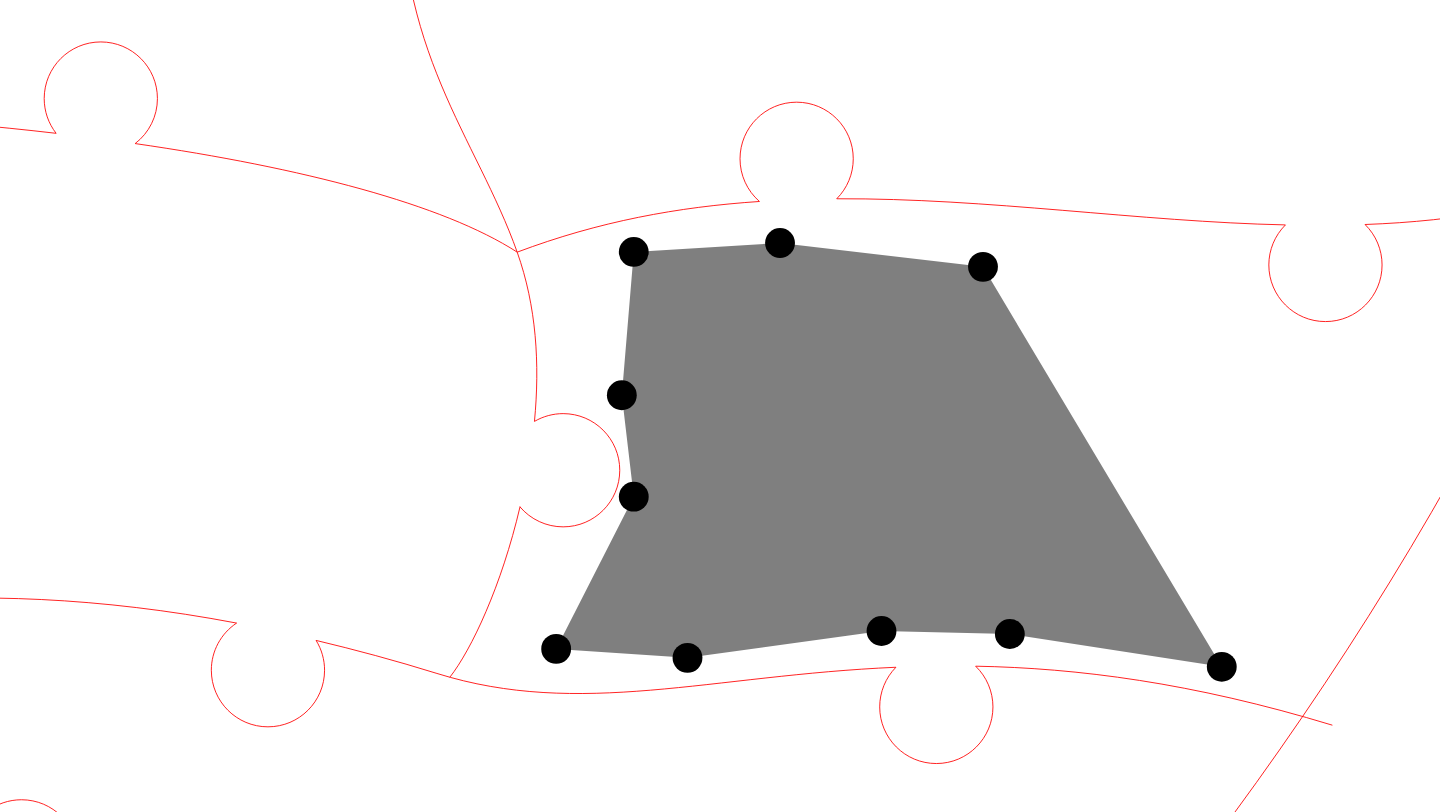 click 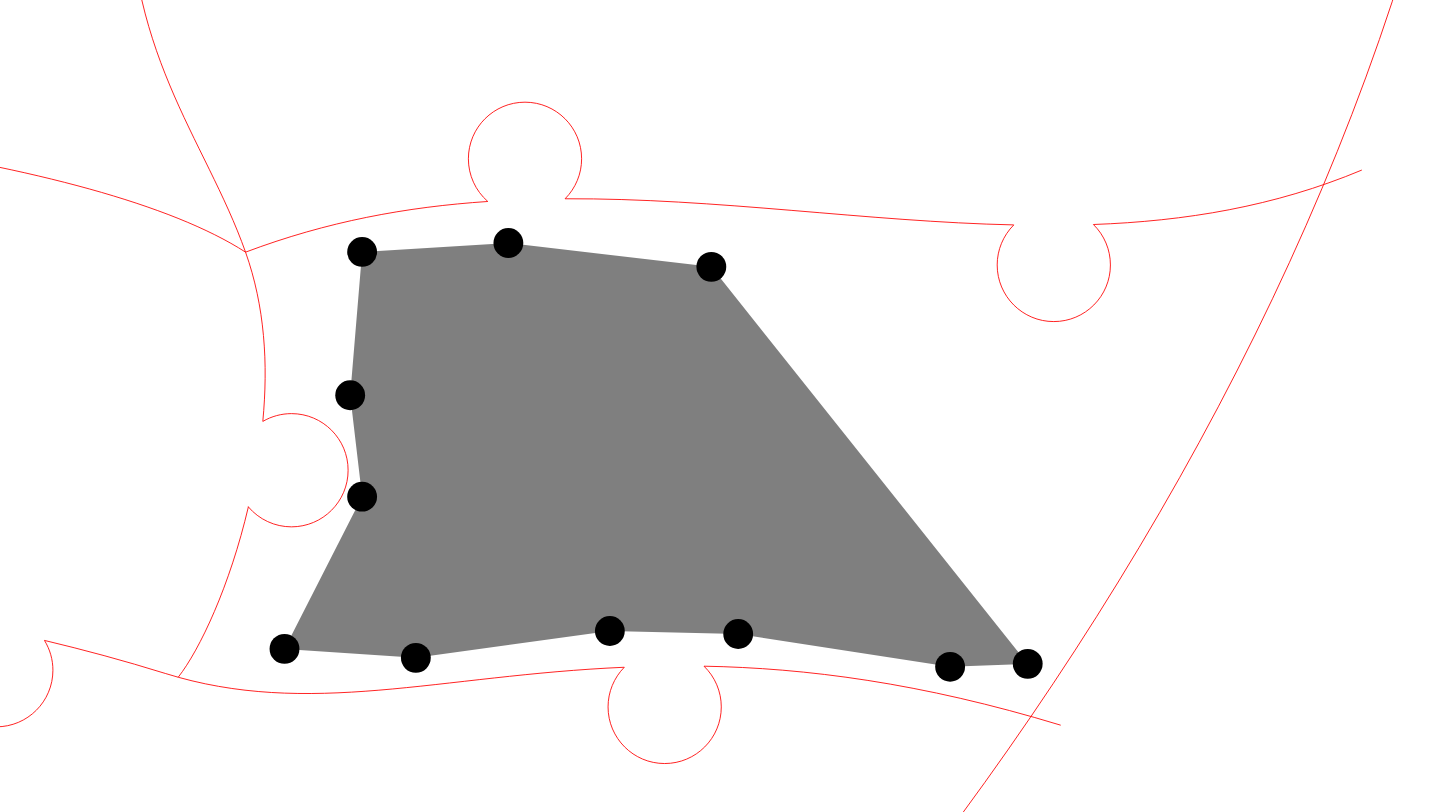 click 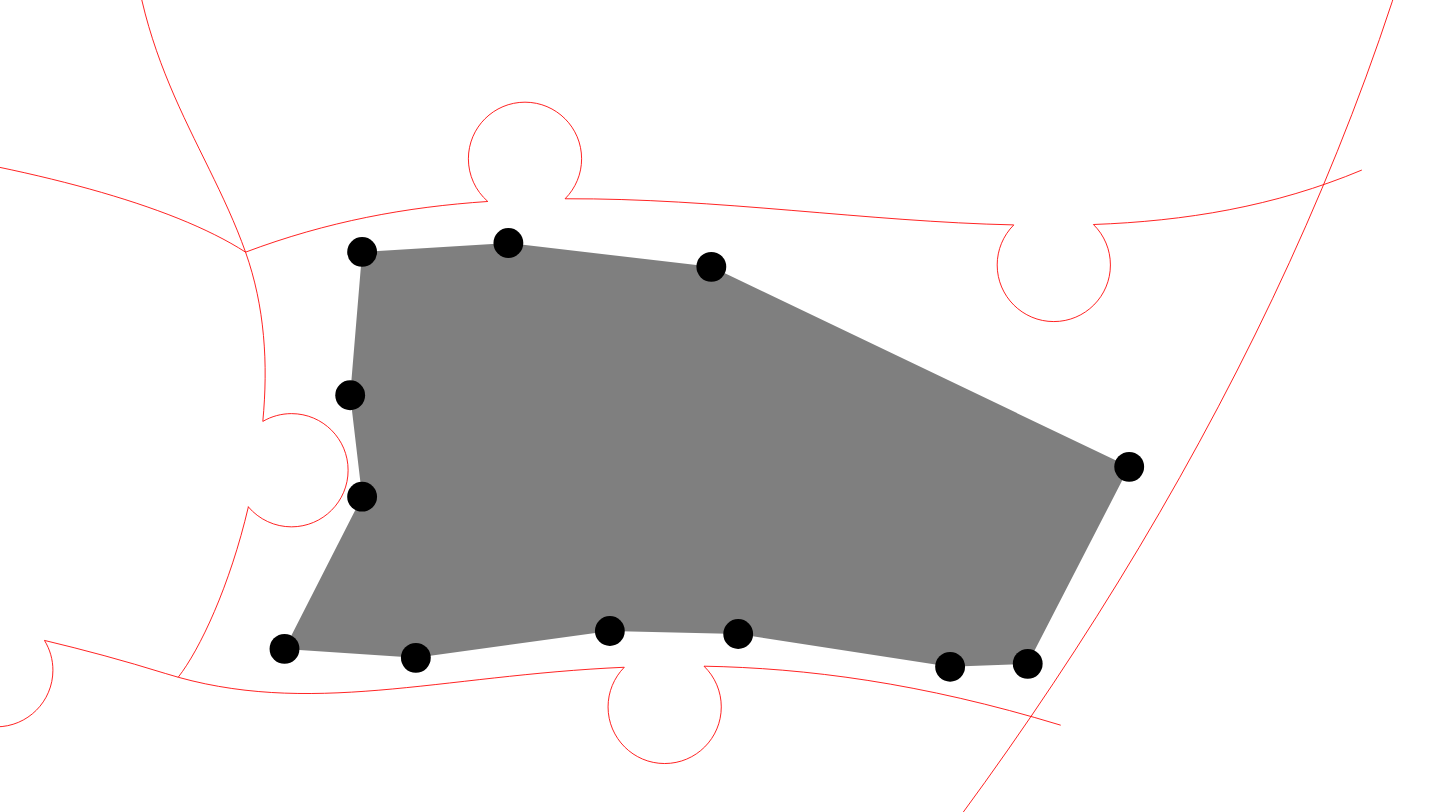 click 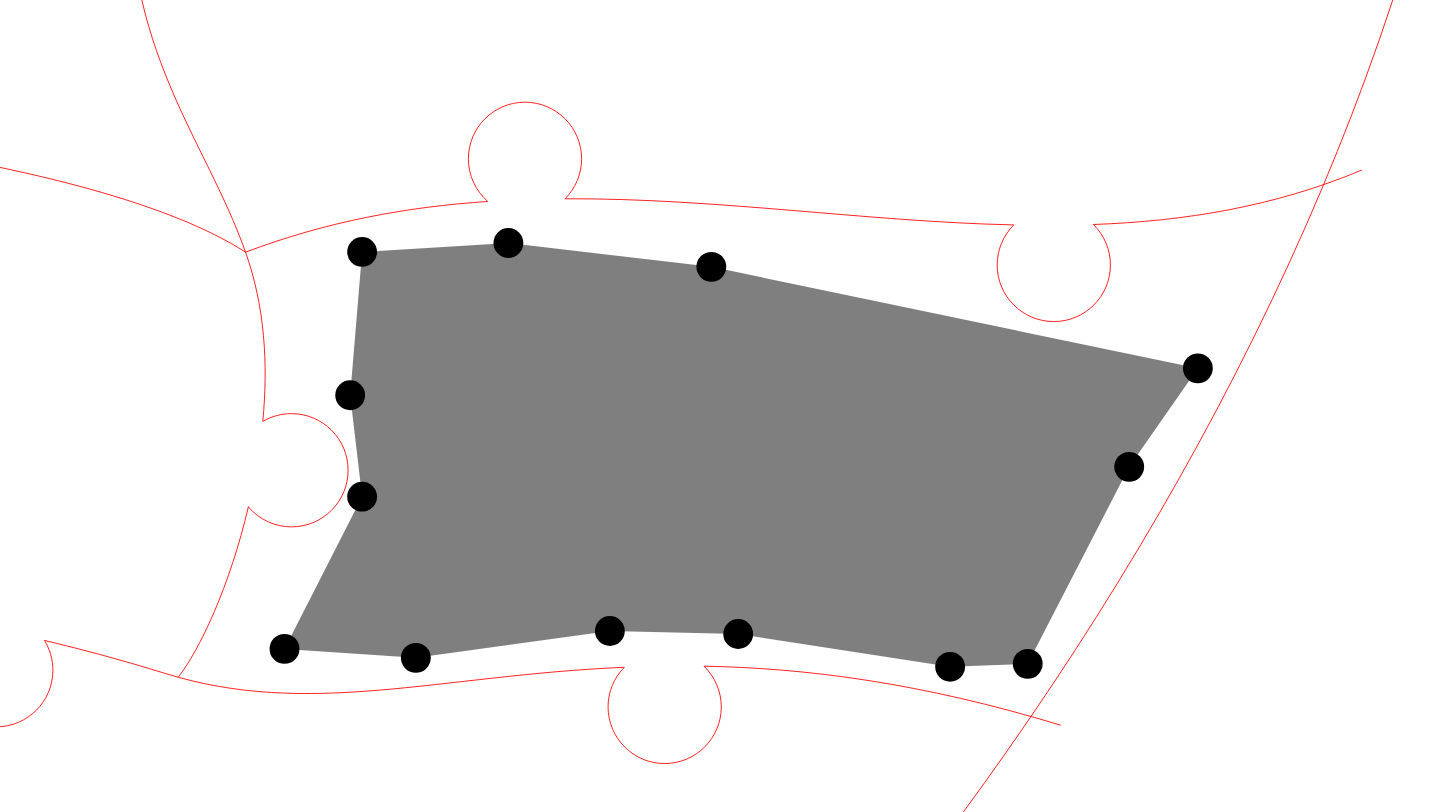 click 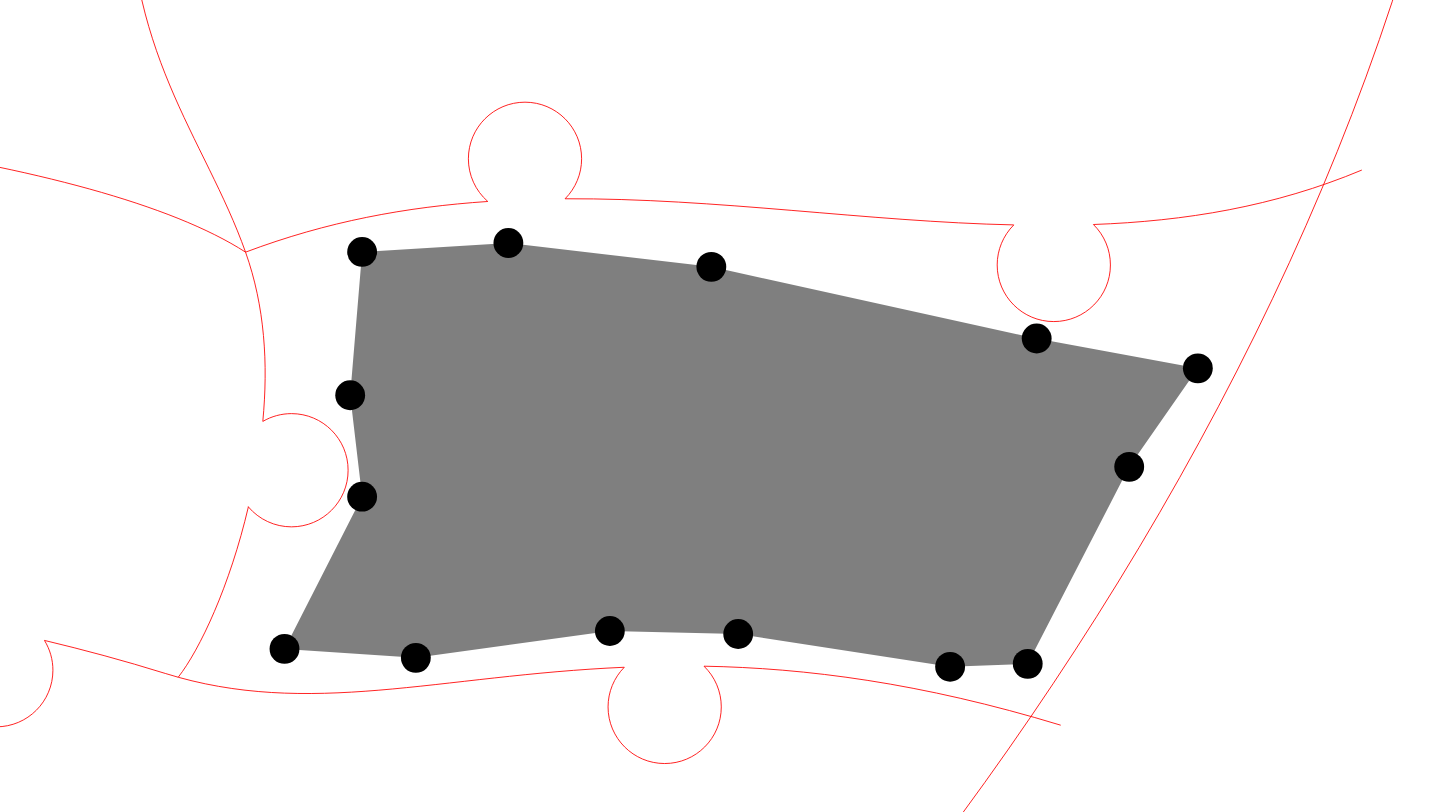 click 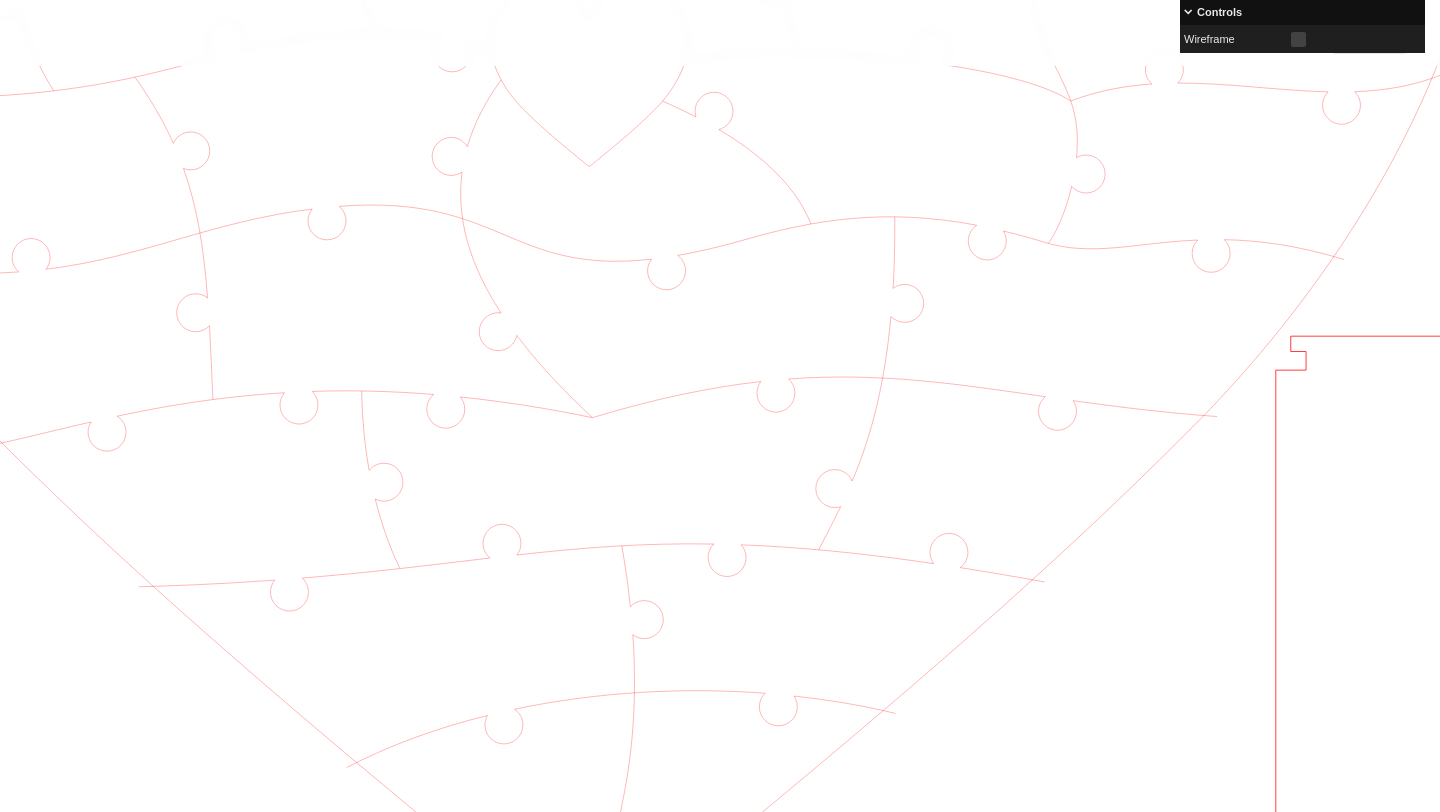 scroll, scrollTop: 783, scrollLeft: 410, axis: both 